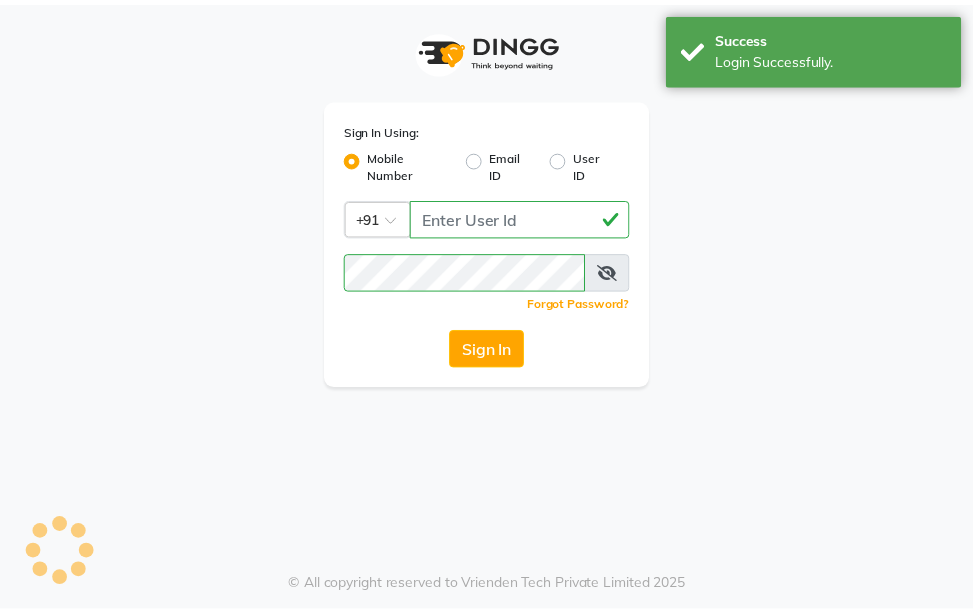 scroll, scrollTop: 0, scrollLeft: 0, axis: both 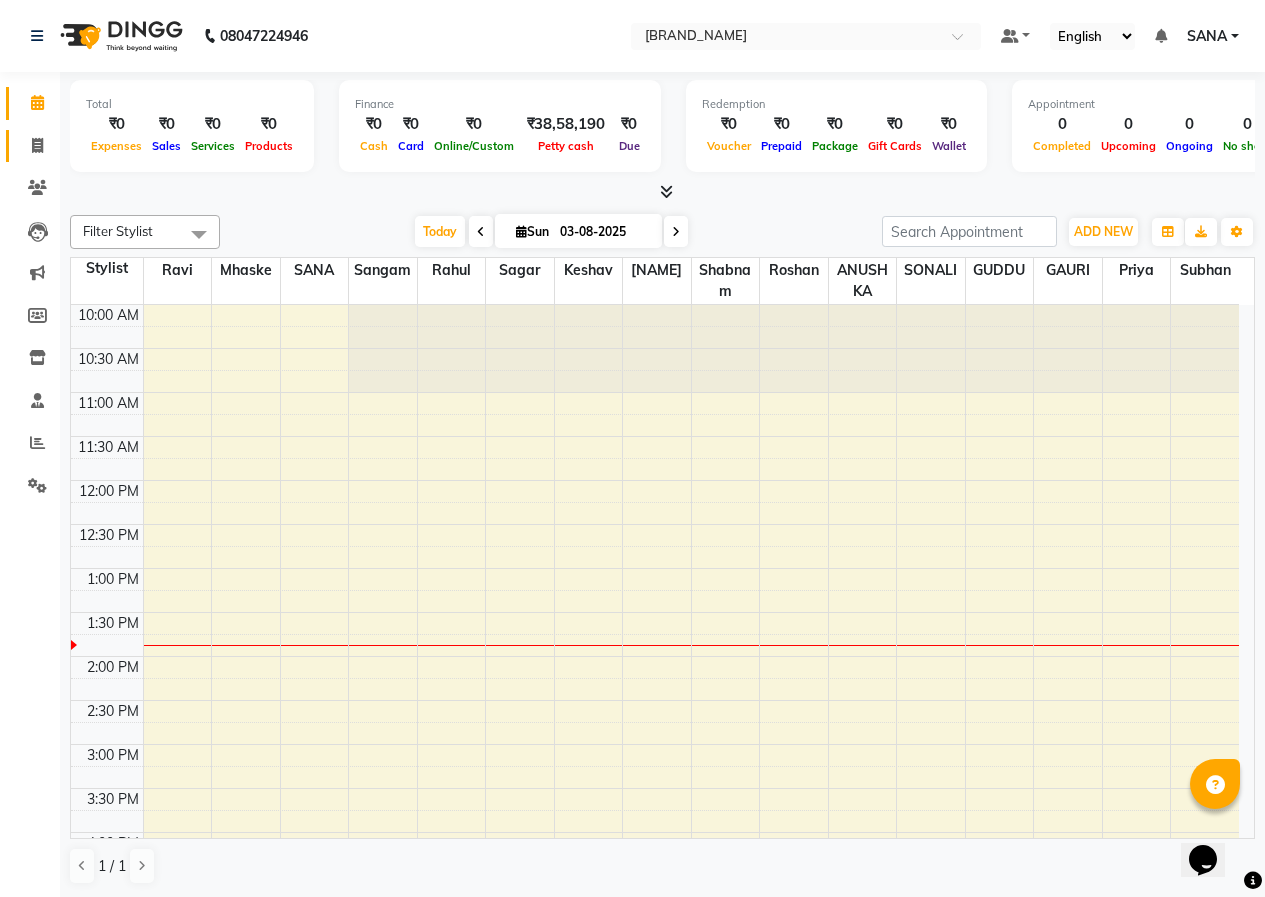 click 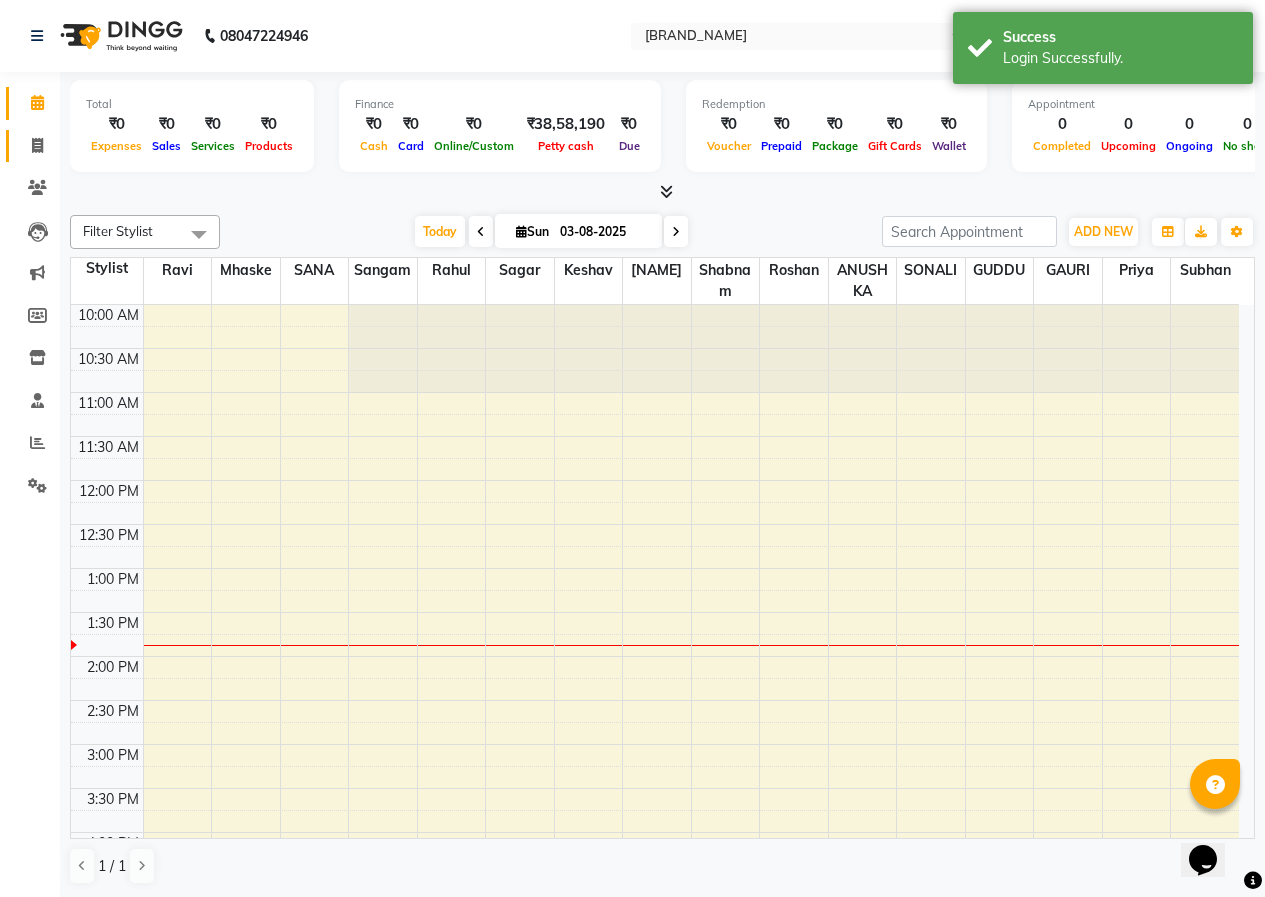 select on "3952" 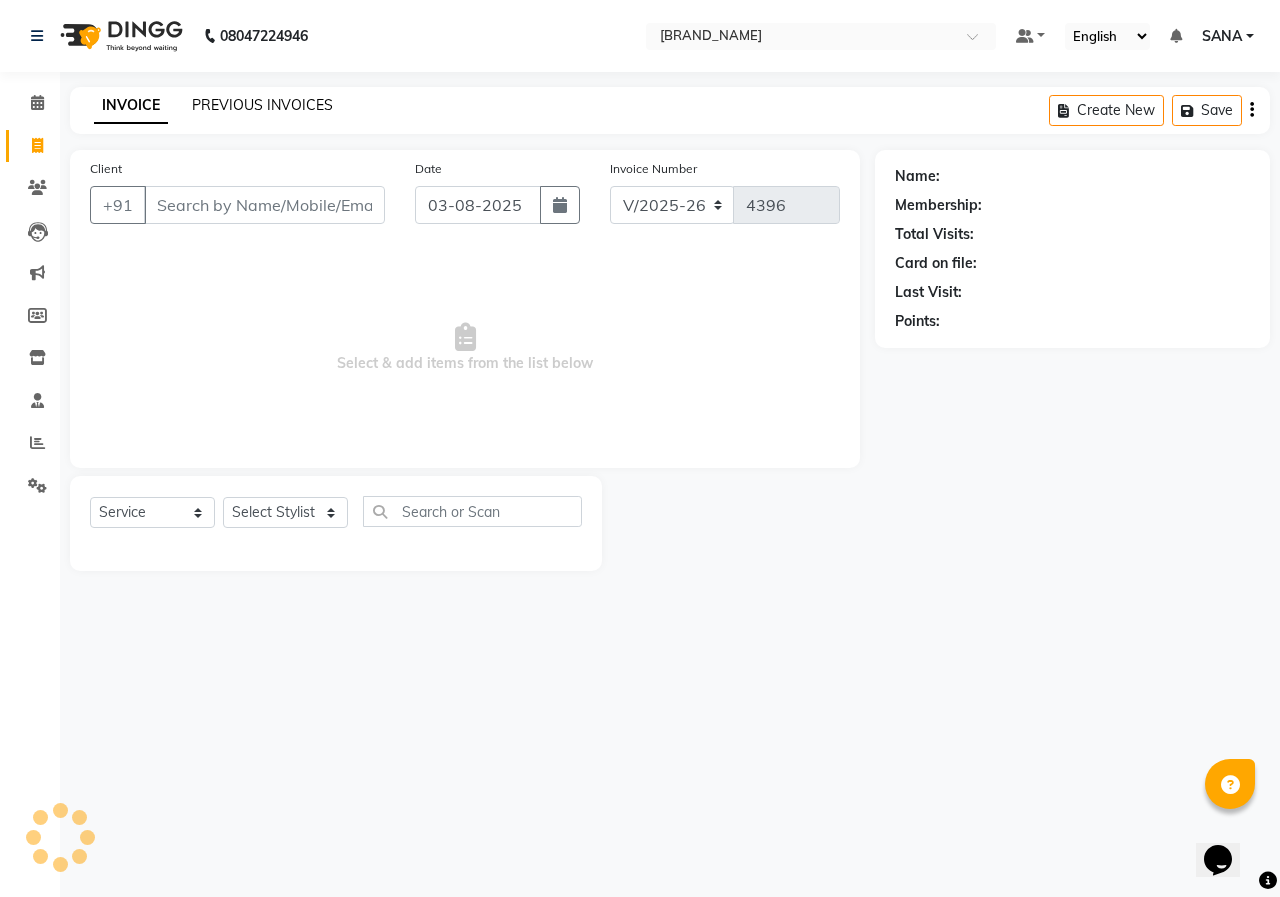 click on "PREVIOUS INVOICES" 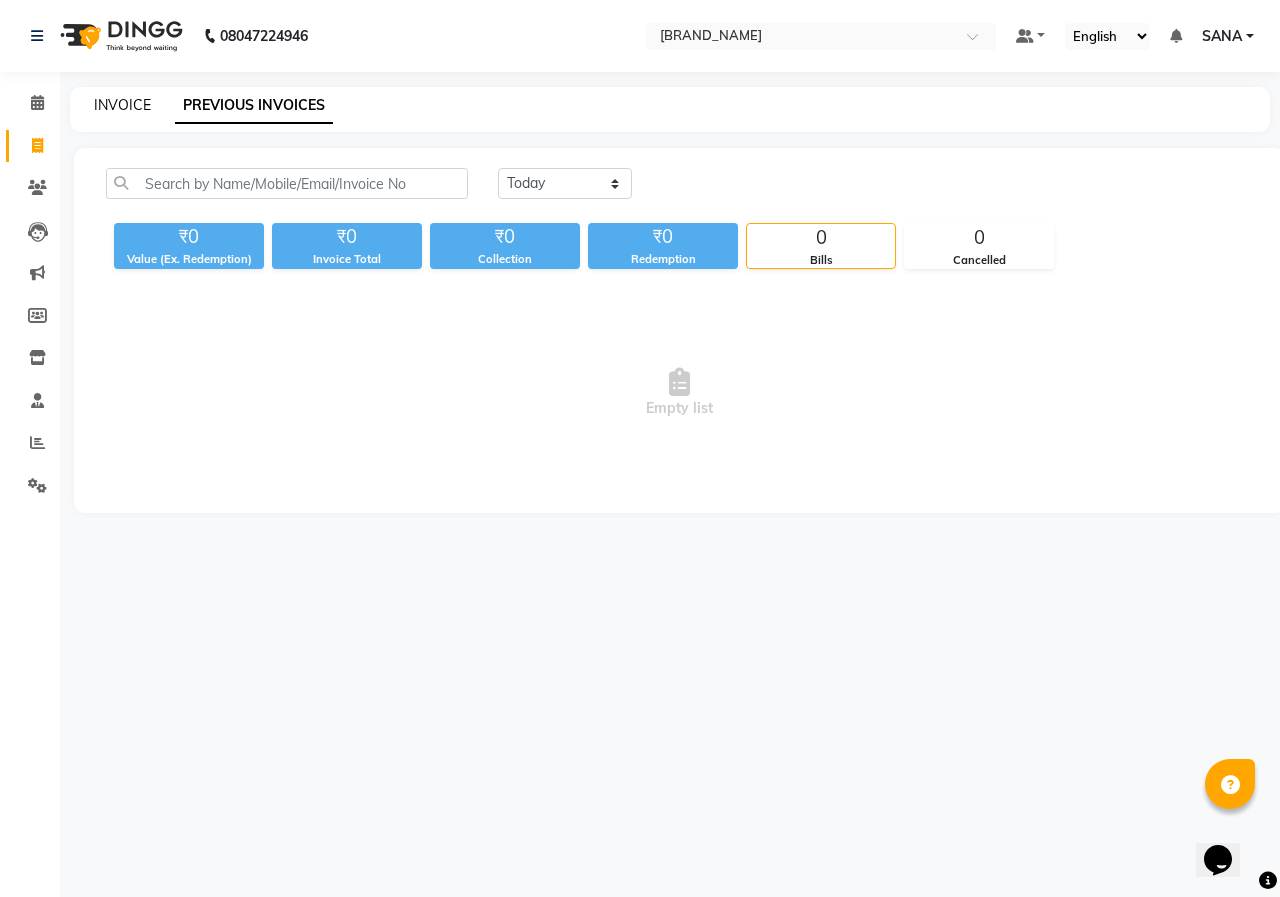 click on "INVOICE" 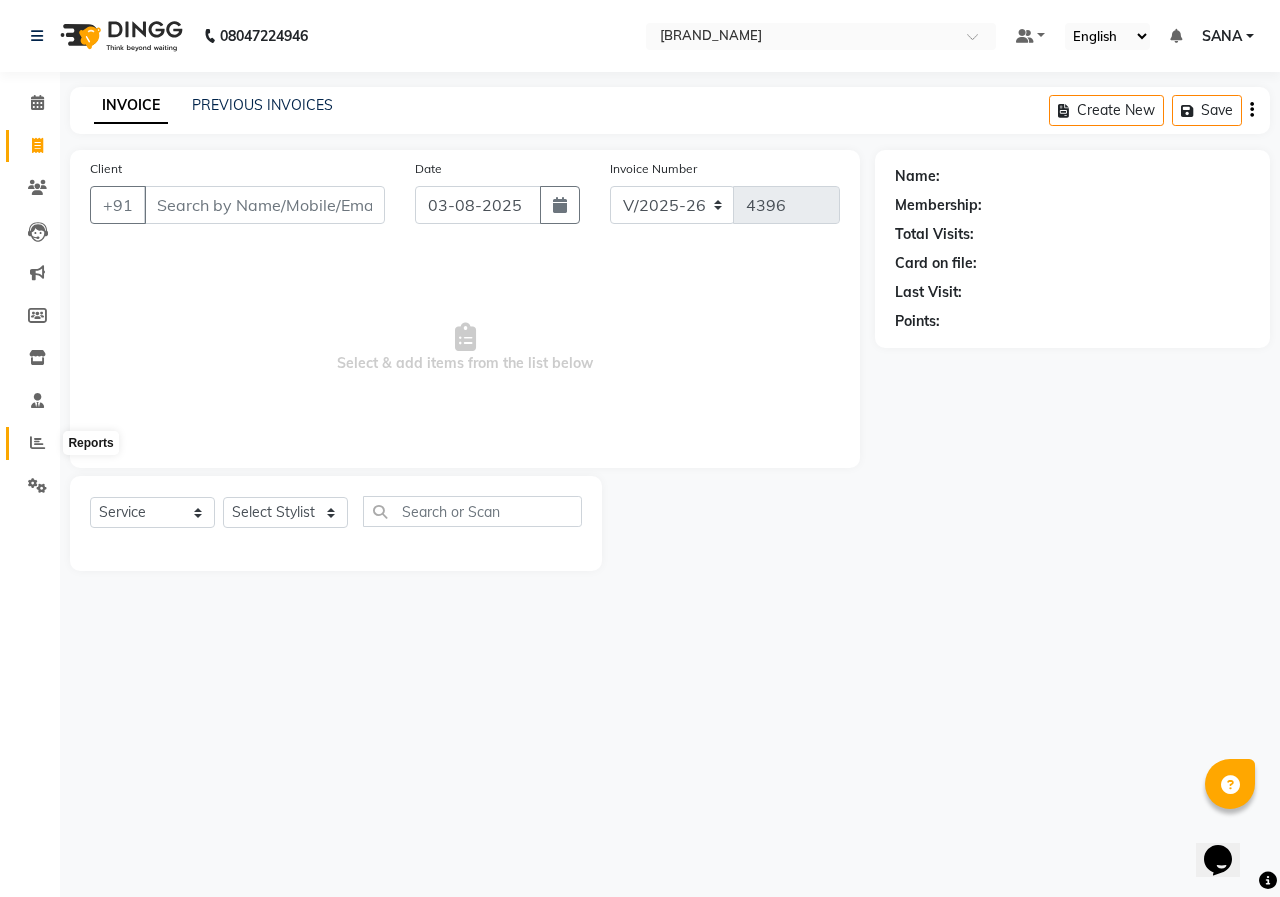 click 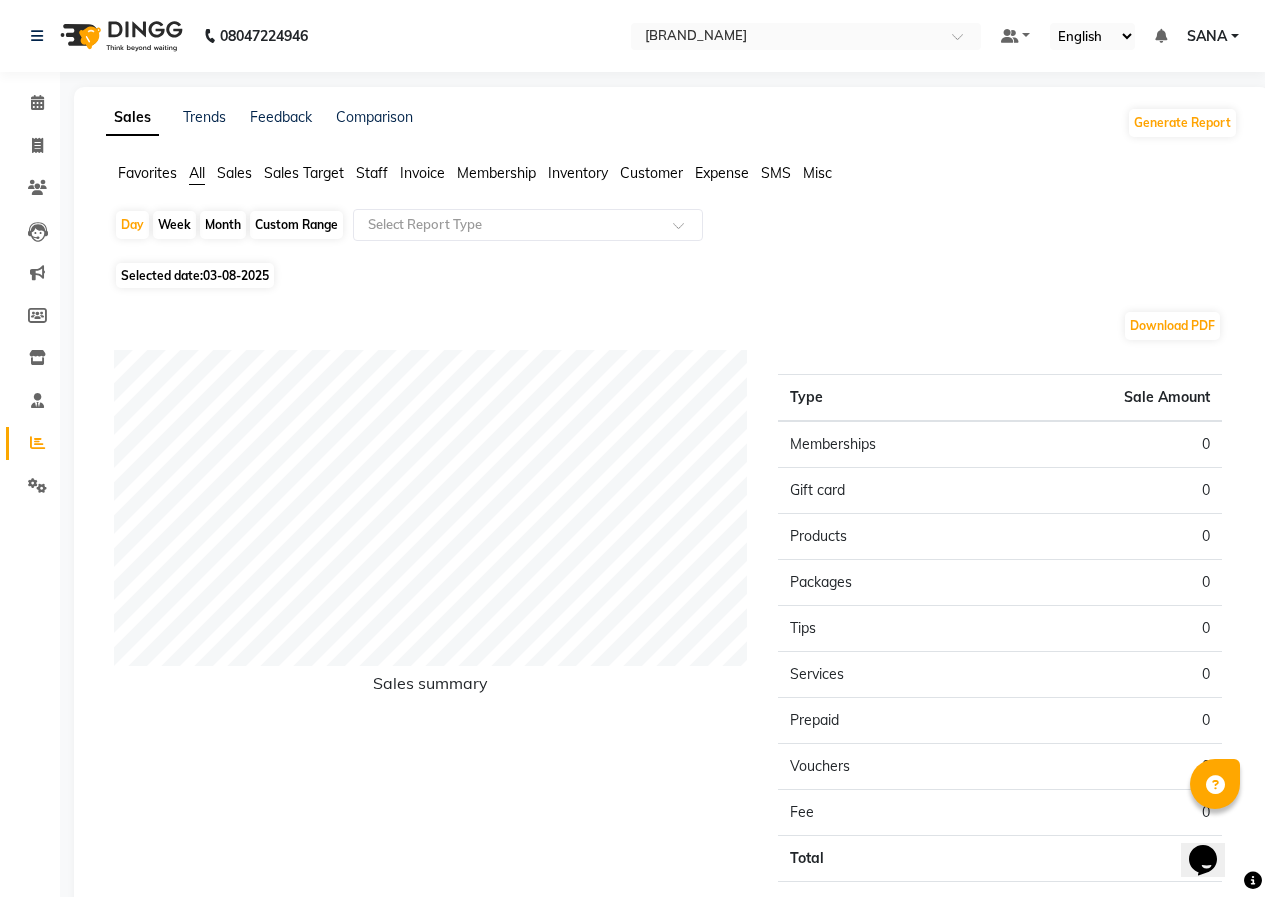click on "03-08-2025" 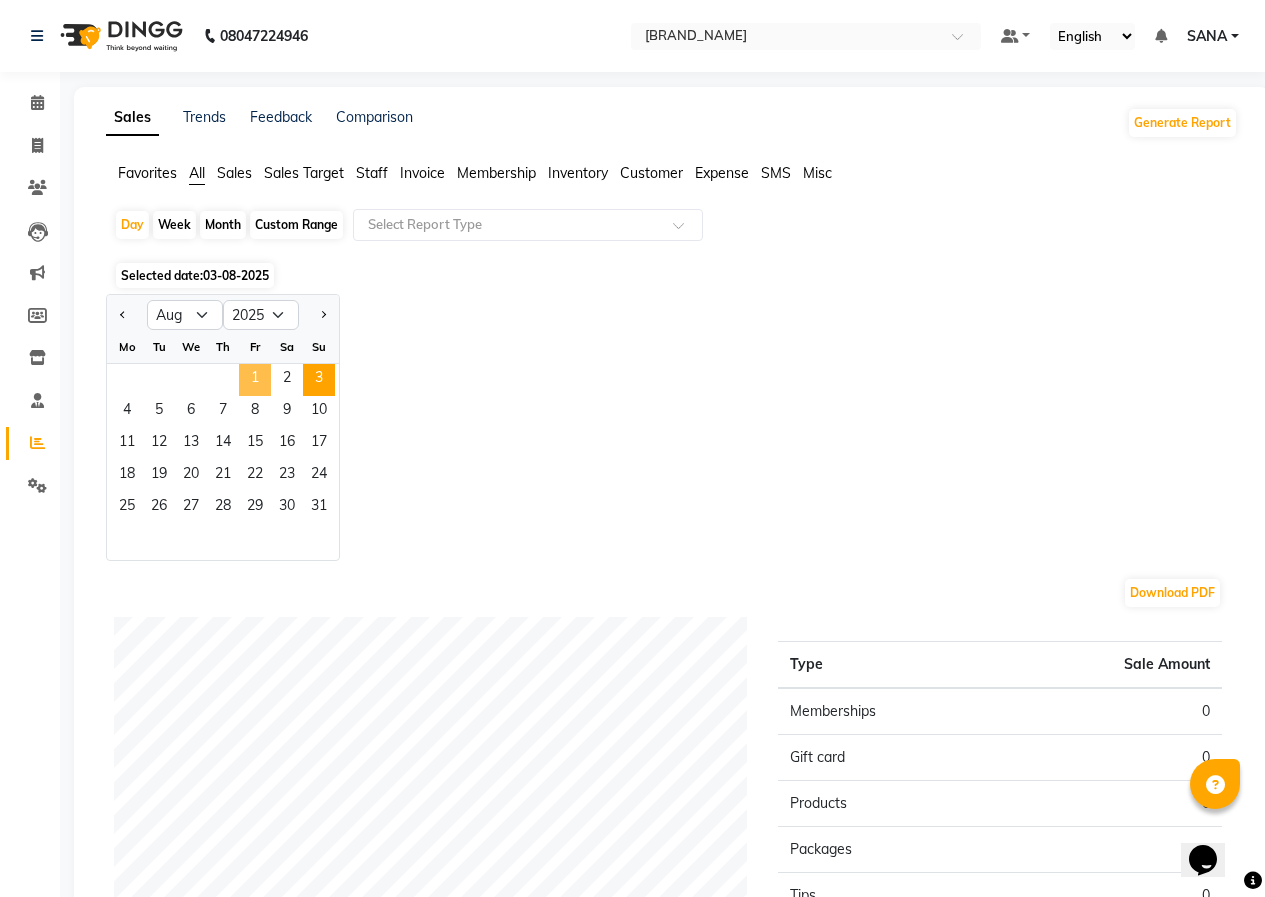 click on "1" 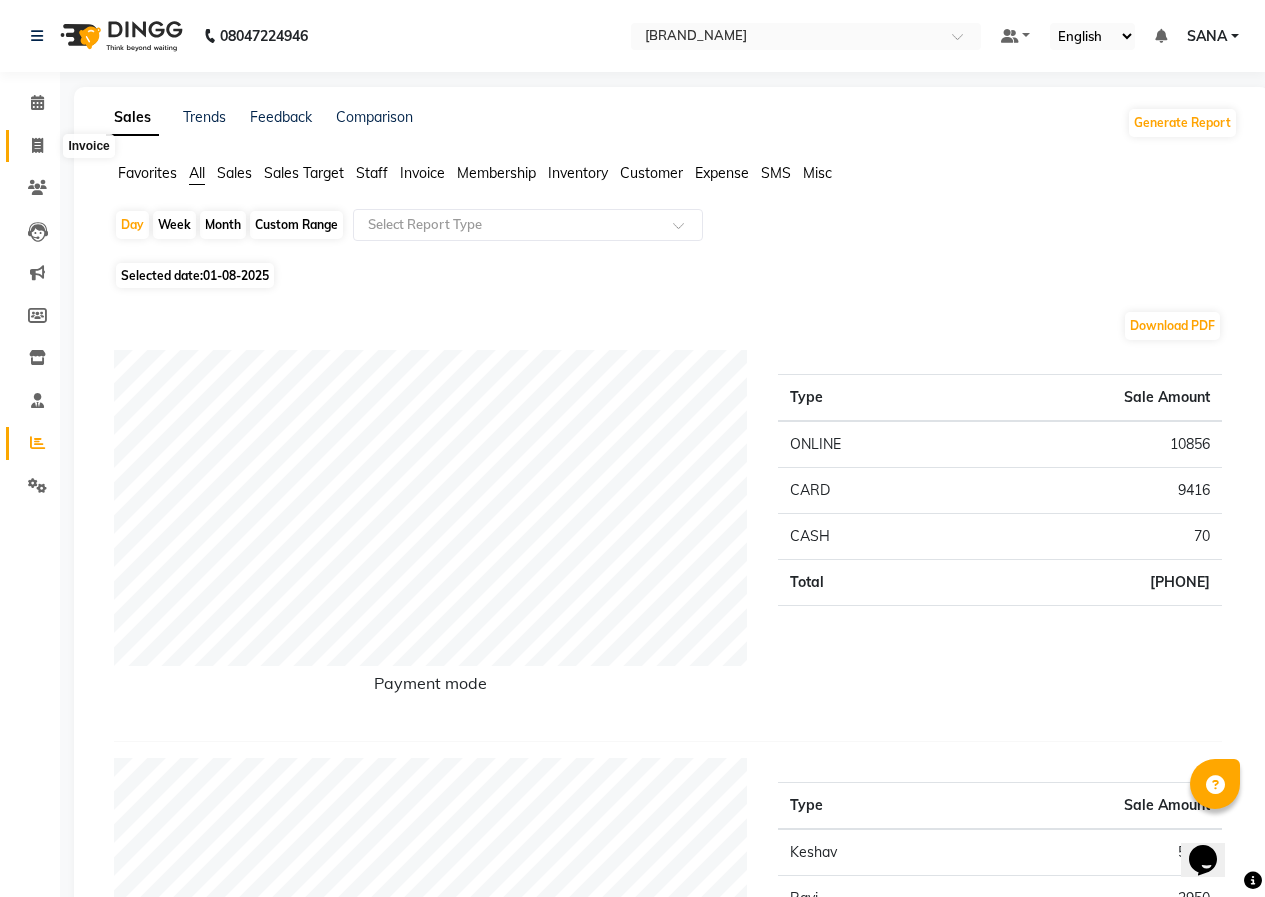 click 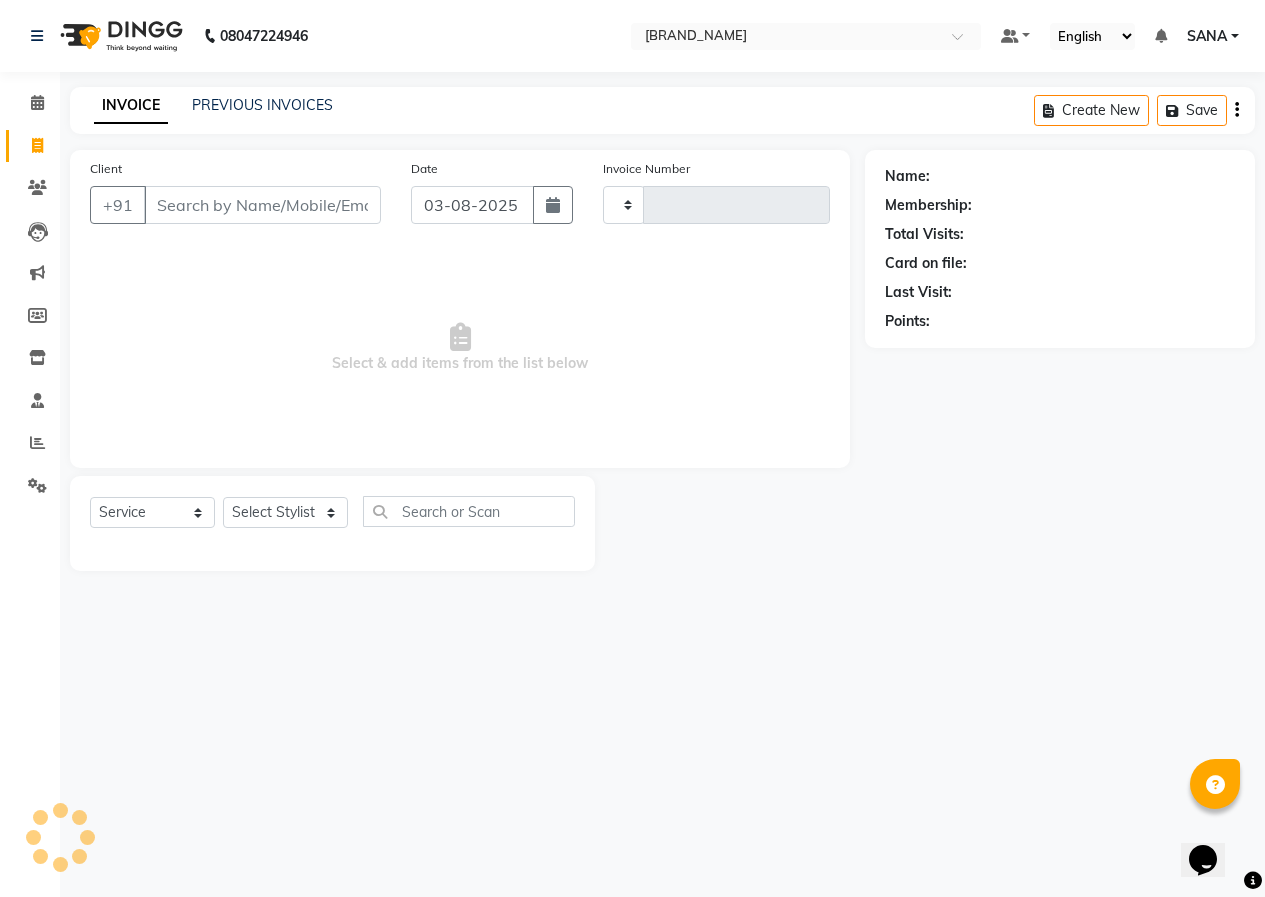 type on "4396" 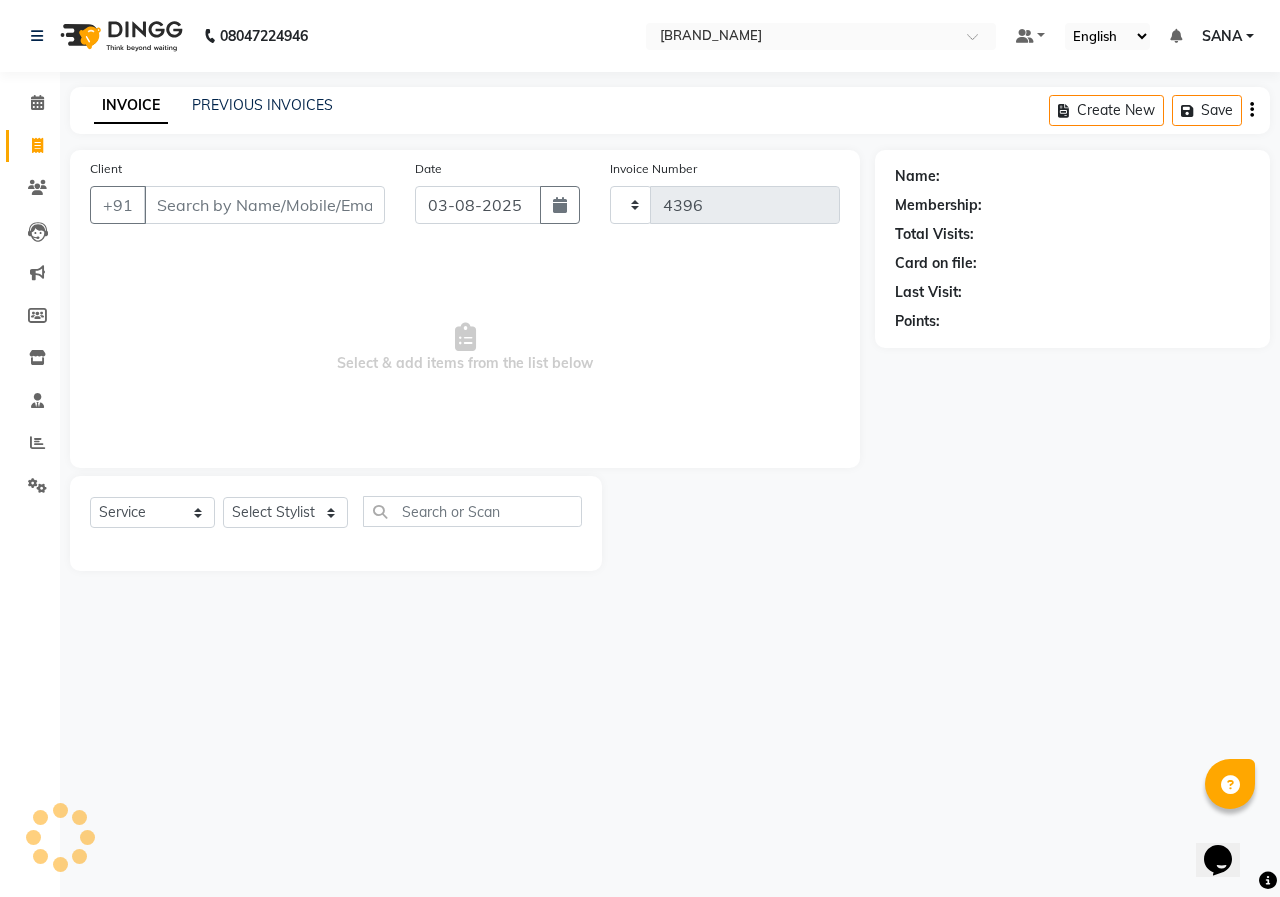 select on "3952" 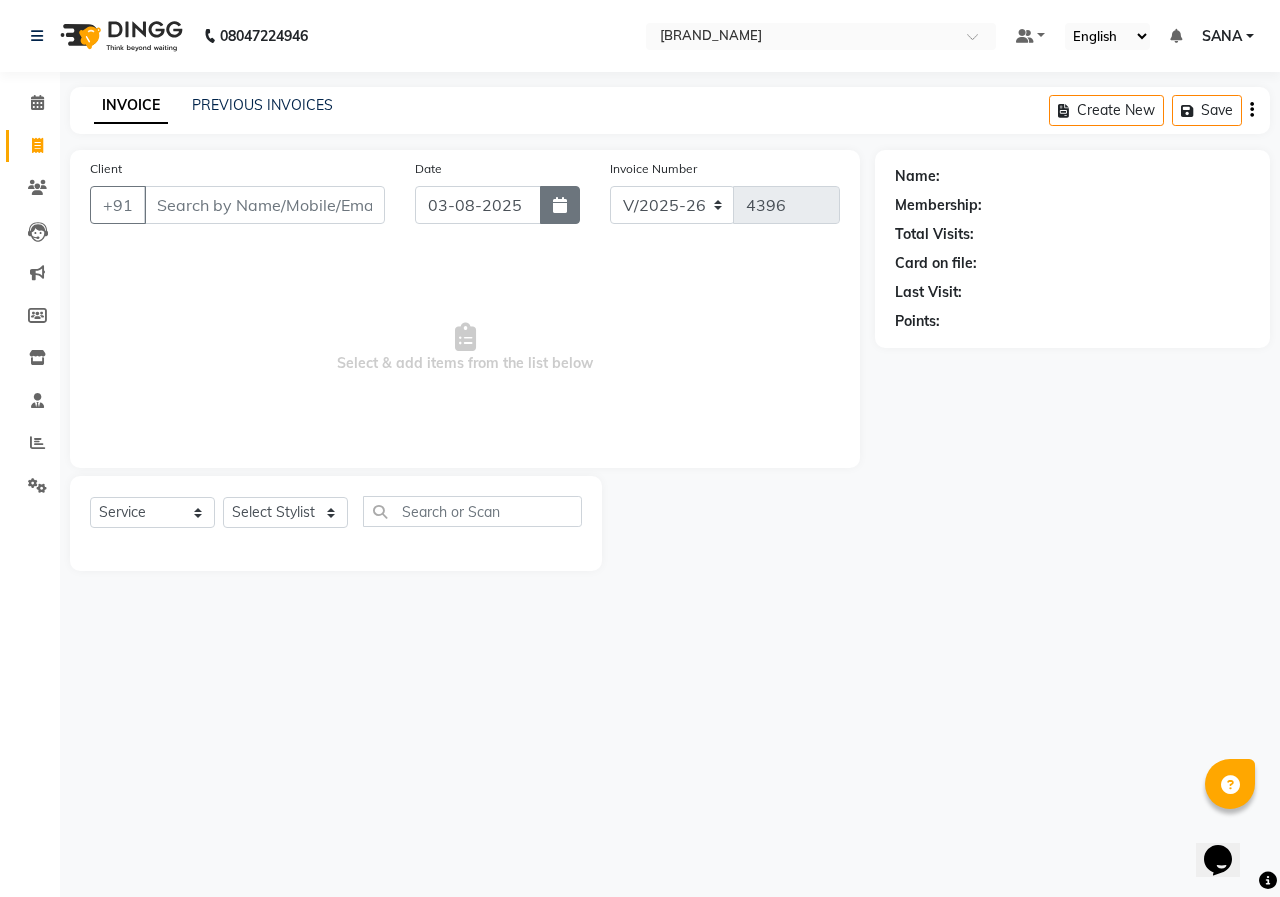 click 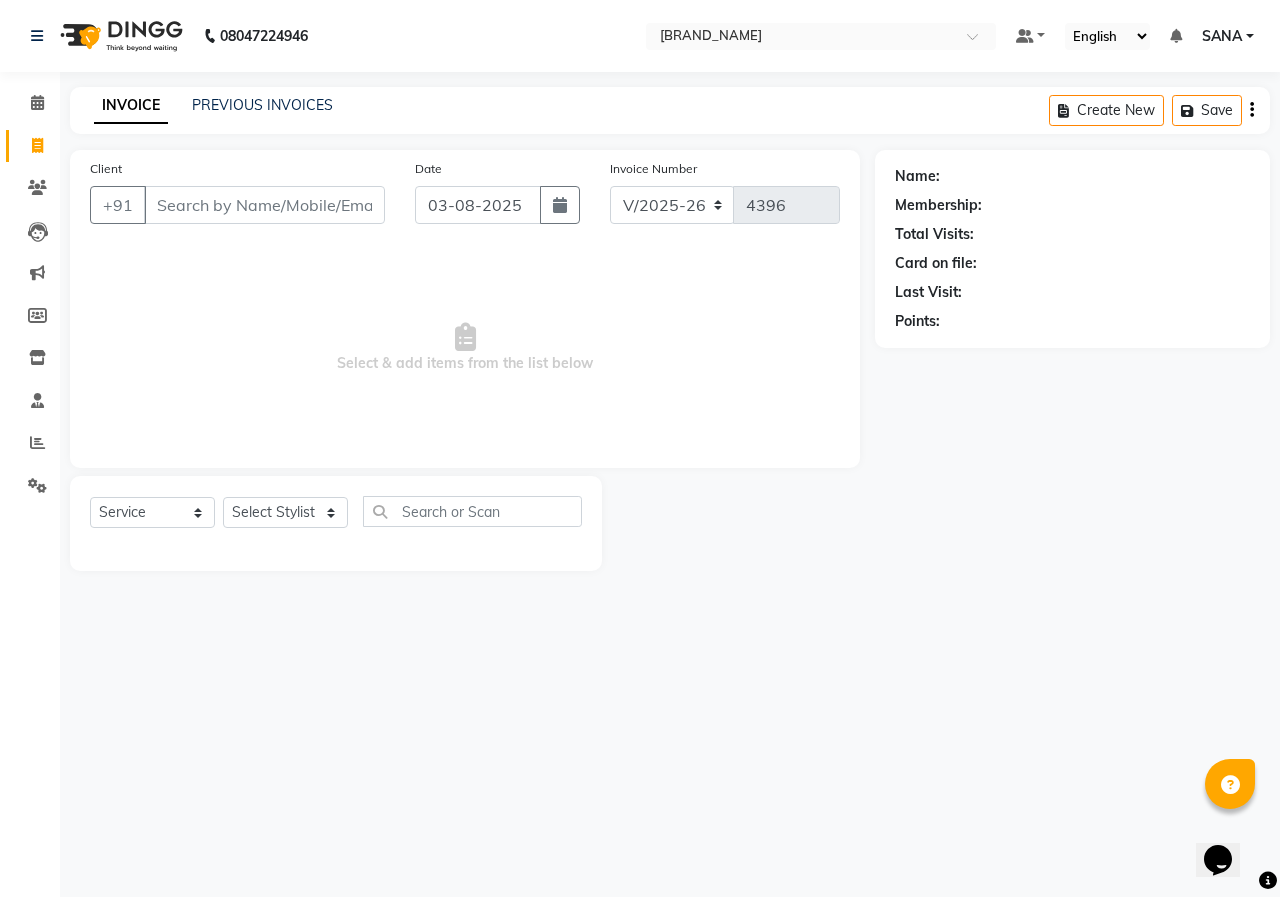 select on "8" 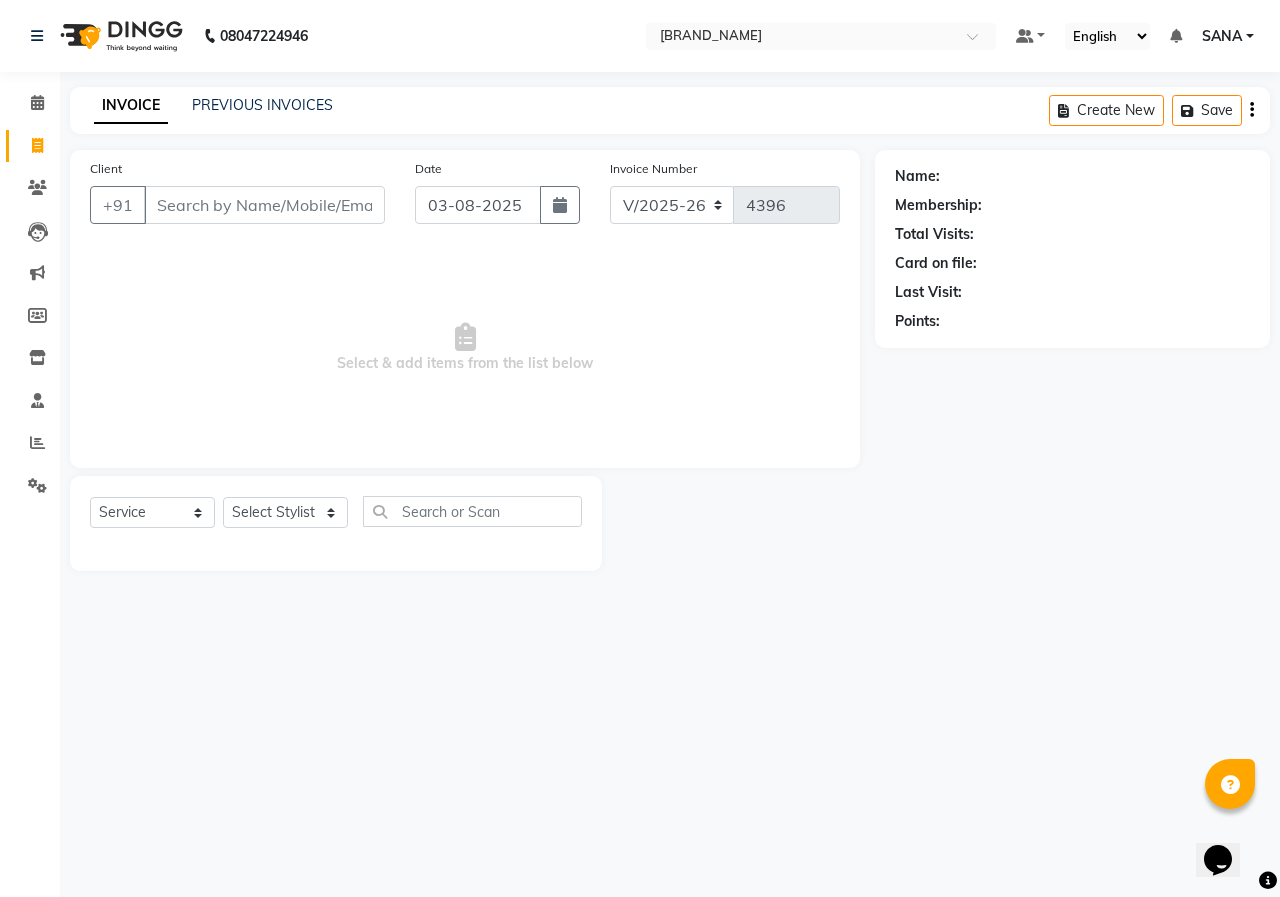 select on "2025" 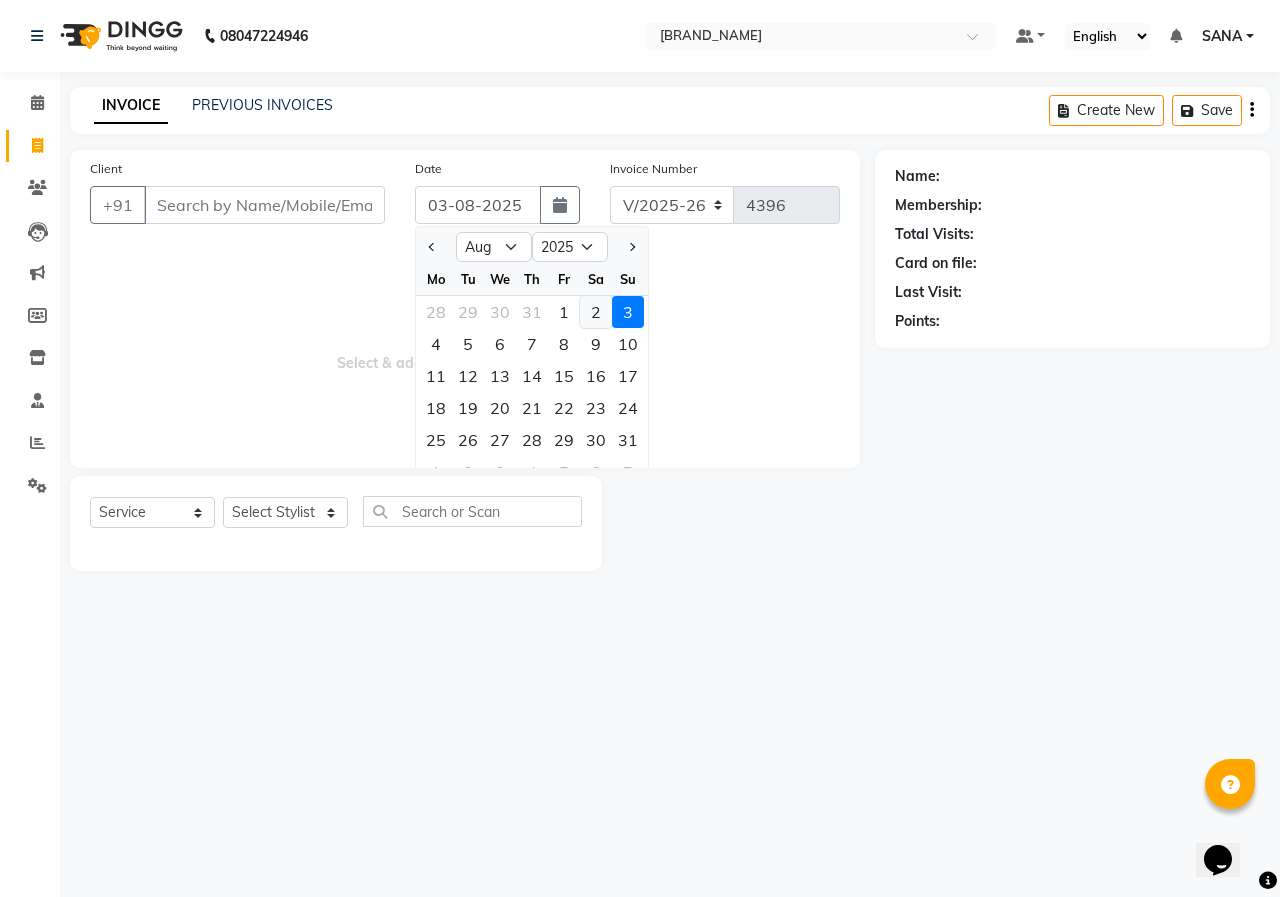 click on "2" 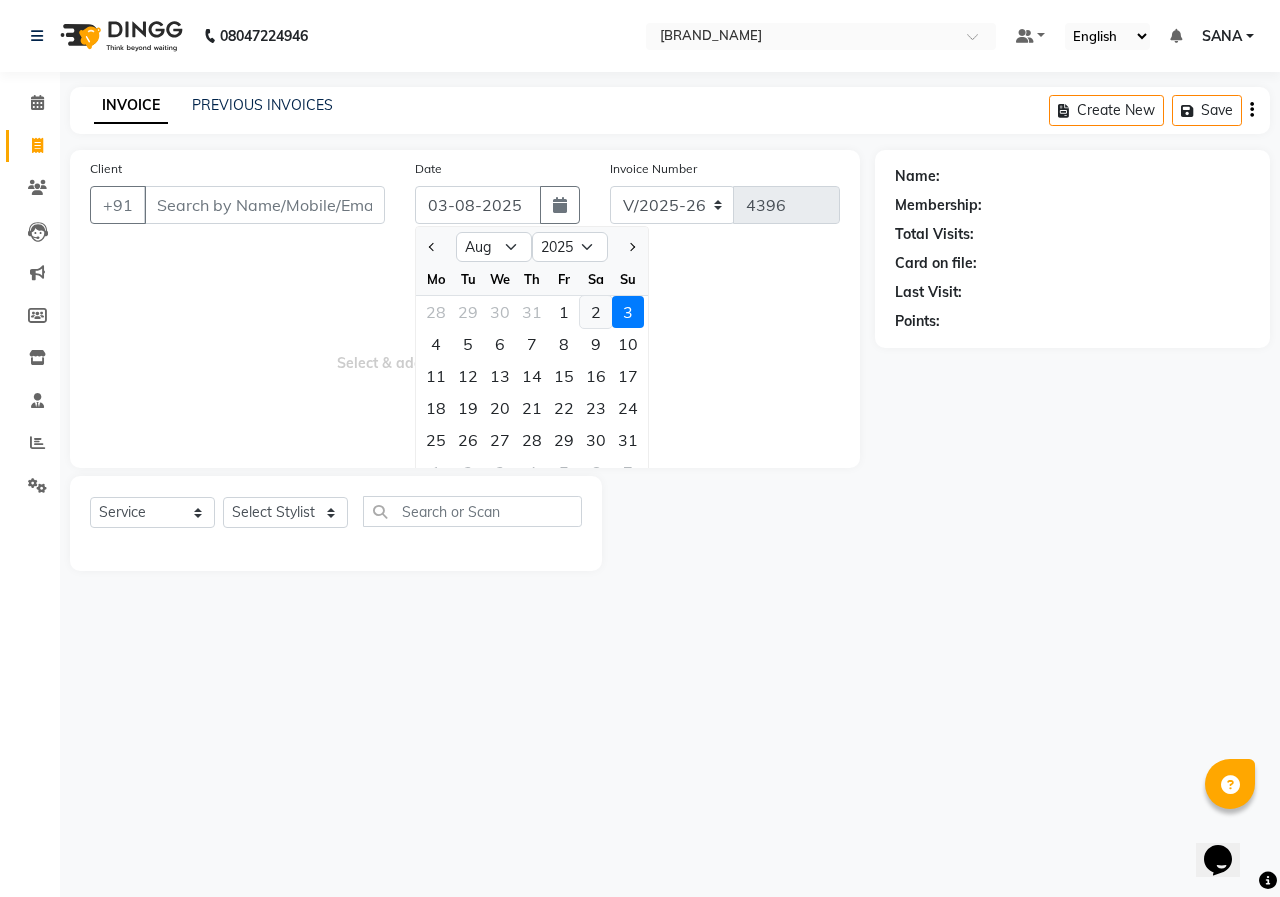 type on "02-08-2025" 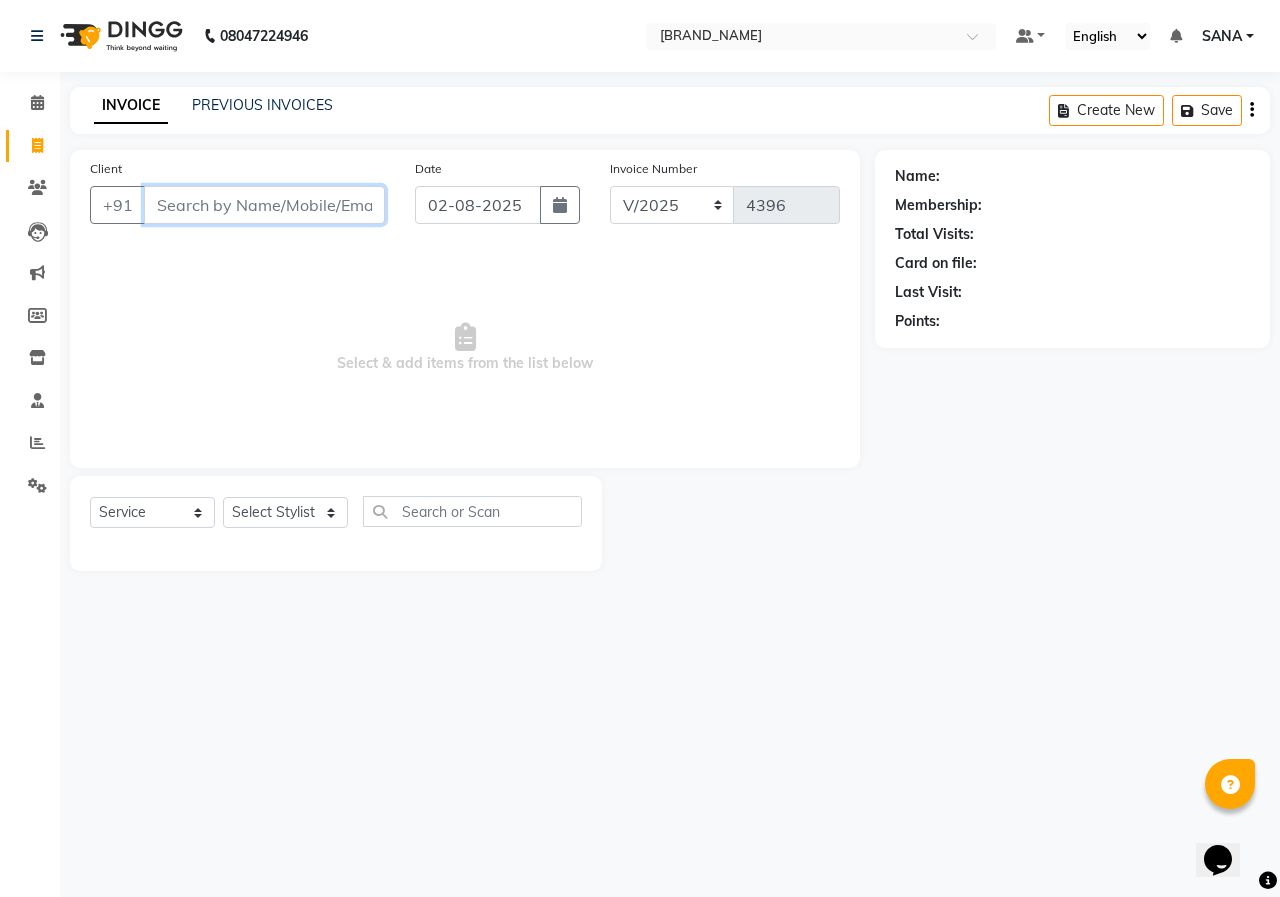click on "Client" at bounding box center [264, 205] 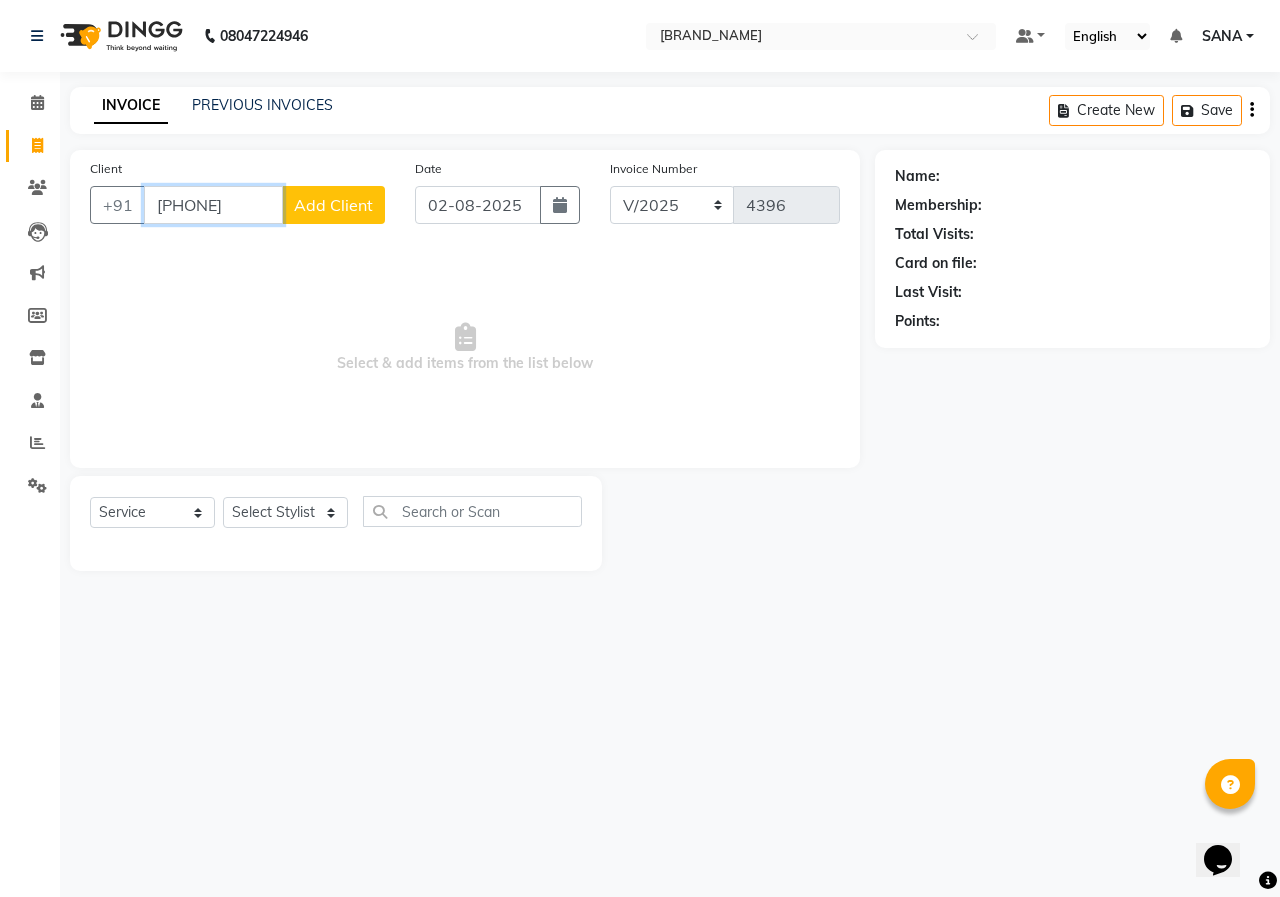 type on "[PHONE]" 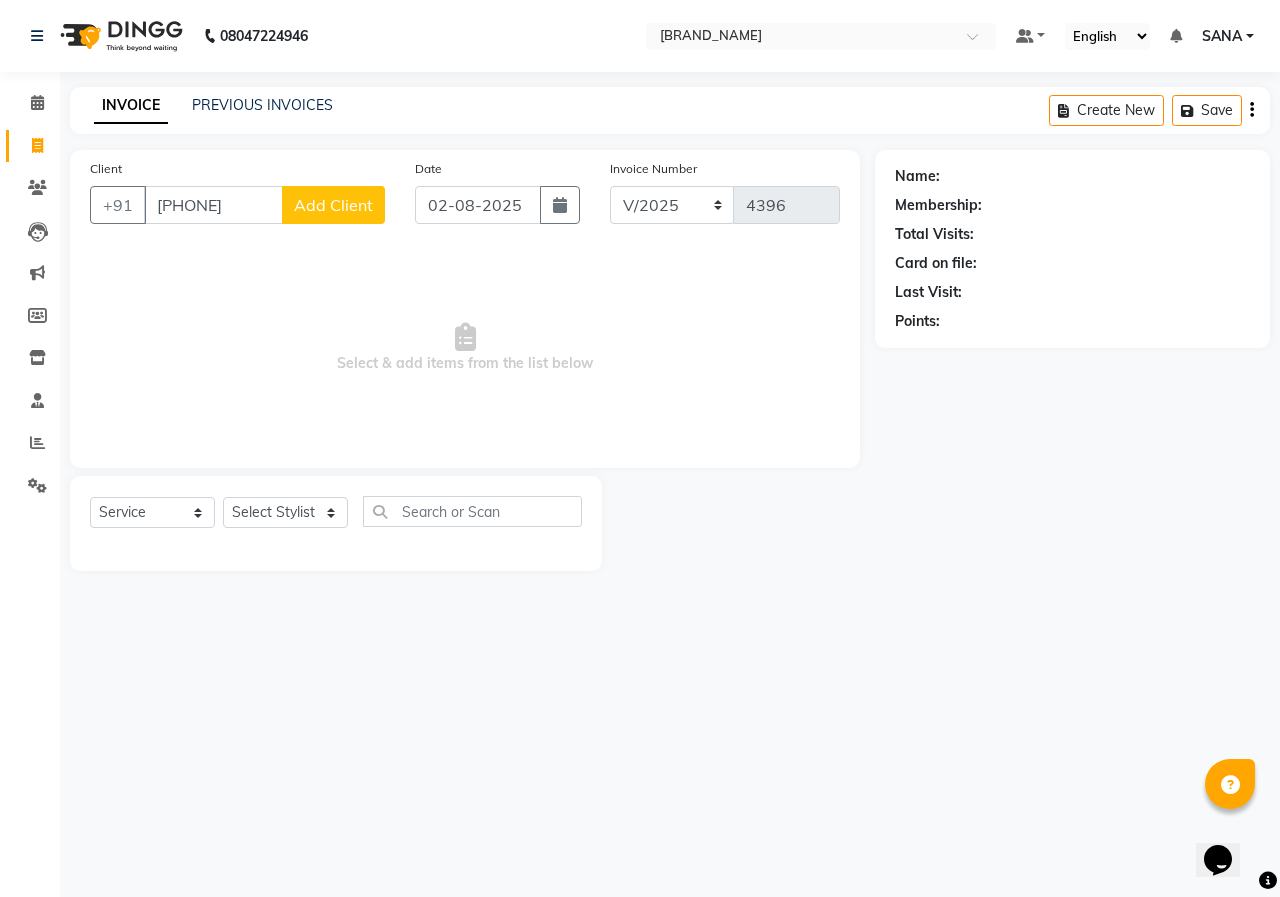 click on "Add Client" 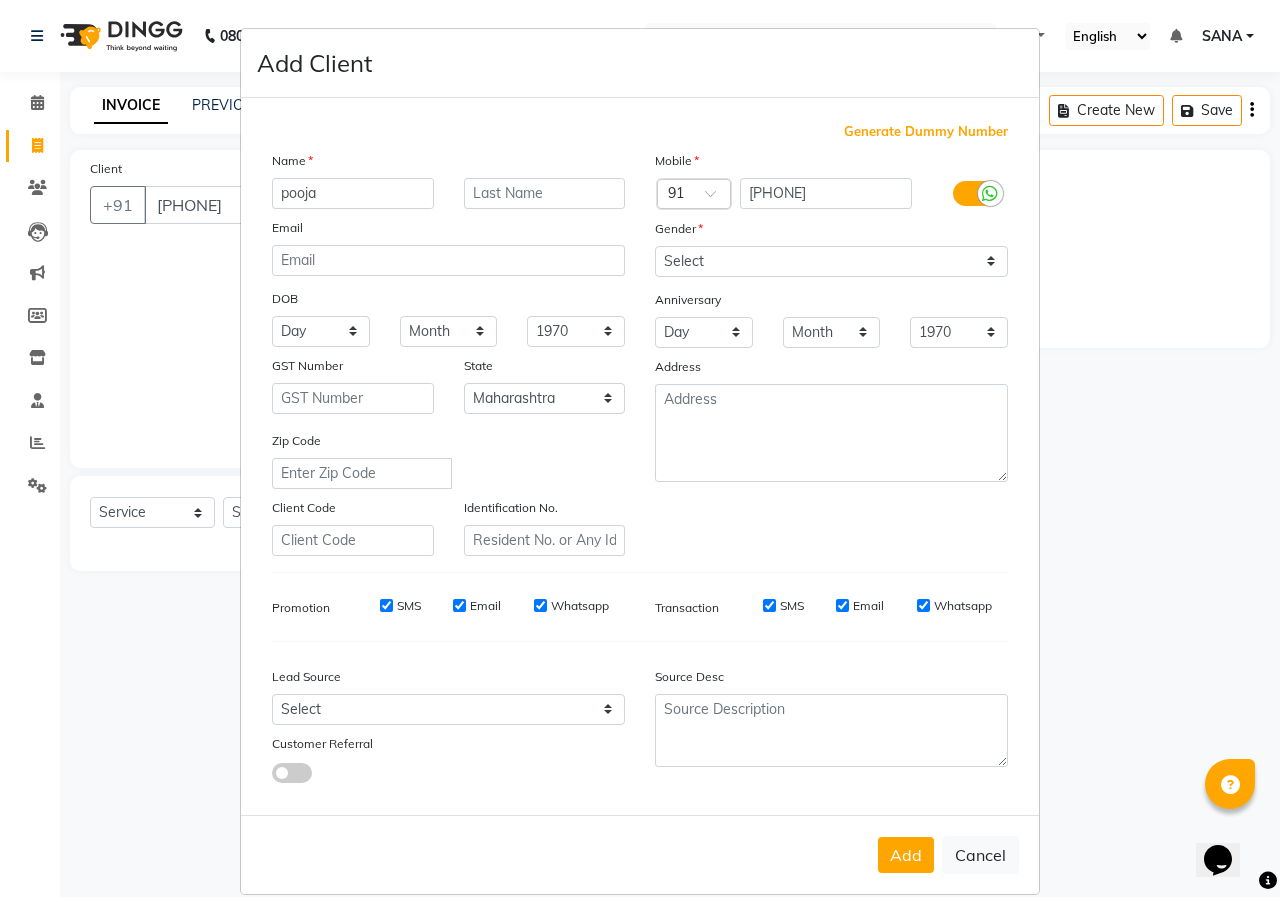 type on "pooja" 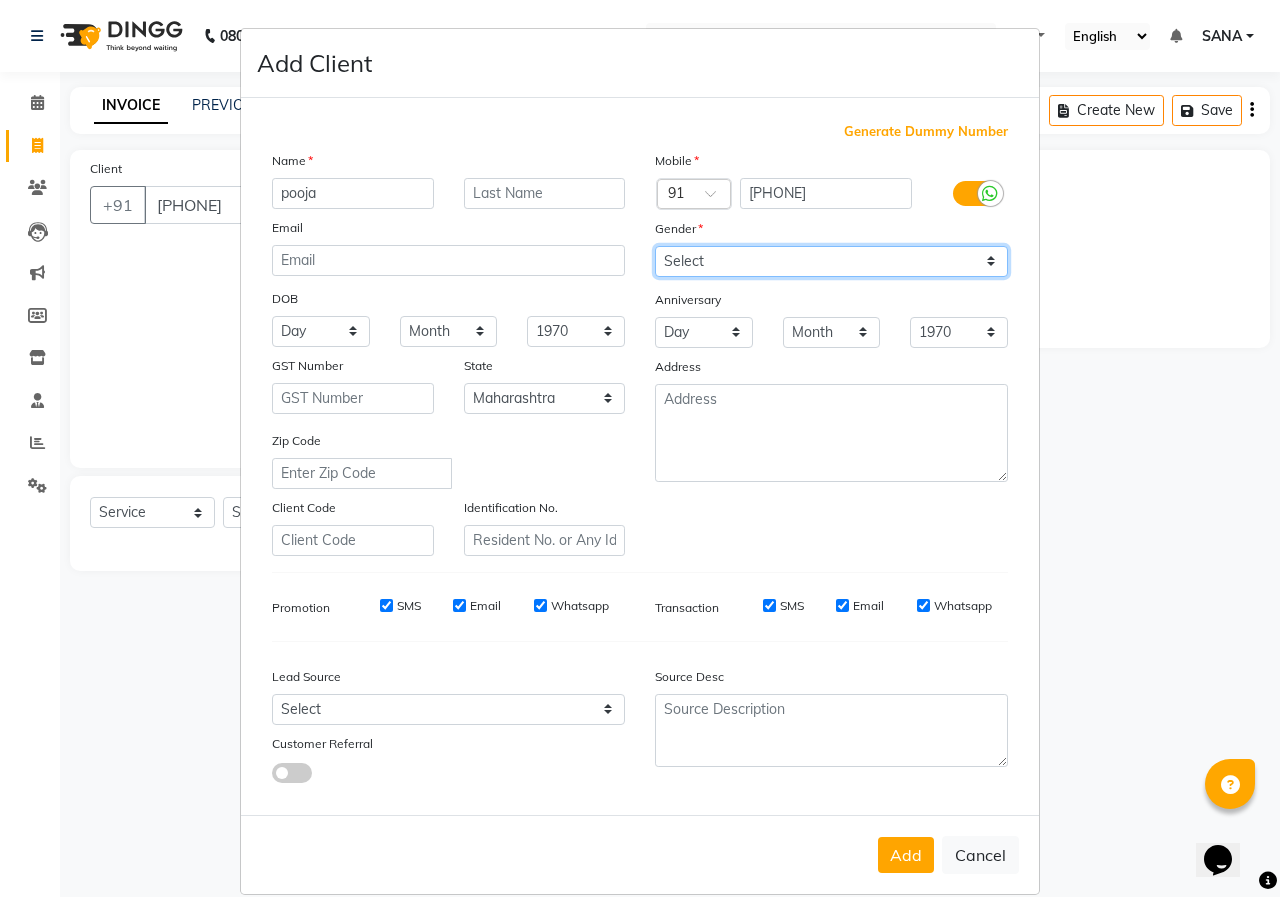 click on "Select Male Female Other Prefer Not To Say" at bounding box center (831, 261) 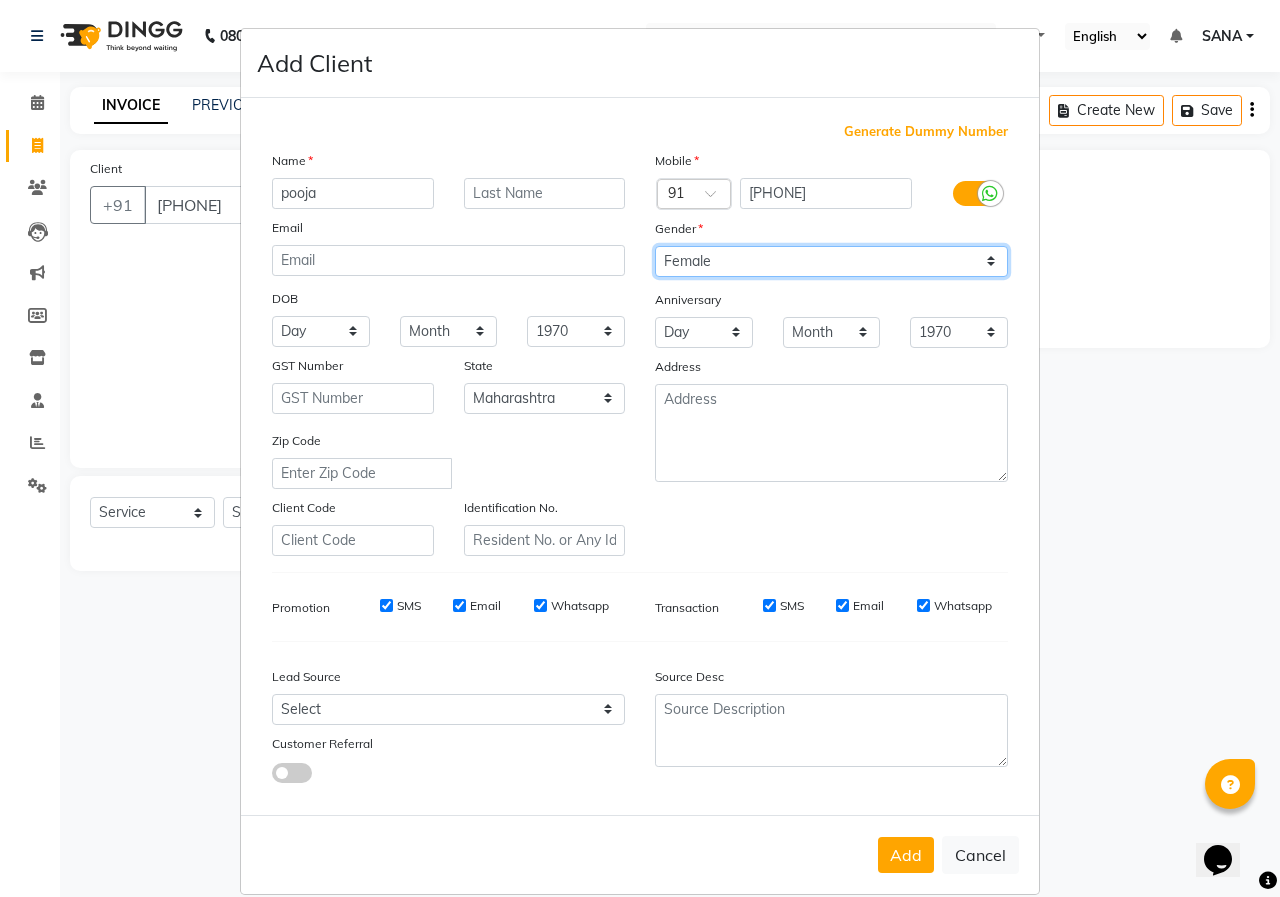 click on "Select Male Female Other Prefer Not To Say" at bounding box center (831, 261) 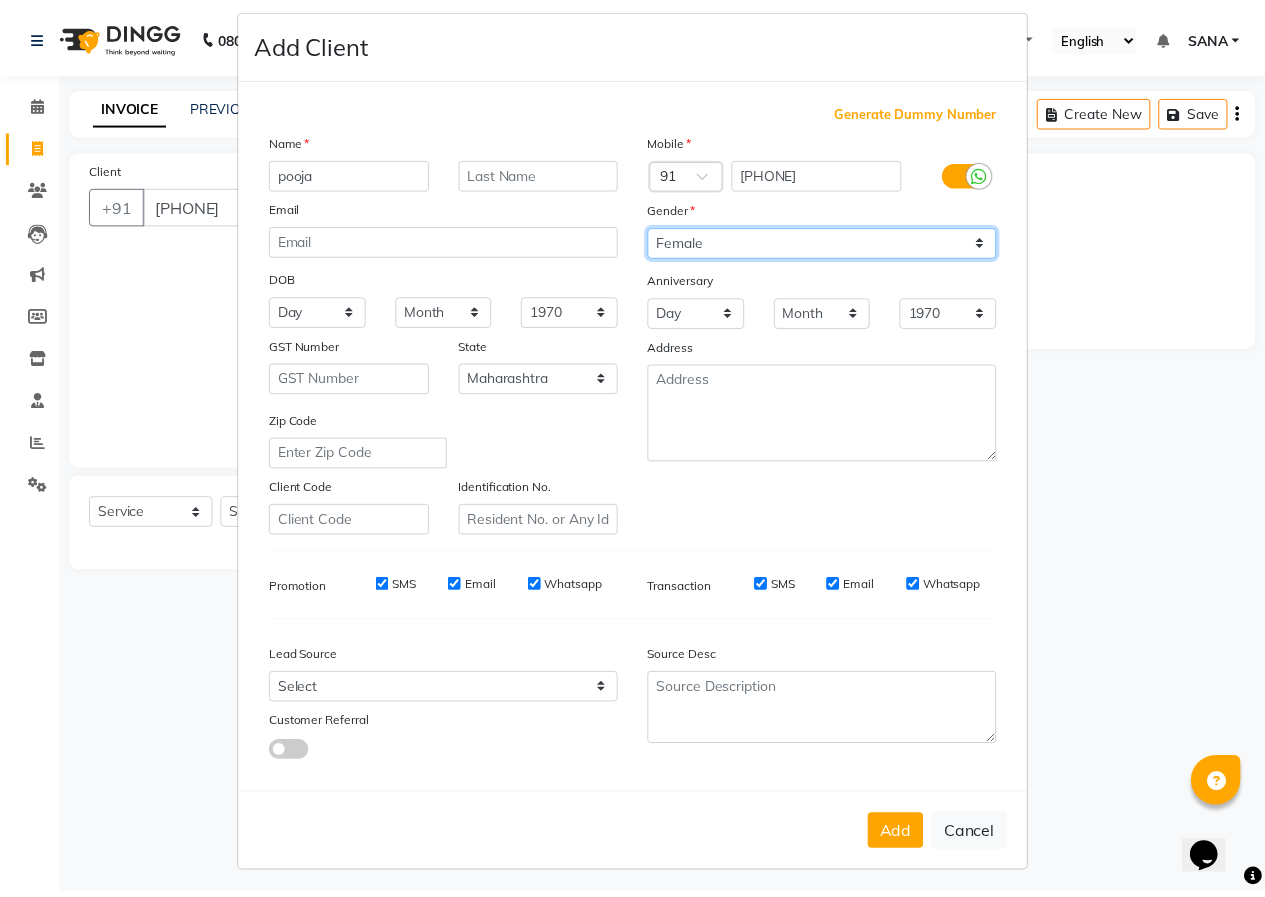 scroll, scrollTop: 26, scrollLeft: 0, axis: vertical 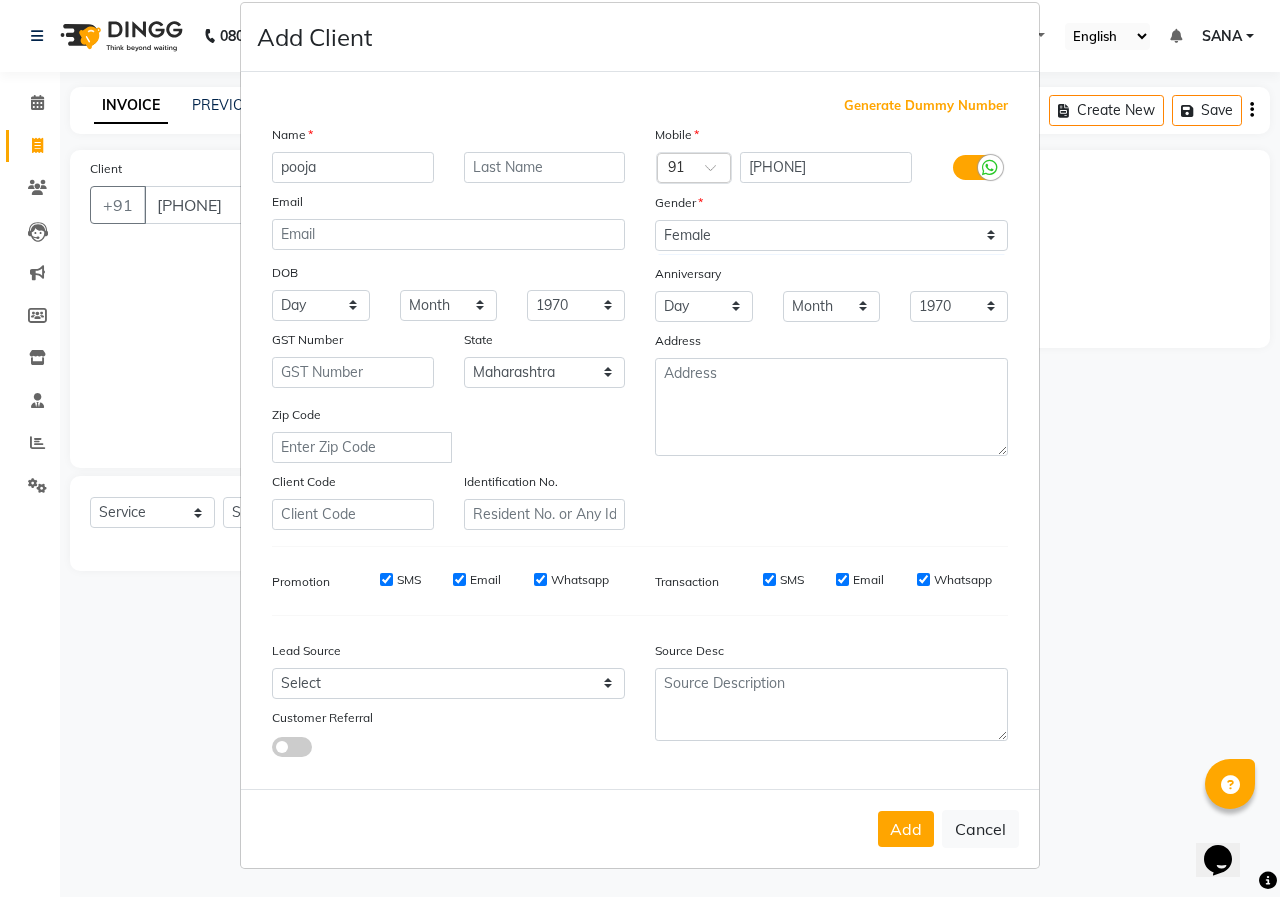 click on "Add   Cancel" at bounding box center (640, 828) 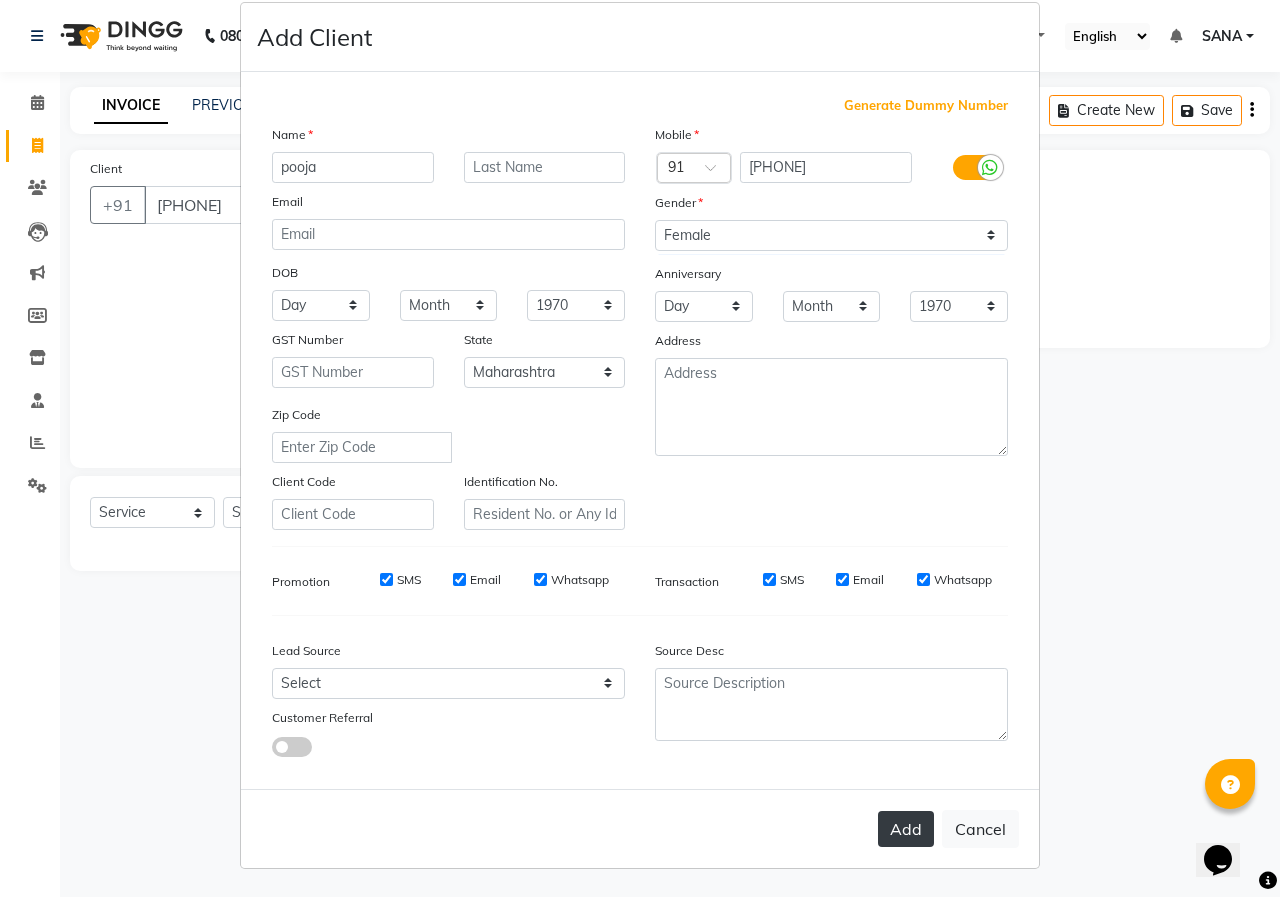 click on "Add" at bounding box center [906, 829] 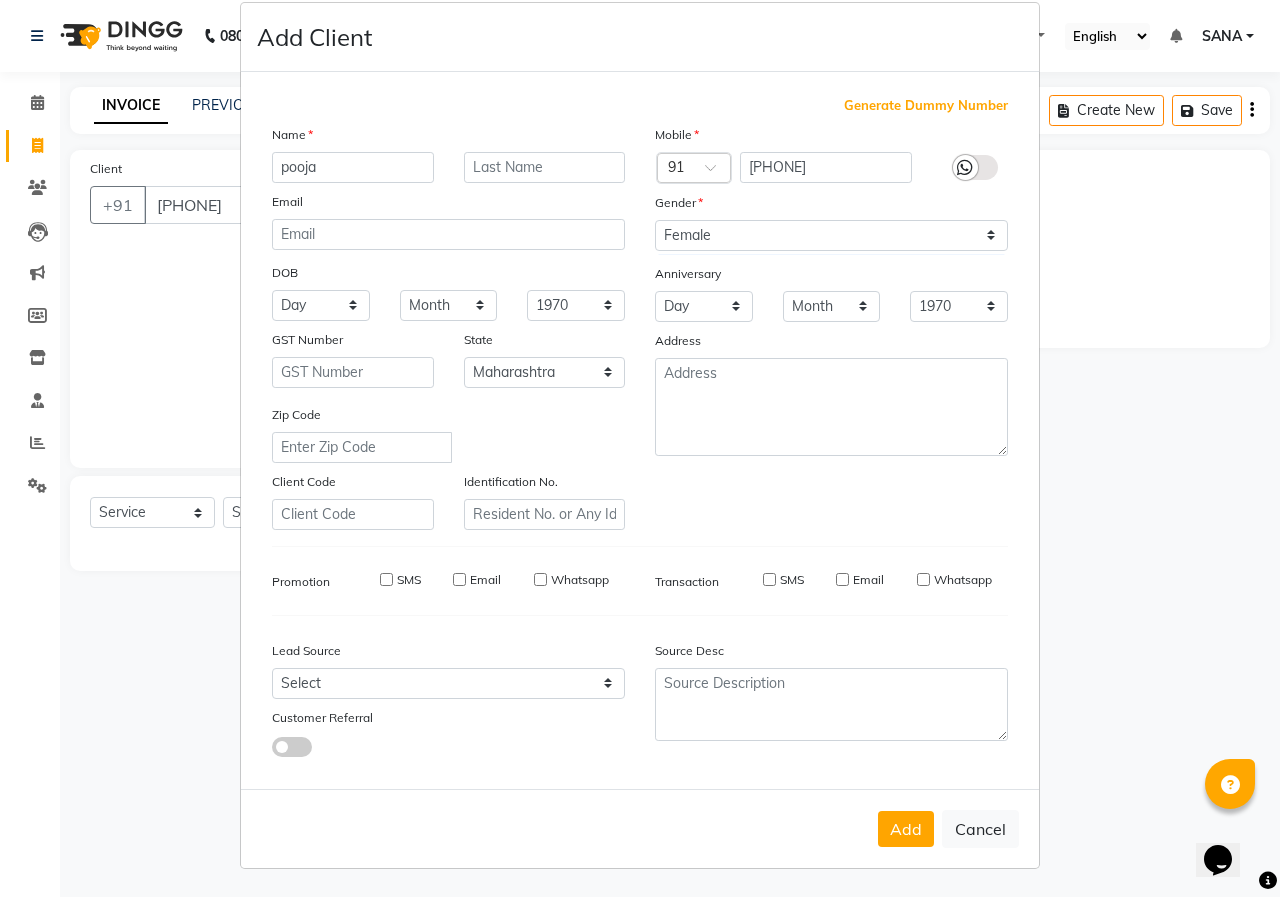 type on "70******87" 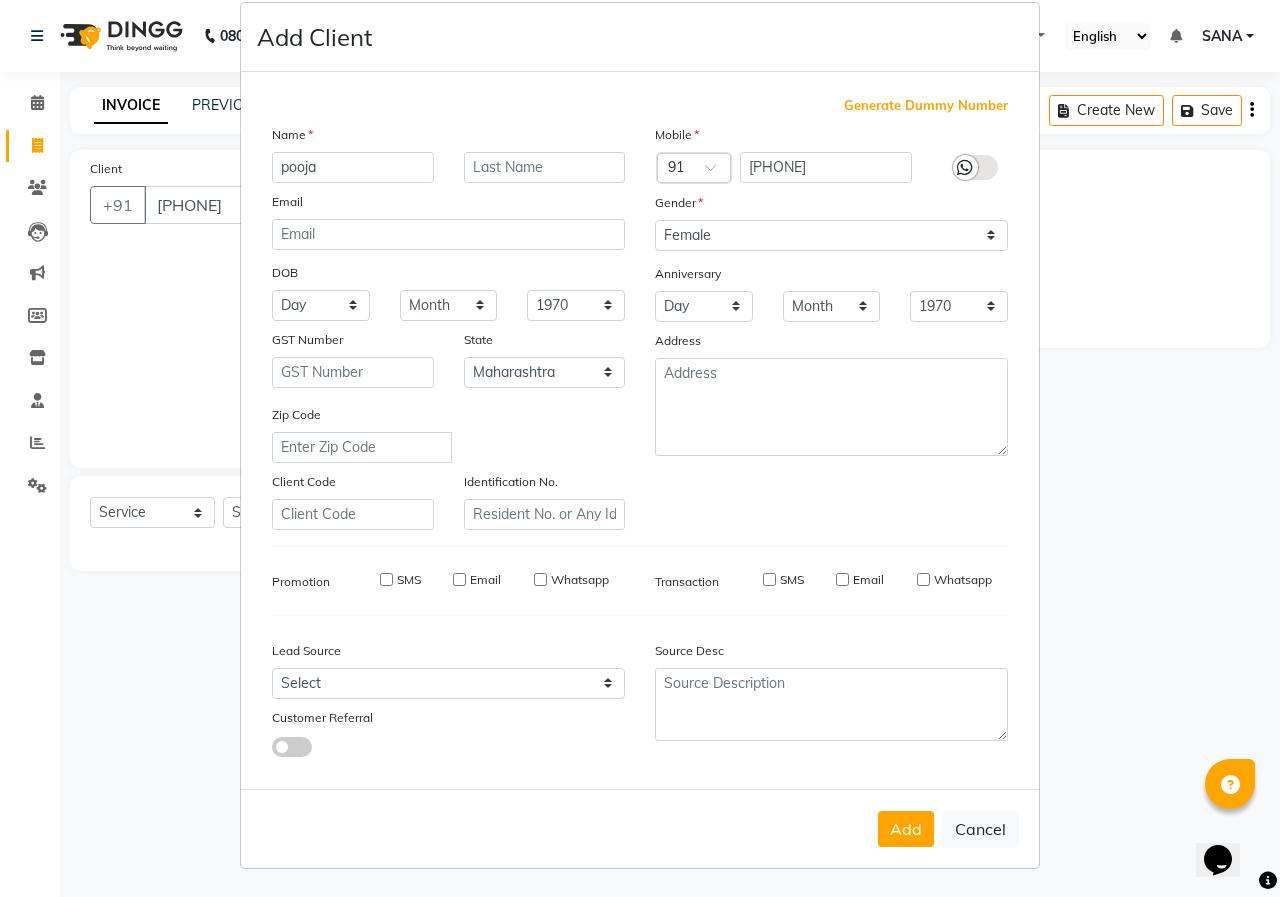 select 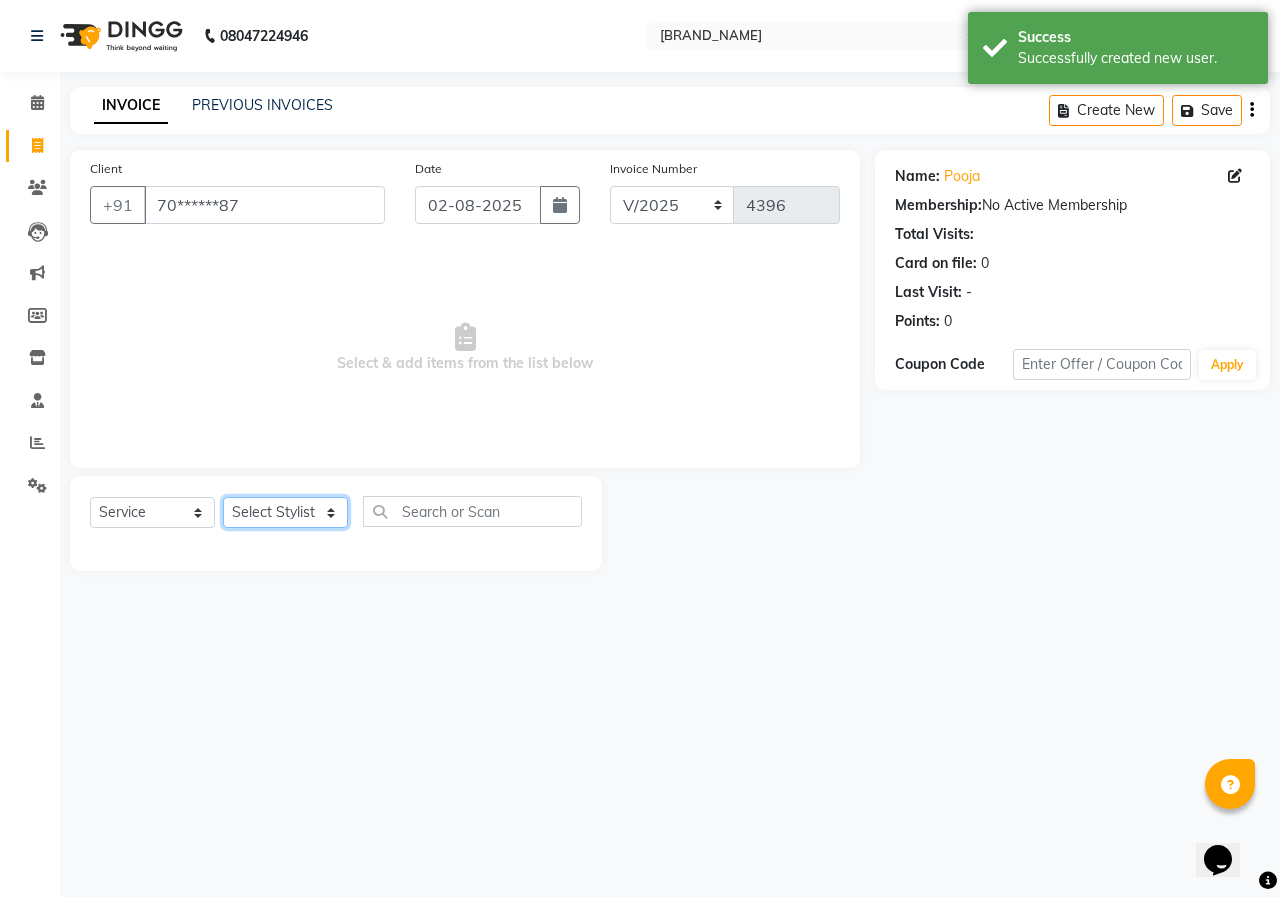 click on "Select Stylist ANUSHKA GAURI GUDDU Keshav Maushi Mhaske  priya  Rahul Ravi  Roshan Sagar SANA Sangam Sanika shabnam SONALI  subhan" 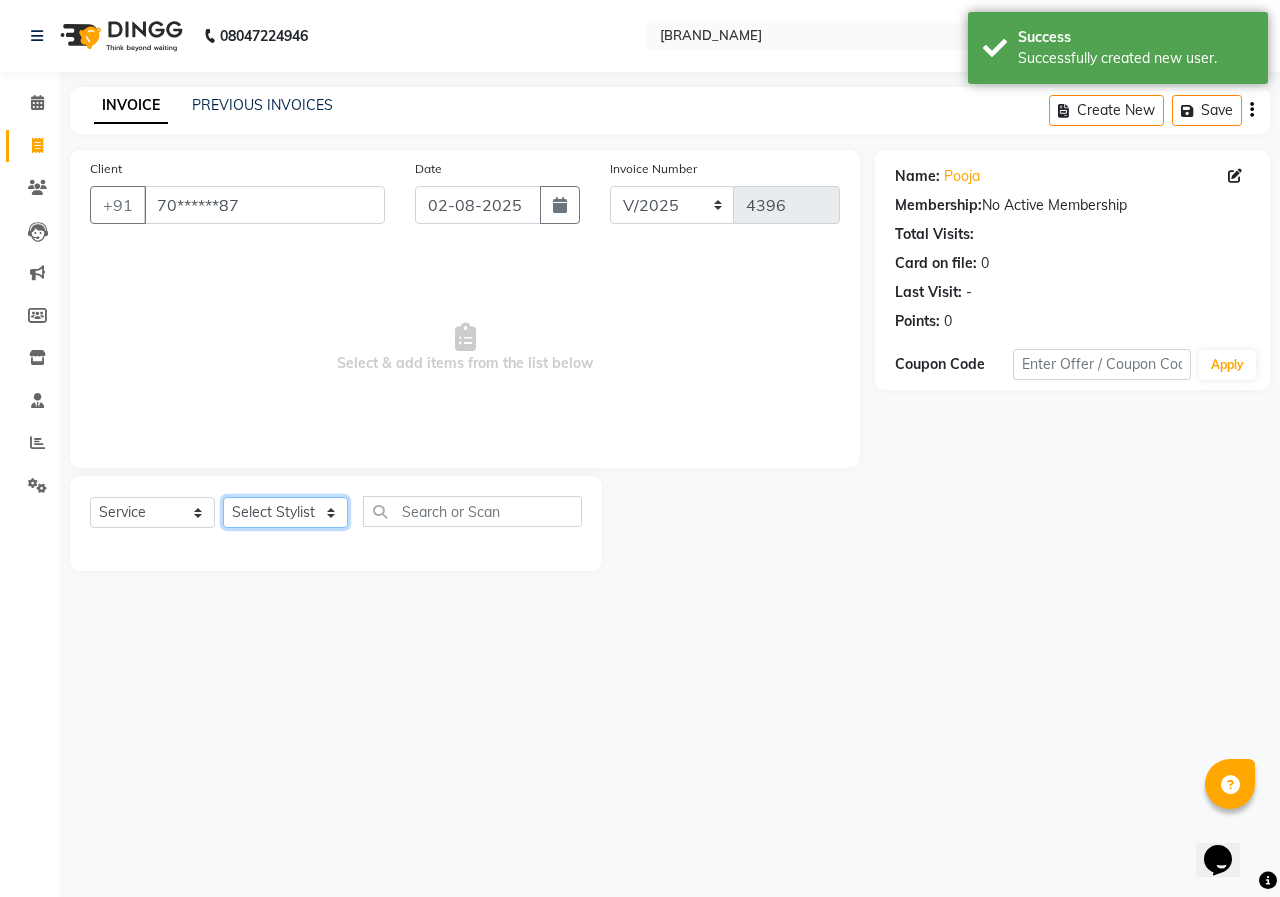 select on "19814" 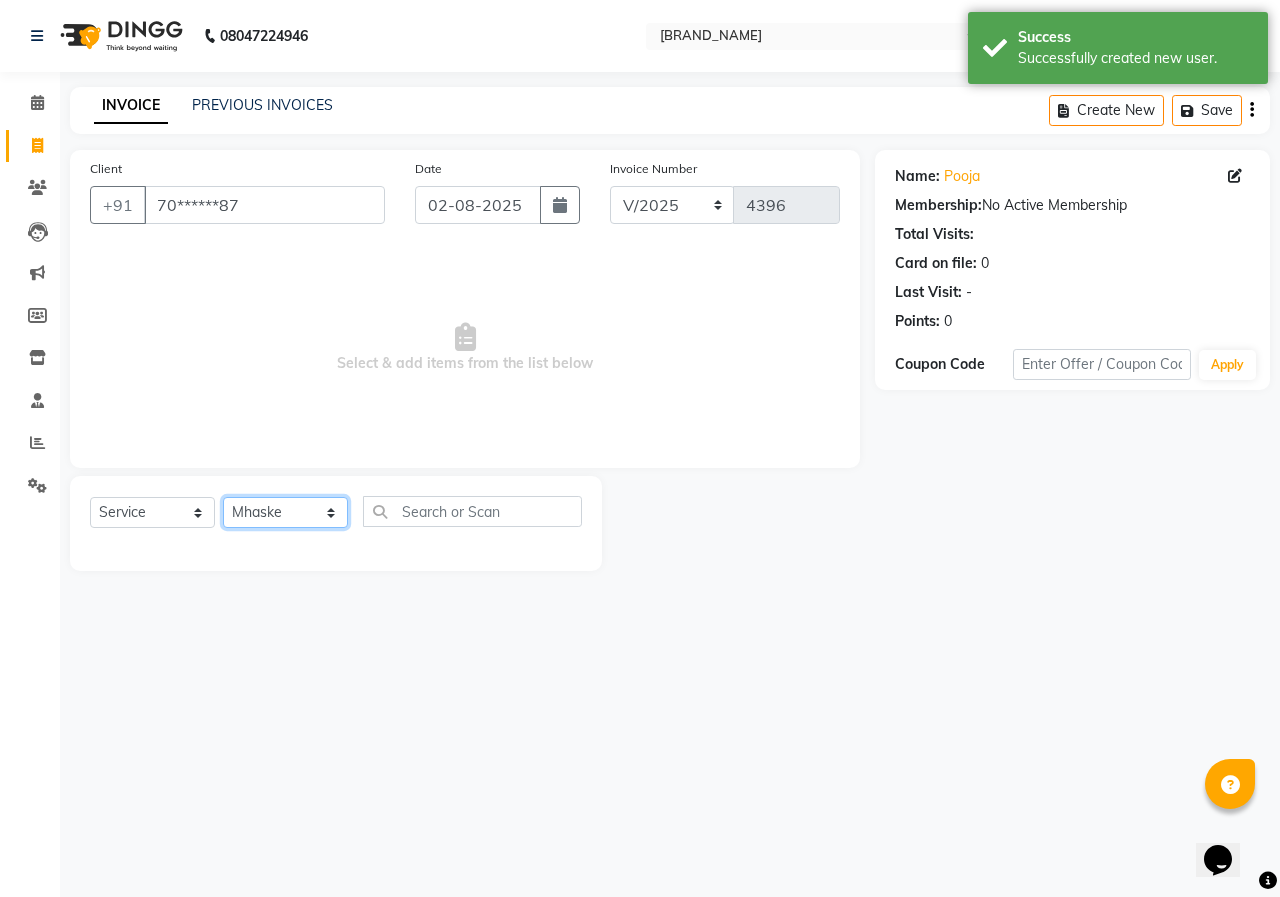 click on "Select Stylist ANUSHKA GAURI GUDDU Keshav Maushi Mhaske  priya  Rahul Ravi  Roshan Sagar SANA Sangam Sanika shabnam SONALI  subhan" 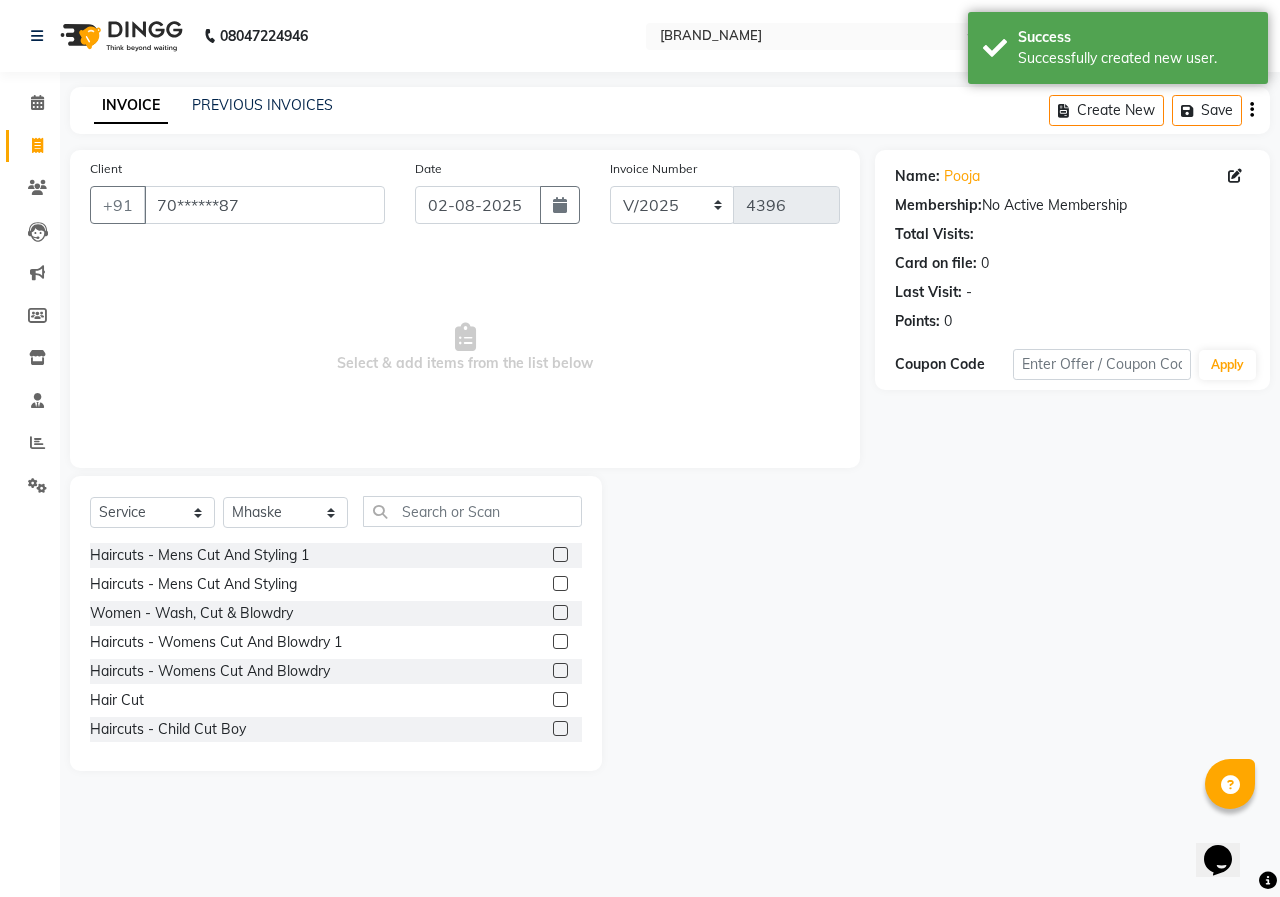 click 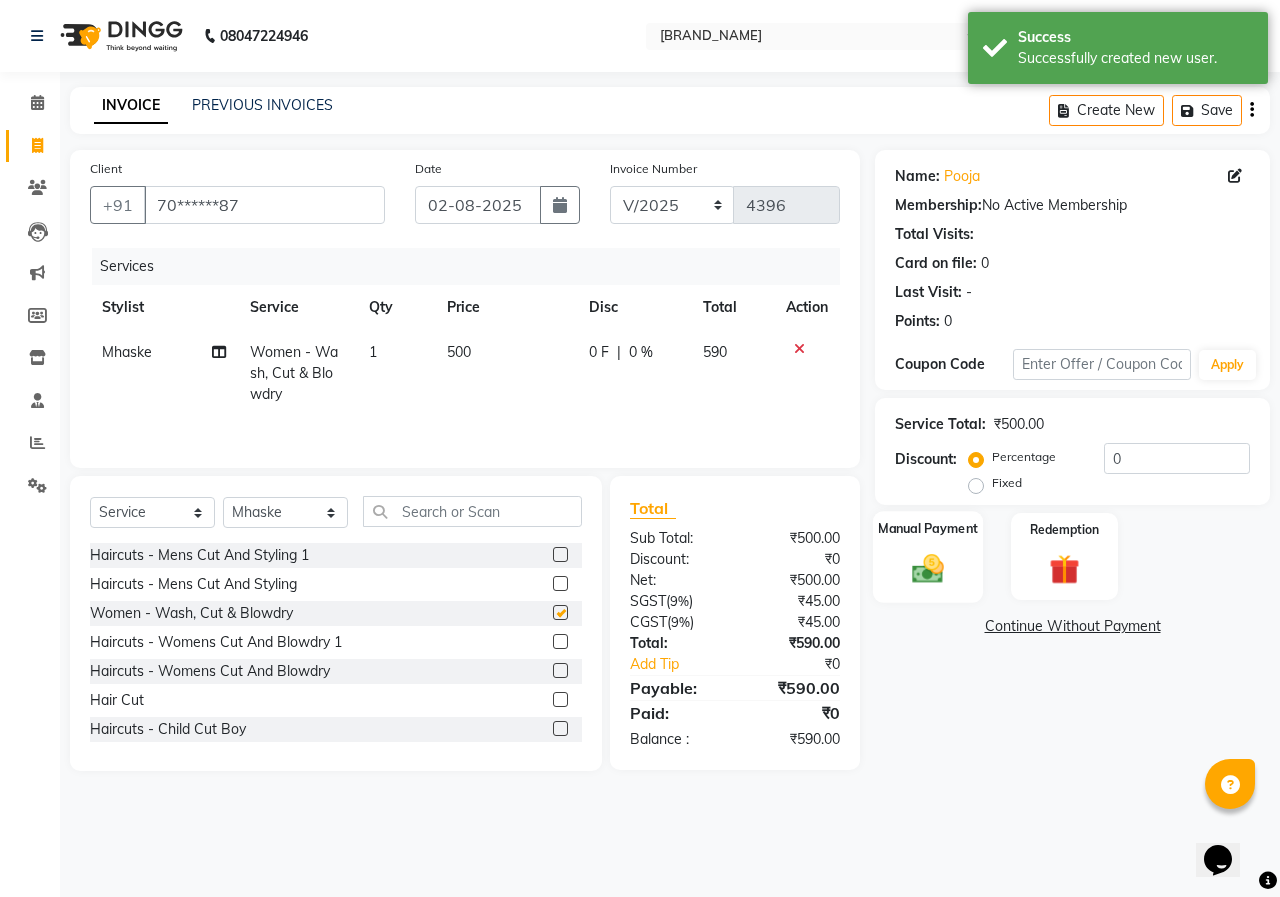 checkbox on "false" 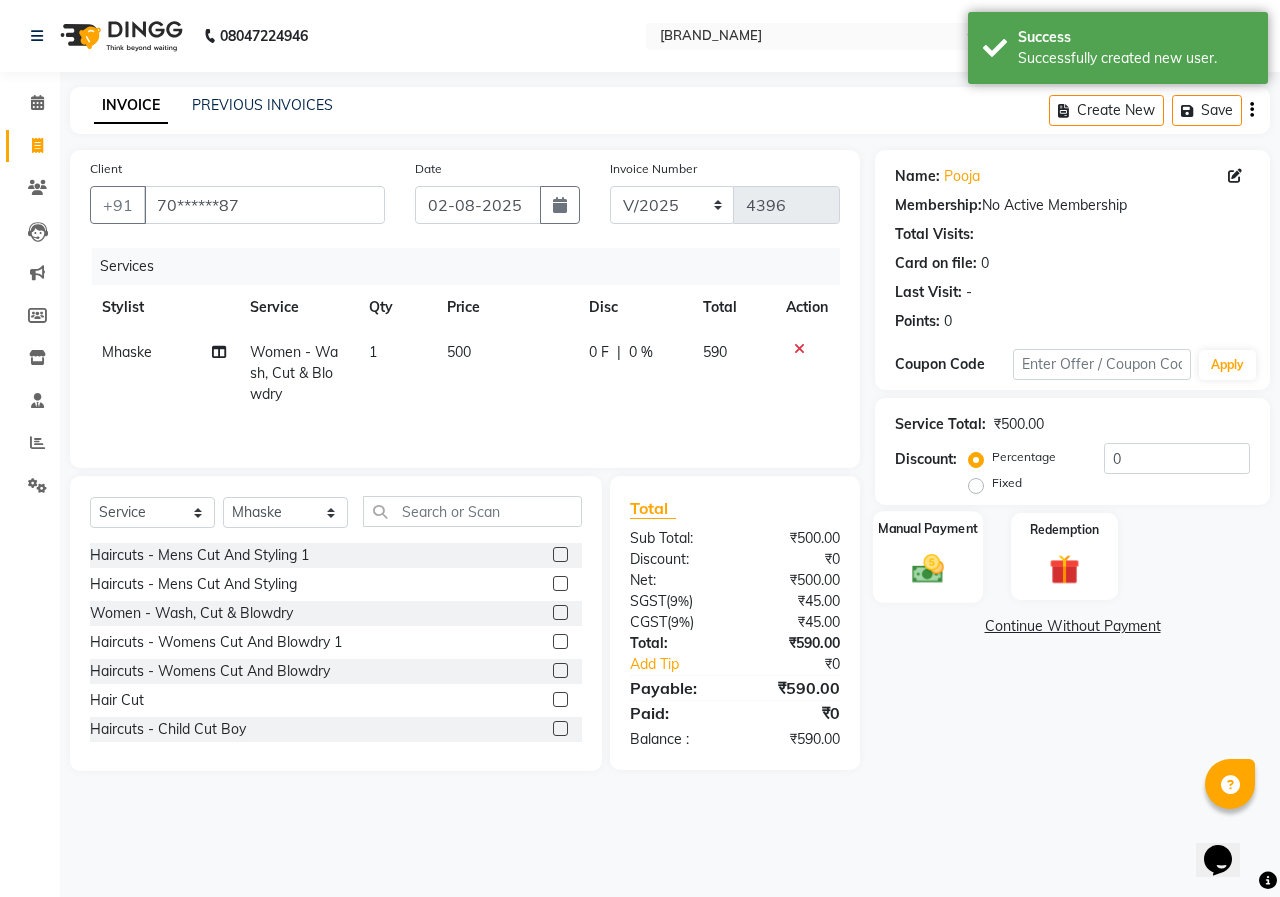 click on "Manual Payment" 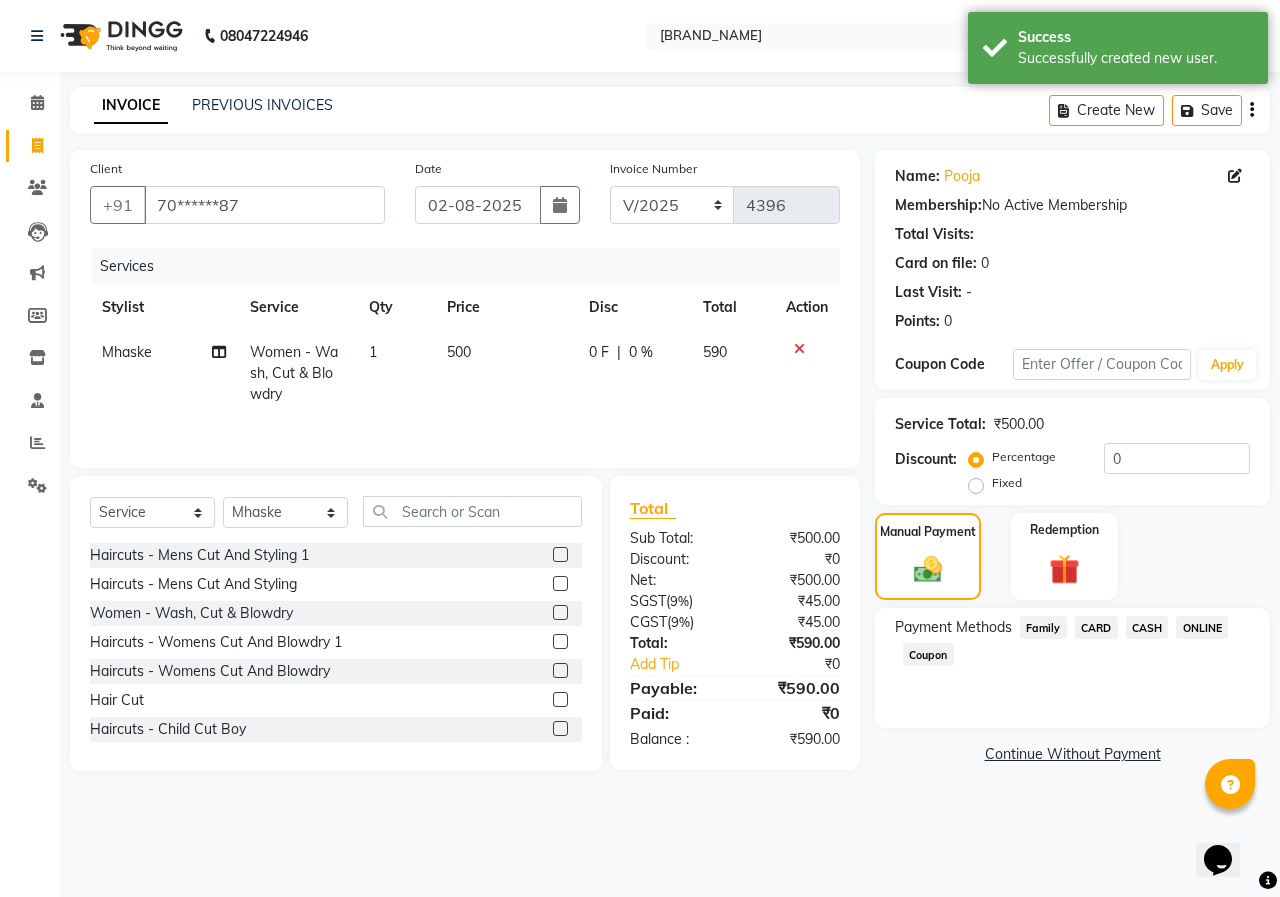 click on "ONLINE" 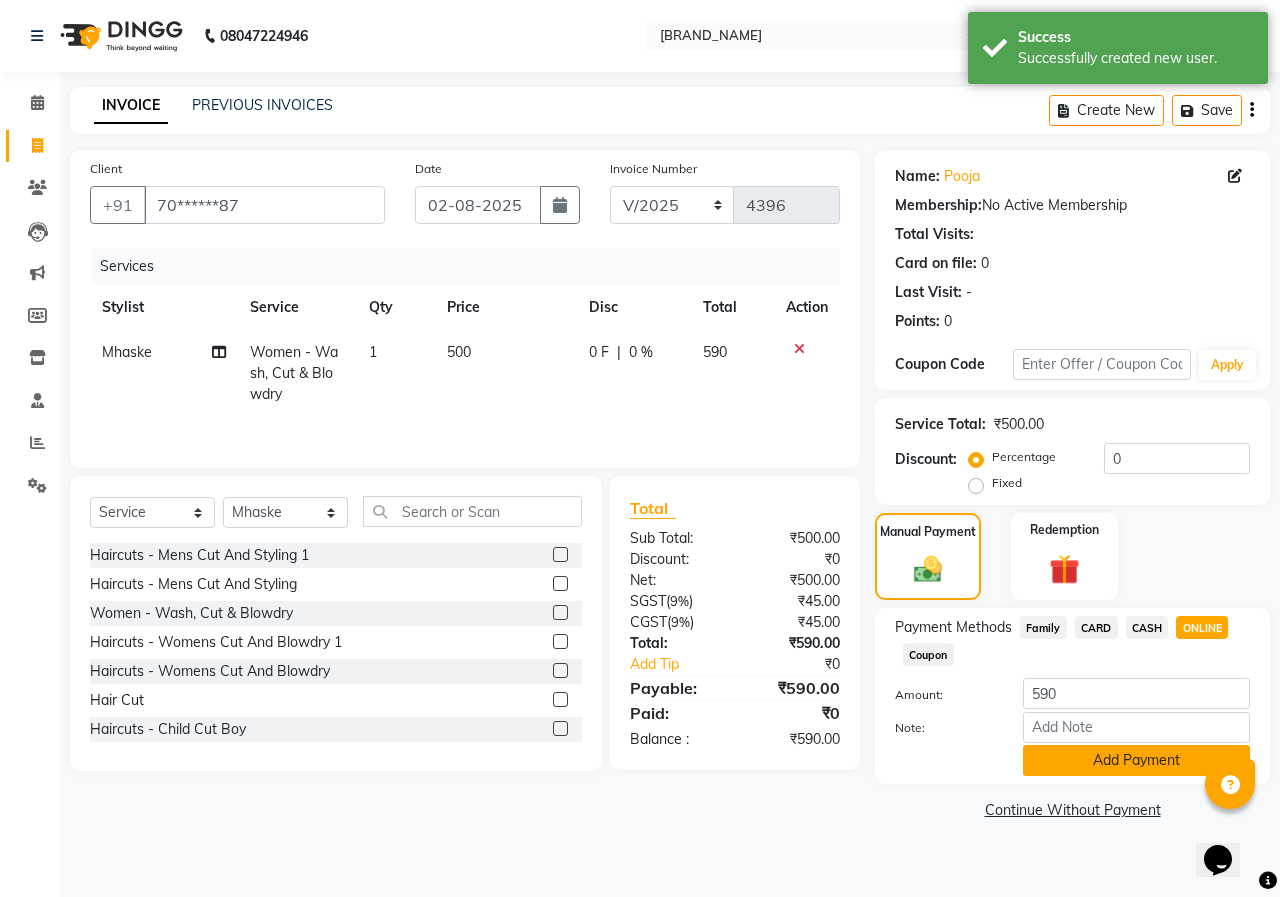 click on "Add Payment" 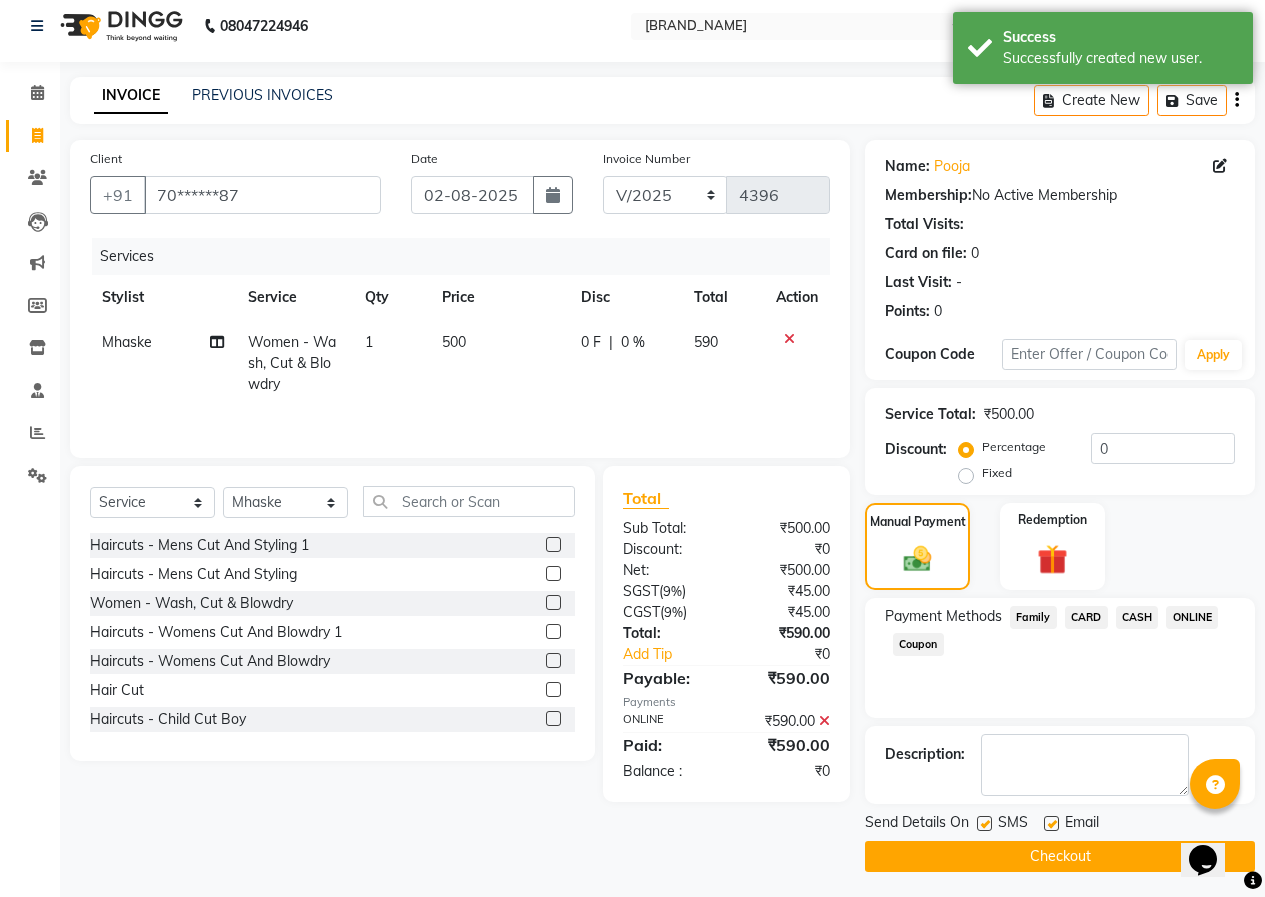 scroll, scrollTop: 15, scrollLeft: 0, axis: vertical 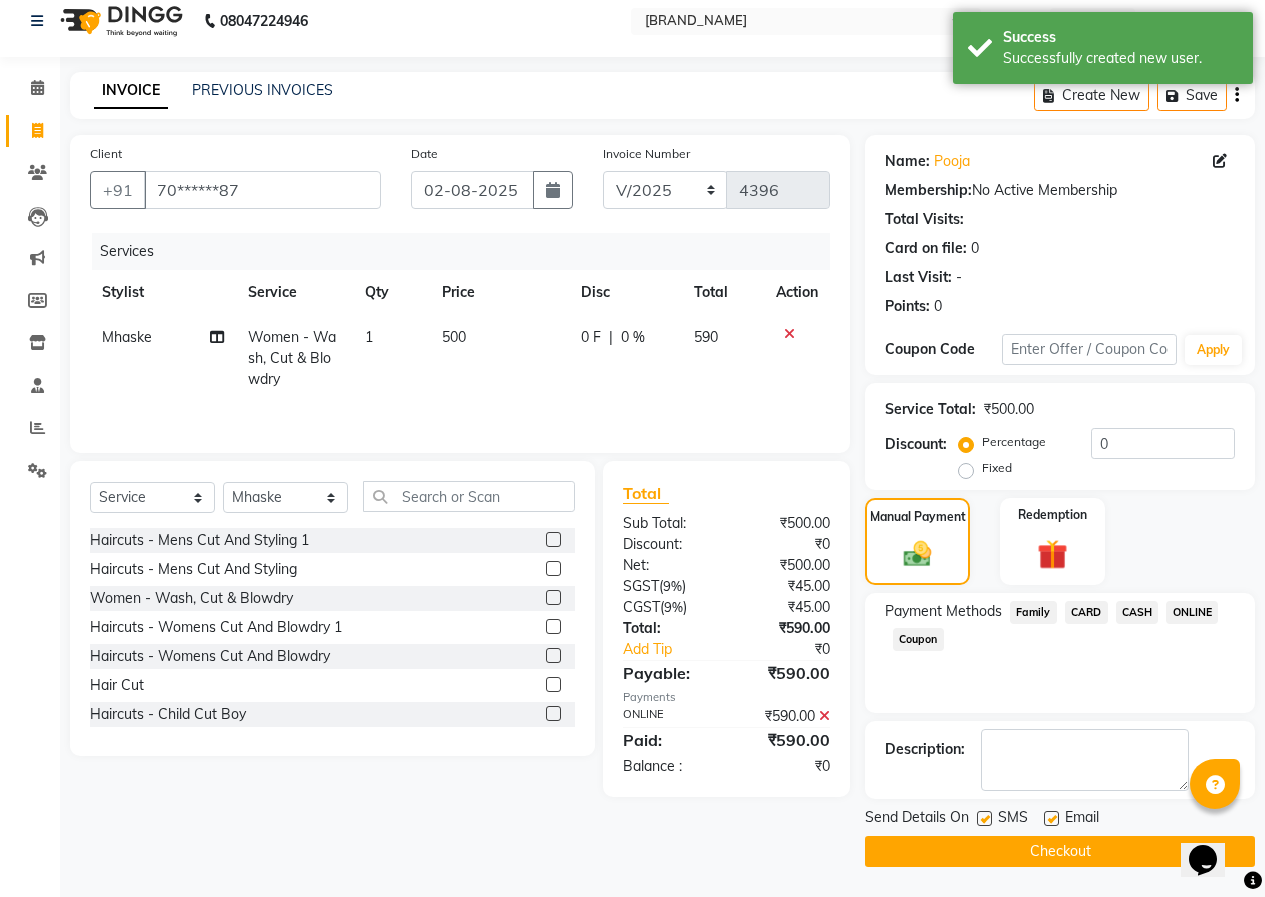 click on "Checkout" 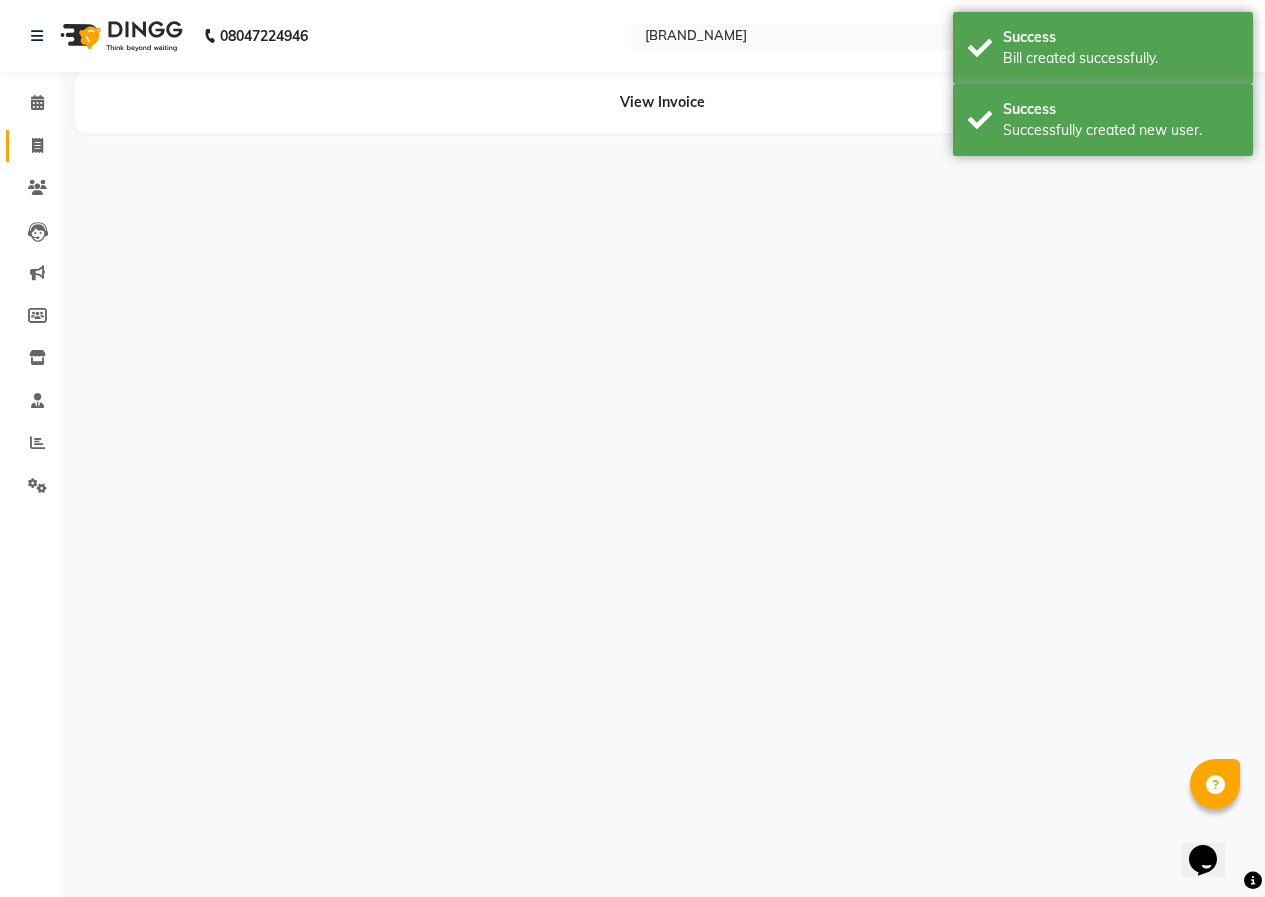 scroll, scrollTop: 0, scrollLeft: 0, axis: both 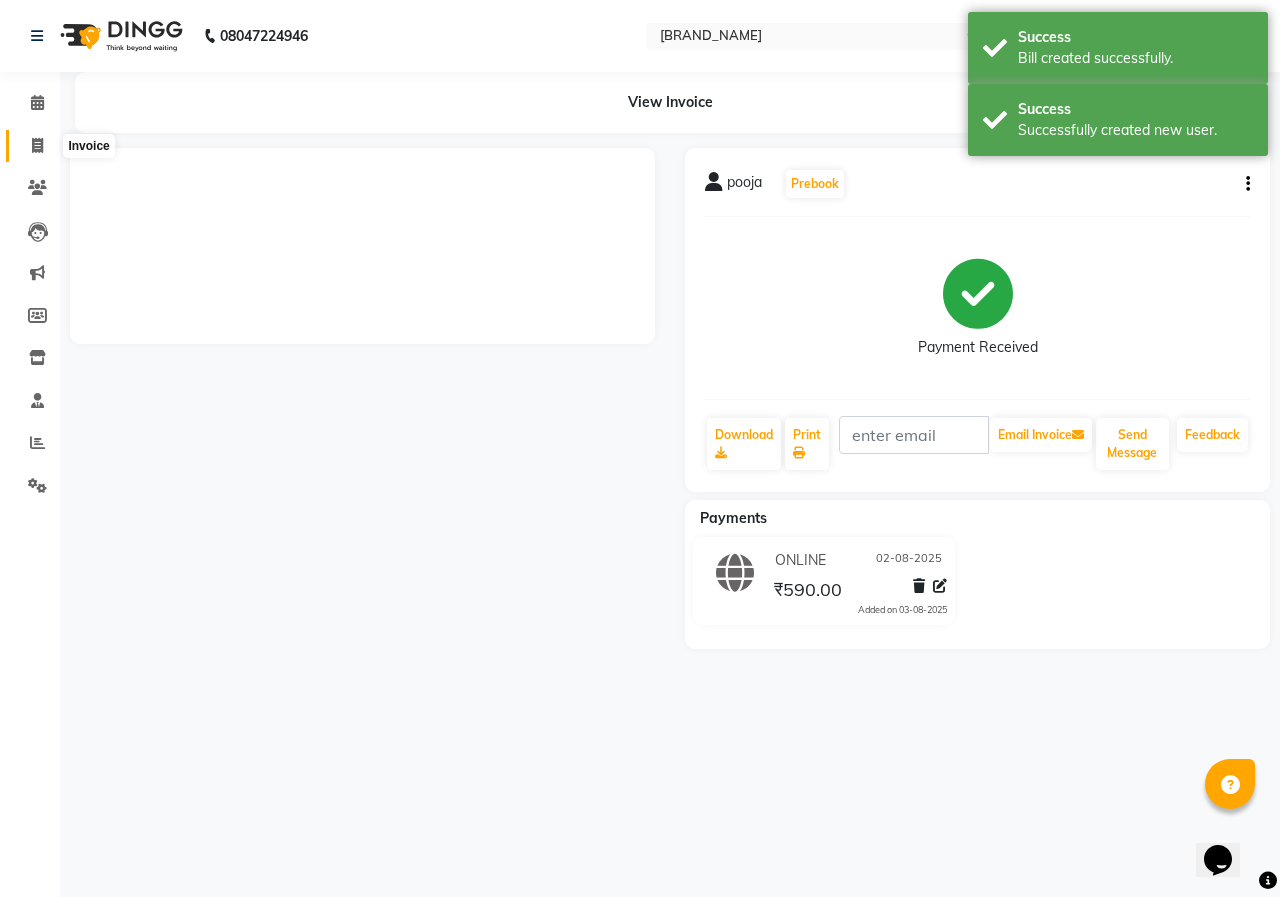 click 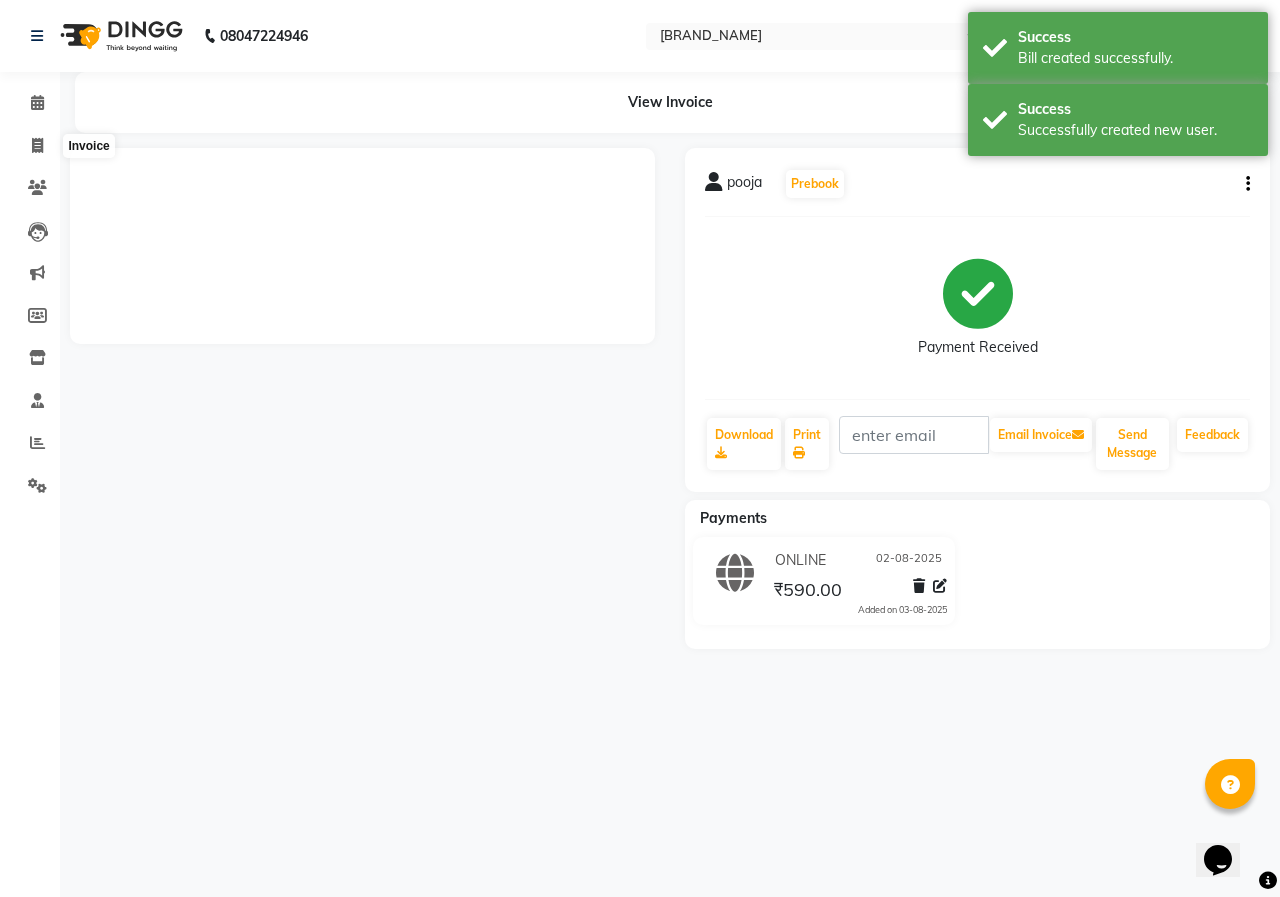 select on "service" 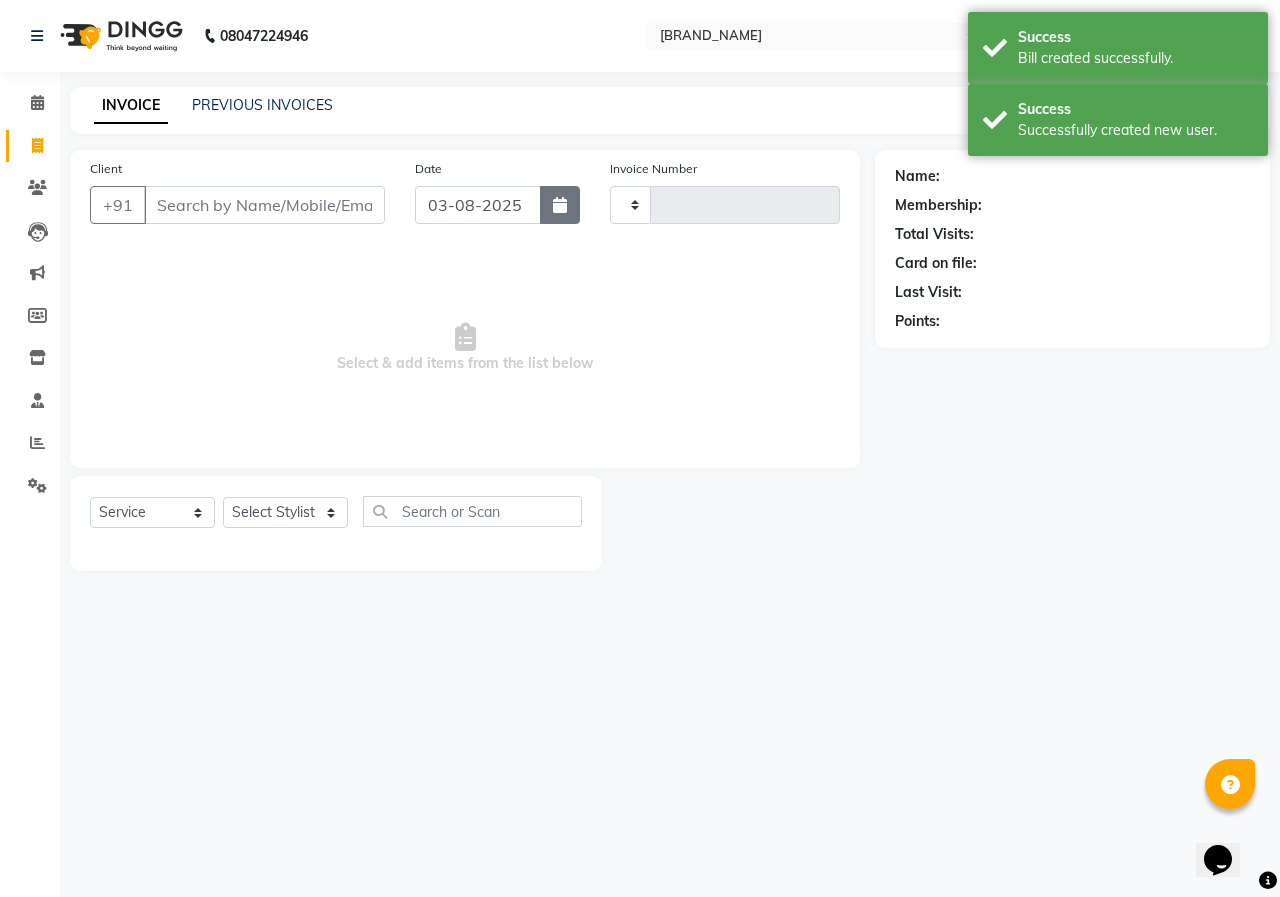 click 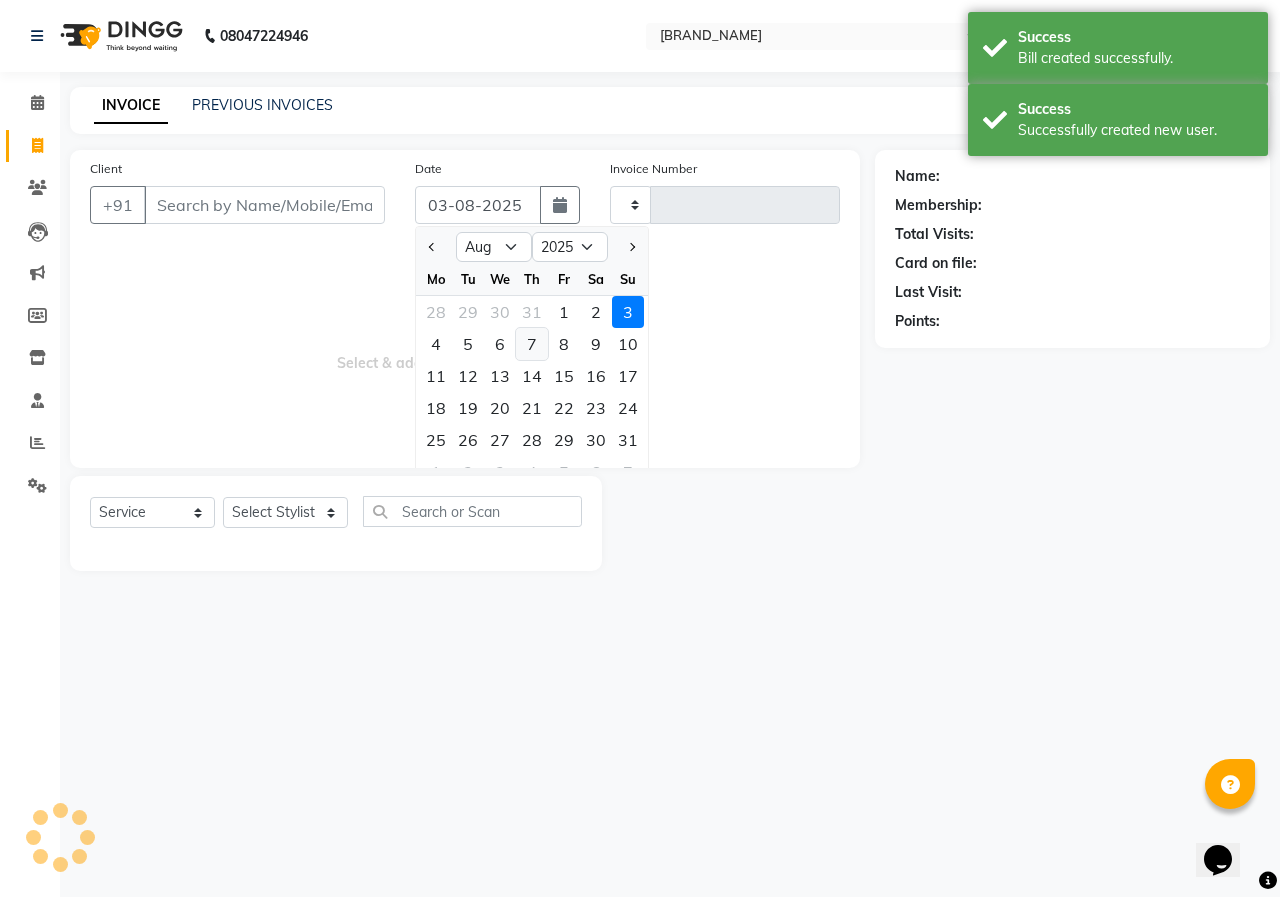 type on "4397" 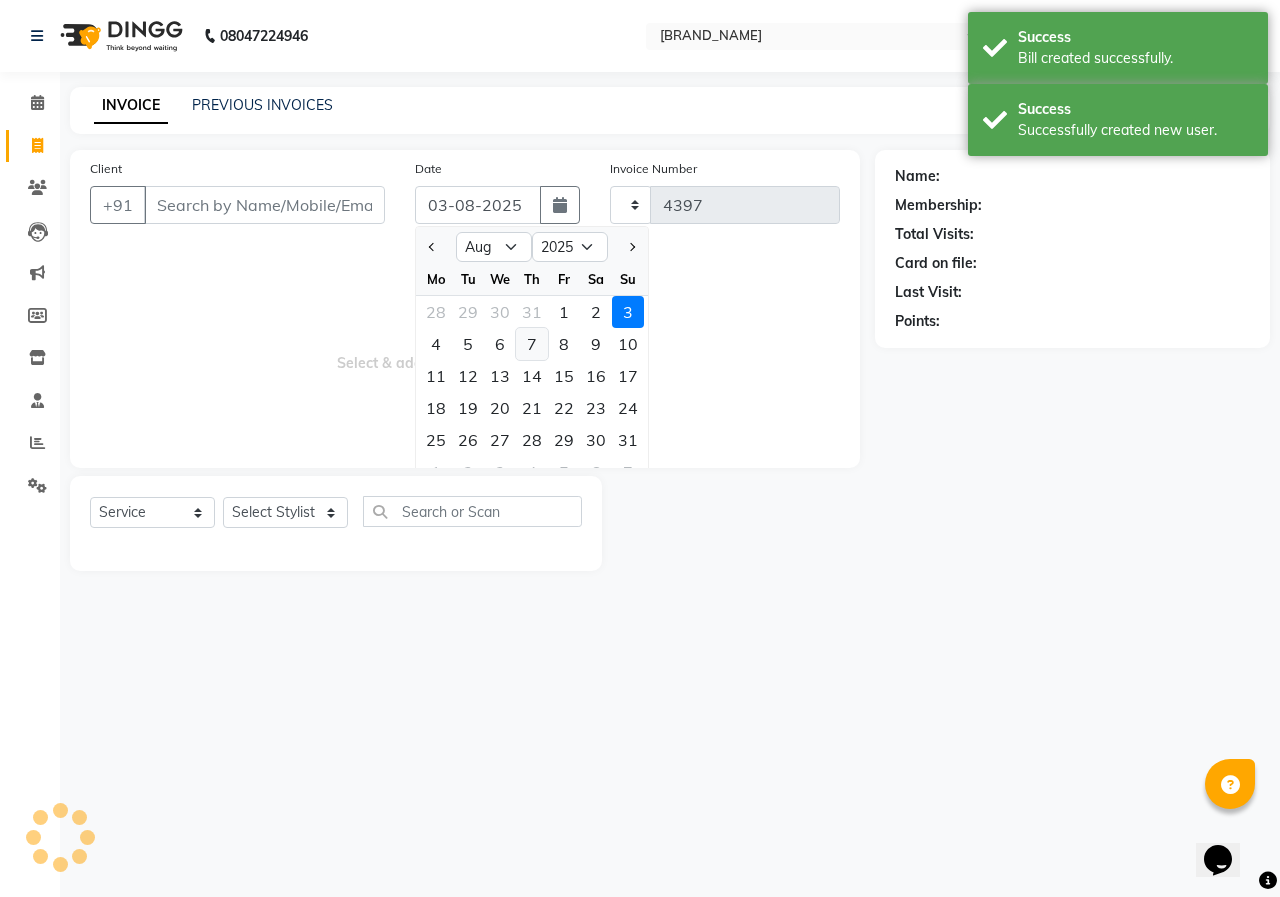 select on "3952" 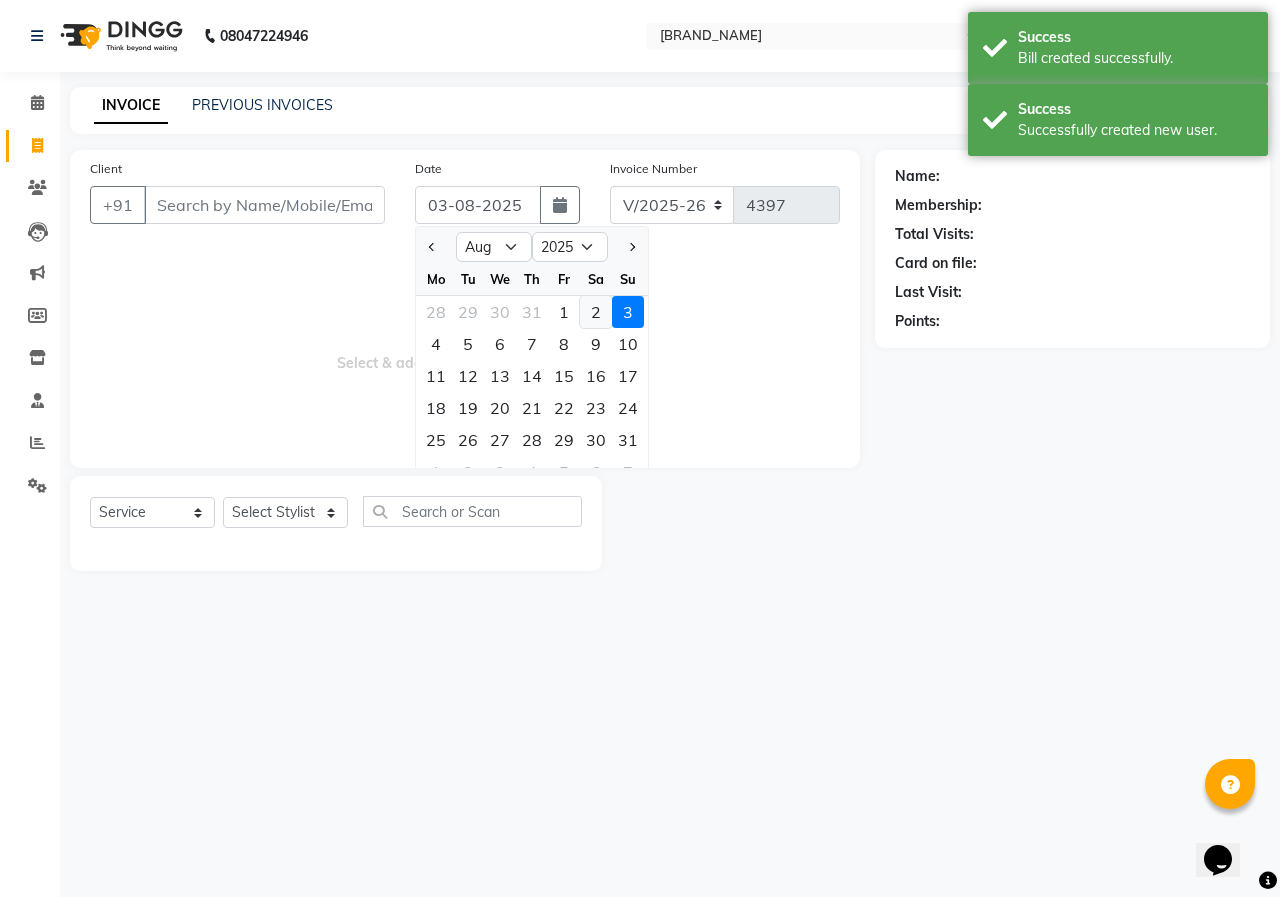 click on "2" 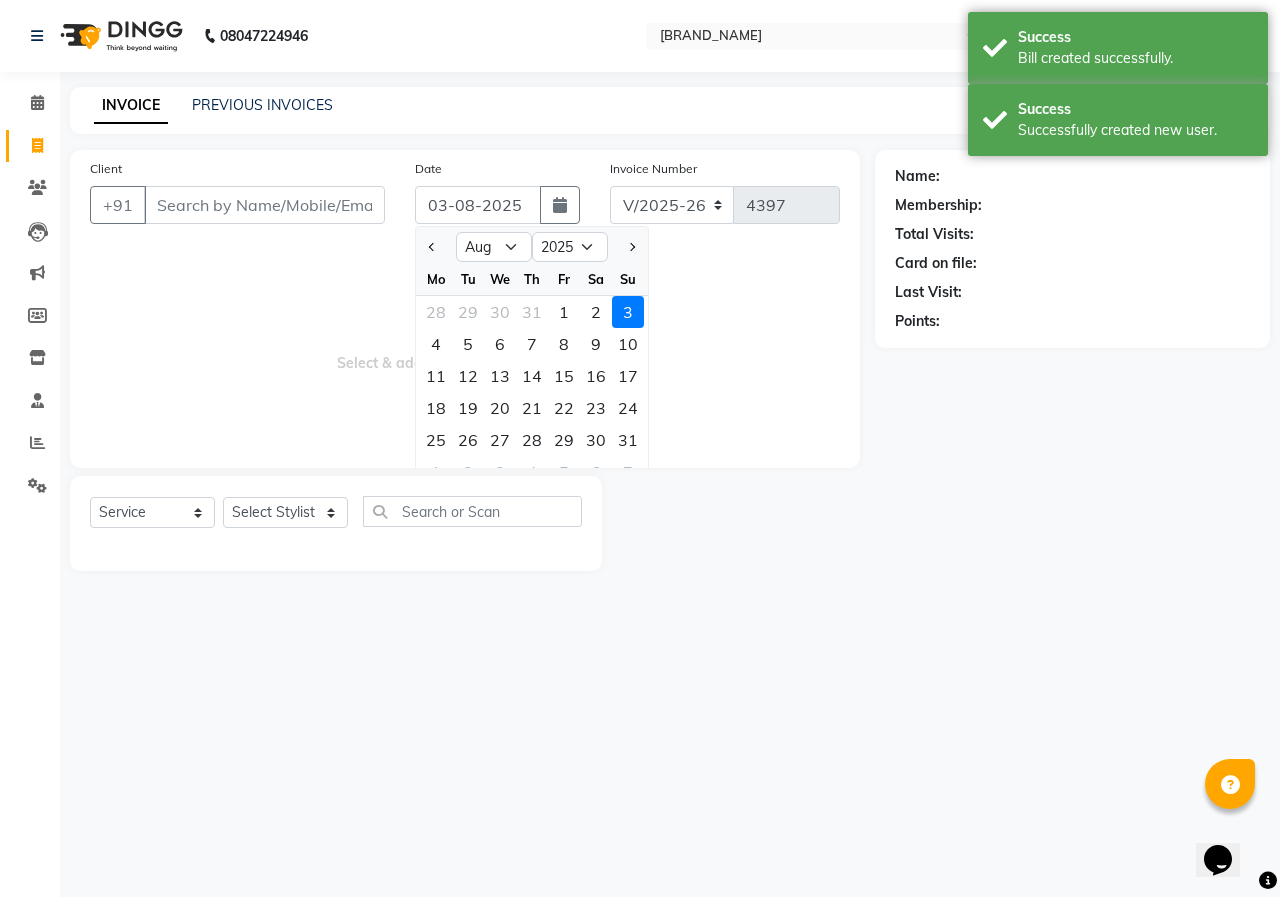 type on "02-08-2025" 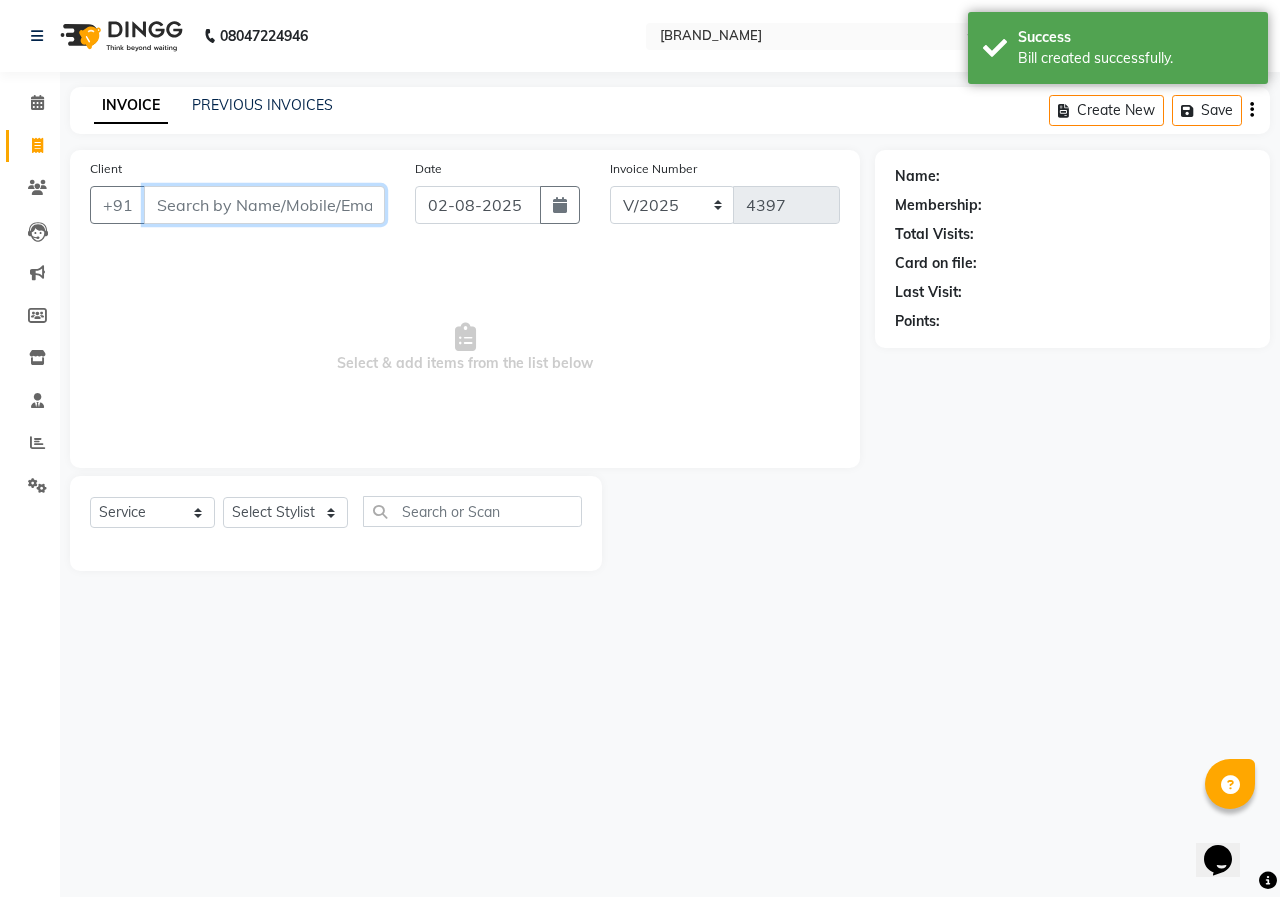 click on "Client" at bounding box center (264, 205) 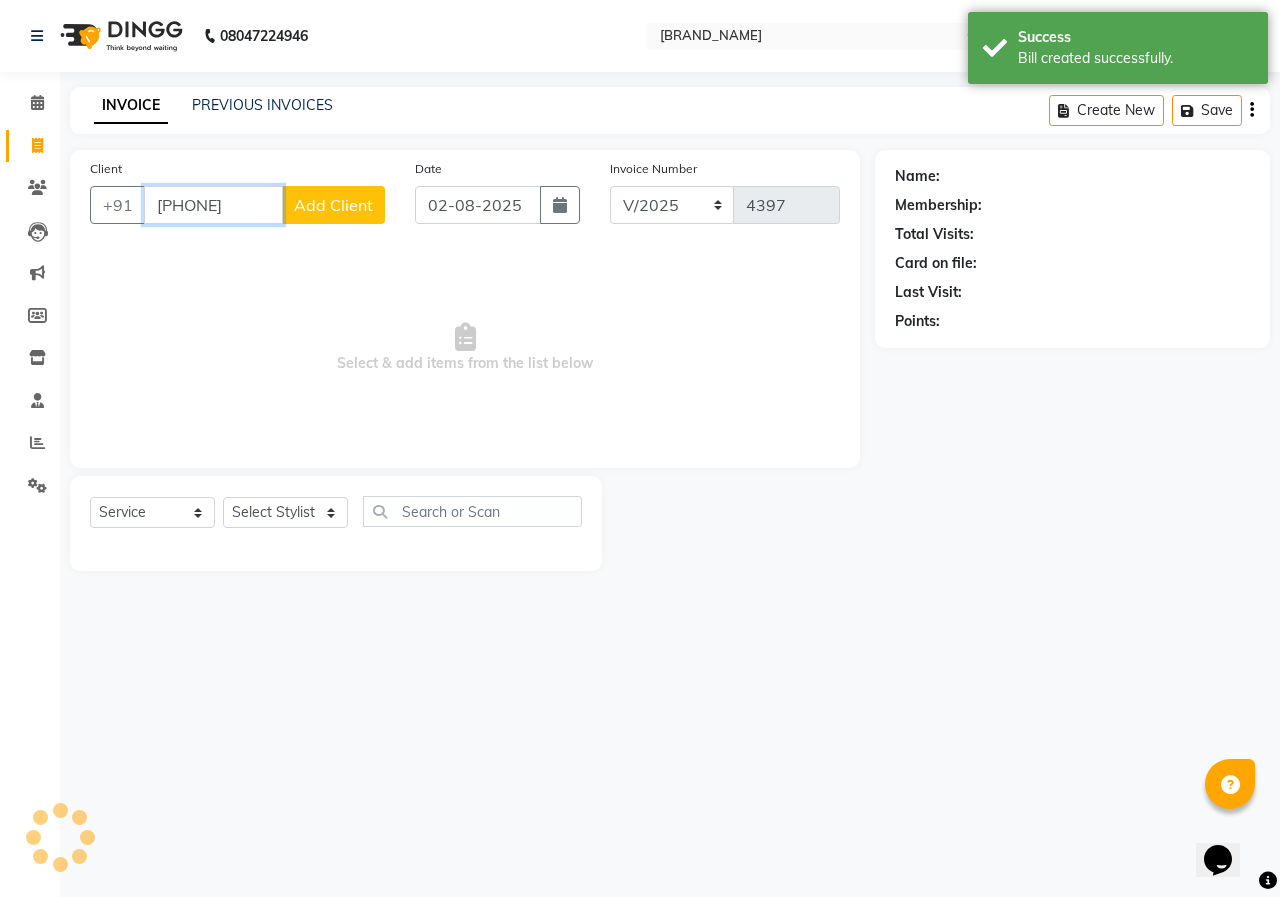 type on "[PHONE]" 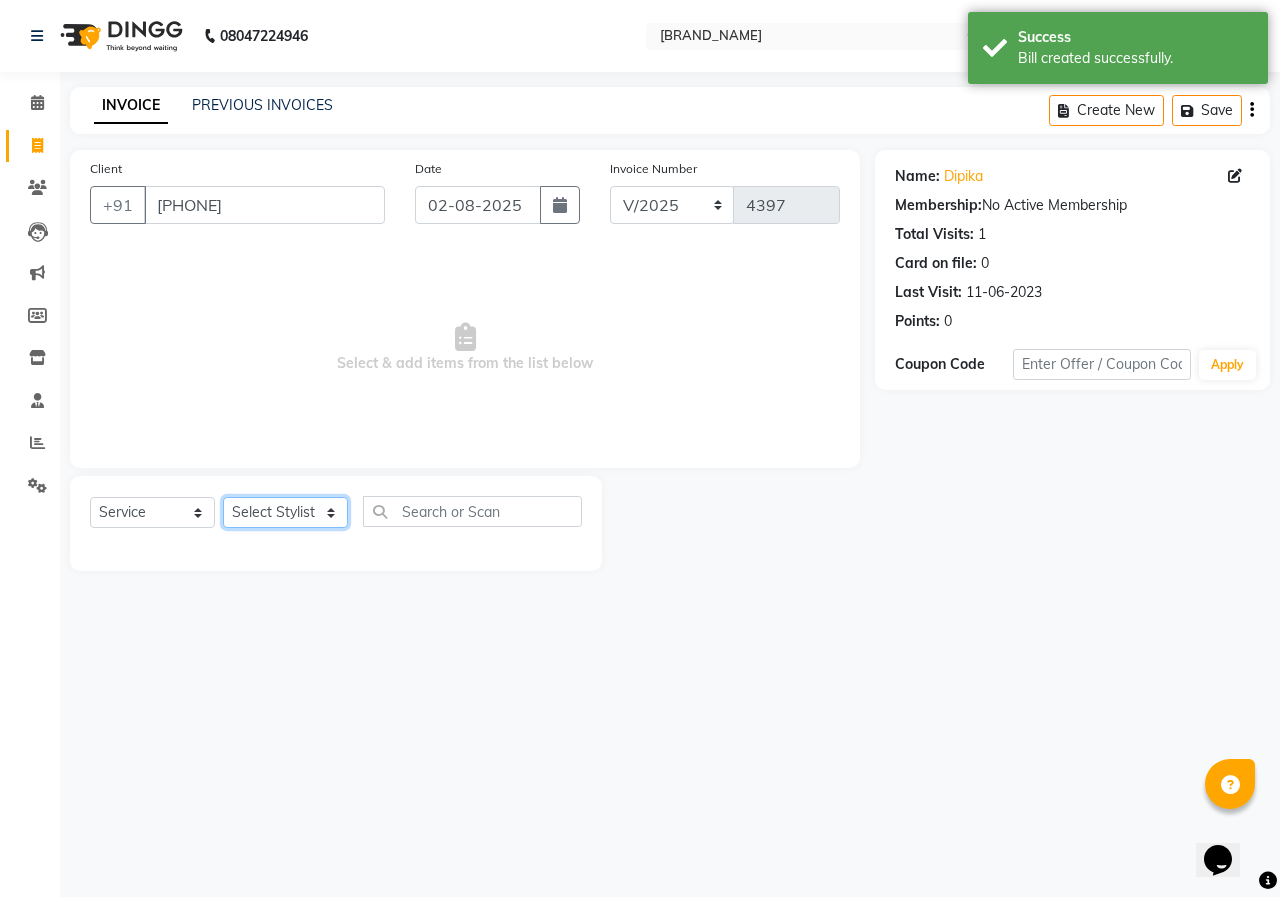 click on "Select Stylist ANUSHKA GAURI GUDDU Keshav Maushi Mhaske  priya  Rahul Ravi  Roshan Sagar SANA Sangam Sanika shabnam SONALI  subhan" 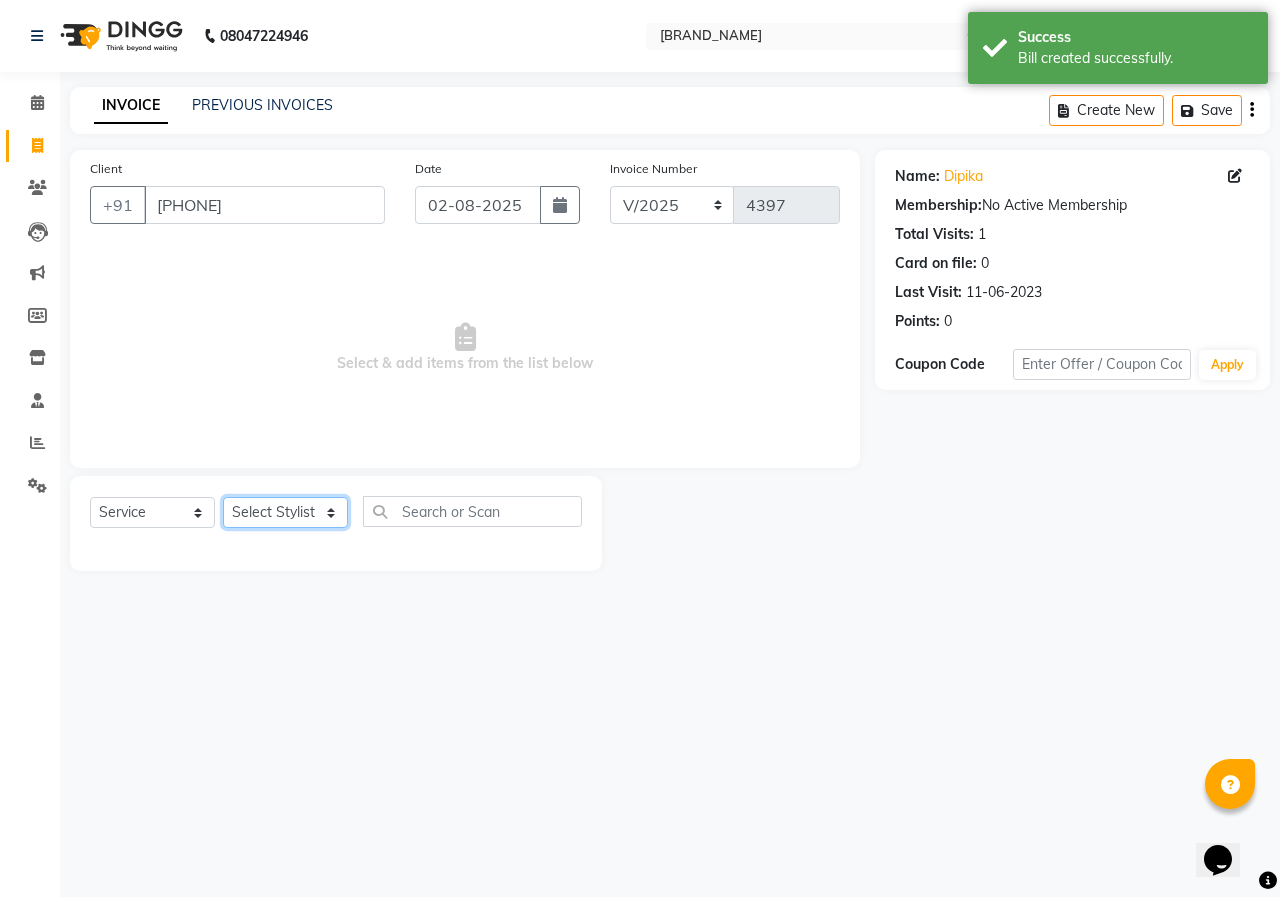 select on "47599" 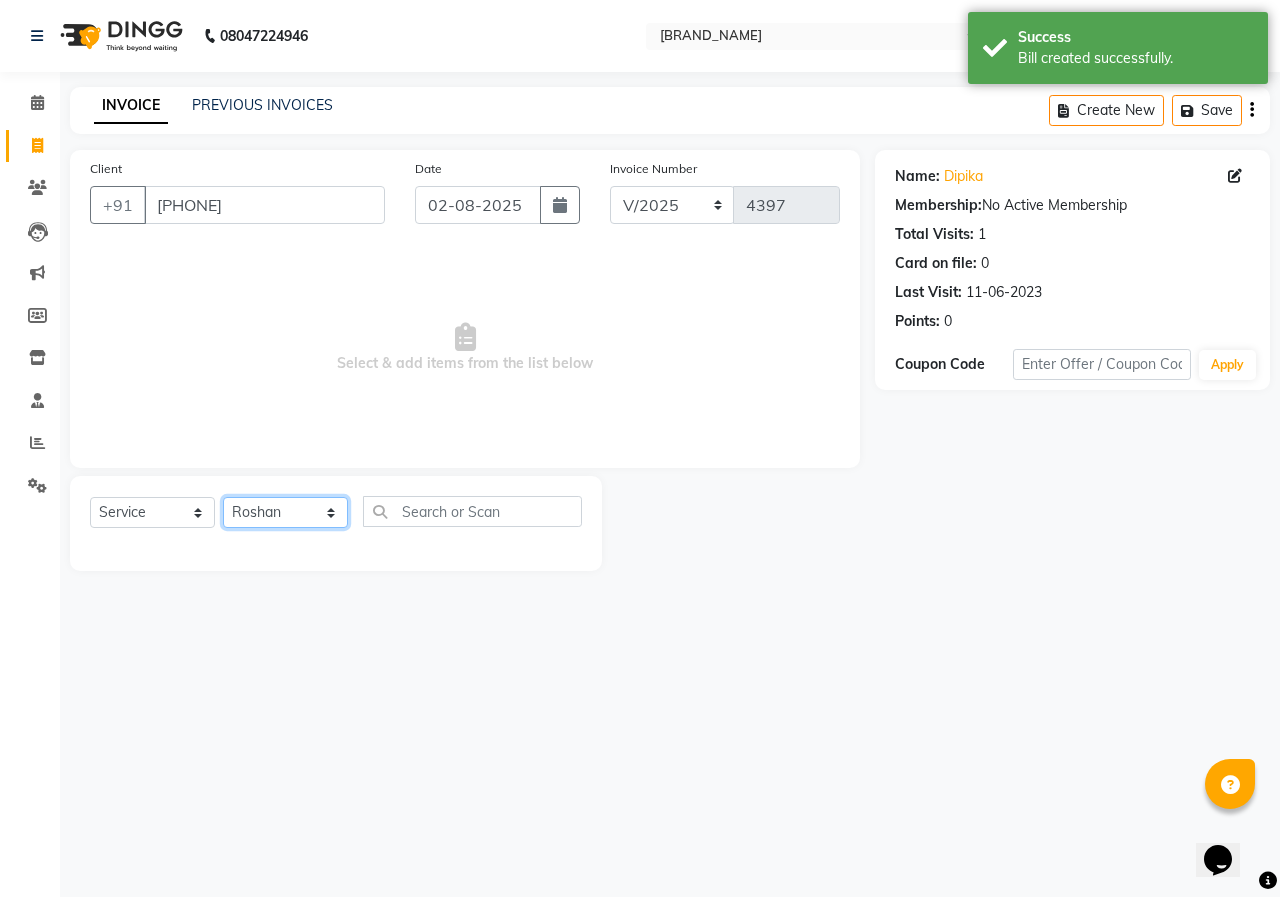 click on "Select Stylist ANUSHKA GAURI GUDDU Keshav Maushi Mhaske  priya  Rahul Ravi  Roshan Sagar SANA Sangam Sanika shabnam SONALI  subhan" 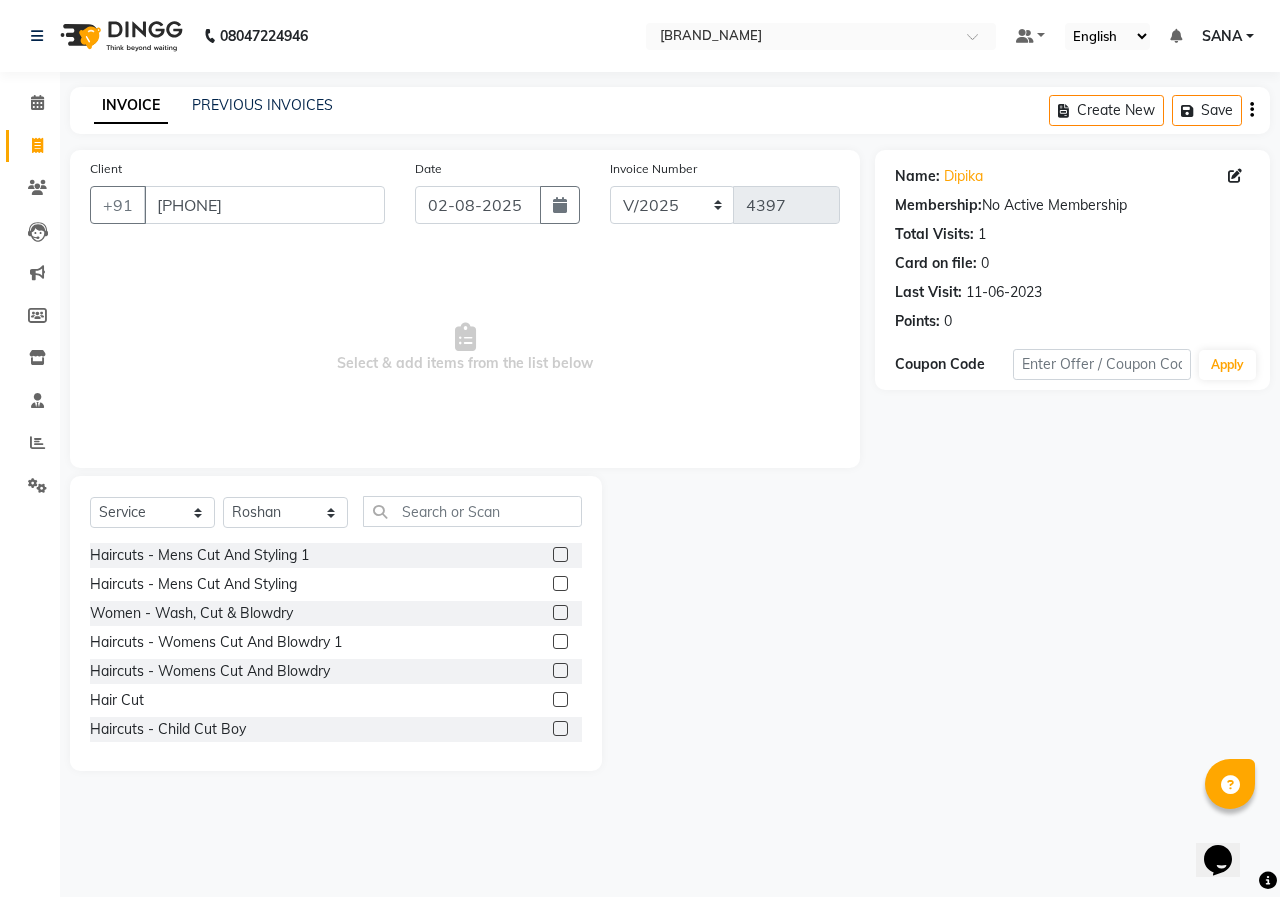 click 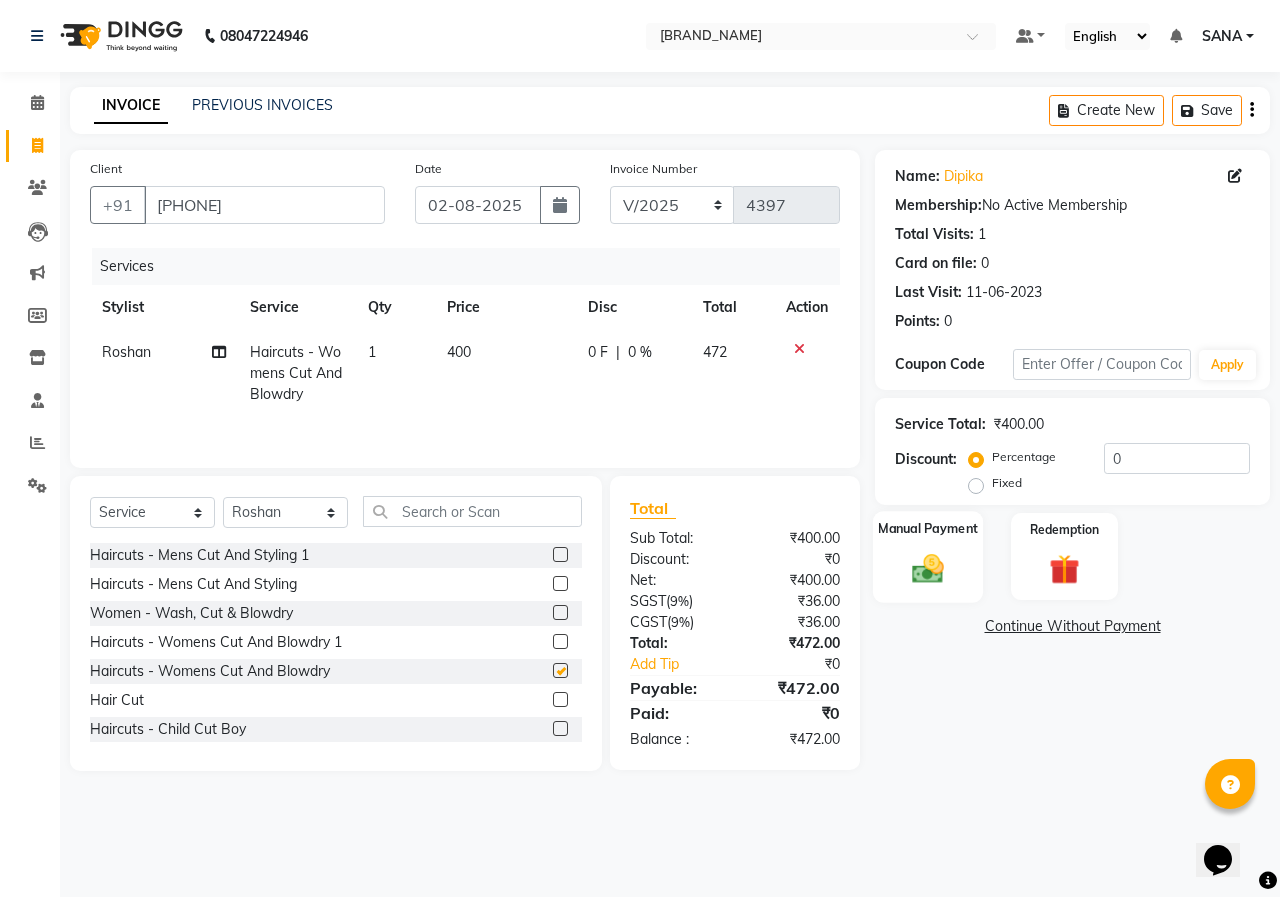 checkbox on "false" 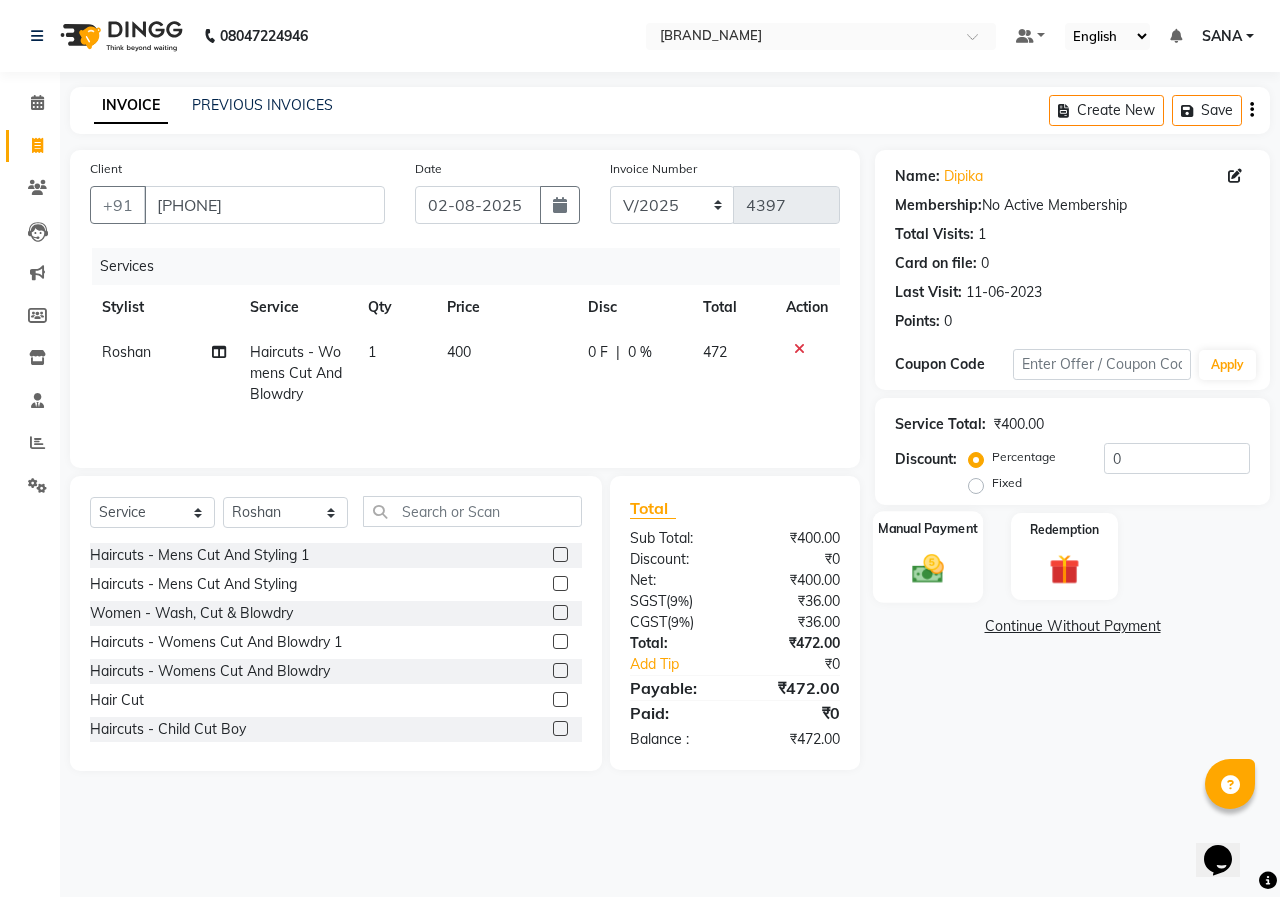 click on "Manual Payment" 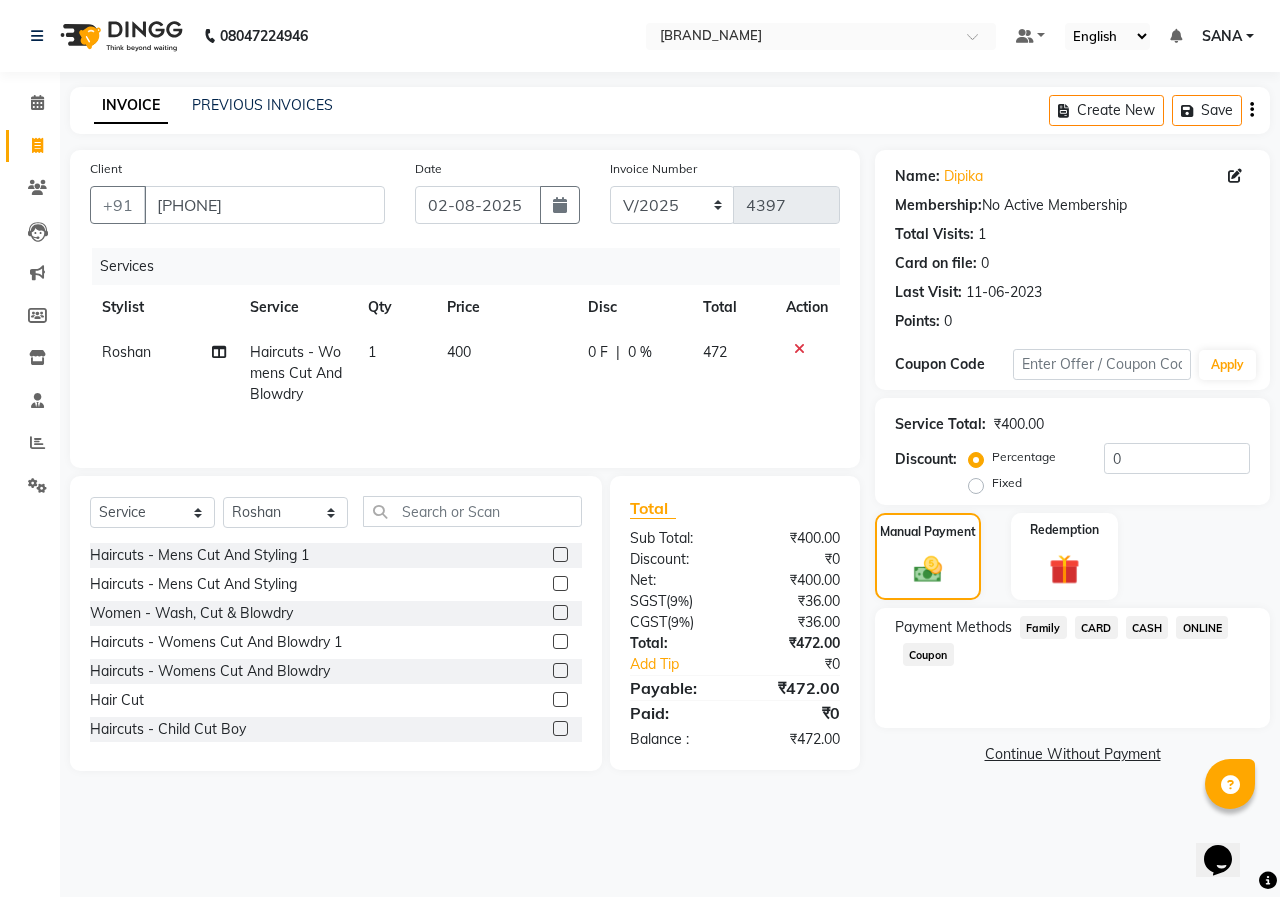 click on "ONLINE" 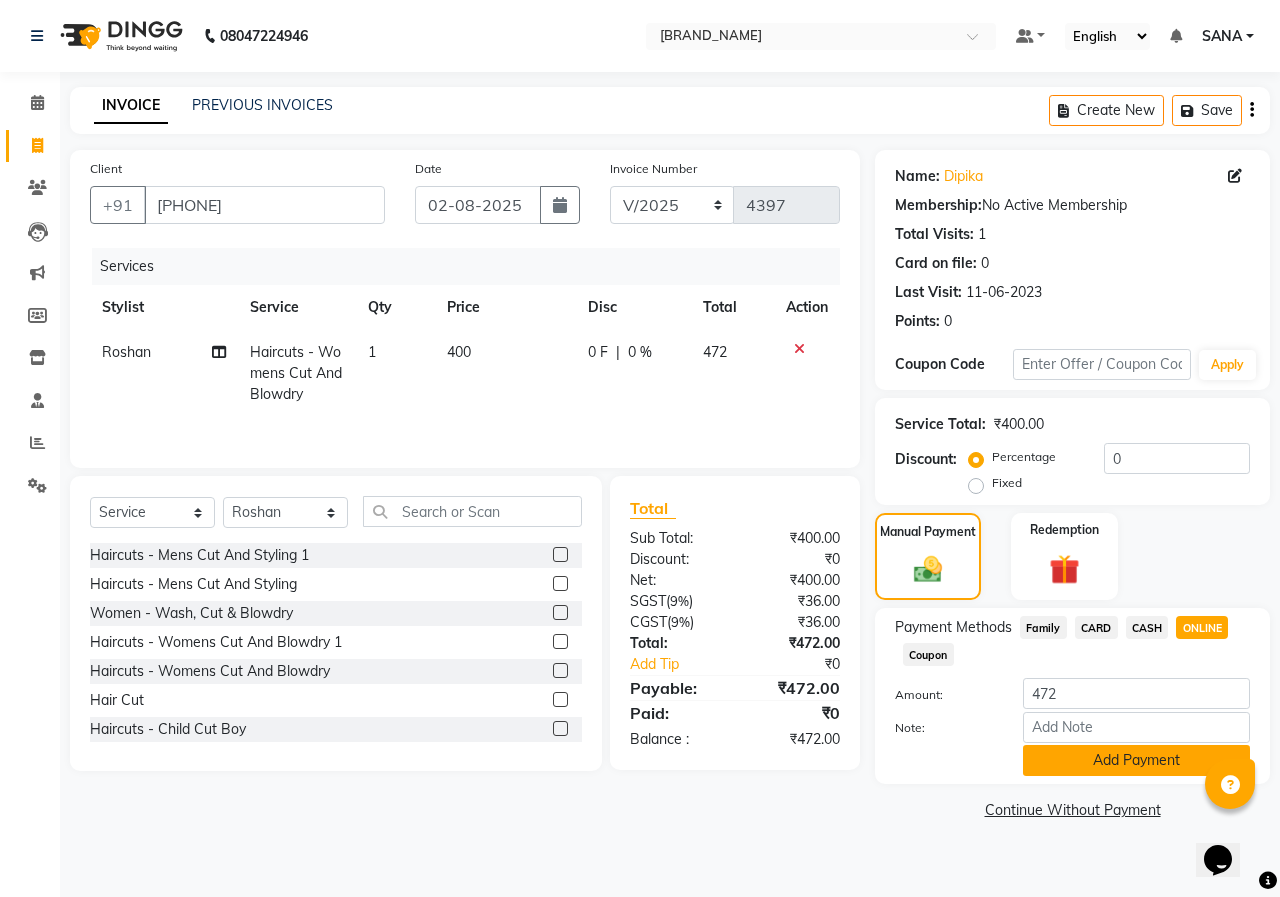 click on "Add Payment" 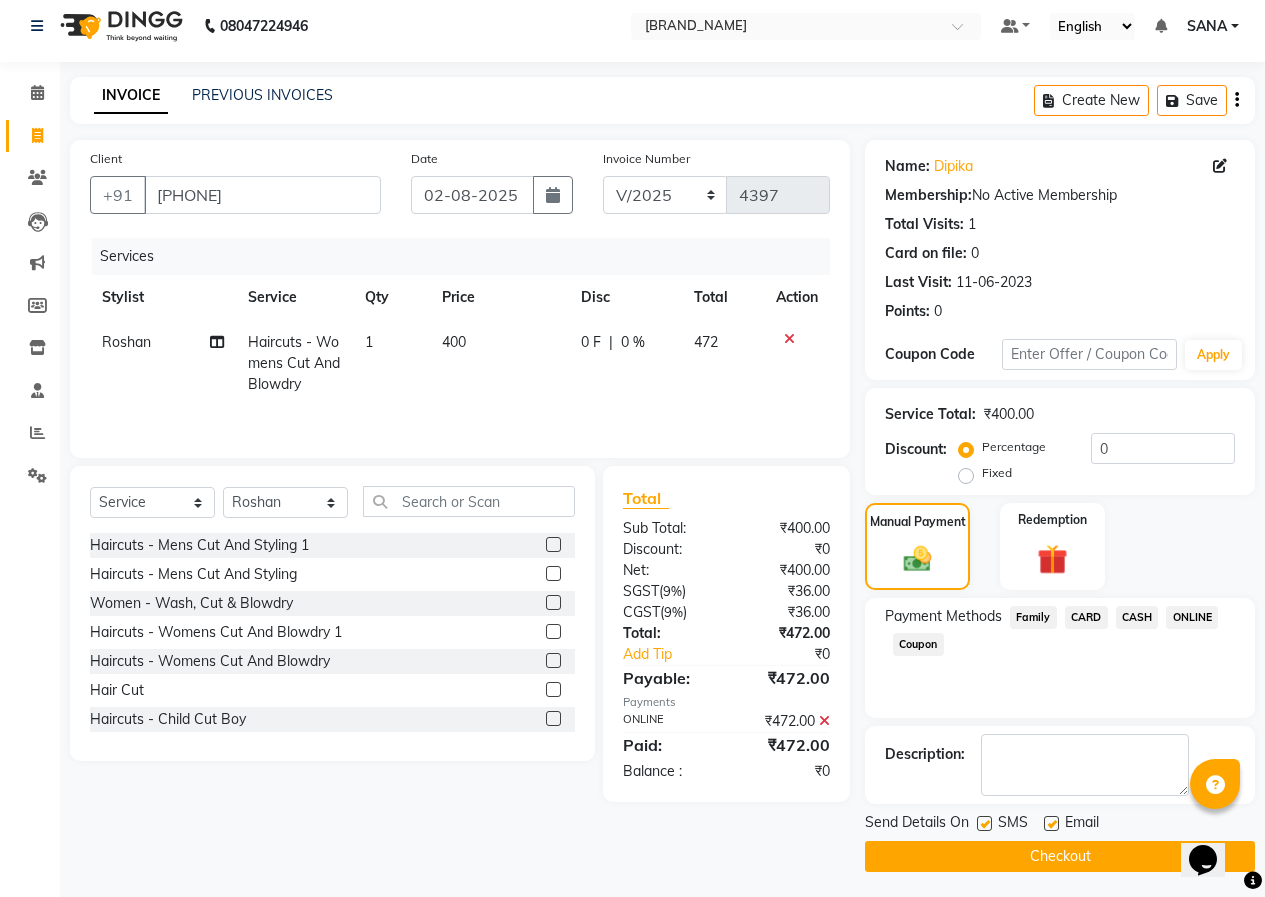 scroll, scrollTop: 15, scrollLeft: 0, axis: vertical 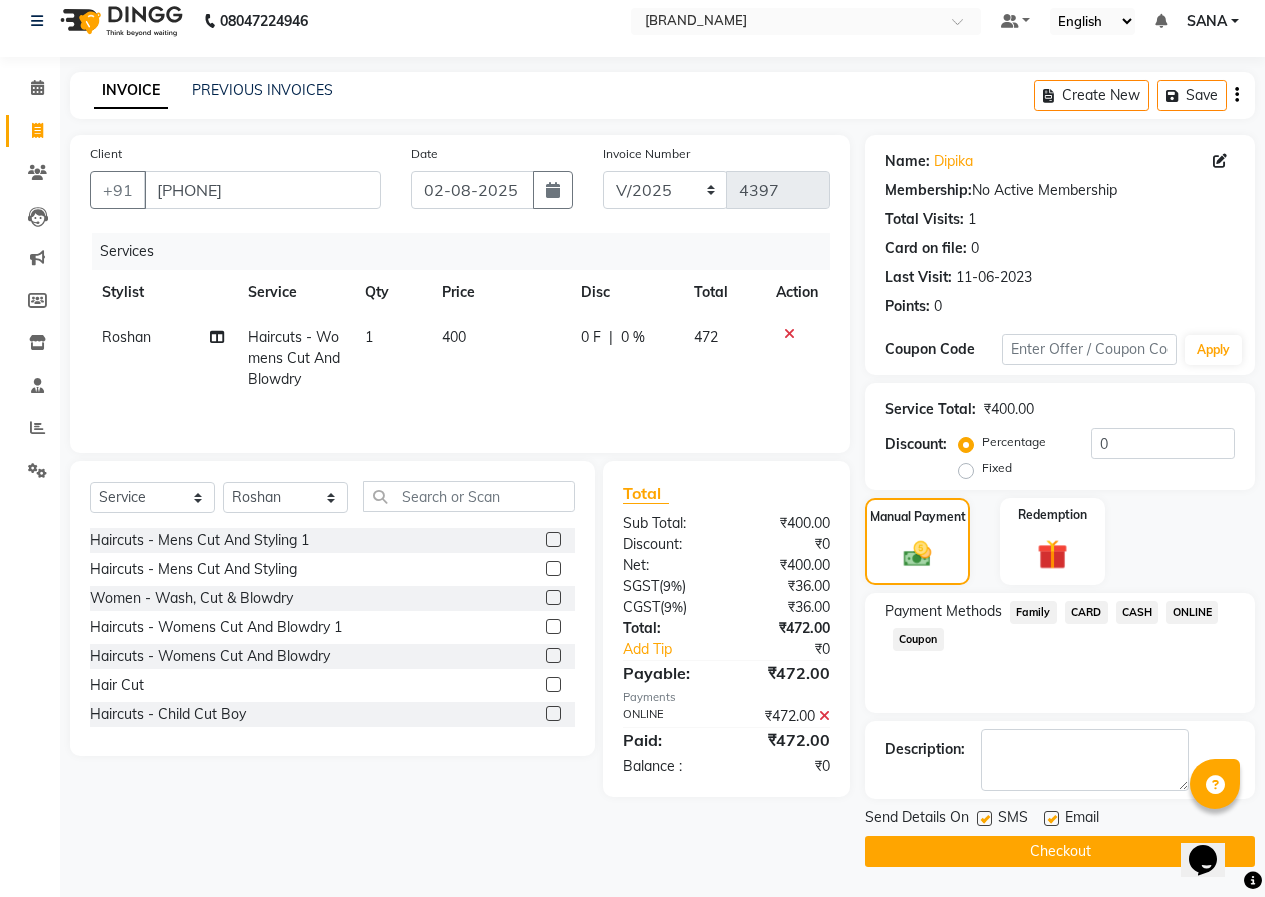click on "Checkout" 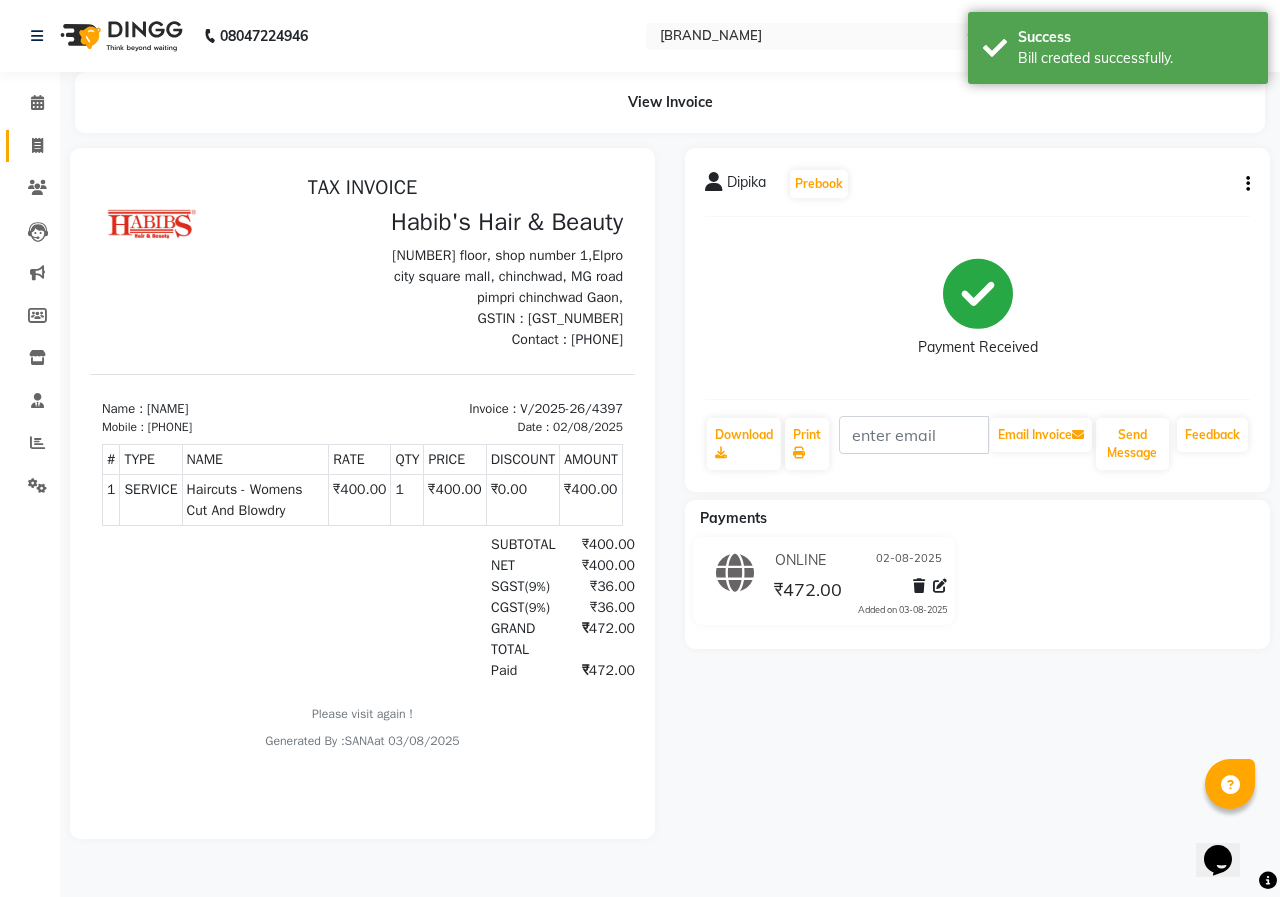 scroll, scrollTop: 0, scrollLeft: 0, axis: both 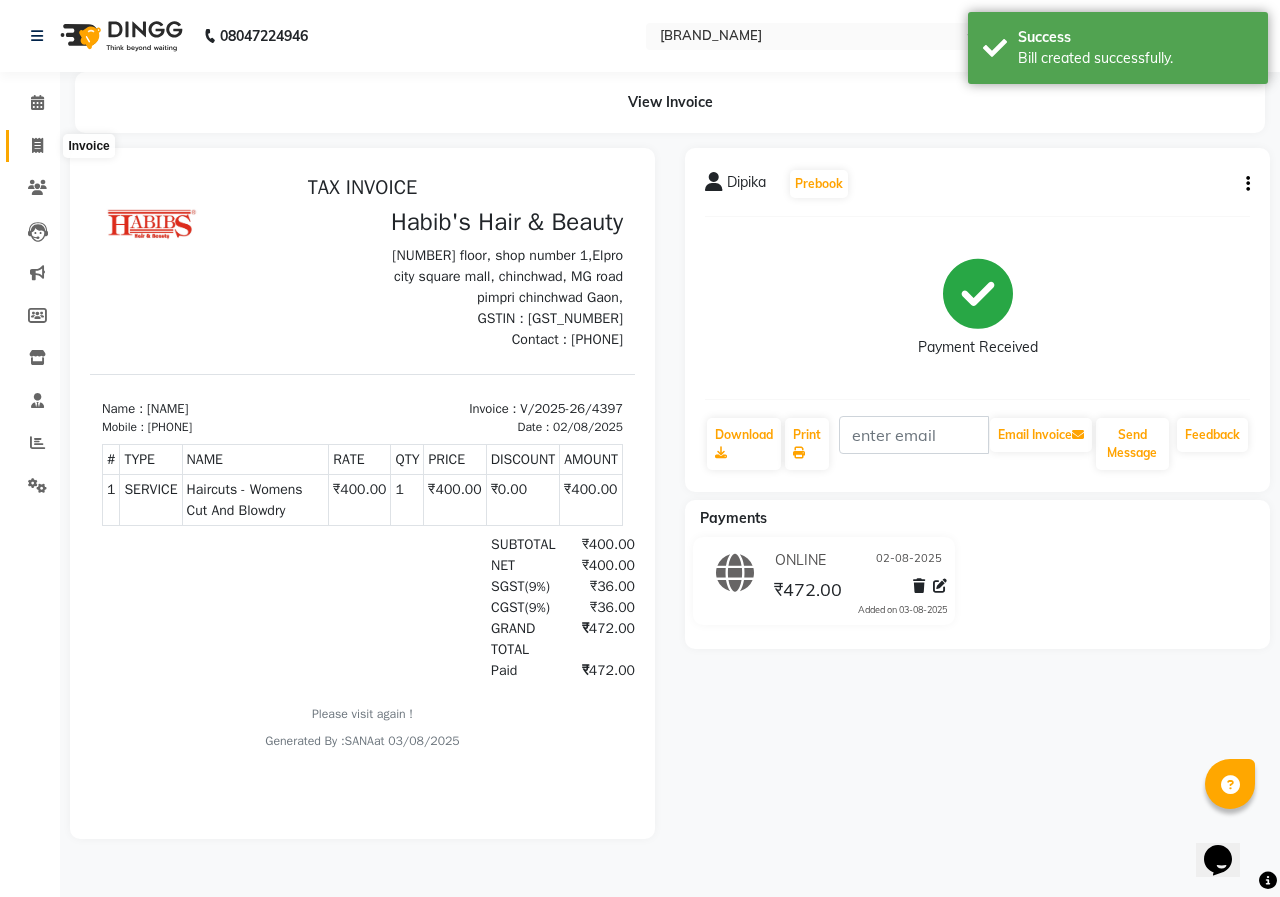 click 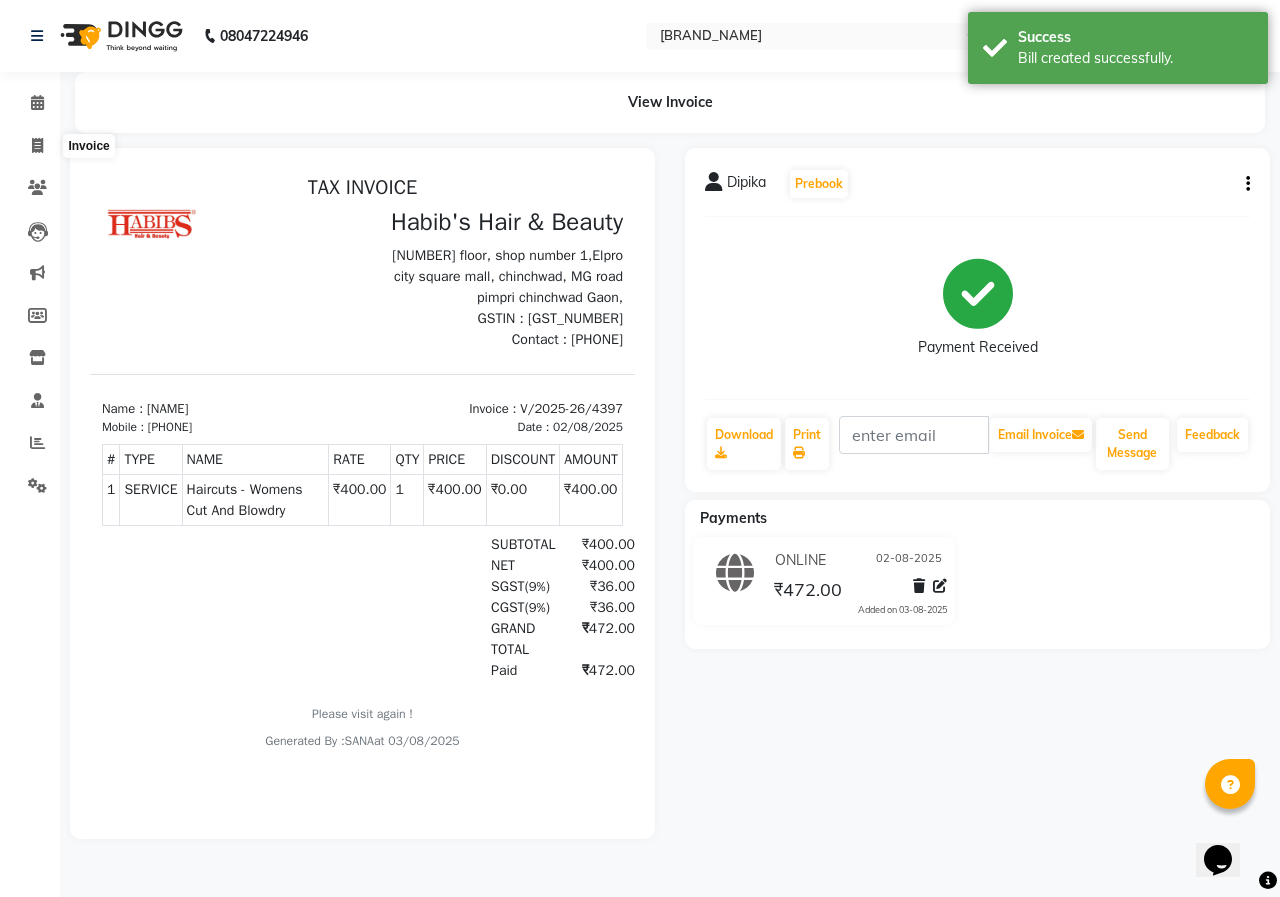 select on "3952" 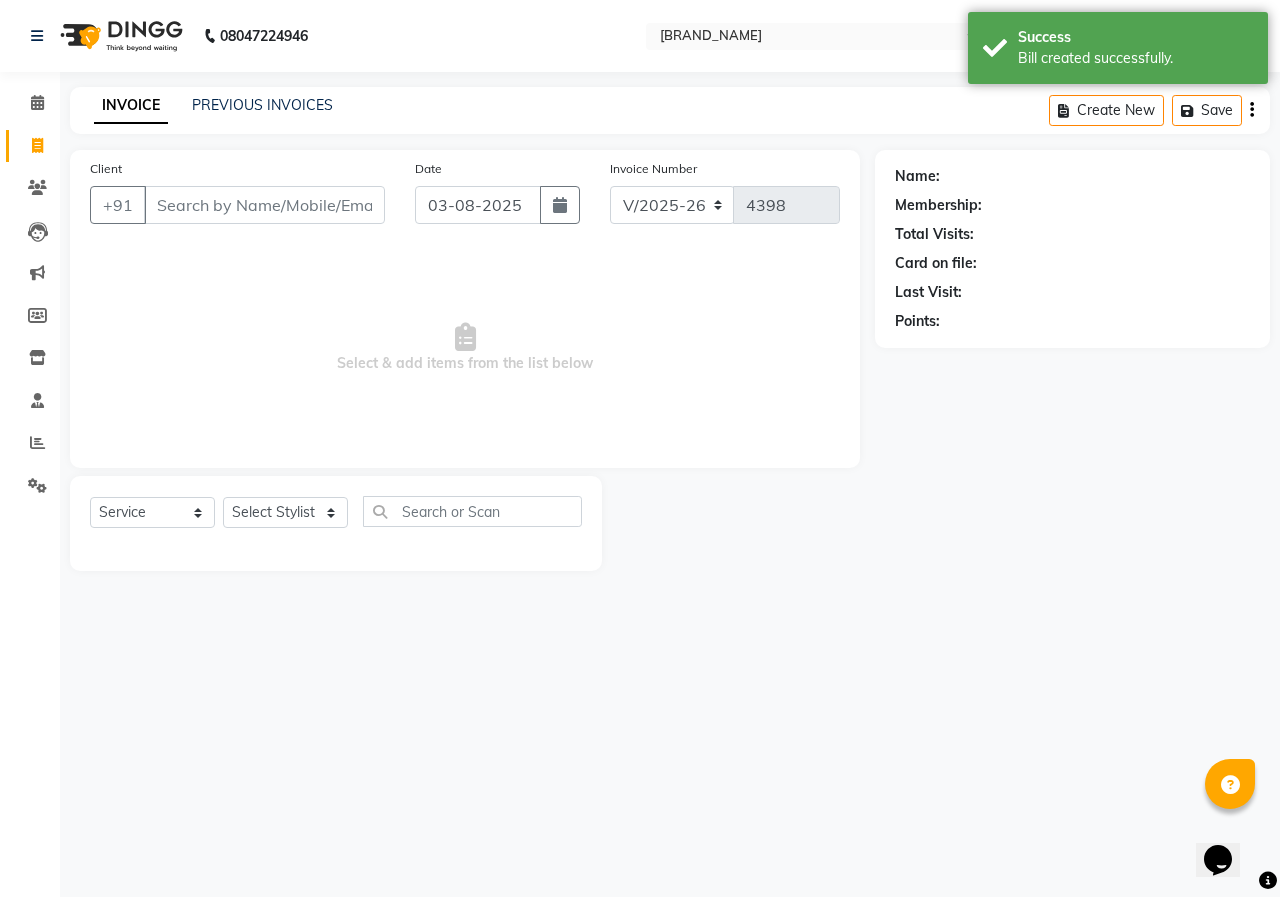 click on "Date 03-08-2025" 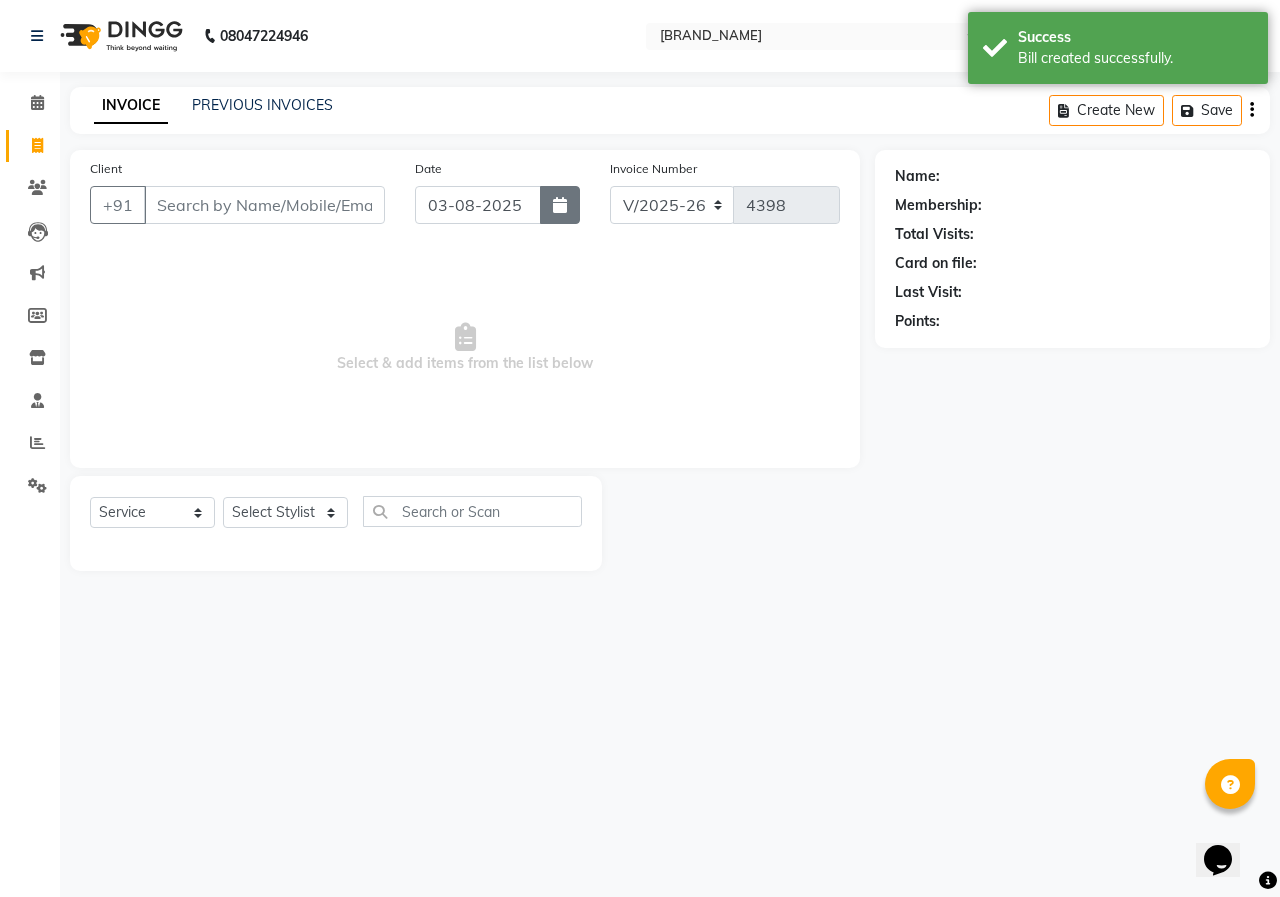 click 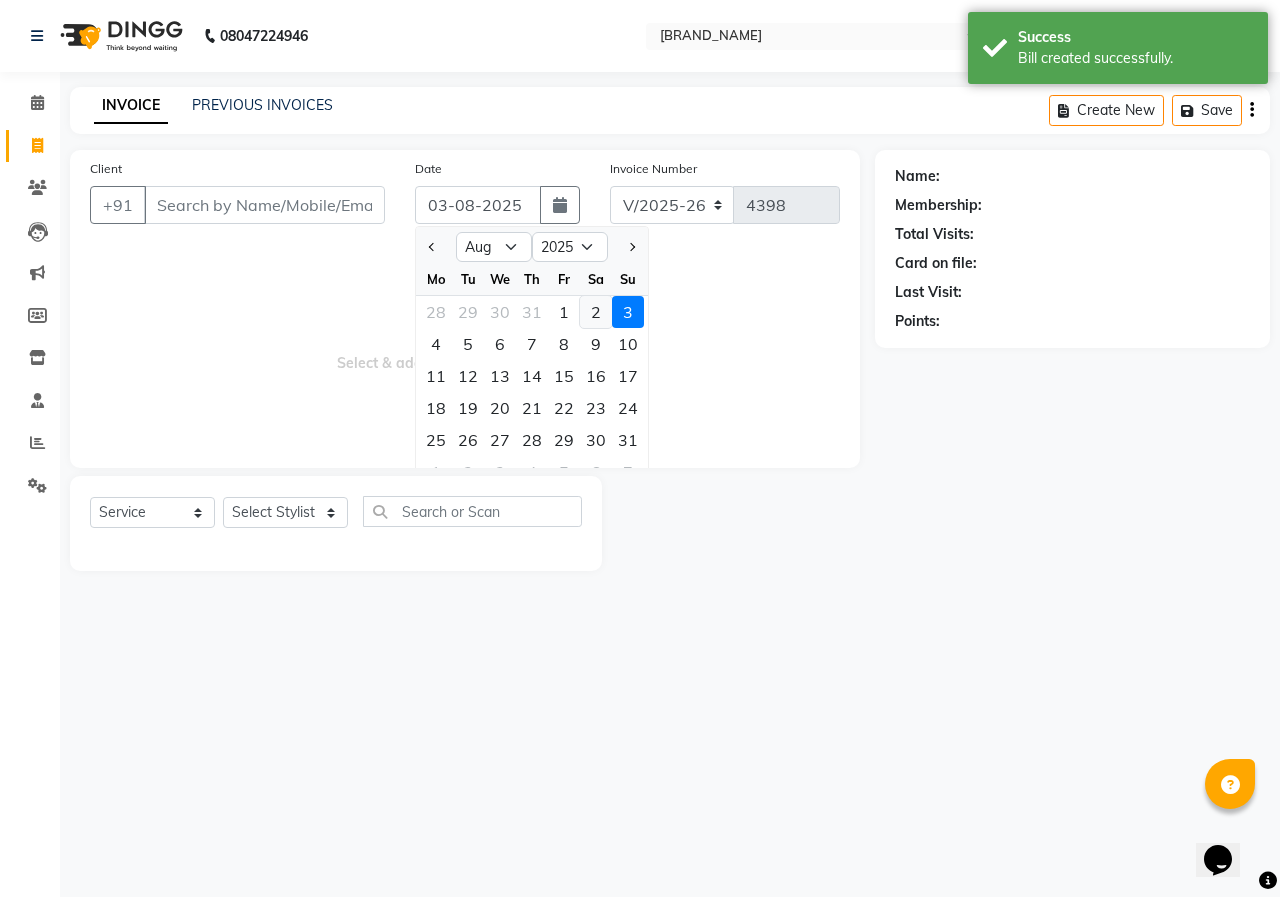 click on "2" 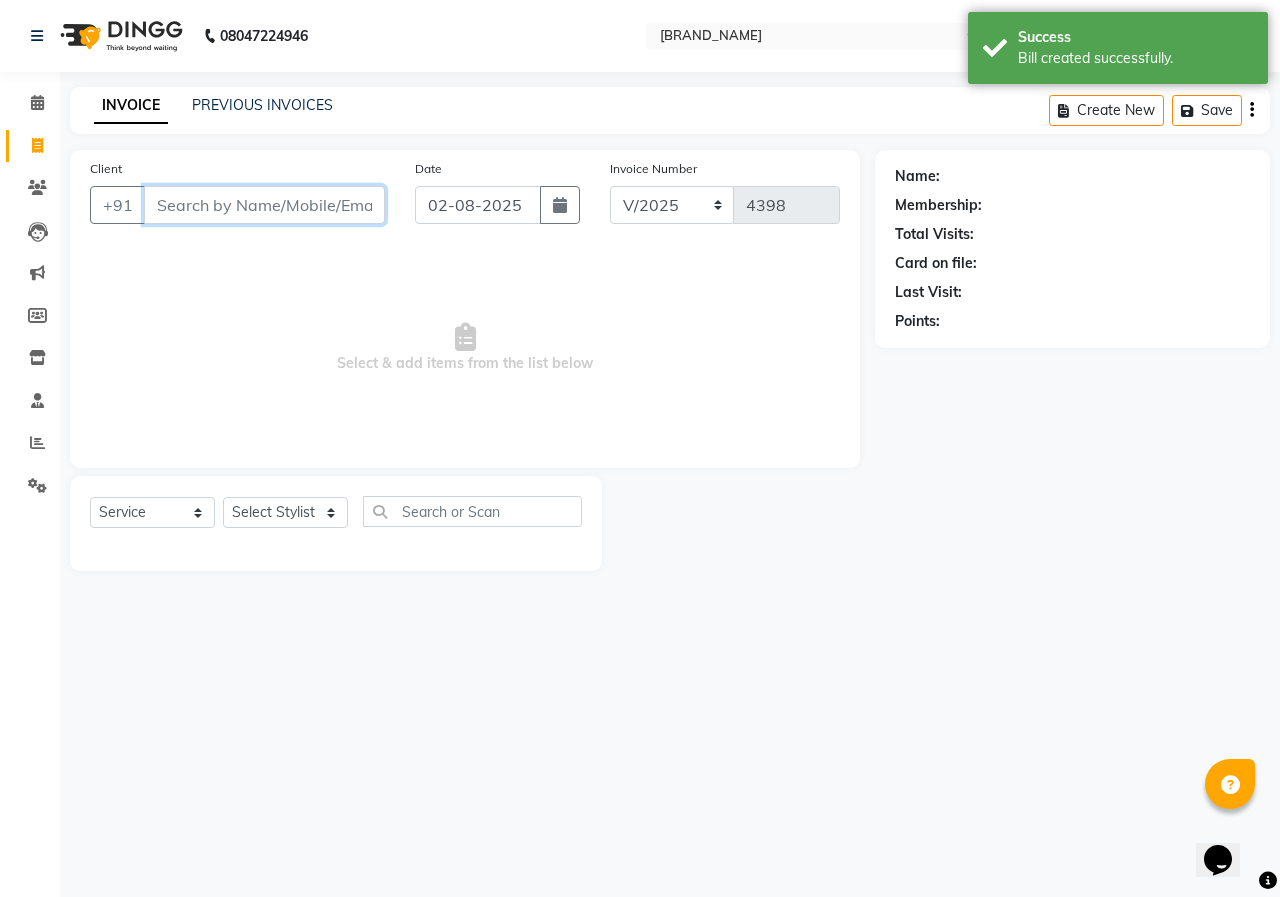 drag, startPoint x: 342, startPoint y: 219, endPoint x: 360, endPoint y: 183, distance: 40.24922 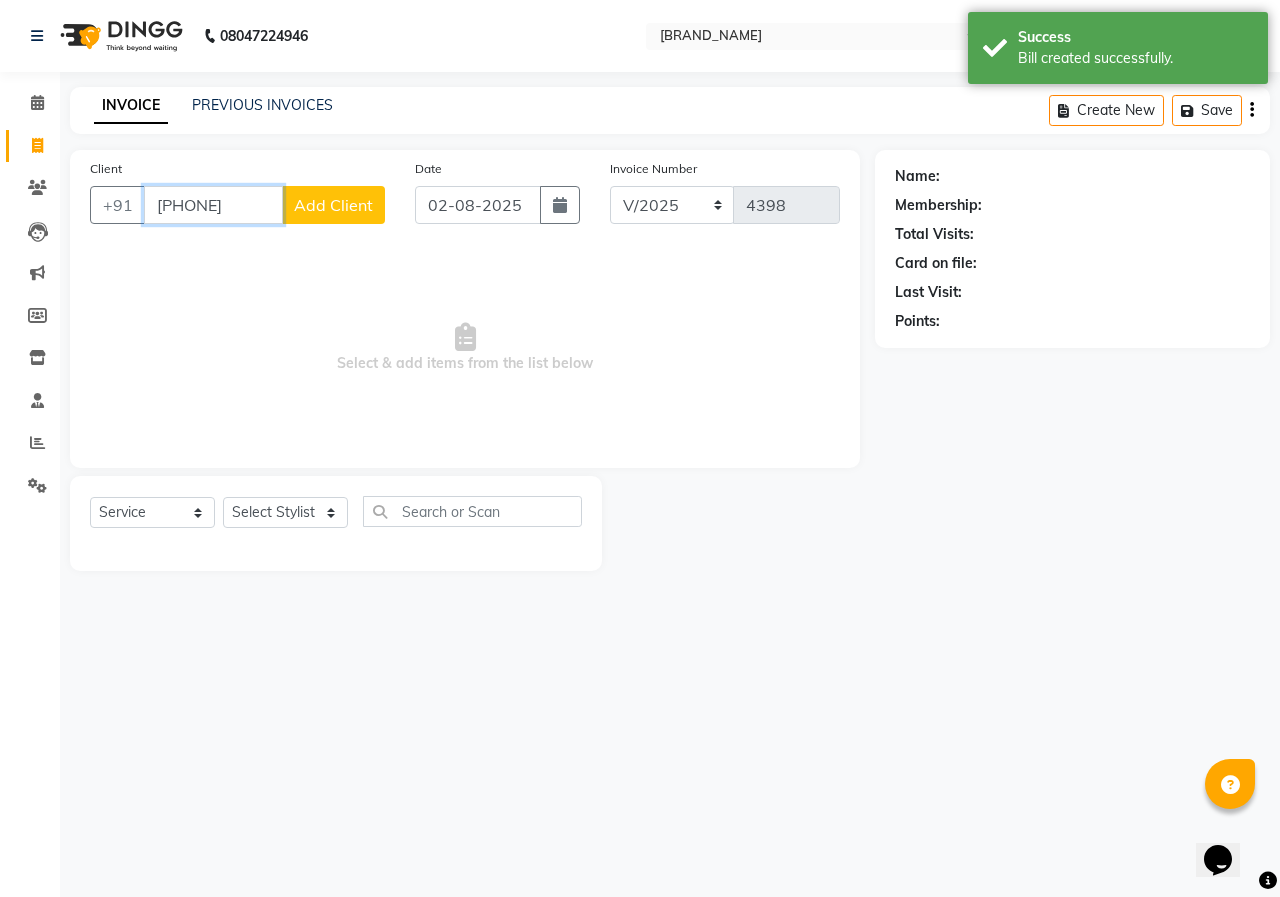 type on "[PHONE]" 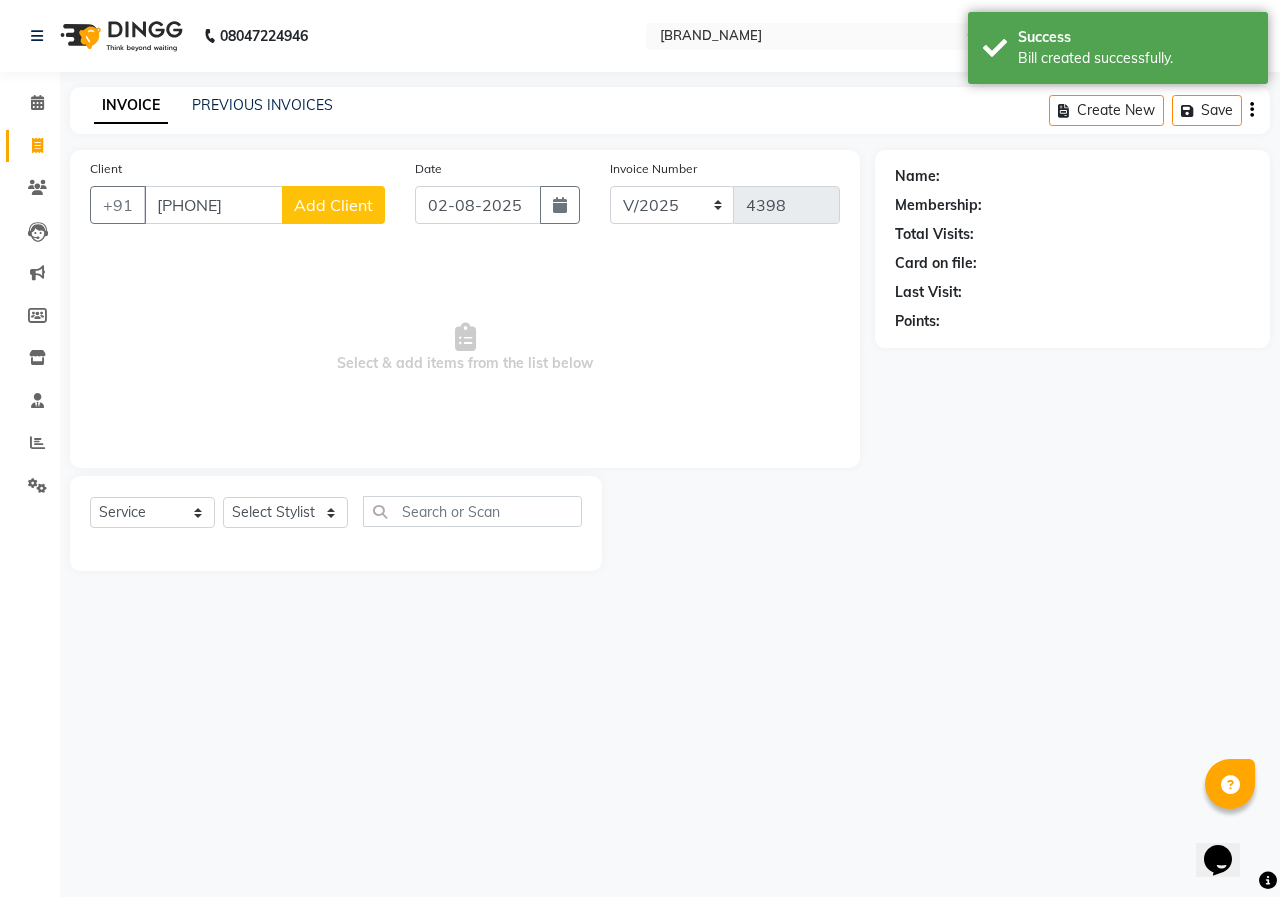 click on "Add Client" 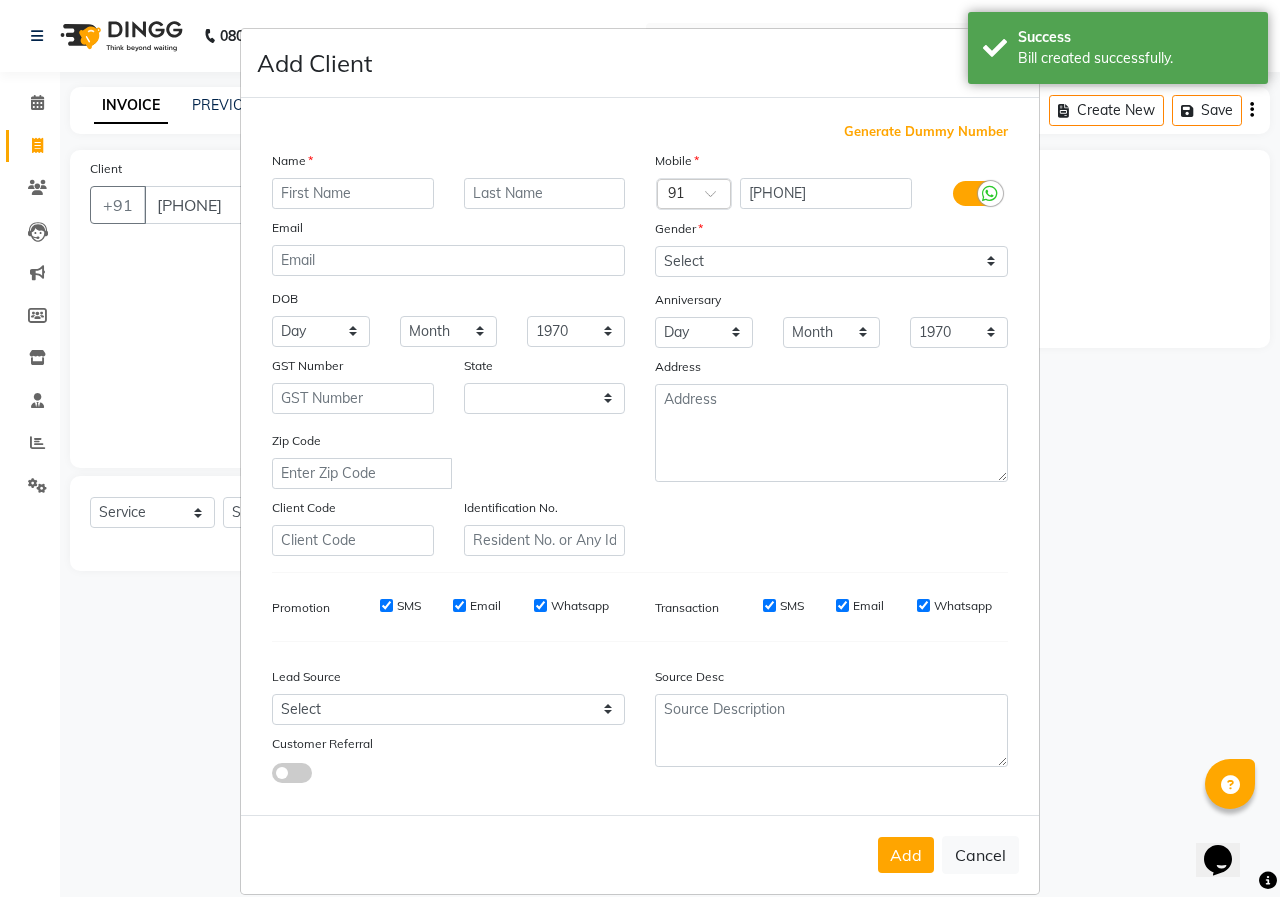 select on "22" 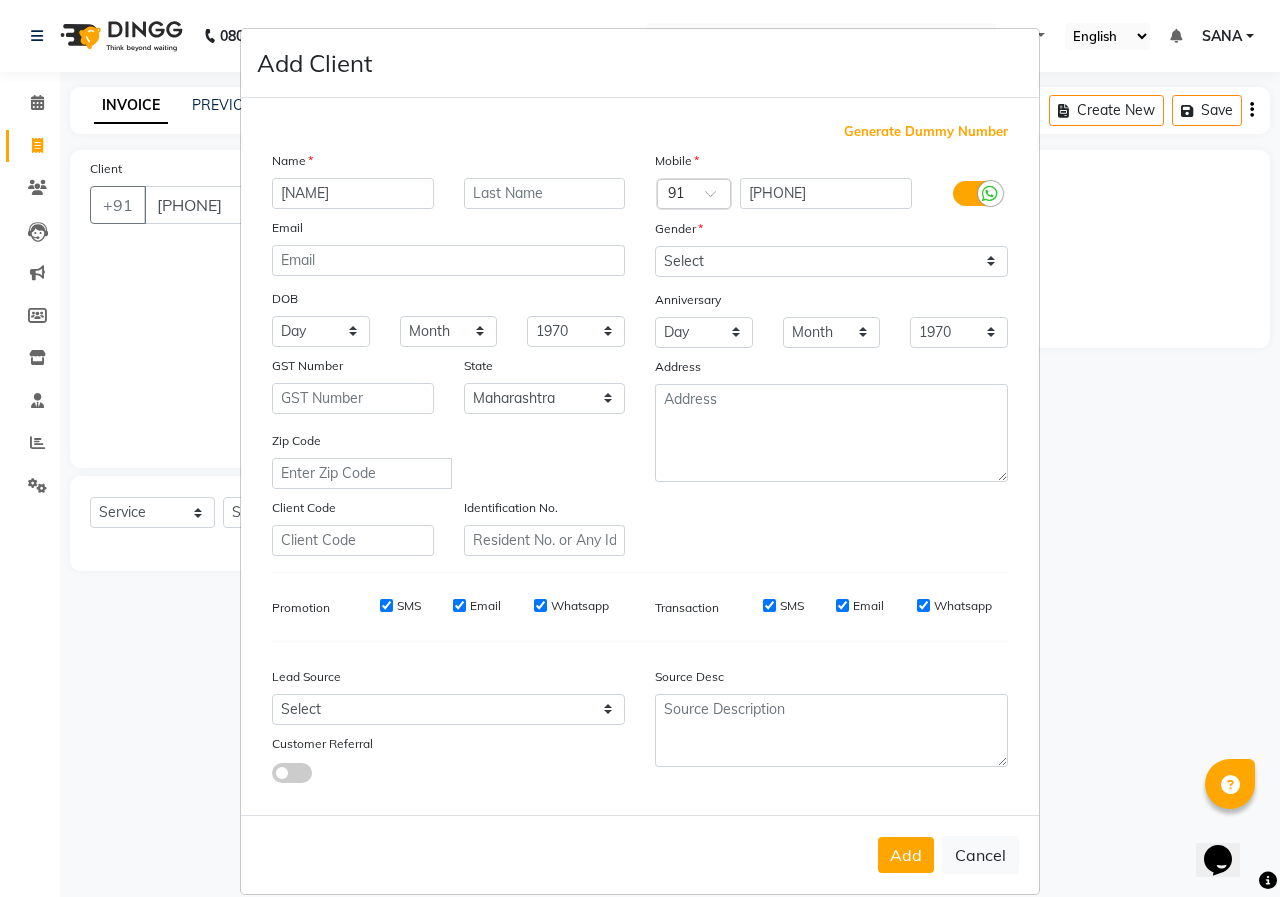 type on "[NAME]" 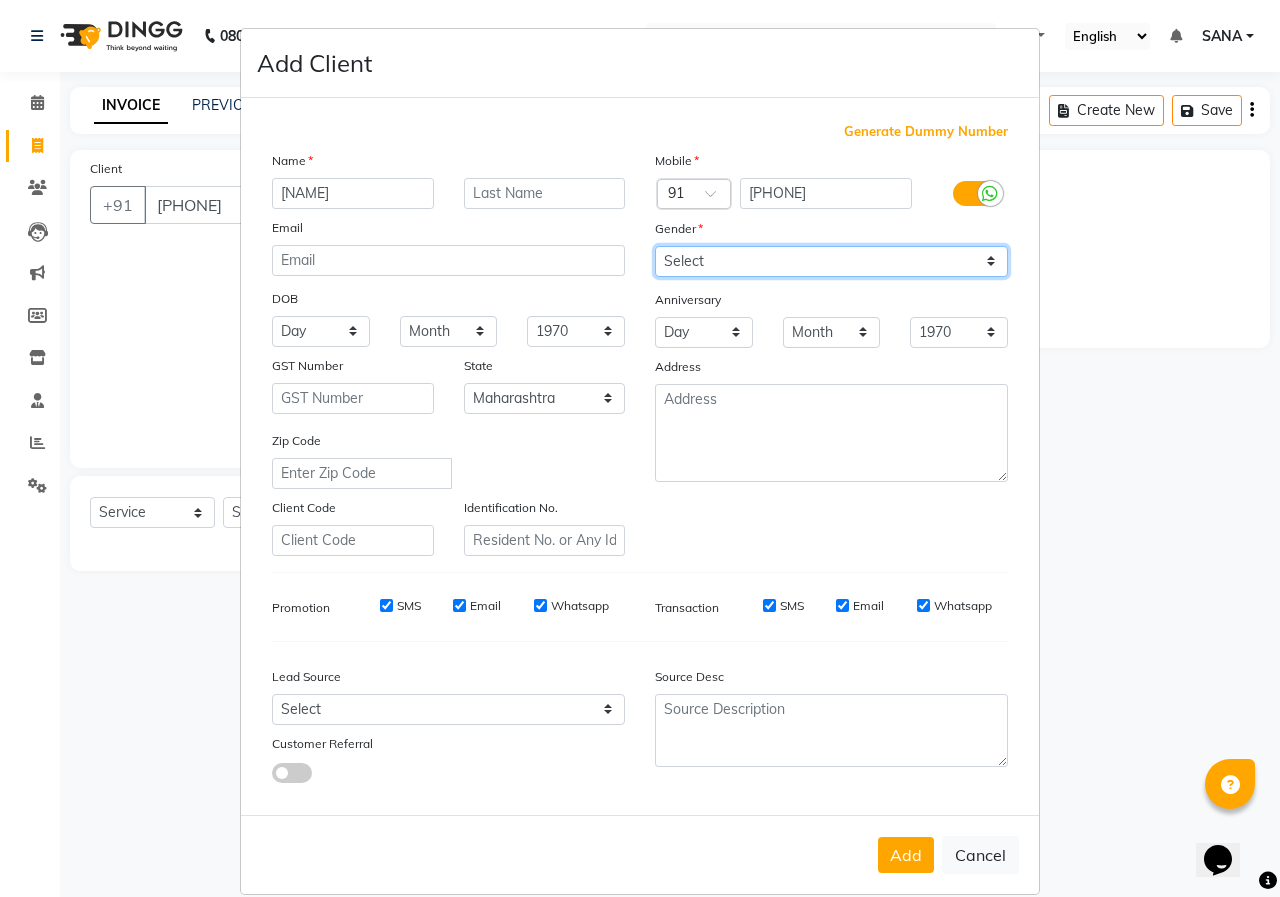 click on "Select Male Female Other Prefer Not To Say" at bounding box center [831, 261] 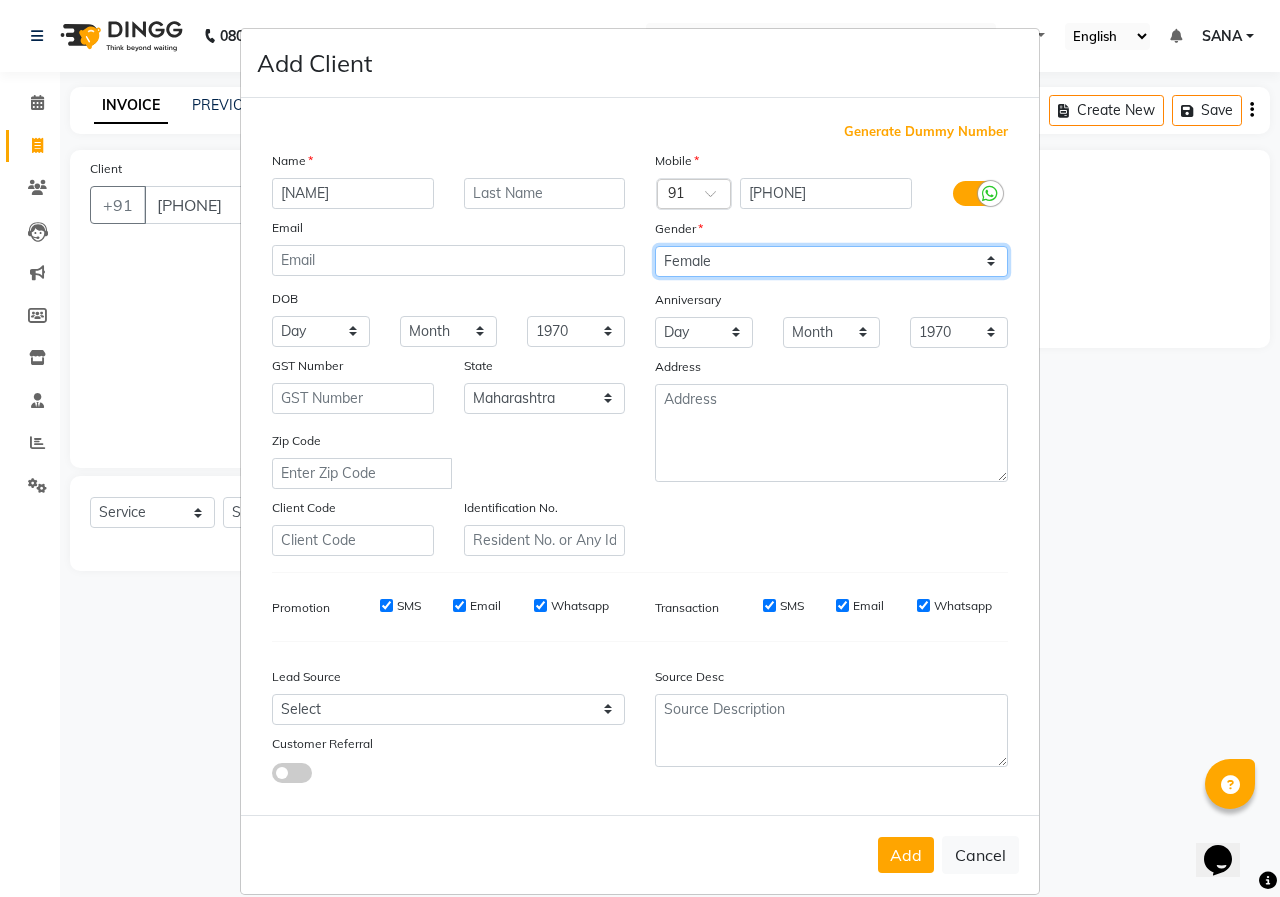 click on "Select Male Female Other Prefer Not To Say" at bounding box center (831, 261) 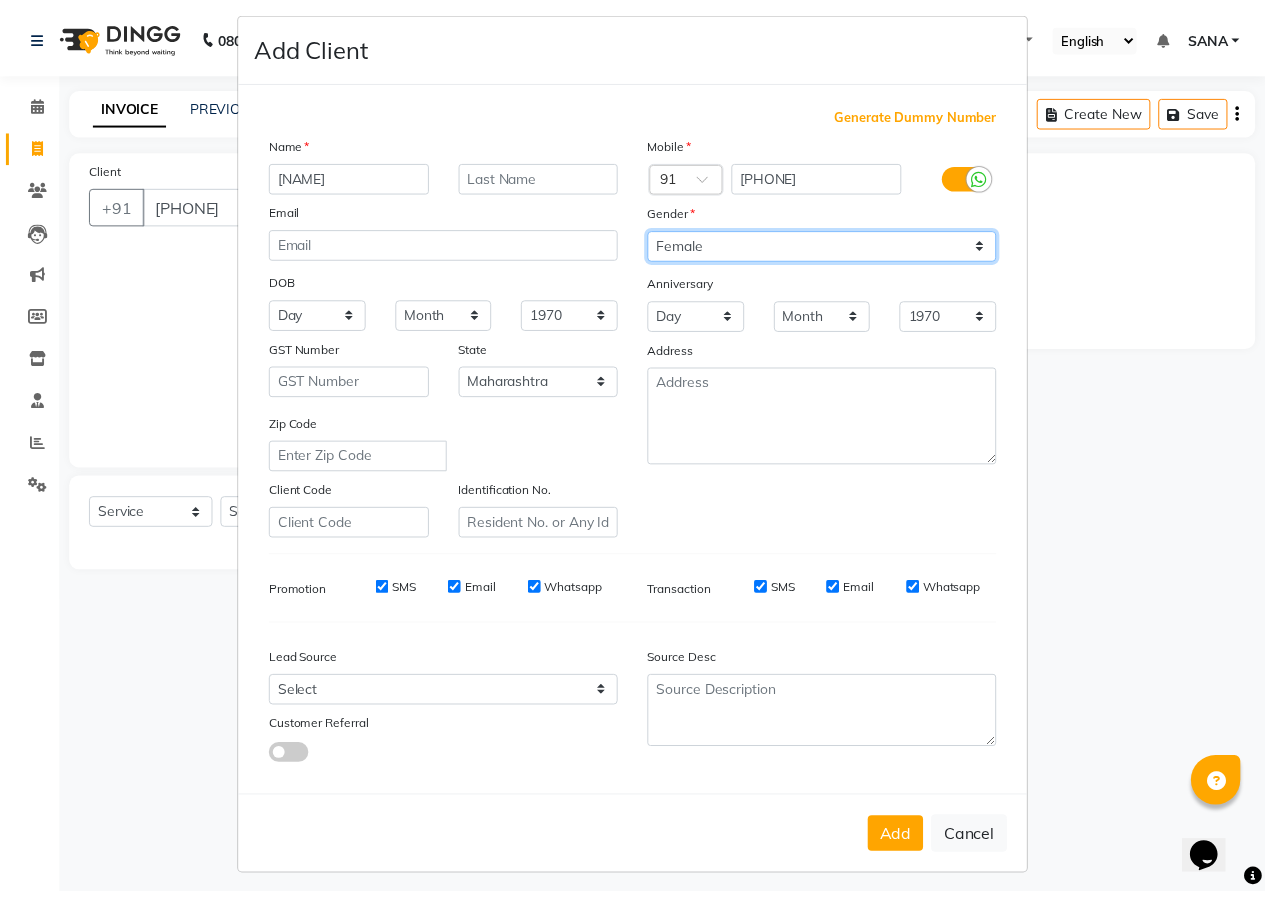 scroll, scrollTop: 26, scrollLeft: 0, axis: vertical 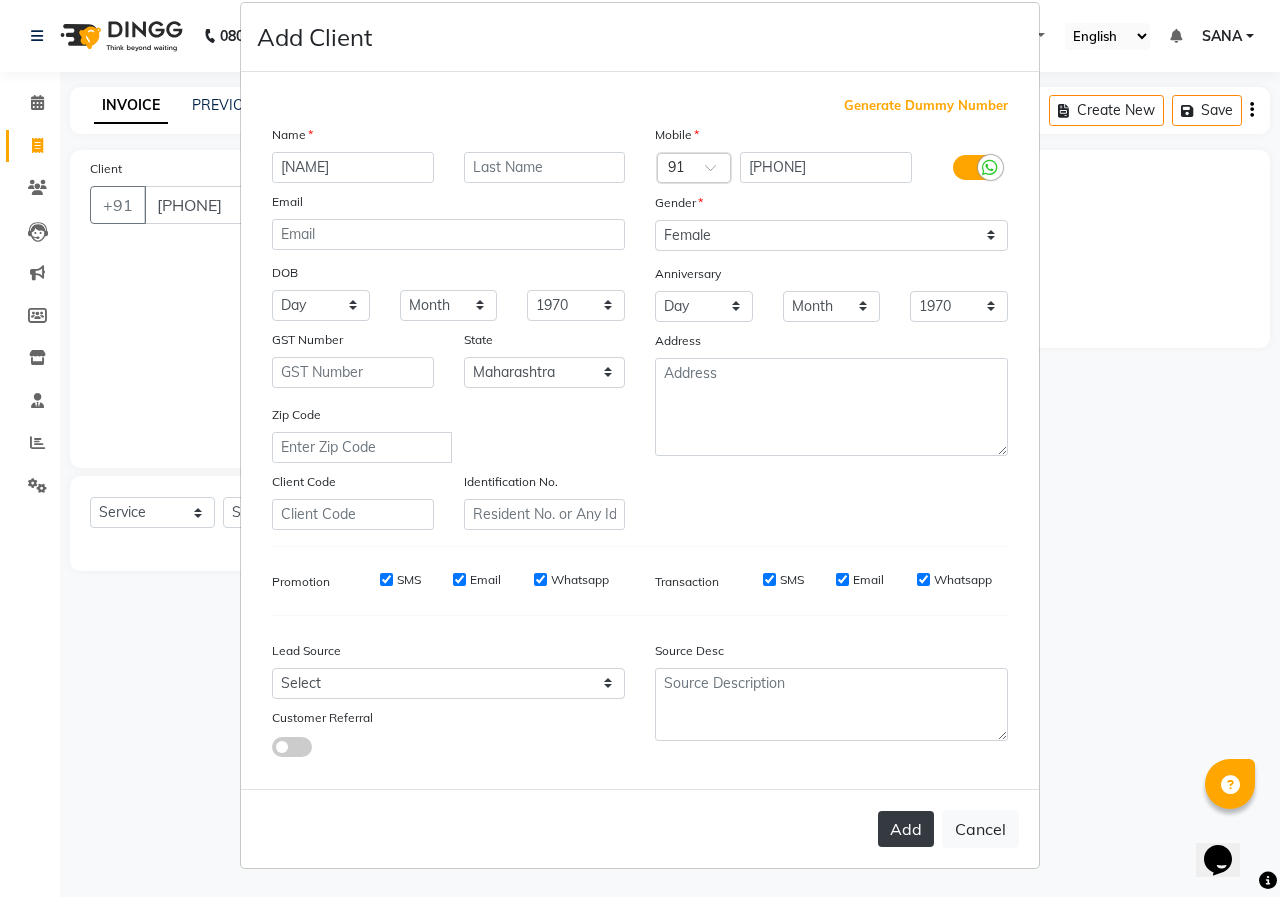 click on "Add" at bounding box center [906, 829] 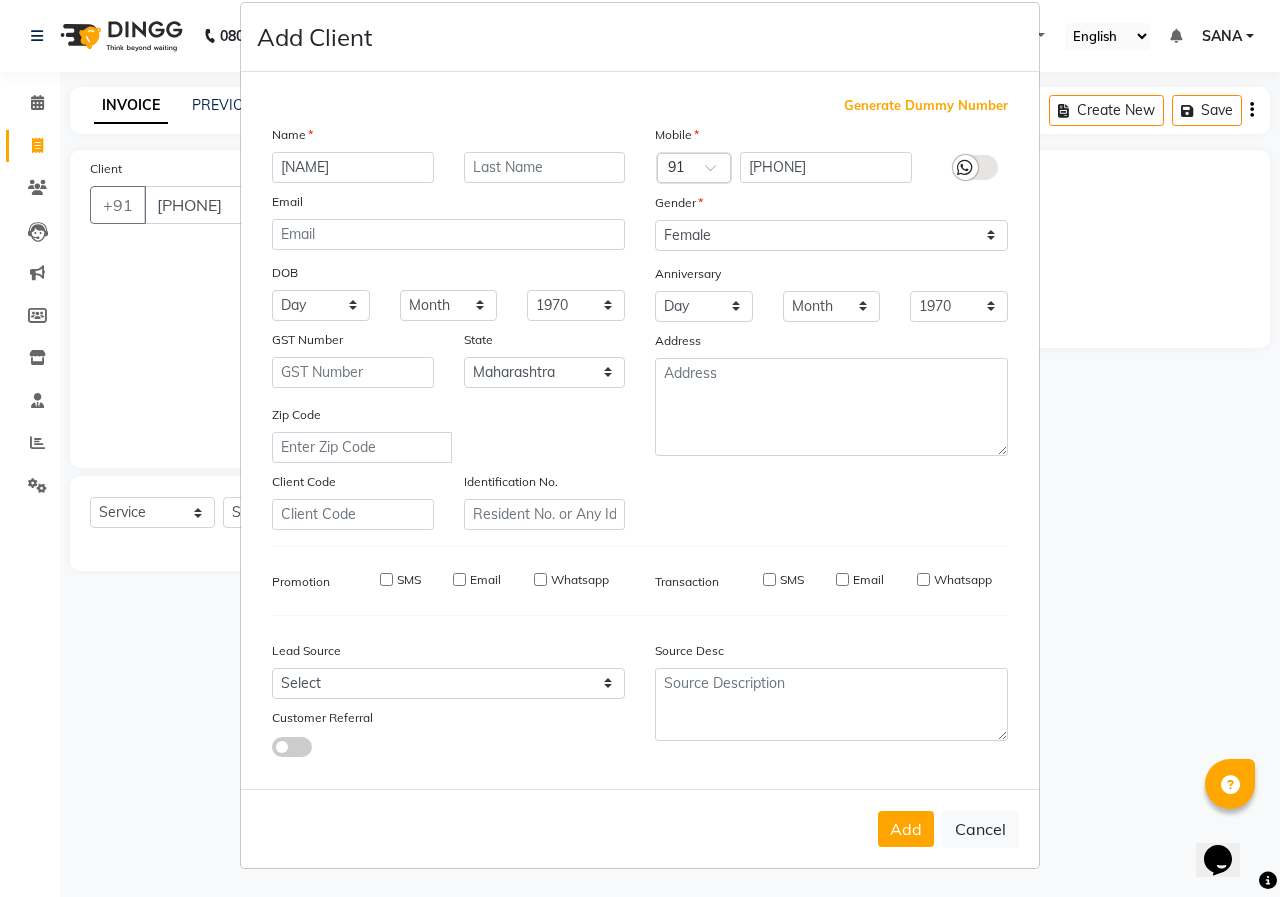 type on "87******65" 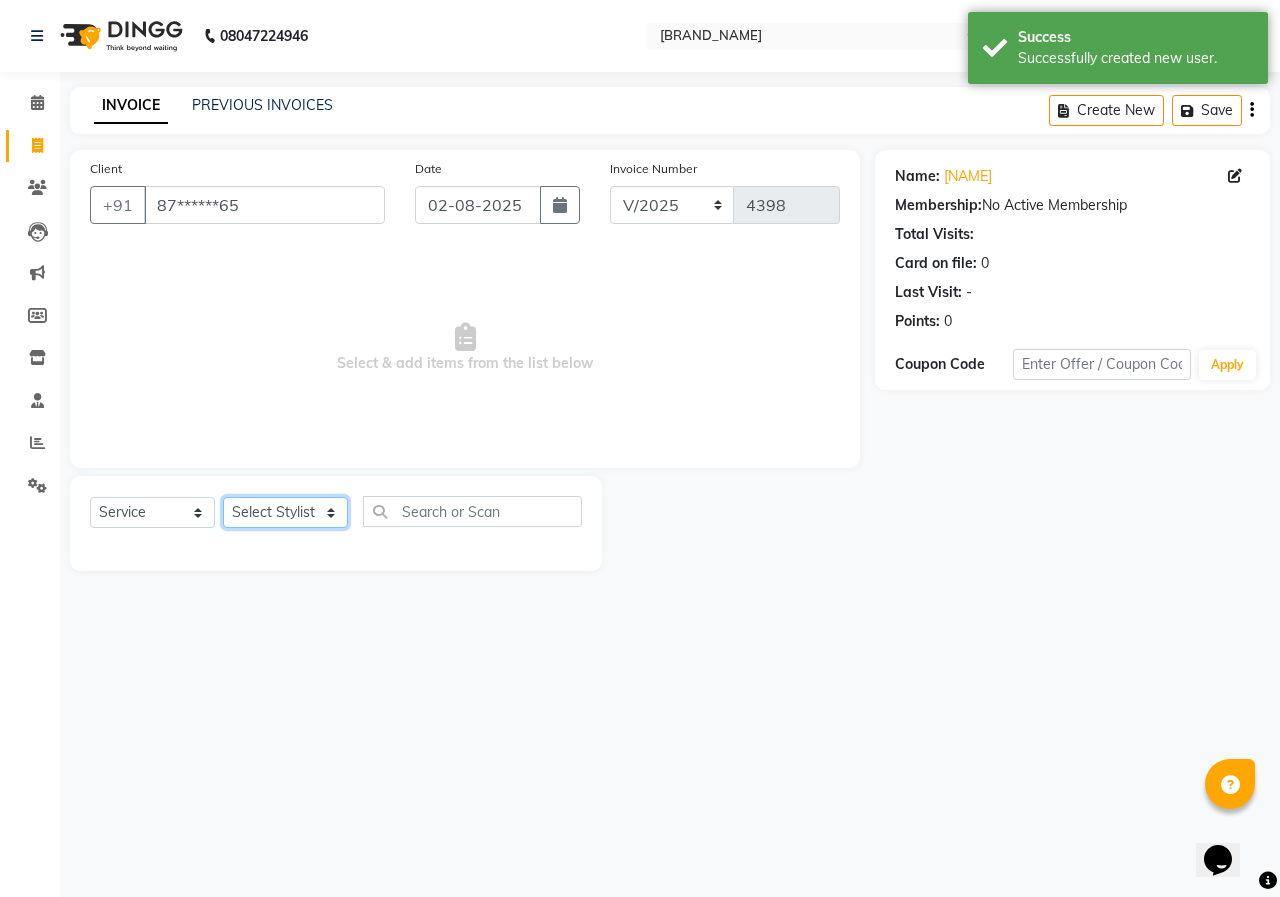 click on "Select Stylist ANUSHKA GAURI GUDDU Keshav Maushi Mhaske  priya  Rahul Ravi  Roshan Sagar SANA Sangam Sanika shabnam SONALI  subhan" 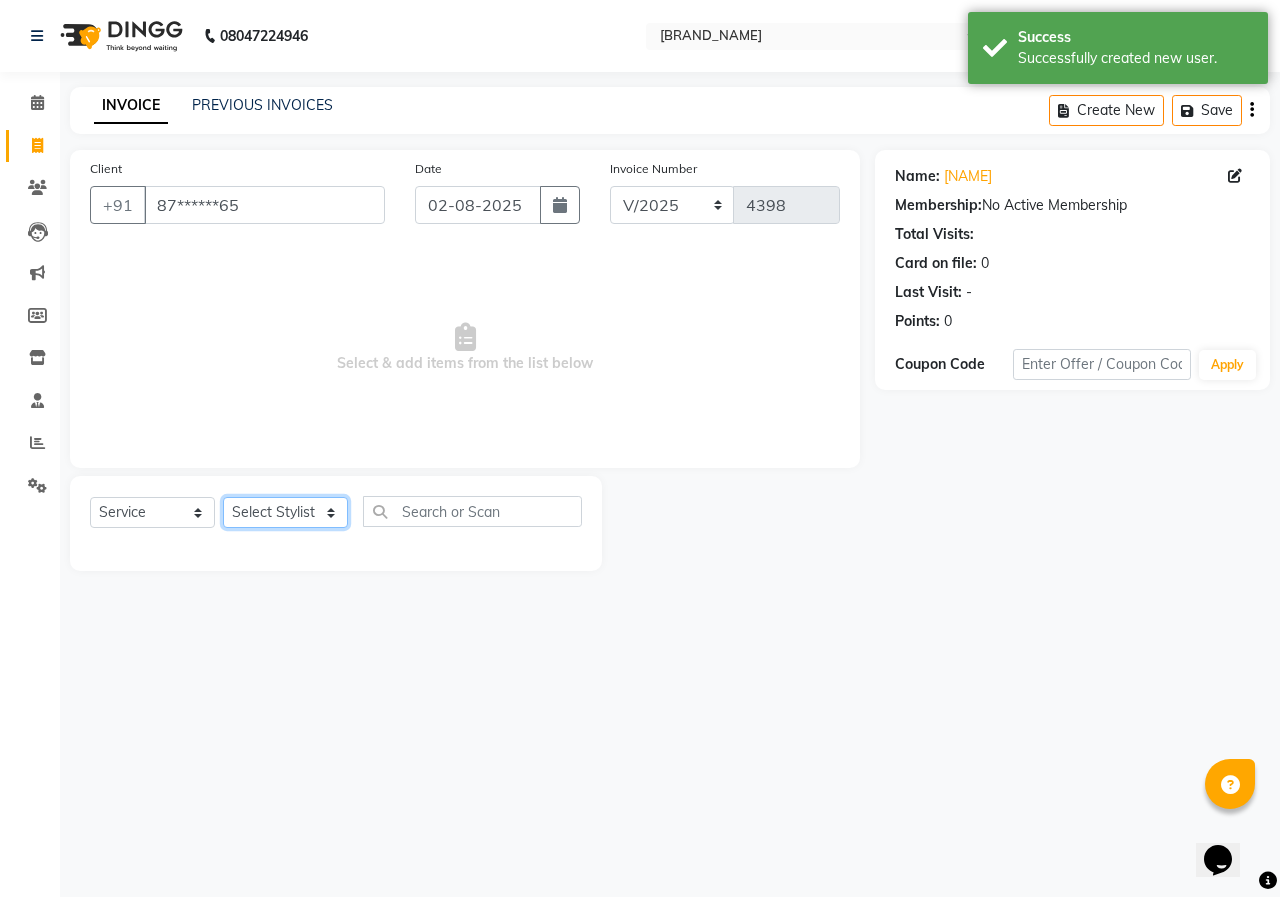 select on "21062" 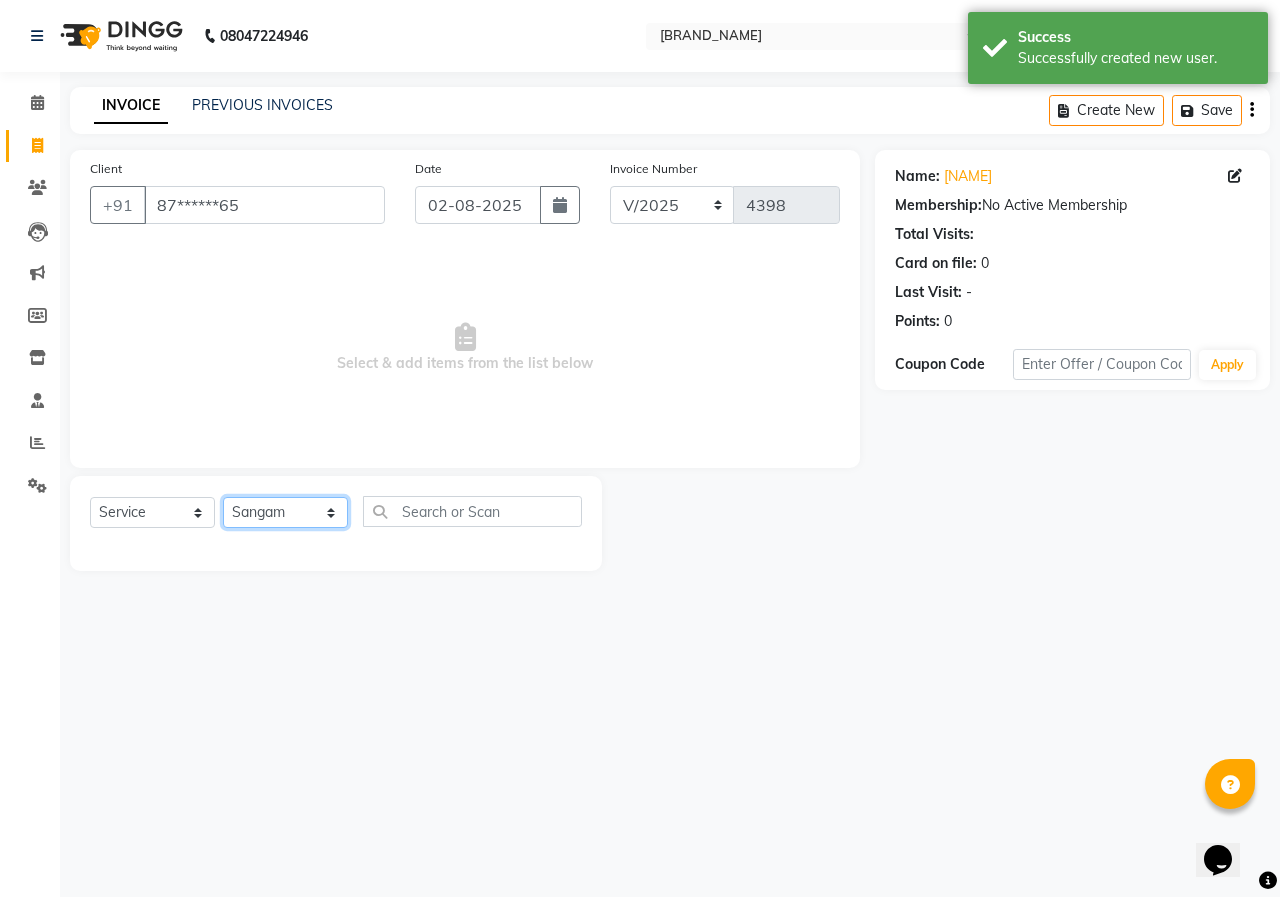 click on "Select Stylist ANUSHKA GAURI GUDDU Keshav Maushi Mhaske  priya  Rahul Ravi  Roshan Sagar SANA Sangam Sanika shabnam SONALI  subhan" 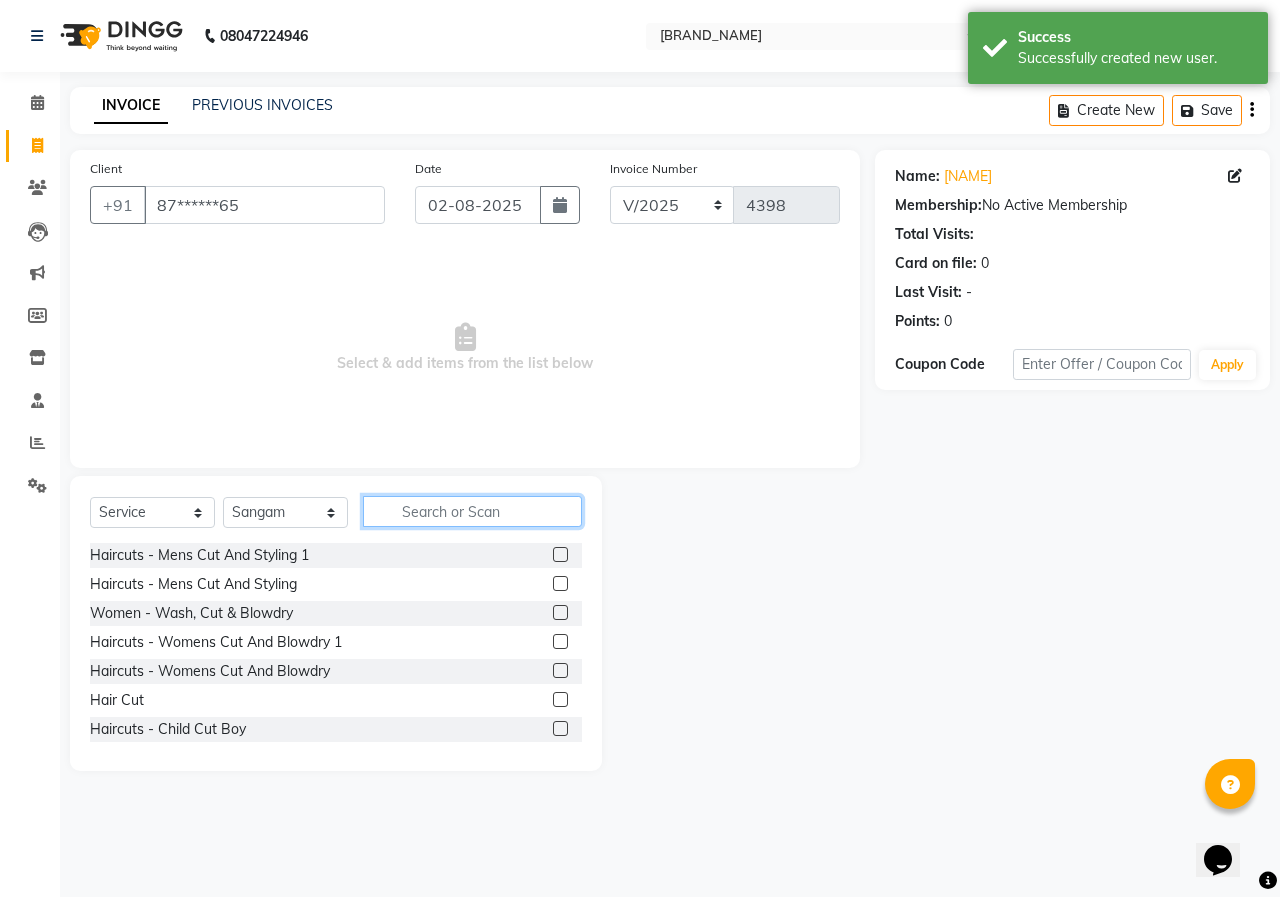 click 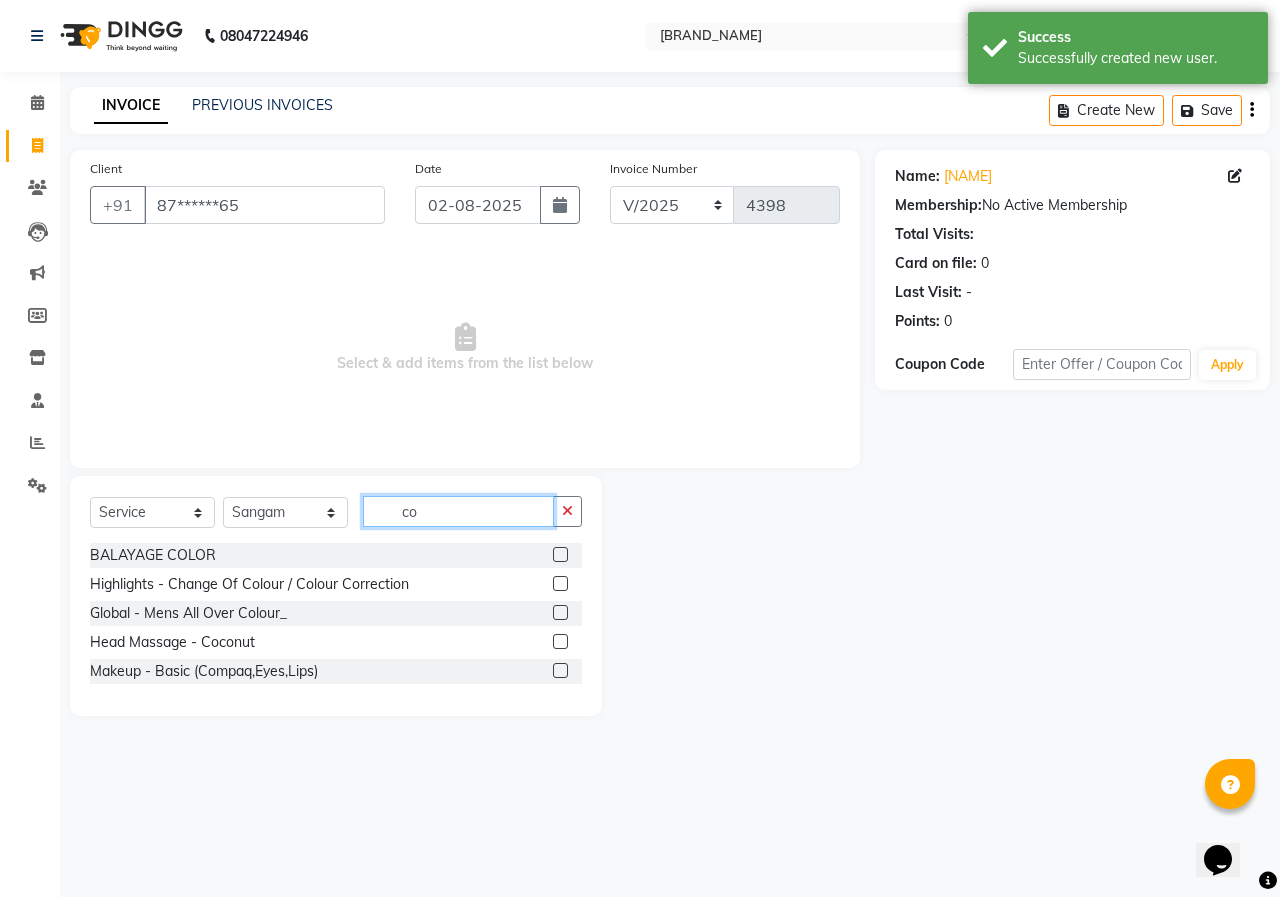 click on "co" 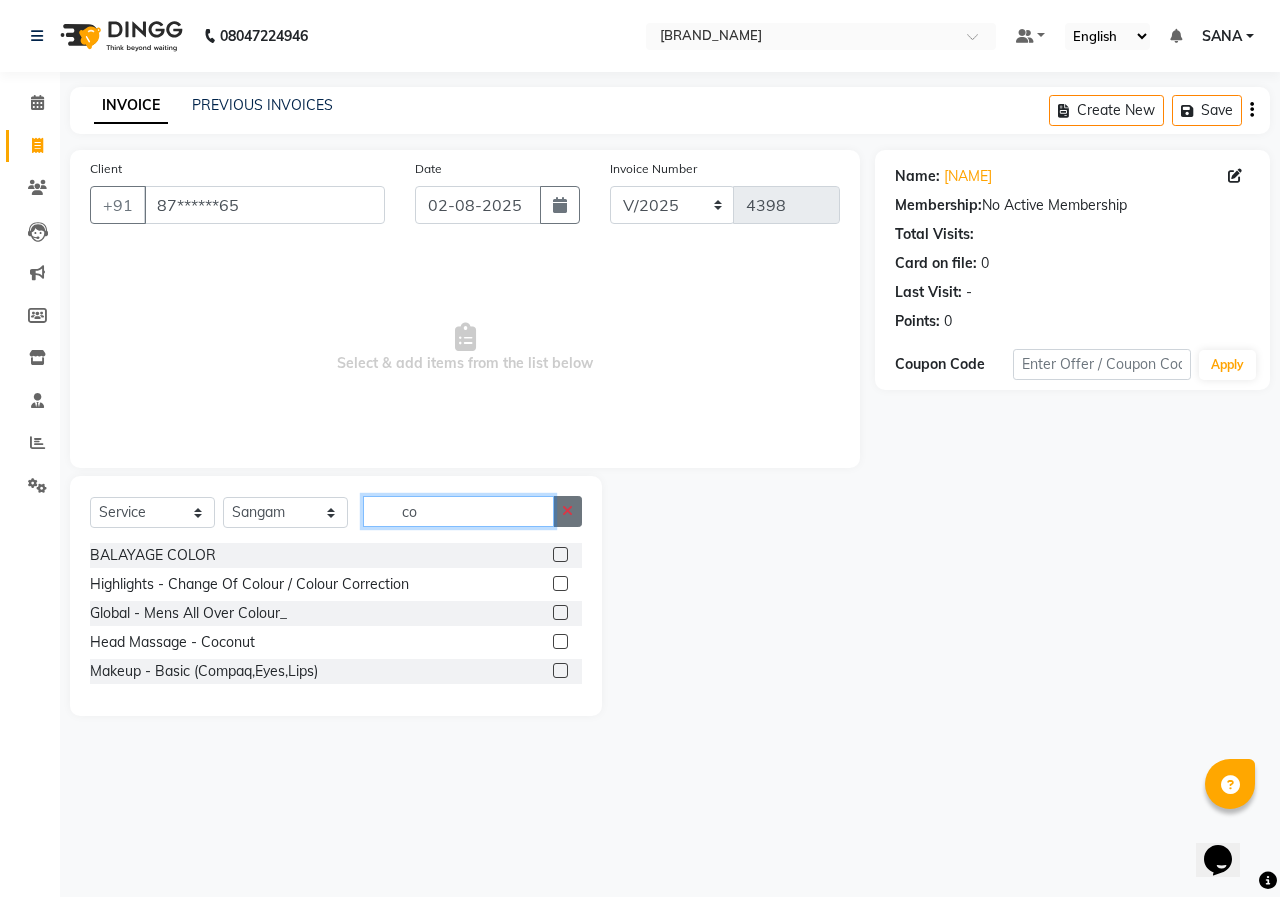 type on "co" 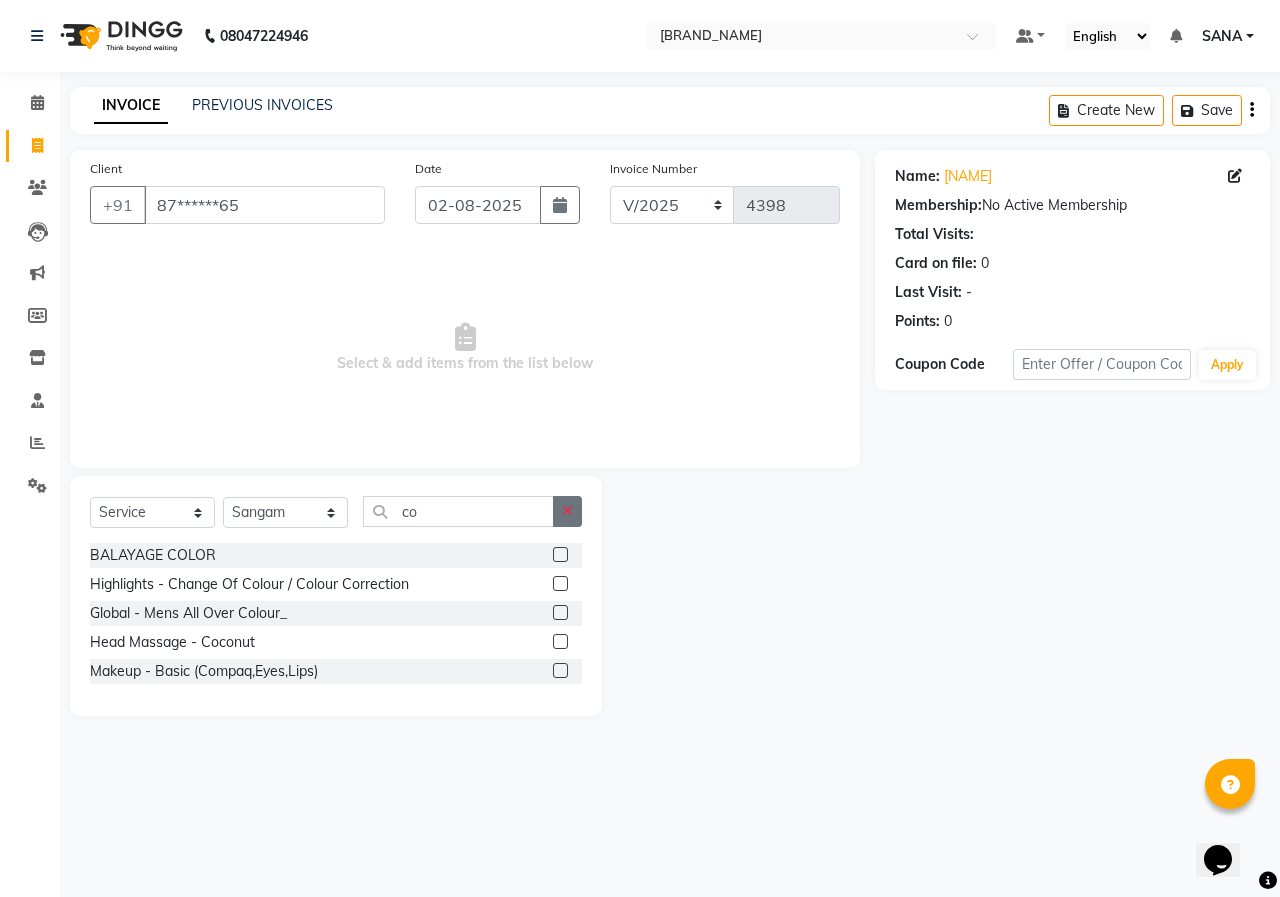 click 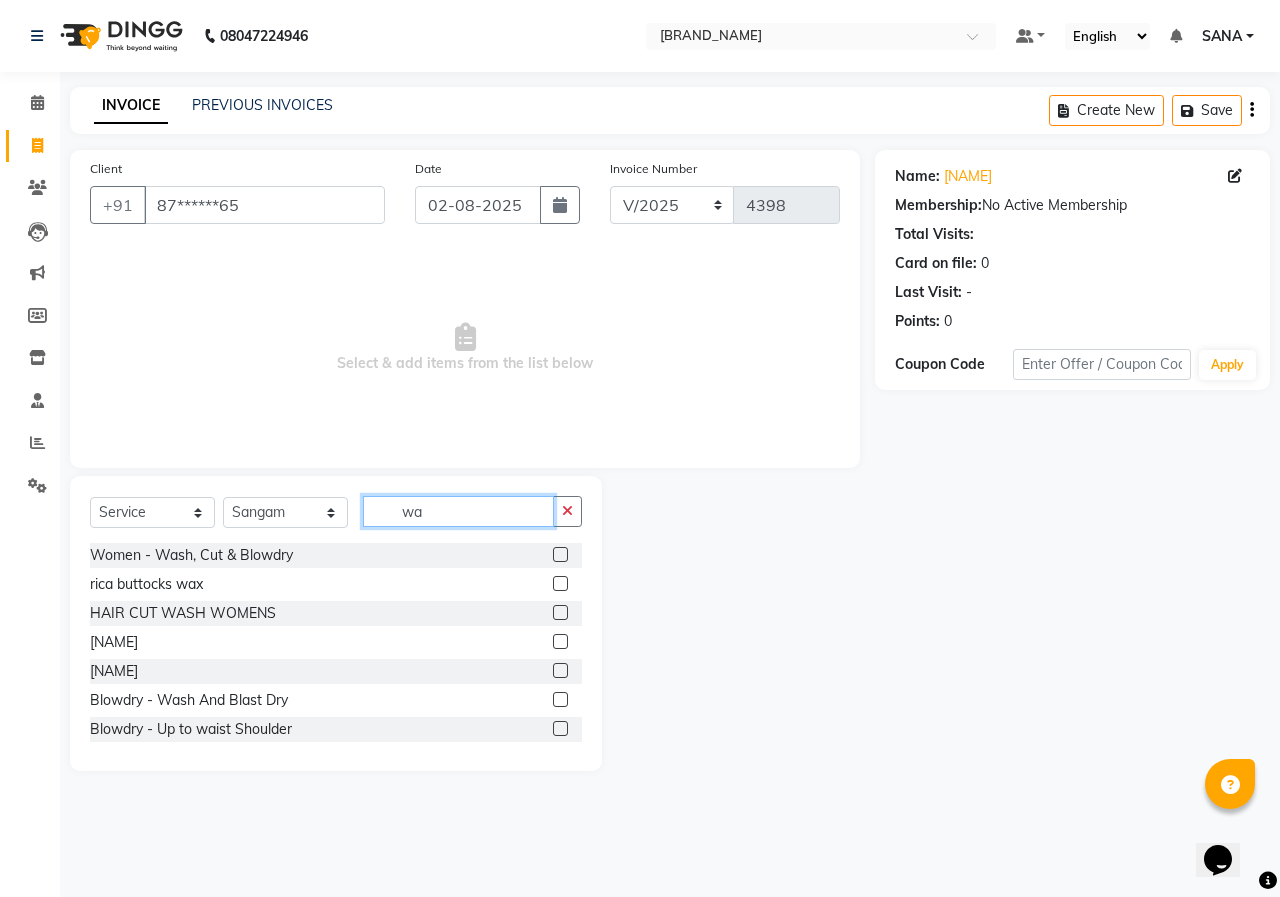 type on "wa" 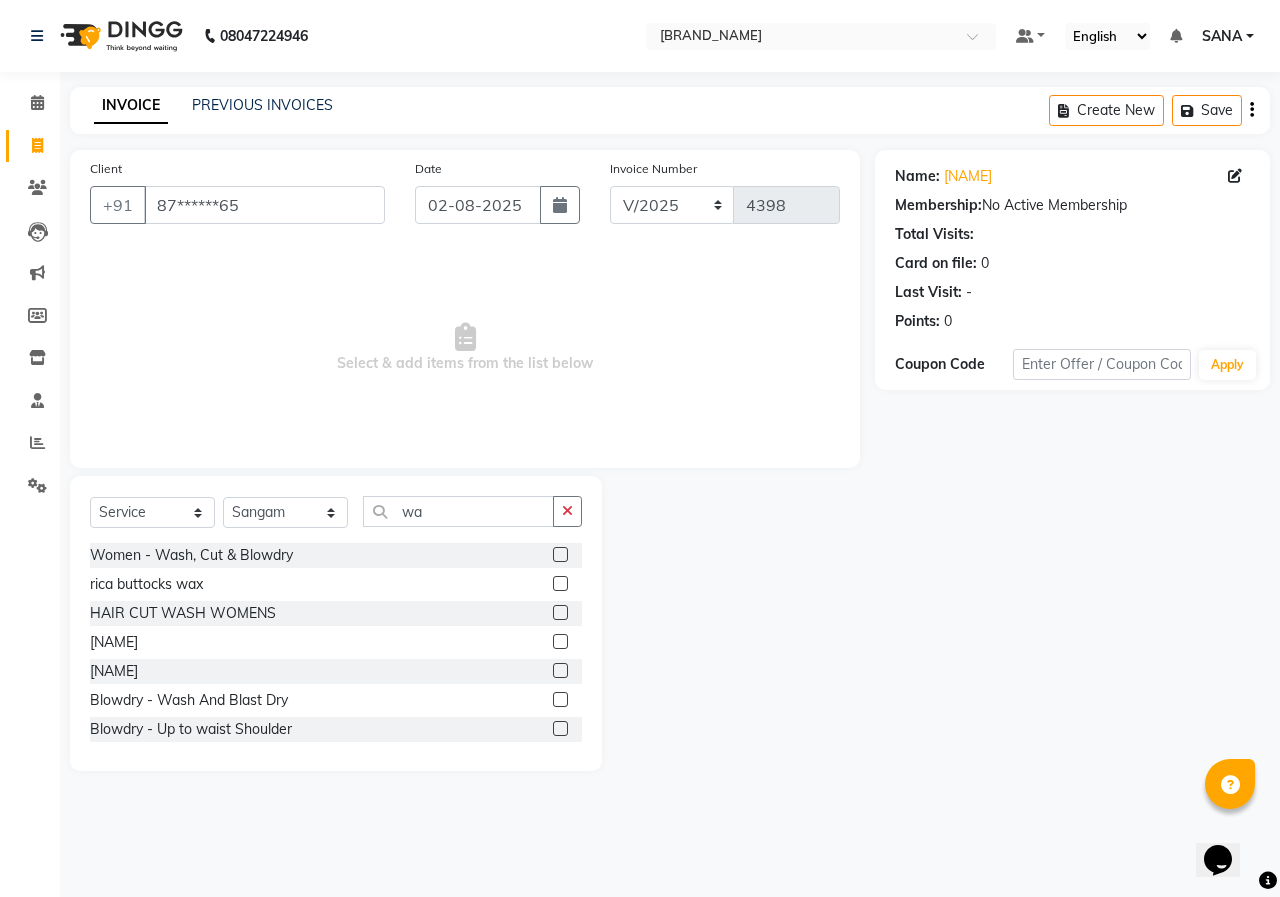 click 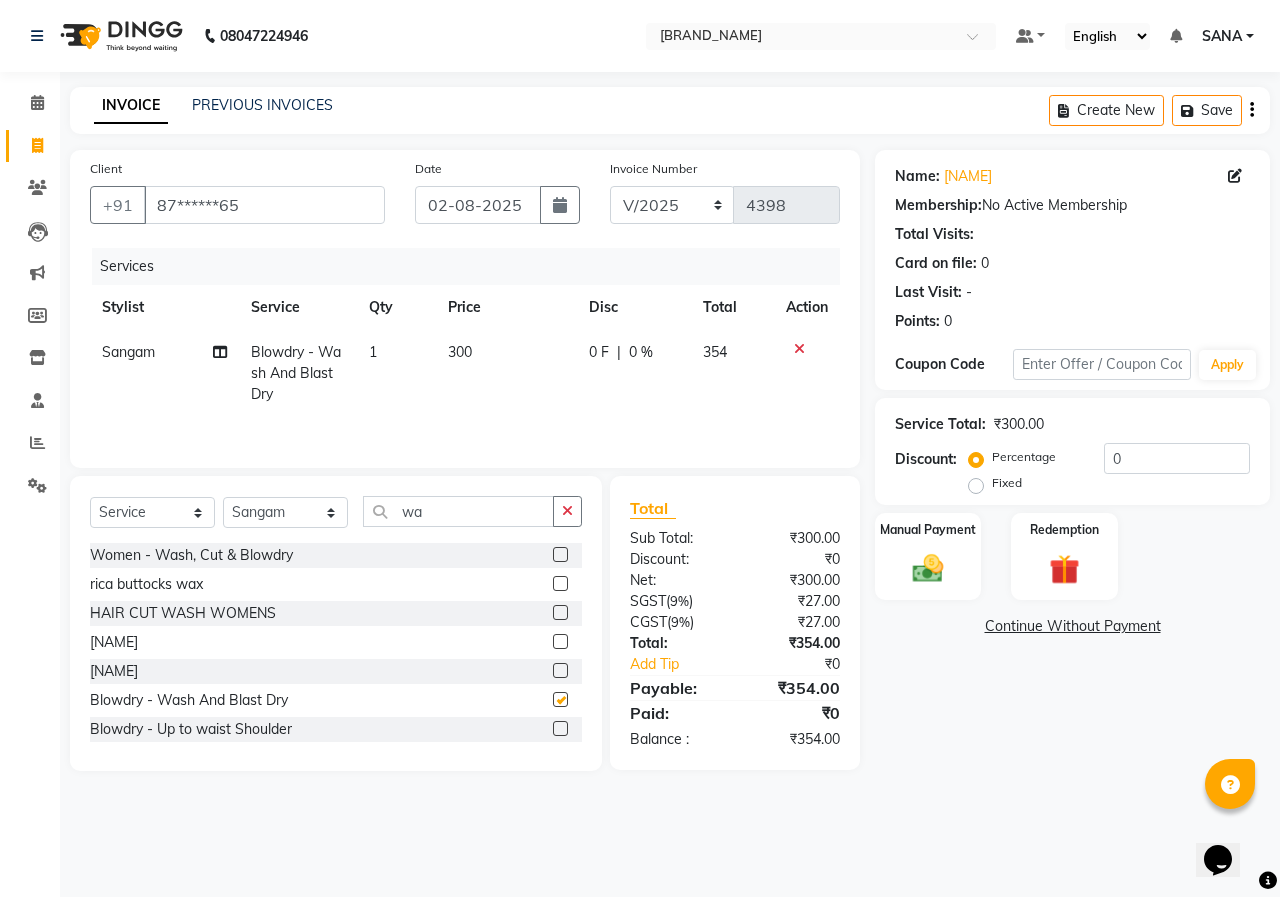 checkbox on "false" 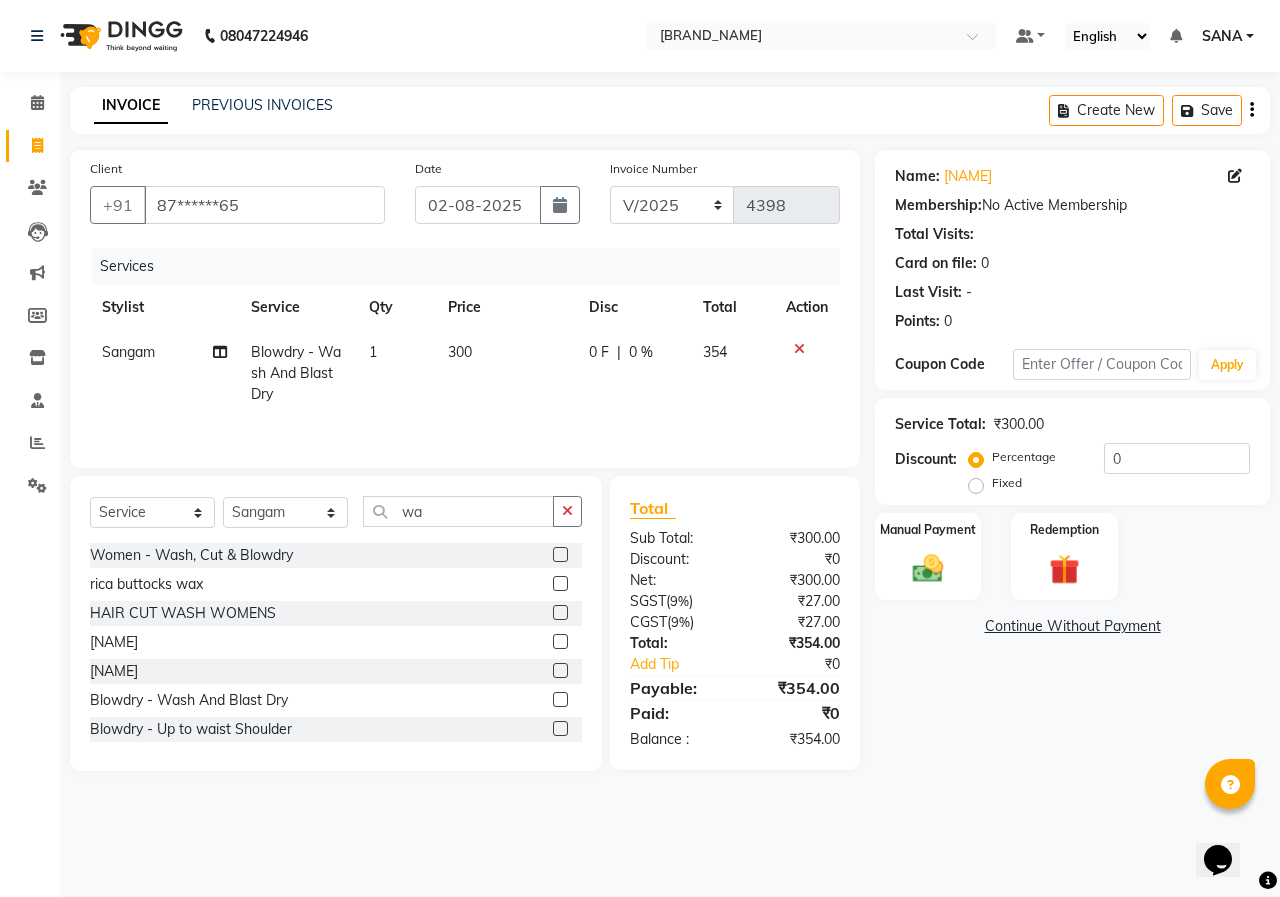 click on "300" 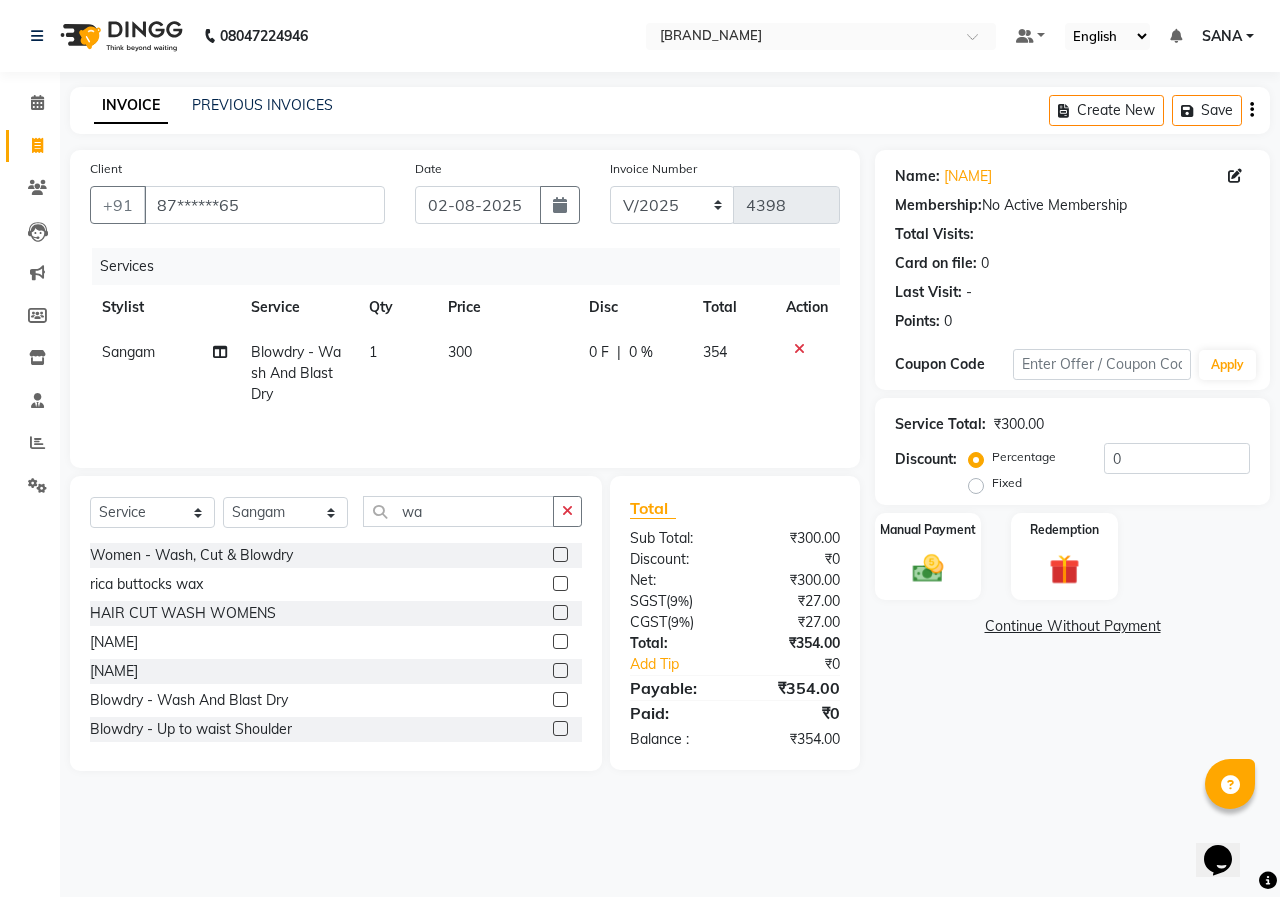 select on "21062" 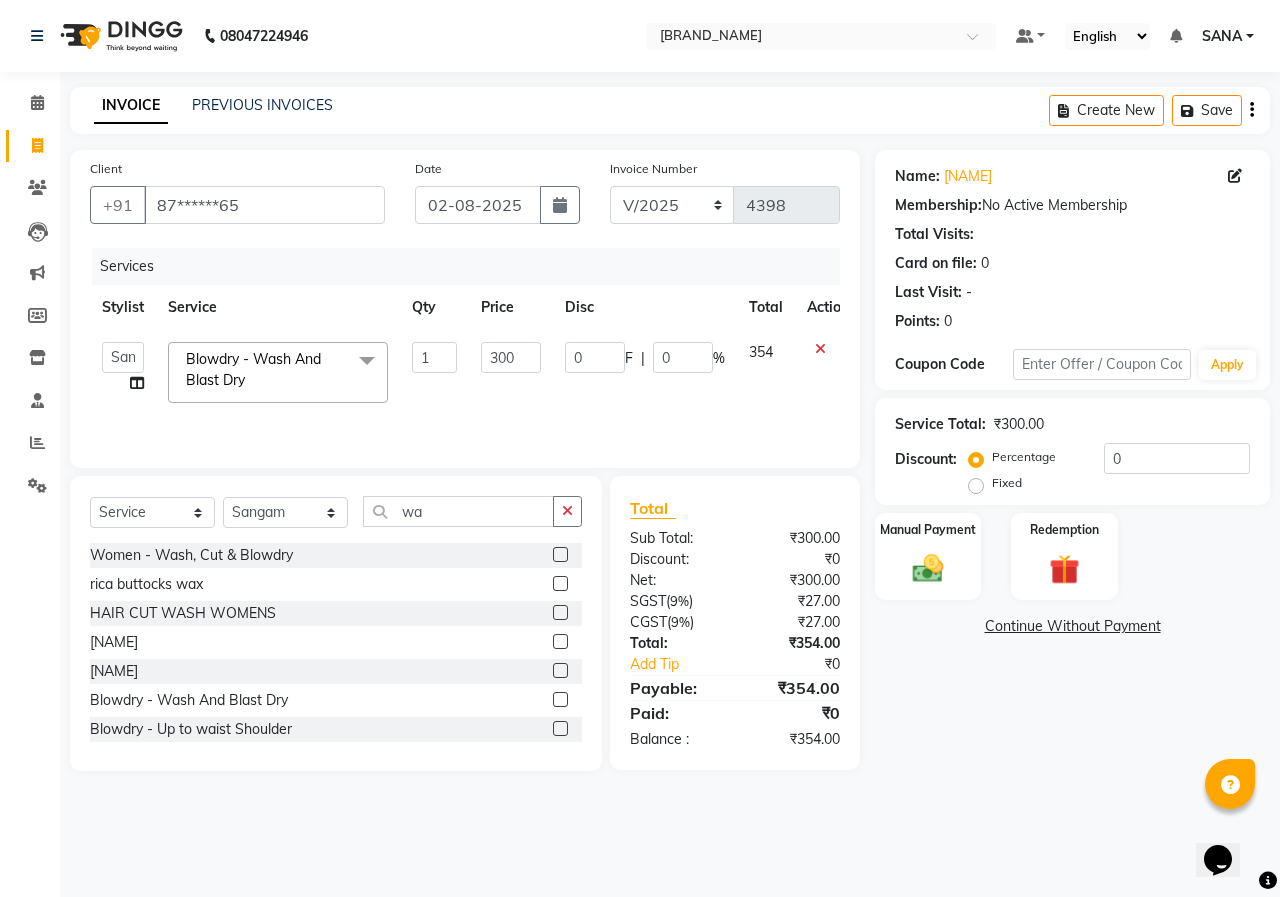 click on "300" 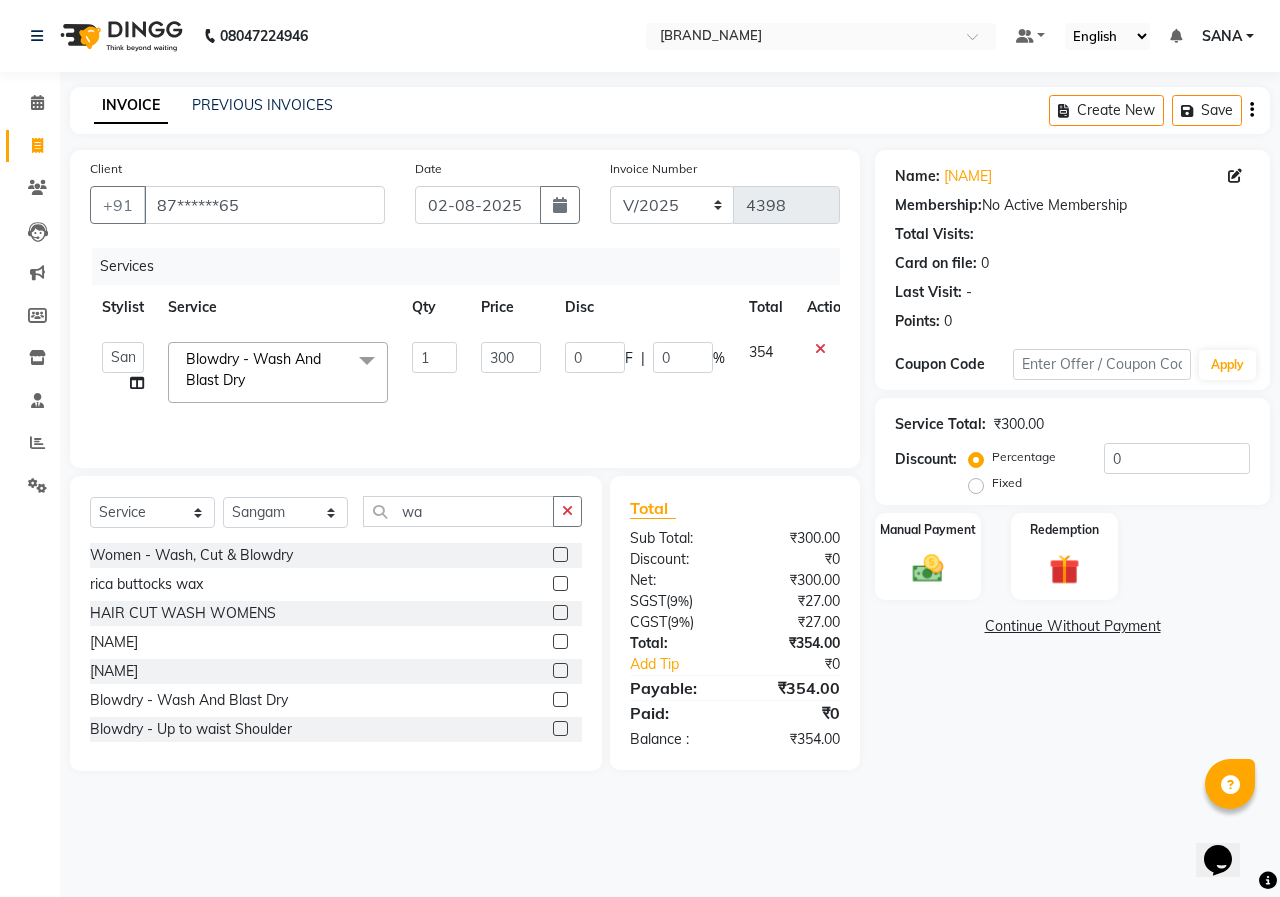 click on "300" 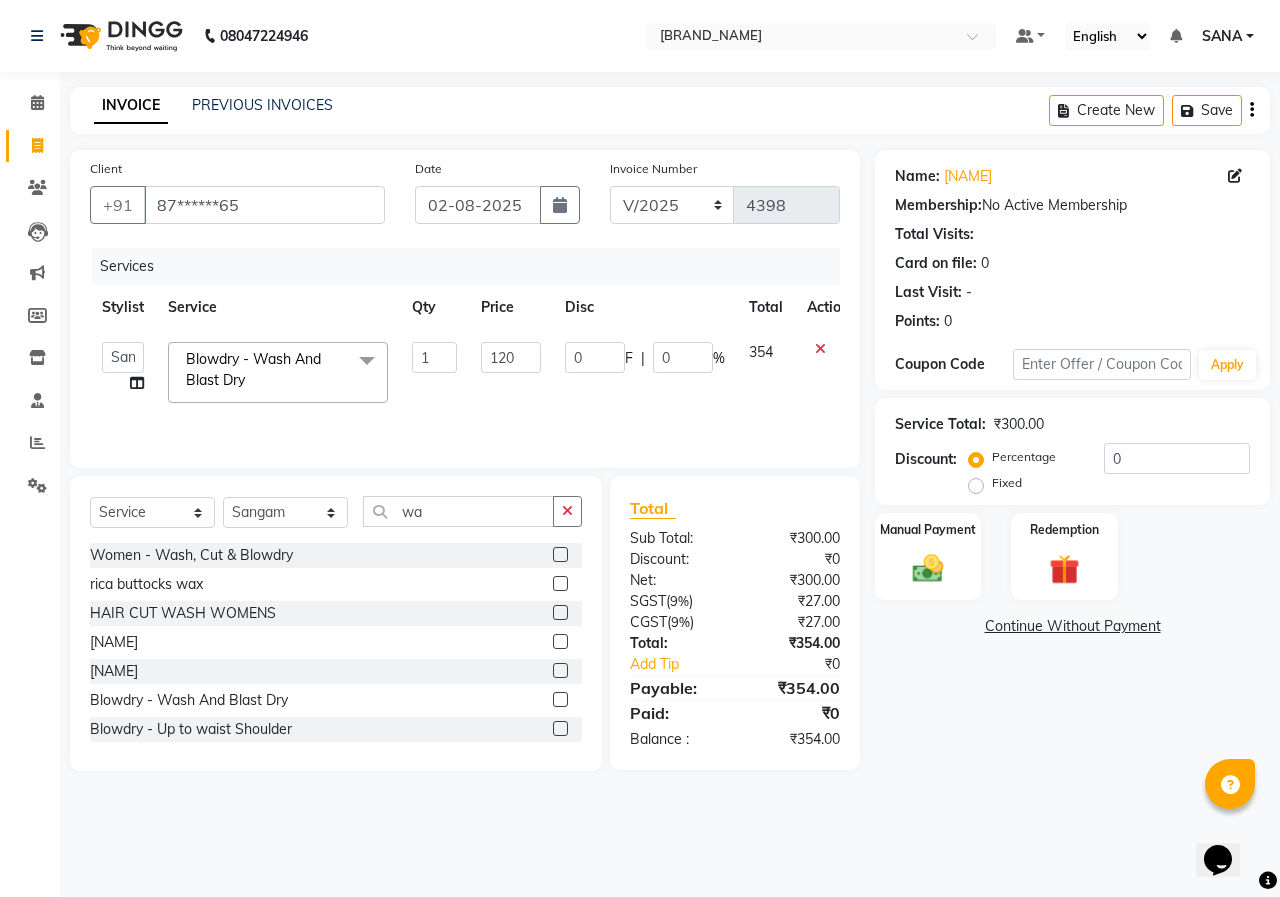 type on "1200" 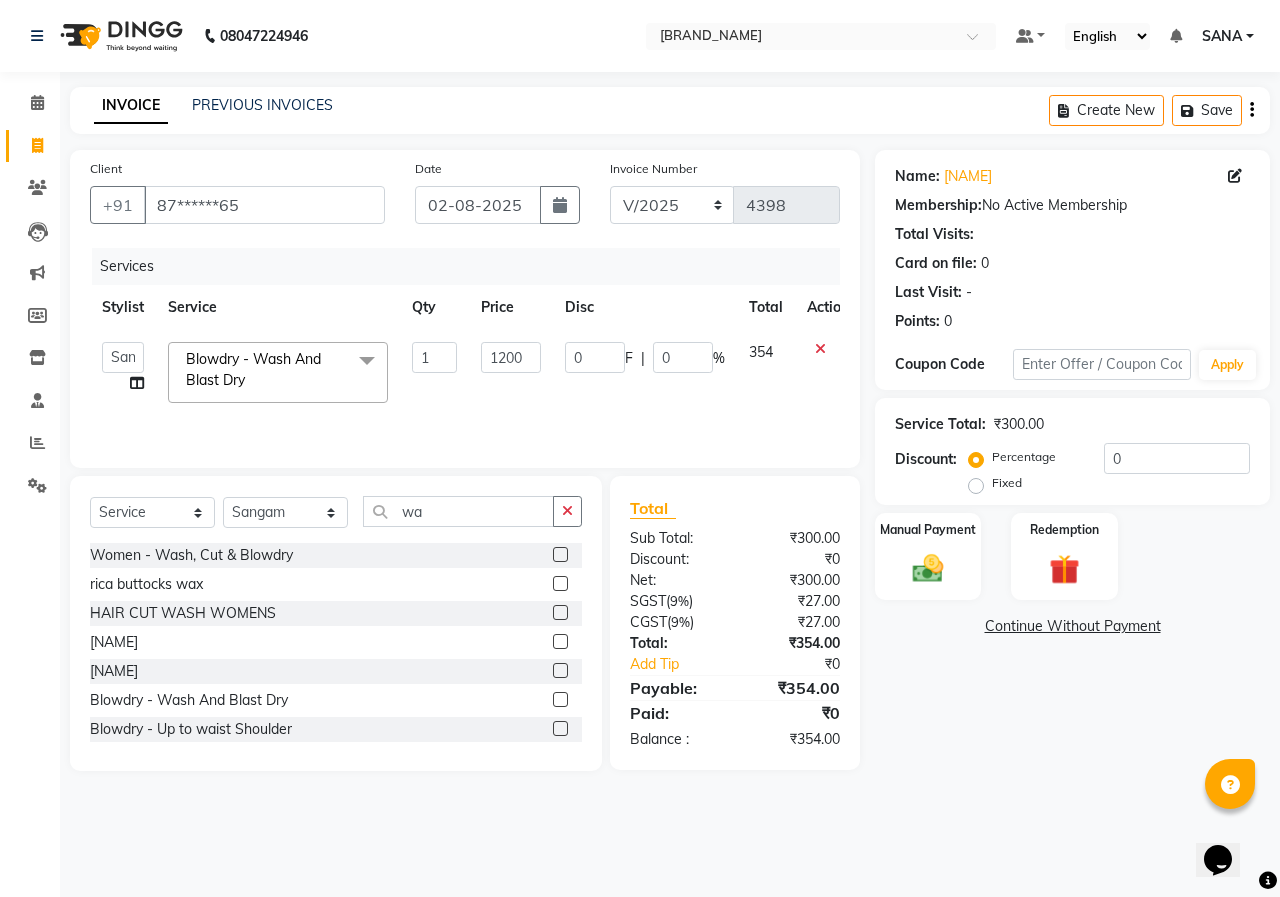 click on "Name: [NAME]  Membership:  No Active Membership  Total Visits:   Card on file:  0 Last Visit:   - Points:   0  Coupon Code Apply Service Total:  ₹300.00  Discount:  Percentage   Fixed  0 Manual Payment Redemption  Continue Without Payment" 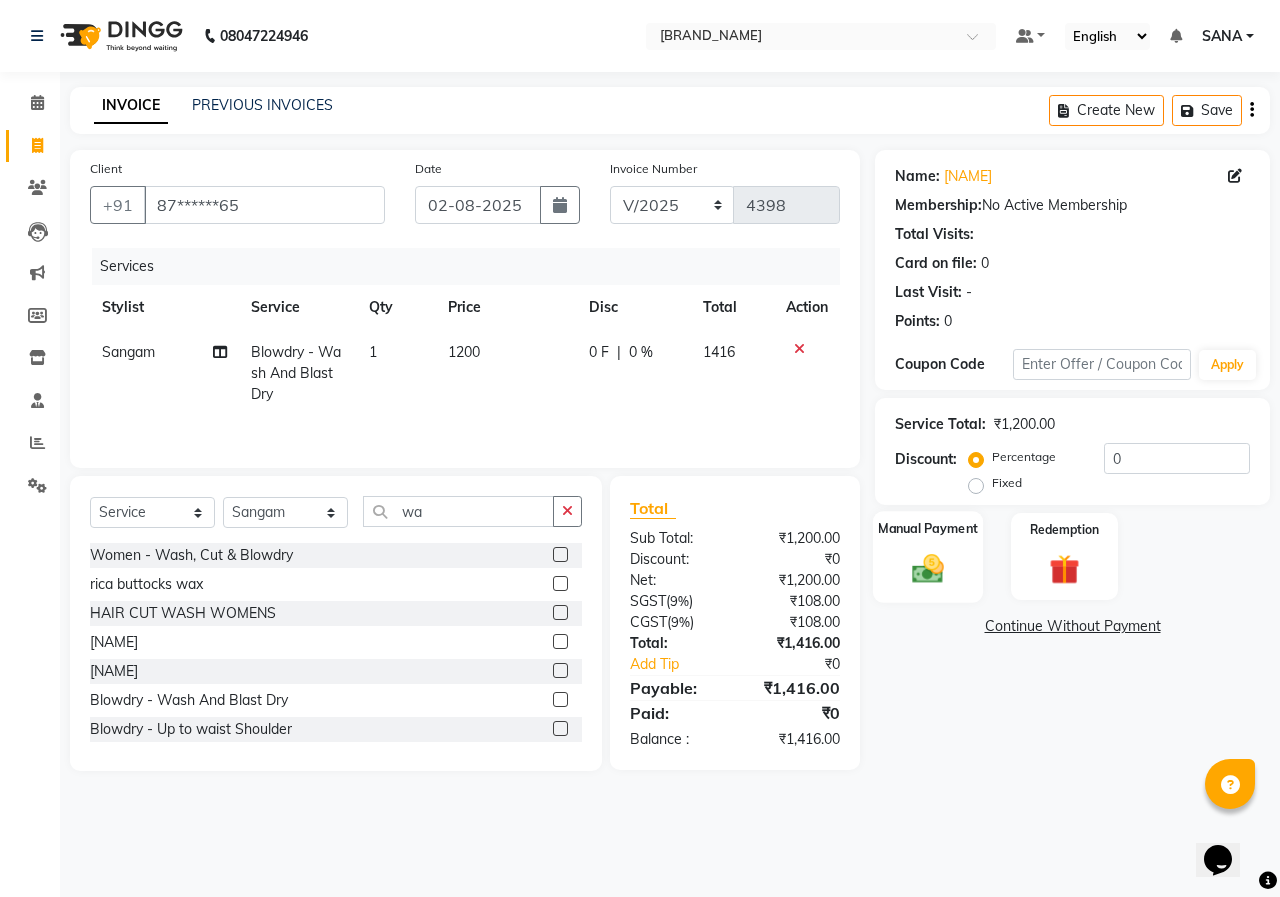 click 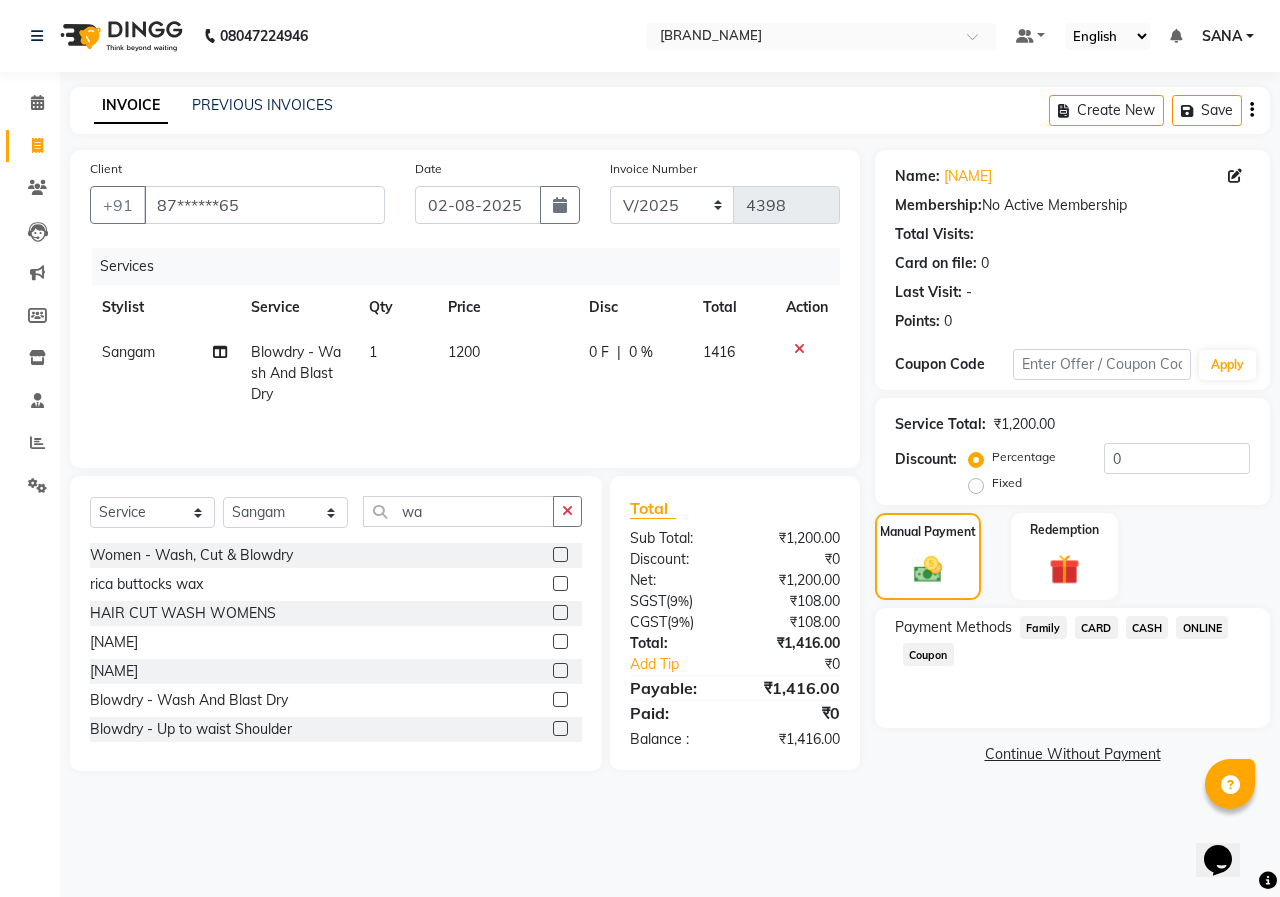 click on "ONLINE" 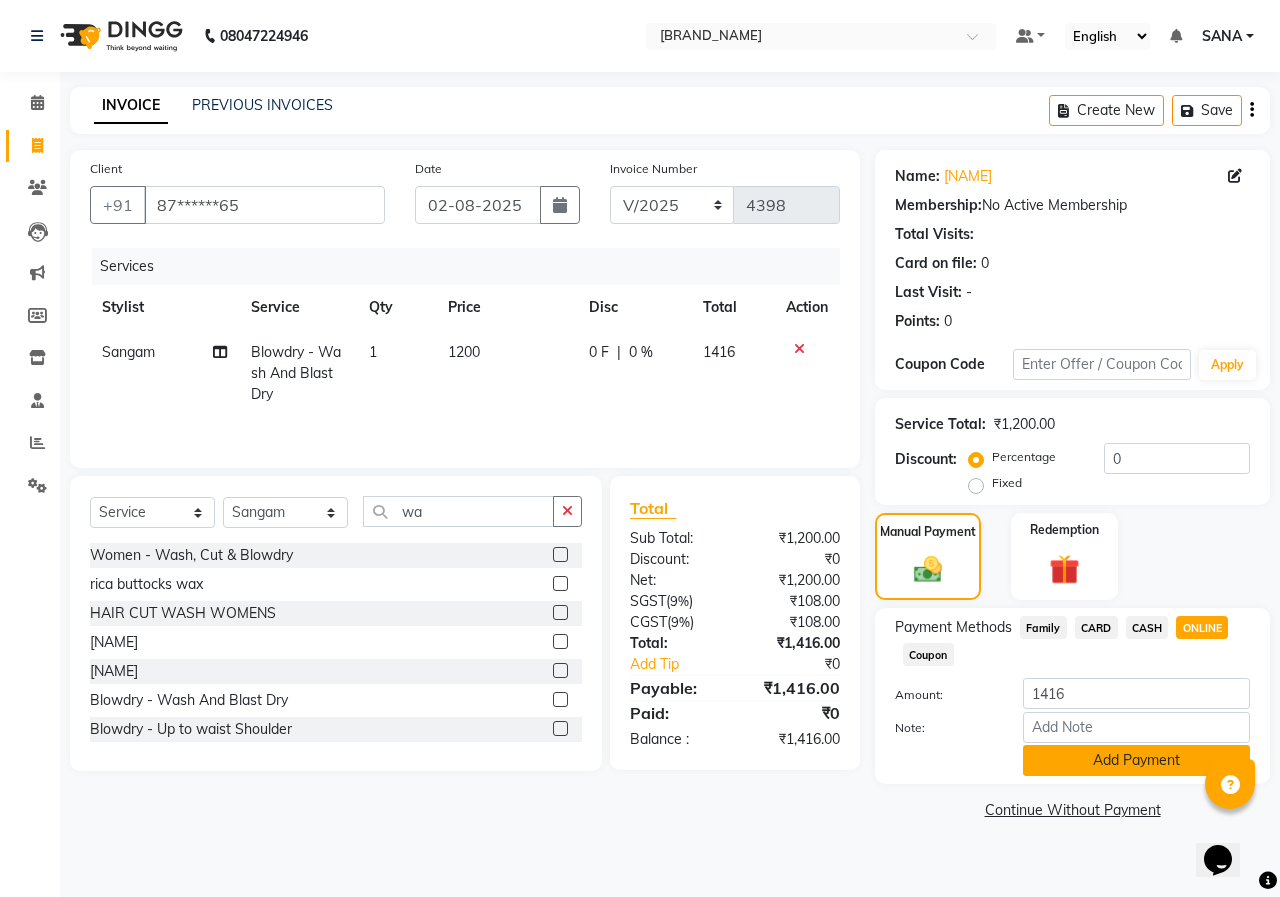click on "Add Payment" 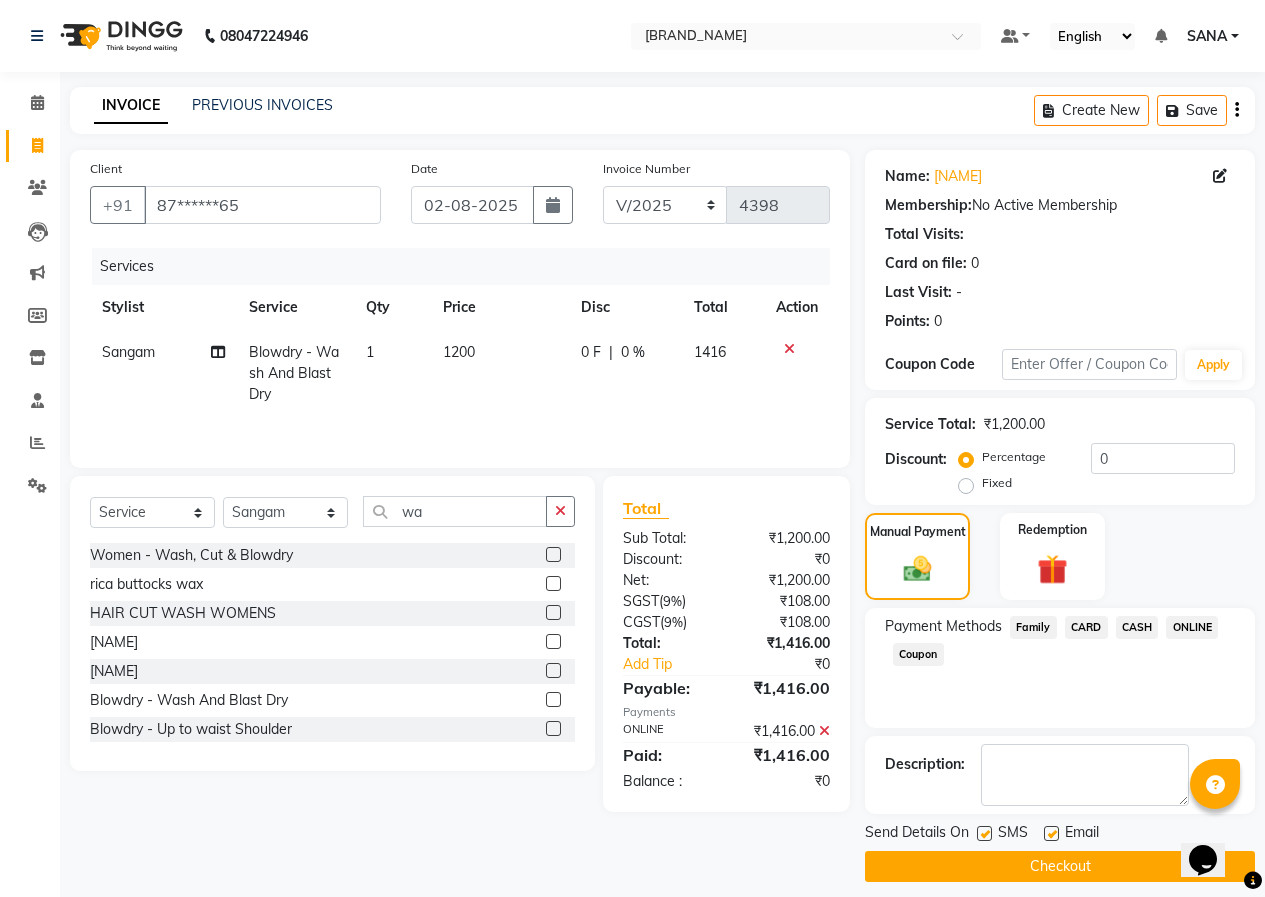scroll, scrollTop: 15, scrollLeft: 0, axis: vertical 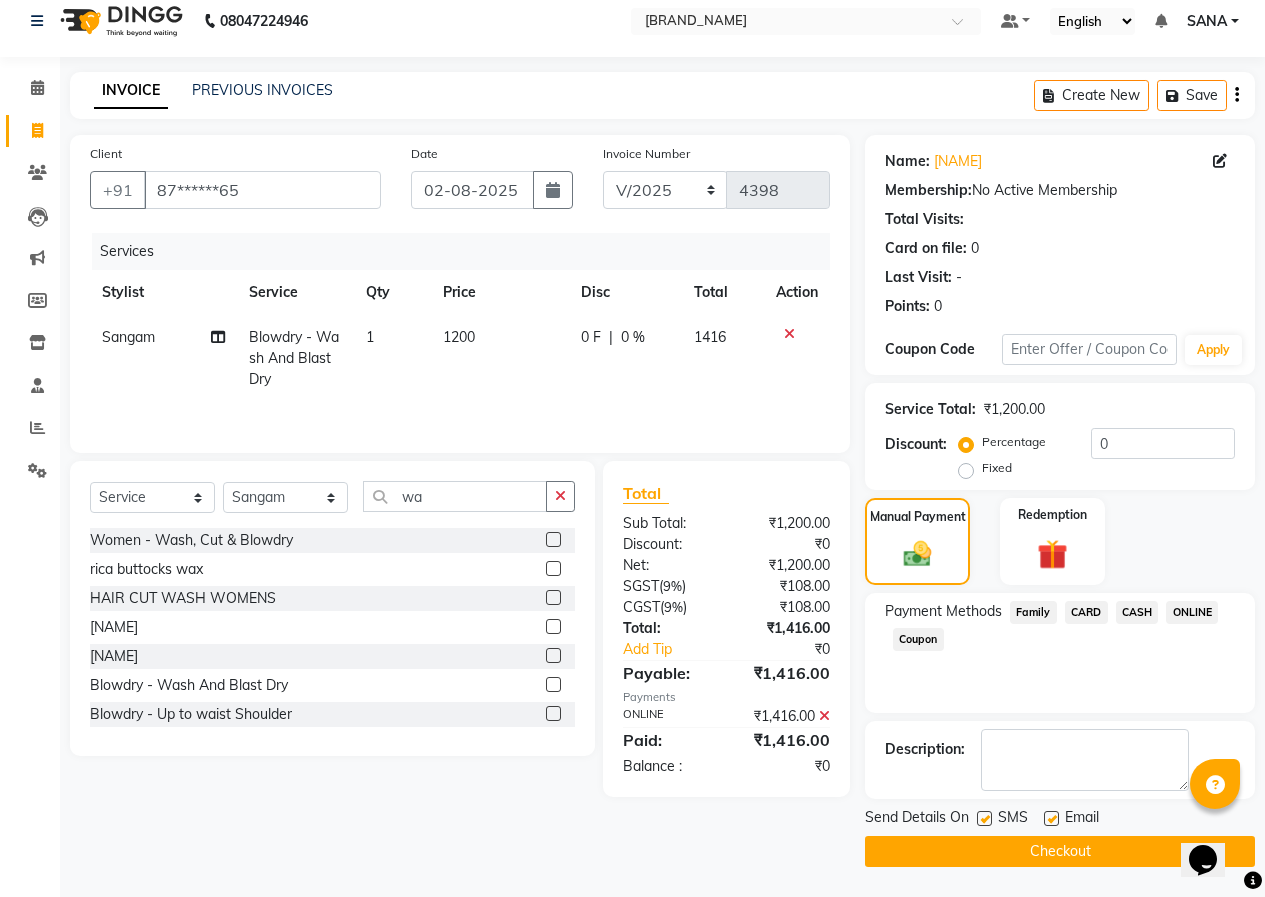 click on "Checkout" 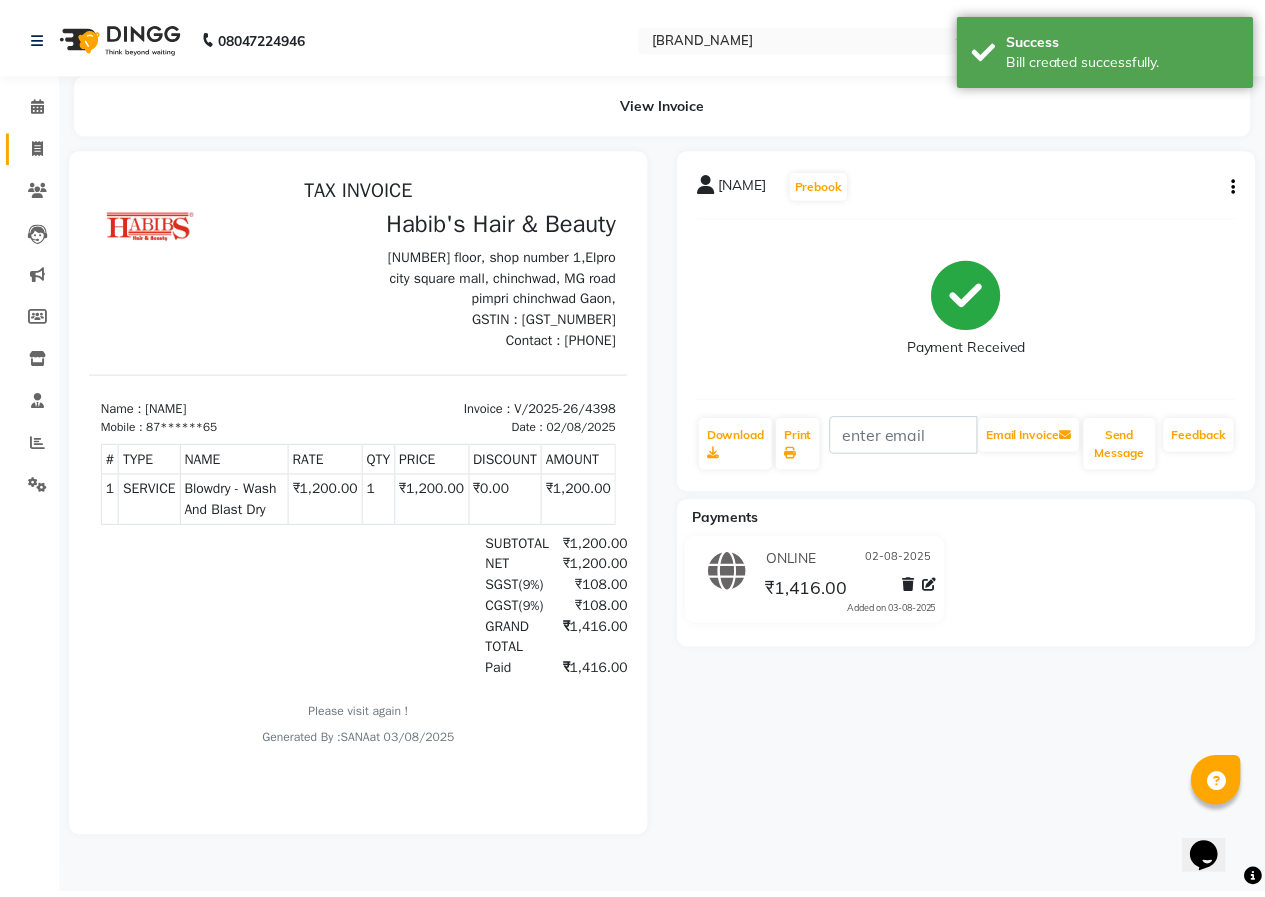 scroll, scrollTop: 0, scrollLeft: 0, axis: both 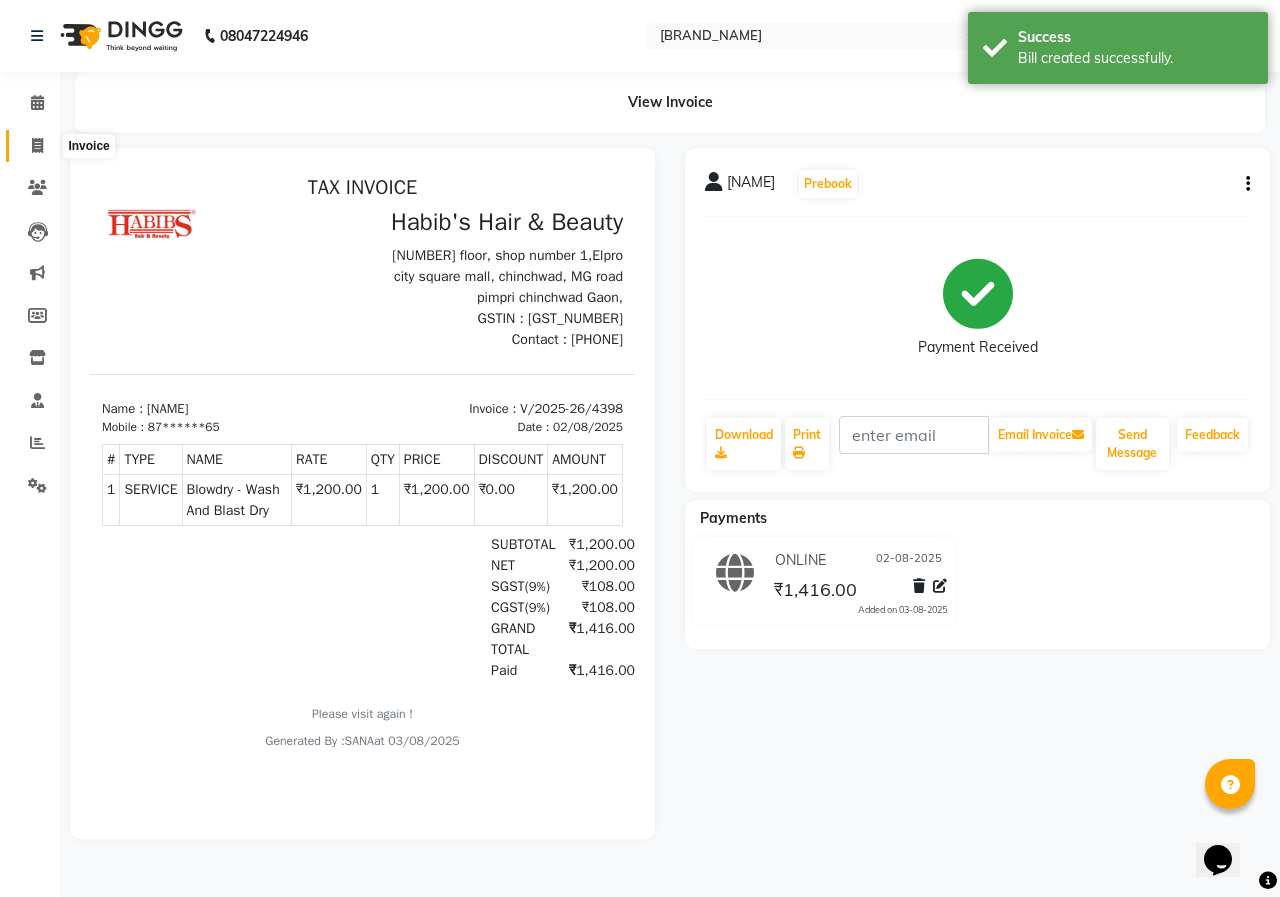 click 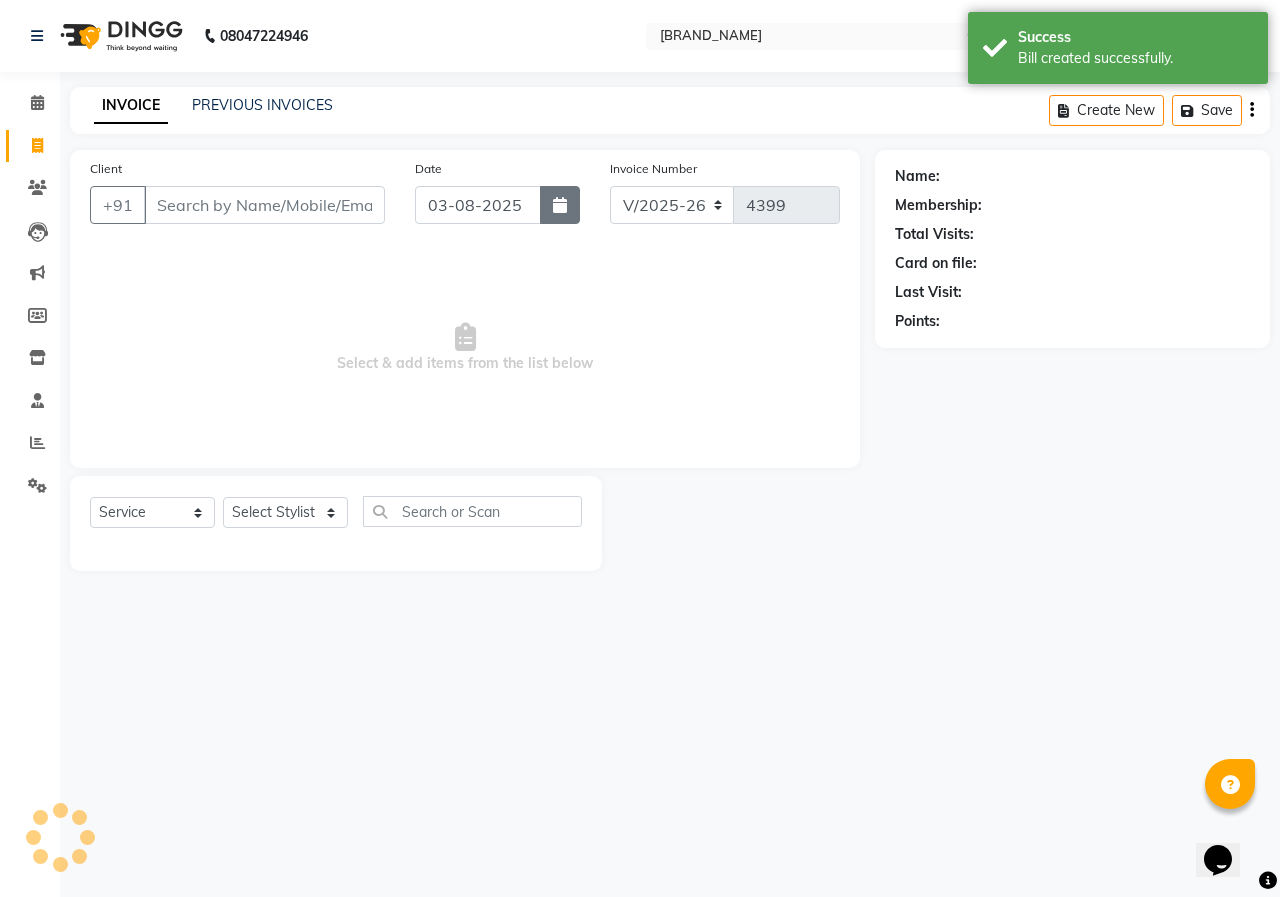 click 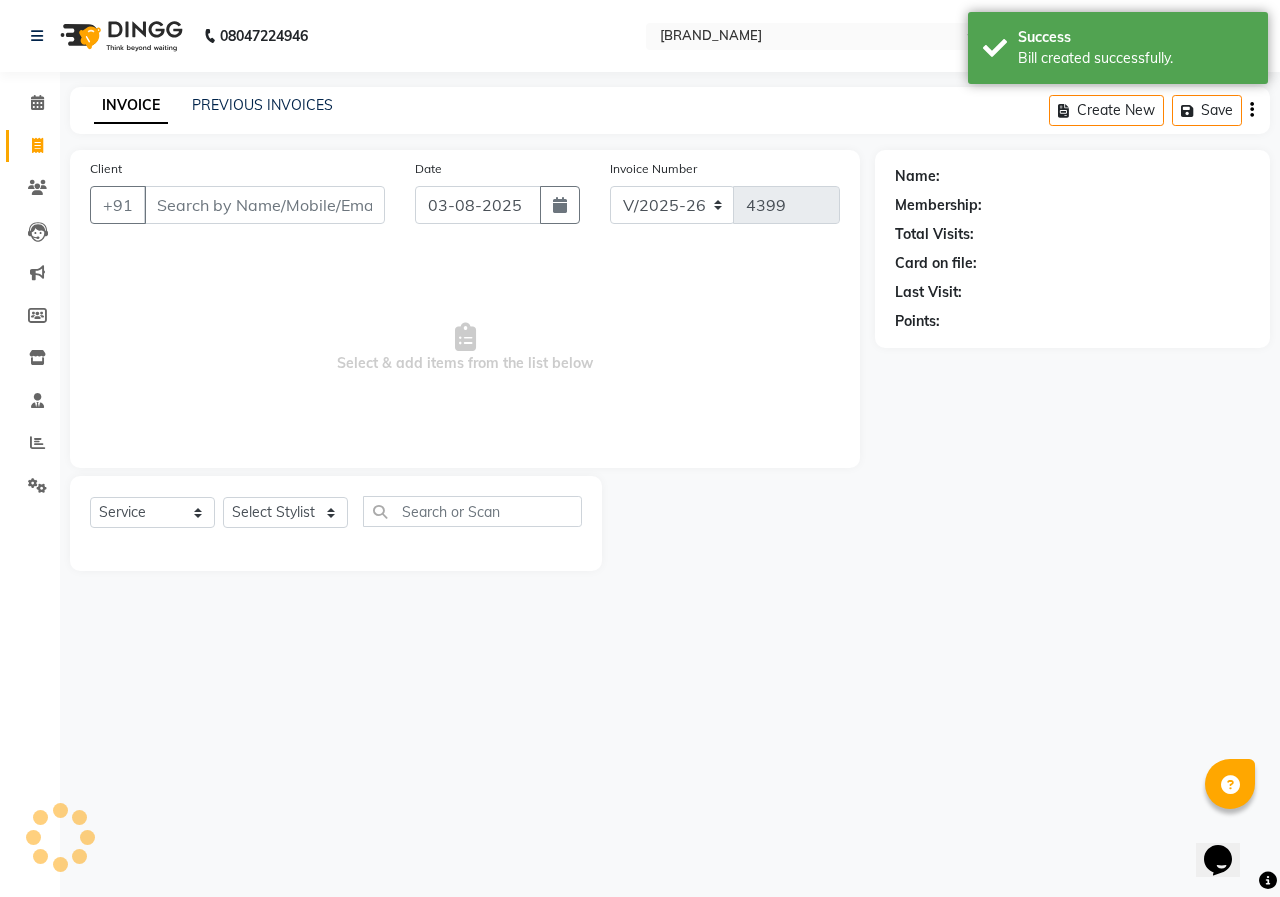 select on "8" 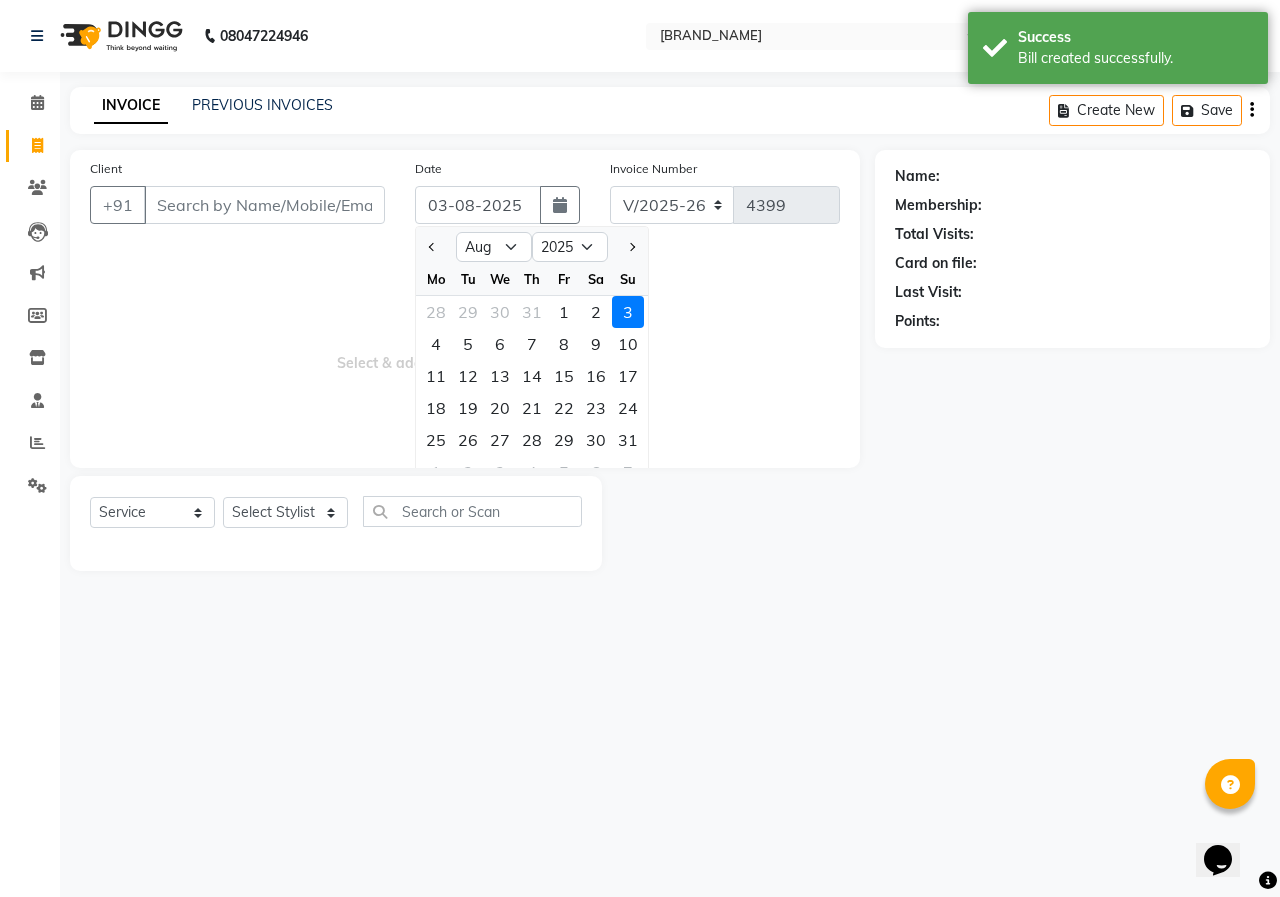 drag, startPoint x: 594, startPoint y: 305, endPoint x: 494, endPoint y: 295, distance: 100.49876 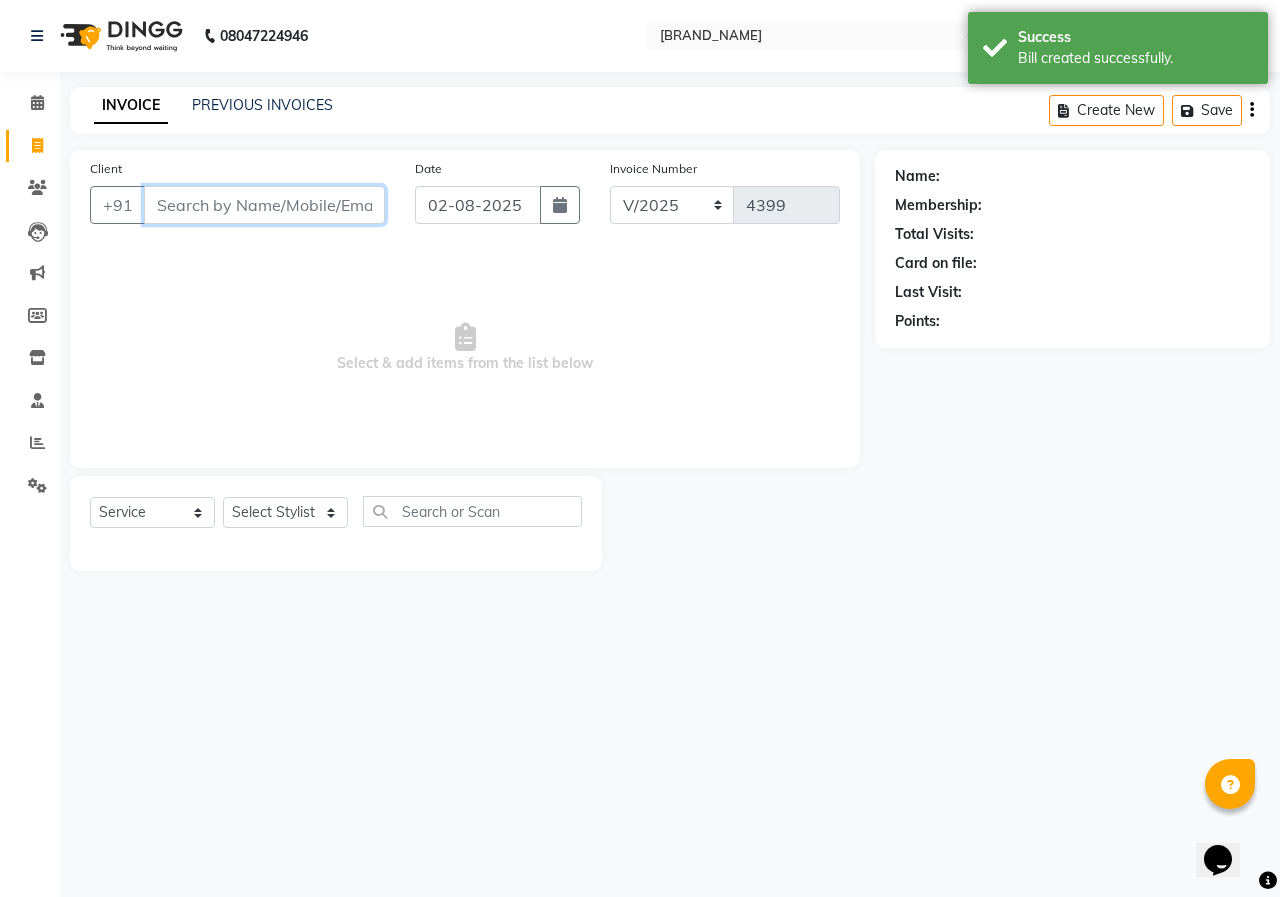 drag, startPoint x: 355, startPoint y: 208, endPoint x: 348, endPoint y: 195, distance: 14.764823 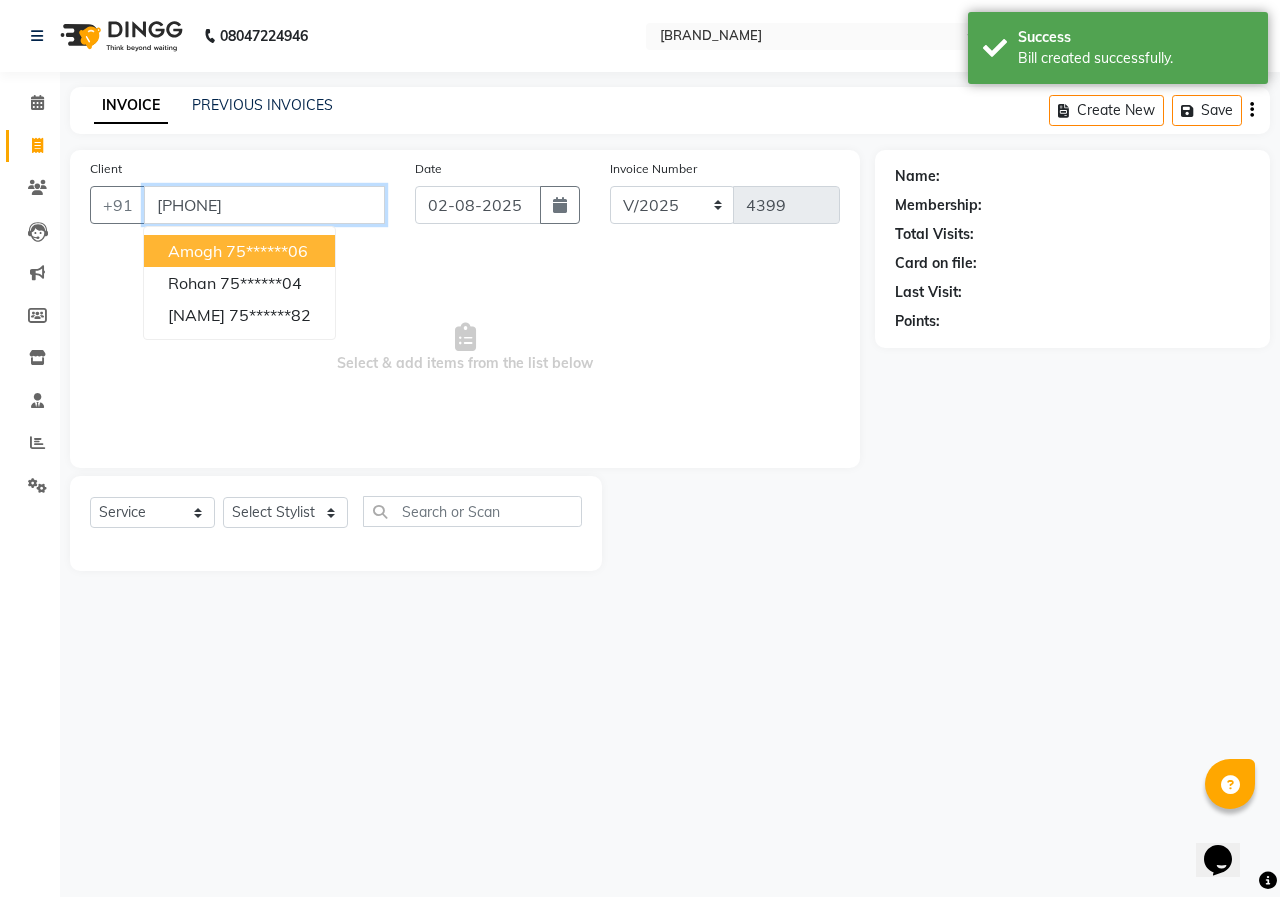 type on "[PHONE]" 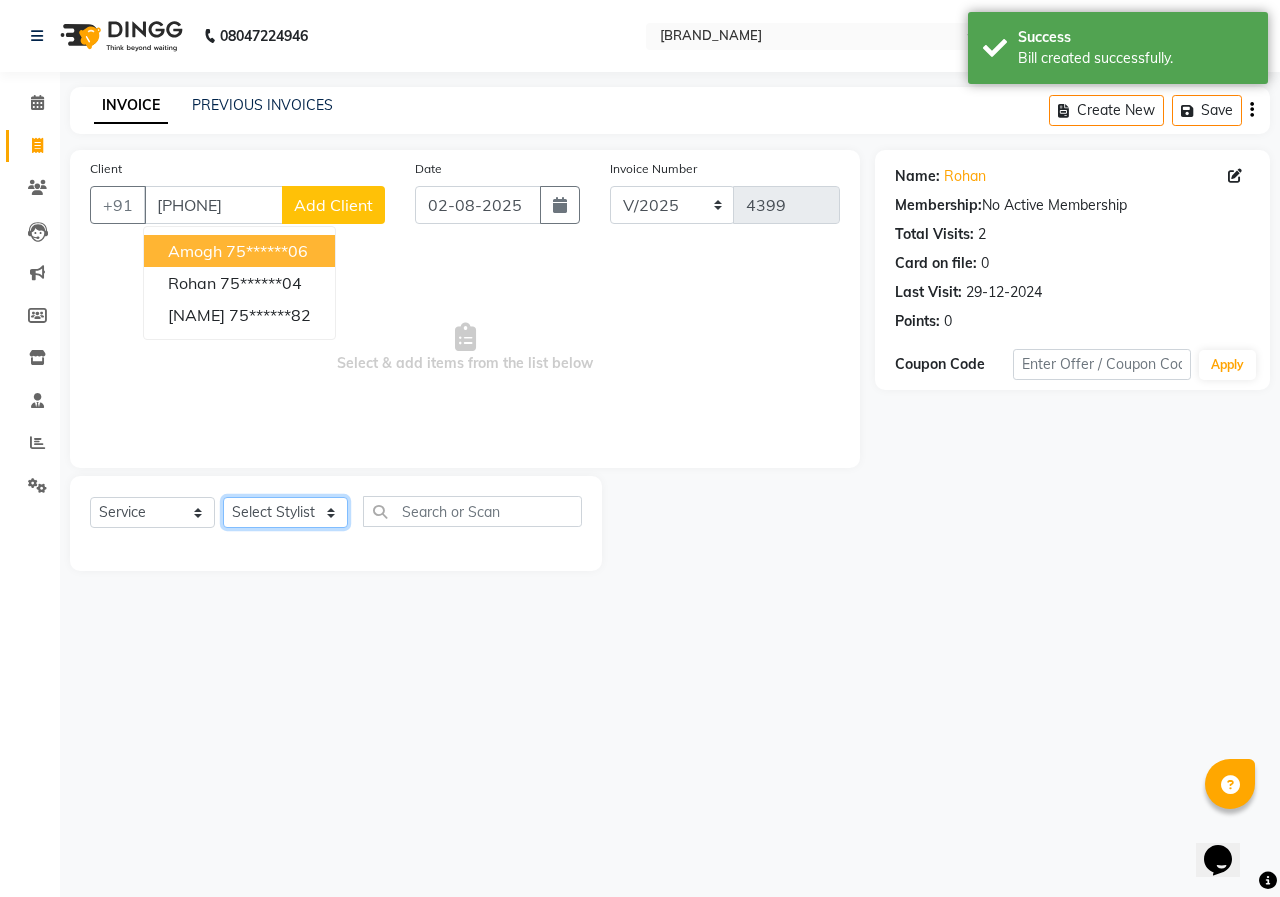 click on "Select Stylist ANUSHKA GAURI GUDDU Keshav Maushi Mhaske  priya  Rahul Ravi  Roshan Sagar SANA Sangam Sanika shabnam SONALI  subhan" 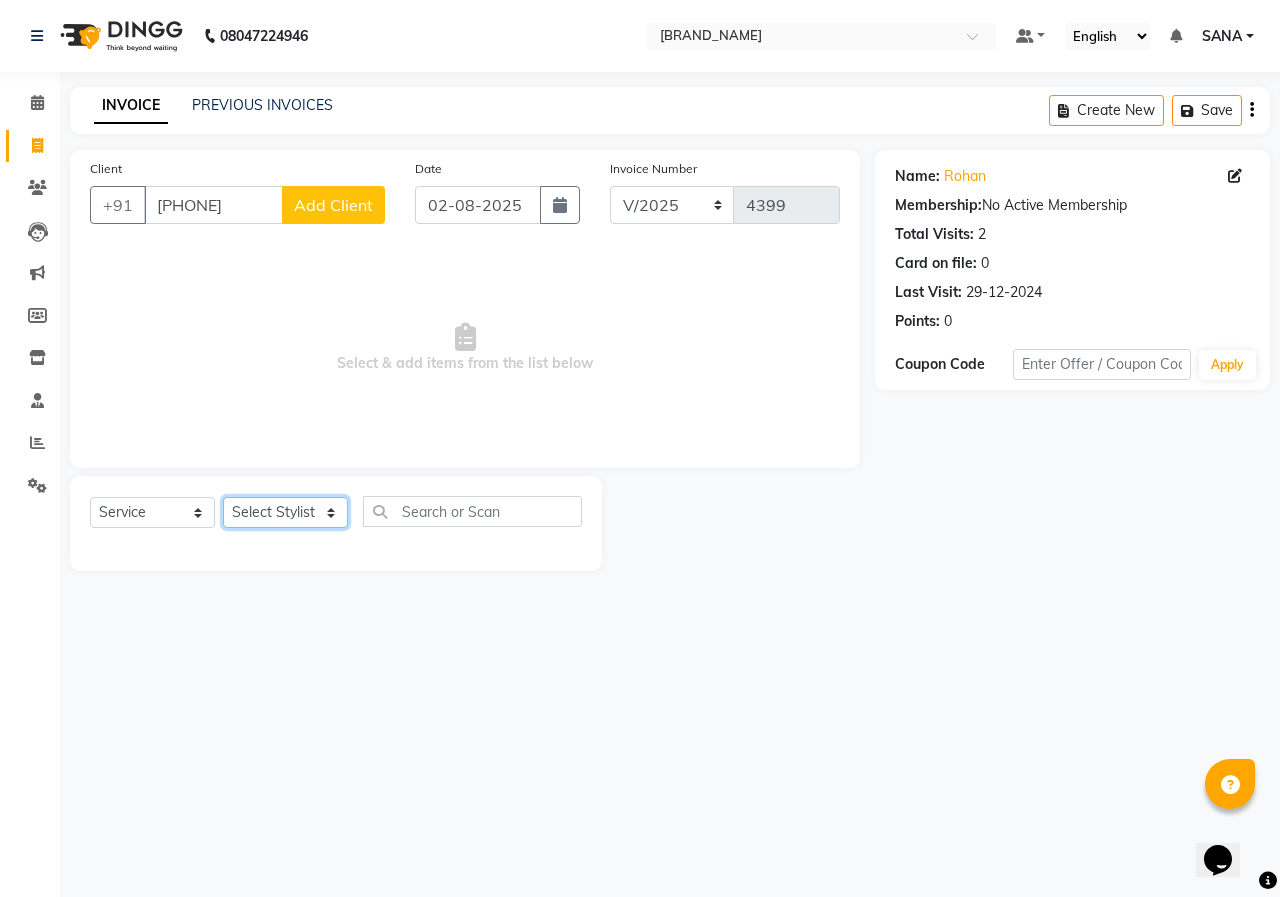 select on "19814" 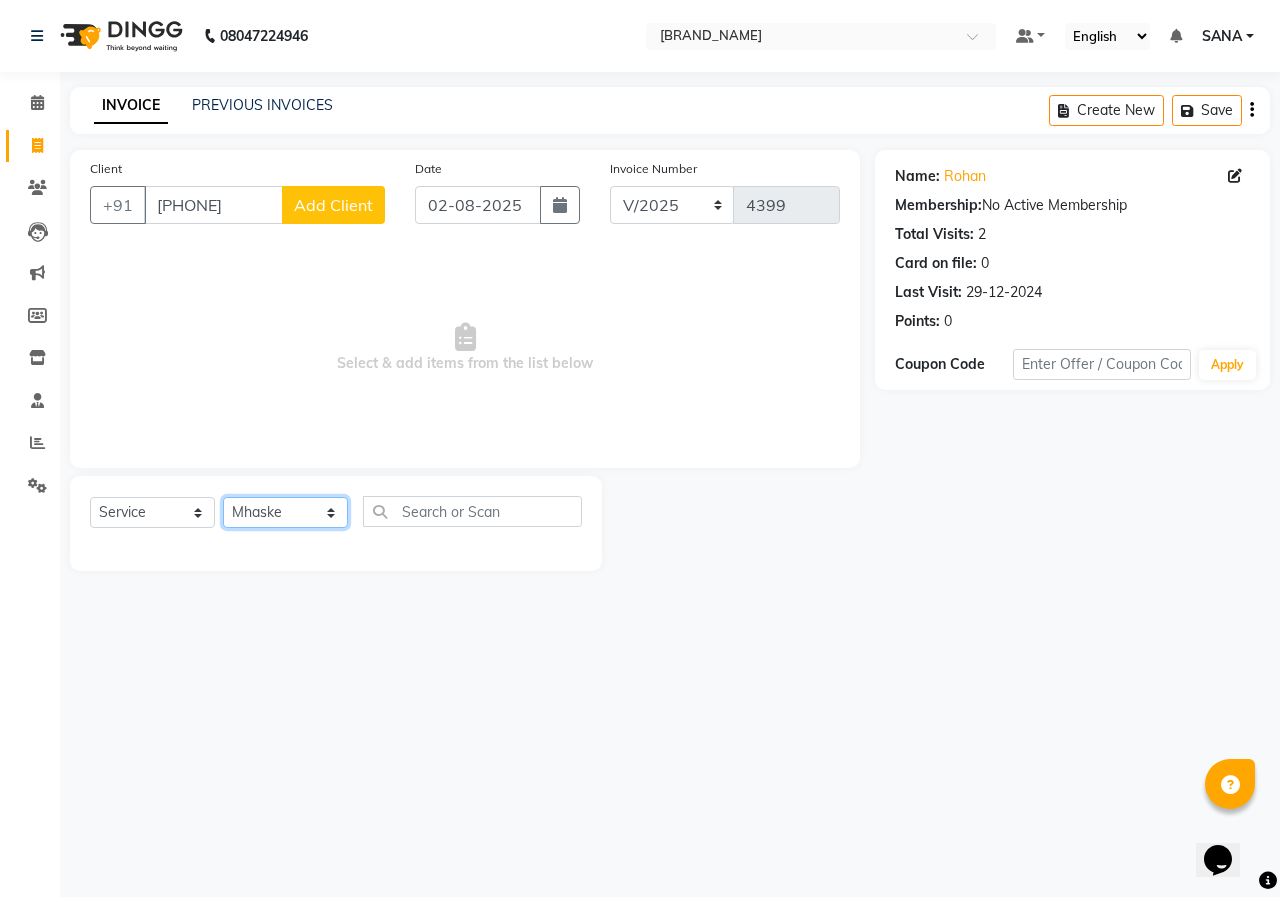 click on "Select Stylist ANUSHKA GAURI GUDDU Keshav Maushi Mhaske  priya  Rahul Ravi  Roshan Sagar SANA Sangam Sanika shabnam SONALI  subhan" 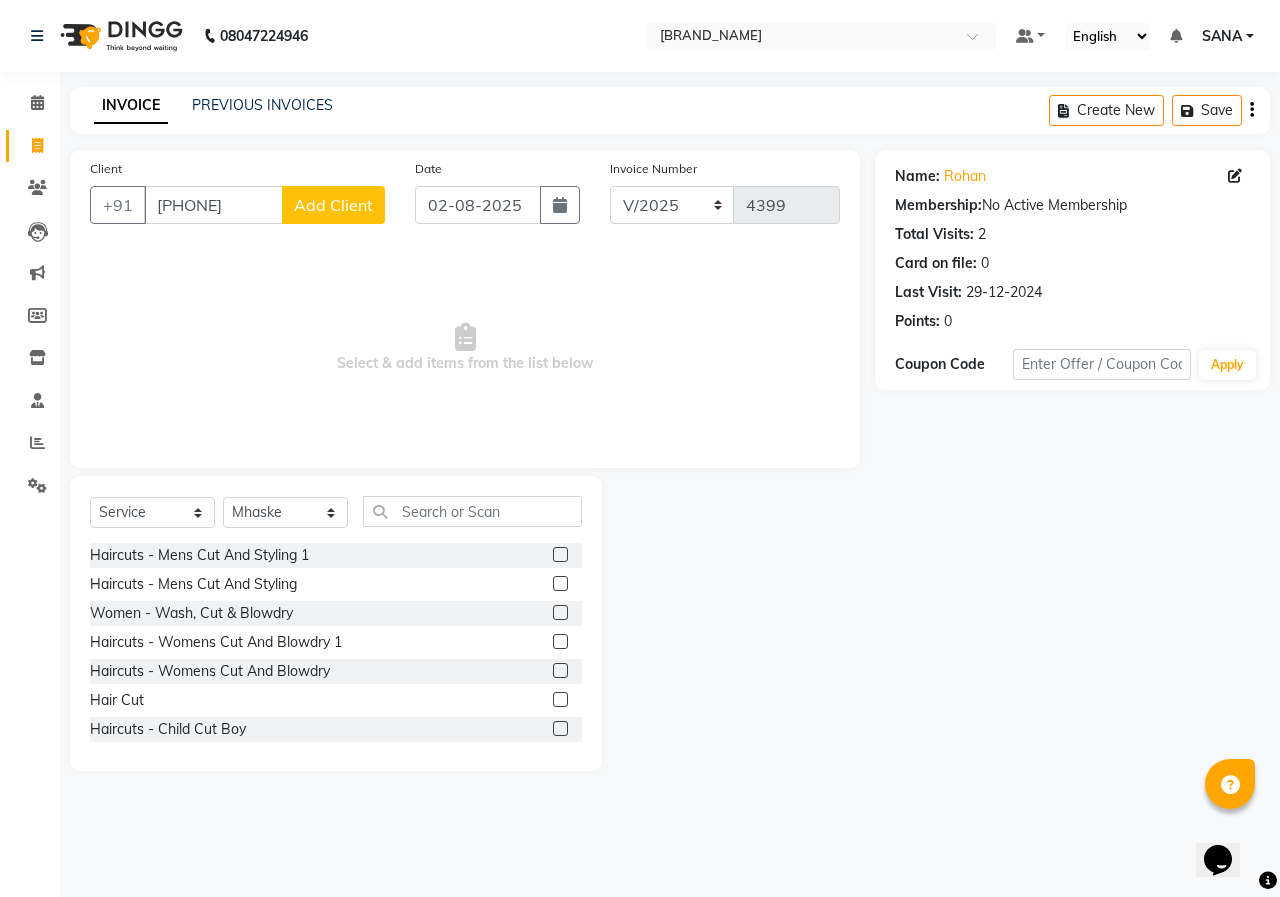 click 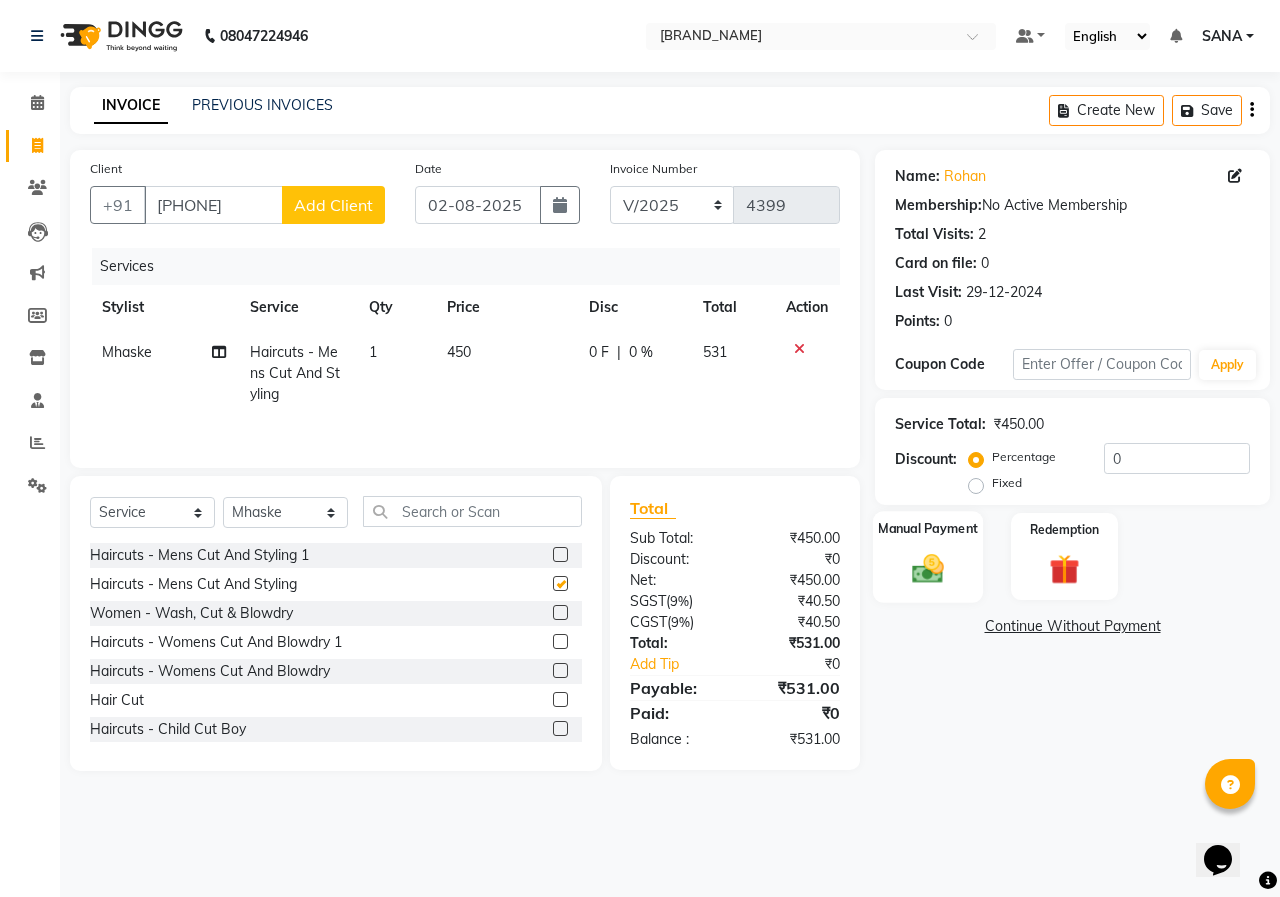 checkbox on "false" 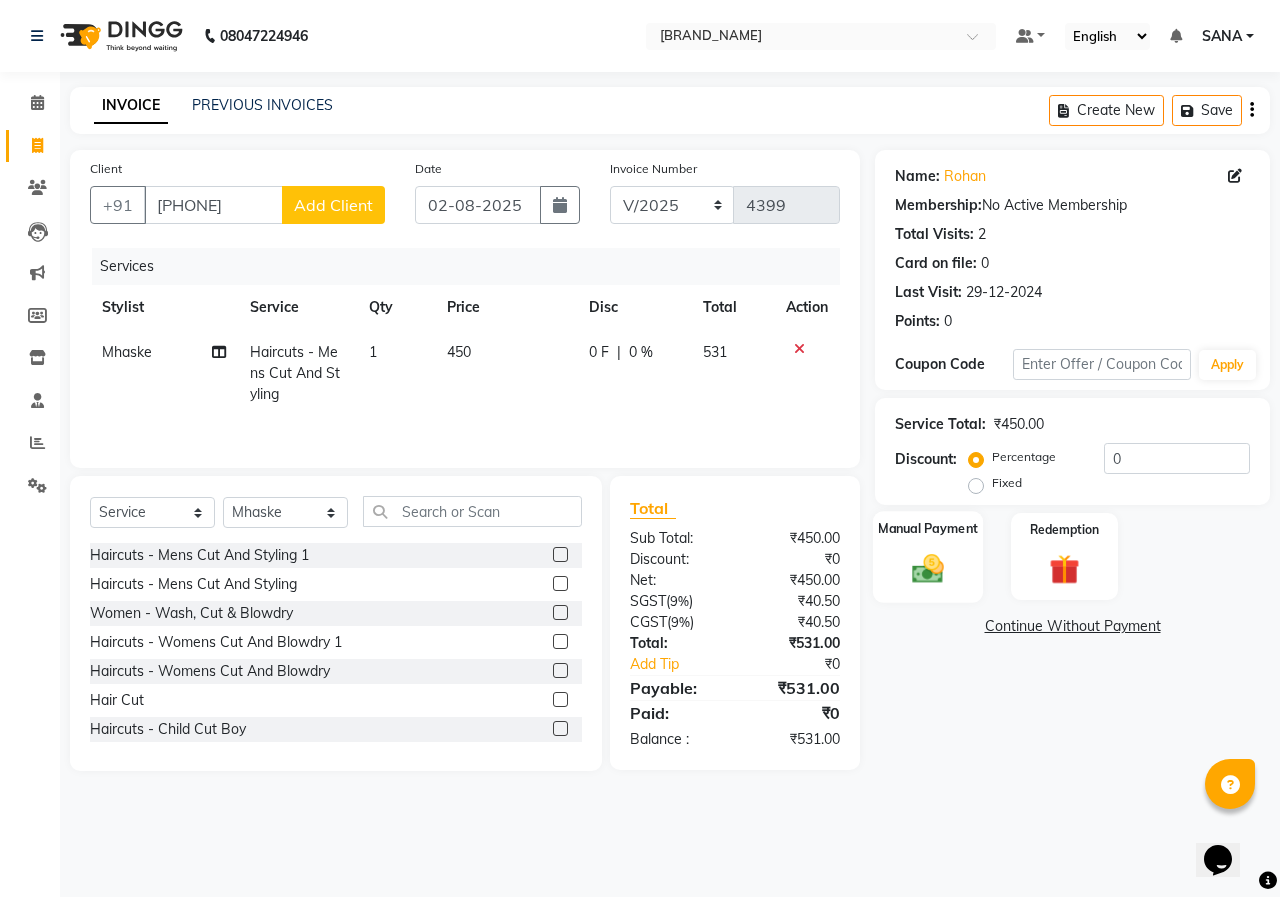 click 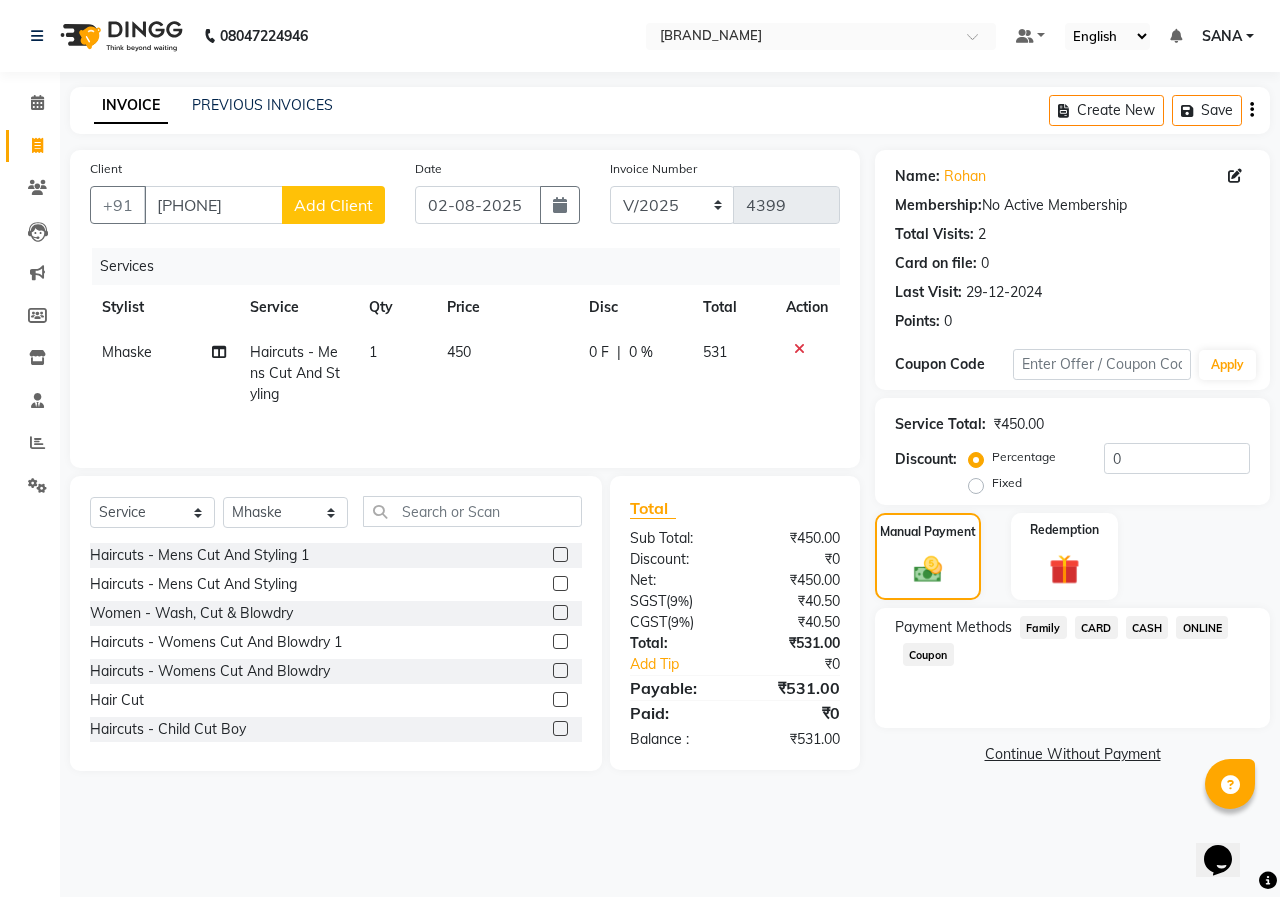 click on "ONLINE" 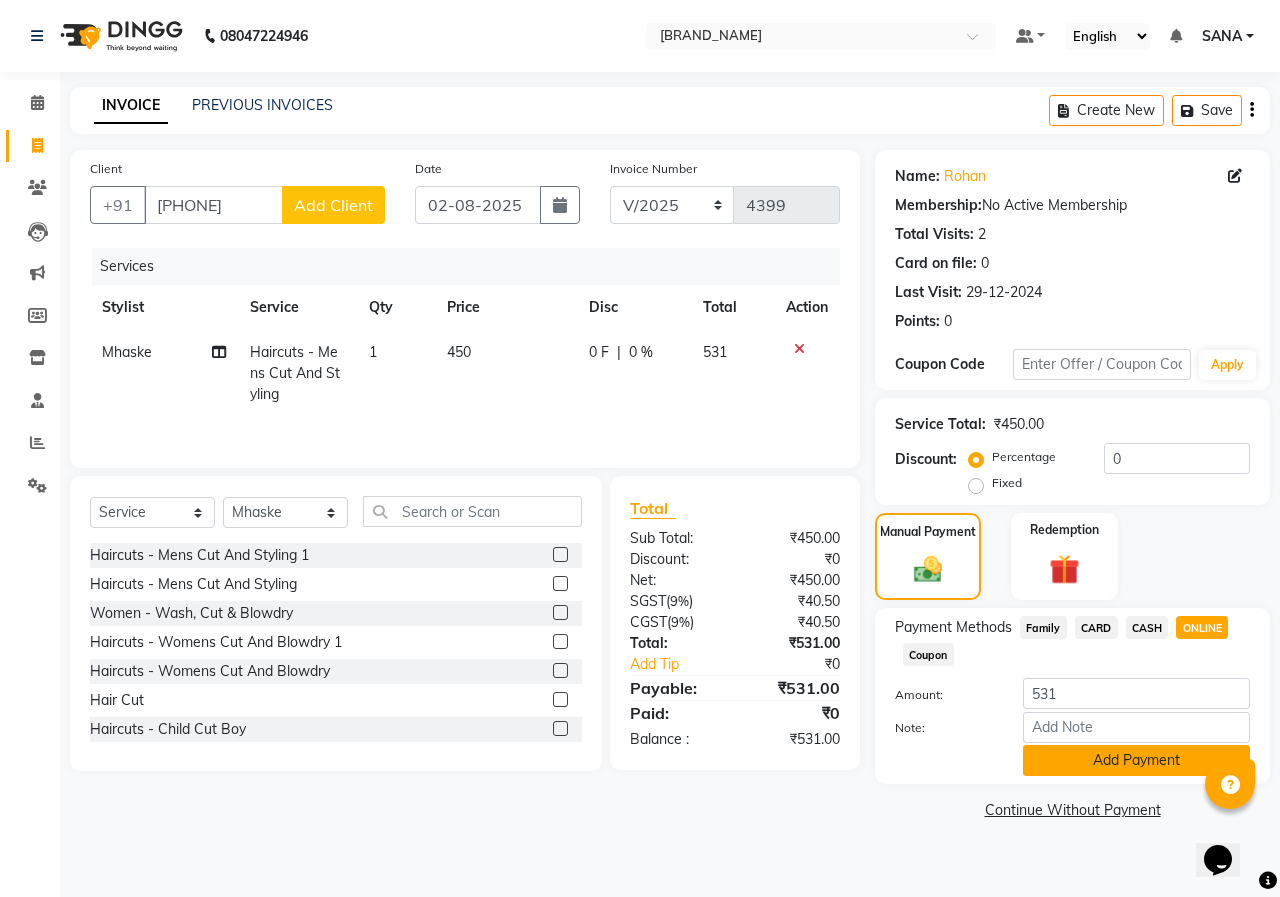 click on "Add Payment" 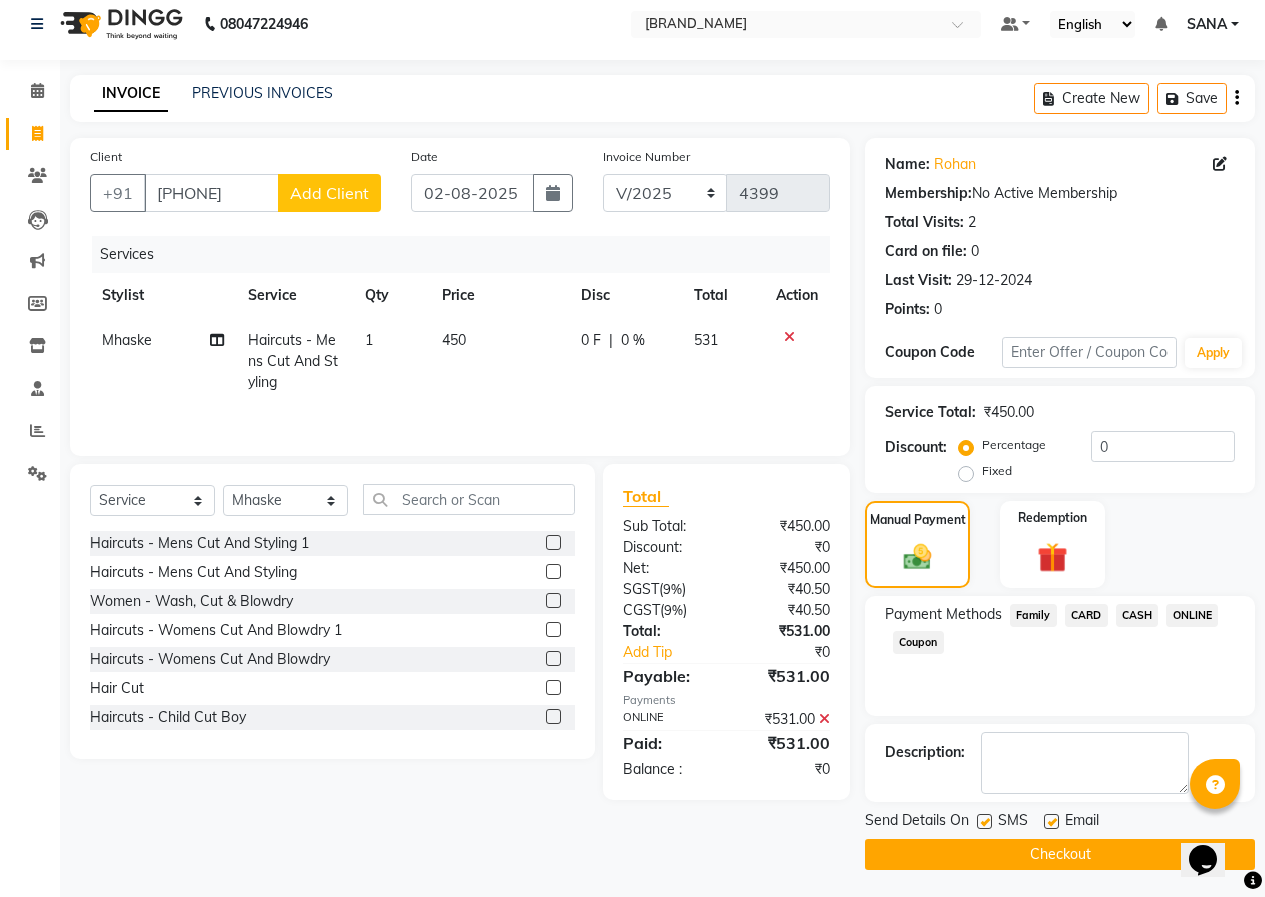 scroll, scrollTop: 15, scrollLeft: 0, axis: vertical 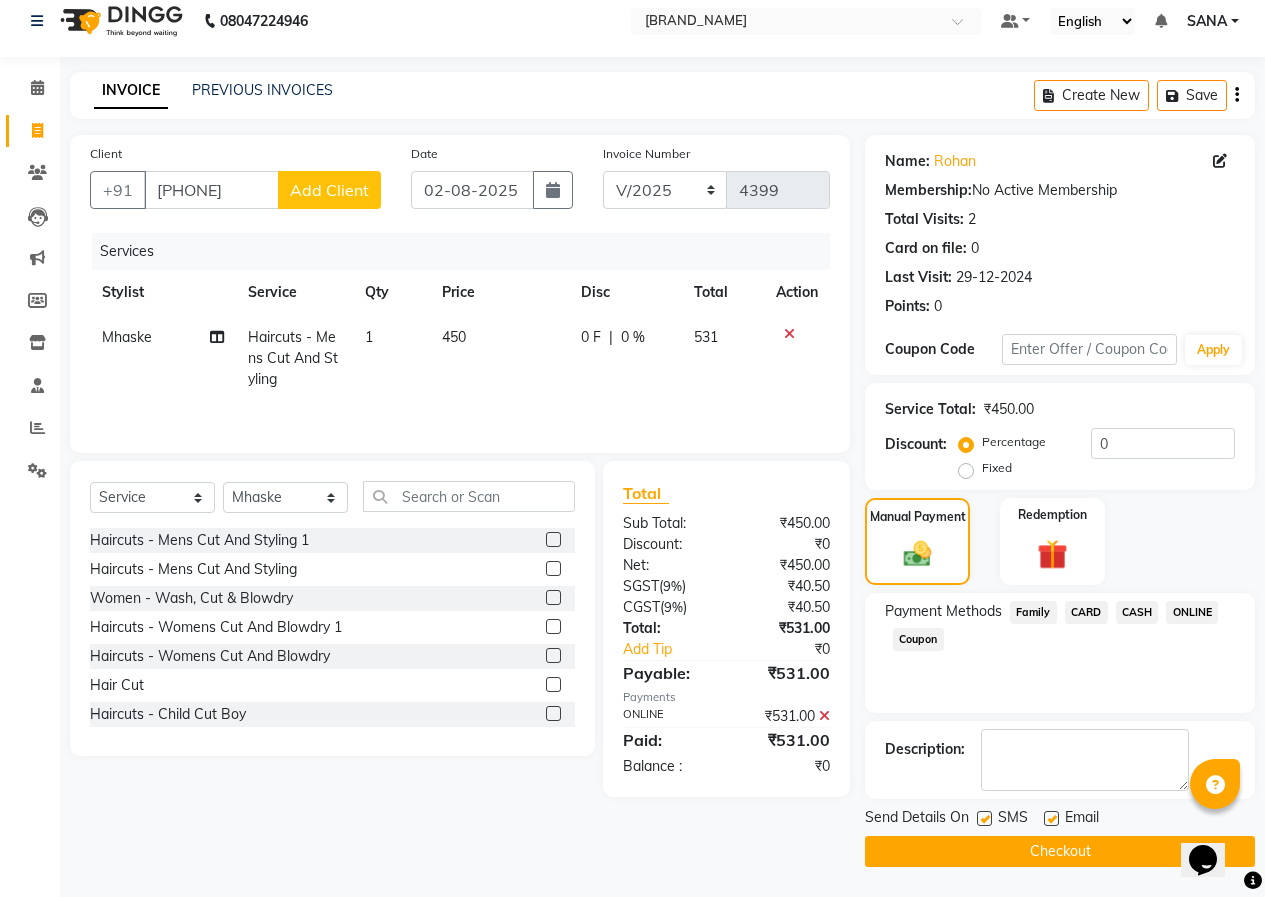 click on "Checkout" 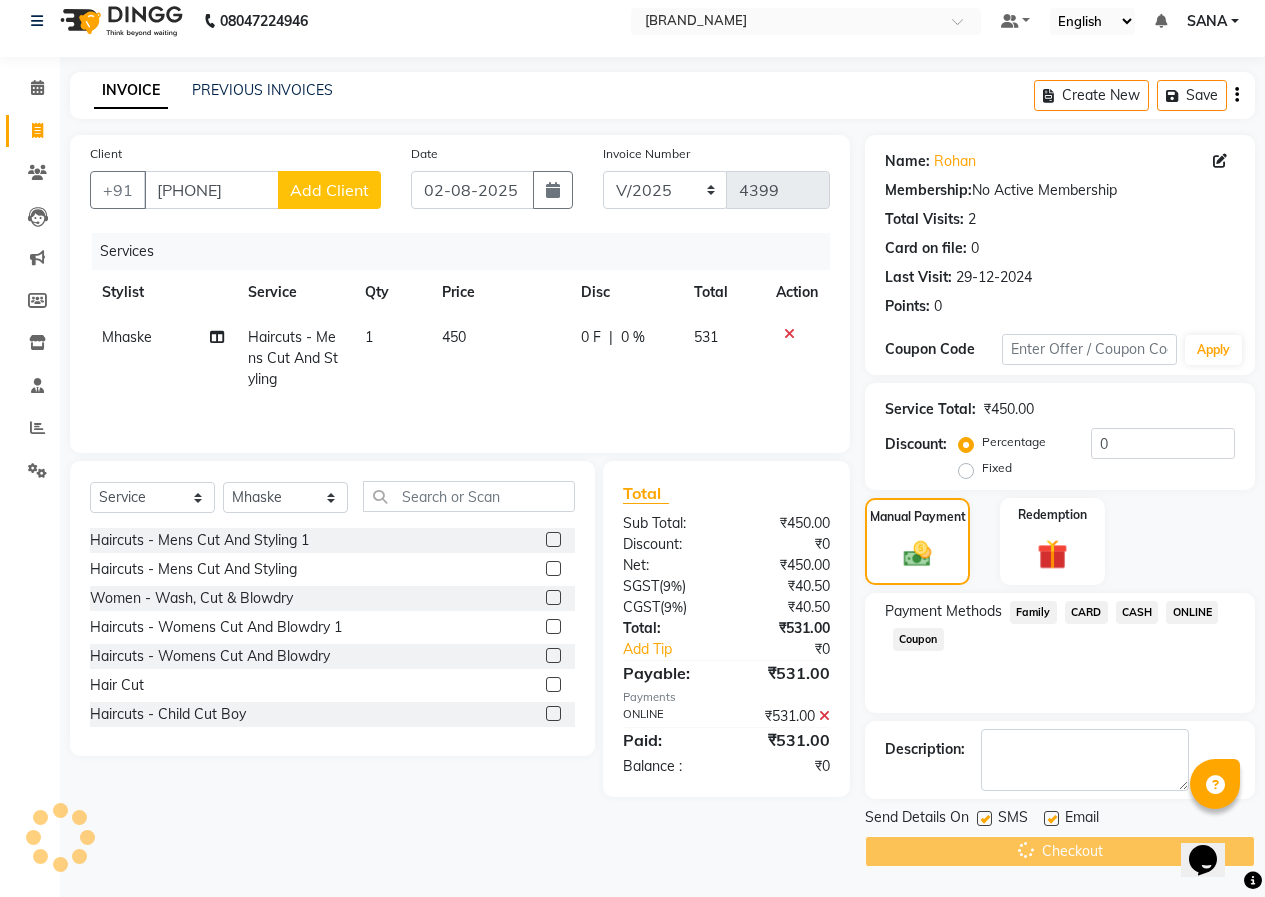scroll, scrollTop: 0, scrollLeft: 0, axis: both 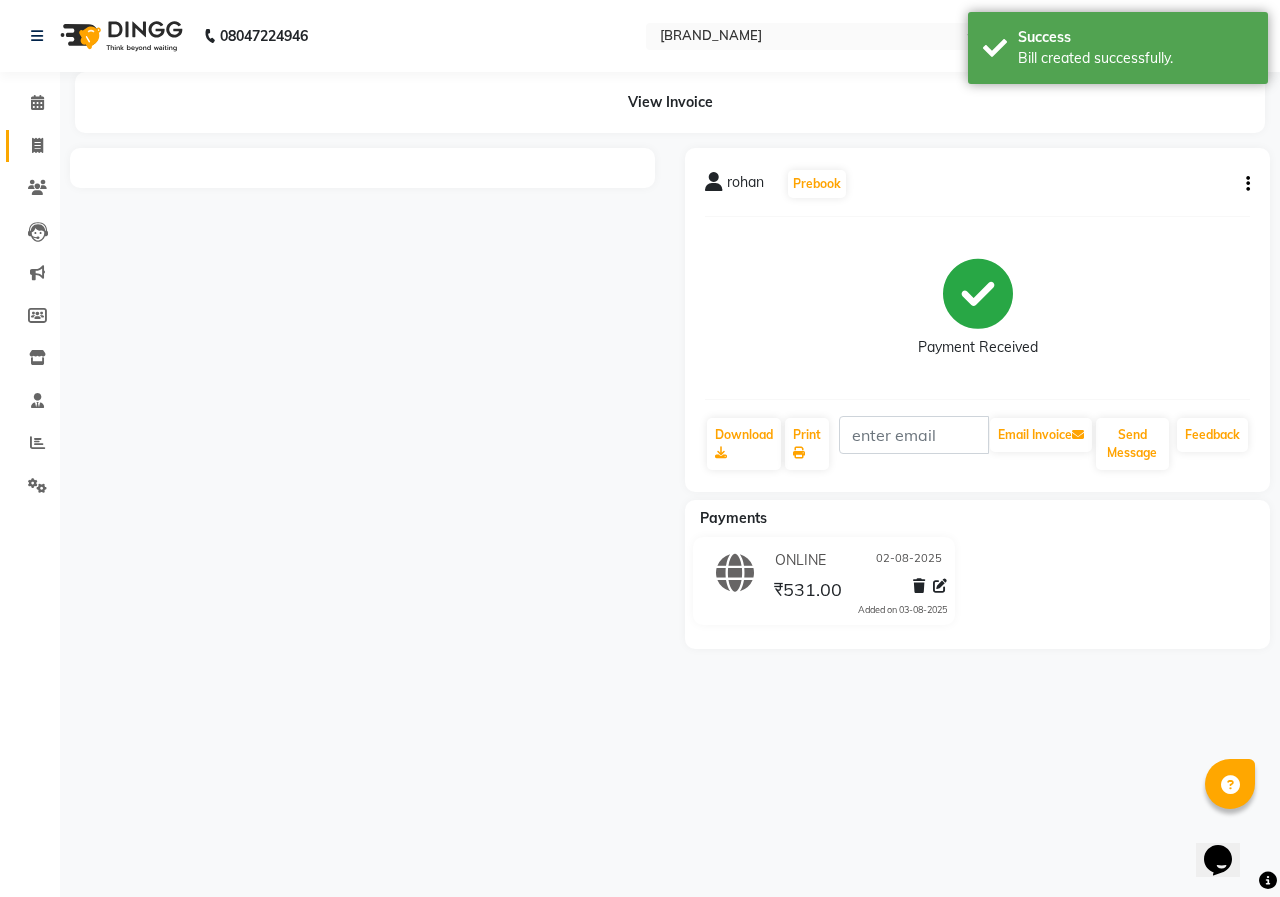 click 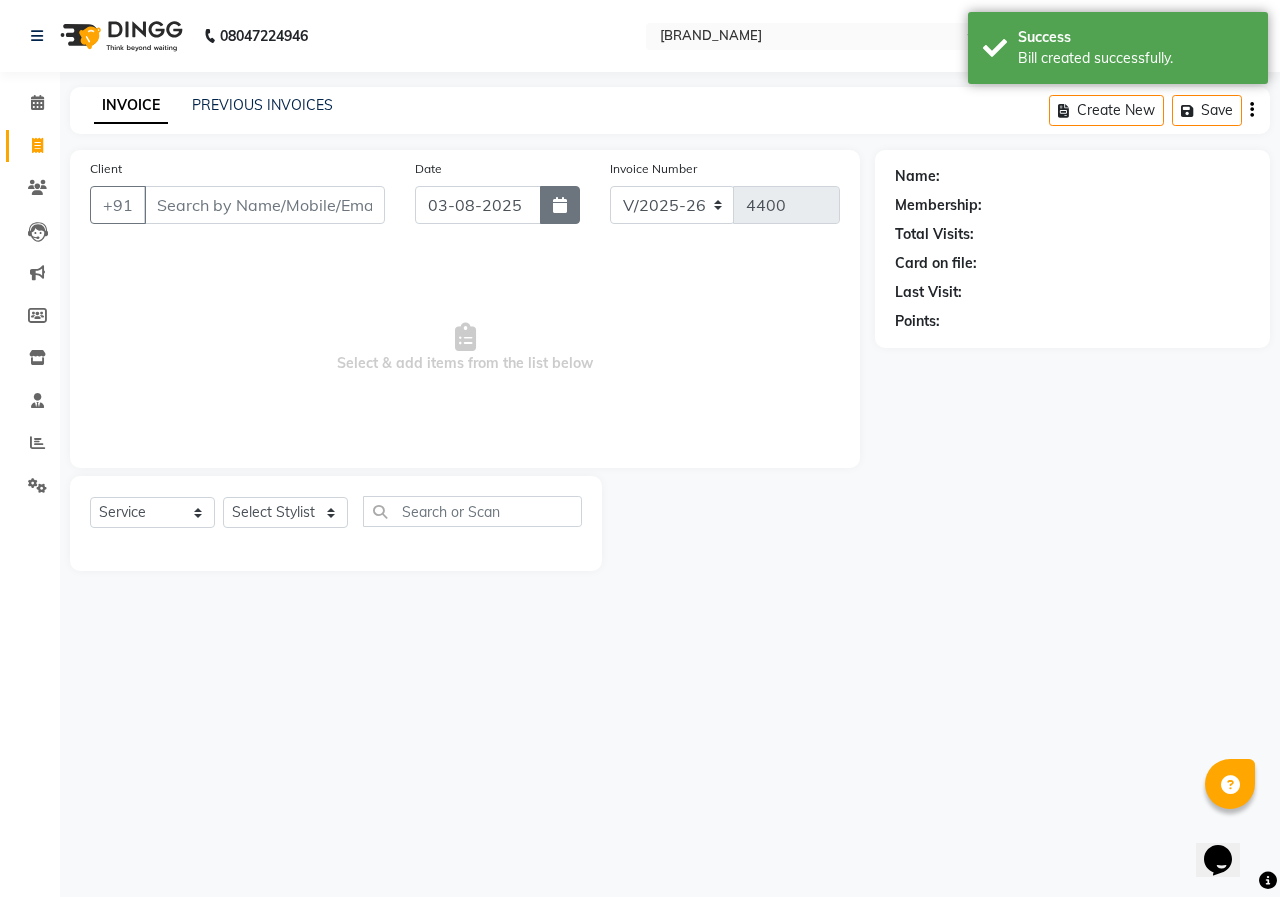 click 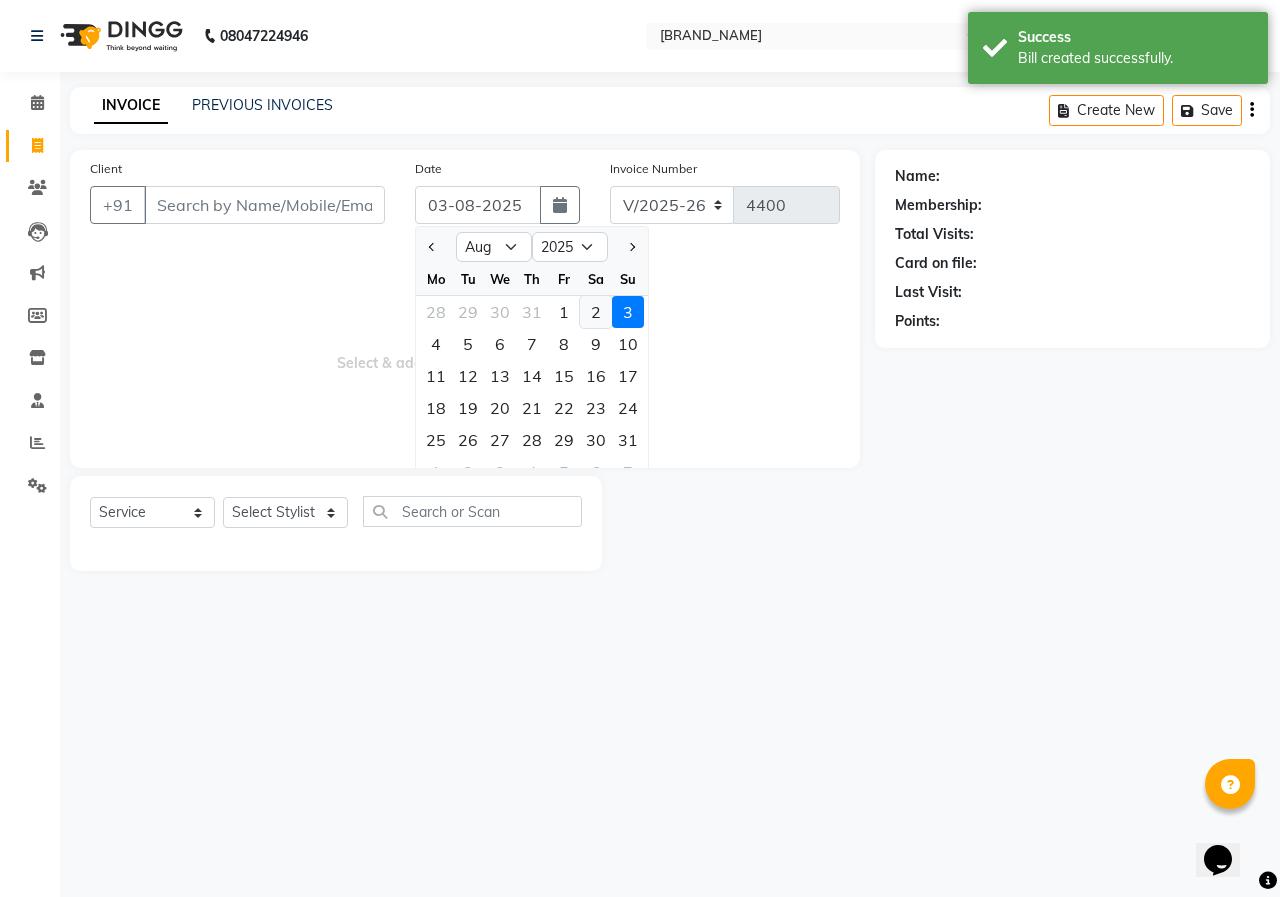 click on "2" 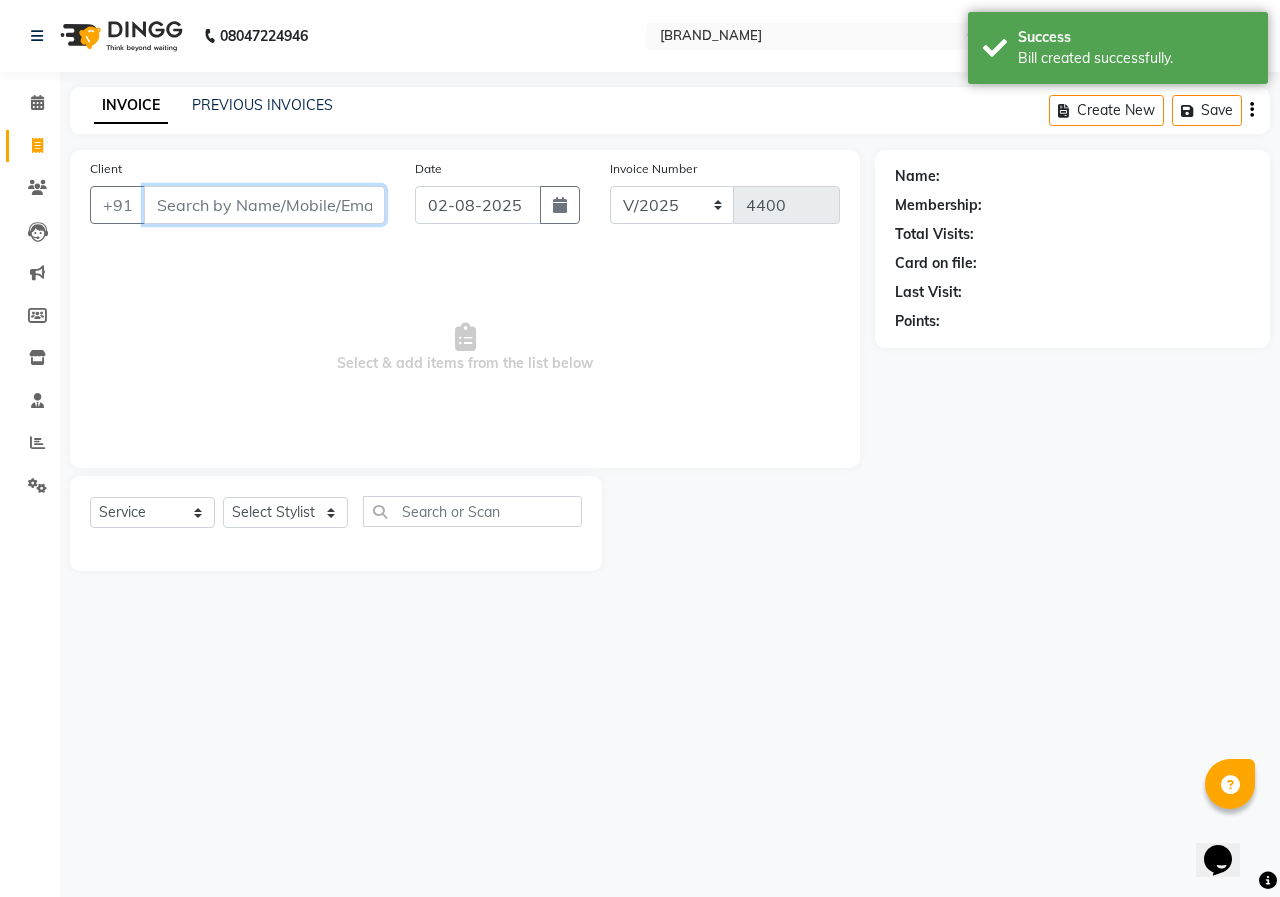 drag, startPoint x: 329, startPoint y: 187, endPoint x: 323, endPoint y: 203, distance: 17.088007 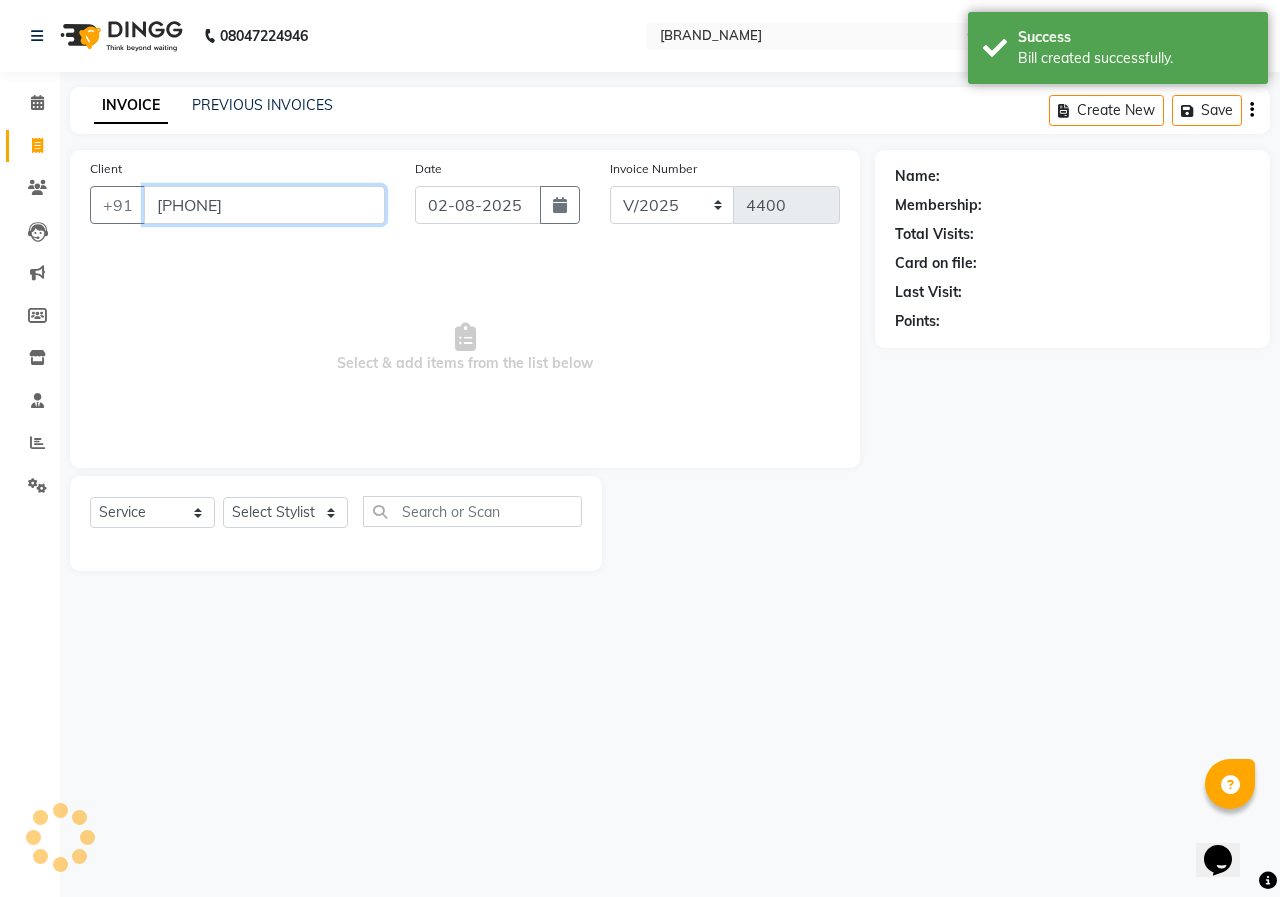 type on "[PHONE]" 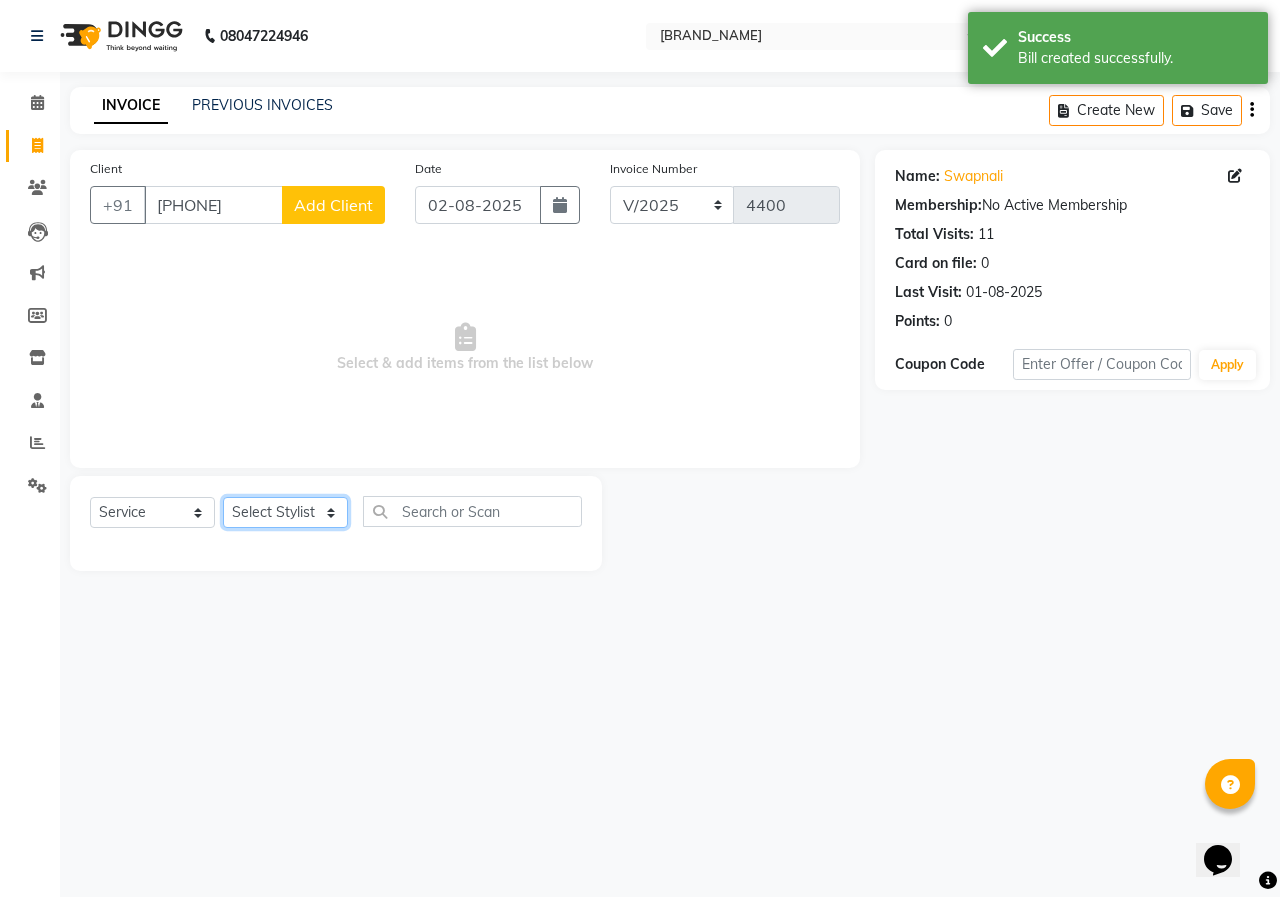 click on "Select Stylist ANUSHKA GAURI GUDDU Keshav Maushi Mhaske  priya  Rahul Ravi  Roshan Sagar SANA Sangam Sanika shabnam SONALI  subhan" 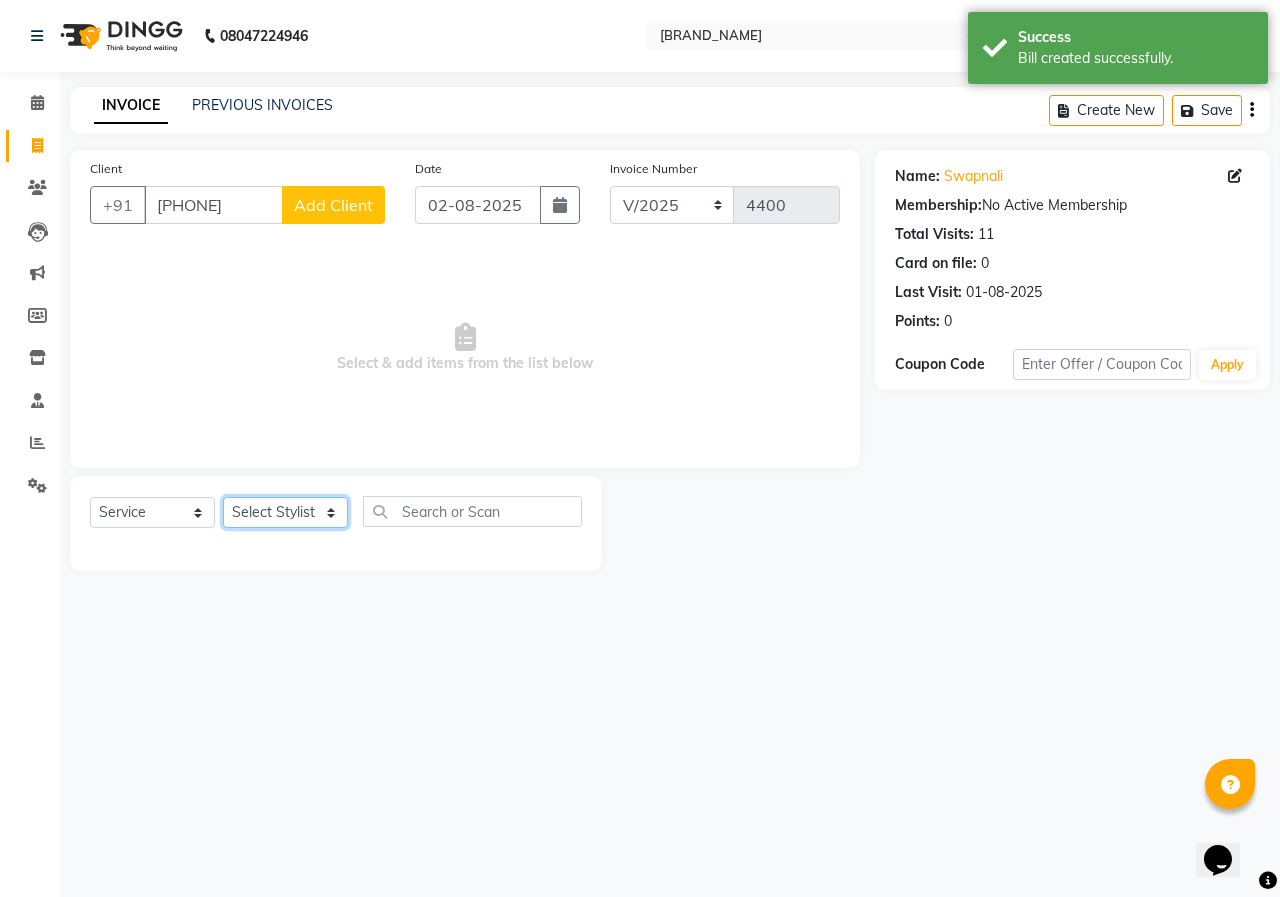 select on "63232" 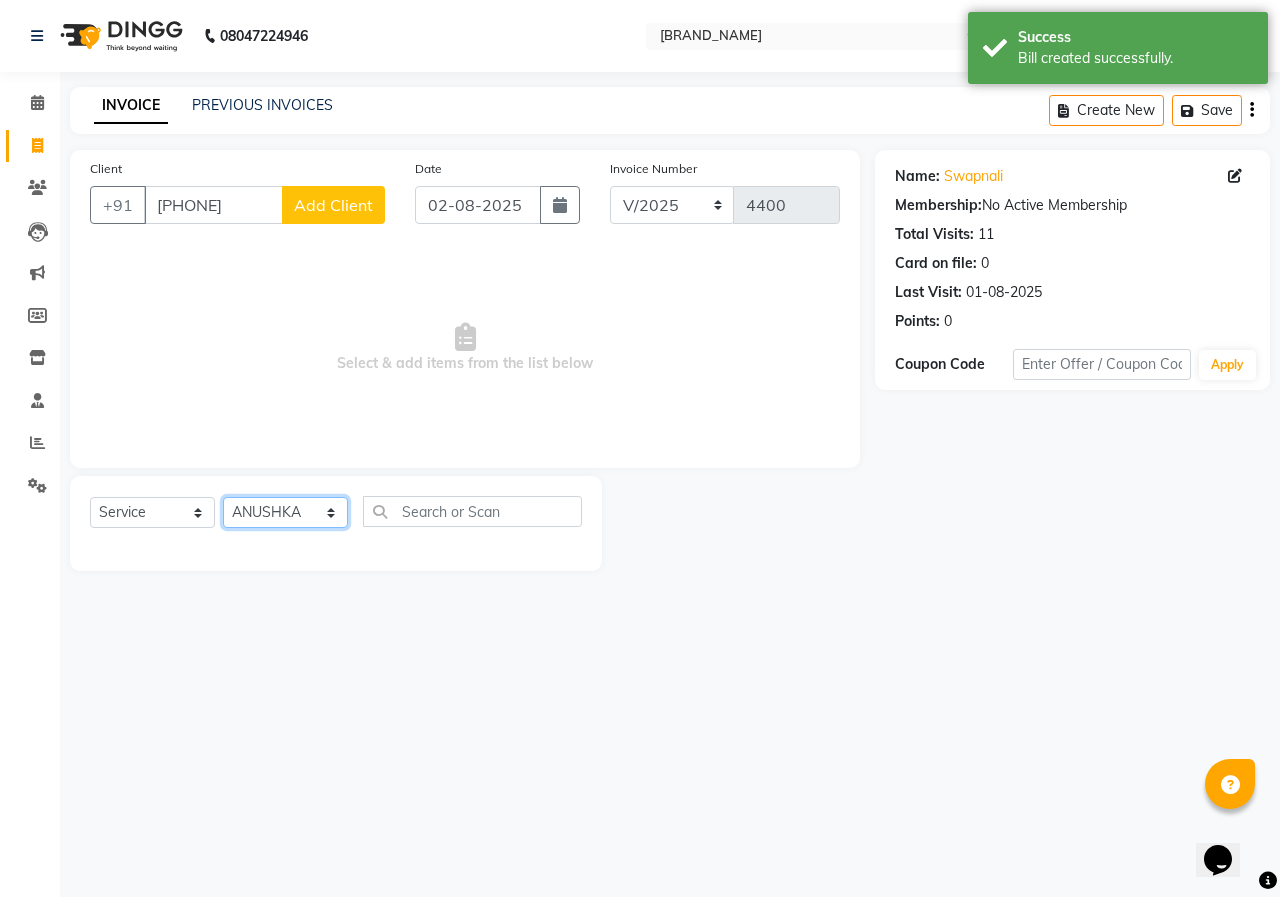 click on "Select Stylist ANUSHKA GAURI GUDDU Keshav Maushi Mhaske  priya  Rahul Ravi  Roshan Sagar SANA Sangam Sanika shabnam SONALI  subhan" 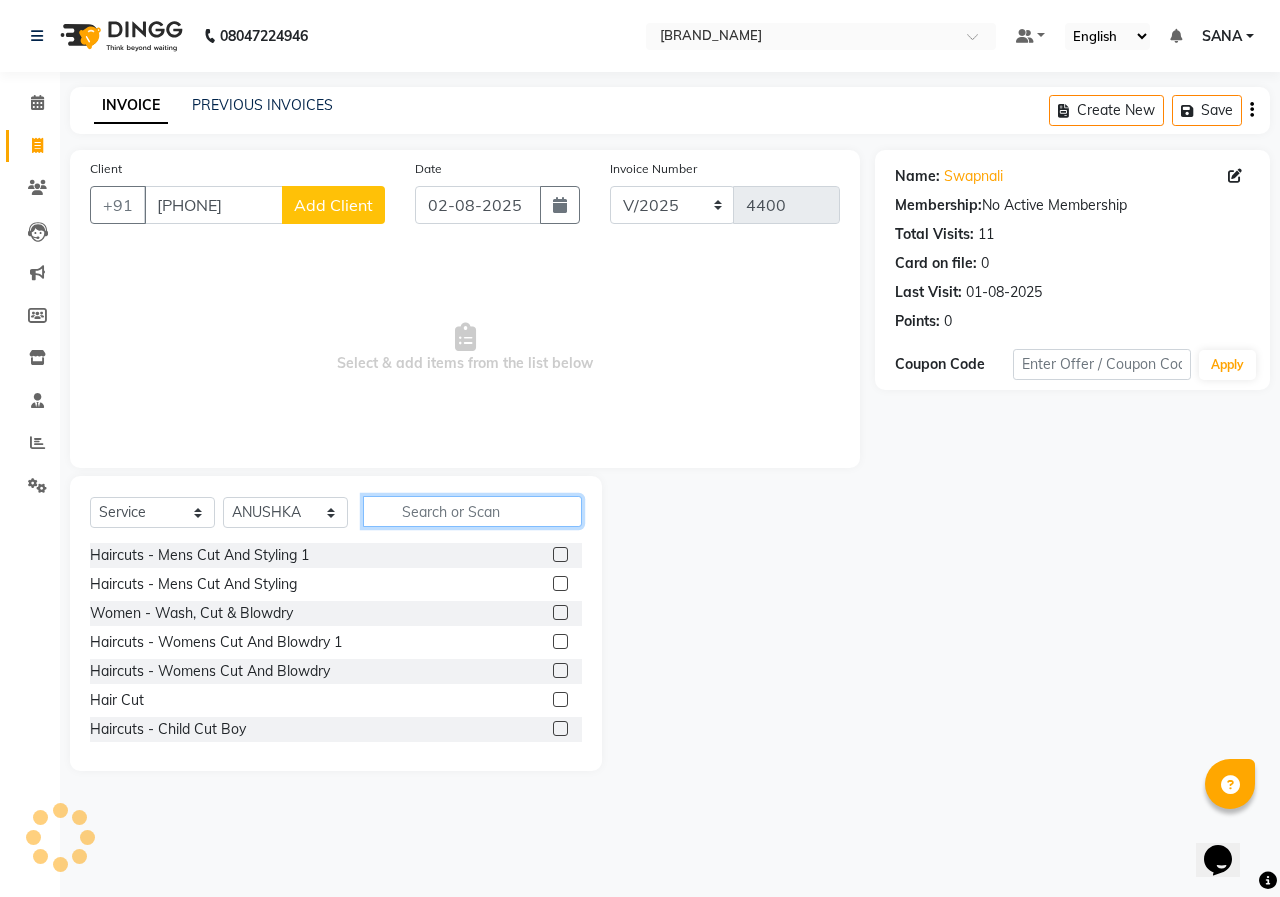 click 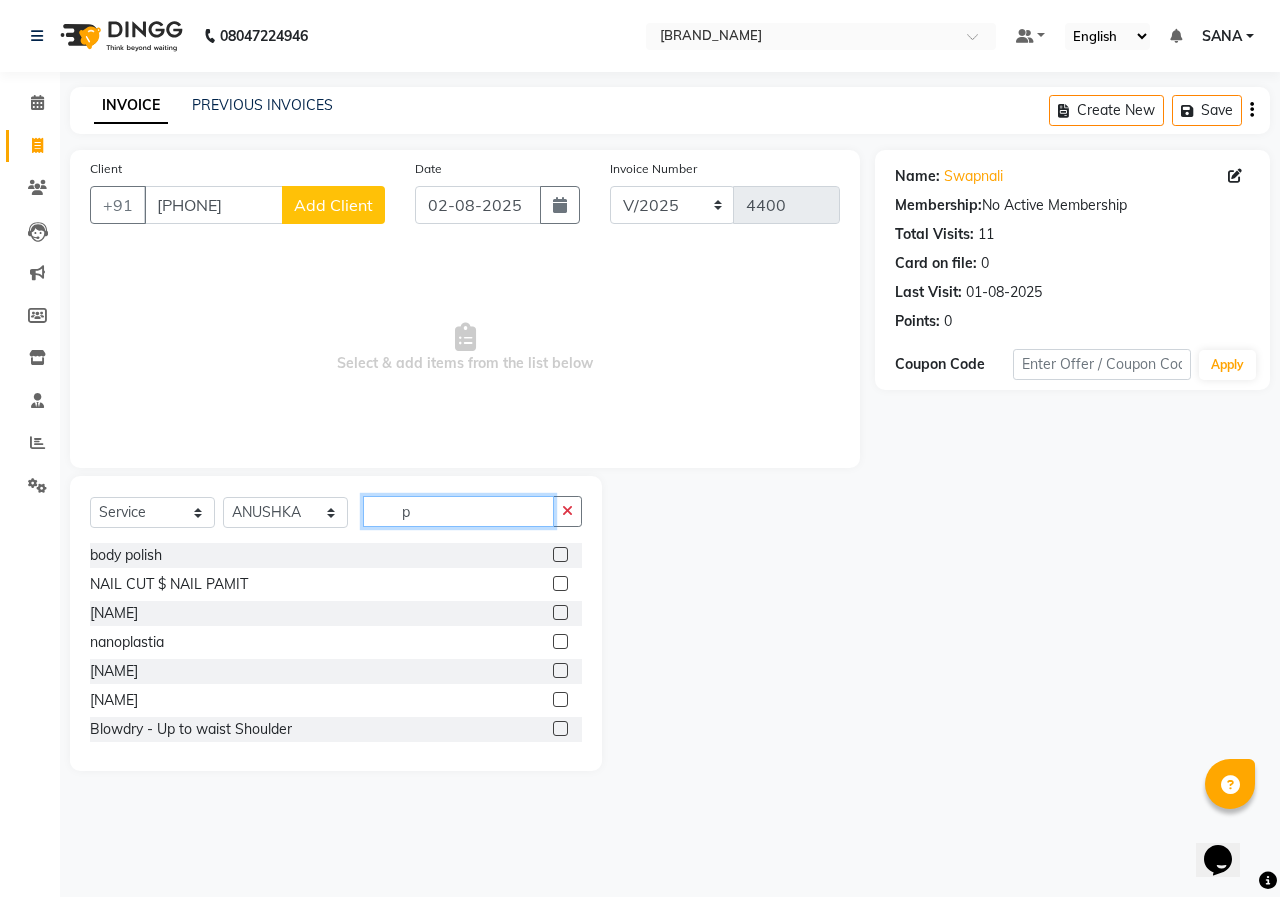 type on "pe" 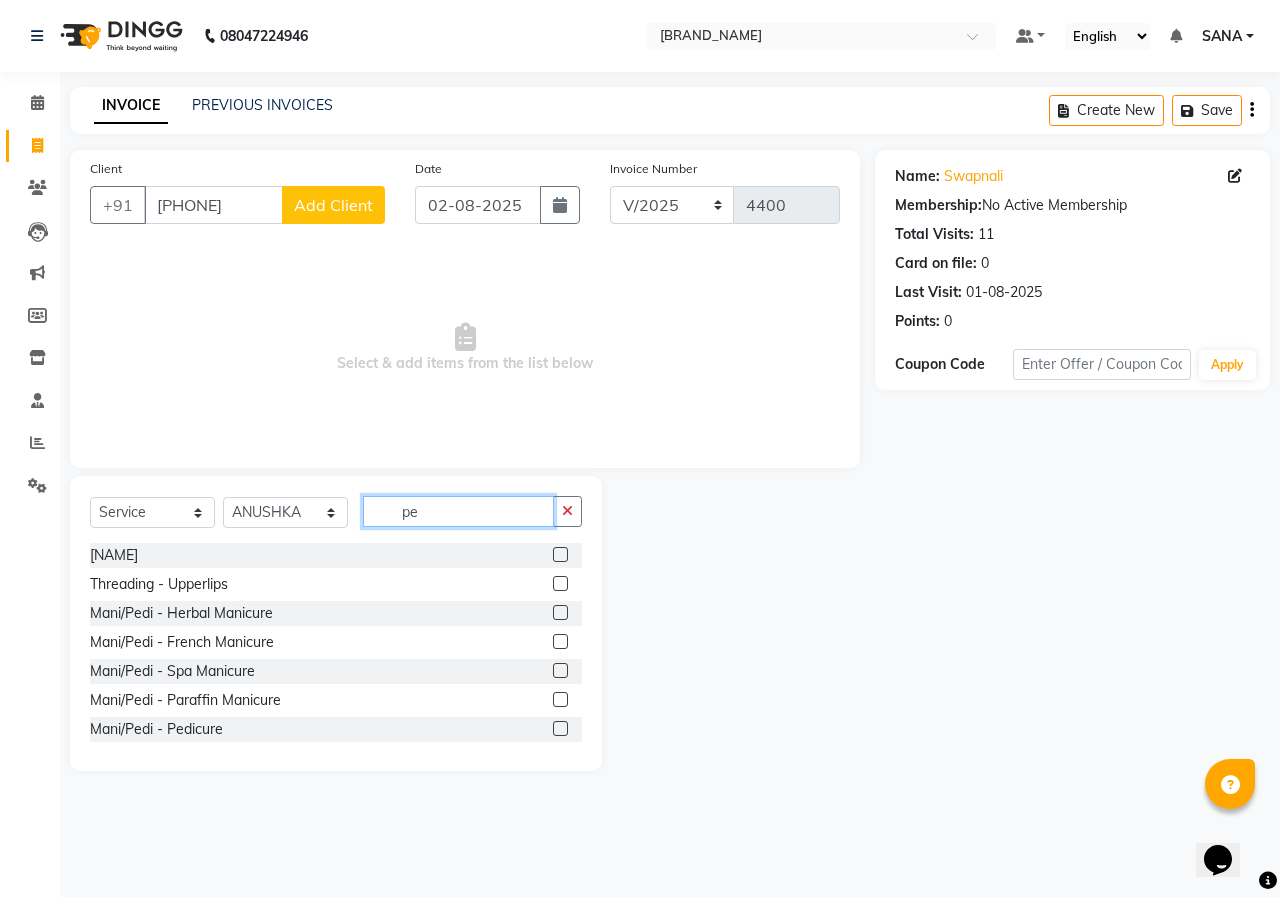 click on "pe" 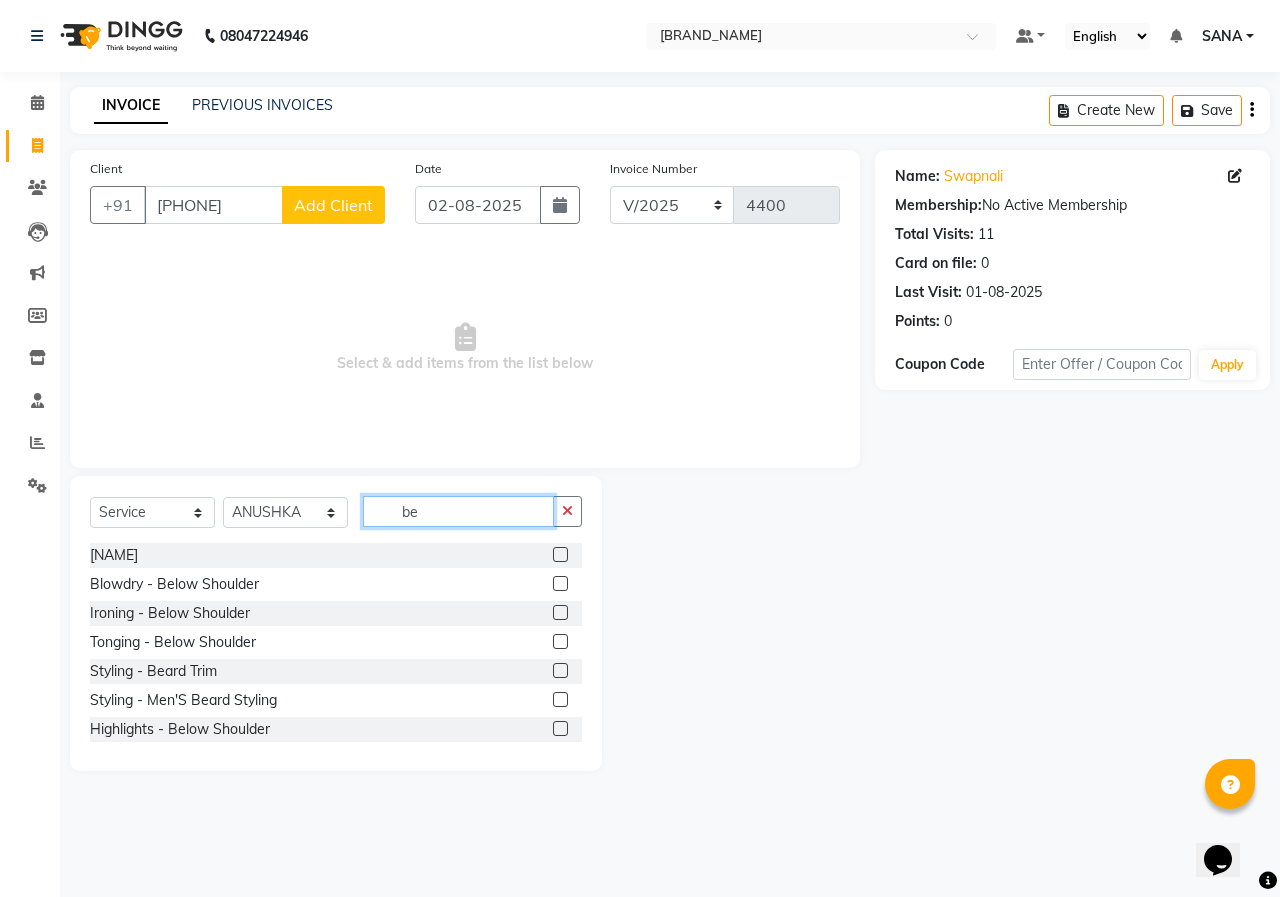 type on "be" 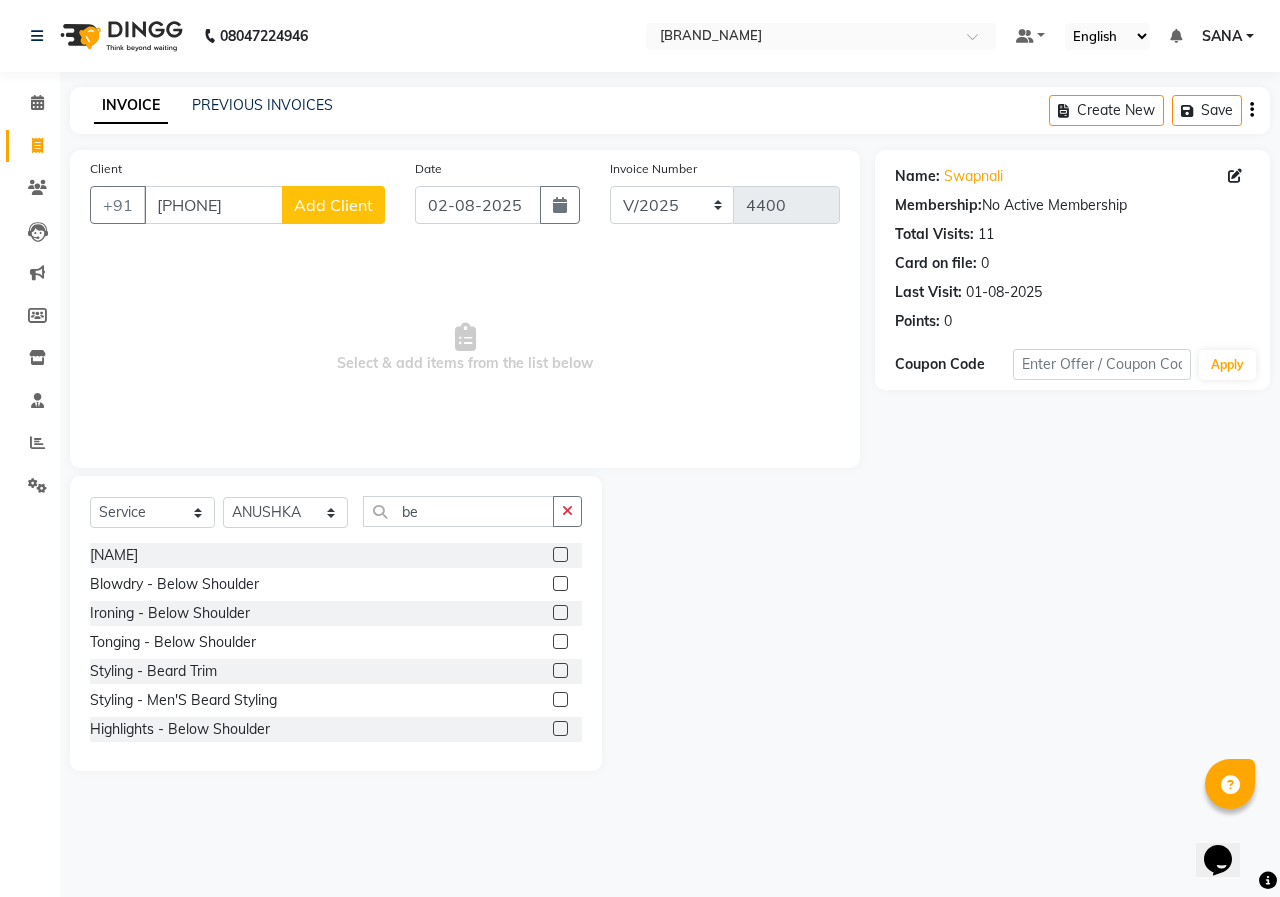 click 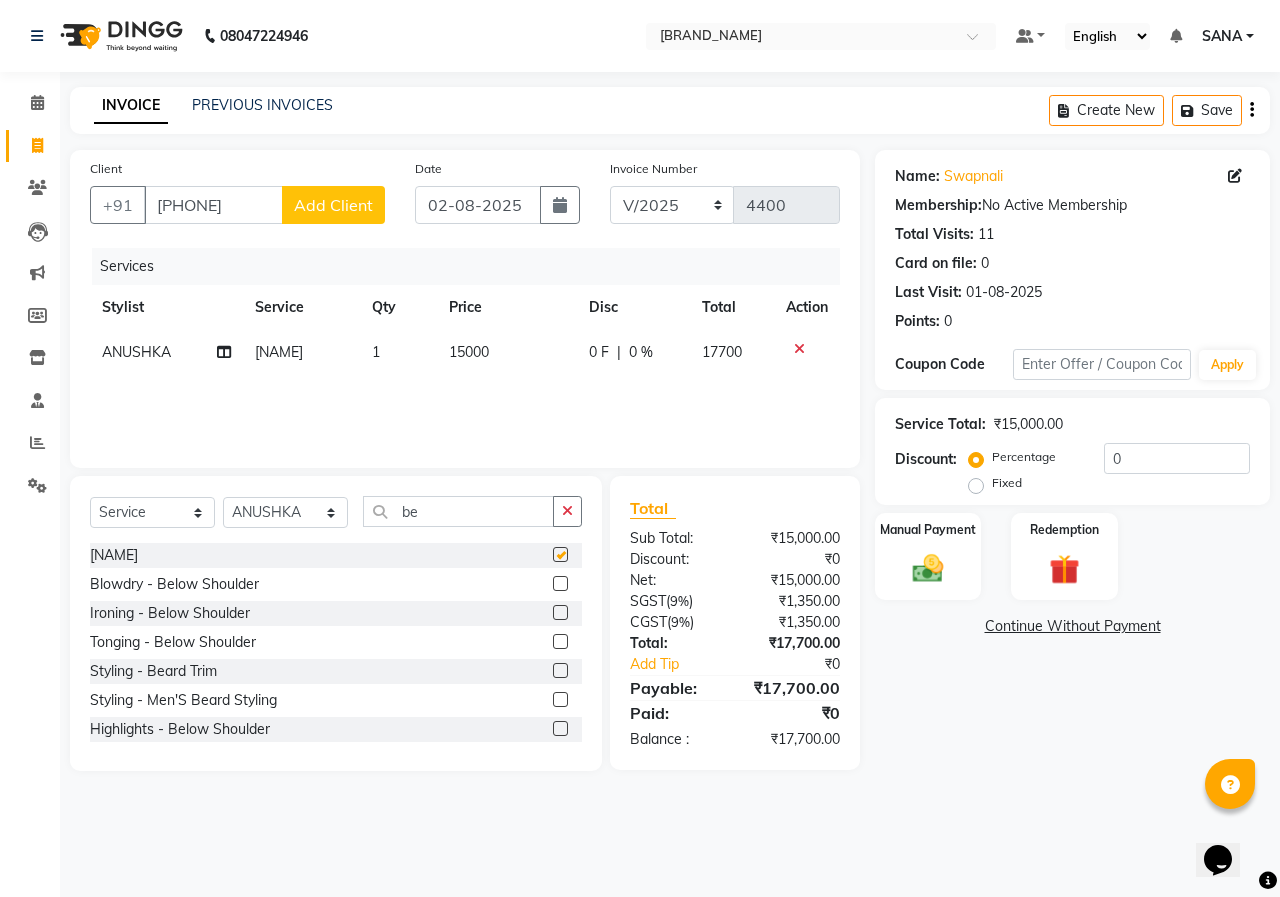 click on "15000" 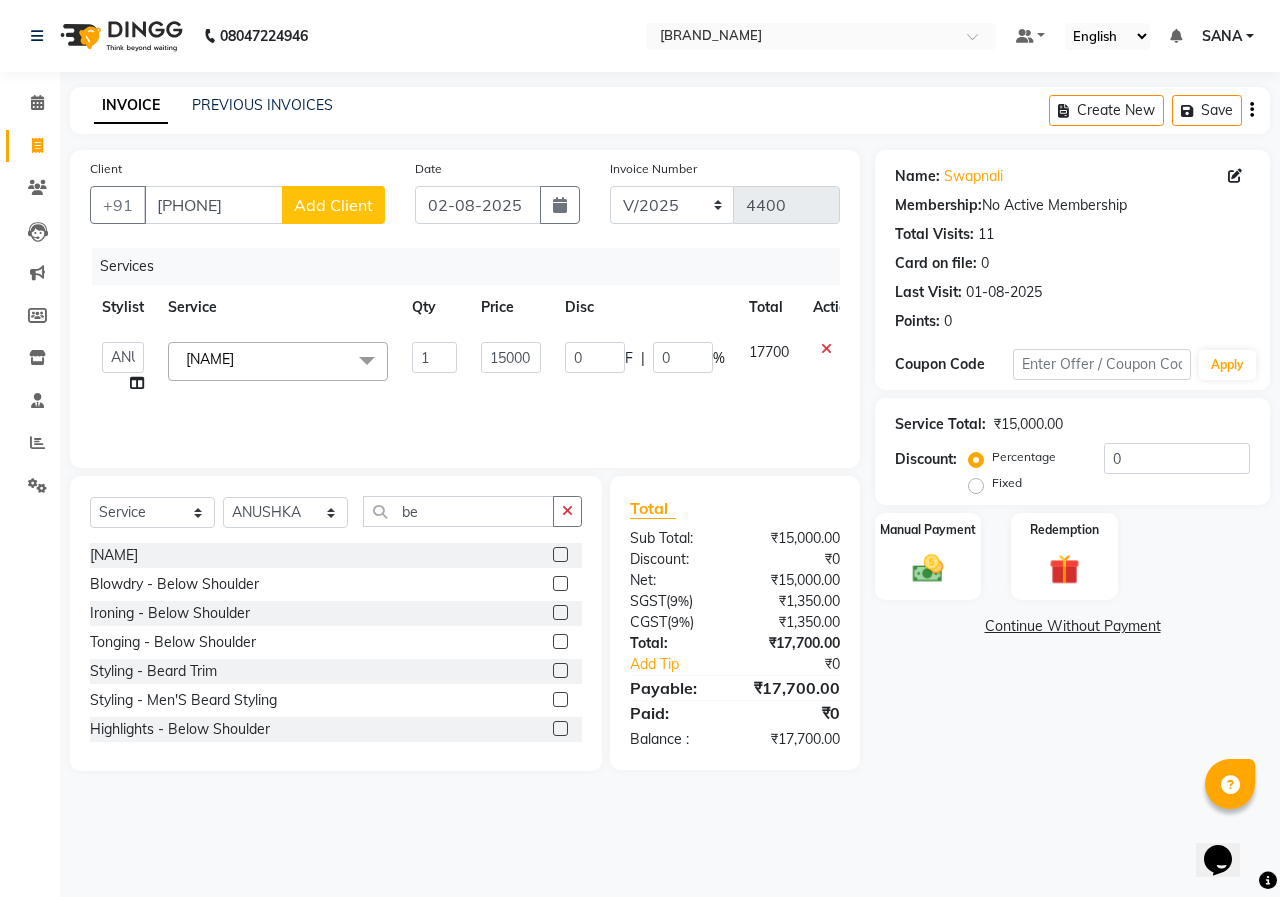 checkbox on "false" 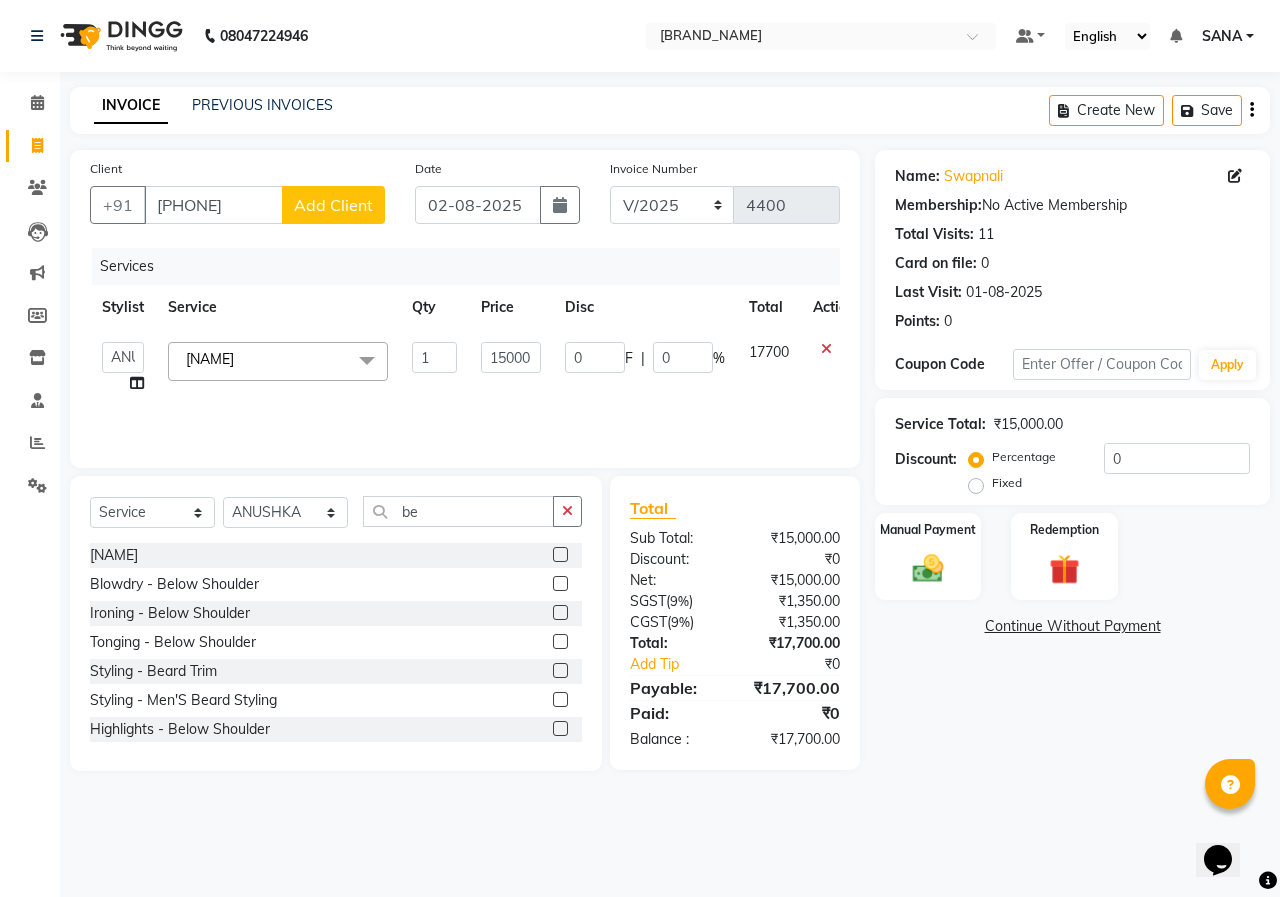 click on "15000" 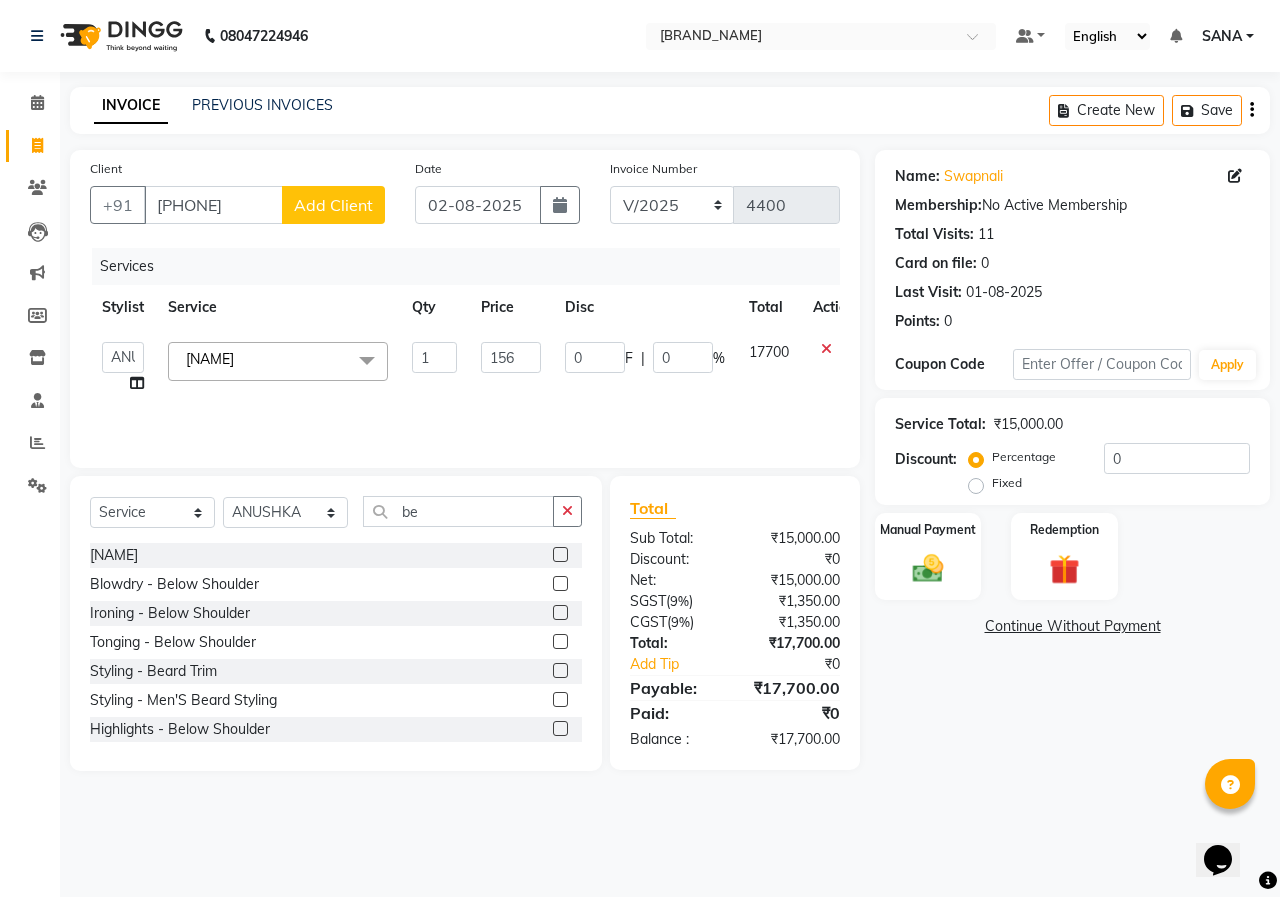 type on "1560" 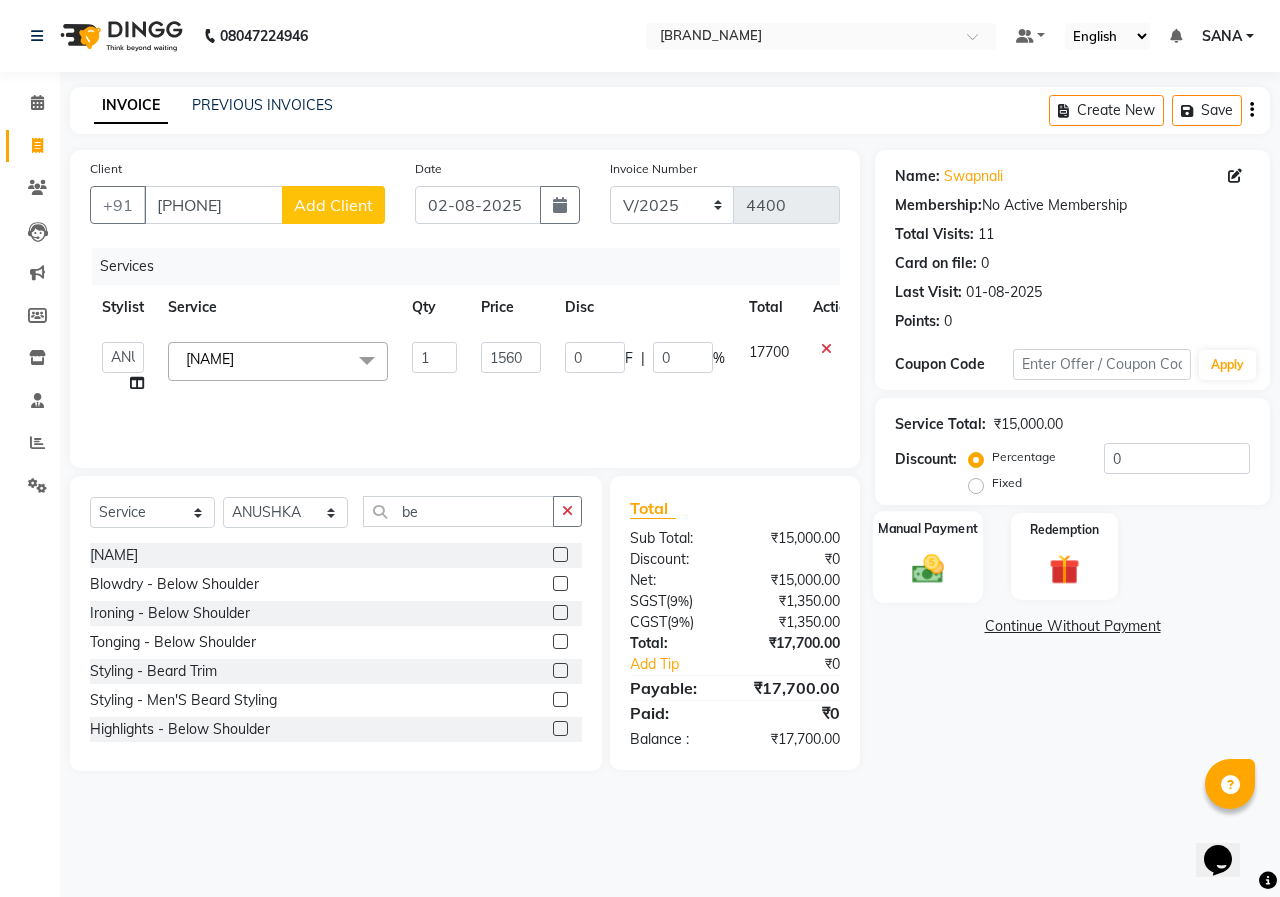 click on "Manual Payment" 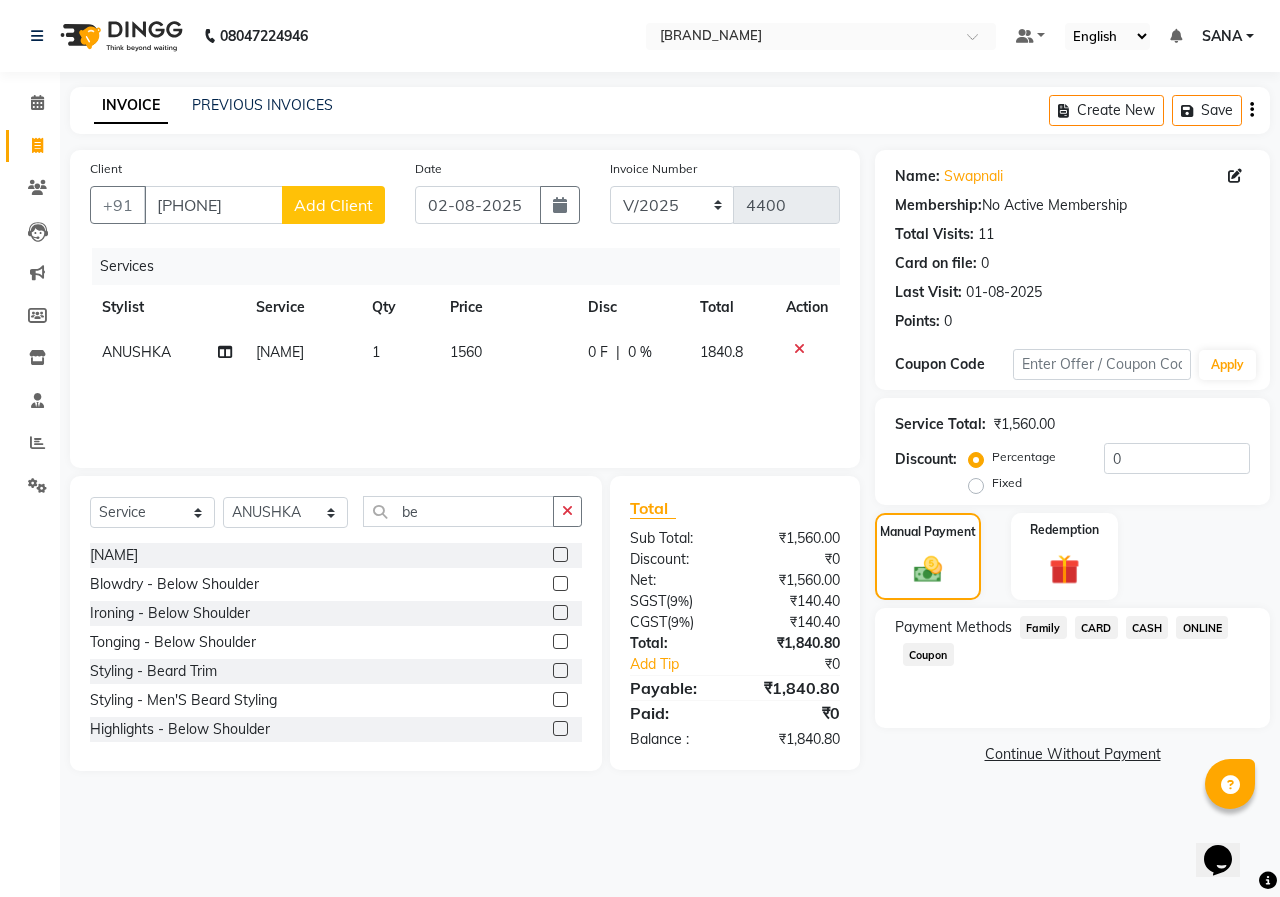 click on "Payment Methods  Family   CARD   CASH   ONLINE   Coupon" 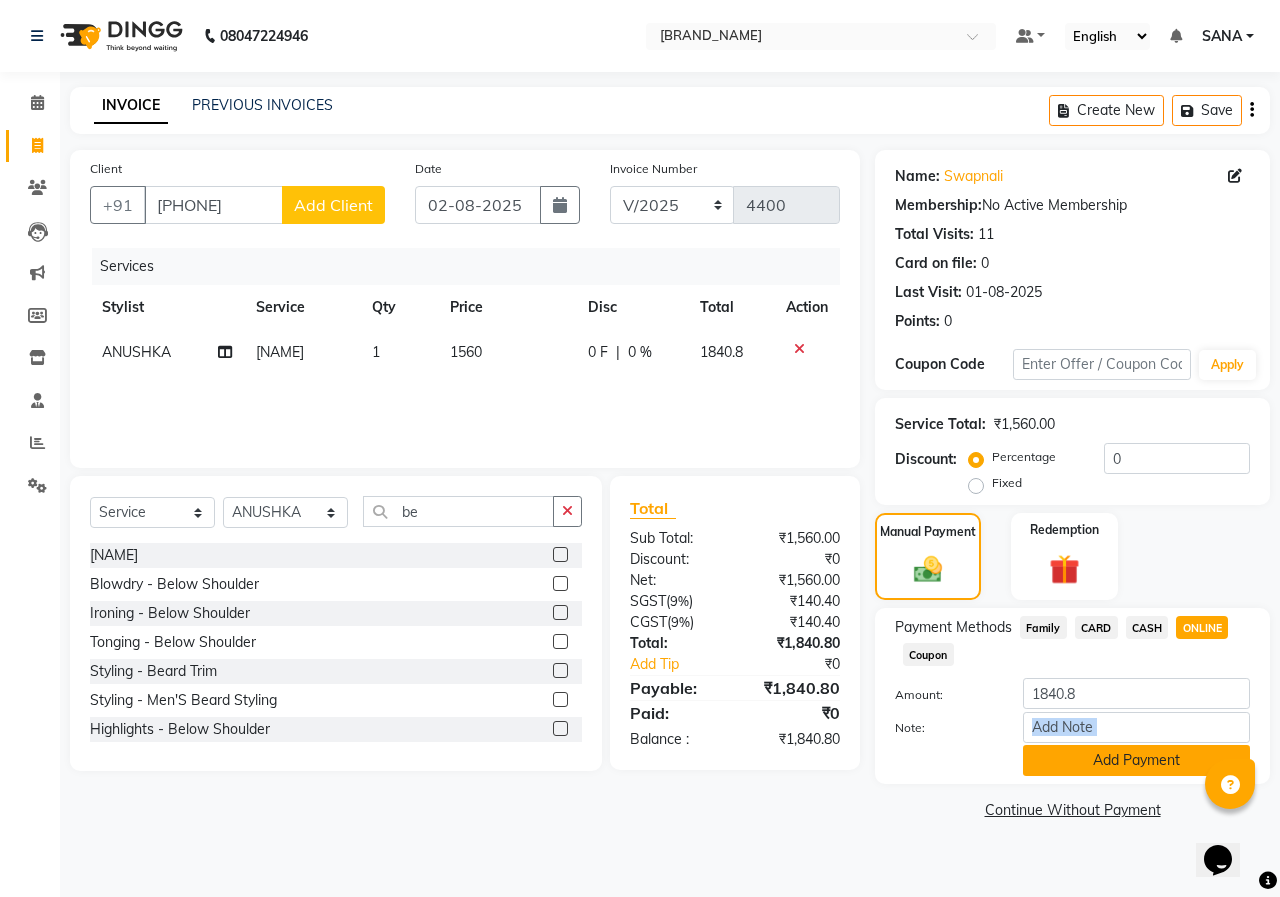 click on "Amount: 1840.8 Note: Add Payment" 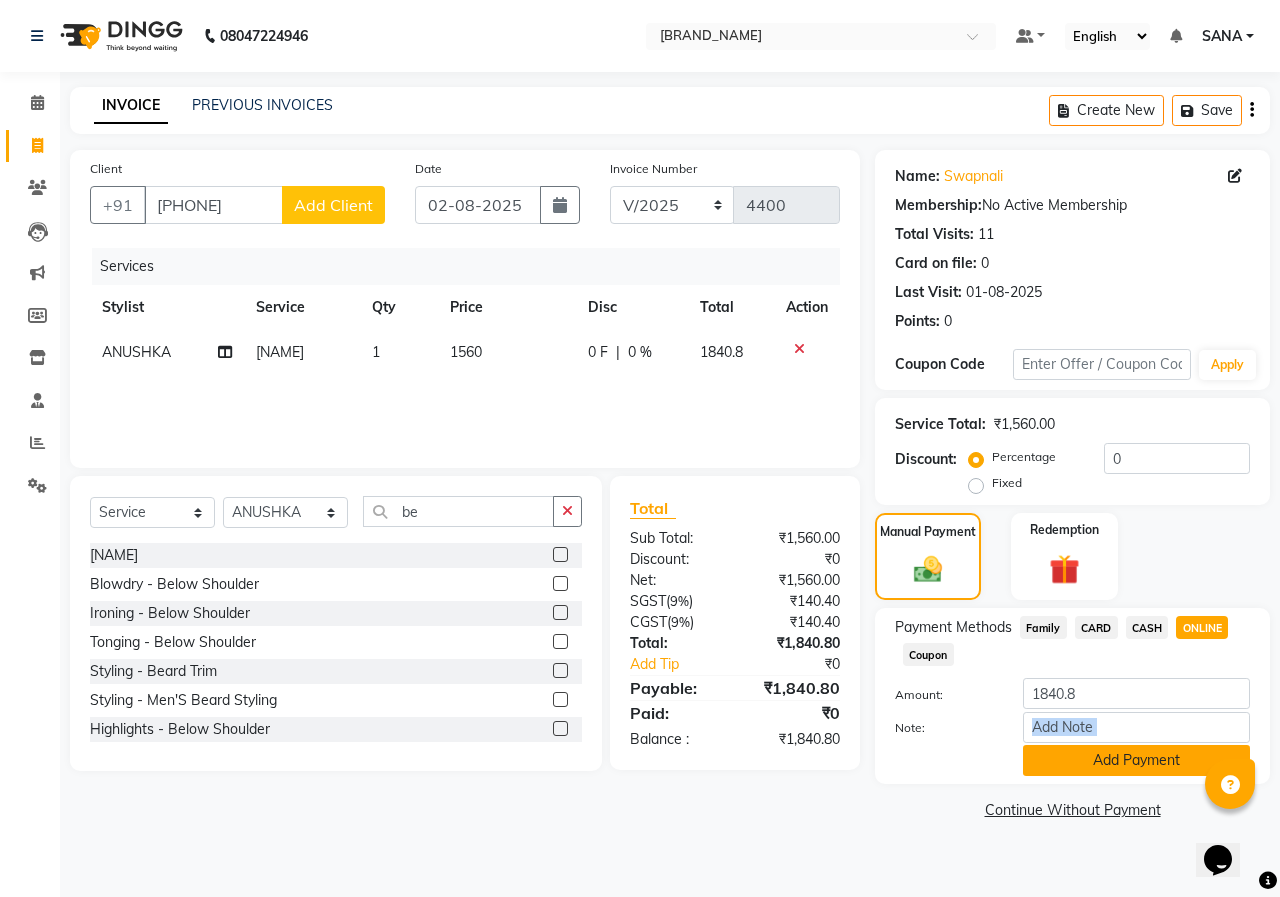 click on "Add Payment" 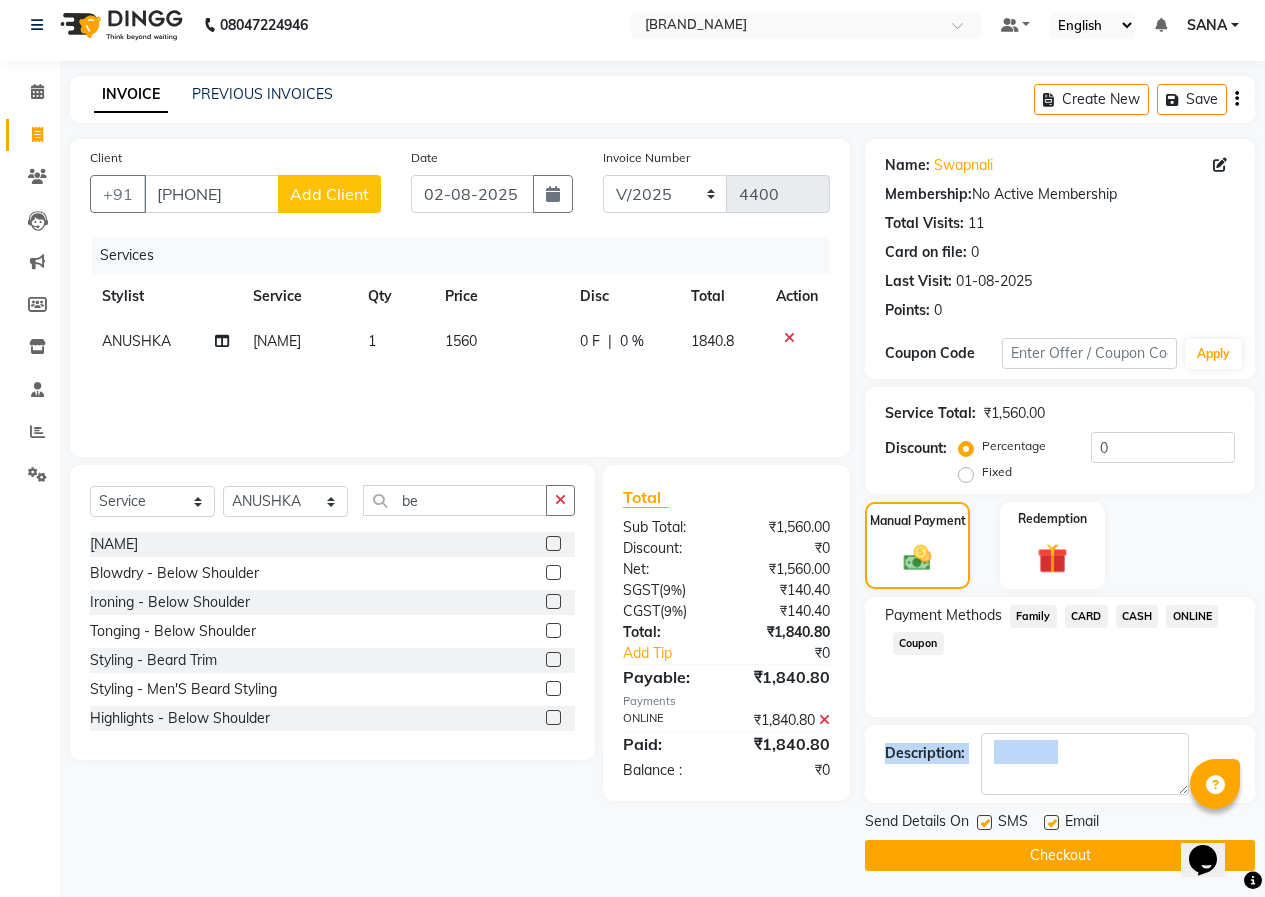 scroll, scrollTop: 15, scrollLeft: 0, axis: vertical 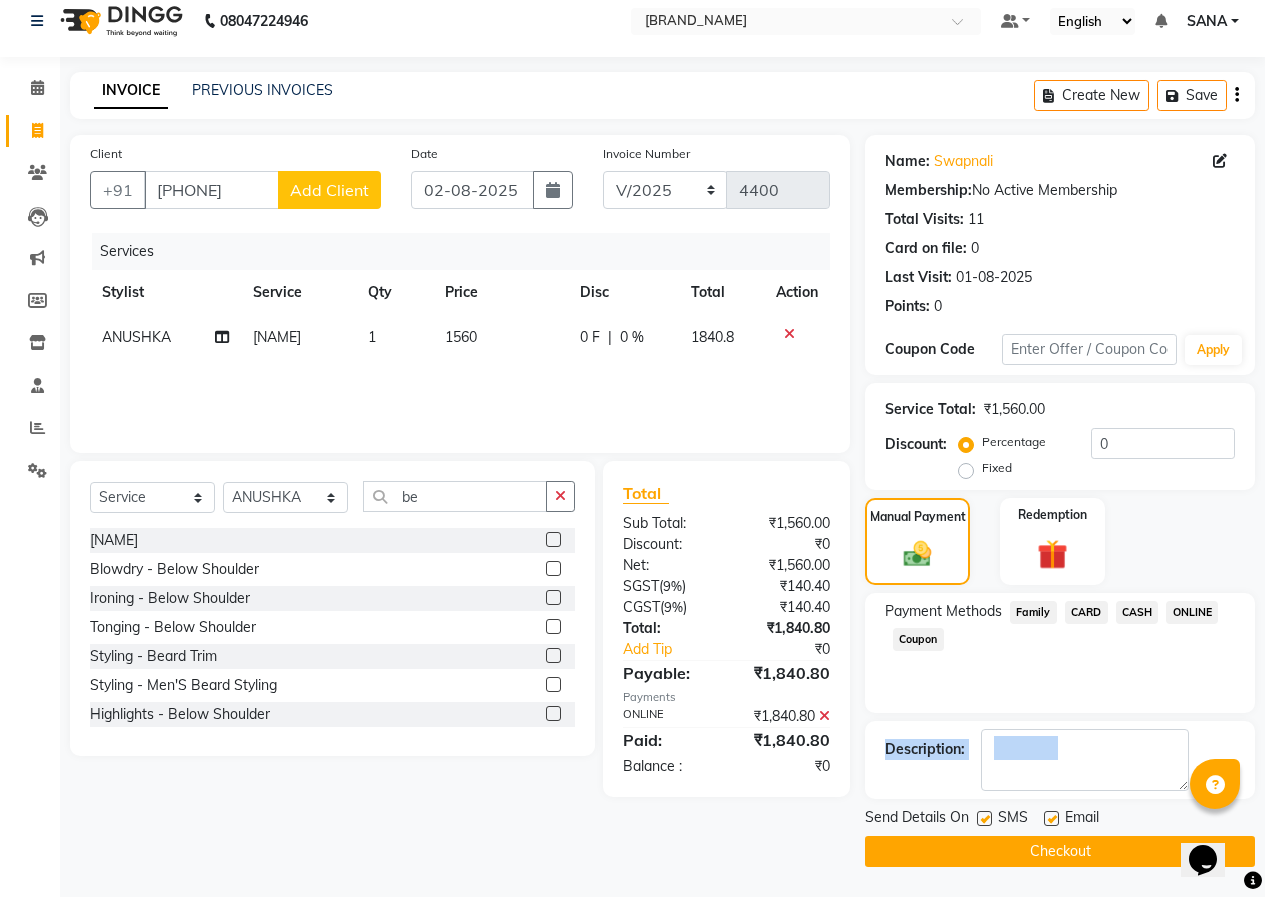click on "Send Details On" 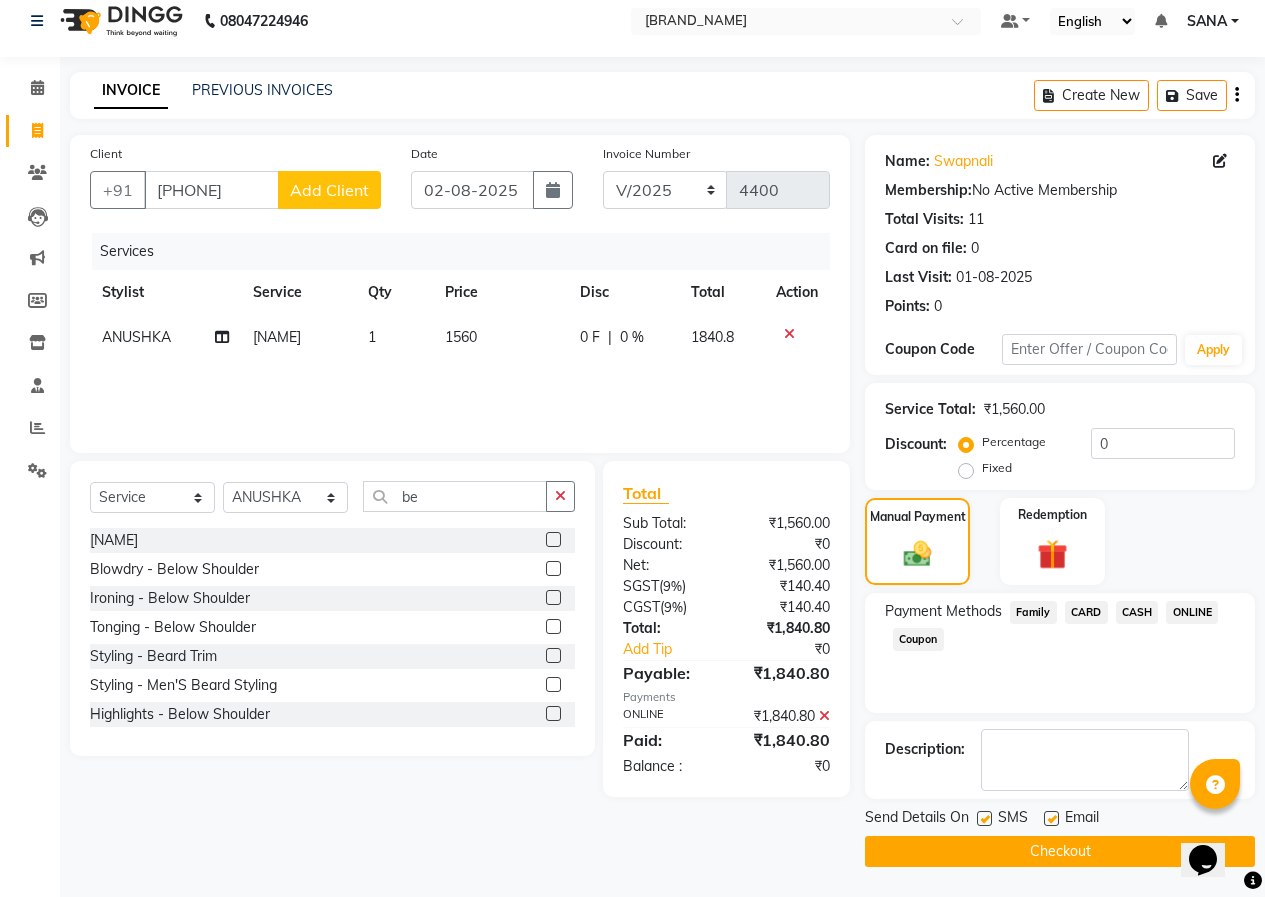 click on "INVOICE PREVIOUS INVOICES Create New   Save  Client +91 [PHONE] Add Client Date 02-08-2025 Invoice Number V/2025 V/2025-26 4400 Services Stylist Service Qty Price Disc Total Action ANUSHKA beauty pakges 1 1560 0 F | 0 % 1840.8 Select  Service  Product  Membership  Package Voucher Prepaid Gift Card  Select Stylist ANUSHKA GAURI GUDDU Keshav Maushi Mhaske  priya  Rahul Ravi  Roshan Sagar SANA Sangam Sanika shabnam SONALI  subhan be beauty pakges  Blowdry  -  Below Shoulder  Ironing  -  Below Shoulder  Tonging  -  Below Shoulder  Styling  -  Beard Trim  Styling  -  Men'S Beard Styling  Highlights -  Below Shoulder  Global  -  Below Shoulder  Straightening -  Below Shoulder  Kerati\Cystine -  Below Shoulder  Hair Spa -  Below Shoulder  Total Sub Total: ₹1,560.00 Discount: ₹0 Net: ₹1,560.00 SGST  ( 9% ) ₹140.40 CGST  ( 9% ) ₹140.40 Total: ₹1,840.80 Add Tip ₹0 Payable: ₹1,840.80 Payments ONLINE ₹1,840.80  Paid: ₹1,840.80 Balance   : ₹0 Name: [NAME]  Membership:  No Active Membership   11" 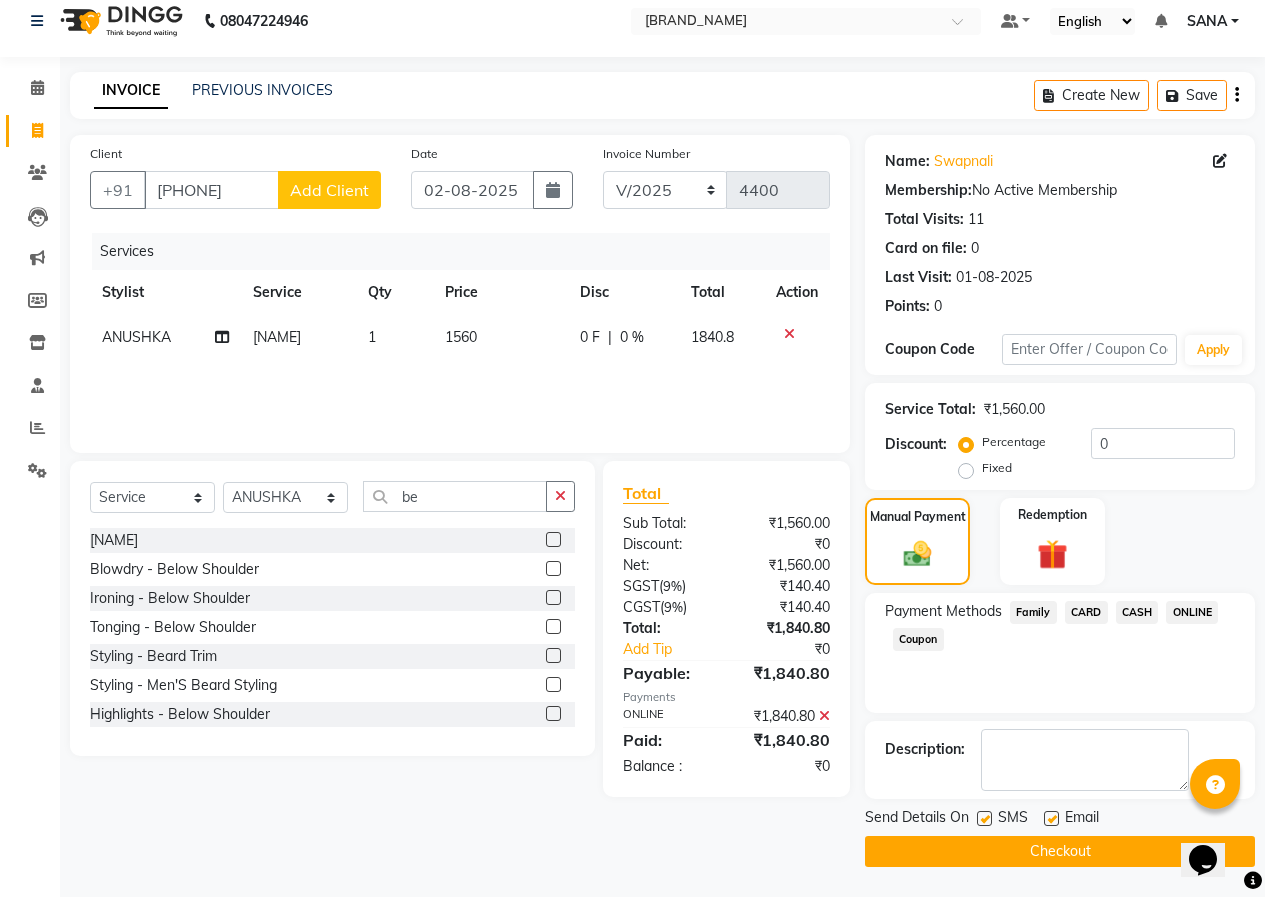 click on "Checkout" 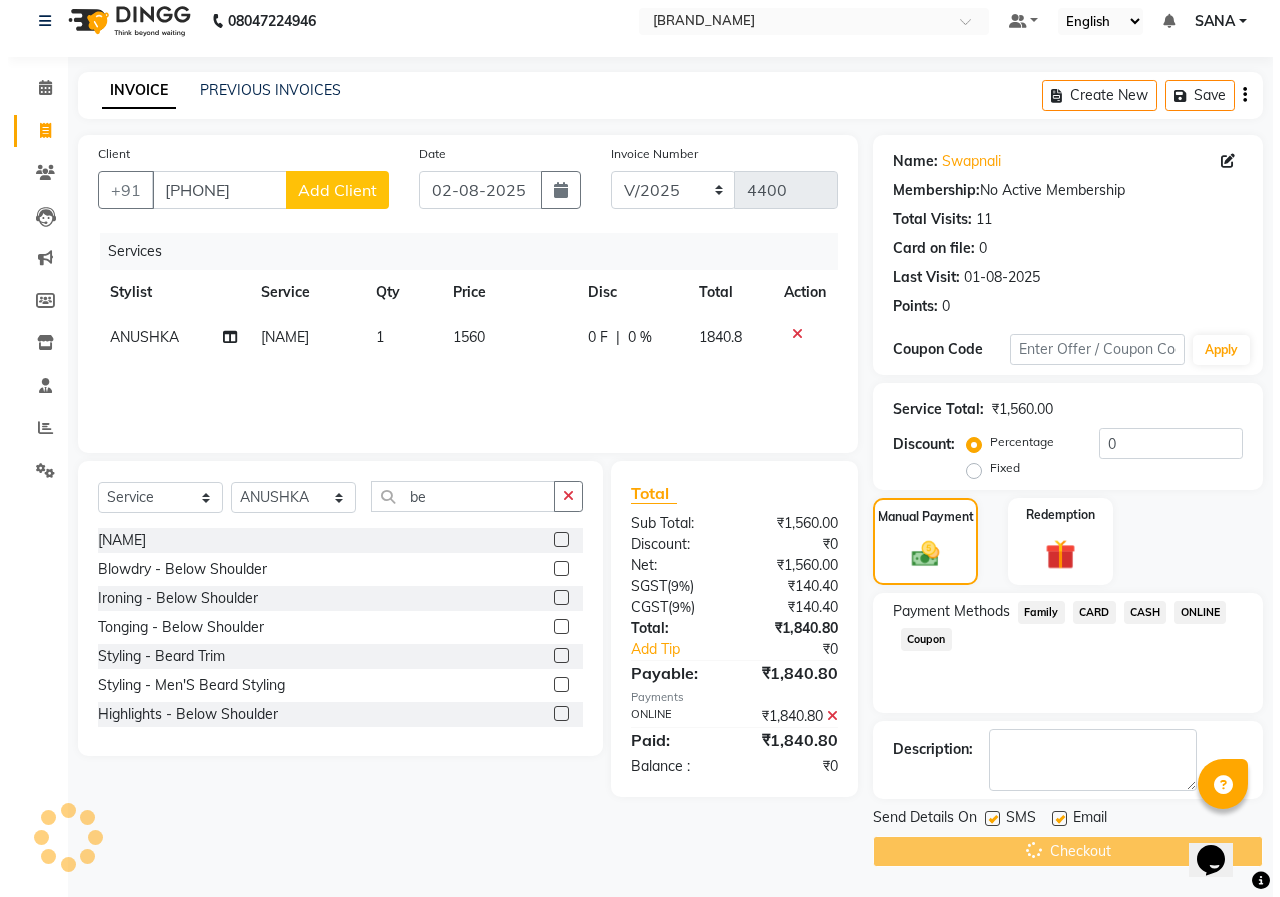 scroll, scrollTop: 0, scrollLeft: 0, axis: both 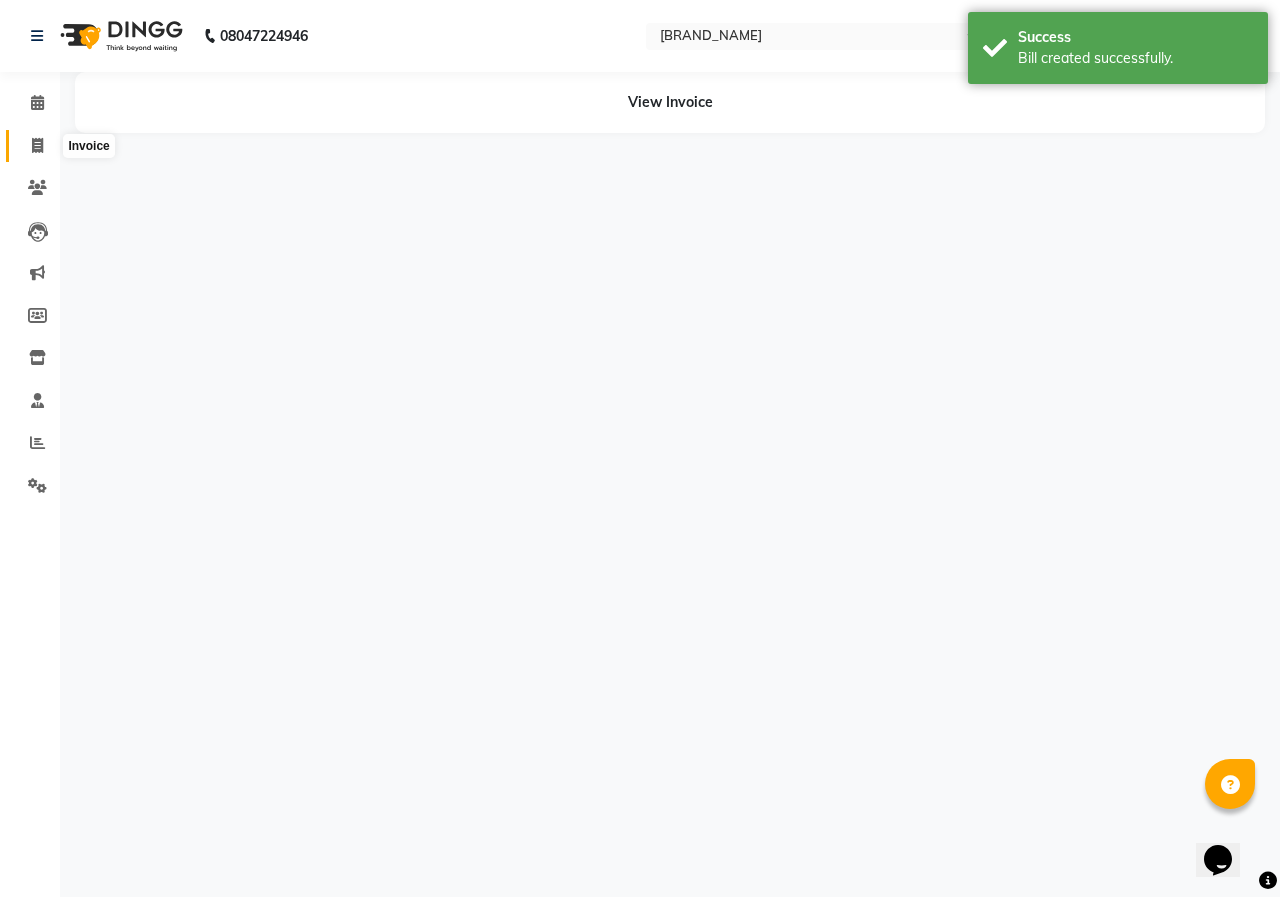 click 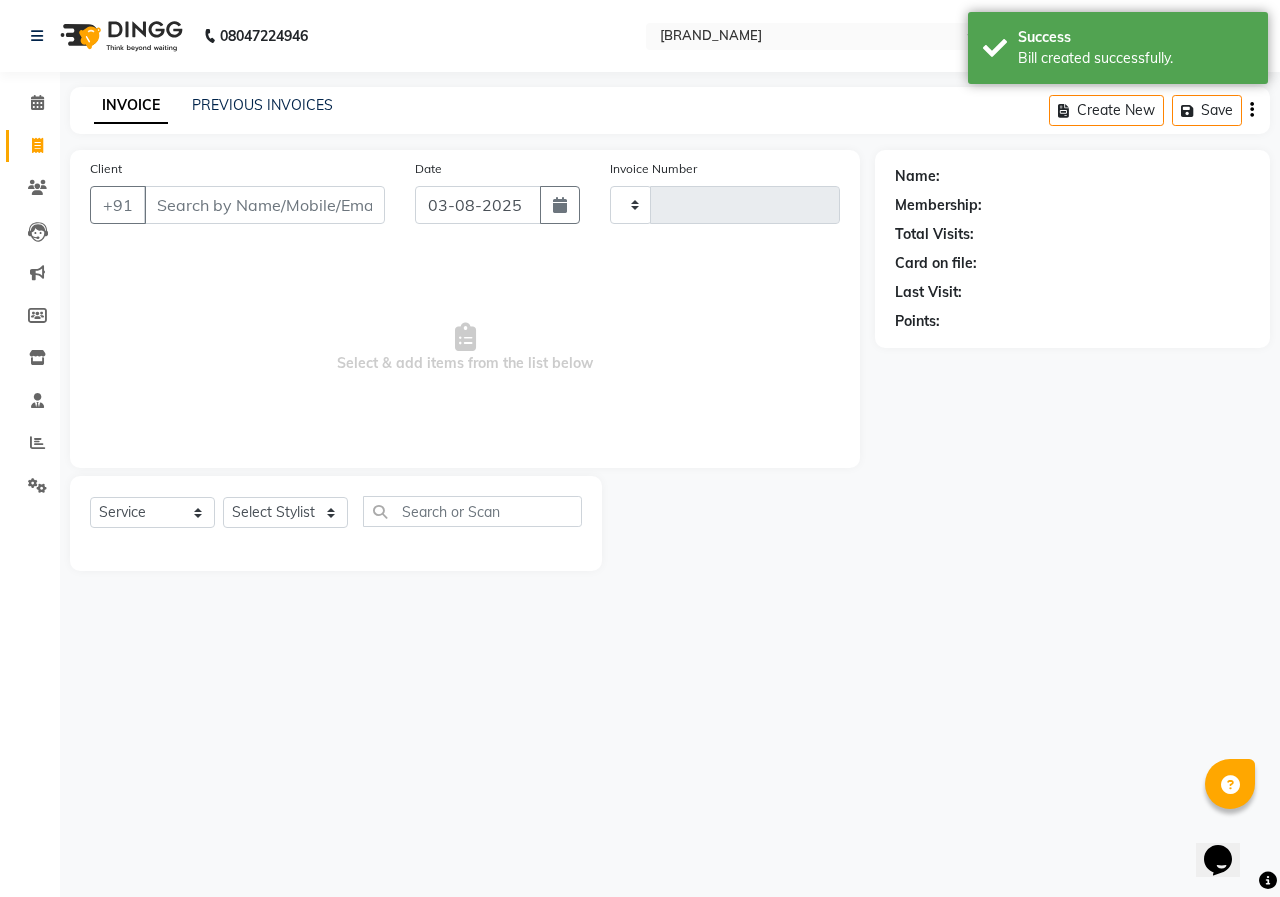 type on "4401" 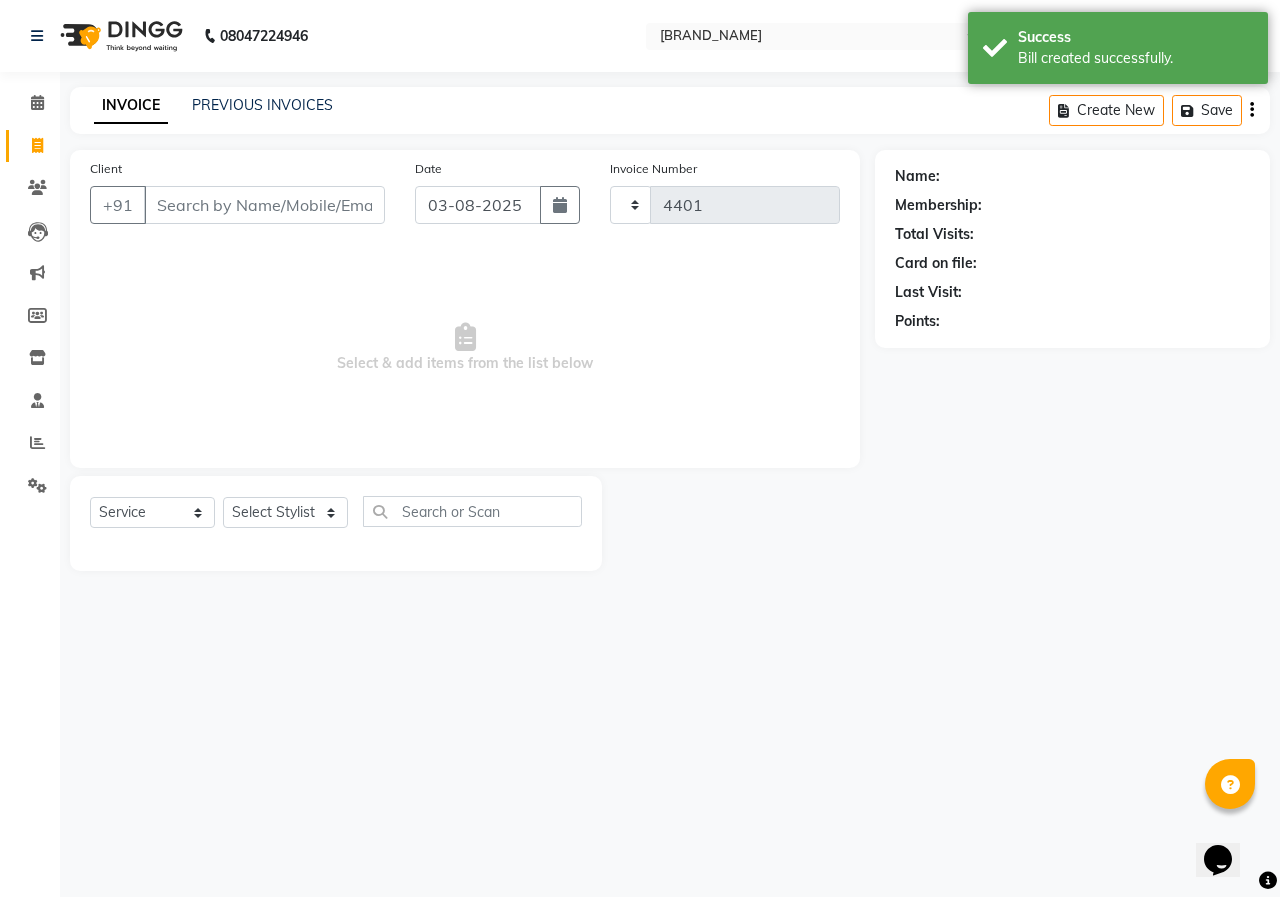 select on "3952" 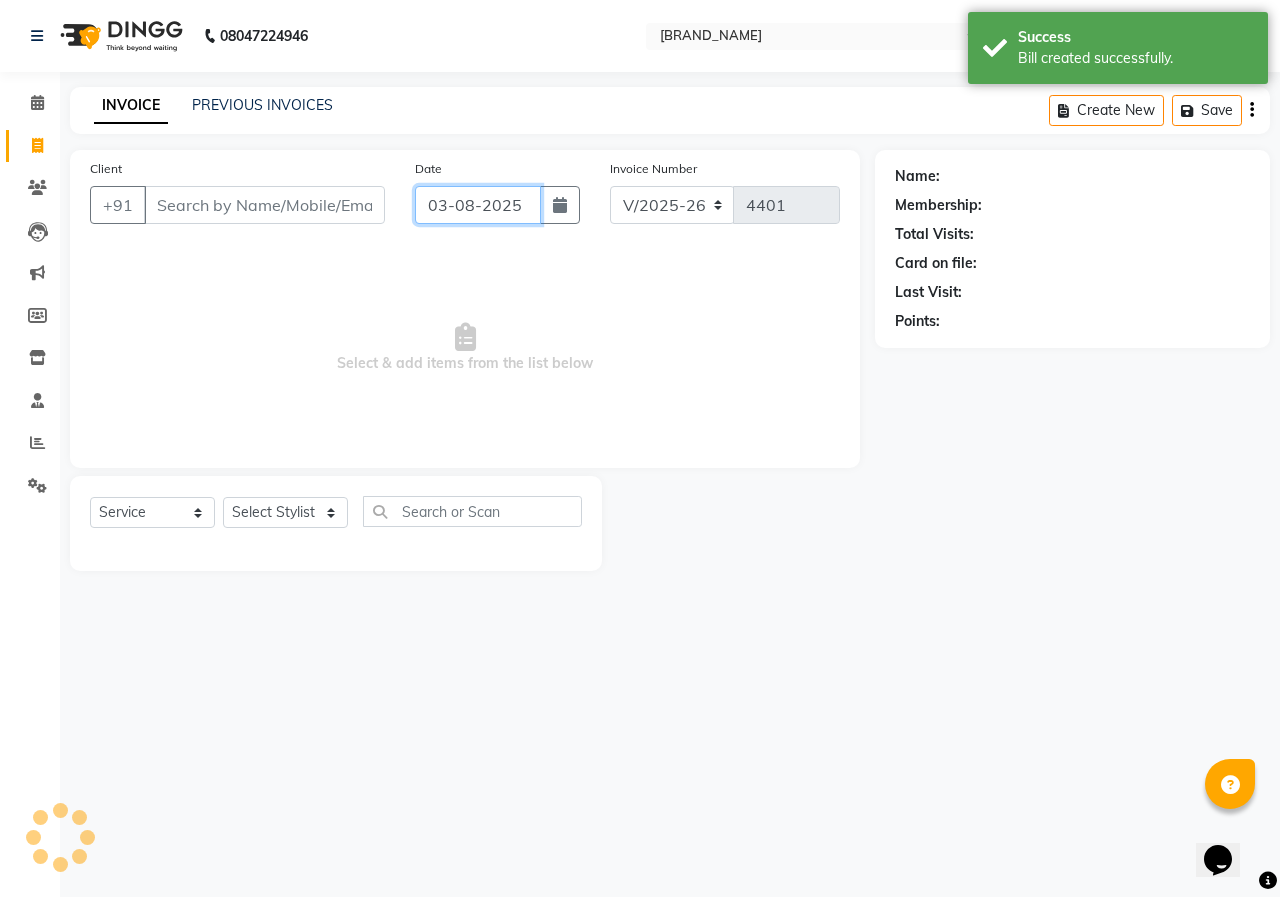 click on "03-08-2025" 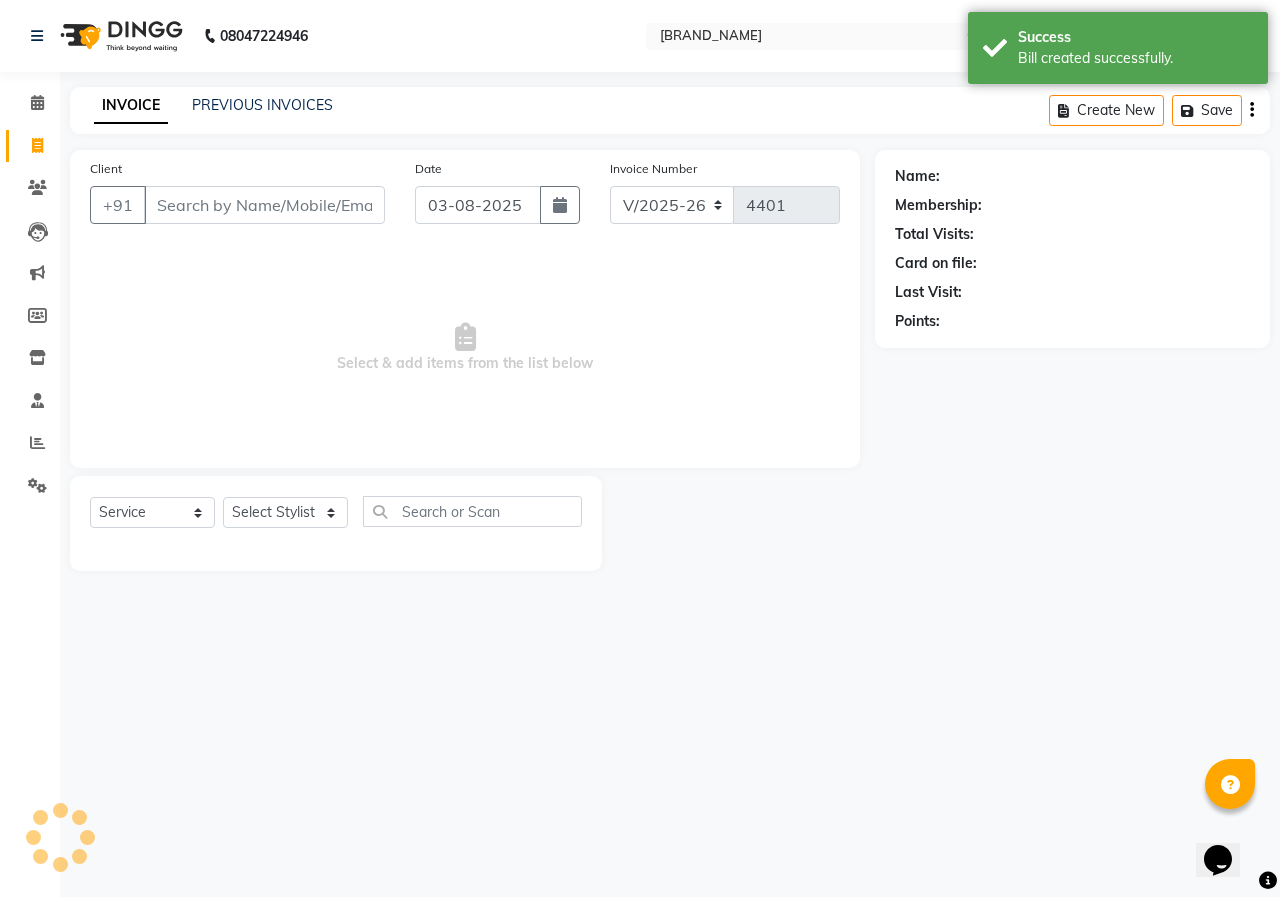 select on "8" 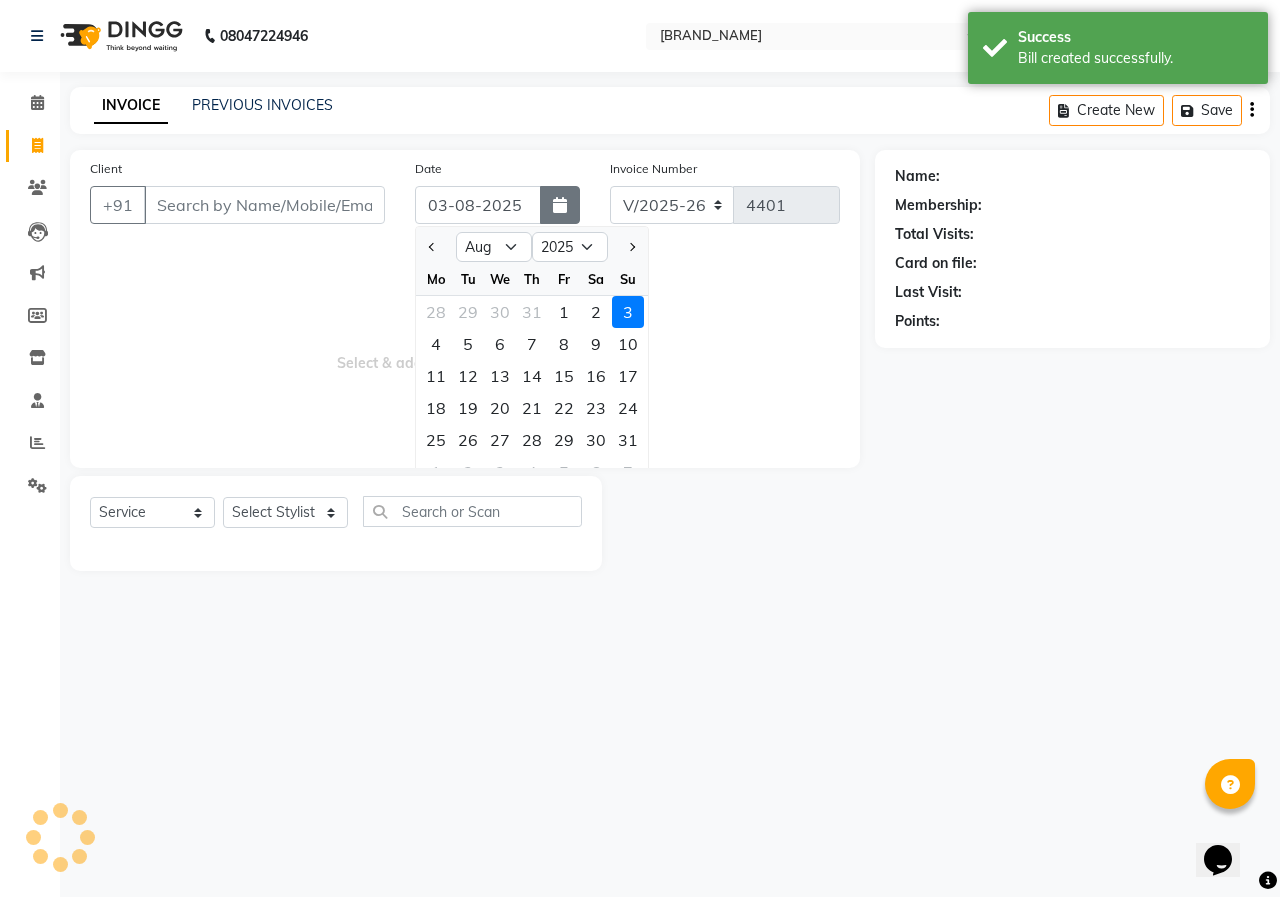 click 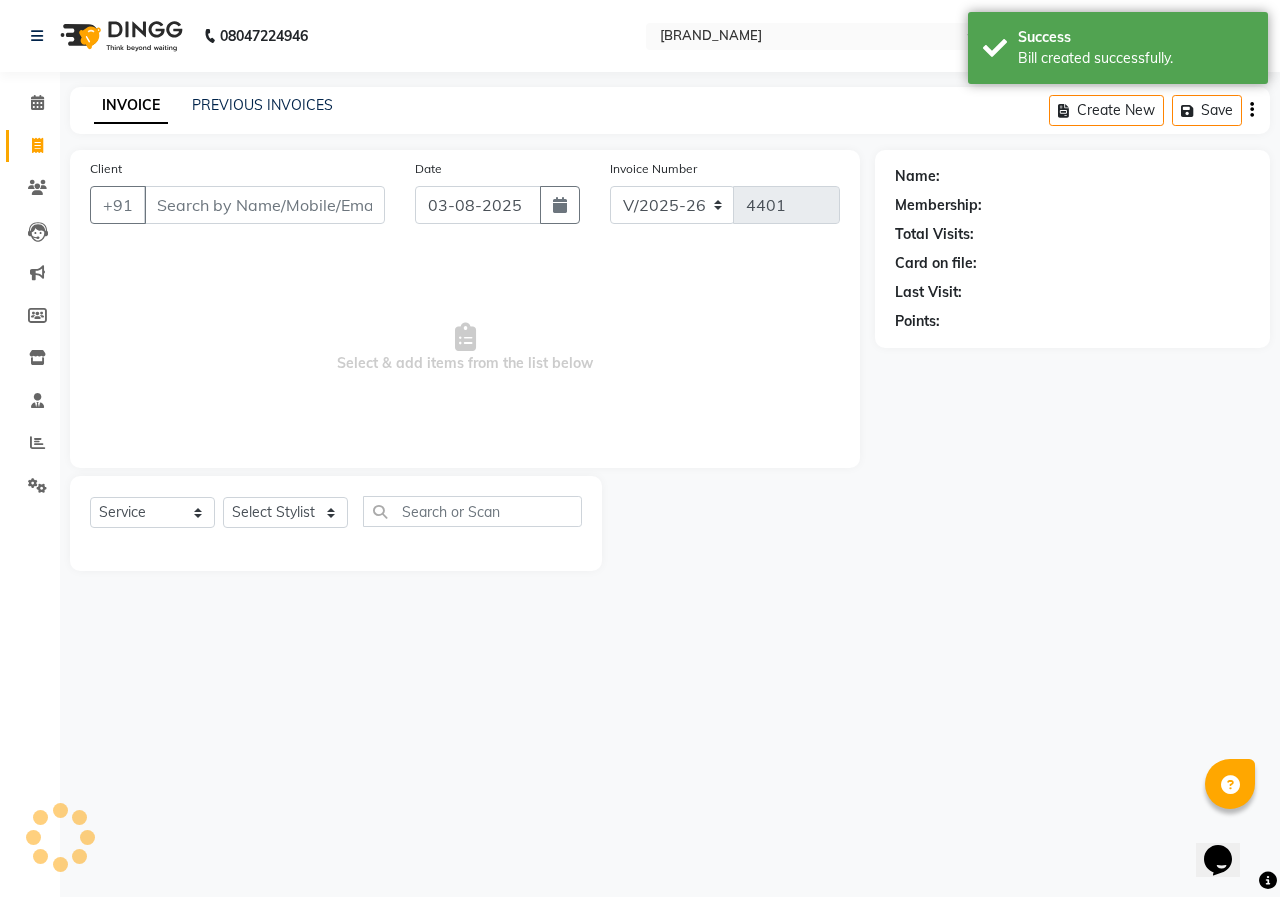click 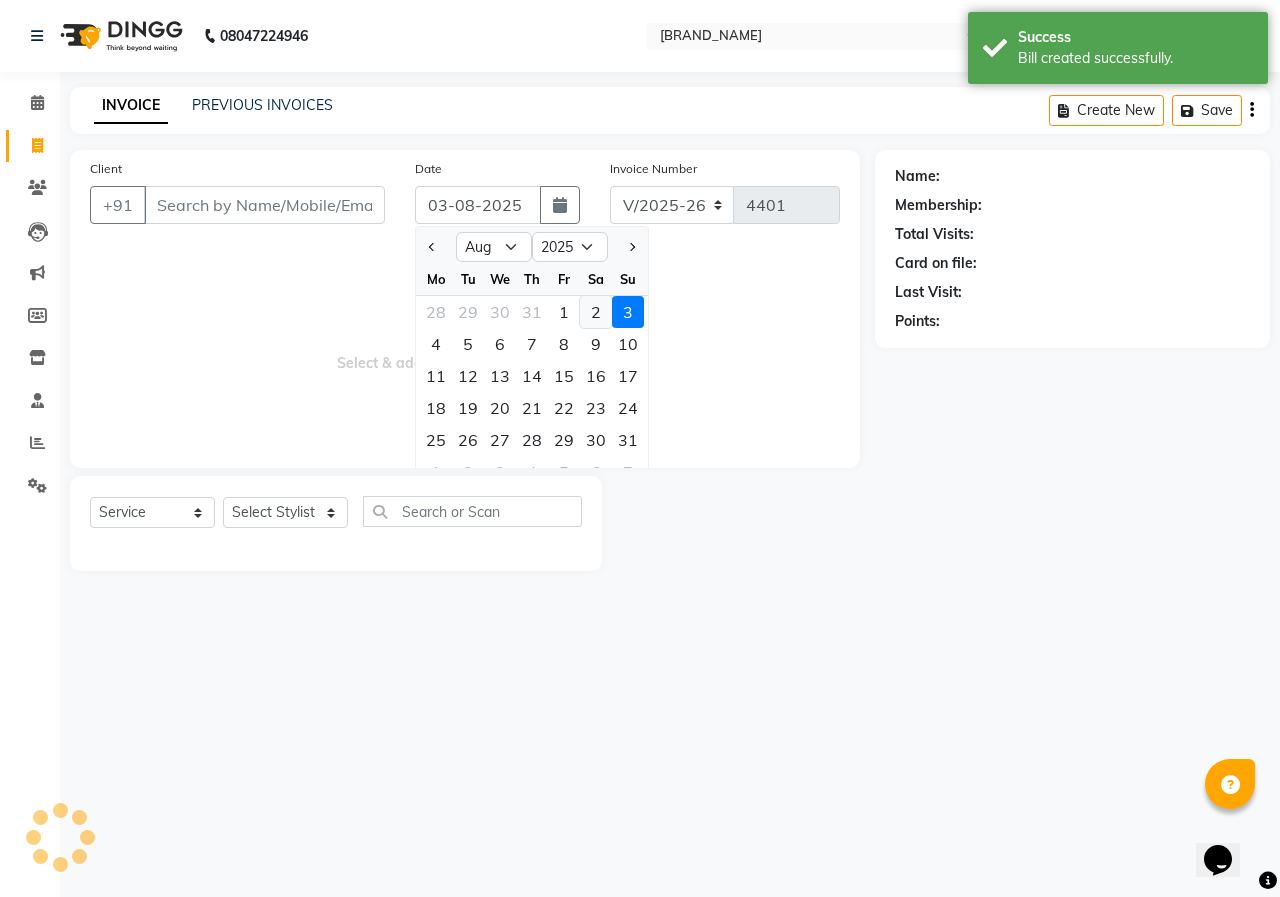 click on "2" 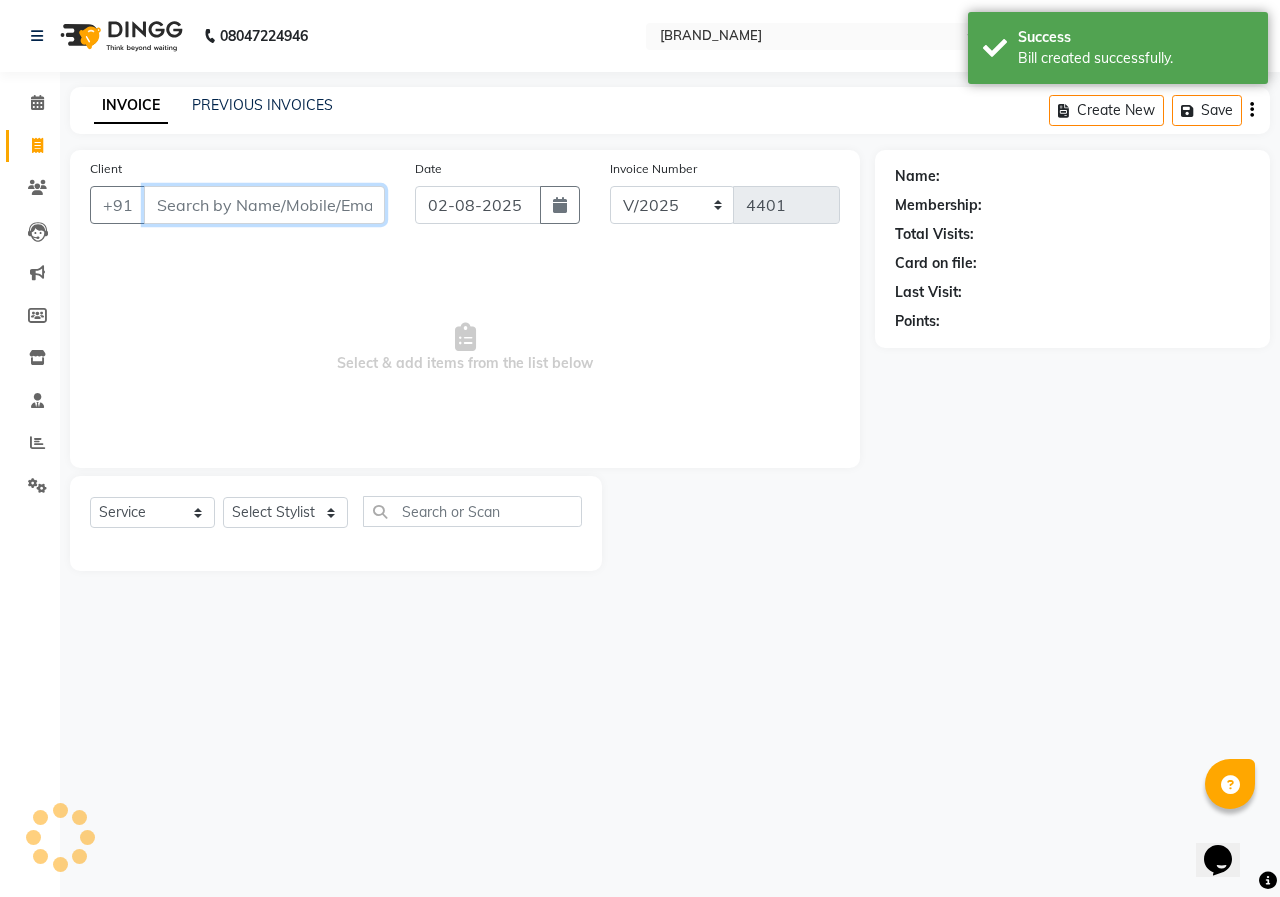 click on "Client" at bounding box center (264, 205) 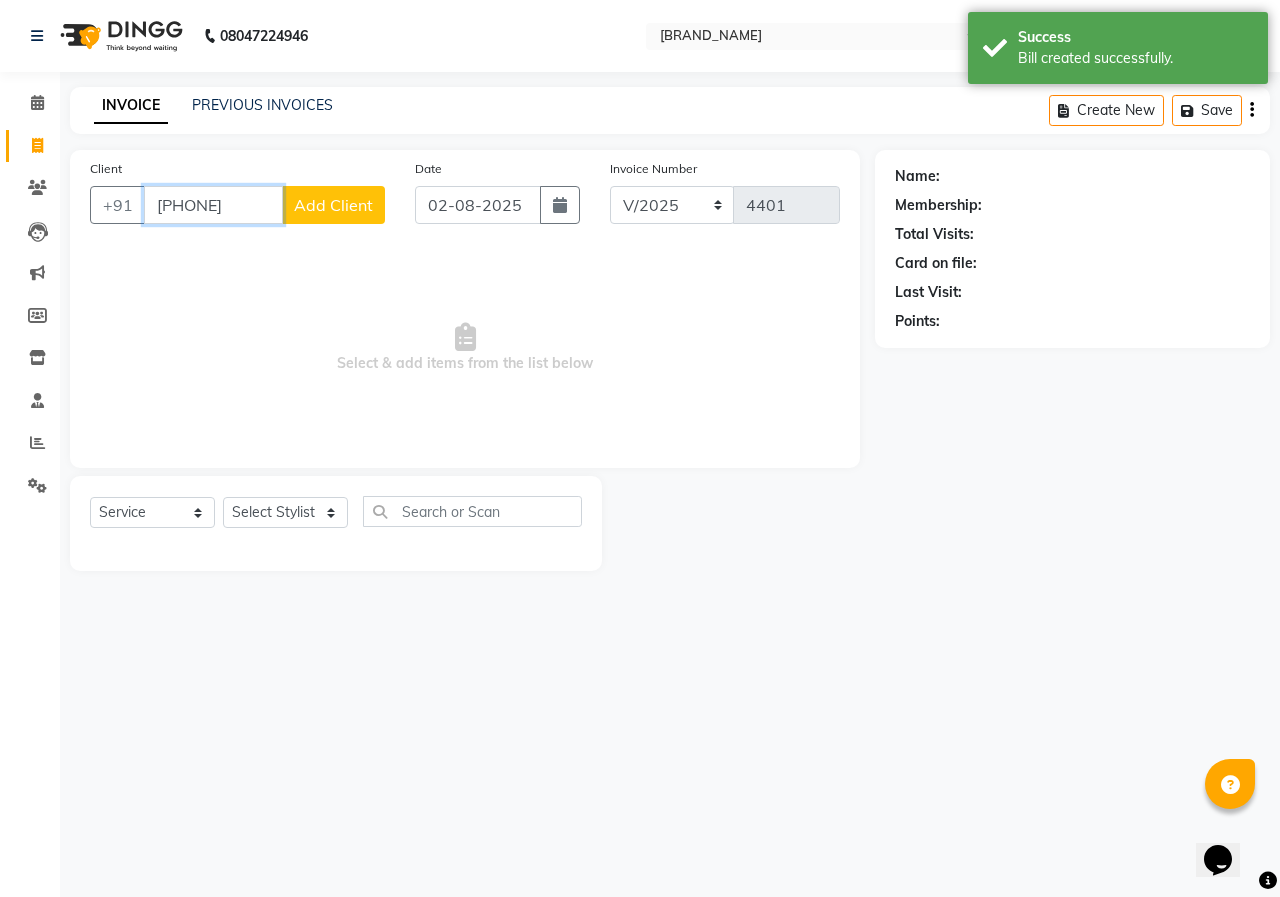 type on "[PHONE]" 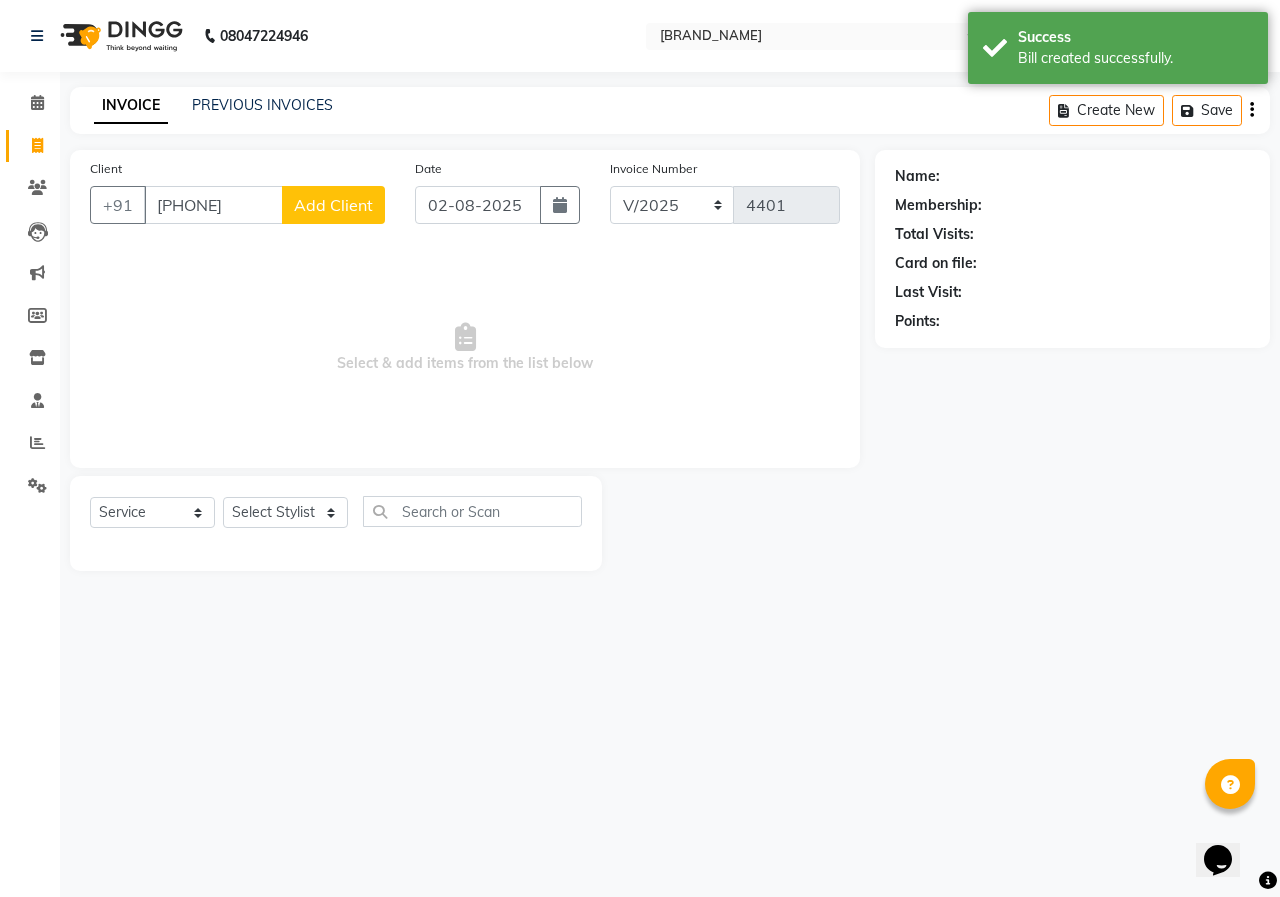 click on "Add Client" 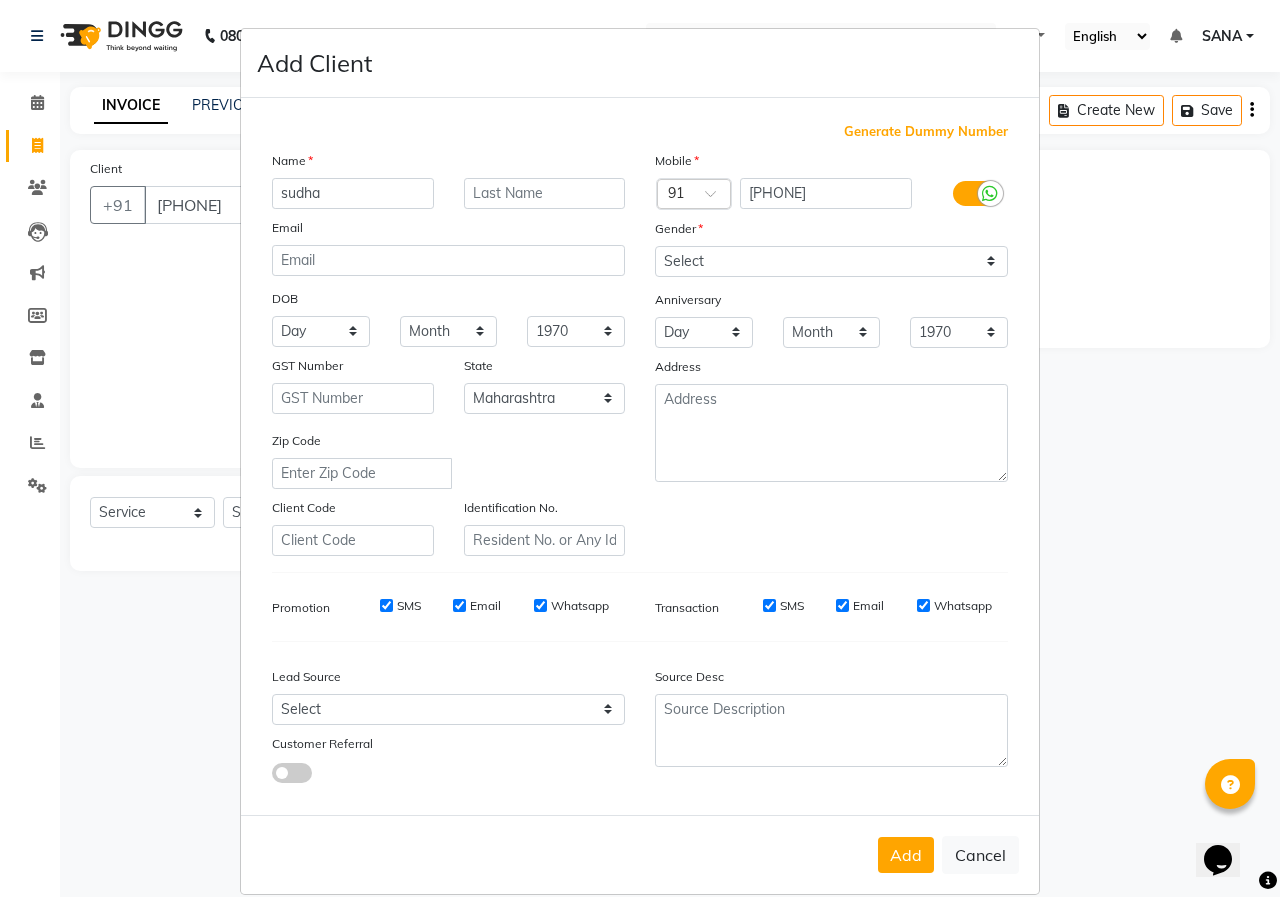 type on "sudha" 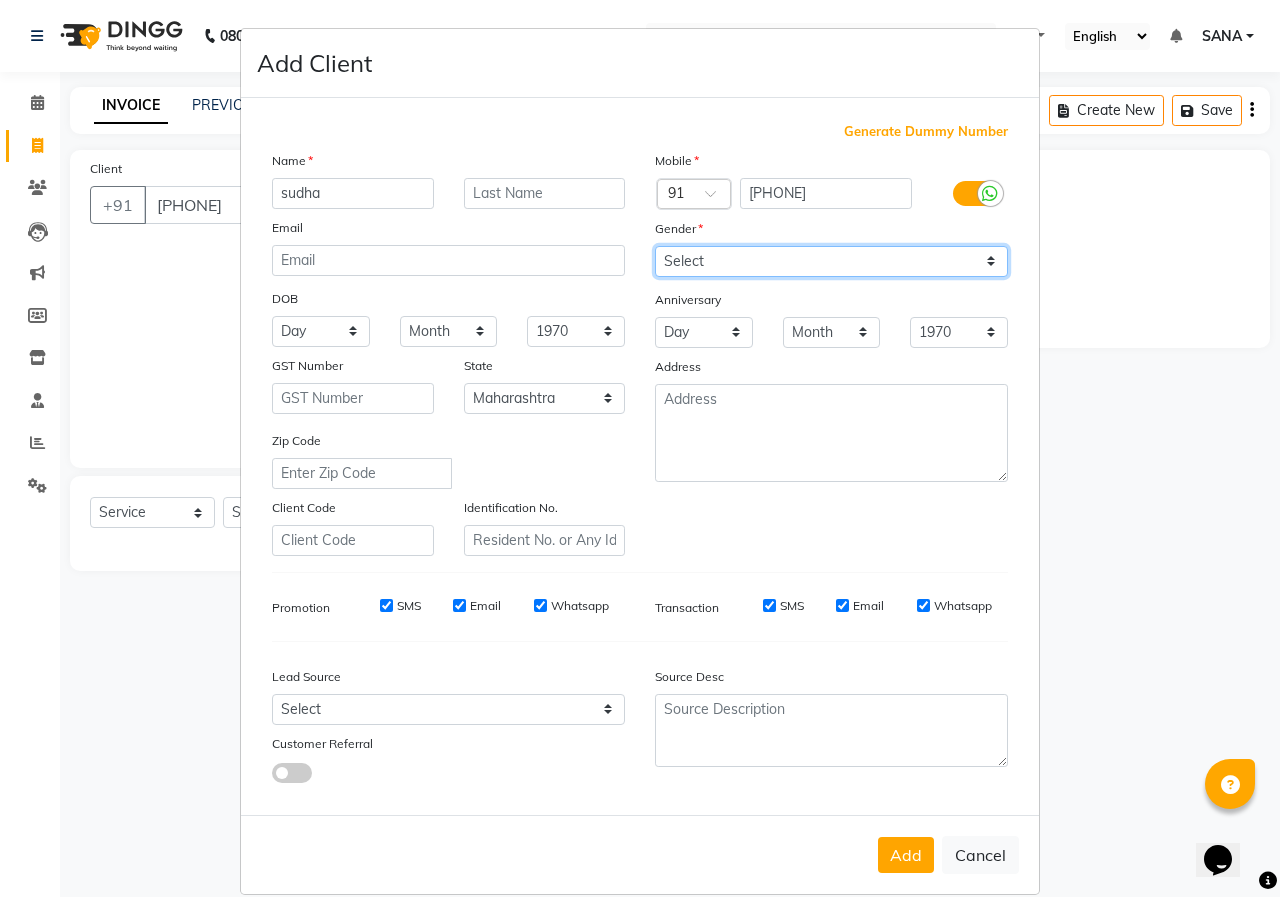 click on "Select Male Female Other Prefer Not To Say" at bounding box center (831, 261) 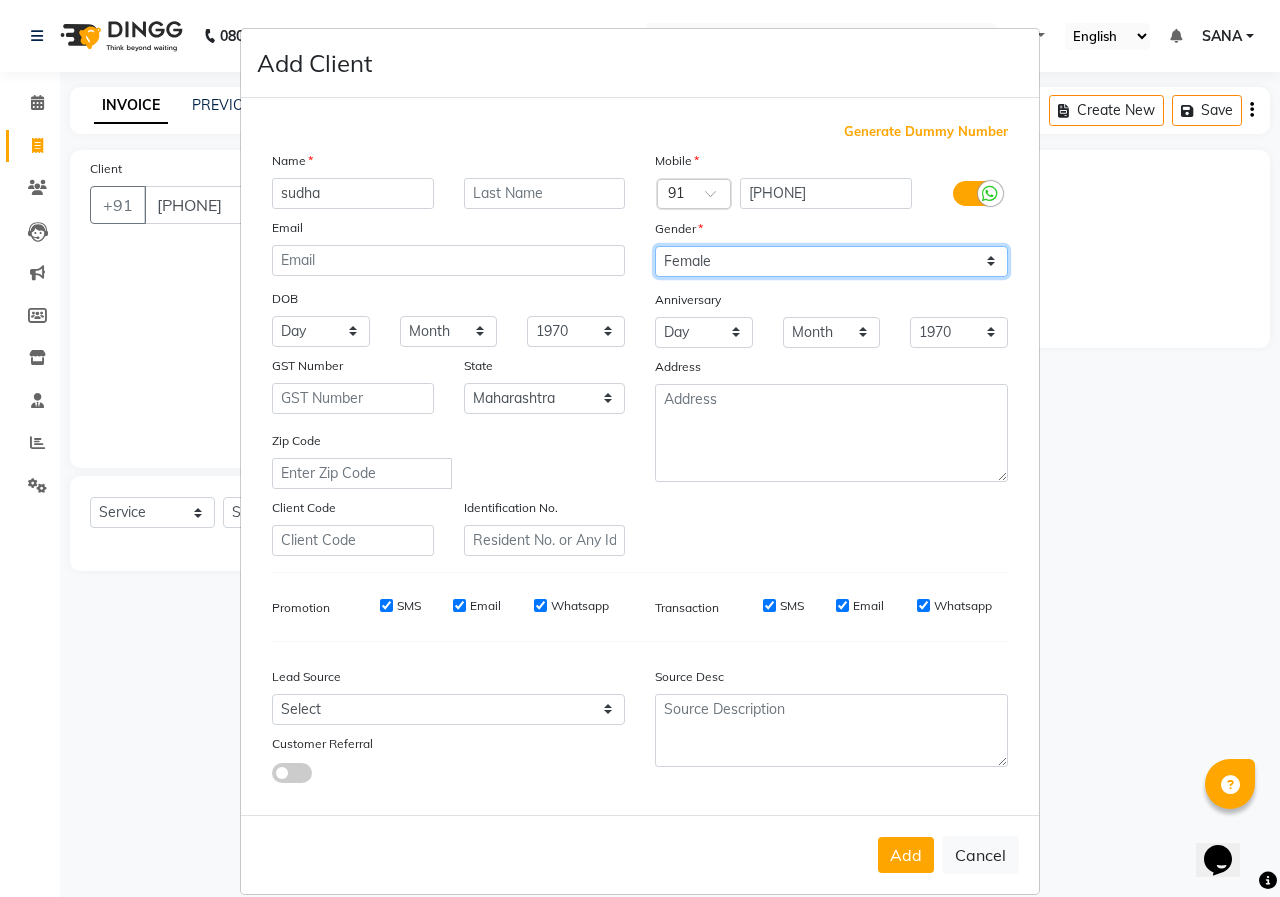 click on "Select Male Female Other Prefer Not To Say" at bounding box center [831, 261] 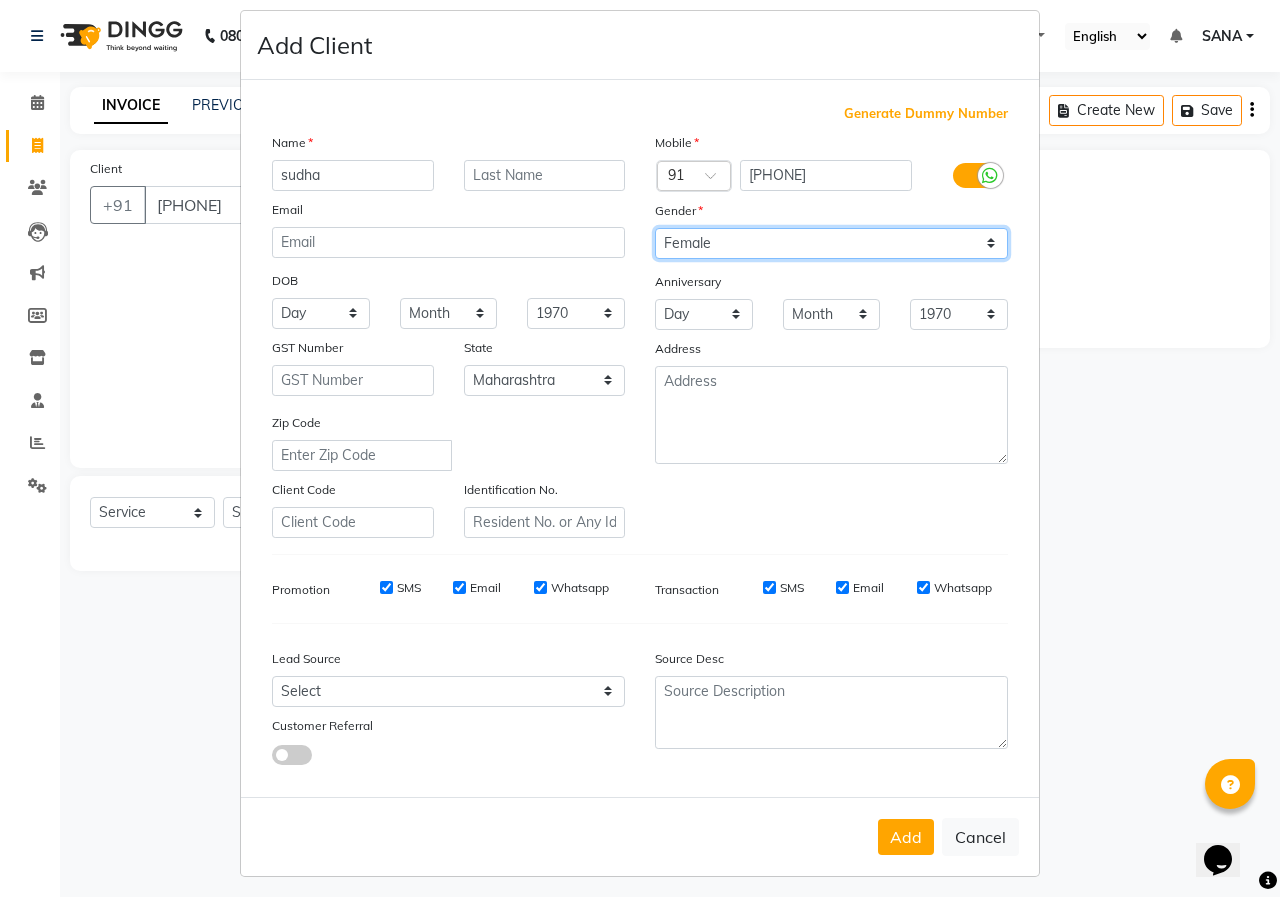 scroll, scrollTop: 26, scrollLeft: 0, axis: vertical 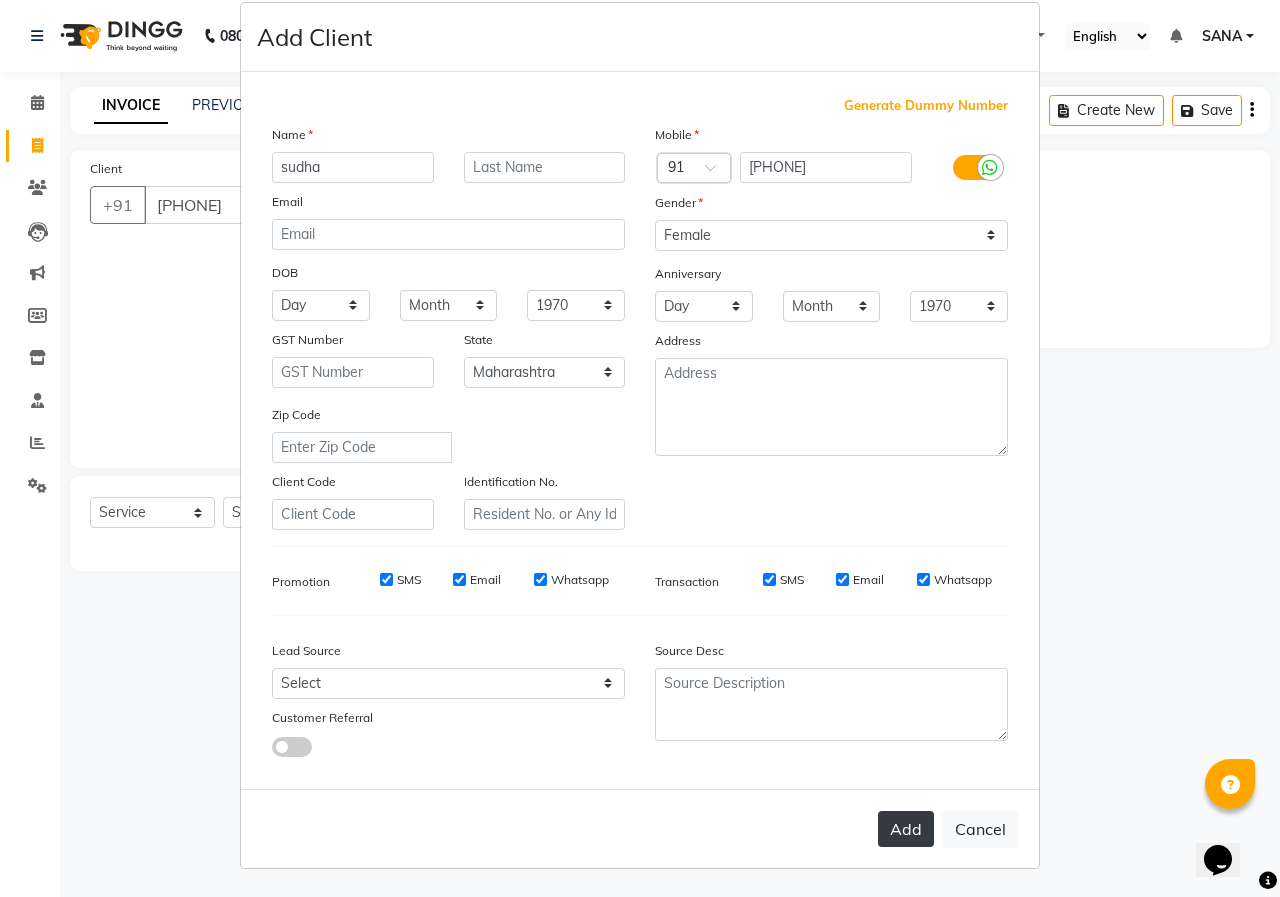 click on "Add" at bounding box center (906, 829) 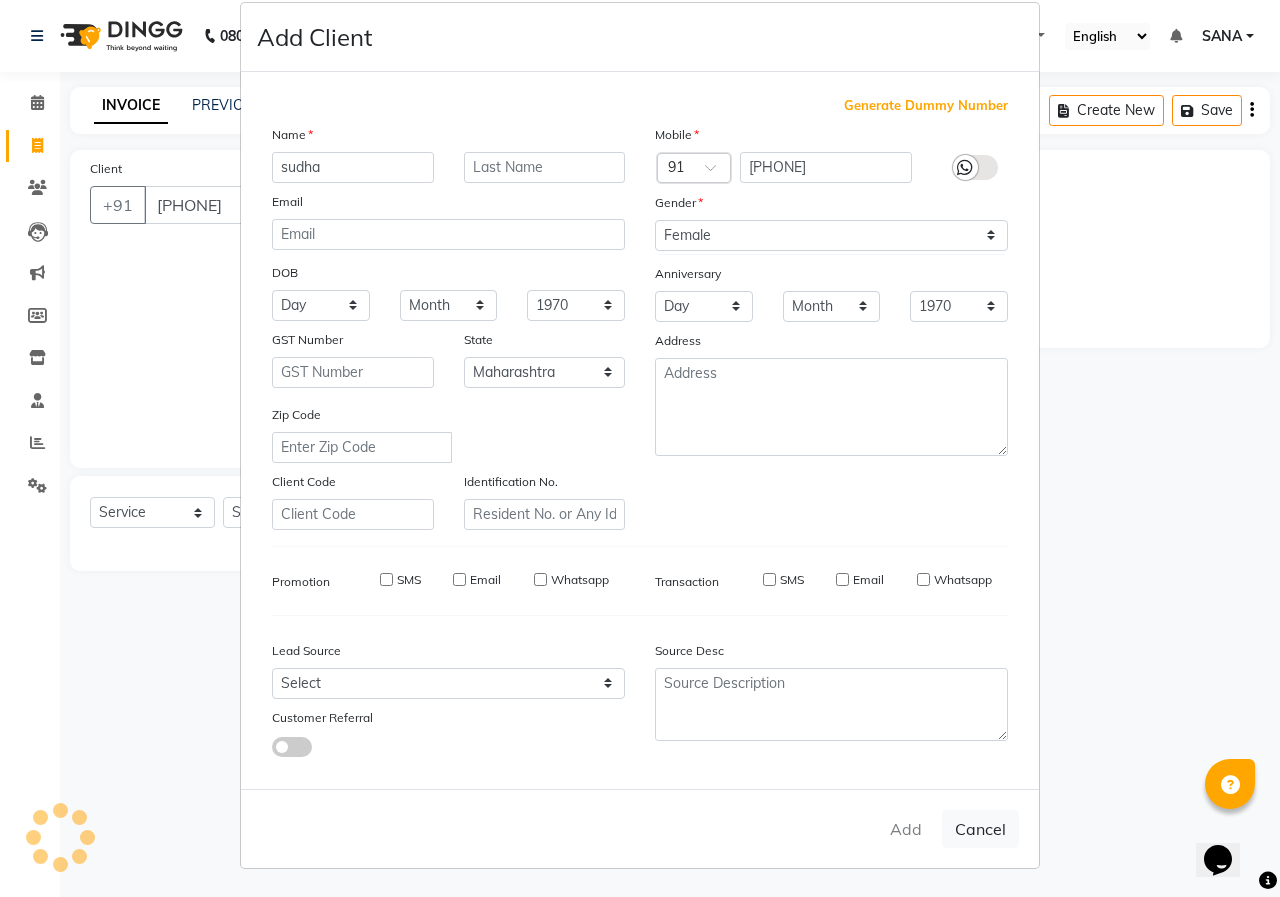 type on "89******88" 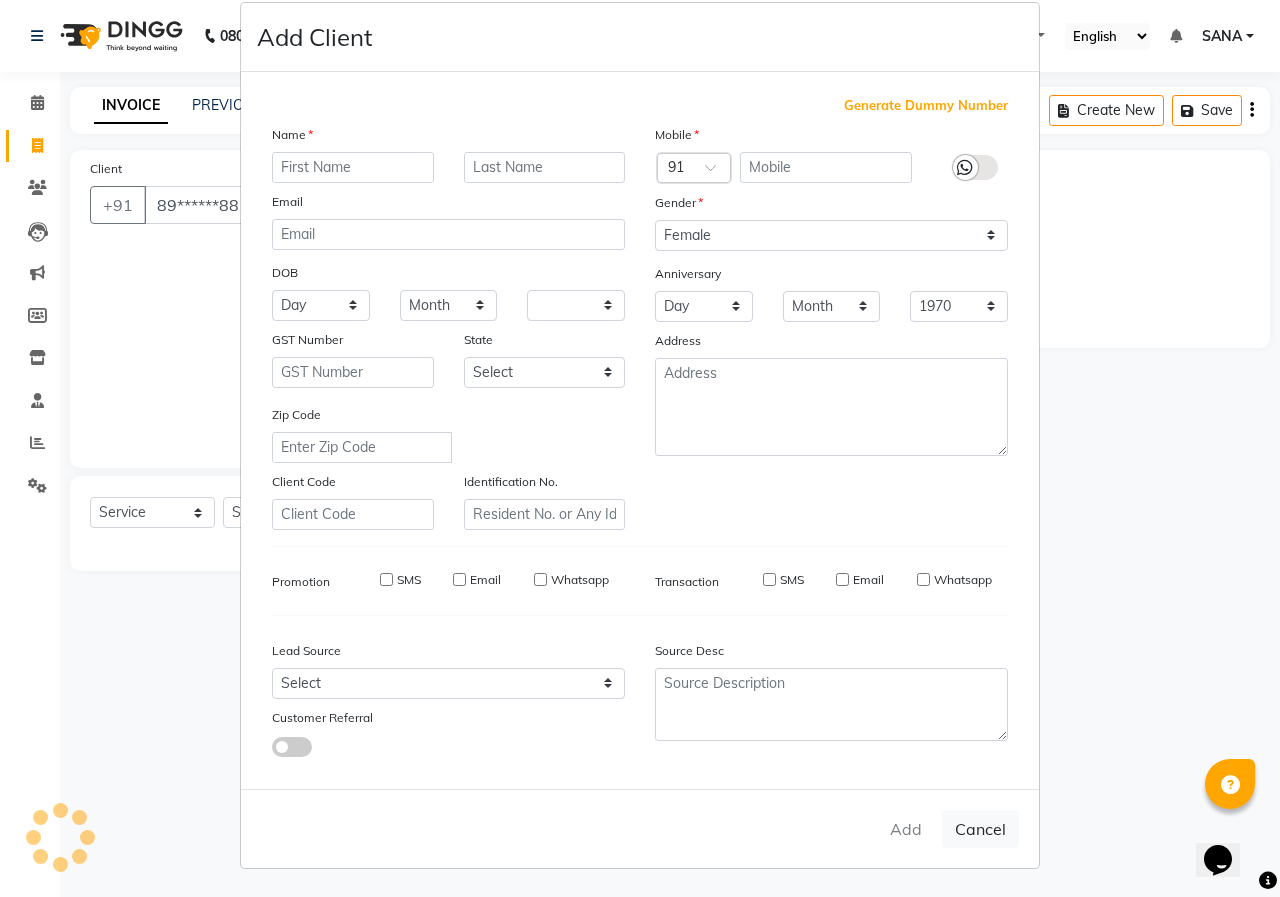 select 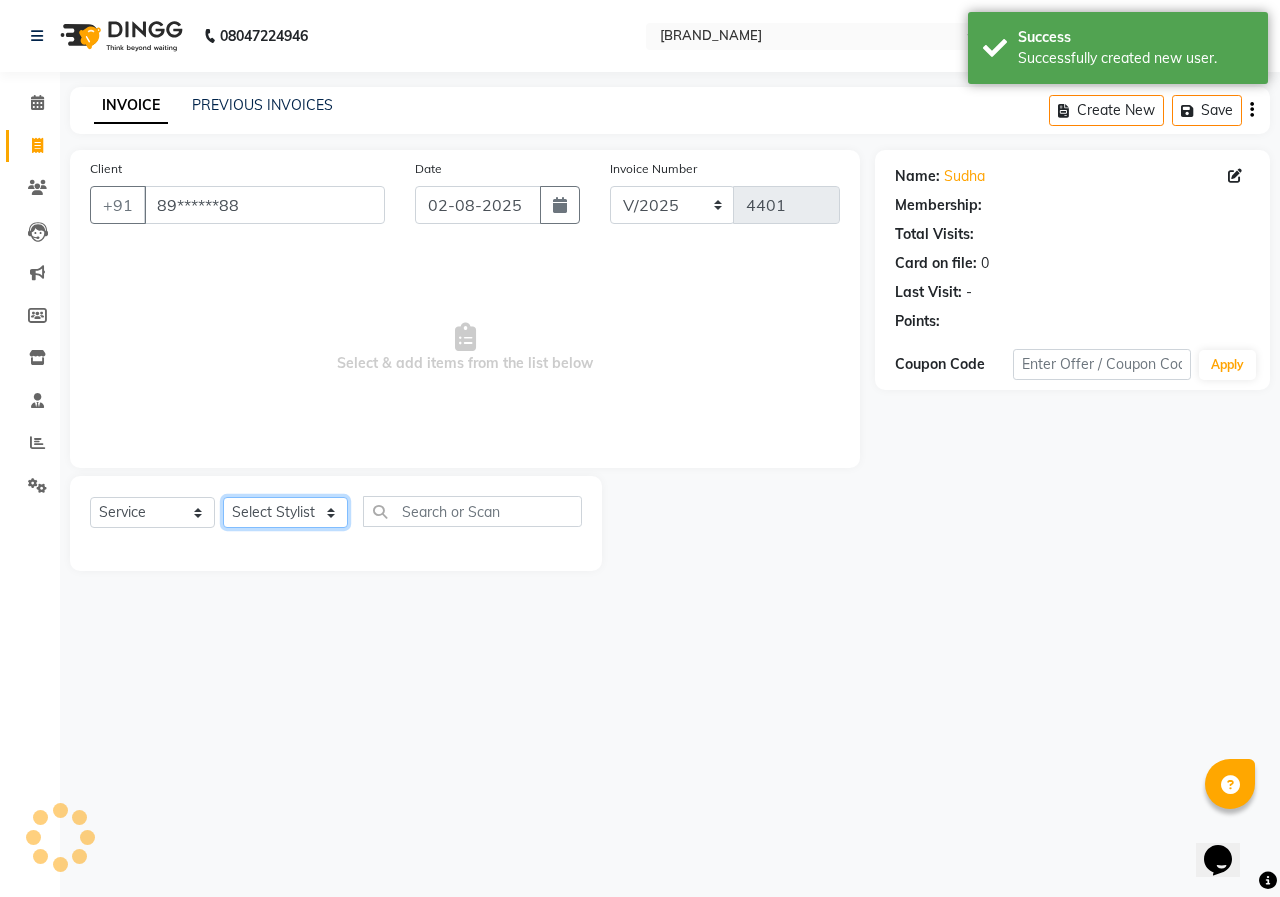 click on "Select Stylist ANUSHKA GAURI GUDDU Keshav Maushi Mhaske  priya  Rahul Ravi  Roshan Sagar SANA Sangam Sanika shabnam SONALI  subhan" 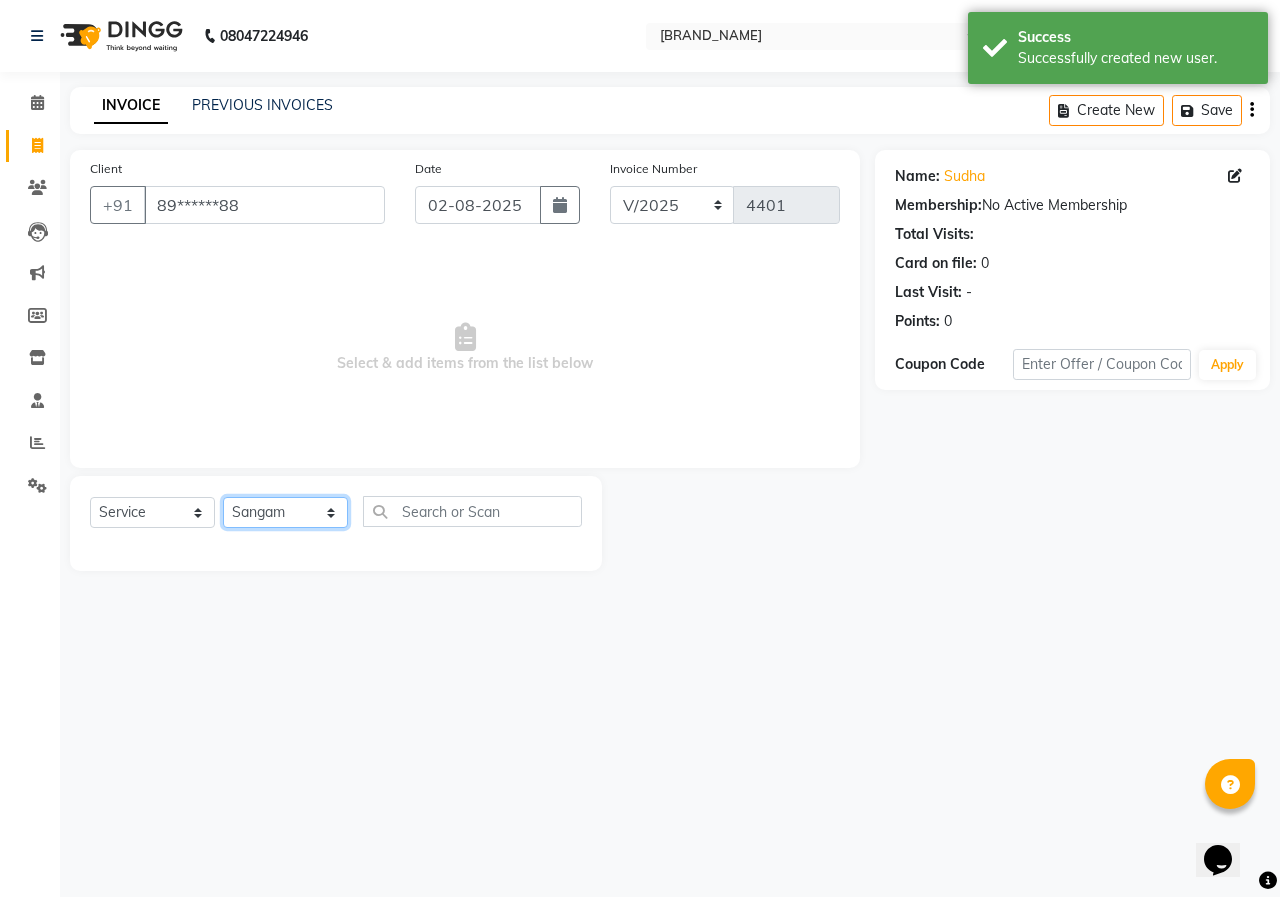 click on "Select Stylist ANUSHKA GAURI GUDDU Keshav Maushi Mhaske  priya  Rahul Ravi  Roshan Sagar SANA Sangam Sanika shabnam SONALI  subhan" 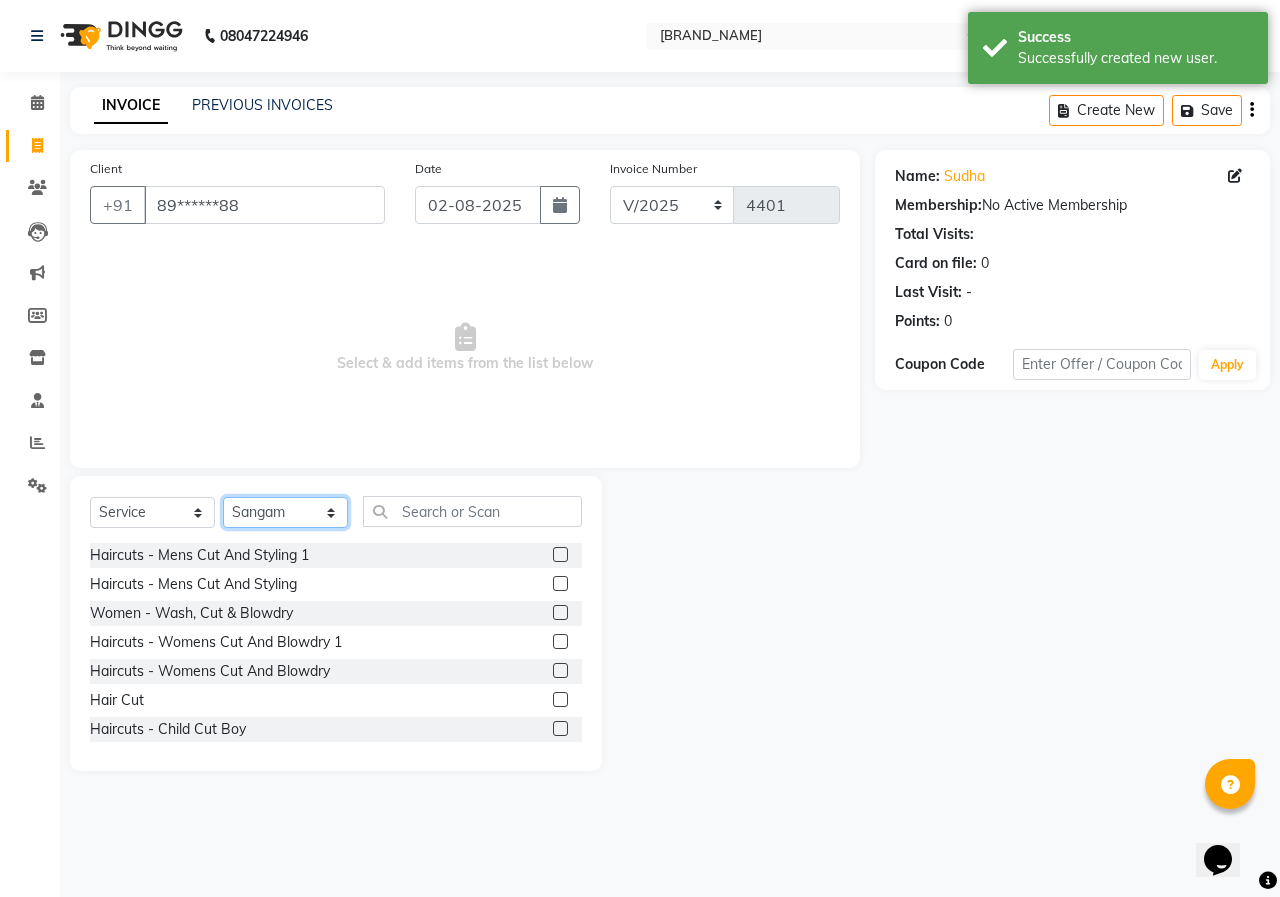 click on "Select Stylist ANUSHKA GAURI GUDDU Keshav Maushi Mhaske  priya  Rahul Ravi  Roshan Sagar SANA Sangam Sanika shabnam SONALI  subhan" 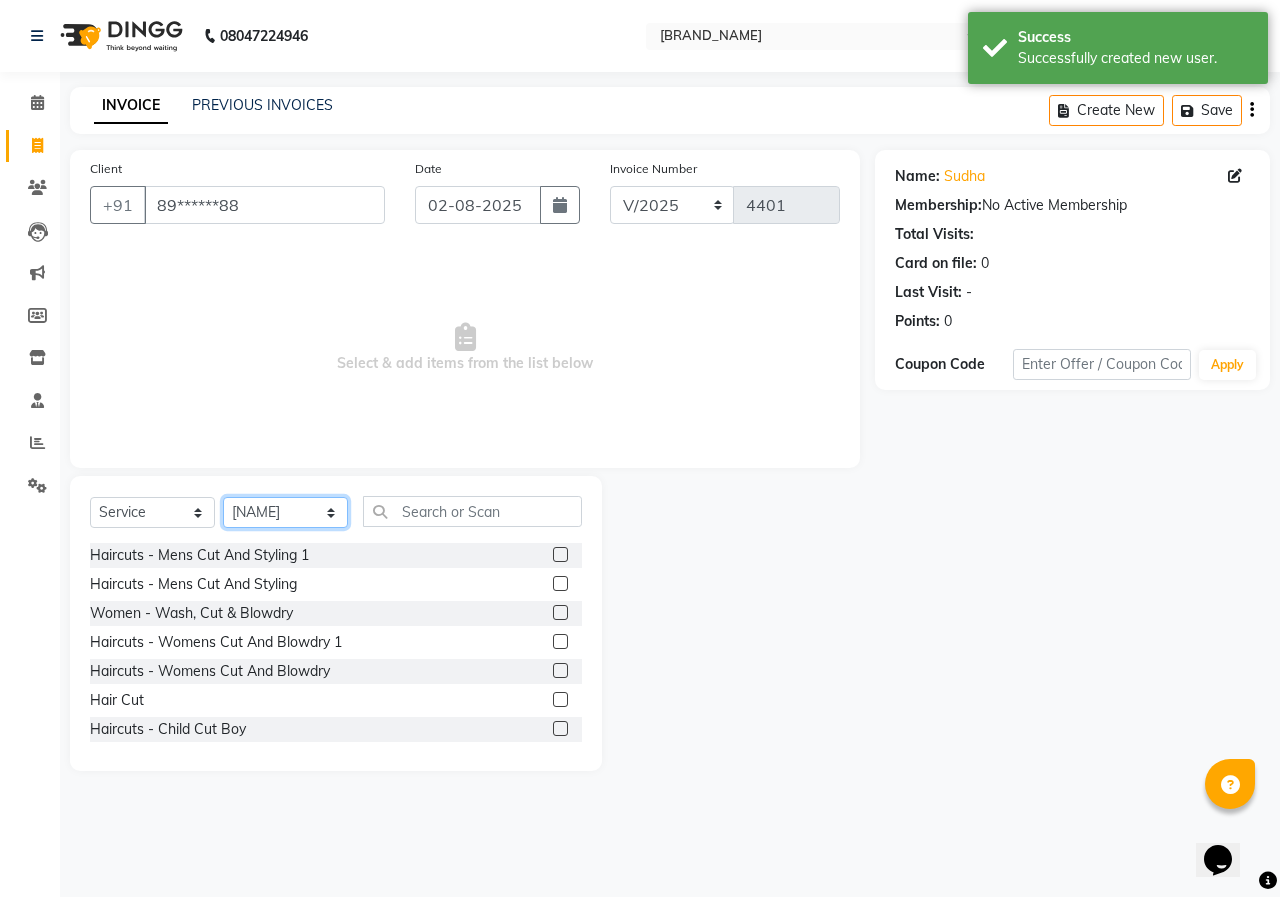 click on "Select Stylist ANUSHKA GAURI GUDDU Keshav Maushi Mhaske  priya  Rahul Ravi  Roshan Sagar SANA Sangam Sanika shabnam SONALI  subhan" 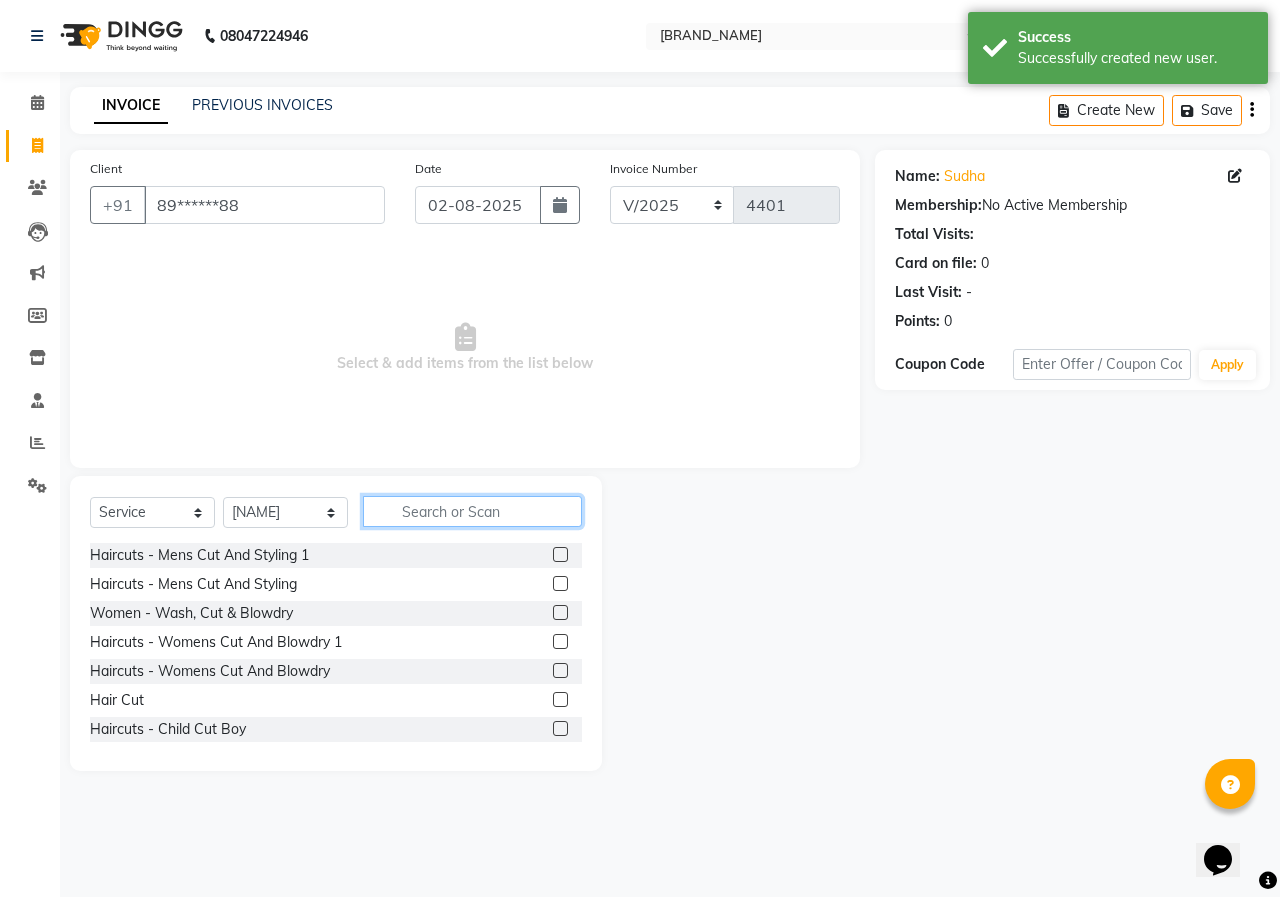 click 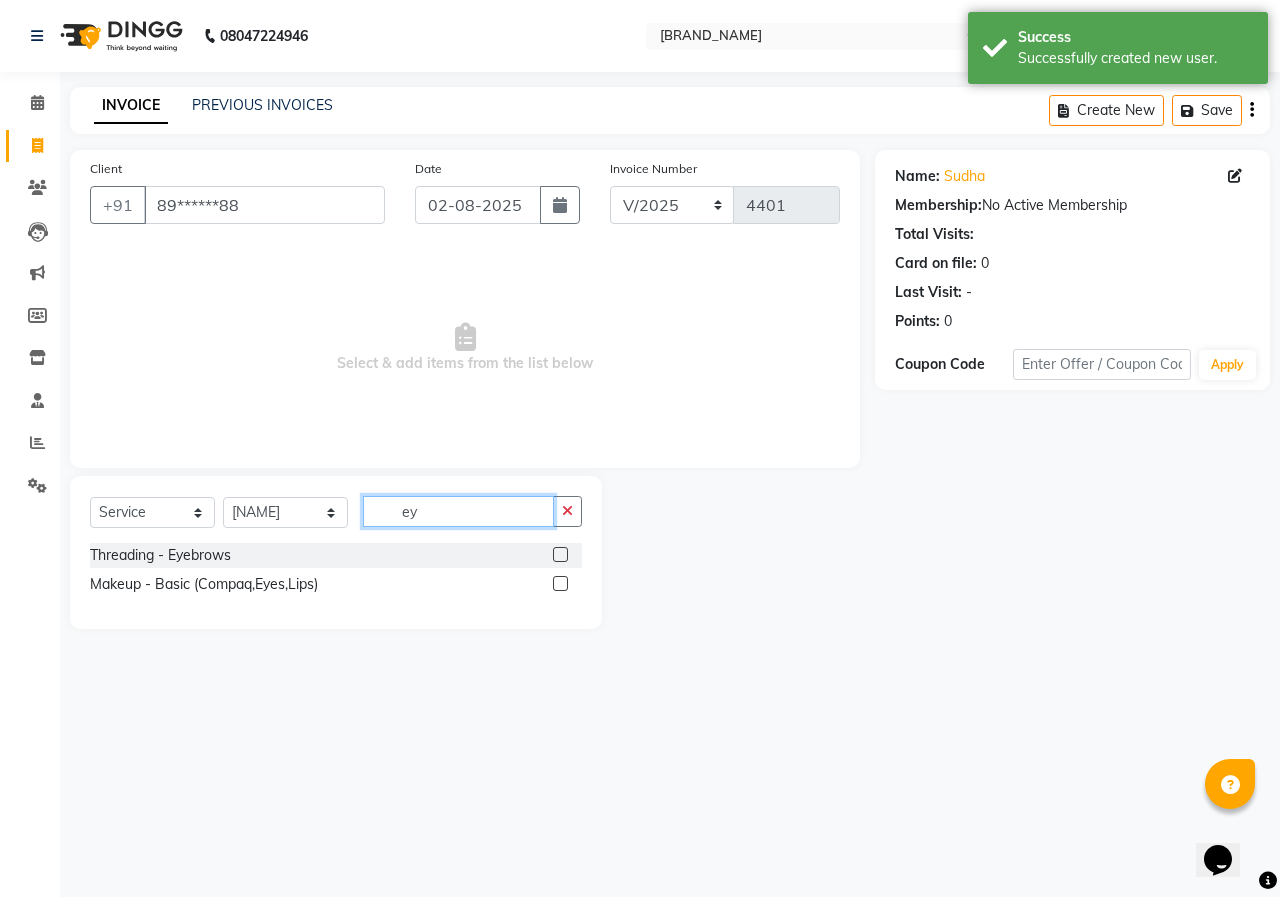 type on "ey" 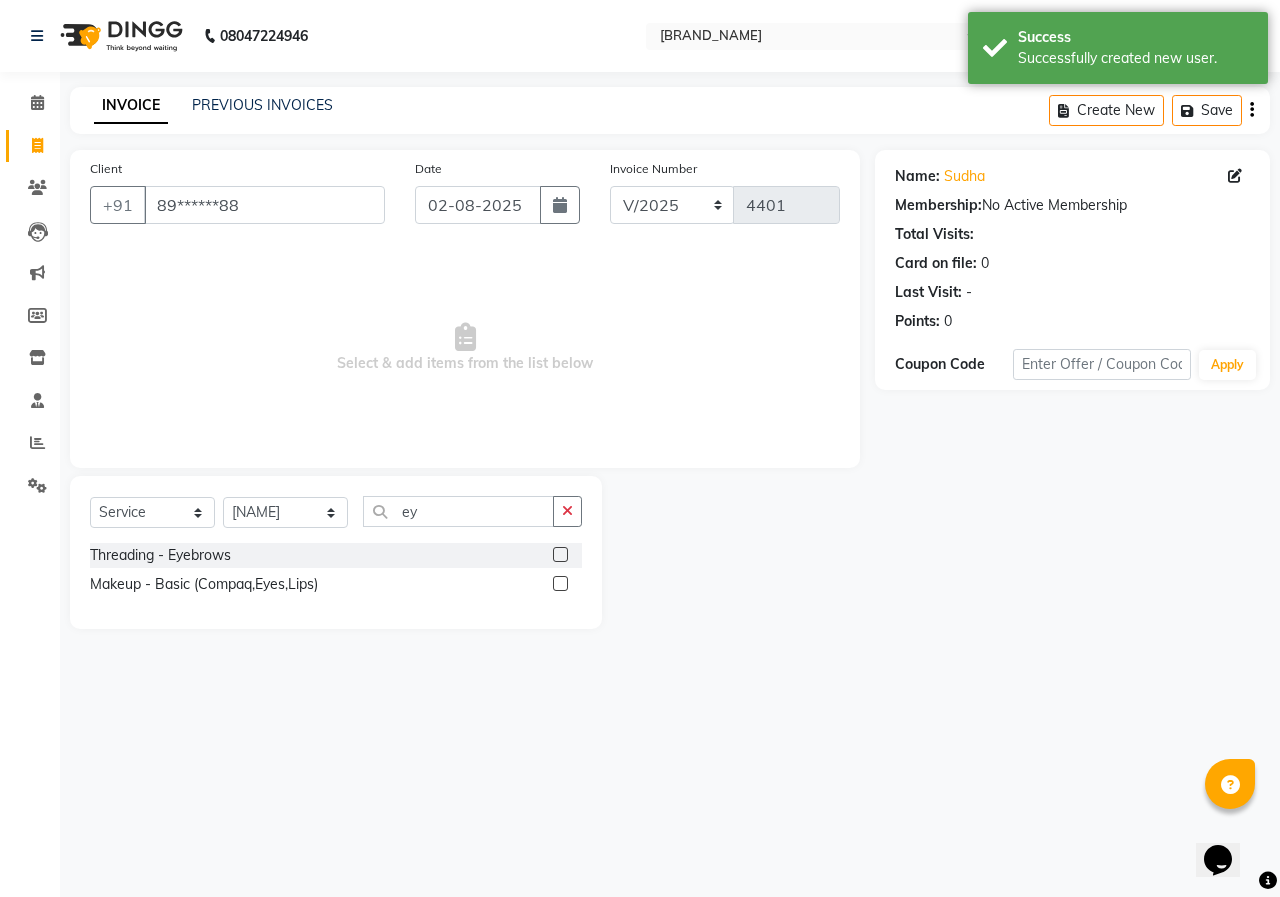 click 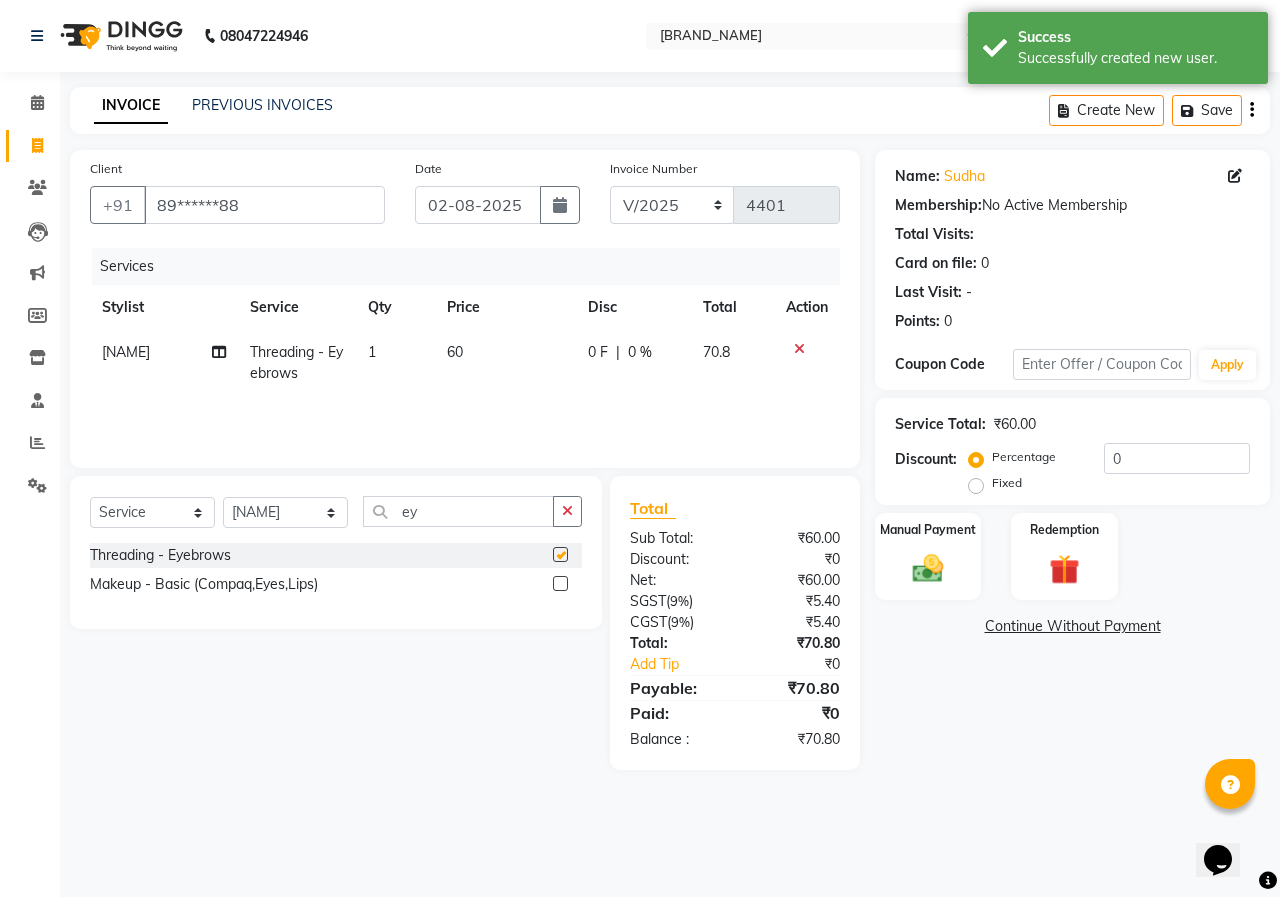 checkbox on "false" 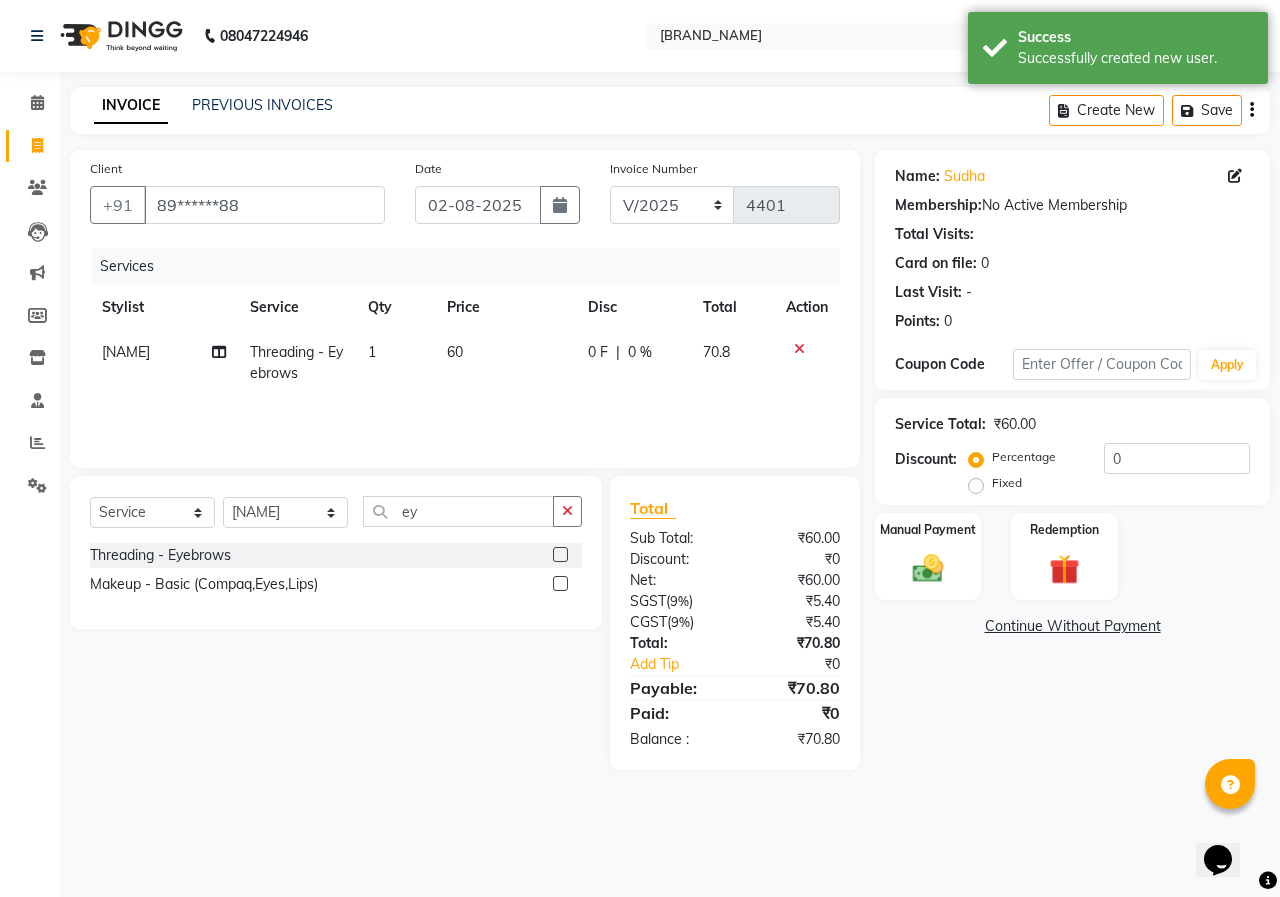 click on "60" 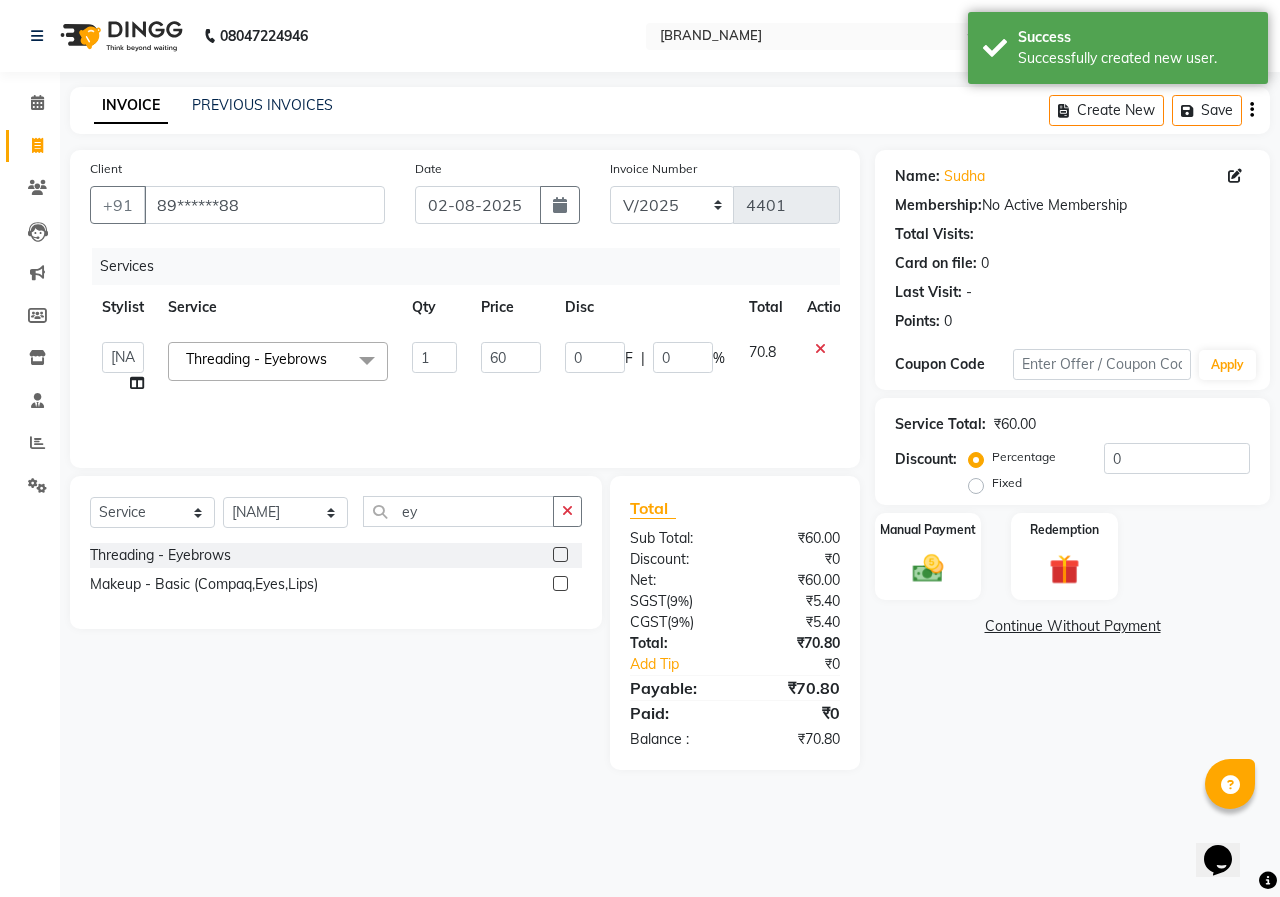click on "60" 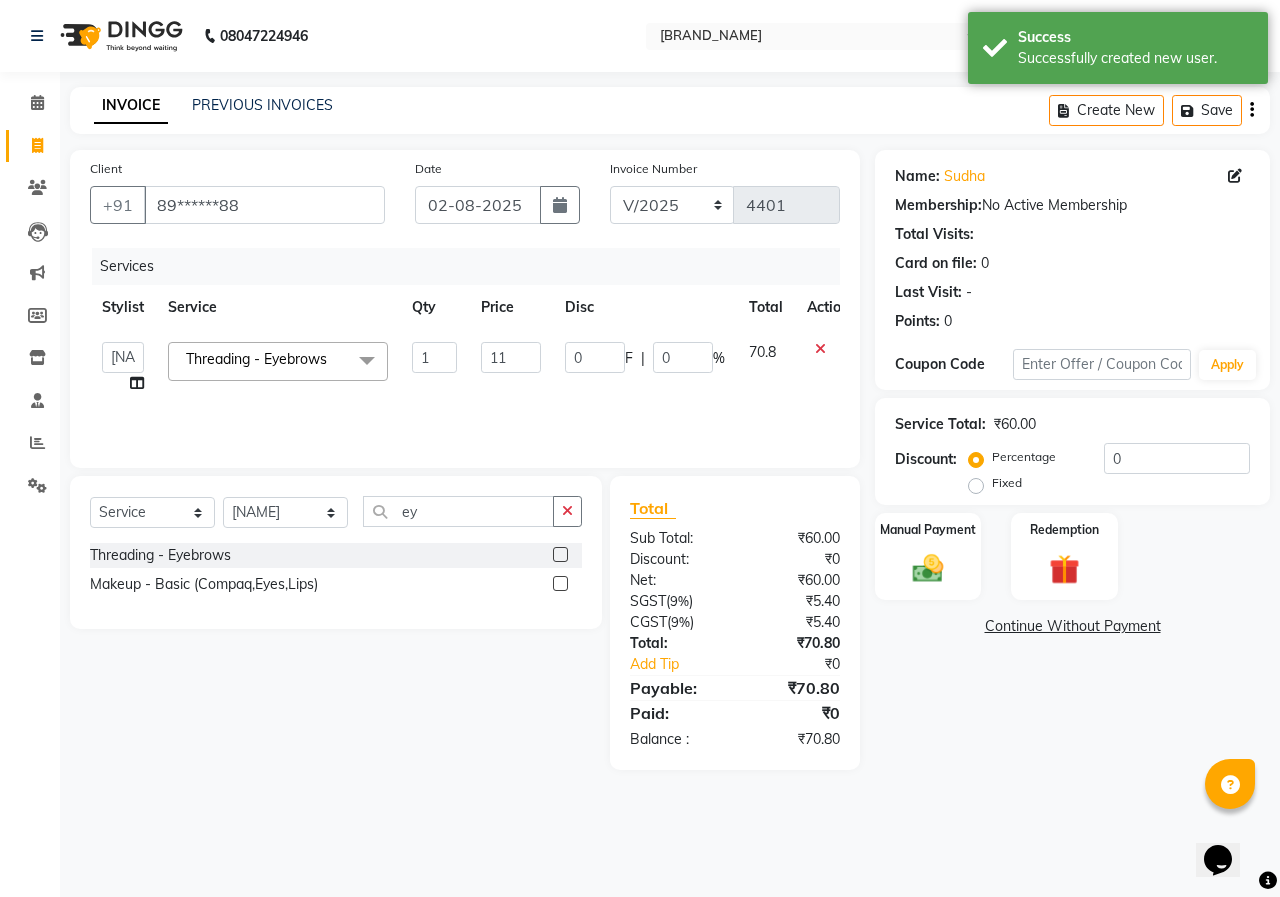 type on "119" 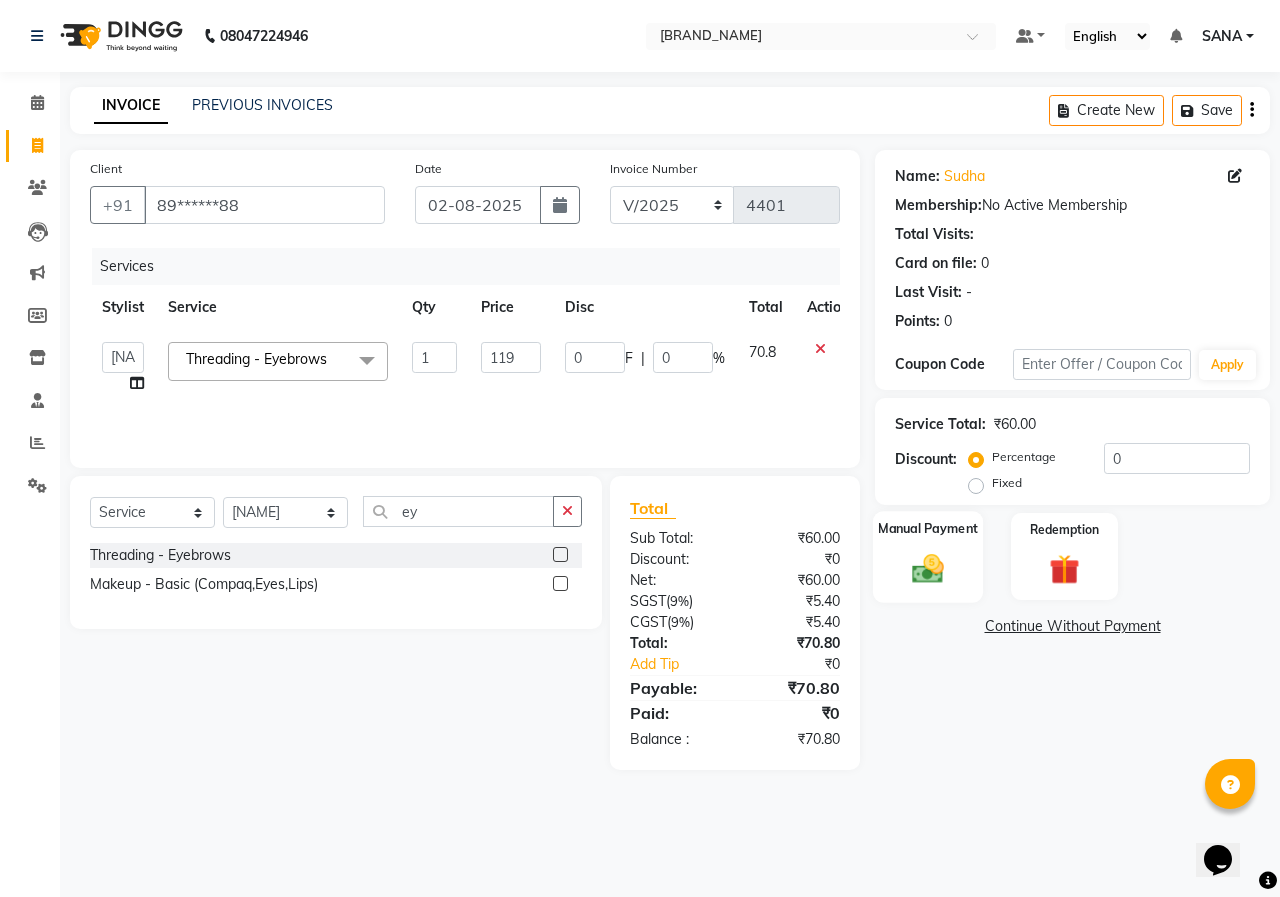click on "Manual Payment" 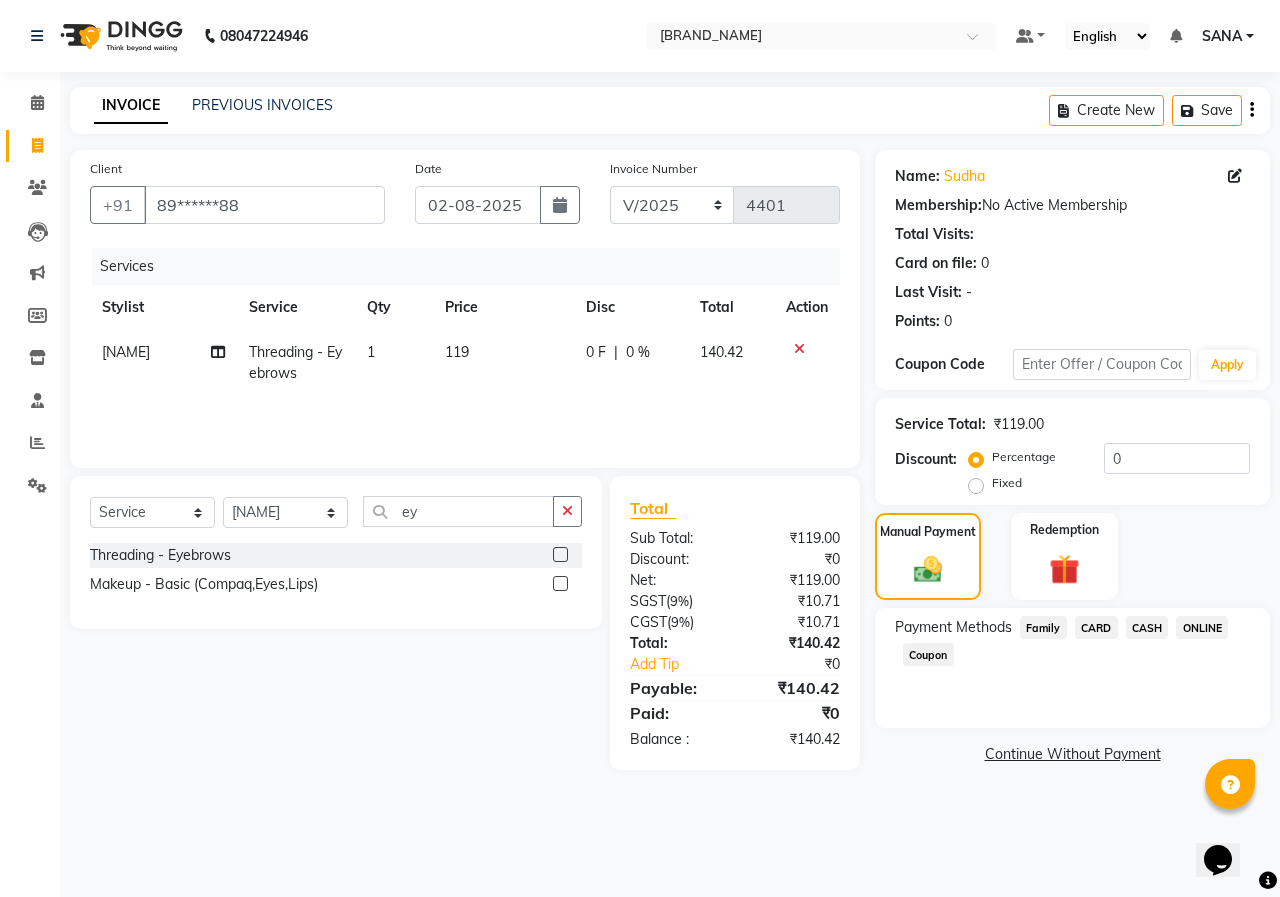 click on "Name: [NAME] Membership:  No Active Membership  Total Visits:   Card on file:  0 Last Visit:   - Points:   0  Coupon Code Apply Service Total:  ₹119.00  Discount:  Percentage   Fixed  0 Manual Payment Redemption Payment Methods  Family   CARD   CASH   ONLINE   Coupon   Continue Without Payment" 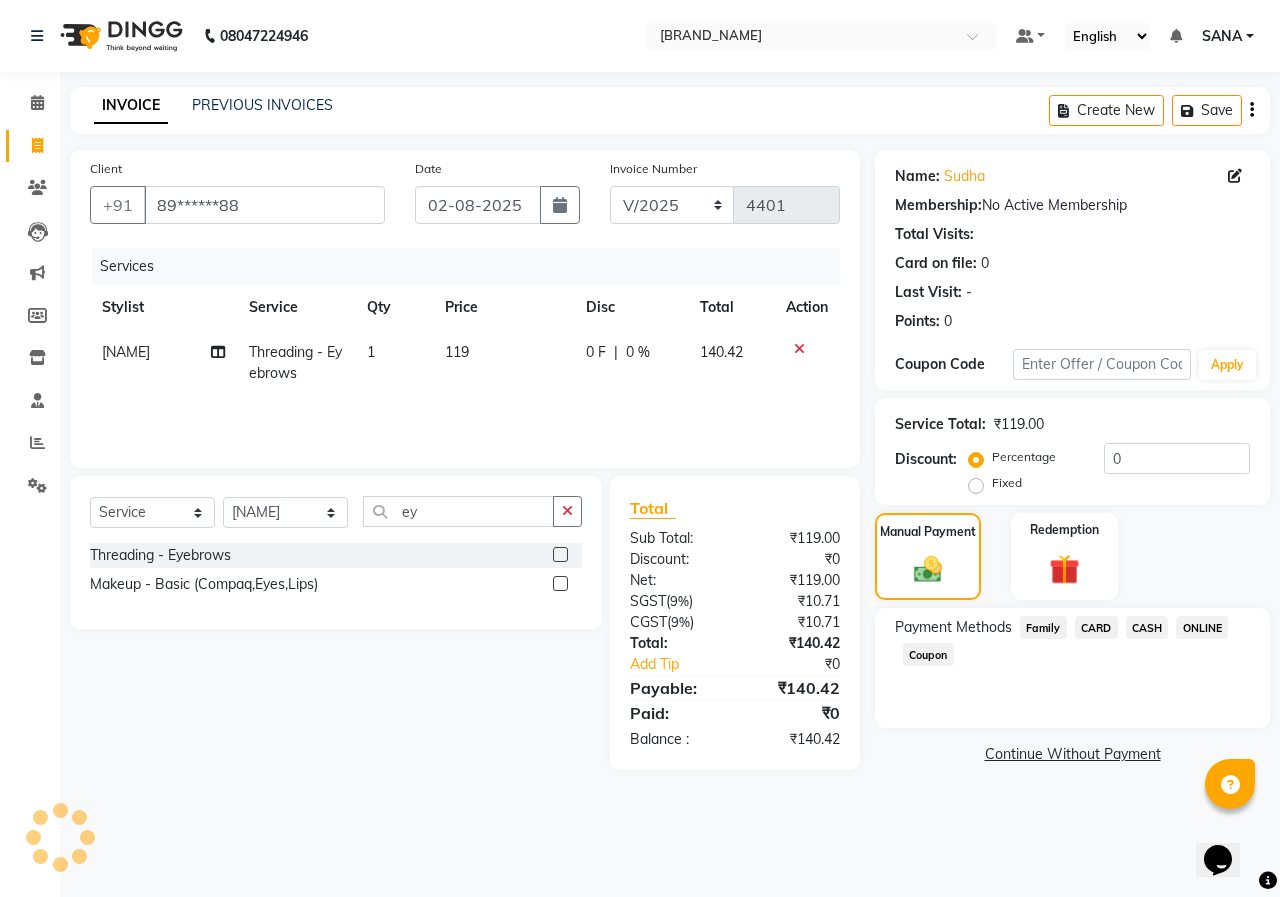 click on "ONLINE" 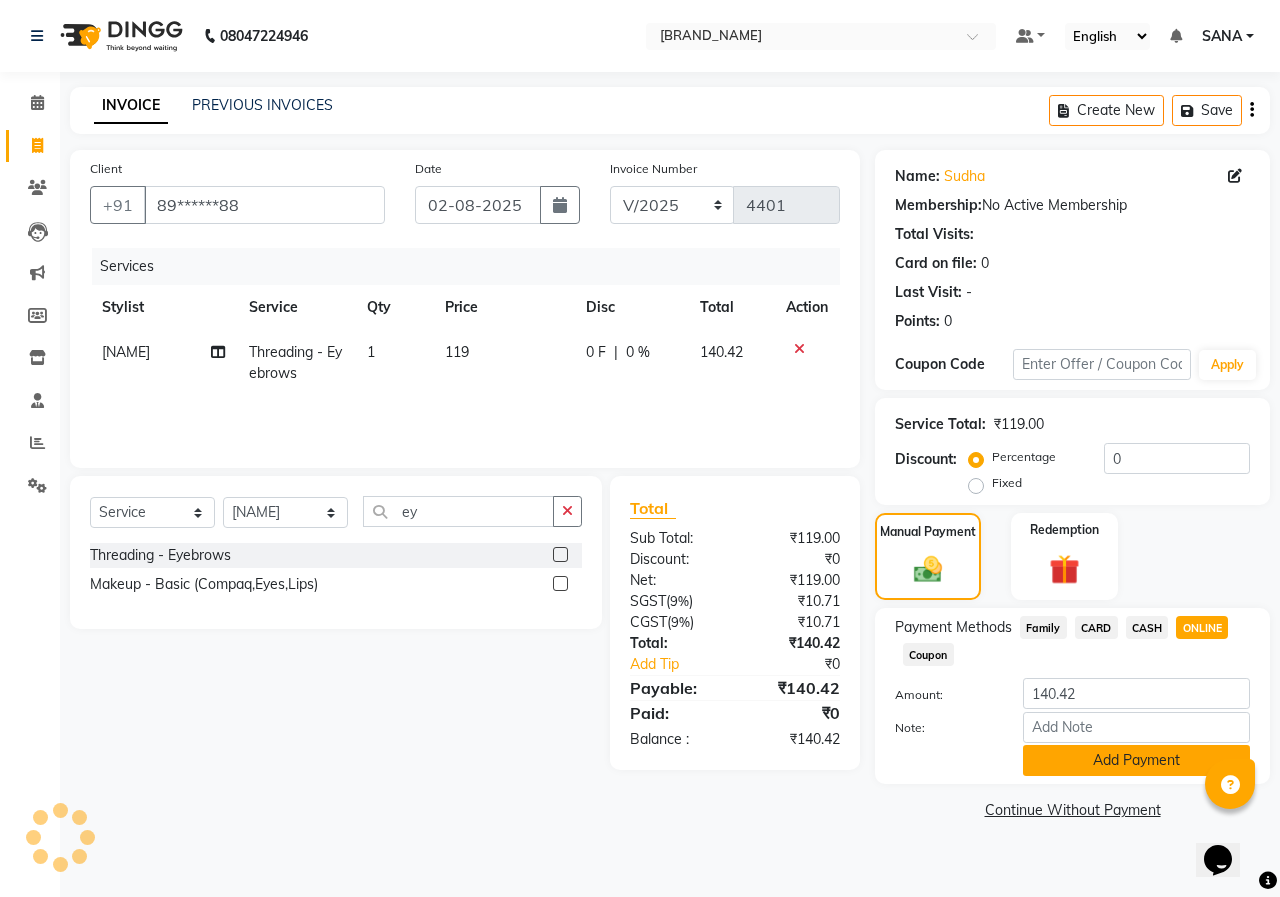 click on "Add Payment" 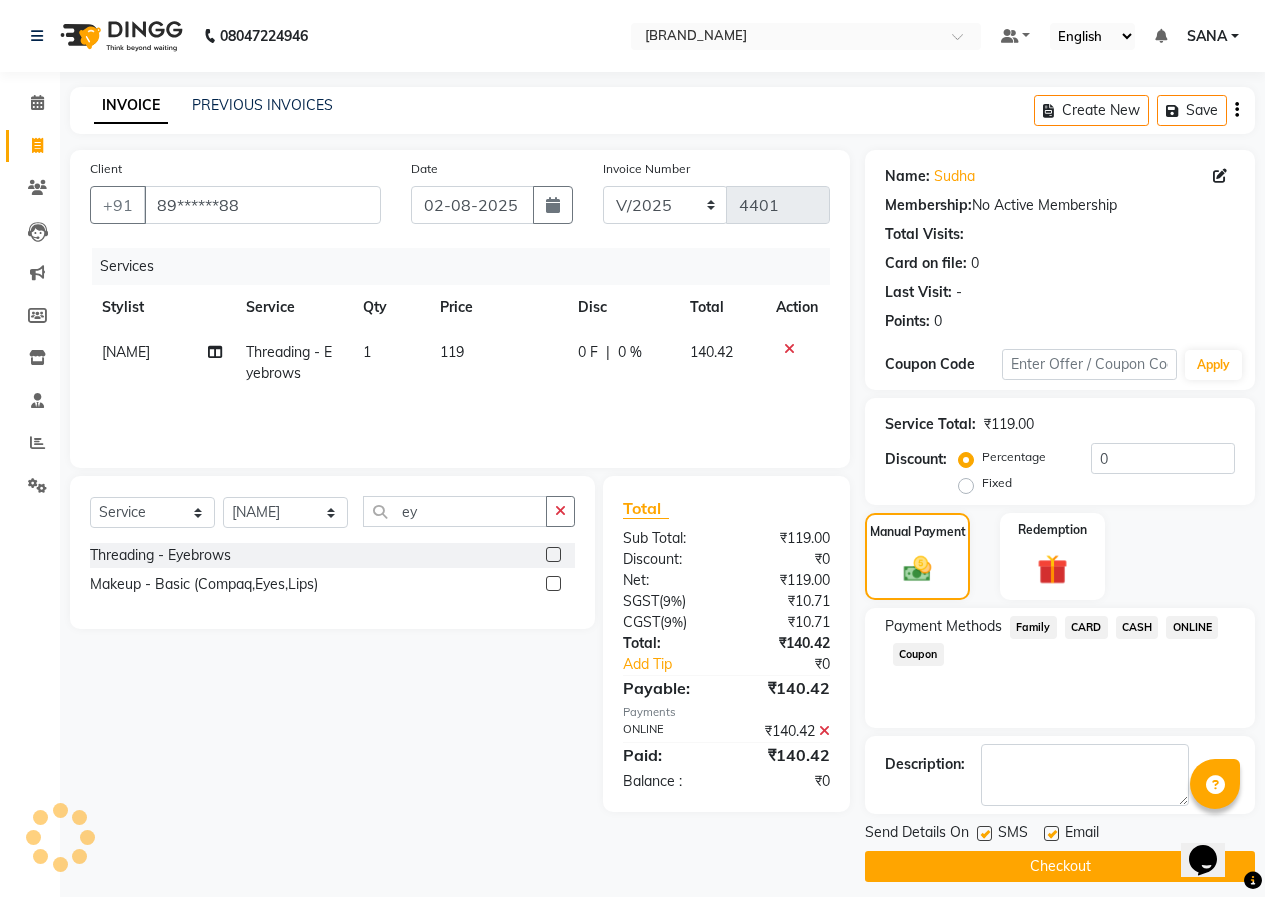 click on "Checkout" 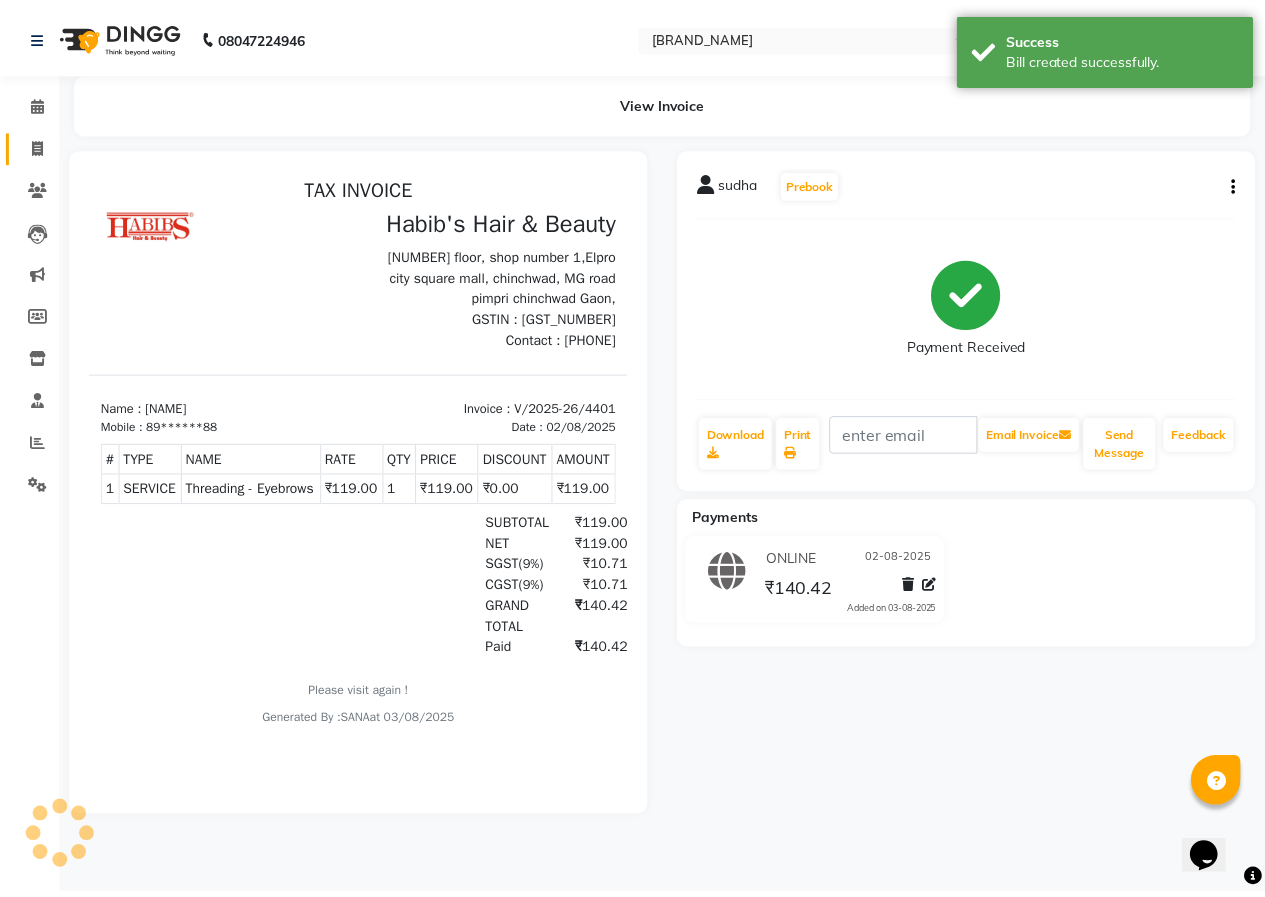 scroll, scrollTop: 0, scrollLeft: 0, axis: both 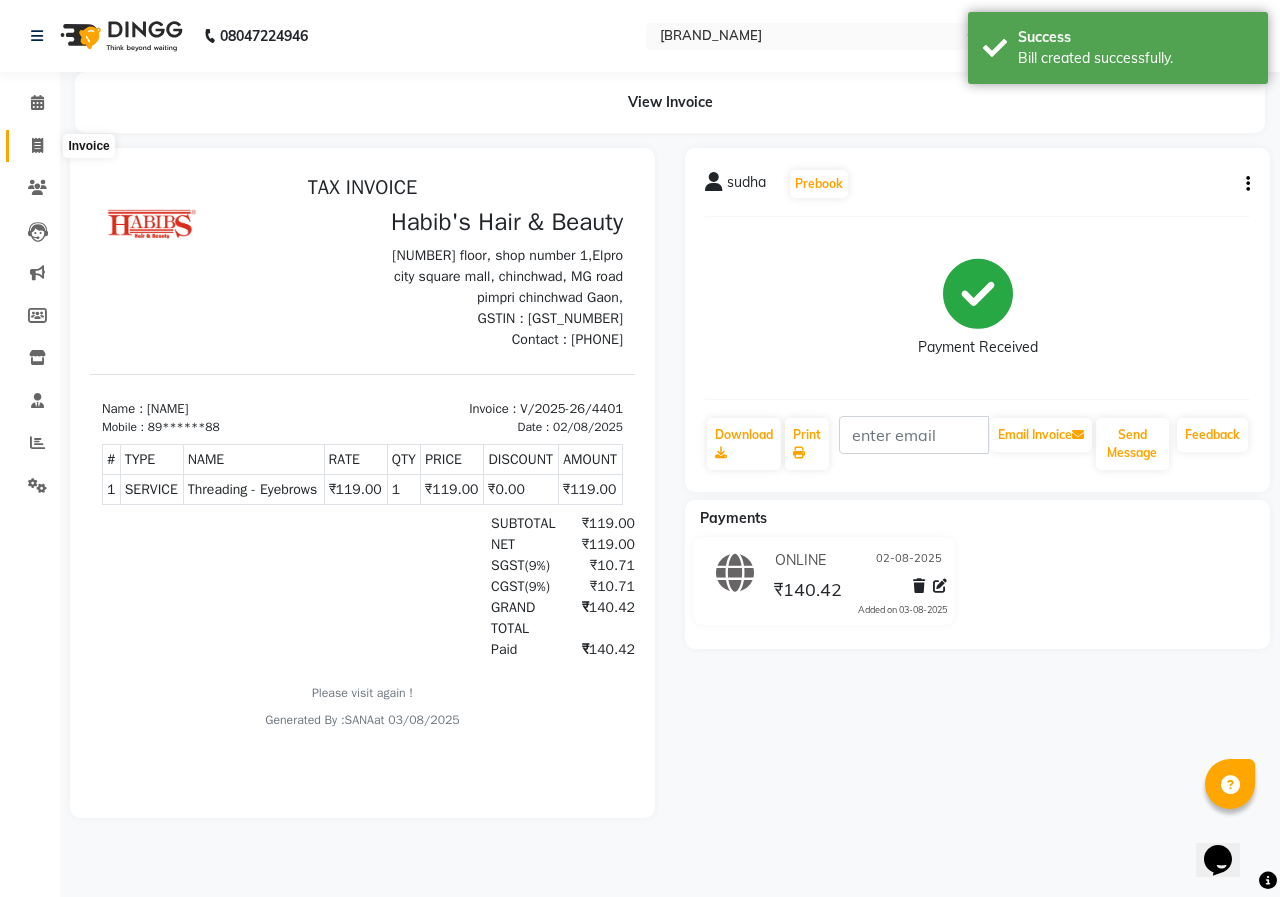 click 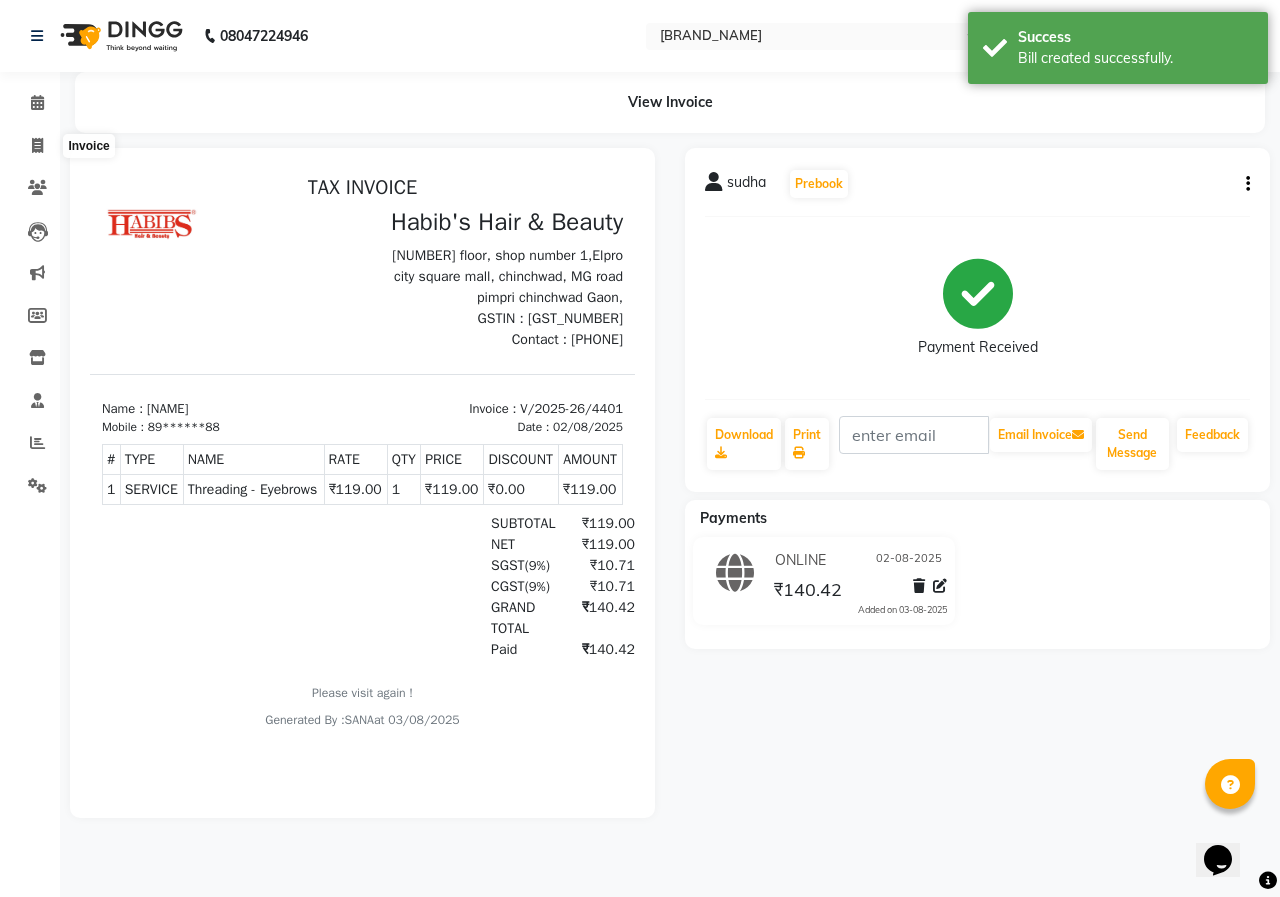 select on "3952" 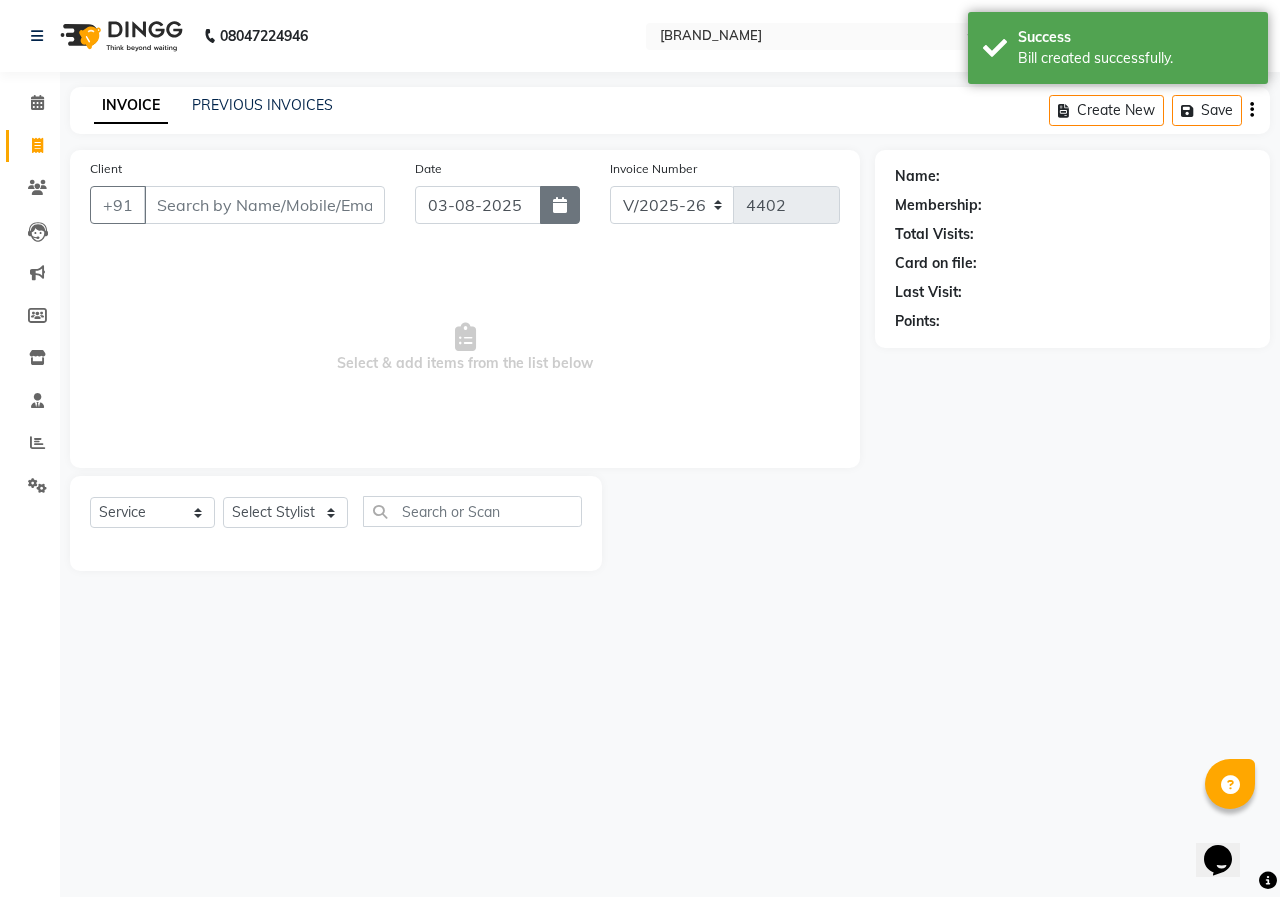 click 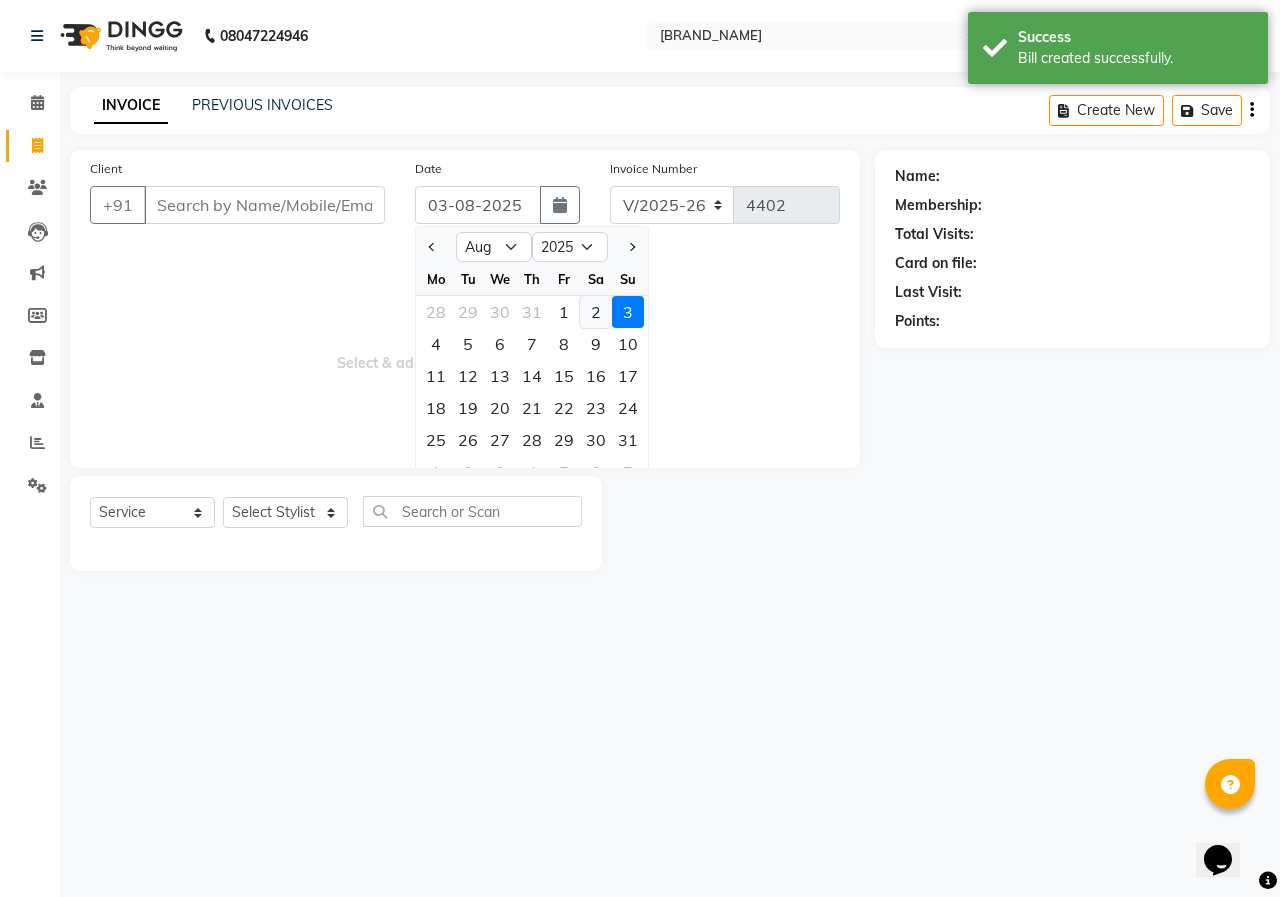 click on "2" 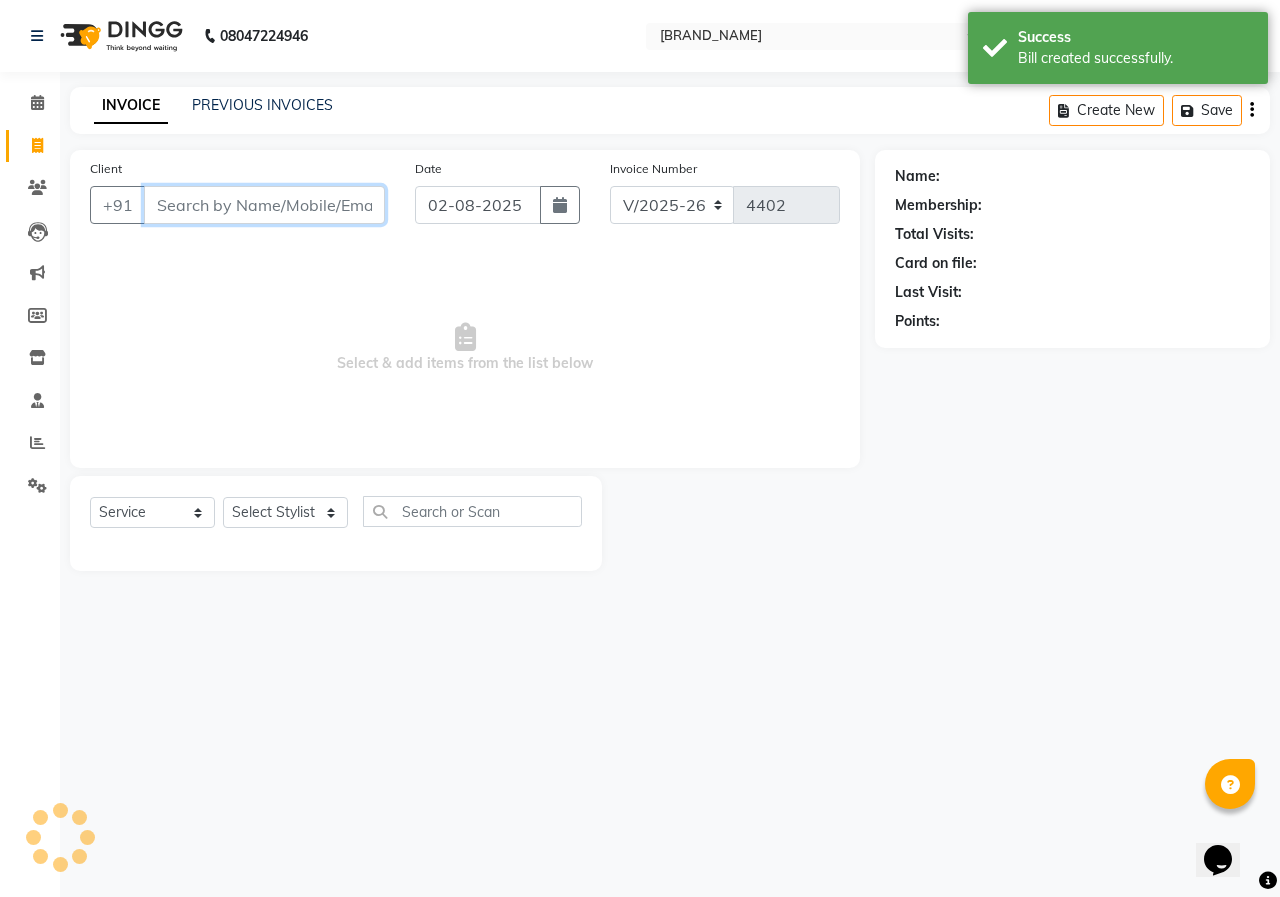 click on "Client" at bounding box center (264, 205) 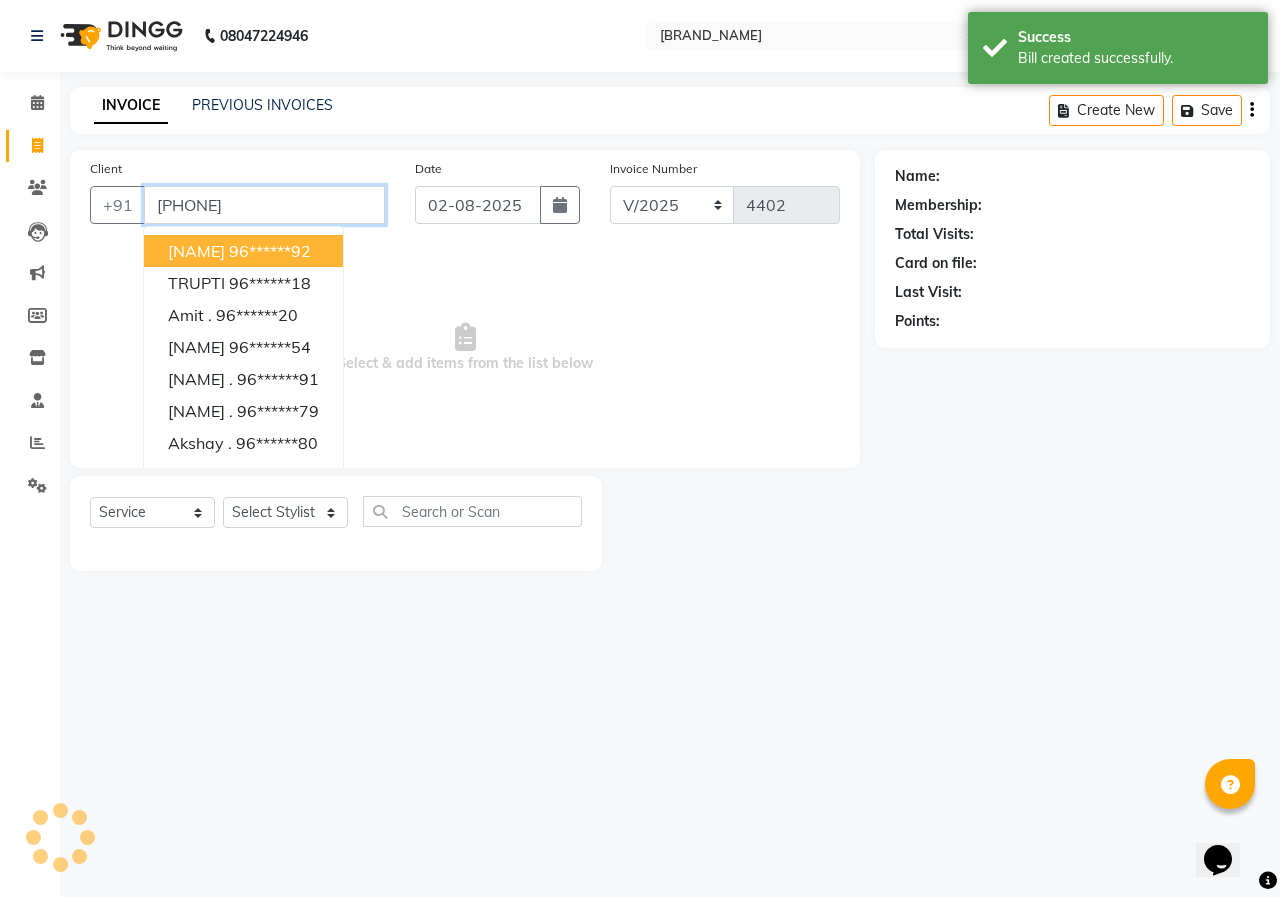 type on "[PHONE]" 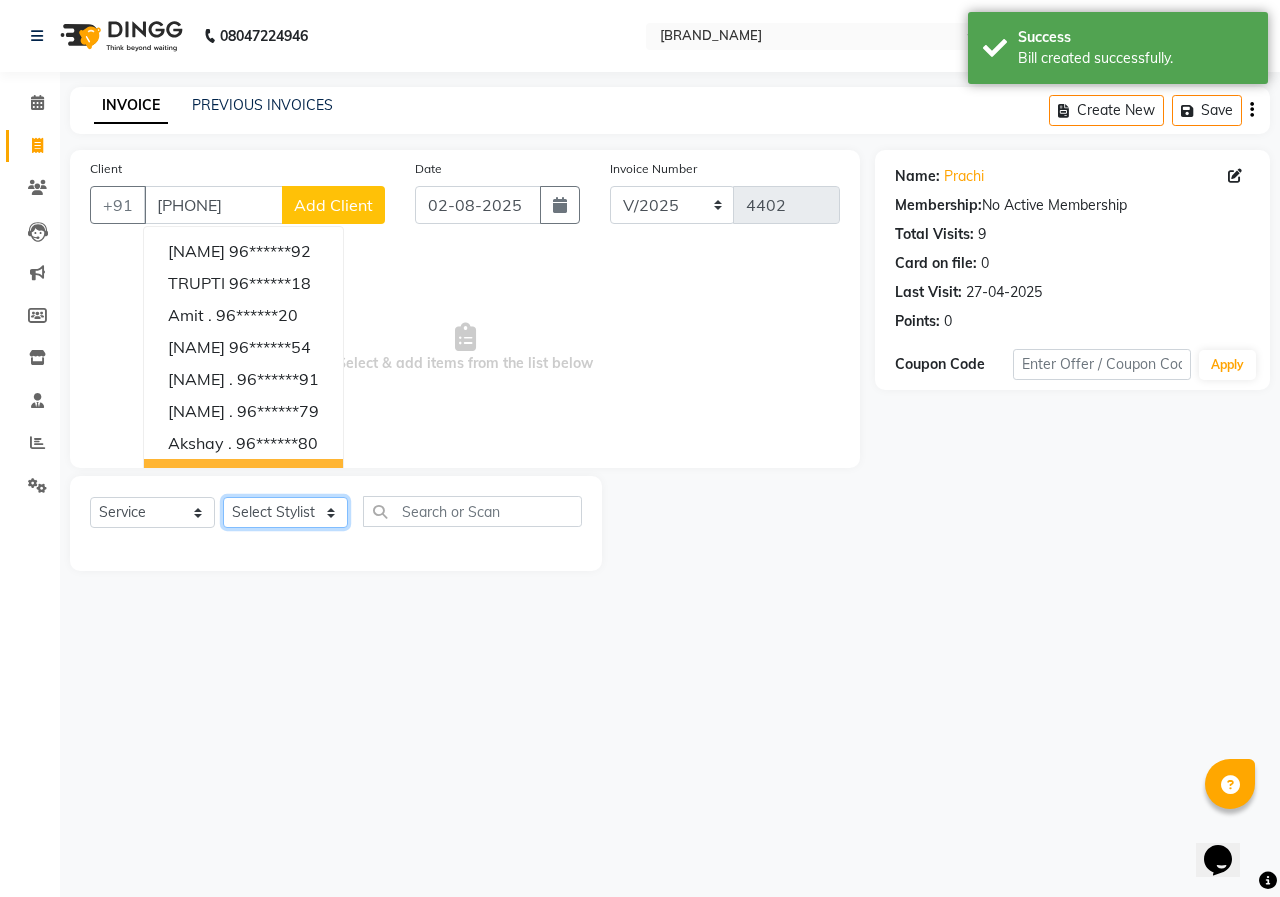click on "Select Stylist ANUSHKA GAURI GUDDU Keshav Maushi Mhaske  priya  Rahul Ravi  Roshan Sagar SANA Sangam Sanika shabnam SONALI  subhan" 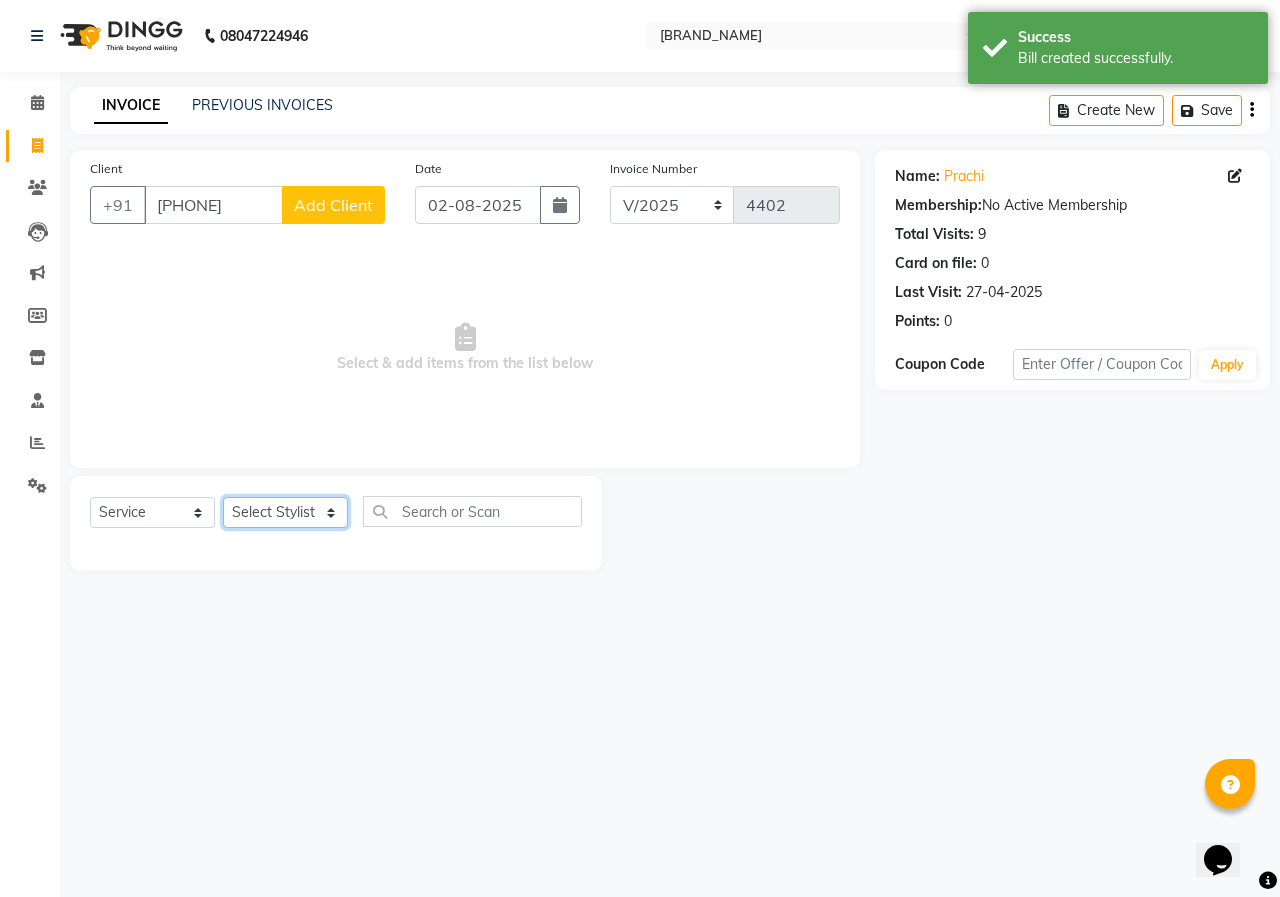 select on "19814" 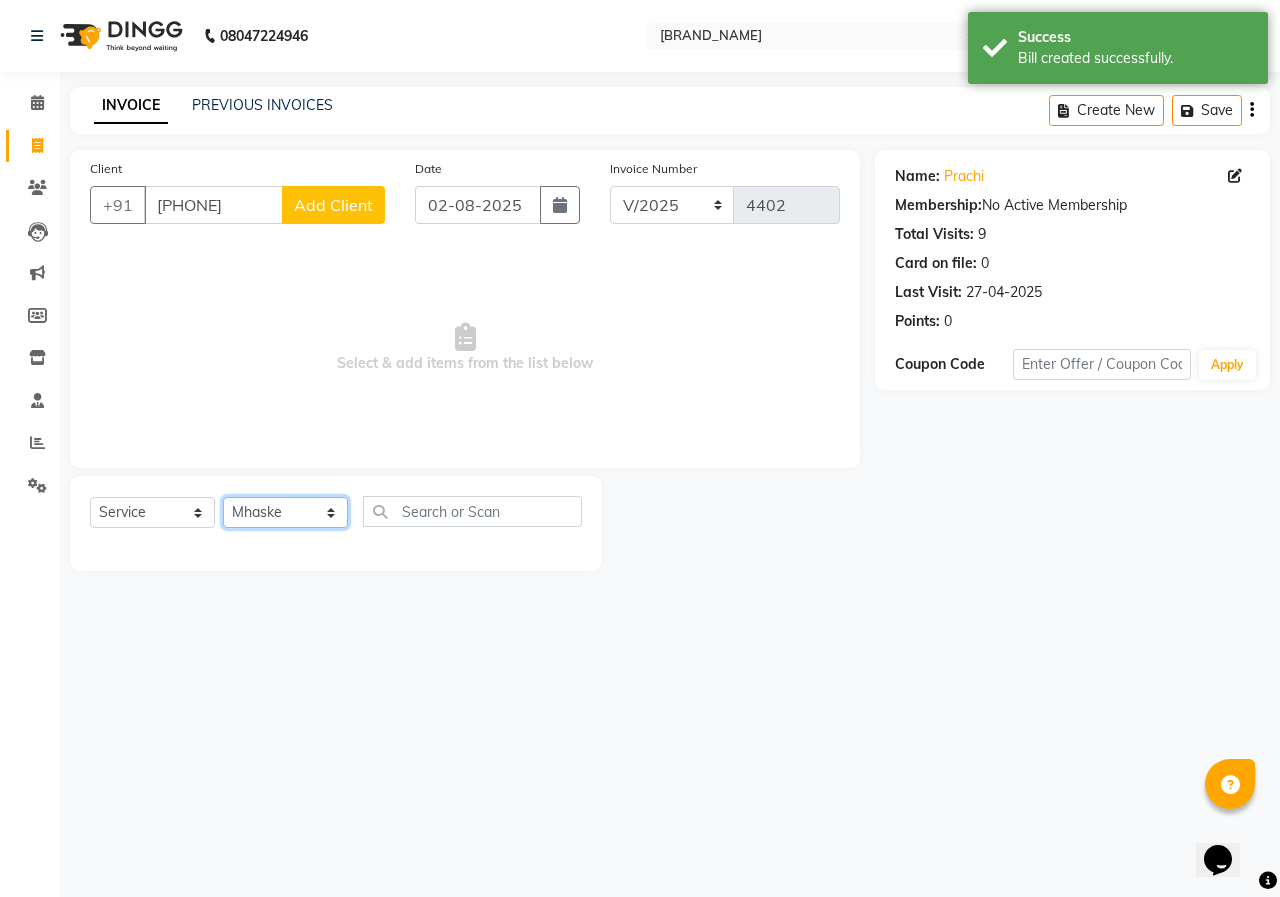 click on "Select Stylist ANUSHKA GAURI GUDDU Keshav Maushi Mhaske  priya  Rahul Ravi  Roshan Sagar SANA Sangam Sanika shabnam SONALI  subhan" 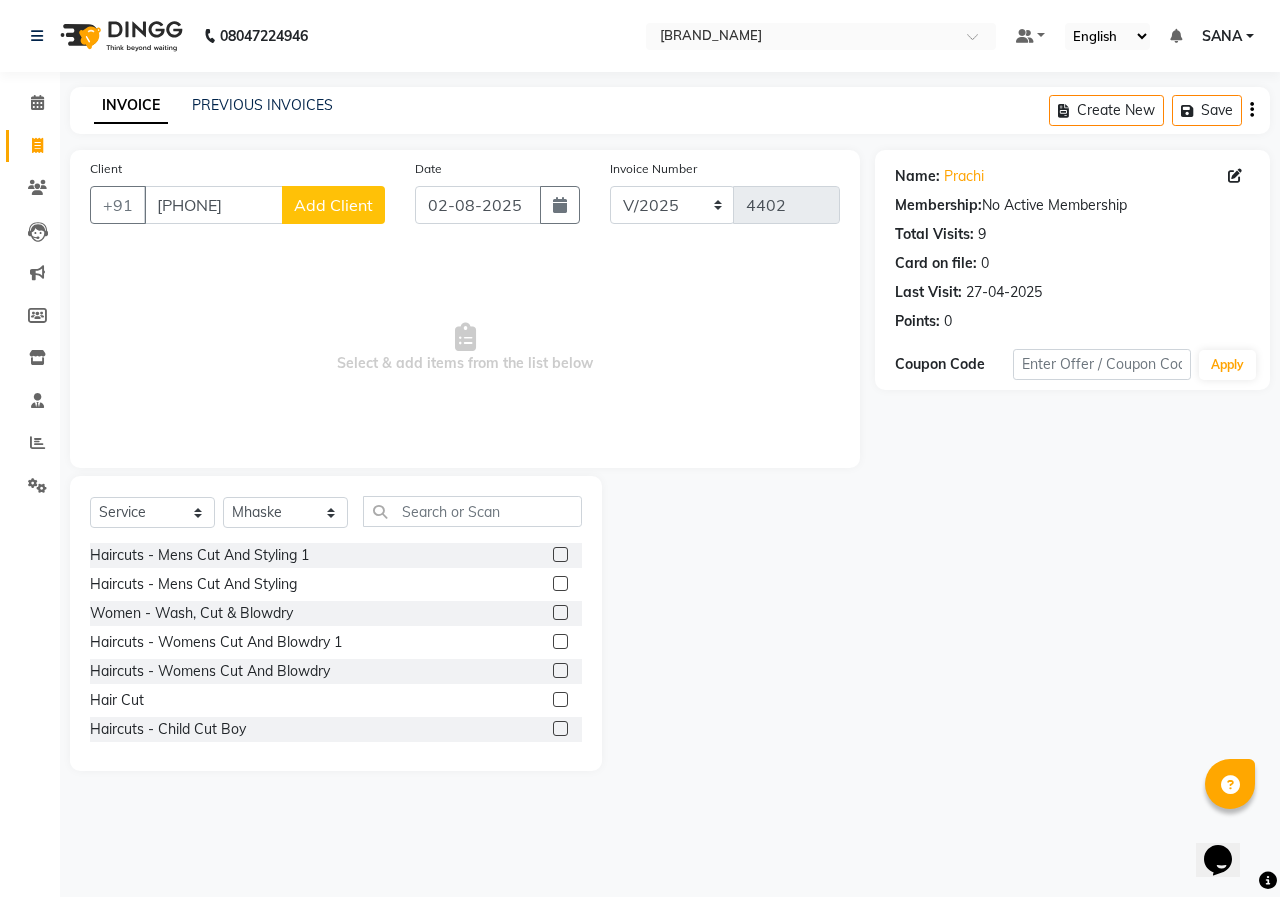 click 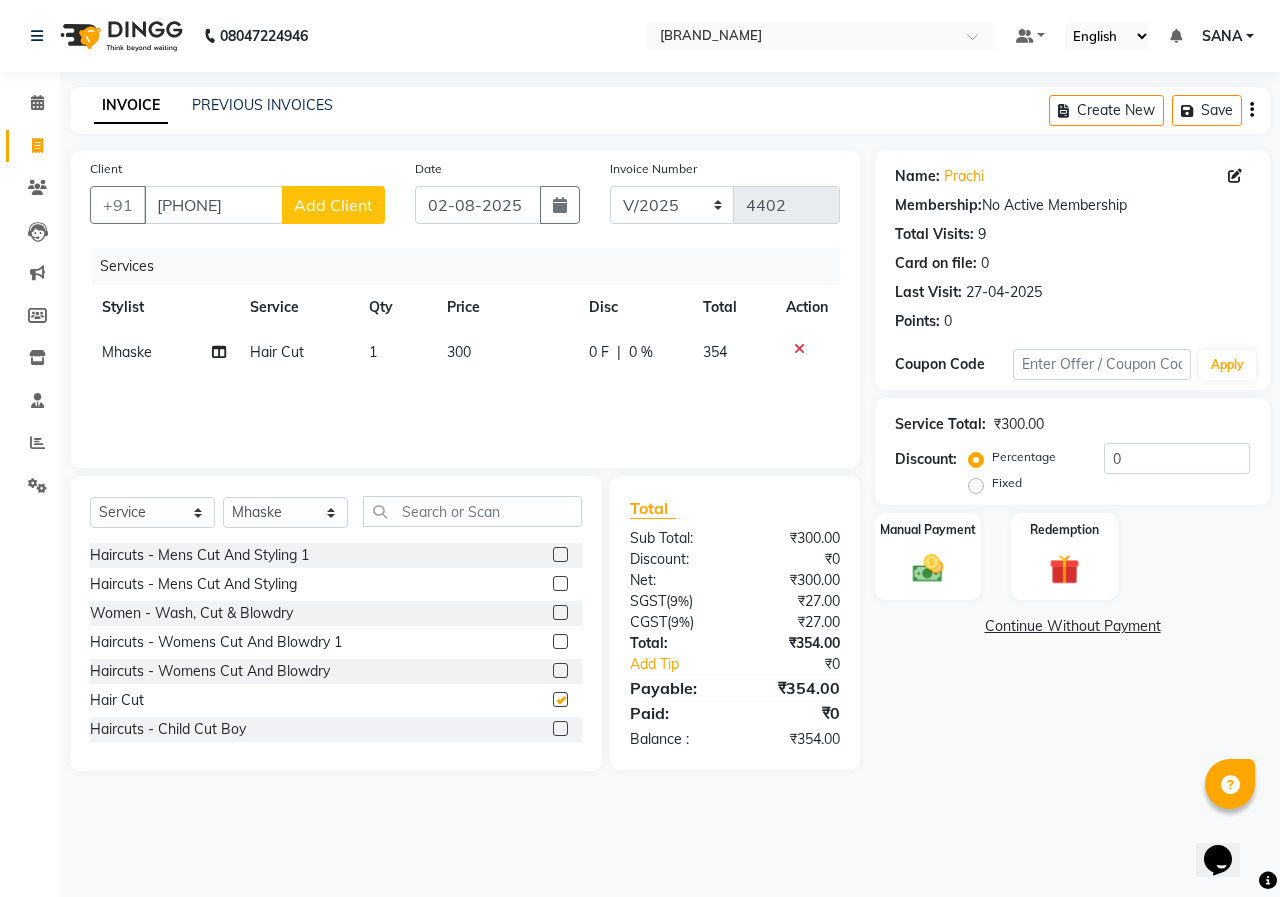 checkbox on "false" 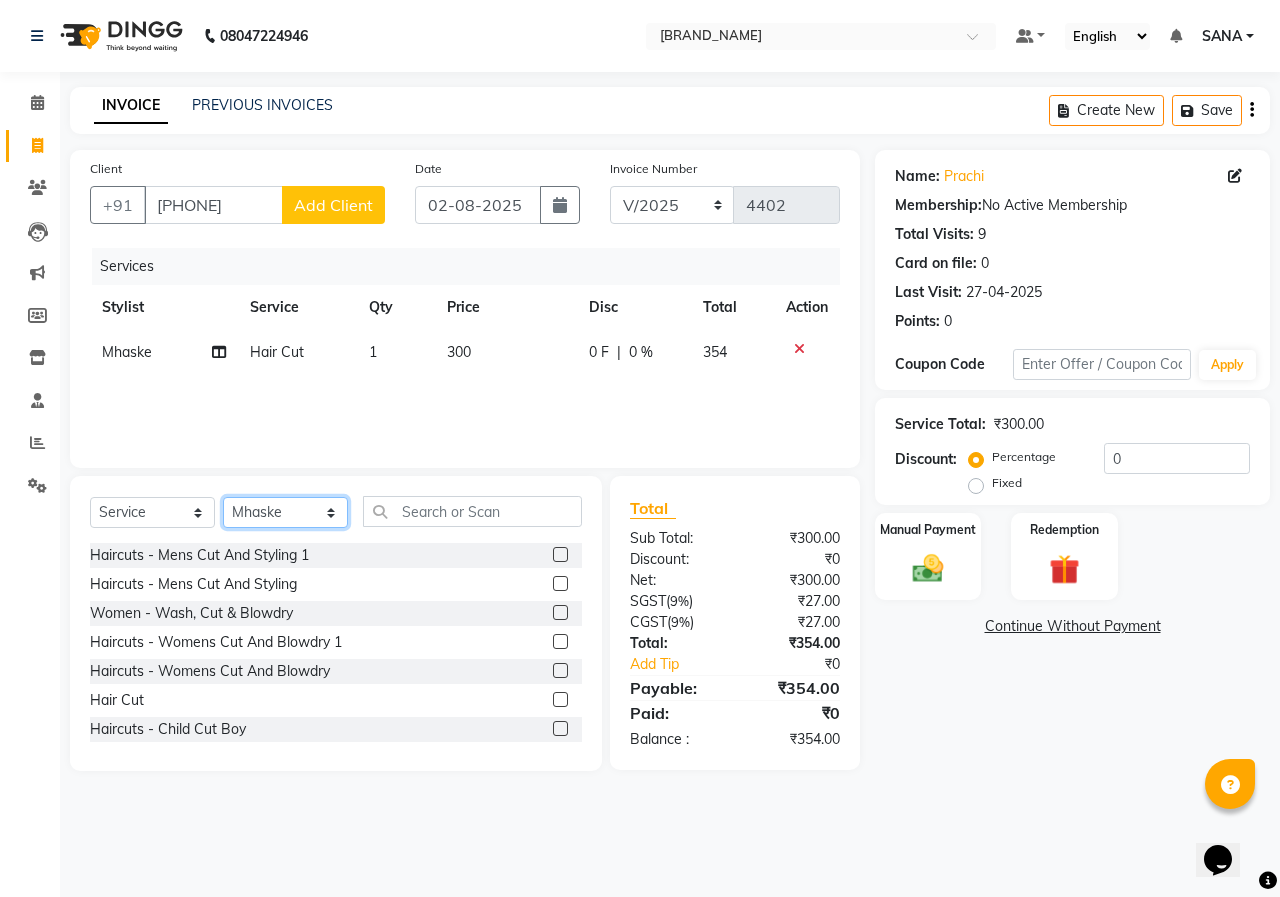 click on "Select Stylist ANUSHKA GAURI GUDDU Keshav Maushi Mhaske  priya  Rahul Ravi  Roshan Sagar SANA Sangam Sanika shabnam SONALI  subhan" 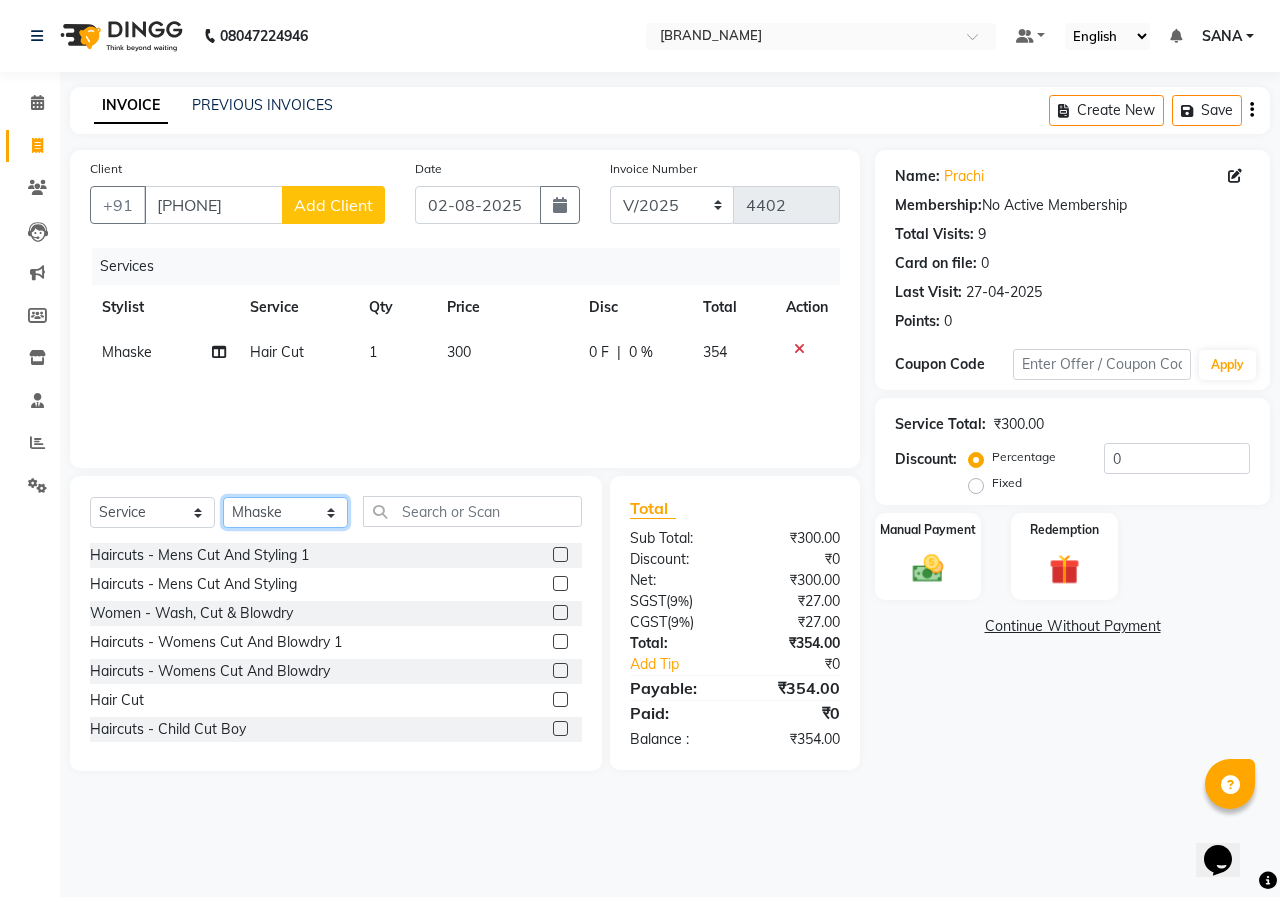 select on "37985" 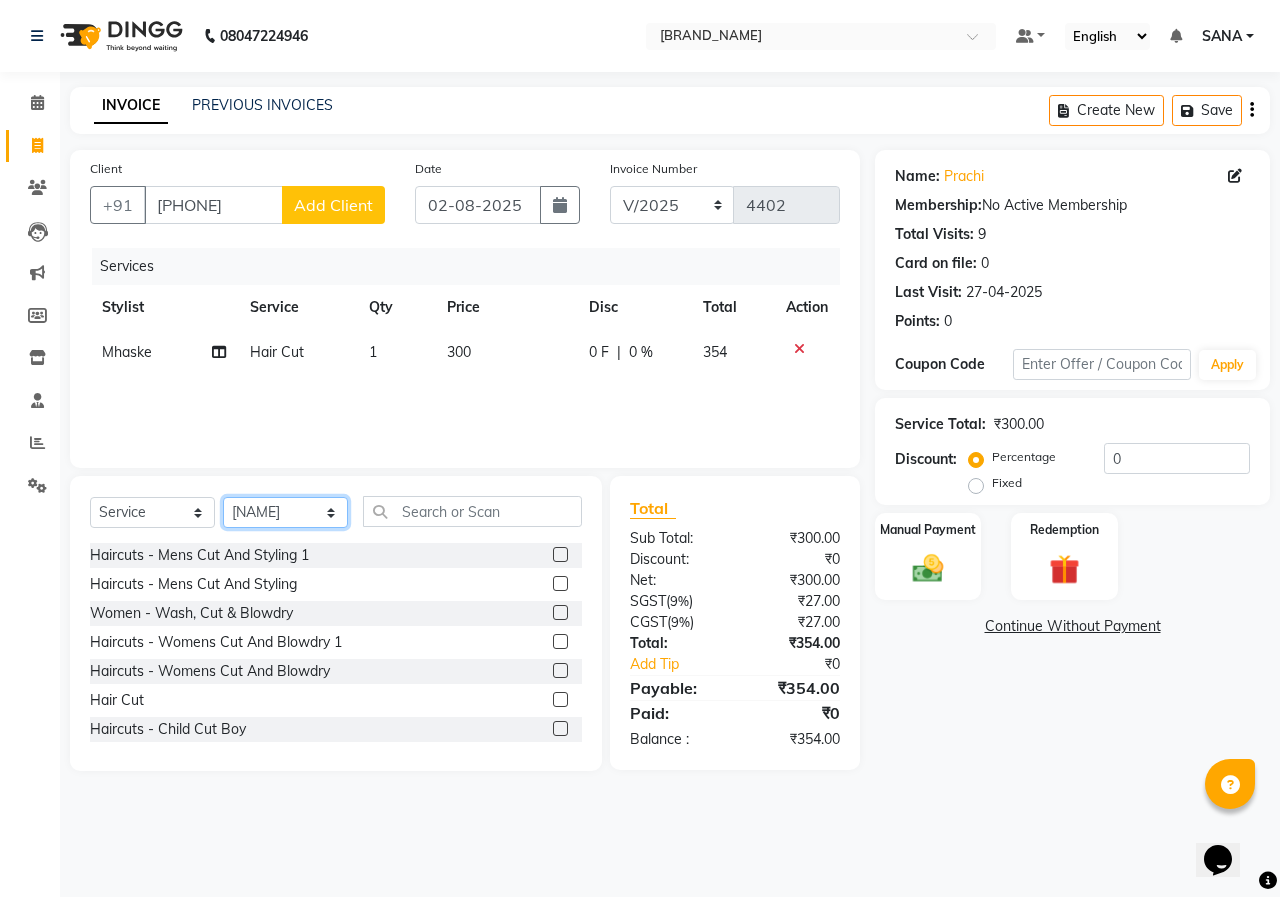 click on "Select Stylist ANUSHKA GAURI GUDDU Keshav Maushi Mhaske  priya  Rahul Ravi  Roshan Sagar SANA Sangam Sanika shabnam SONALI  subhan" 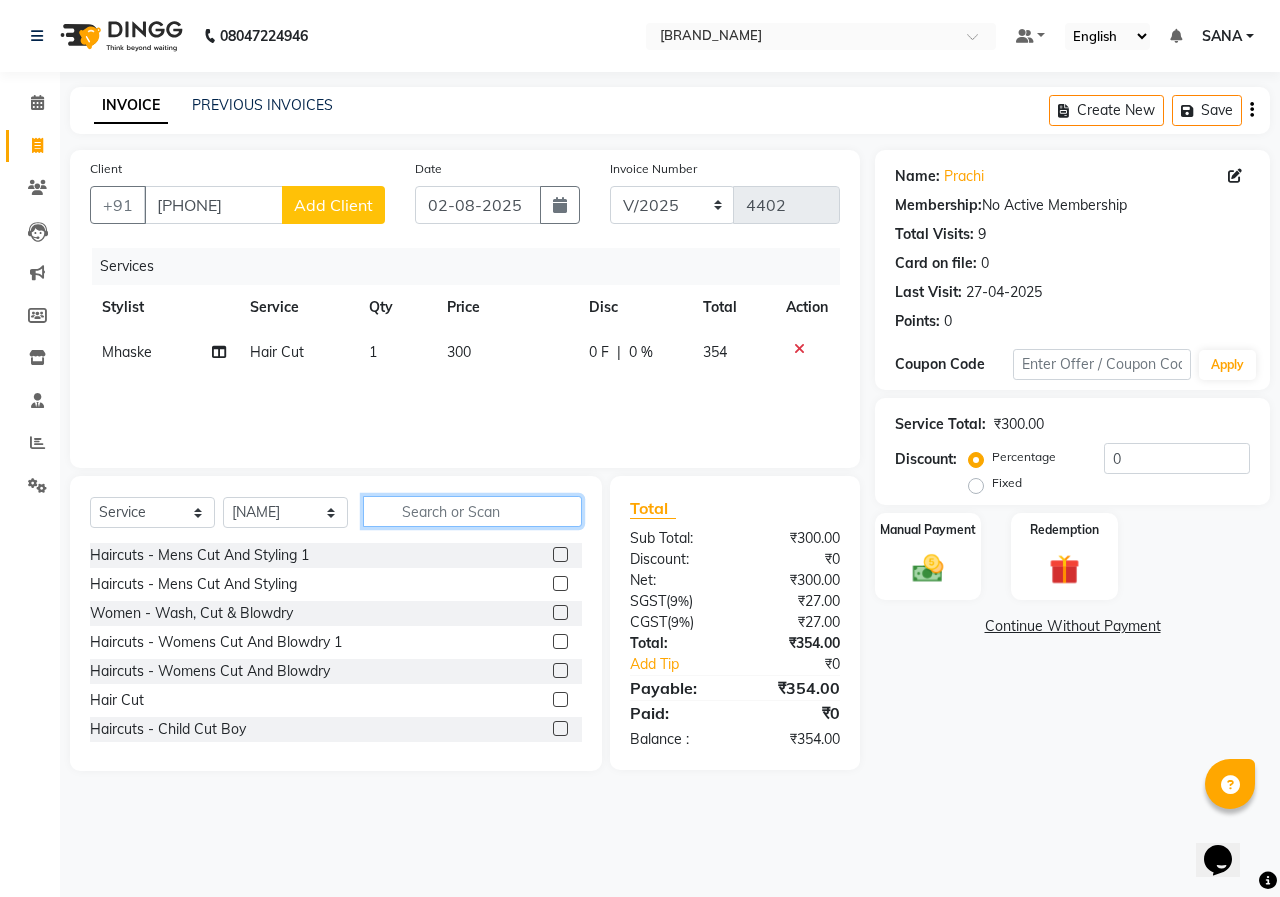 click 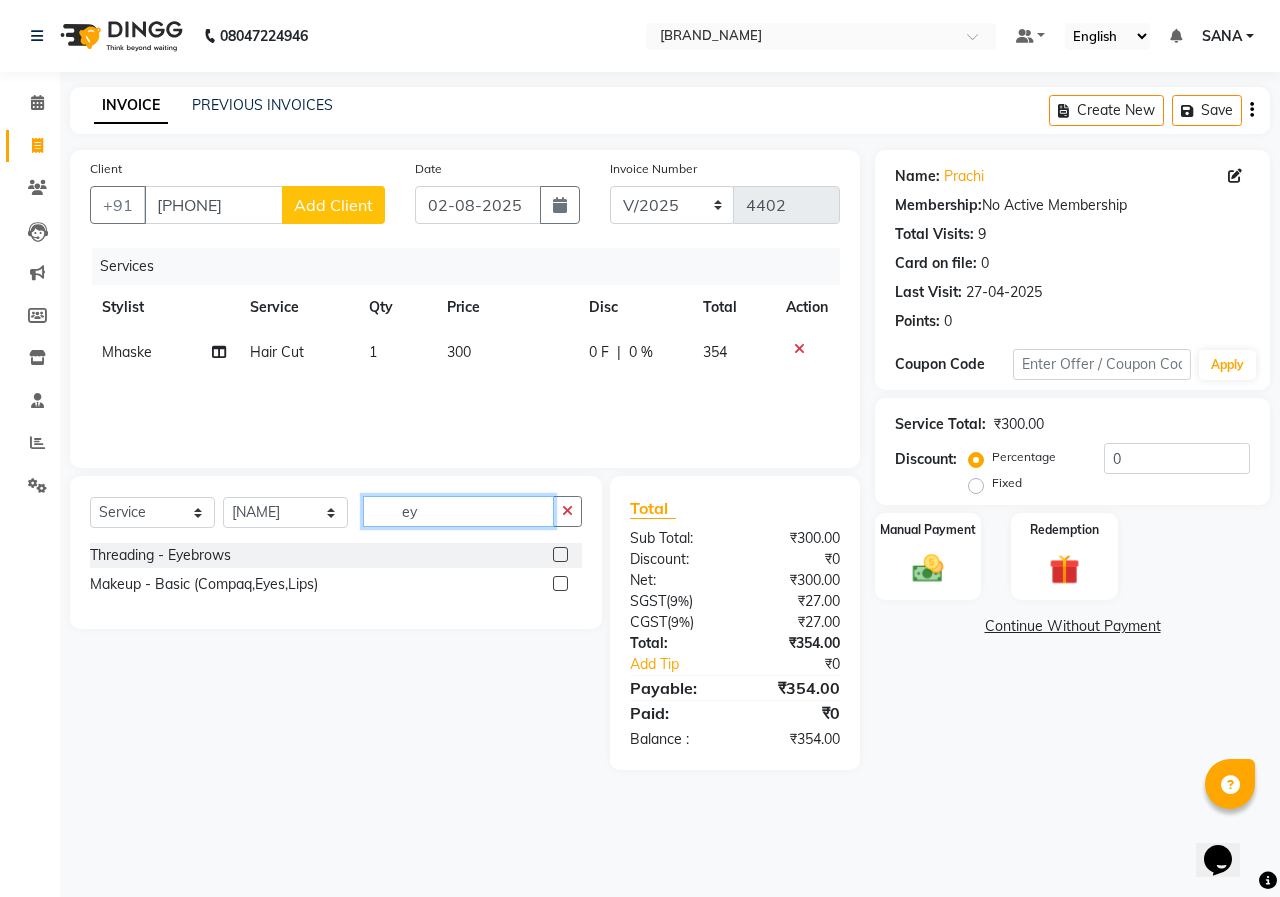 type on "ey" 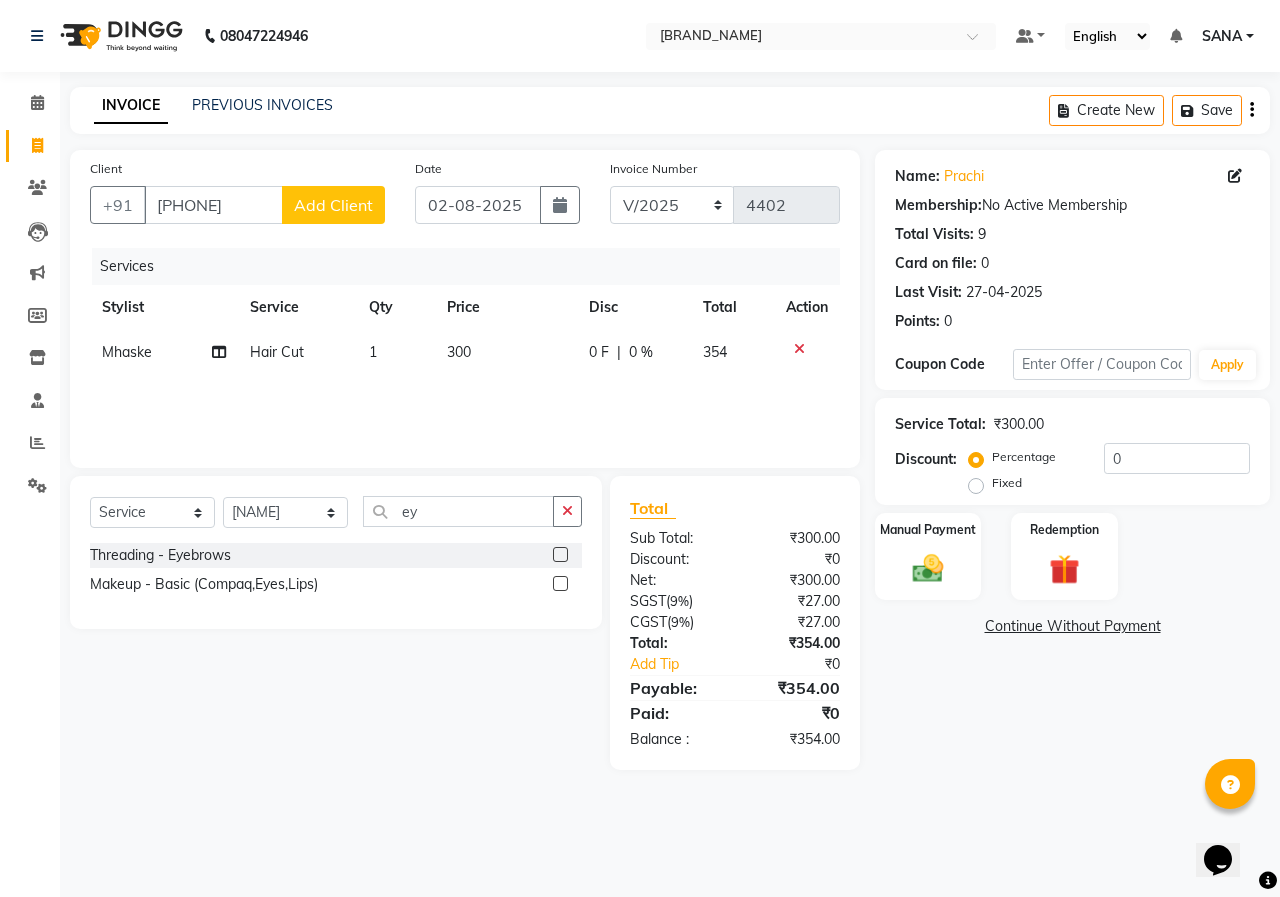 click 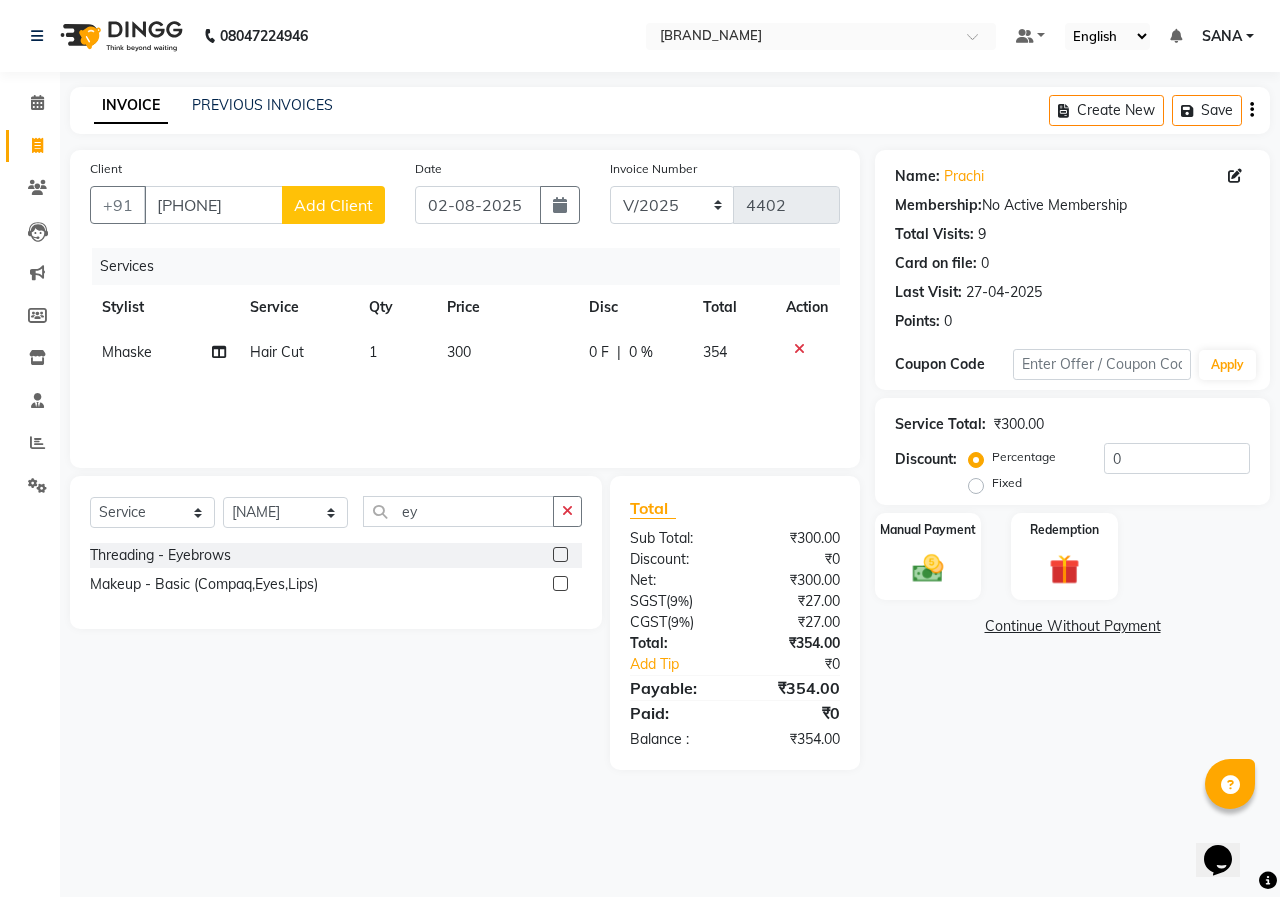 click at bounding box center [559, 555] 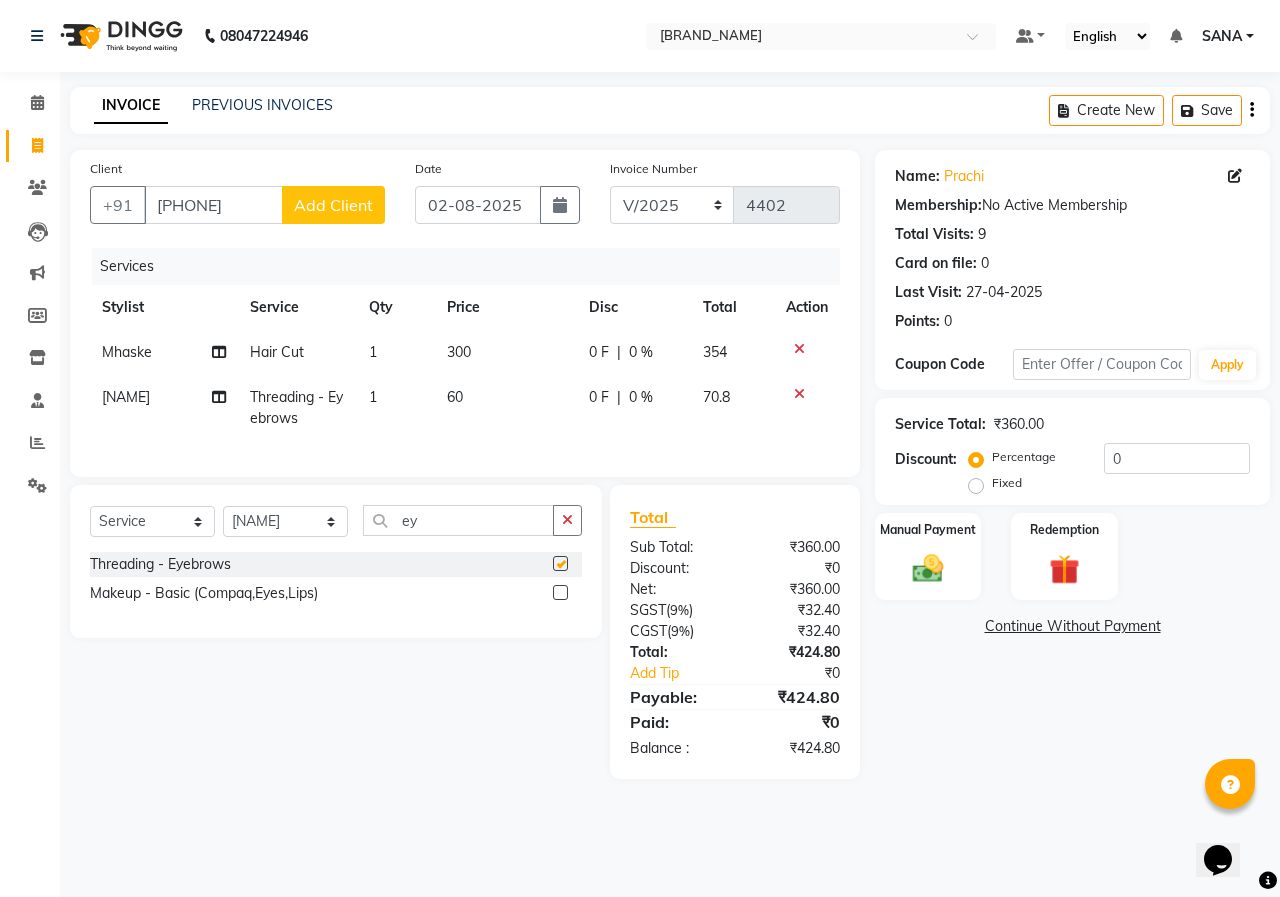 click on "60" 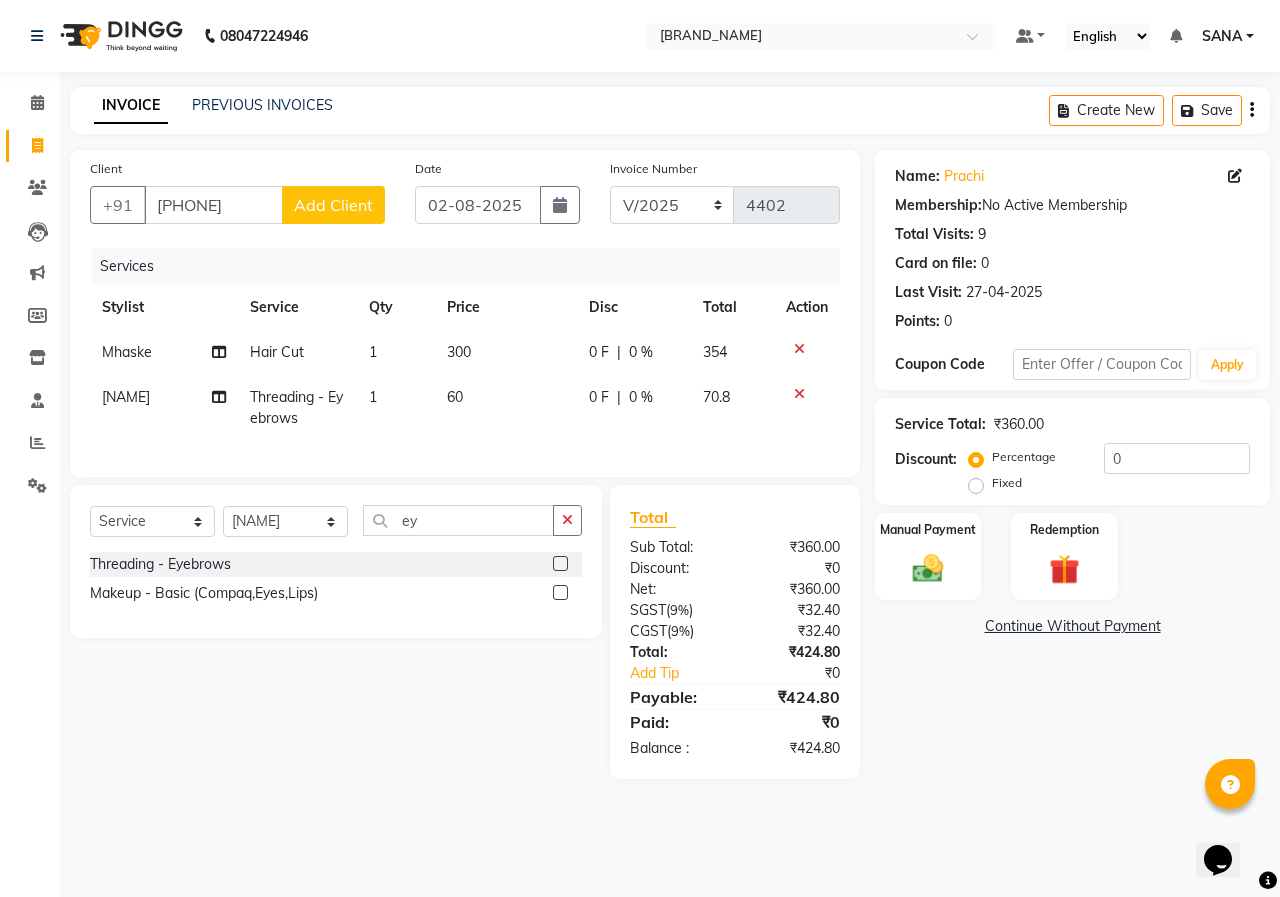 checkbox on "false" 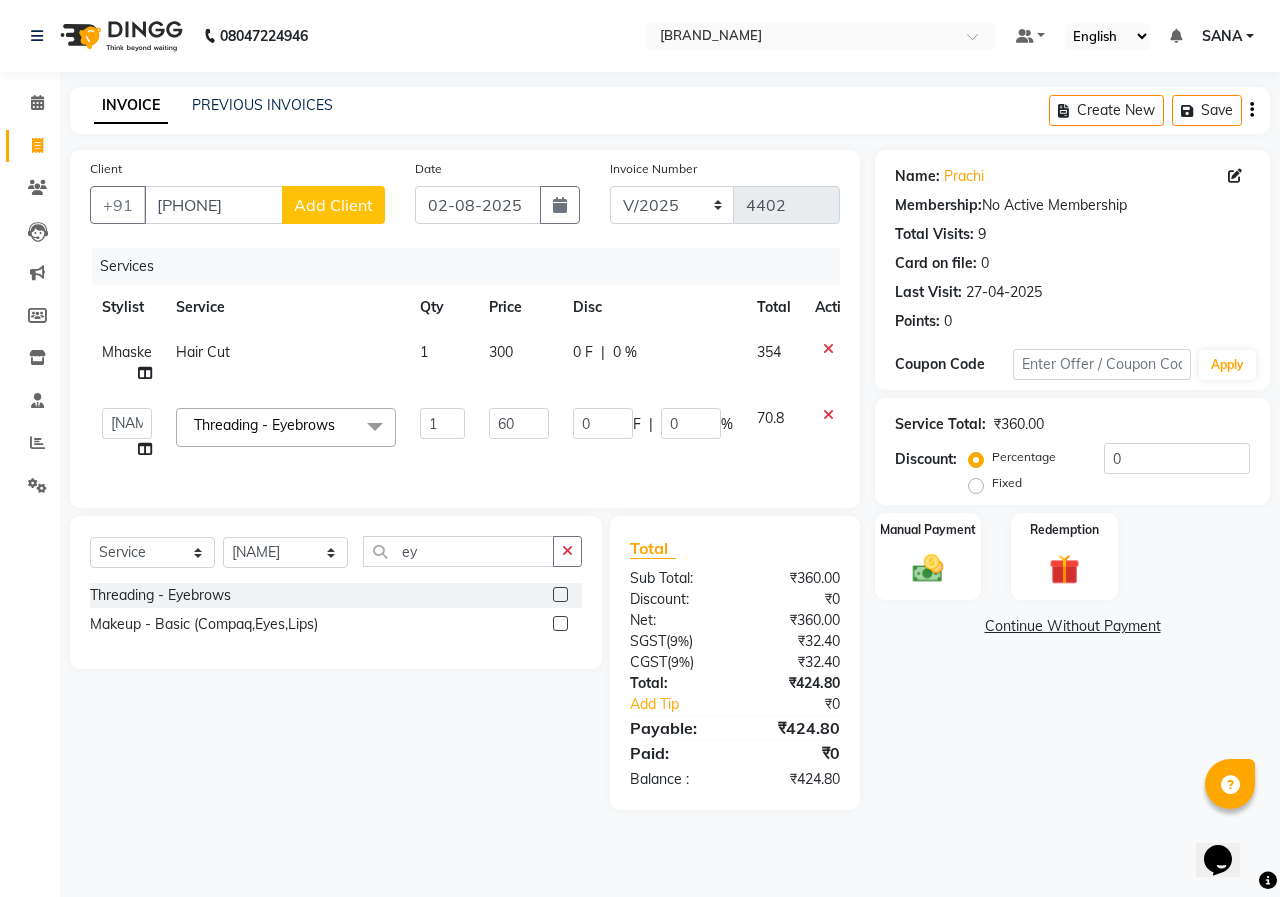 click on "300" 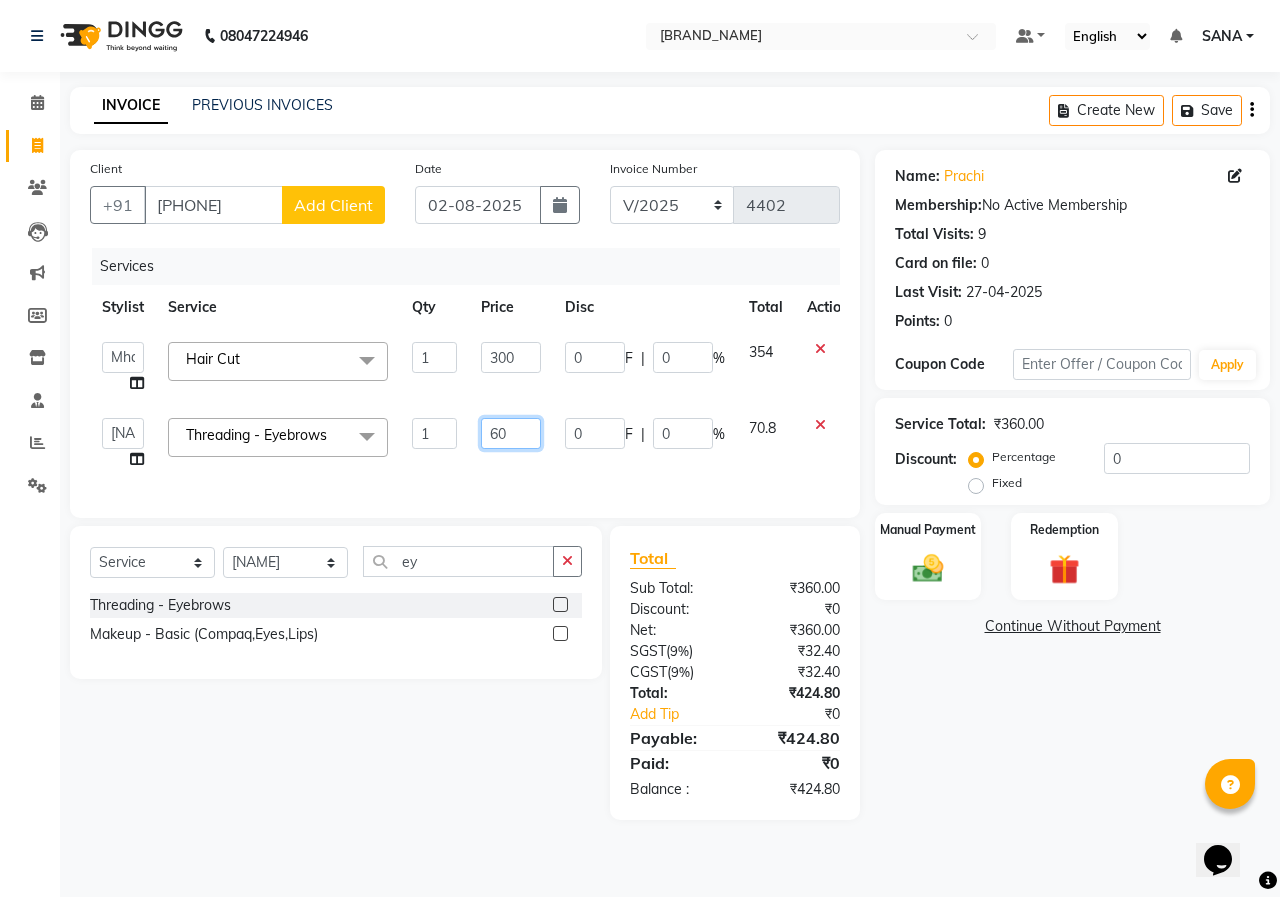 click on "60" 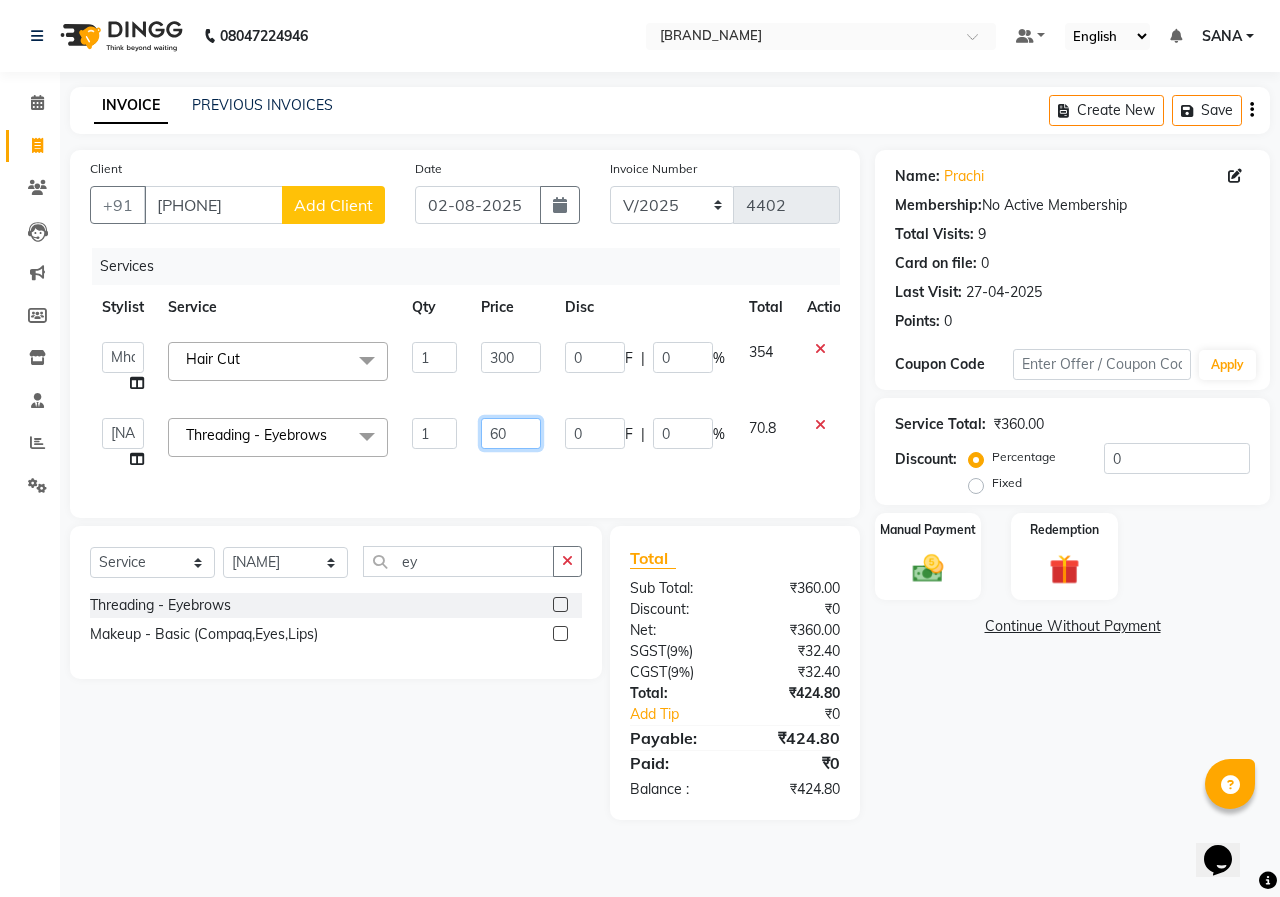 click on "60" 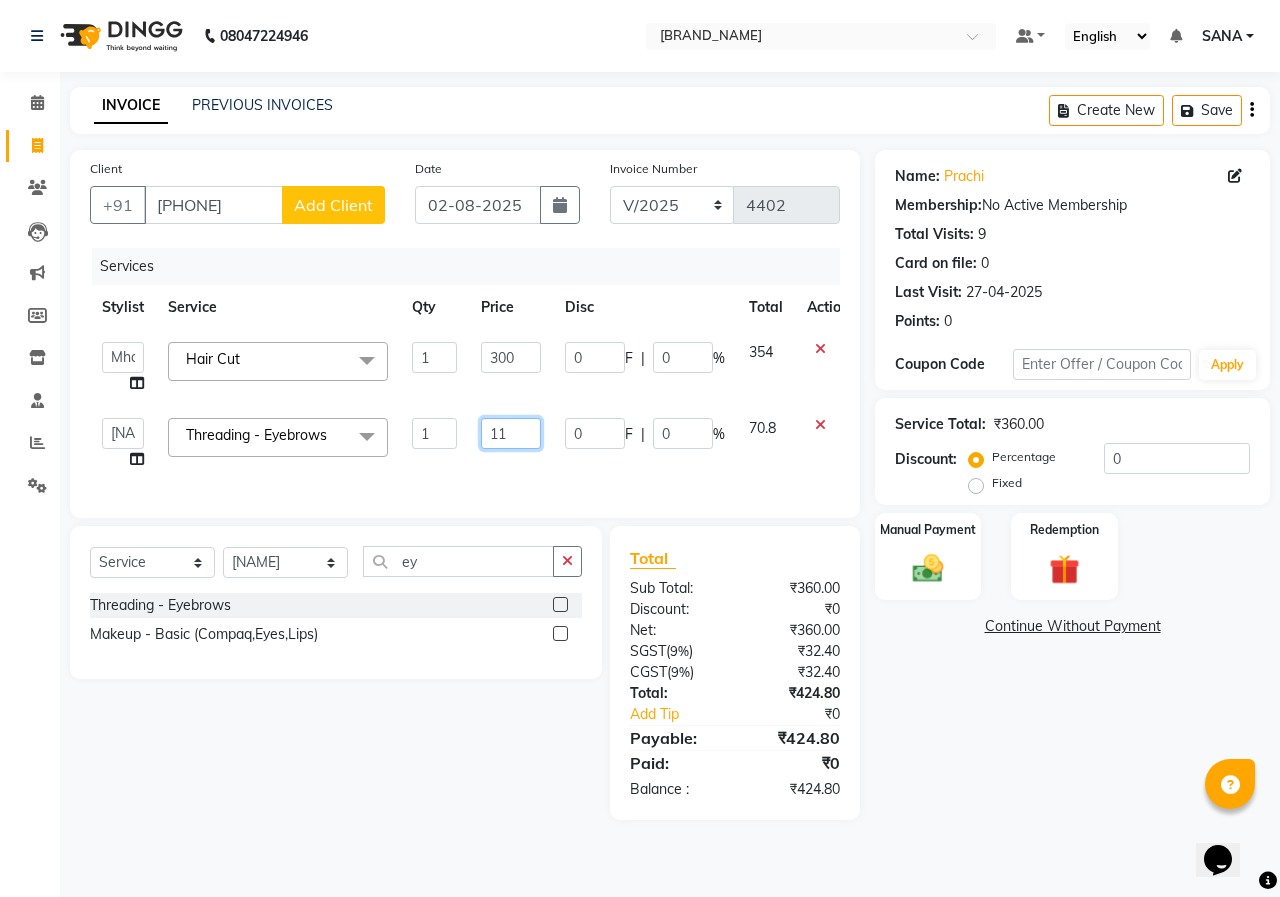 type on "119" 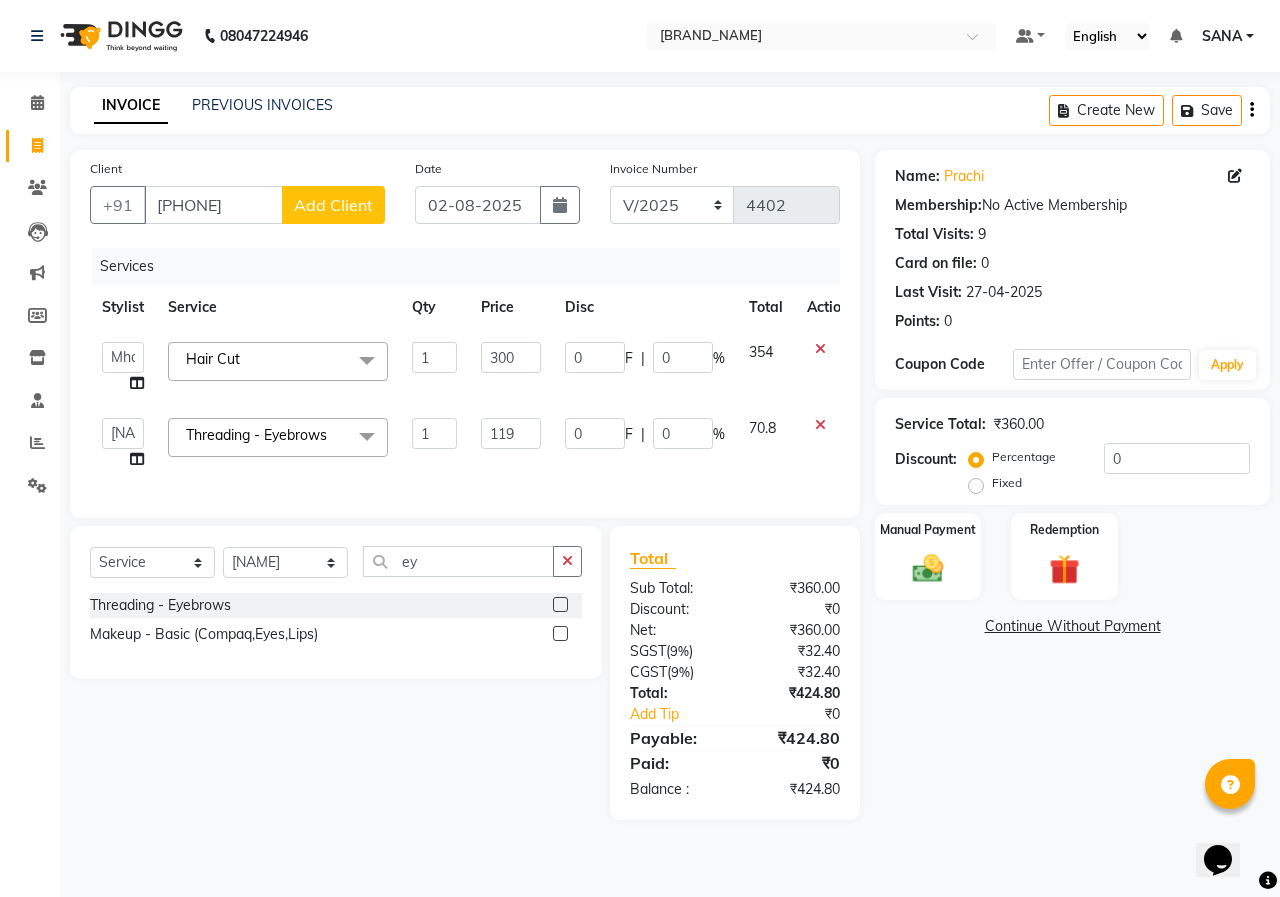 click on "Name: [NAME]  Membership:  No Active Membership  Total Visits:  9 Card on file:  0 Last Visit:   27-04-2025 Points:   0  Coupon Code Apply Service Total:  ₹360.00  Discount:  Percentage   Fixed  0 Manual Payment Redemption  Continue Without Payment" 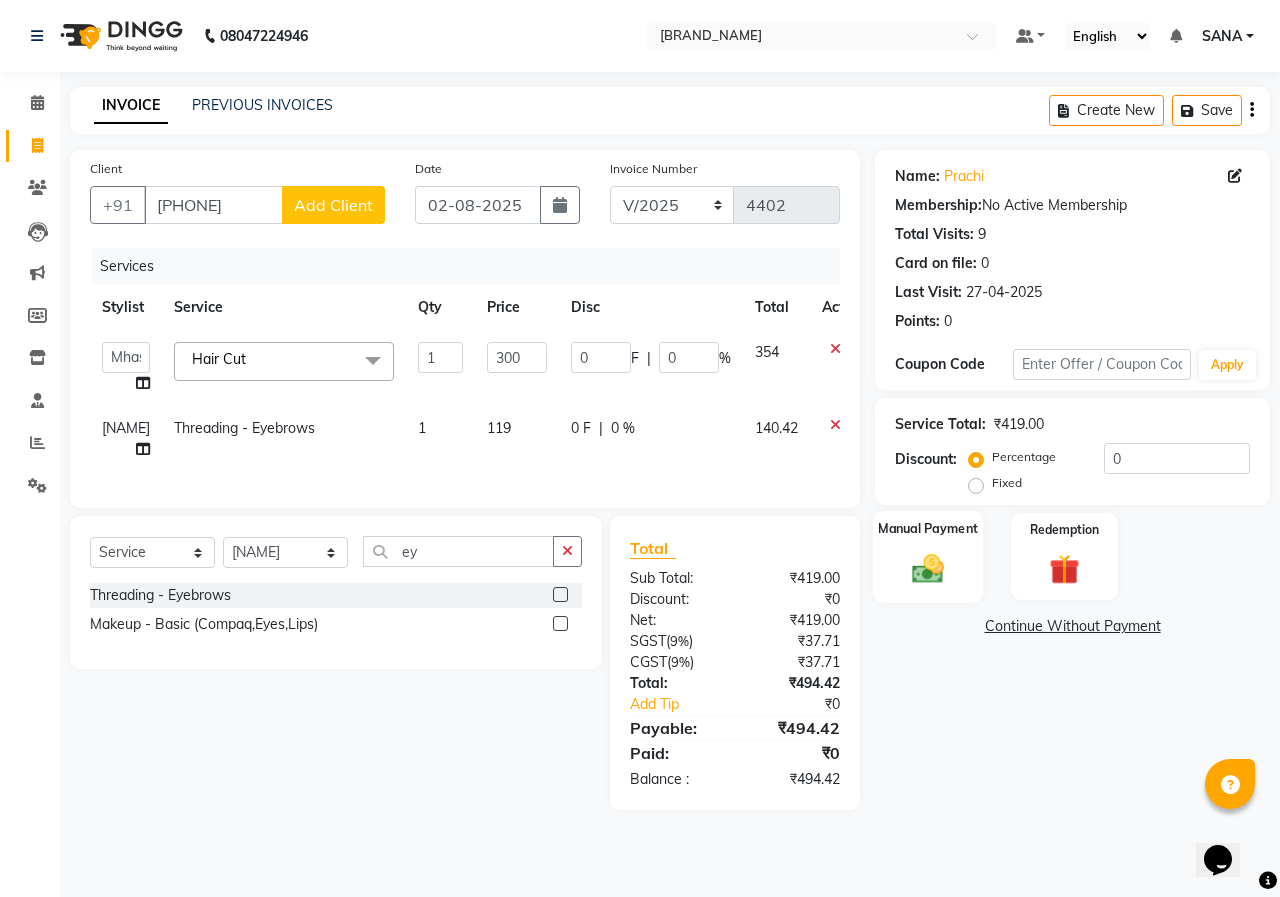 click on "Manual Payment" 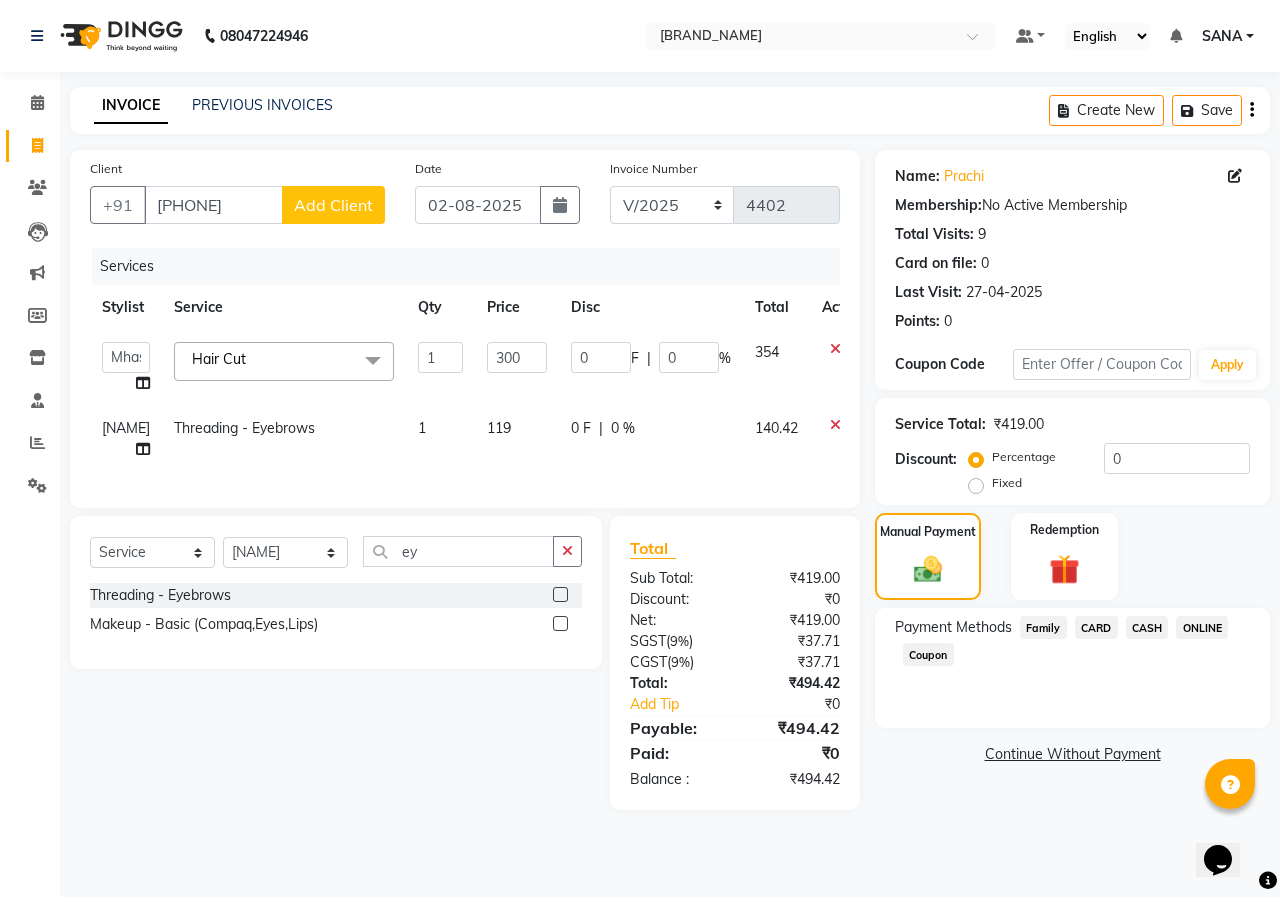 click on "CASH" 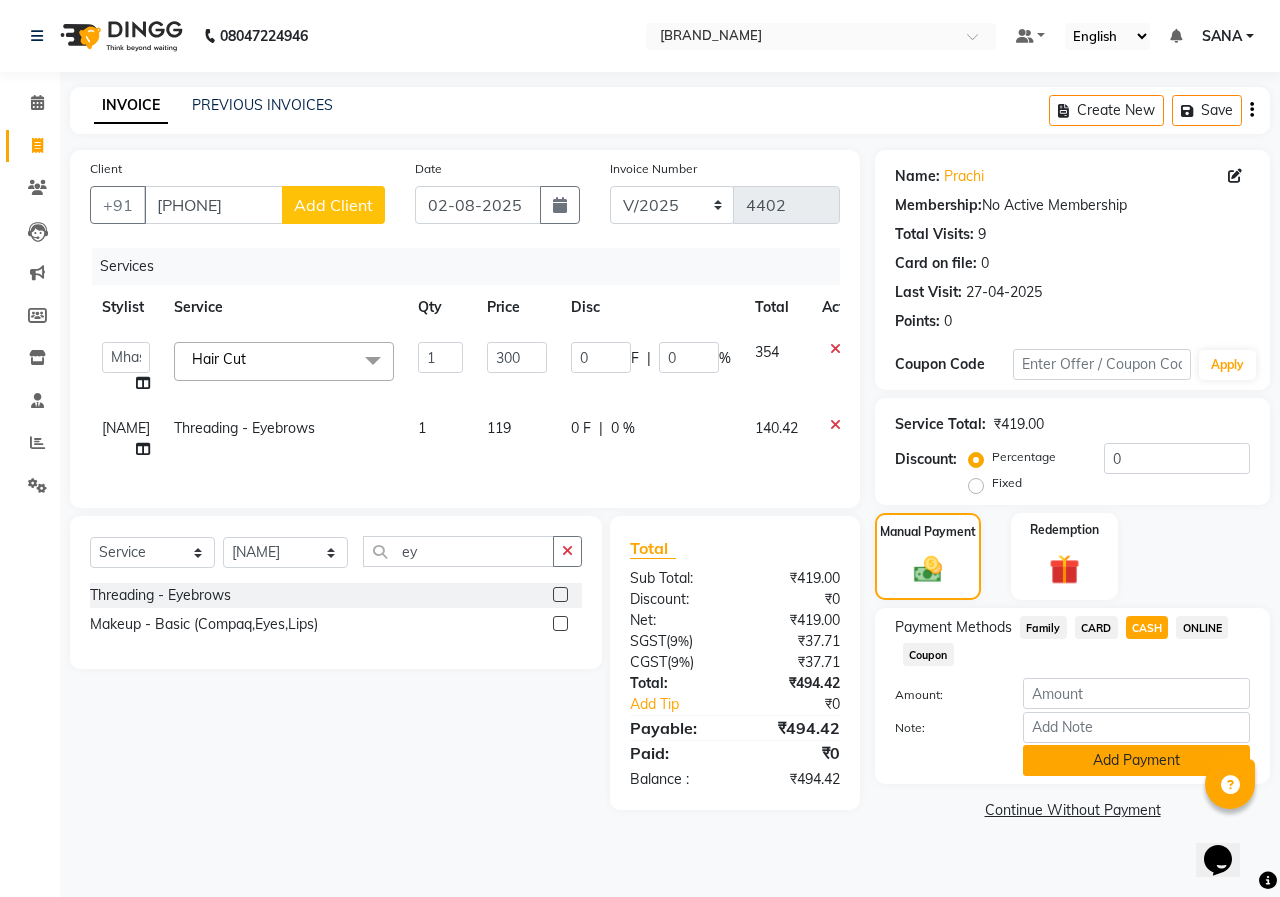 click on "Add Payment" 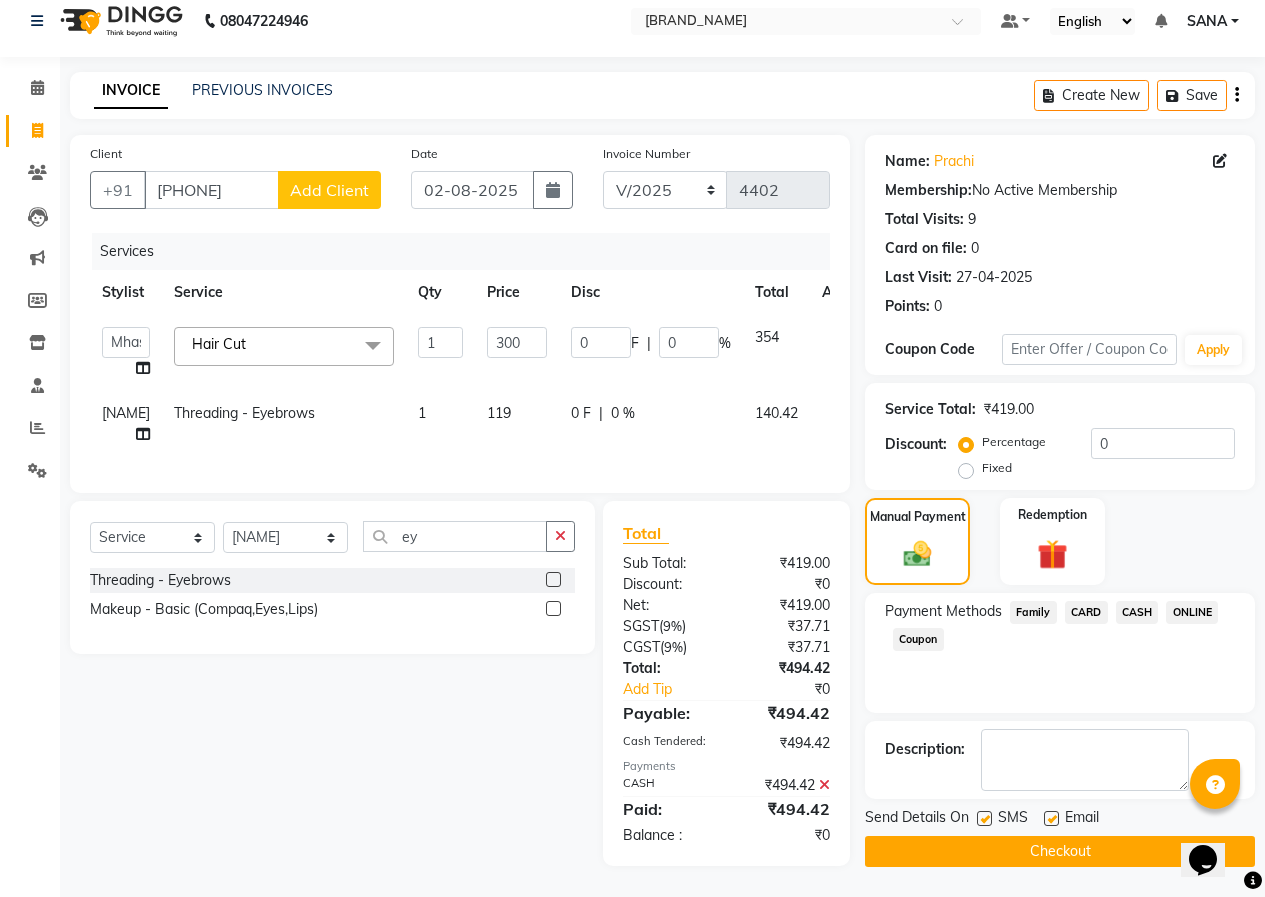 scroll, scrollTop: 29, scrollLeft: 0, axis: vertical 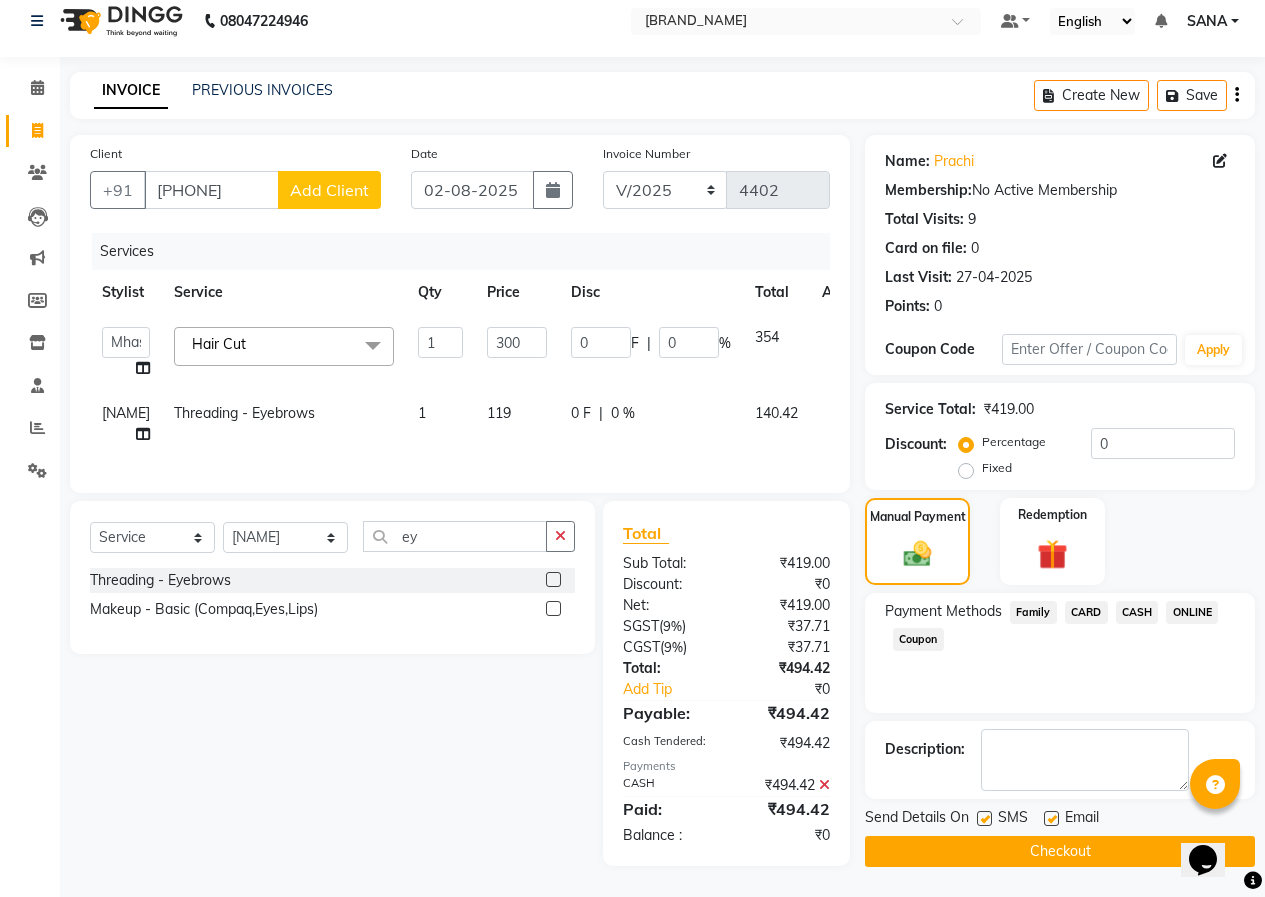 click on "Email" 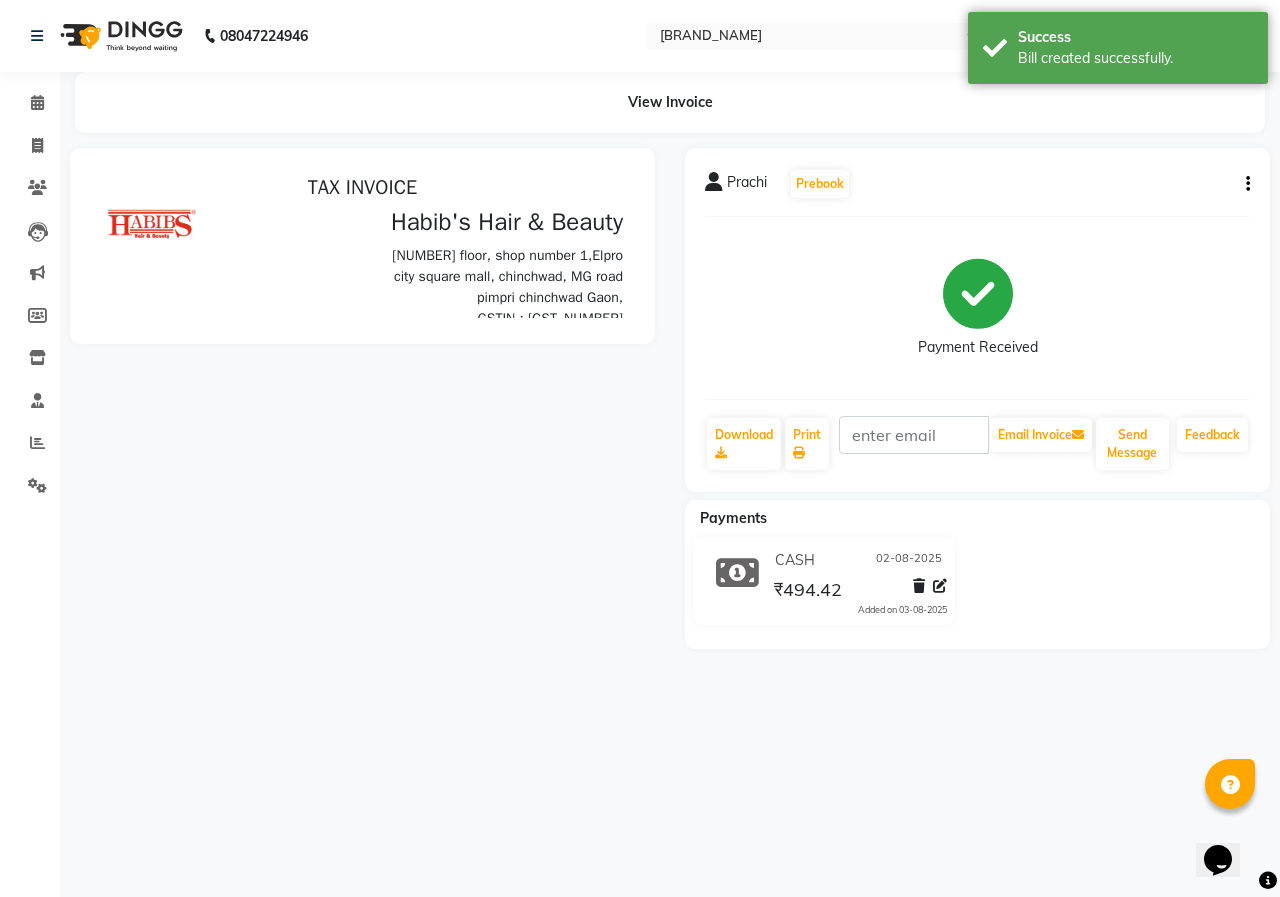 scroll, scrollTop: 0, scrollLeft: 0, axis: both 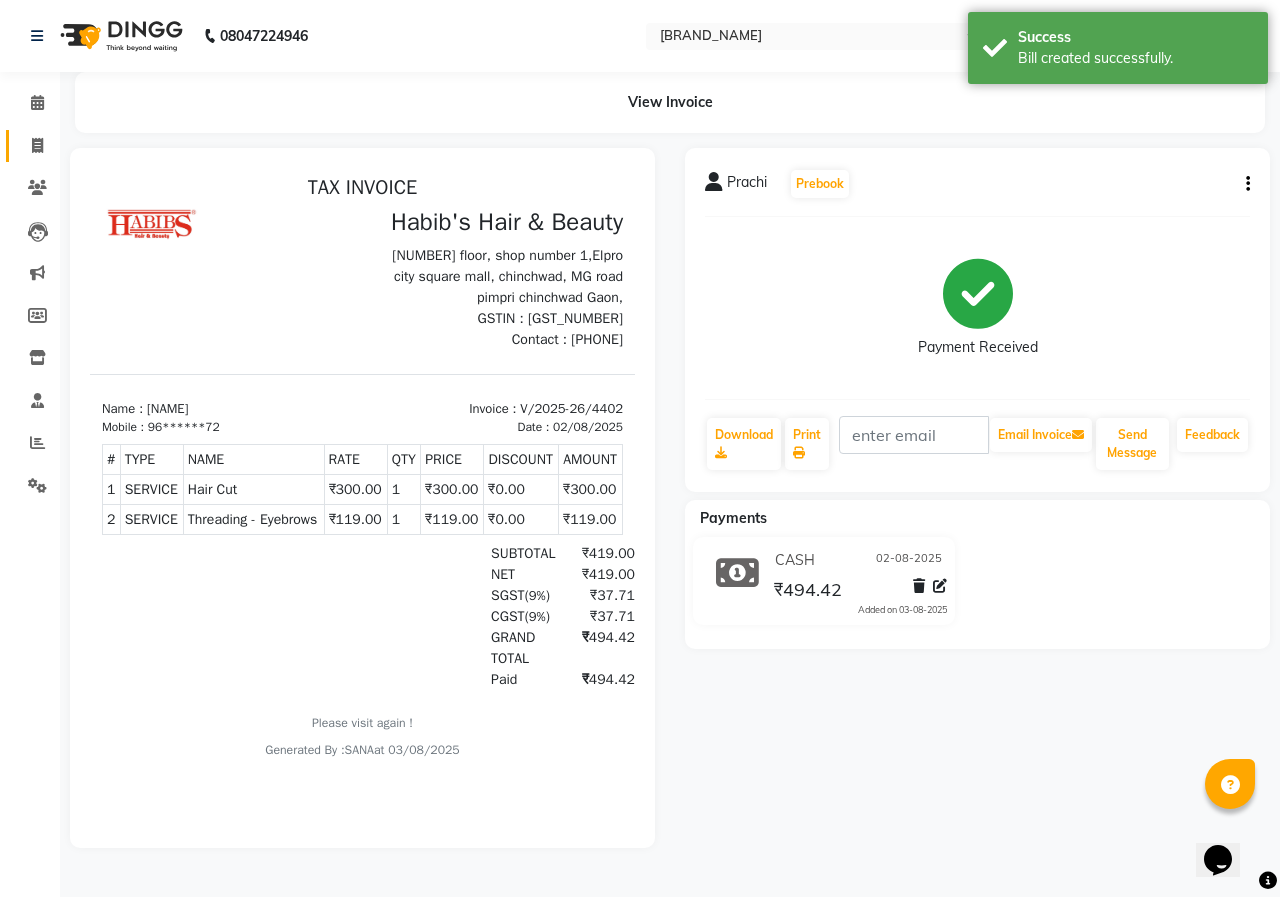 click on "Invoice" 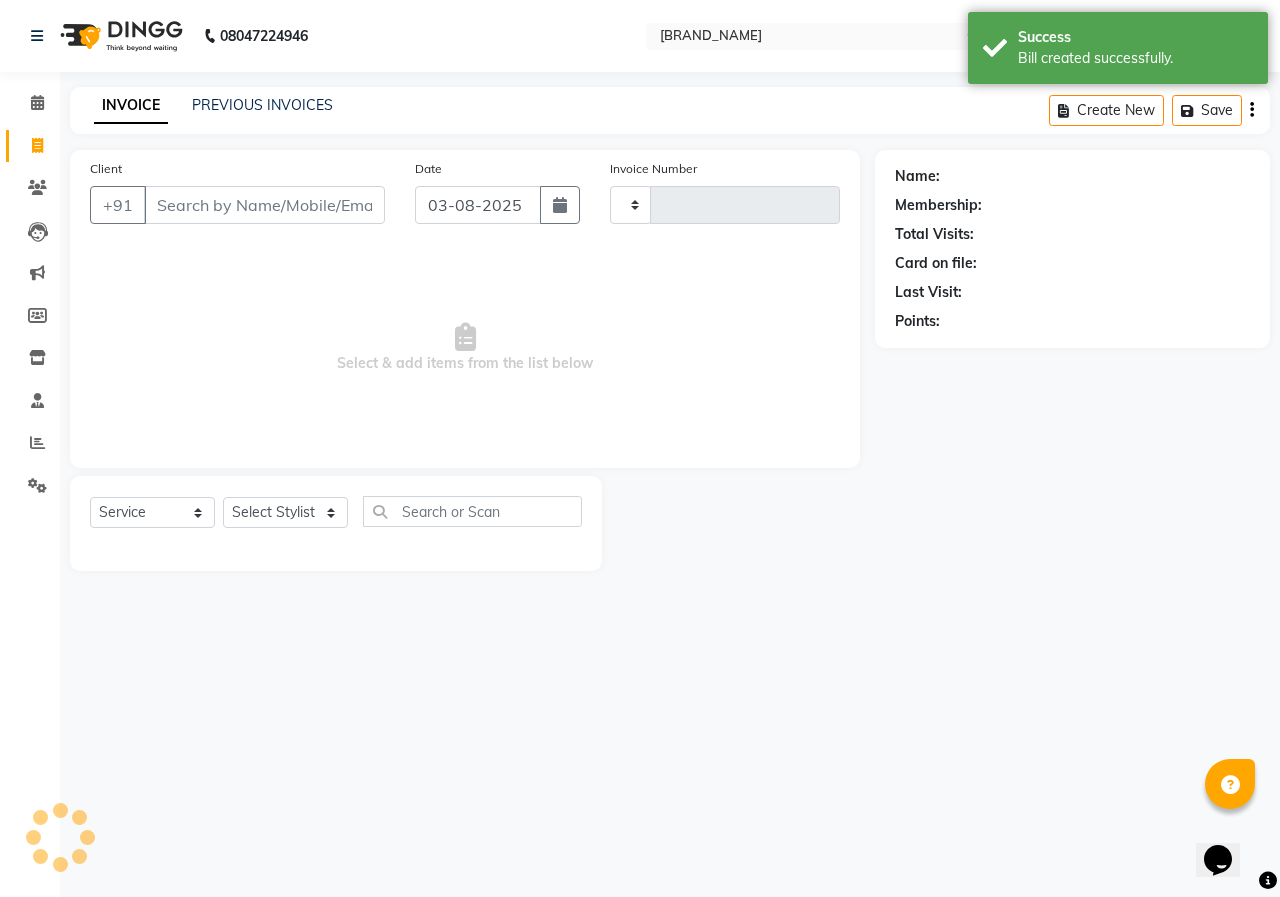 type on "4403" 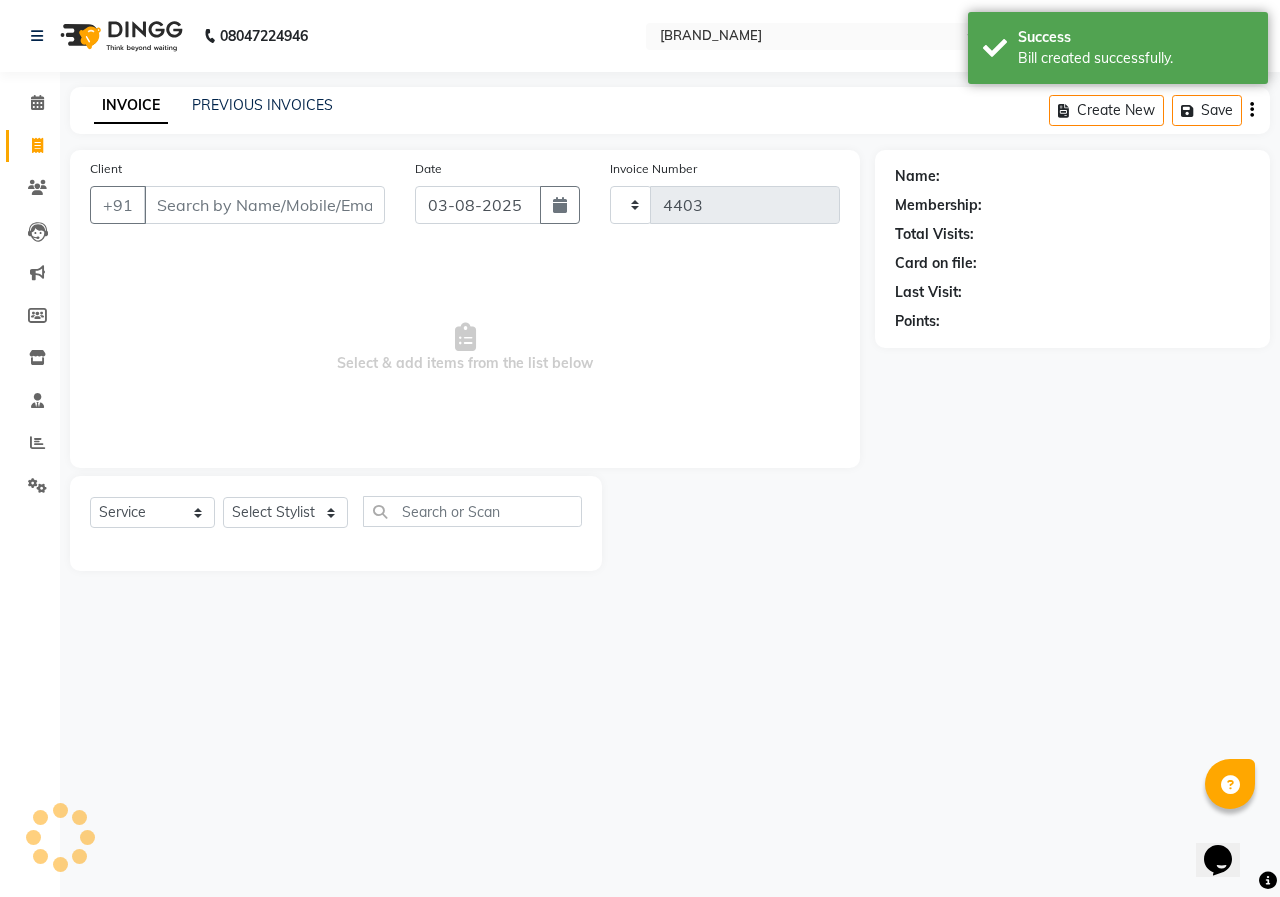 select on "3952" 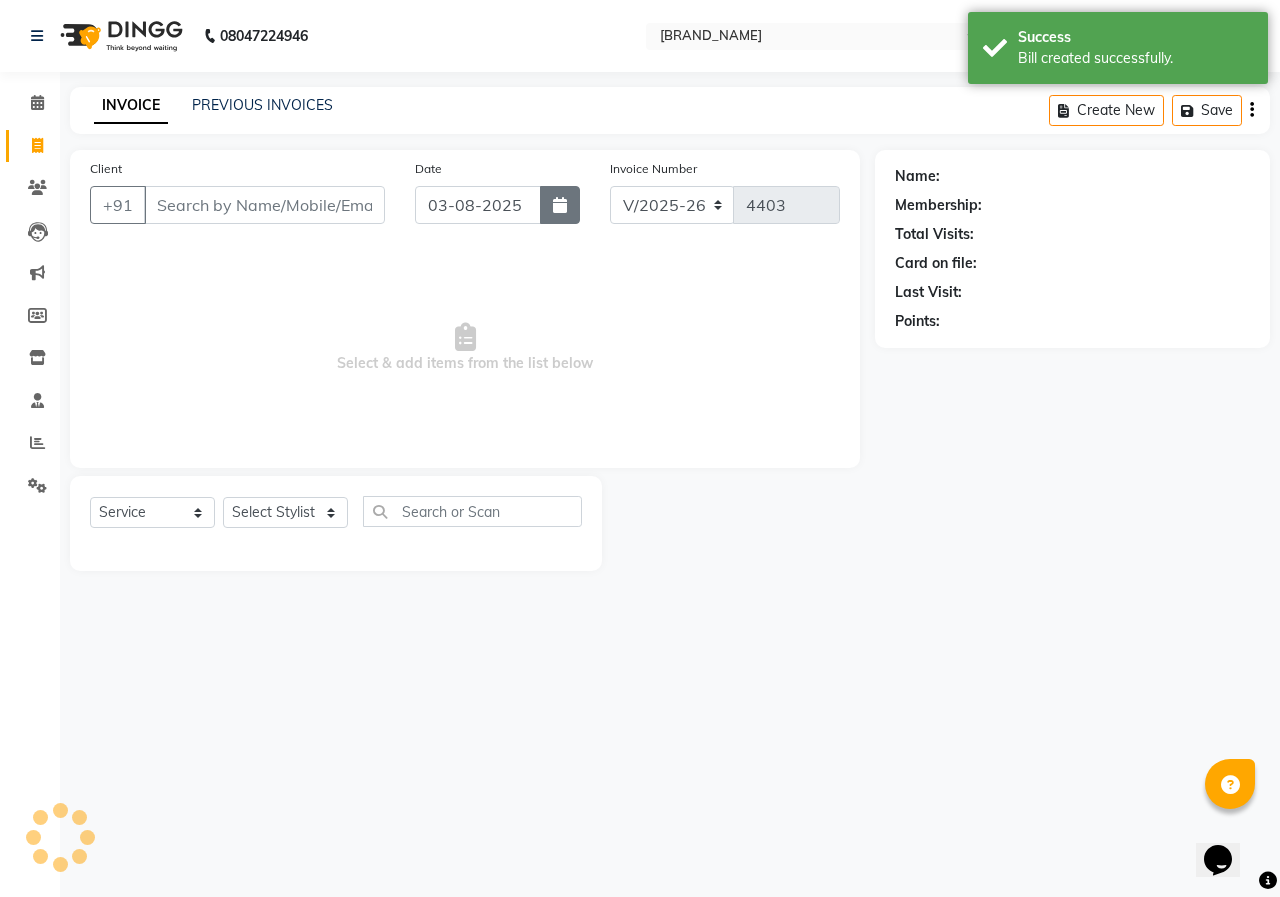 click 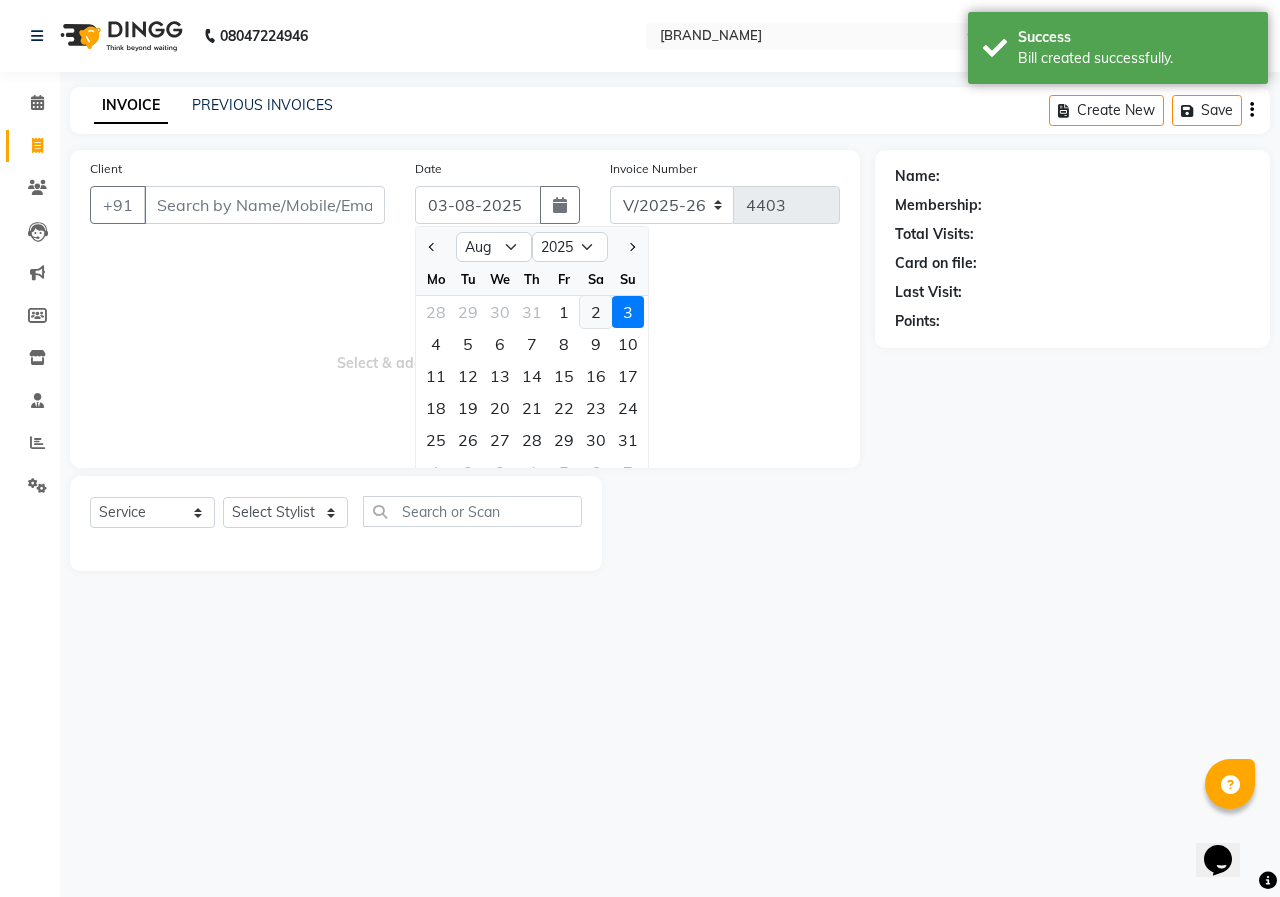 click on "2" 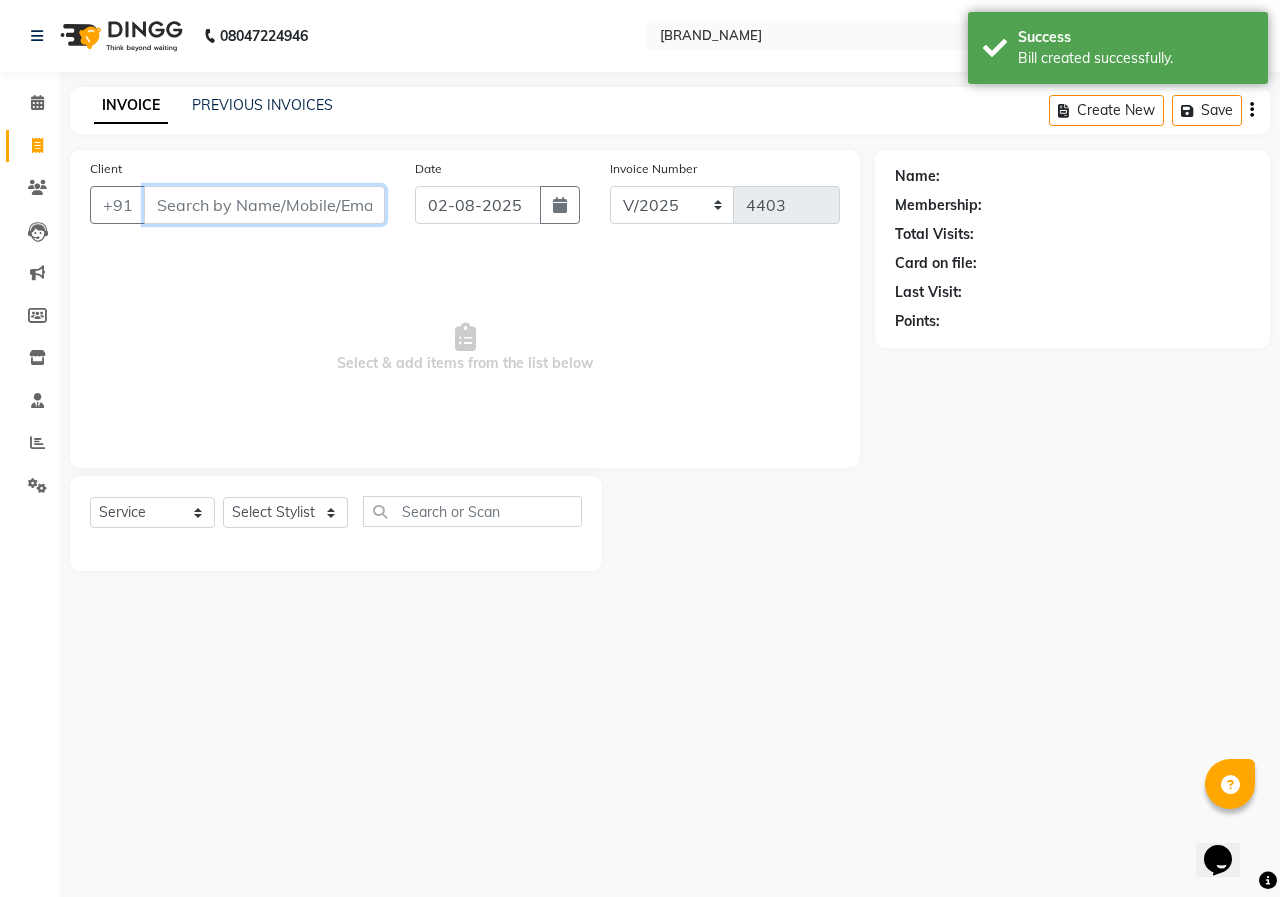 click on "Client" at bounding box center (264, 205) 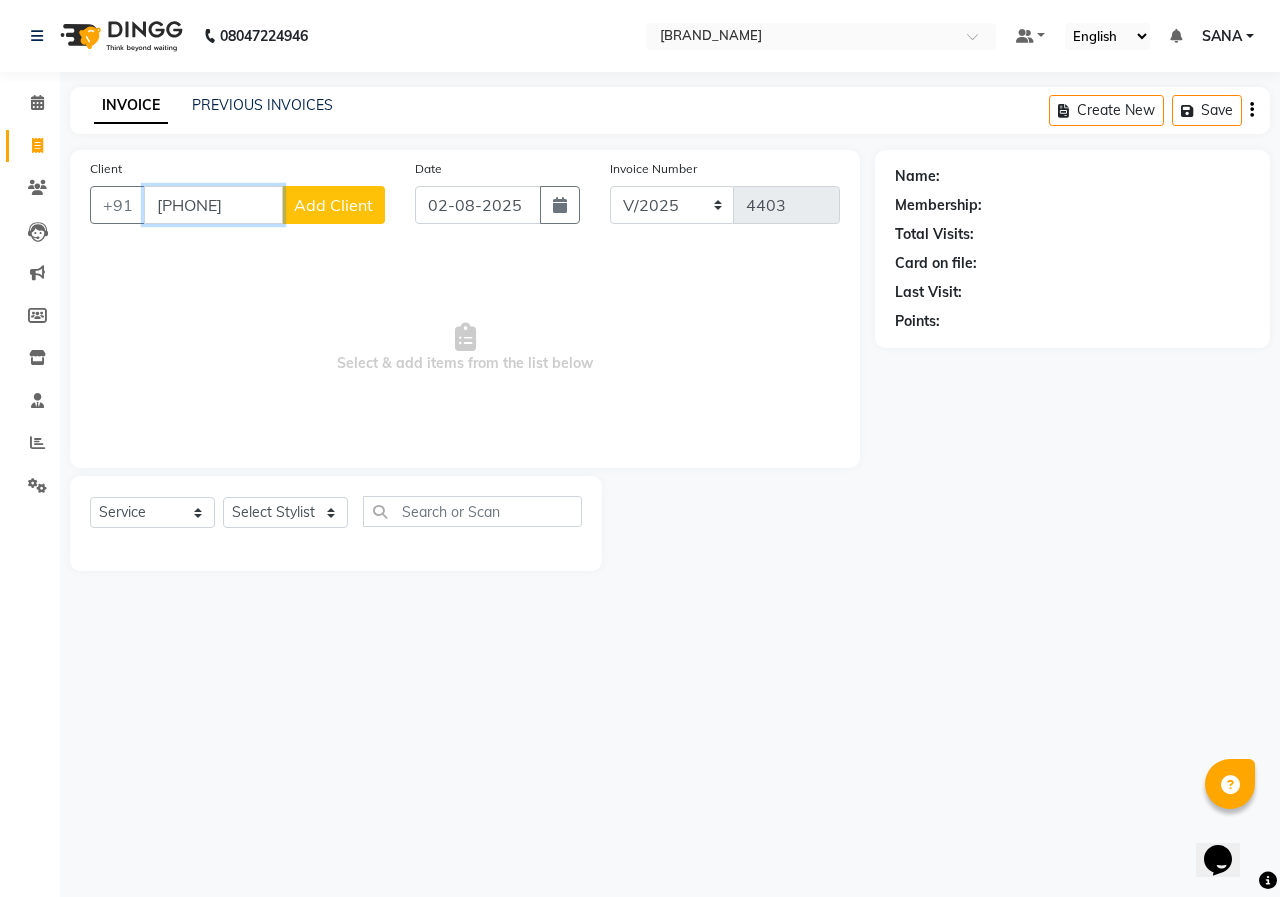 type on "[PHONE]" 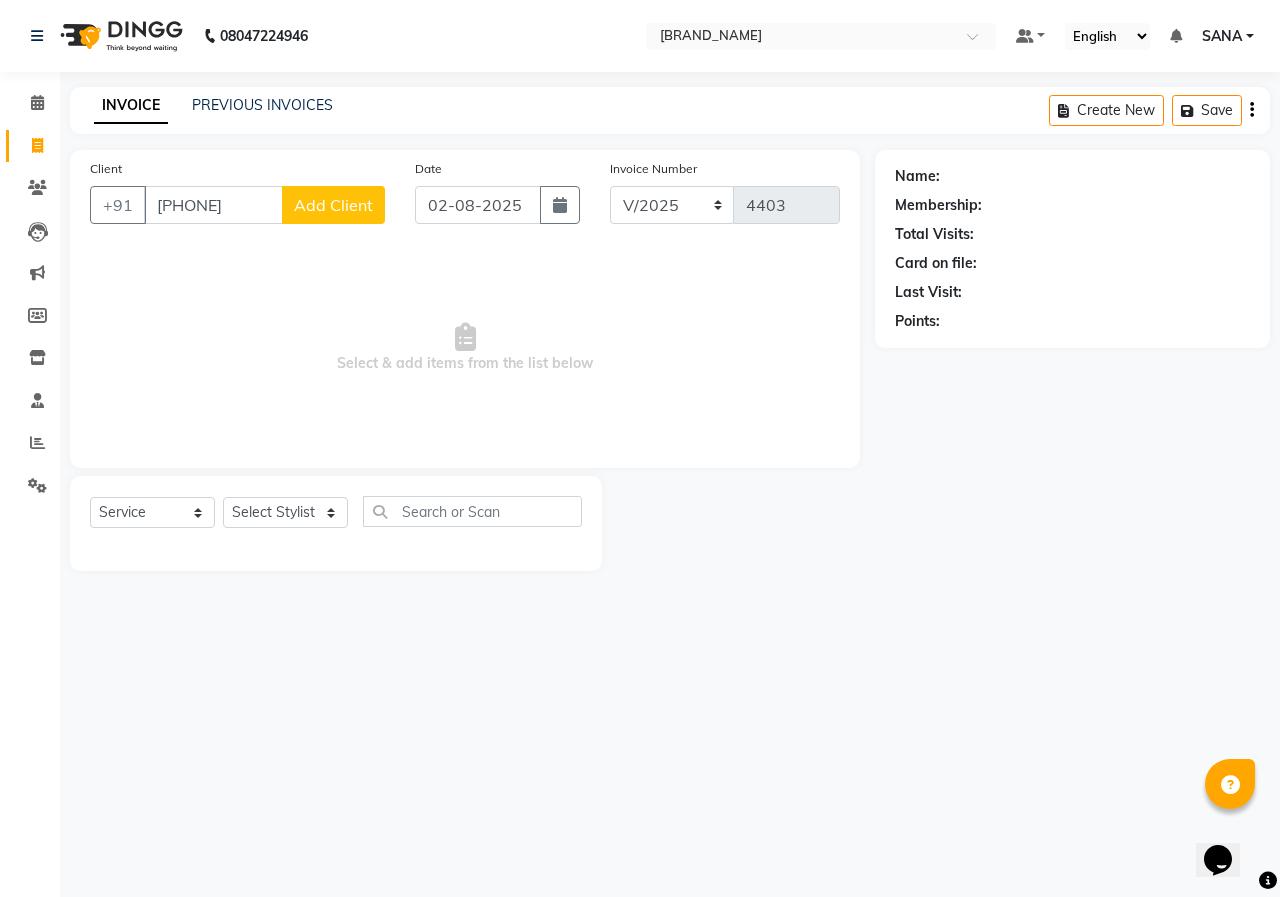 click on "Add Client" 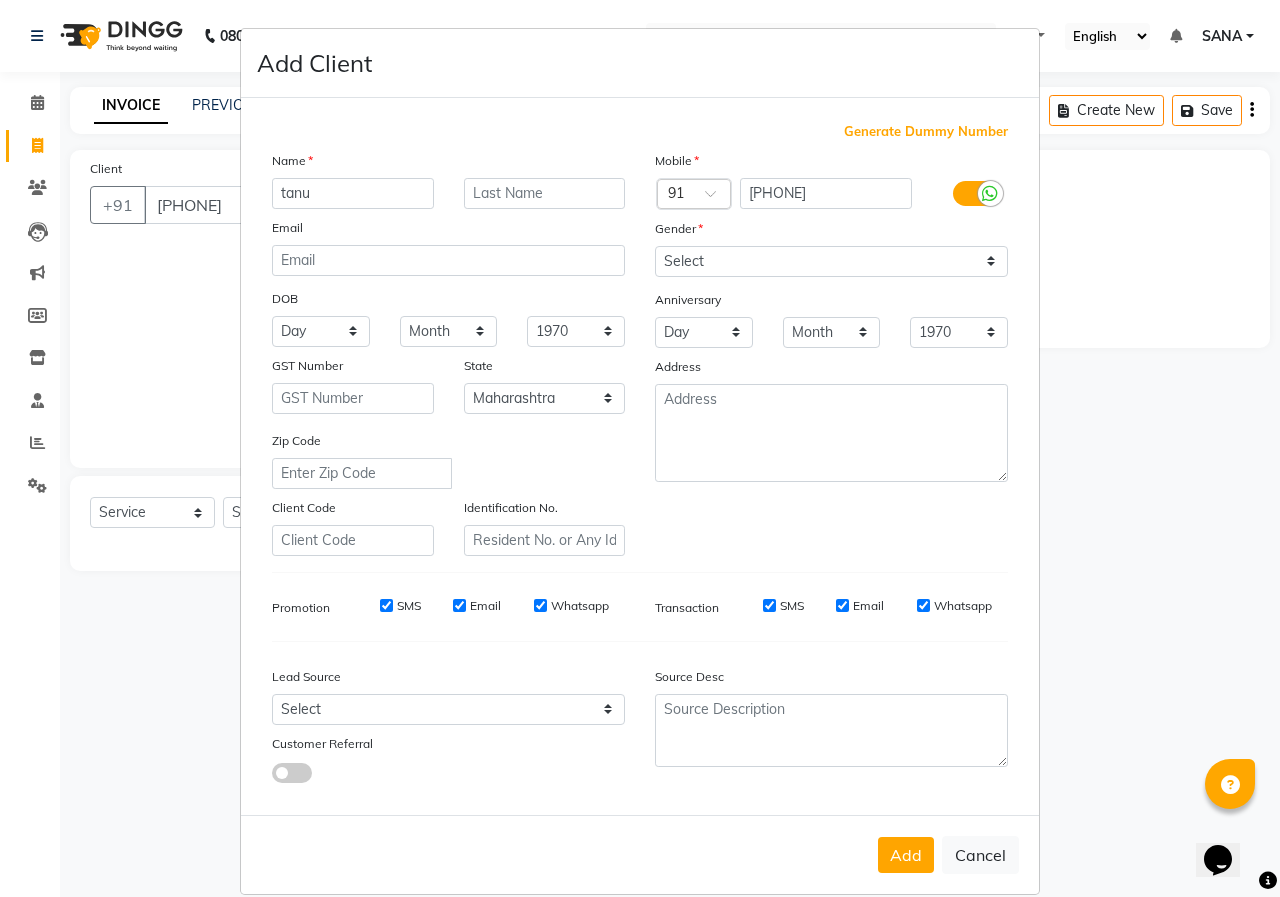 type on "tanu" 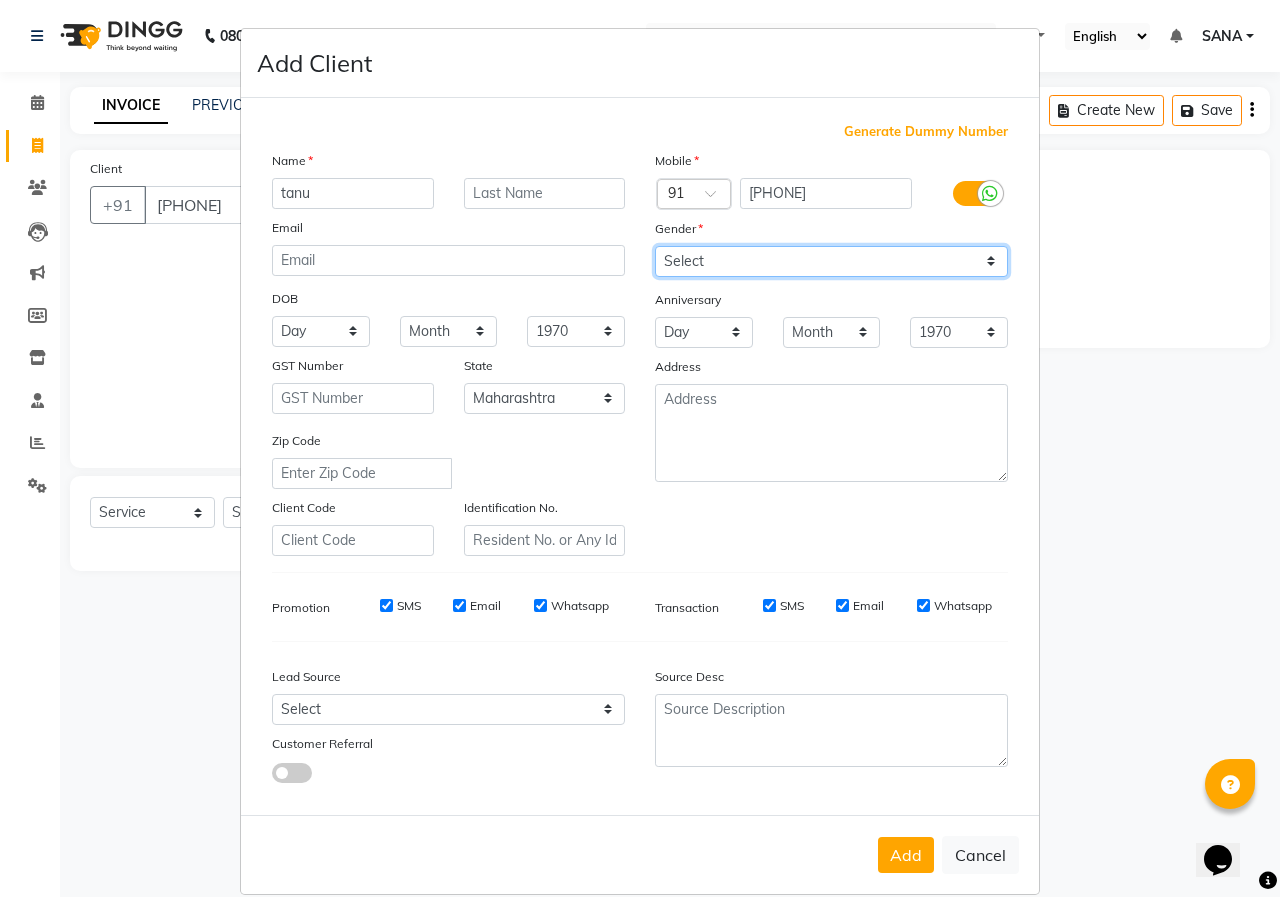 click on "Select Male Female Other Prefer Not To Say" at bounding box center (831, 261) 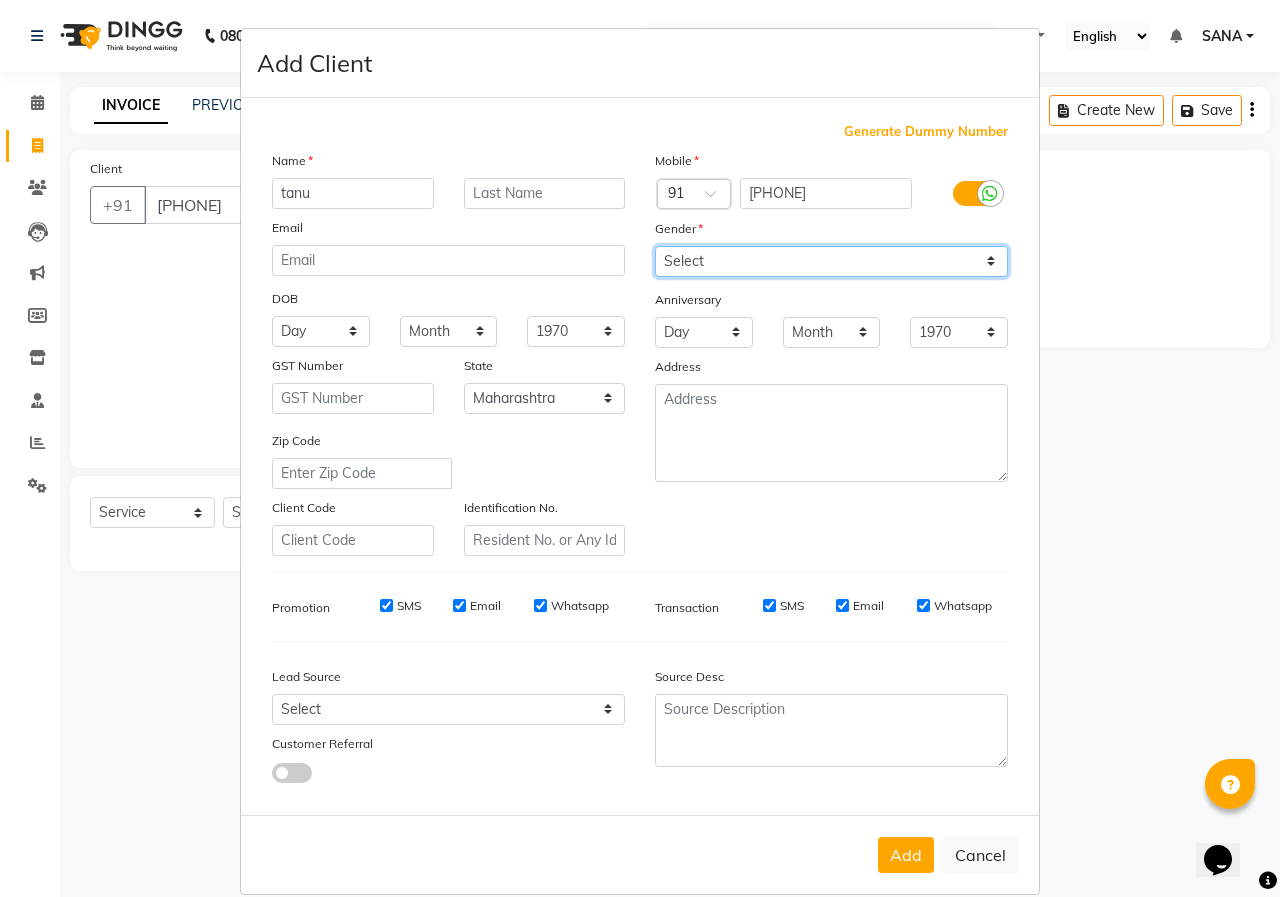 select on "female" 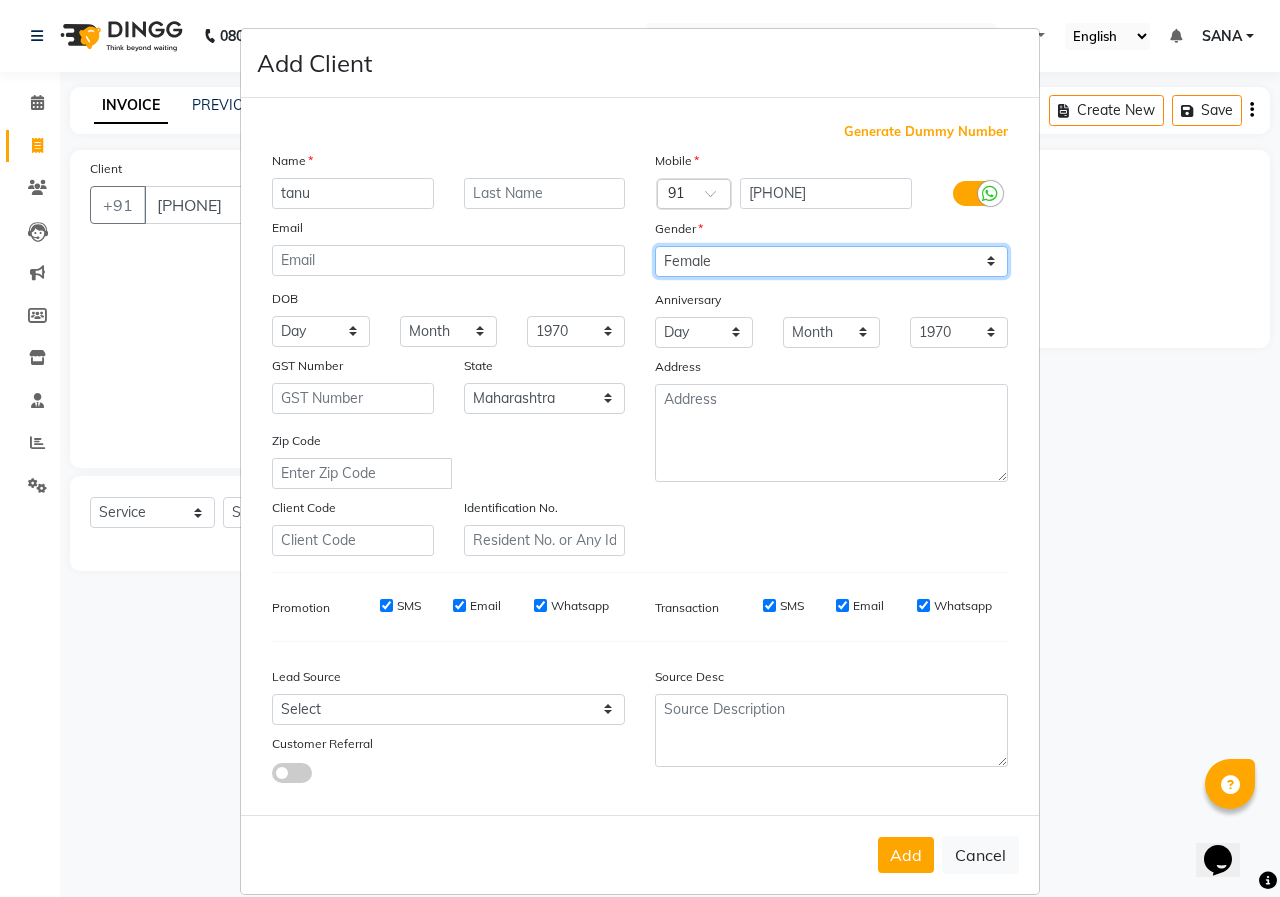 click on "Select Male Female Other Prefer Not To Say" at bounding box center [831, 261] 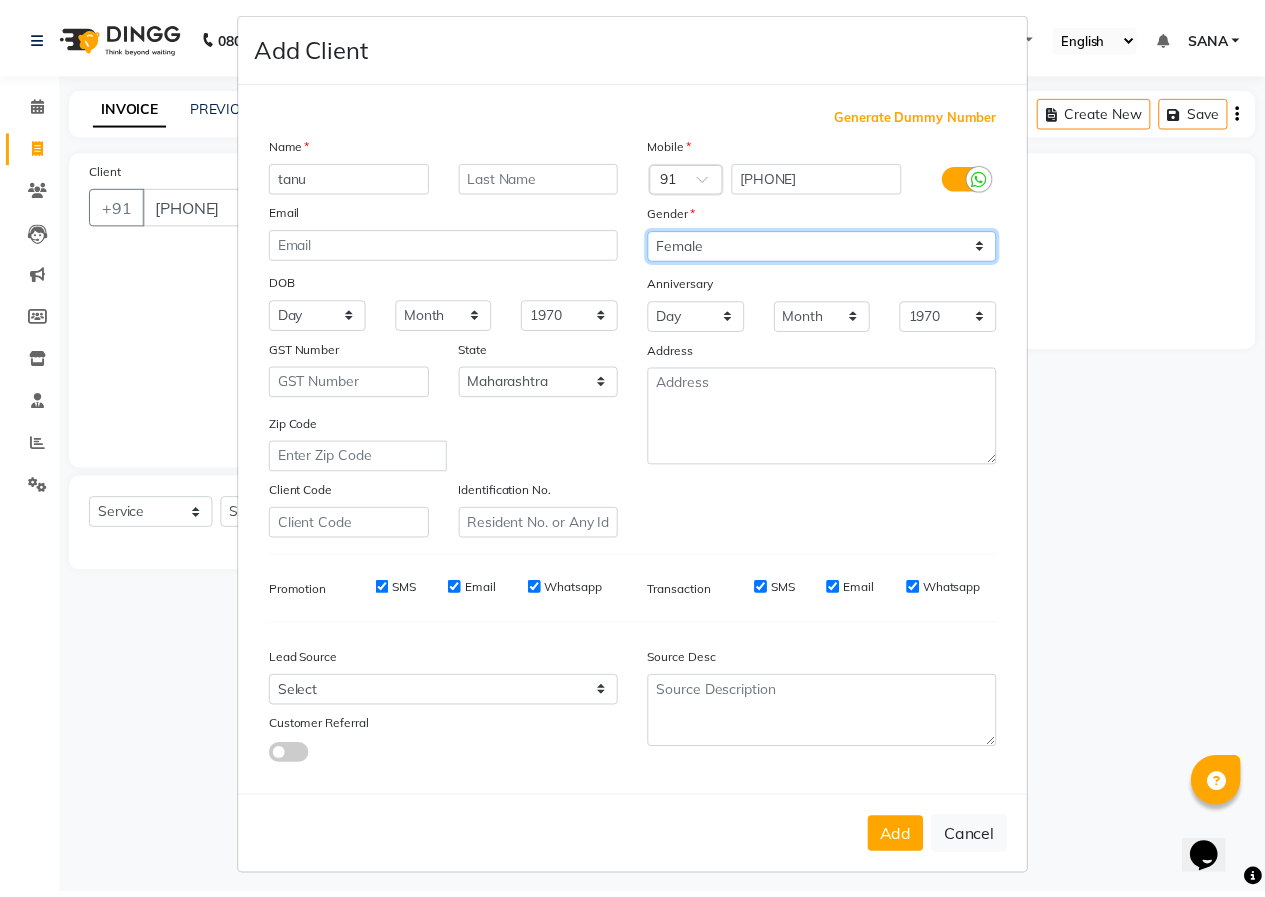 scroll, scrollTop: 26, scrollLeft: 0, axis: vertical 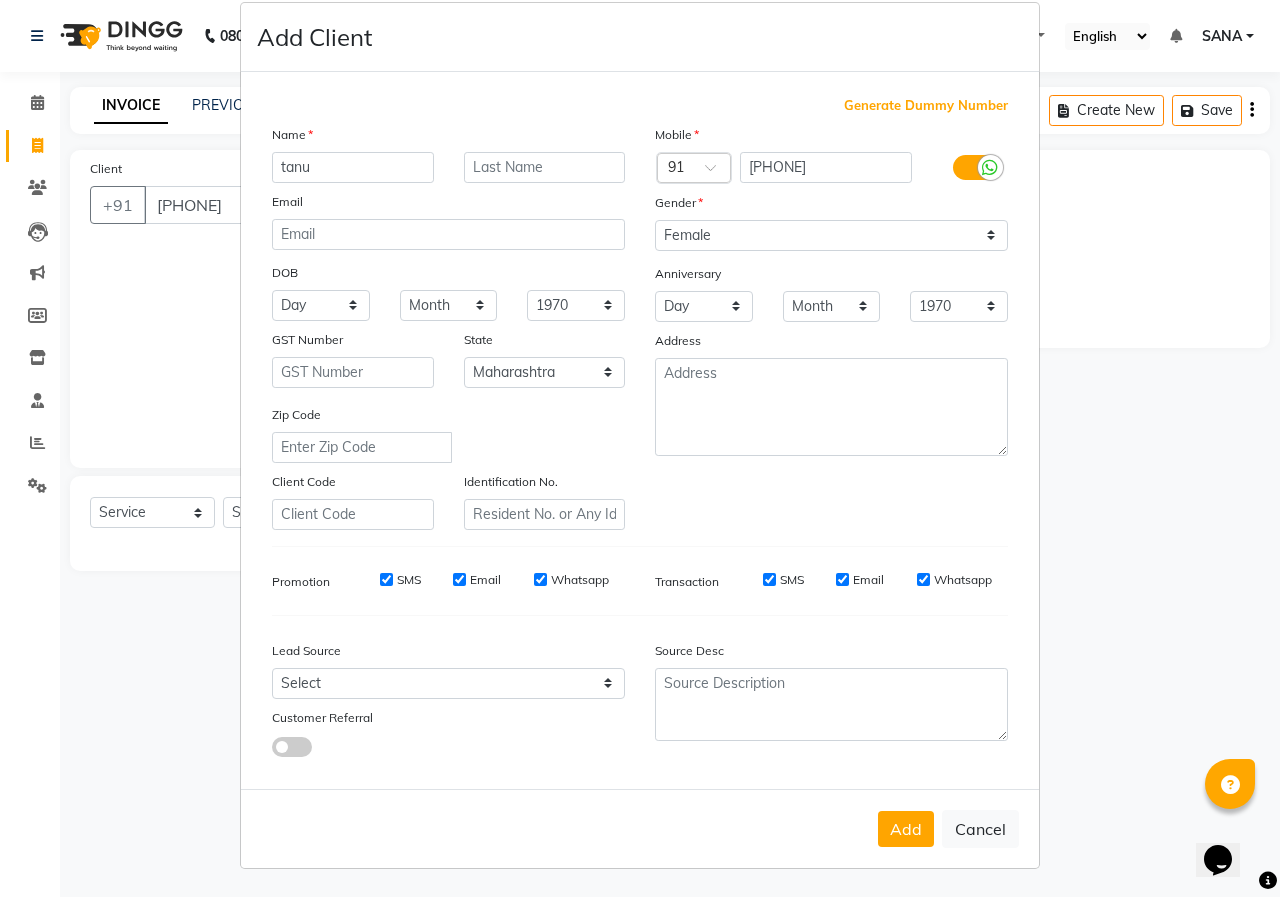 click on "Add   Cancel" at bounding box center (640, 828) 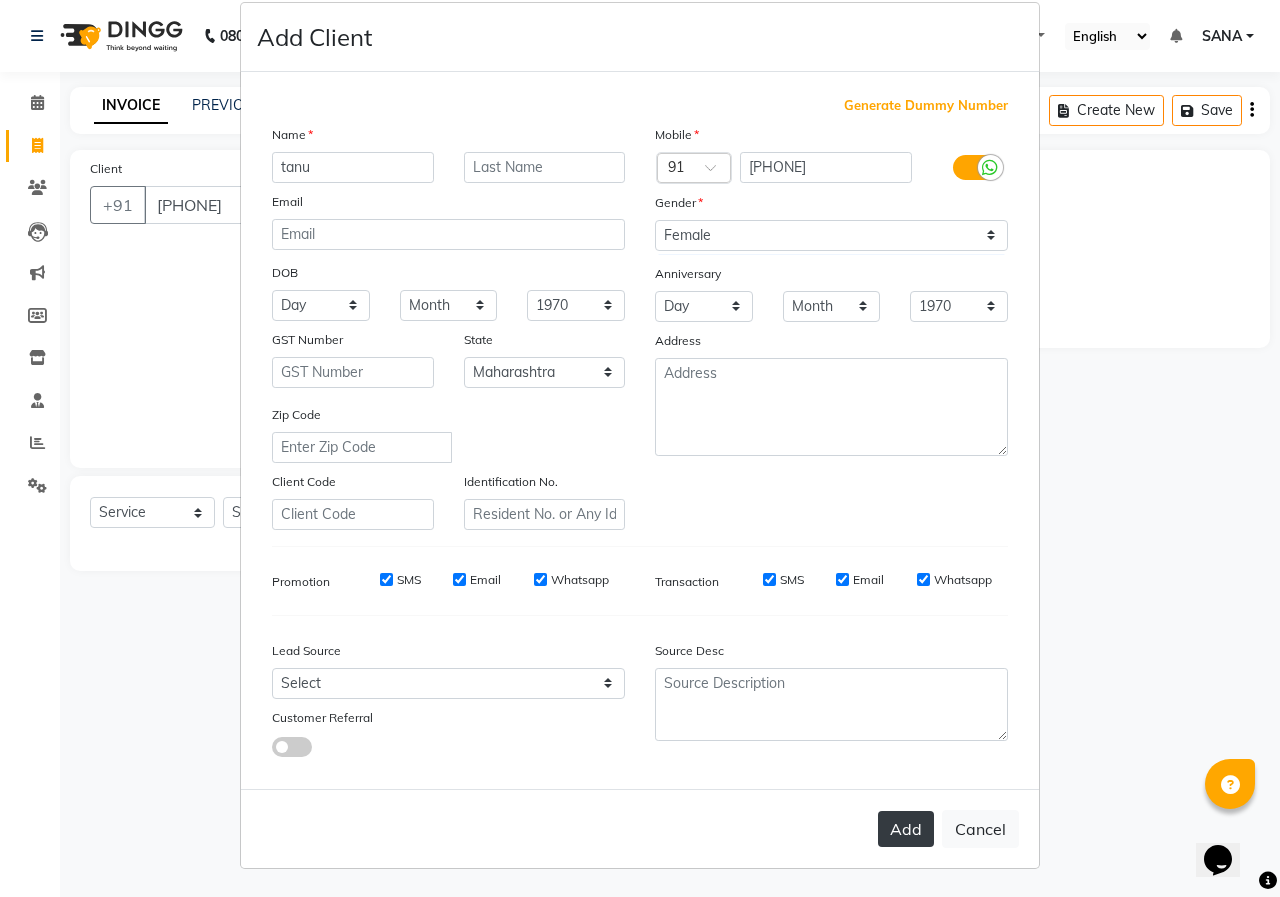 click on "Add" at bounding box center [906, 829] 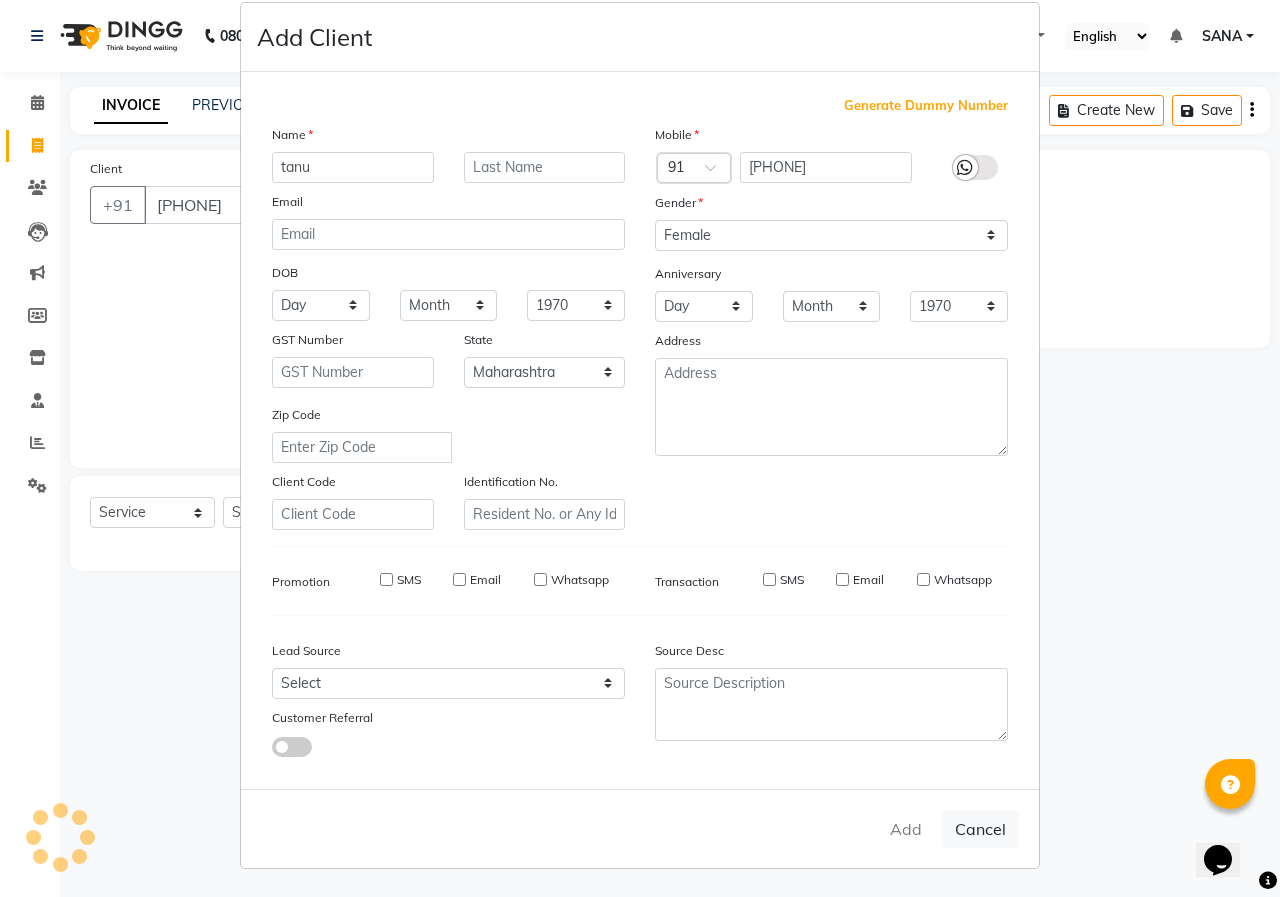 type on "91******26" 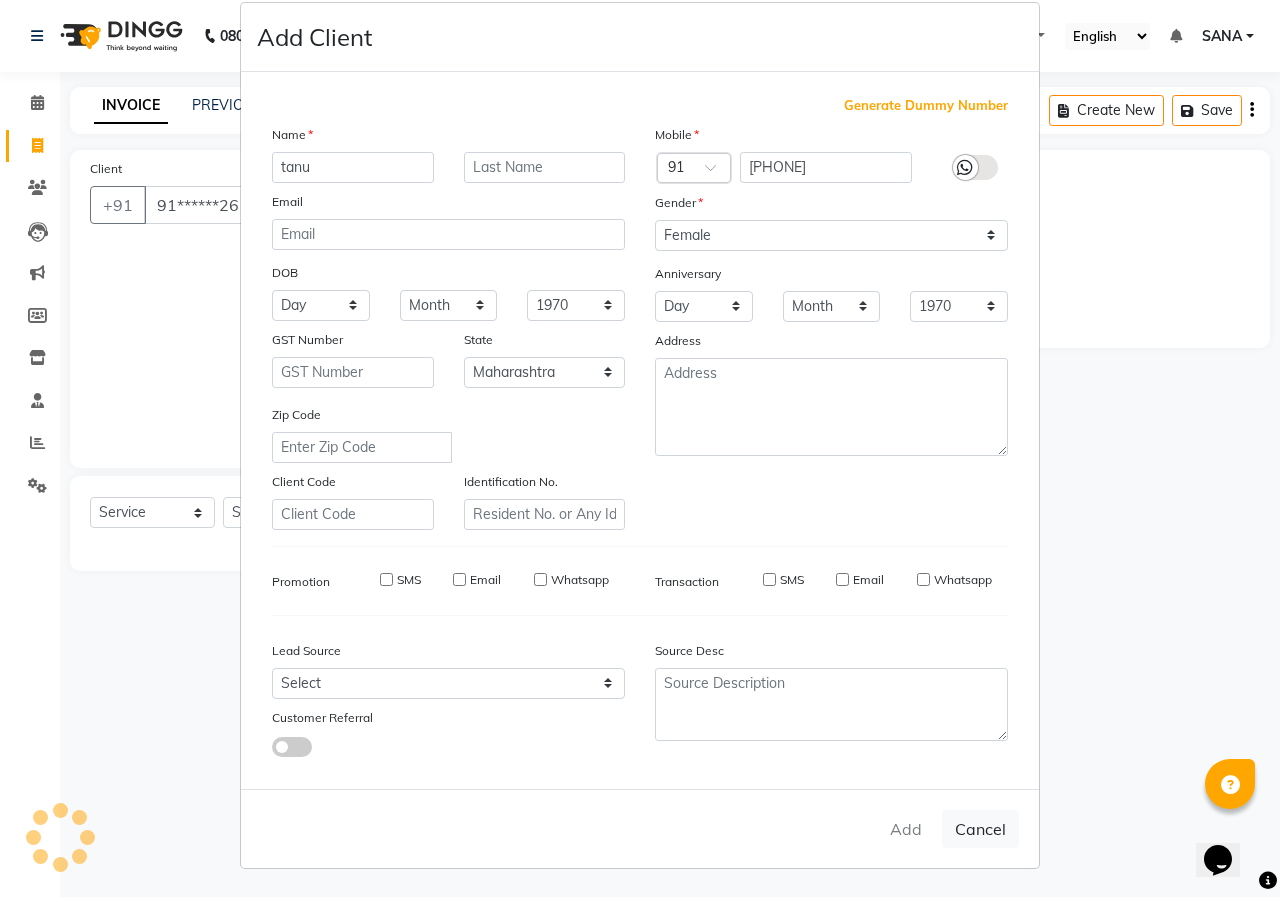 type 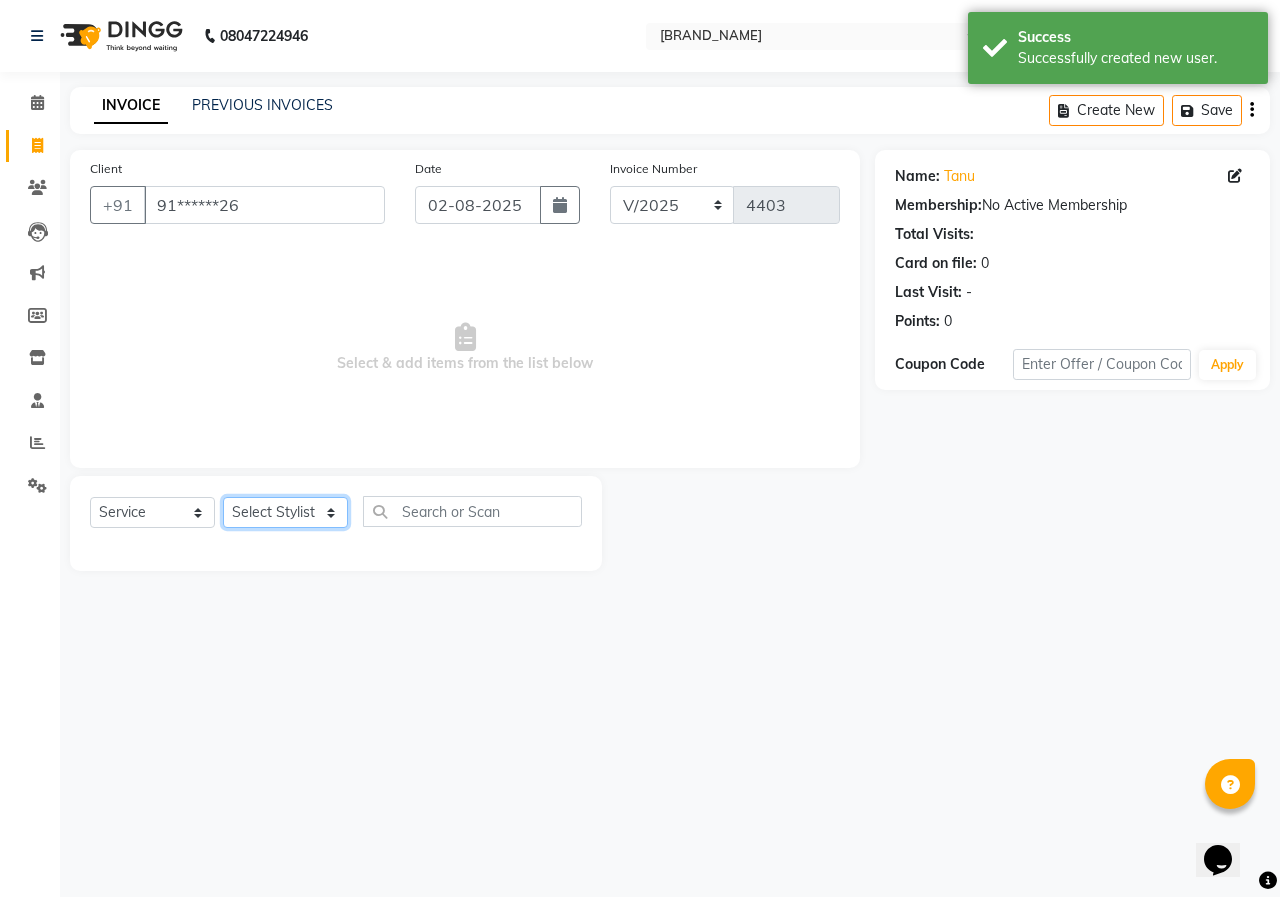 click on "Select Stylist ANUSHKA GAURI GUDDU Keshav Maushi Mhaske  priya  Rahul Ravi  Roshan Sagar SANA Sangam Sanika shabnam SONALI  subhan" 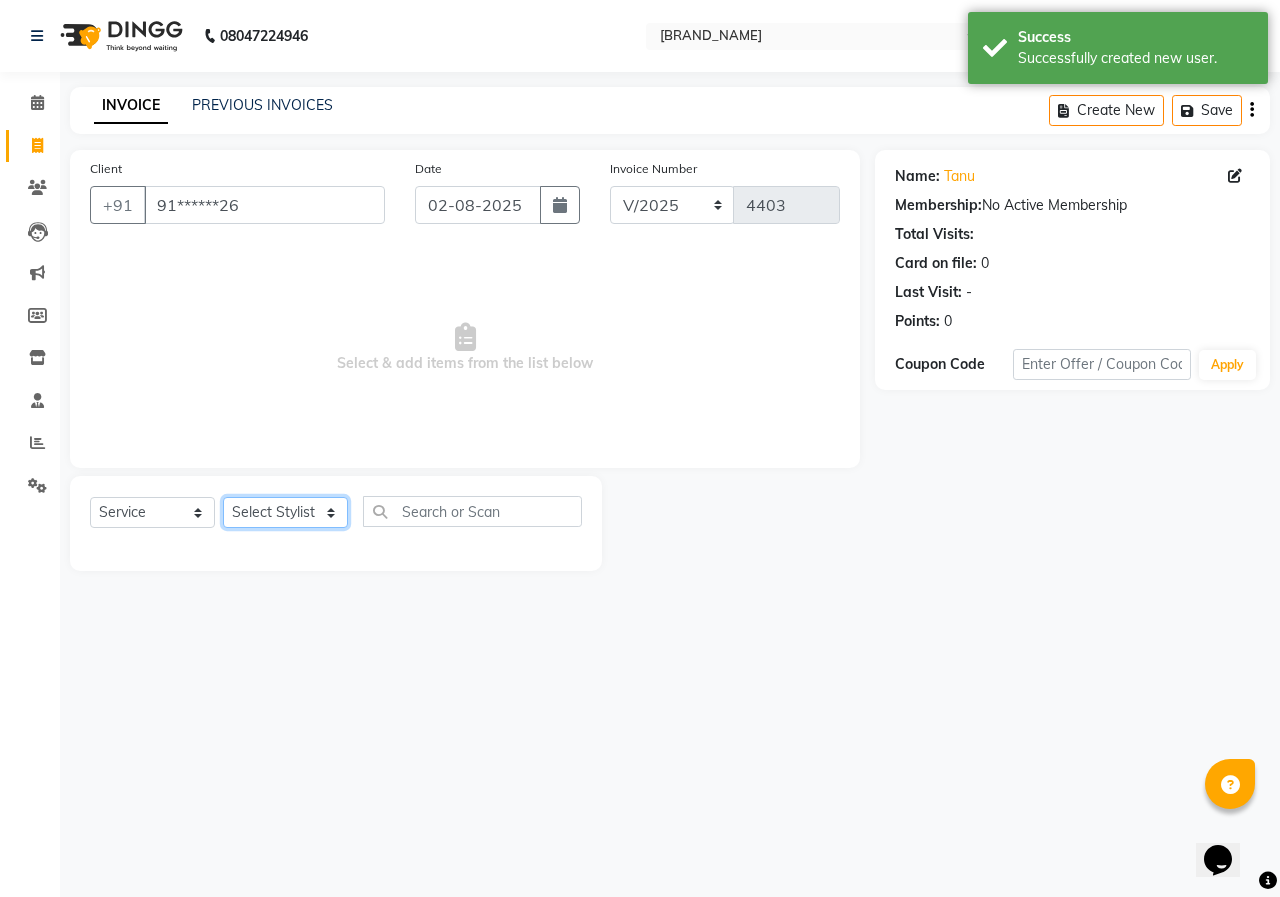 select on "22795" 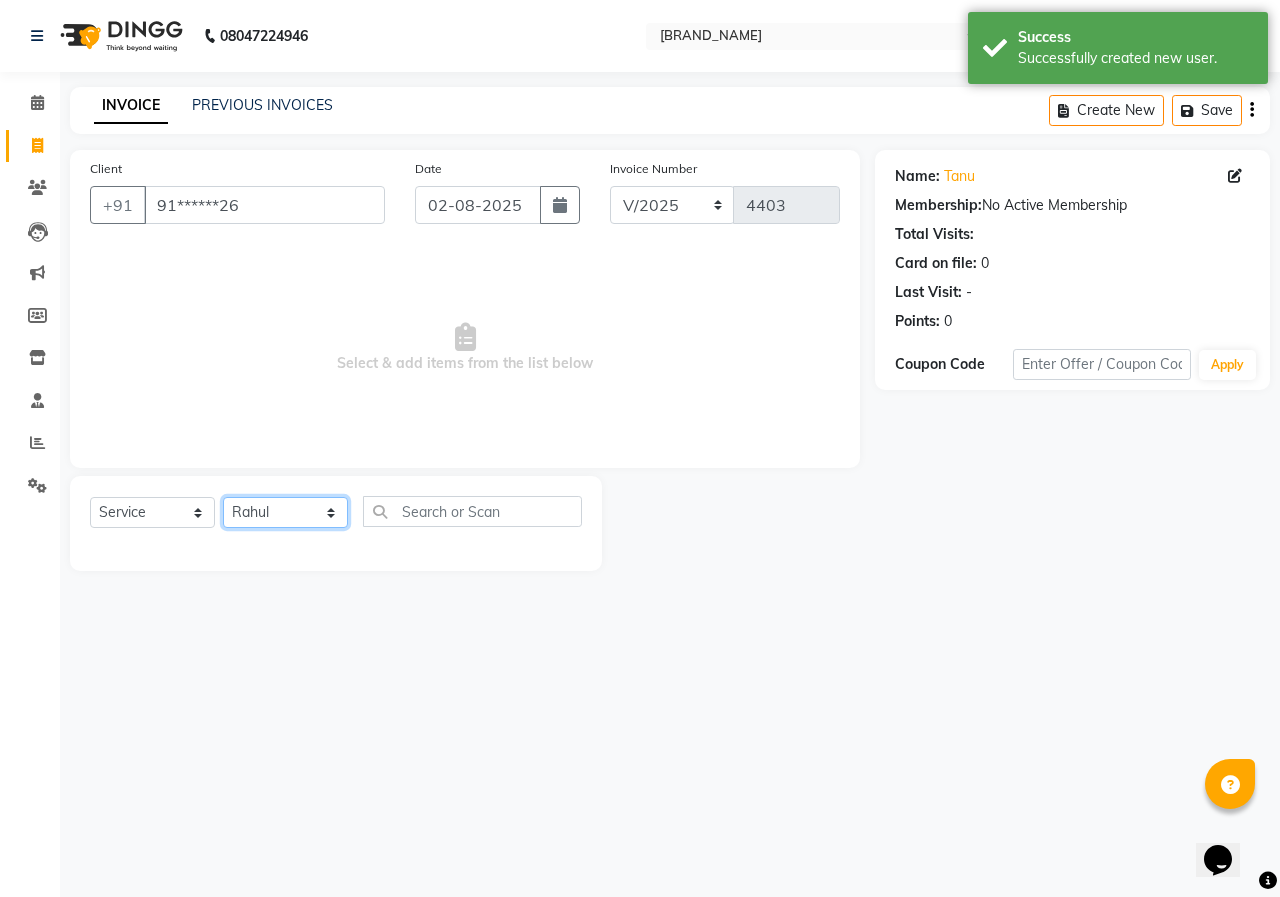 click on "Select Stylist ANUSHKA GAURI GUDDU Keshav Maushi Mhaske  priya  Rahul Ravi  Roshan Sagar SANA Sangam Sanika shabnam SONALI  subhan" 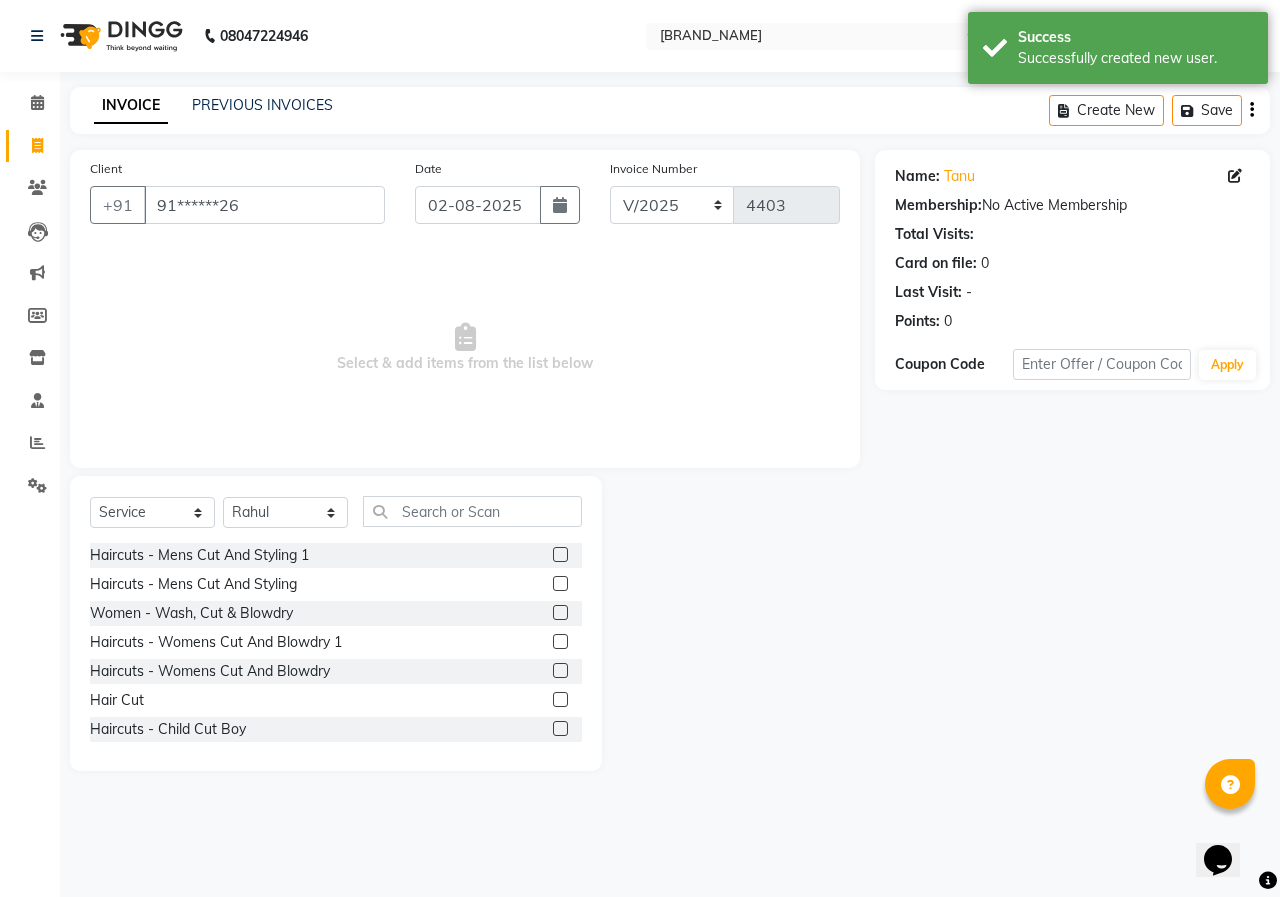 click 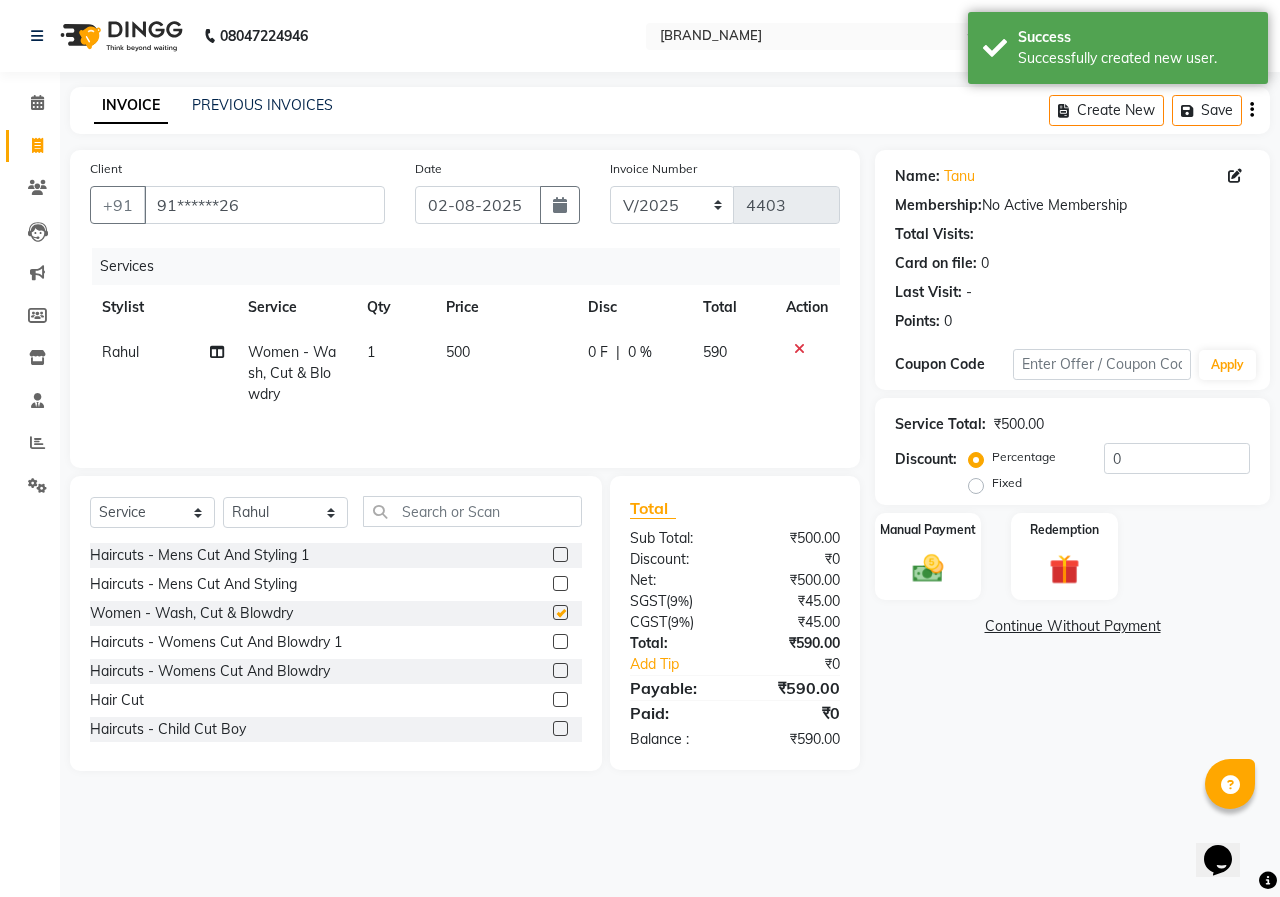 checkbox on "false" 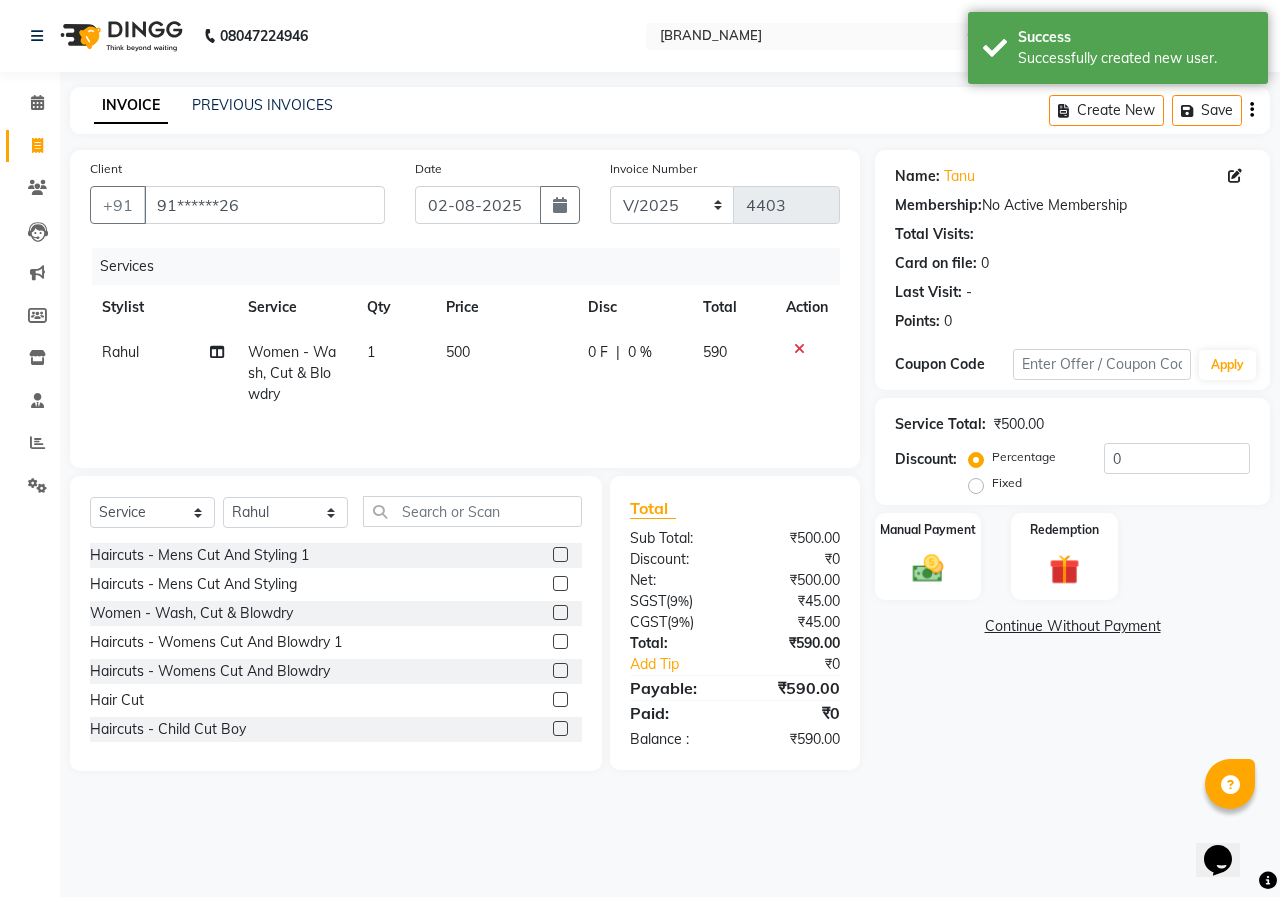 click on "Manual Payment Redemption" 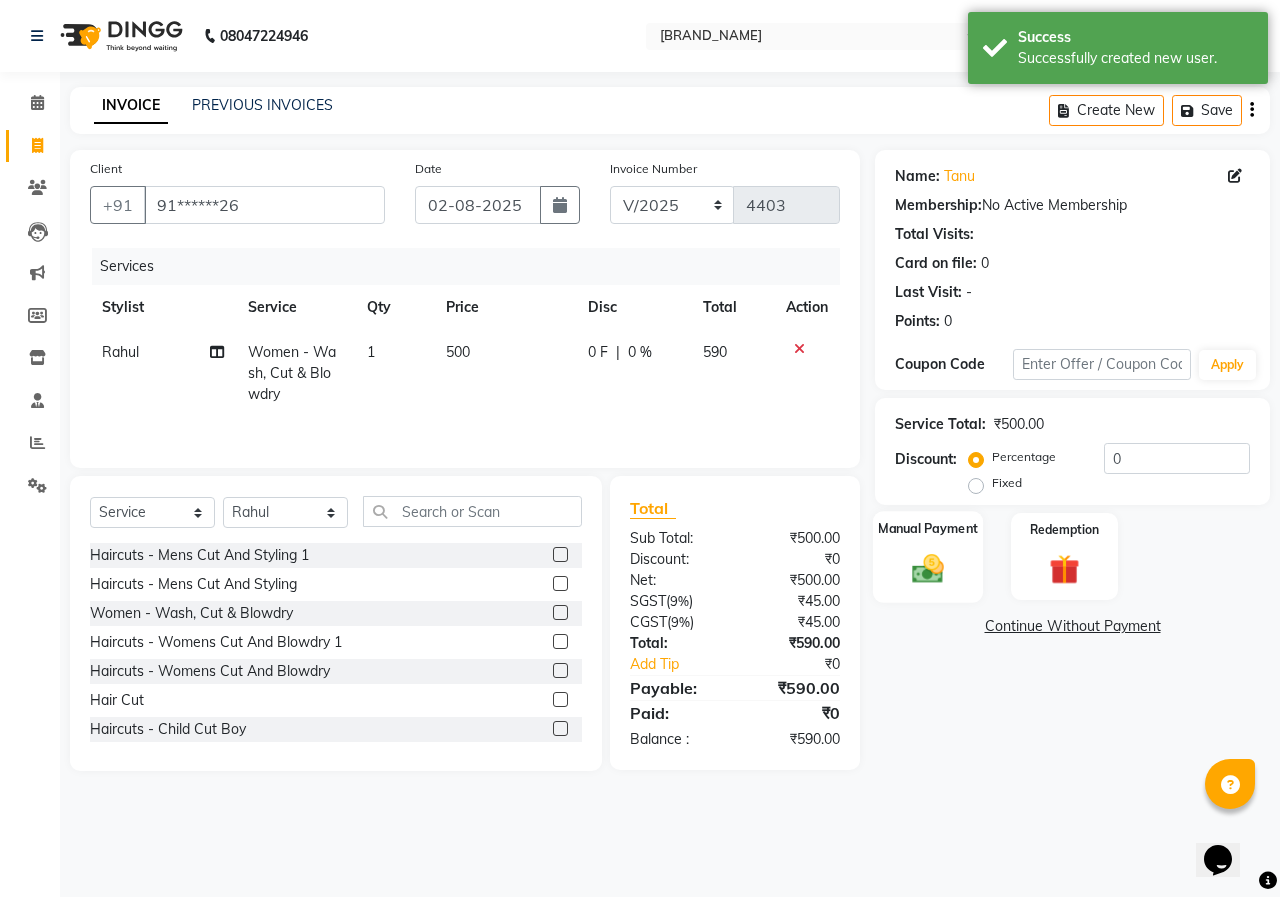 click on "Manual Payment" 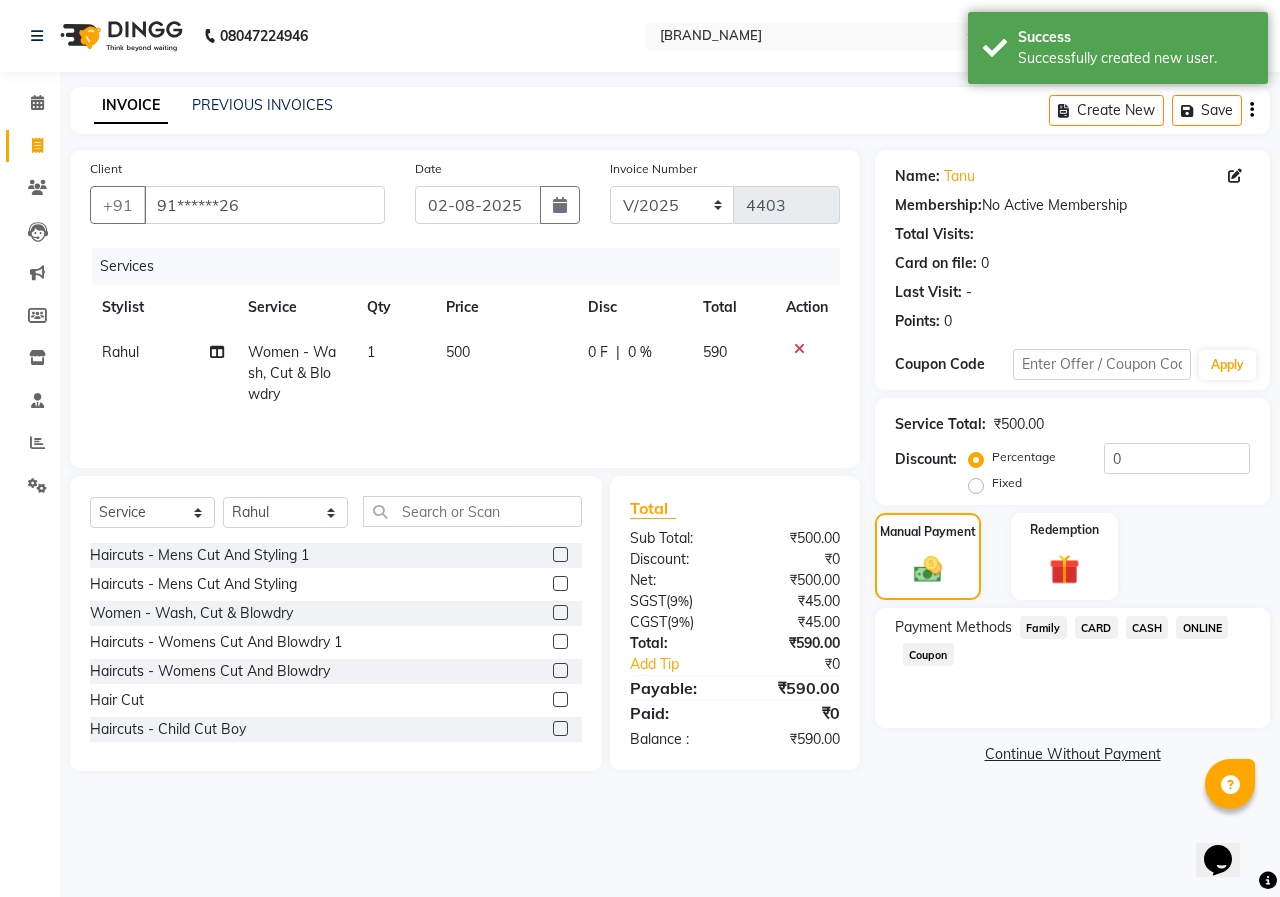 click on "ONLINE" 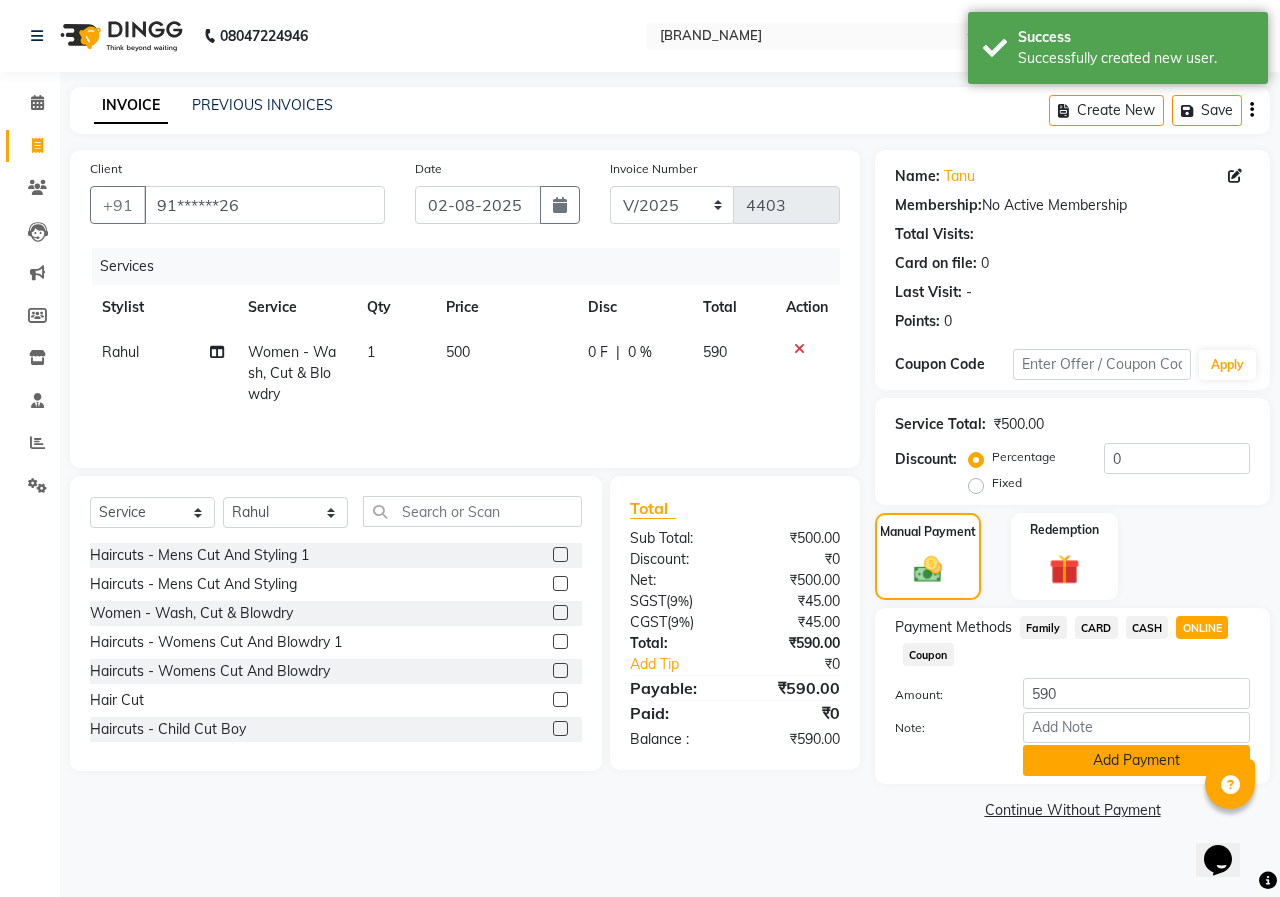 click on "Add Payment" 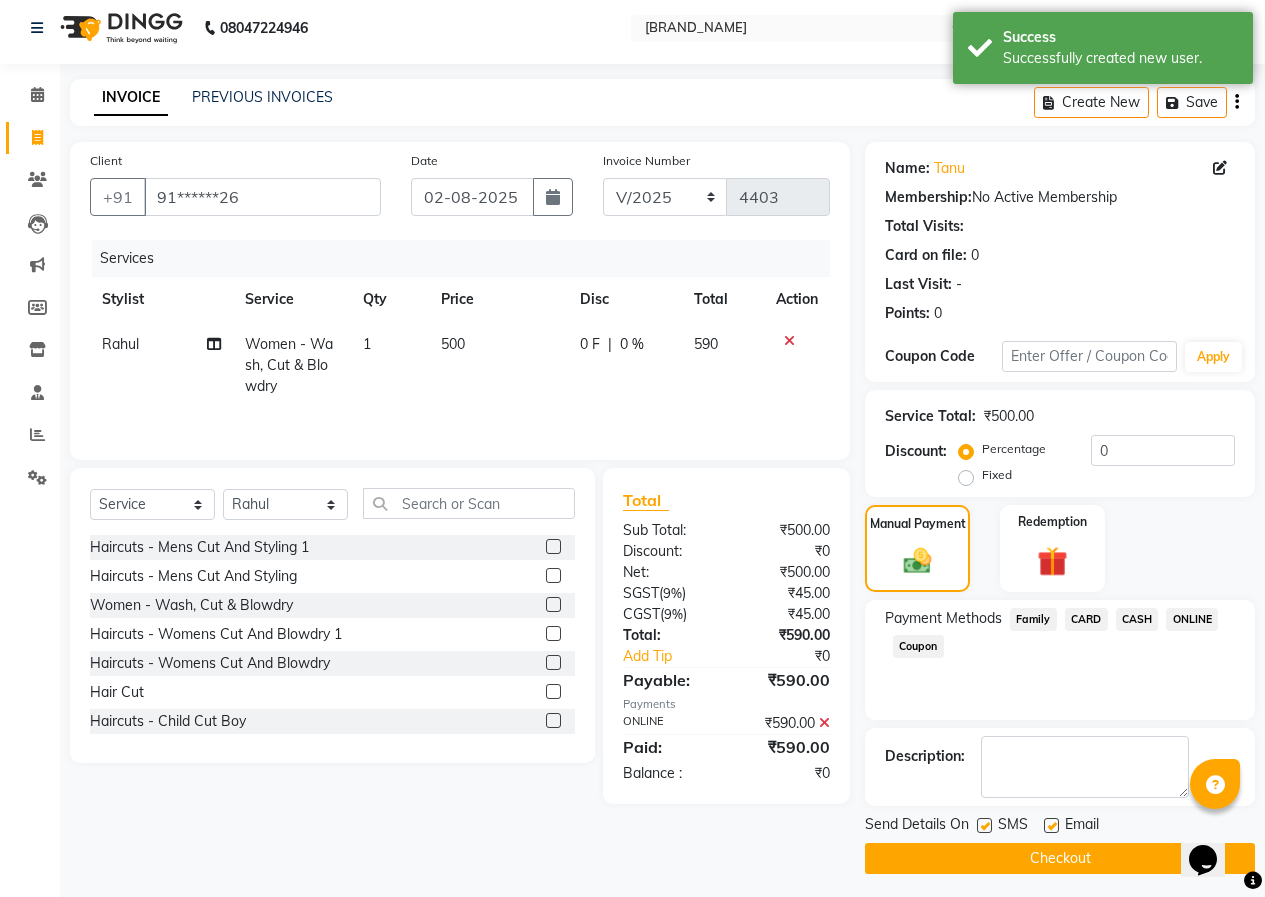 scroll, scrollTop: 15, scrollLeft: 0, axis: vertical 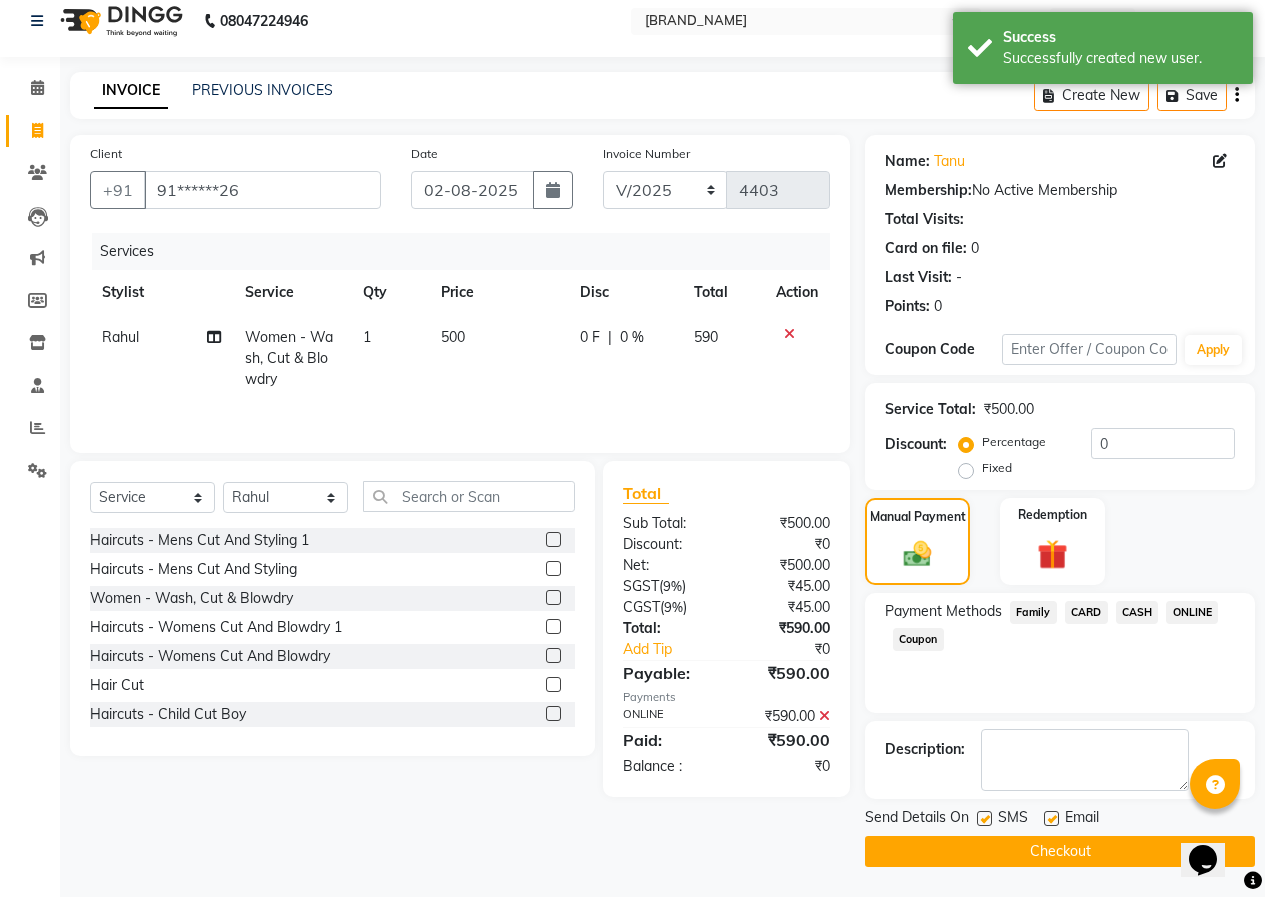 click on "Checkout" 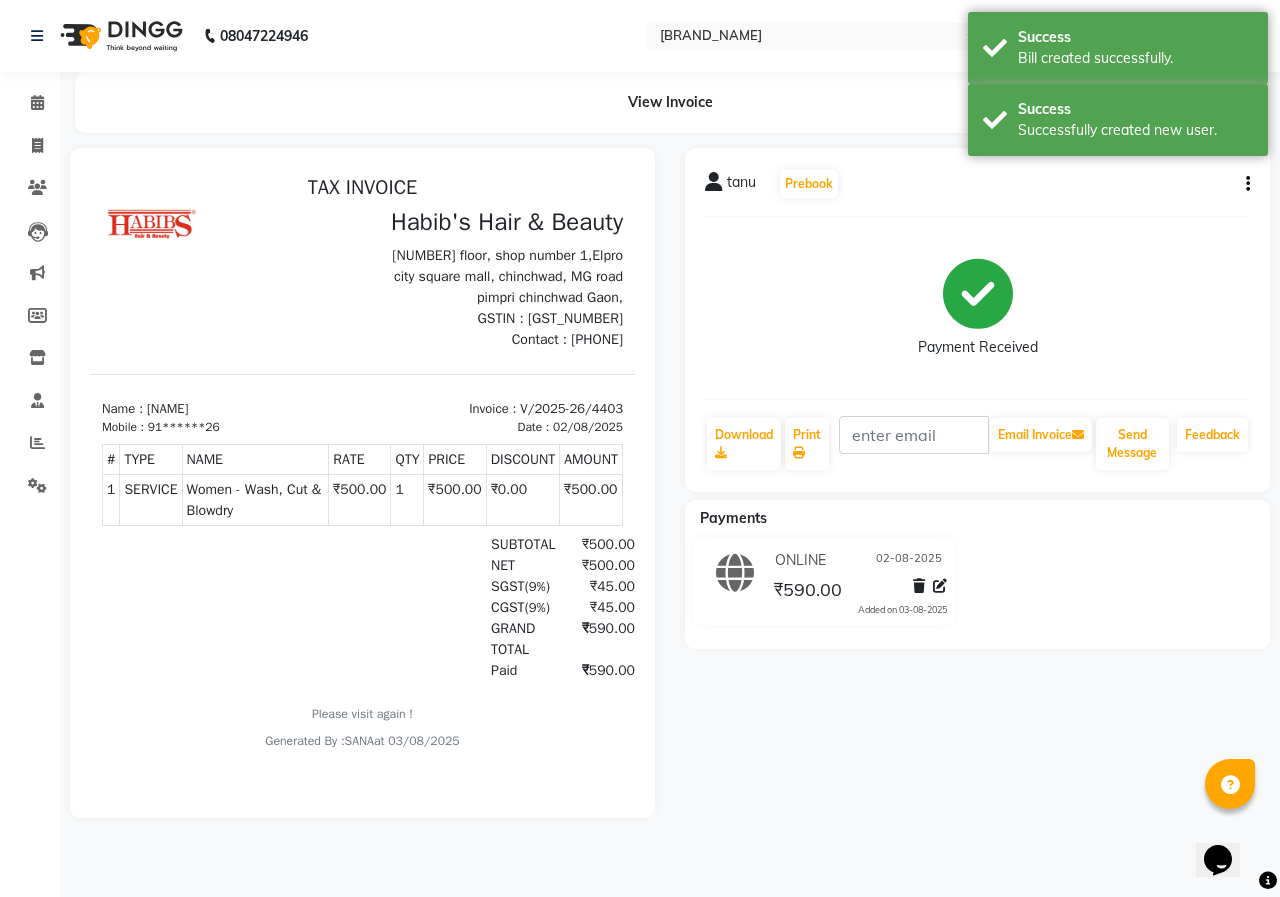 scroll, scrollTop: 0, scrollLeft: 0, axis: both 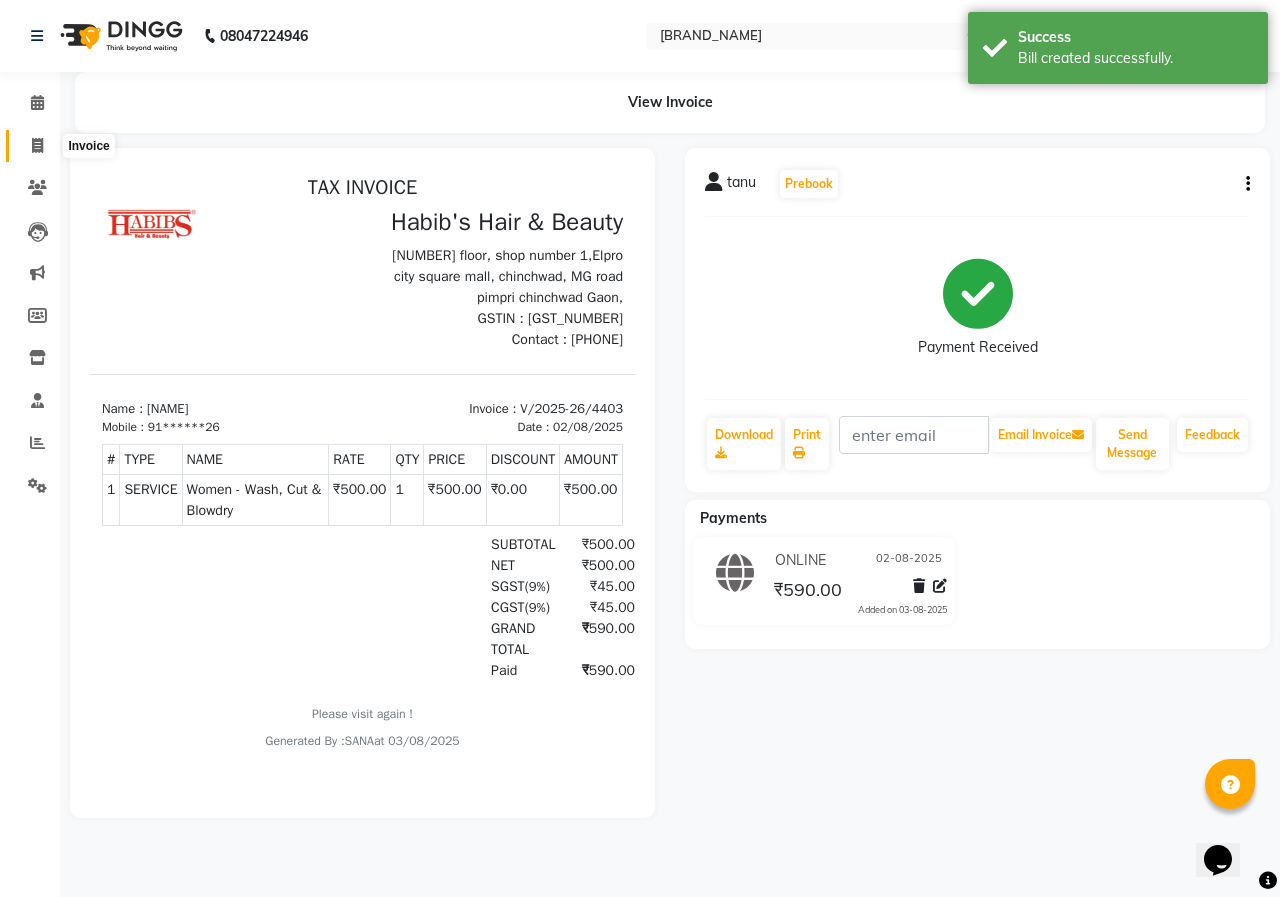 click 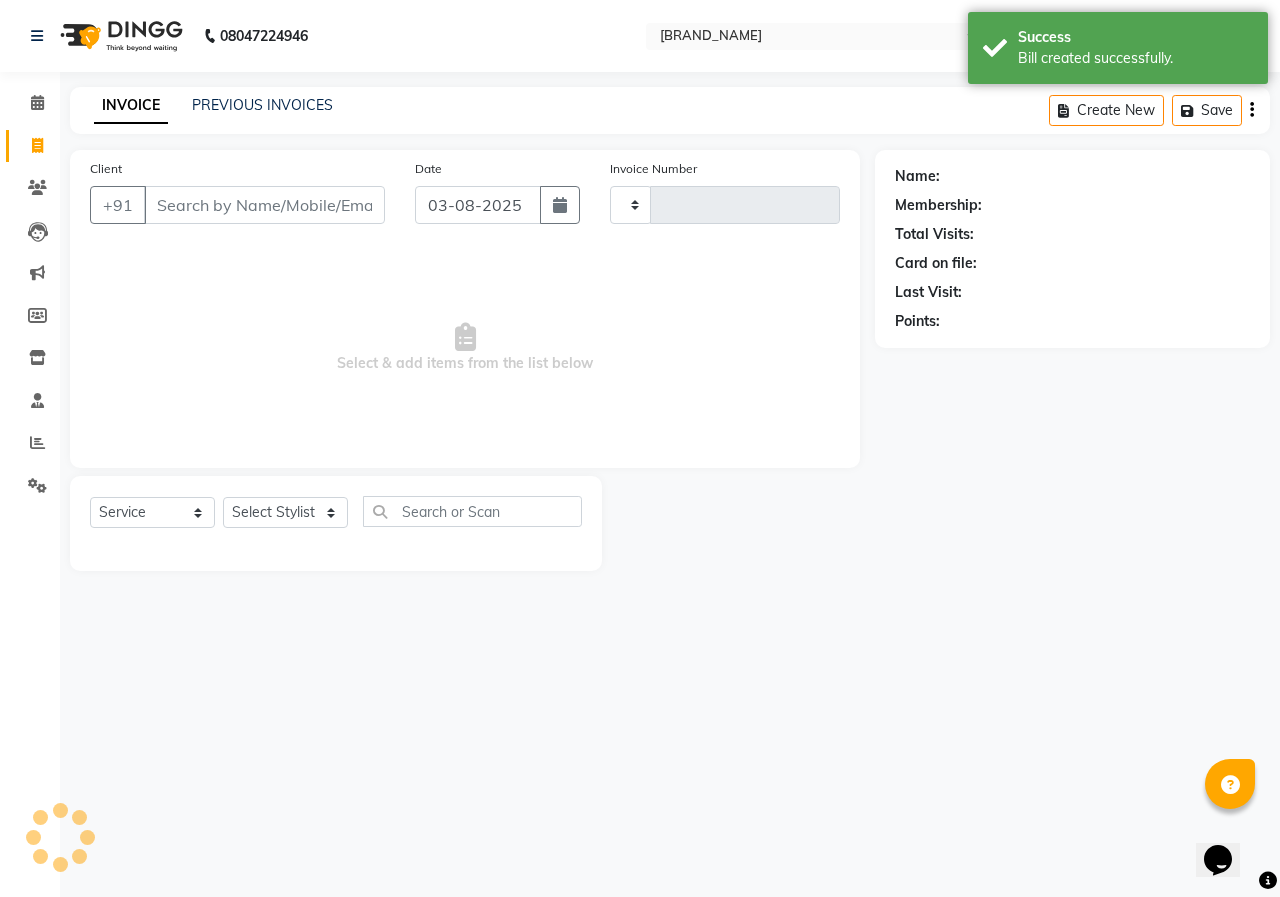 type on "4404" 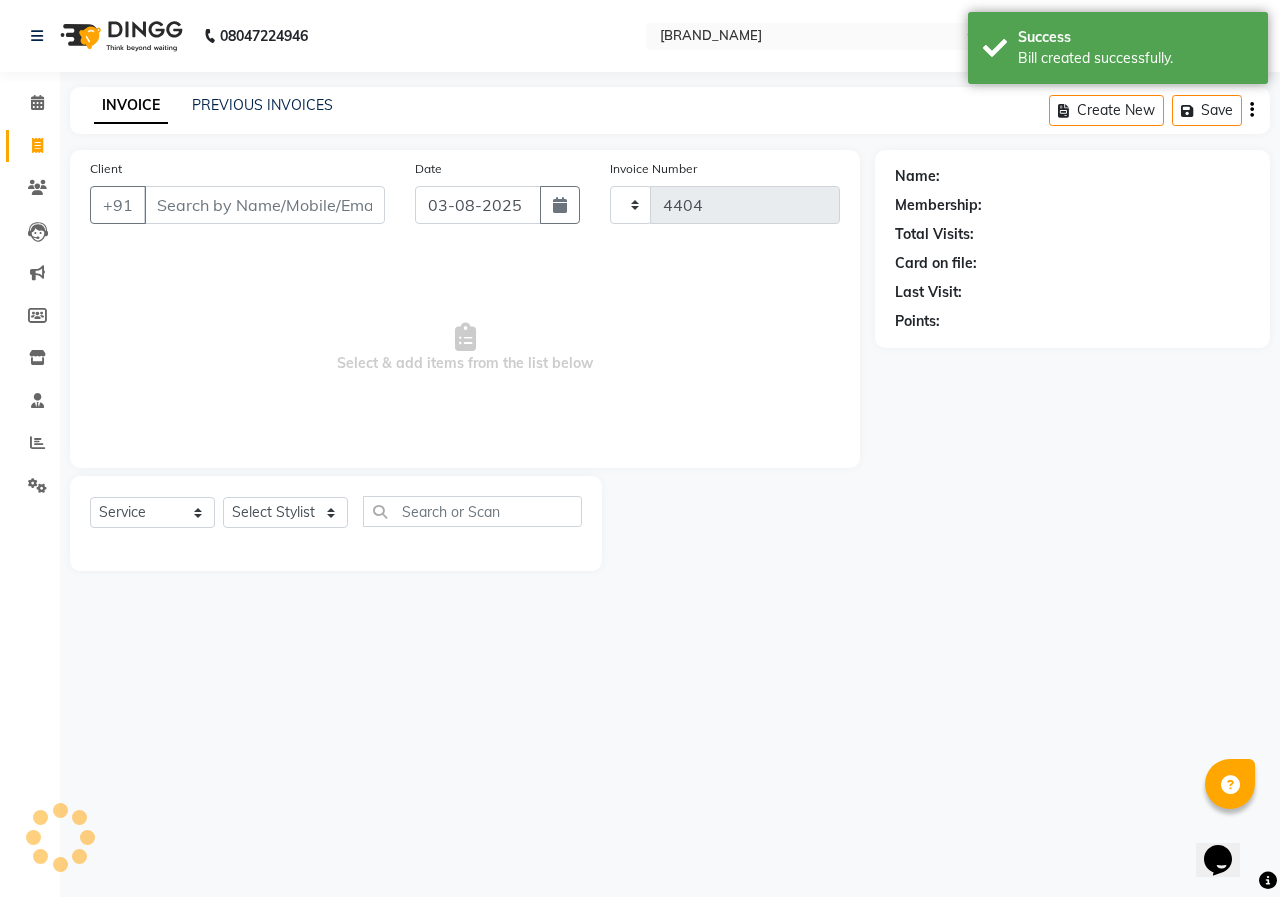 select on "3952" 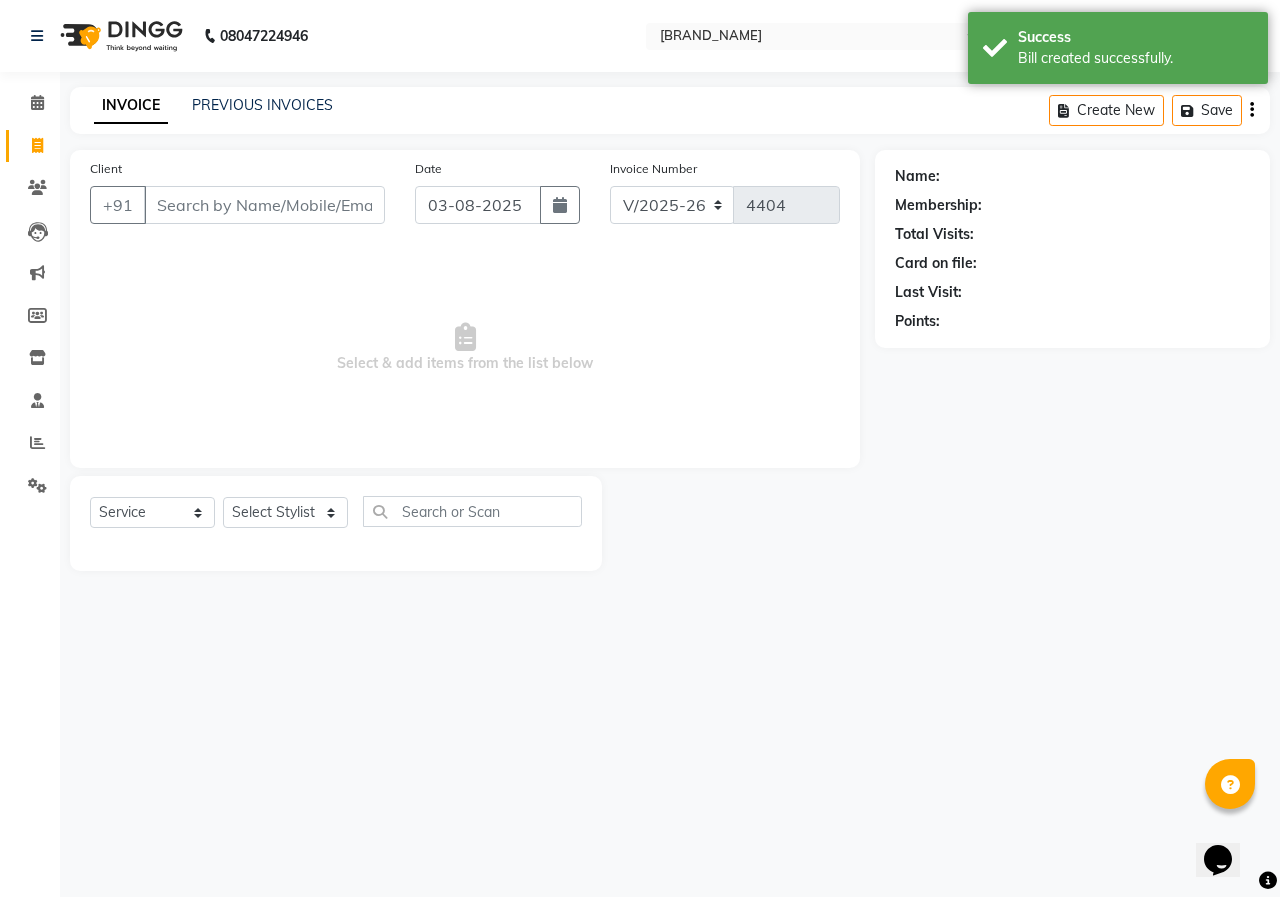 click on "Date 03-08-2025" 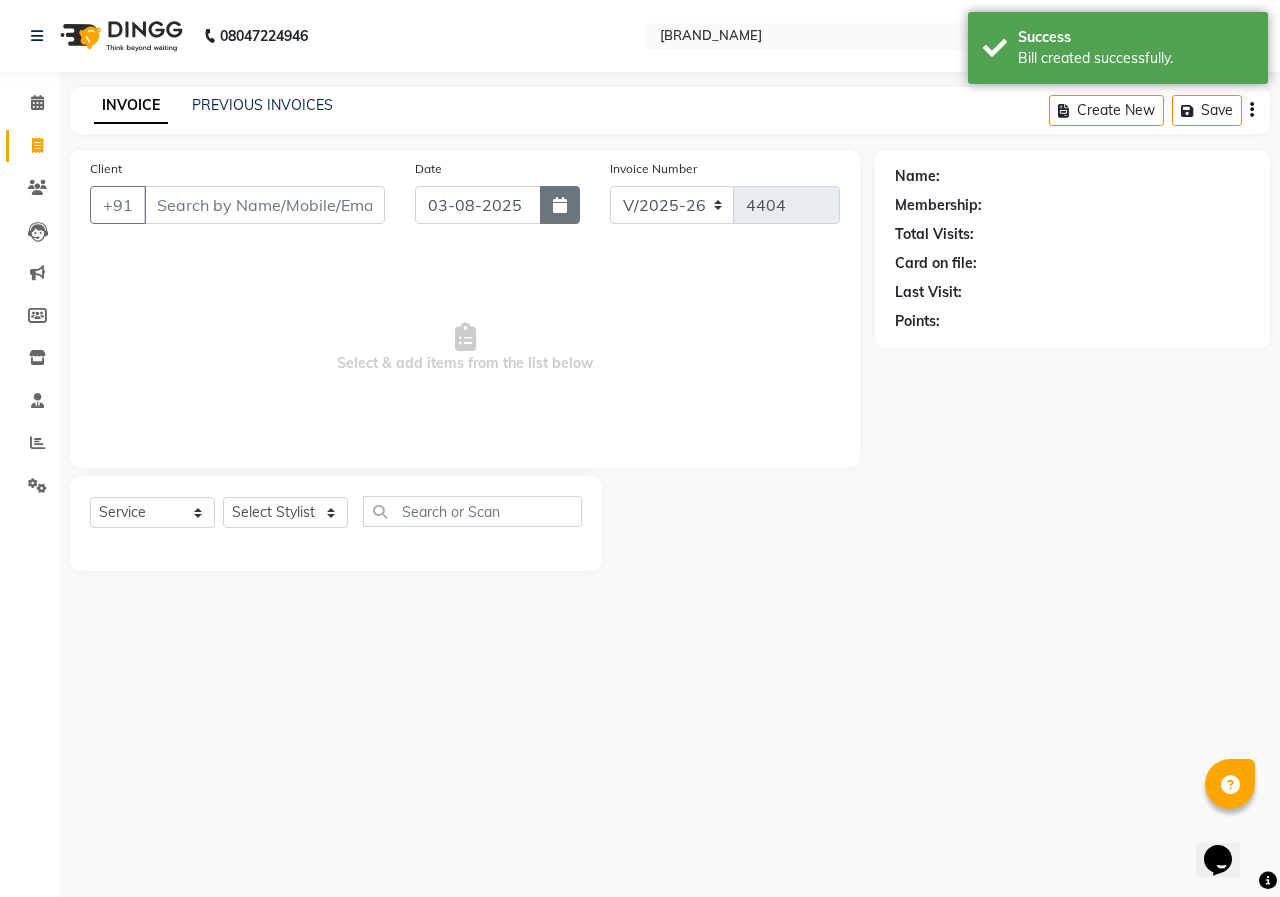 click 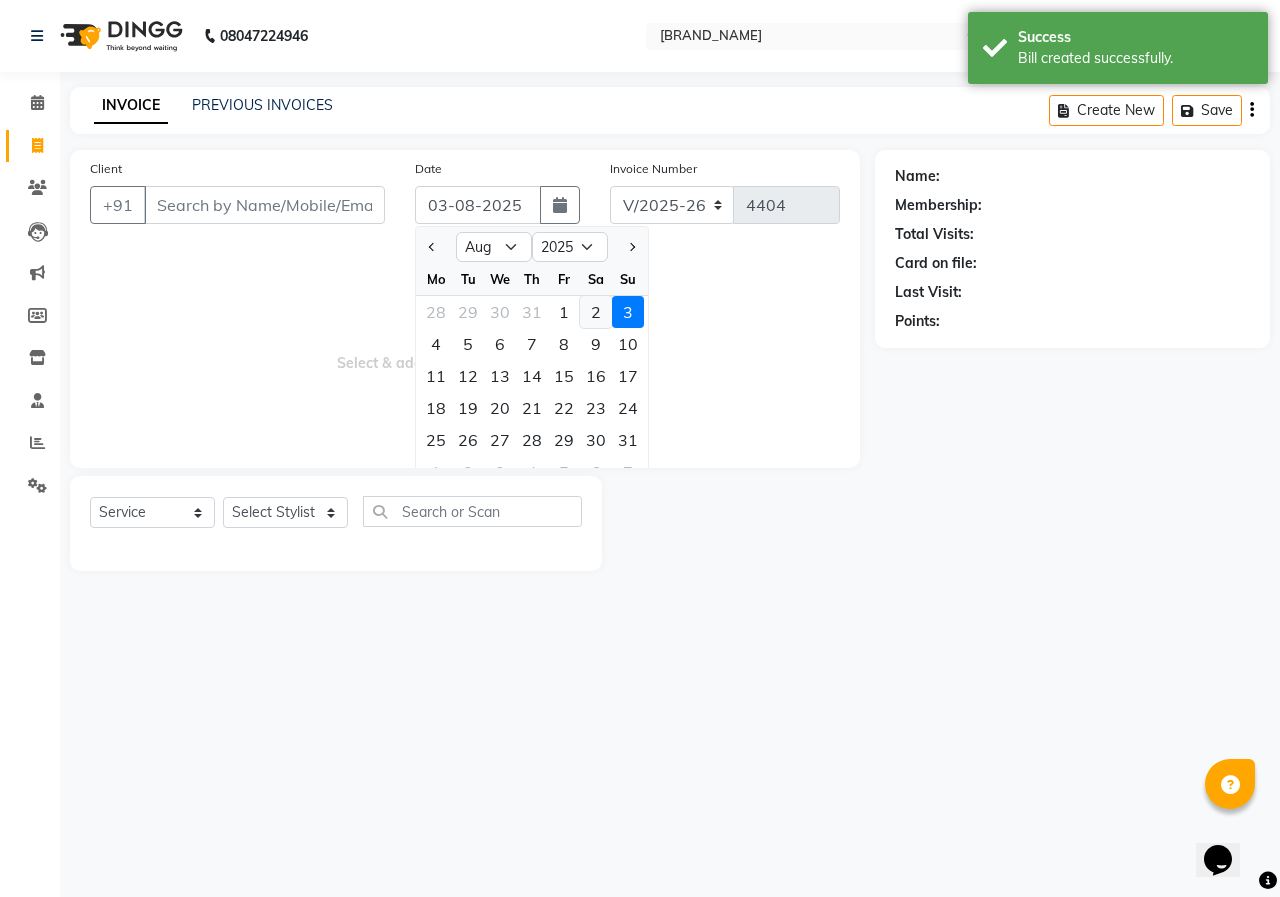 click on "2" 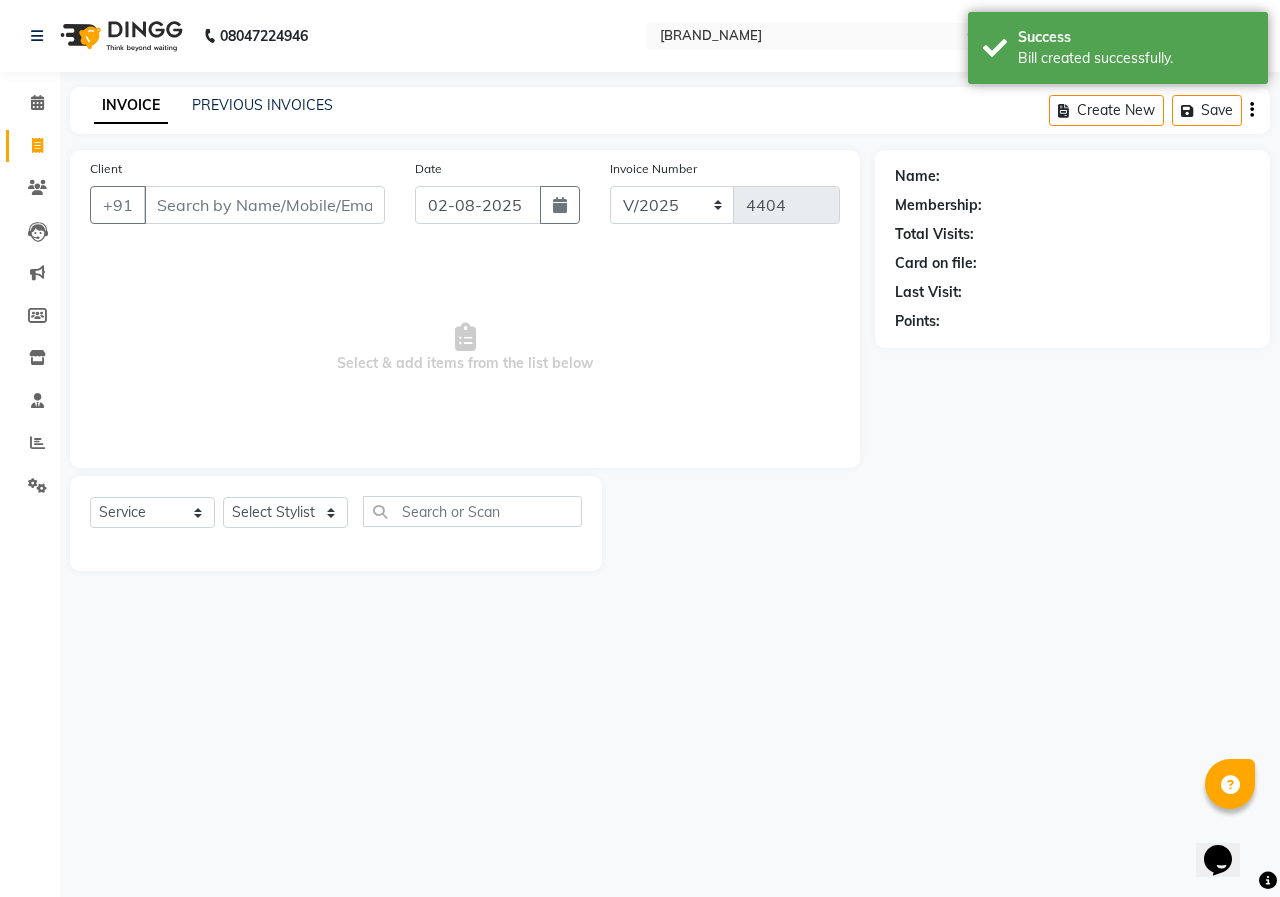 click on "Client +91" 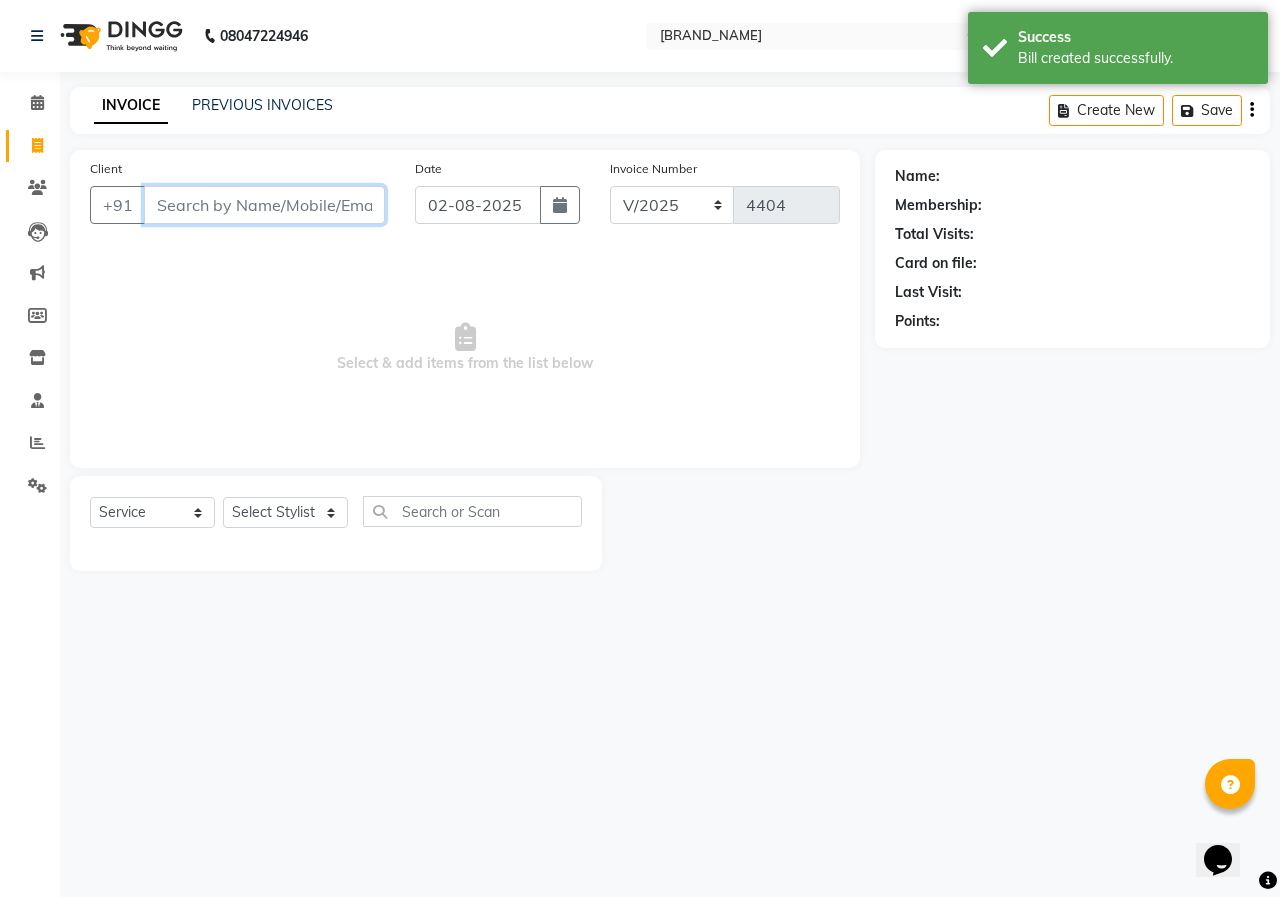 click on "Client" at bounding box center [264, 205] 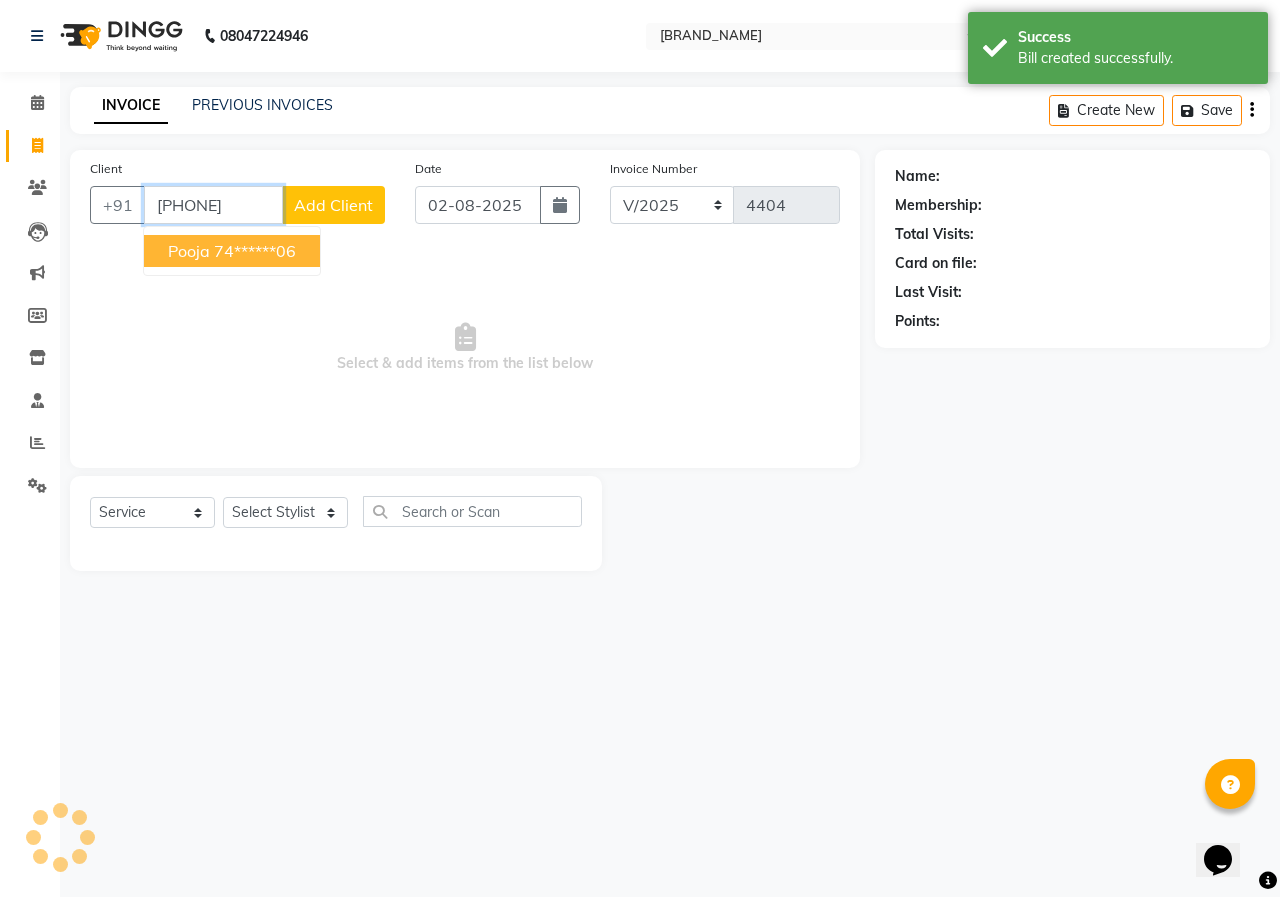 type on "[PHONE]" 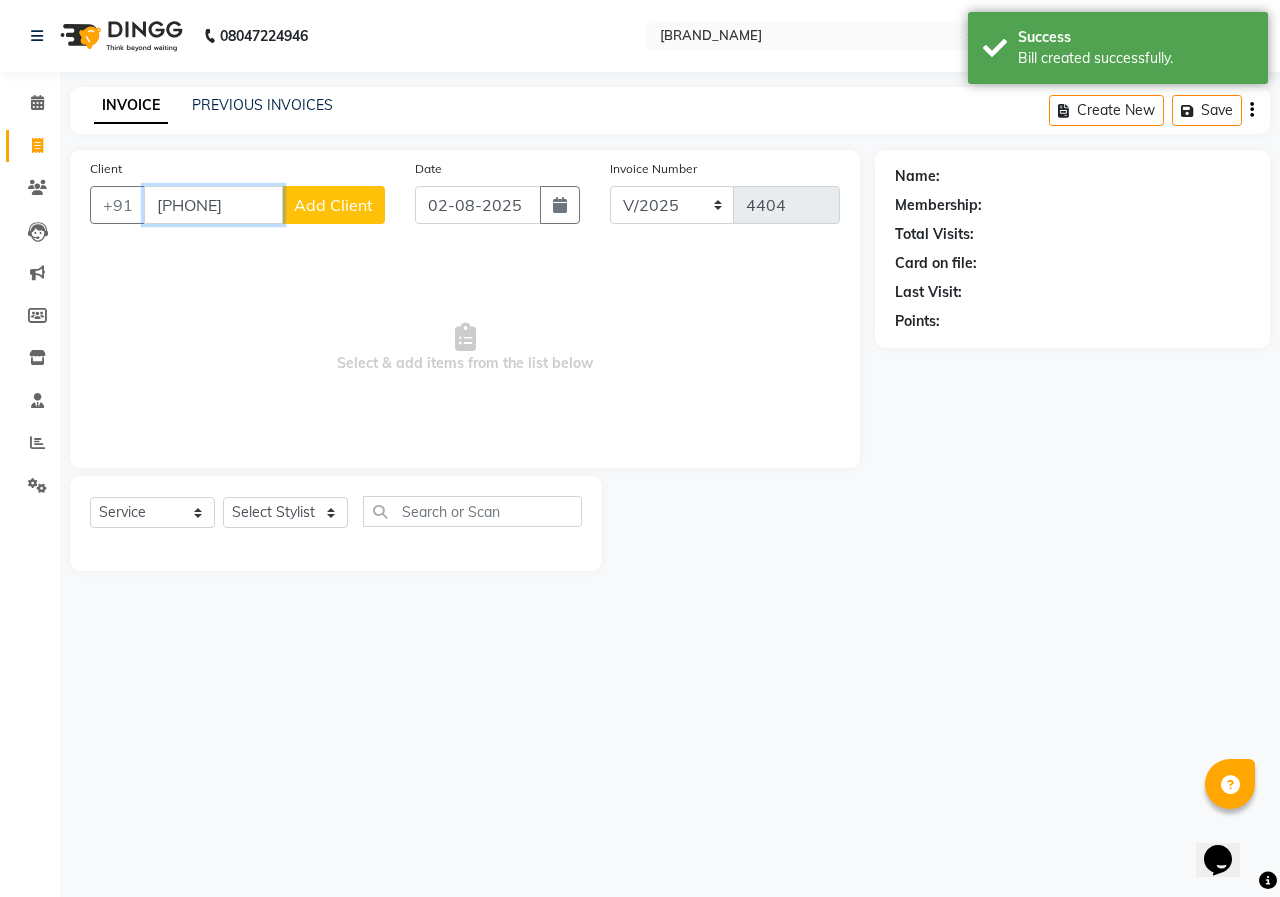 click on "[PHONE]" at bounding box center [213, 205] 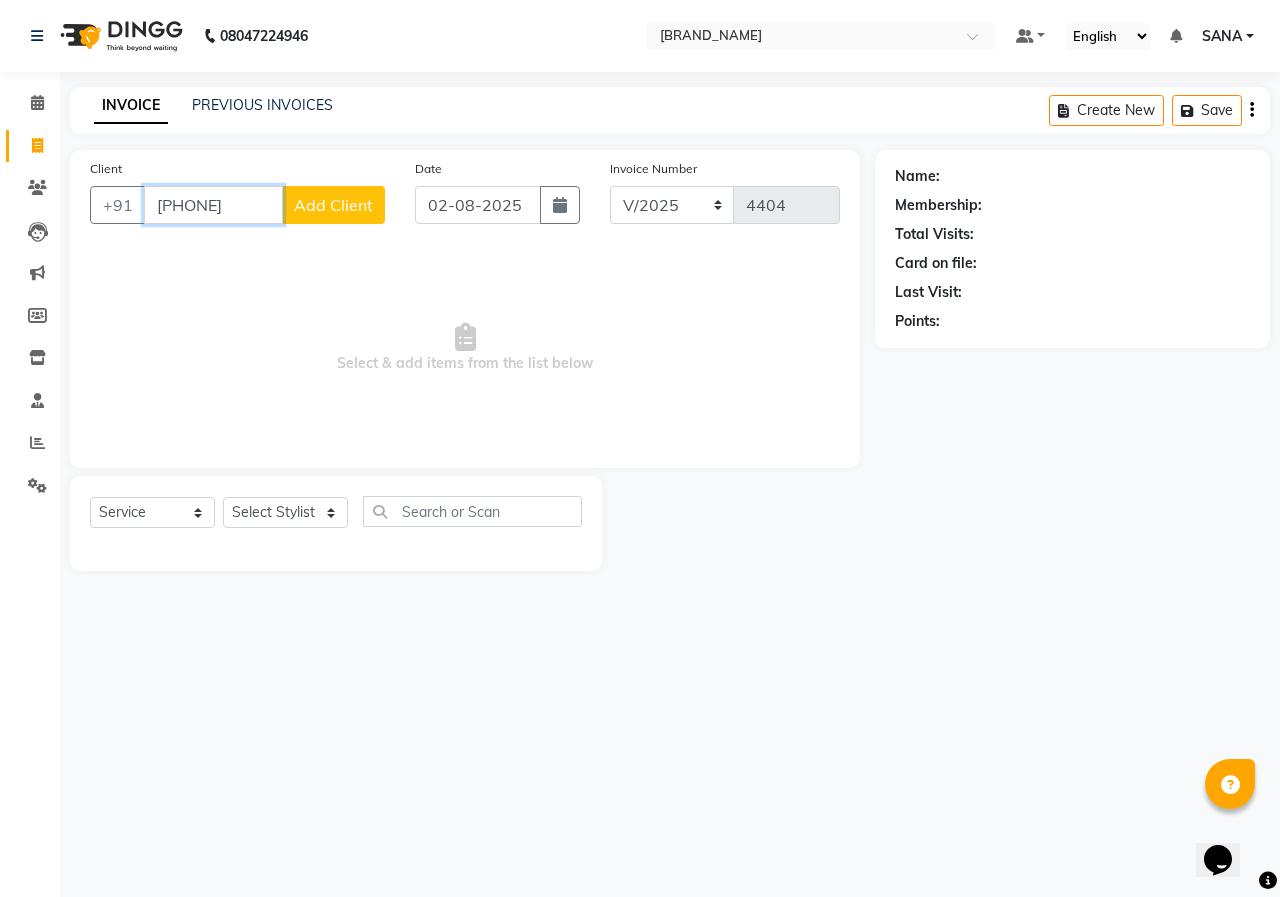 click on "[PHONE]" at bounding box center [213, 205] 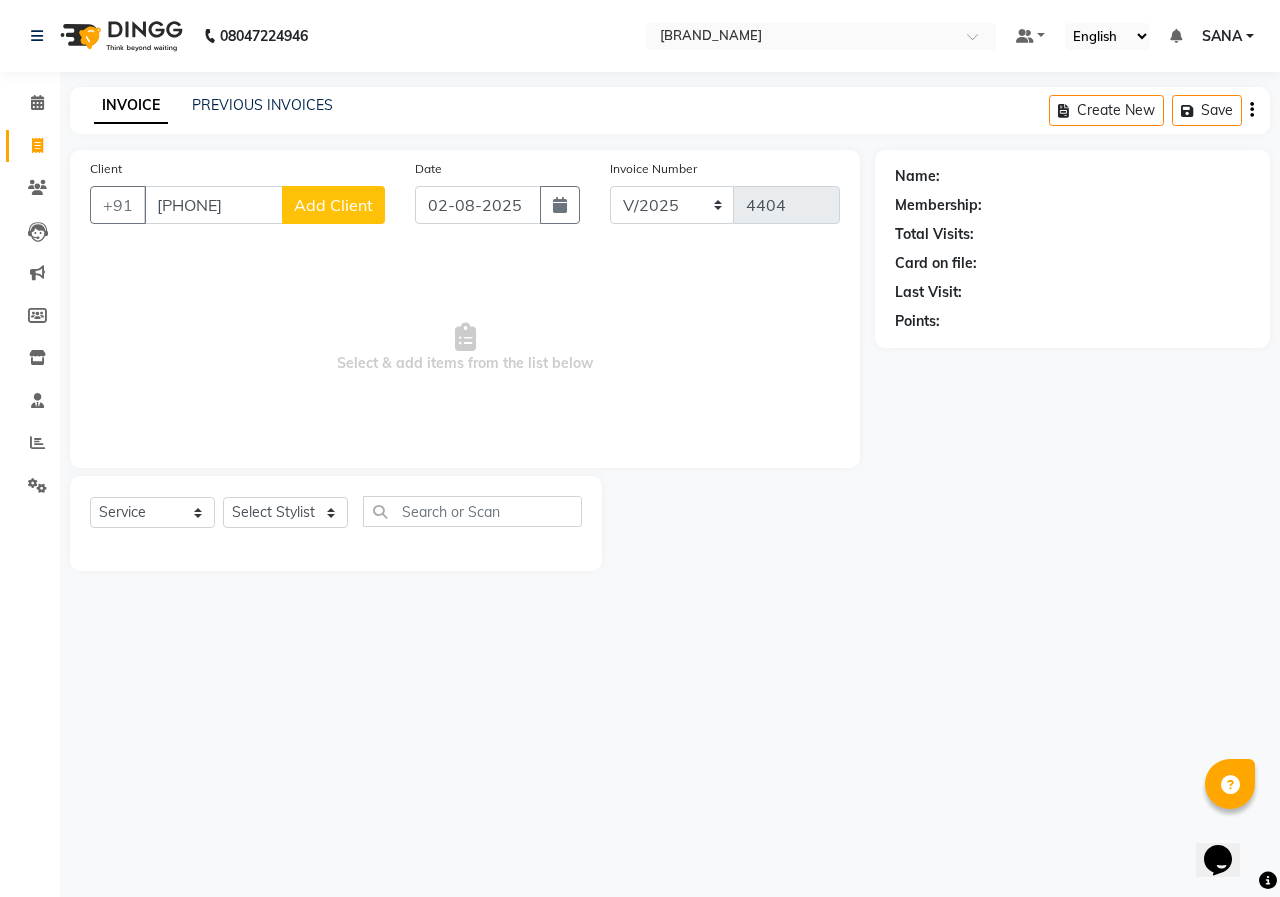 click on "Add Client" 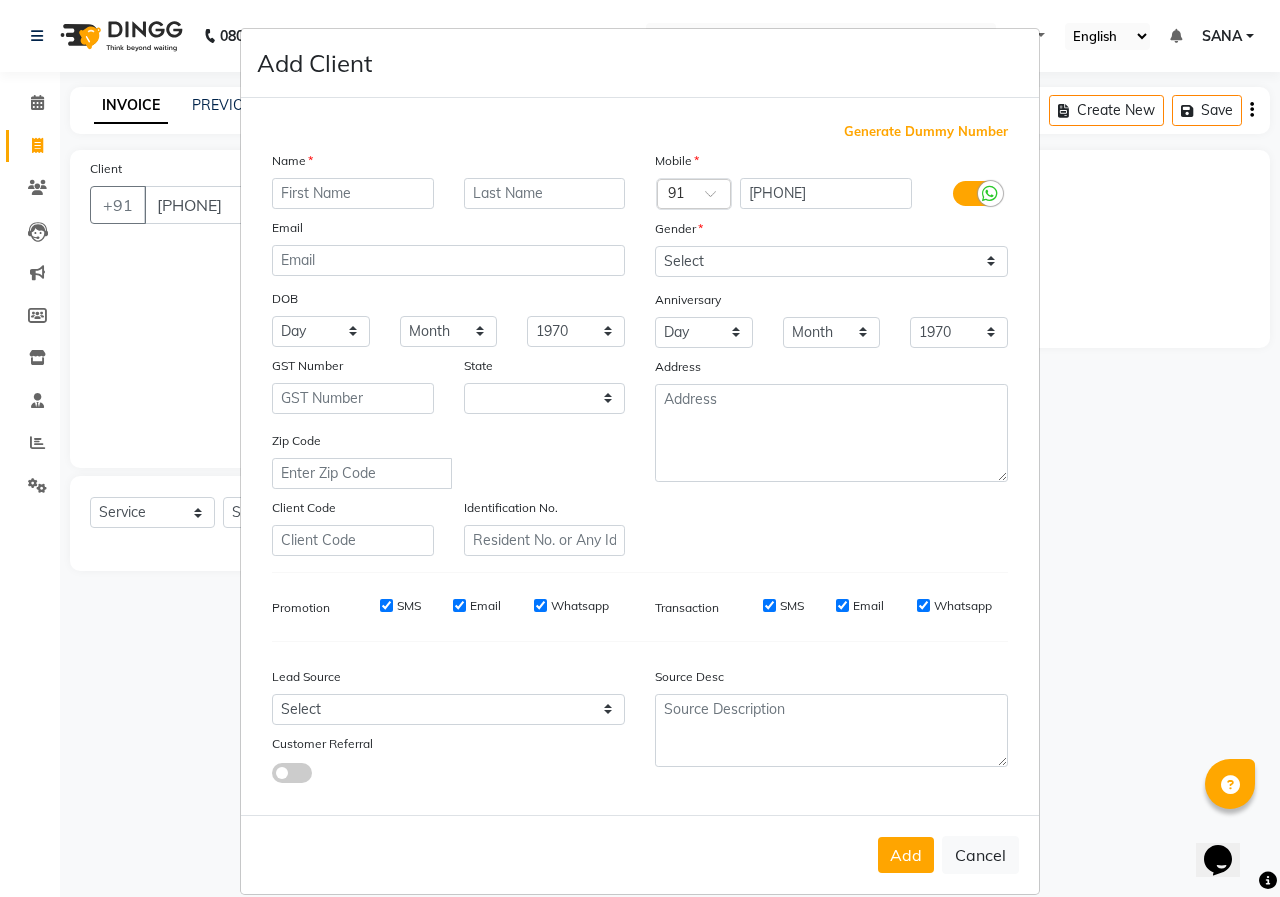 select on "22" 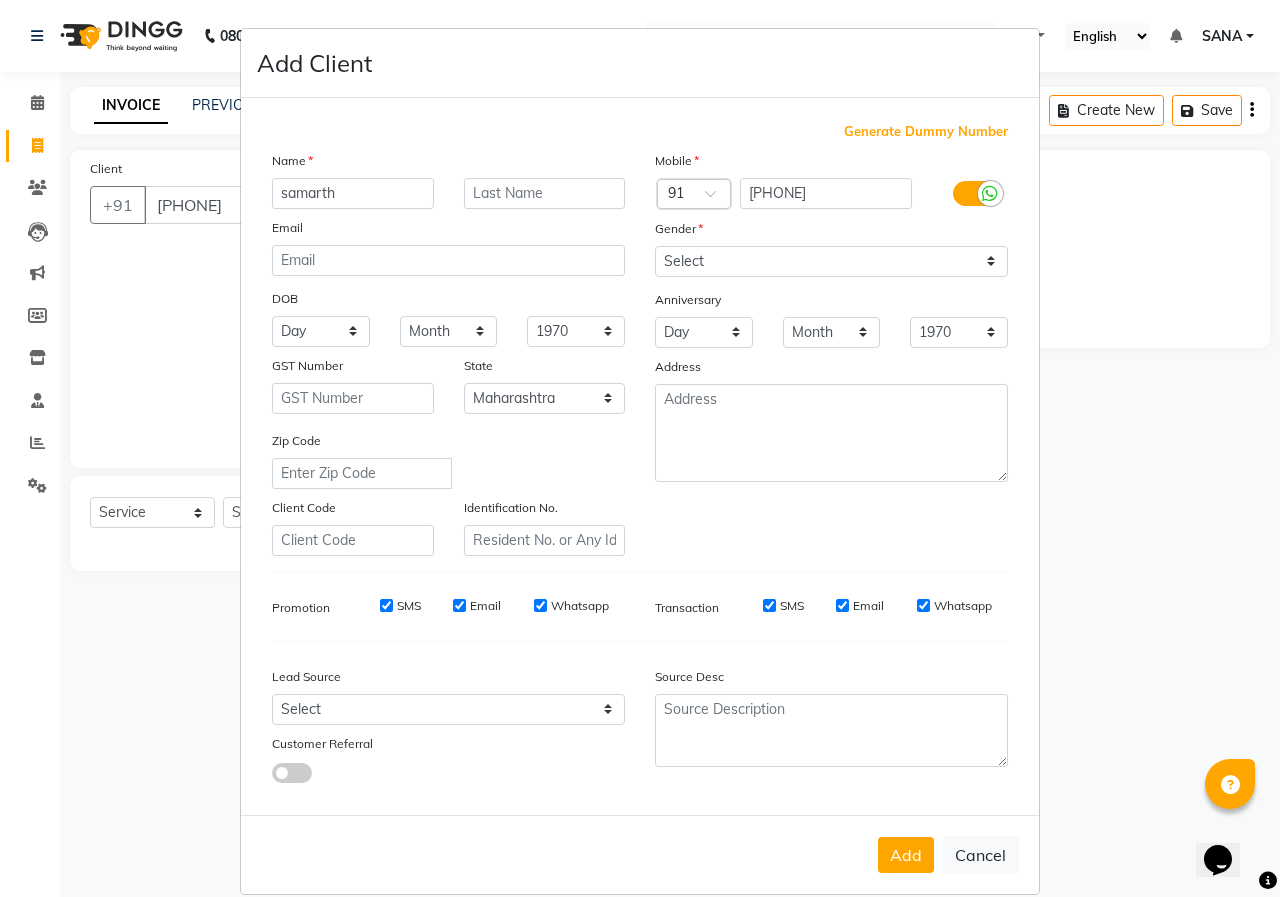 type on "samarth" 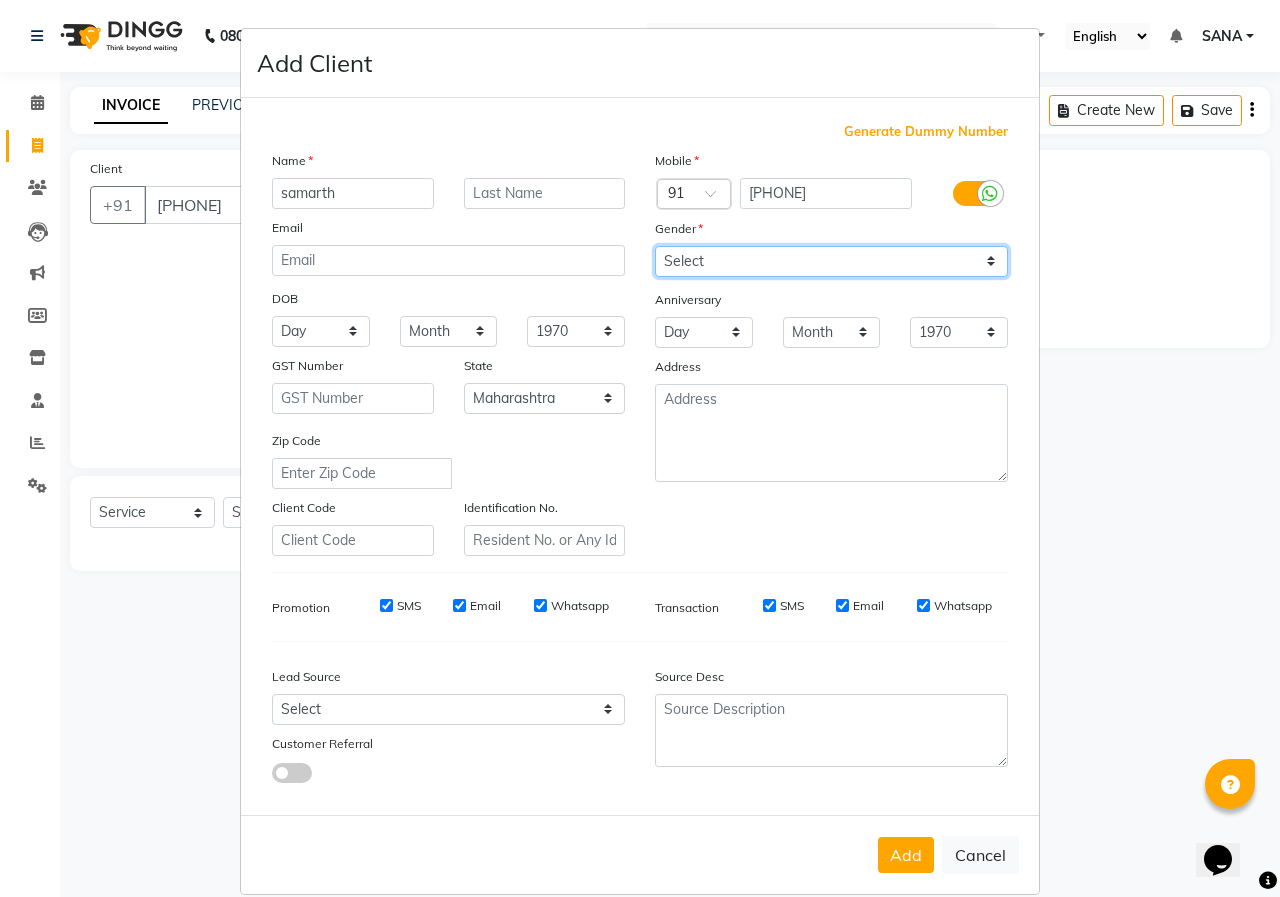 click on "Select Male Female Other Prefer Not To Say" at bounding box center [831, 261] 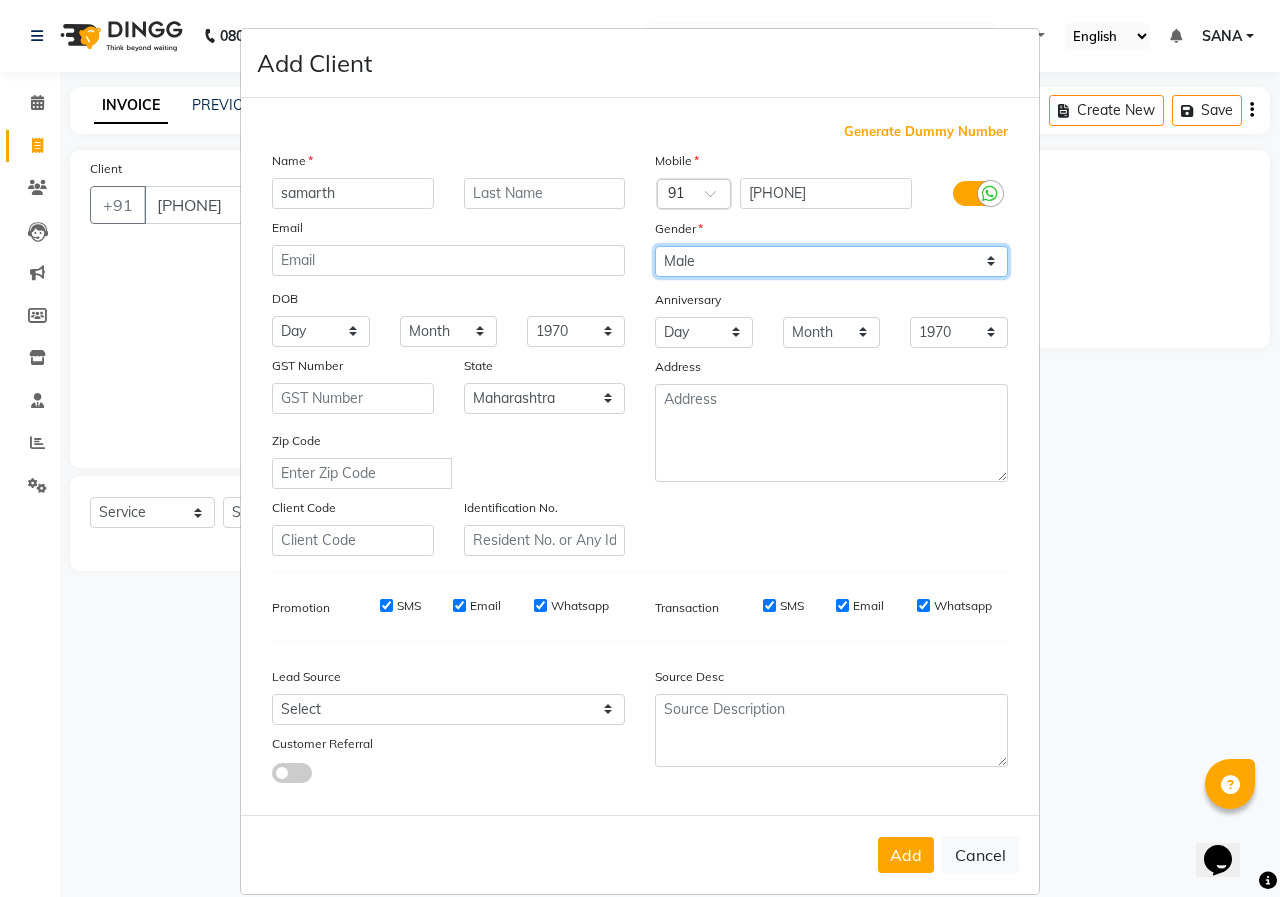 click on "Select Male Female Other Prefer Not To Say" at bounding box center [831, 261] 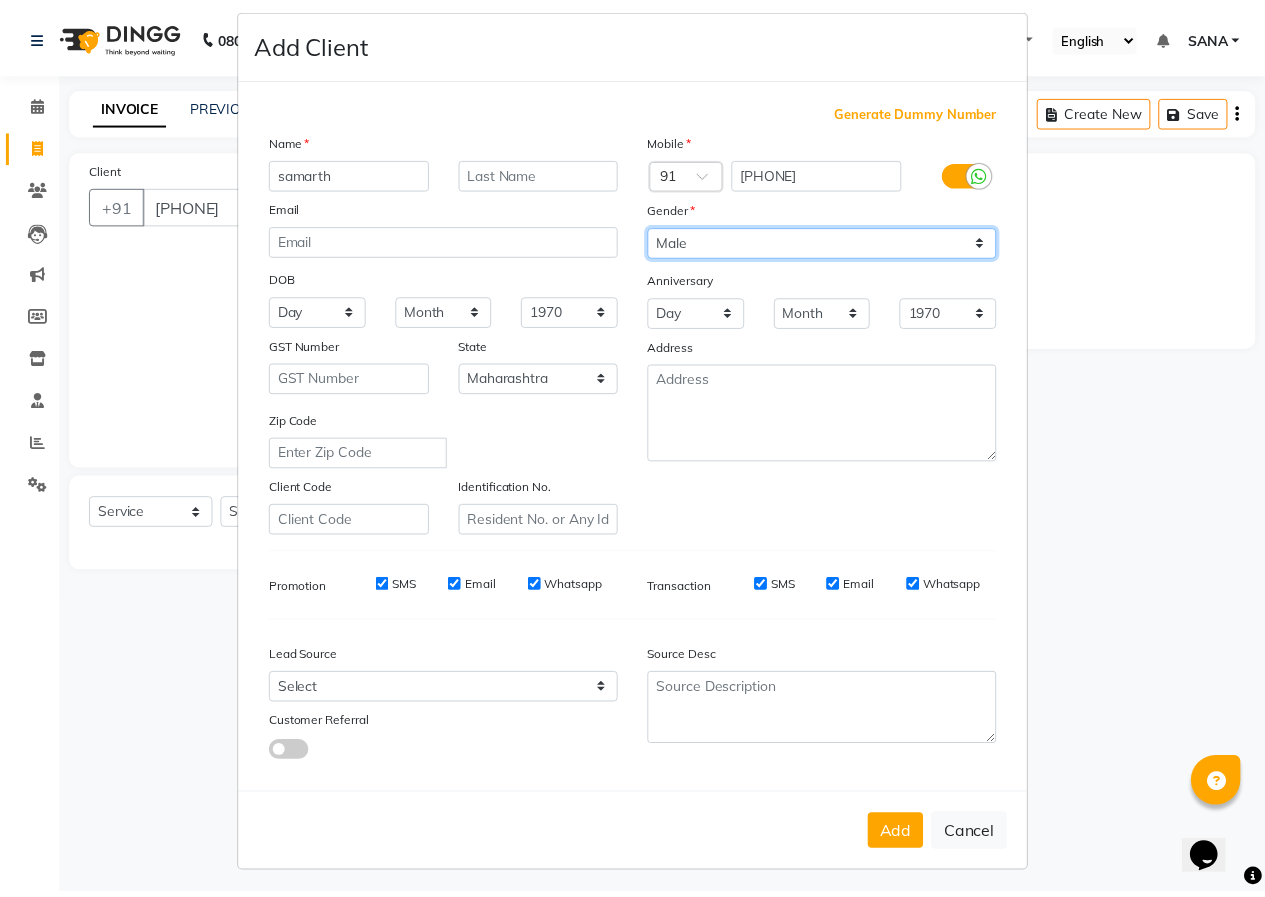 scroll, scrollTop: 26, scrollLeft: 0, axis: vertical 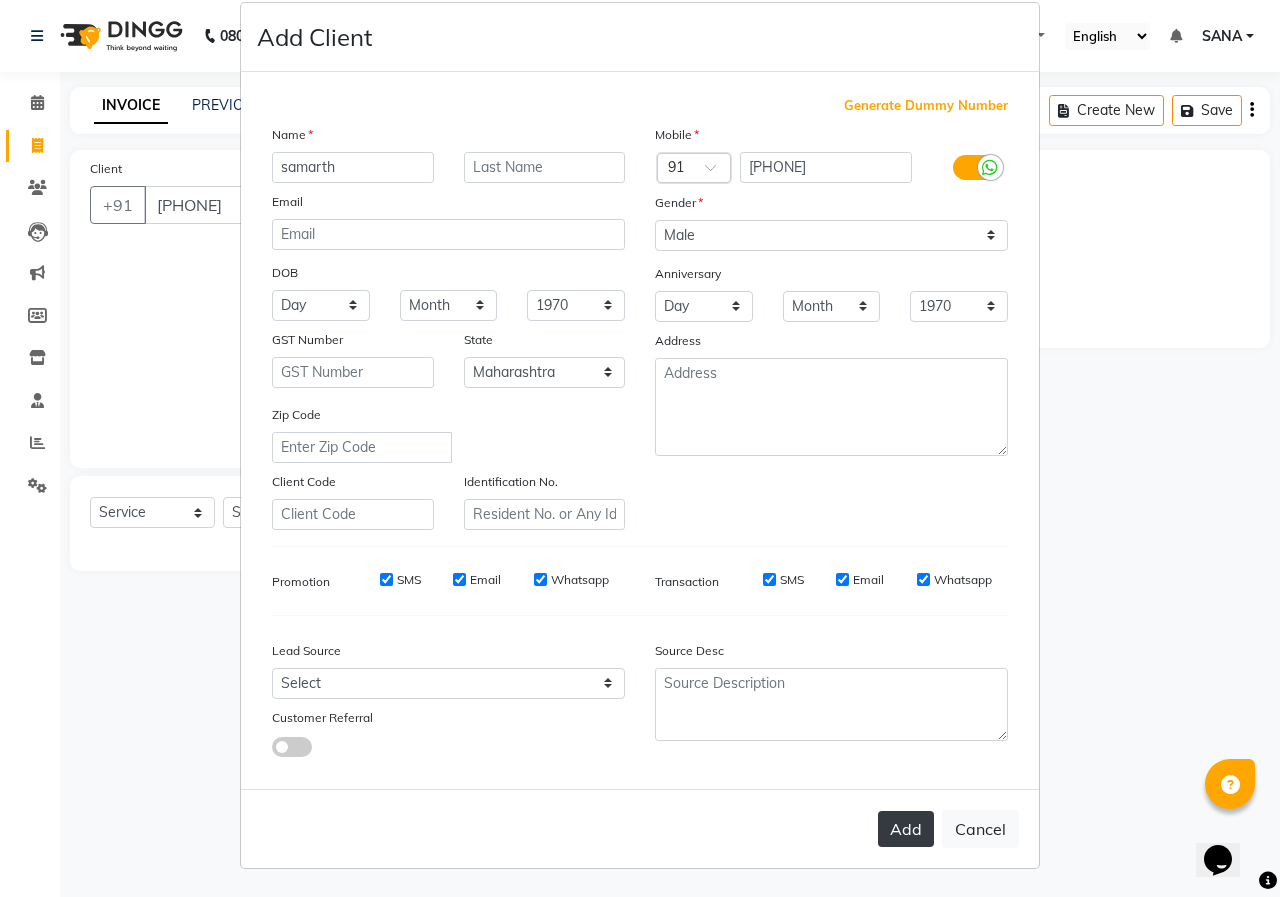 click on "Add" at bounding box center [906, 829] 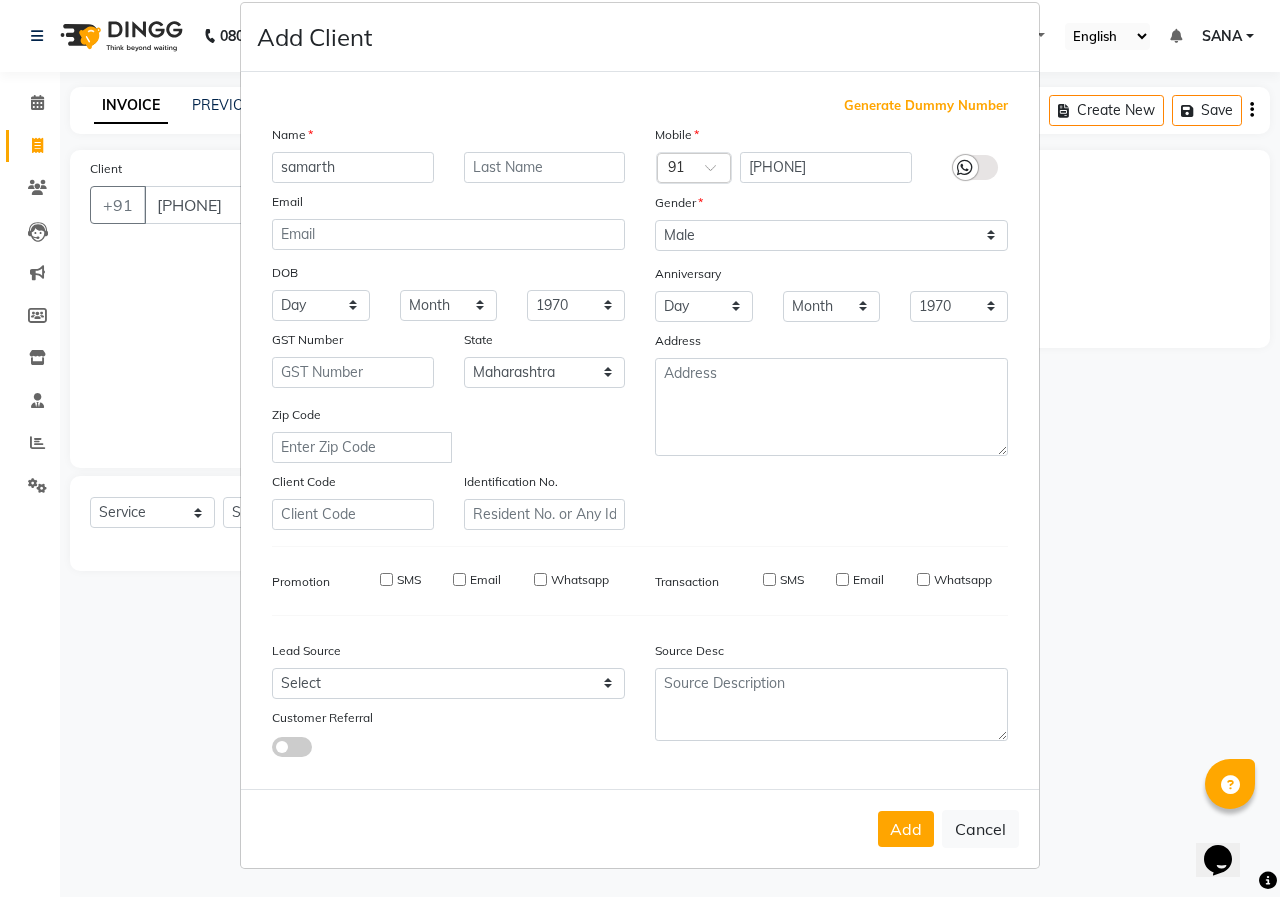type on "74******76" 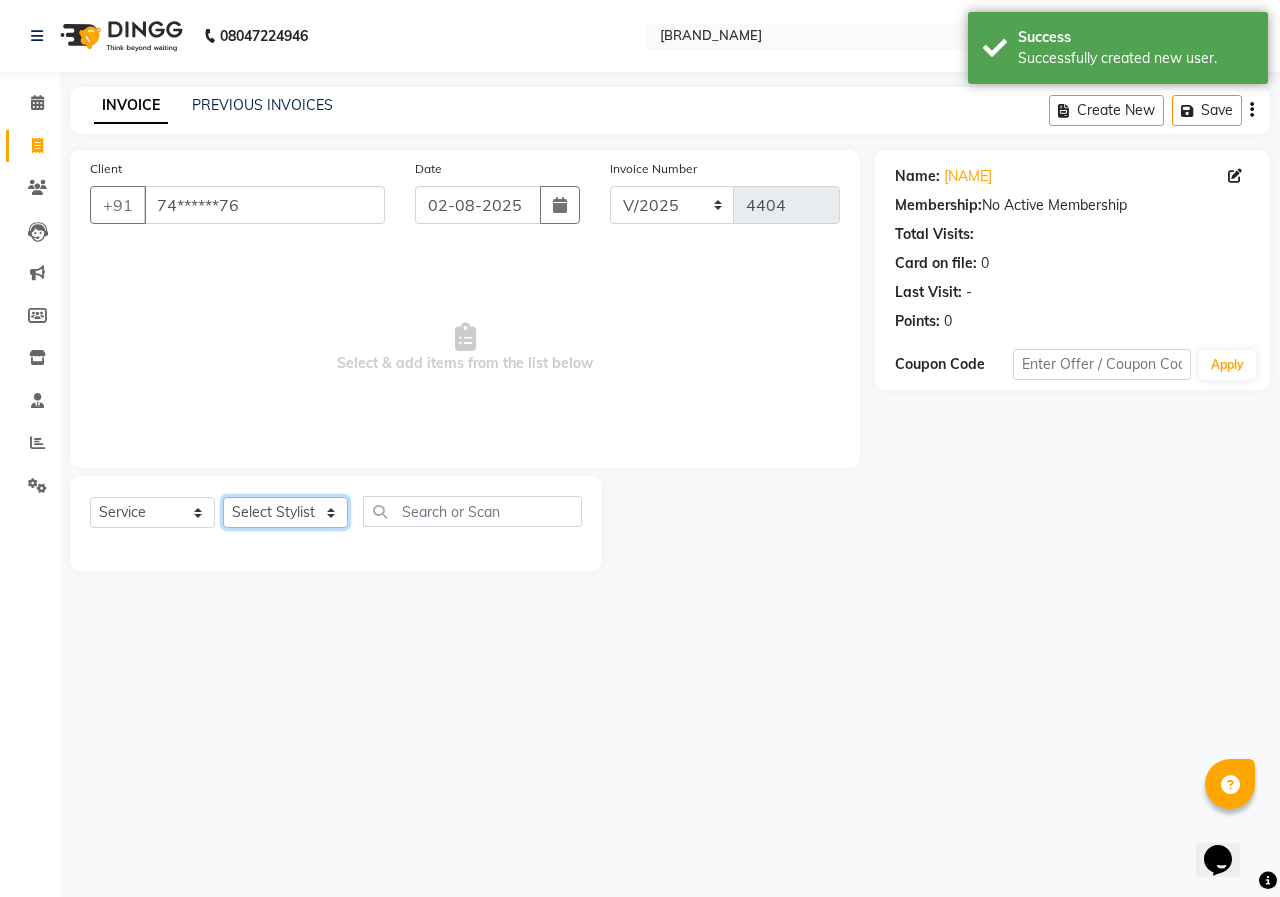 click on "Select Stylist ANUSHKA GAURI GUDDU Keshav Maushi Mhaske  priya  Rahul Ravi  Roshan Sagar SANA Sangam Sanika shabnam SONALI  subhan" 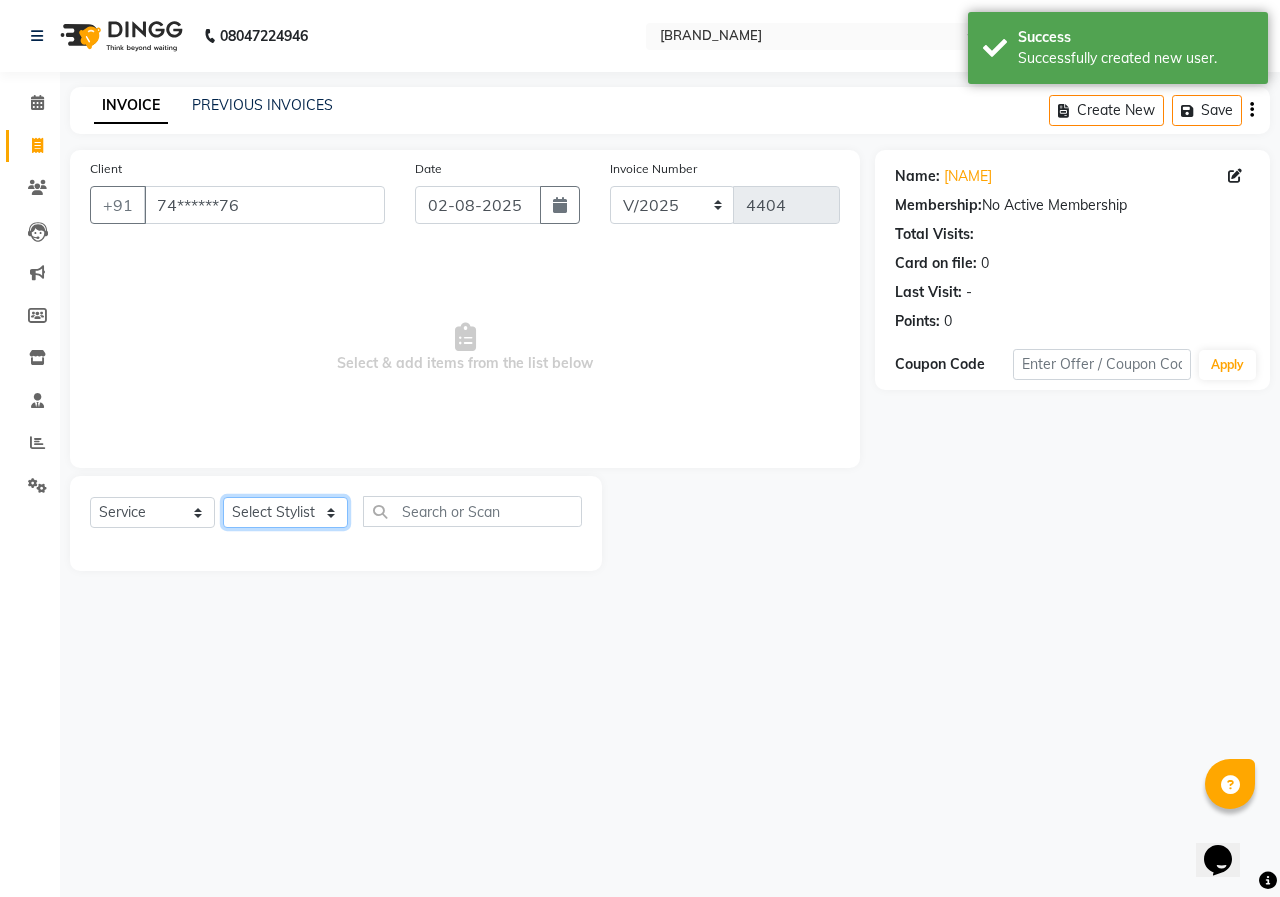 select on "31120" 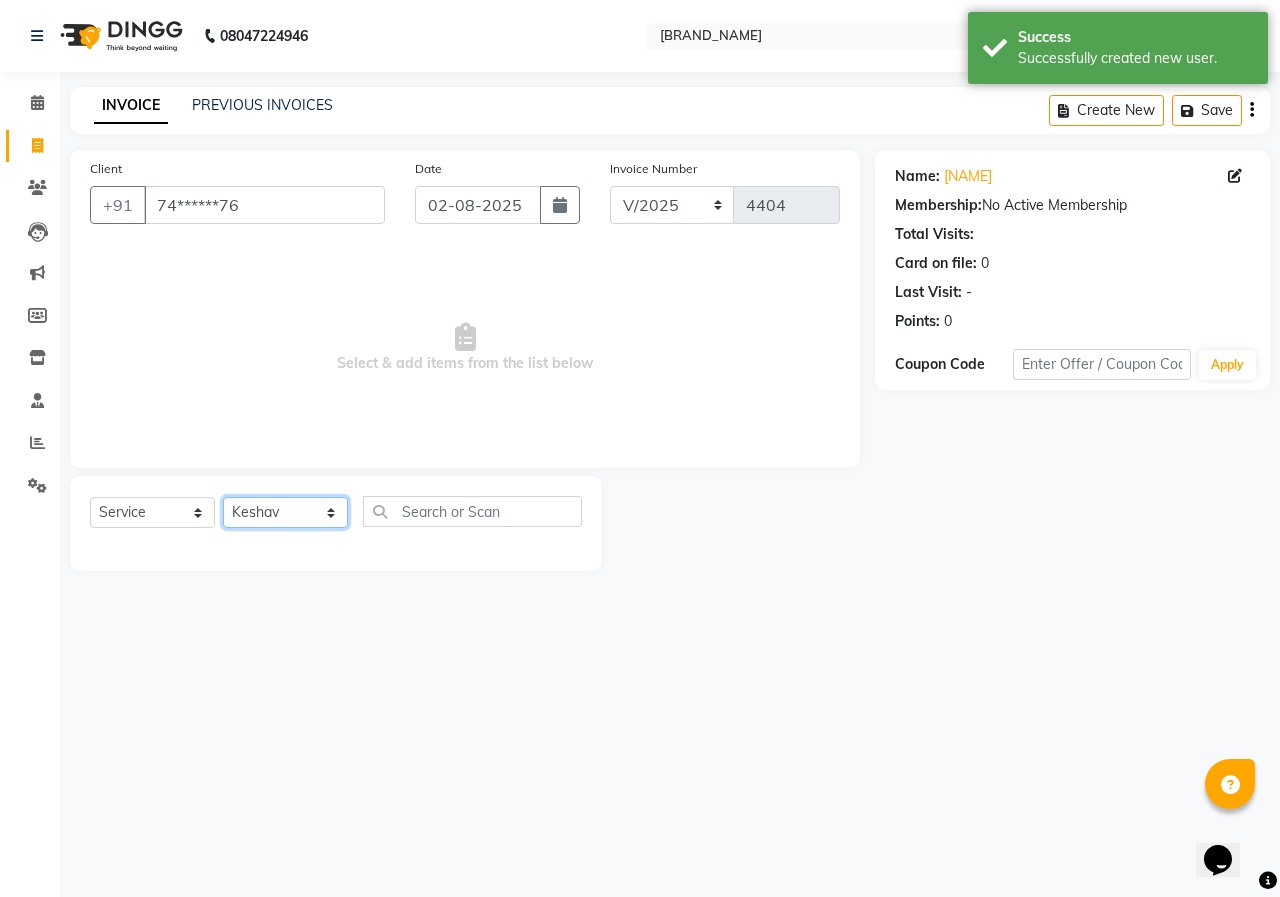 click on "Select Stylist ANUSHKA GAURI GUDDU Keshav Maushi Mhaske  priya  Rahul Ravi  Roshan Sagar SANA Sangam Sanika shabnam SONALI  subhan" 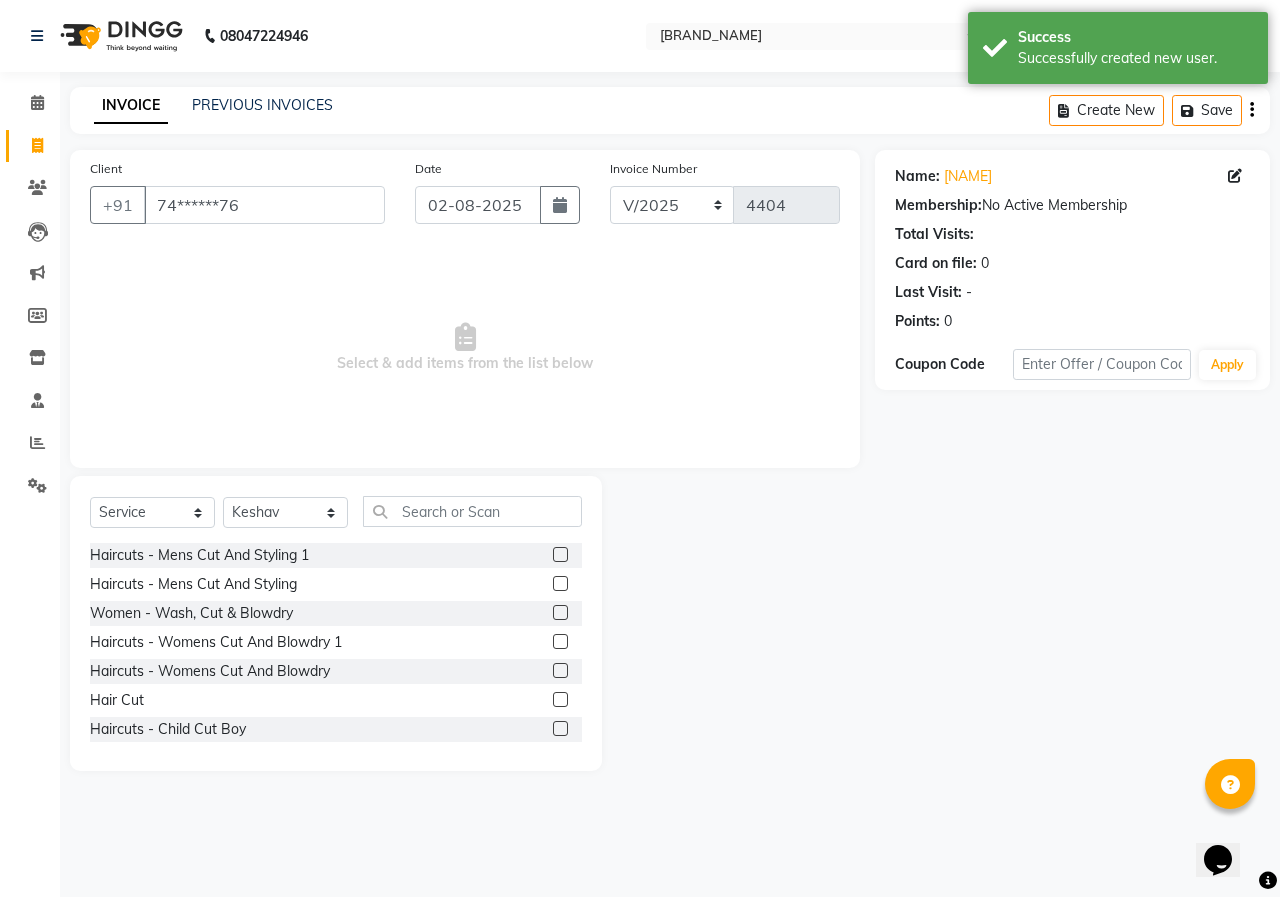 click 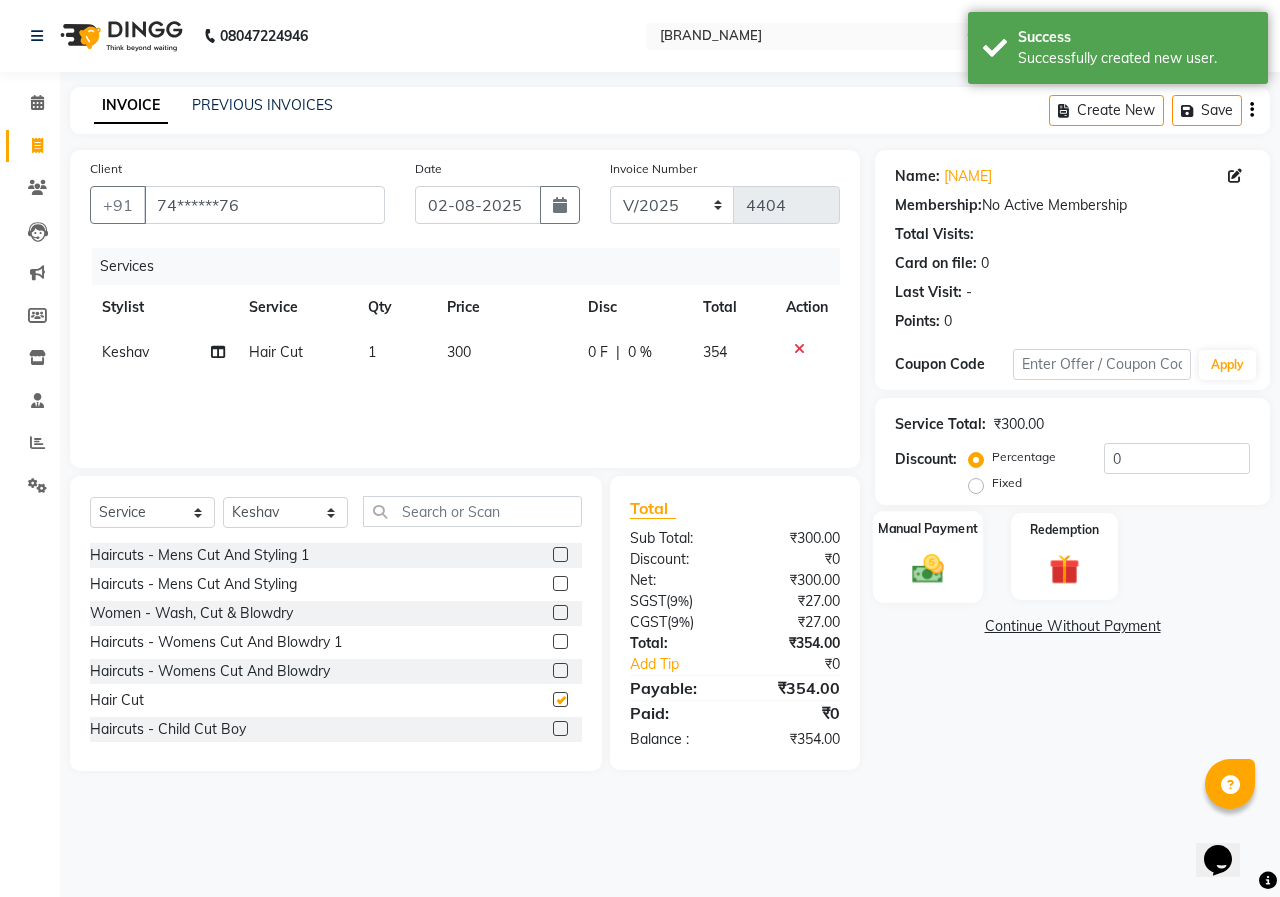 click 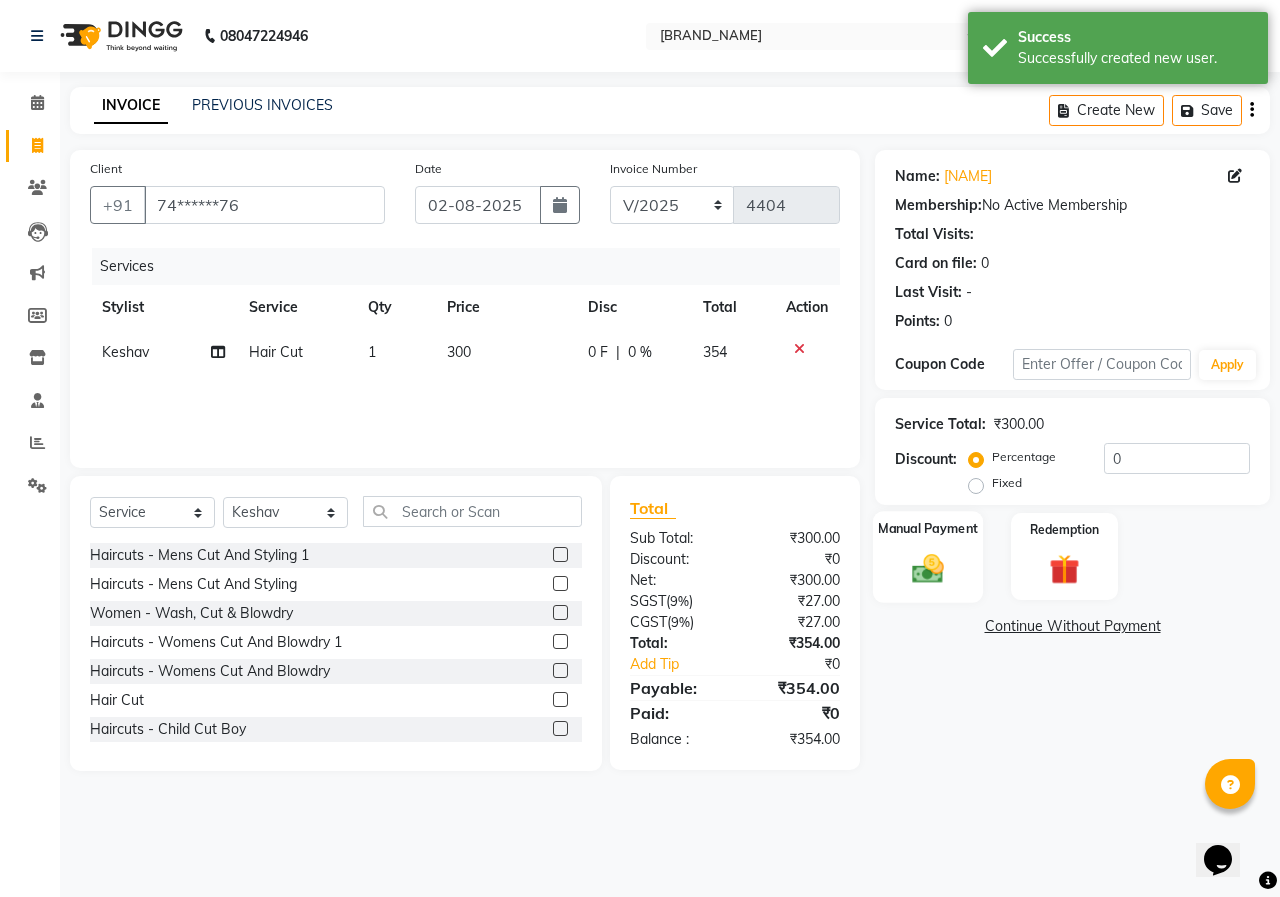 checkbox on "false" 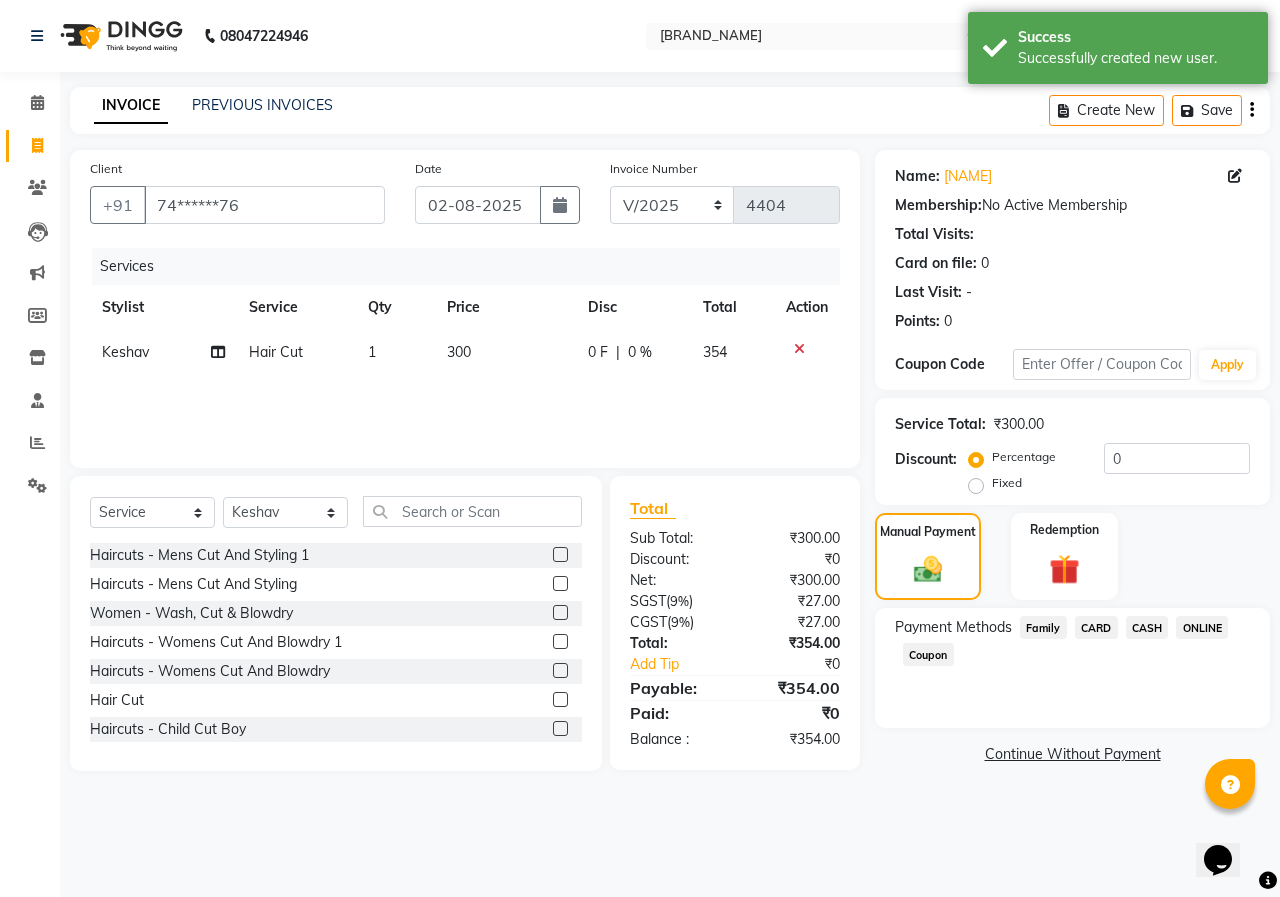 click on "ONLINE" 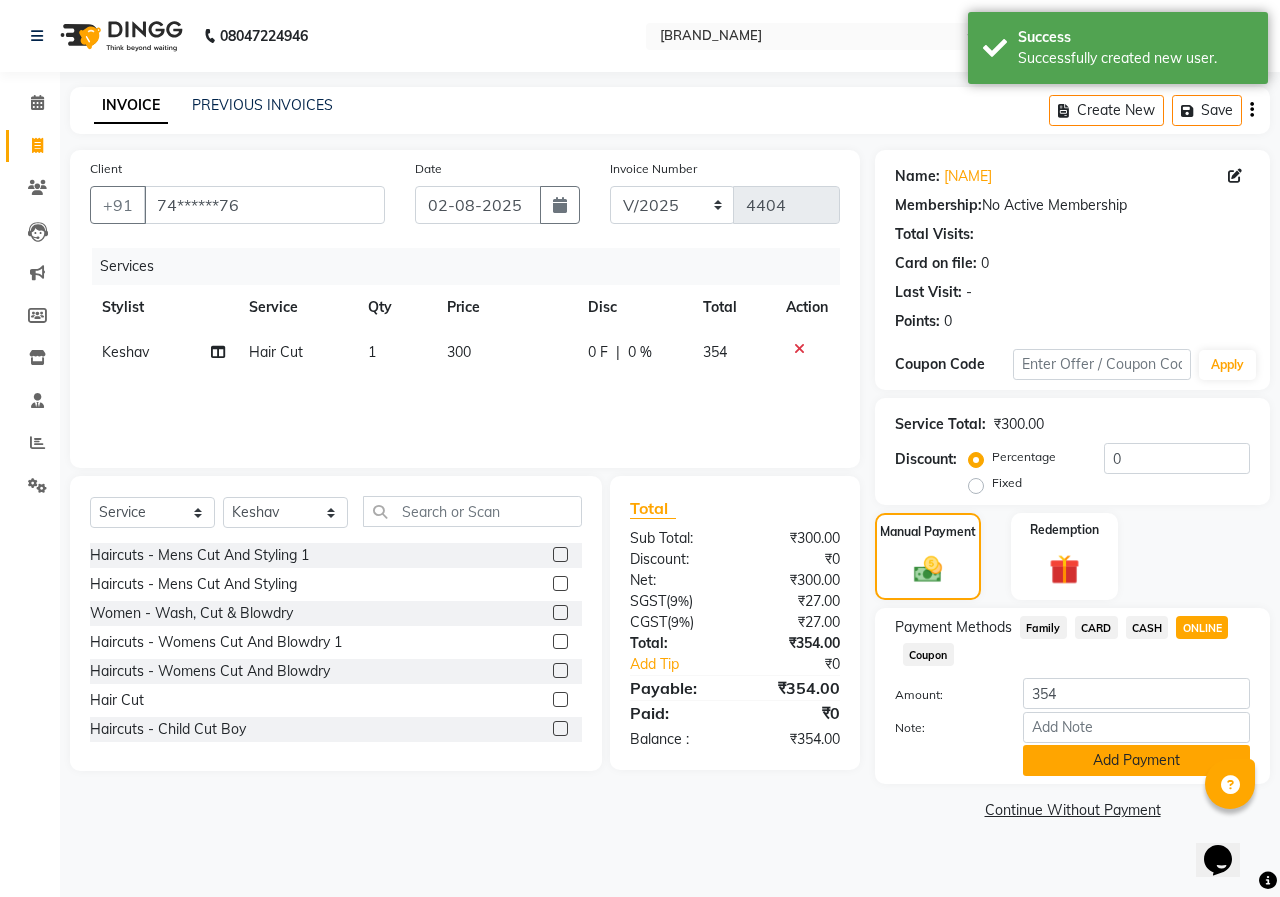click on "Add Payment" 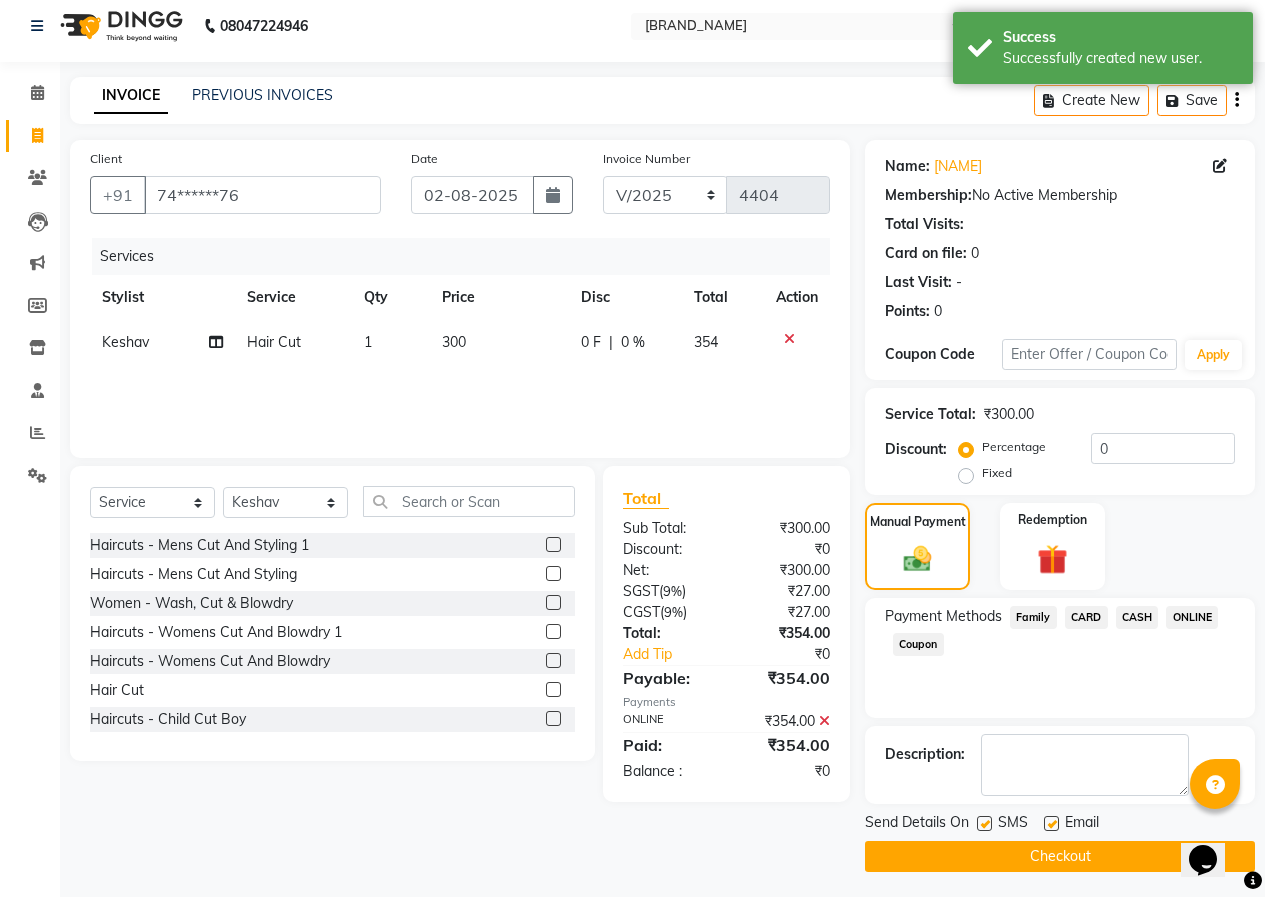 scroll, scrollTop: 15, scrollLeft: 0, axis: vertical 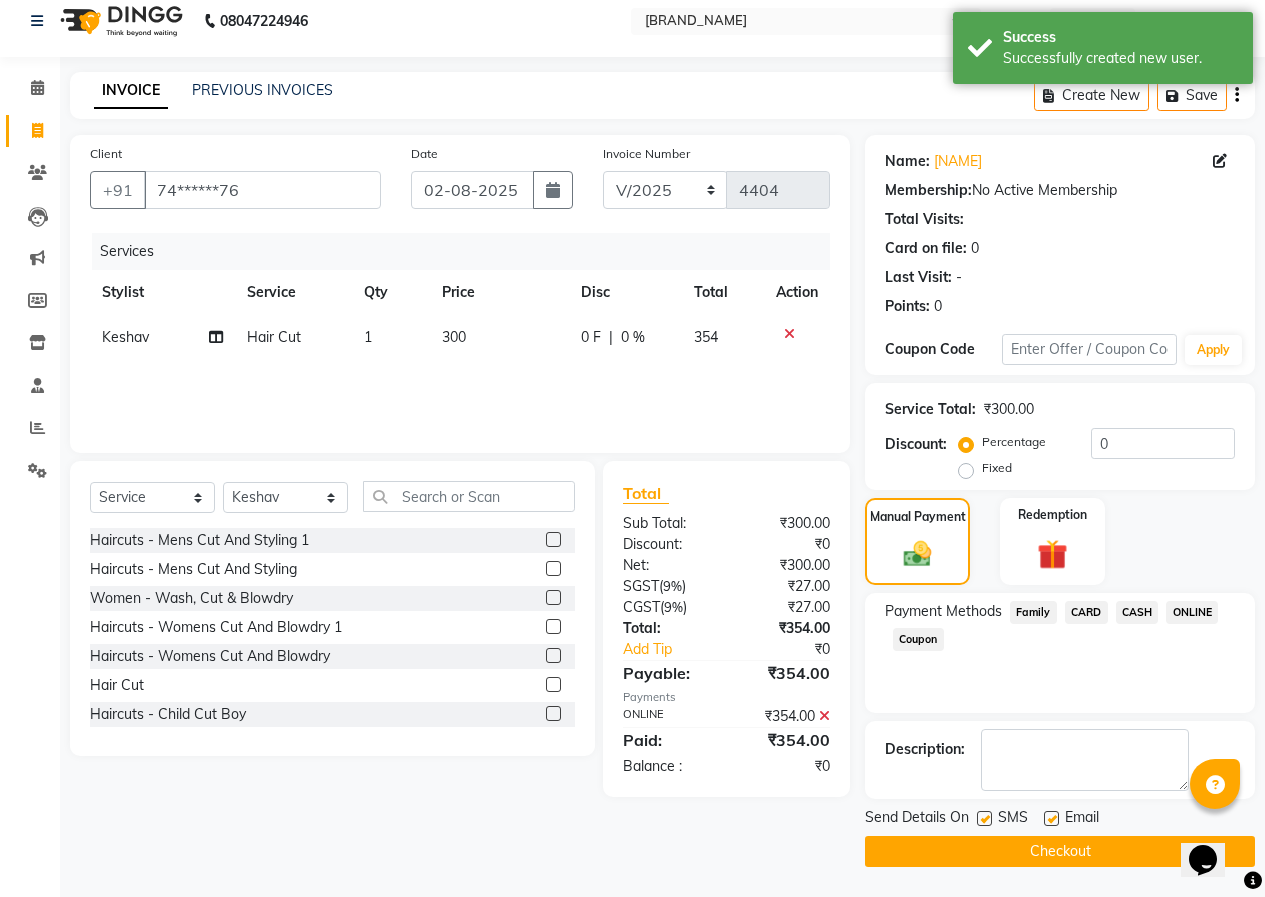 click on "Checkout" 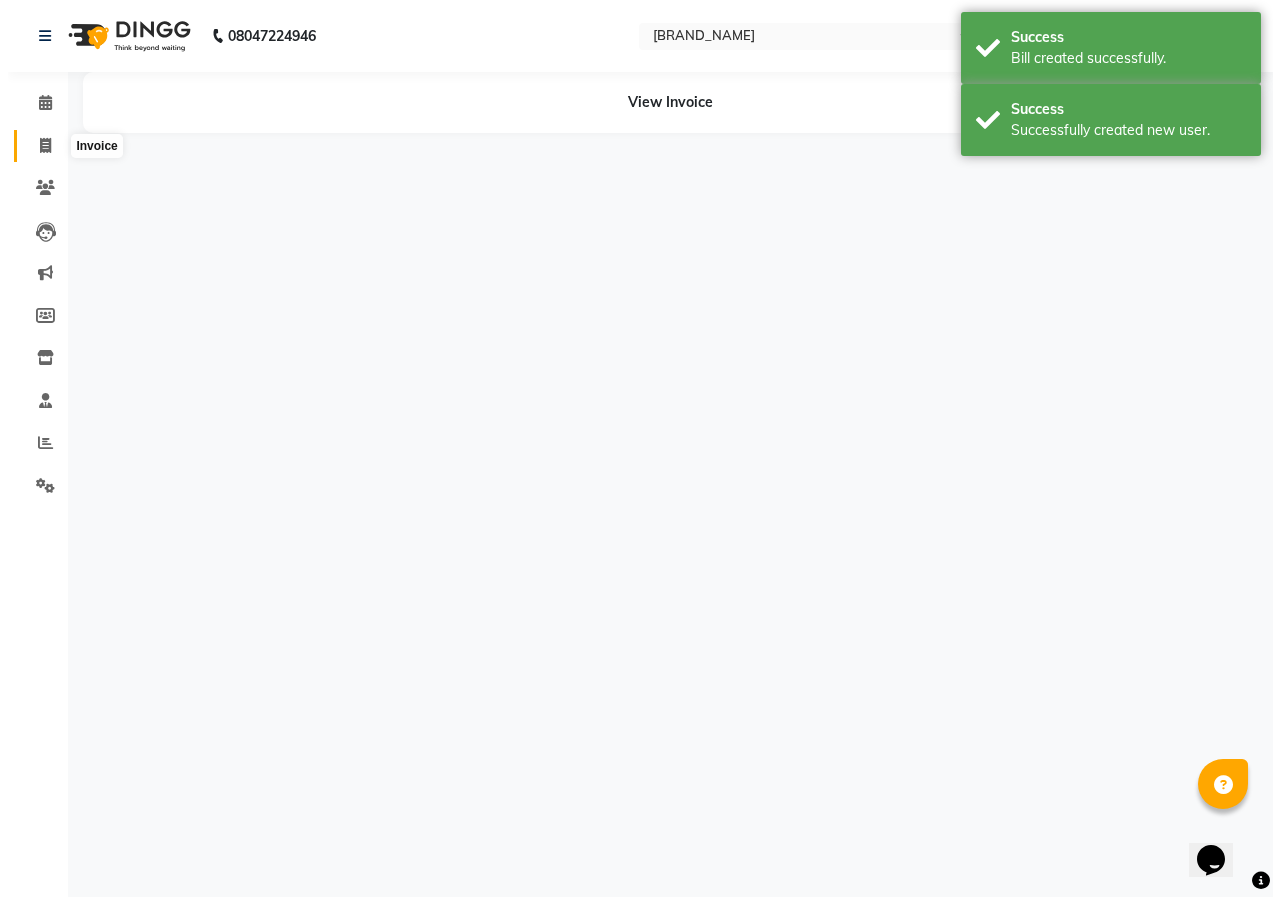 scroll, scrollTop: 0, scrollLeft: 0, axis: both 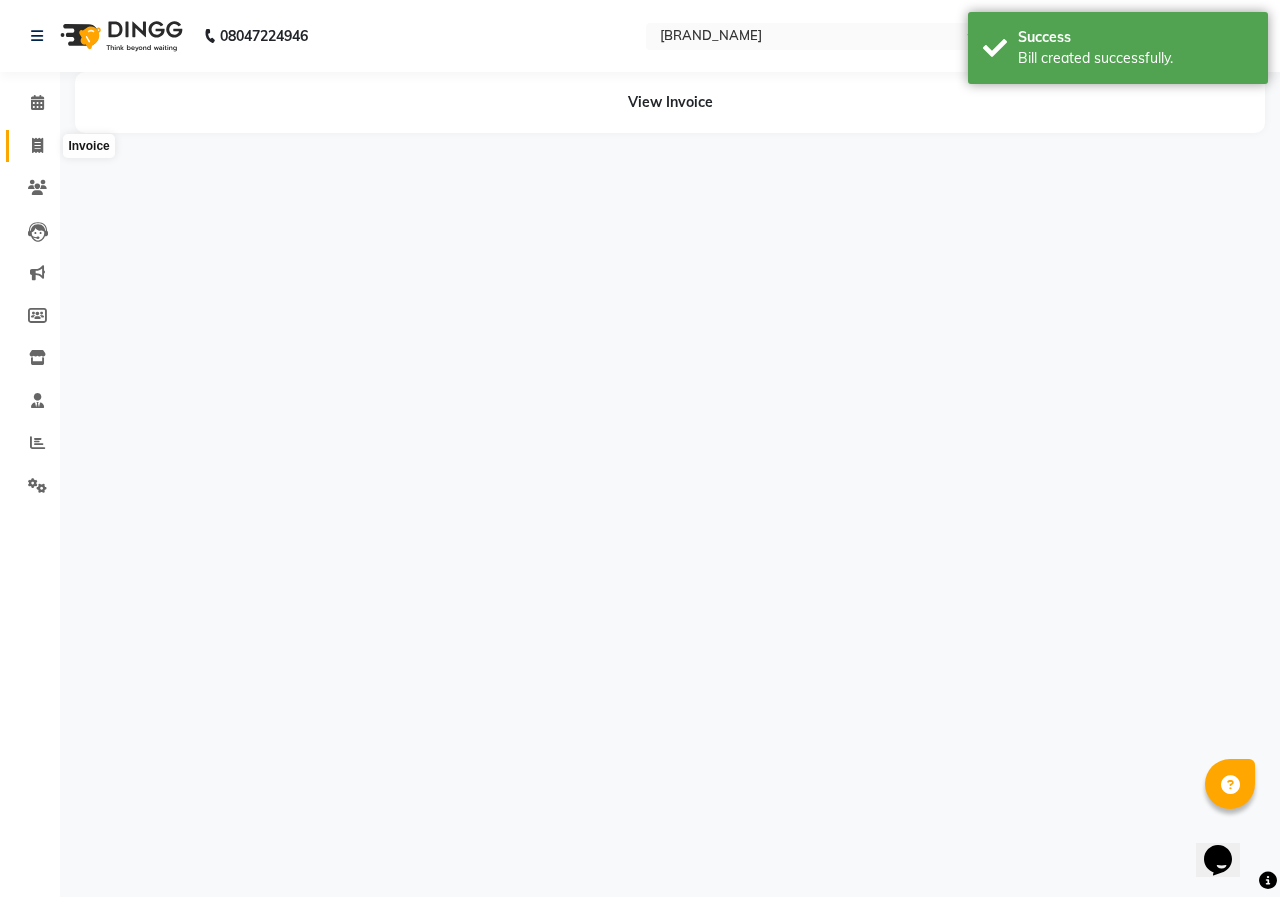 click 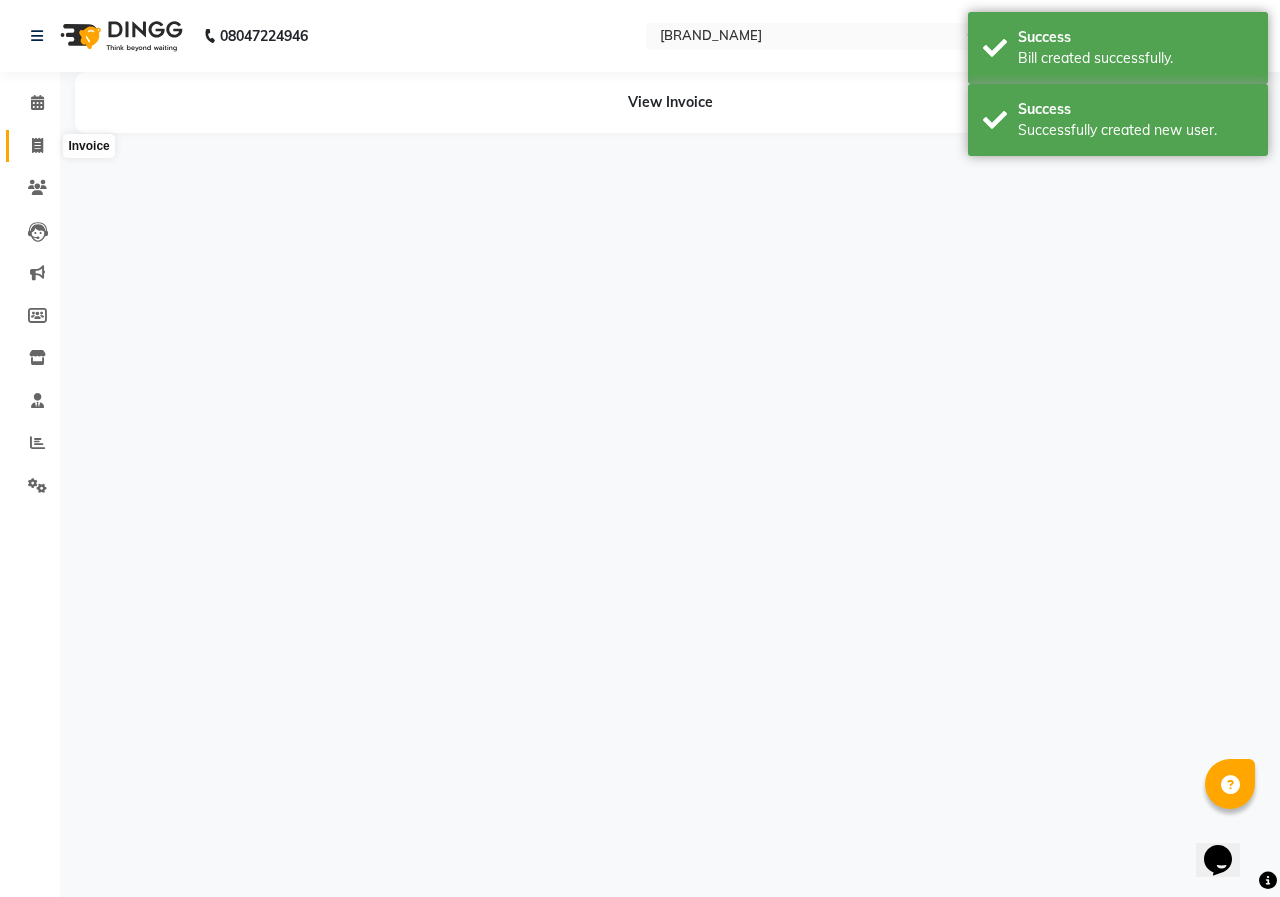 select on "service" 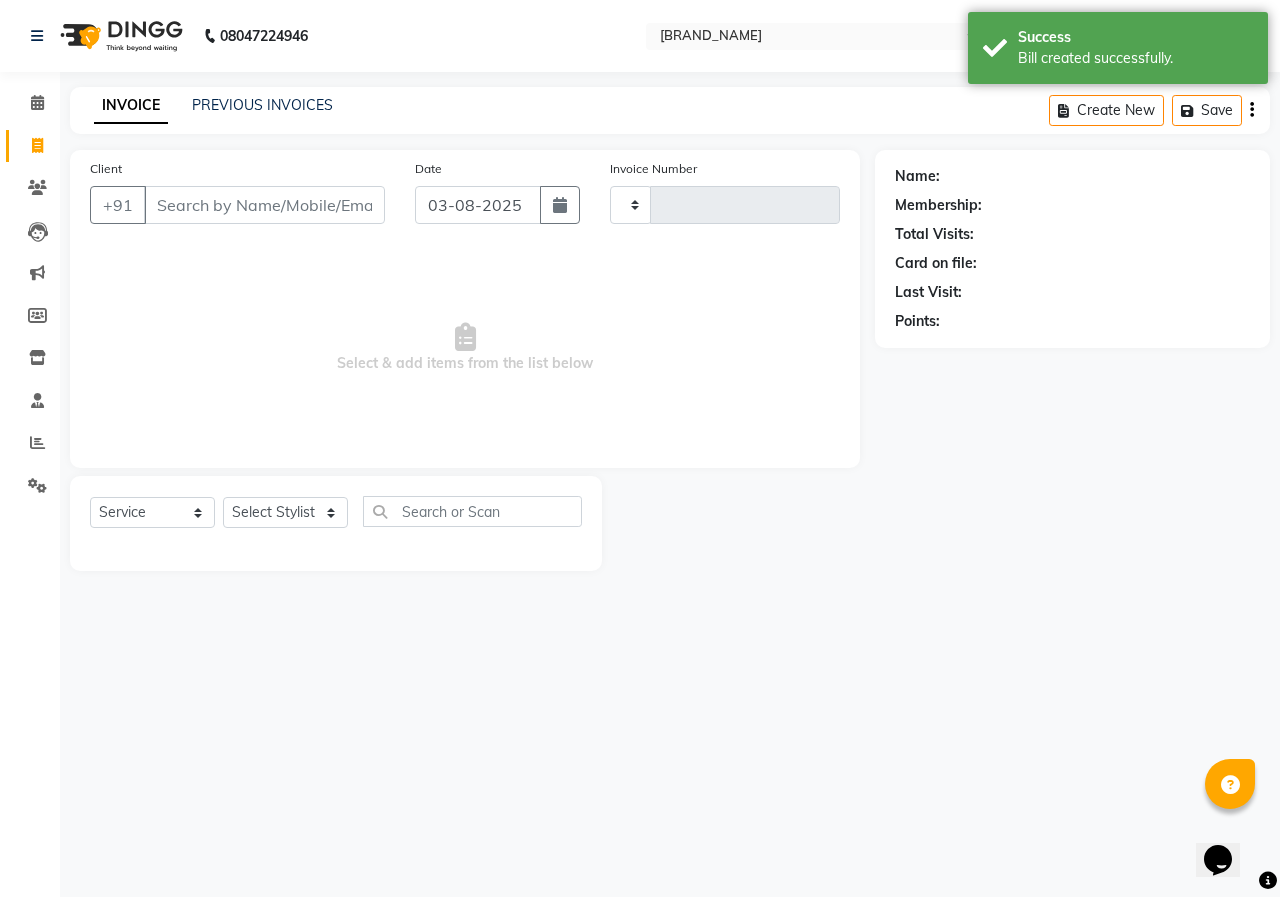 type on "4405" 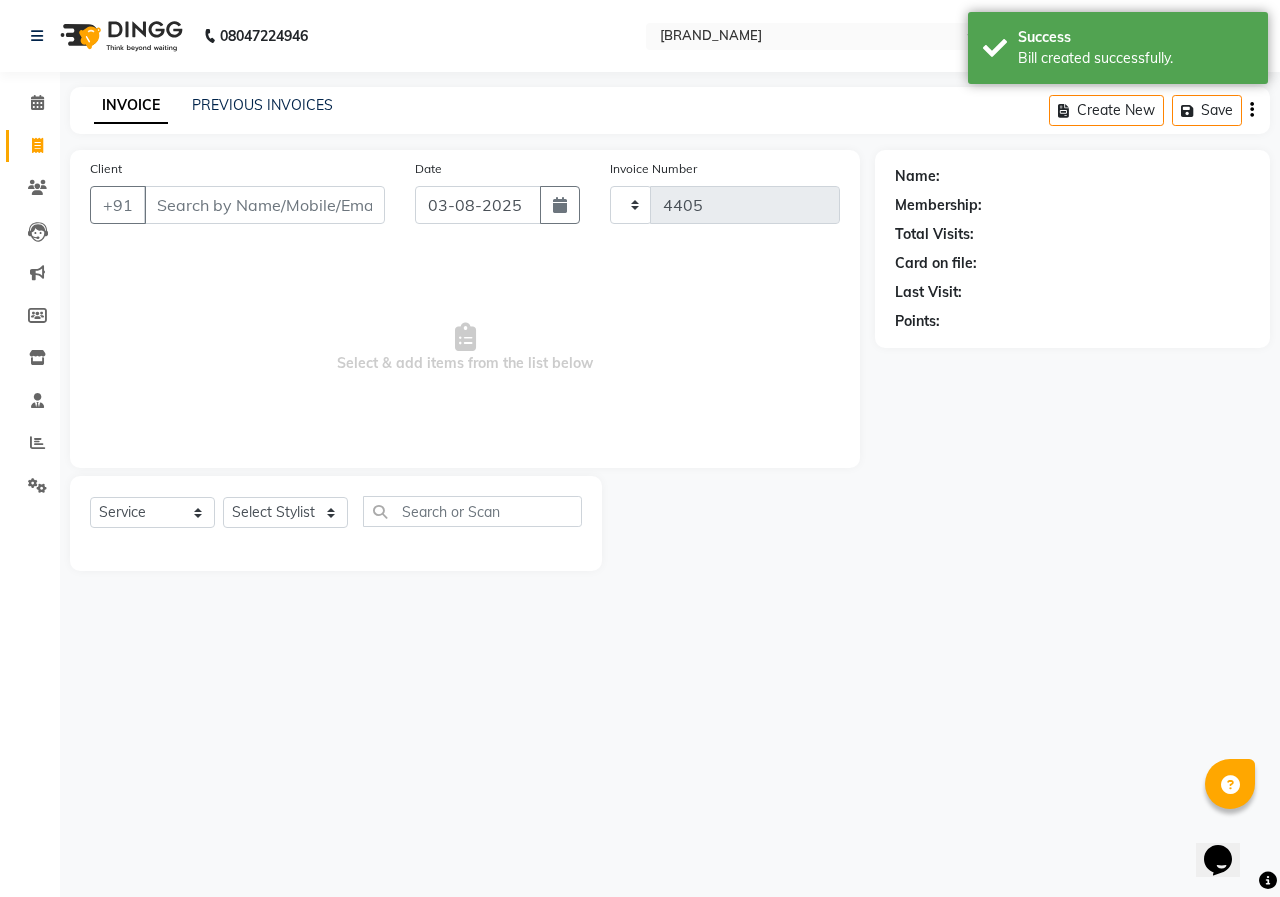 select on "3952" 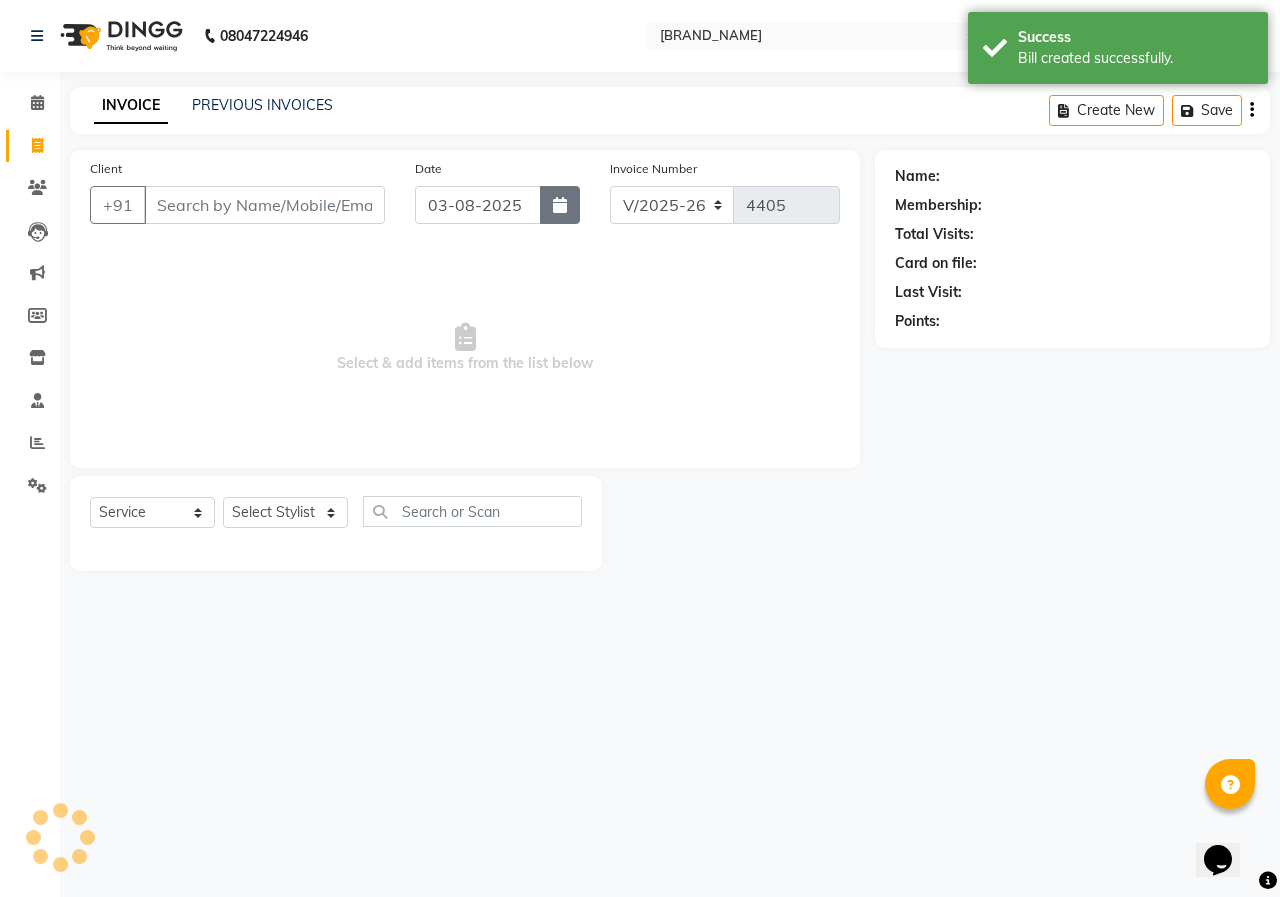 click 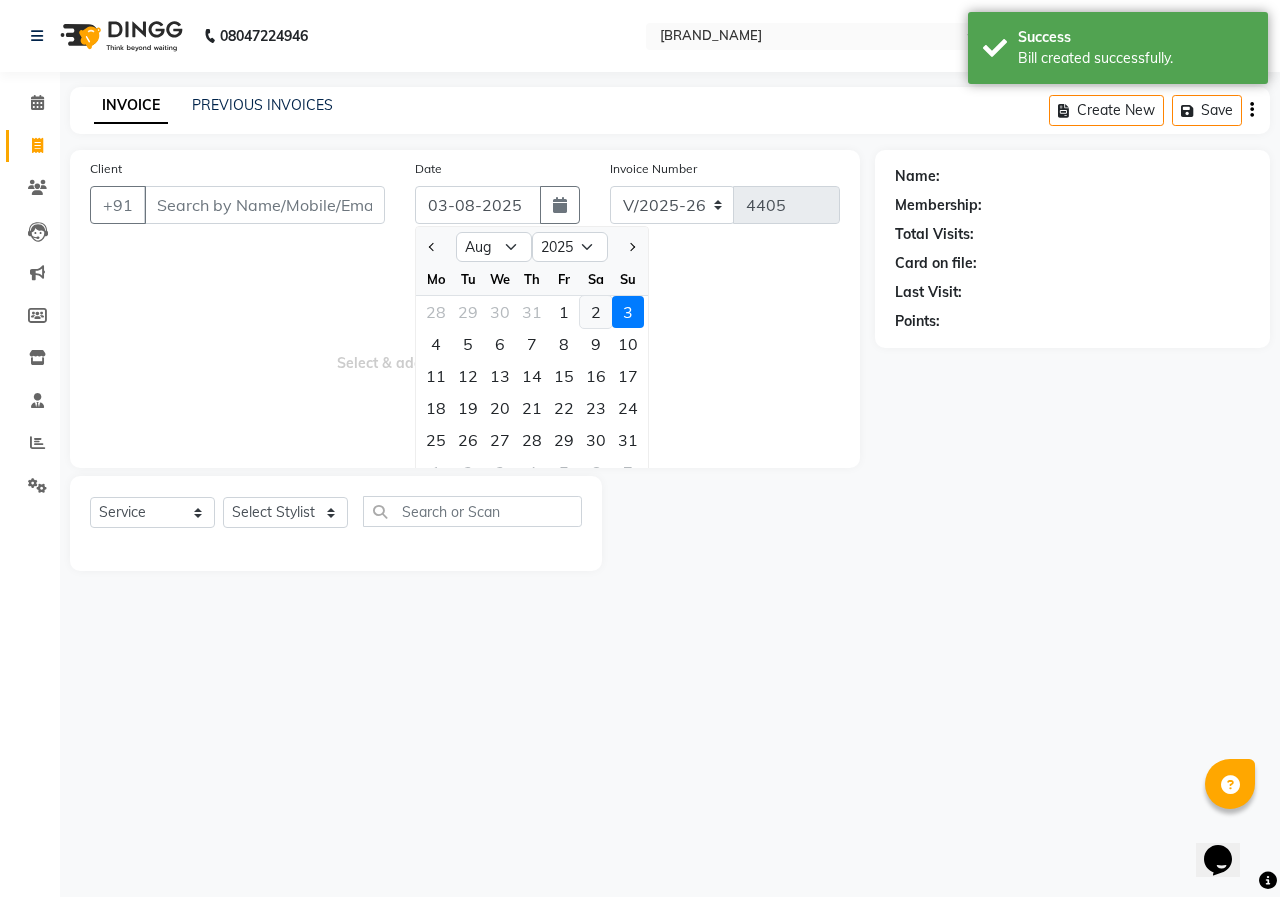click on "2" 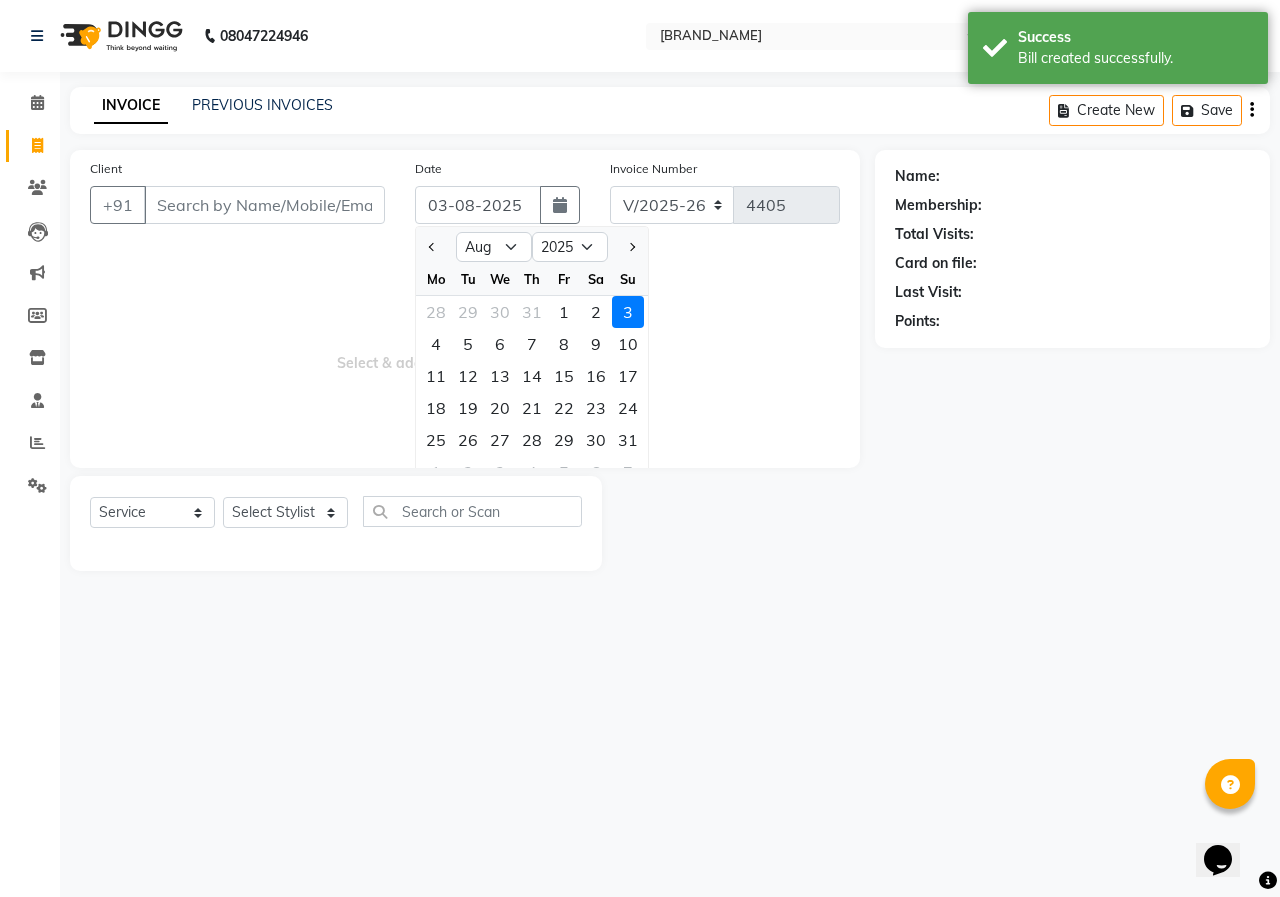 type on "02-08-2025" 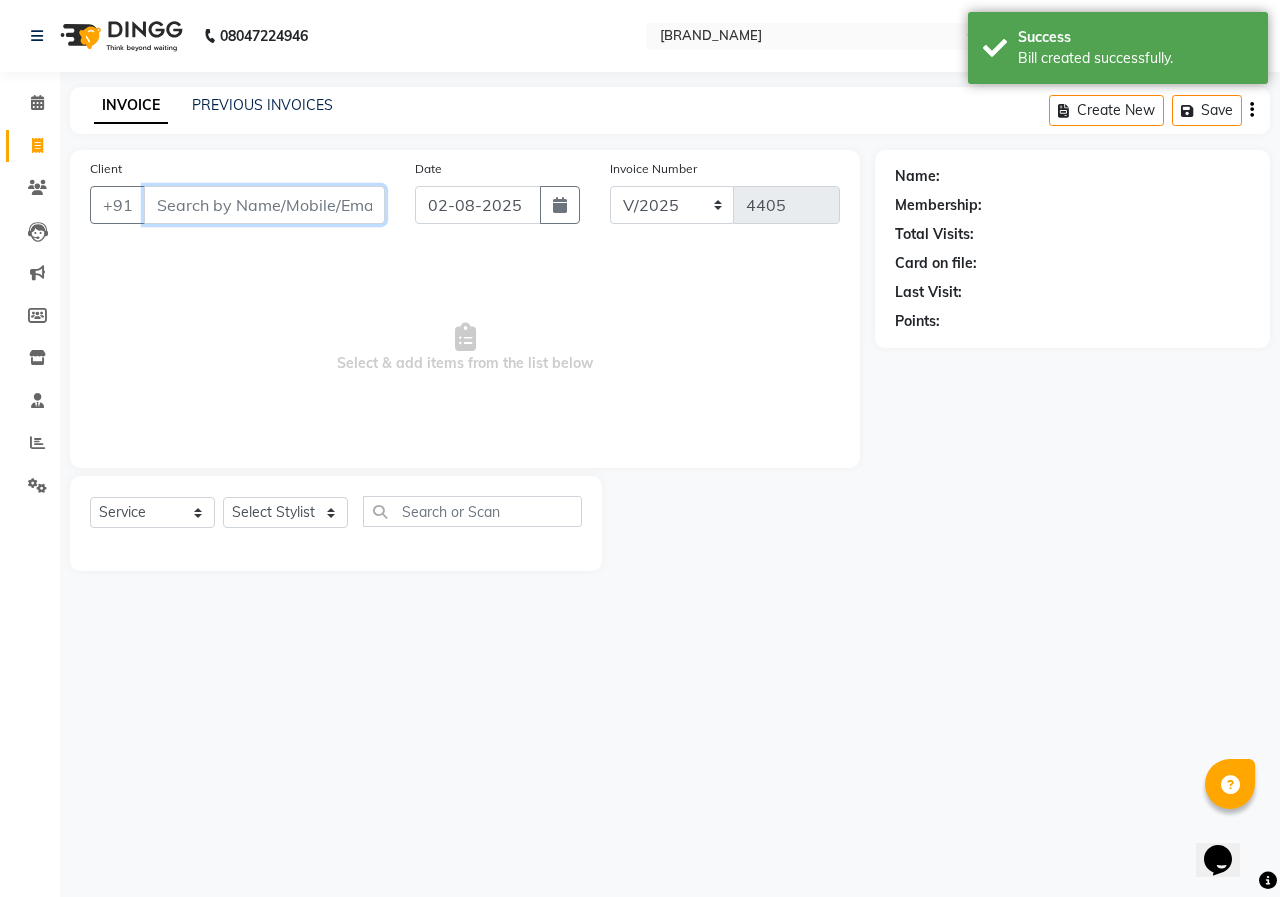 click on "Client" at bounding box center (264, 205) 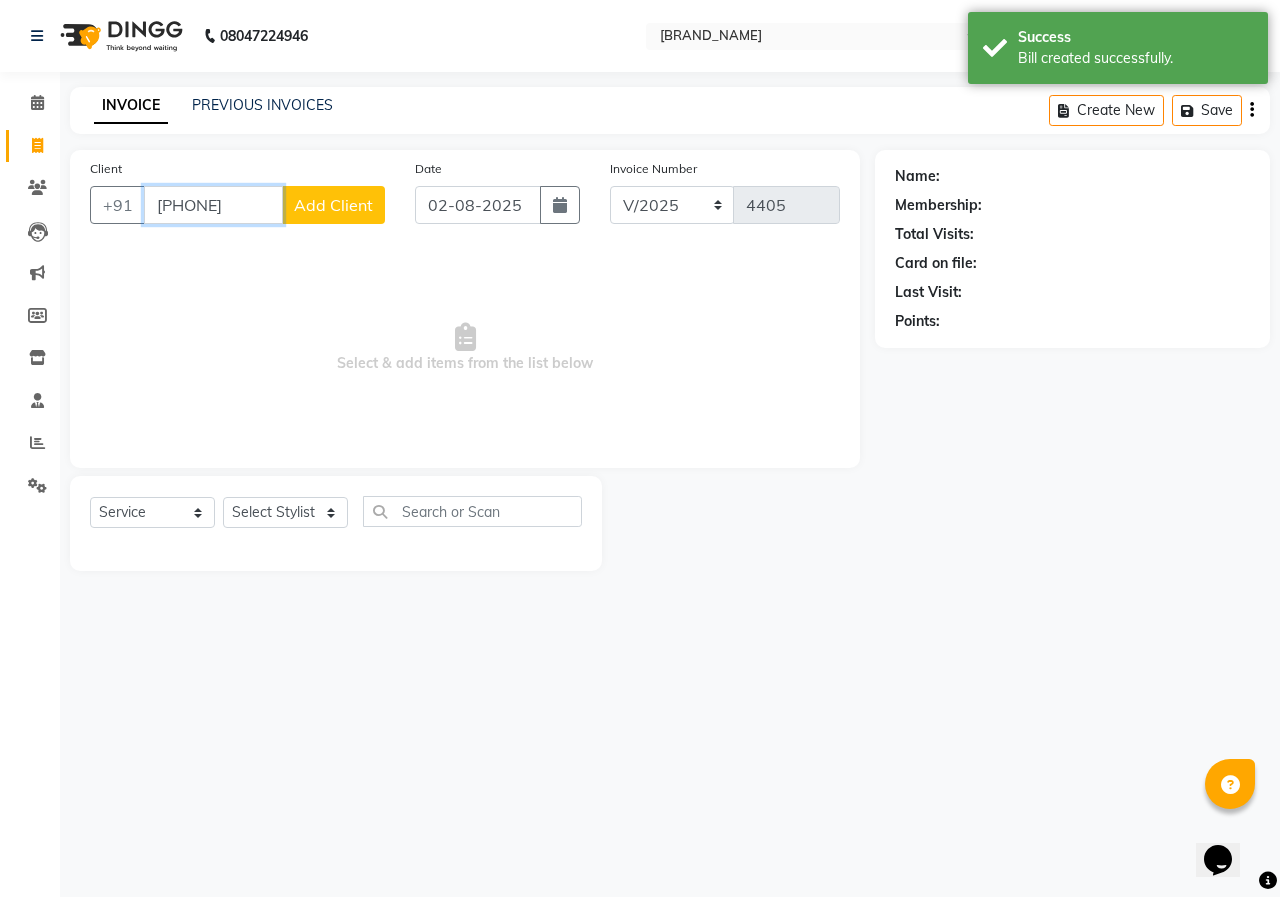 type on "[PHONE]" 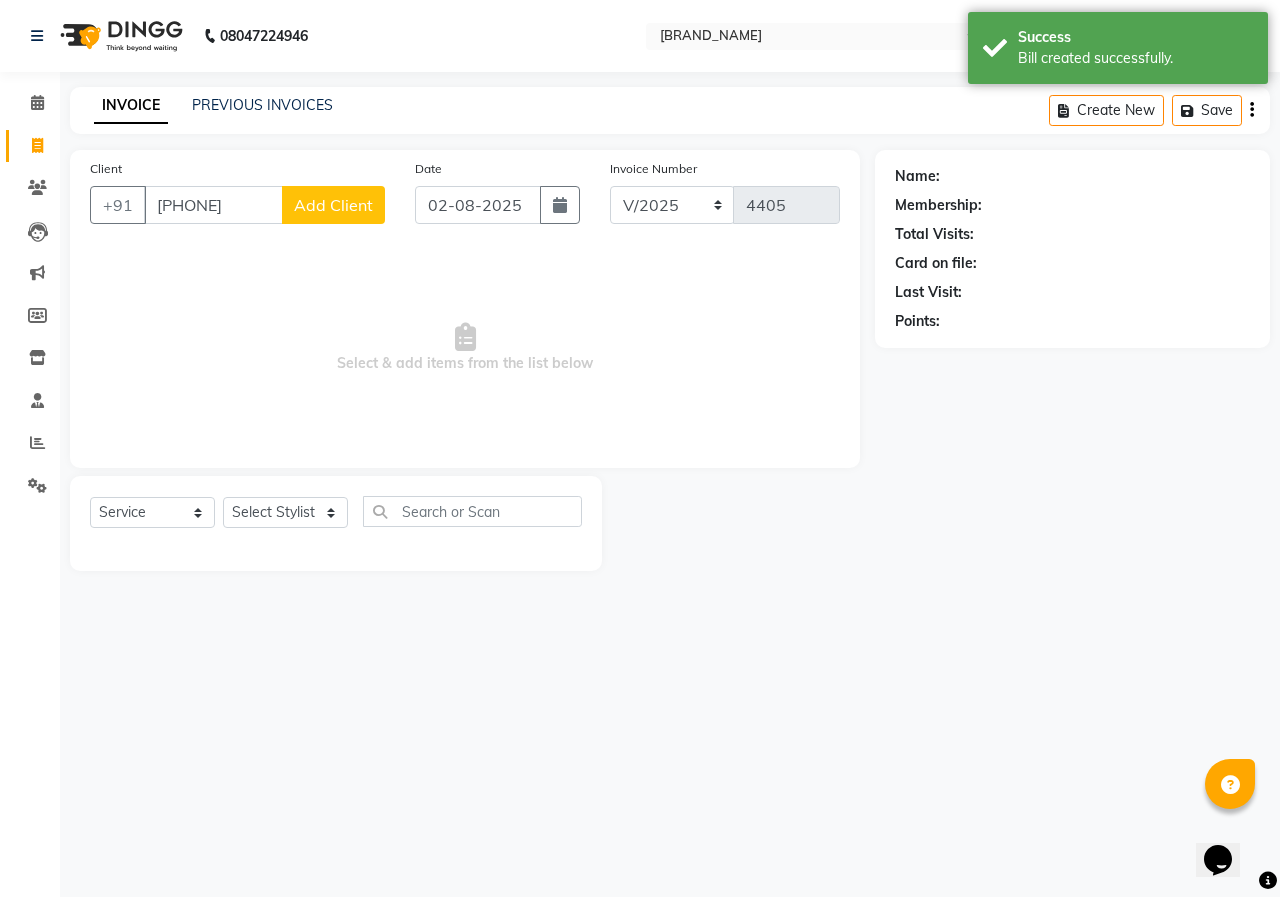 click on "Add Client" 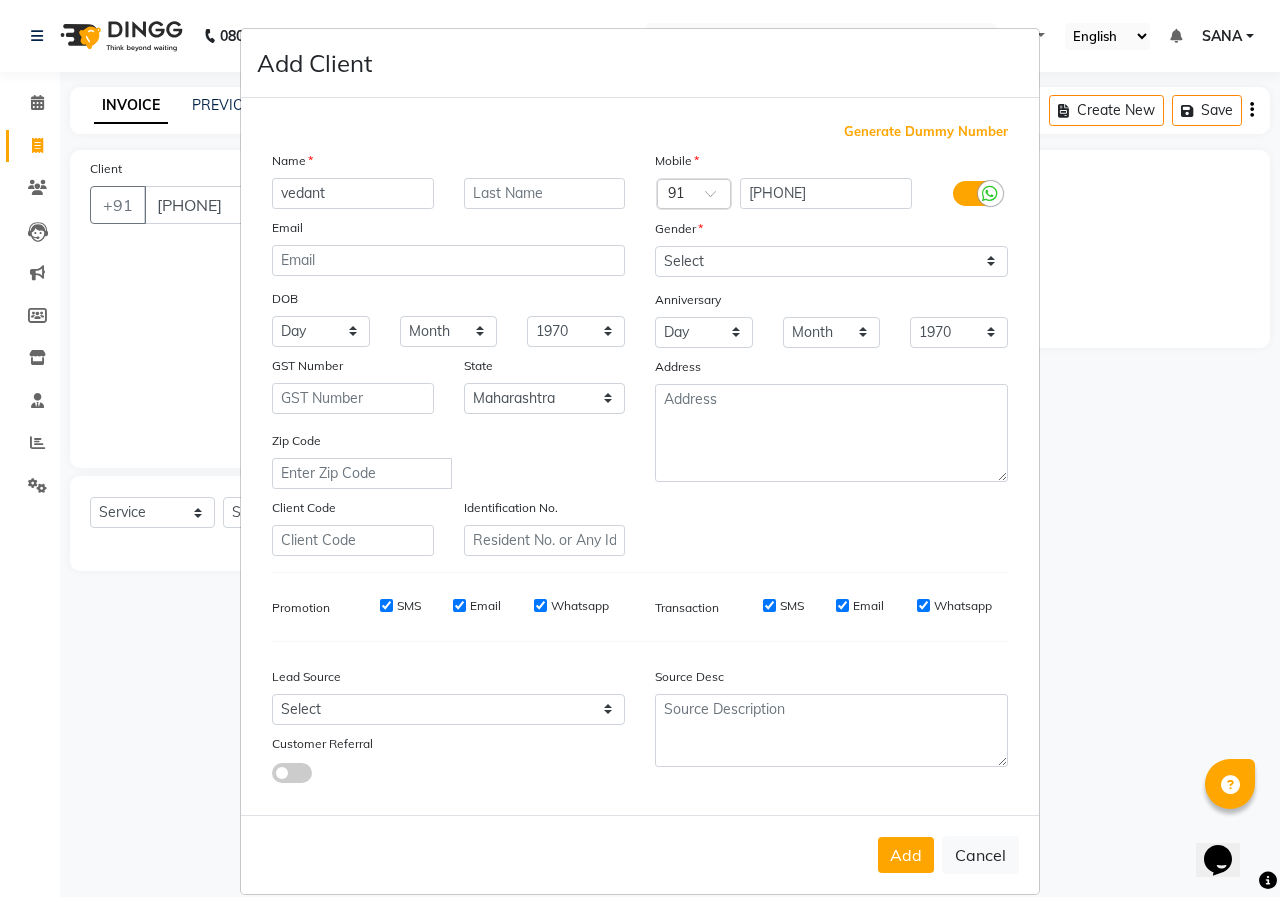 type 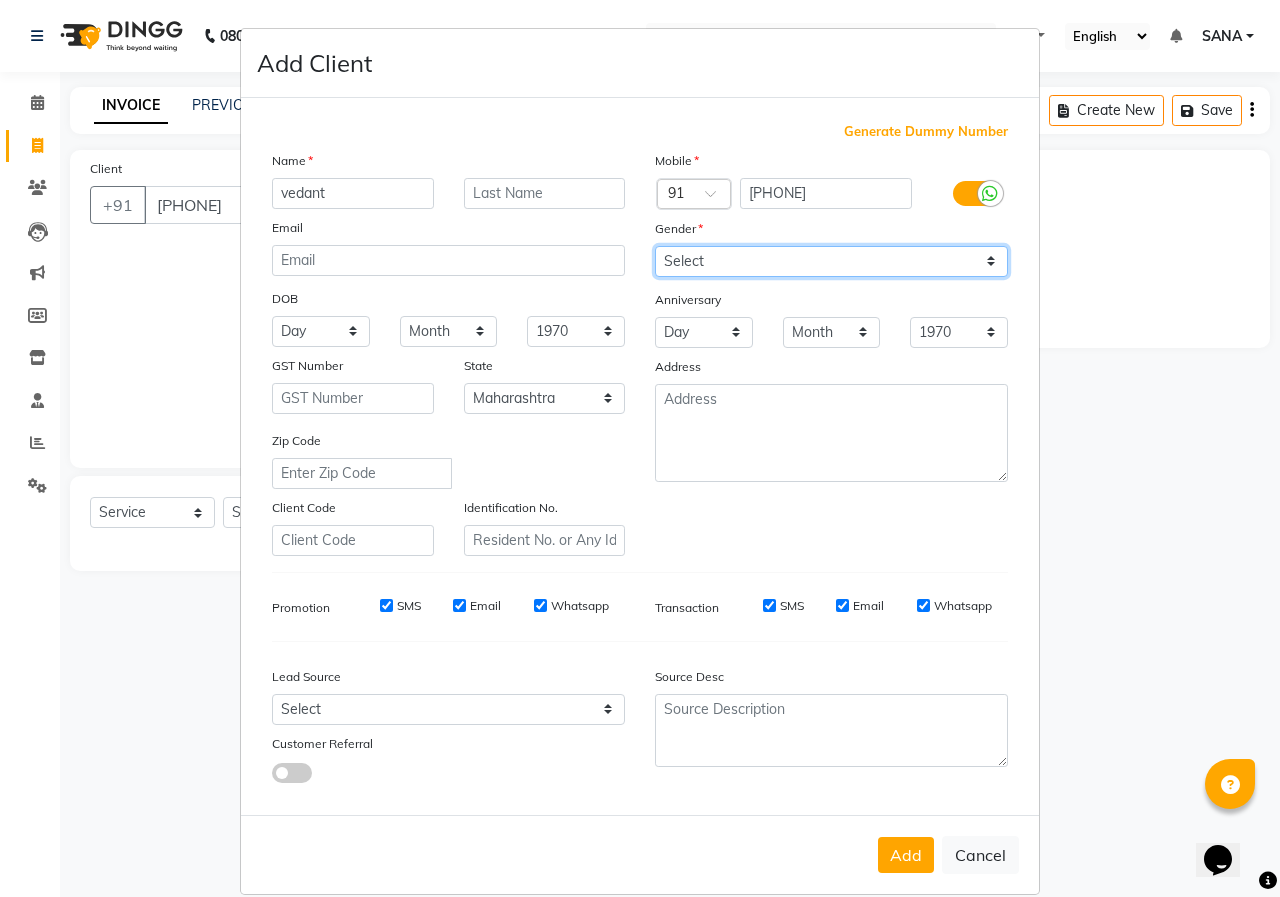 click on "Select Male Female Other Prefer Not To Say" at bounding box center [831, 261] 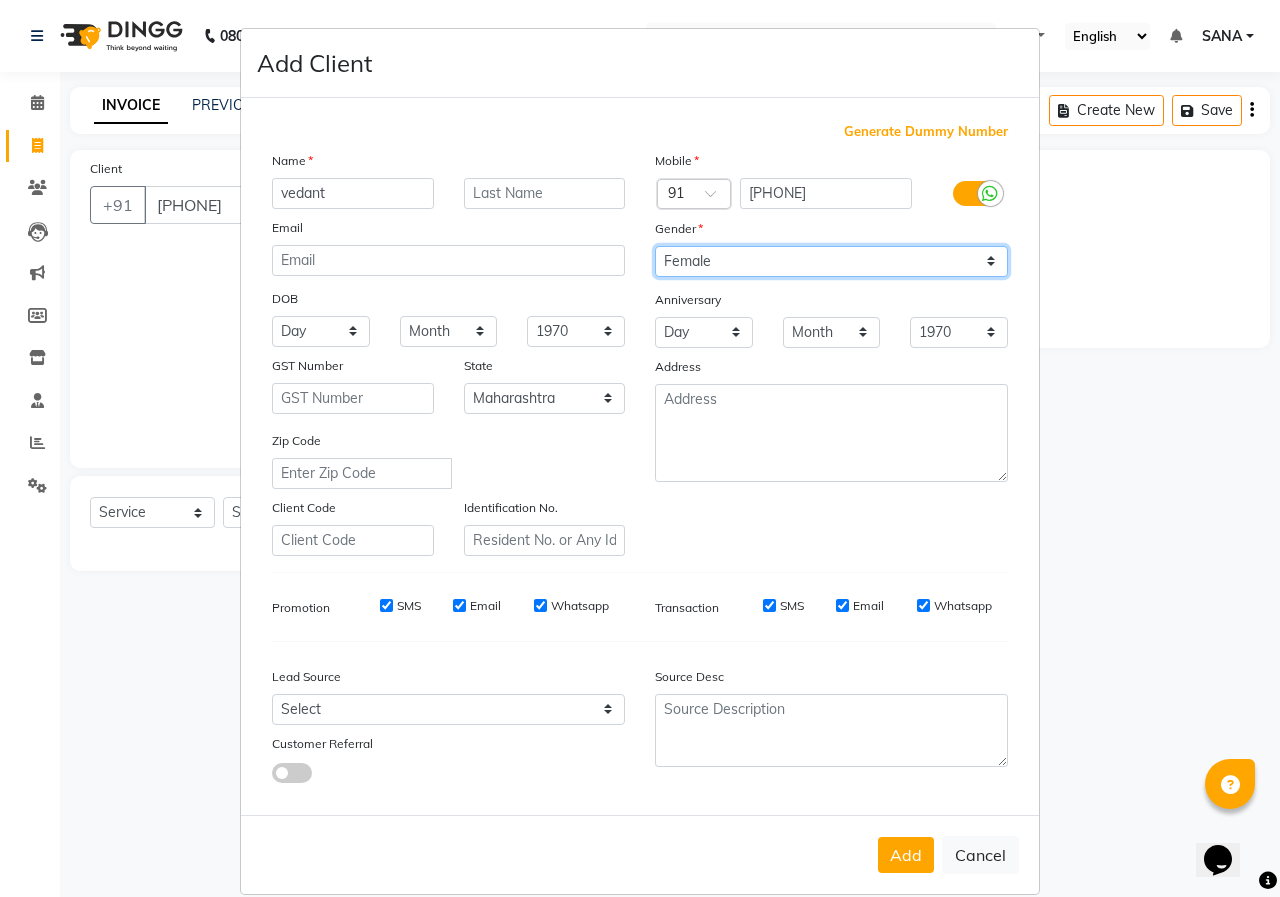 click on "Select Male Female Other Prefer Not To Say" at bounding box center (831, 261) 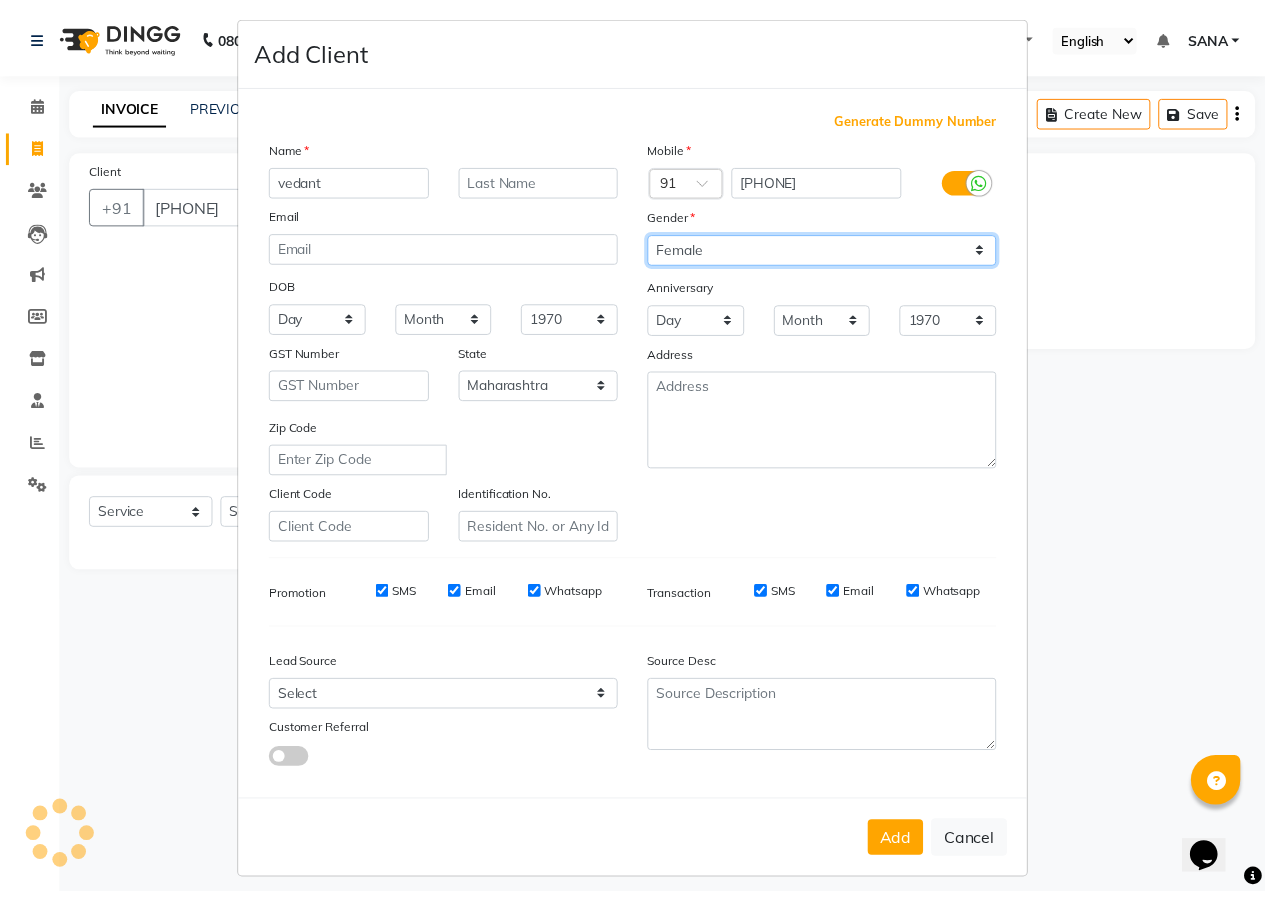 scroll, scrollTop: 26, scrollLeft: 0, axis: vertical 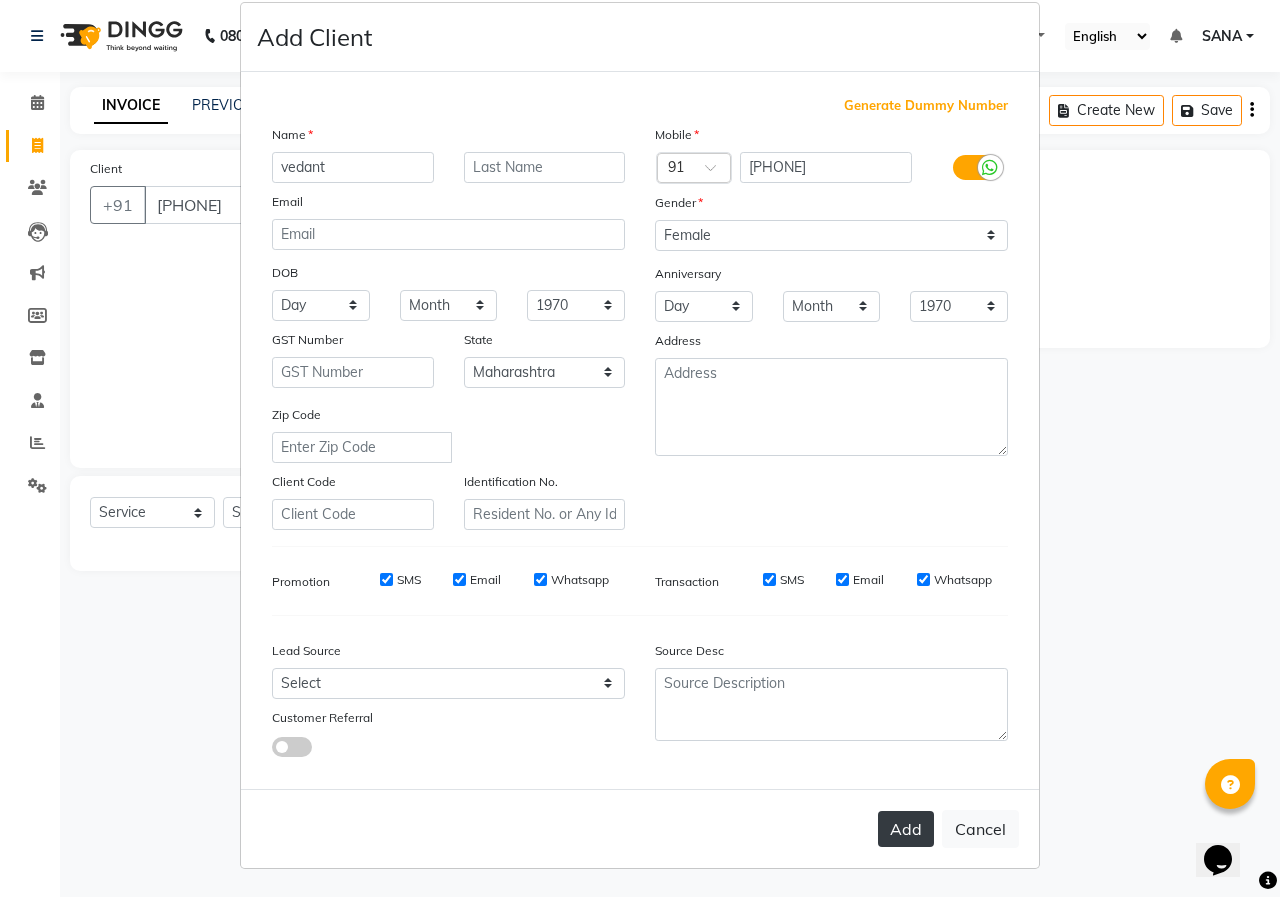 click on "Add" at bounding box center [906, 829] 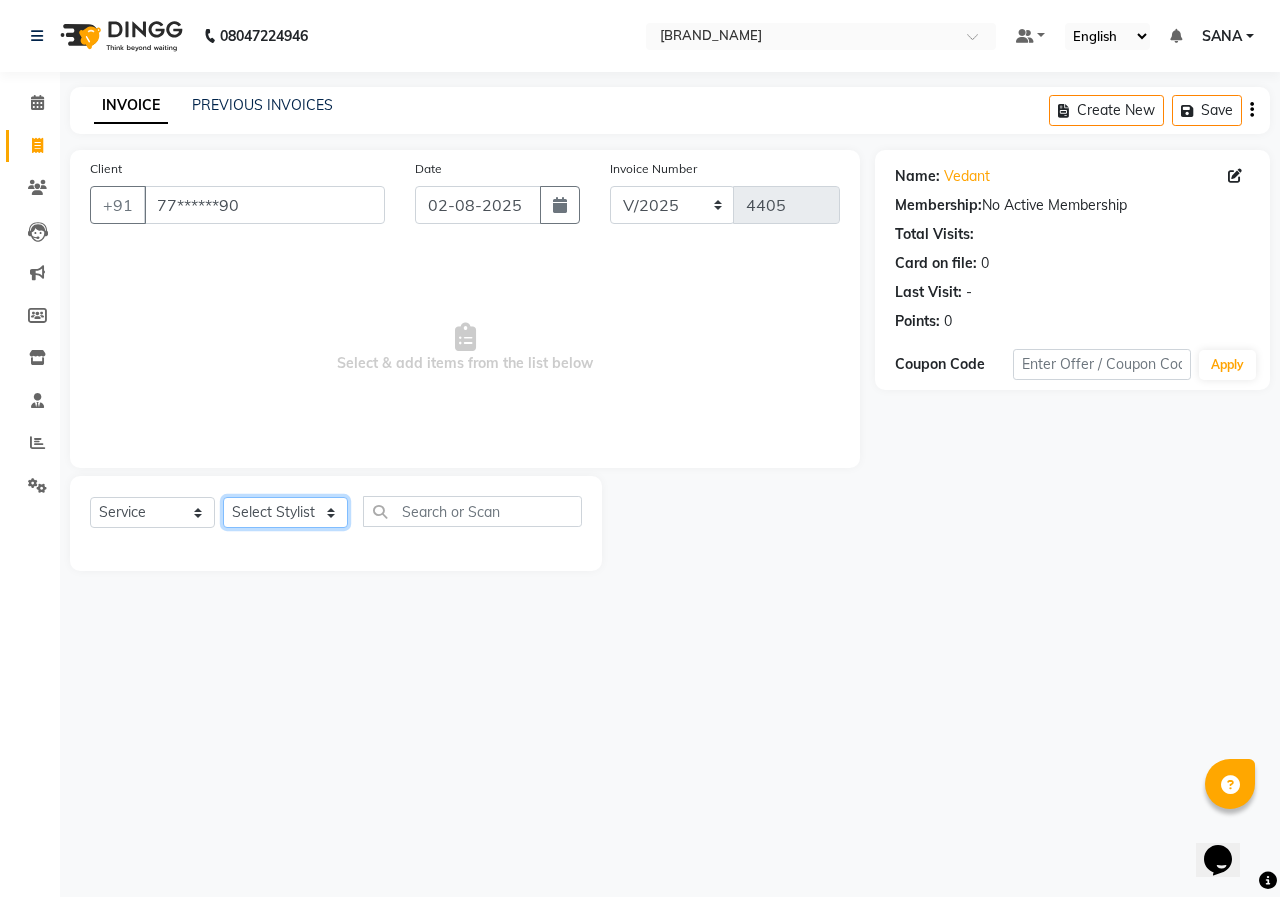 click on "Select Stylist ANUSHKA GAURI GUDDU Keshav Maushi Mhaske  priya  Rahul Ravi  Roshan Sagar SANA Sangam Sanika shabnam SONALI  subhan" 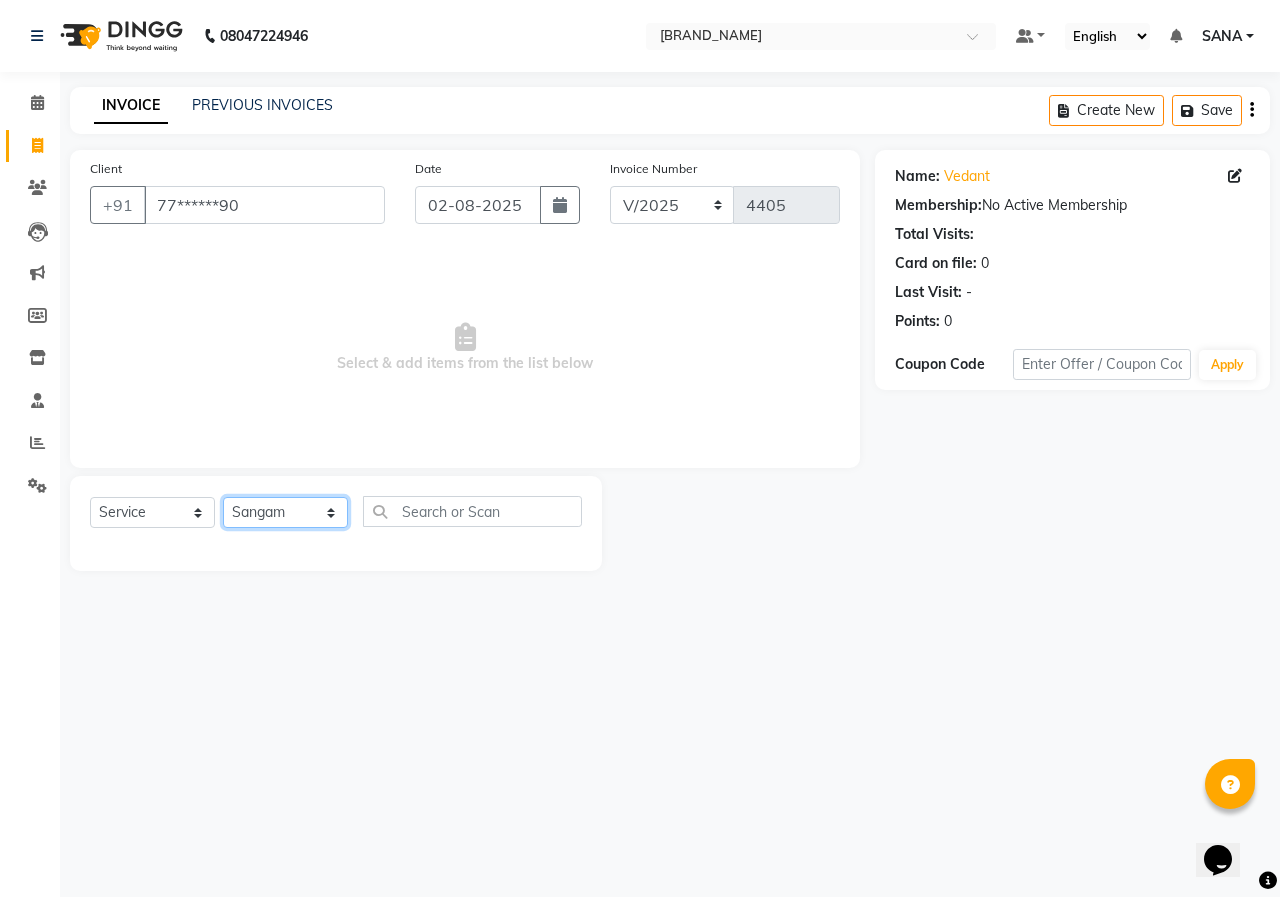 click on "Select Stylist ANUSHKA GAURI GUDDU Keshav Maushi Mhaske  priya  Rahul Ravi  Roshan Sagar SANA Sangam Sanika shabnam SONALI  subhan" 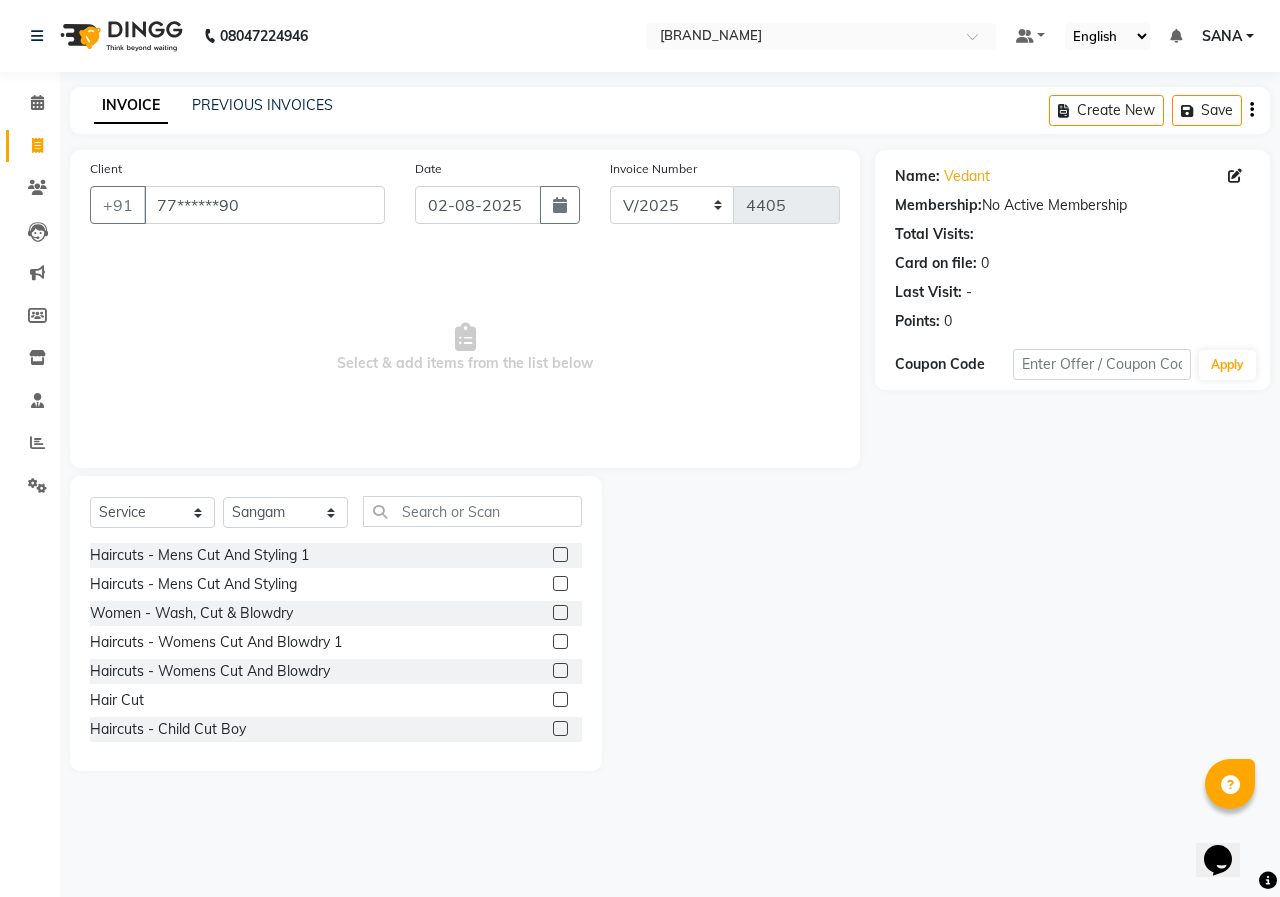 click 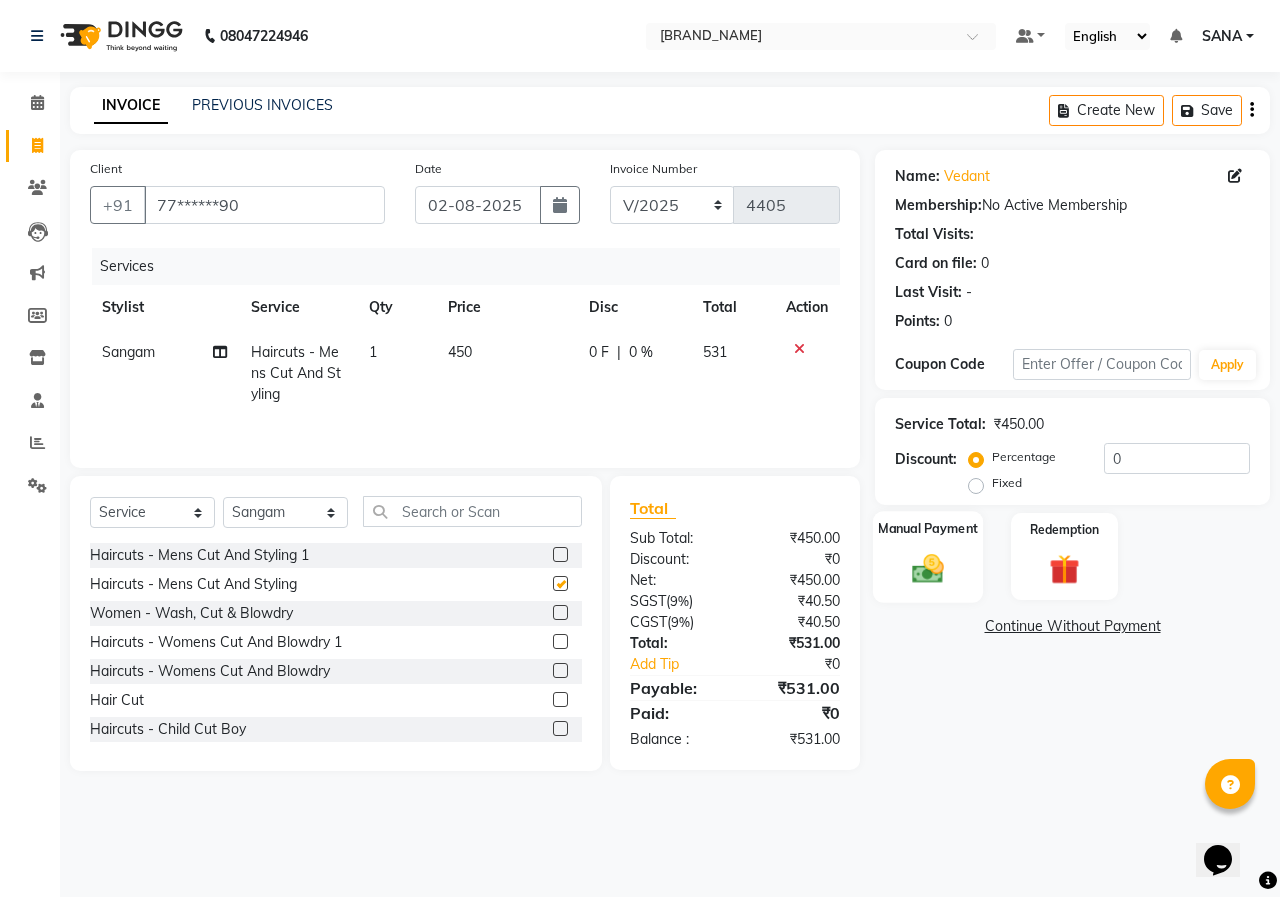 click on "Manual Payment" 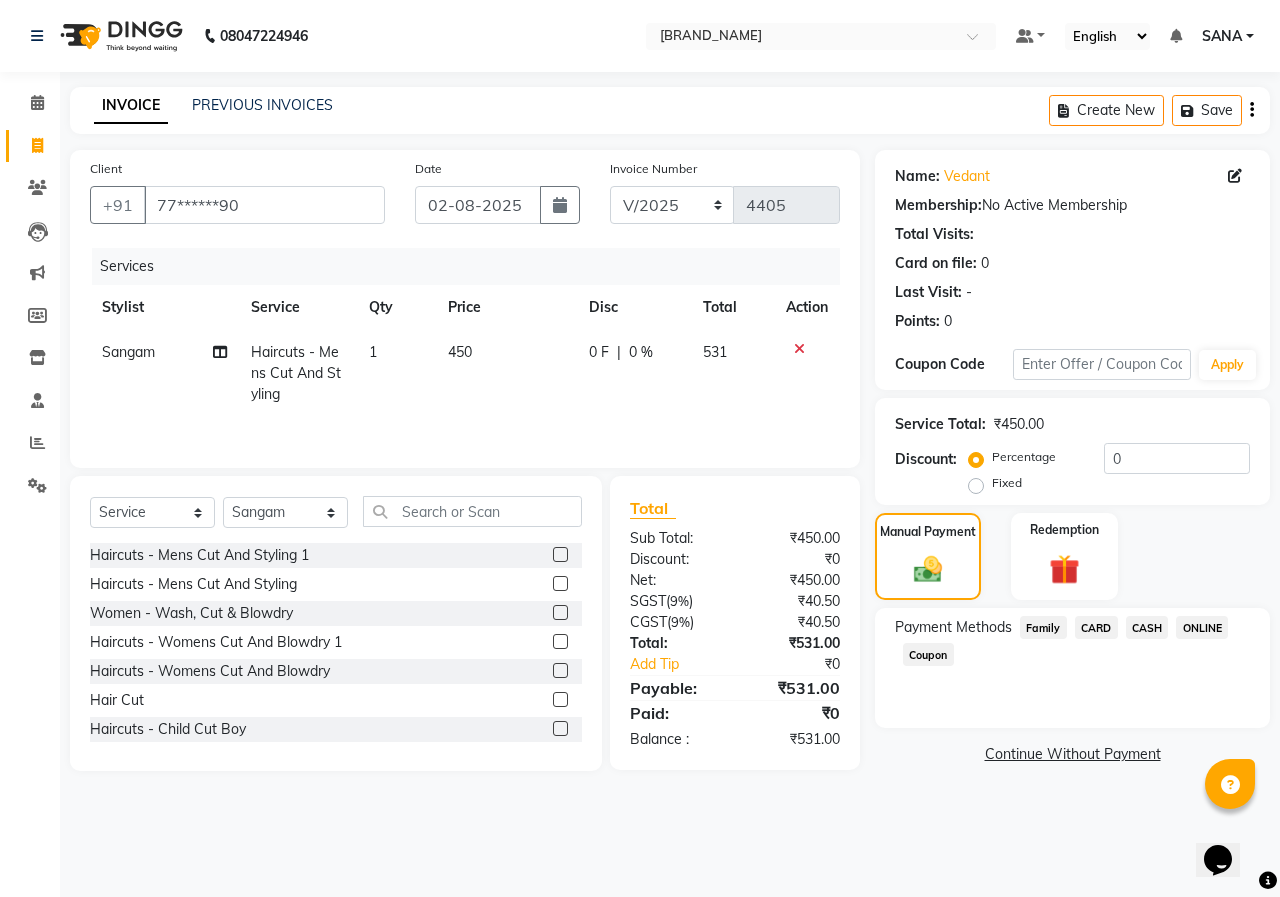 click on "ONLINE" 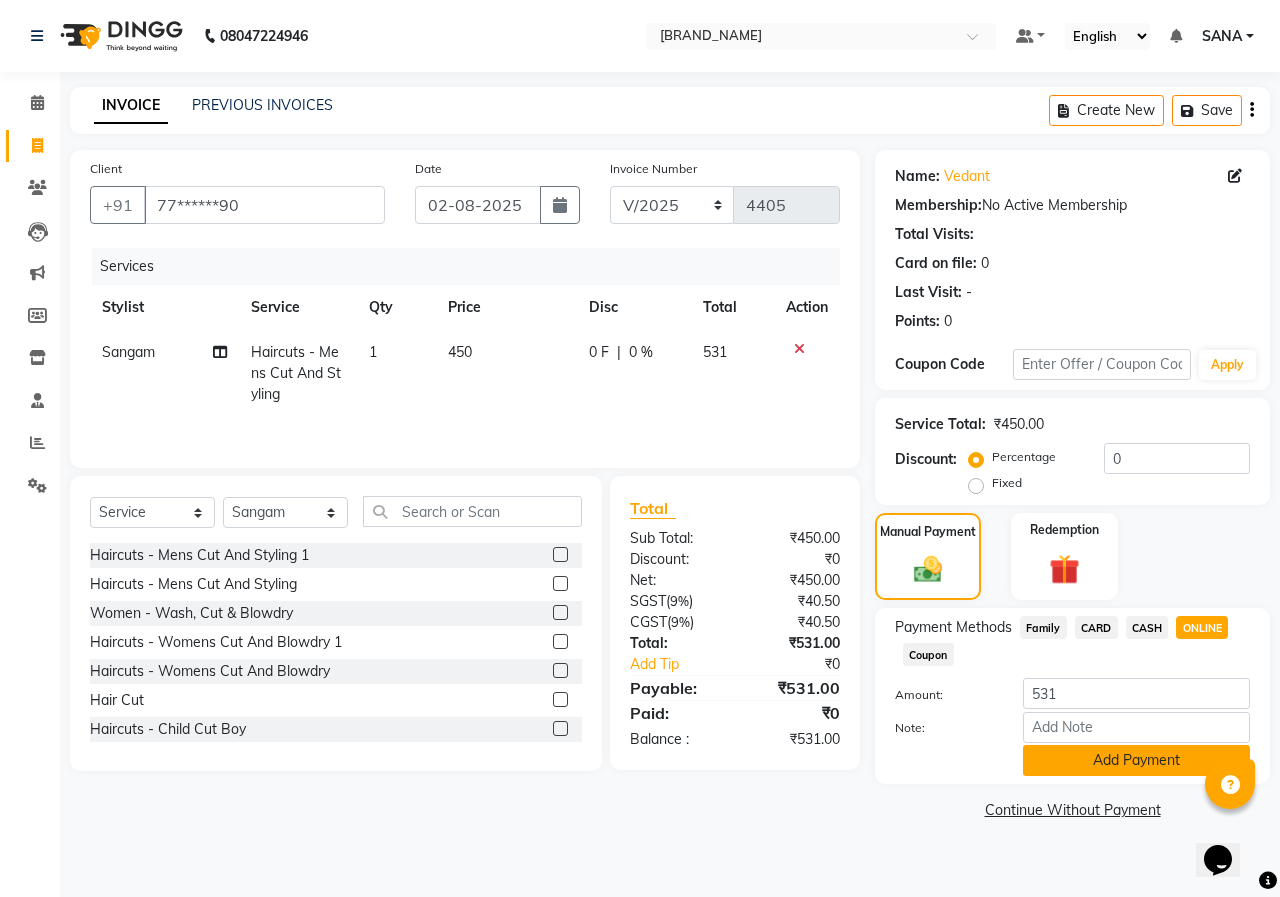 click on "Add Payment" 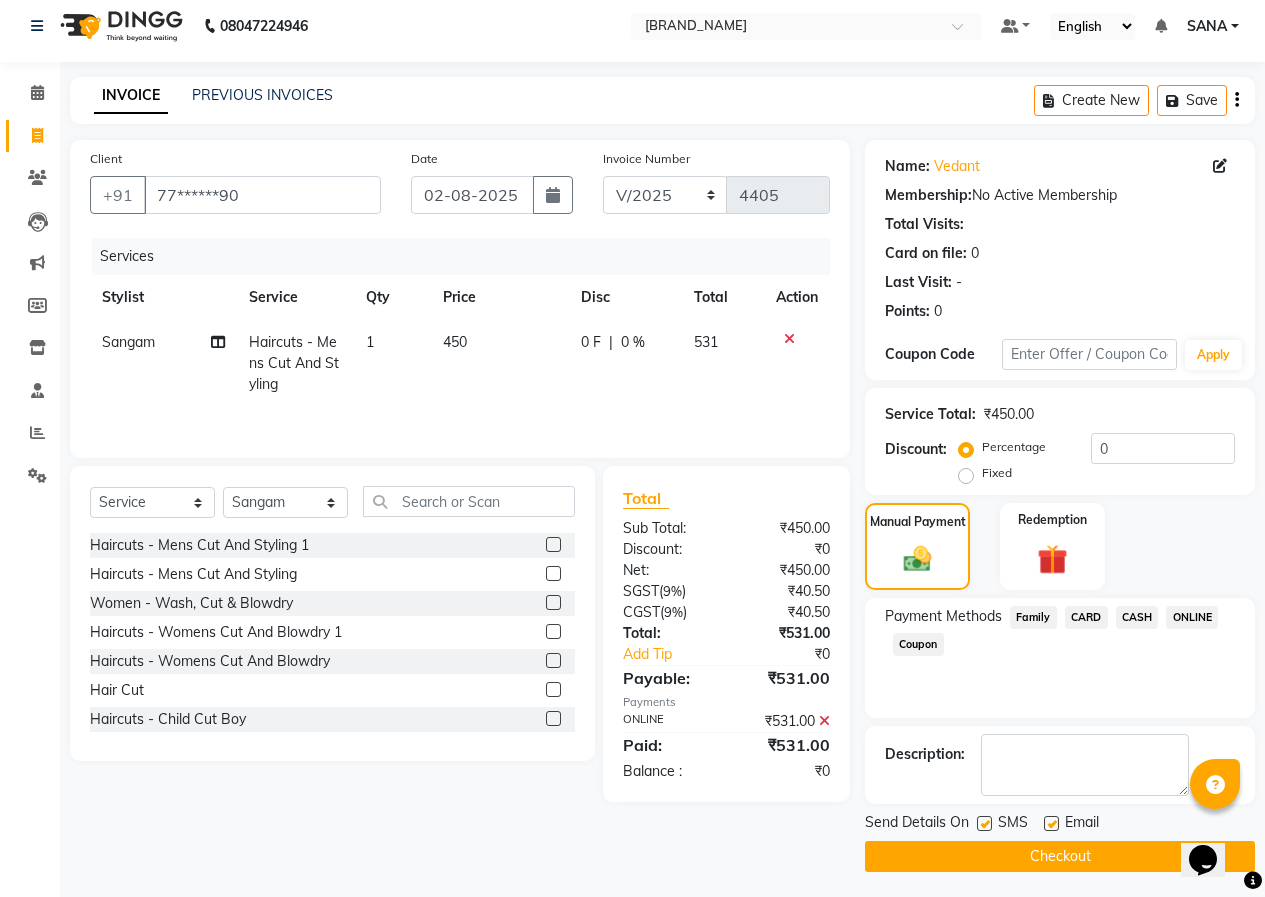 scroll, scrollTop: 15, scrollLeft: 0, axis: vertical 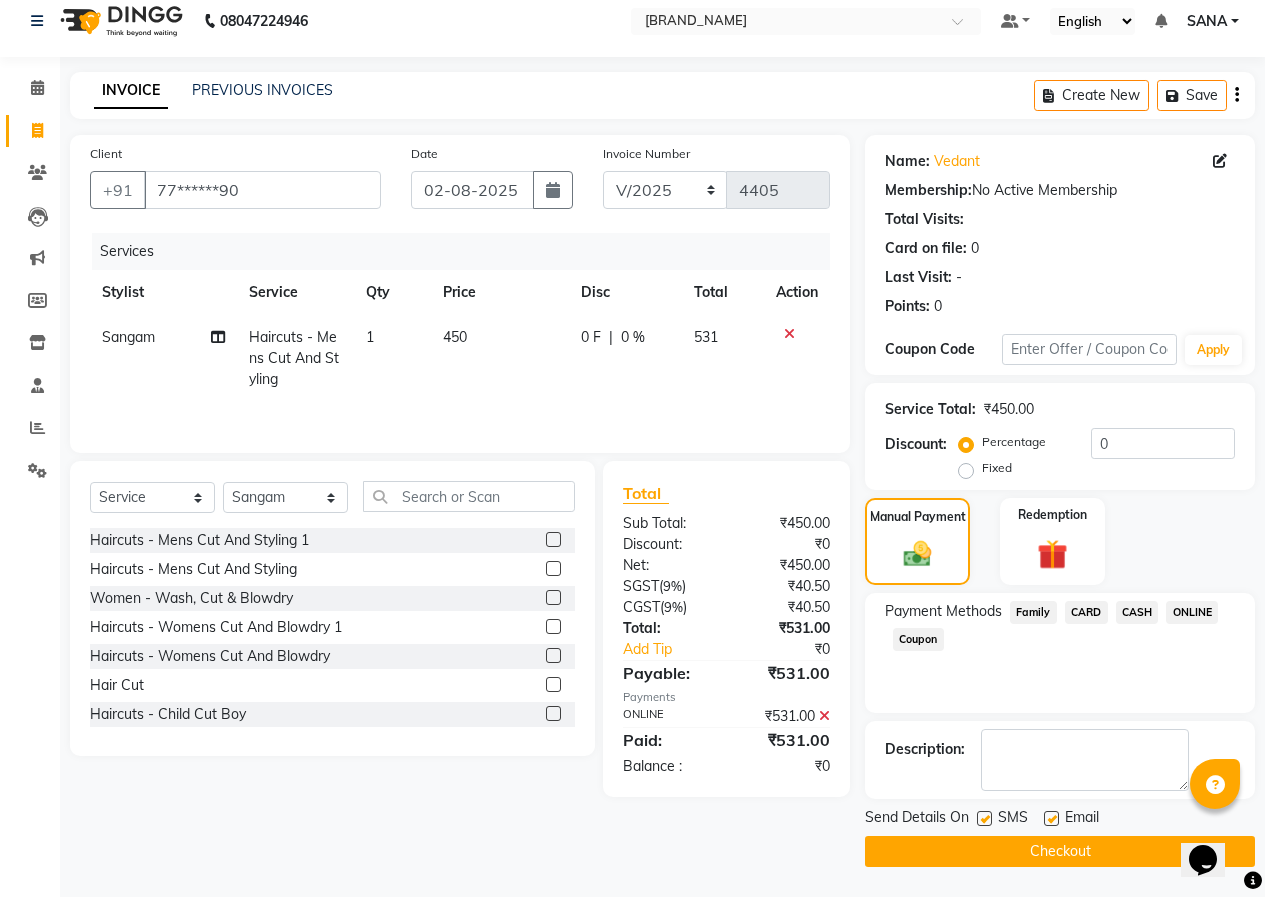 drag, startPoint x: 1037, startPoint y: 844, endPoint x: 453, endPoint y: 613, distance: 628.02625 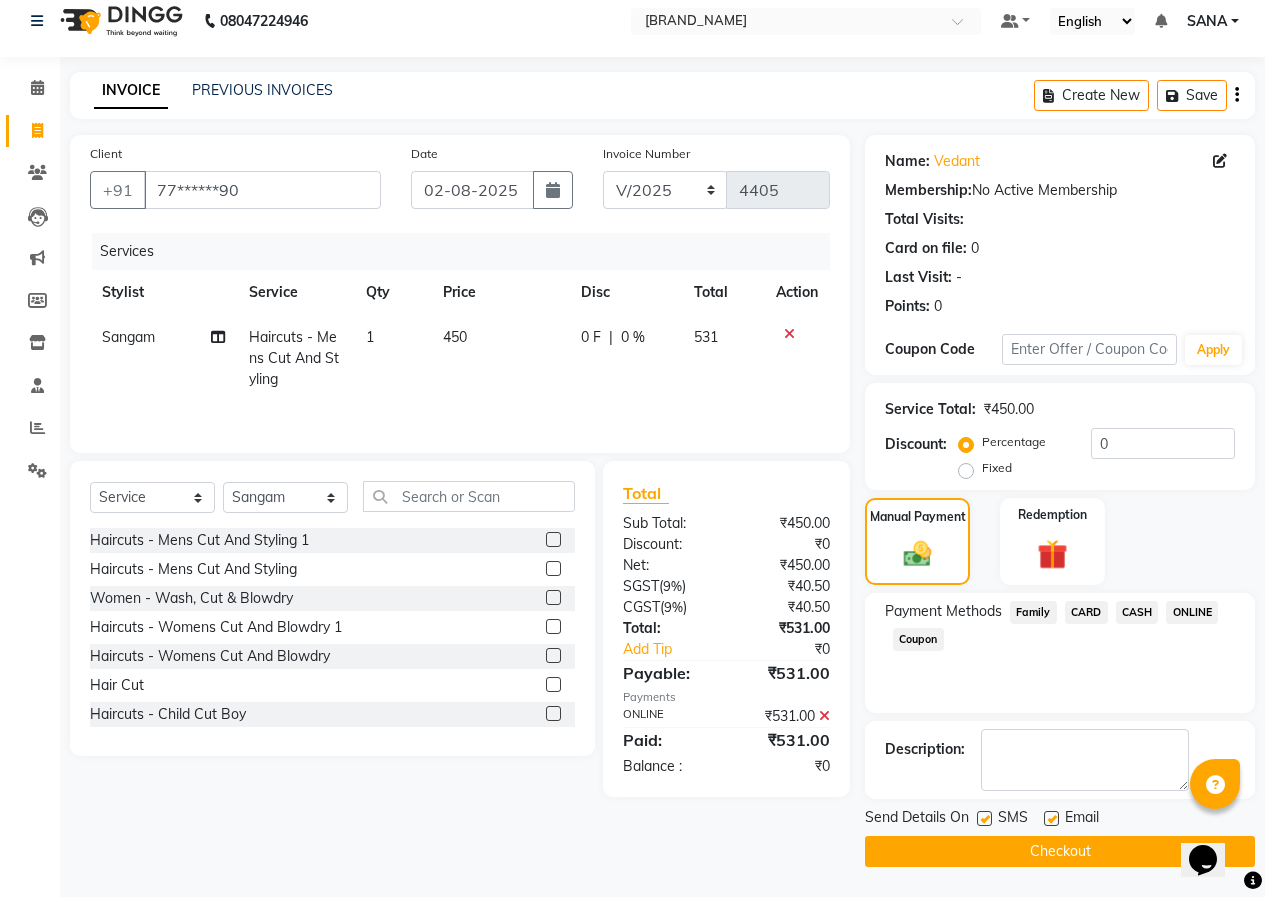 click on "Checkout" 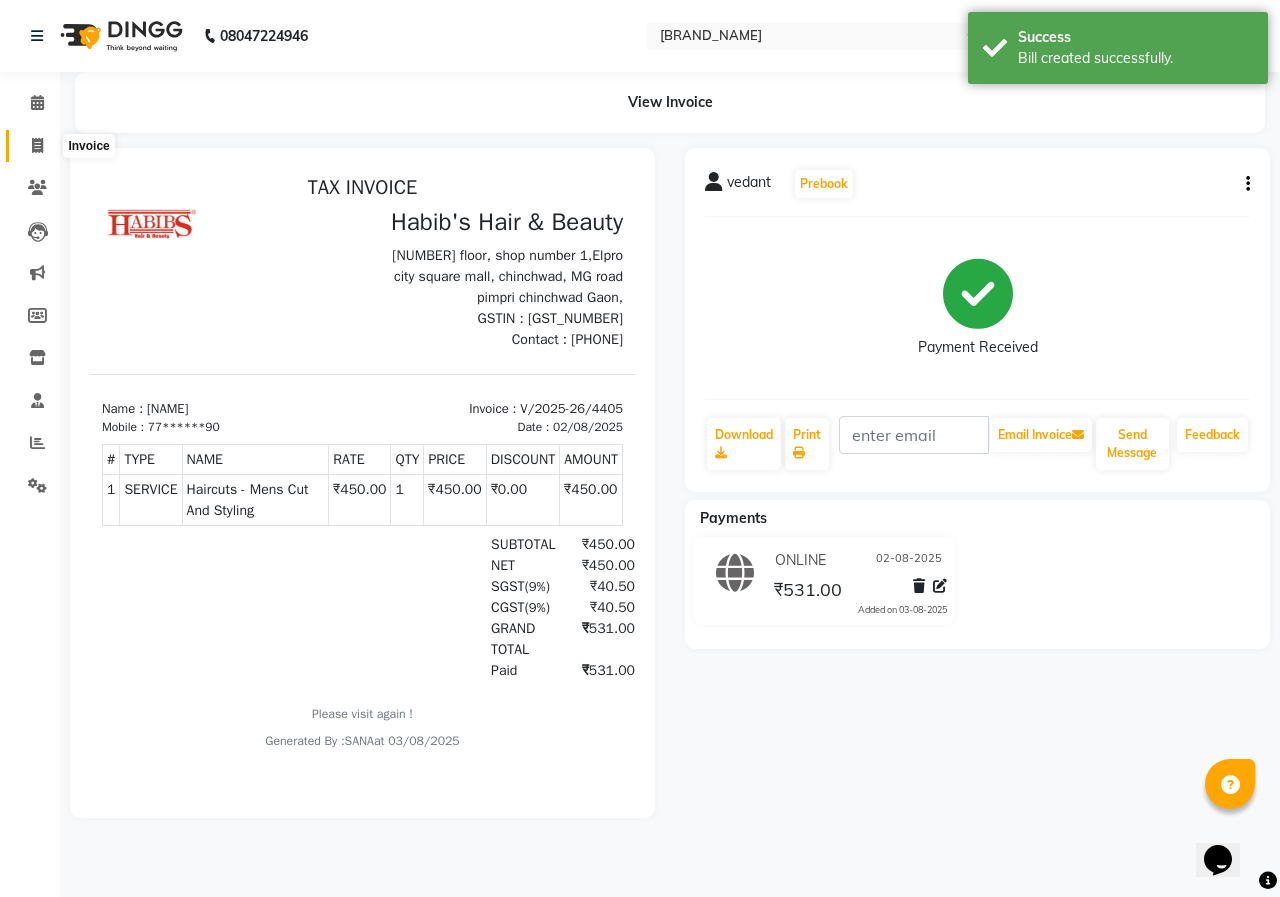 scroll, scrollTop: 0, scrollLeft: 0, axis: both 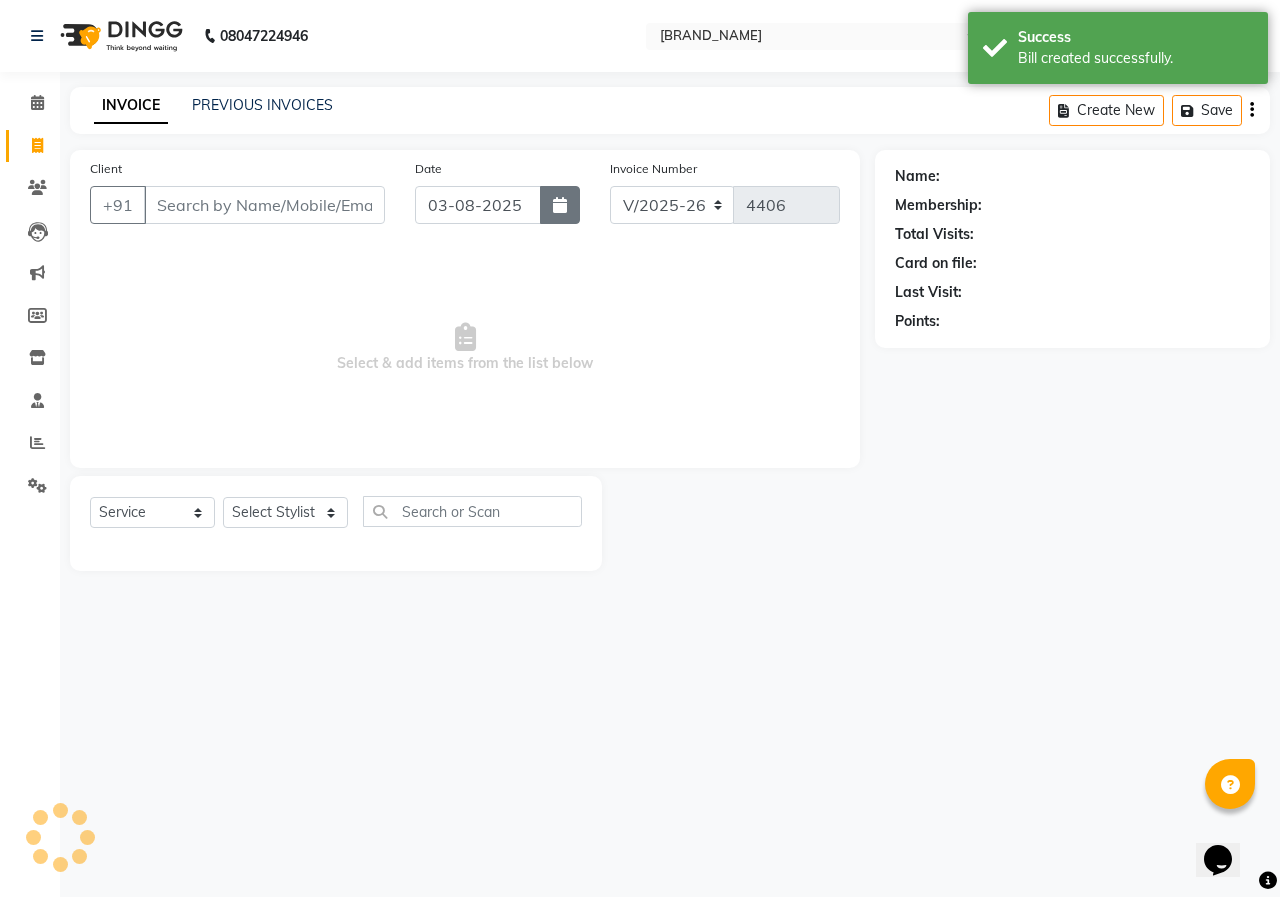 click 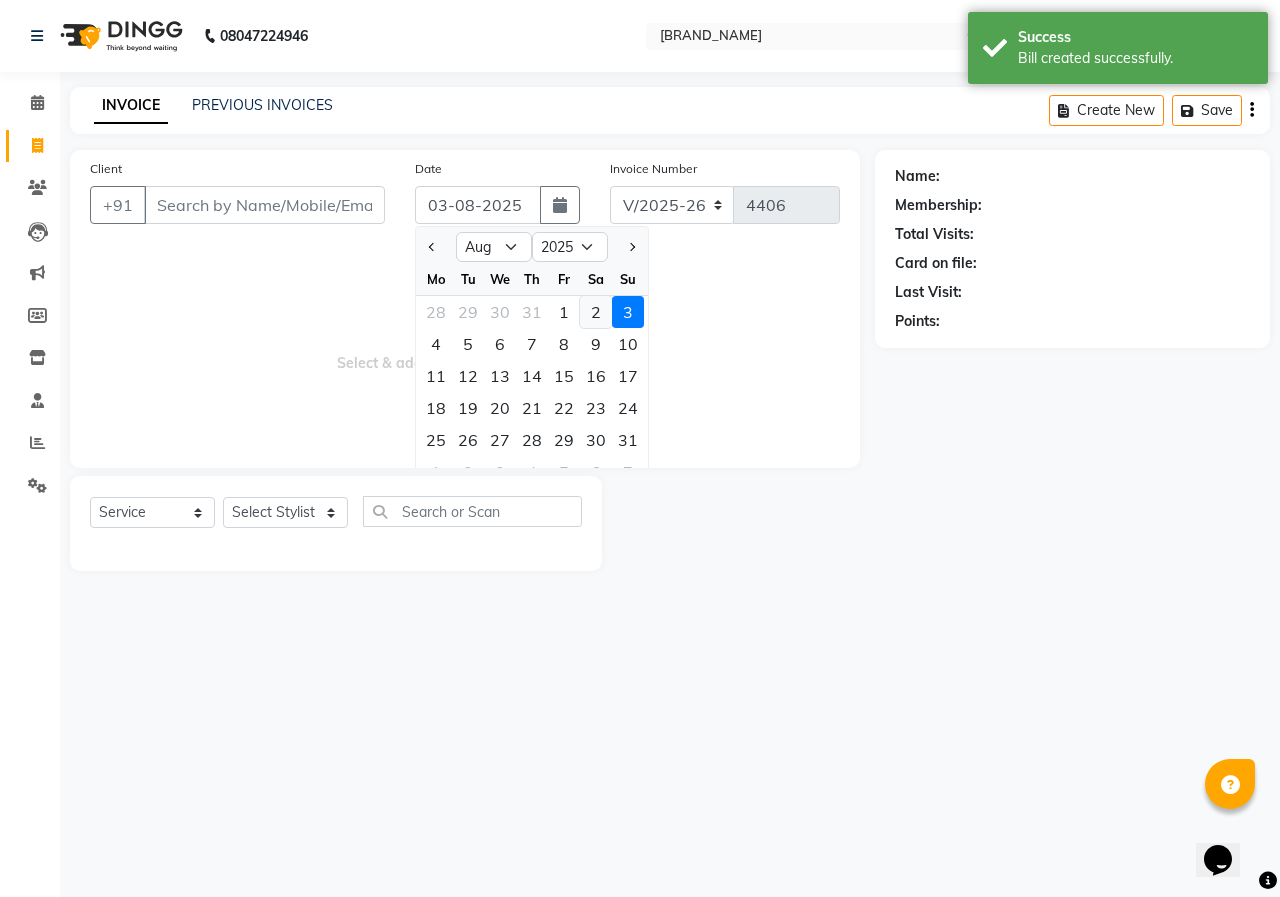 click on "2" 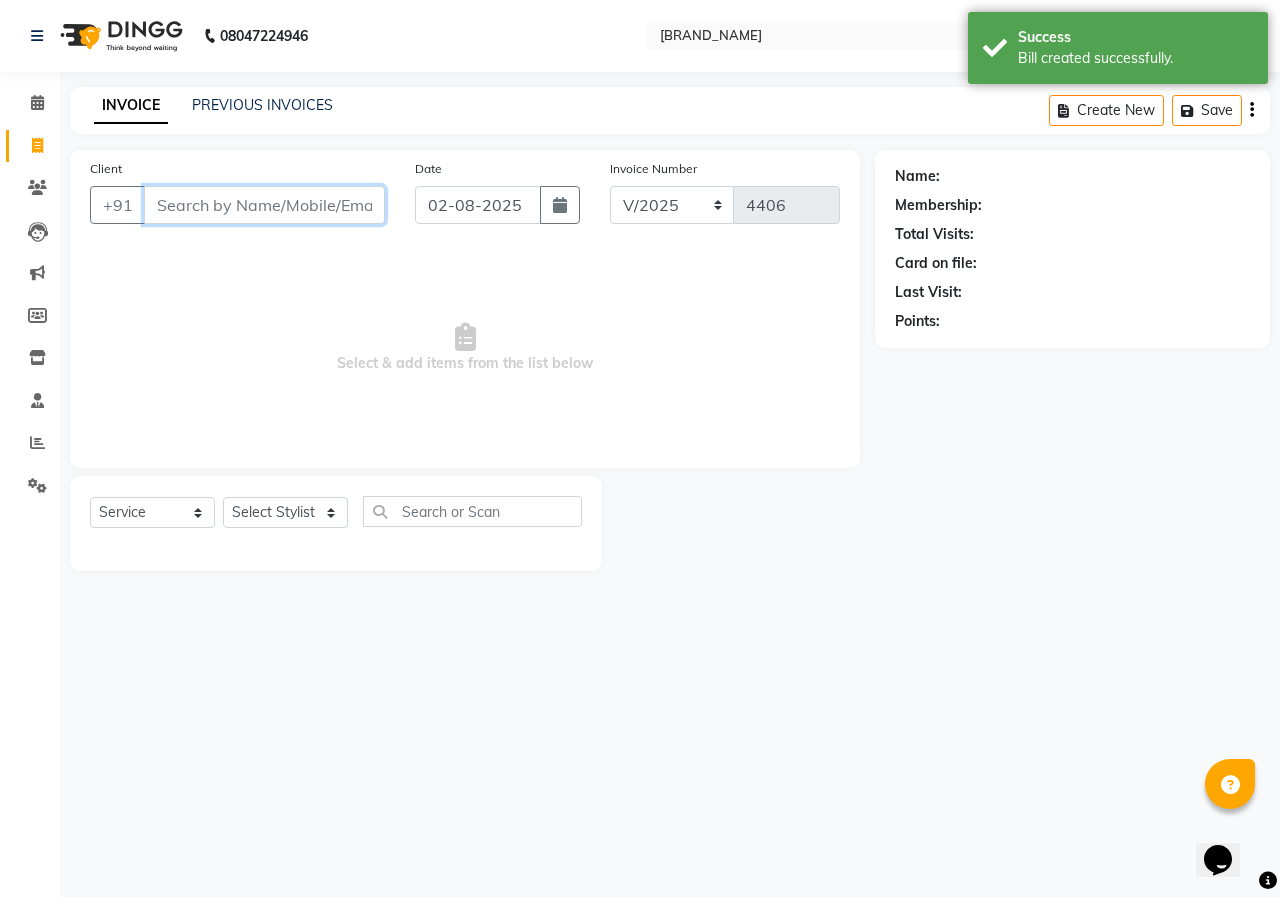 click on "Client" at bounding box center [264, 205] 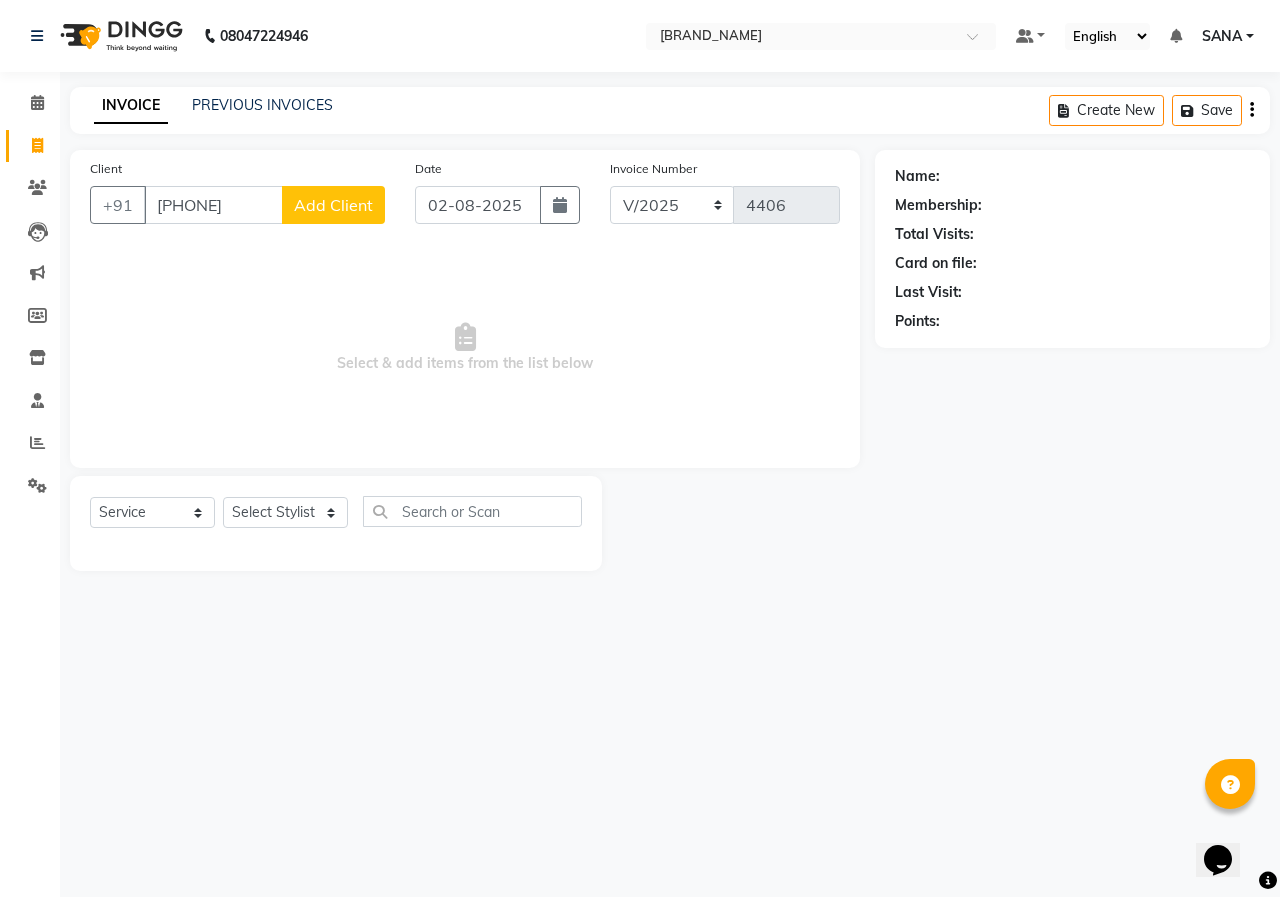 click on "Add Client" 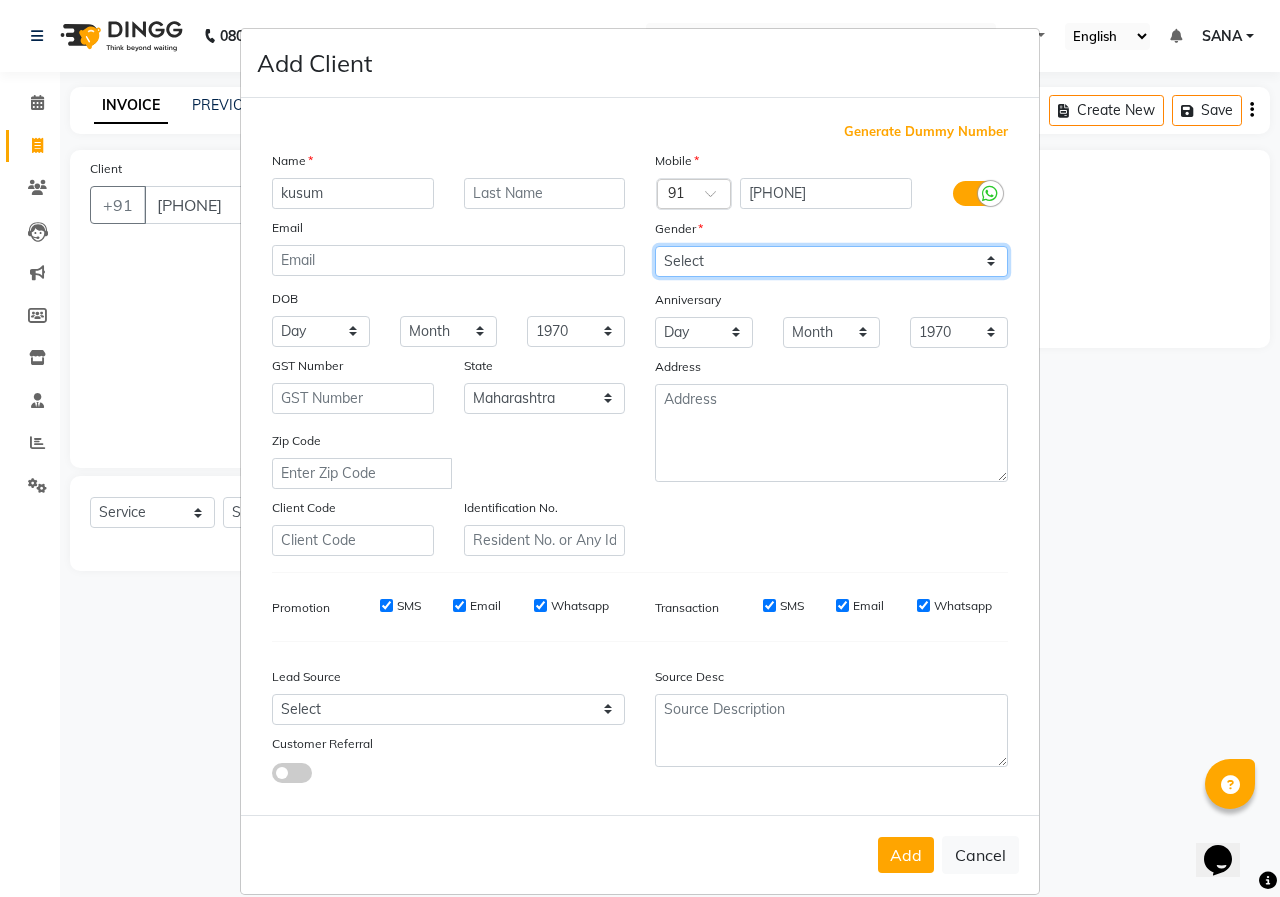 click on "Select Male Female Other Prefer Not To Say" at bounding box center (831, 261) 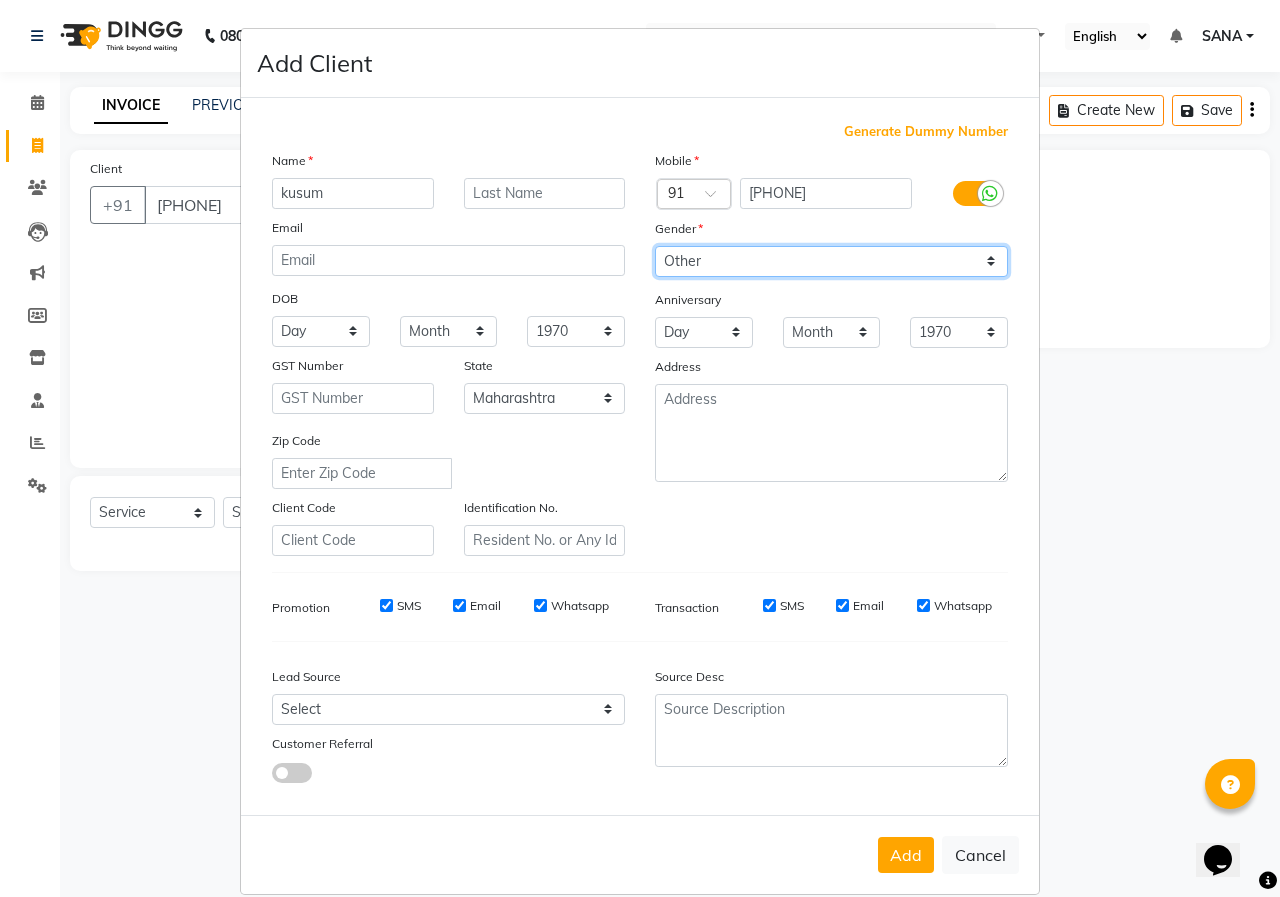 click on "Select Male Female Other Prefer Not To Say" at bounding box center [831, 261] 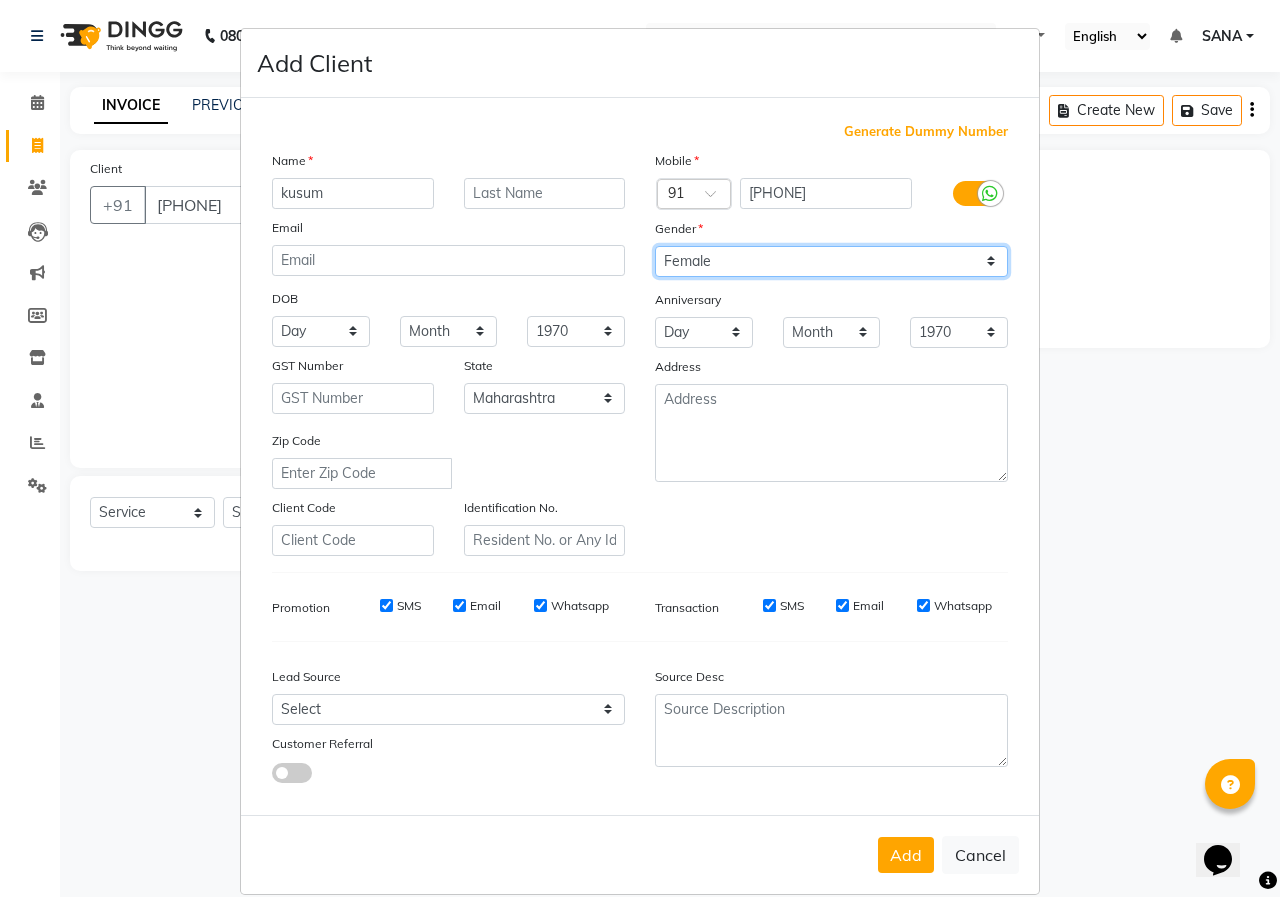 click on "Select Male Female Other Prefer Not To Say" at bounding box center (831, 261) 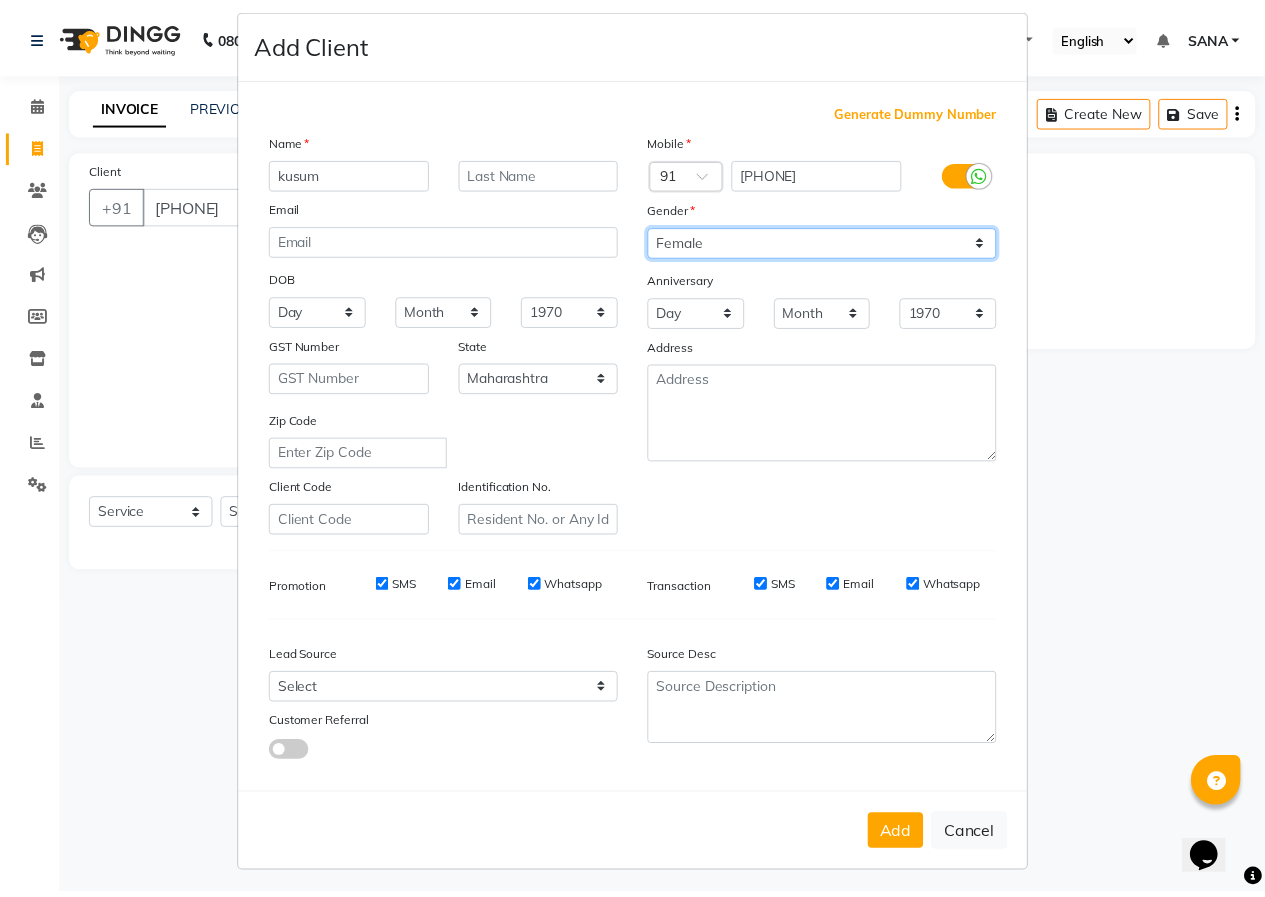 scroll, scrollTop: 26, scrollLeft: 0, axis: vertical 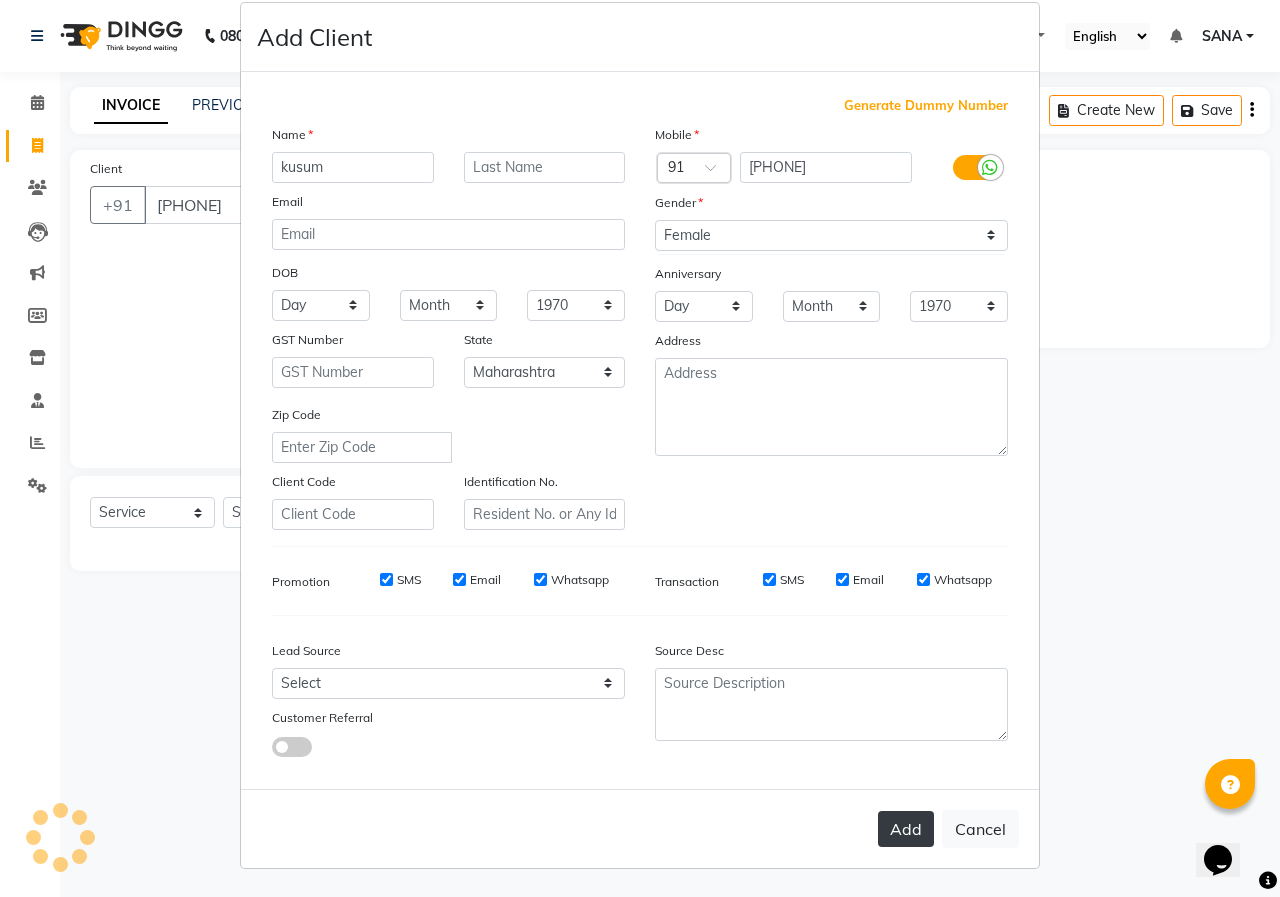 click on "Add" at bounding box center [906, 829] 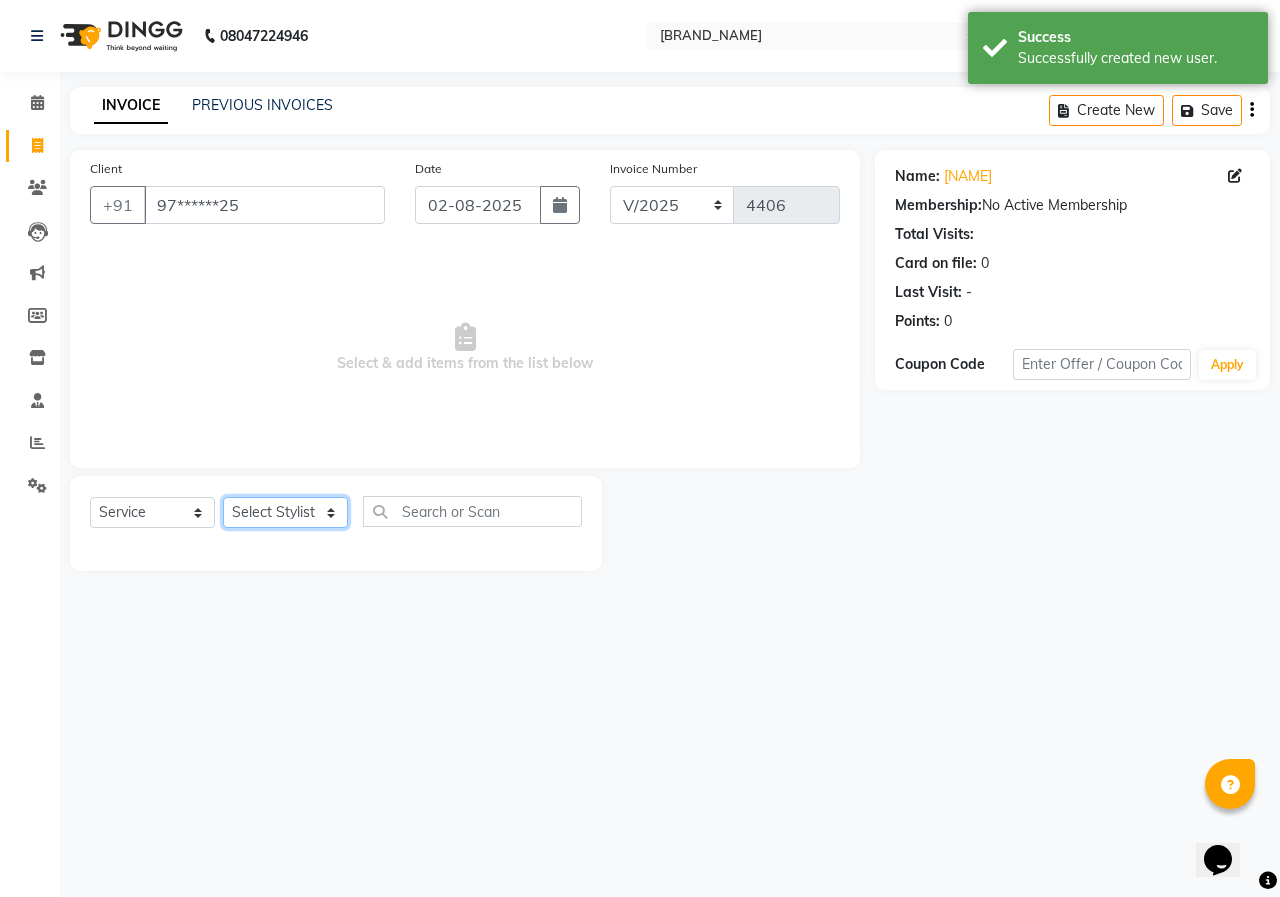 click on "Select Stylist ANUSHKA GAURI GUDDU Keshav Maushi Mhaske  priya  Rahul Ravi  Roshan Sagar SANA Sangam Sanika shabnam SONALI  subhan" 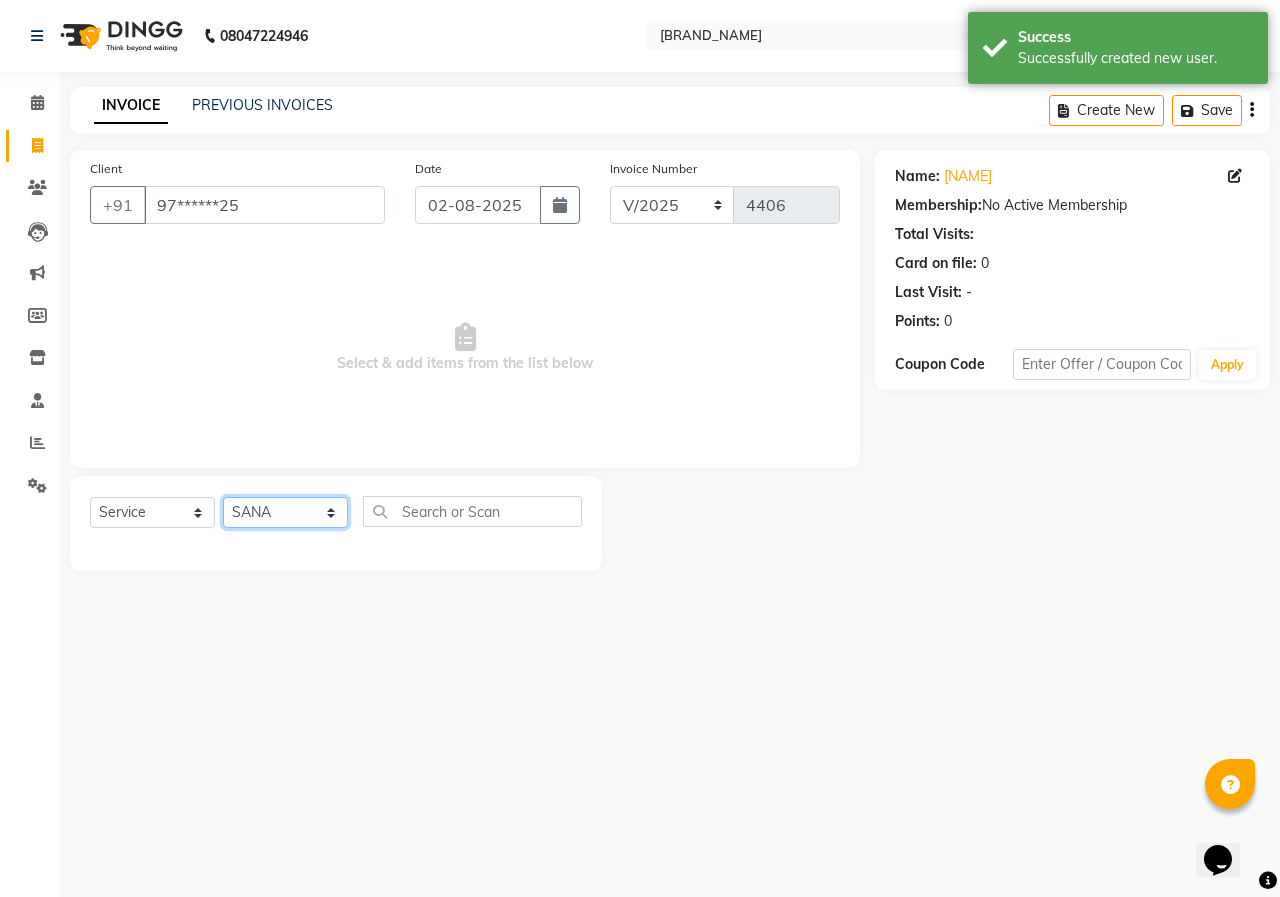 click on "Select Stylist ANUSHKA GAURI GUDDU Keshav Maushi Mhaske  priya  Rahul Ravi  Roshan Sagar SANA Sangam Sanika shabnam SONALI  subhan" 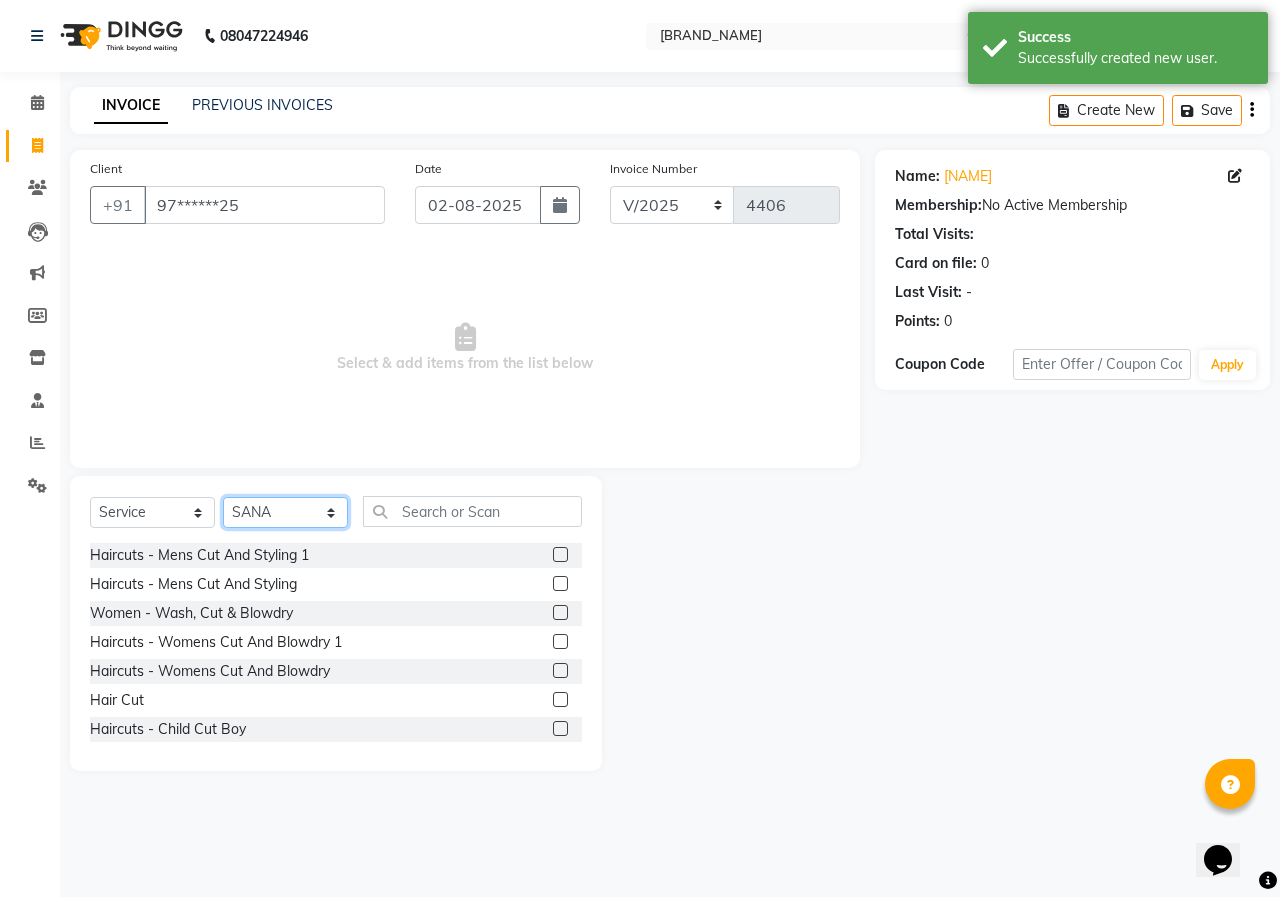 click on "Select Stylist ANUSHKA GAURI GUDDU Keshav Maushi Mhaske  priya  Rahul Ravi  Roshan Sagar SANA Sangam Sanika shabnam SONALI  subhan" 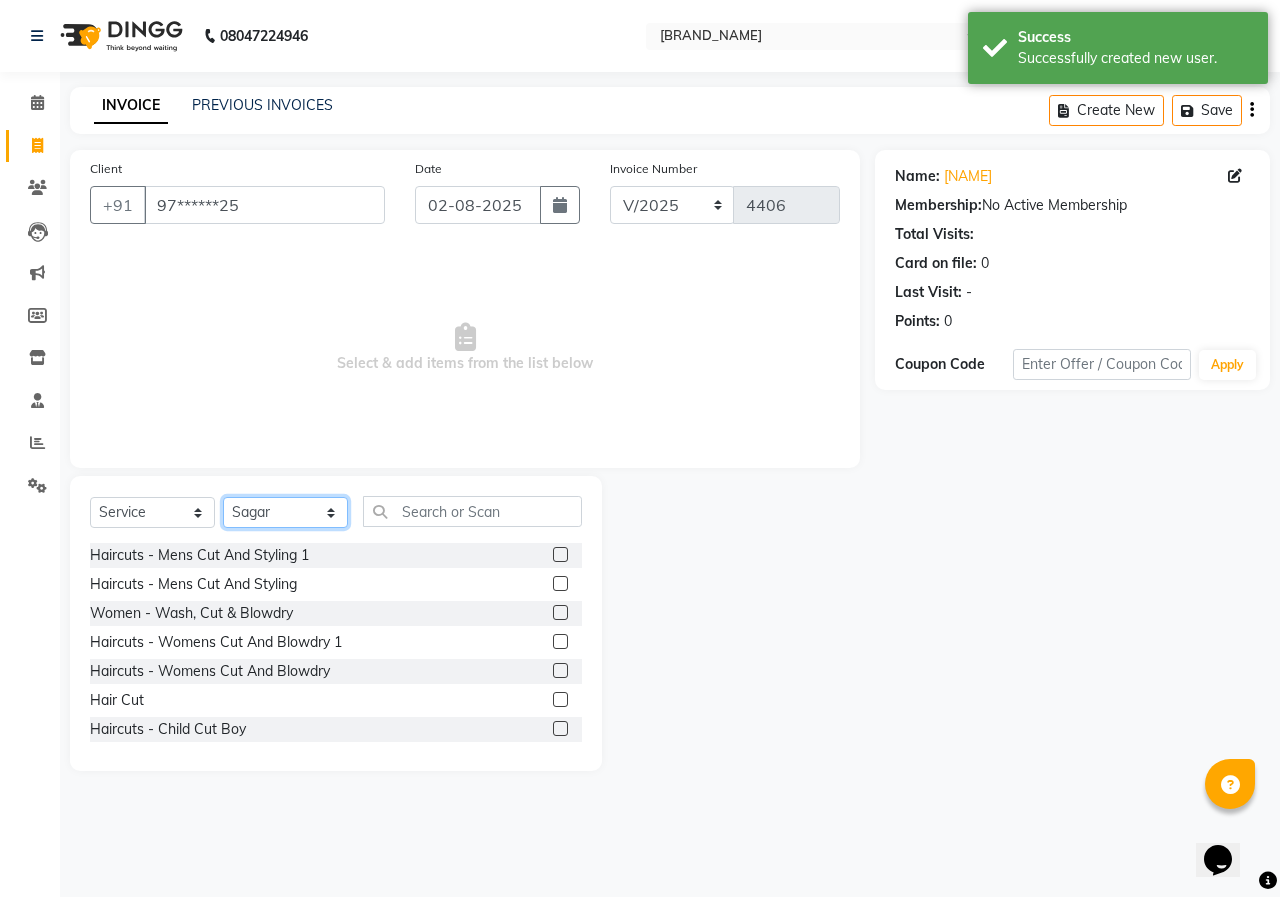 click on "Select Stylist ANUSHKA GAURI GUDDU Keshav Maushi Mhaske  priya  Rahul Ravi  Roshan Sagar SANA Sangam Sanika shabnam SONALI  subhan" 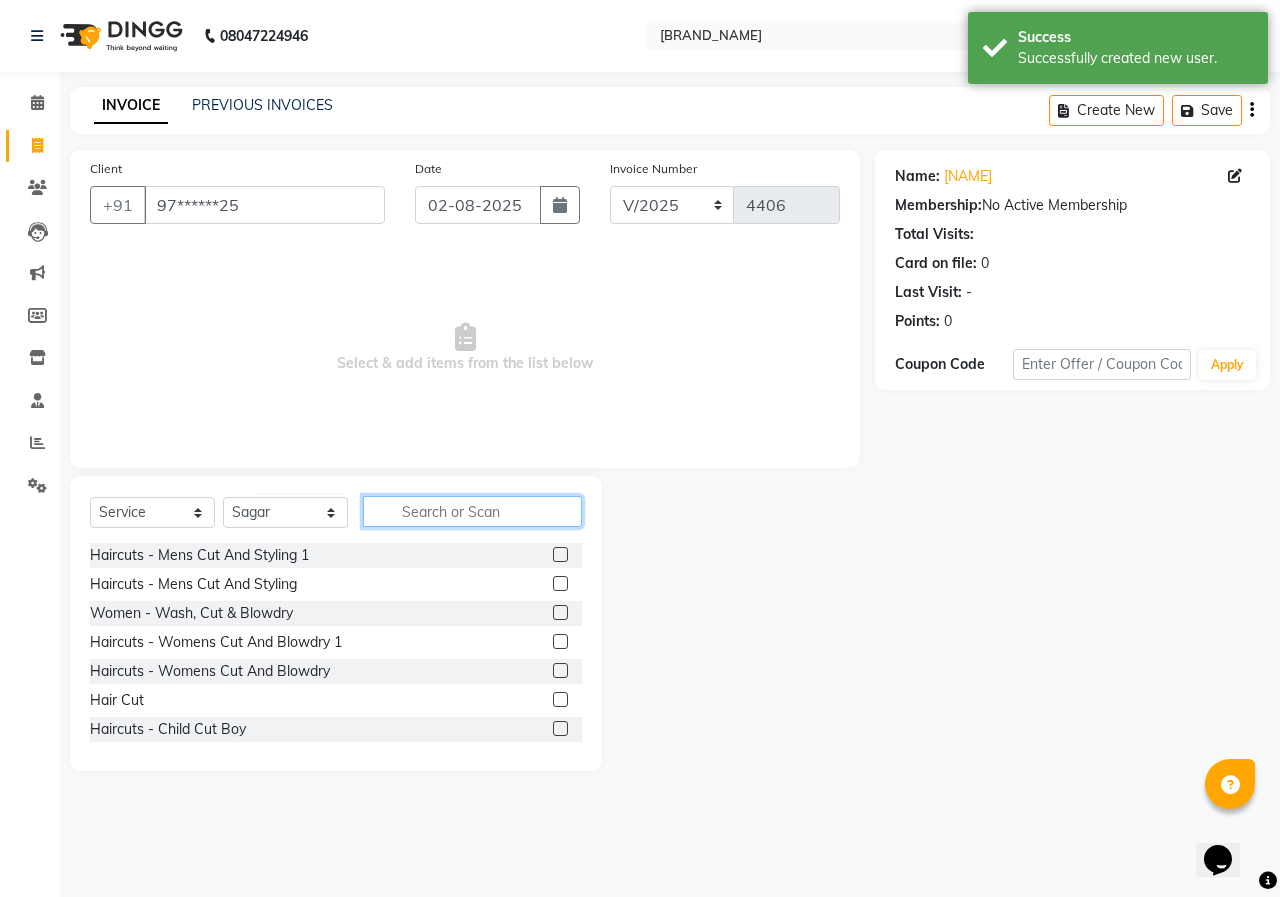 click 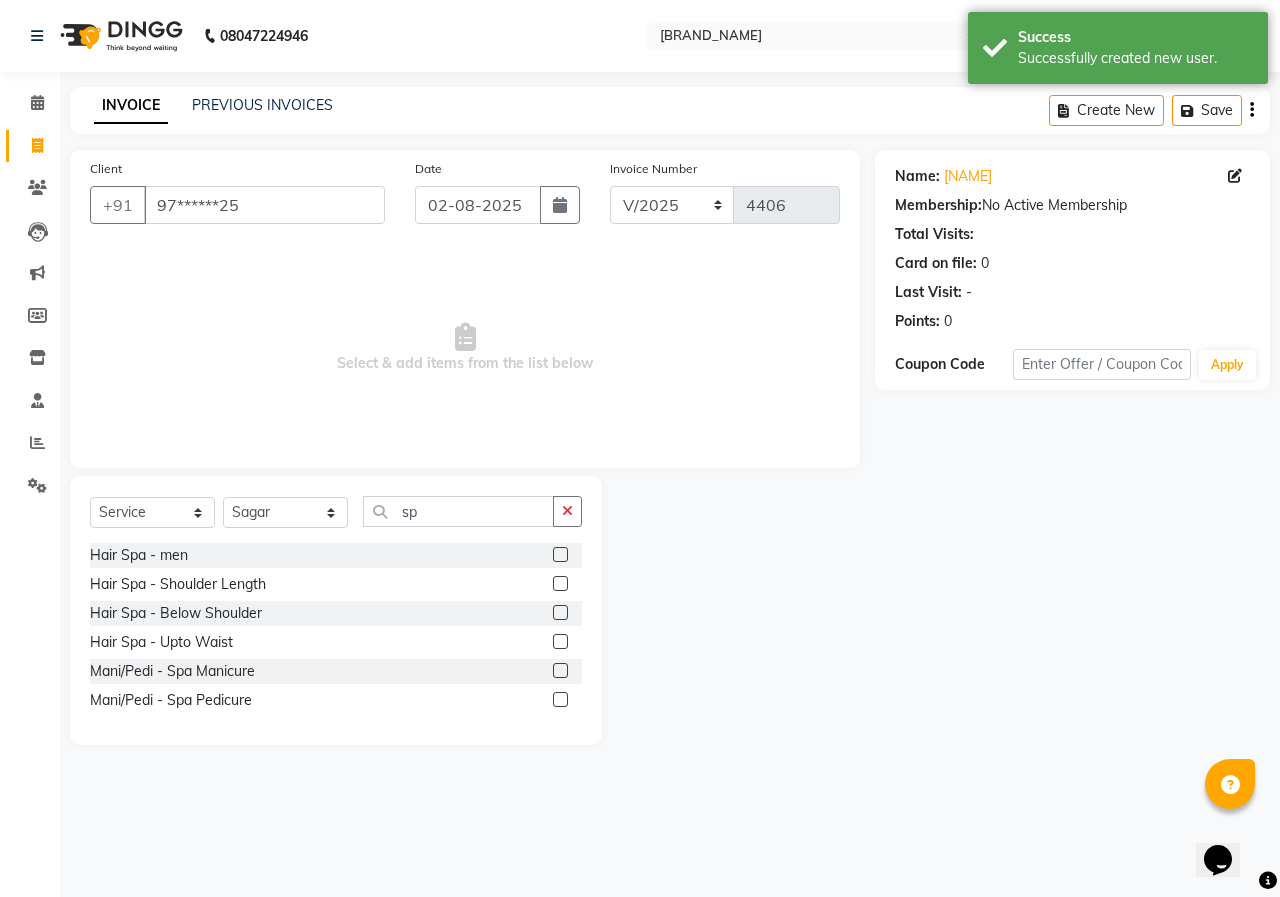 click 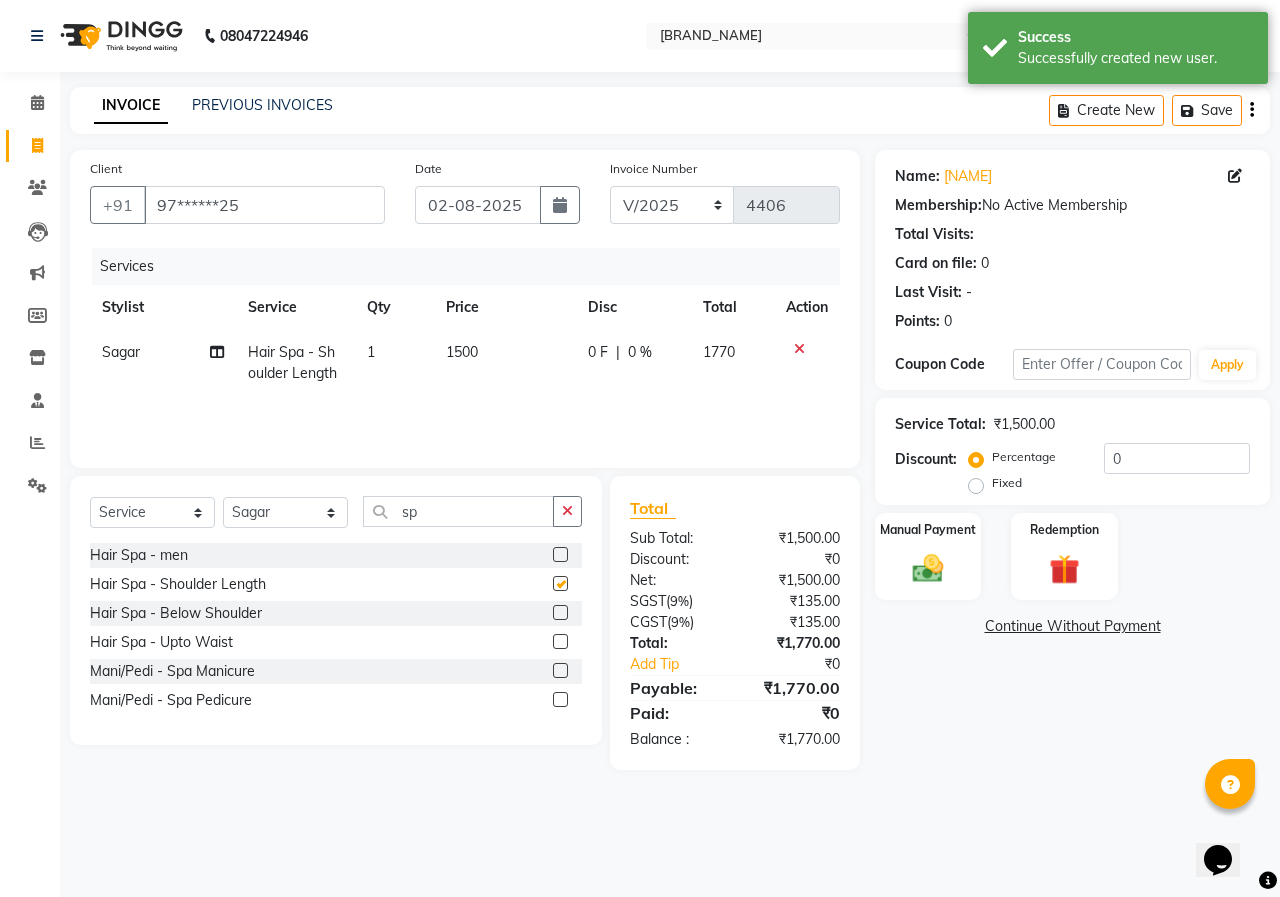 click on "1500" 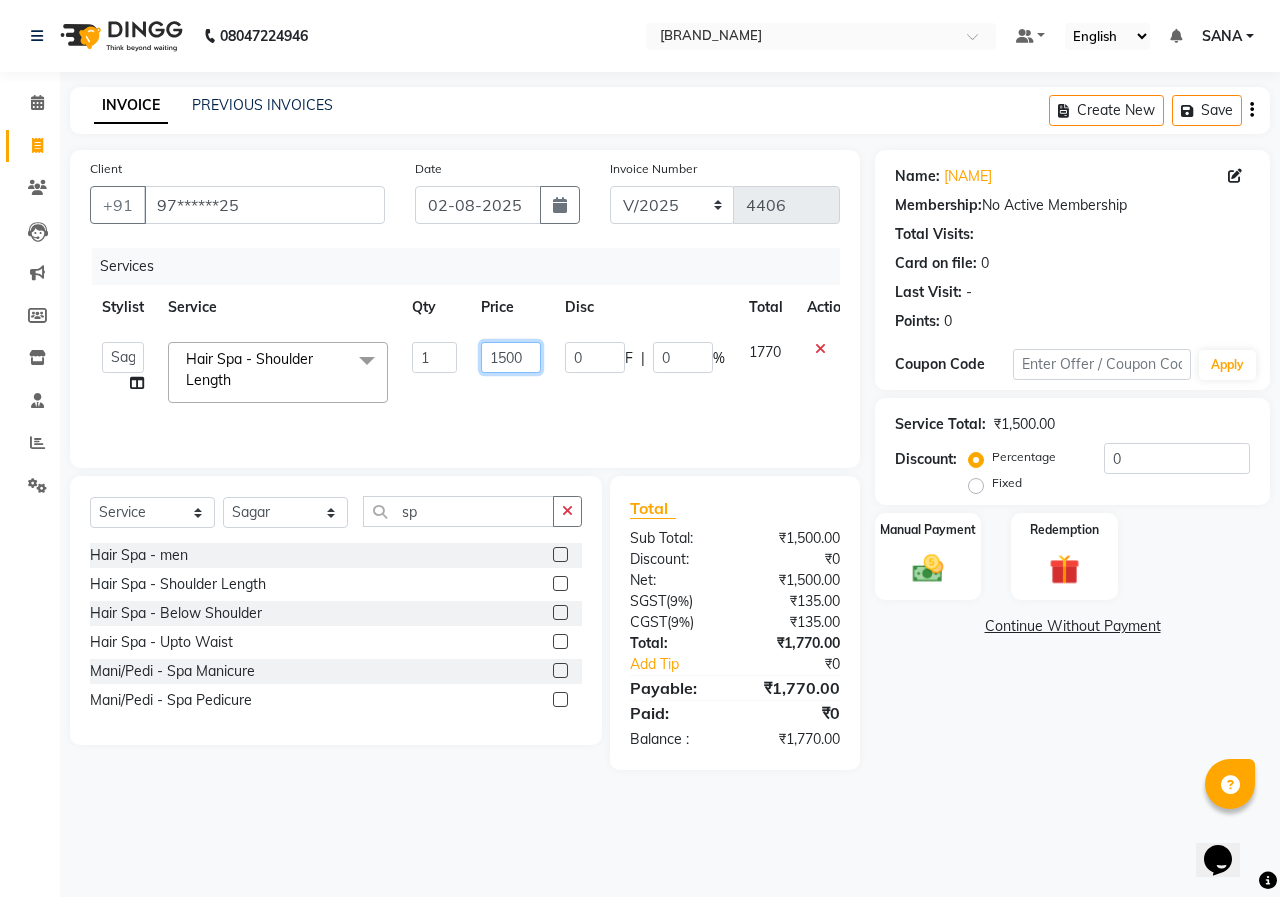 click on "1500" 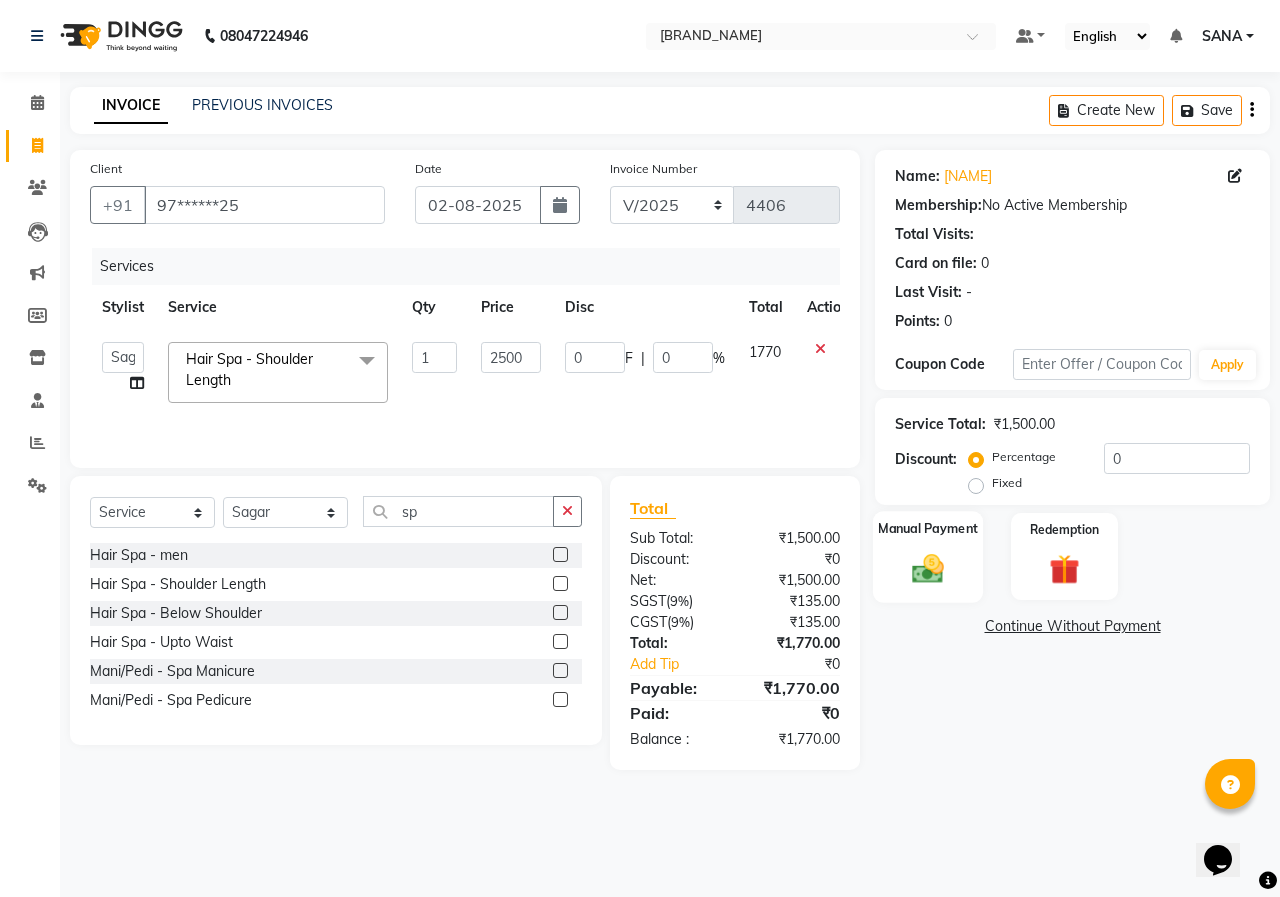 click 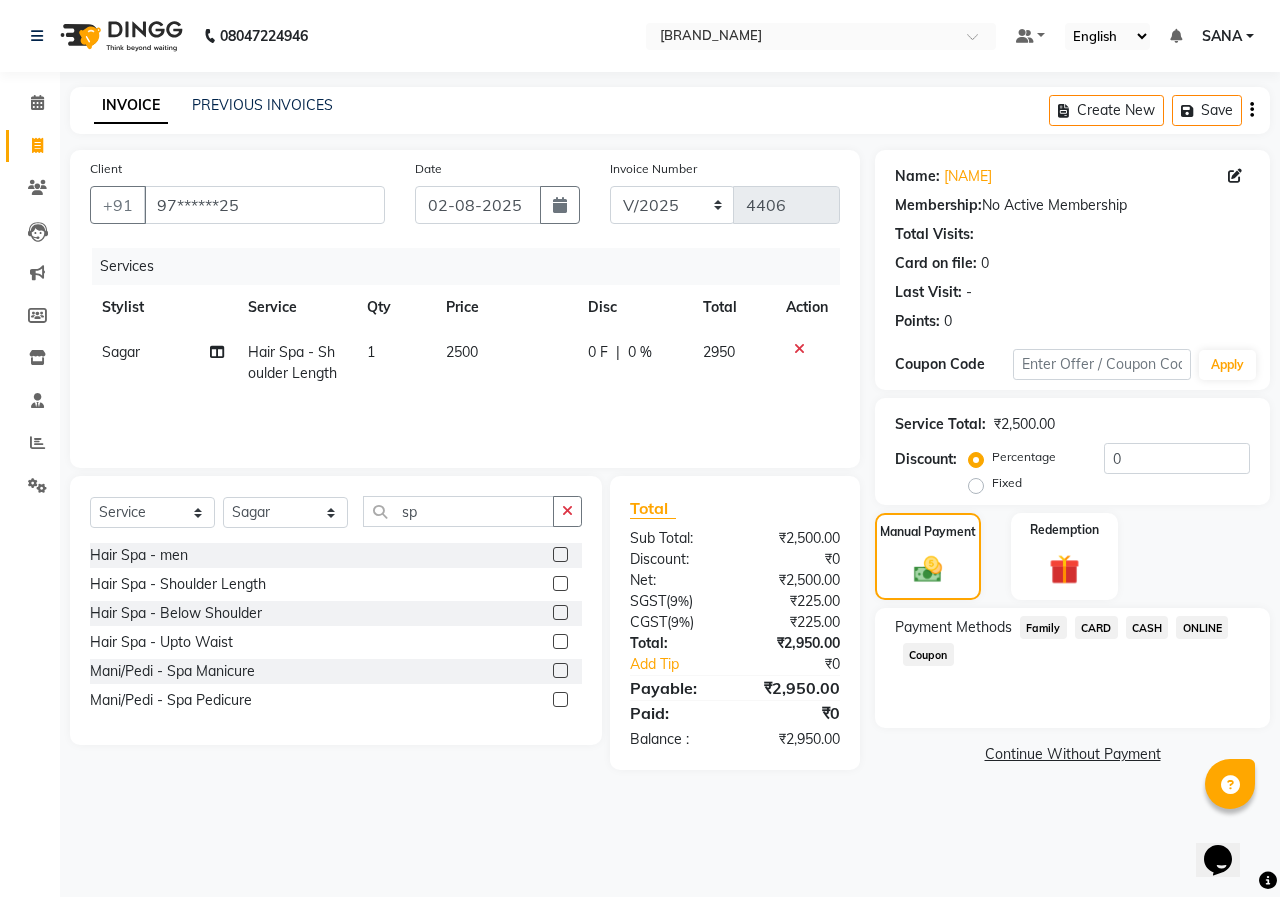 click on "CASH" 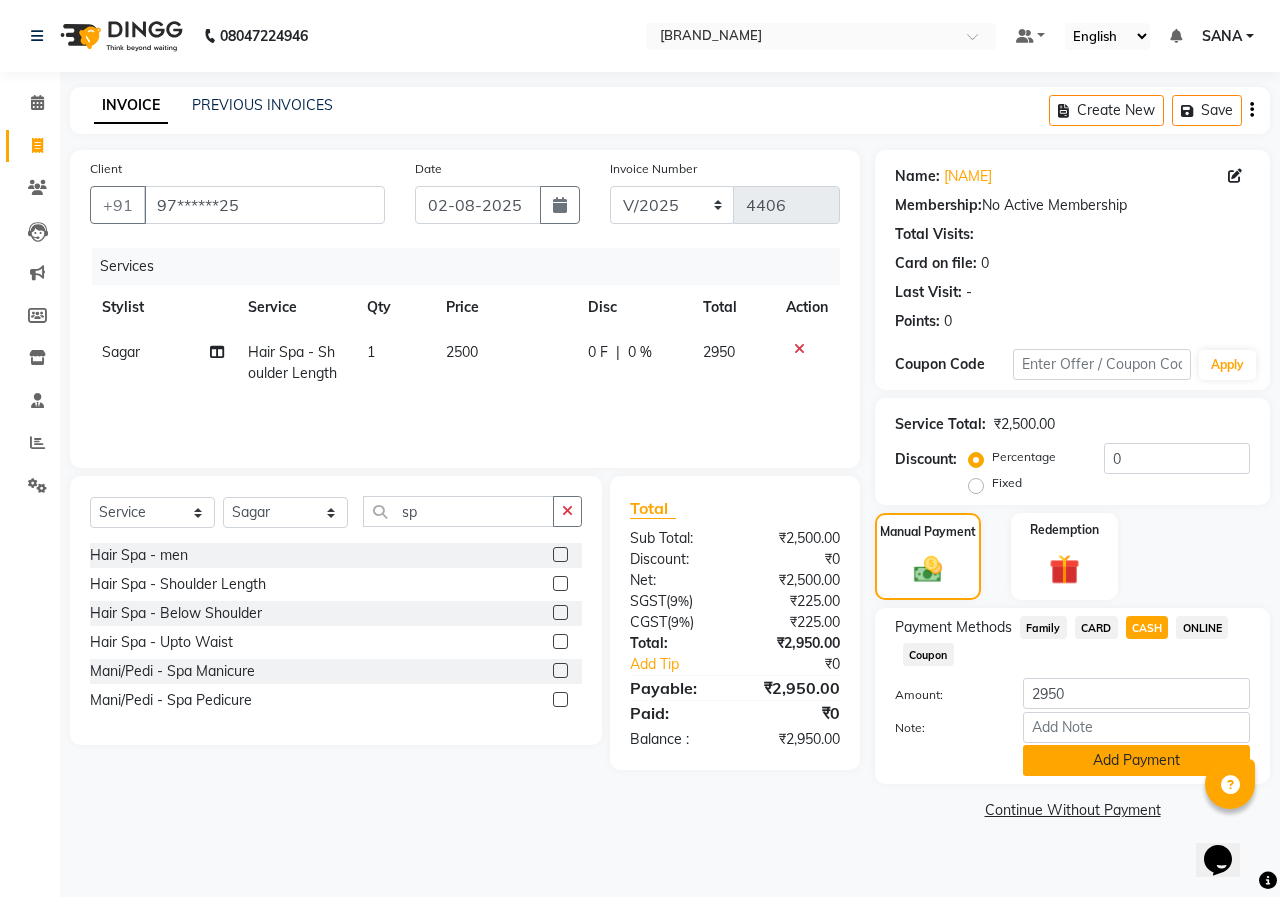 click on "Add Payment" 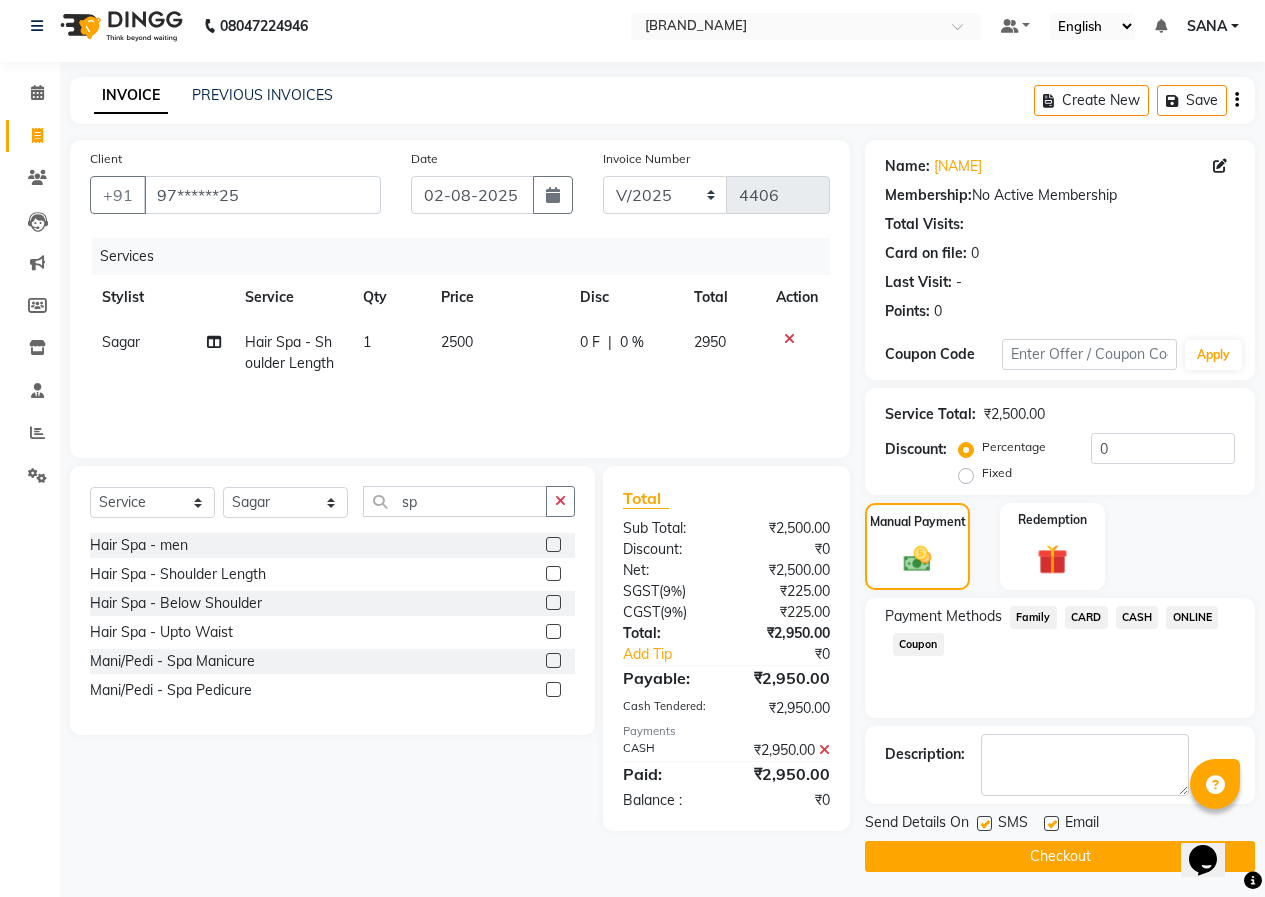 scroll, scrollTop: 15, scrollLeft: 0, axis: vertical 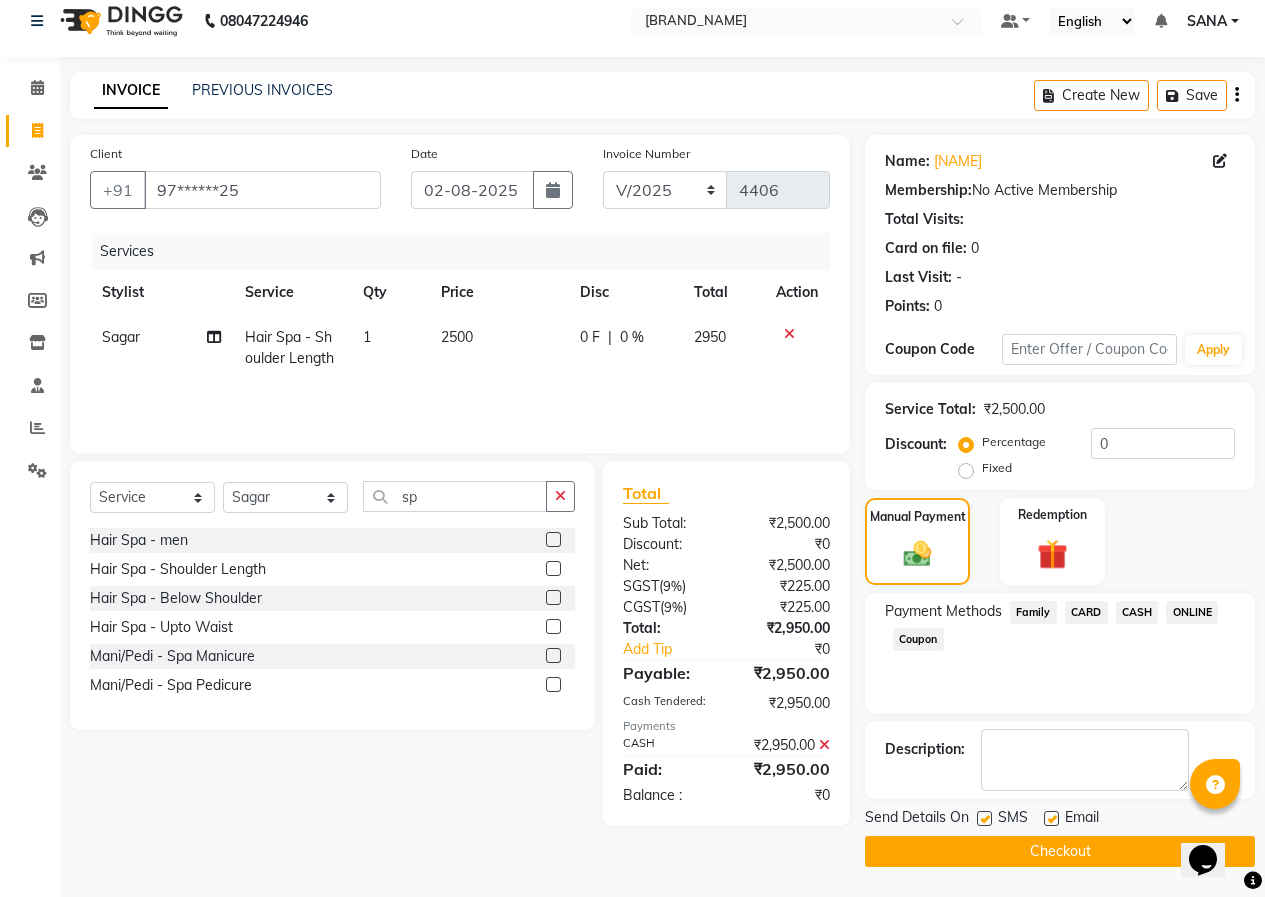 click on "Checkout" 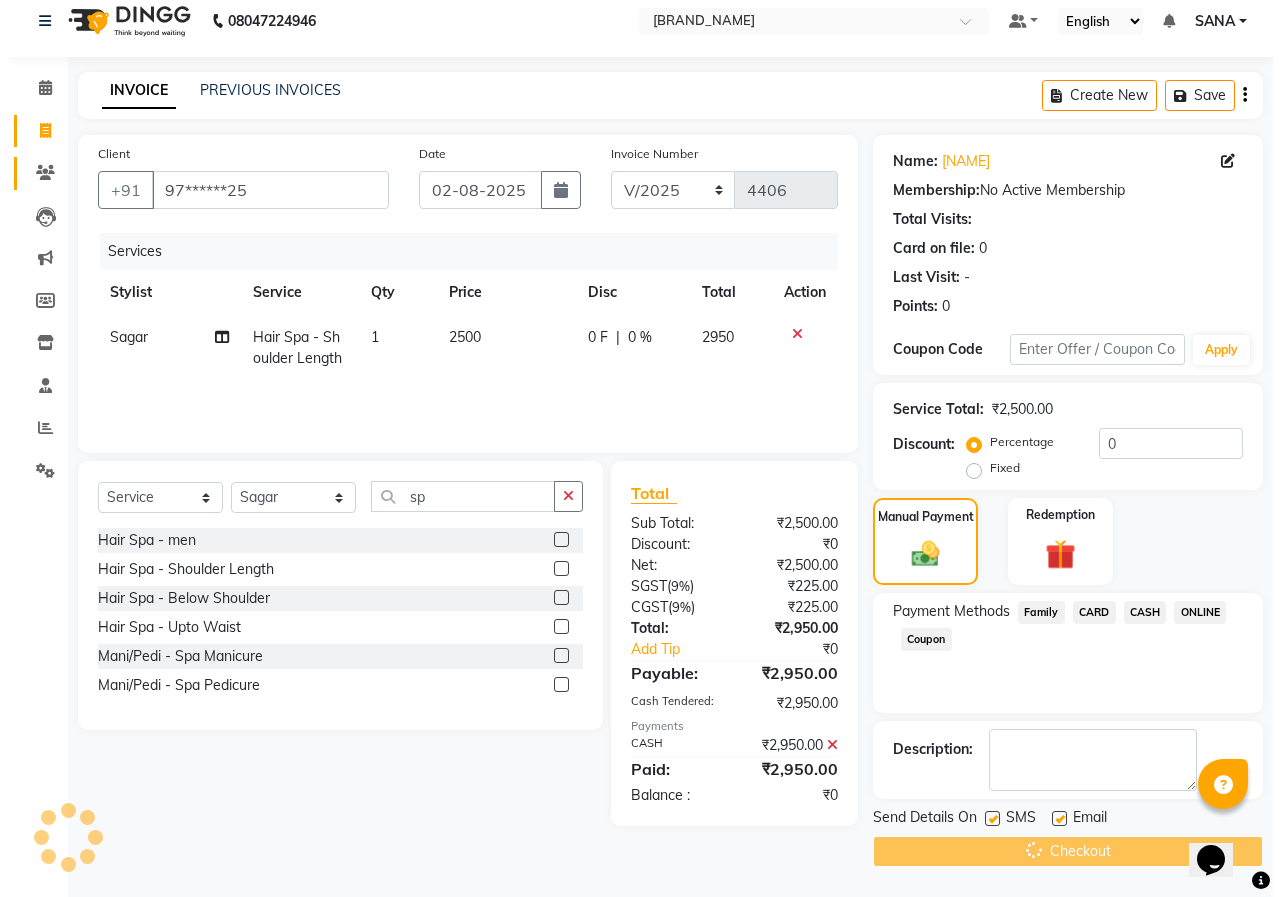 scroll, scrollTop: 0, scrollLeft: 0, axis: both 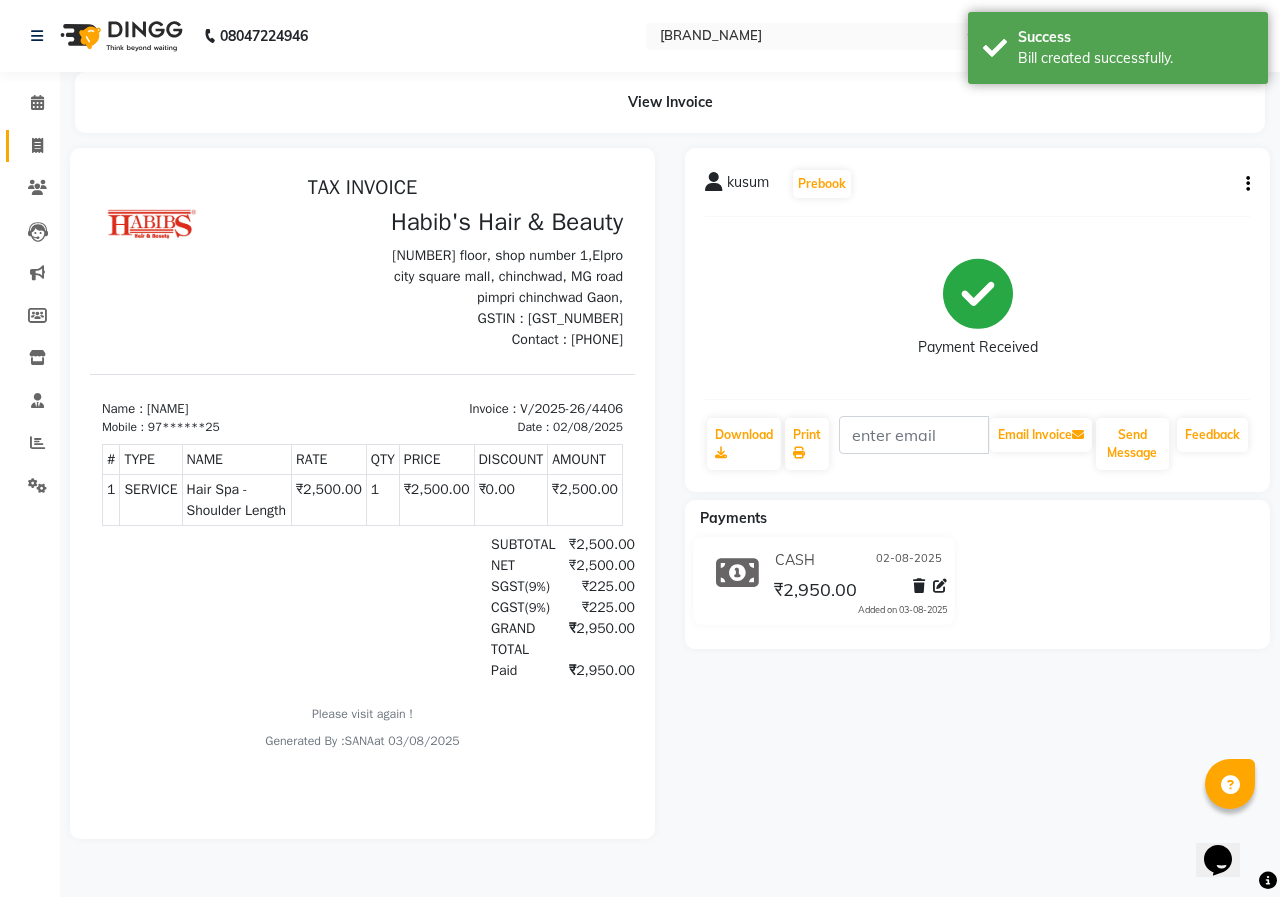 click 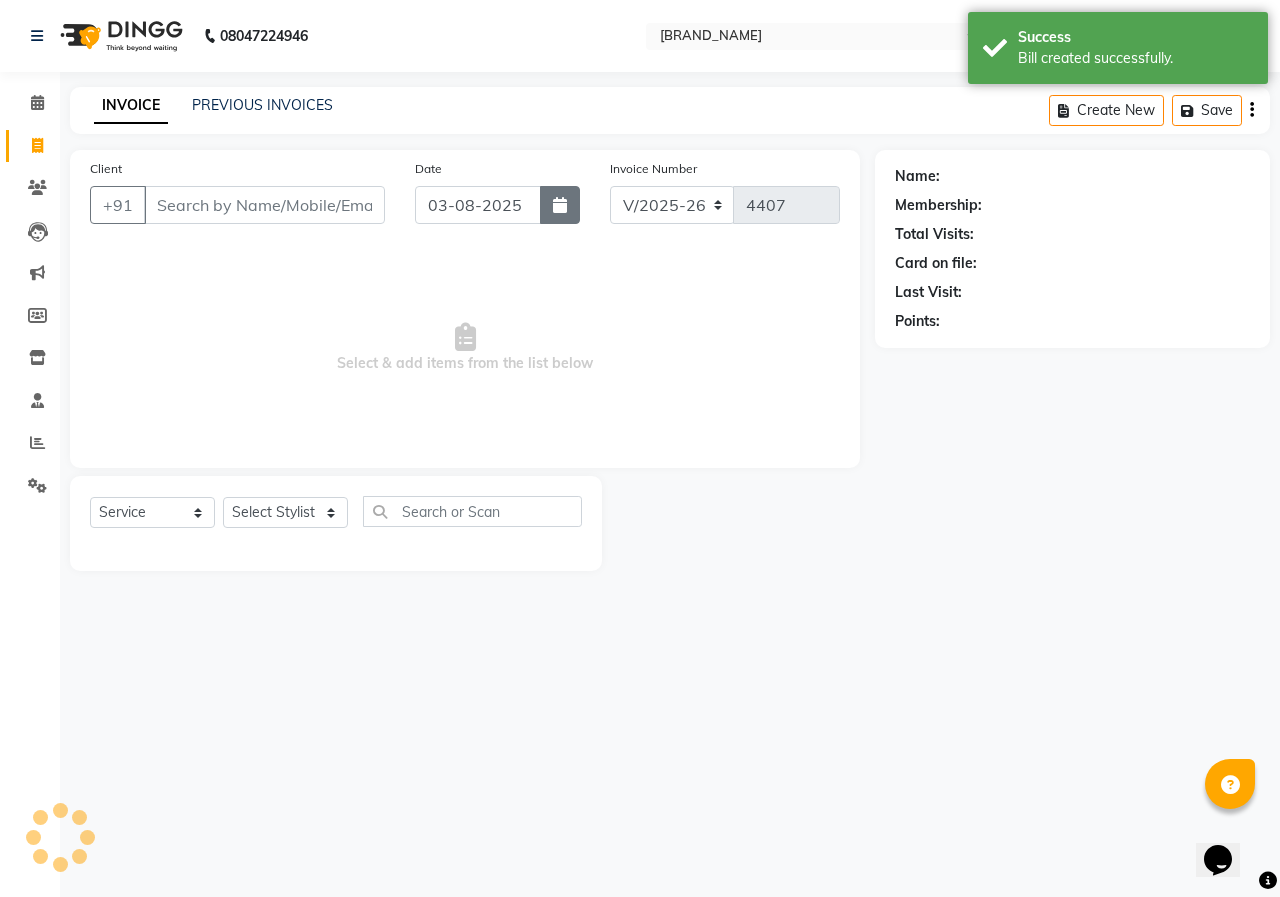 click 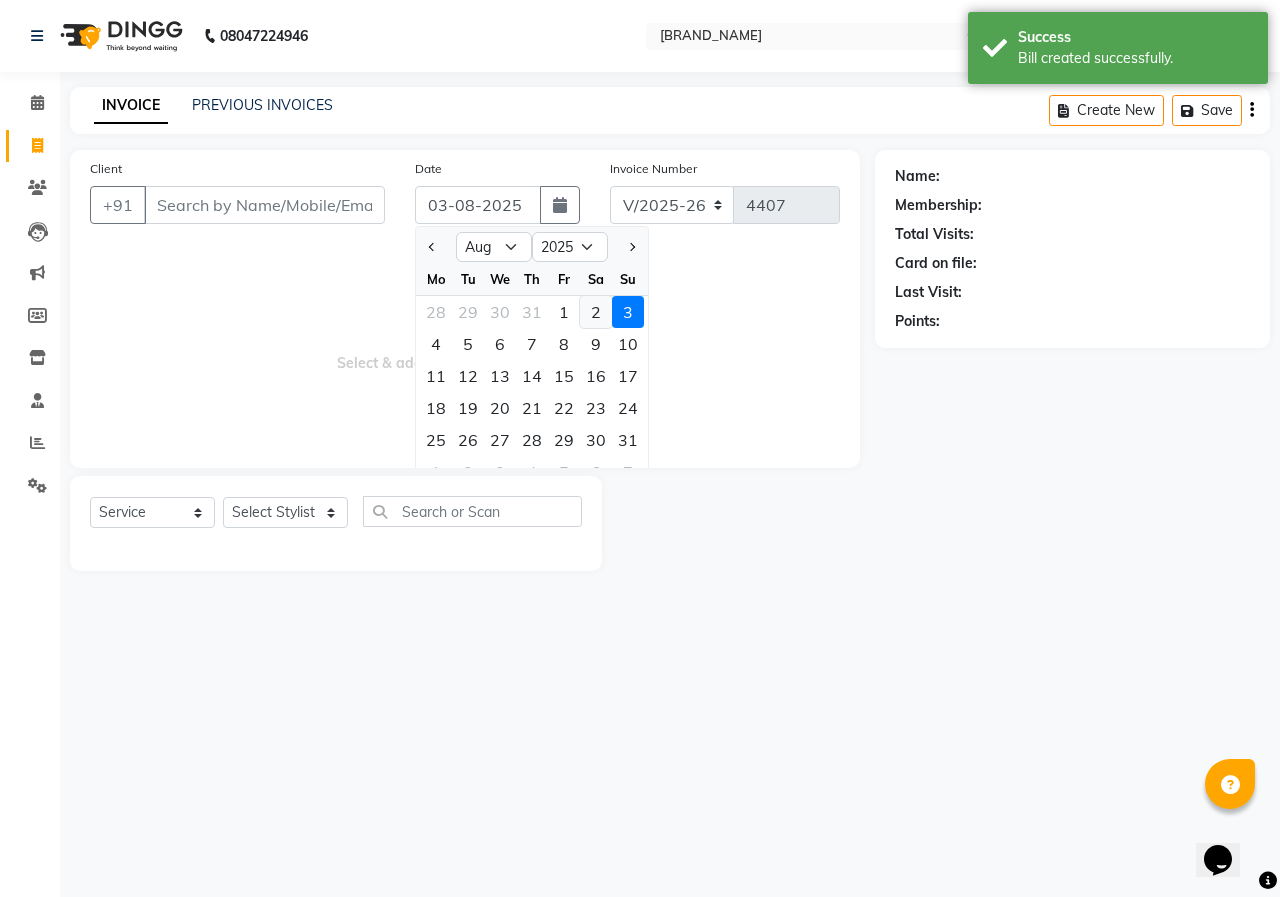 click on "2" 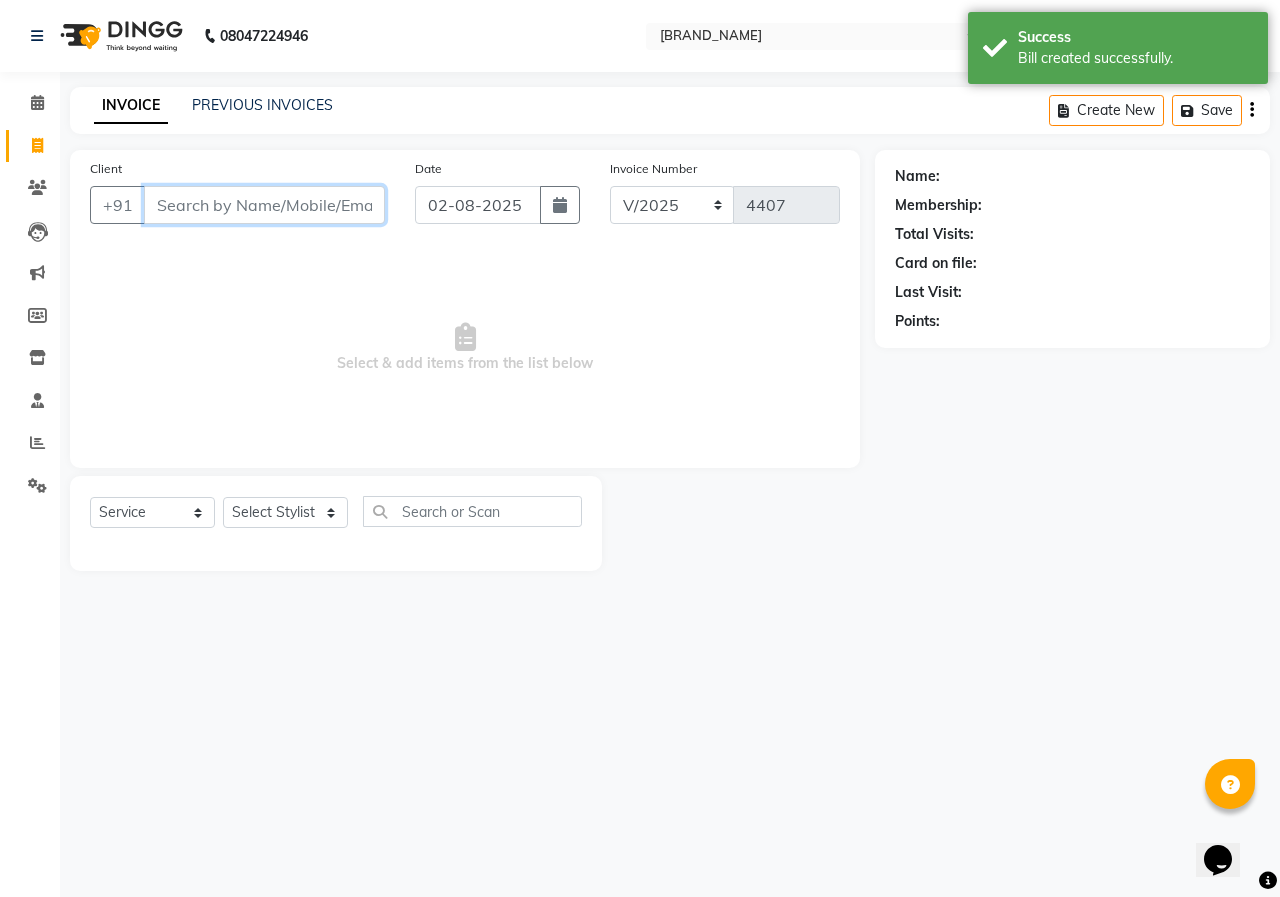 click on "Client" at bounding box center [264, 205] 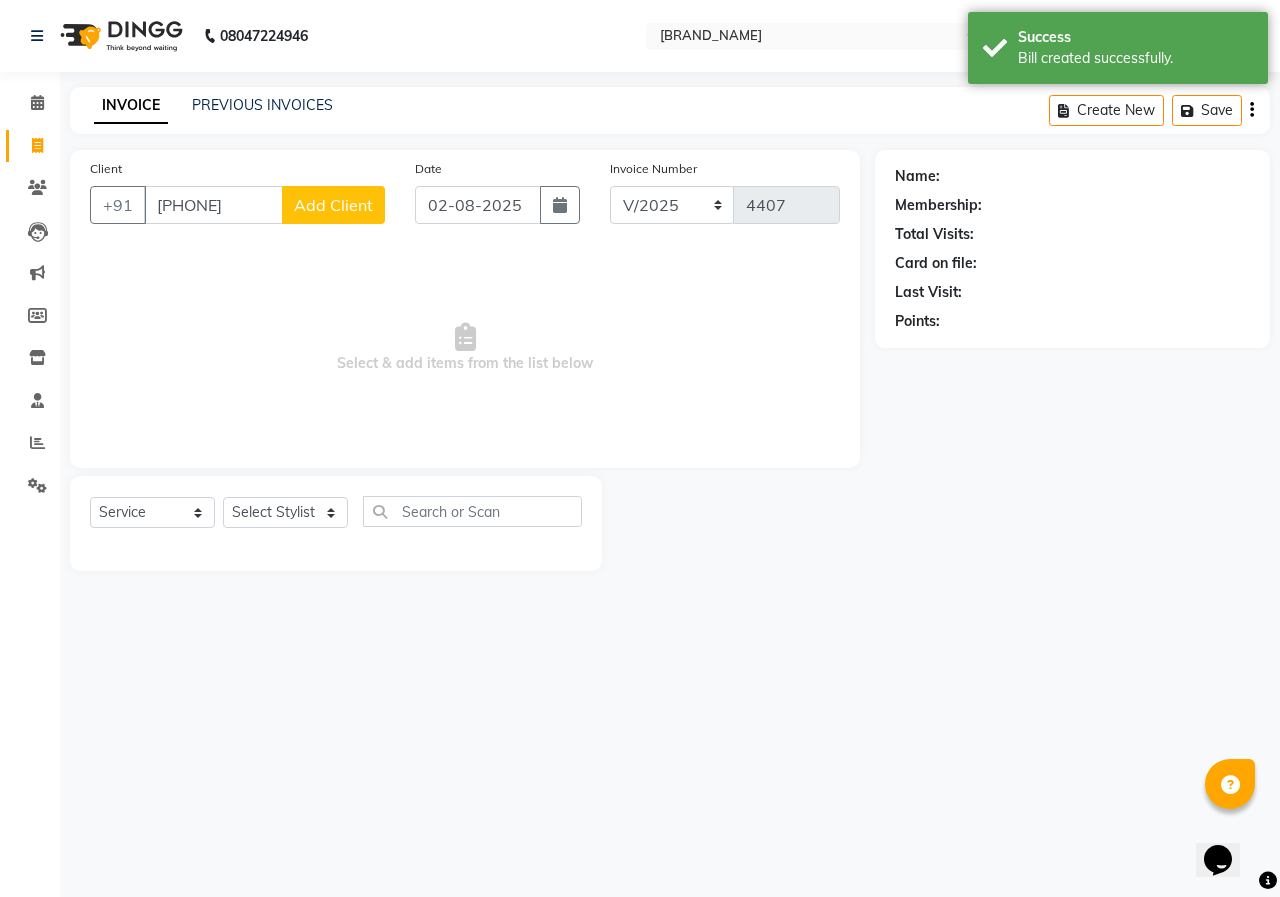 click on "Add Client" 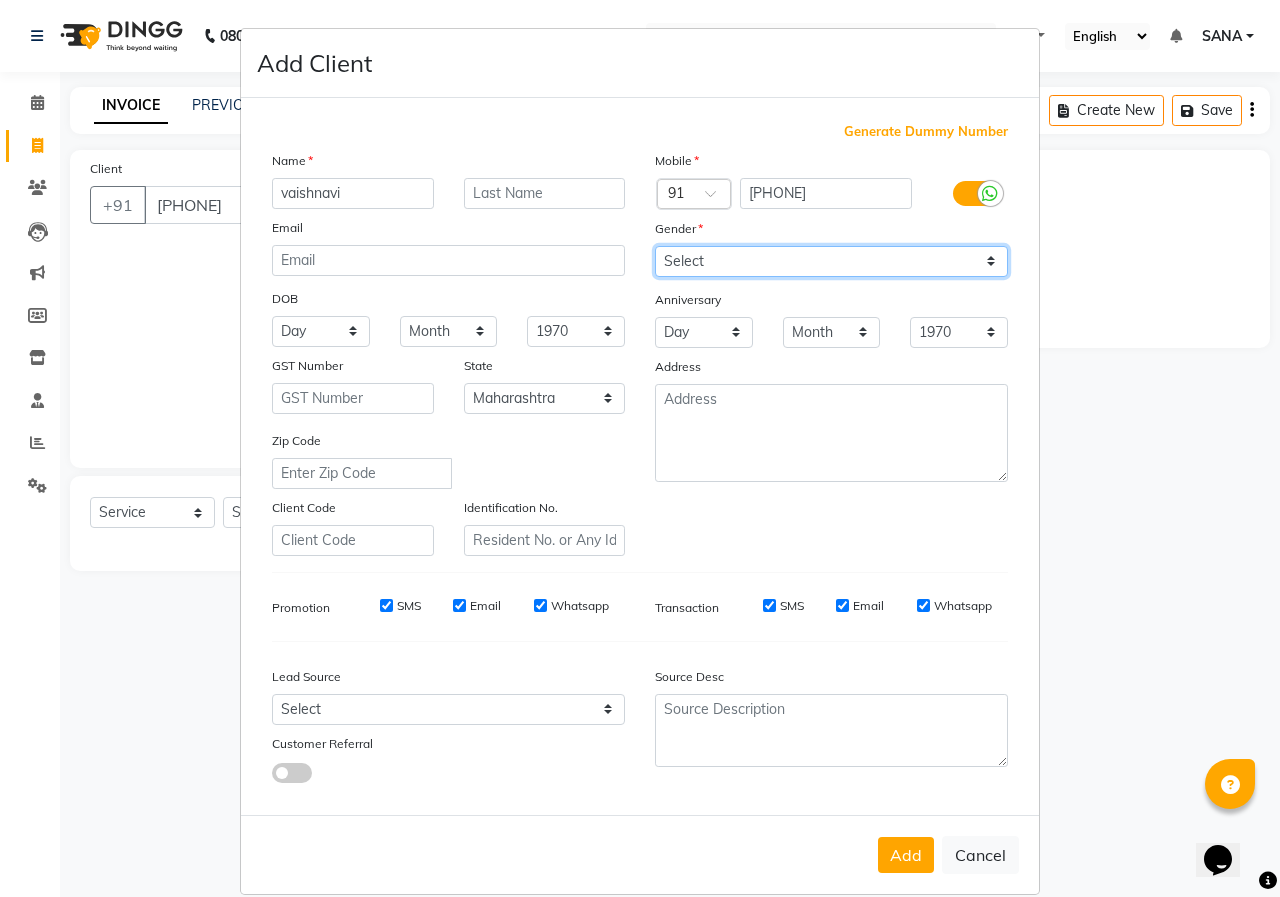 click on "Select Male Female Other Prefer Not To Say" at bounding box center (831, 261) 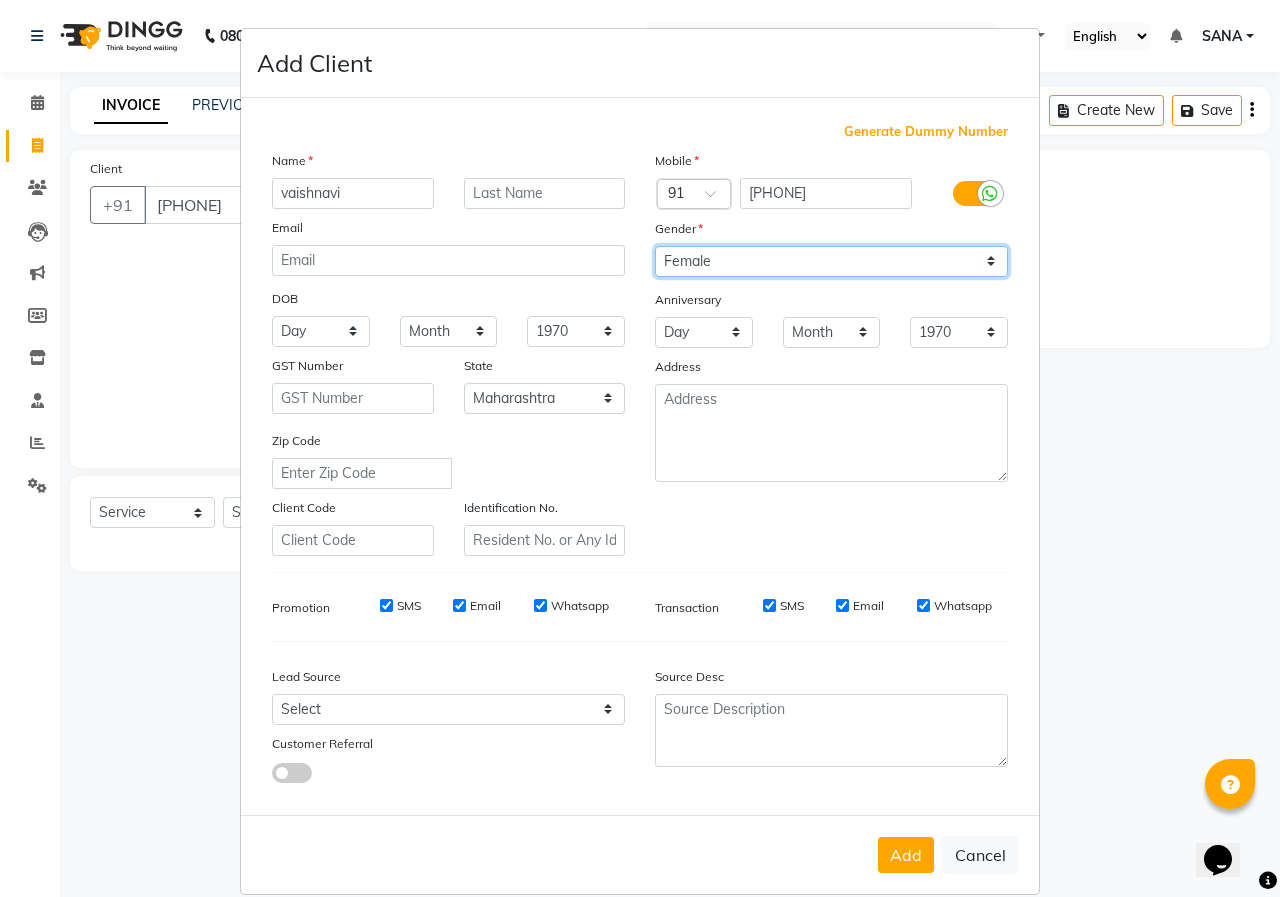 click on "Select Male Female Other Prefer Not To Say" at bounding box center (831, 261) 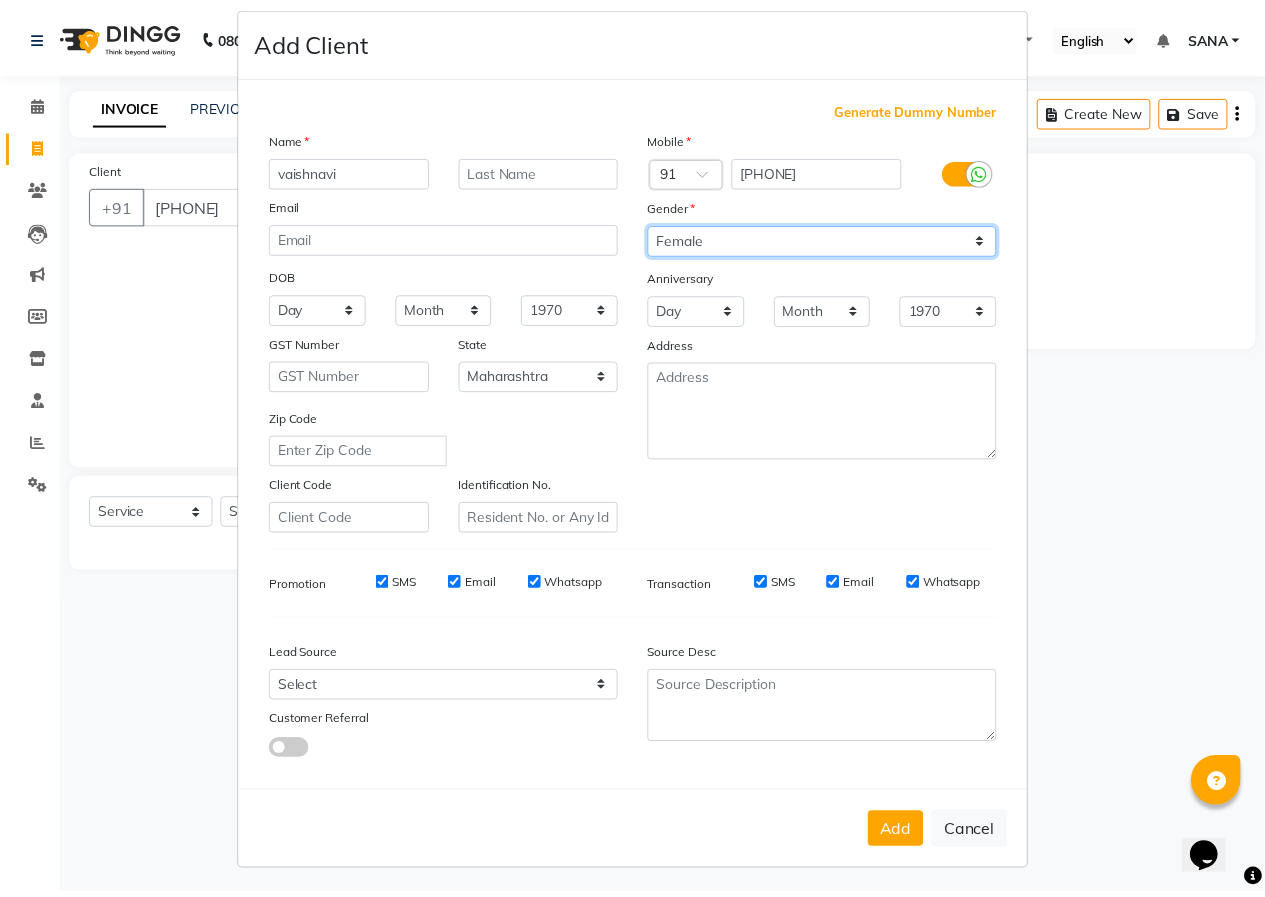scroll, scrollTop: 26, scrollLeft: 0, axis: vertical 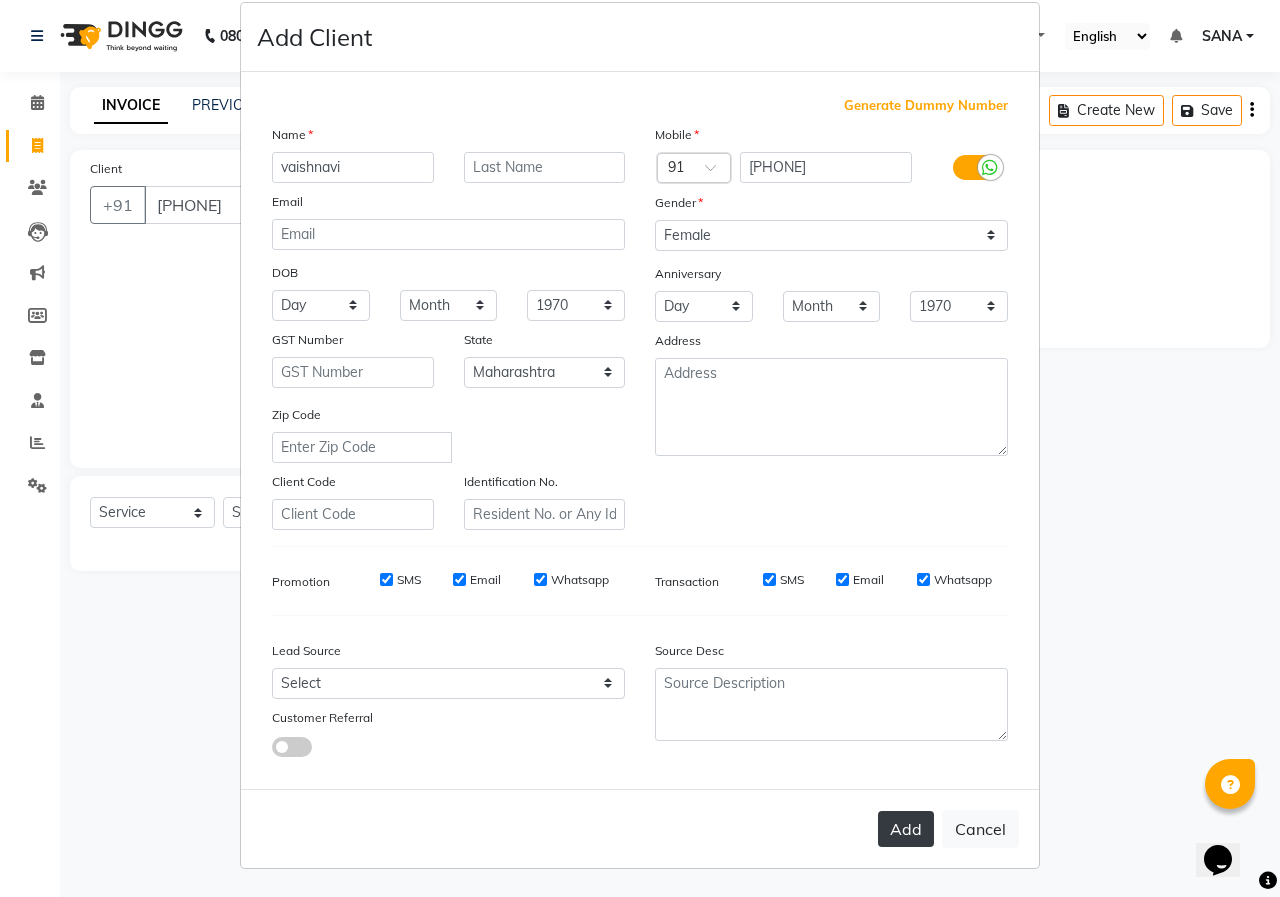 click on "Add" at bounding box center (906, 829) 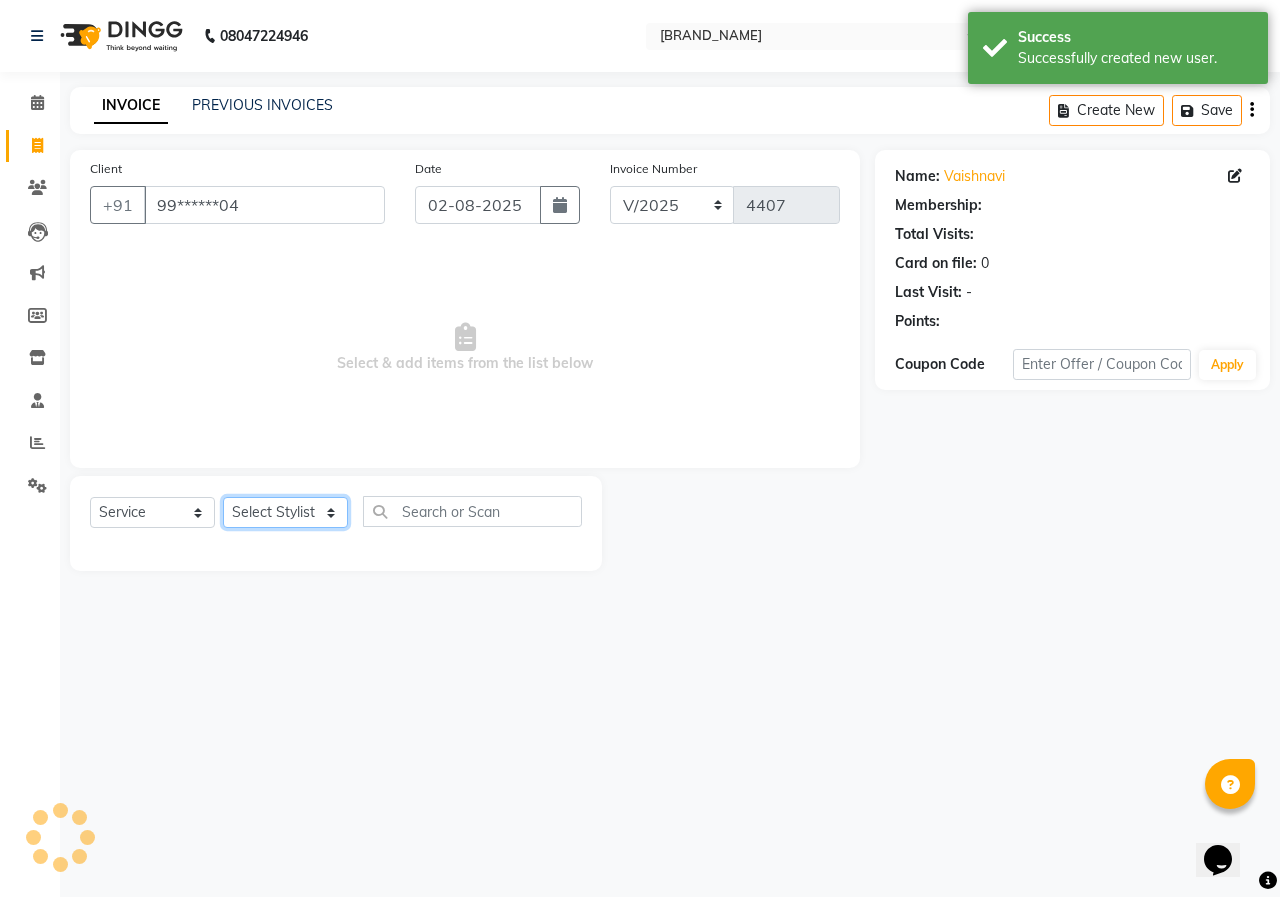 click on "Select Stylist ANUSHKA GAURI GUDDU Keshav Maushi Mhaske  priya  Rahul Ravi  Roshan Sagar SANA Sangam Sanika shabnam SONALI  subhan" 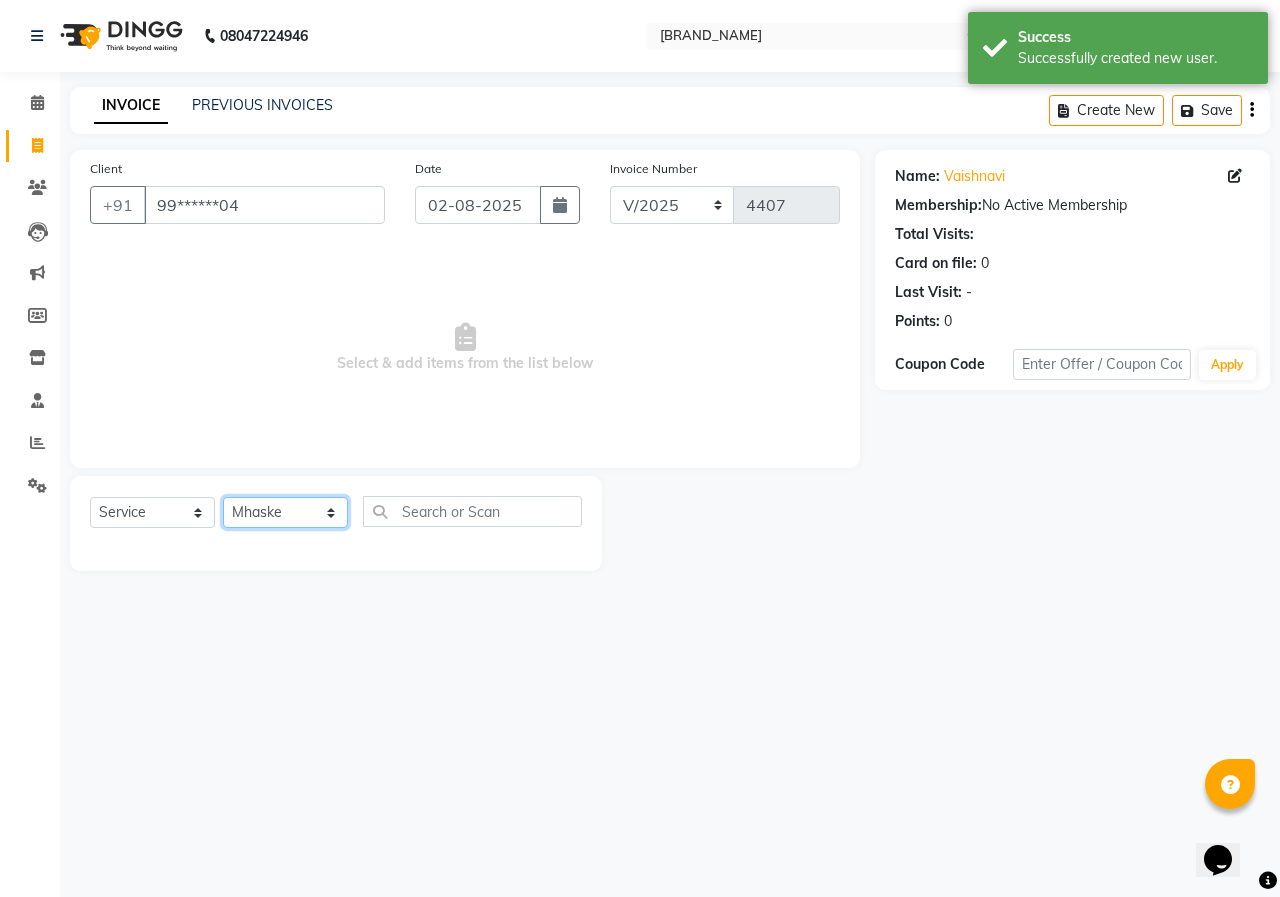 click on "Select Stylist ANUSHKA GAURI GUDDU Keshav Maushi Mhaske  priya  Rahul Ravi  Roshan Sagar SANA Sangam Sanika shabnam SONALI  subhan" 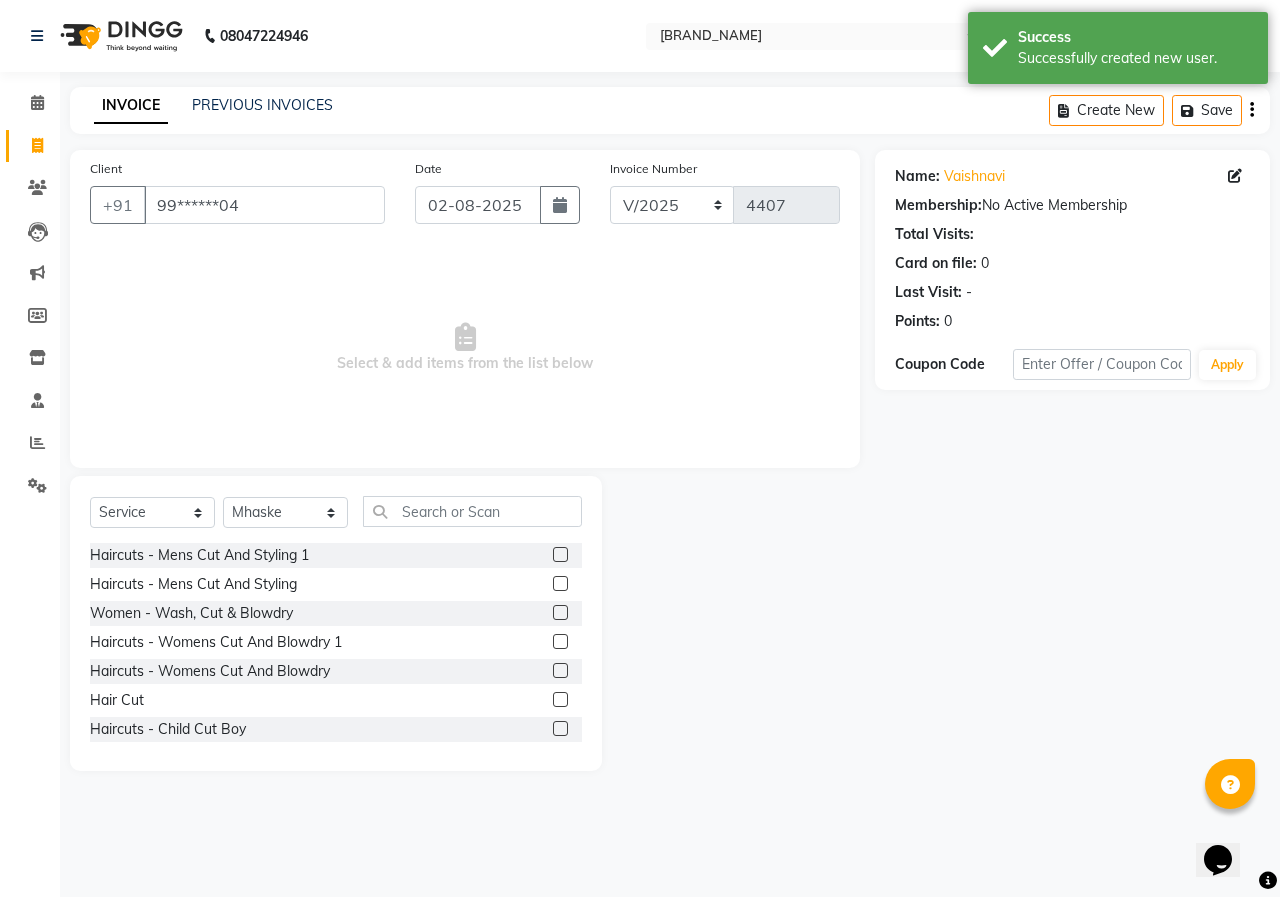 click 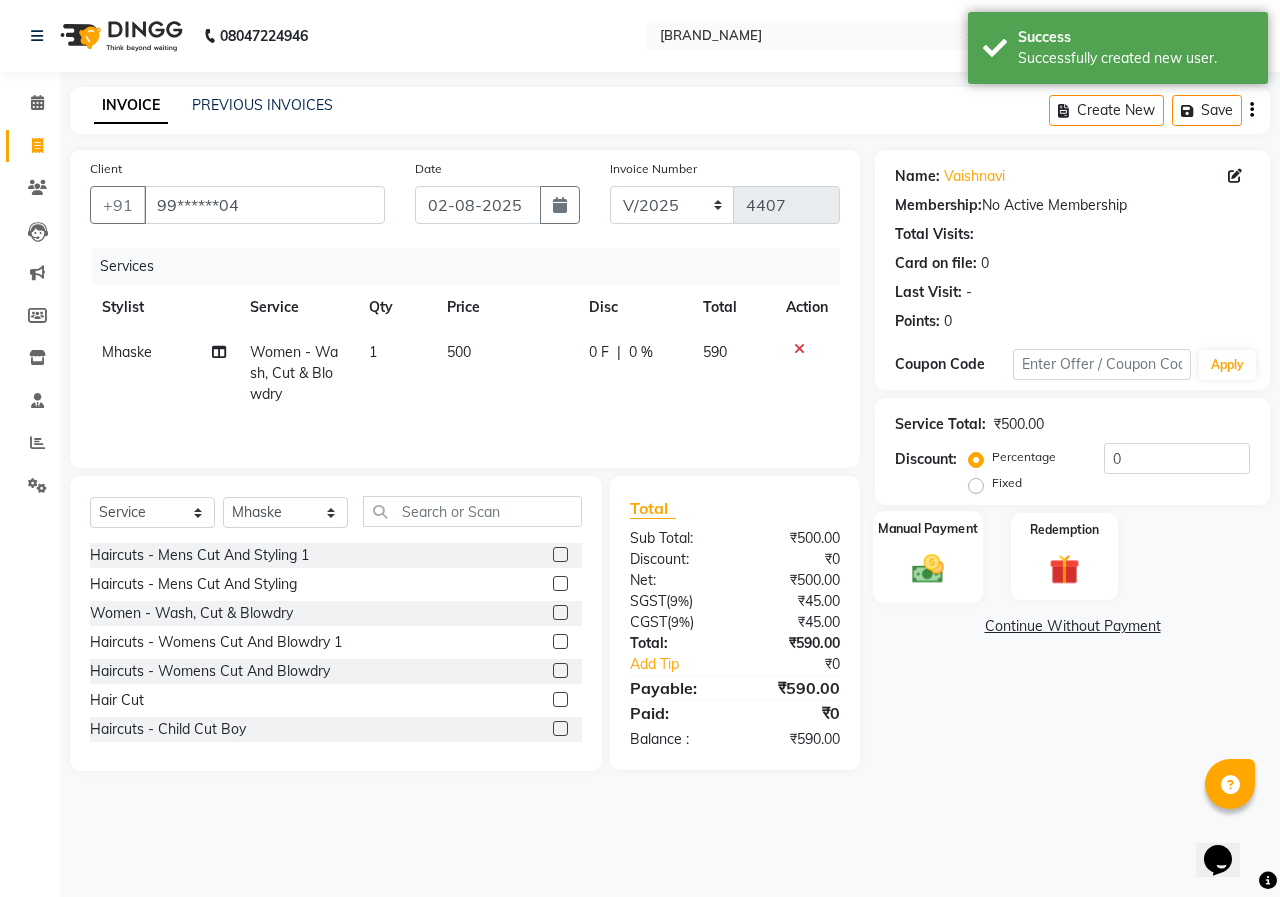 click on "Manual Payment" 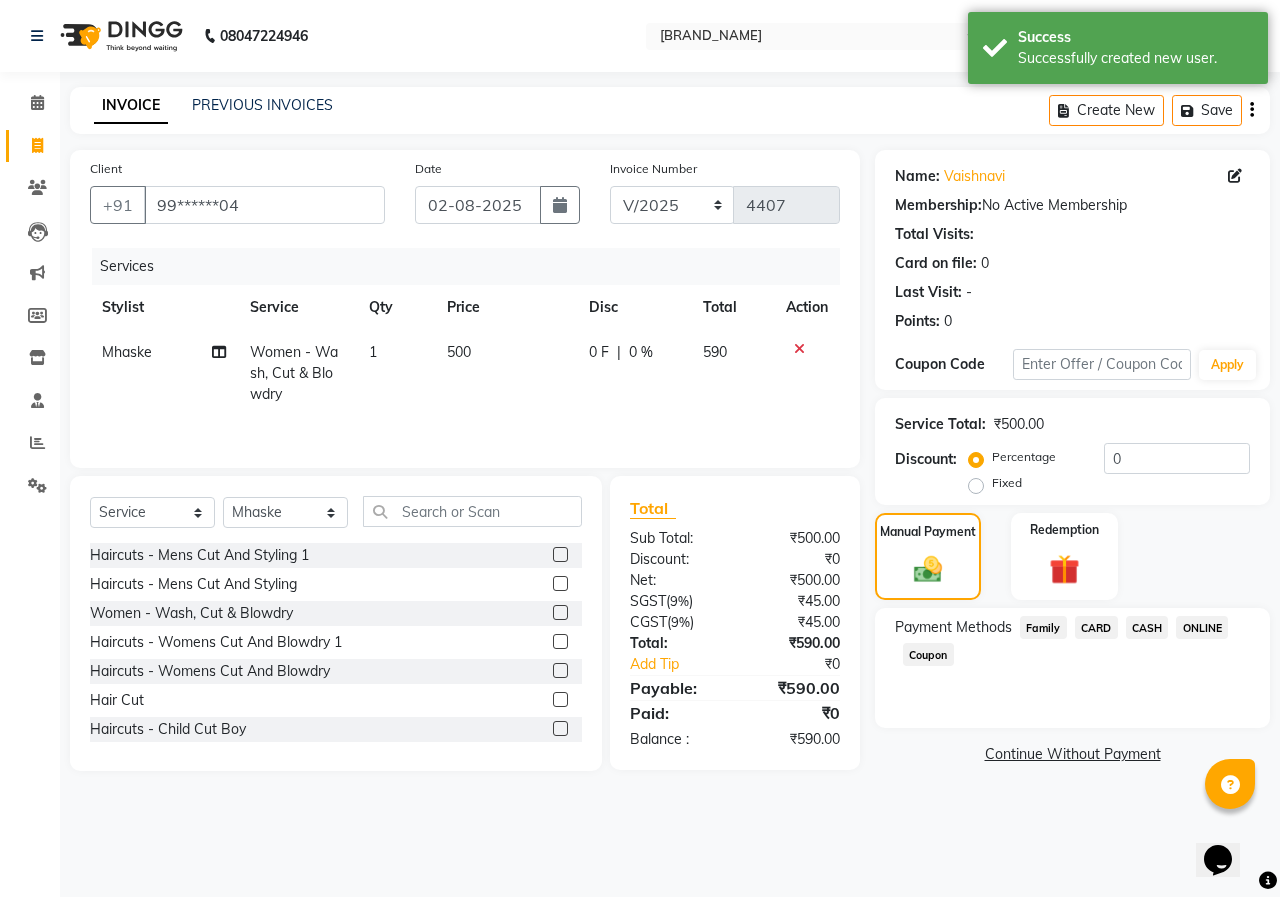 click on "ONLINE" 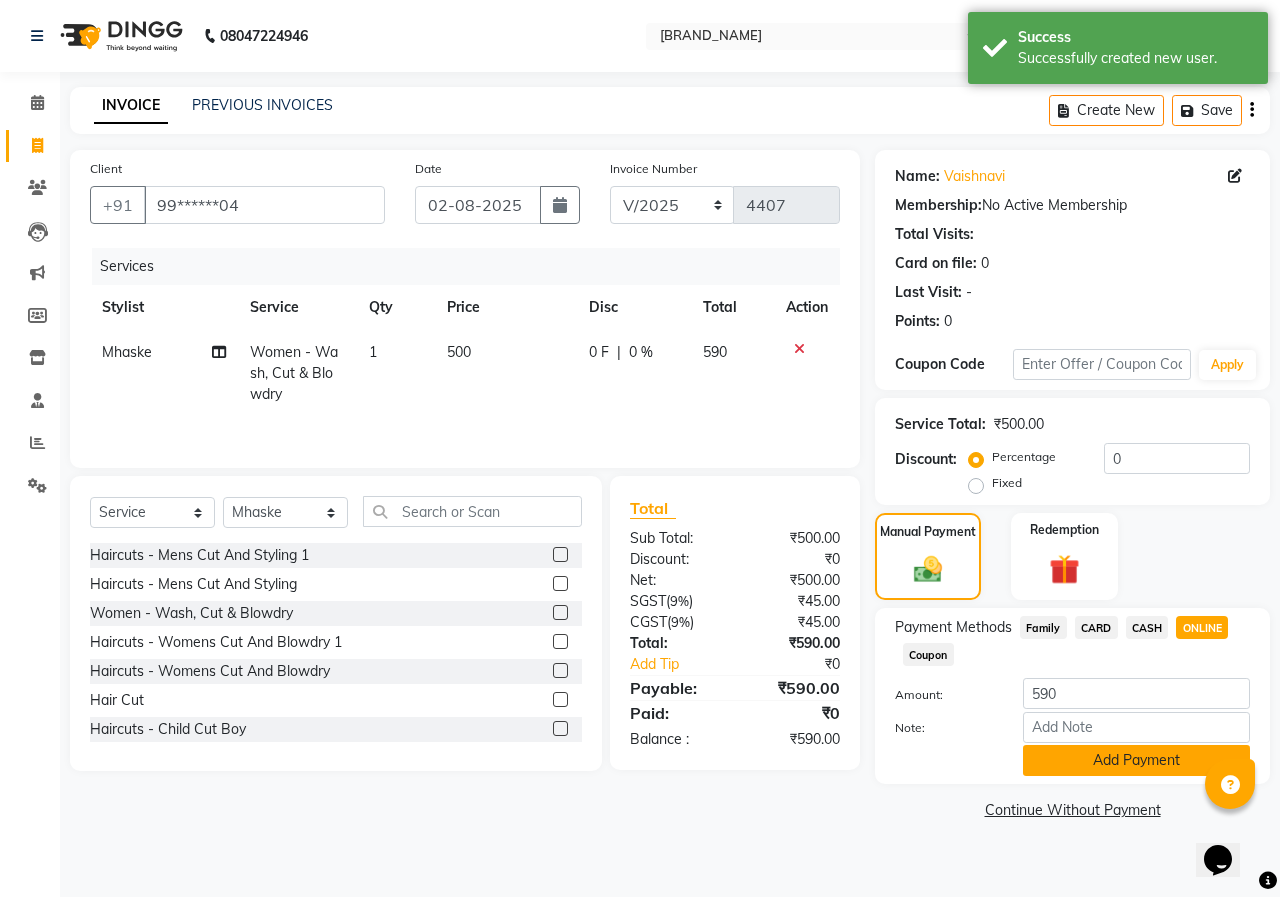 click on "Add Payment" 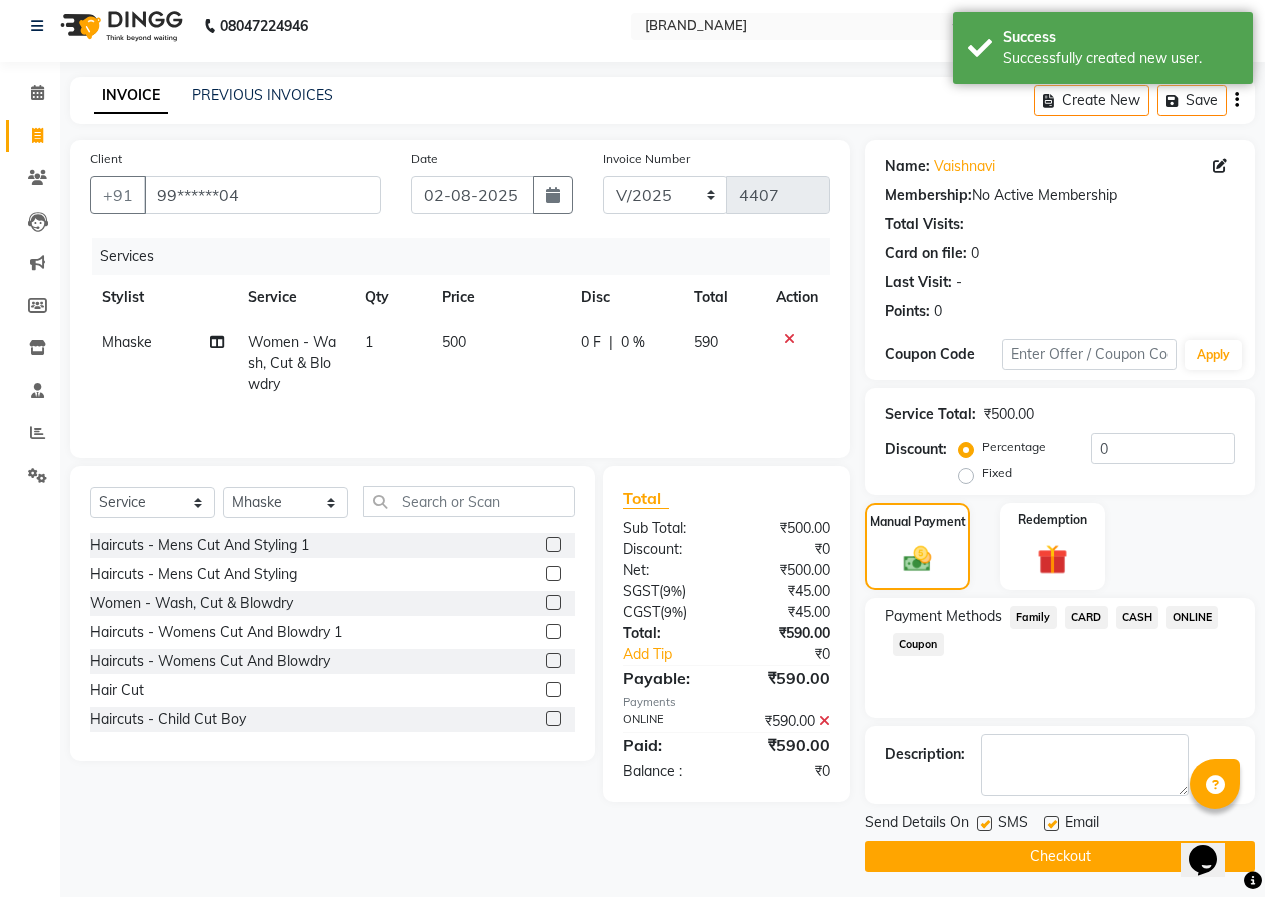 scroll, scrollTop: 15, scrollLeft: 0, axis: vertical 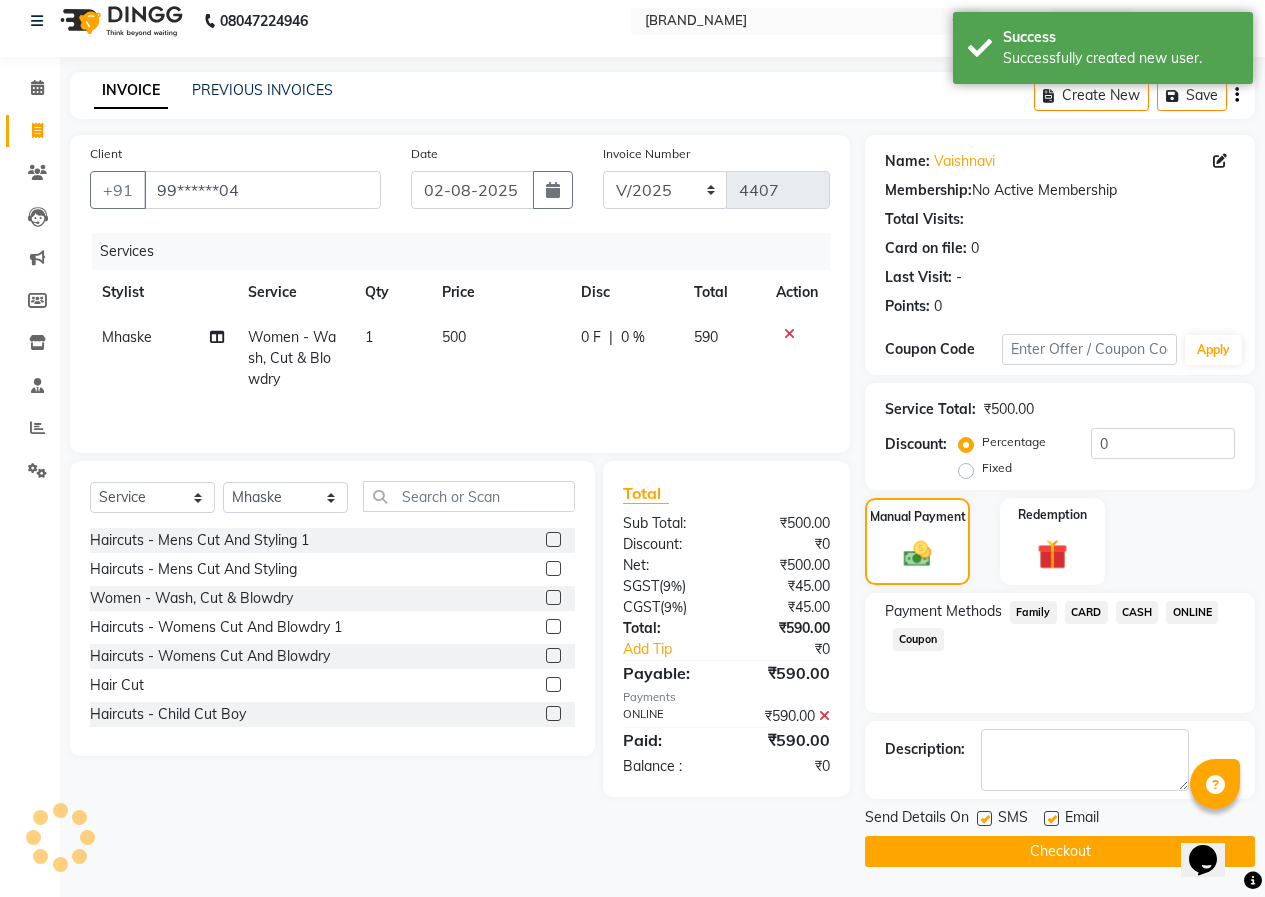 click on "Checkout" 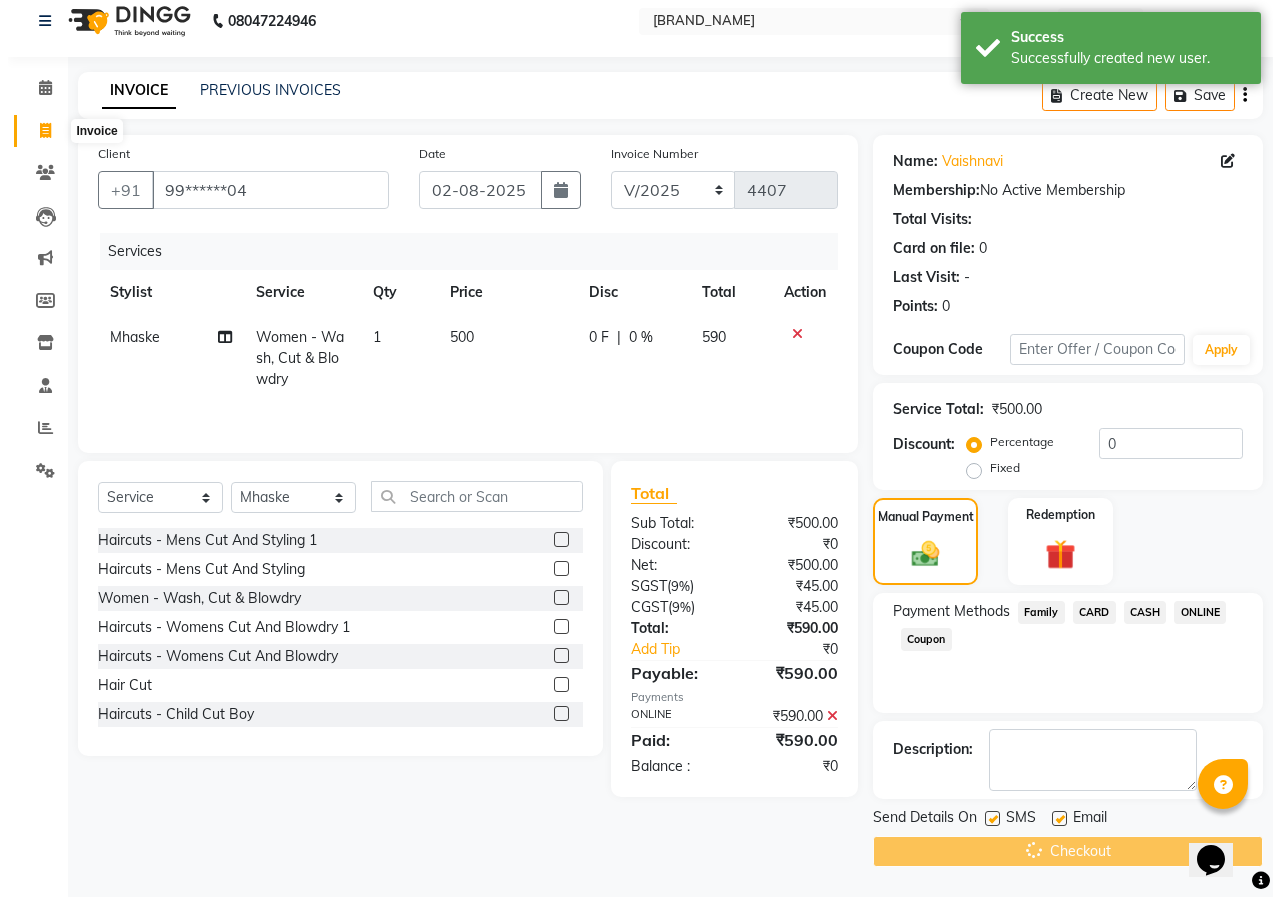 scroll, scrollTop: 0, scrollLeft: 0, axis: both 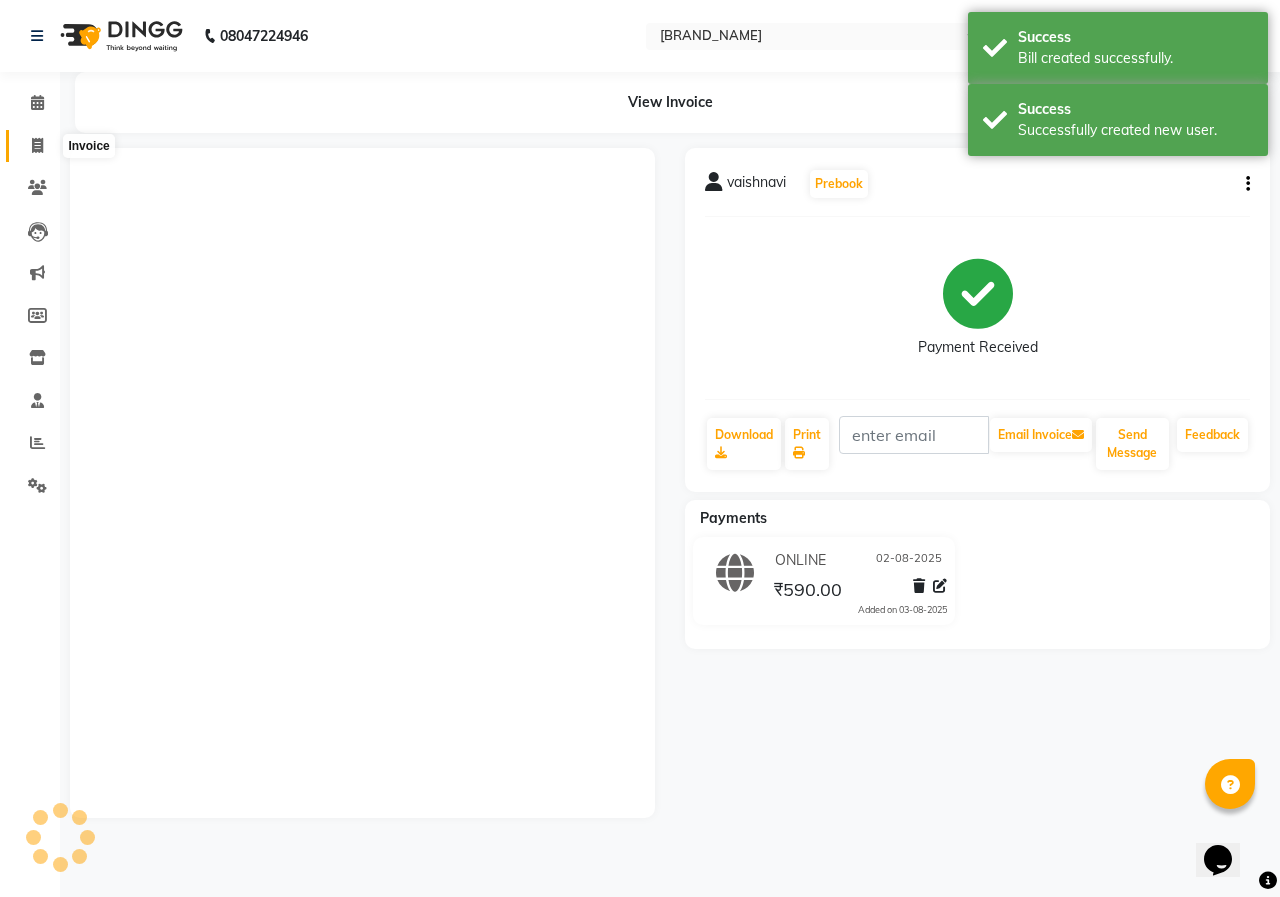 click 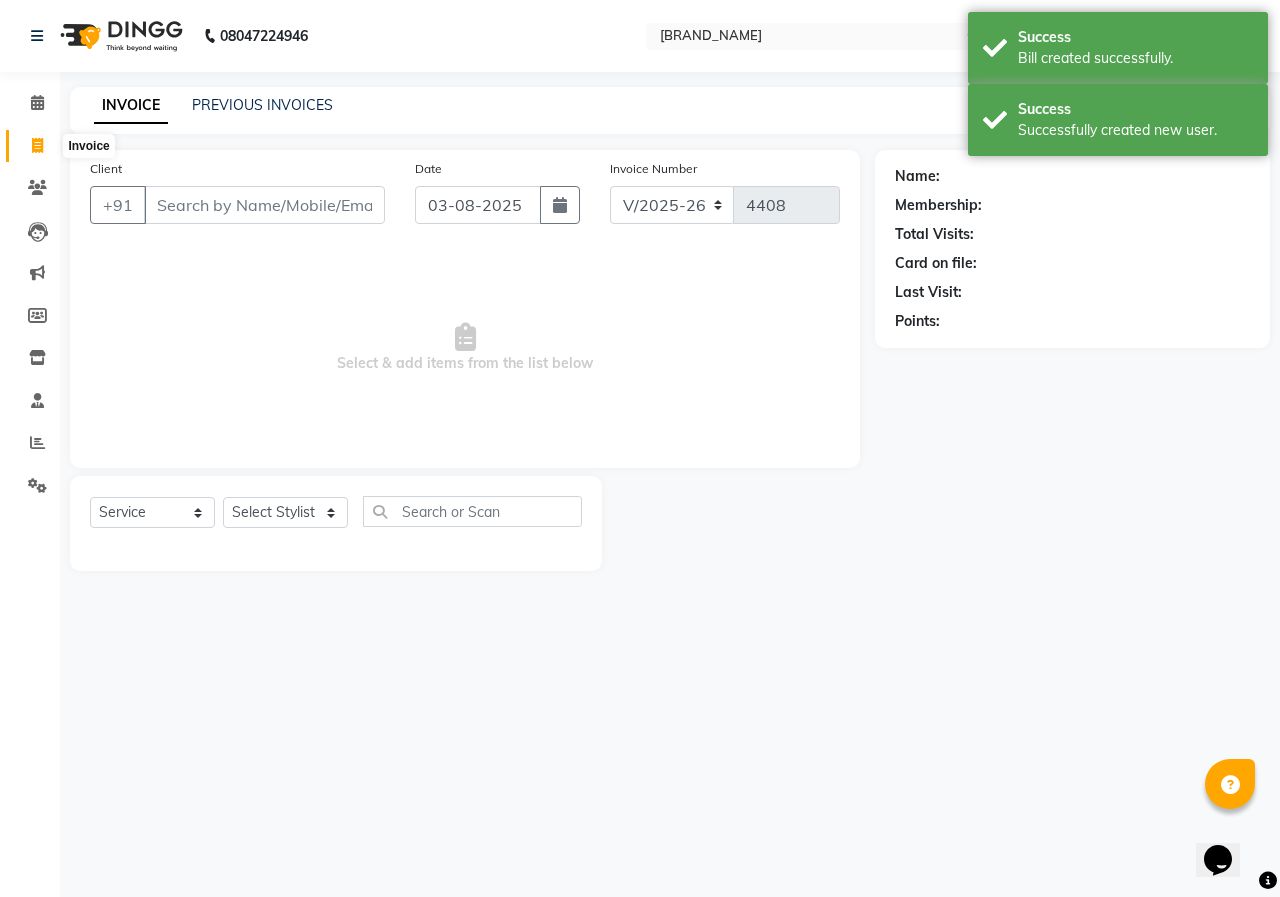 click 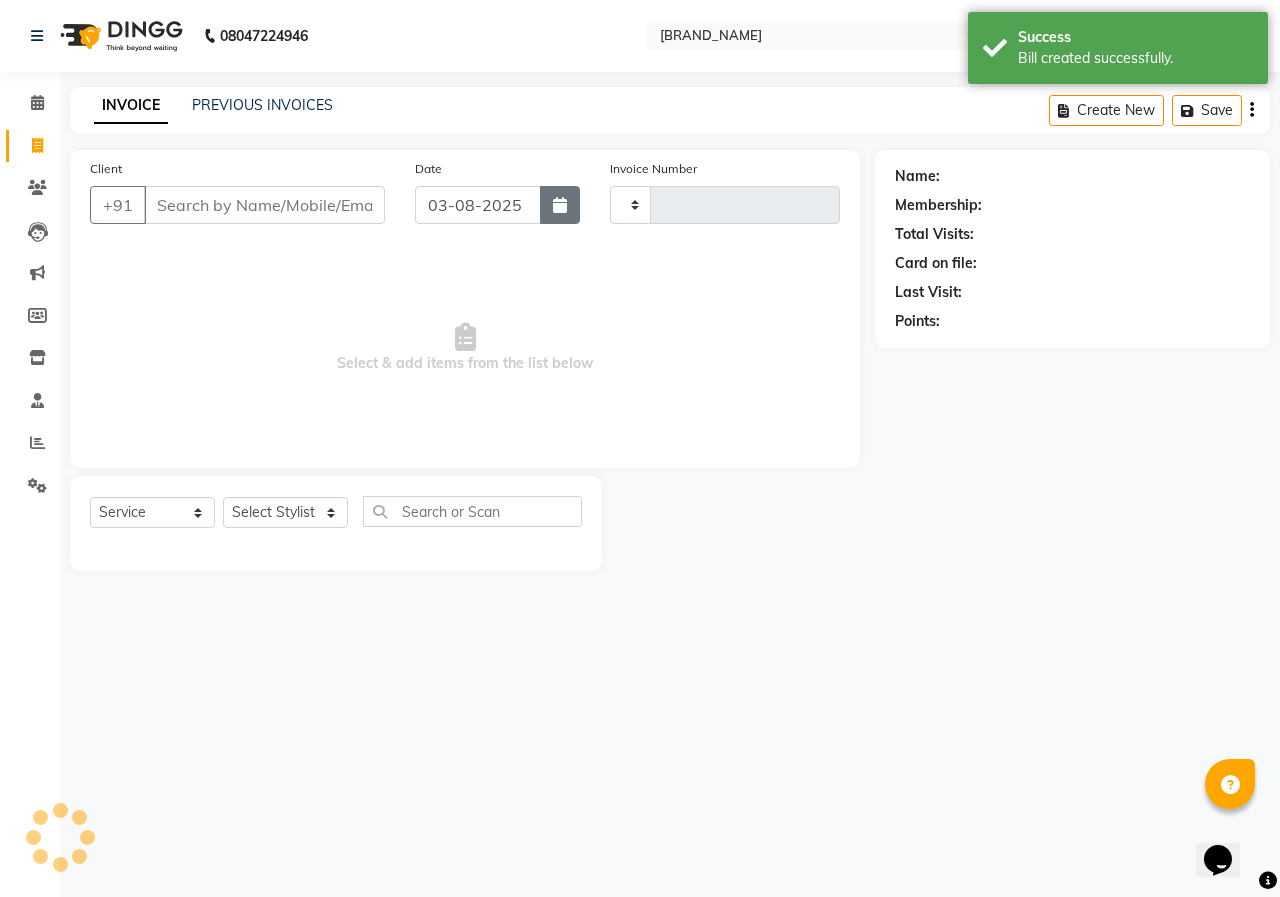 click 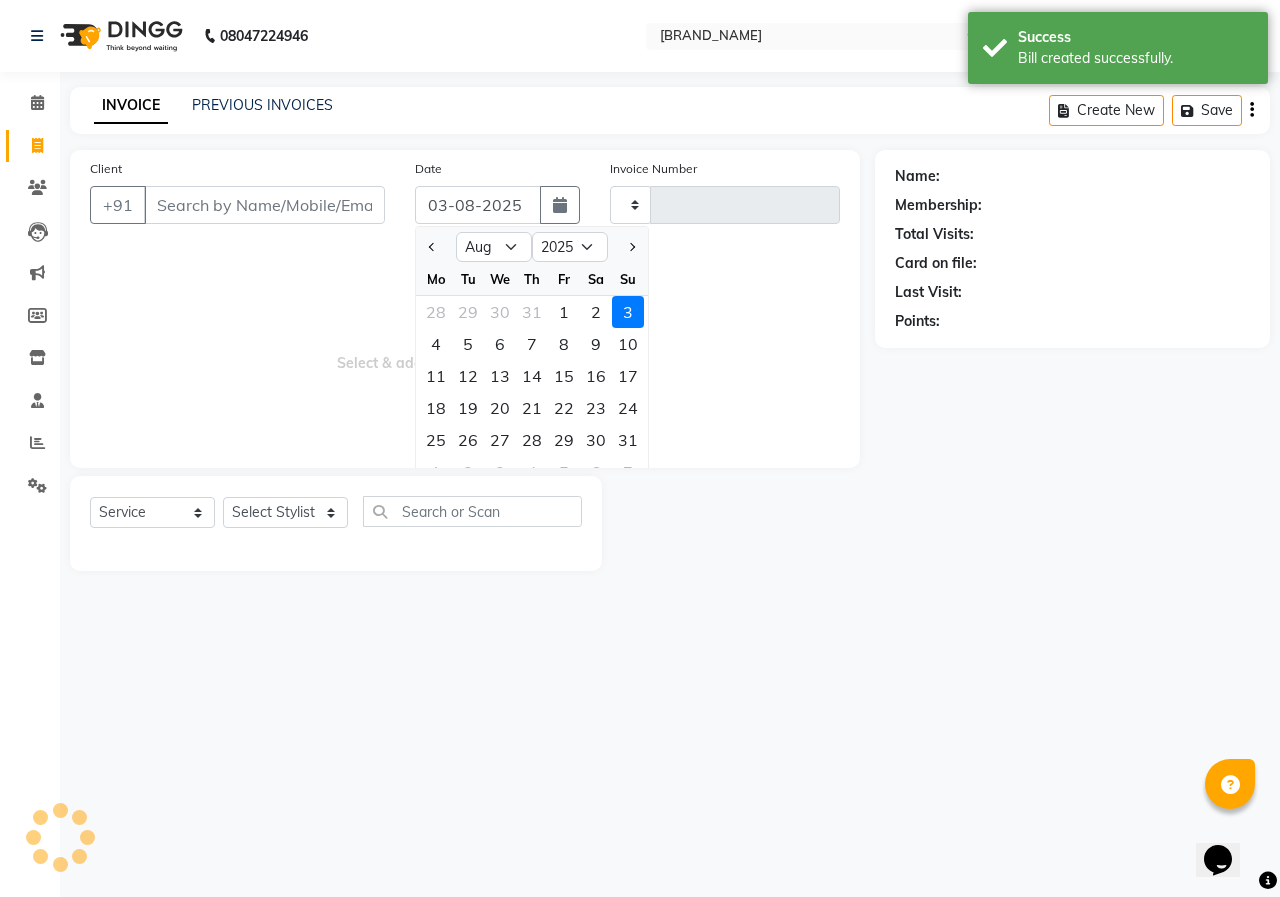 drag, startPoint x: 599, startPoint y: 313, endPoint x: 340, endPoint y: 262, distance: 263.97348 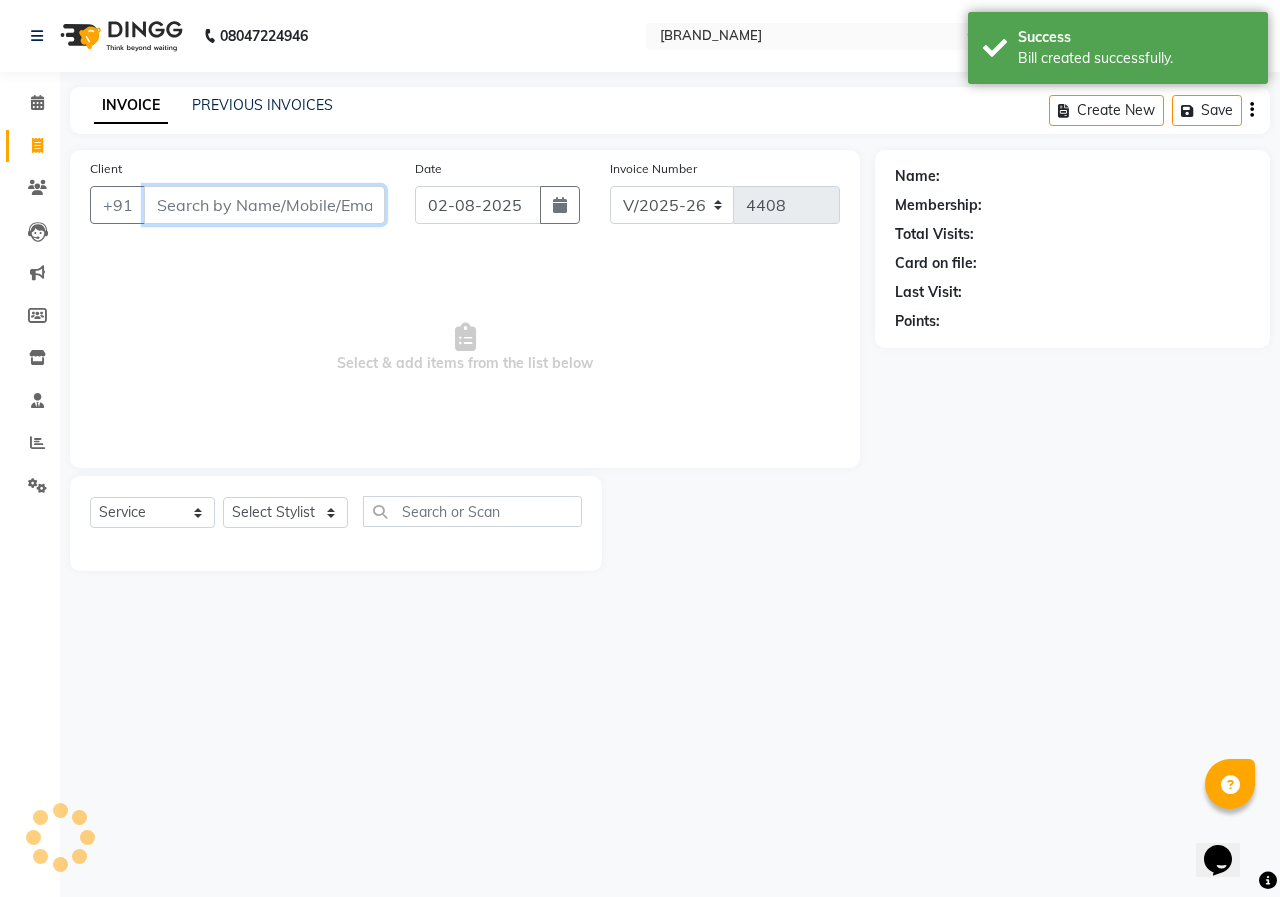 click on "Client" at bounding box center [264, 205] 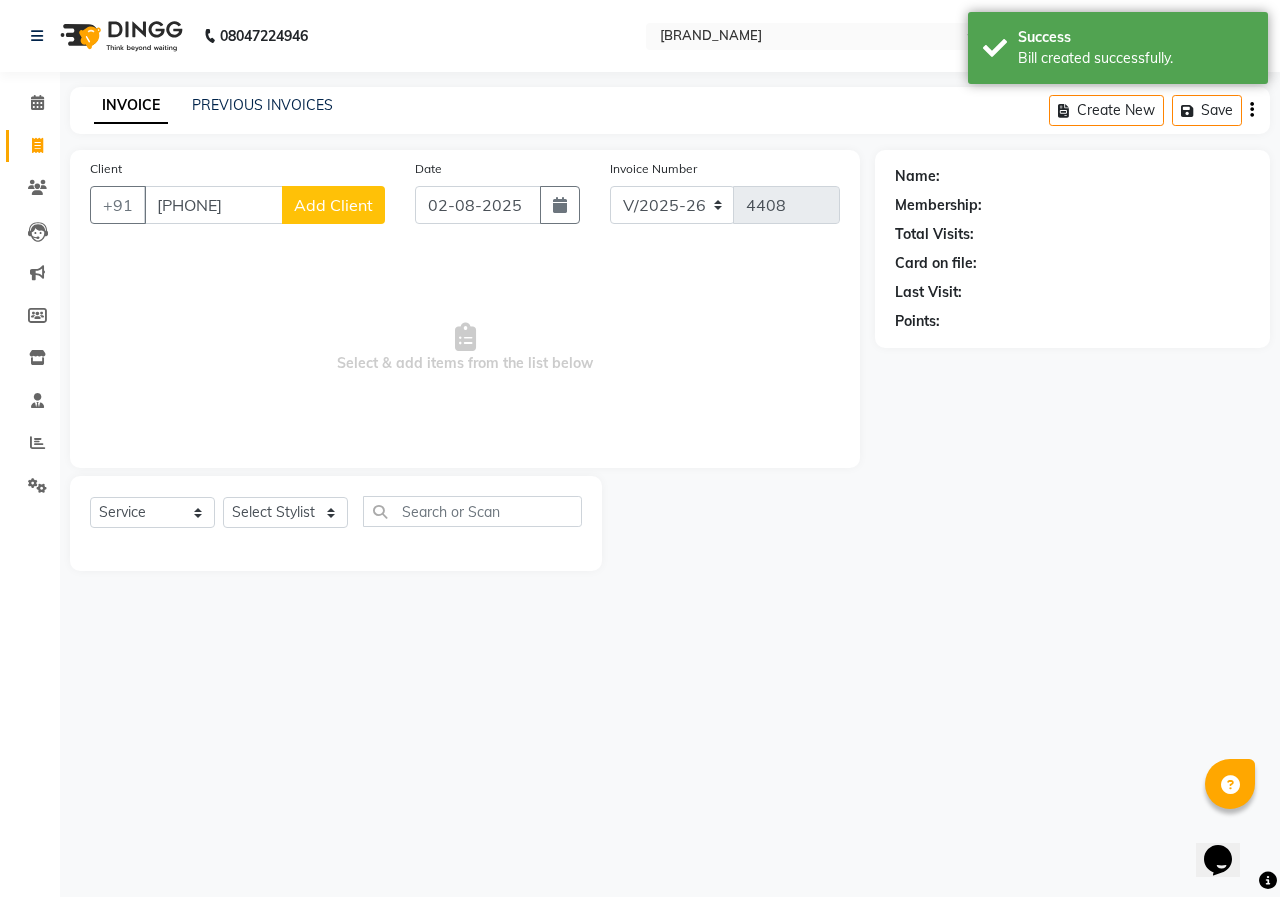 click on "Add Client" 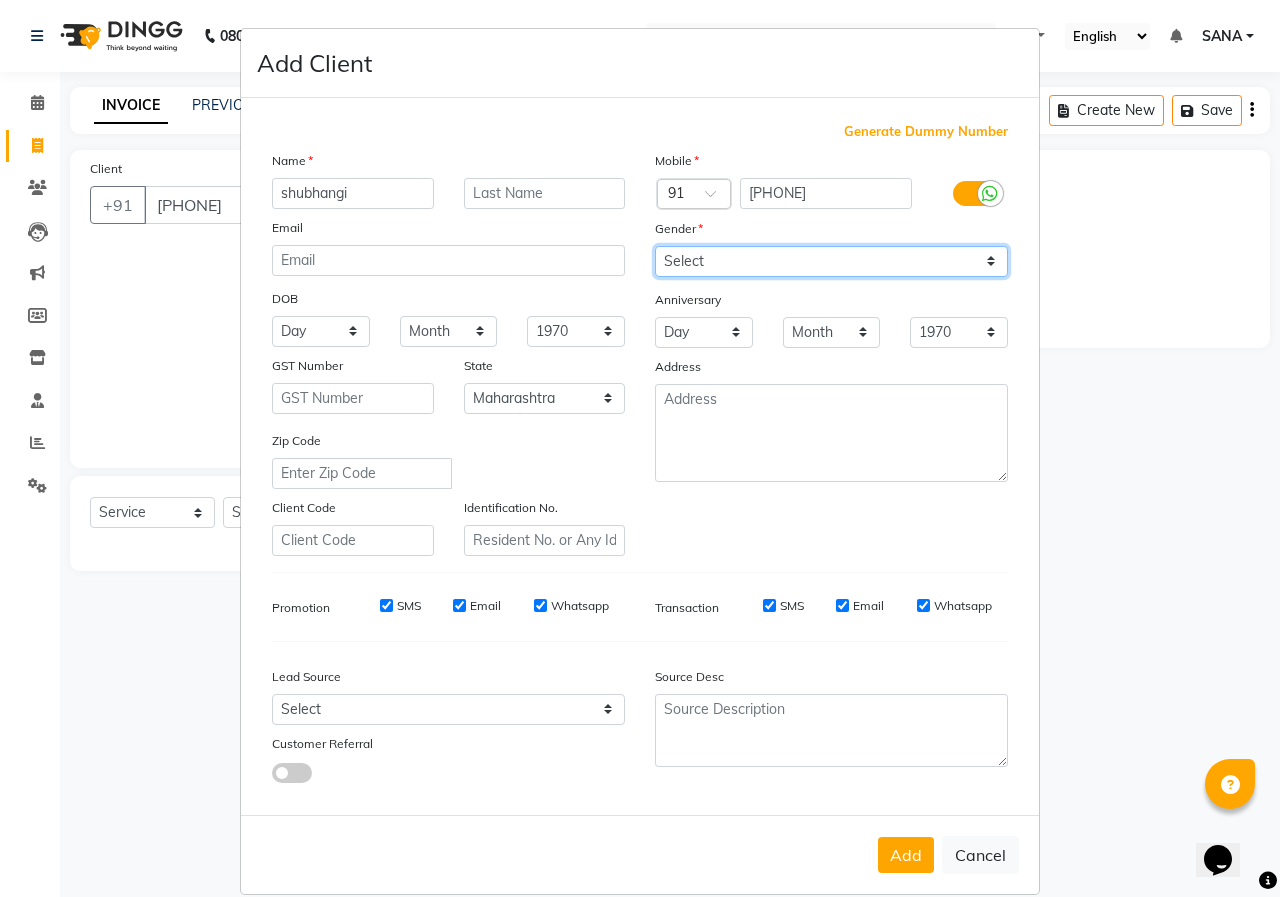 click on "Select Male Female Other Prefer Not To Say" at bounding box center [831, 261] 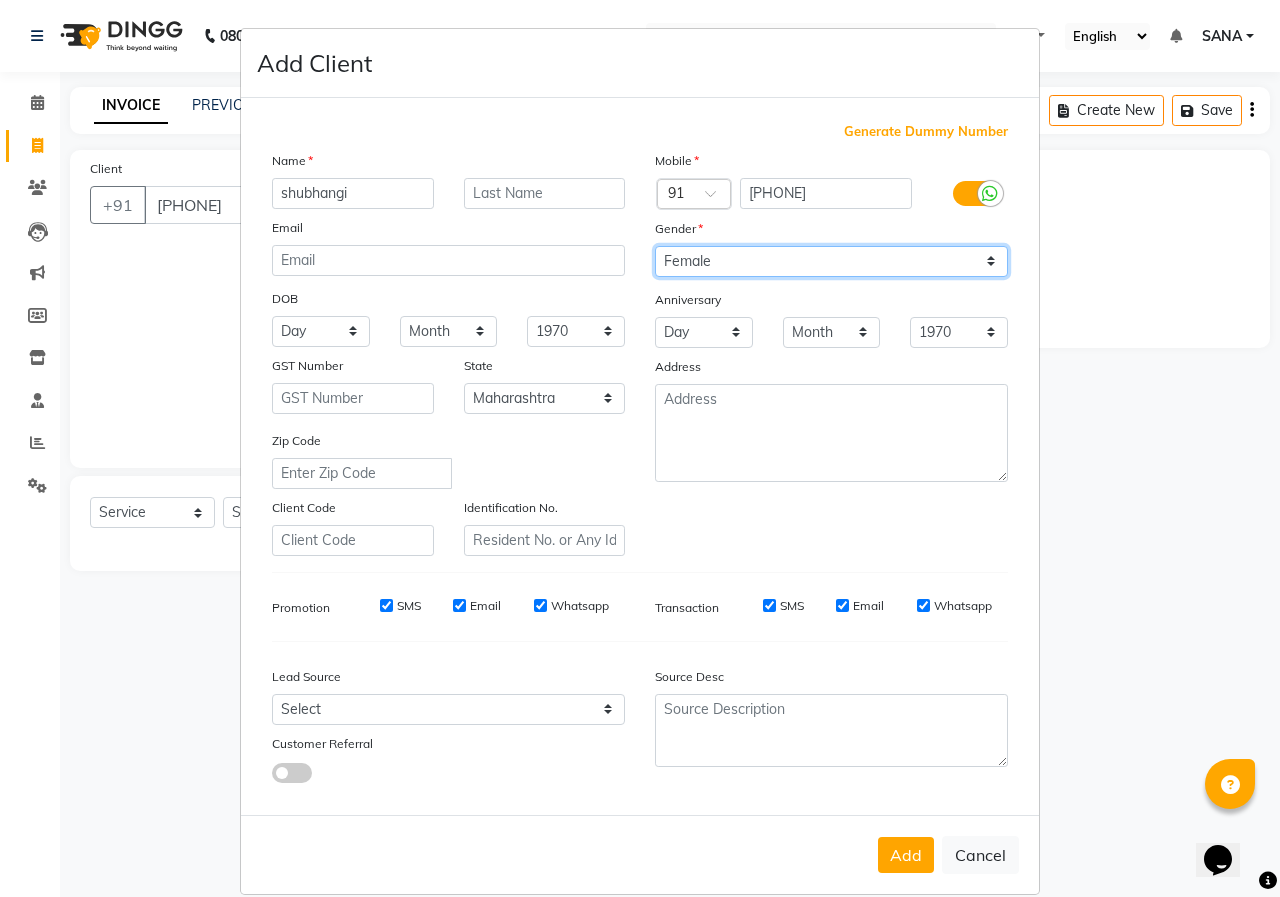 click on "Select Male Female Other Prefer Not To Say" at bounding box center (831, 261) 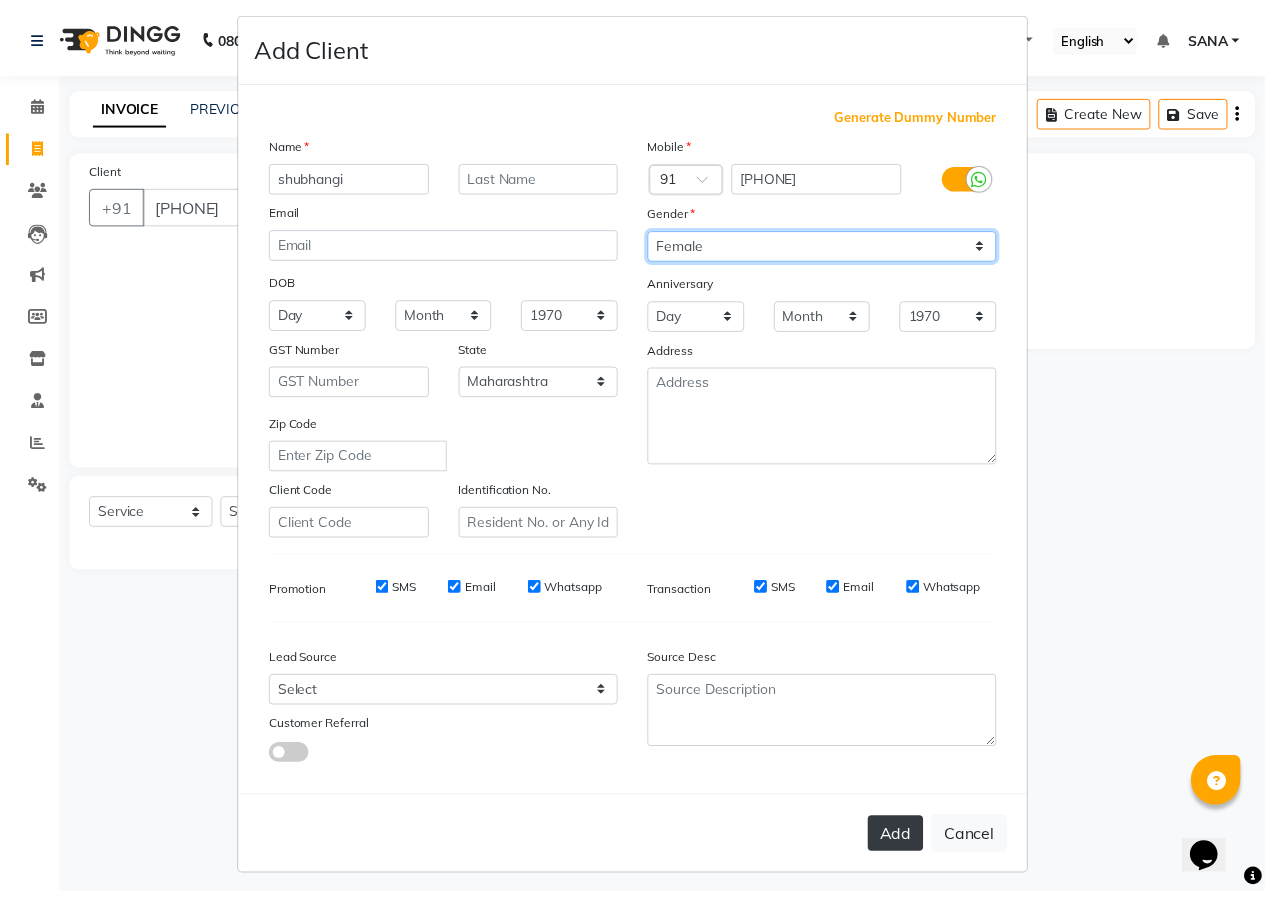 scroll, scrollTop: 26, scrollLeft: 0, axis: vertical 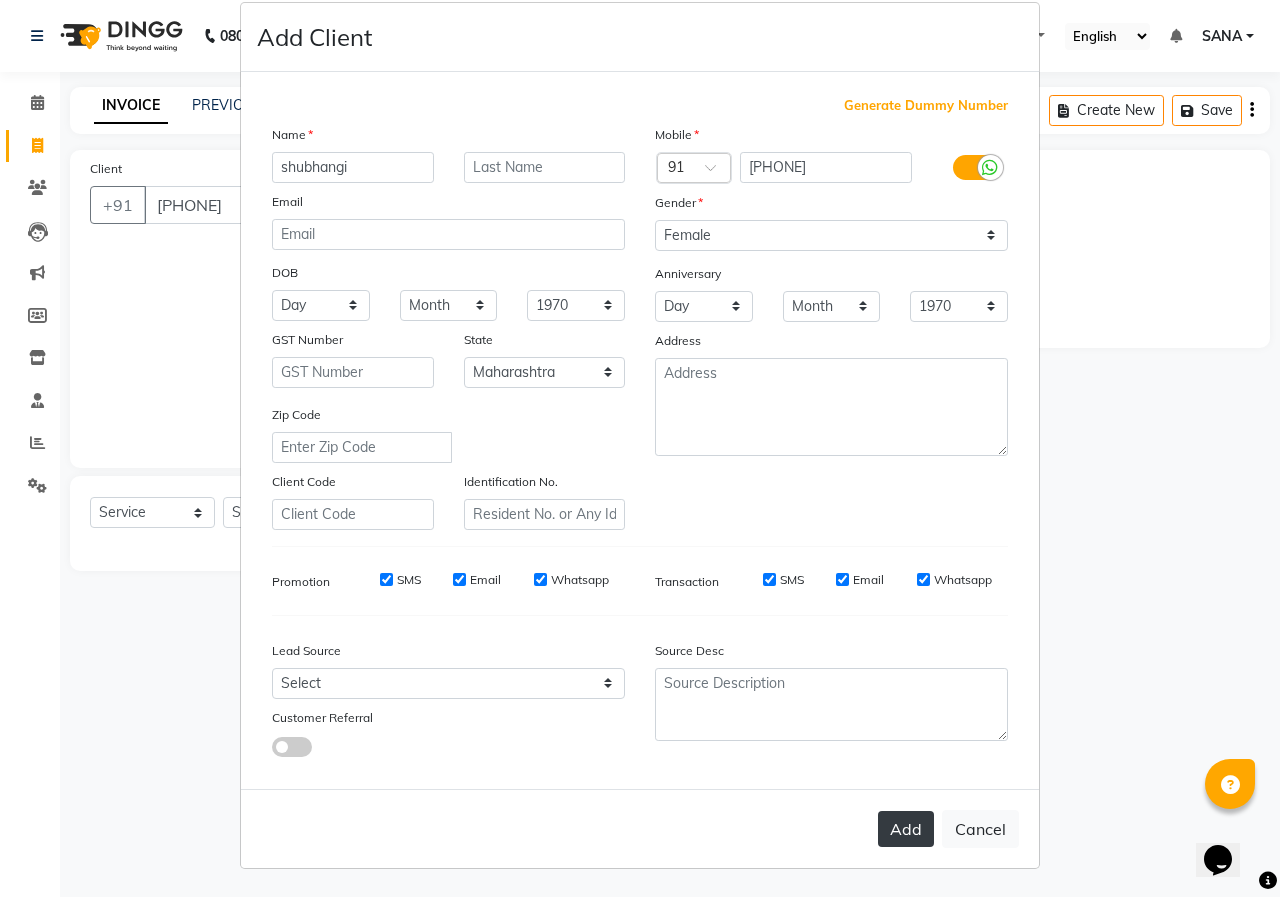 click on "Add" at bounding box center [906, 829] 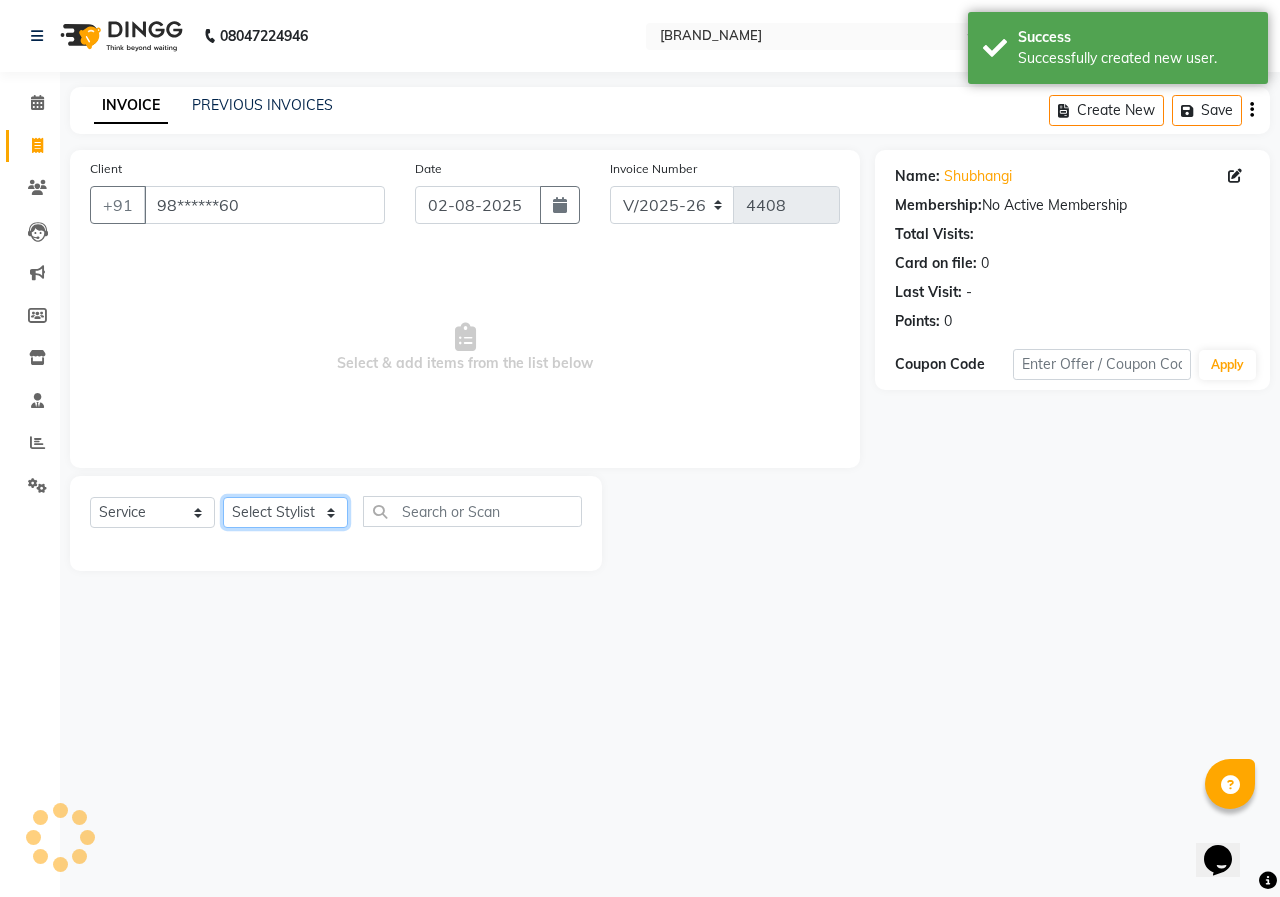 click on "Select Stylist ANUSHKA GAURI GUDDU Keshav Maushi Mhaske  priya  Rahul Ravi  Roshan Sagar SANA Sangam Sanika shabnam SONALI  subhan" 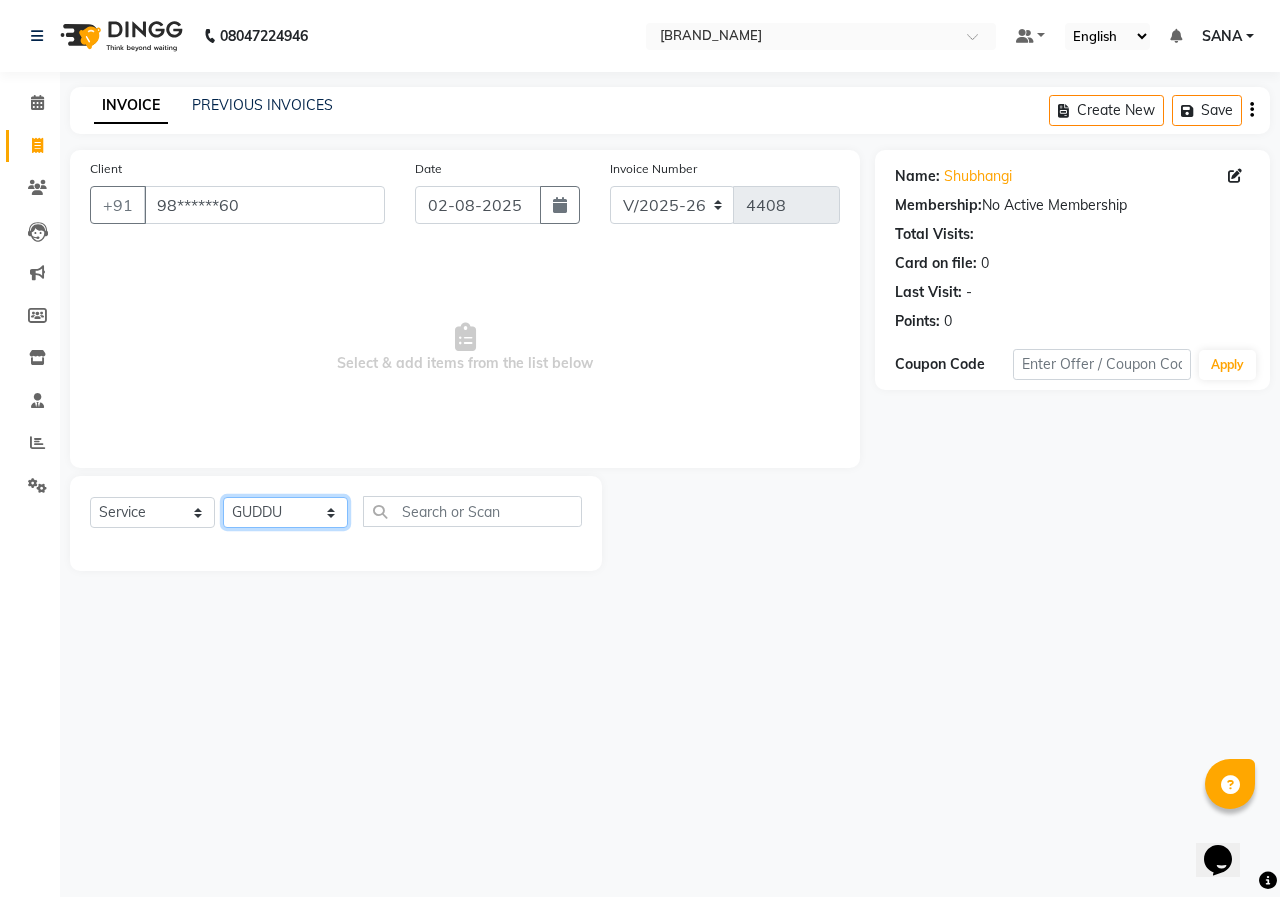 click on "Select Stylist ANUSHKA GAURI GUDDU Keshav Maushi Mhaske  priya  Rahul Ravi  Roshan Sagar SANA Sangam Sanika shabnam SONALI  subhan" 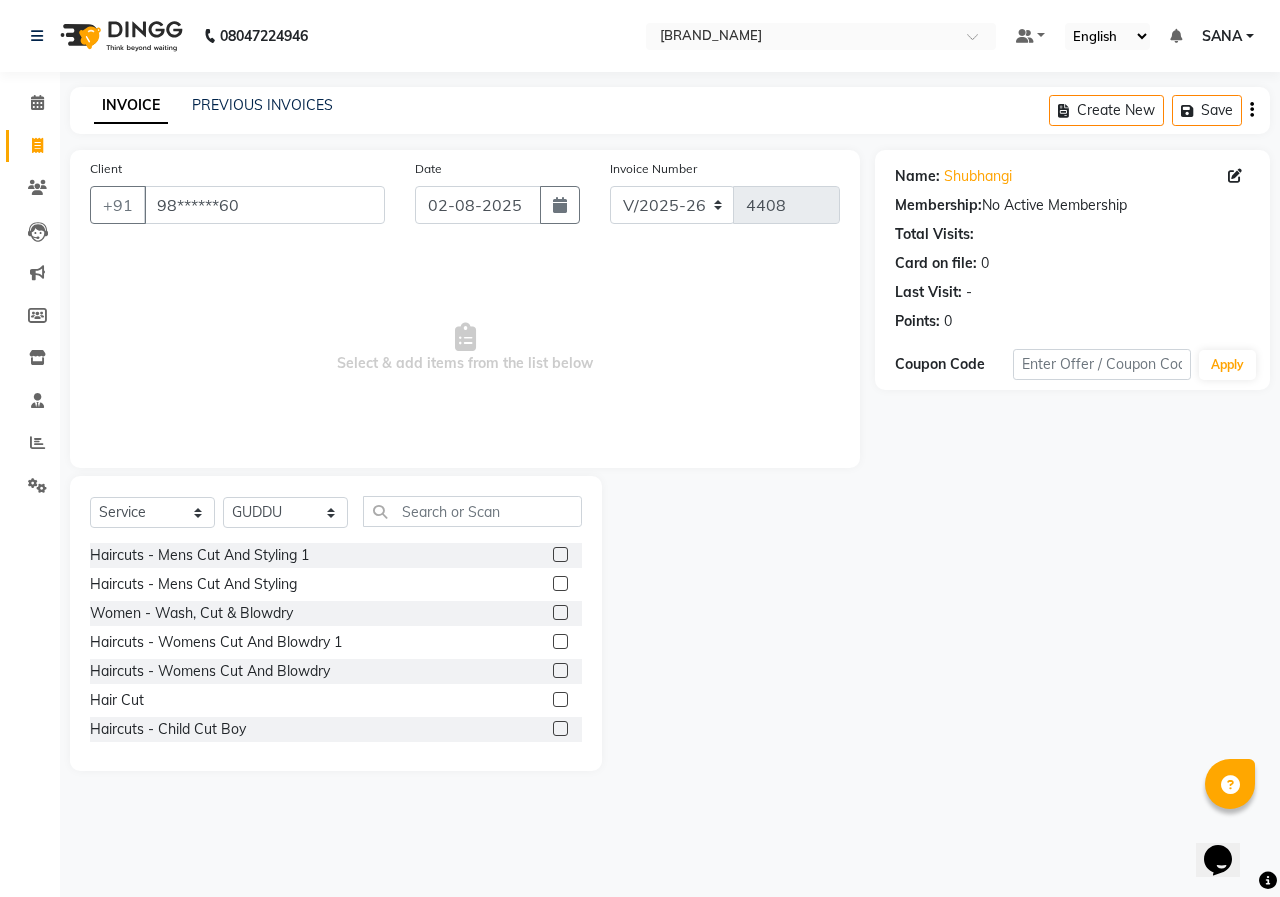 click 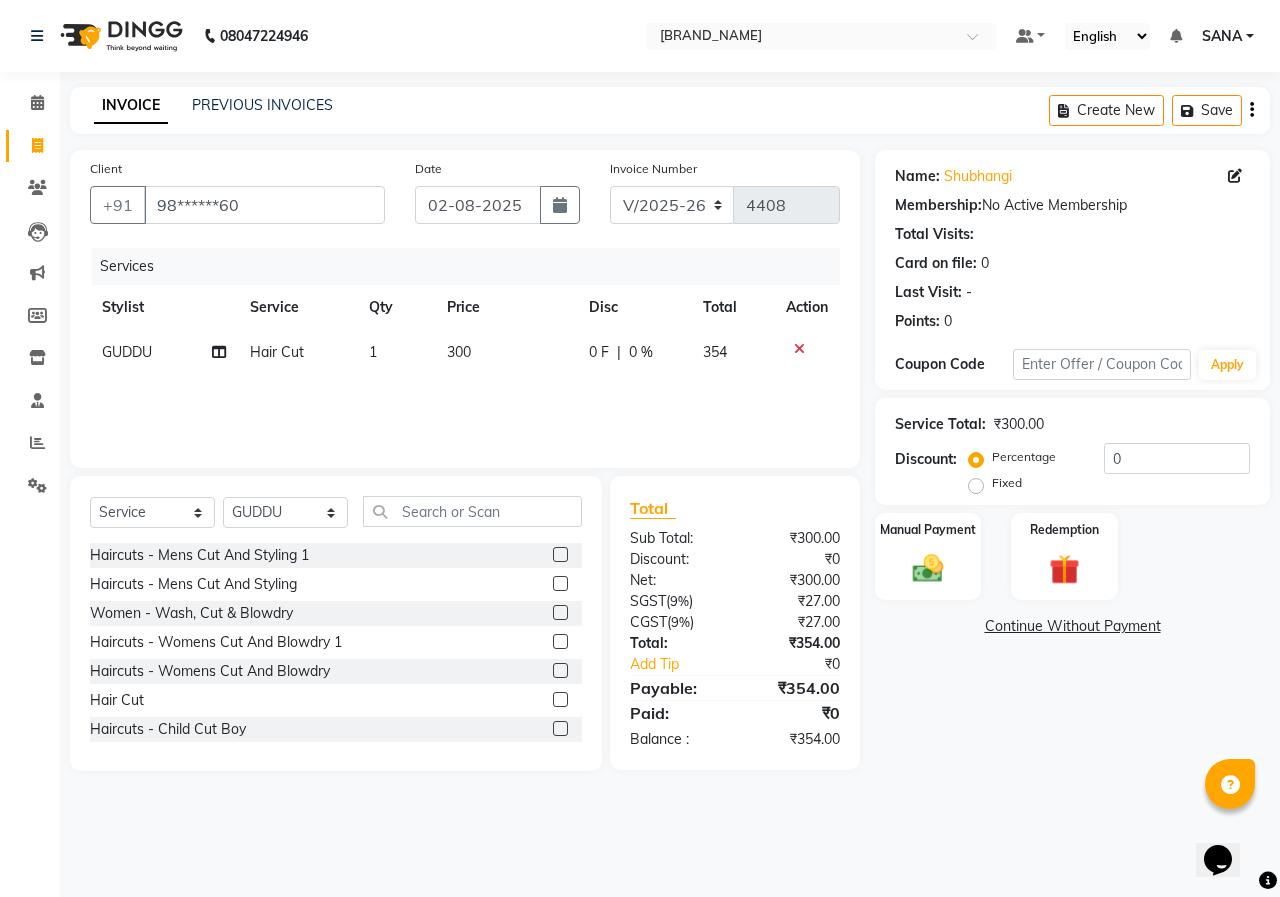 click 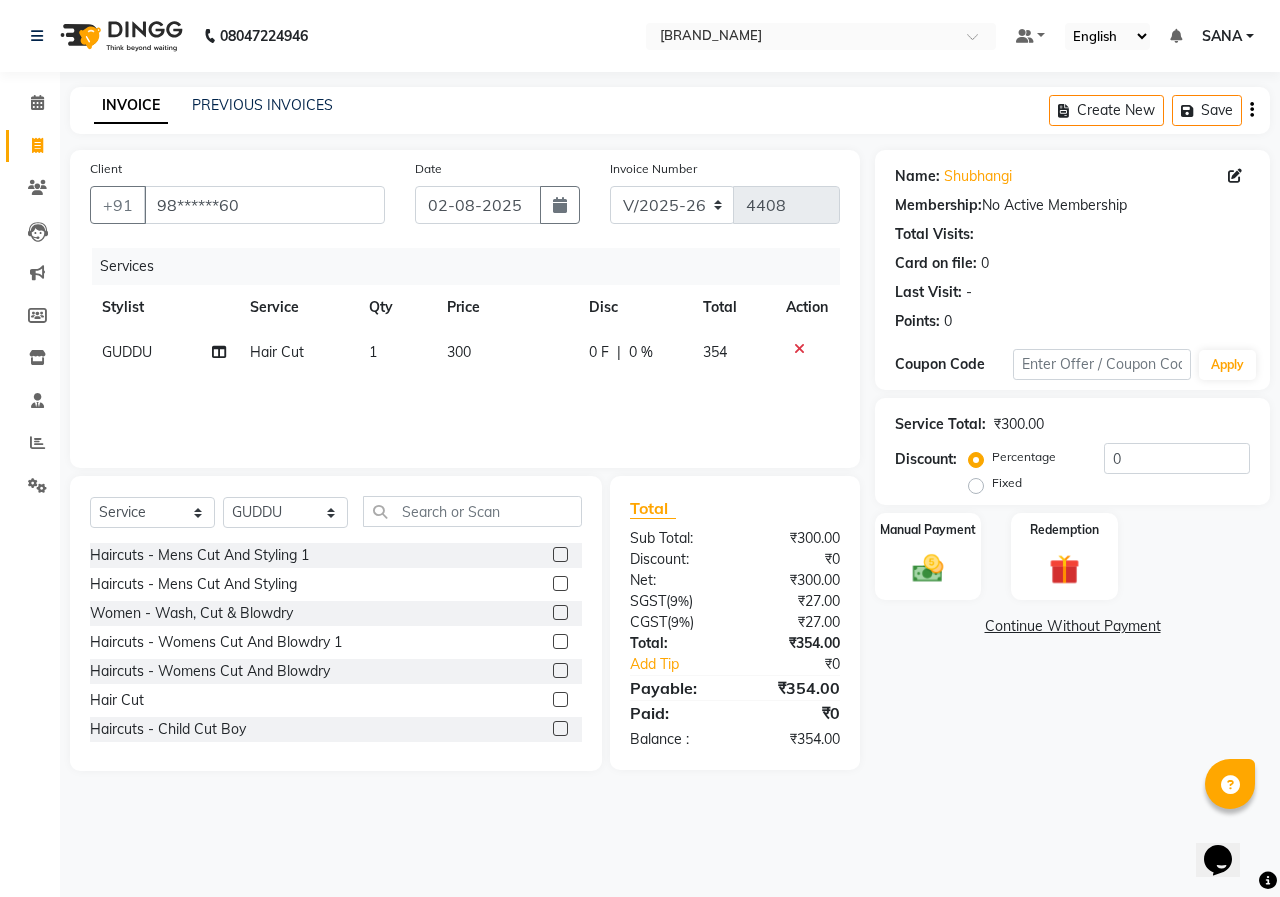 click at bounding box center [559, 700] 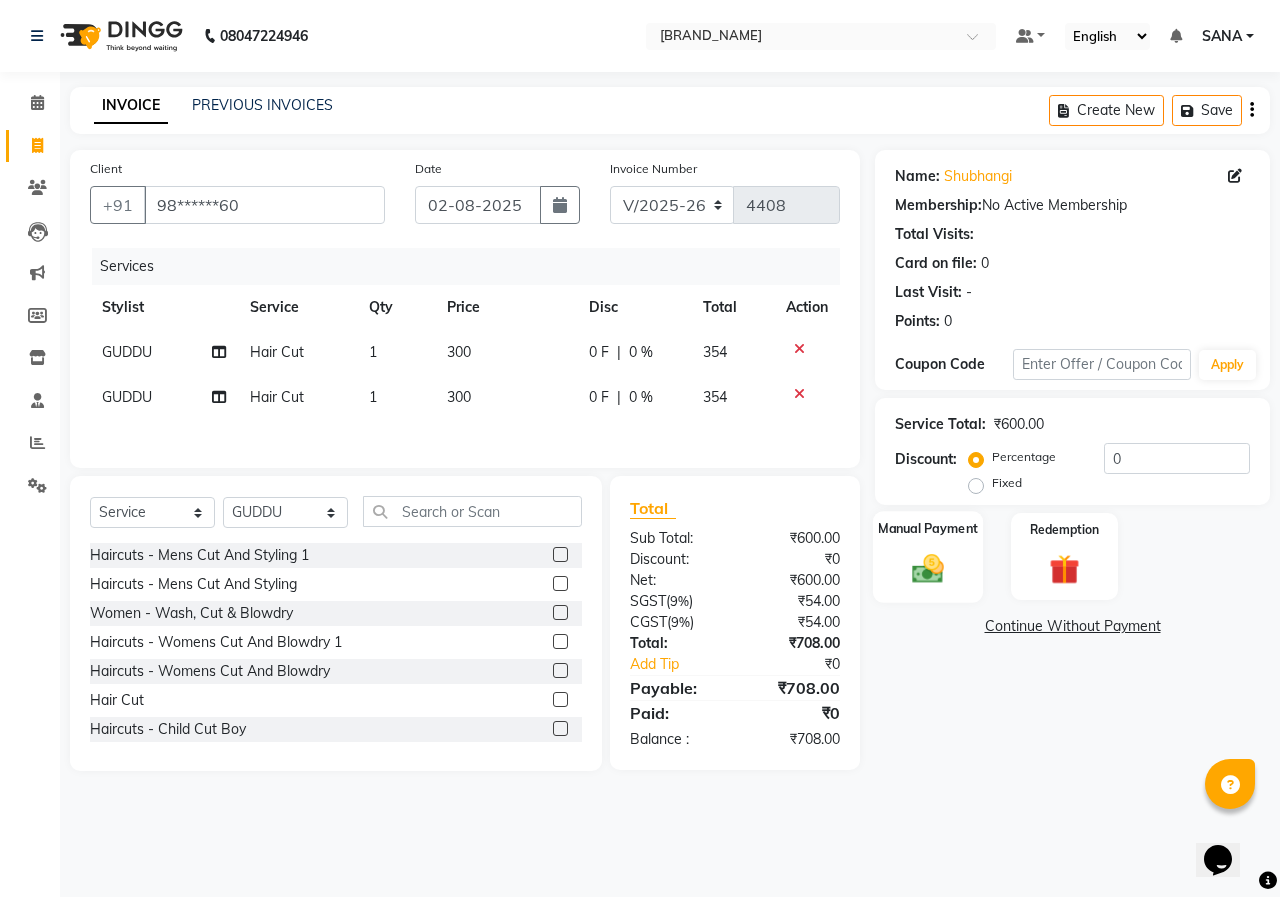 click on "Manual Payment" 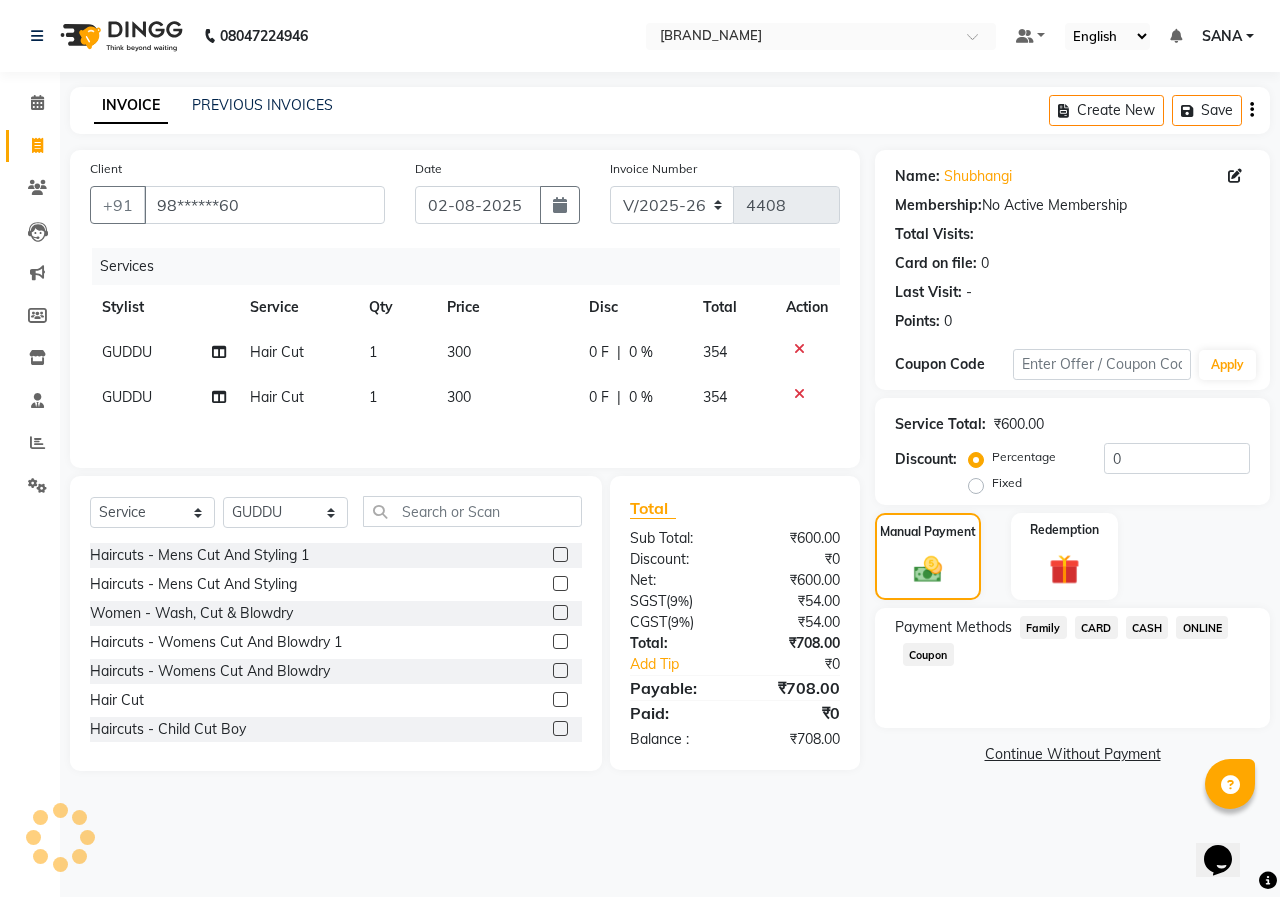 click on "ONLINE" 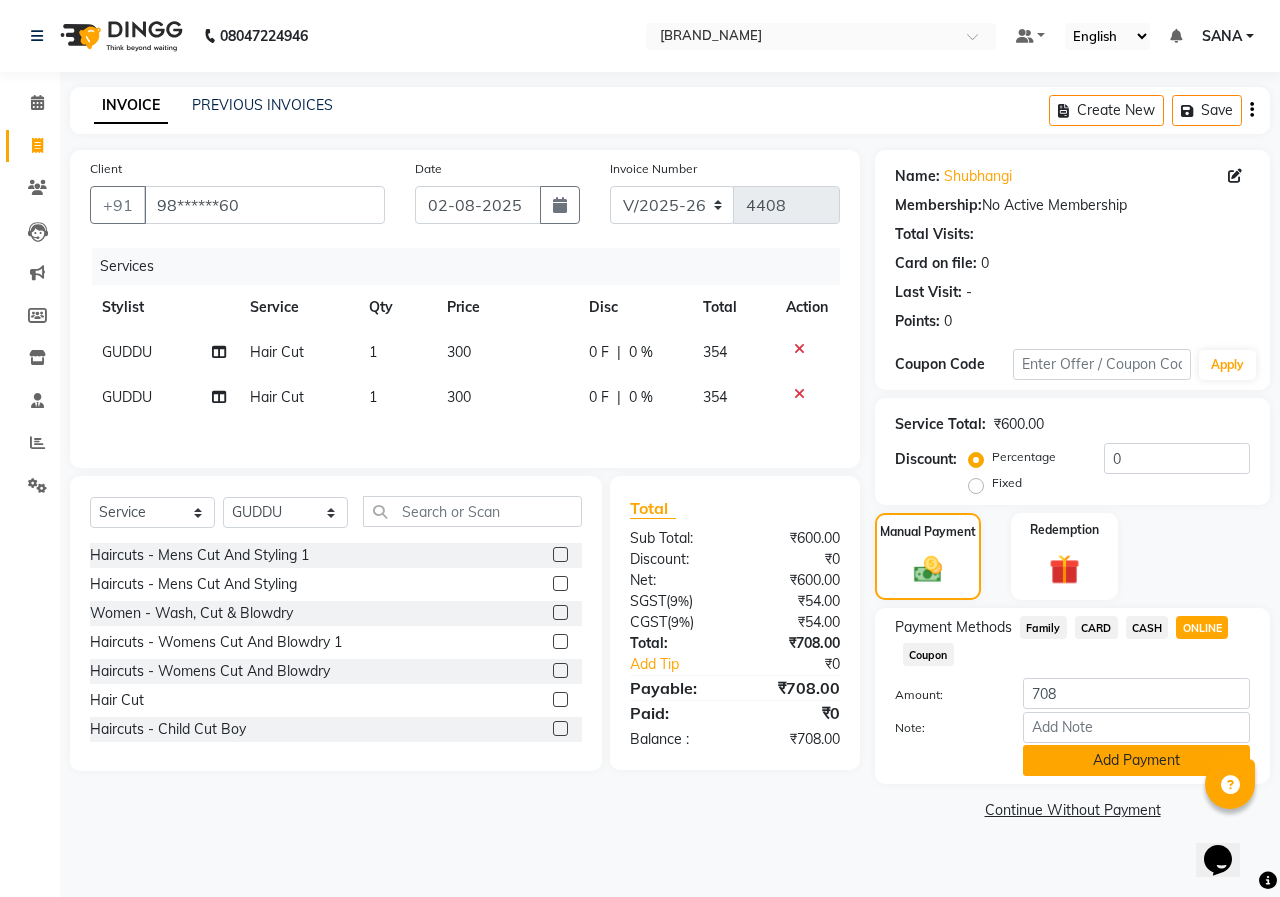 click on "Add Payment" 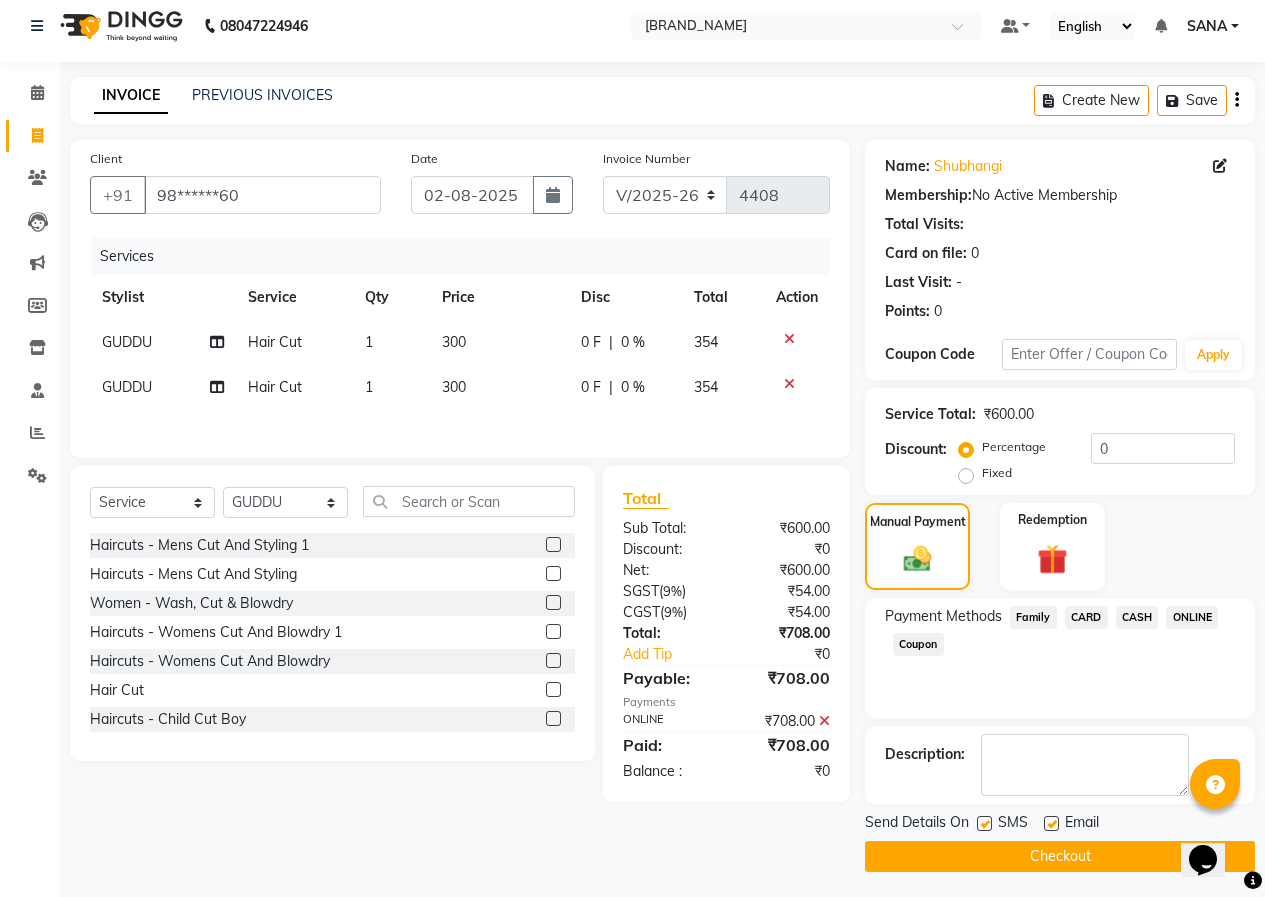 scroll, scrollTop: 15, scrollLeft: 0, axis: vertical 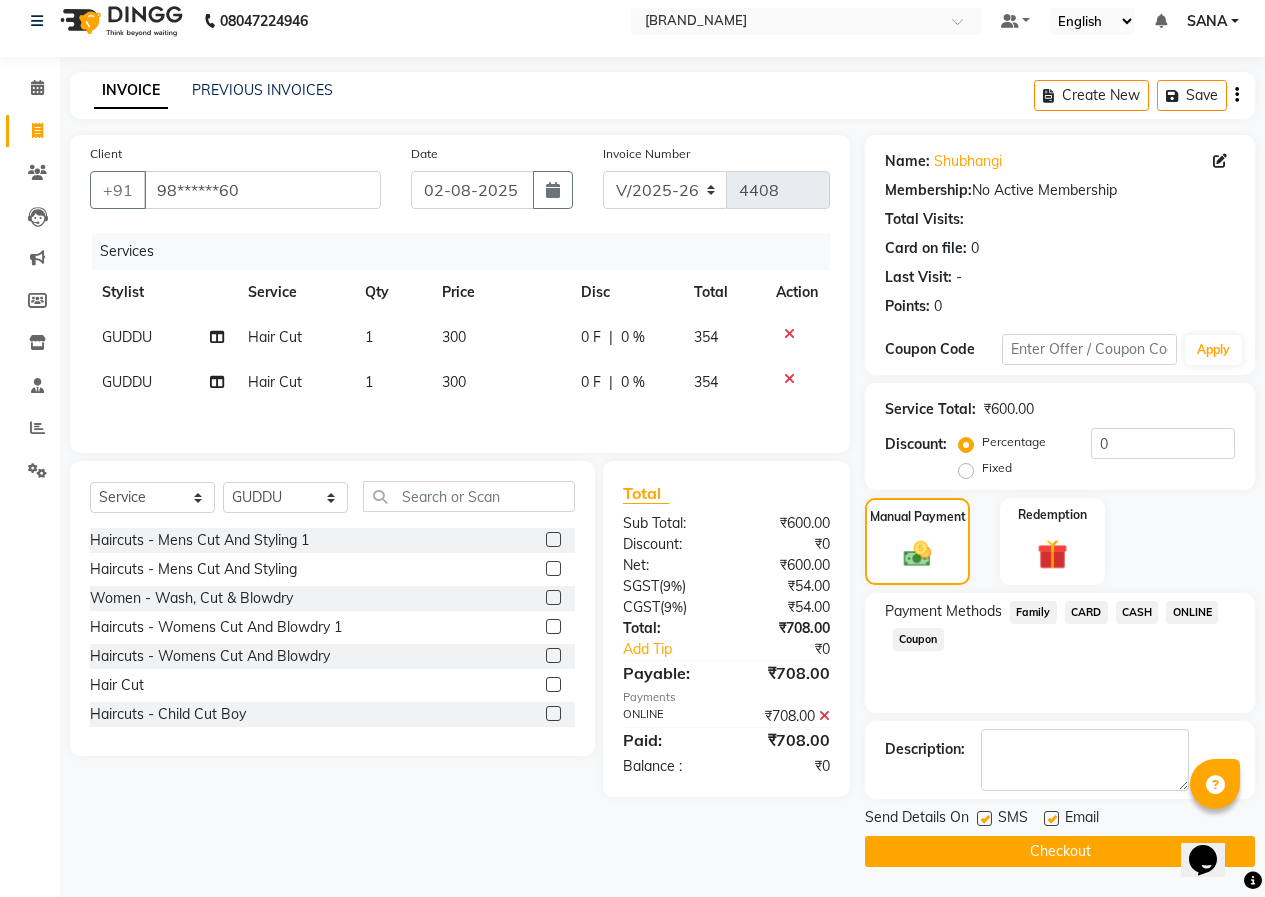 click on "Checkout" 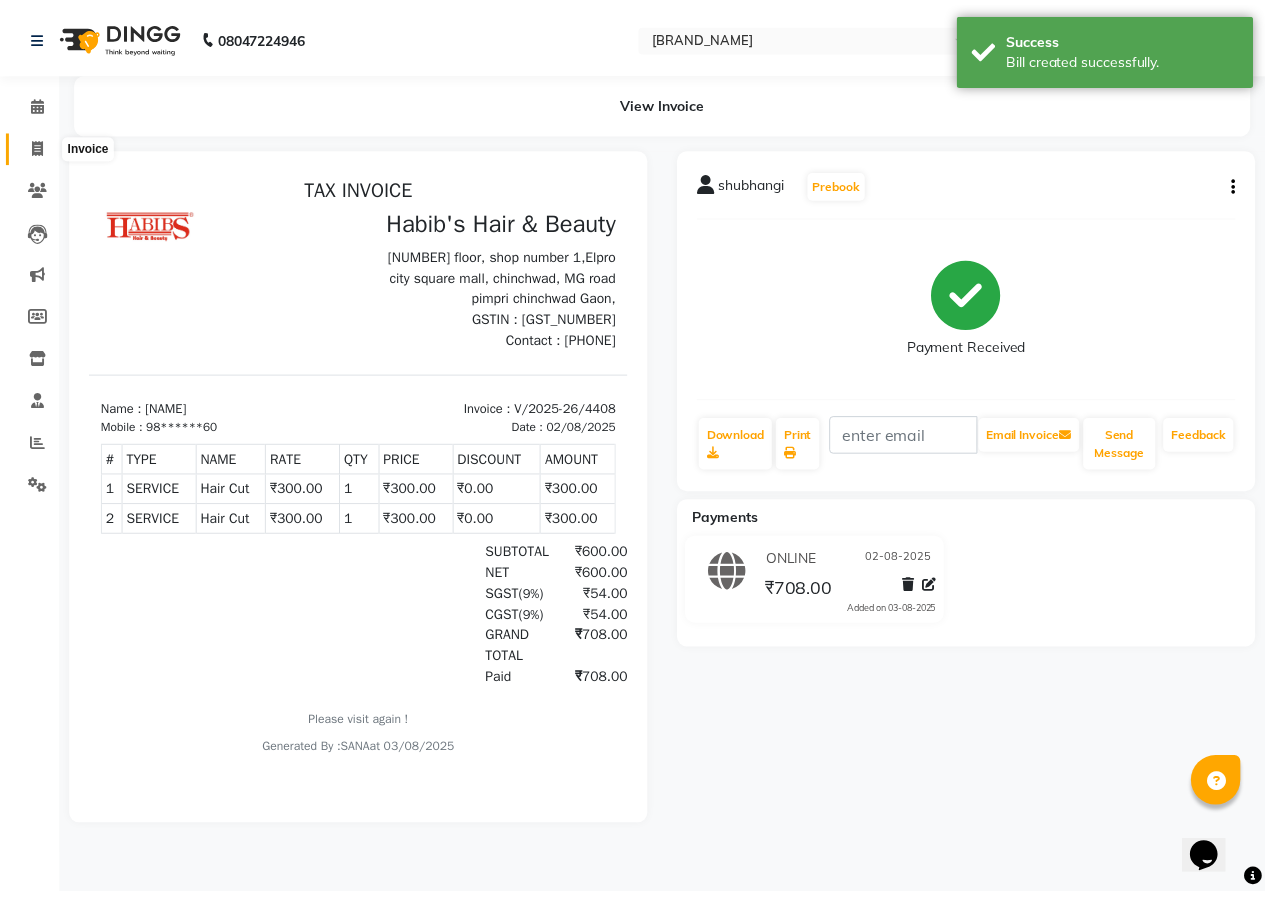 scroll, scrollTop: 0, scrollLeft: 0, axis: both 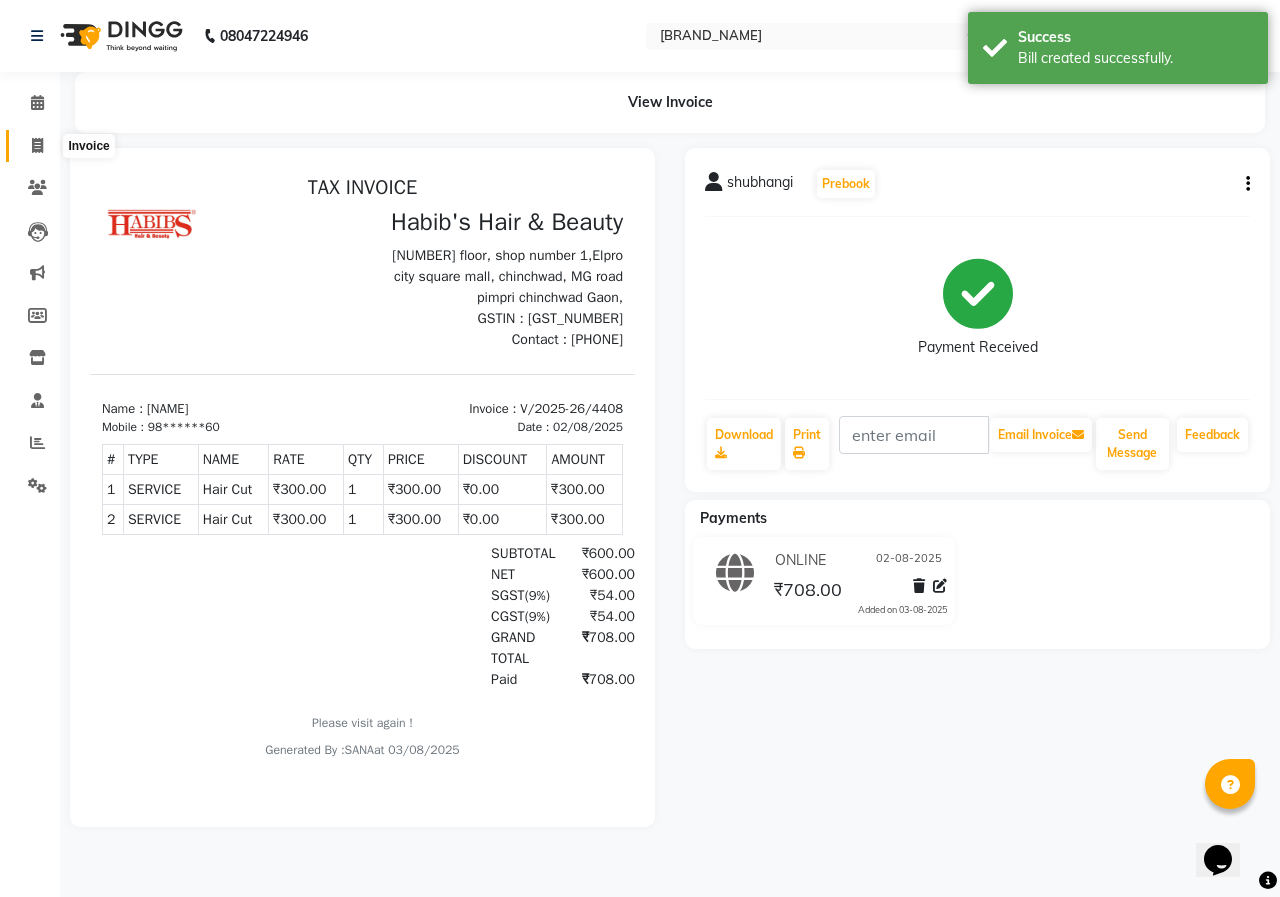 click 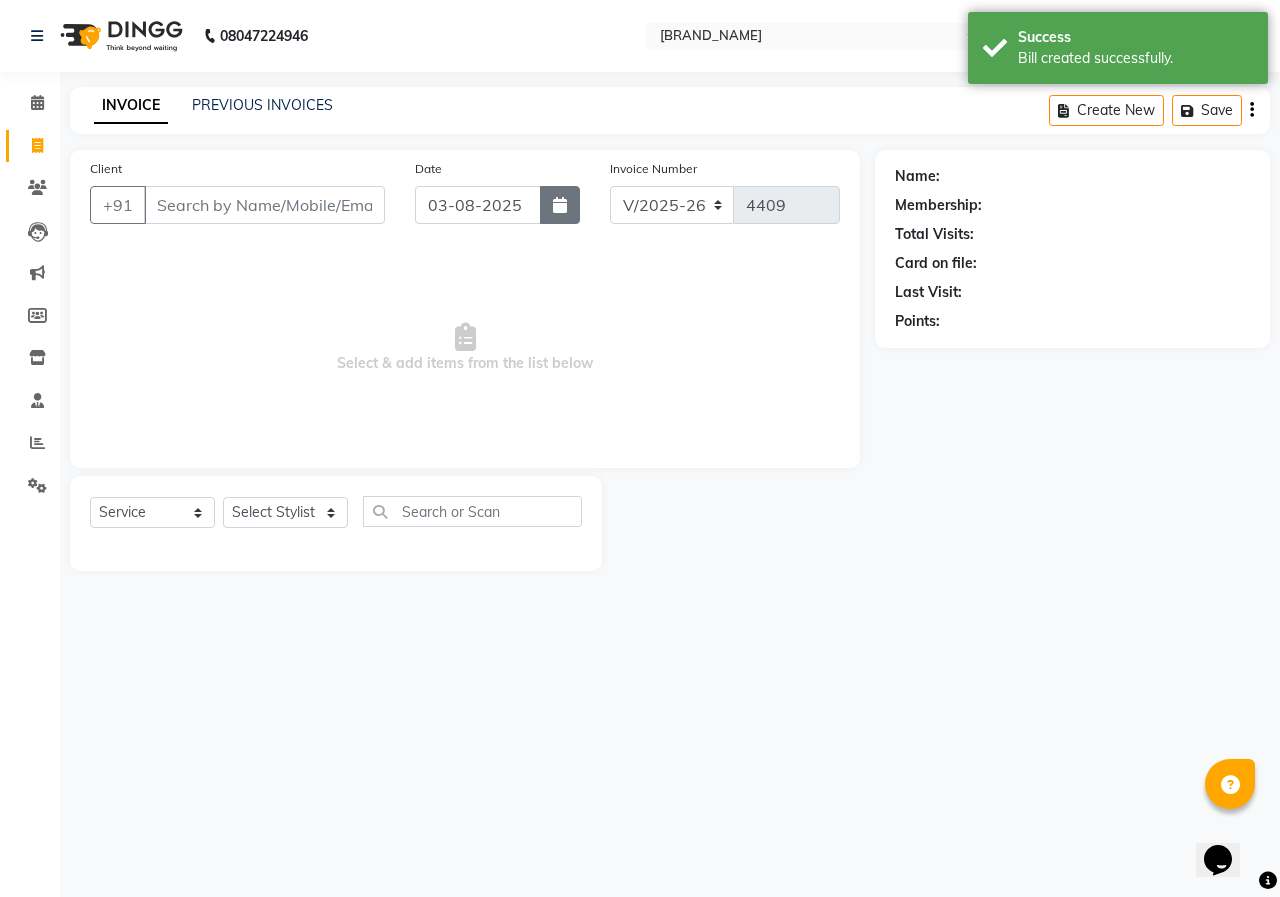 click 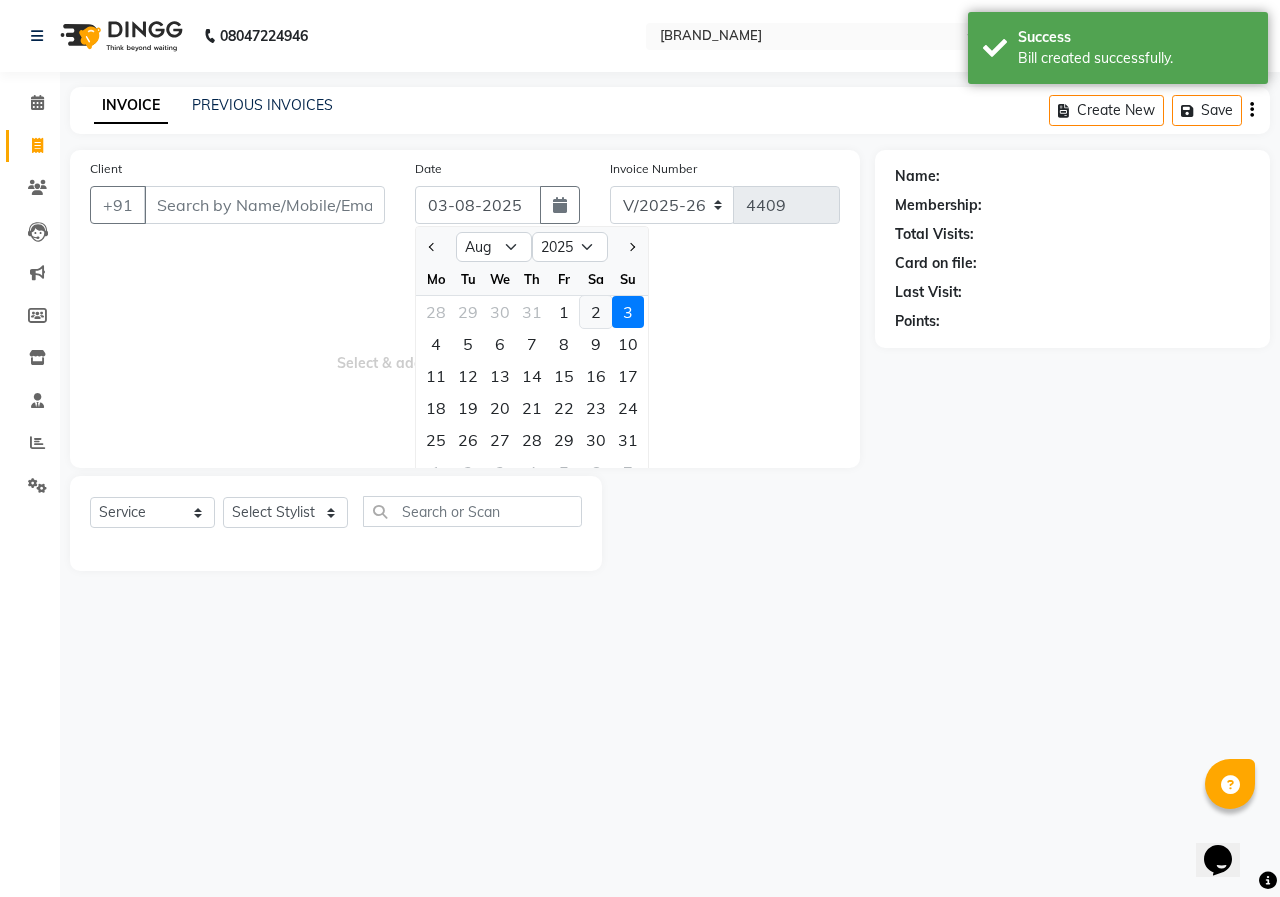 click on "2" 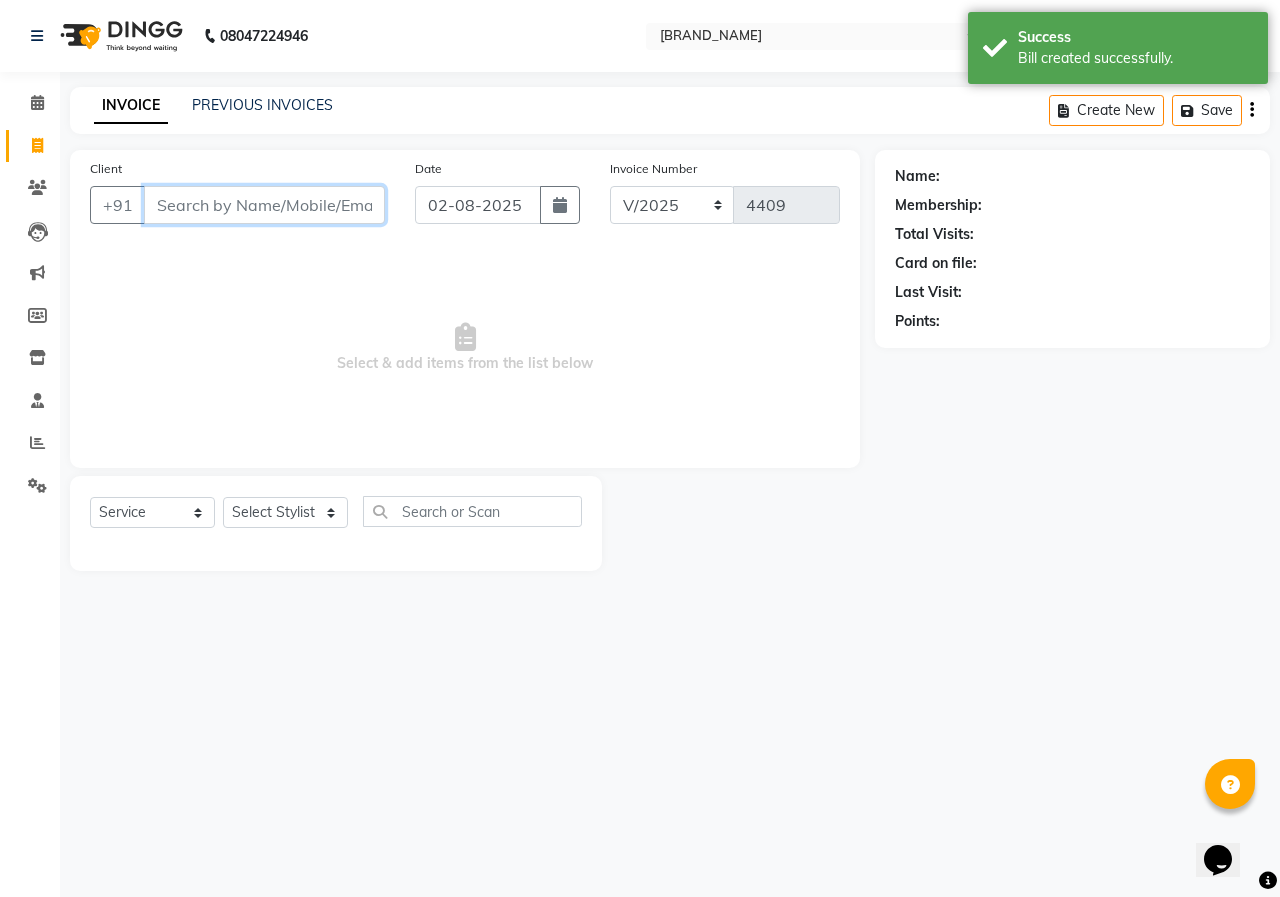 click on "Client" at bounding box center [264, 205] 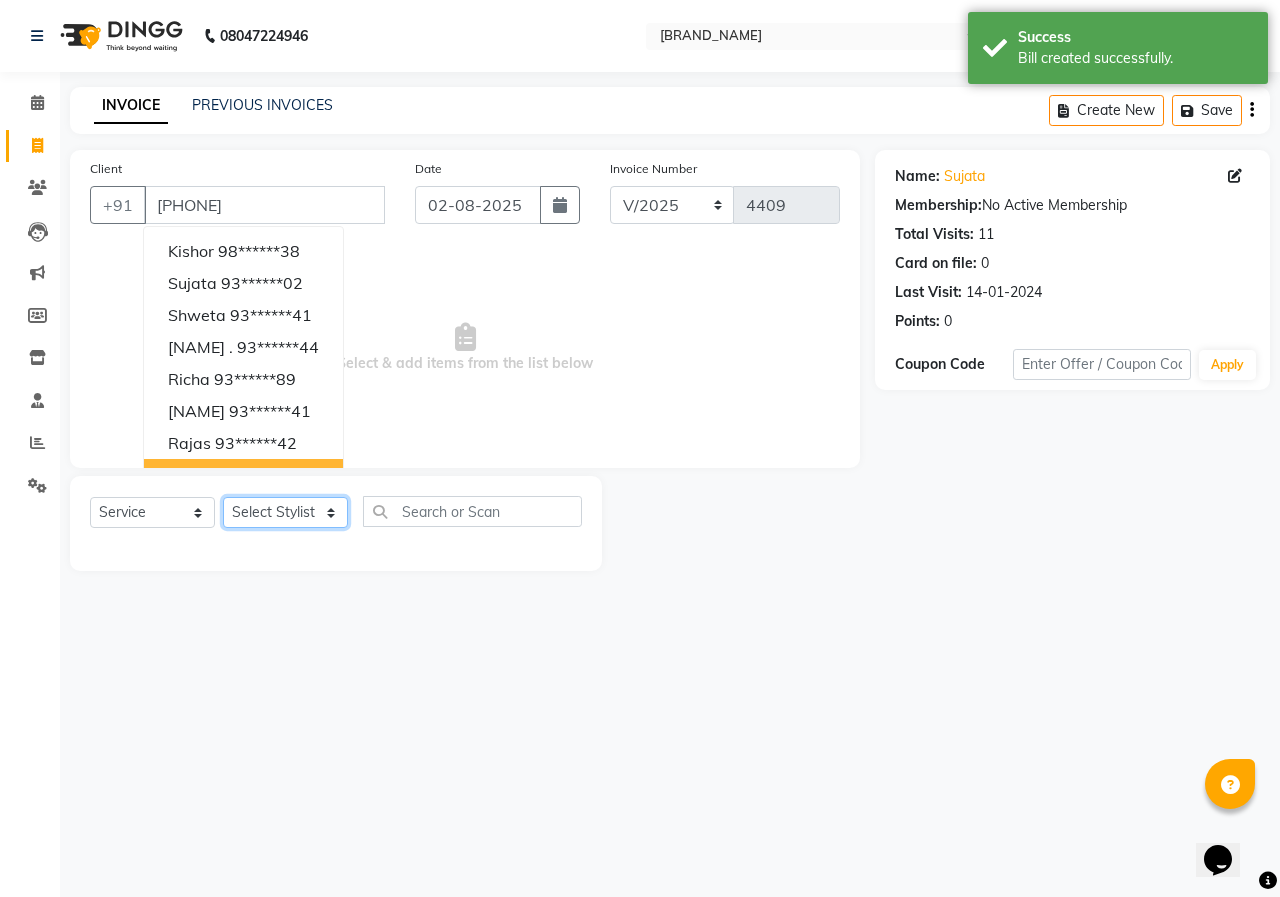click on "Select Stylist ANUSHKA GAURI GUDDU Keshav Maushi Mhaske  priya  Rahul Ravi  Roshan Sagar SANA Sangam Sanika shabnam SONALI  subhan" 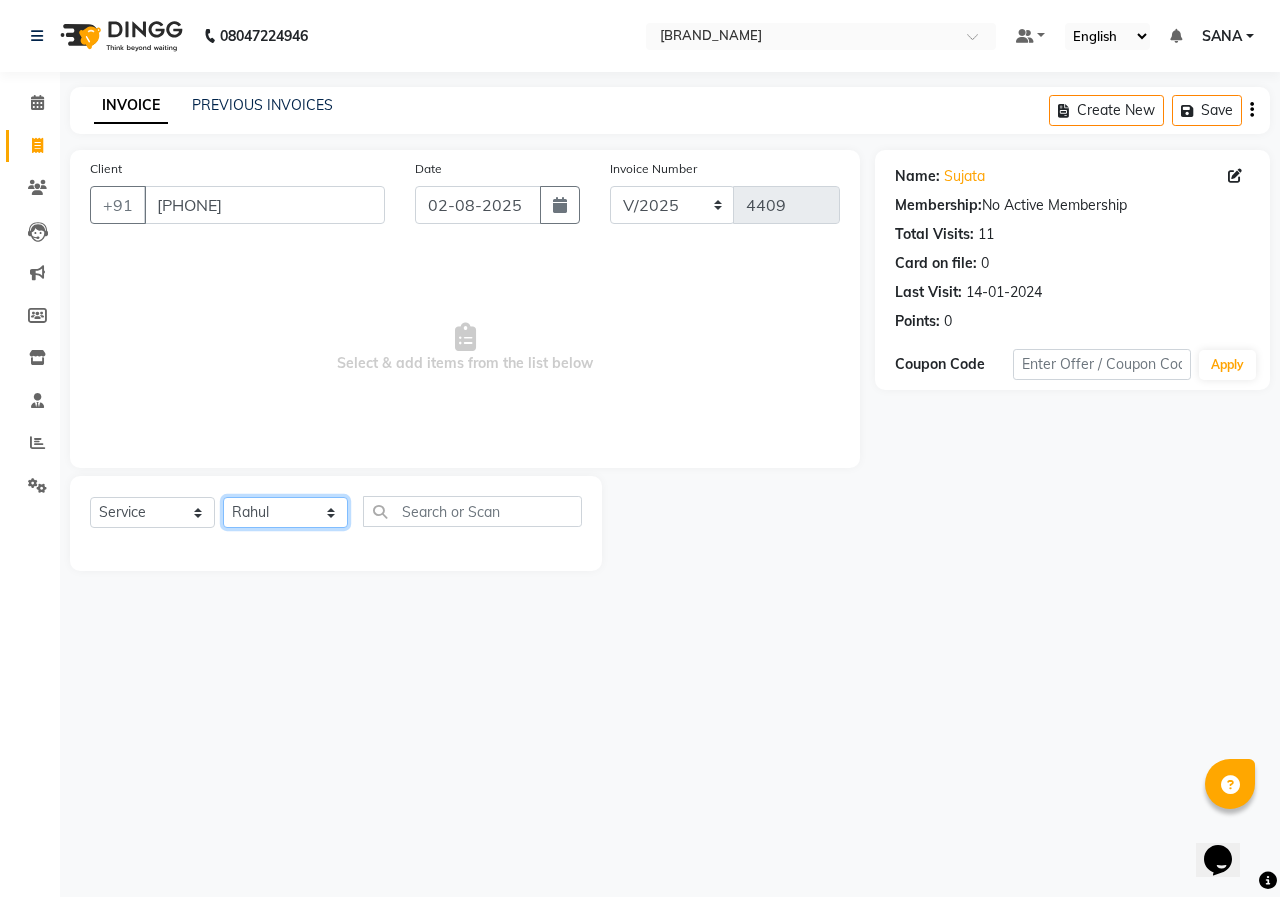 click on "Select Stylist ANUSHKA GAURI GUDDU Keshav Maushi Mhaske  priya  Rahul Ravi  Roshan Sagar SANA Sangam Sanika shabnam SONALI  subhan" 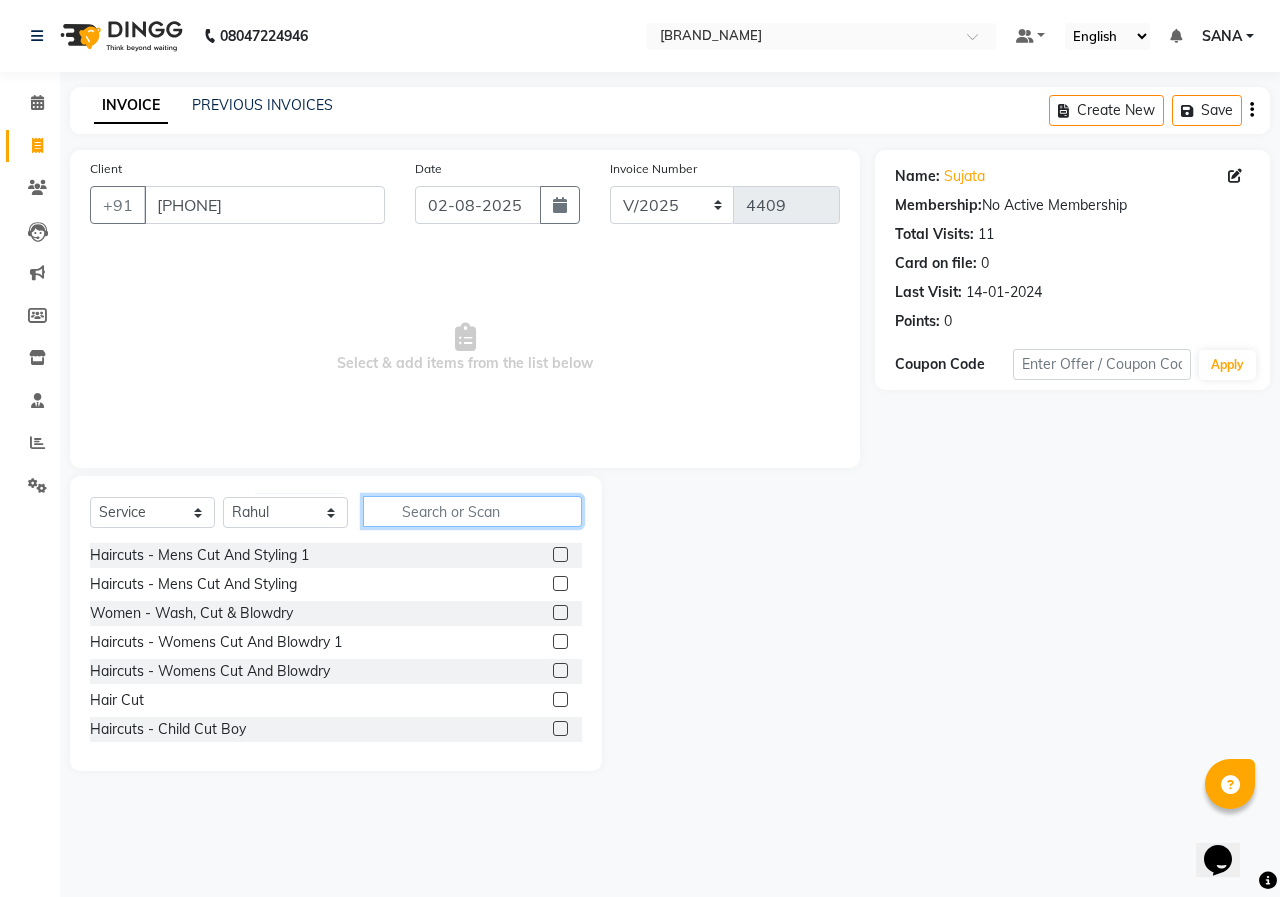 click 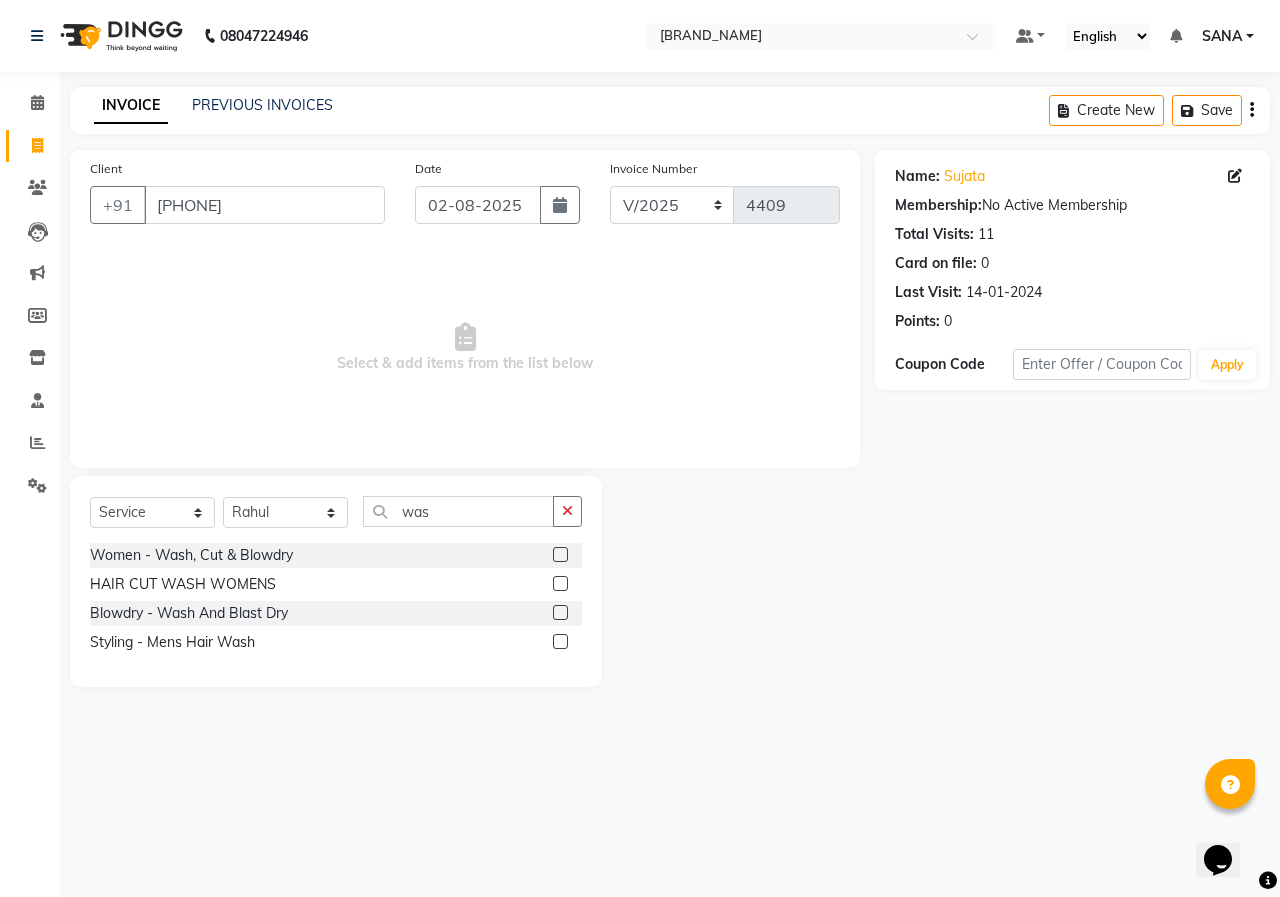 click 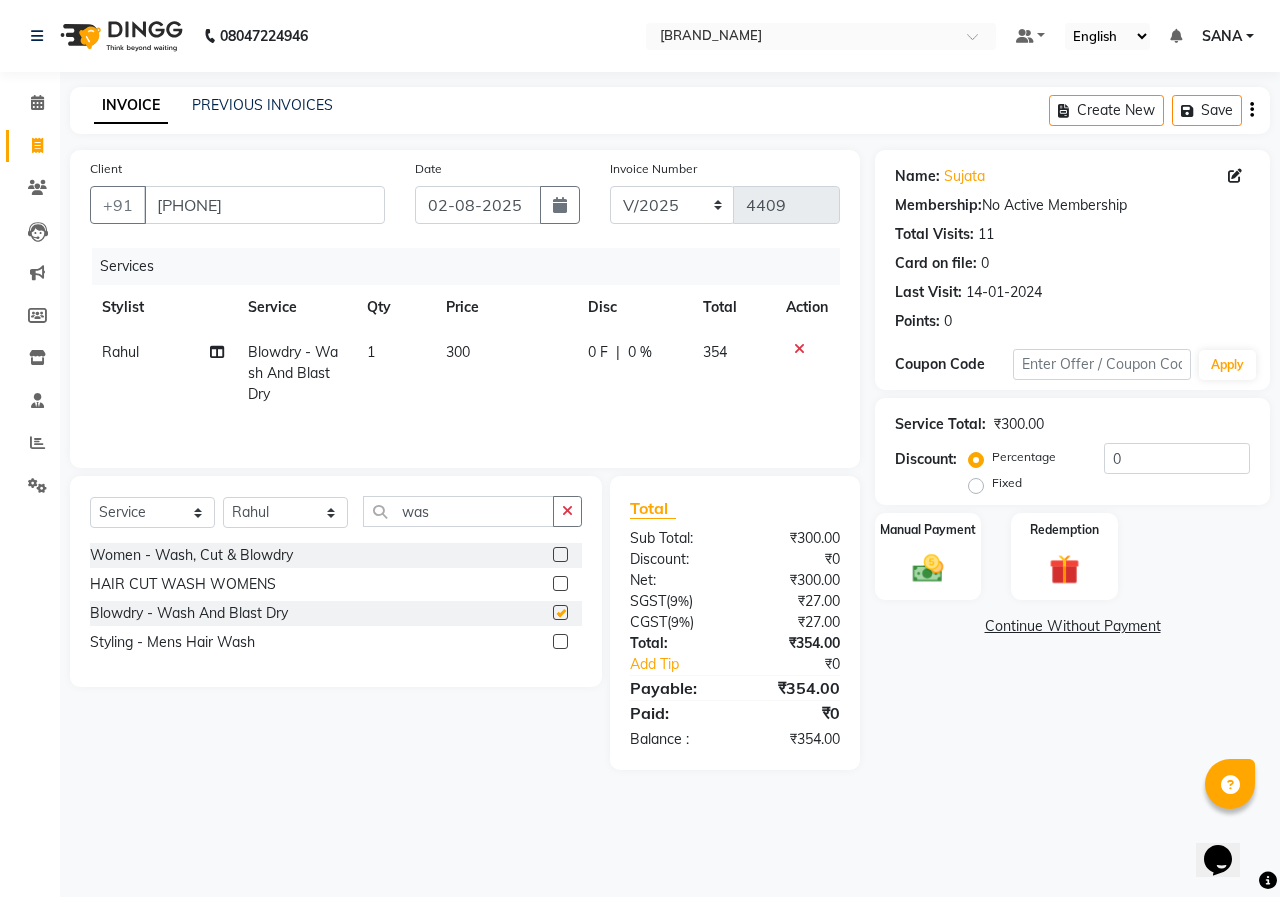 drag, startPoint x: 545, startPoint y: 302, endPoint x: 544, endPoint y: 339, distance: 37.01351 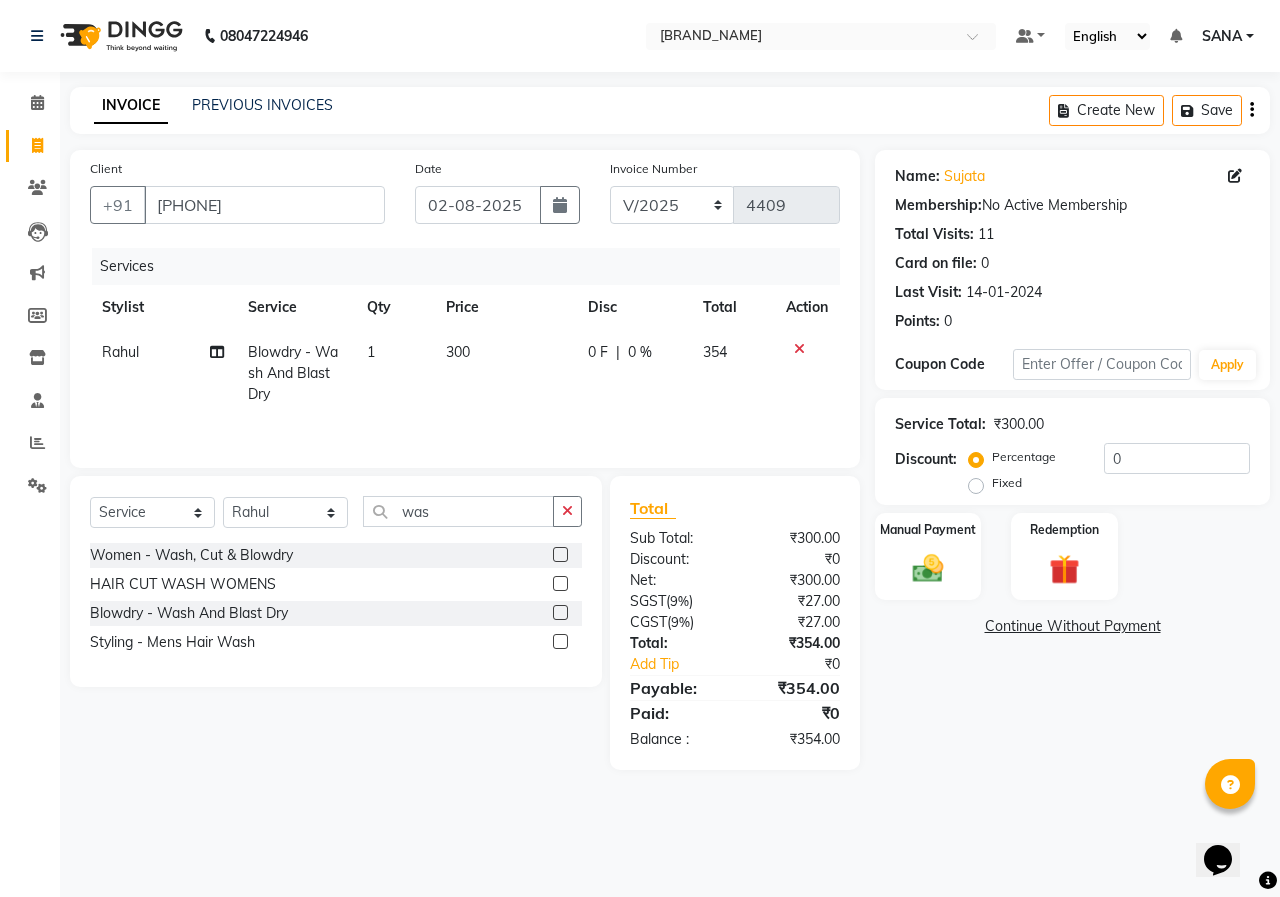 click on "300" 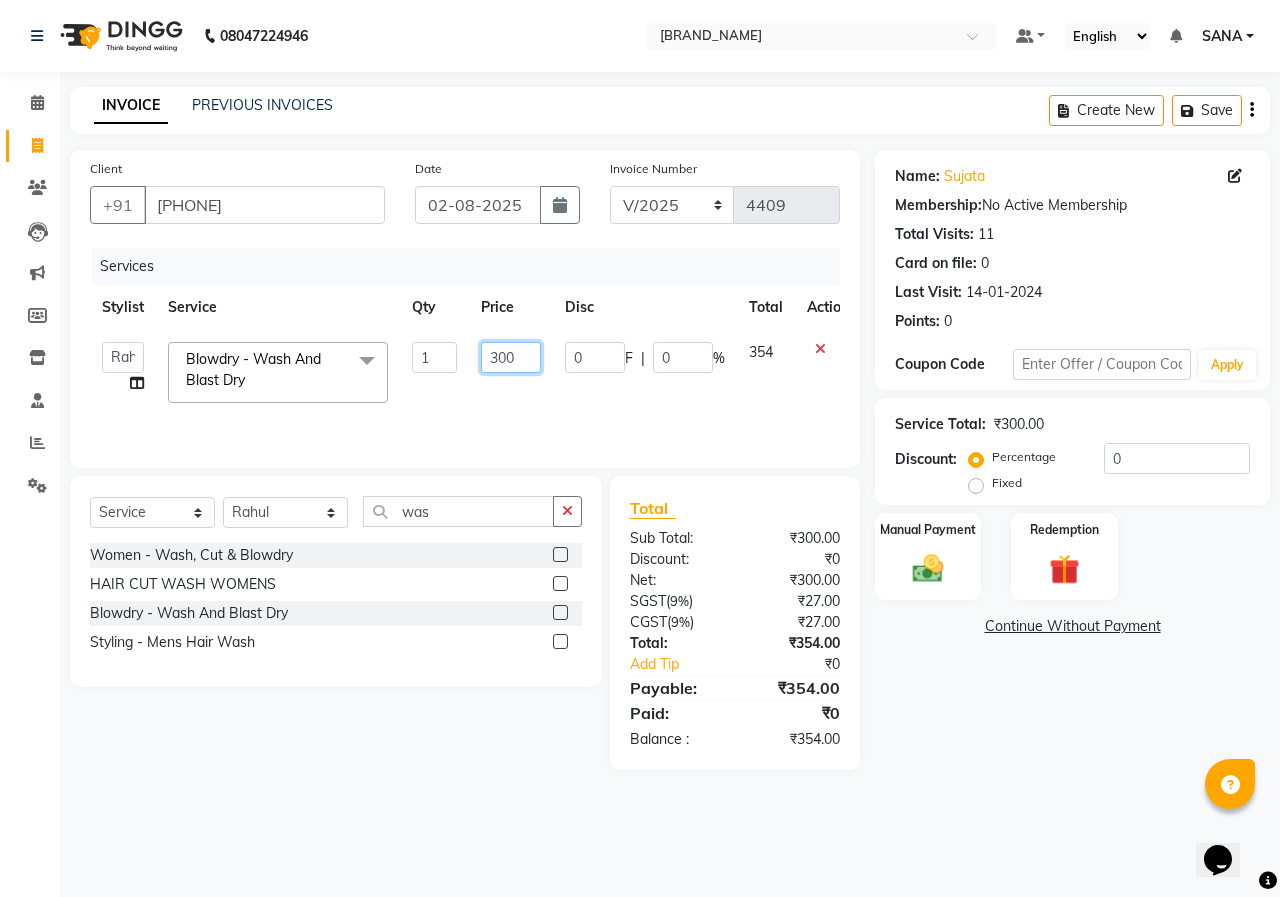 click on "300" 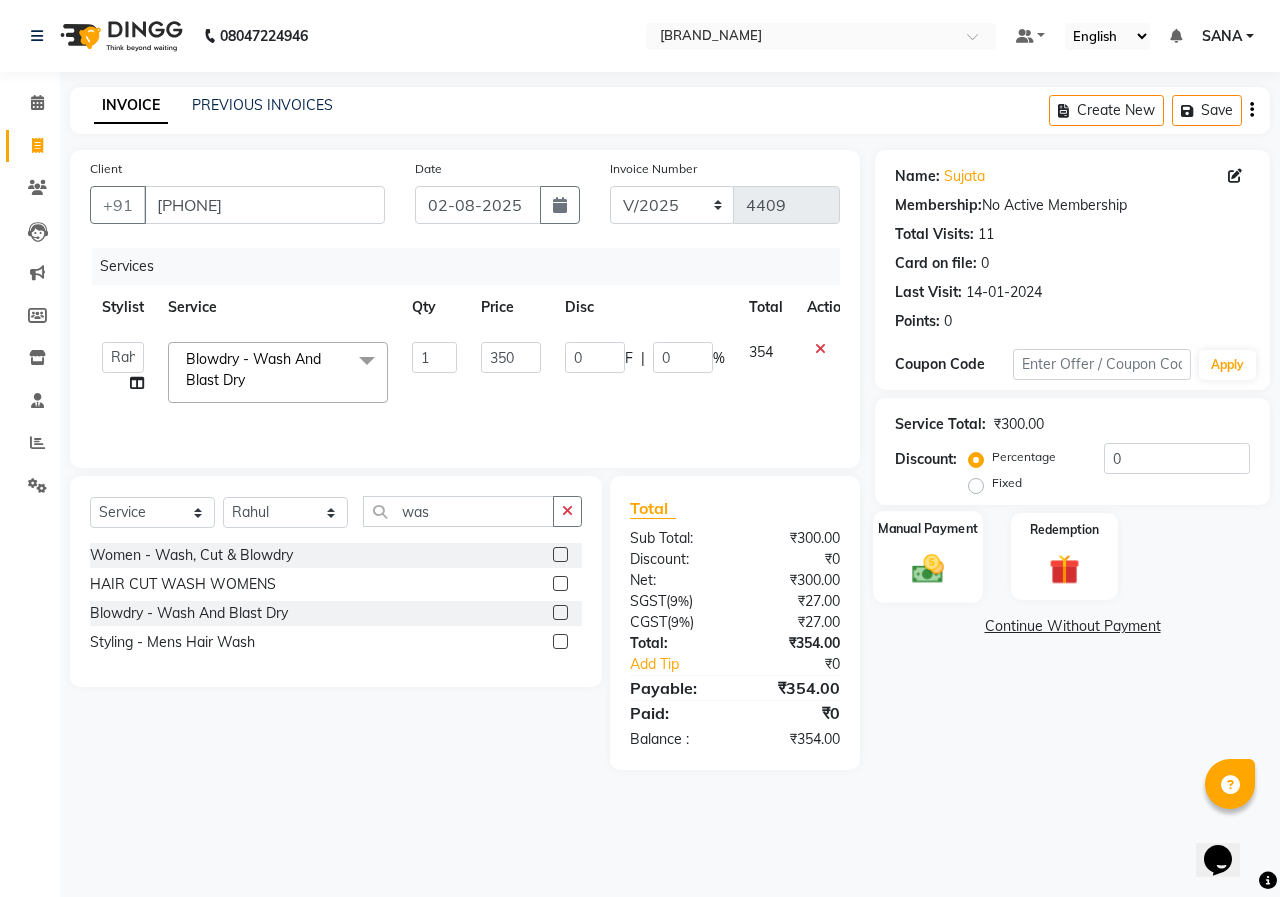 click 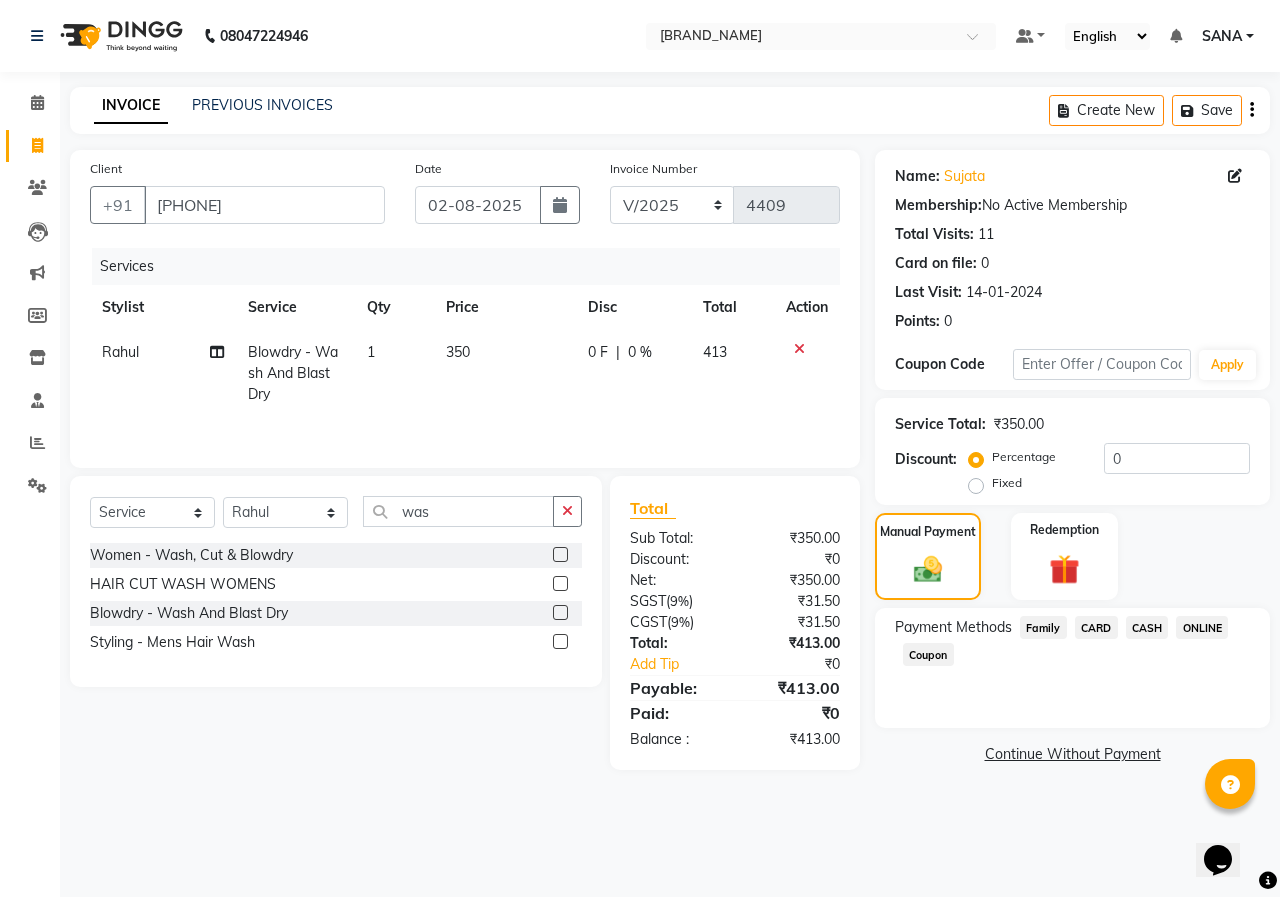click on "Payment Methods  Family   CARD   CASH   ONLINE   Coupon" 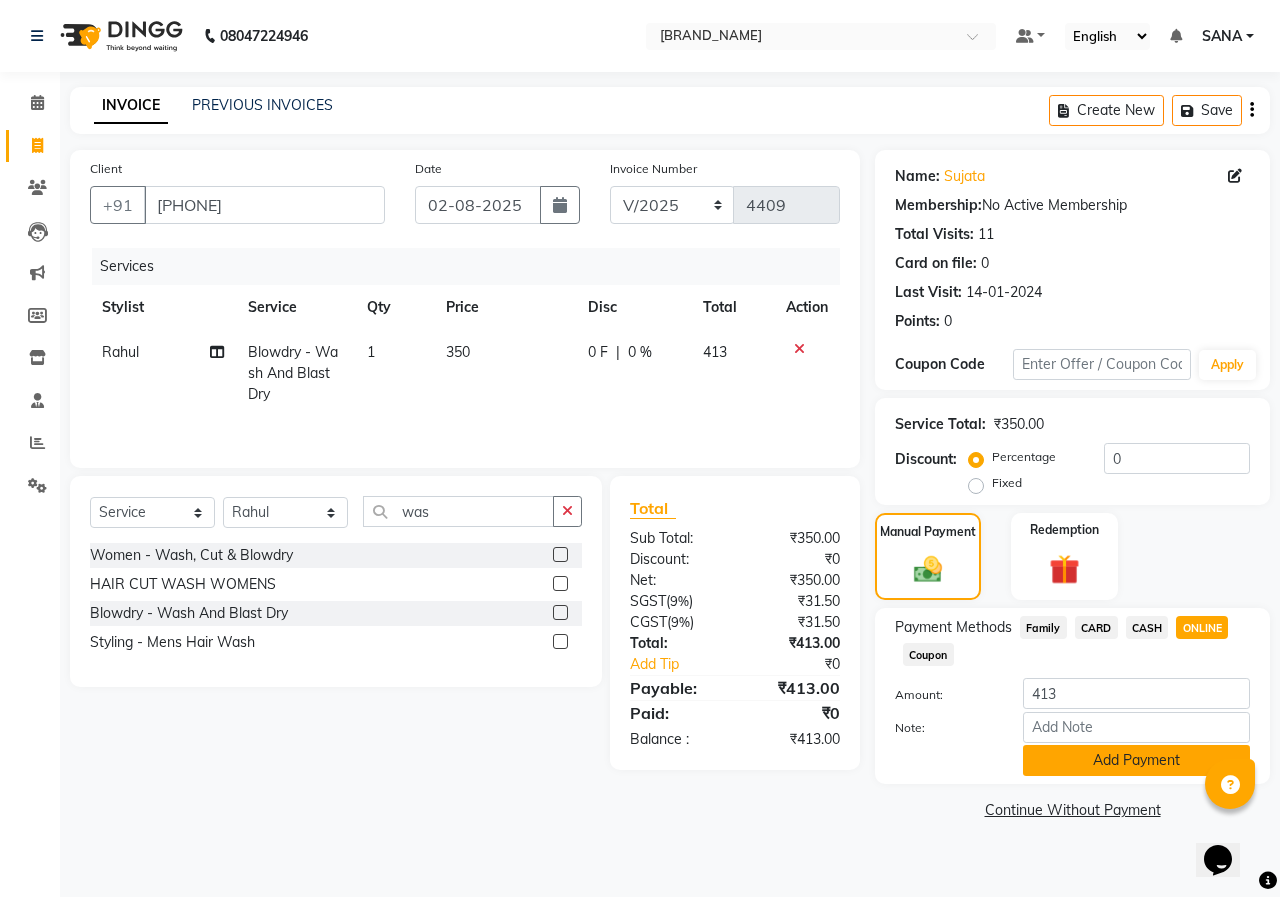 click on "Add Payment" 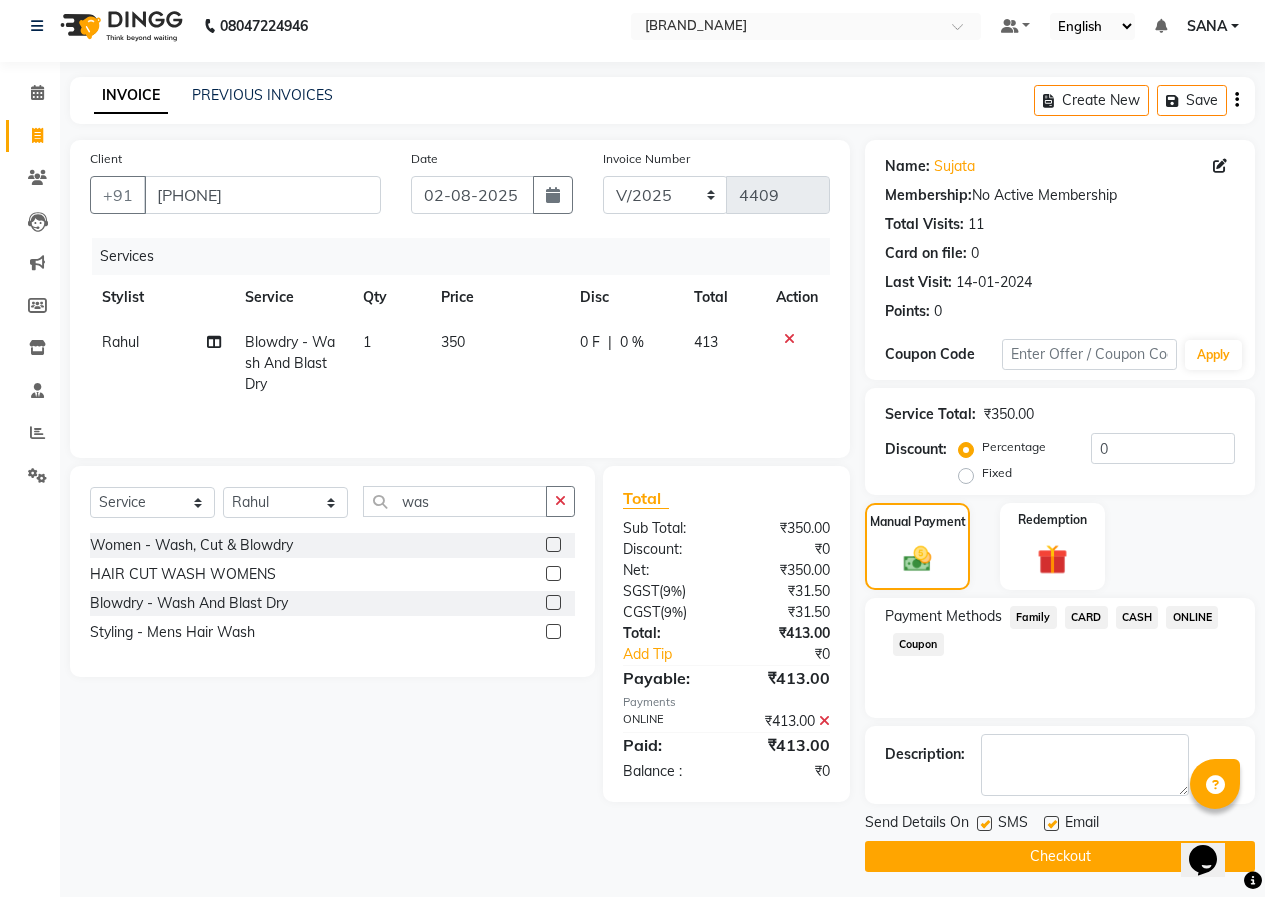 scroll, scrollTop: 15, scrollLeft: 0, axis: vertical 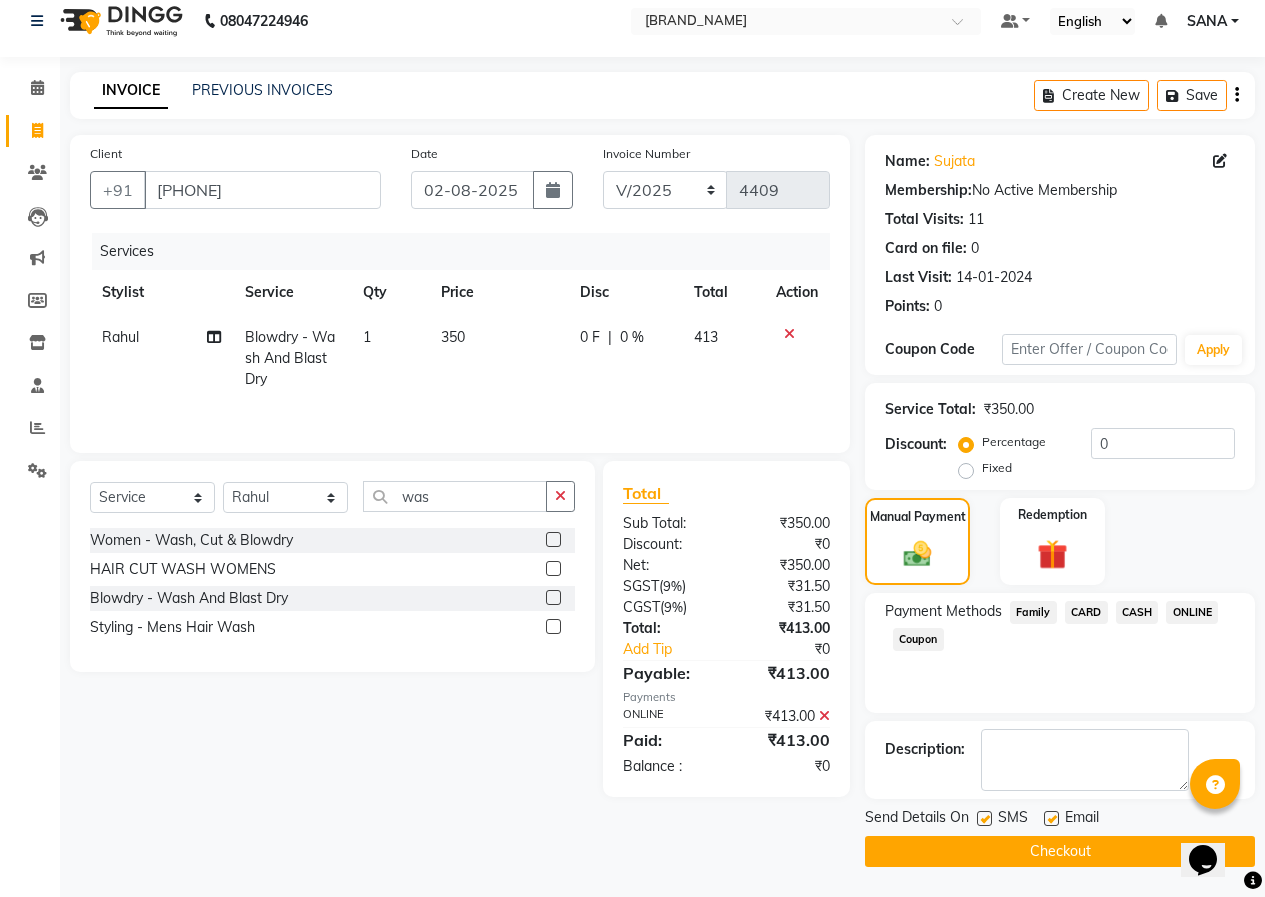 click on "INVOICE PREVIOUS INVOICES Create New   Save  Client +91 [PHONE] Date 02-08-2025 Invoice Number V/2025 V/2025-26 4409 Services Stylist Service Qty Price Disc Total Action Rahul Blowdry  -  Wash And Blast Dry 1 350 0 F | 0 % 413 Select  Service  Product  Membership  Package Voucher Prepaid Gift Card  Select Stylist ANUSHKA GAURI GUDDU Keshav Maushi Mhaske  priya  Rahul Ravi  Roshan Sagar SANA Sangam Sanika shabnam SONALI  subhan was Women - Wash, Cut & Blowdry  HAIR CUT WASH WOMENS  Blowdry  -  Wash And Blast Dry  Styling  -  Mens Hair Wash  Total Sub Total: ₹350.00 Discount: ₹0 Net: ₹350.00 SGST  ( 9% ) ₹31.50 CGST  ( 9% ) ₹31.50 Total: ₹413.00 Add Tip ₹0 Payable: ₹413.00 Payments ONLINE ₹413.00  Paid: ₹413.00 Balance   : ₹0 Name: [NAME]  Membership:  No Active Membership  Total Visits:  11 Card on file:  0 Last Visit:   14-01-2024 Points:   0  Coupon Code Apply Service Total:  ₹350.00  Discount:  Percentage   Fixed  0 Manual Payment Redemption Payment Methods  Family   CARD   CASH" 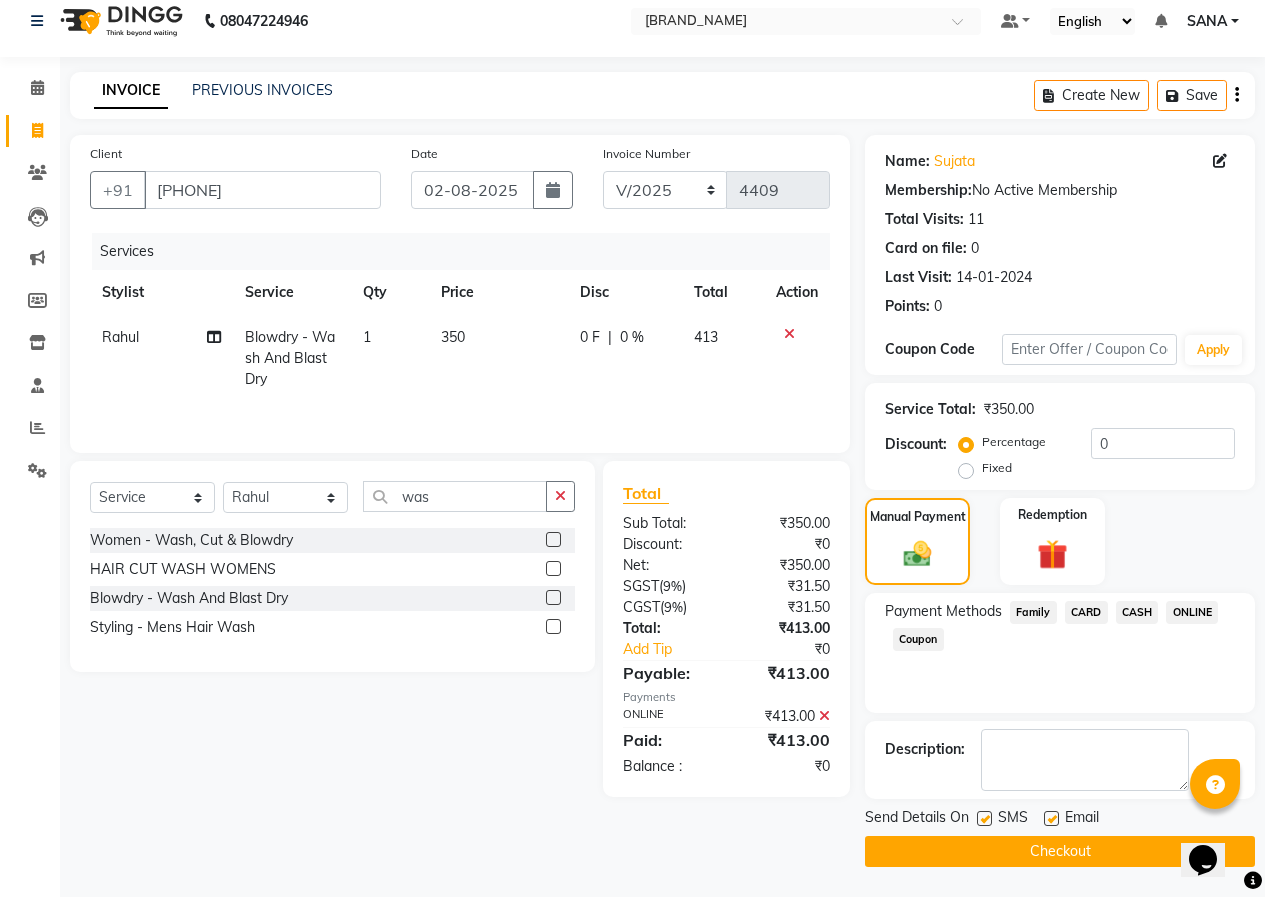 click on "Checkout" 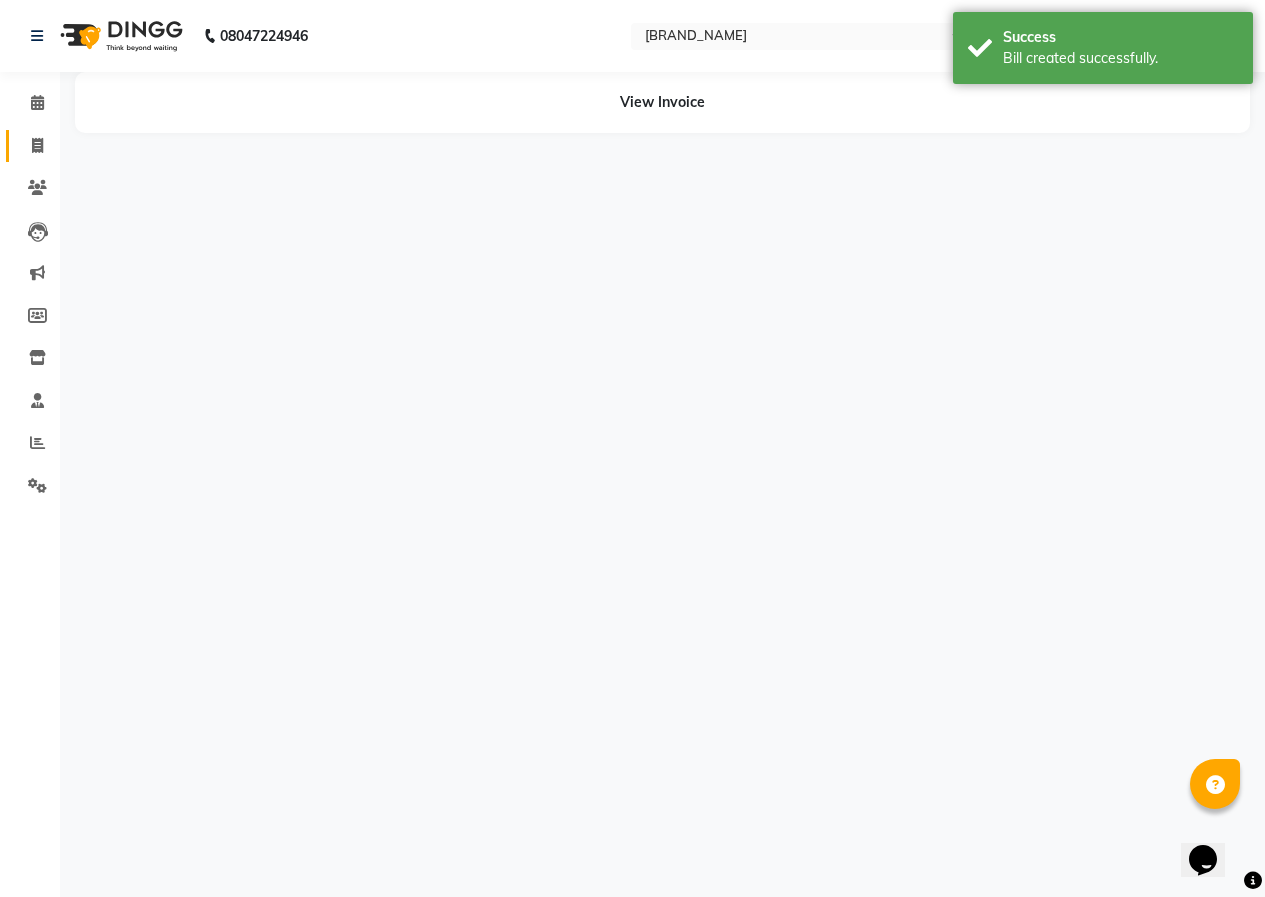scroll, scrollTop: 0, scrollLeft: 0, axis: both 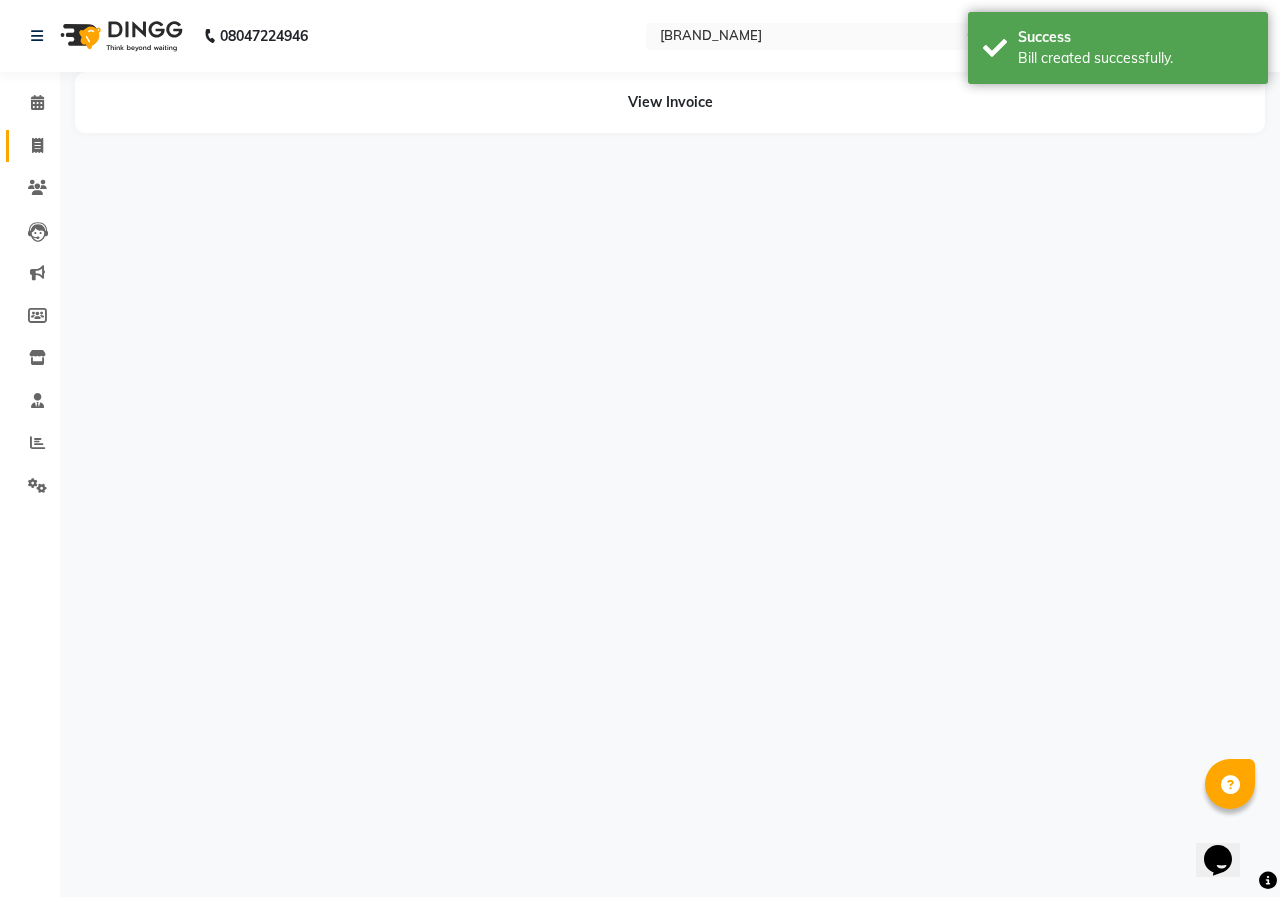 click on "Invoice" 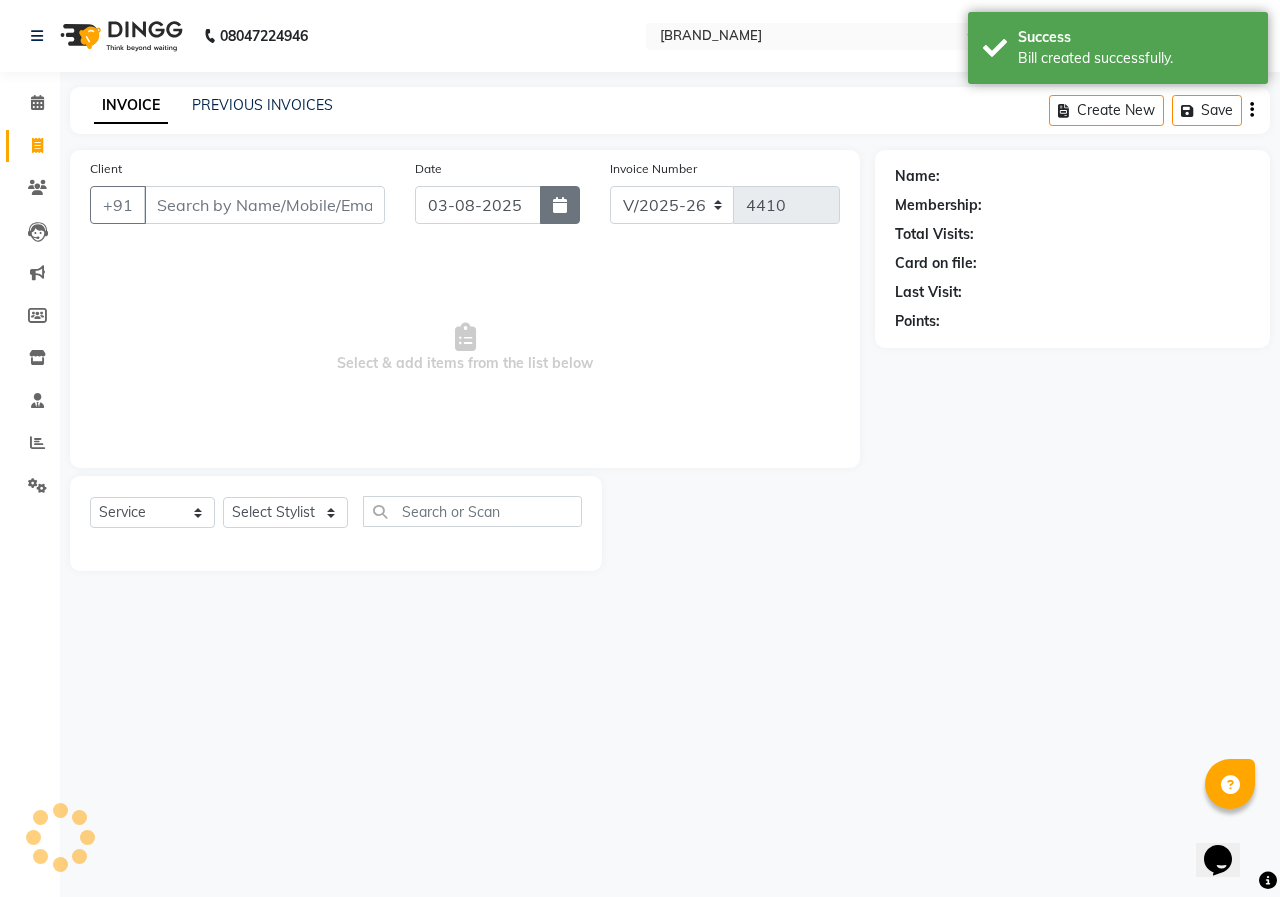 click 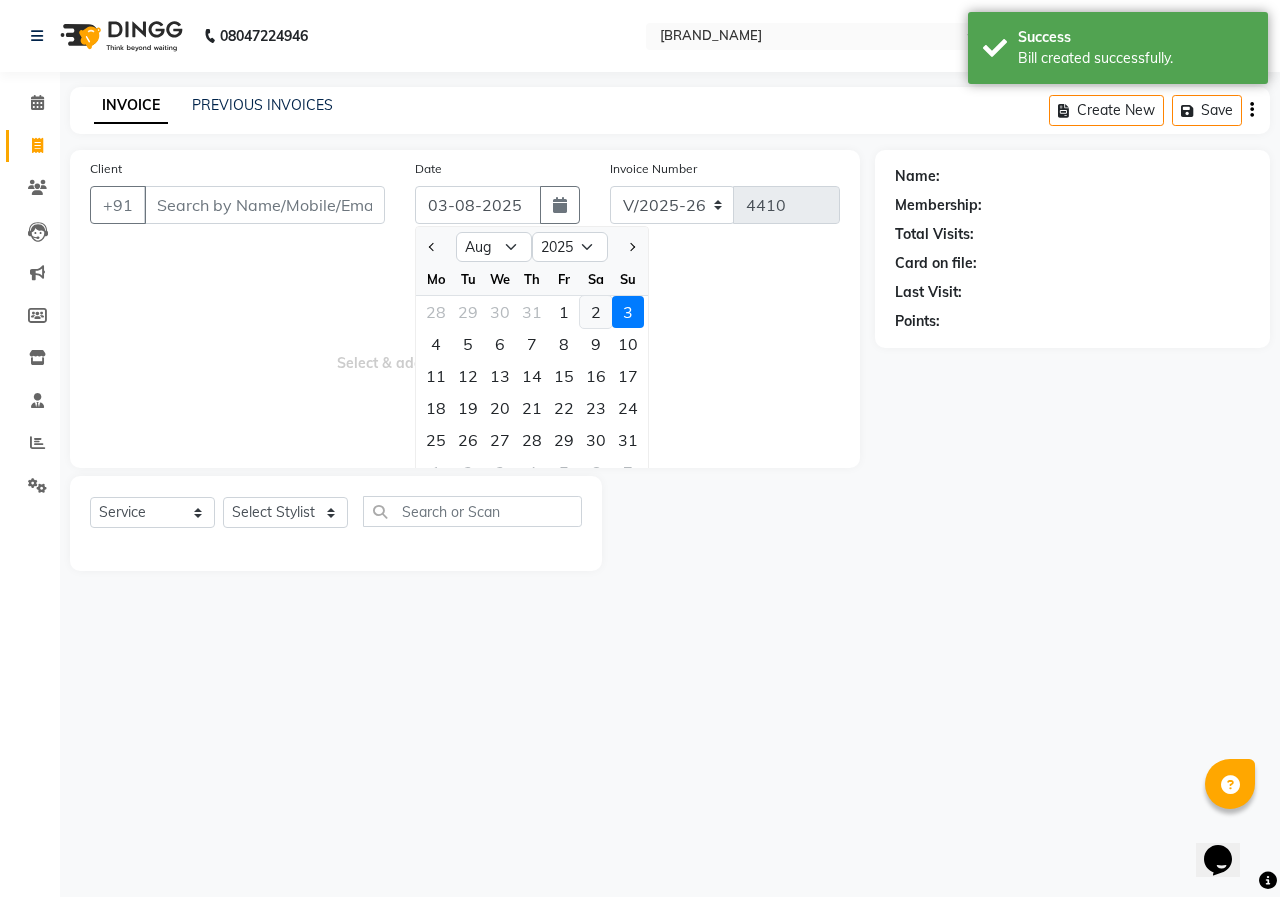 click on "2" 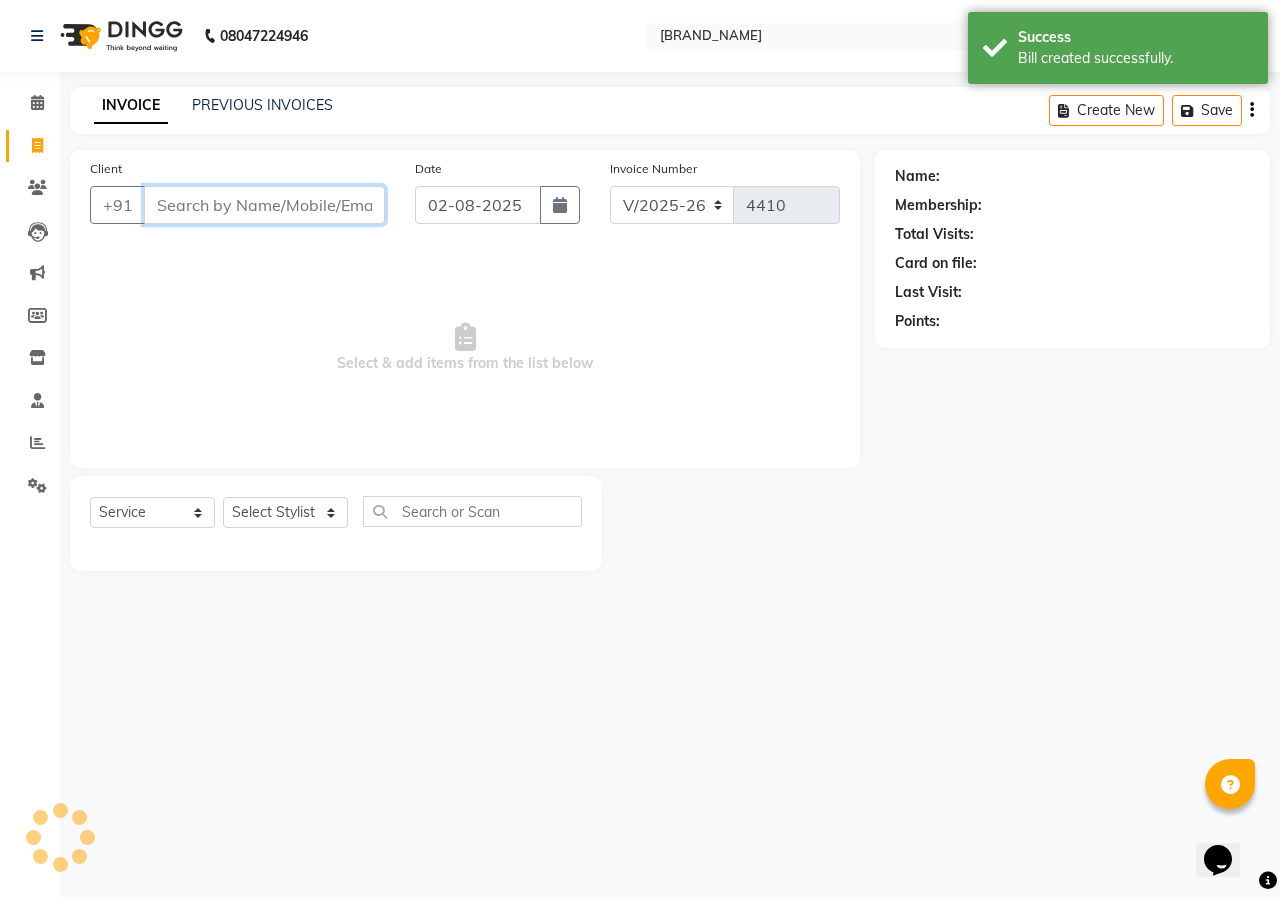 click on "Client" at bounding box center [264, 205] 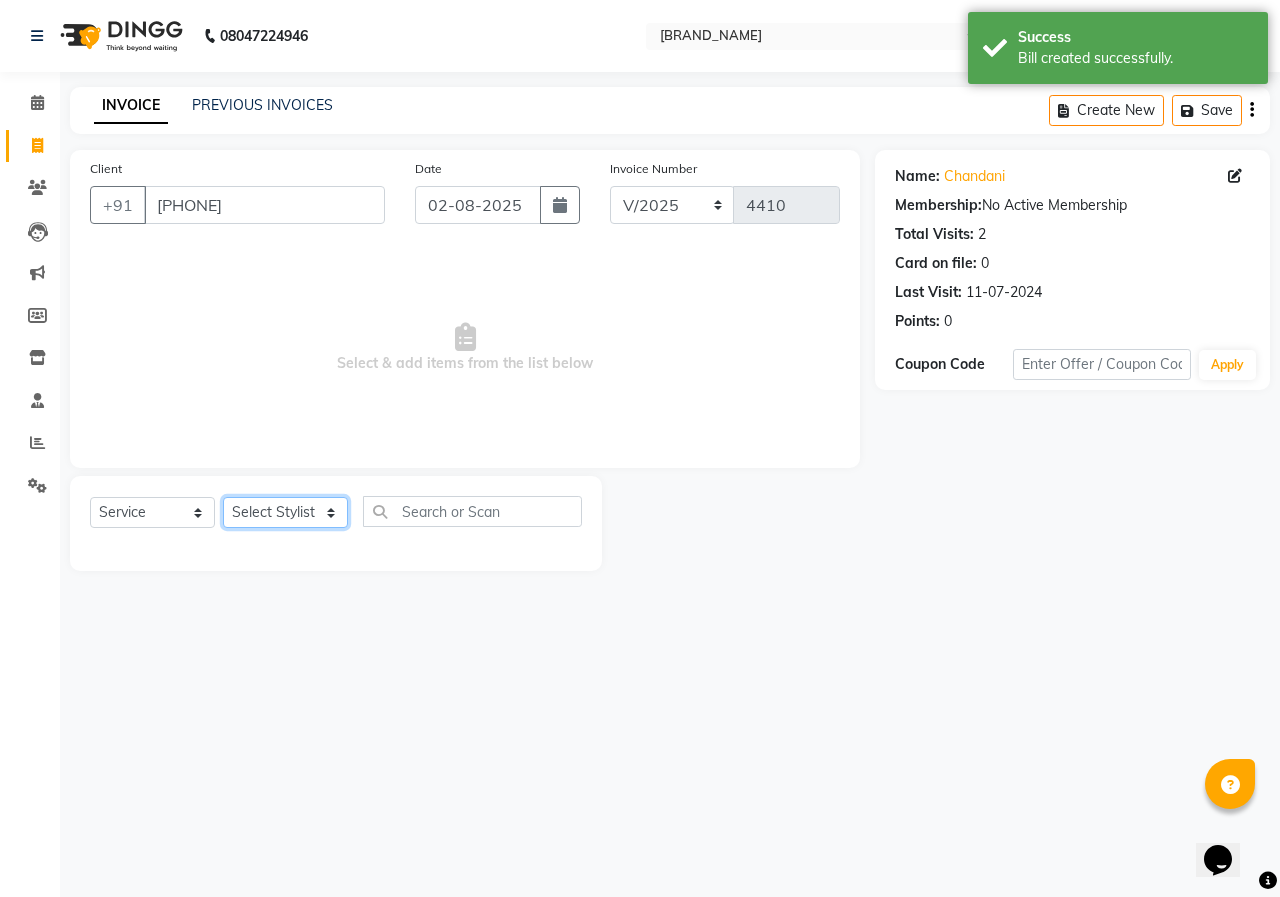 click on "Select Stylist ANUSHKA GAURI GUDDU Keshav Maushi Mhaske  priya  Rahul Ravi  Roshan Sagar SANA Sangam Sanika shabnam SONALI  subhan" 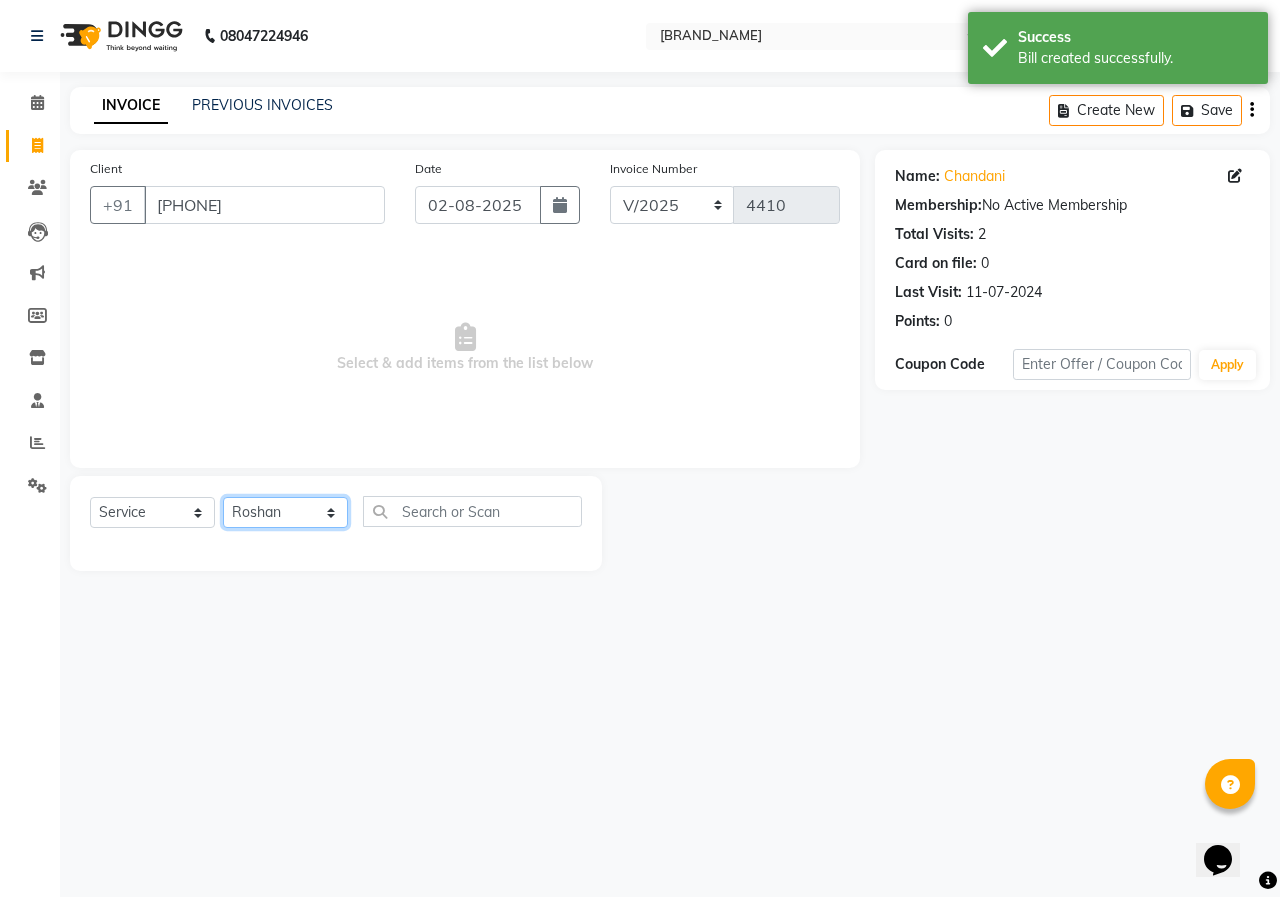 click on "Select Stylist ANUSHKA GAURI GUDDU Keshav Maushi Mhaske  priya  Rahul Ravi  Roshan Sagar SANA Sangam Sanika shabnam SONALI  subhan" 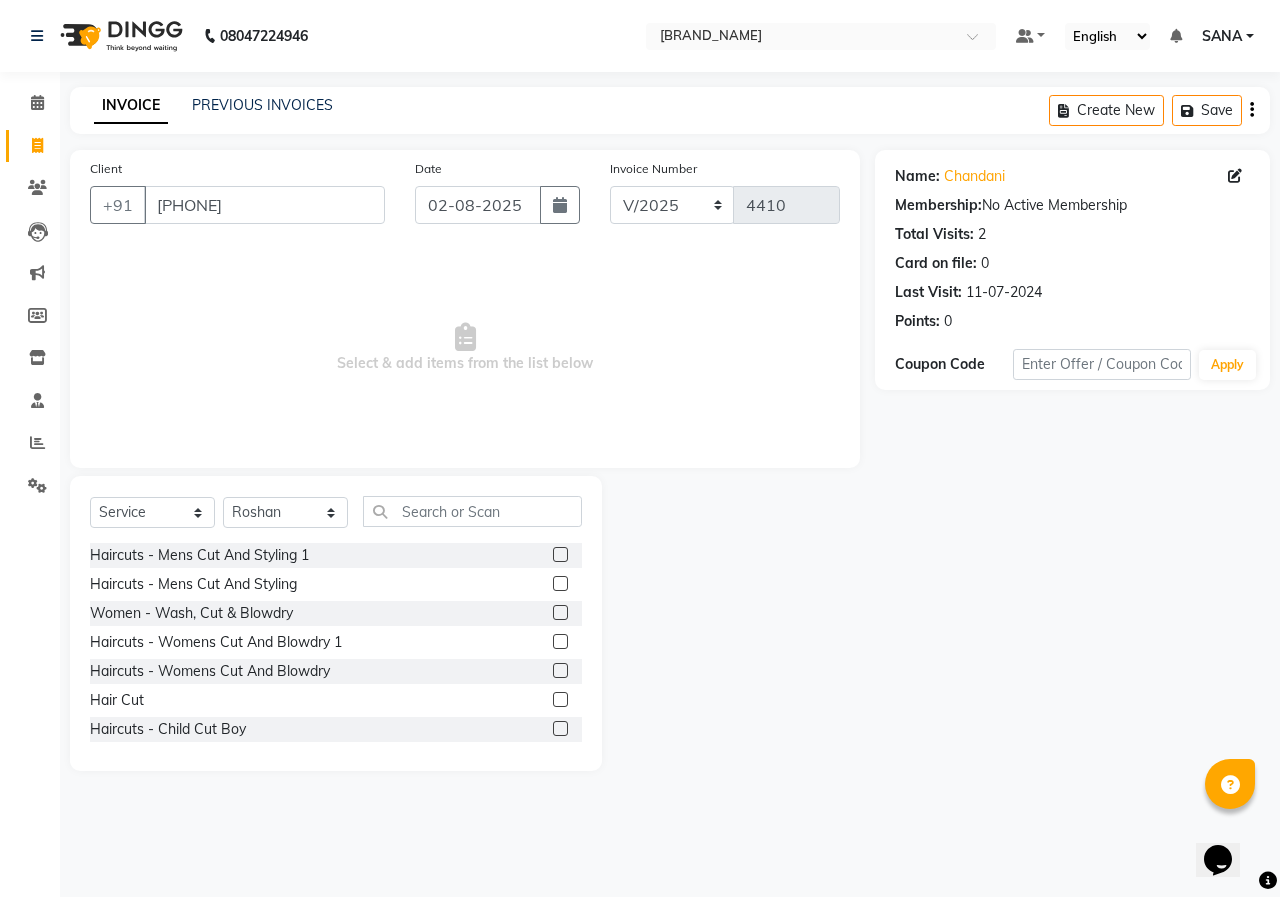 click 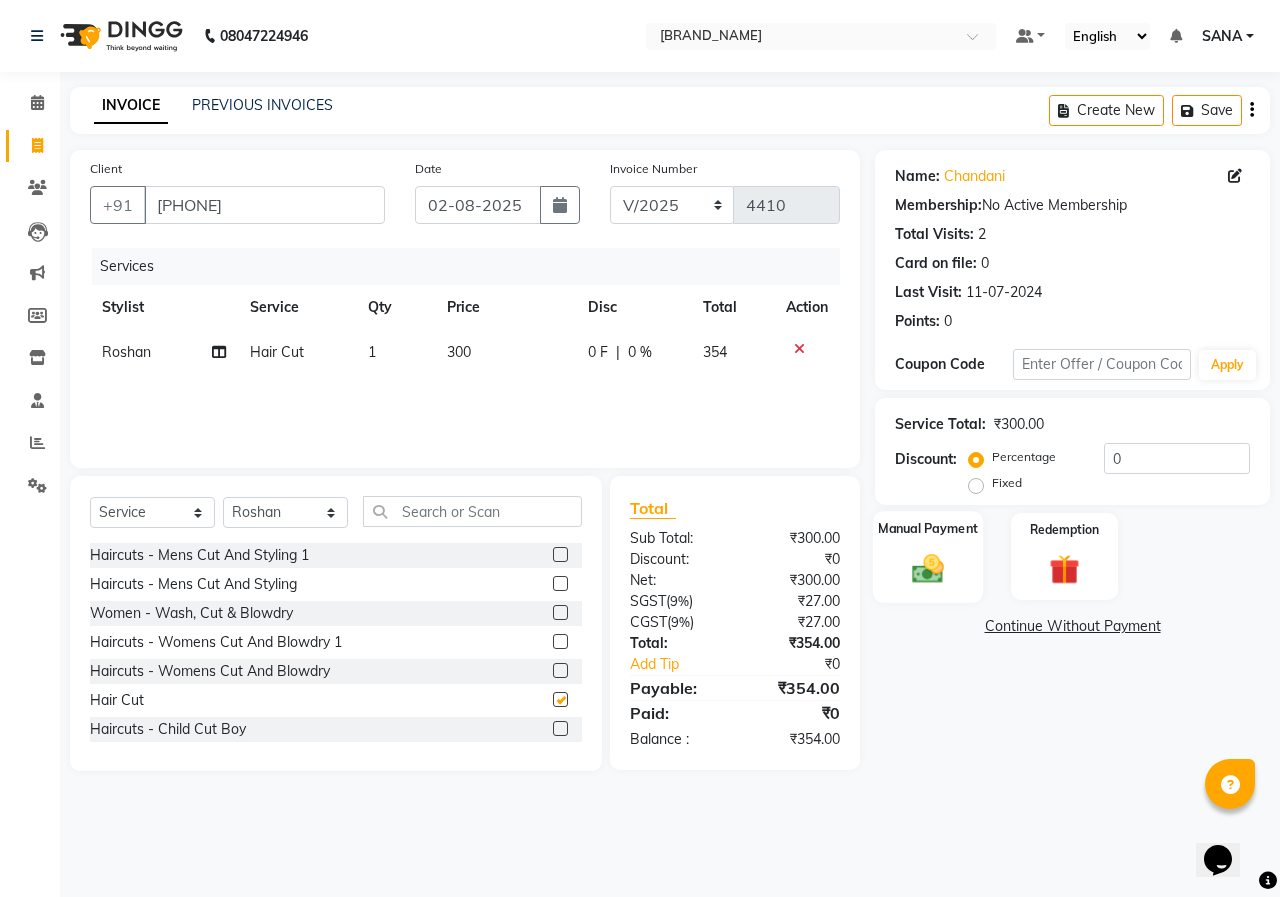 click on "Manual Payment" 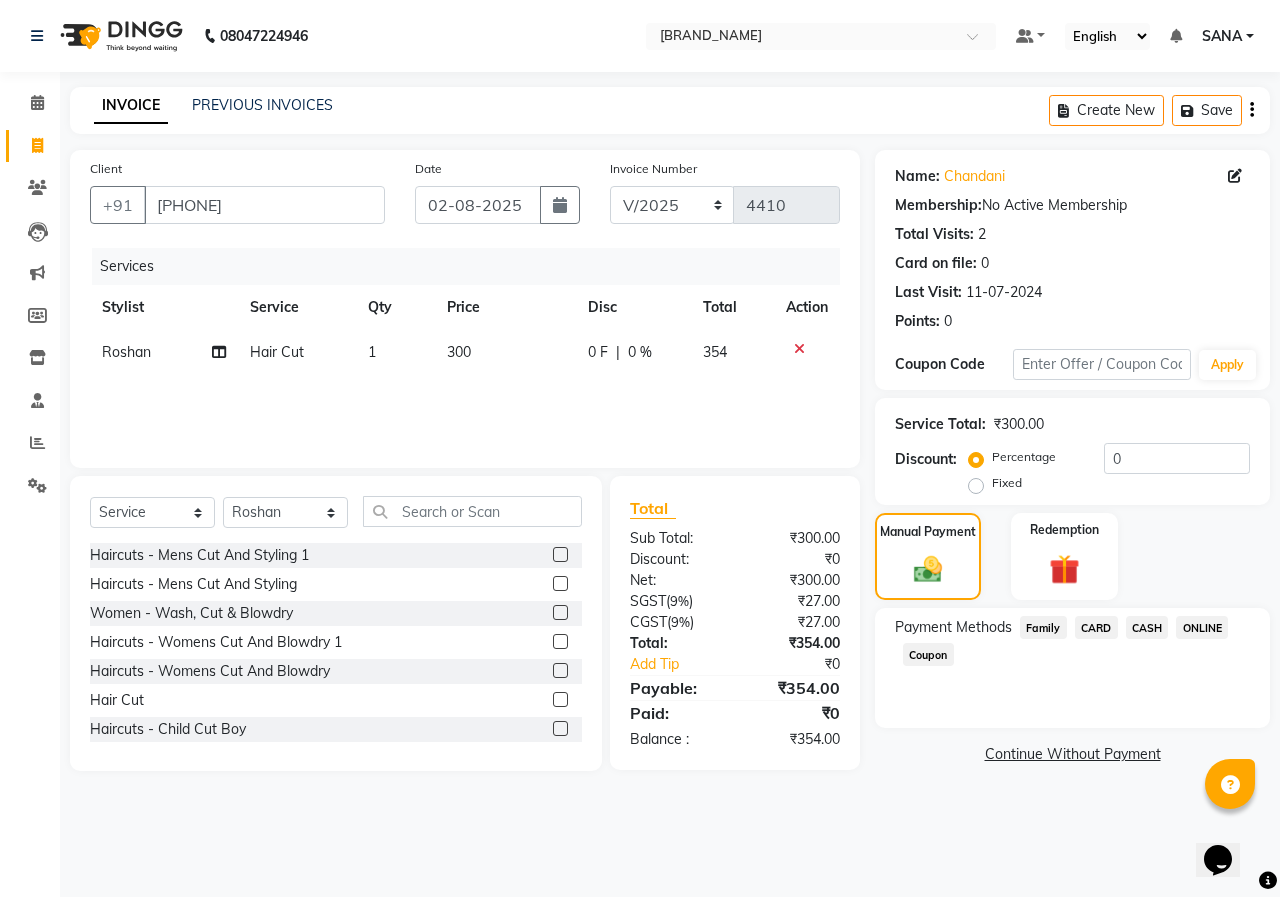 click on "ONLINE" 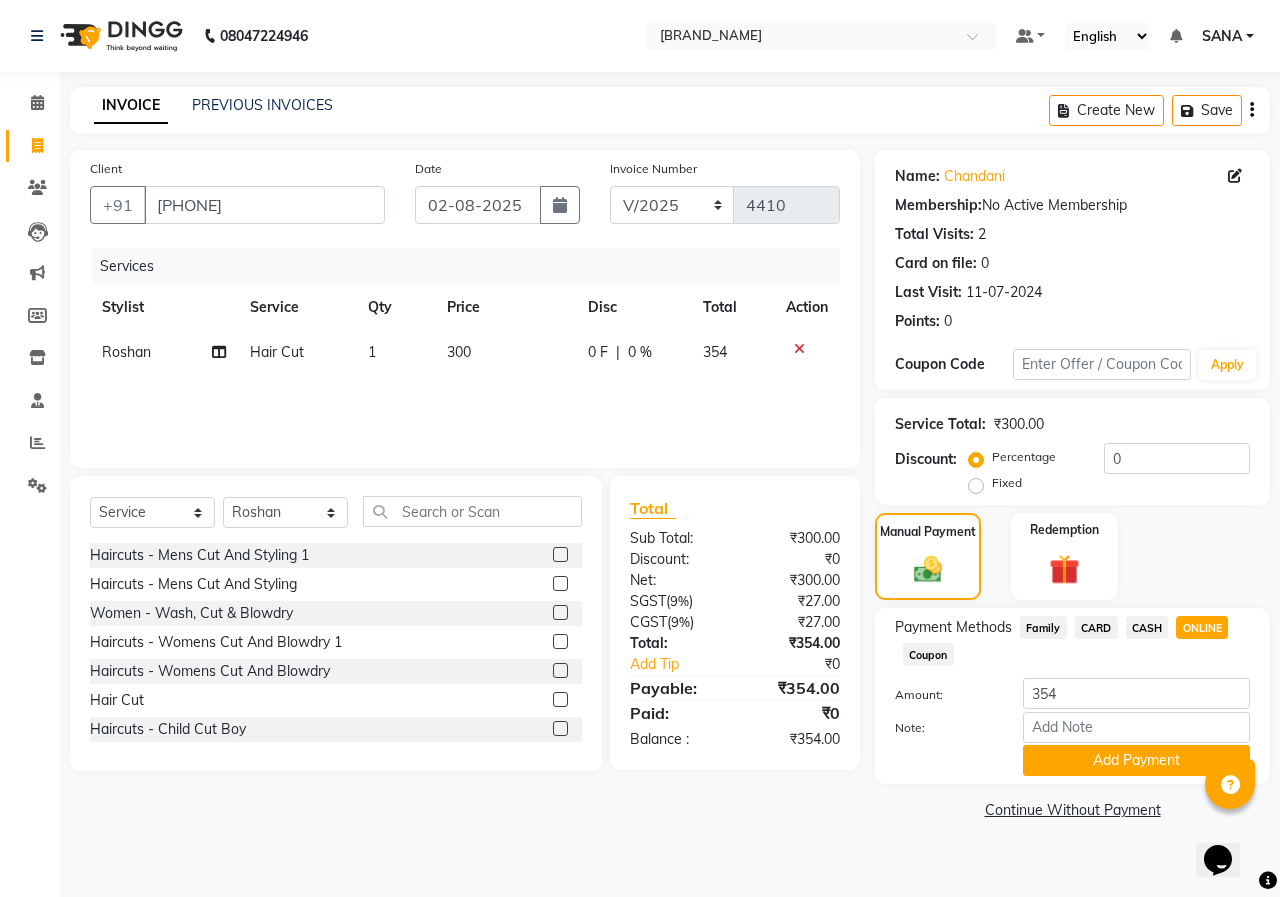 click on "Add Payment" 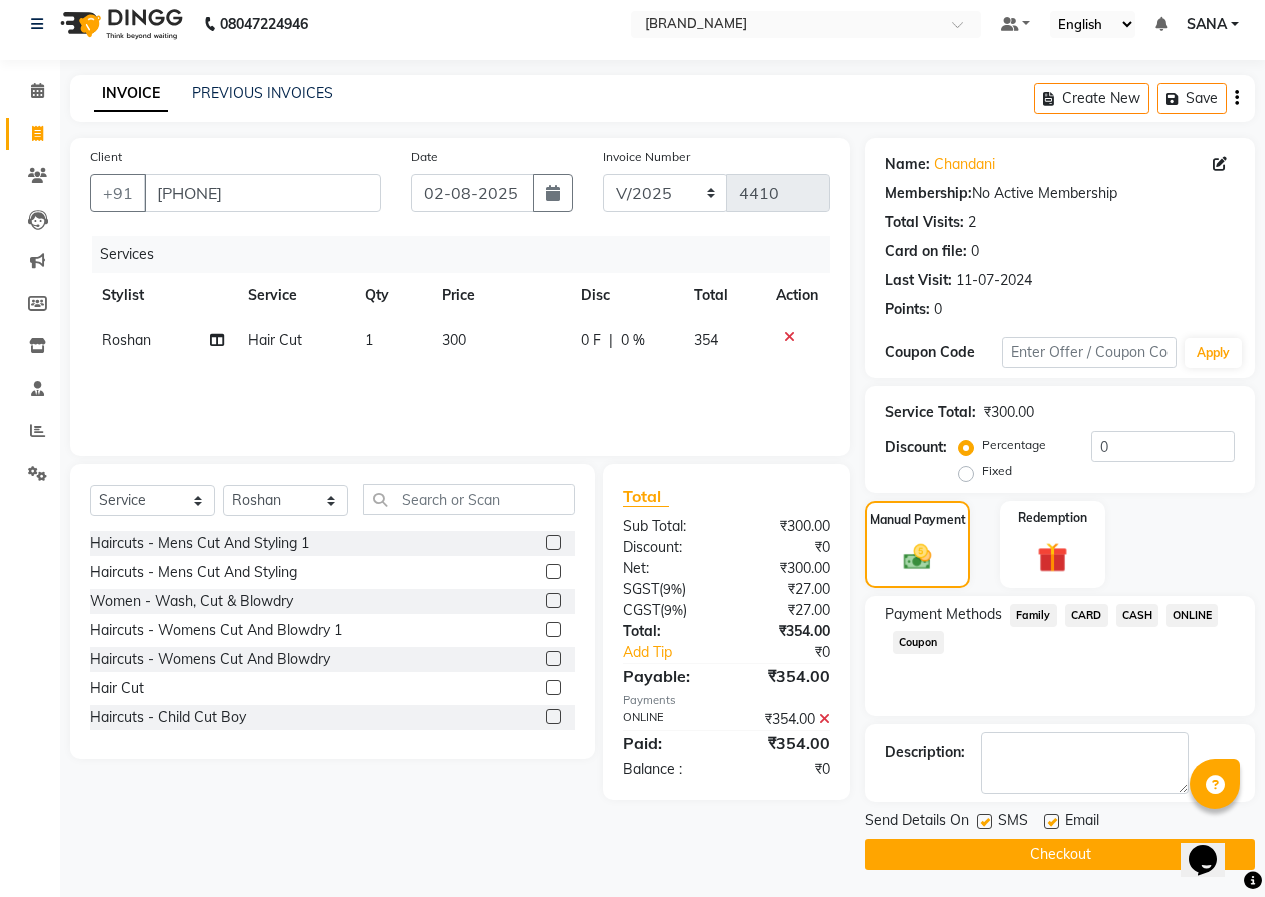 scroll, scrollTop: 15, scrollLeft: 0, axis: vertical 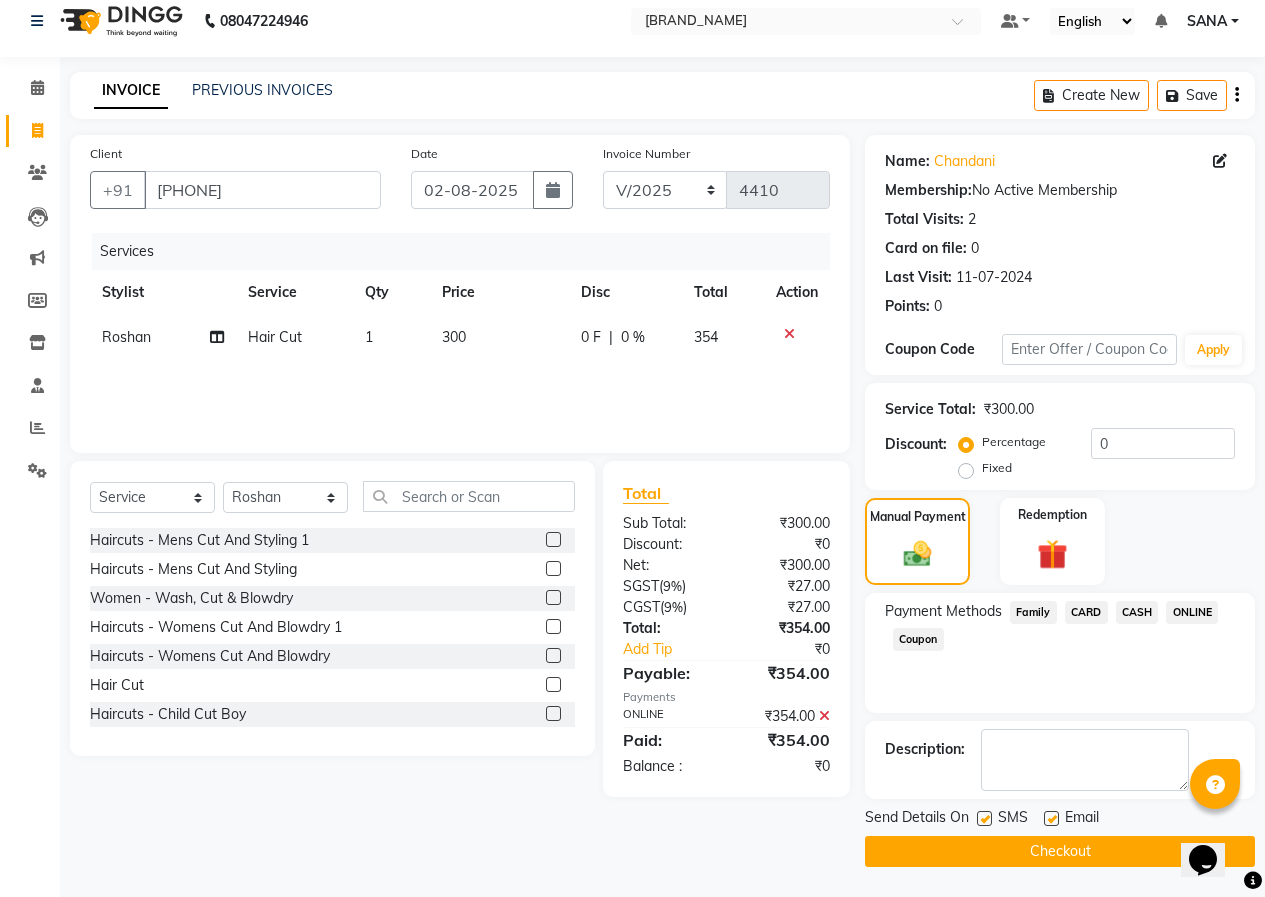 click on "Checkout" 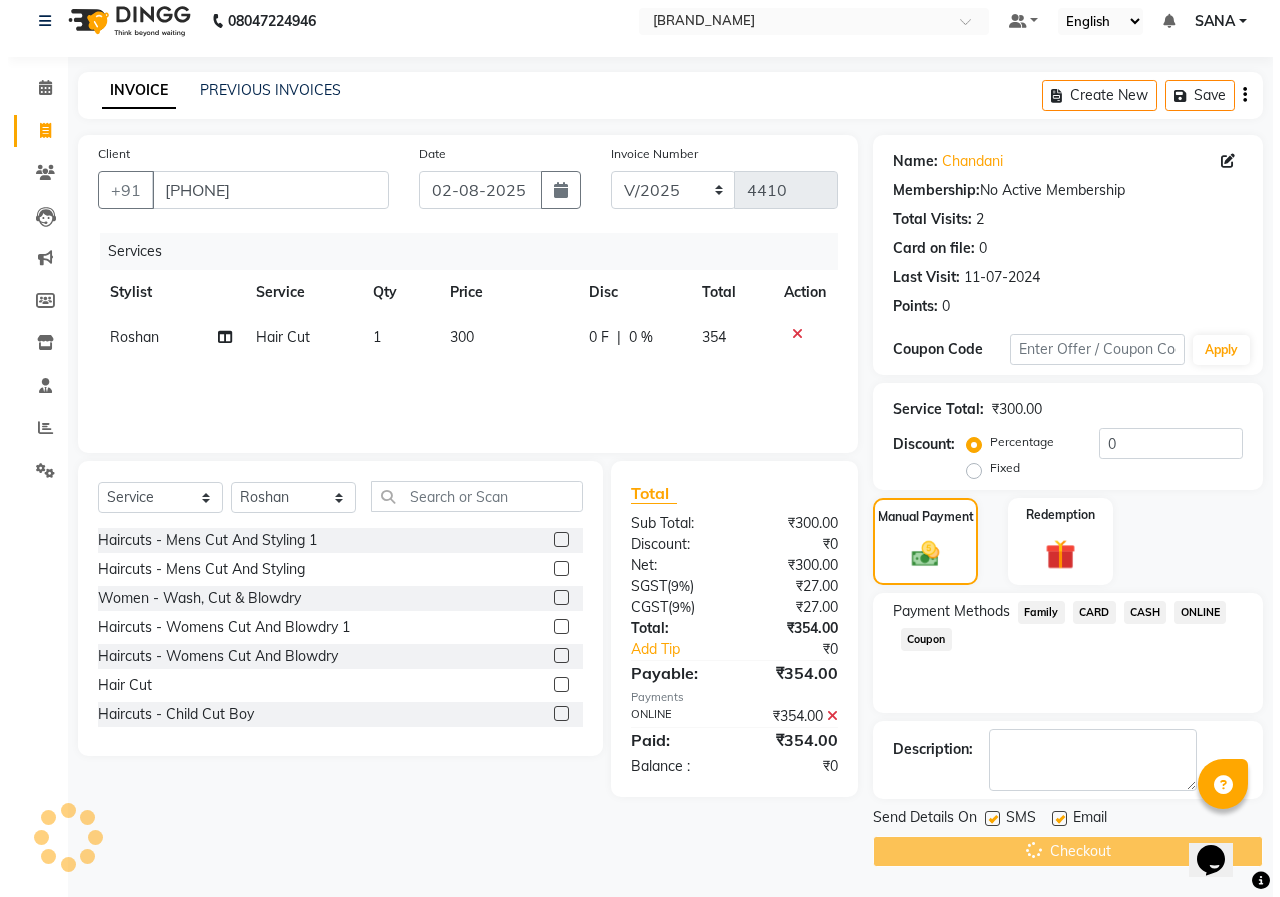 scroll, scrollTop: 0, scrollLeft: 0, axis: both 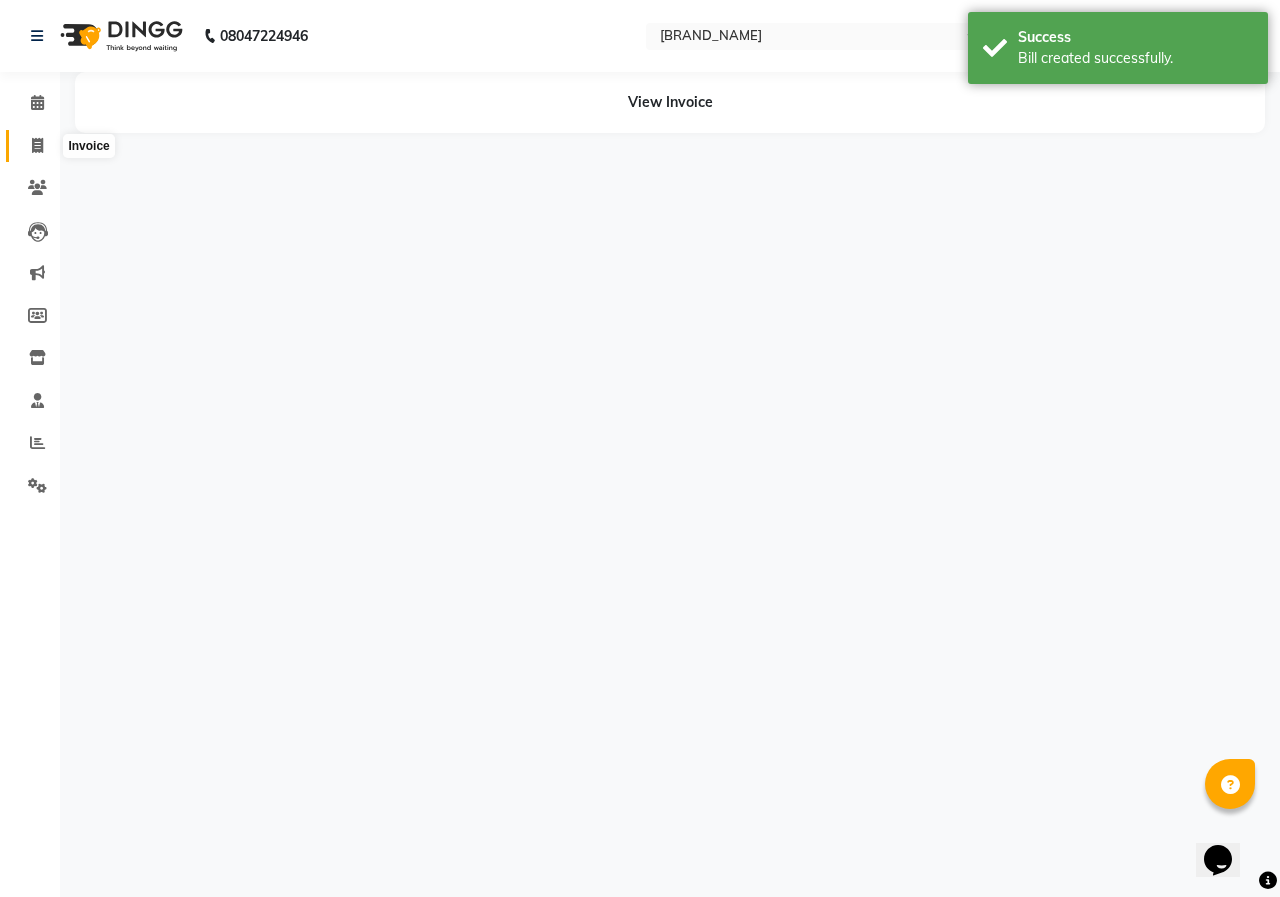 click 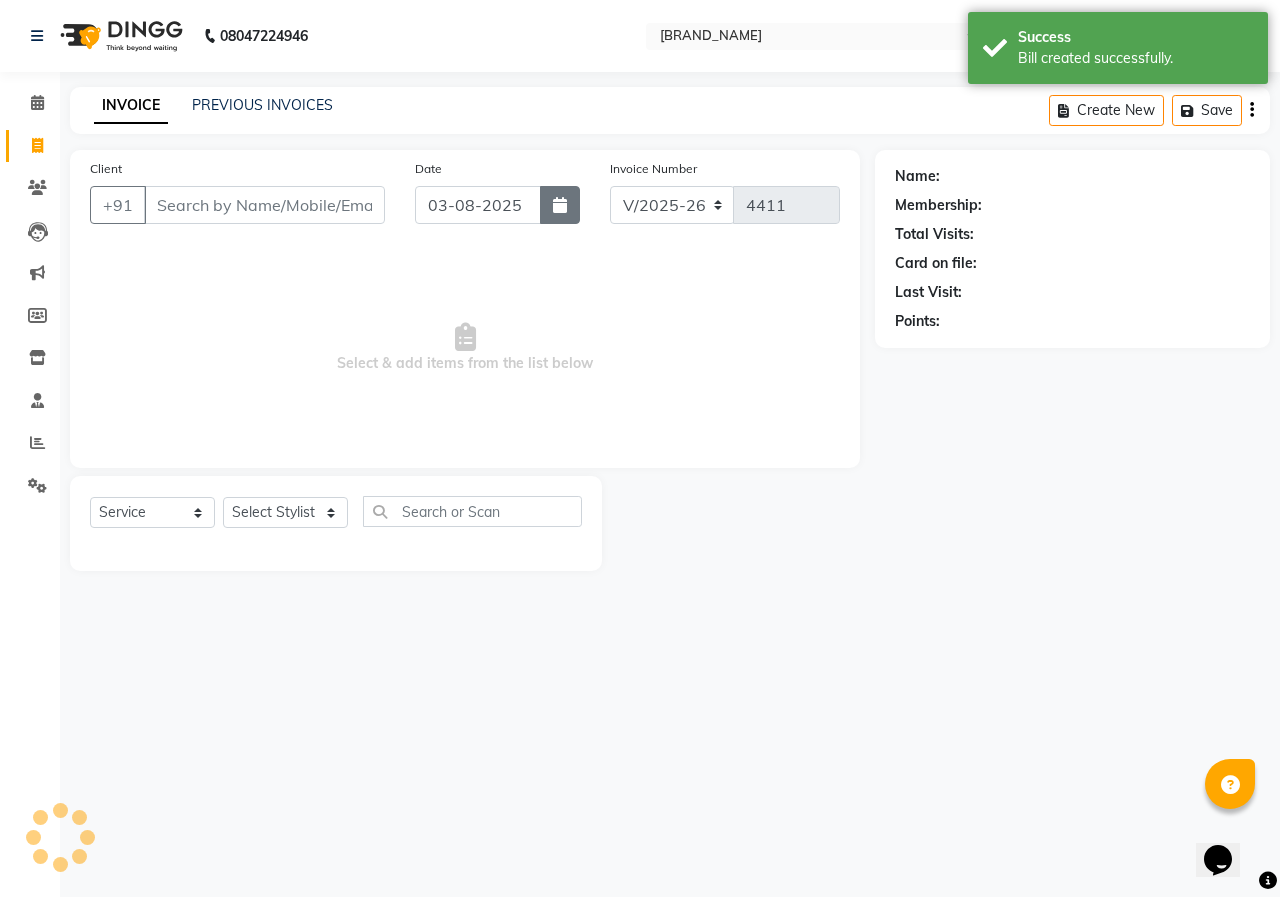 click 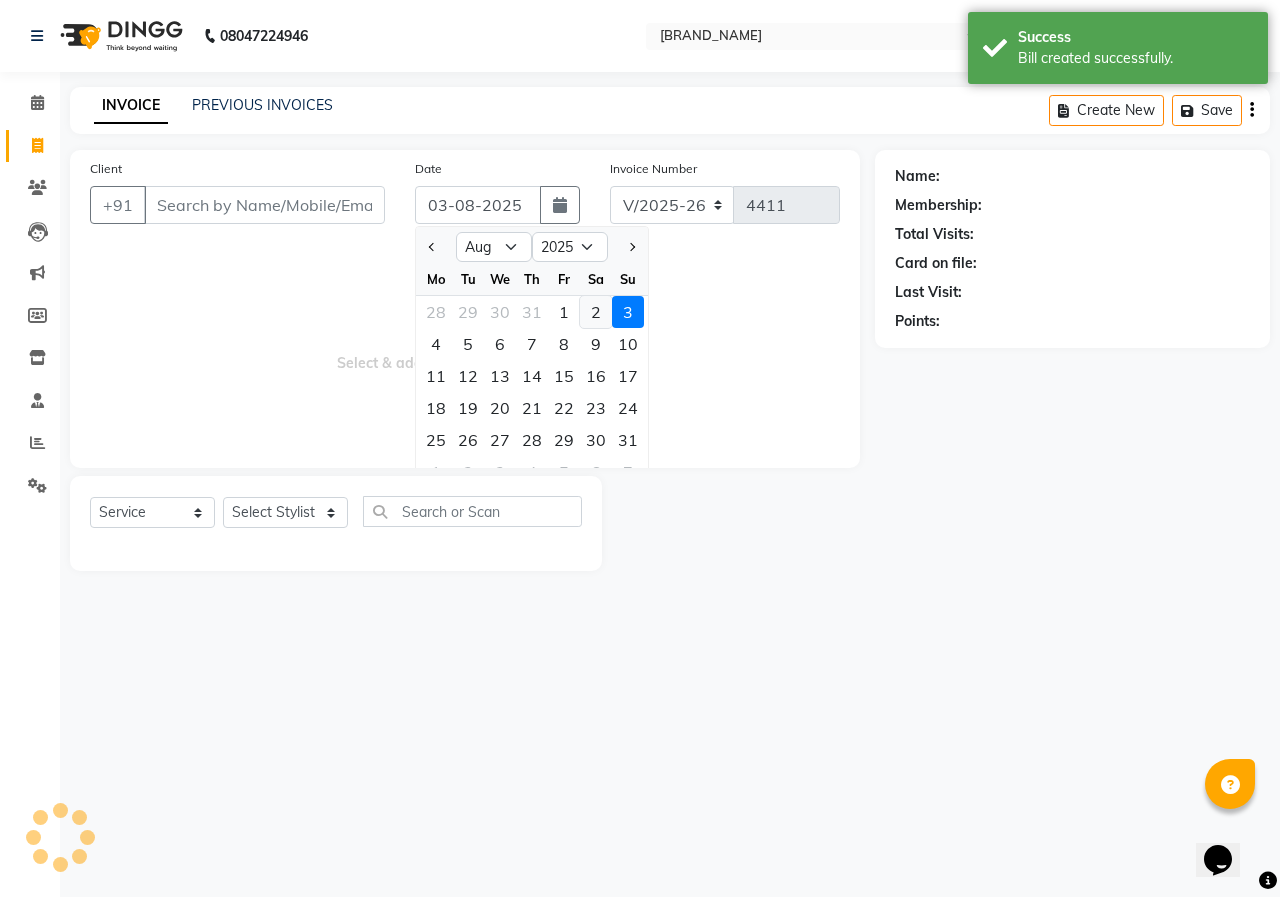 click on "2" 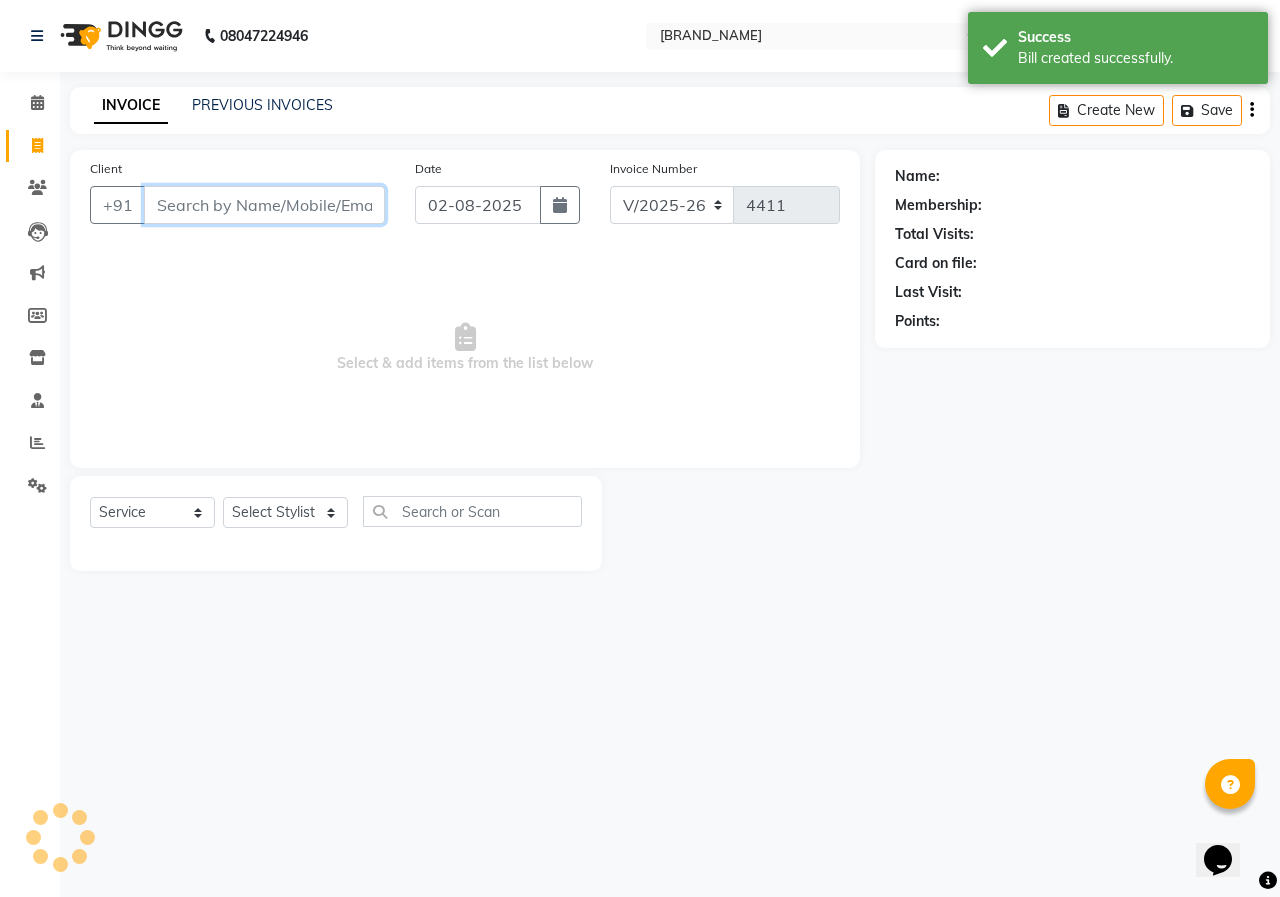 click on "Client" at bounding box center (264, 205) 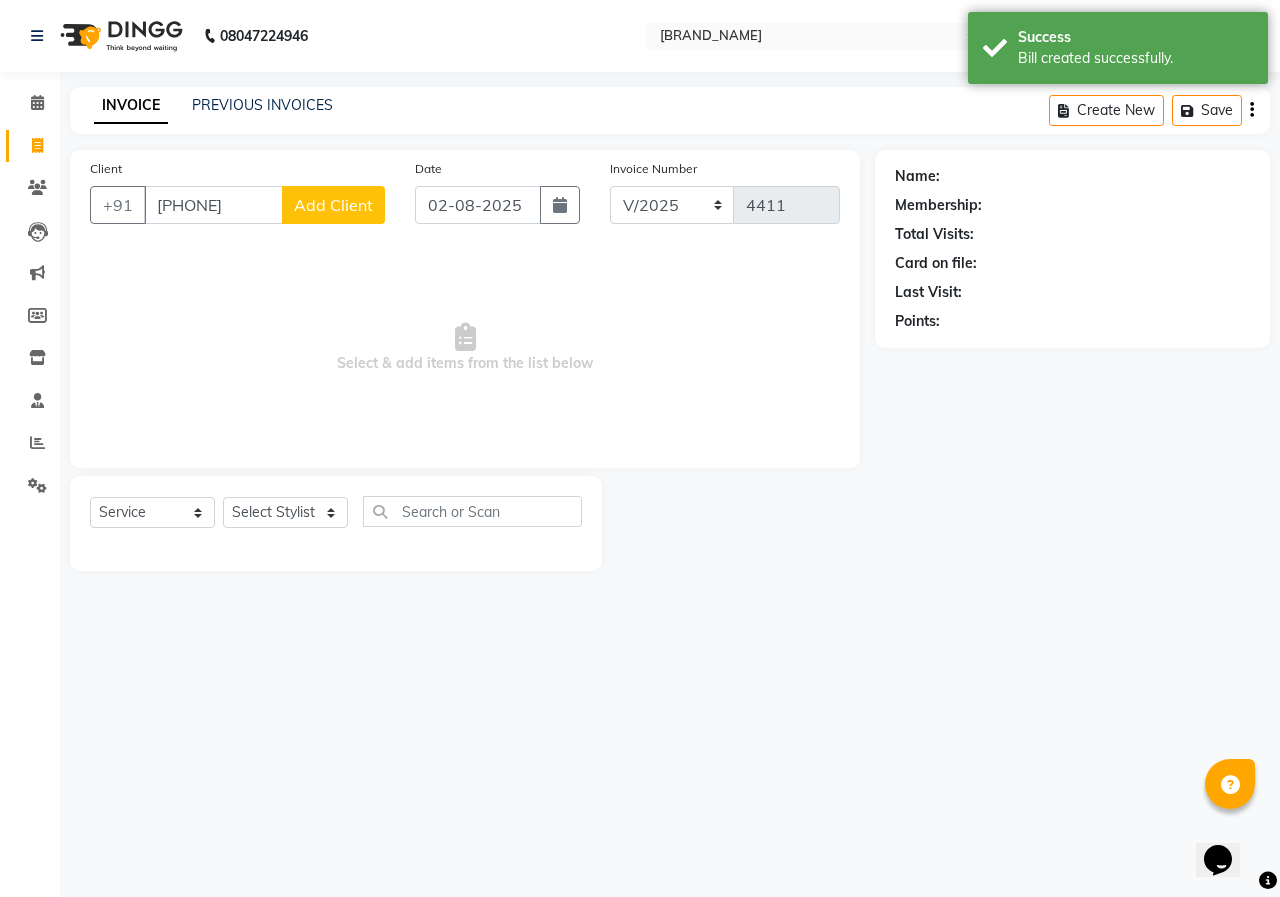 click on "Add Client" 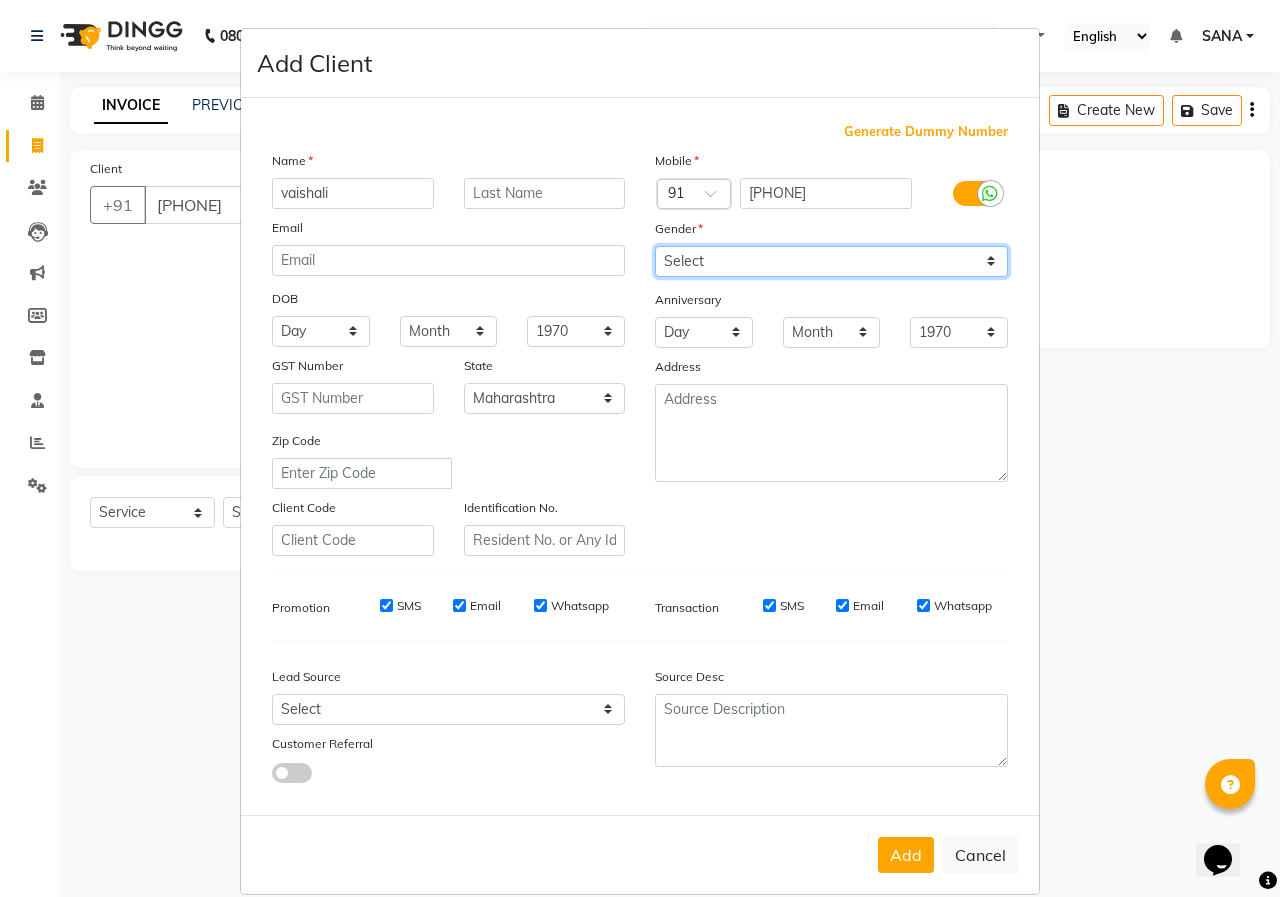 click on "Select Male Female Other Prefer Not To Say" at bounding box center [831, 261] 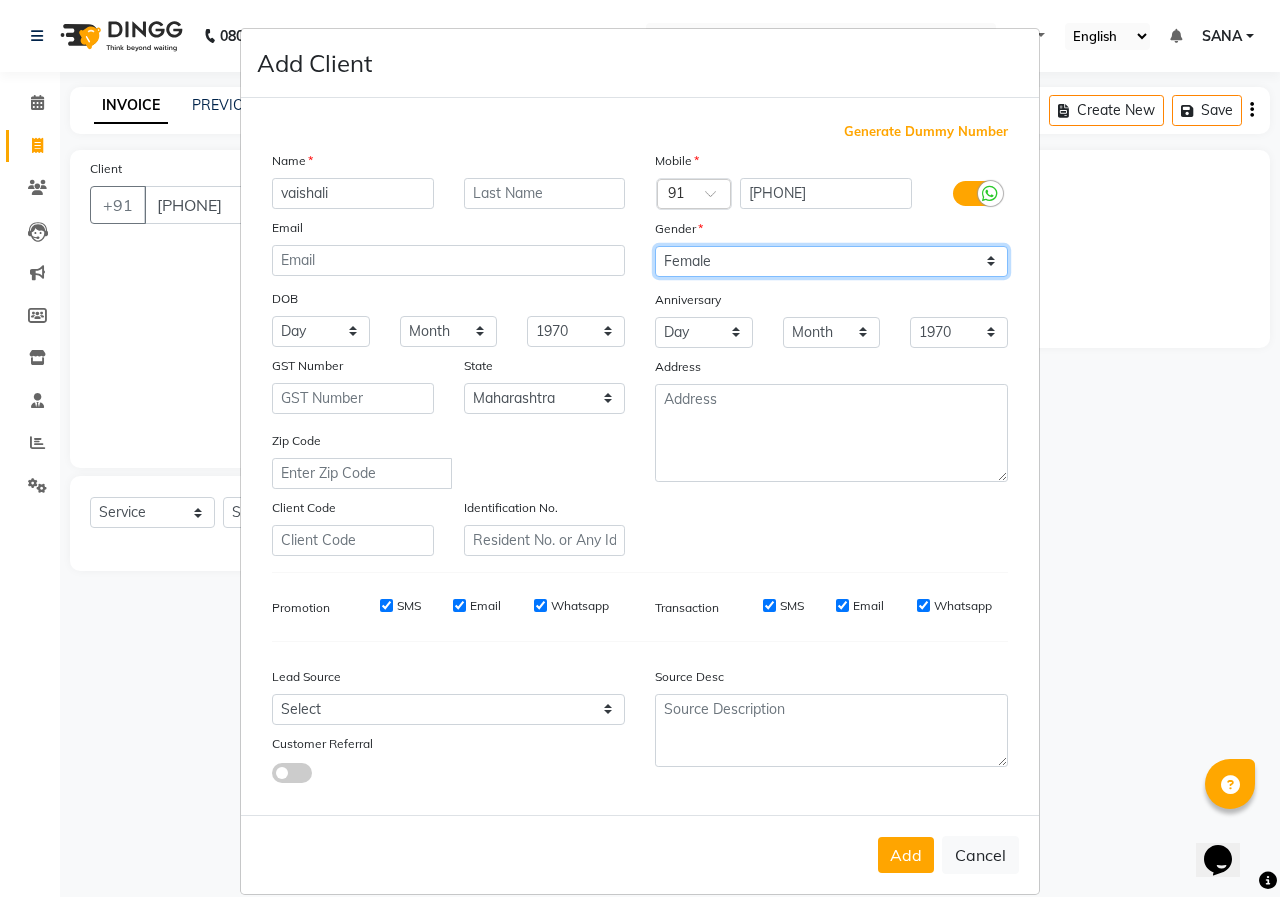 click on "Select Male Female Other Prefer Not To Say" at bounding box center [831, 261] 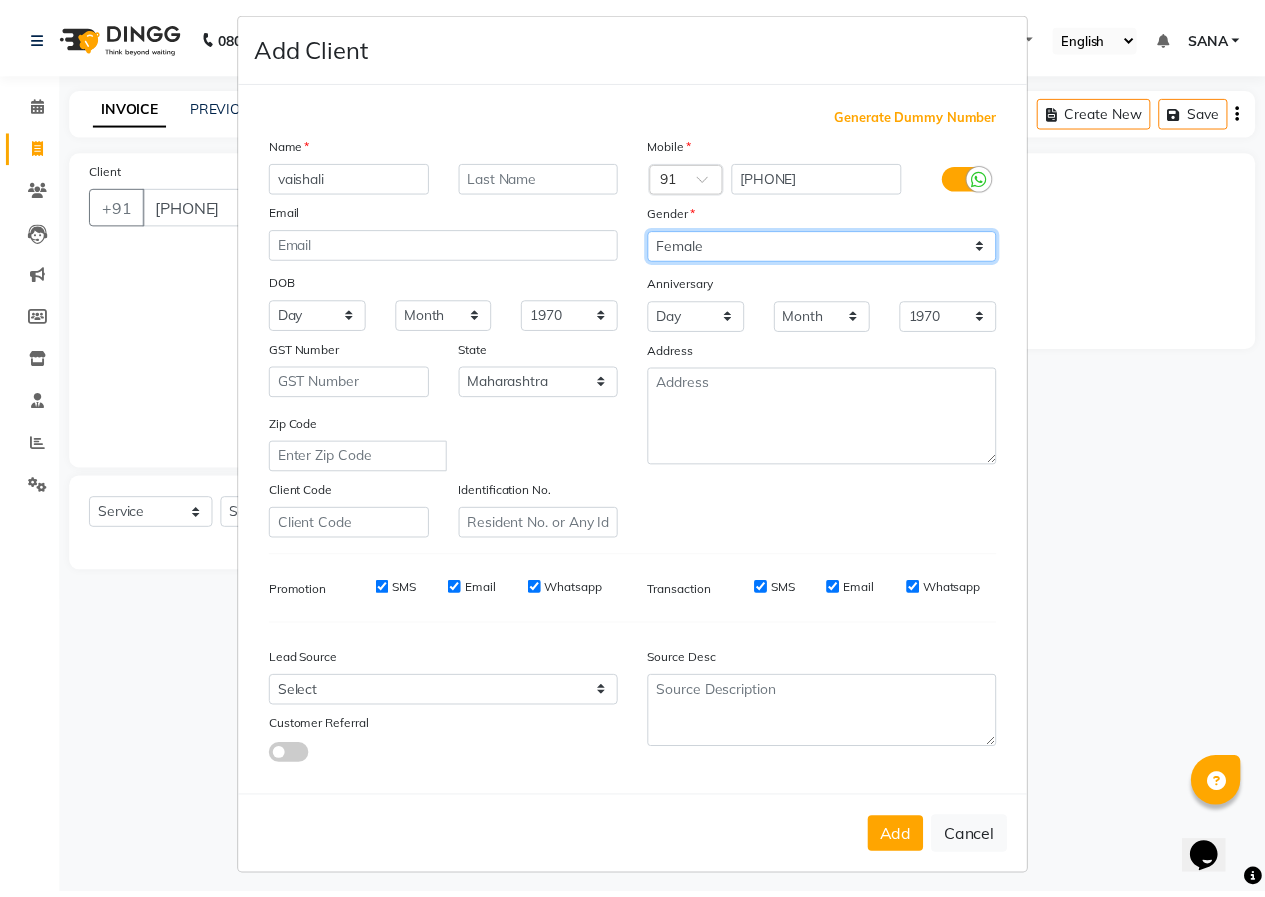 scroll, scrollTop: 26, scrollLeft: 0, axis: vertical 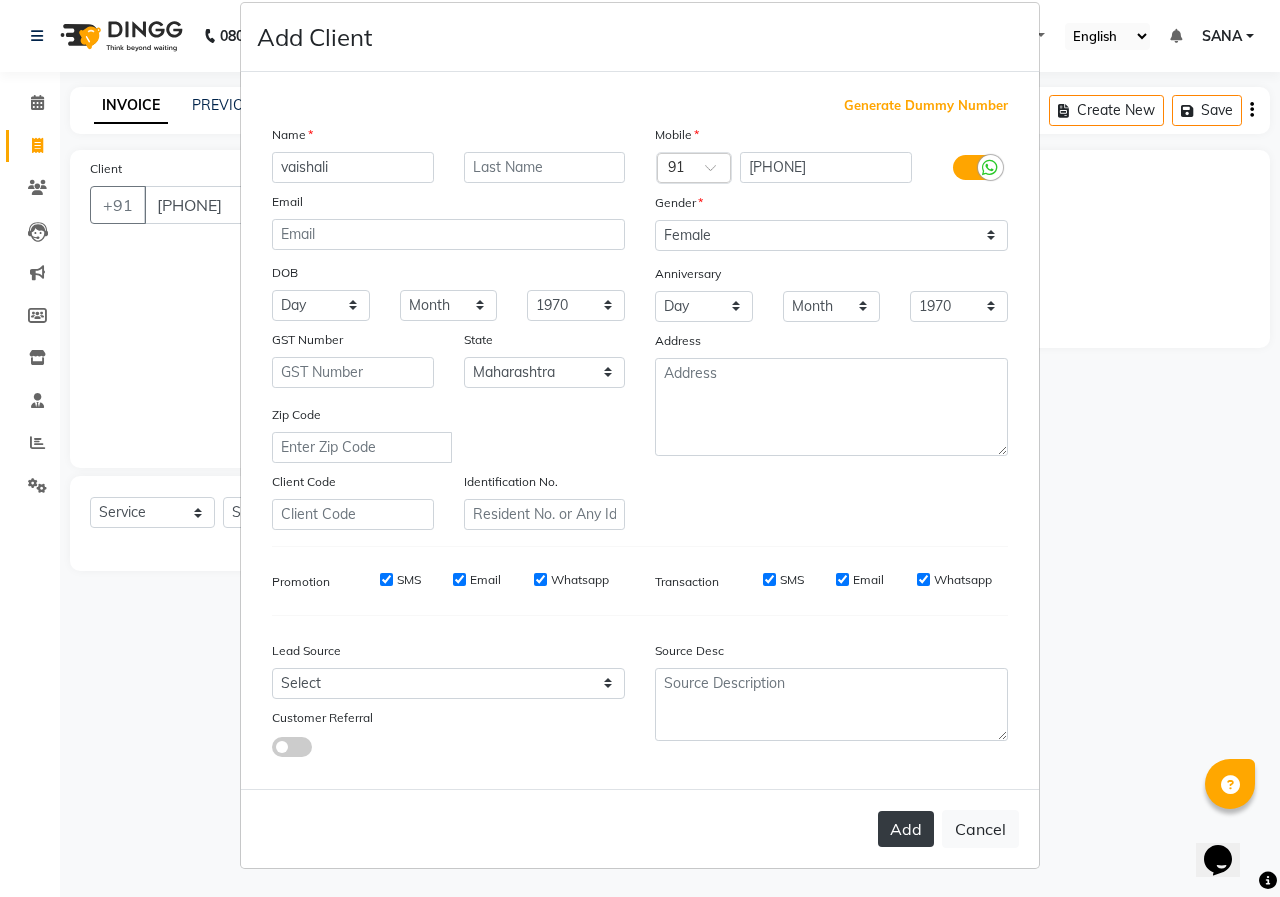 click on "Add" at bounding box center [906, 829] 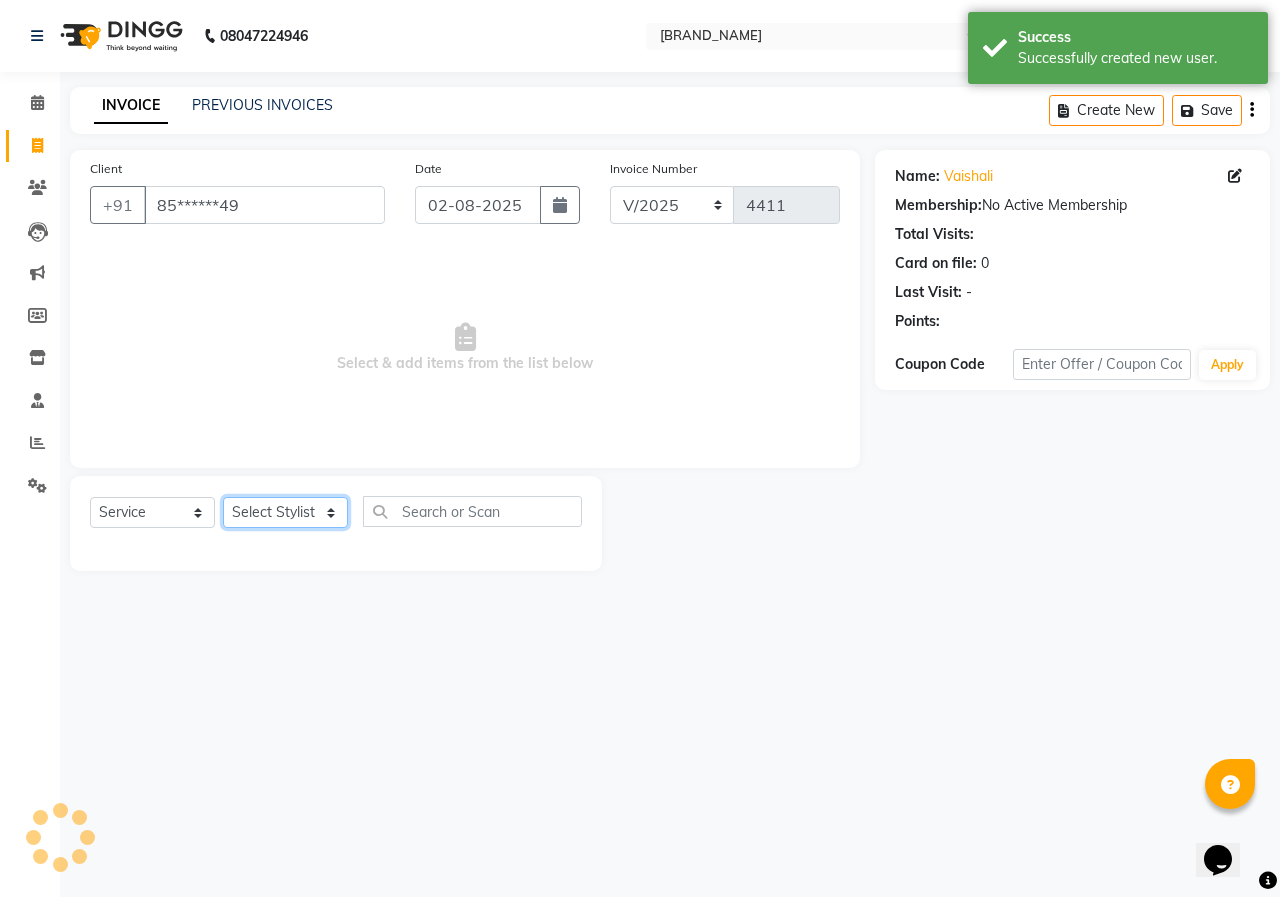 click on "Select Stylist ANUSHKA GAURI GUDDU Keshav Maushi Mhaske  priya  Rahul Ravi  Roshan Sagar SANA Sangam Sanika shabnam SONALI  subhan" 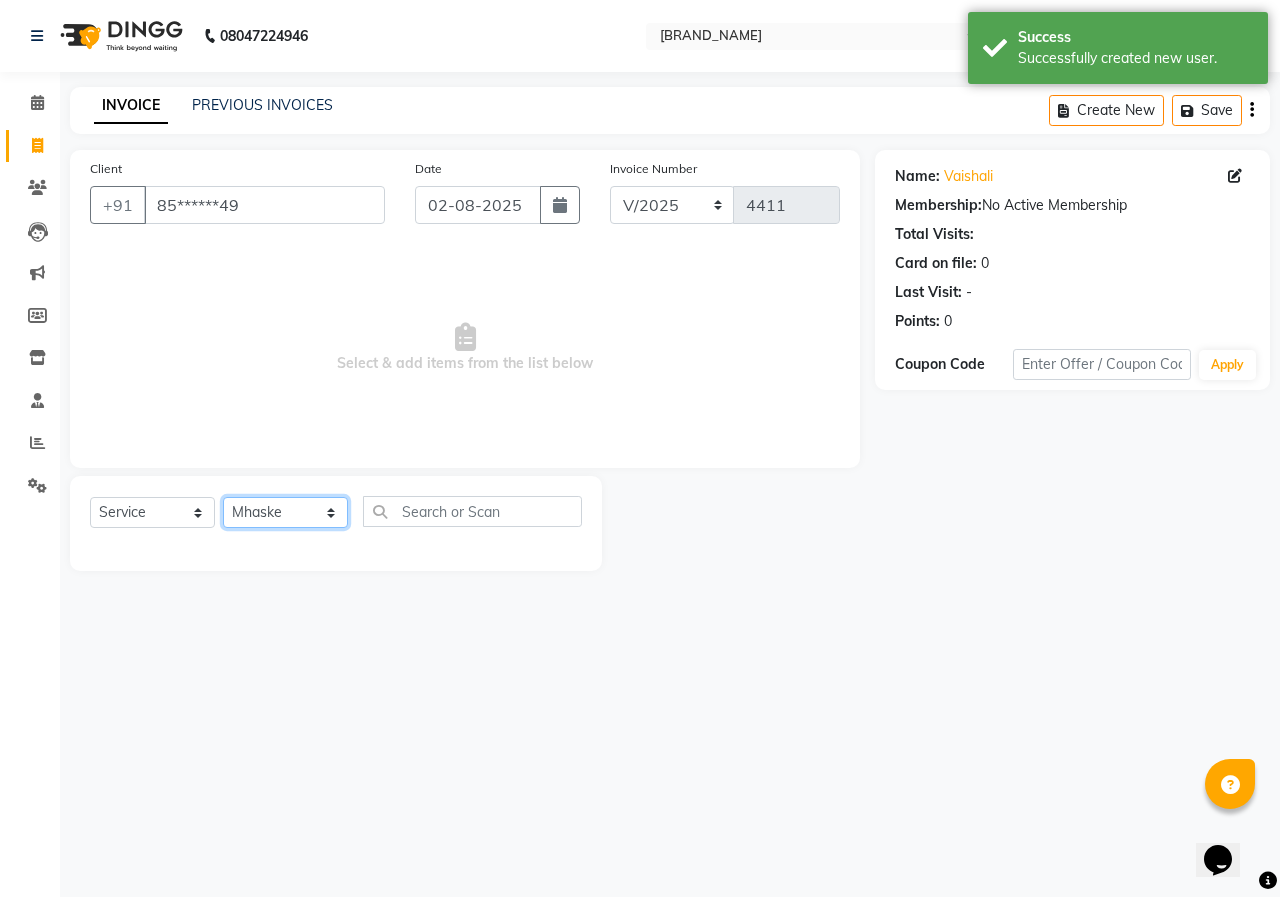 click on "Select Stylist ANUSHKA GAURI GUDDU Keshav Maushi Mhaske  priya  Rahul Ravi  Roshan Sagar SANA Sangam Sanika shabnam SONALI  subhan" 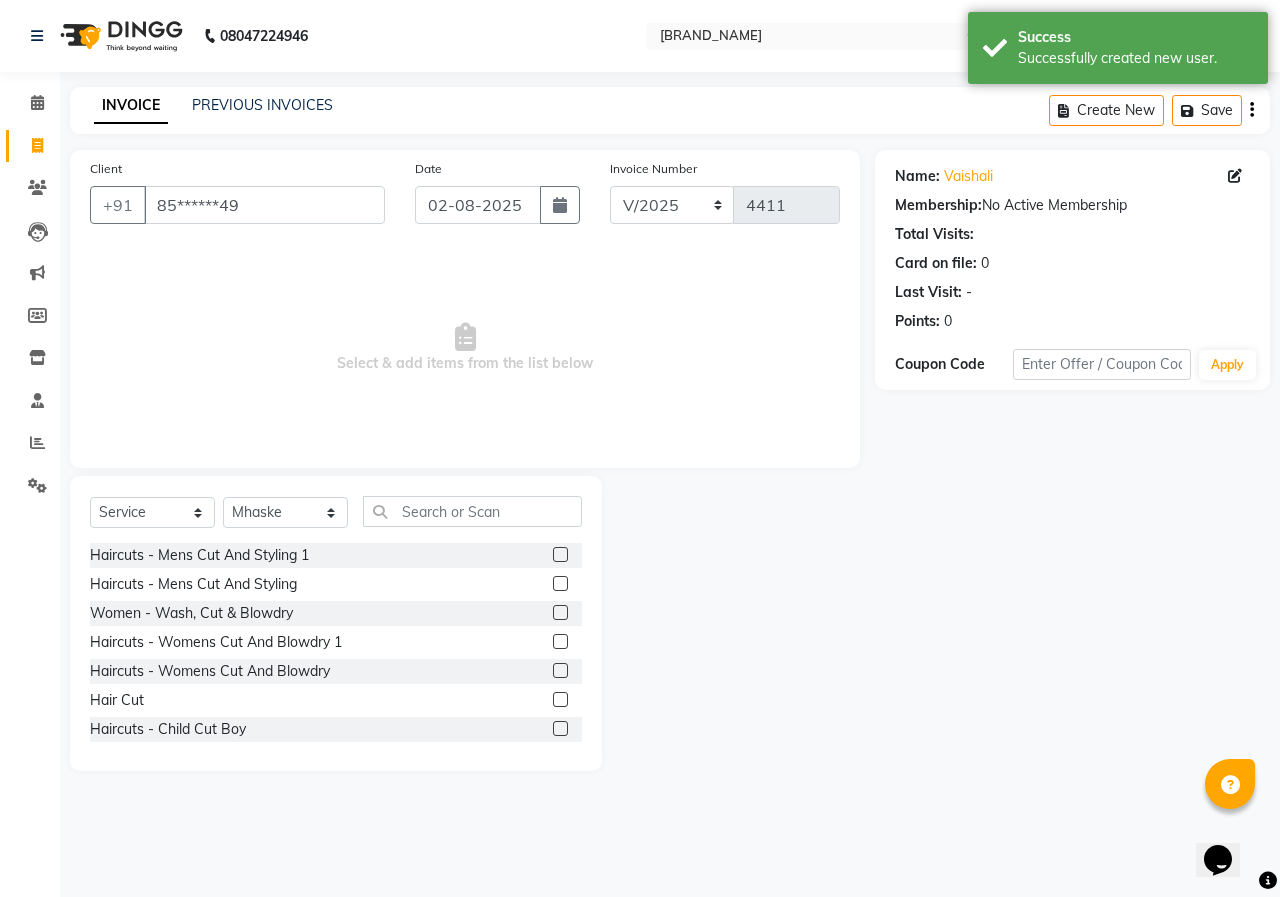 click 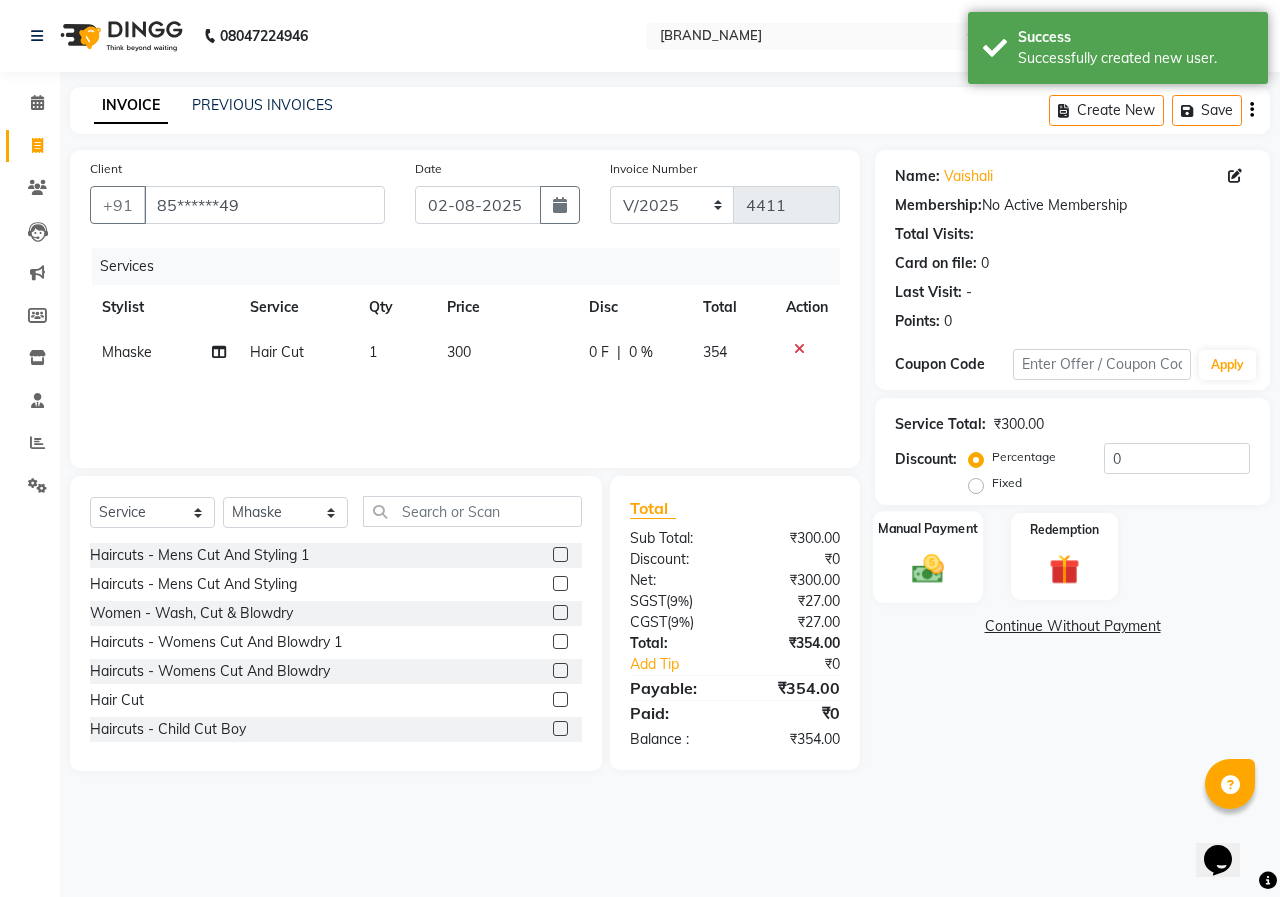 click on "Manual Payment" 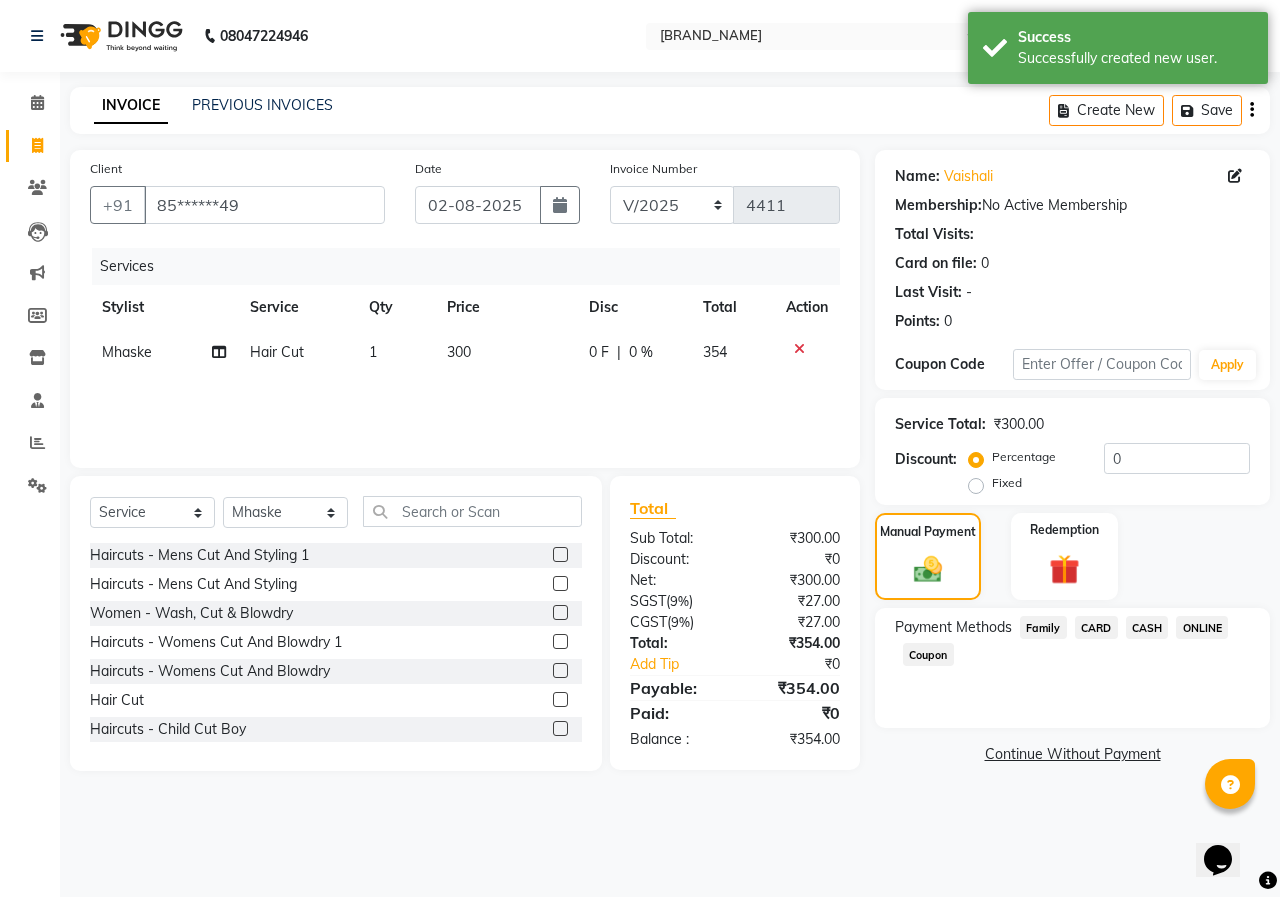 click on "ONLINE" 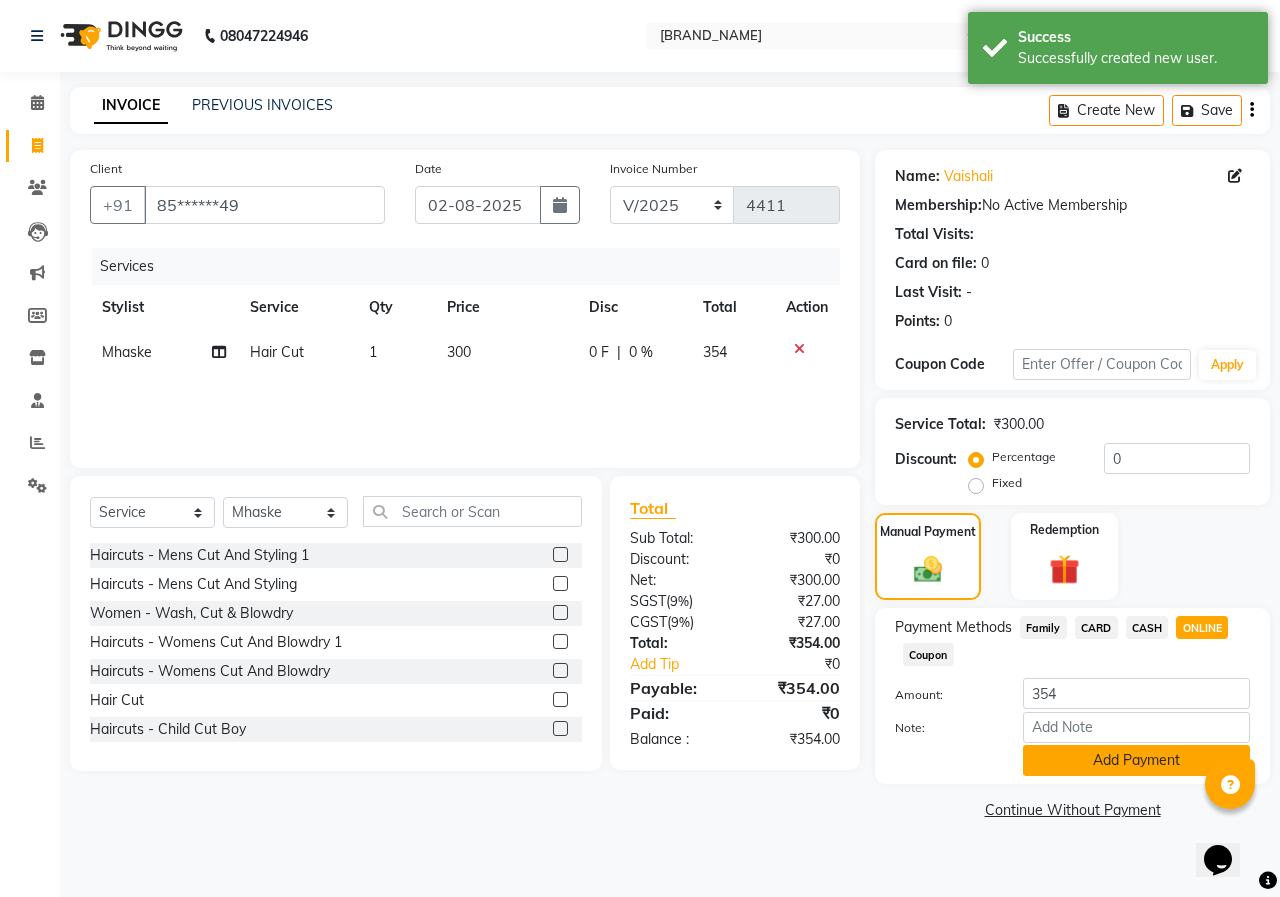 click on "Add Payment" 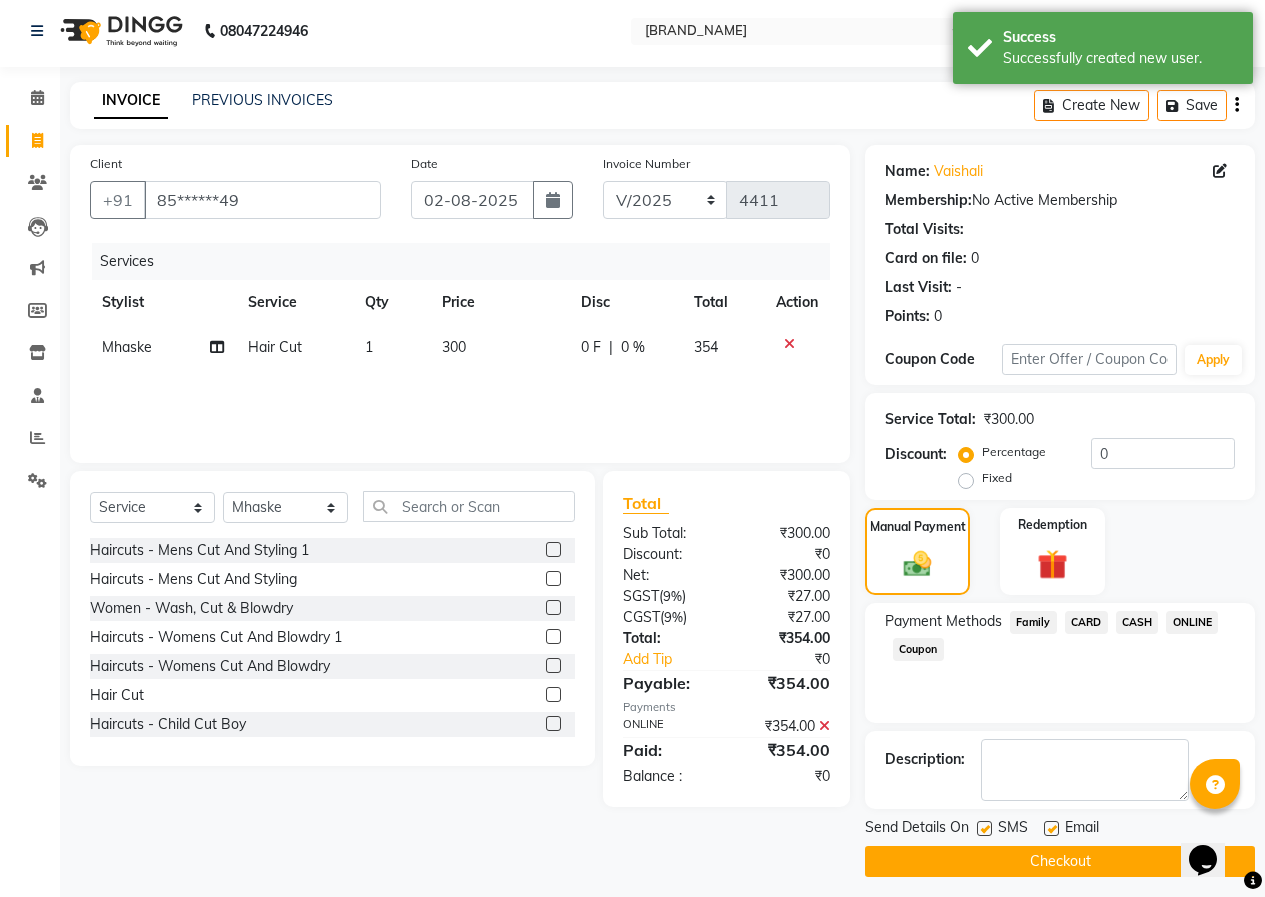 scroll, scrollTop: 15, scrollLeft: 0, axis: vertical 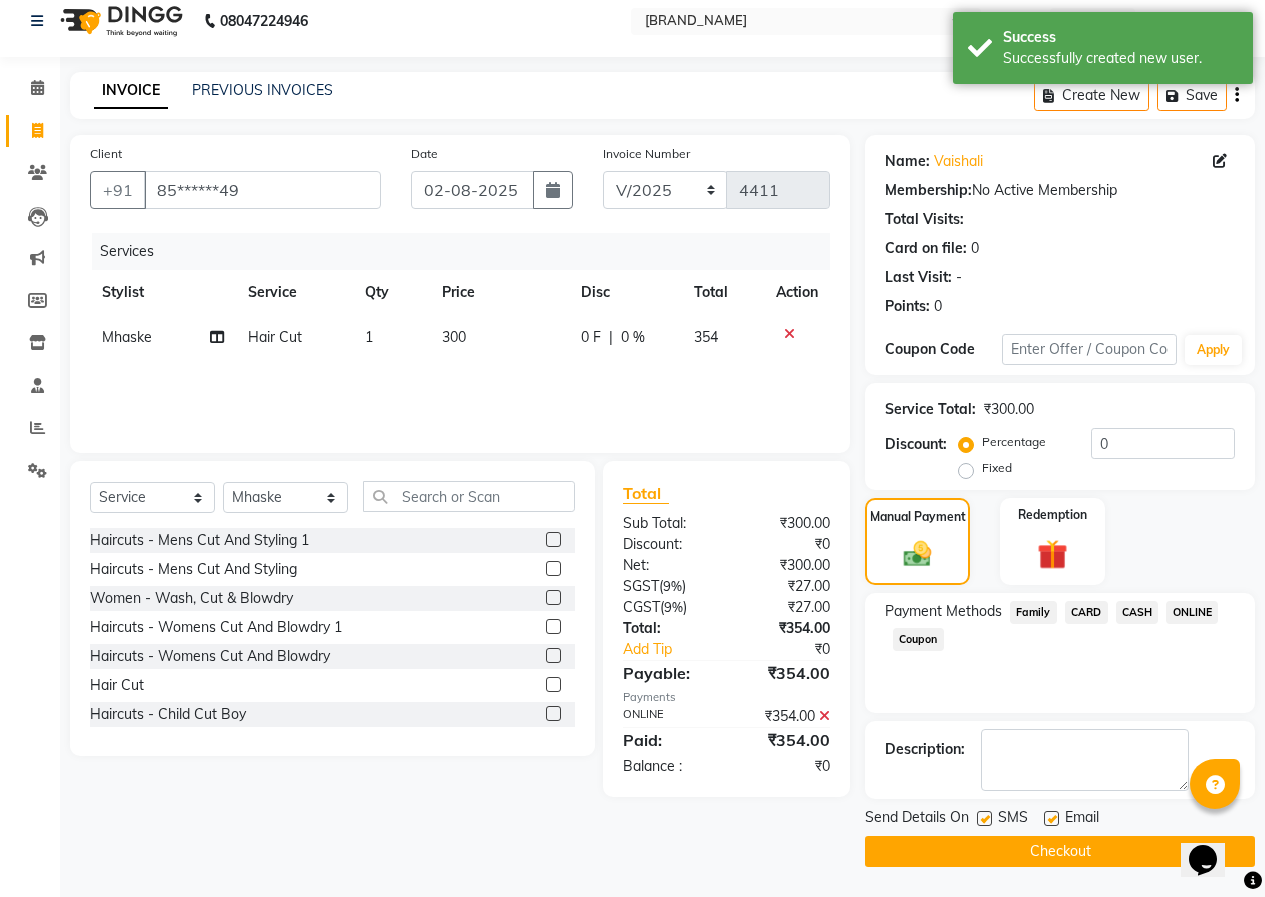 click on "Checkout" 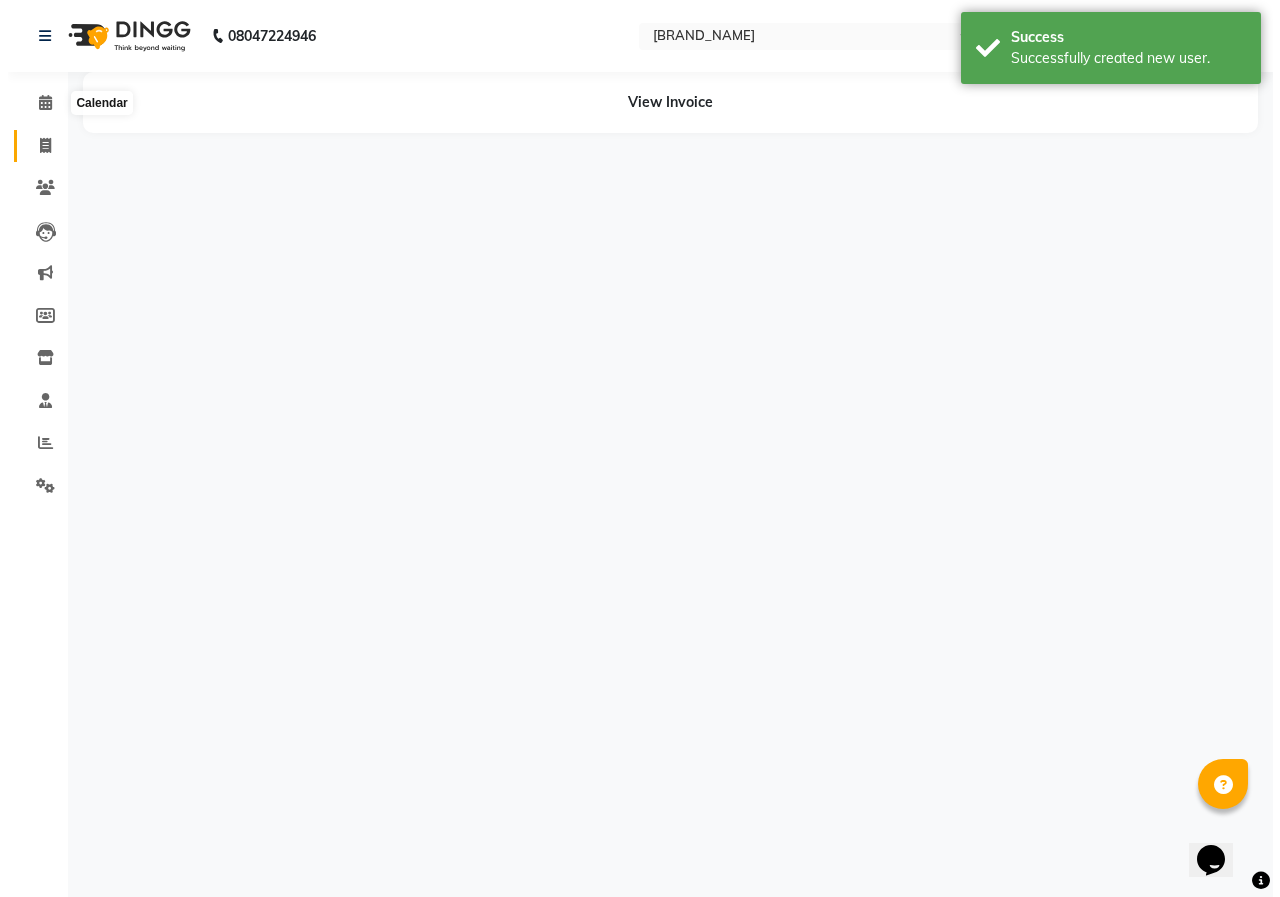 scroll, scrollTop: 0, scrollLeft: 0, axis: both 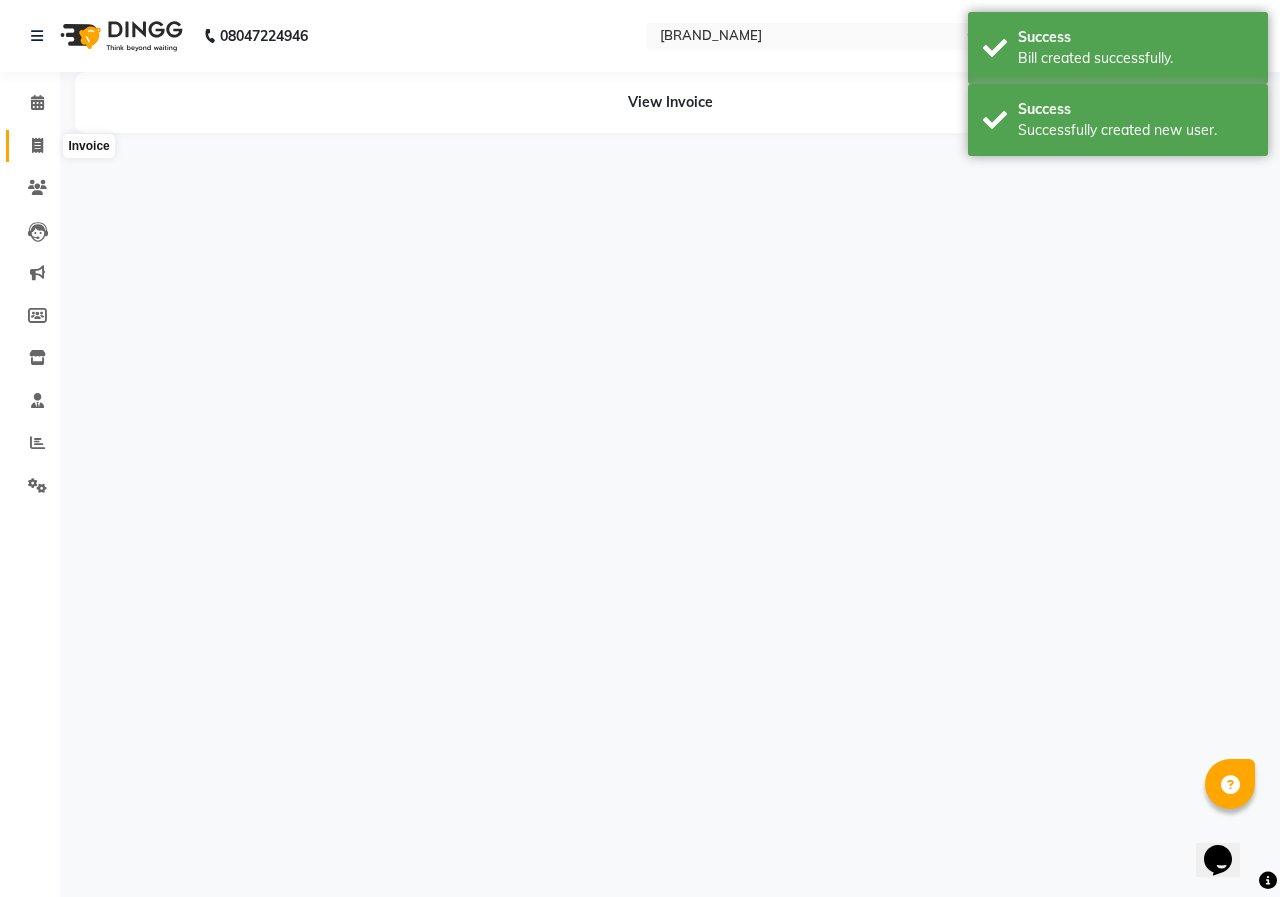 click 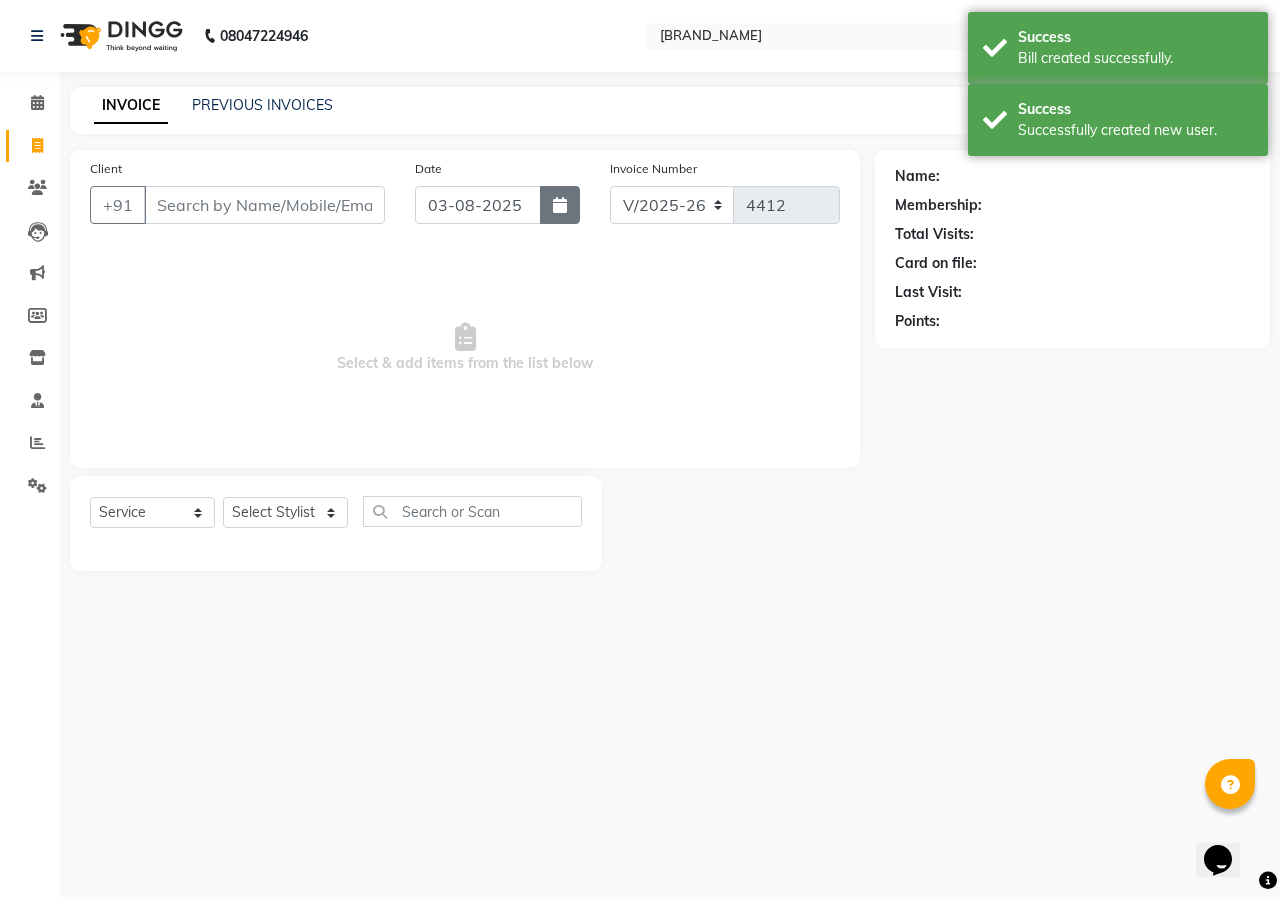 click 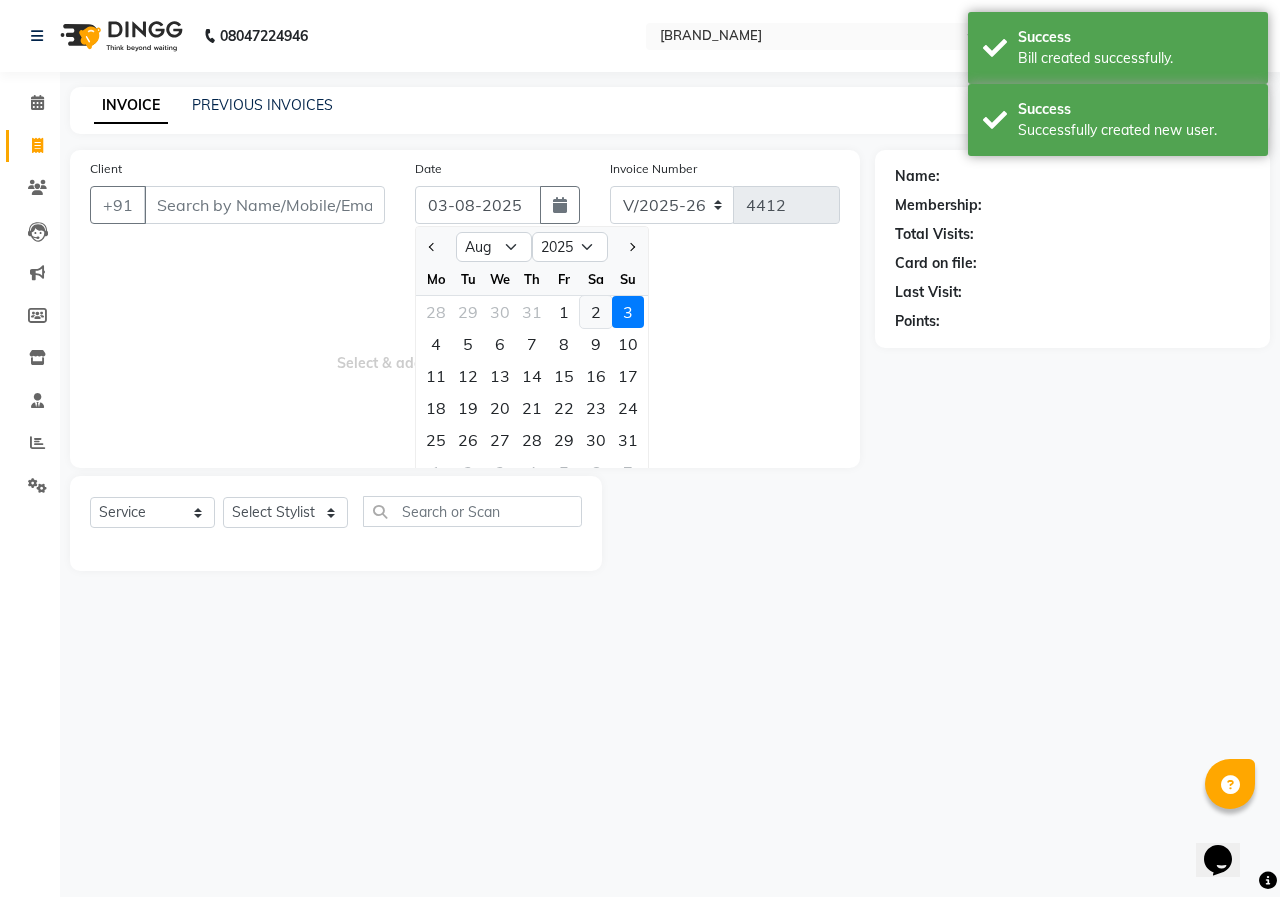 click on "2" 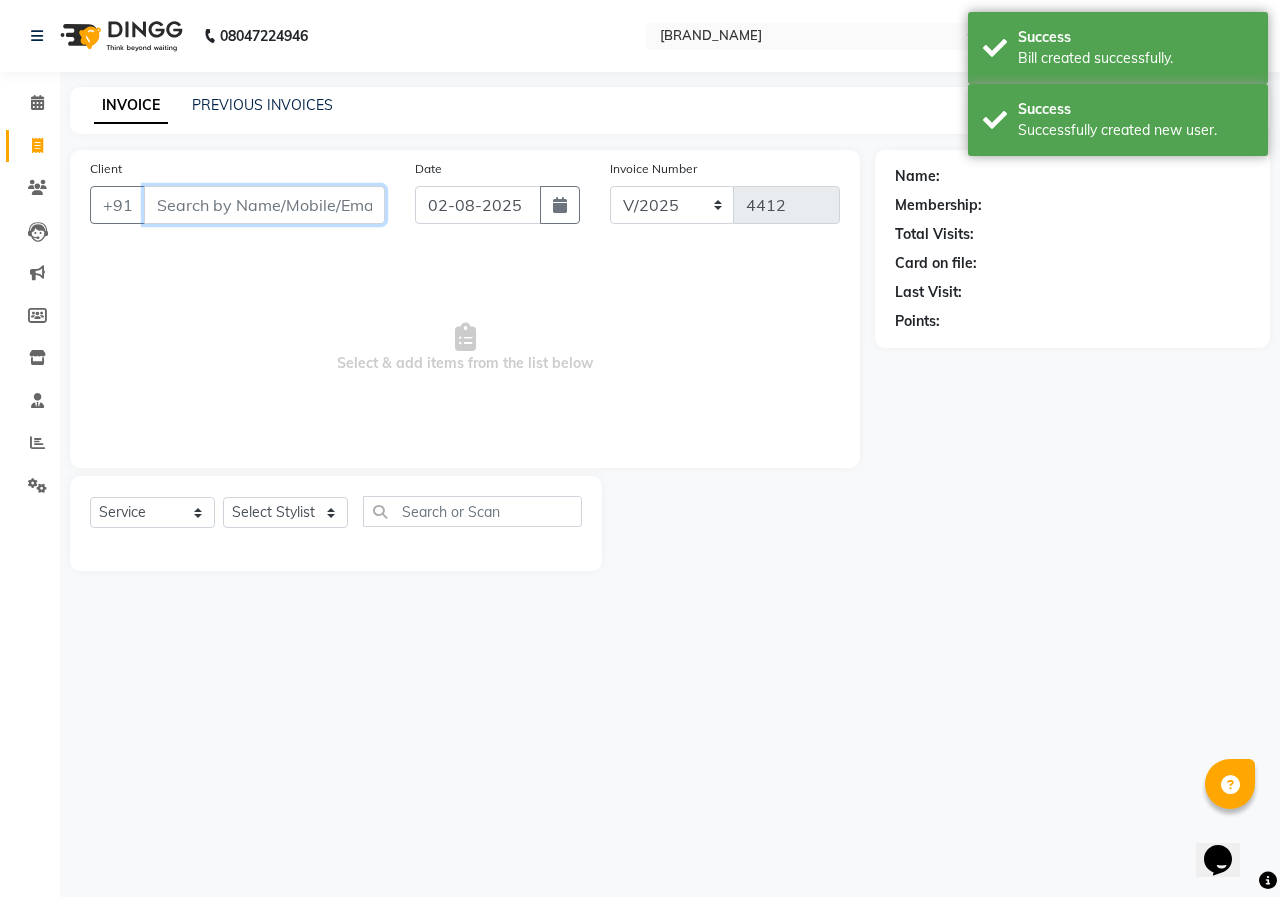click on "Client" at bounding box center (264, 205) 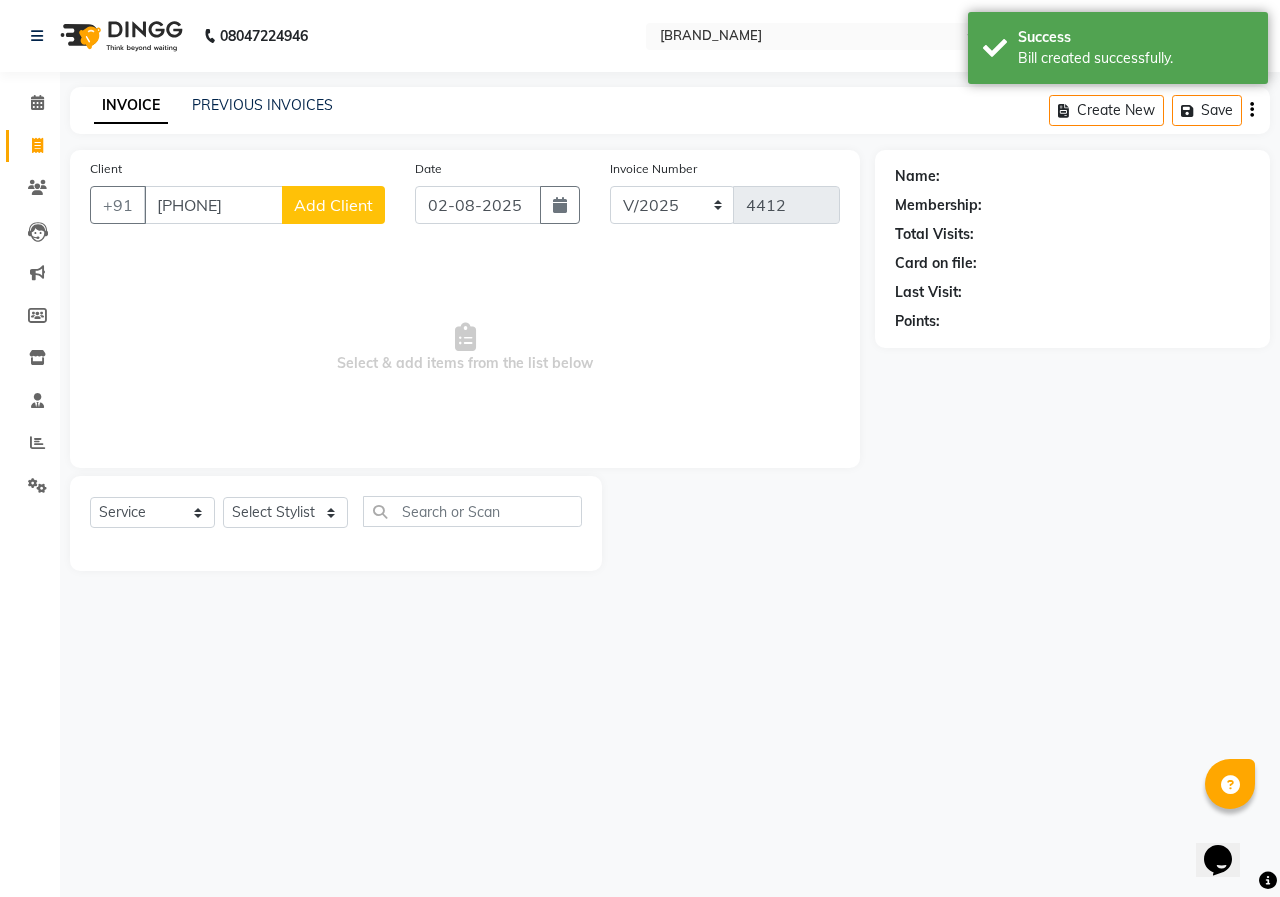 click on "Add Client" 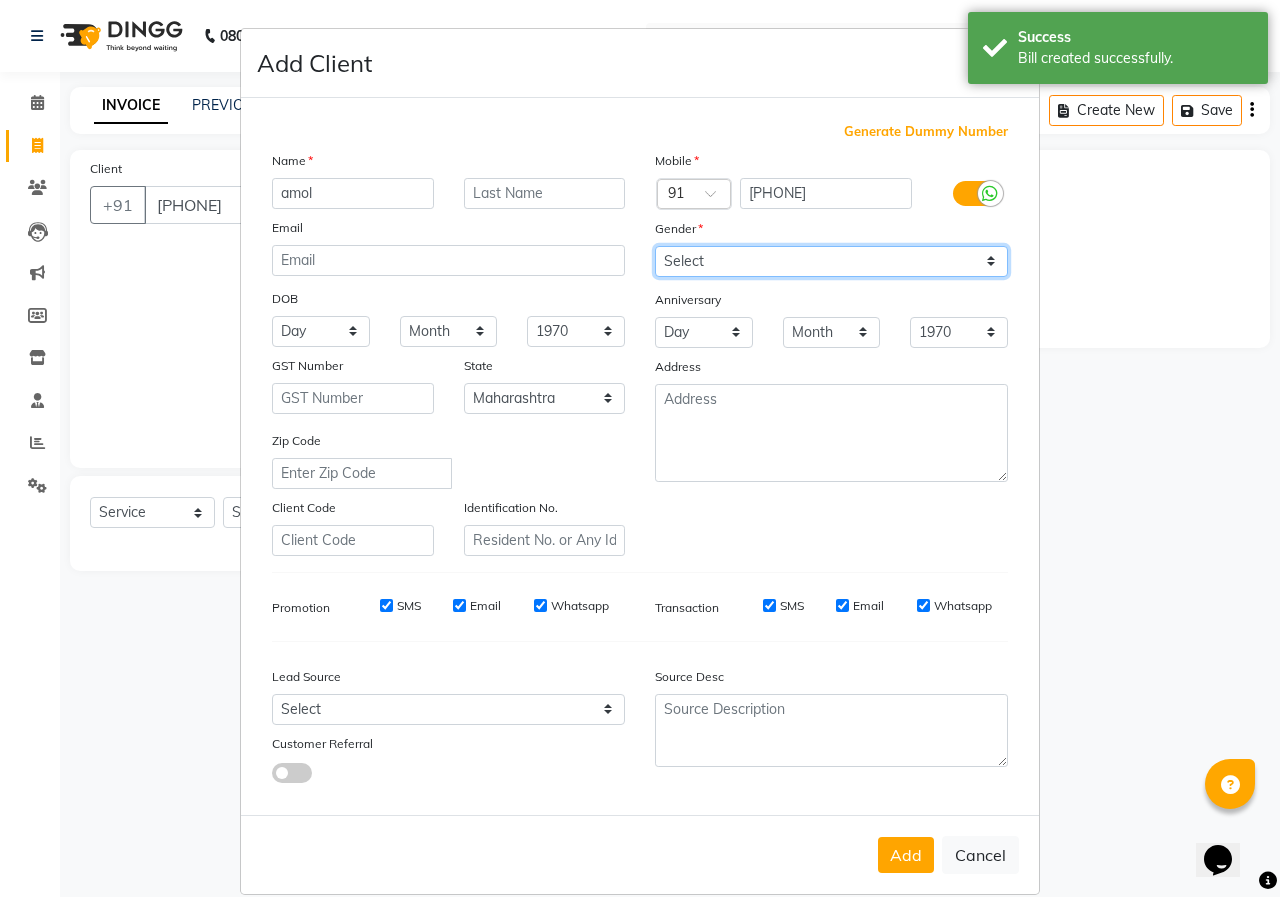 click on "Select Male Female Other Prefer Not To Say" at bounding box center (831, 261) 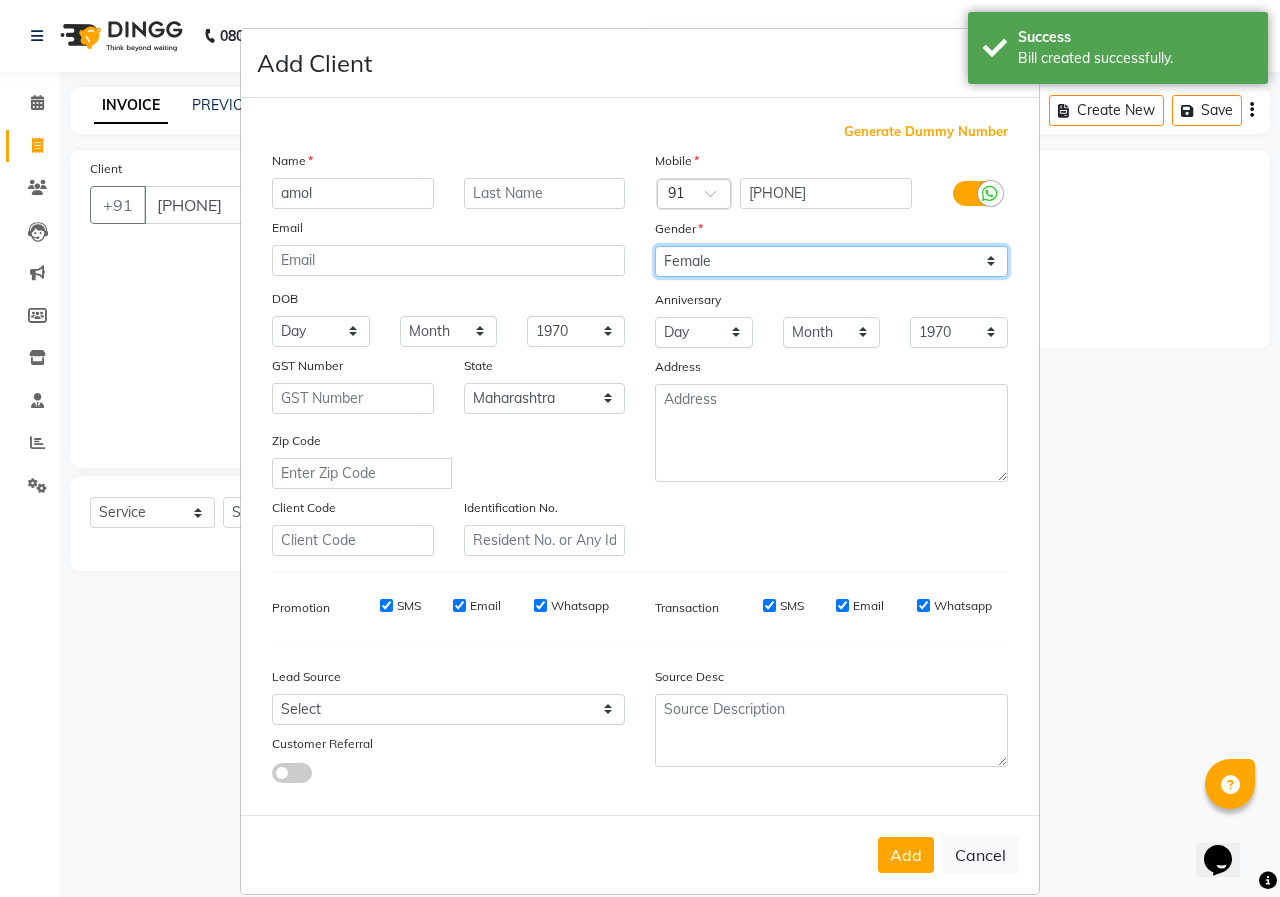 click on "Select Male Female Other Prefer Not To Say" at bounding box center (831, 261) 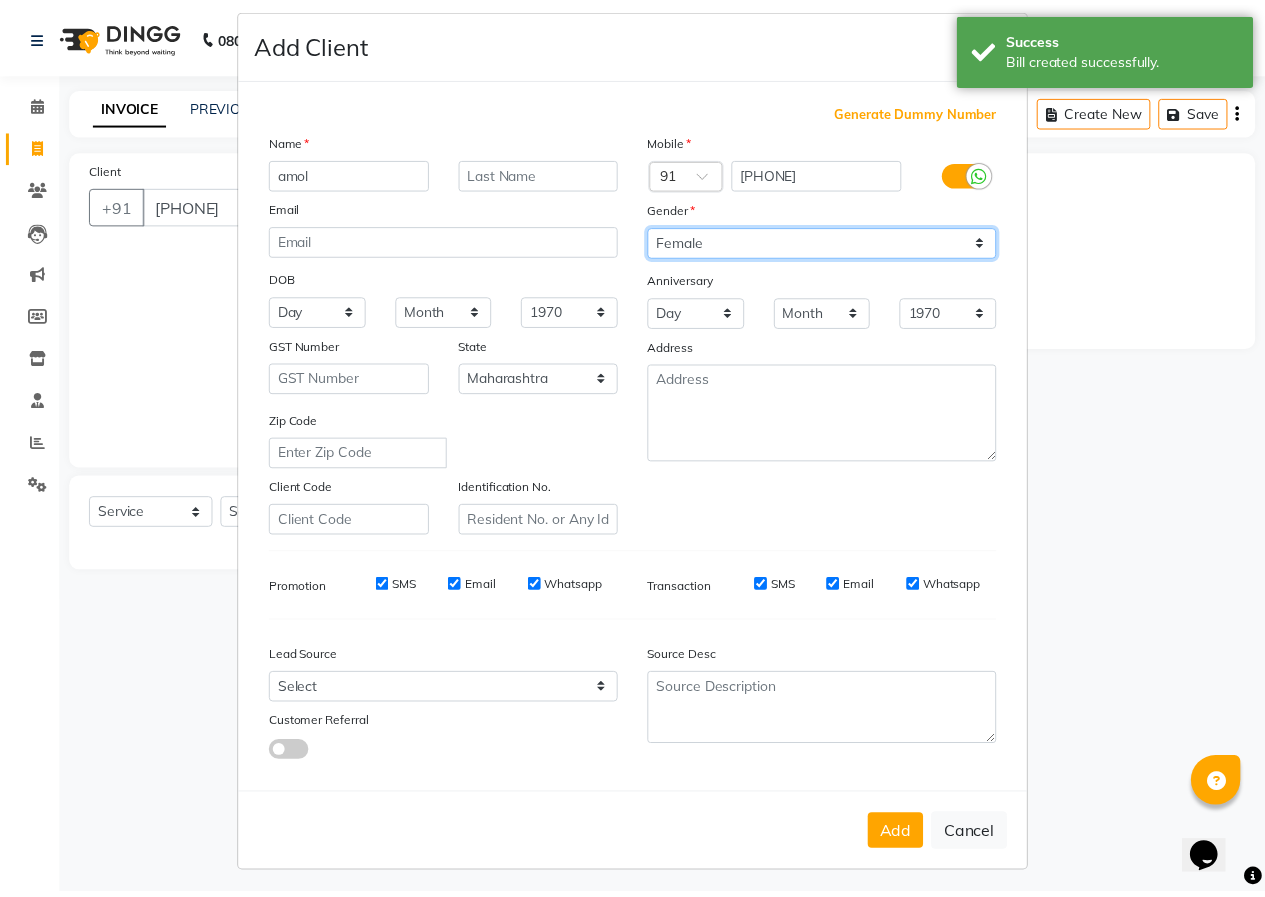 scroll, scrollTop: 26, scrollLeft: 0, axis: vertical 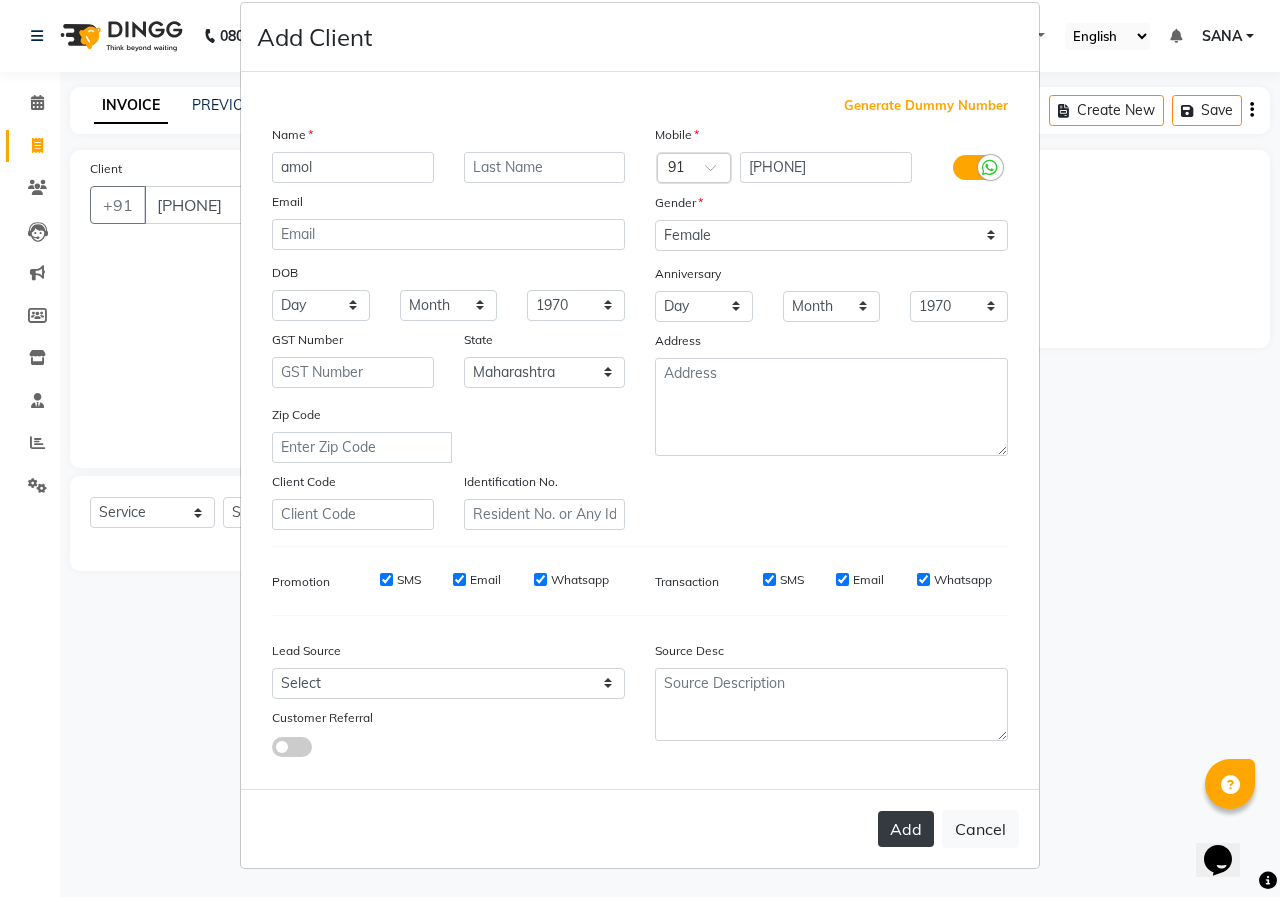 click on "Add" at bounding box center [906, 829] 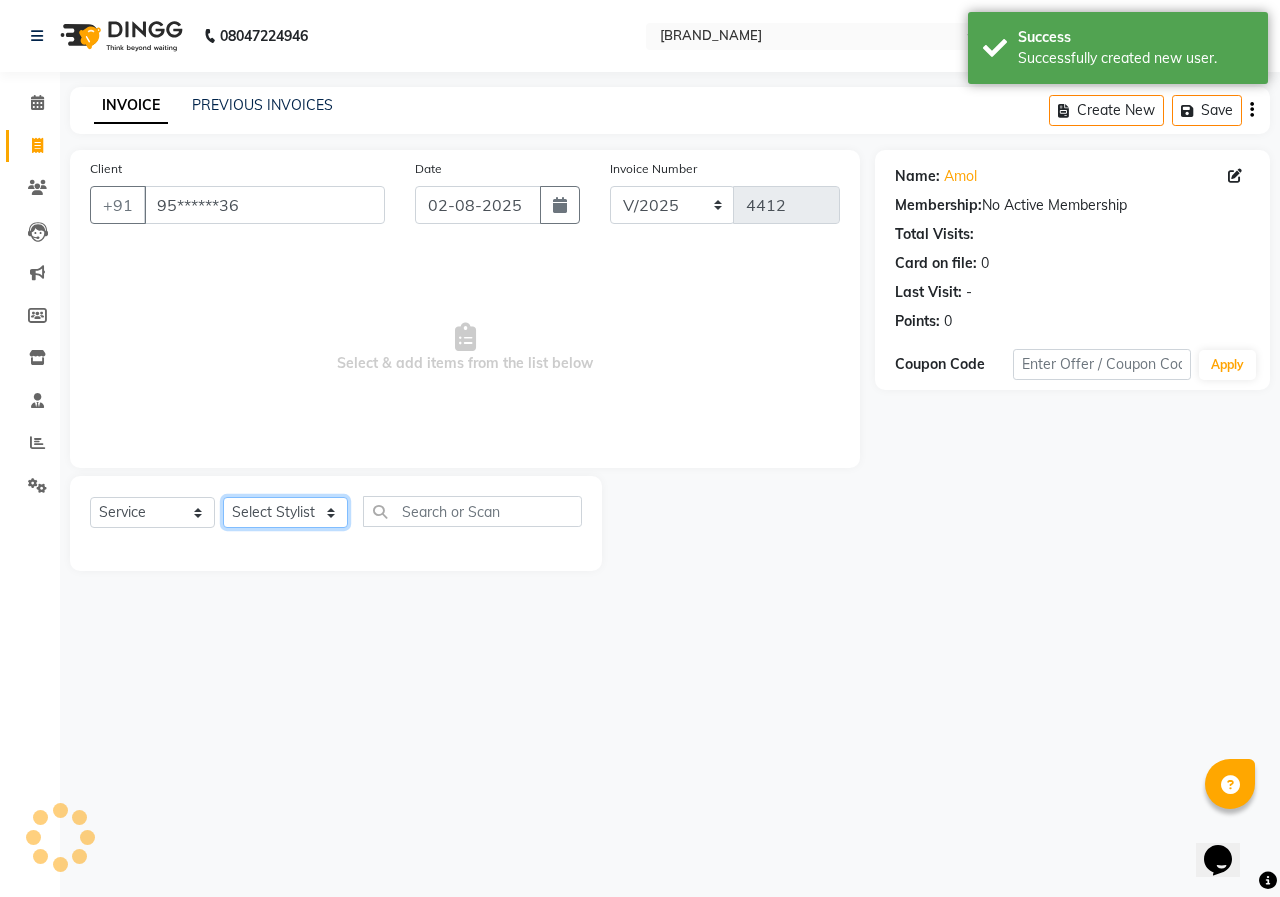 drag, startPoint x: 268, startPoint y: 508, endPoint x: 209, endPoint y: 394, distance: 128.36276 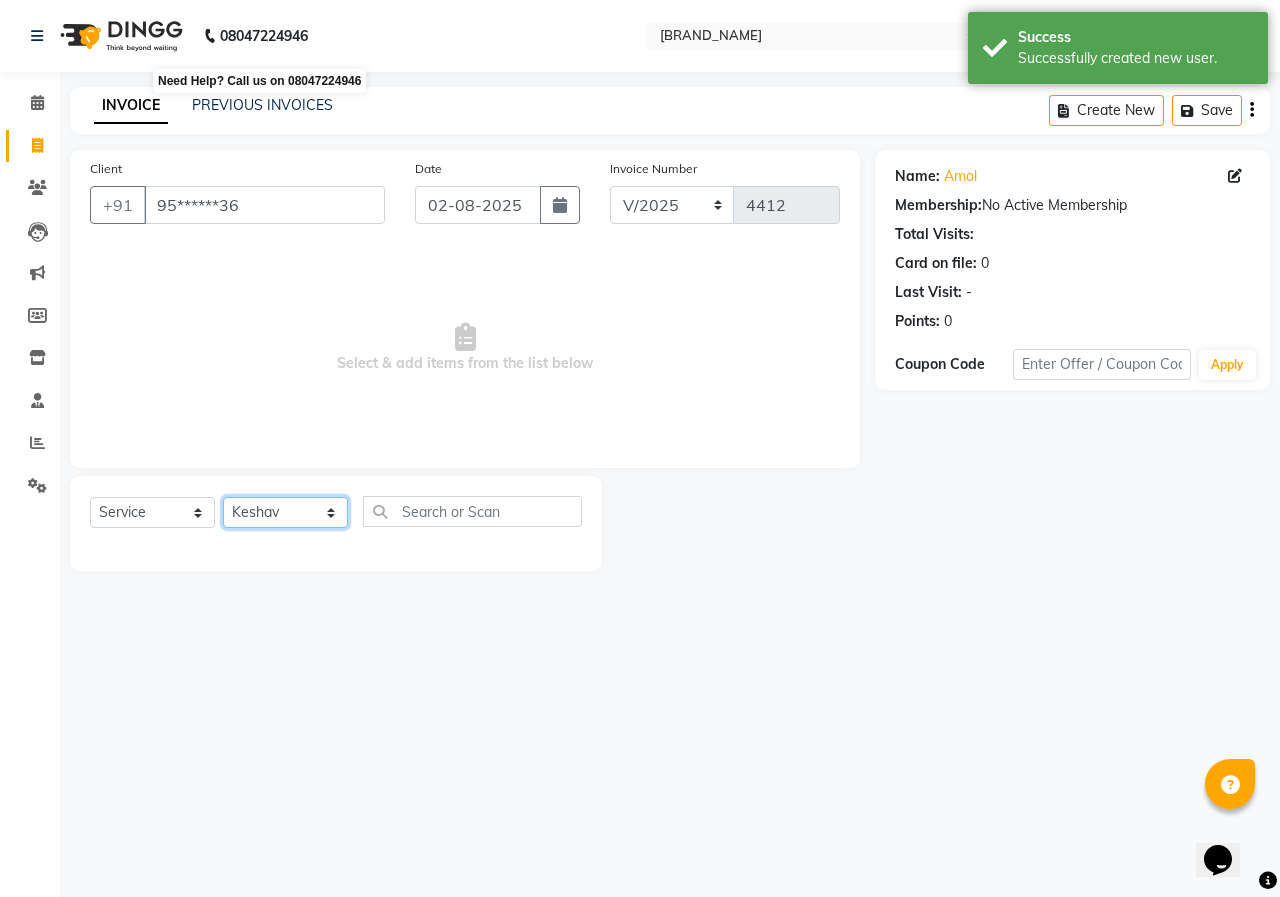 click on "Select Stylist ANUSHKA GAURI GUDDU Keshav Maushi Mhaske  priya  Rahul Ravi  Roshan Sagar SANA Sangam Sanika shabnam SONALI  subhan" 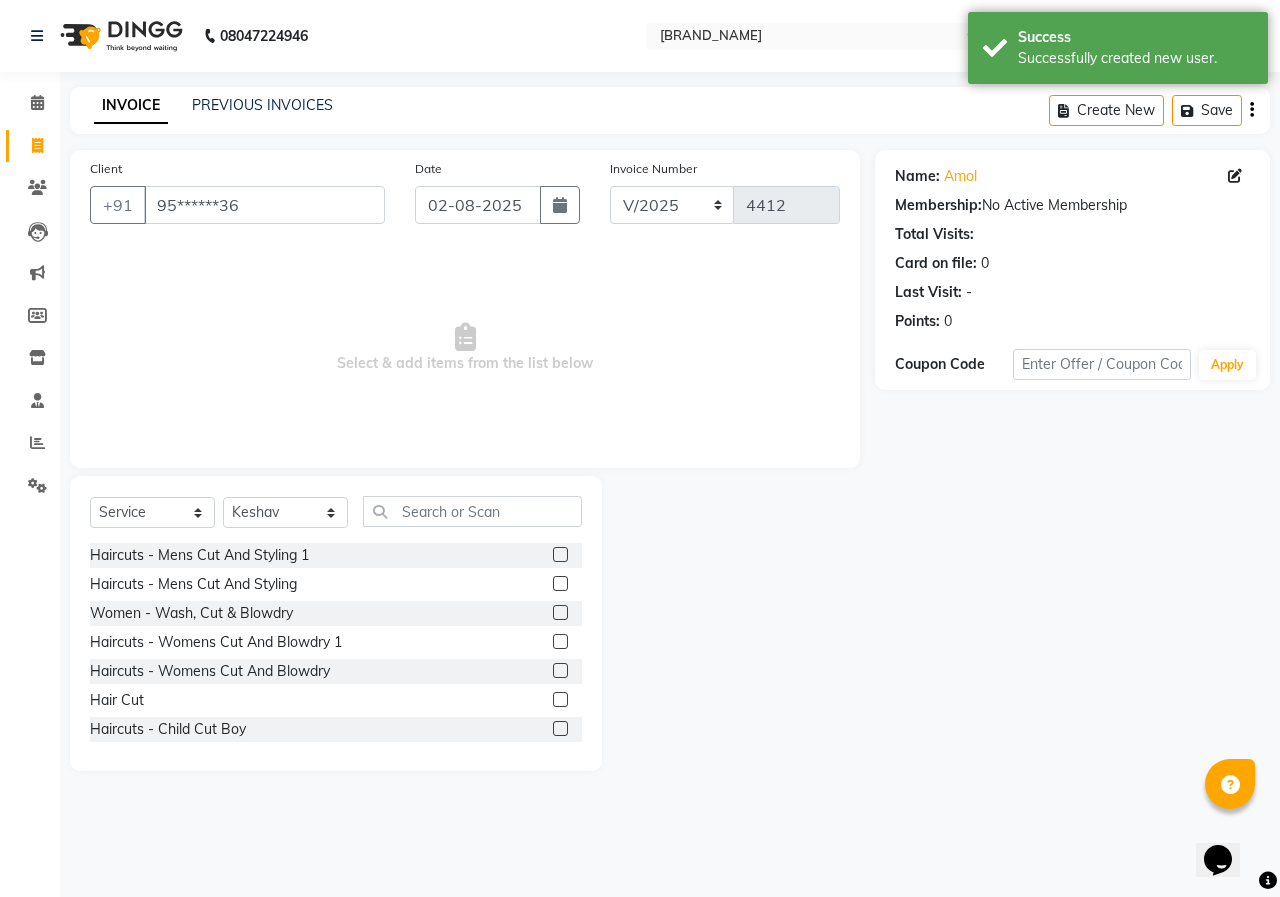 click 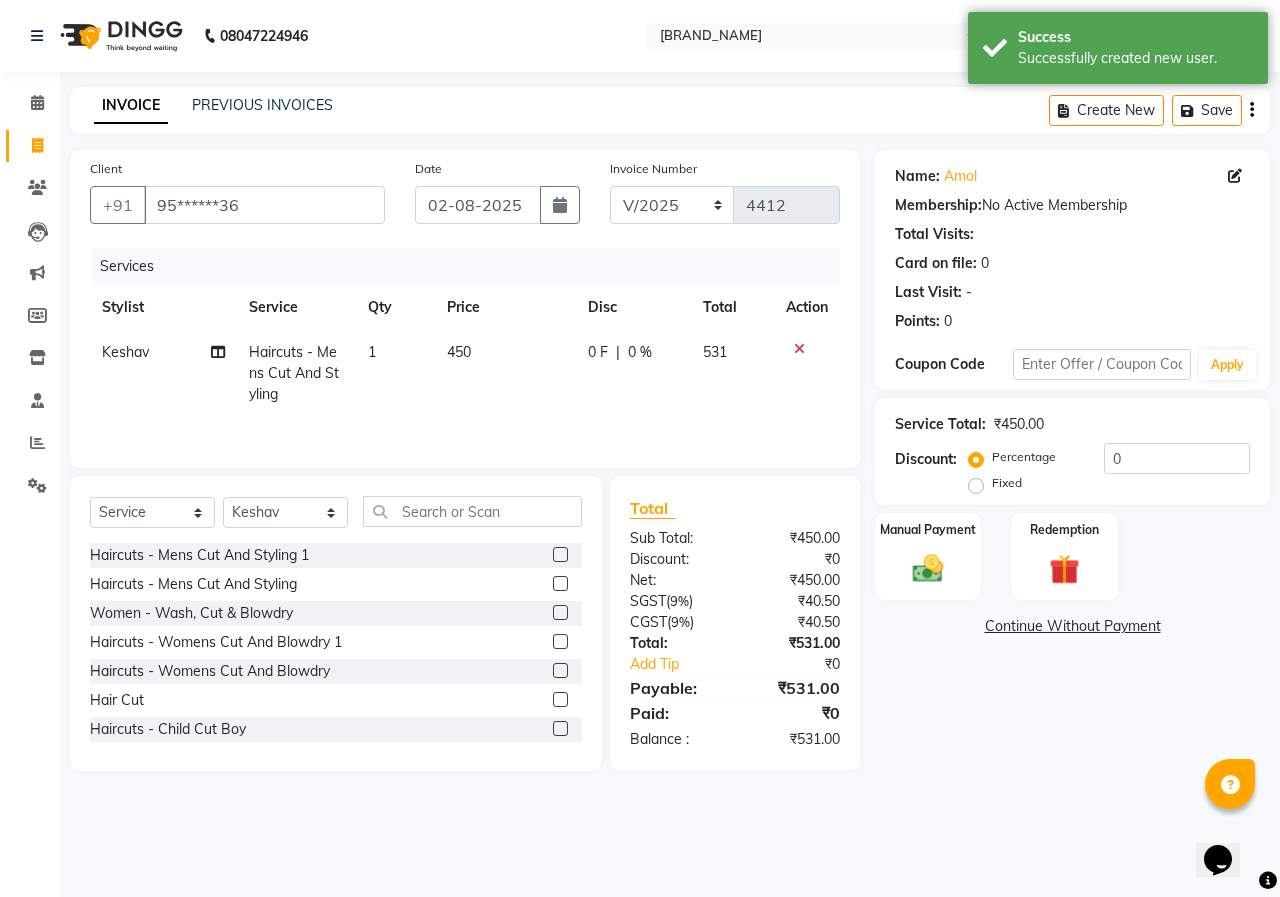 click 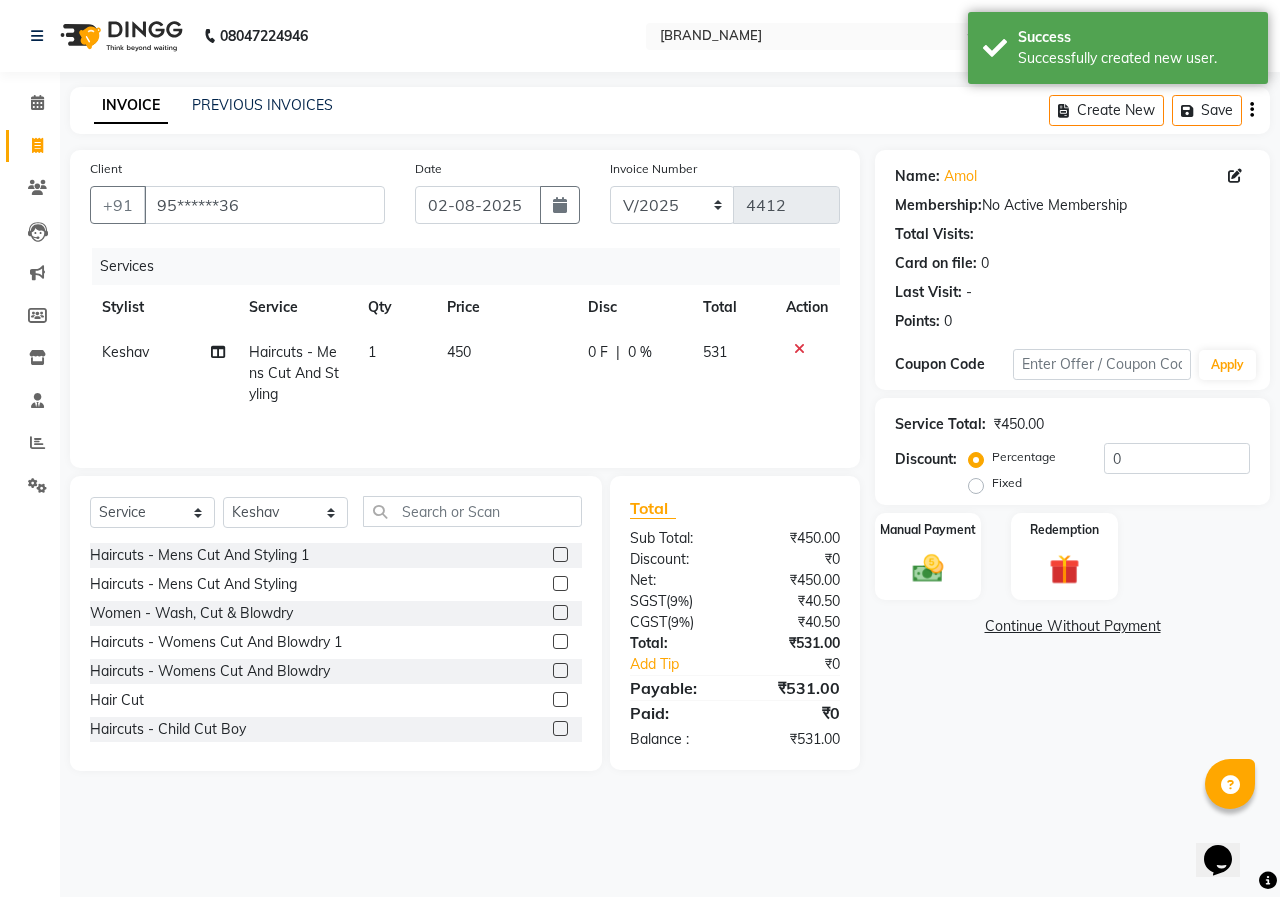 click at bounding box center (559, 613) 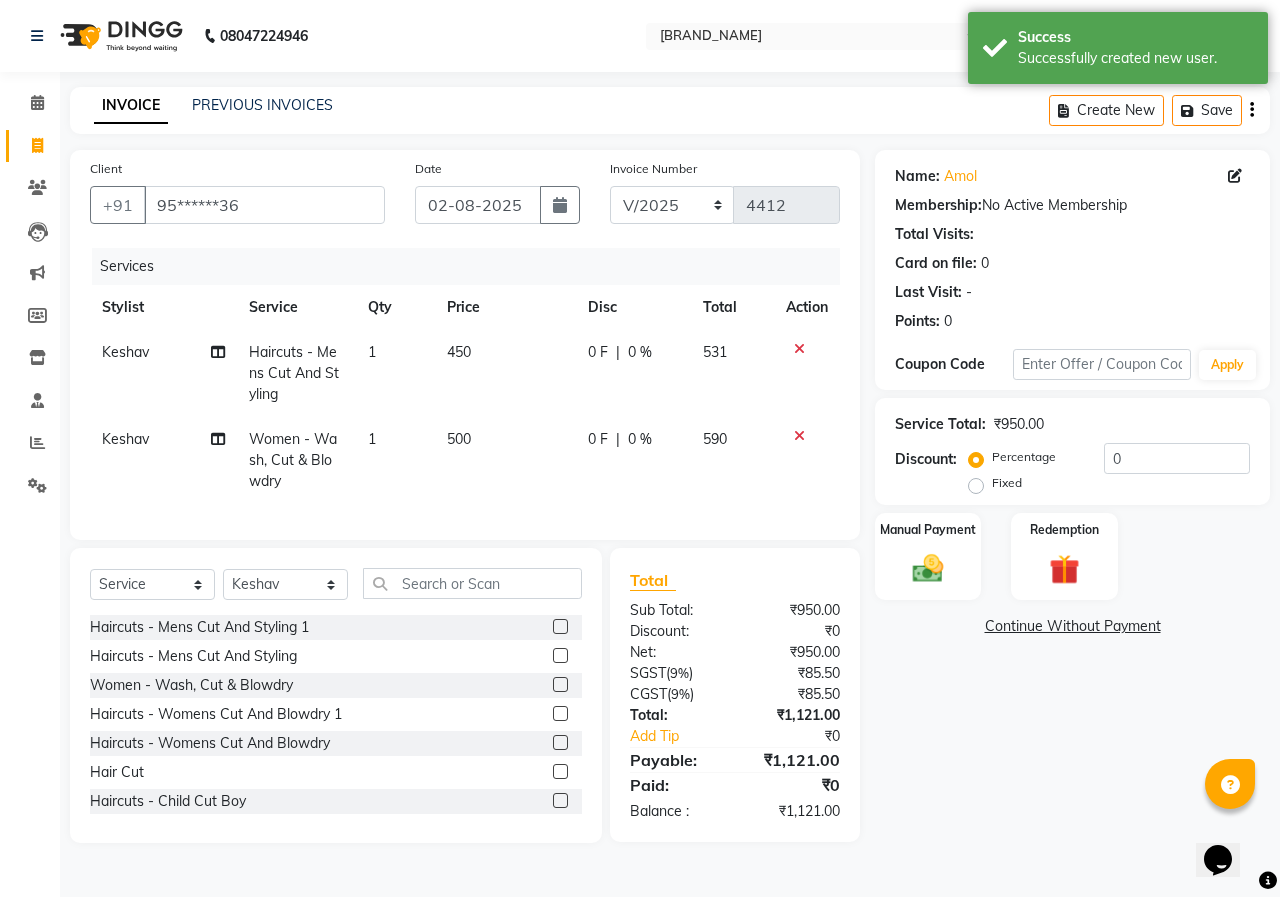 click 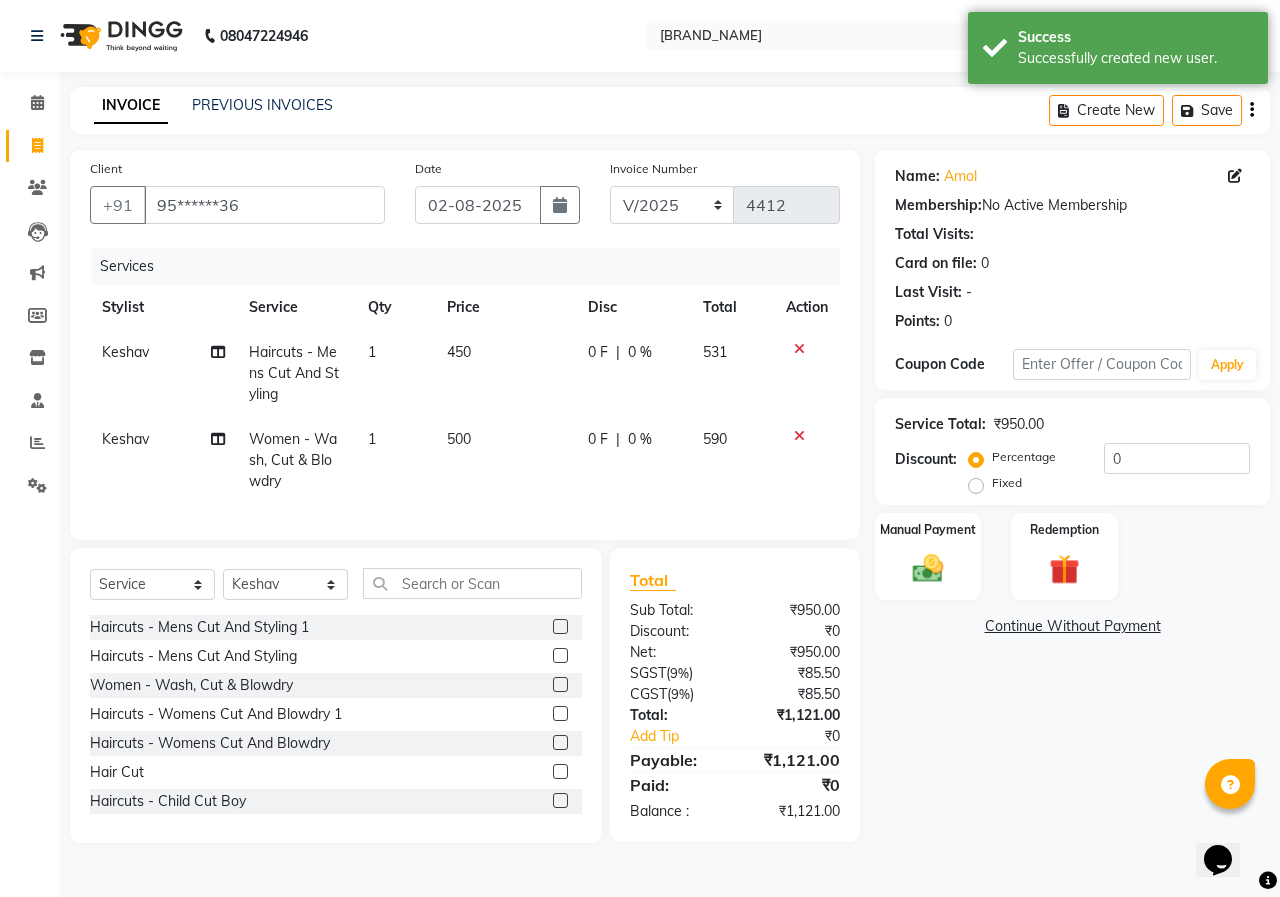 click at bounding box center [559, 685] 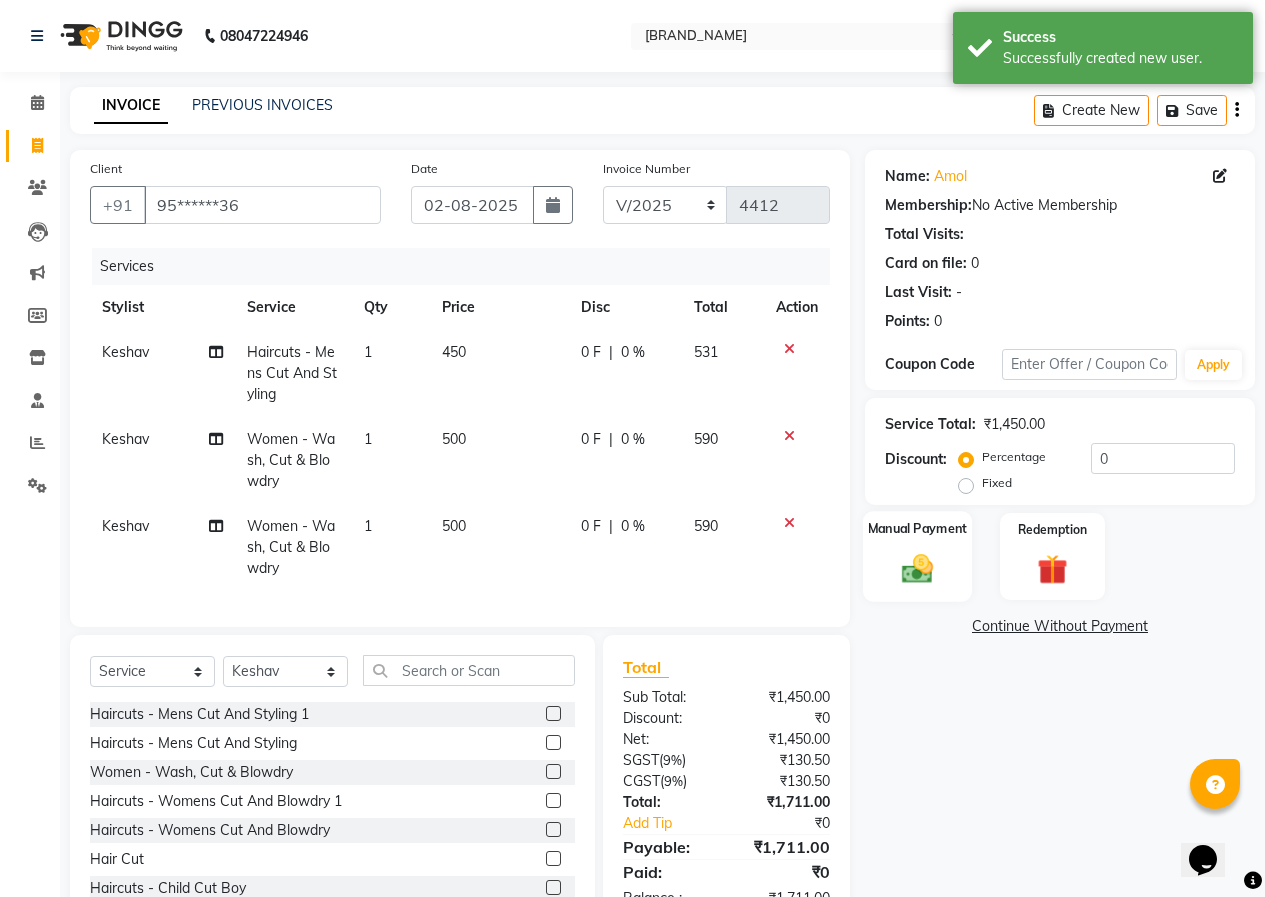 click on "Manual Payment" 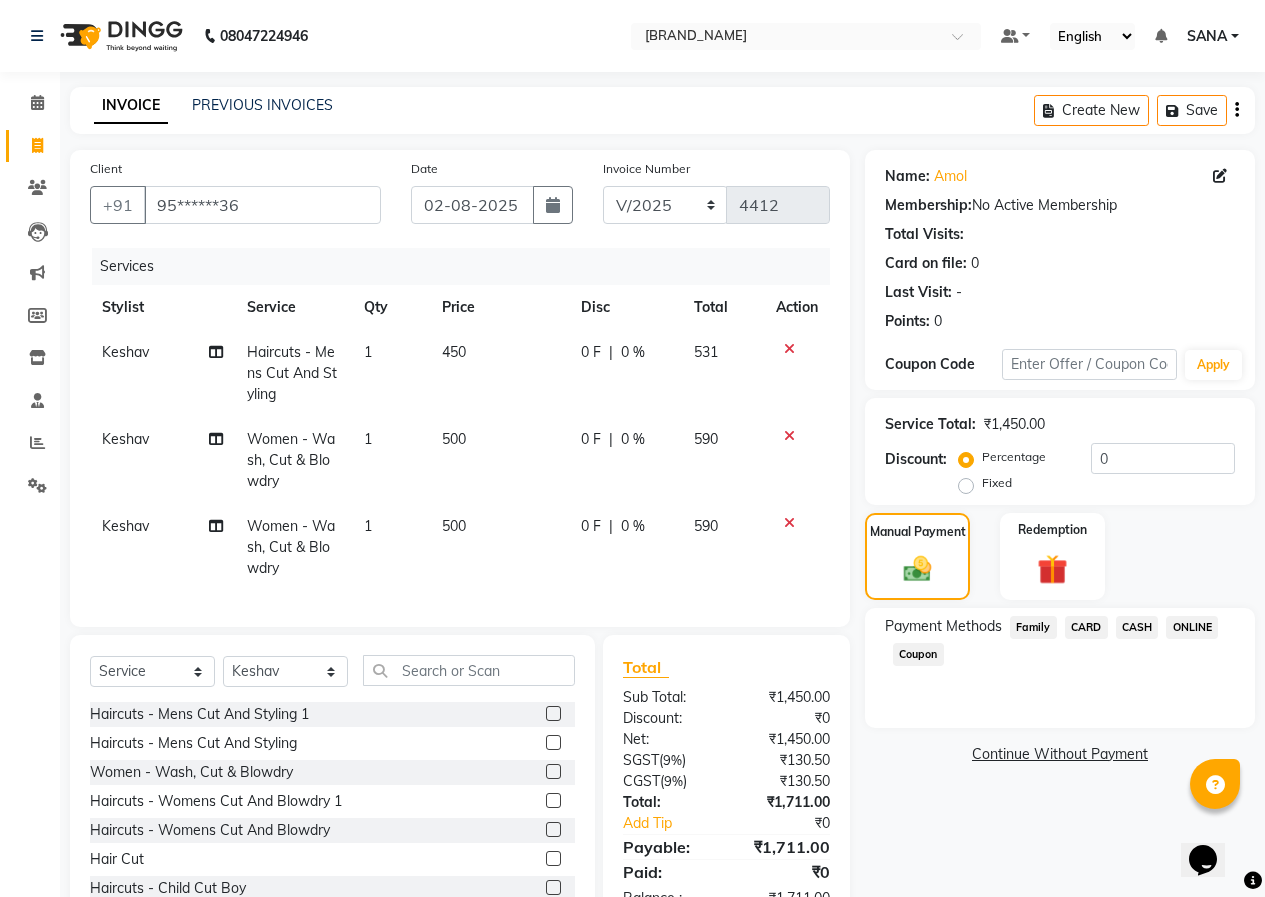click on "ONLINE" 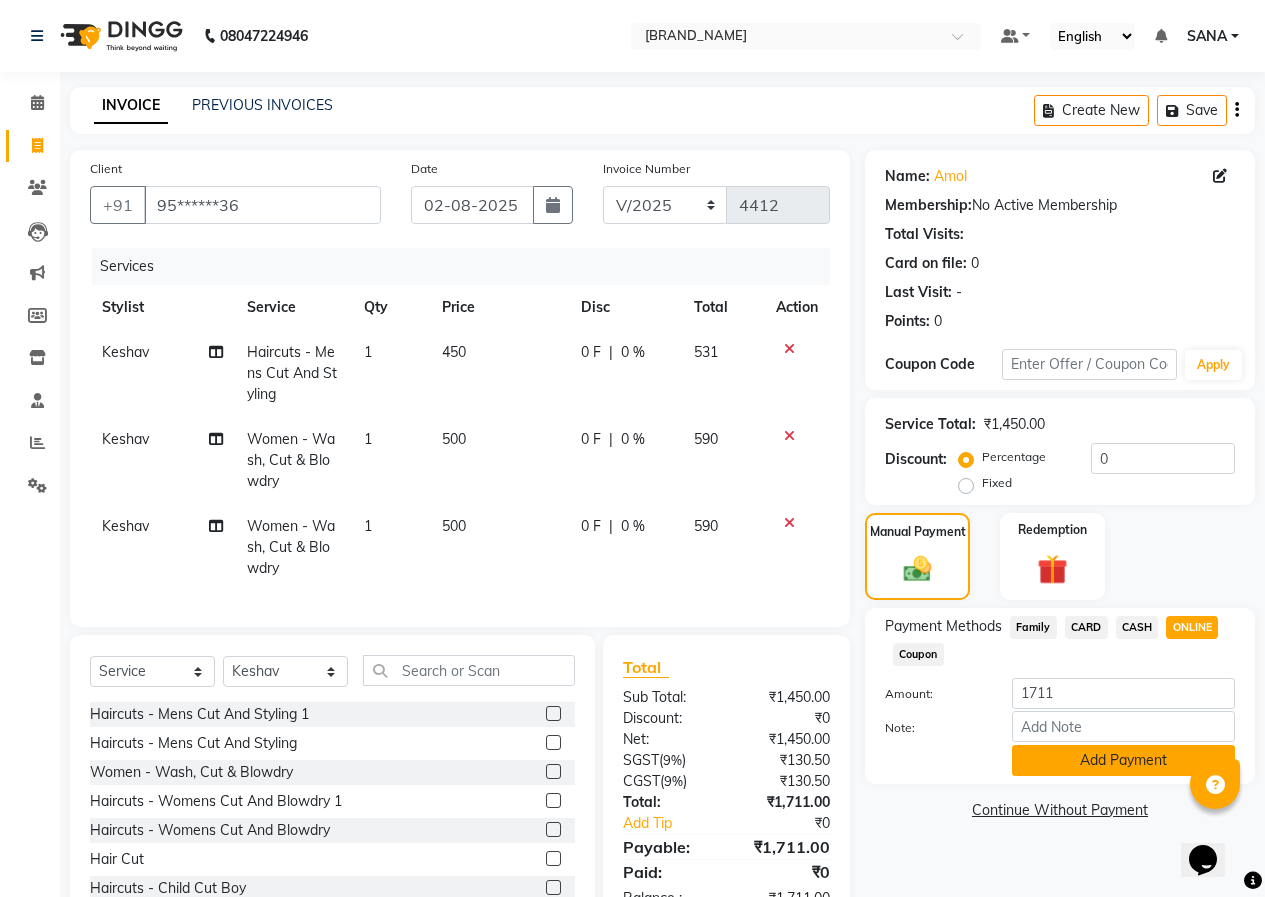 click on "Add Payment" 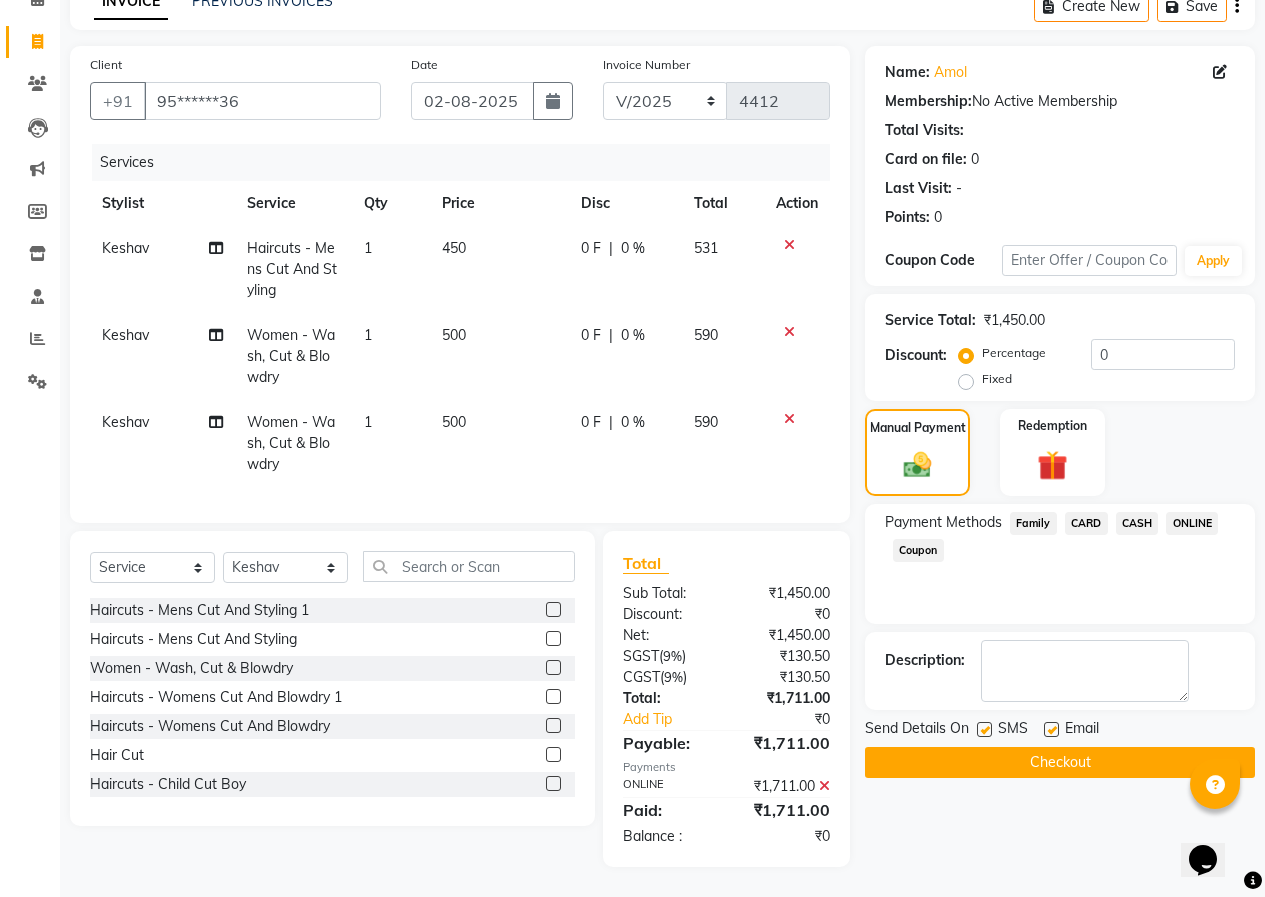 scroll, scrollTop: 119, scrollLeft: 0, axis: vertical 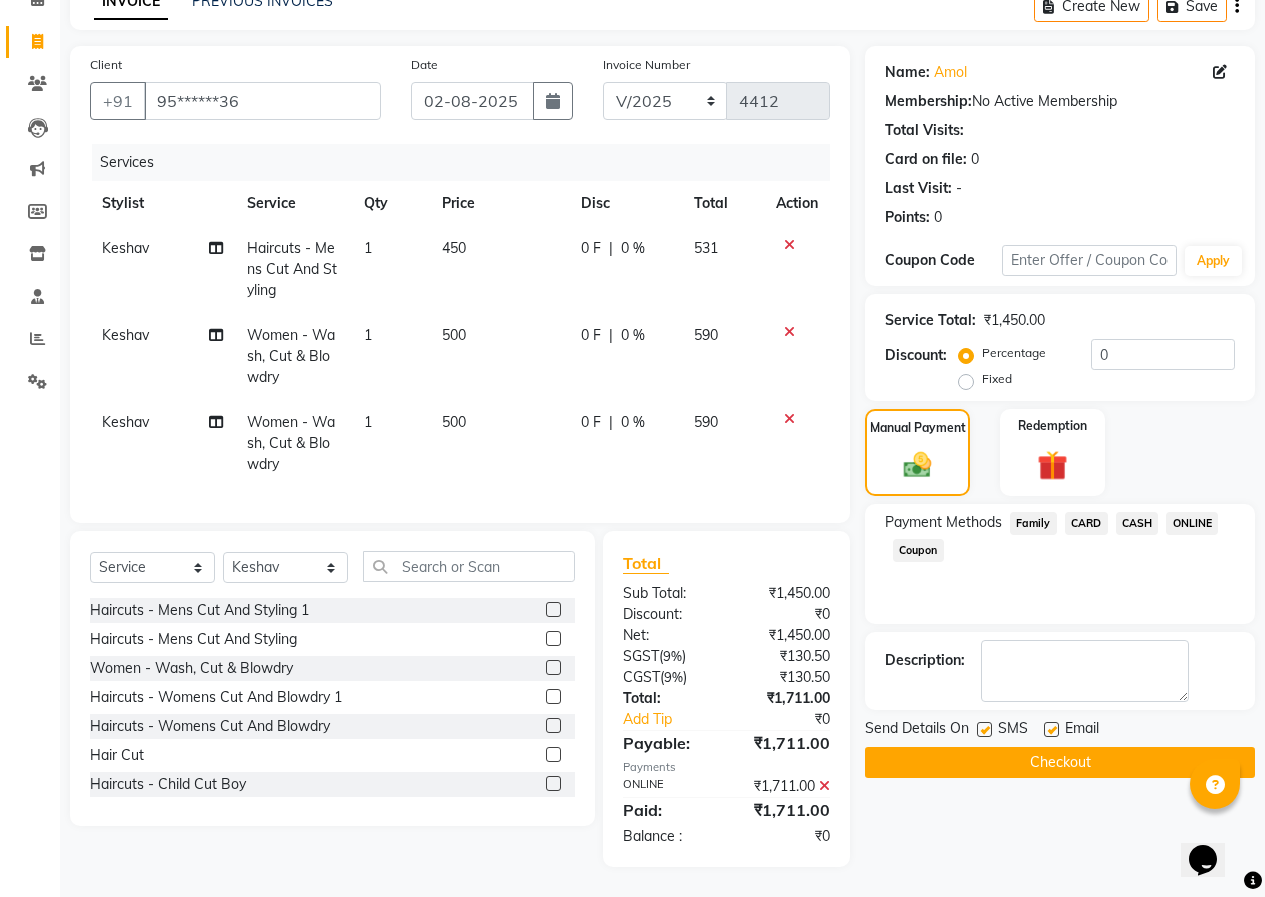 click on "Checkout" 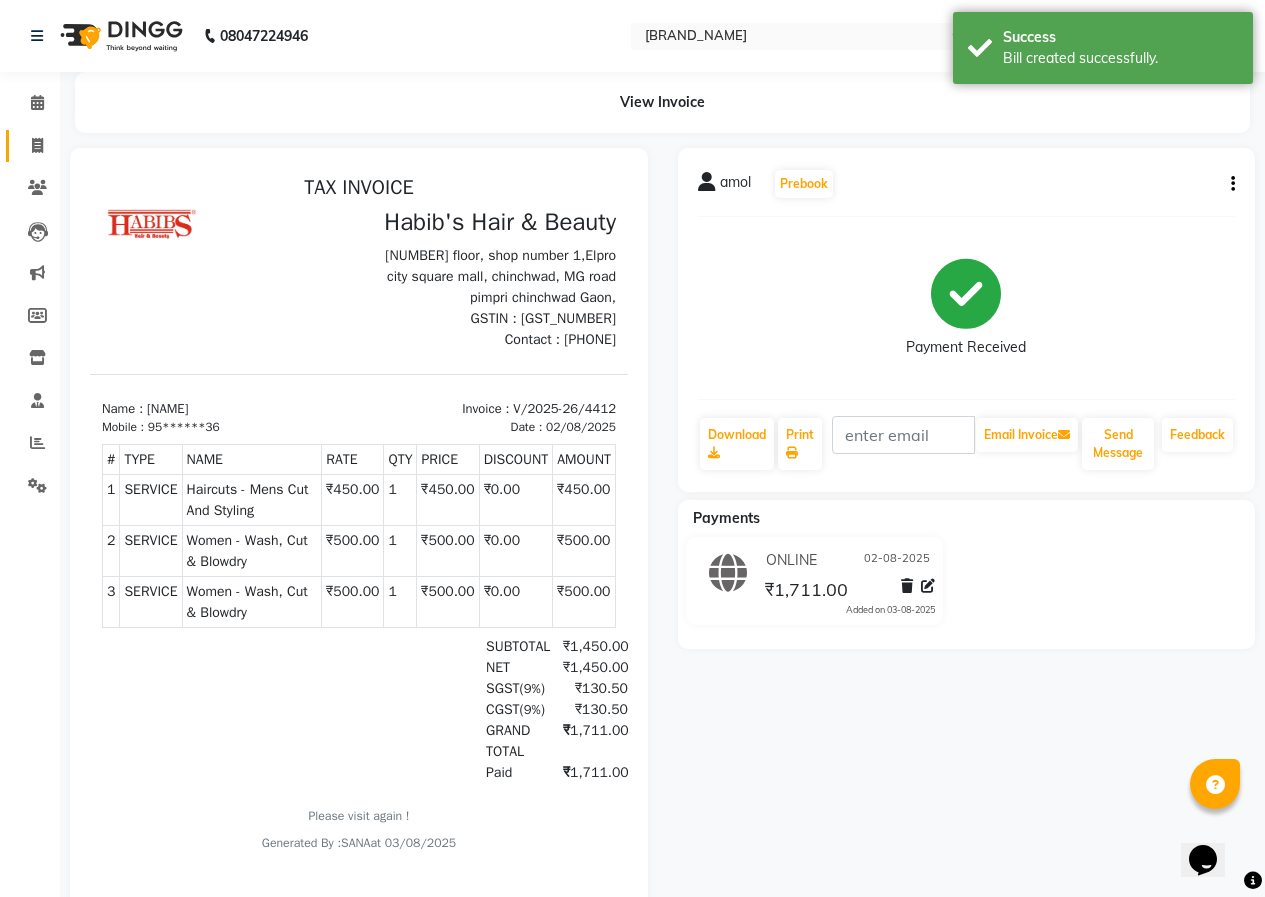 scroll, scrollTop: 0, scrollLeft: 0, axis: both 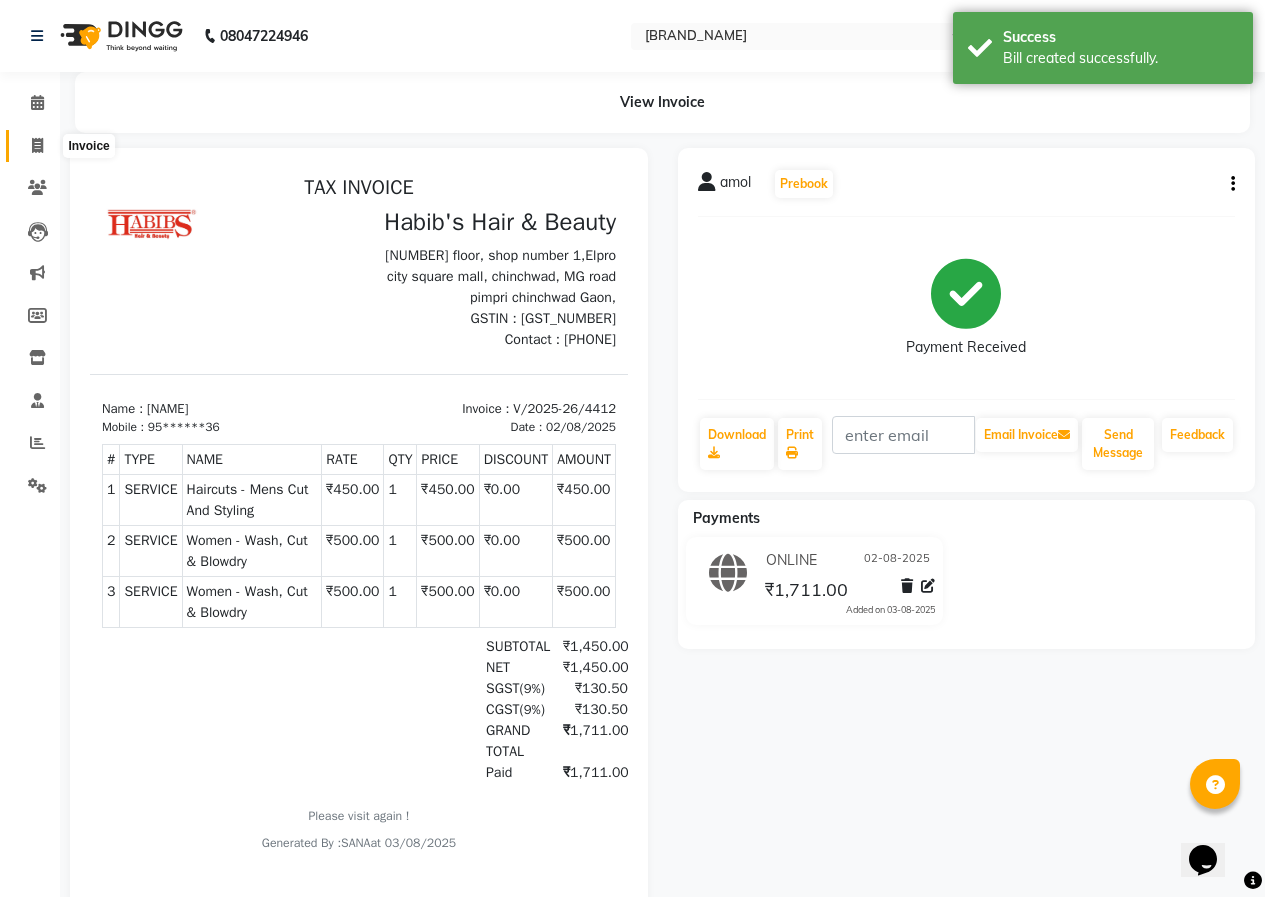 click 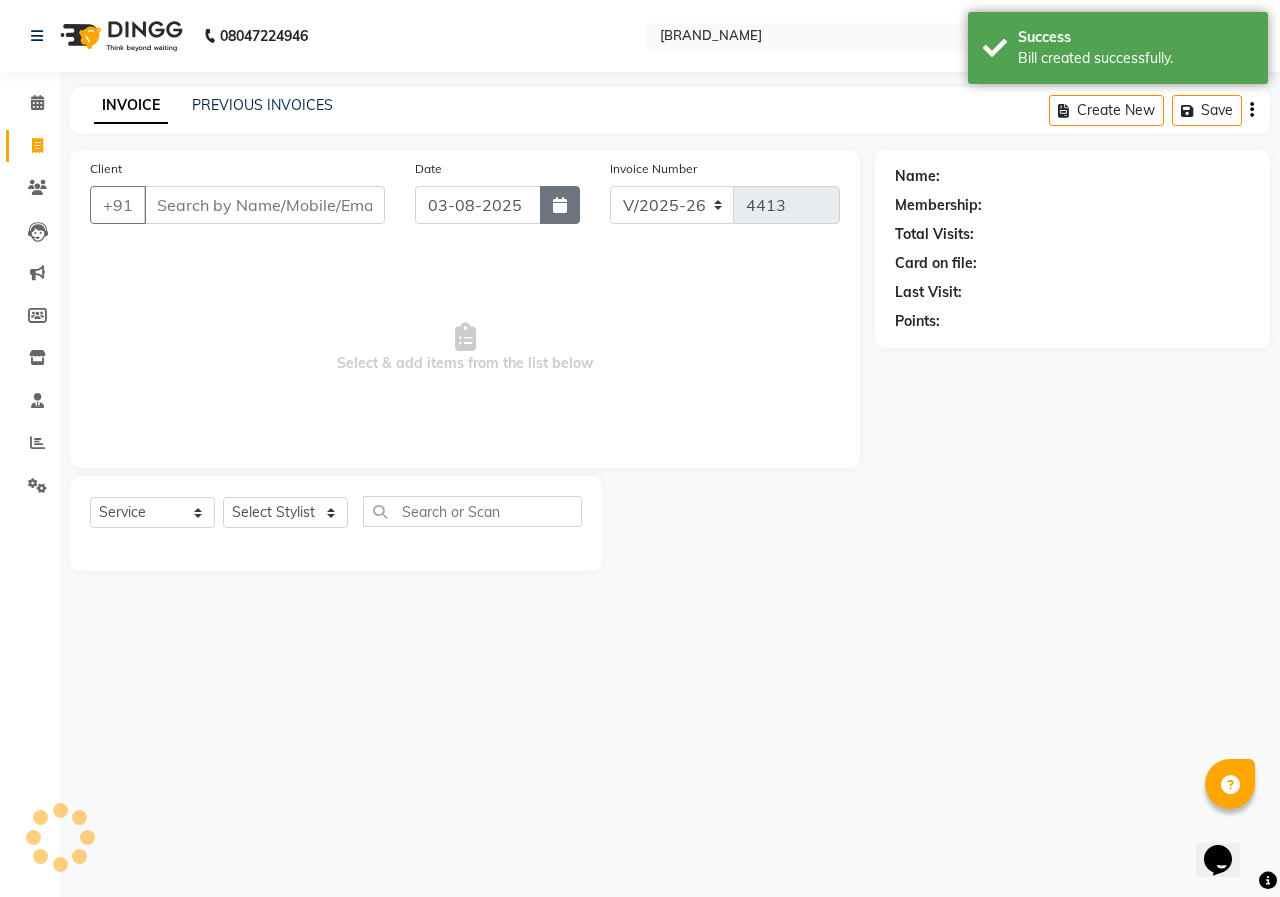 click 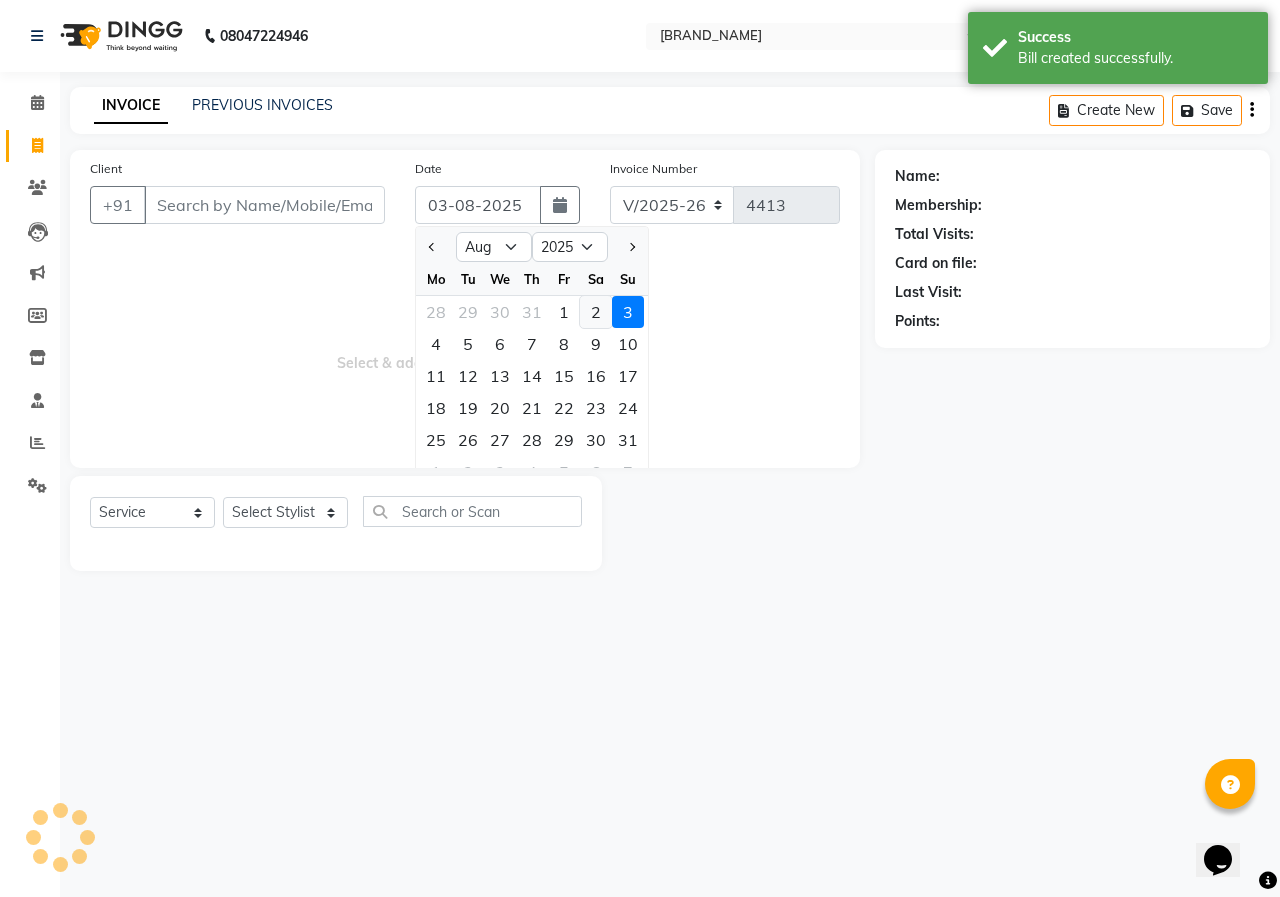 click on "2" 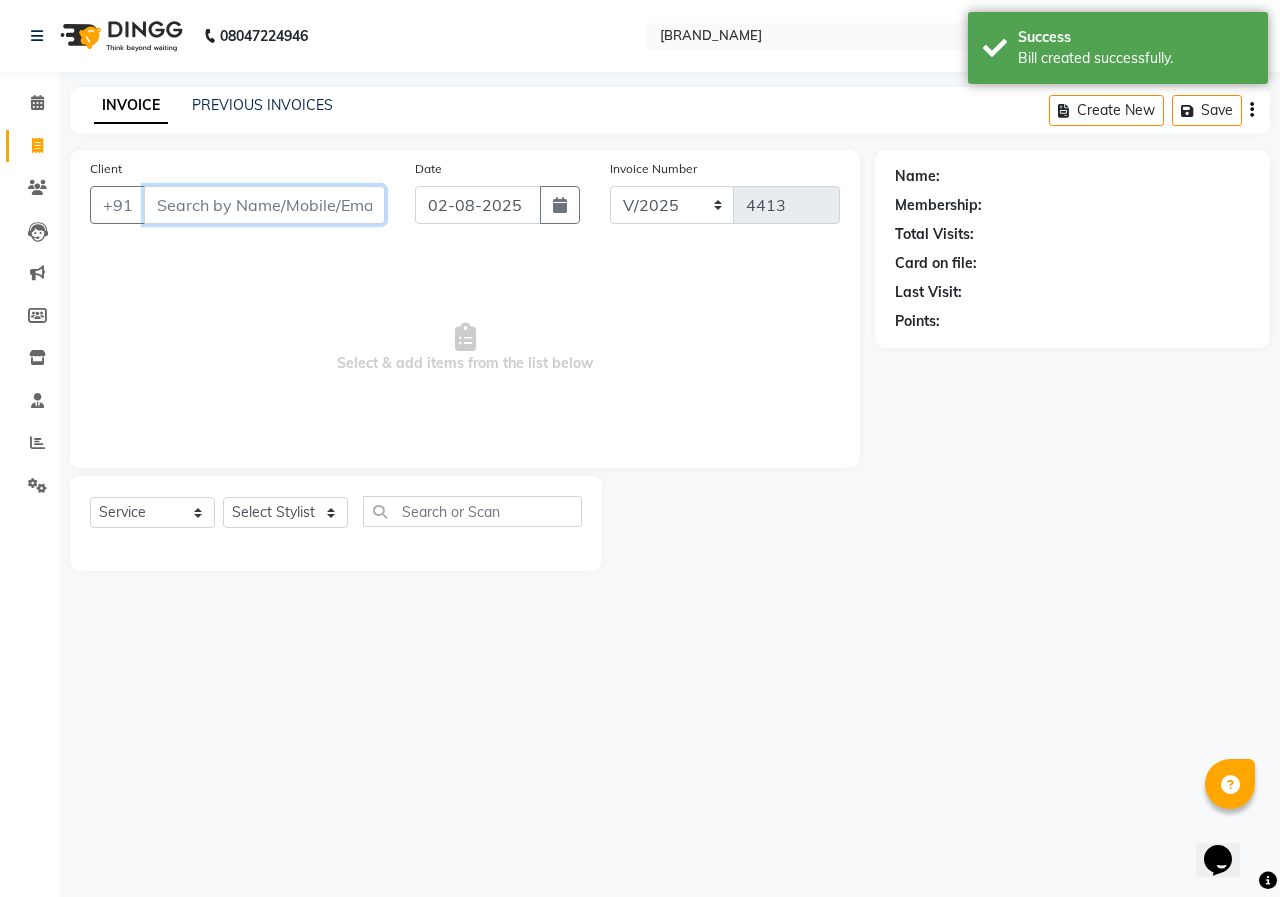 click on "Client" at bounding box center [264, 205] 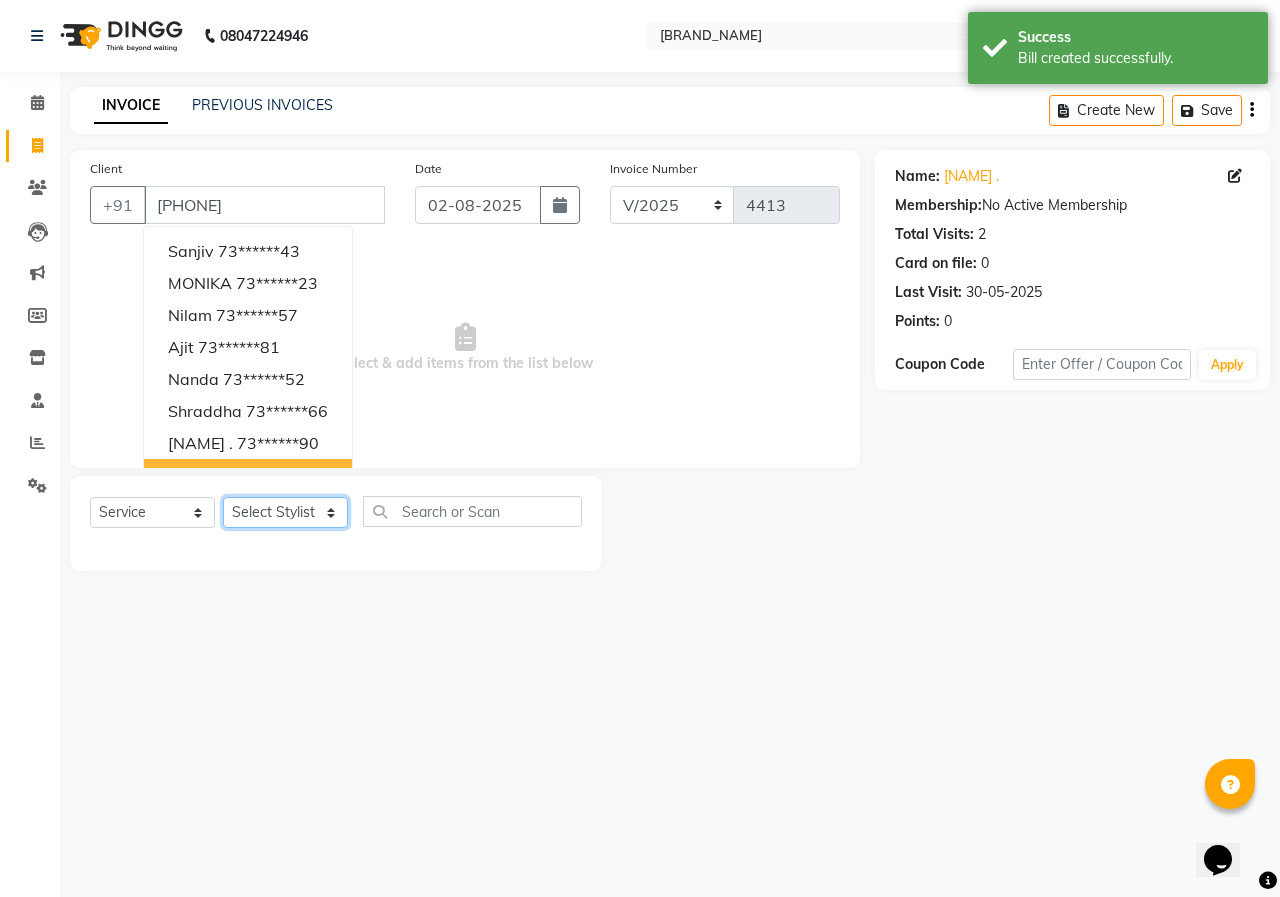 click on "Select Stylist ANUSHKA GAURI GUDDU Keshav Maushi Mhaske  priya  Rahul Ravi  Roshan Sagar SANA Sangam Sanika shabnam SONALI  subhan" 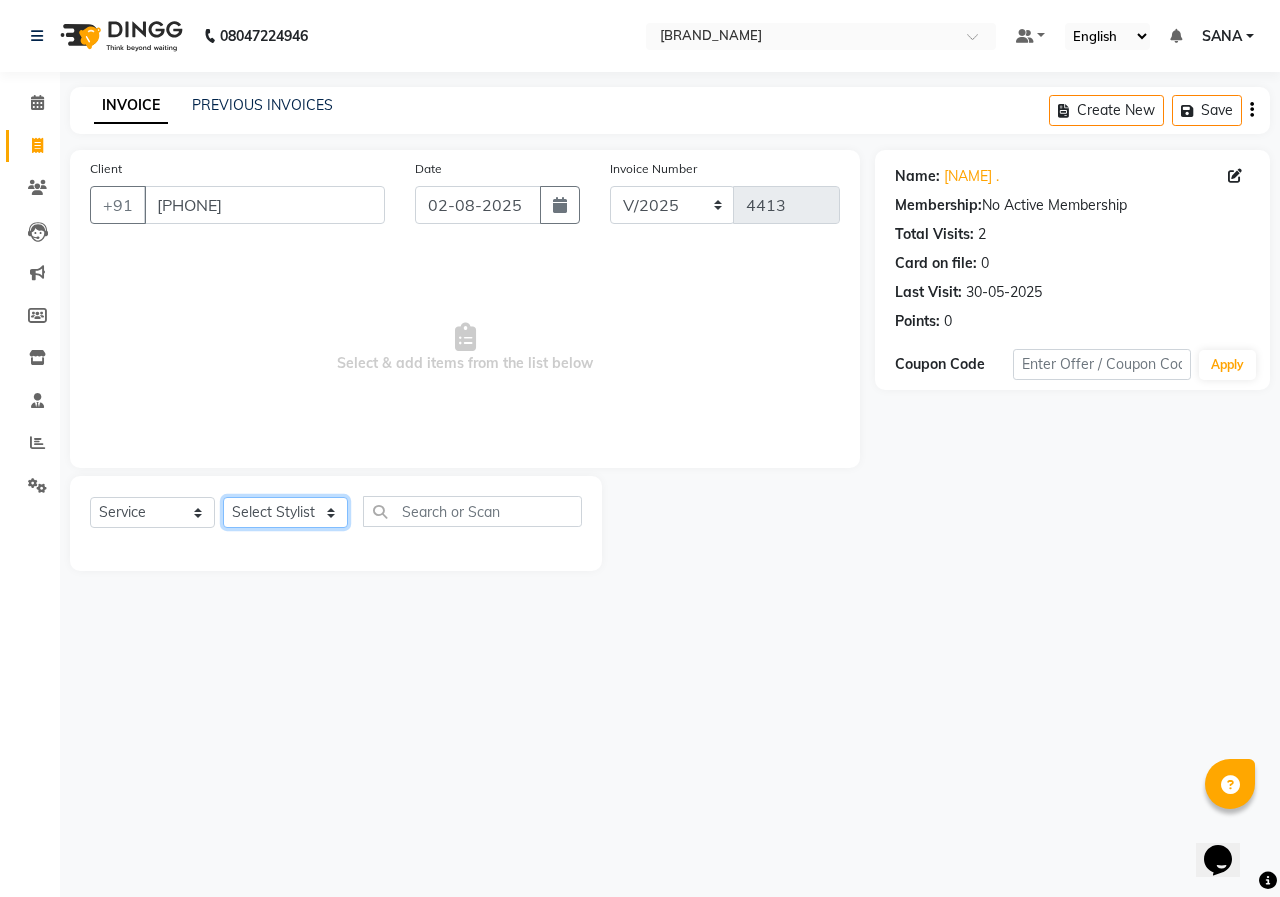 click on "Select Stylist ANUSHKA GAURI GUDDU Keshav Maushi Mhaske  priya  Rahul Ravi  Roshan Sagar SANA Sangam Sanika shabnam SONALI  subhan" 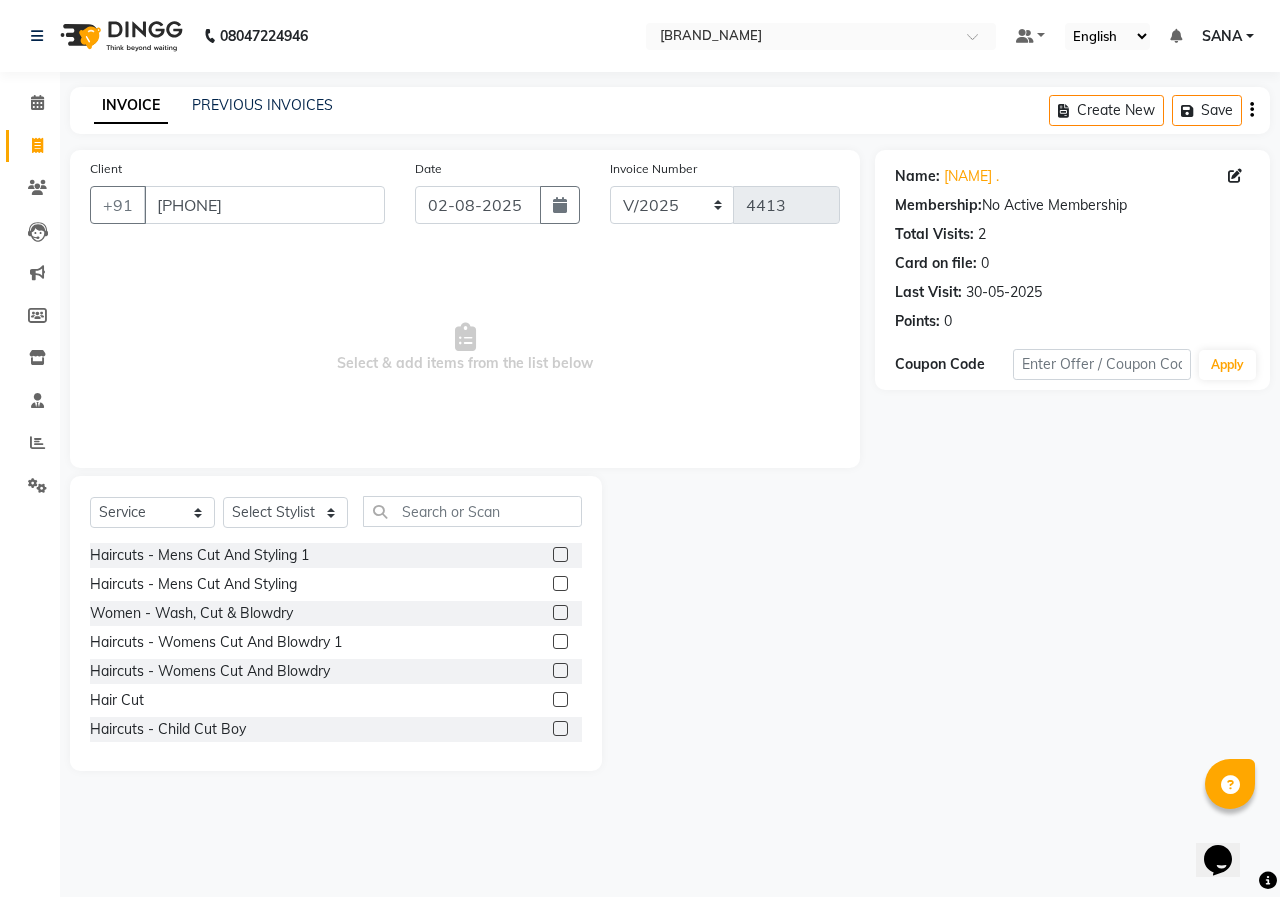 click 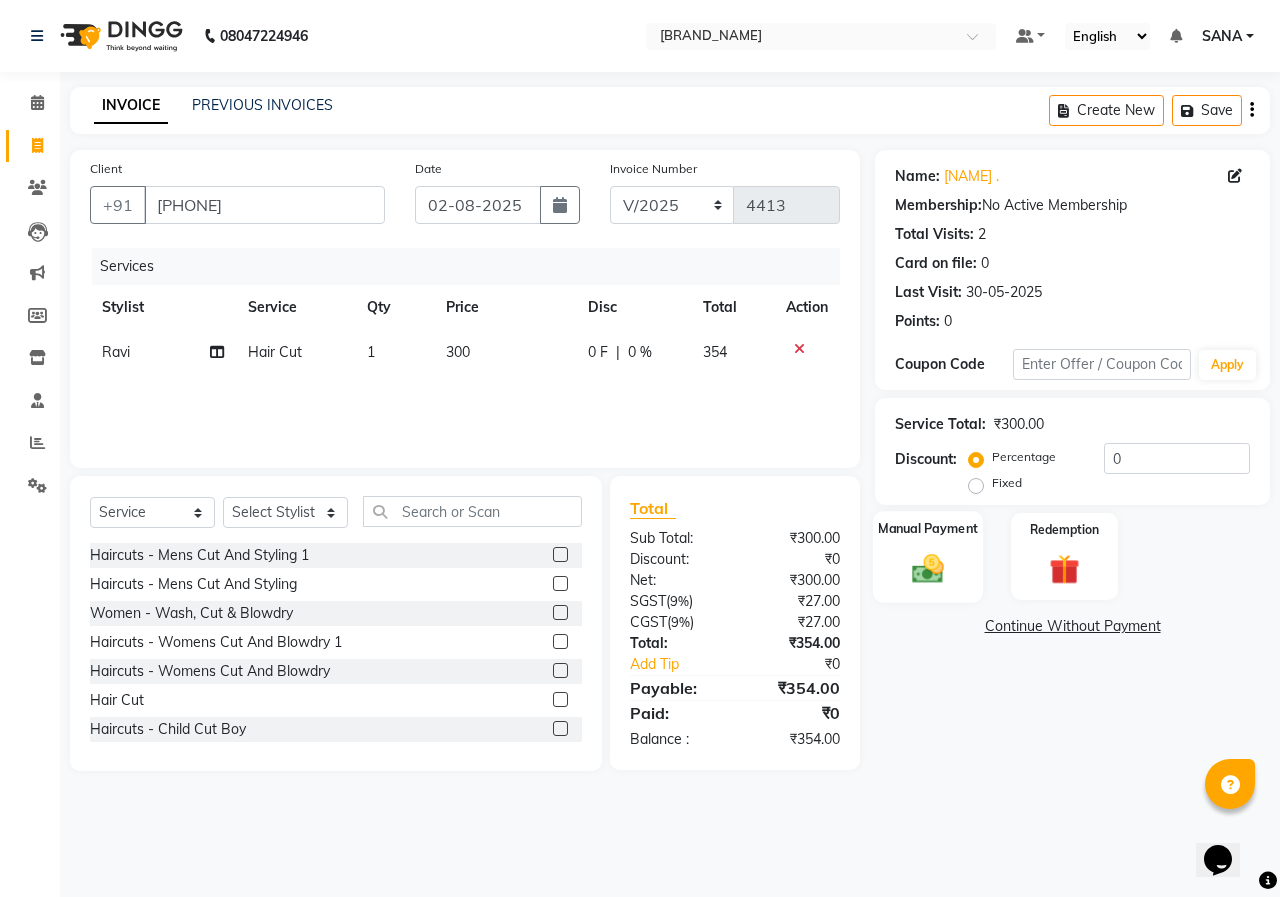 click 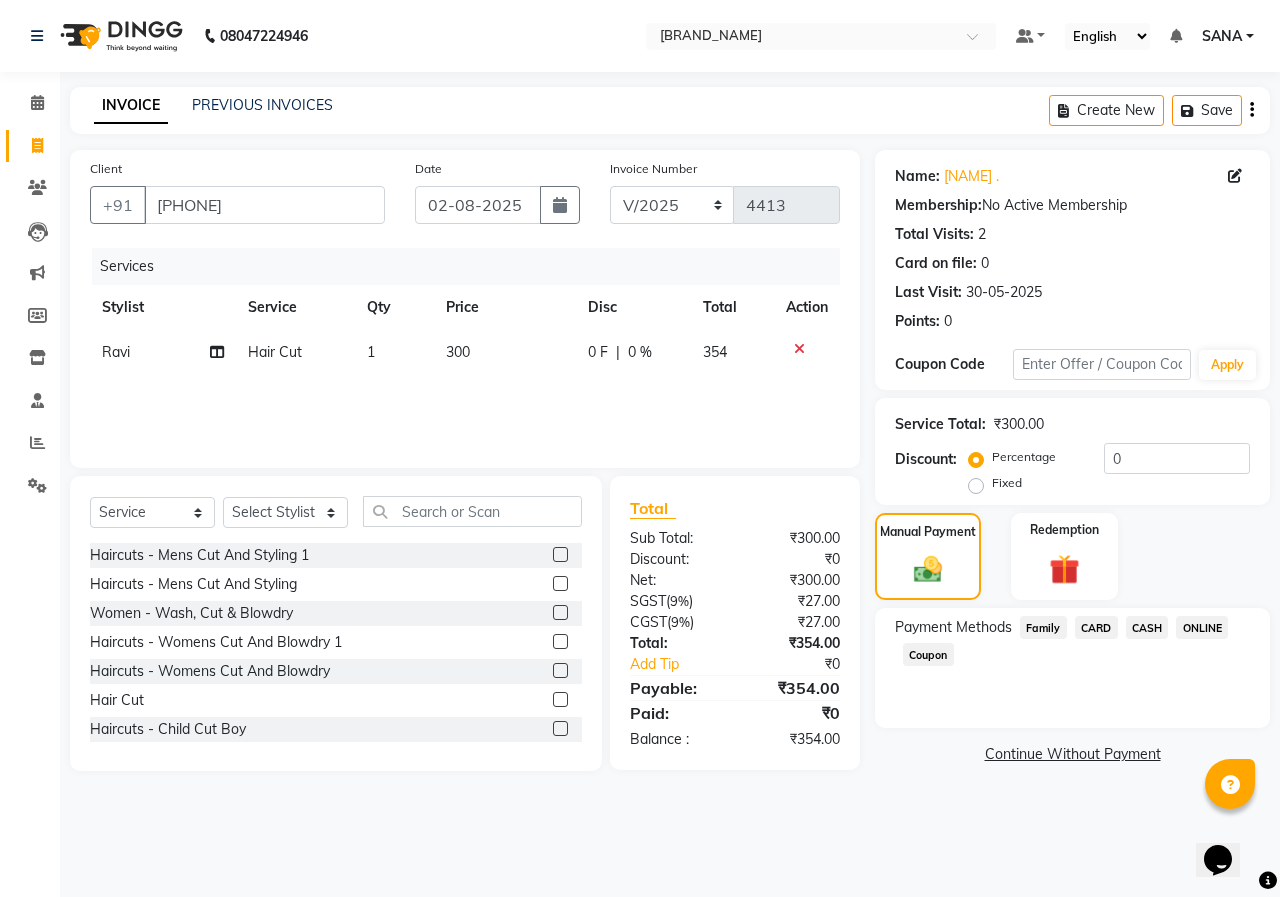 click on "ONLINE" 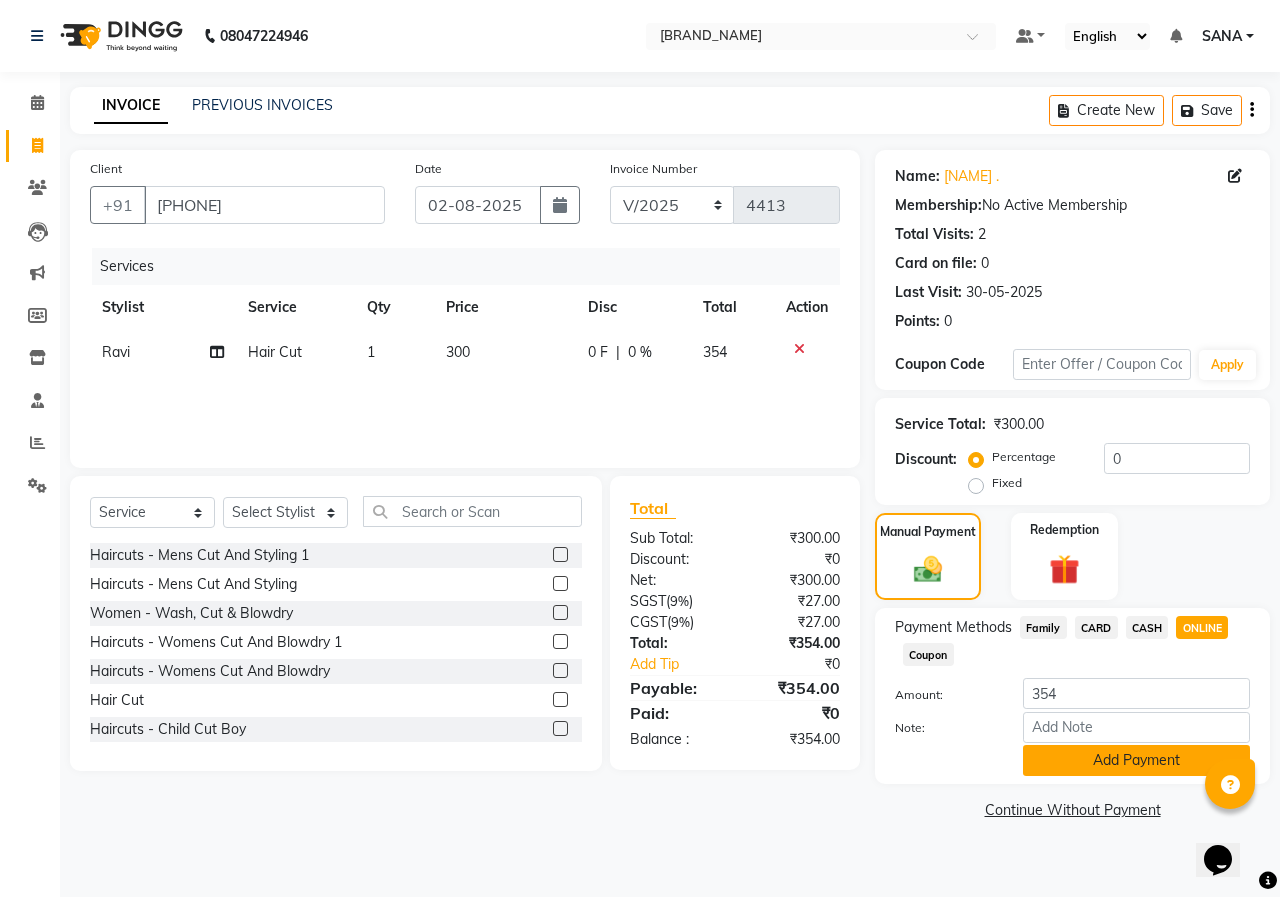 click on "Add Payment" 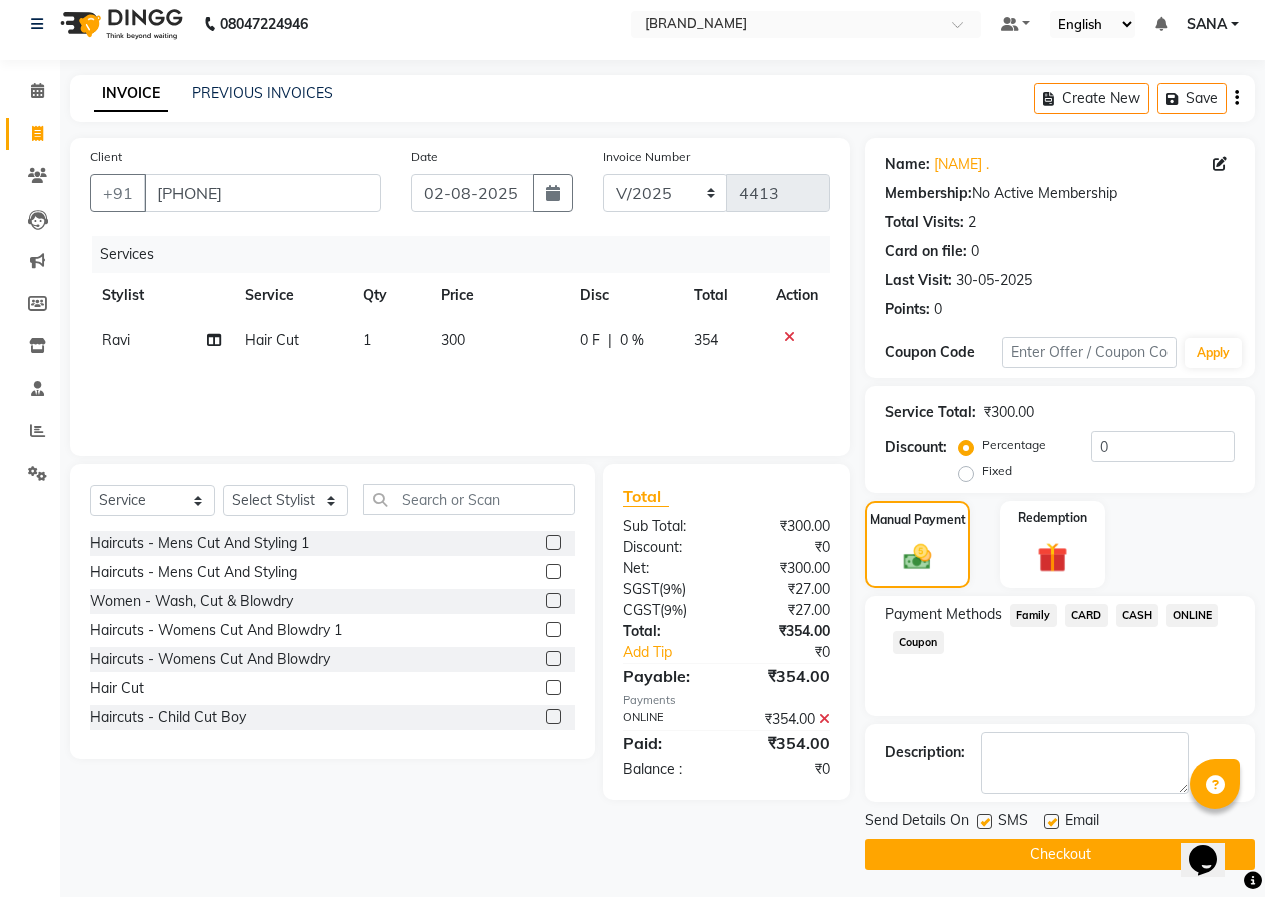scroll, scrollTop: 15, scrollLeft: 0, axis: vertical 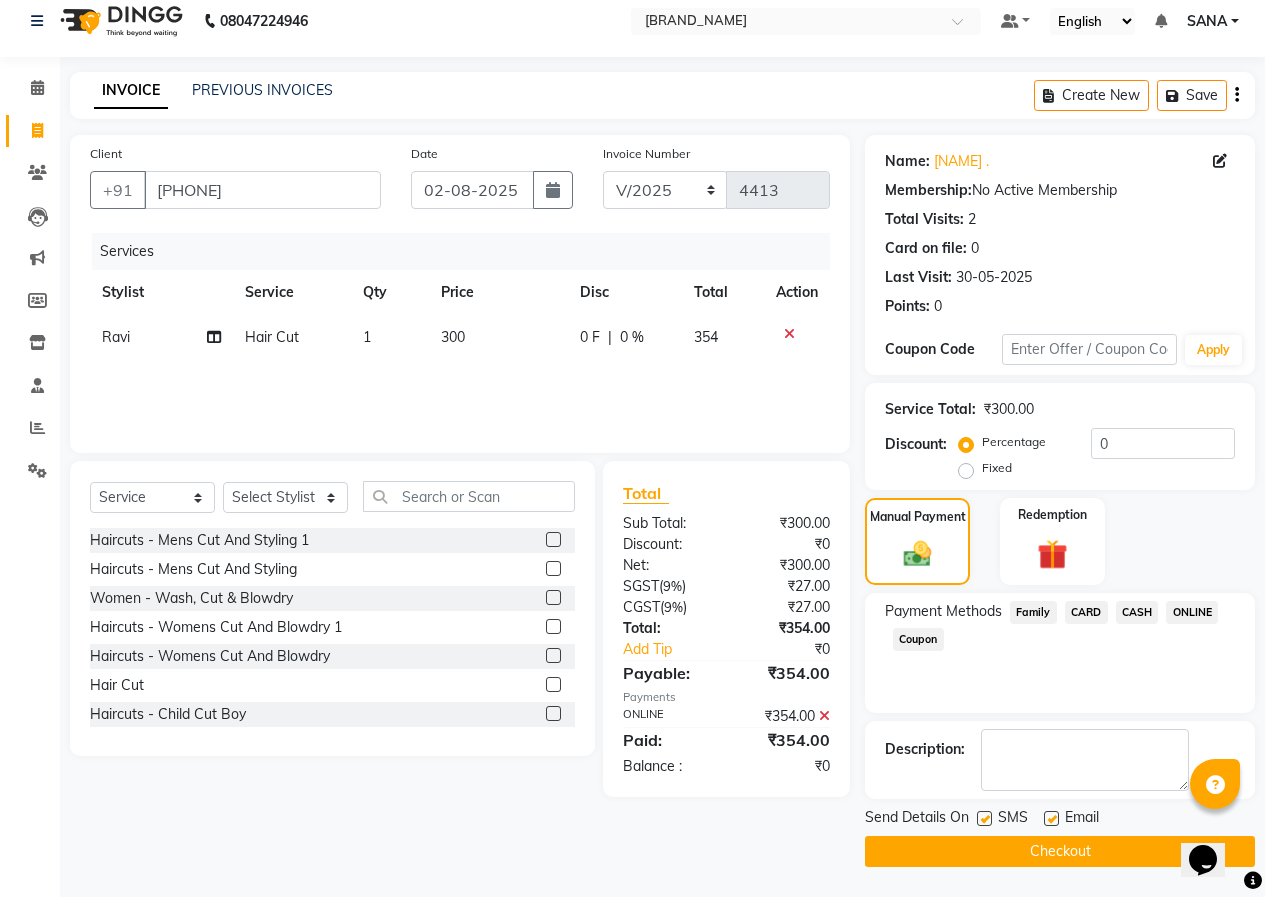 click on "Checkout" 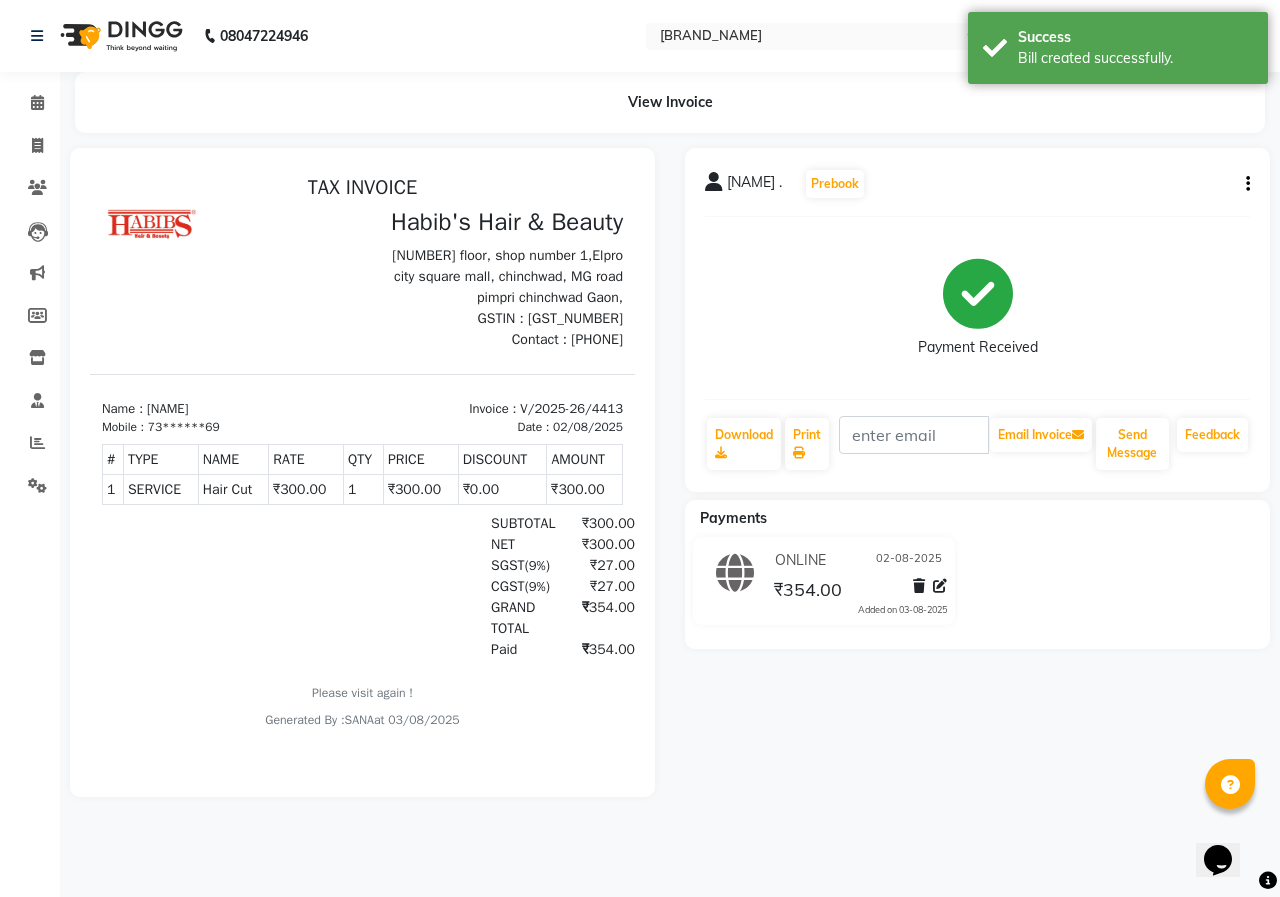 scroll, scrollTop: 0, scrollLeft: 0, axis: both 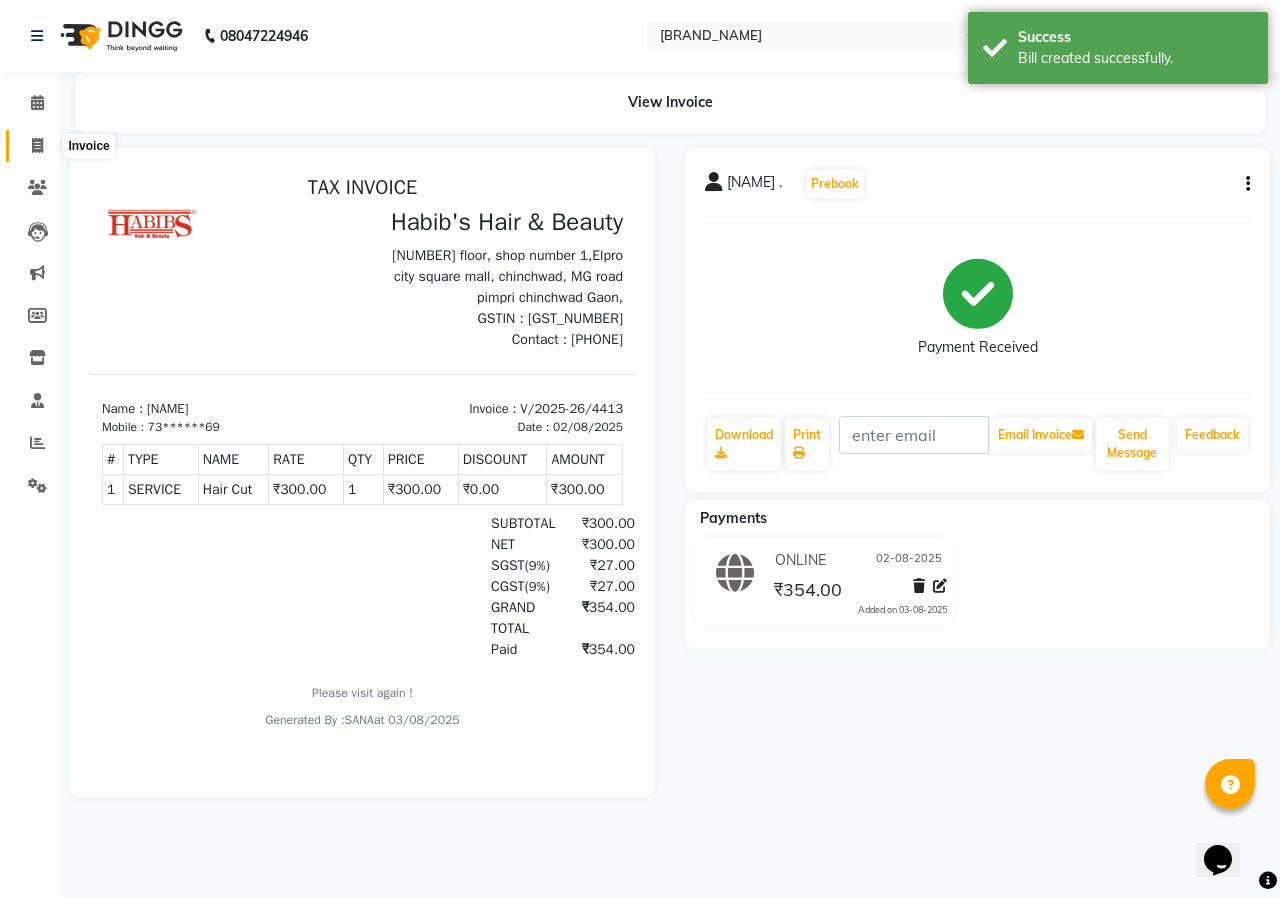 click 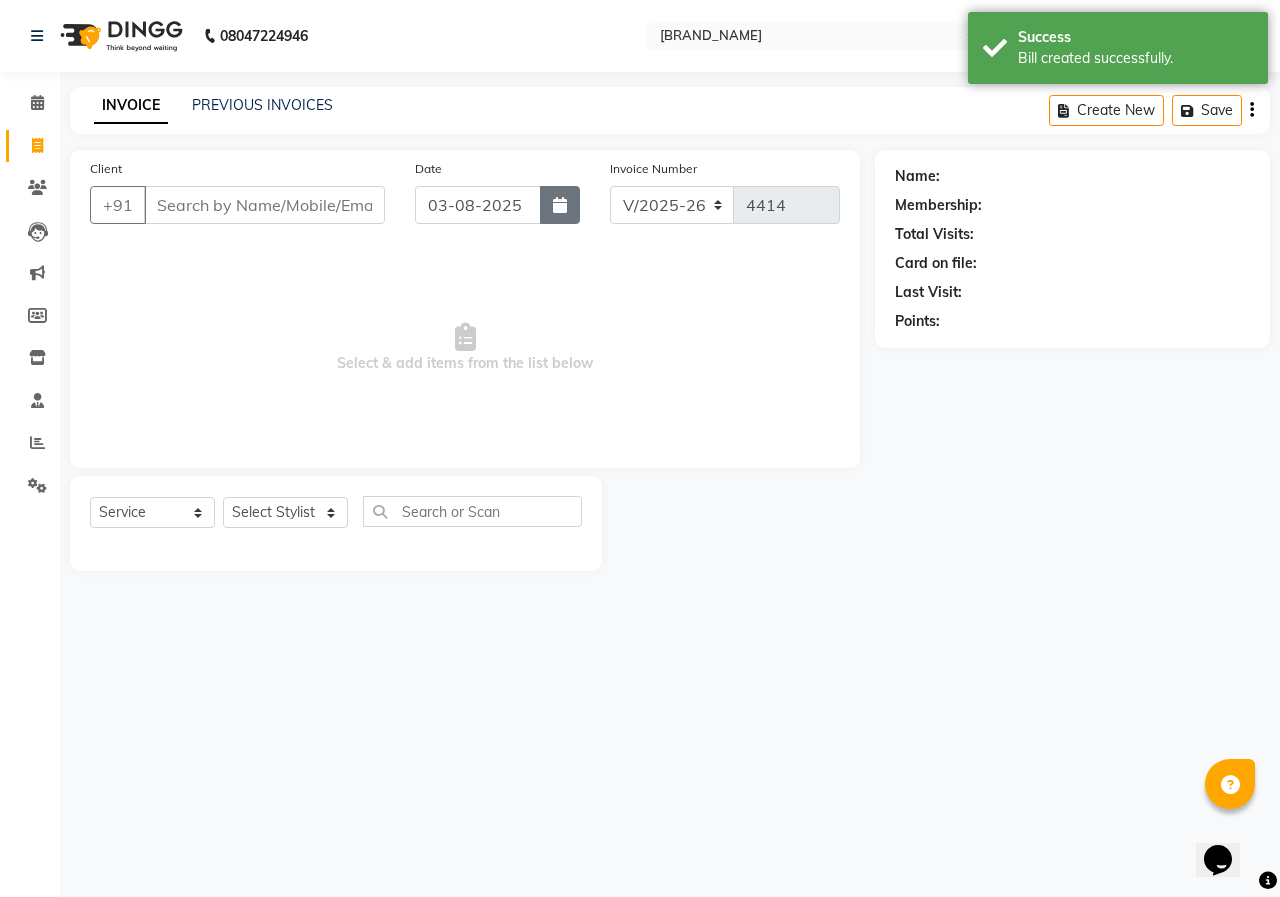 click 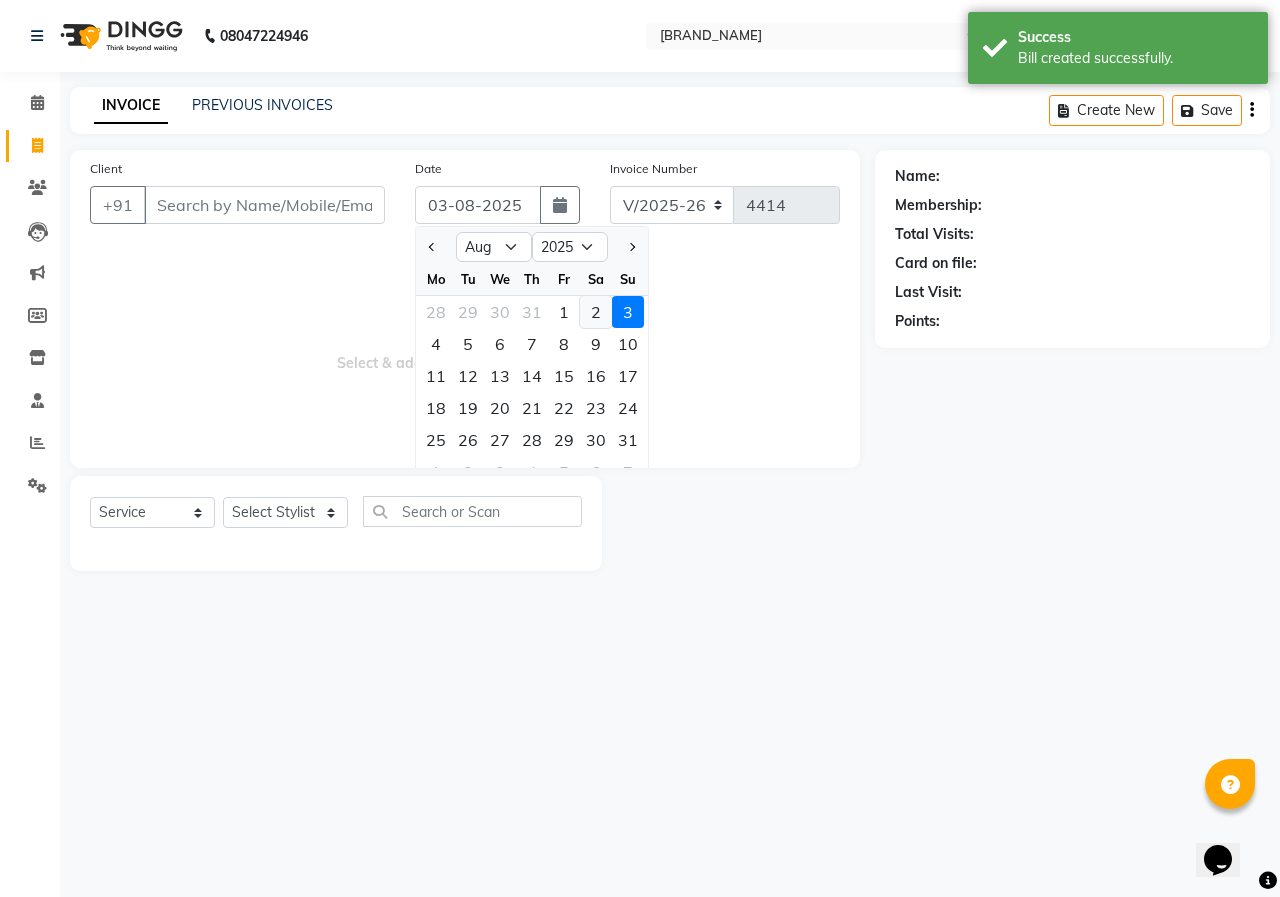 click on "2" 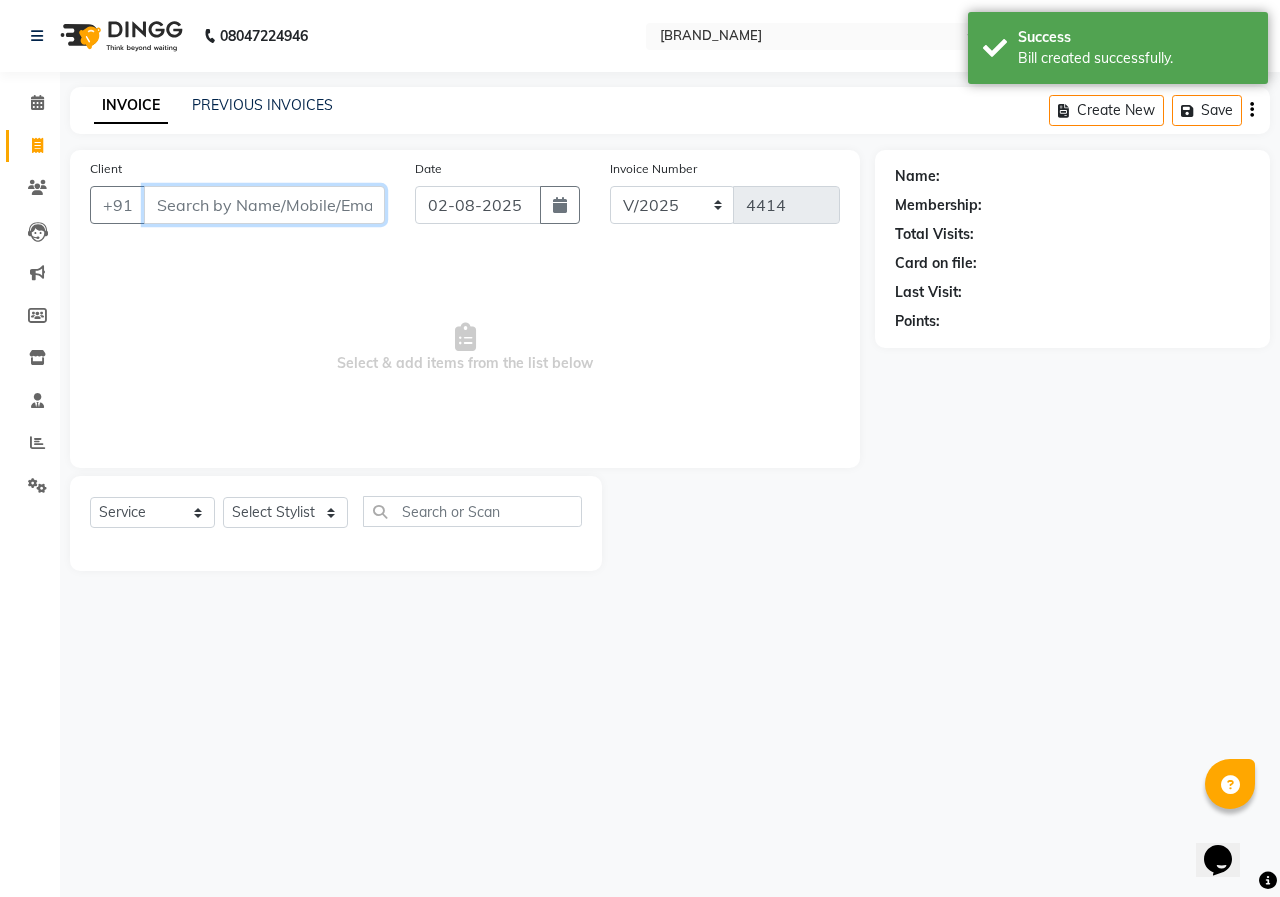 click on "Client" at bounding box center (264, 205) 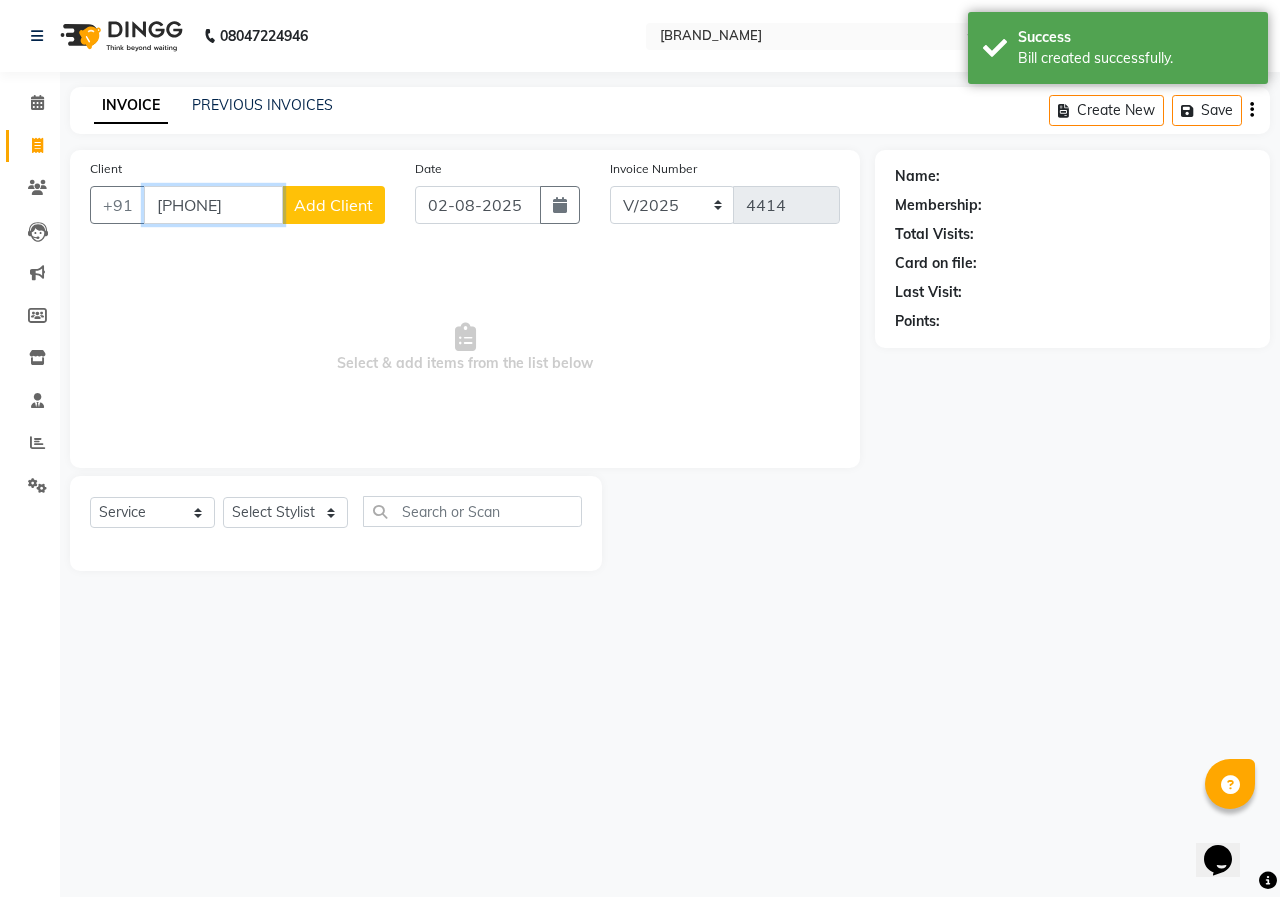 click on "[PHONE]" at bounding box center (213, 205) 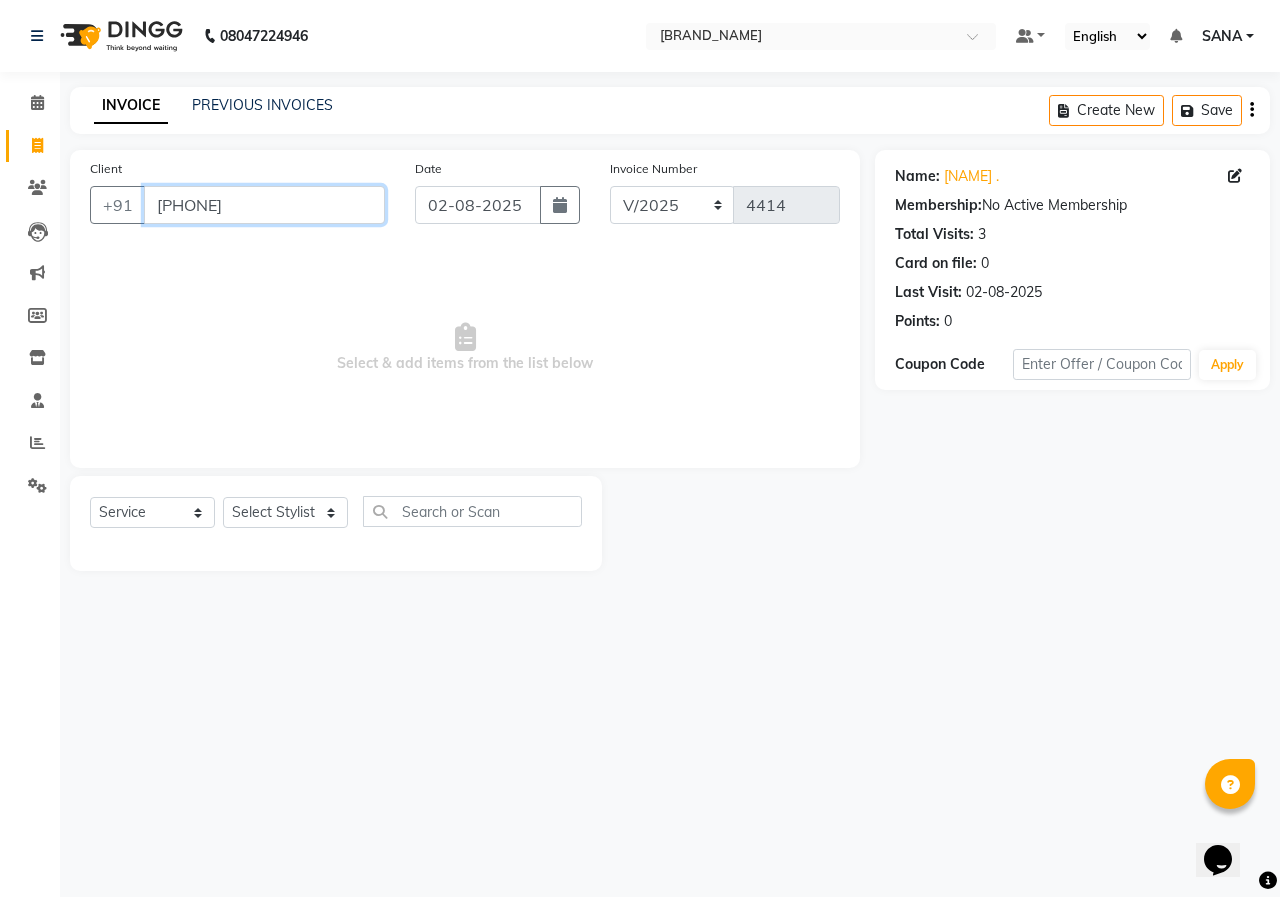 click on "[PHONE]" at bounding box center [264, 205] 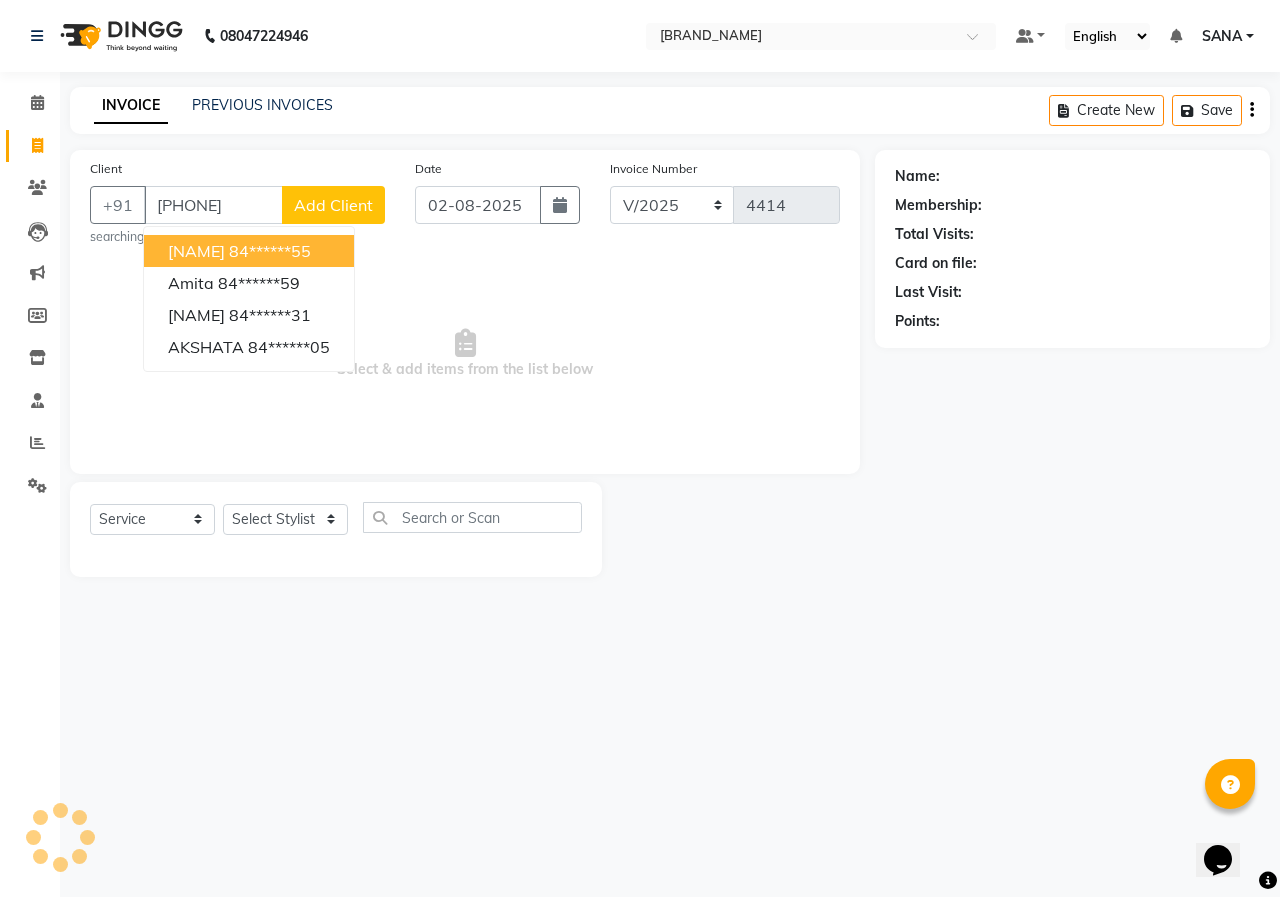 click on "Add Client" 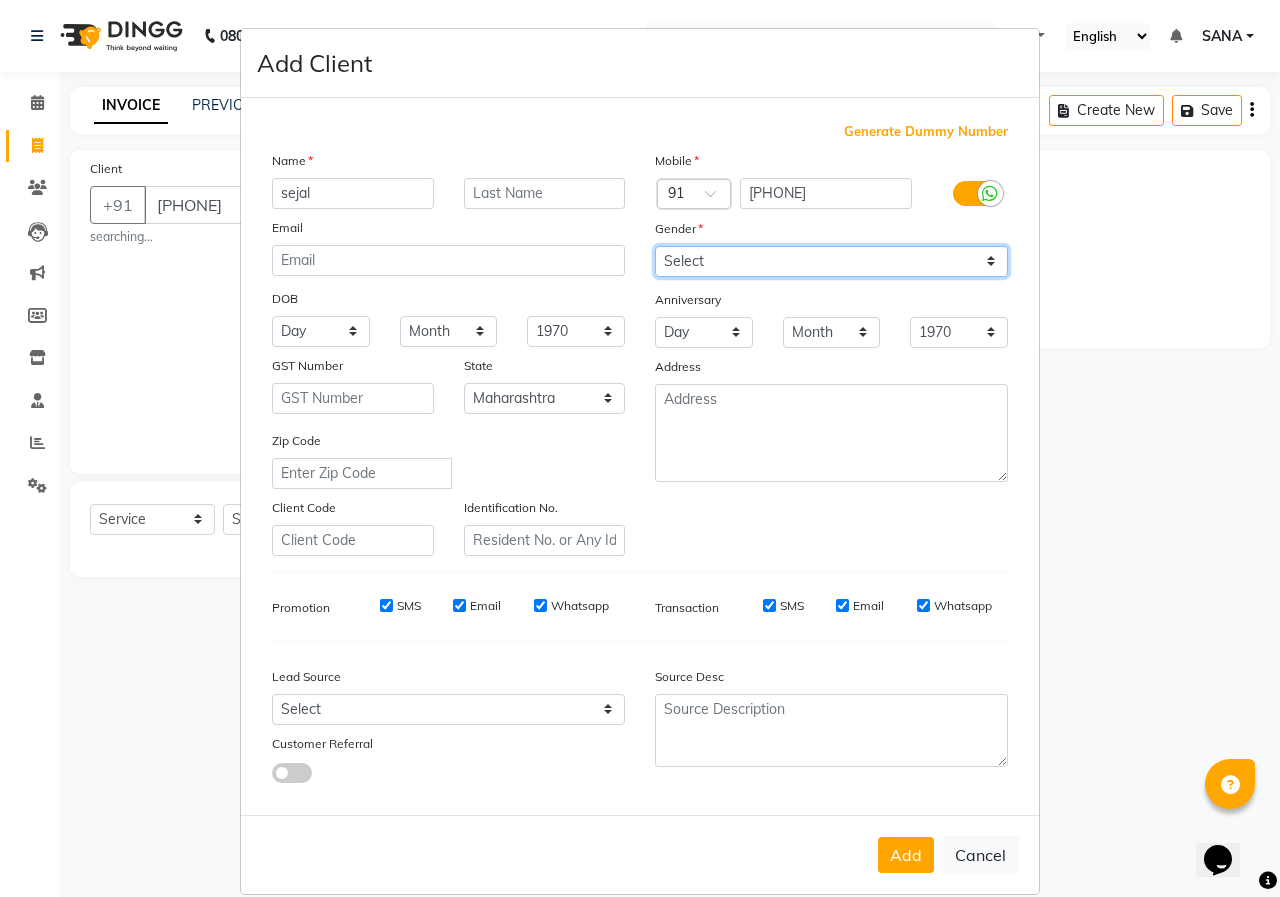 drag, startPoint x: 662, startPoint y: 263, endPoint x: 744, endPoint y: 429, distance: 185.14859 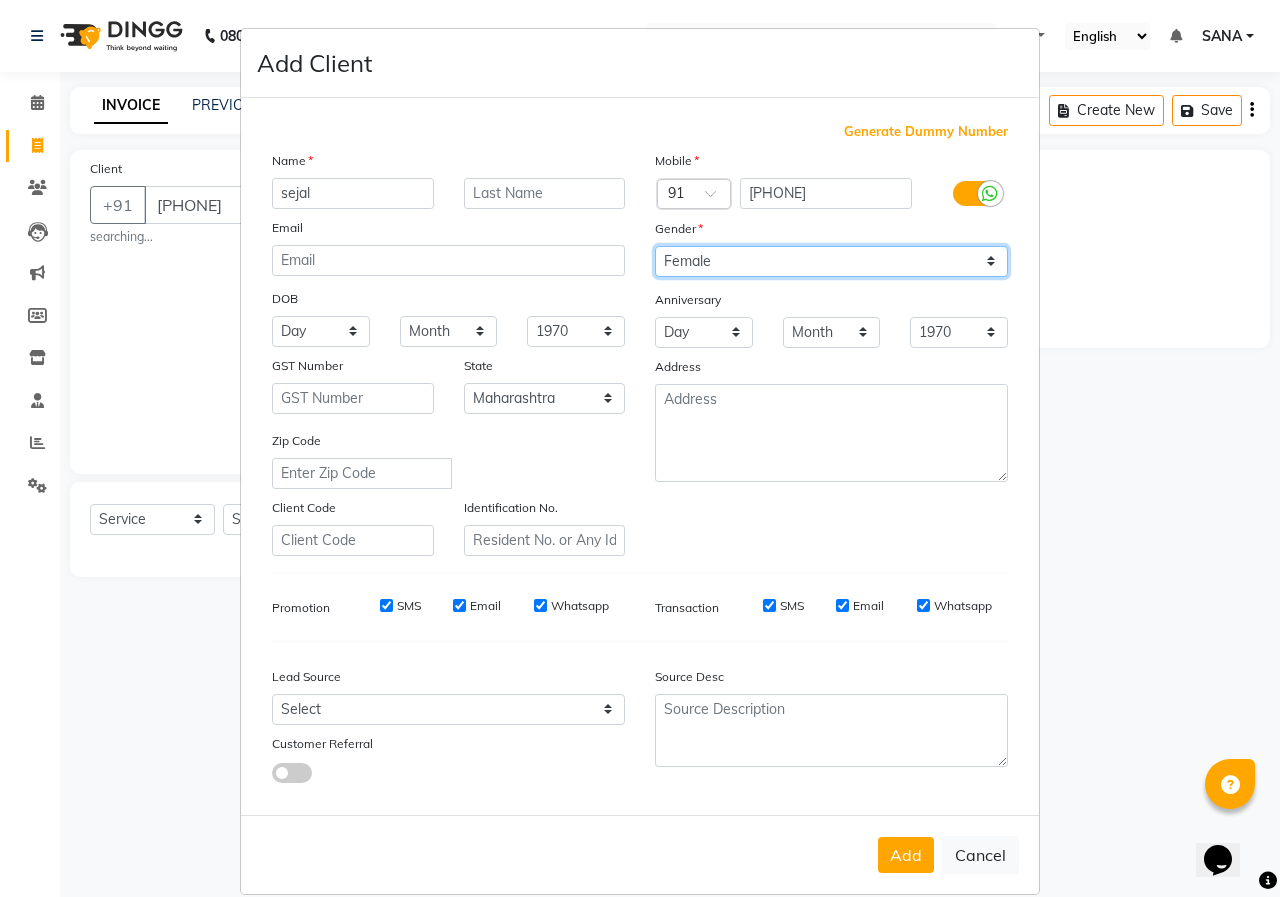 click on "Select Male Female Other Prefer Not To Say" at bounding box center [831, 261] 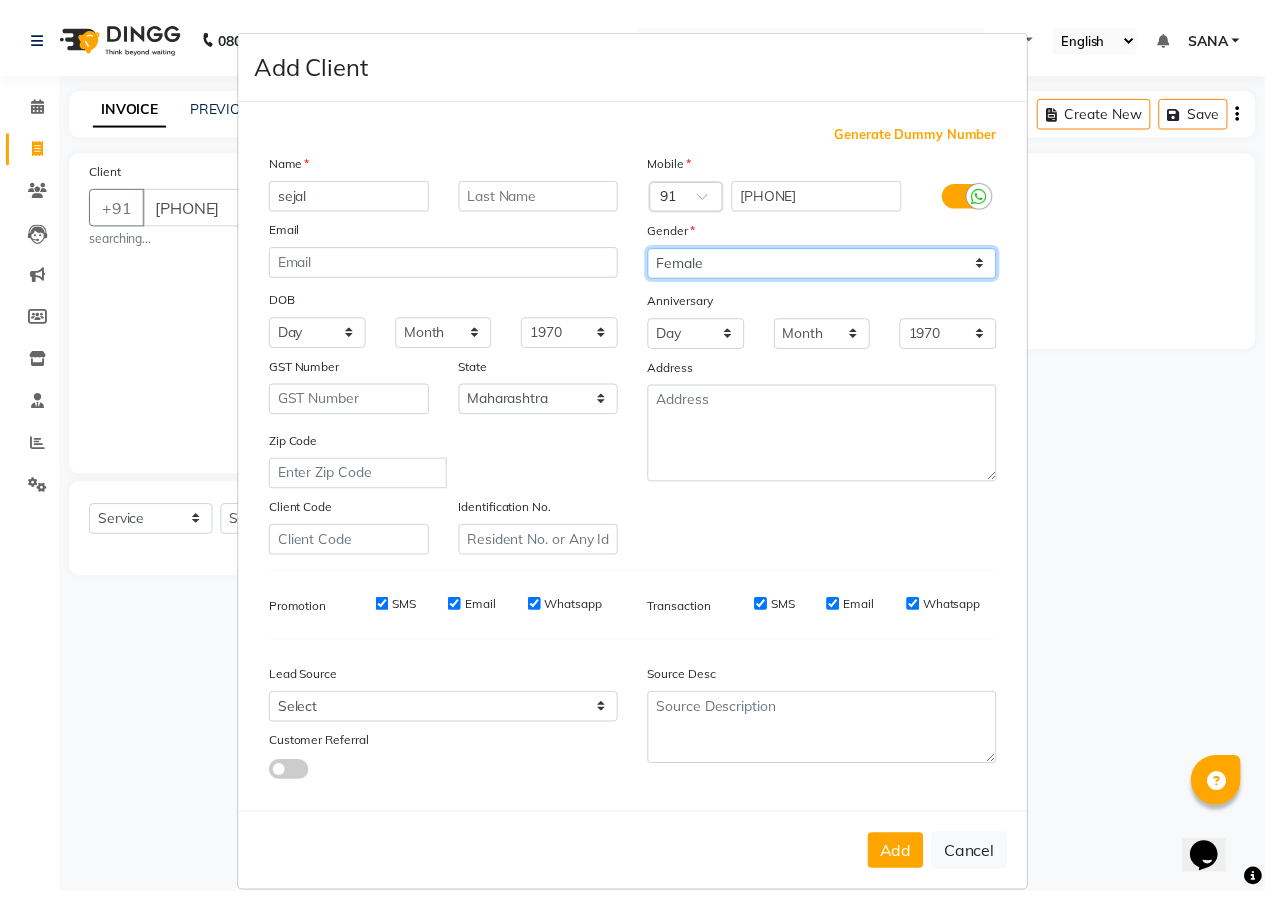 scroll, scrollTop: 26, scrollLeft: 0, axis: vertical 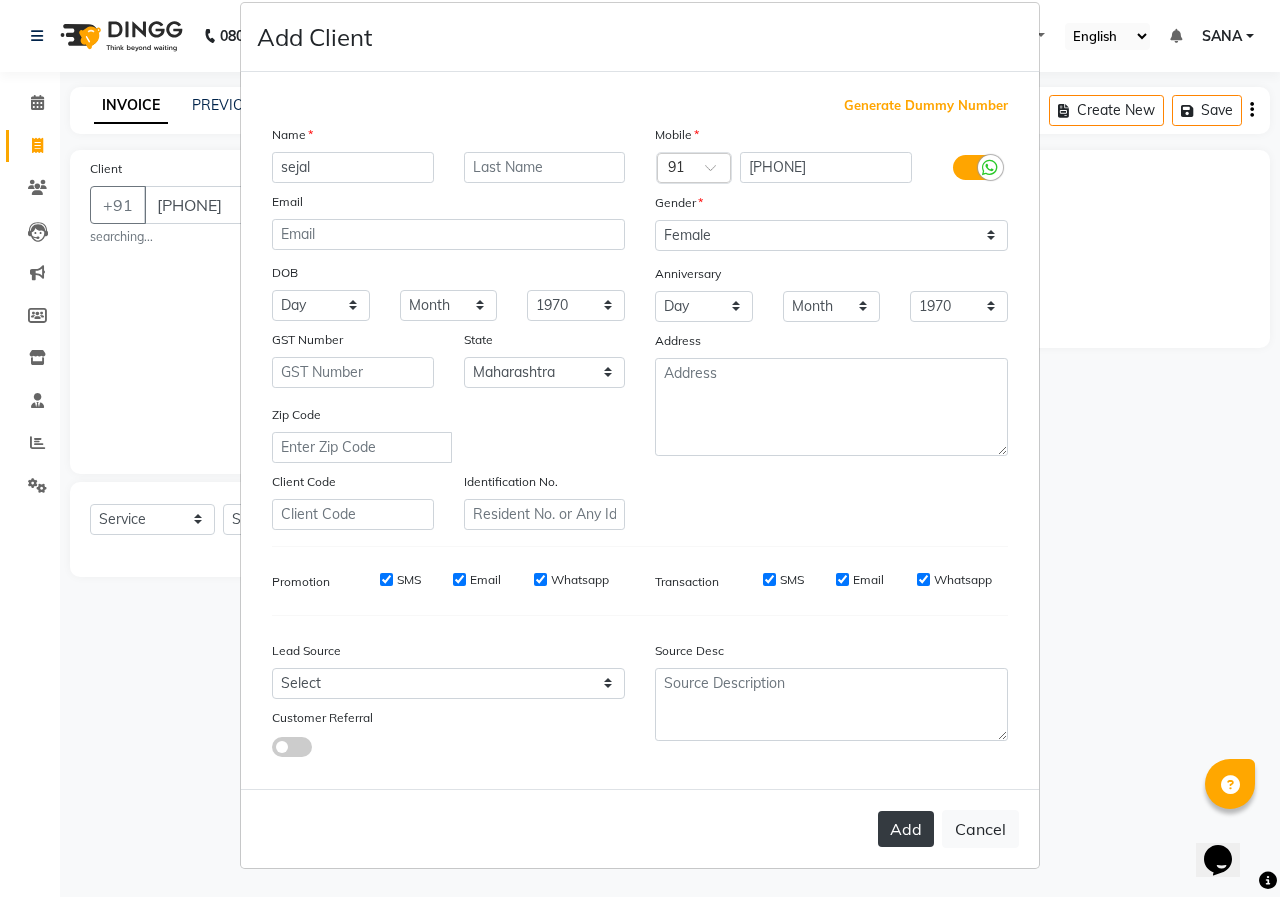 click on "Add" at bounding box center (906, 829) 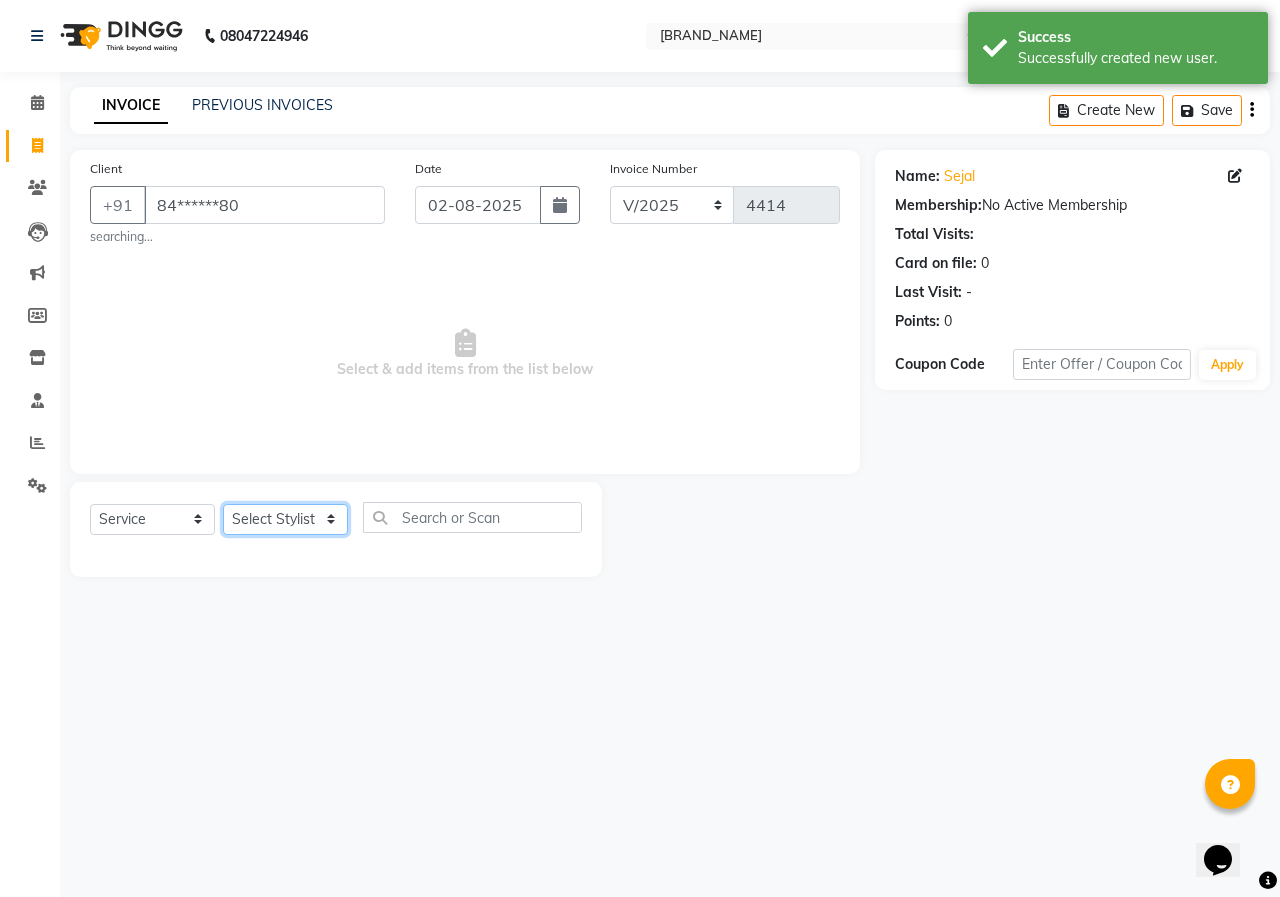 click on "Select Stylist ANUSHKA GAURI GUDDU Keshav Maushi Mhaske  priya  Rahul Ravi  Roshan Sagar SANA Sangam Sanika shabnam SONALI  subhan" 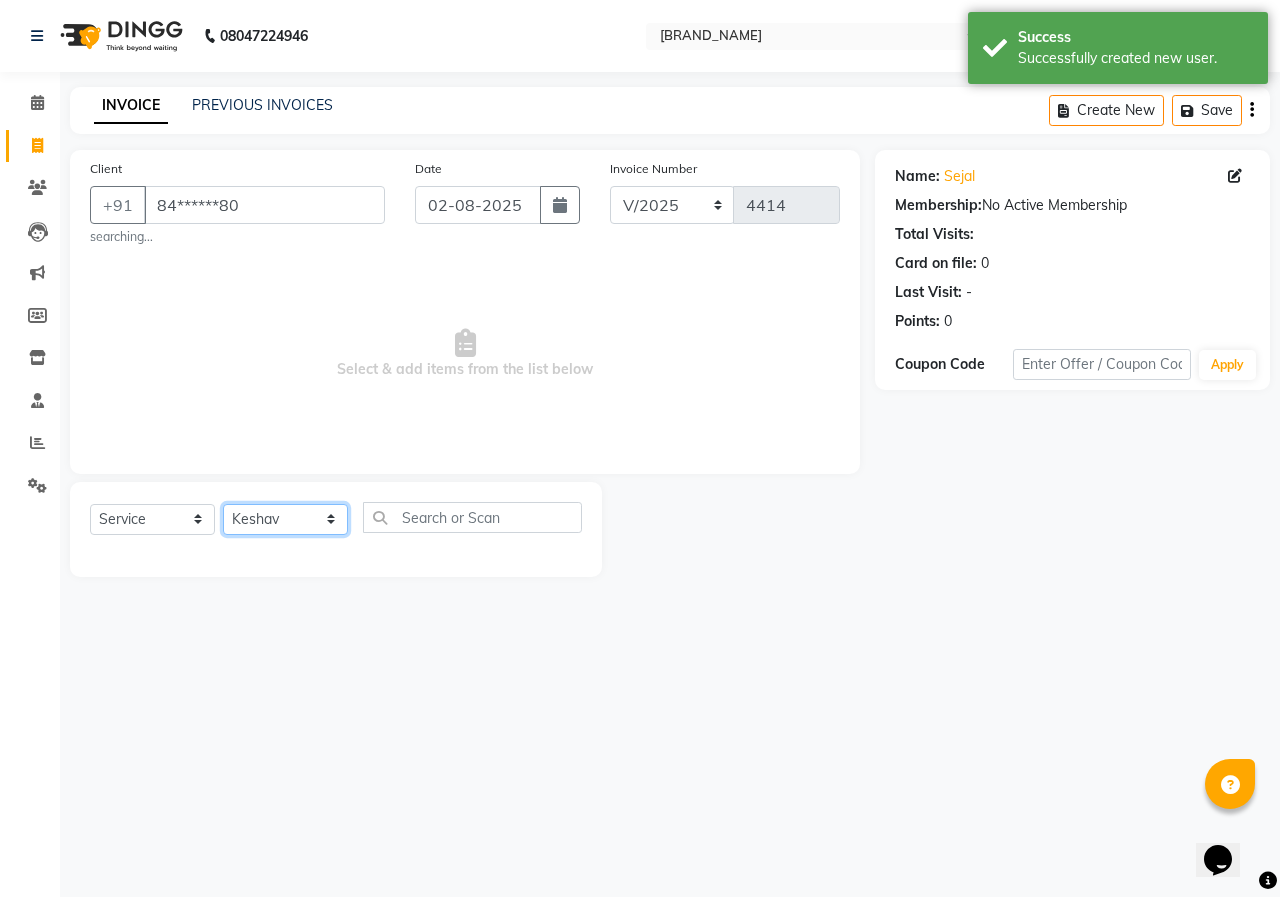 click on "Select Stylist ANUSHKA GAURI GUDDU Keshav Maushi Mhaske  priya  Rahul Ravi  Roshan Sagar SANA Sangam Sanika shabnam SONALI  subhan" 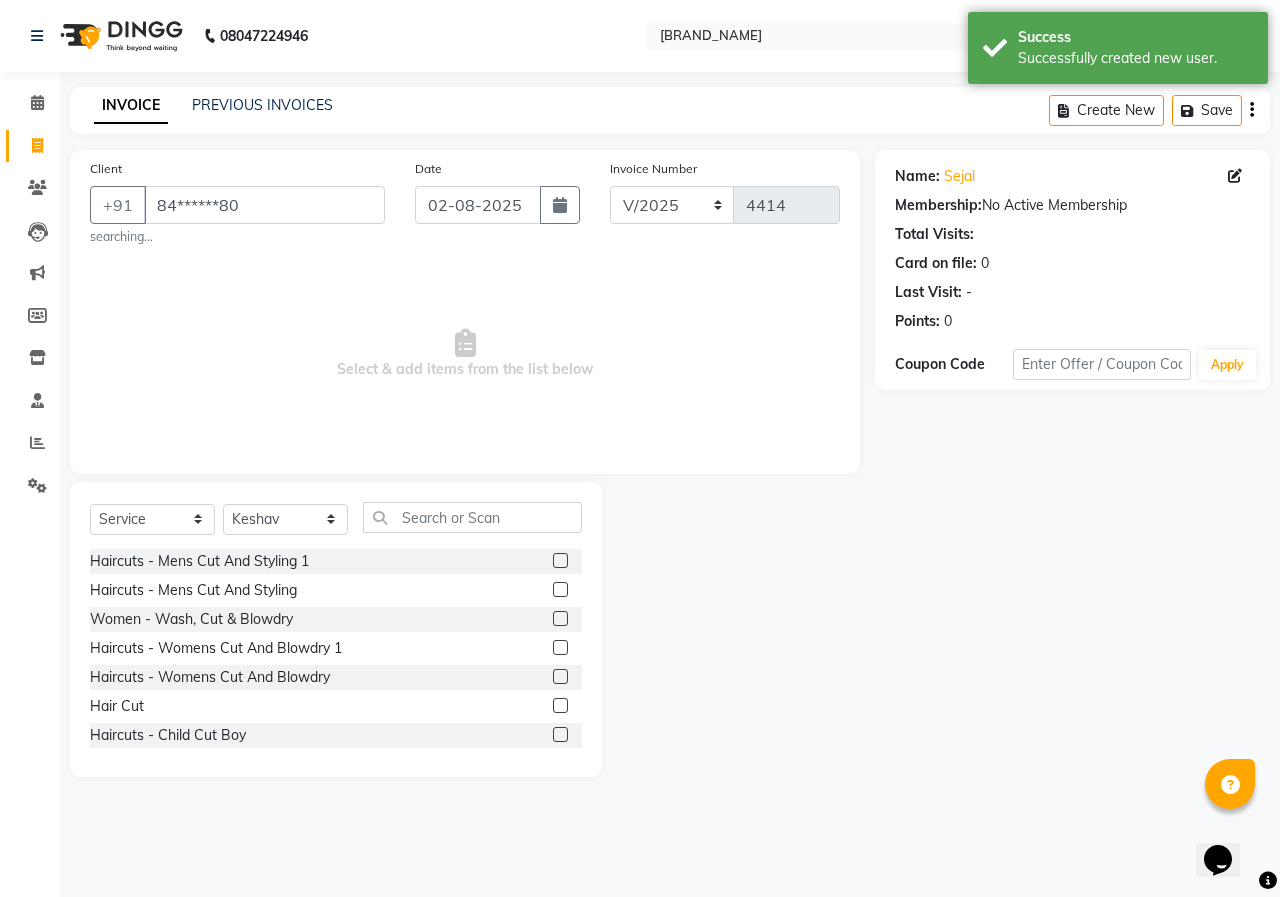 click 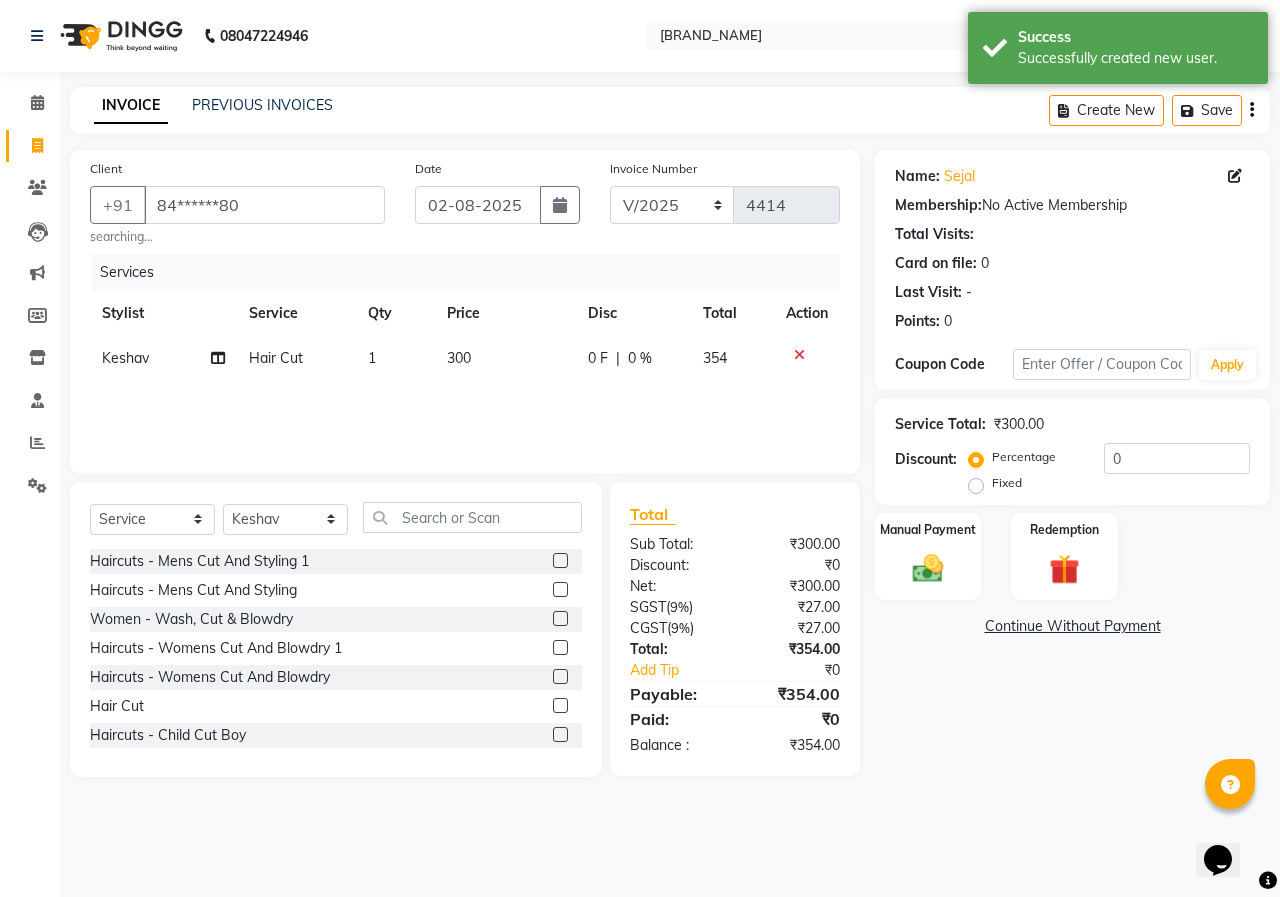 click 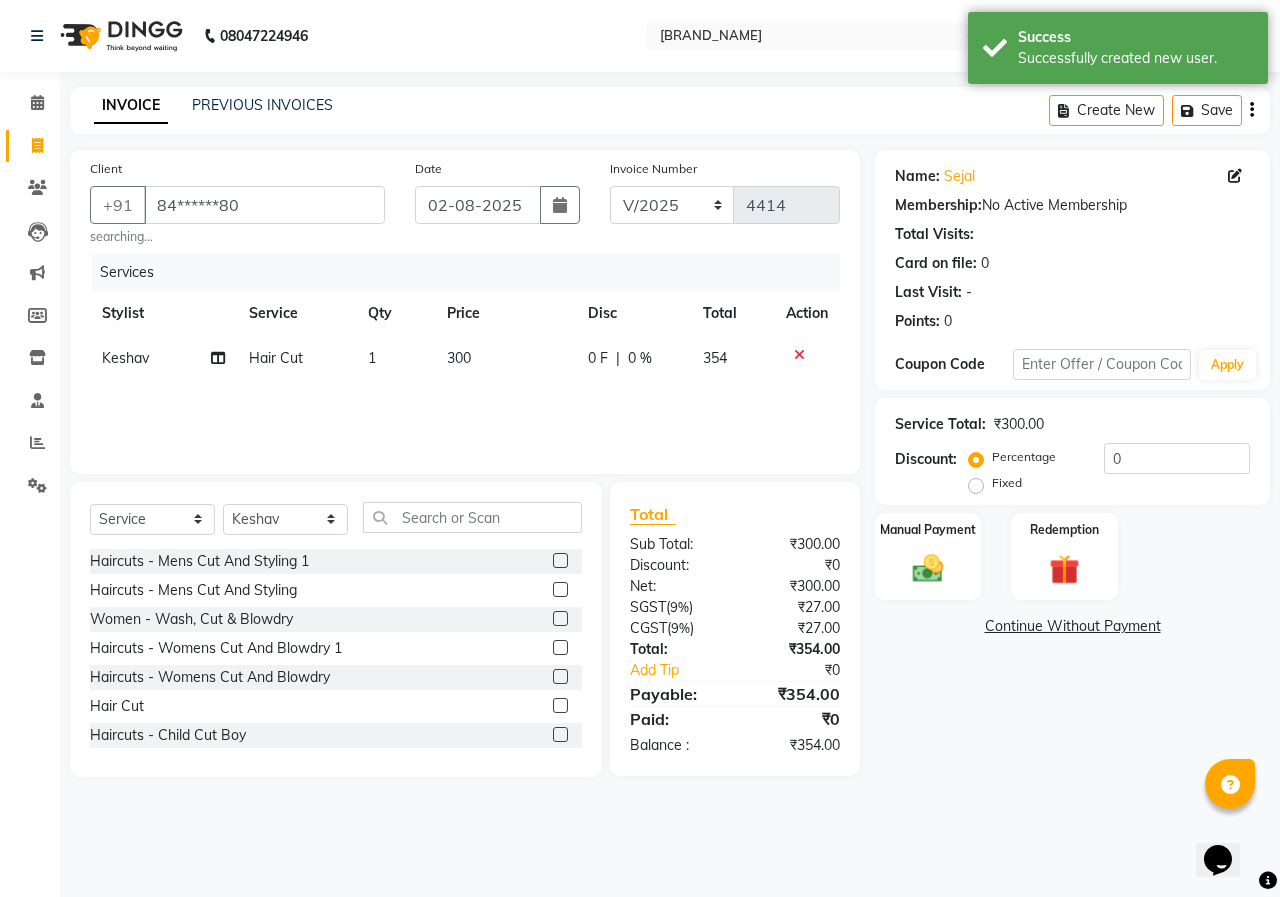 click at bounding box center [559, 706] 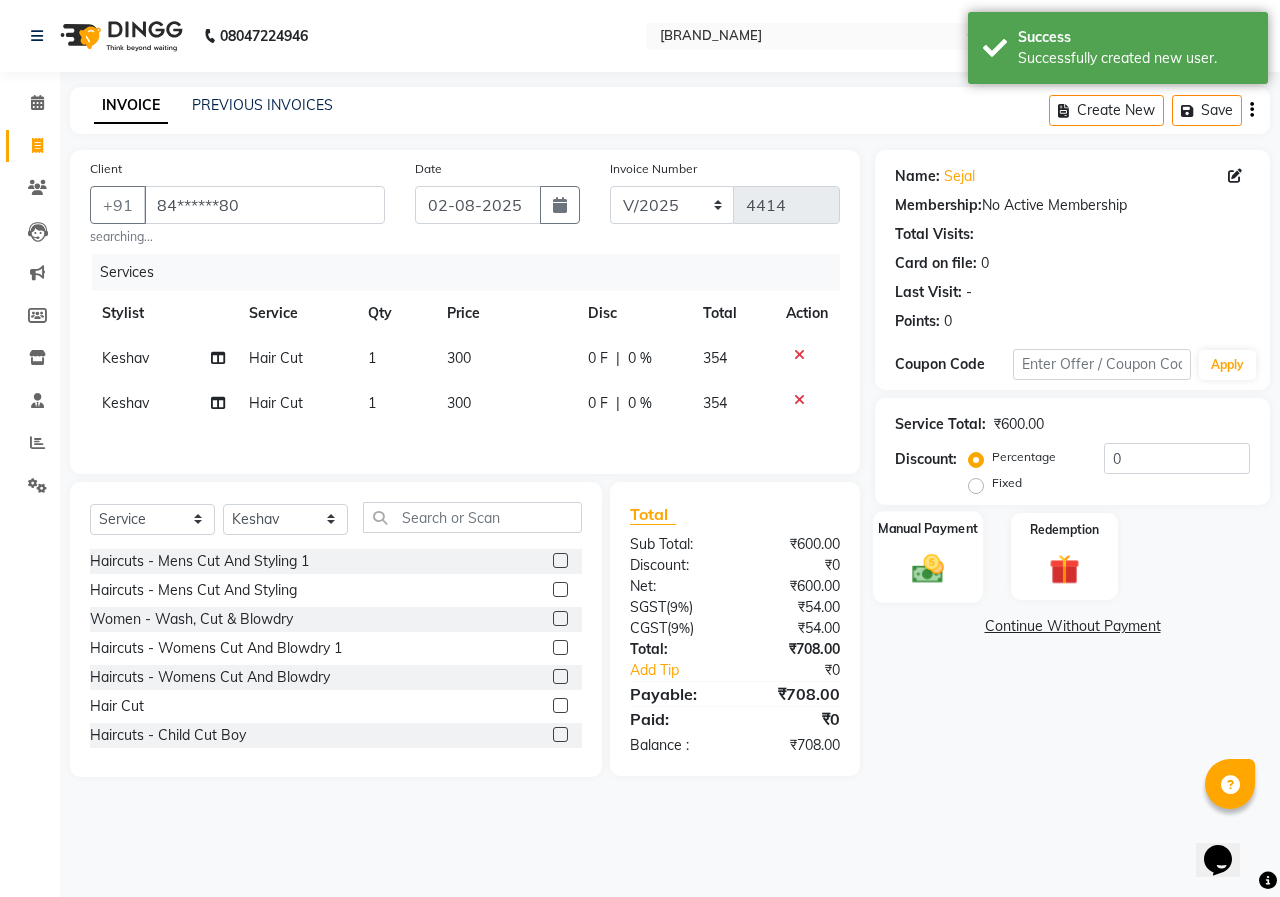 click 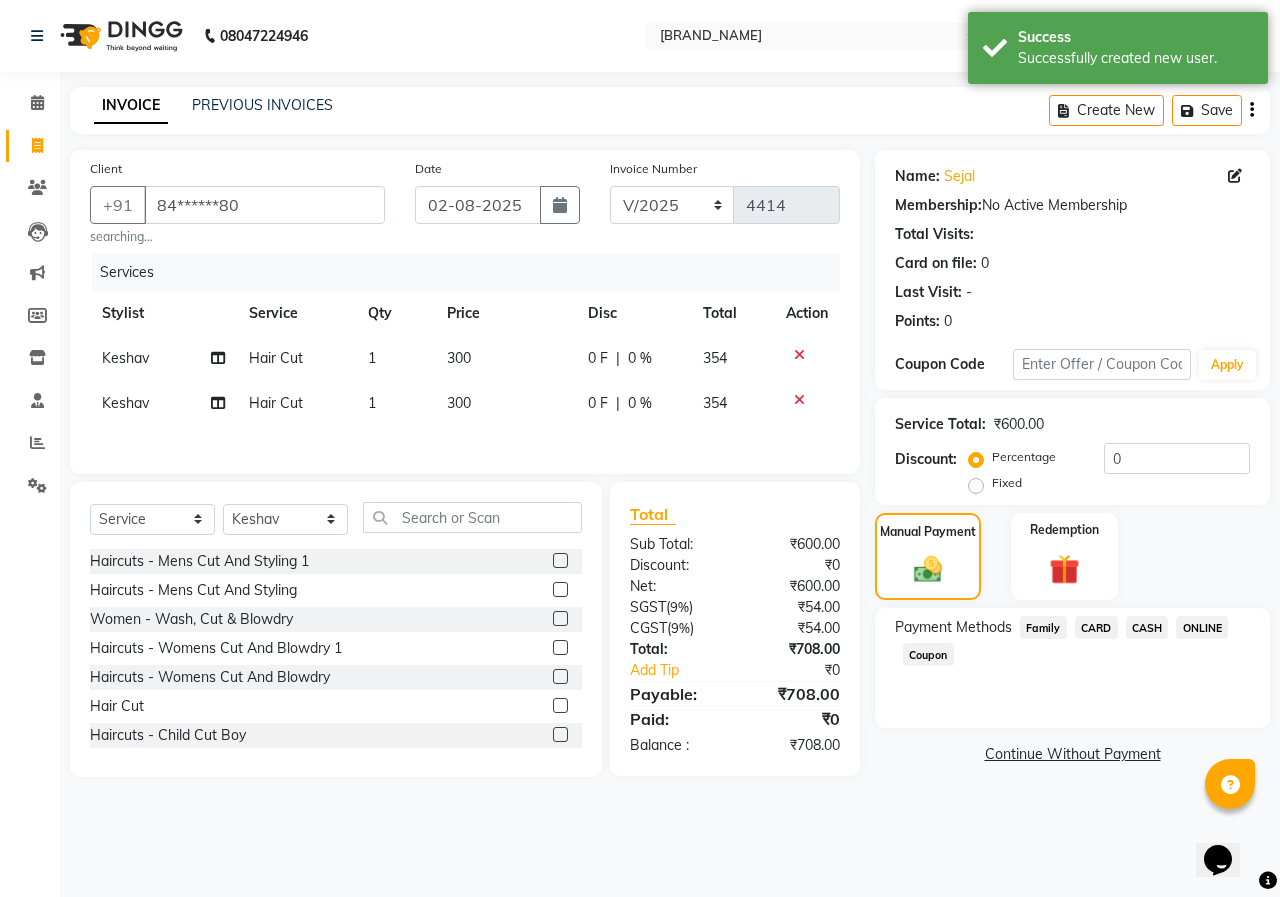 click on "ONLINE" 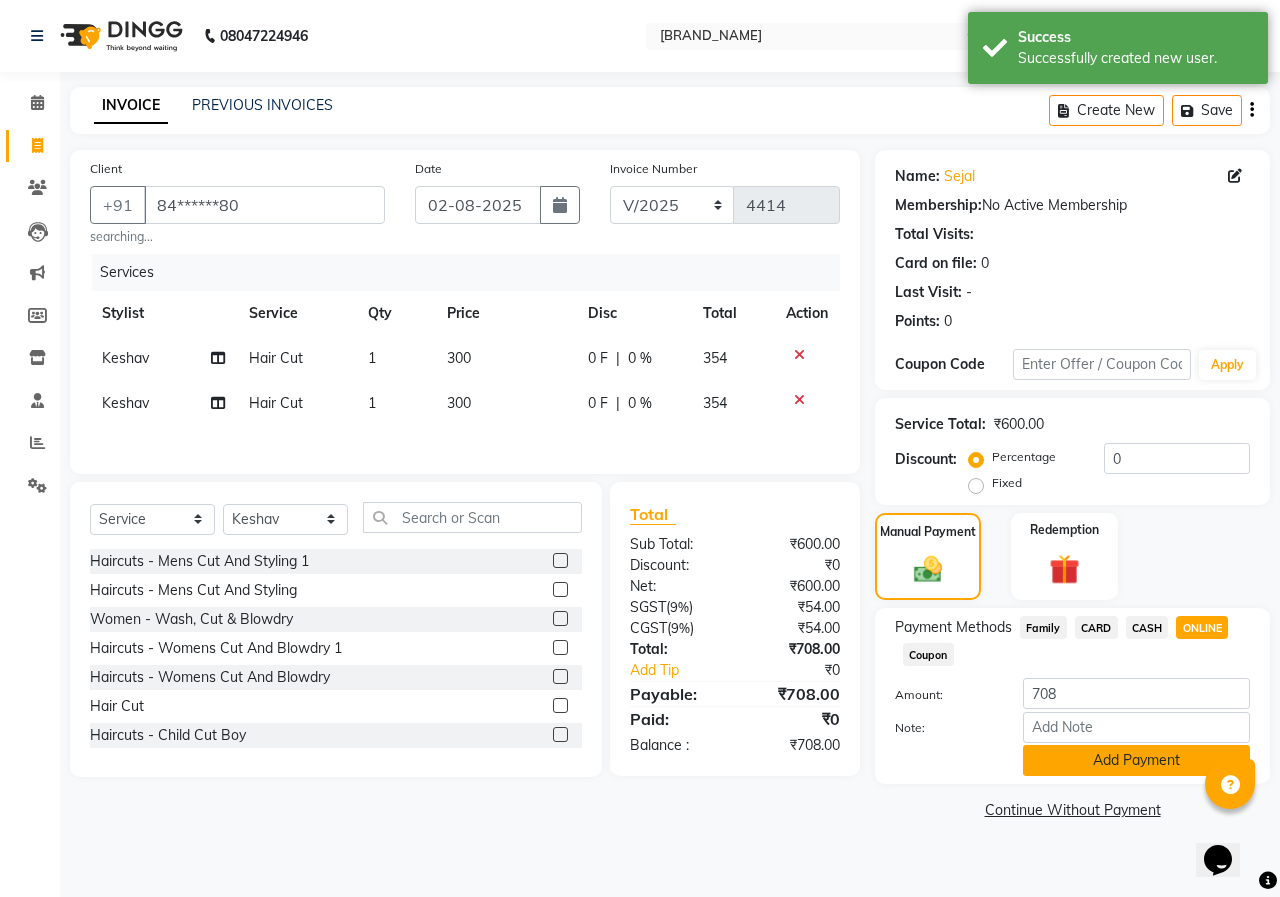 click on "Add Payment" 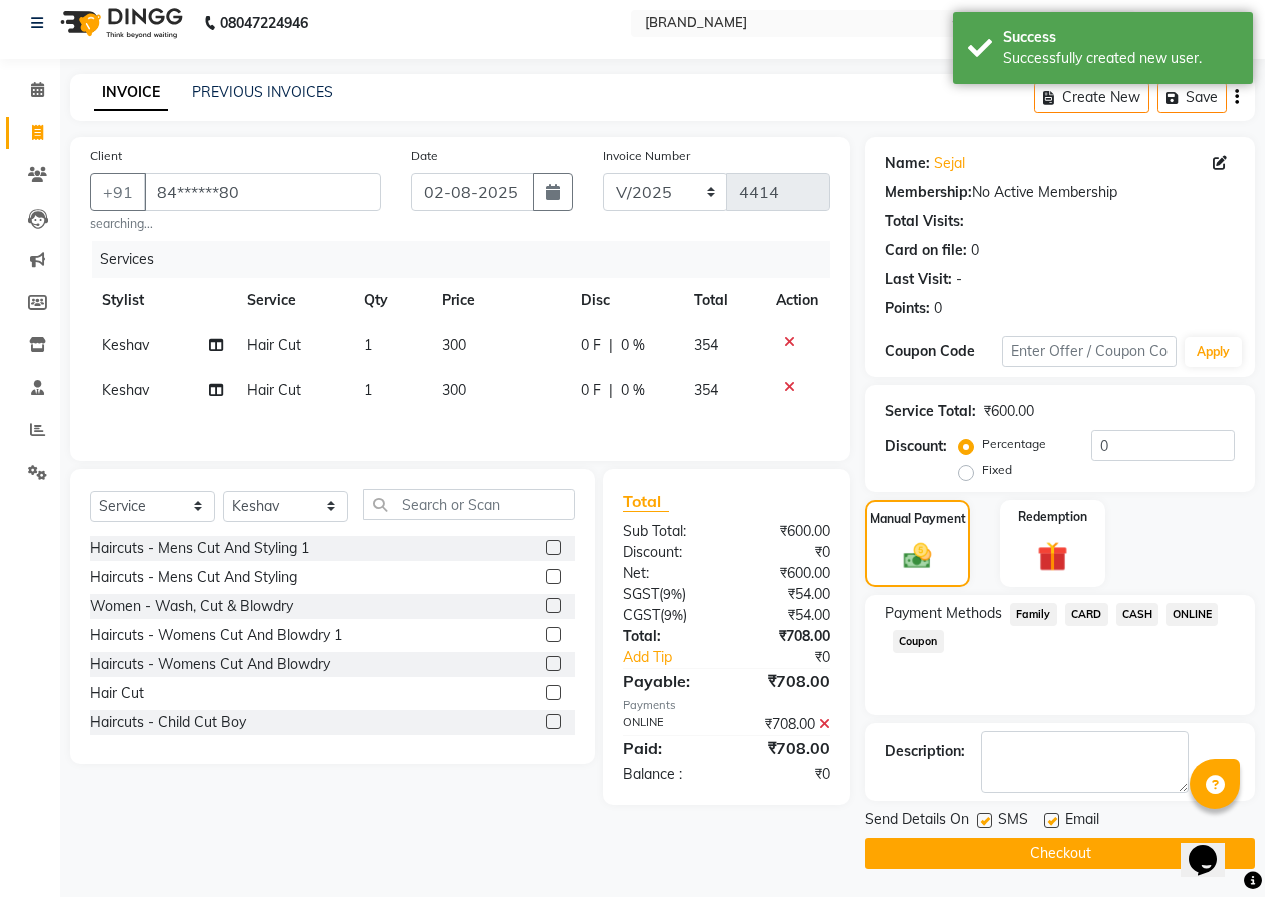 scroll, scrollTop: 15, scrollLeft: 0, axis: vertical 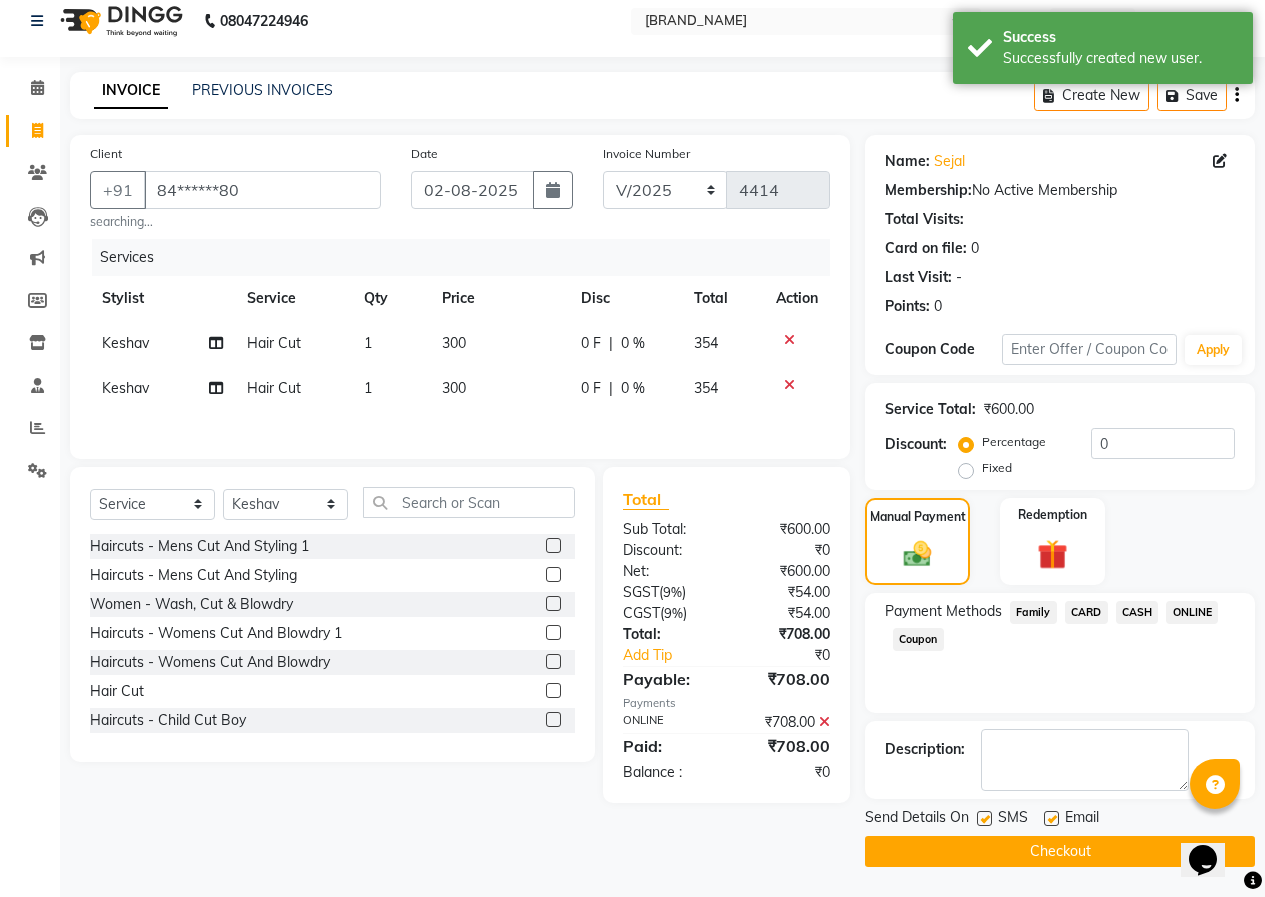 click on "Checkout" 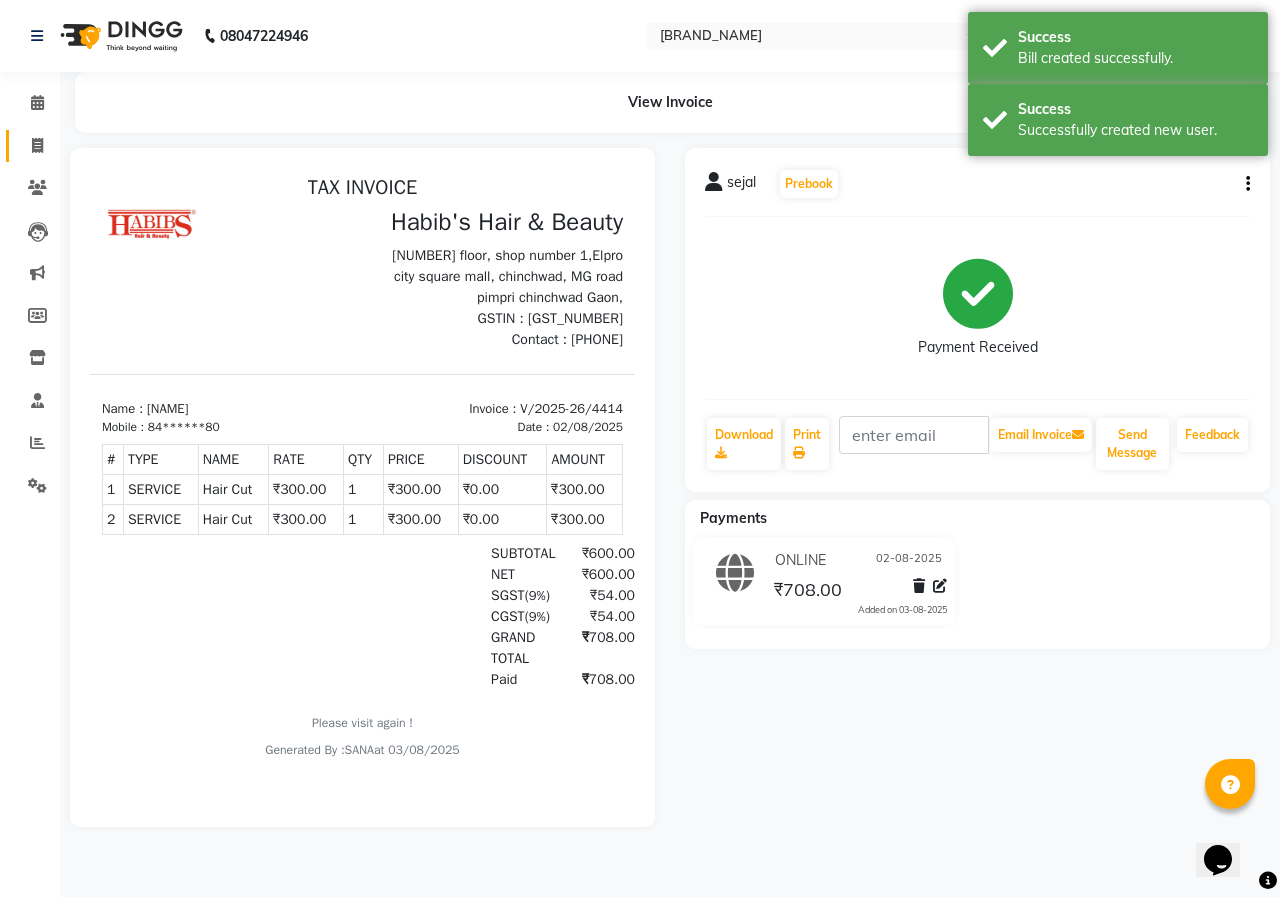 scroll, scrollTop: 0, scrollLeft: 0, axis: both 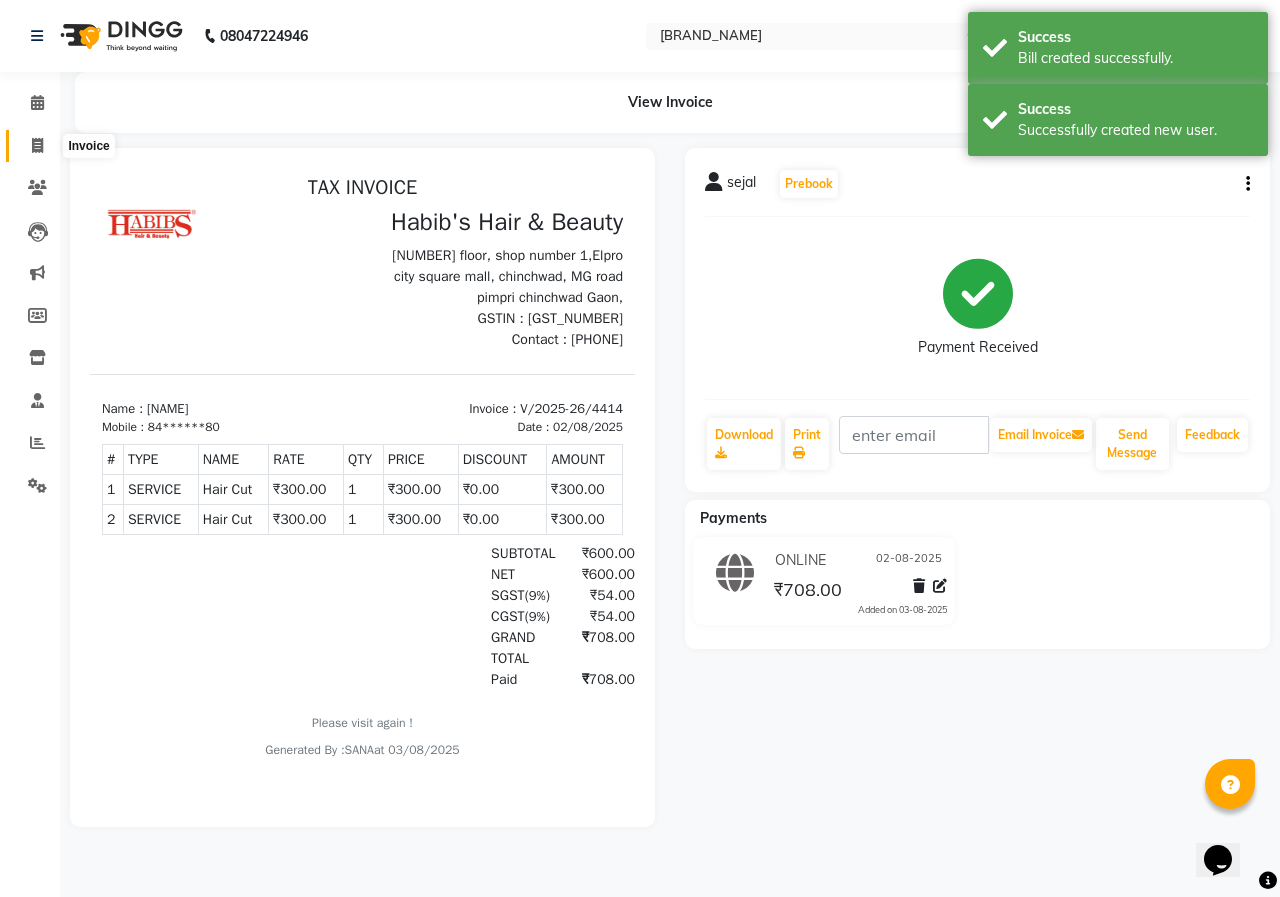 click 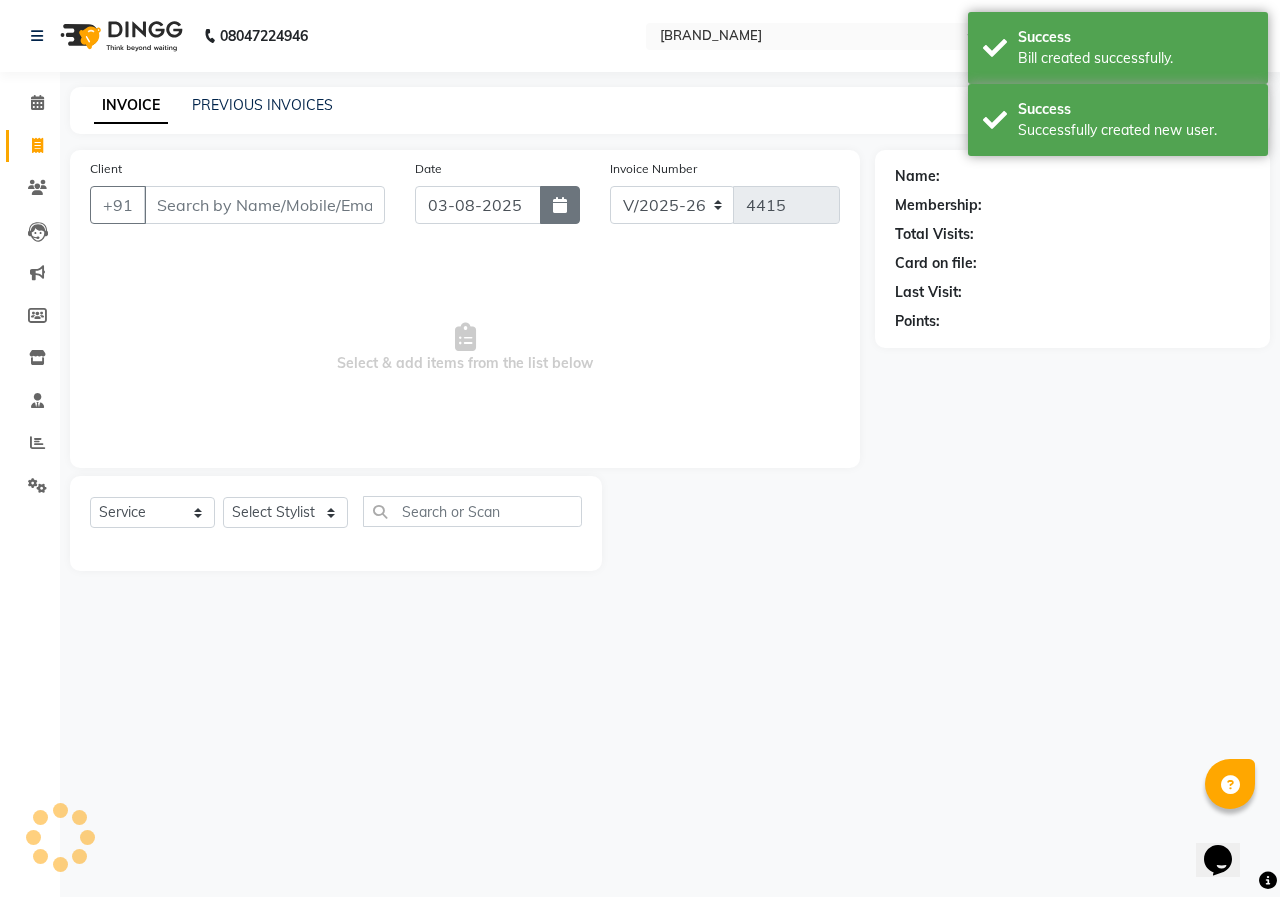 click 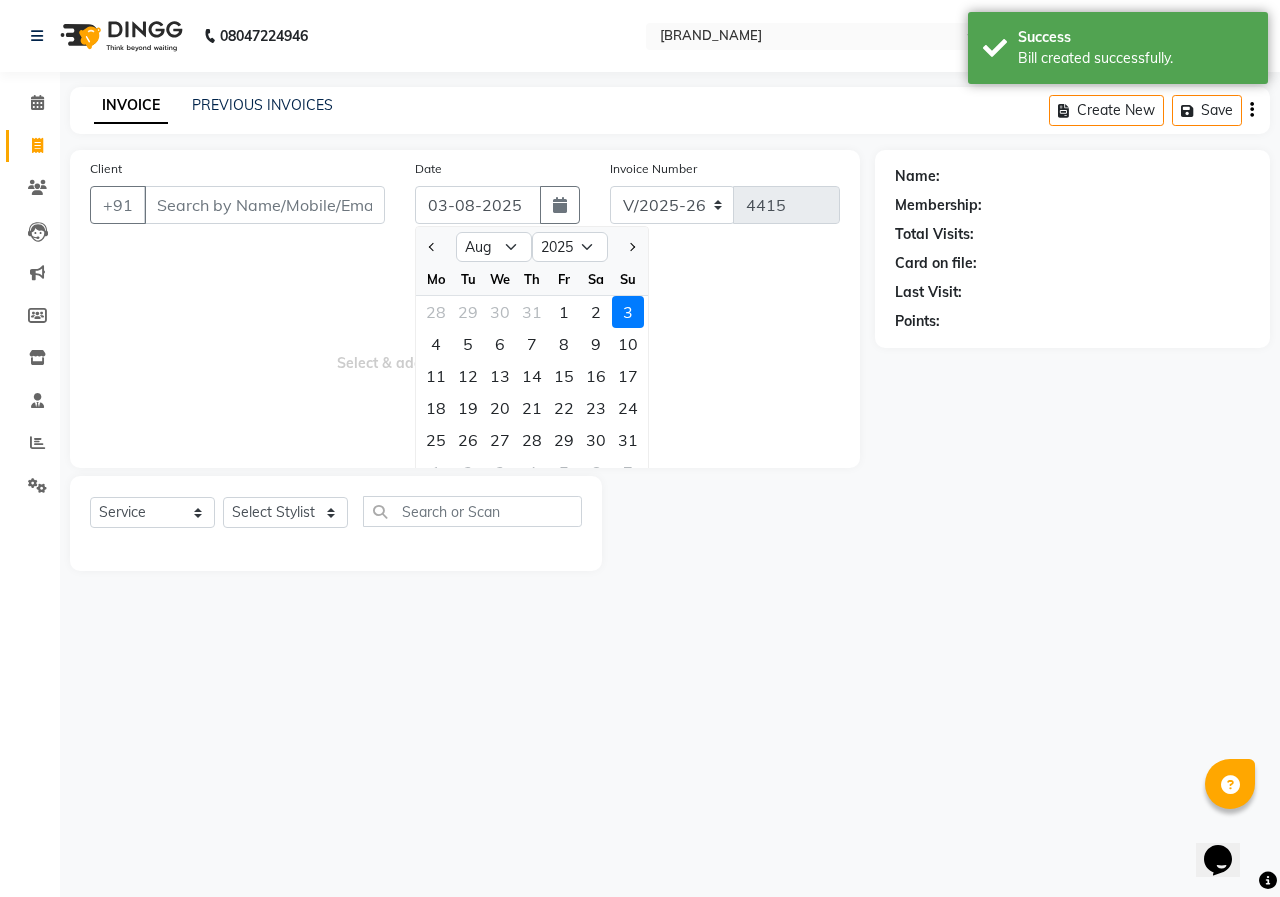 drag, startPoint x: 586, startPoint y: 308, endPoint x: 330, endPoint y: 232, distance: 267.04306 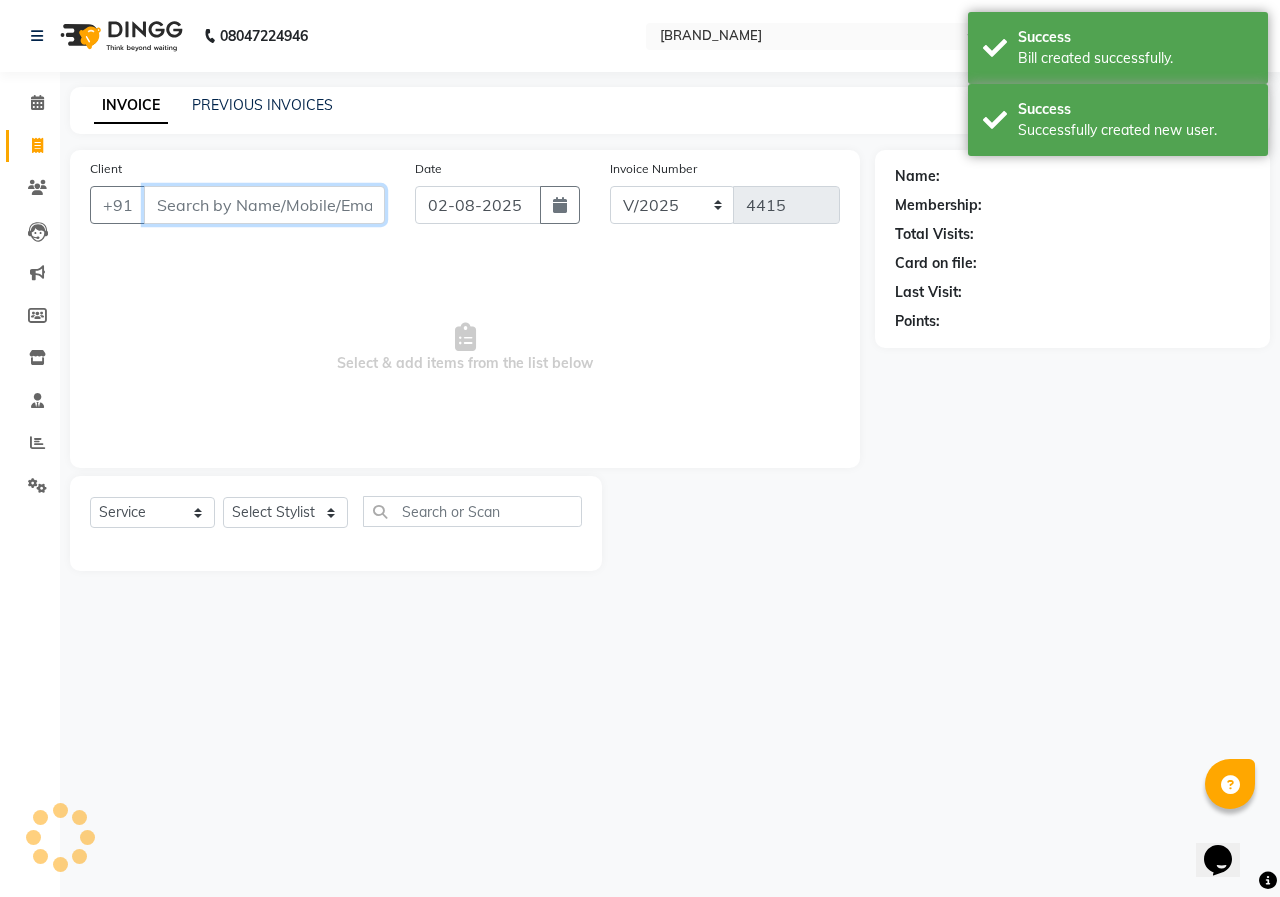 click on "Client" at bounding box center [264, 205] 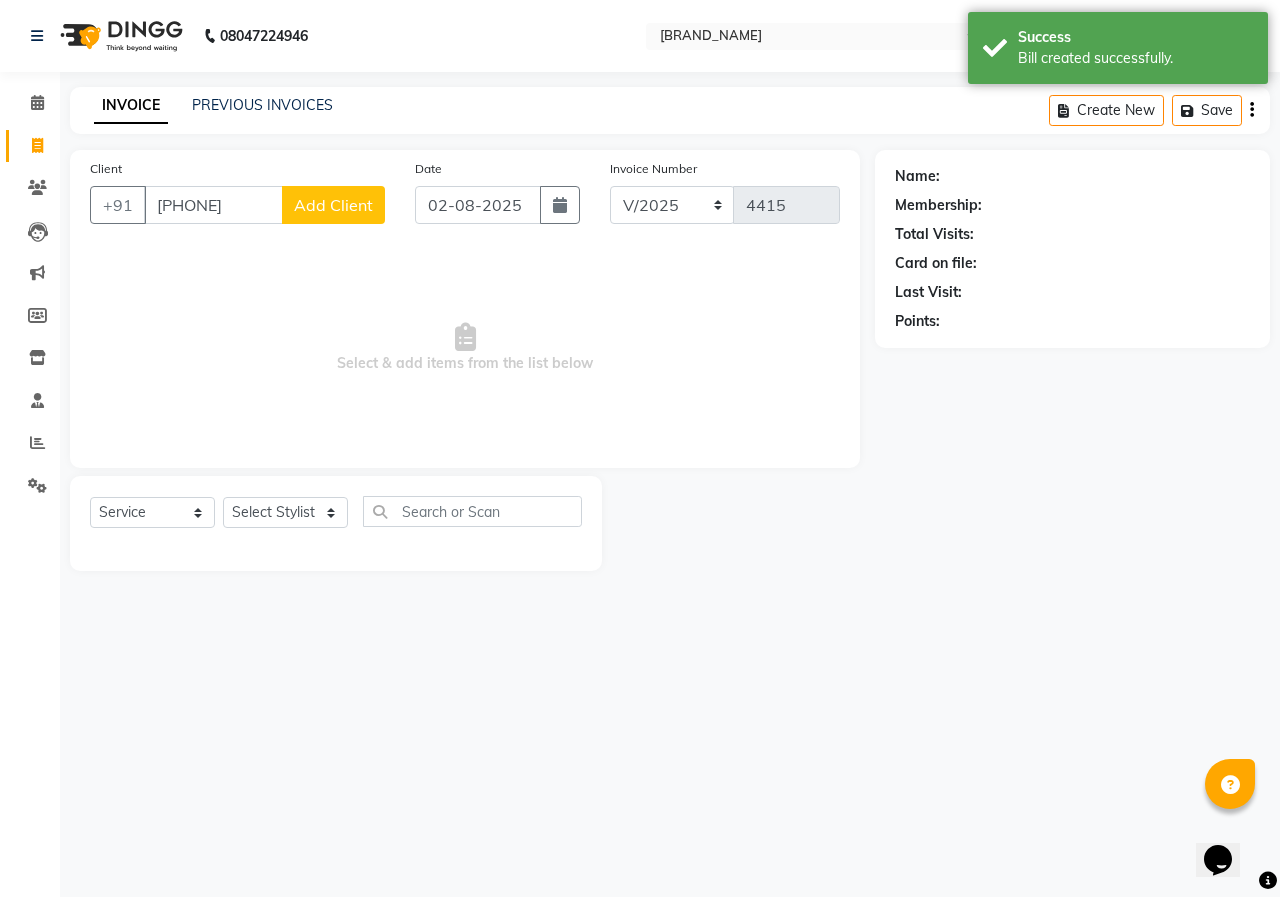 click on "Add Client" 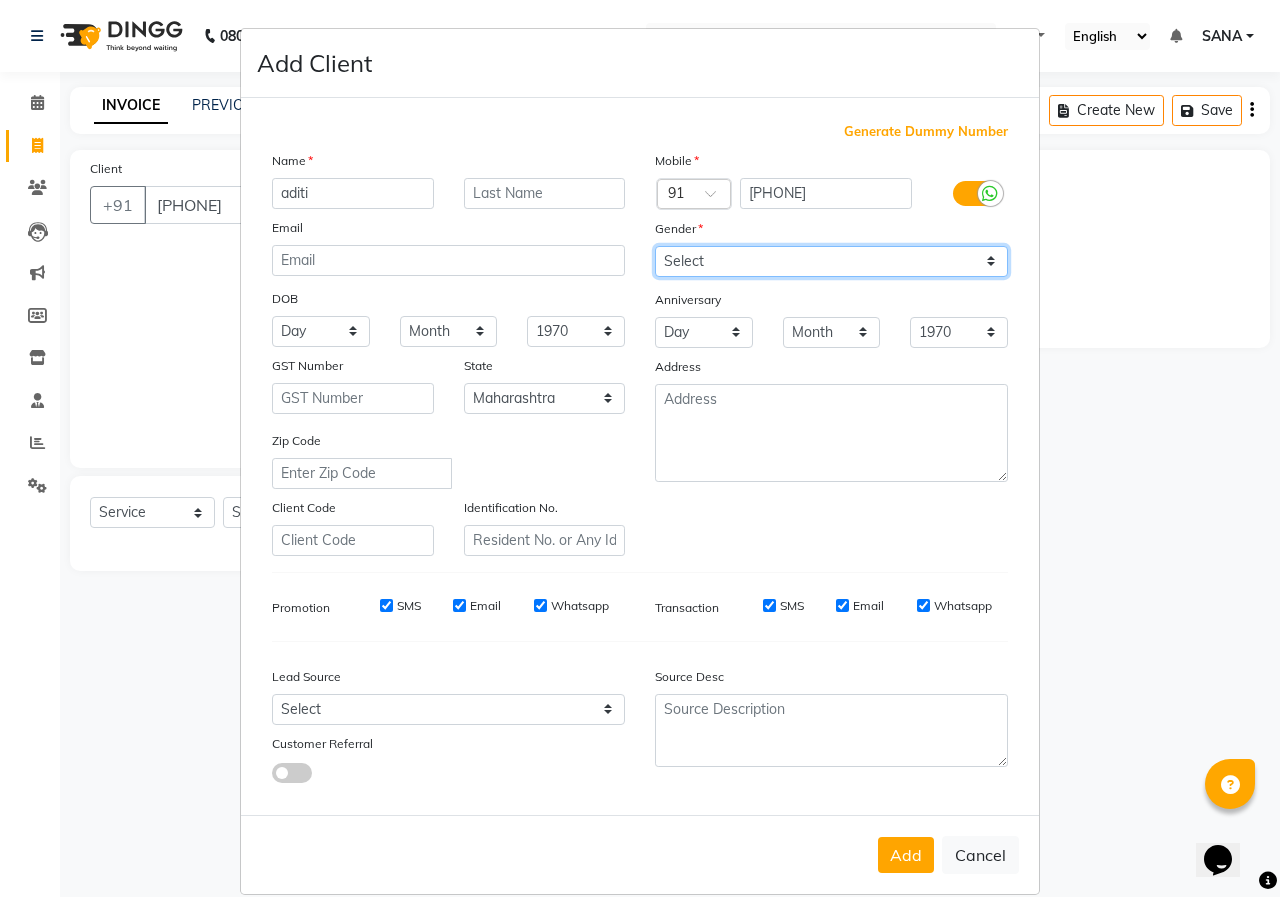 click on "Select Male Female Other Prefer Not To Say" at bounding box center (831, 261) 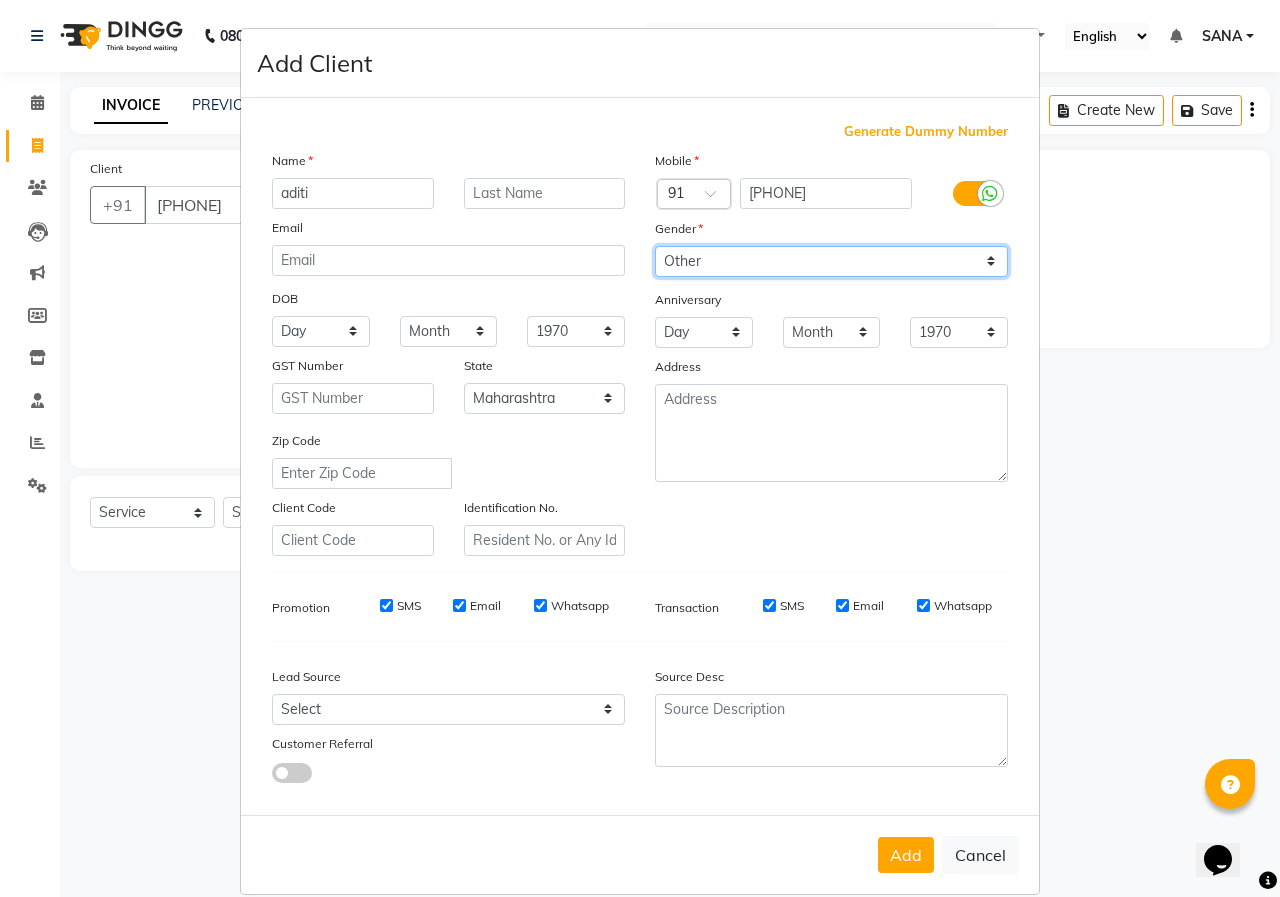 click on "Select Male Female Other Prefer Not To Say" at bounding box center (831, 261) 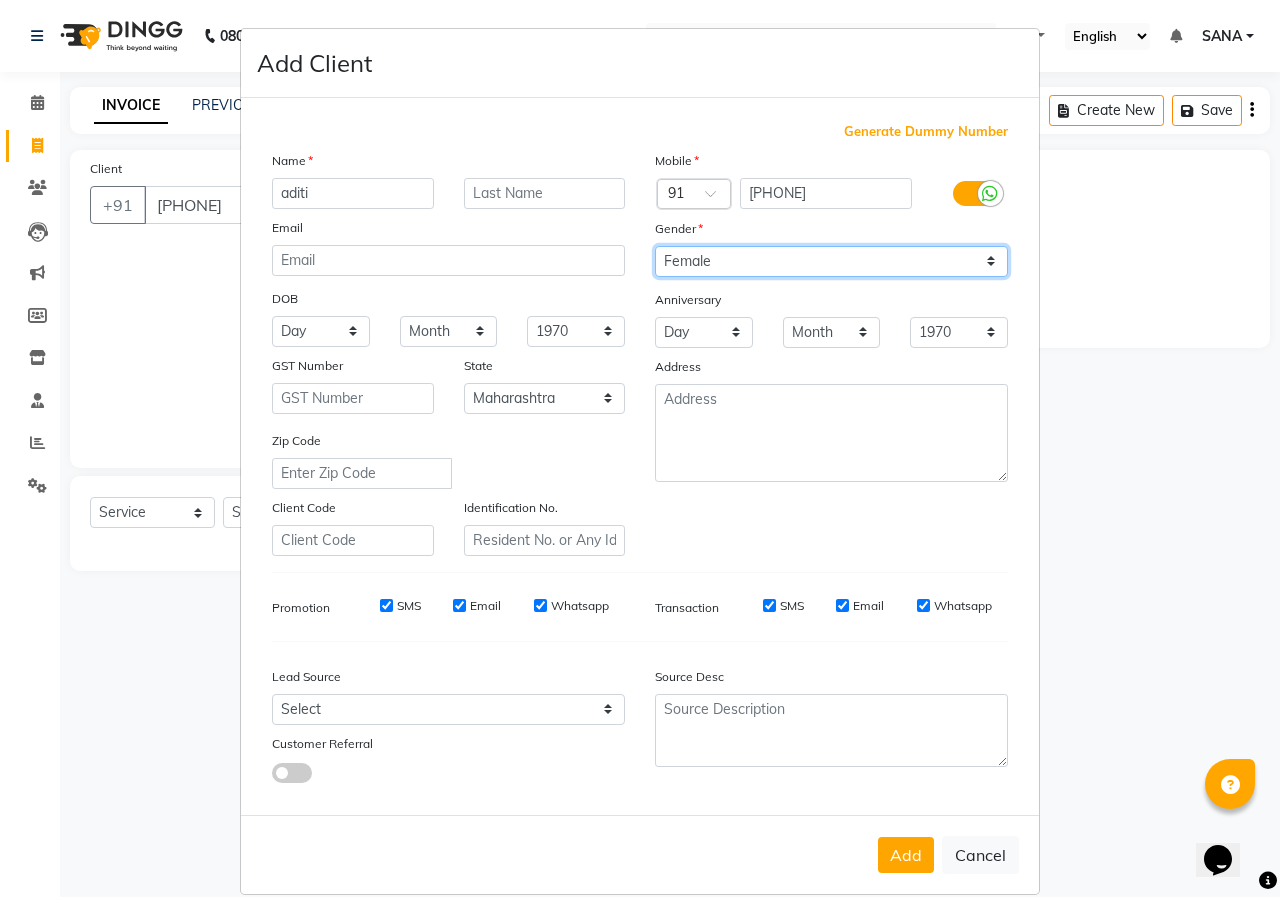 click on "Select Male Female Other Prefer Not To Say" at bounding box center [831, 261] 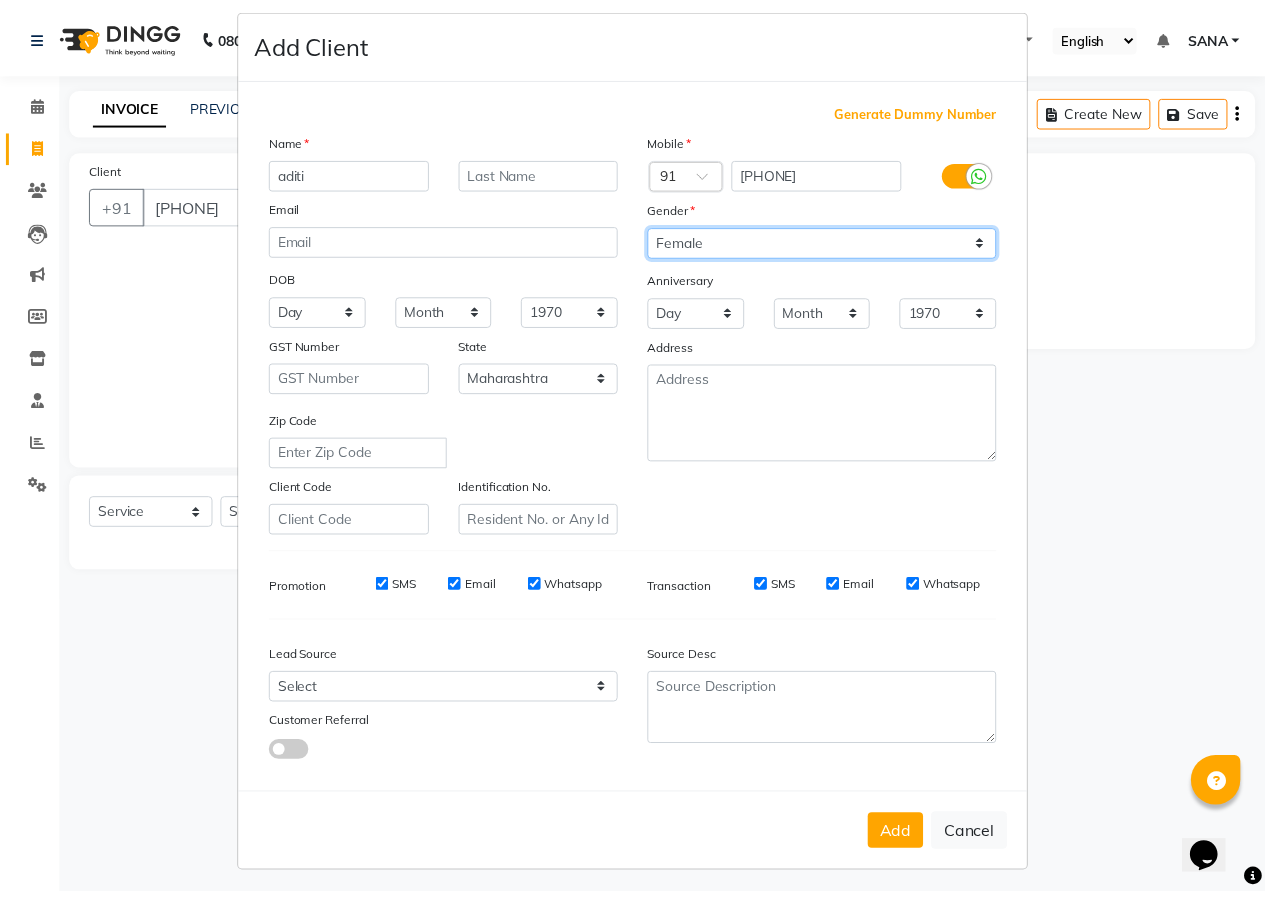 scroll, scrollTop: 26, scrollLeft: 0, axis: vertical 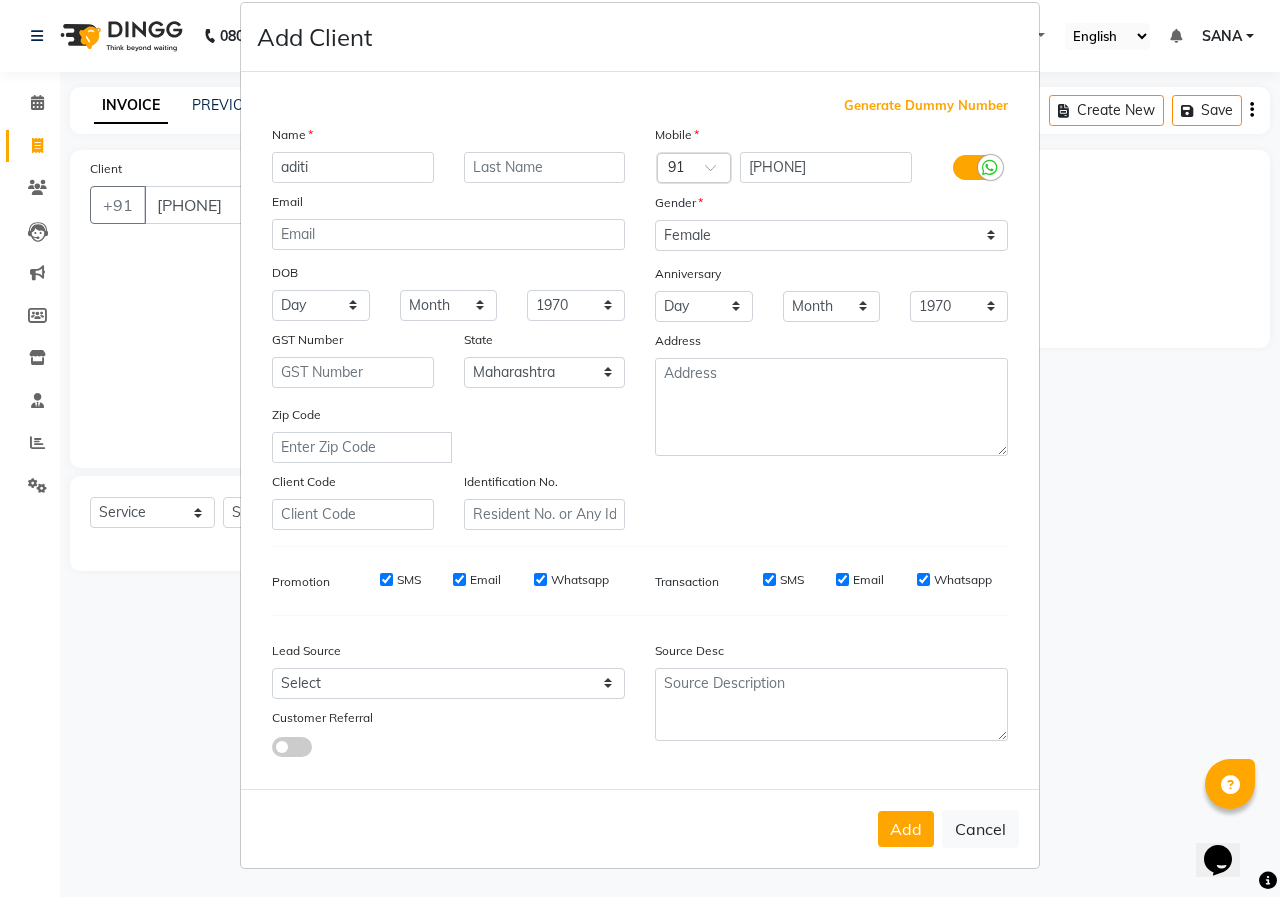 click on "Add   Cancel" at bounding box center (640, 828) 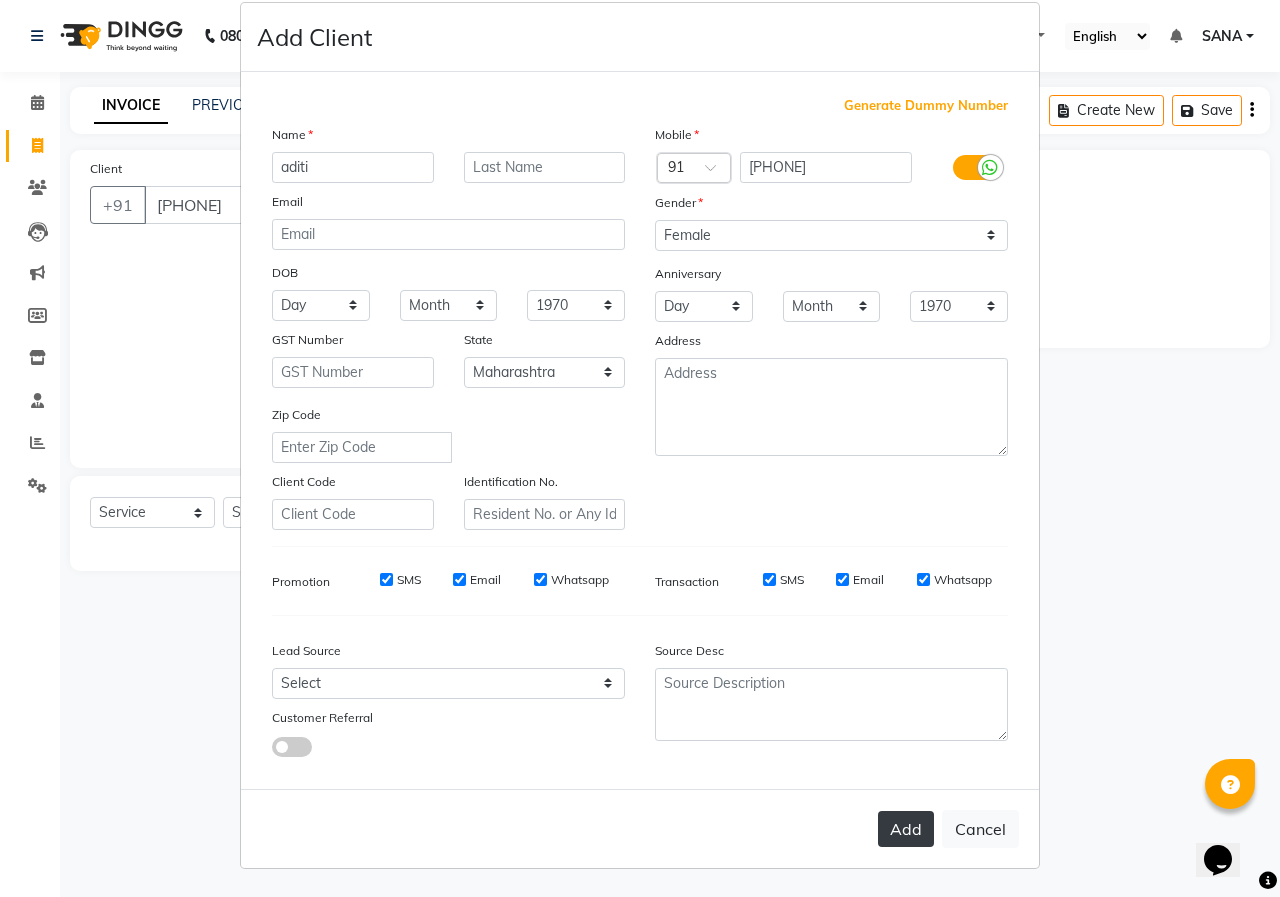 click on "Add" at bounding box center [906, 829] 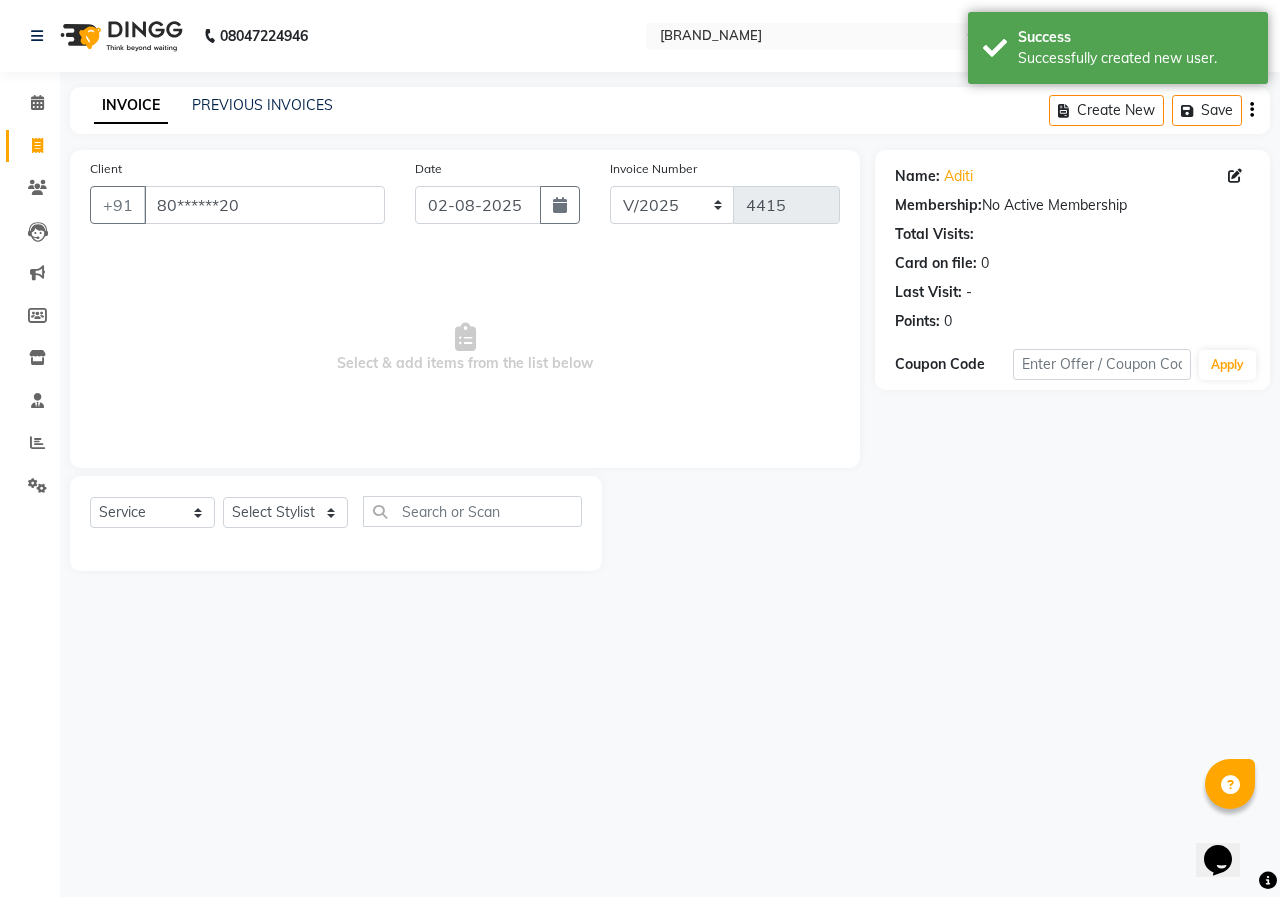 click on "Select Stylist [NAME] [NAME] [NAME] [NAME] [NAME] [NAME] [NAME] [NAME] [NAME] [NAME] [NAME] [NAME] [NAME] [NAME] [NAME] [NAME] [NAME] [NAME]" 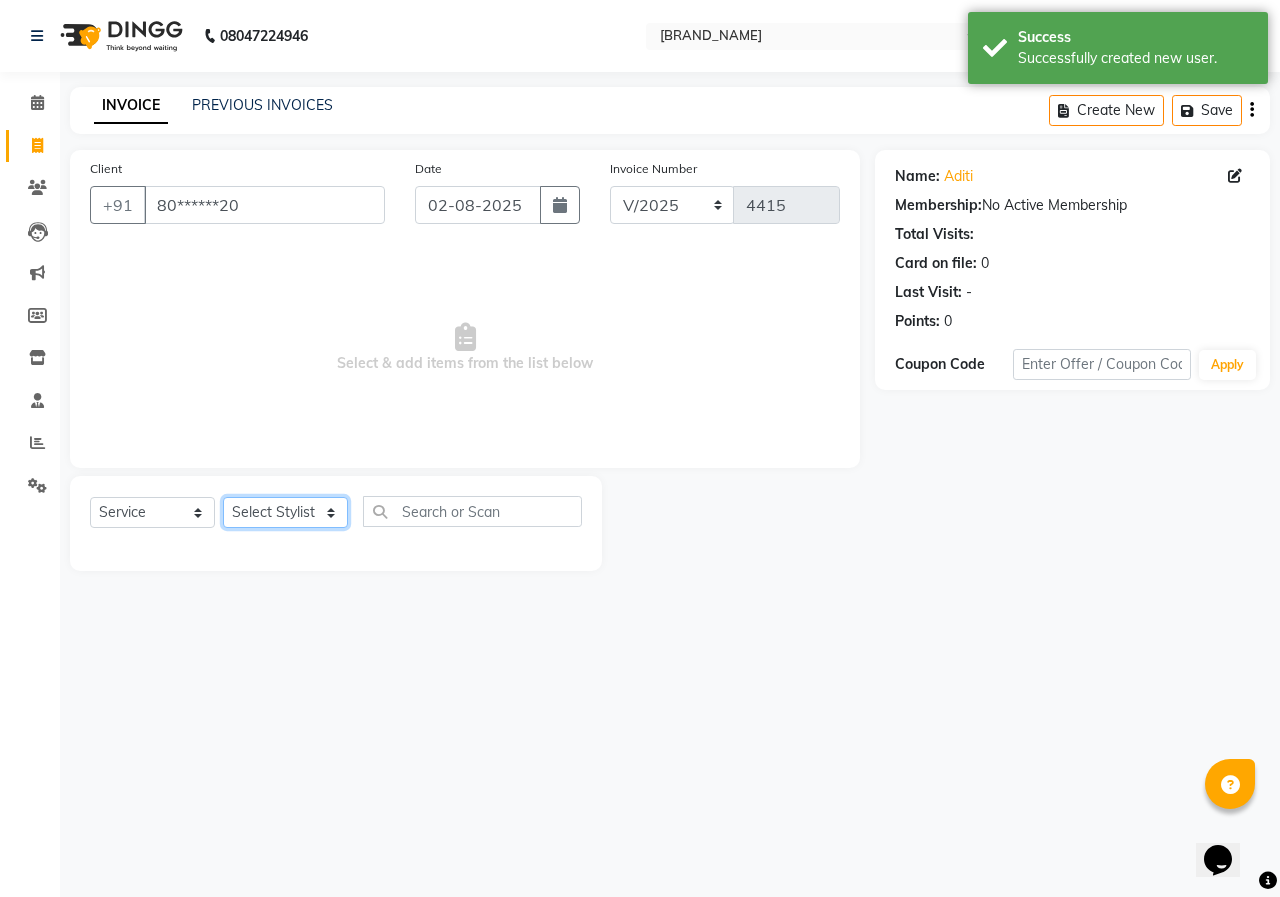 click on "Select Stylist ANUSHKA GAURI GUDDU Keshav Maushi Mhaske  priya  Rahul Ravi  Roshan Sagar SANA Sangam Sanika shabnam SONALI  subhan" 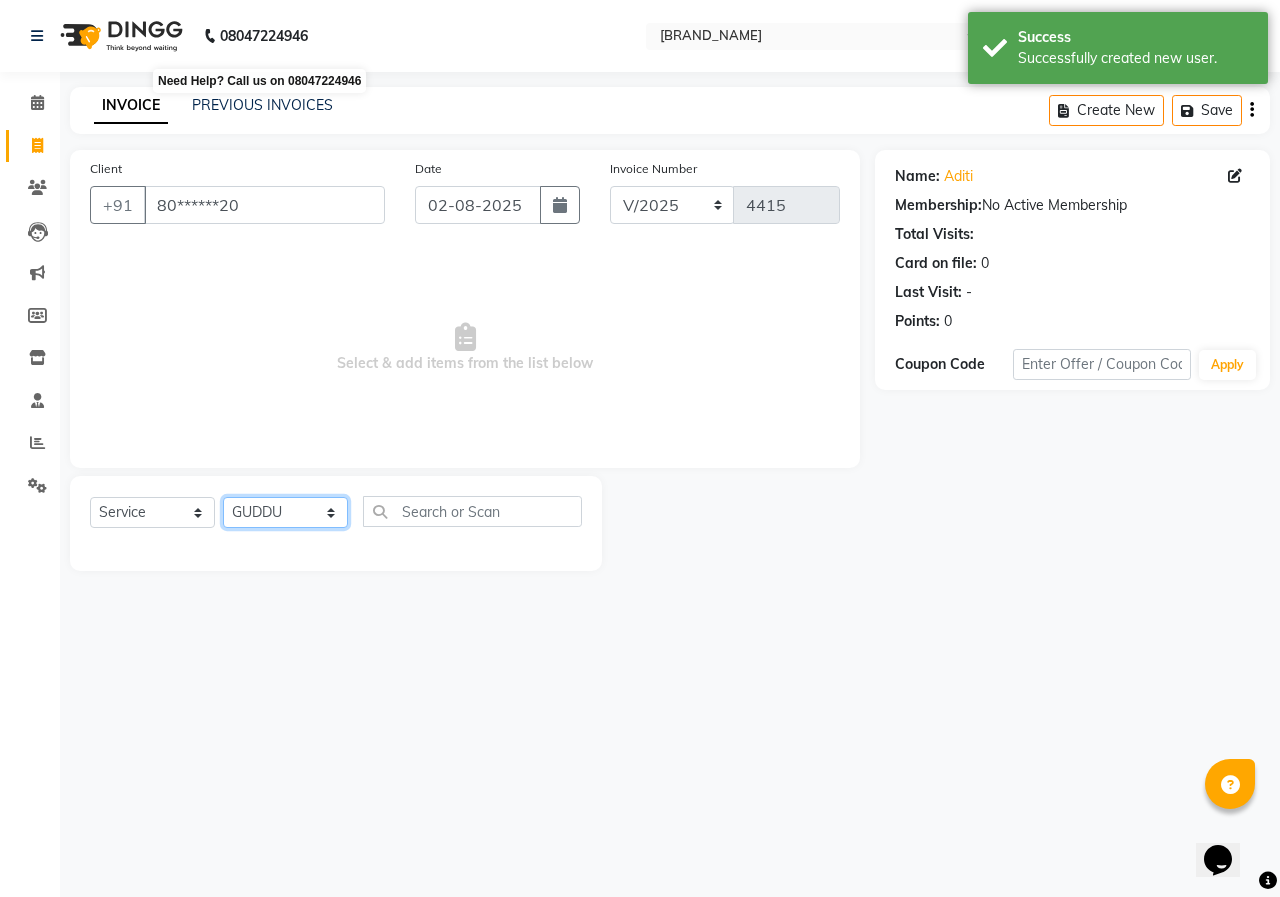 click on "Select Stylist ANUSHKA GAURI GUDDU Keshav Maushi Mhaske  priya  Rahul Ravi  Roshan Sagar SANA Sangam Sanika shabnam SONALI  subhan" 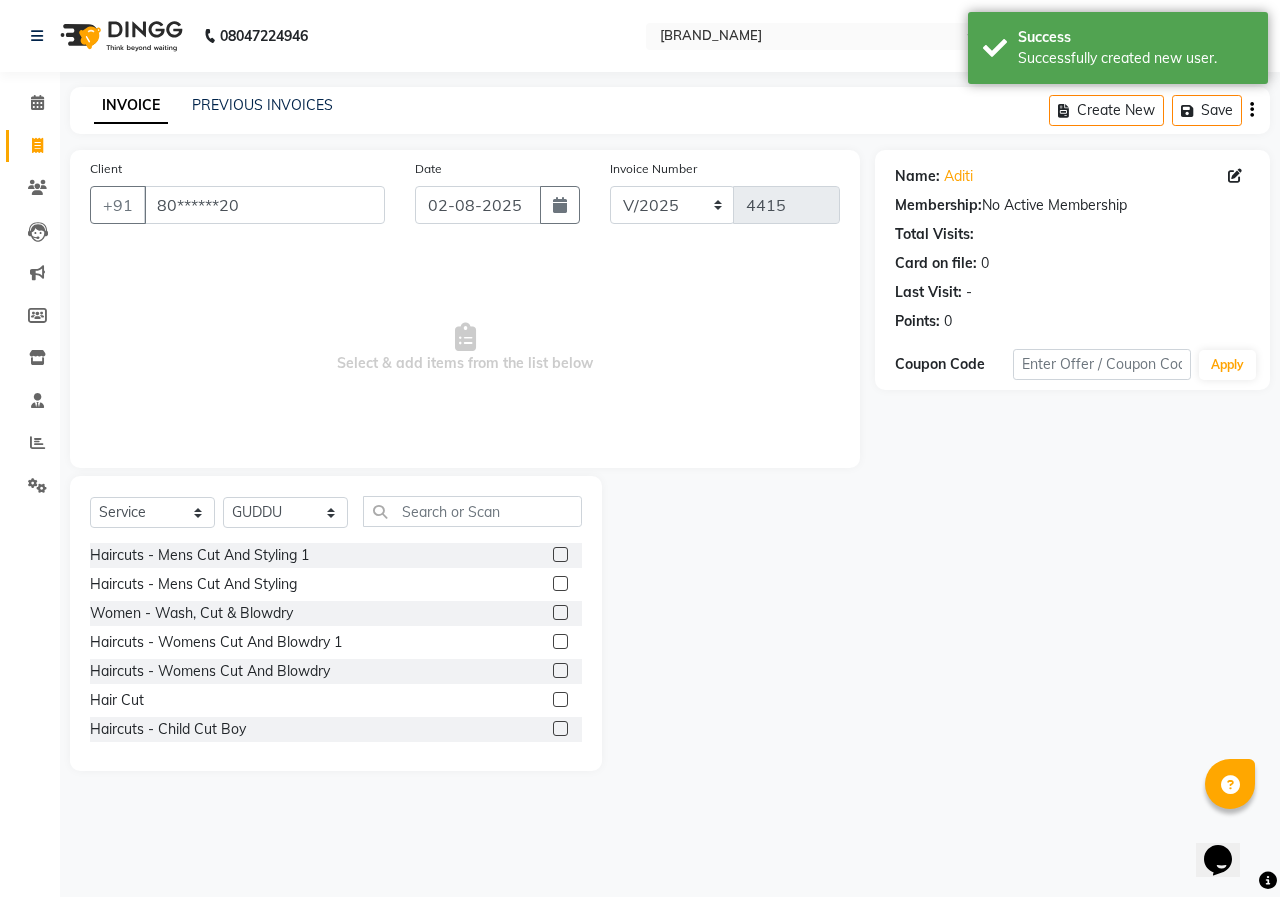 click 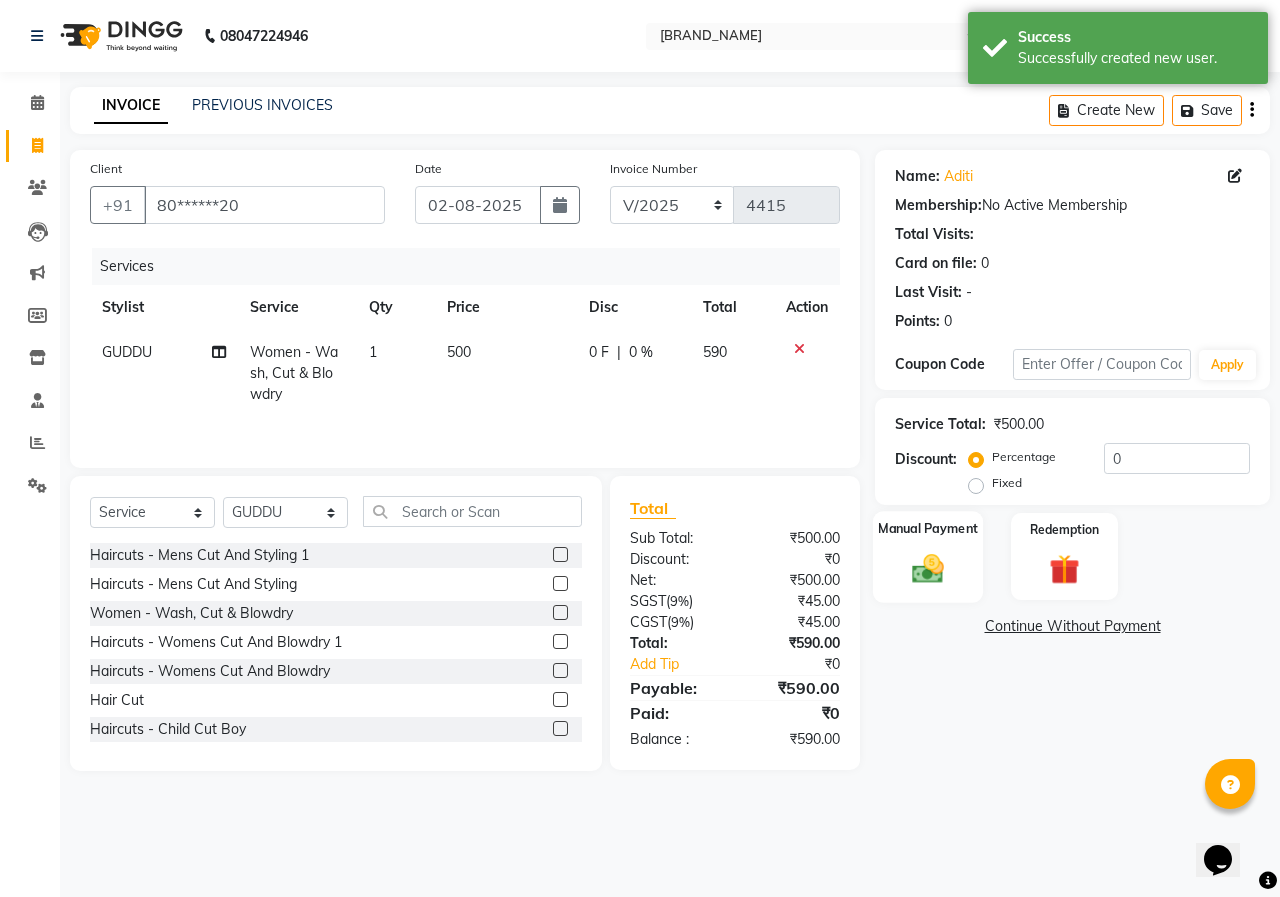 click on "Manual Payment" 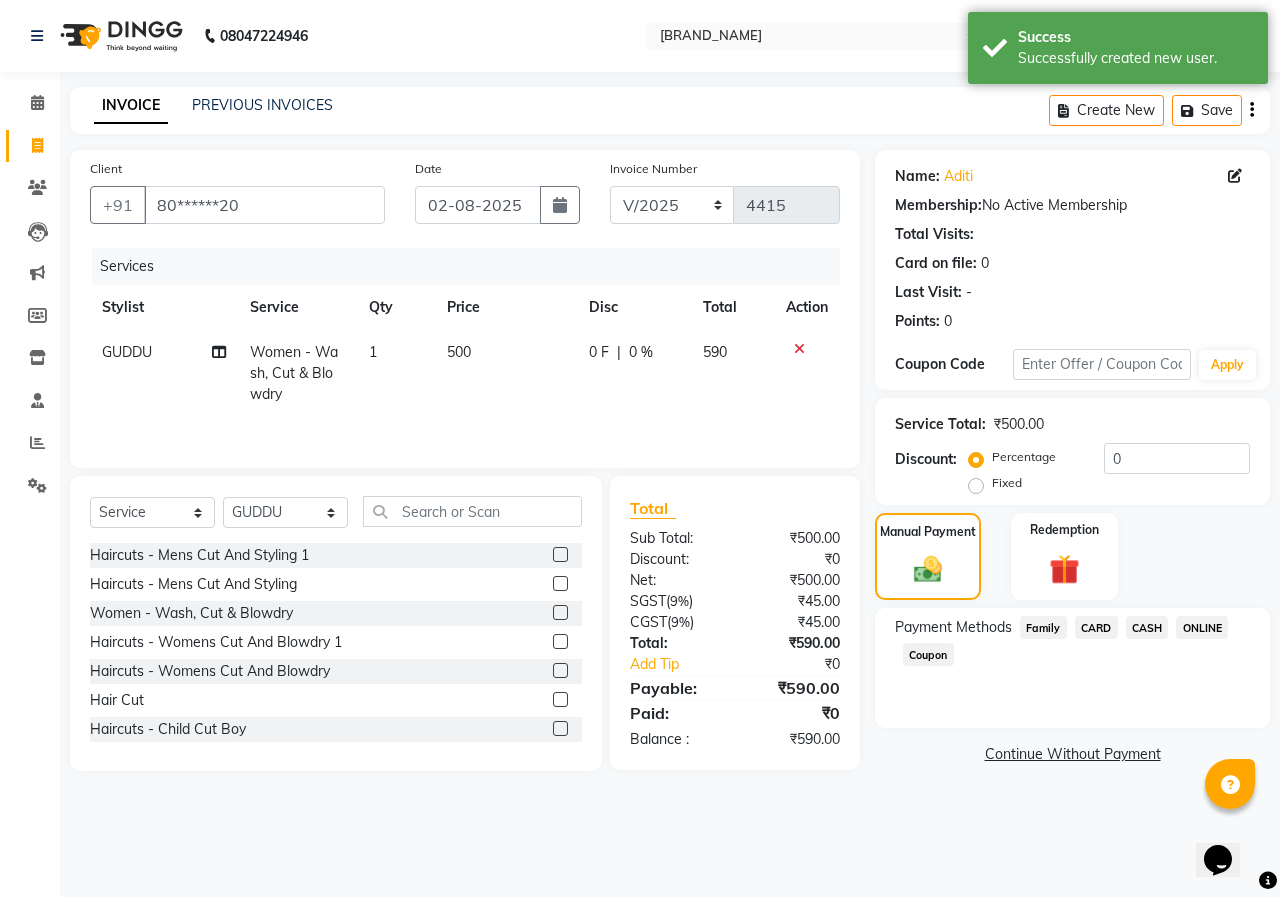 click on "ONLINE" 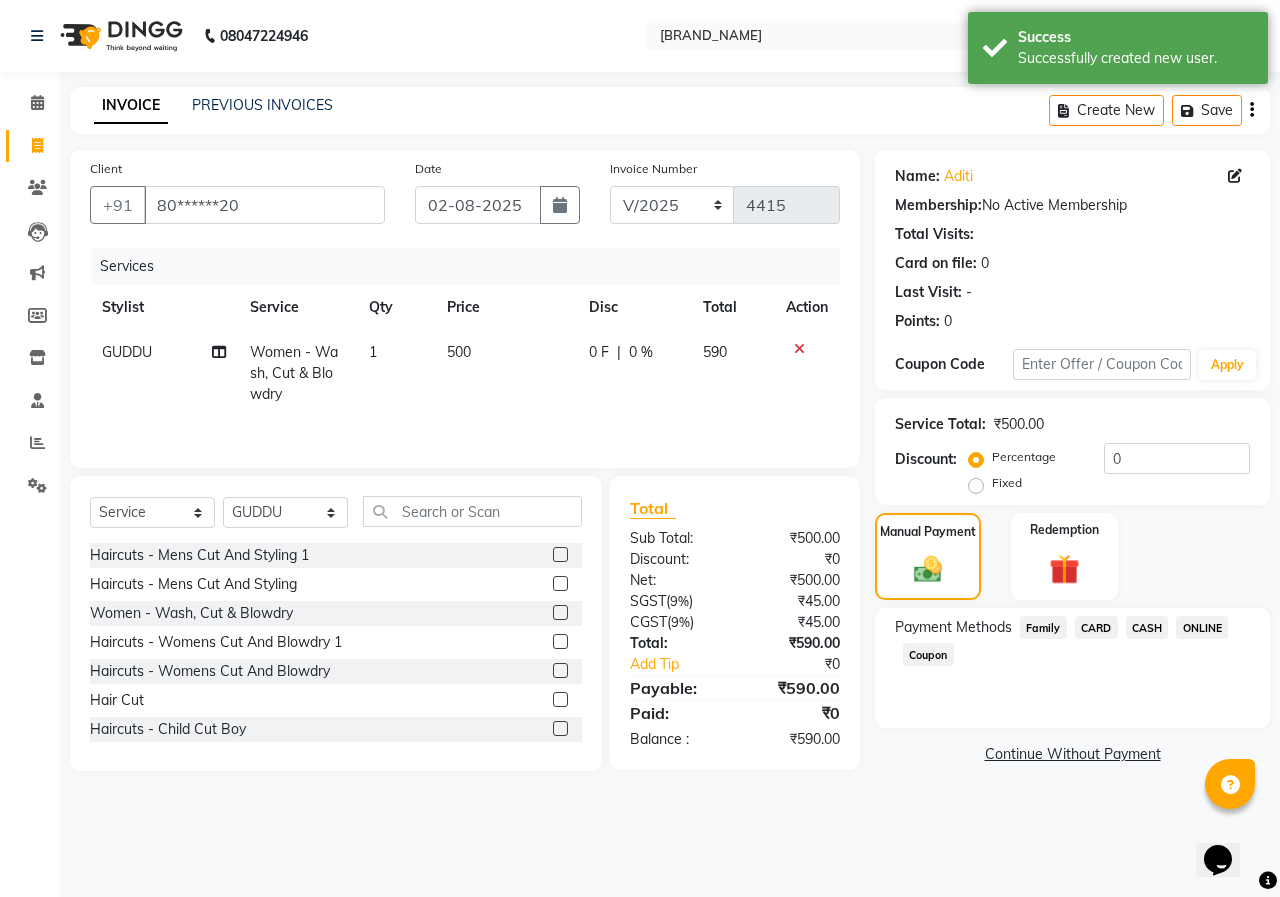 click on "ONLINE" 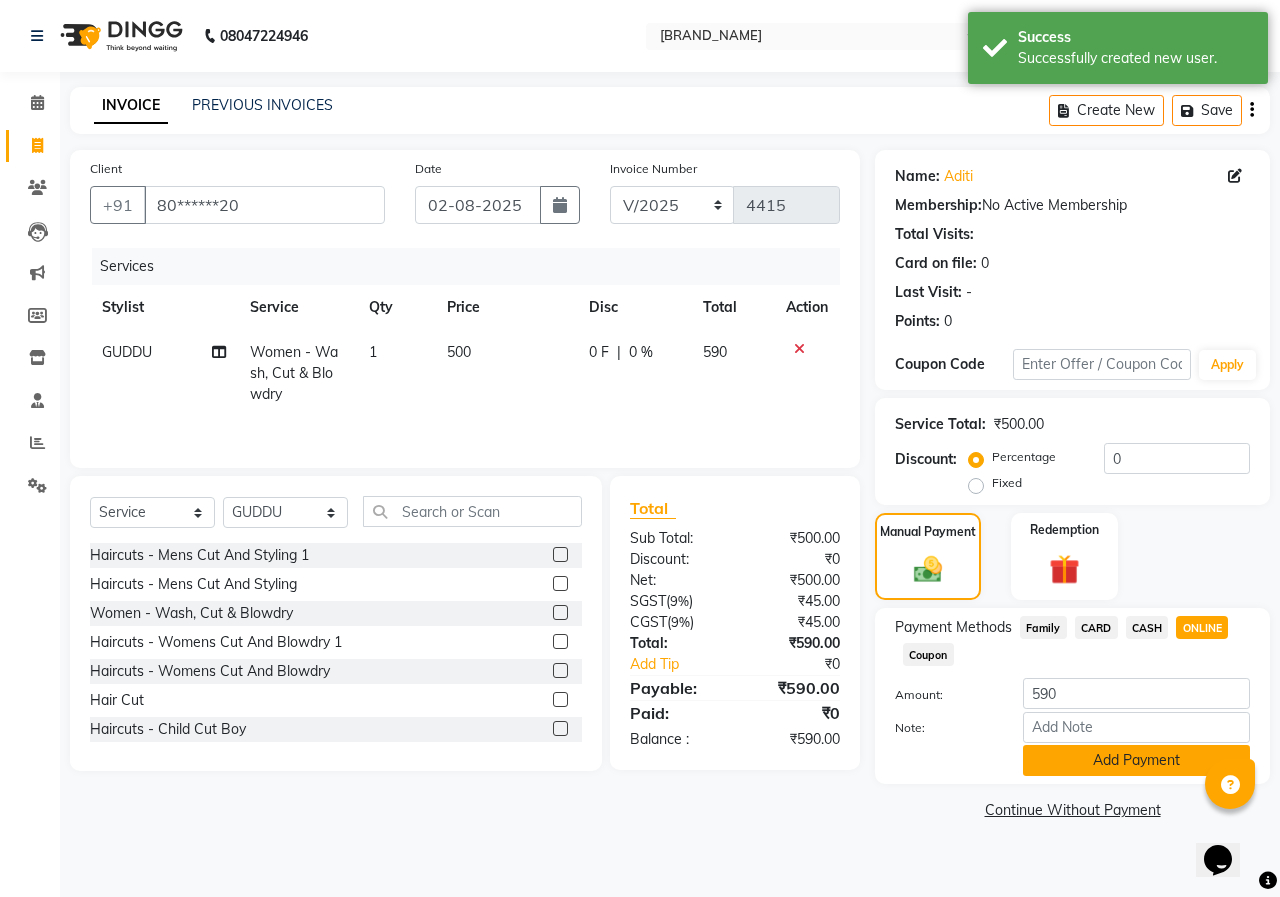 click on "Add Payment" 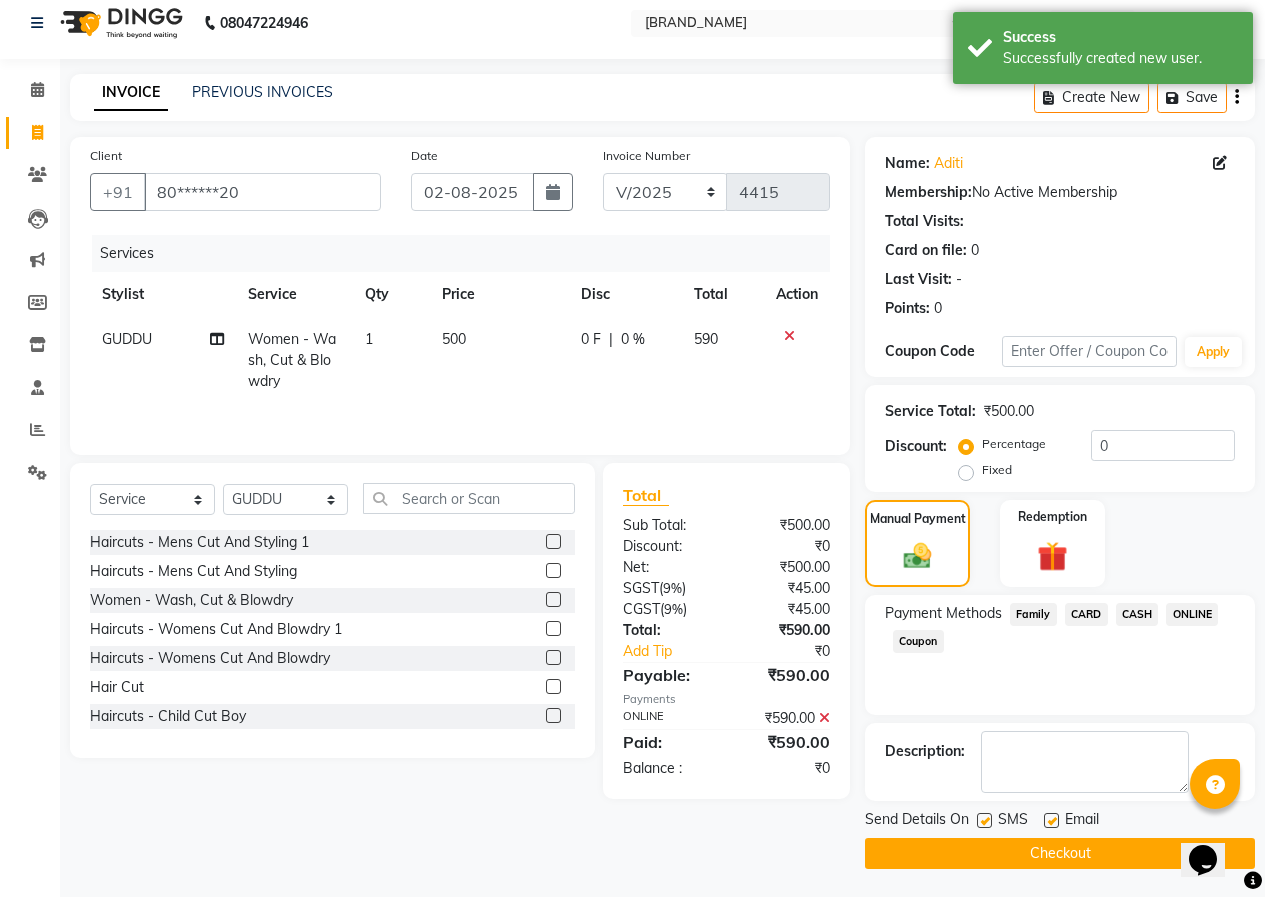scroll, scrollTop: 15, scrollLeft: 0, axis: vertical 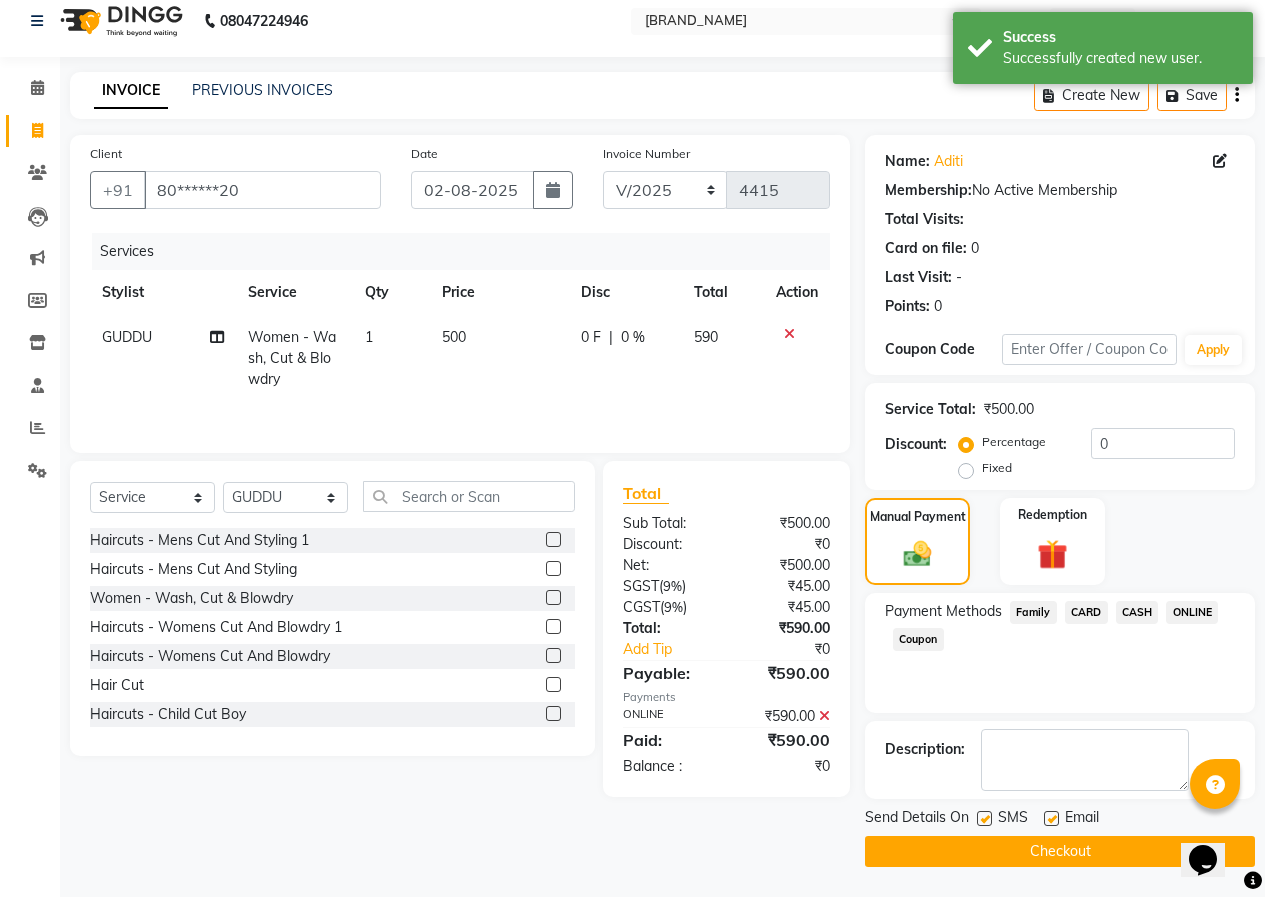 click on "Checkout" 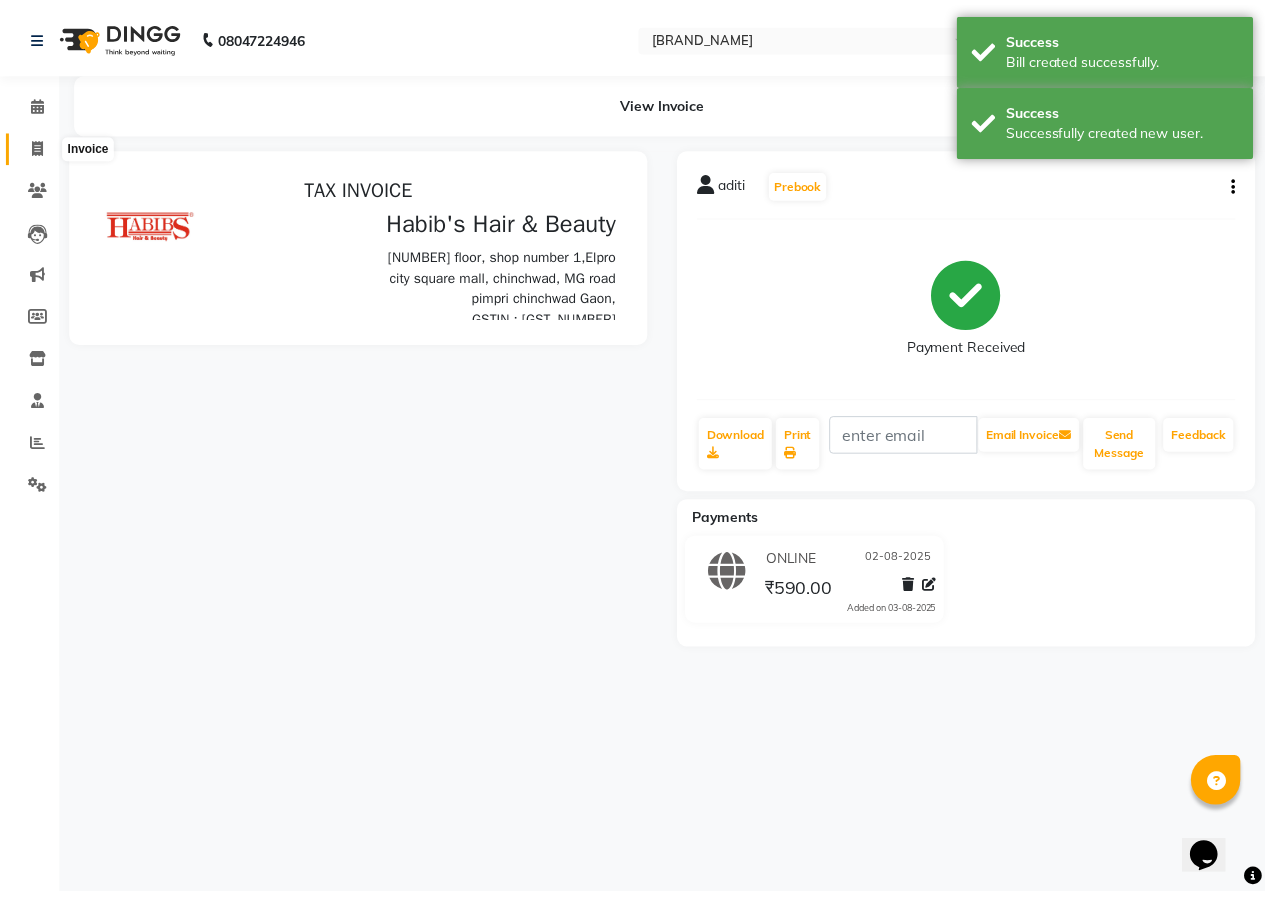 scroll, scrollTop: 0, scrollLeft: 0, axis: both 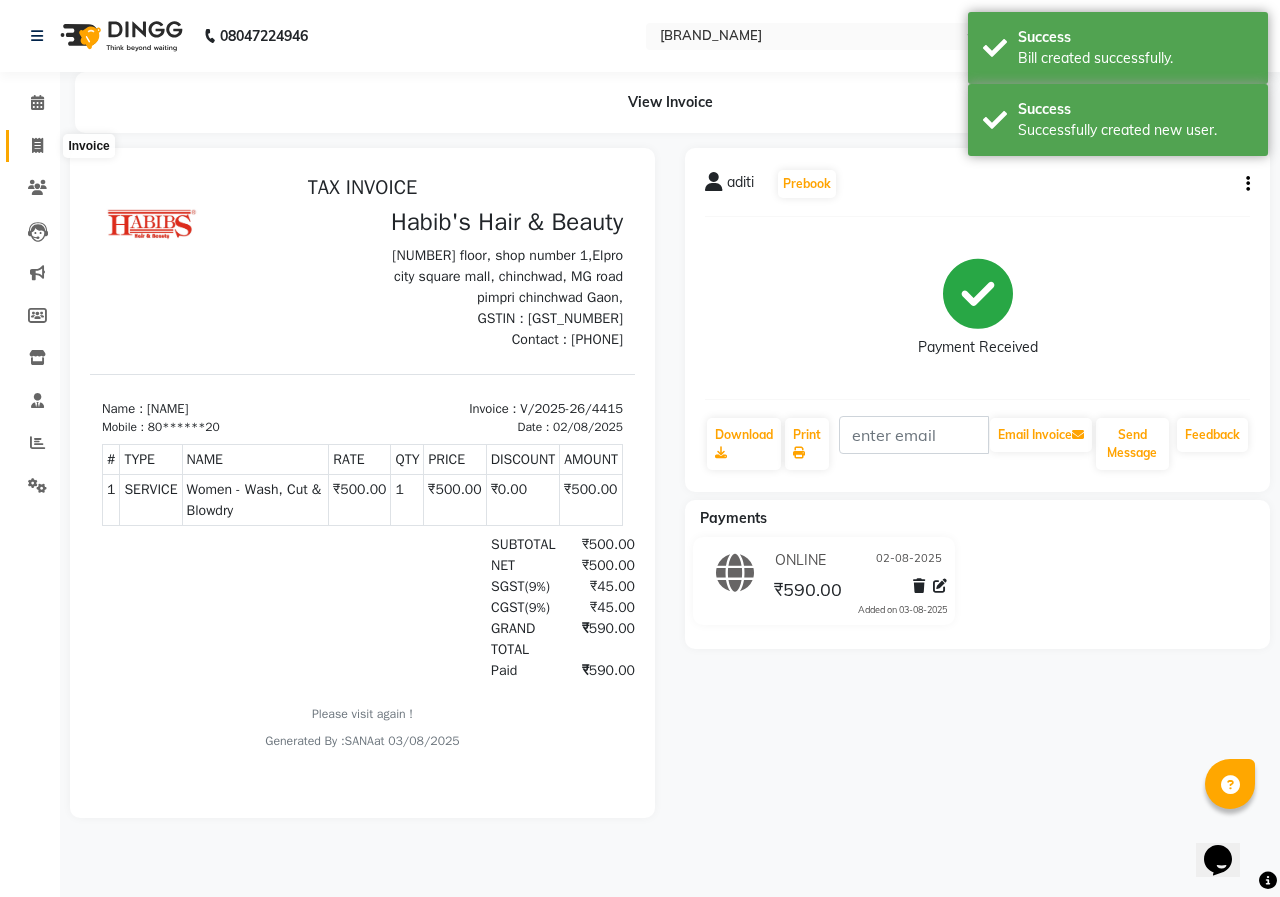 click 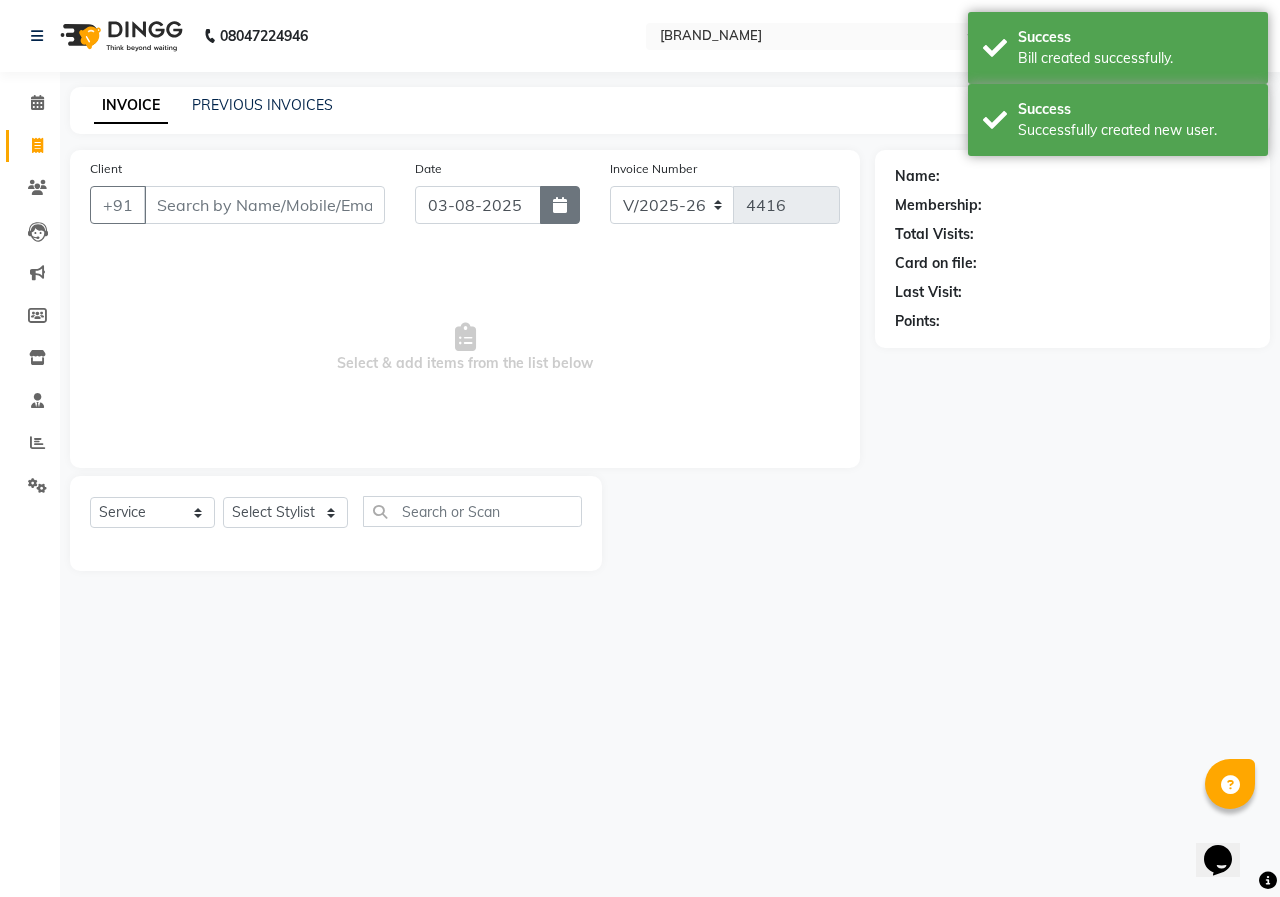 click 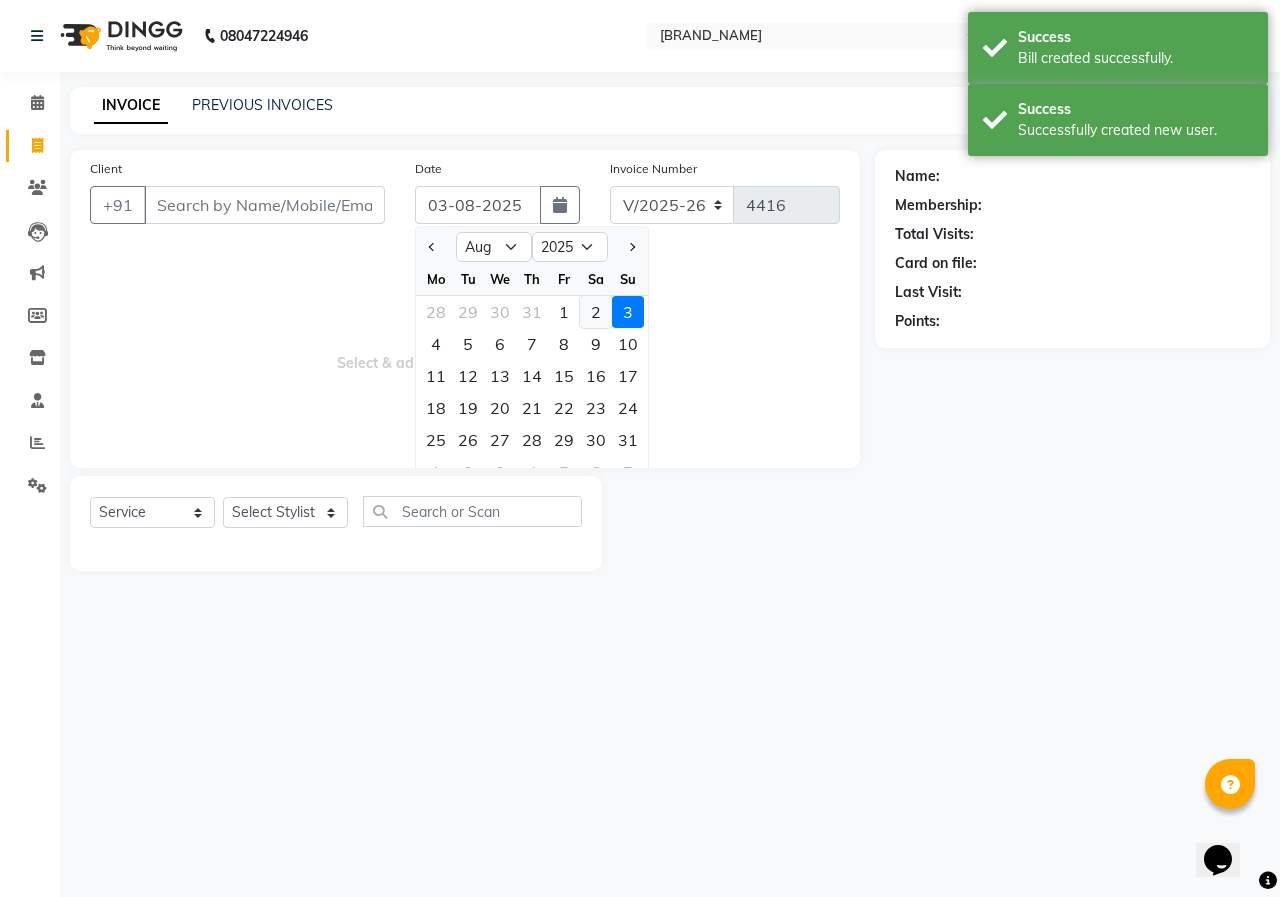 click on "2" 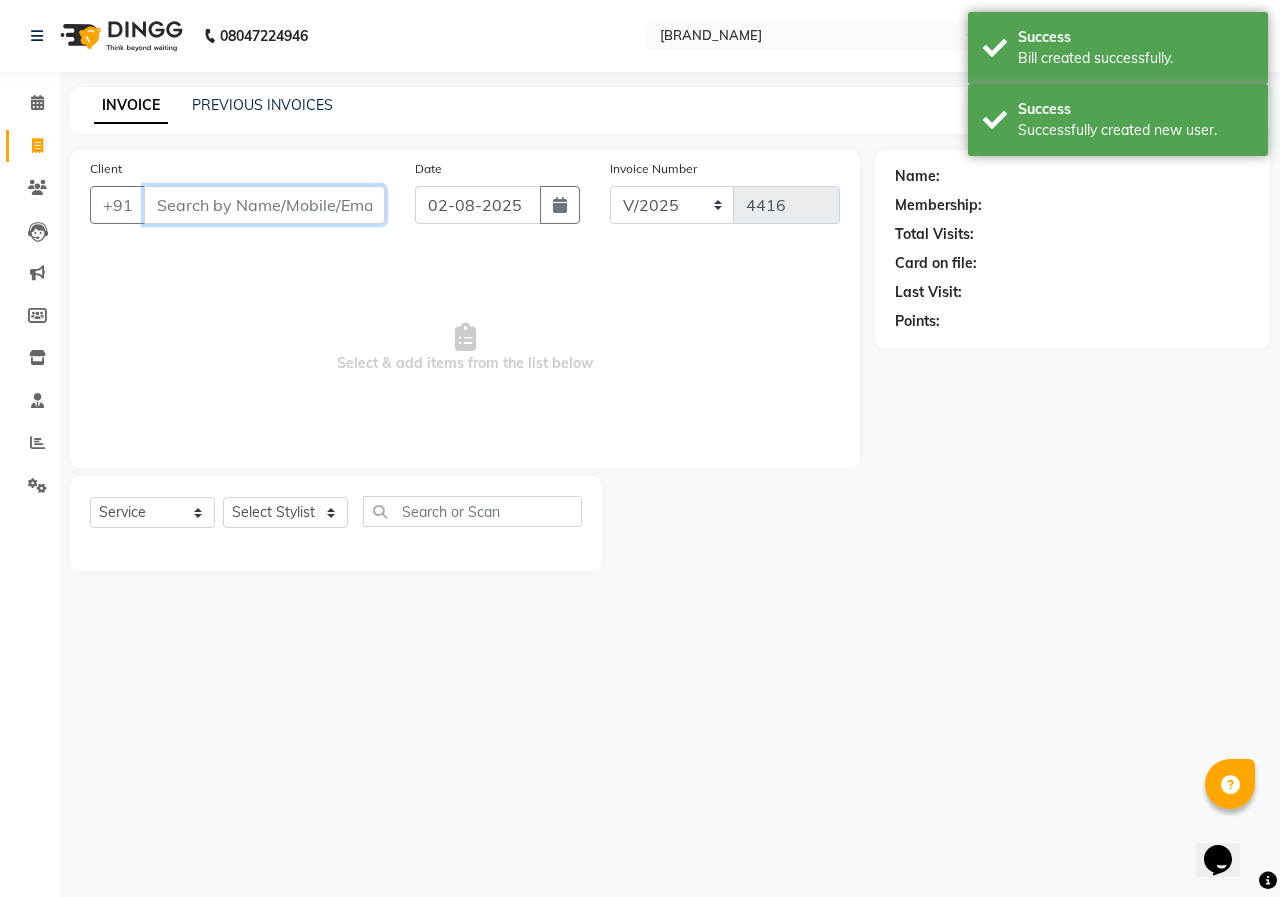 click on "Client" at bounding box center [264, 205] 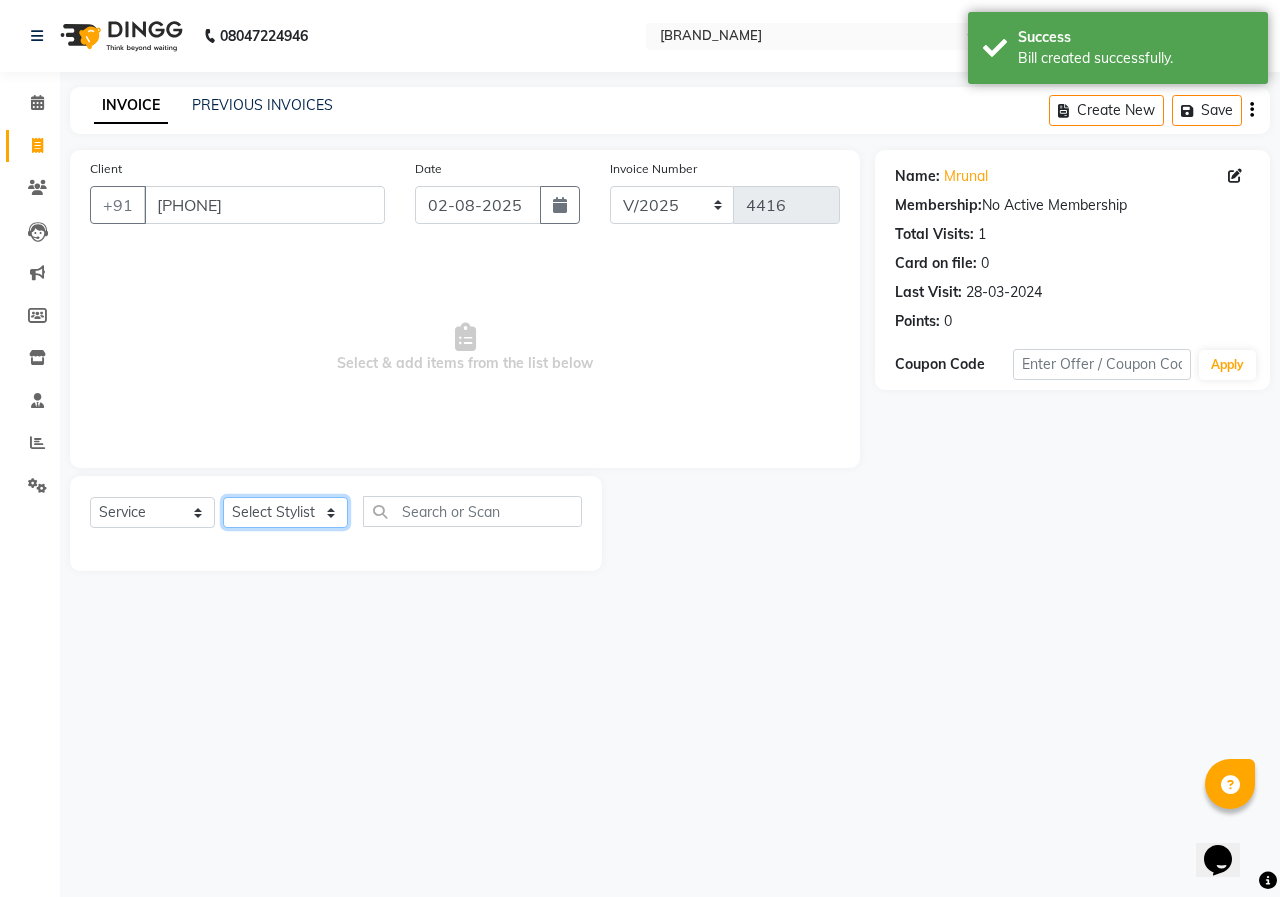 click on "Select Stylist ANUSHKA GAURI GUDDU Keshav Maushi Mhaske  priya  Rahul Ravi  Roshan Sagar SANA Sangam Sanika shabnam SONALI  subhan" 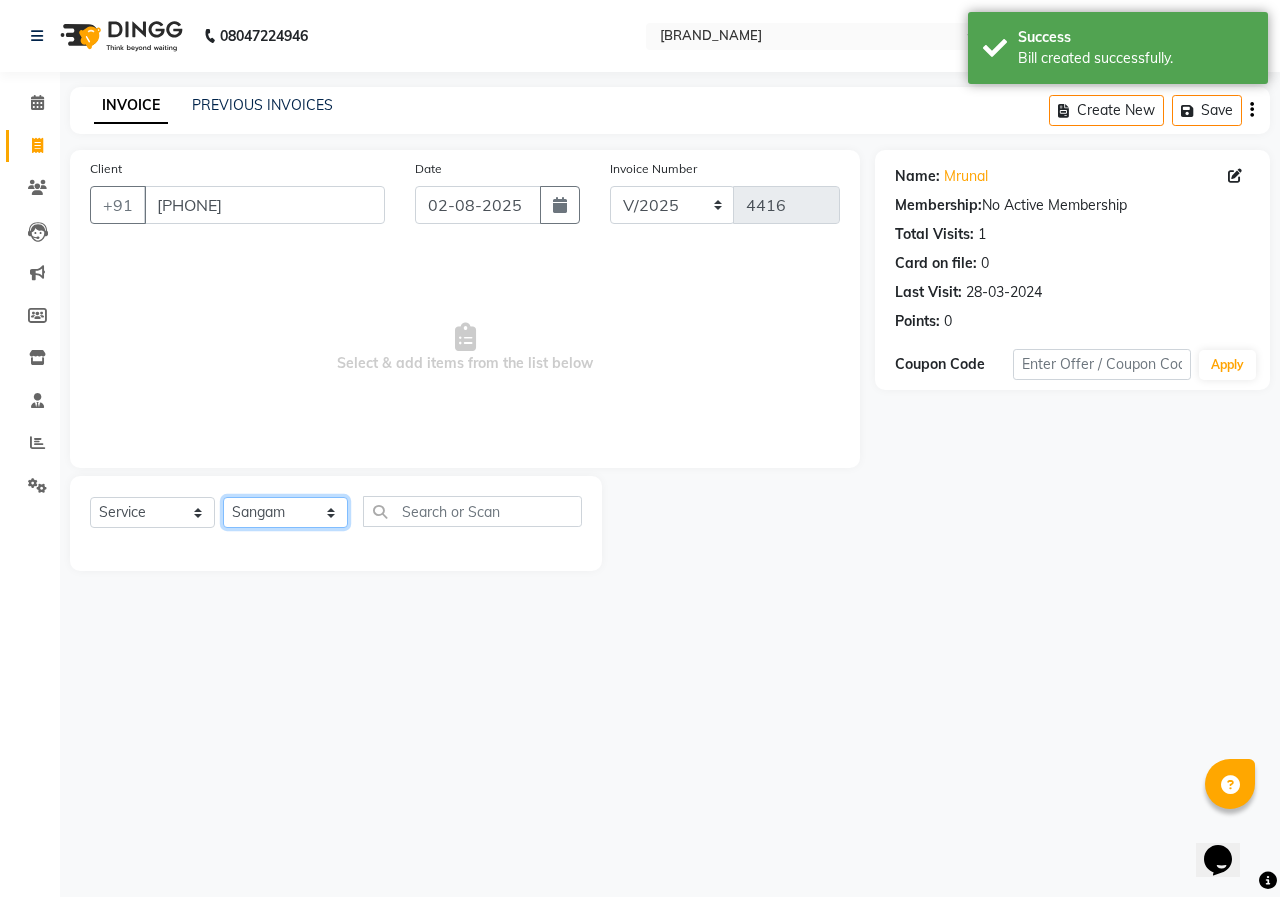 click on "Select Stylist ANUSHKA GAURI GUDDU Keshav Maushi Mhaske  priya  Rahul Ravi  Roshan Sagar SANA Sangam Sanika shabnam SONALI  subhan" 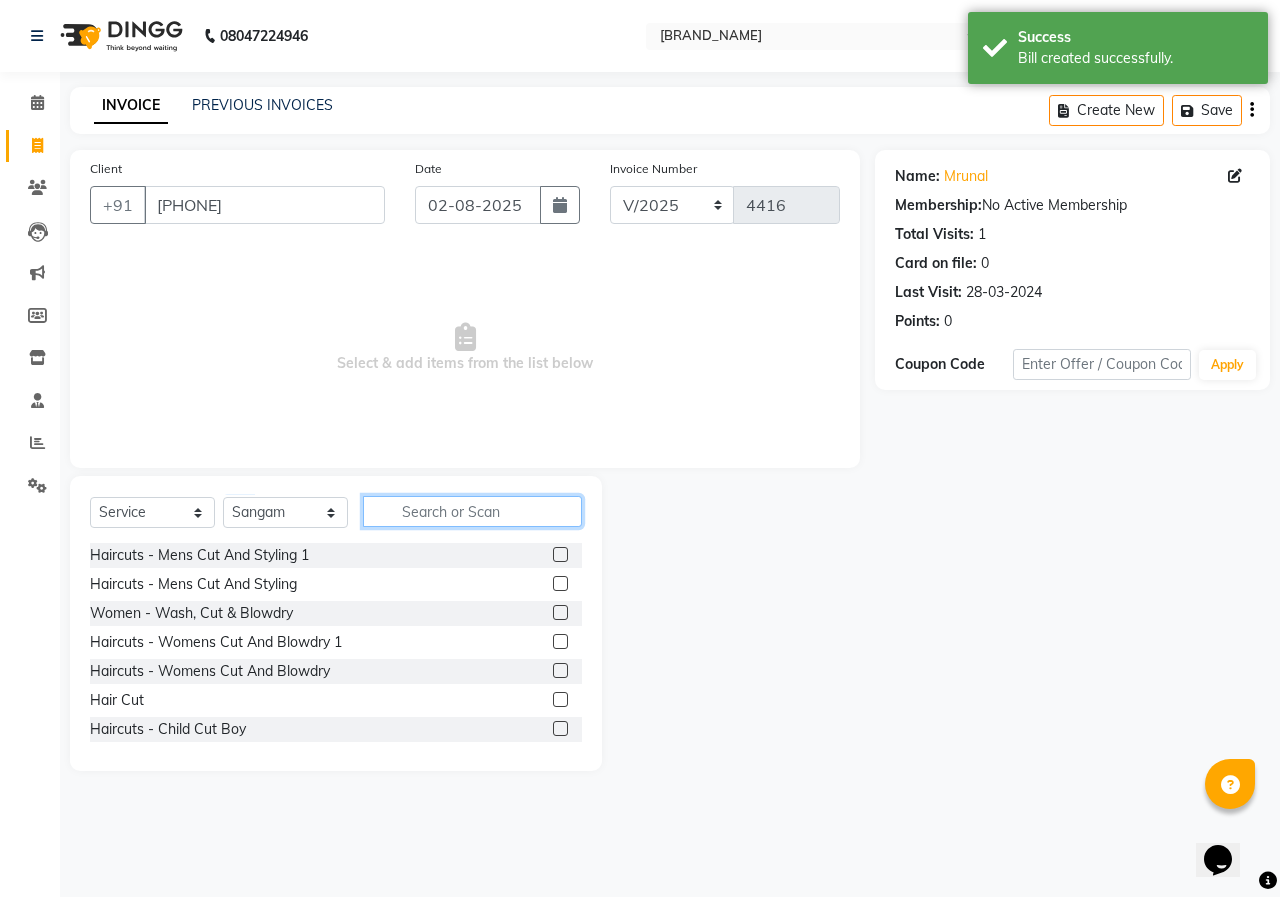 click 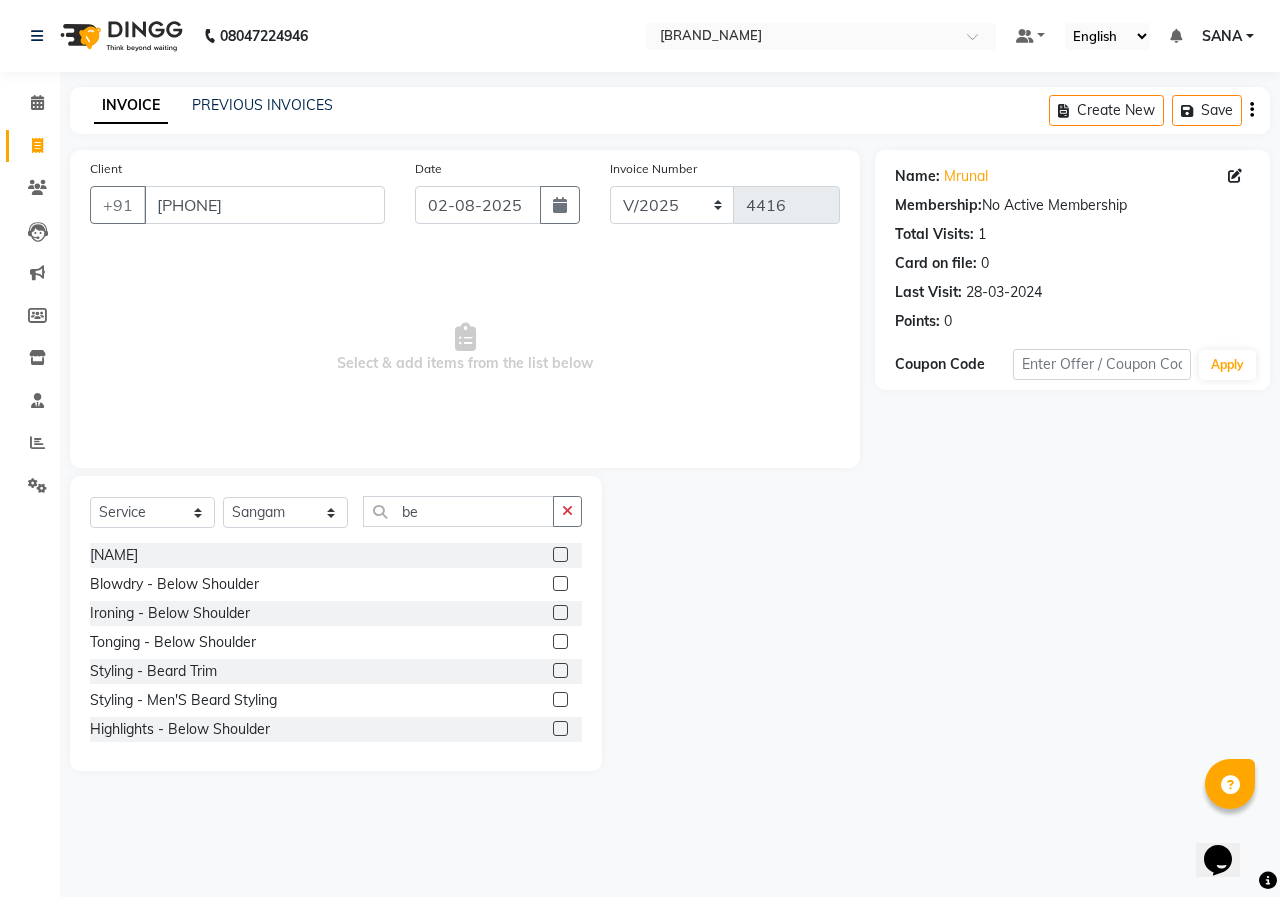 click 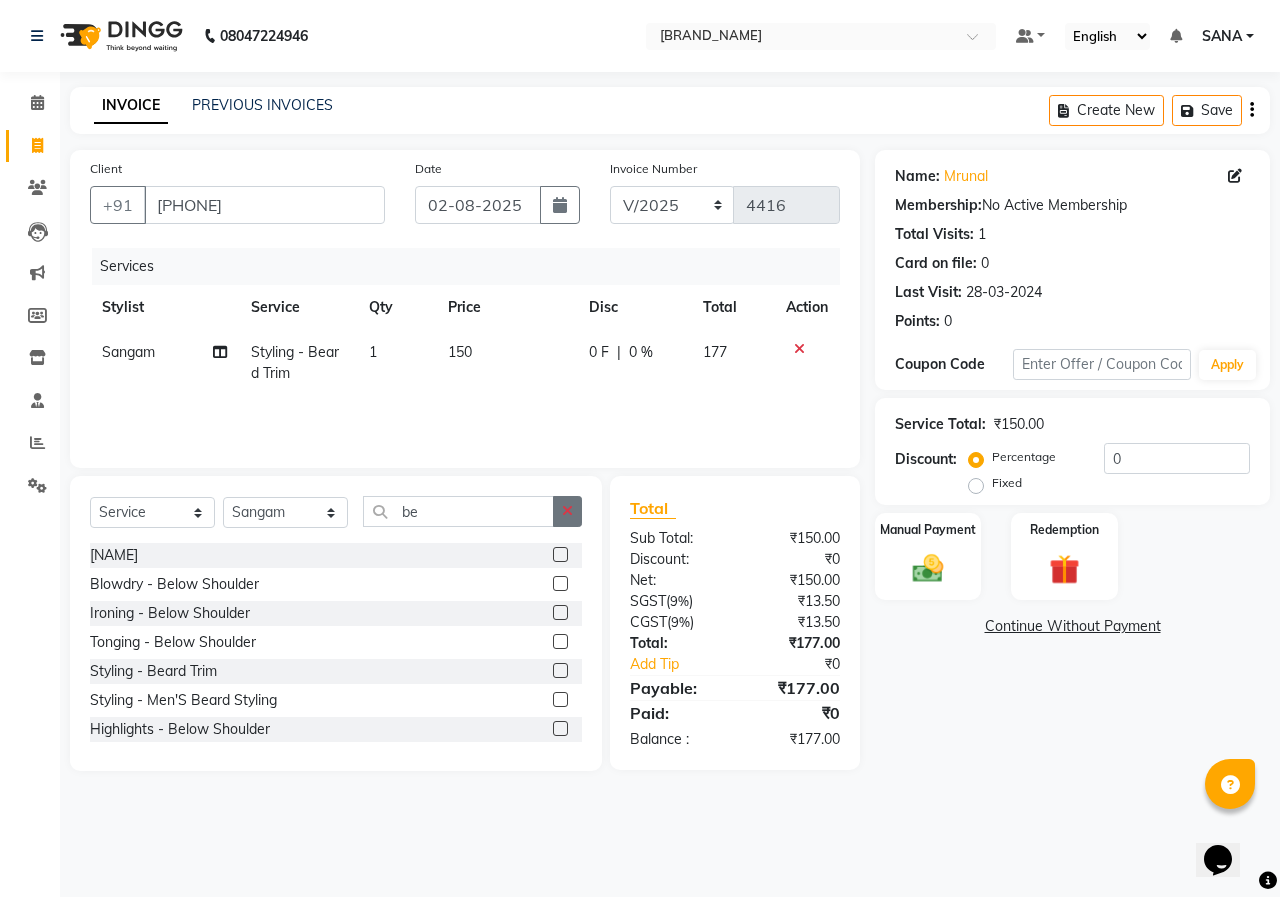 click 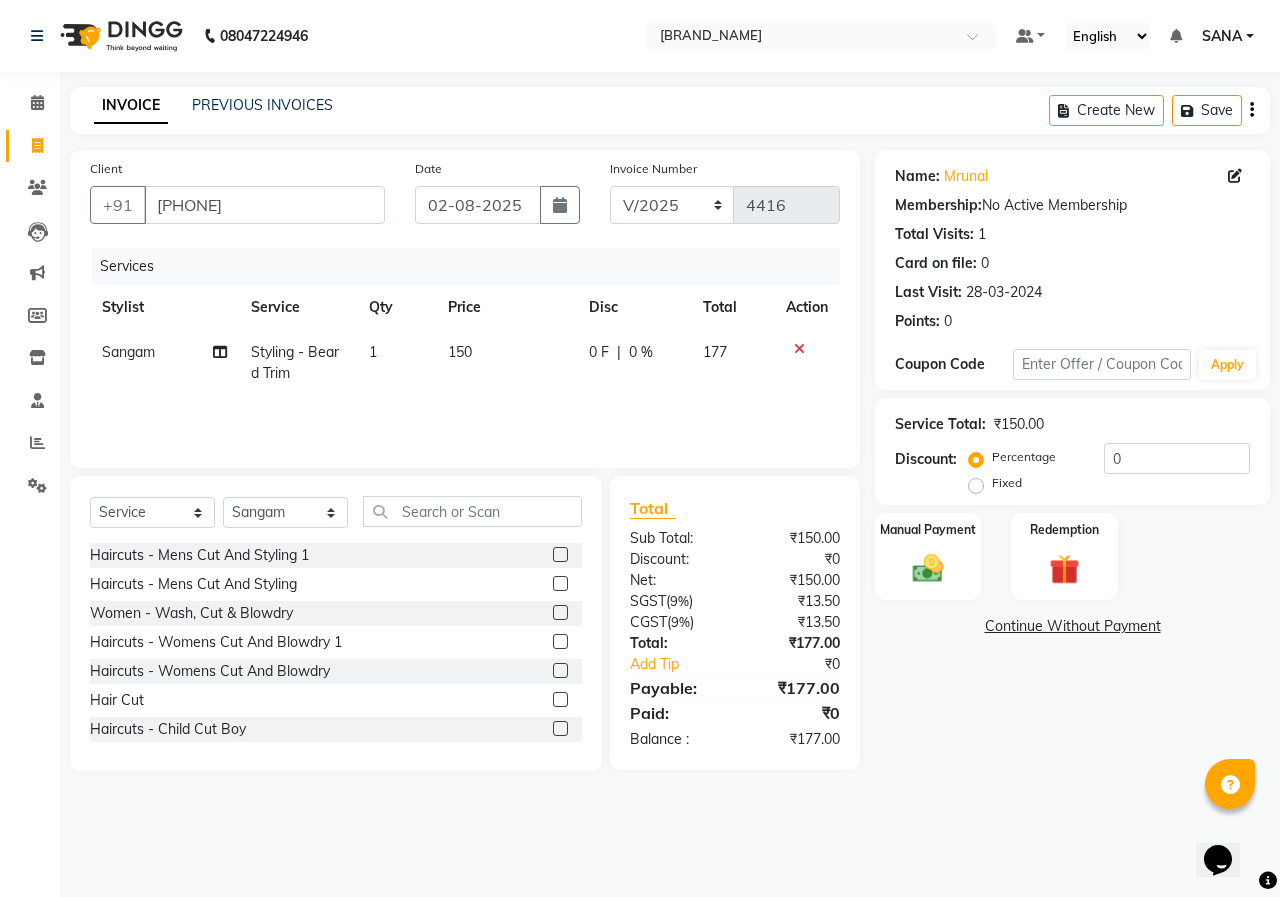 click 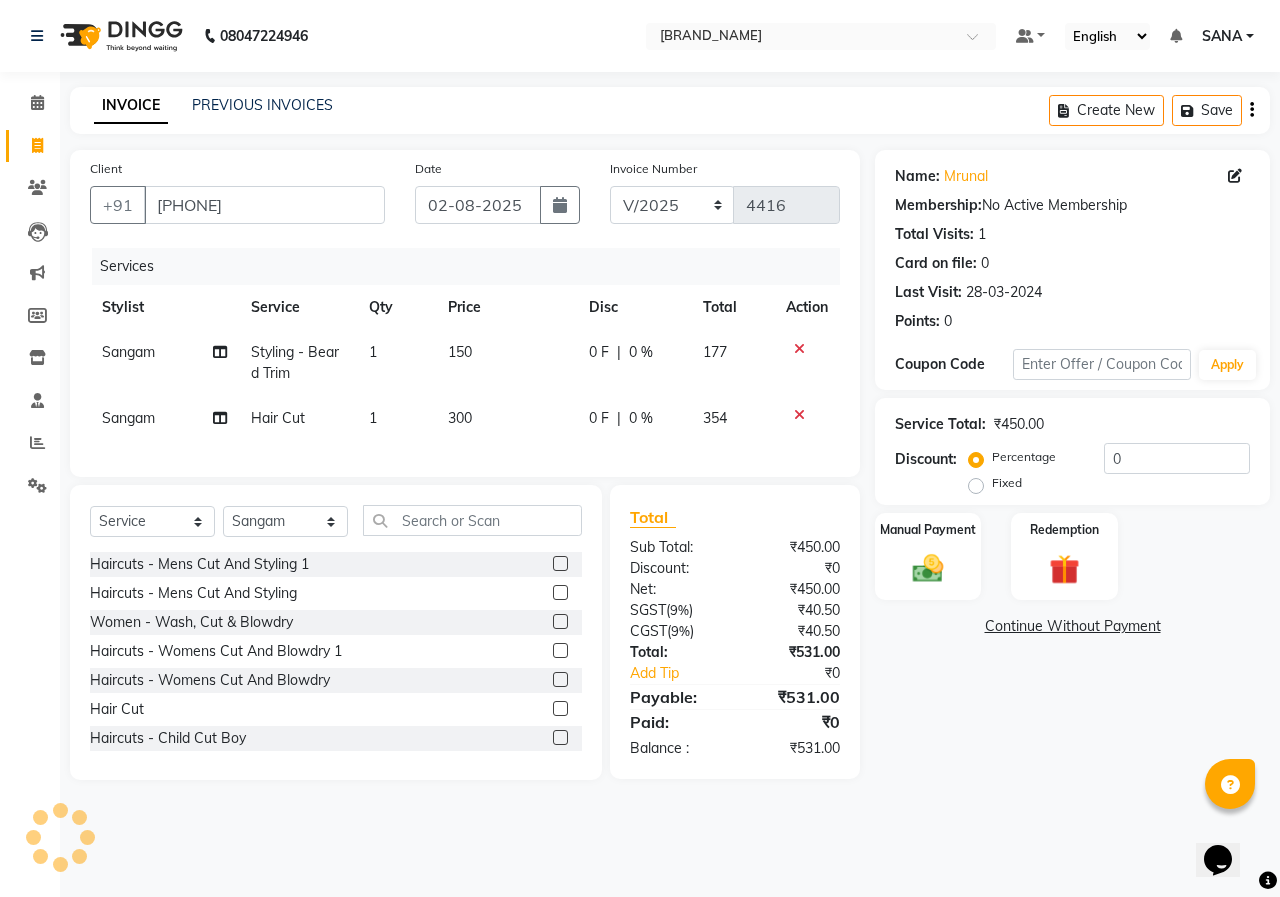 click 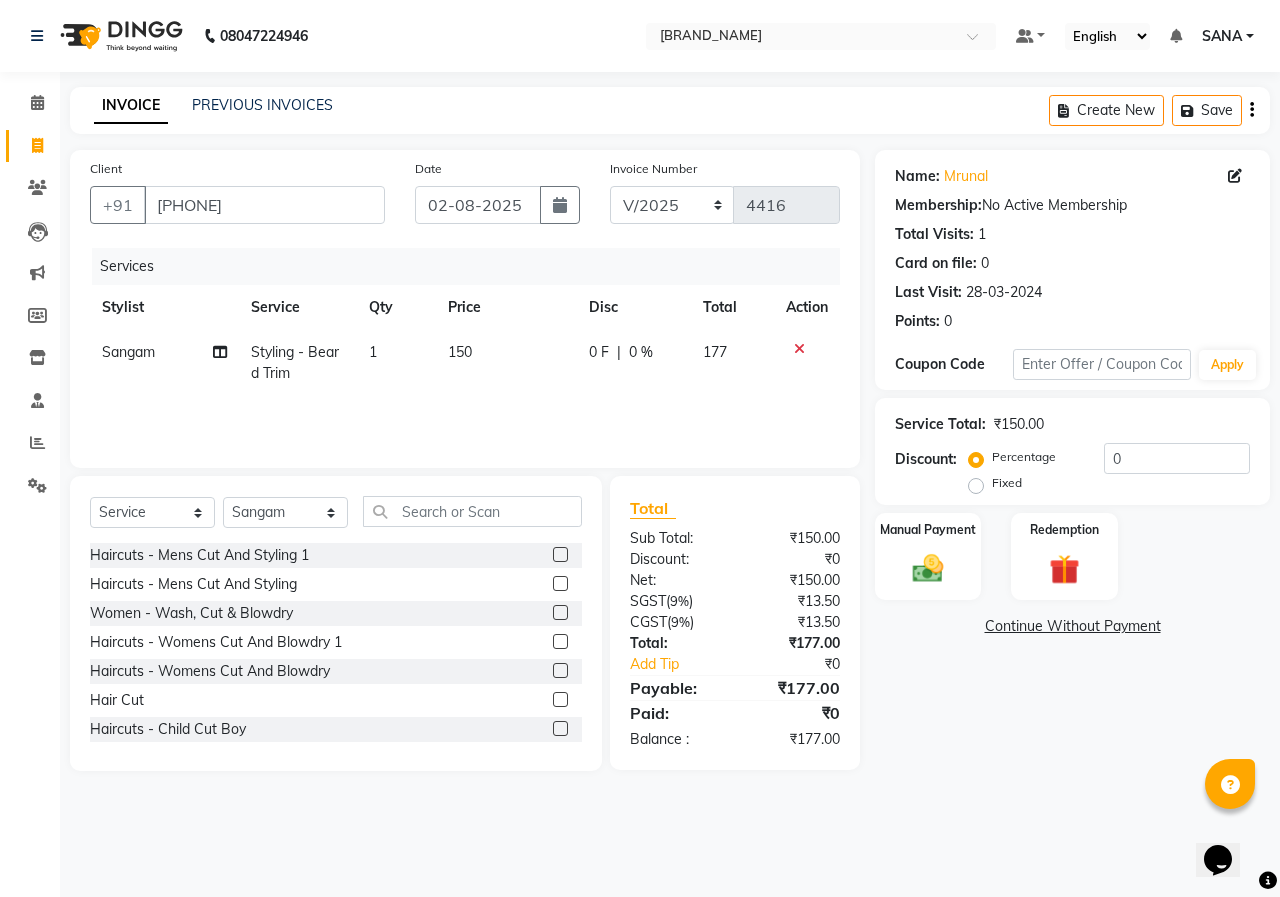 click 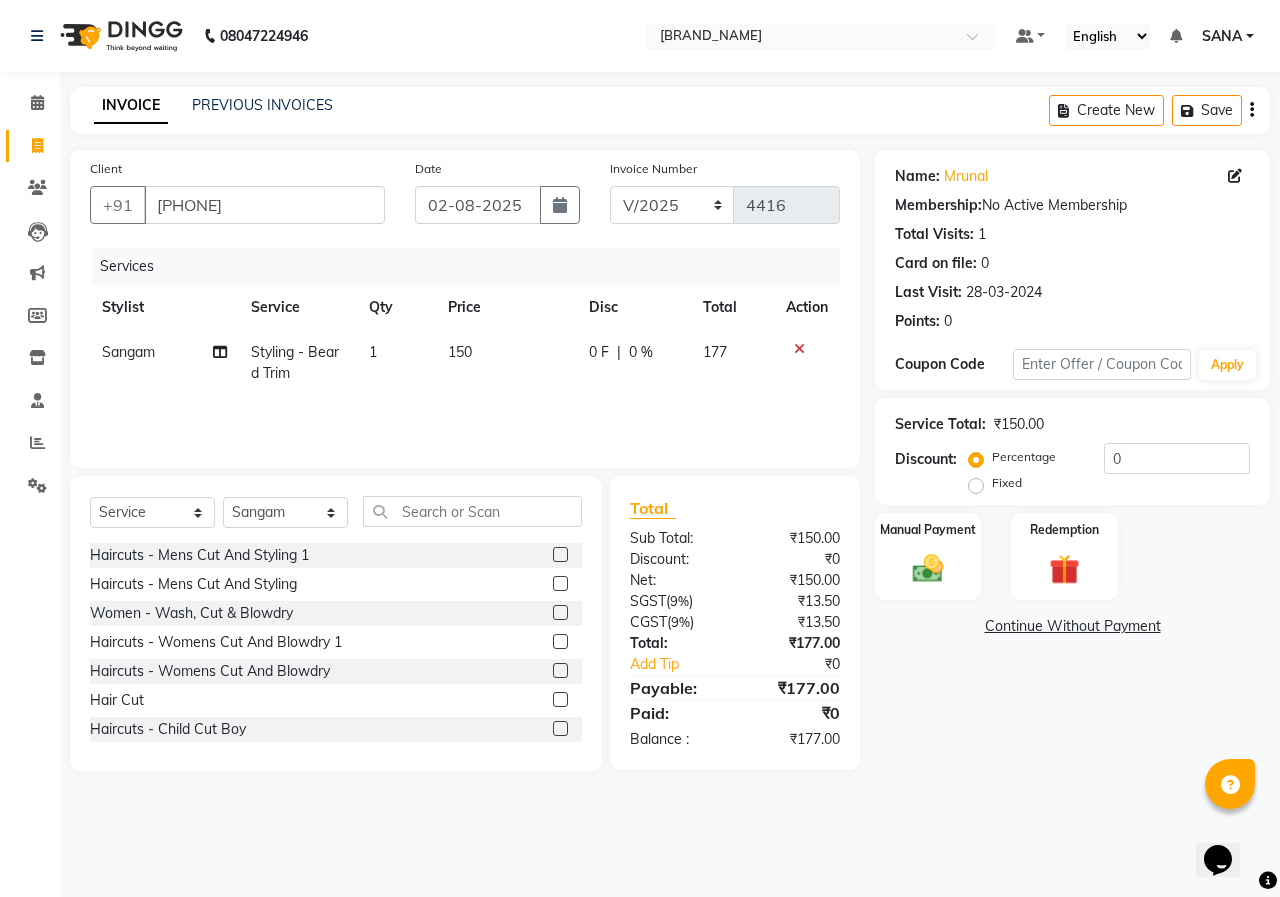 click at bounding box center (559, 700) 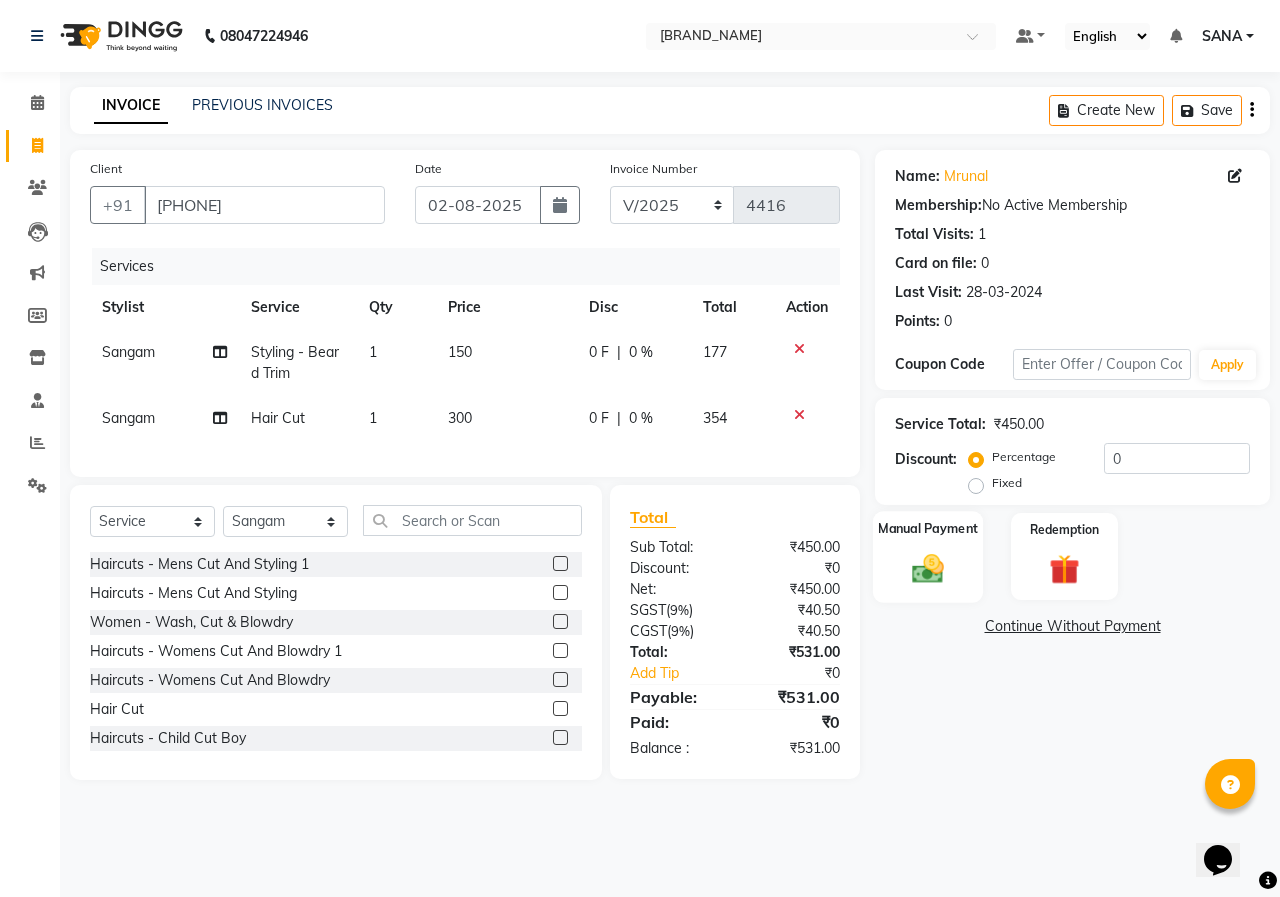 click 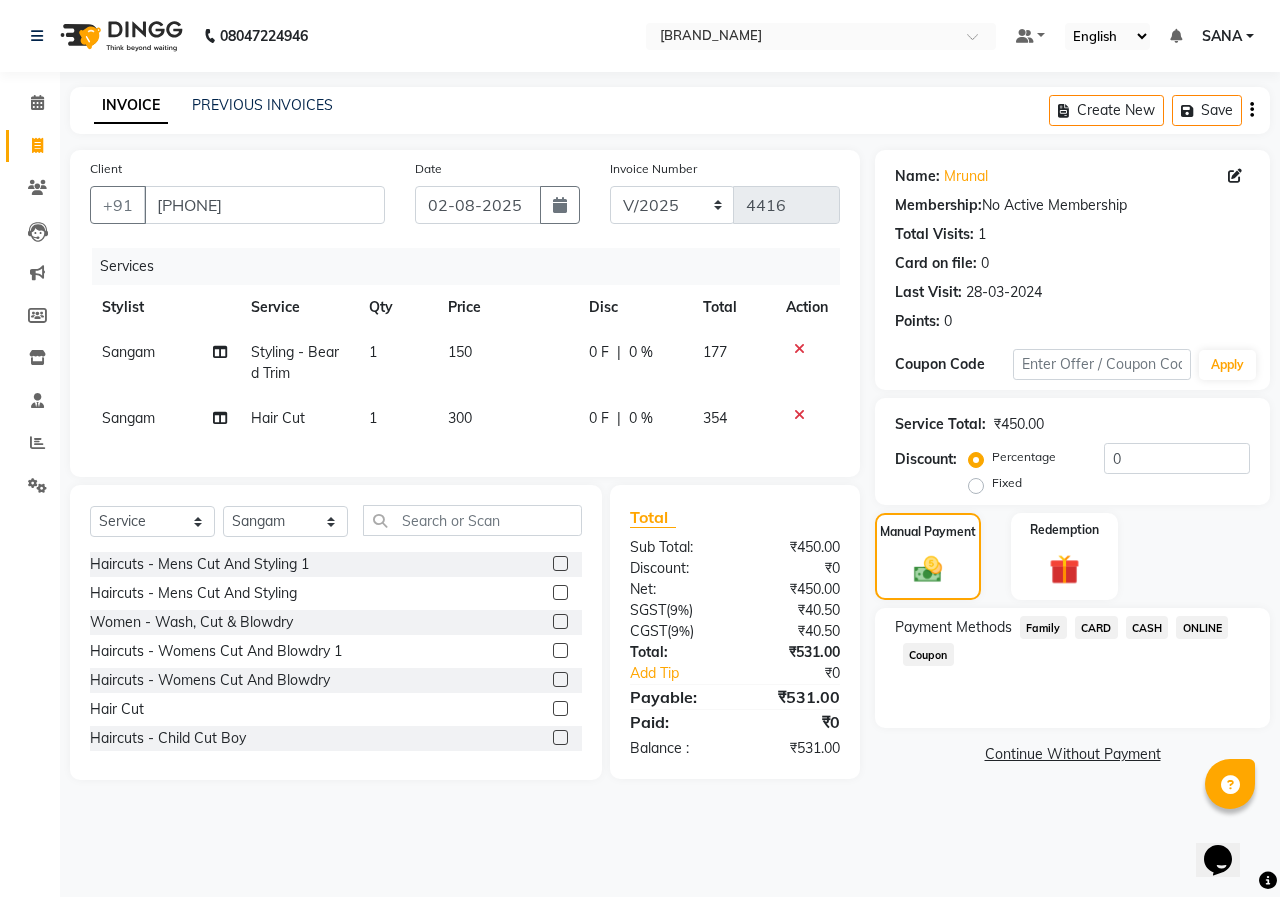 click on "Payment Methods  Family   CARD   CASH   ONLINE   Coupon" 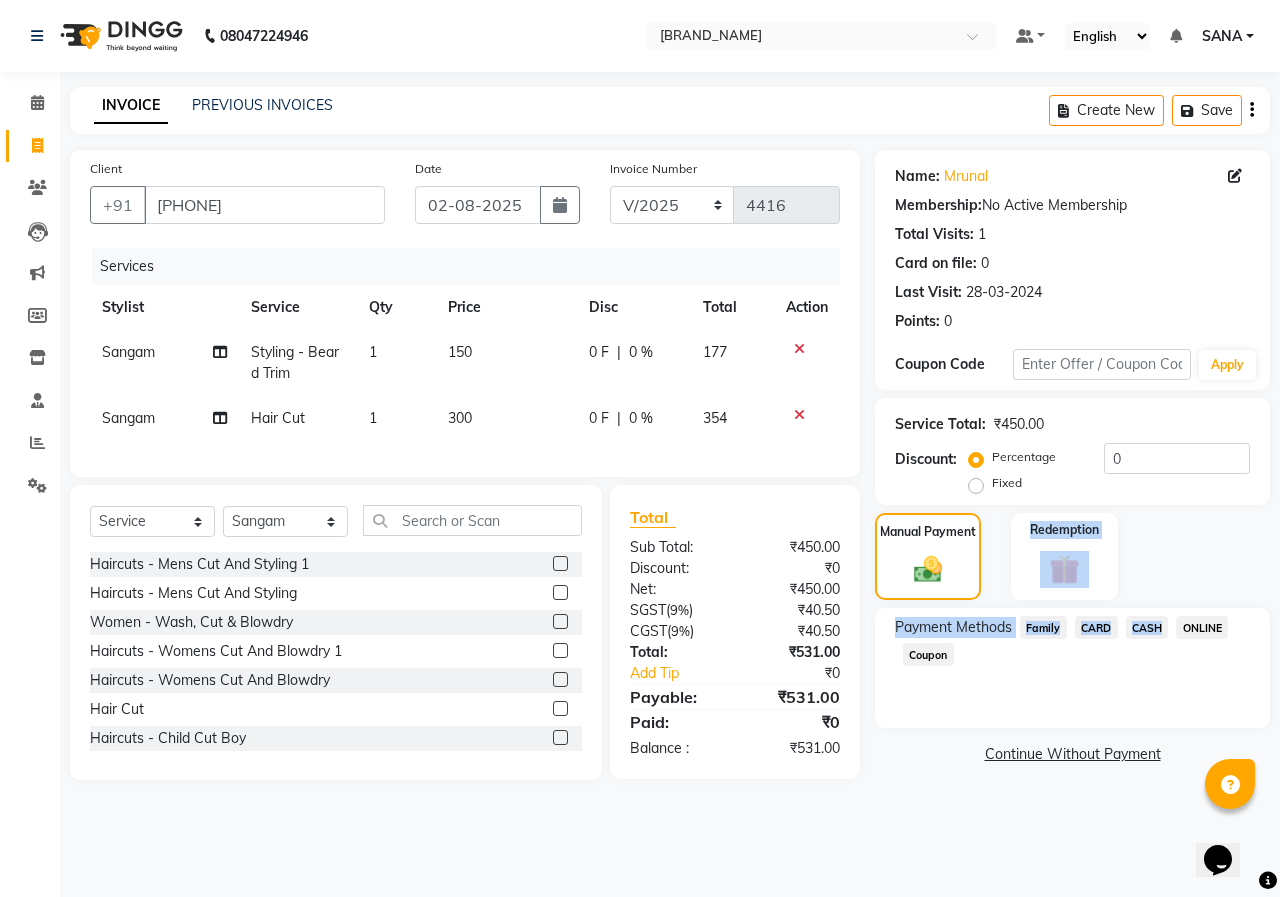 drag, startPoint x: 1198, startPoint y: 599, endPoint x: 1199, endPoint y: 614, distance: 15.033297 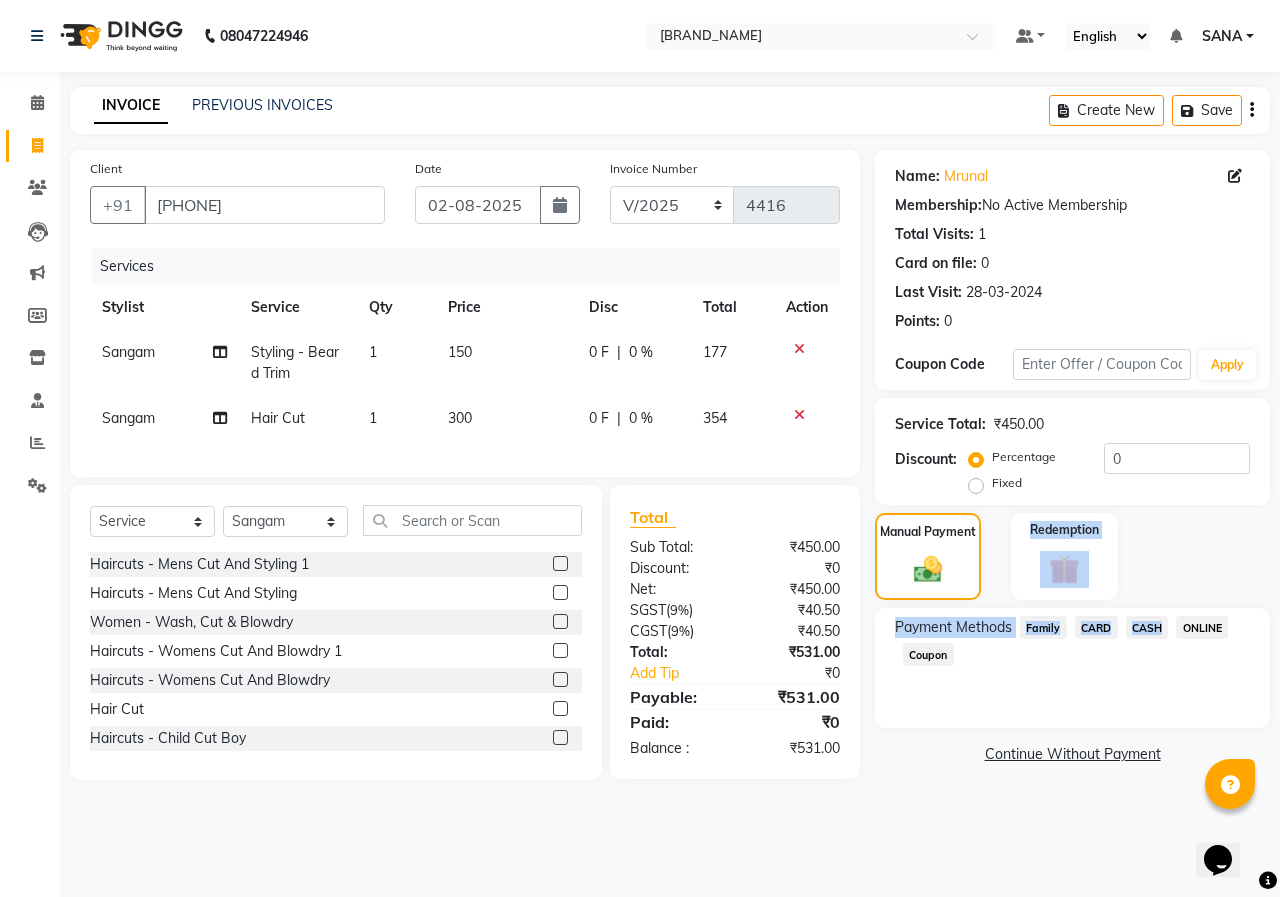 drag, startPoint x: 1199, startPoint y: 614, endPoint x: 1197, endPoint y: 630, distance: 16.124516 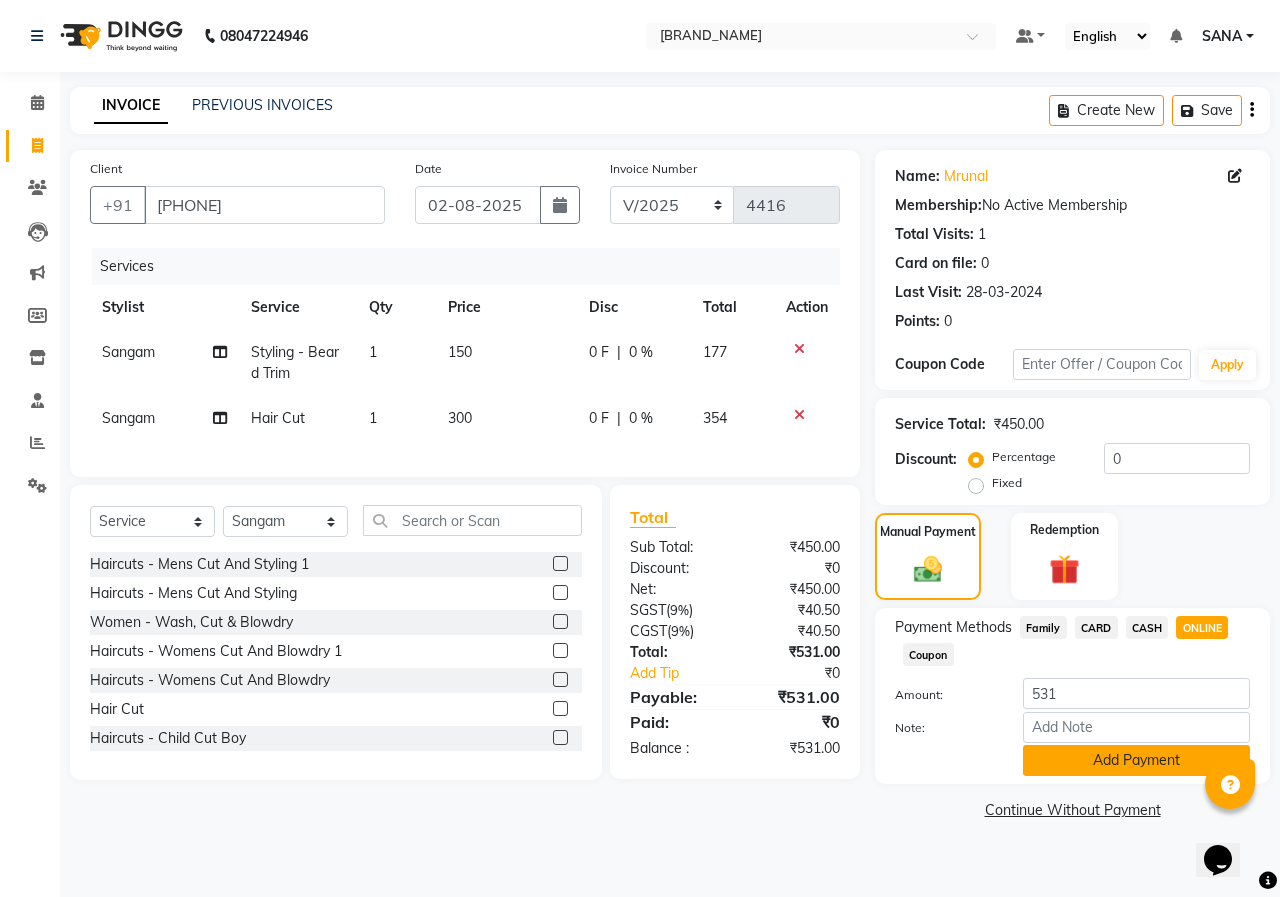 click on "Add Payment" 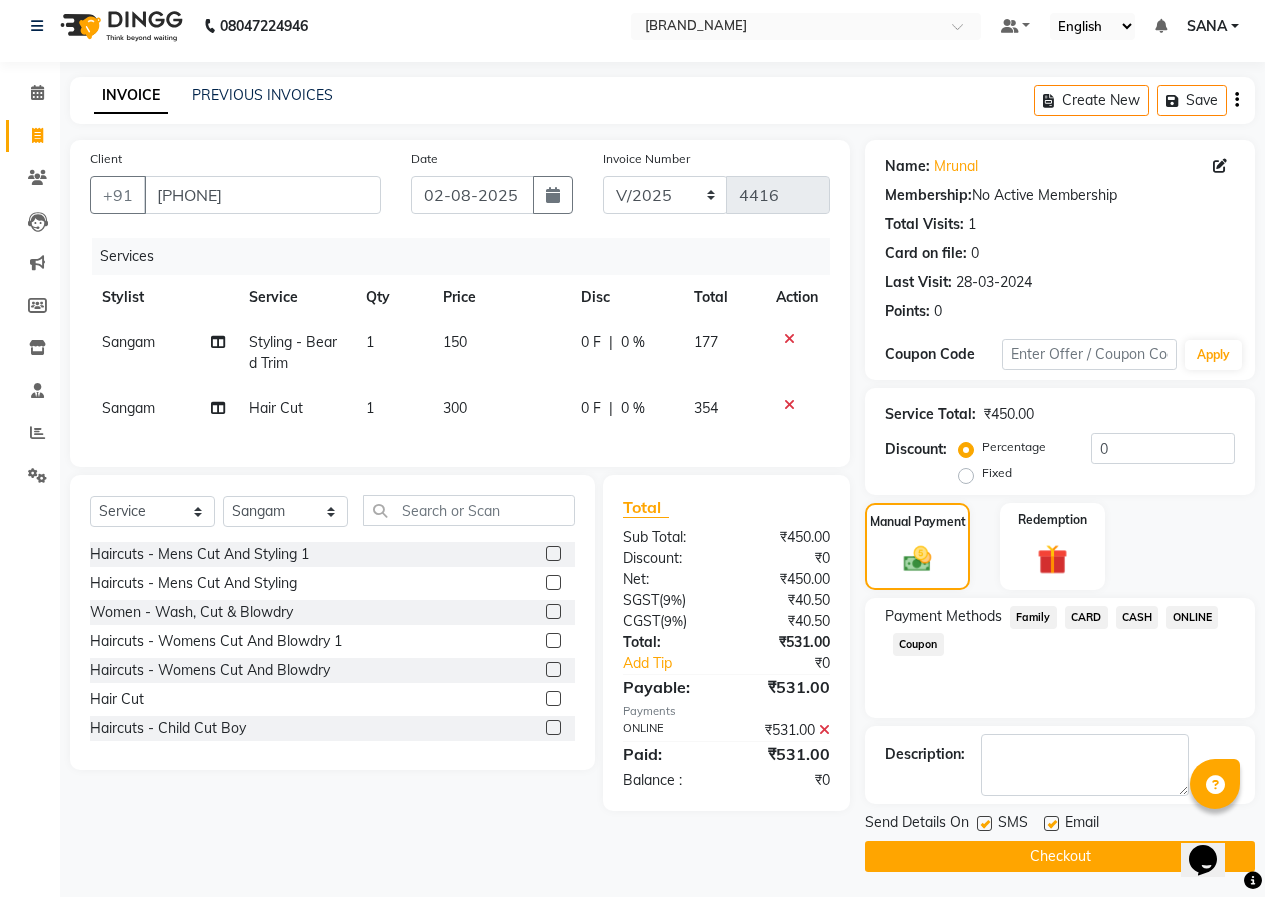 scroll, scrollTop: 15, scrollLeft: 0, axis: vertical 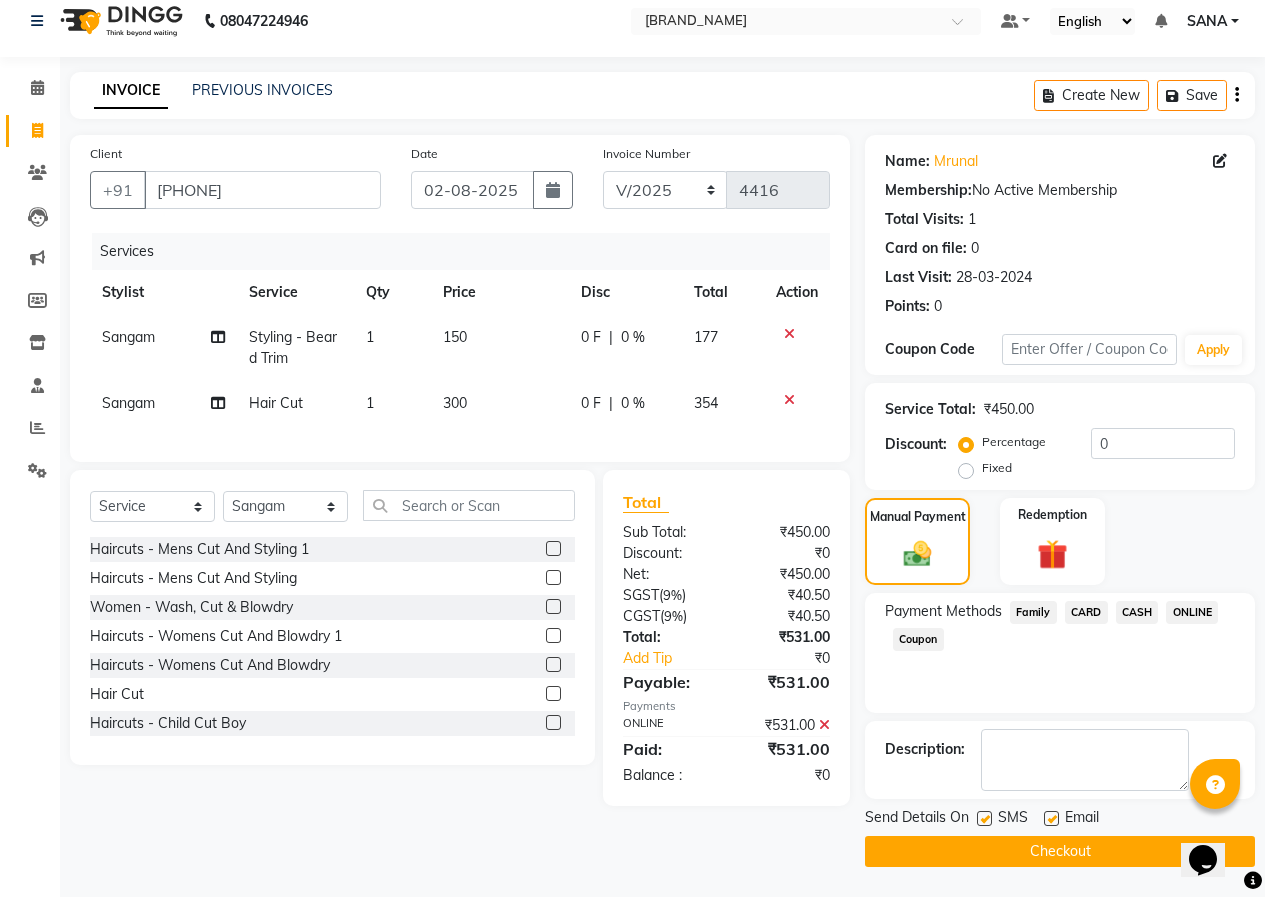 click on "Checkout" 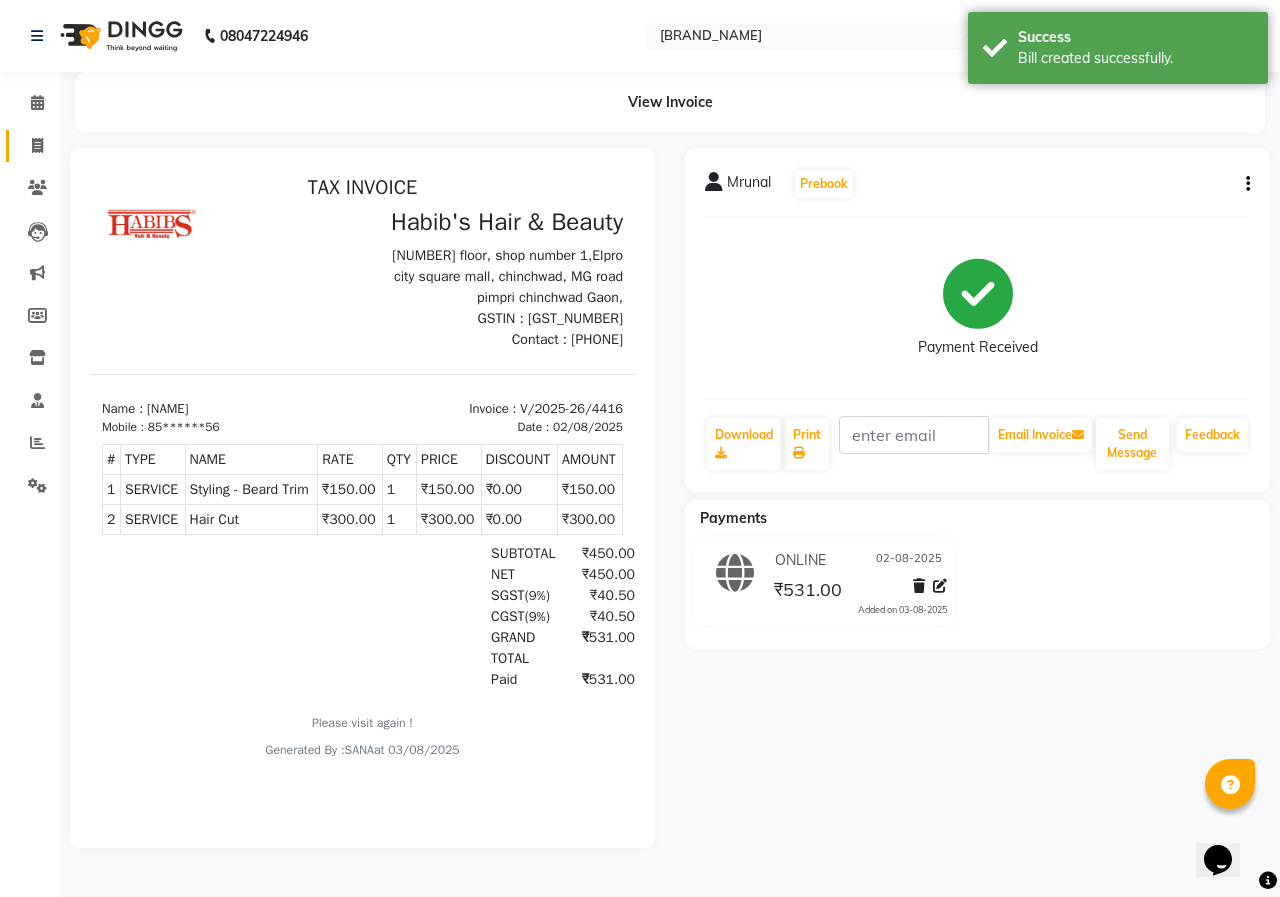 scroll, scrollTop: 0, scrollLeft: 0, axis: both 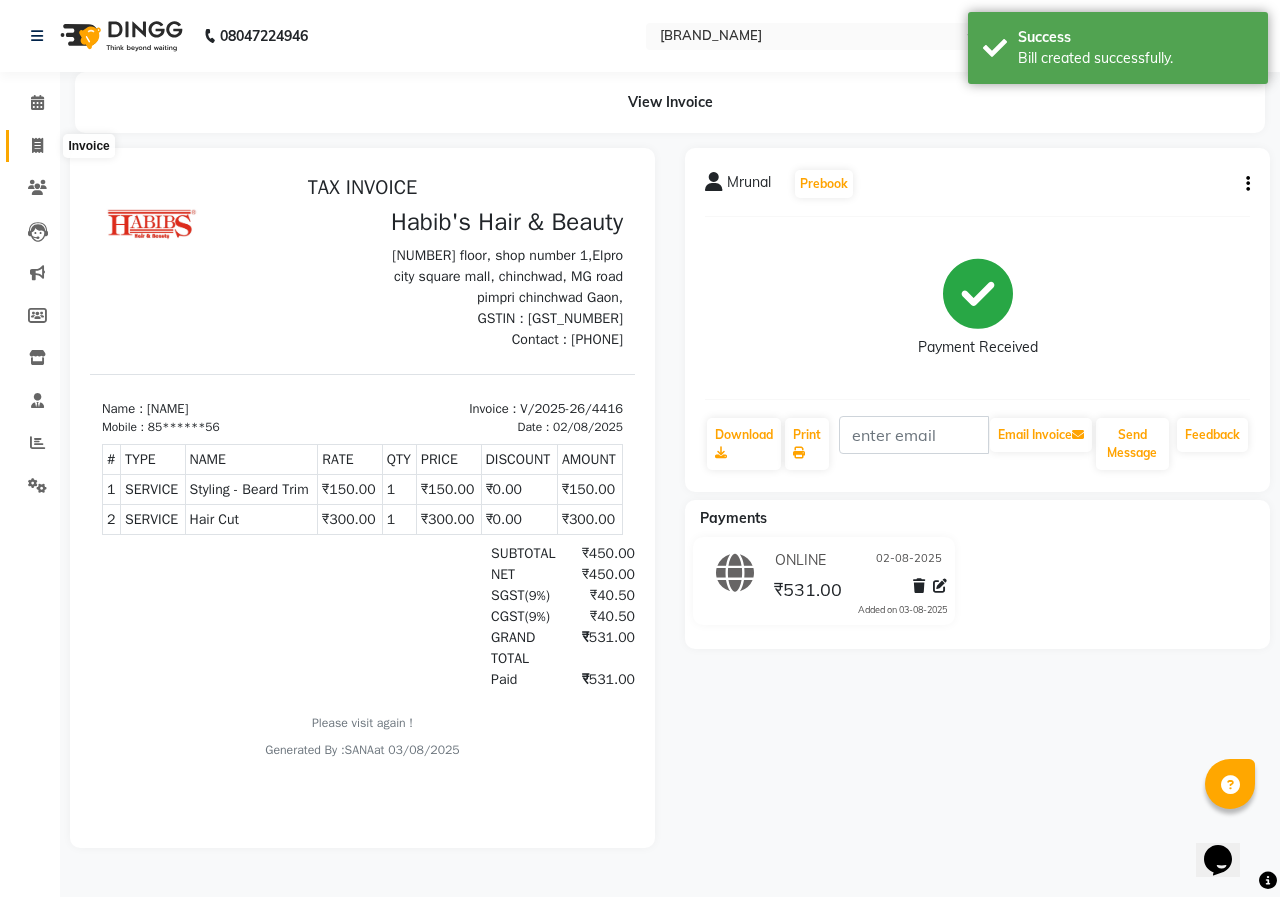 click 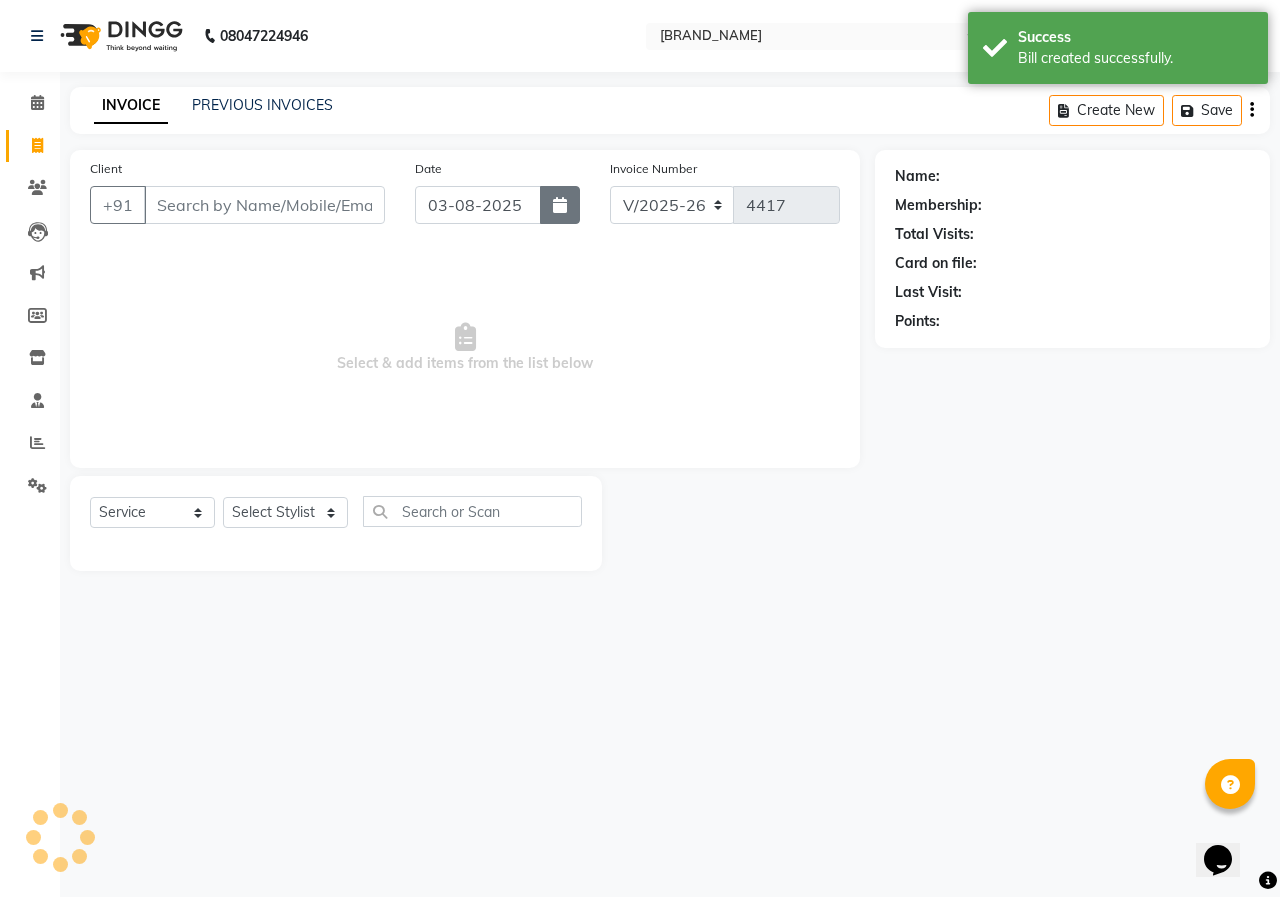 click 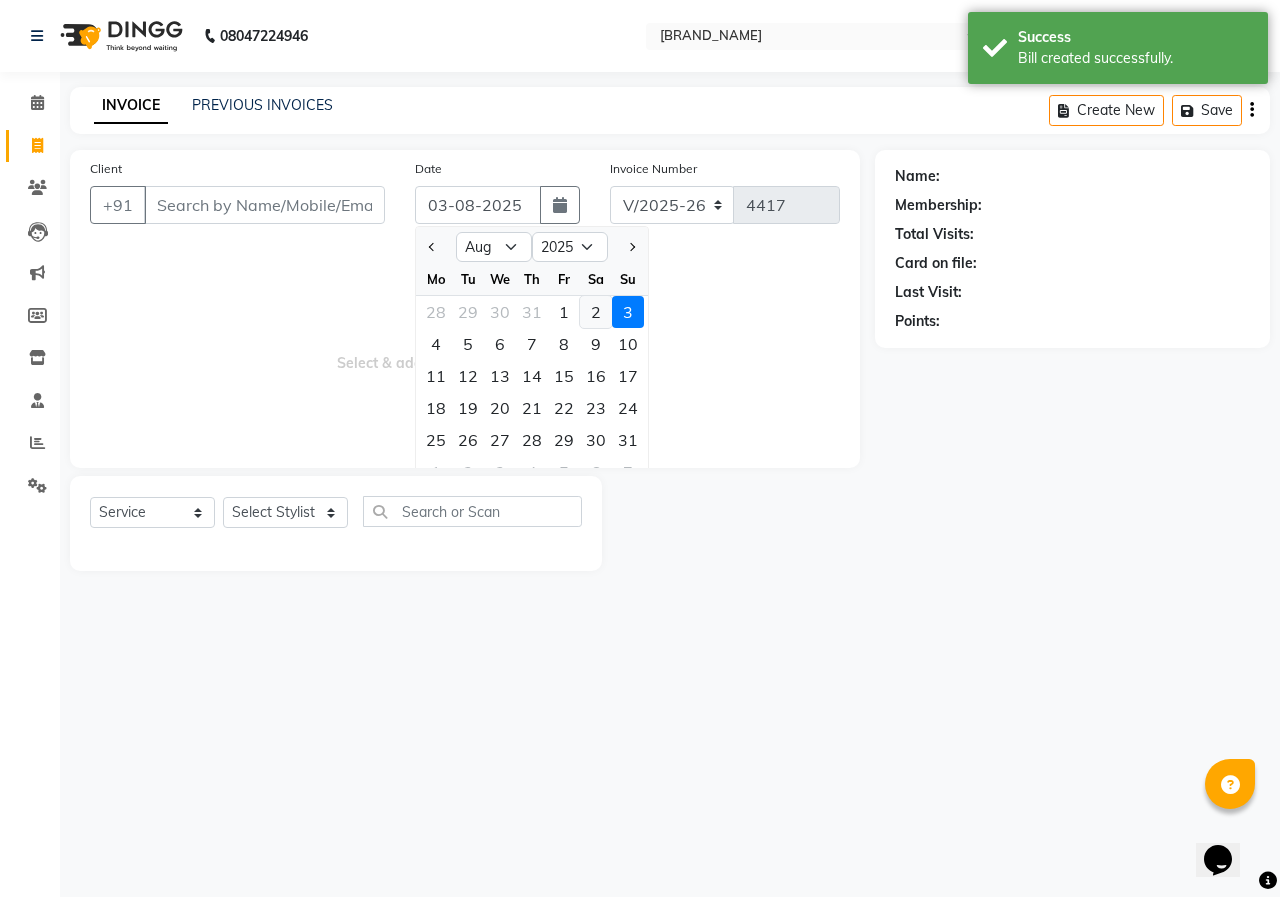 click on "2" 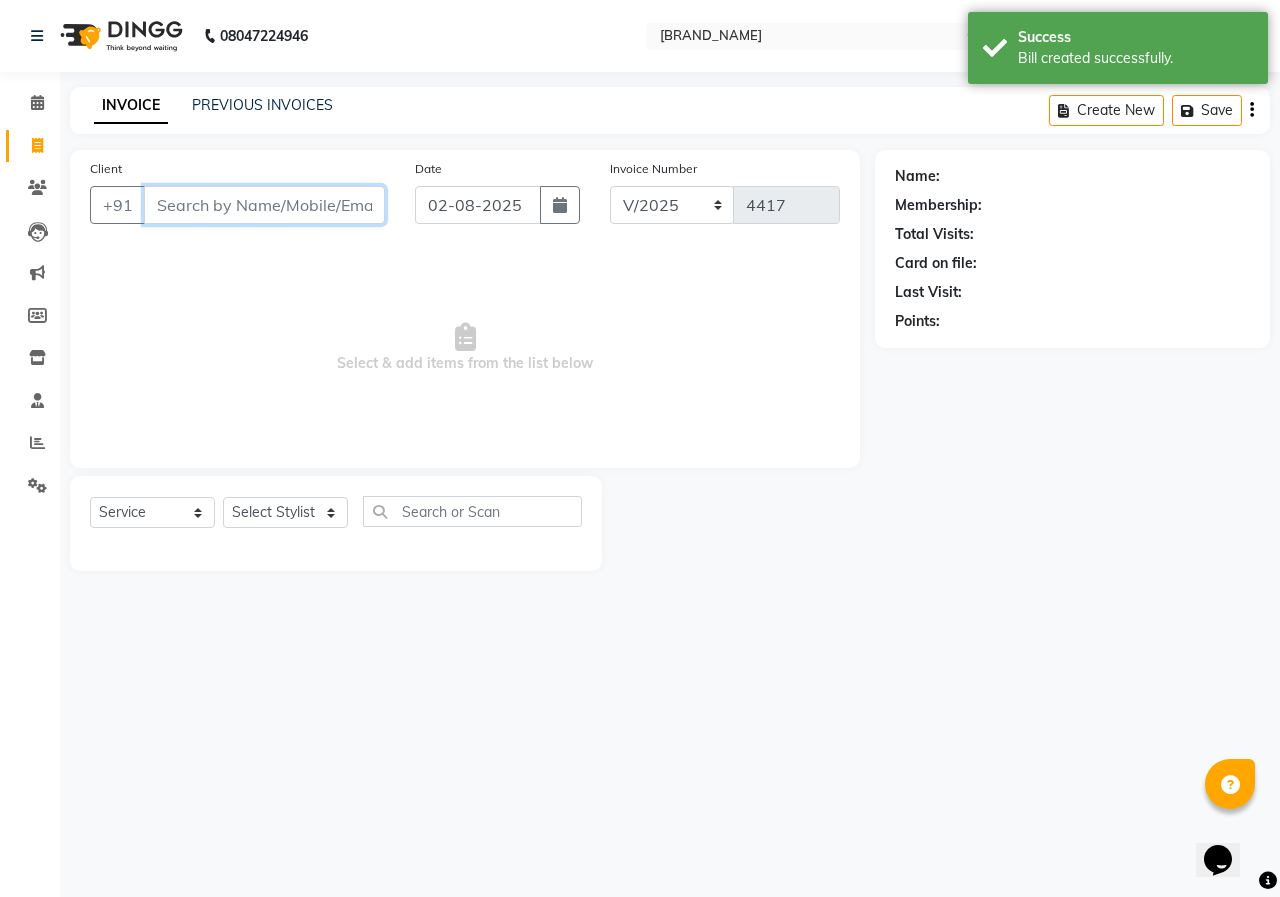 click on "Client" at bounding box center [264, 205] 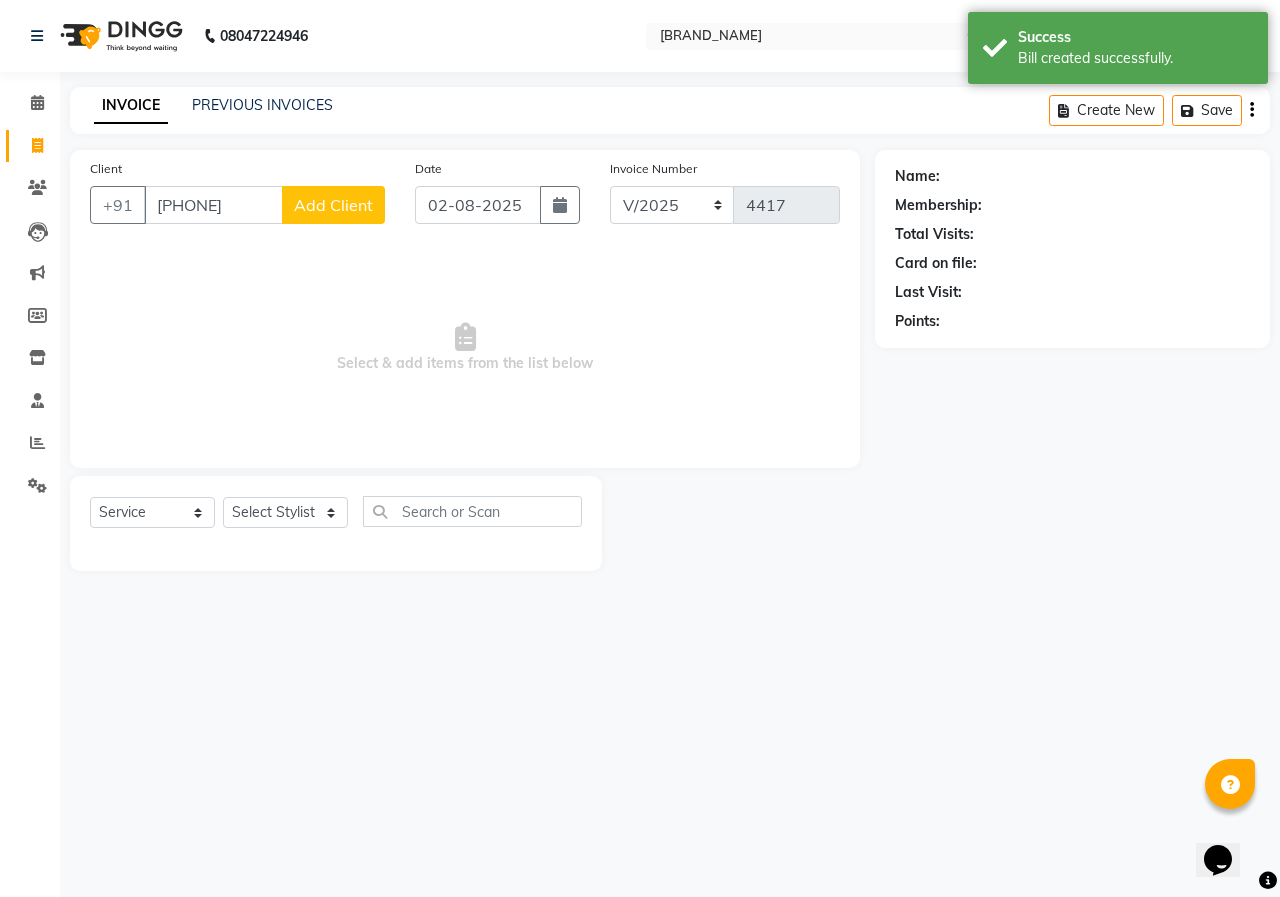 click on "Add Client" 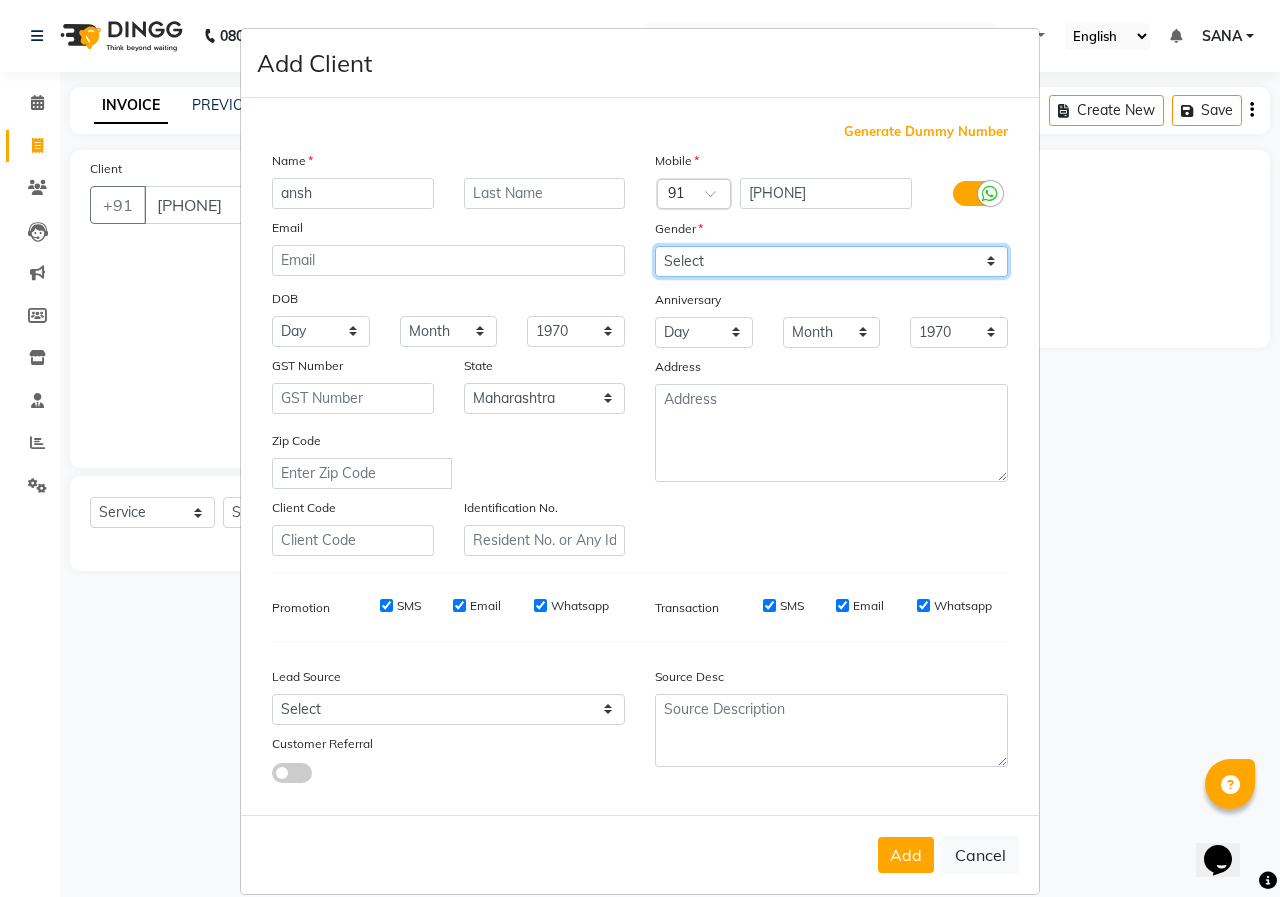 drag, startPoint x: 810, startPoint y: 262, endPoint x: 809, endPoint y: 275, distance: 13.038404 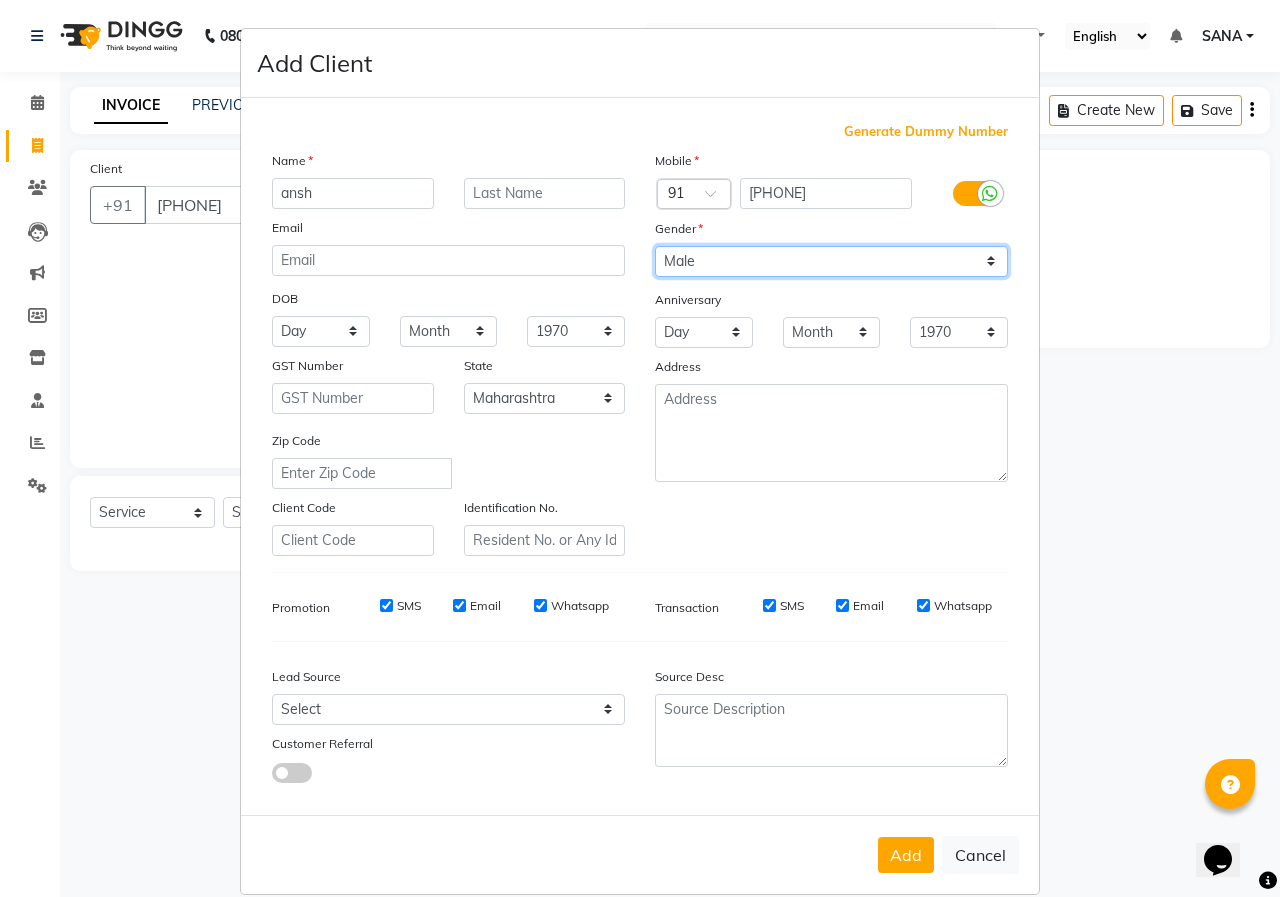 click on "Select Male Female Other Prefer Not To Say" at bounding box center (831, 261) 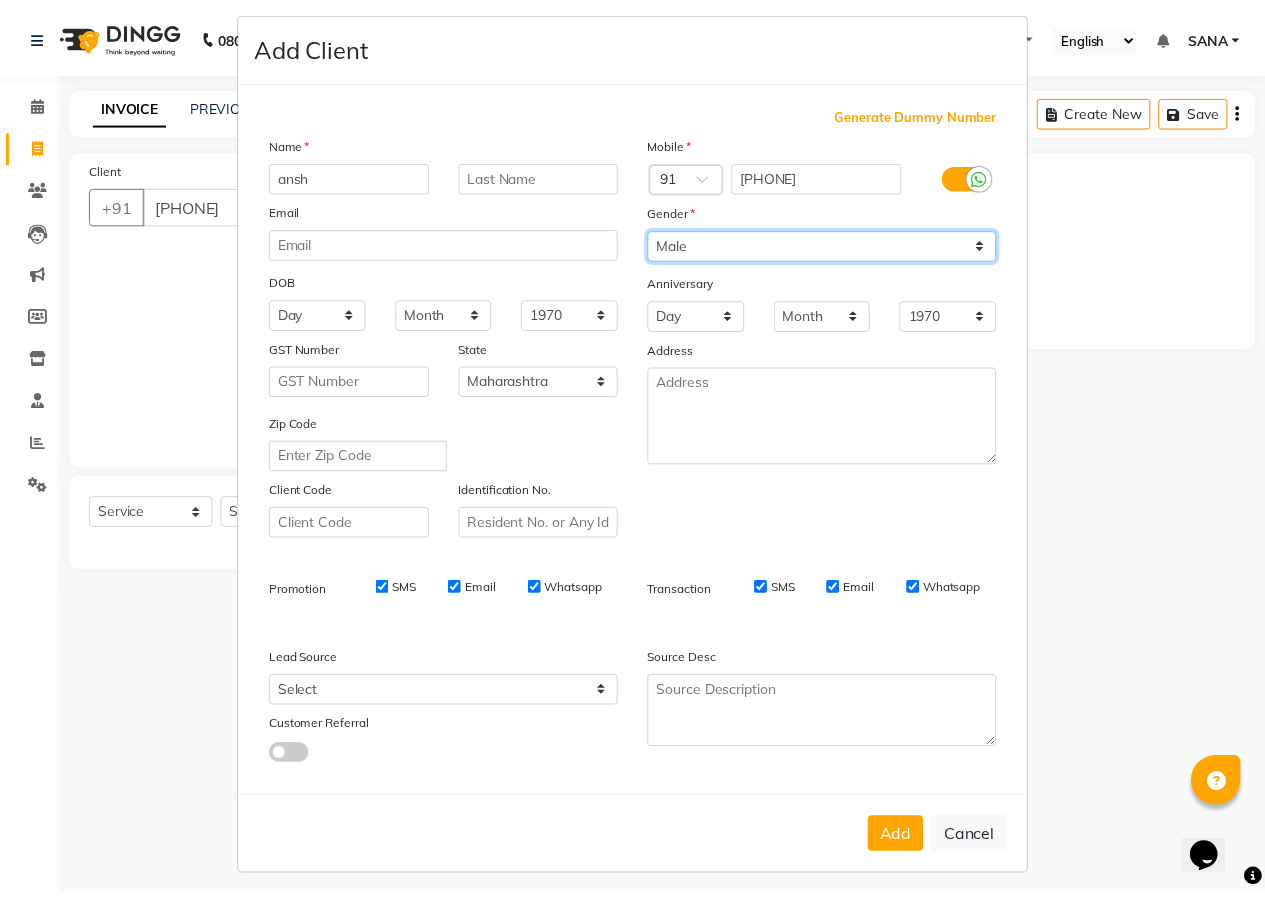 scroll, scrollTop: 26, scrollLeft: 0, axis: vertical 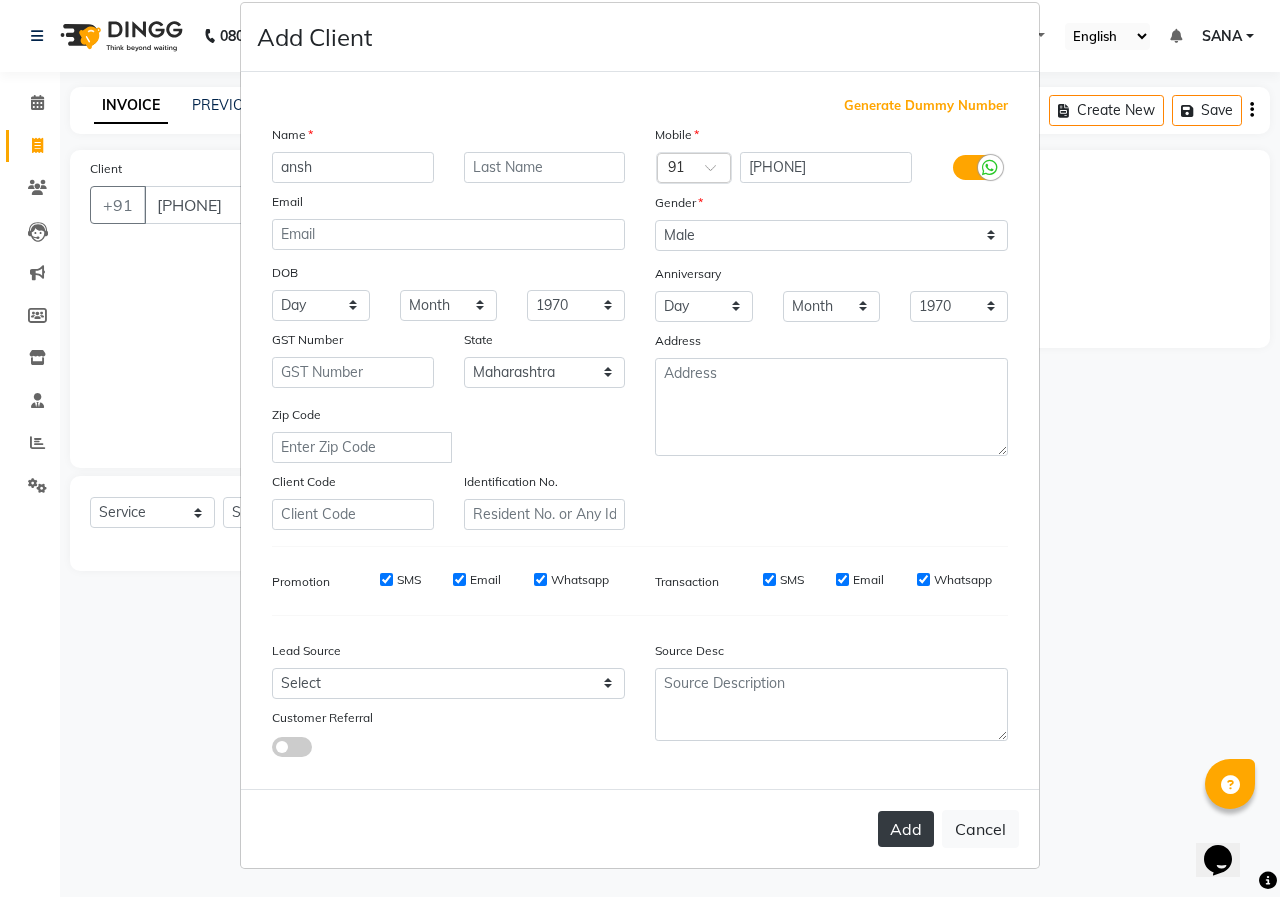 click on "Add" at bounding box center (906, 829) 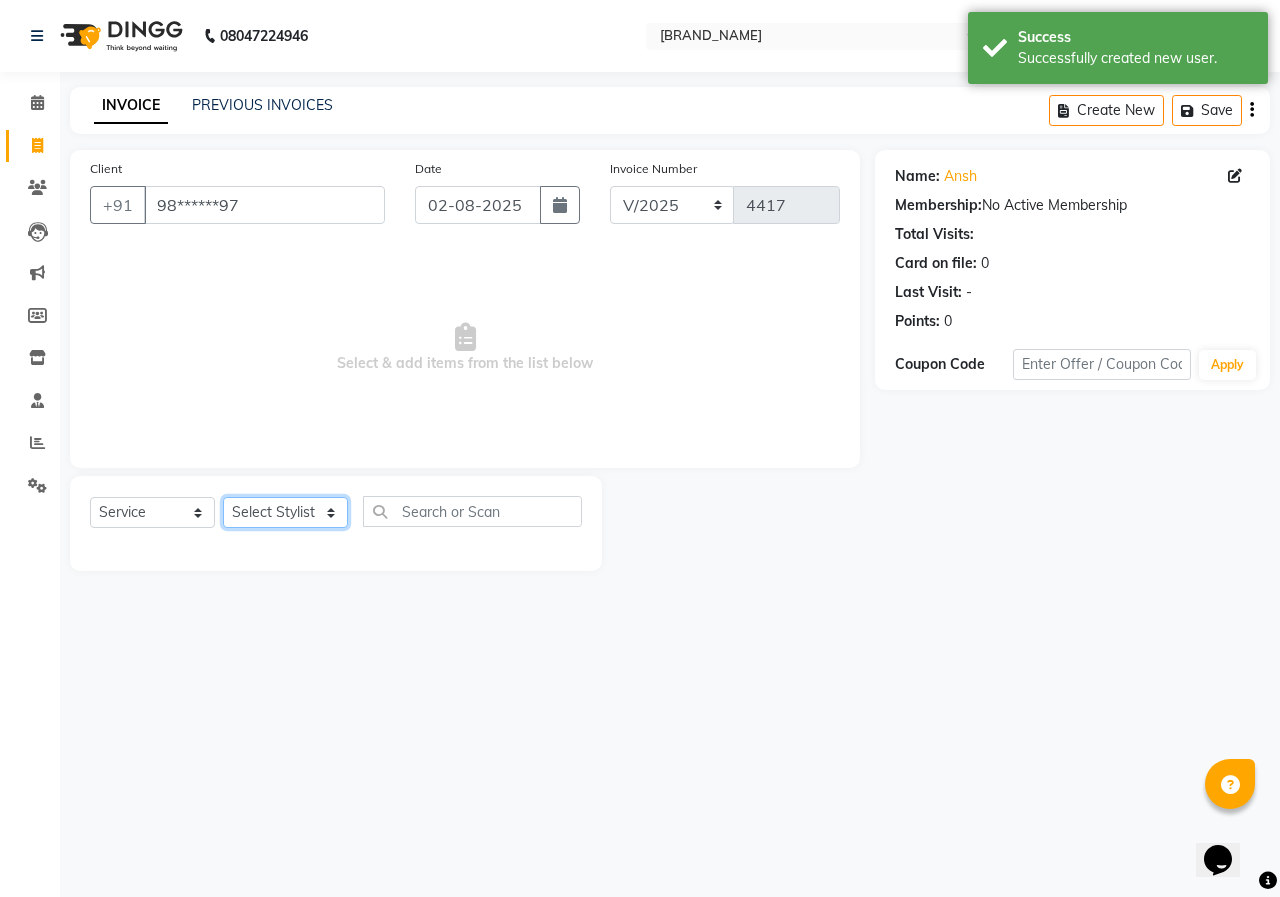 click on "Select Stylist ANUSHKA GAURI GUDDU Keshav Maushi Mhaske  priya  Rahul Ravi  Roshan Sagar SANA Sangam Sanika shabnam SONALI  subhan" 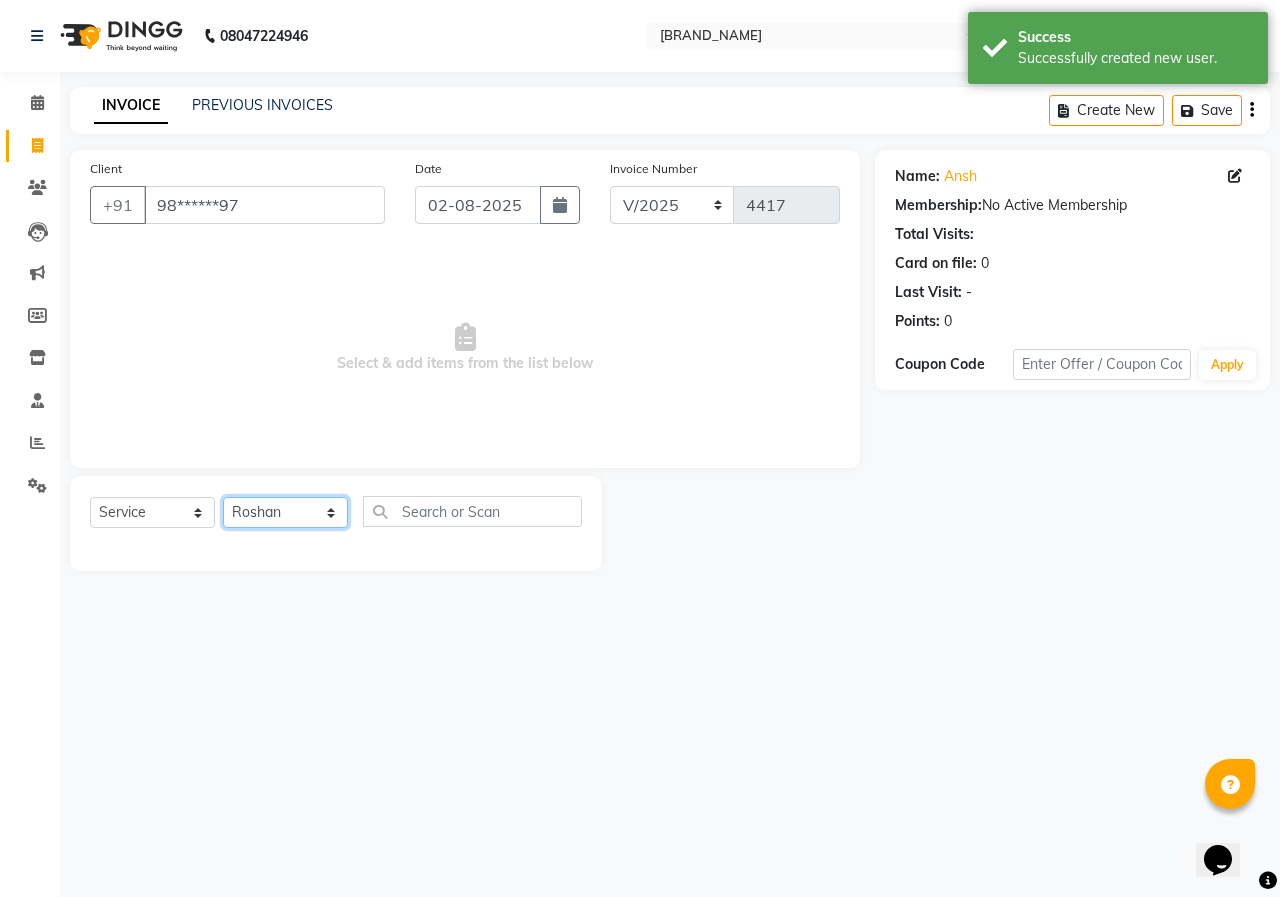 click on "Select Stylist ANUSHKA GAURI GUDDU Keshav Maushi Mhaske  priya  Rahul Ravi  Roshan Sagar SANA Sangam Sanika shabnam SONALI  subhan" 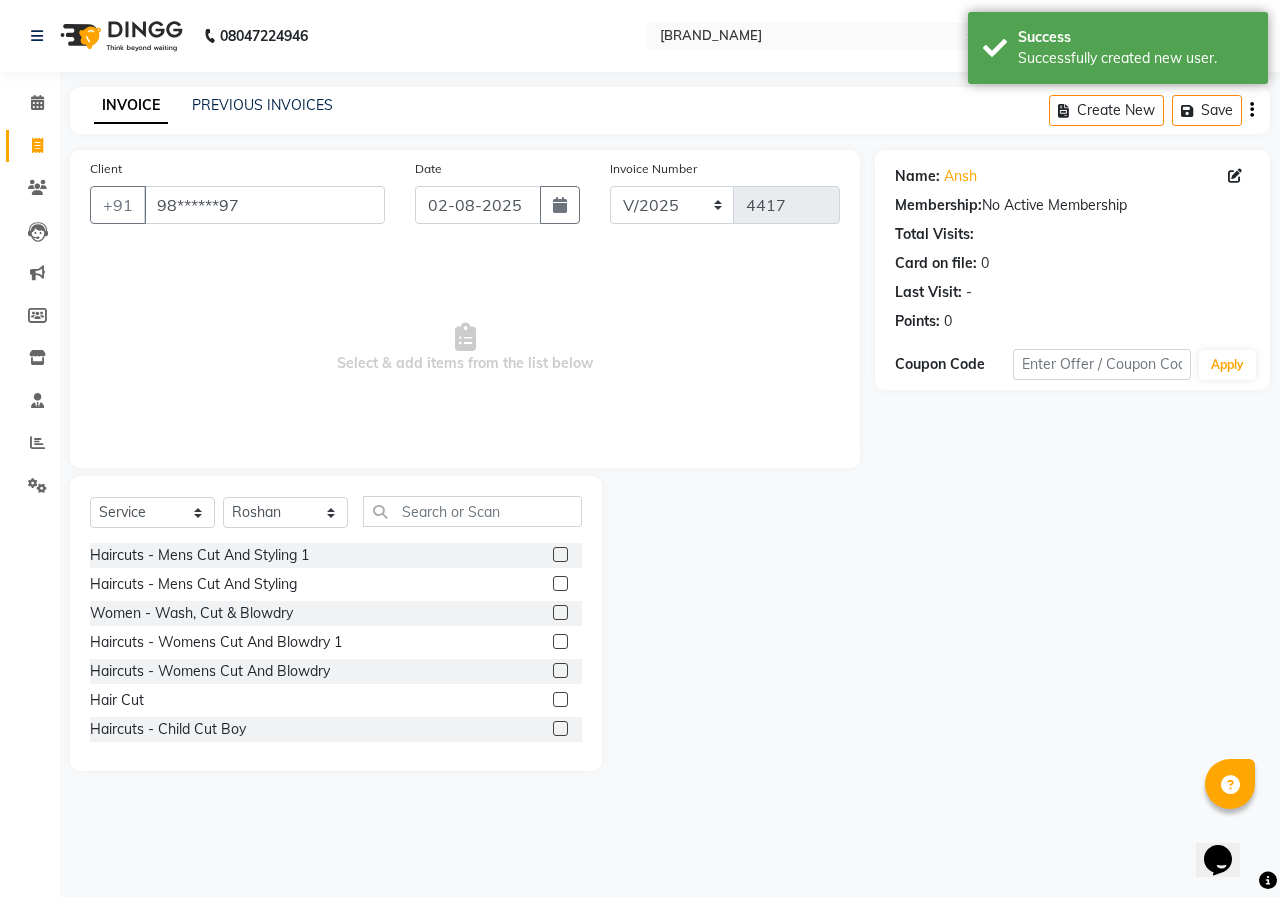 click 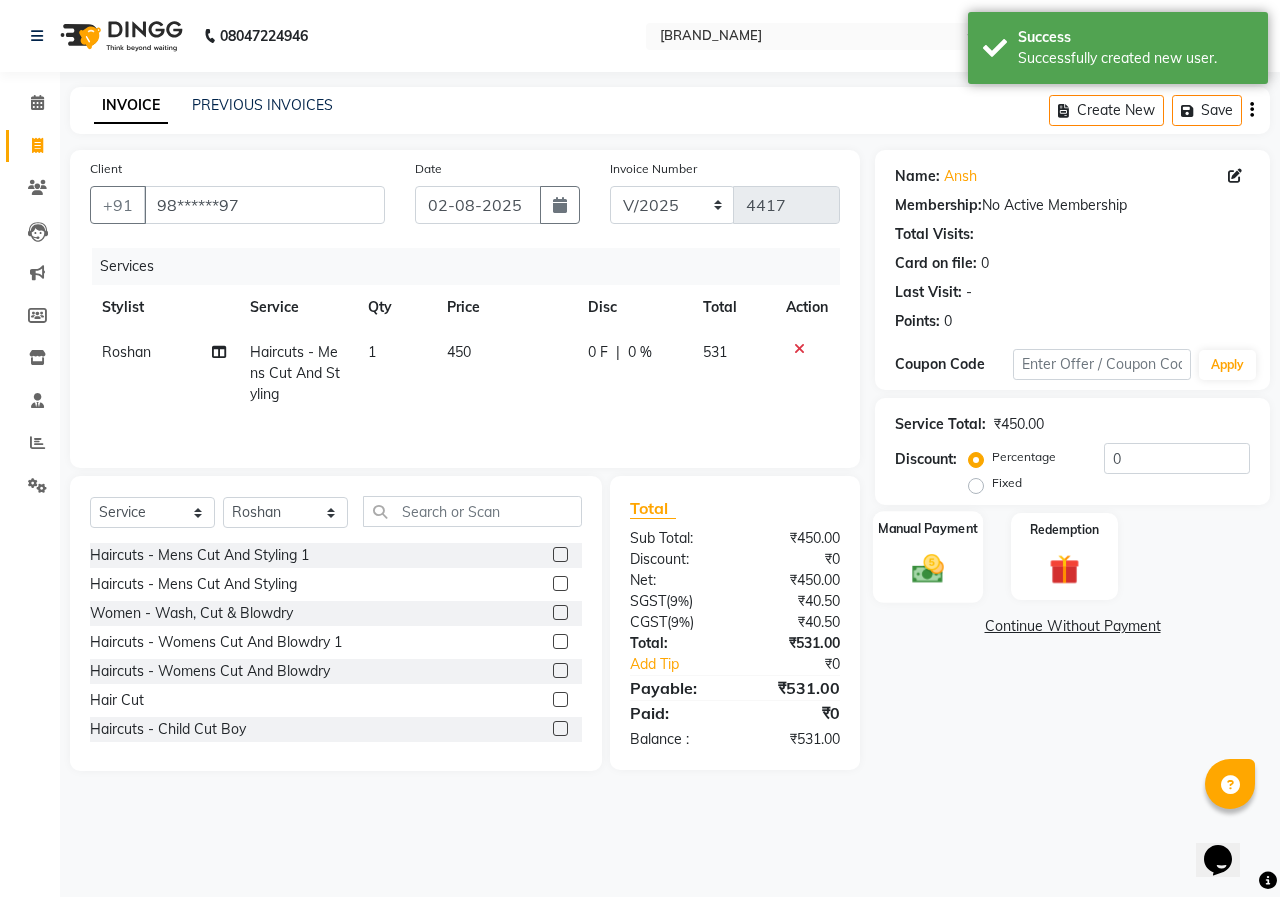 click 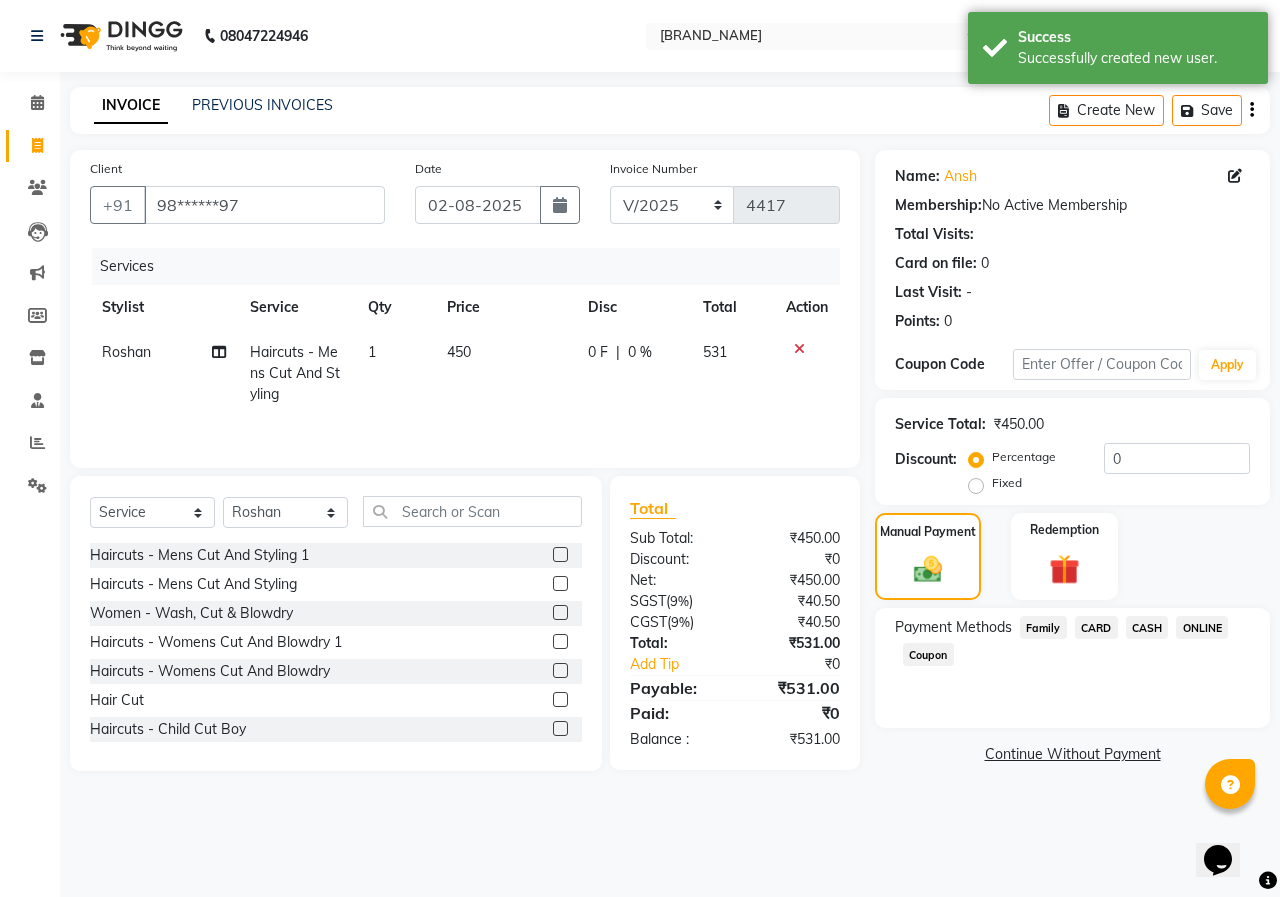 click 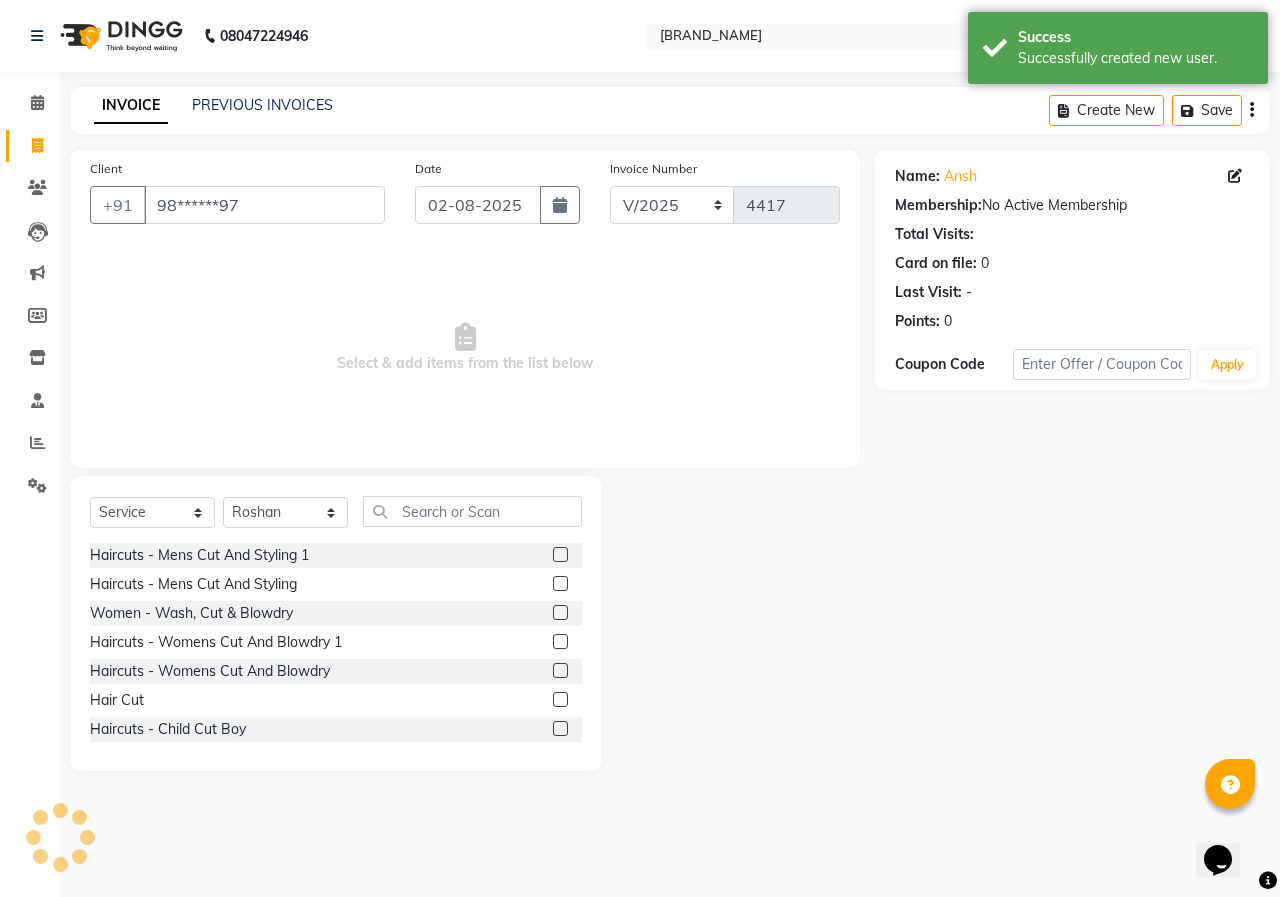 click 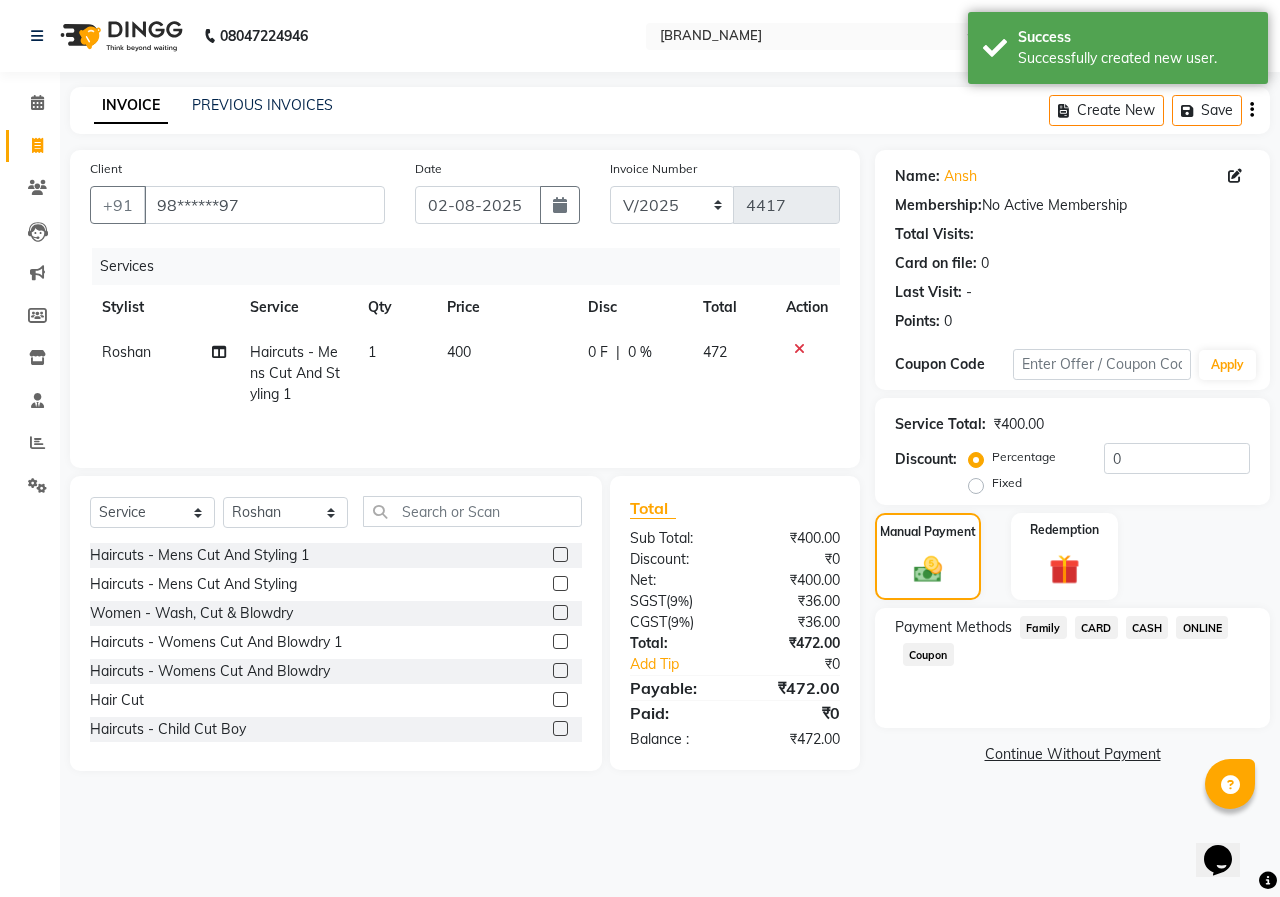 click on "ONLINE" 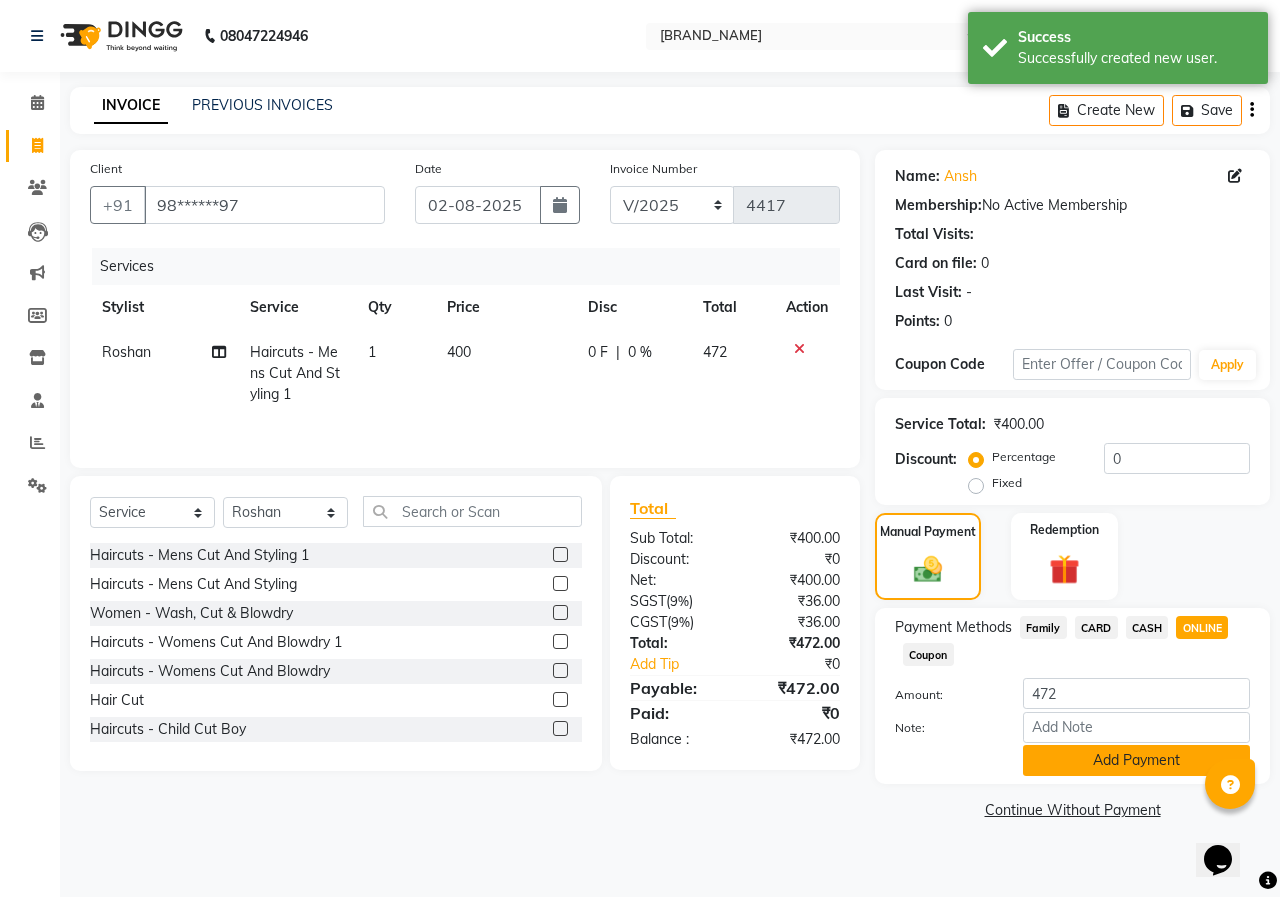 click on "Add Payment" 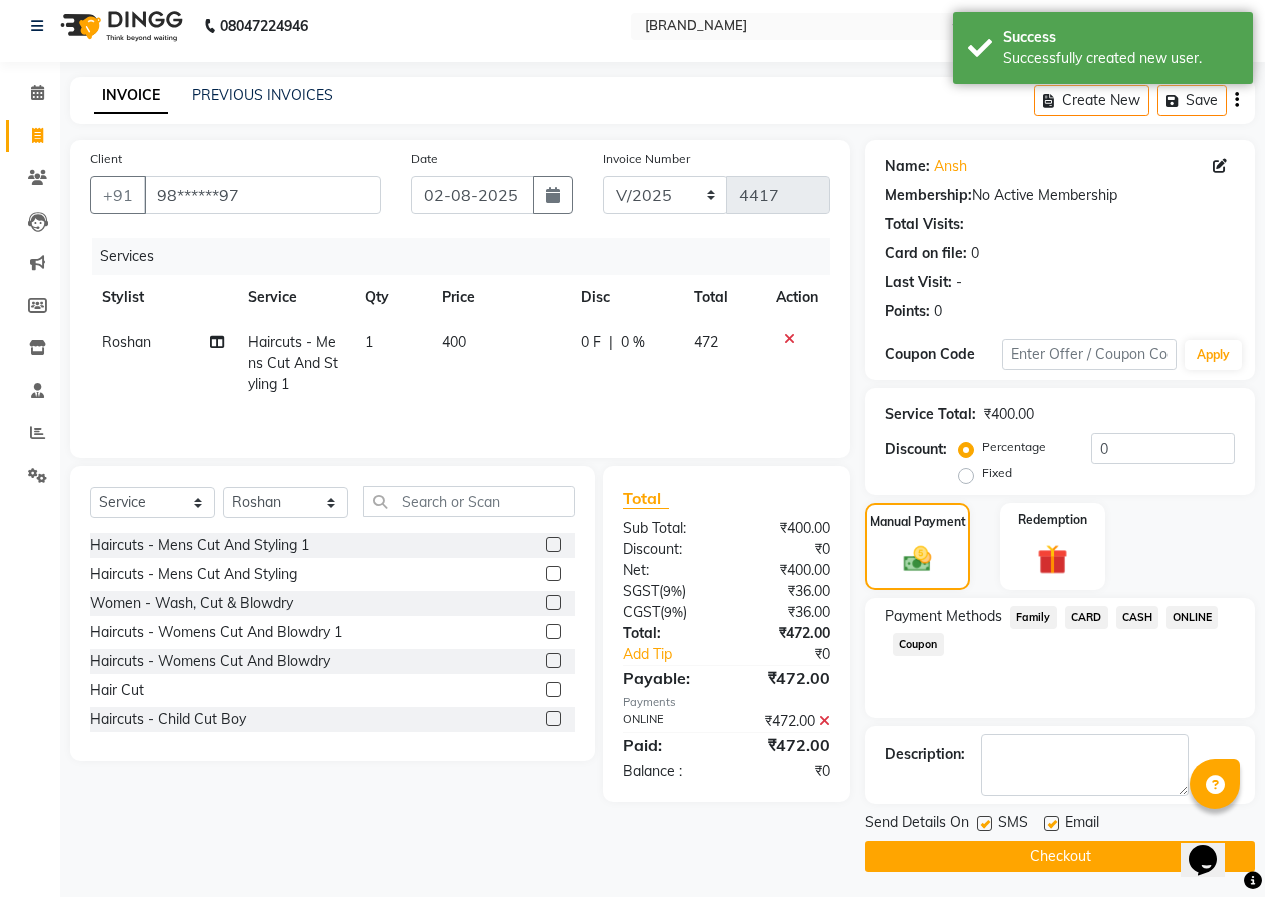 scroll, scrollTop: 15, scrollLeft: 0, axis: vertical 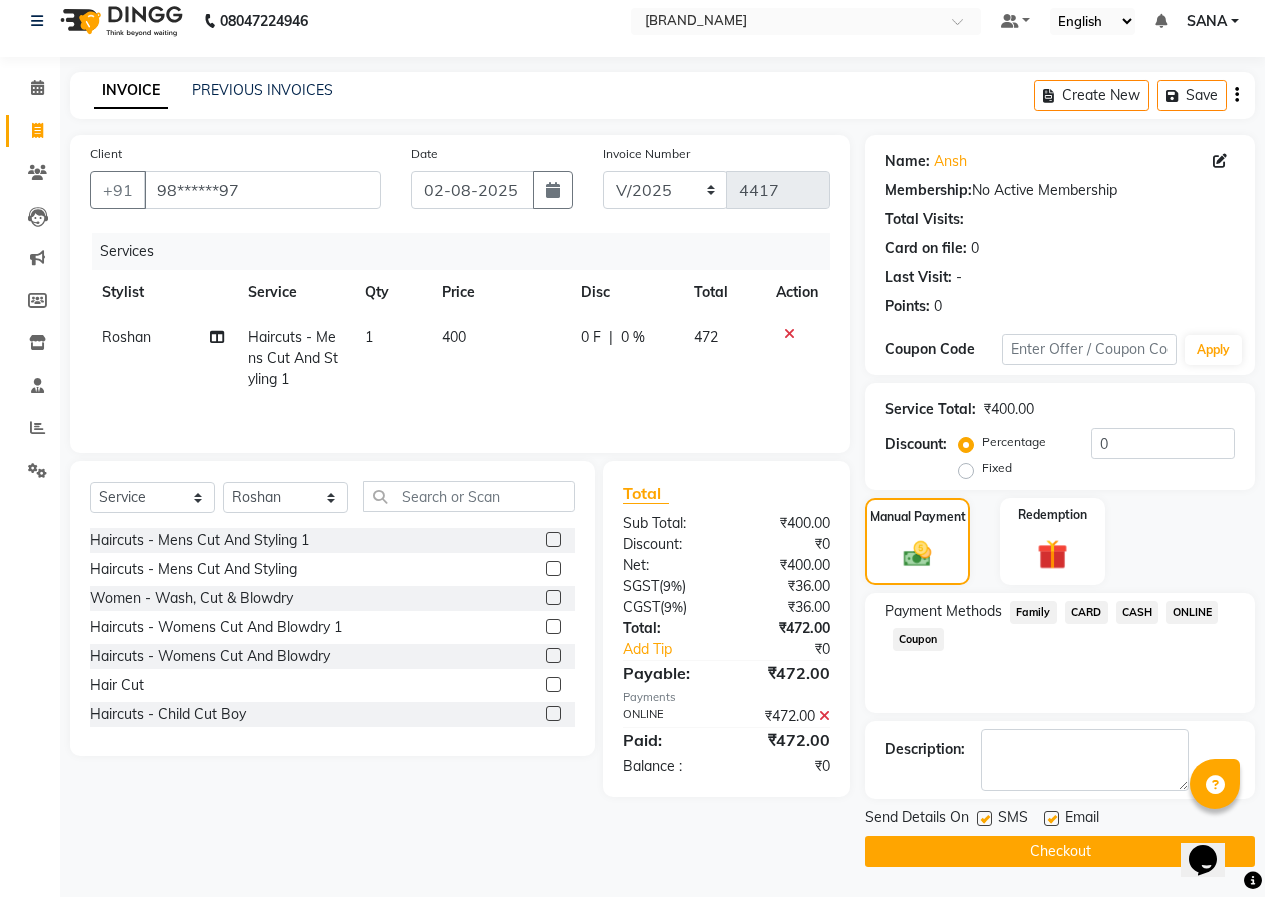 click on "Checkout" 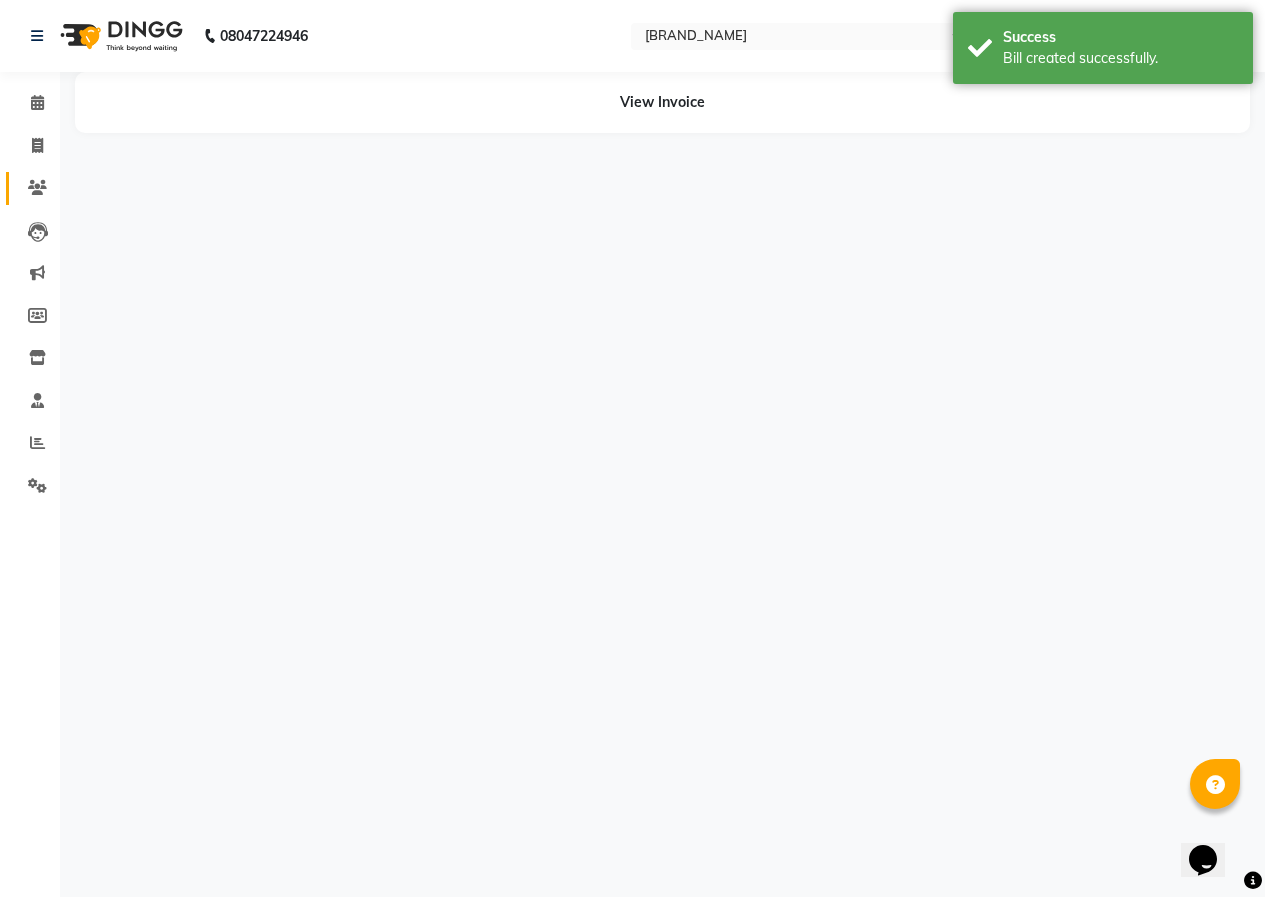 scroll, scrollTop: 0, scrollLeft: 0, axis: both 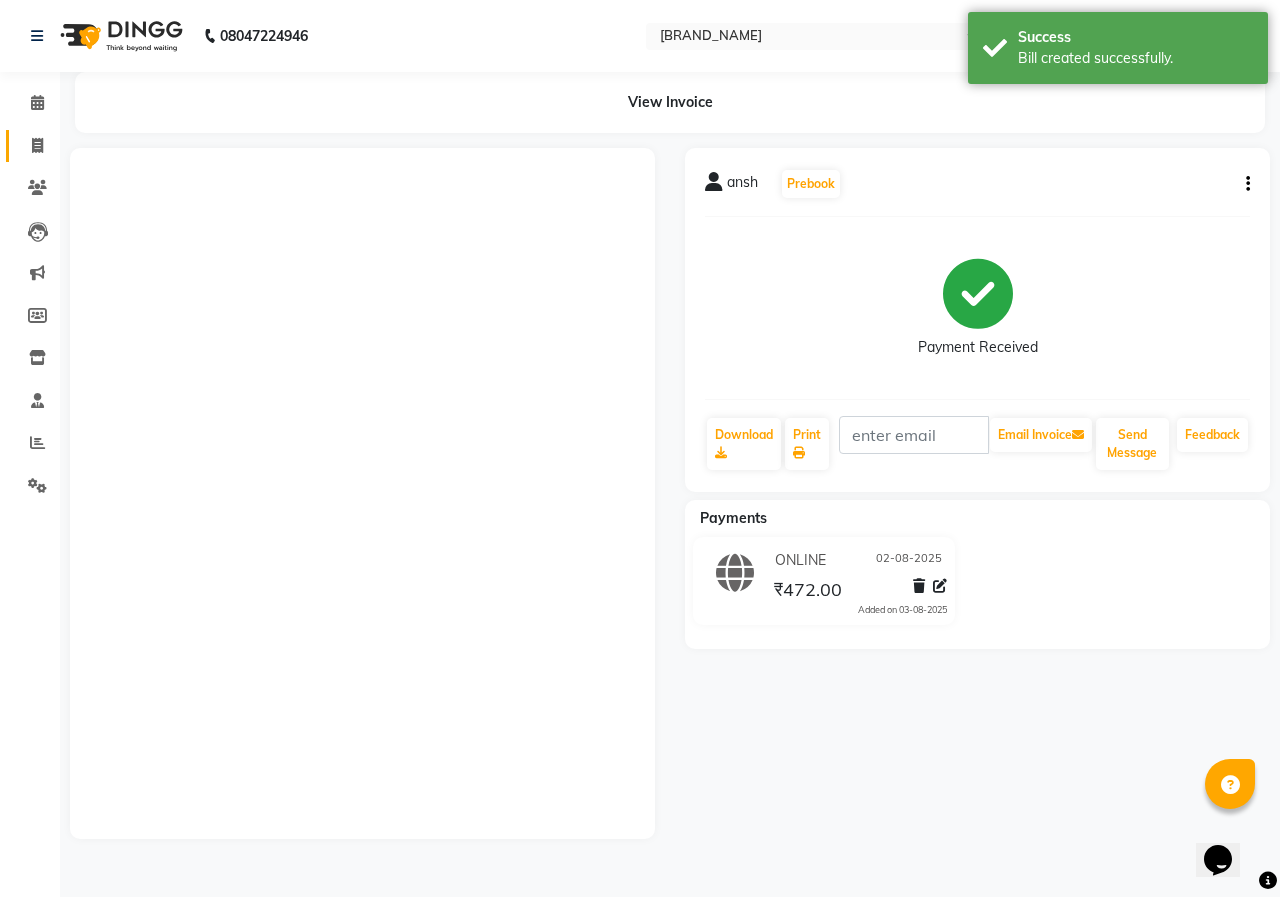 click on "Invoice" 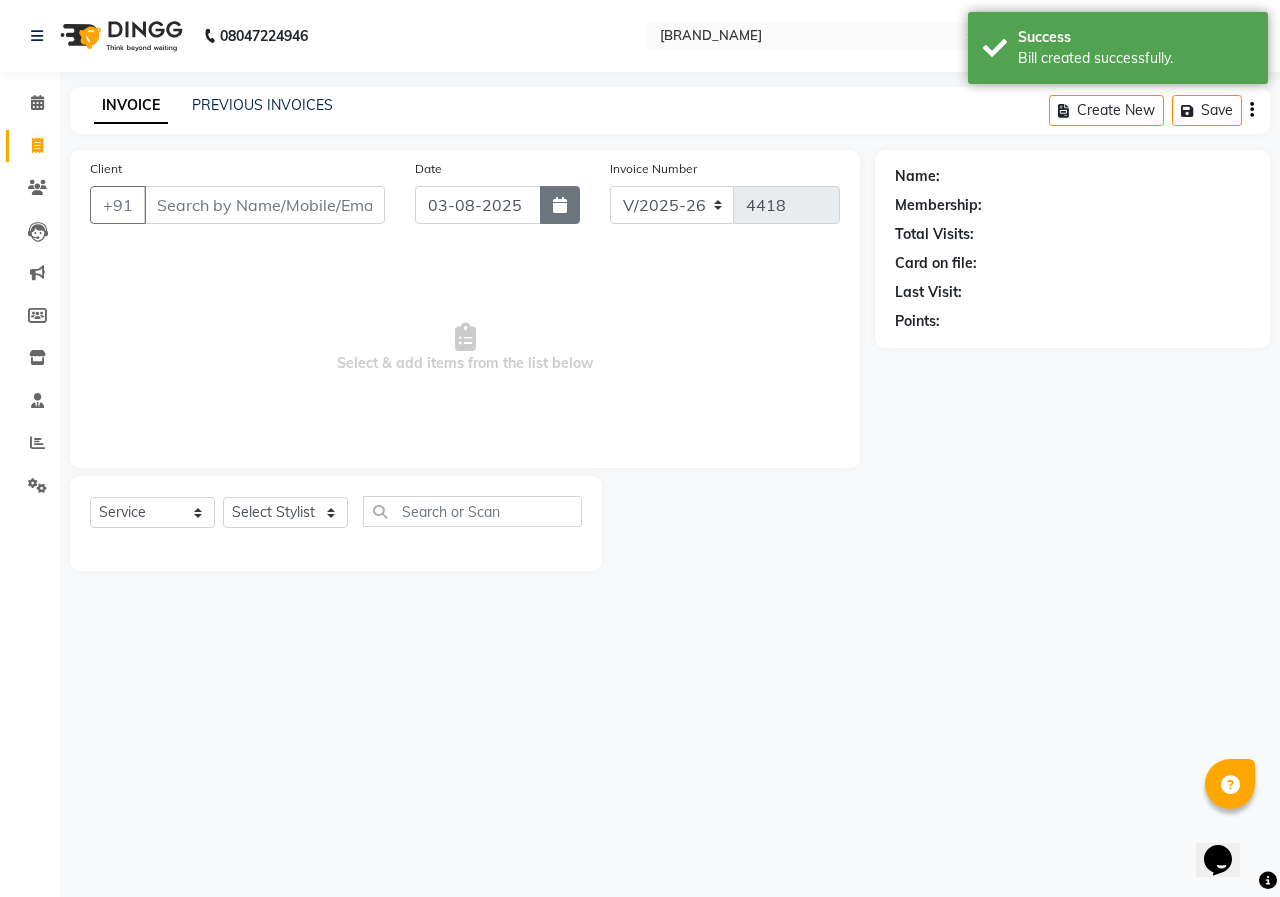 click 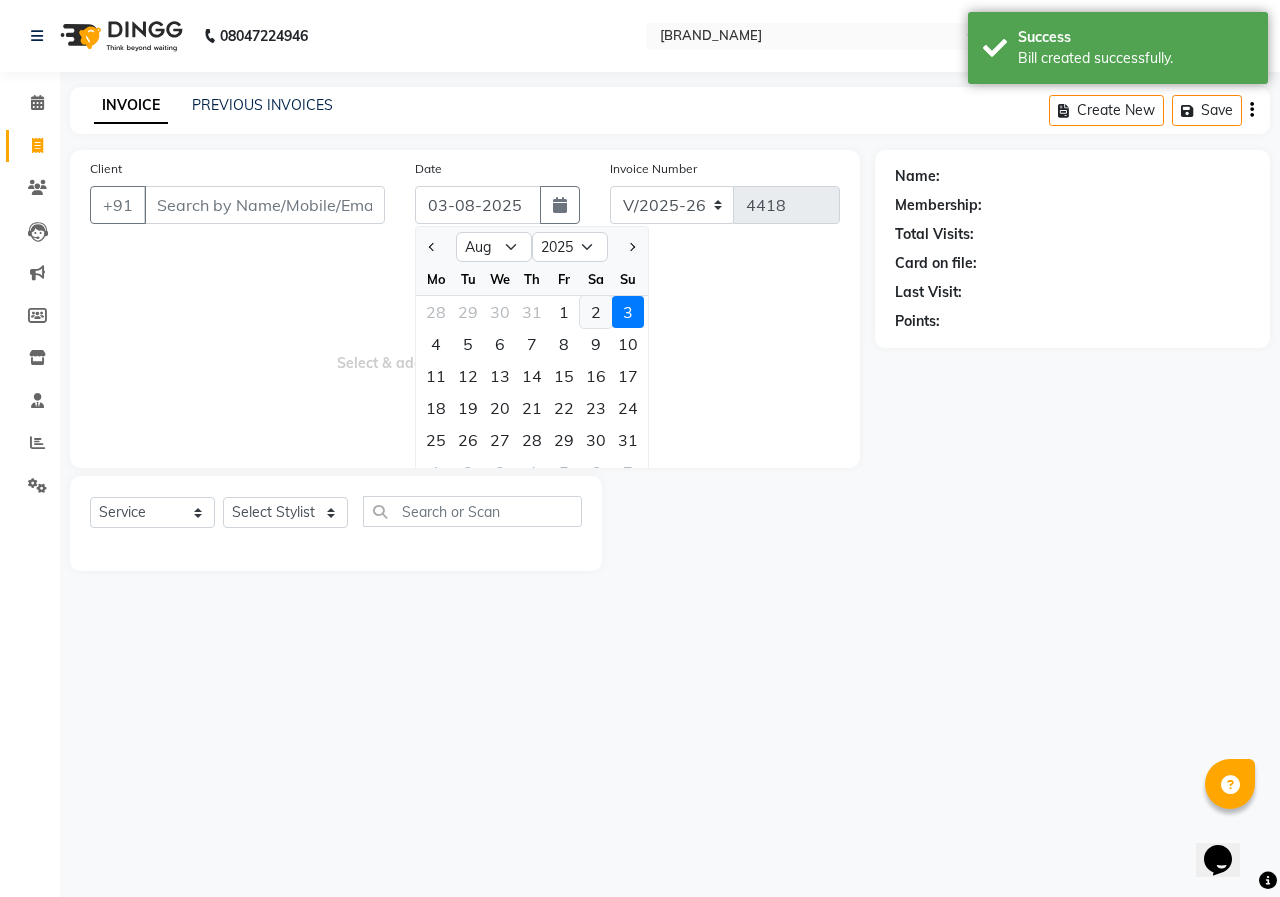 click on "2" 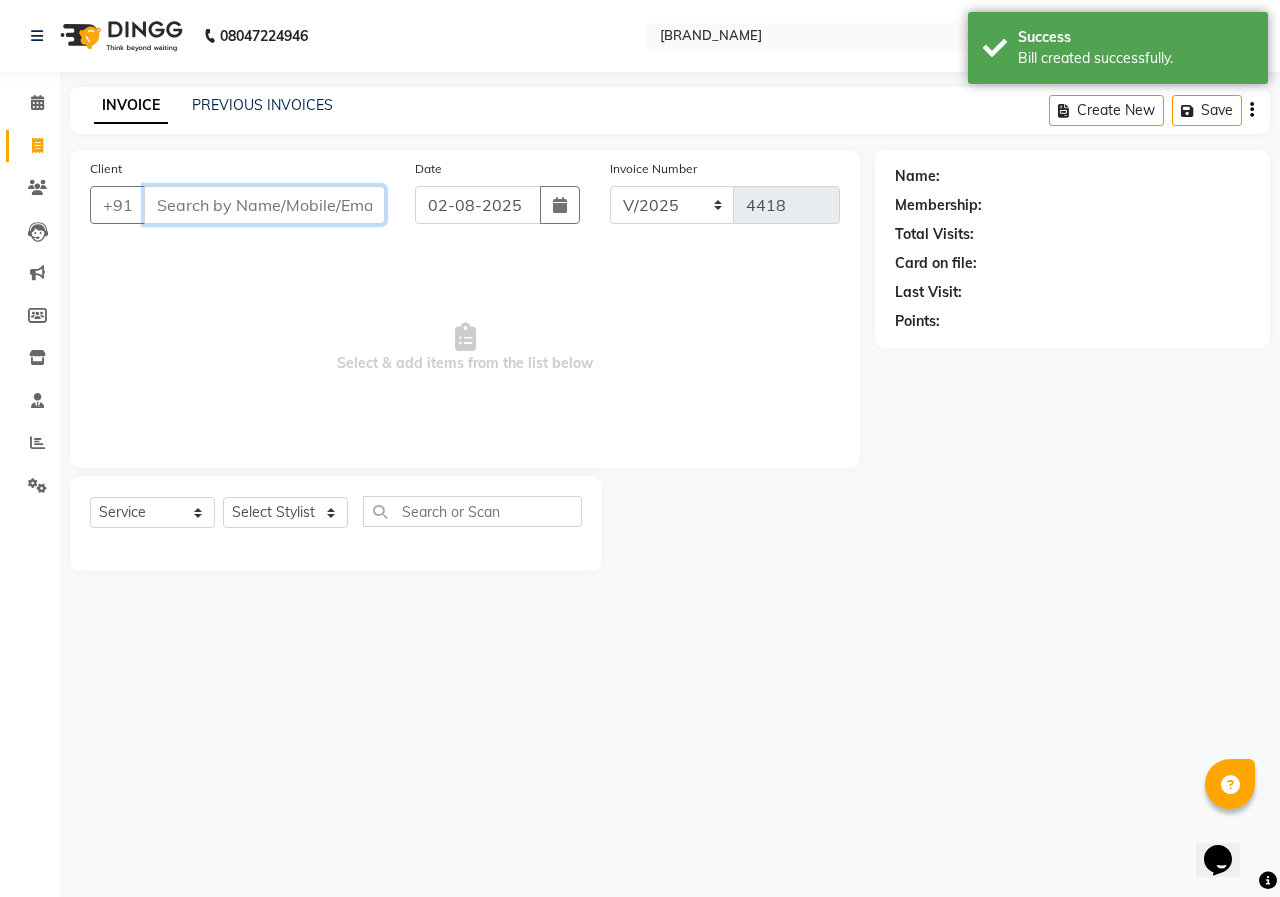 click on "Client" at bounding box center [264, 205] 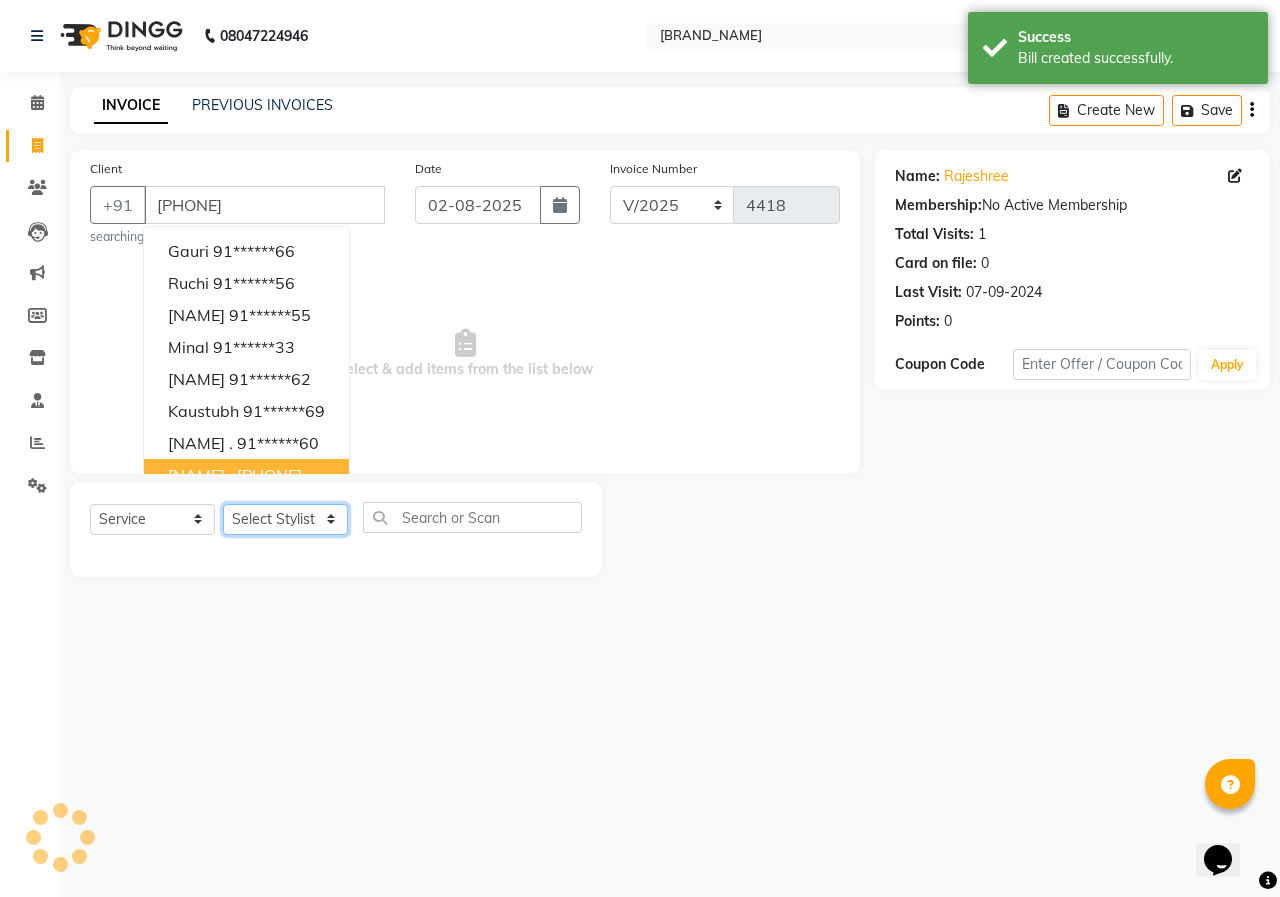 click on "Select Stylist ANUSHKA GAURI GUDDU Keshav Maushi Mhaske  priya  Rahul Ravi  Roshan Sagar SANA Sangam Sanika shabnam SONALI  subhan" 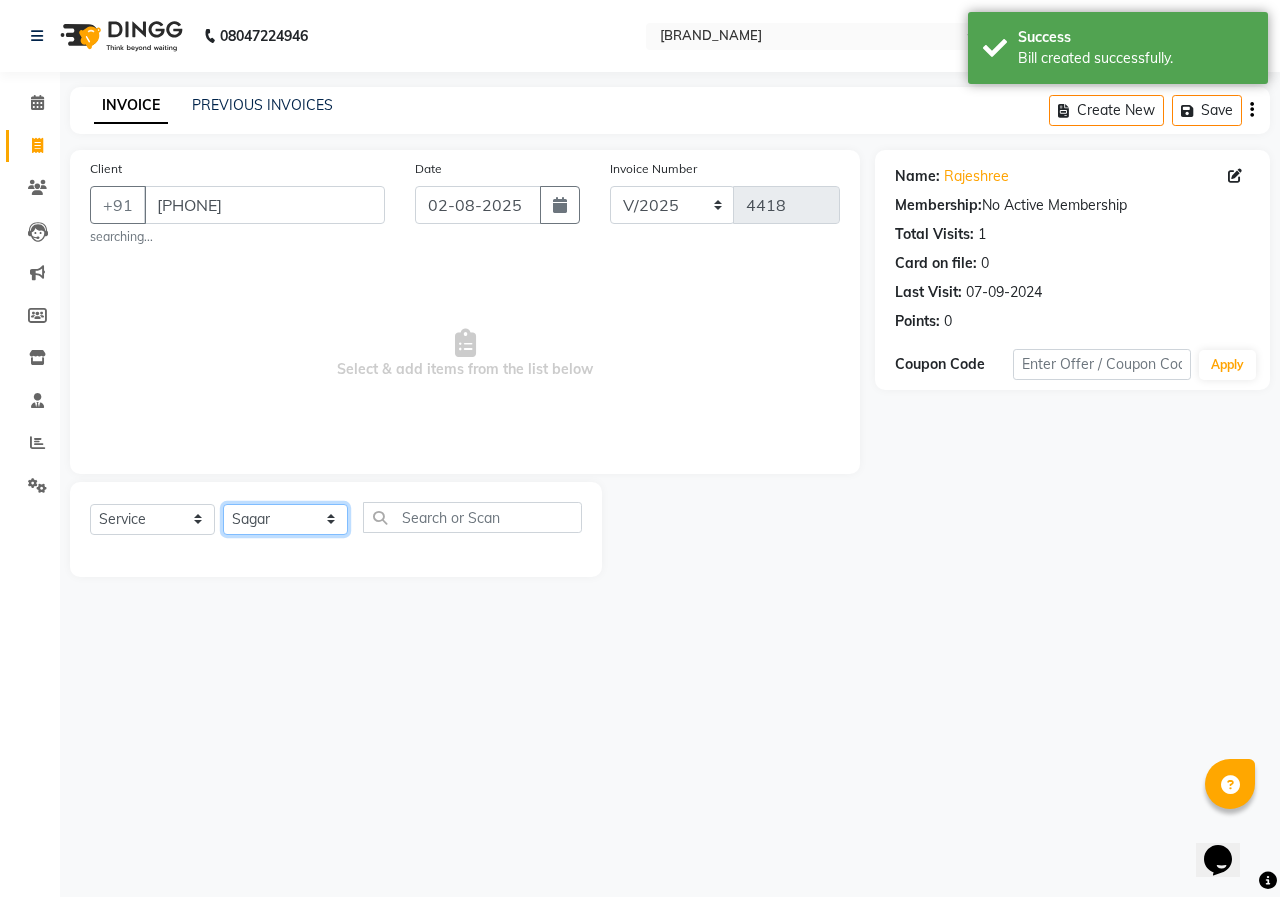 click on "Select Stylist ANUSHKA GAURI GUDDU Keshav Maushi Mhaske  priya  Rahul Ravi  Roshan Sagar SANA Sangam Sanika shabnam SONALI  subhan" 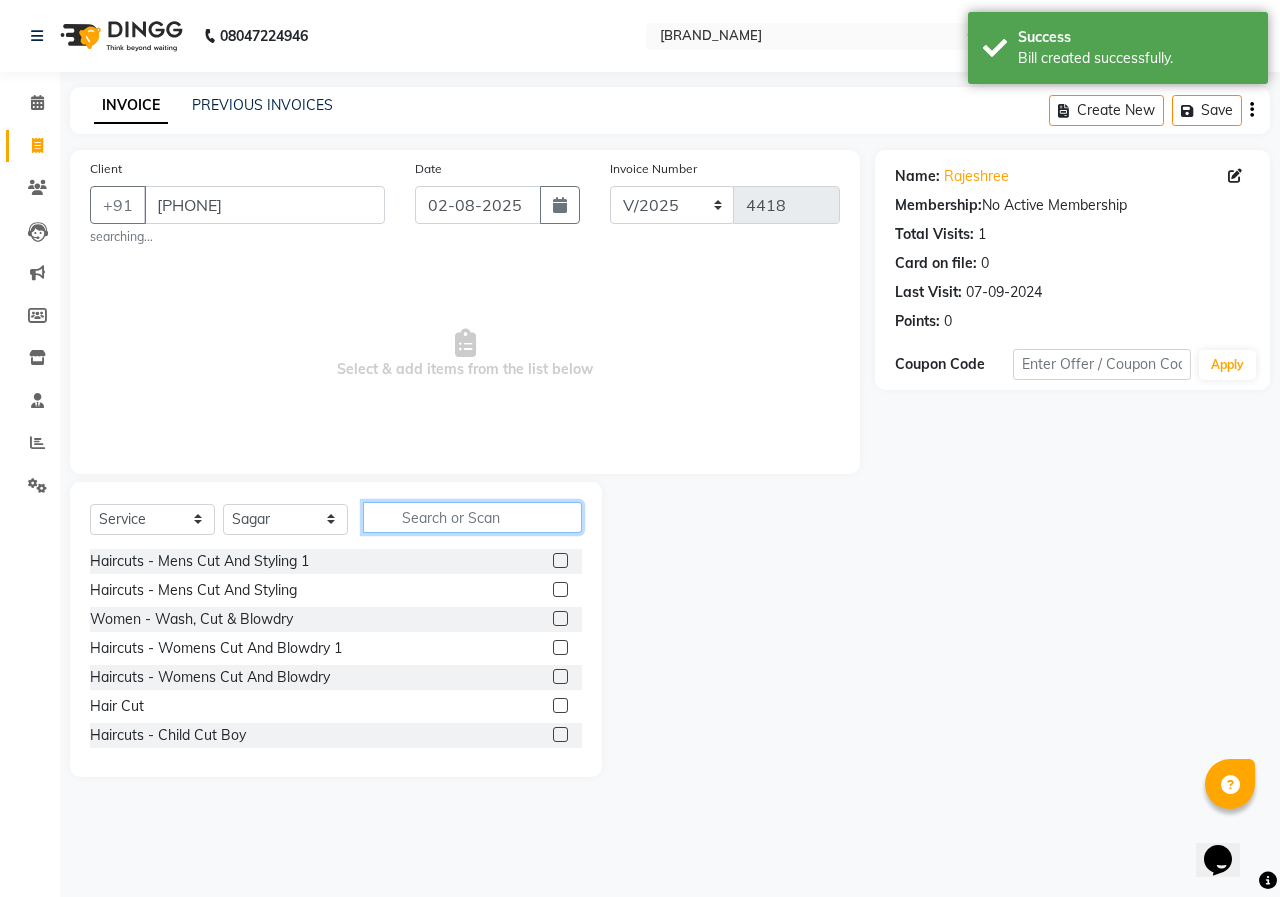click 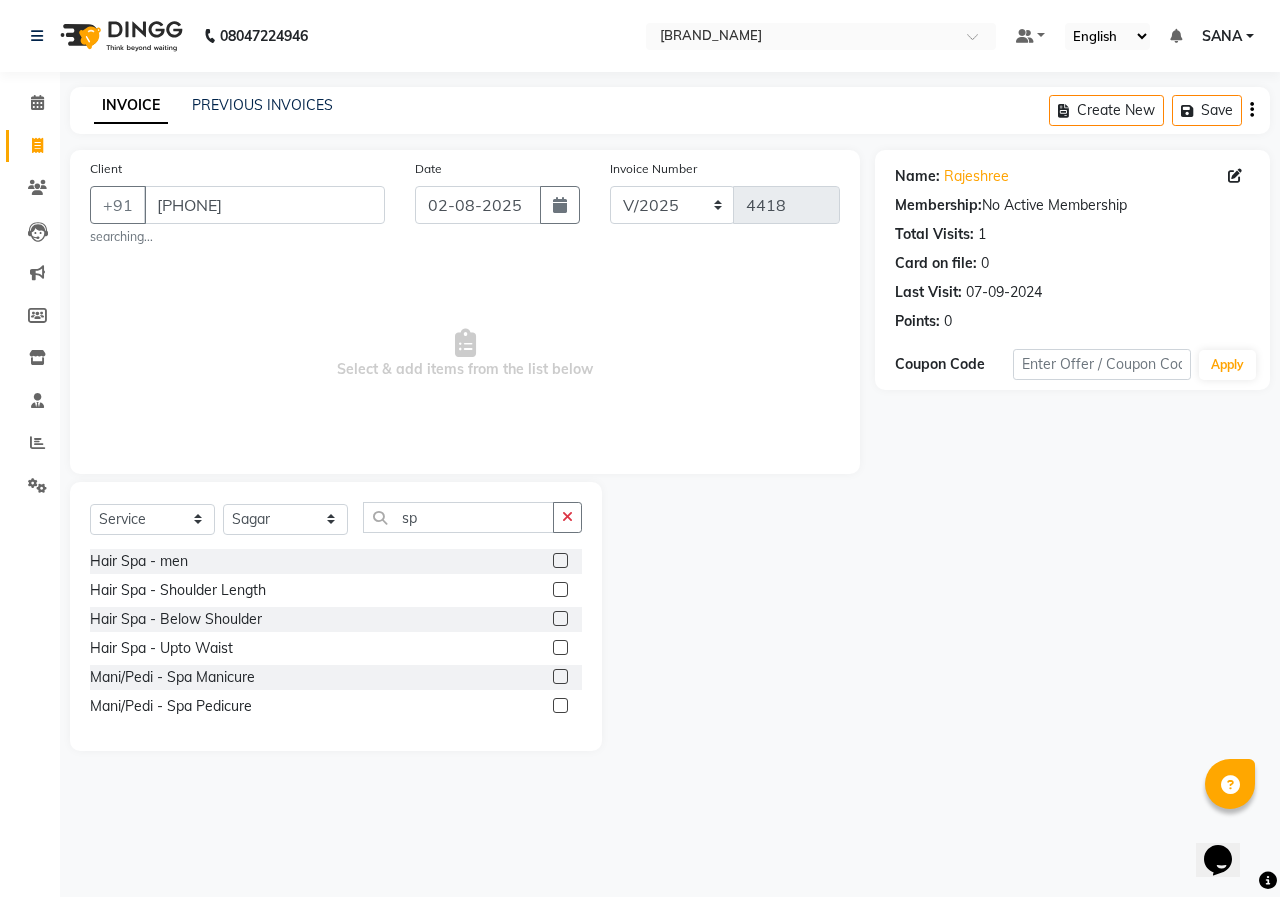 click 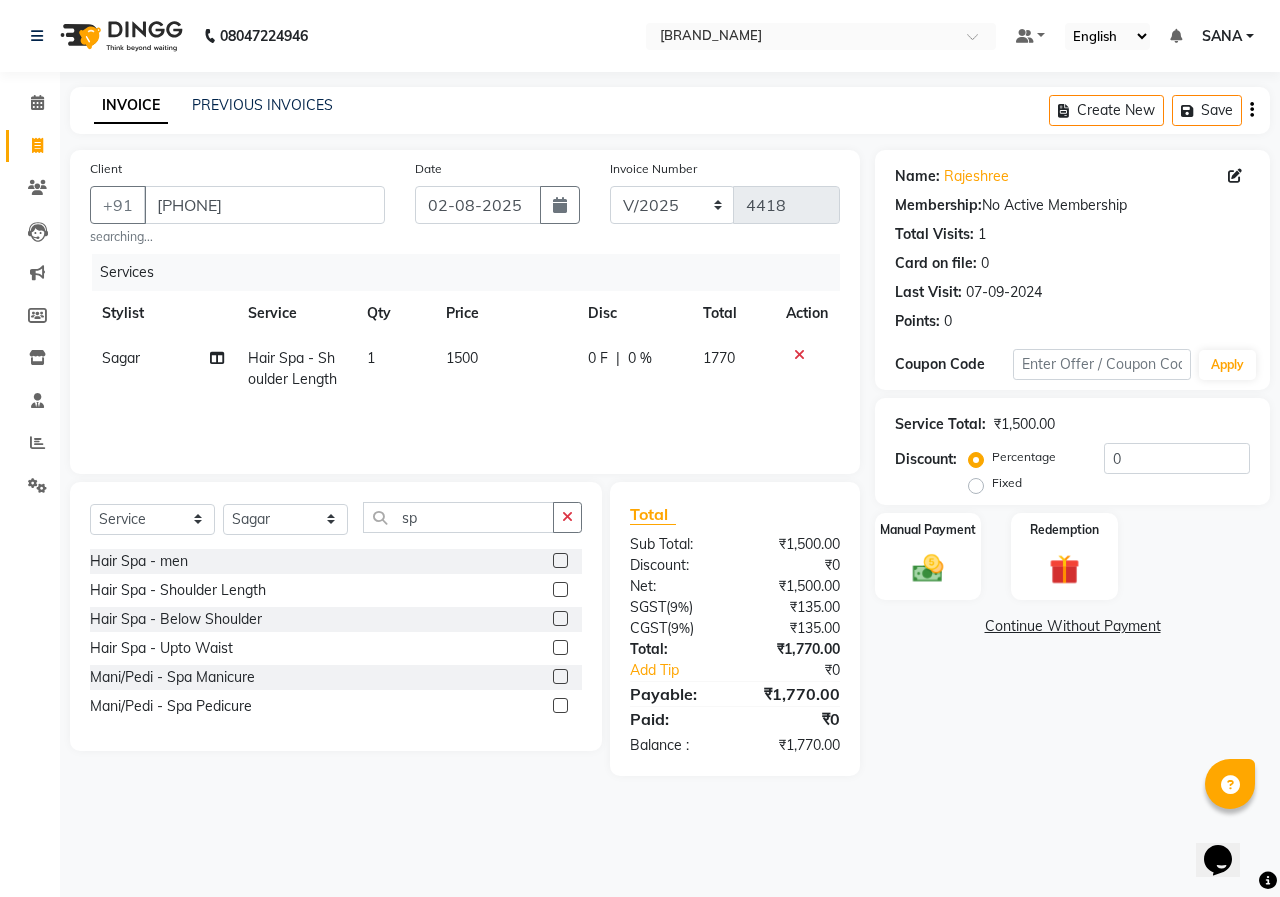click on "1500" 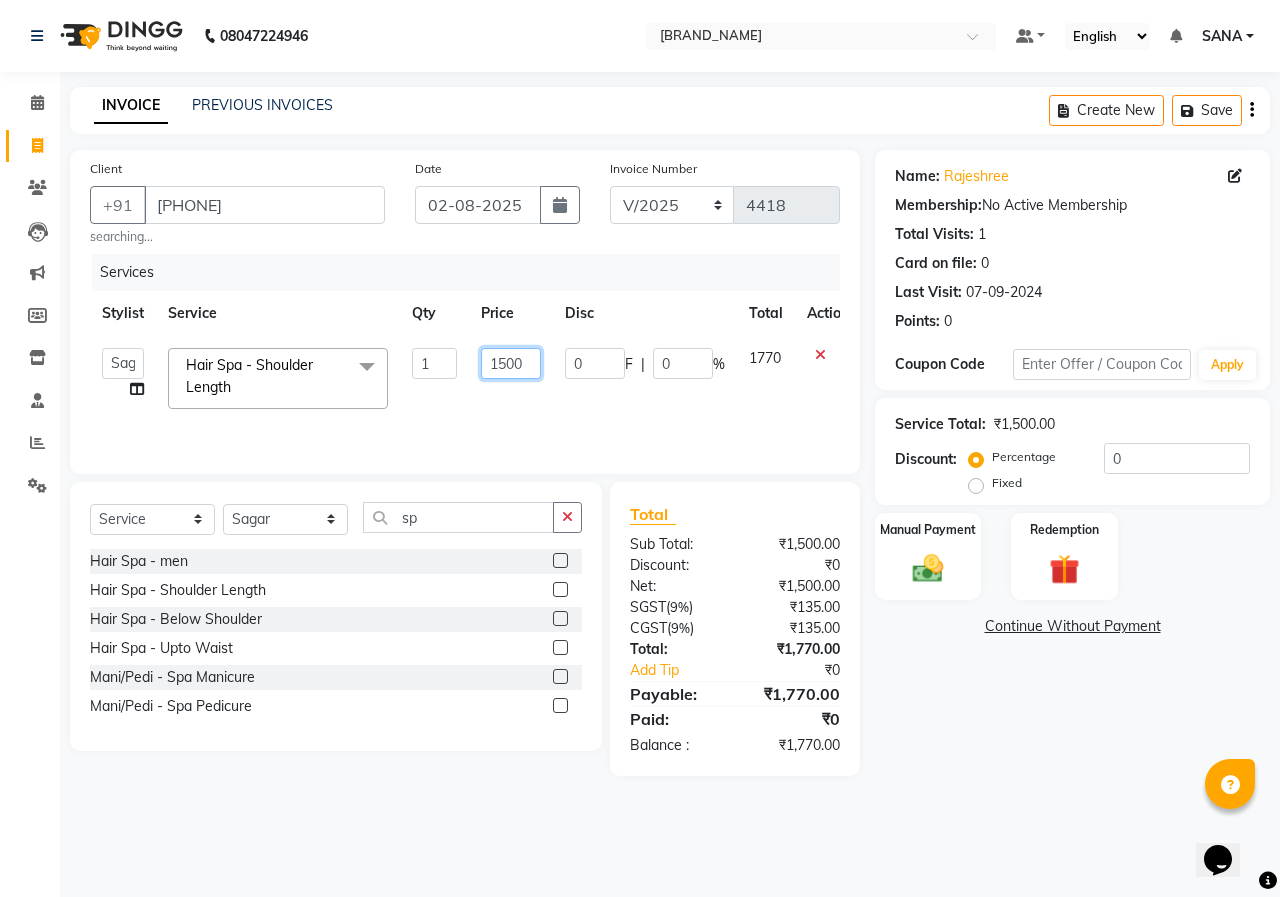 click on "1500" 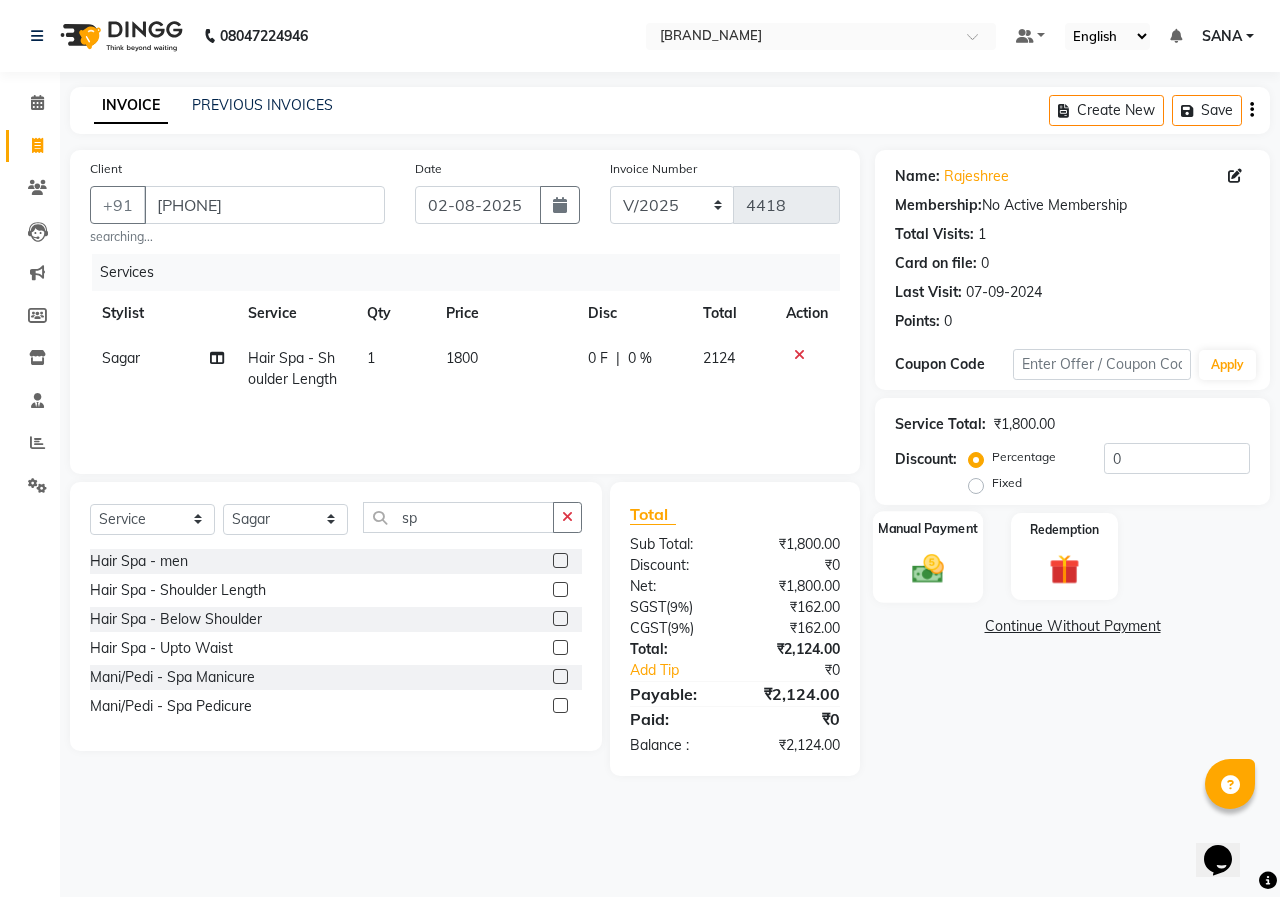 click on "Manual Payment" 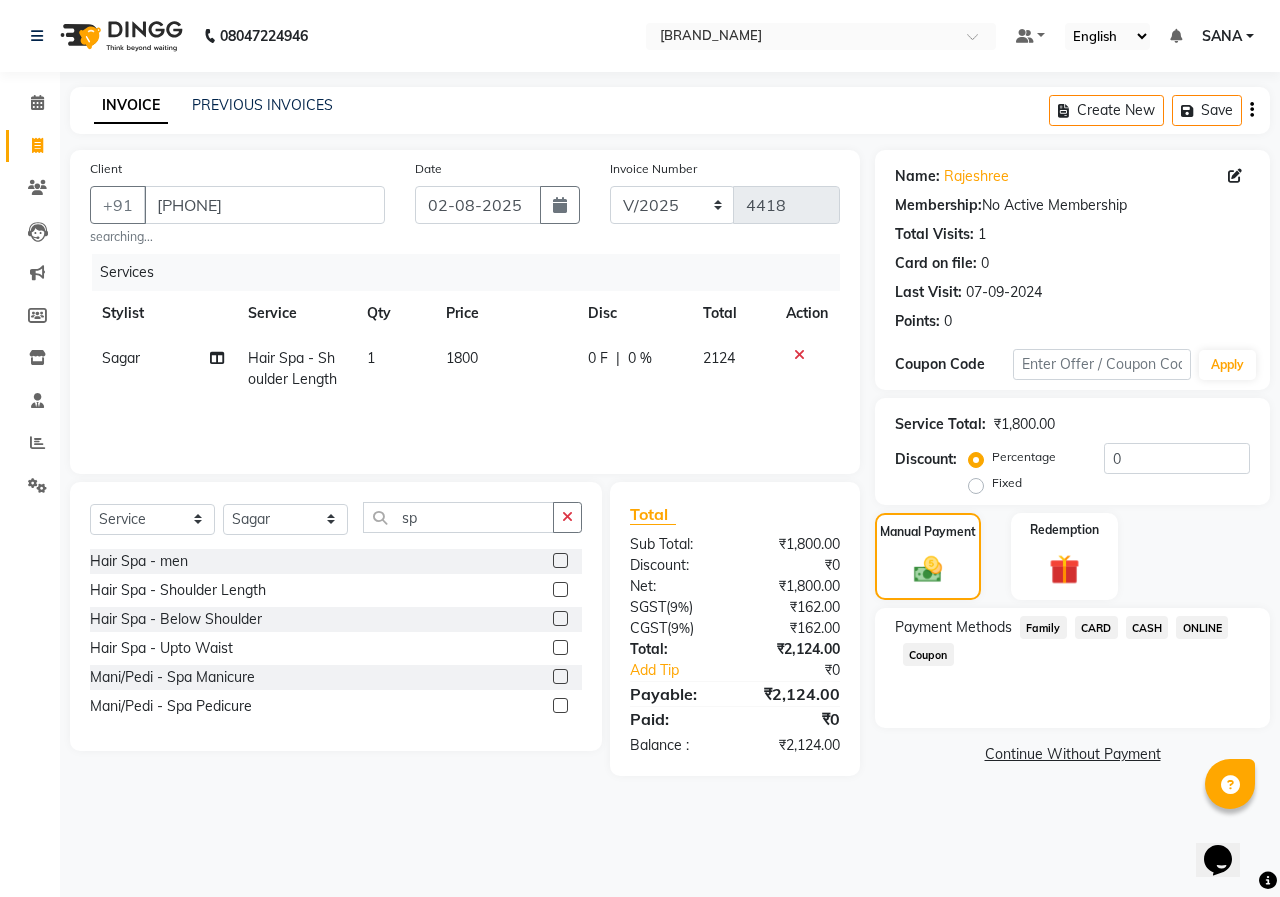 click on "ONLINE" 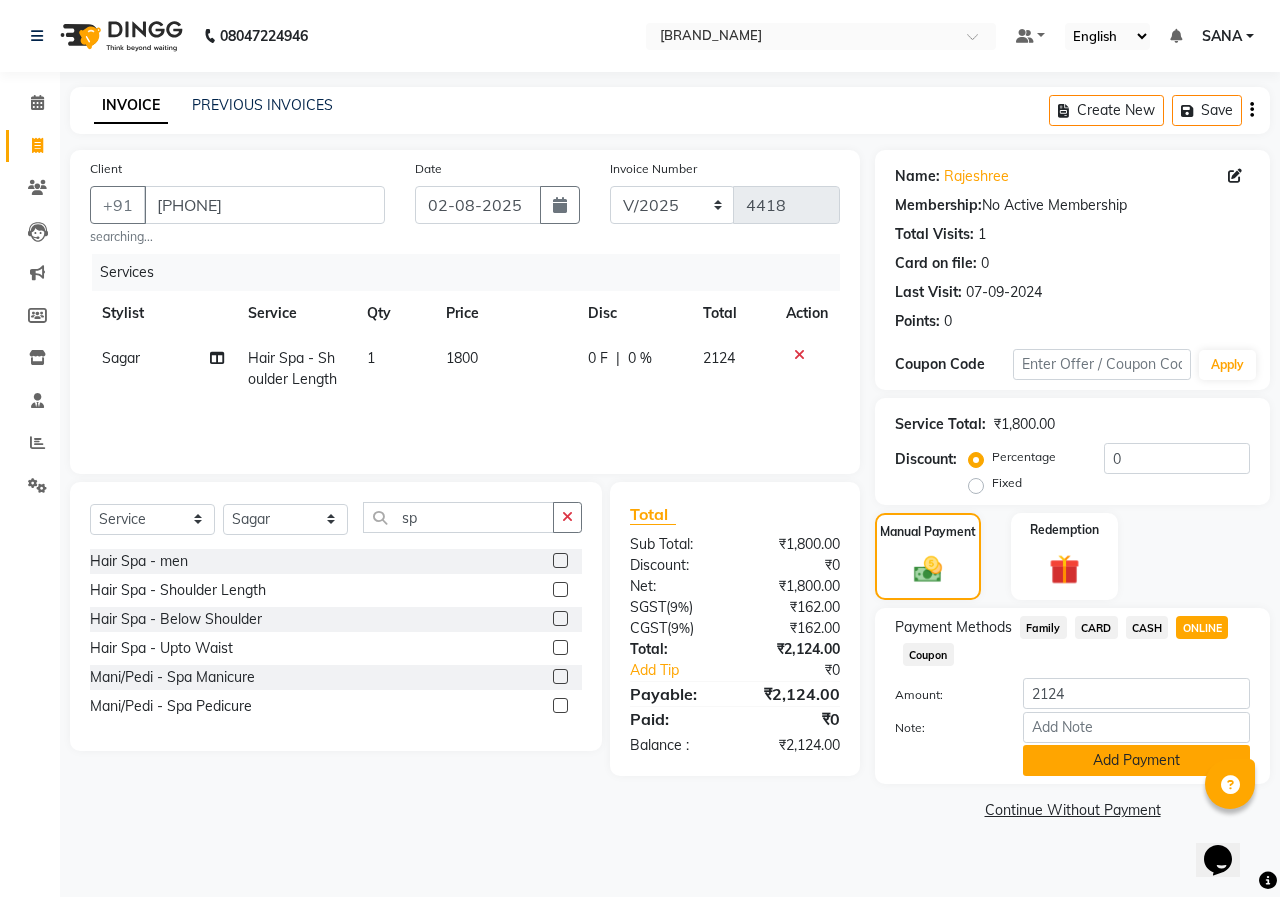 click on "Add Payment" 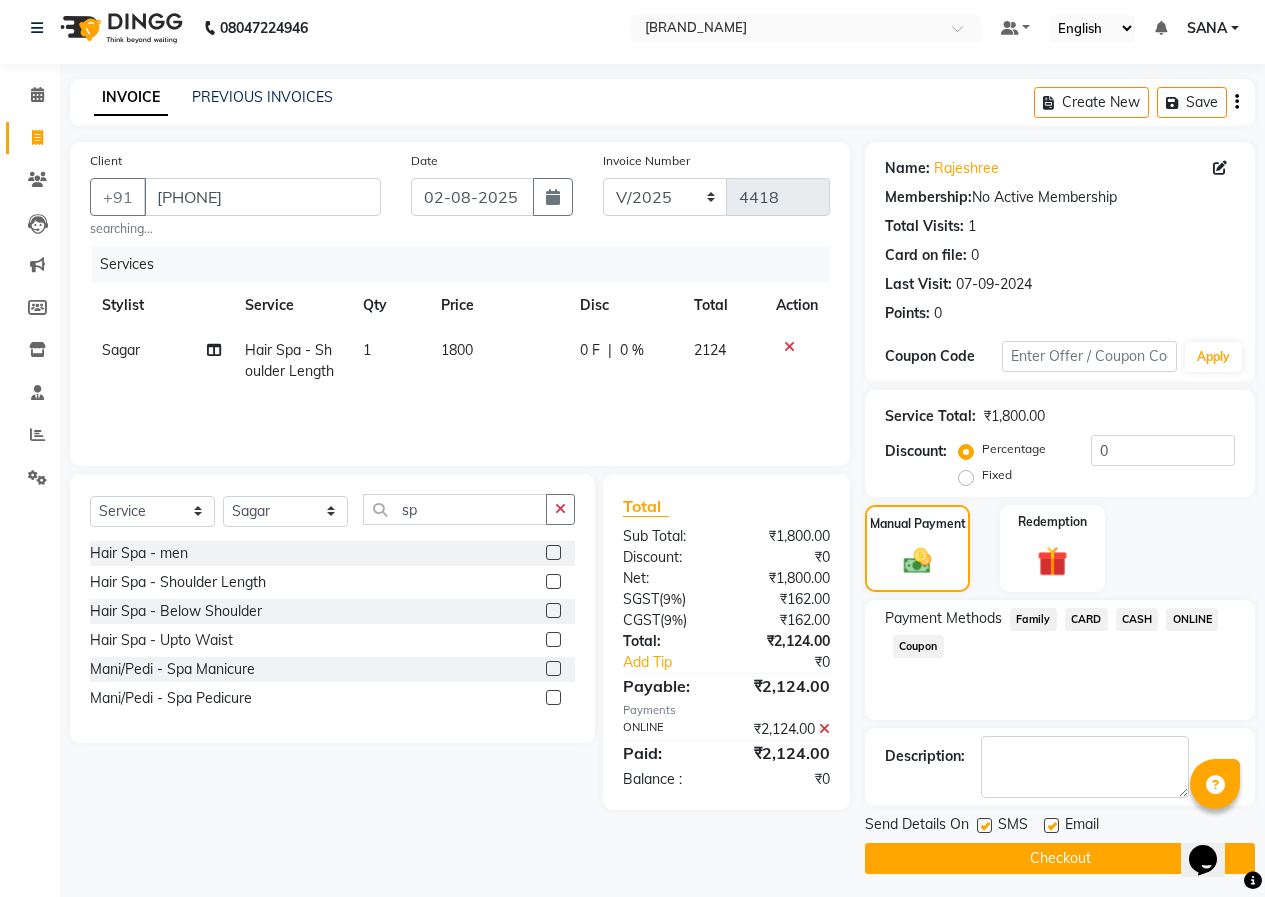 scroll, scrollTop: 15, scrollLeft: 0, axis: vertical 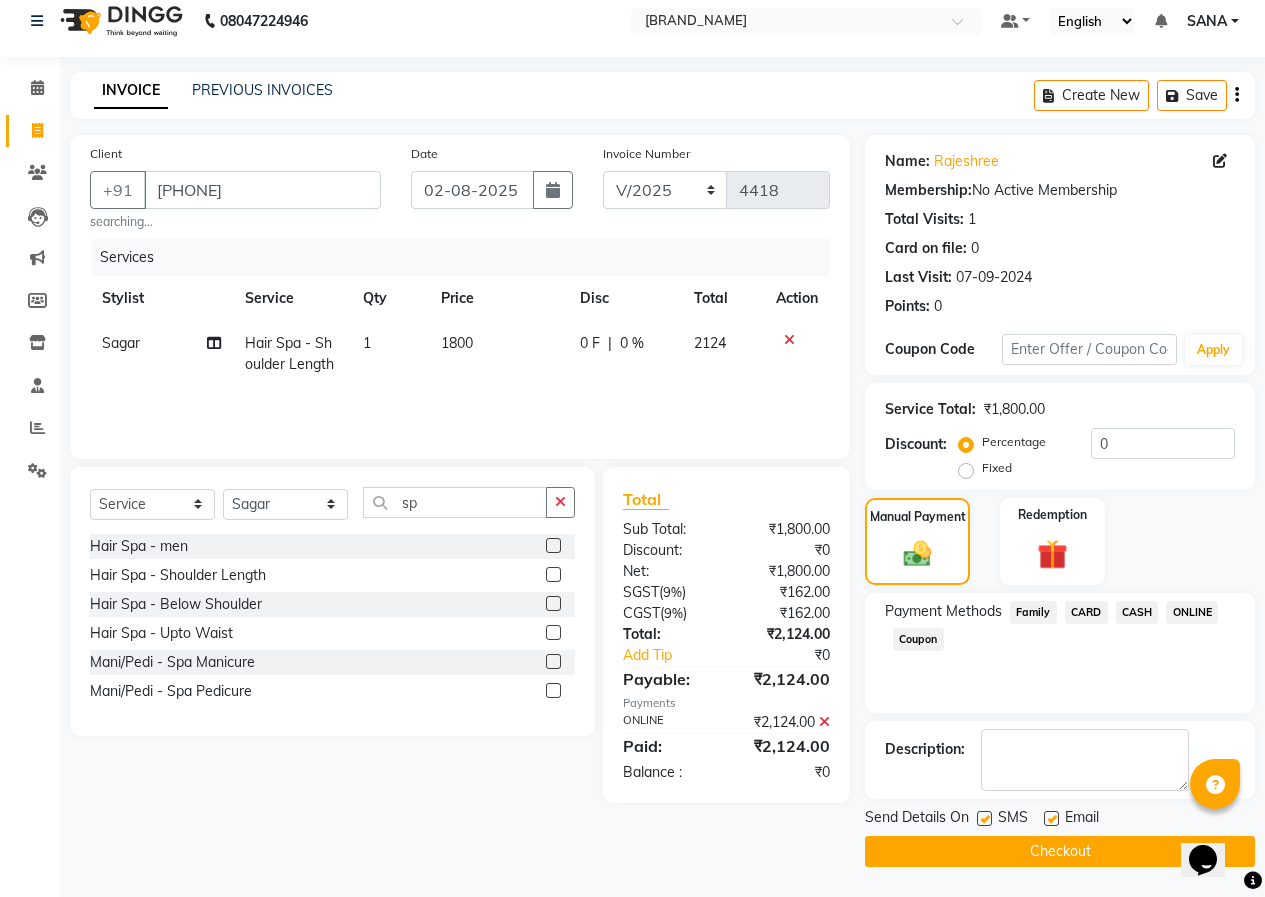 click on "Checkout" 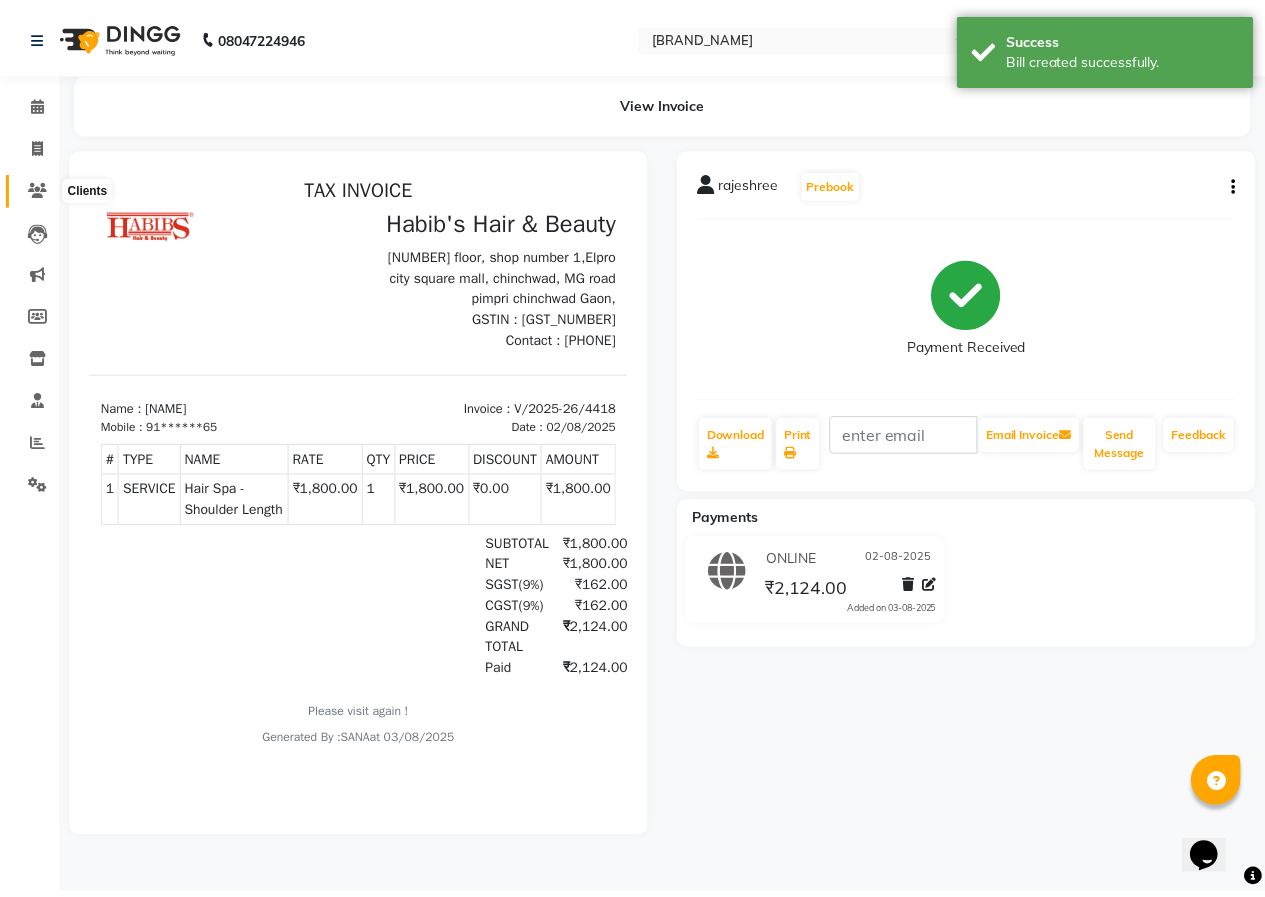 scroll, scrollTop: 0, scrollLeft: 0, axis: both 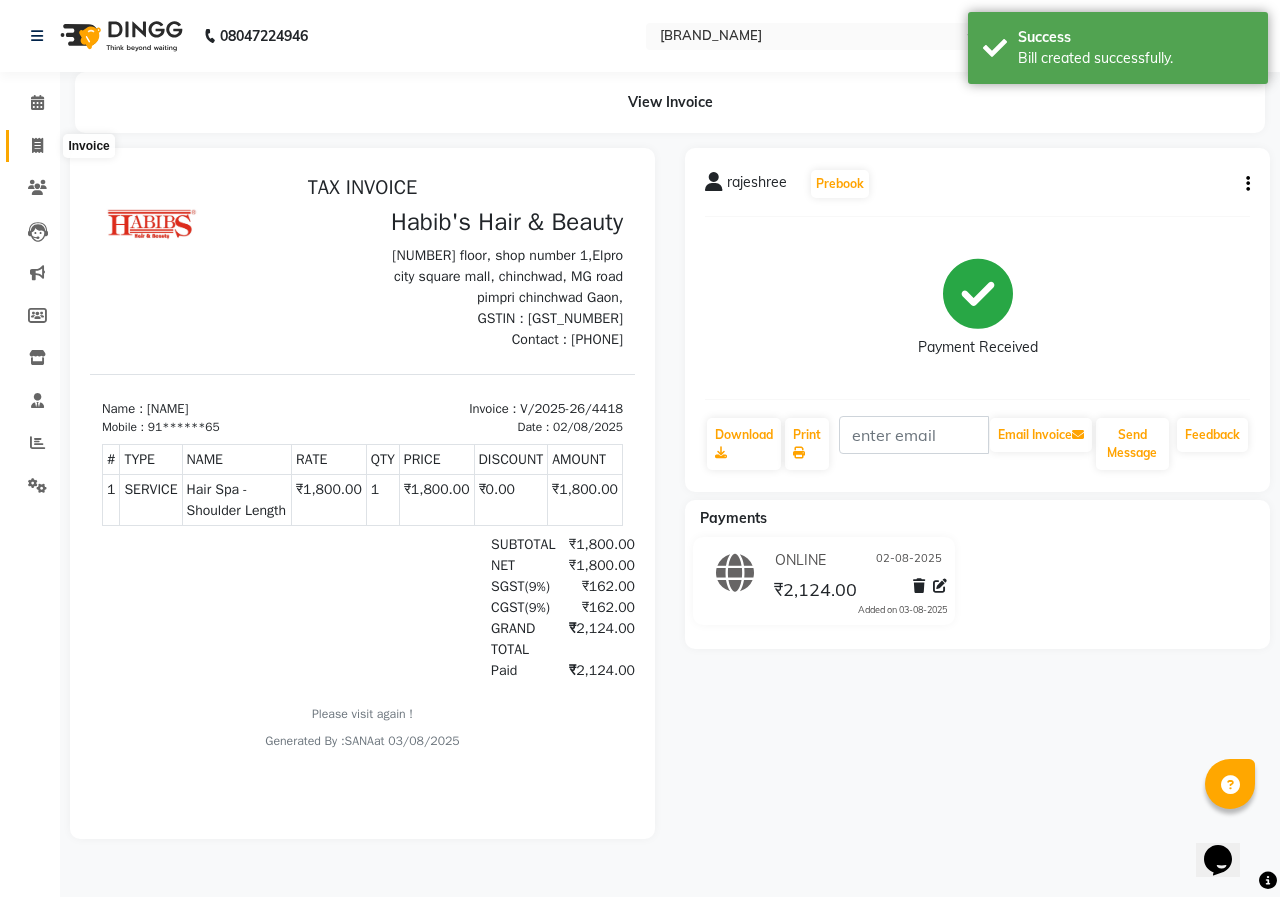 click 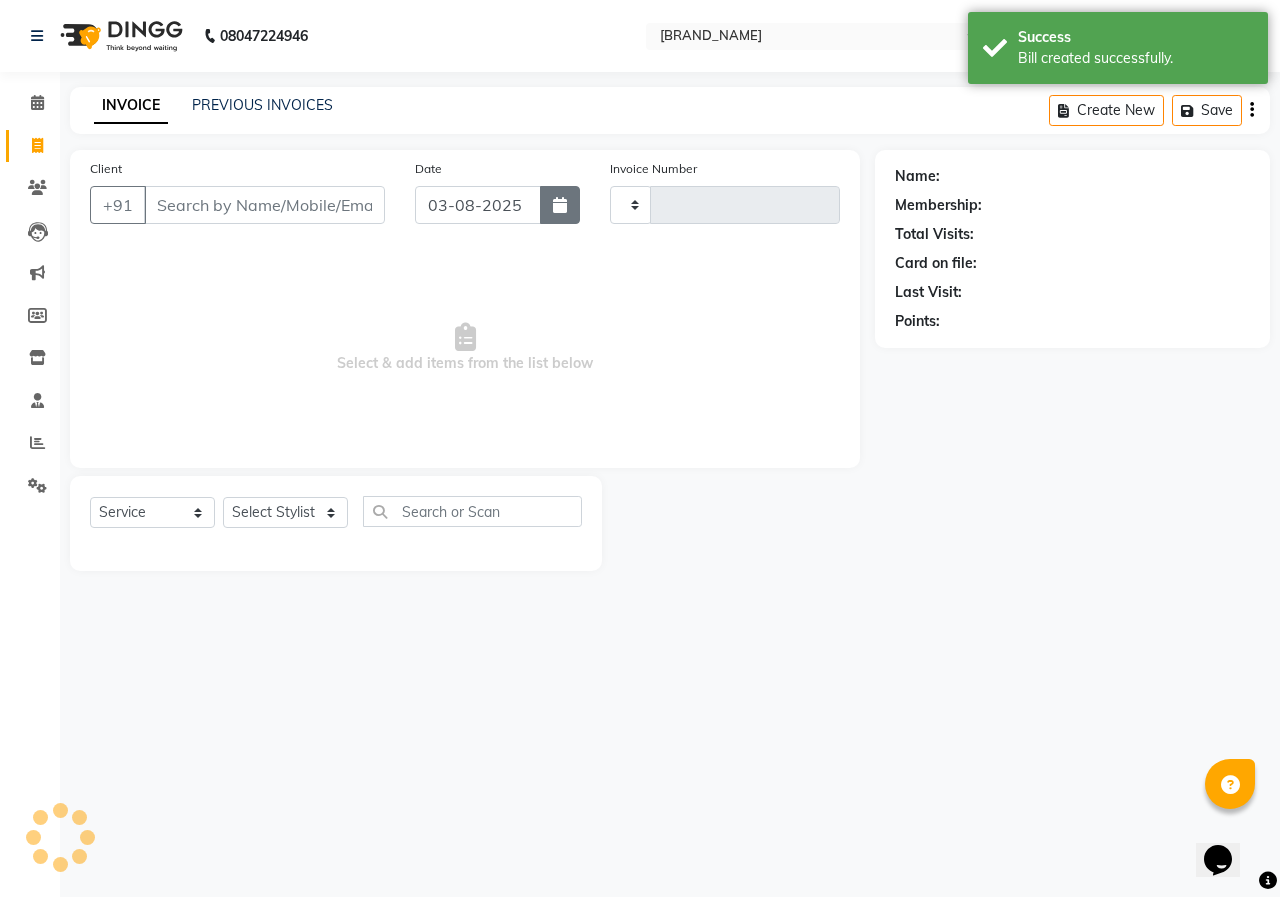 click 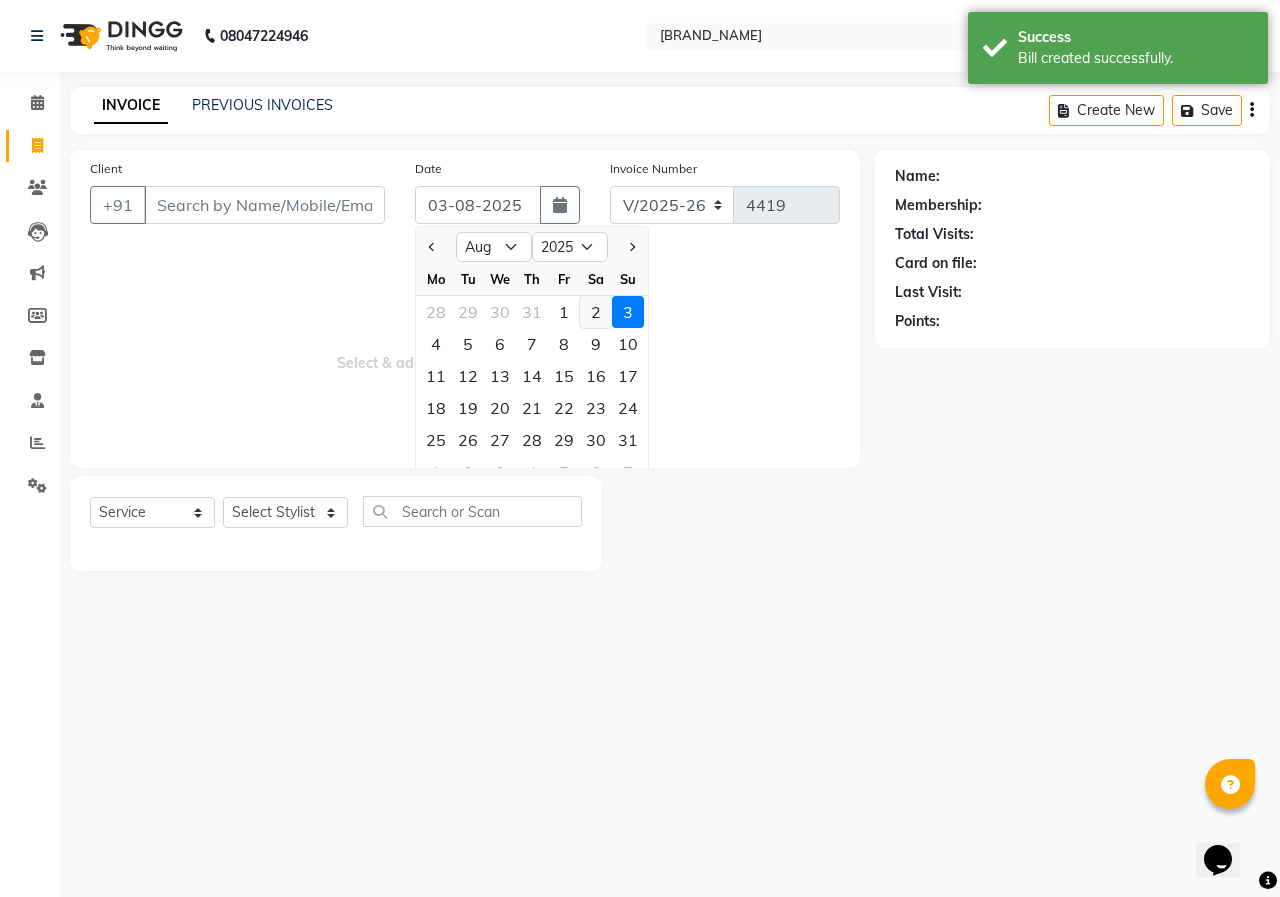 click on "2" 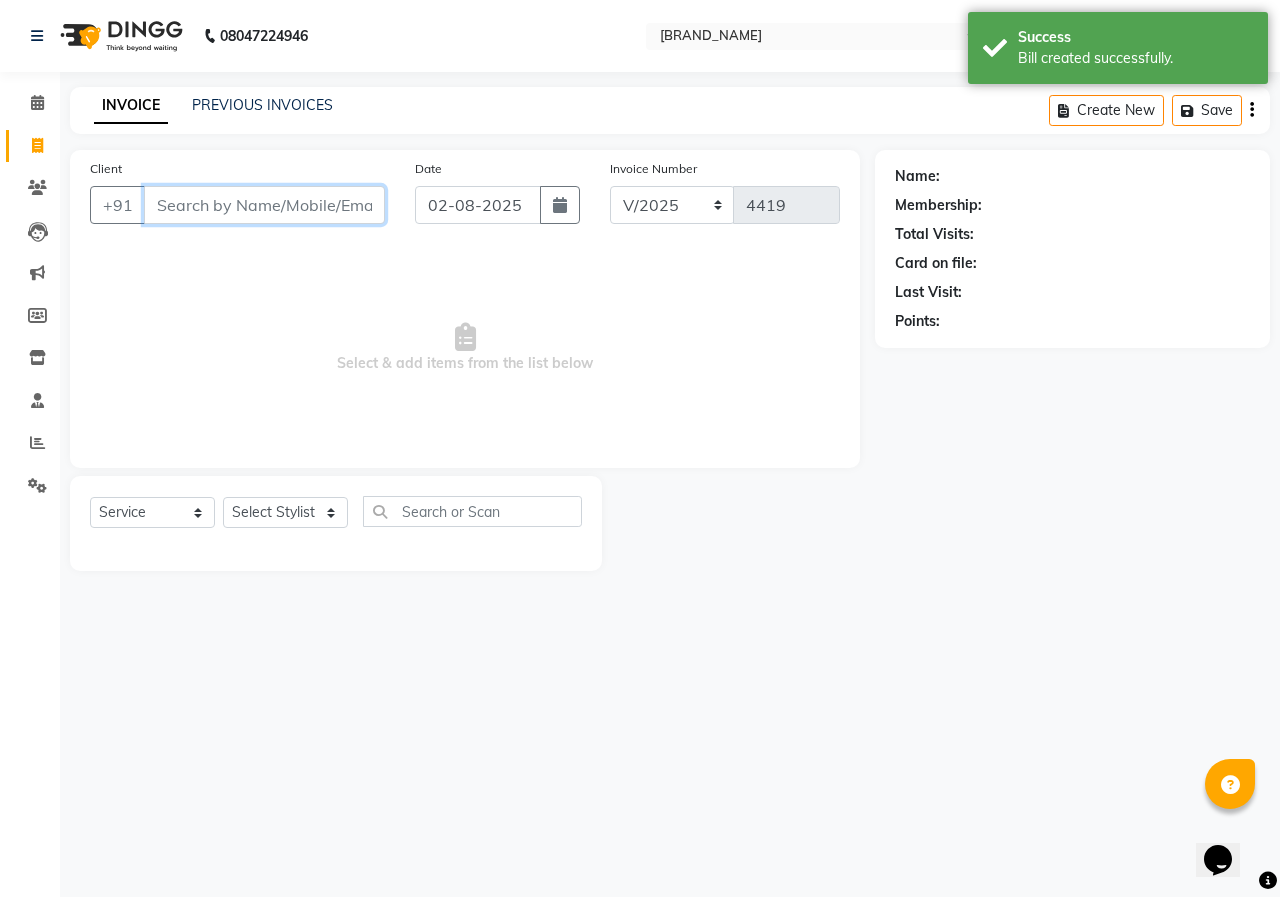 click on "Client" at bounding box center (264, 205) 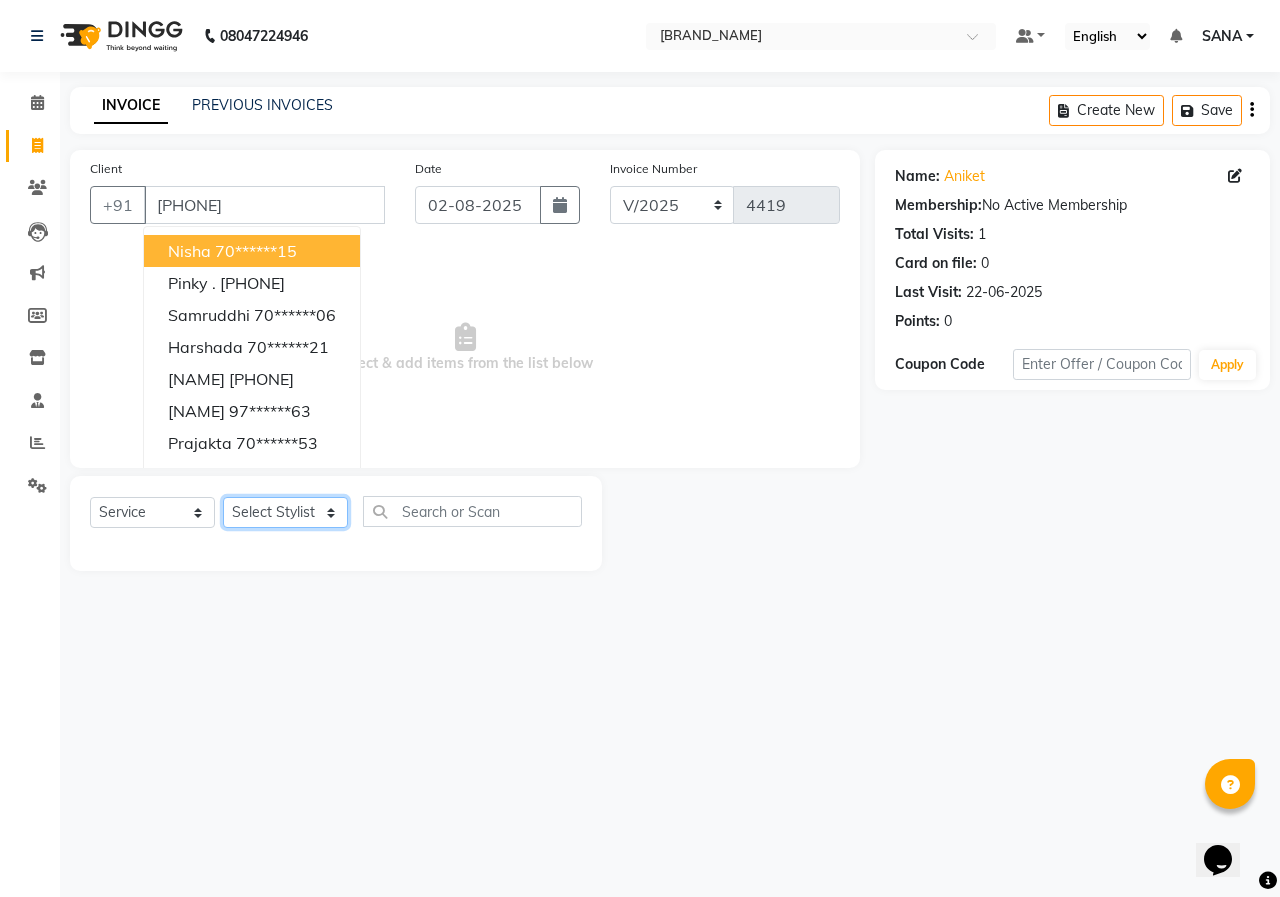 click on "Select Stylist ANUSHKA GAURI GUDDU Keshav Maushi Mhaske  priya  Rahul Ravi  Roshan Sagar SANA Sangam Sanika shabnam SONALI  subhan" 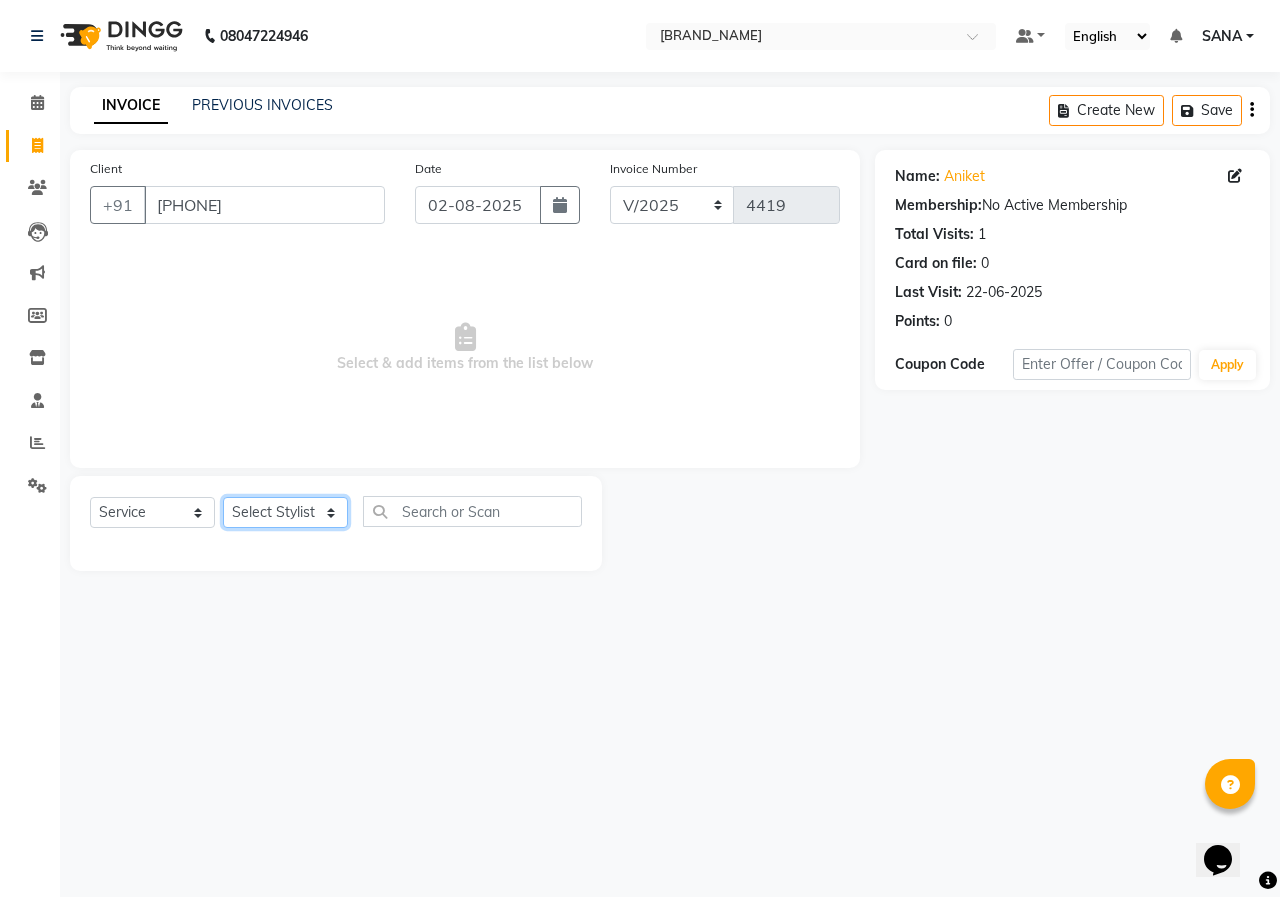click on "Select Stylist ANUSHKA GAURI GUDDU Keshav Maushi Mhaske  priya  Rahul Ravi  Roshan Sagar SANA Sangam Sanika shabnam SONALI  subhan" 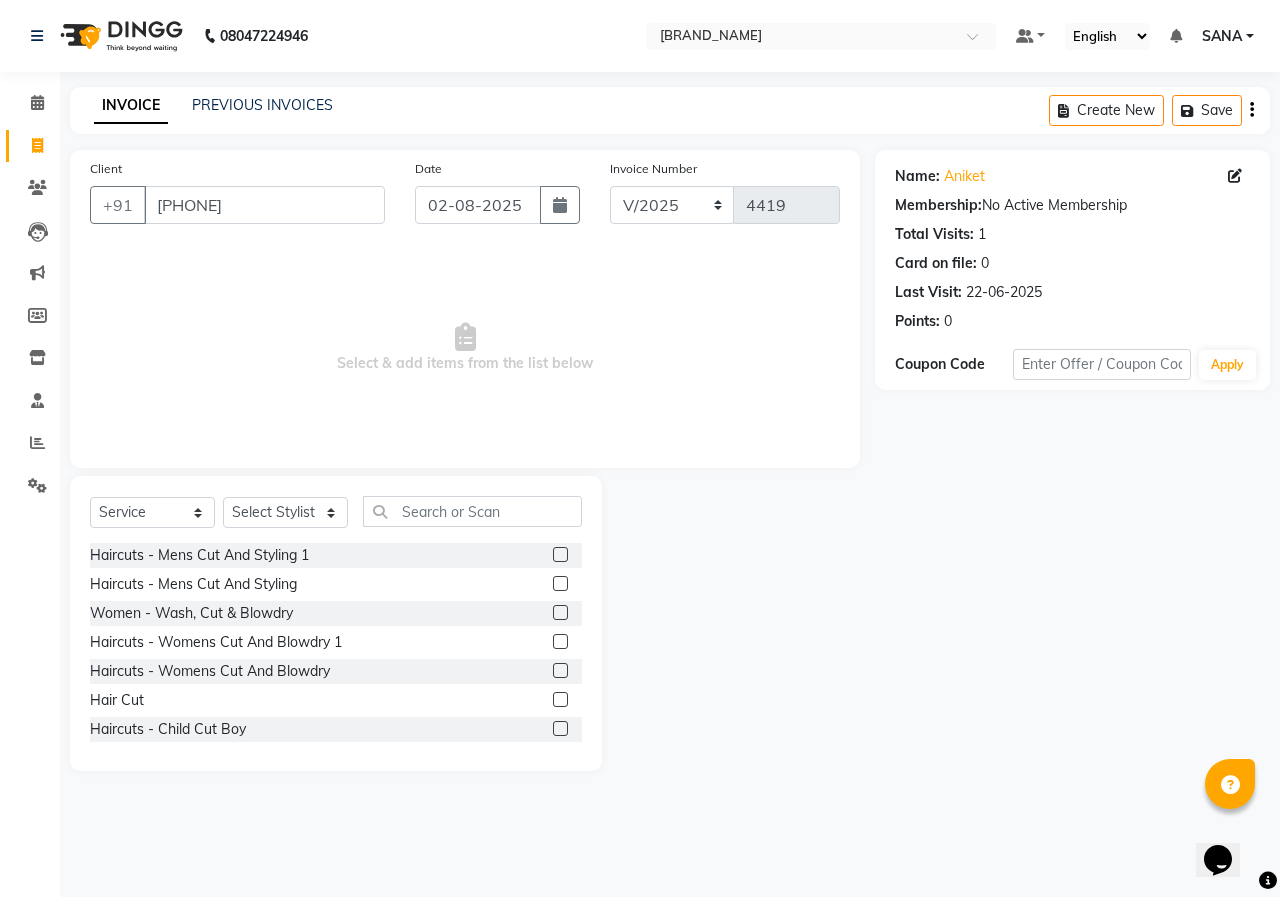 click 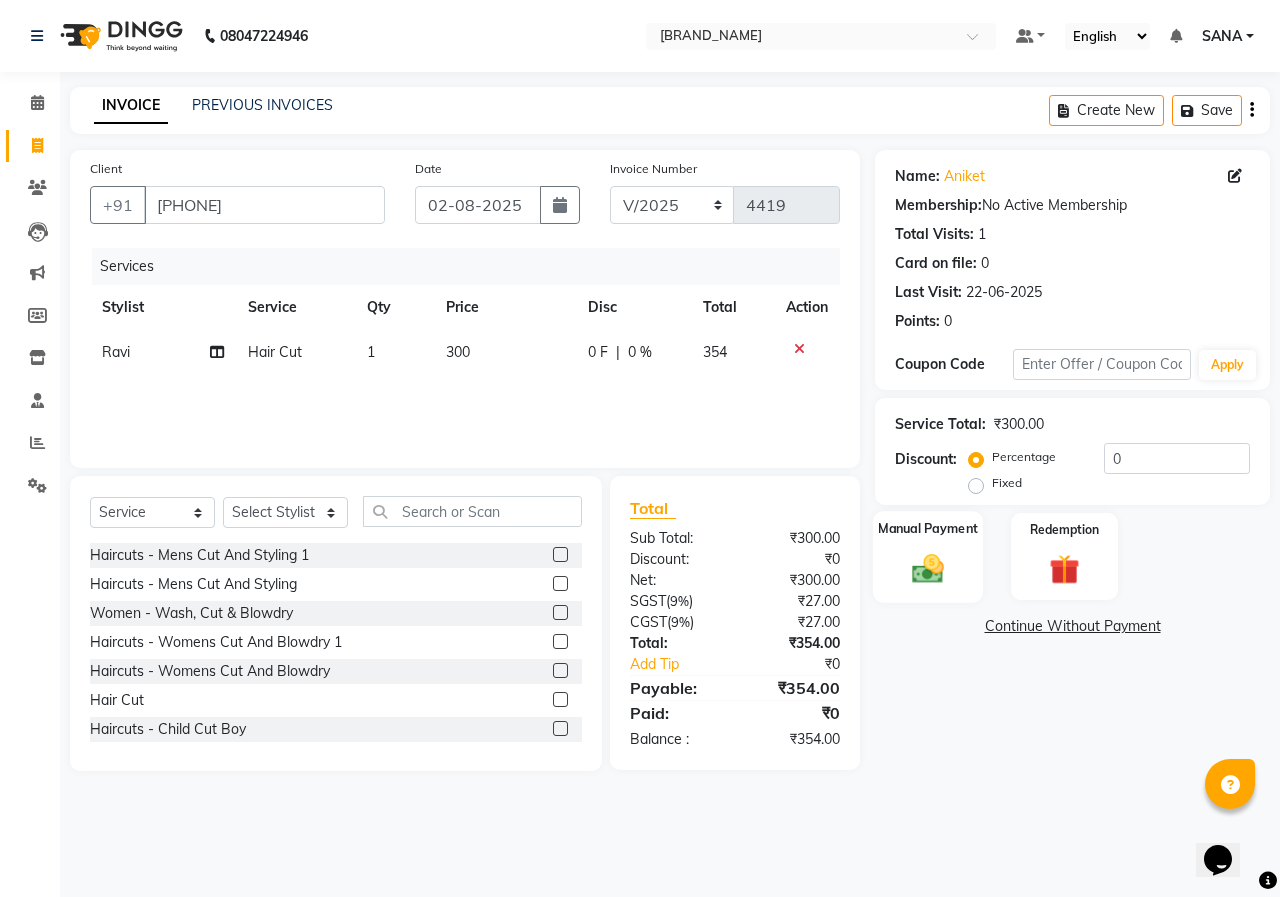 click on "Manual Payment" 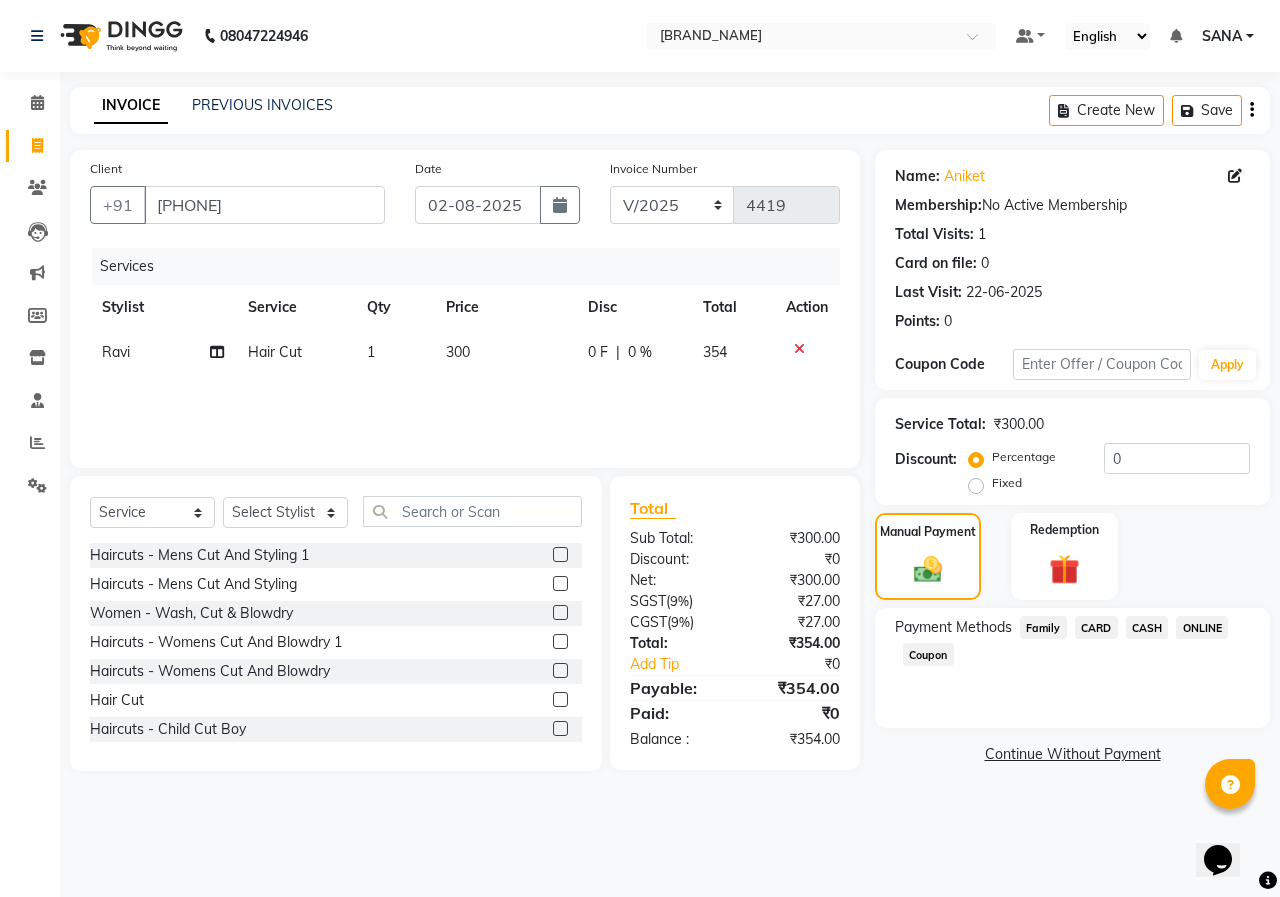 click on "ONLINE" 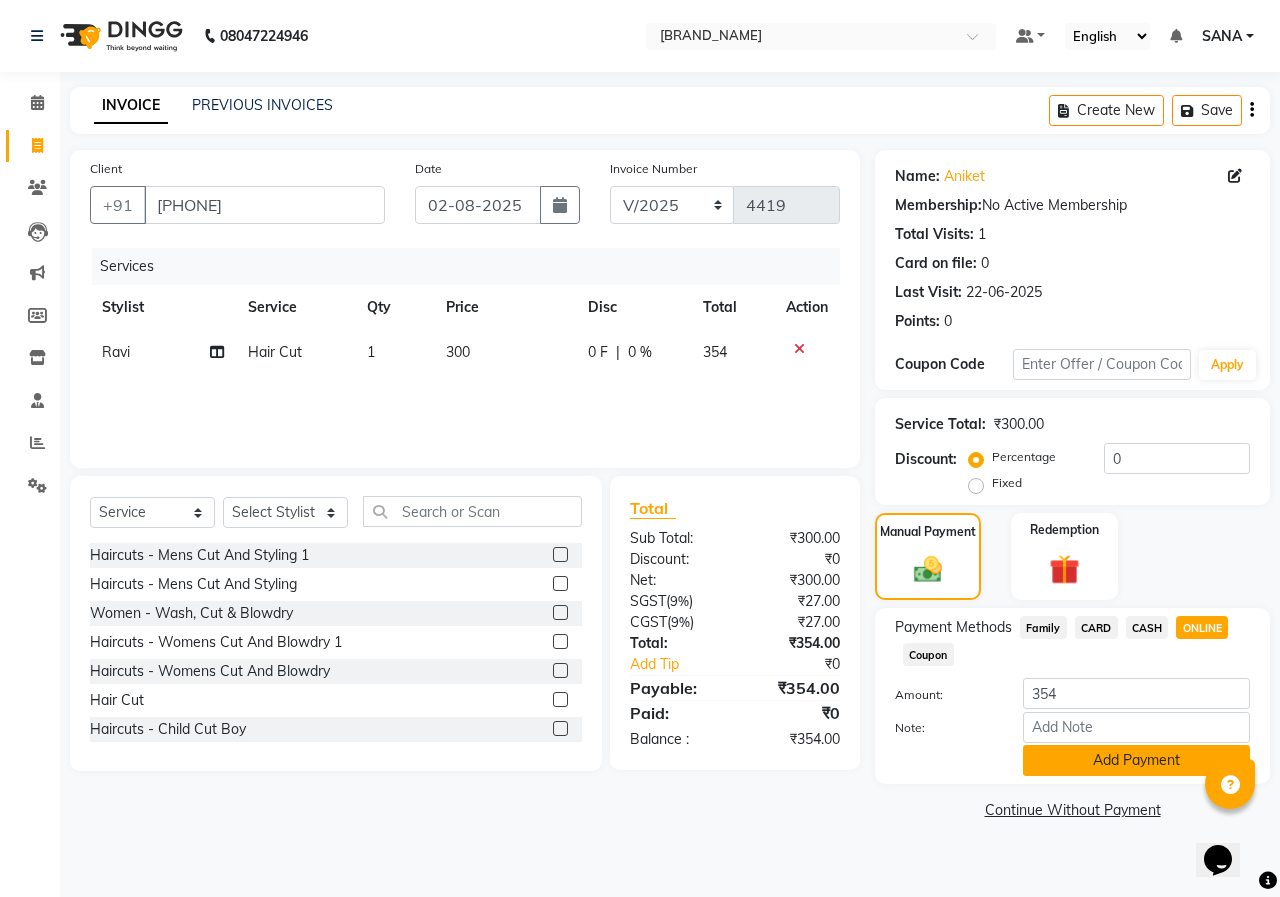 click on "Add Payment" 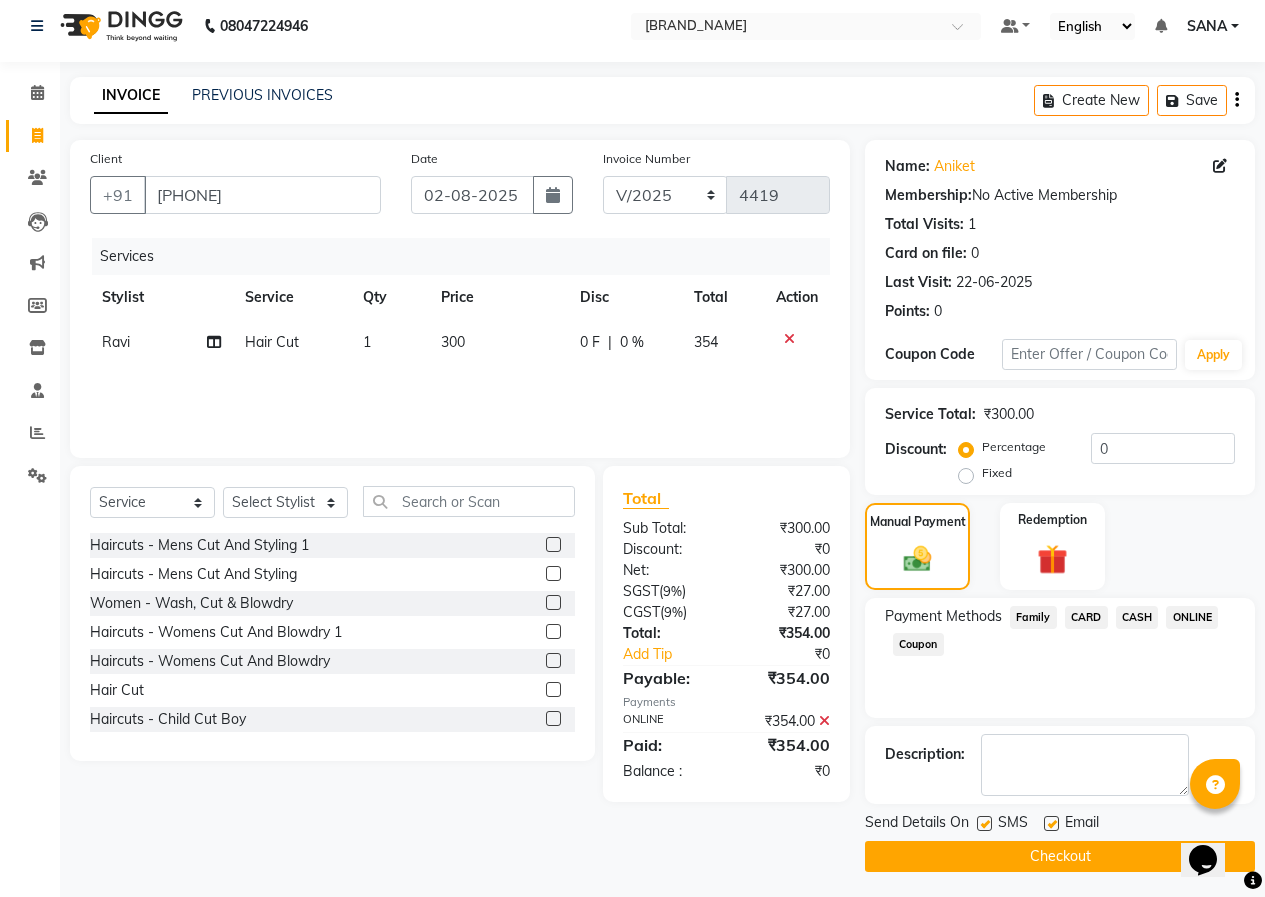 scroll, scrollTop: 15, scrollLeft: 0, axis: vertical 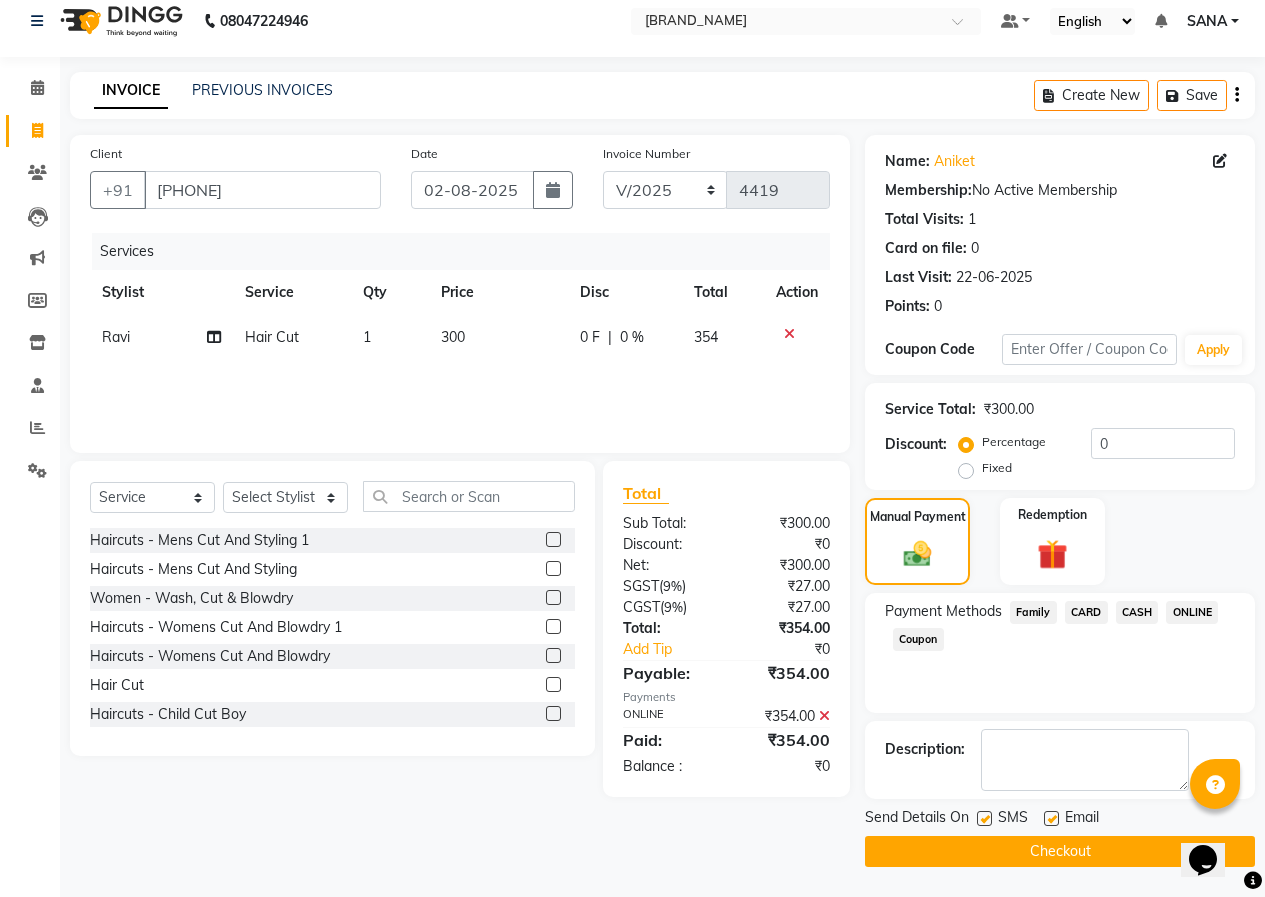 click on "Checkout" 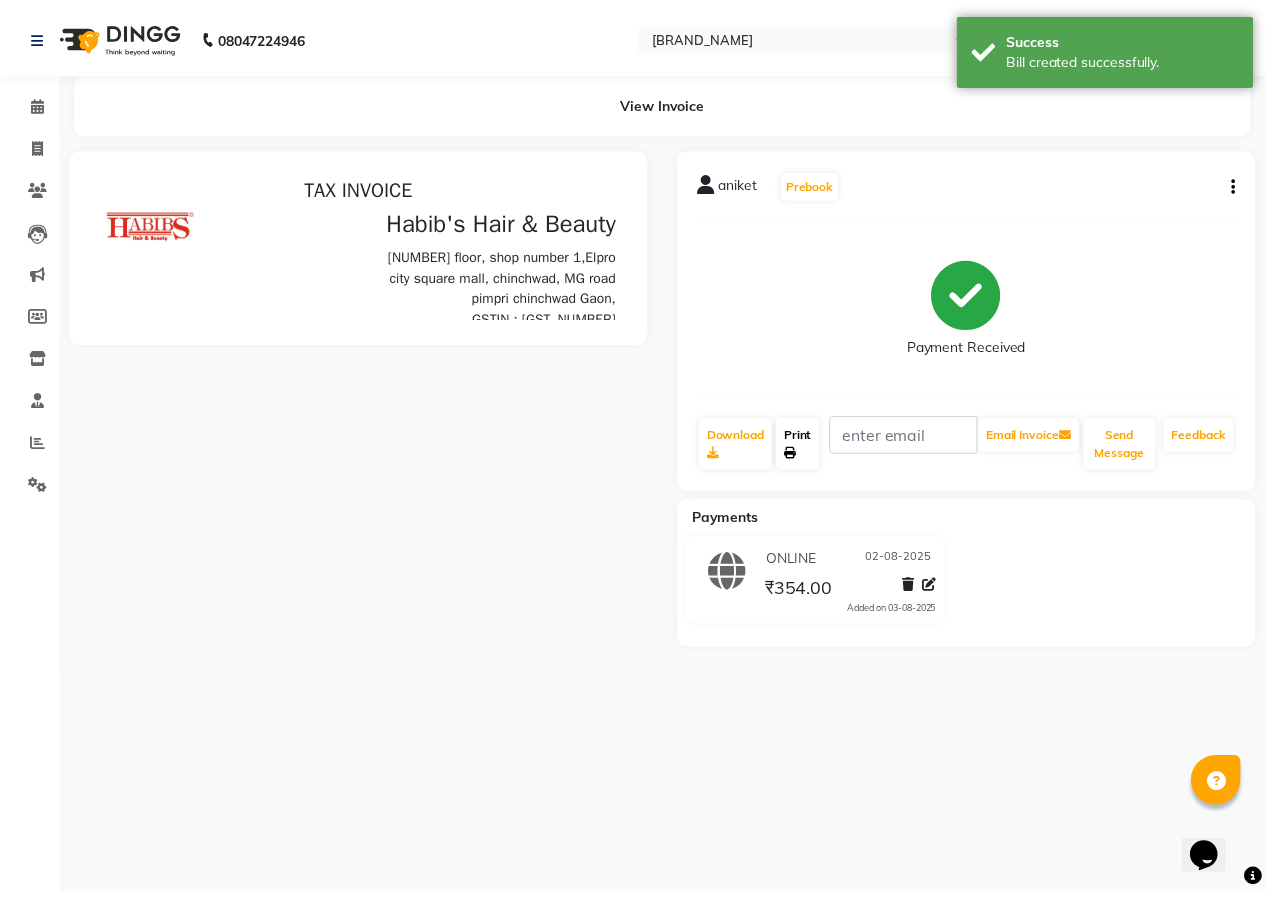 scroll, scrollTop: 0, scrollLeft: 0, axis: both 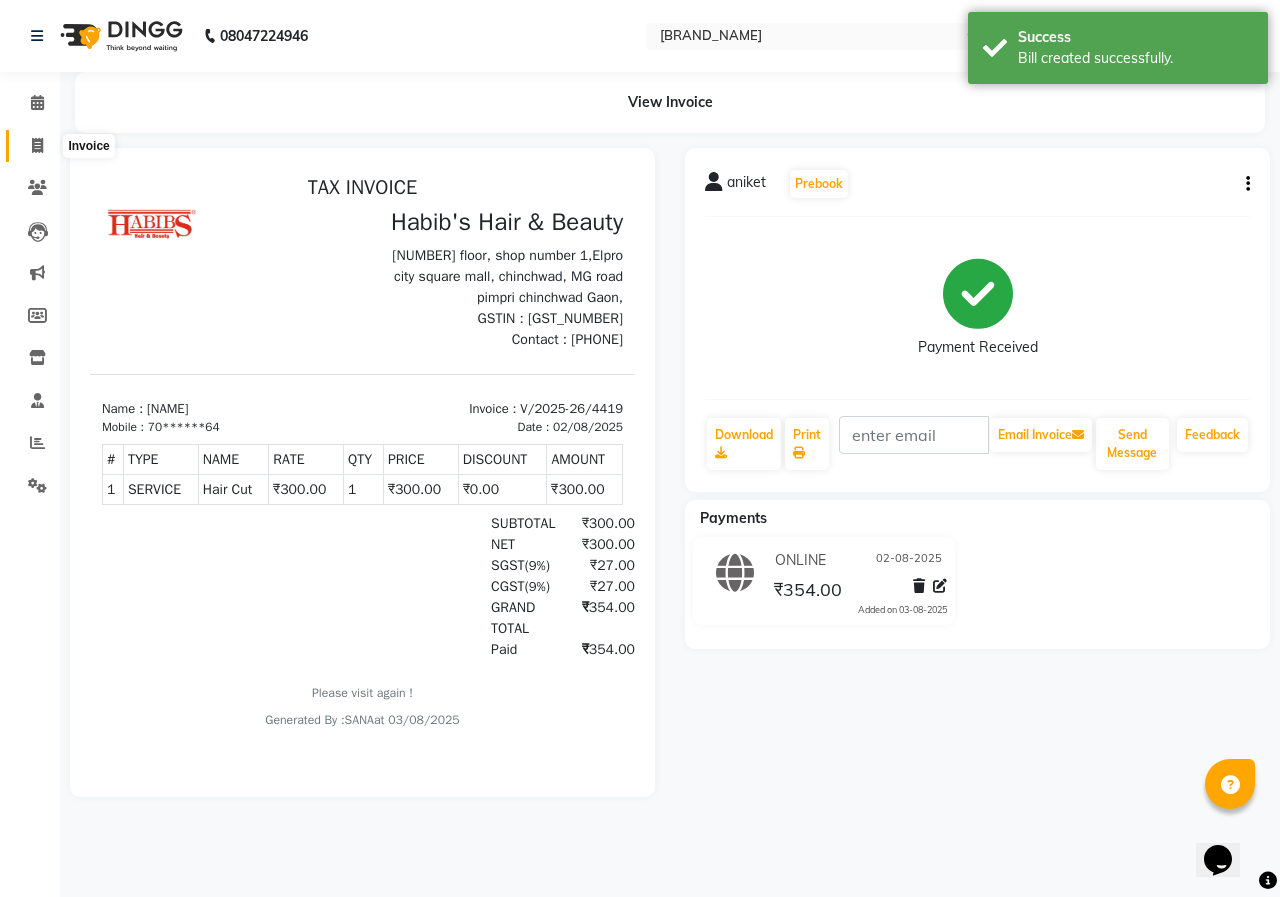 click 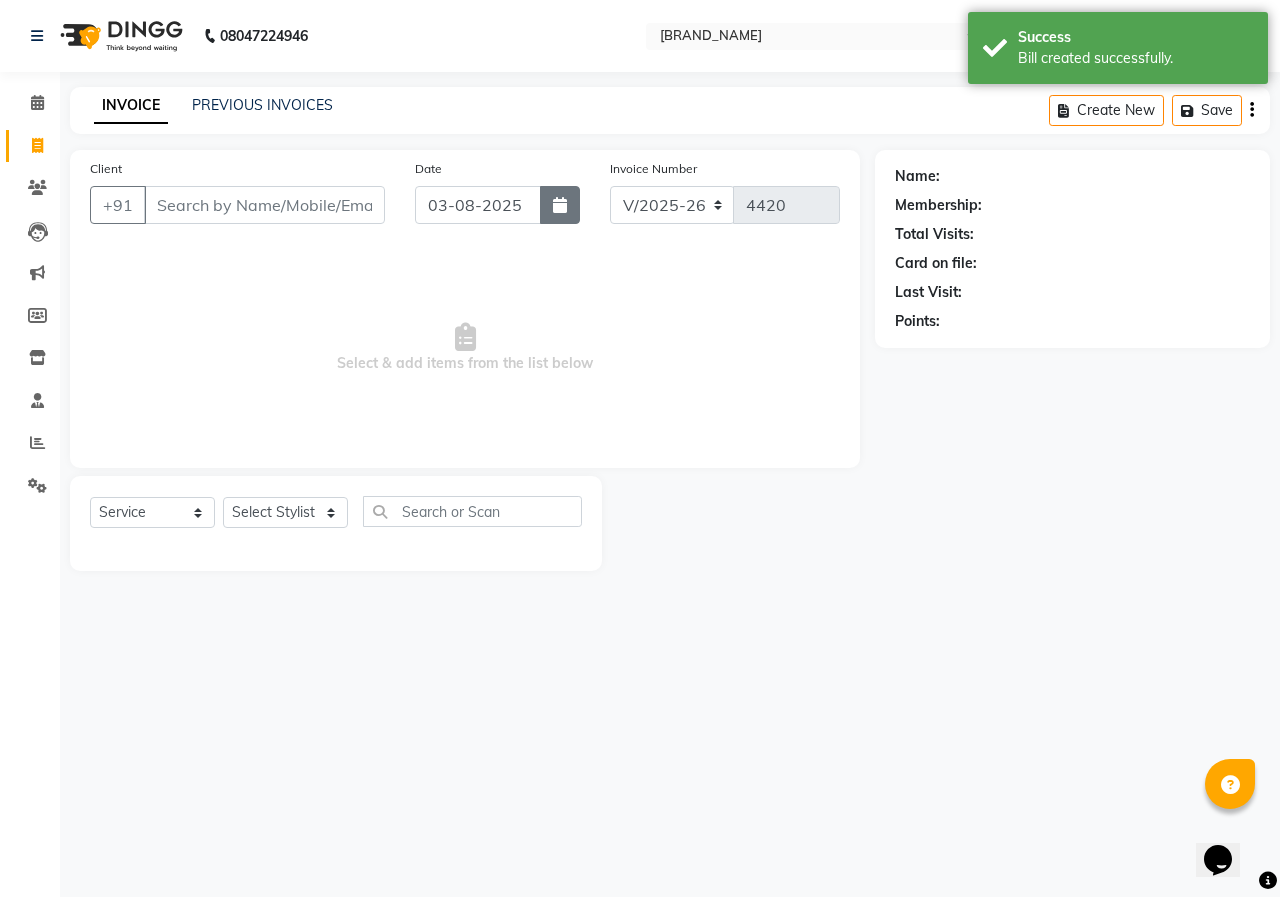 click 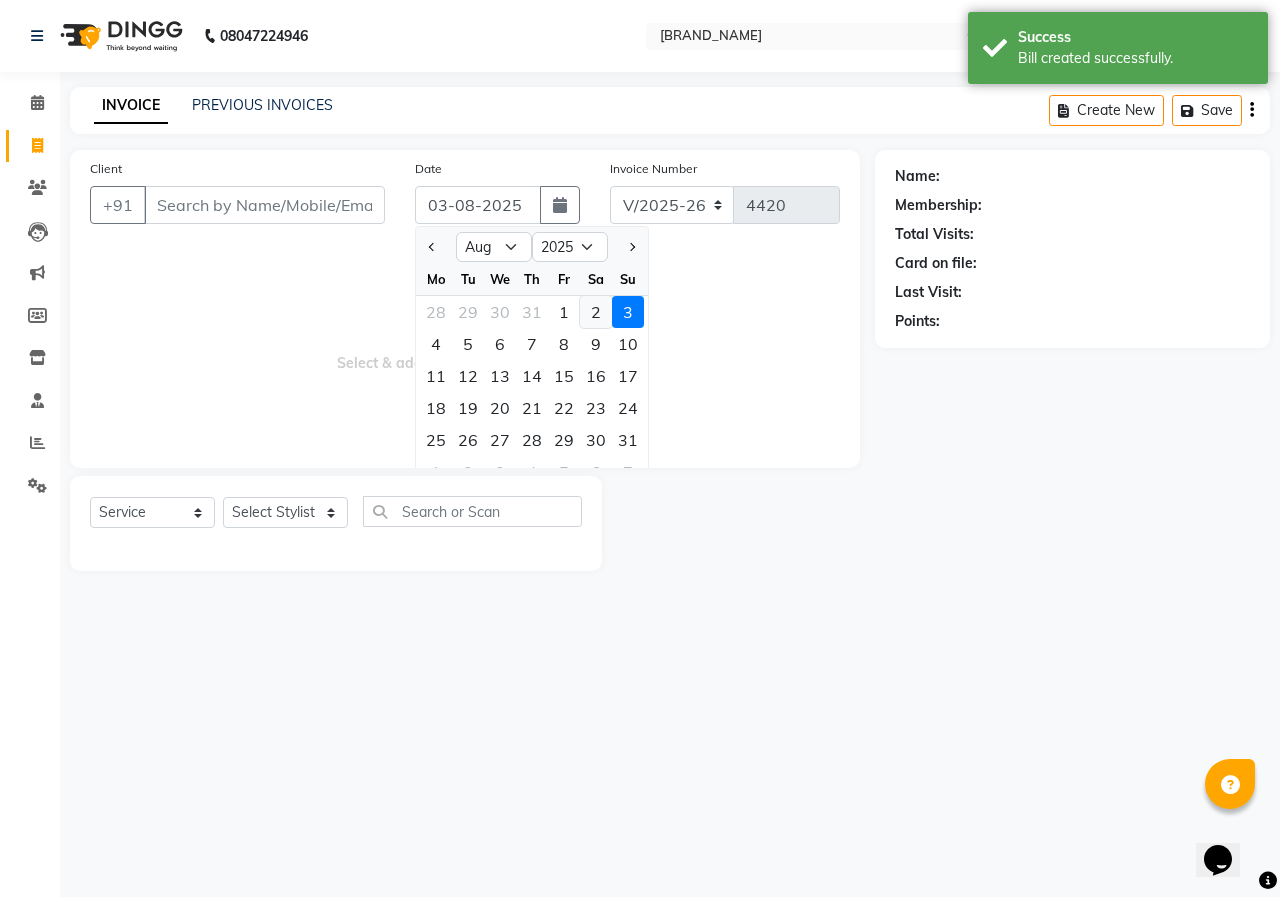click on "2" 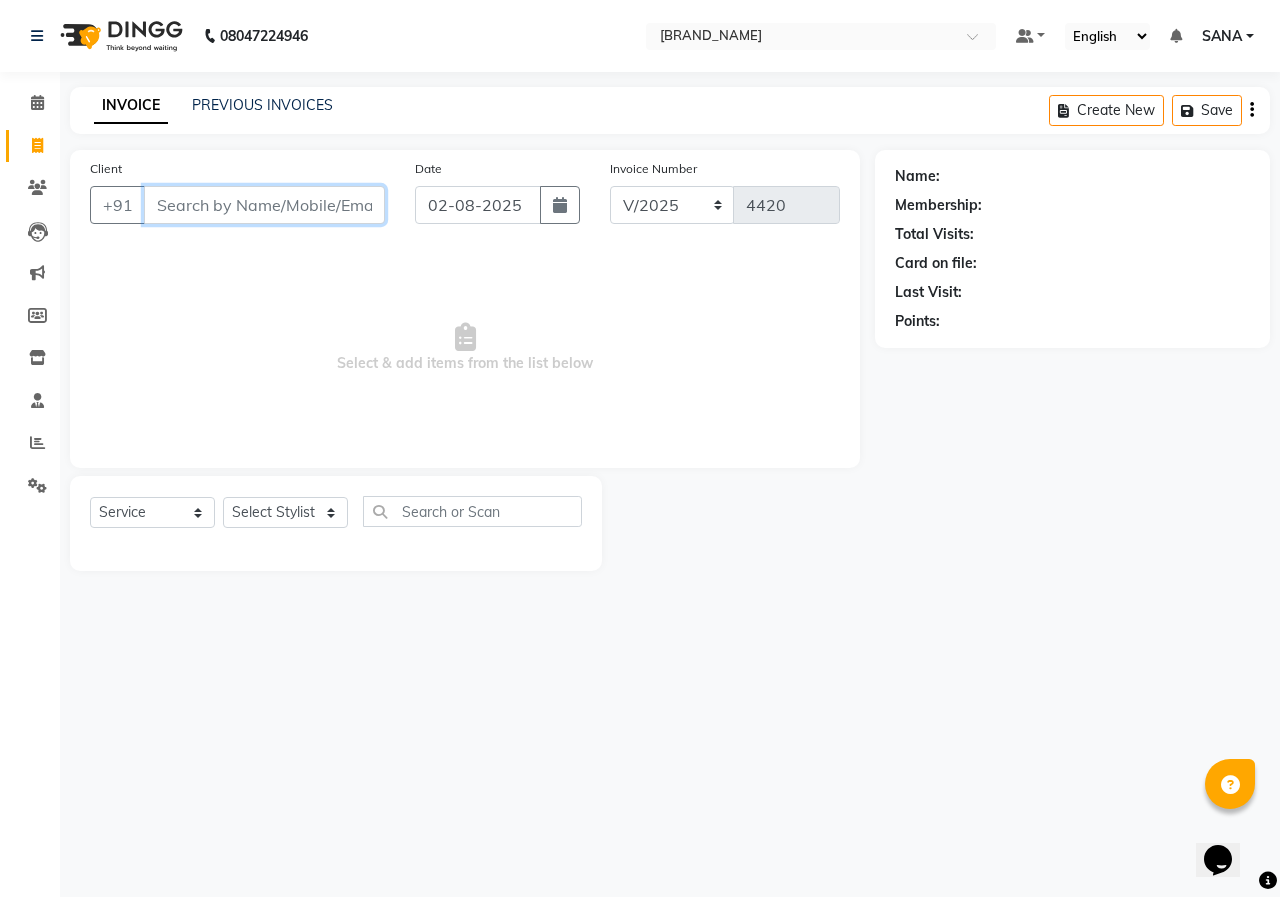 click on "Client" at bounding box center [264, 205] 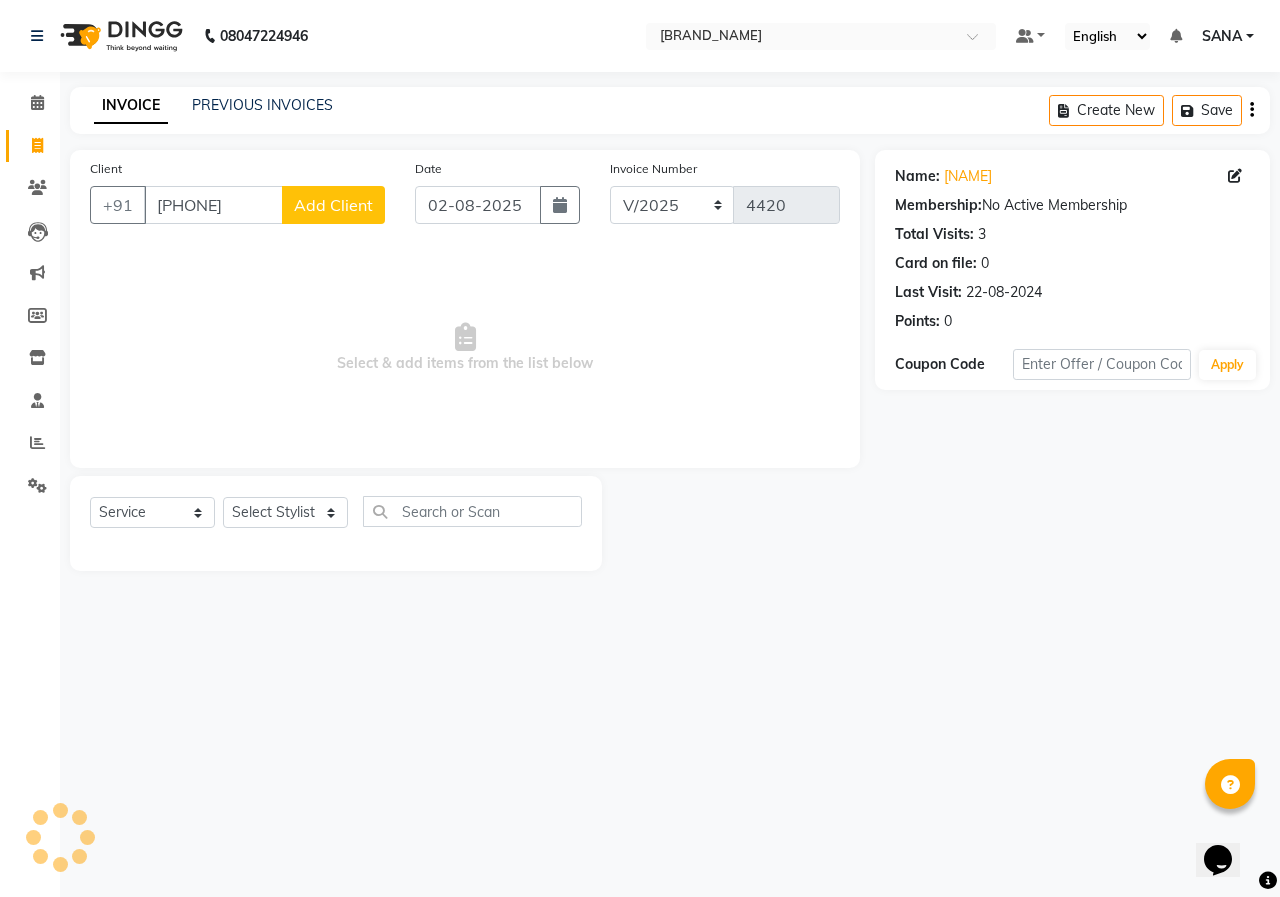 click on "Add Client" 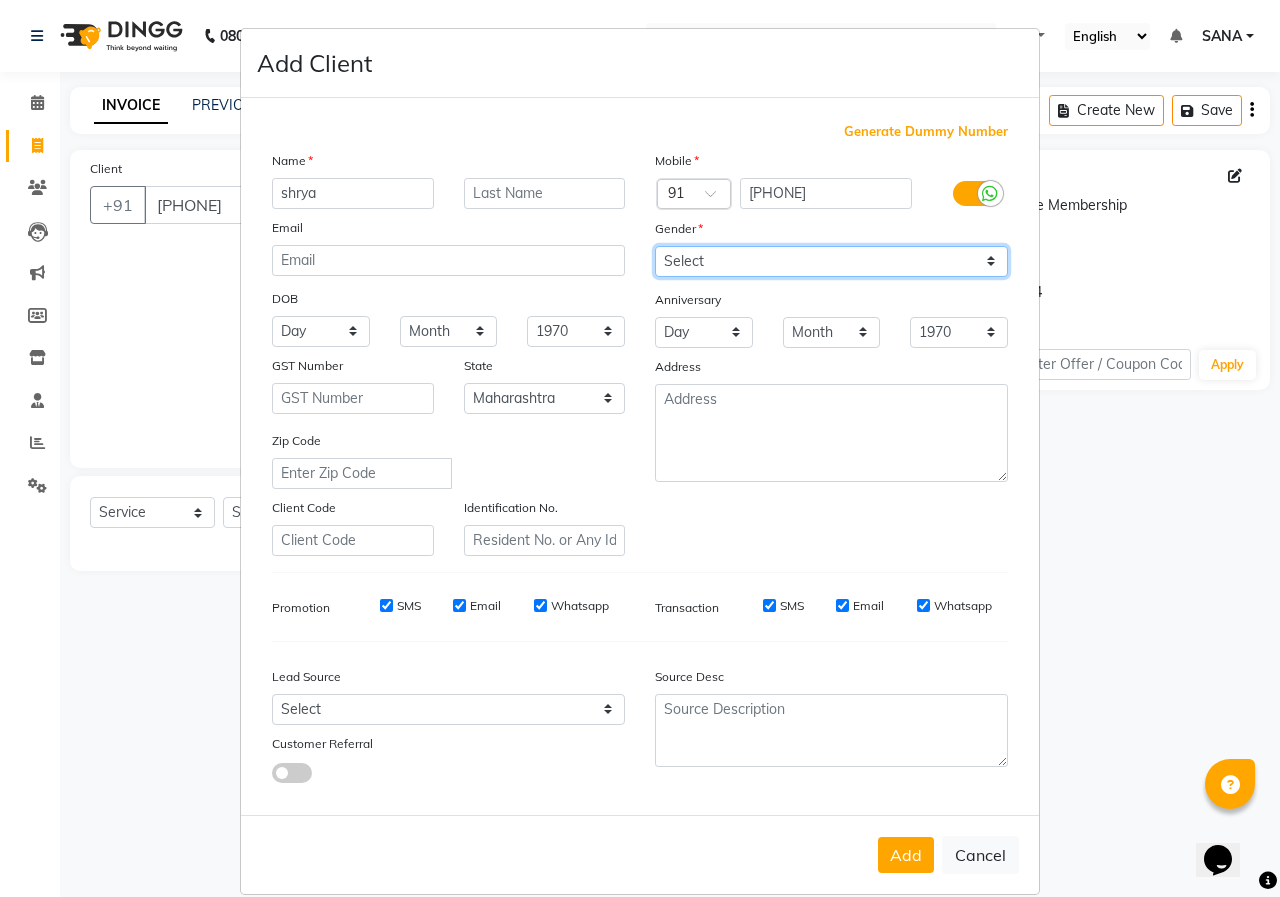 click on "Select Male Female Other Prefer Not To Say" at bounding box center (831, 261) 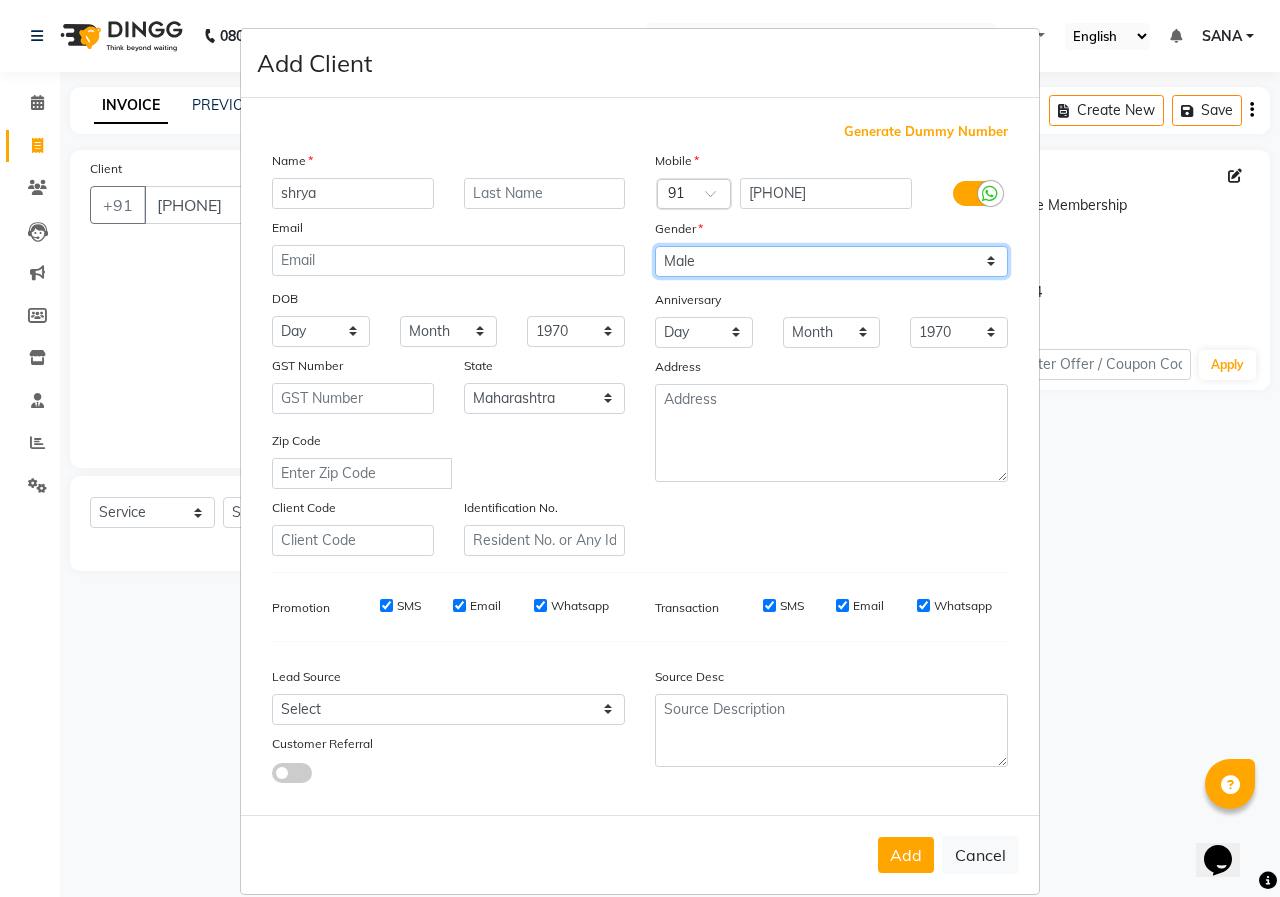 click on "Select Male Female Other Prefer Not To Say" at bounding box center [831, 261] 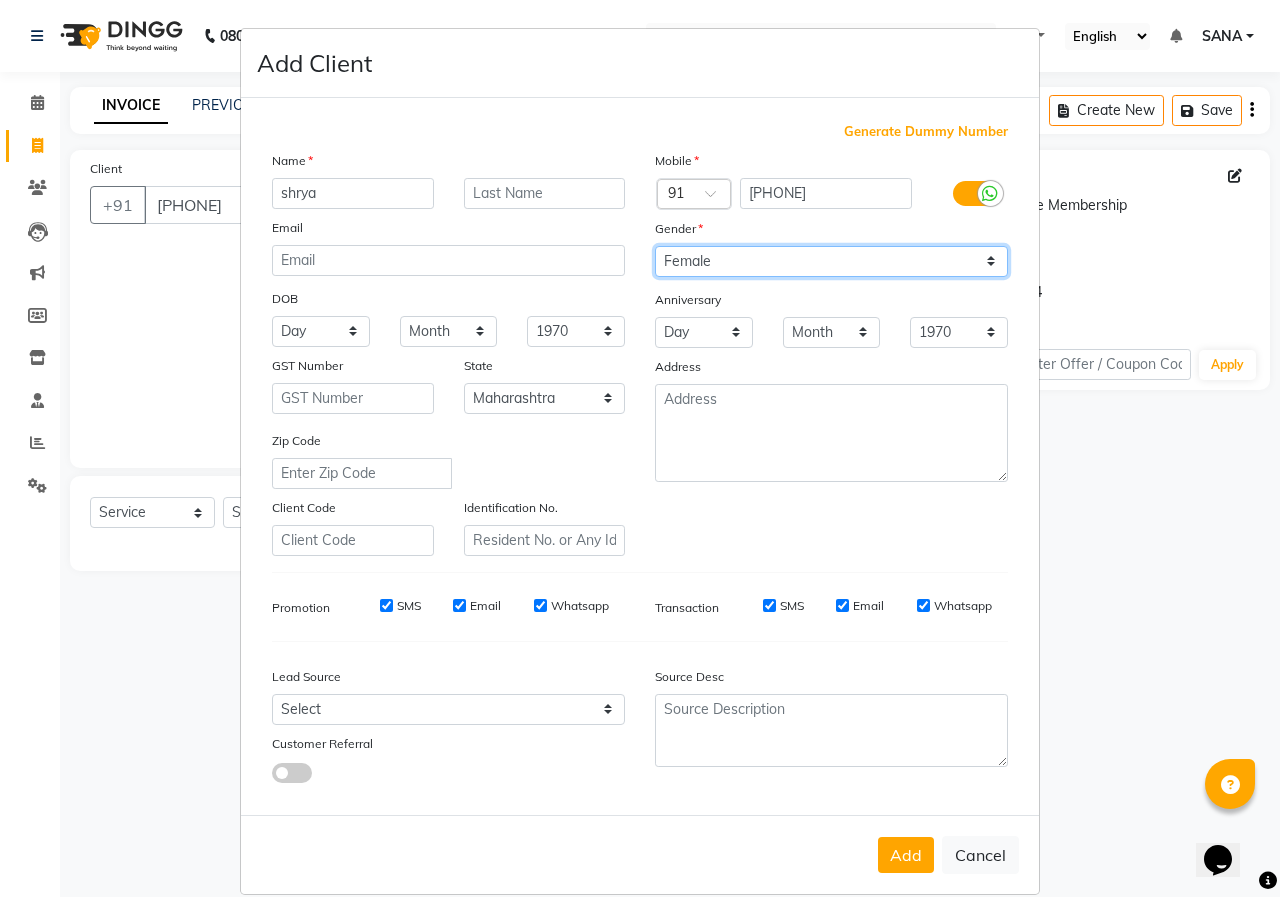 click on "Select Male Female Other Prefer Not To Say" at bounding box center (831, 261) 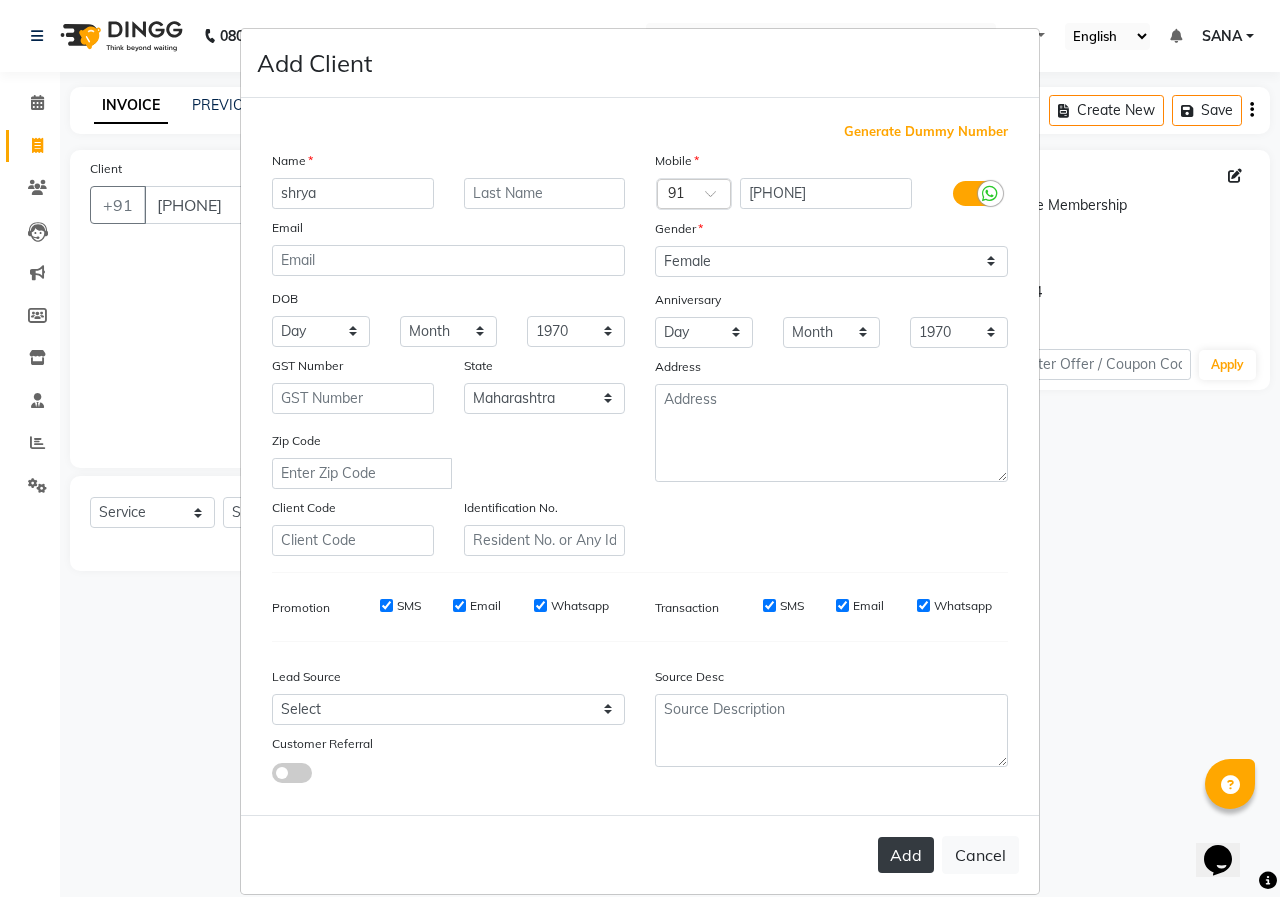 click on "Add" at bounding box center [906, 855] 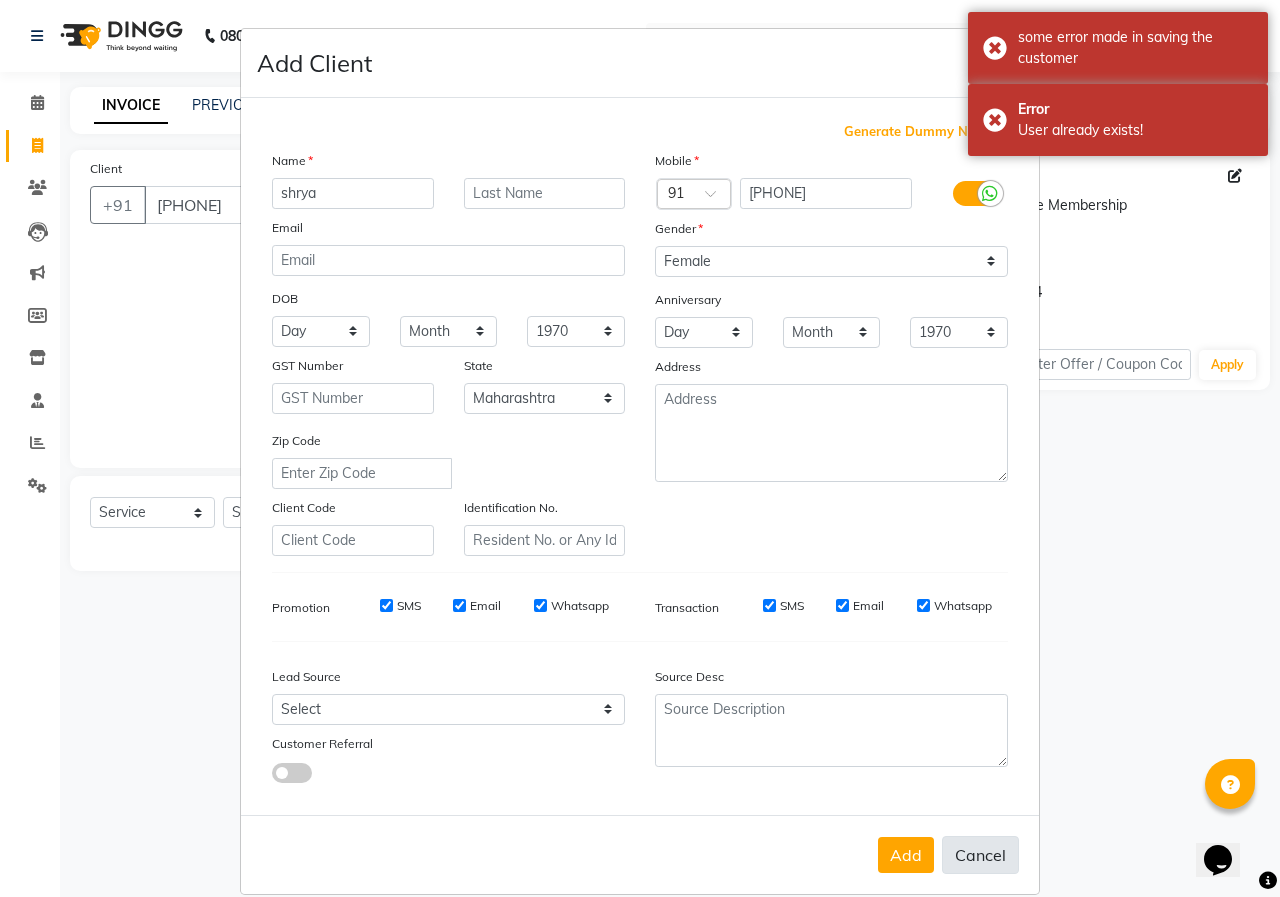 click on "Cancel" at bounding box center [980, 855] 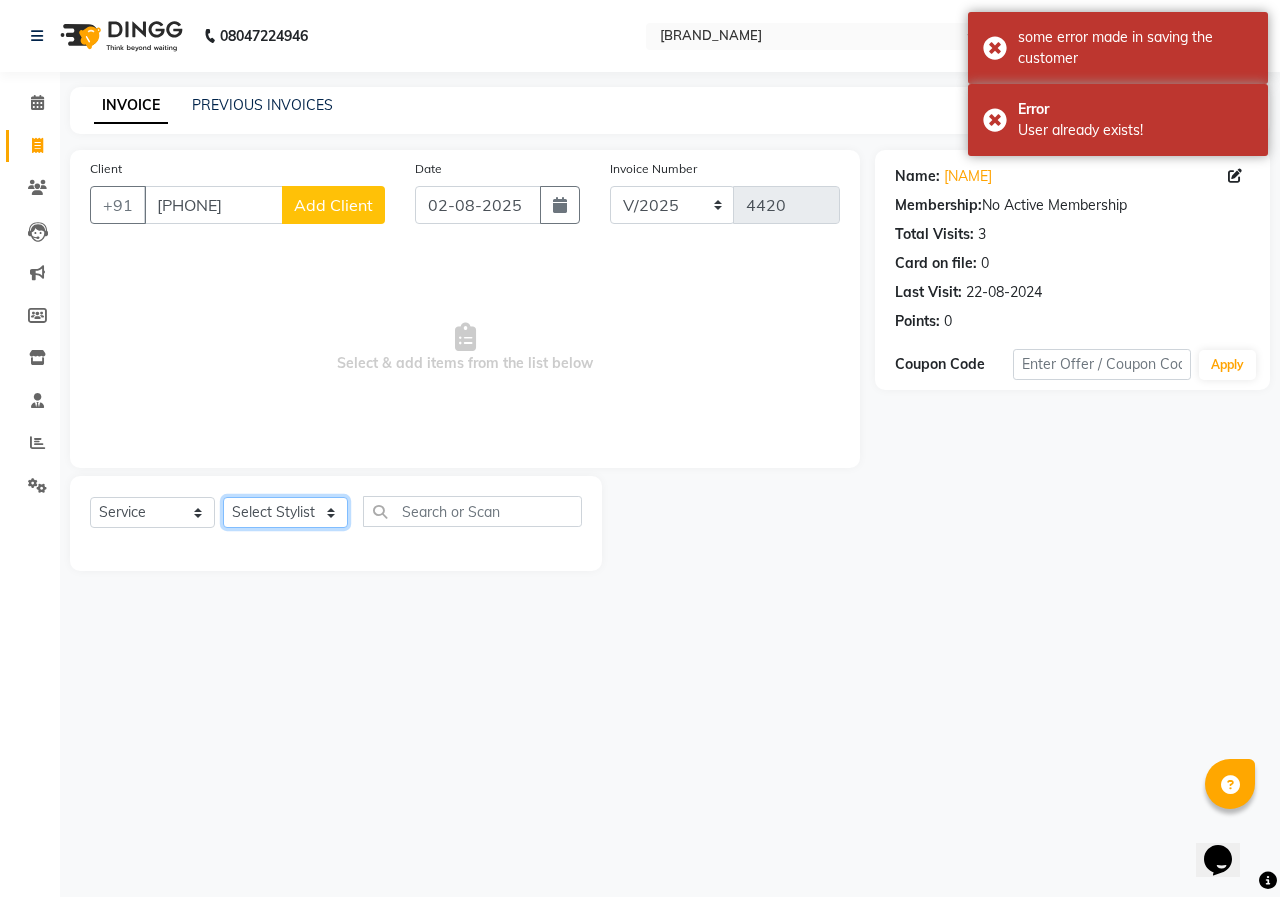 click on "Select Stylist ANUSHKA GAURI GUDDU Keshav Maushi Mhaske  priya  Rahul Ravi  Roshan Sagar SANA Sangam Sanika shabnam SONALI  subhan" 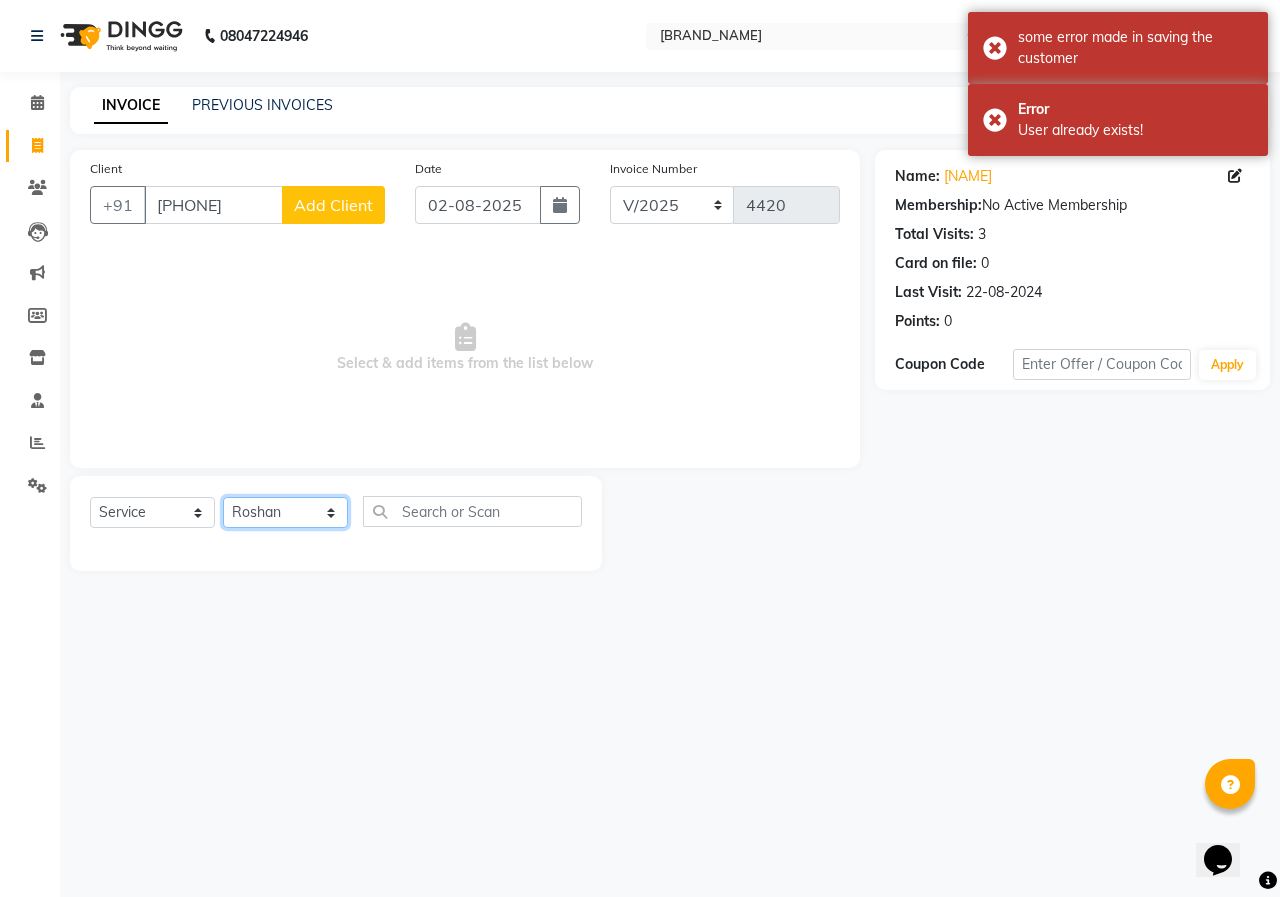 click on "Select Stylist ANUSHKA GAURI GUDDU Keshav Maushi Mhaske  priya  Rahul Ravi  Roshan Sagar SANA Sangam Sanika shabnam SONALI  subhan" 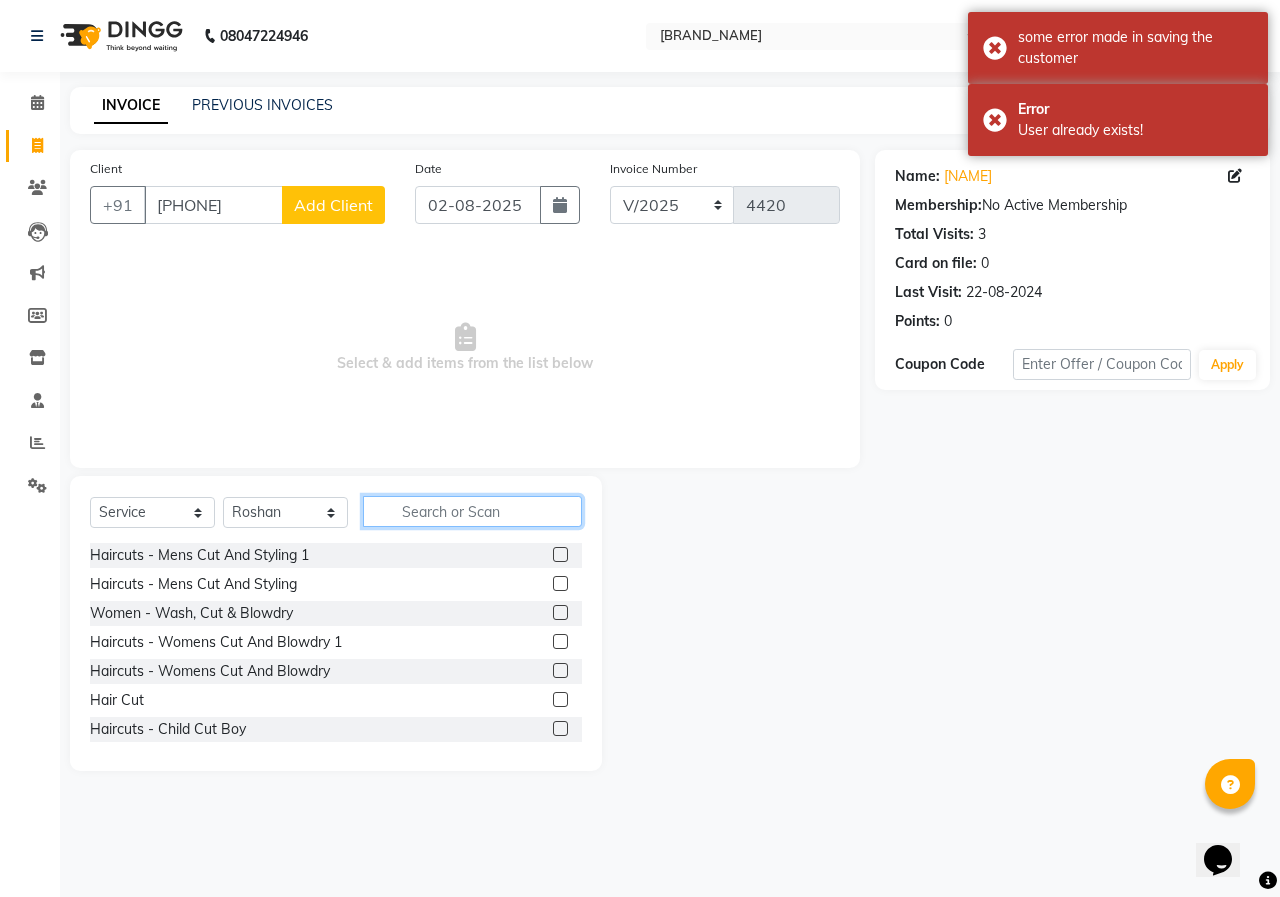 click 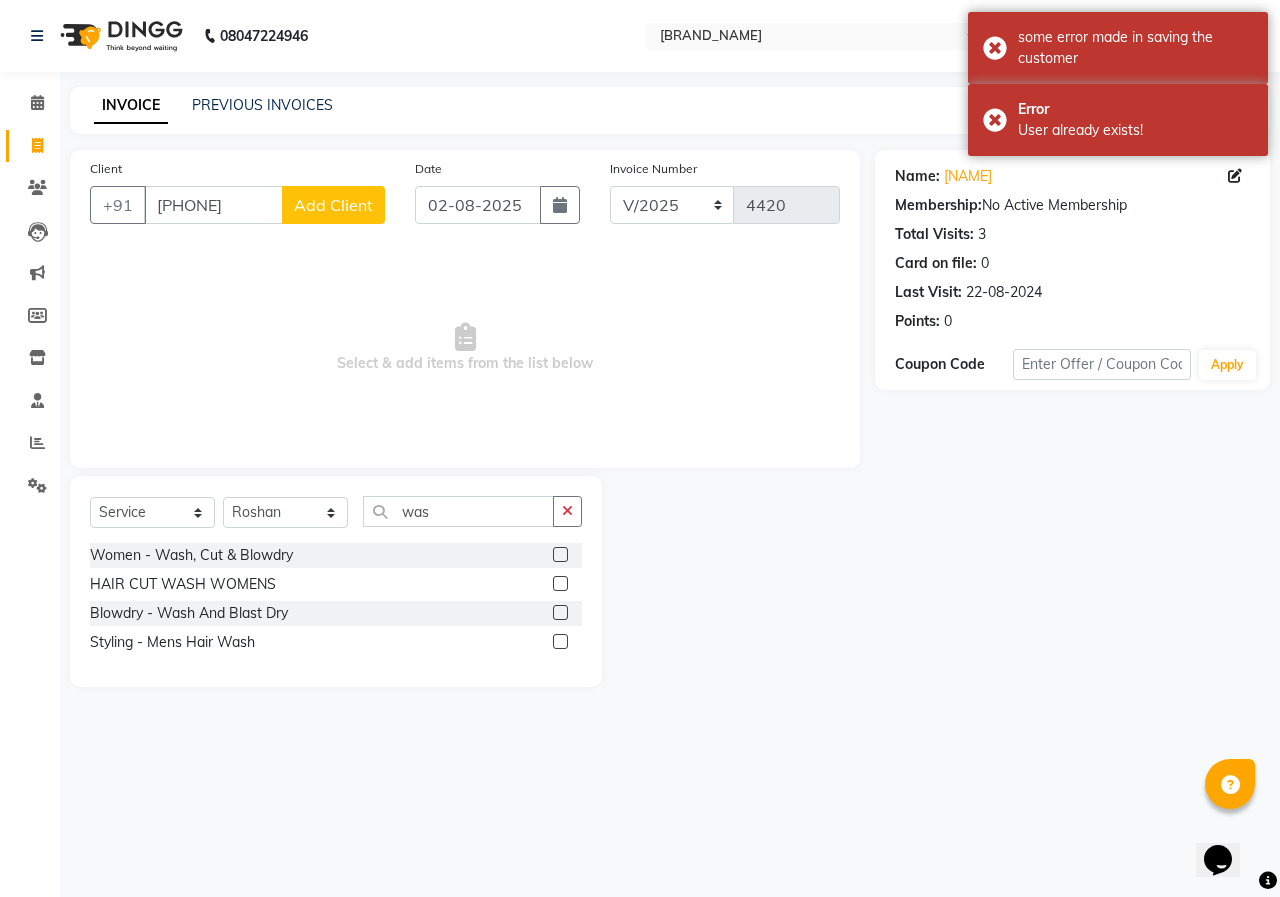 click 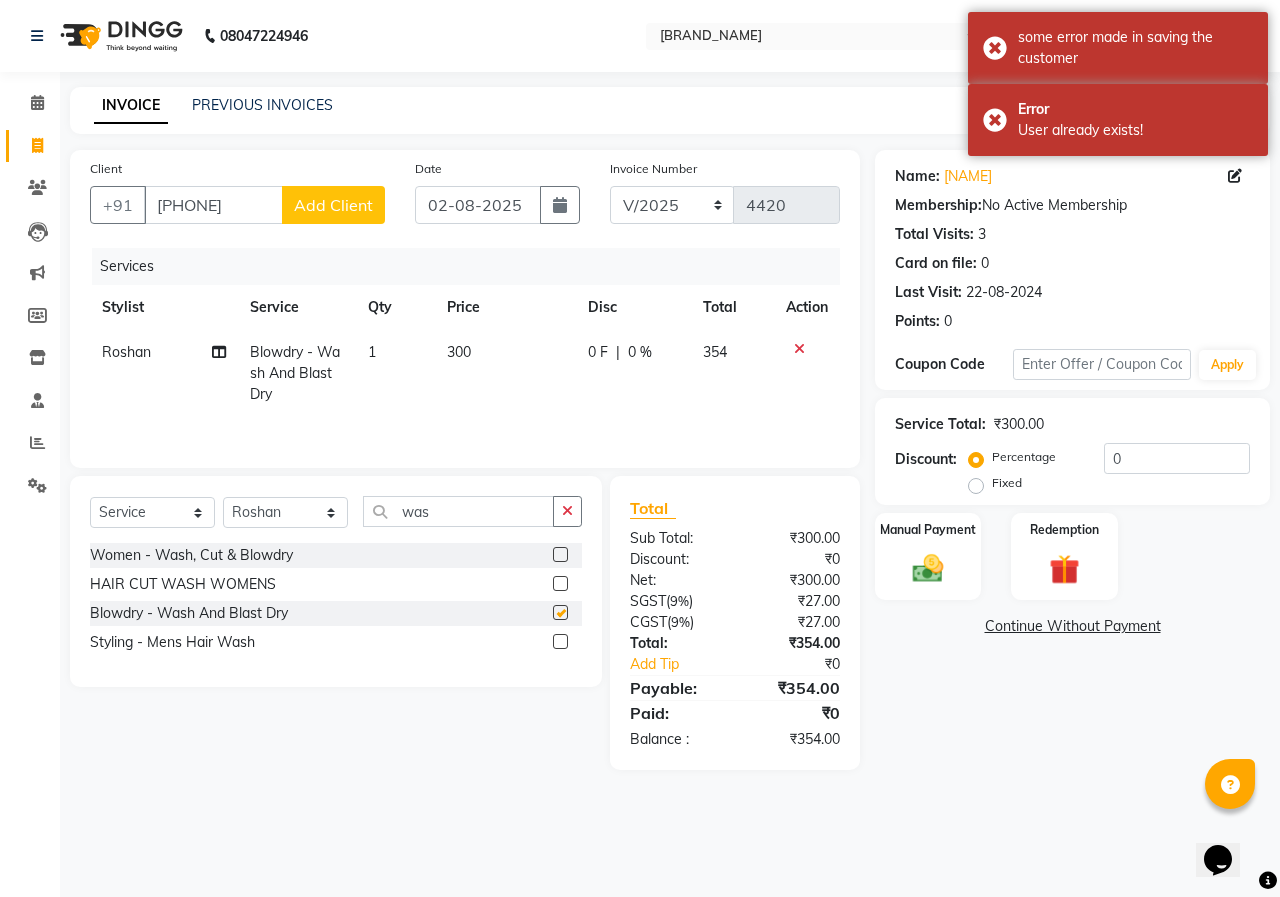 drag, startPoint x: 525, startPoint y: 355, endPoint x: 476, endPoint y: 355, distance: 49 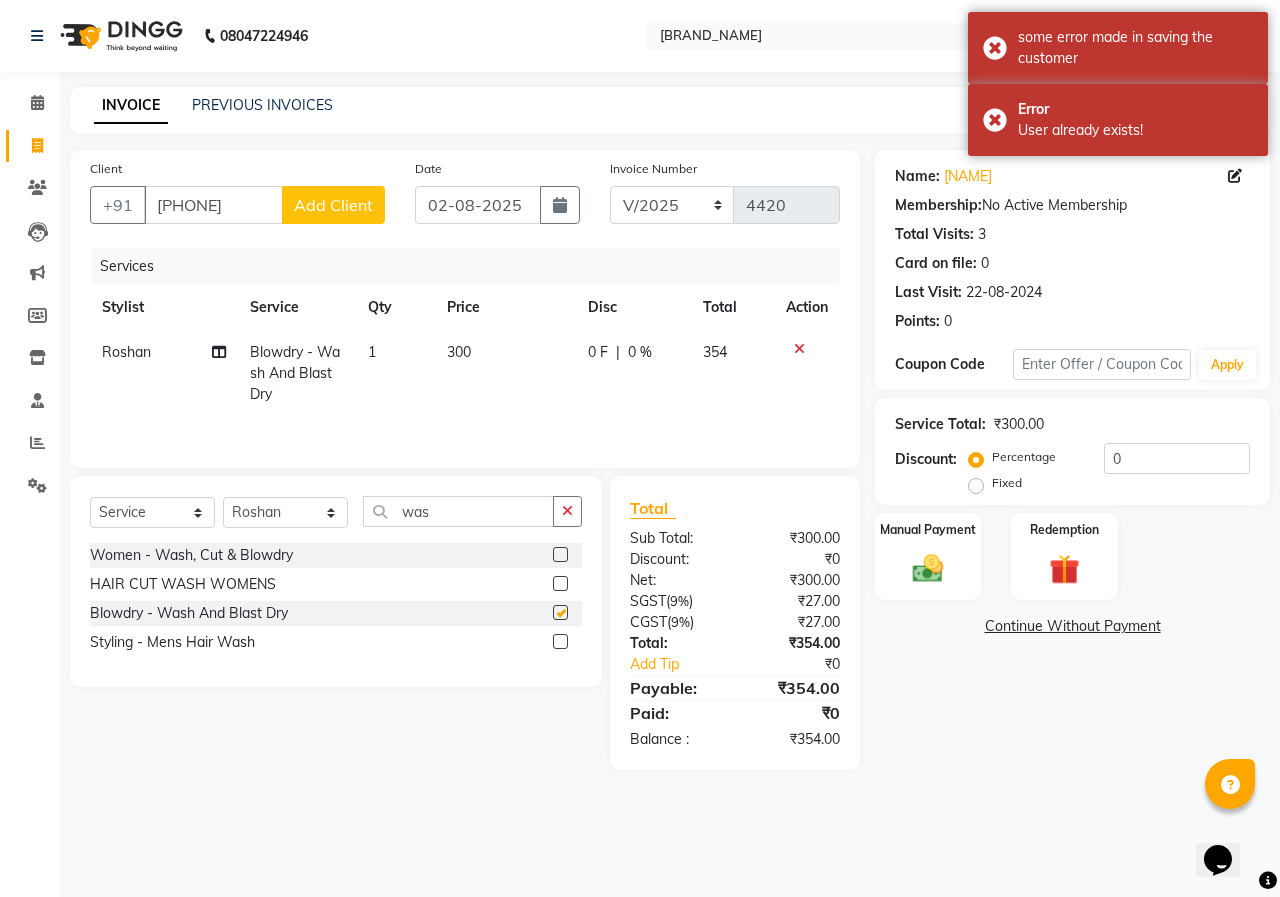 click on "300" 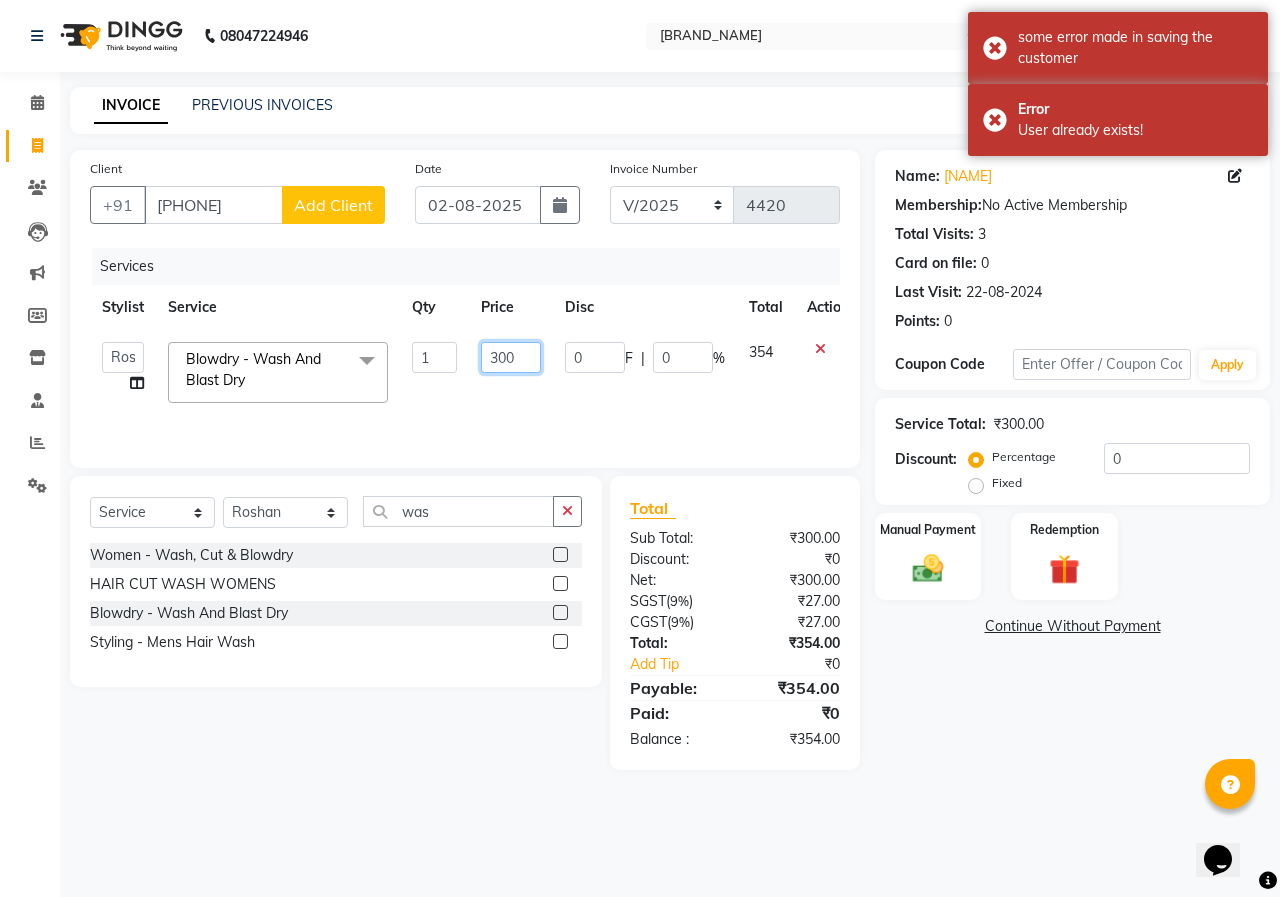 click on "300" 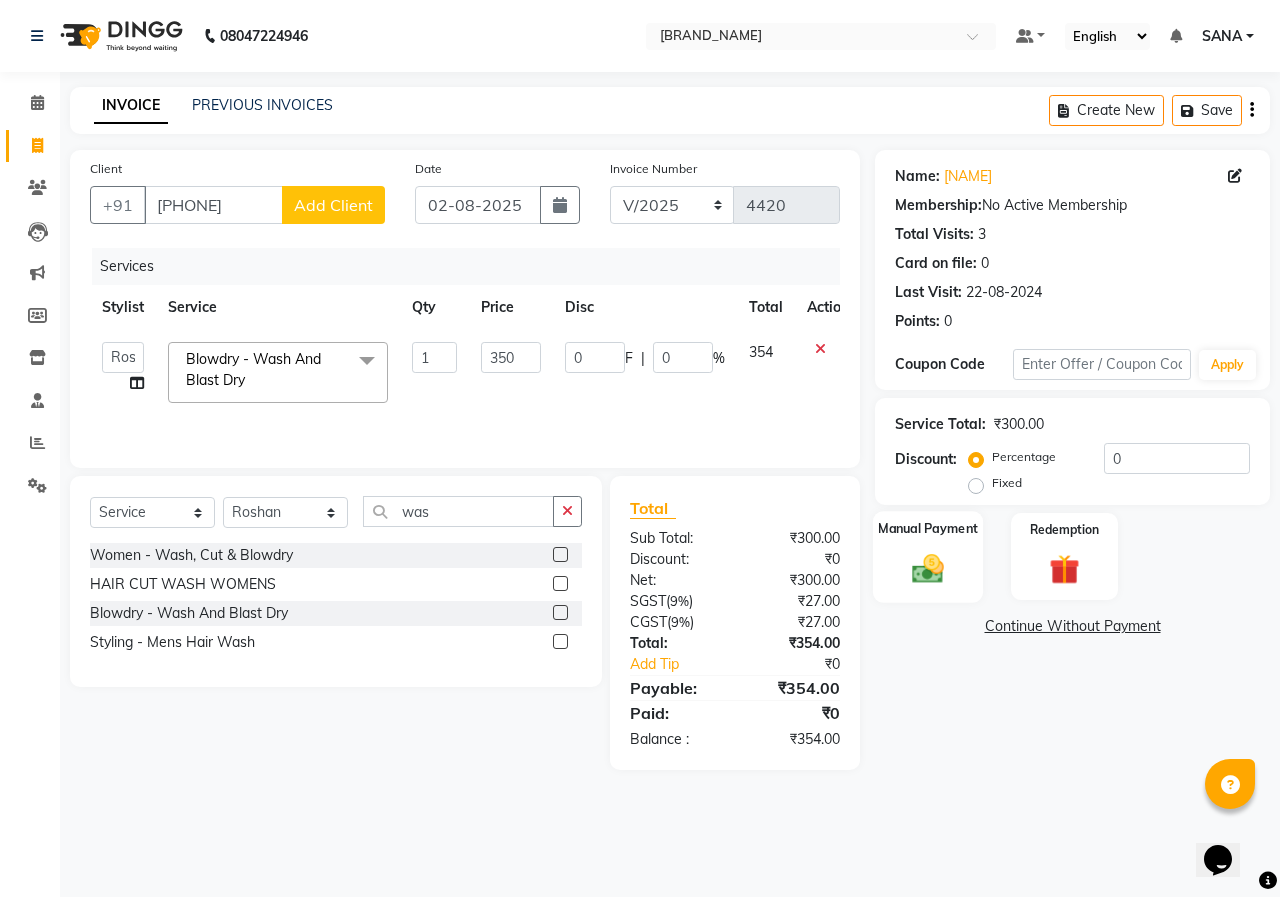 click on "Manual Payment" 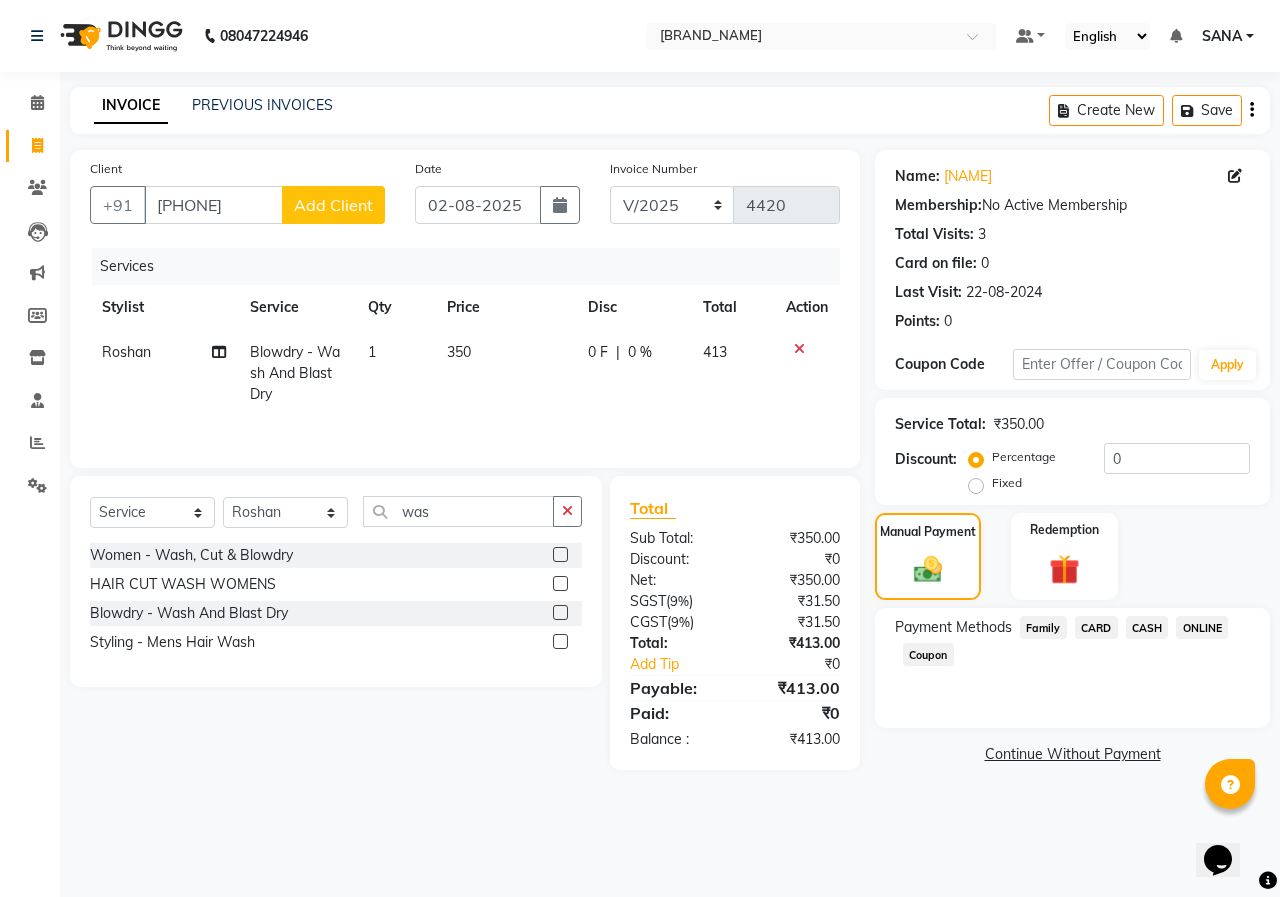 click on "ONLINE" 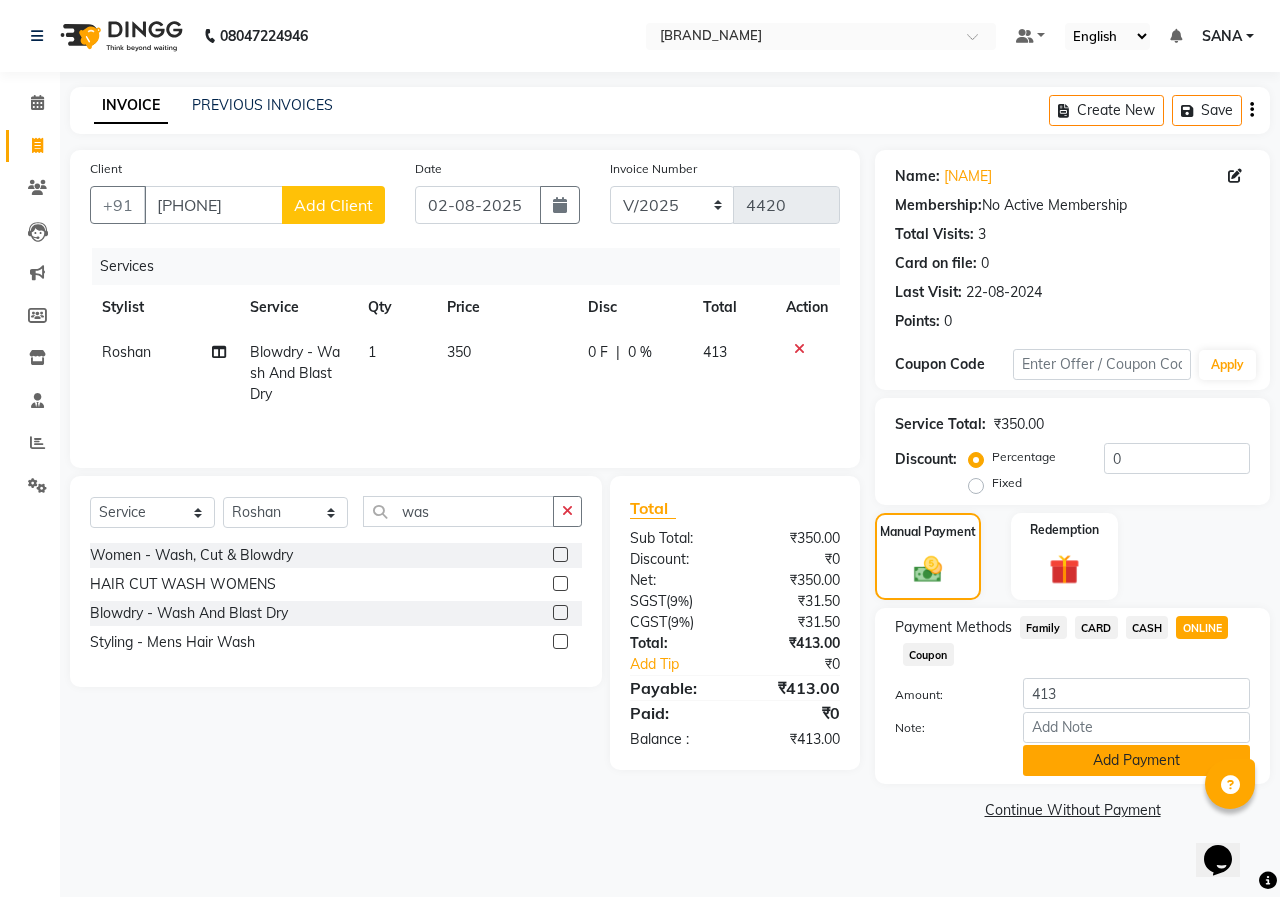 click on "Add Payment" 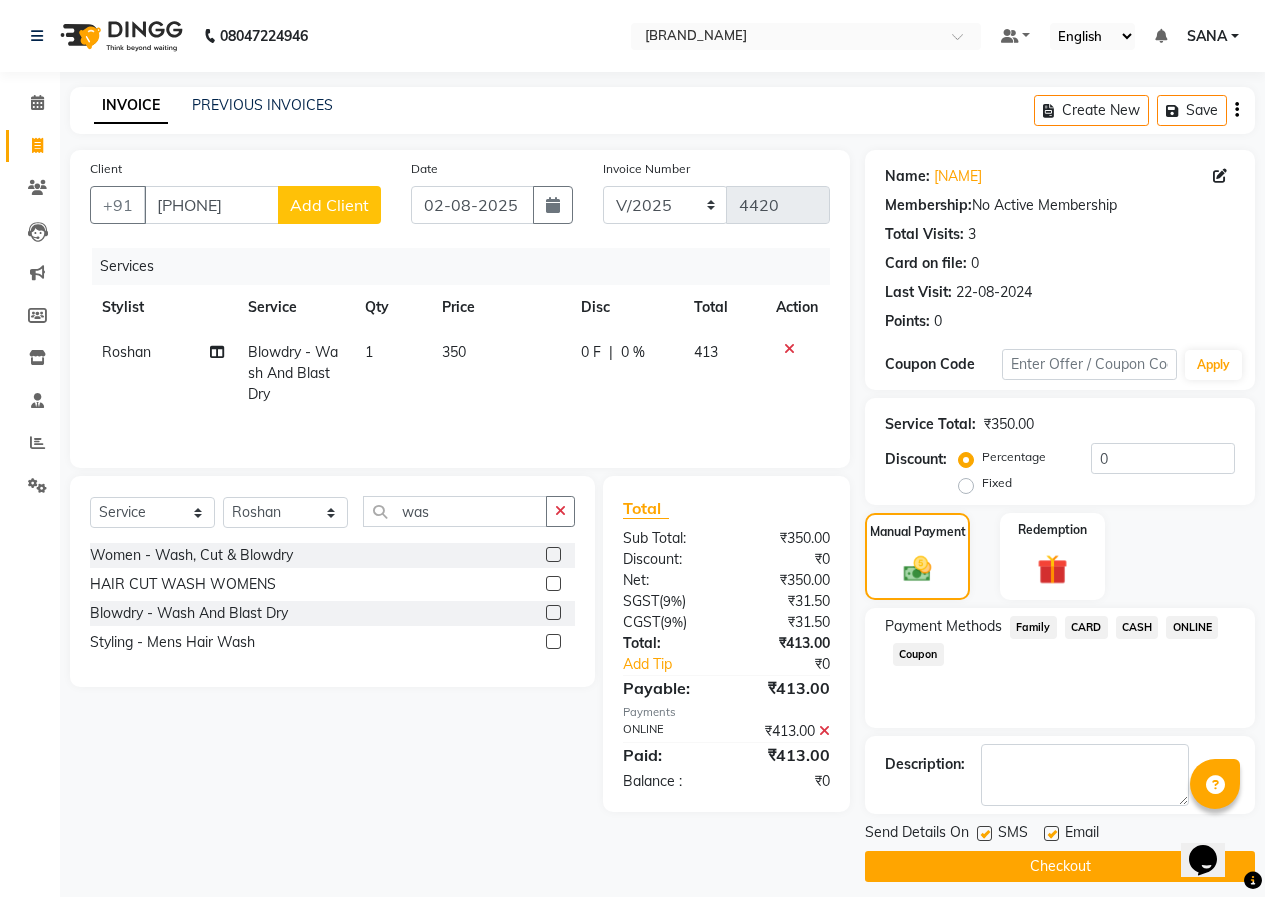 scroll, scrollTop: 15, scrollLeft: 0, axis: vertical 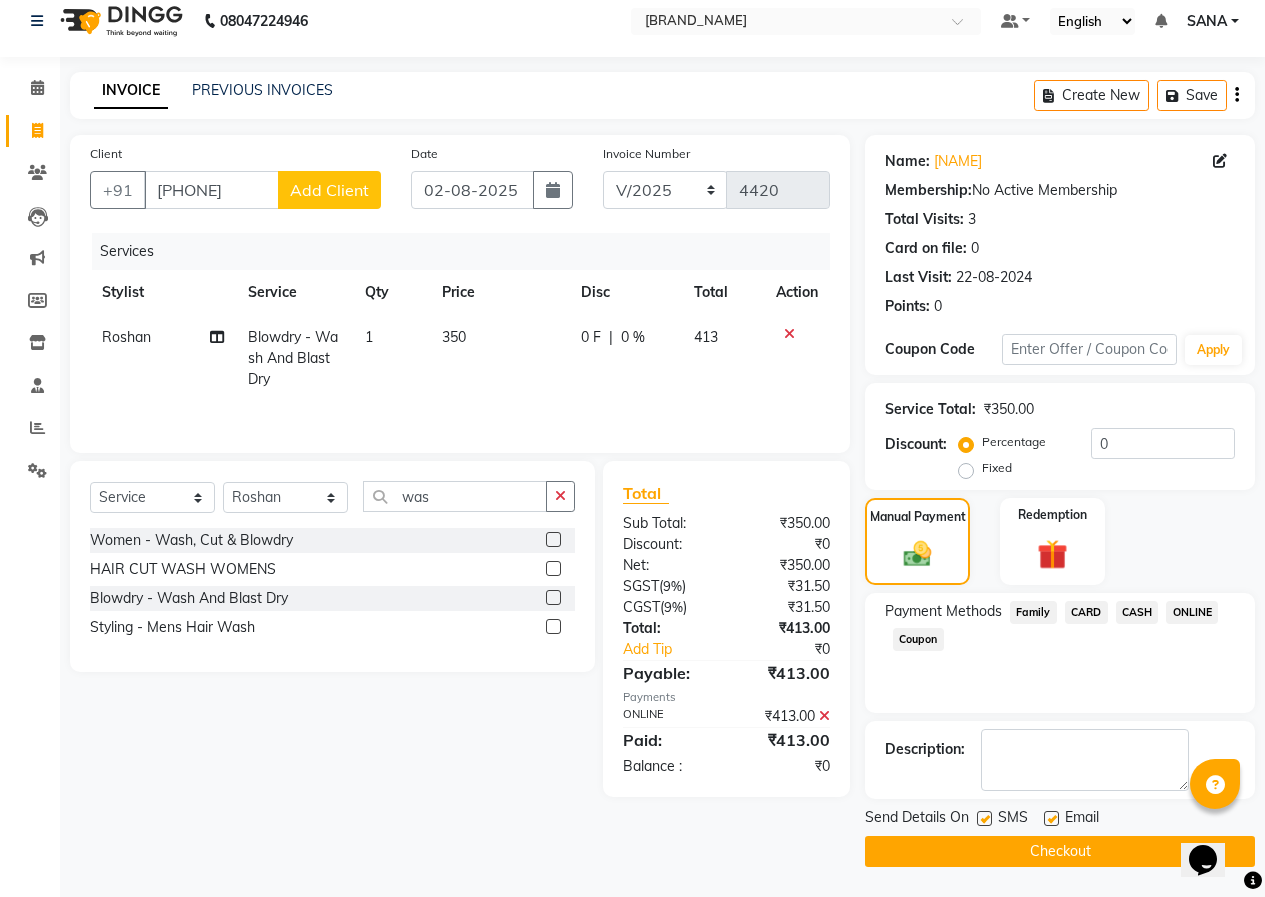 click on "Checkout" 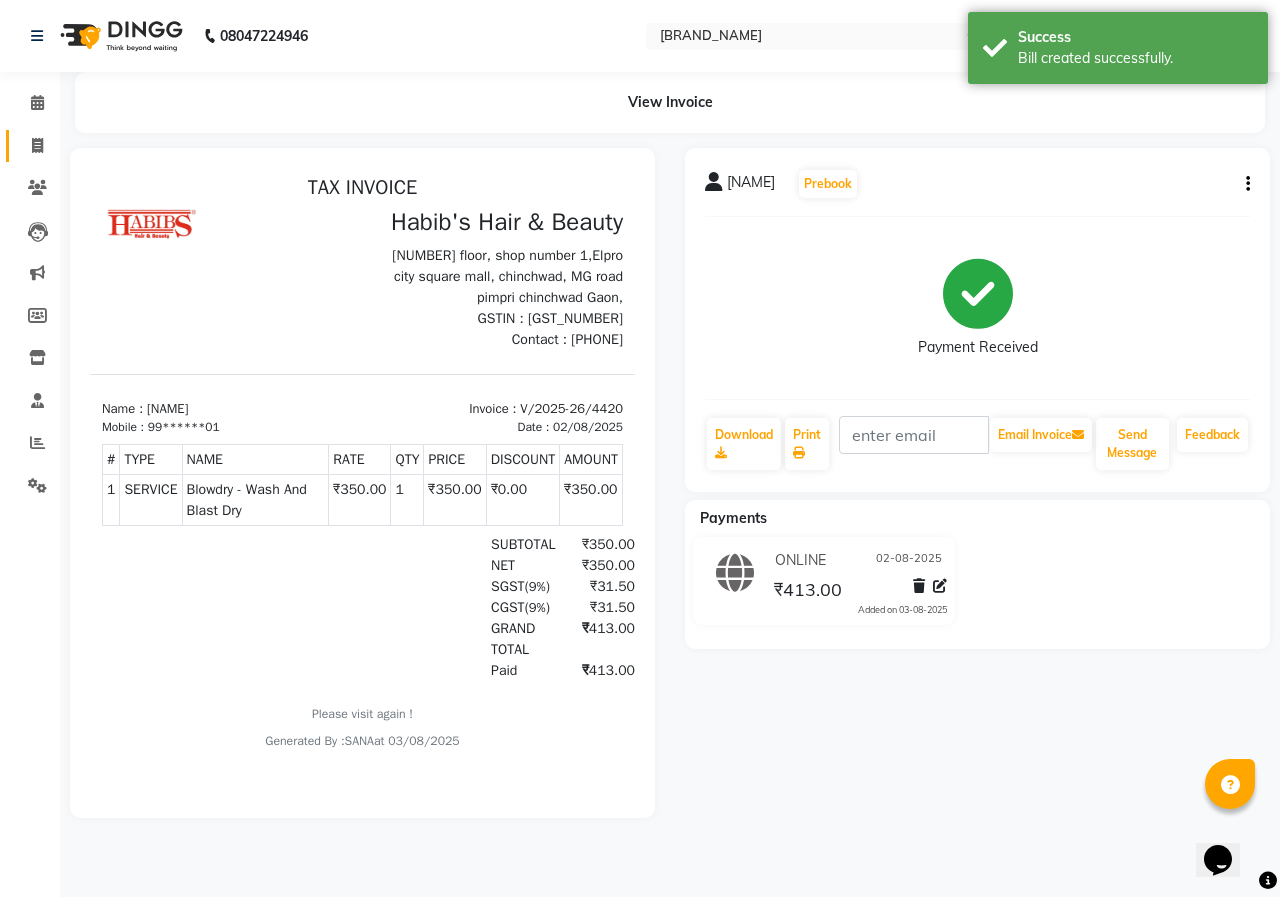 scroll, scrollTop: 0, scrollLeft: 0, axis: both 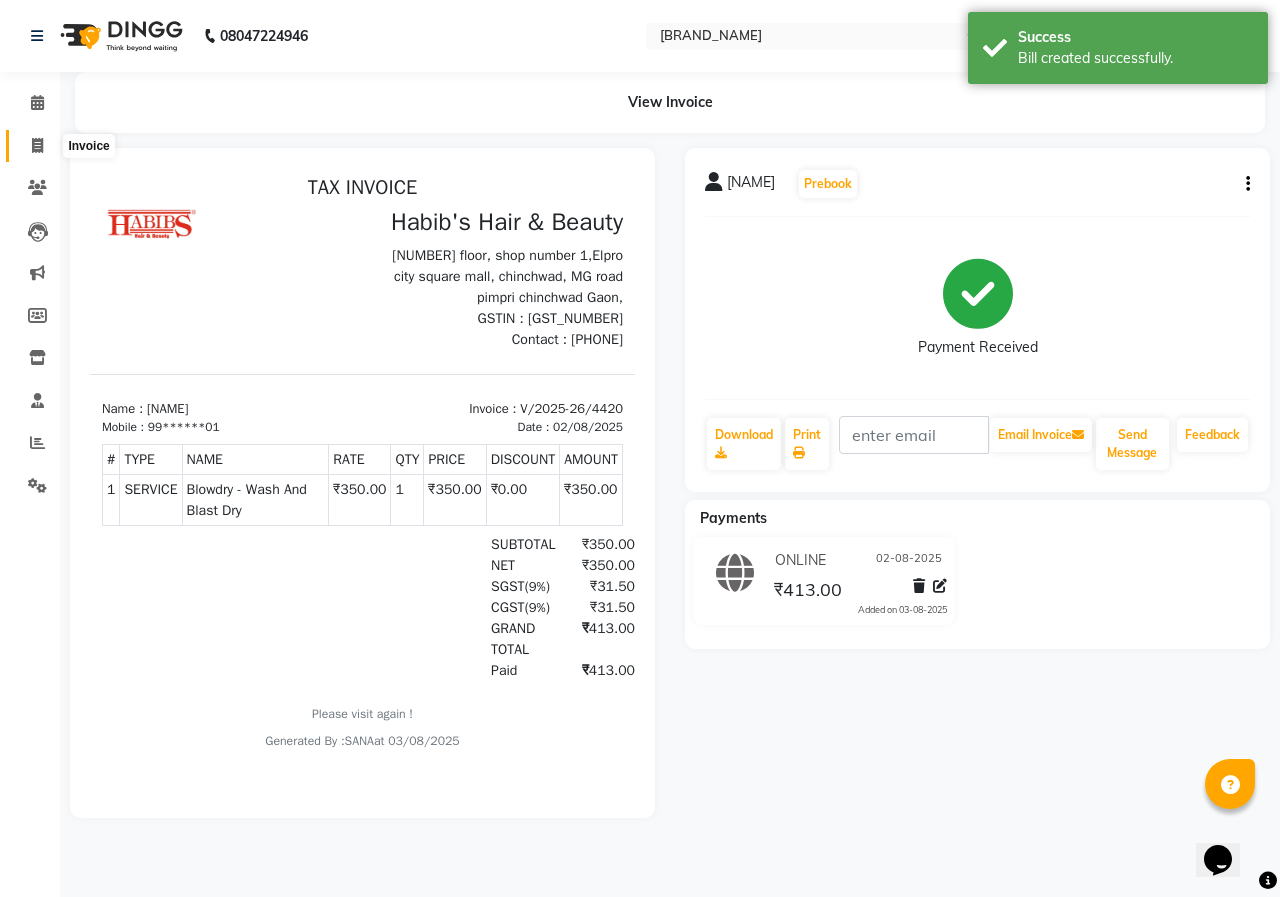 click 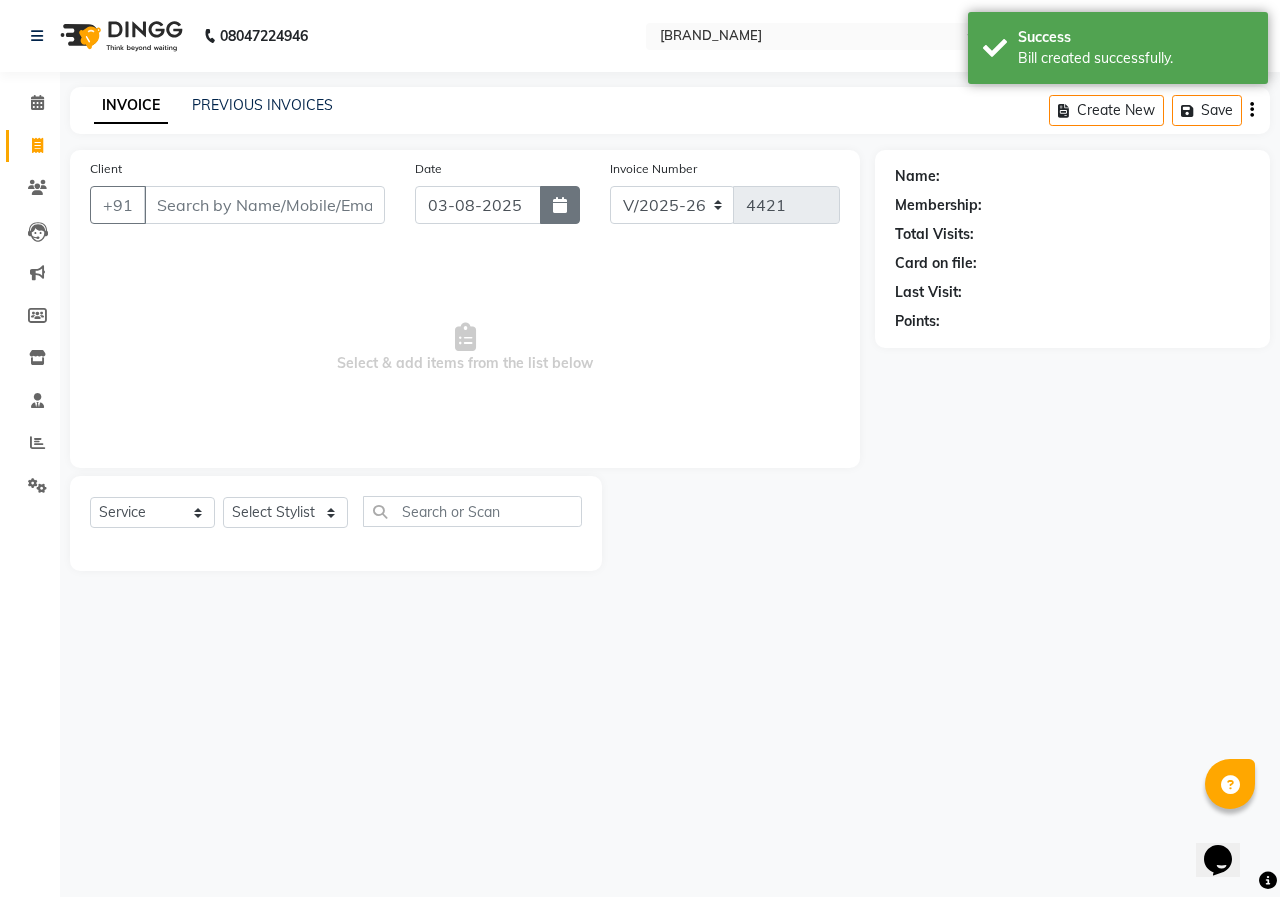 click 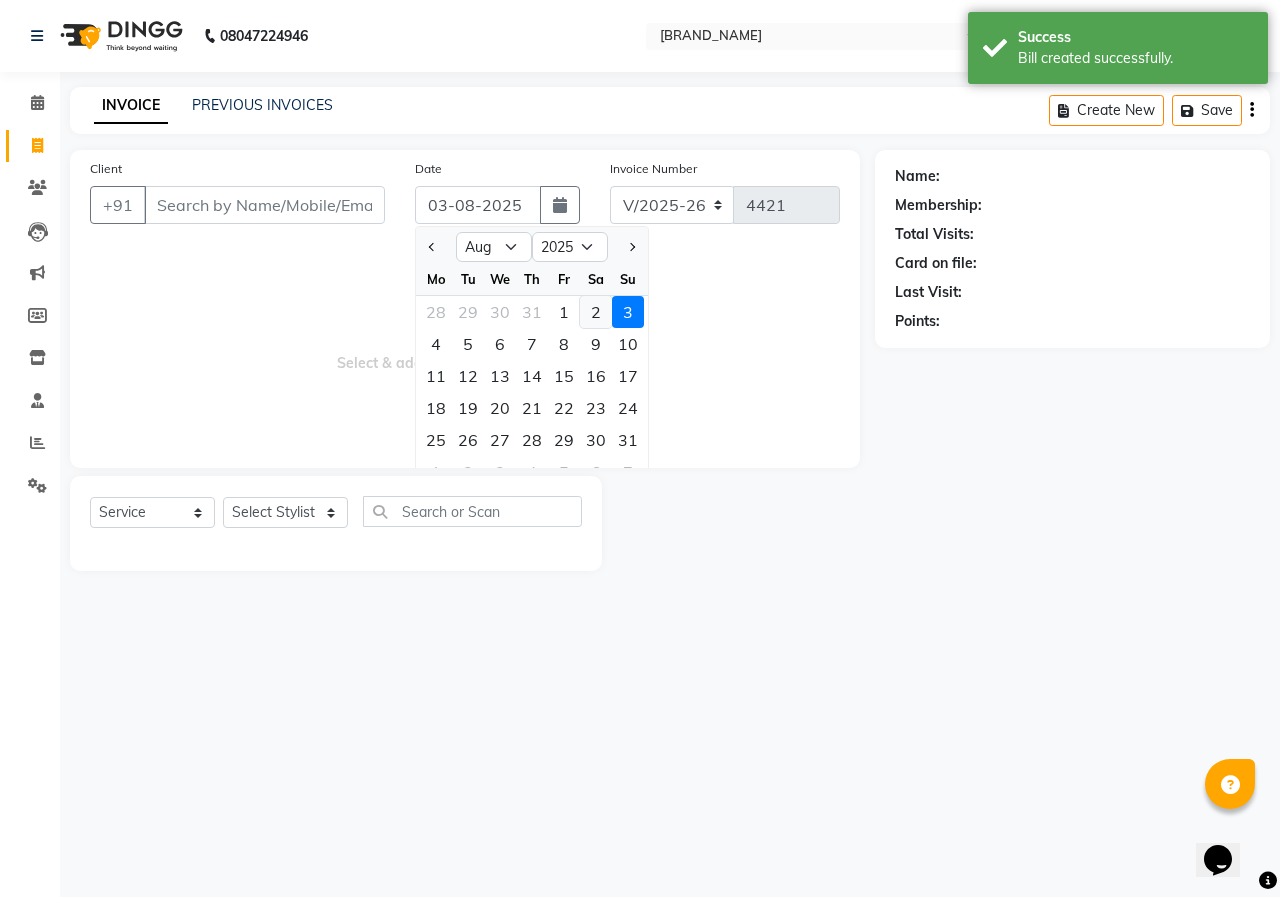 click on "2" 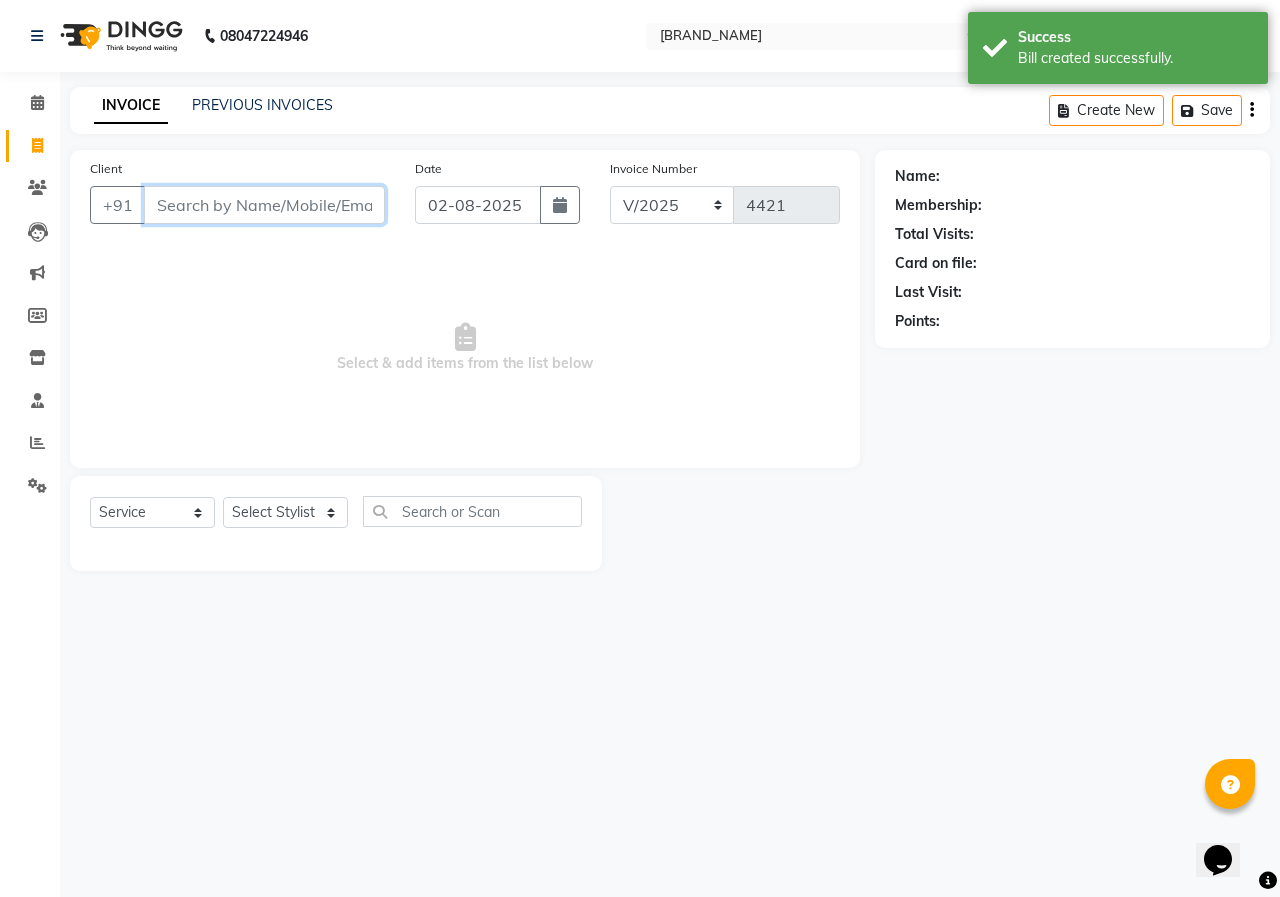 click on "Client" at bounding box center [264, 205] 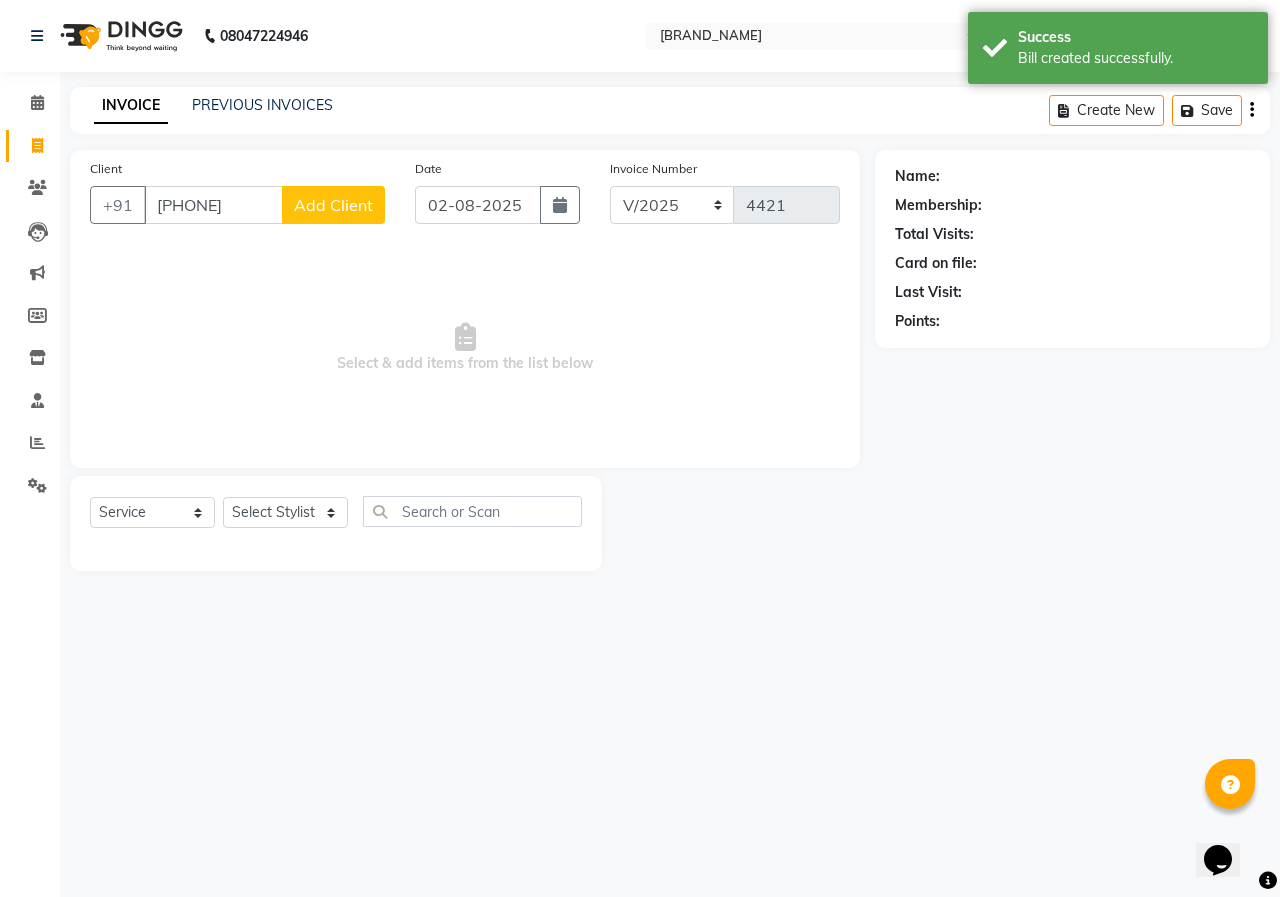 click on "Add Client" 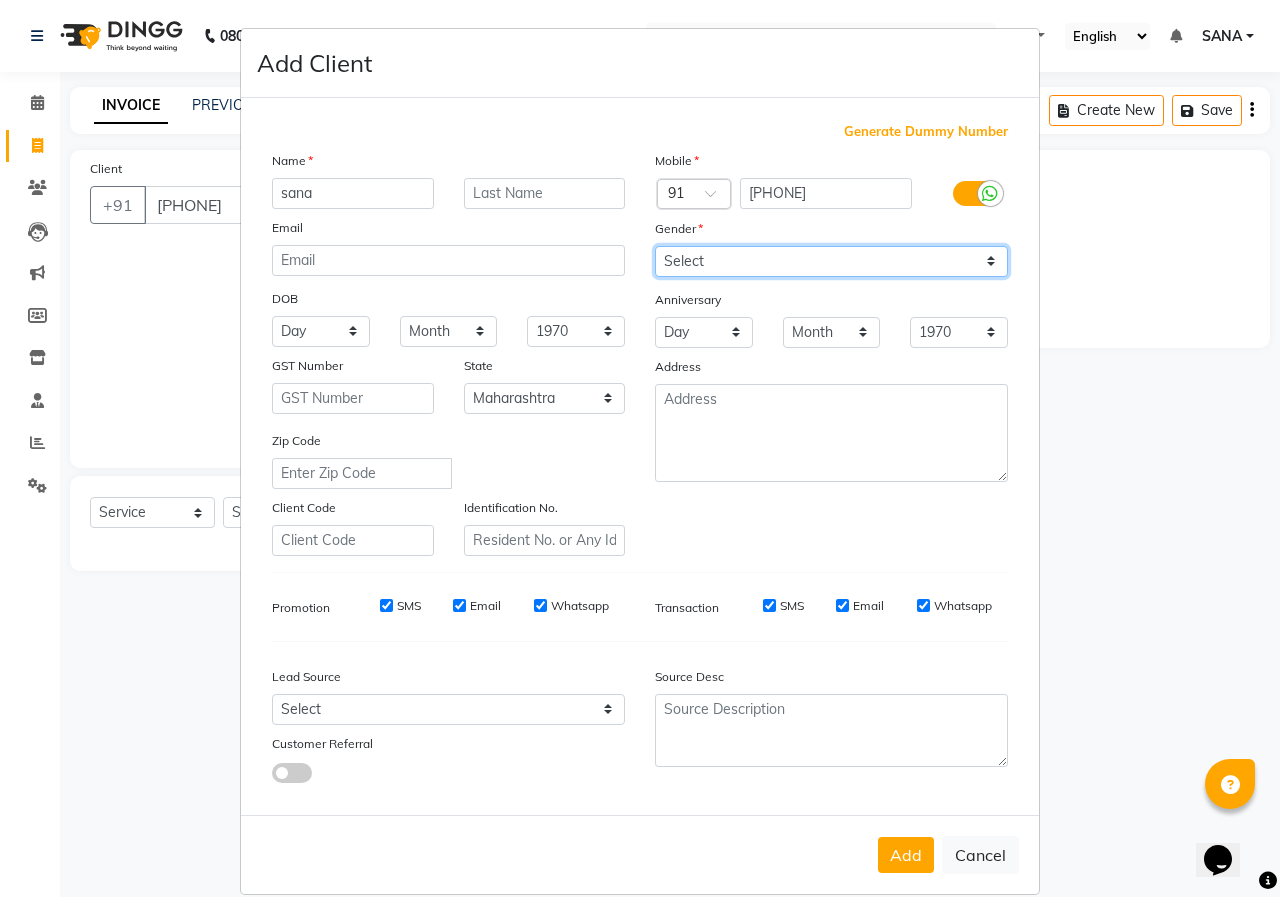 drag, startPoint x: 758, startPoint y: 258, endPoint x: 749, endPoint y: 274, distance: 18.35756 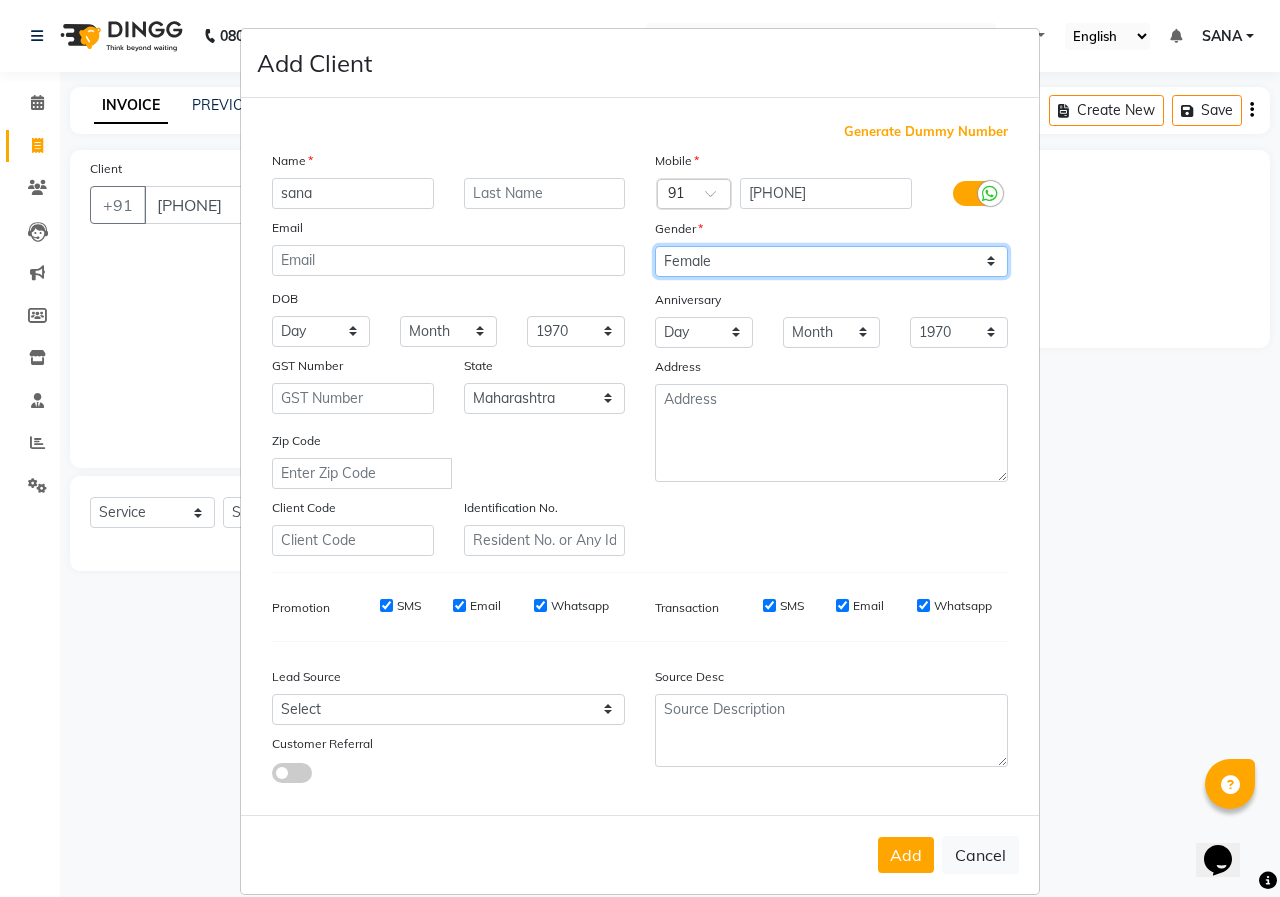 click on "Select Male Female Other Prefer Not To Say" at bounding box center [831, 261] 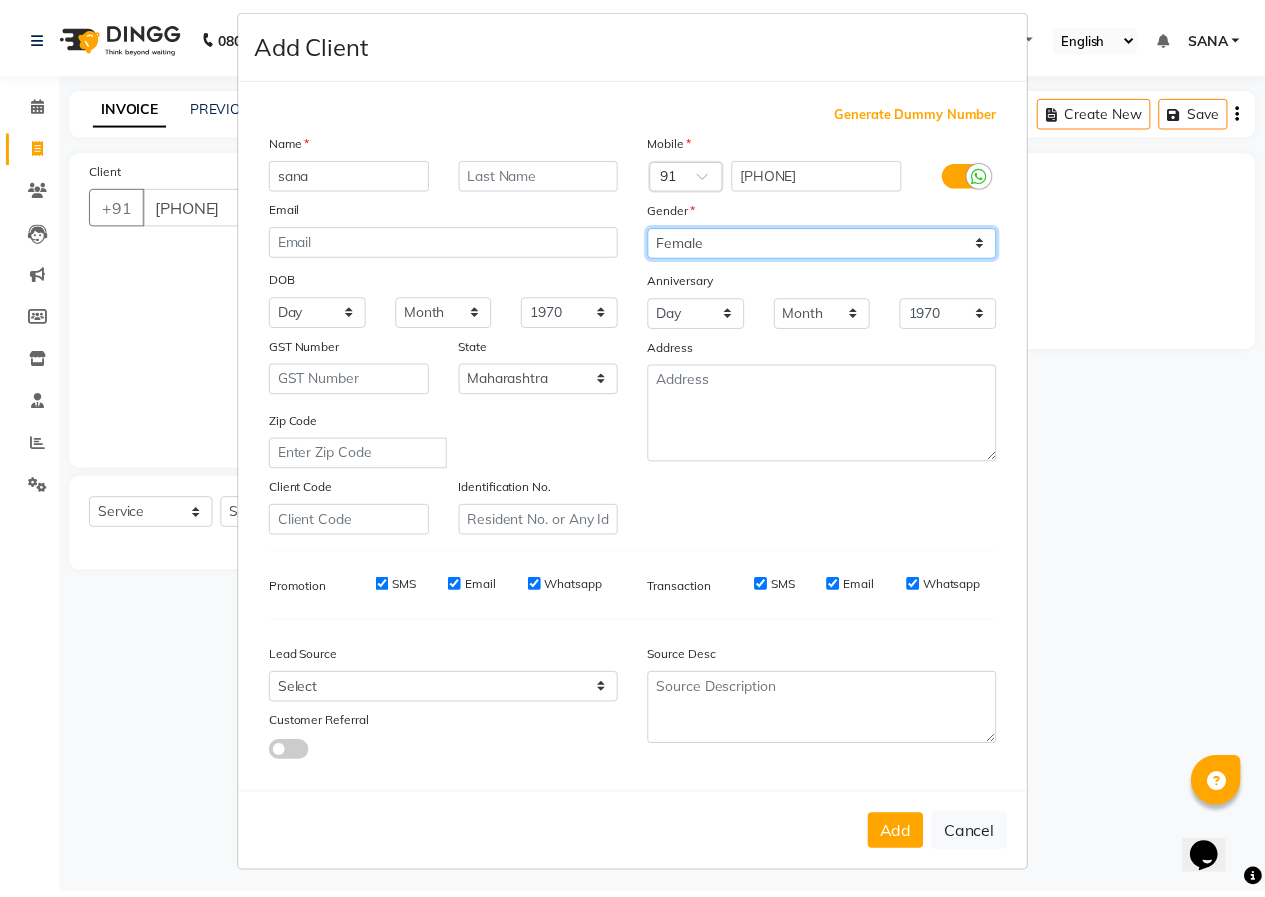 scroll, scrollTop: 26, scrollLeft: 0, axis: vertical 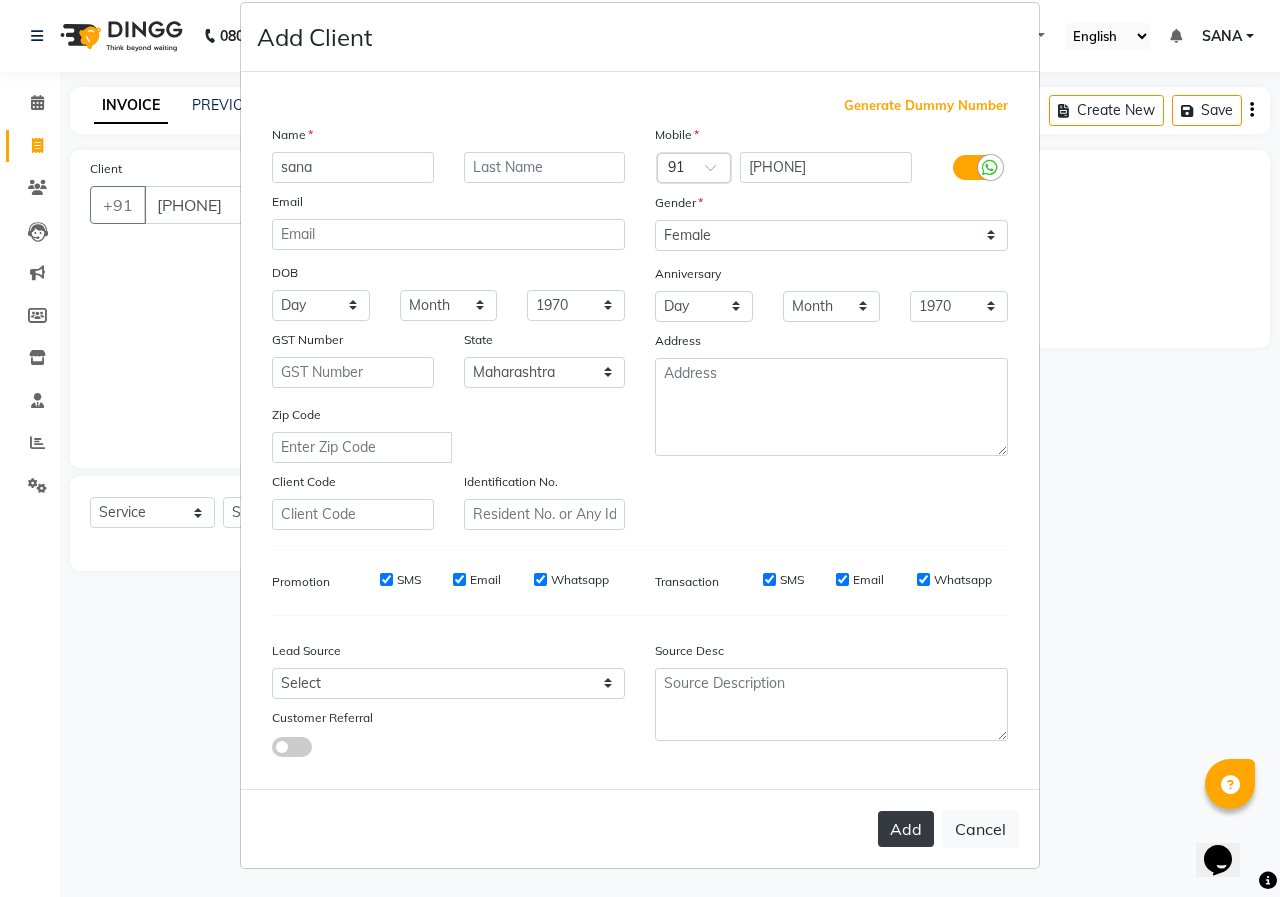 click on "Add" at bounding box center [906, 829] 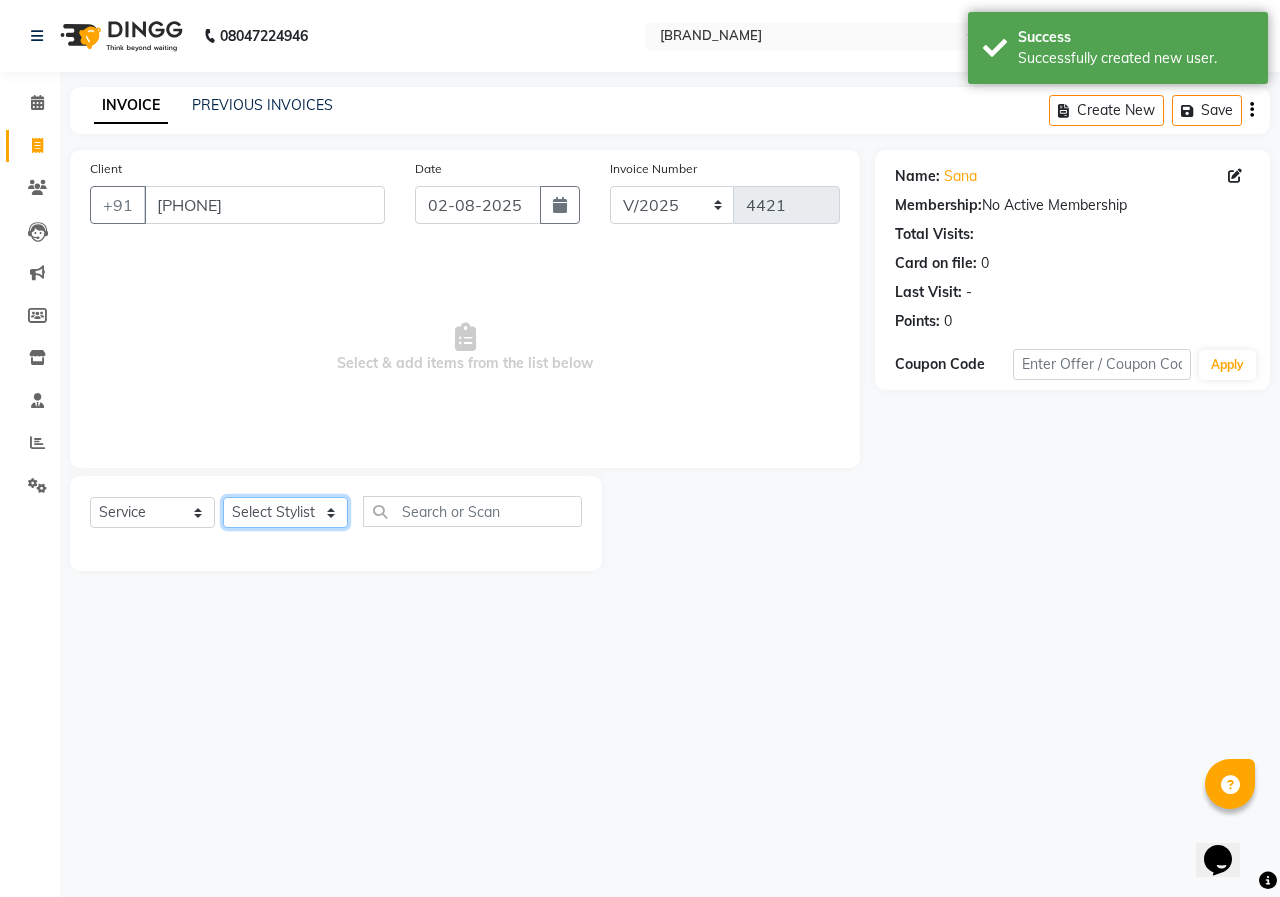 click on "Select Stylist ANUSHKA GAURI GUDDU Keshav Maushi Mhaske  priya  Rahul Ravi  Roshan Sagar SANA Sangam Sanika shabnam SONALI  subhan" 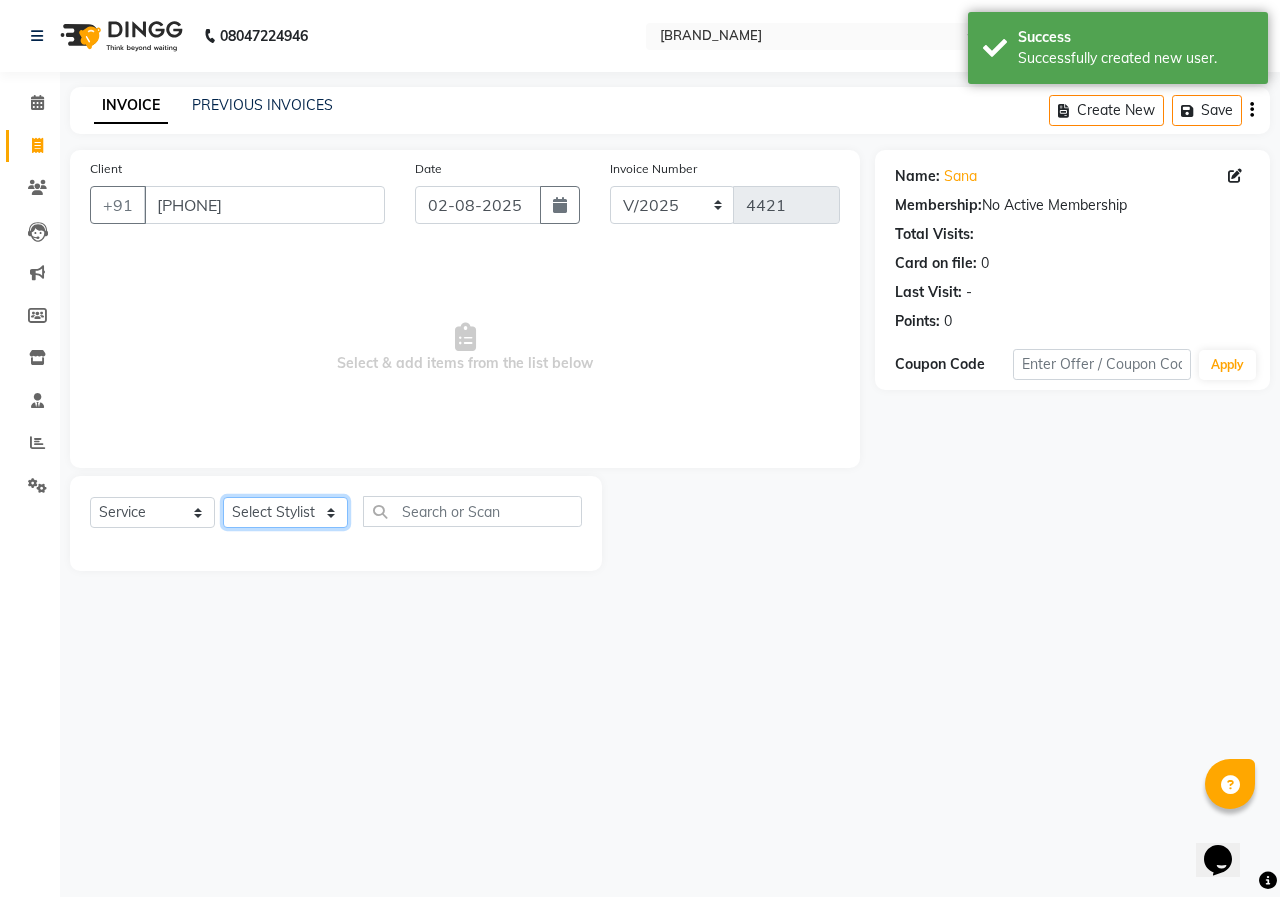 click on "Select Stylist ANUSHKA GAURI GUDDU Keshav Maushi Mhaske  priya  Rahul Ravi  Roshan Sagar SANA Sangam Sanika shabnam SONALI  subhan" 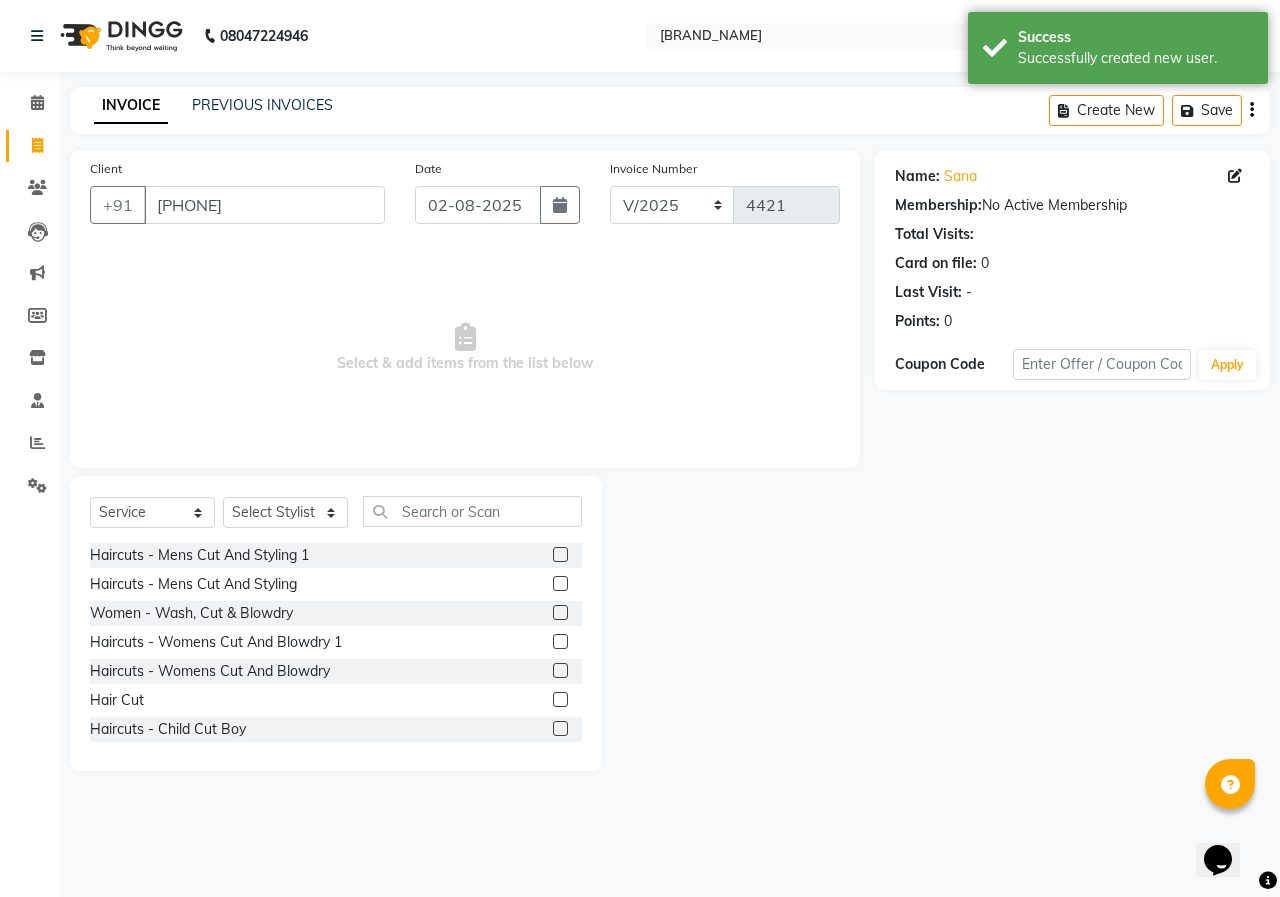 click 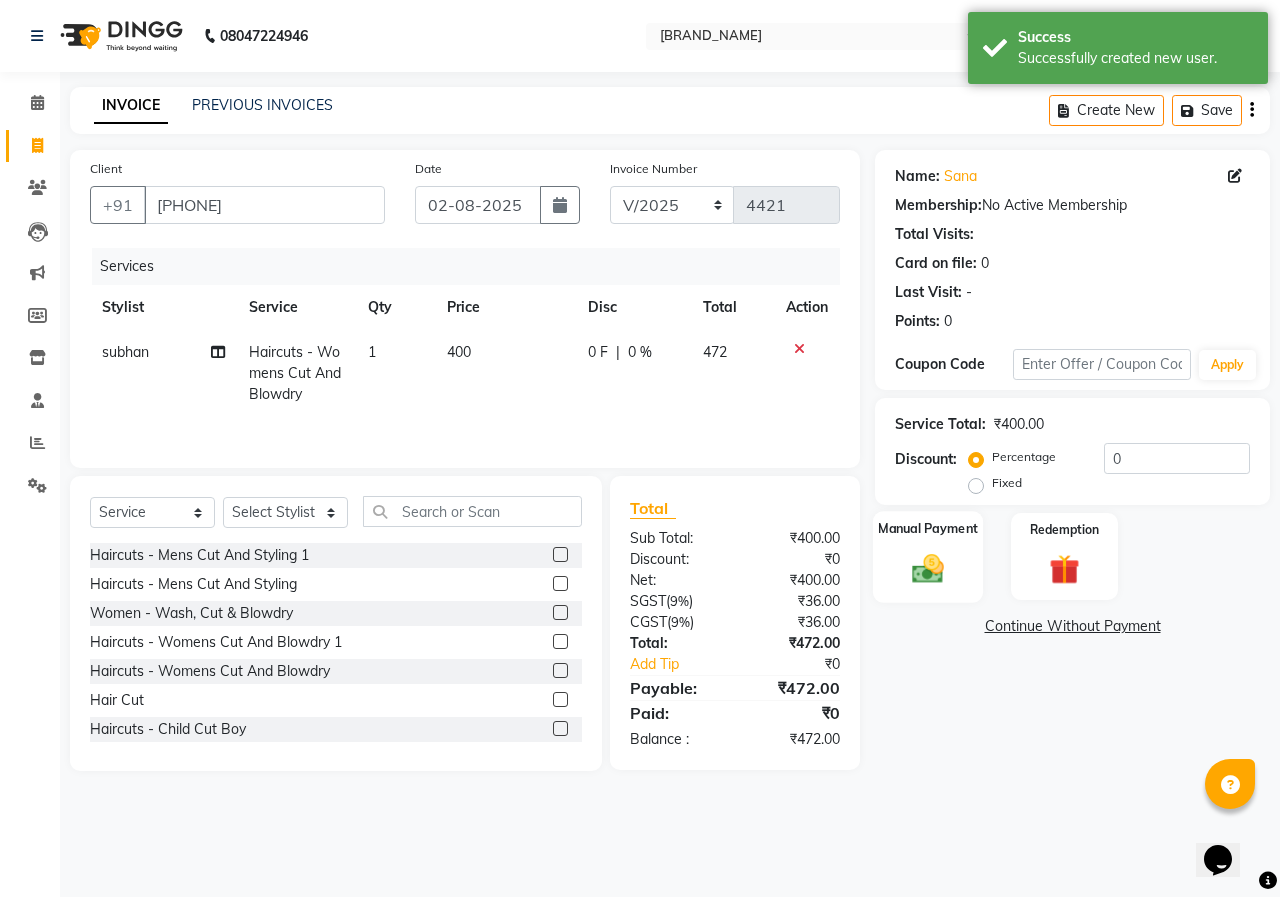 click on "Manual Payment" 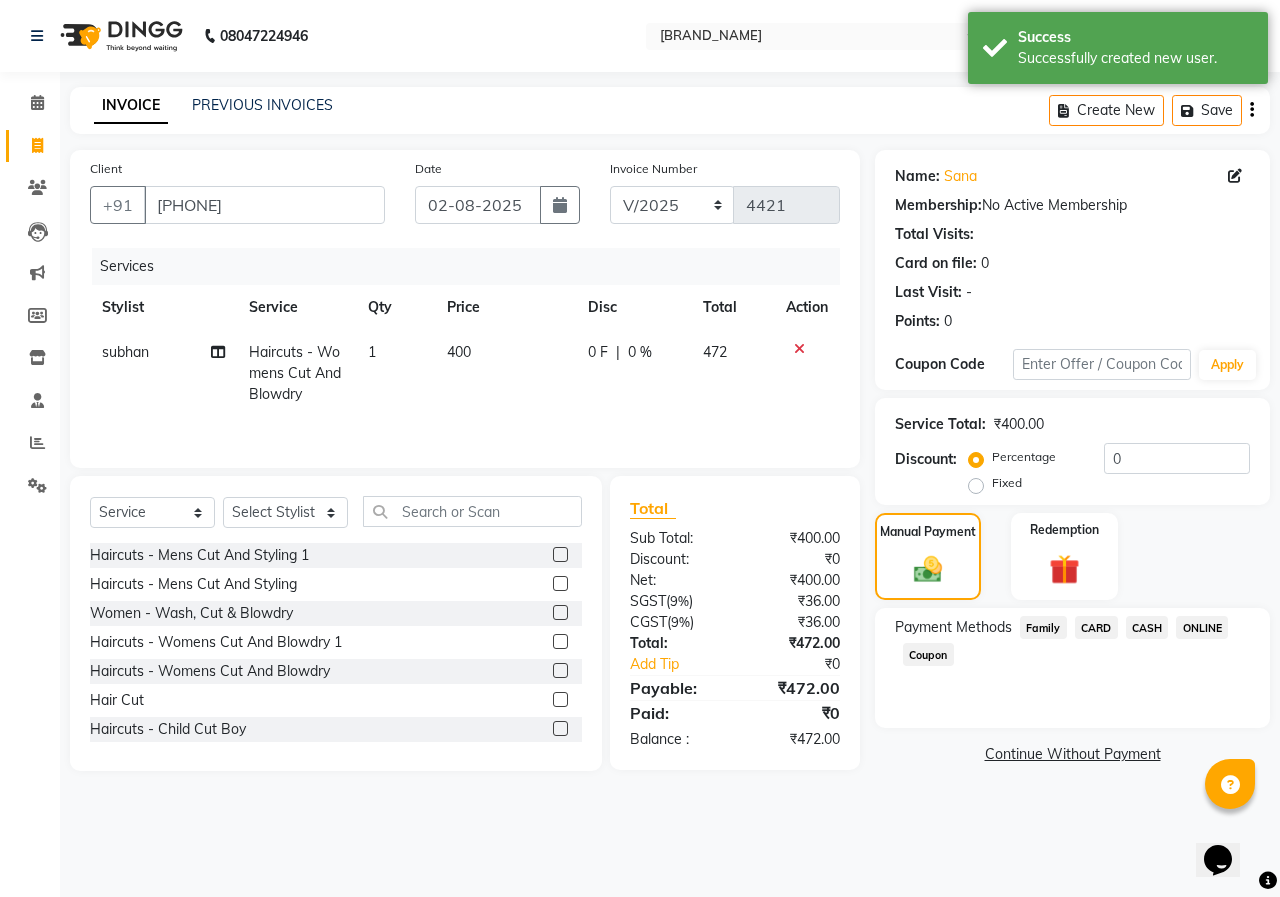 click on "ONLINE" 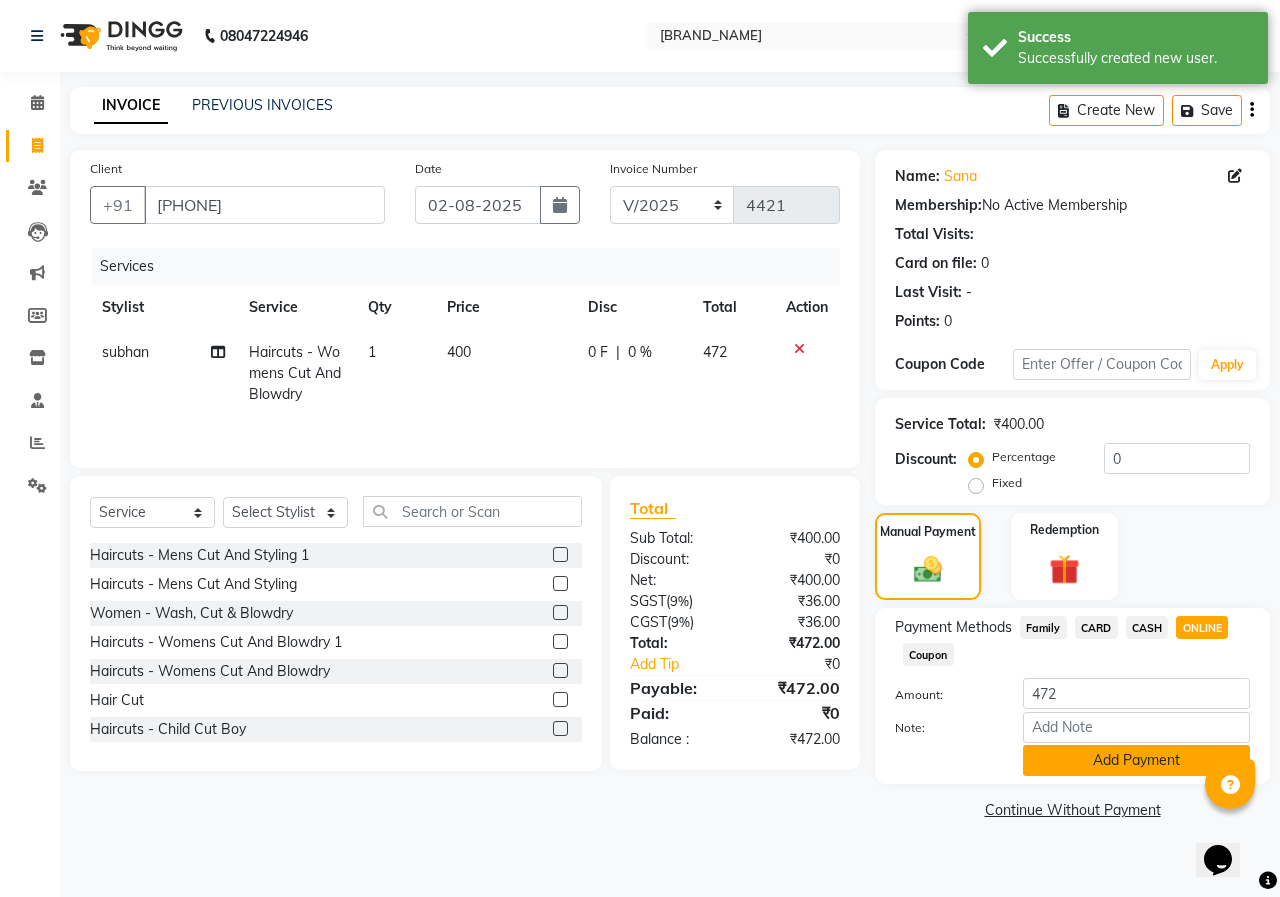 click on "Add Payment" 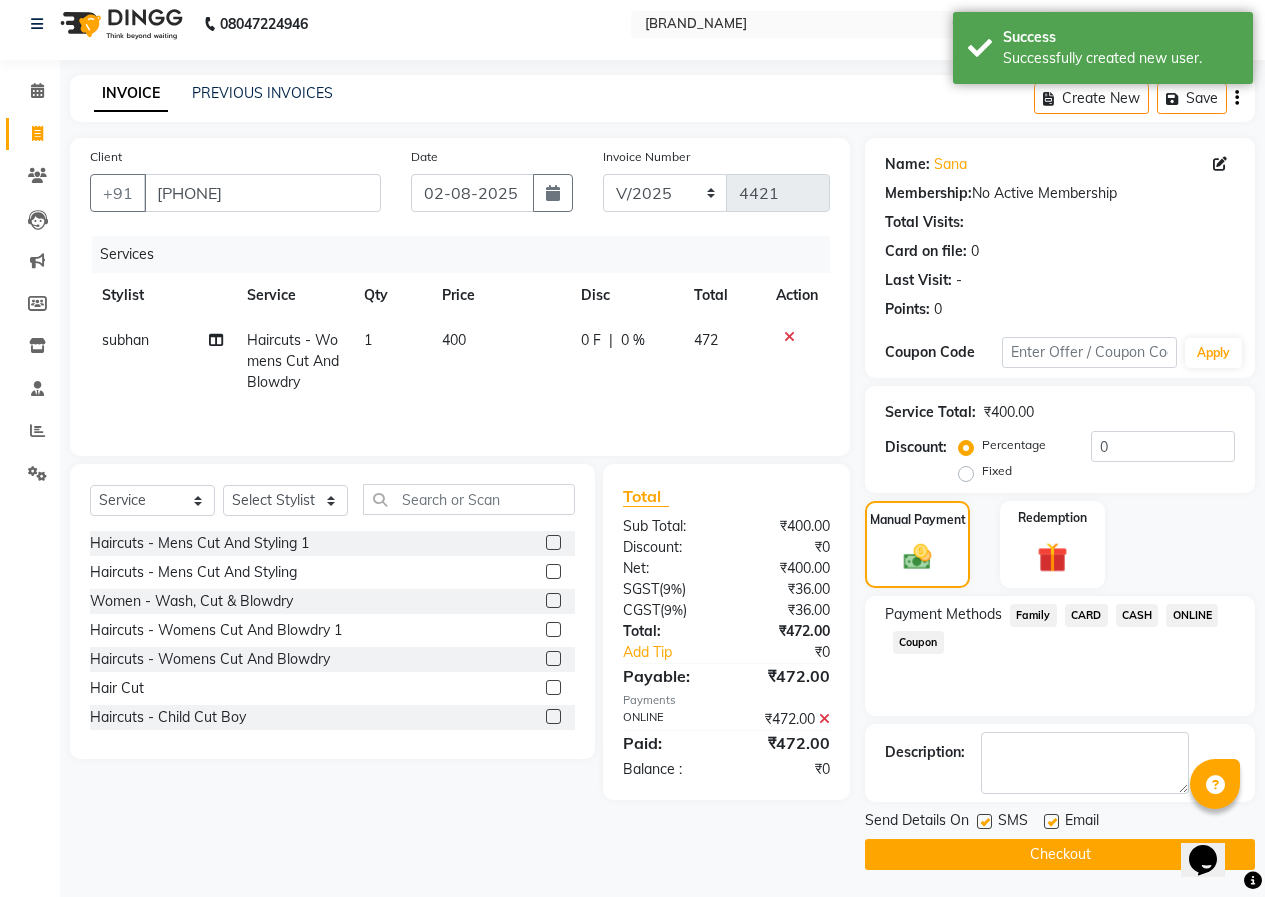 scroll, scrollTop: 15, scrollLeft: 0, axis: vertical 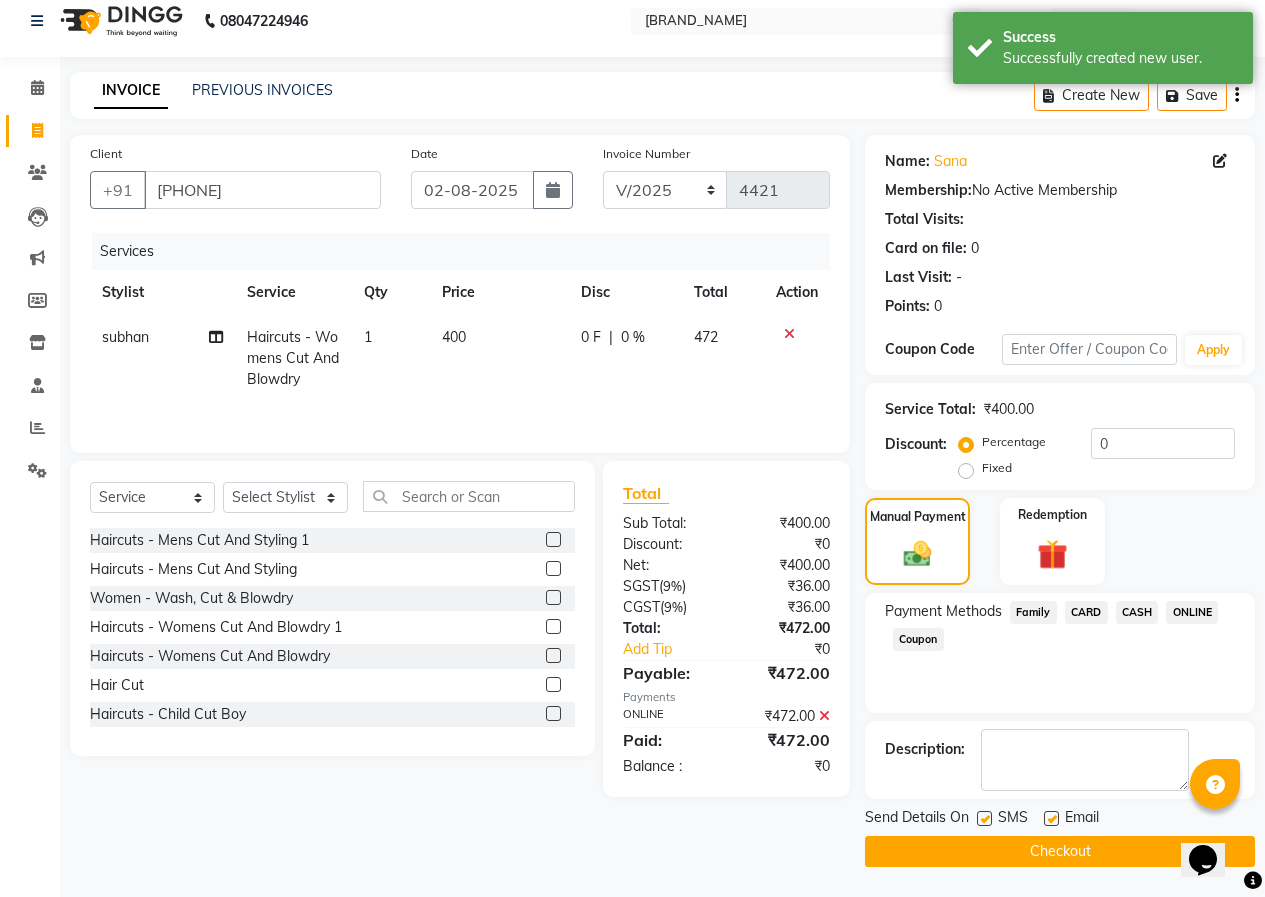 click on "Checkout" 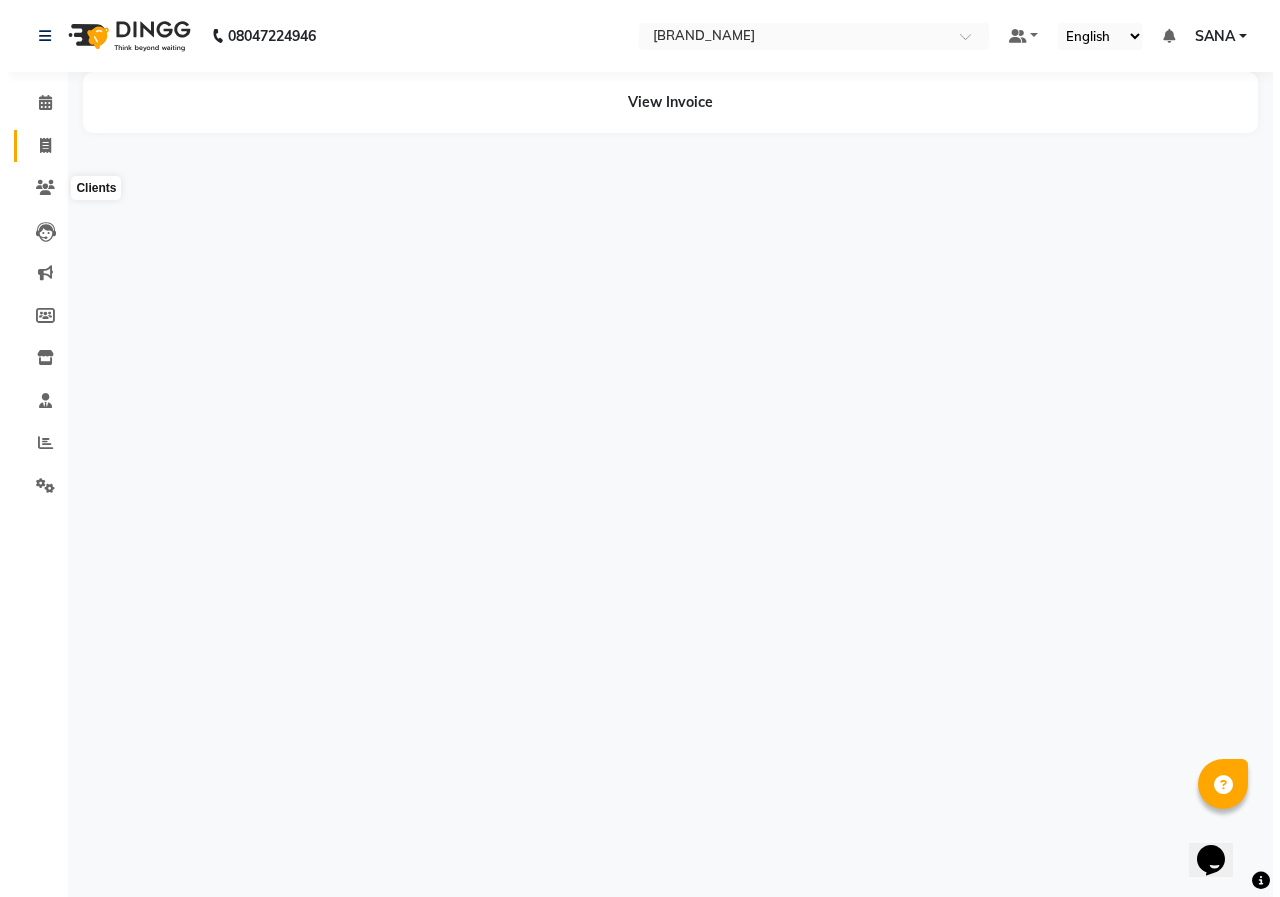 scroll, scrollTop: 0, scrollLeft: 0, axis: both 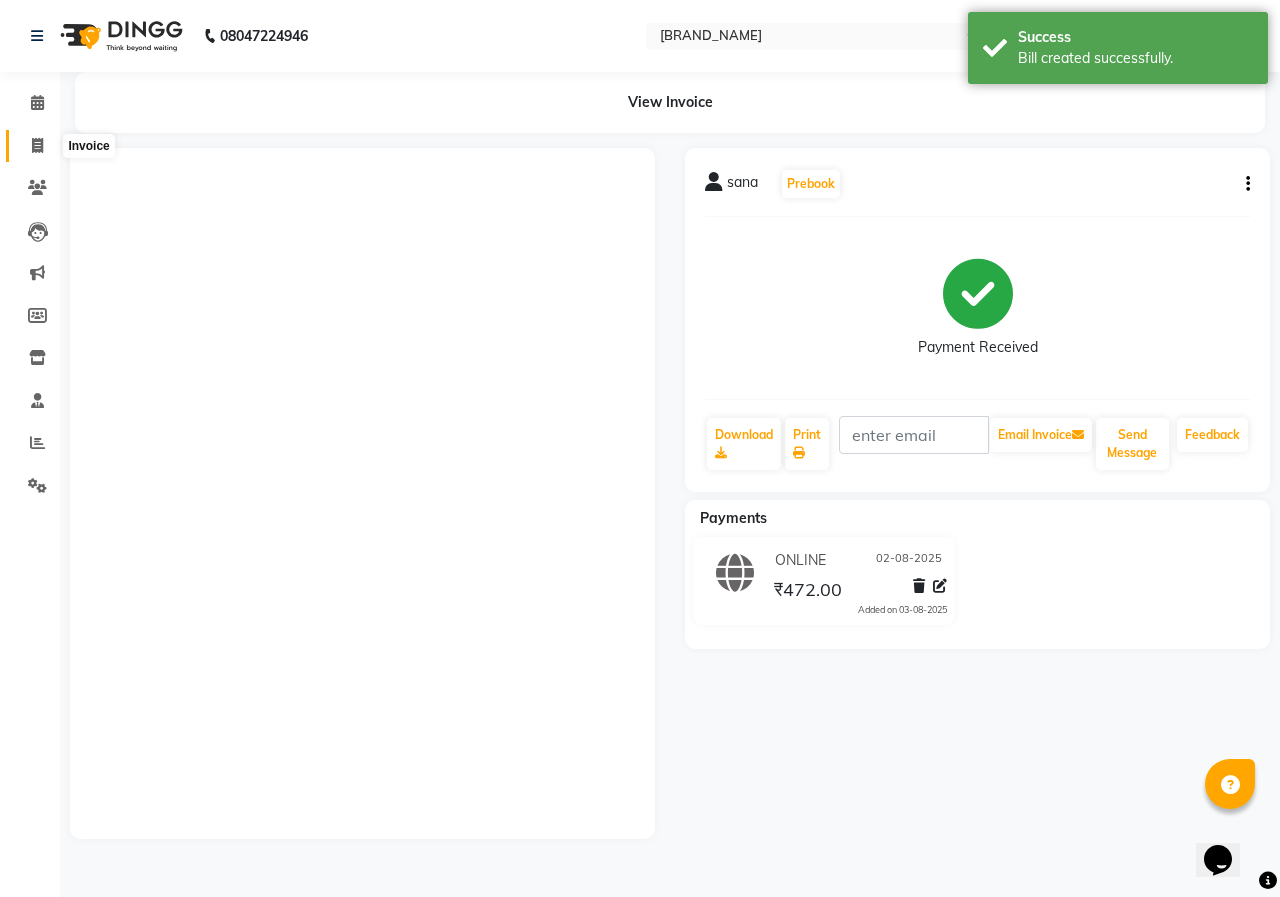 click 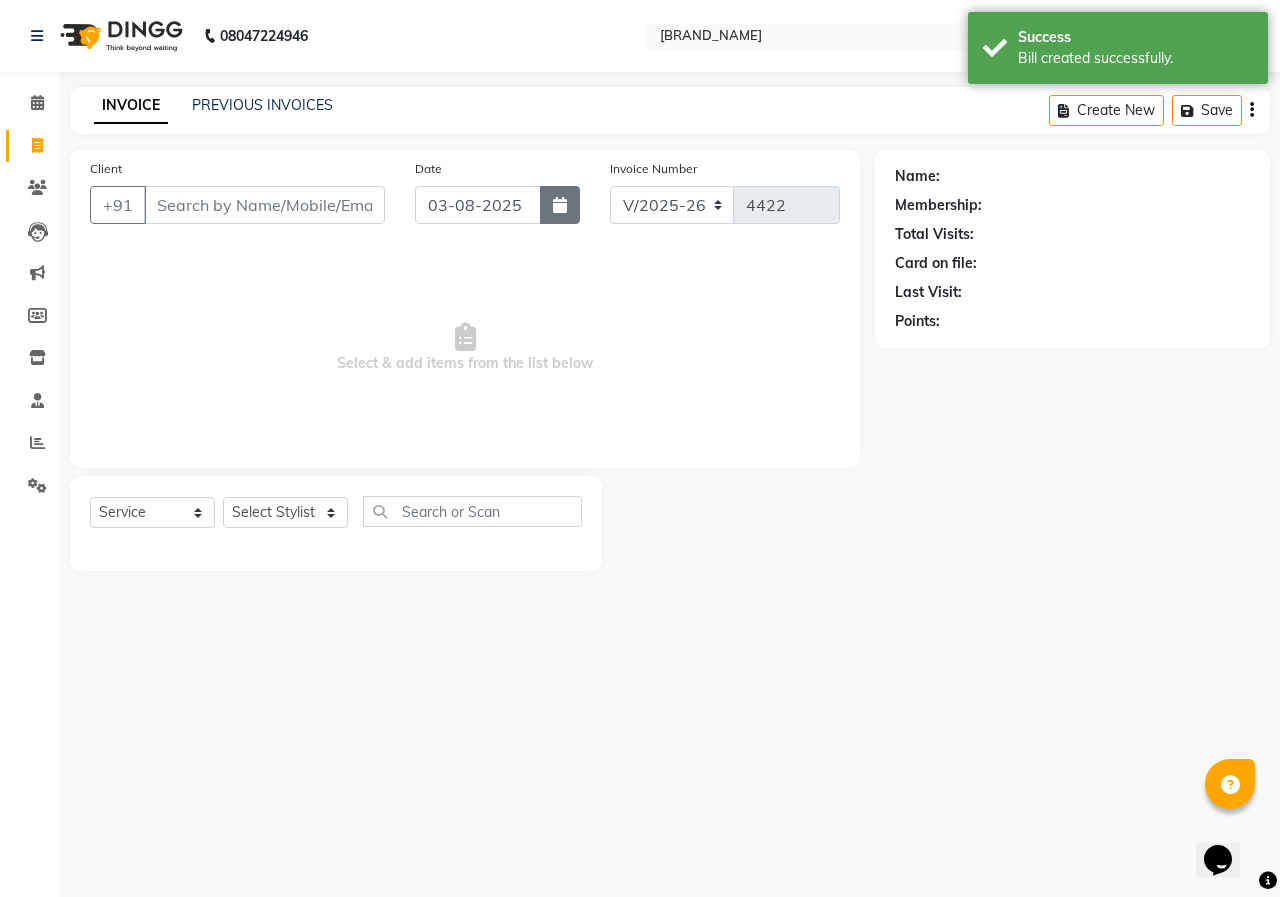click 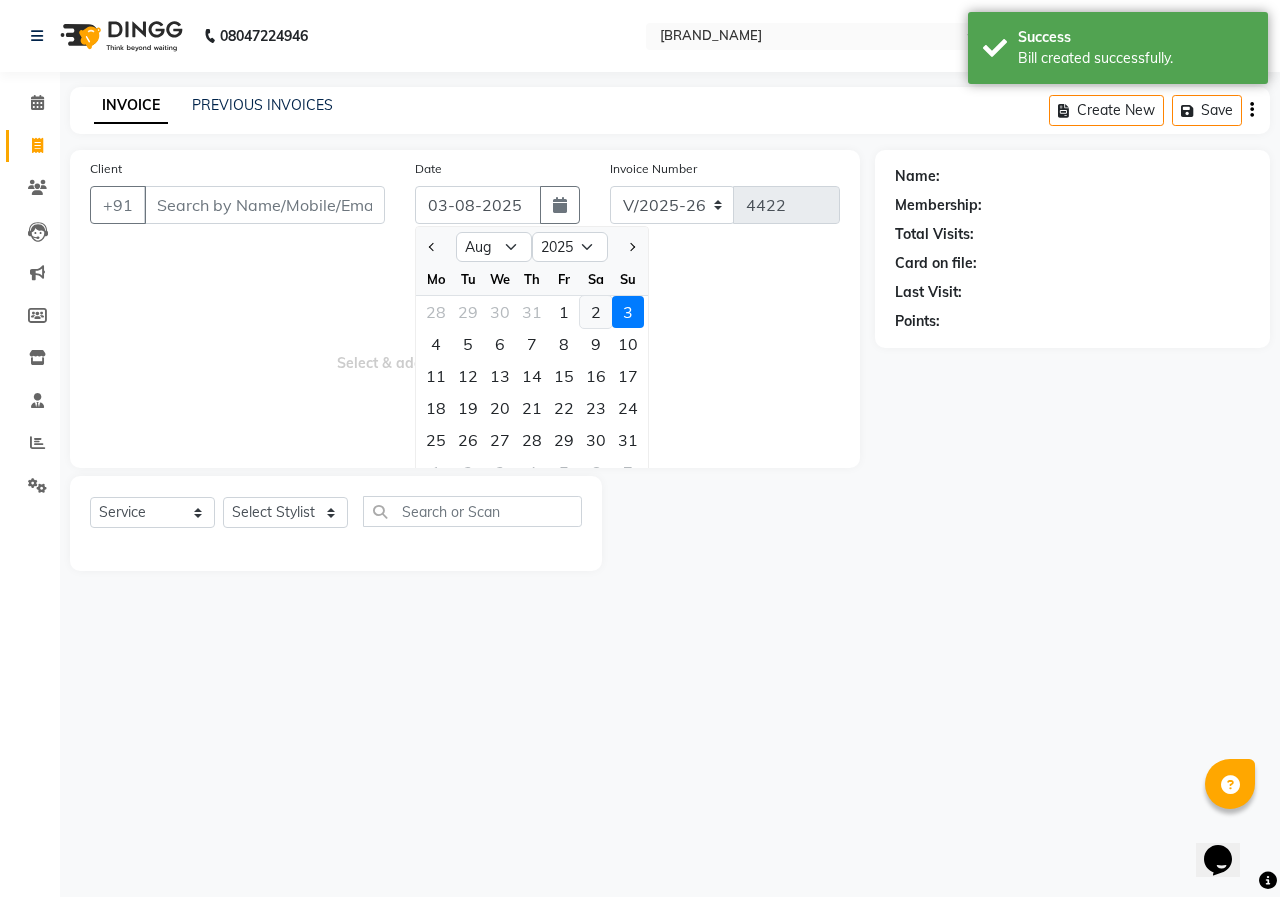 click on "2" 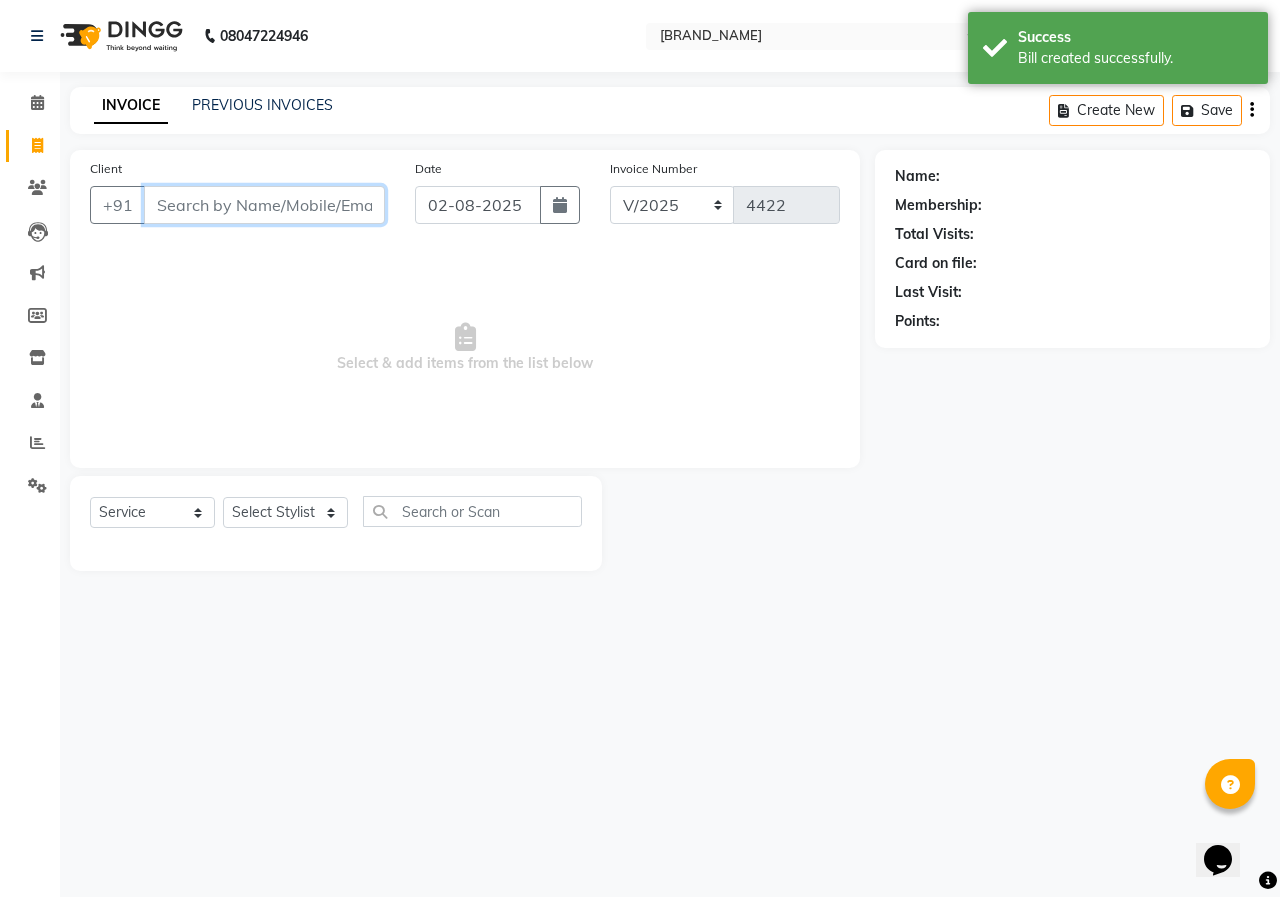 click on "Client" at bounding box center [264, 205] 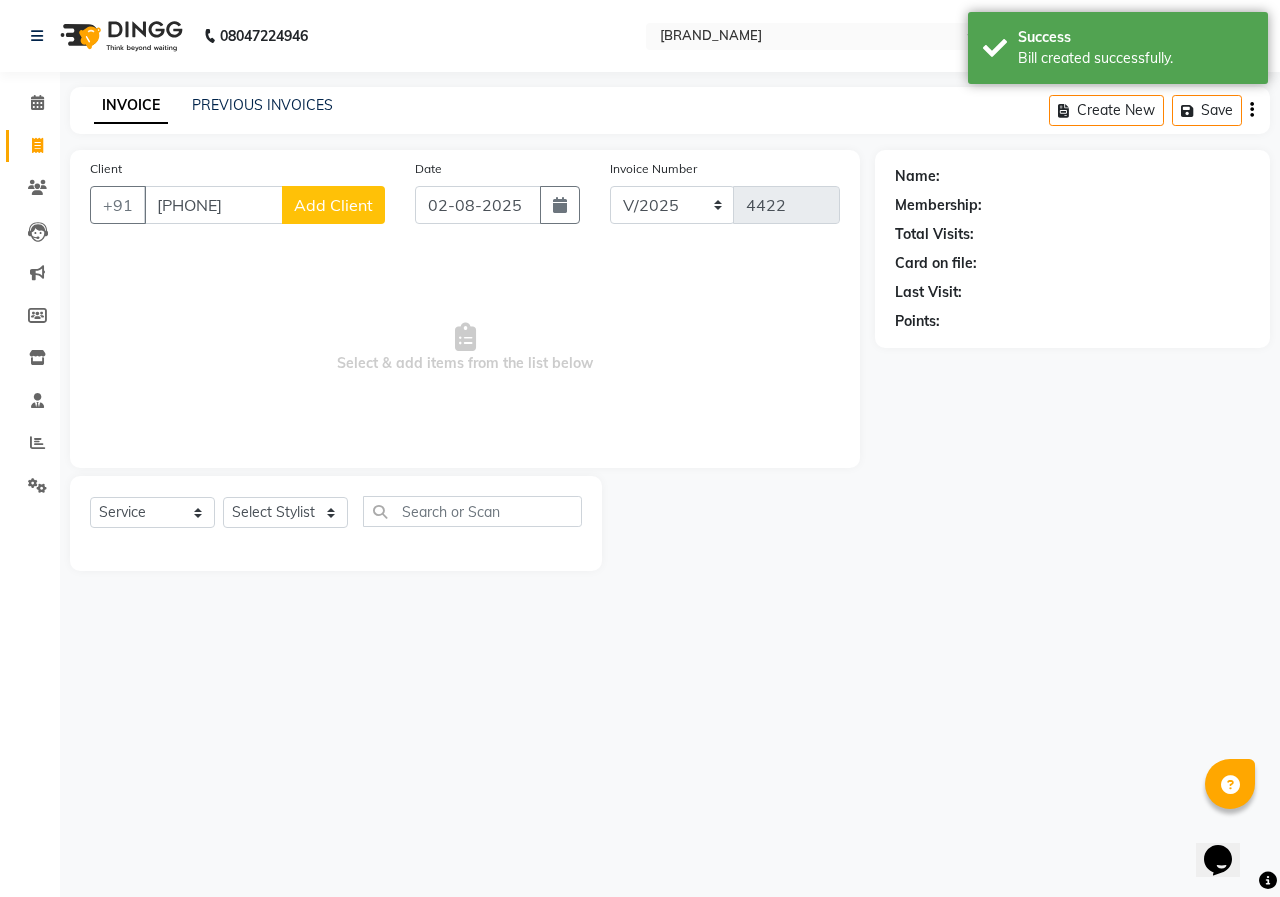 click on "Add Client" 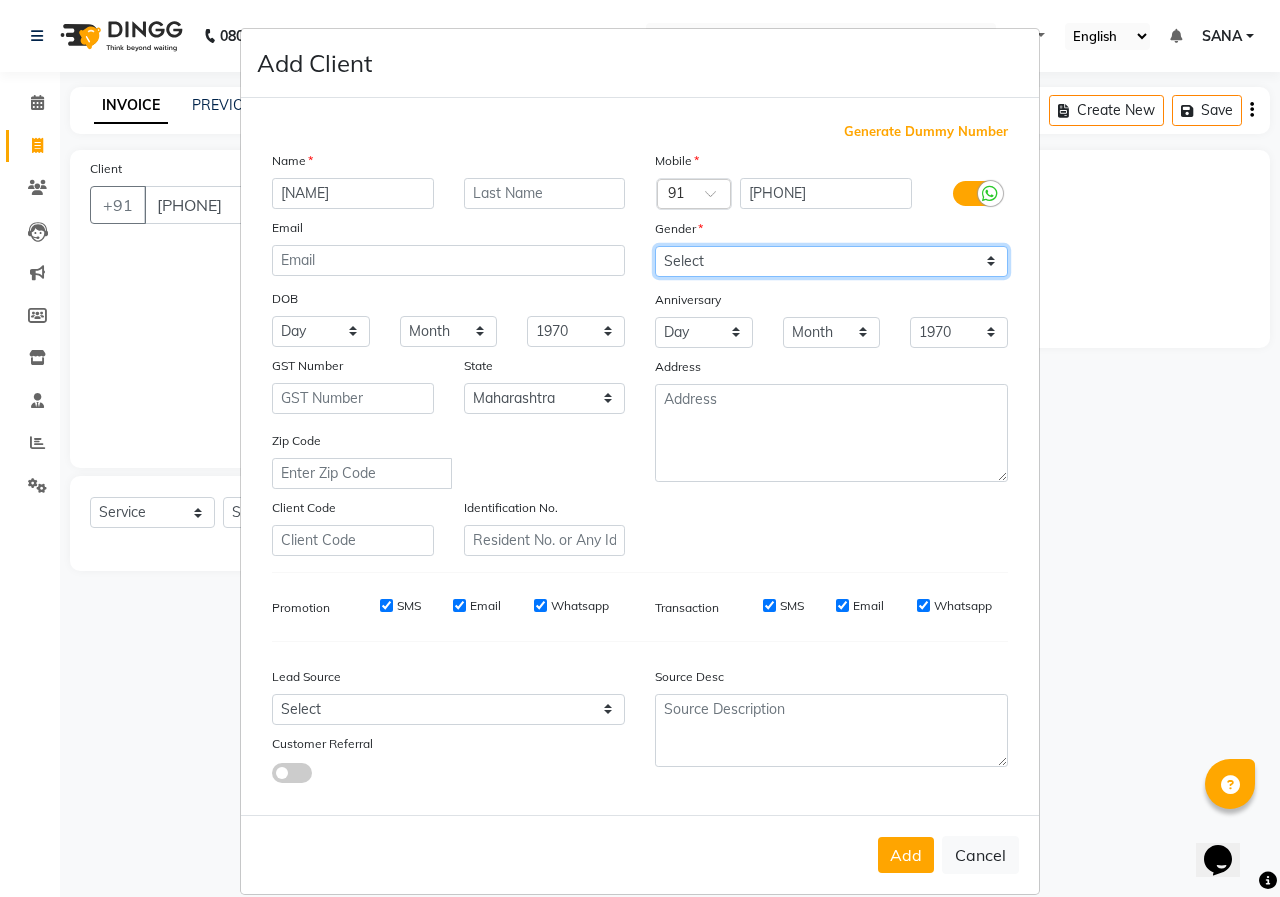 click on "Select Male Female Other Prefer Not To Say" at bounding box center (831, 261) 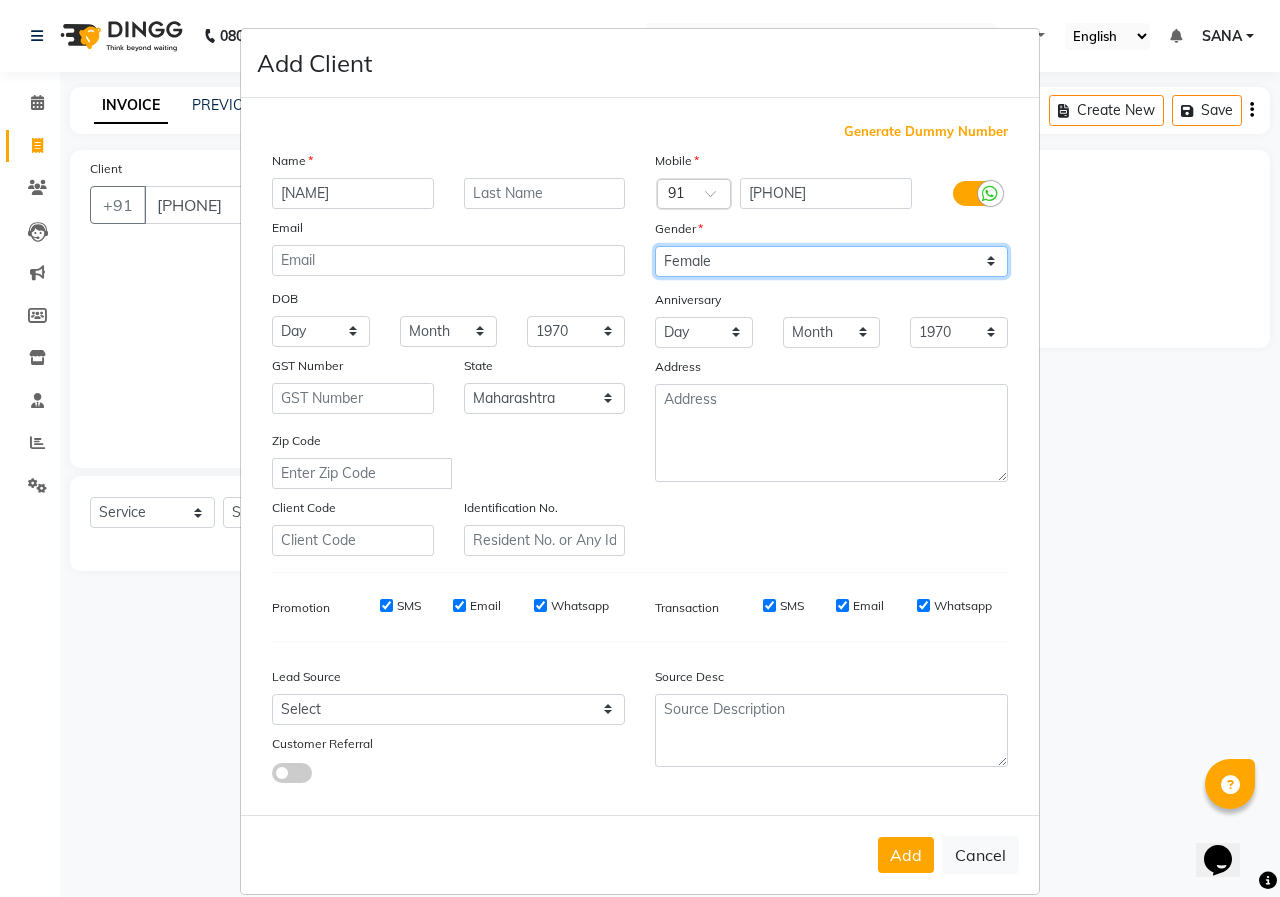 click on "Select Male Female Other Prefer Not To Say" at bounding box center [831, 261] 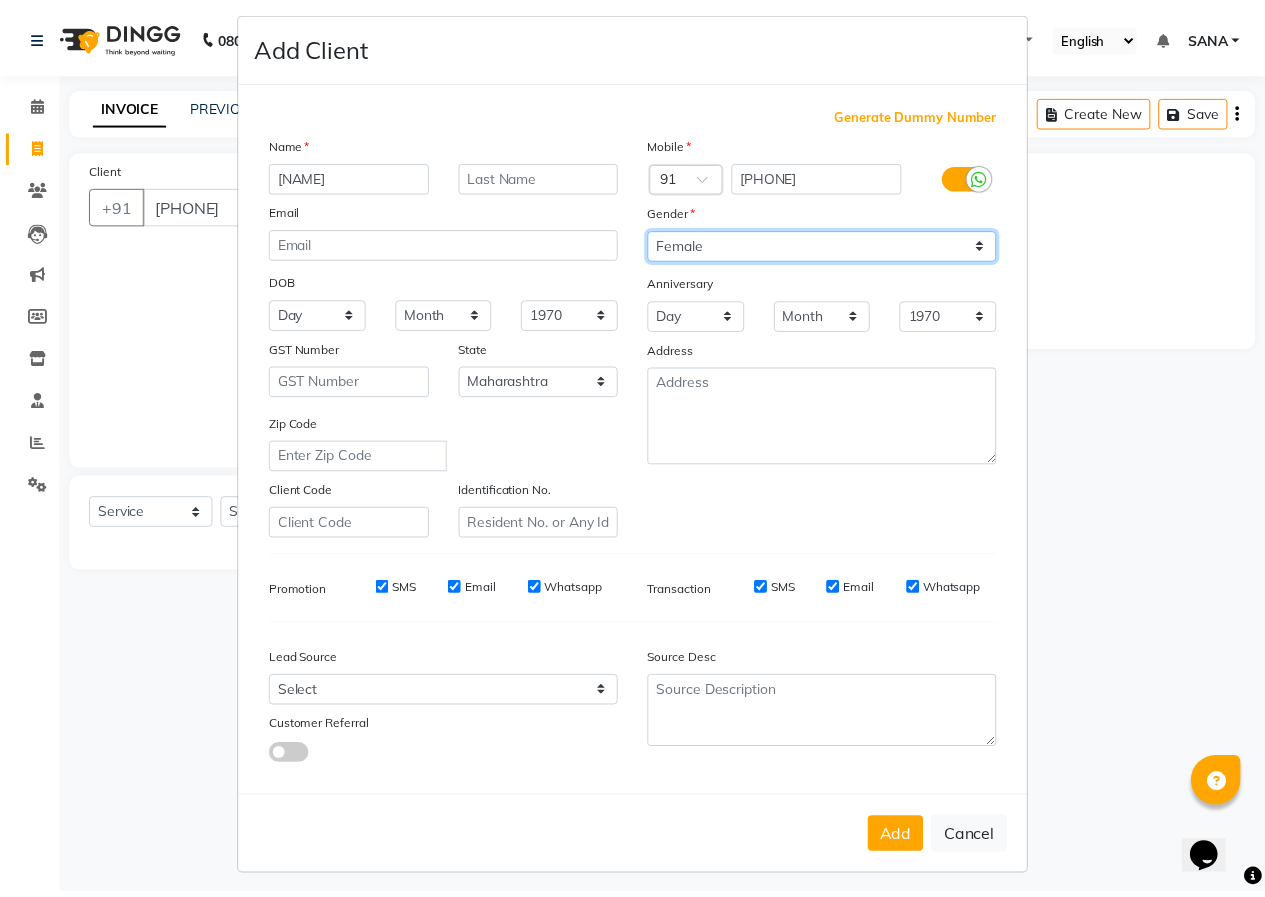 scroll, scrollTop: 26, scrollLeft: 0, axis: vertical 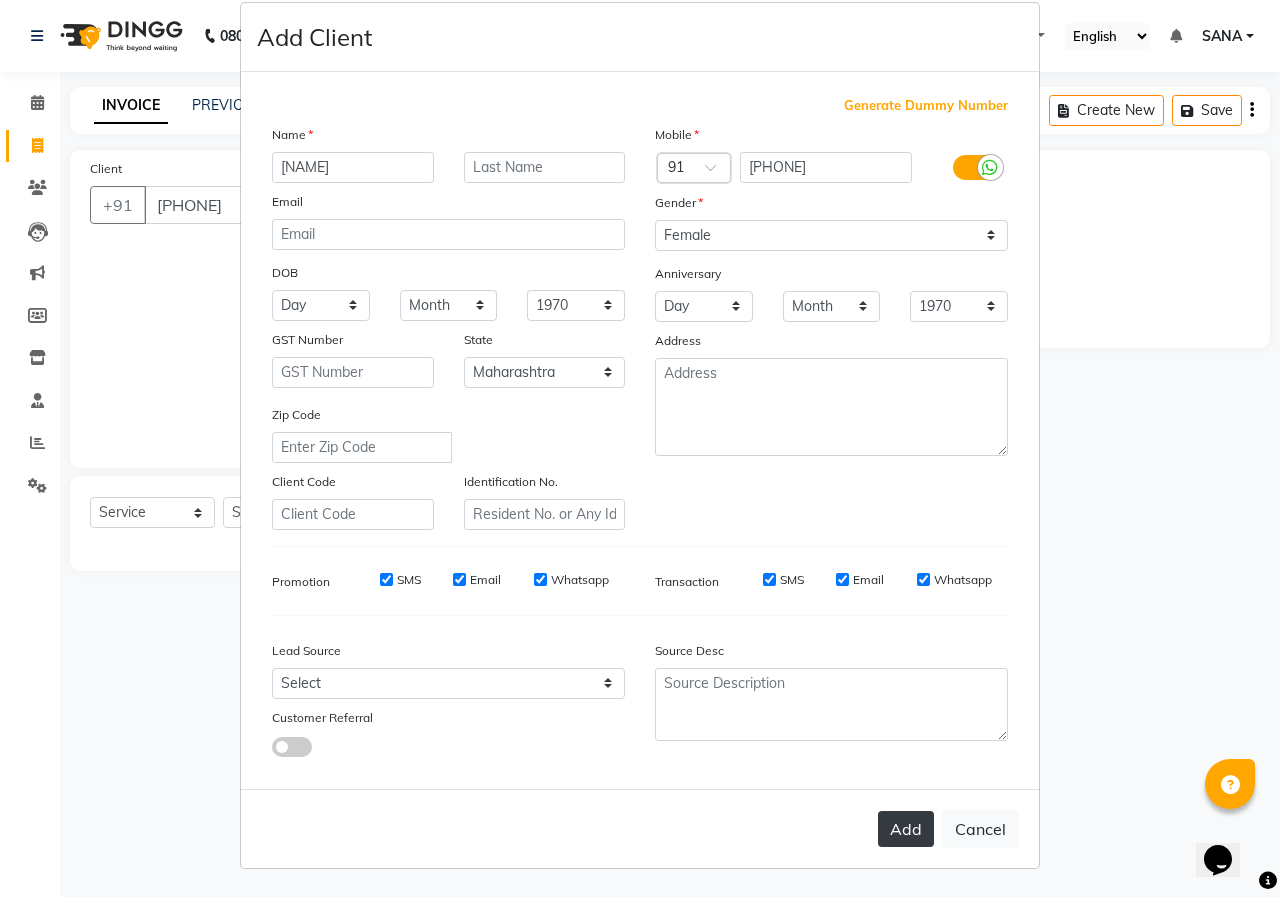 click on "Add" at bounding box center [906, 829] 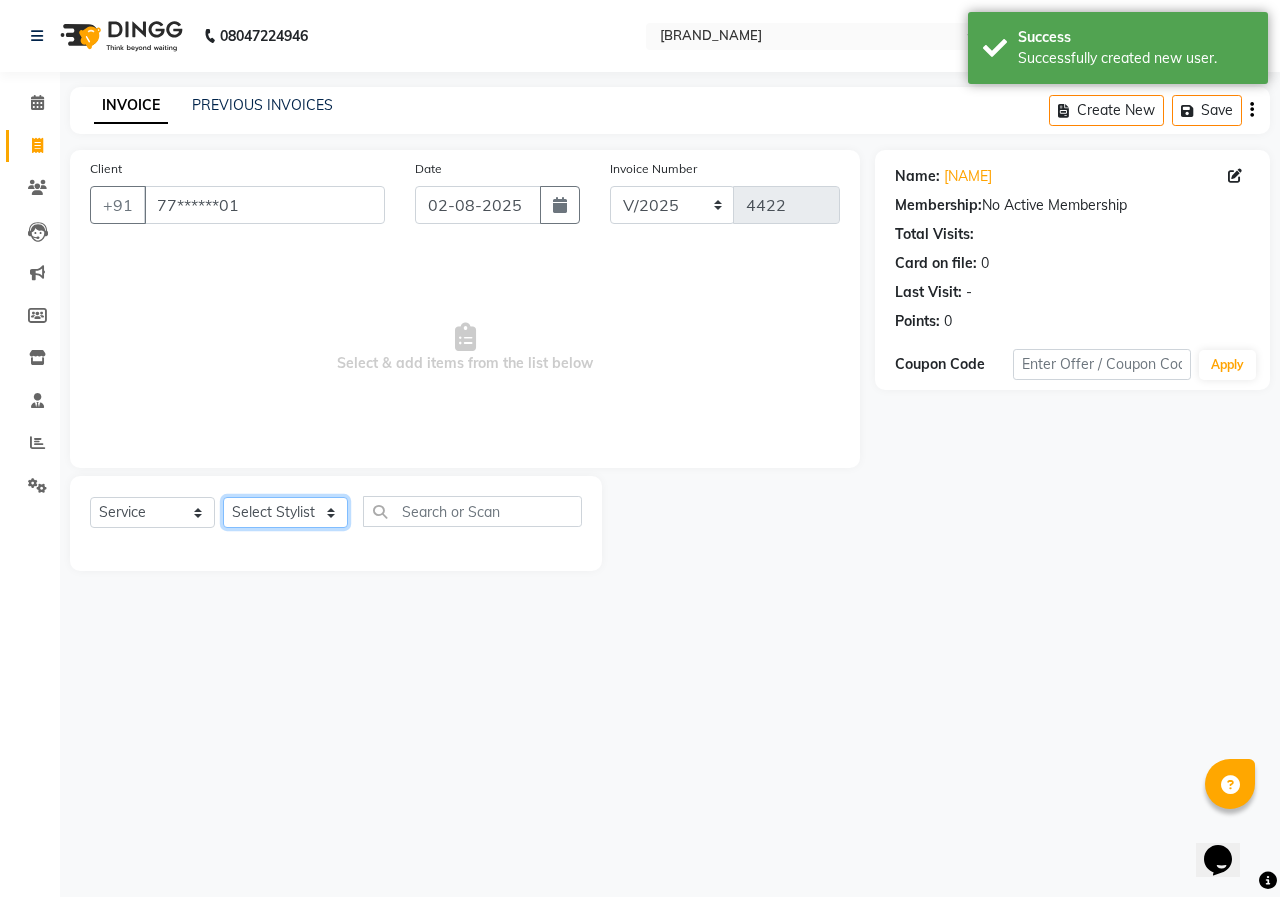 click on "Select Stylist ANUSHKA GAURI GUDDU Keshav Maushi Mhaske  priya  Rahul Ravi  Roshan Sagar SANA Sangam Sanika shabnam SONALI  subhan" 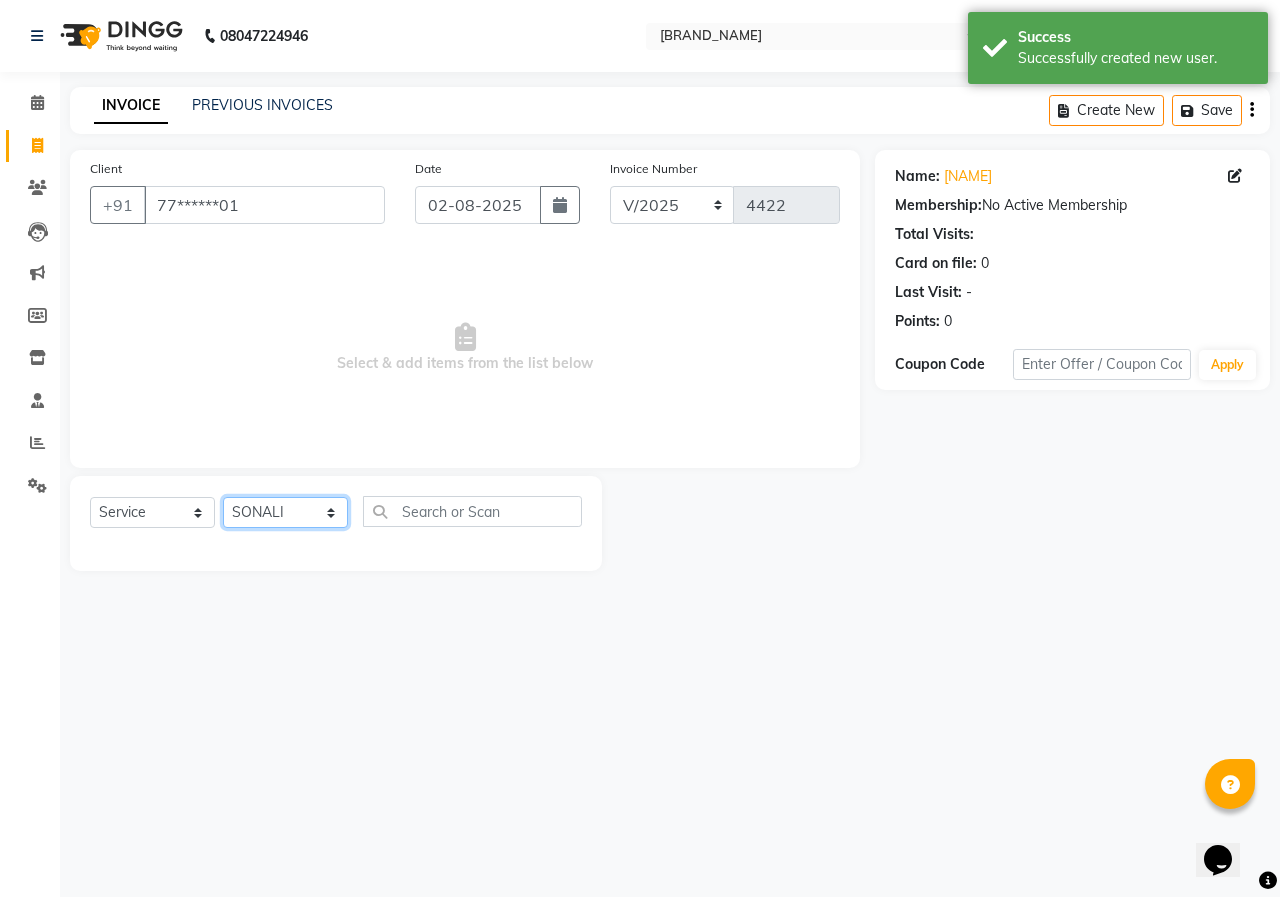 click on "Select Stylist ANUSHKA GAURI GUDDU Keshav Maushi Mhaske  priya  Rahul Ravi  Roshan Sagar SANA Sangam Sanika shabnam SONALI  subhan" 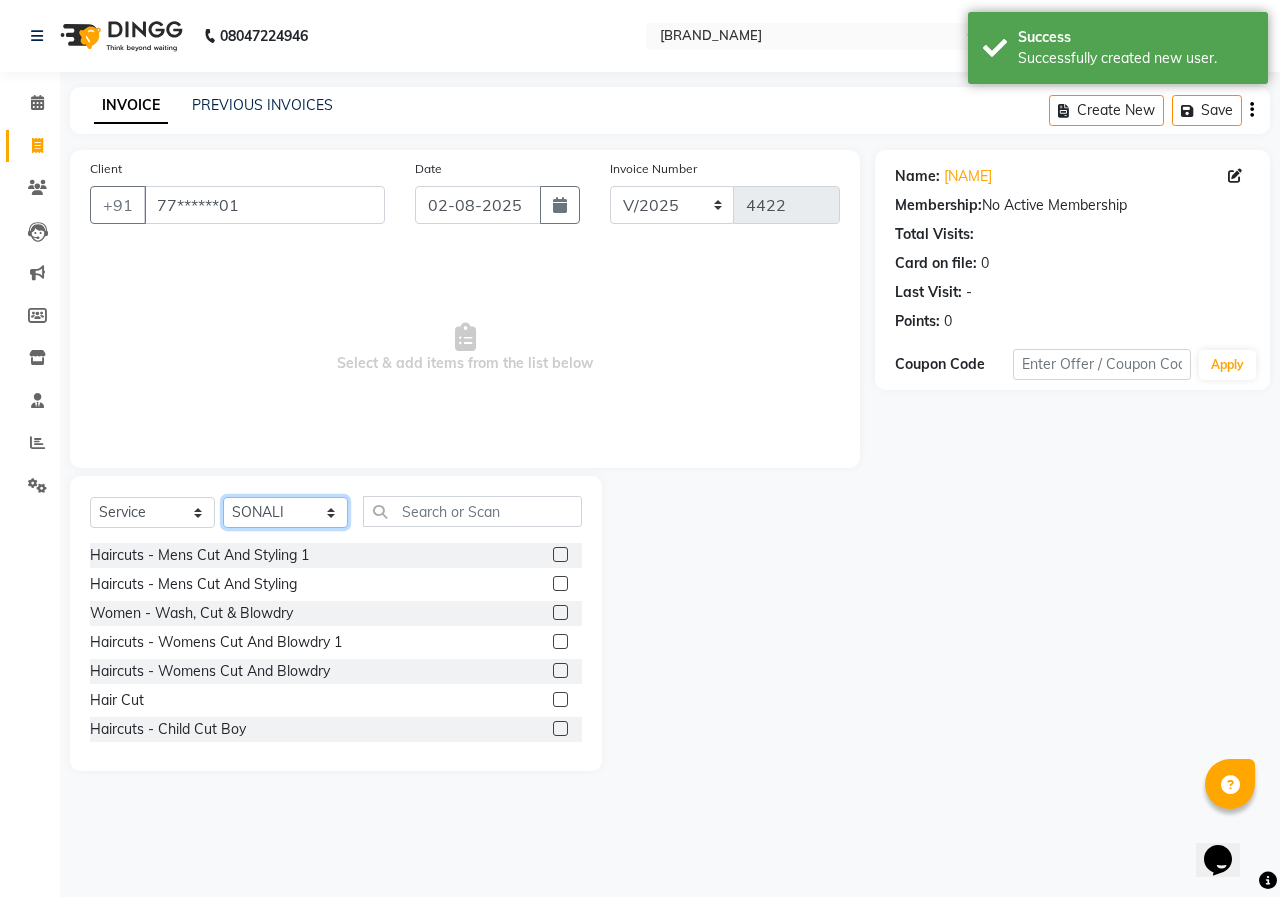 click on "Select Stylist ANUSHKA GAURI GUDDU Keshav Maushi Mhaske  priya  Rahul Ravi  Roshan Sagar SANA Sangam Sanika shabnam SONALI  subhan" 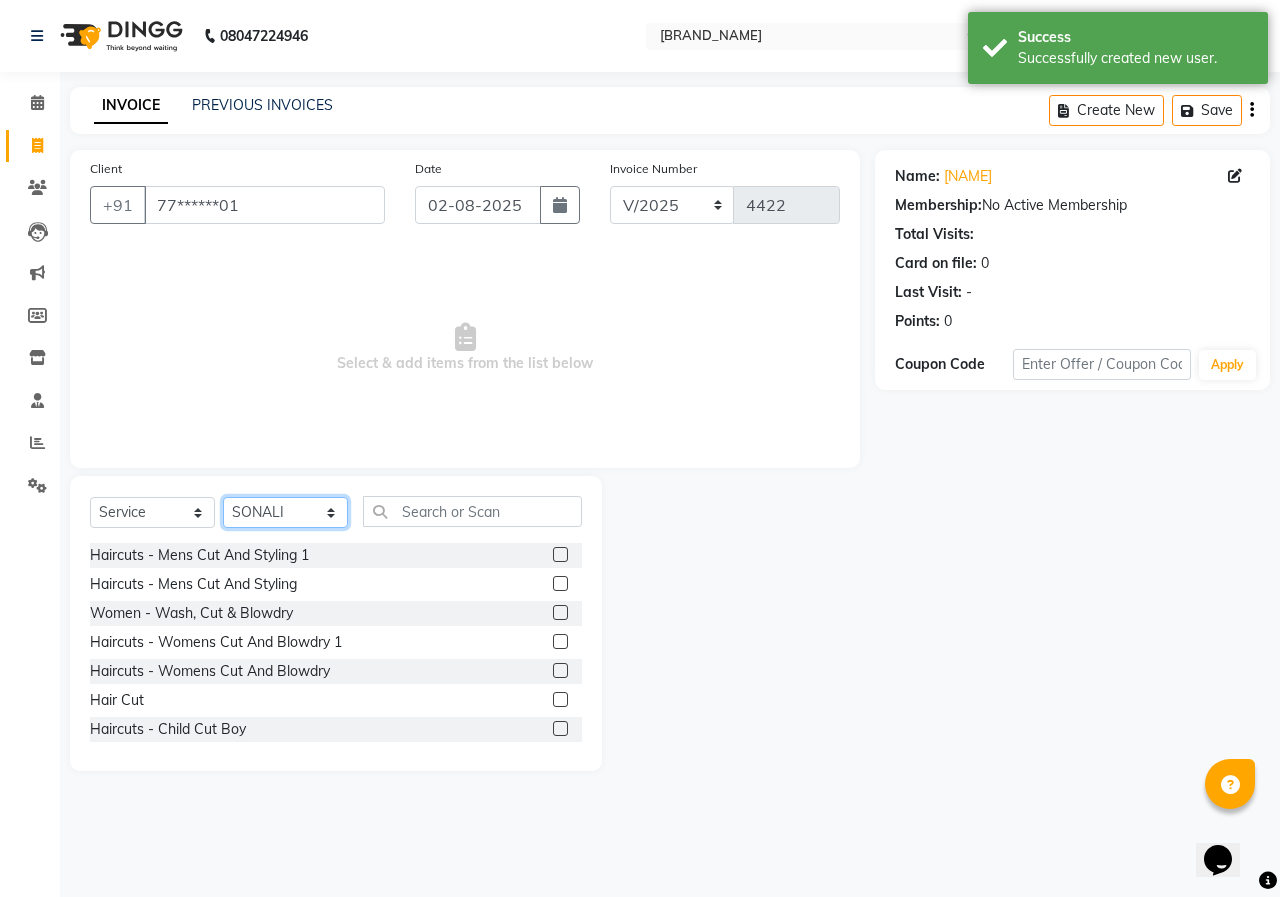 click on "Select Stylist ANUSHKA GAURI GUDDU Keshav Maushi Mhaske  priya  Rahul Ravi  Roshan Sagar SANA Sangam Sanika shabnam SONALI  subhan" 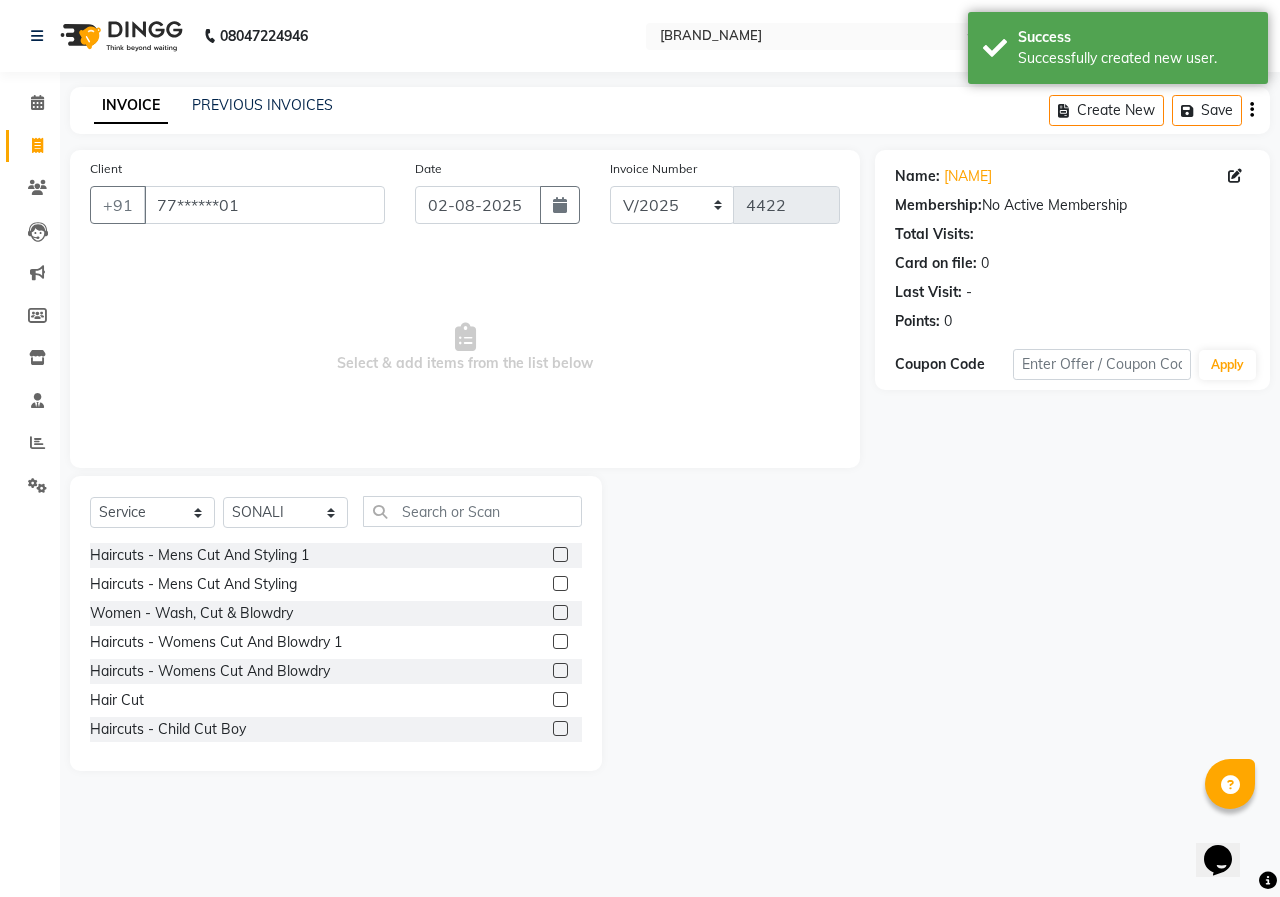 click 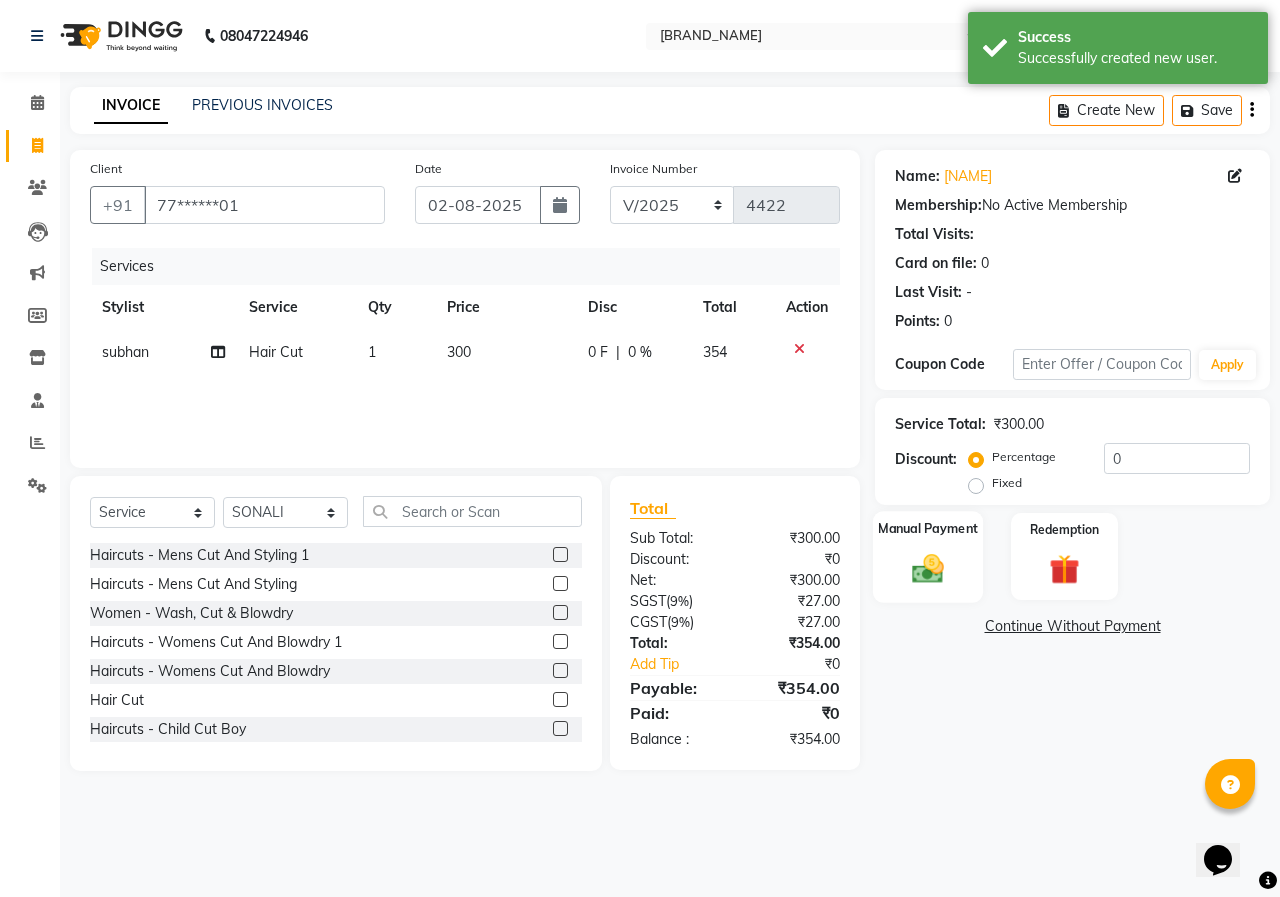 click 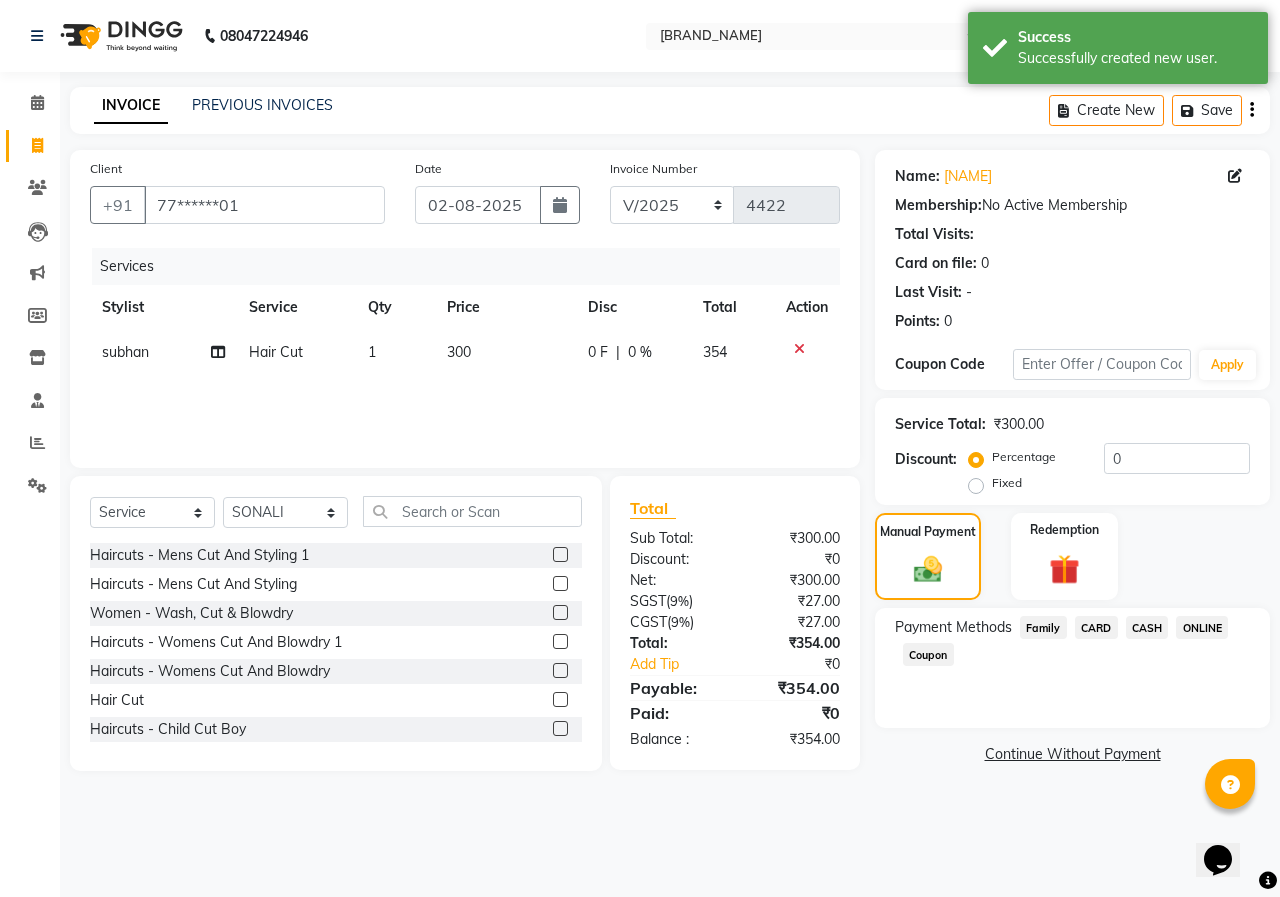 click on "ONLINE" 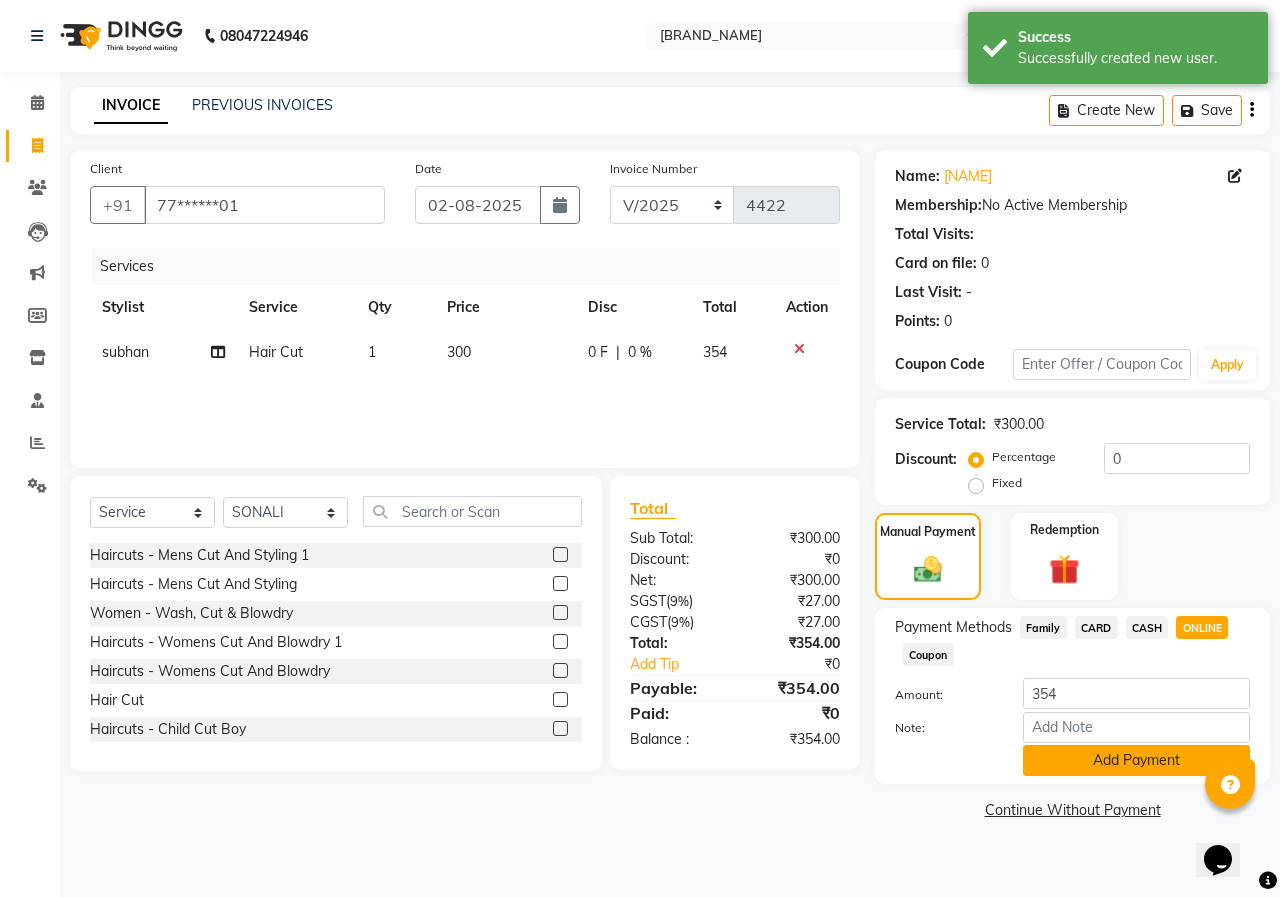 click on "Add Payment" 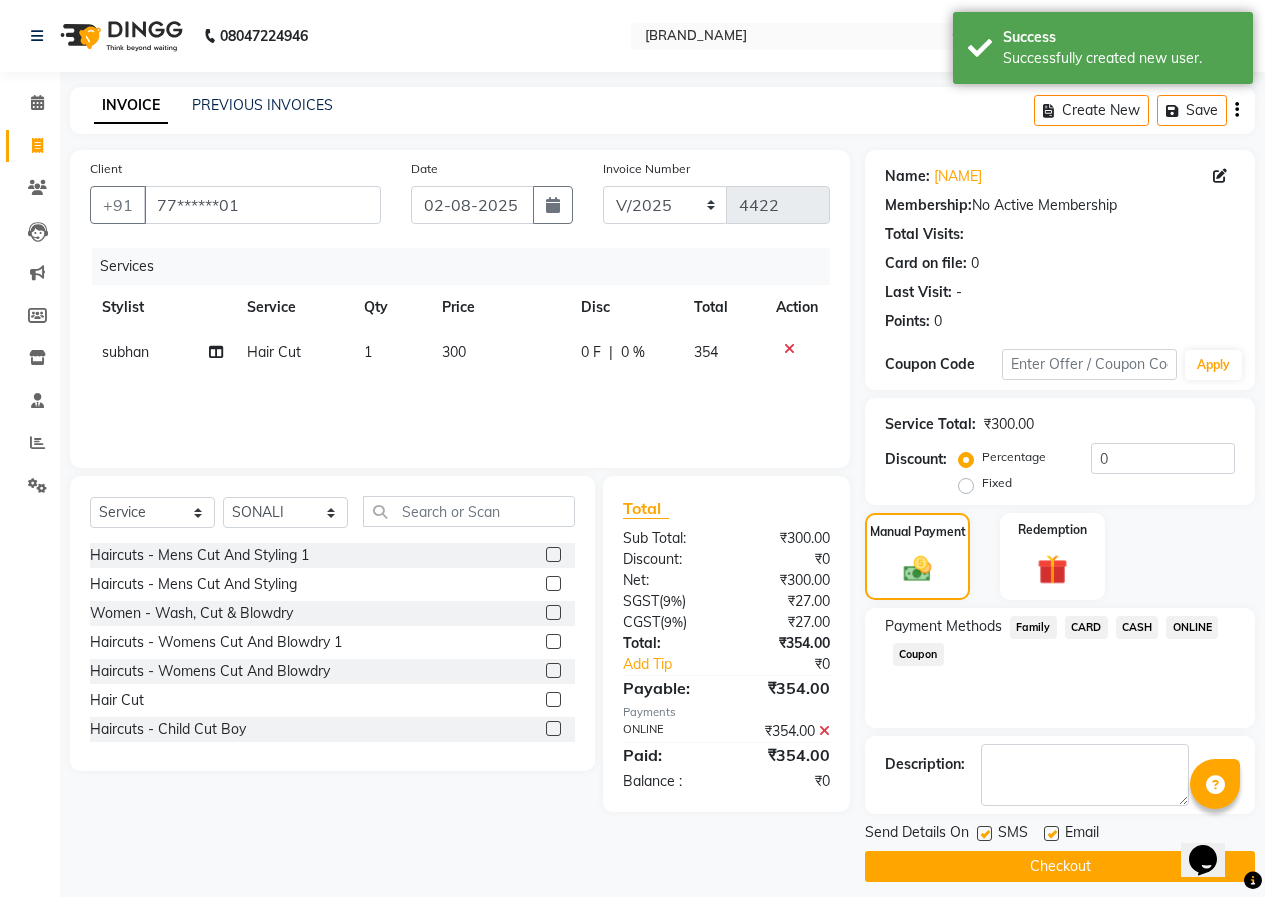 scroll, scrollTop: 15, scrollLeft: 0, axis: vertical 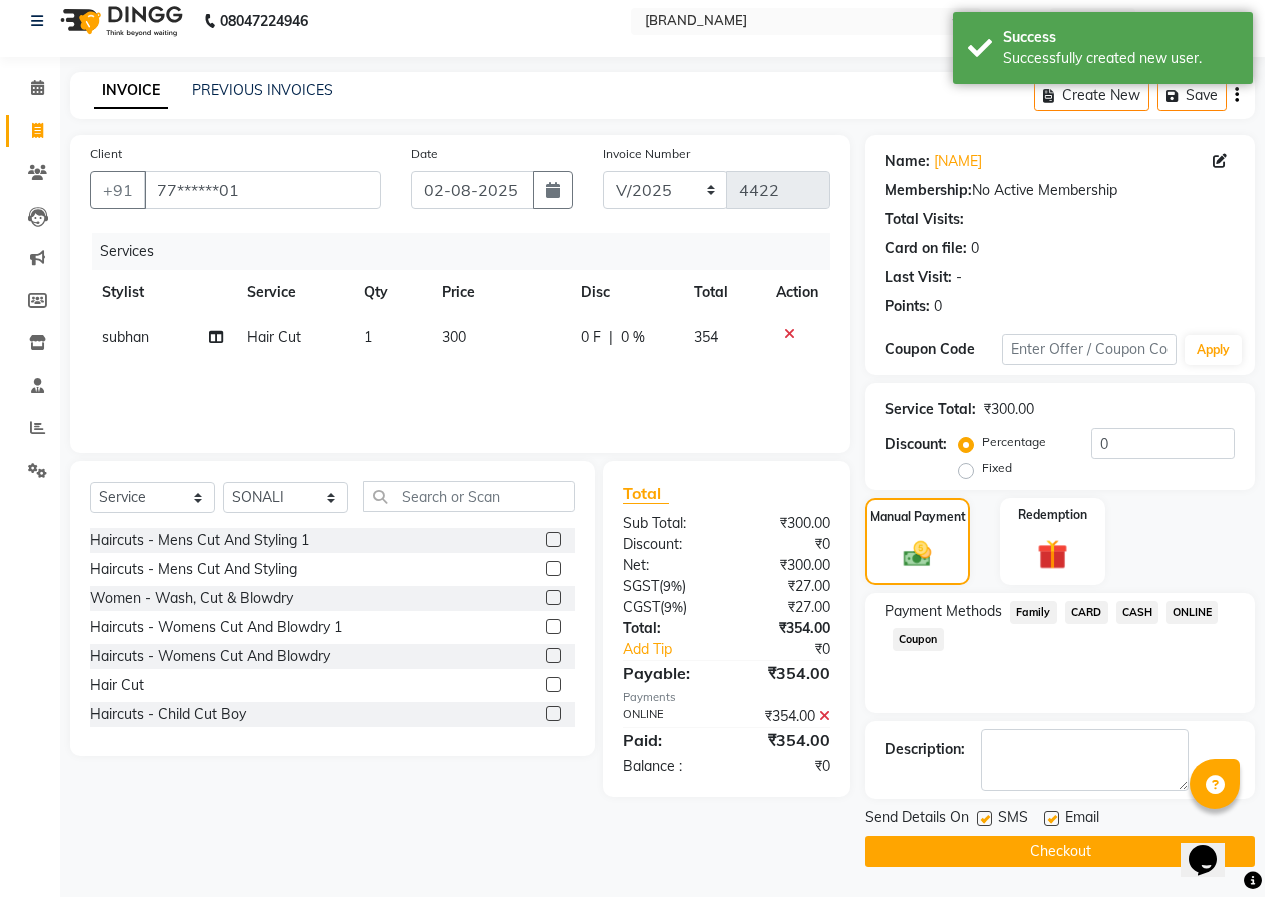 click on "Checkout" 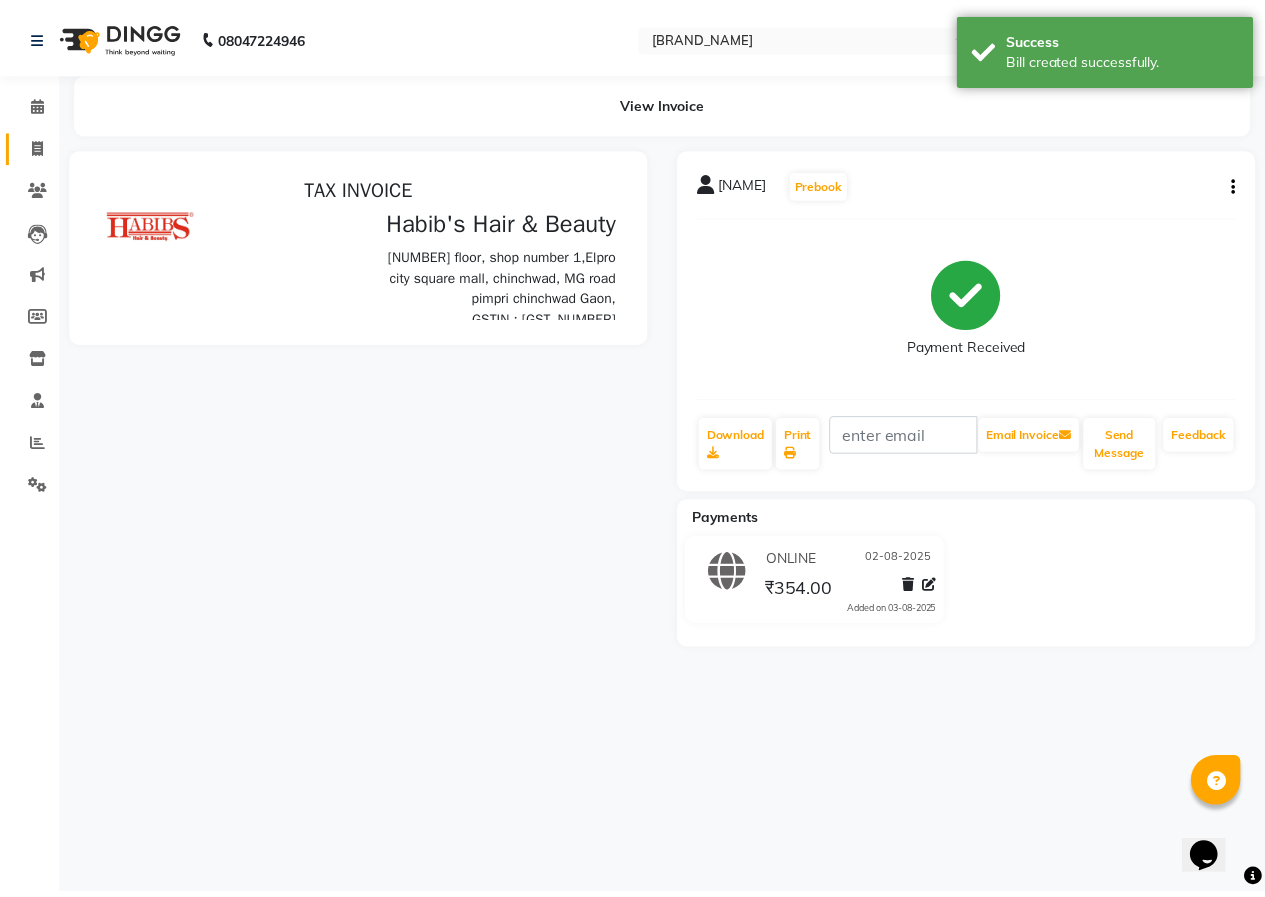 scroll, scrollTop: 0, scrollLeft: 0, axis: both 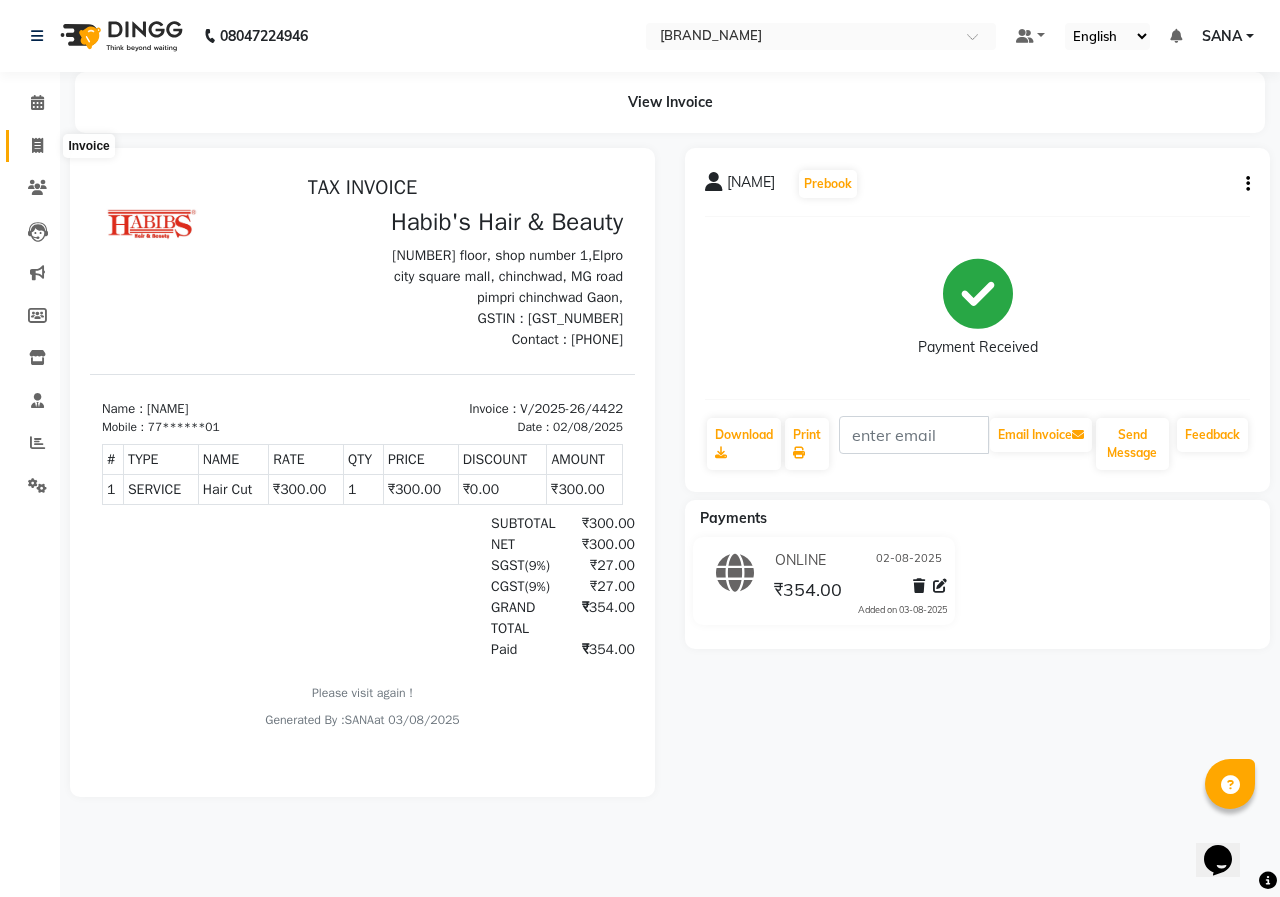 click 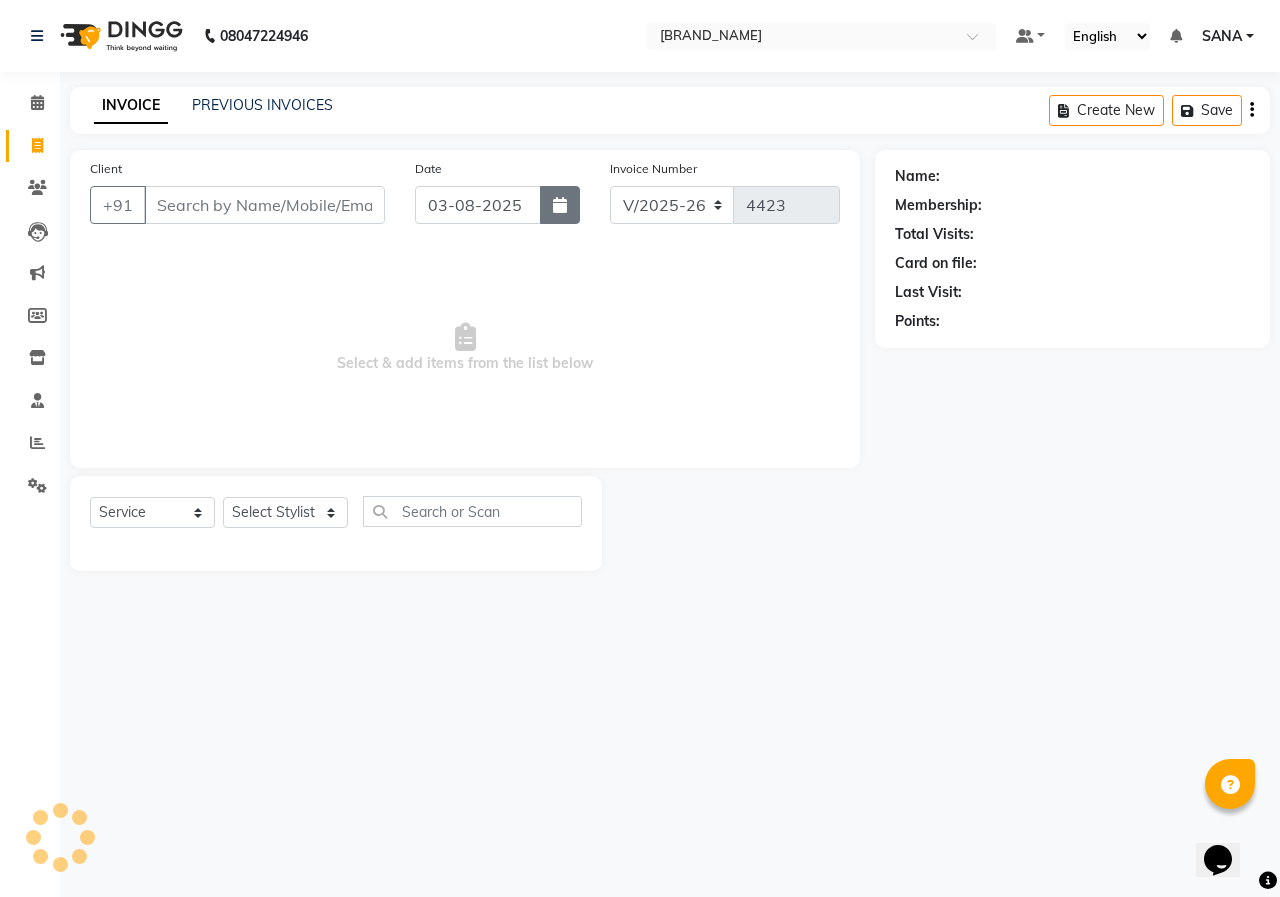 click 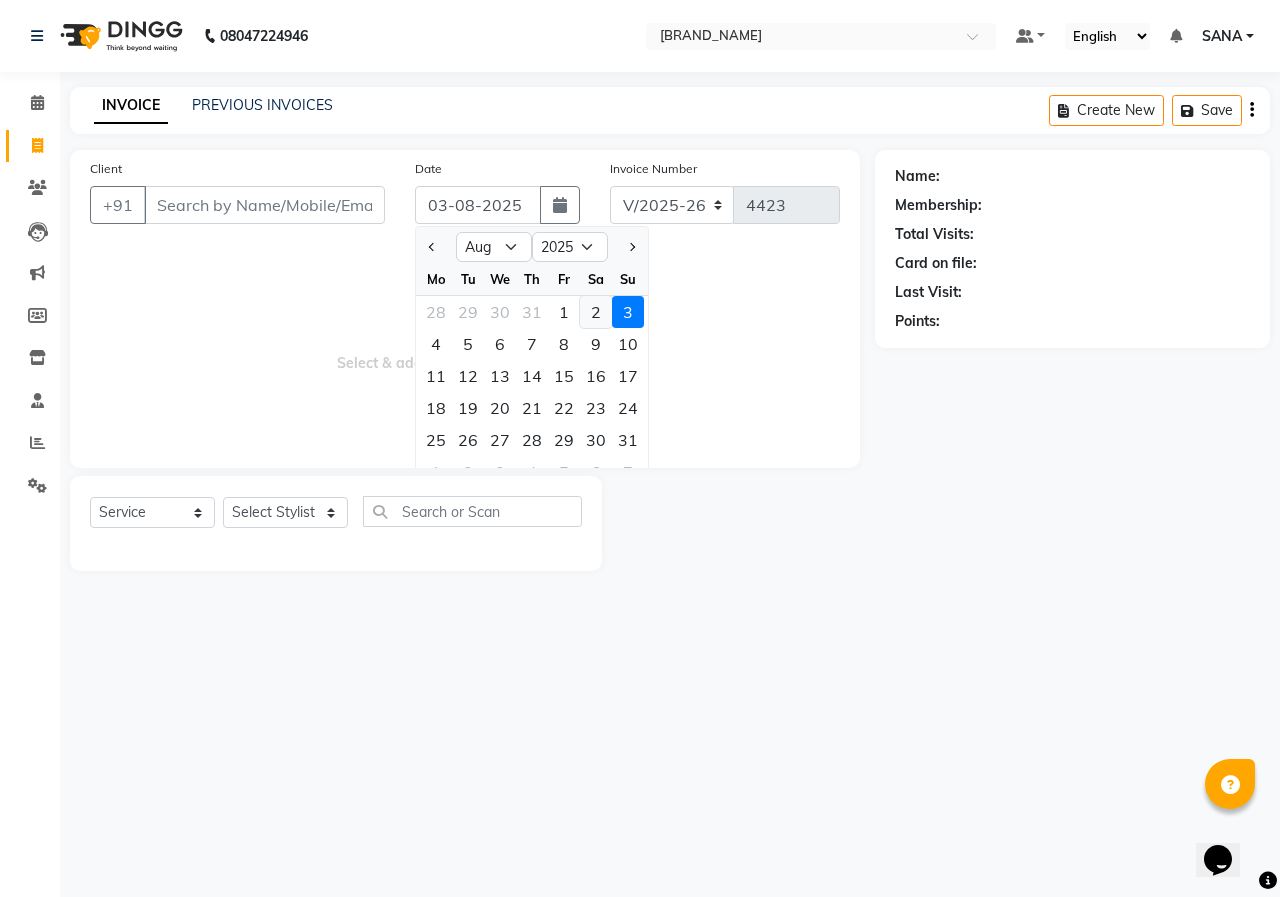 click on "2" 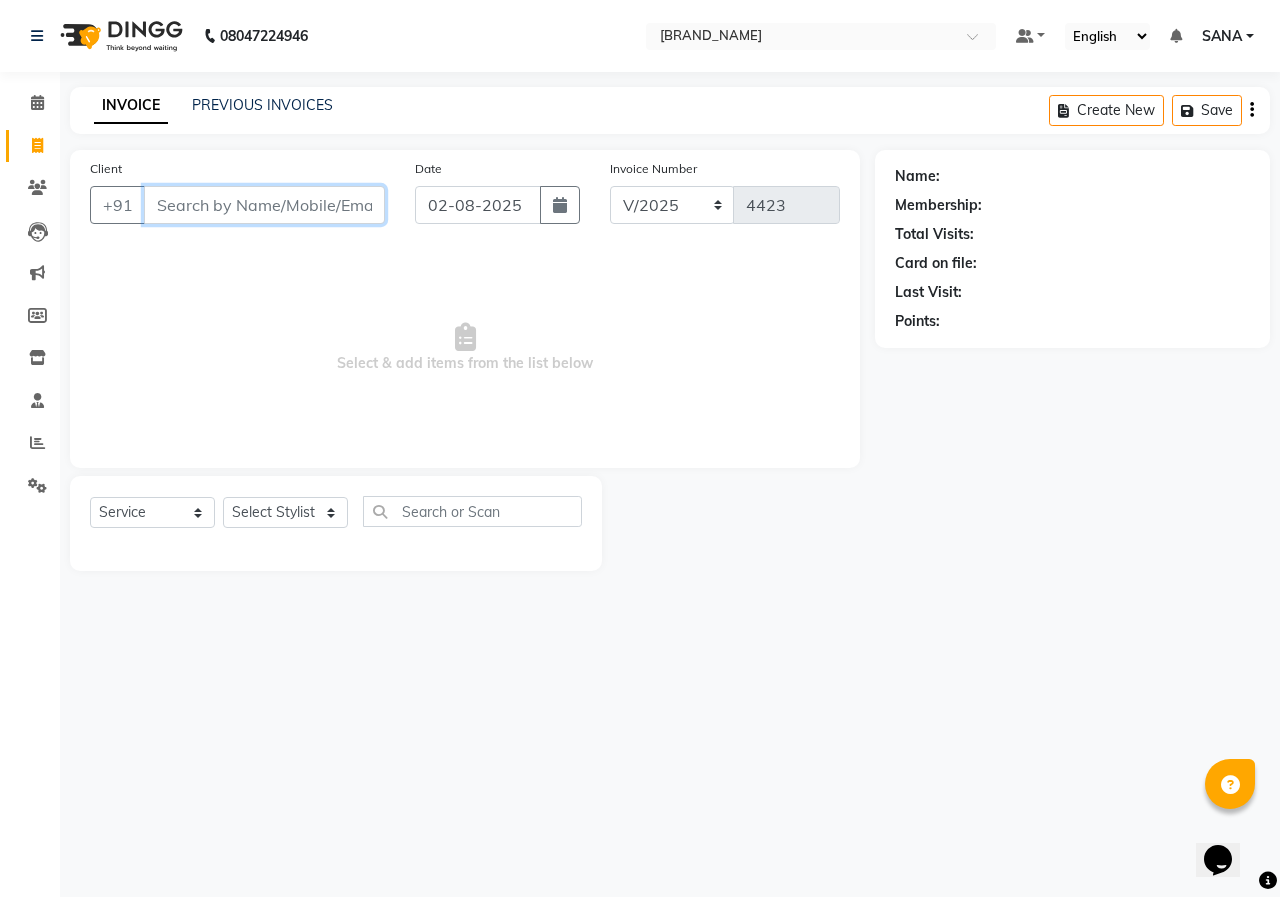 click on "Client" at bounding box center [264, 205] 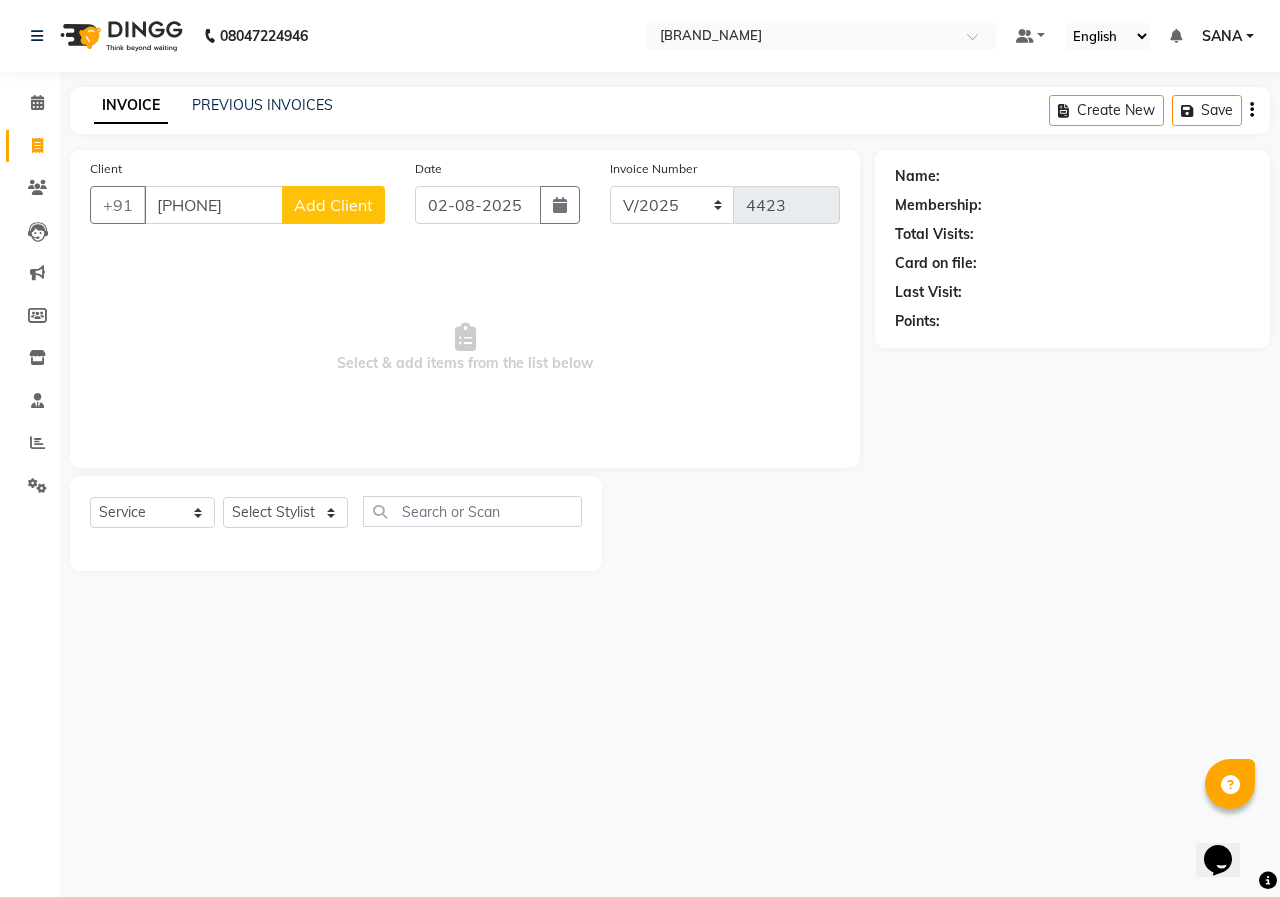 click on "Add Client" 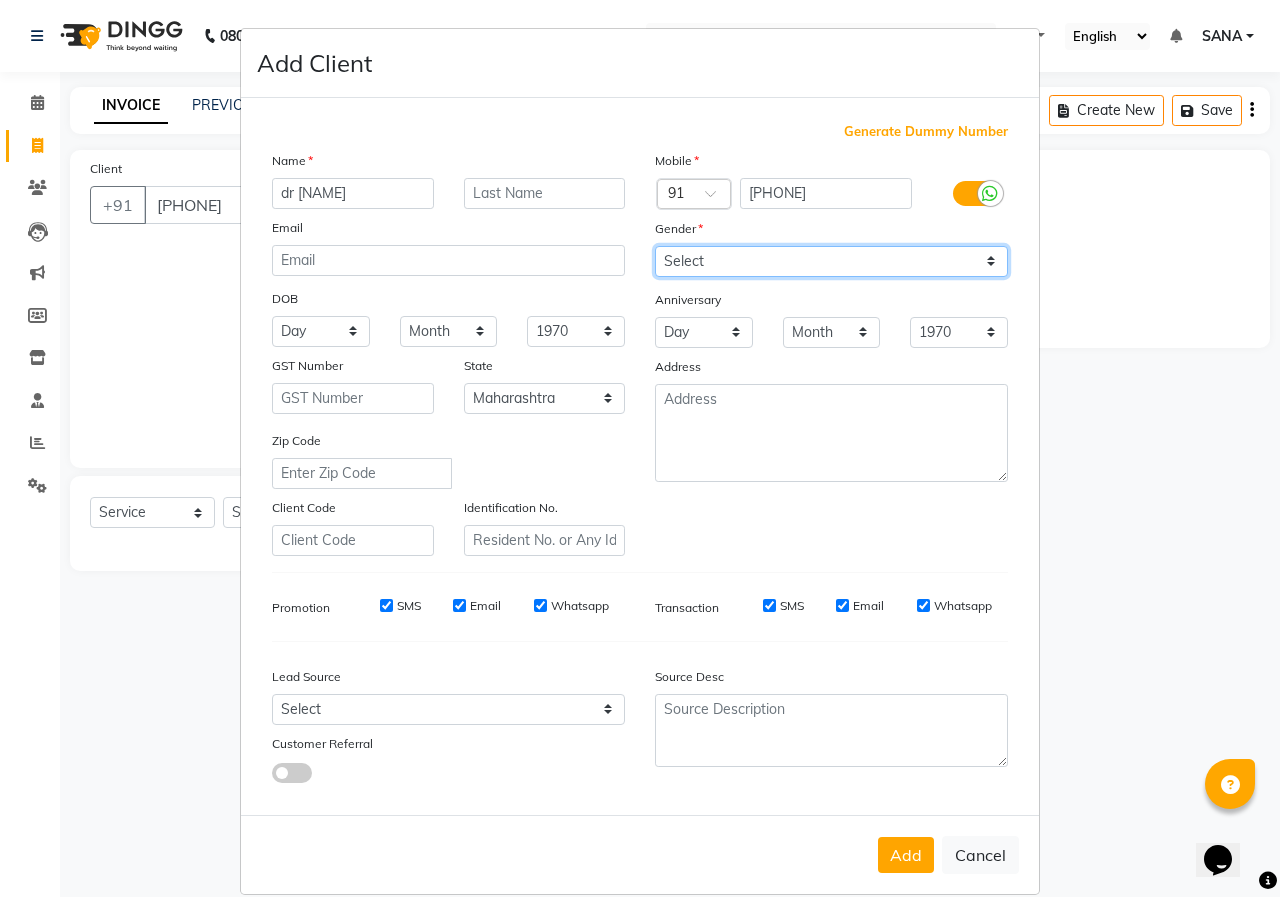 click on "Select Male Female Other Prefer Not To Say" at bounding box center [831, 261] 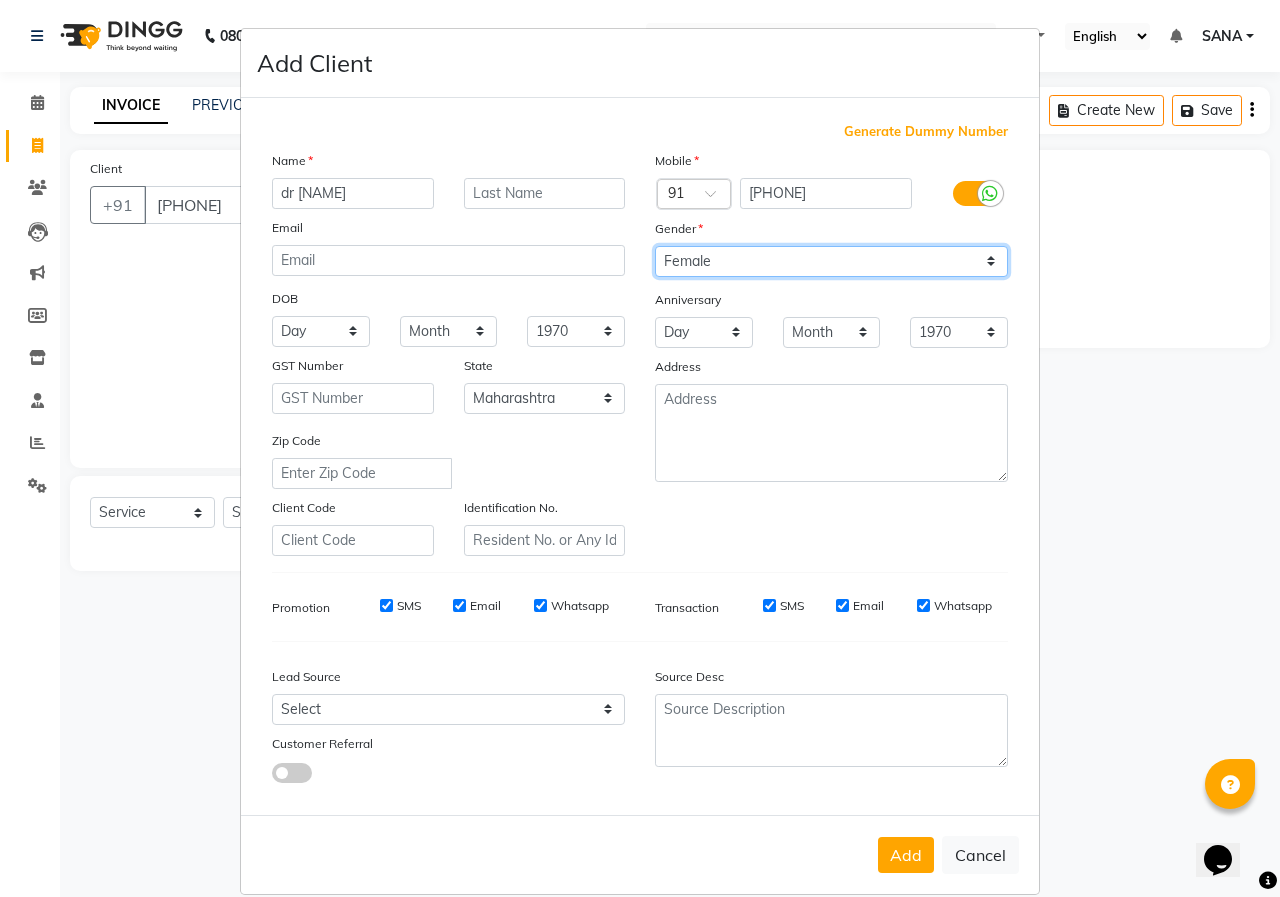 click on "Select Male Female Other Prefer Not To Say" at bounding box center (831, 261) 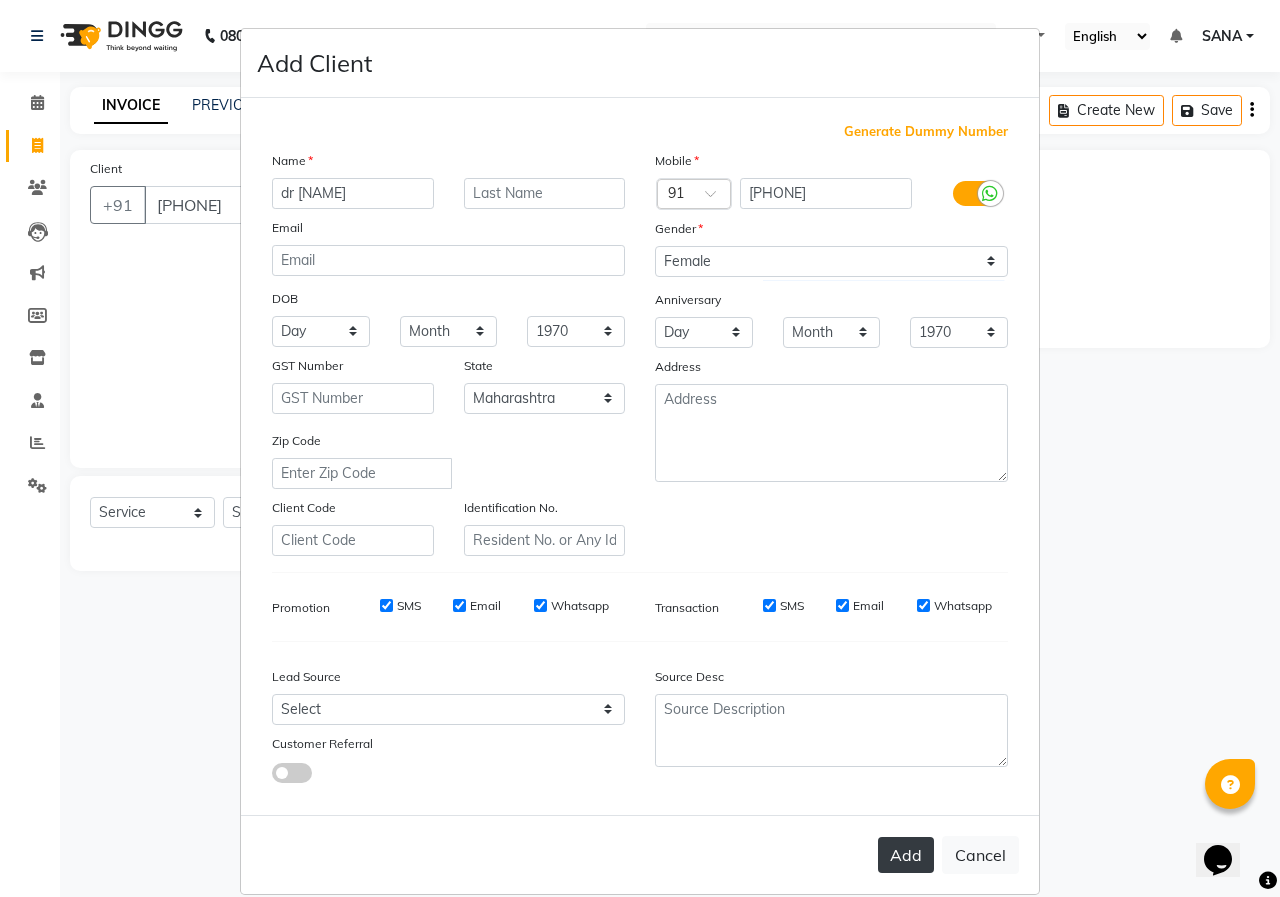 click on "Add" at bounding box center (906, 855) 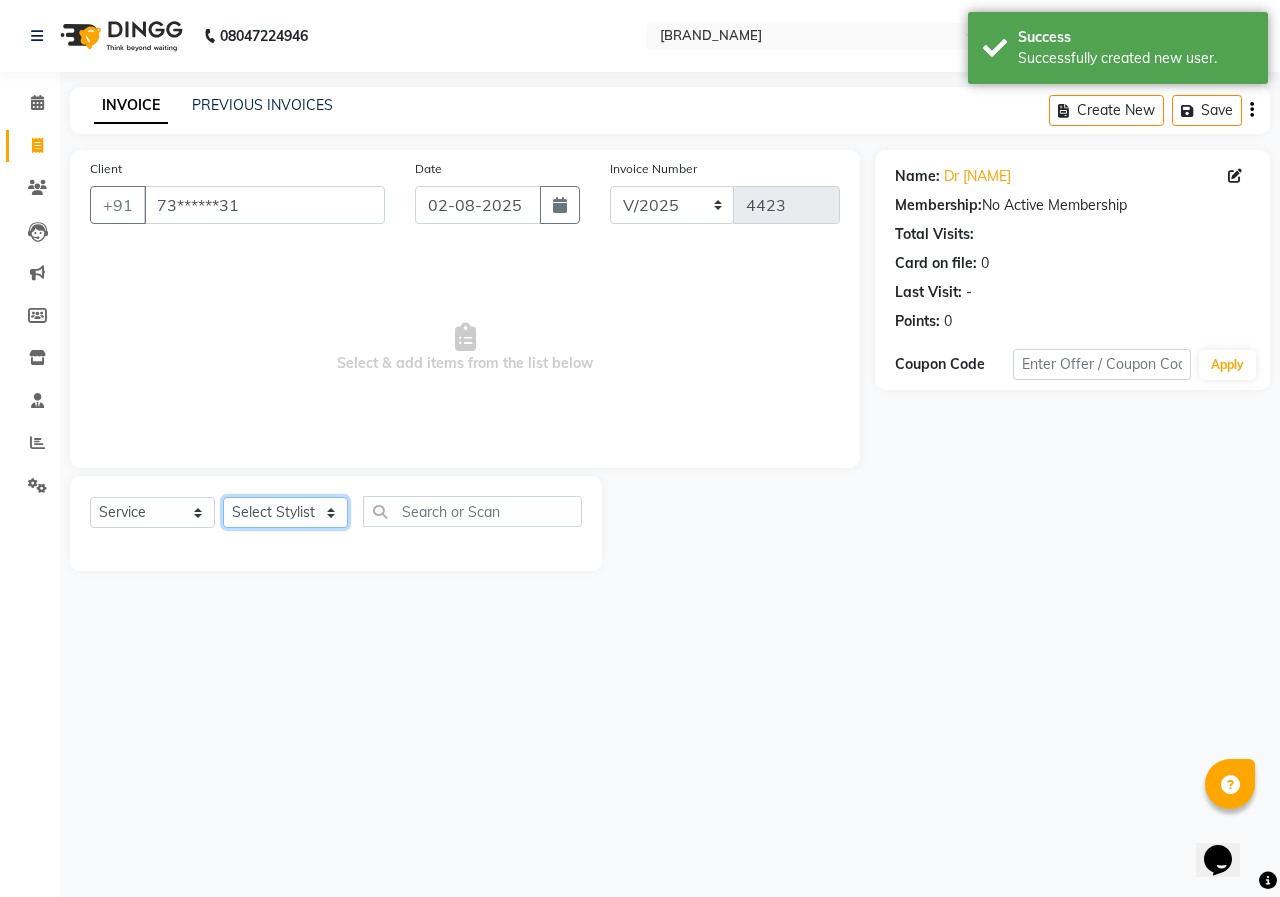 click on "Select Stylist ANUSHKA GAURI GUDDU Keshav Maushi Mhaske  priya  Rahul Ravi  Roshan Sagar SANA Sangam Sanika shabnam SONALI  subhan" 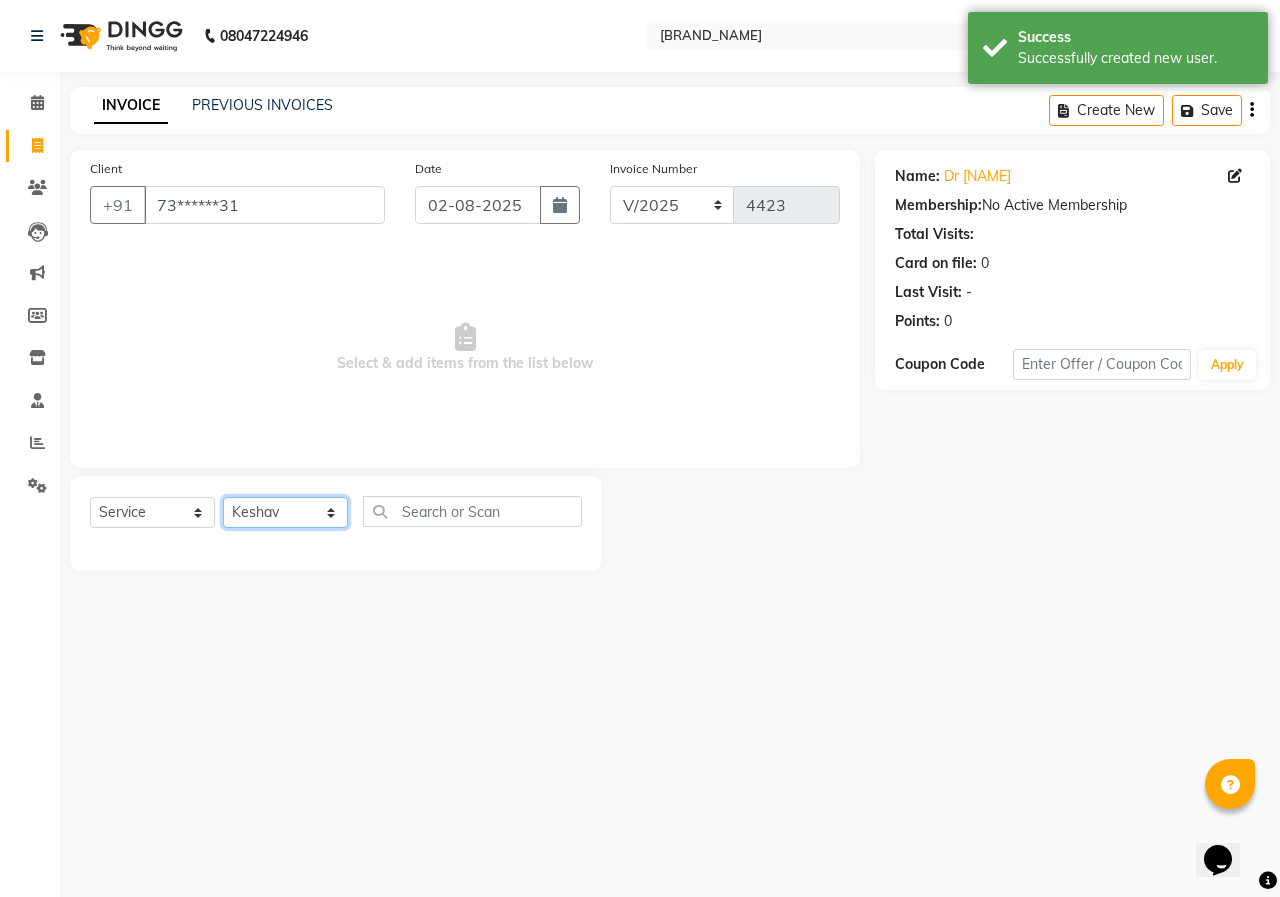 click on "Select Stylist ANUSHKA GAURI GUDDU Keshav Maushi Mhaske  priya  Rahul Ravi  Roshan Sagar SANA Sangam Sanika shabnam SONALI  subhan" 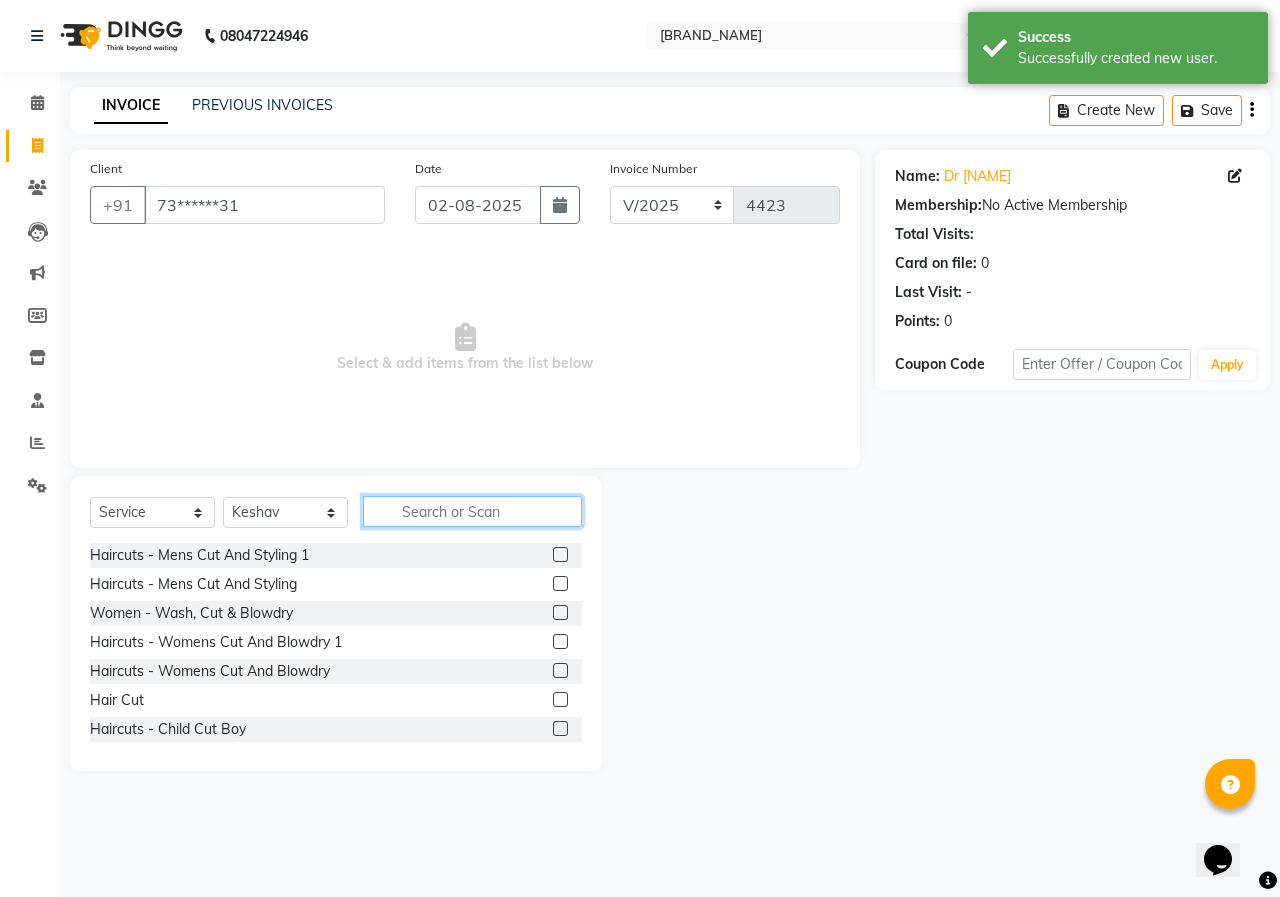 click 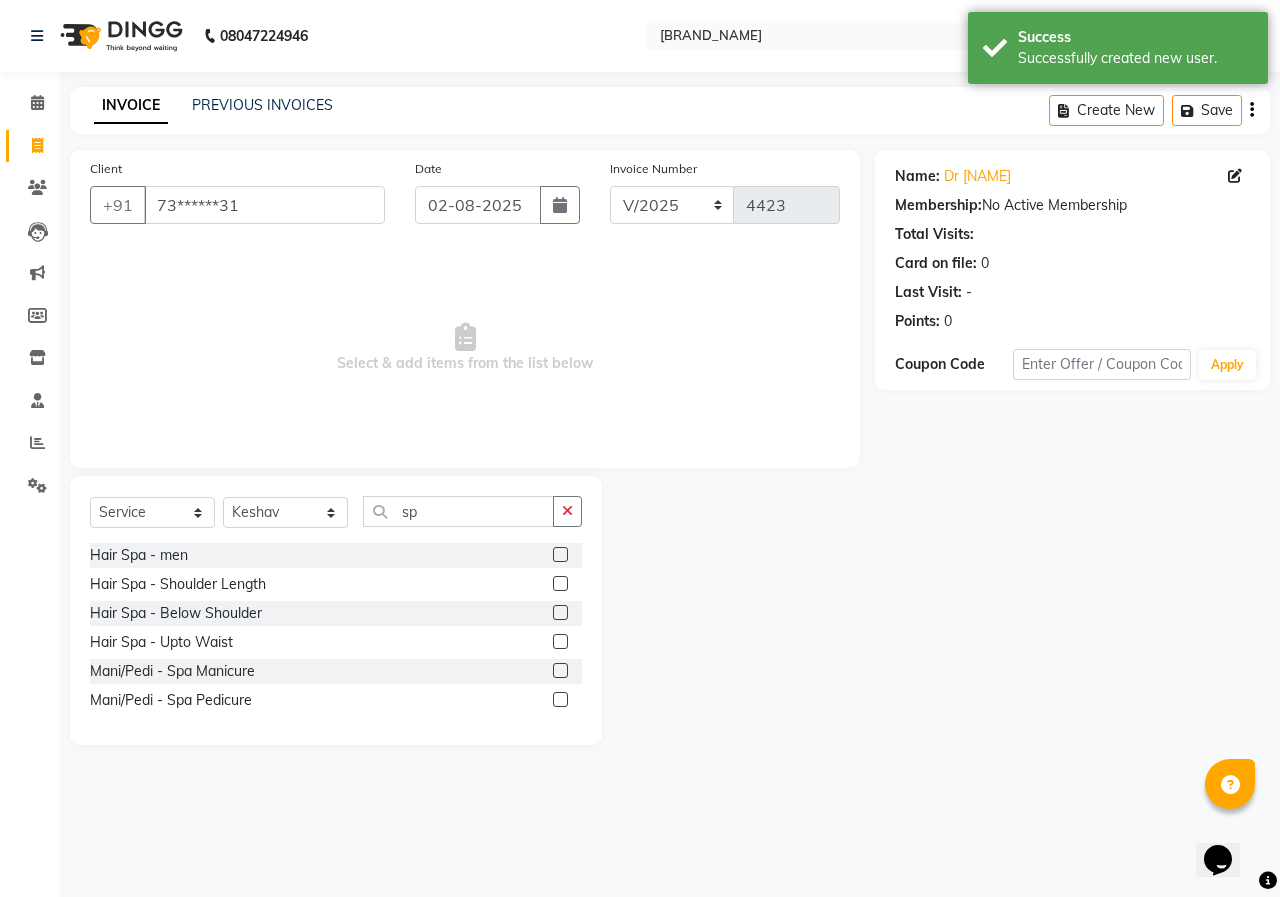 click 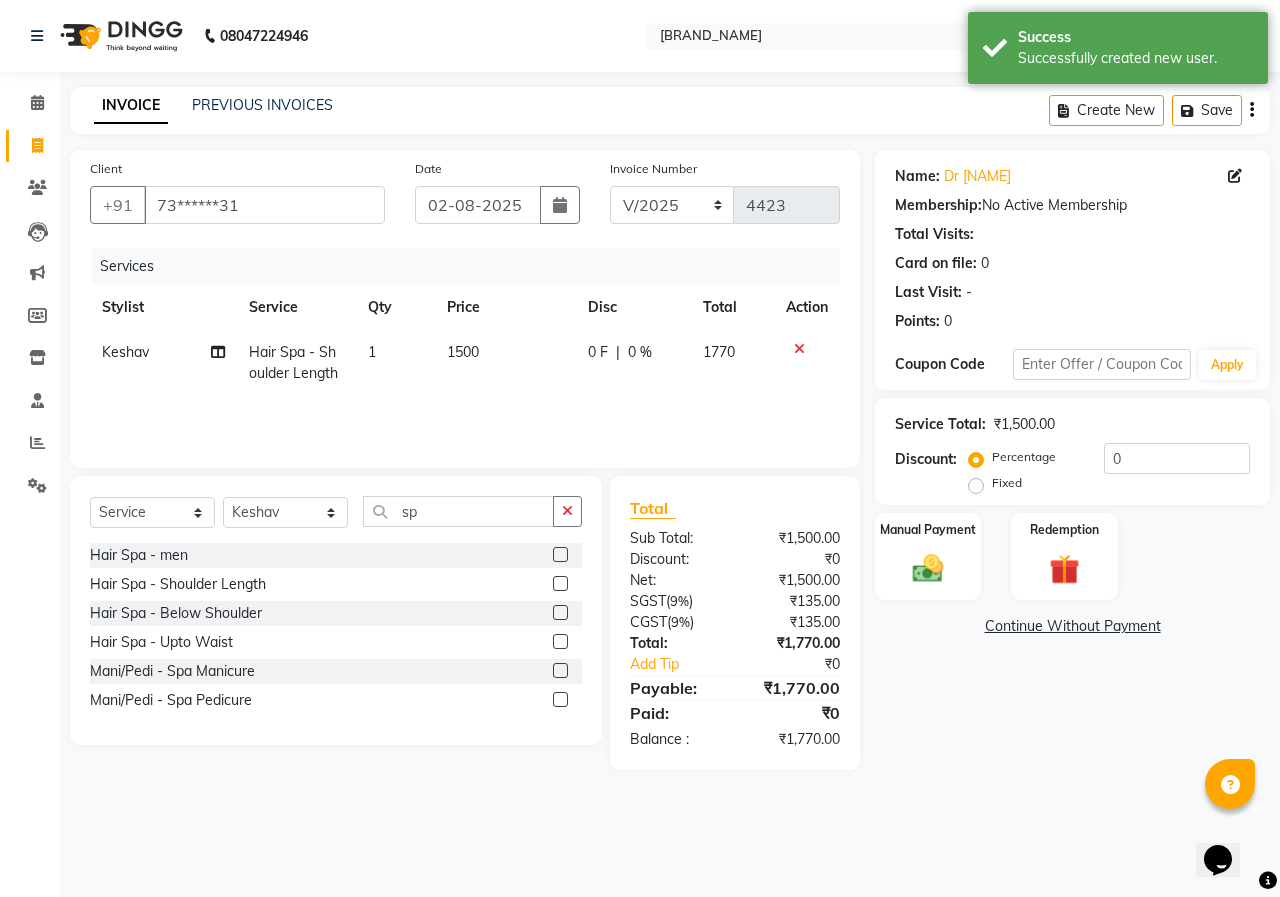 click on "1500" 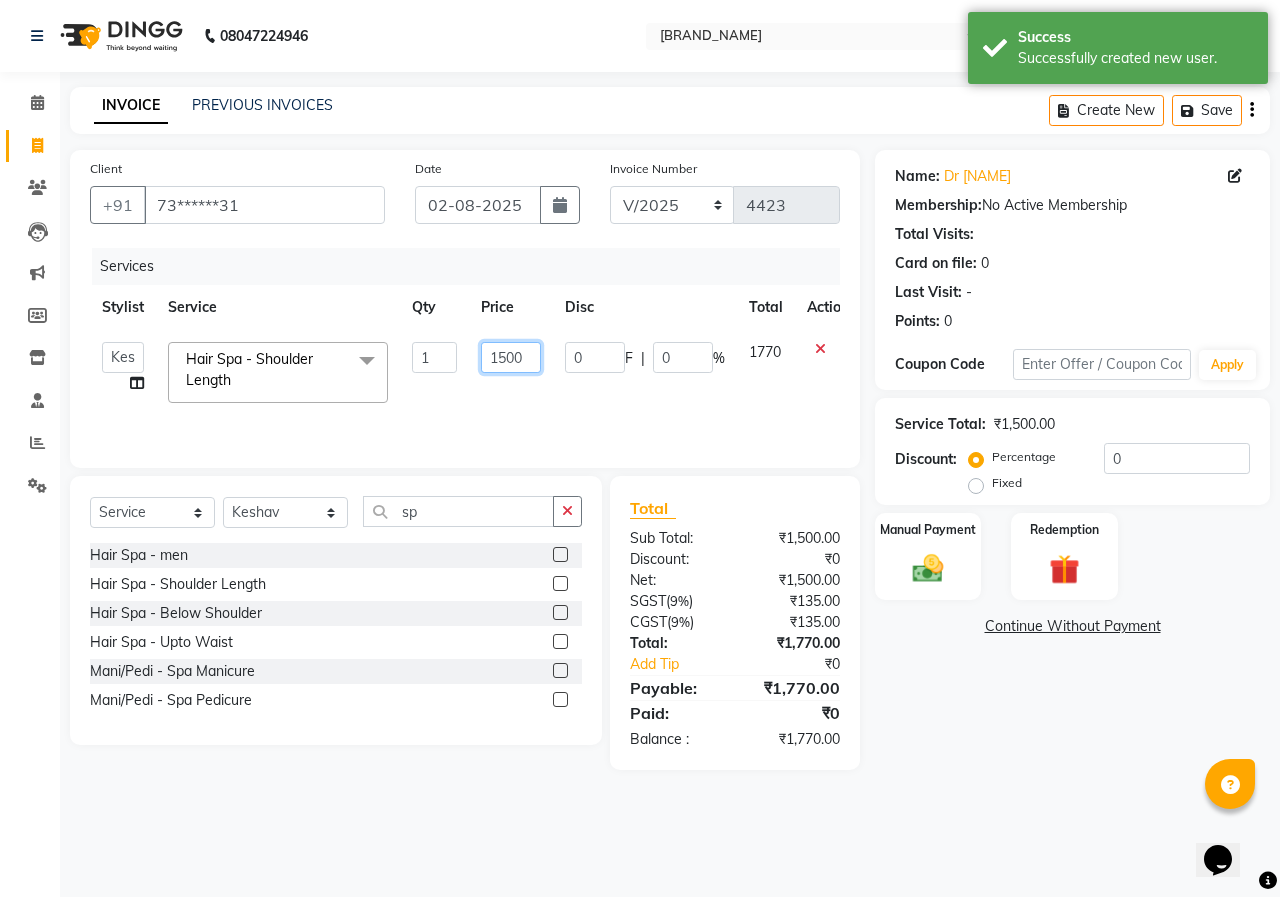 click on "1500" 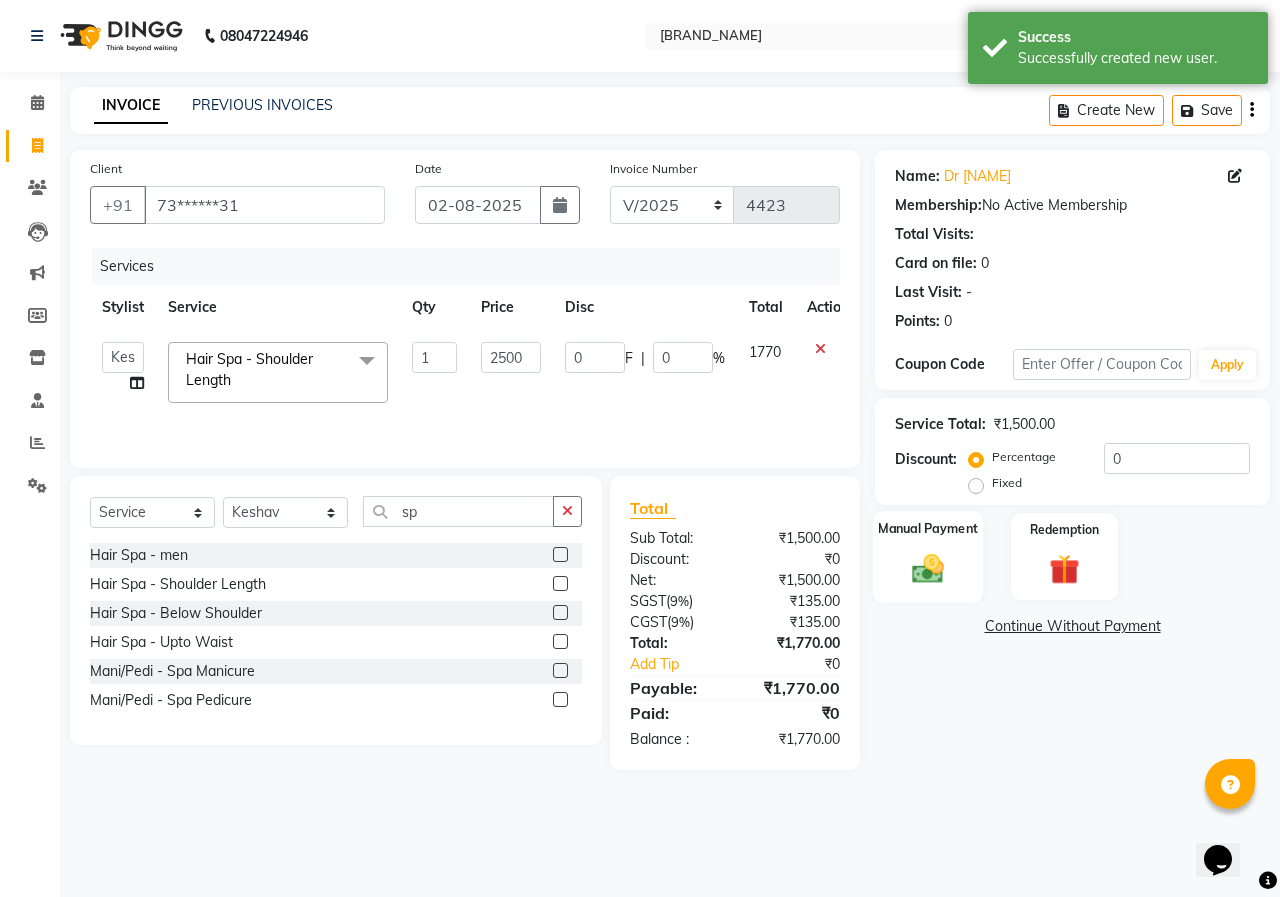 click on "Manual Payment" 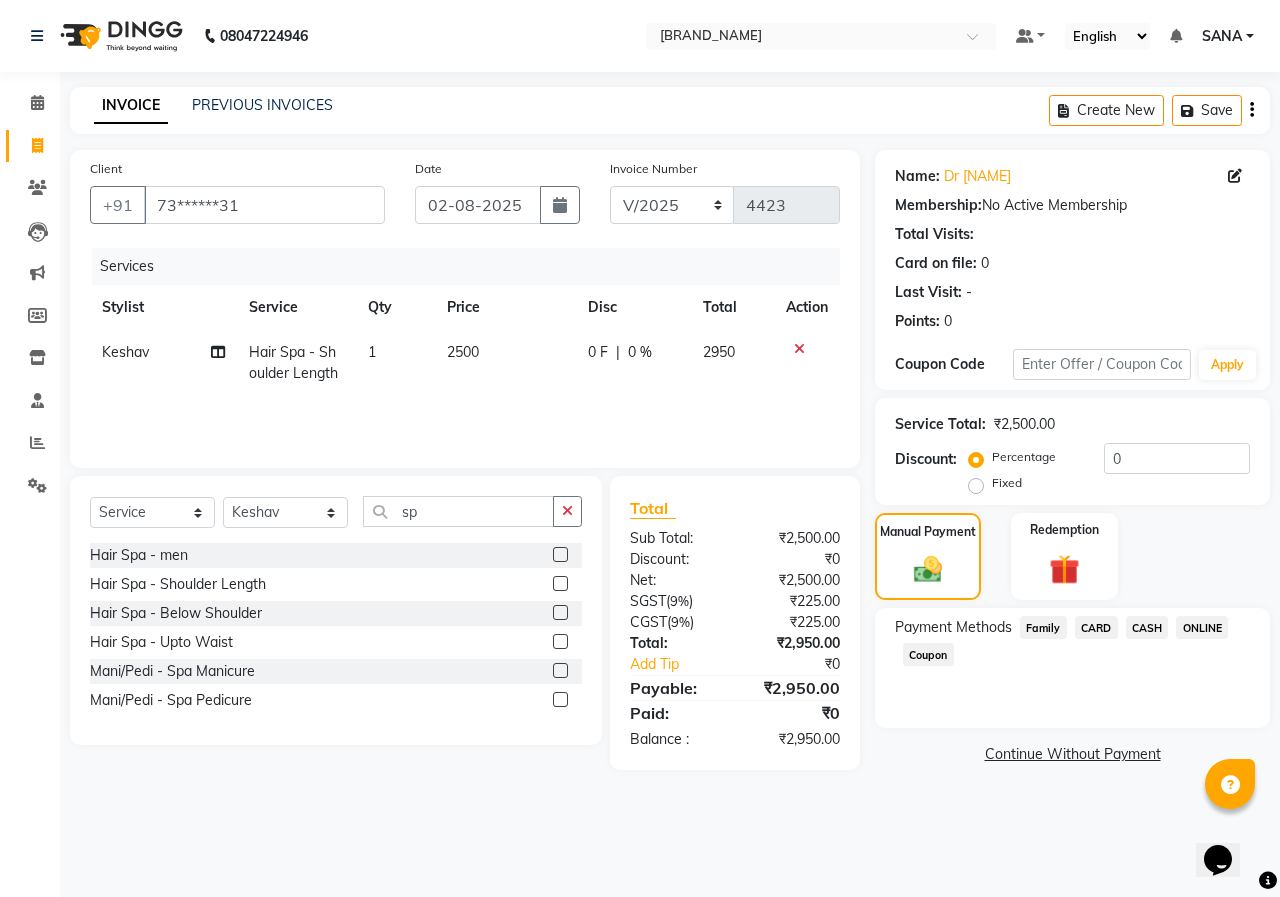 click on "ONLINE" 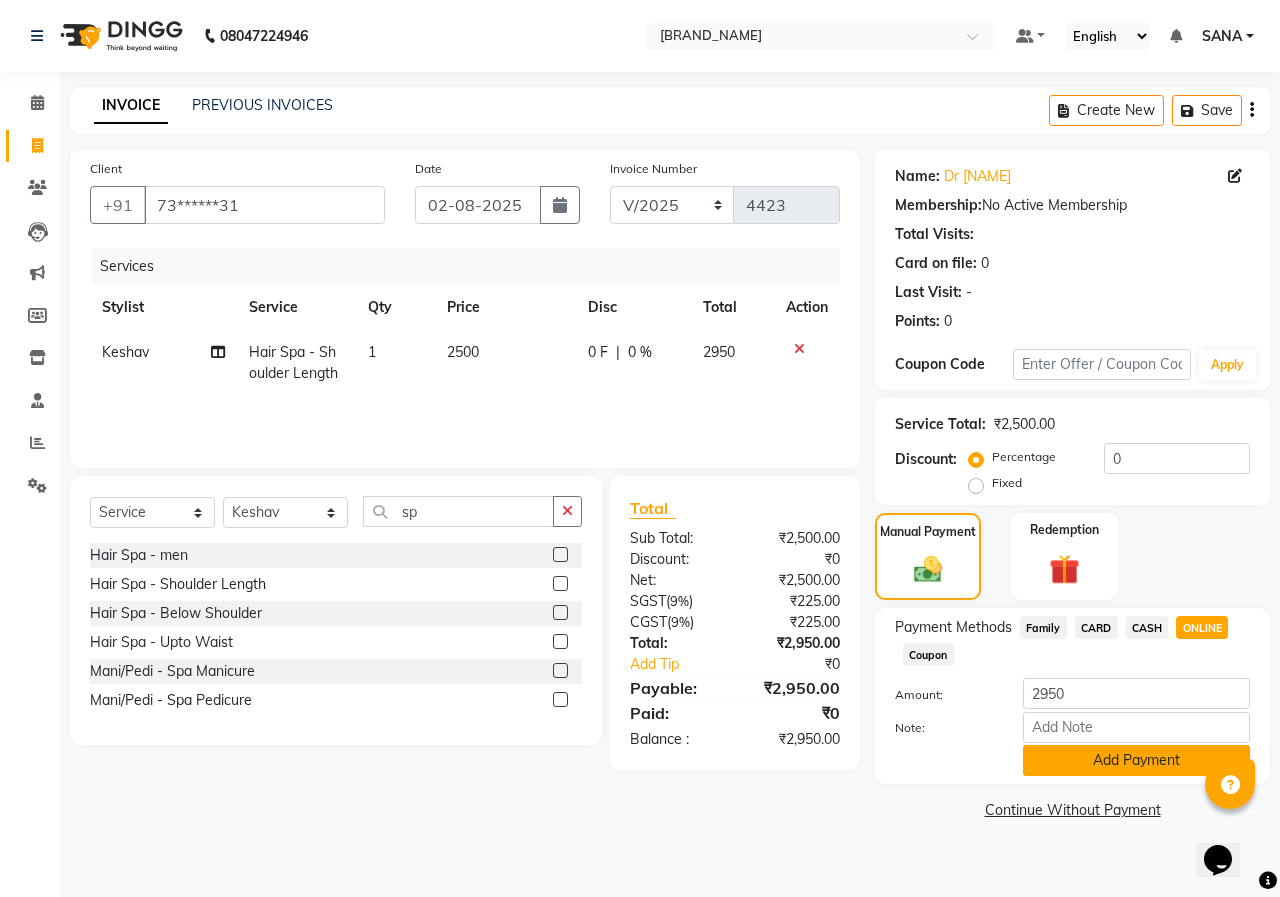 click on "Add Payment" 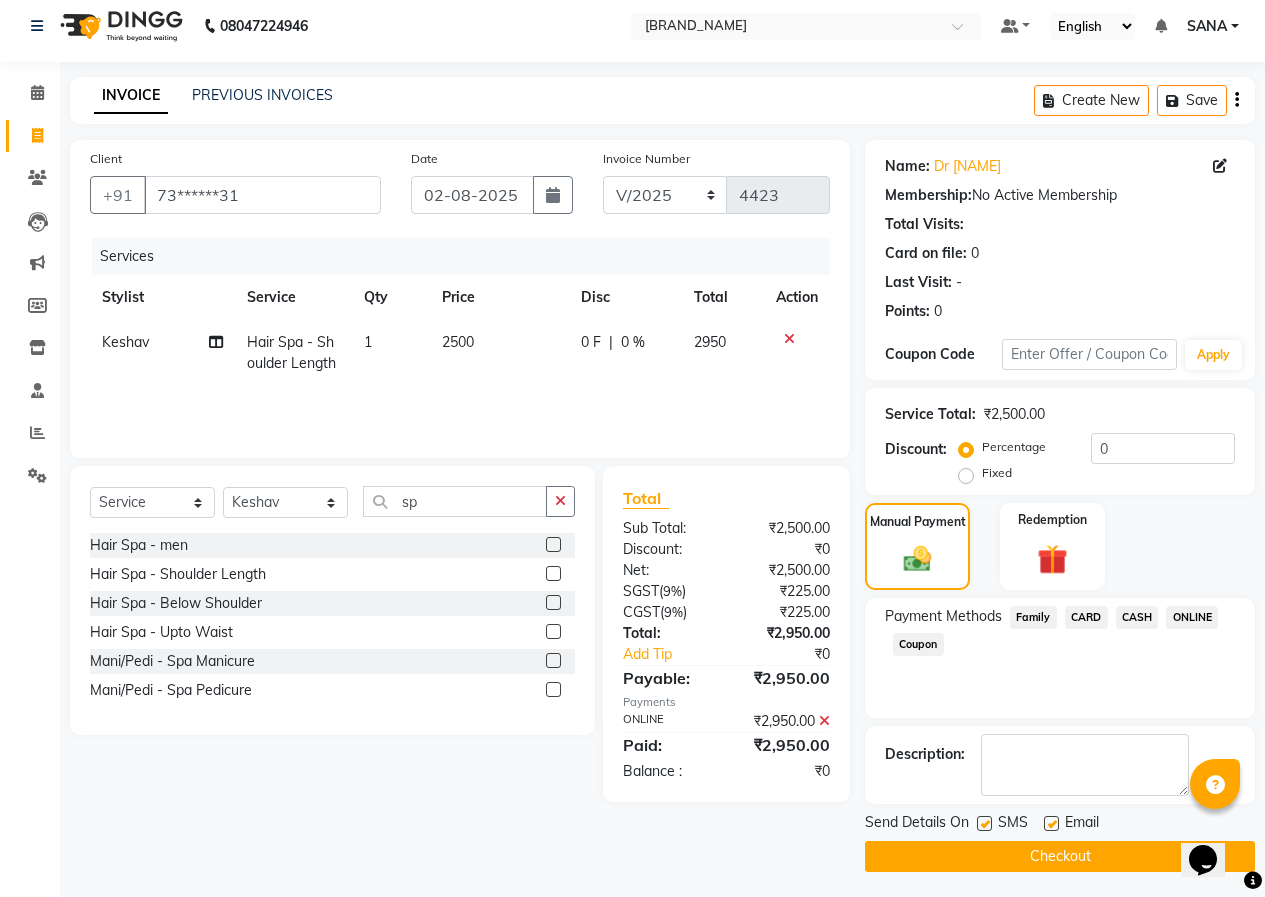 scroll, scrollTop: 15, scrollLeft: 0, axis: vertical 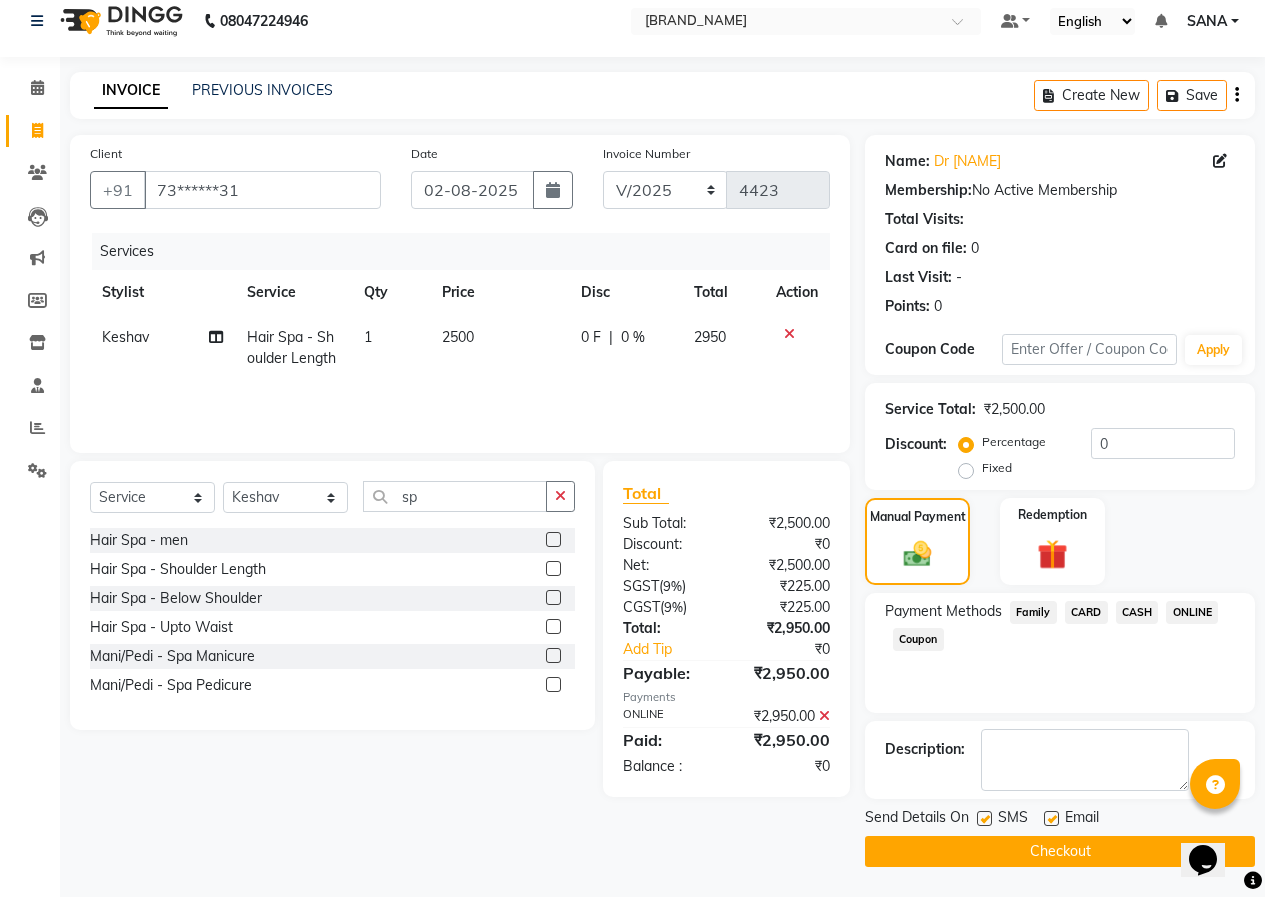 click on "Checkout" 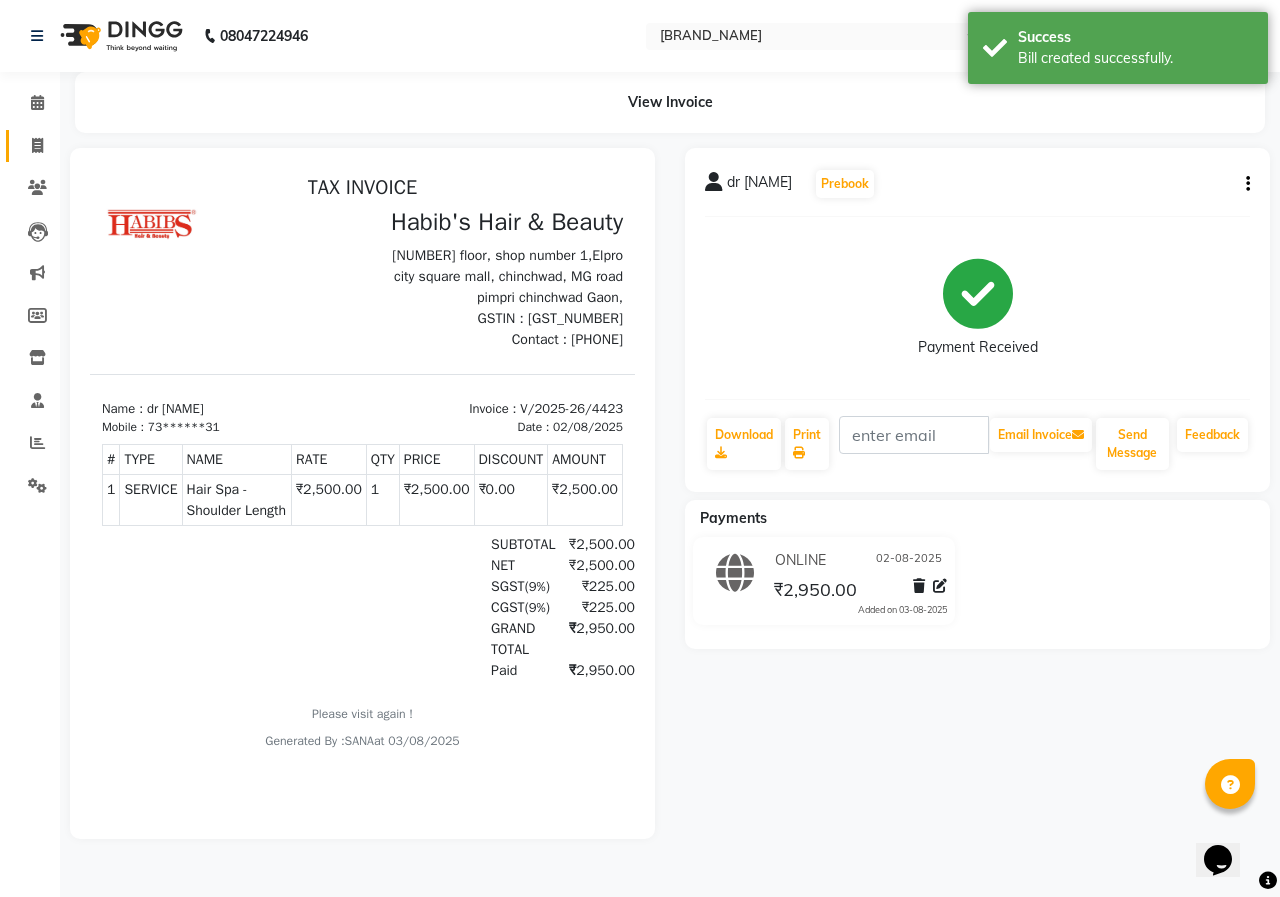 scroll, scrollTop: 0, scrollLeft: 0, axis: both 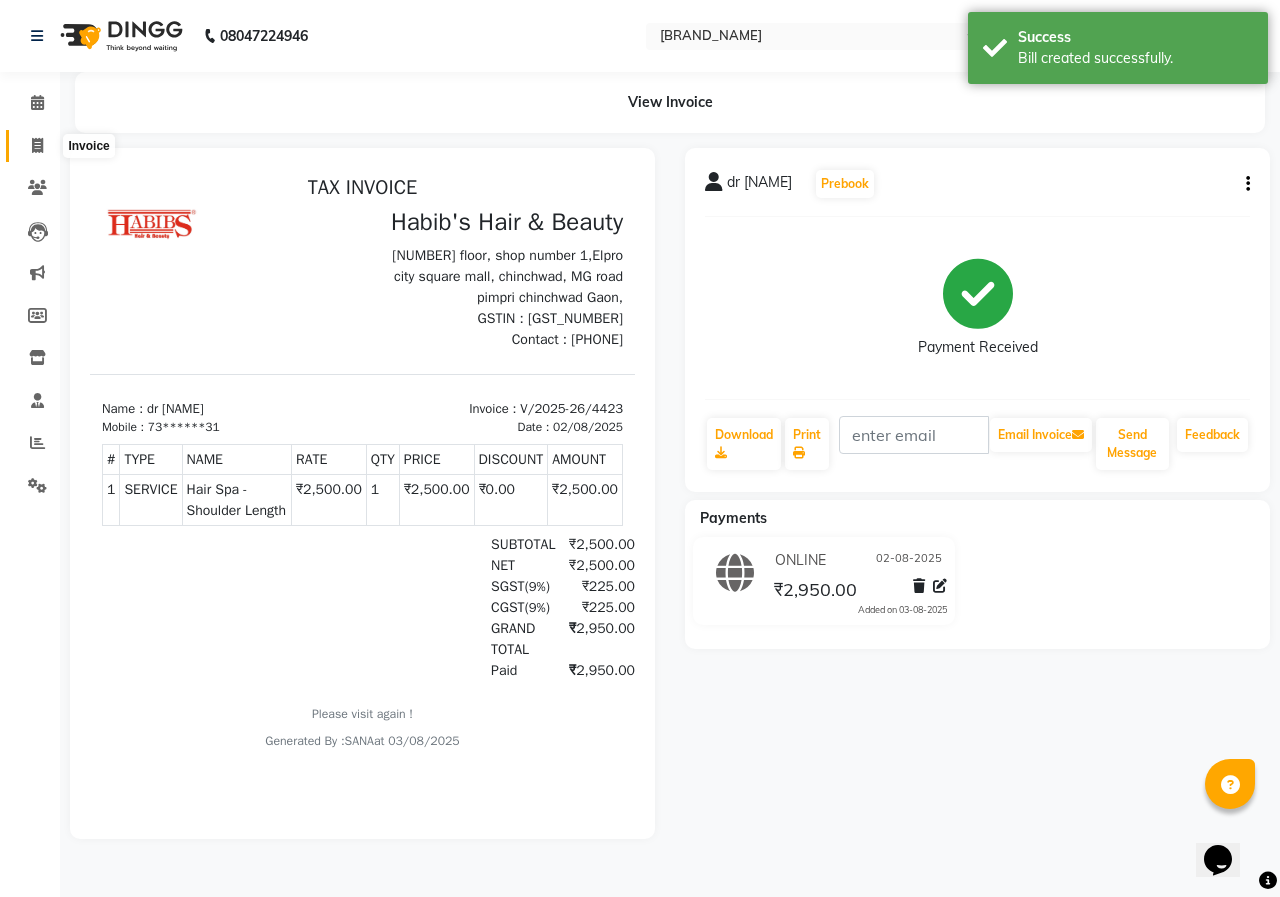 click 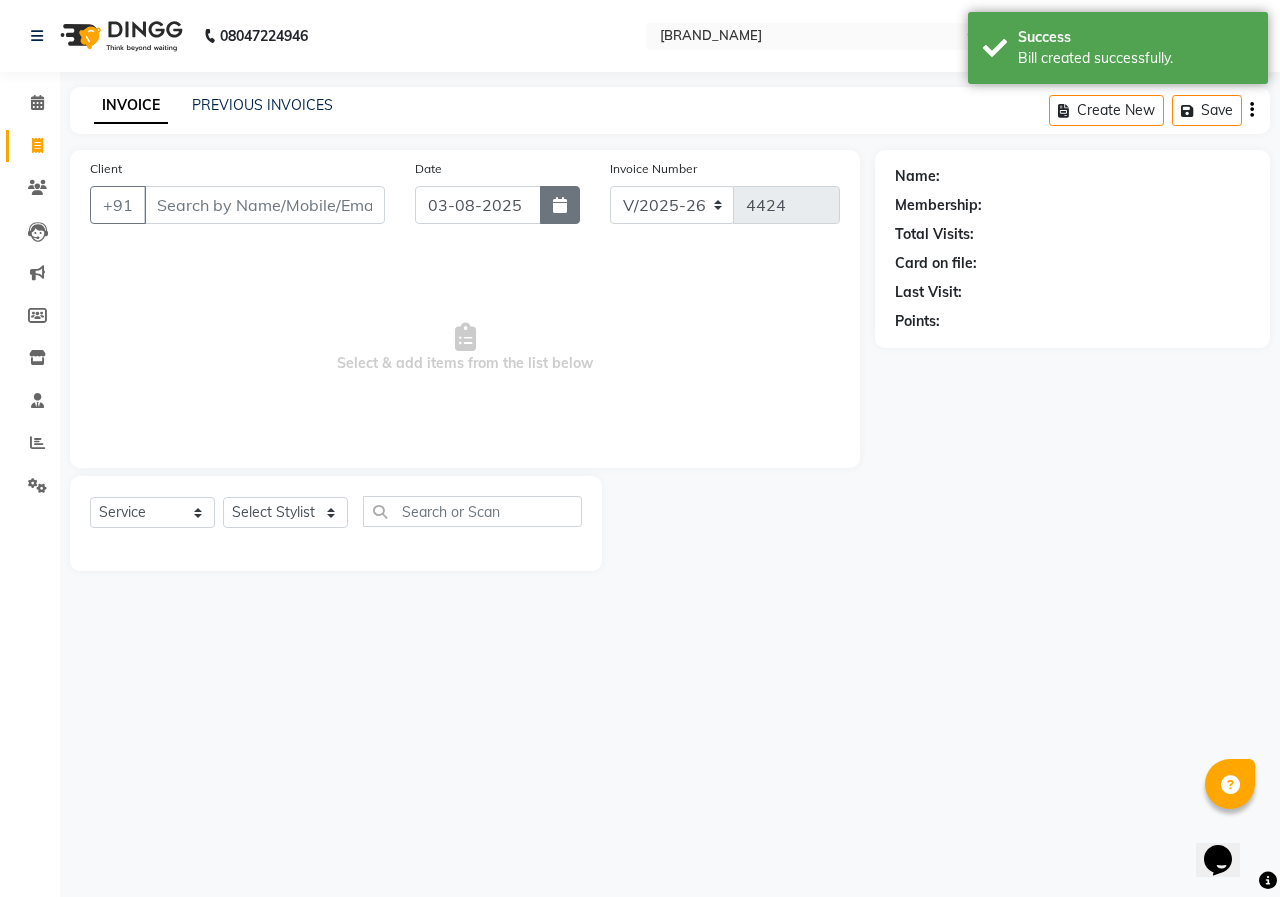click 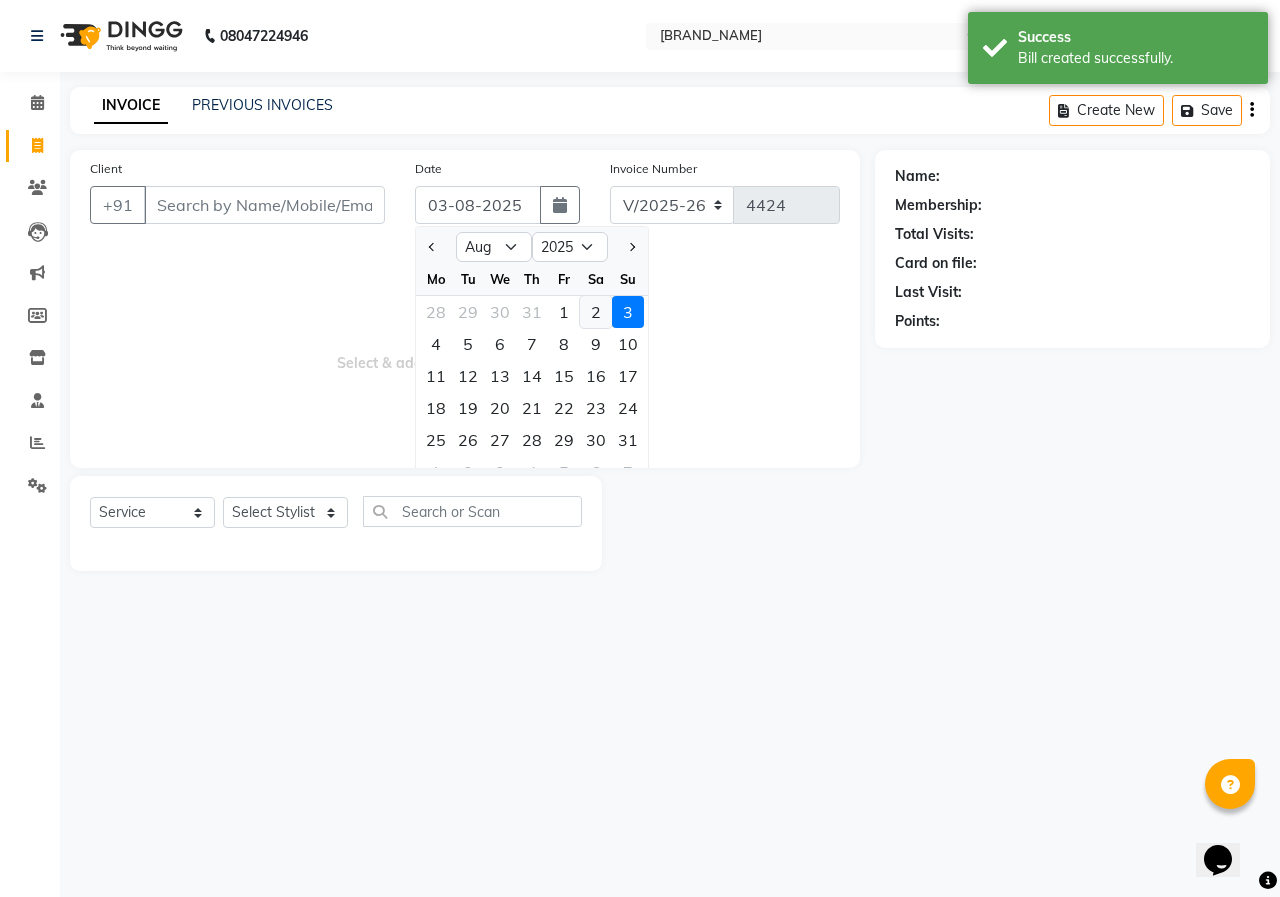 click on "2" 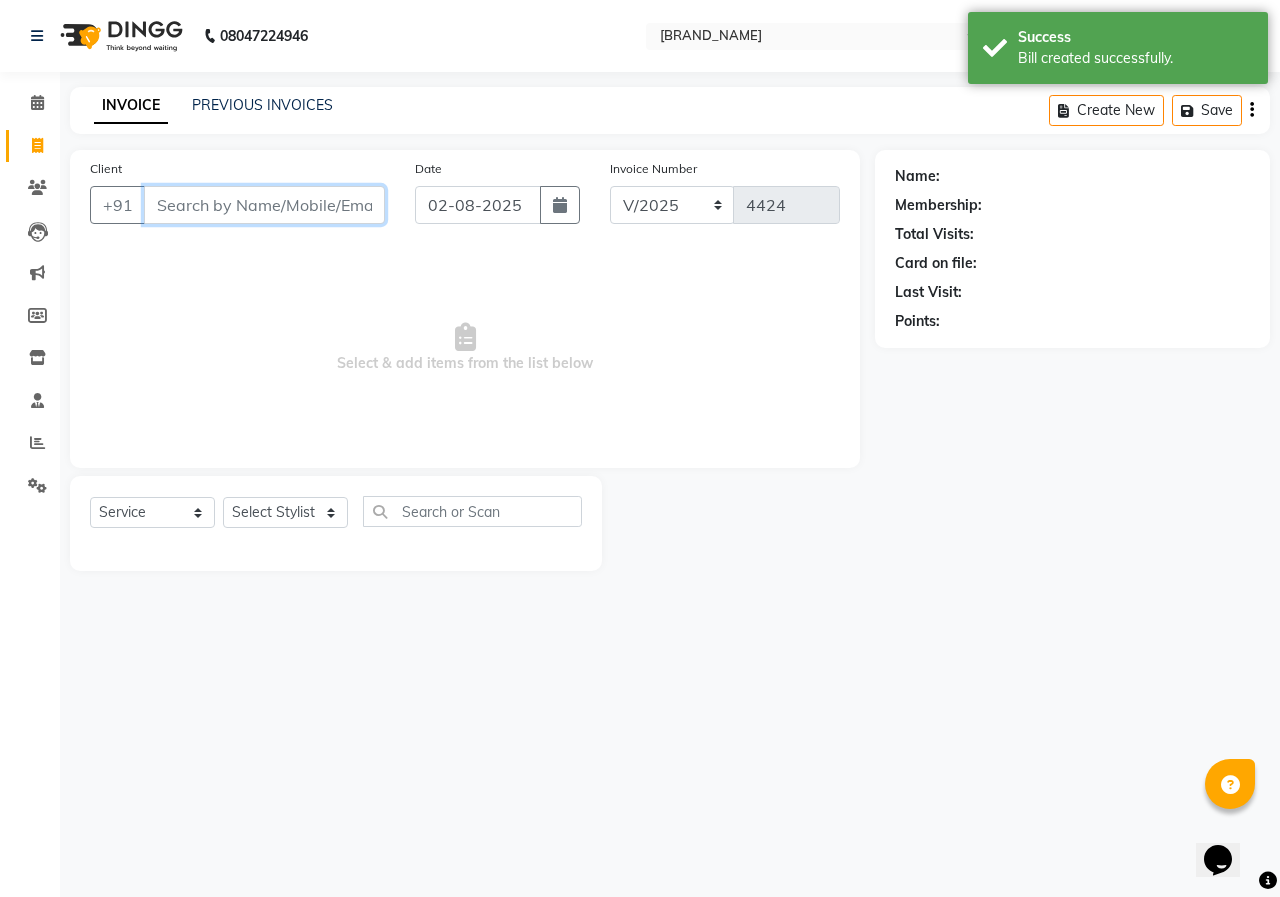 click on "Client" at bounding box center [264, 205] 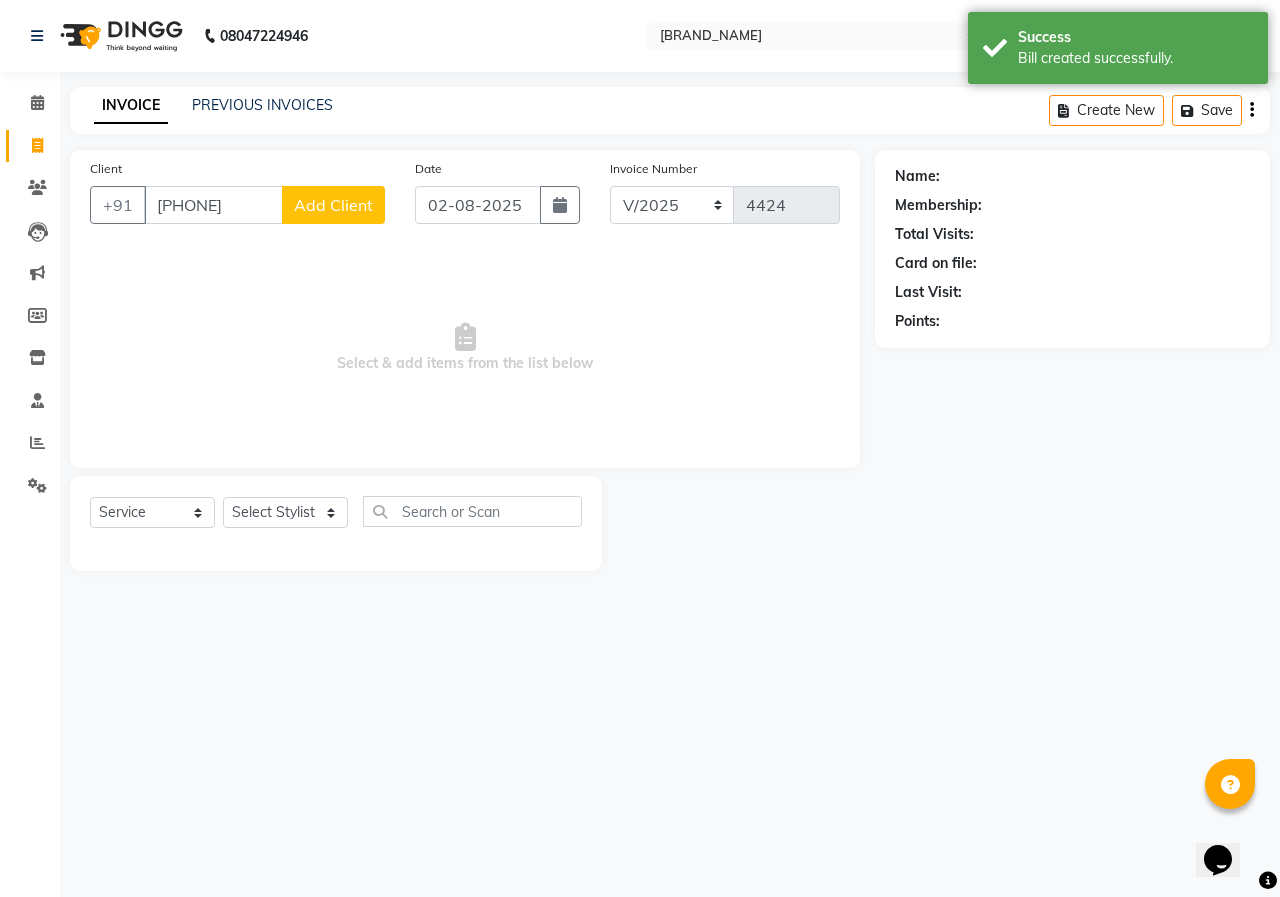 click on "Add Client" 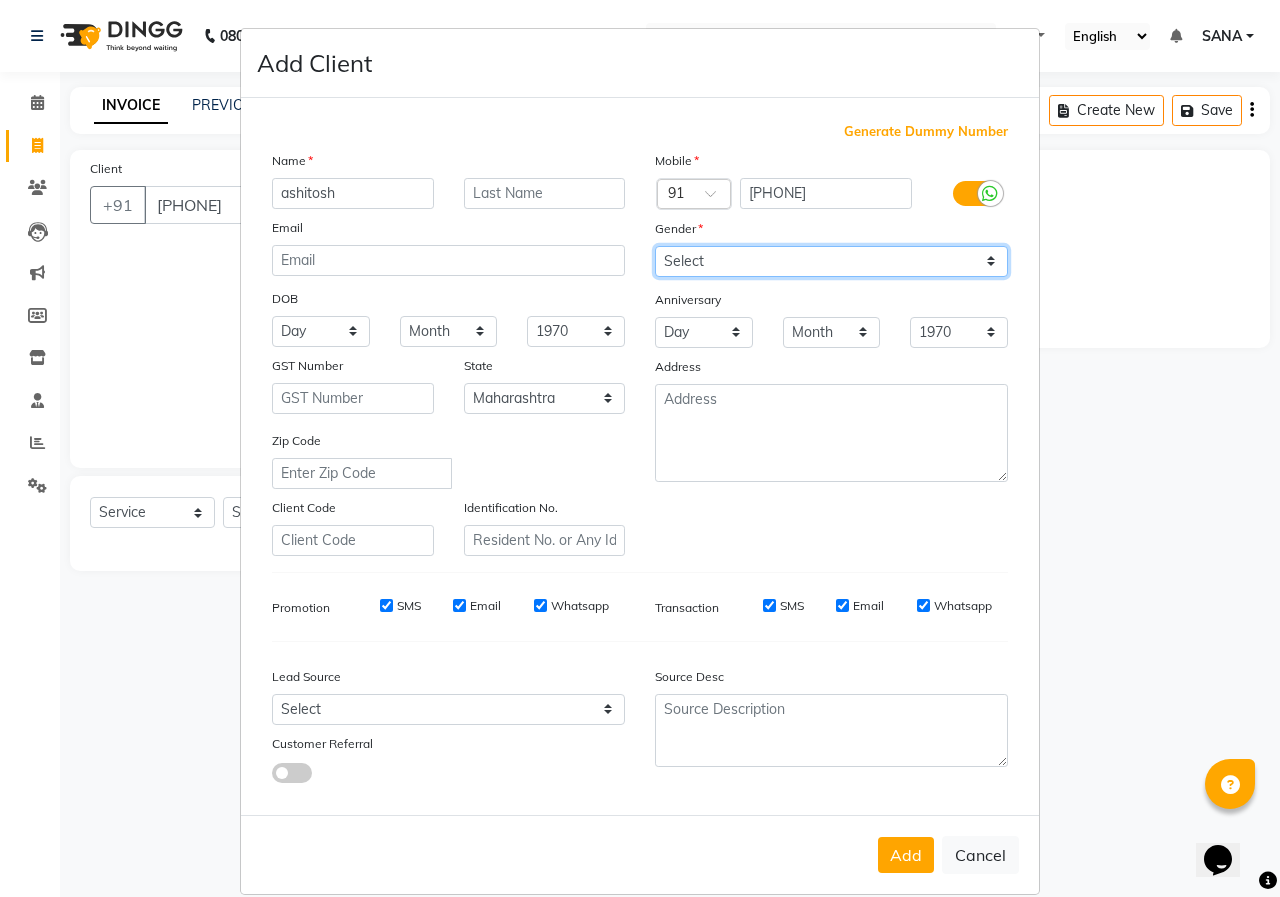 click on "Select Male Female Other Prefer Not To Say" at bounding box center (831, 261) 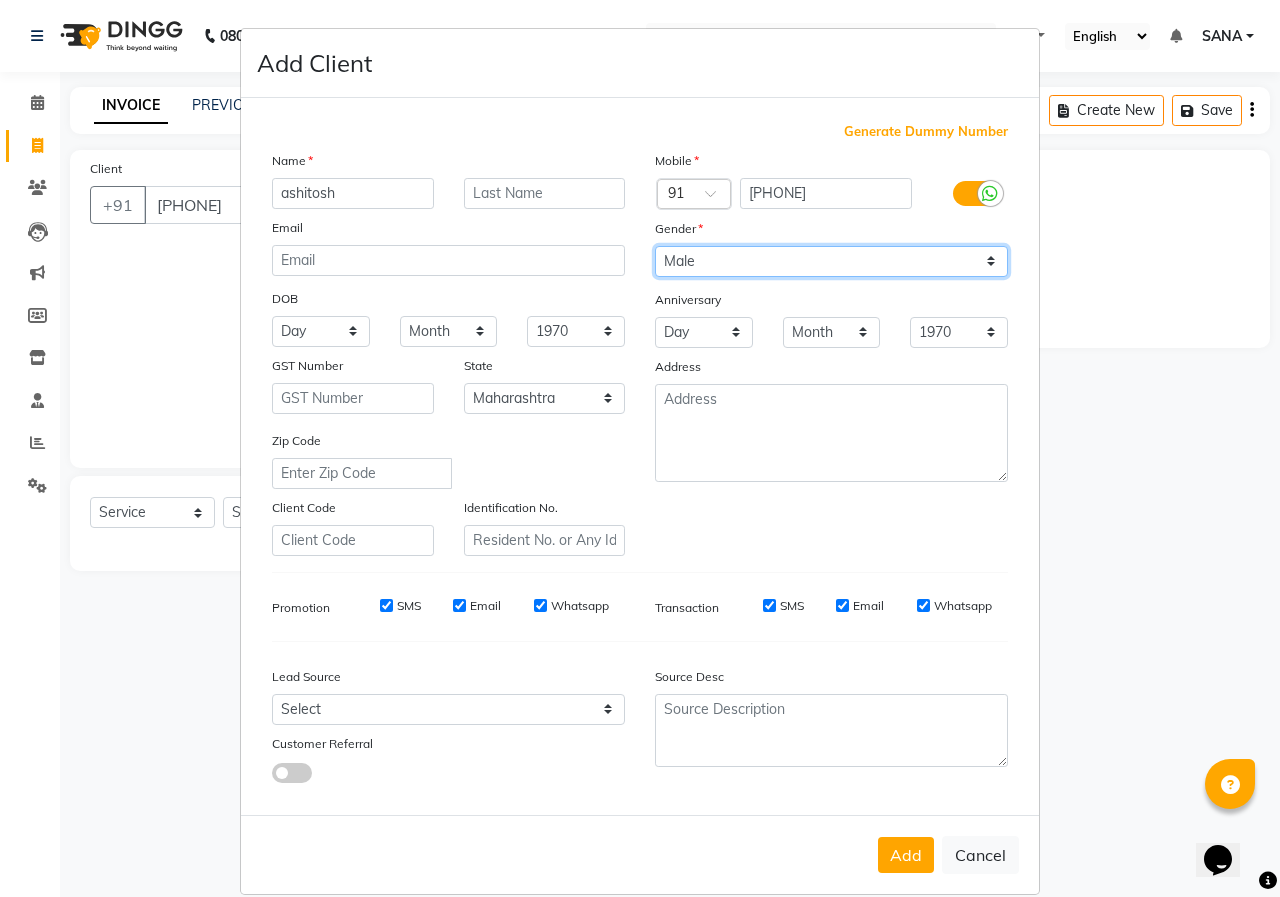 click on "Select Male Female Other Prefer Not To Say" at bounding box center [831, 261] 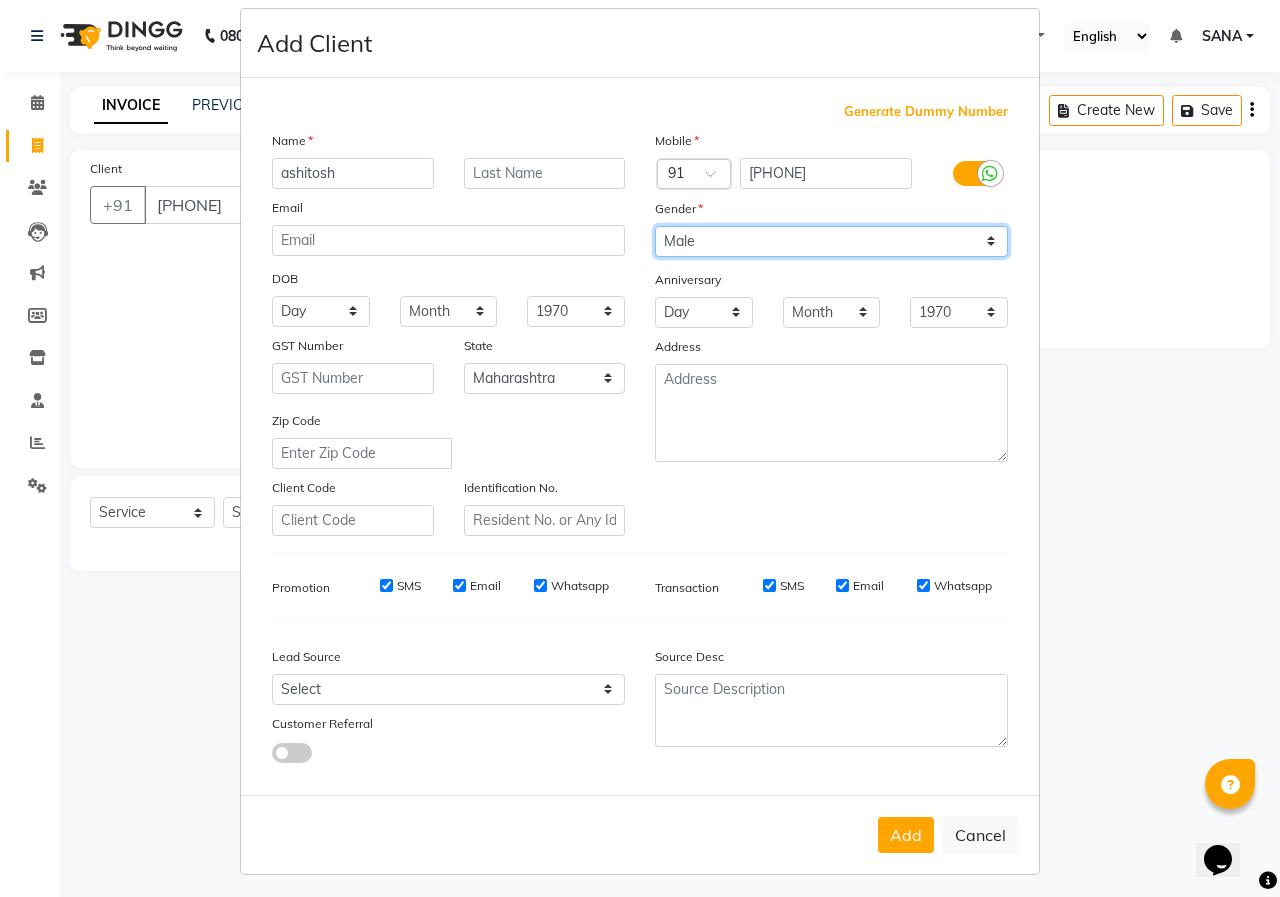scroll, scrollTop: 26, scrollLeft: 0, axis: vertical 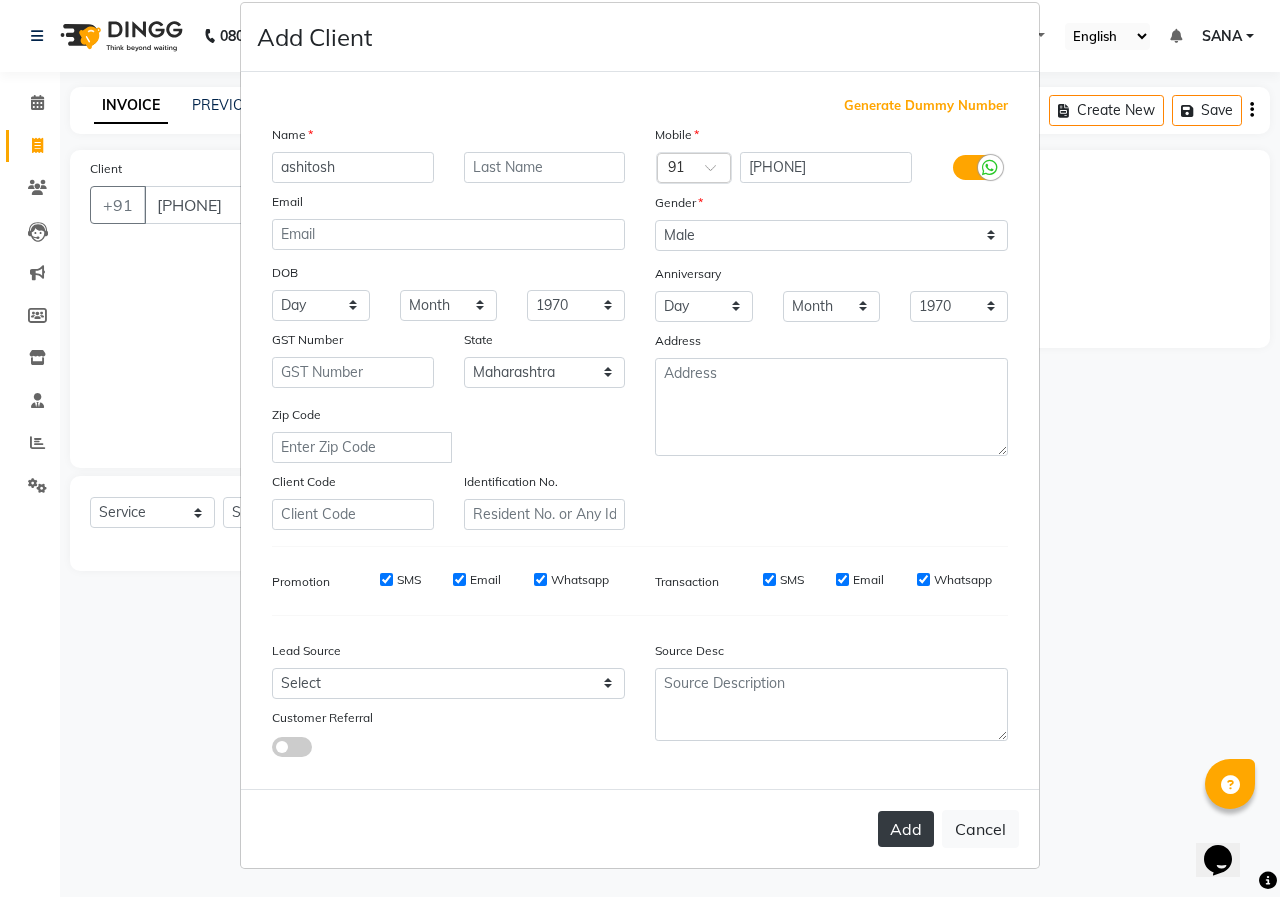 click on "Add" at bounding box center (906, 829) 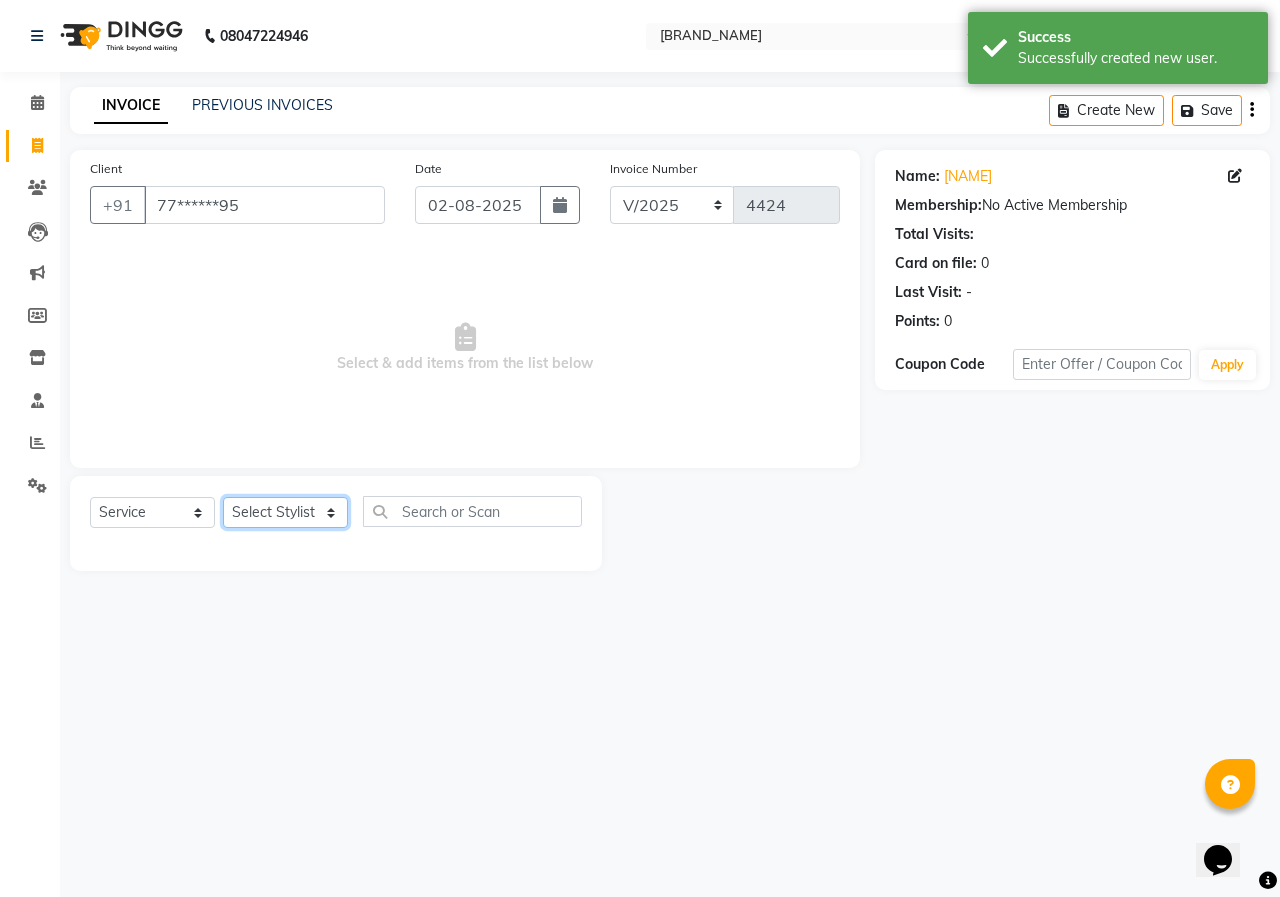 click on "Select Stylist ANUSHKA GAURI GUDDU Keshav Maushi Mhaske  priya  Rahul Ravi  Roshan Sagar SANA Sangam Sanika shabnam SONALI  subhan" 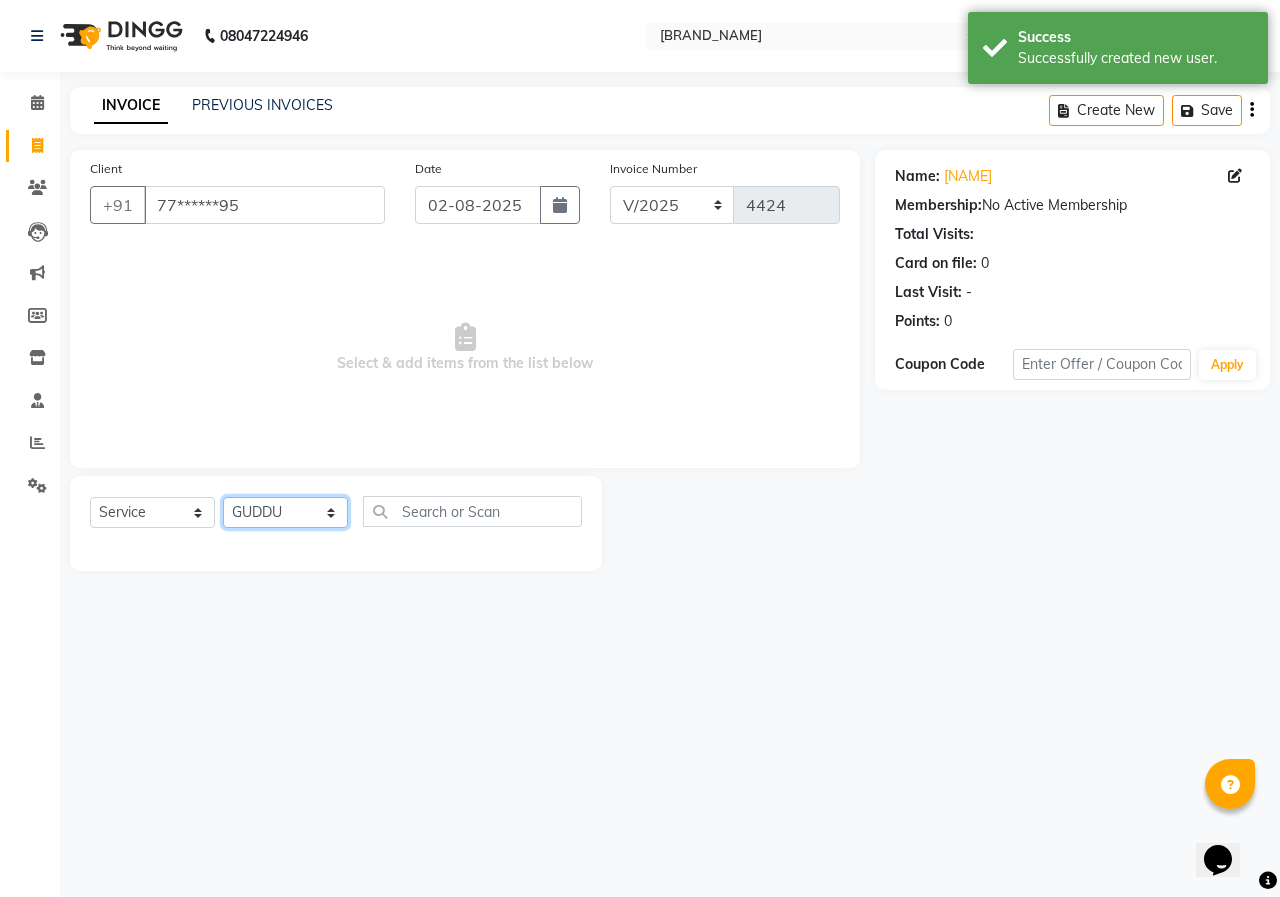 click on "Select Stylist ANUSHKA GAURI GUDDU Keshav Maushi Mhaske  priya  Rahul Ravi  Roshan Sagar SANA Sangam Sanika shabnam SONALI  subhan" 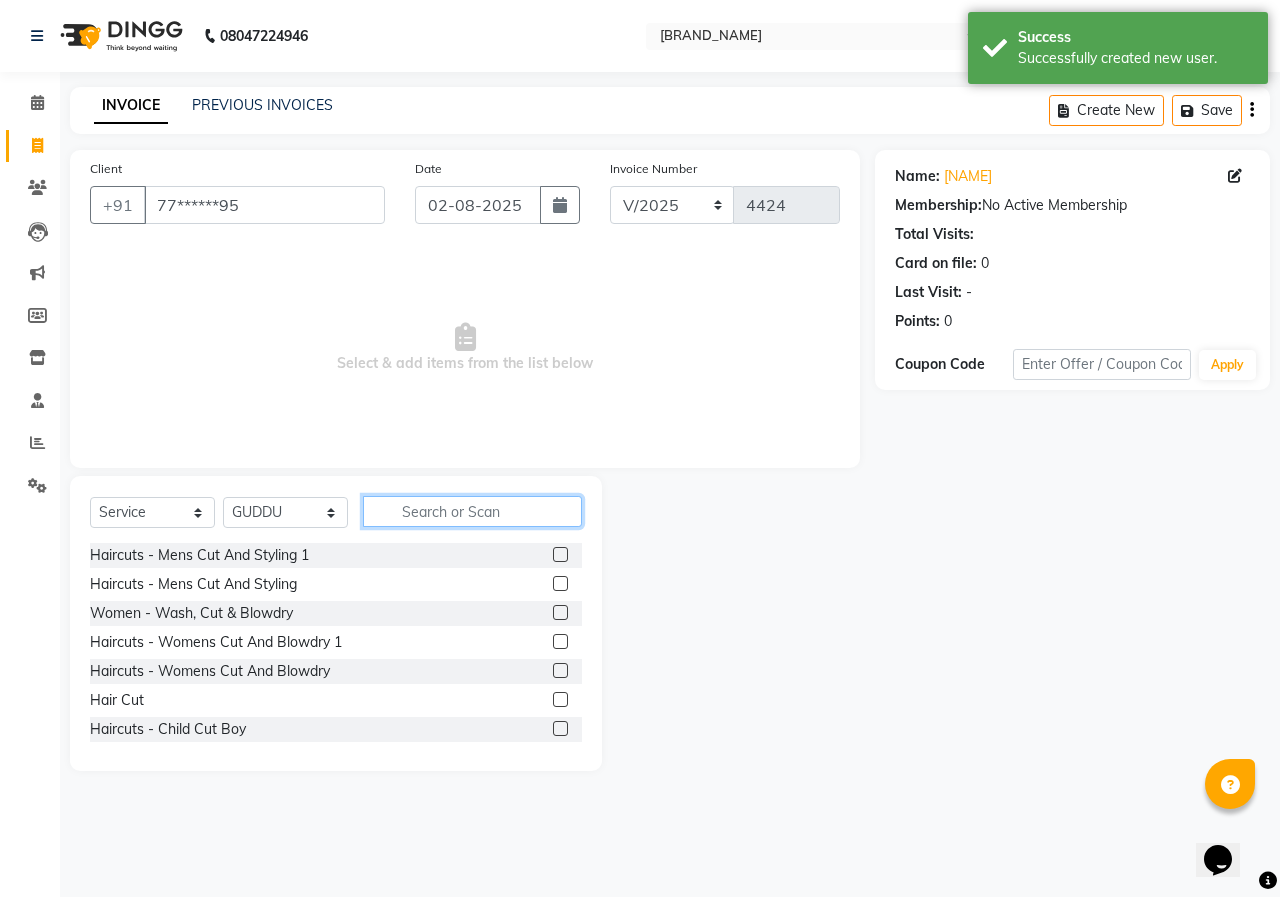 click 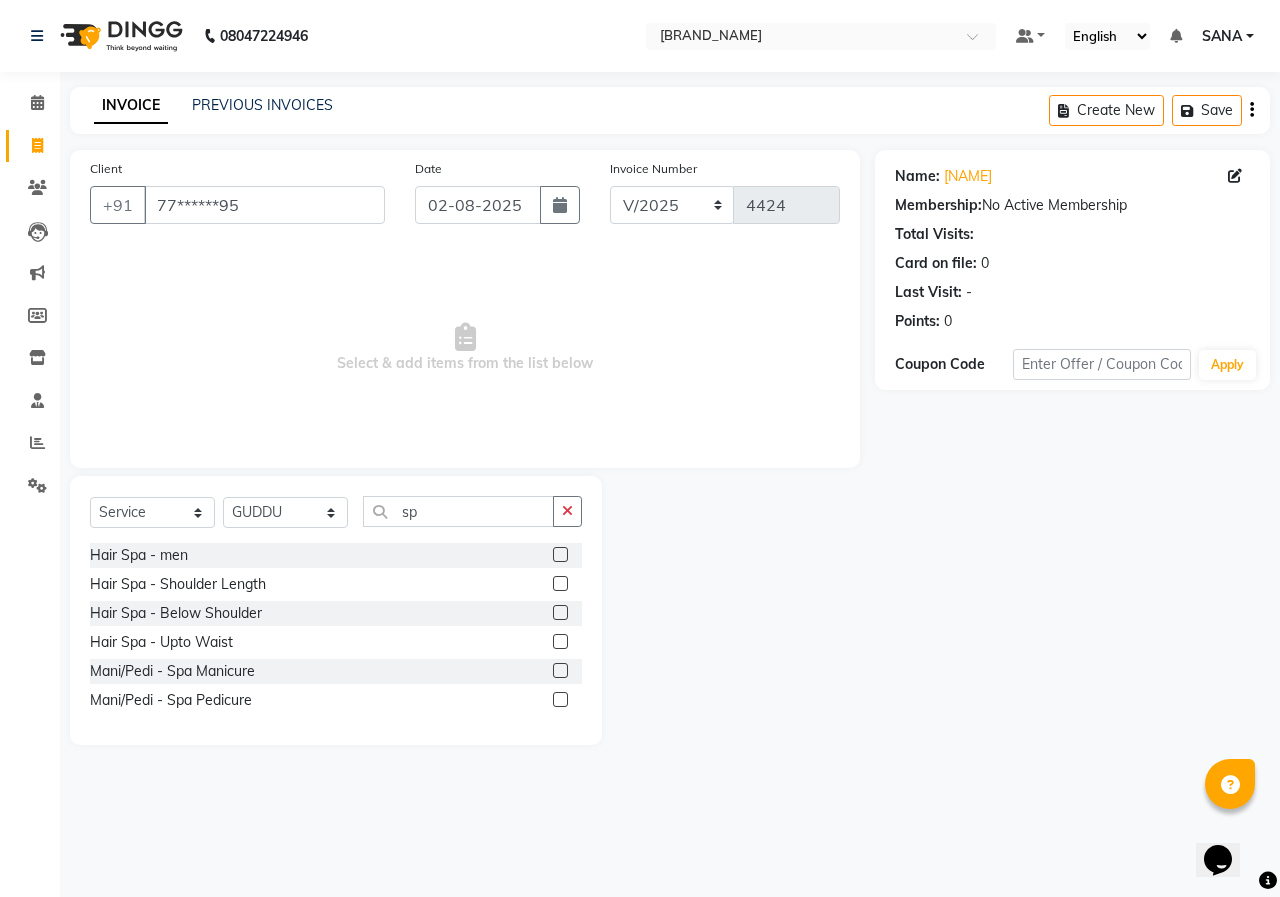 click 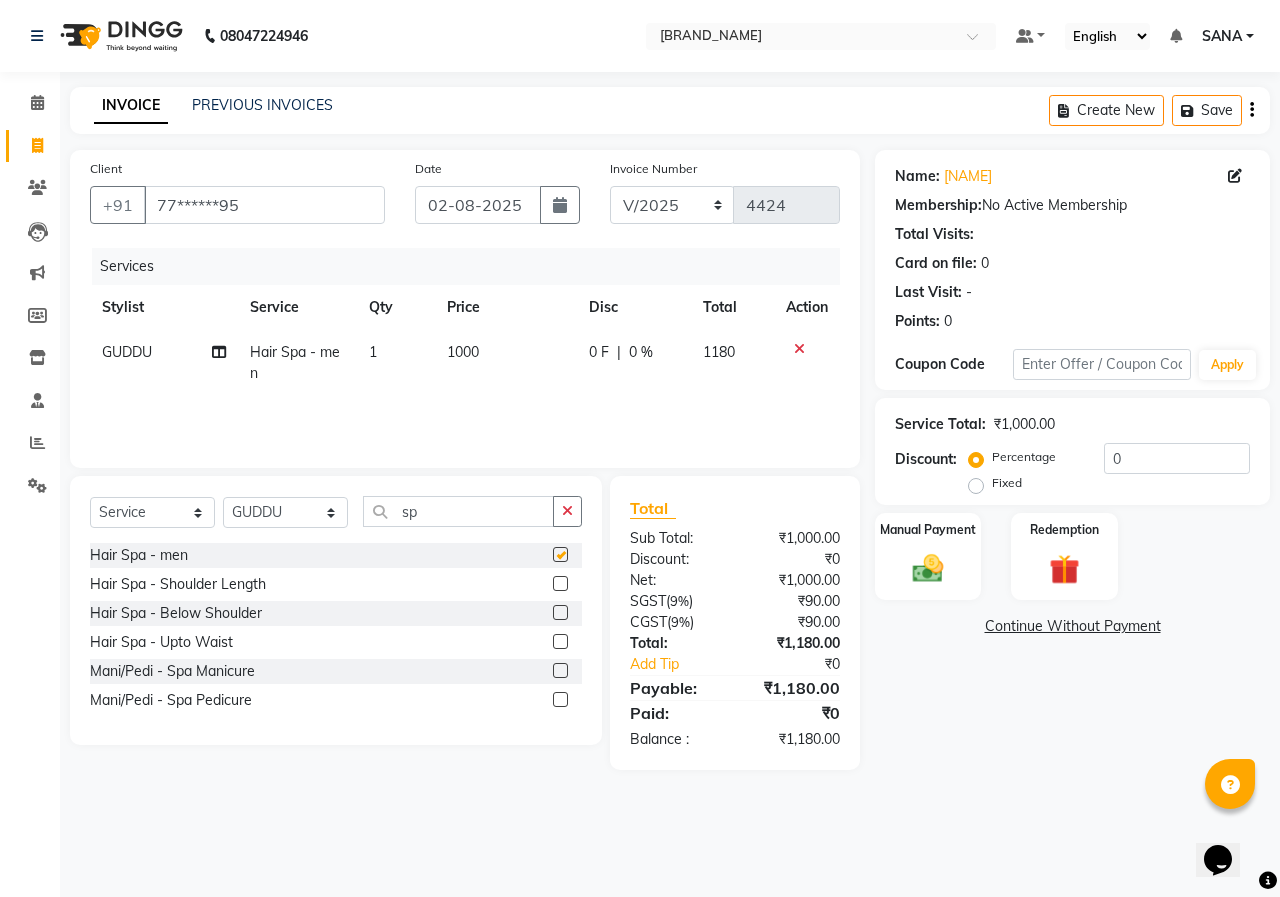 click on "1000" 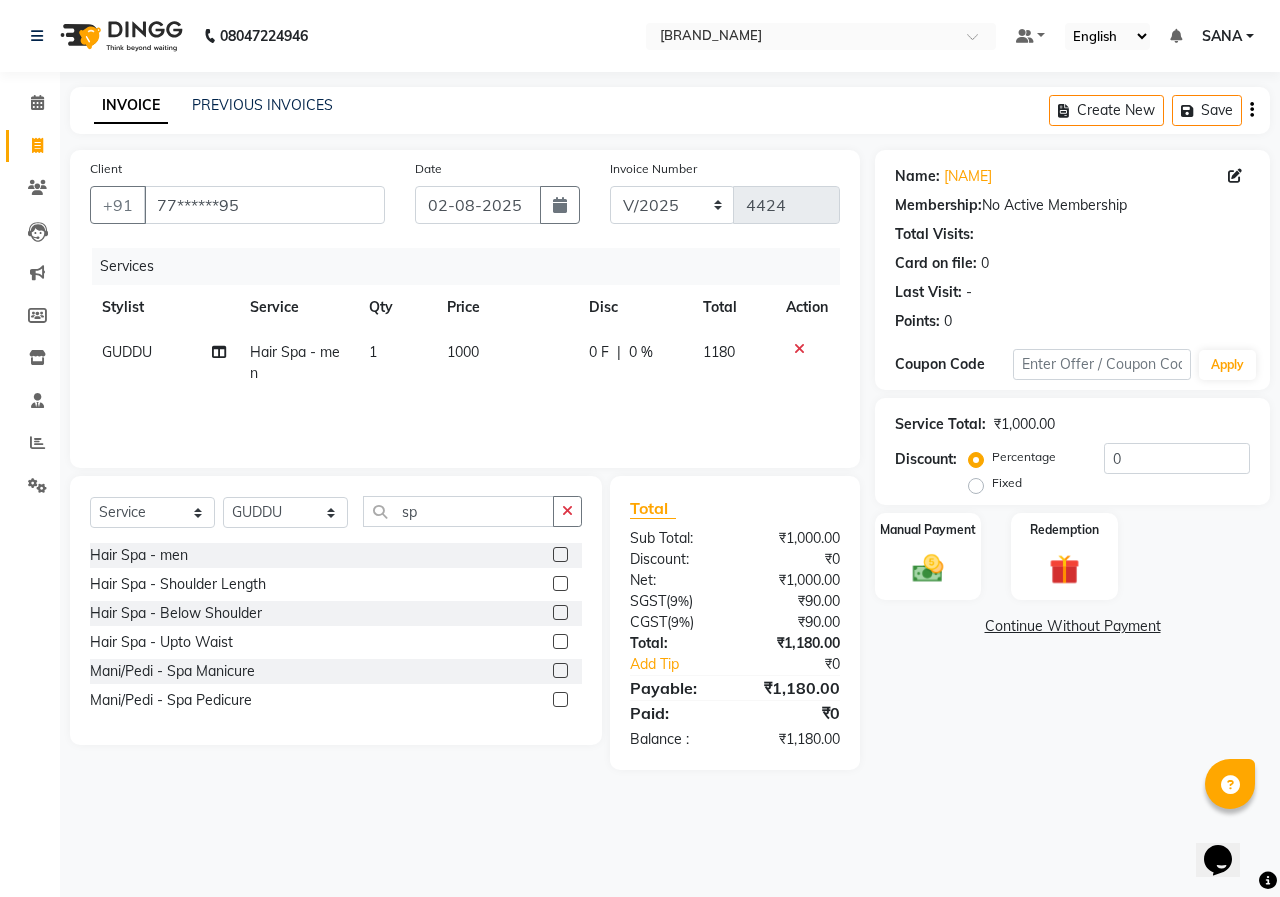 click on "1000" 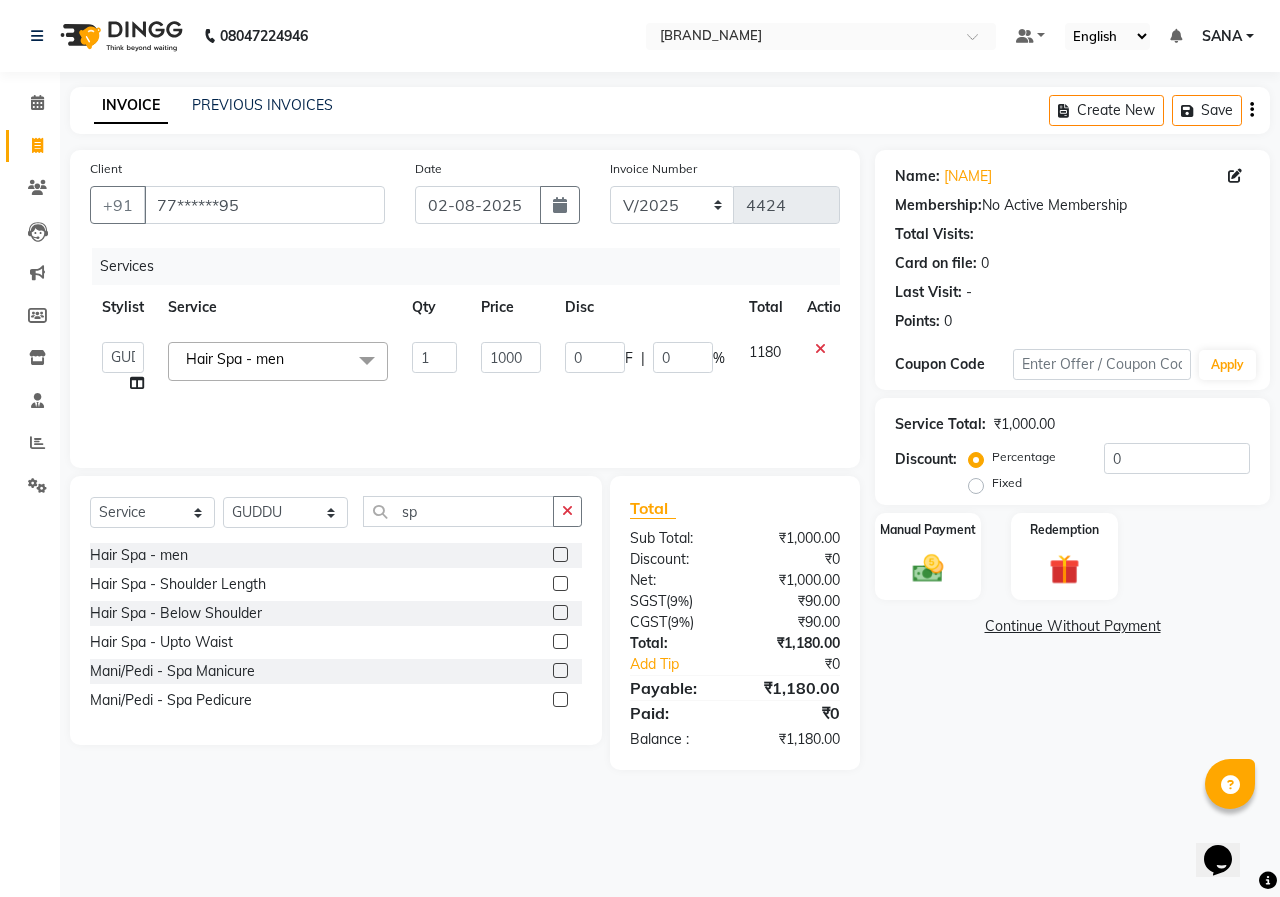 click on "1000" 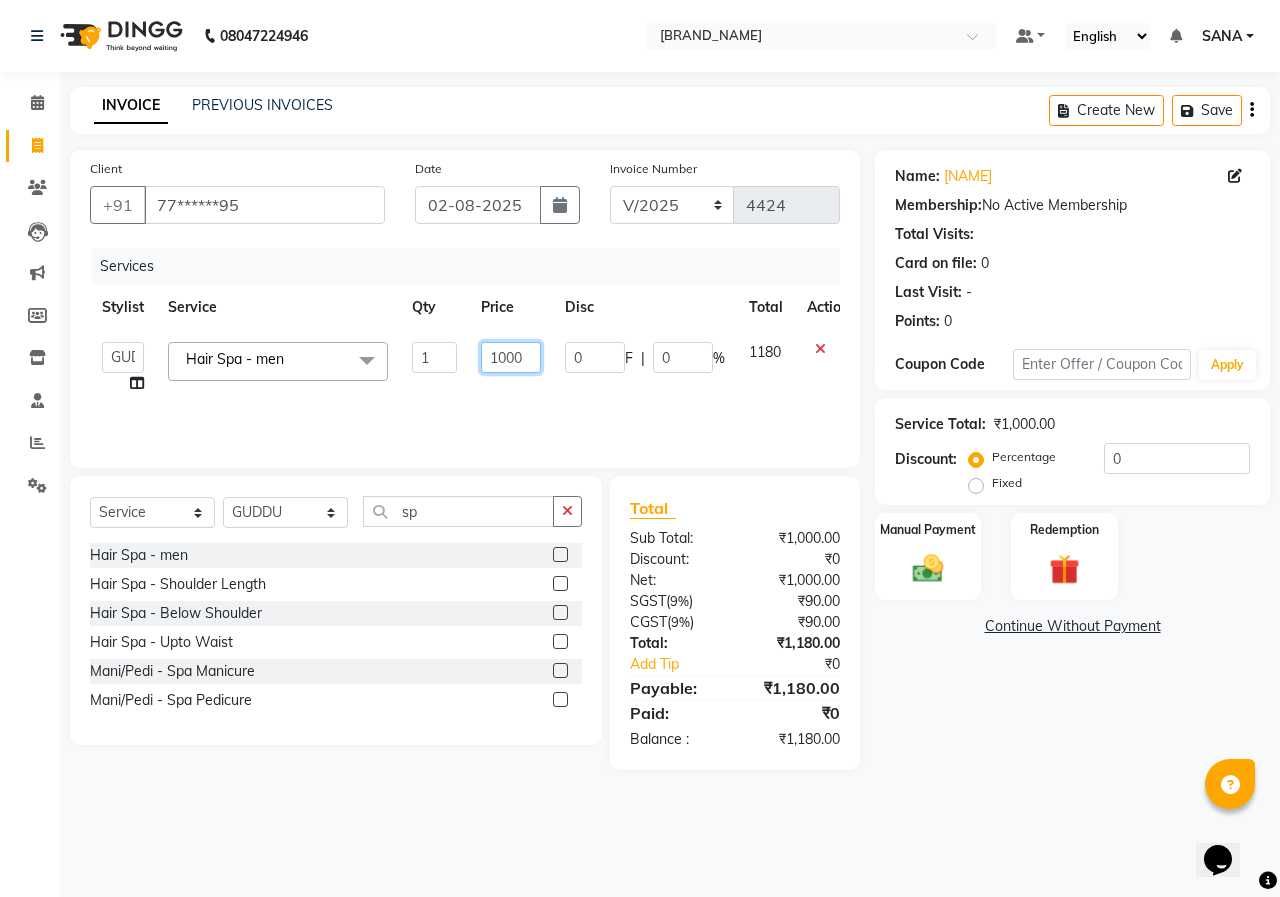 click on "1000" 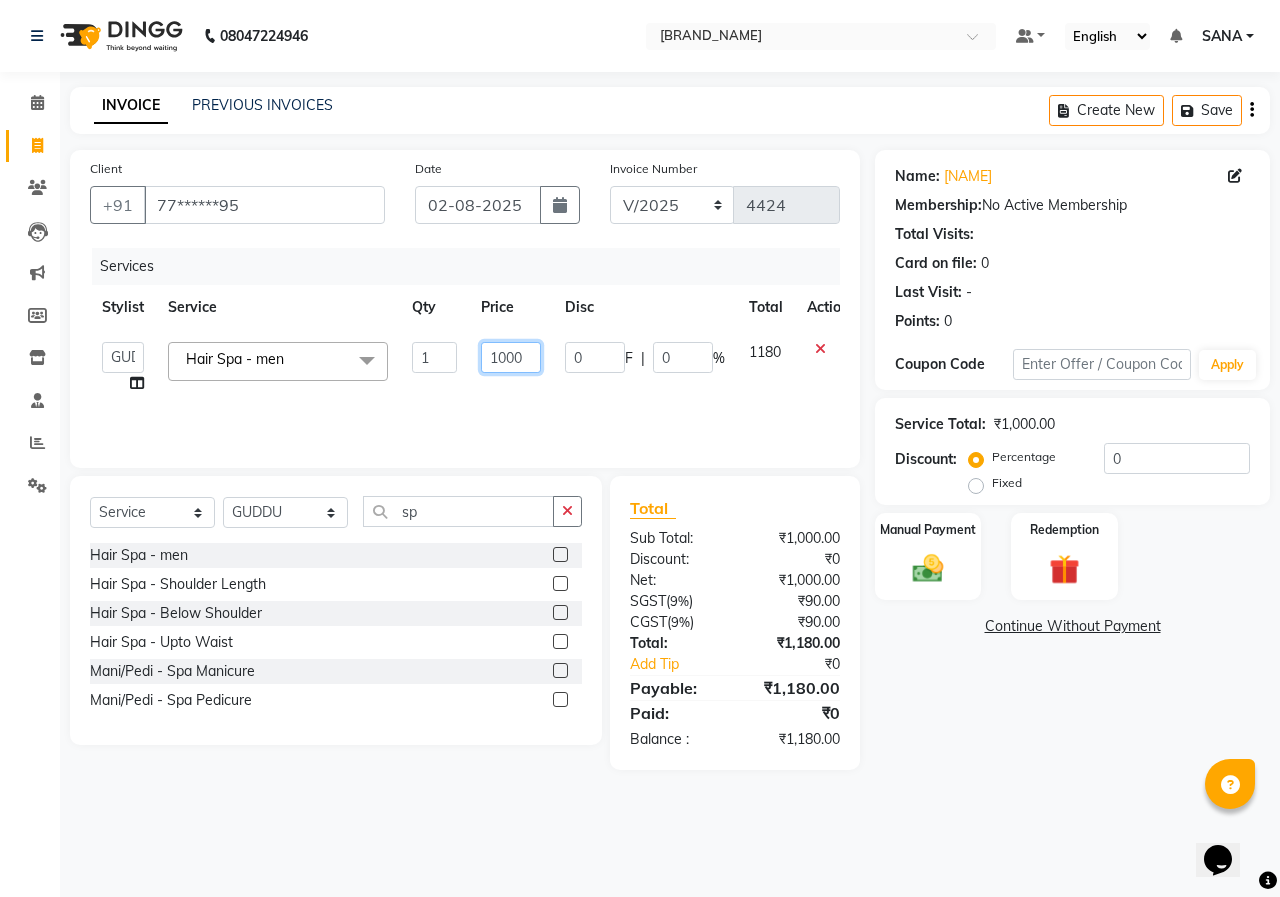 click on "1000" 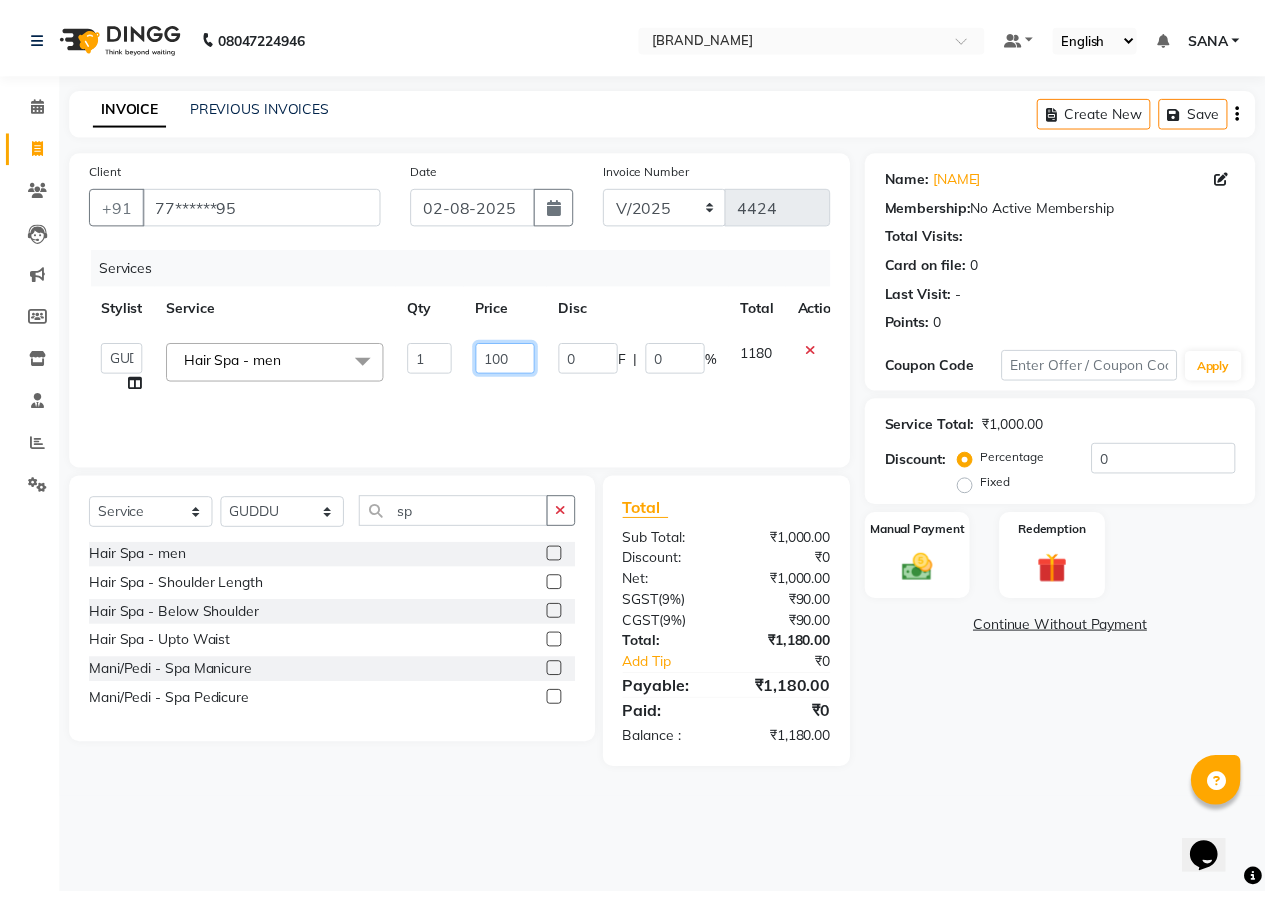 scroll, scrollTop: 0, scrollLeft: 0, axis: both 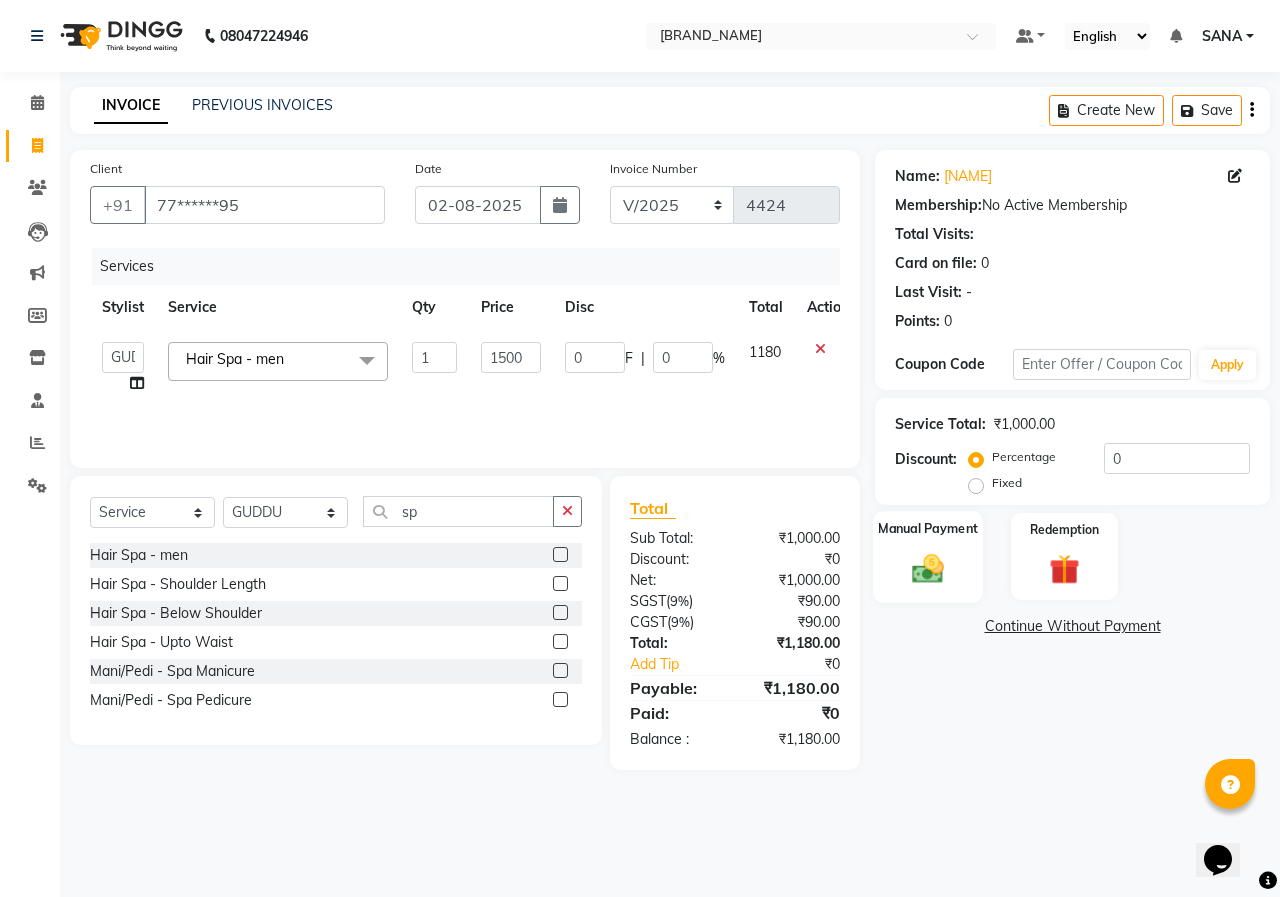 click 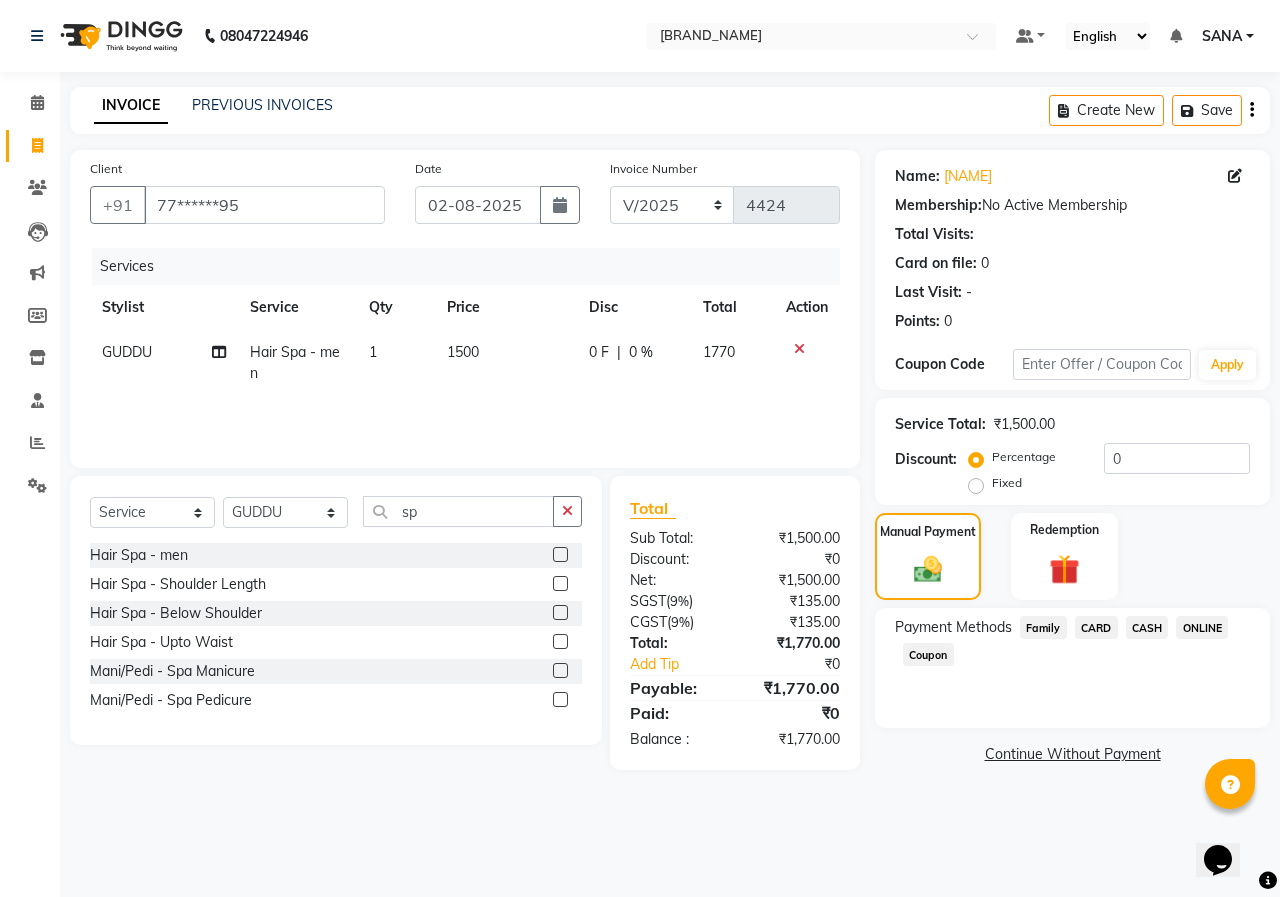click on "ONLINE" 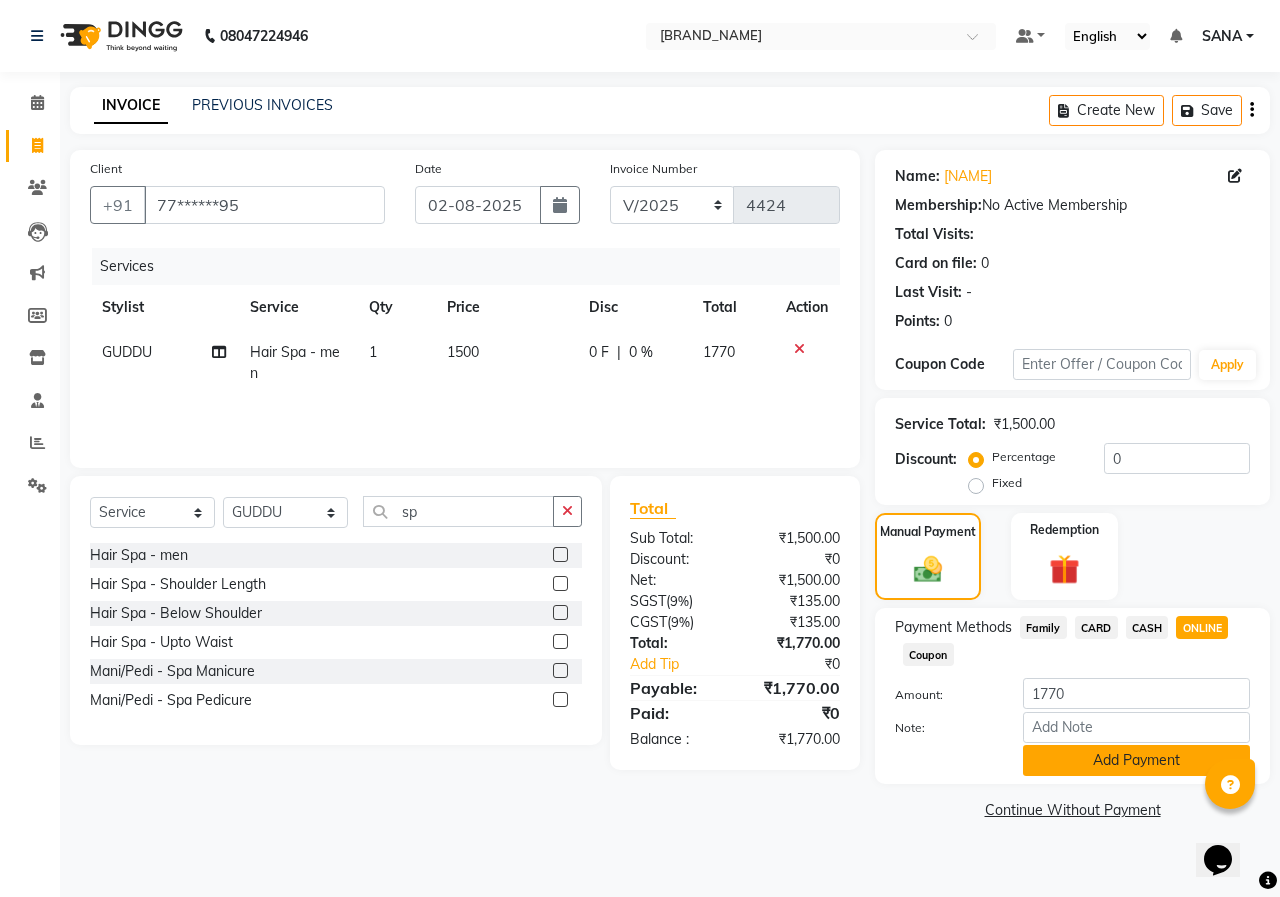click on "Add Payment" 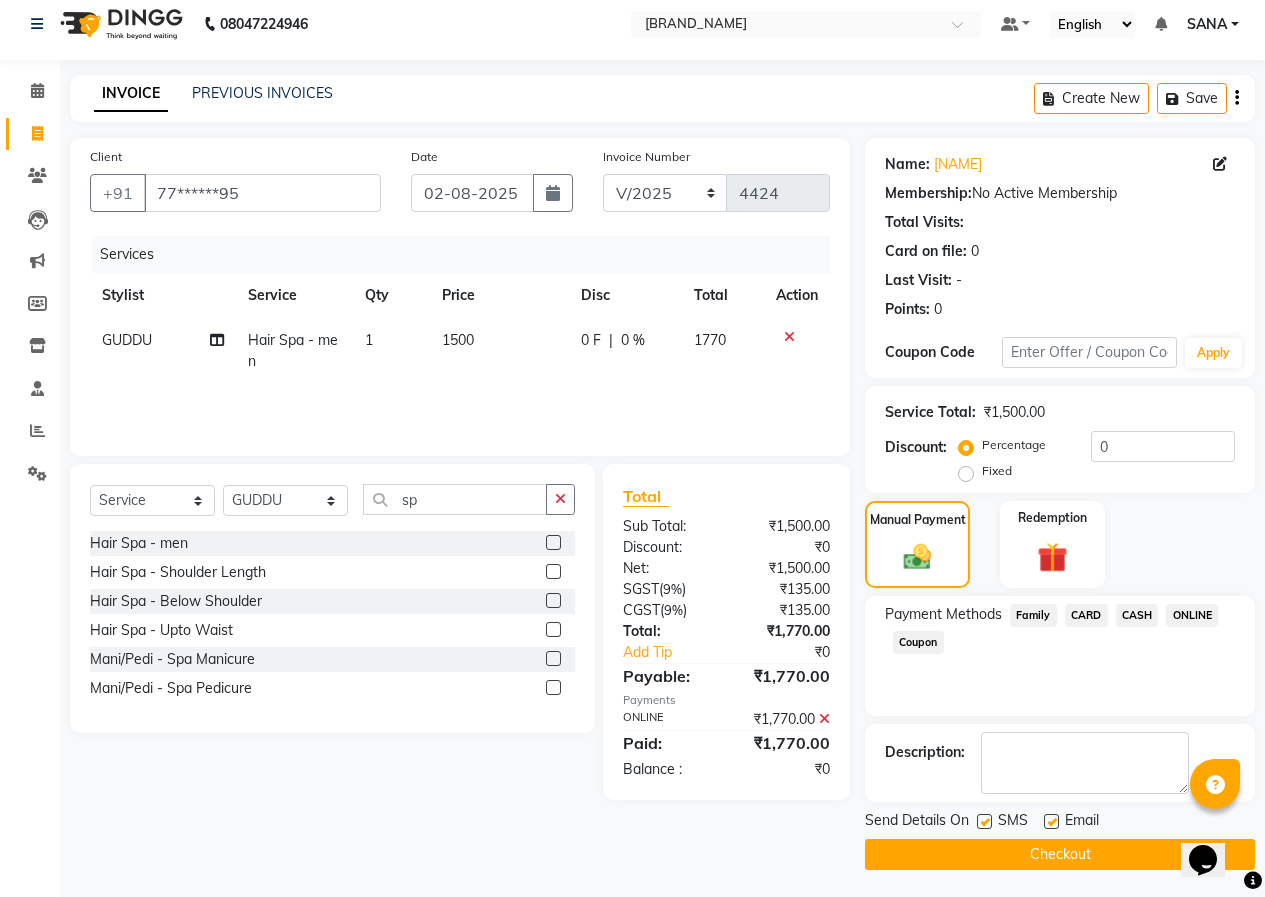 scroll, scrollTop: 15, scrollLeft: 0, axis: vertical 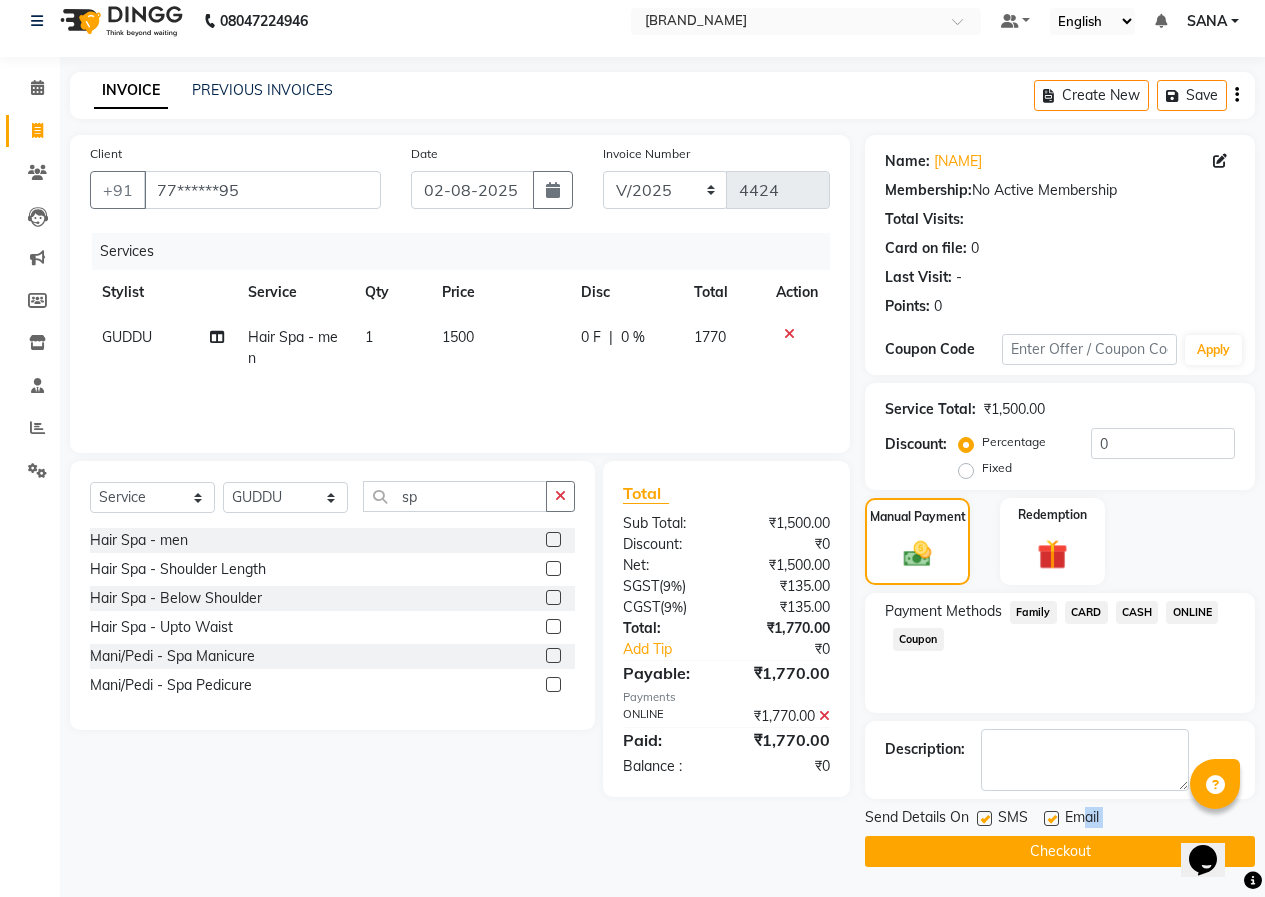 drag, startPoint x: 1080, startPoint y: 830, endPoint x: 1067, endPoint y: 857, distance: 29.966648 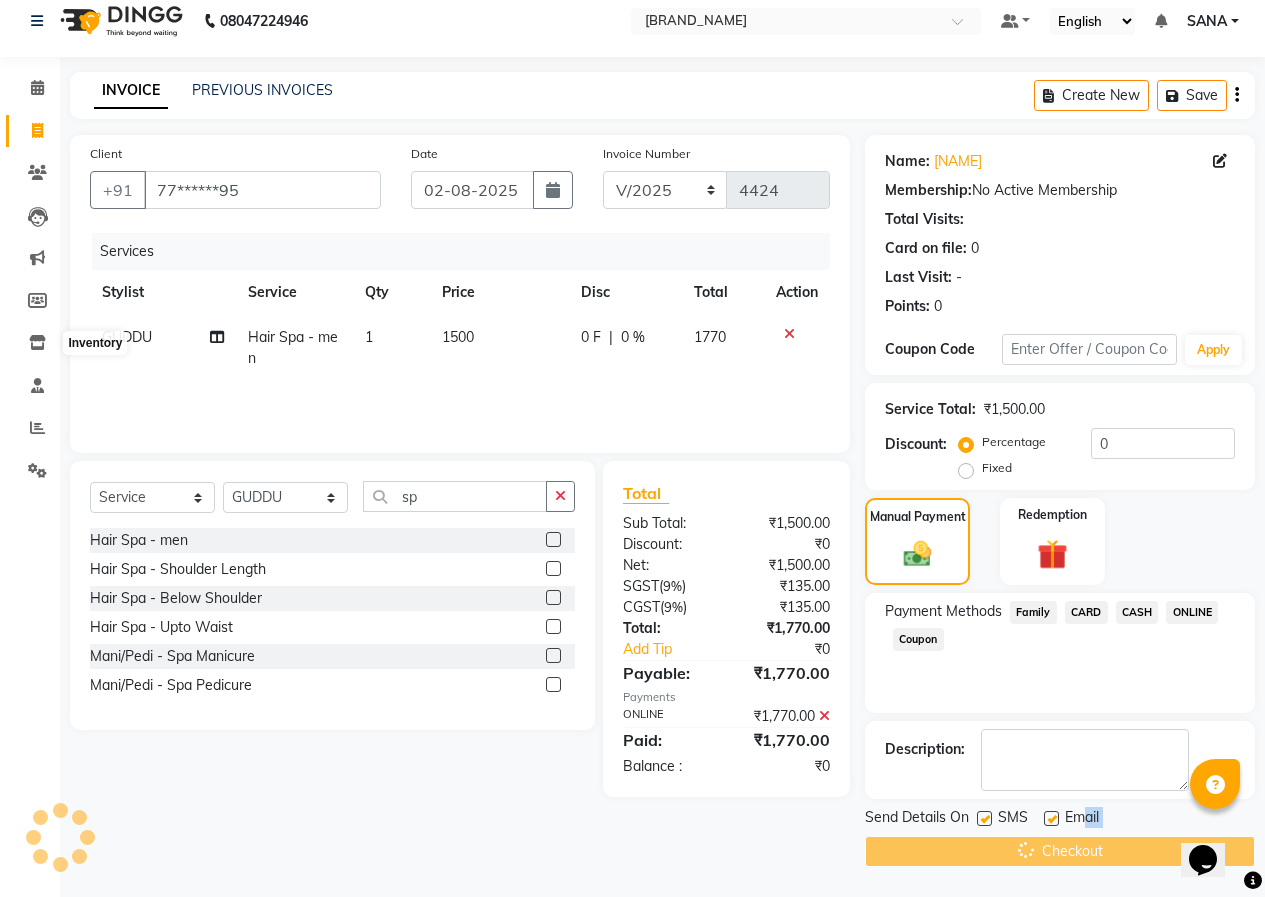 scroll, scrollTop: 0, scrollLeft: 0, axis: both 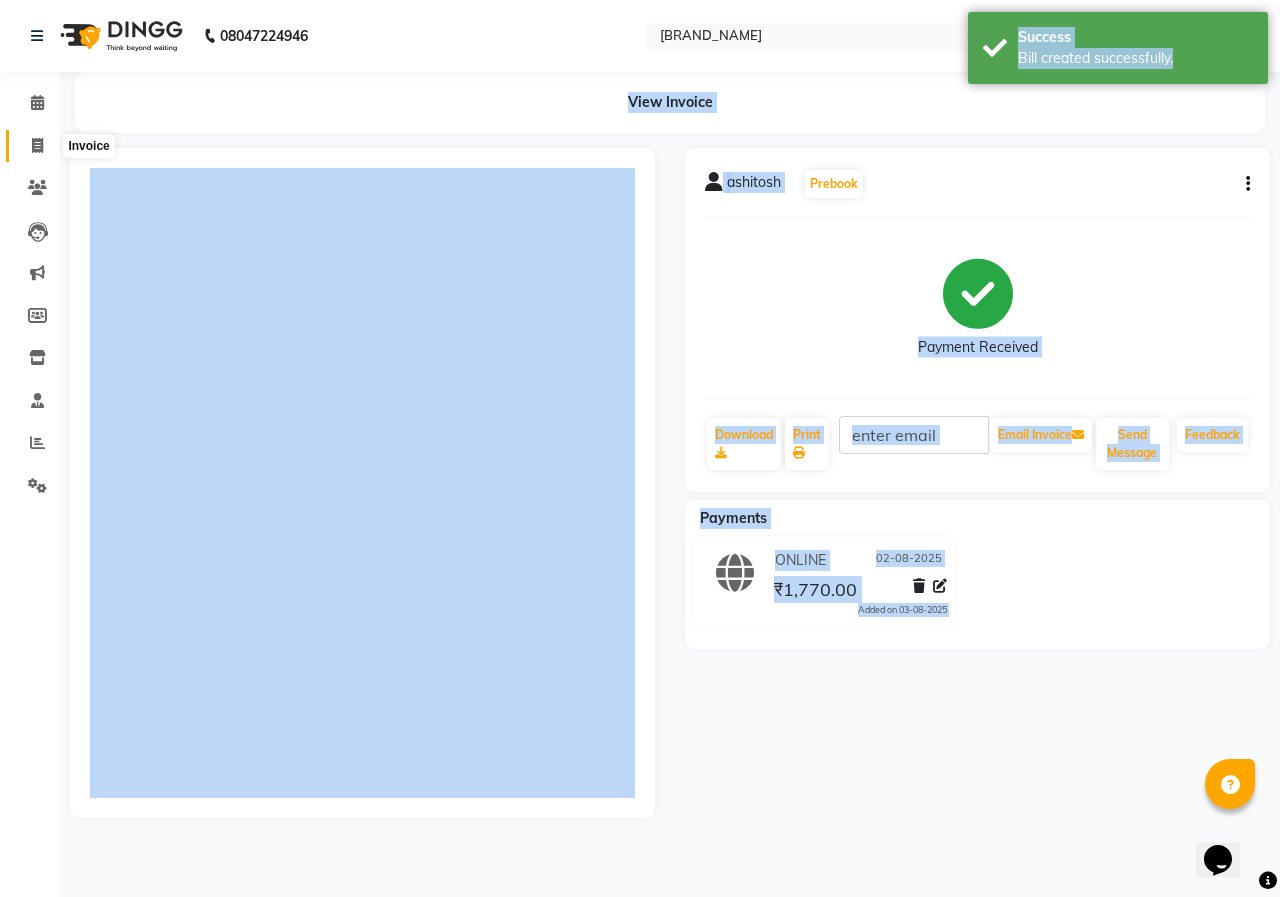click 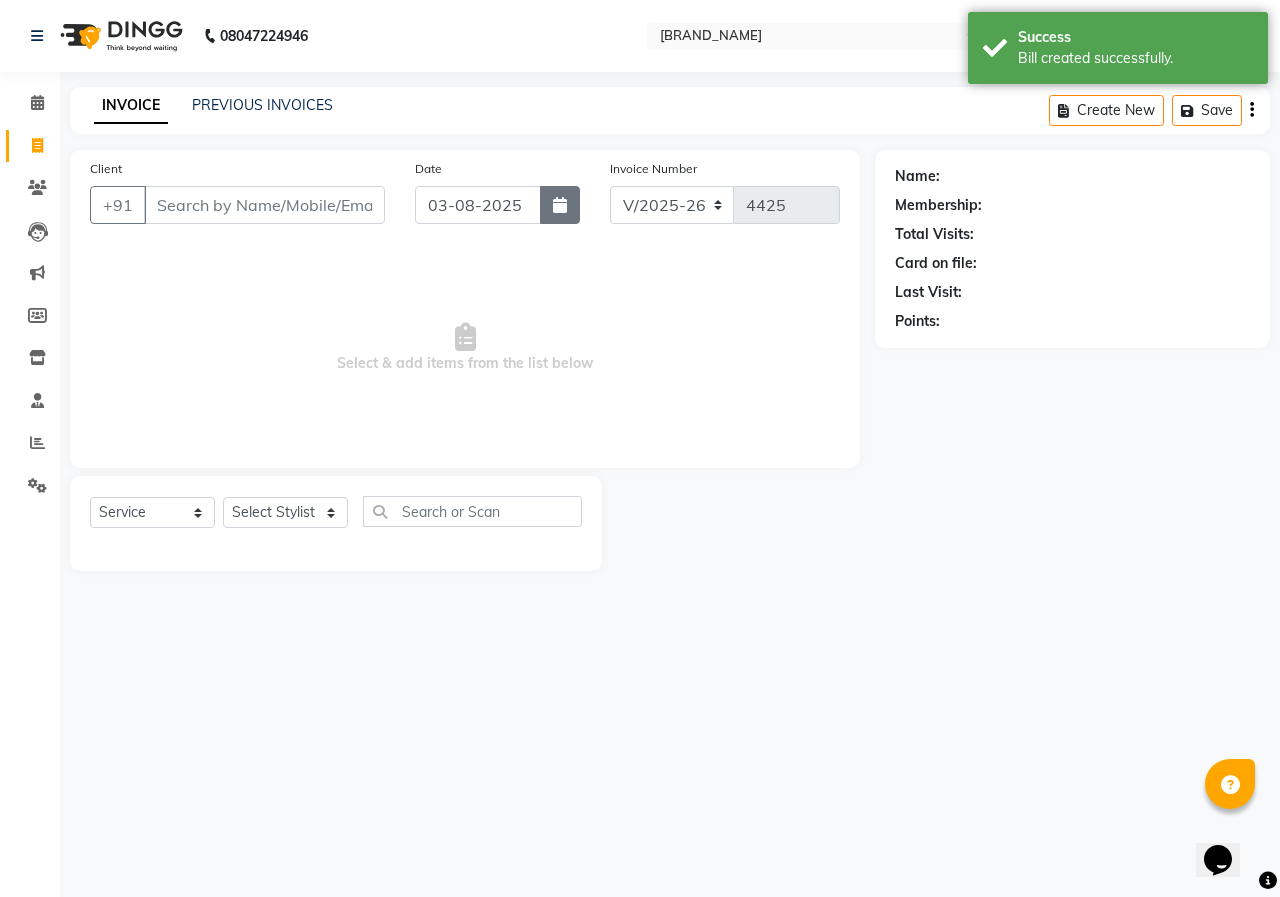 click 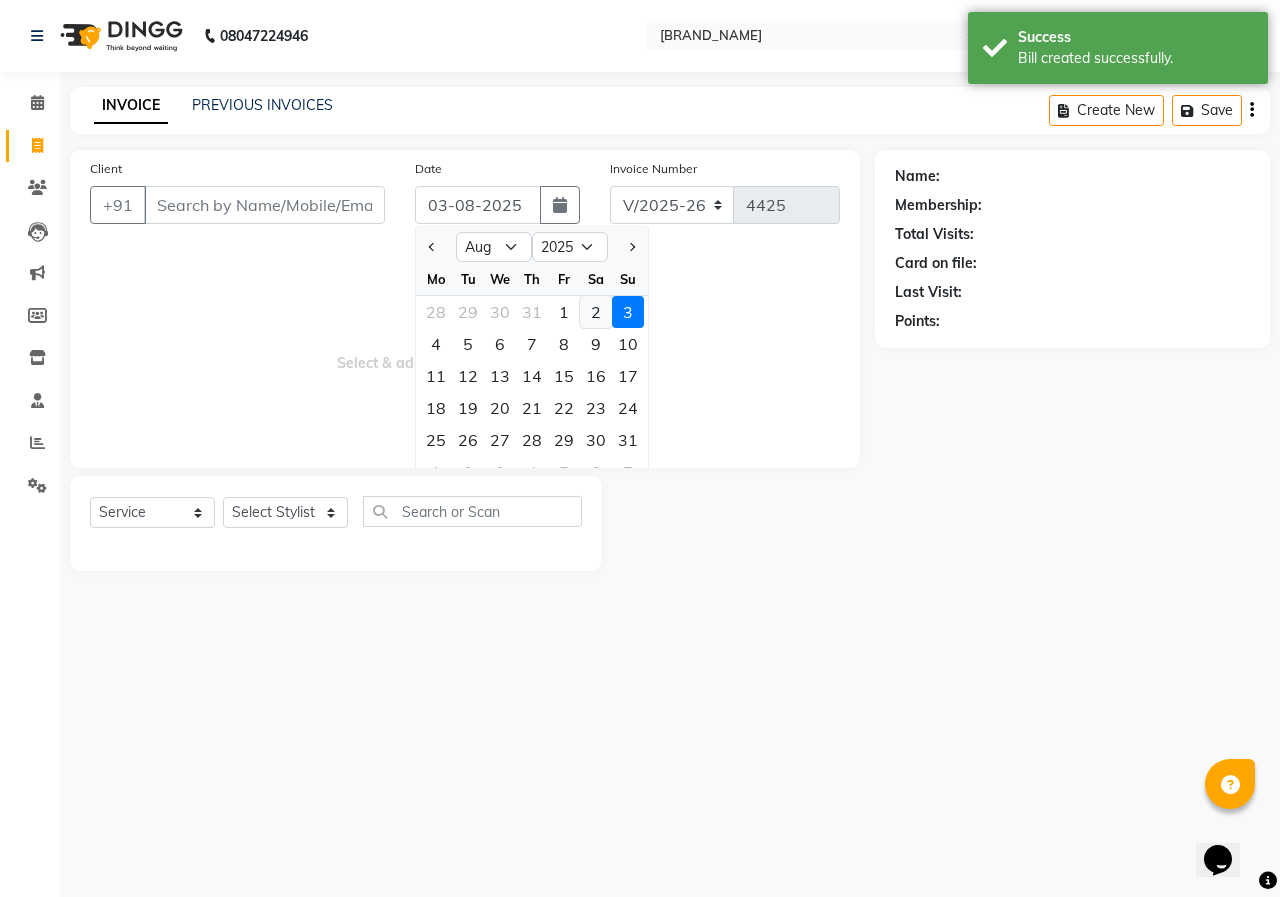 click on "2" 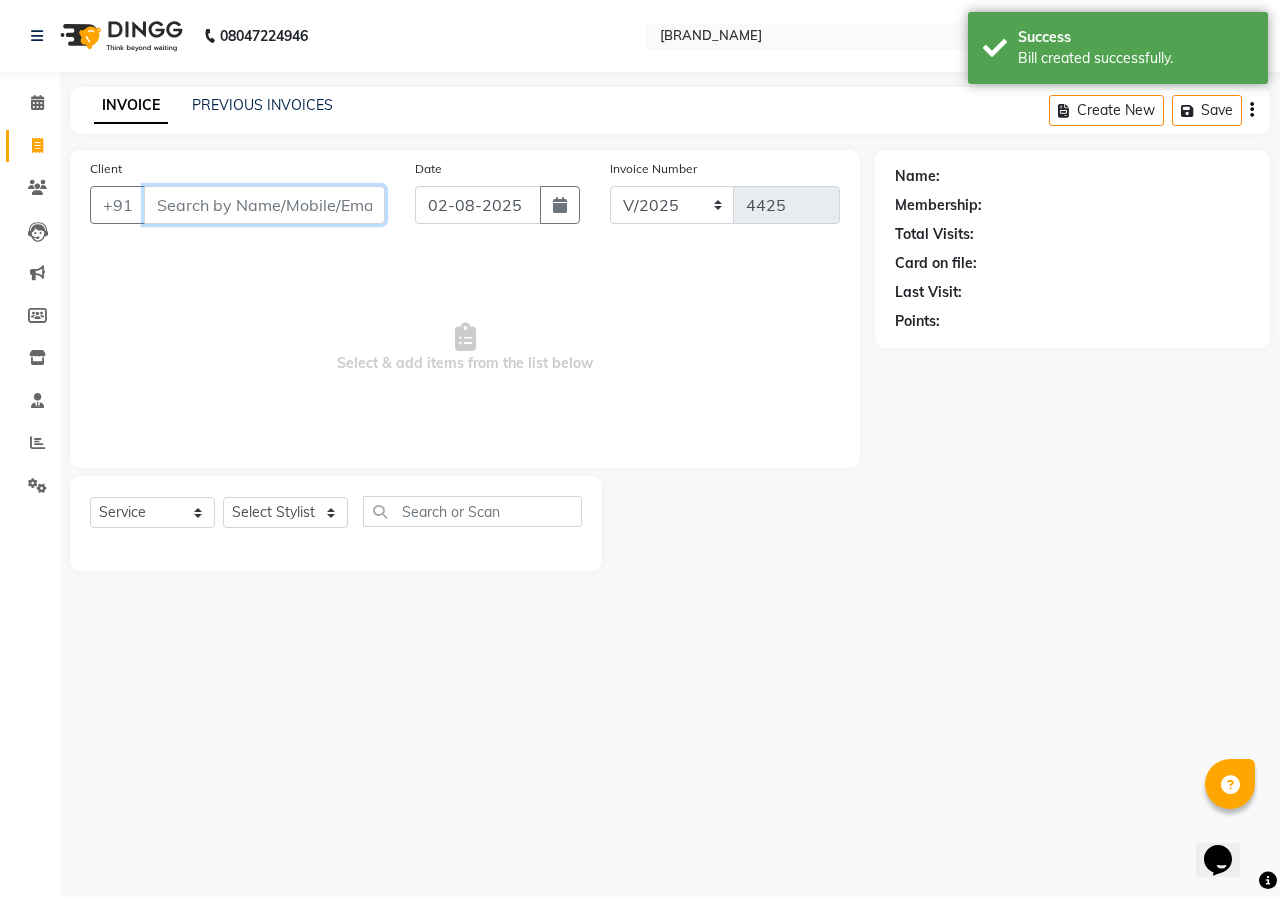 click on "Client" at bounding box center (264, 205) 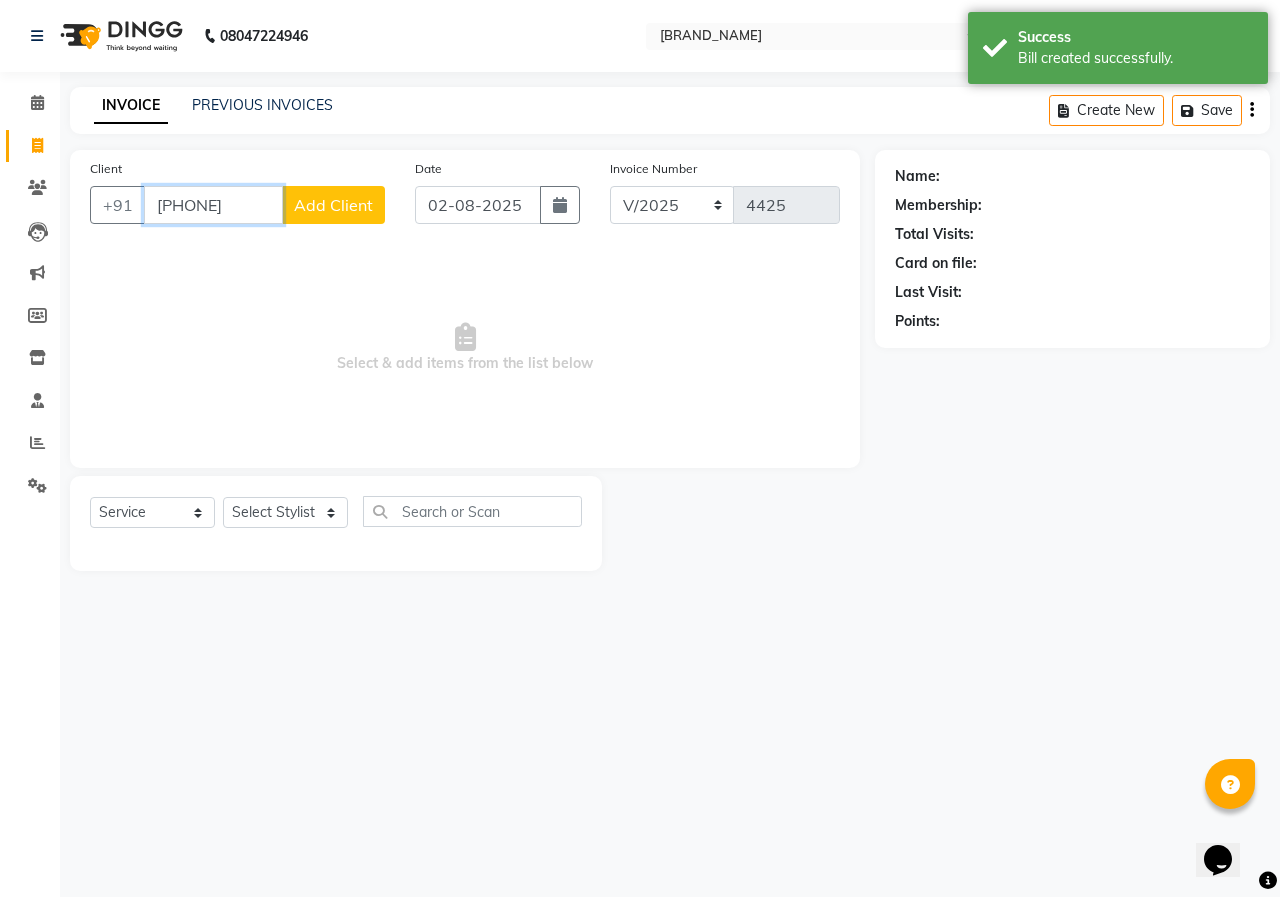 click on "[PHONE]" at bounding box center (213, 205) 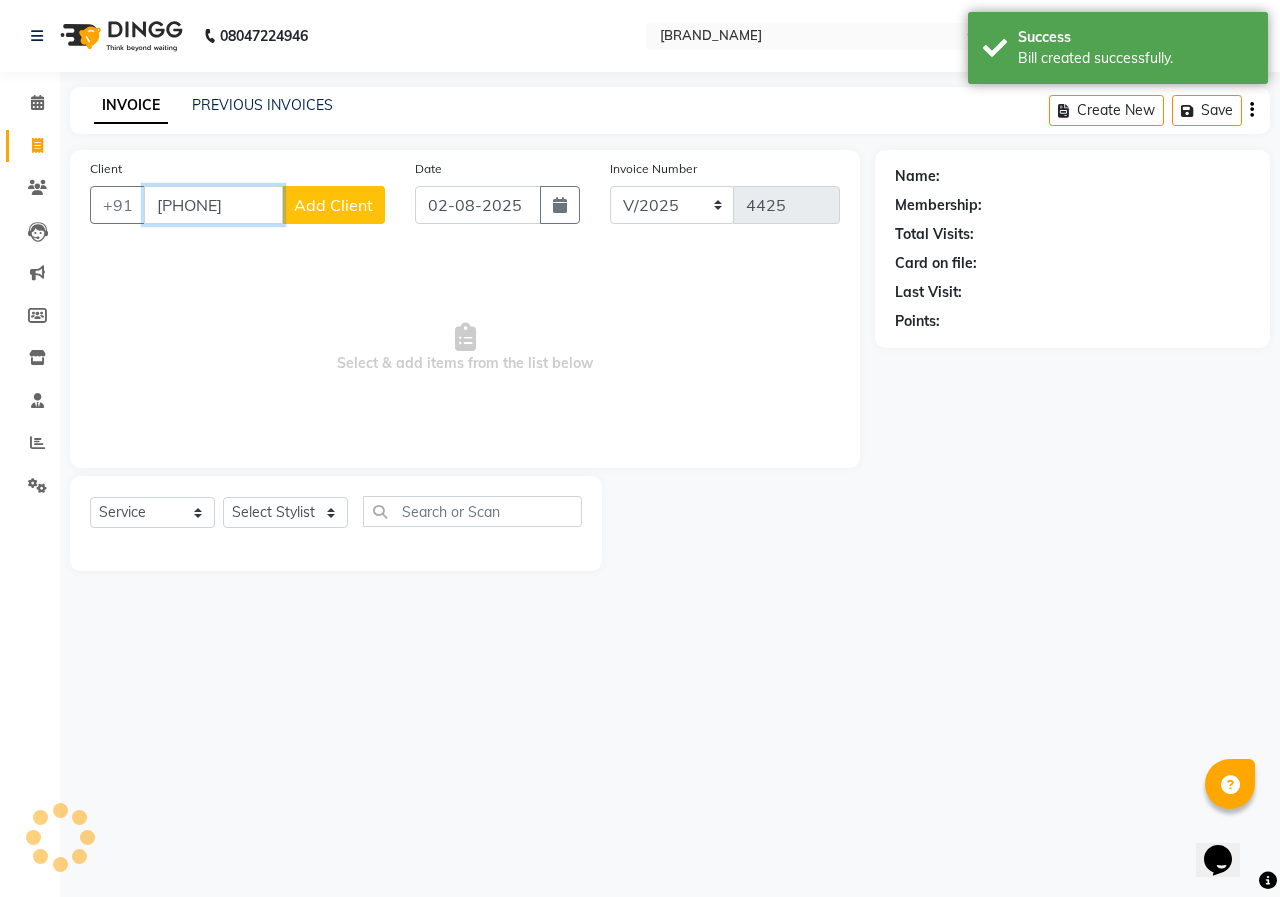drag, startPoint x: 237, startPoint y: 211, endPoint x: 248, endPoint y: 206, distance: 12.083046 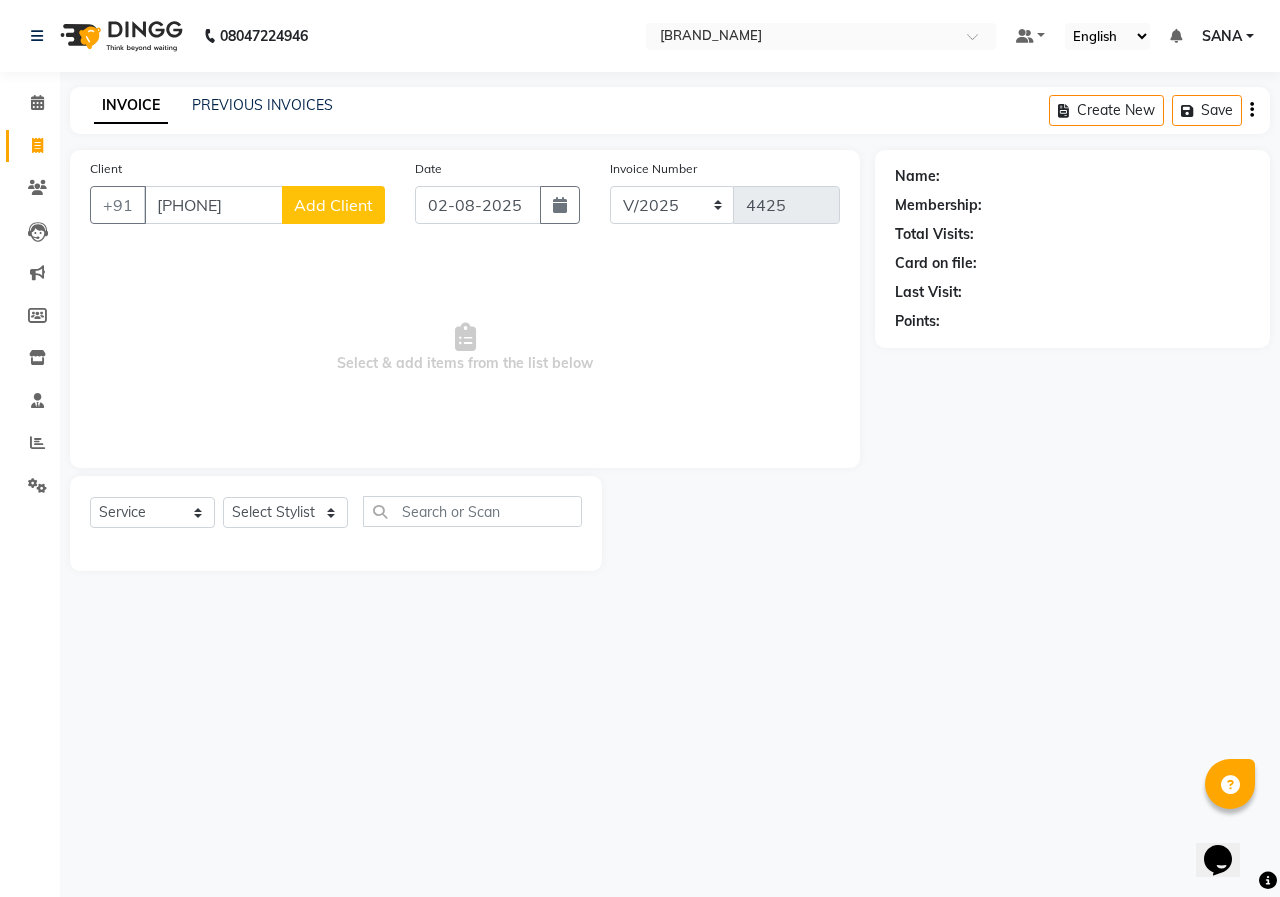 click on "Add Client" 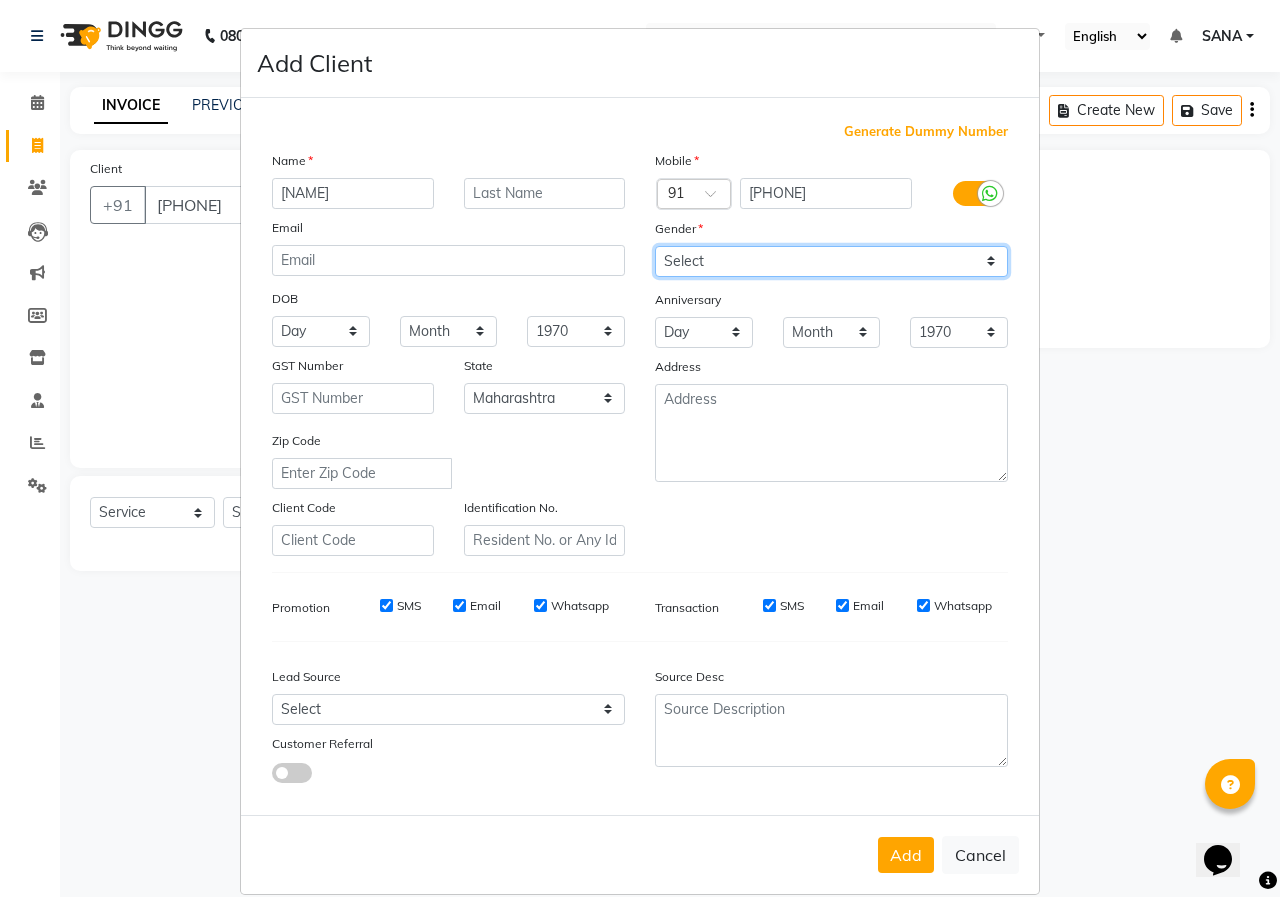 click on "Select Male Female Other Prefer Not To Say" at bounding box center (831, 261) 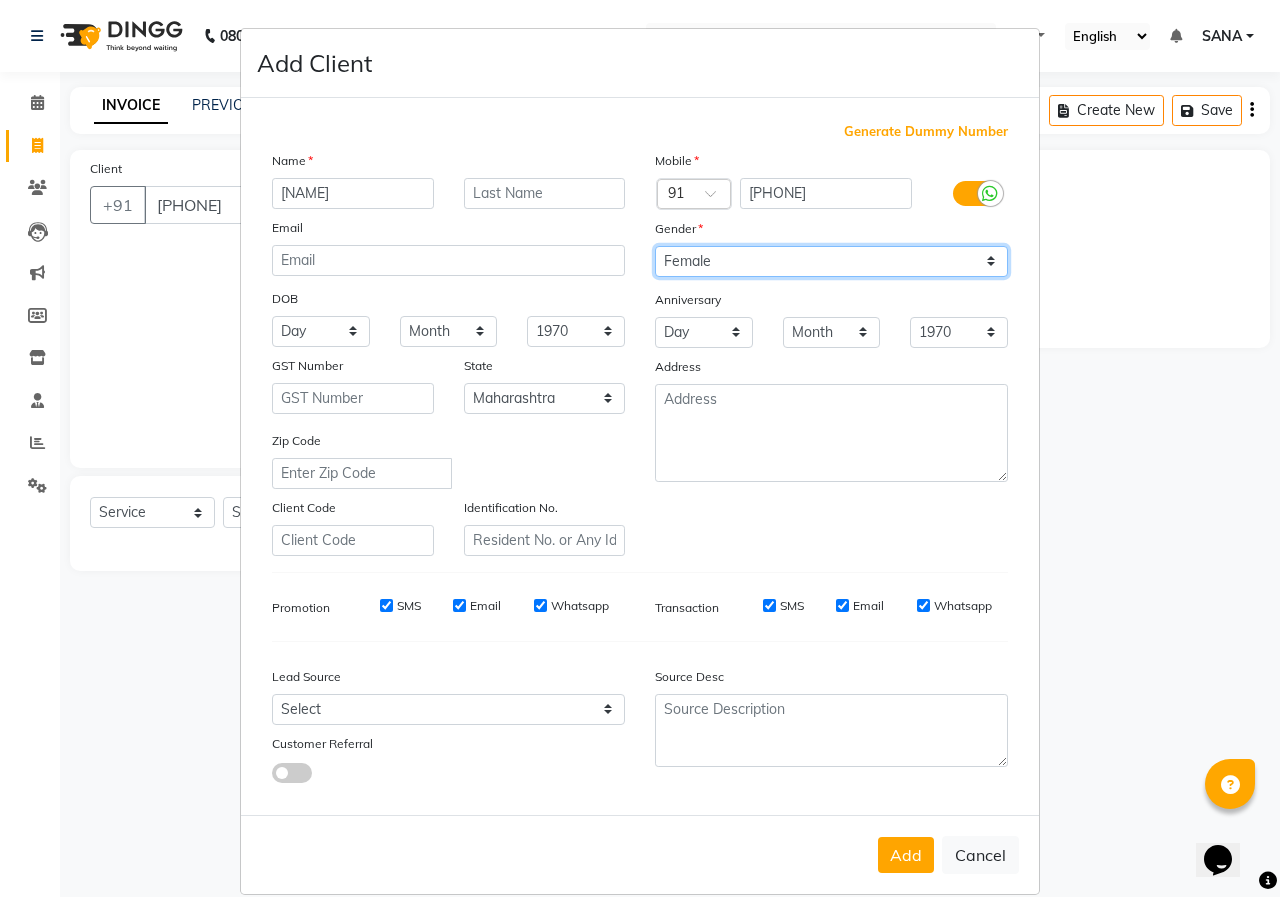 click on "Select Male Female Other Prefer Not To Say" at bounding box center (831, 261) 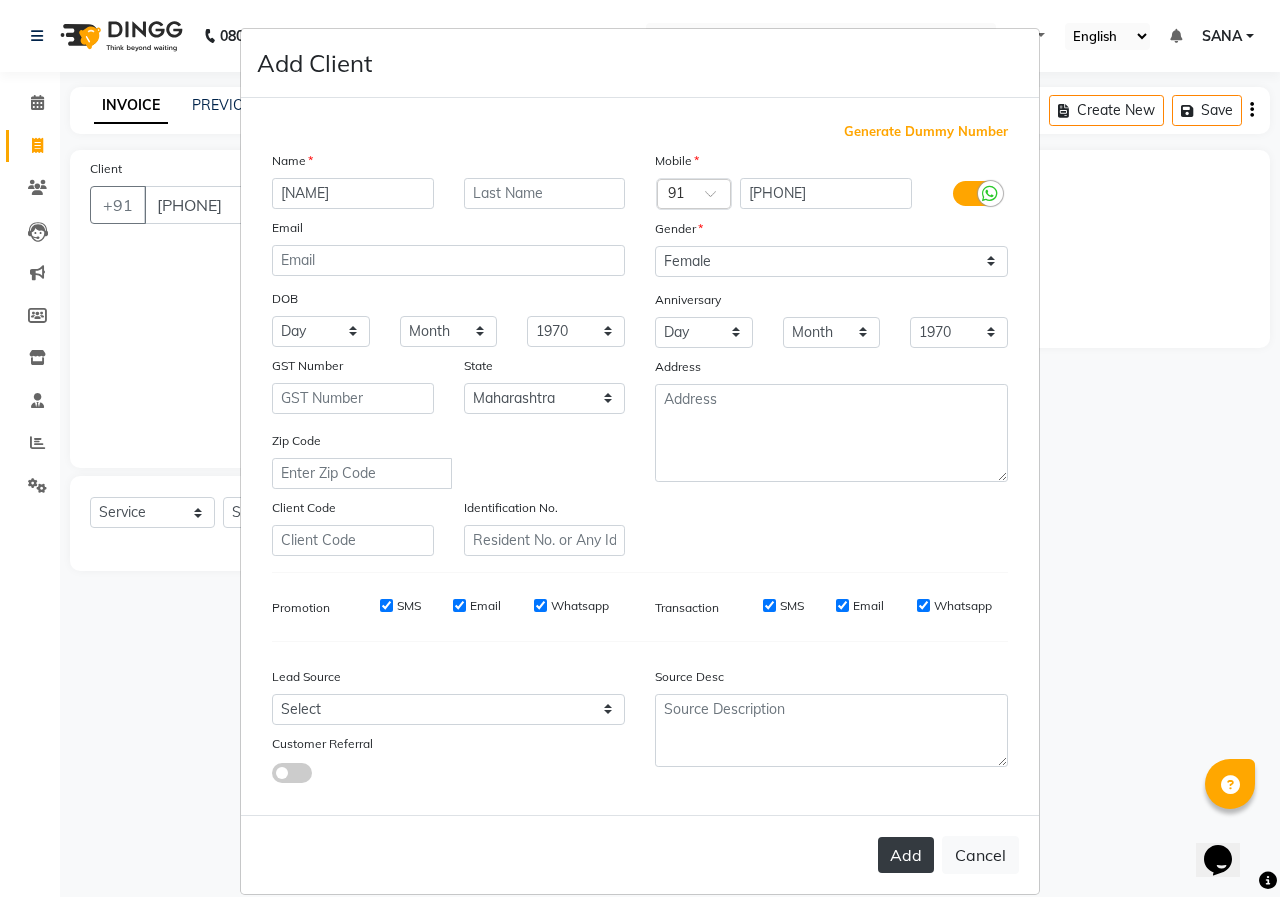 click on "Add" at bounding box center (906, 855) 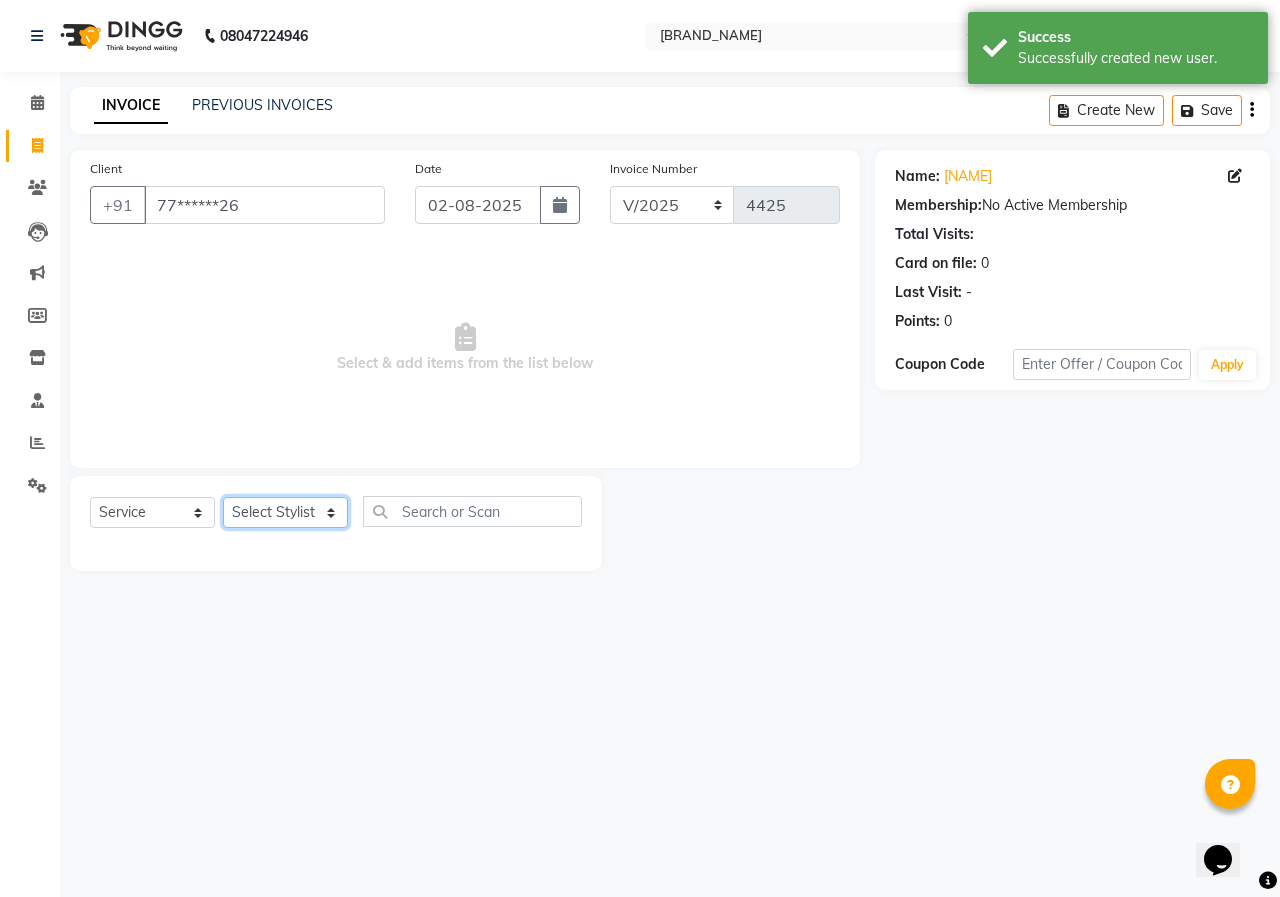 click on "Select Stylist ANUSHKA GAURI GUDDU Keshav Maushi Mhaske  priya  Rahul Ravi  Roshan Sagar SANA Sangam Sanika shabnam SONALI  subhan" 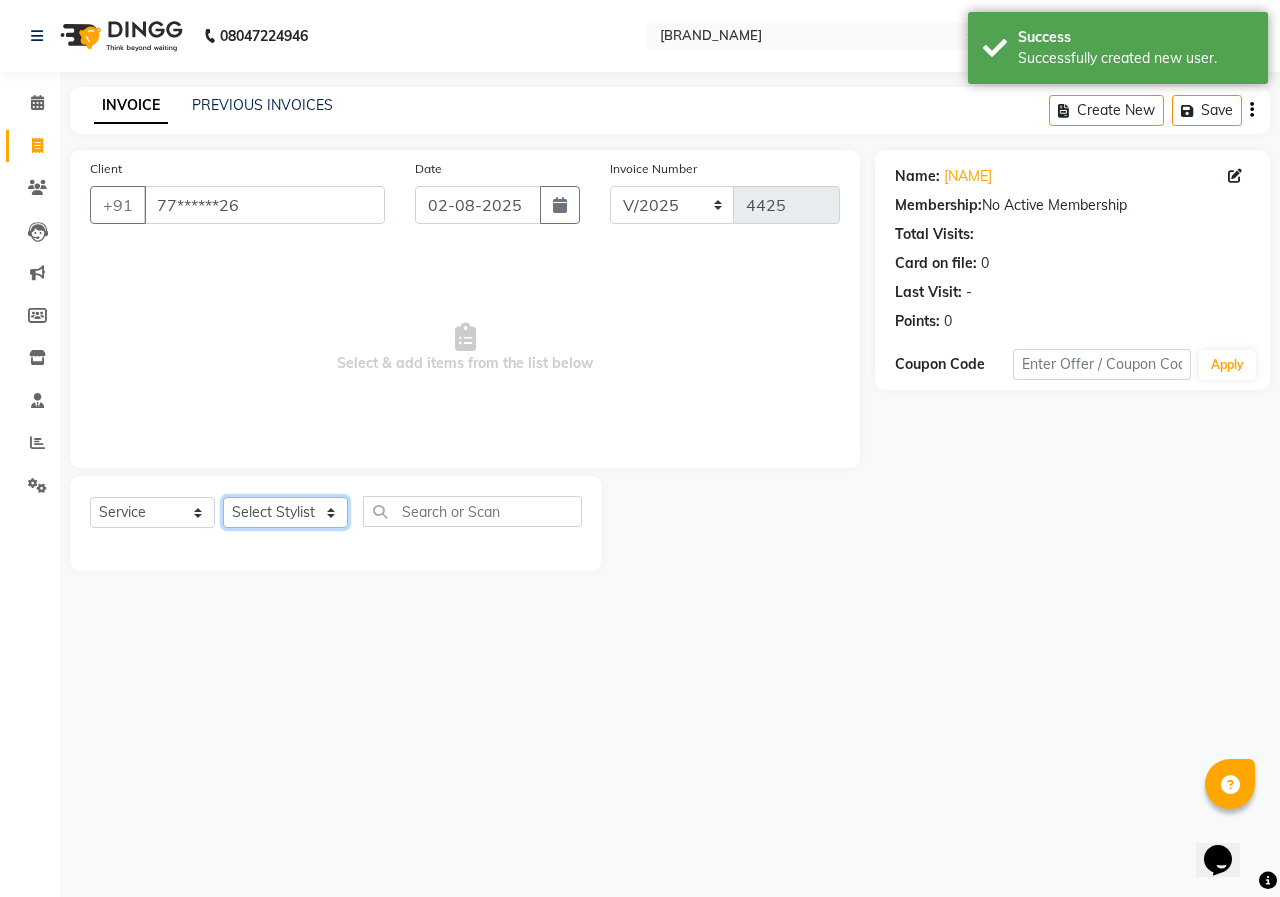click on "Select Stylist ANUSHKA GAURI GUDDU Keshav Maushi Mhaske  priya  Rahul Ravi  Roshan Sagar SANA Sangam Sanika shabnam SONALI  subhan" 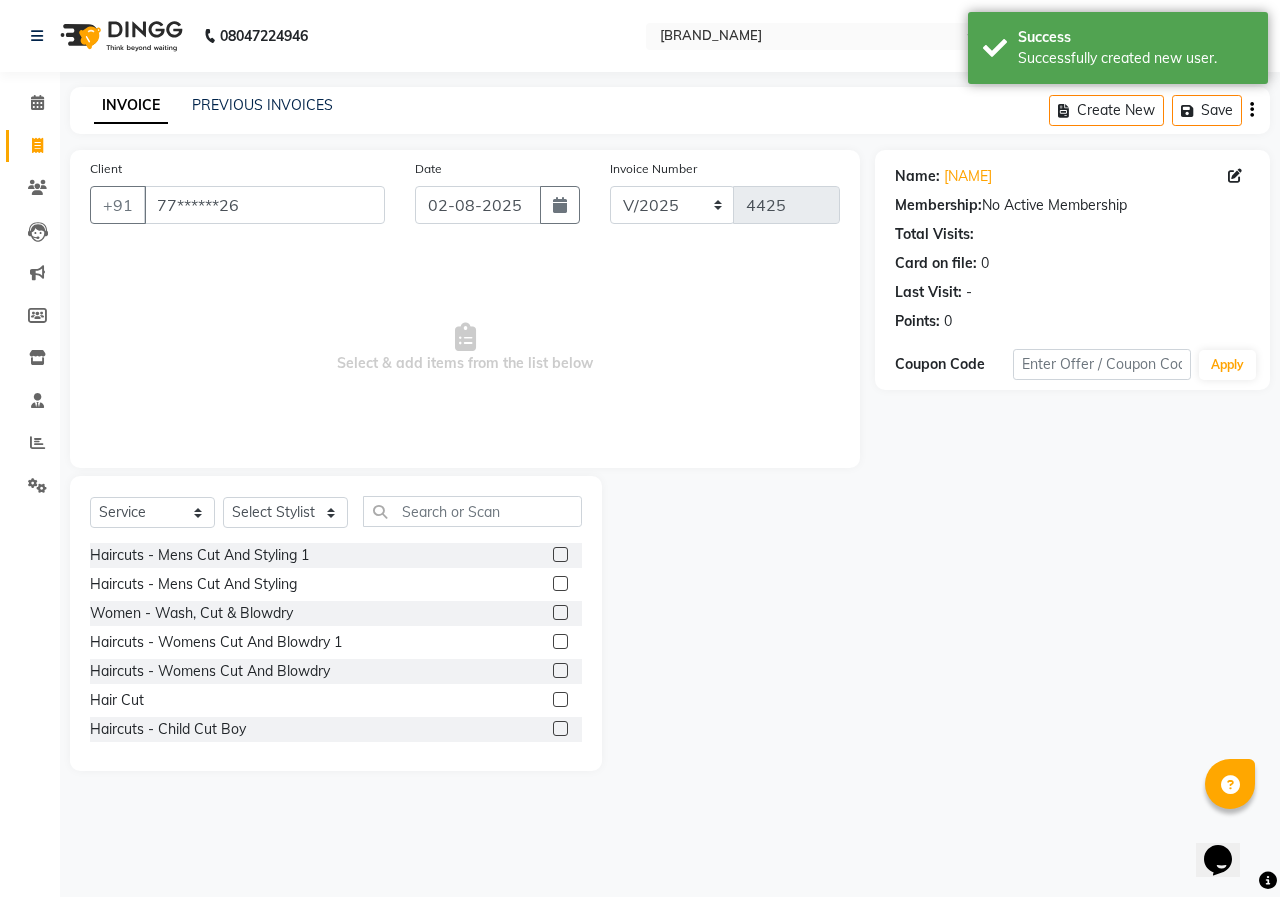 click 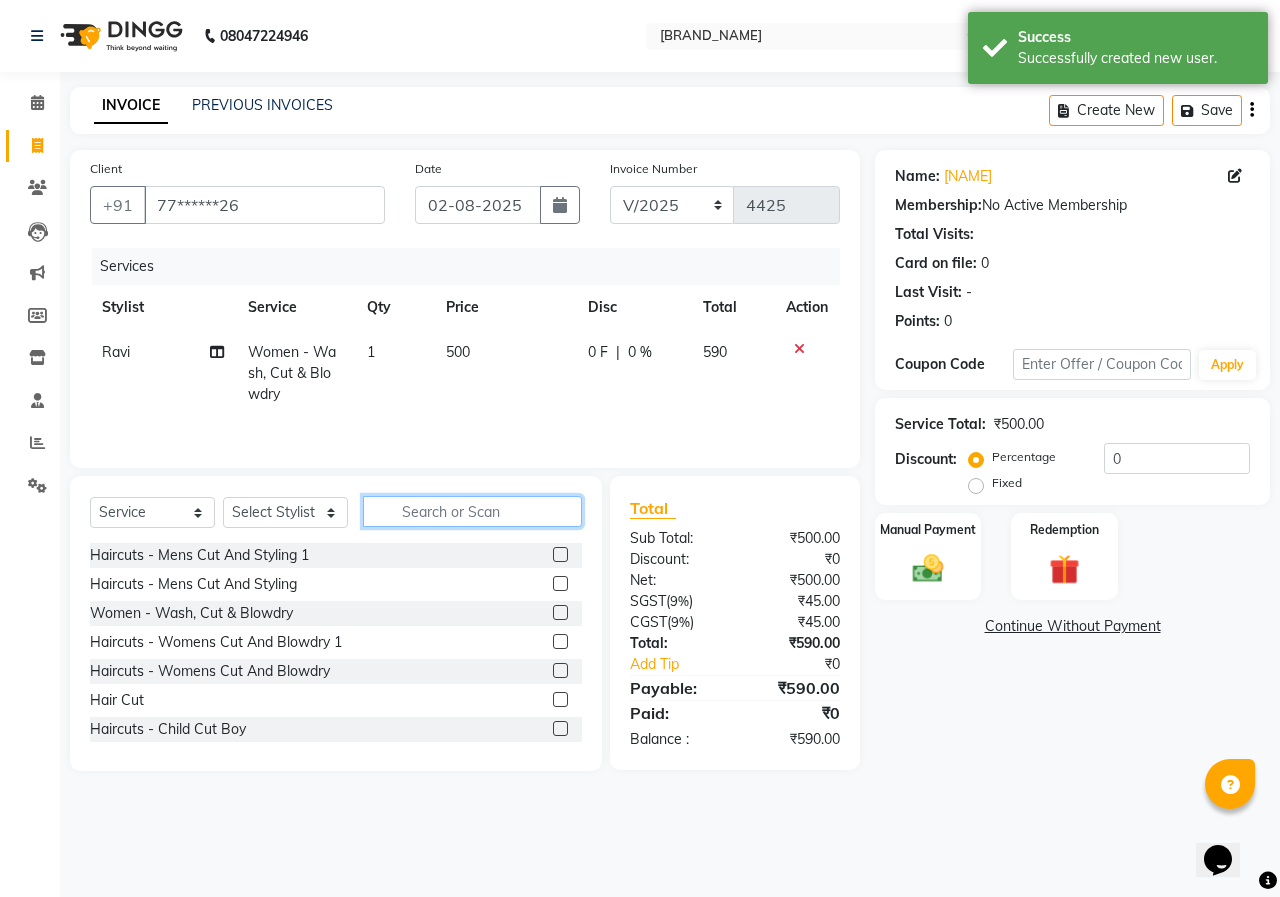 click 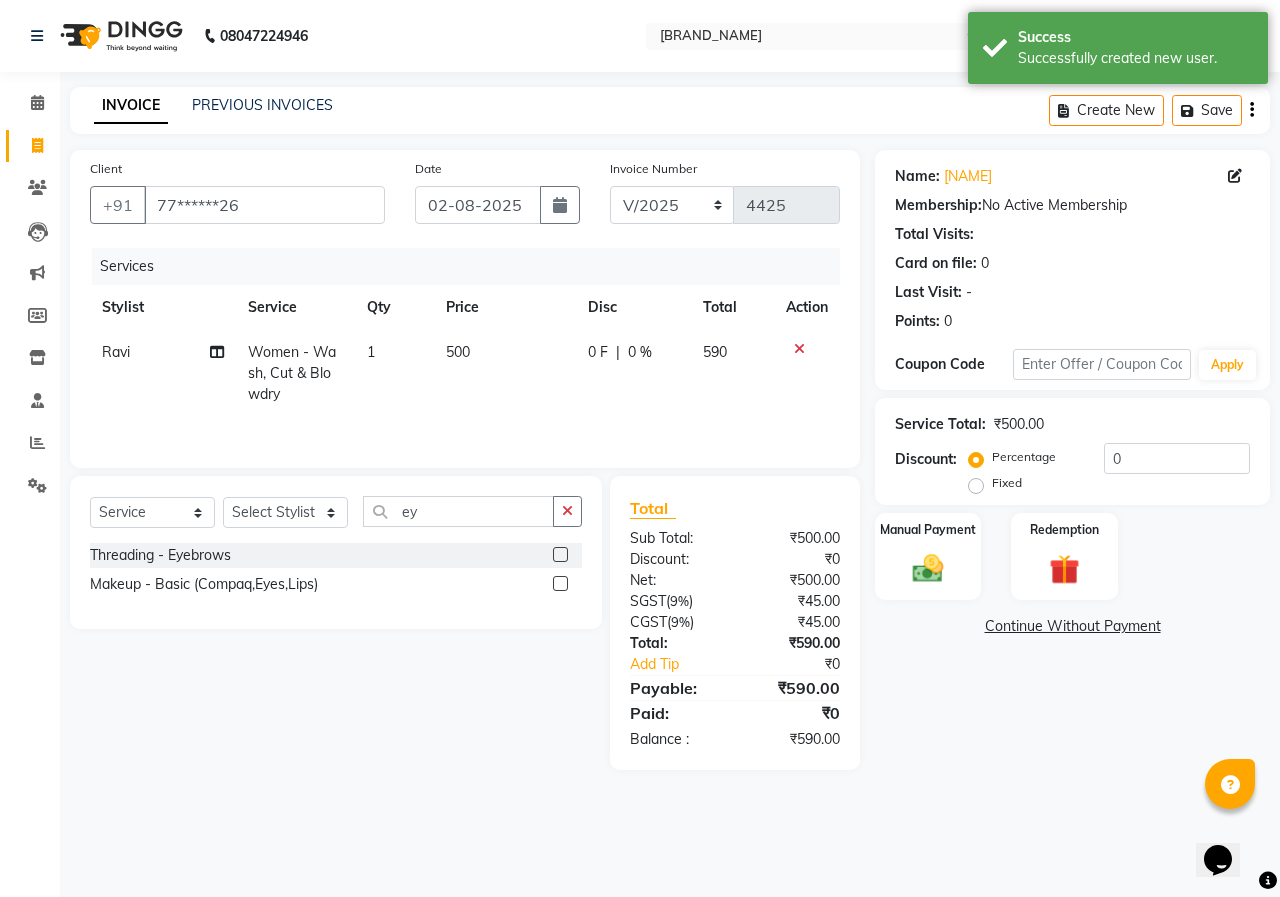click 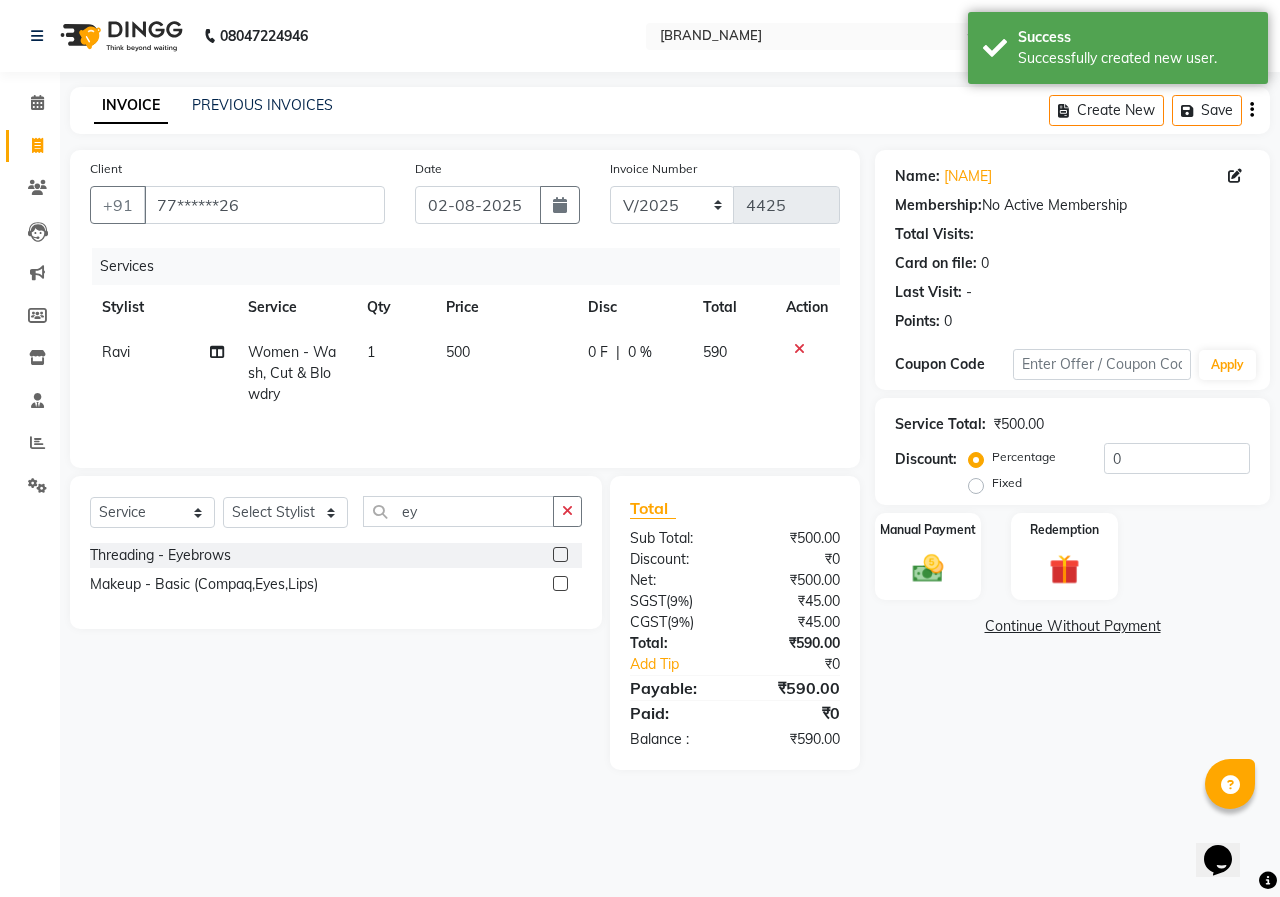 click at bounding box center (559, 555) 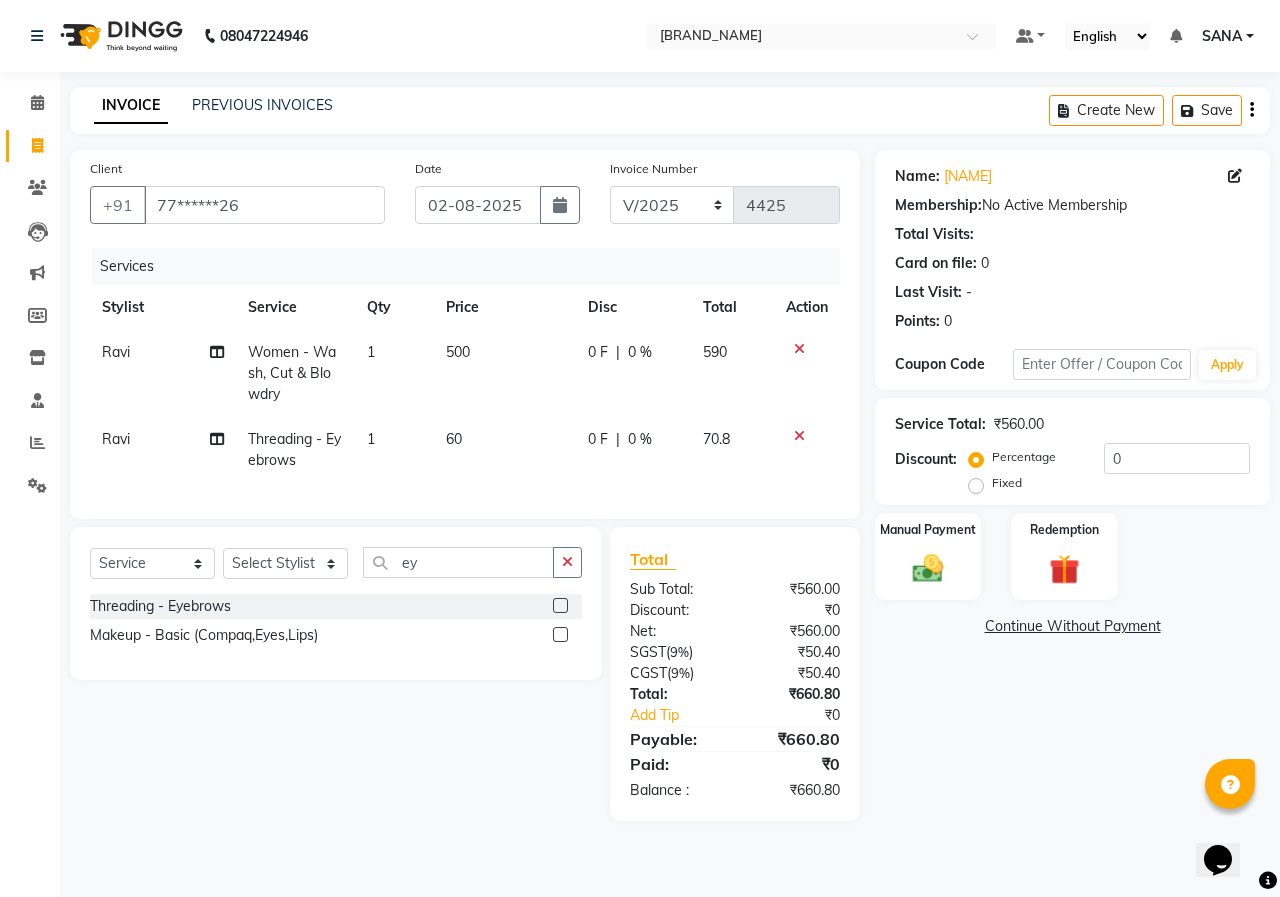click on "60" 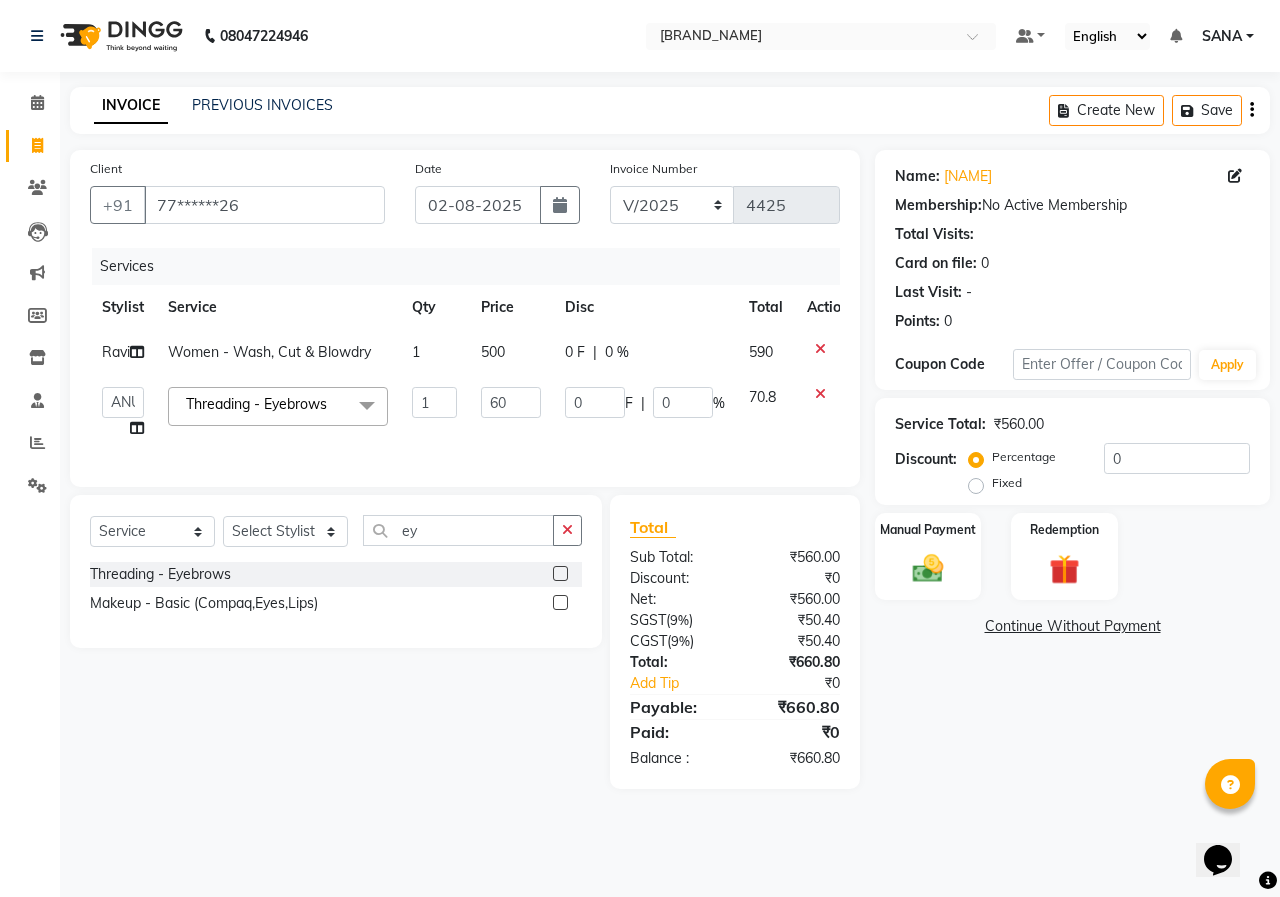 click on "60" 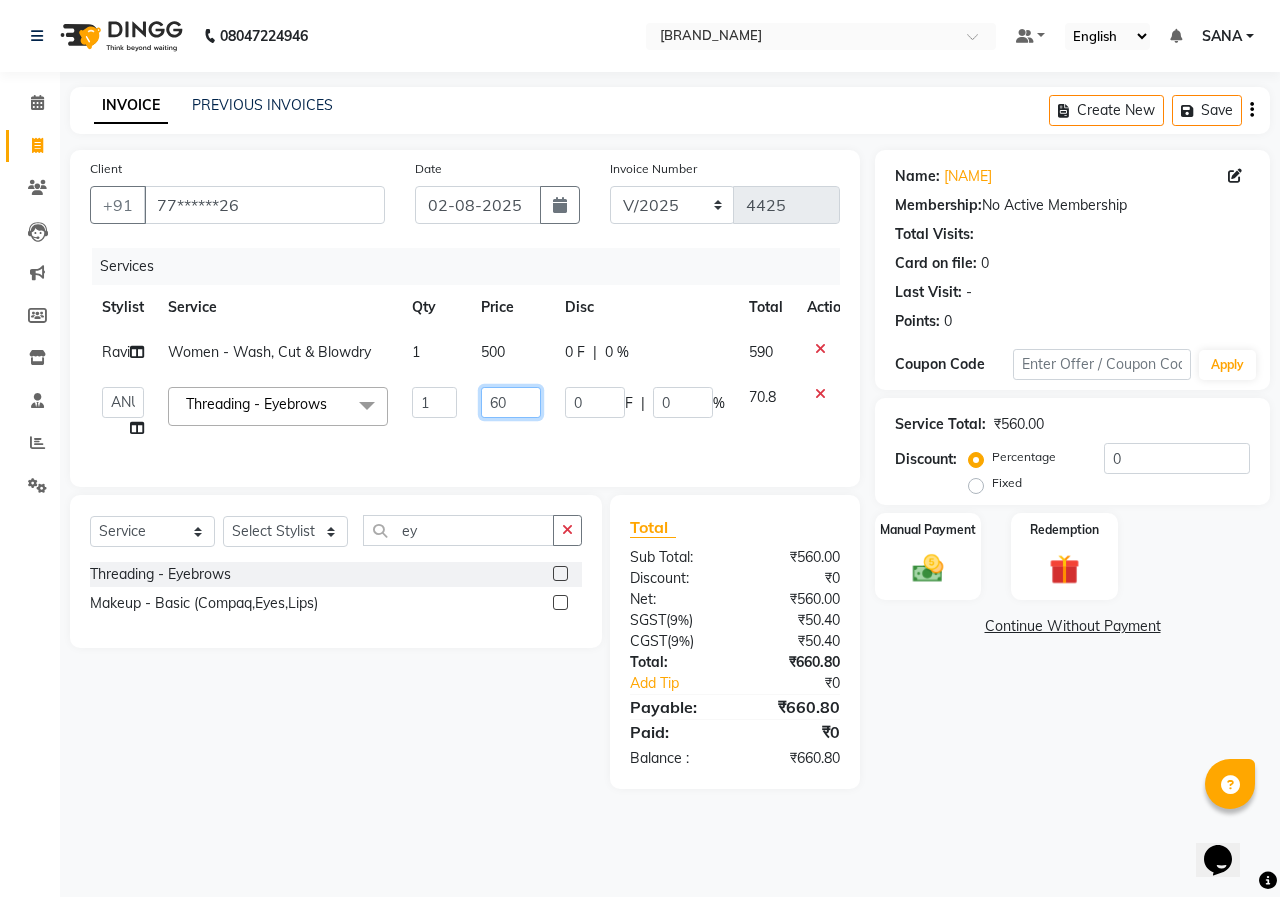 click on "60" 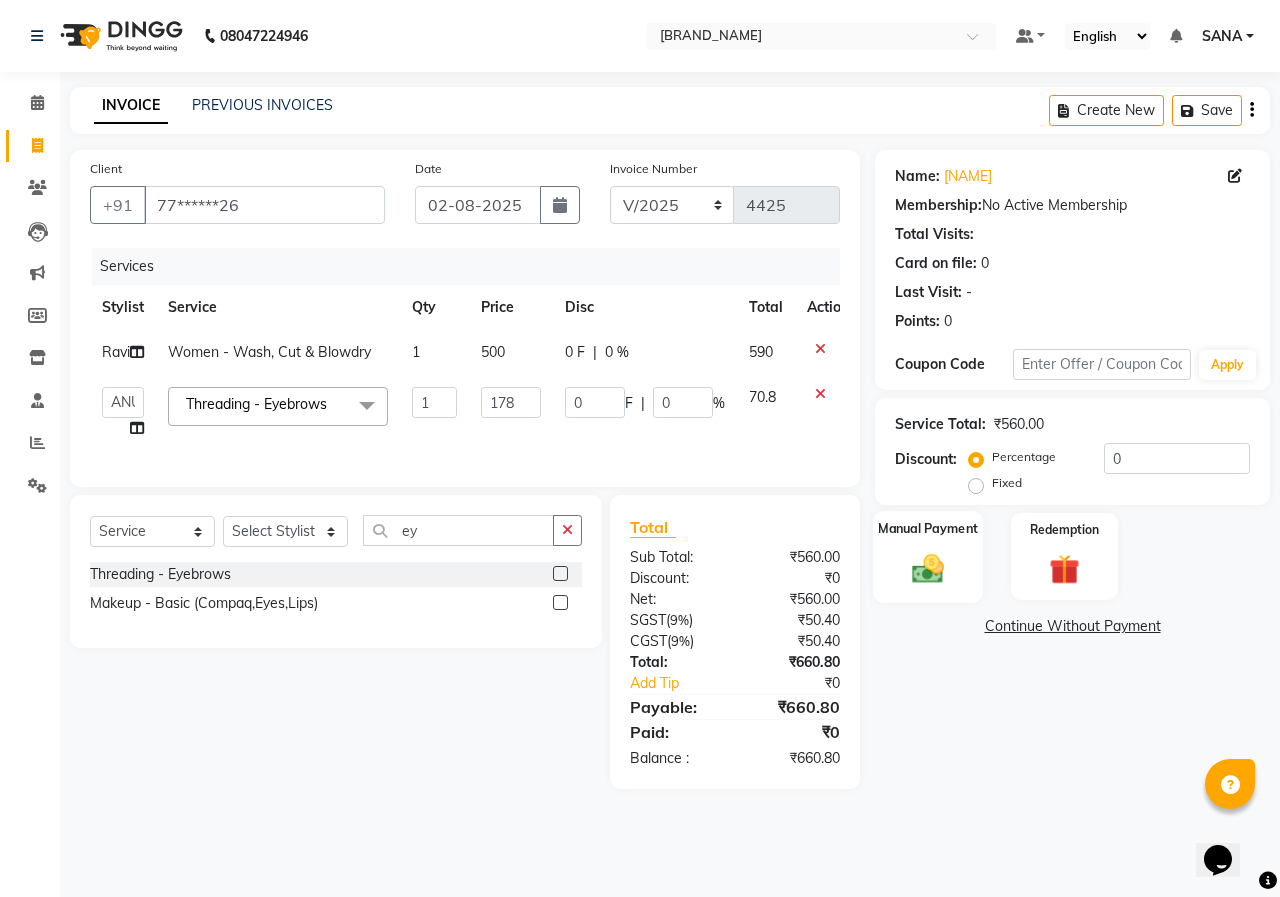 click on "Manual Payment" 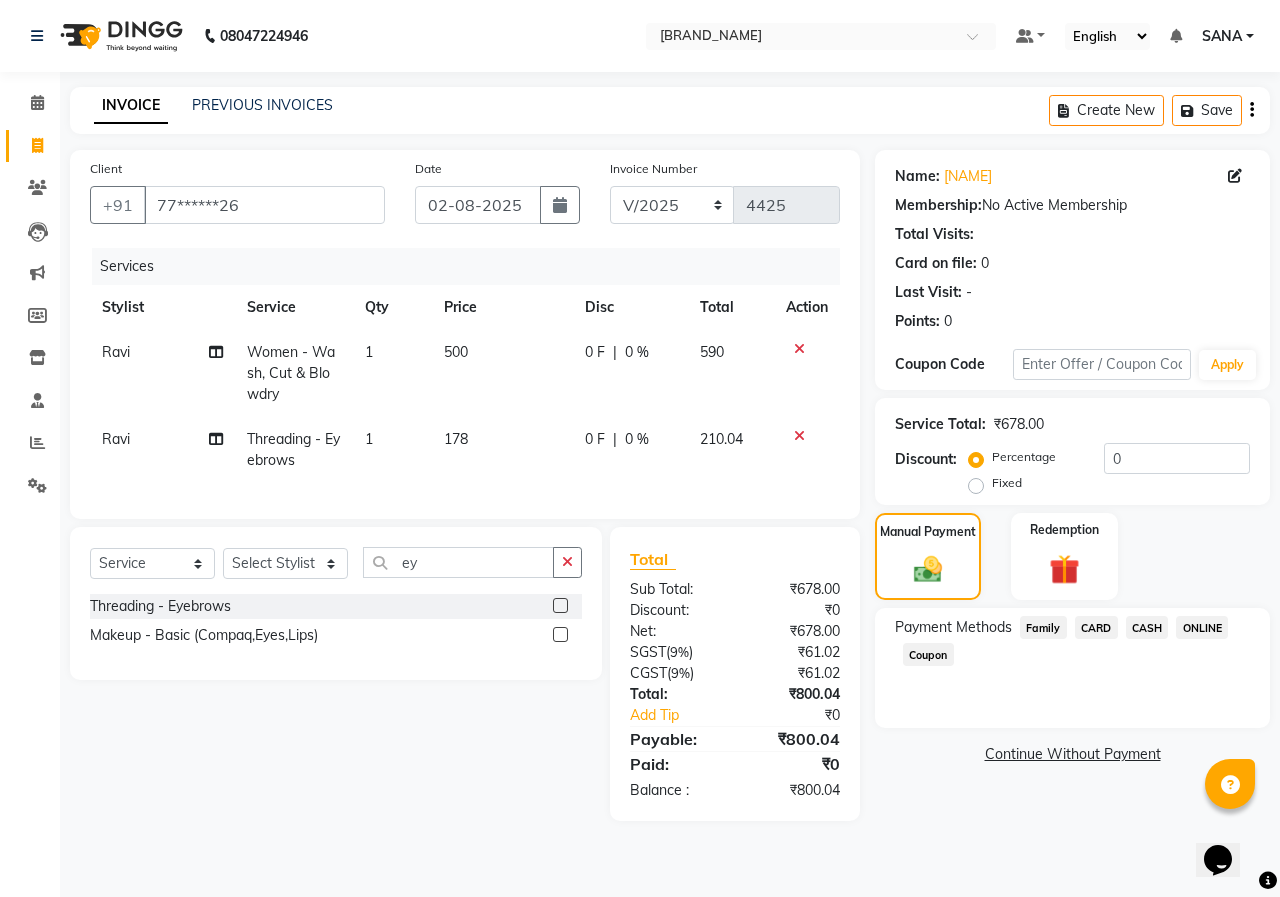 click on "ONLINE" 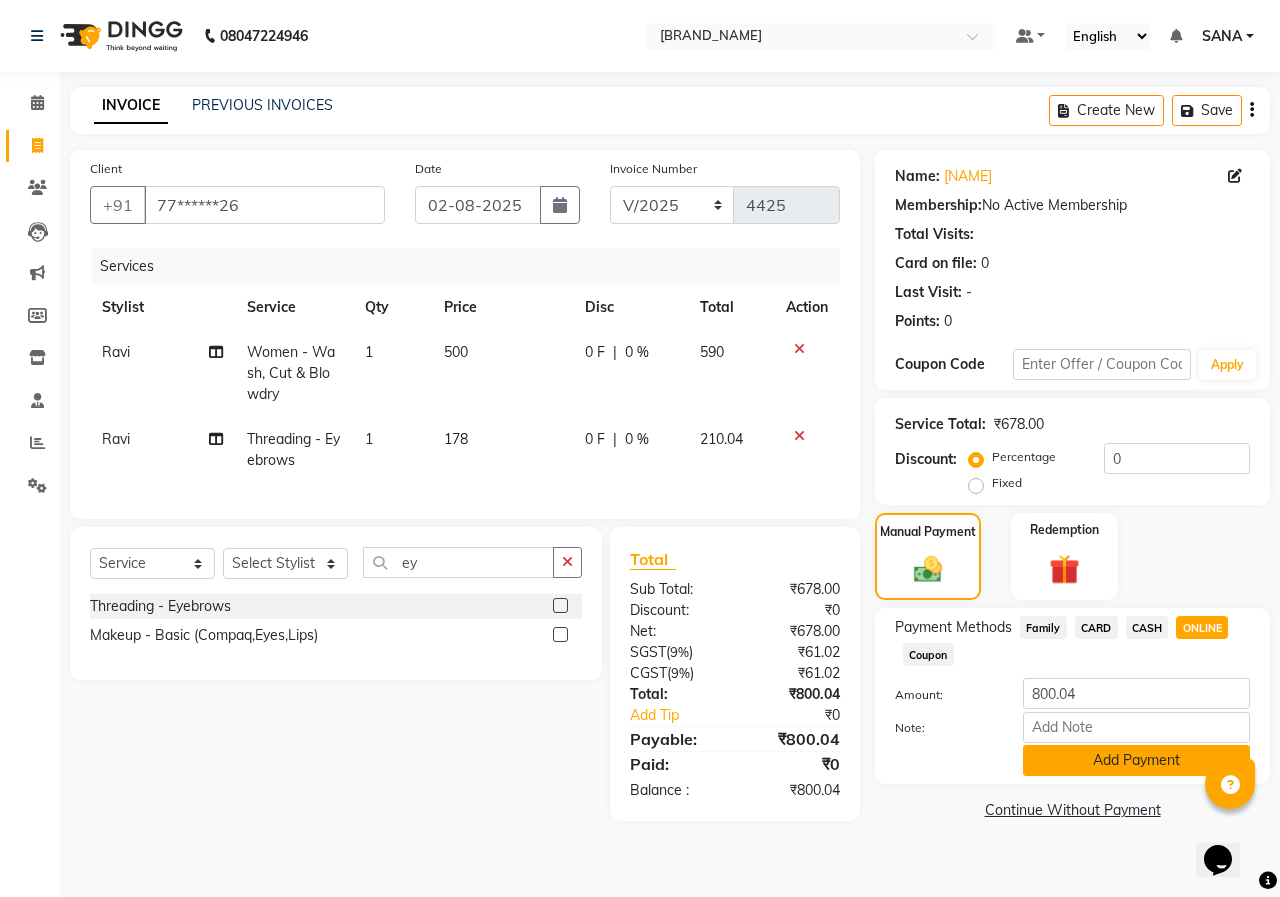 click on "Add Payment" 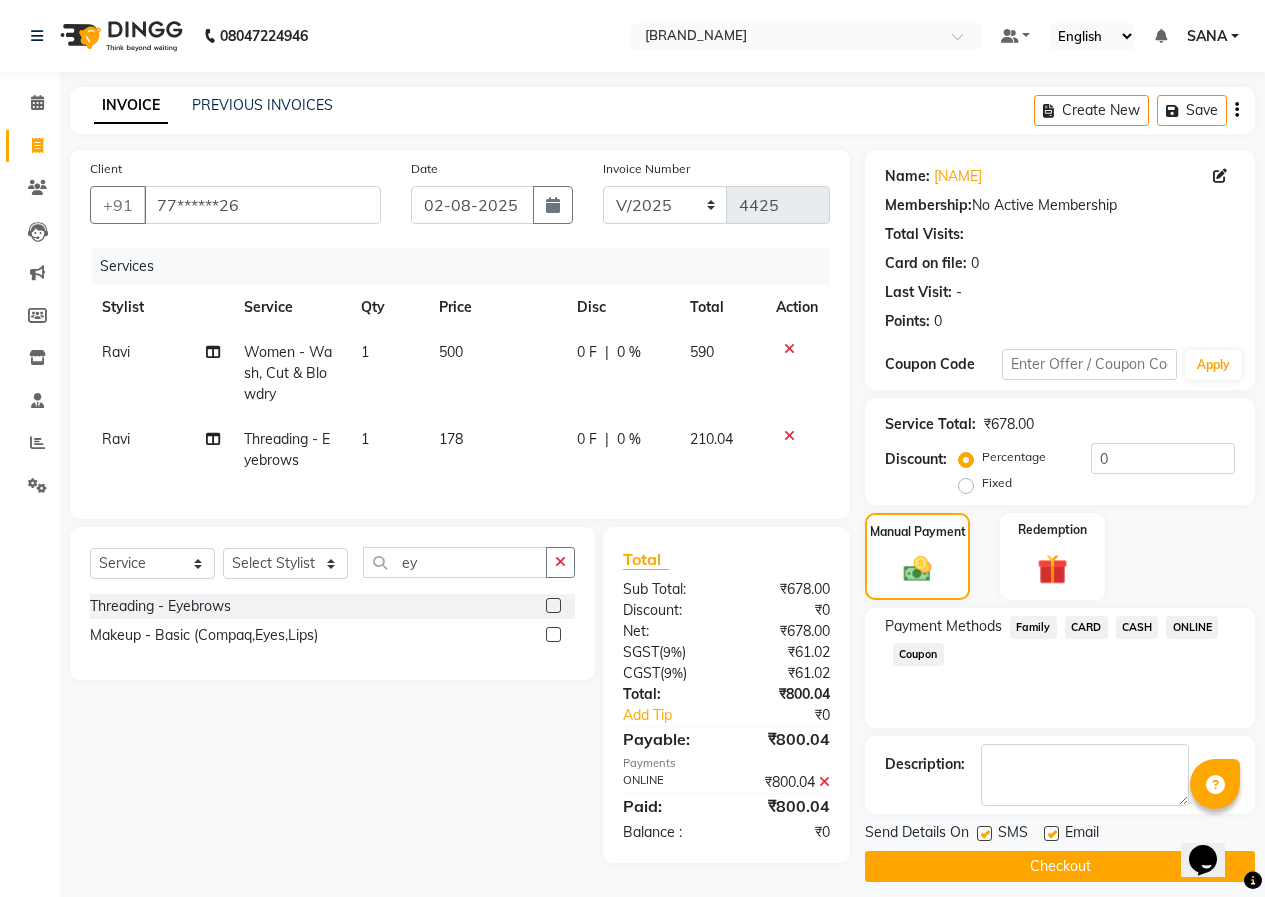 drag, startPoint x: 1090, startPoint y: 865, endPoint x: 1067, endPoint y: 860, distance: 23.537205 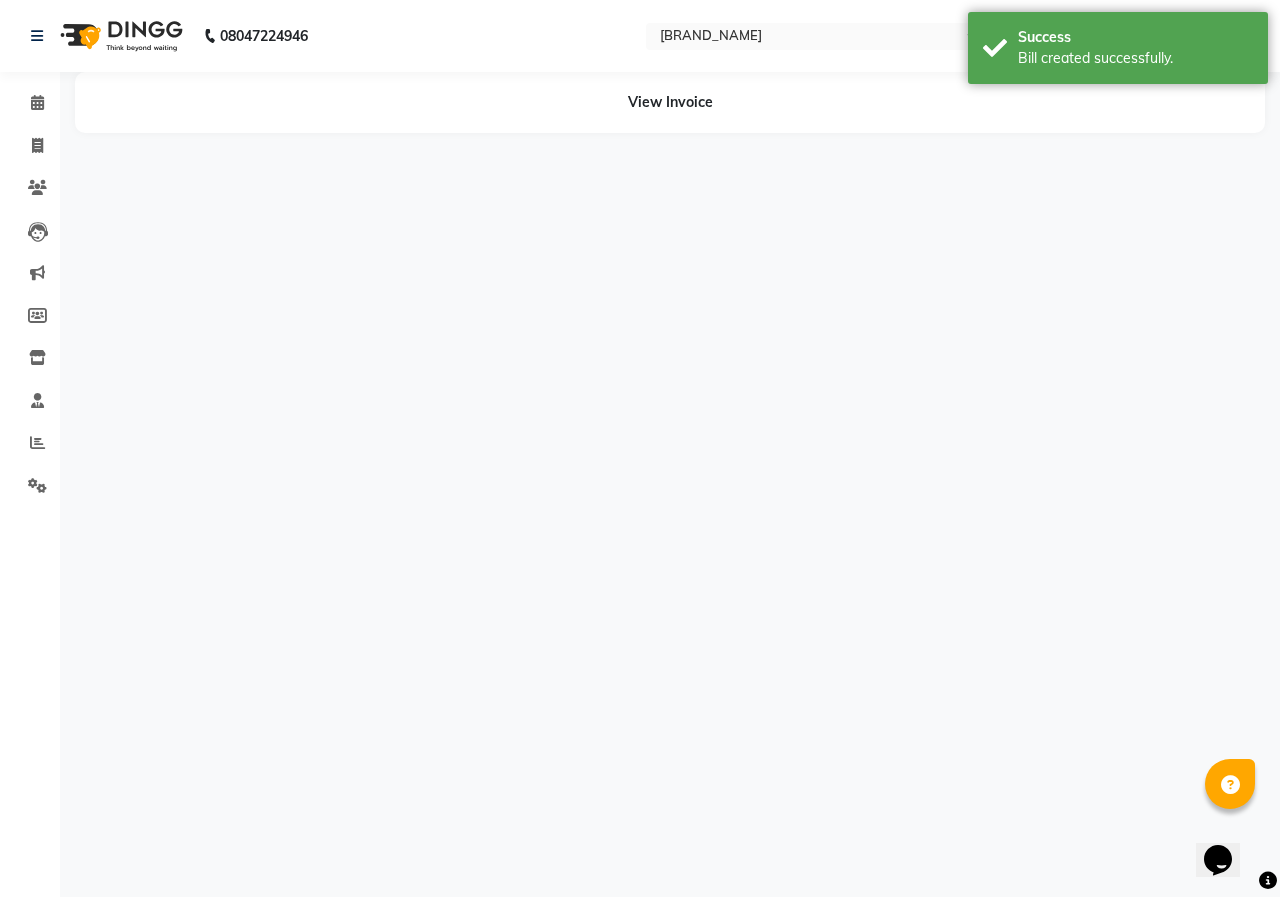 click on "[PHONE] Select Location × [BRAND_NAME]  Default Panel My Panel English ENGLISH Español العربية मराठी हिंदी ગુજરાતી தமிழ் 中文 Notifications nothing to show [NAME] Manage Profile Change Password Sign out  Version:3.15.11  ☀ [BRAND_NAME]   Calendar  Invoice  Clients  Leads   Marketing  Members  Inventory  Staff  Reports  Settings Completed InProgress Upcoming Dropped Tentative Check-In Confirm Bookings Generate Report Segments Page Builder  View Invoice" at bounding box center [640, 448] 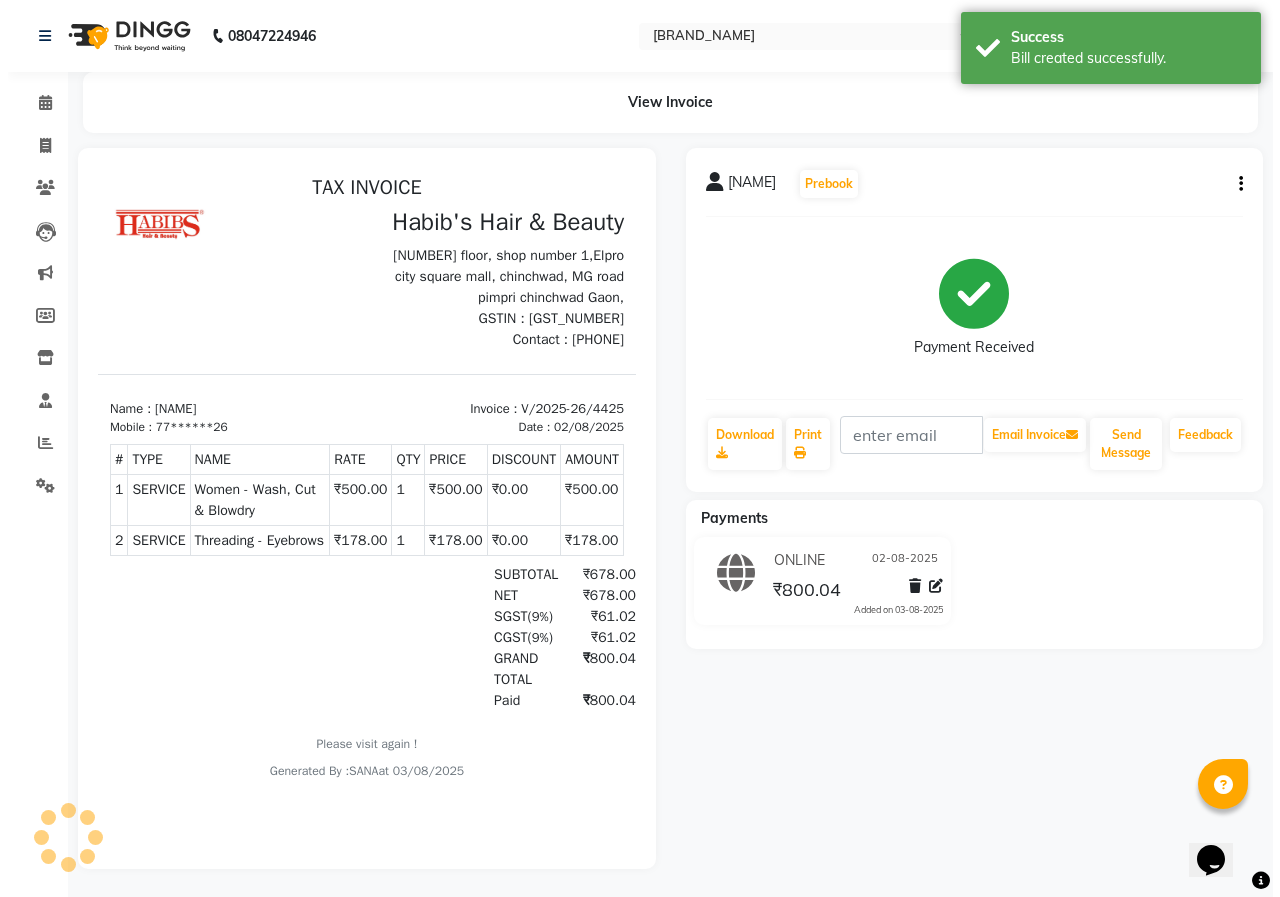 scroll, scrollTop: 0, scrollLeft: 0, axis: both 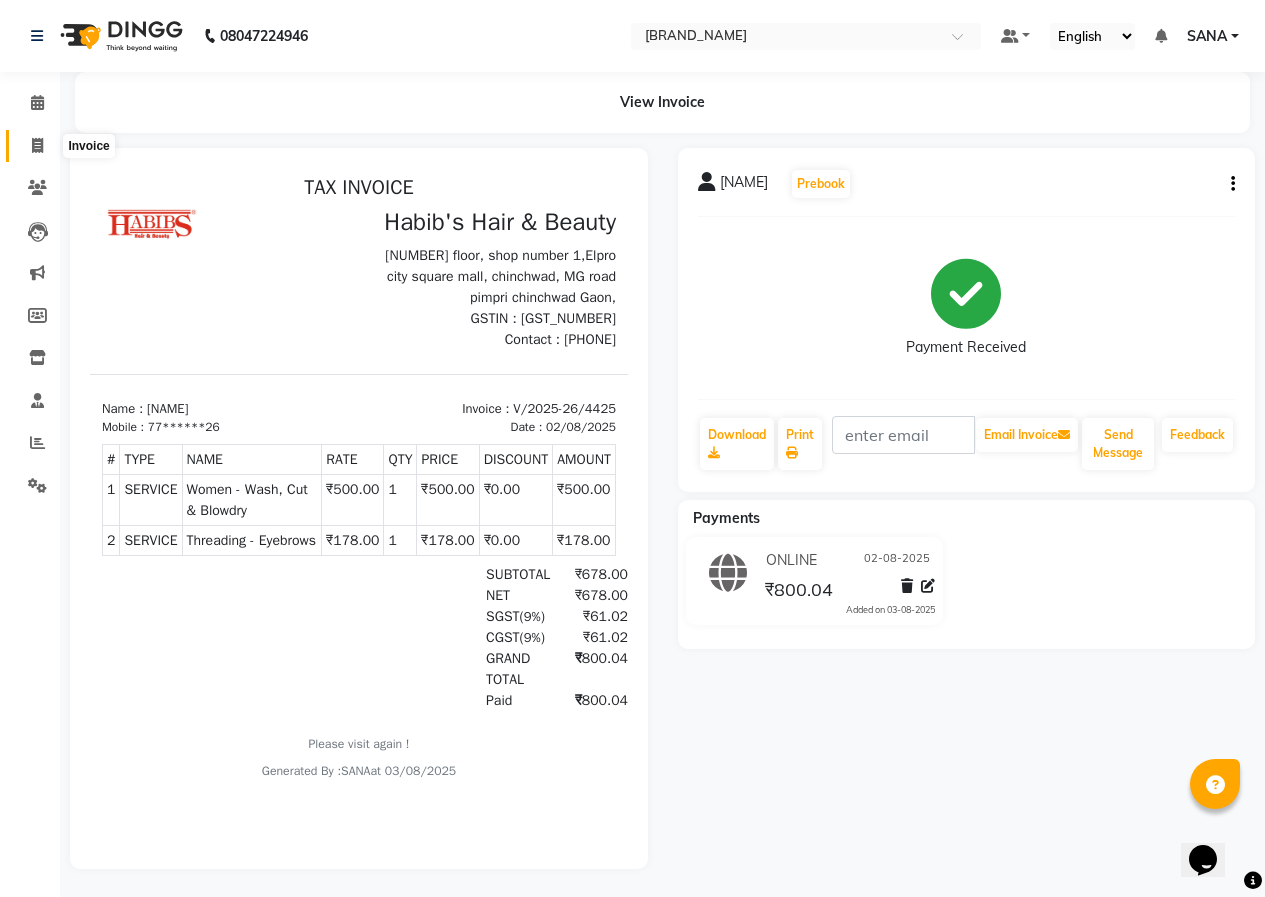 click 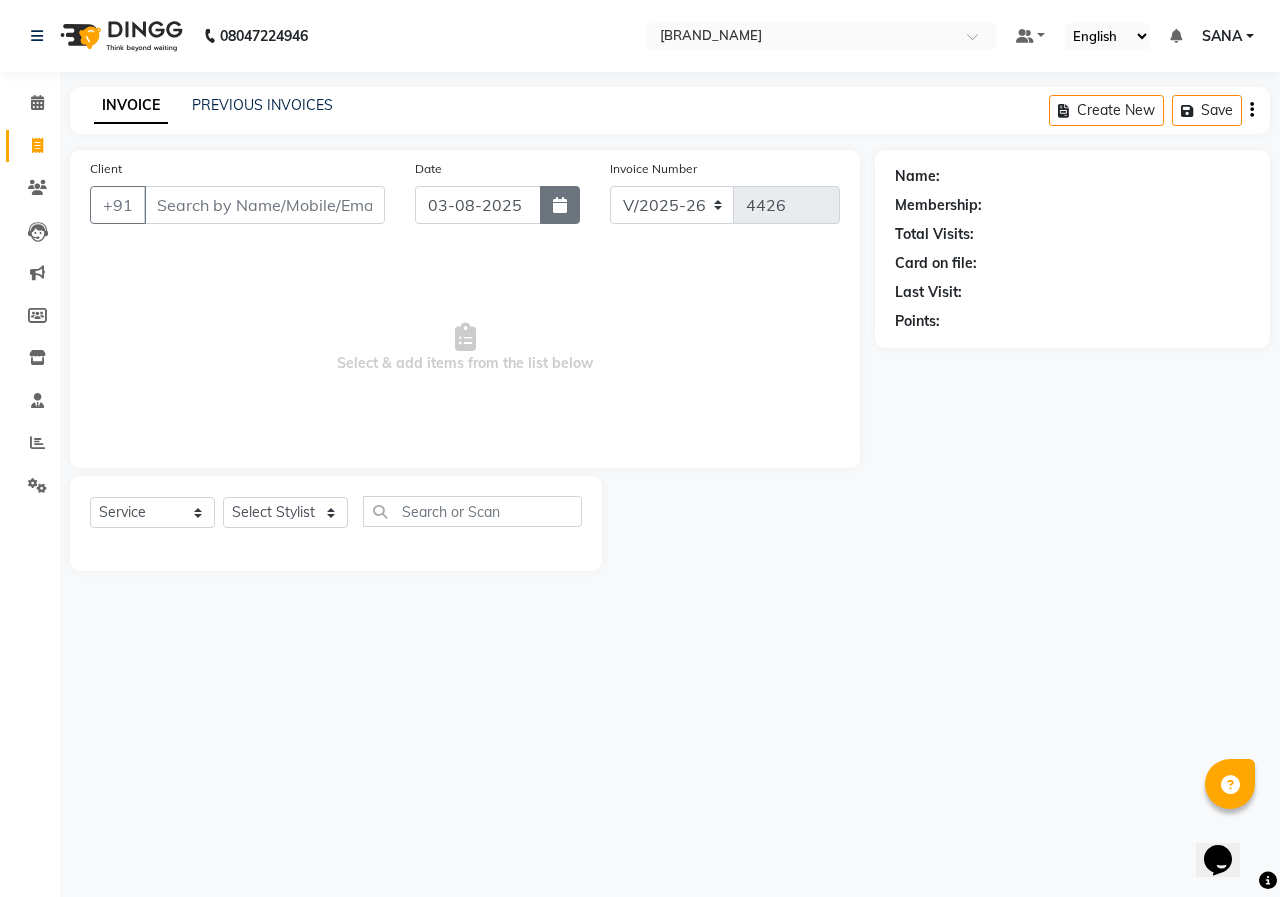 click 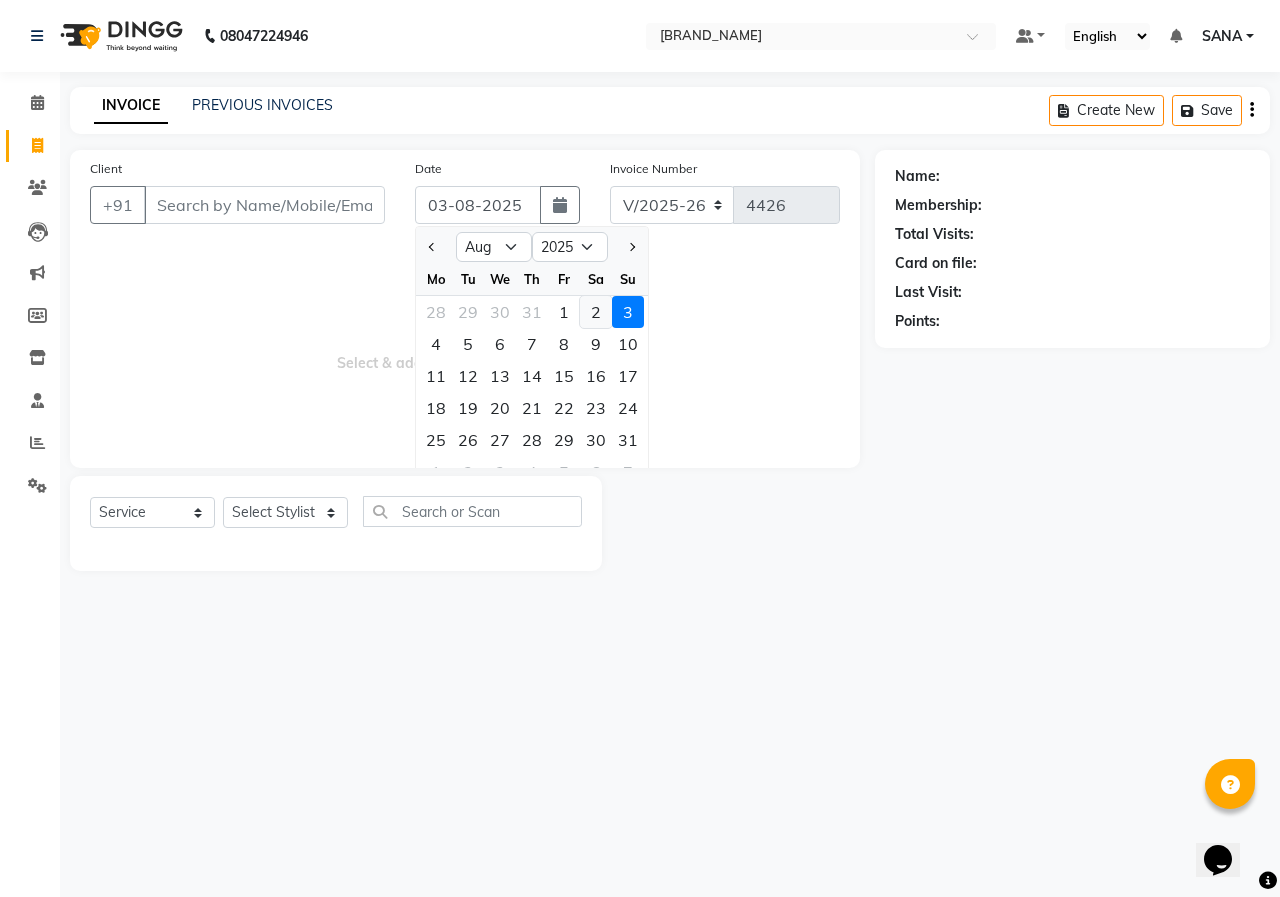 click on "2" 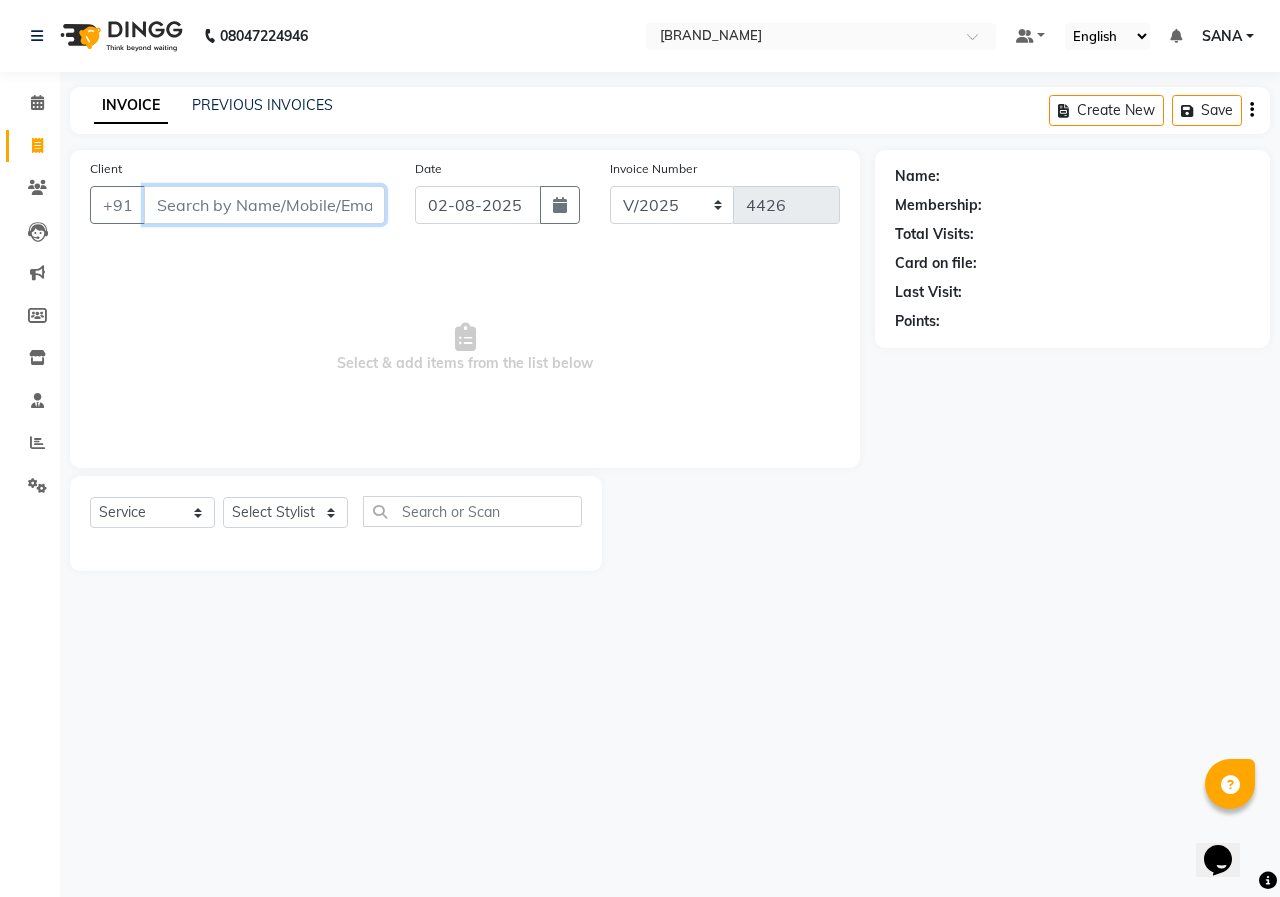 click on "Client" at bounding box center (264, 205) 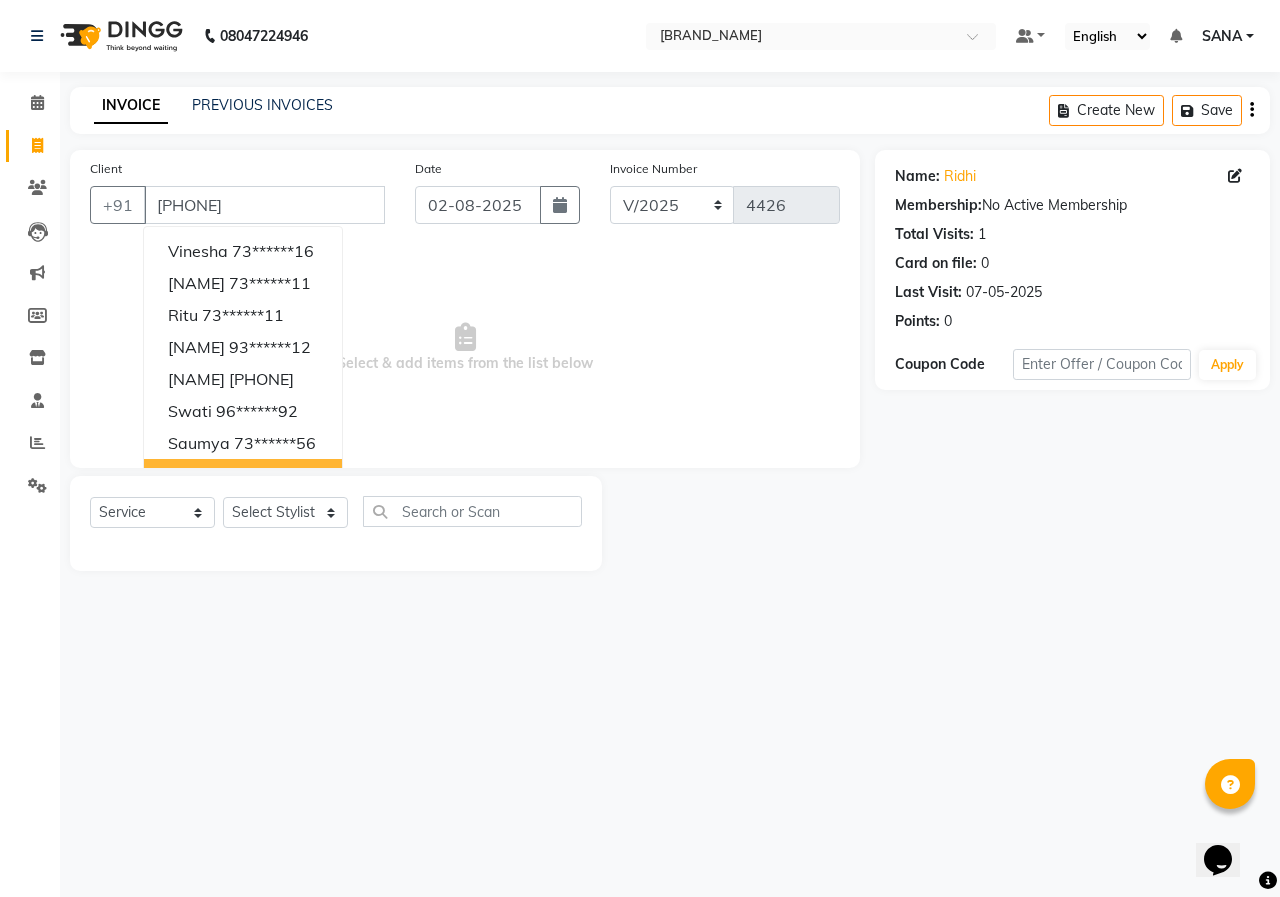click on "Select Stylist [NAME] [NAME] [NAME] [NAME] [NAME] [NAME] [NAME] [NAME] [NAME] [NAME] [NAME] [NAME] [NAME] [NAME] [NAME] [NAME] [NAME] [NAME]" 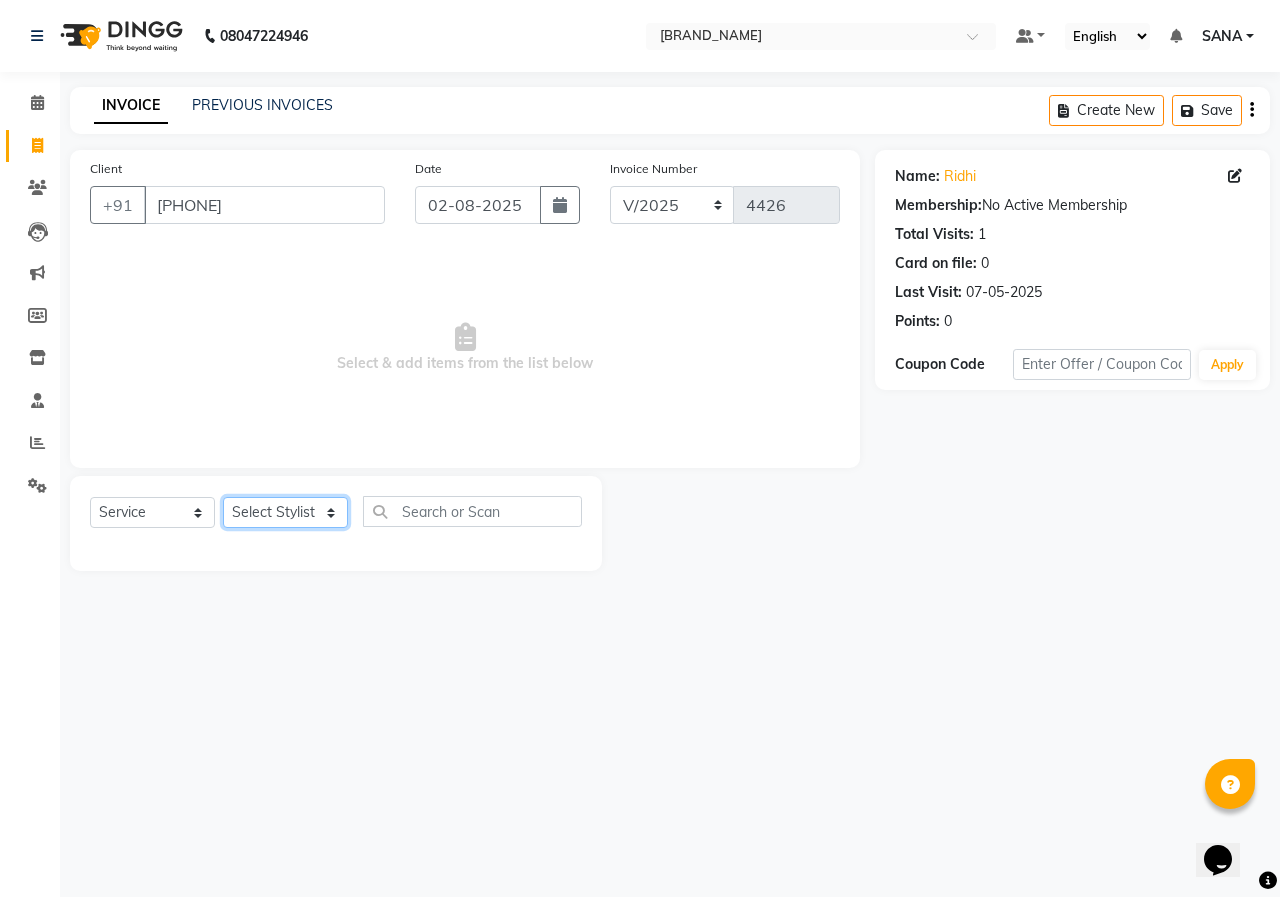 click on "Select Stylist ANUSHKA GAURI GUDDU Keshav Maushi Mhaske  priya  Rahul Ravi  Roshan Sagar SANA Sangam Sanika shabnam SONALI  subhan" 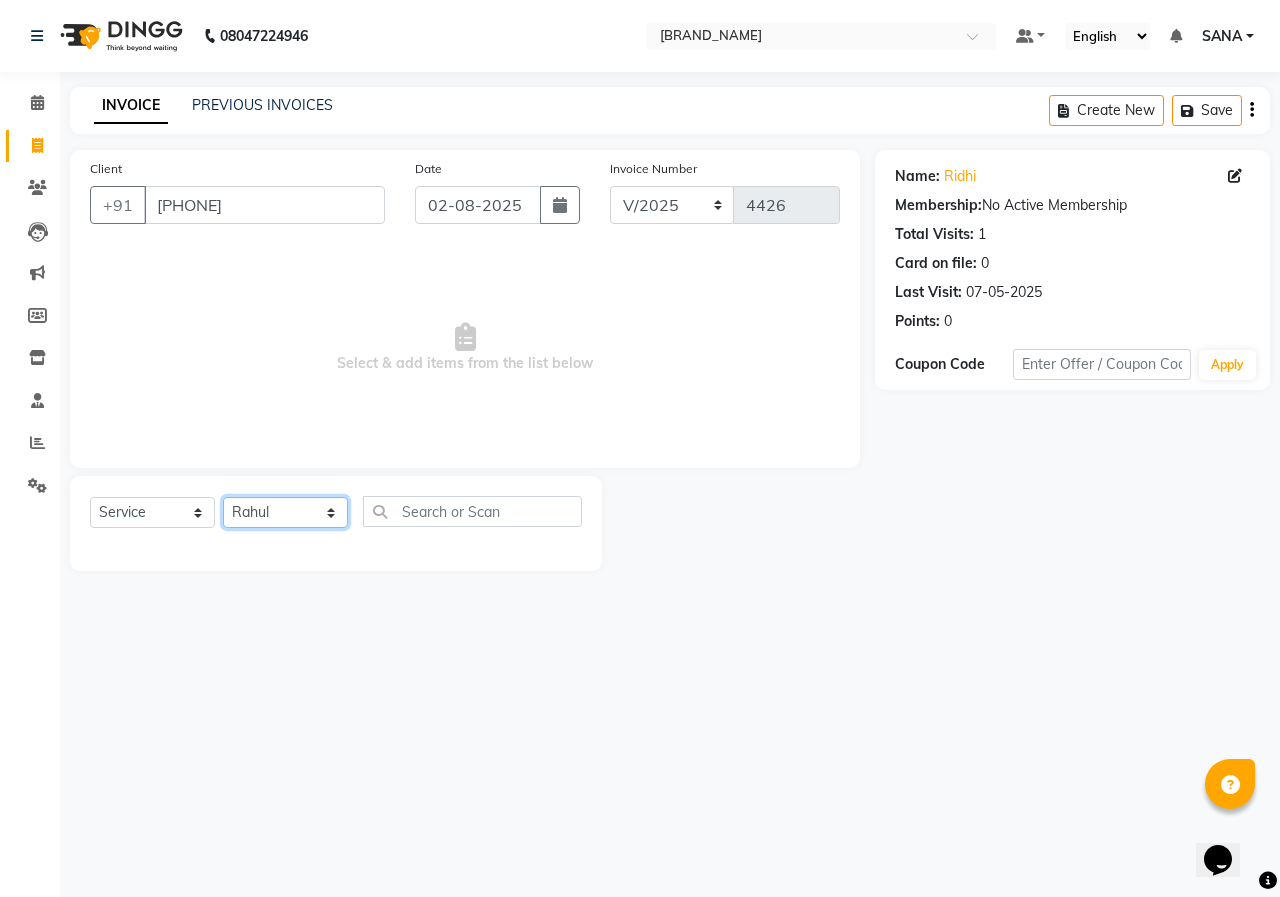 click on "Select Stylist ANUSHKA GAURI GUDDU Keshav Maushi Mhaske  priya  Rahul Ravi  Roshan Sagar SANA Sangam Sanika shabnam SONALI  subhan" 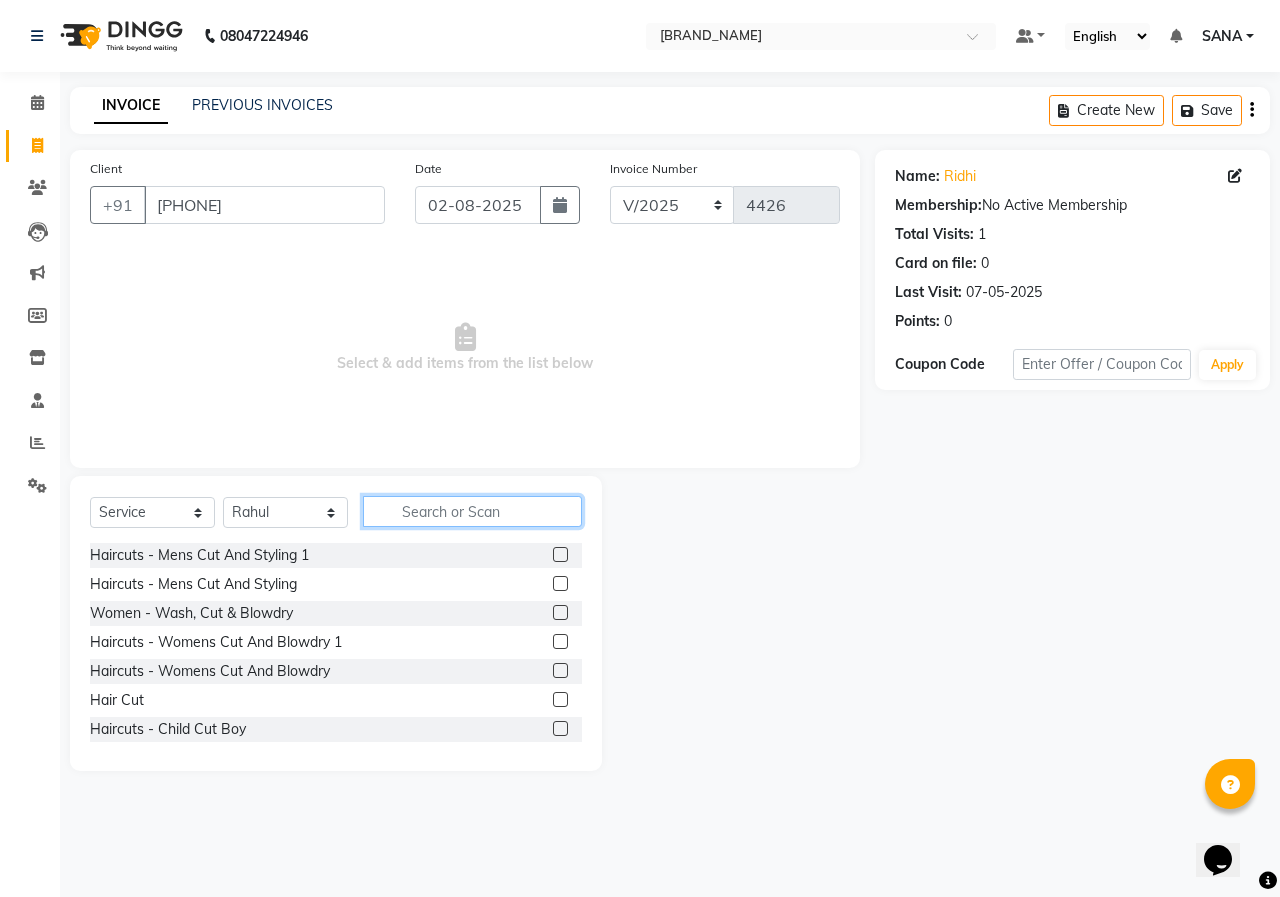 click 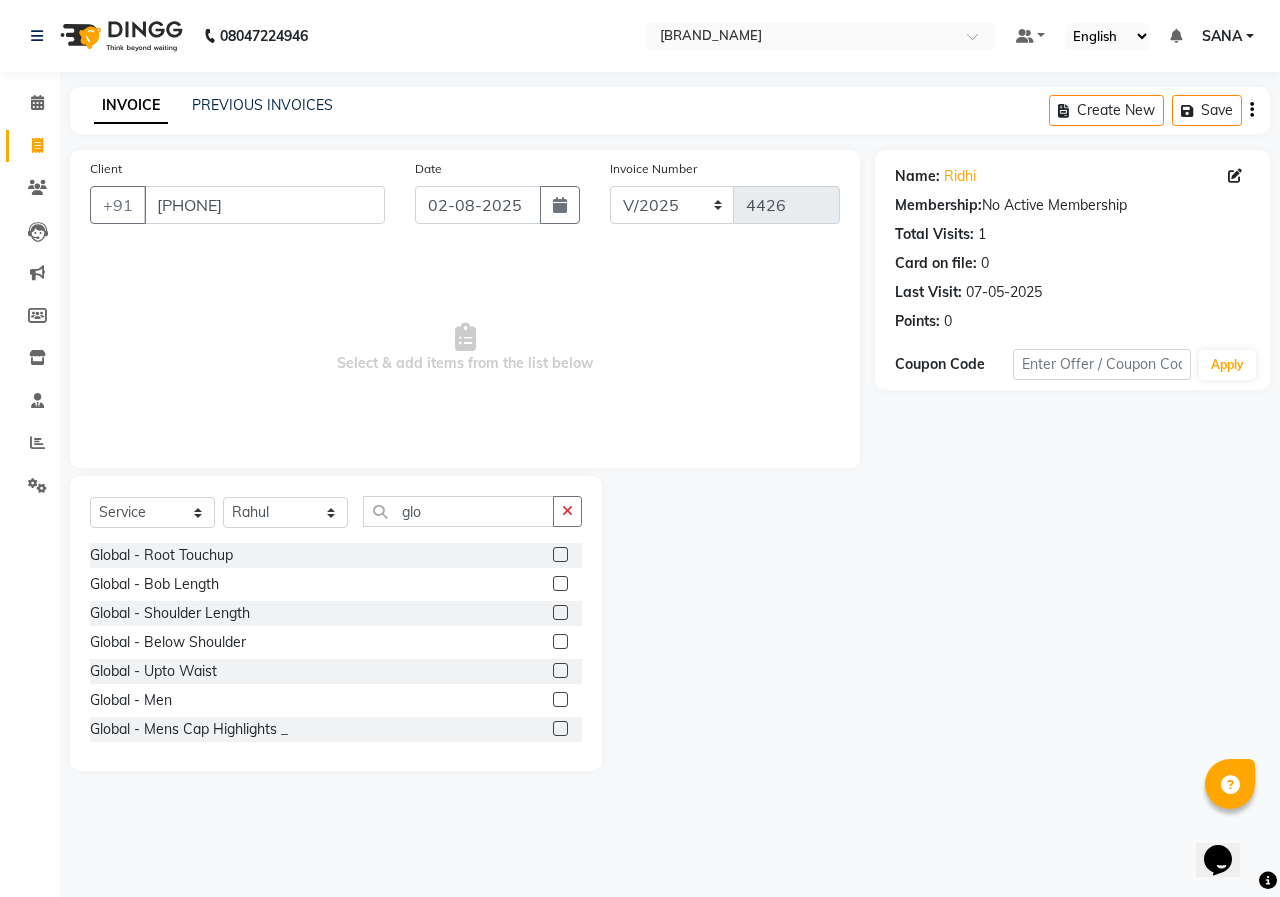 click 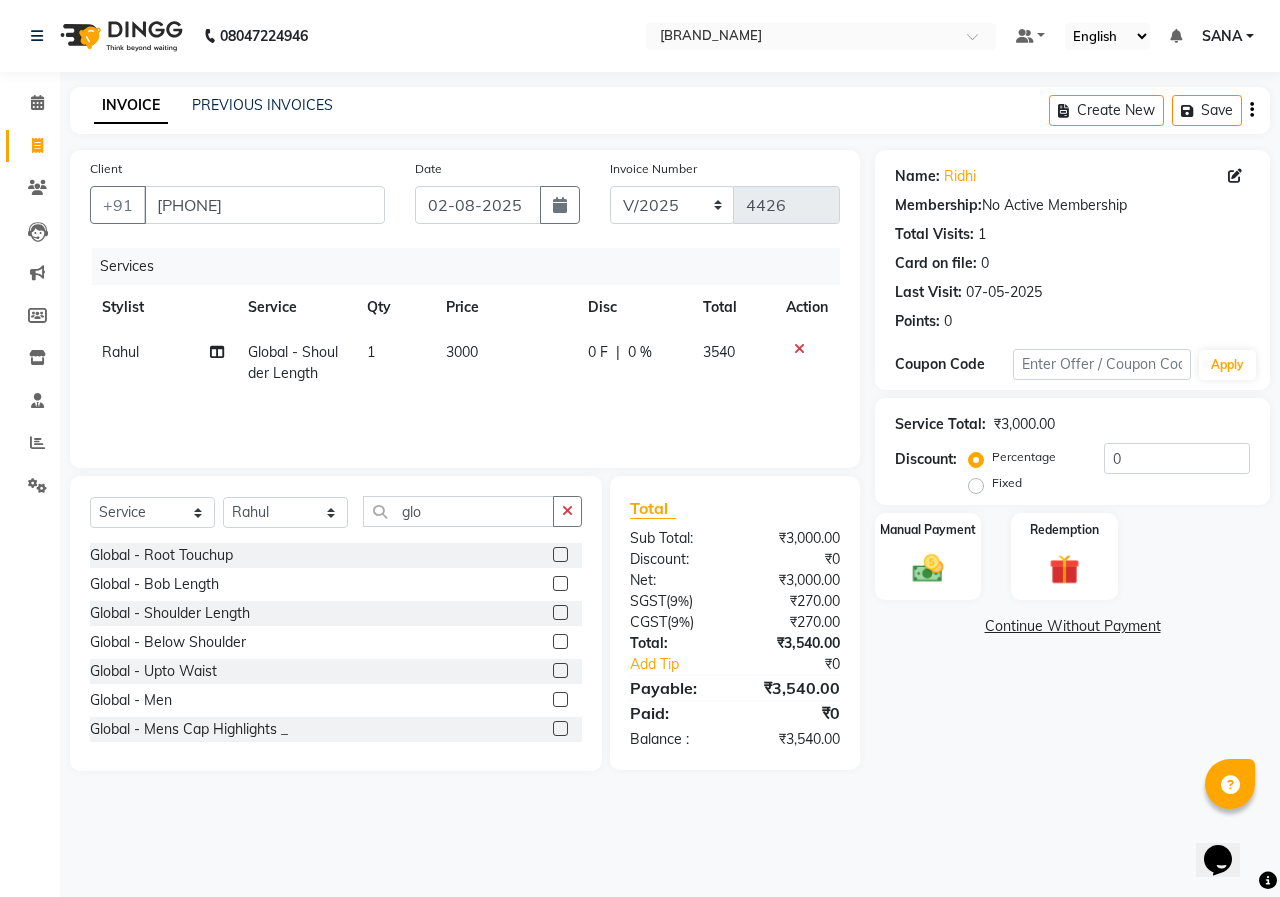 click on "3000" 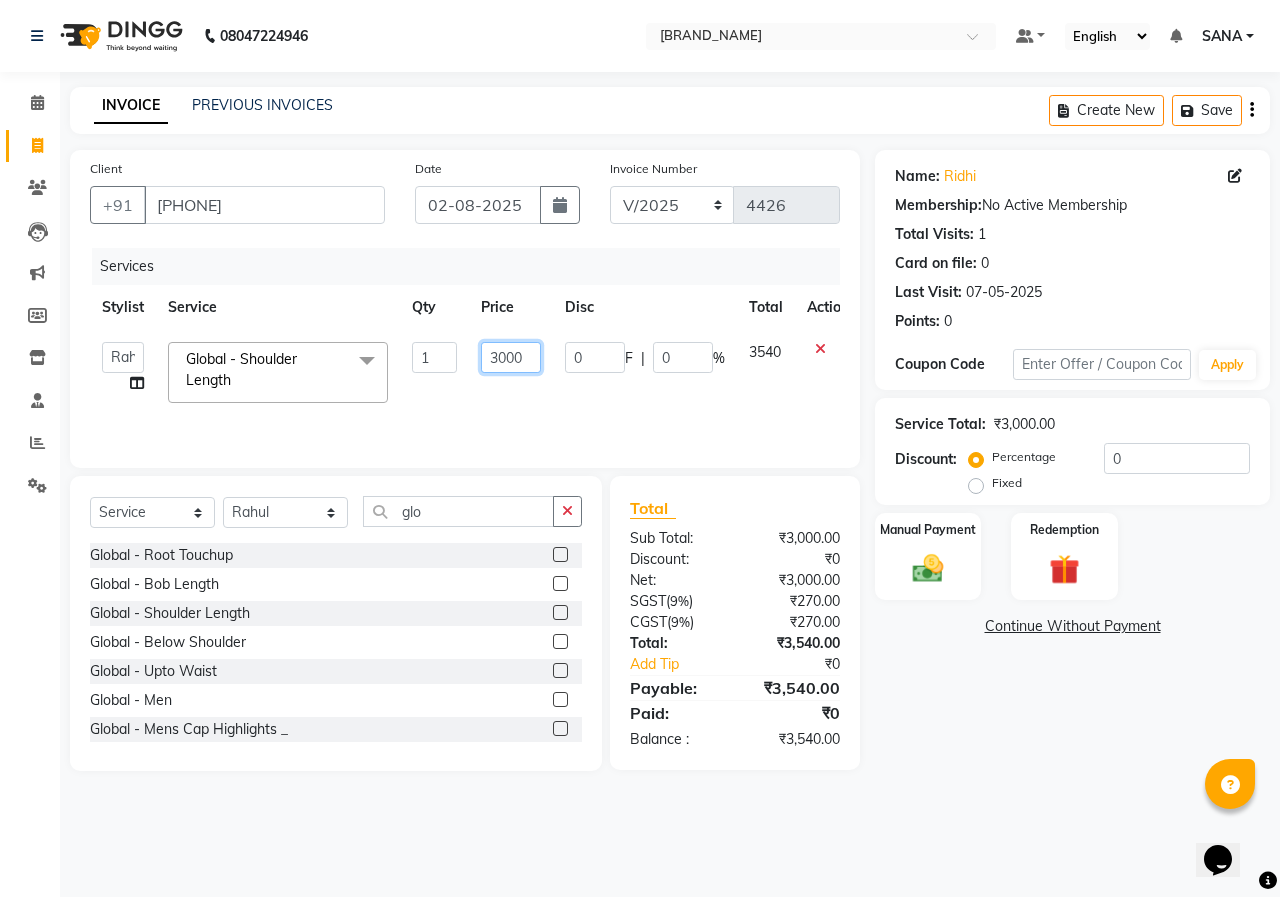 click on "3000" 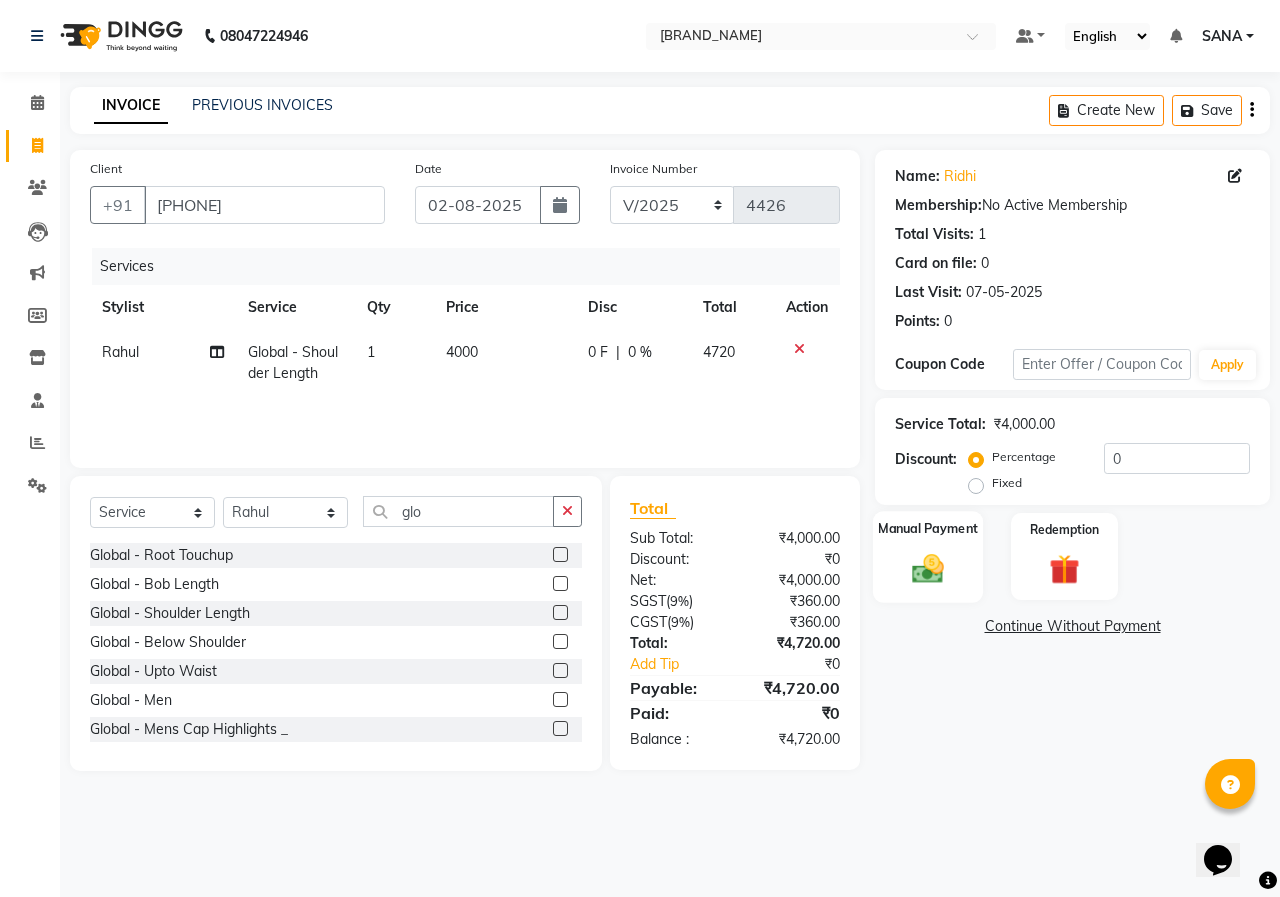 click on "Manual Payment" 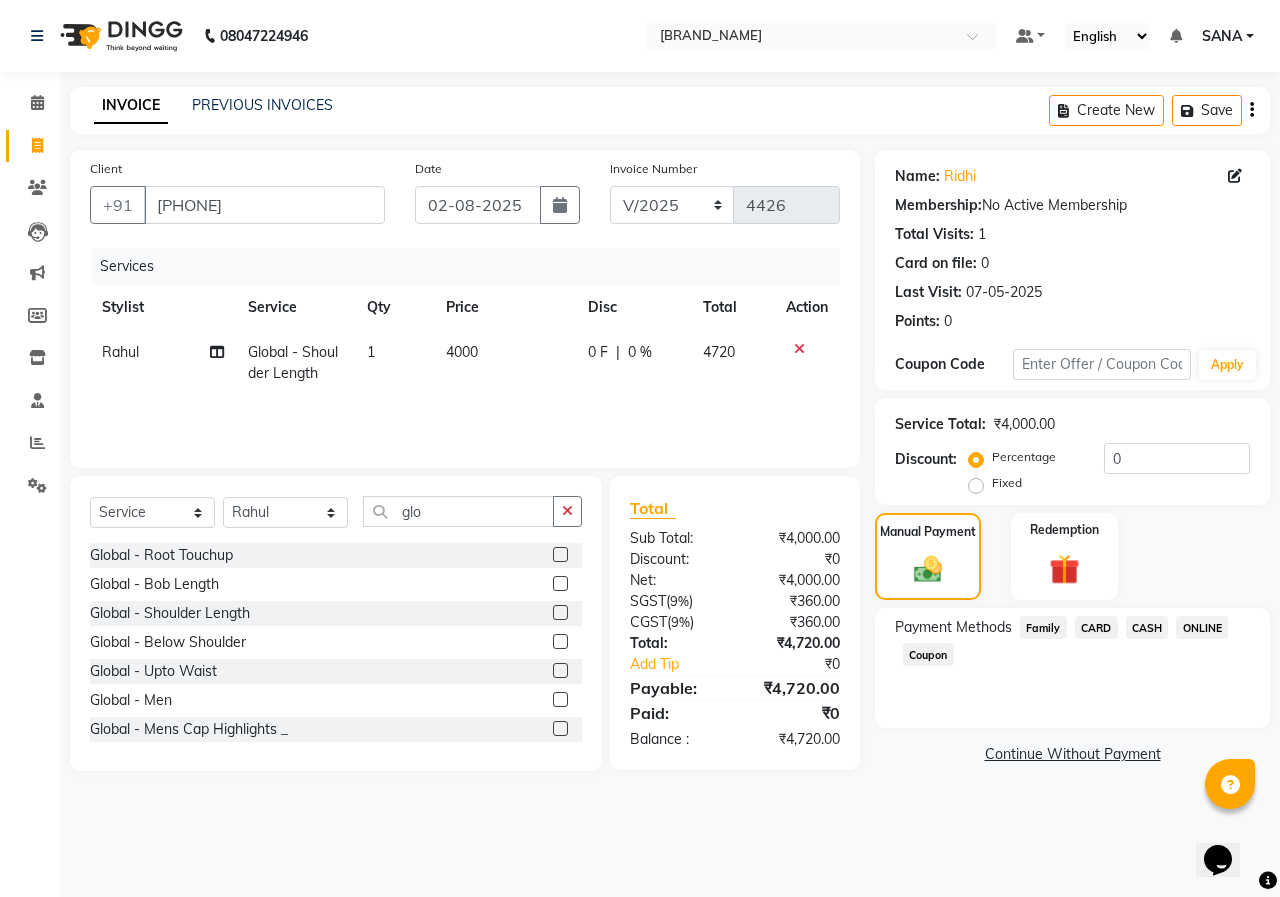 click on "ONLINE" 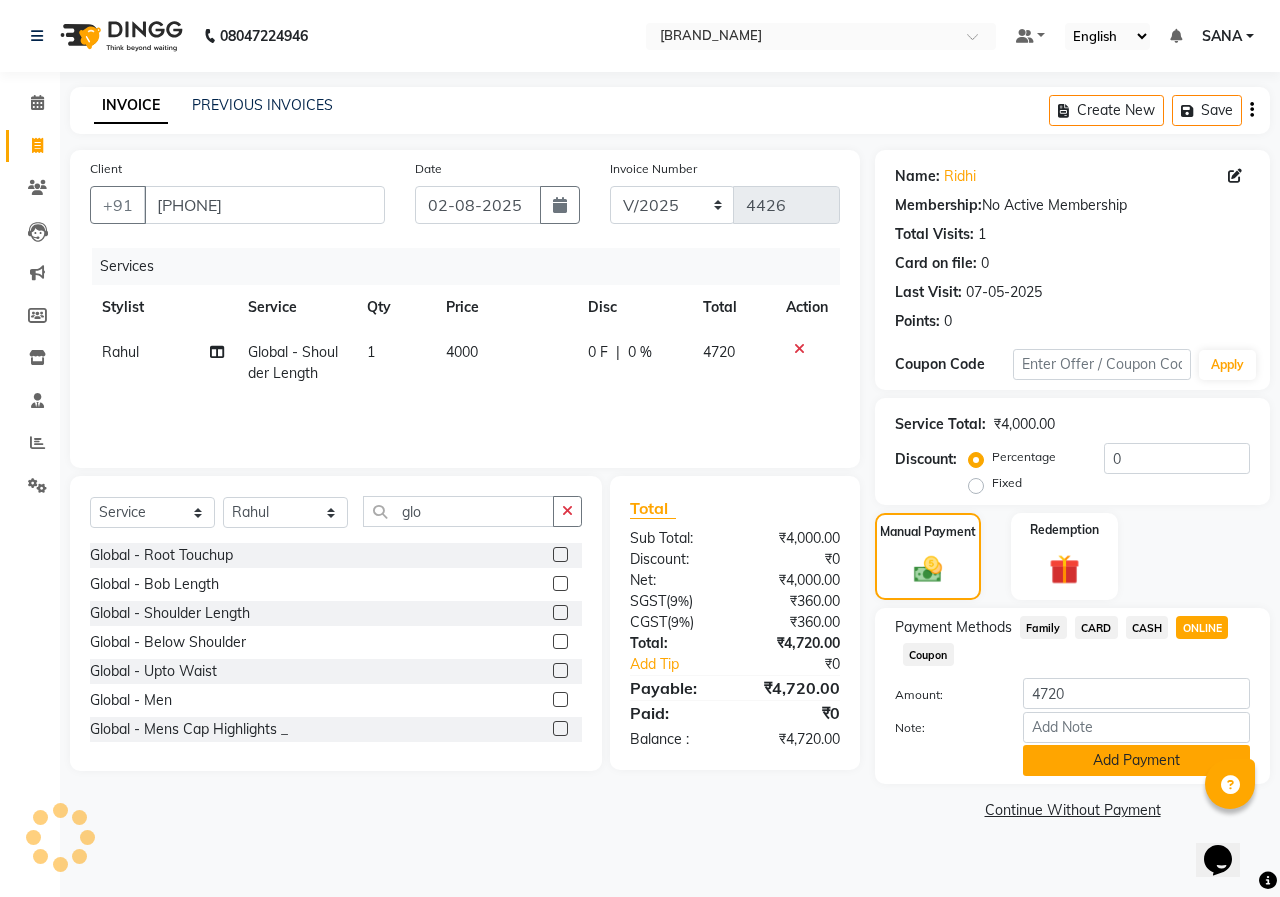 click on "Add Payment" 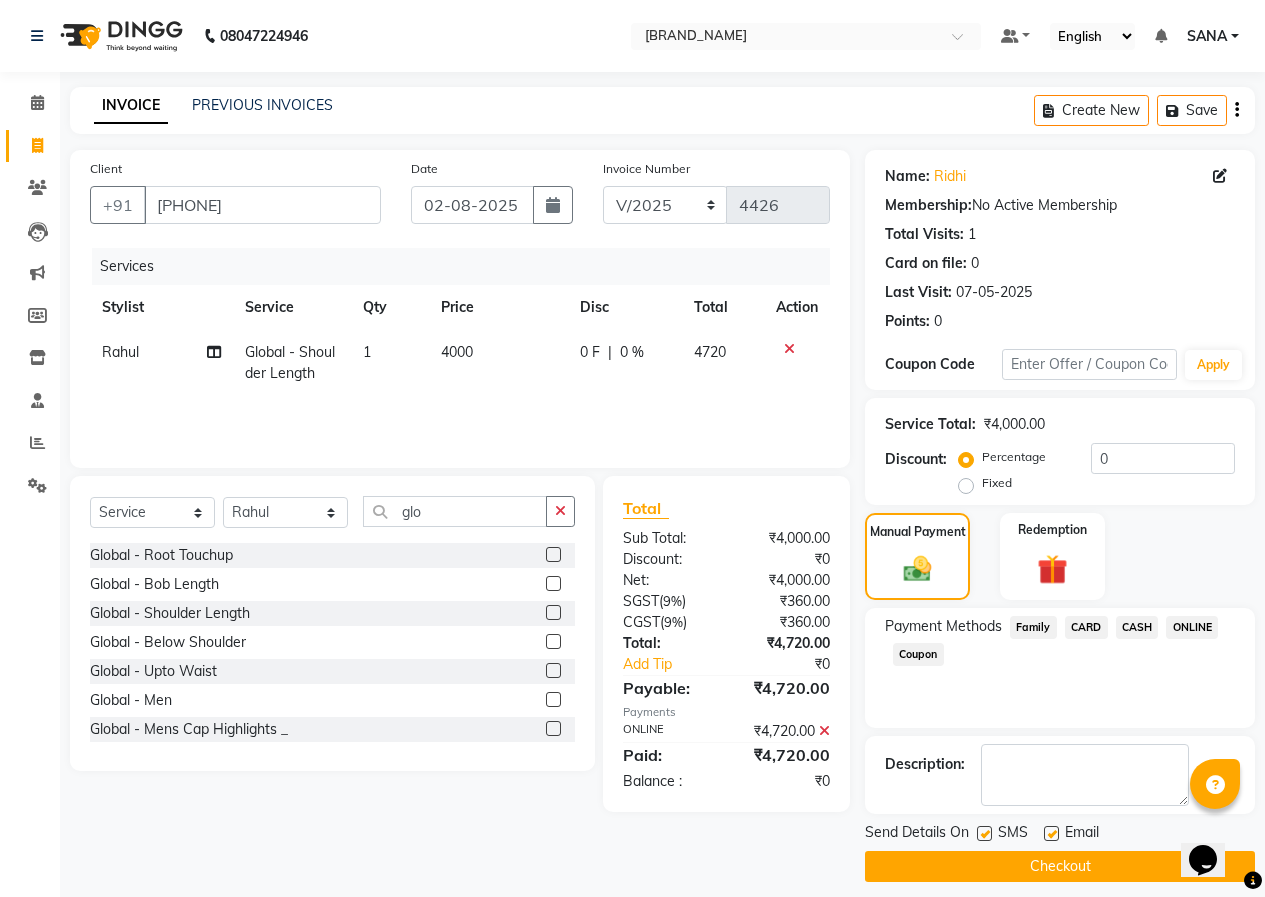 drag, startPoint x: 1099, startPoint y: 868, endPoint x: 581, endPoint y: 656, distance: 559.7035 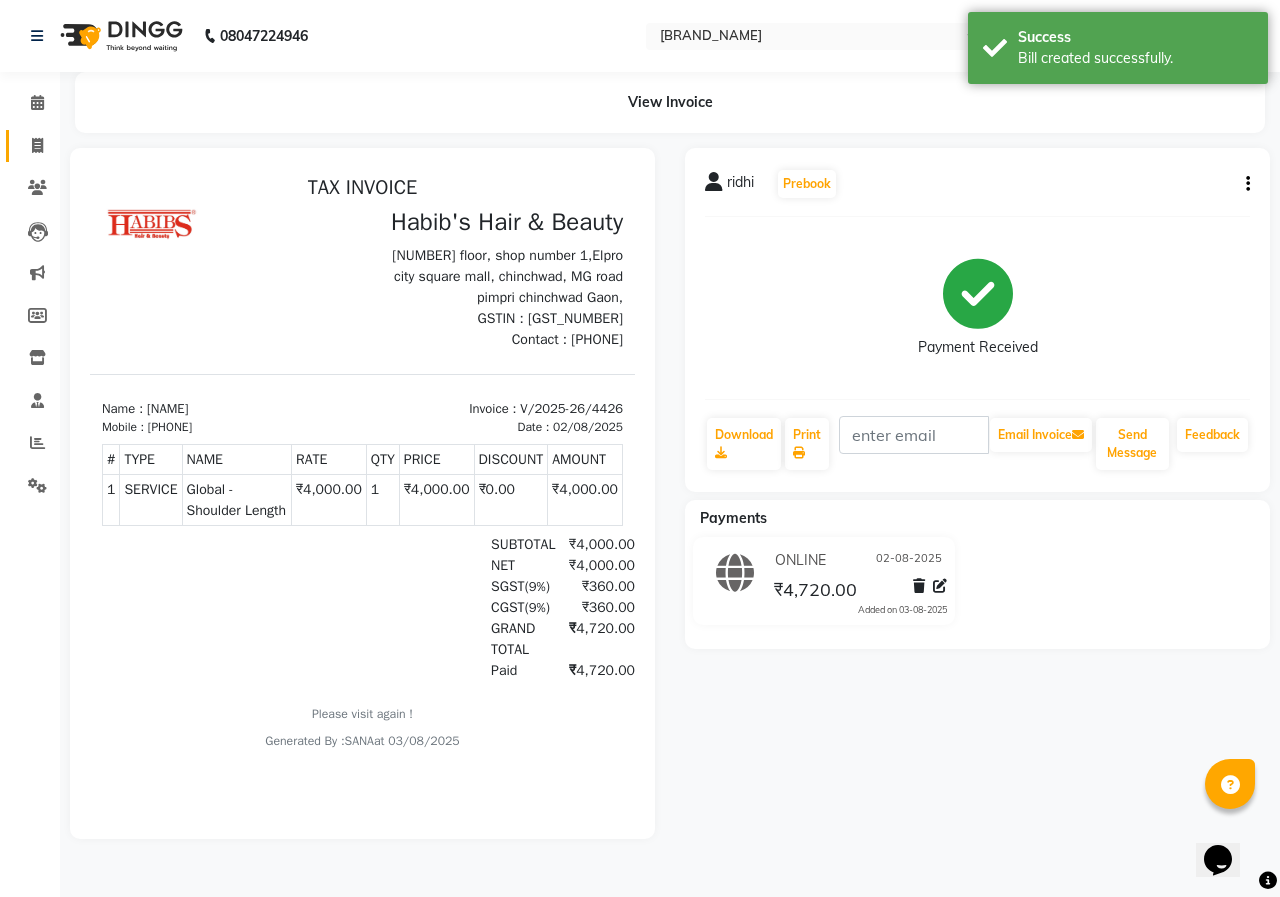 scroll, scrollTop: 0, scrollLeft: 0, axis: both 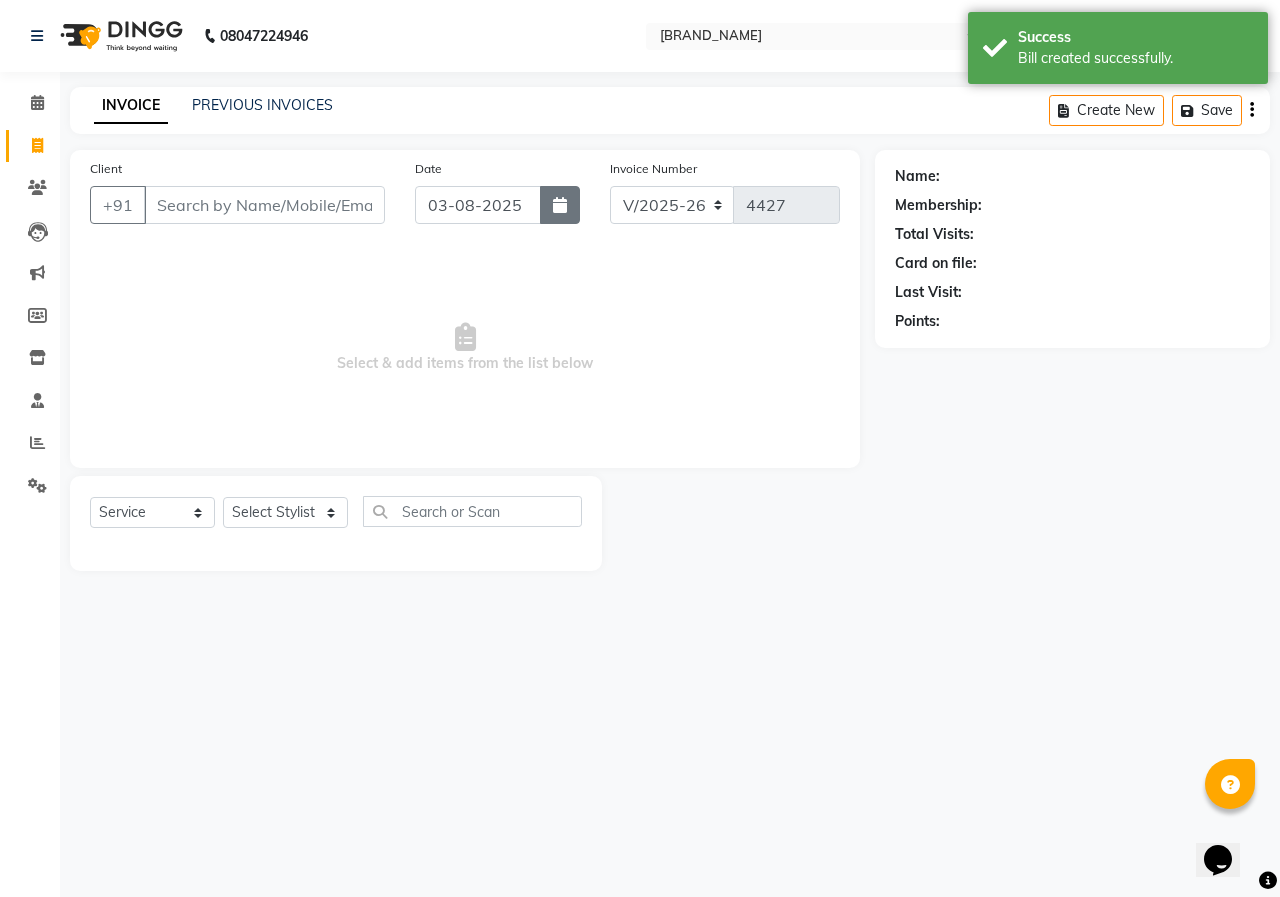 click 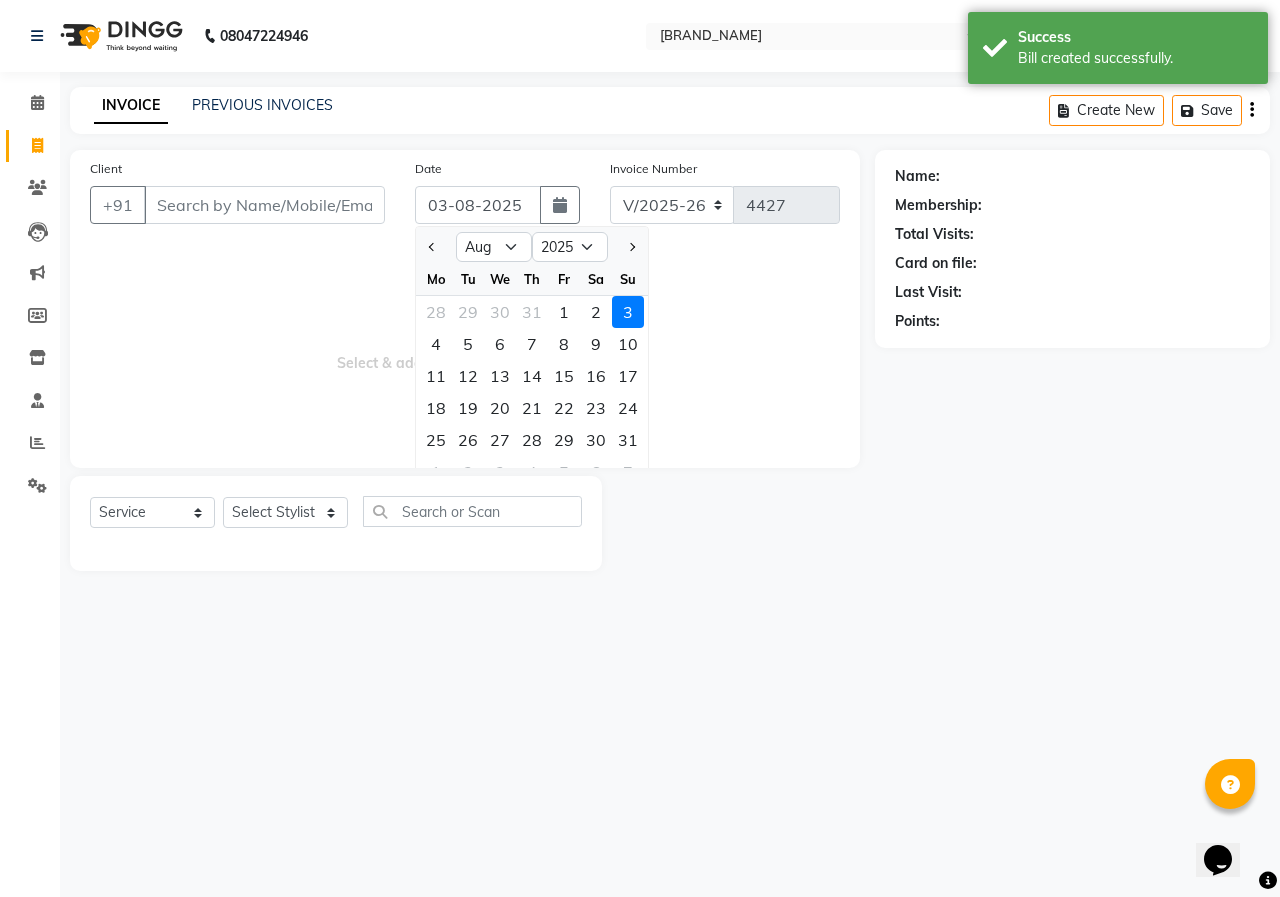 drag, startPoint x: 597, startPoint y: 311, endPoint x: 389, endPoint y: 277, distance: 210.76053 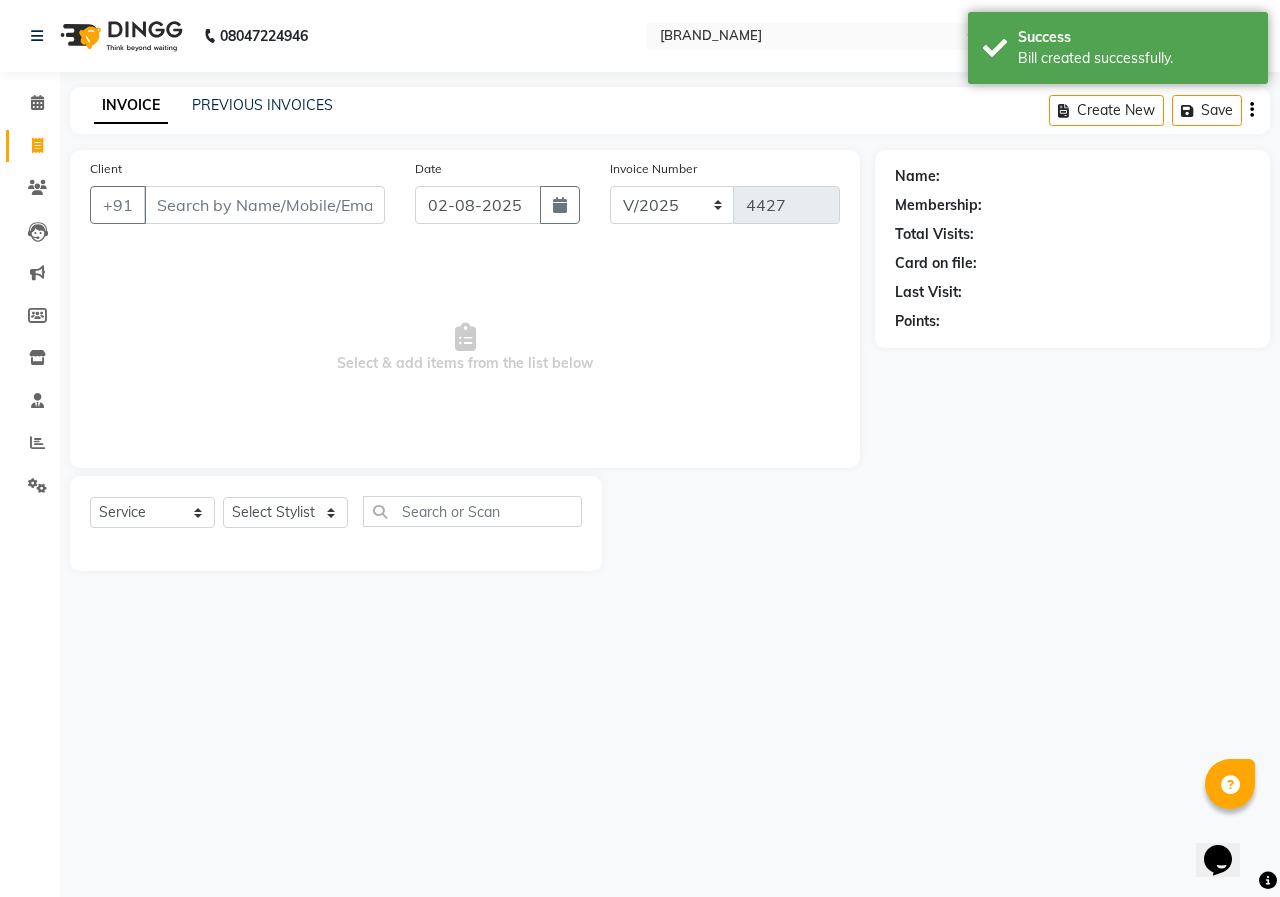 click on "Client +91" 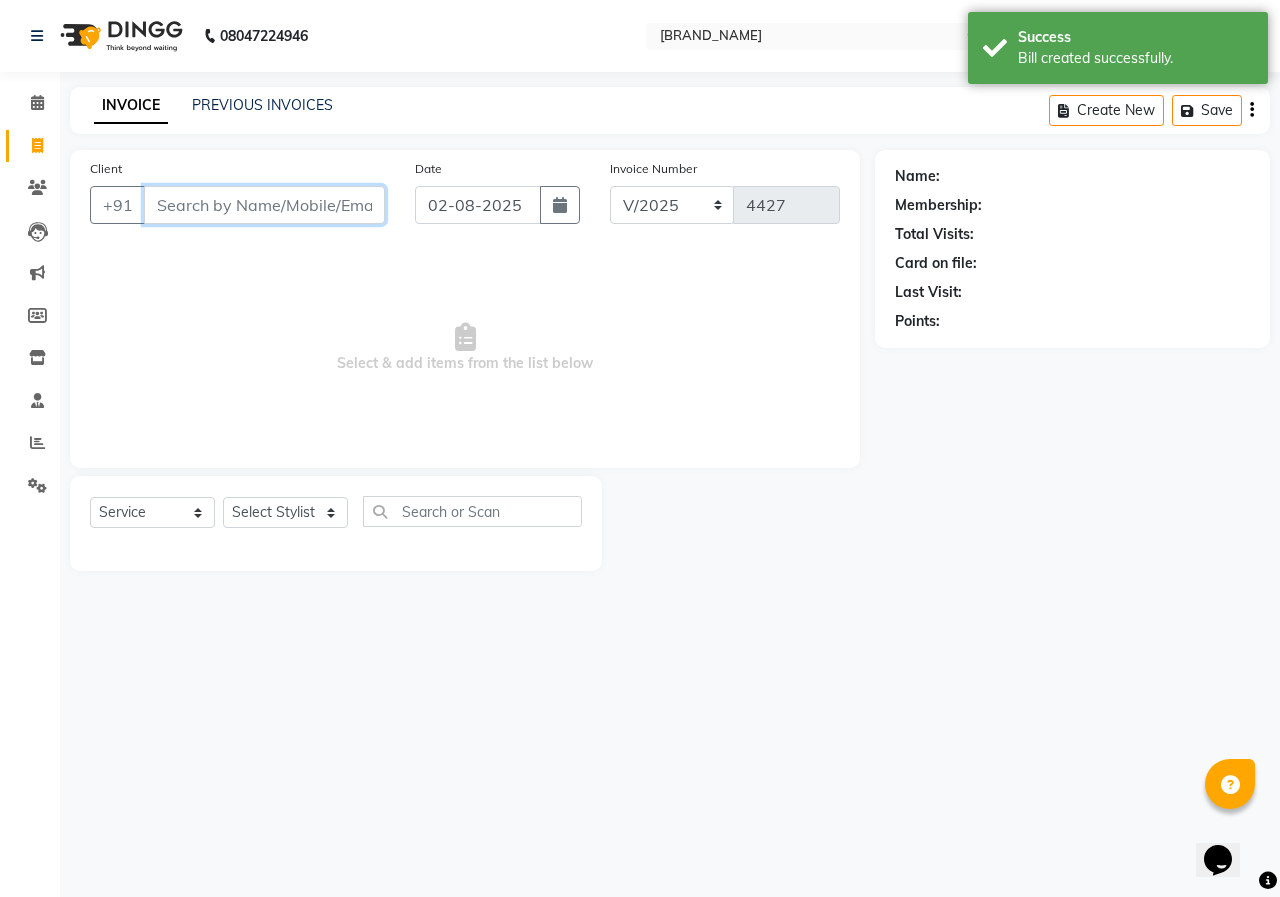 click on "Client" at bounding box center (264, 205) 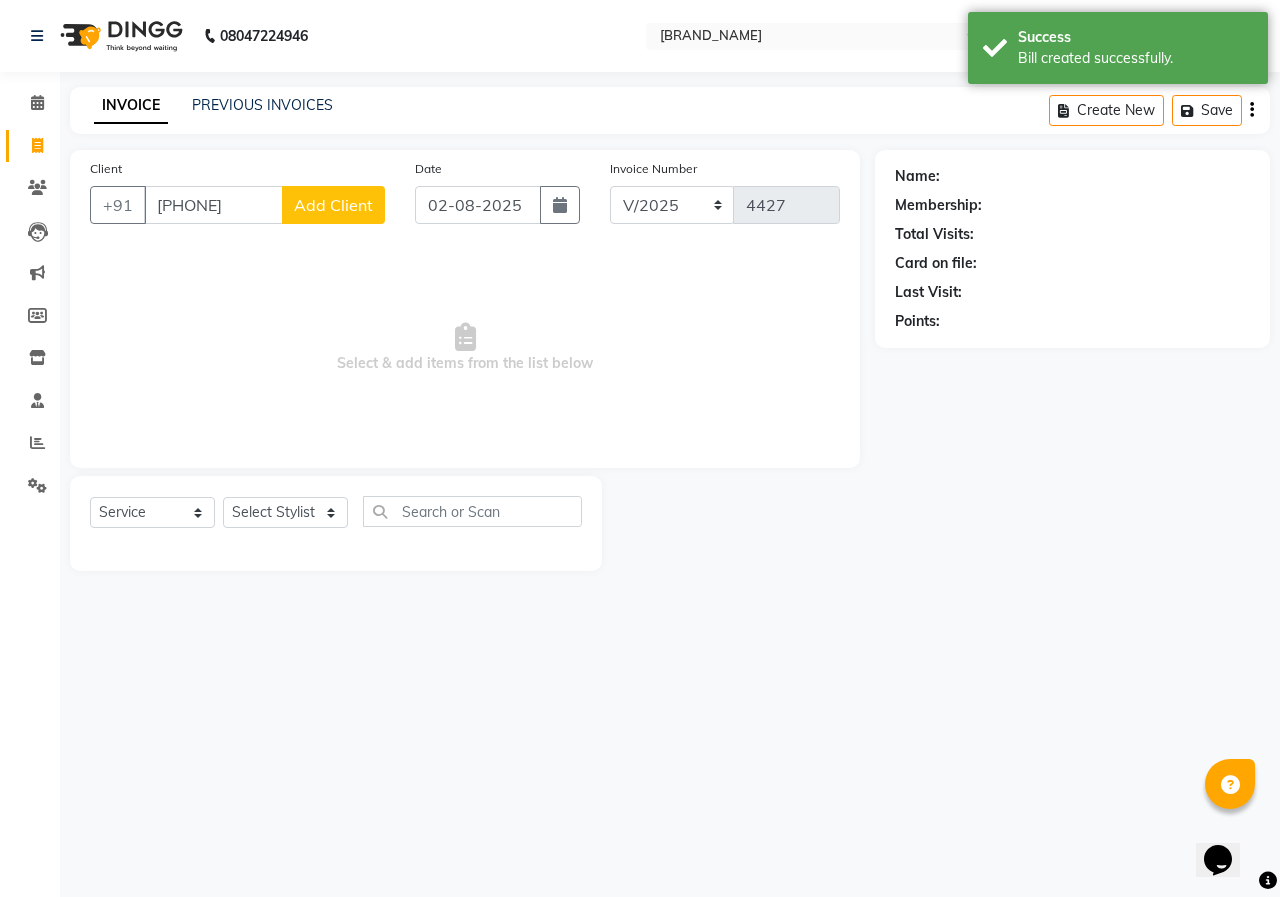 click on "Add Client" 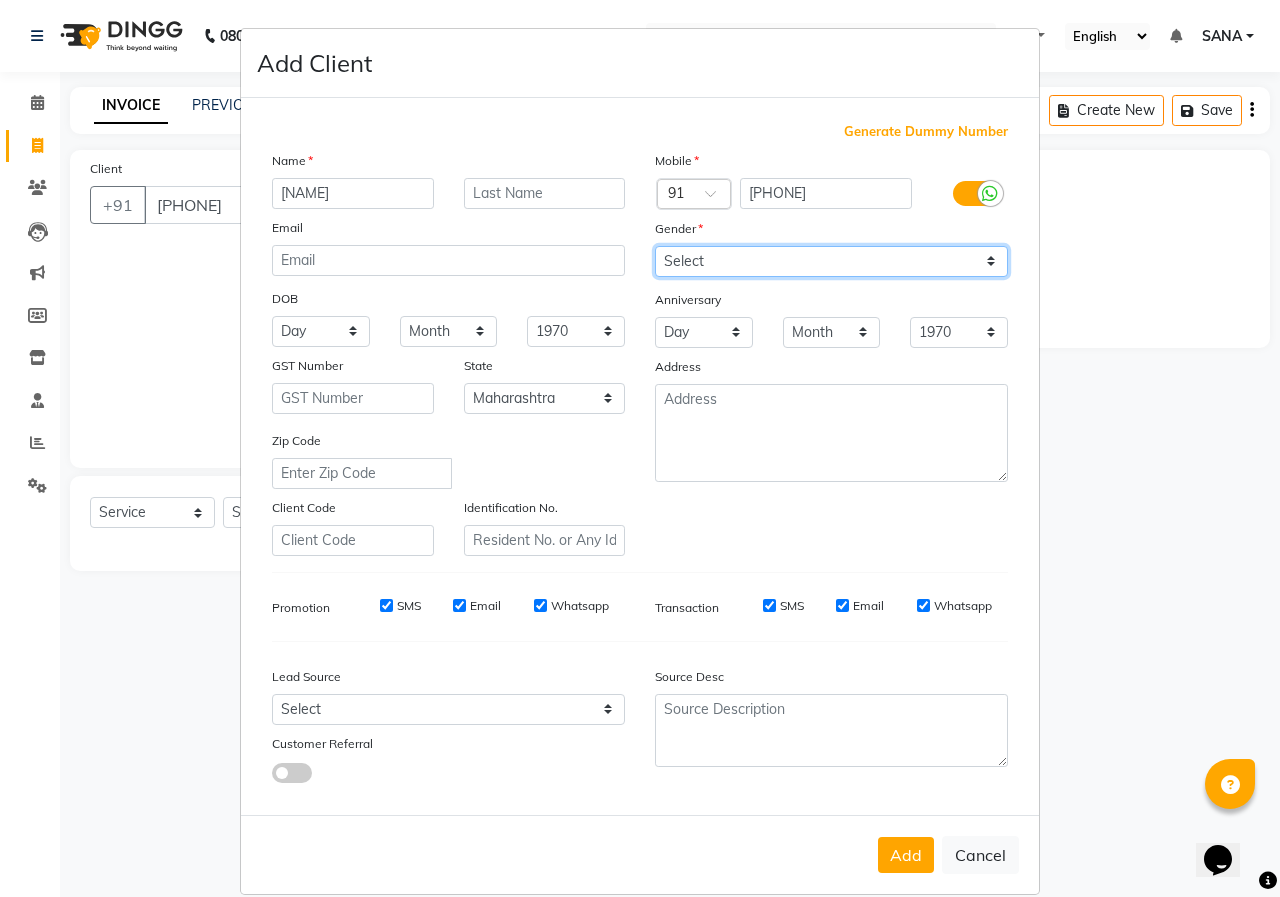 drag, startPoint x: 782, startPoint y: 254, endPoint x: 771, endPoint y: 273, distance: 21.954498 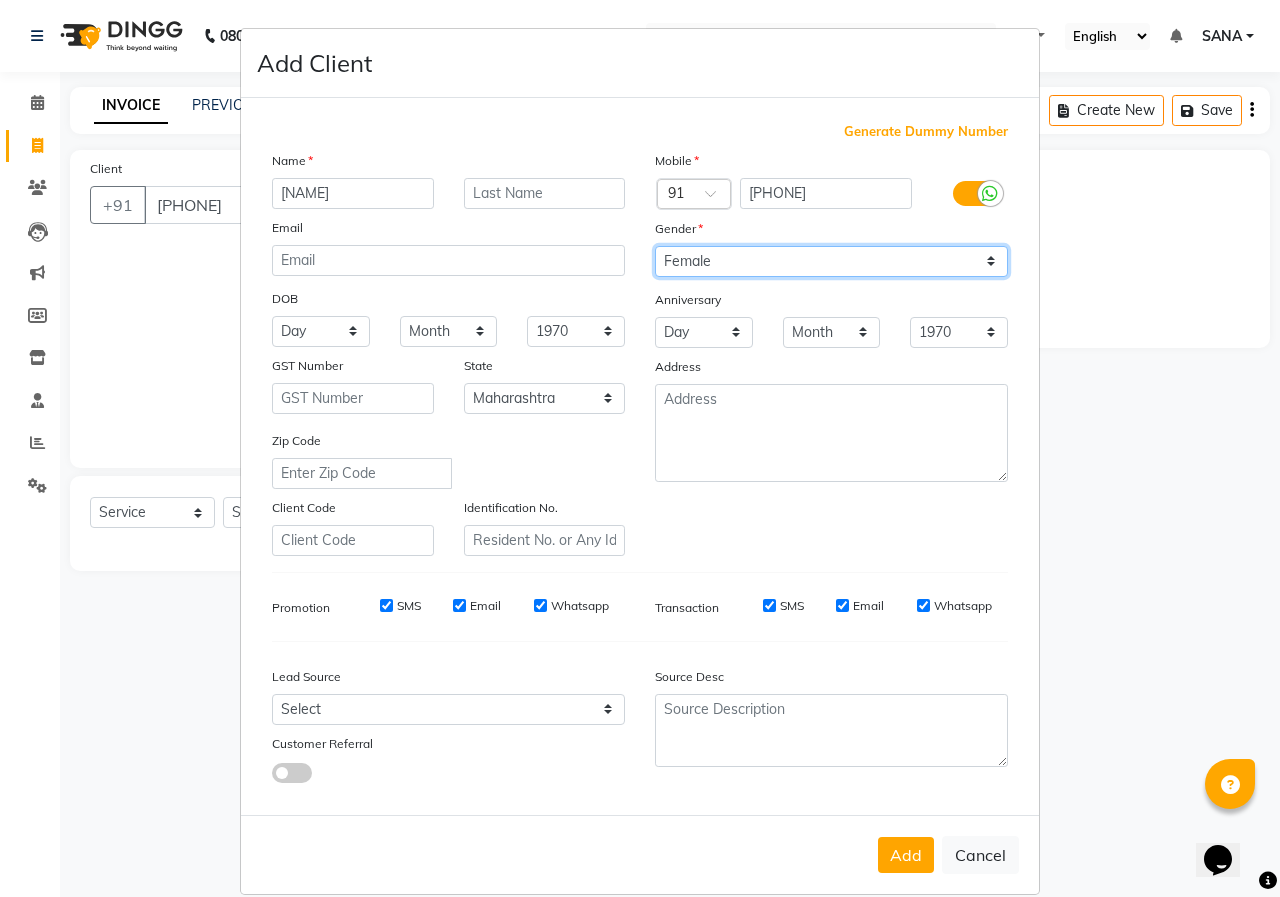 click on "Select Male Female Other Prefer Not To Say" at bounding box center (831, 261) 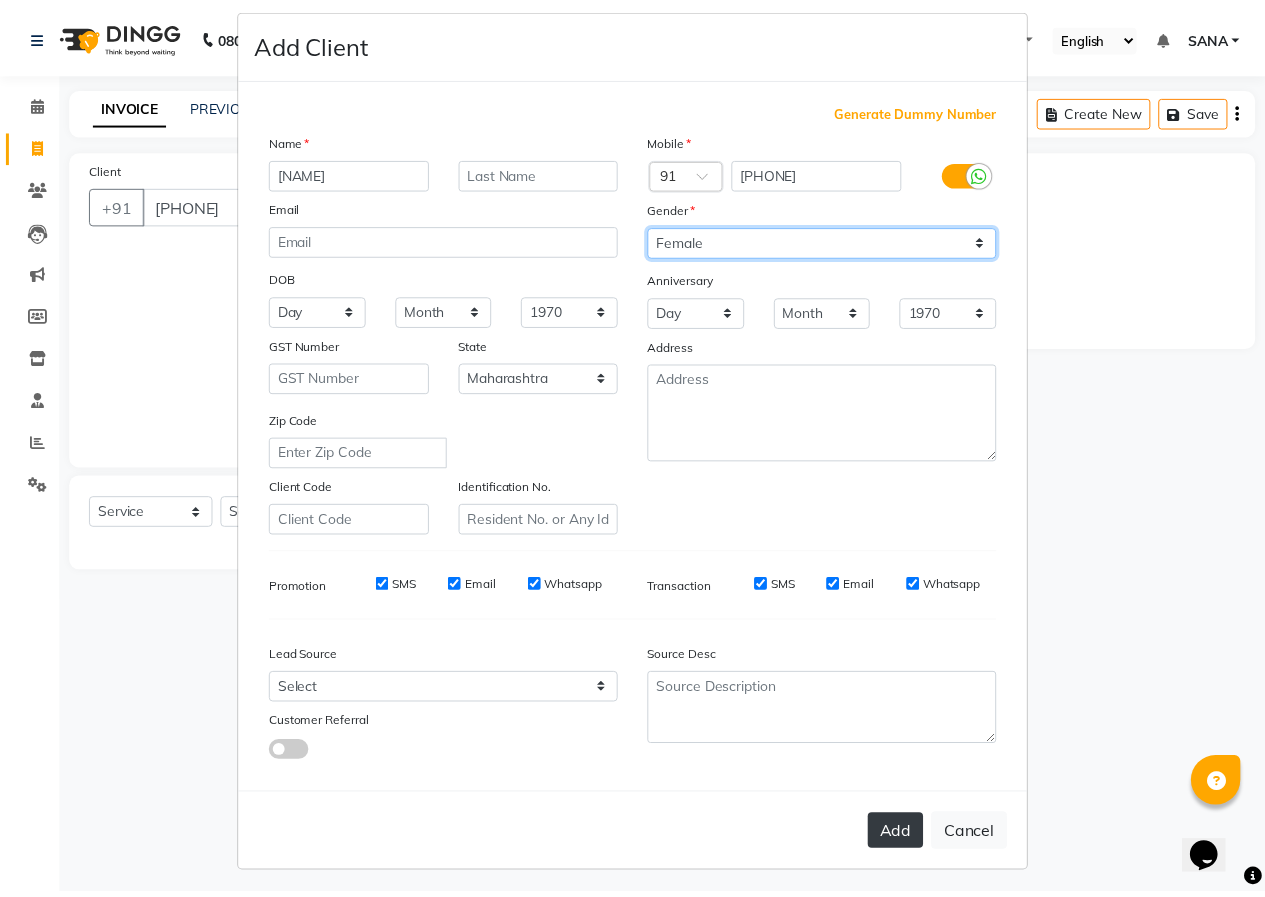 scroll, scrollTop: 26, scrollLeft: 0, axis: vertical 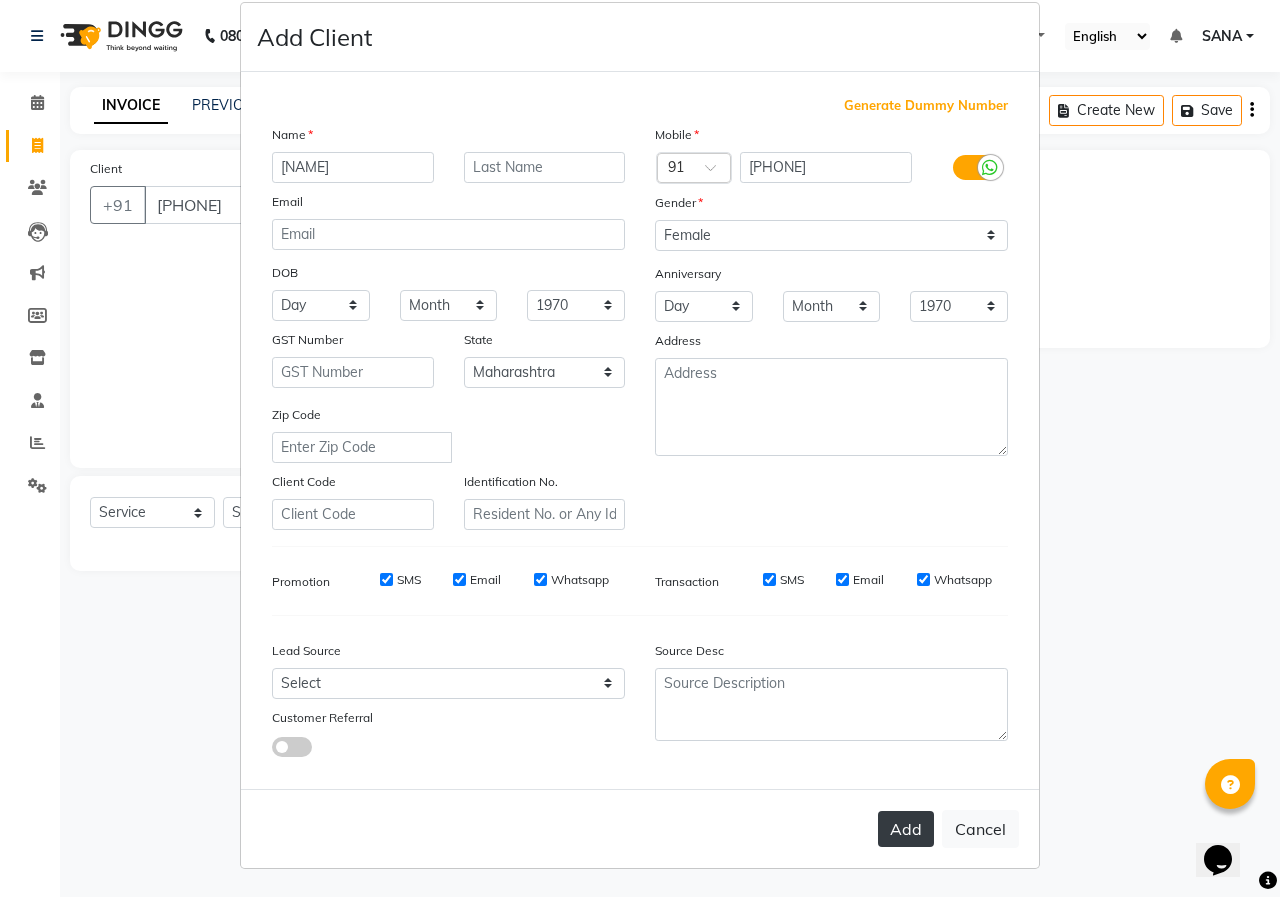 click on "Add" at bounding box center [906, 829] 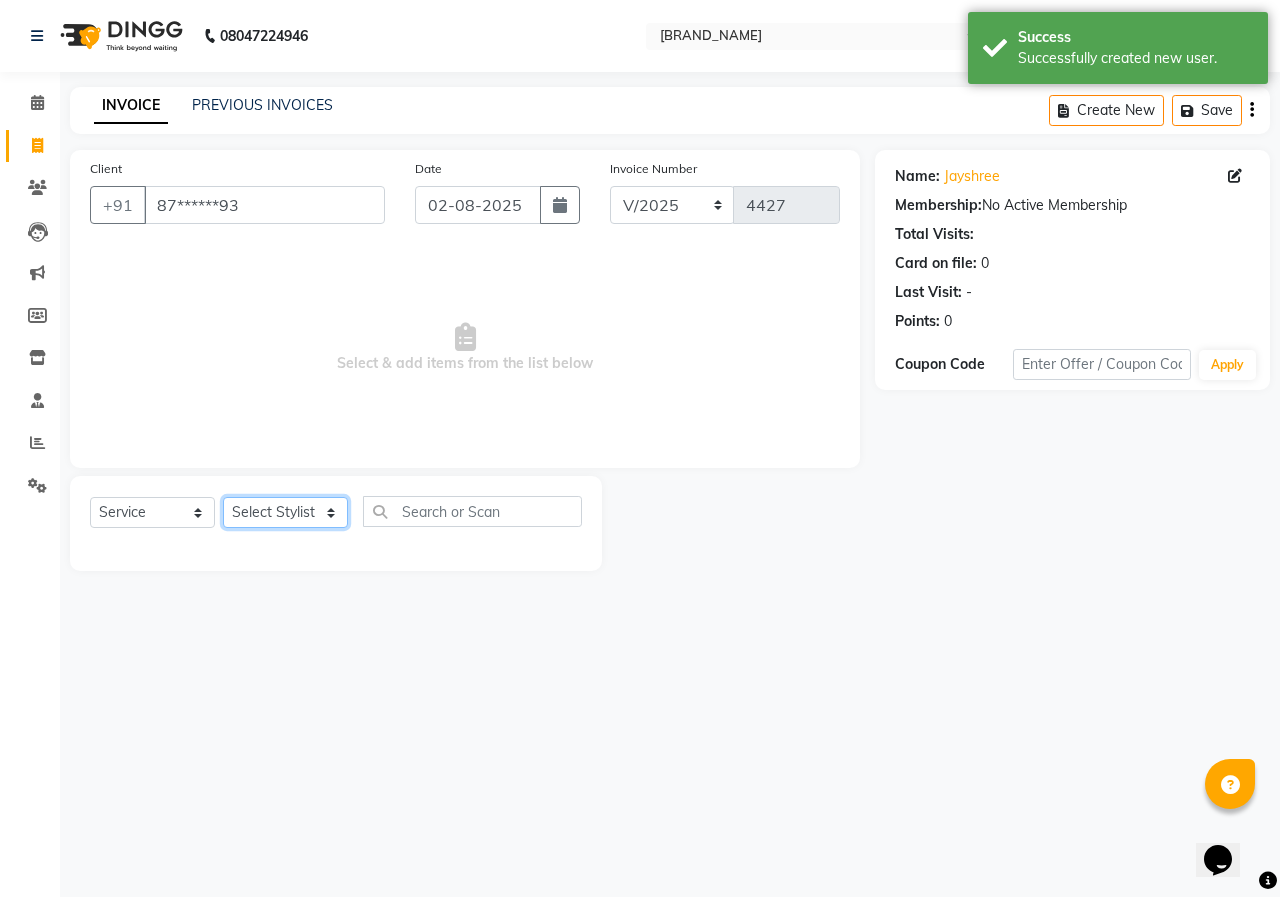 click on "Select Stylist ANUSHKA GAURI GUDDU Keshav Maushi Mhaske  priya  Rahul Ravi  Roshan Sagar SANA Sangam Sanika shabnam SONALI  subhan" 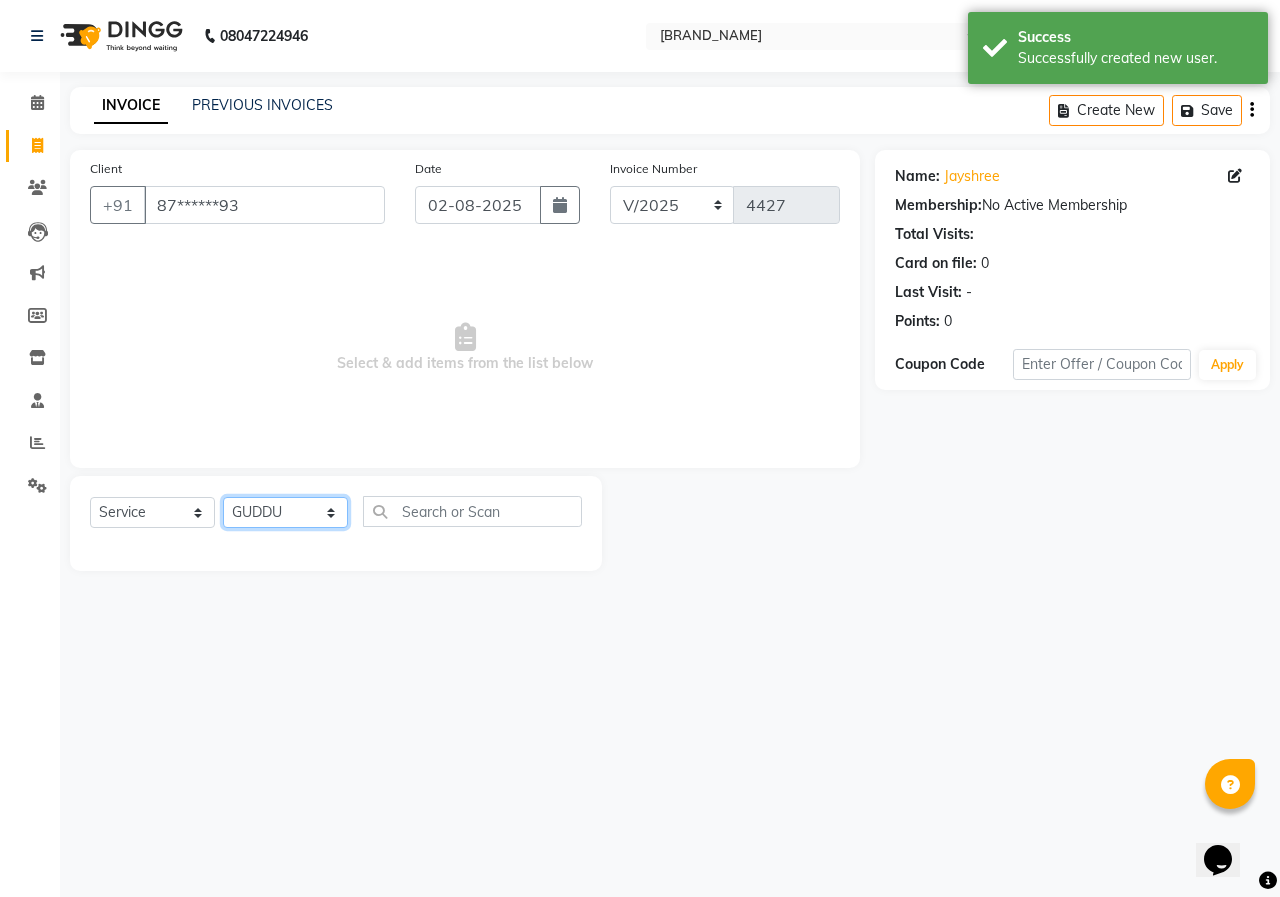 click on "Select Stylist ANUSHKA GAURI GUDDU Keshav Maushi Mhaske  priya  Rahul Ravi  Roshan Sagar SANA Sangam Sanika shabnam SONALI  subhan" 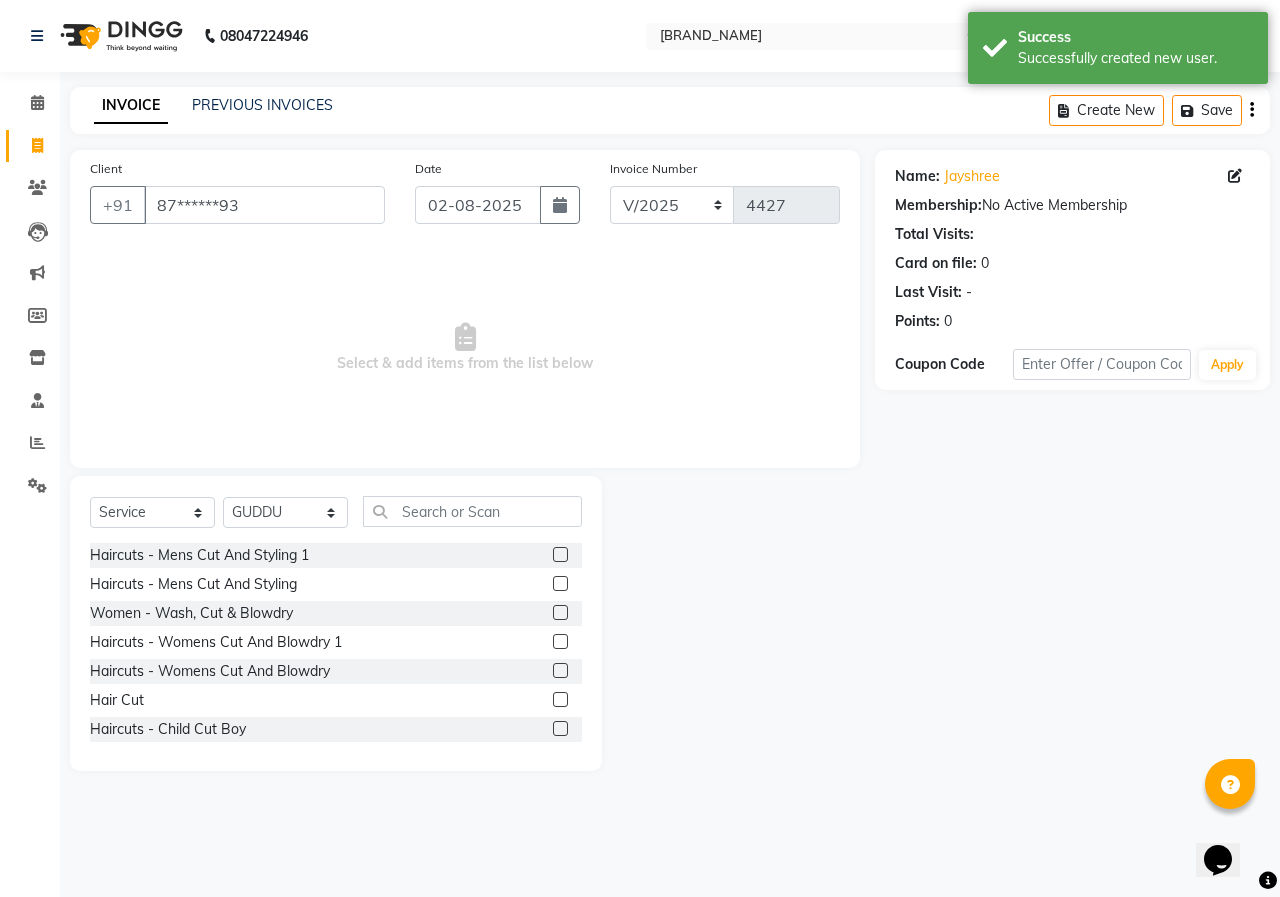 click 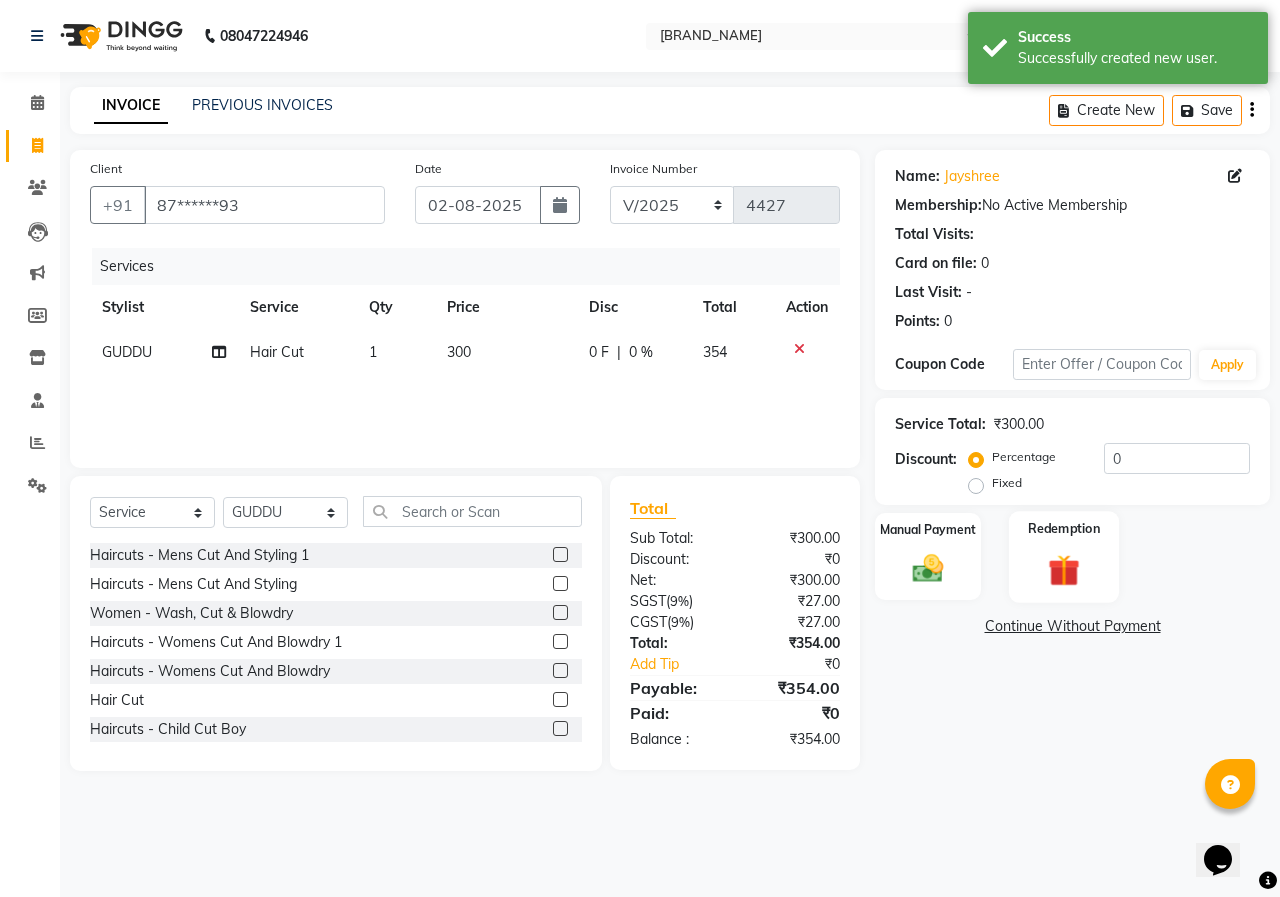 drag, startPoint x: 955, startPoint y: 583, endPoint x: 1100, endPoint y: 600, distance: 145.99315 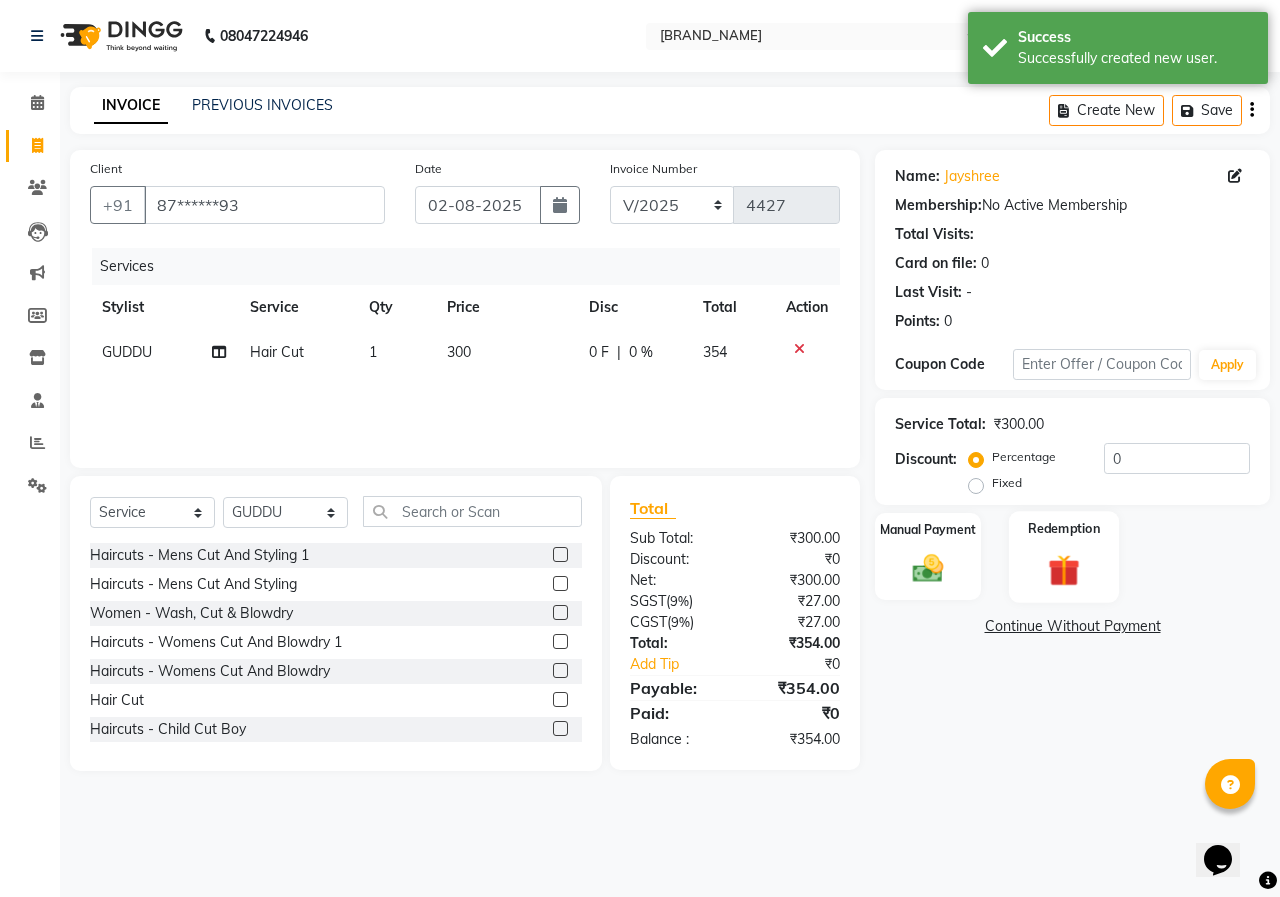 click on "Manual Payment" 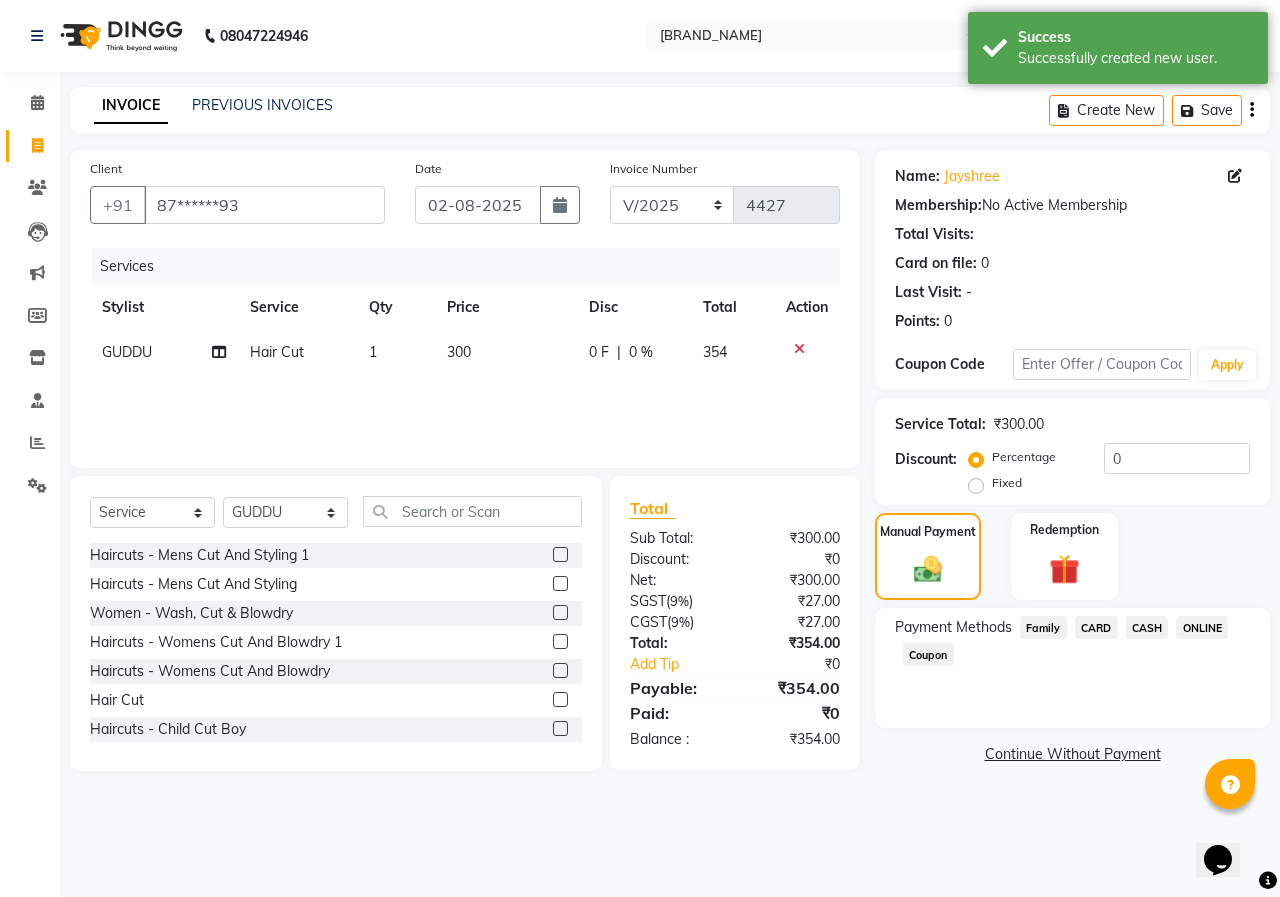 drag, startPoint x: 1215, startPoint y: 619, endPoint x: 1209, endPoint y: 672, distance: 53.338543 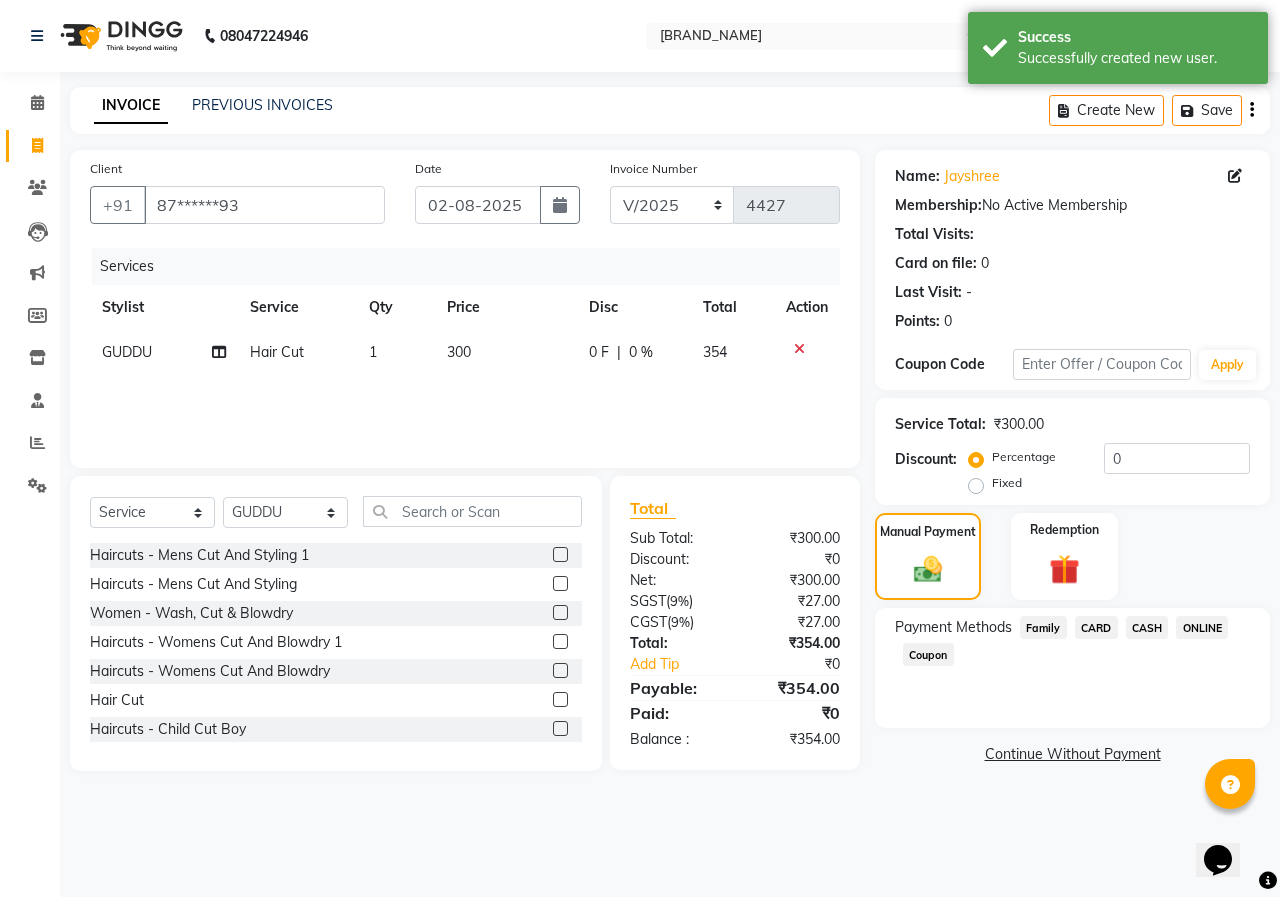 click on "ONLINE" 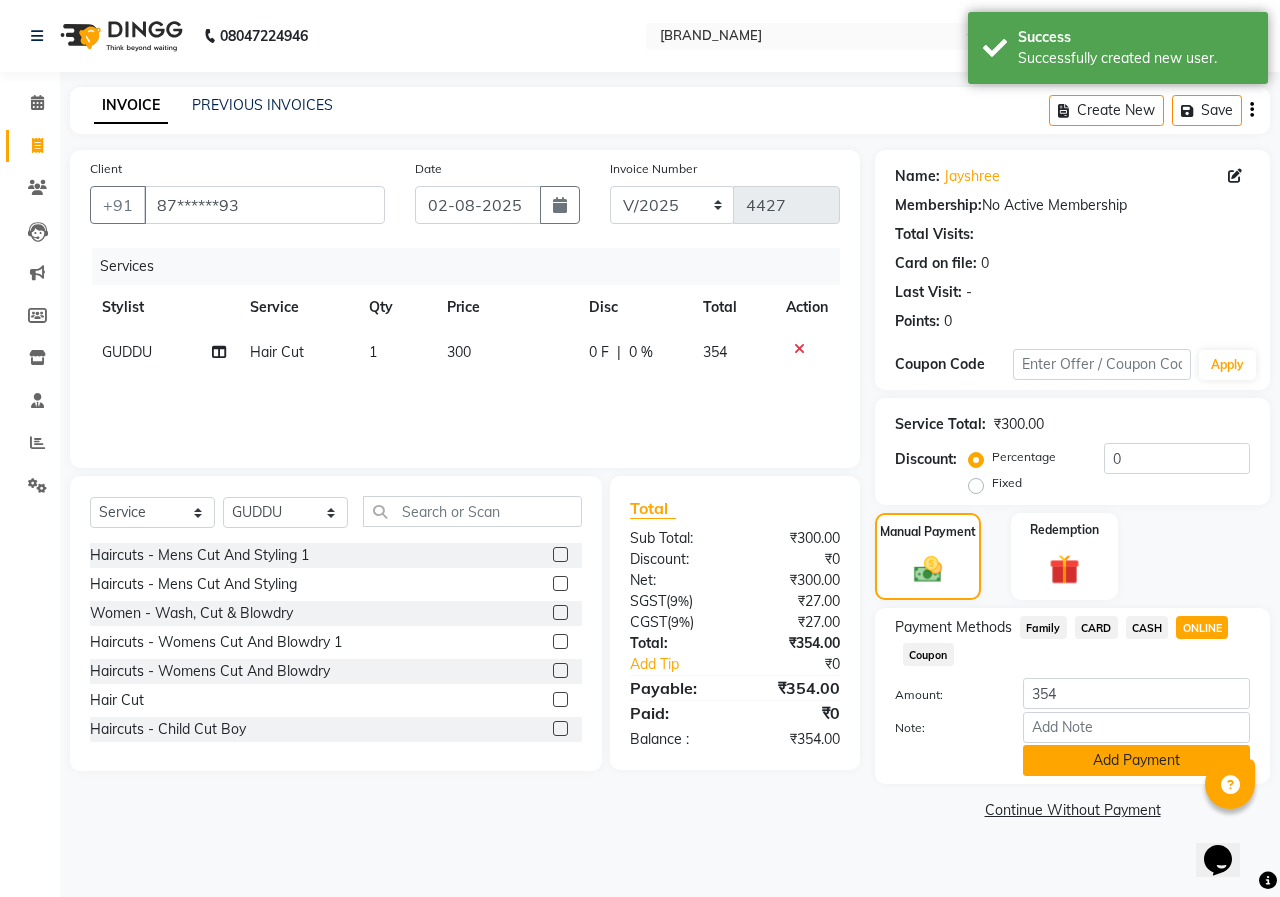 click on "Add Payment" 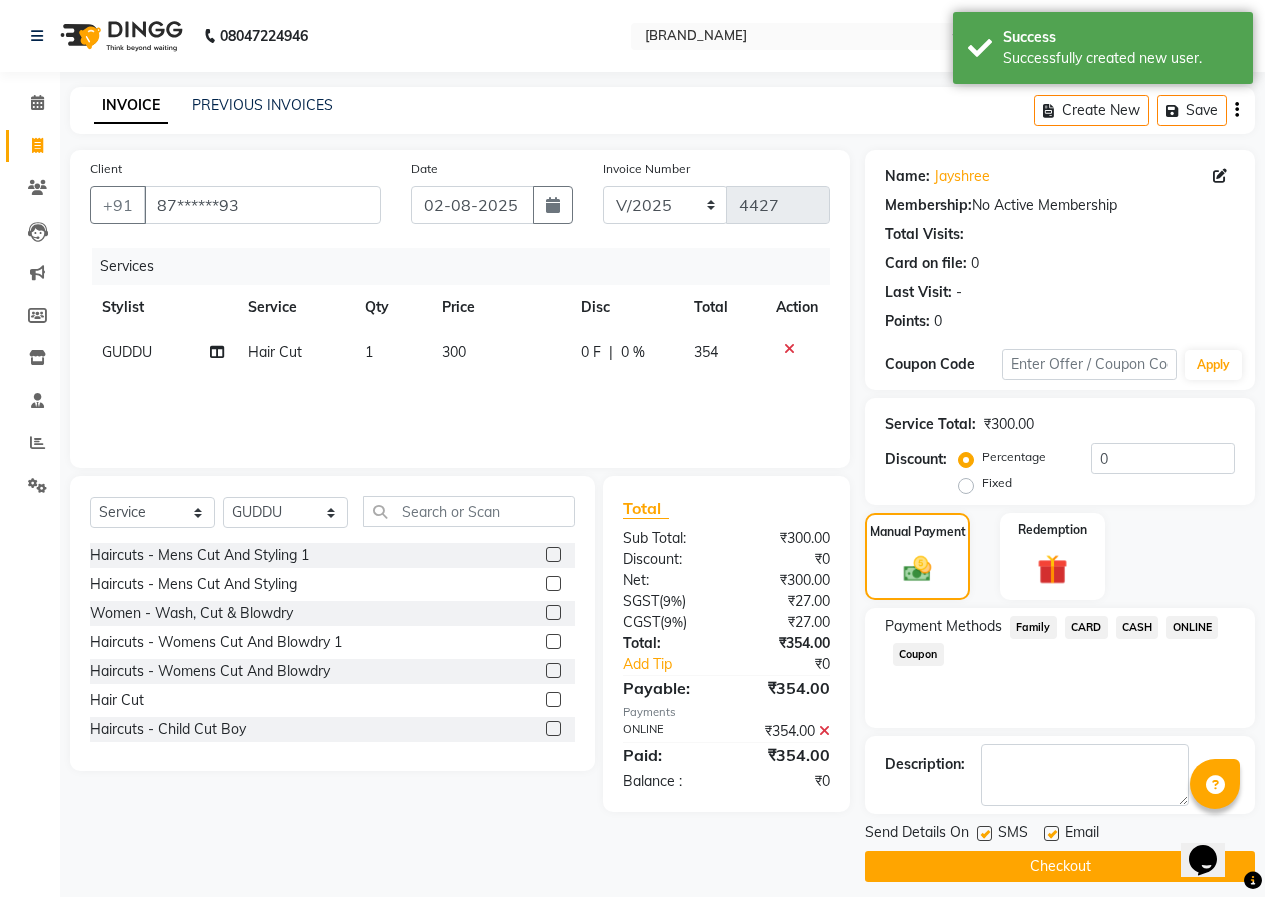 drag, startPoint x: 1111, startPoint y: 848, endPoint x: 1084, endPoint y: 869, distance: 34.20526 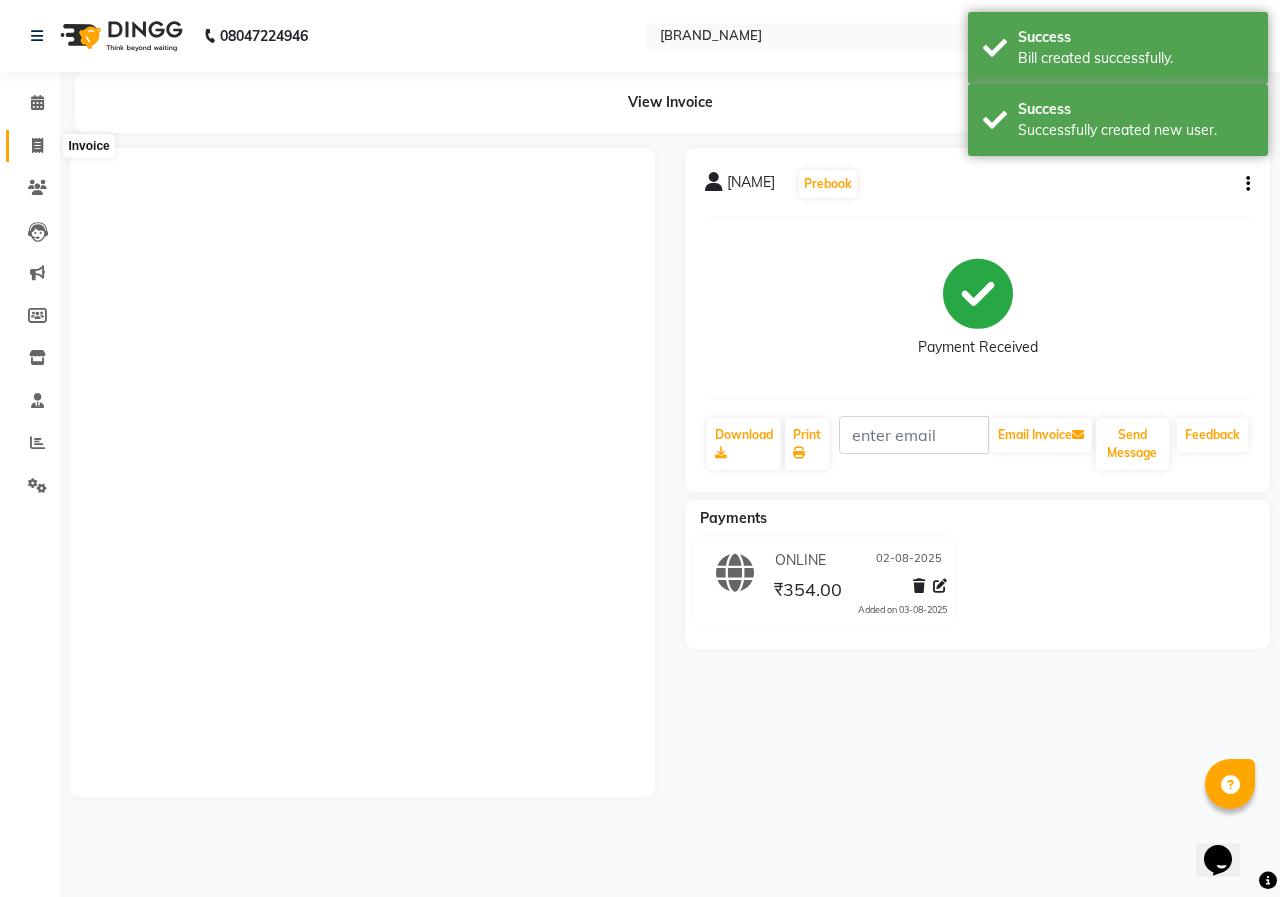 click 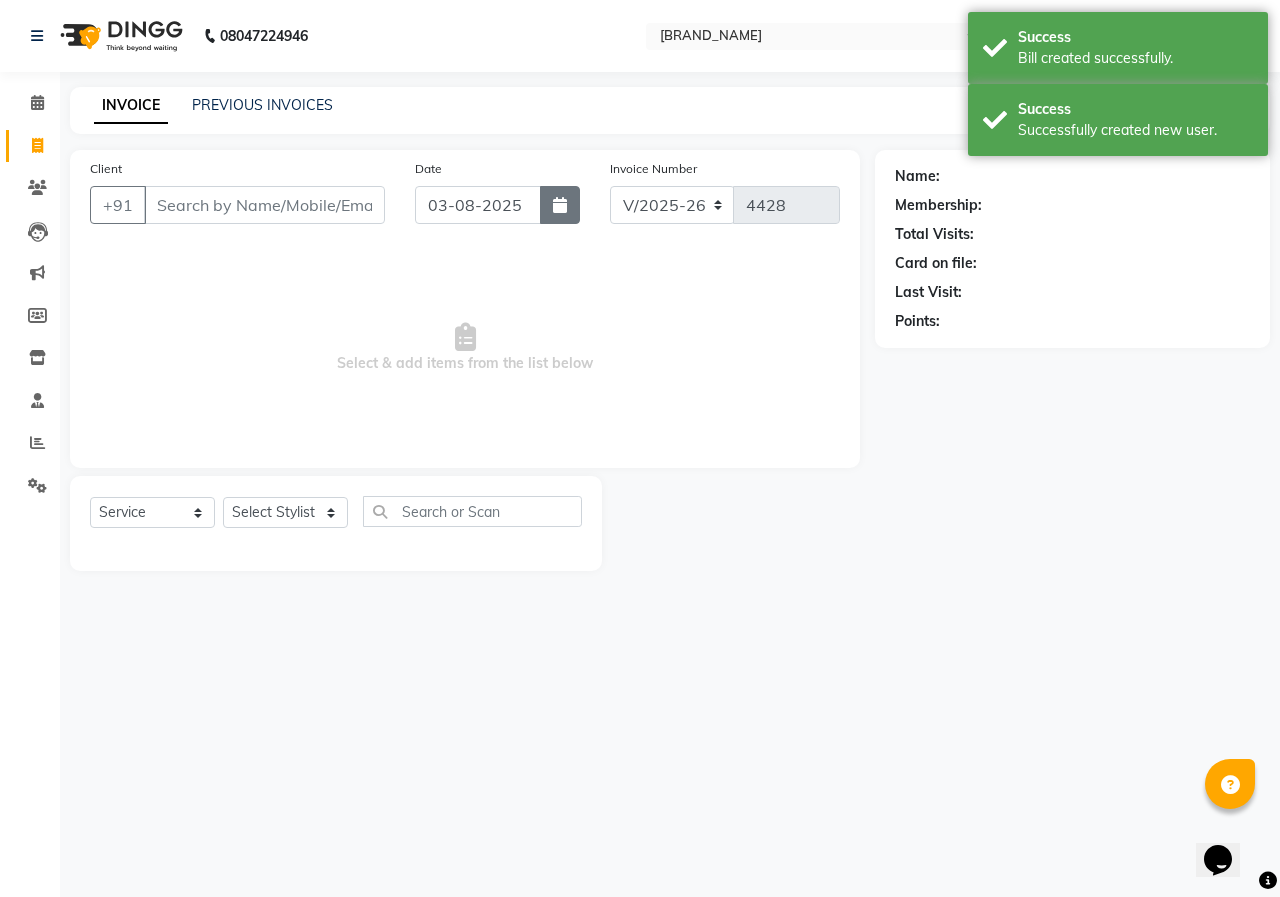 click 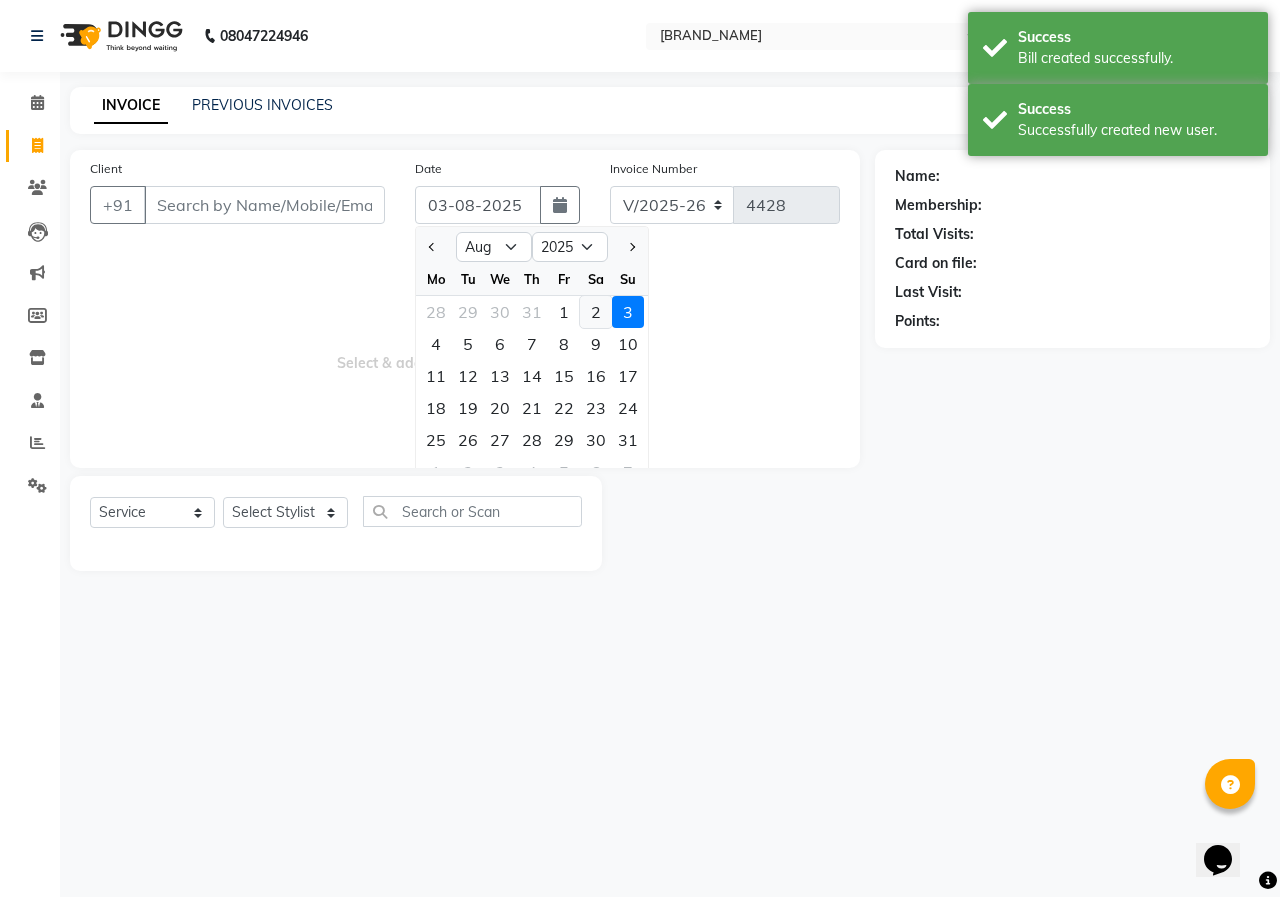 click on "2" 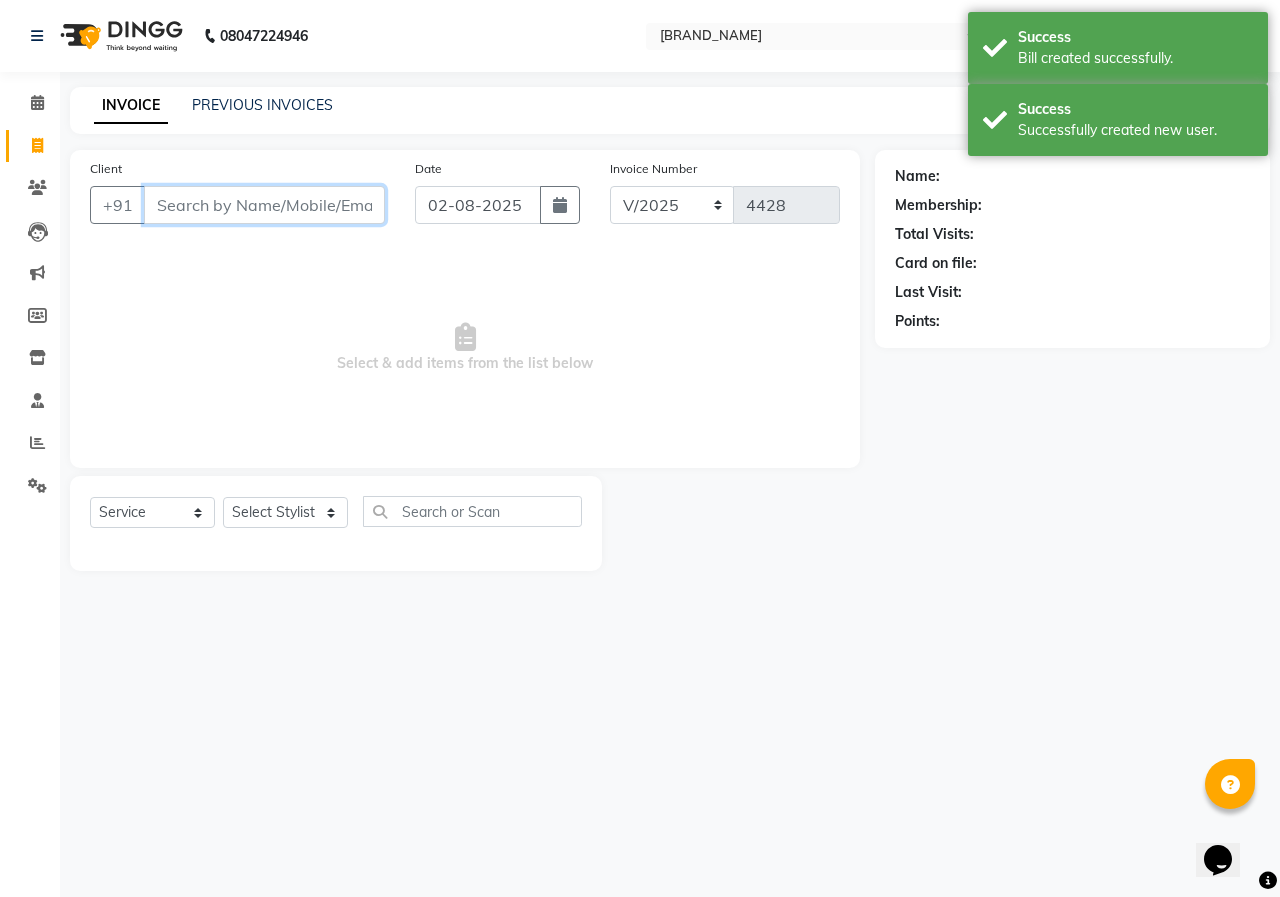 click on "Client" at bounding box center (264, 205) 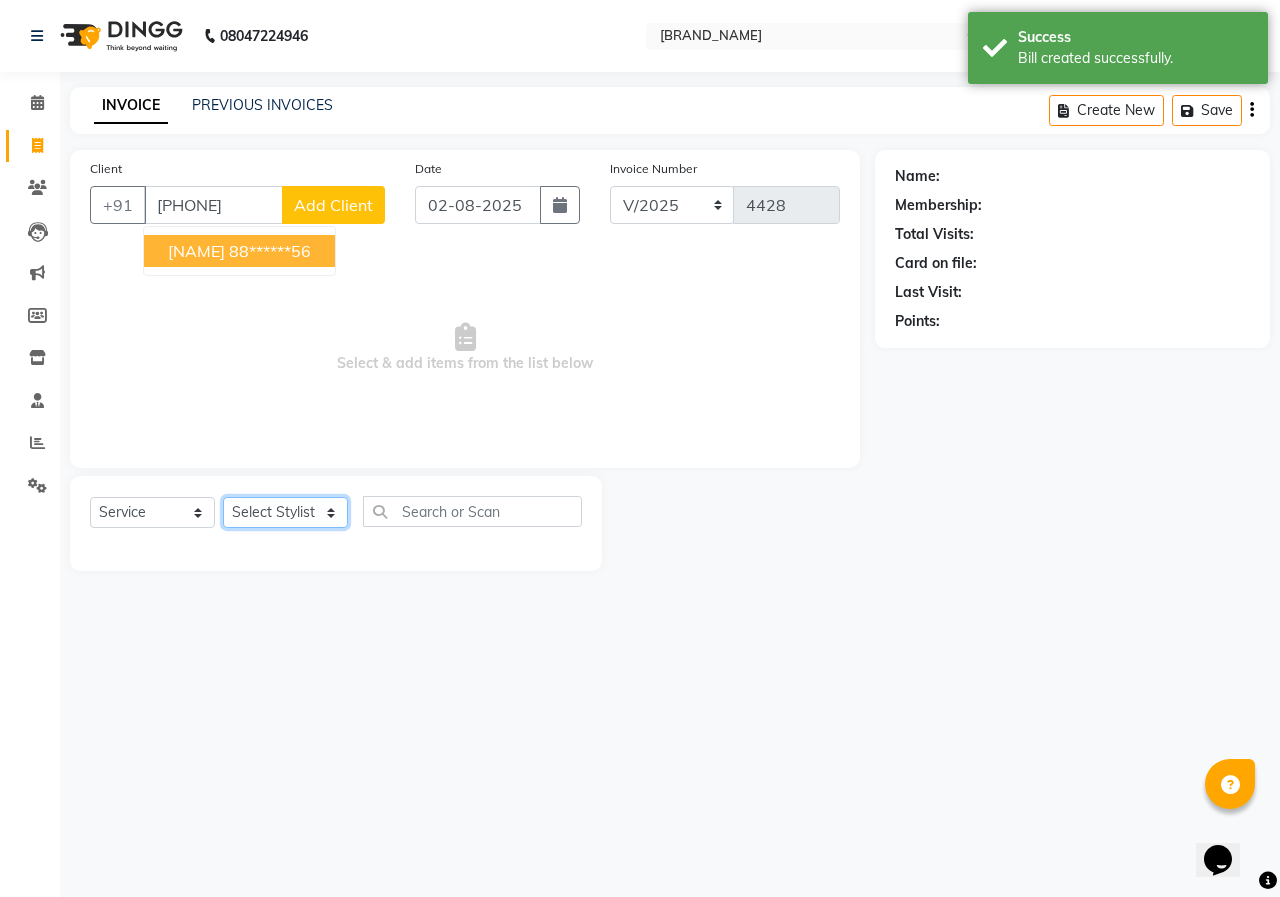 click on "Select Stylist ANUSHKA GAURI GUDDU Keshav Maushi Mhaske  priya  Rahul Ravi  Roshan Sagar SANA Sangam Sanika shabnam SONALI  subhan" 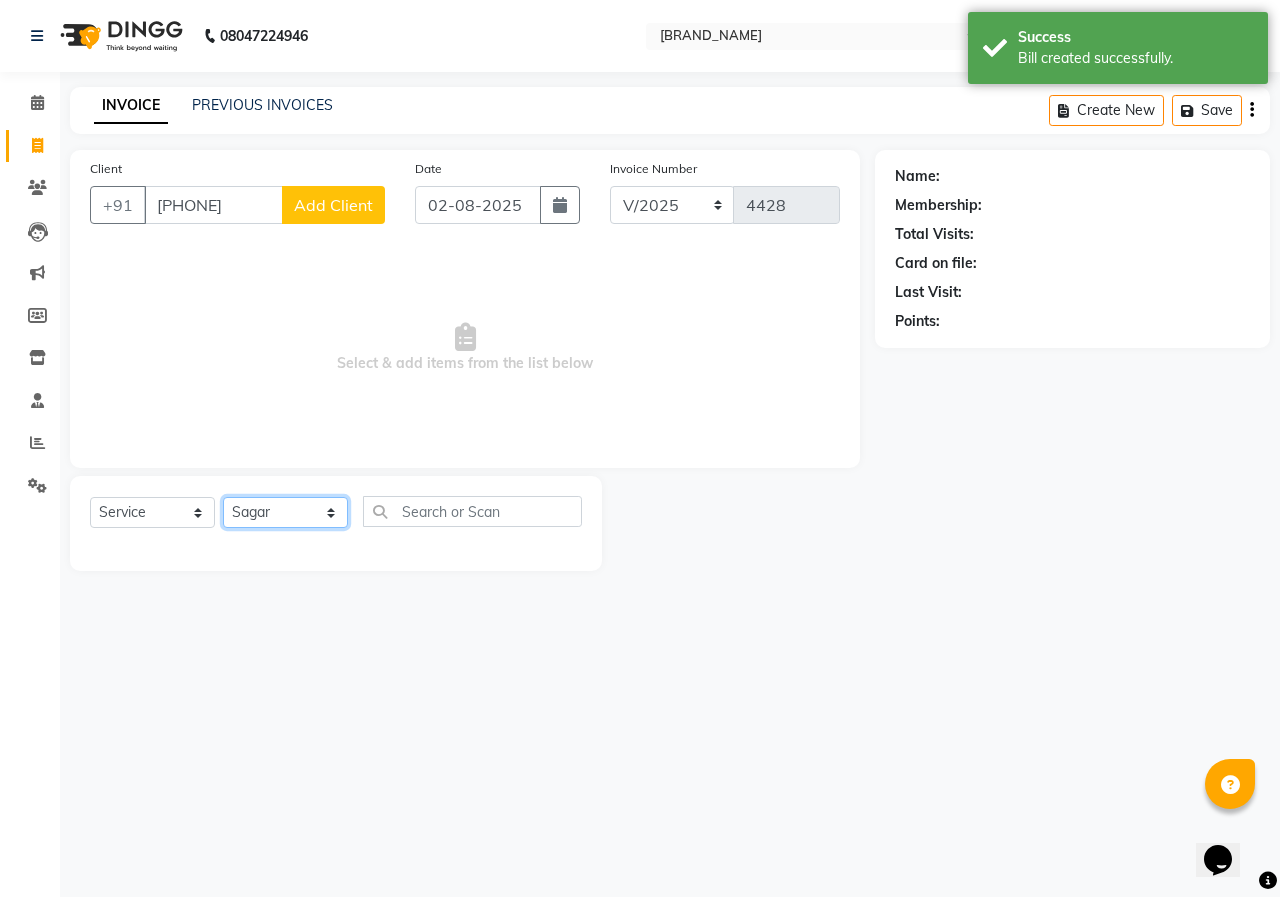 click on "Select Stylist ANUSHKA GAURI GUDDU Keshav Maushi Mhaske  priya  Rahul Ravi  Roshan Sagar SANA Sangam Sanika shabnam SONALI  subhan" 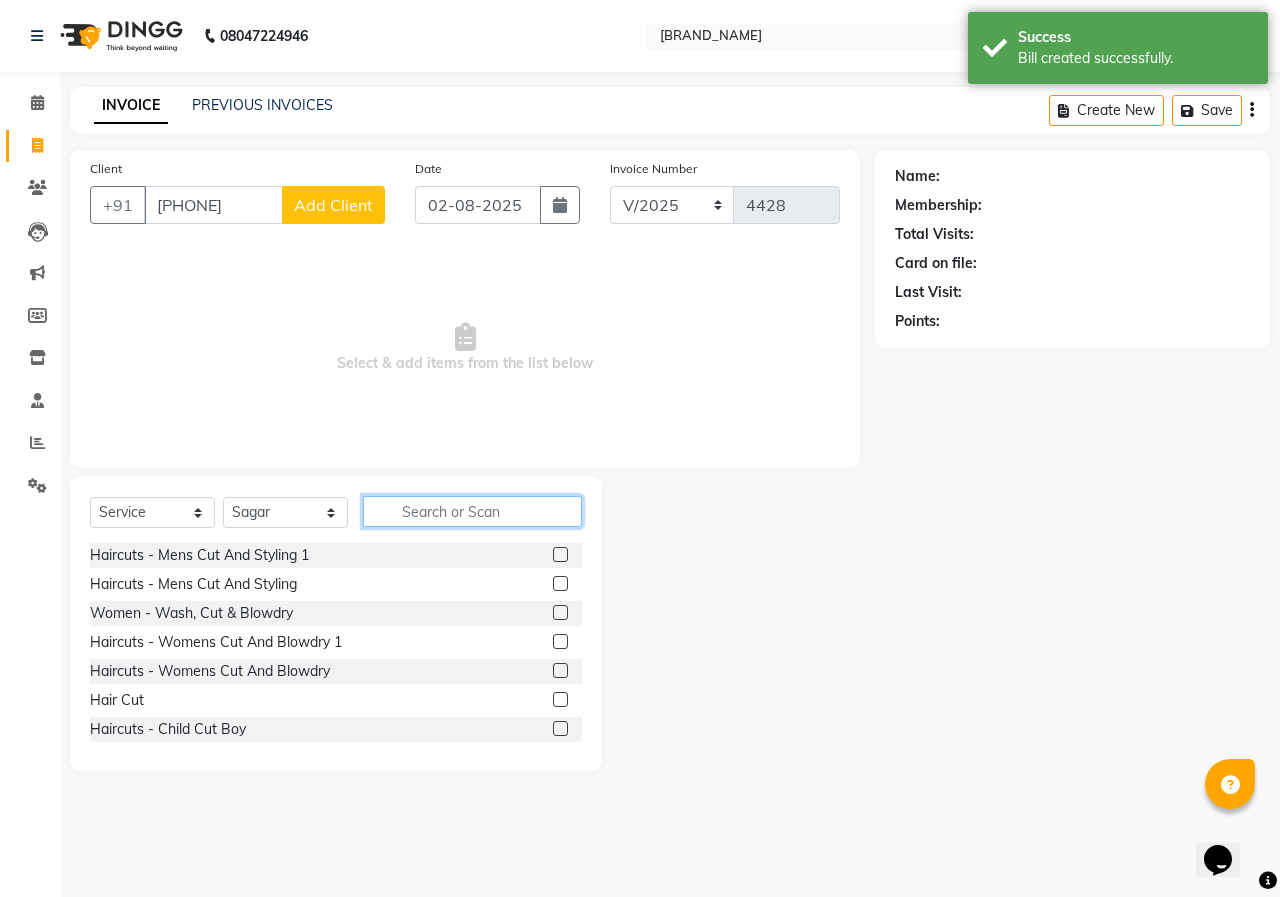click 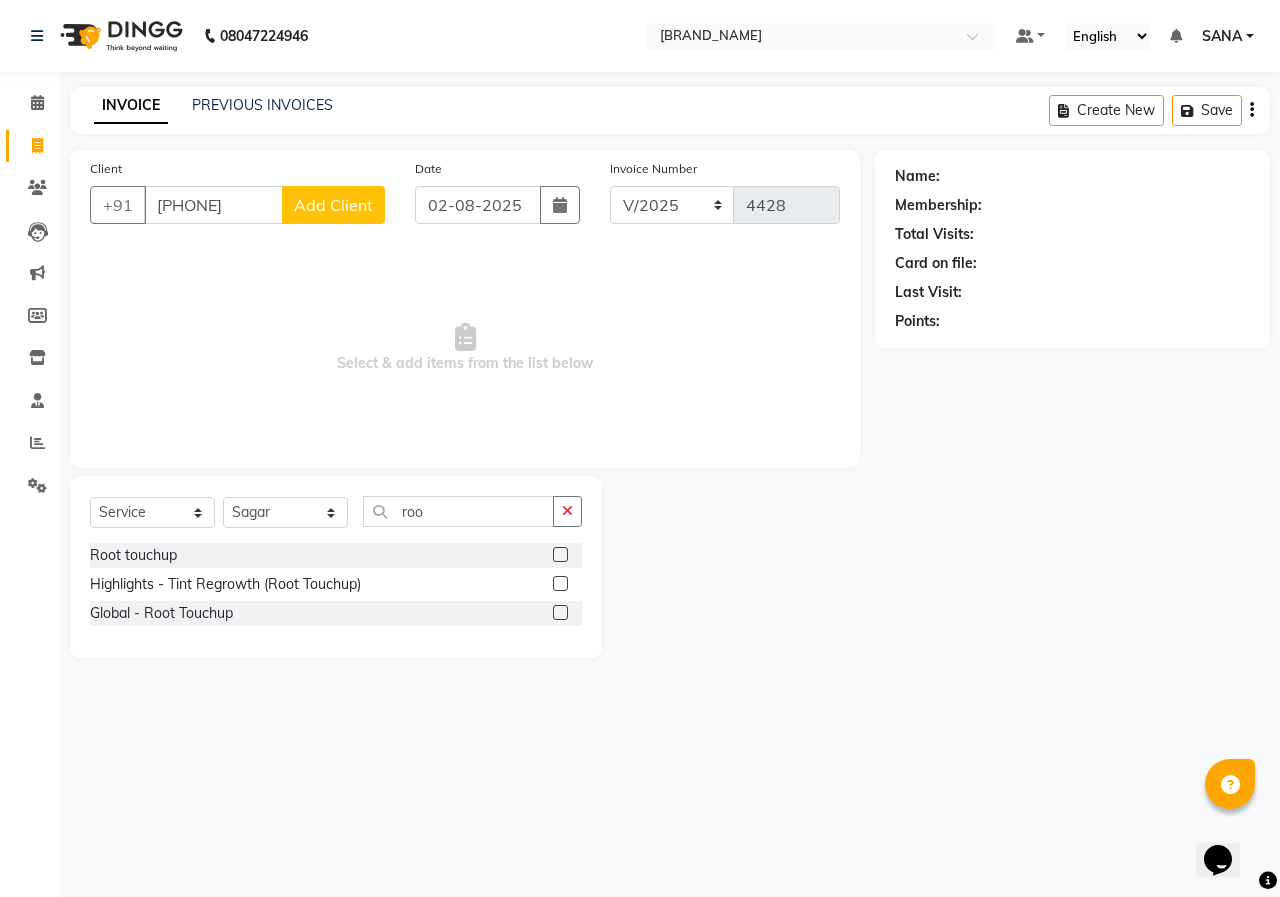click 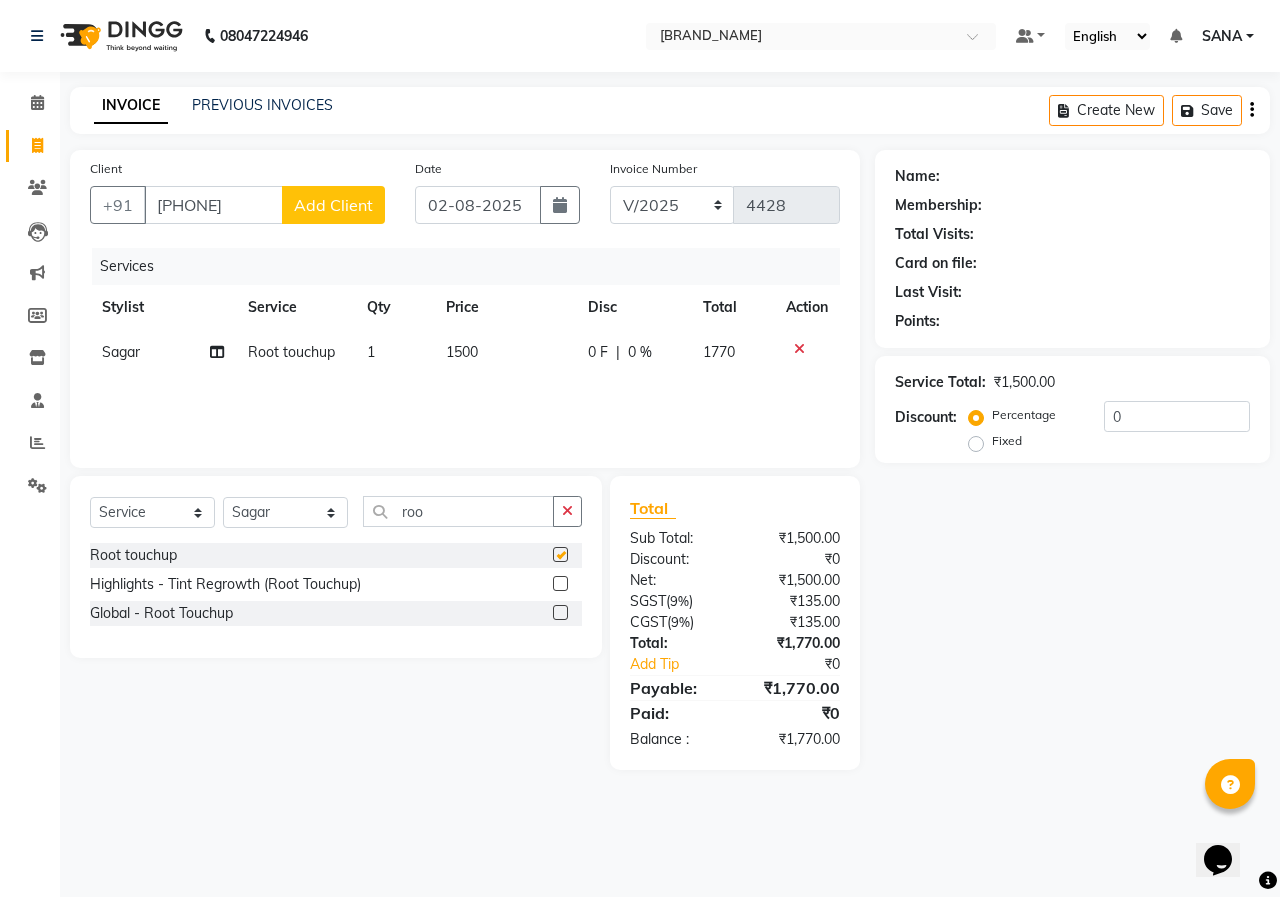 click on "1500" 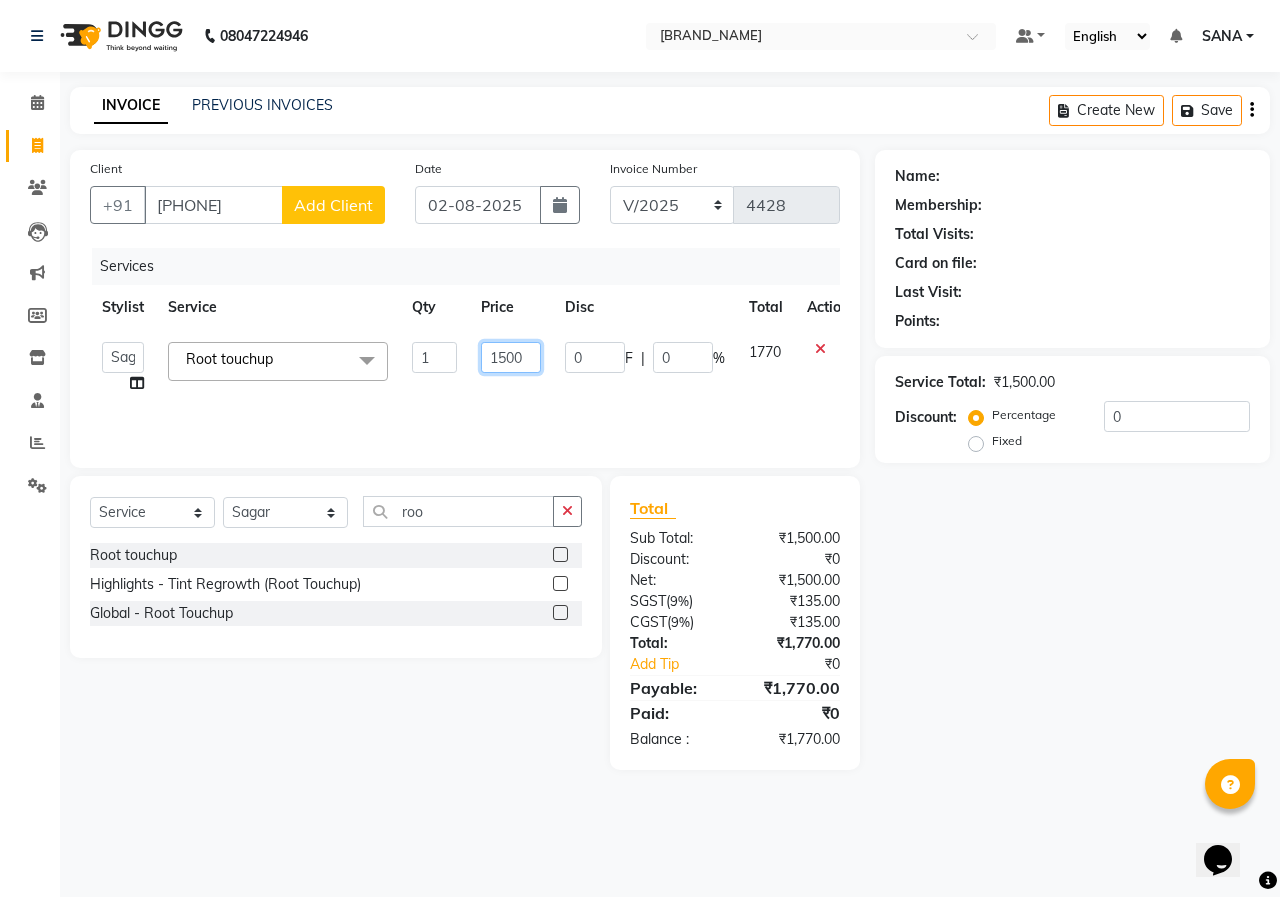 click on "1500" 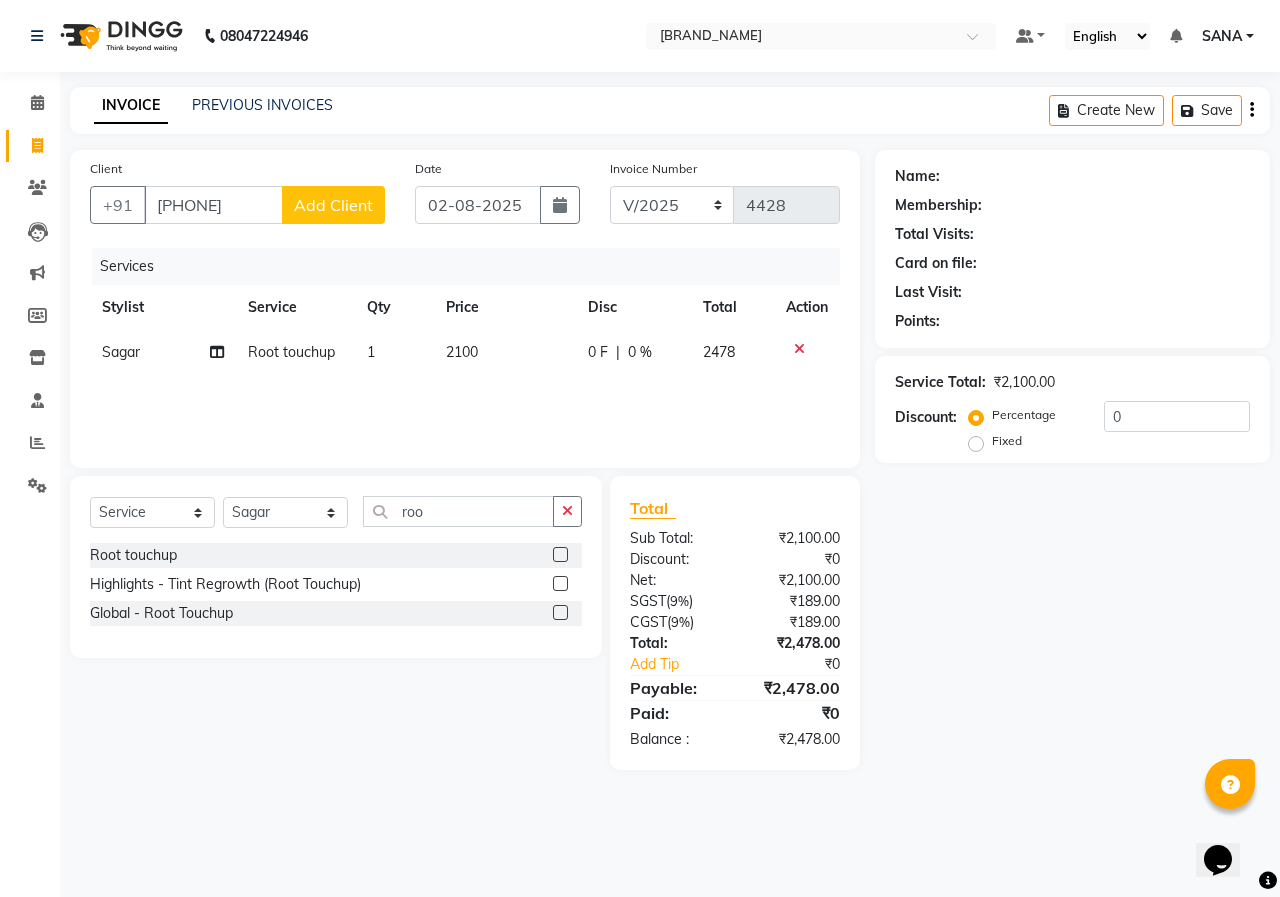 click on "Name: Membership: Total Visits: Card on file: Last Visit:  Points:  Service Total:  ₹2,100.00  Discount:  Percentage   Fixed  0" 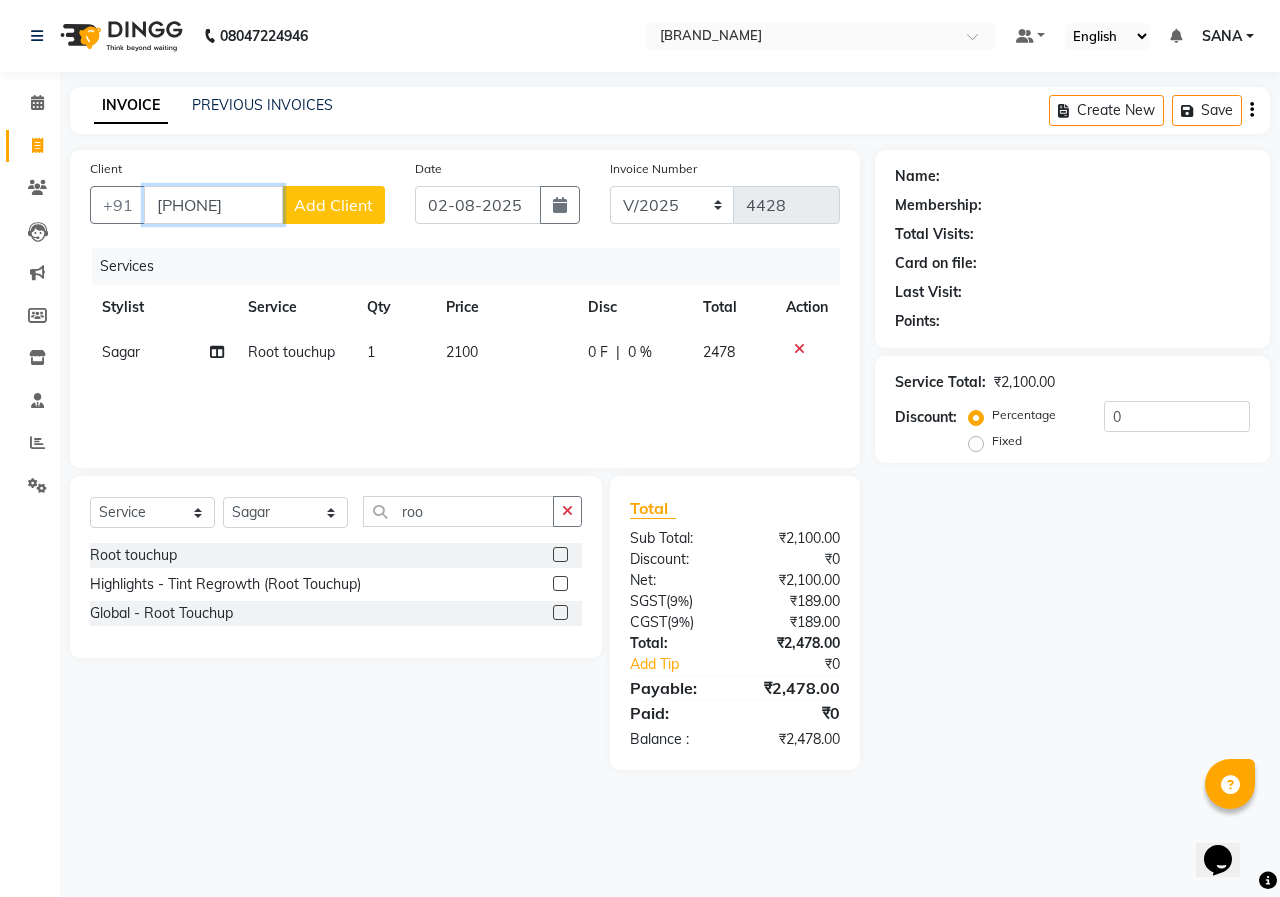 click on "[PHONE]" at bounding box center (213, 205) 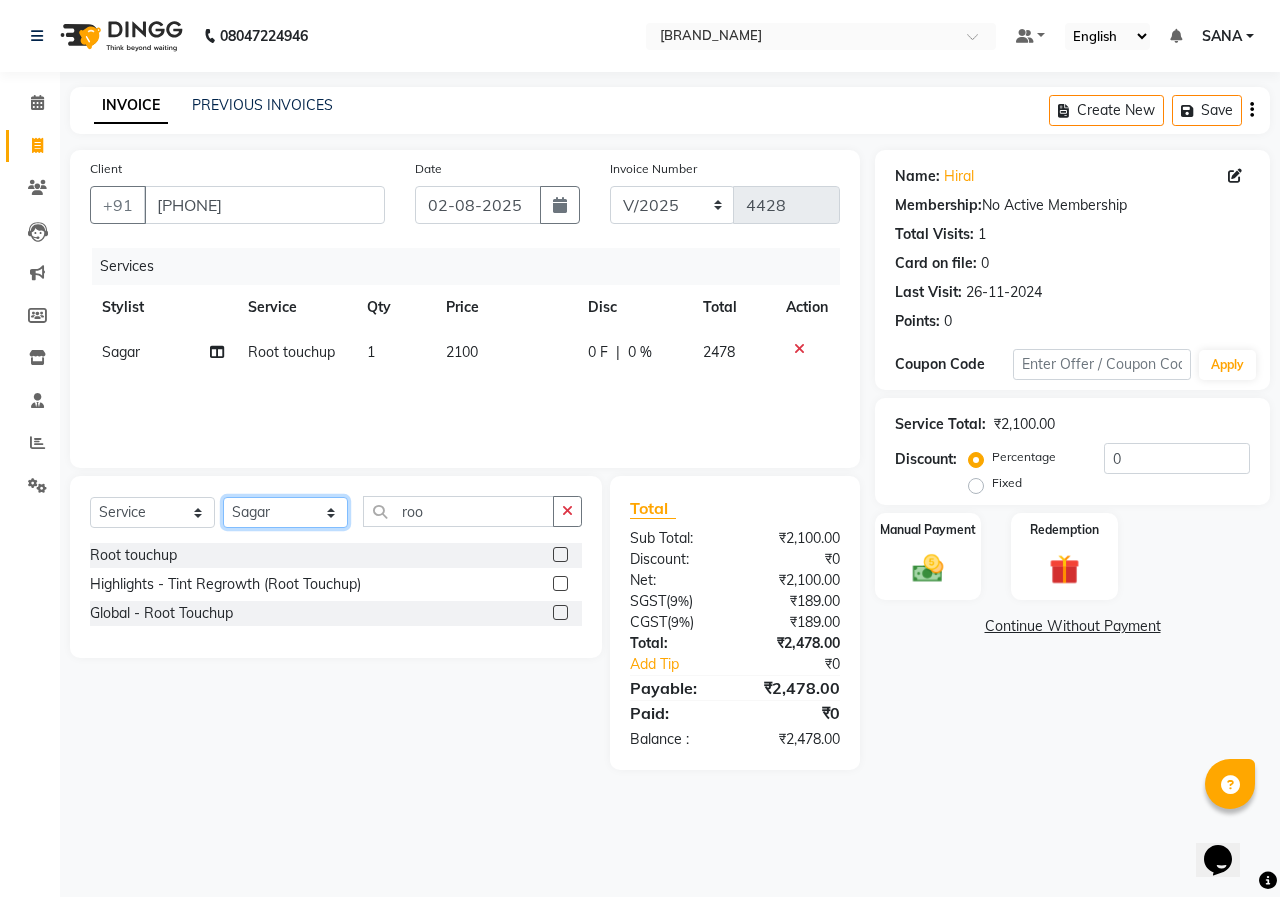 click on "Select Stylist ANUSHKA GAURI GUDDU Keshav Maushi Mhaske  priya  Rahul Ravi  Roshan Sagar SANA Sangam Sanika shabnam SONALI  subhan" 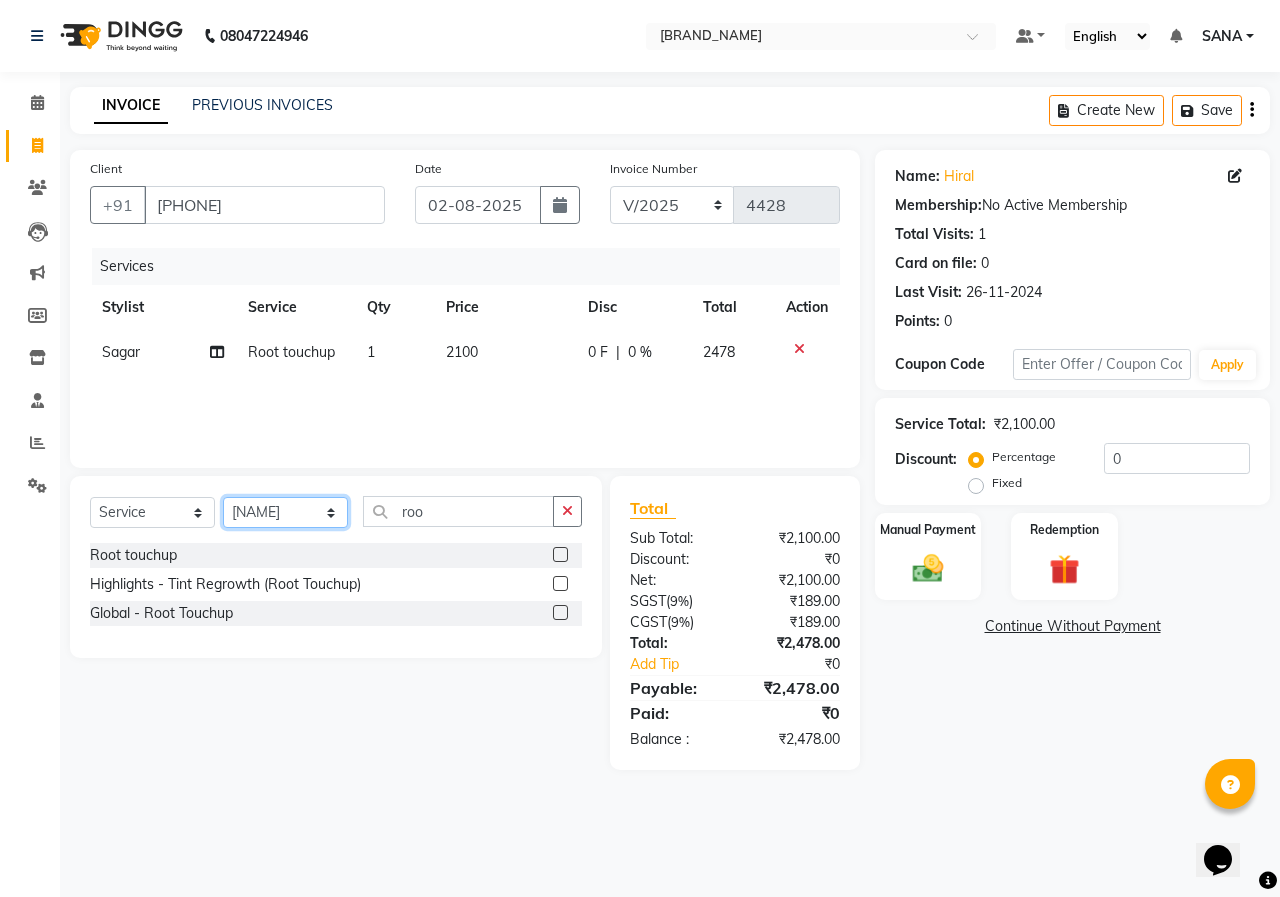 click on "Select Stylist ANUSHKA GAURI GUDDU Keshav Maushi Mhaske  priya  Rahul Ravi  Roshan Sagar SANA Sangam Sanika shabnam SONALI  subhan" 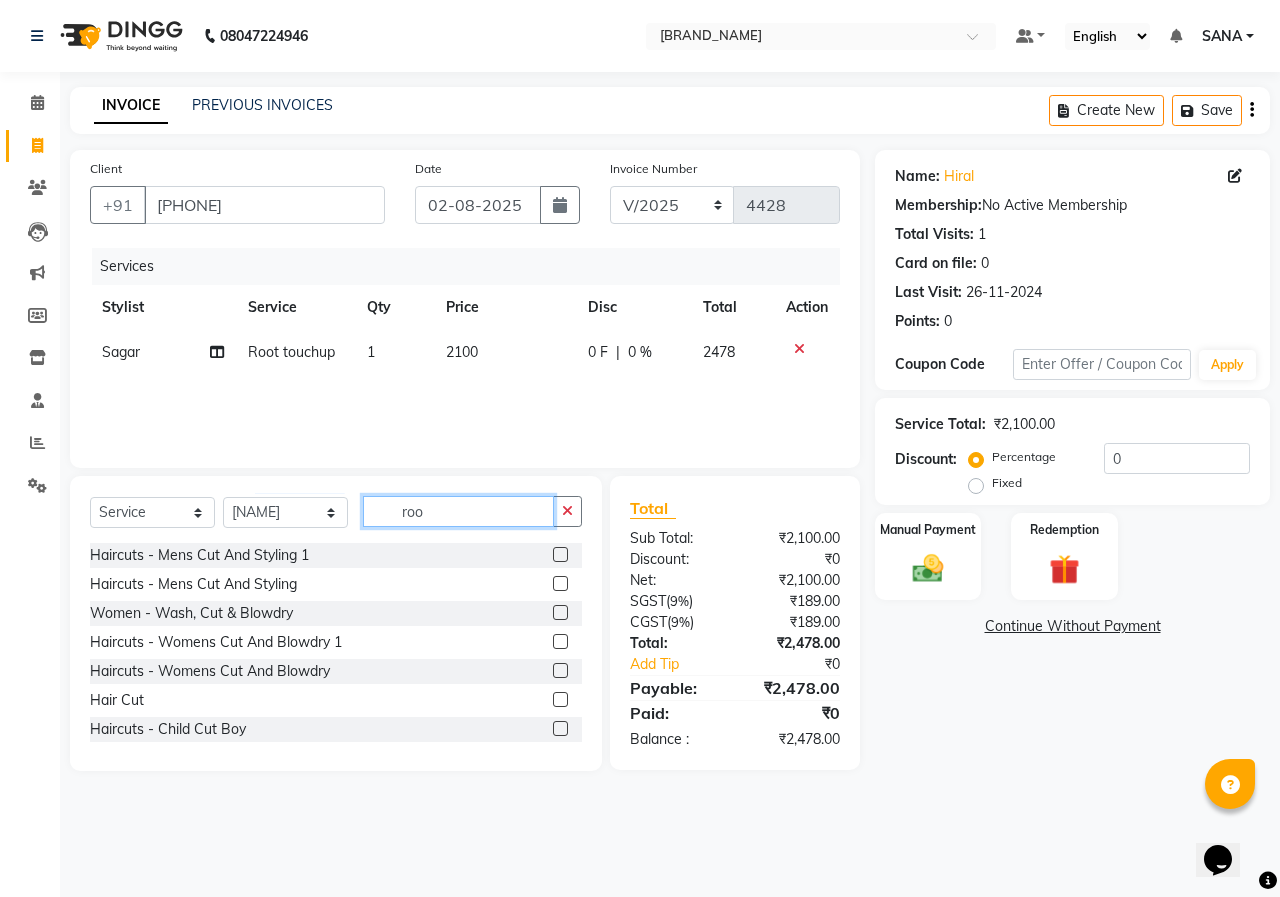 click on "roo" 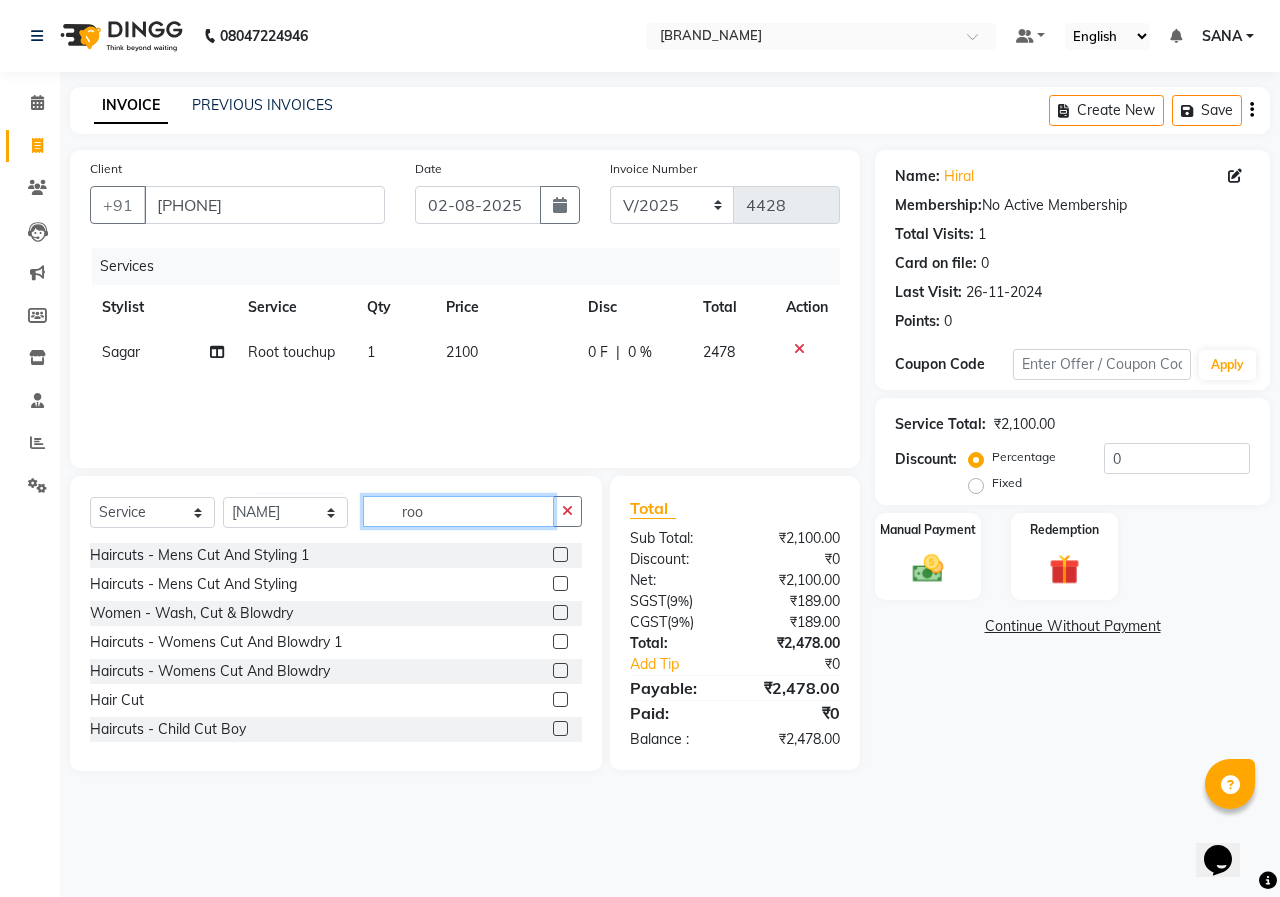 click on "roo" 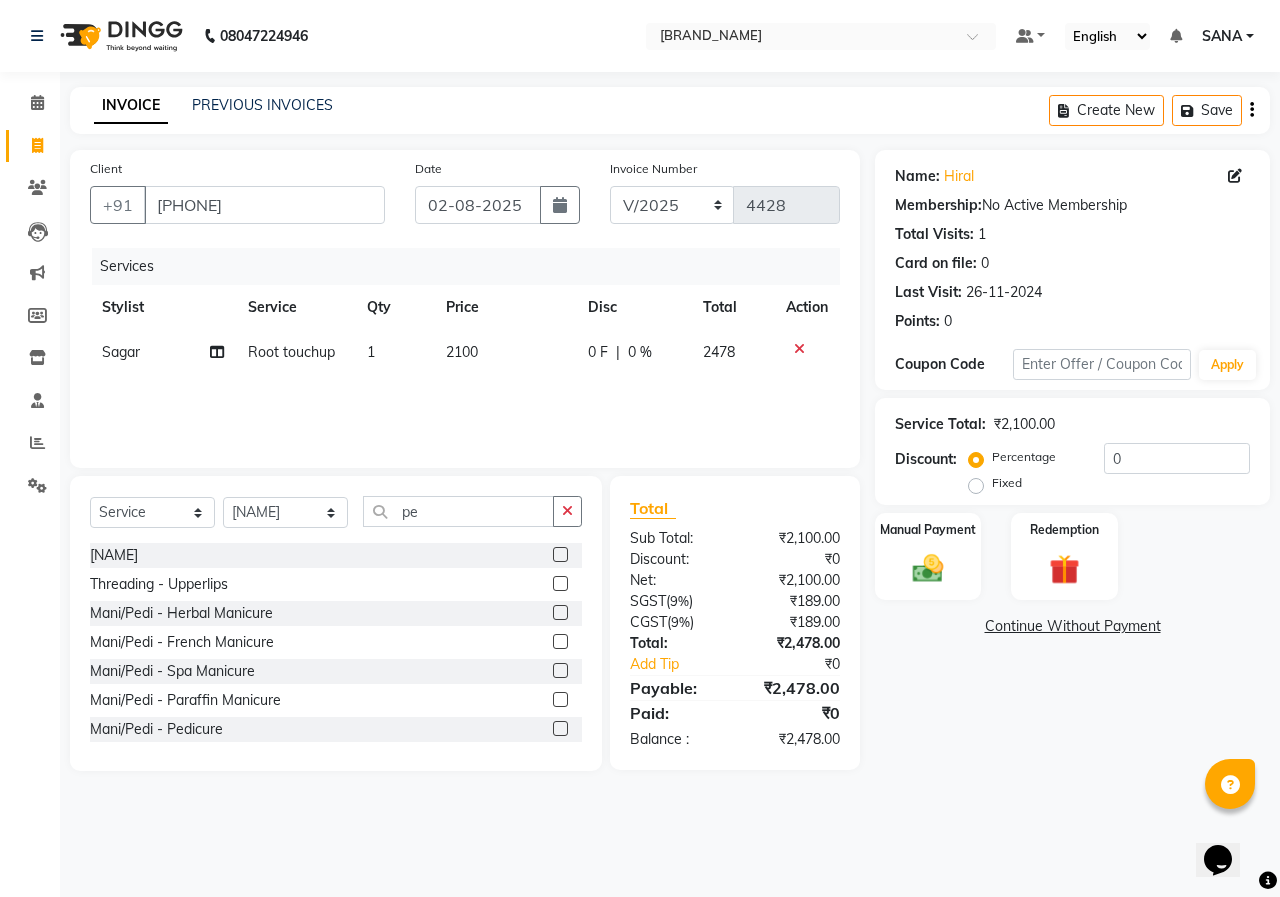 click 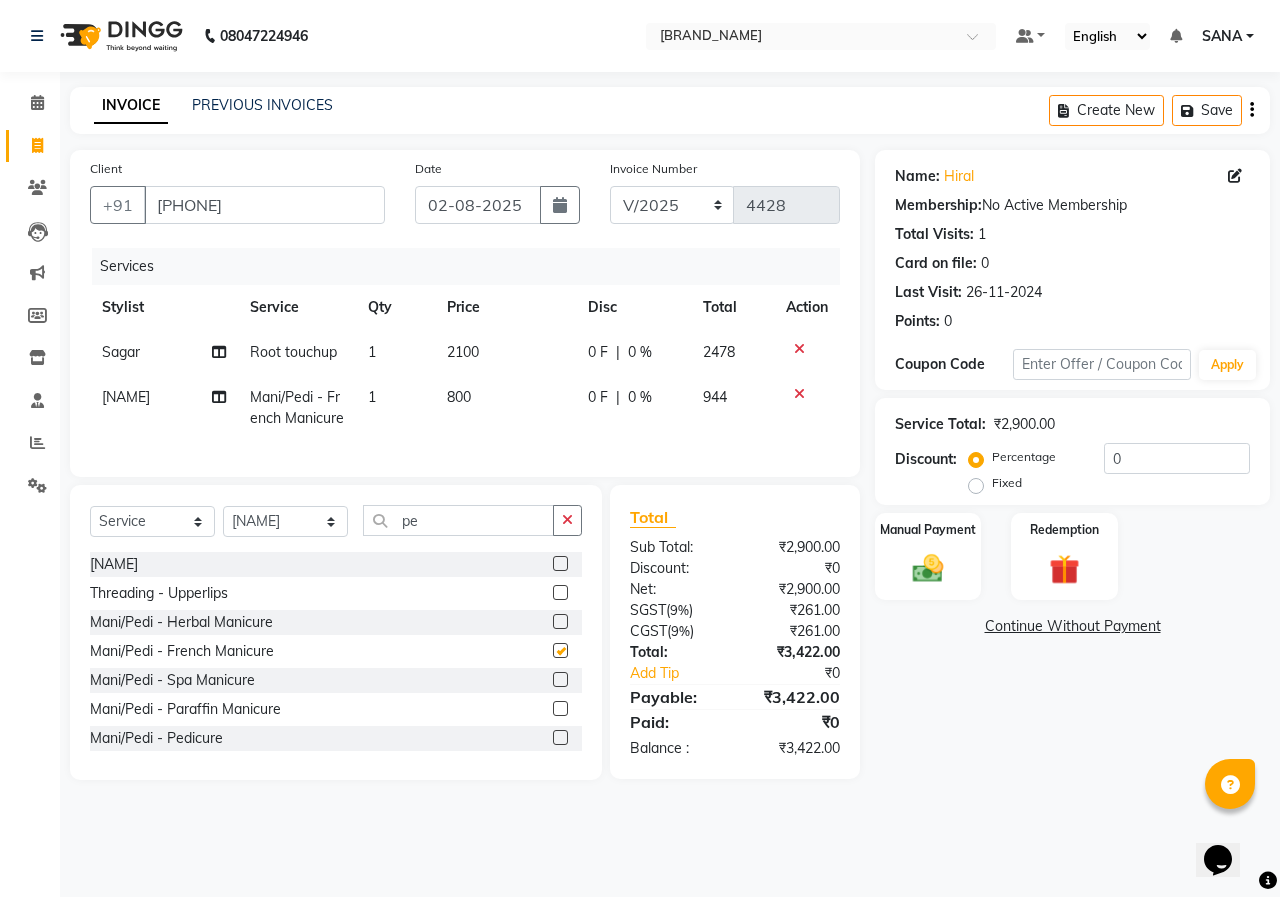 click on "800" 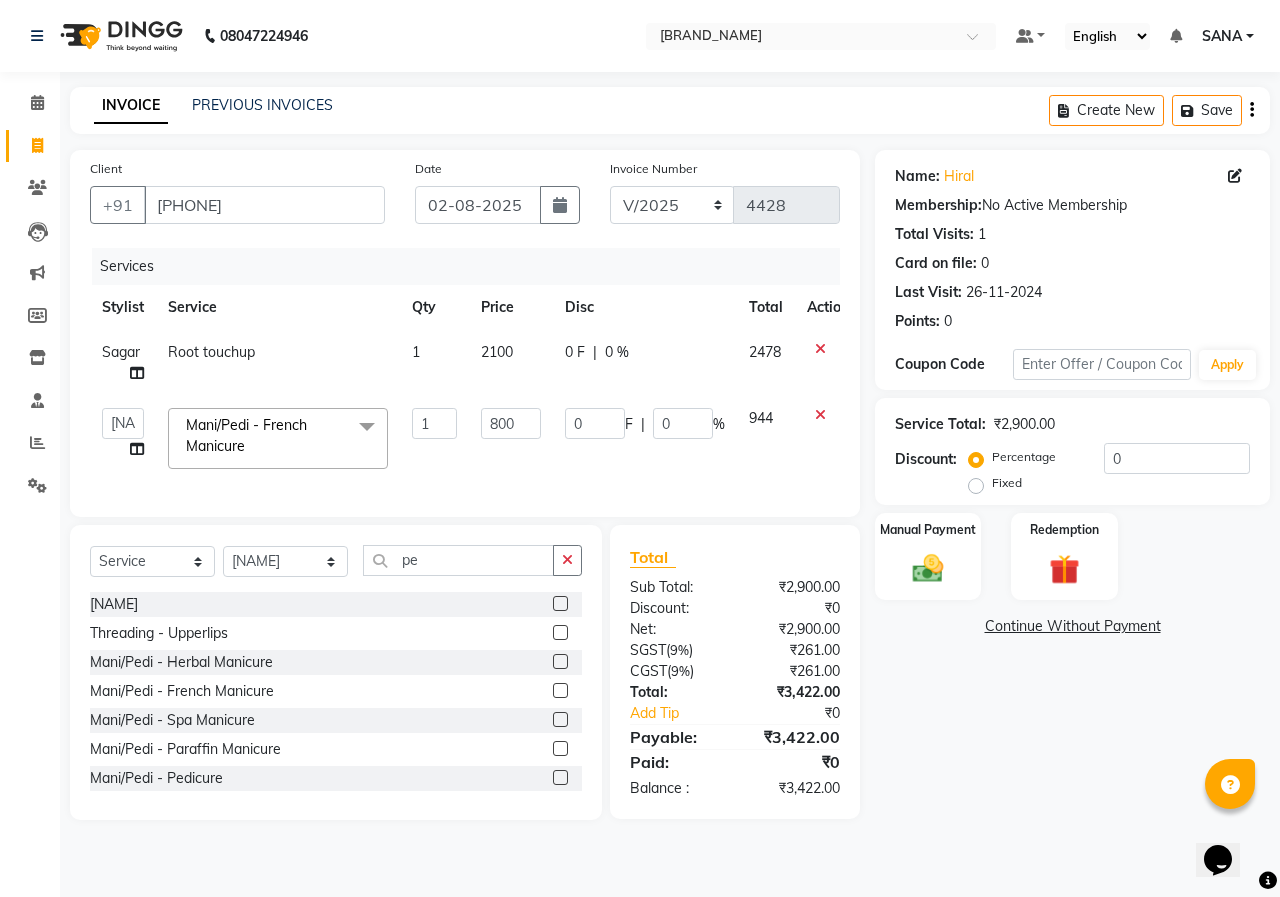 click on "800" 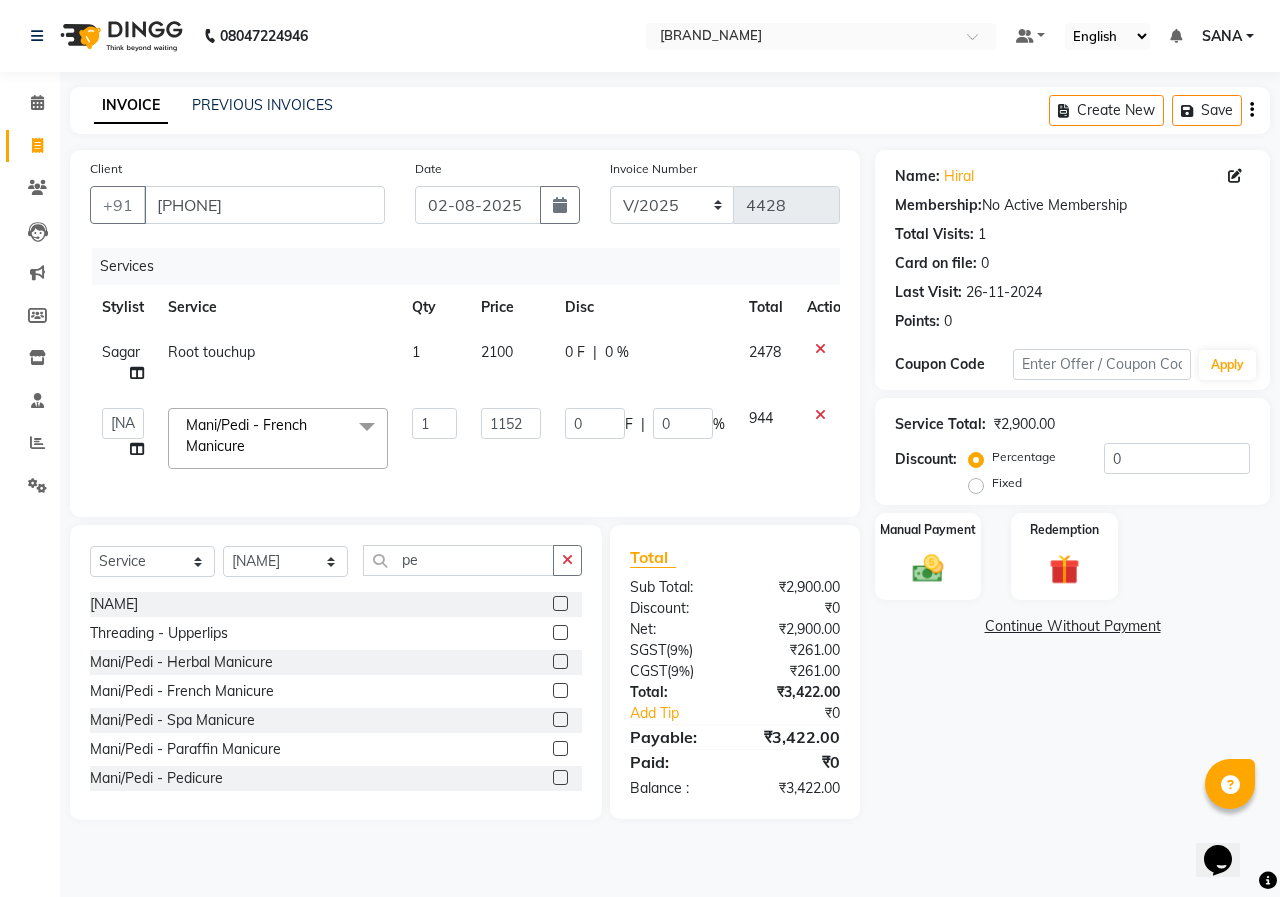 click on "Name: [NAME] Membership:  No Active Membership  Total Visits:   Card on file:  0 Last Visit:   [DATE] Points:   0  Coupon Code Apply Service Total:  ₹2,900.00  Discount:  Percentage   Fixed  0 Manual Payment Redemption  Continue Without Payment" 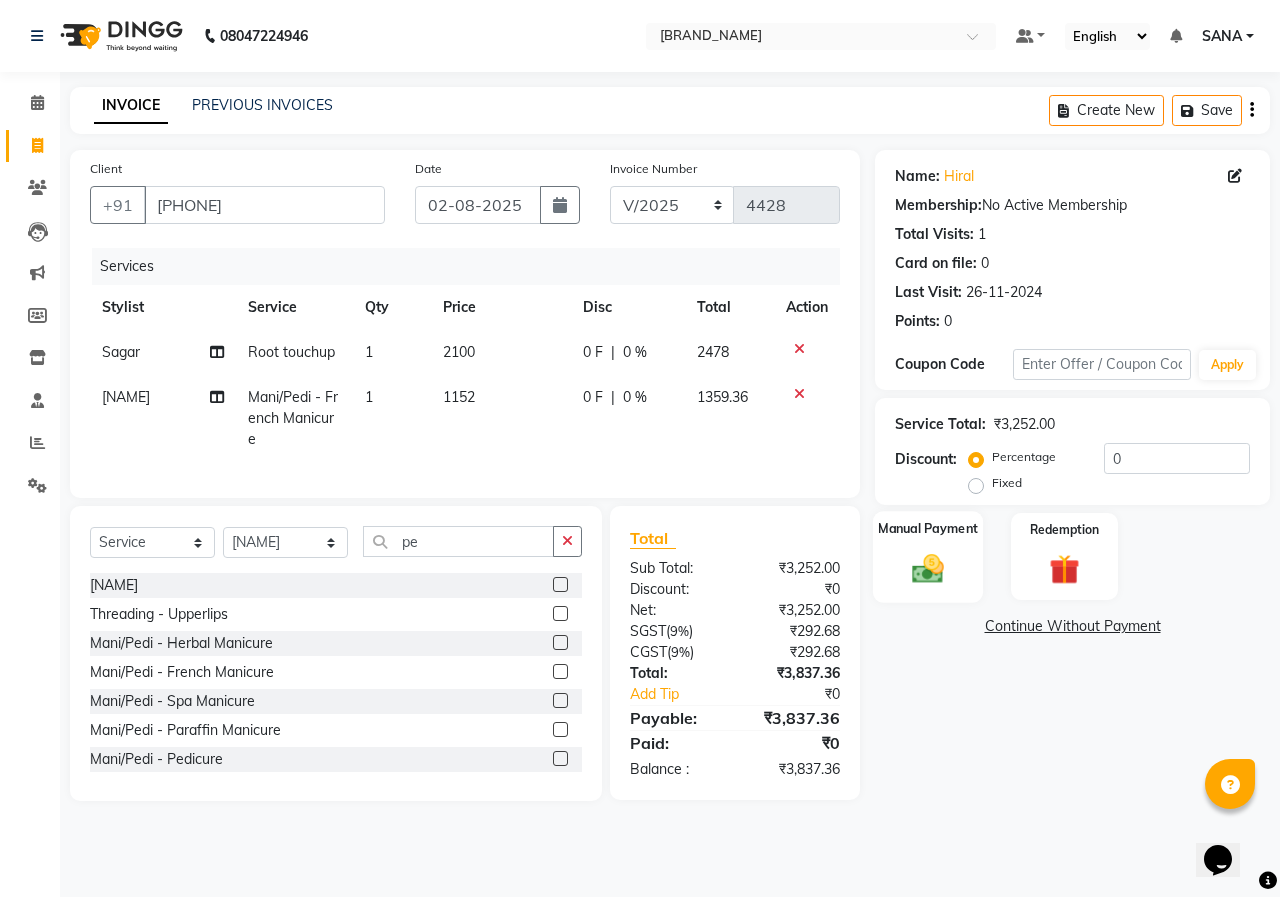 click 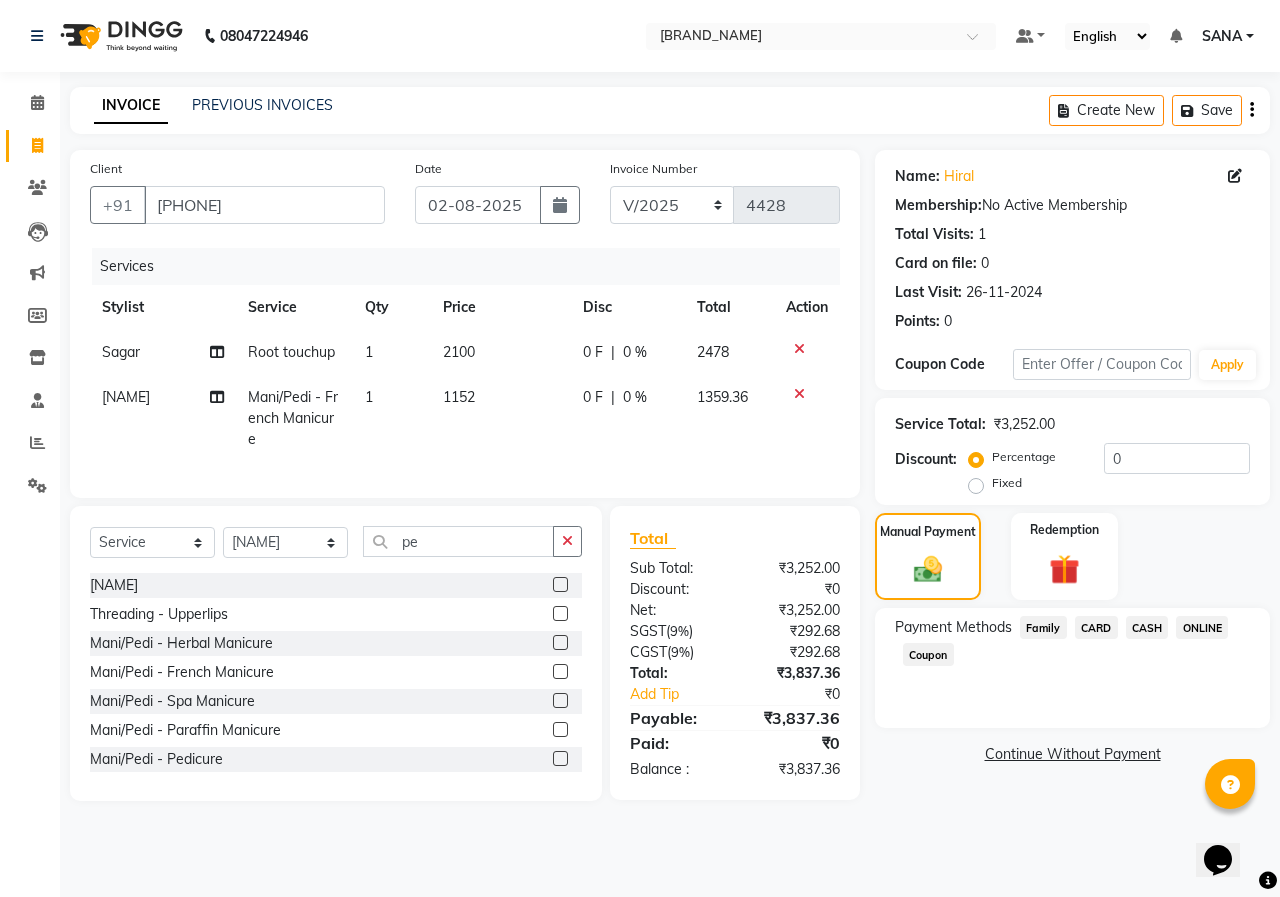 click on "CARD" 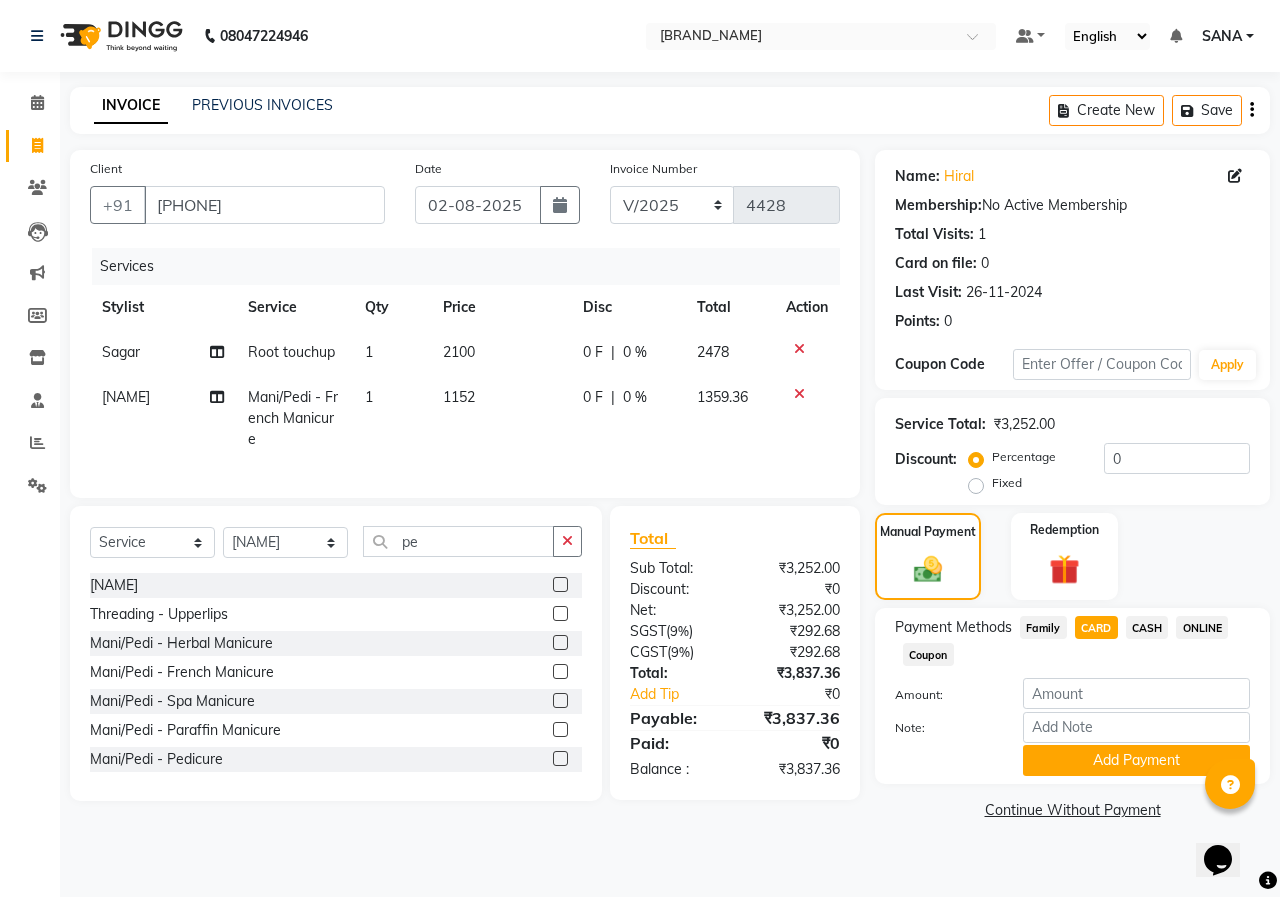 click on "CASH" 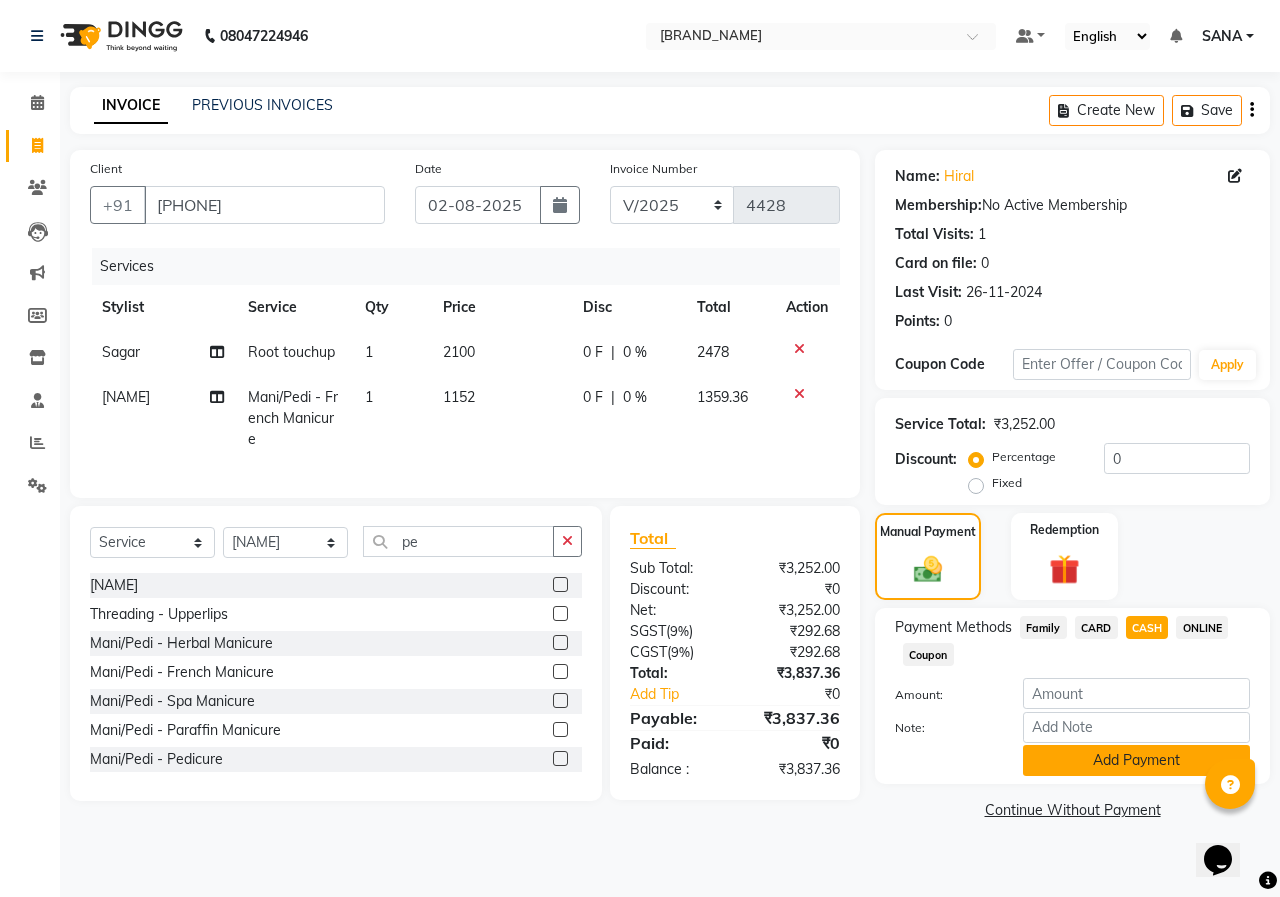 click on "Add Payment" 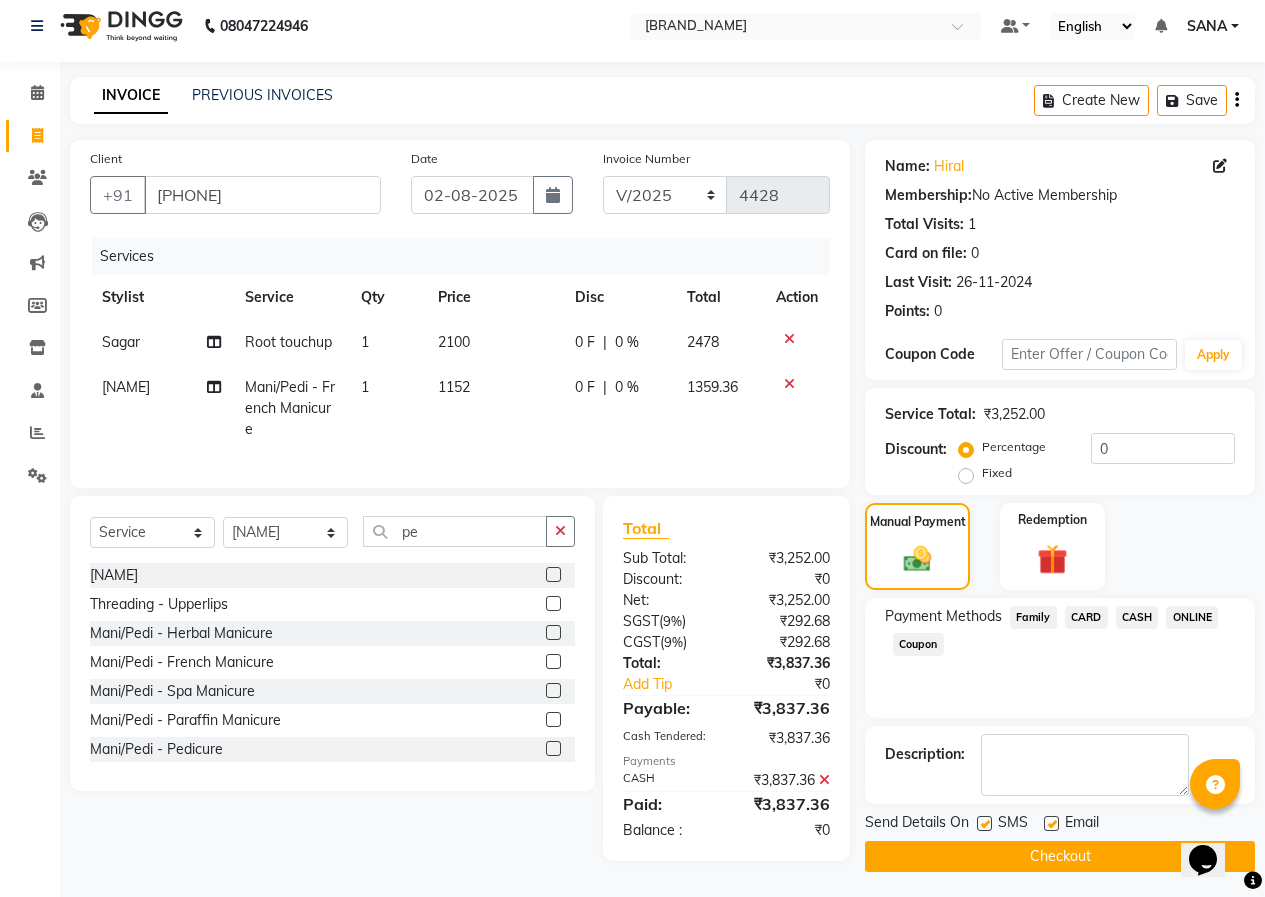 scroll, scrollTop: 19, scrollLeft: 0, axis: vertical 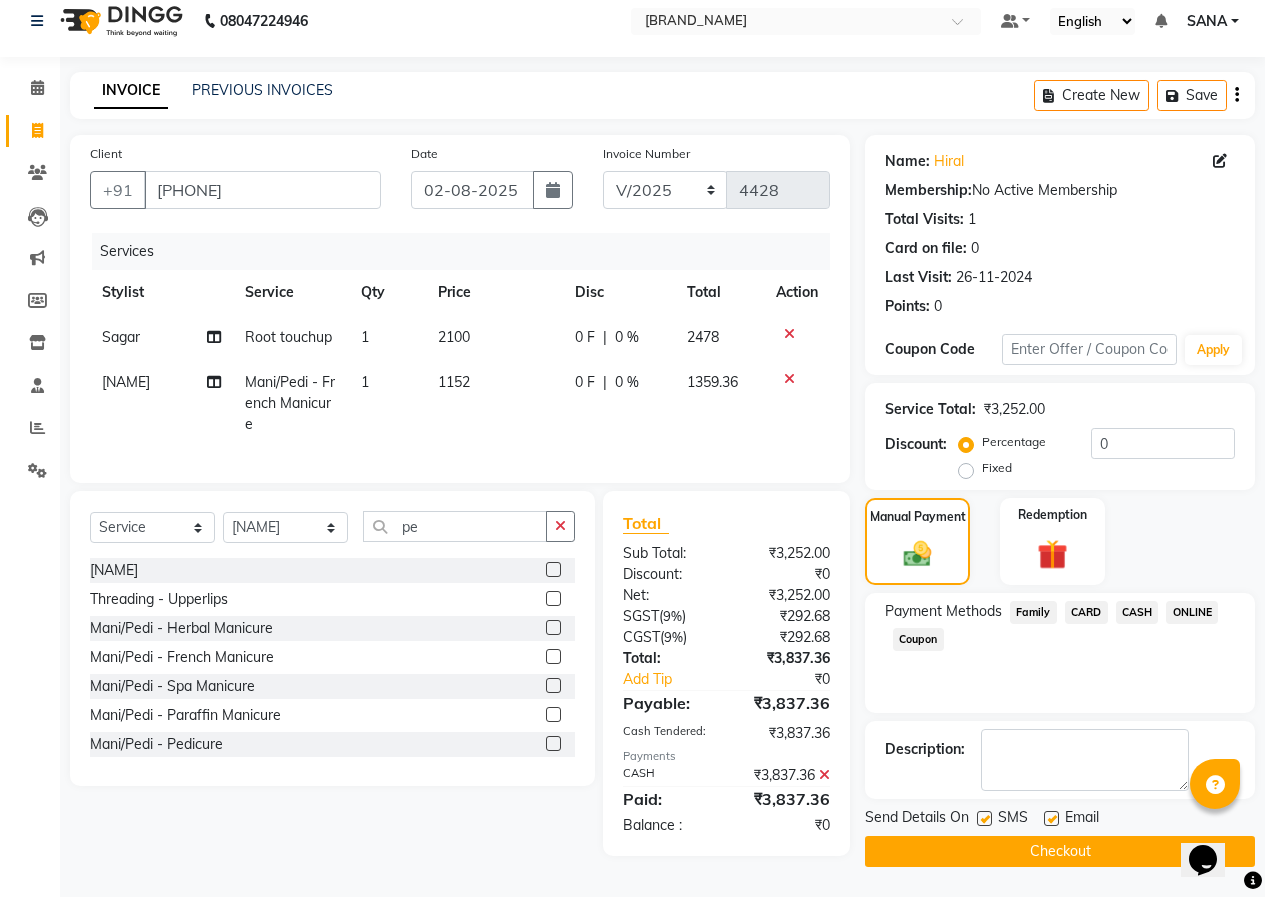 click on "Checkout" 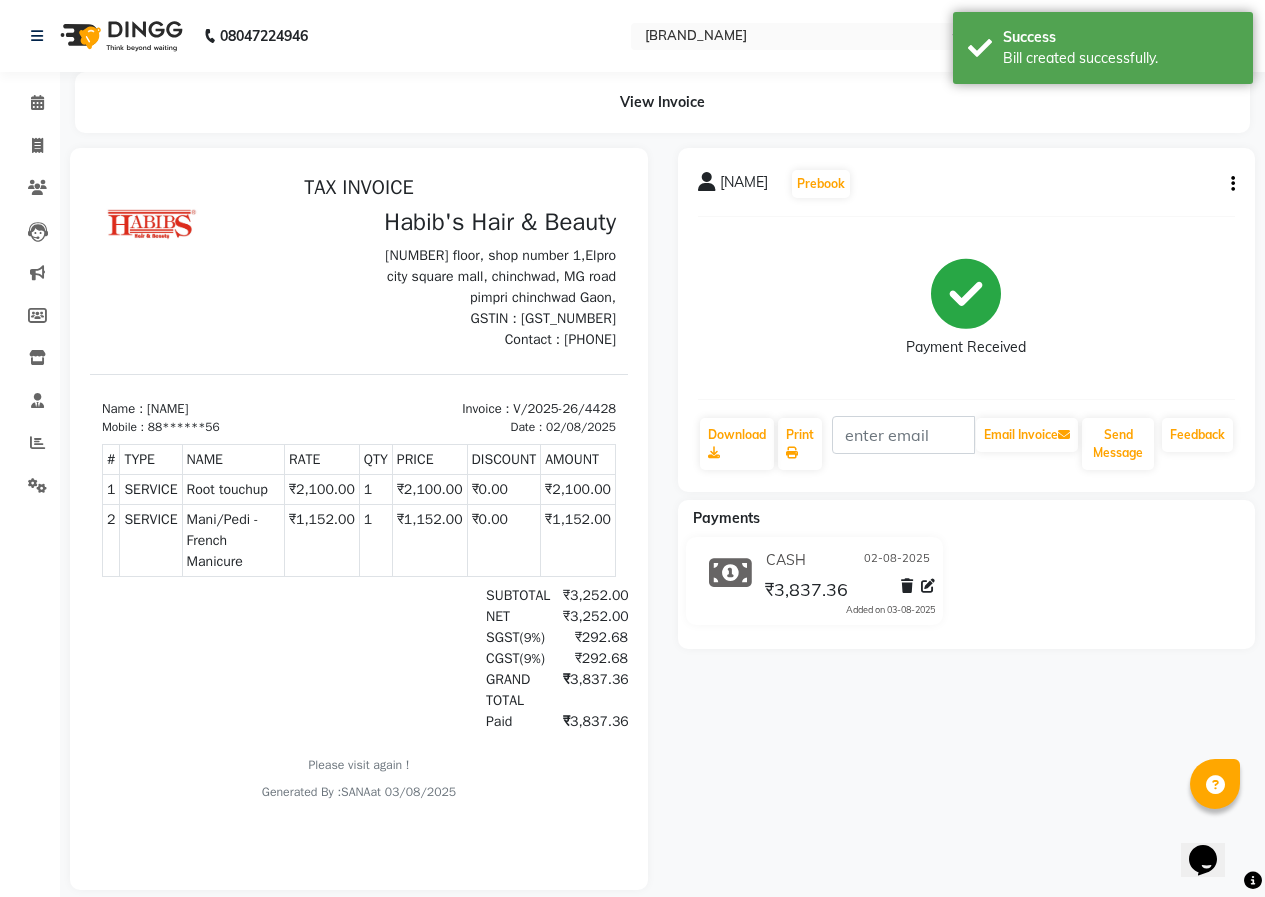 scroll, scrollTop: 0, scrollLeft: 0, axis: both 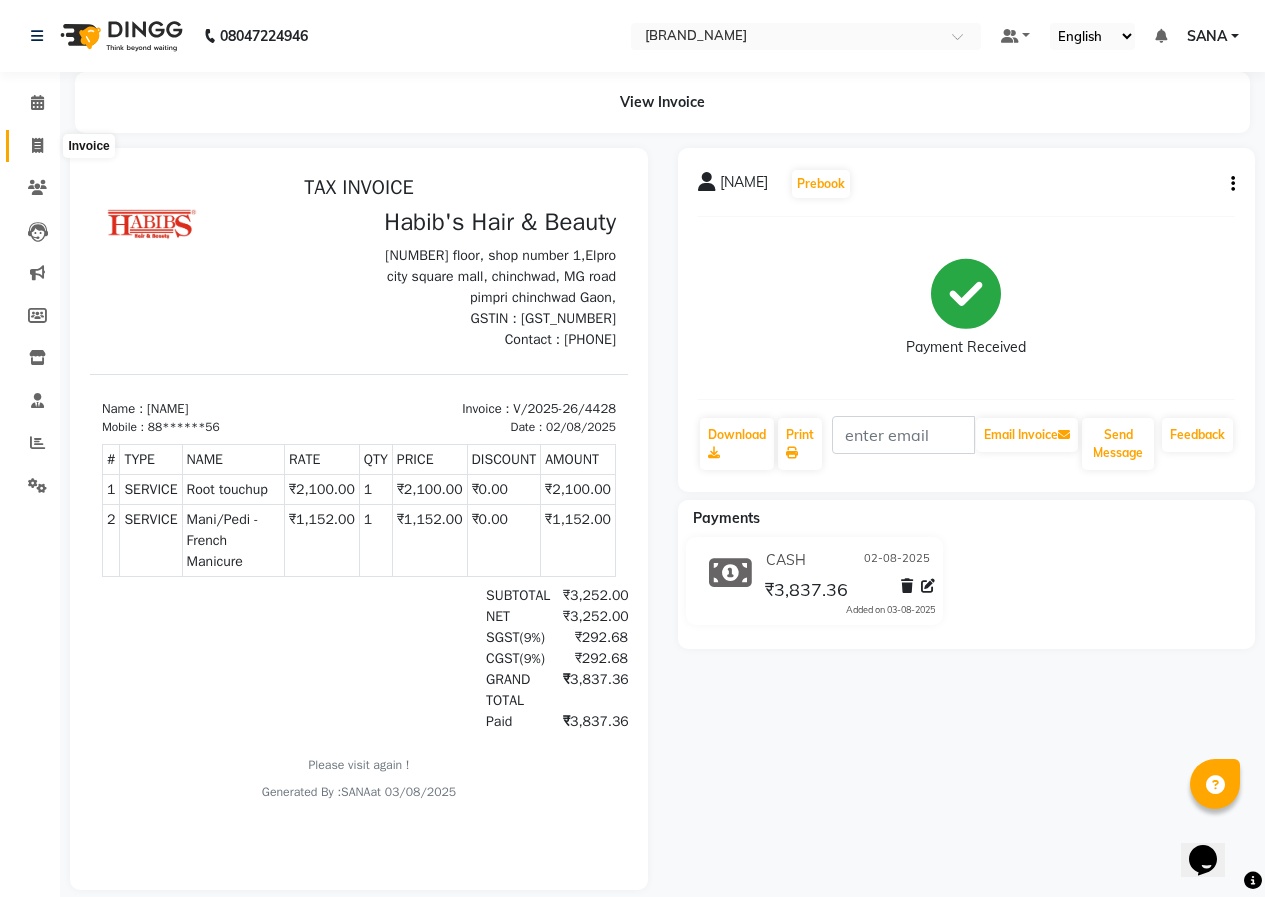 click 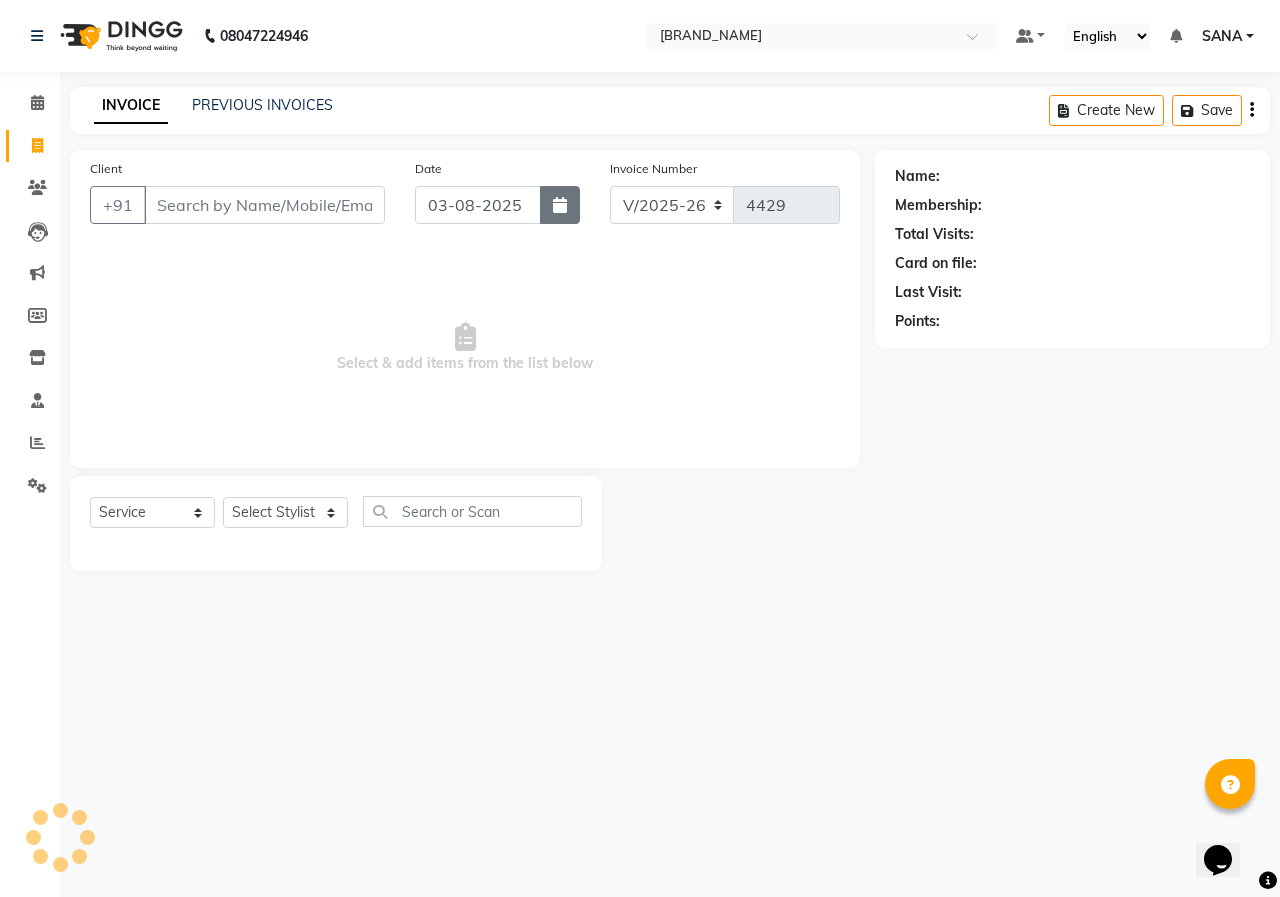 click 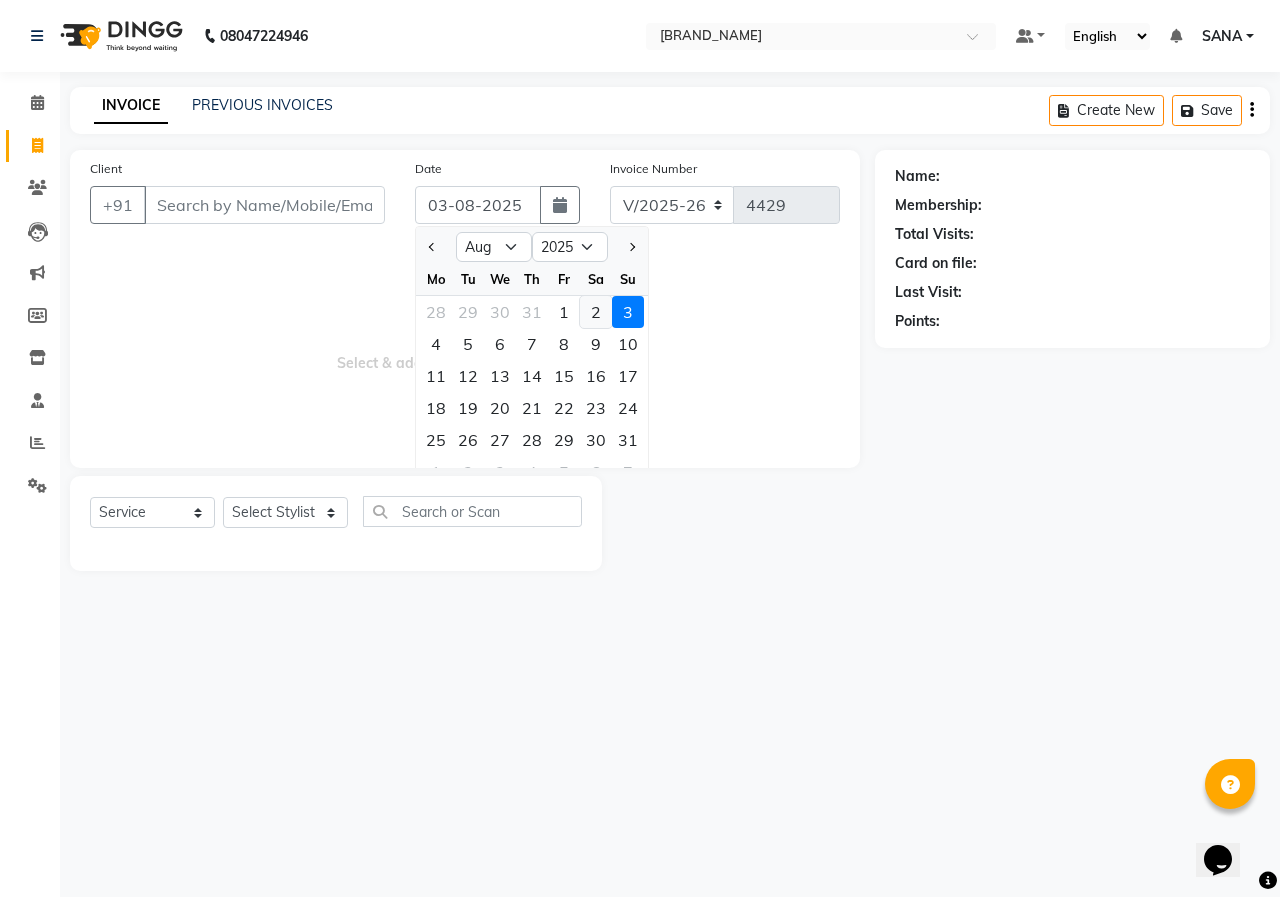 click on "2" 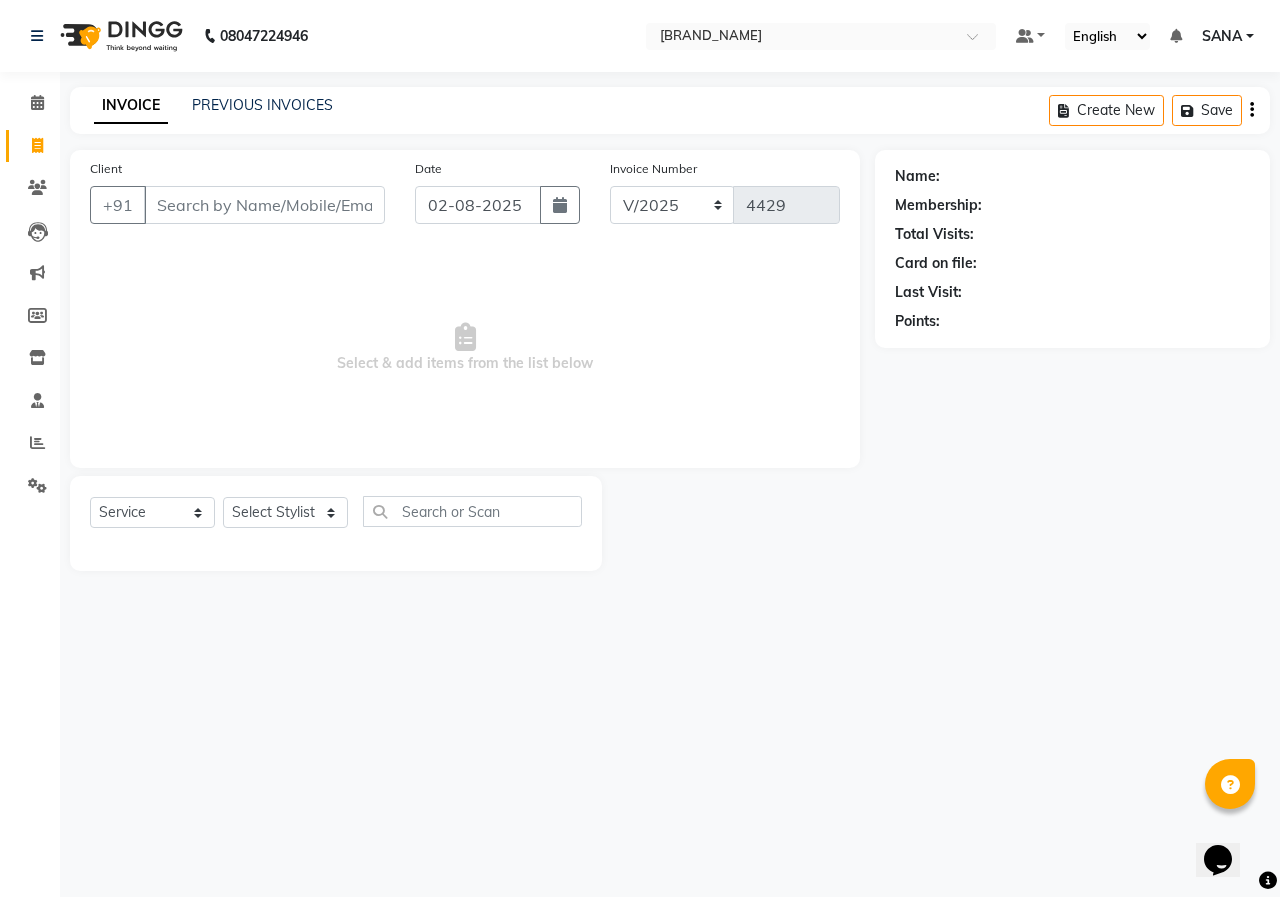 click on "Client +91" 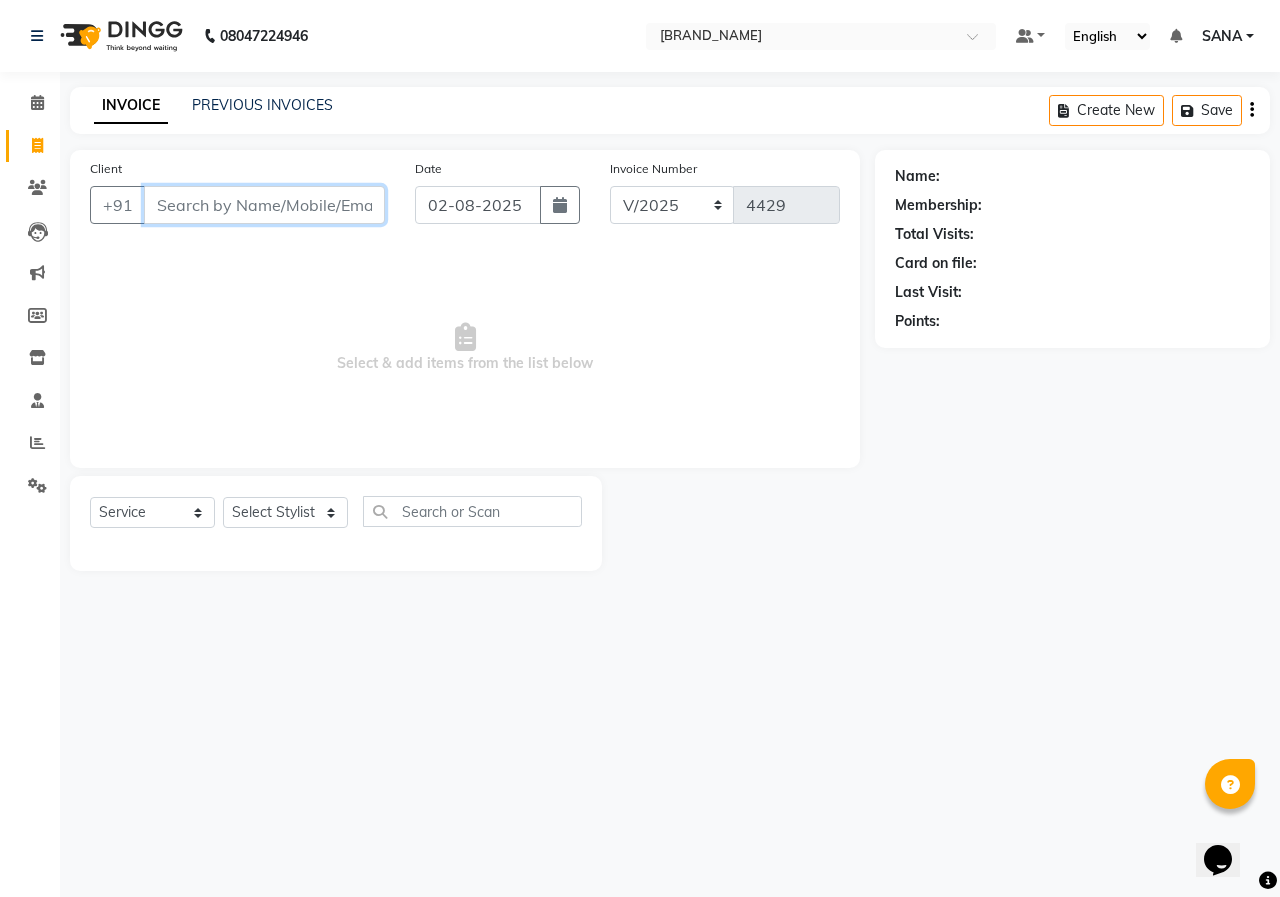 click on "Client" at bounding box center [264, 205] 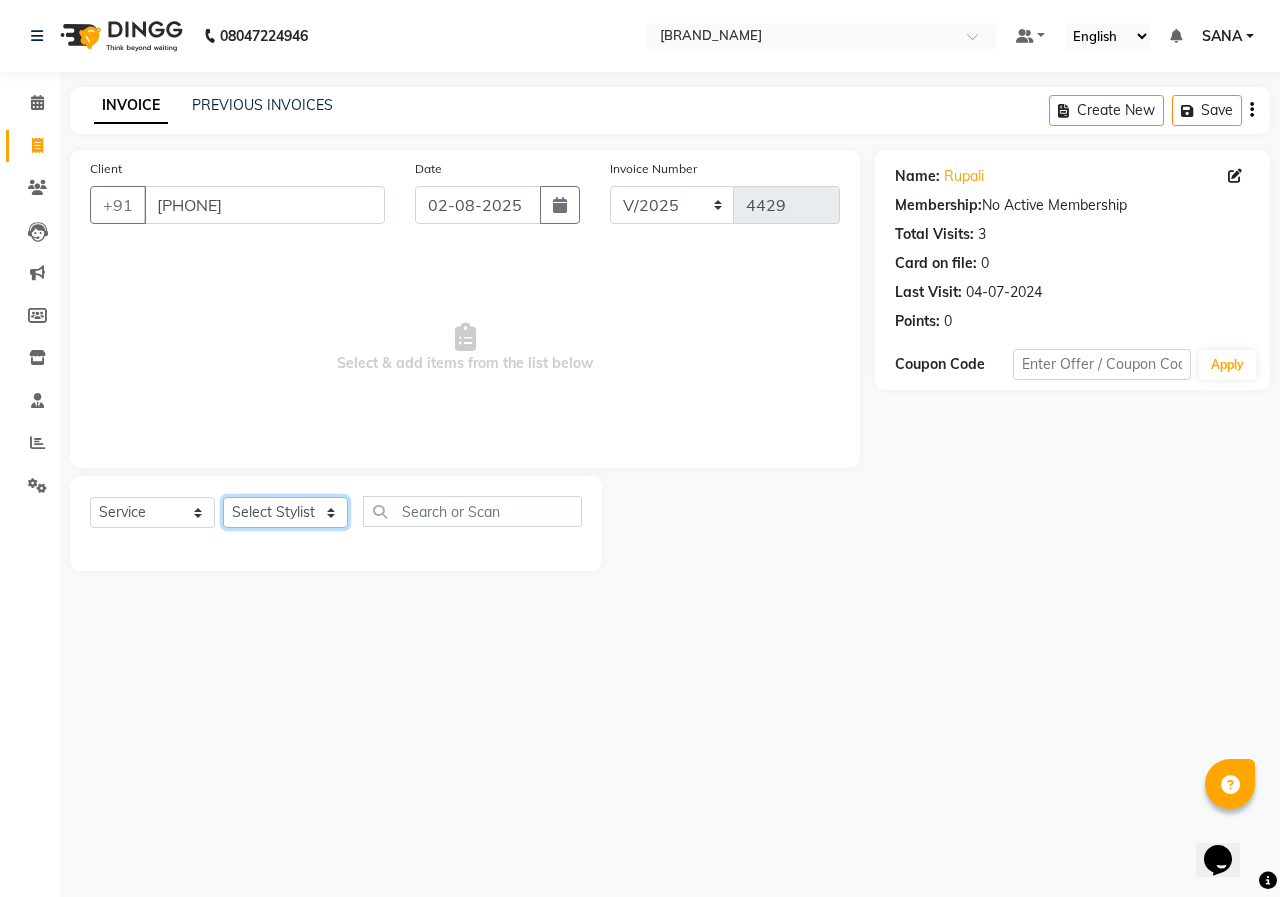 click on "Select Stylist ANUSHKA GAURI GUDDU Keshav Maushi Mhaske  priya  Rahul Ravi  Roshan Sagar SANA Sangam Sanika shabnam SONALI  subhan" 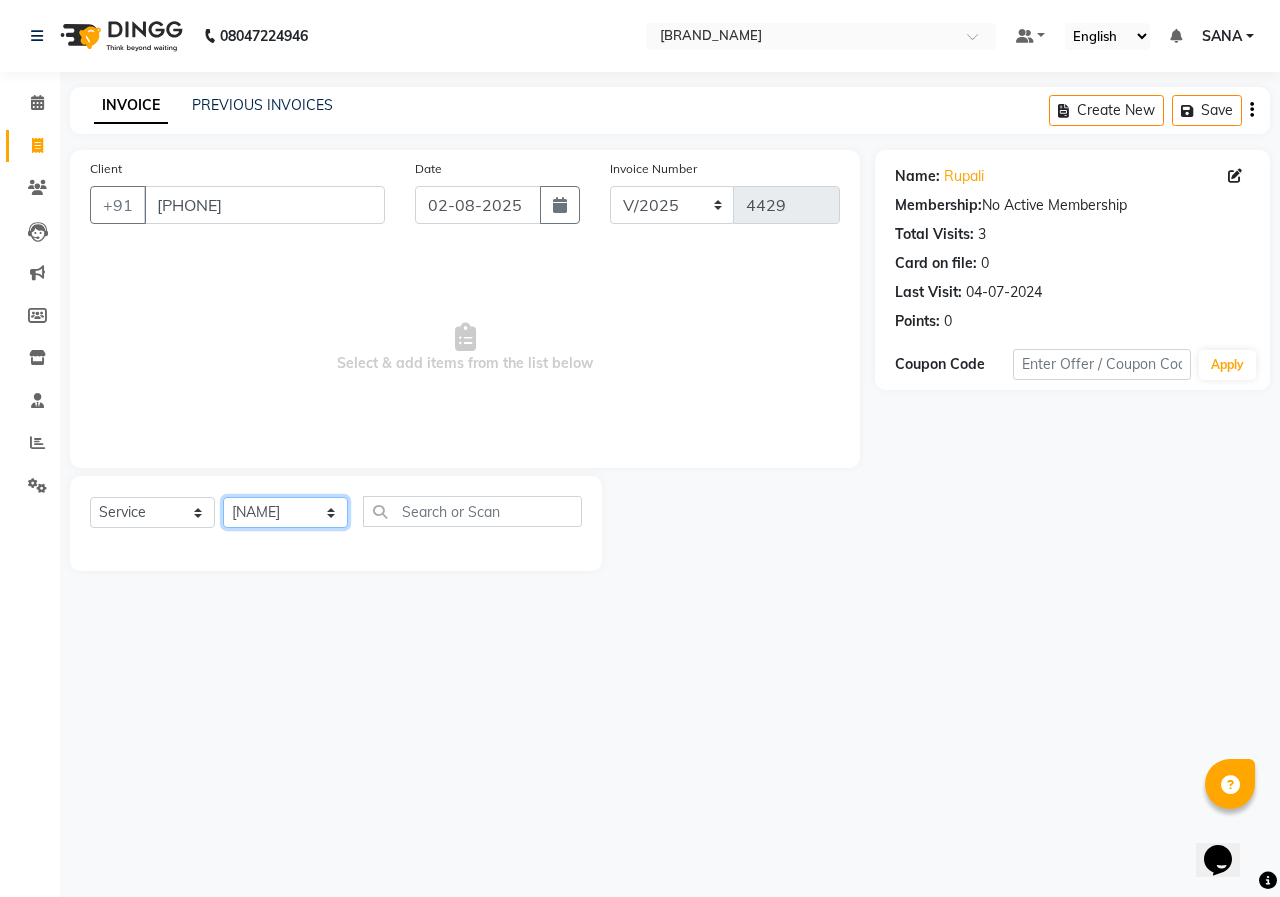 click on "Select Stylist ANUSHKA GAURI GUDDU Keshav Maushi Mhaske  priya  Rahul Ravi  Roshan Sagar SANA Sangam Sanika shabnam SONALI  subhan" 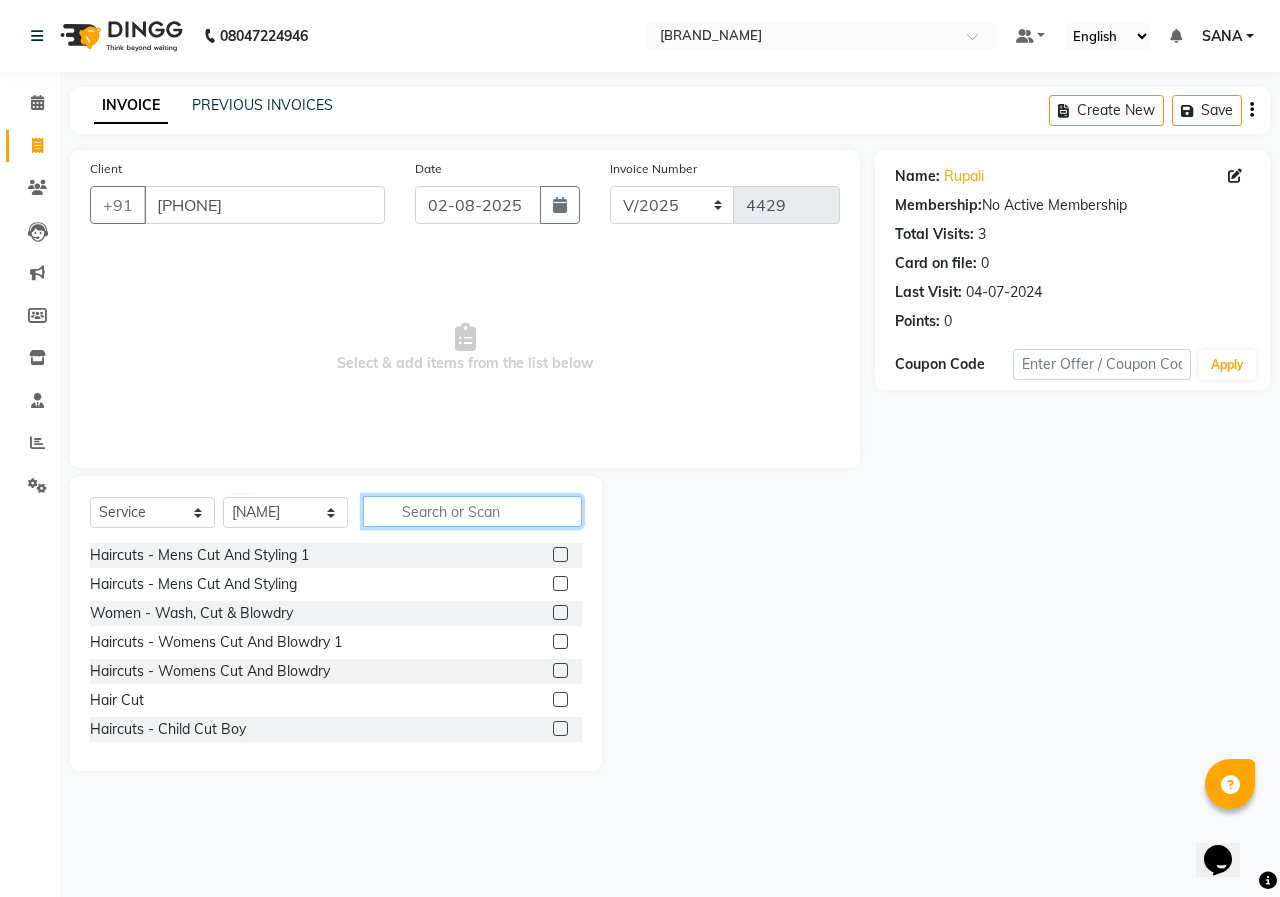click 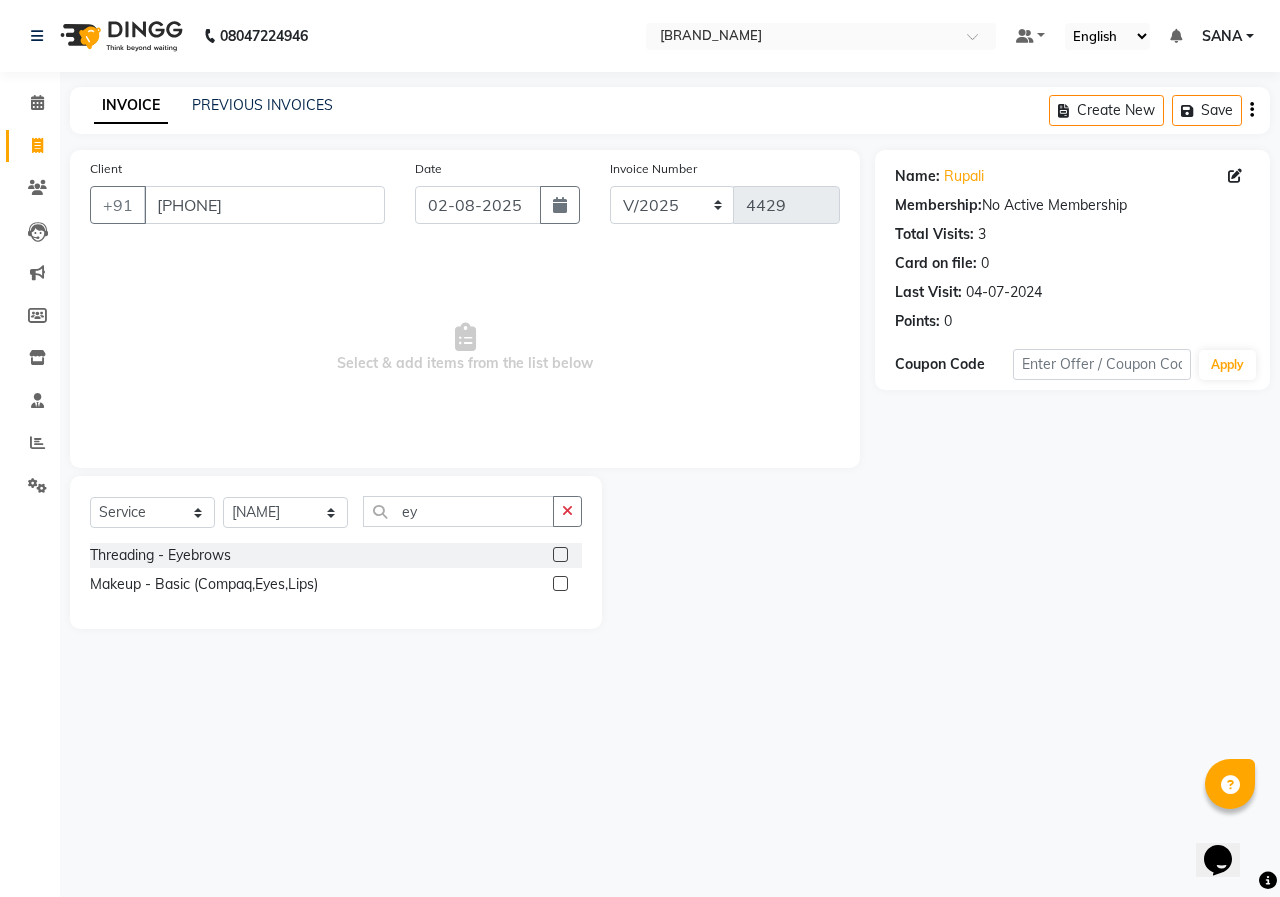 click 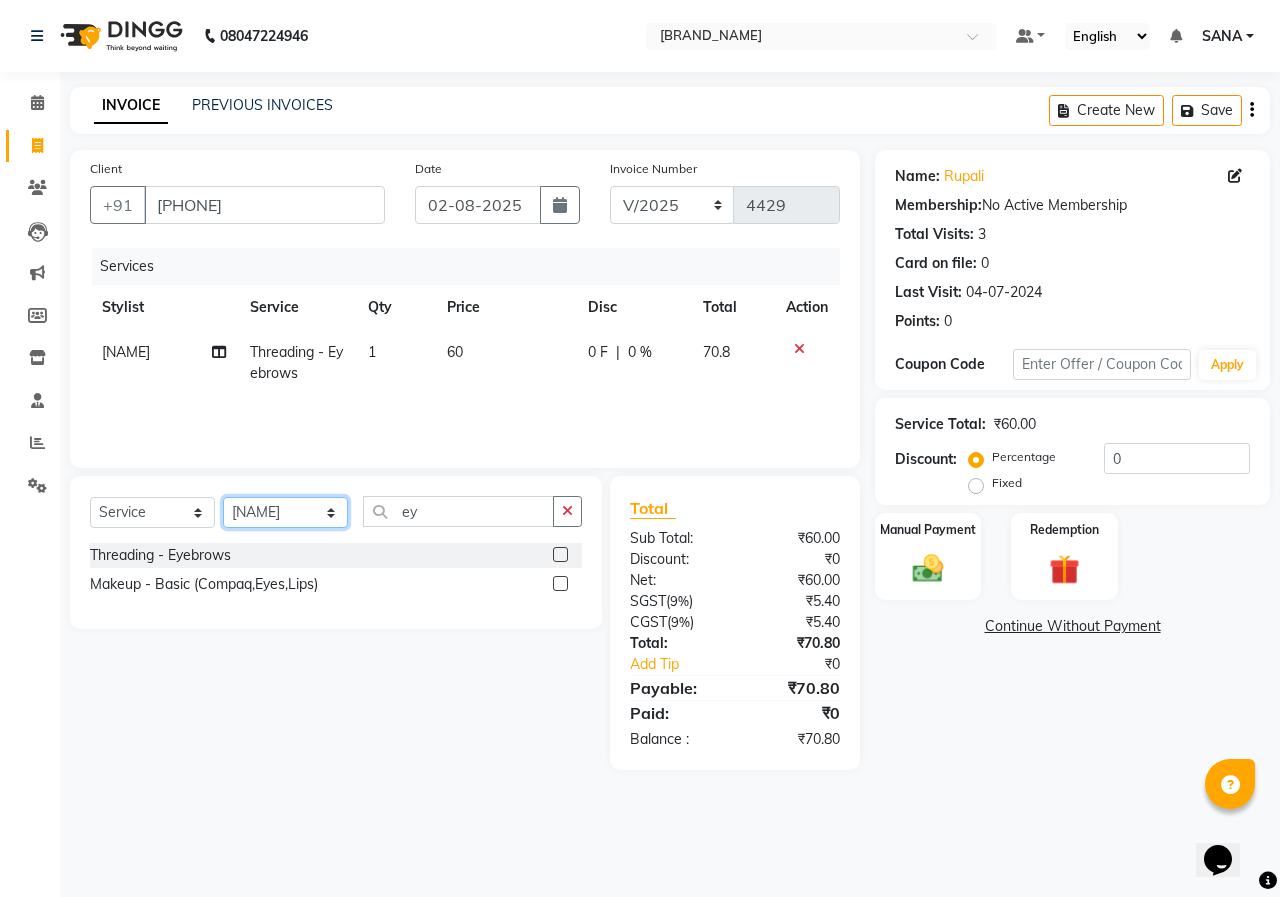 drag, startPoint x: 281, startPoint y: 523, endPoint x: 281, endPoint y: 497, distance: 26 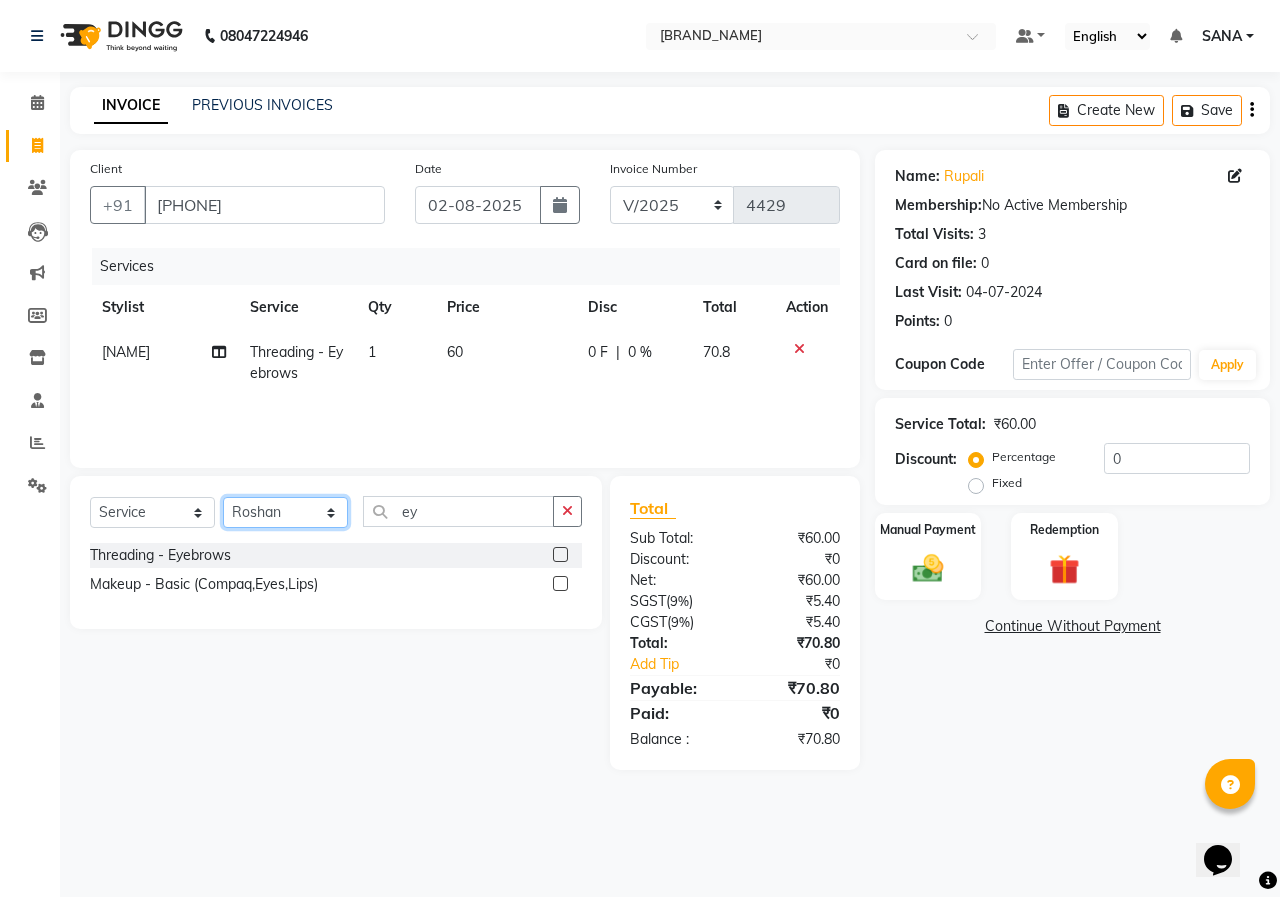 click on "Select Stylist ANUSHKA GAURI GUDDU Keshav Maushi Mhaske  priya  Rahul Ravi  Roshan Sagar SANA Sangam Sanika shabnam SONALI  subhan" 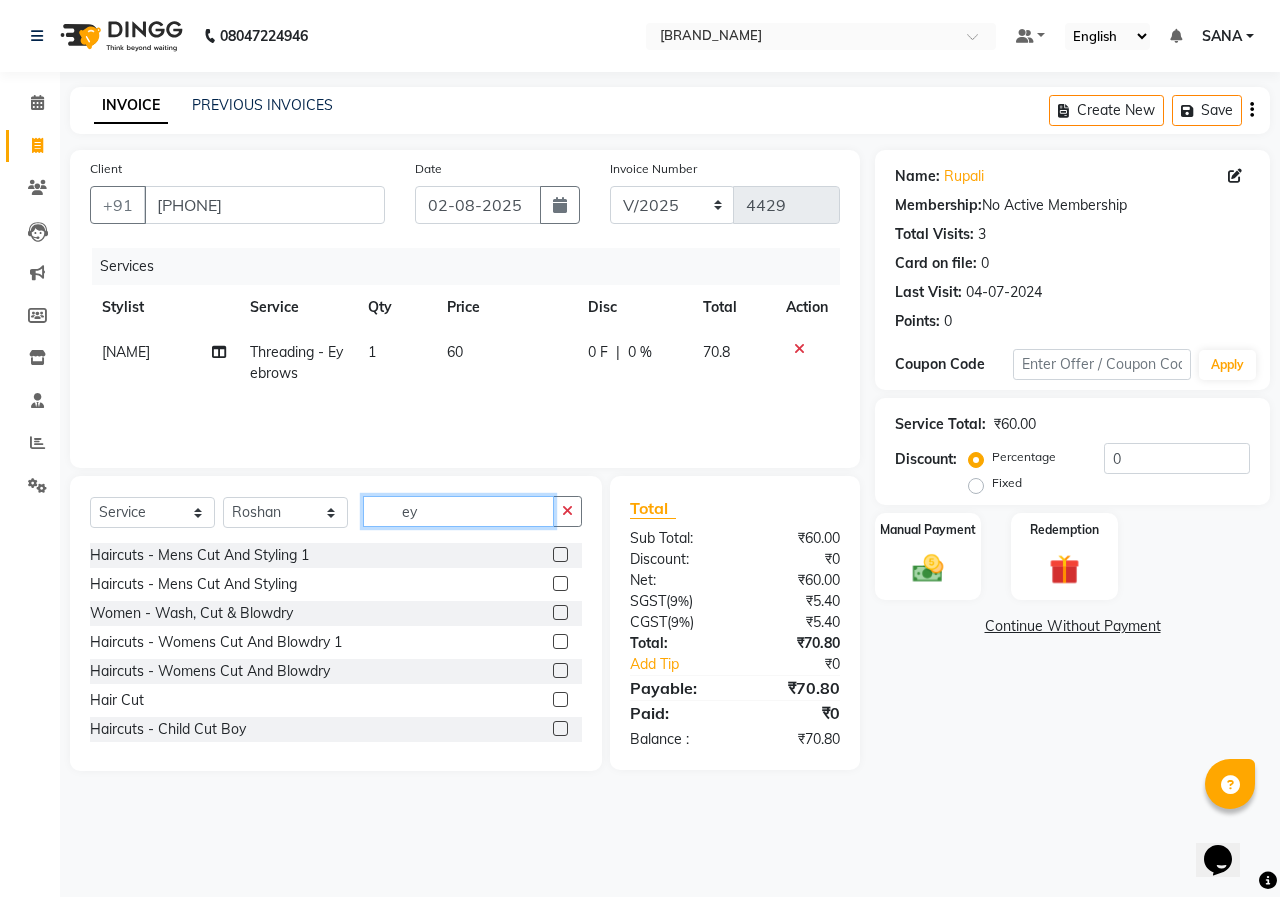 click on "ey" 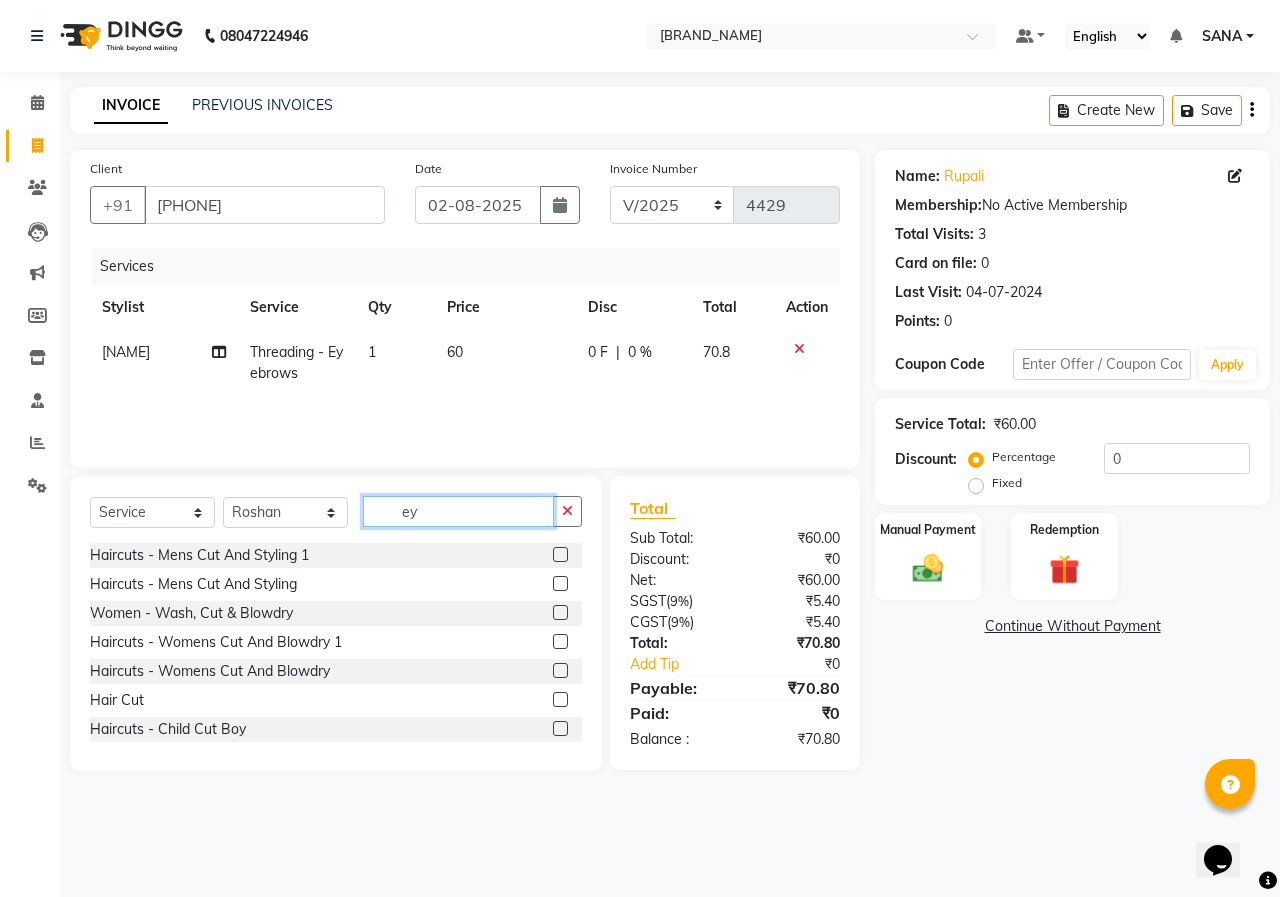 click on "ey" 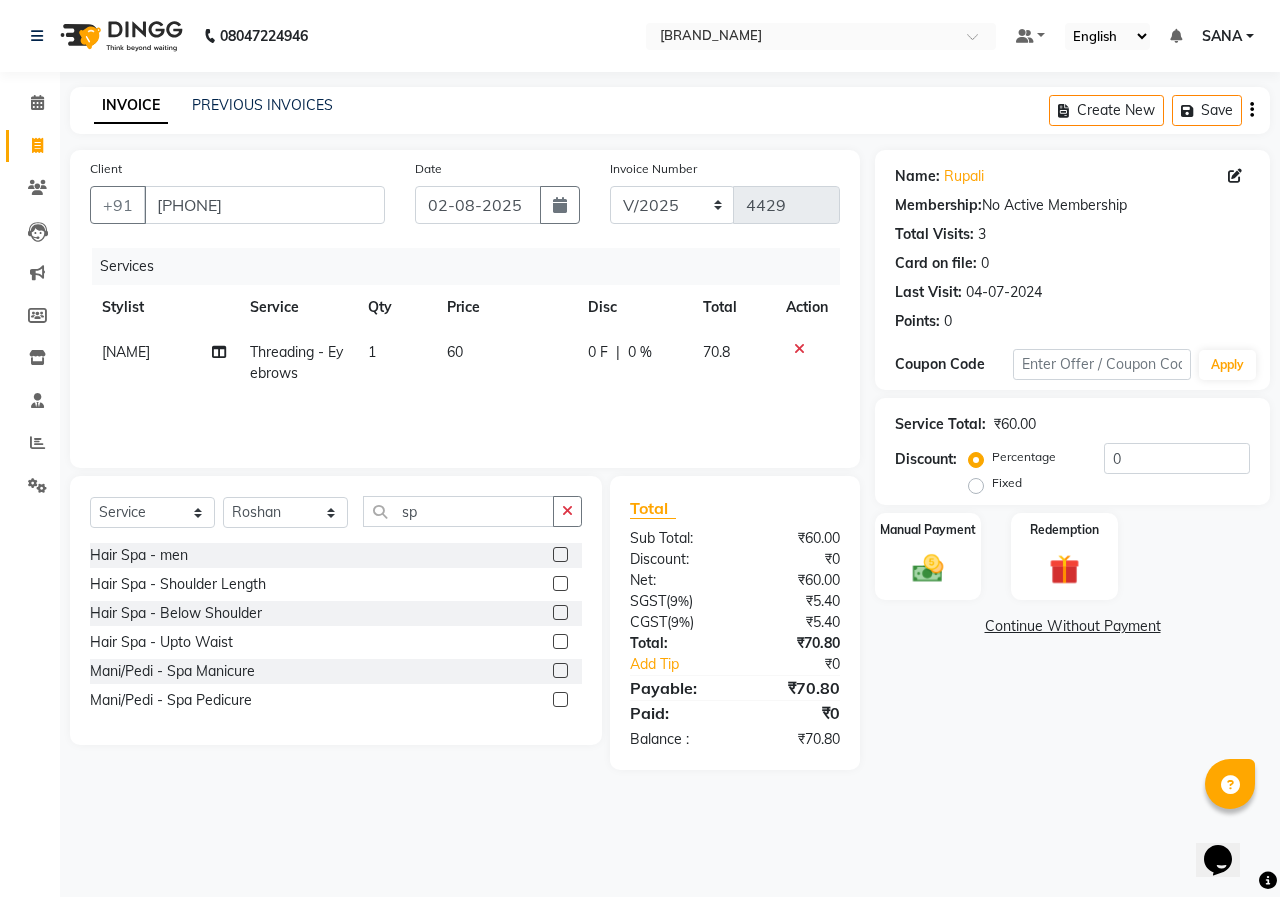click 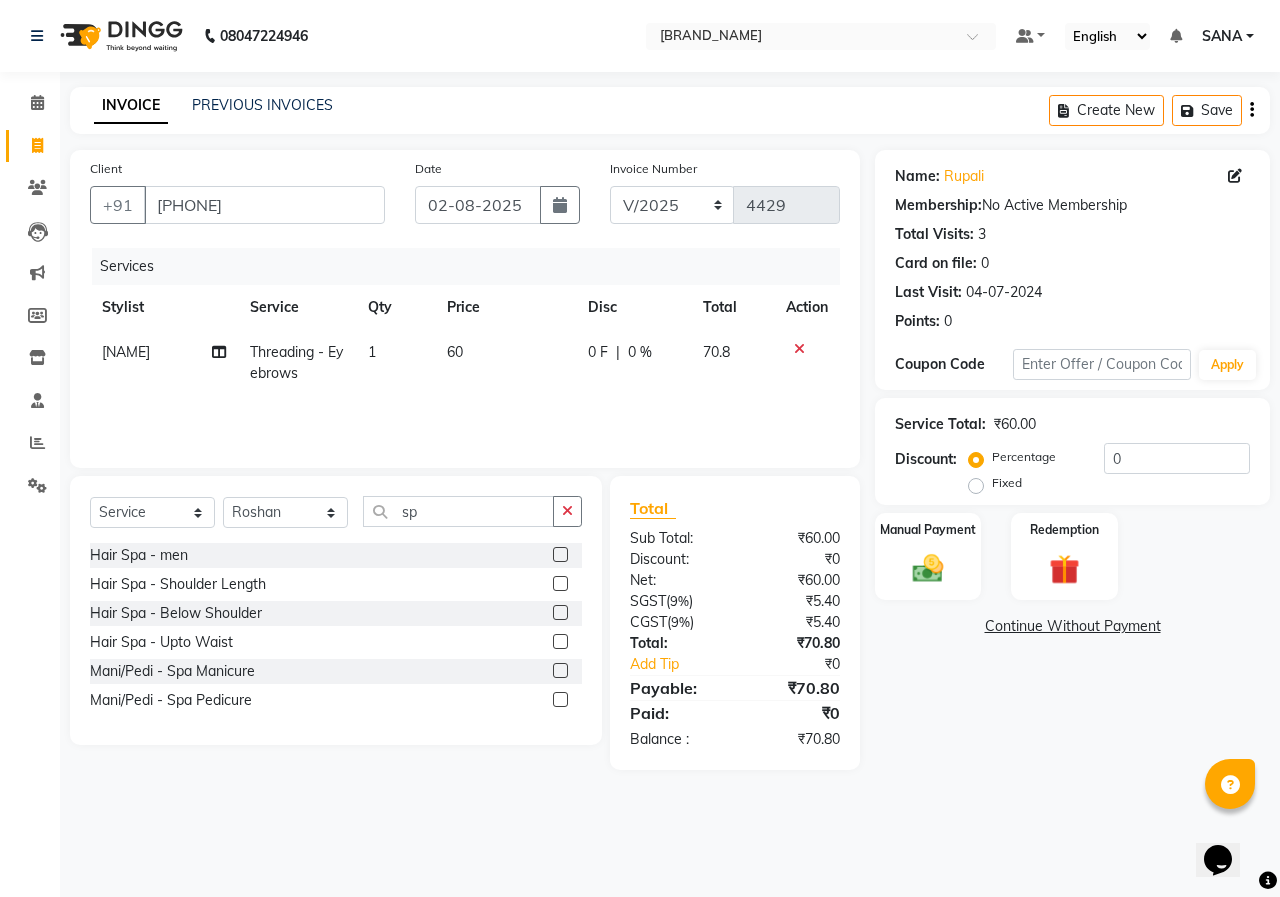click at bounding box center (559, 584) 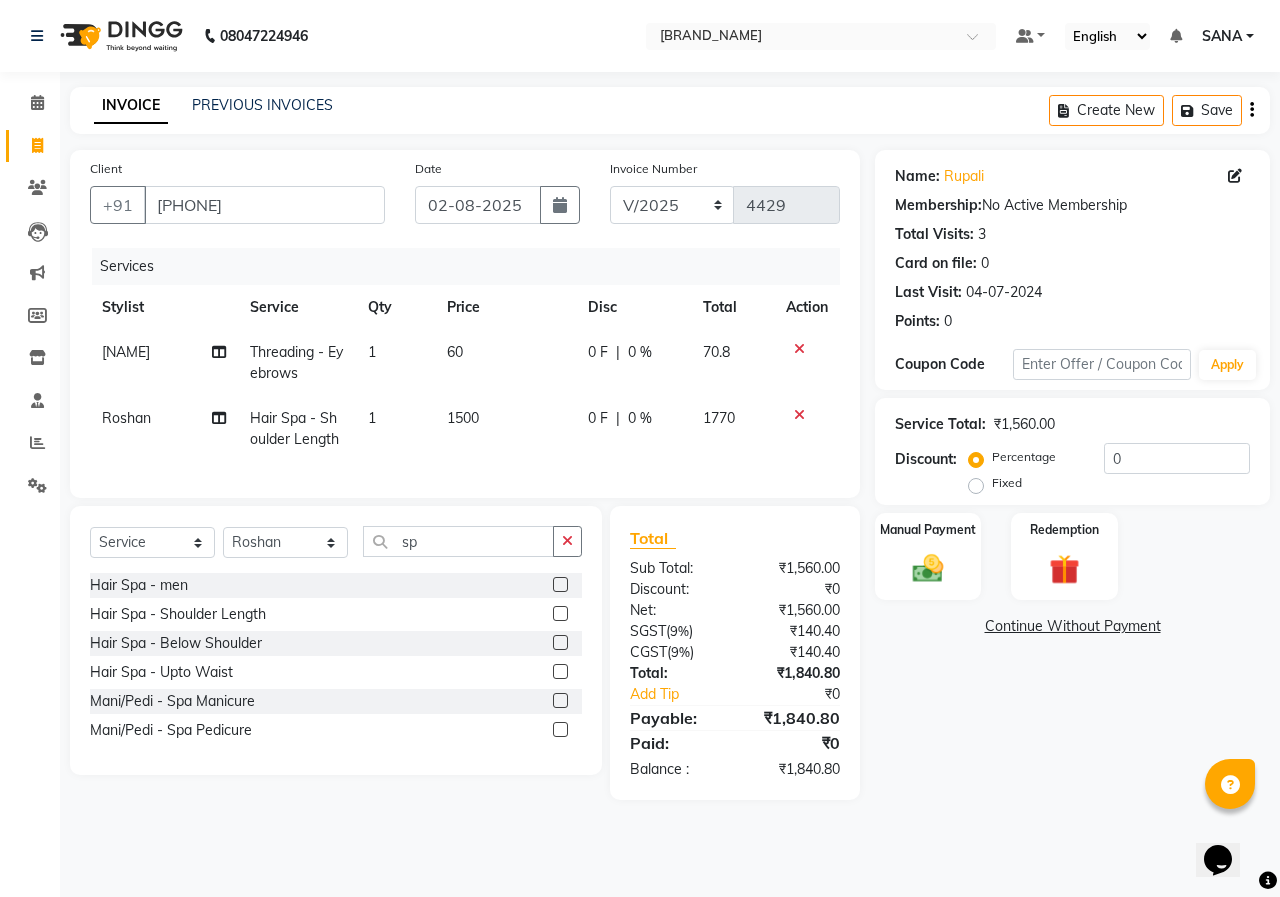 click on "1500" 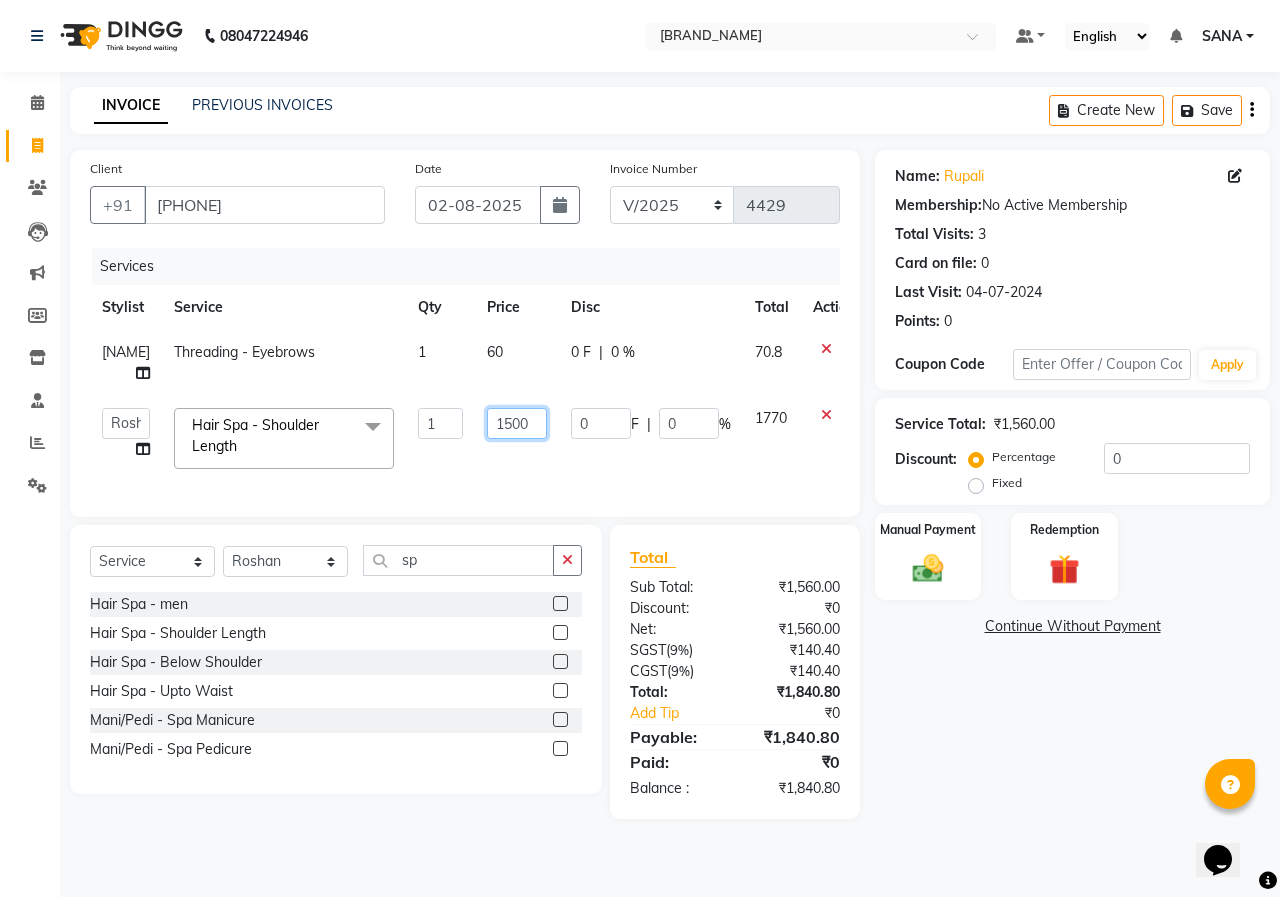 click on "1500" 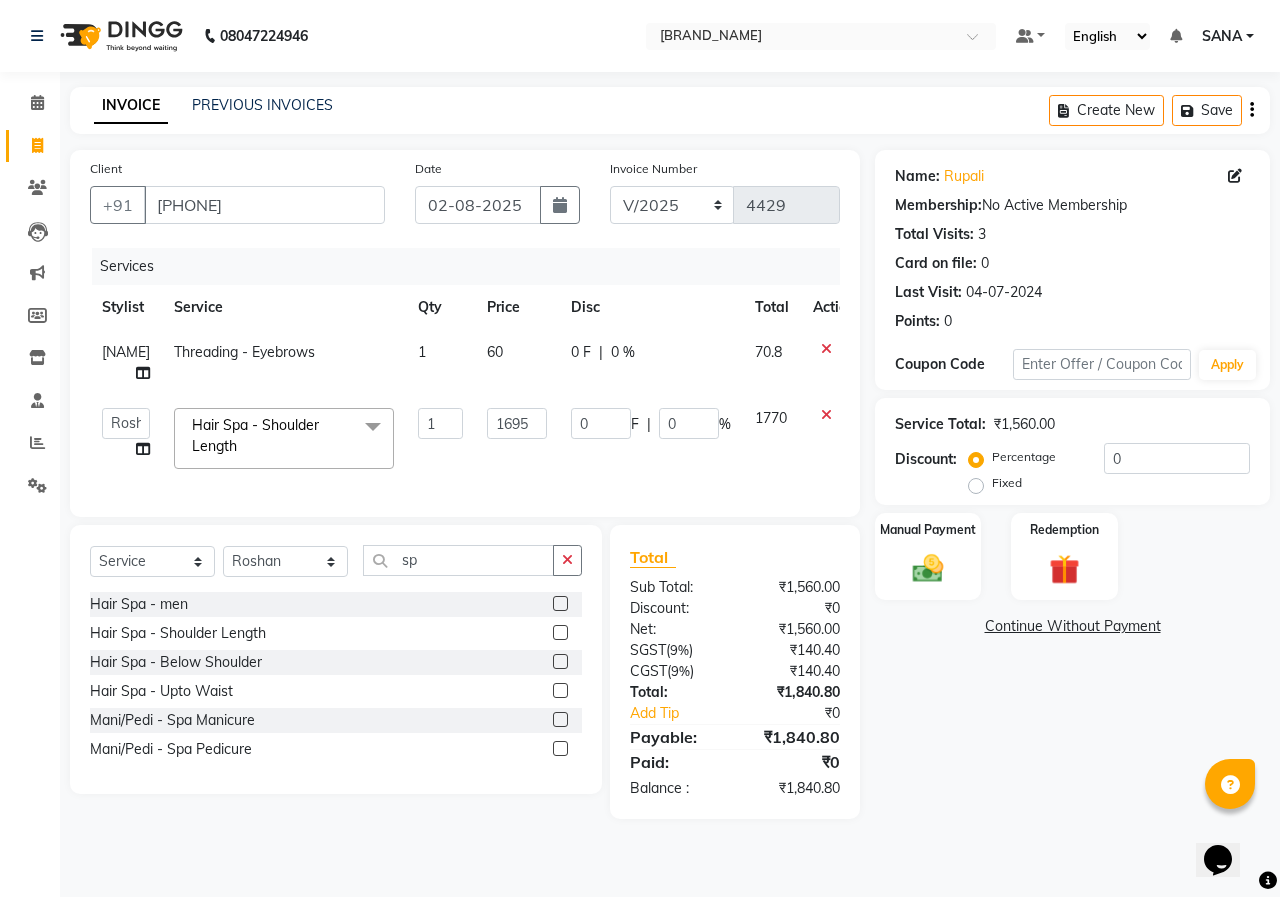 click on "Name: [NAME] Membership:  No Active Membership  Total Visits:  3 Card on file:  0 Last Visit:   [DATE] Points:   0  Coupon Code Apply Service Total:  ₹1,560.00  Discount:  Percentage   Fixed  0 Manual Payment Redemption  Continue Without Payment" 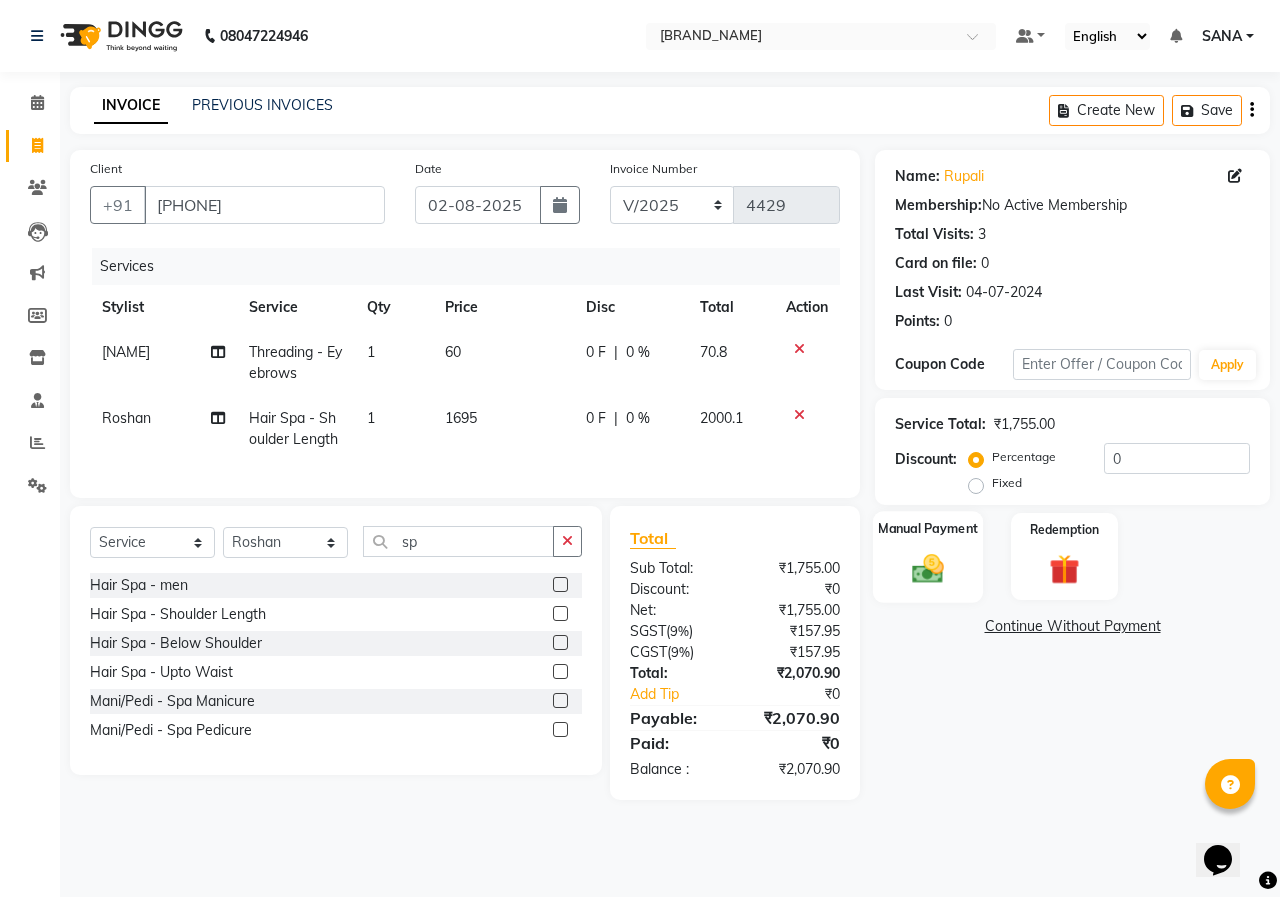 click on "Manual Payment" 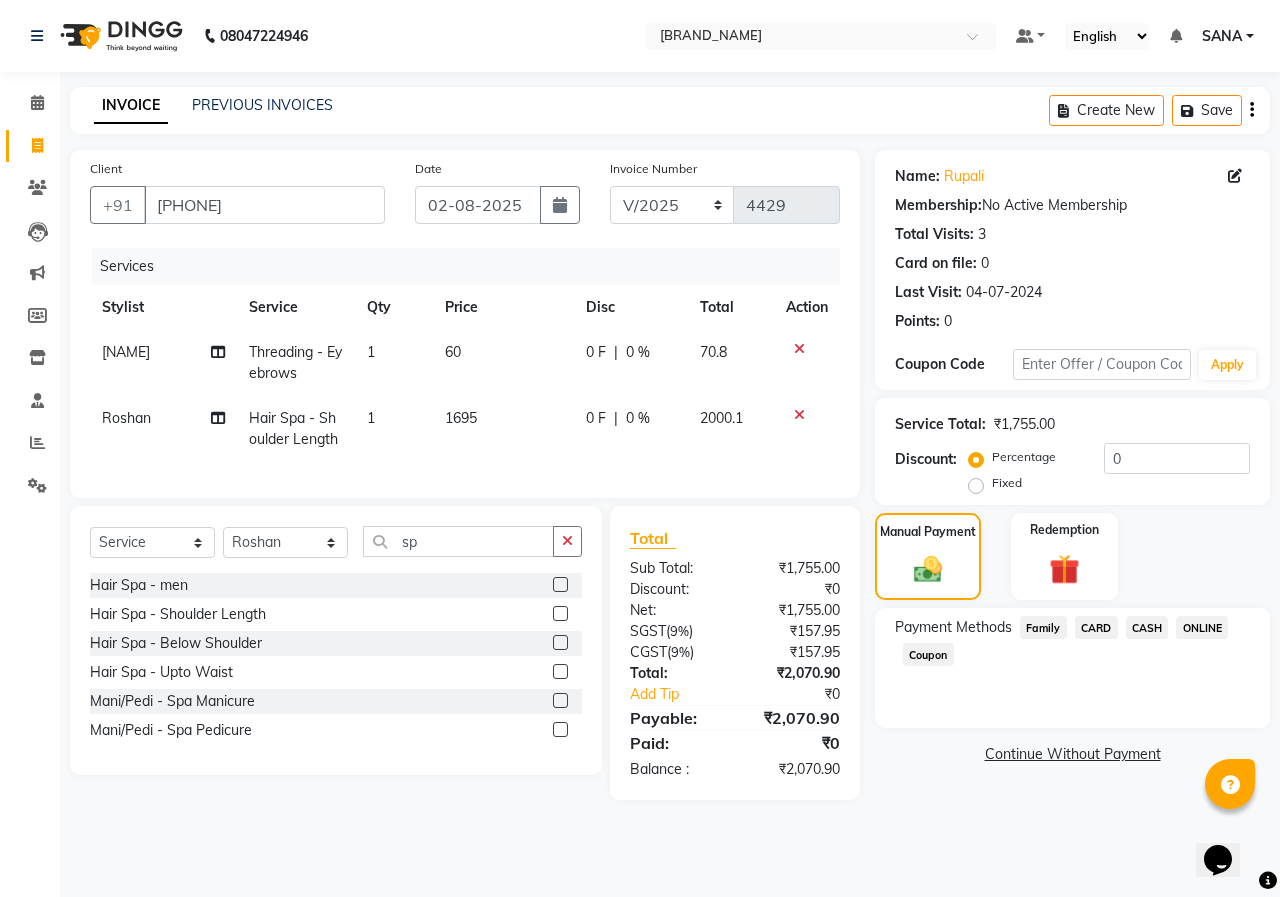 click on "CASH" 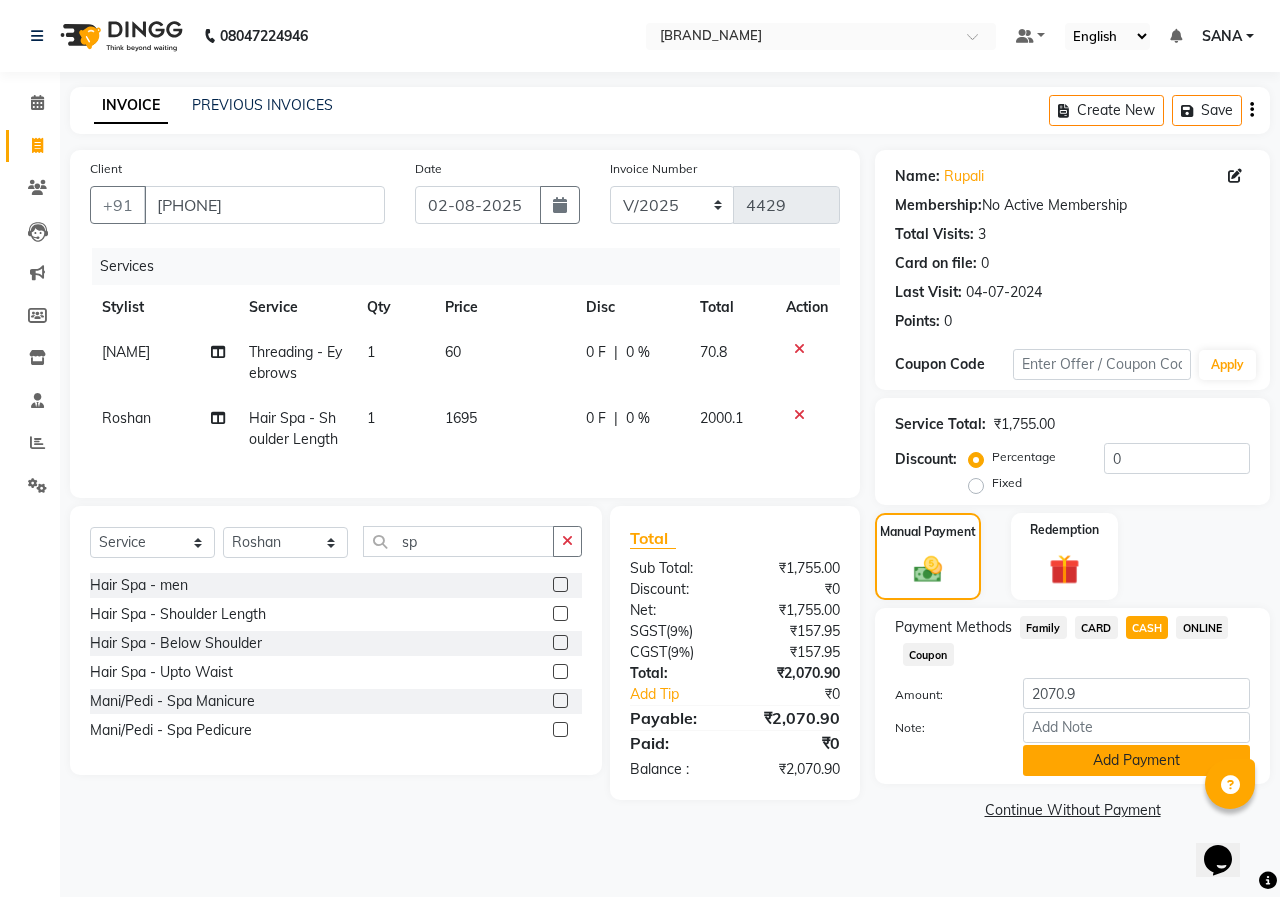 click on "Add Payment" 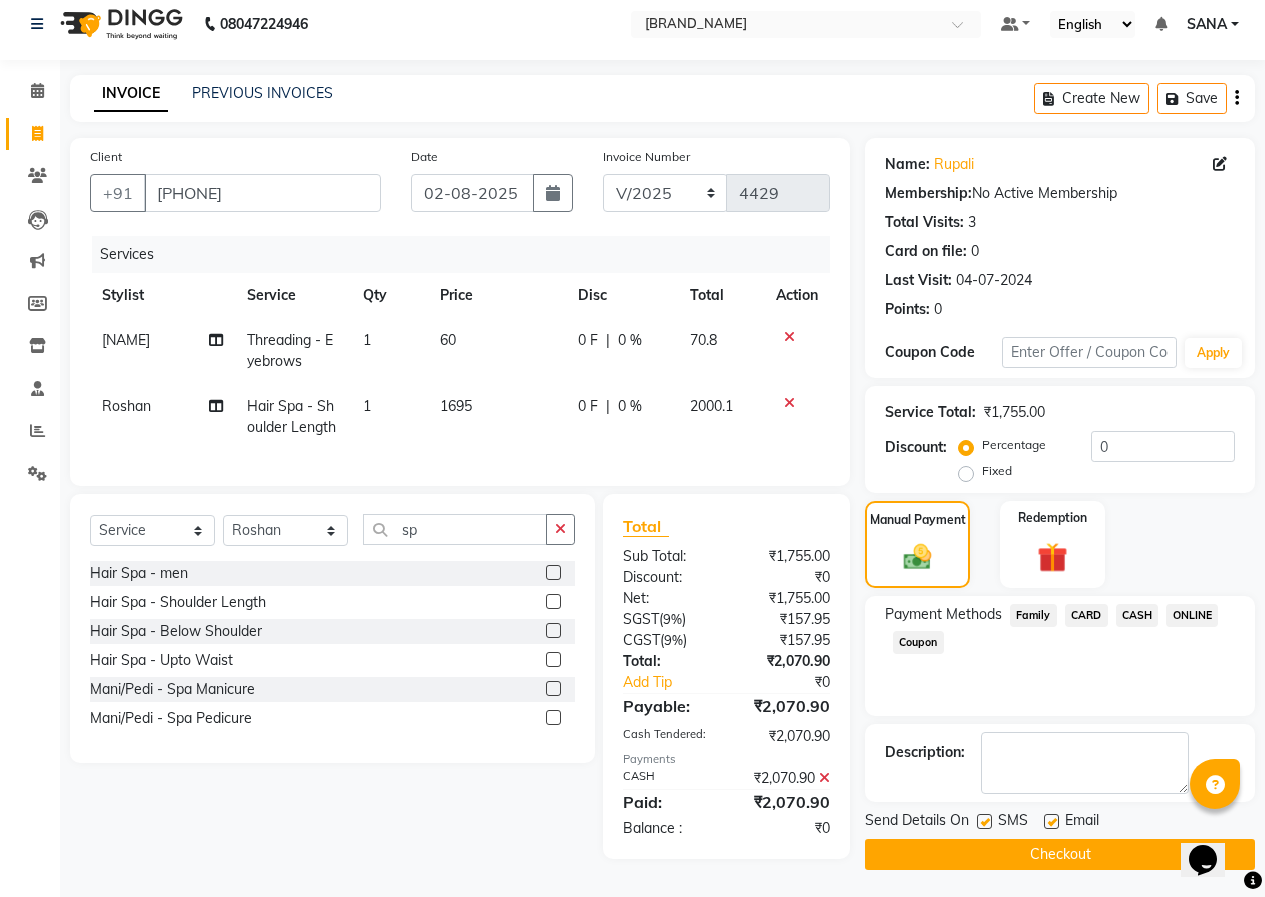 scroll, scrollTop: 19, scrollLeft: 0, axis: vertical 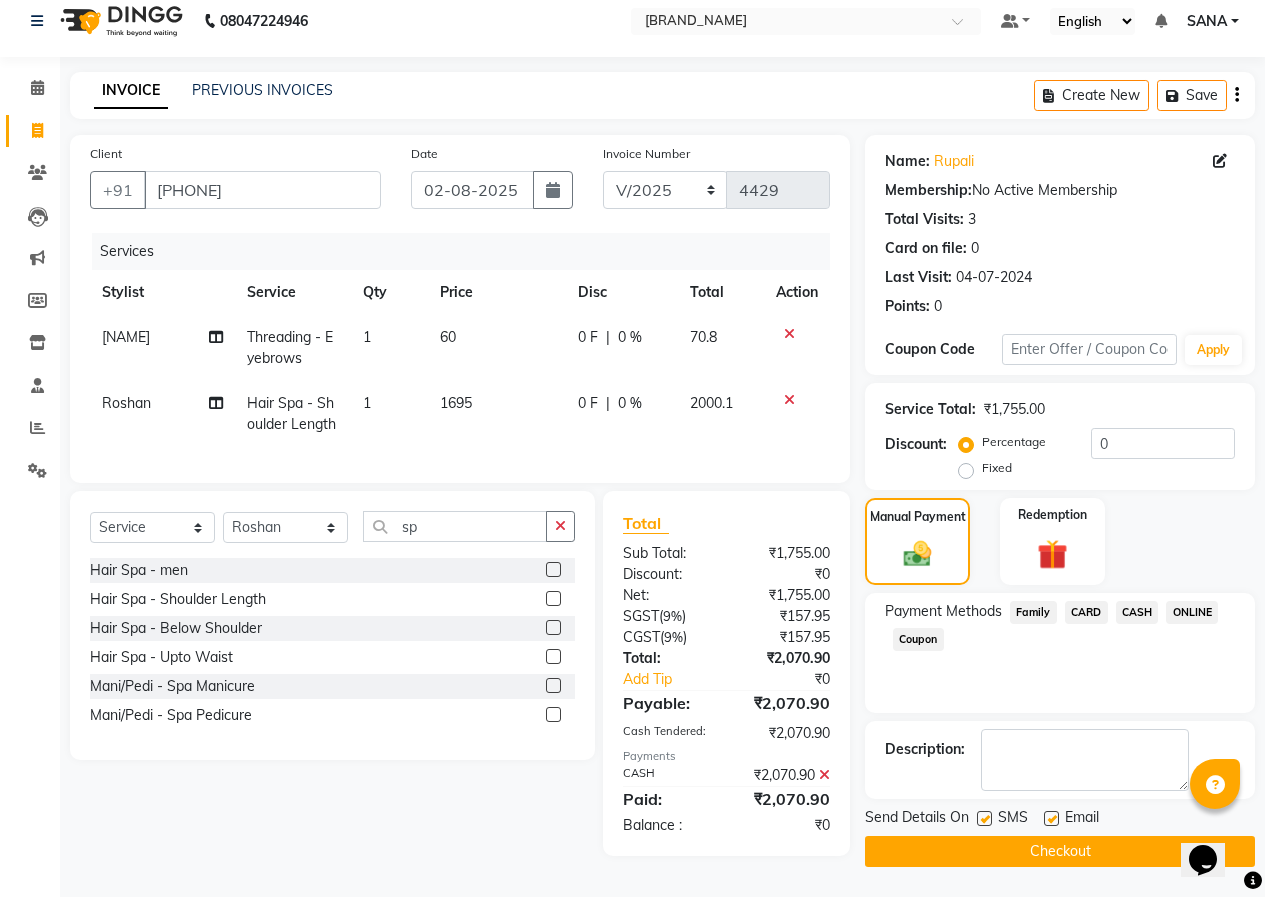 click on "Checkout" 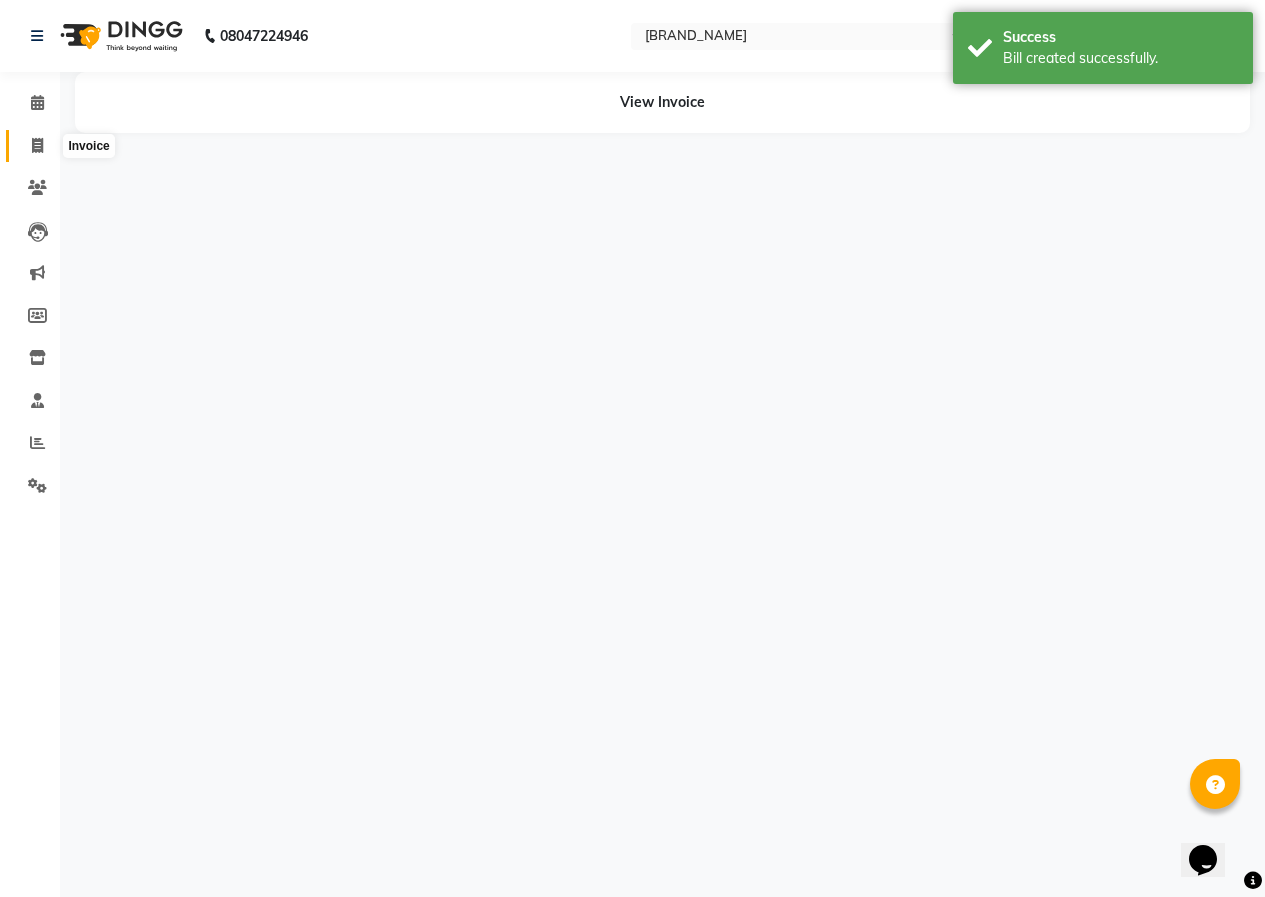 scroll, scrollTop: 0, scrollLeft: 0, axis: both 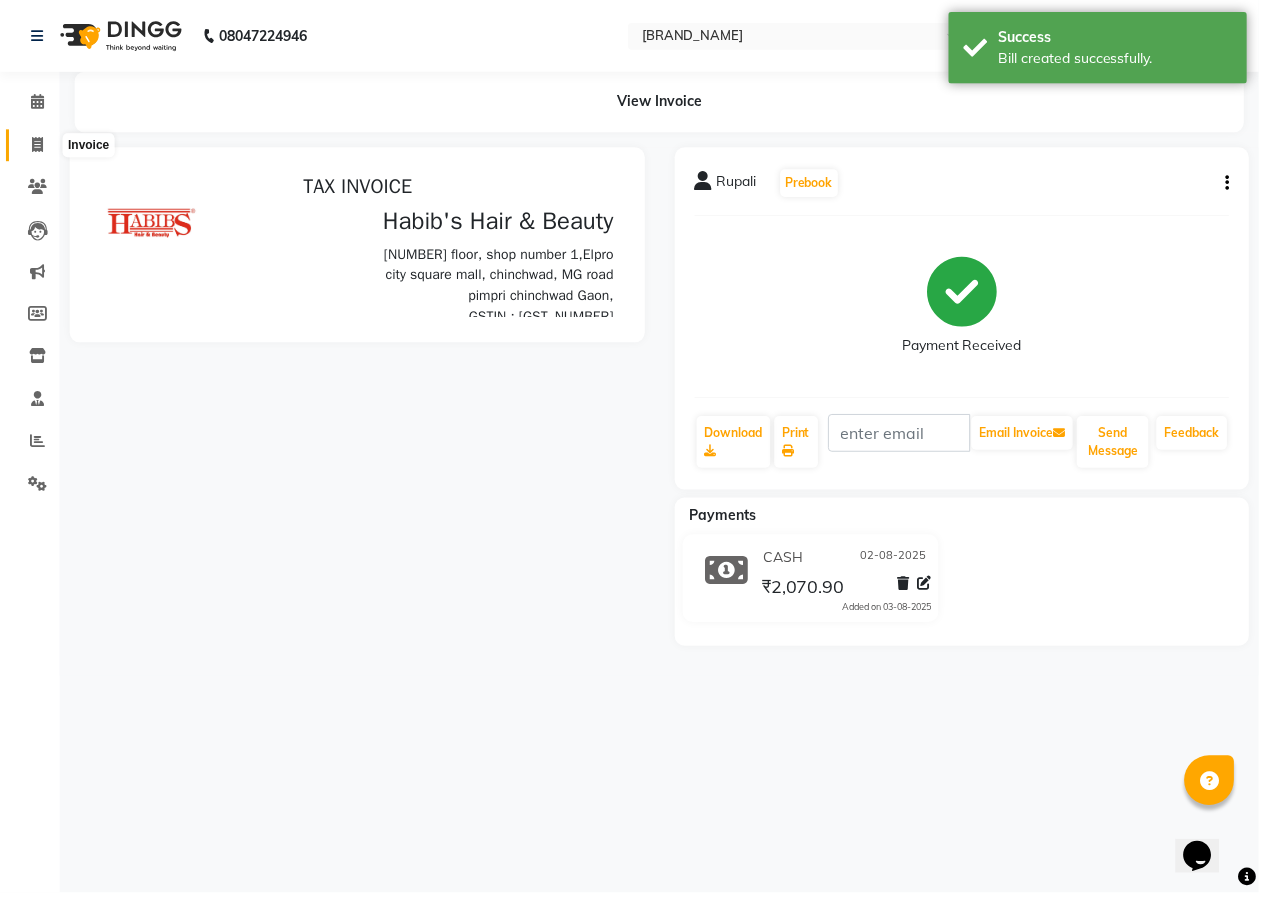 click 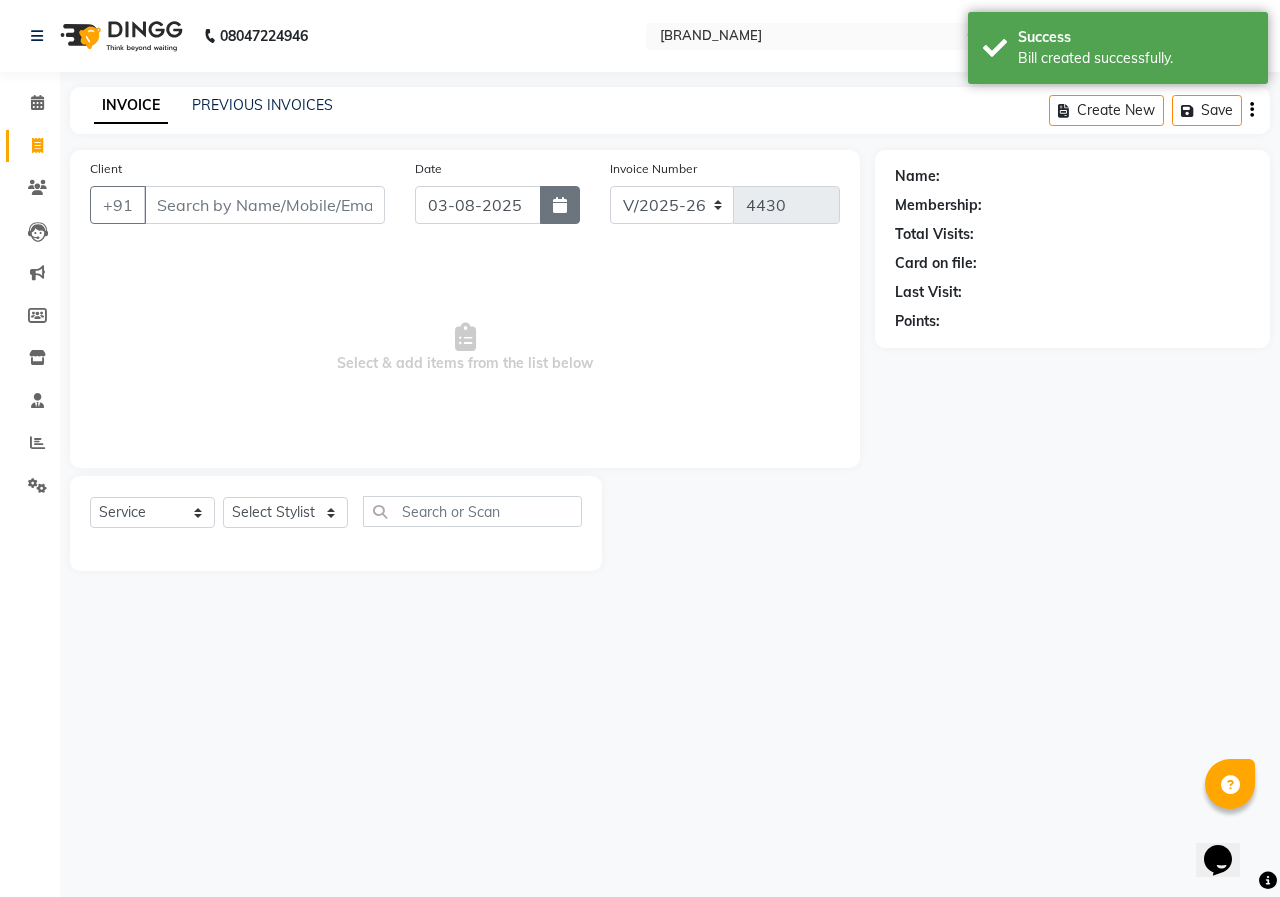 click 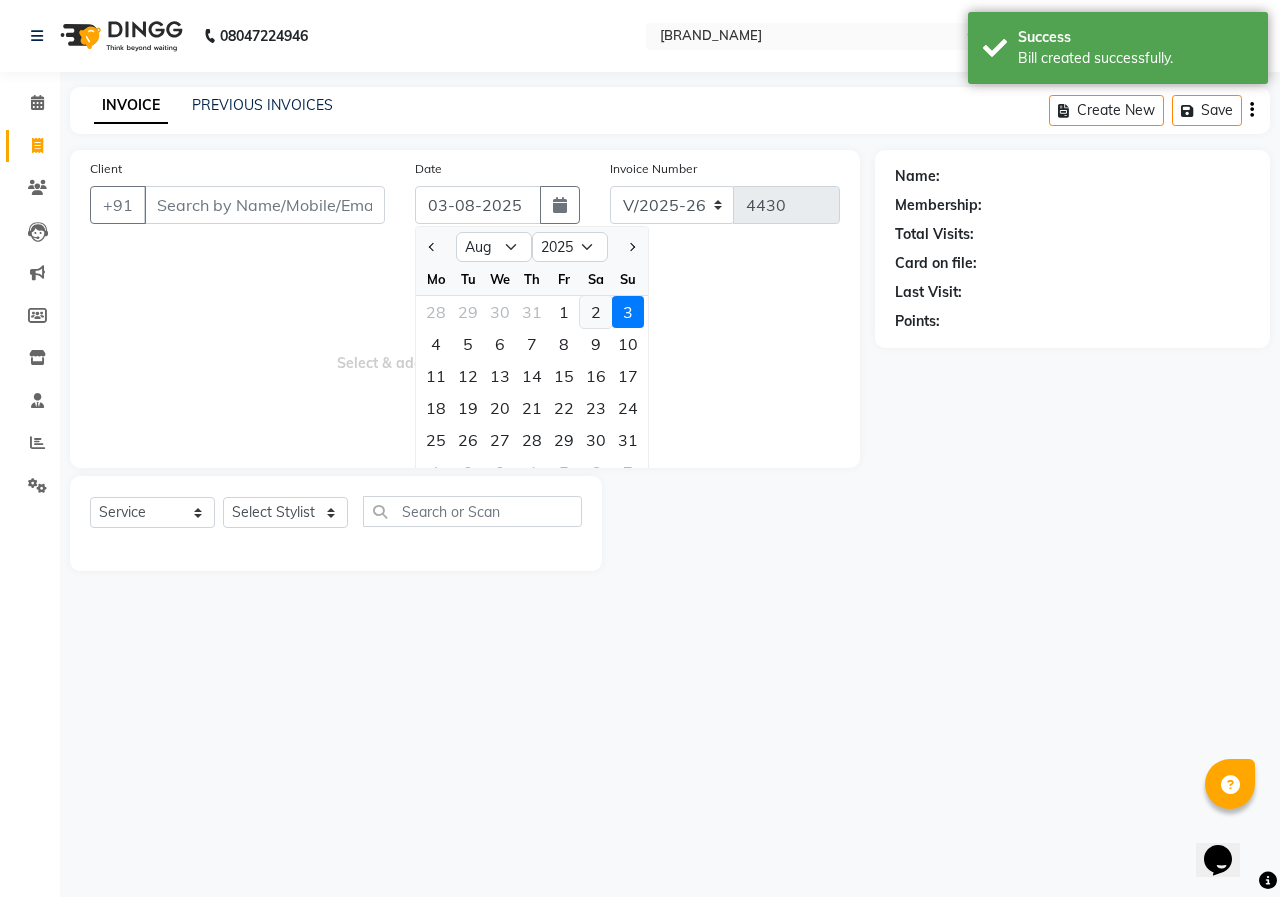 drag, startPoint x: 599, startPoint y: 306, endPoint x: 422, endPoint y: 287, distance: 178.01685 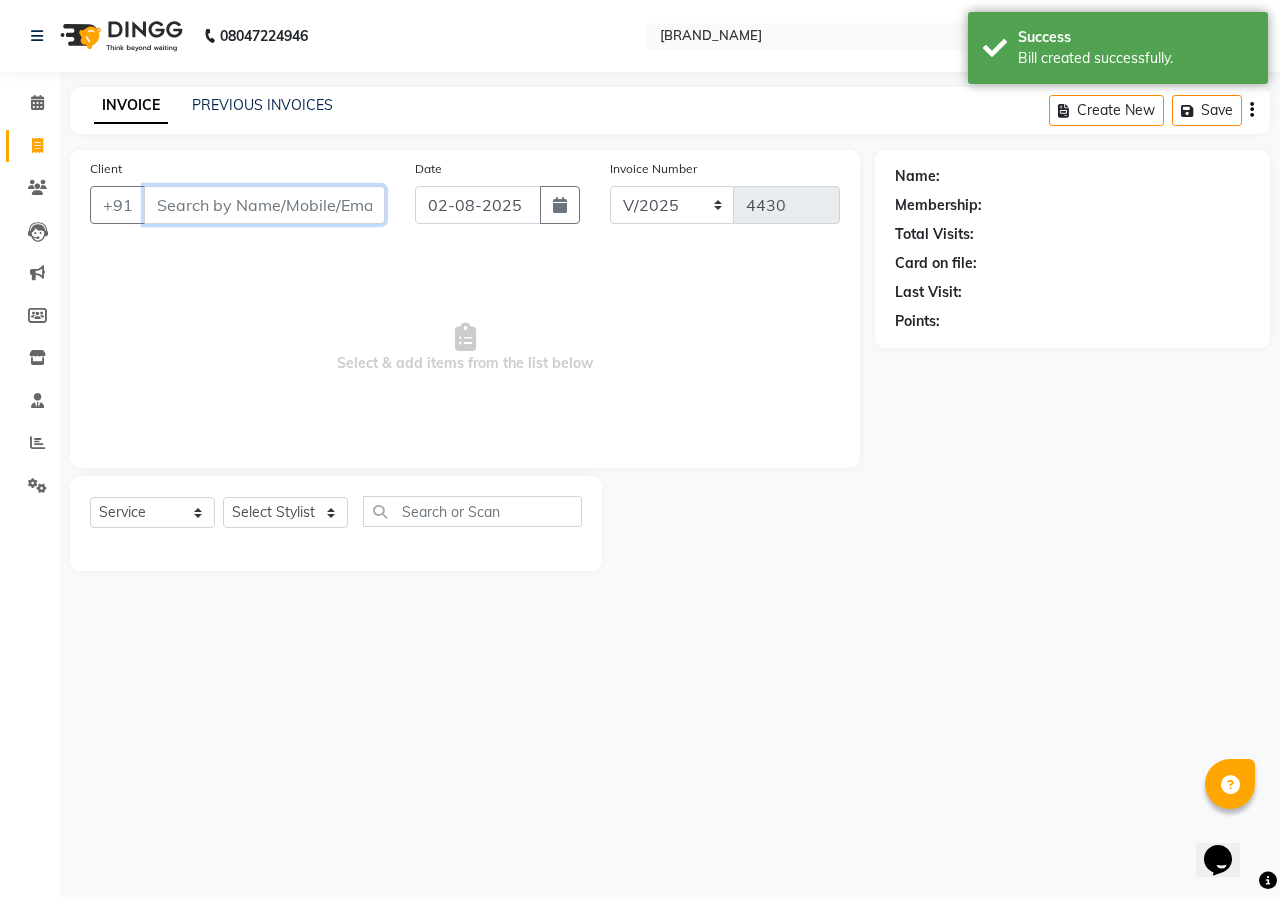 click on "Client" at bounding box center [264, 205] 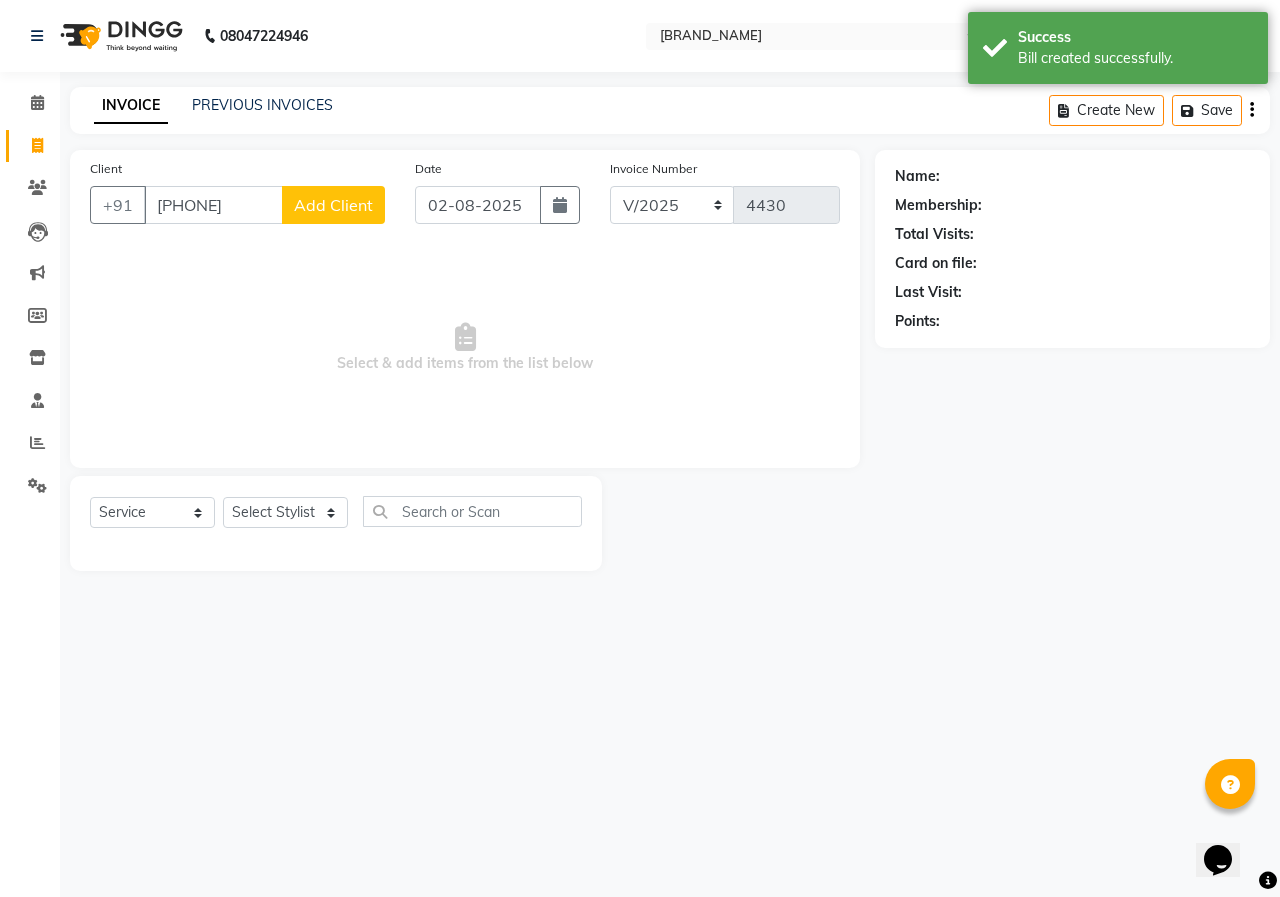 click on "Add Client" 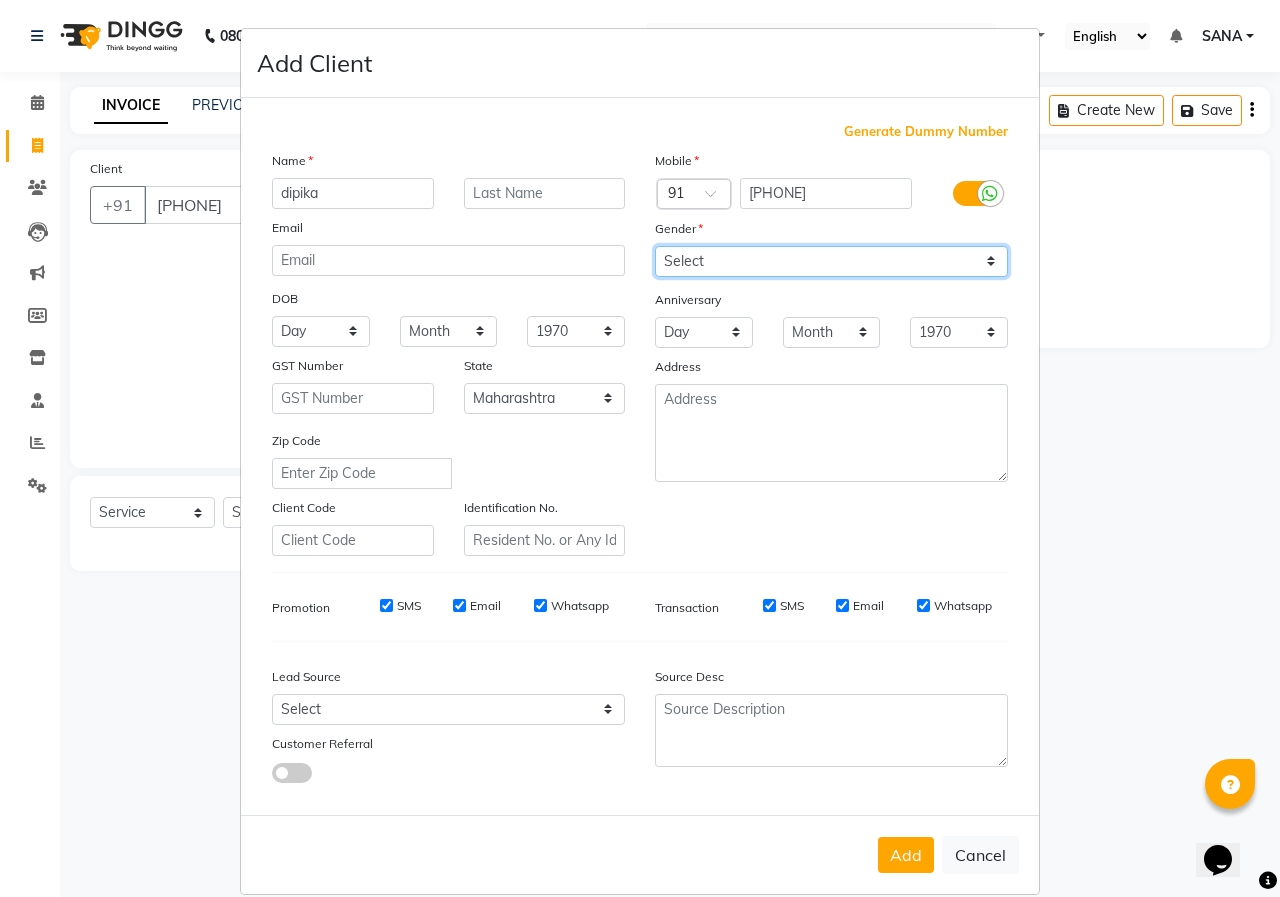 drag, startPoint x: 687, startPoint y: 252, endPoint x: 693, endPoint y: 273, distance: 21.84033 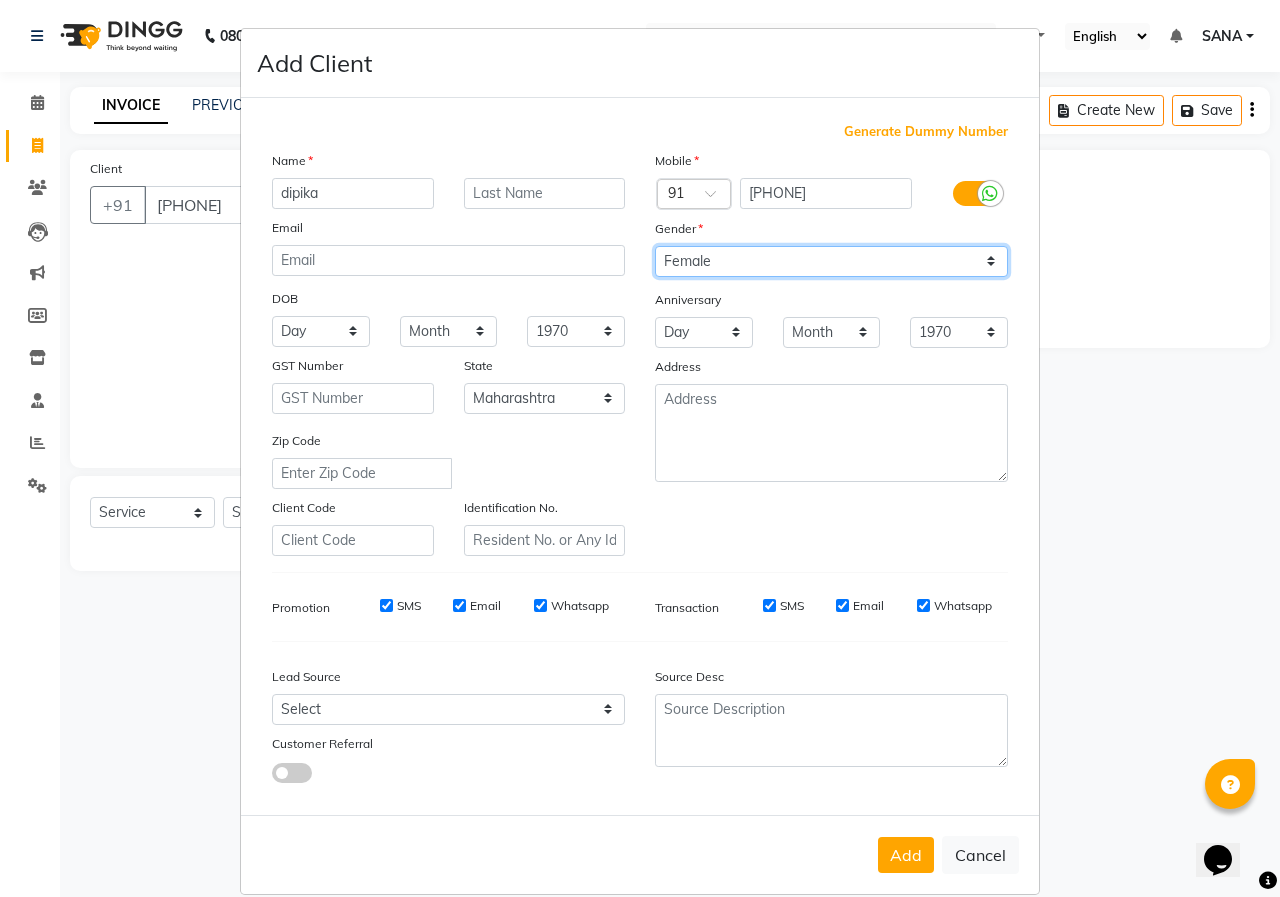 click on "Select Male Female Other Prefer Not To Say" at bounding box center [831, 261] 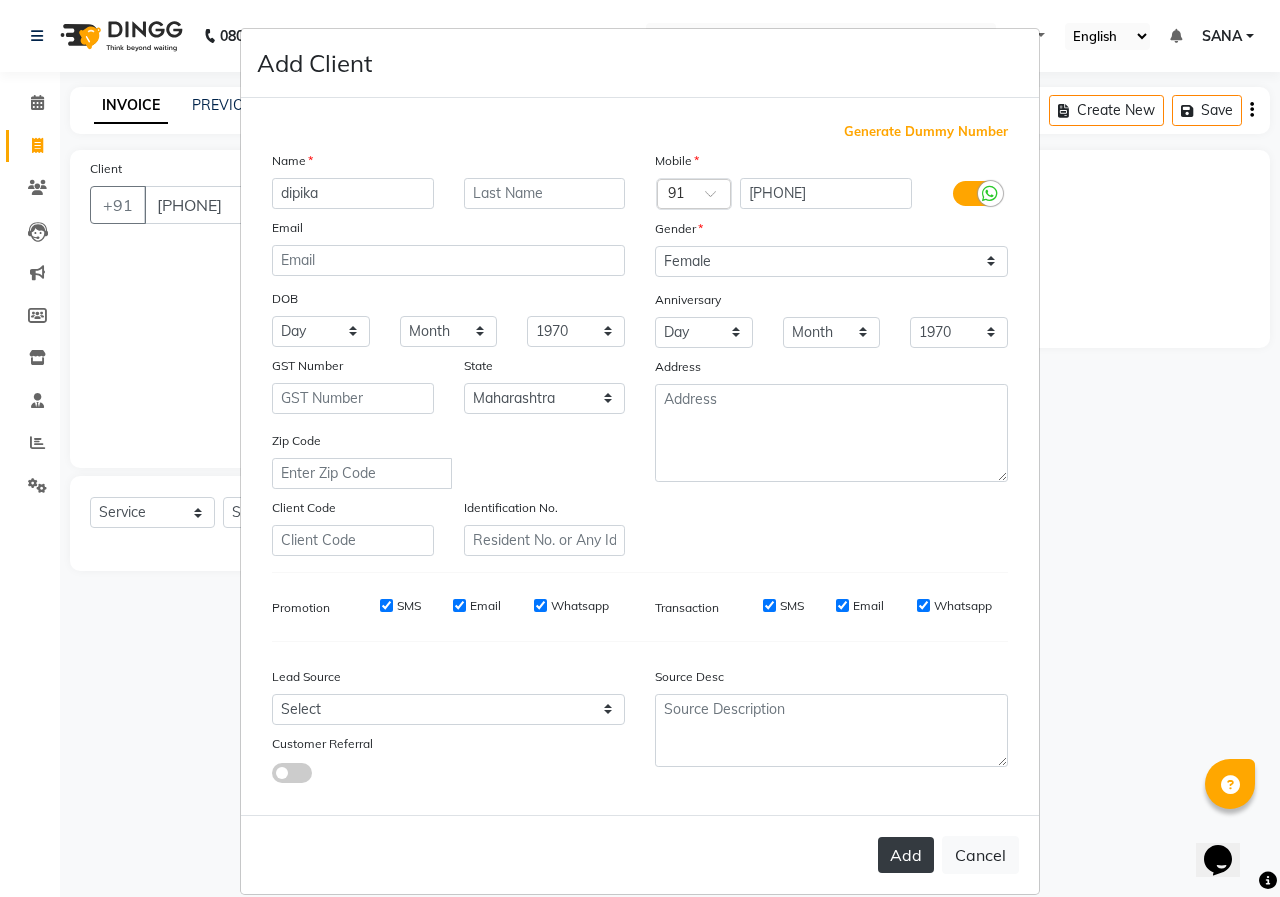 click on "Add" at bounding box center [906, 855] 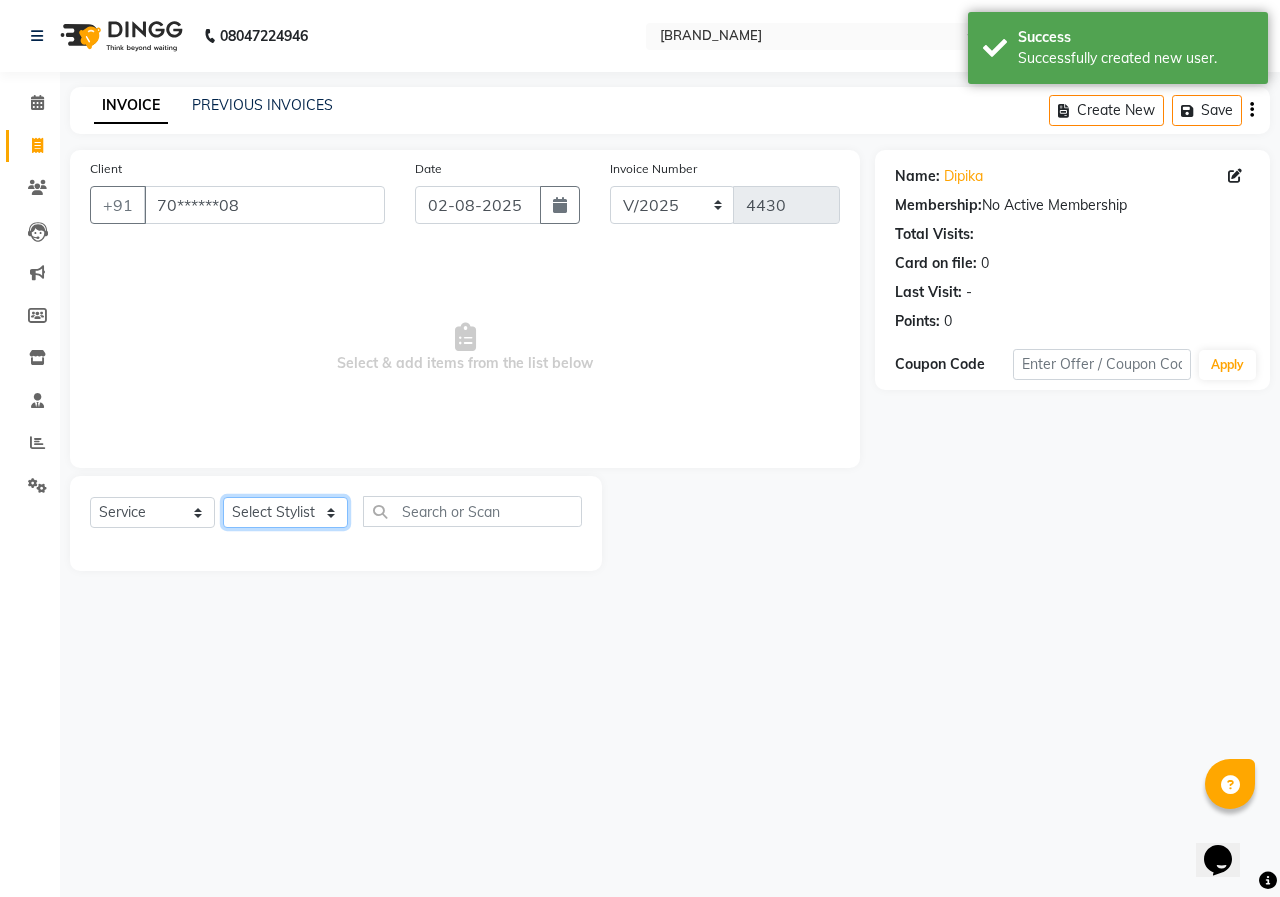 click on "Select Stylist ANUSHKA GAURI GUDDU Keshav Maushi Mhaske  priya  Rahul Ravi  Roshan Sagar SANA Sangam Sanika shabnam SONALI  subhan" 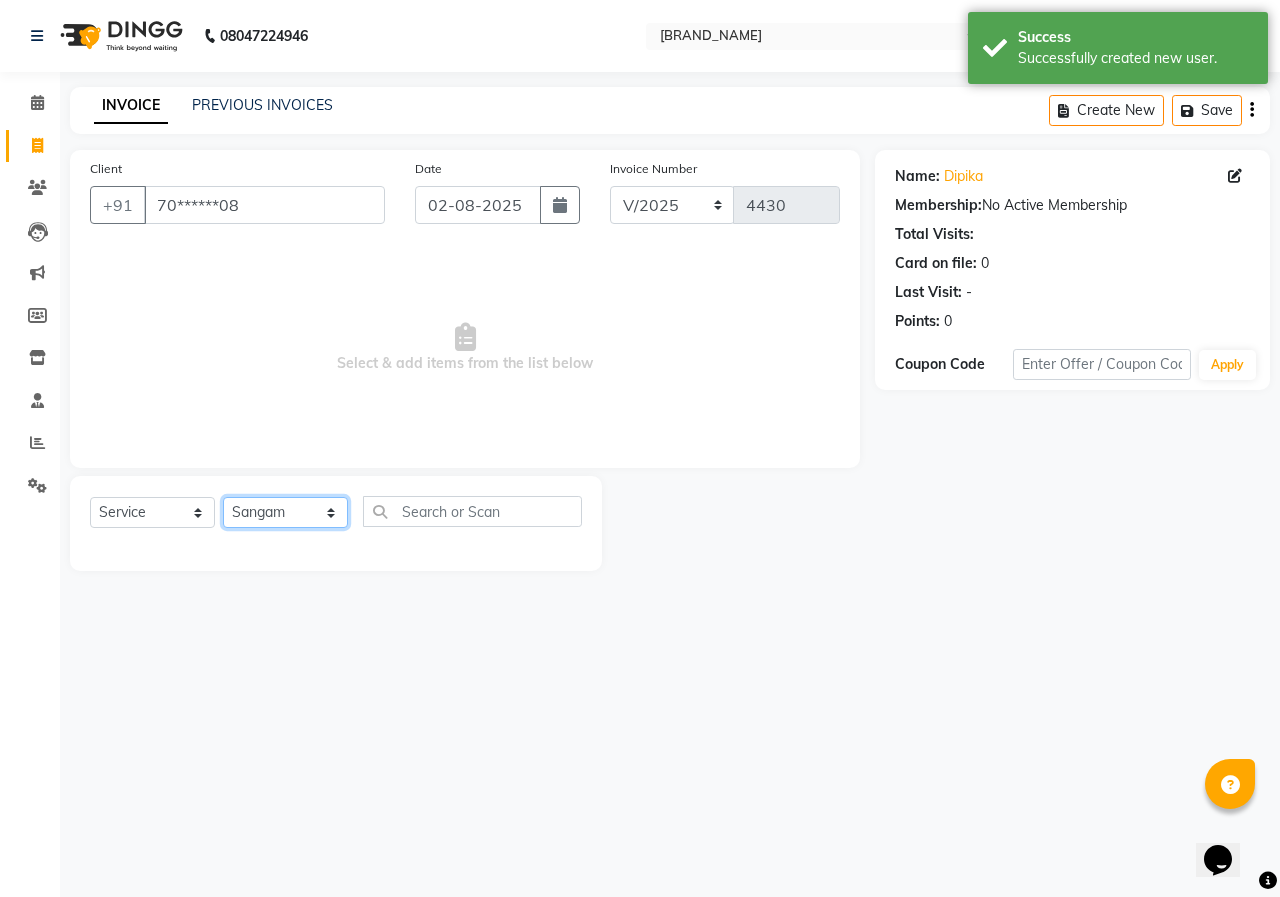 click on "Select Stylist ANUSHKA GAURI GUDDU Keshav Maushi Mhaske  priya  Rahul Ravi  Roshan Sagar SANA Sangam Sanika shabnam SONALI  subhan" 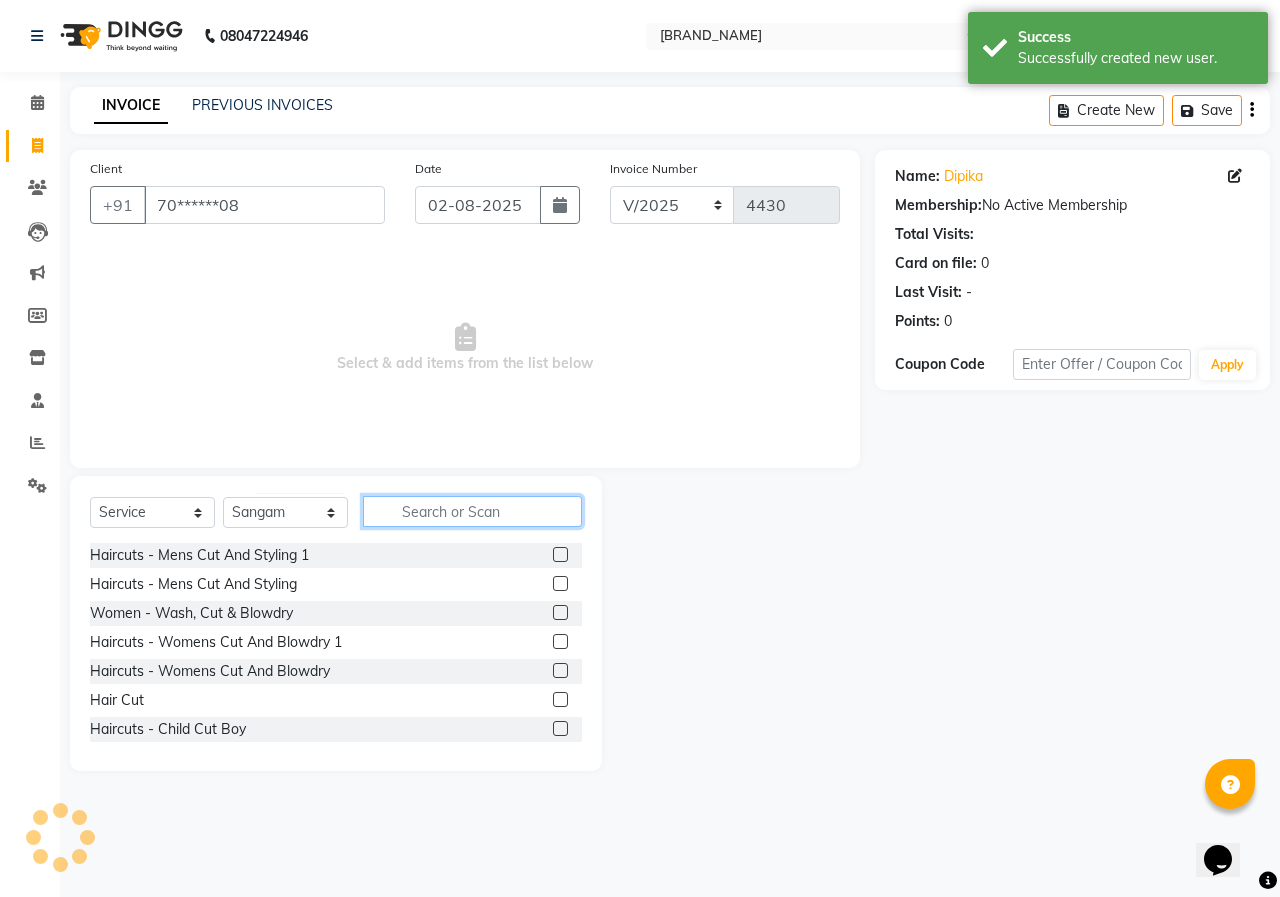 click 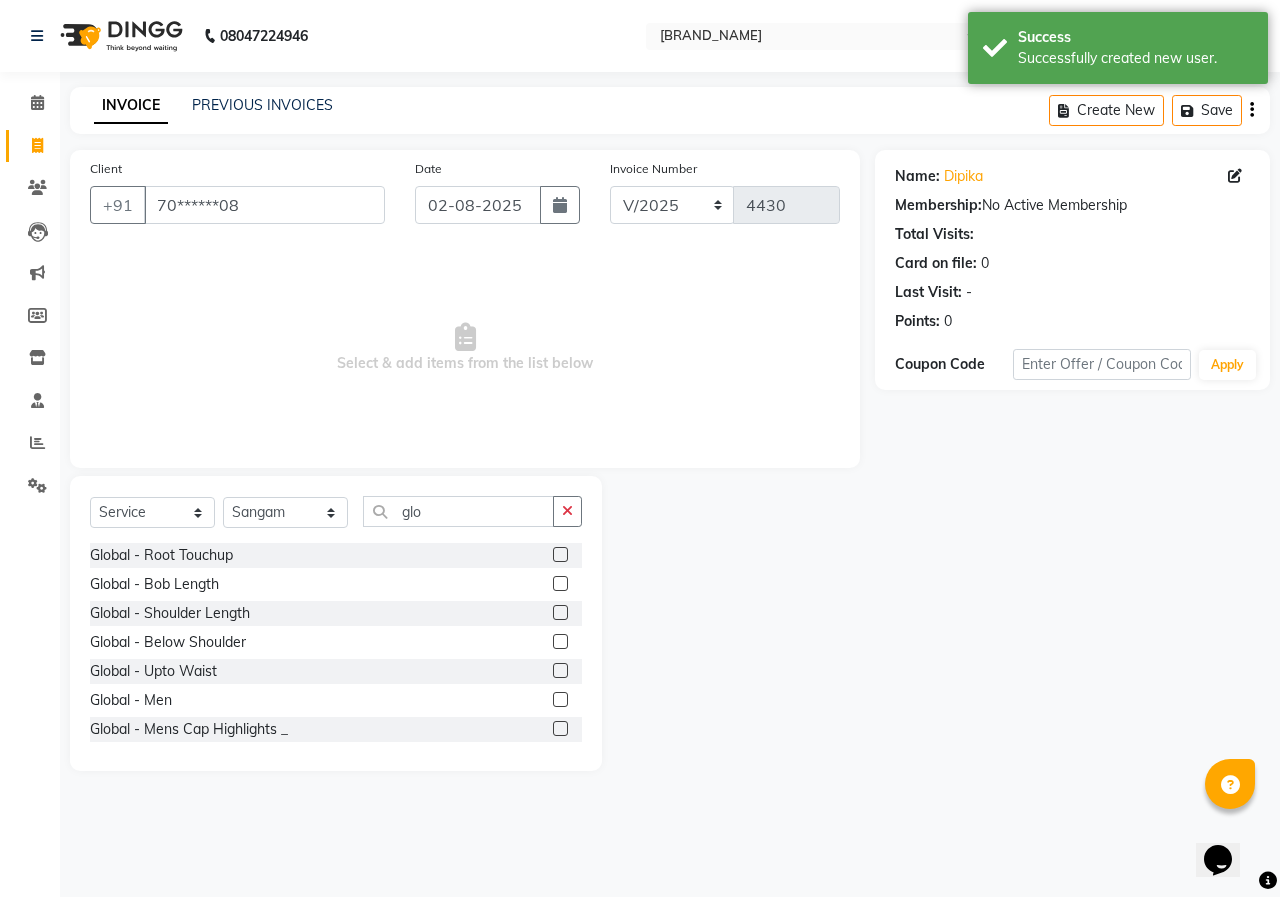 click 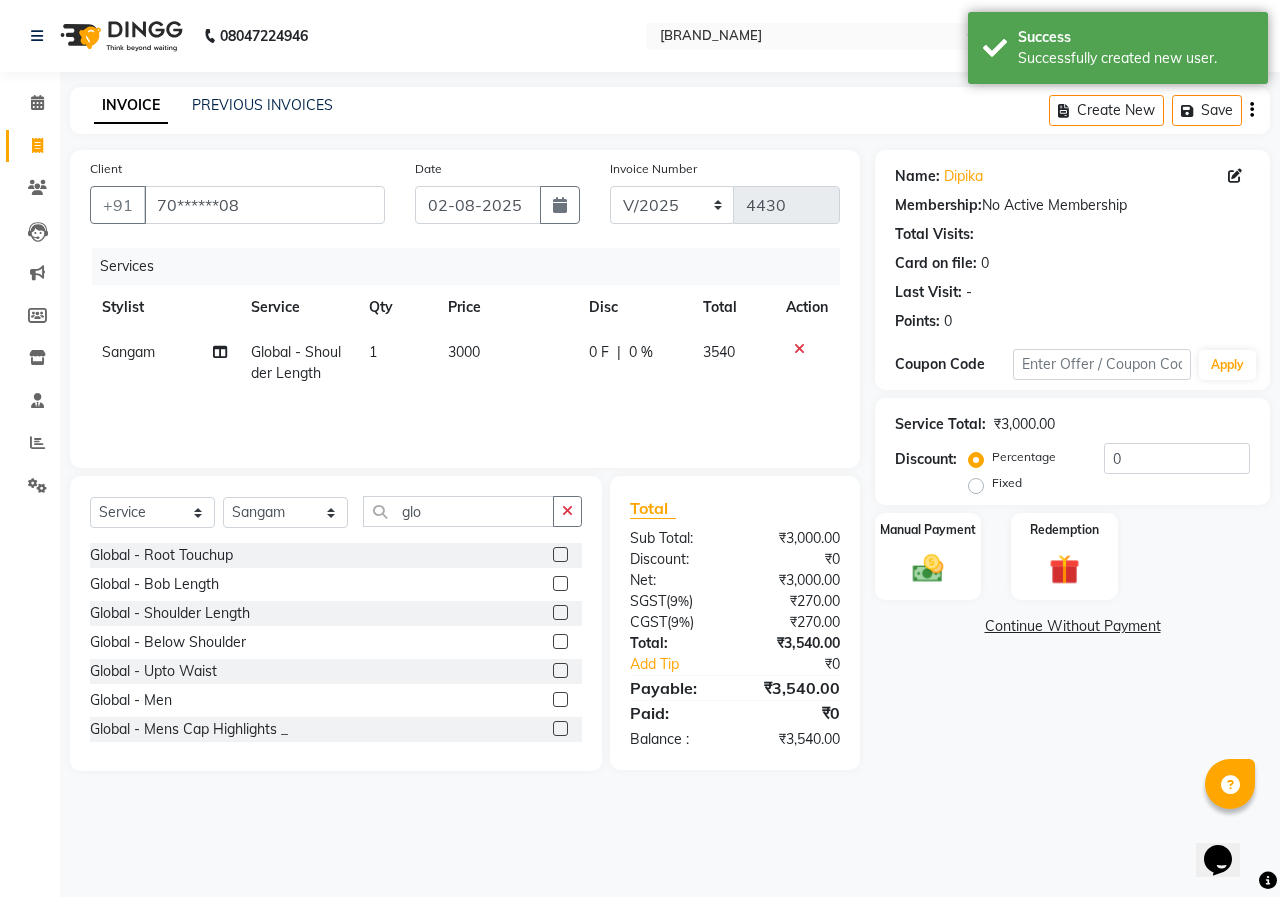 click on "3000" 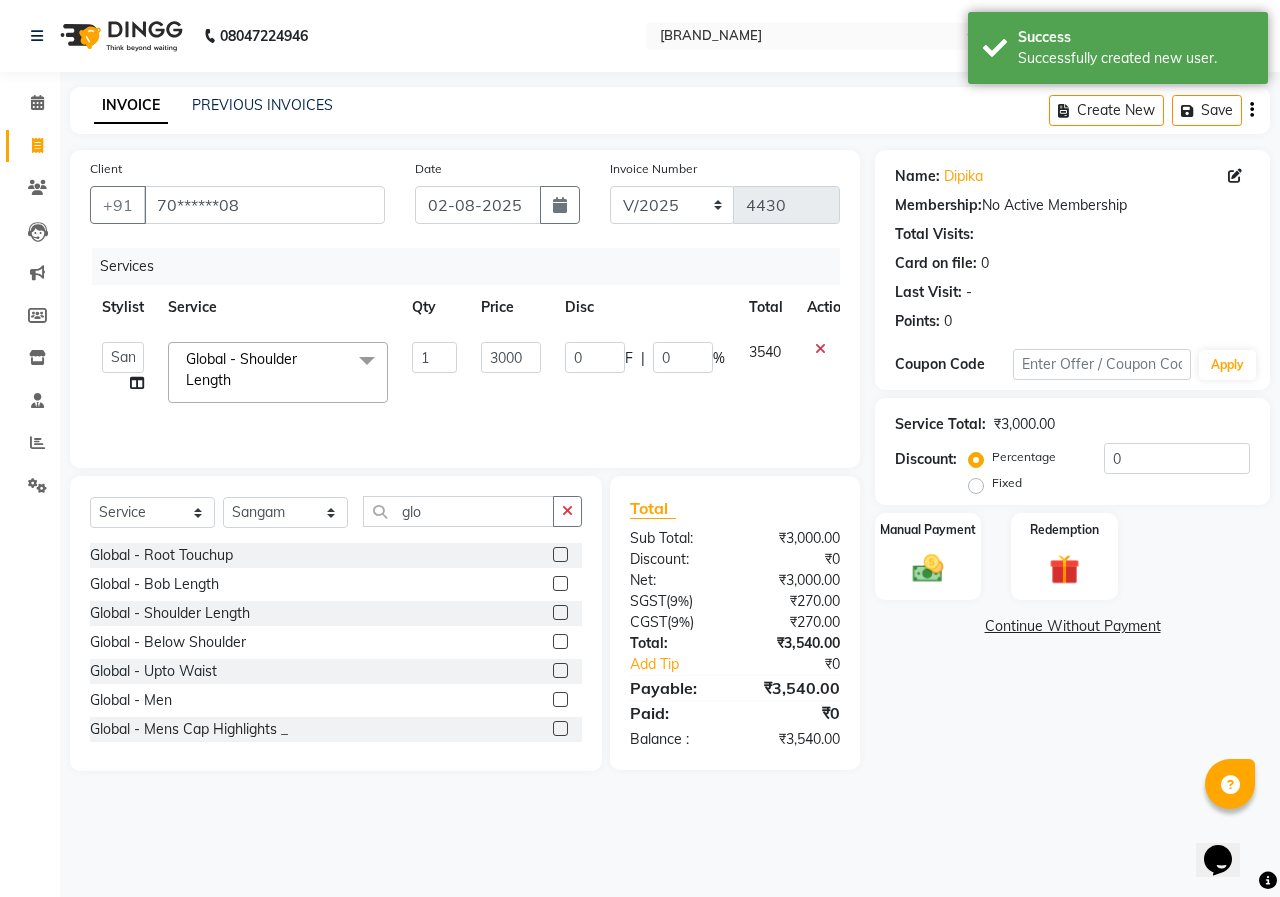 click on "3000" 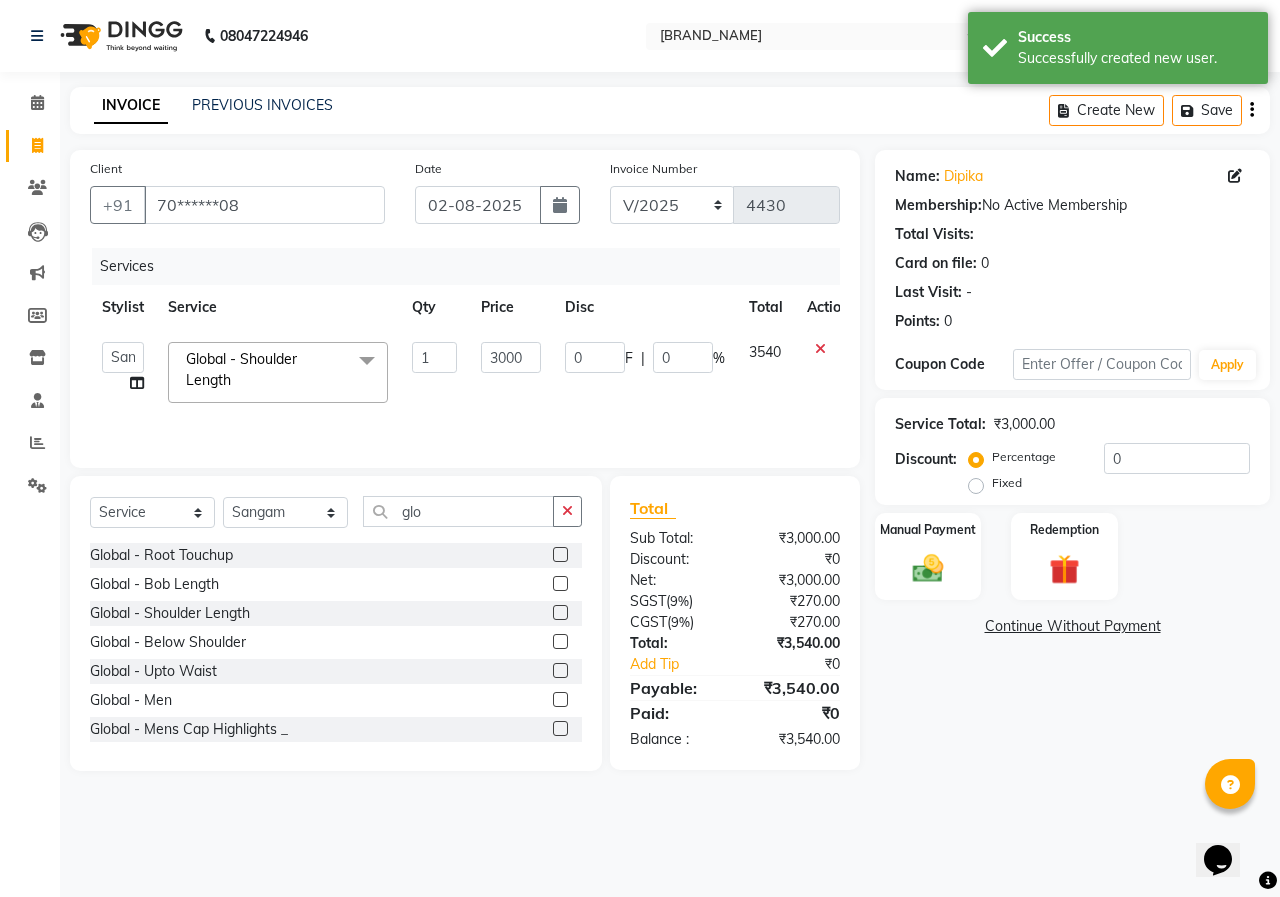 click on "3000" 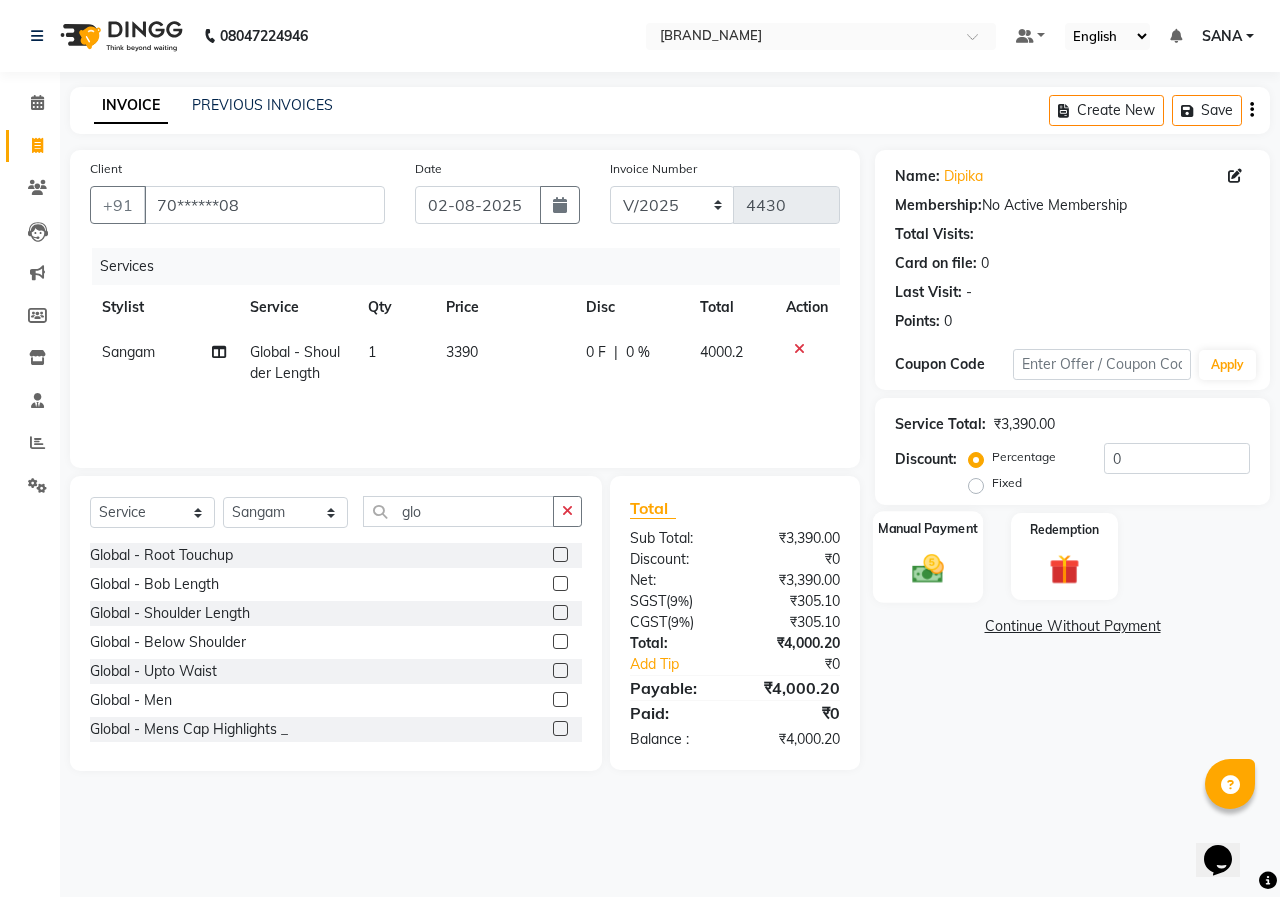 click 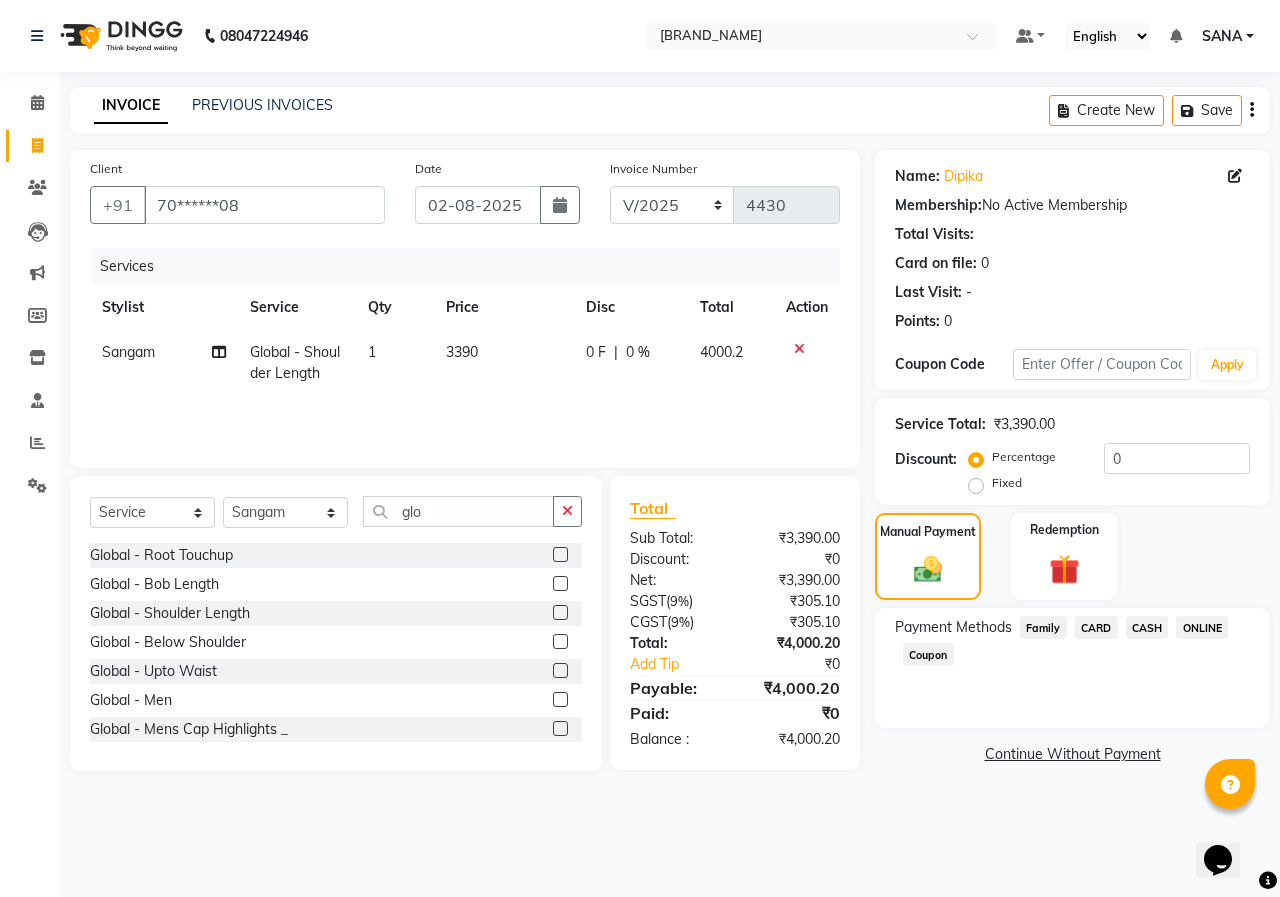 click on "ONLINE" 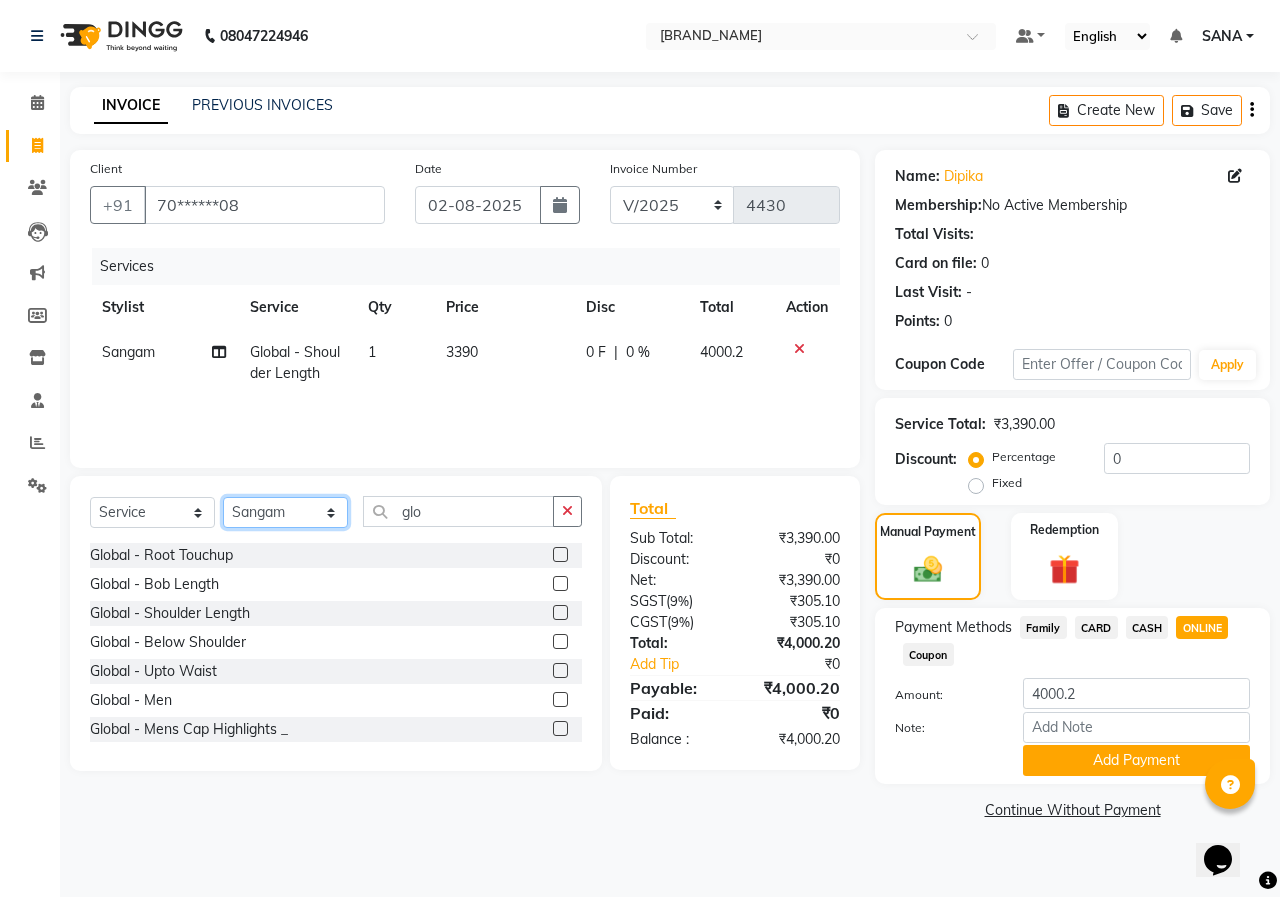 click on "Select Stylist ANUSHKA GAURI GUDDU Keshav Maushi Mhaske  priya  Rahul Ravi  Roshan Sagar SANA Sangam Sanika shabnam SONALI  subhan" 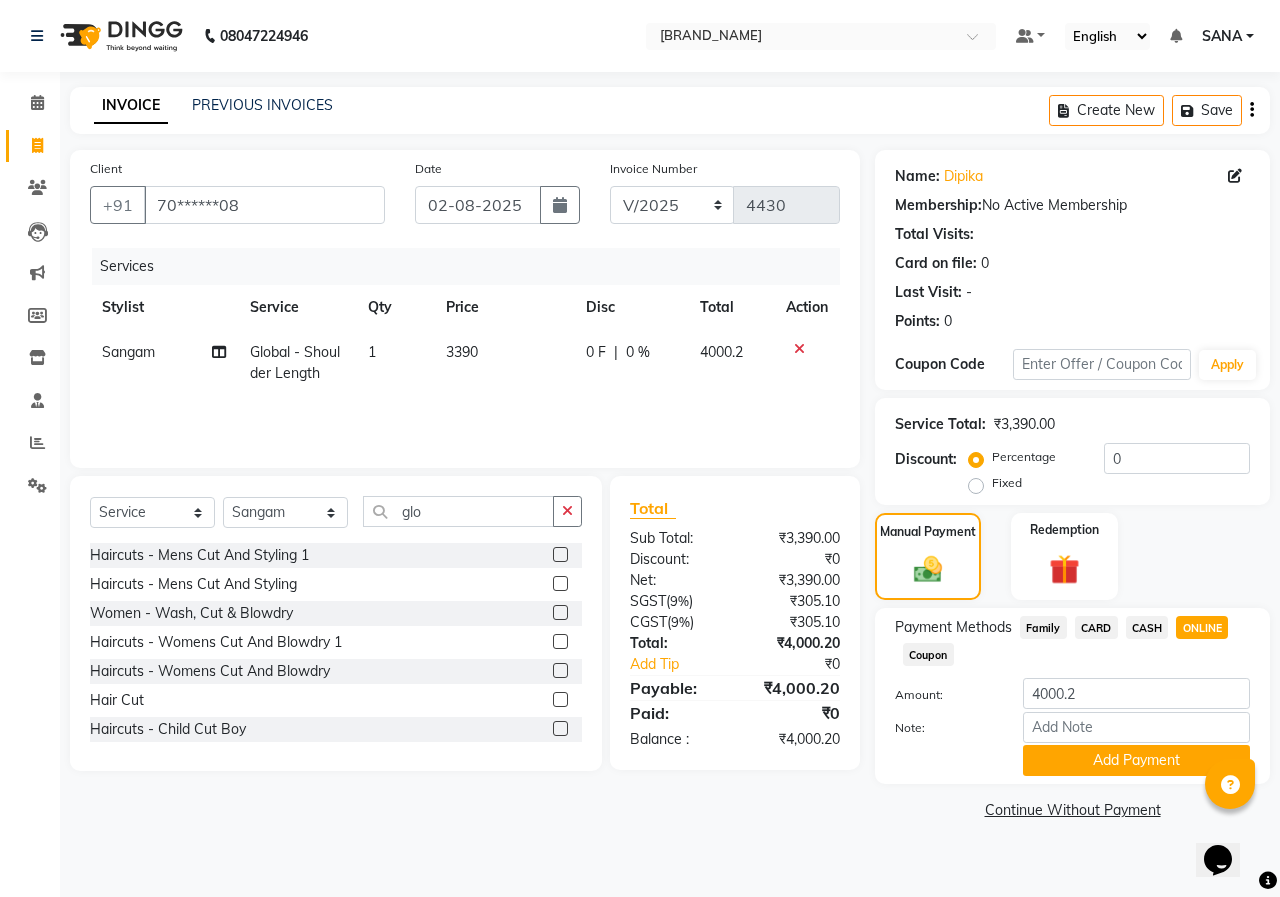 click 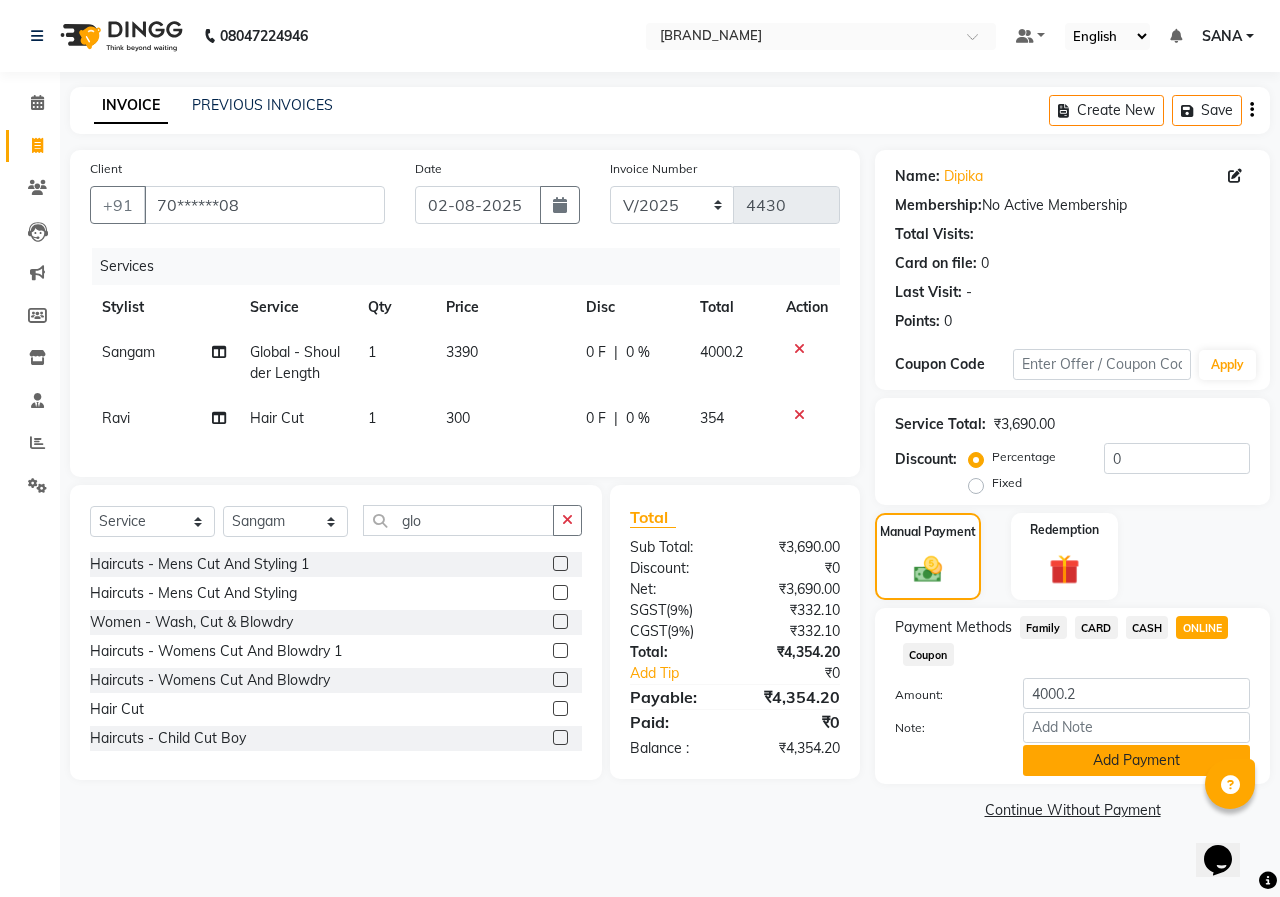 click on "Add Payment" 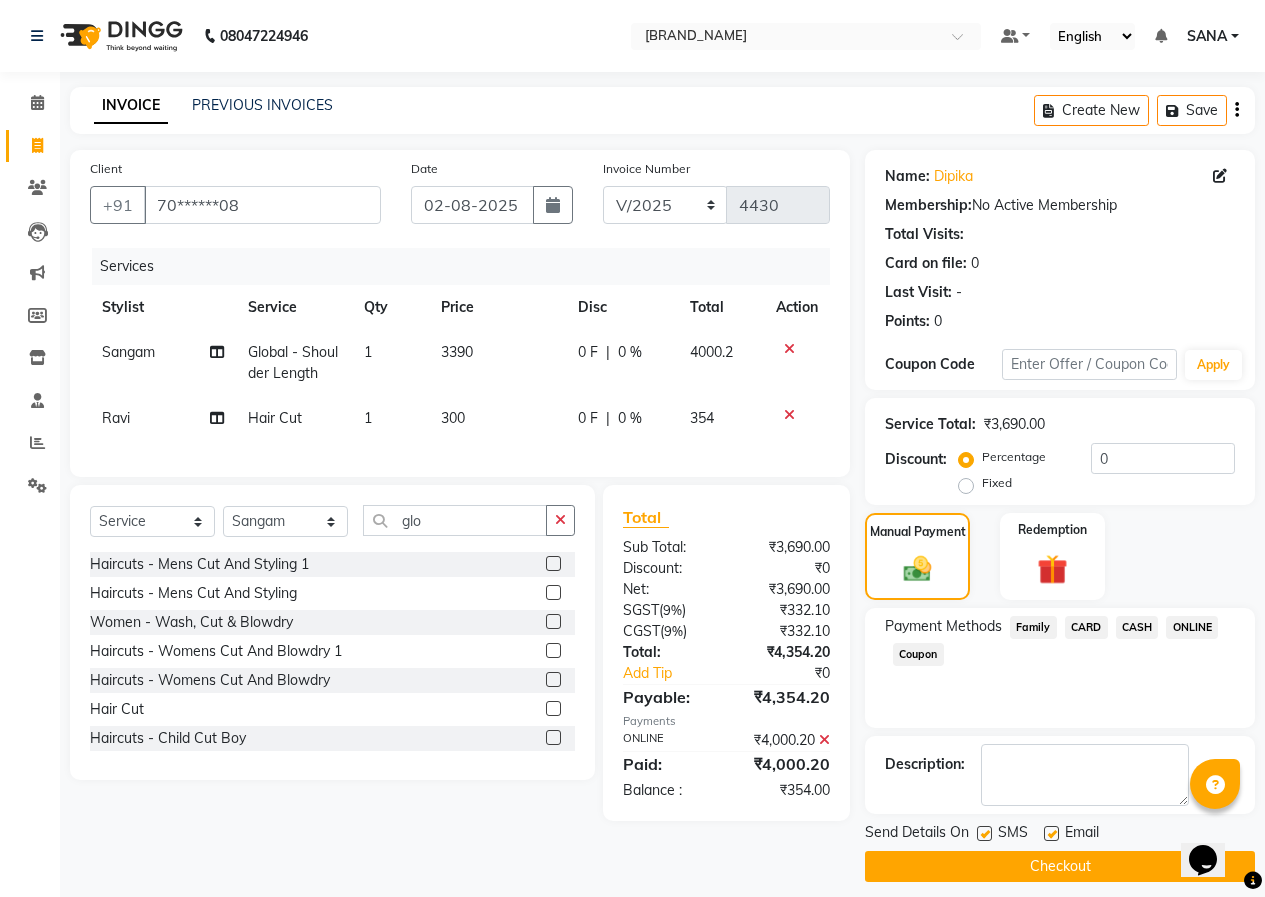 click on "Checkout" 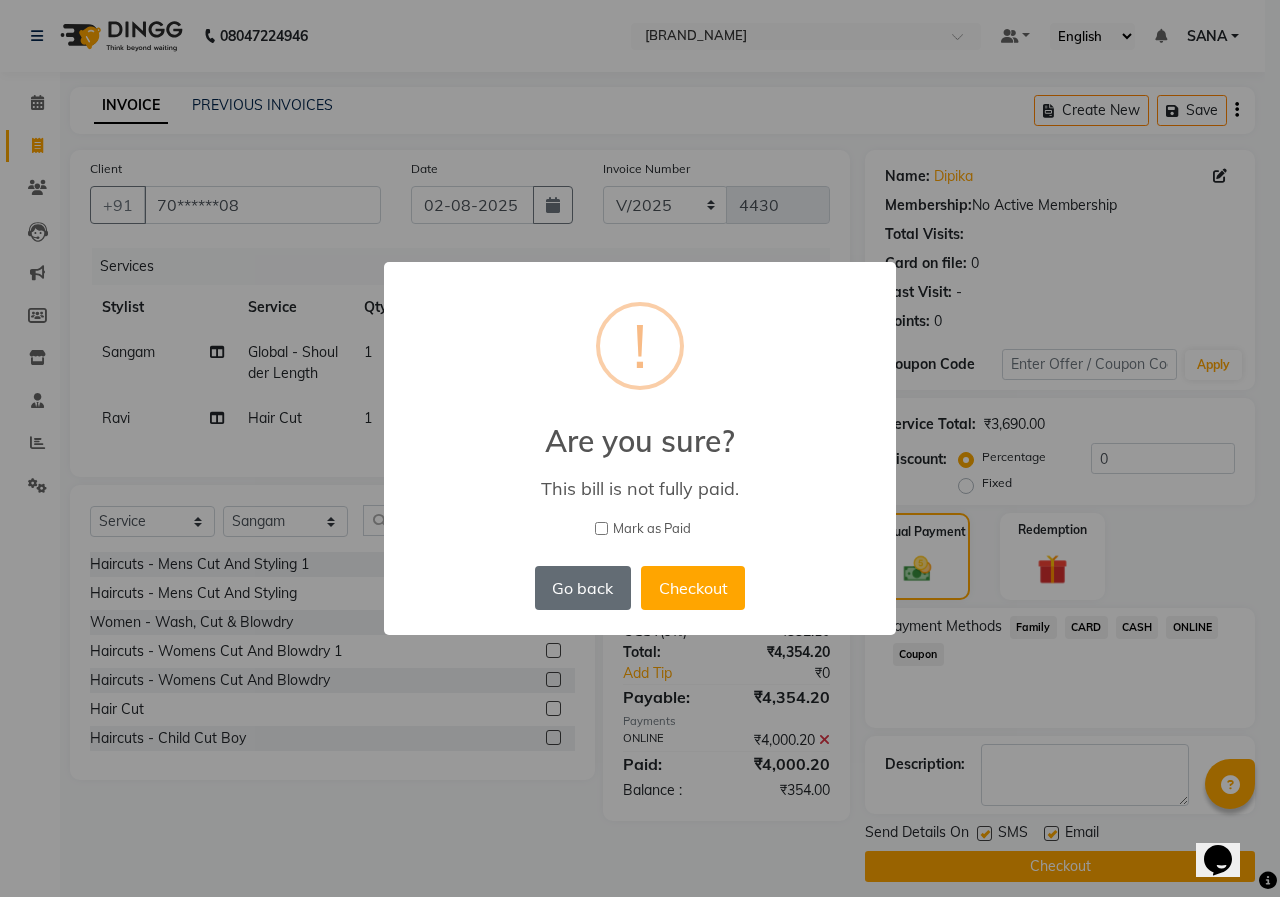 click on "Go back" at bounding box center [583, 588] 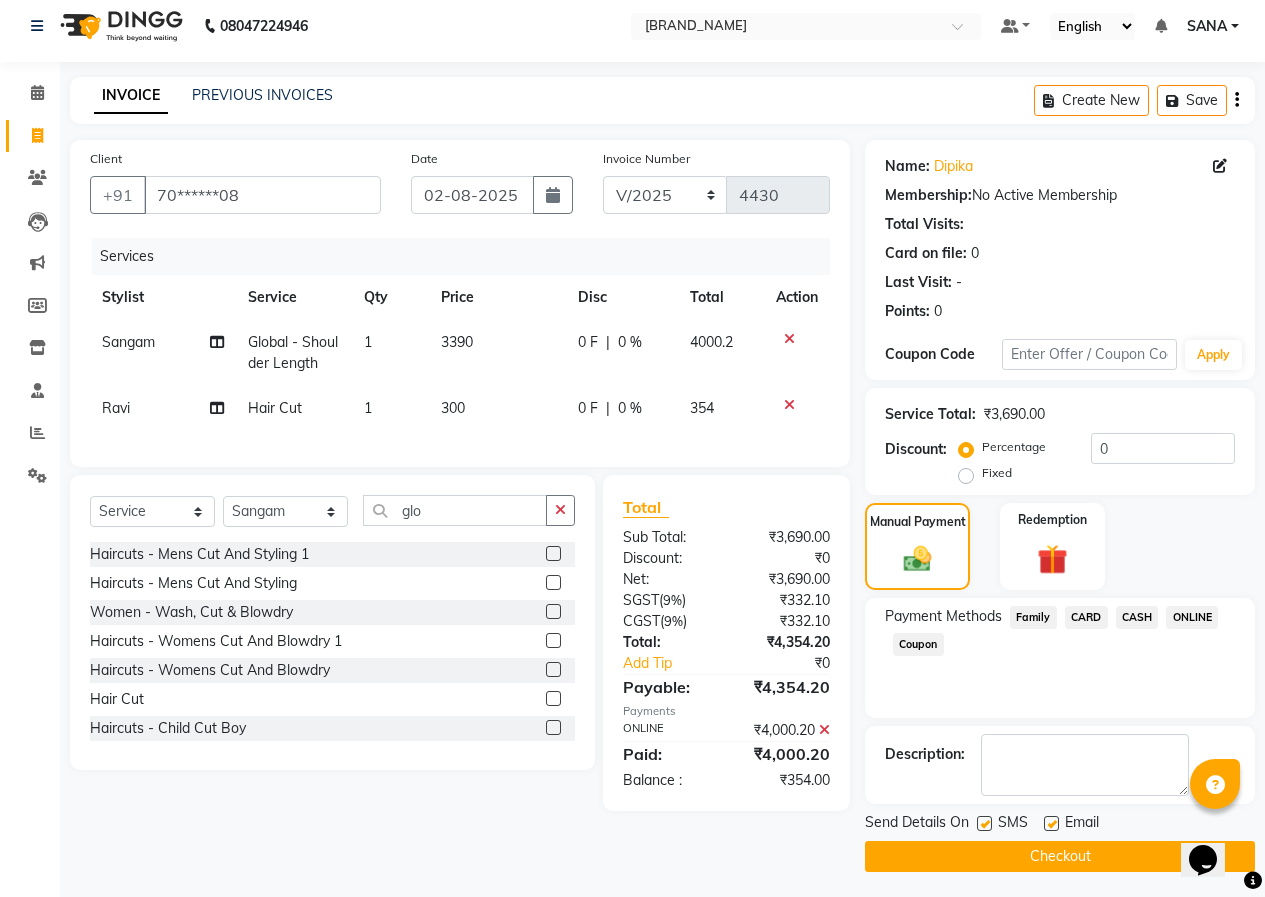 scroll, scrollTop: 15, scrollLeft: 0, axis: vertical 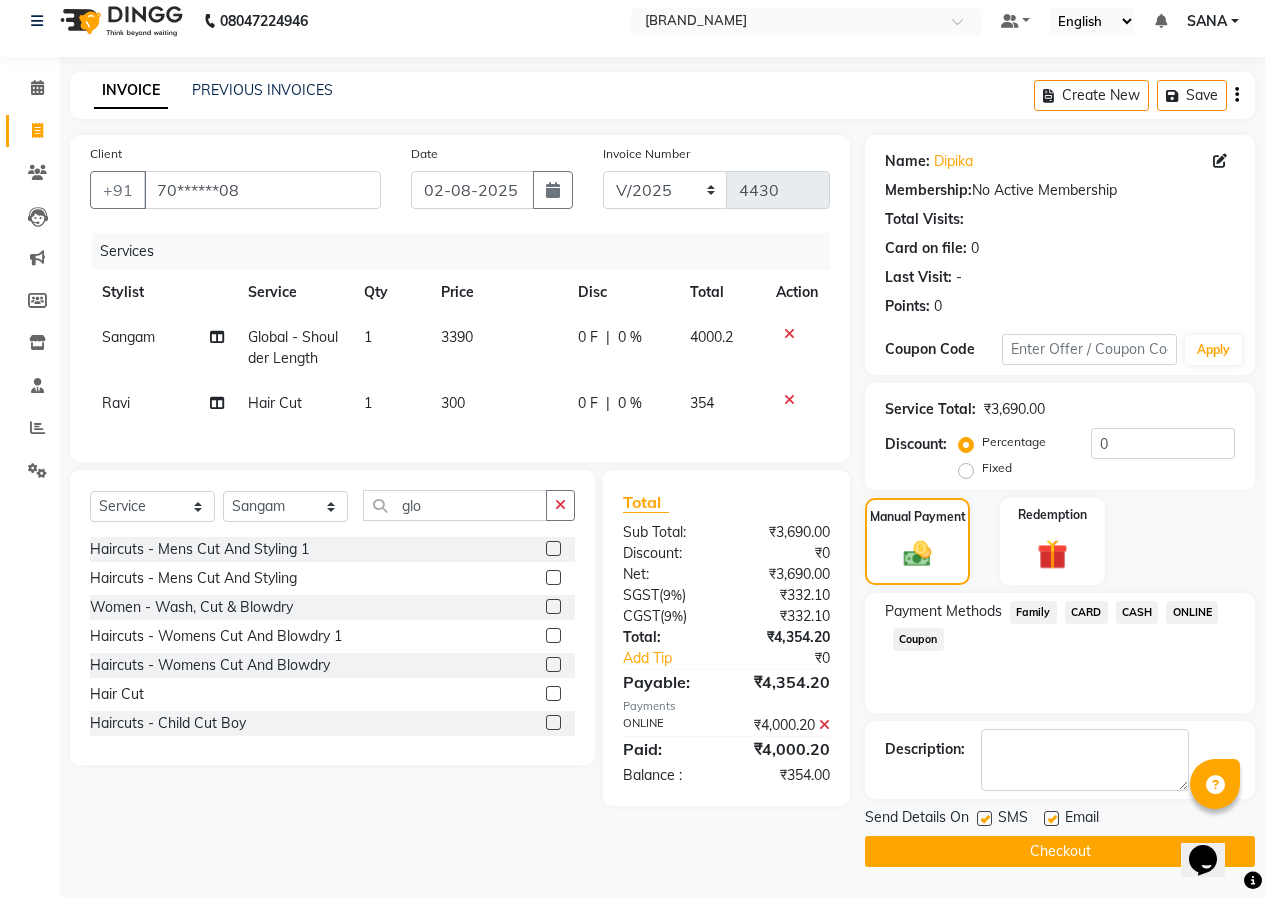 click 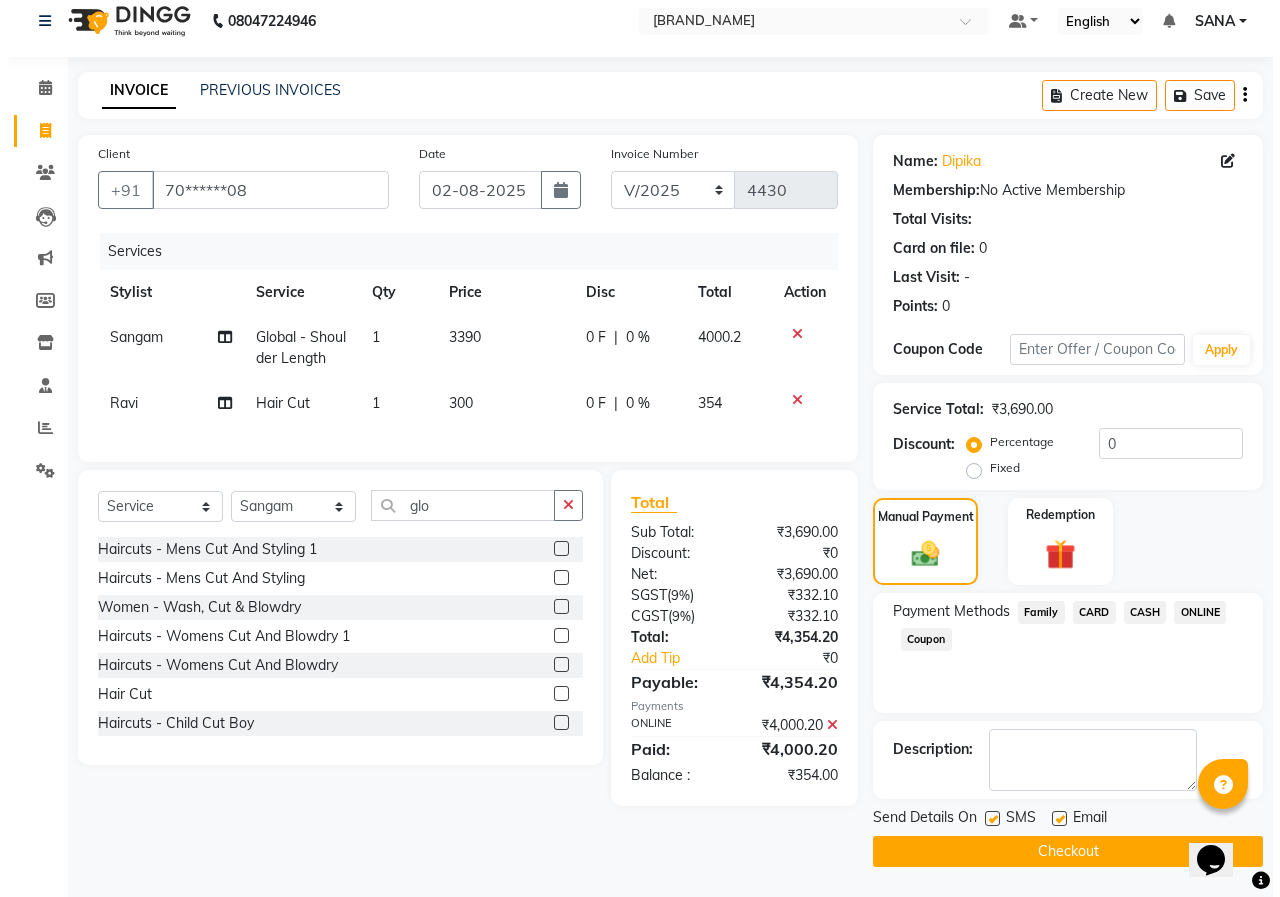 scroll, scrollTop: 0, scrollLeft: 0, axis: both 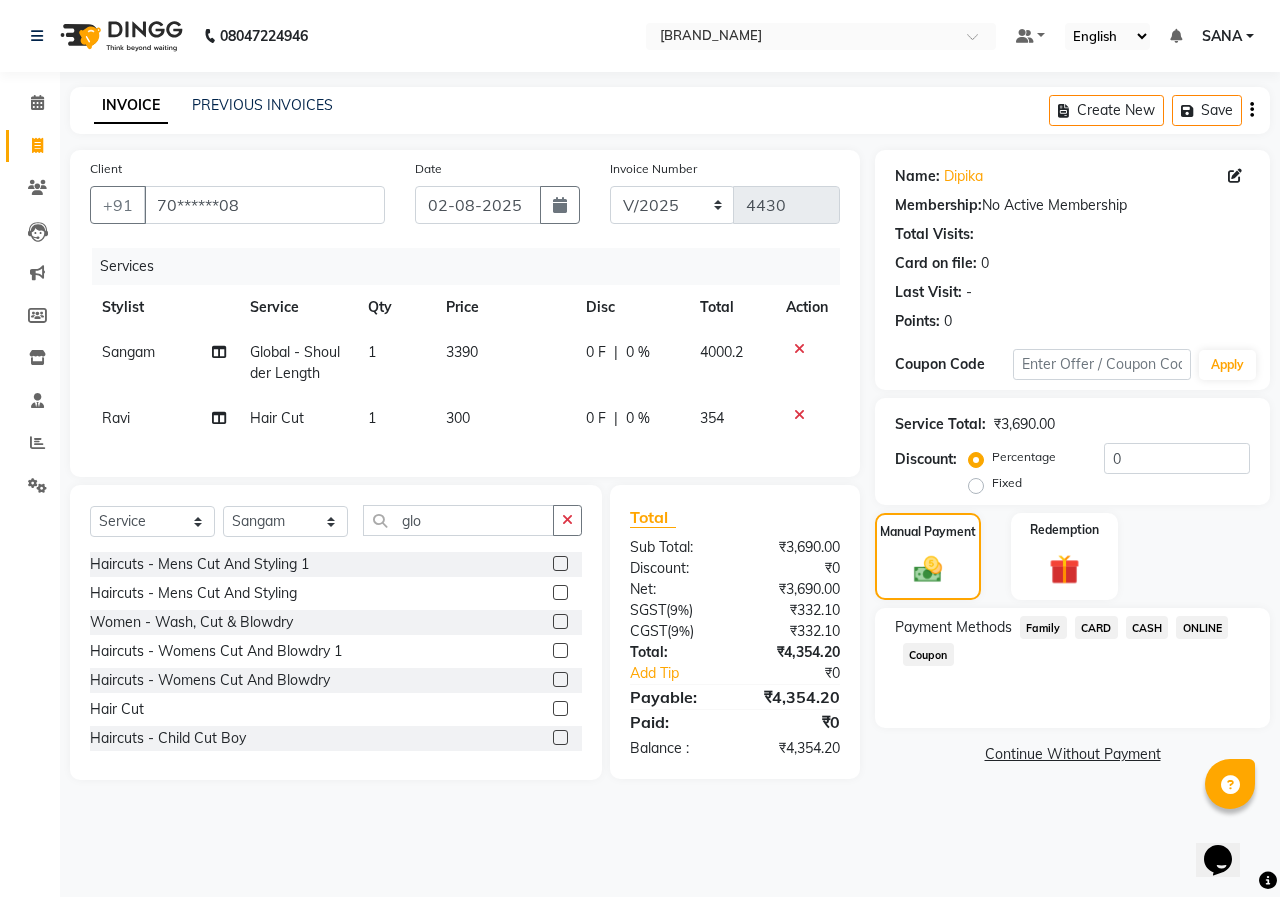 click on "ONLINE" 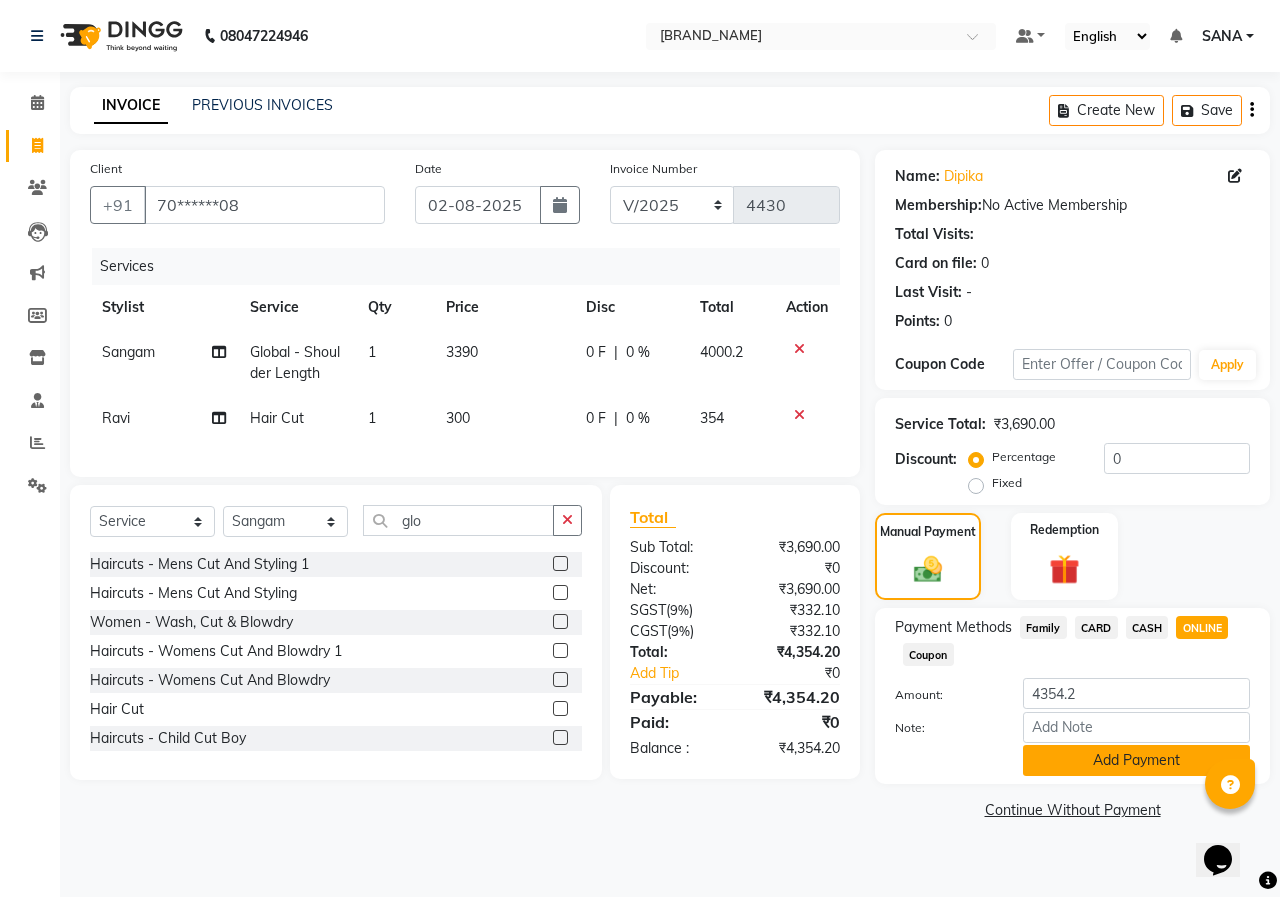 click on "Add Payment" 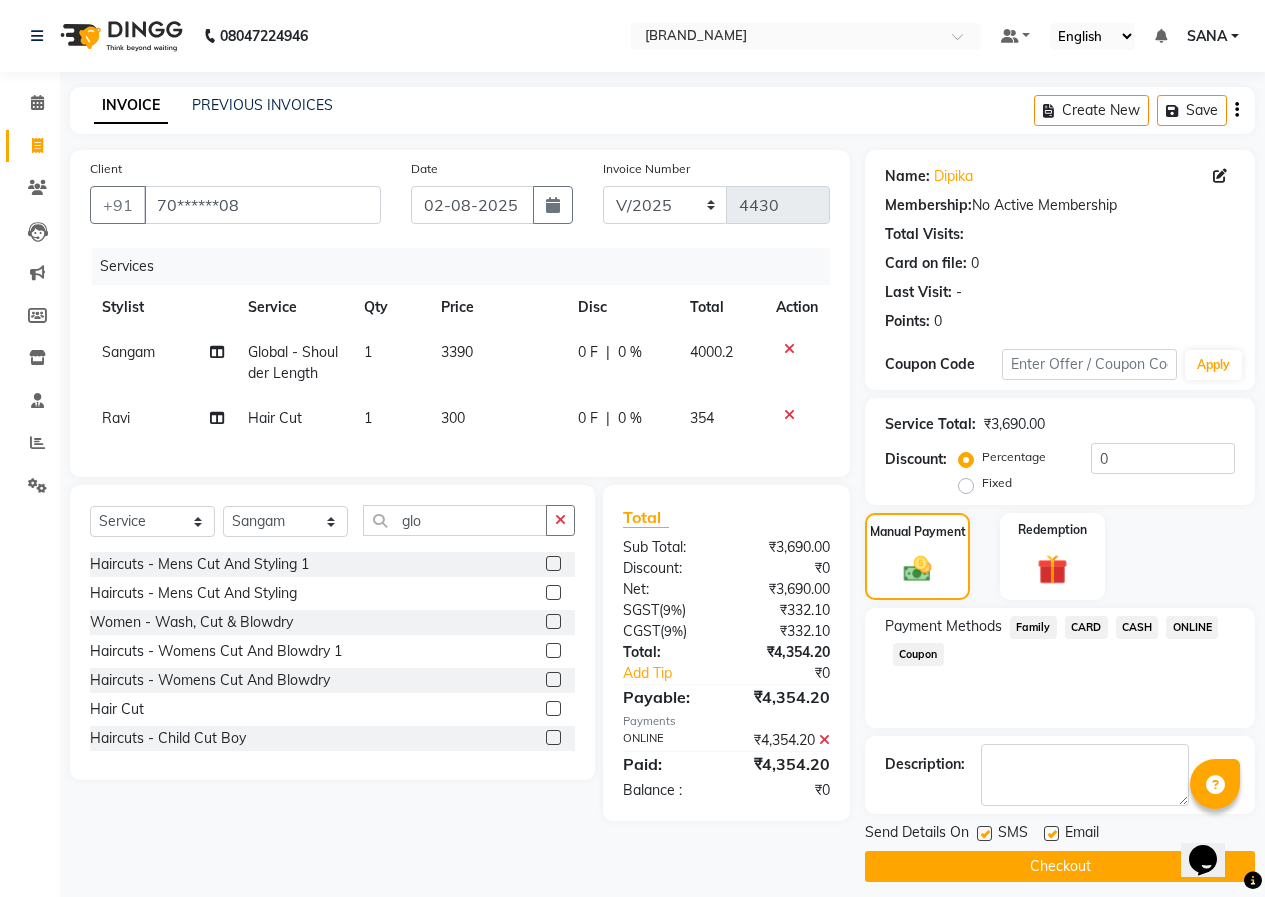 click on "INVOICE PREVIOUS INVOICES Create New   Save  Client +91 [PHONE] Date [DATE] Invoice Number V/2025 V/2025-26 4430 Services Stylist Service Qty Price Disc Total Action Sangam Global  -  Shoulder Length 1 3390 0 F | 0 % 4000.2 [NAME]  Hair Cut 1 300 0 F | 0 % 354 Select  Service  Product  Membership  Package Voucher Prepaid Gift Card  Select Stylist [NAME] [NAME] [NAME] [NAME] [NAME] [NAME] [NAME] [NAME] [NAME] [NAME] [NAME] [NAME] [NAME] [NAME] [NAME] [NAME] [NAME]  glo Haircuts -  Mens Cut And Styling 1  Haircuts -  Mens Cut And Styling  Women - Wash, Cut & Blowdry  Haircuts -  Womens Cut And Blowdry 1  Haircuts -  Womens Cut And Blowdry  Hair Cut  Haircuts -  Child Cut Boy  Haircuts -  Child Cut Girl  Demo  rica full front  rica buttocks wax  hydra facial  HAIR CUT WASH WOMENS  body polish  BALAYAGE COLOR  add on mask  NAIL CUT $ NAIL PAMIT  beauty pakges  nanoplastia  casmra facial  Chemical Pakage  WAX - Full Face  wax - upperlips  nail arts  Blowdry  -  Wash And Blast Dry  Blowdry  -  Shoulder Length   (" 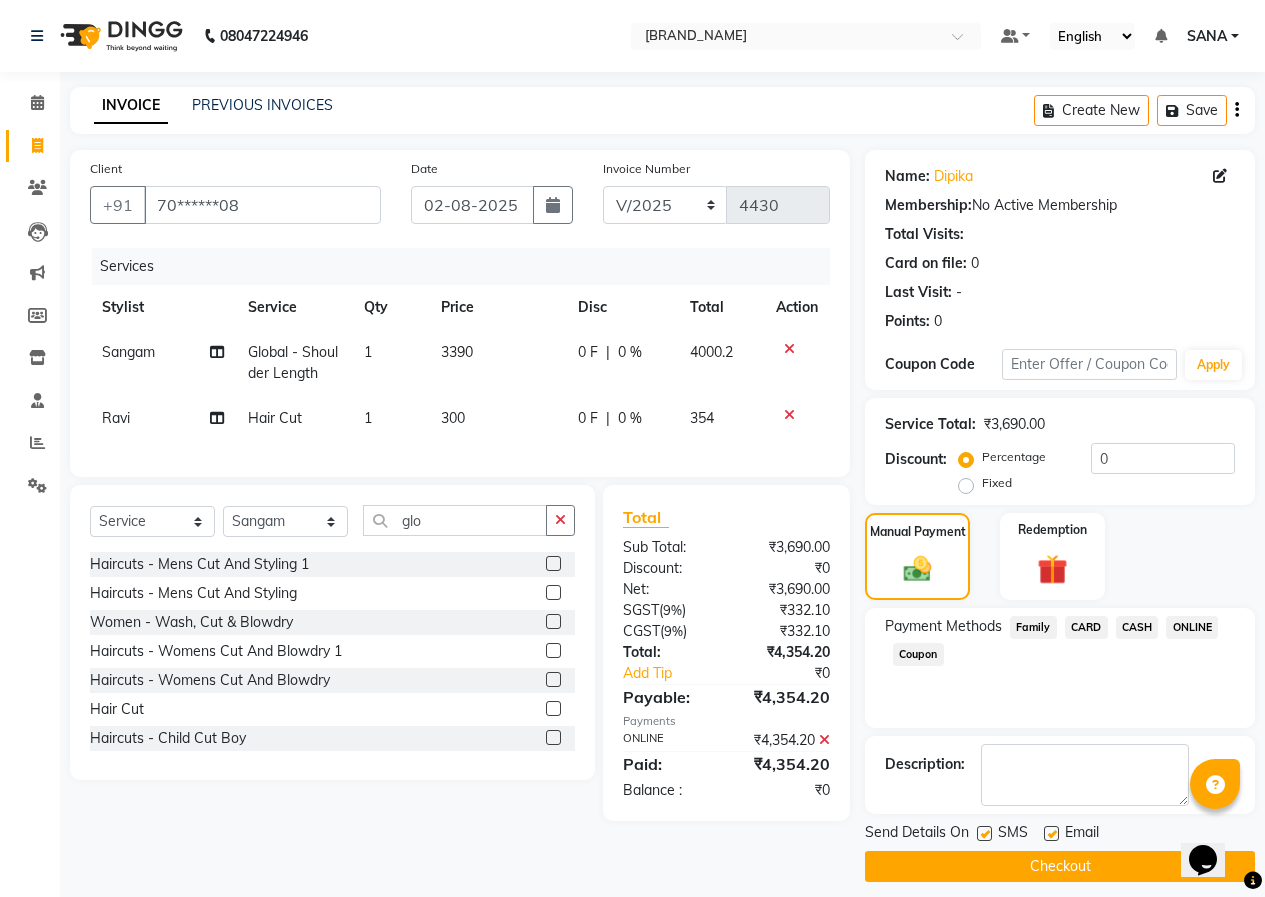 click on "Checkout" 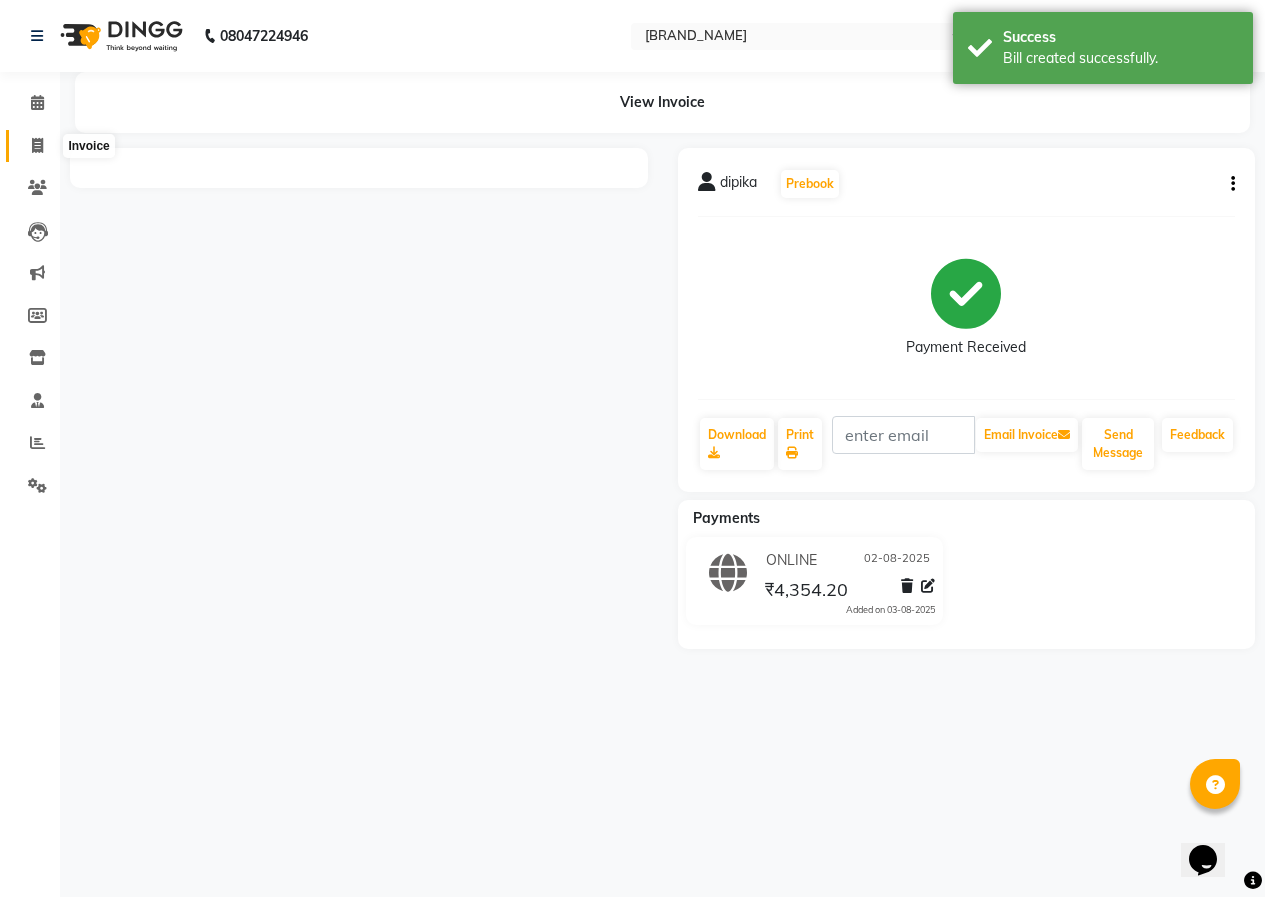 click 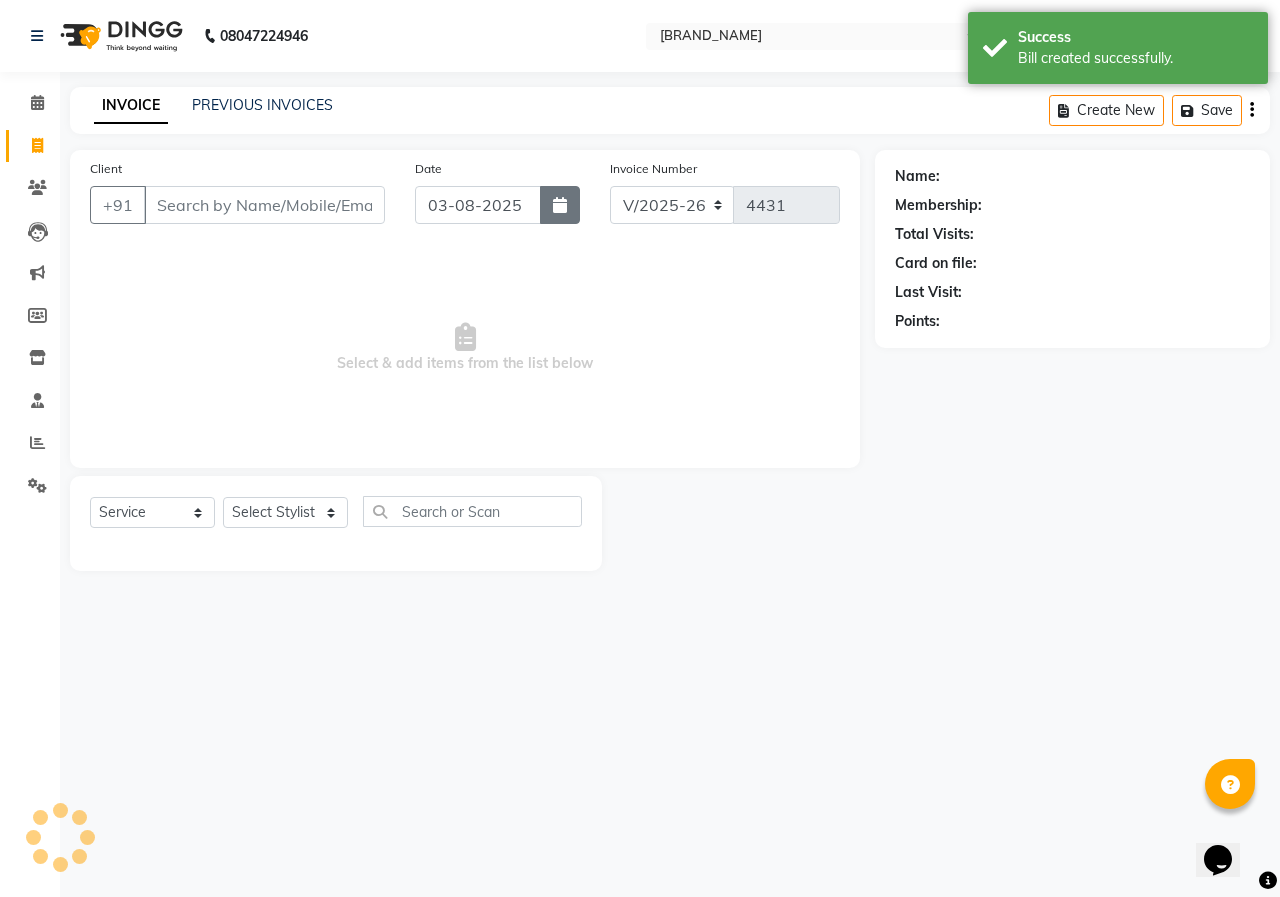 click 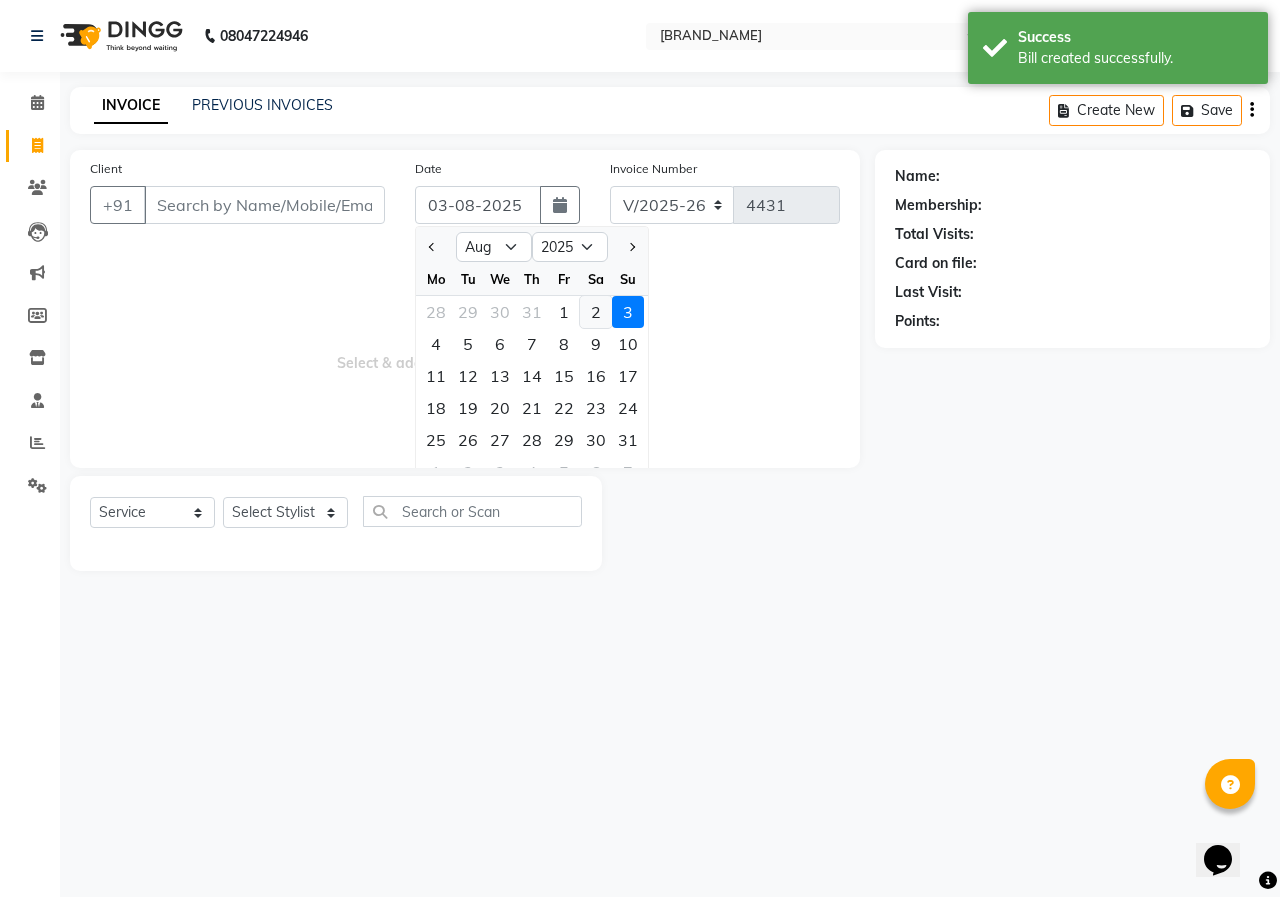 click on "2" 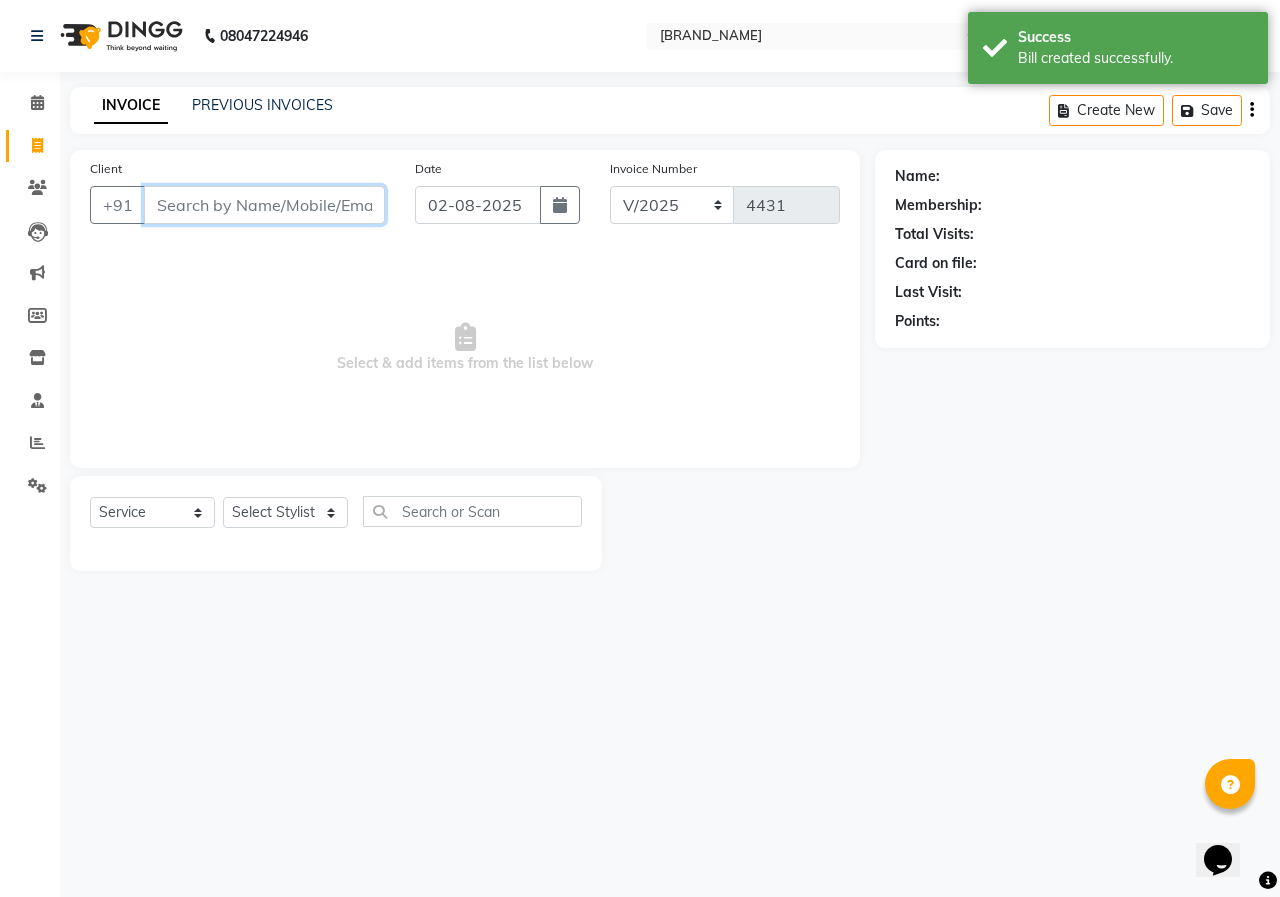 click on "Client" at bounding box center [264, 205] 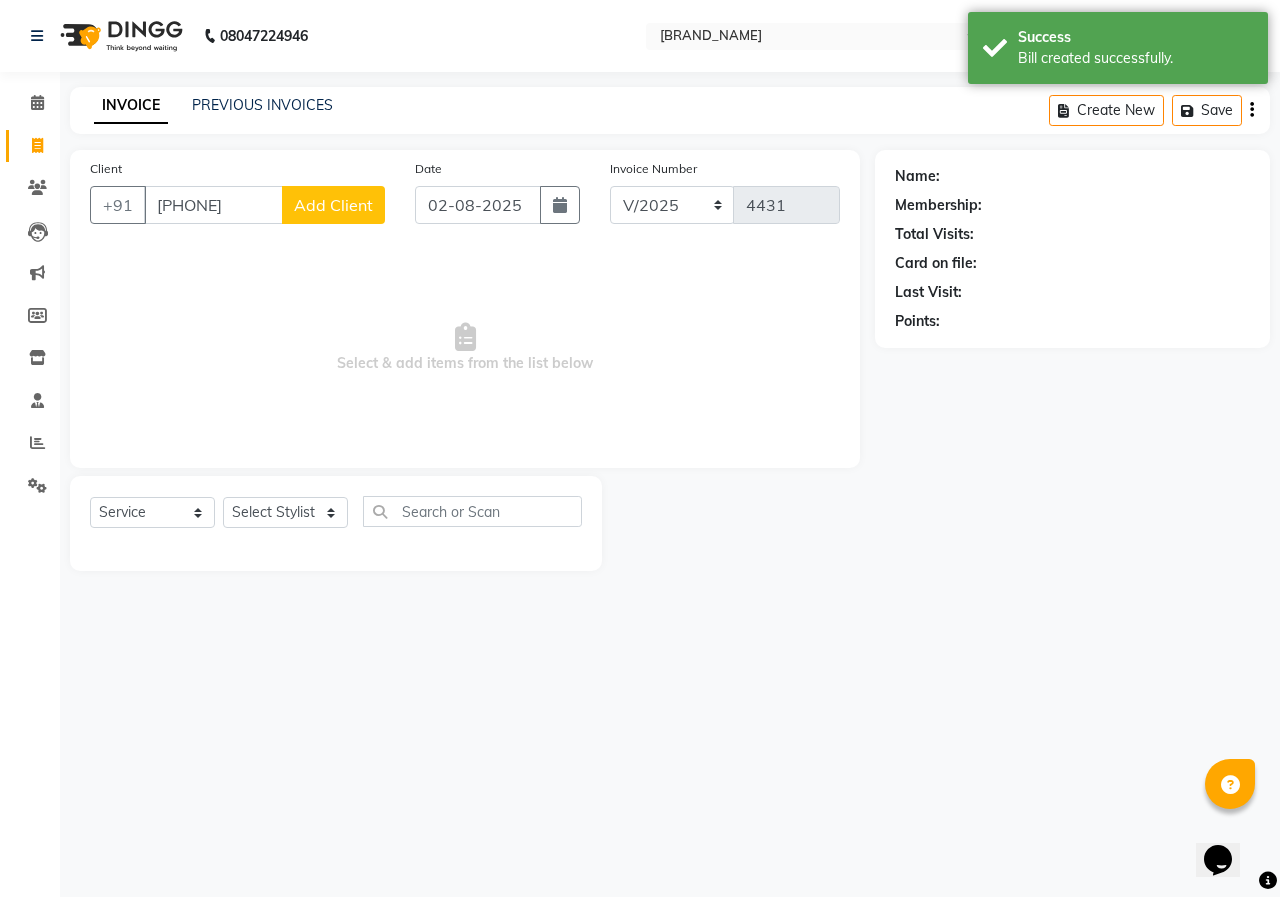 click on "Add Client" 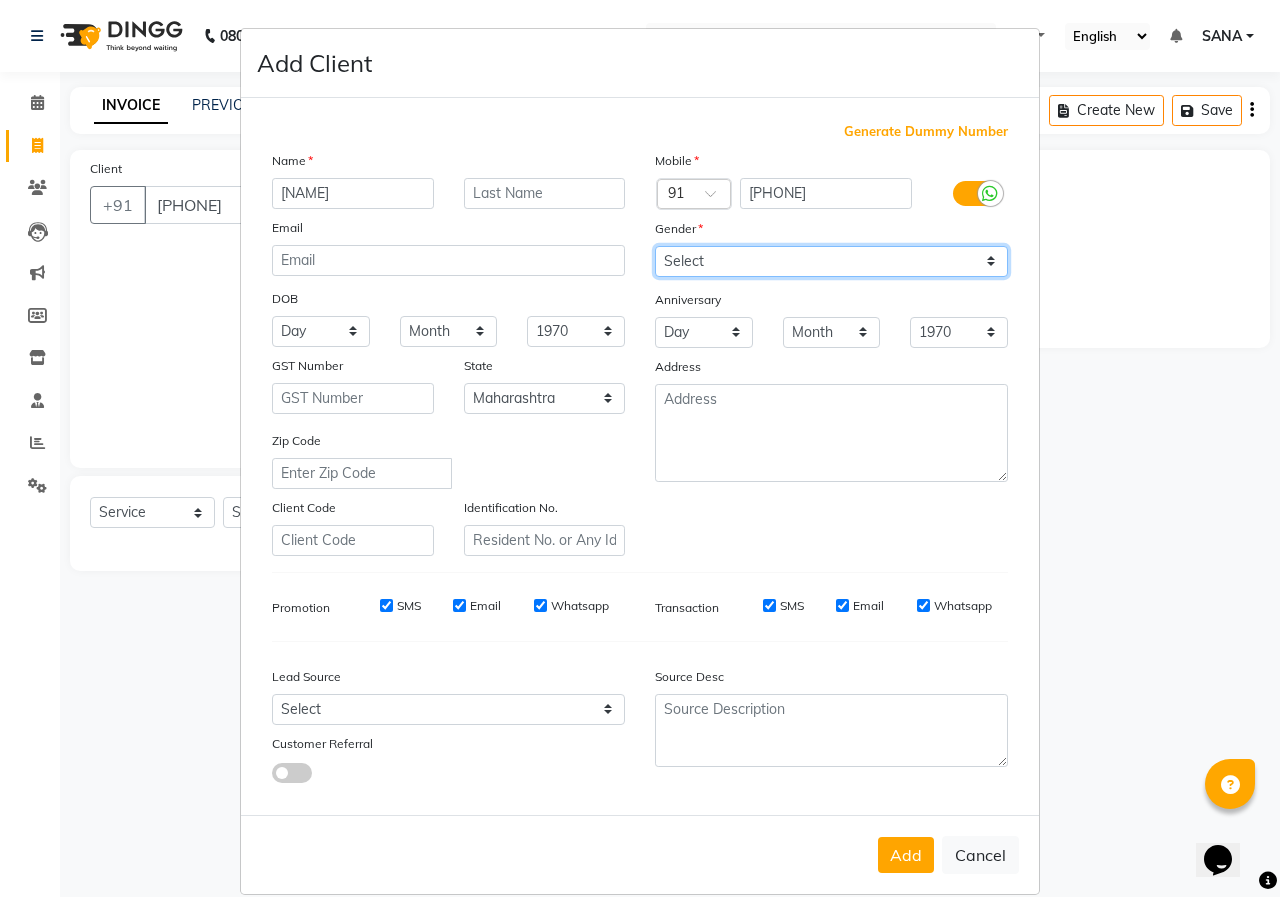 click on "Select Male Female Other Prefer Not To Say" at bounding box center (831, 261) 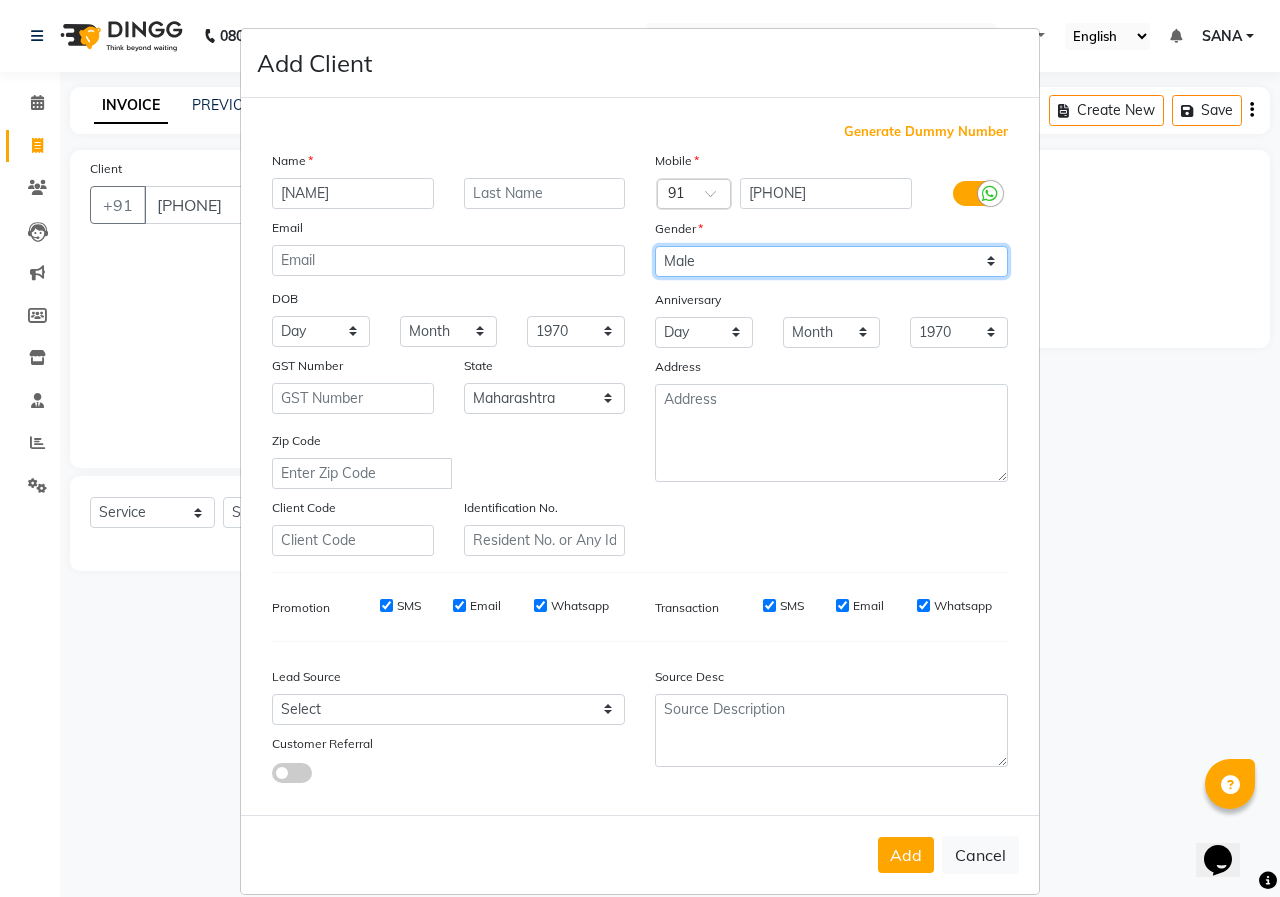 click on "Select Male Female Other Prefer Not To Say" at bounding box center [831, 261] 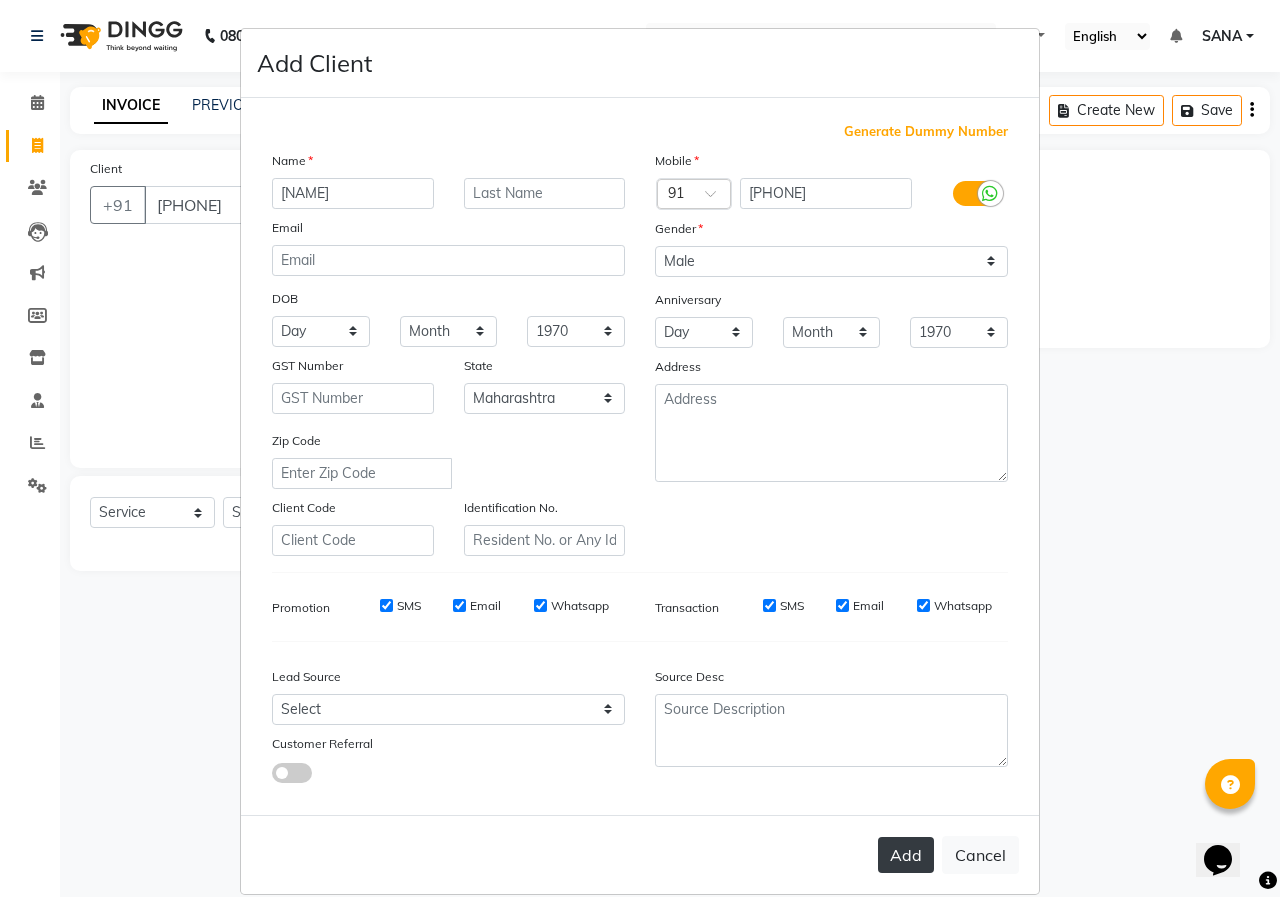 drag, startPoint x: 909, startPoint y: 839, endPoint x: 509, endPoint y: 637, distance: 448.1116 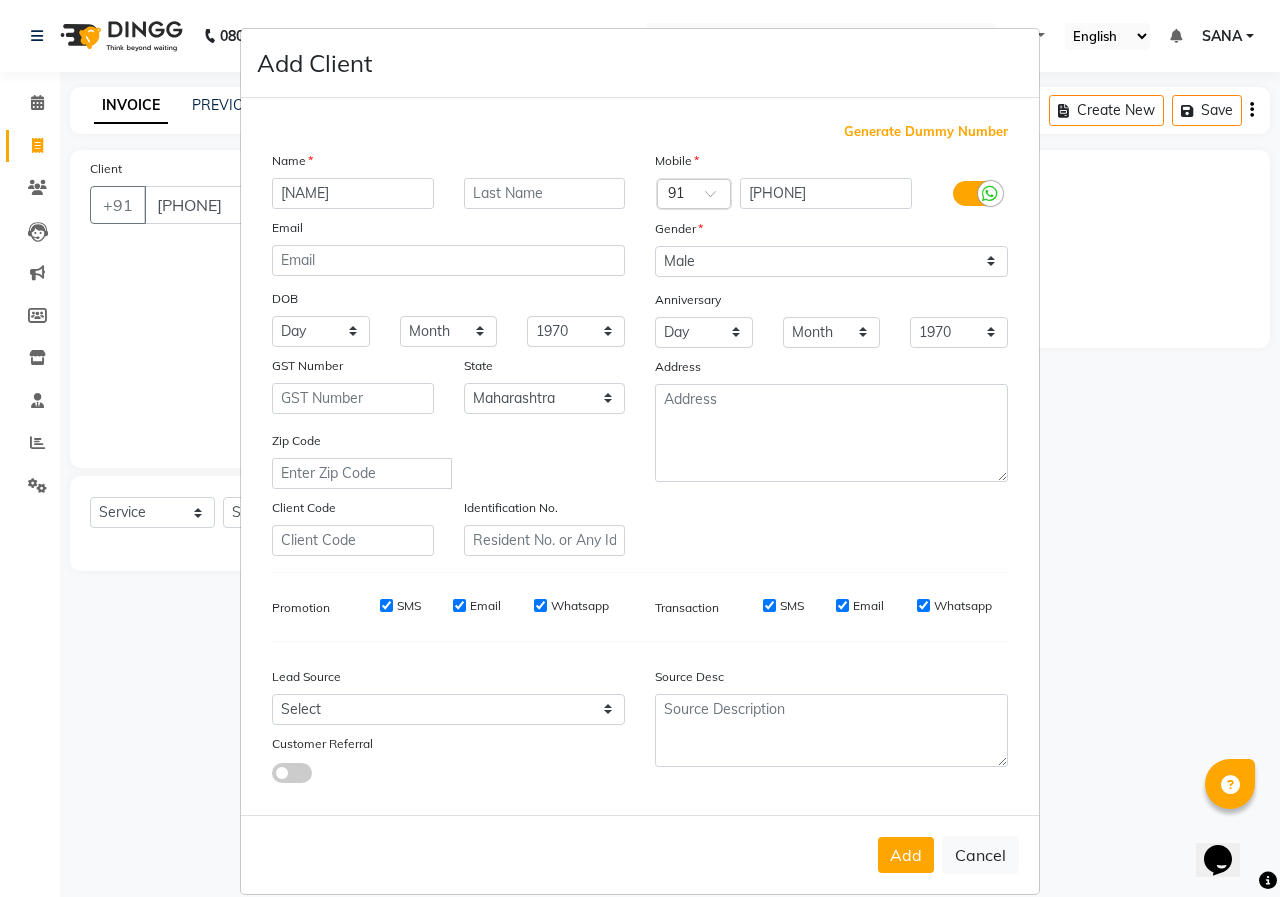 click on "Add" at bounding box center (906, 855) 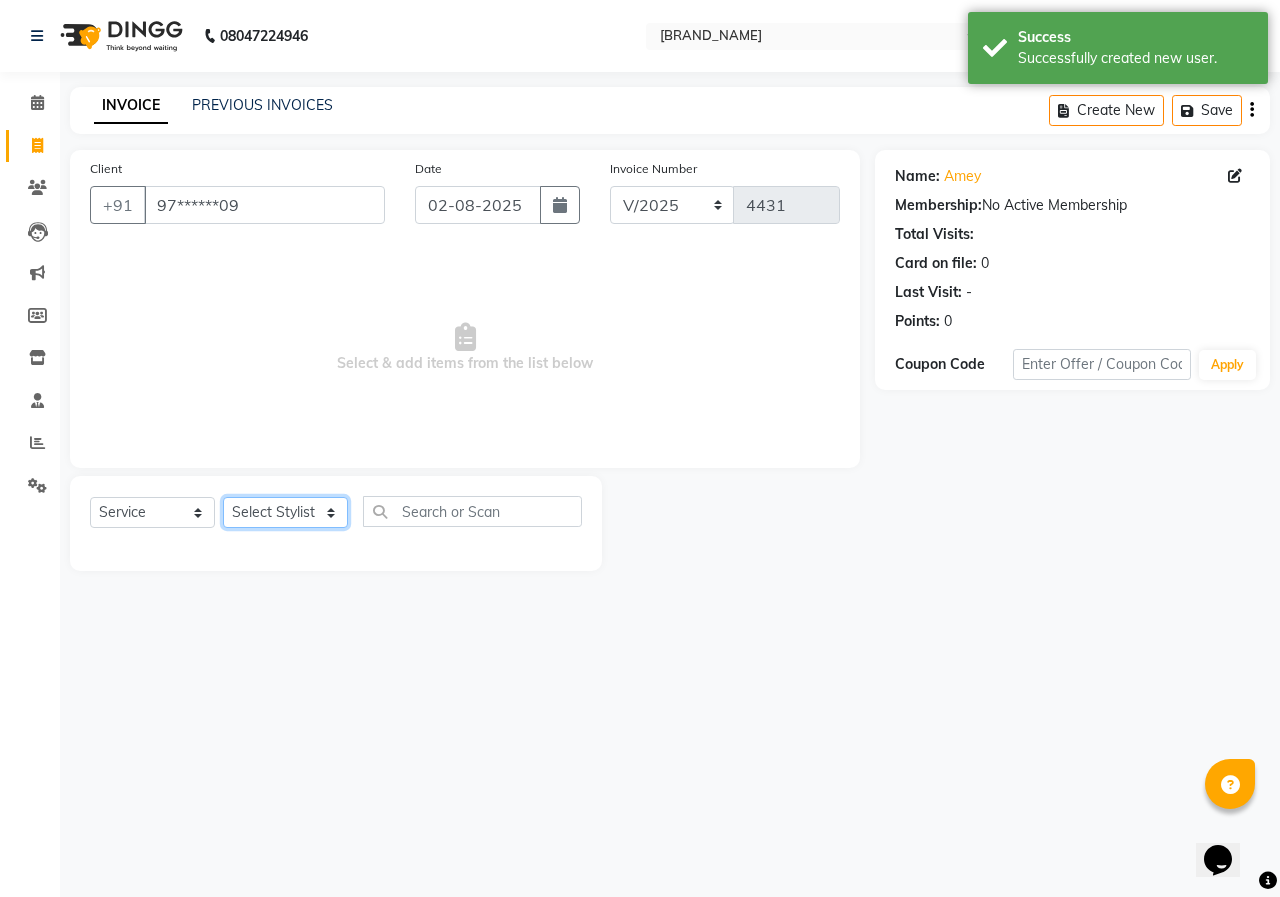 click on "Select Stylist ANUSHKA GAURI GUDDU Keshav Maushi Mhaske  priya  Rahul Ravi  Roshan Sagar SANA Sangam Sanika shabnam SONALI  subhan" 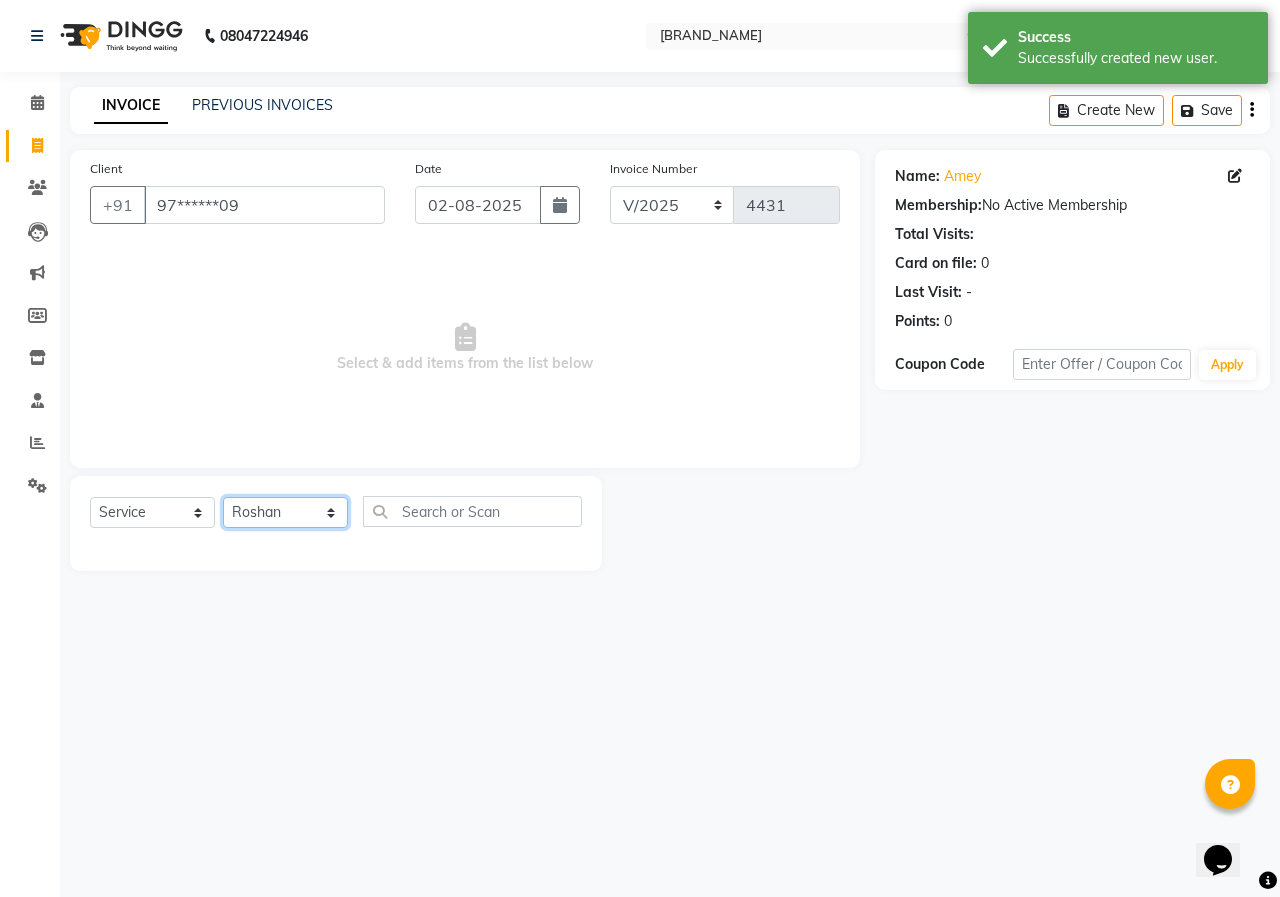 click on "Select Stylist ANUSHKA GAURI GUDDU Keshav Maushi Mhaske  priya  Rahul Ravi  Roshan Sagar SANA Sangam Sanika shabnam SONALI  subhan" 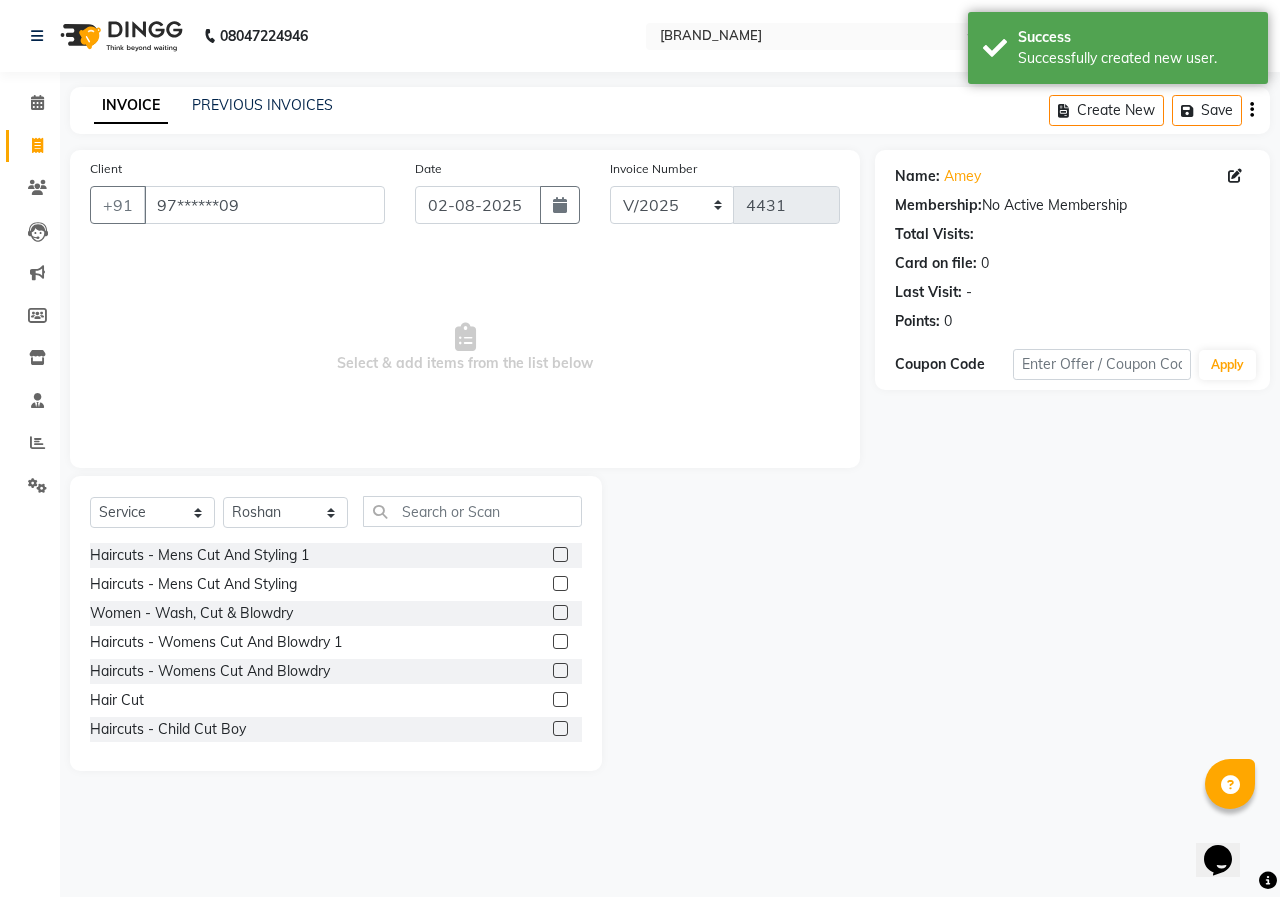 click 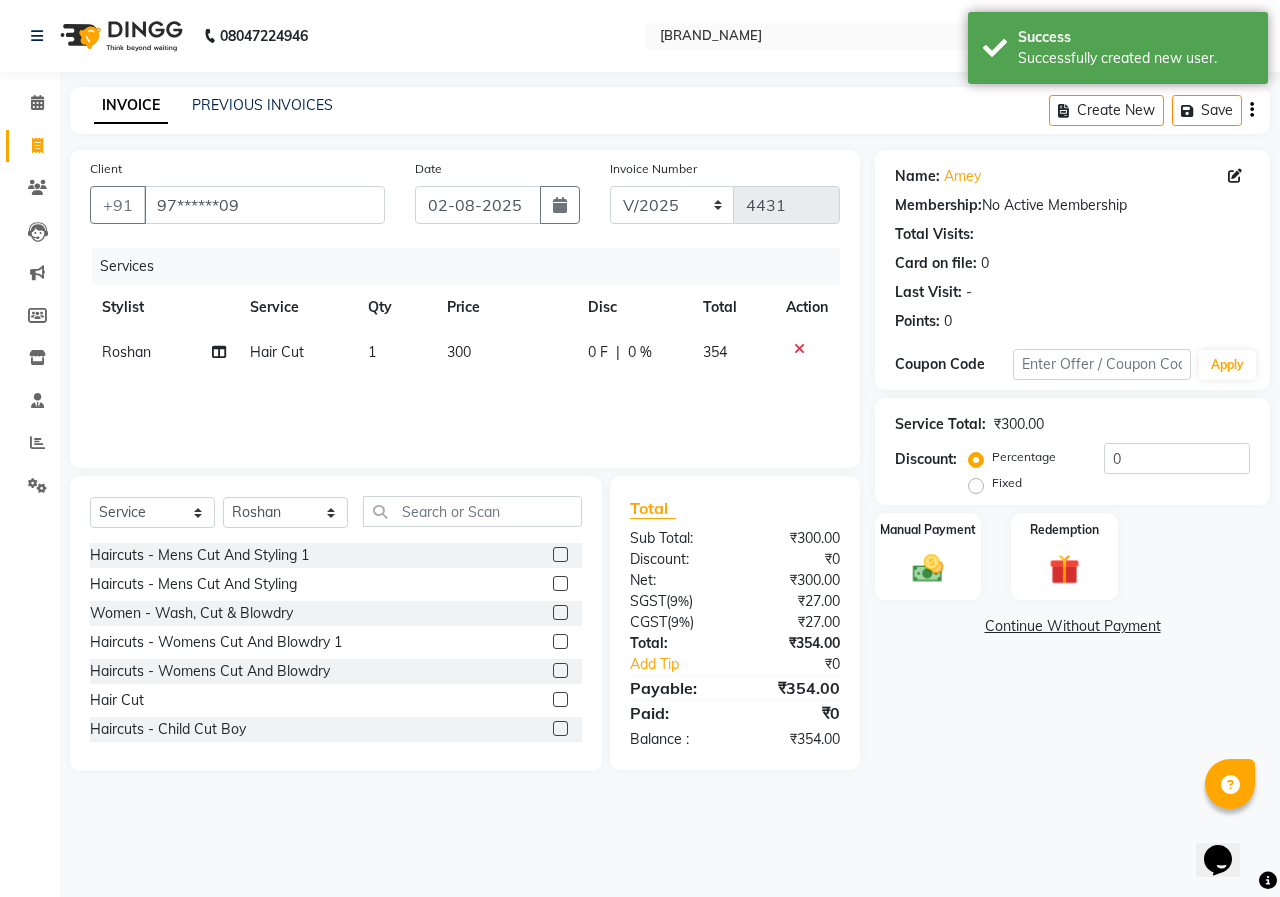 click 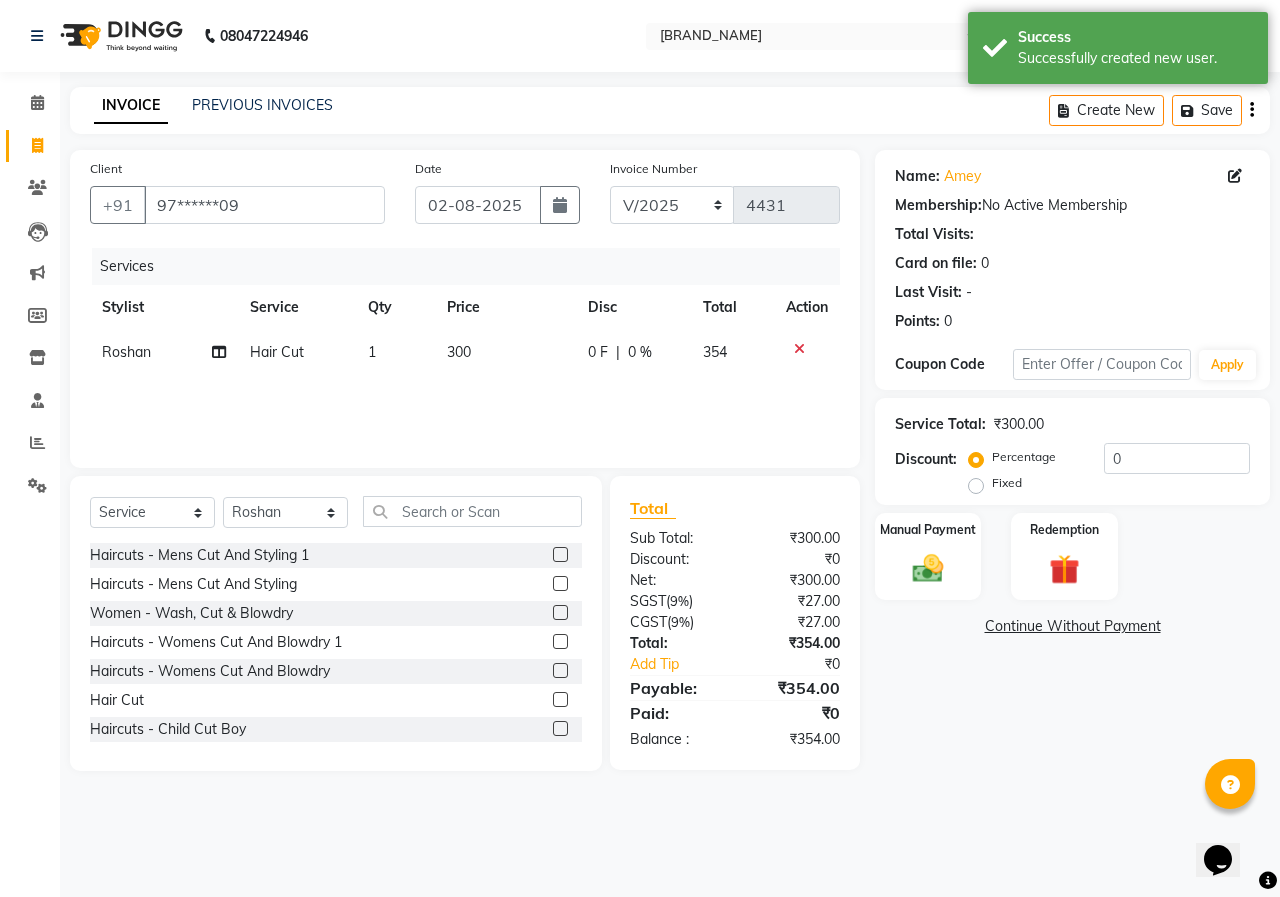 click at bounding box center (559, 700) 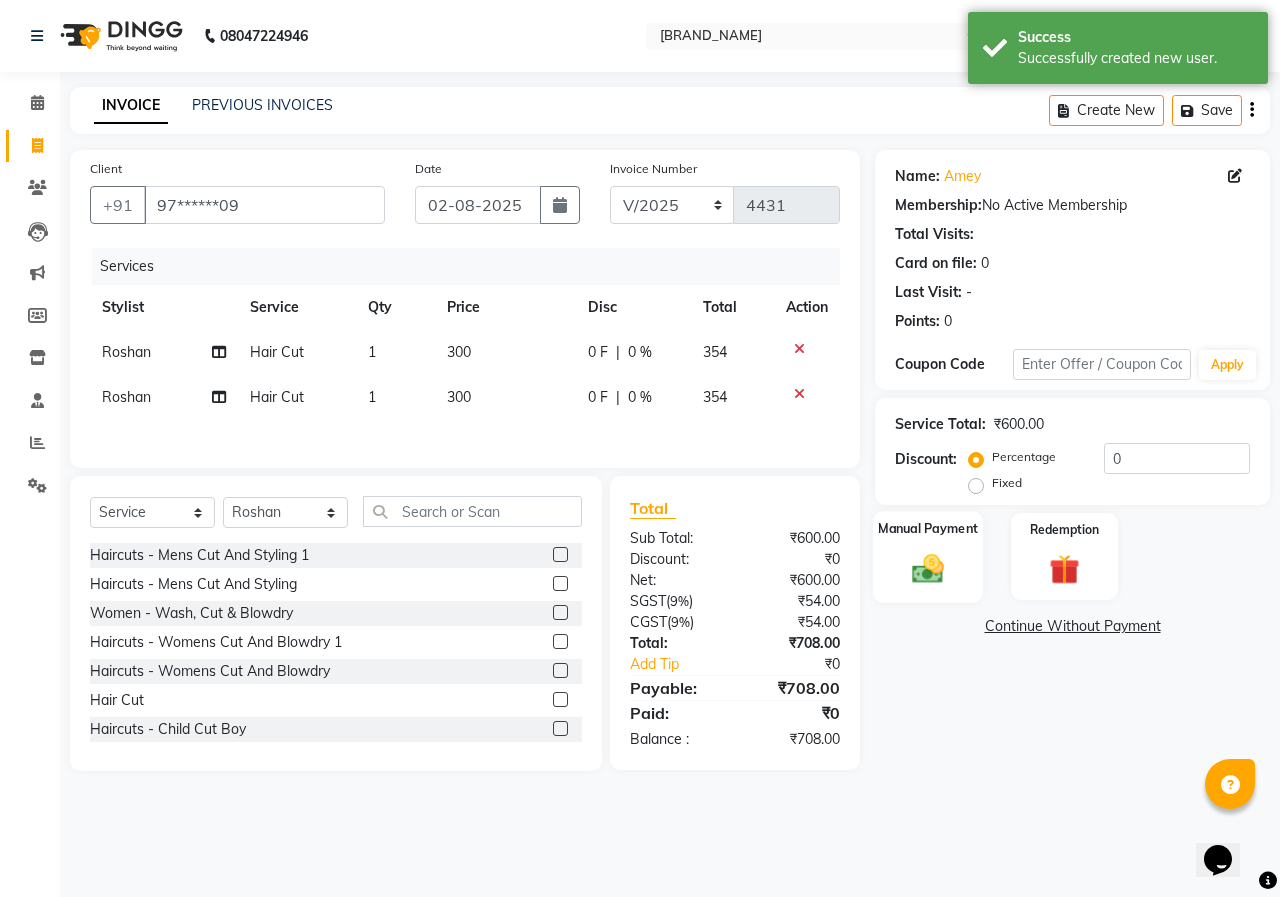 click on "Manual Payment" 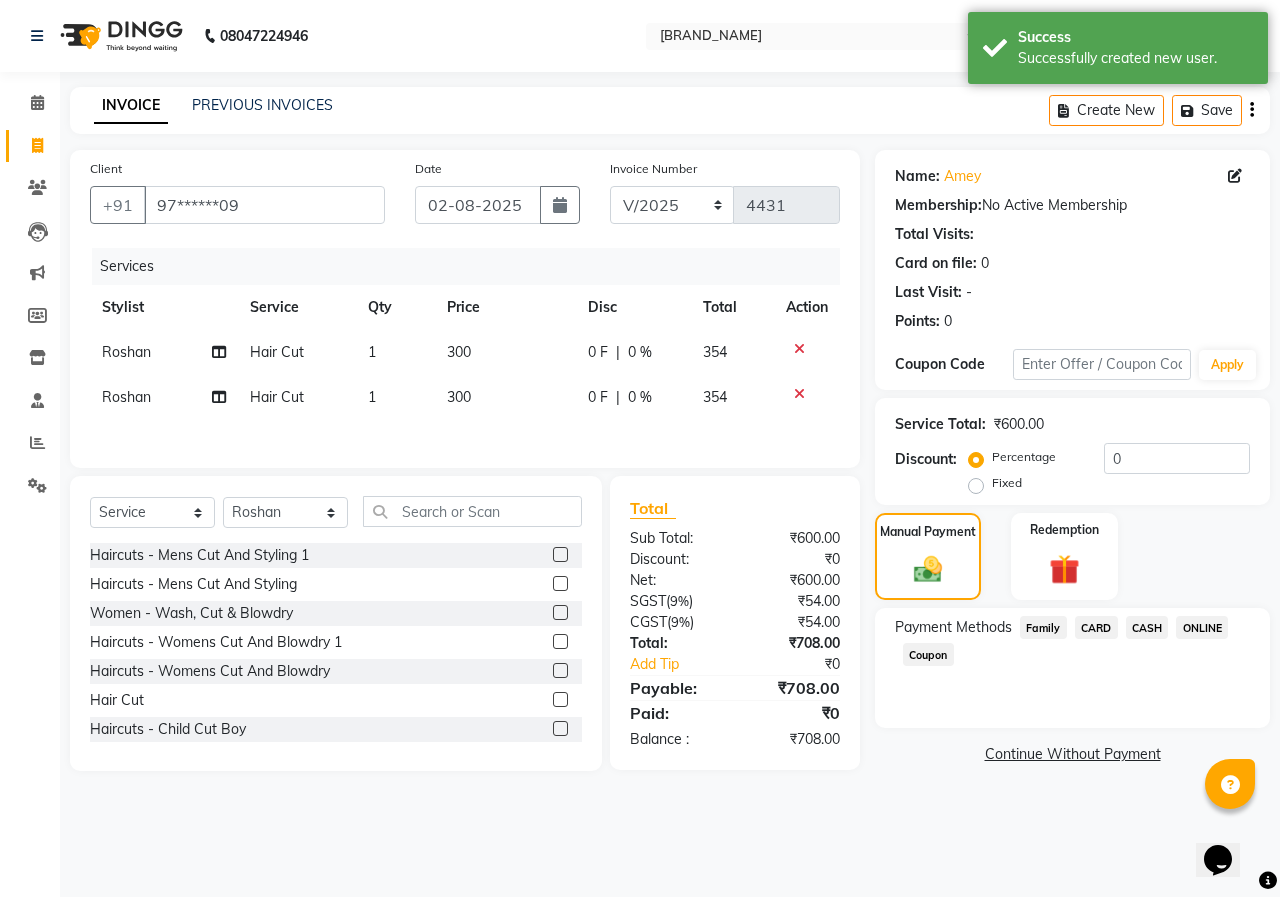 click on "ONLINE" 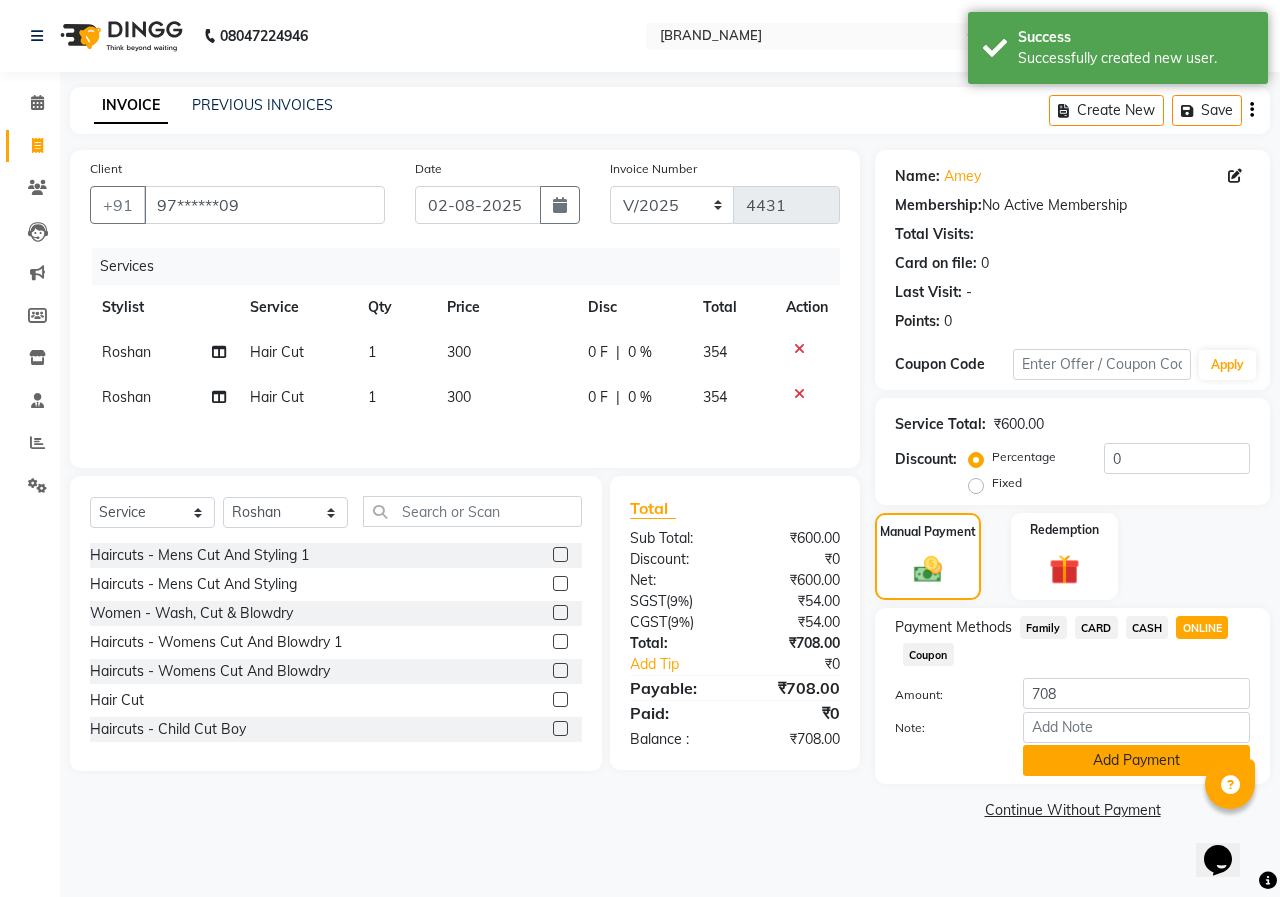 drag, startPoint x: 1155, startPoint y: 766, endPoint x: 1110, endPoint y: 848, distance: 93.53609 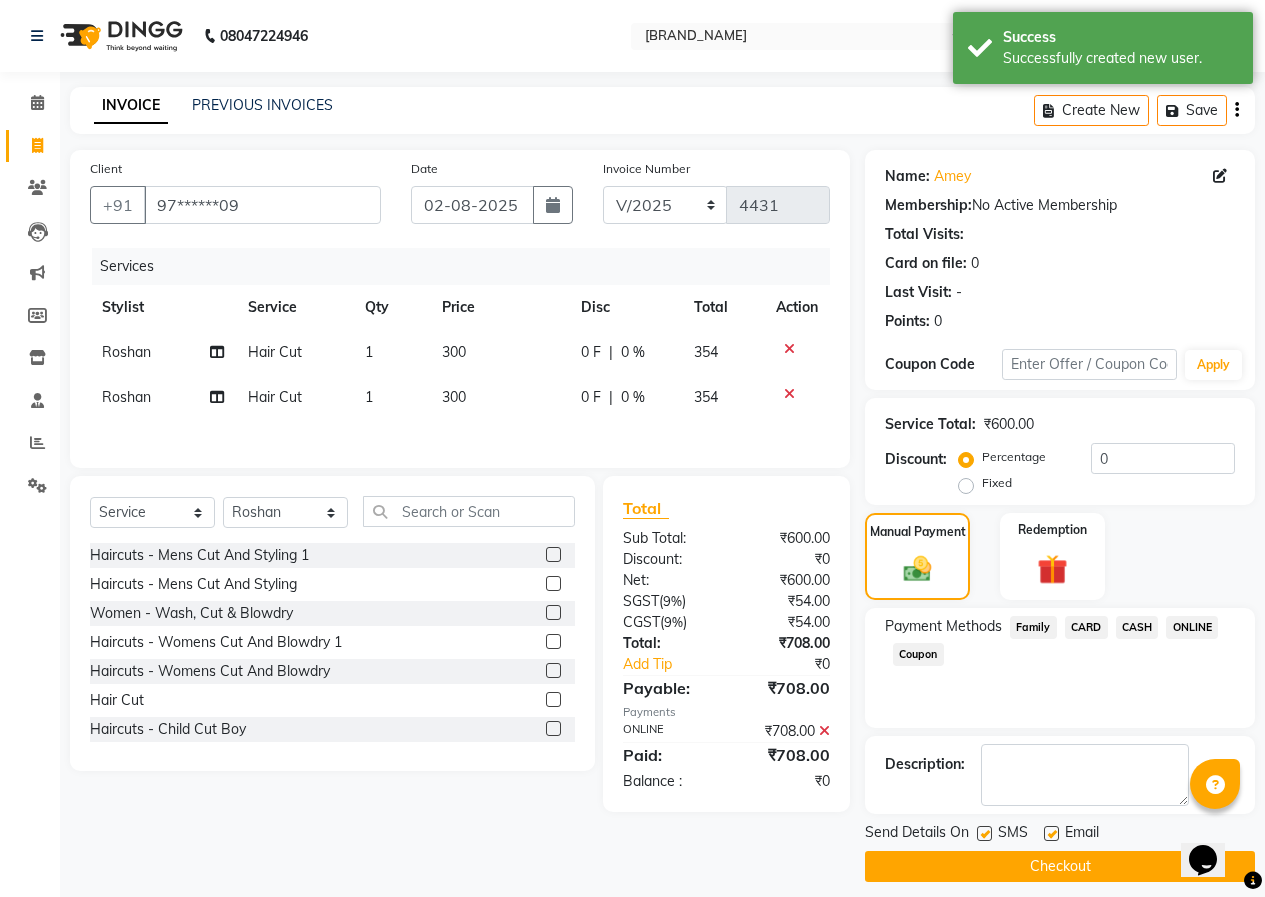 click on "Checkout" 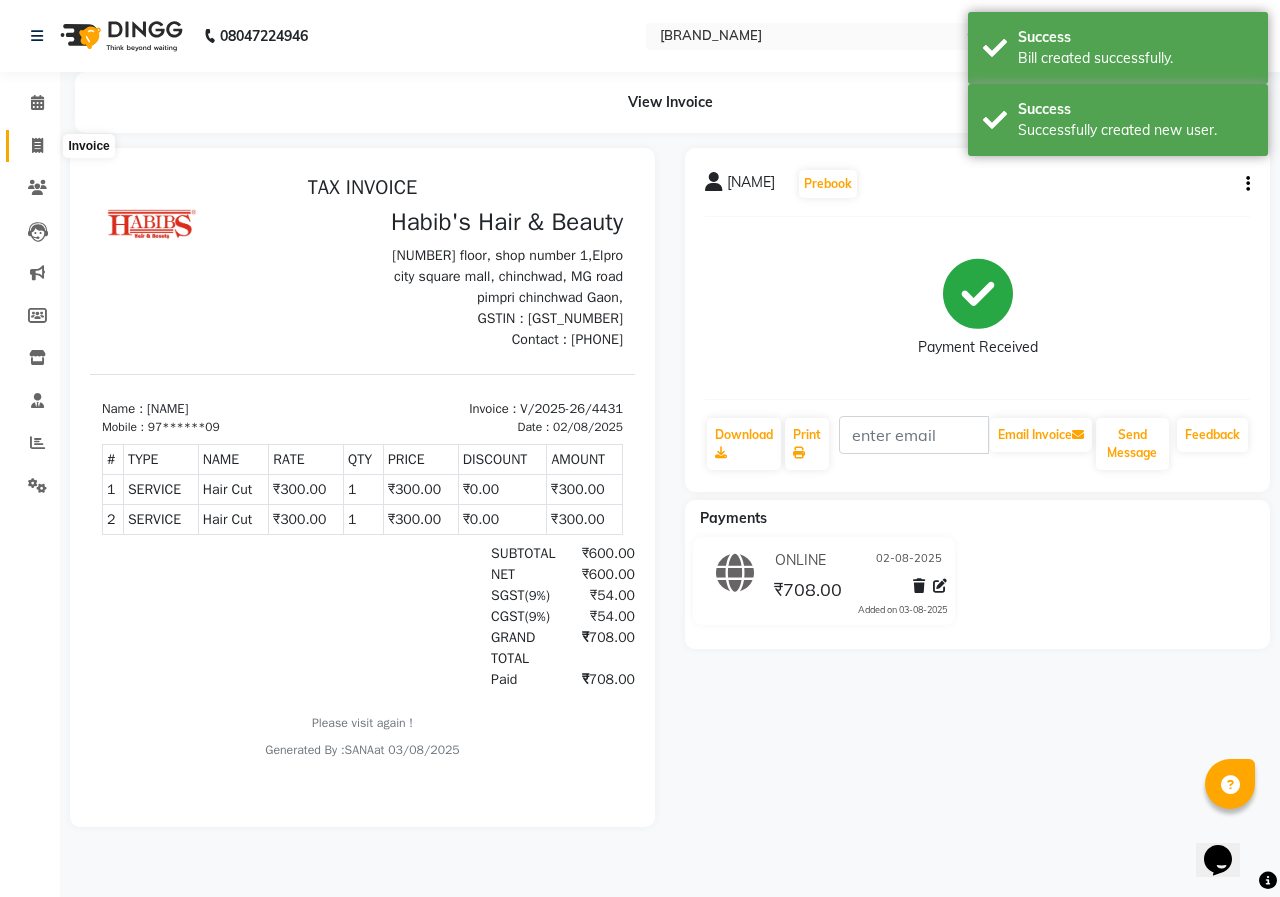 scroll, scrollTop: 0, scrollLeft: 0, axis: both 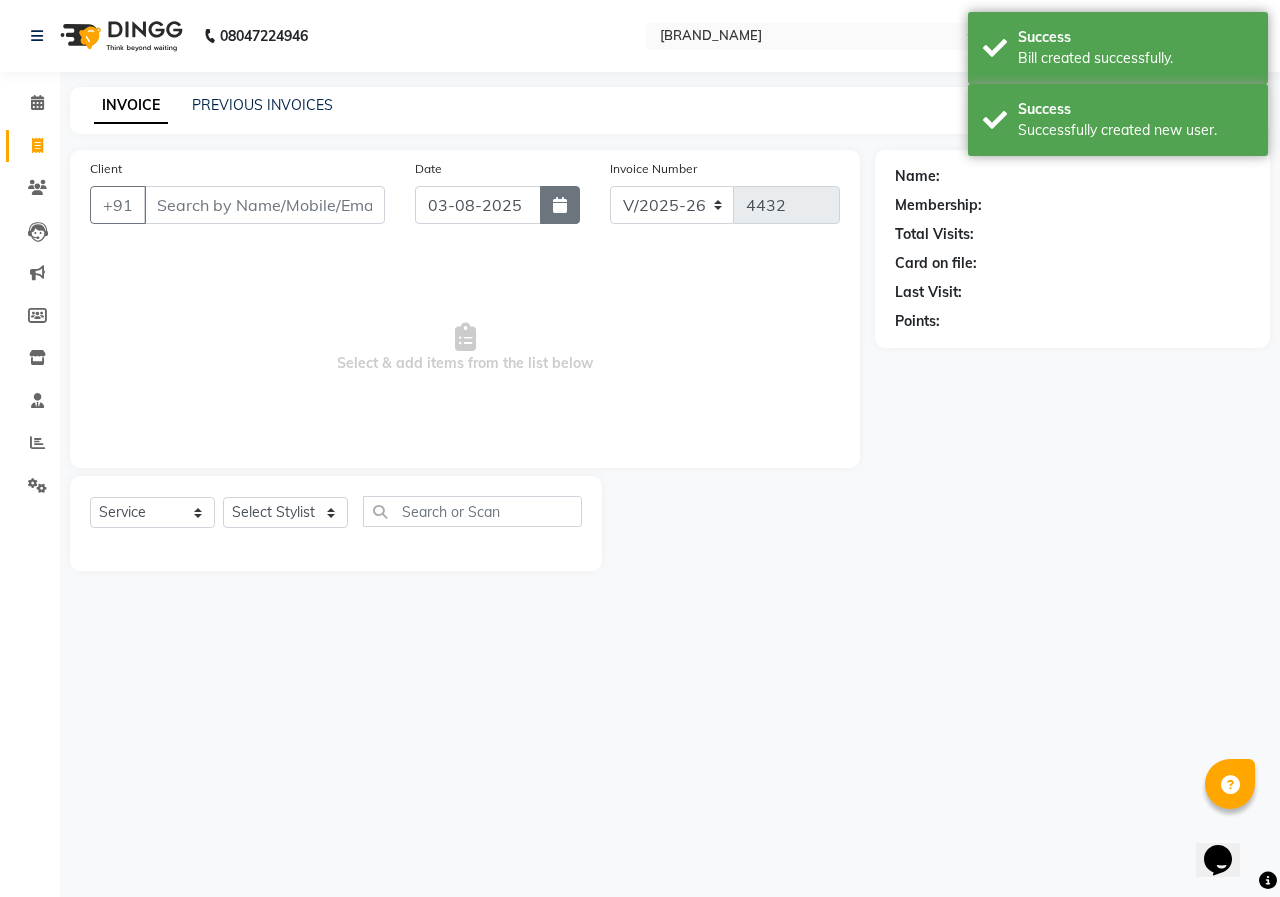 click 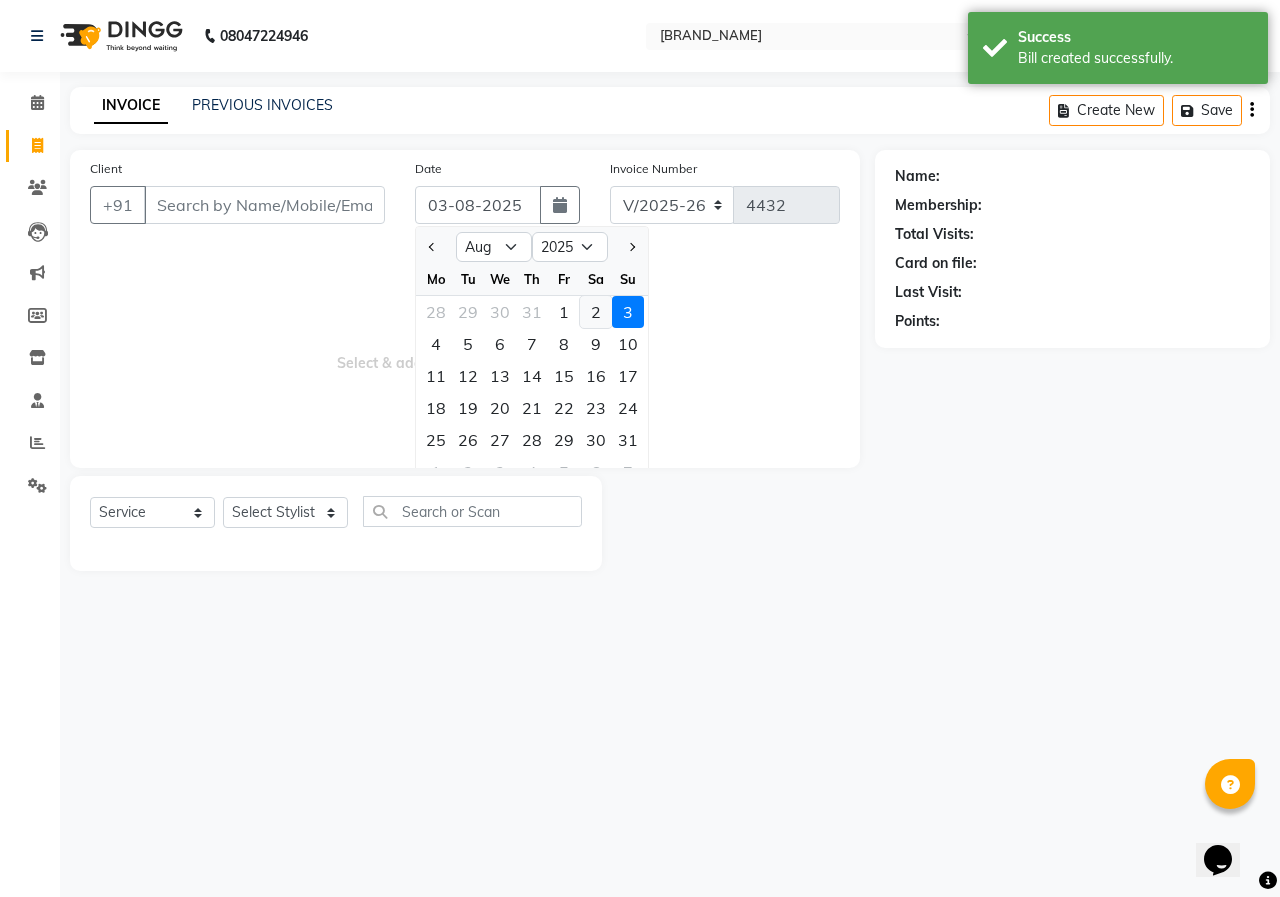 click on "2" 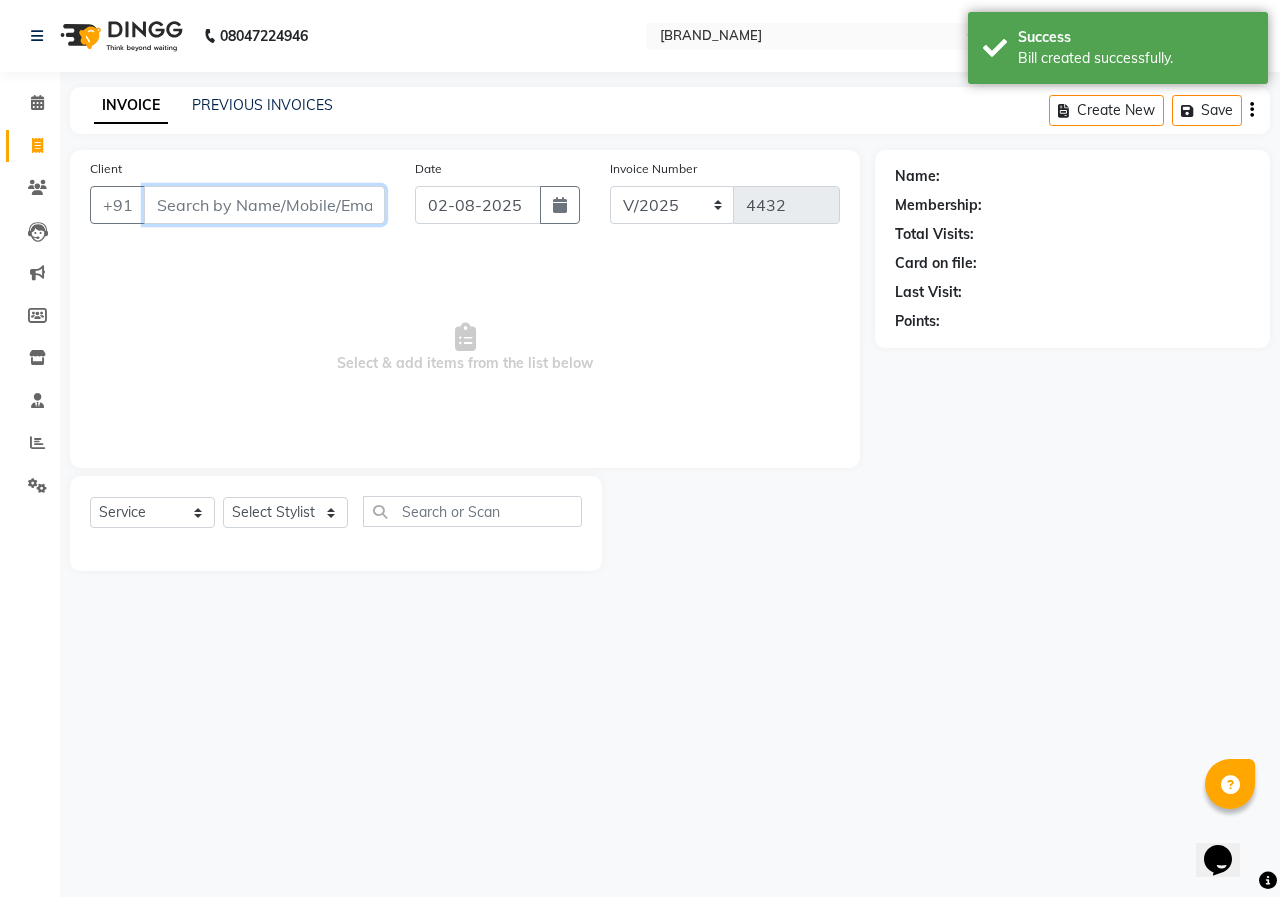 click on "Client" at bounding box center [264, 205] 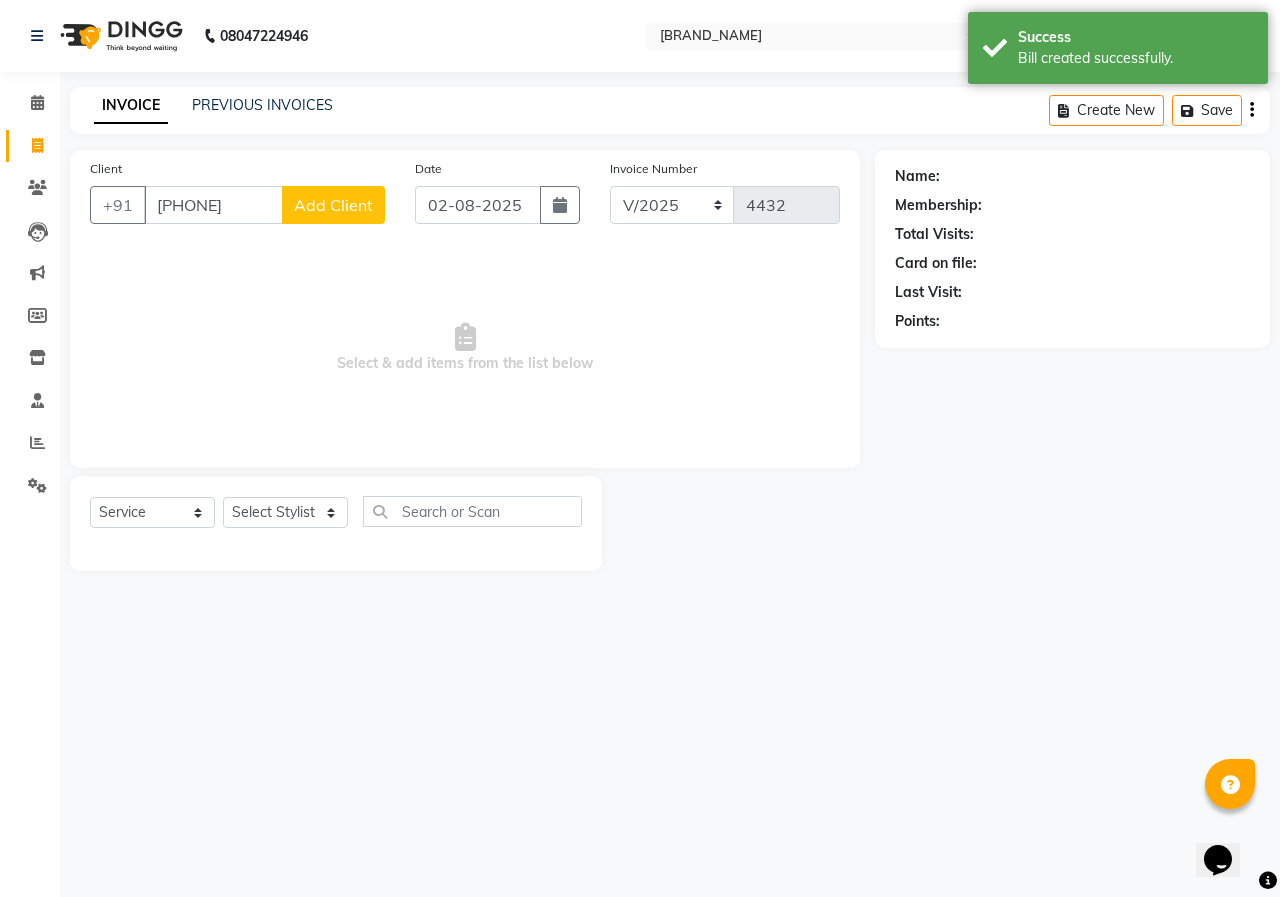 click on "Add Client" 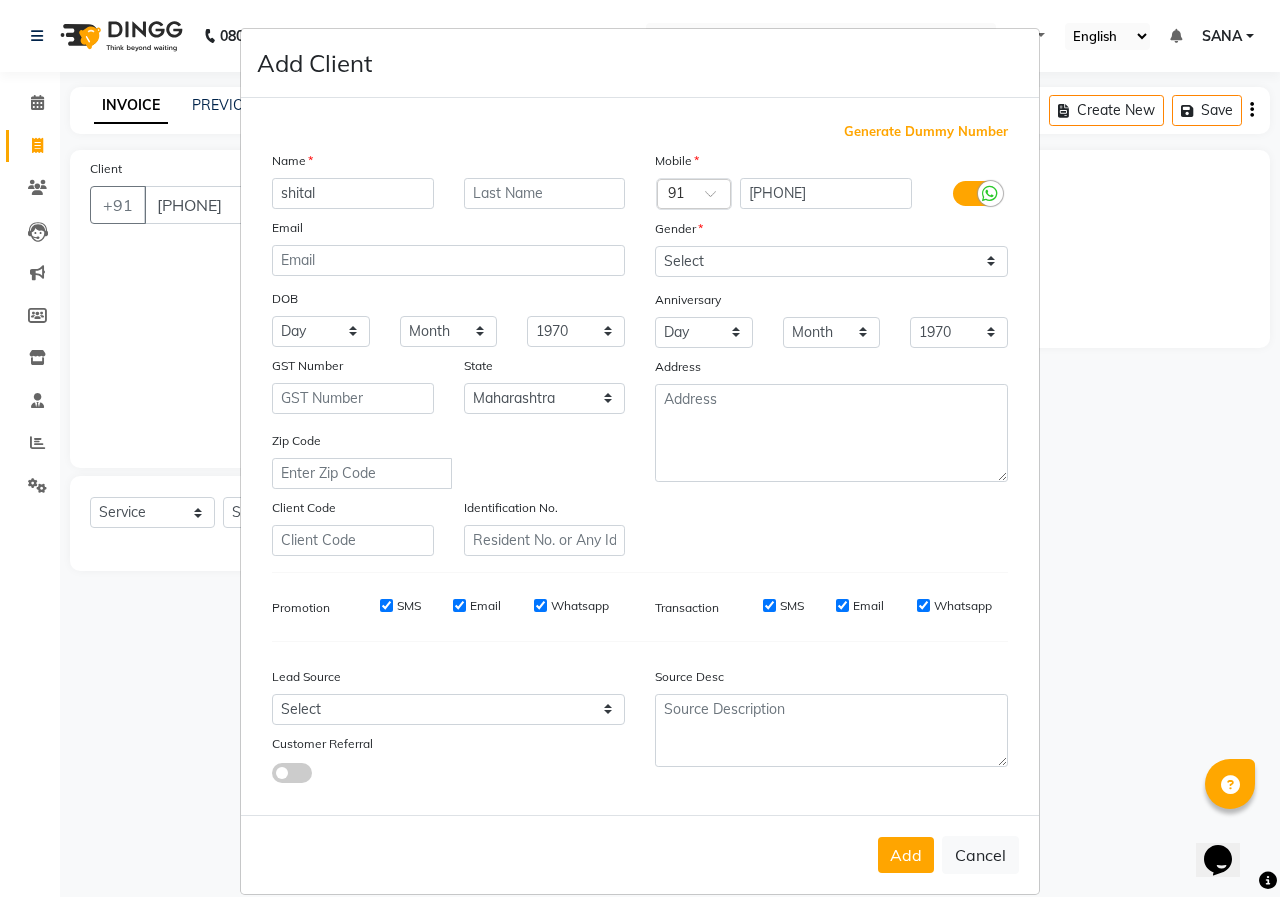 click on "Gender" at bounding box center (831, 232) 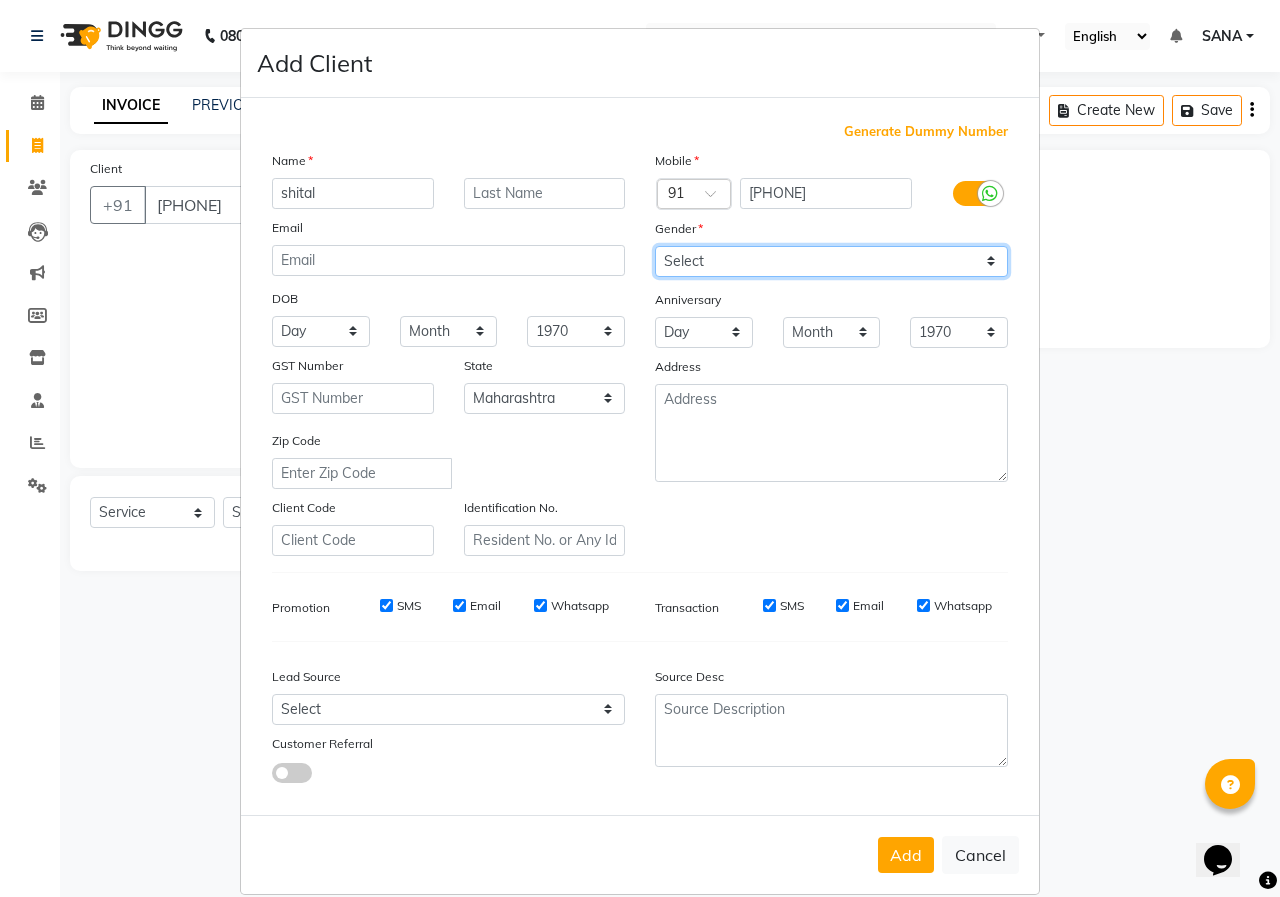 click on "Select Male Female Other Prefer Not To Say" at bounding box center [831, 261] 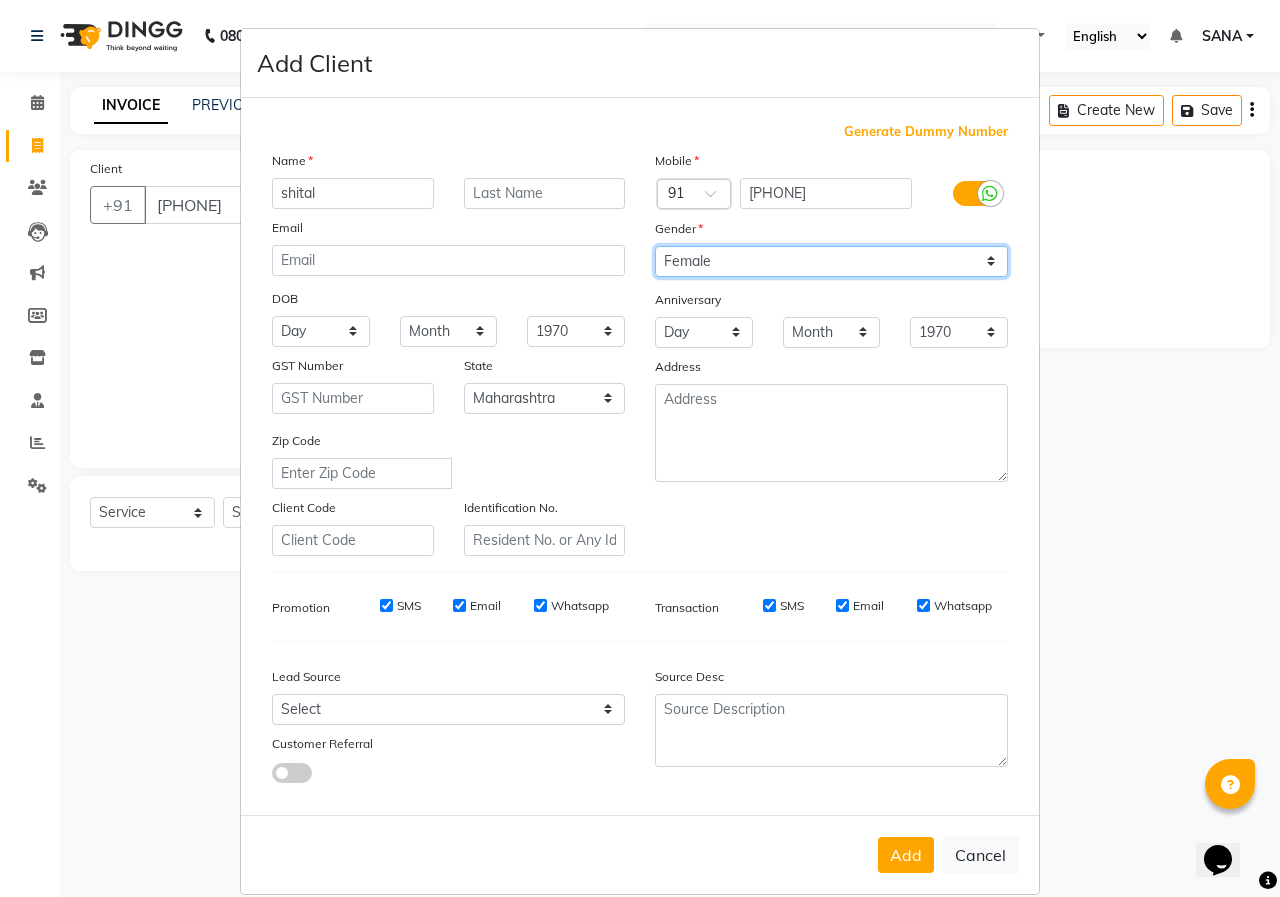 click on "Select Male Female Other Prefer Not To Say" at bounding box center (831, 261) 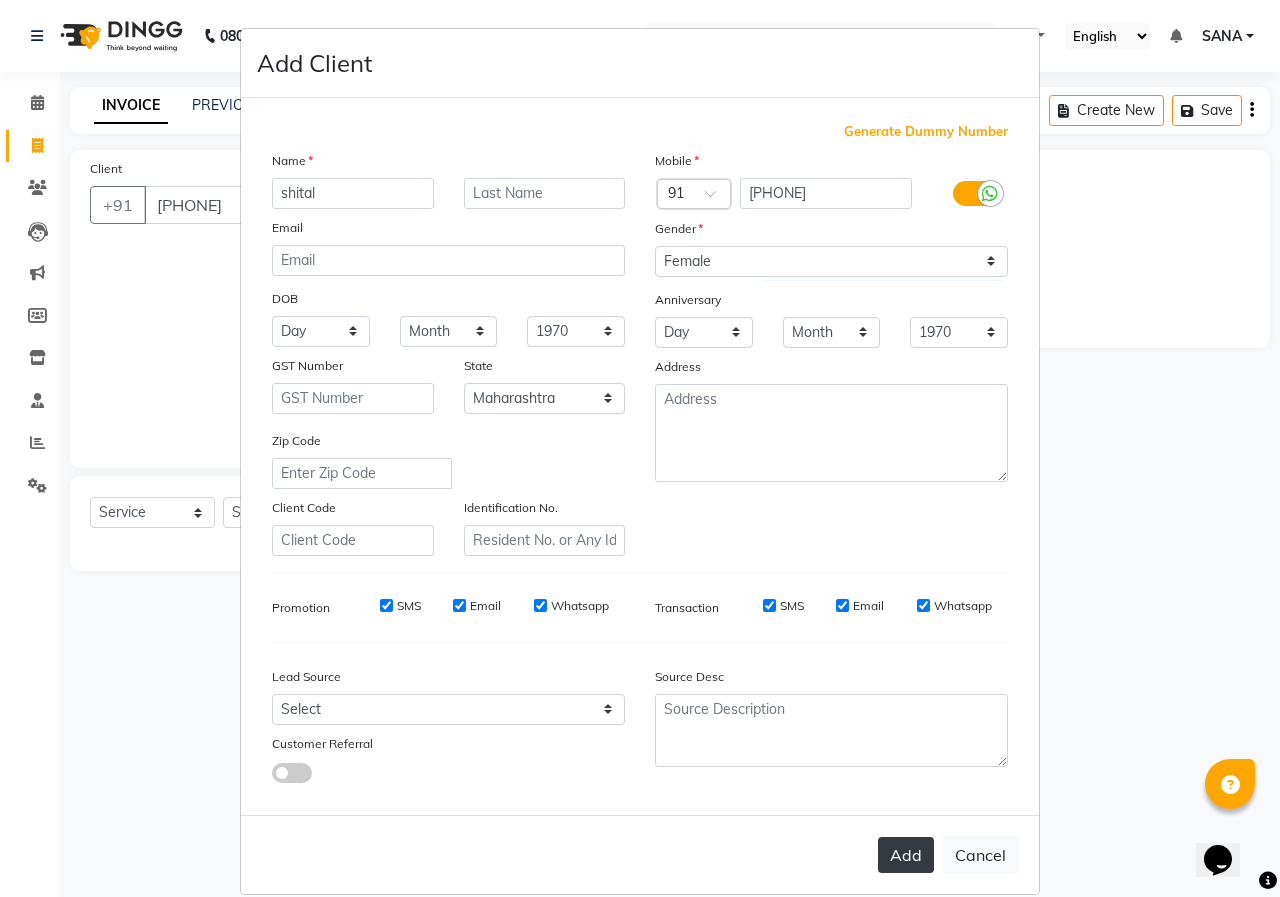 click on "Add" at bounding box center [906, 855] 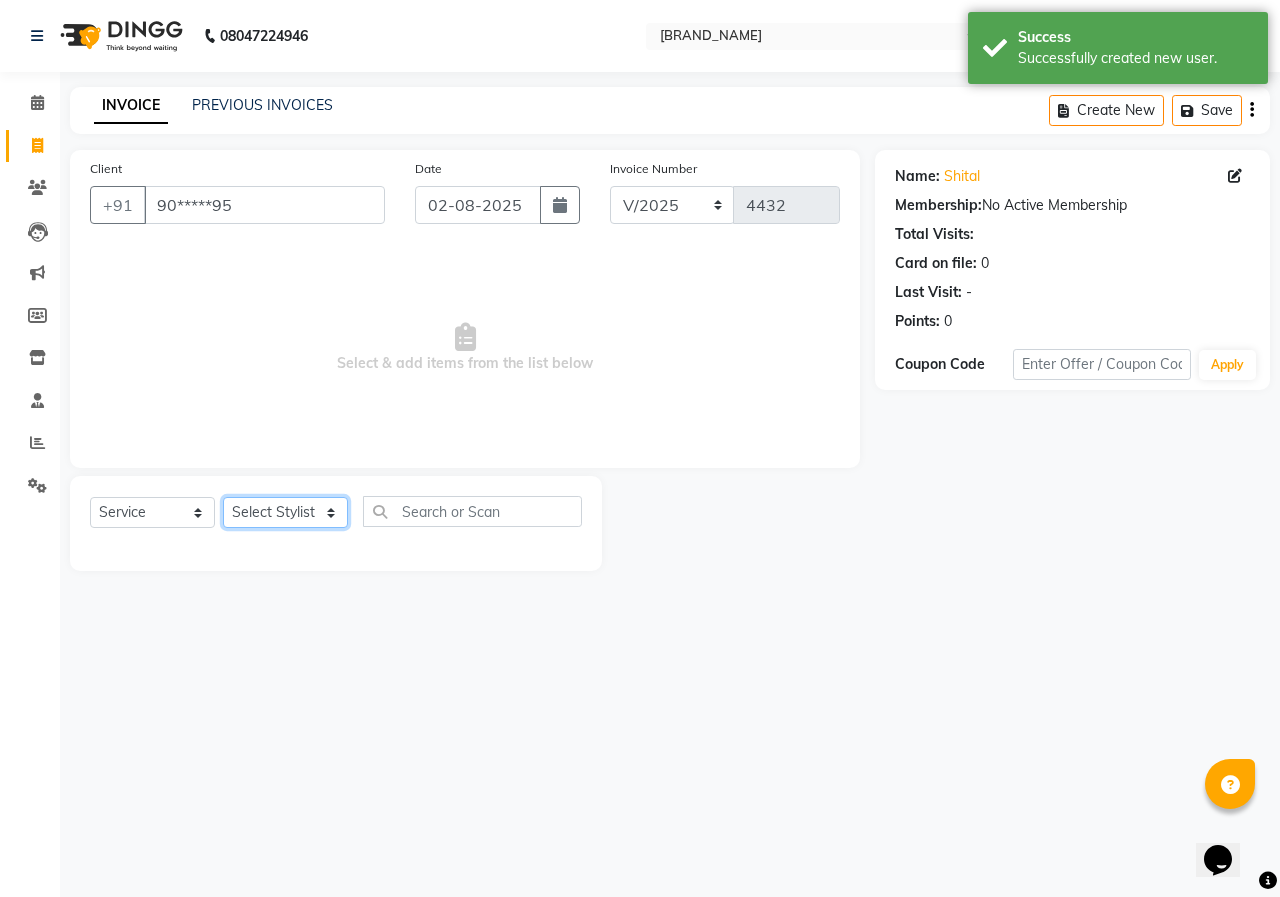 click on "Select Stylist ANUSHKA GAURI GUDDU Keshav Maushi Mhaske  priya  Rahul Ravi  Roshan Sagar SANA Sangam Sanika shabnam SONALI  subhan" 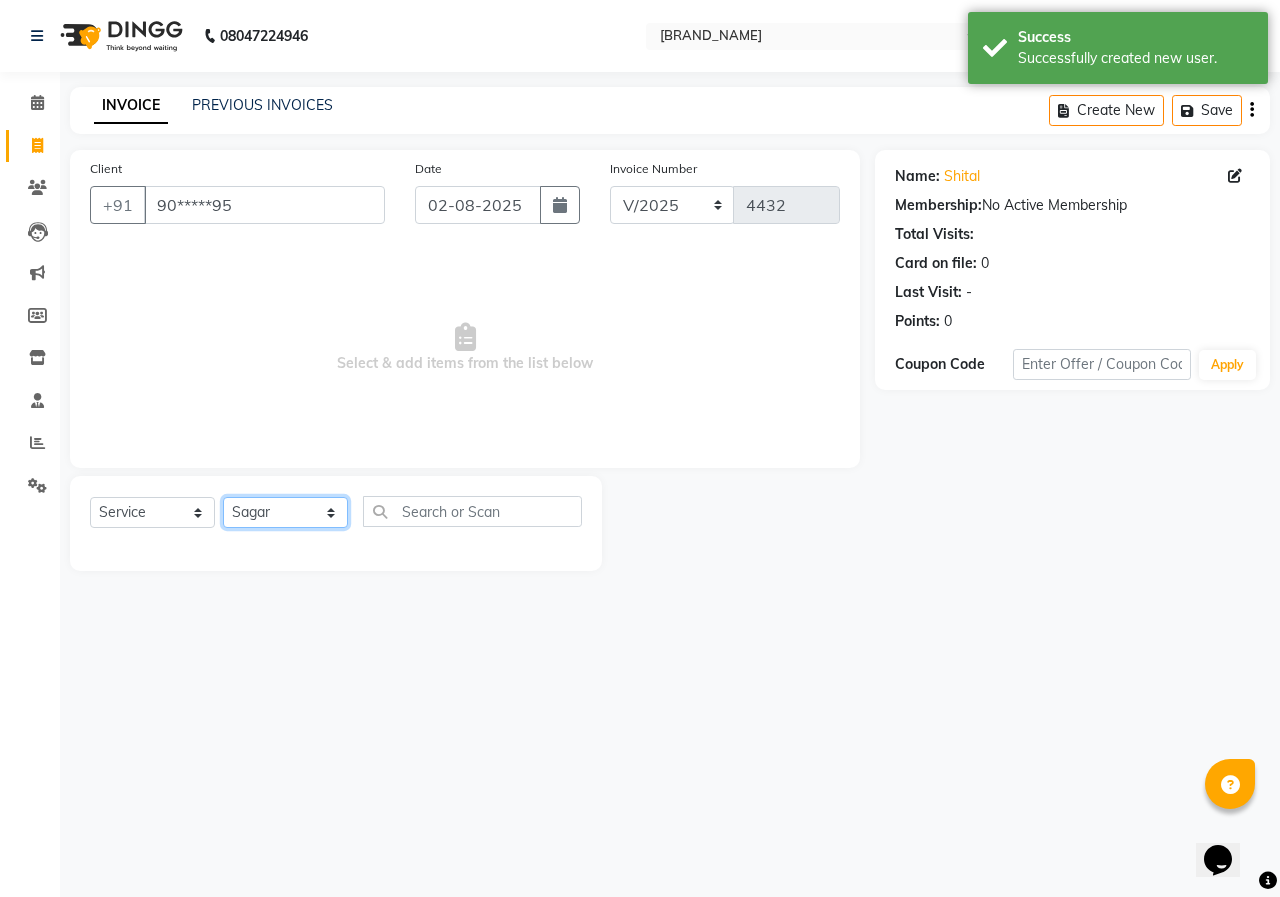 click on "Select Stylist ANUSHKA GAURI GUDDU Keshav Maushi Mhaske  priya  Rahul Ravi  Roshan Sagar SANA Sangam Sanika shabnam SONALI  subhan" 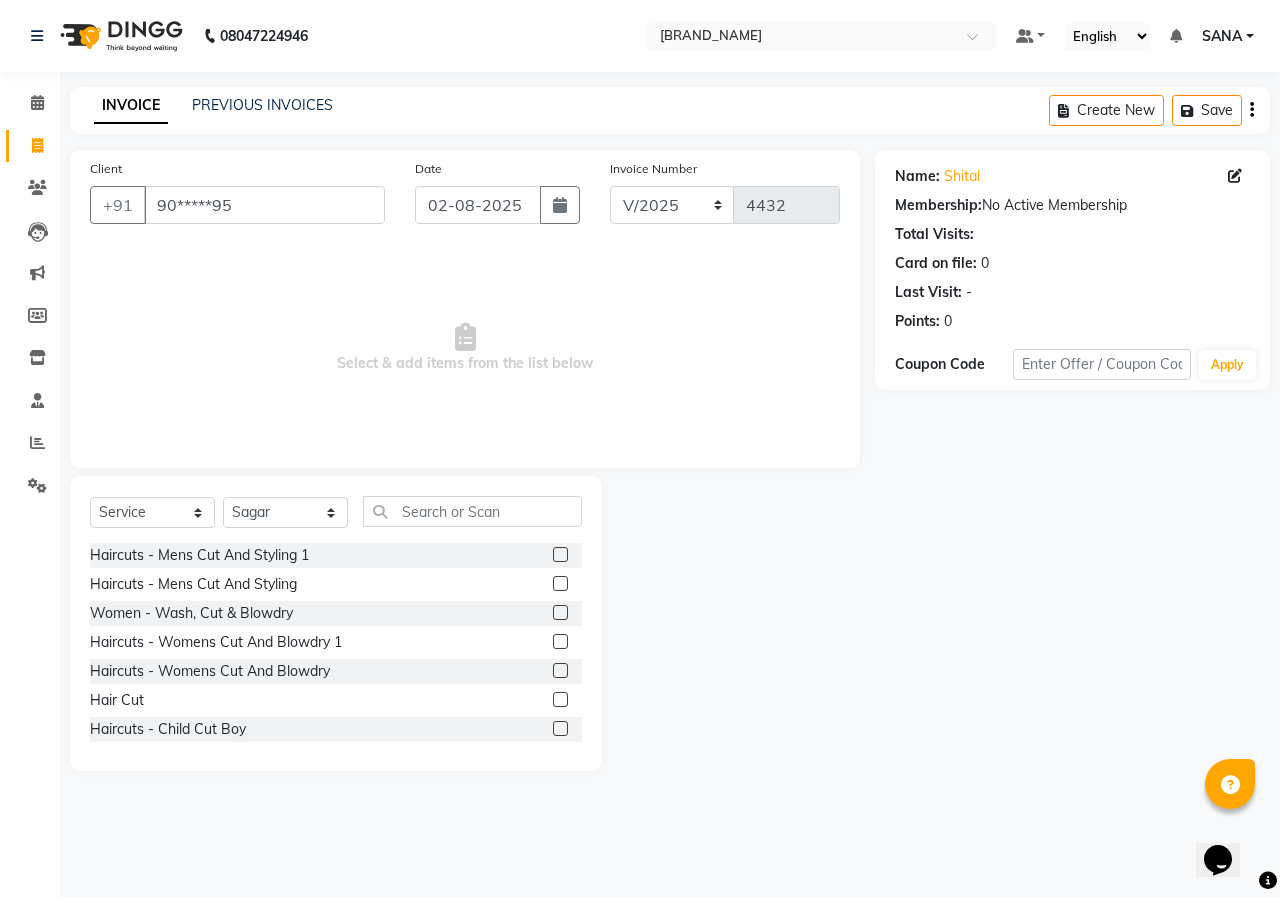 drag, startPoint x: 540, startPoint y: 668, endPoint x: 555, endPoint y: 668, distance: 15 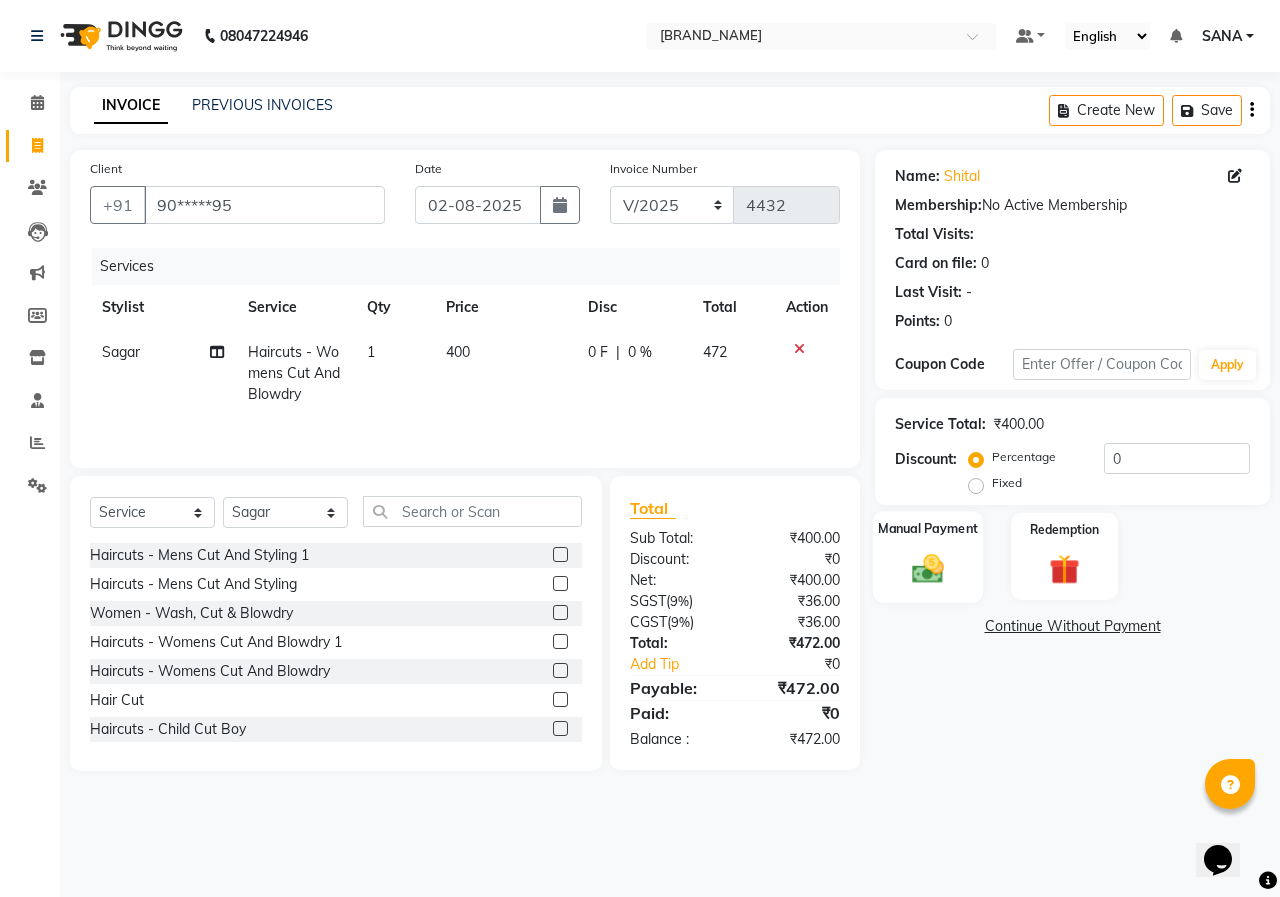 drag, startPoint x: 980, startPoint y: 565, endPoint x: 966, endPoint y: 569, distance: 14.56022 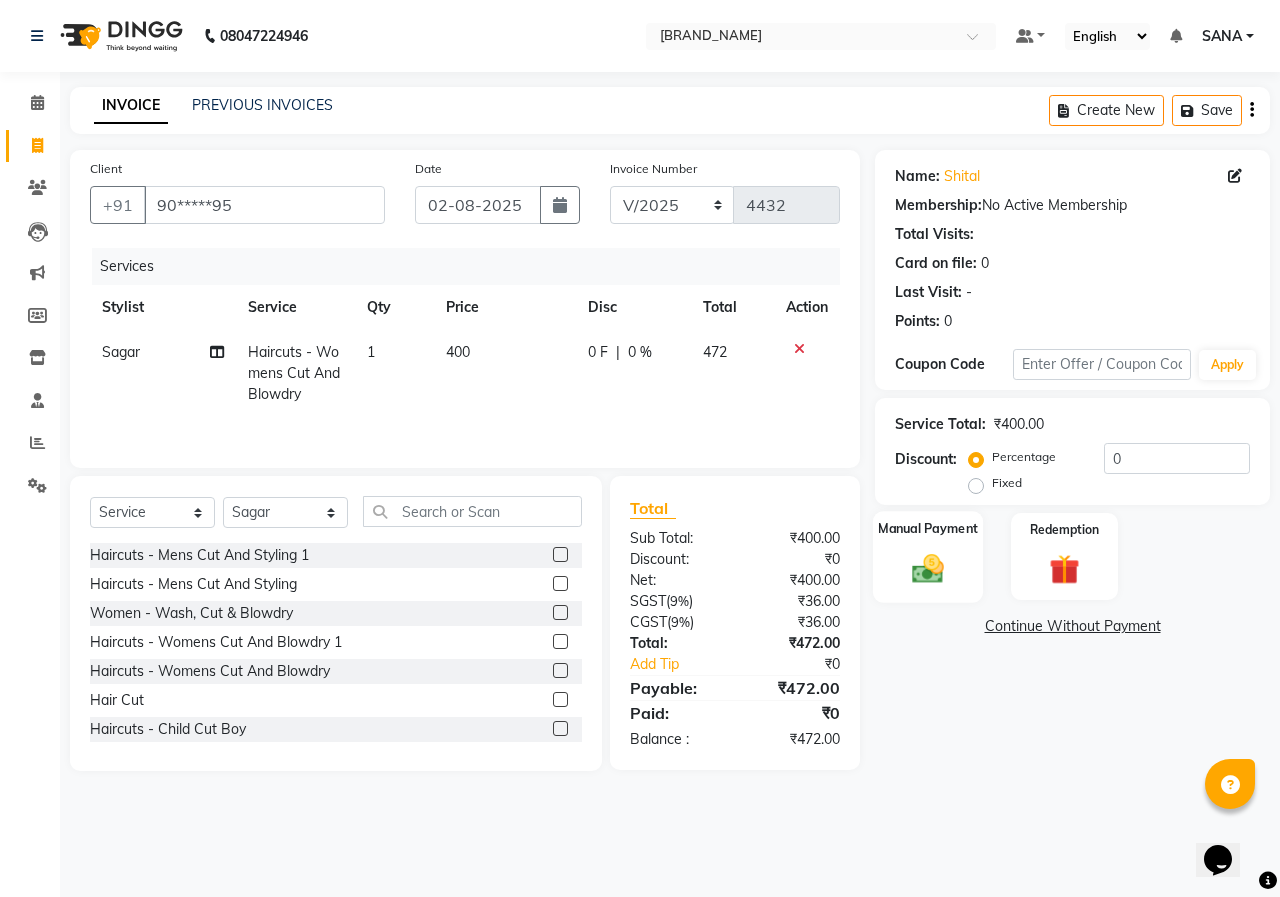 click on "Manual Payment" 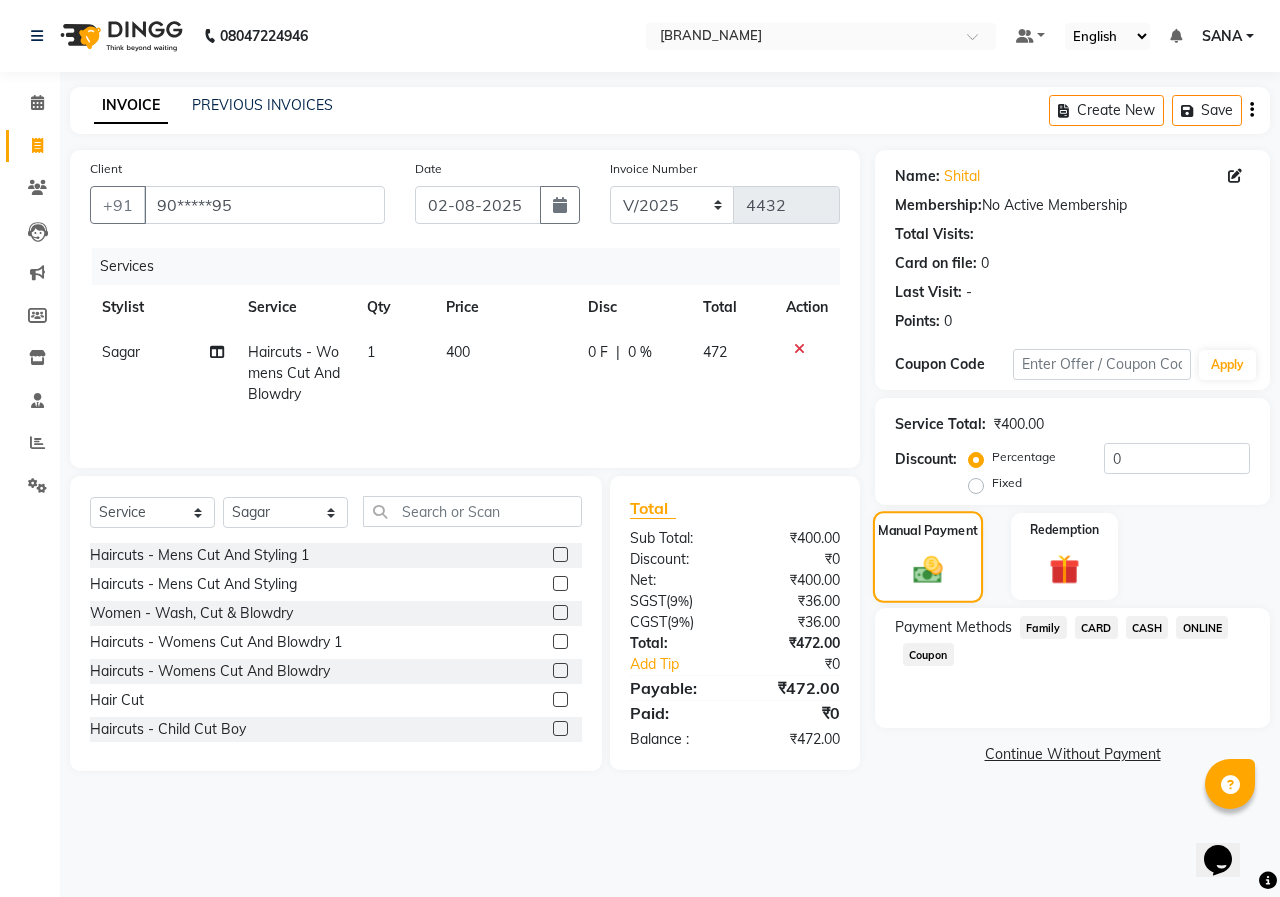click on "Manual Payment" 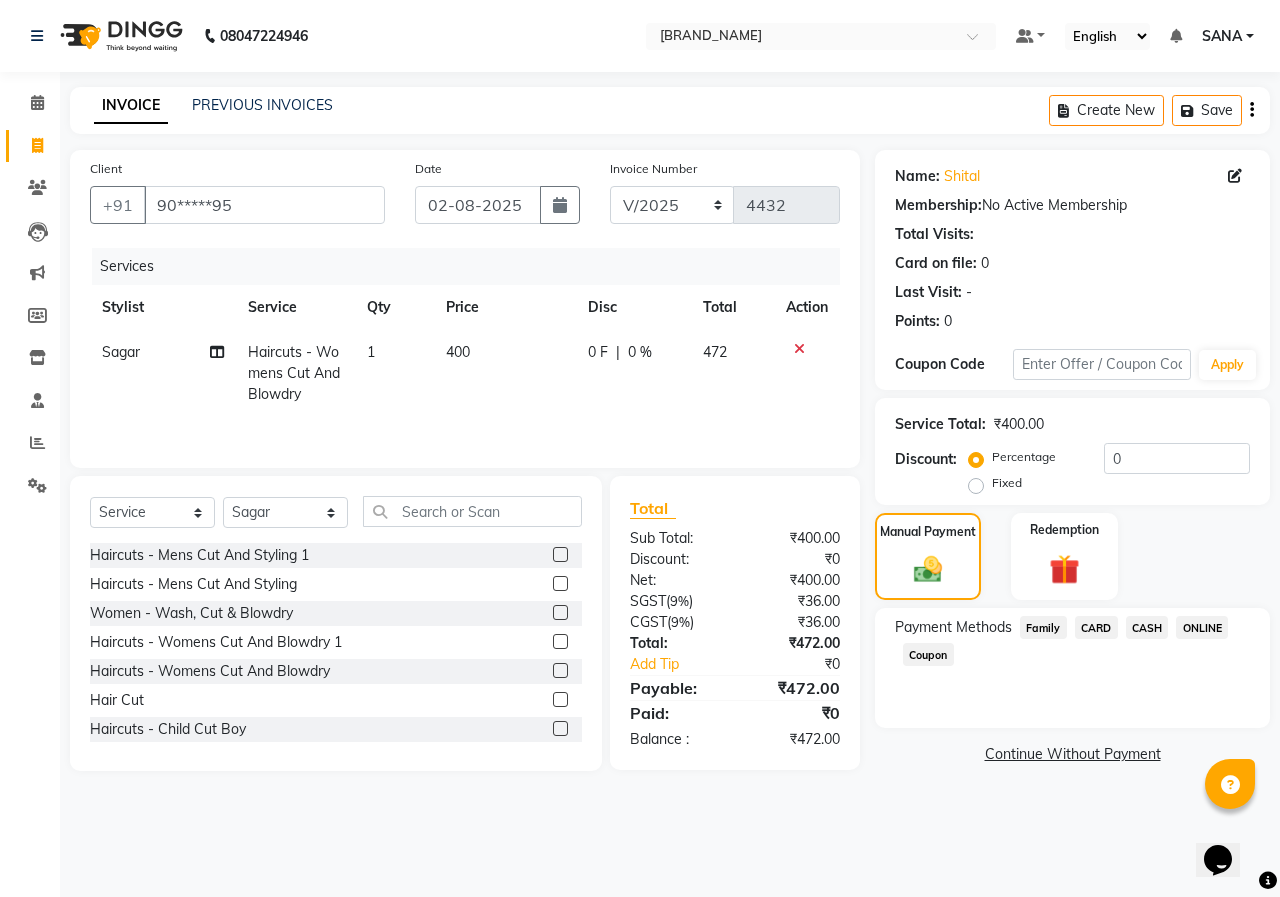 click on "ONLINE" 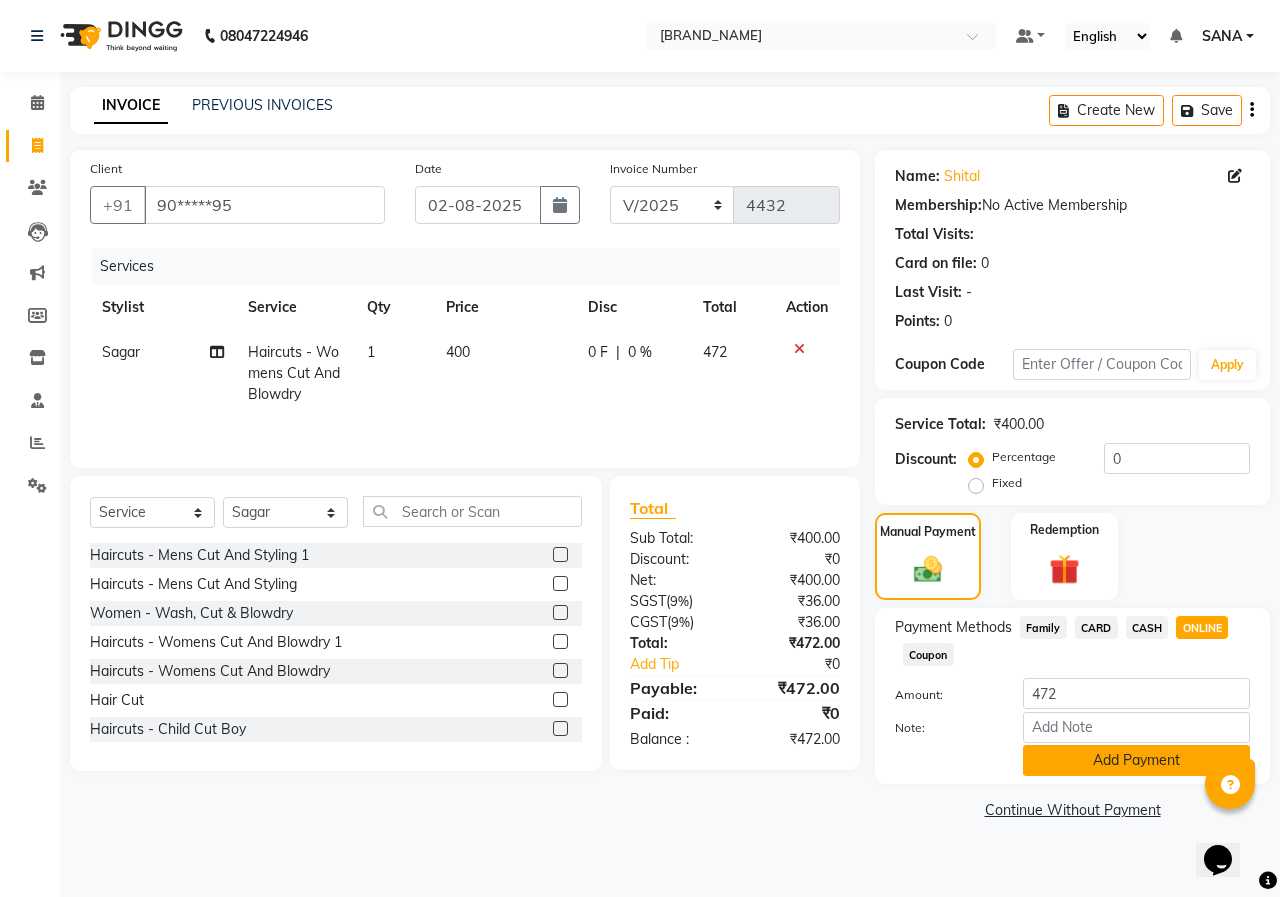 click on "Add Payment" 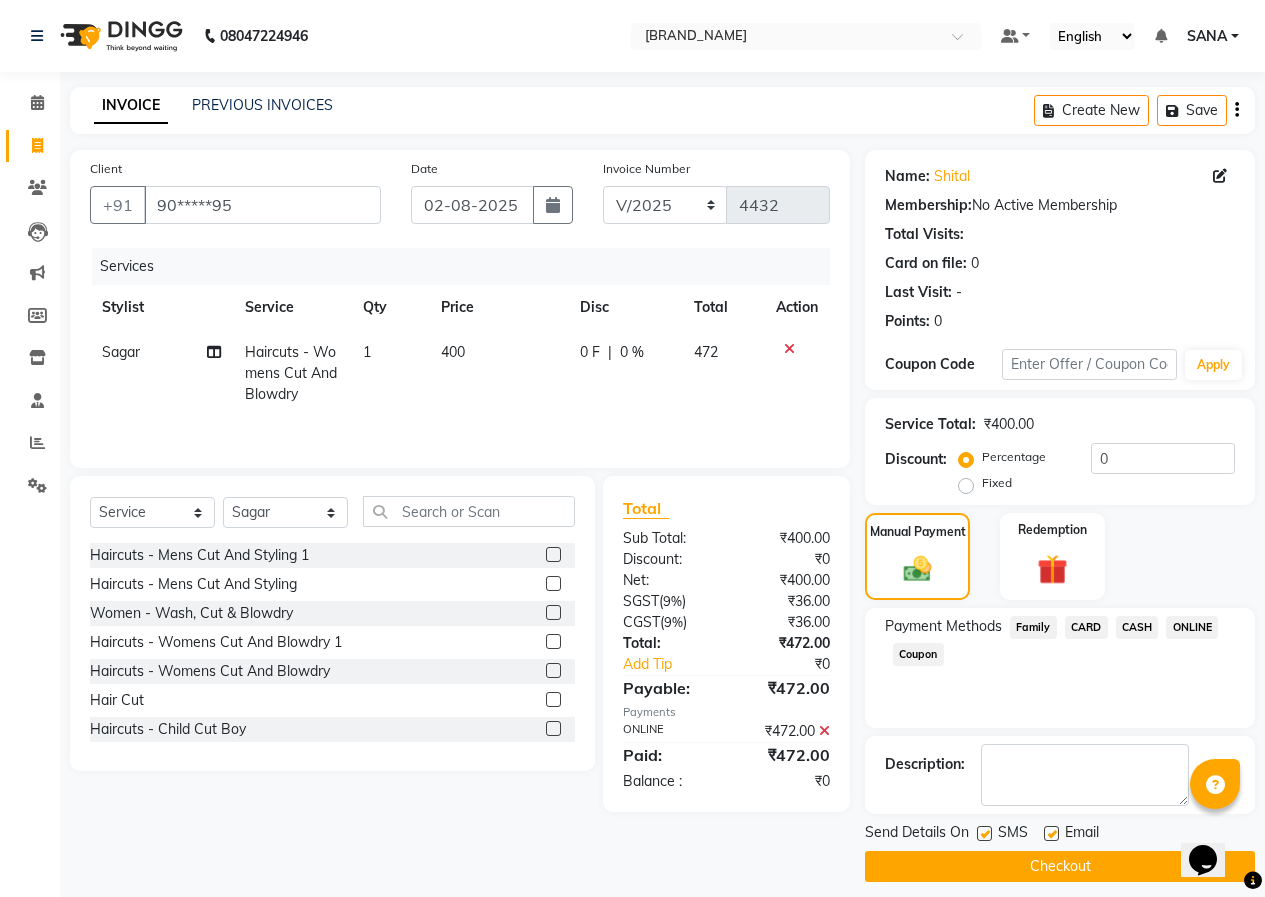 click on "Checkout" 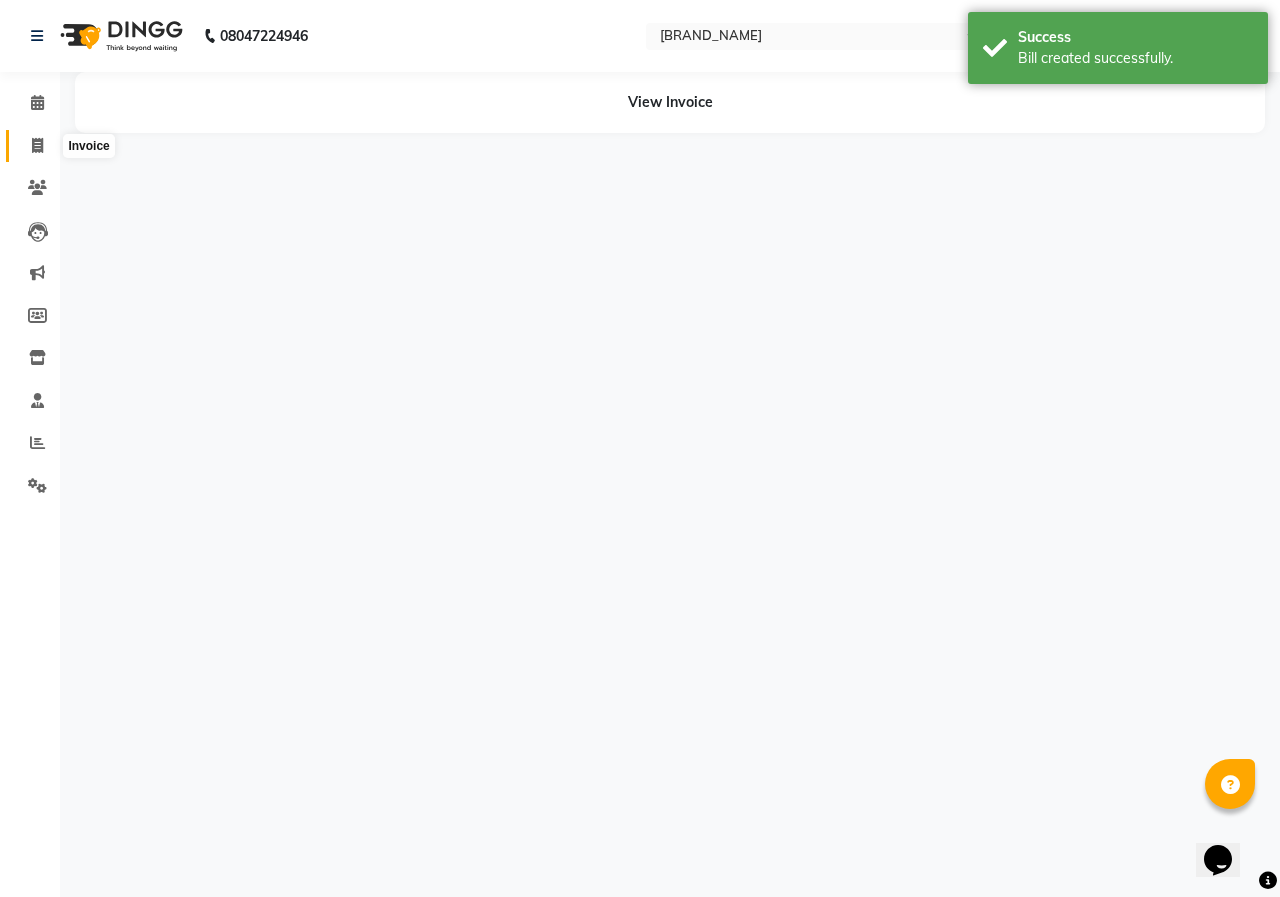 click 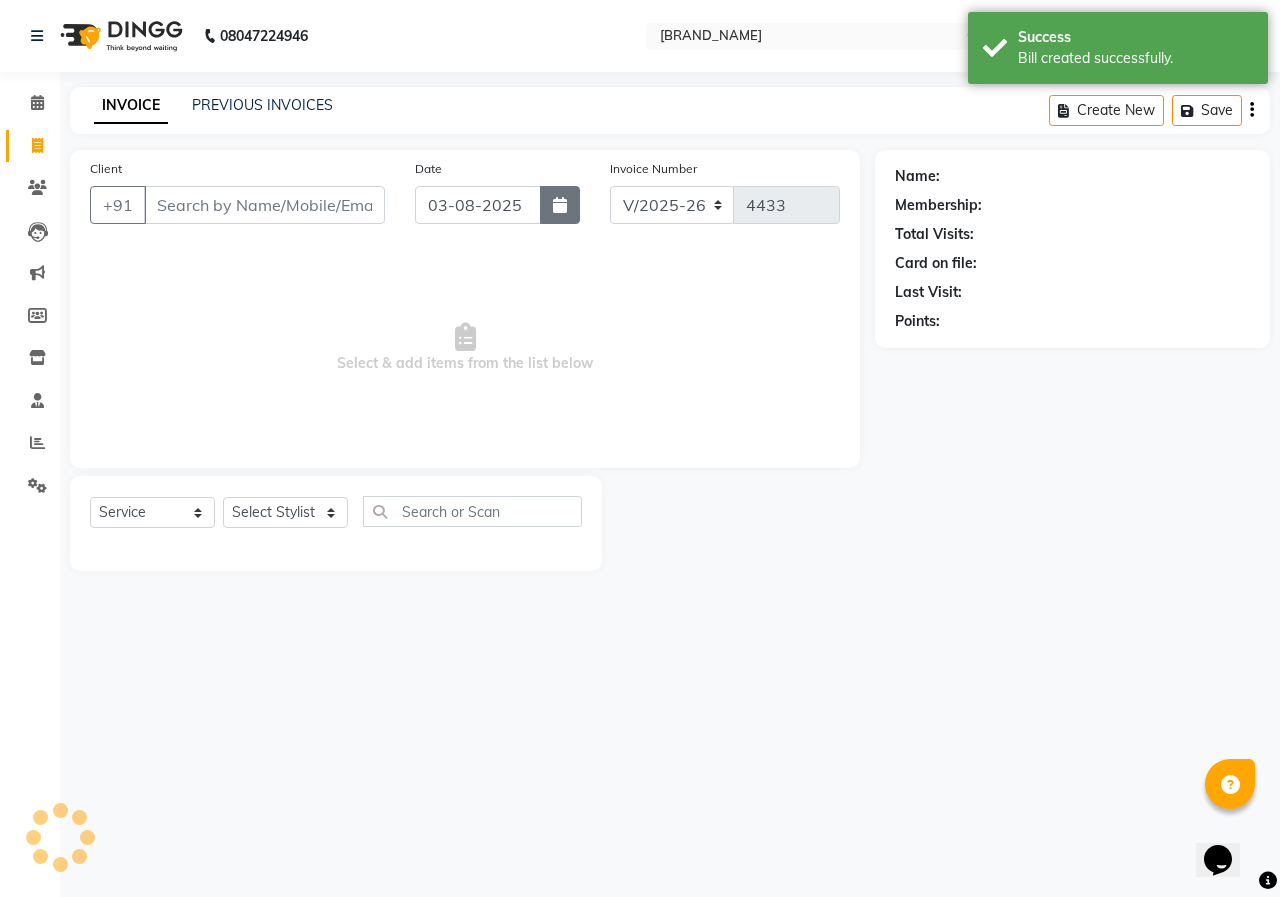 click 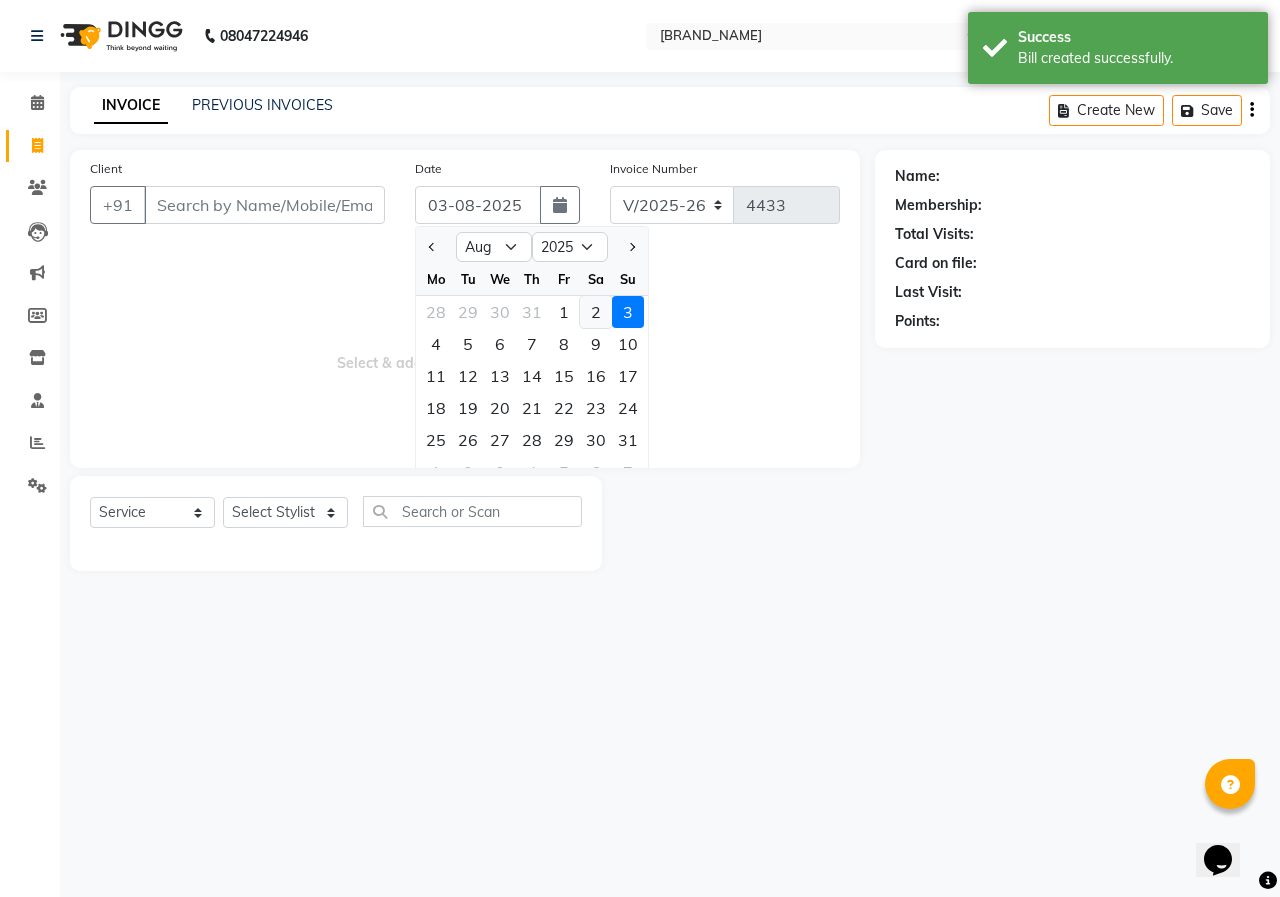 click on "2" 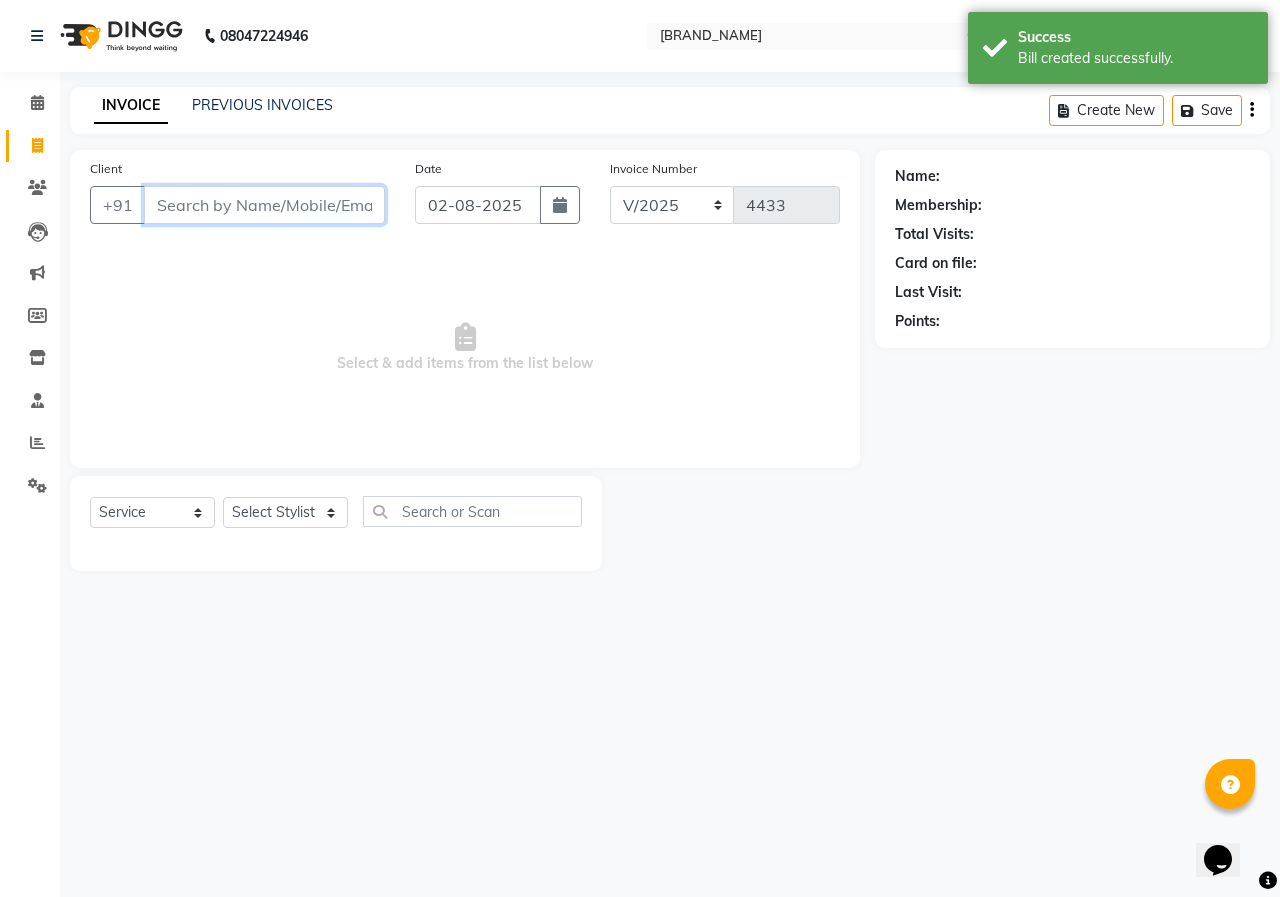 click on "Client" at bounding box center (264, 205) 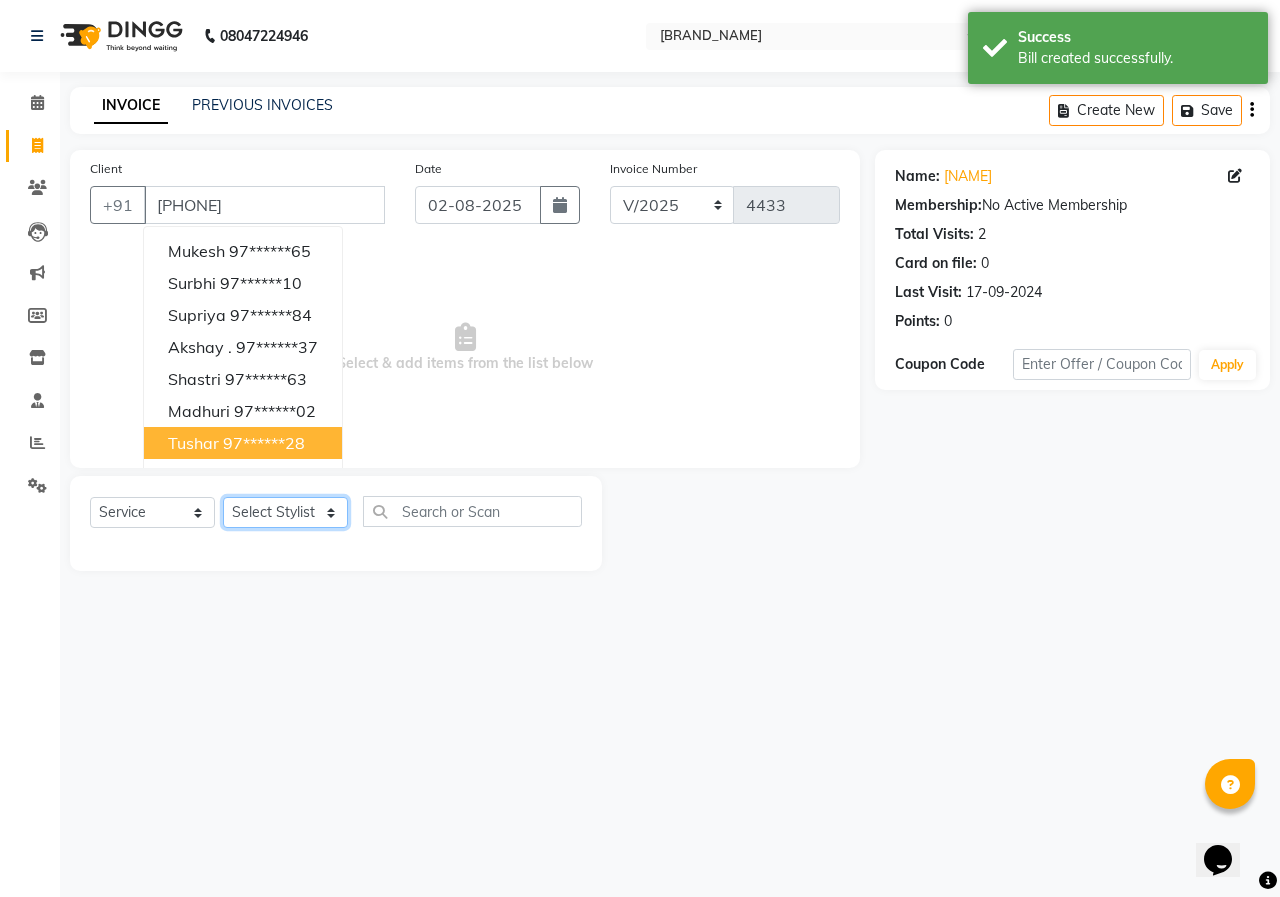 click on "Select Stylist ANUSHKA GAURI GUDDU Keshav Maushi Mhaske  priya  Rahul Ravi  Roshan Sagar SANA Sangam Sanika shabnam SONALI  subhan" 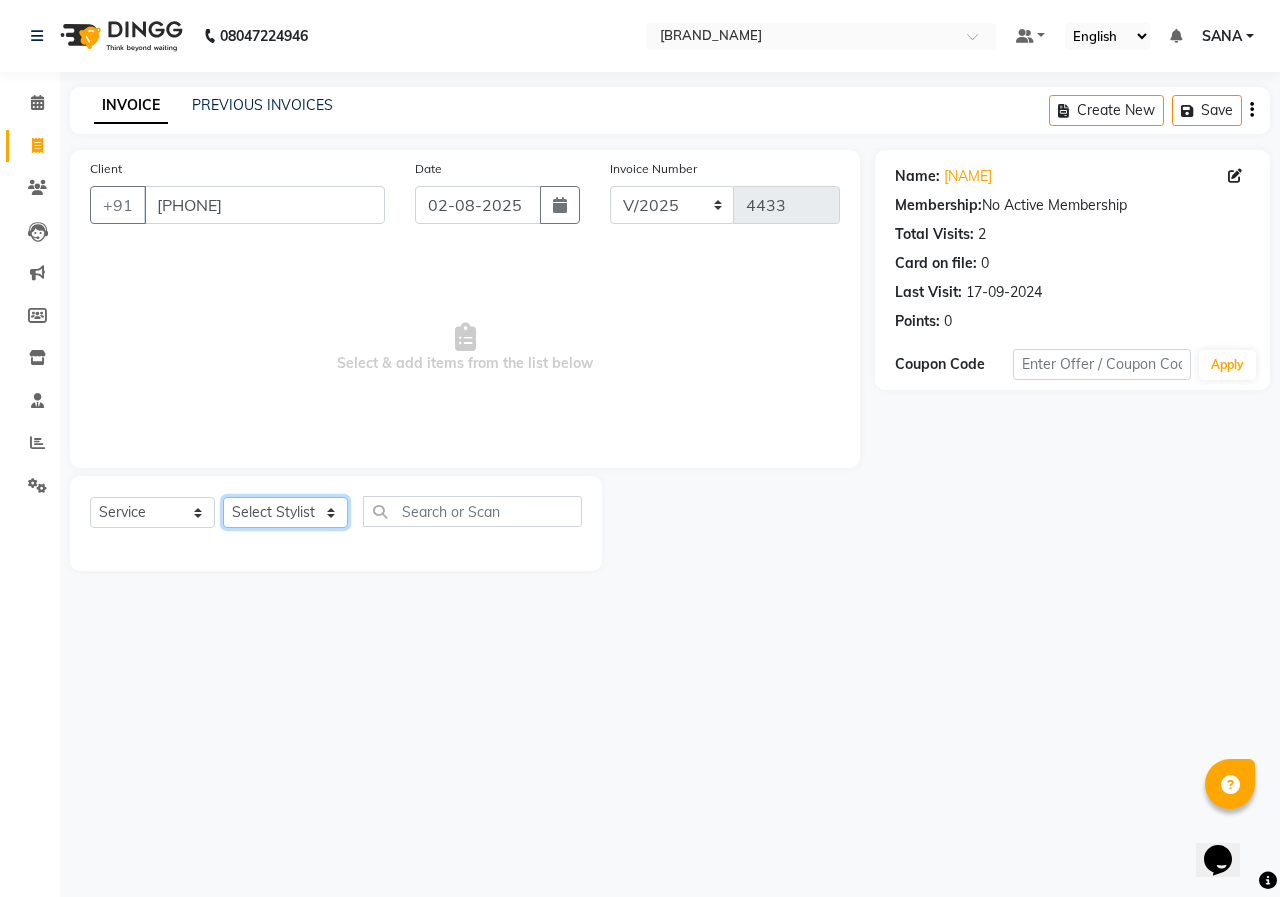 click on "Select Stylist ANUSHKA GAURI GUDDU Keshav Maushi Mhaske  priya  Rahul Ravi  Roshan Sagar SANA Sangam Sanika shabnam SONALI  subhan" 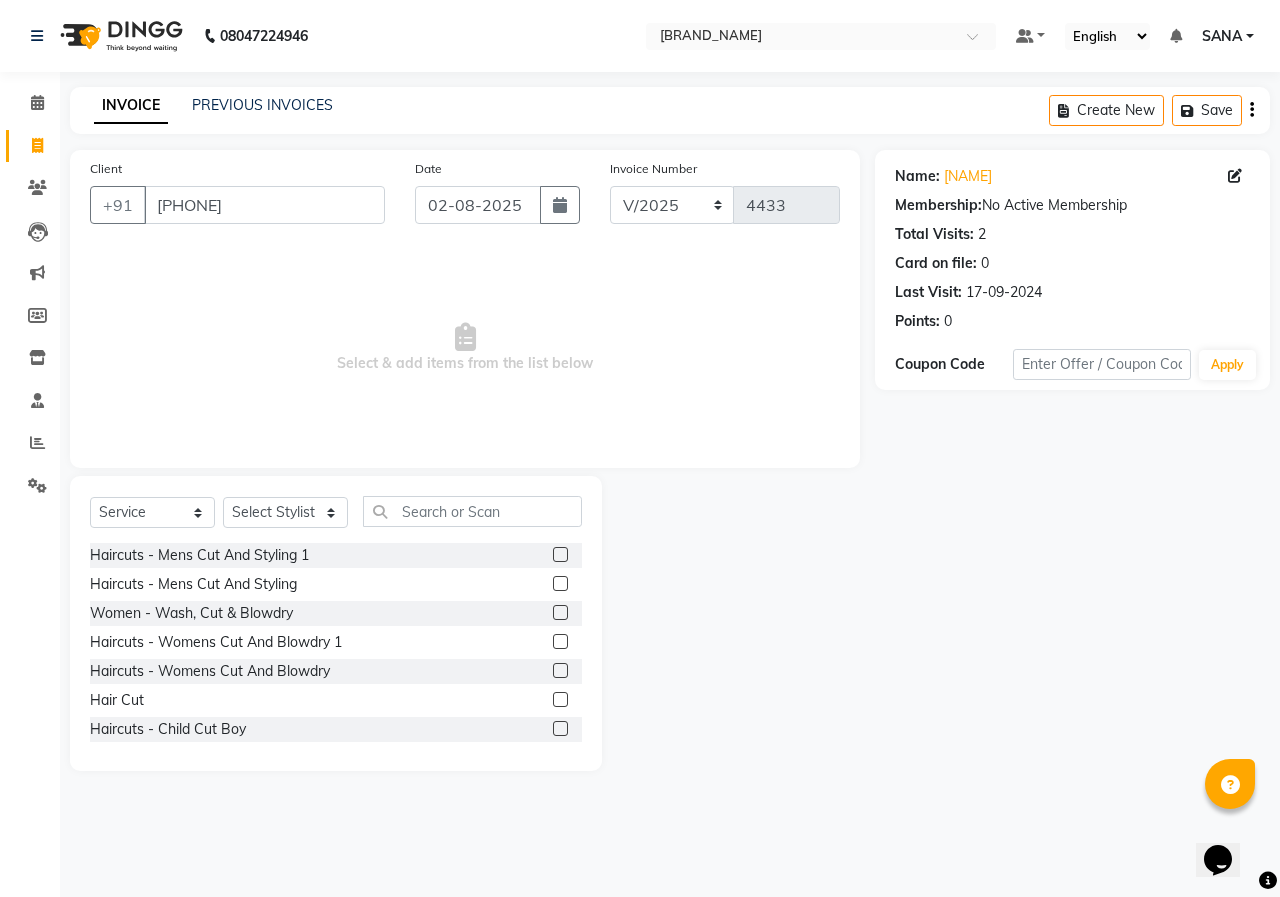 click 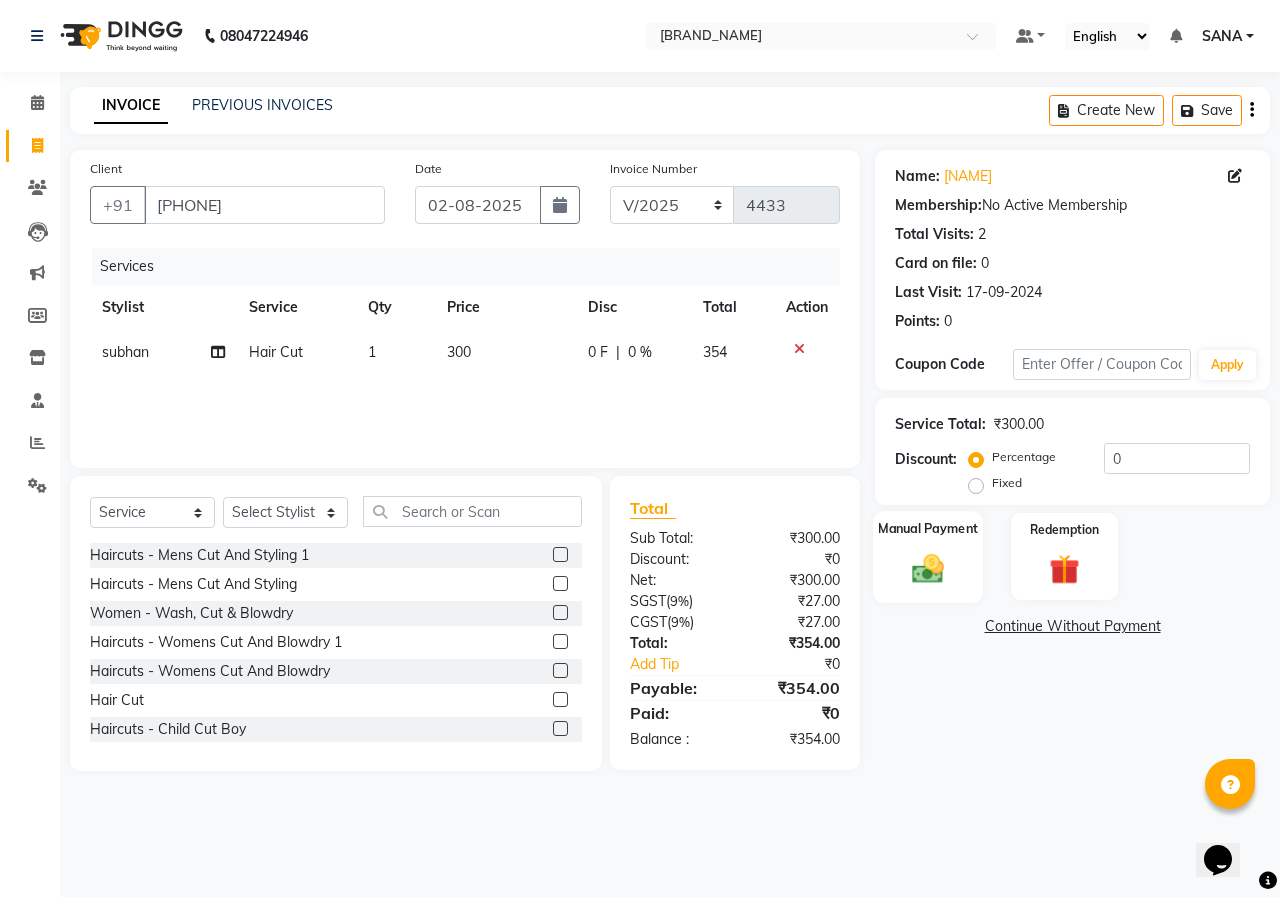 click 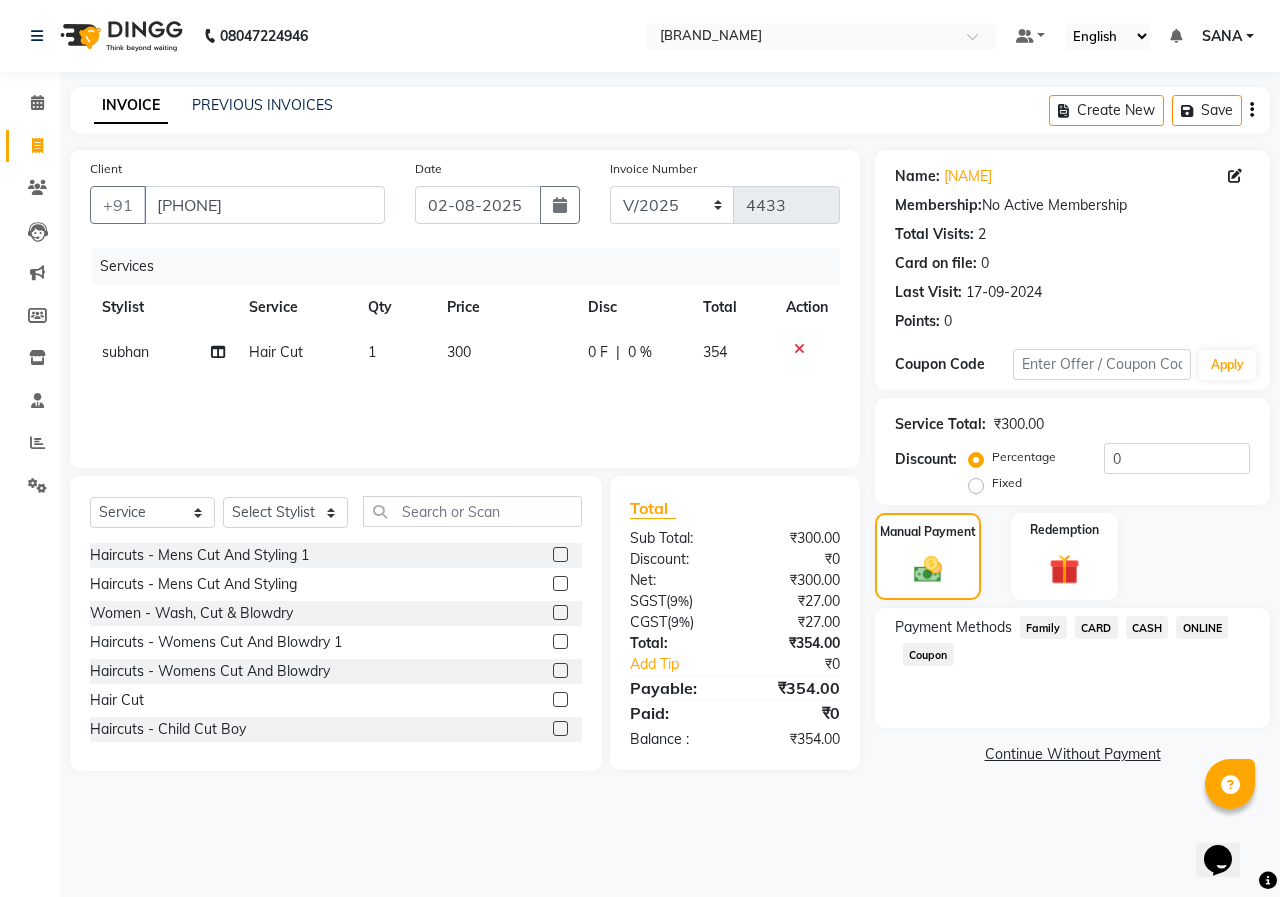 click on "ONLINE" 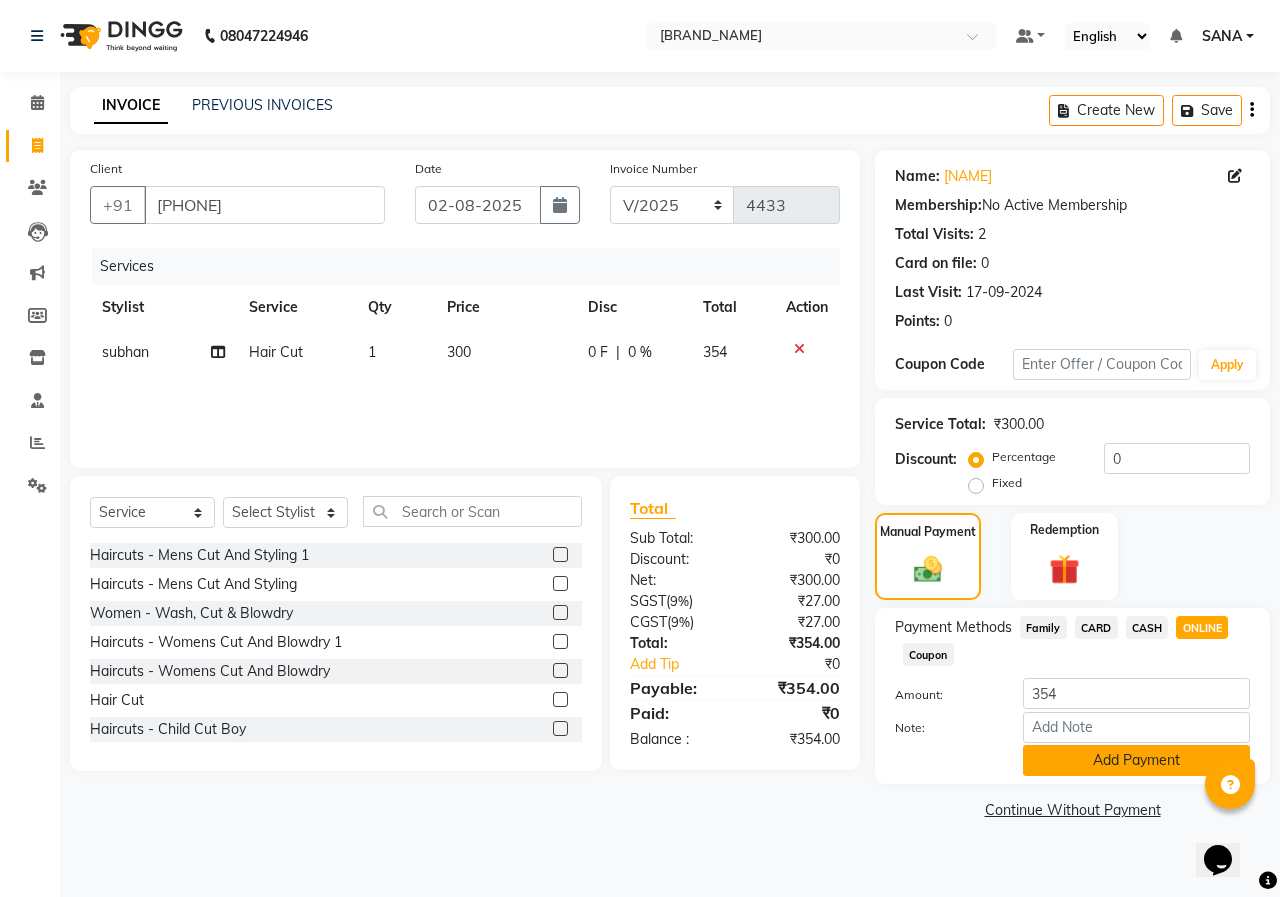 click on "Add Payment" 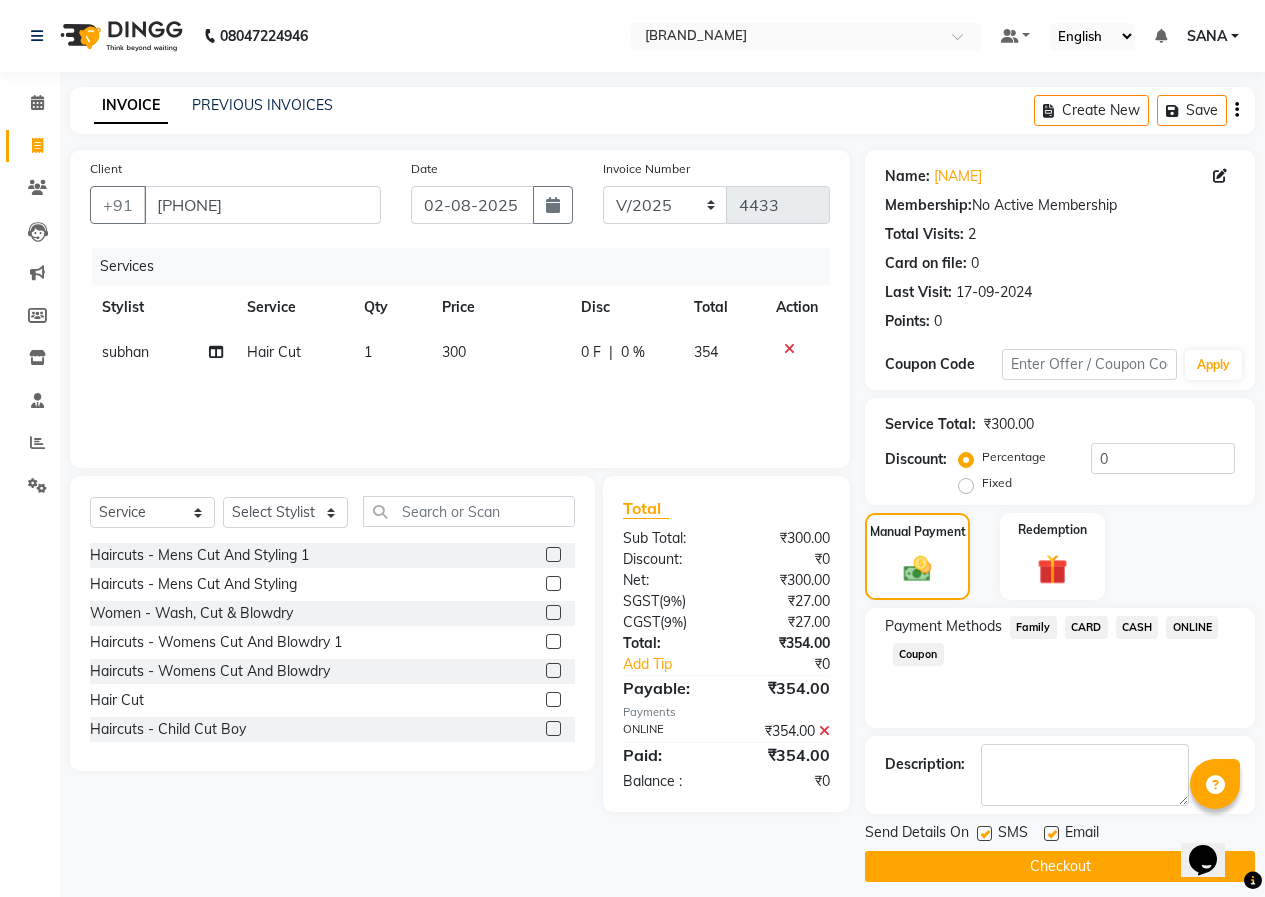 click on "Checkout" 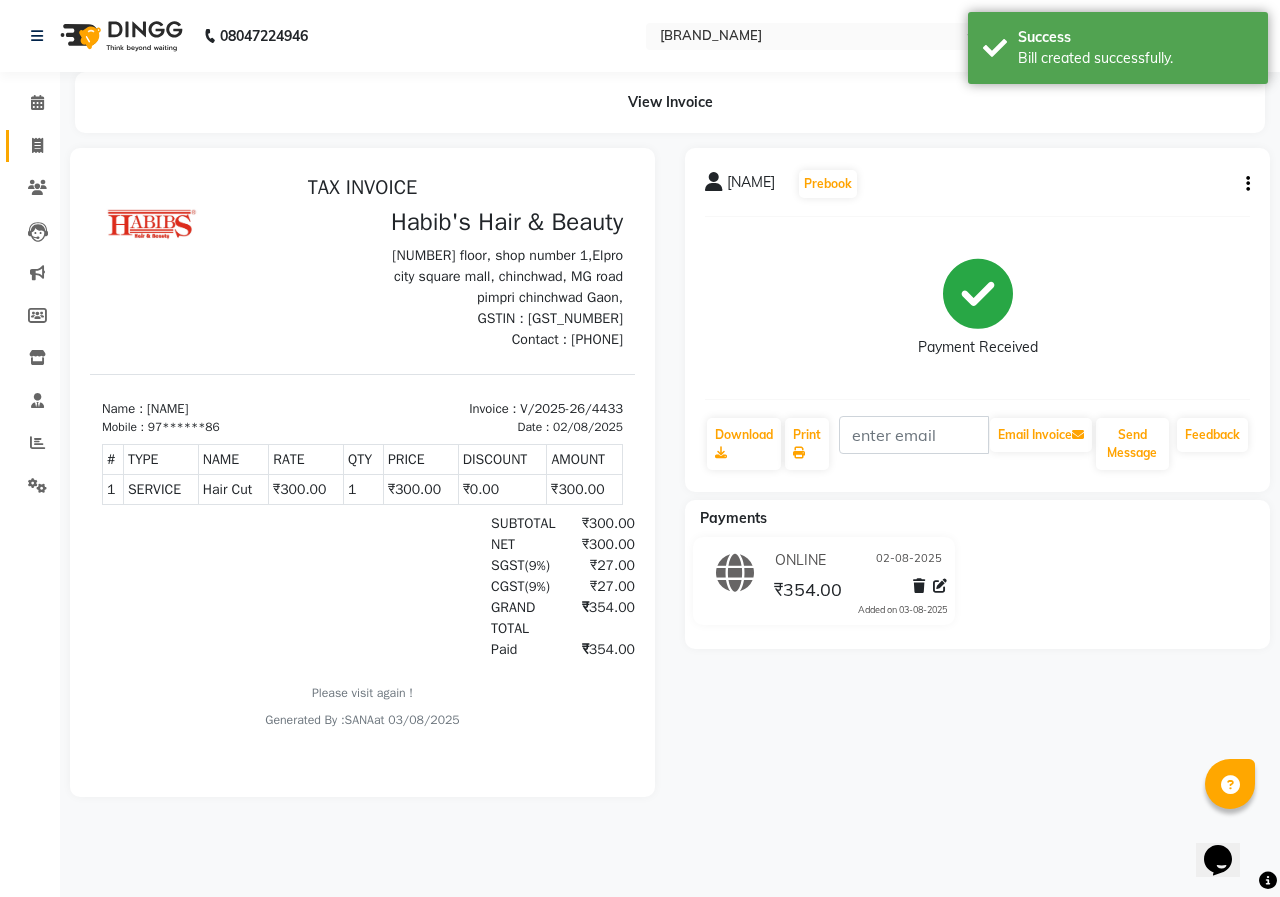 scroll, scrollTop: 0, scrollLeft: 0, axis: both 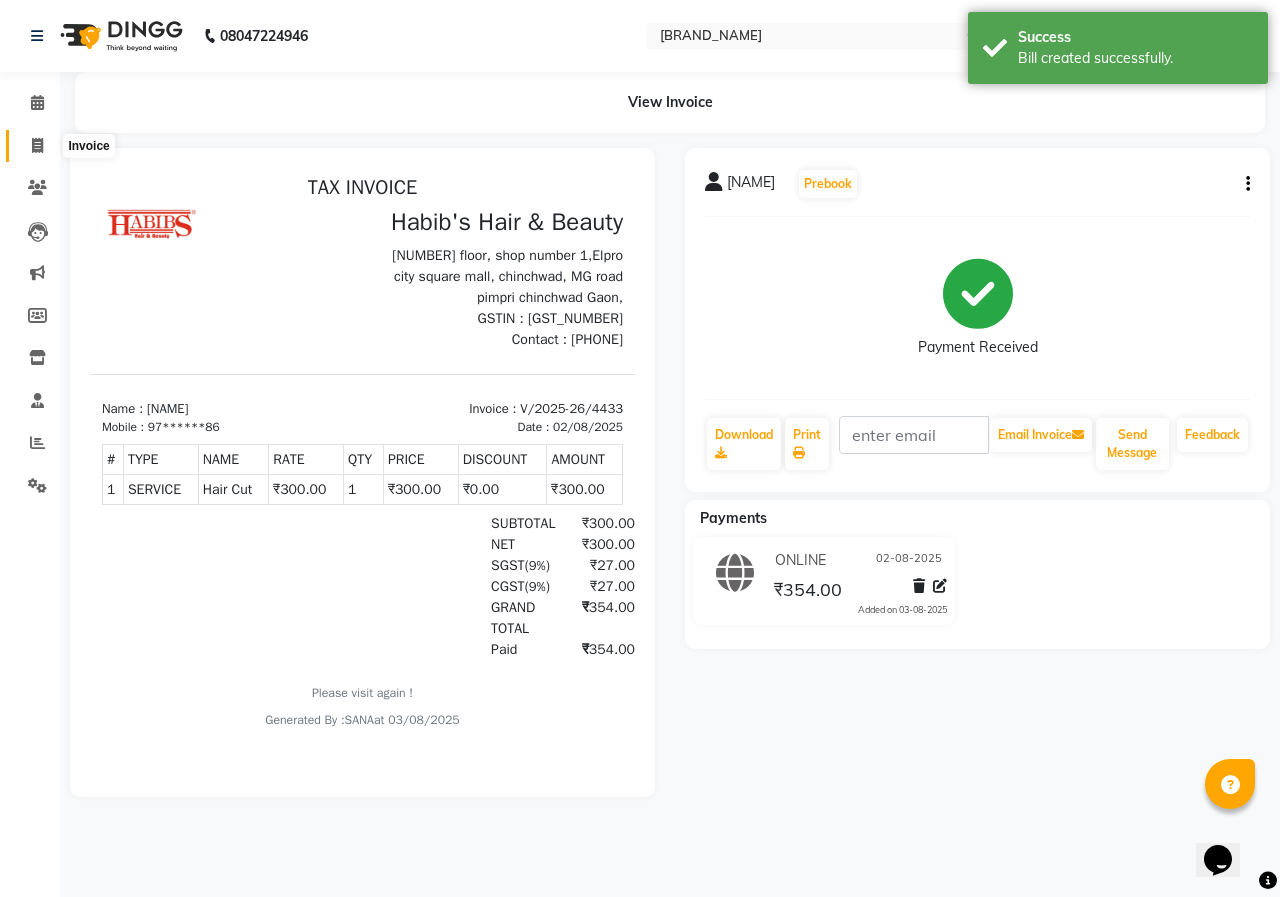 click 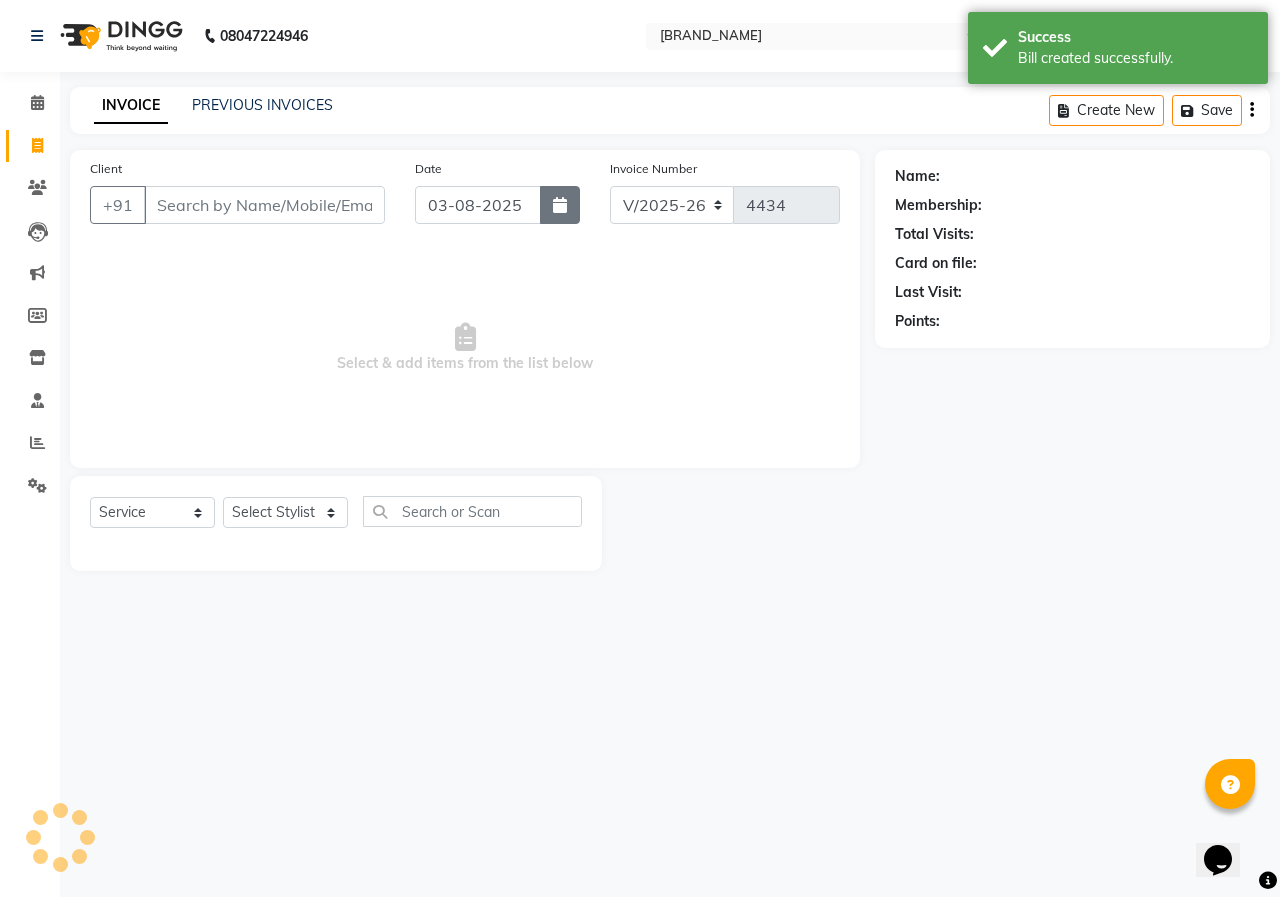 click 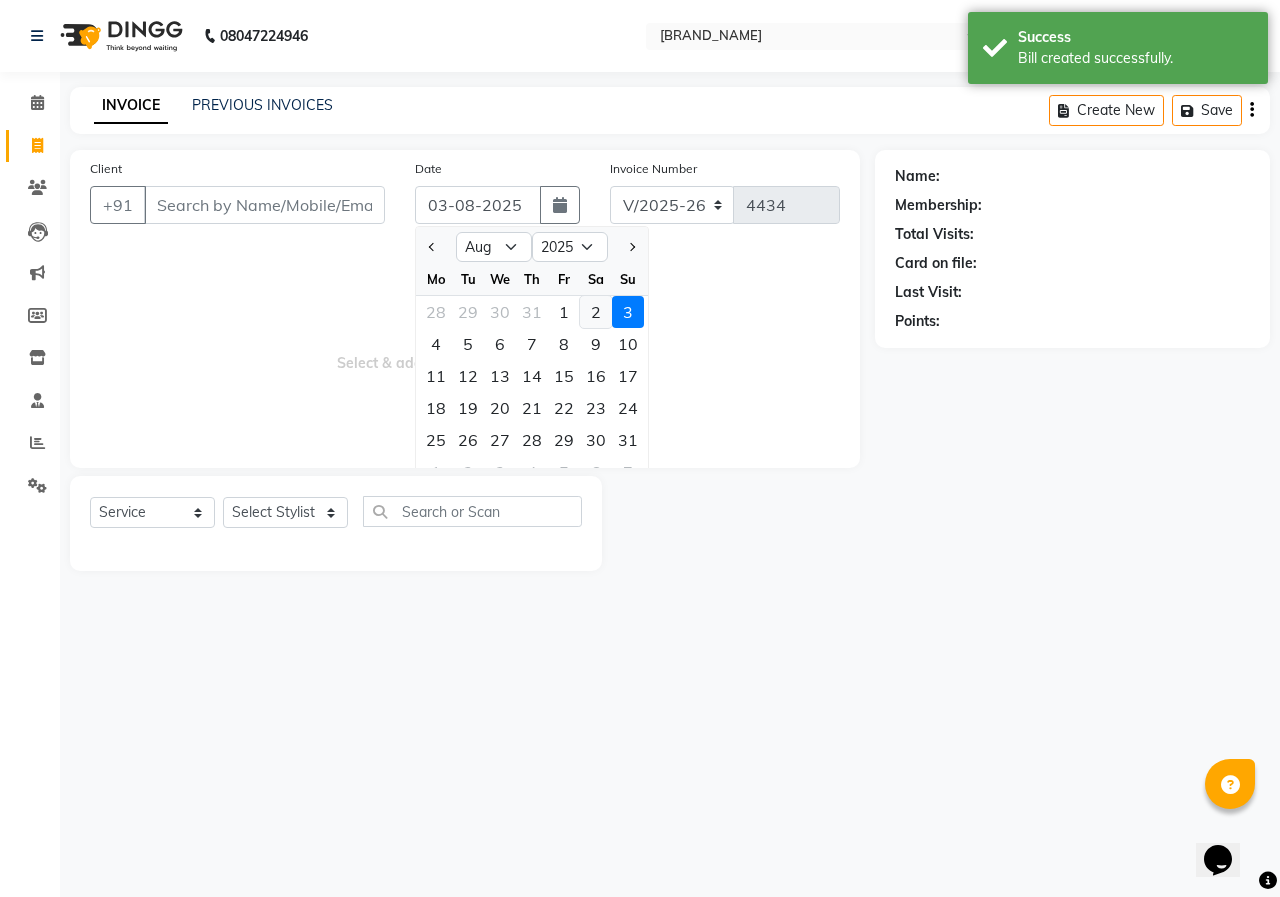 click on "2" 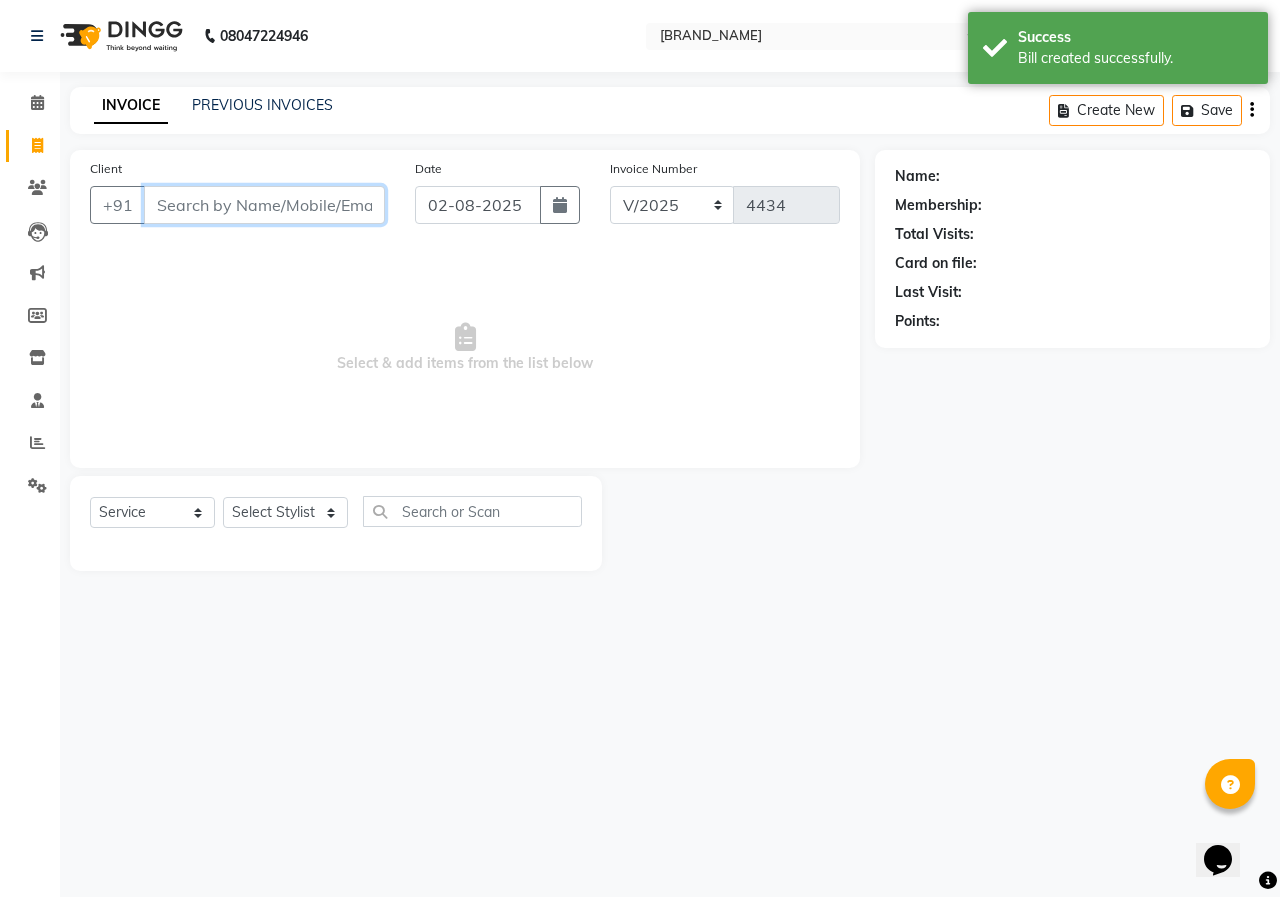 click on "Client" at bounding box center [264, 205] 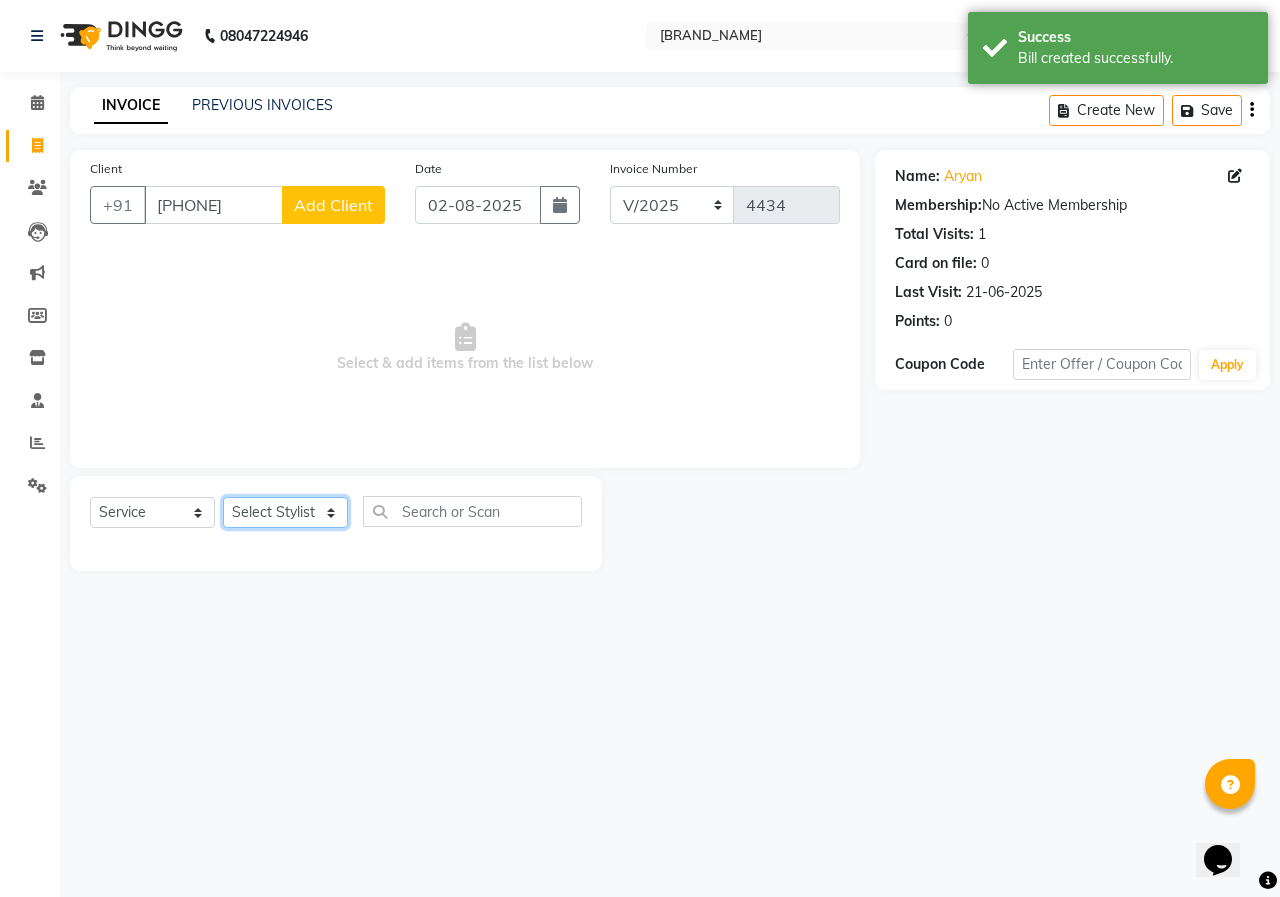 click on "Select Stylist ANUSHKA GAURI GUDDU Keshav Maushi Mhaske  priya  Rahul Ravi  Roshan Sagar SANA Sangam Sanika shabnam SONALI  subhan" 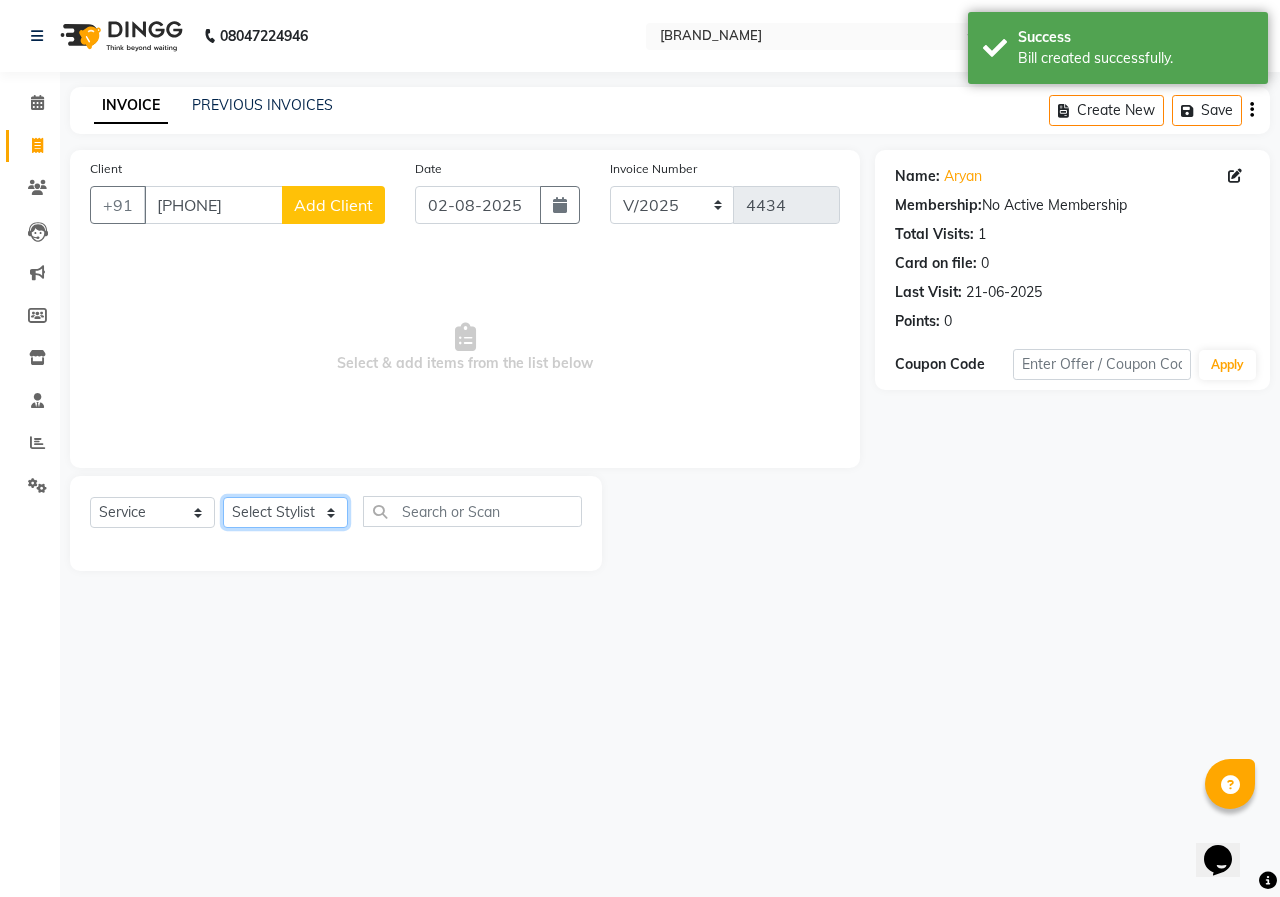 click on "Select Stylist ANUSHKA GAURI GUDDU Keshav Maushi Mhaske  priya  Rahul Ravi  Roshan Sagar SANA Sangam Sanika shabnam SONALI  subhan" 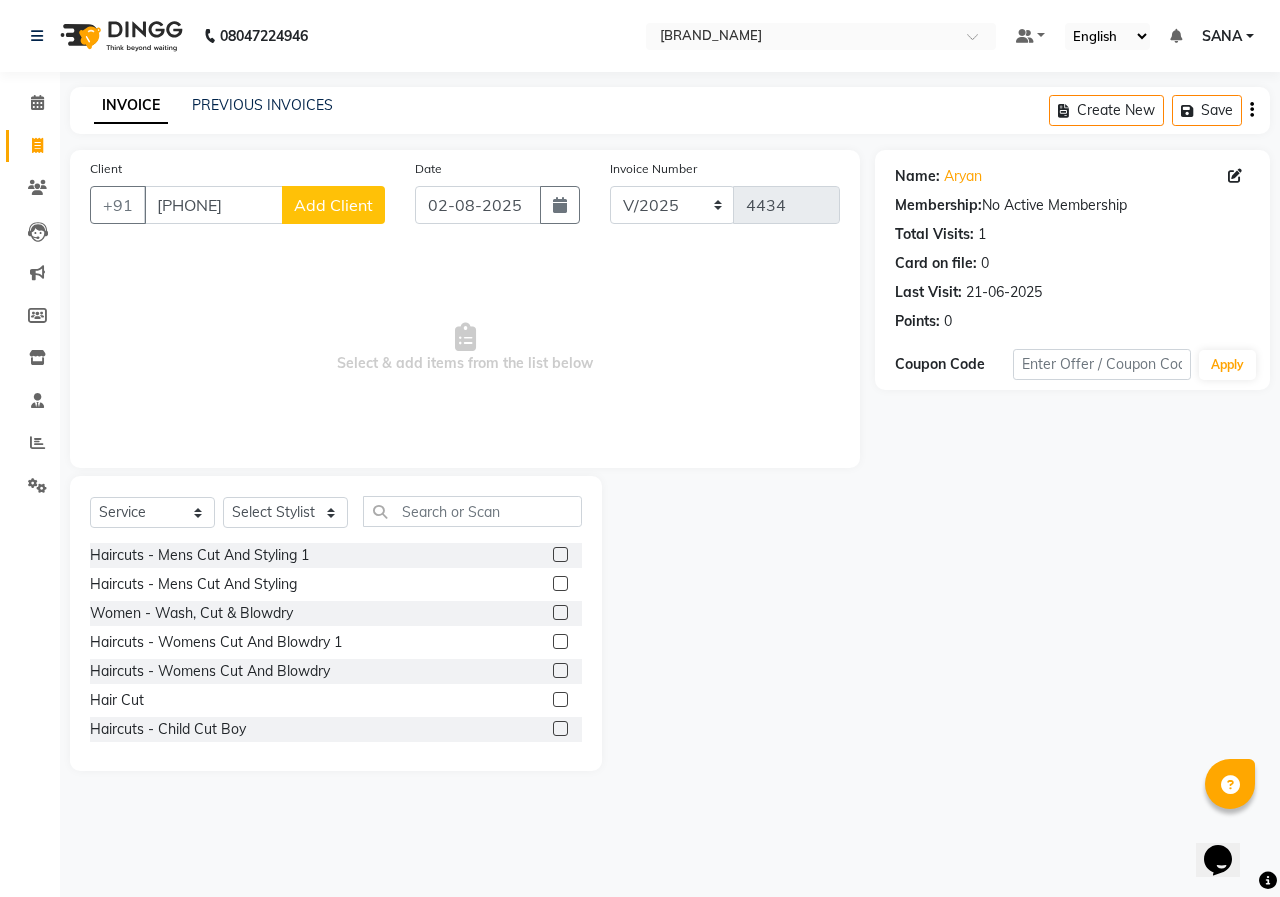 click 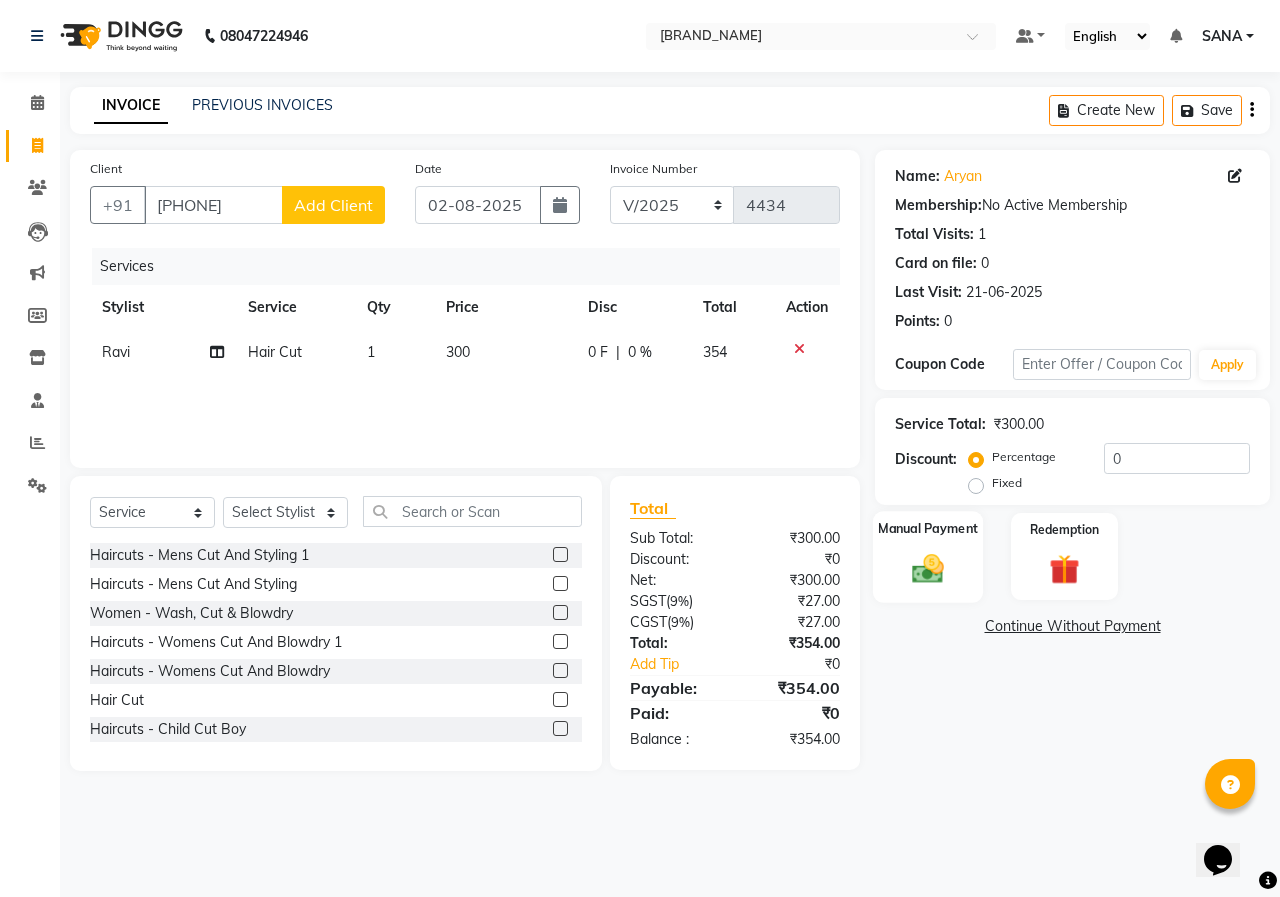 click 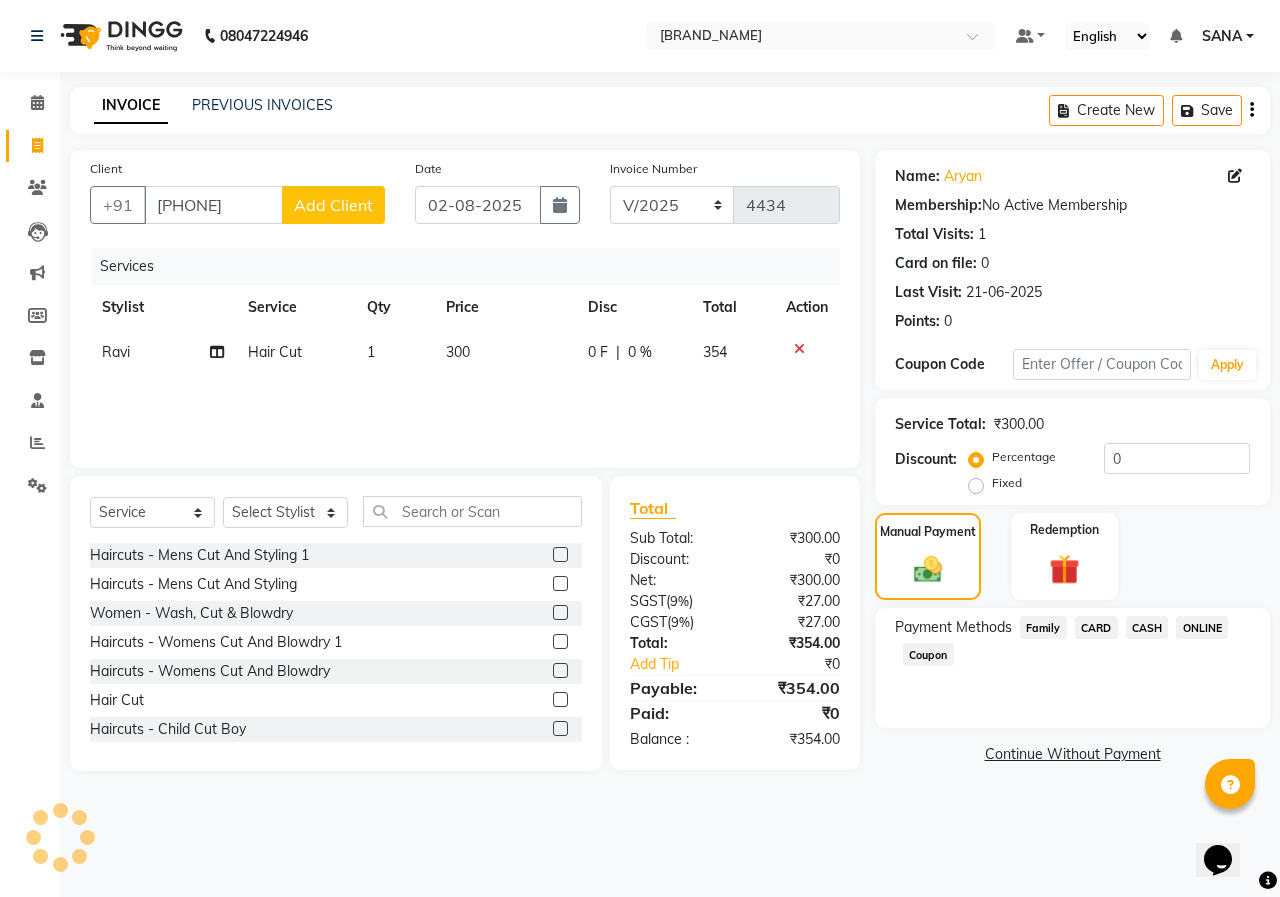 click on "ONLINE" 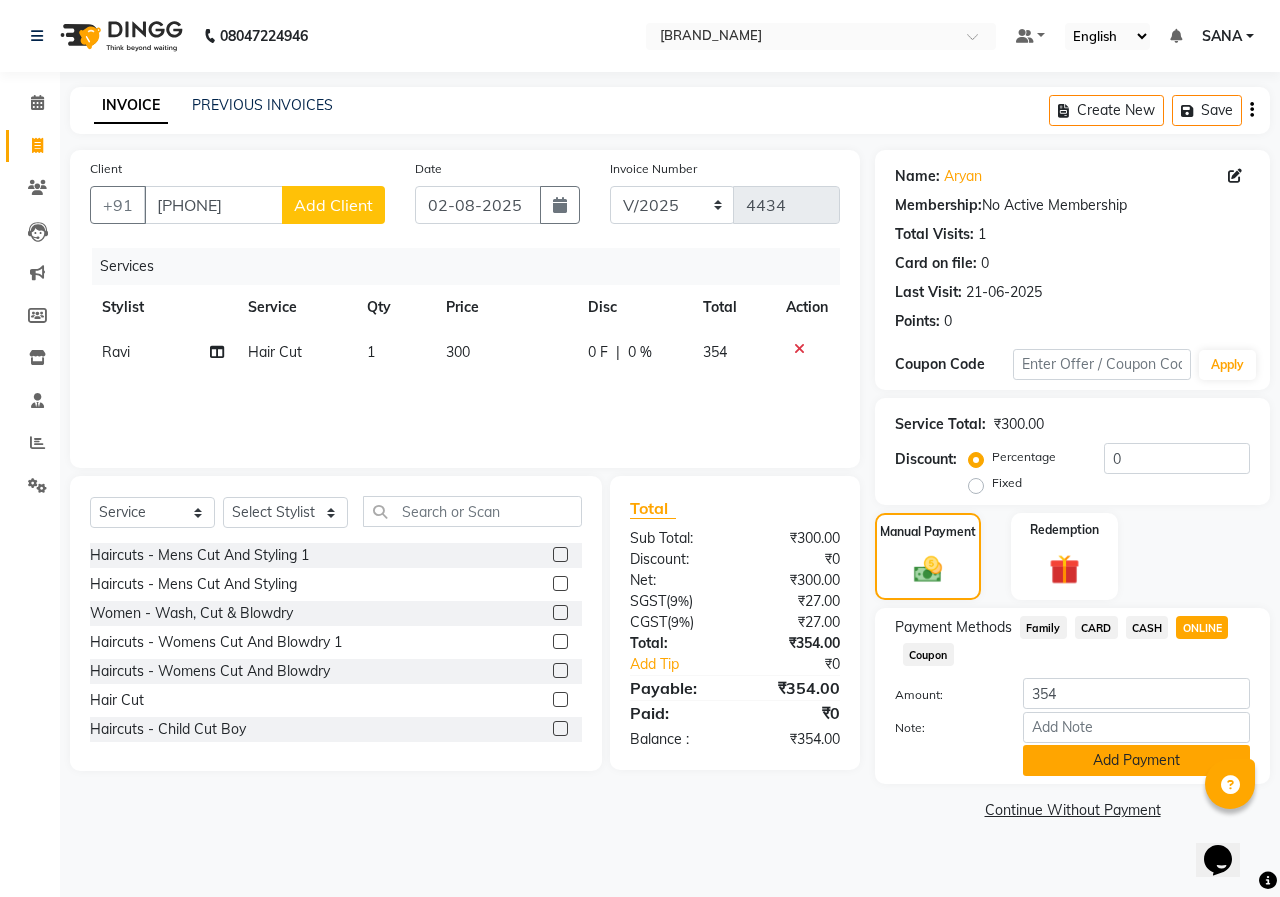 click on "Add Payment" 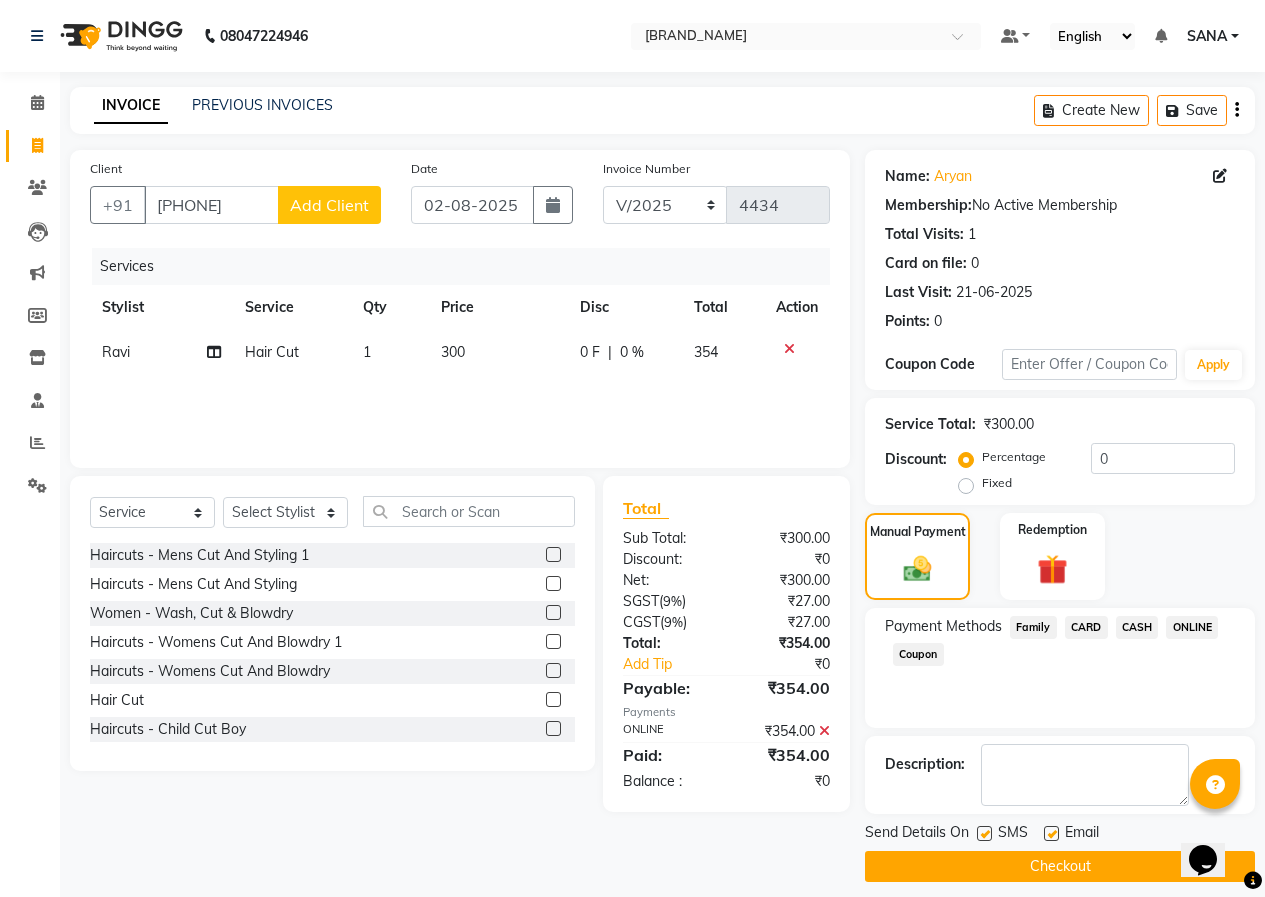 click on "Checkout" 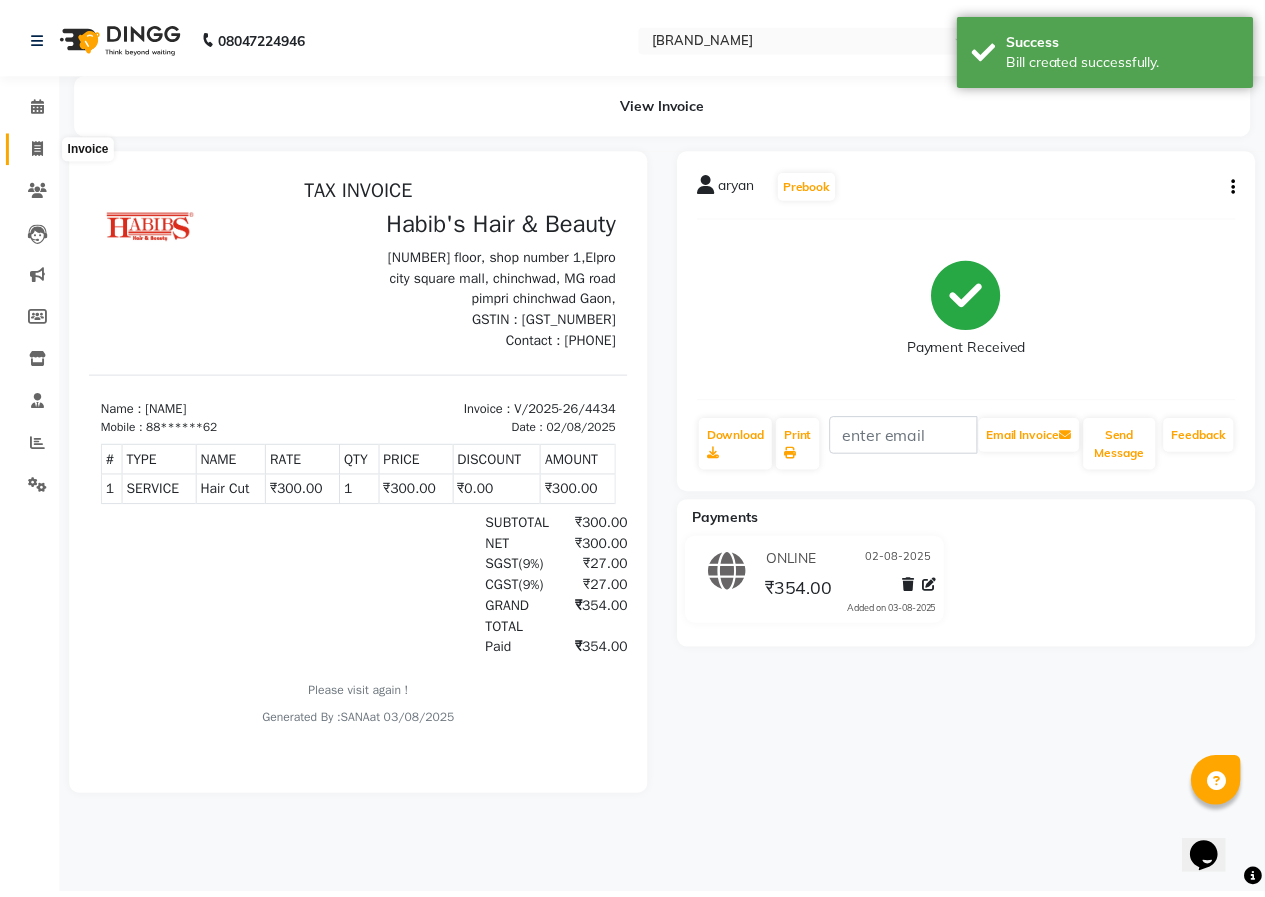 scroll, scrollTop: 0, scrollLeft: 0, axis: both 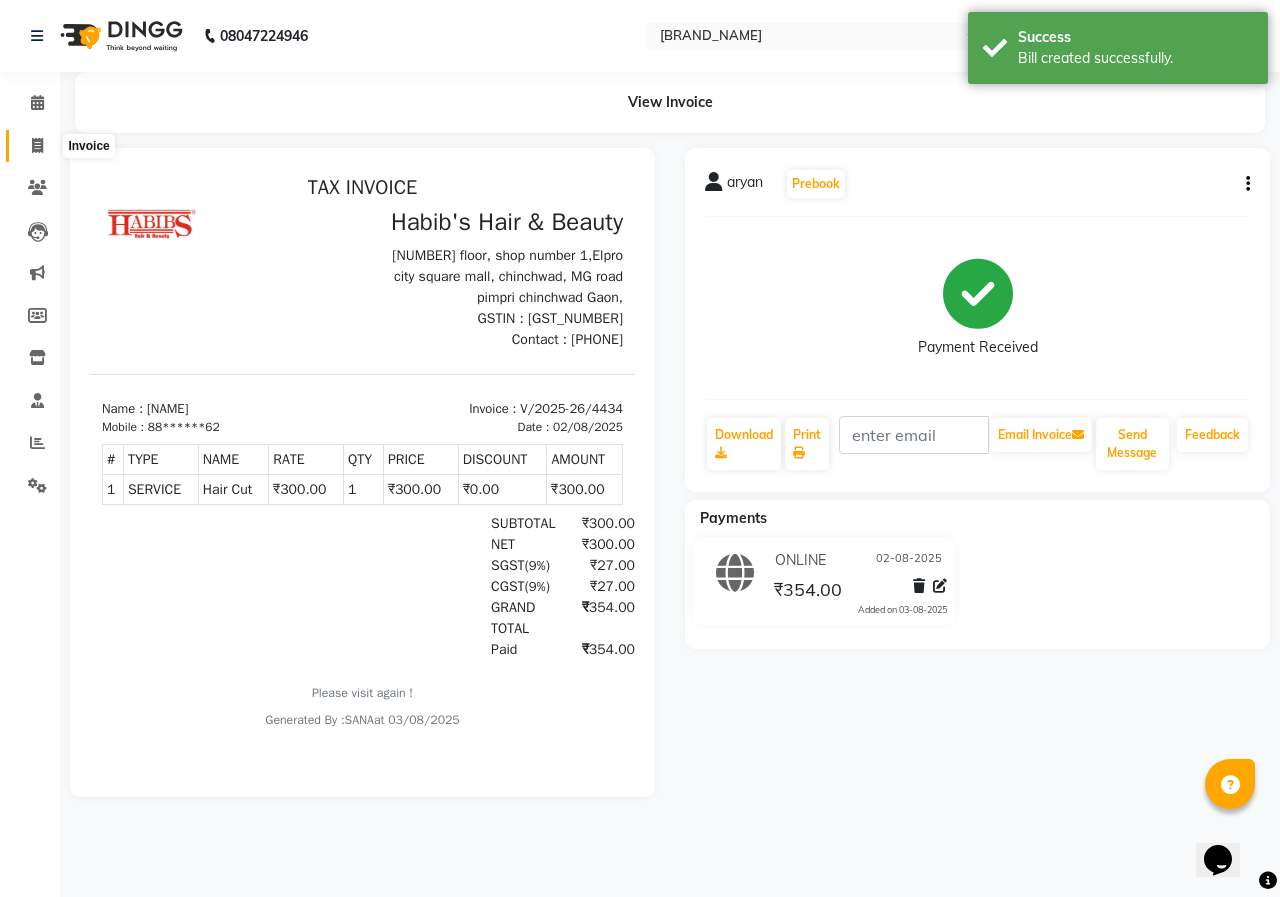 click 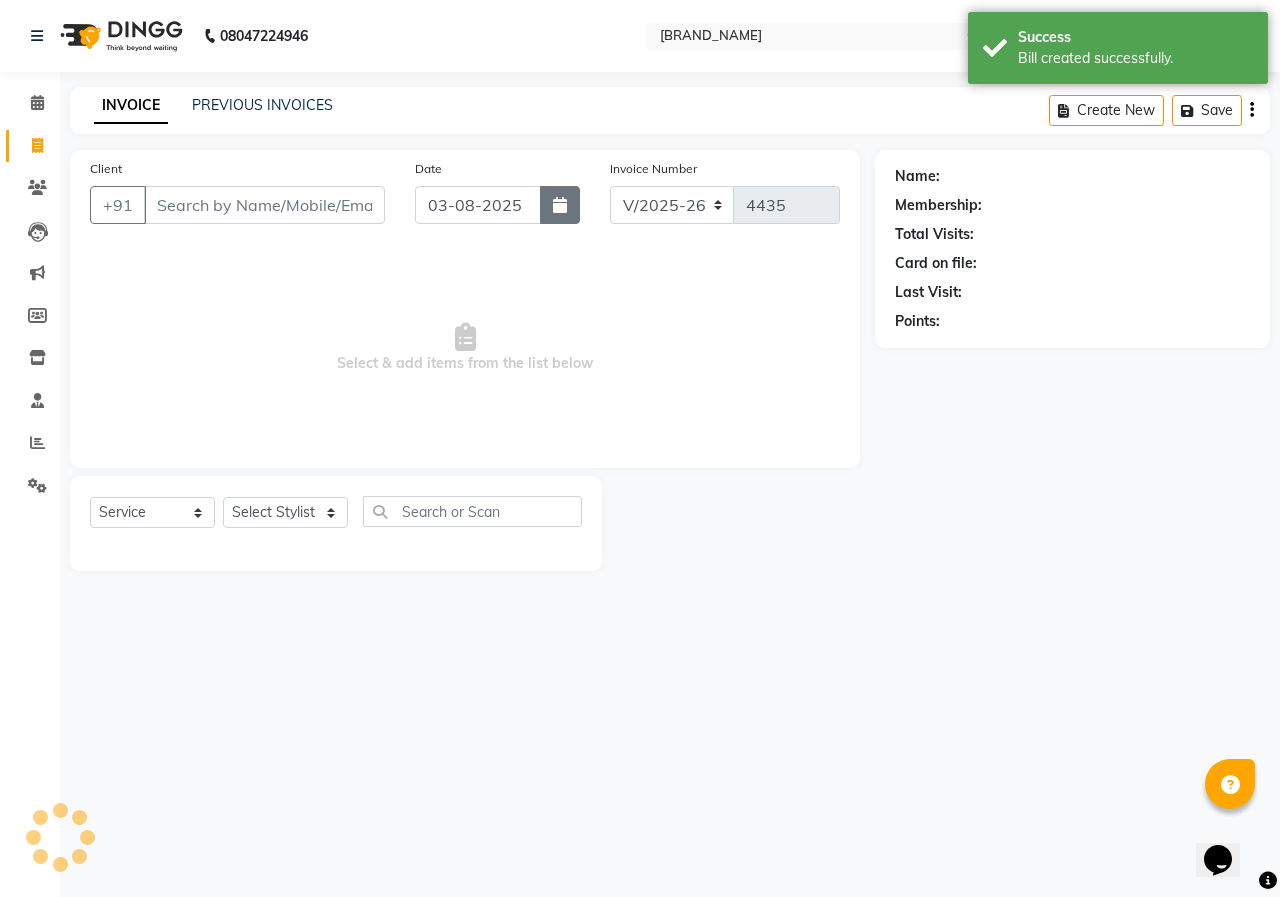 click 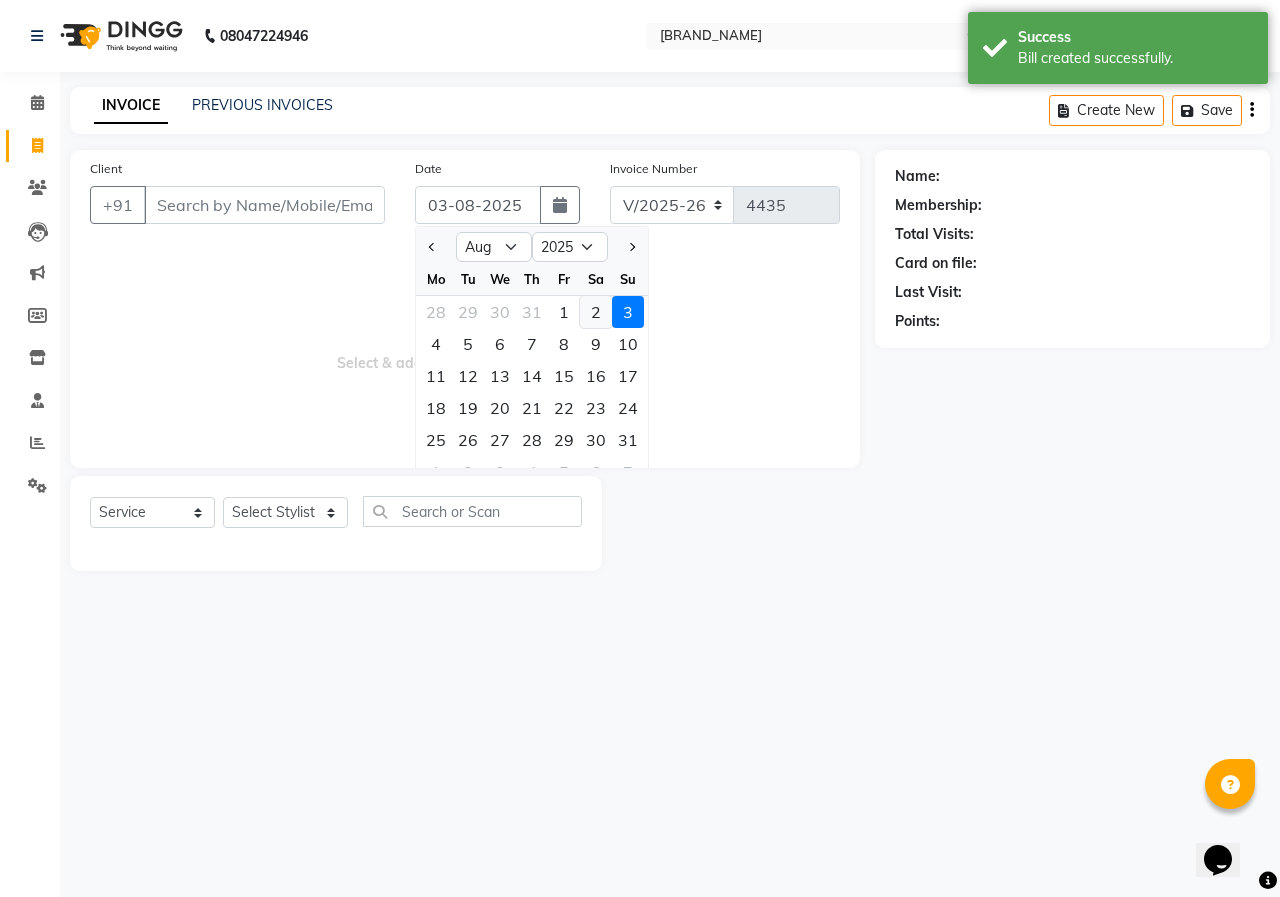 click on "2" 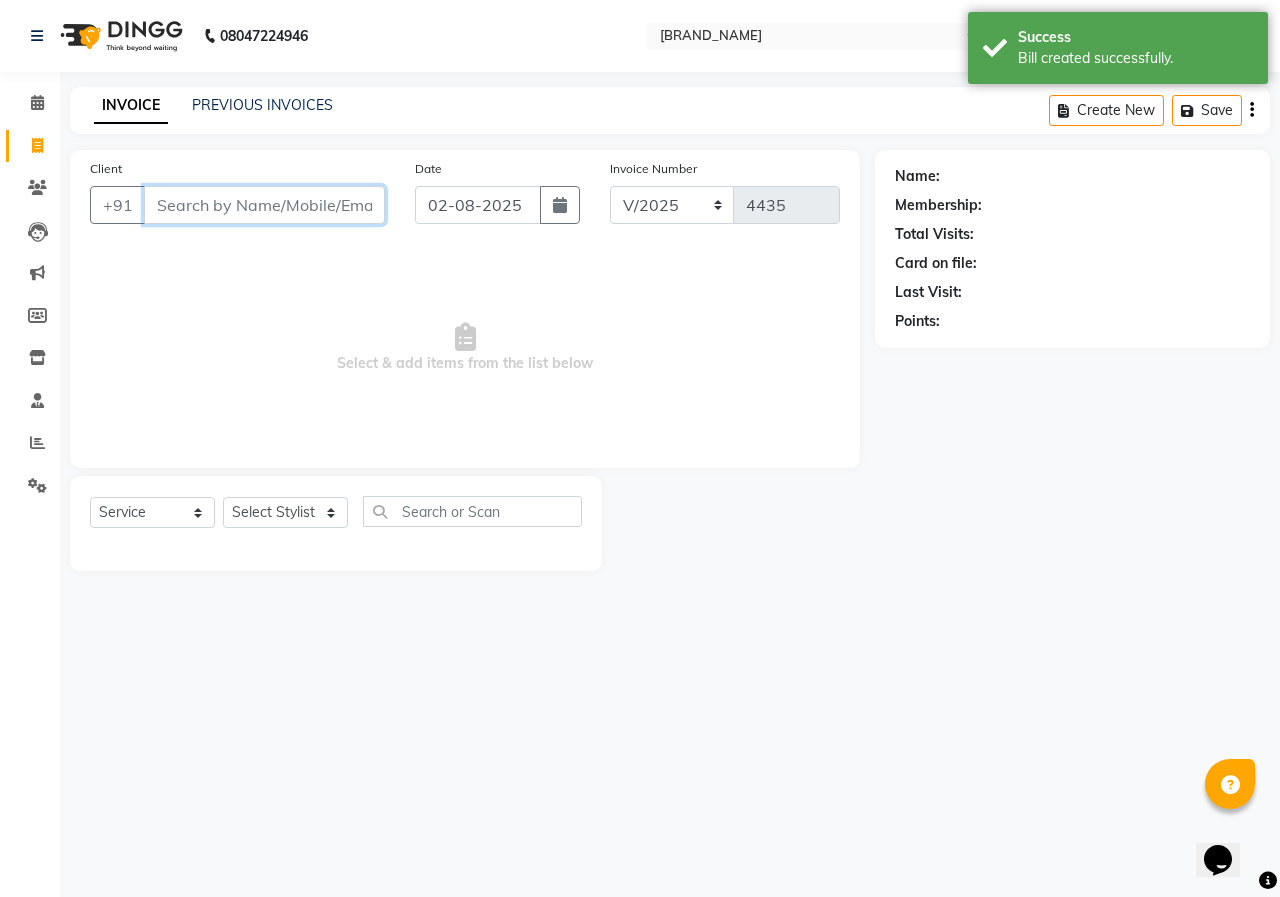 click on "Client" at bounding box center (264, 205) 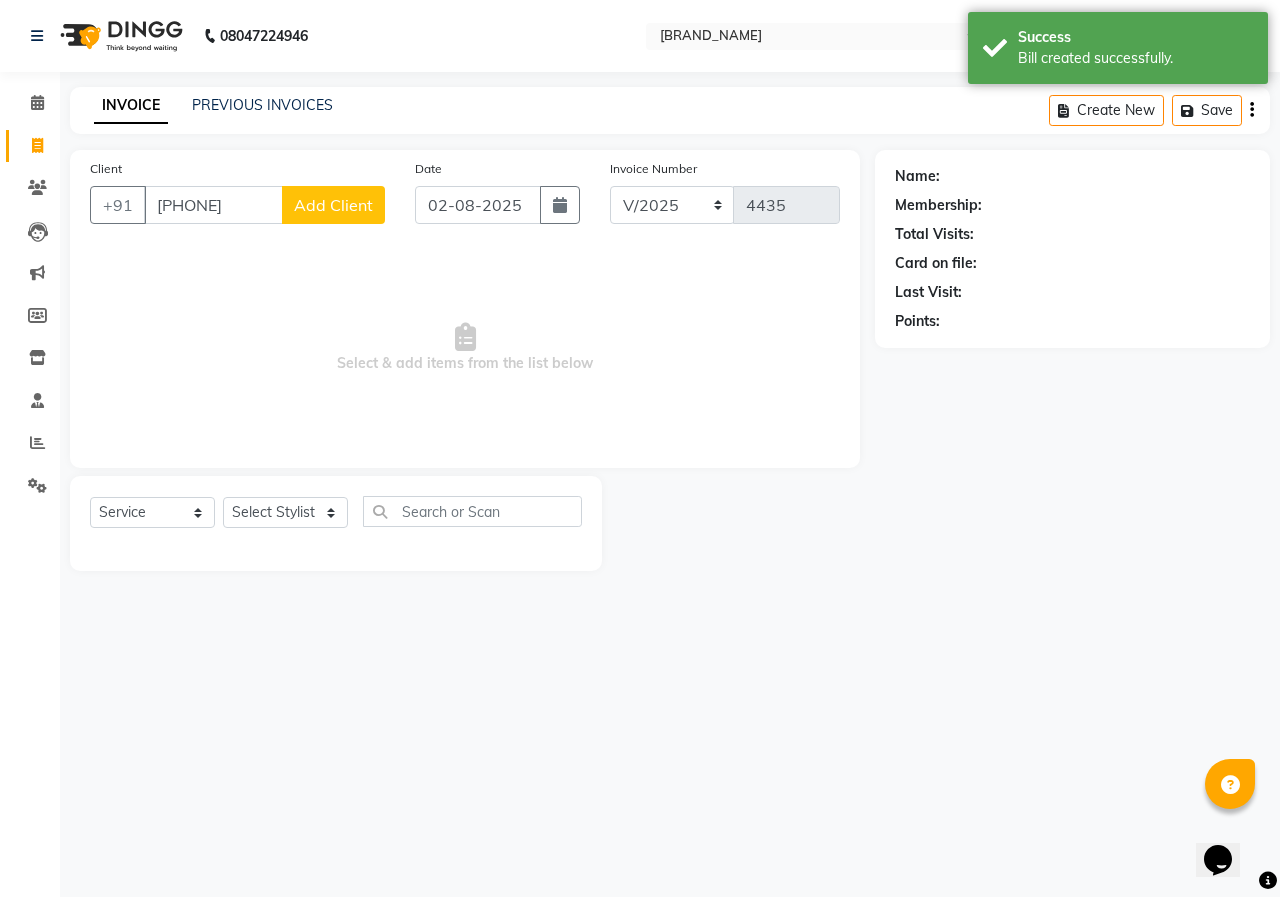 click on "Add Client" 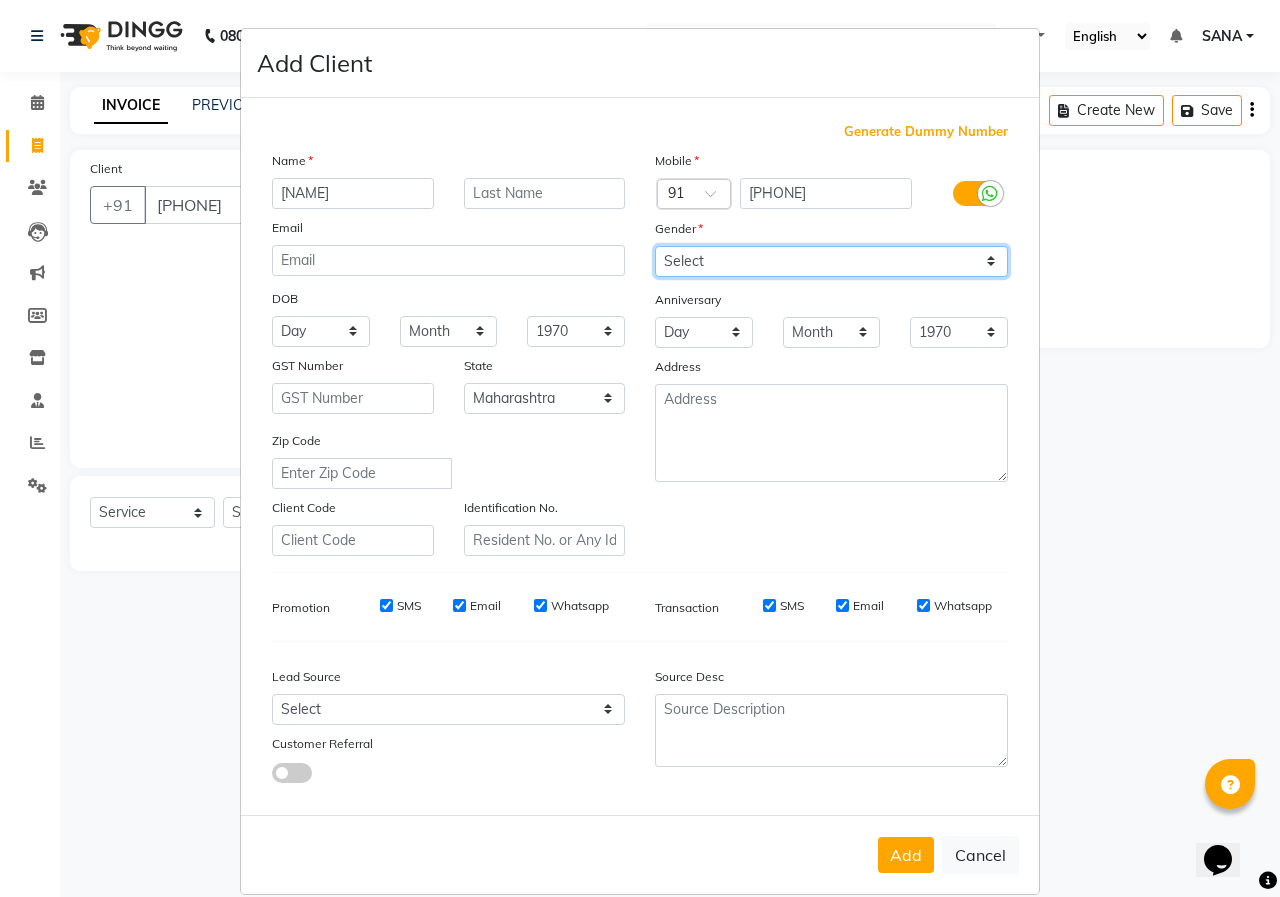 click on "Select Male Female Other Prefer Not To Say" at bounding box center (831, 261) 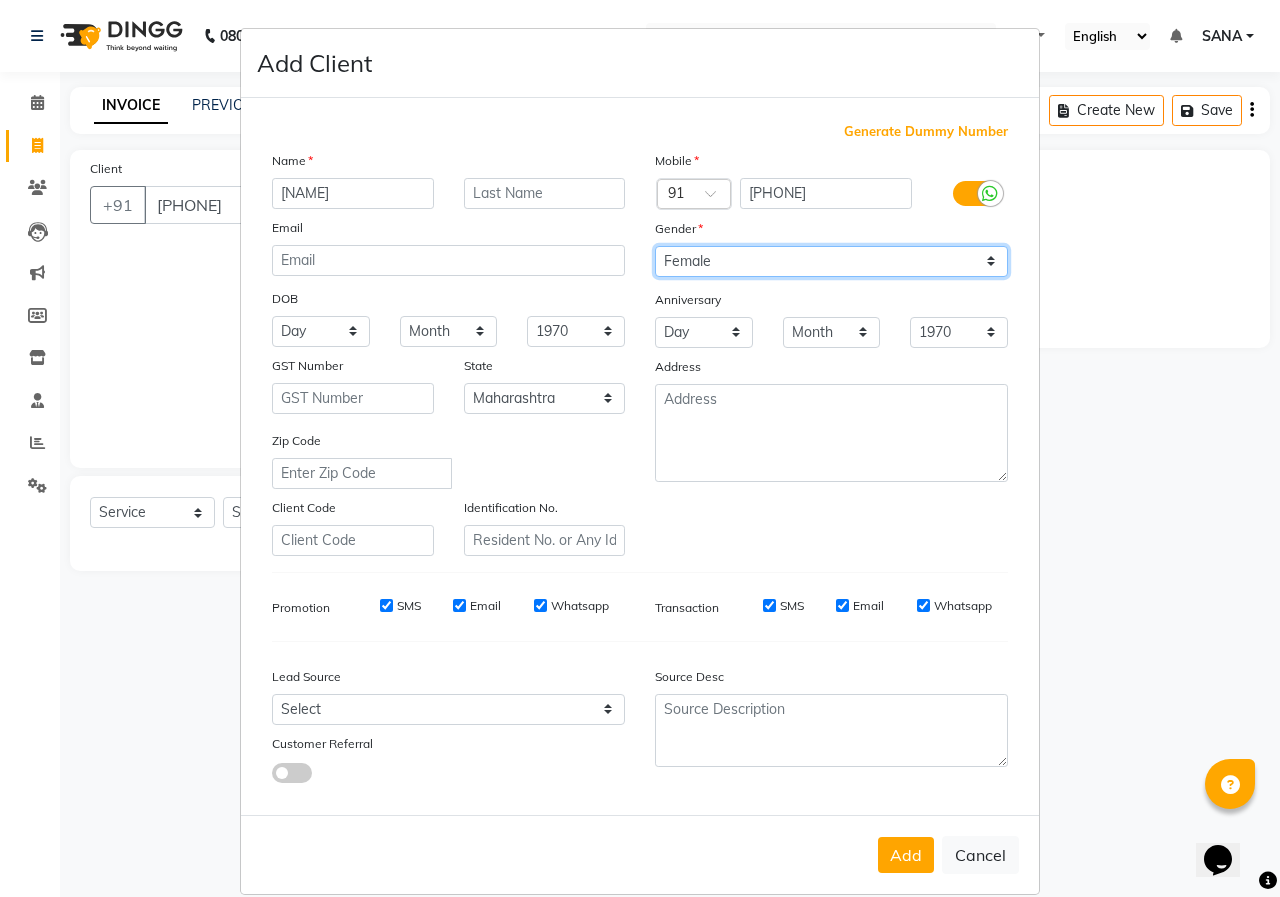 click on "Select Male Female Other Prefer Not To Say" at bounding box center (831, 261) 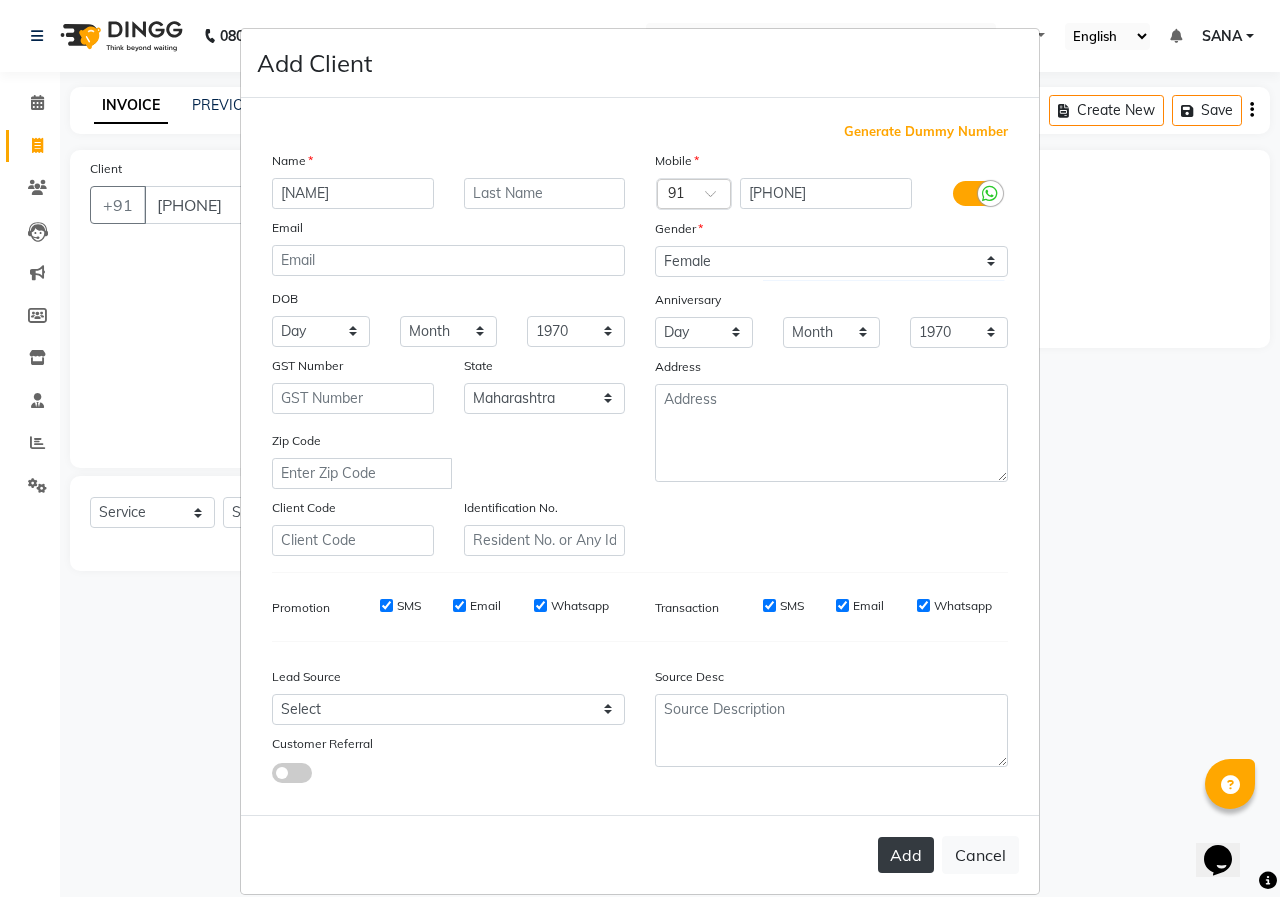 click on "Add" at bounding box center [906, 855] 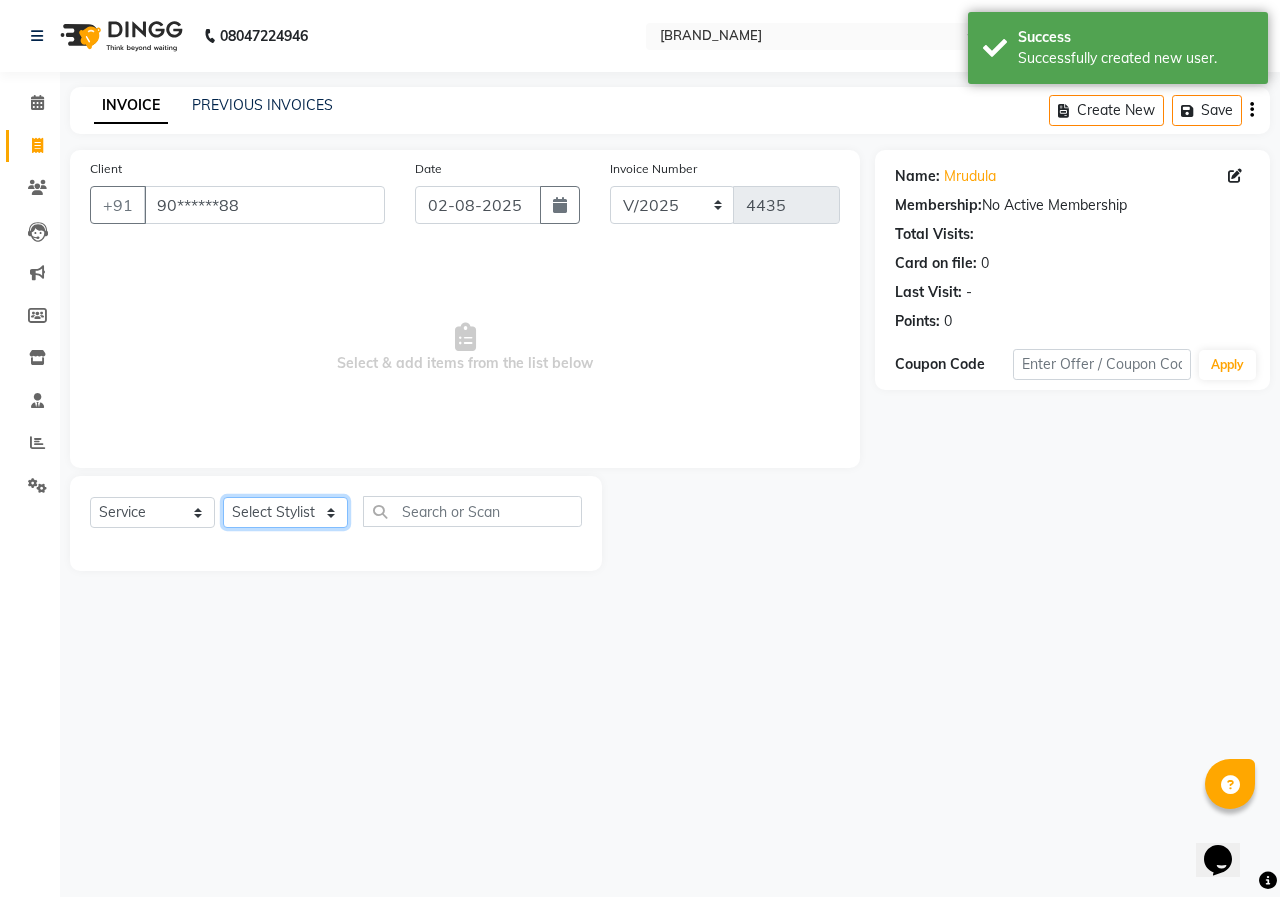 click on "Select Stylist ANUSHKA GAURI GUDDU Keshav Maushi Mhaske  priya  Rahul Ravi  Roshan Sagar SANA Sangam Sanika shabnam SONALI  subhan" 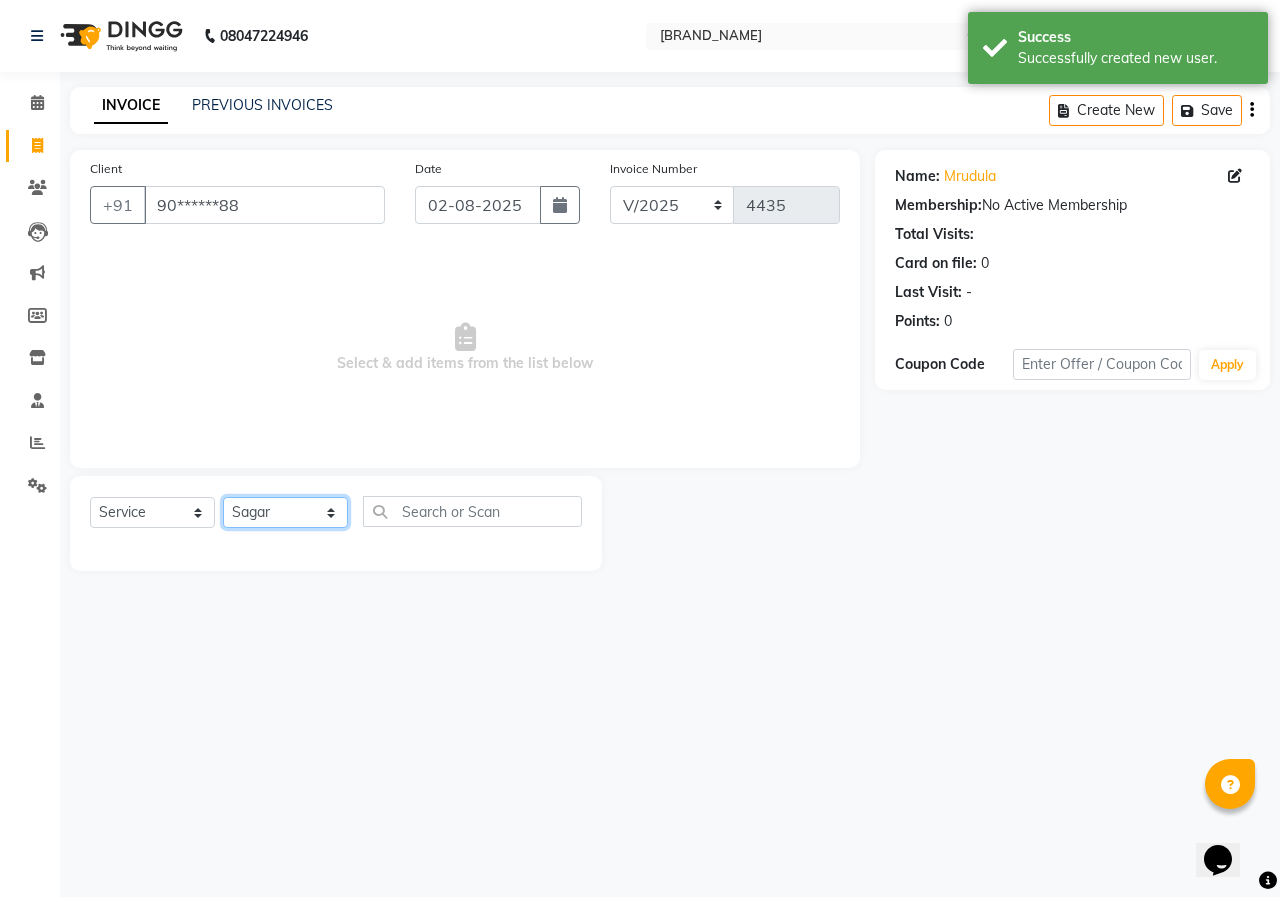 click on "Select Stylist ANUSHKA GAURI GUDDU Keshav Maushi Mhaske  priya  Rahul Ravi  Roshan Sagar SANA Sangam Sanika shabnam SONALI  subhan" 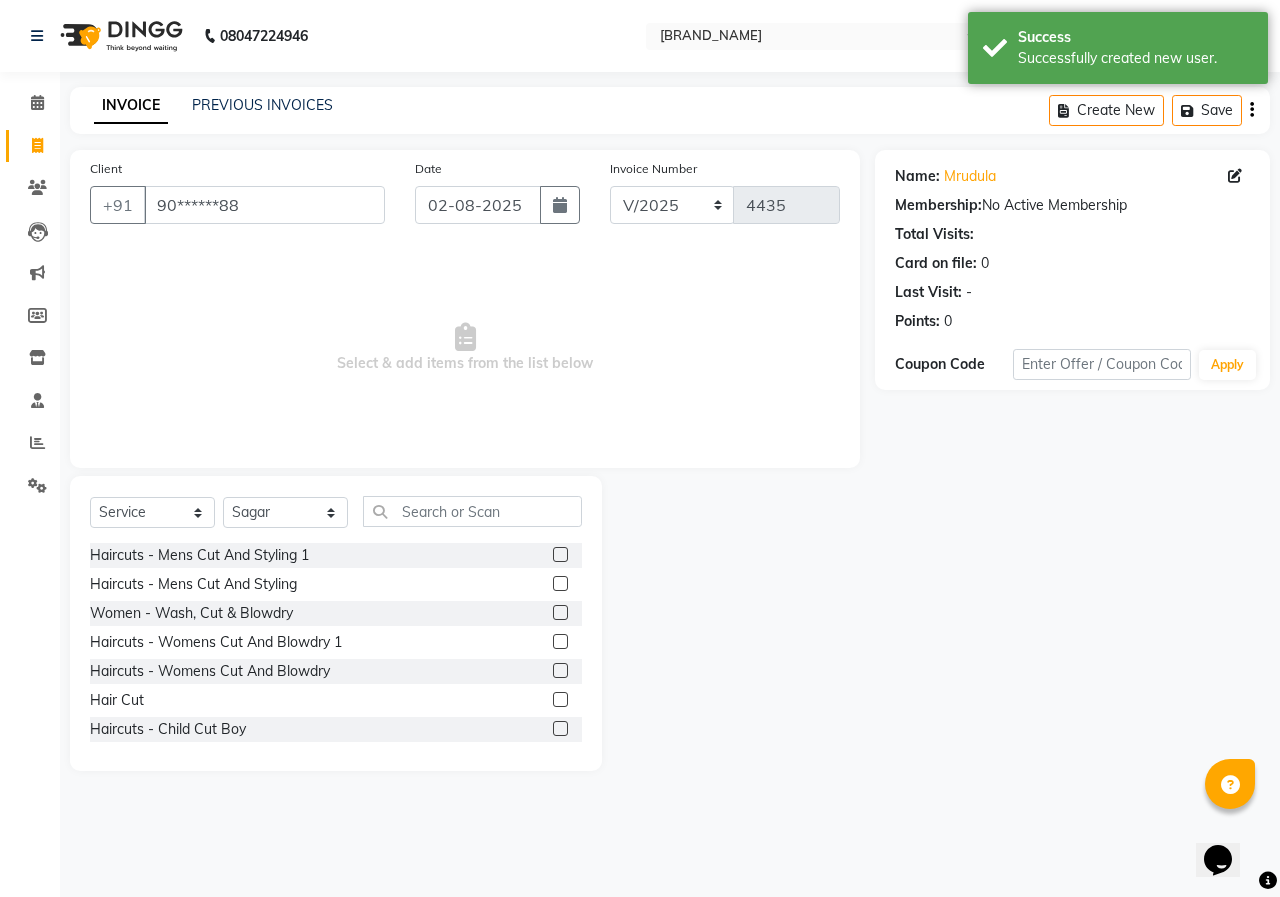 click 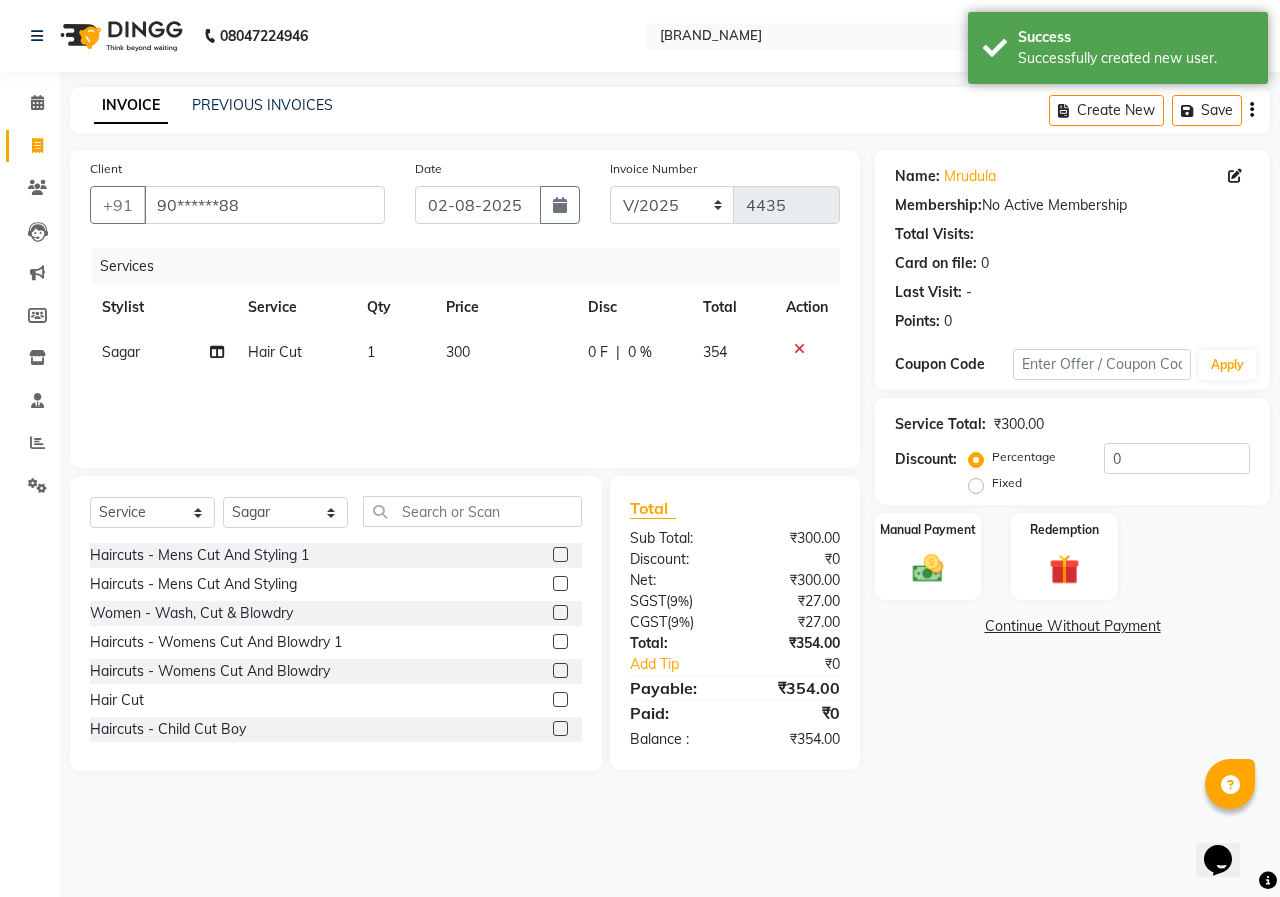 click 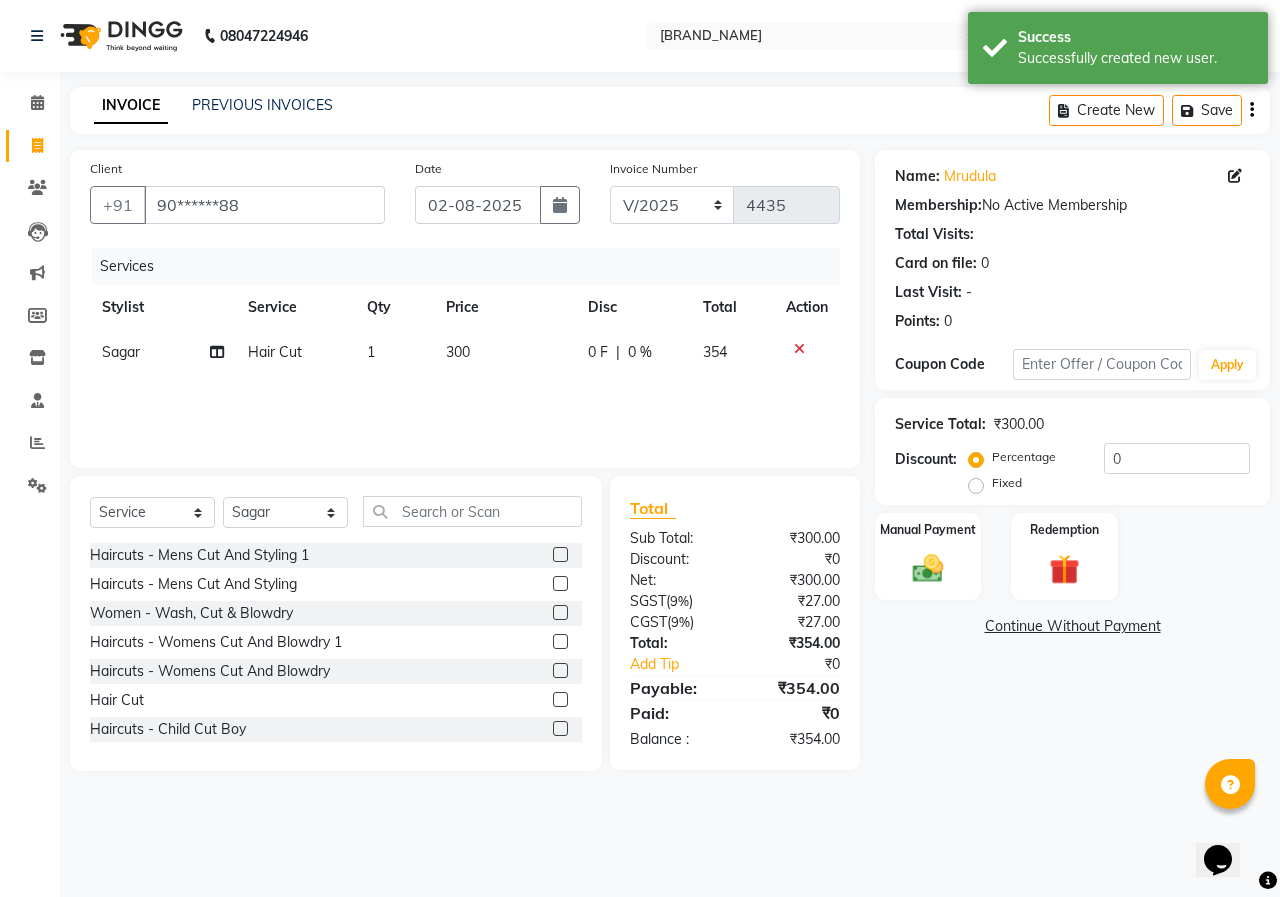click at bounding box center (559, 671) 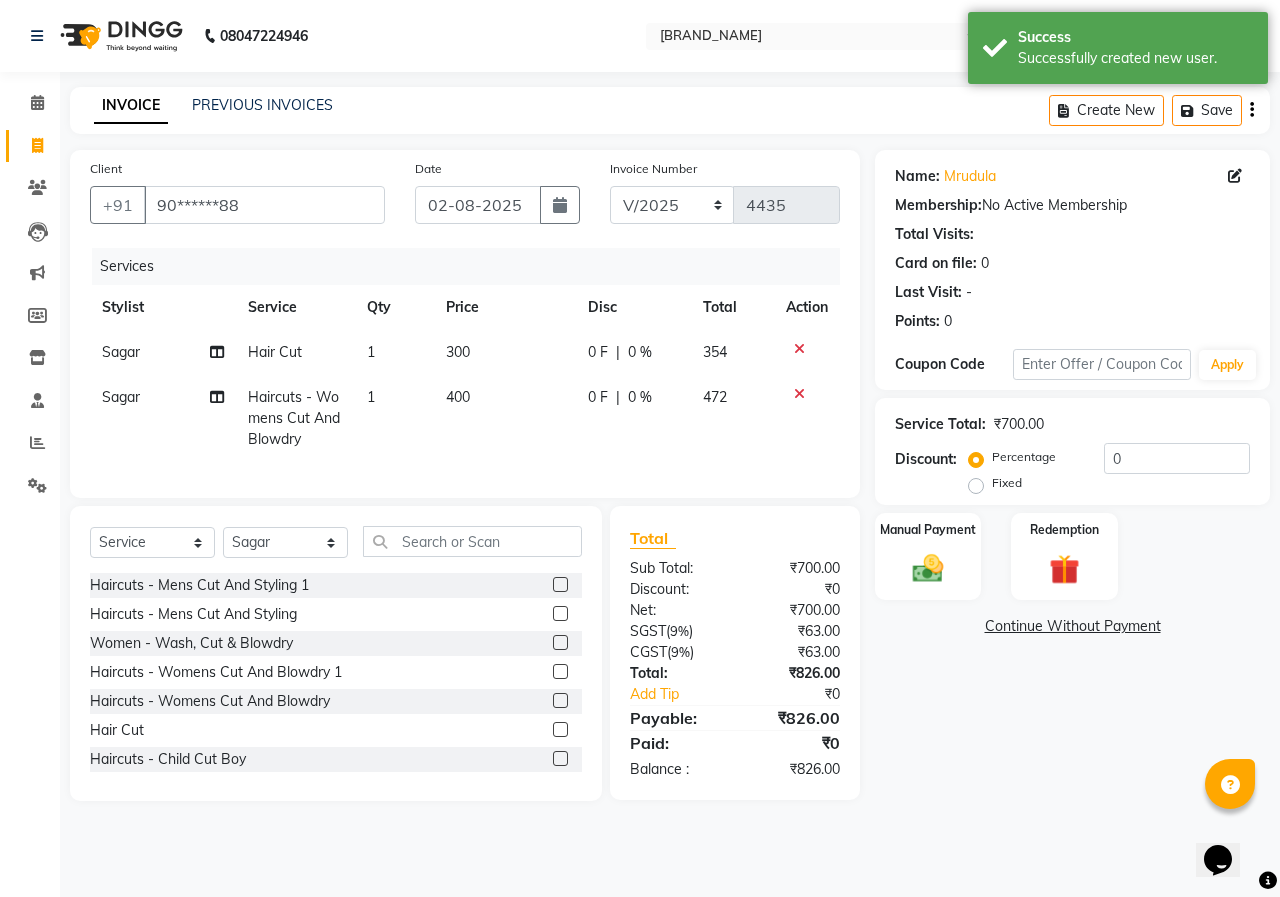 click 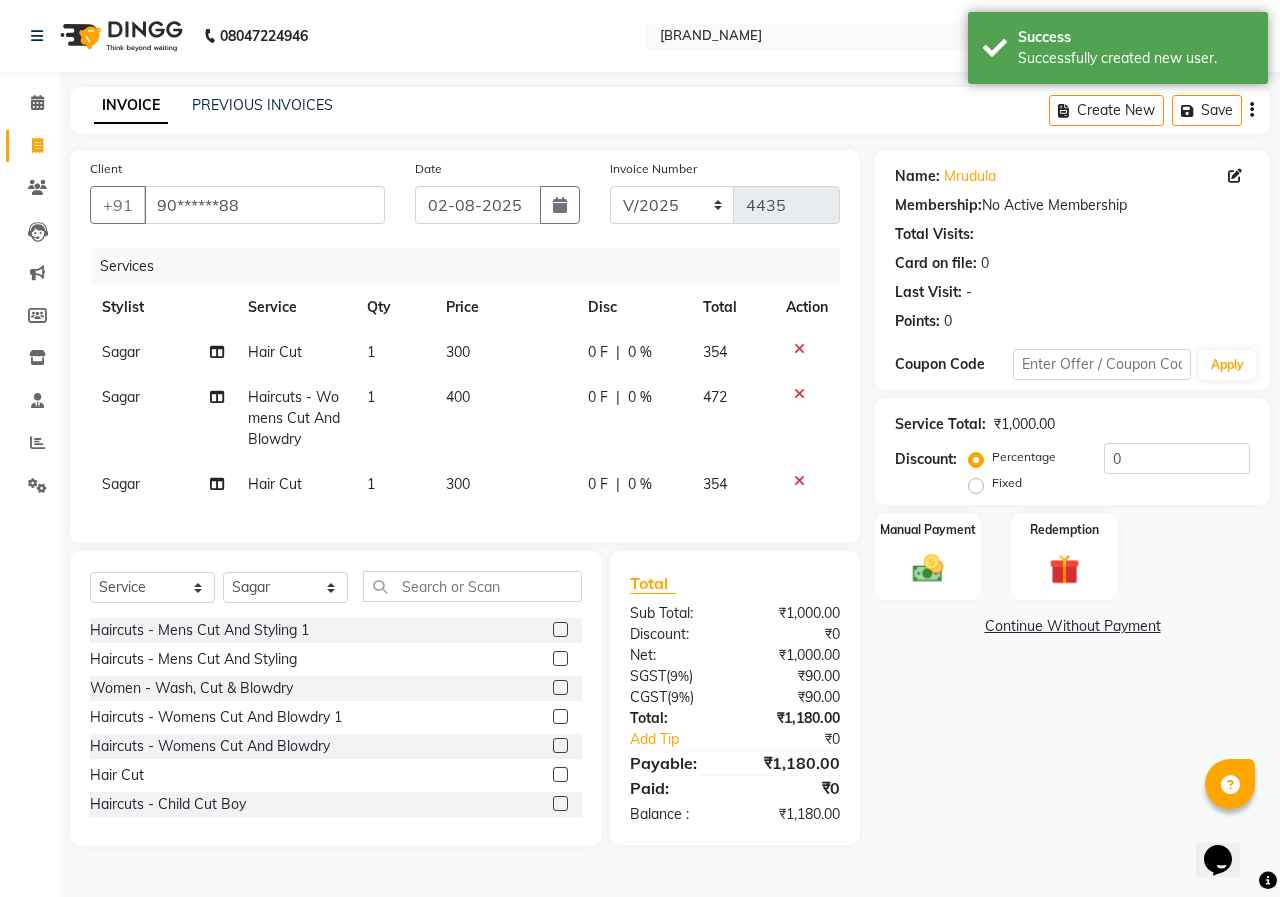 drag, startPoint x: 544, startPoint y: 785, endPoint x: 771, endPoint y: 796, distance: 227.26636 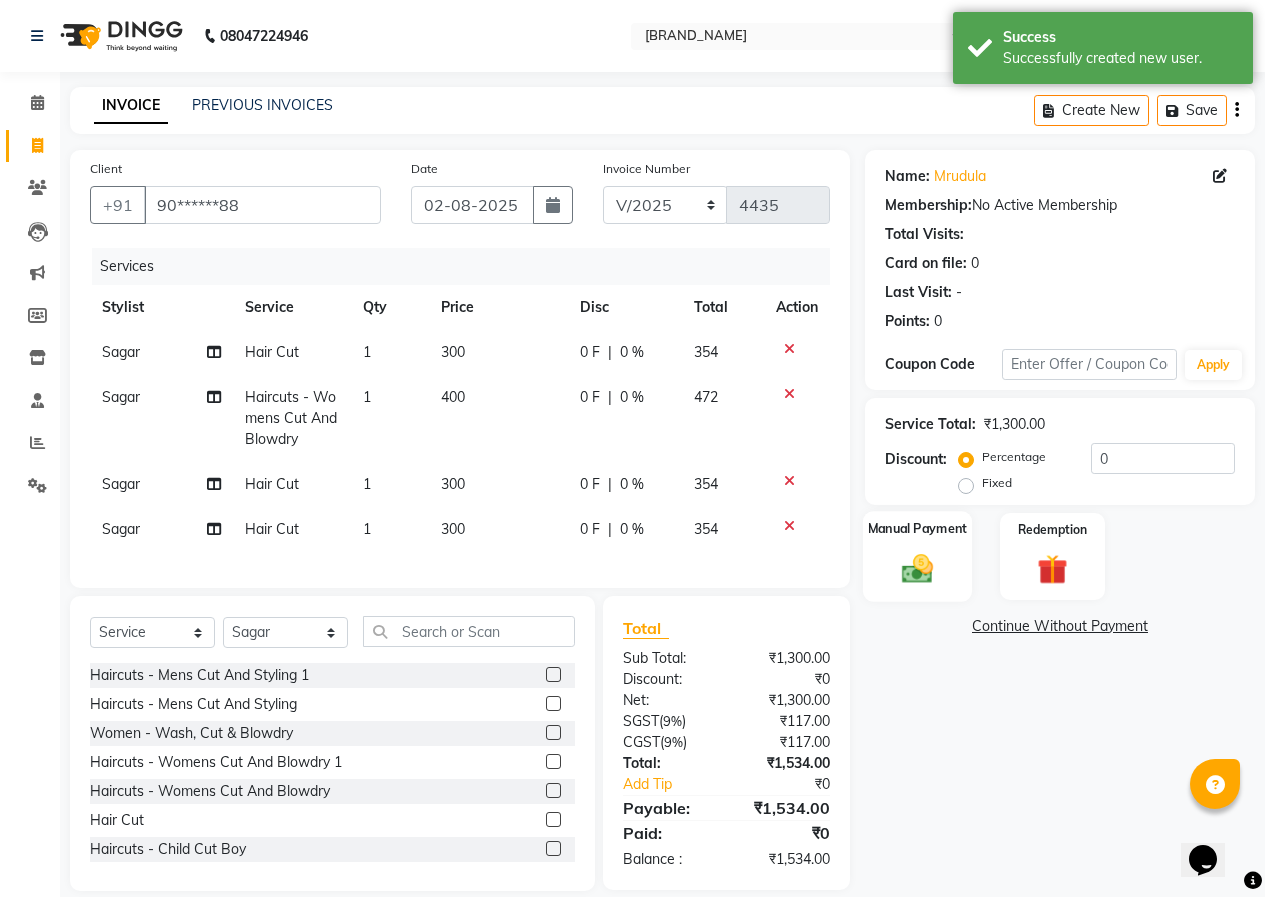 click 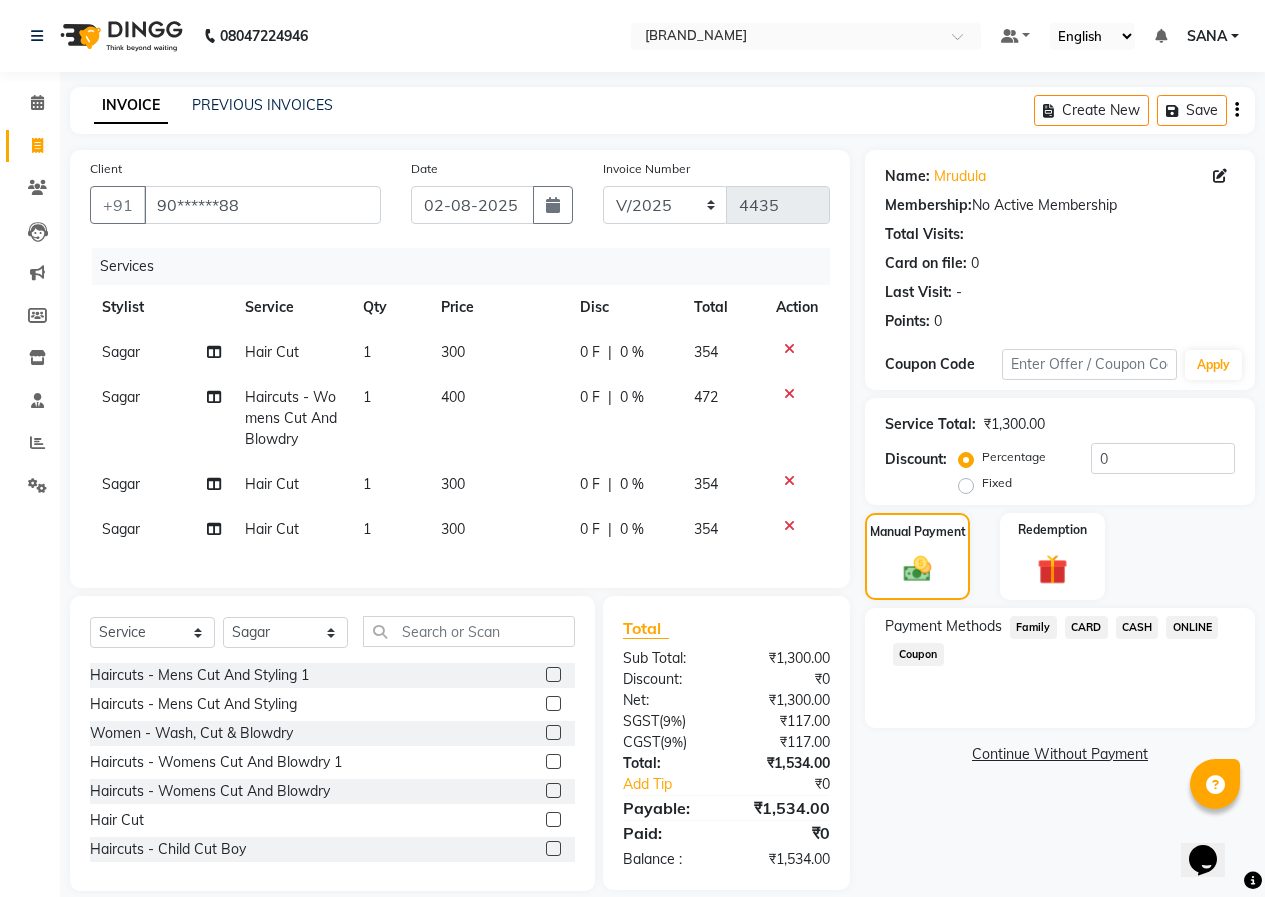 click 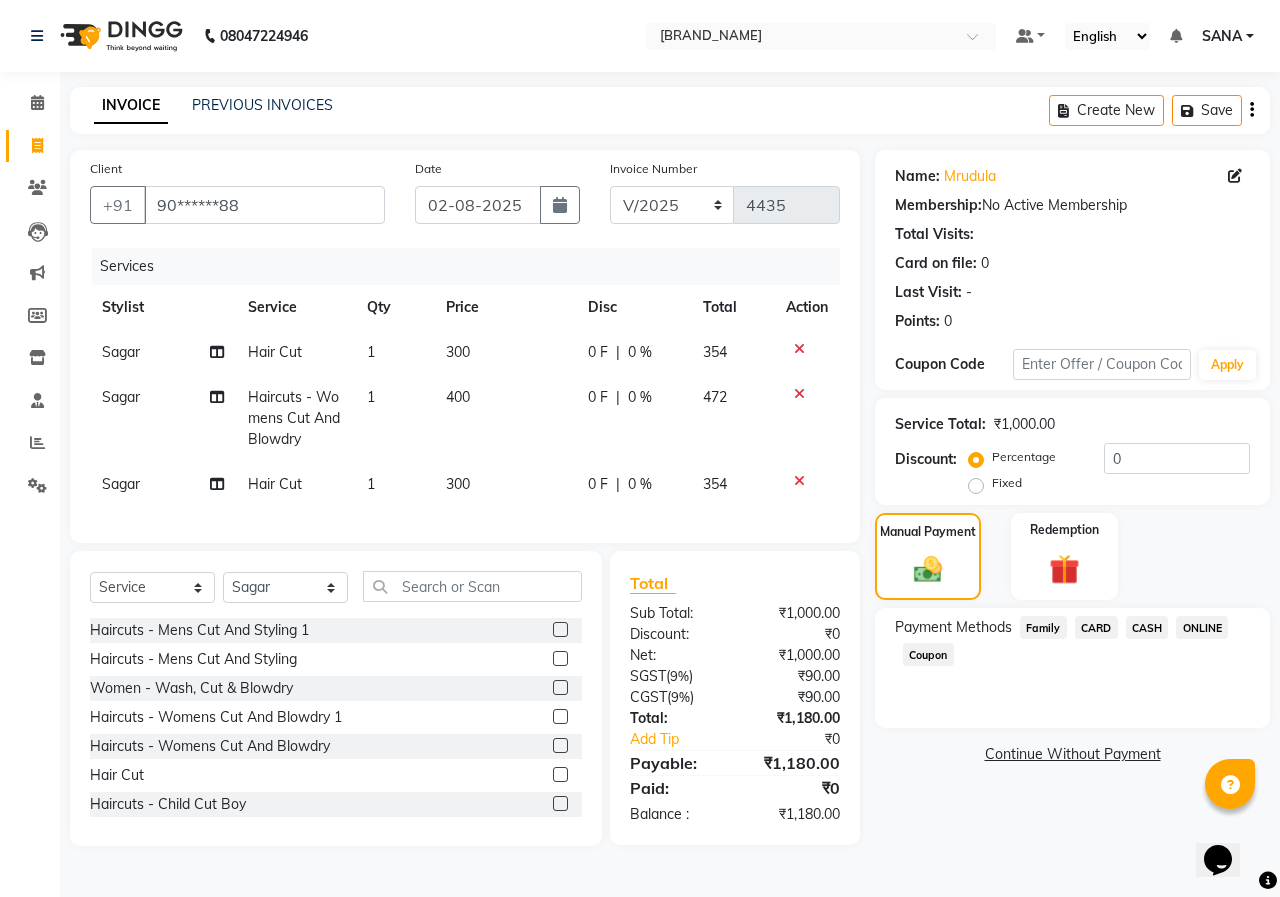 click on "ONLINE" 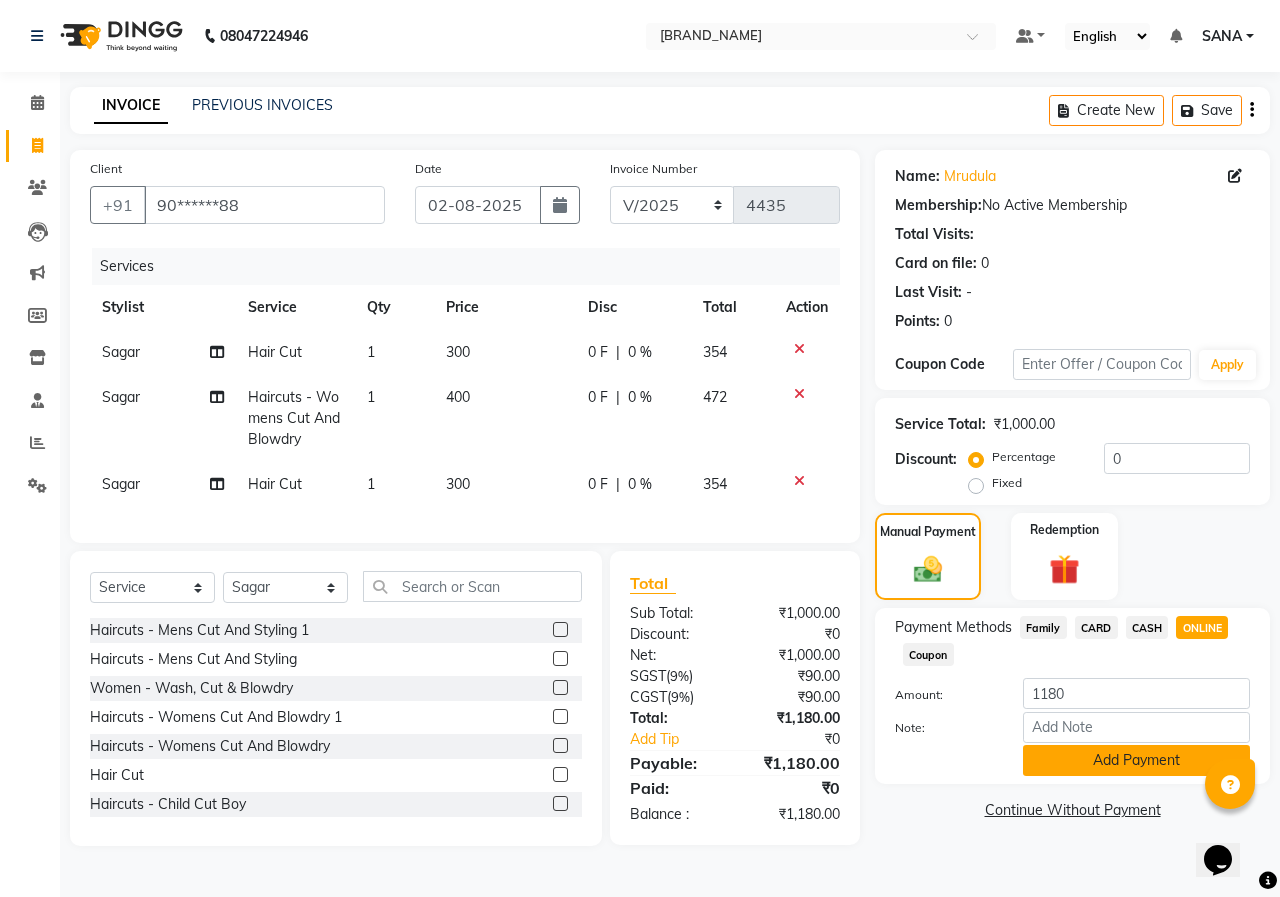 click on "Add Payment" 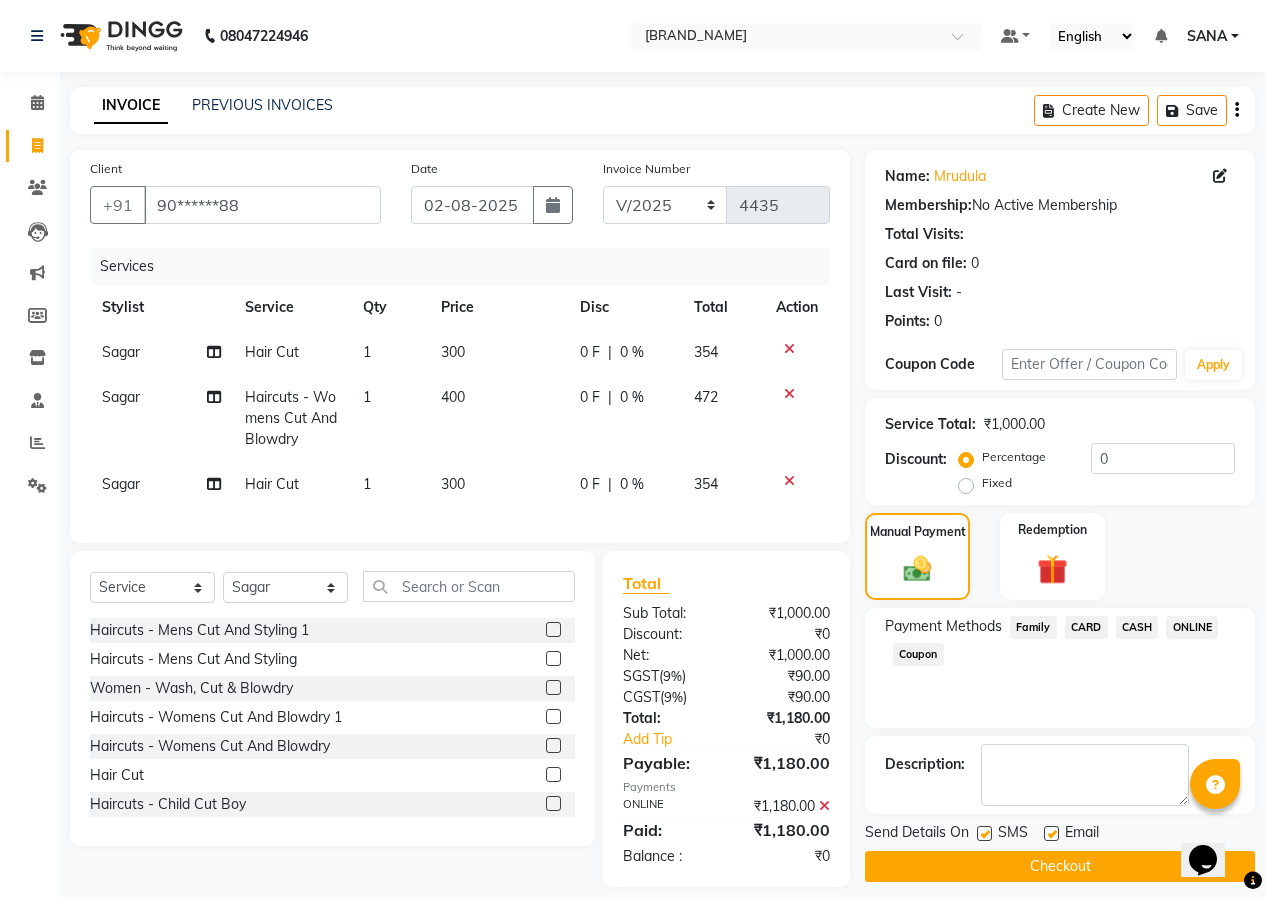click on "Checkout" 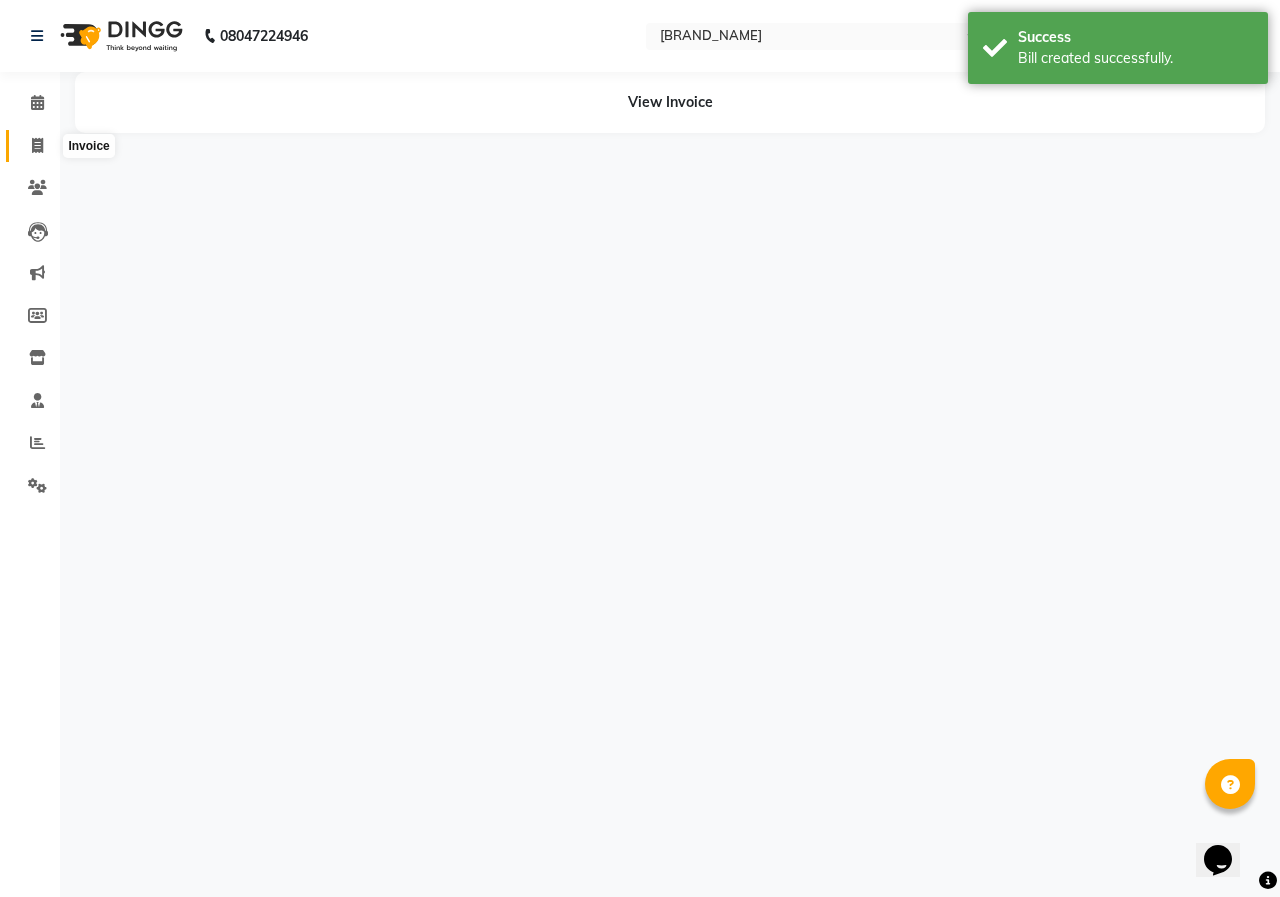 click 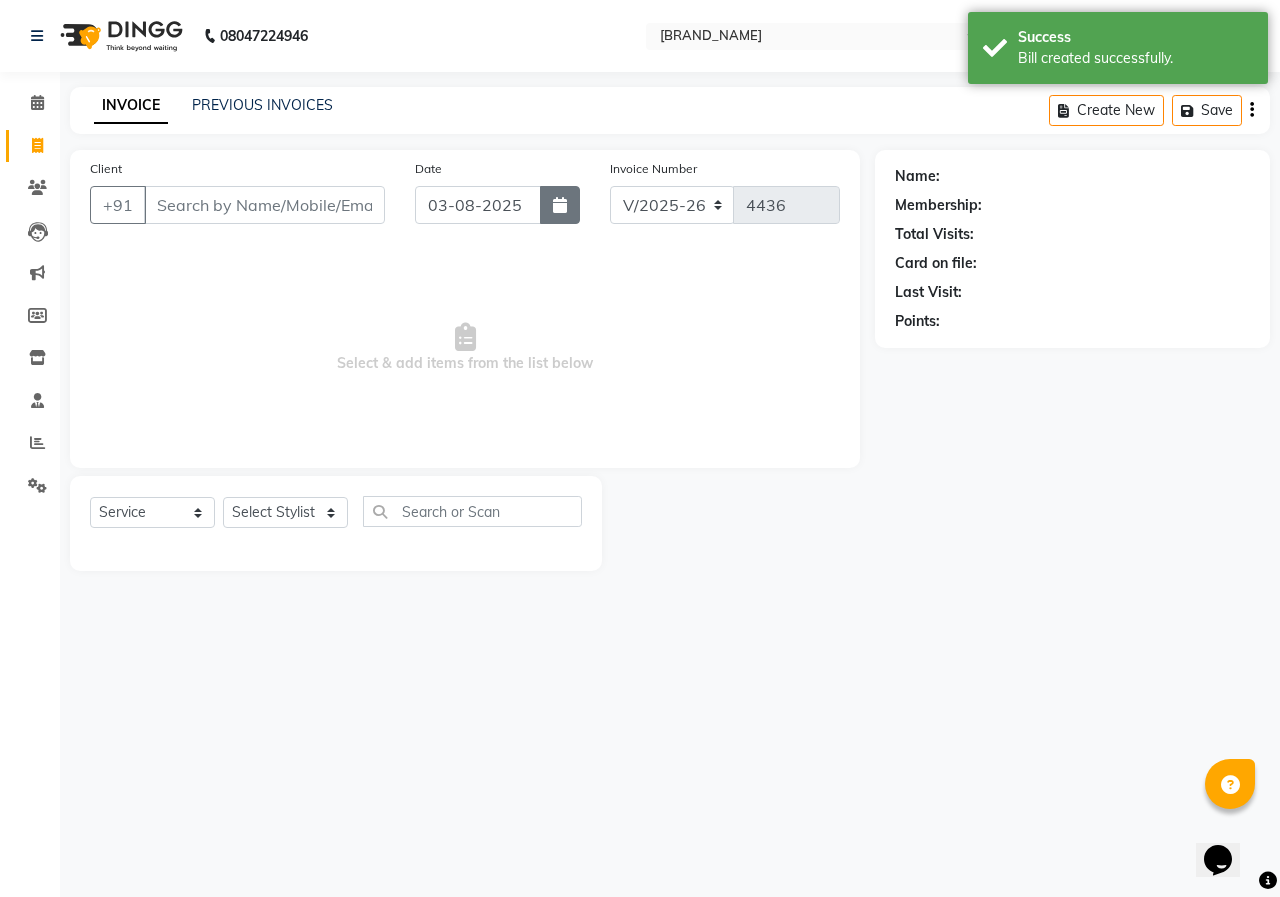 click 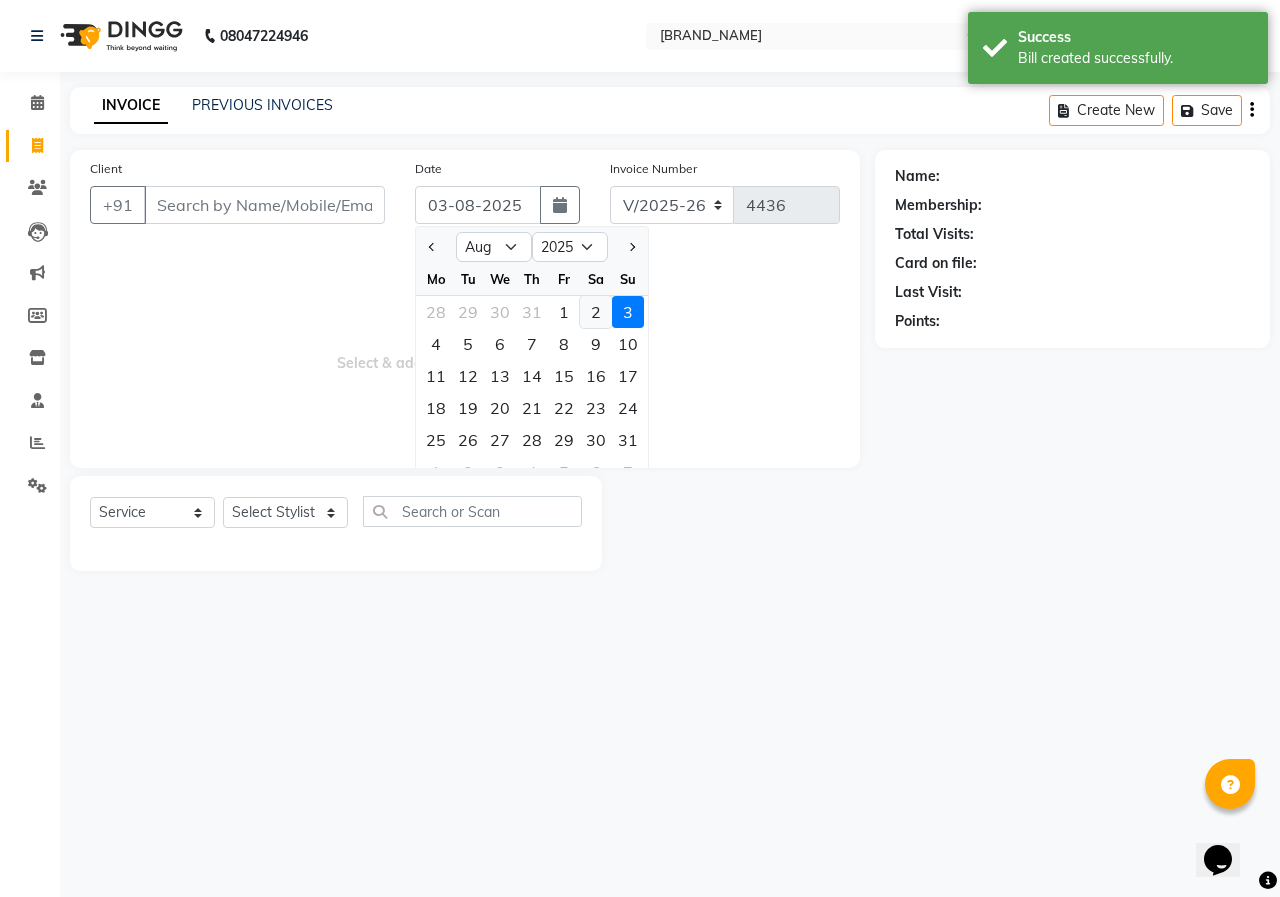 click on "2" 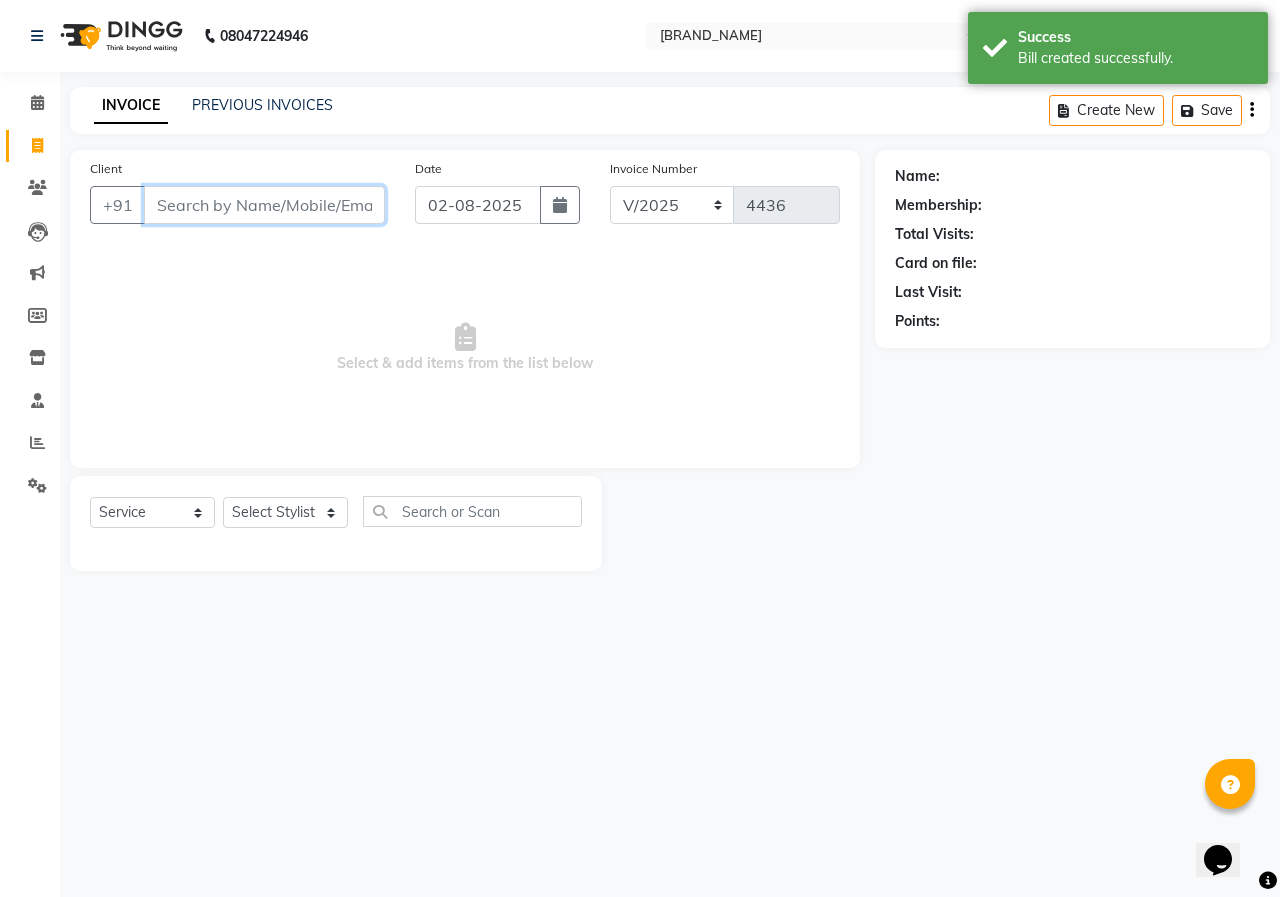 click on "Client" at bounding box center [264, 205] 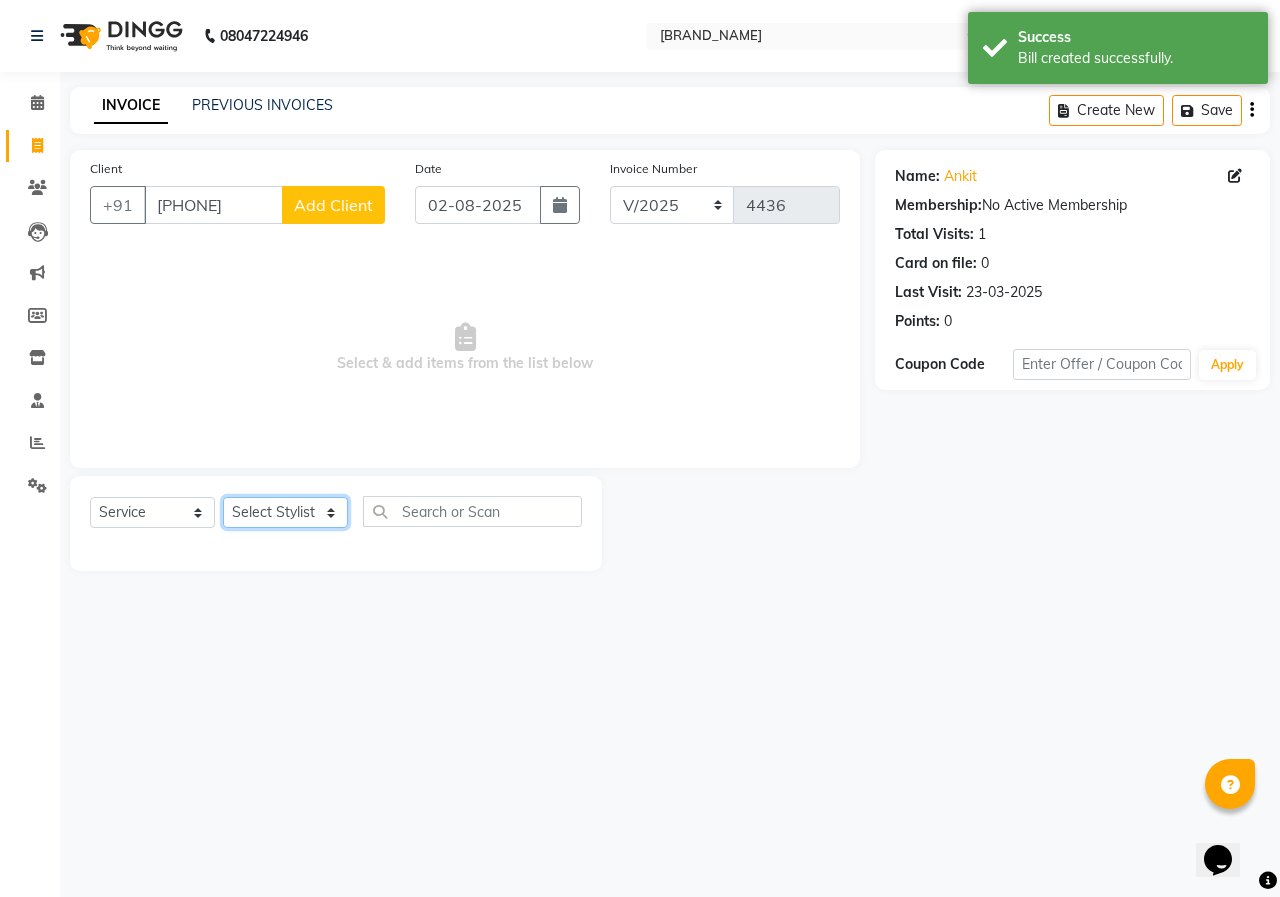 click on "Select Stylist ANUSHKA GAURI GUDDU Keshav Maushi Mhaske  priya  Rahul Ravi  Roshan Sagar SANA Sangam Sanika shabnam SONALI  subhan" 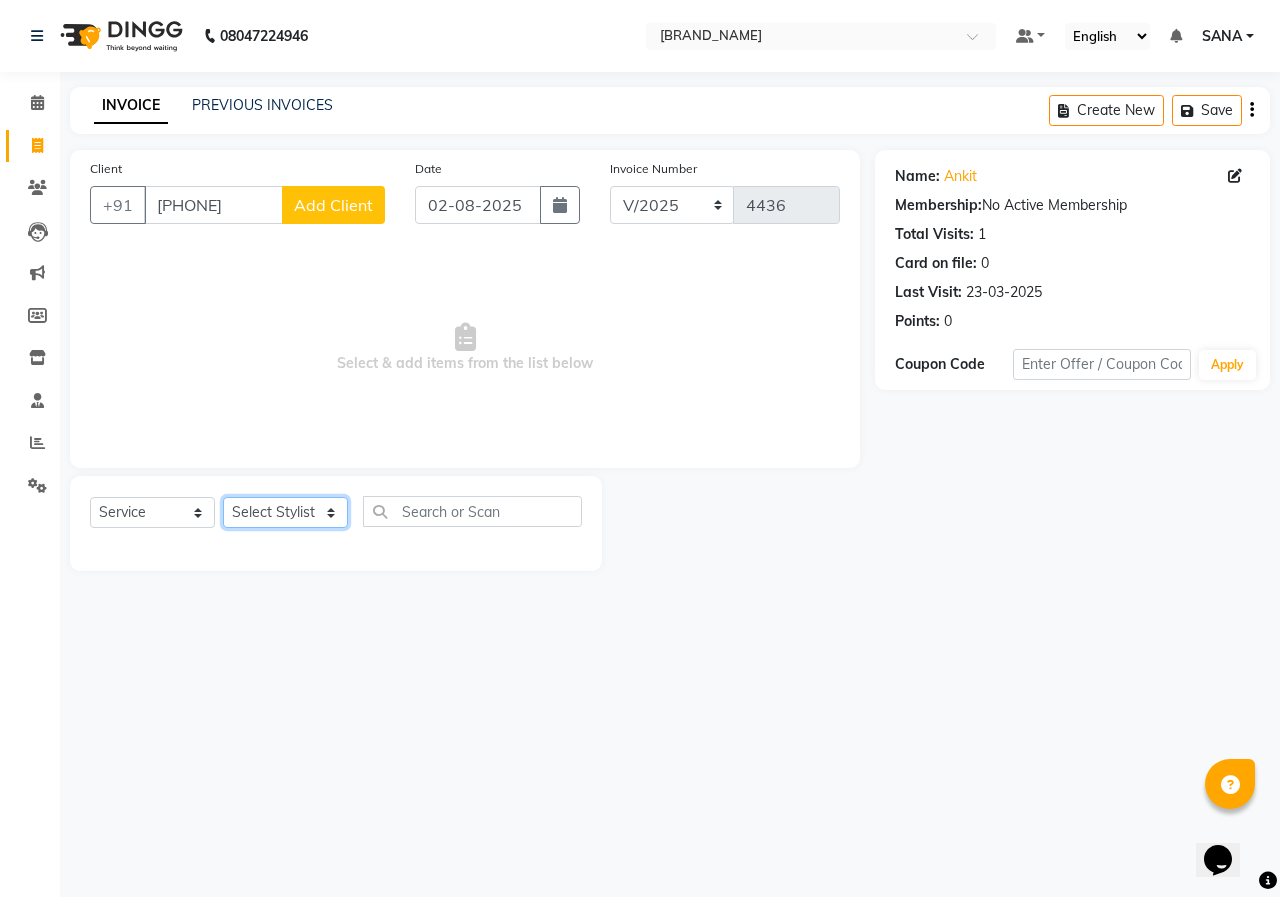 click on "Select Stylist ANUSHKA GAURI GUDDU Keshav Maushi Mhaske  priya  Rahul Ravi  Roshan Sagar SANA Sangam Sanika shabnam SONALI  subhan" 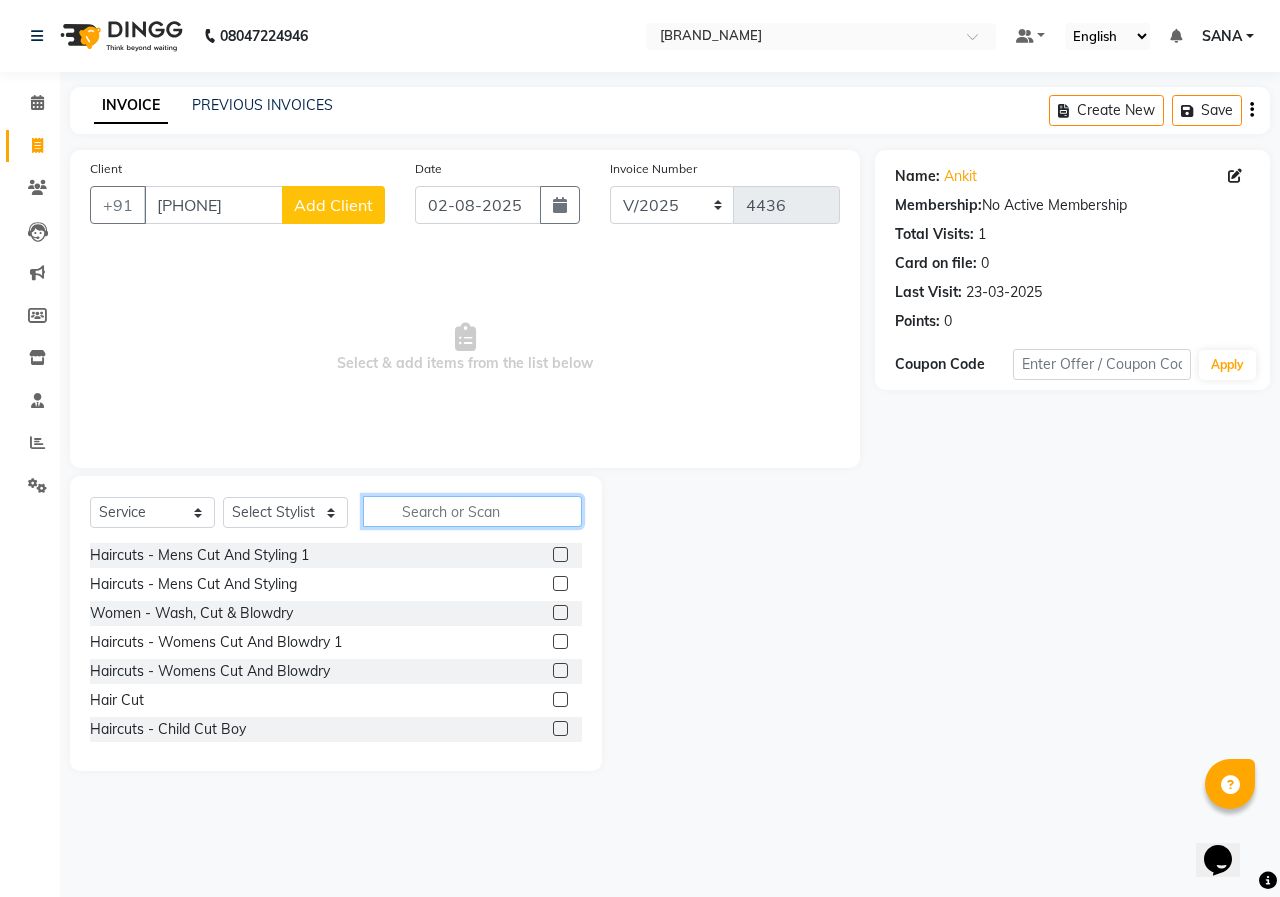 drag, startPoint x: 531, startPoint y: 516, endPoint x: 505, endPoint y: 520, distance: 26.305893 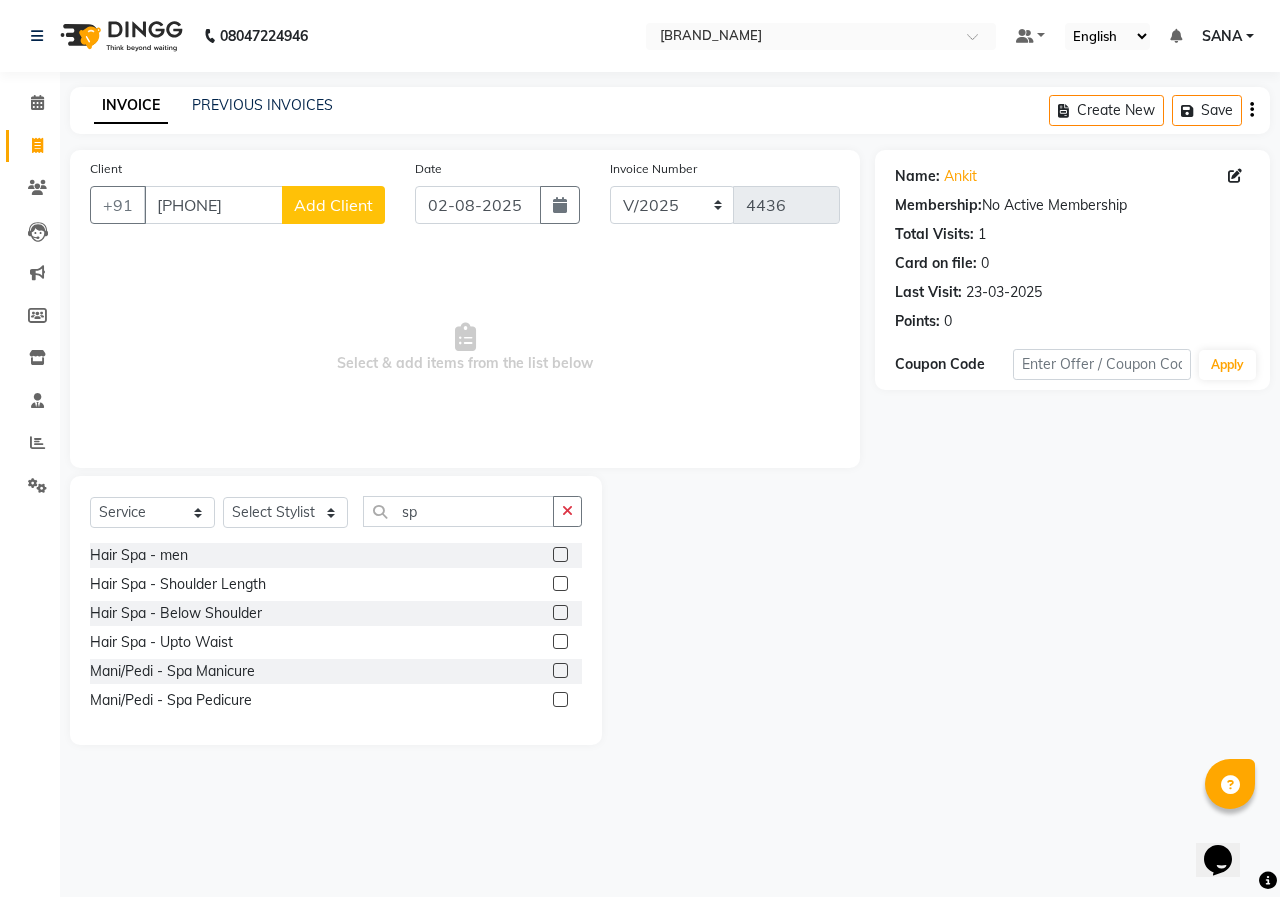 click 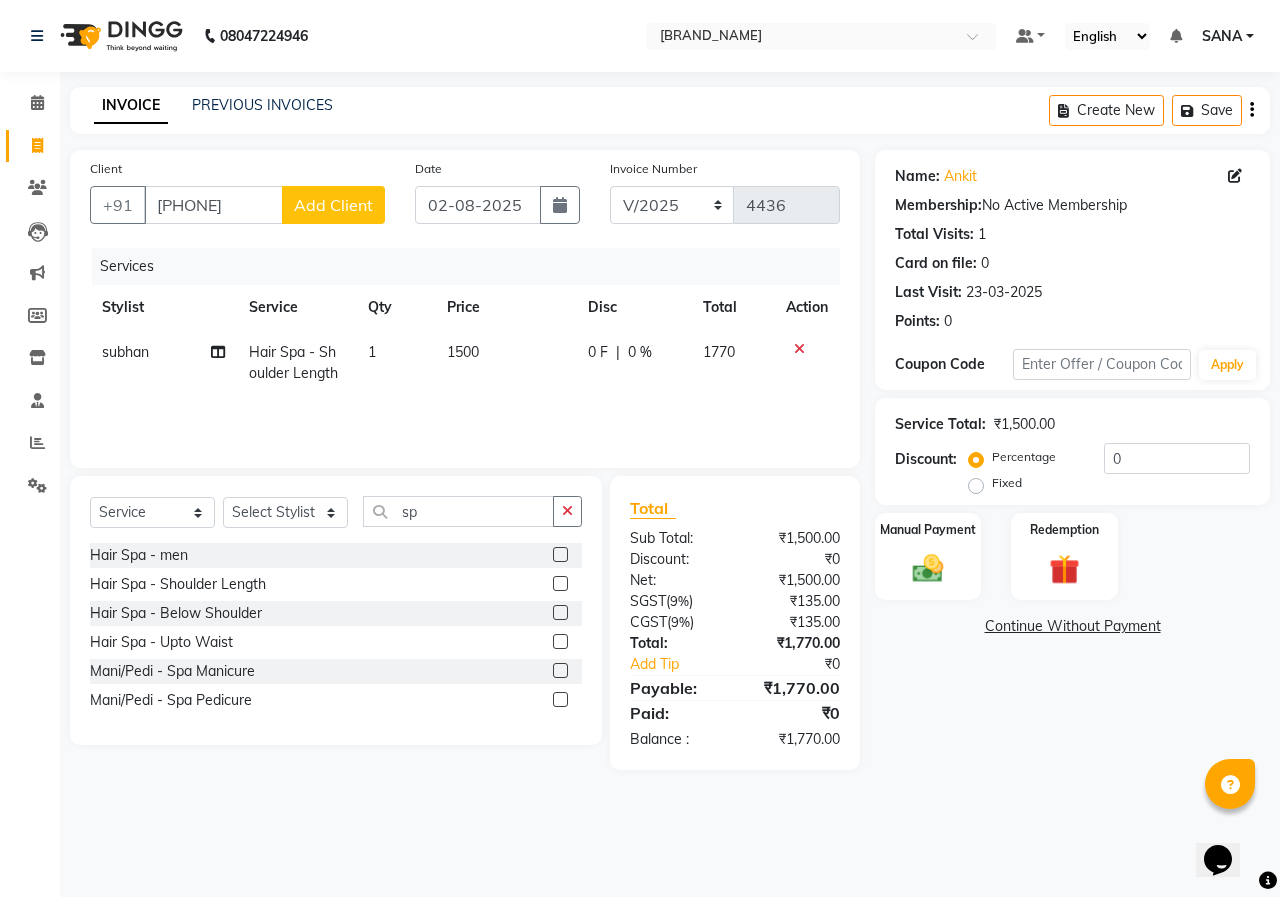 click 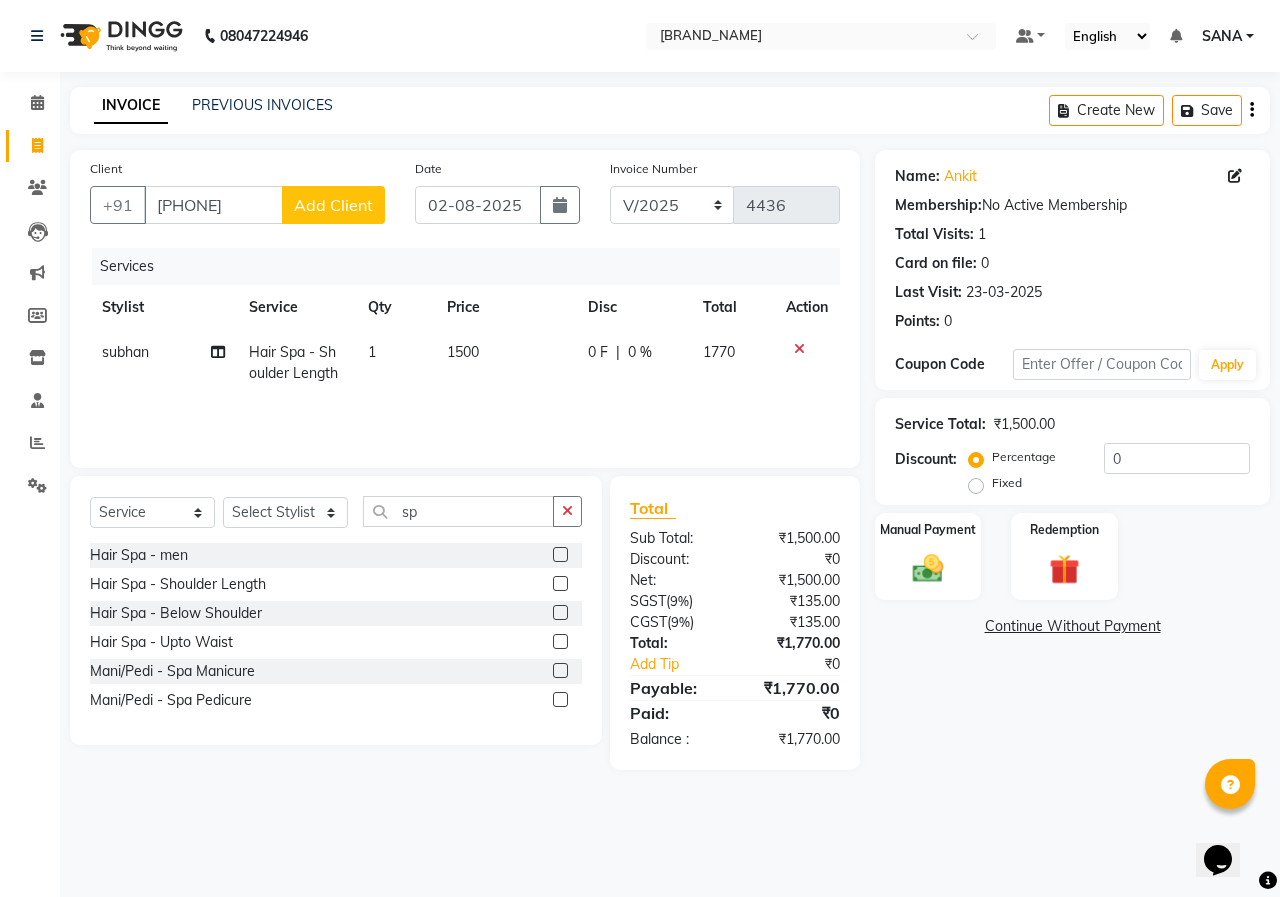 click at bounding box center [559, 584] 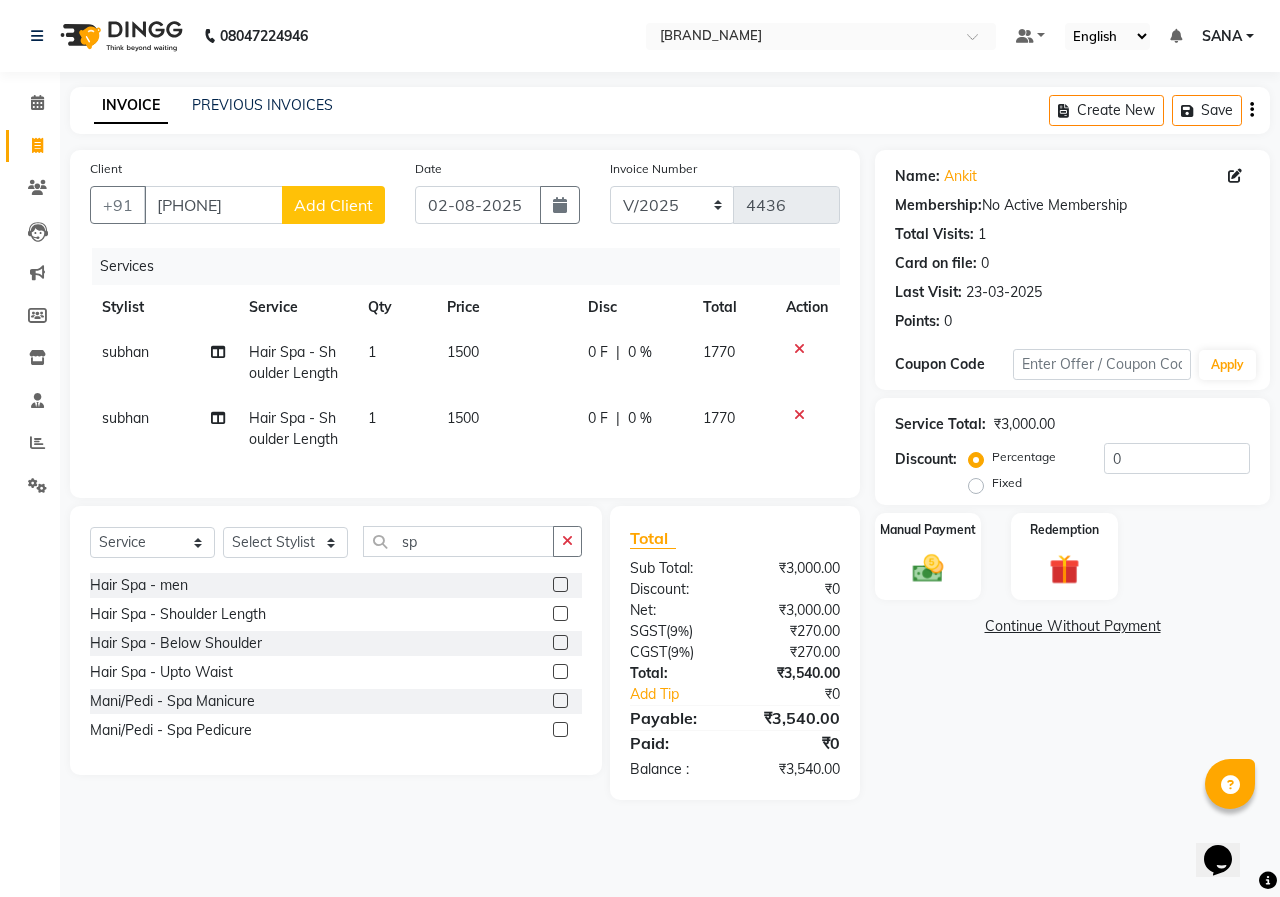 click on "1500" 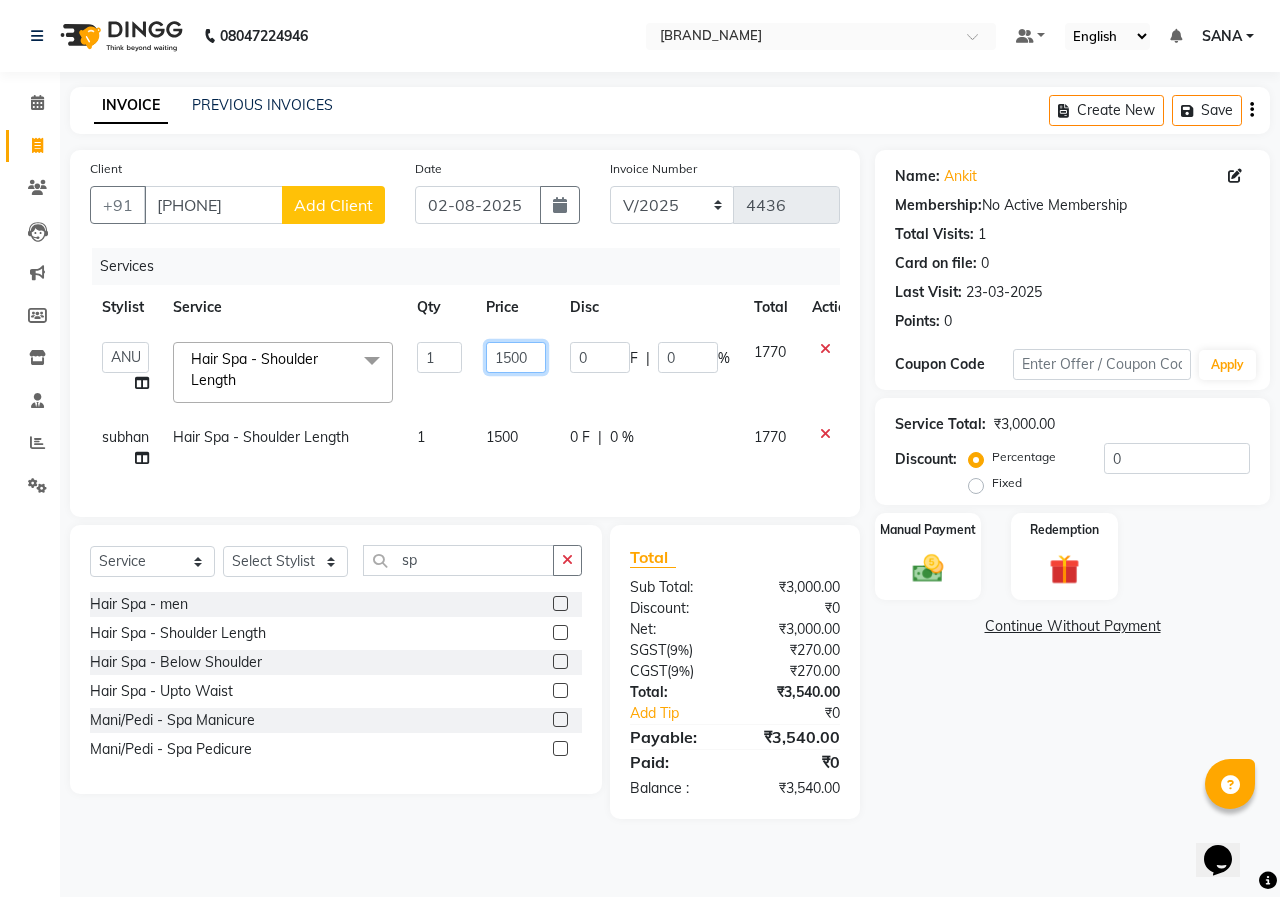 click on "1500" 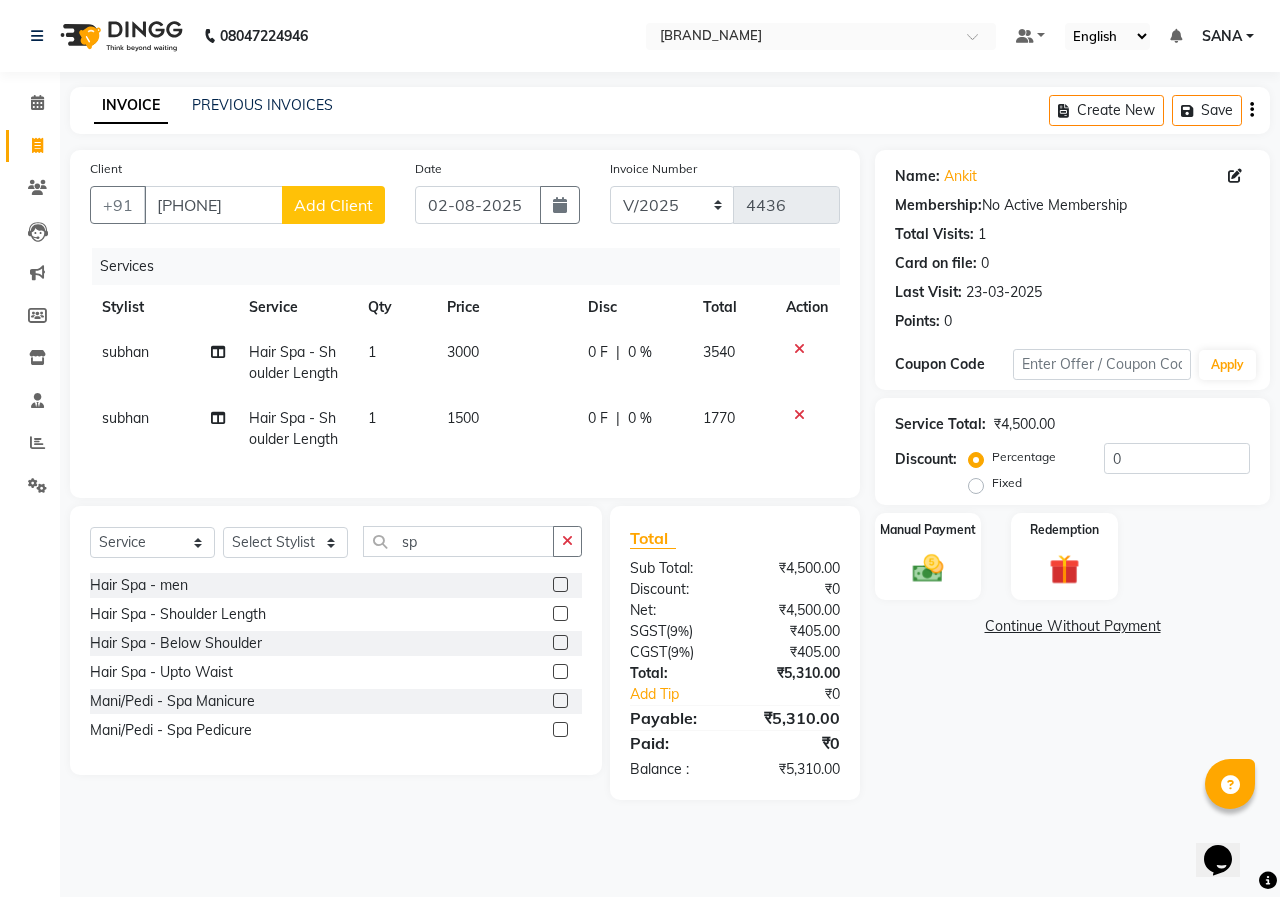 click on "1500" 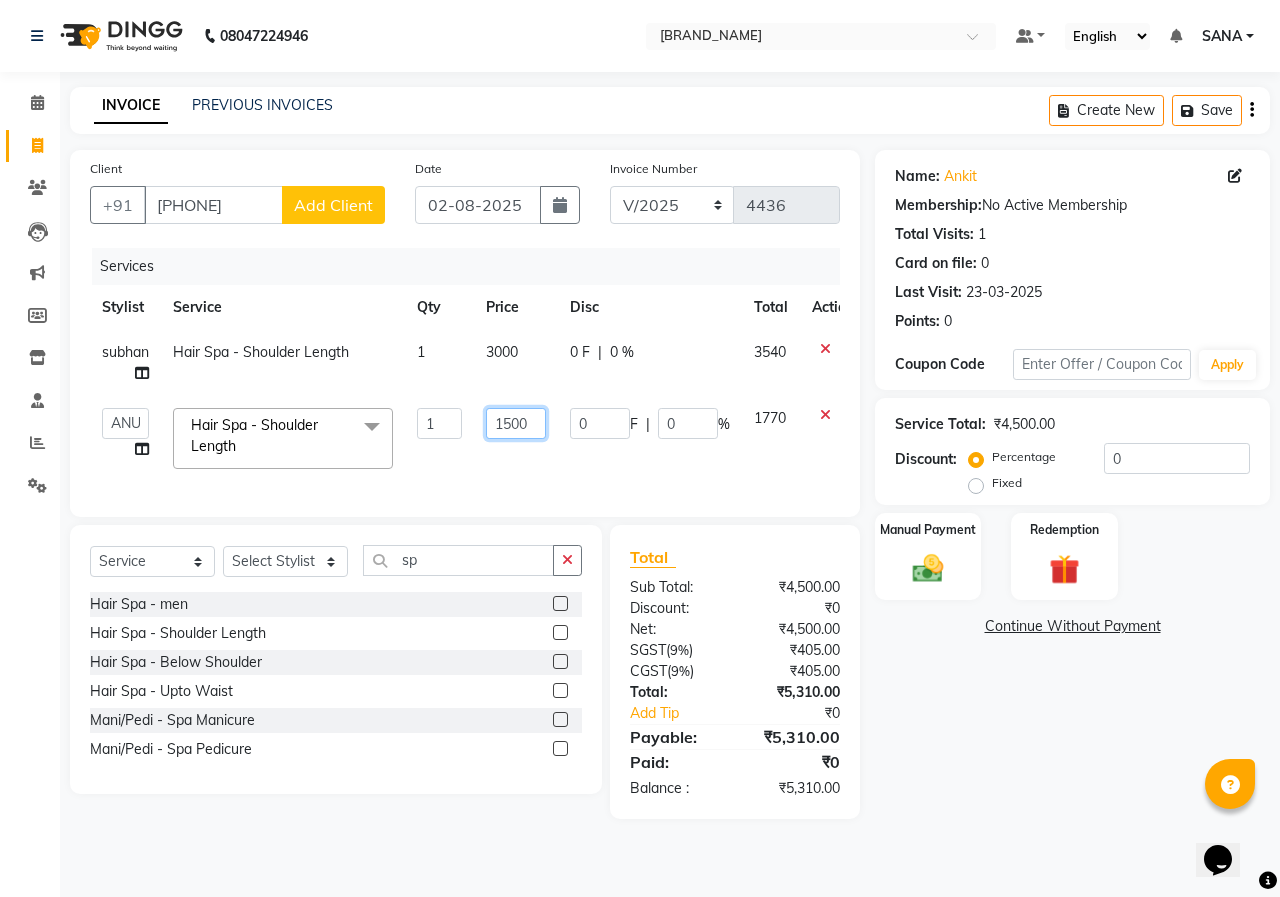 click on "1500" 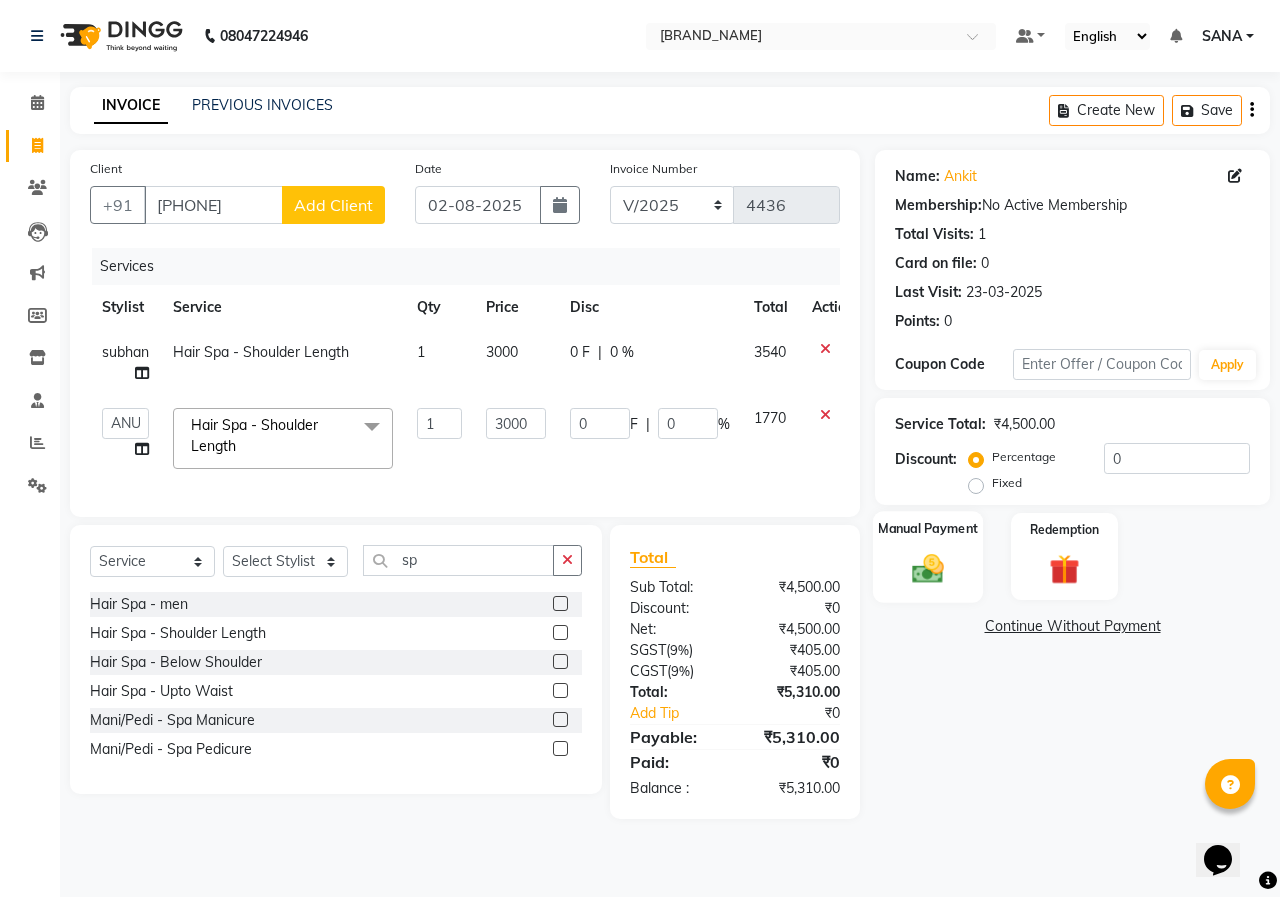 click on "Manual Payment" 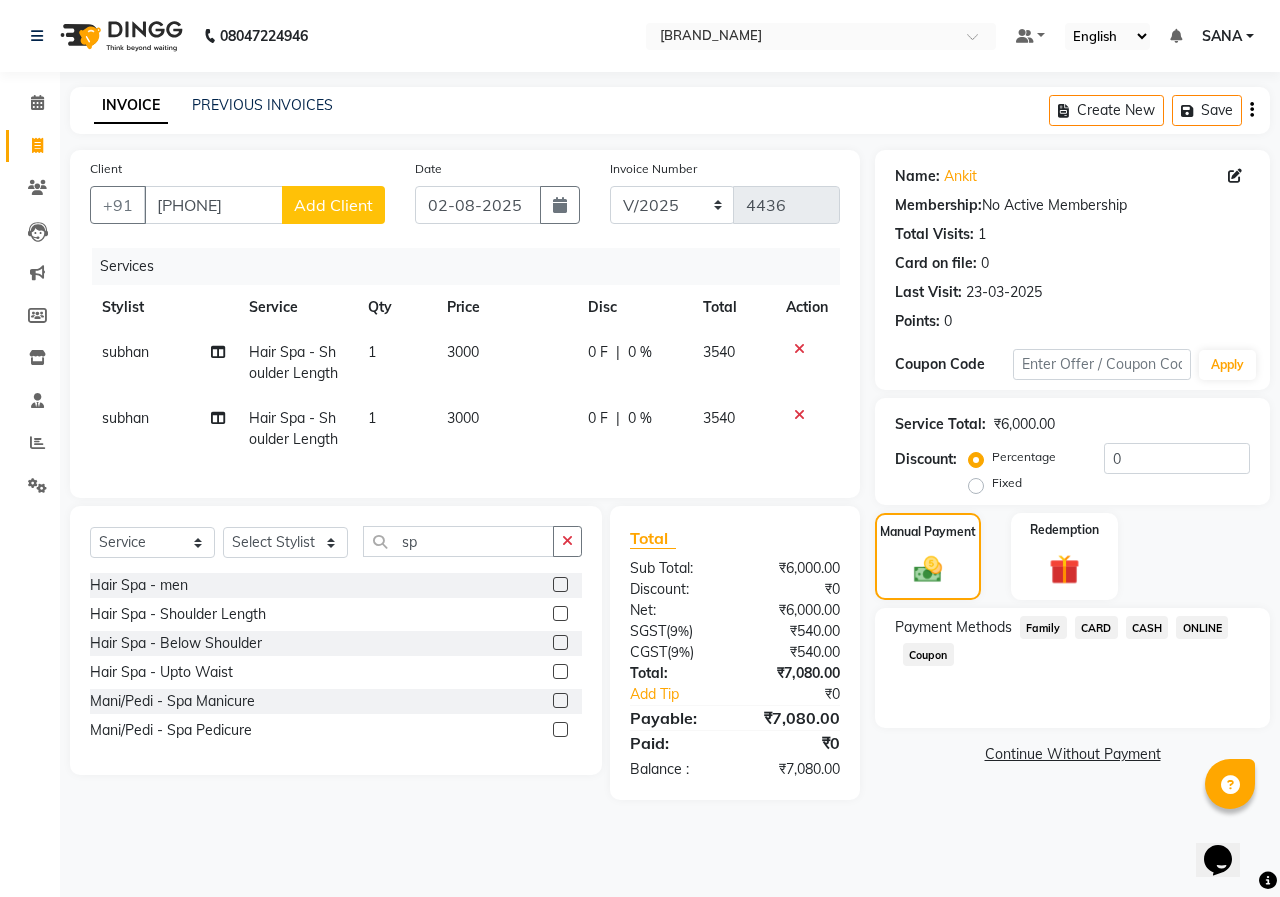 click on "Payment Methods  Family   CARD   CASH   ONLINE   Coupon" 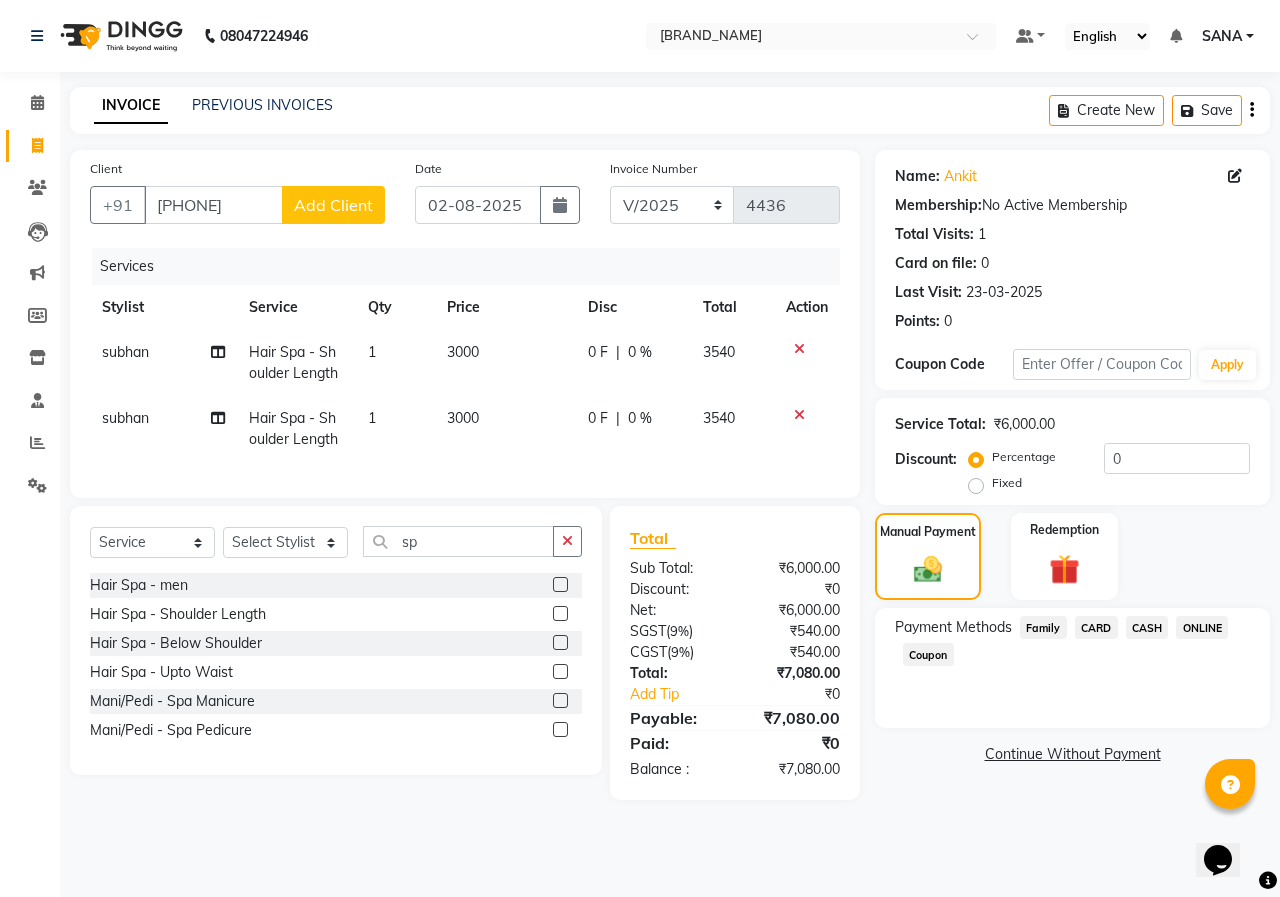 drag, startPoint x: 1196, startPoint y: 623, endPoint x: 1194, endPoint y: 673, distance: 50.039986 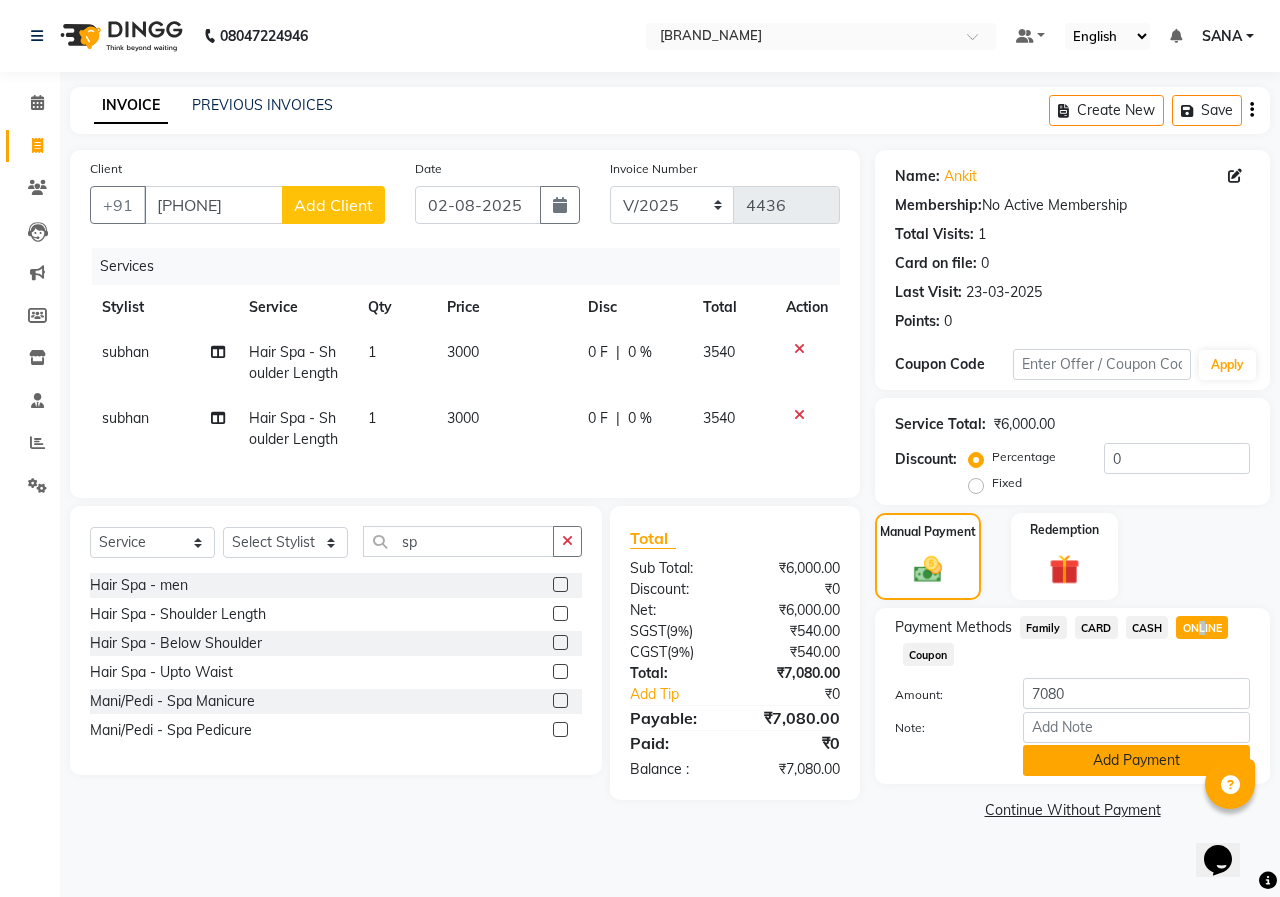click on "Add Payment" 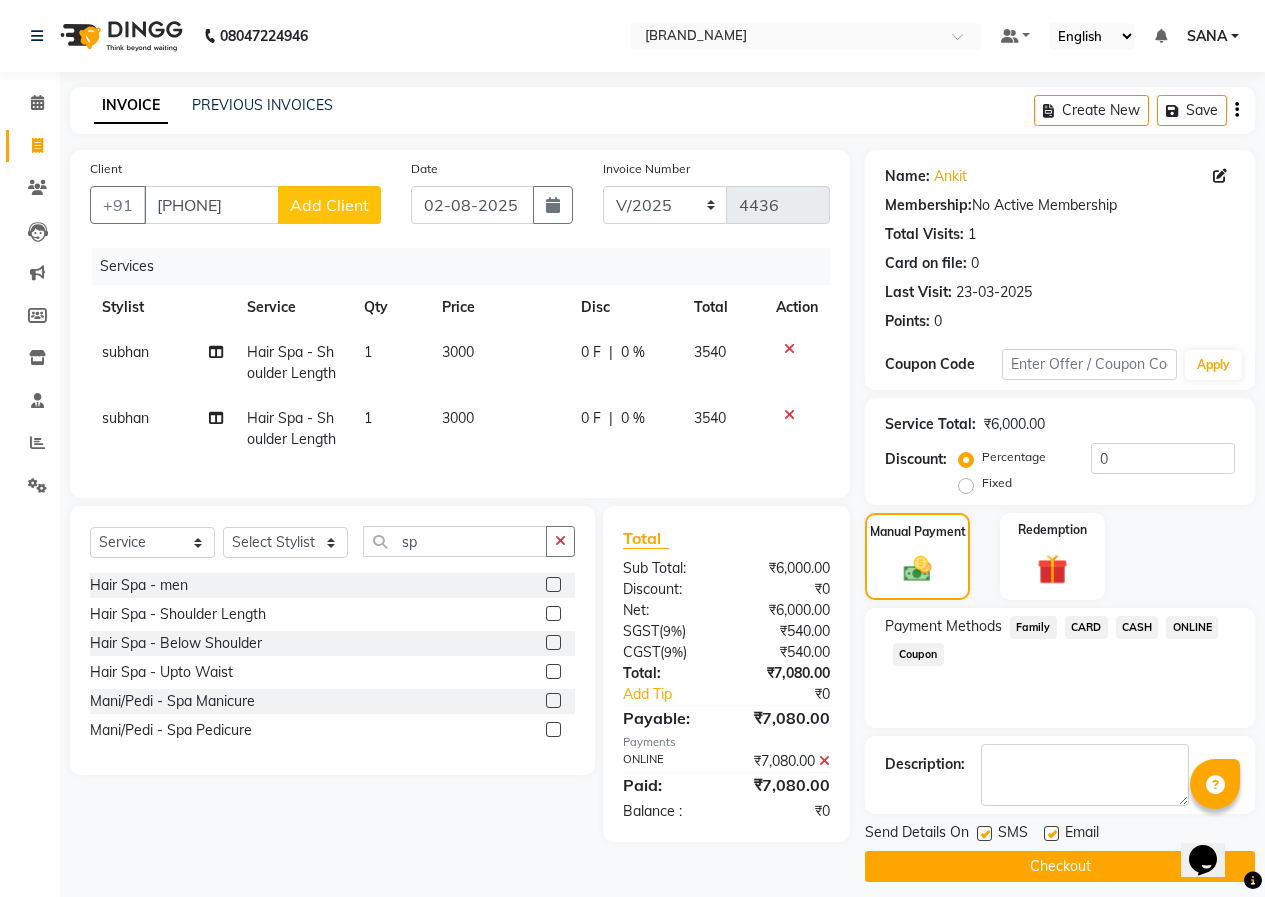 drag, startPoint x: 1114, startPoint y: 849, endPoint x: 1104, endPoint y: 862, distance: 16.40122 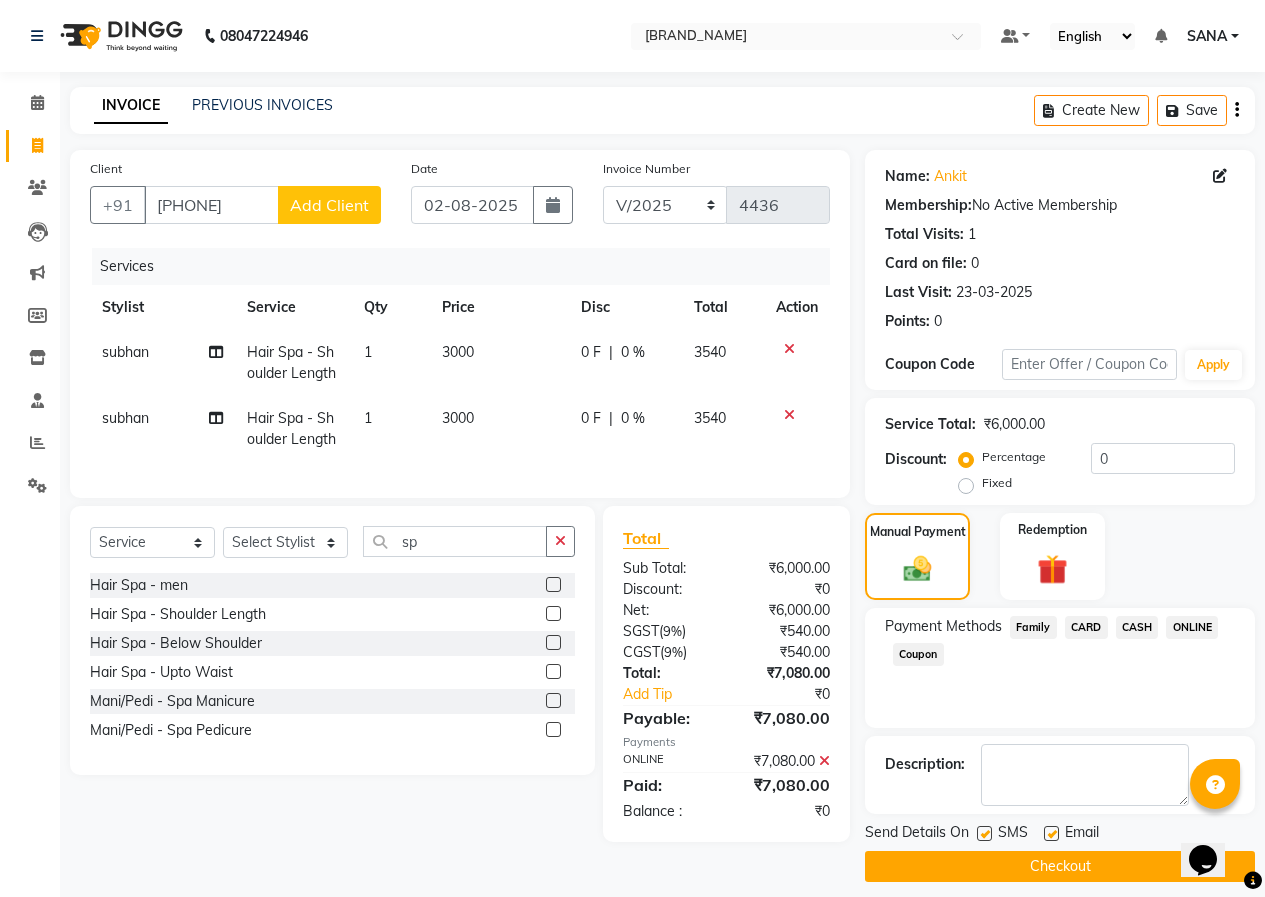 click on "Send Details On SMS Email  Checkout" 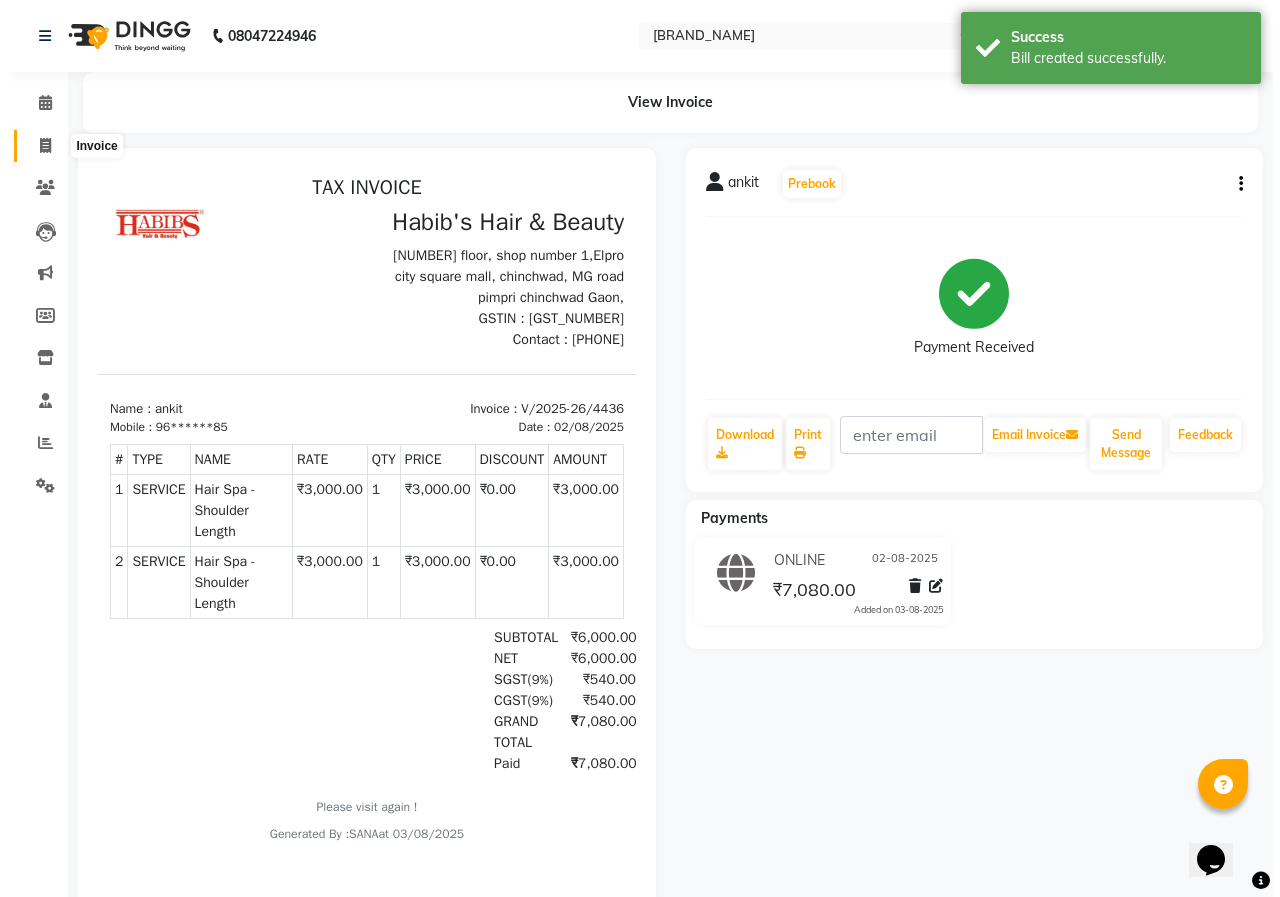 scroll, scrollTop: 0, scrollLeft: 0, axis: both 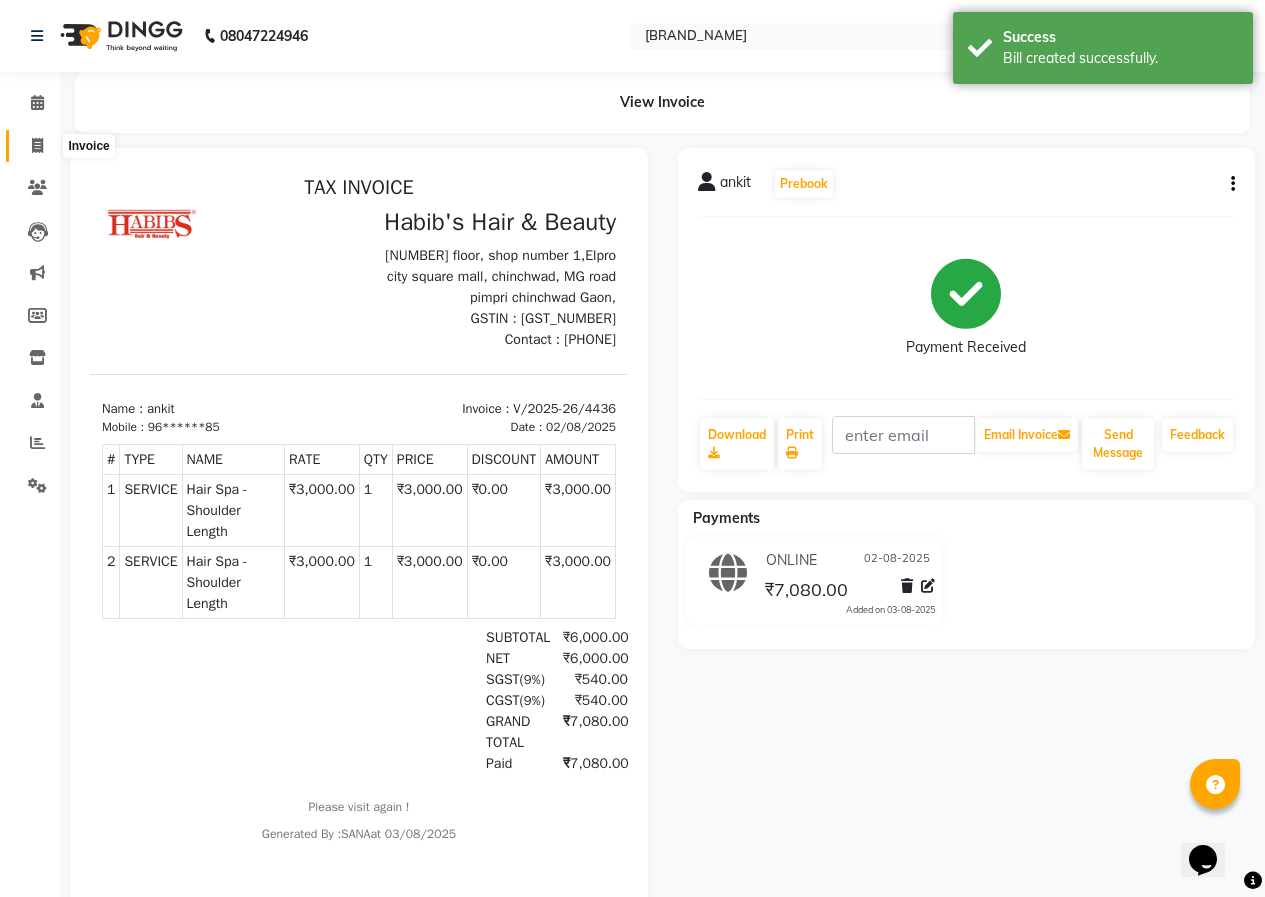 drag, startPoint x: 48, startPoint y: 154, endPoint x: 120, endPoint y: 155, distance: 72.00694 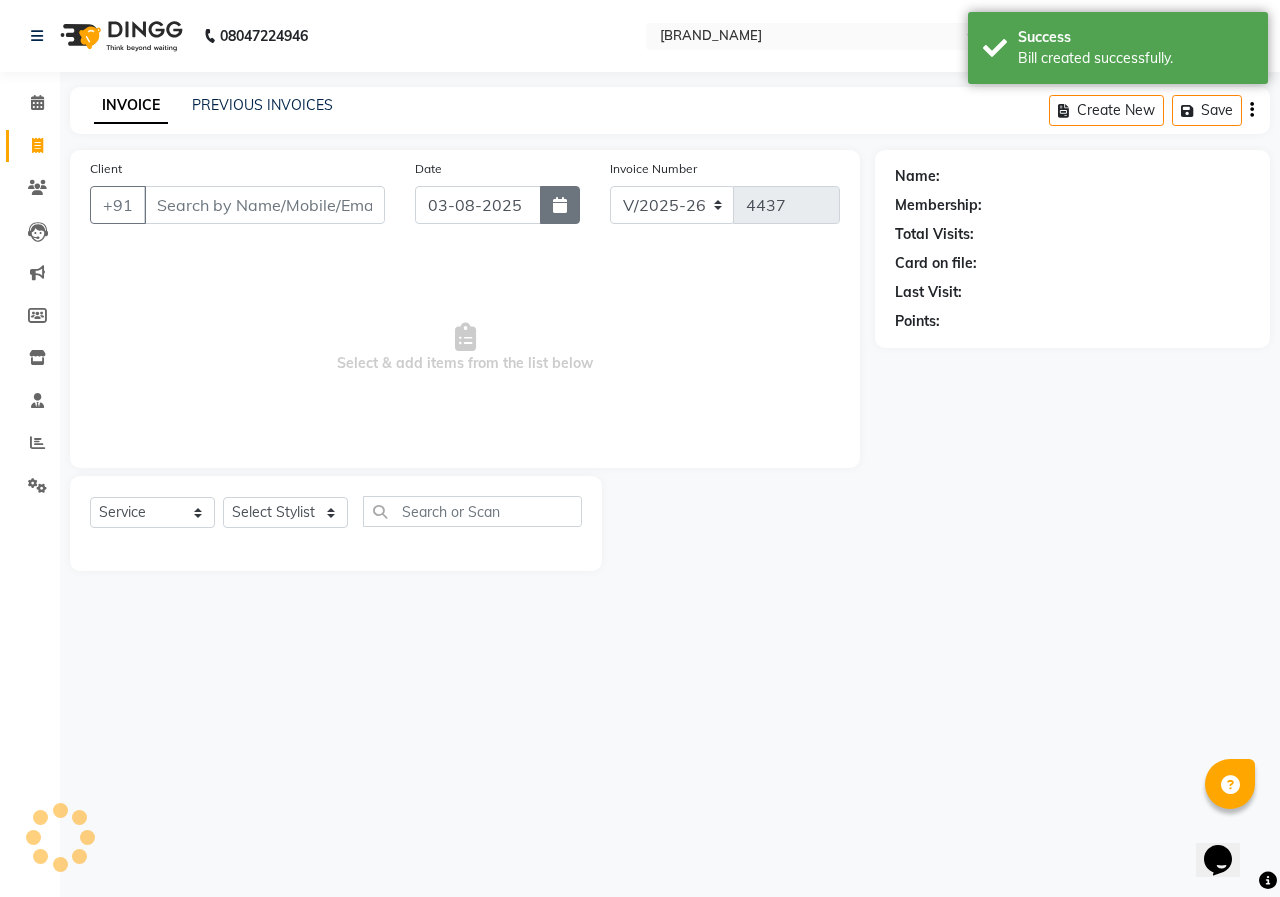 click 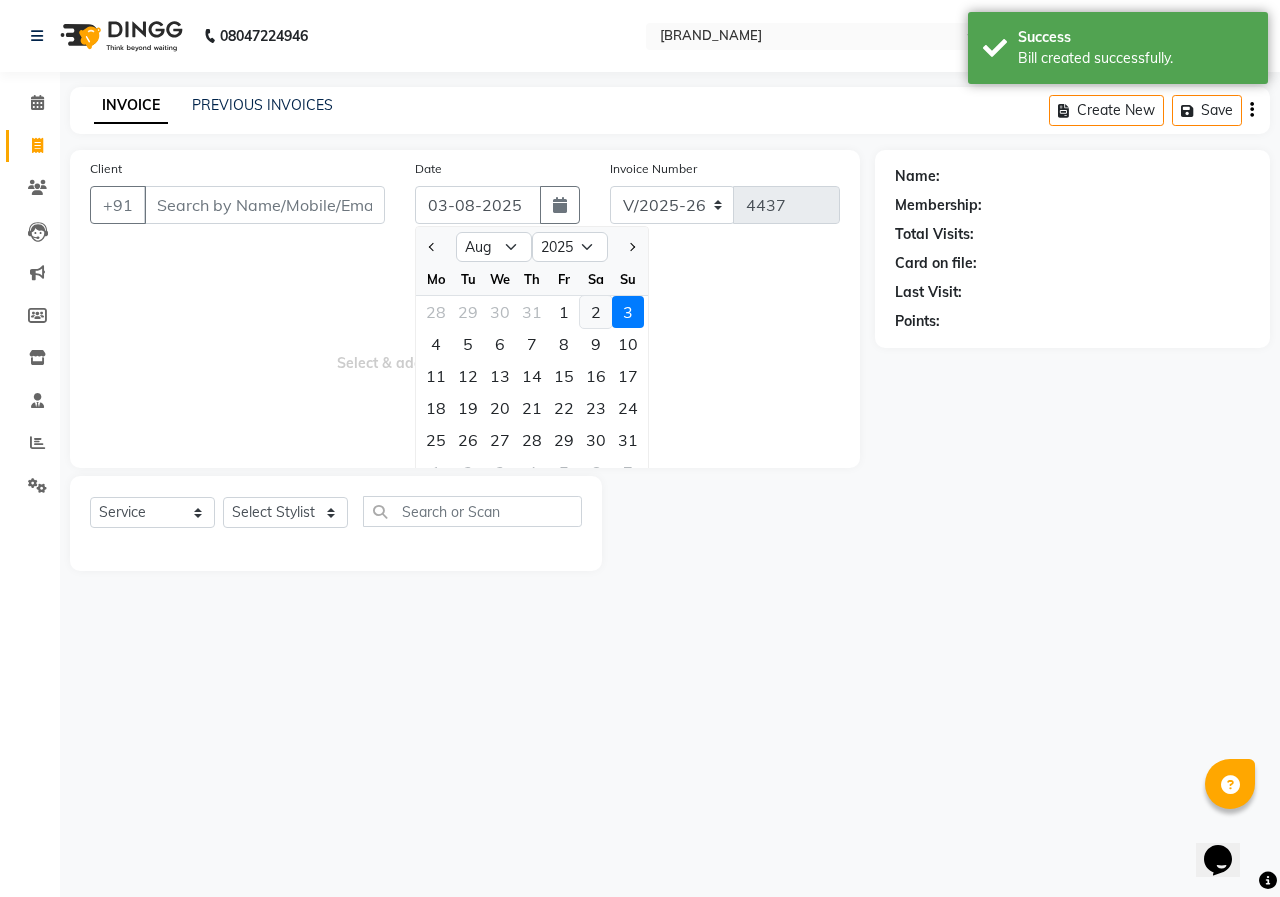 drag, startPoint x: 593, startPoint y: 308, endPoint x: 348, endPoint y: 238, distance: 254.80385 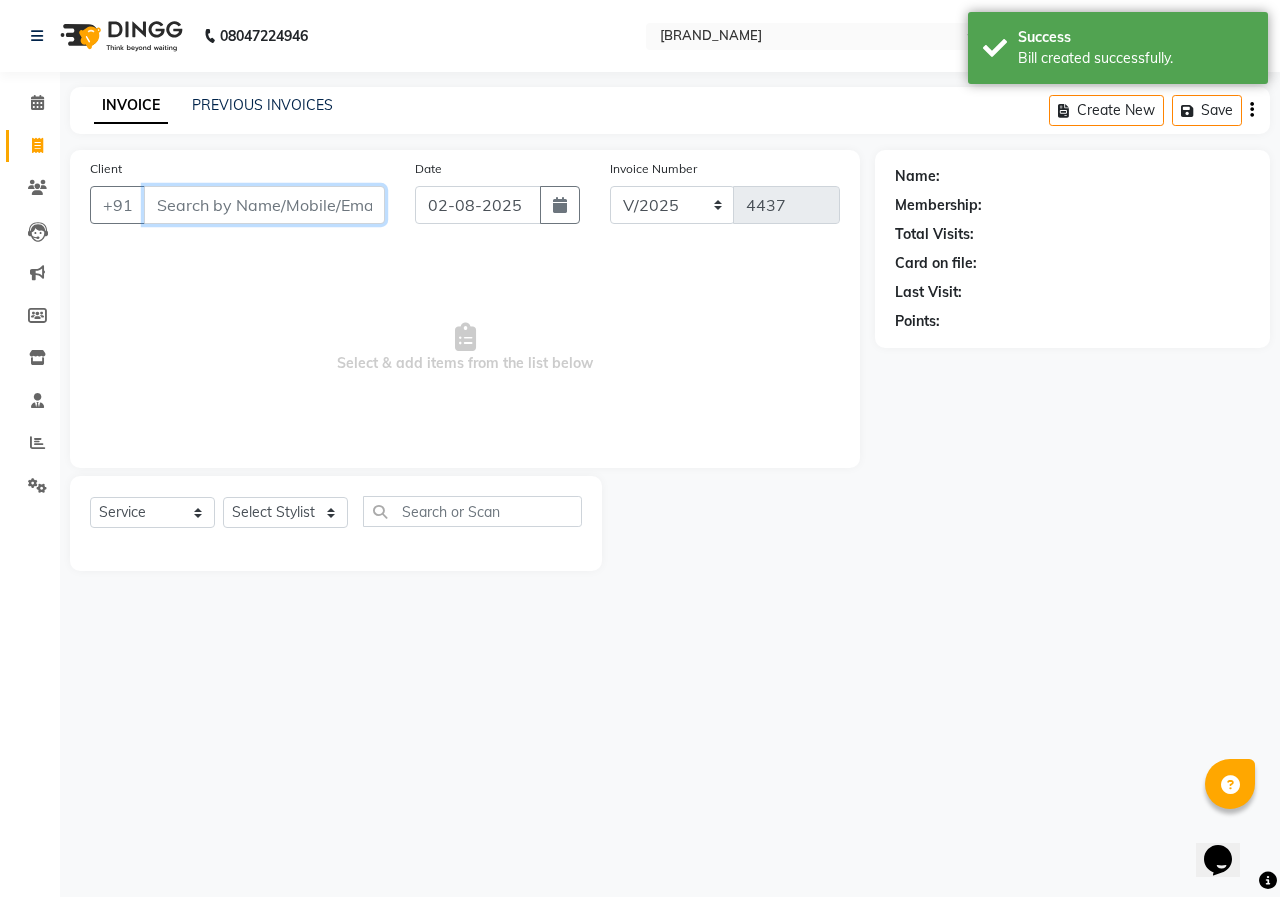 click on "Client" at bounding box center [264, 205] 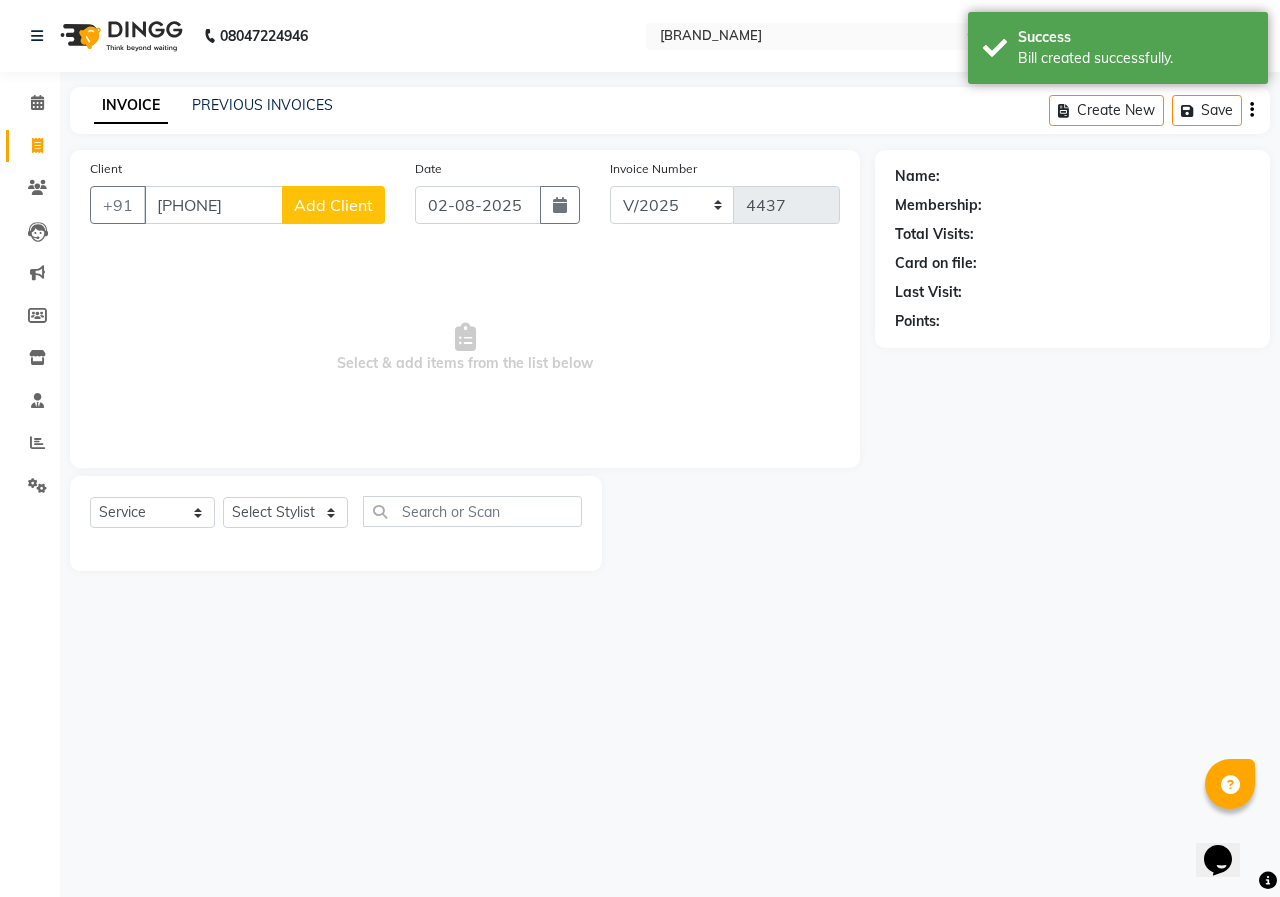 click on "Select Stylist [NAME] [NAME] [NAME] [NAME] [NAME] [NAME] [NAME] [NAME] [NAME] [NAME] [NAME] [NAME] [NAME] [NAME] [NAME] [NAME] [NAME] [NAME]" 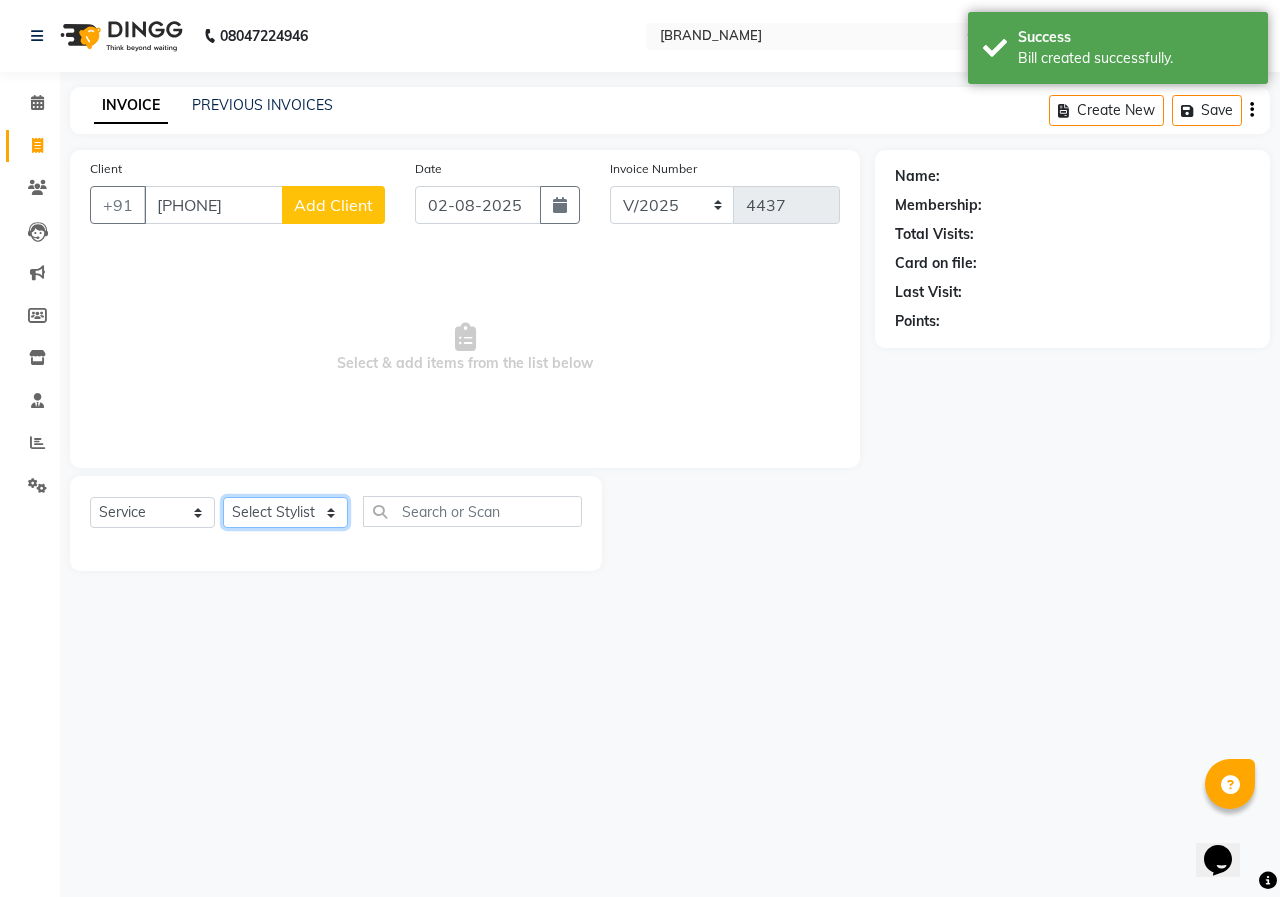 click on "Select Stylist ANUSHKA GAURI GUDDU Keshav Maushi Mhaske  priya  Rahul Ravi  Roshan Sagar SANA Sangam Sanika shabnam SONALI  subhan" 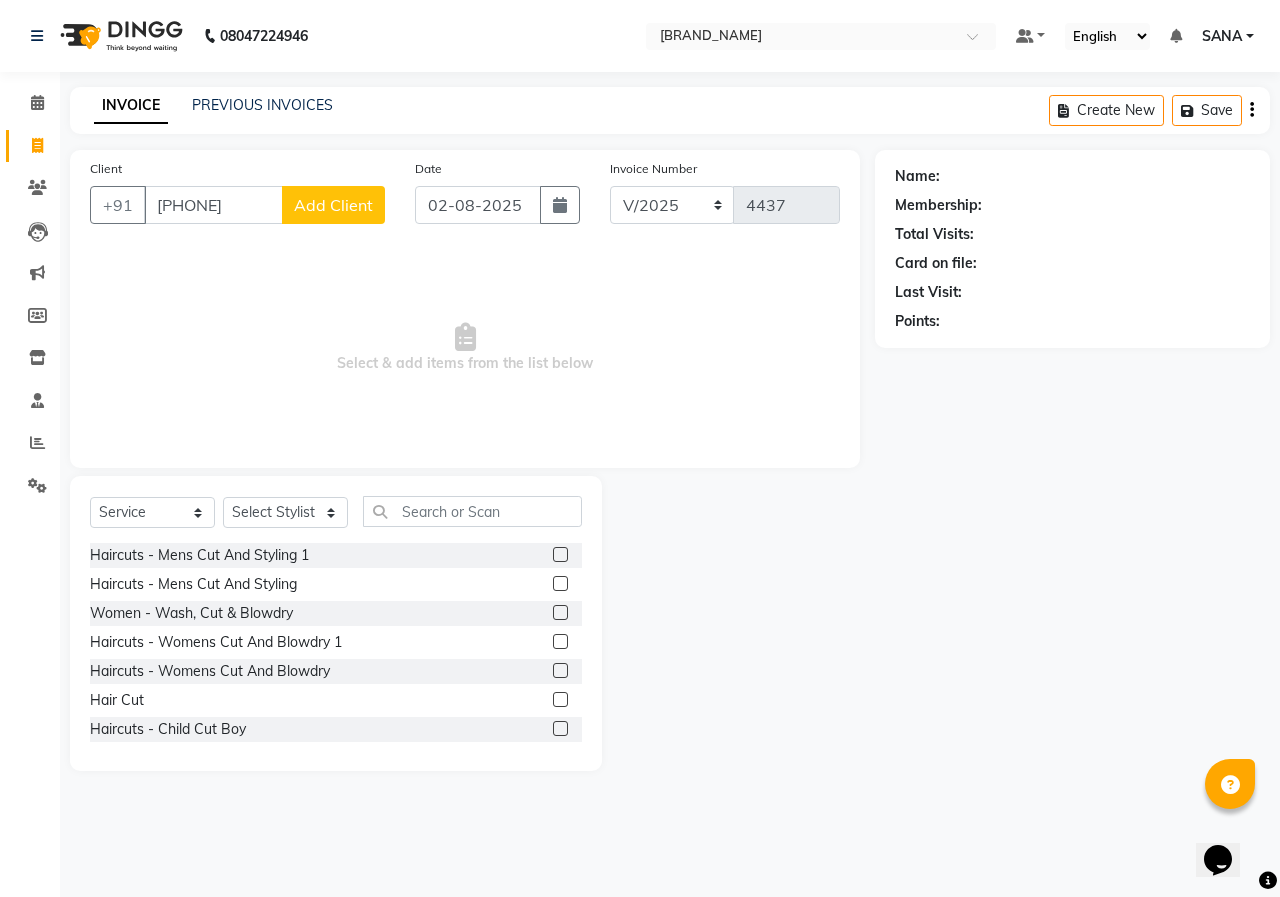 click 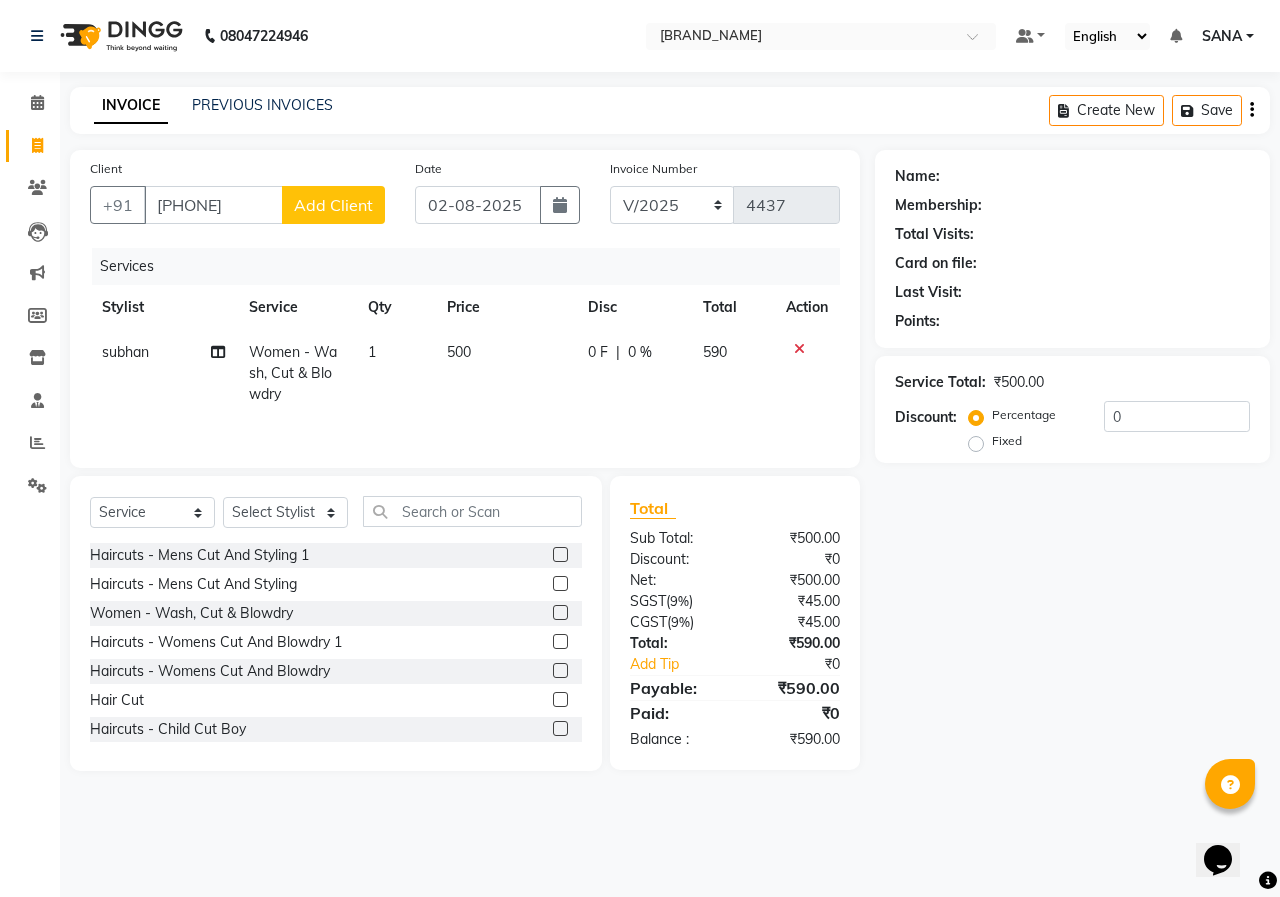 click 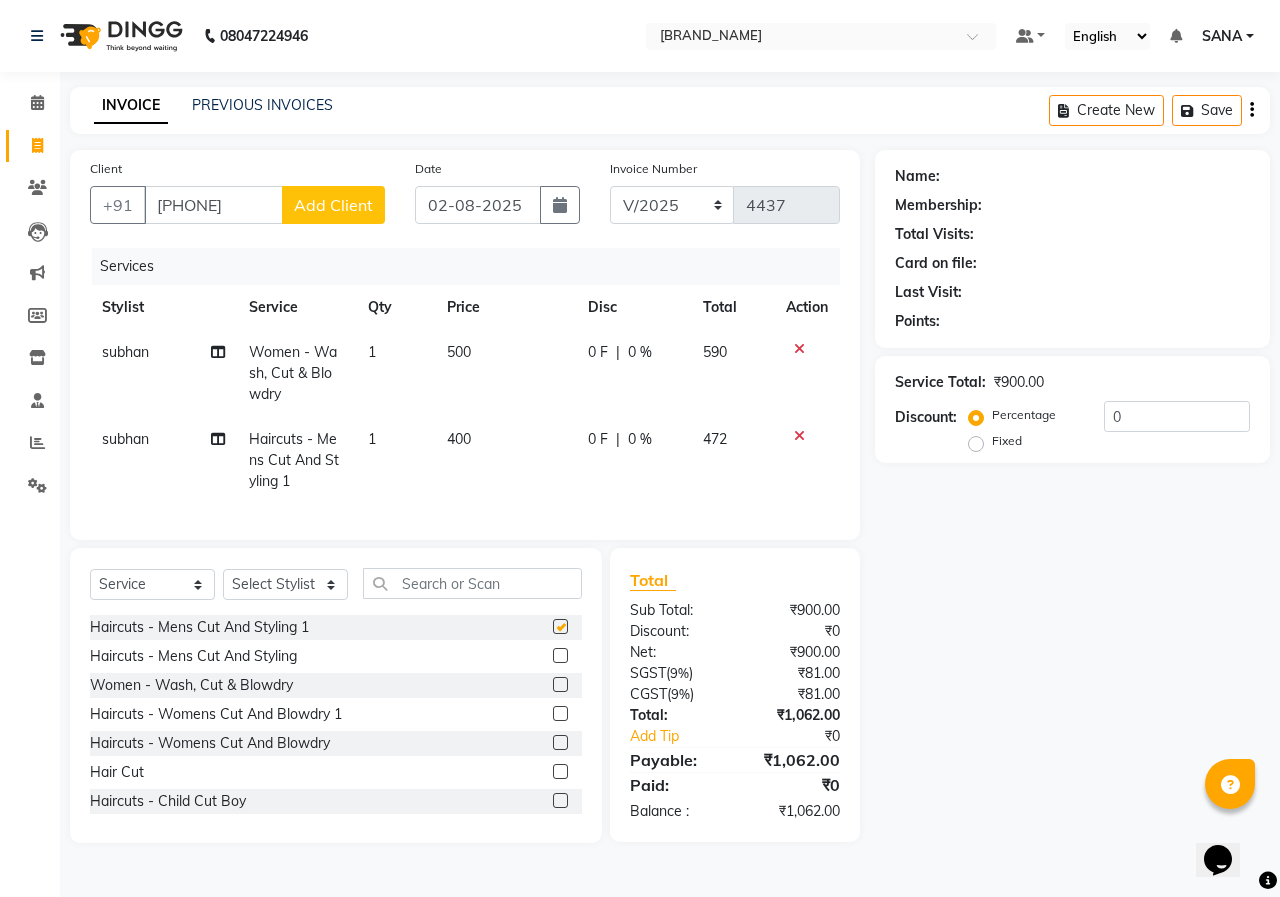 drag, startPoint x: 488, startPoint y: 423, endPoint x: 496, endPoint y: 439, distance: 17.888544 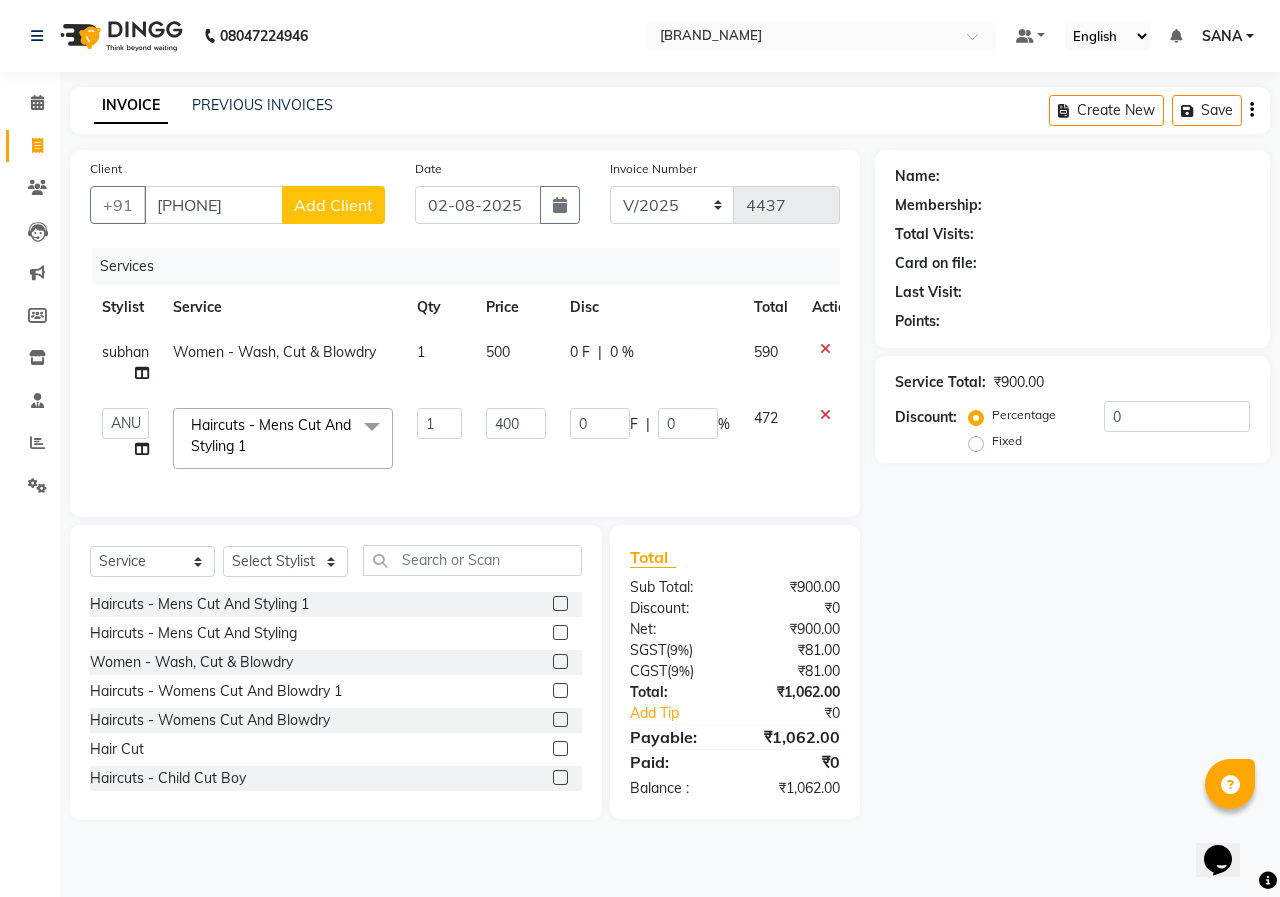 click on "400" 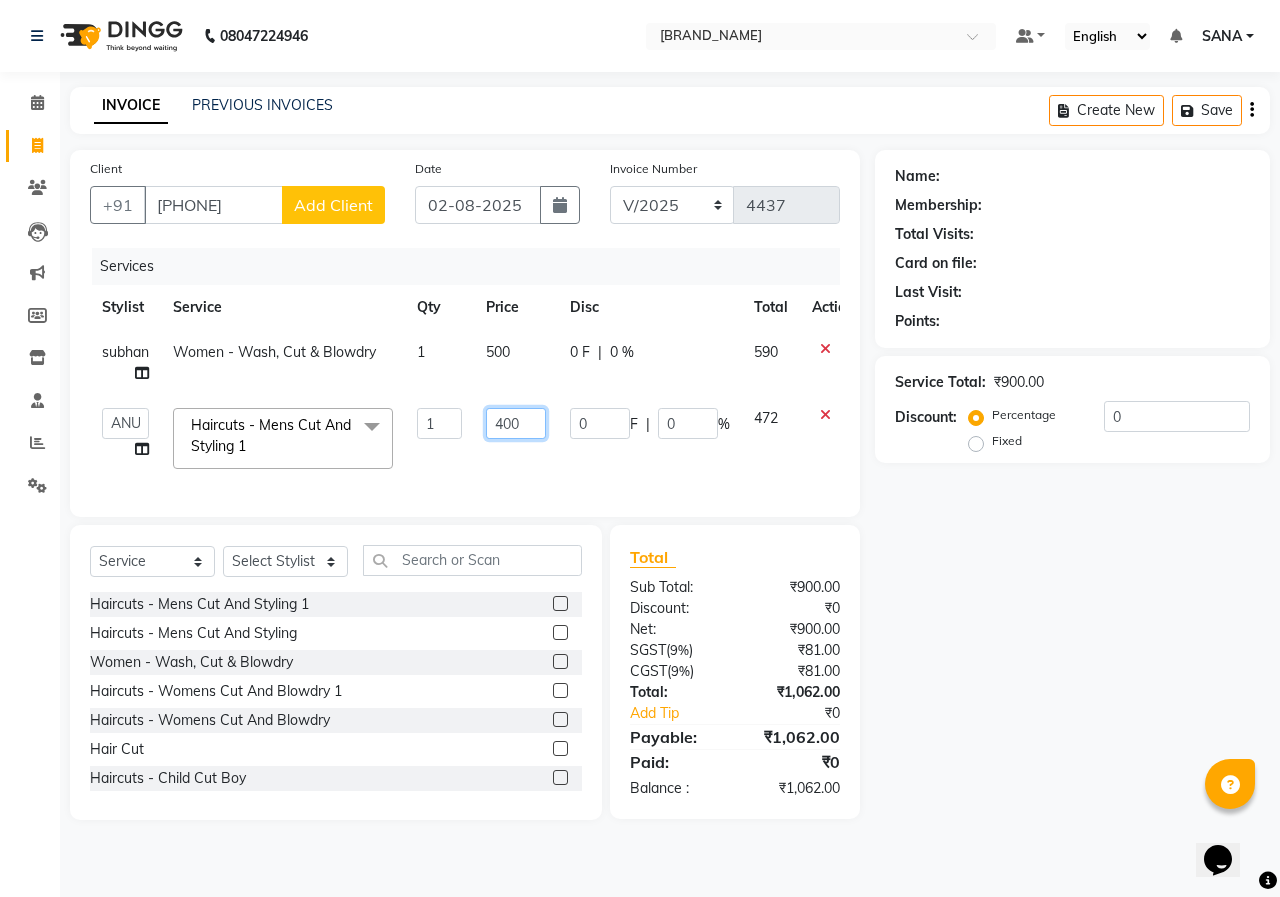 click on "400" 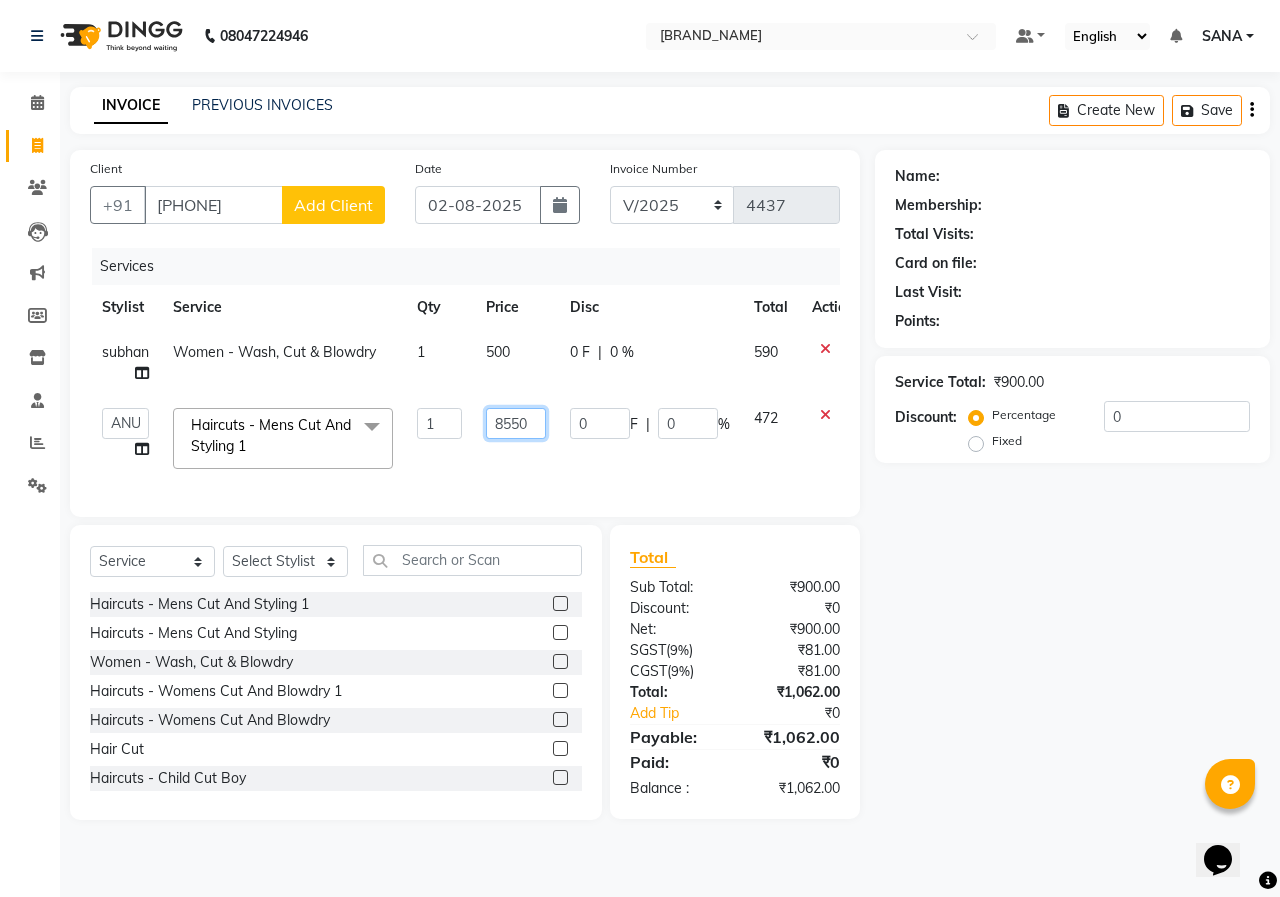 click on "8550" 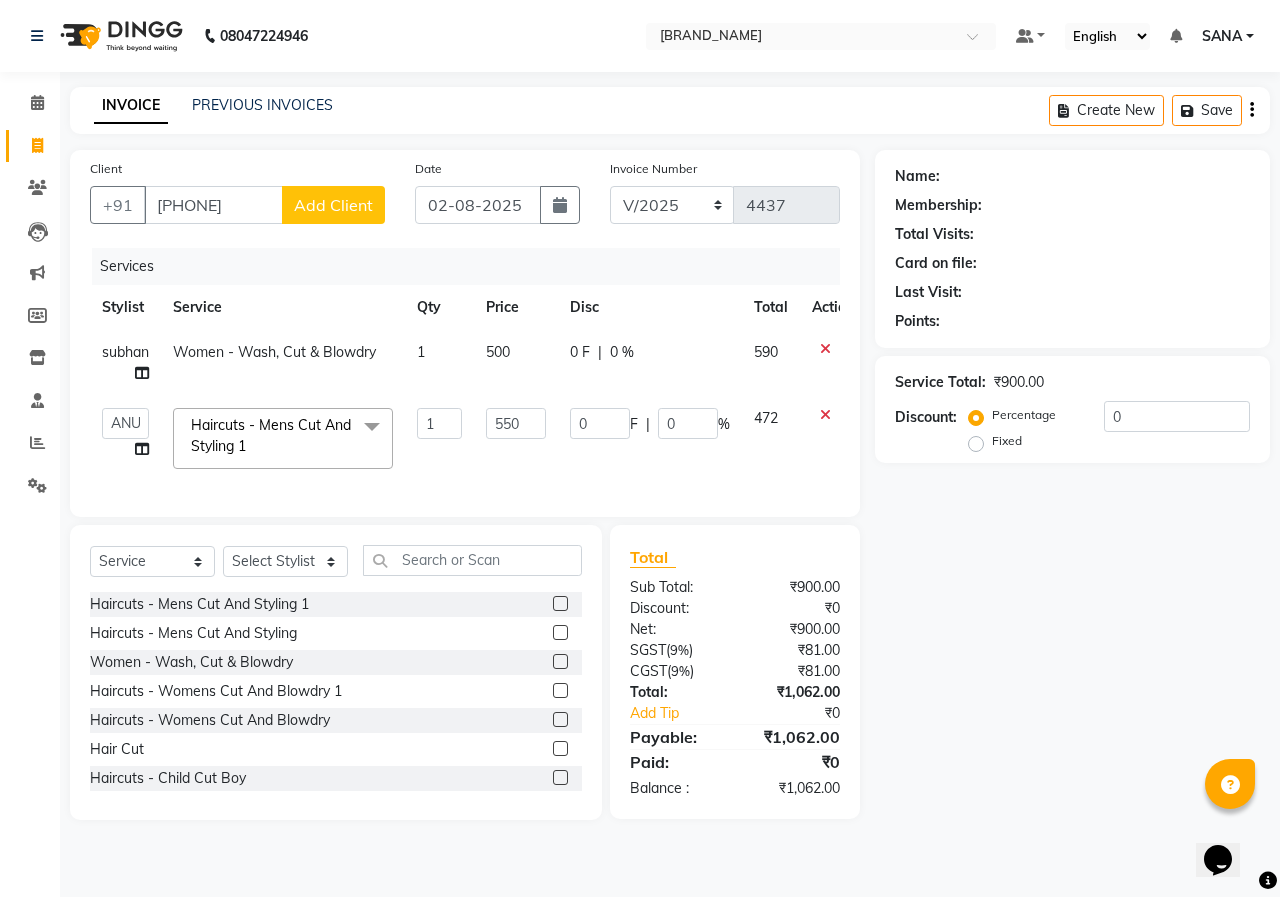click on "Add Client" 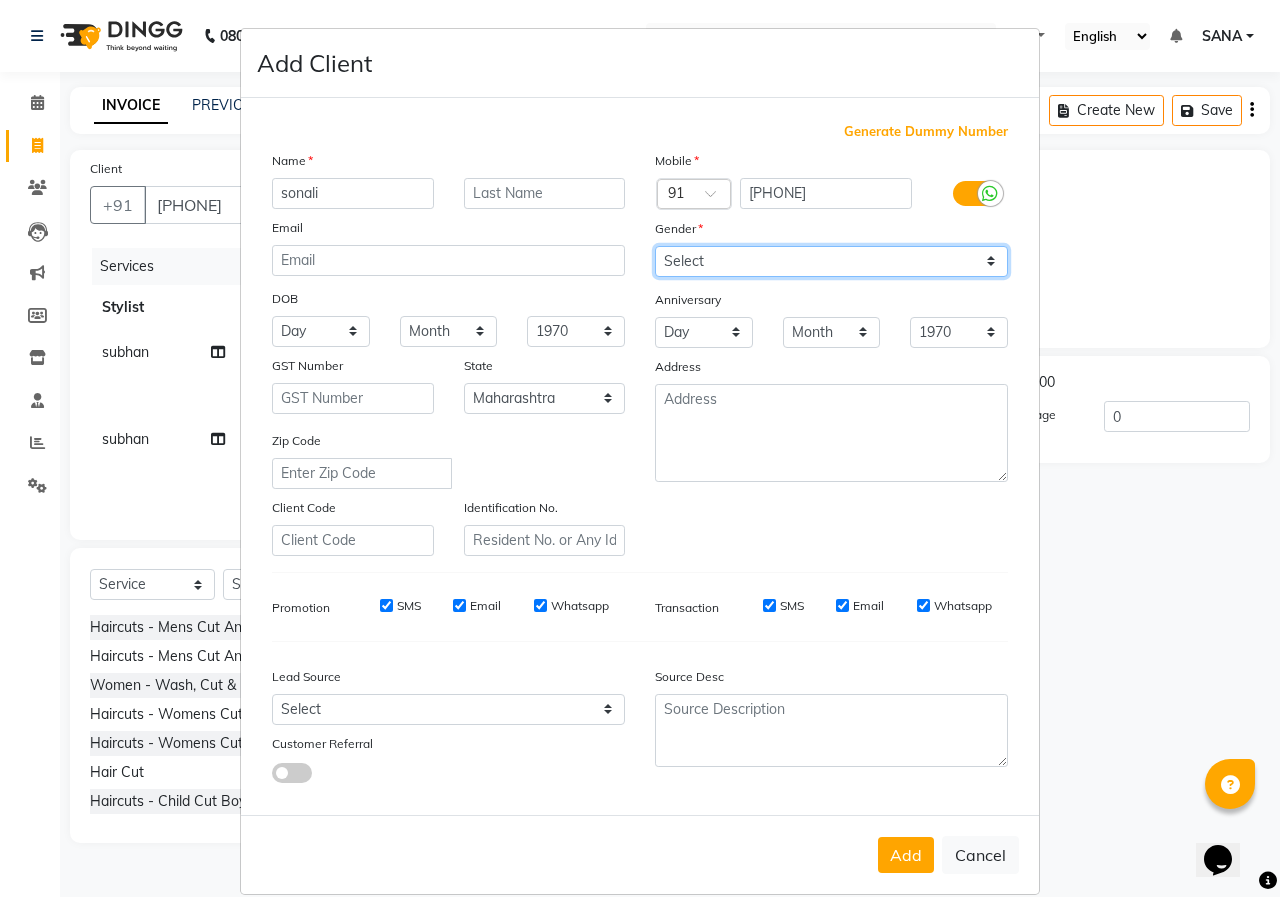 drag, startPoint x: 685, startPoint y: 252, endPoint x: 699, endPoint y: 271, distance: 23.600847 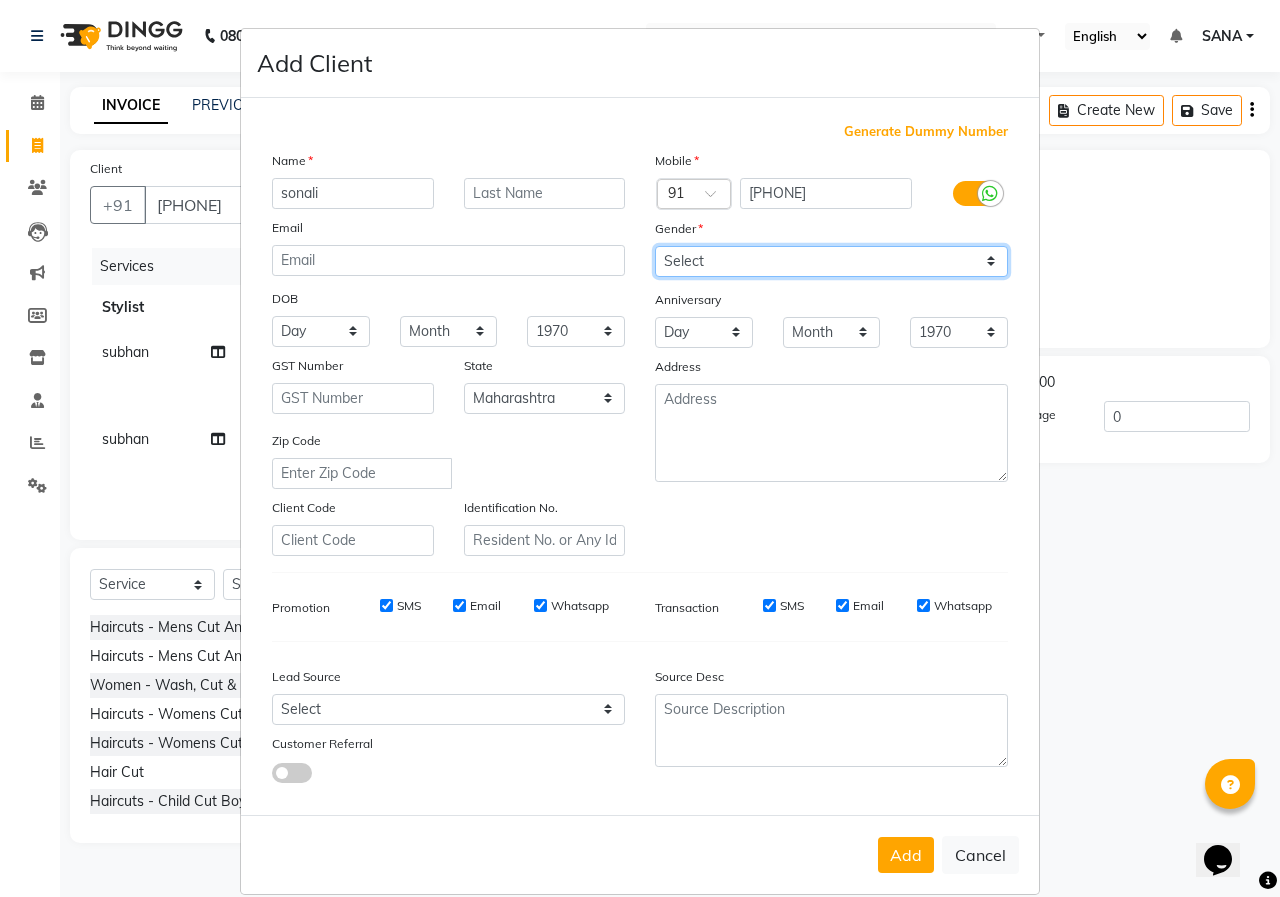 click on "Select Male Female Other Prefer Not To Say" at bounding box center [831, 261] 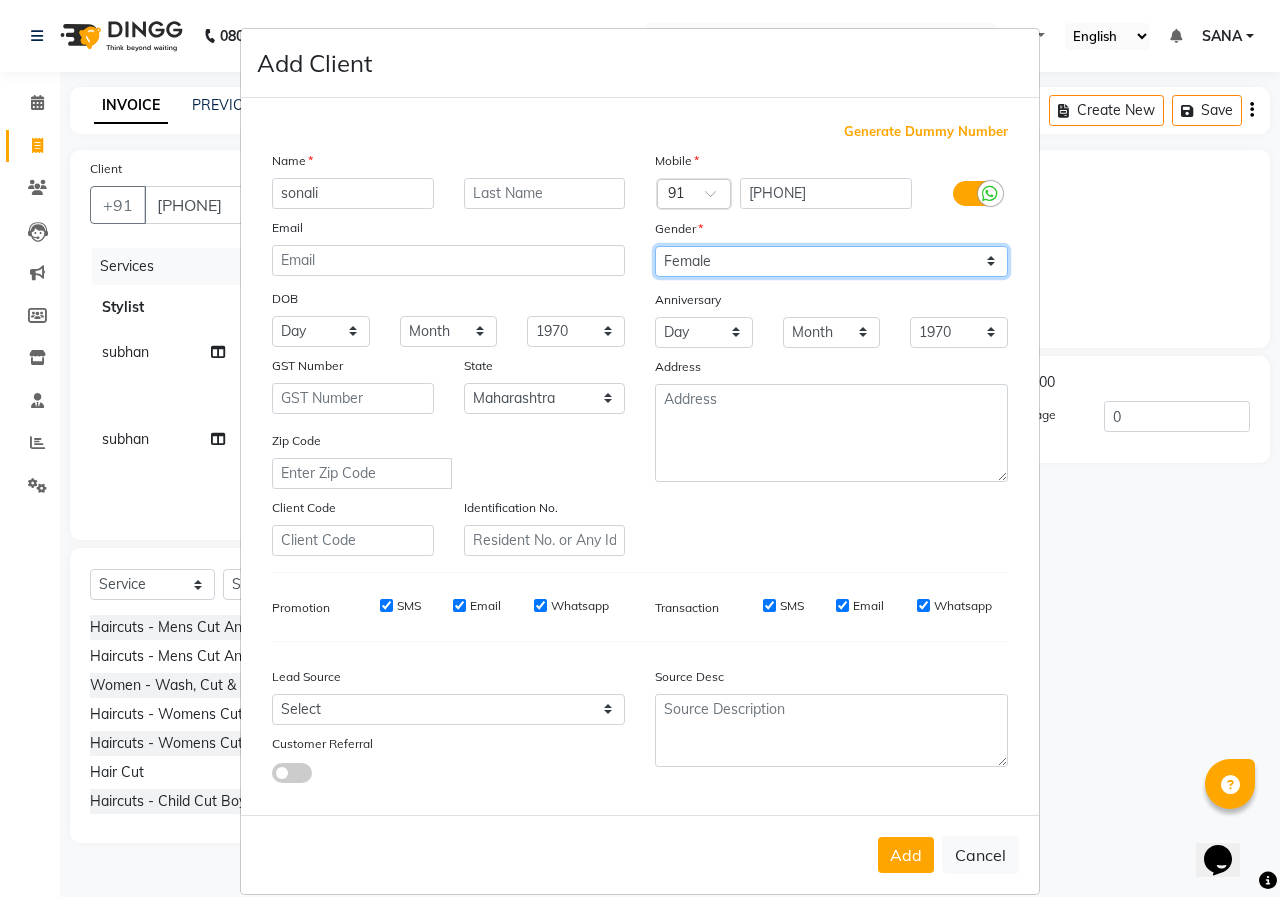 click on "Select Male Female Other Prefer Not To Say" at bounding box center (831, 261) 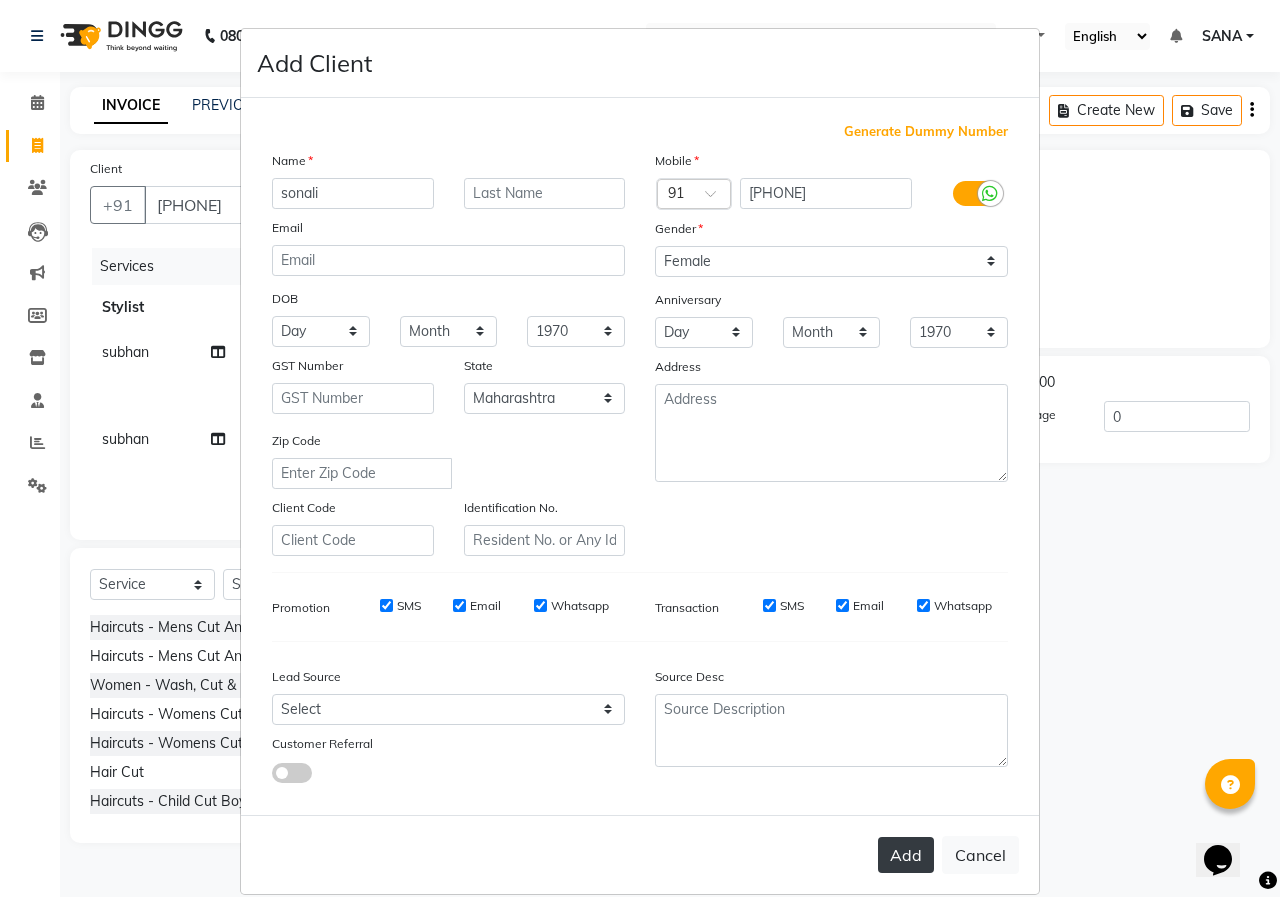 click on "Add" at bounding box center [906, 855] 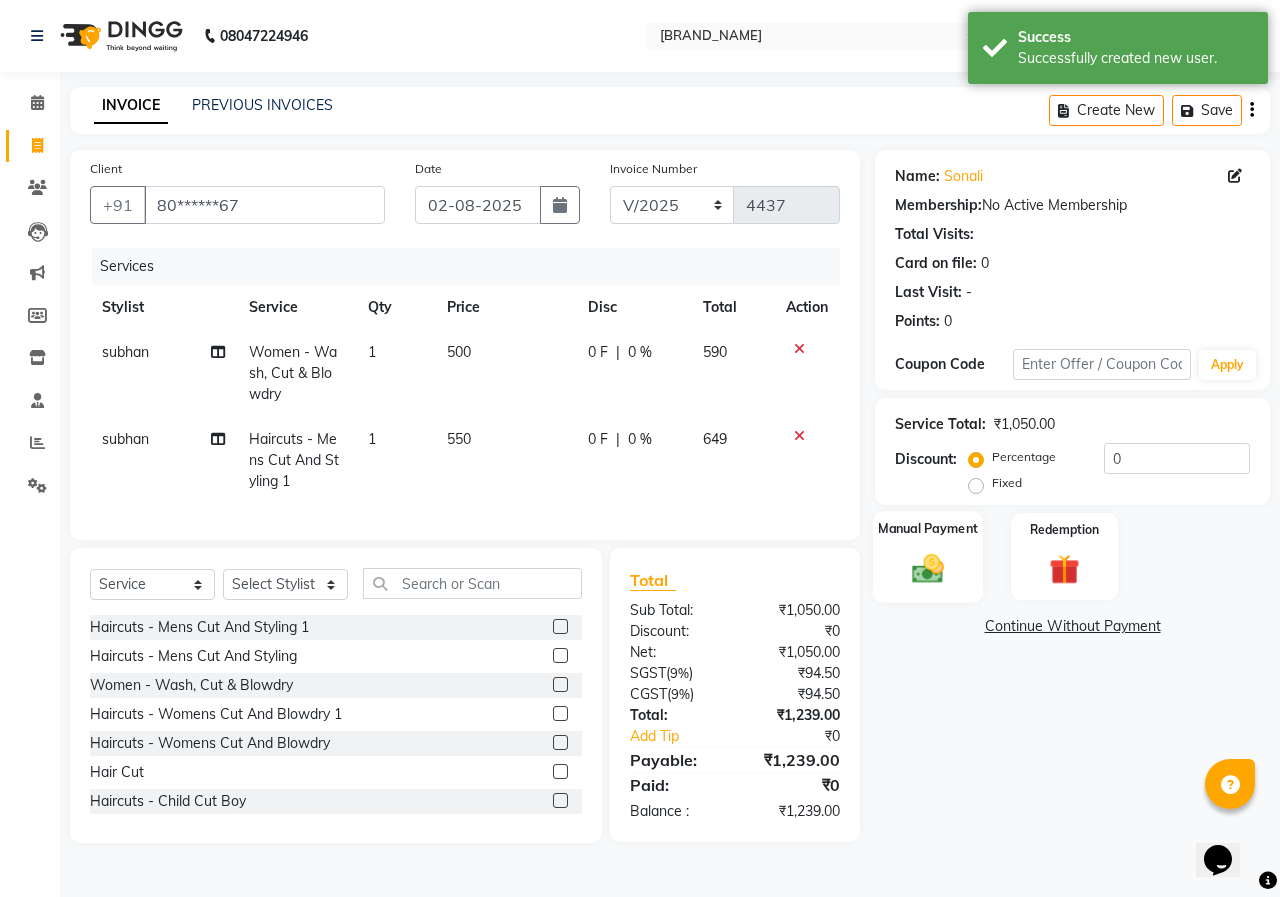 click on "Manual Payment" 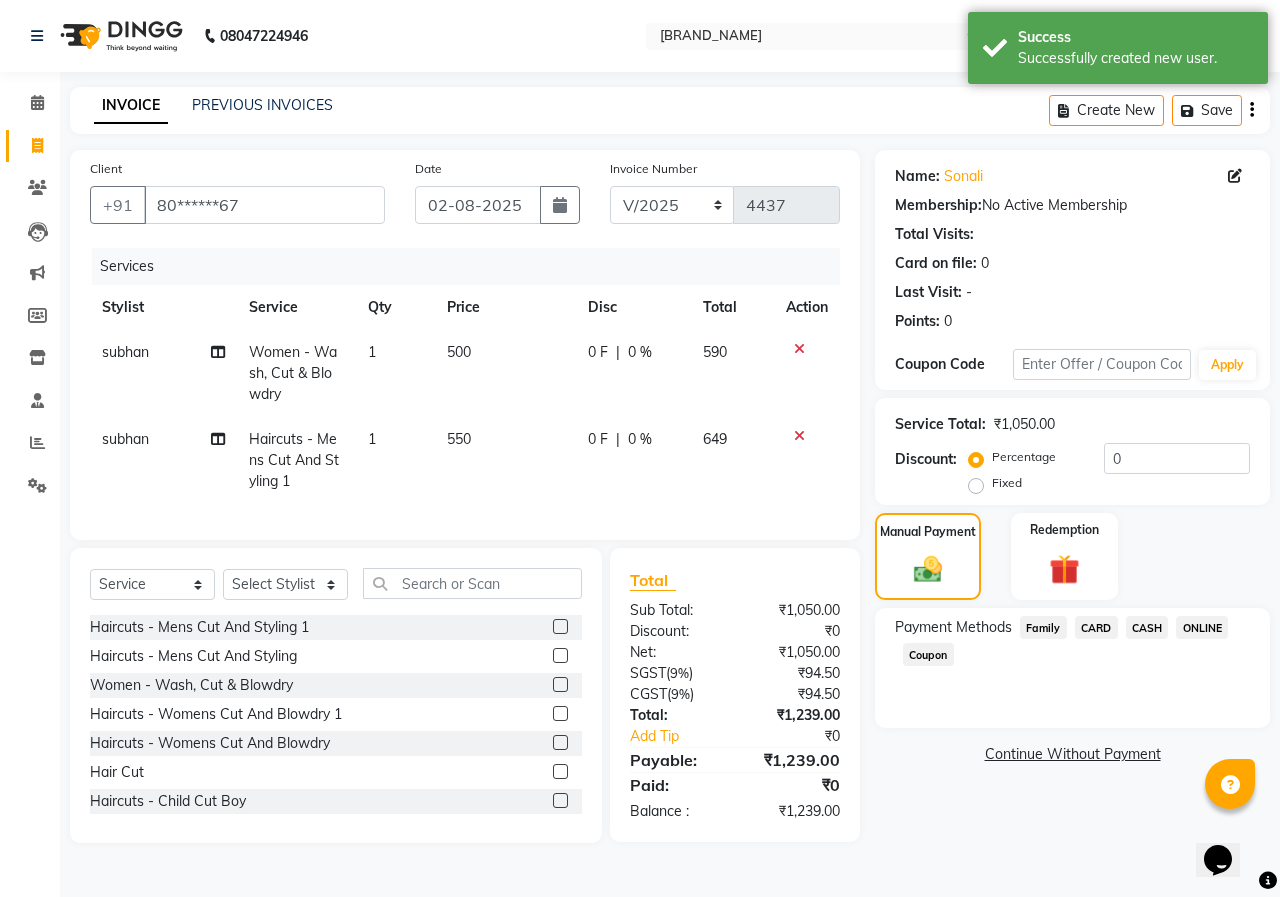 click on "Payment Methods  Family   CARD   CASH   ONLINE   Coupon" 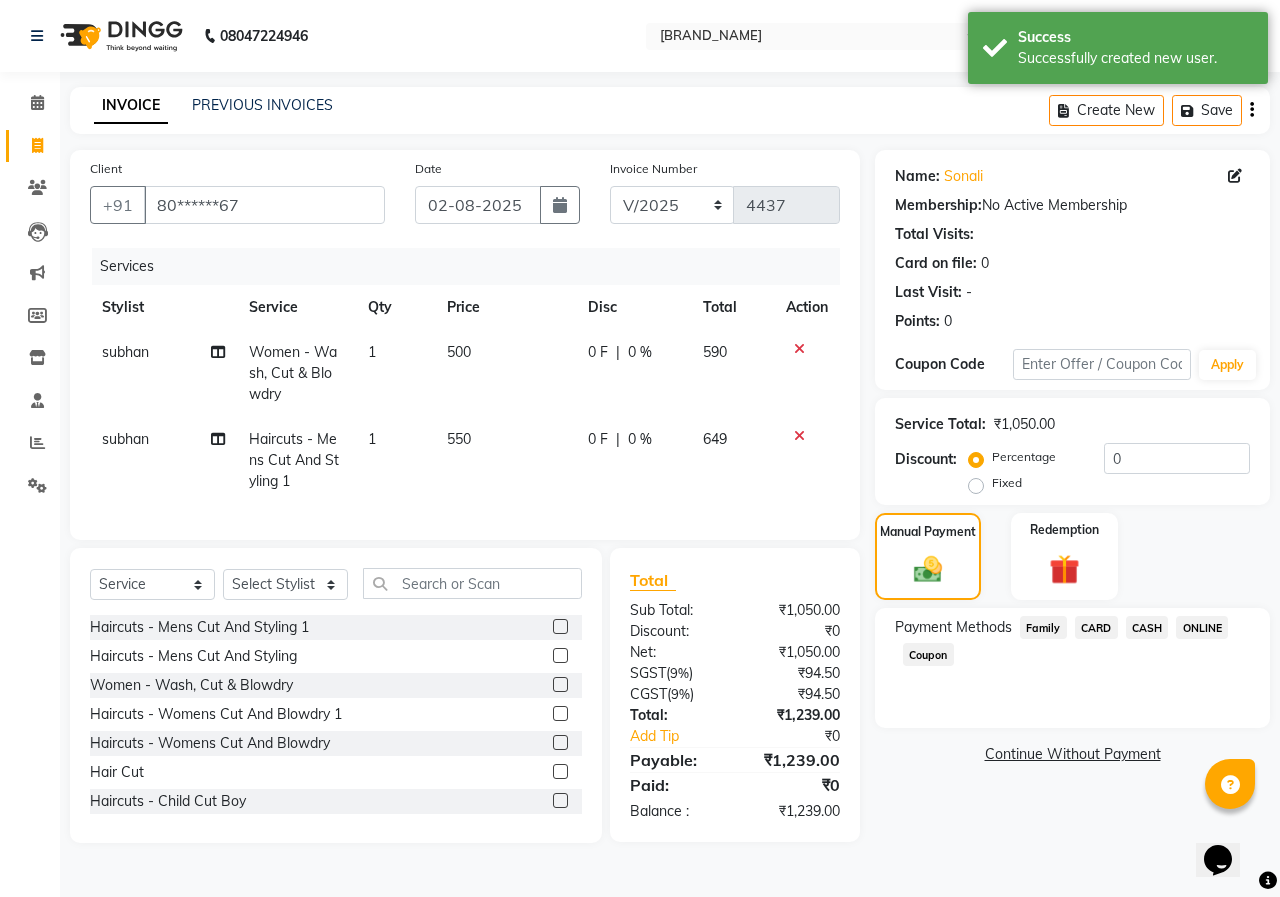 click on "ONLINE" 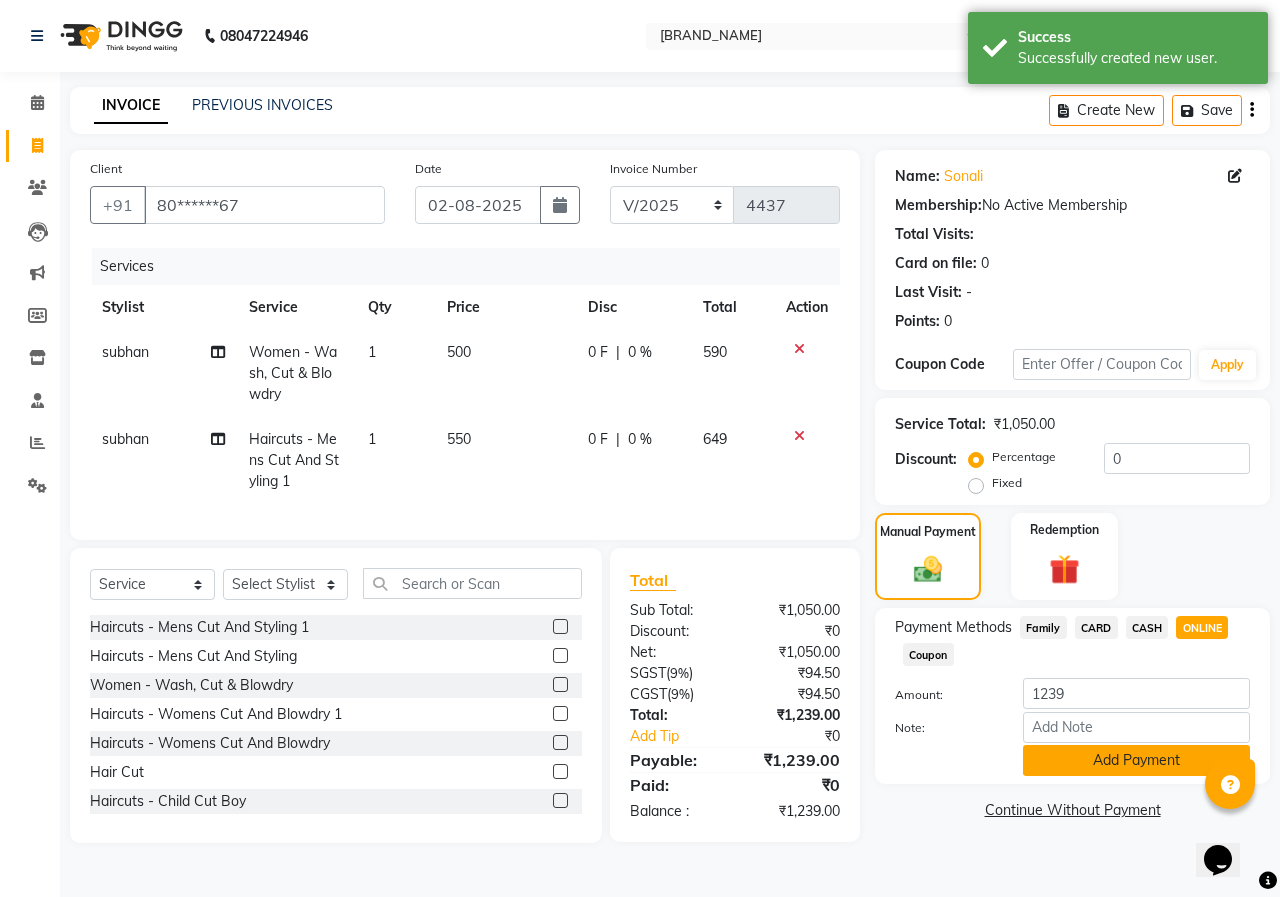 click on "Add Payment" 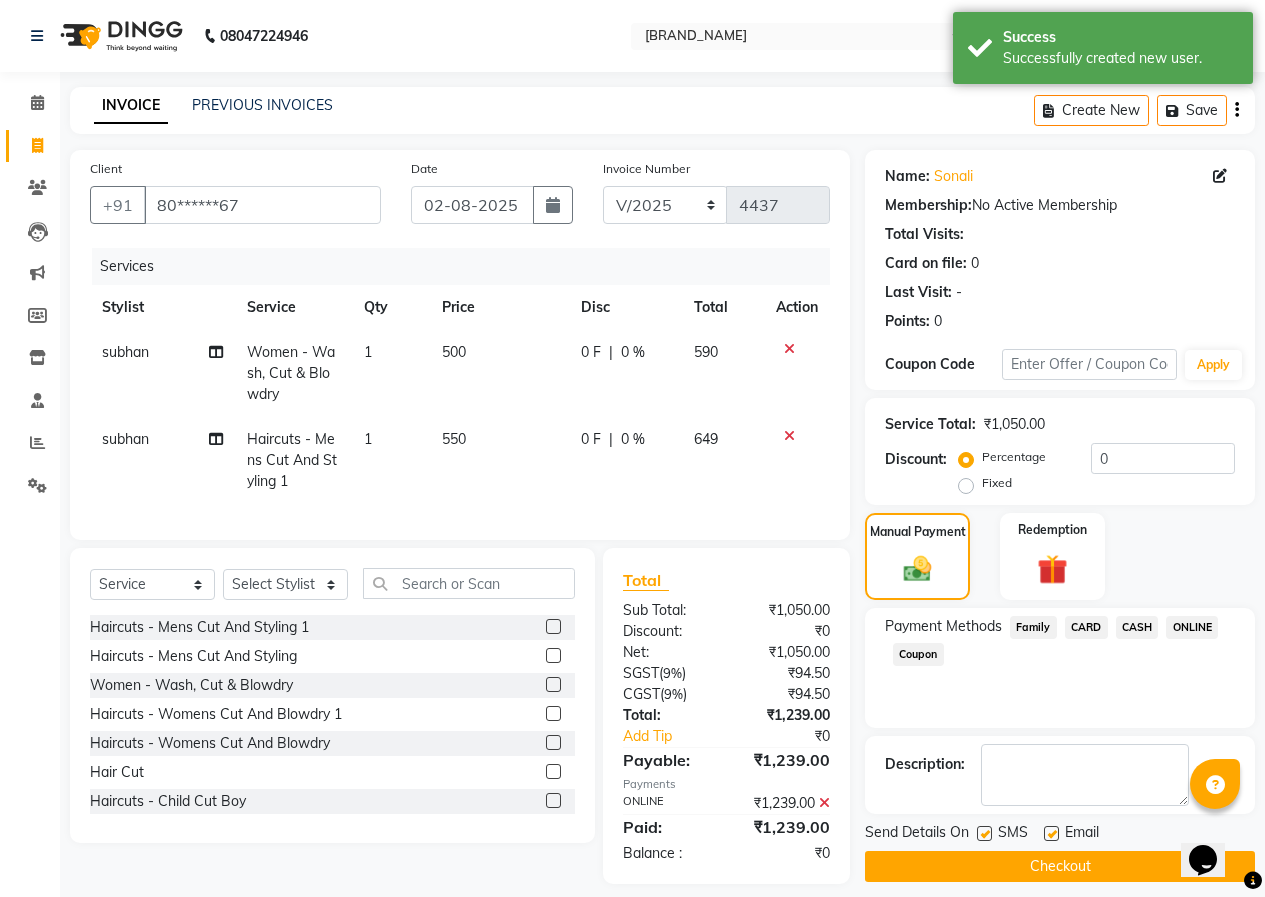 click on "Checkout" 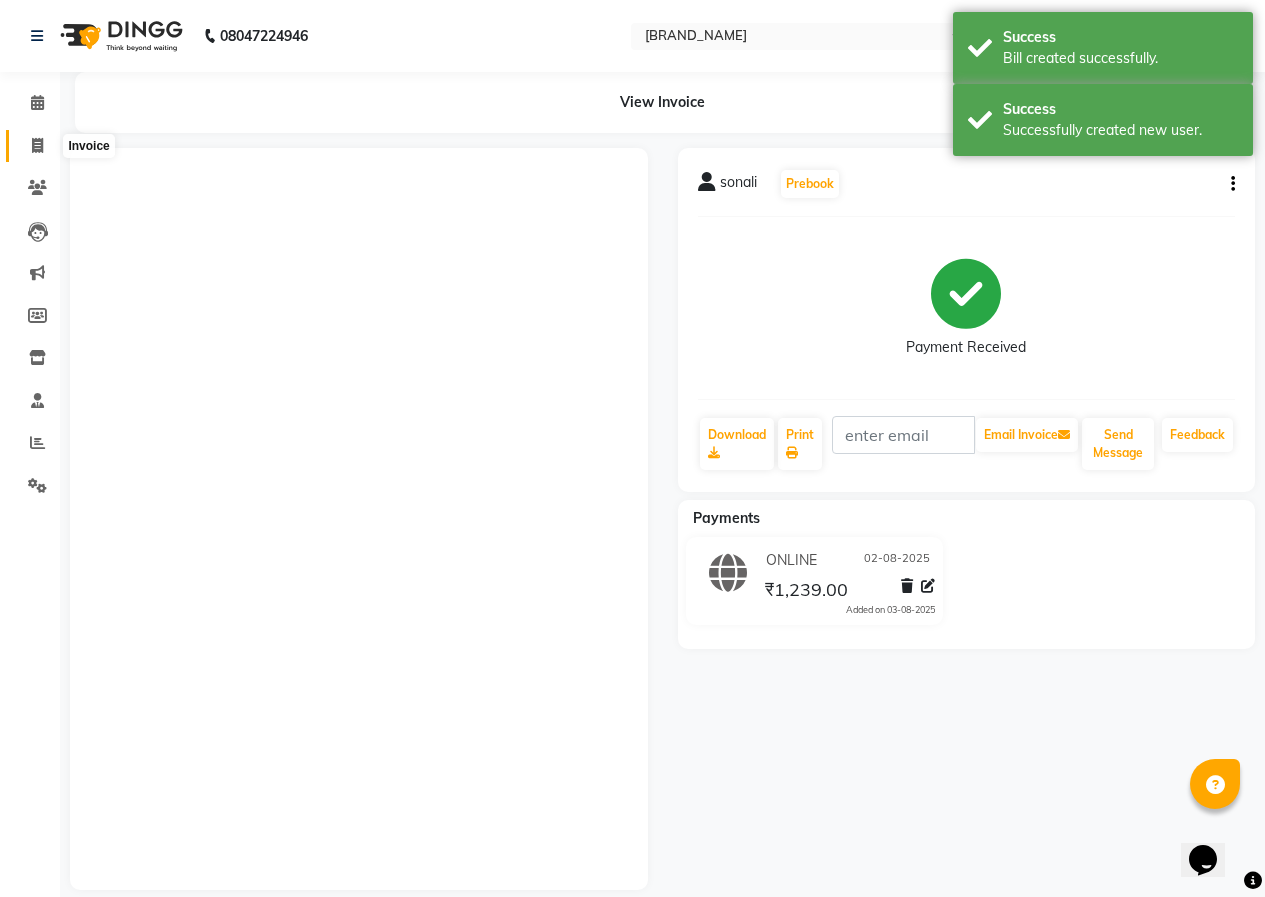 click 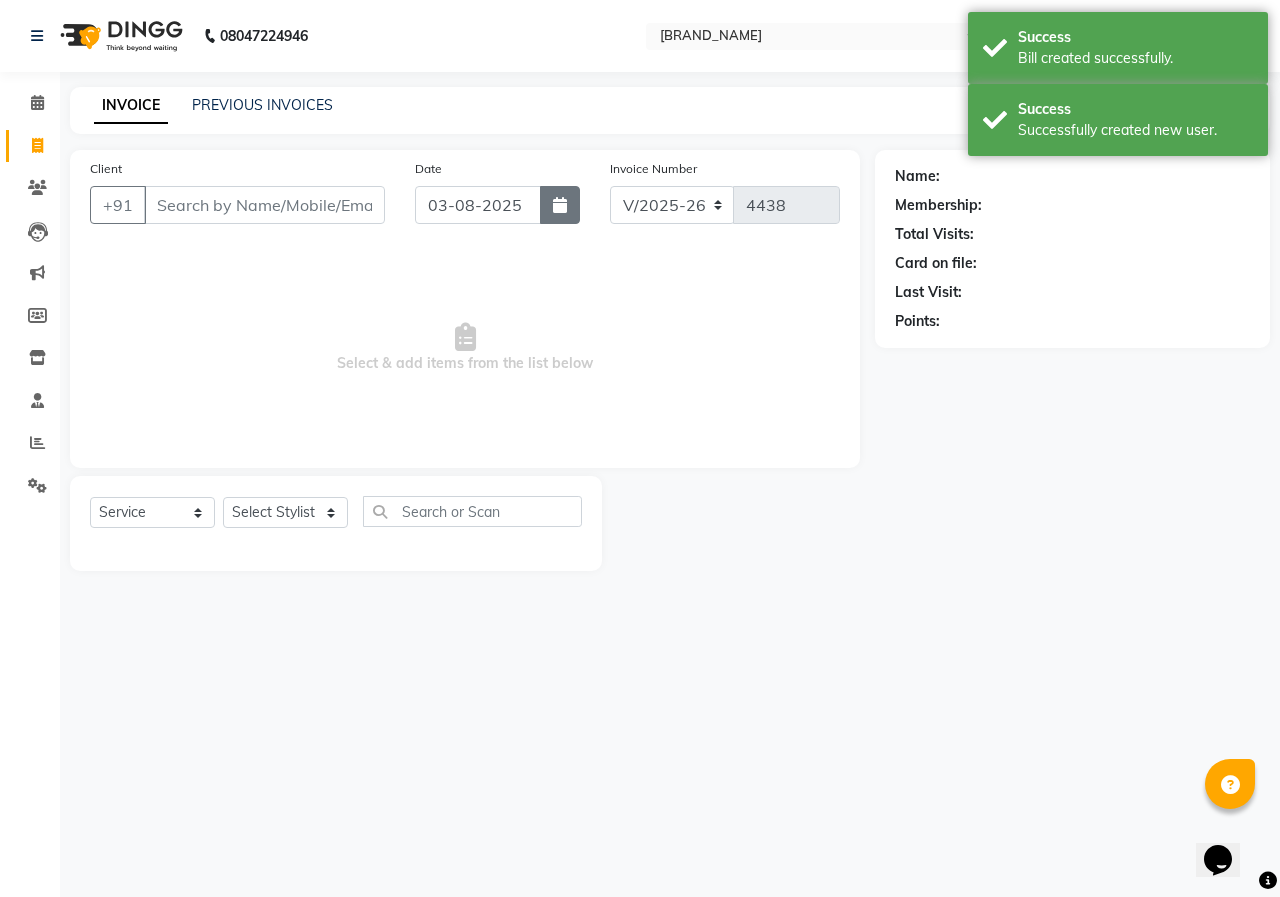 click 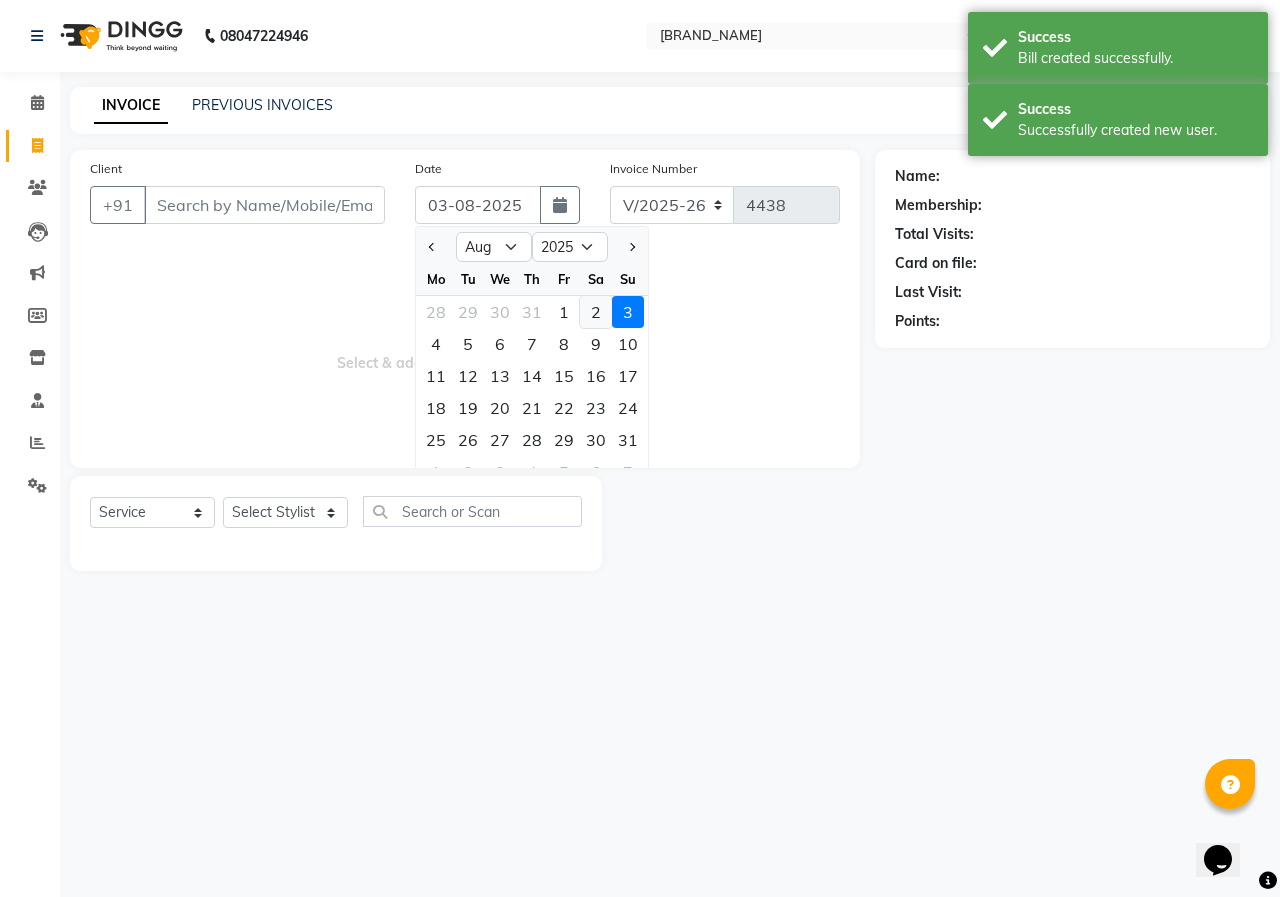 click on "2" 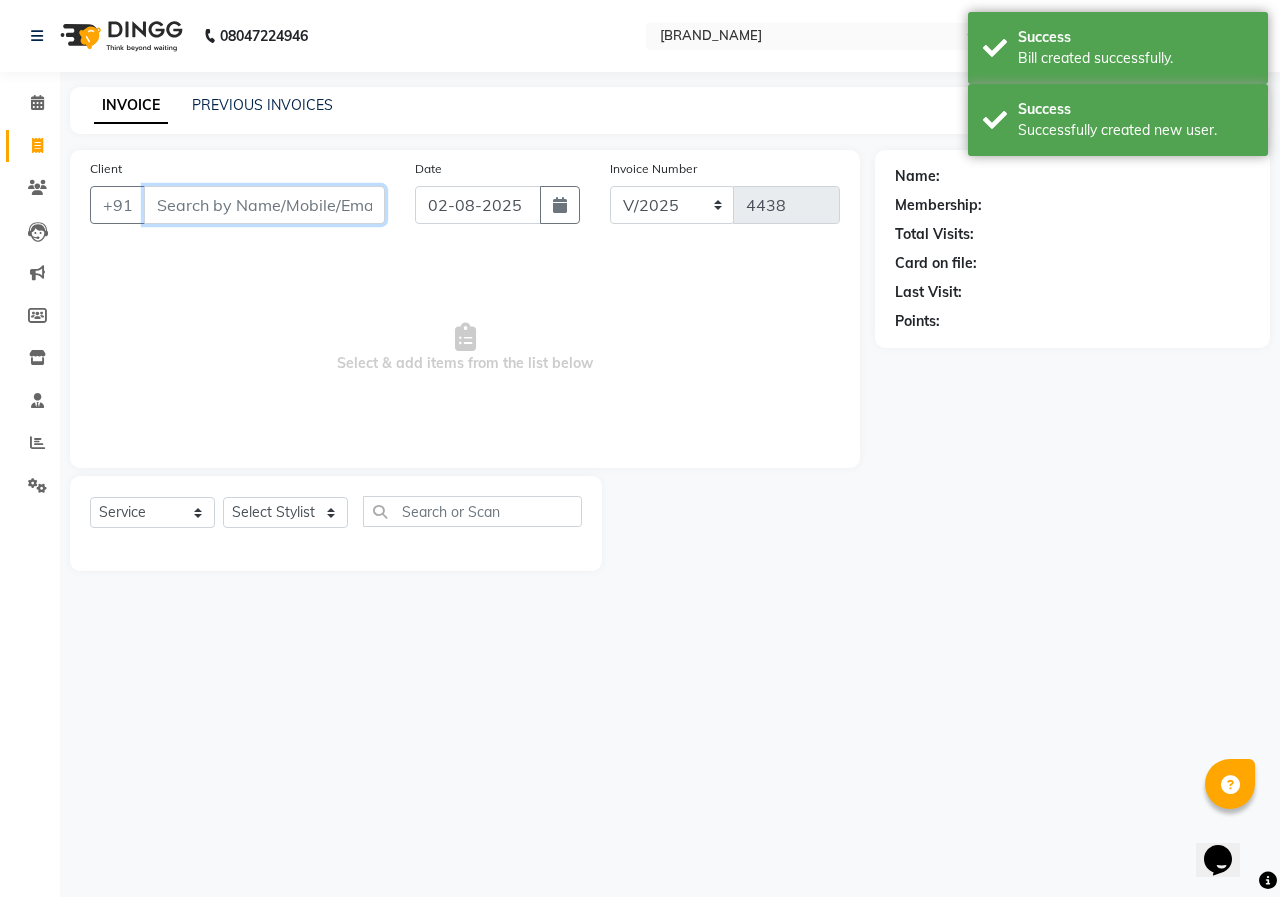 click on "Client" at bounding box center (264, 205) 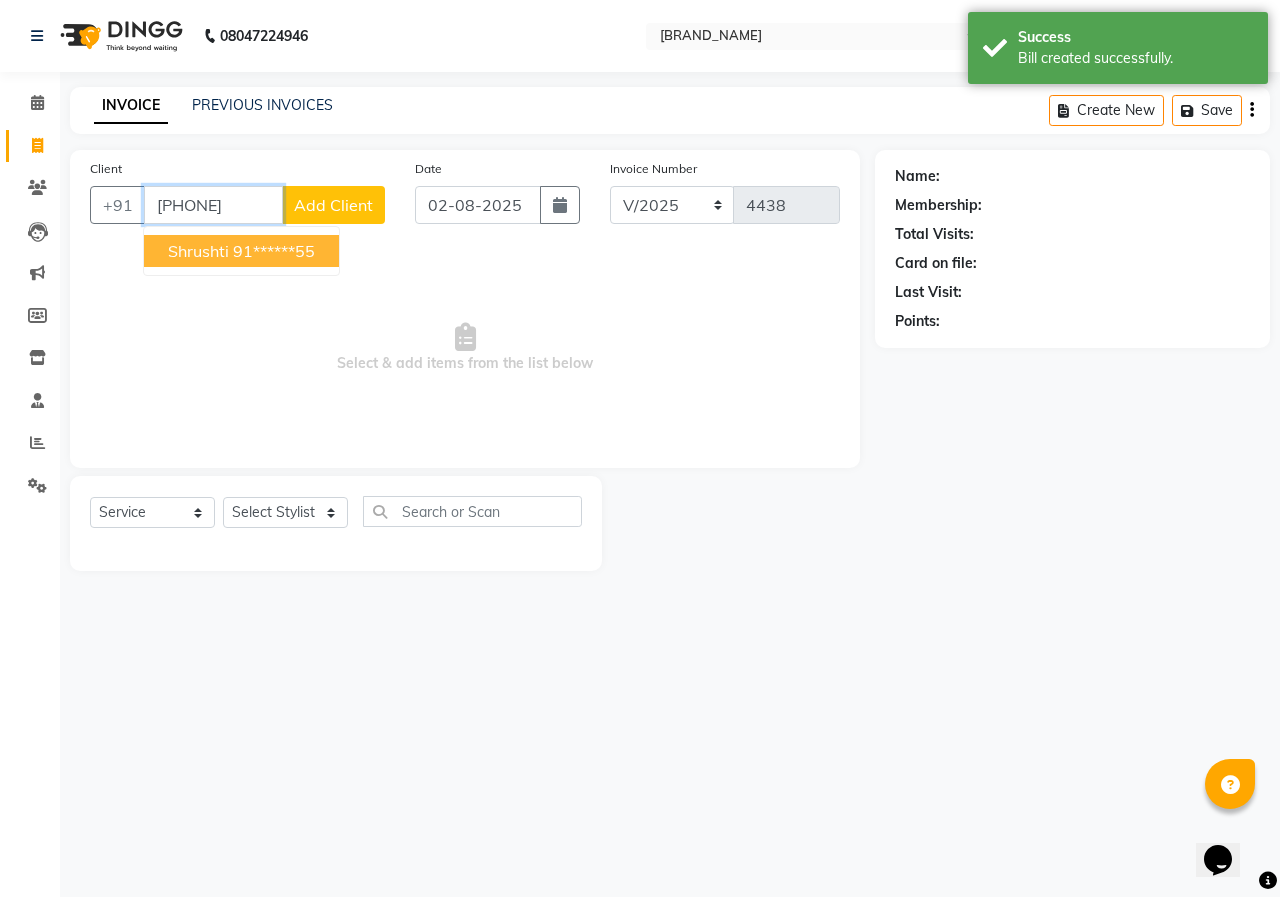 click on "91******55" at bounding box center [274, 251] 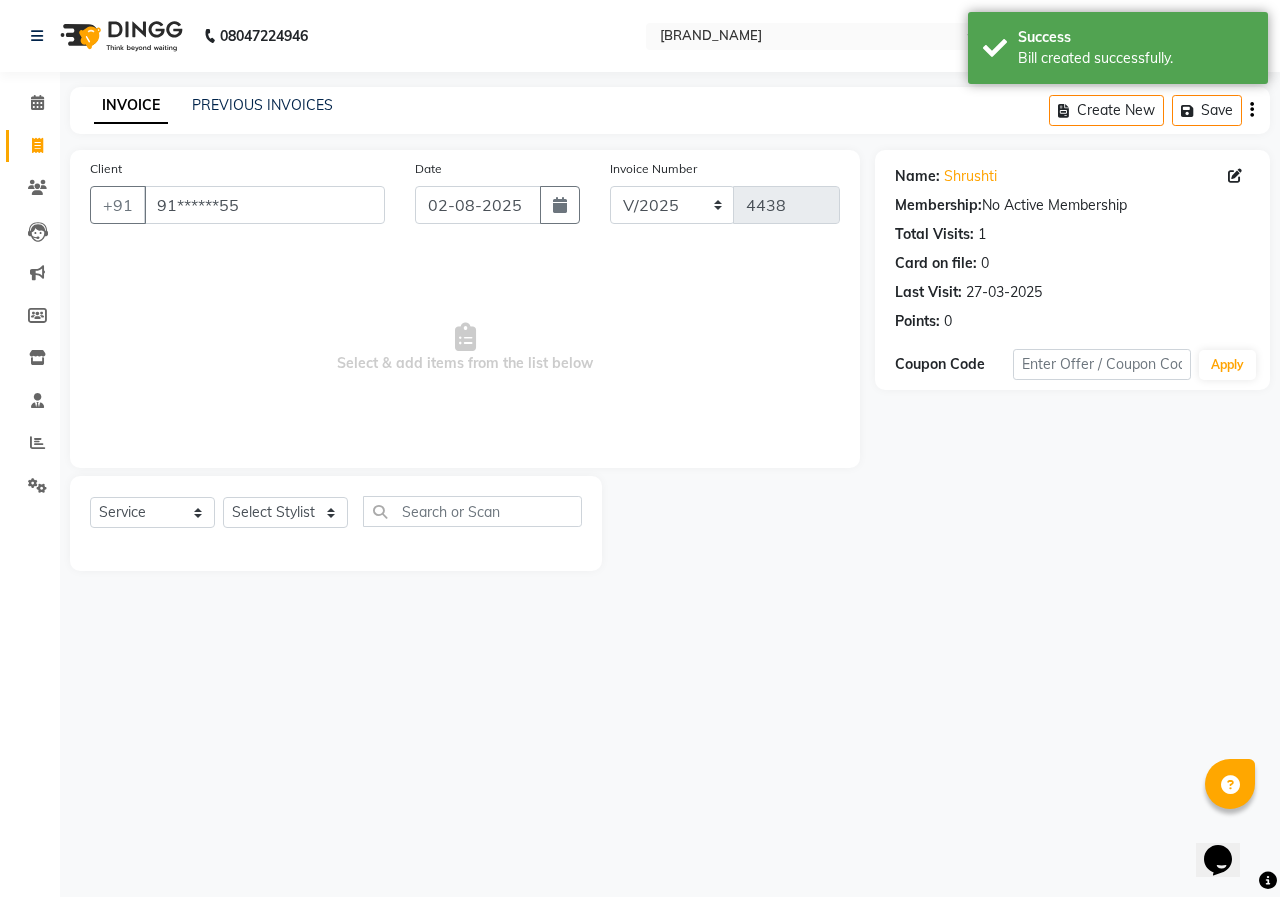 click on "Select Stylist [NAME] [NAME] [NAME] [NAME] [NAME] [NAME] [NAME] [NAME] [NAME] [NAME] [NAME] [NAME] [NAME] [NAME] [NAME] [NAME] [NAME] [NAME]" 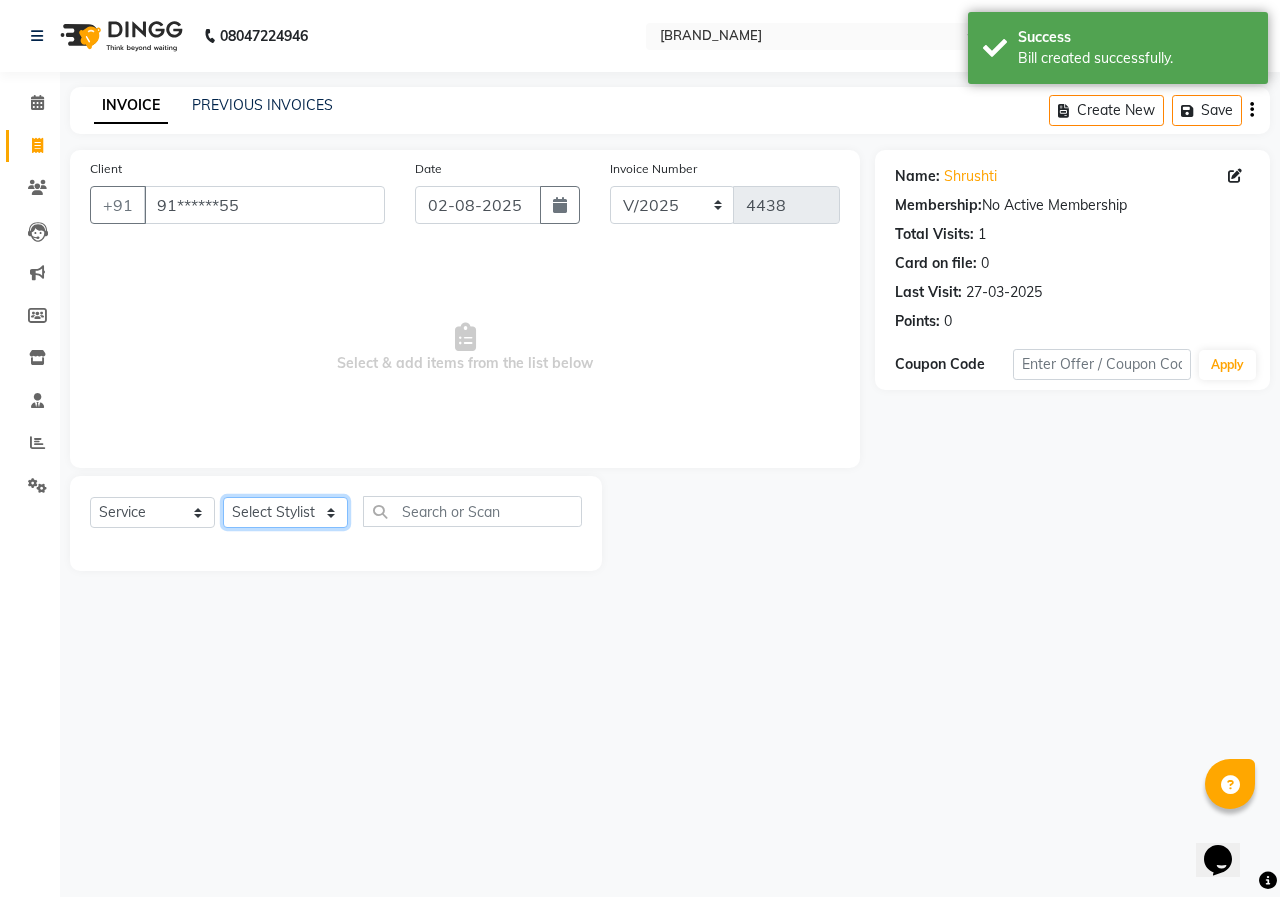 click on "Select Stylist ANUSHKA GAURI GUDDU Keshav Maushi Mhaske  priya  Rahul Ravi  Roshan Sagar SANA Sangam Sanika shabnam SONALI  subhan" 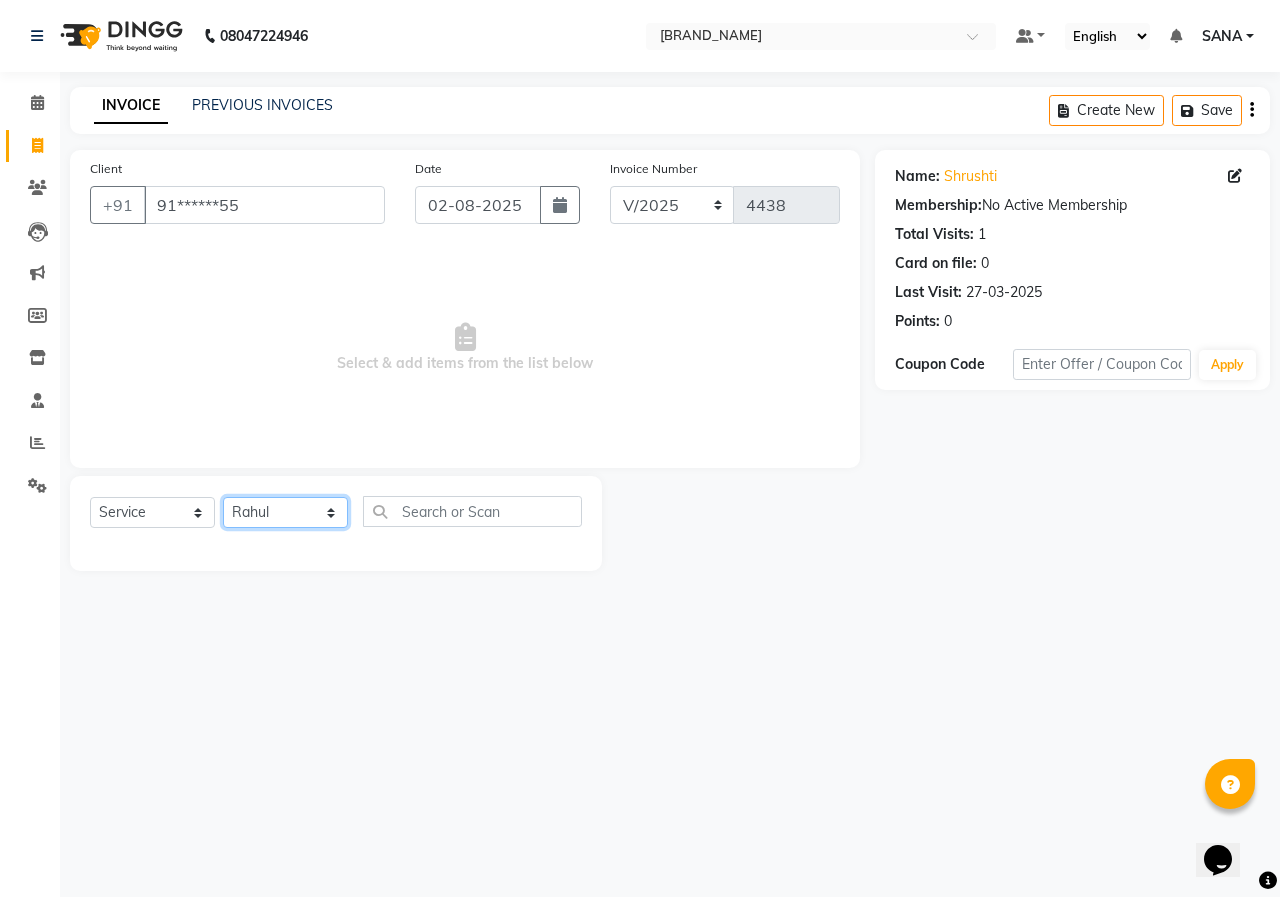 click on "Select Stylist ANUSHKA GAURI GUDDU Keshav Maushi Mhaske  priya  Rahul Ravi  Roshan Sagar SANA Sangam Sanika shabnam SONALI  subhan" 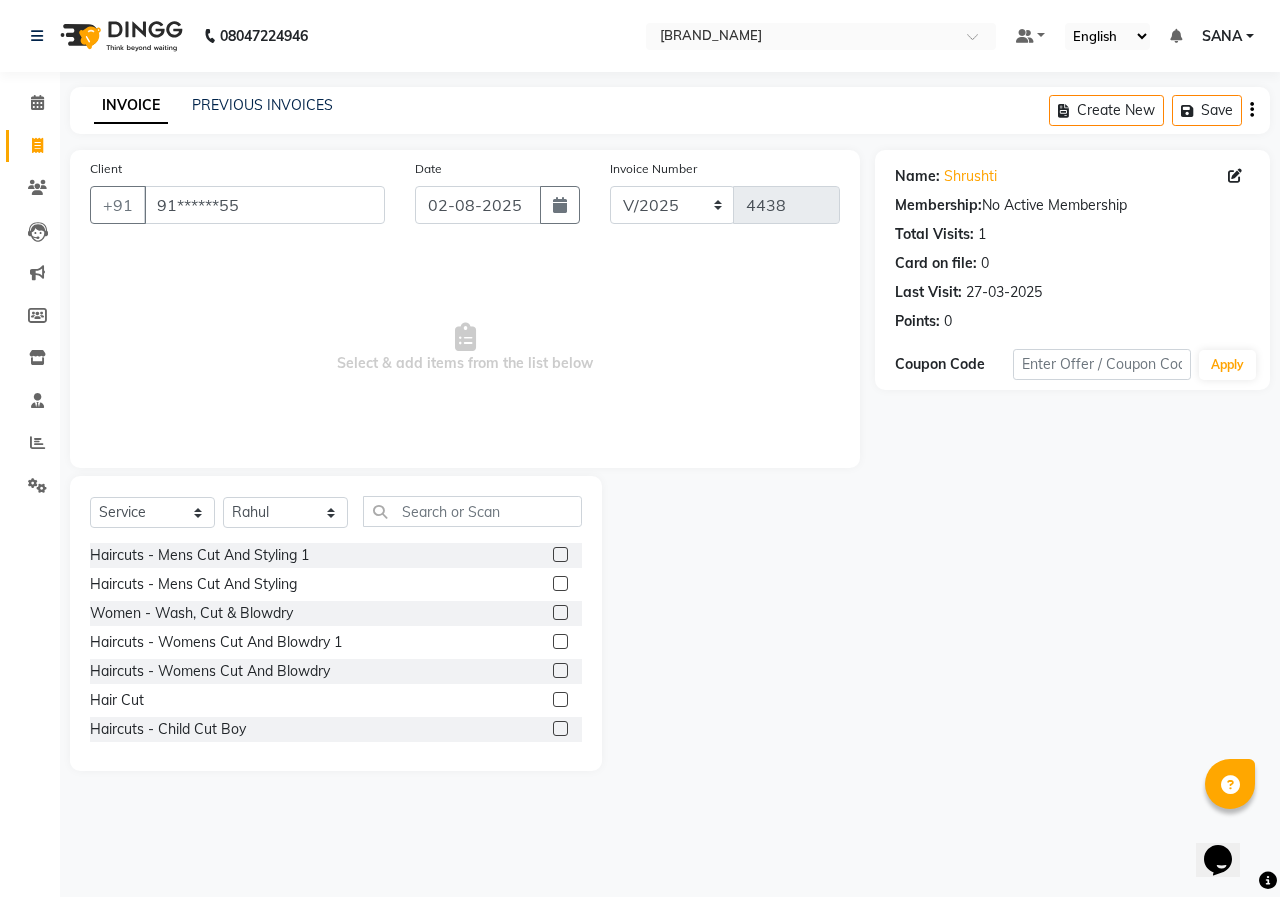 click 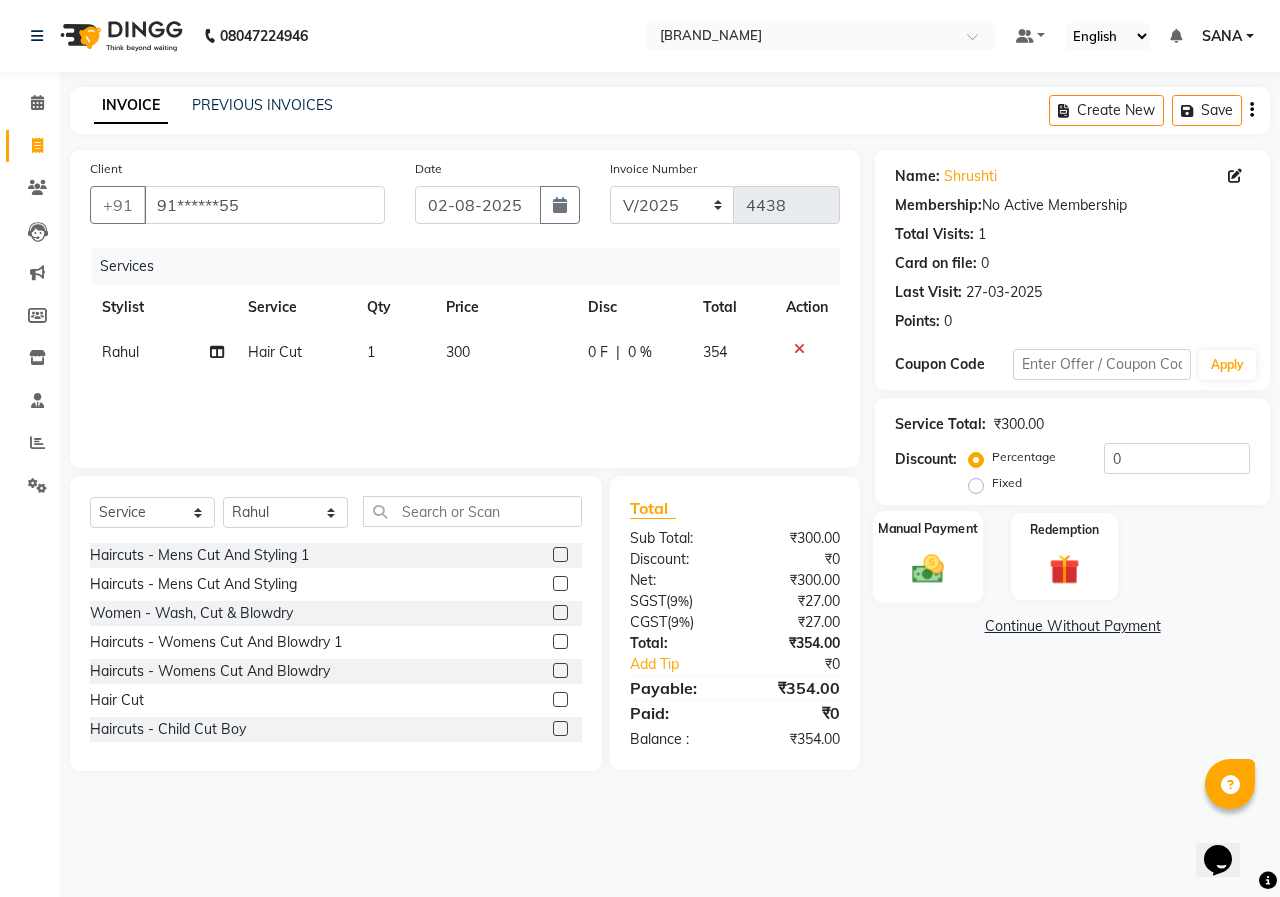 click on "Manual Payment" 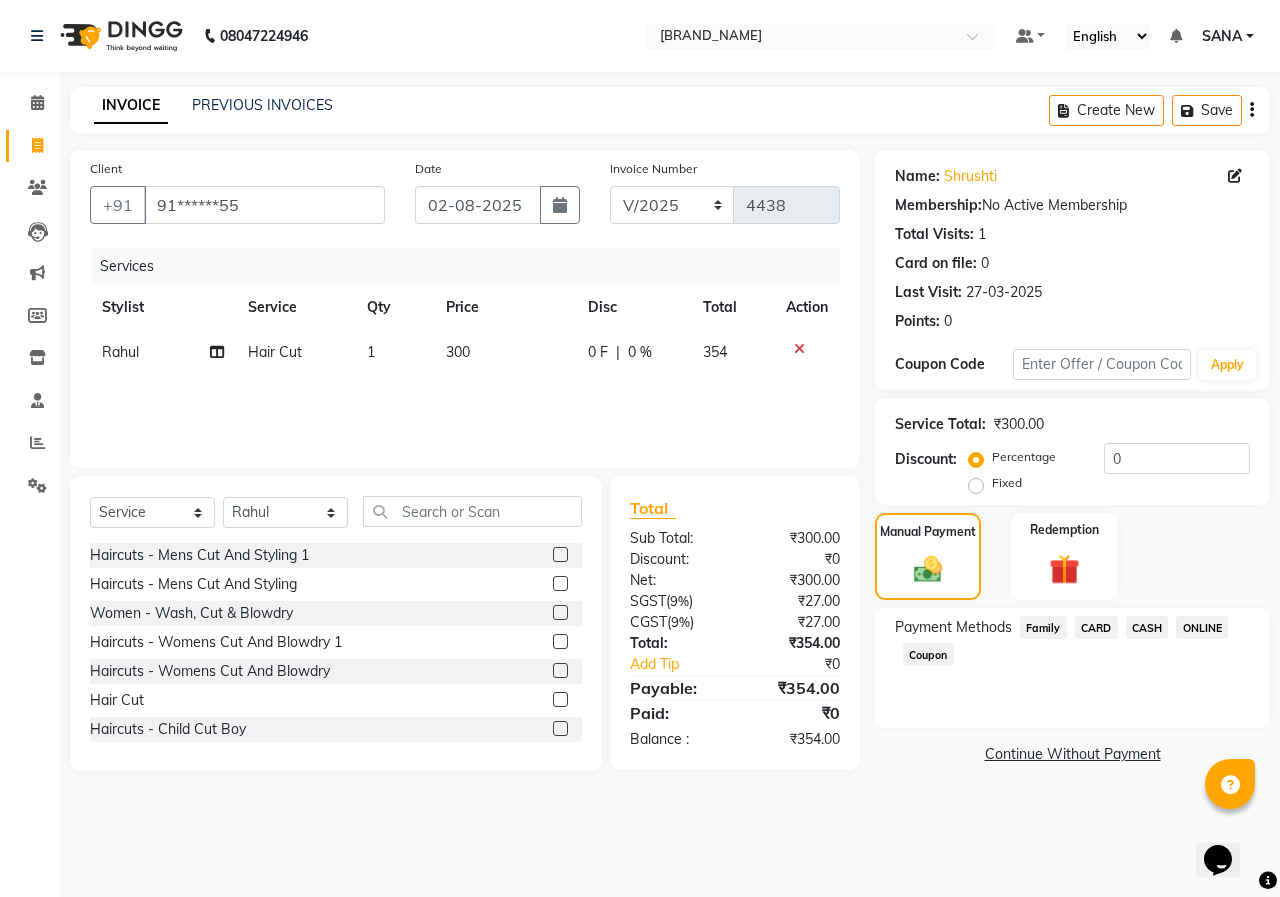 click on "CASH" 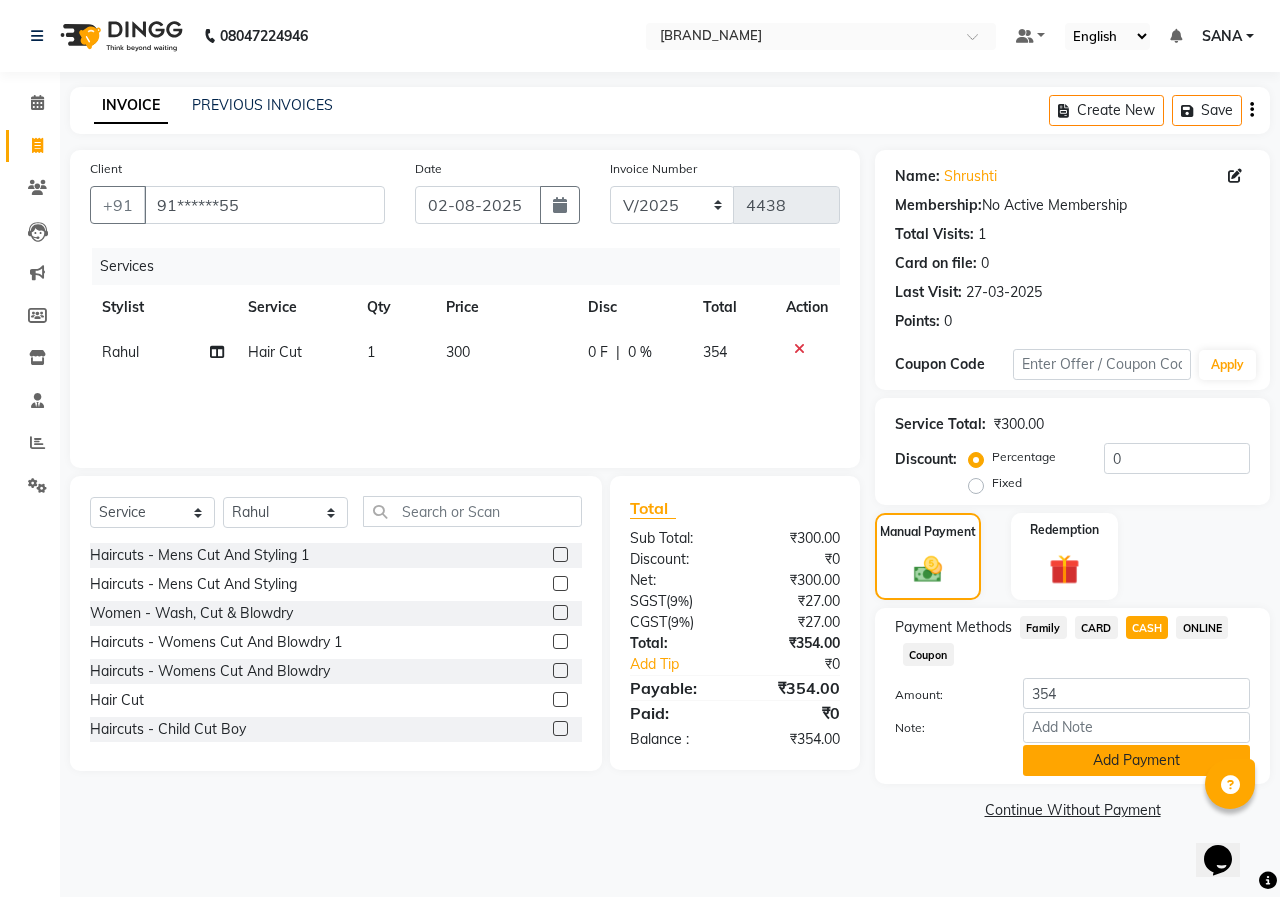 click on "Add Payment" 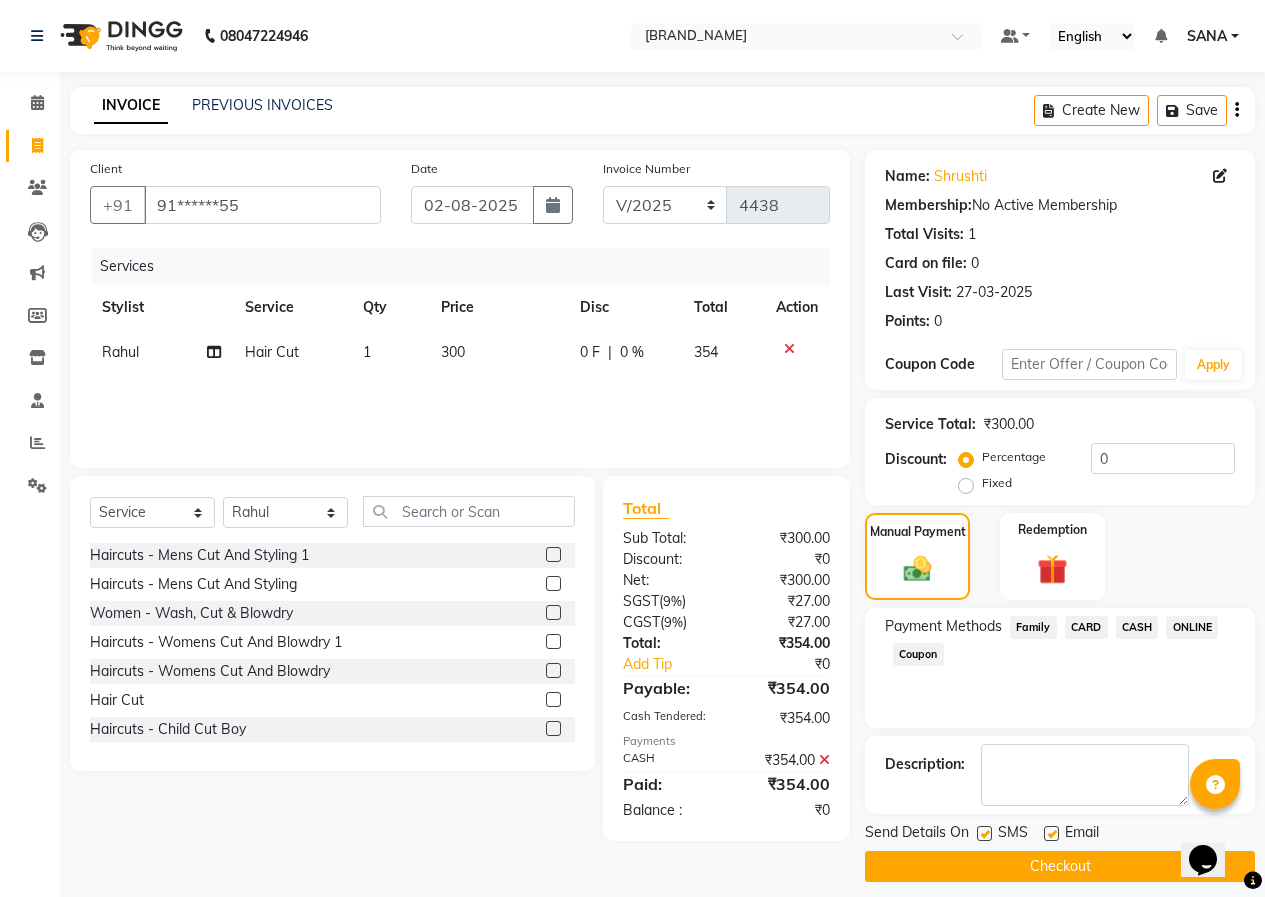 click on "Checkout" 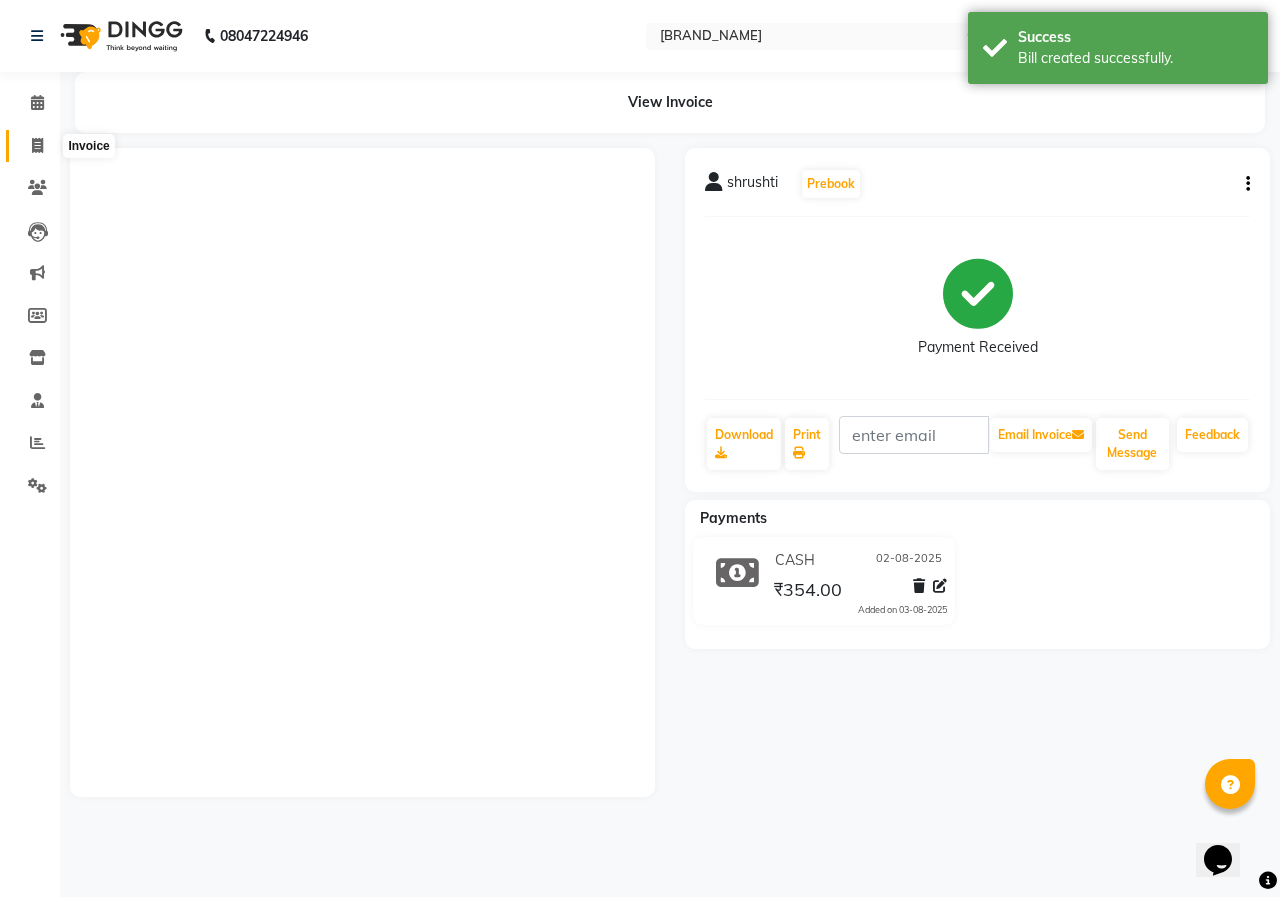 click 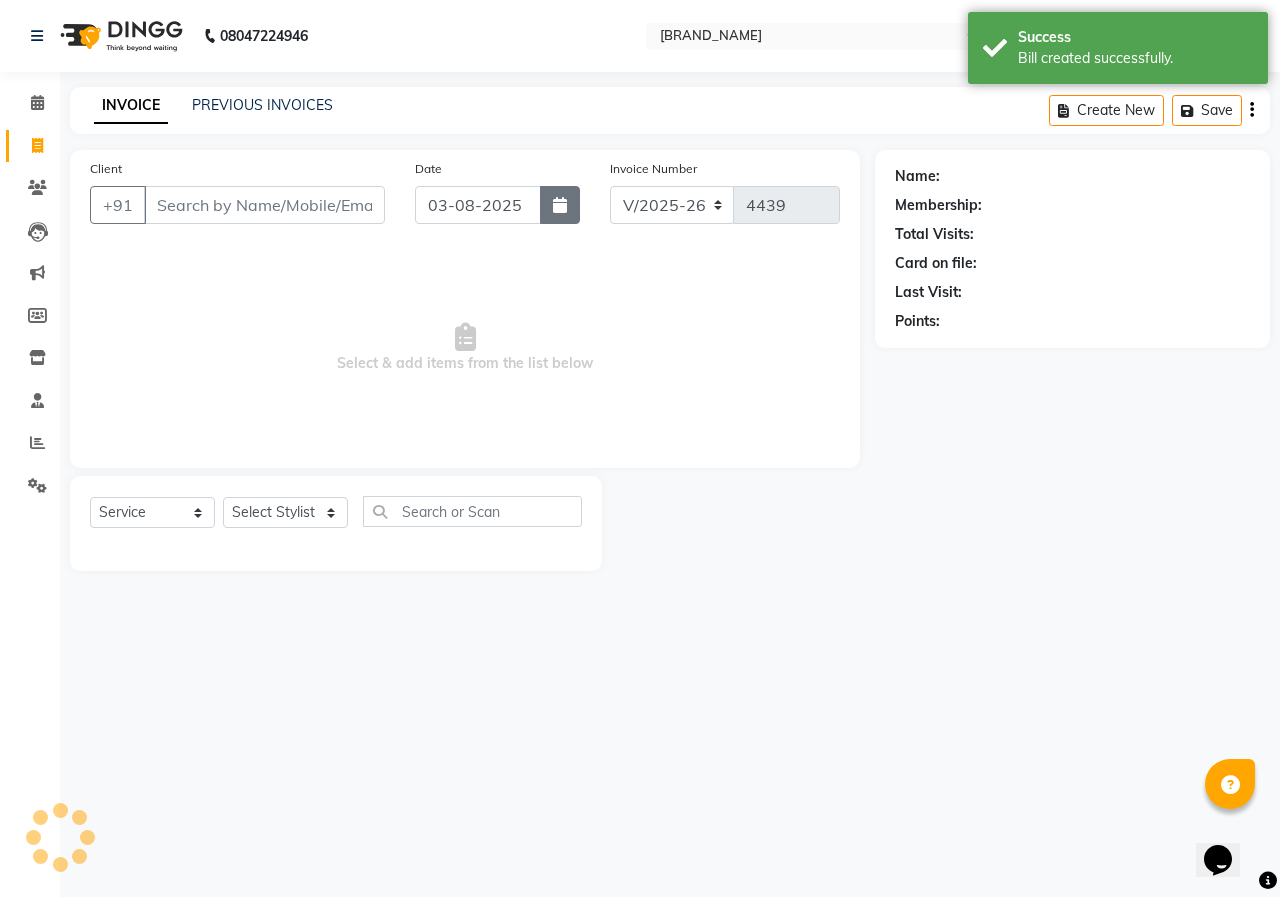 click 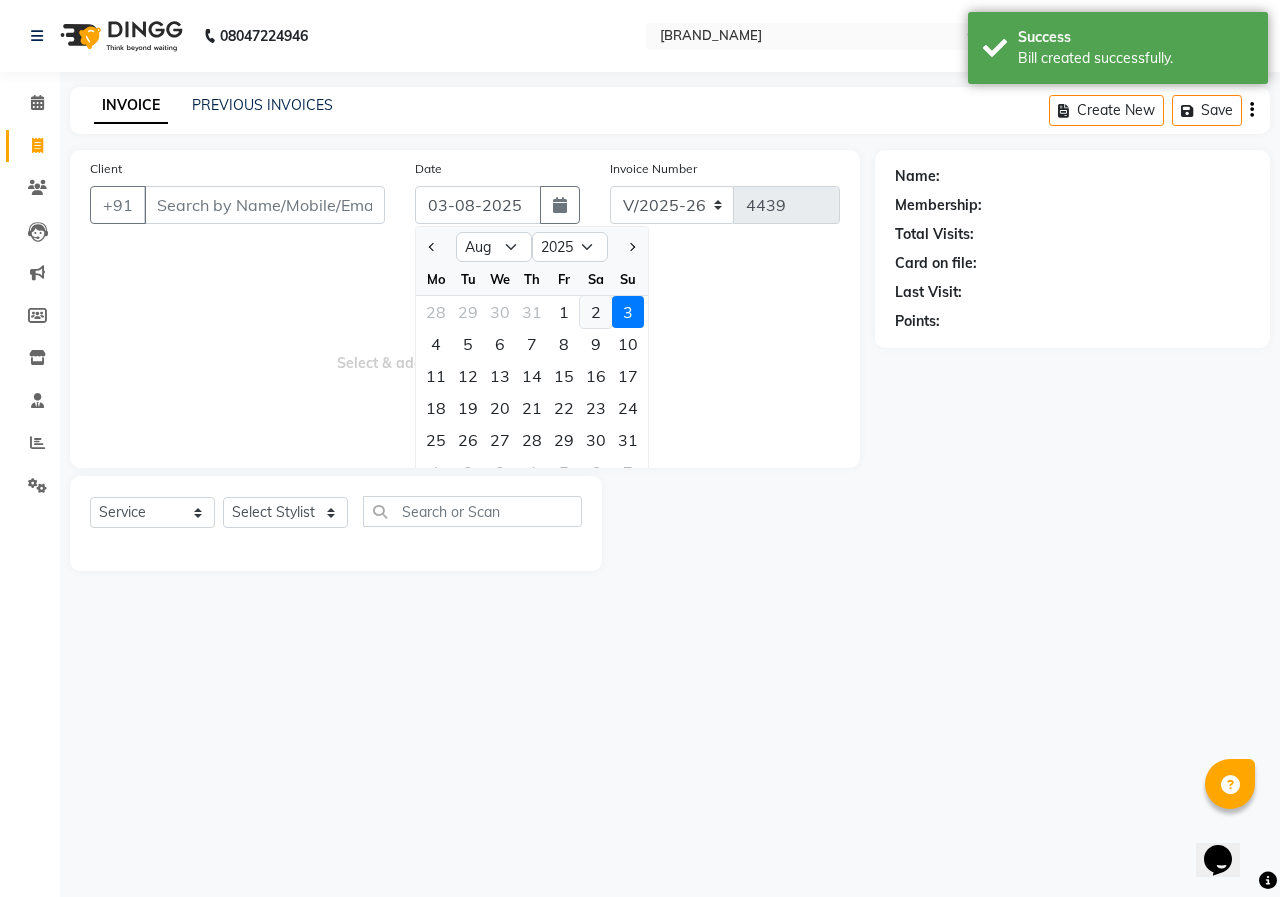 click on "2" 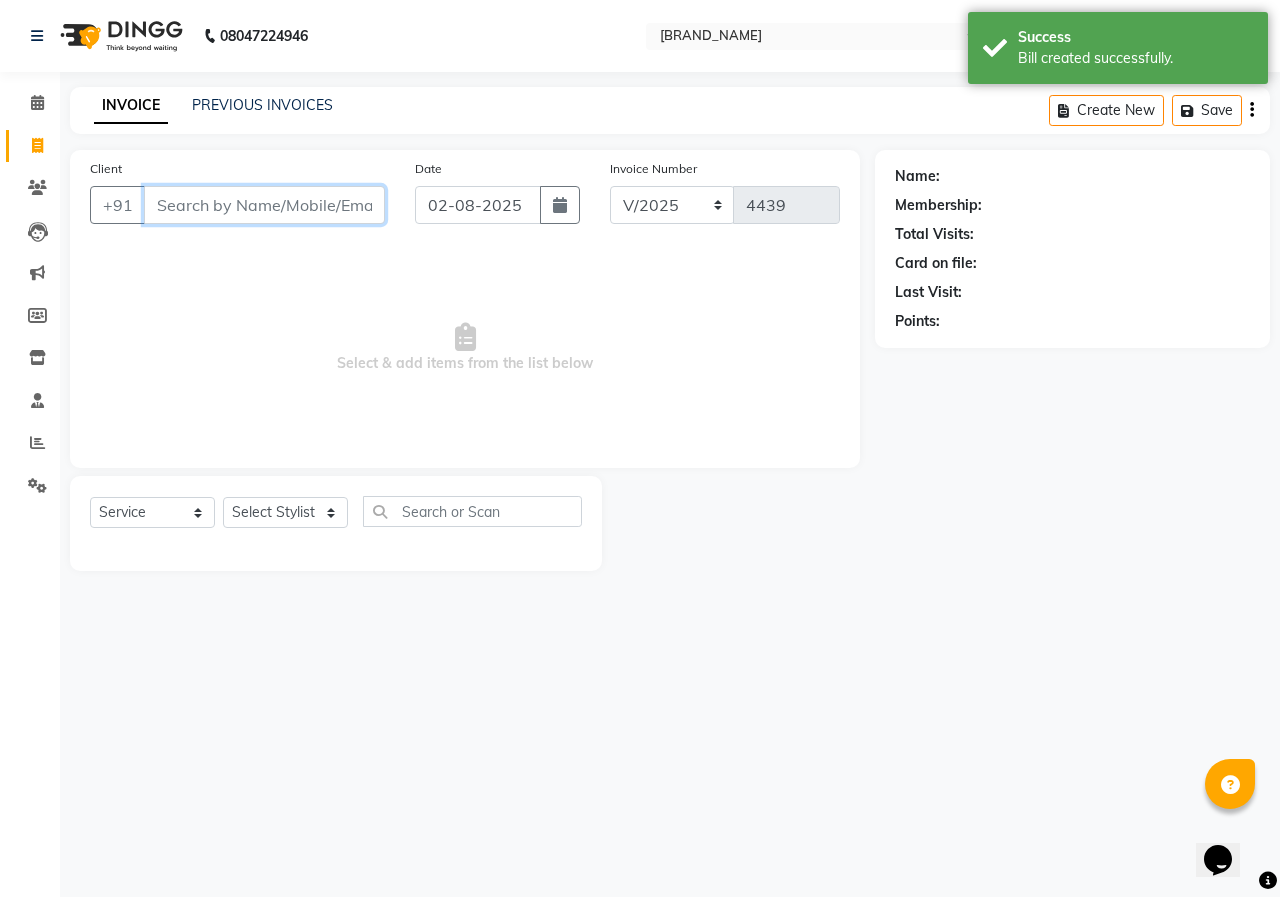 click on "Client" at bounding box center (264, 205) 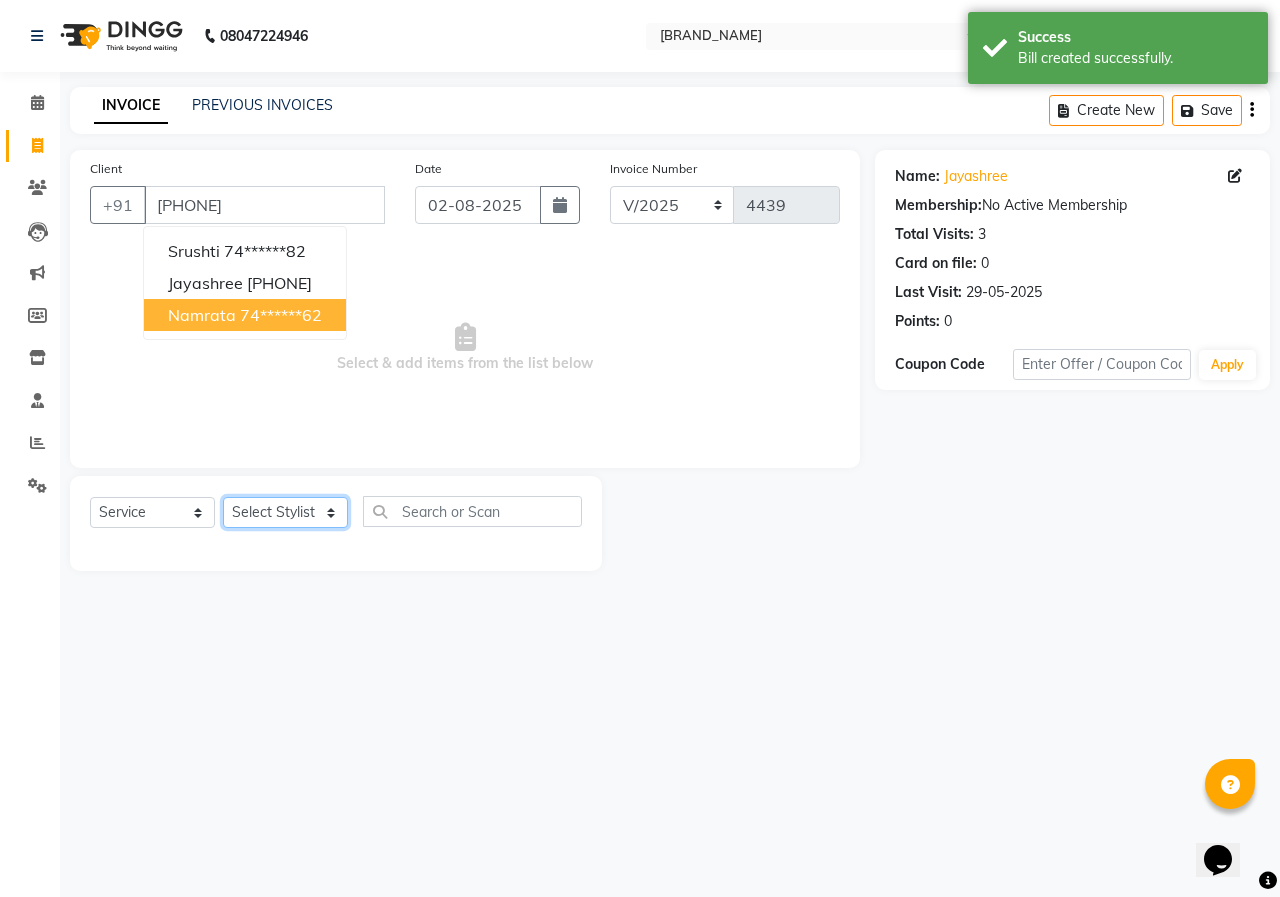 drag, startPoint x: 312, startPoint y: 526, endPoint x: 311, endPoint y: 502, distance: 24.020824 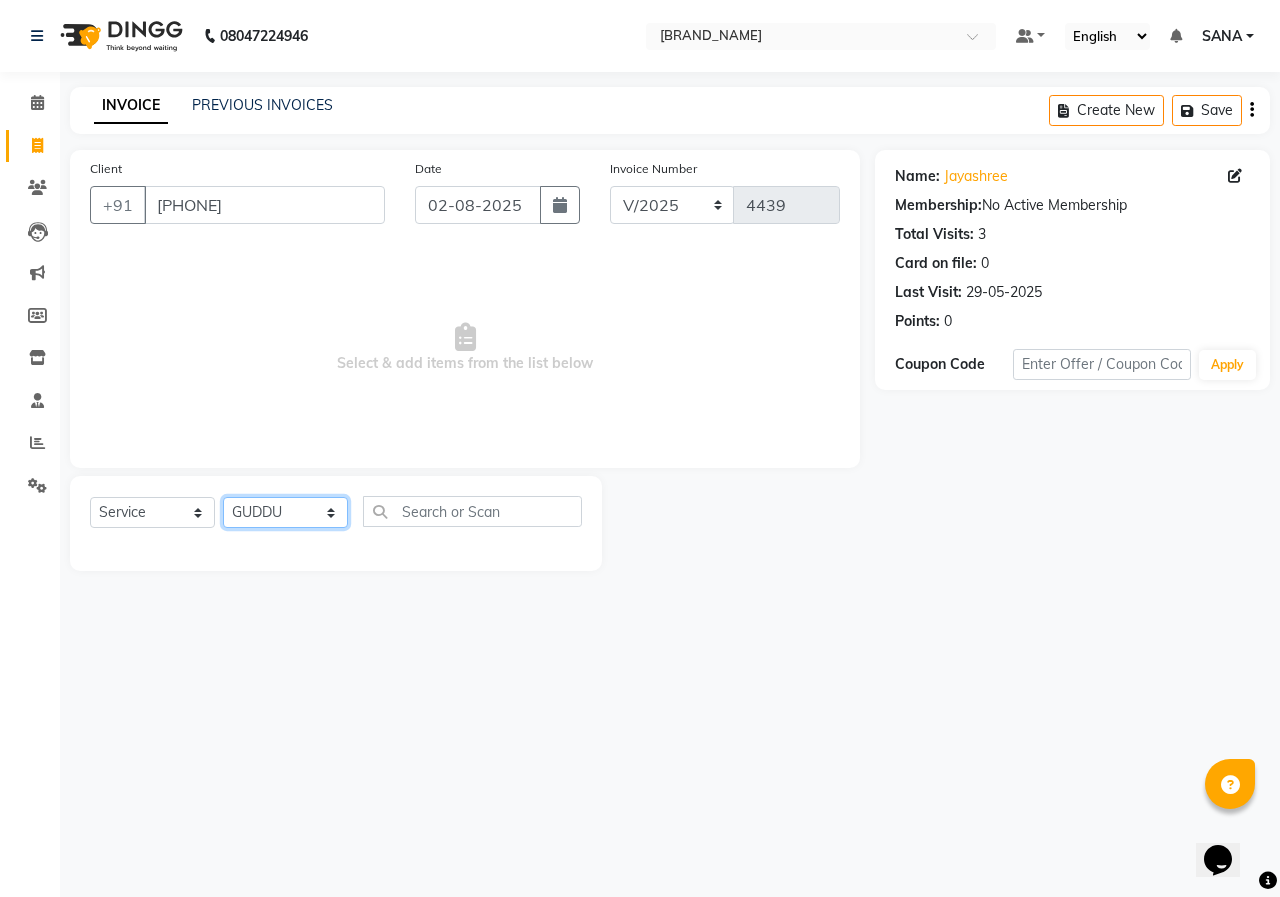 click on "Select Stylist ANUSHKA GAURI GUDDU Keshav Maushi Mhaske  priya  Rahul Ravi  Roshan Sagar SANA Sangam Sanika shabnam SONALI  subhan" 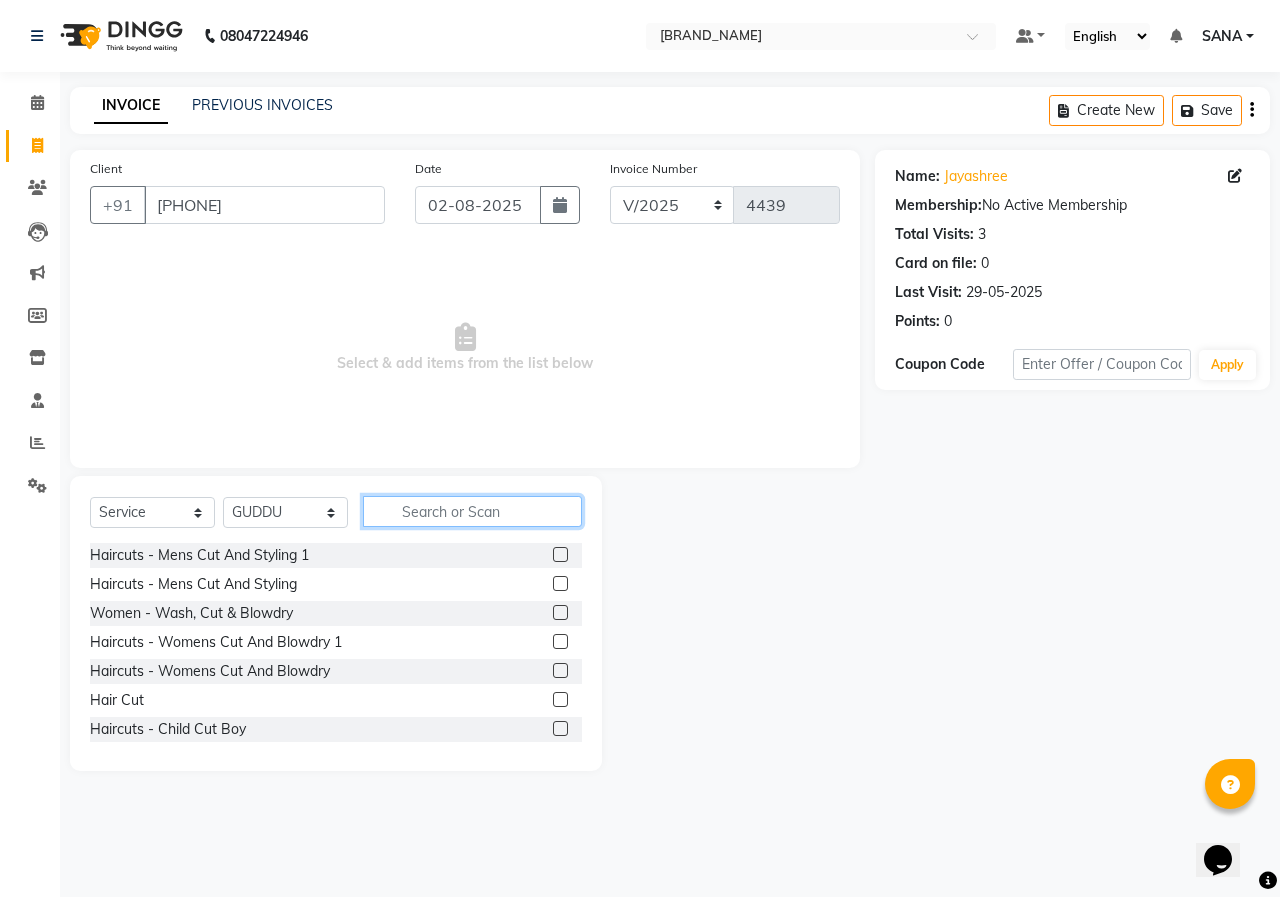 click 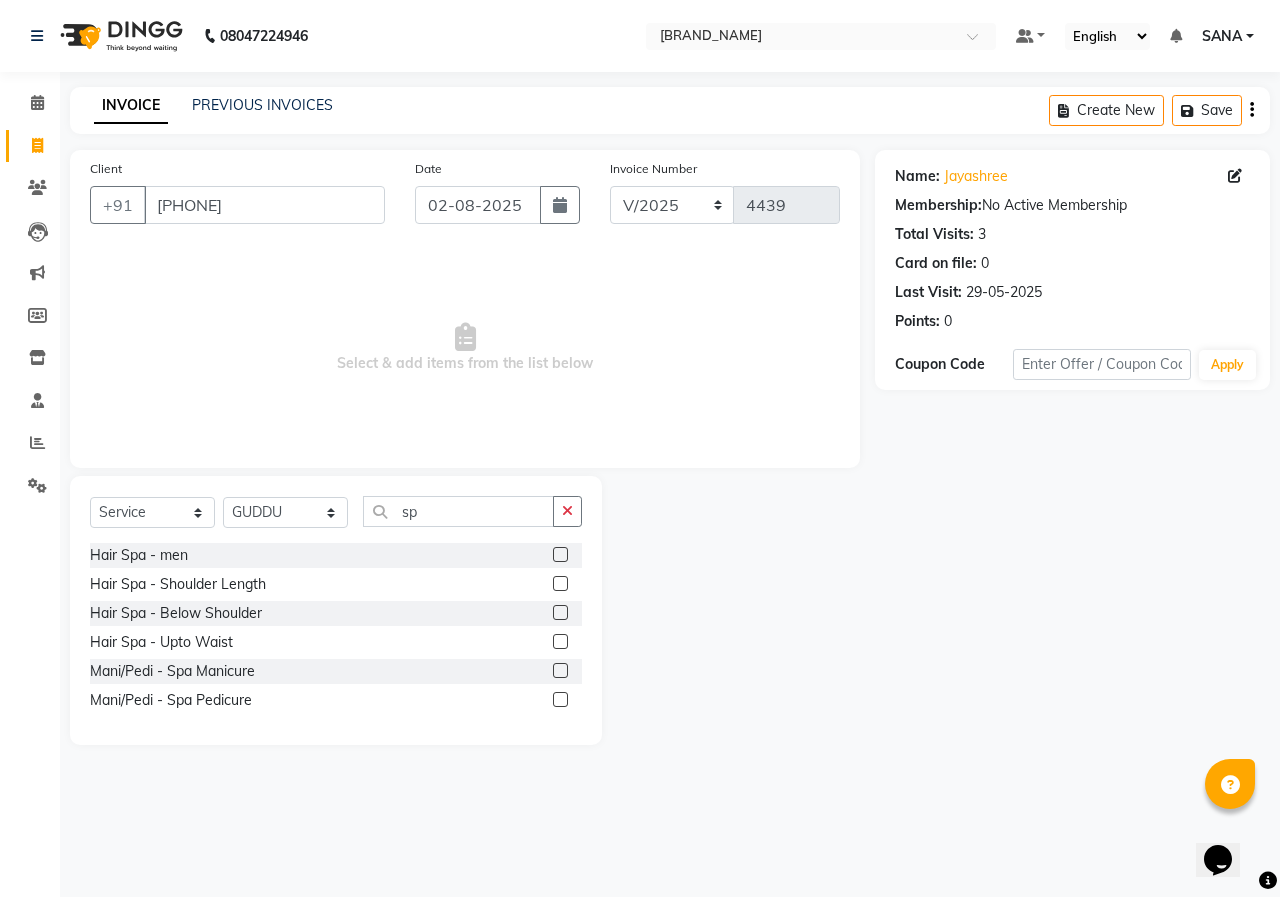 click 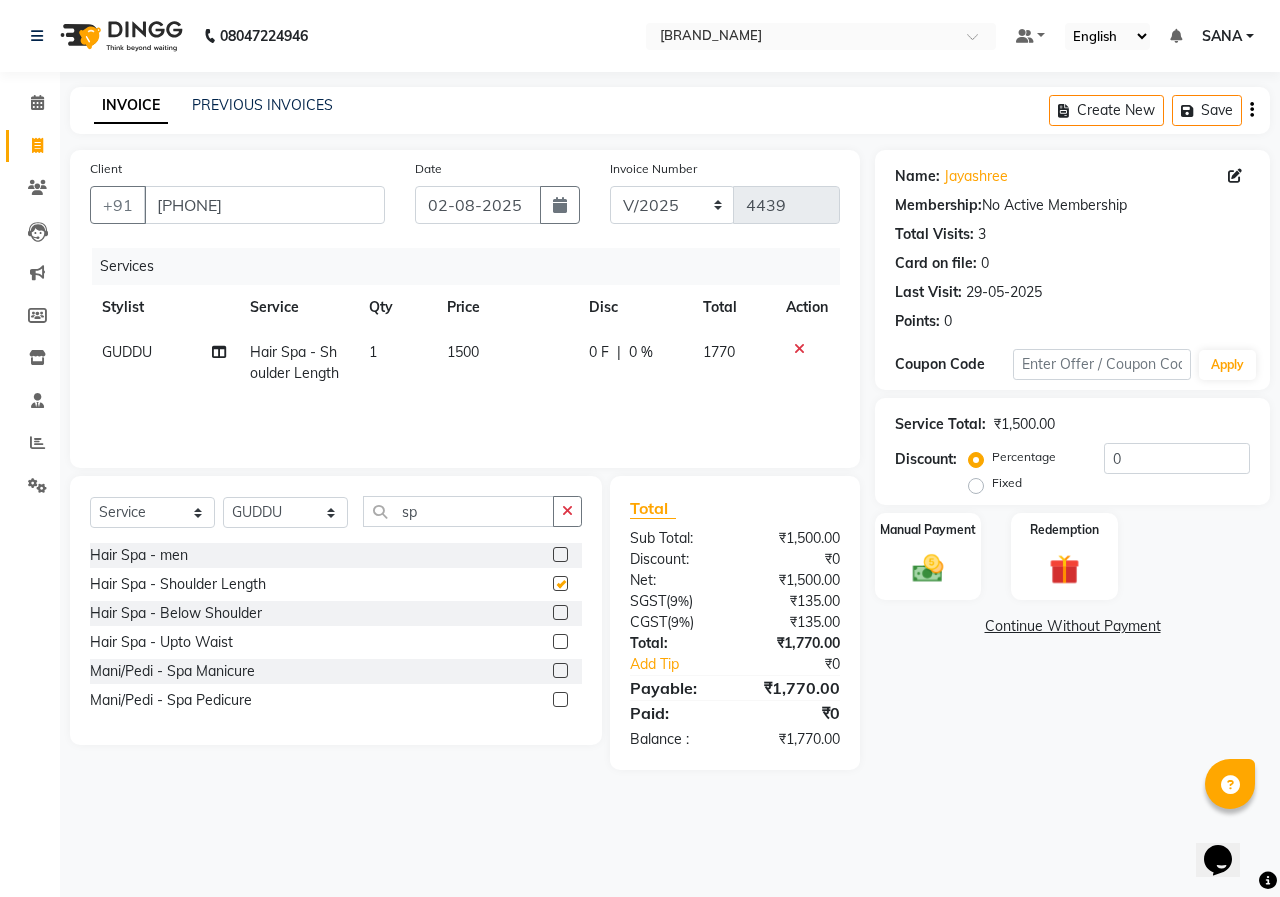 click on "1500" 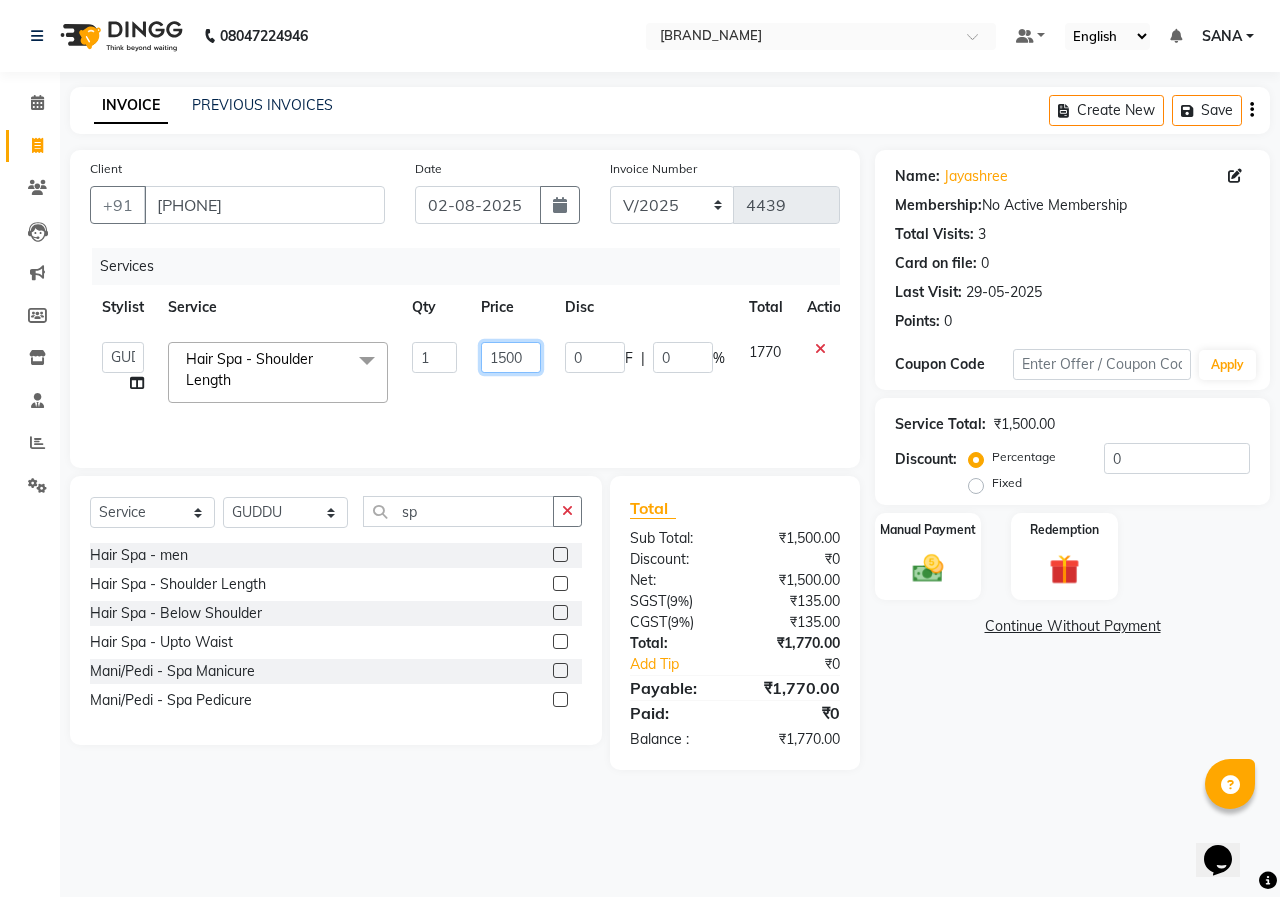 click on "1500" 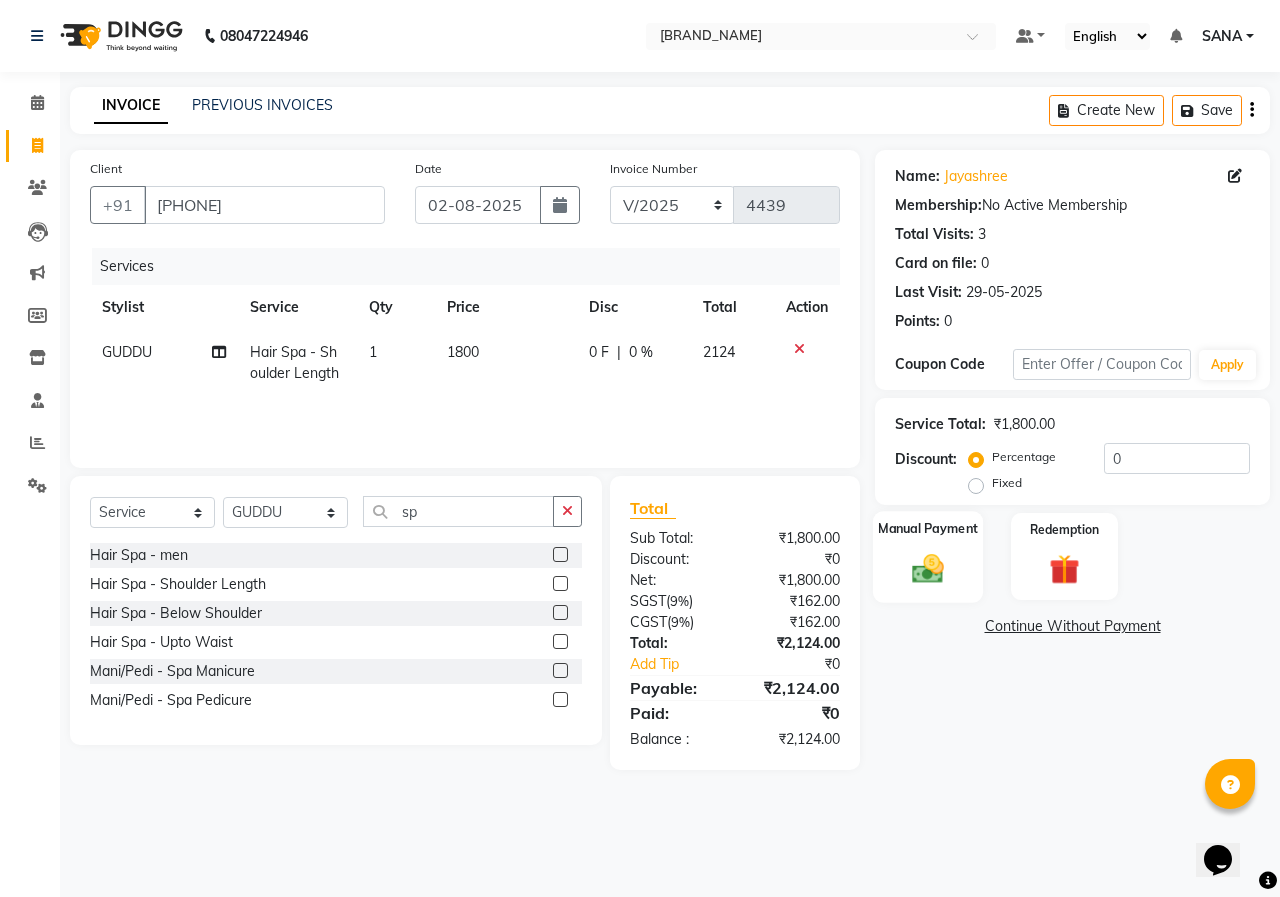 click 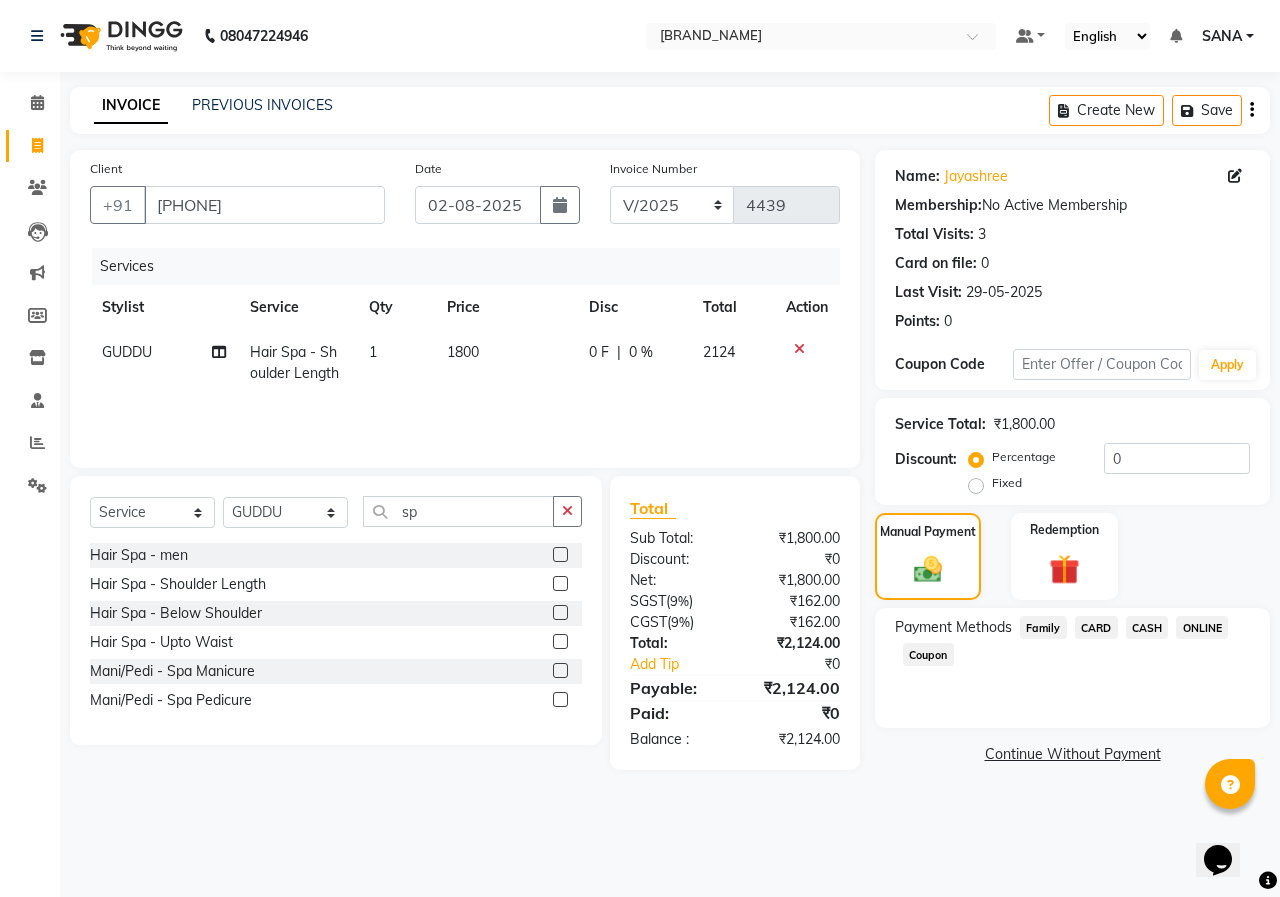 click on "ONLINE" 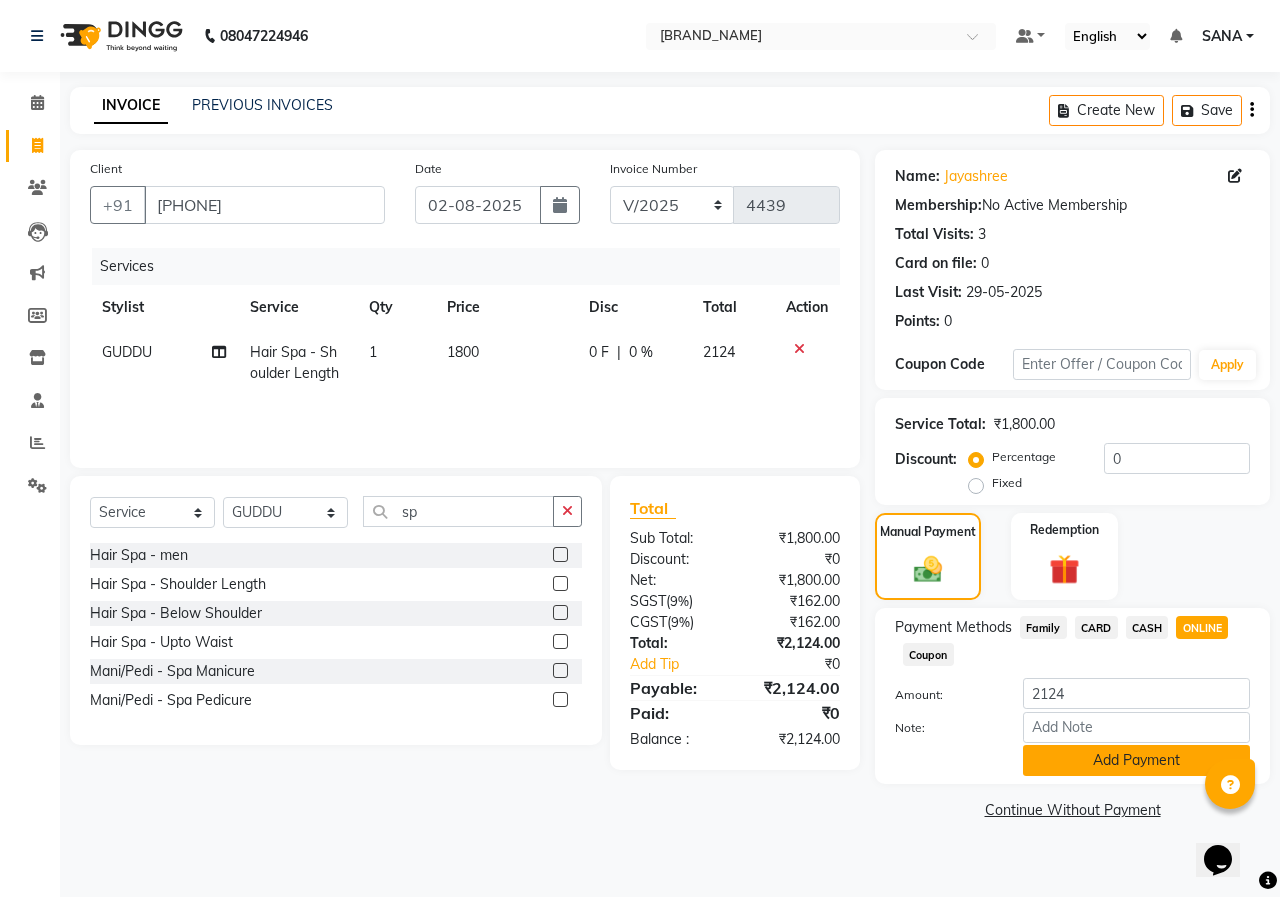click on "Add Payment" 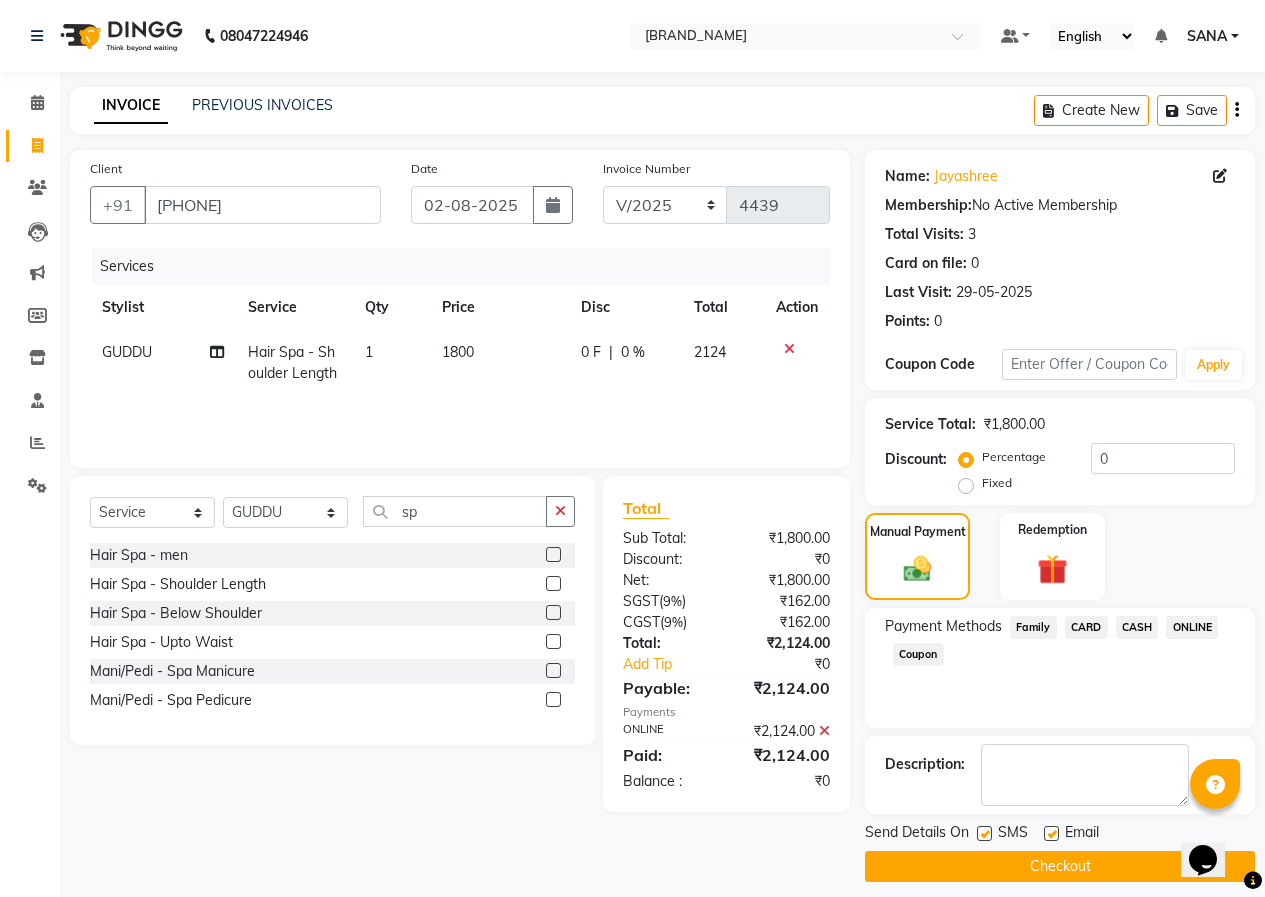 click on "Checkout" 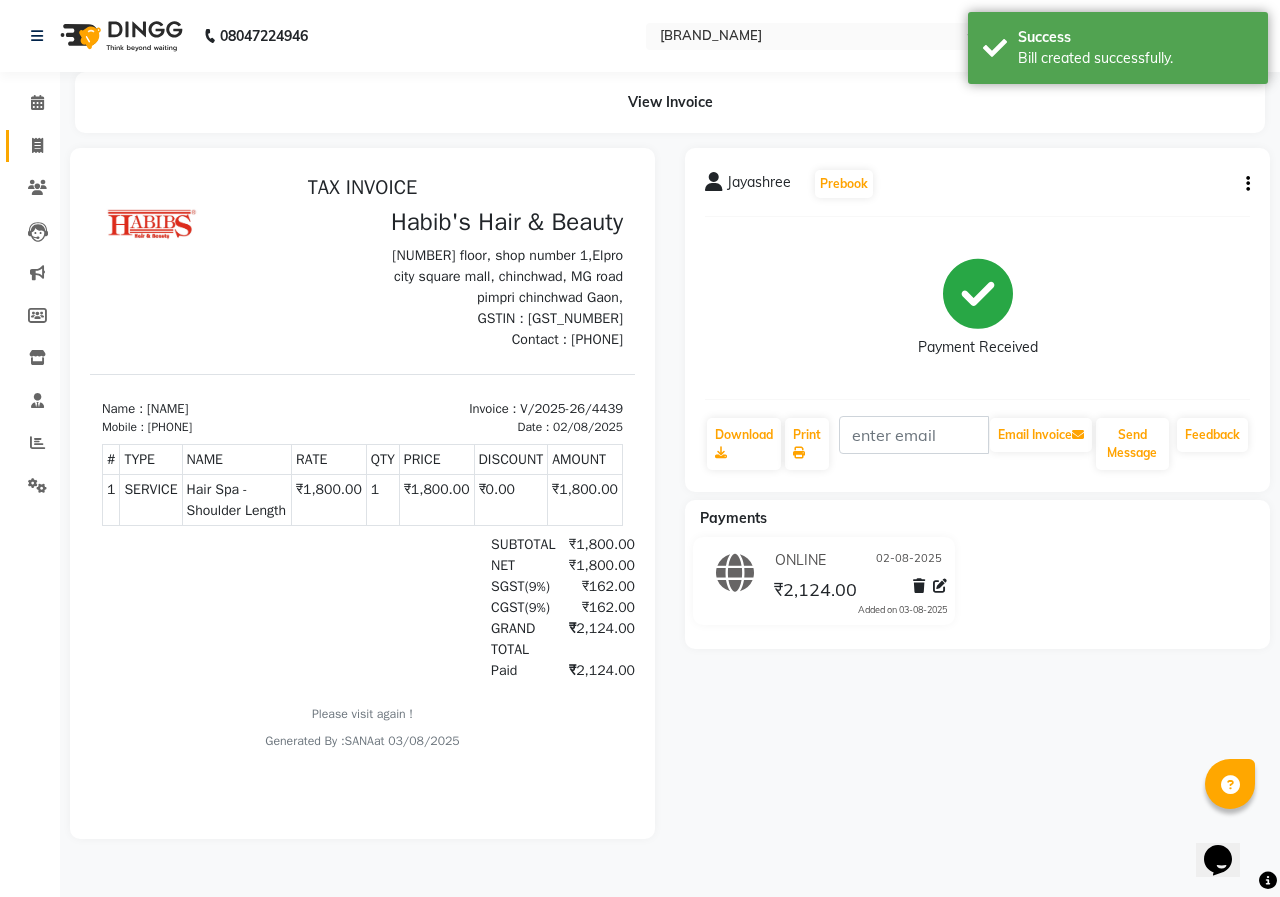 scroll, scrollTop: 0, scrollLeft: 0, axis: both 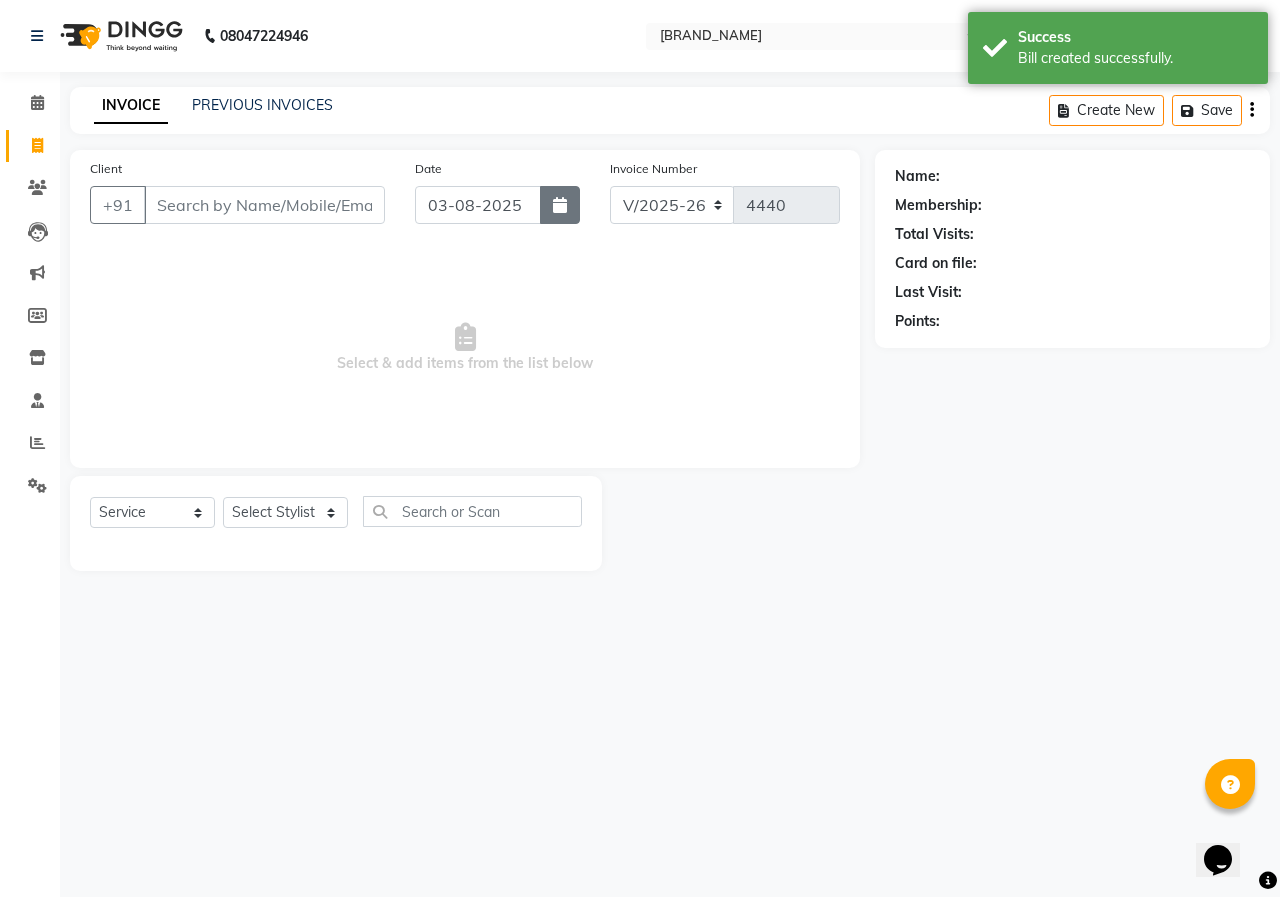 click 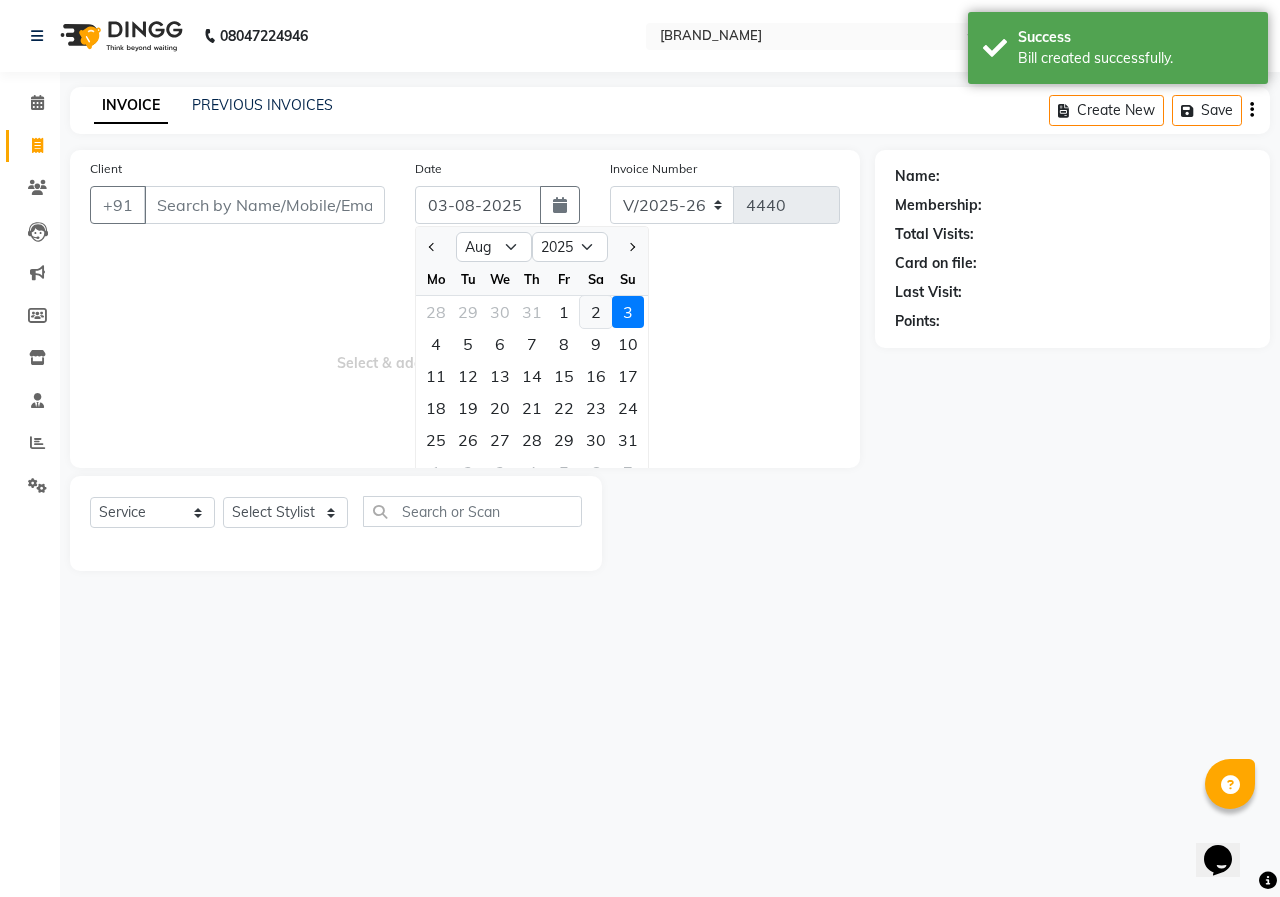 click on "2" 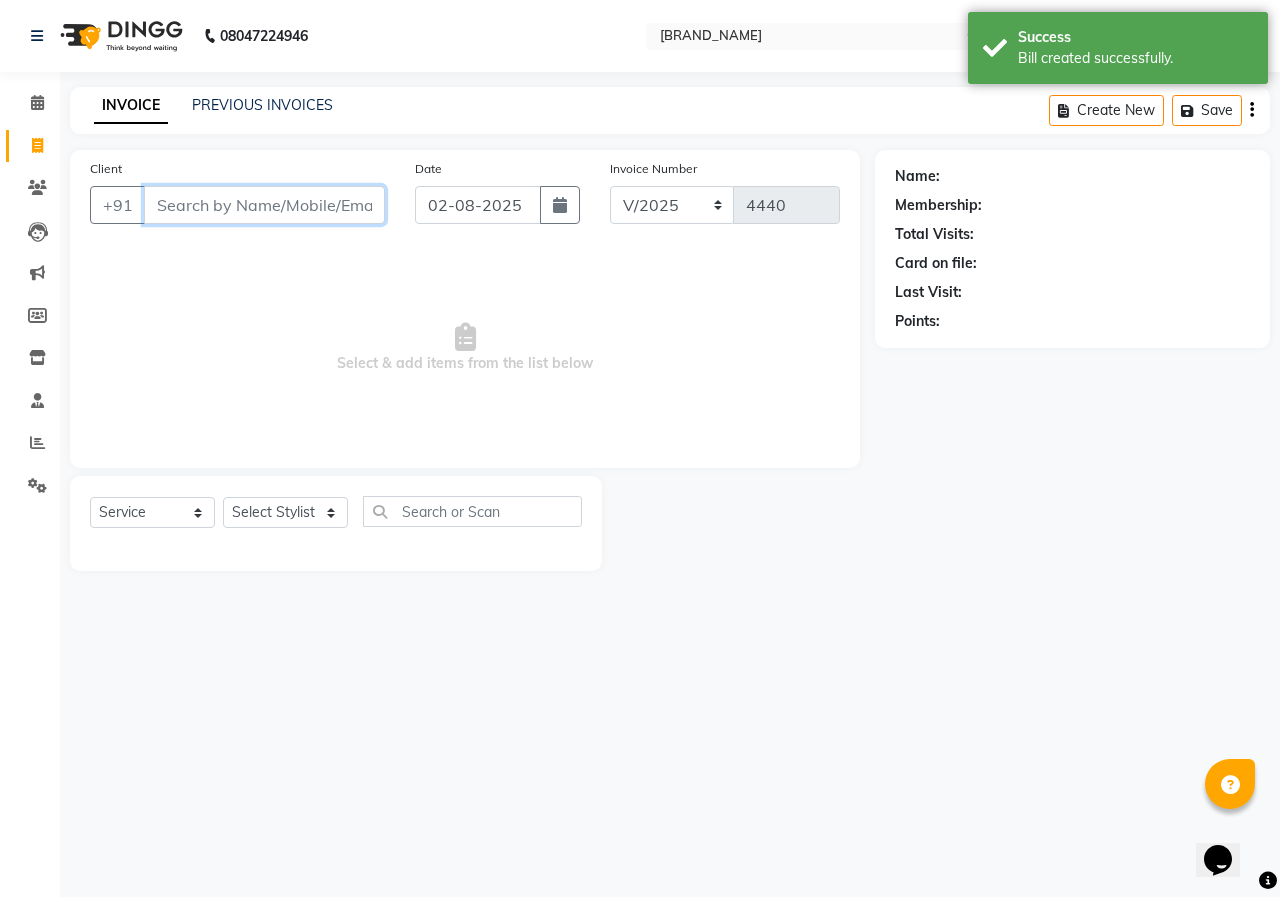 click on "Client" at bounding box center (264, 205) 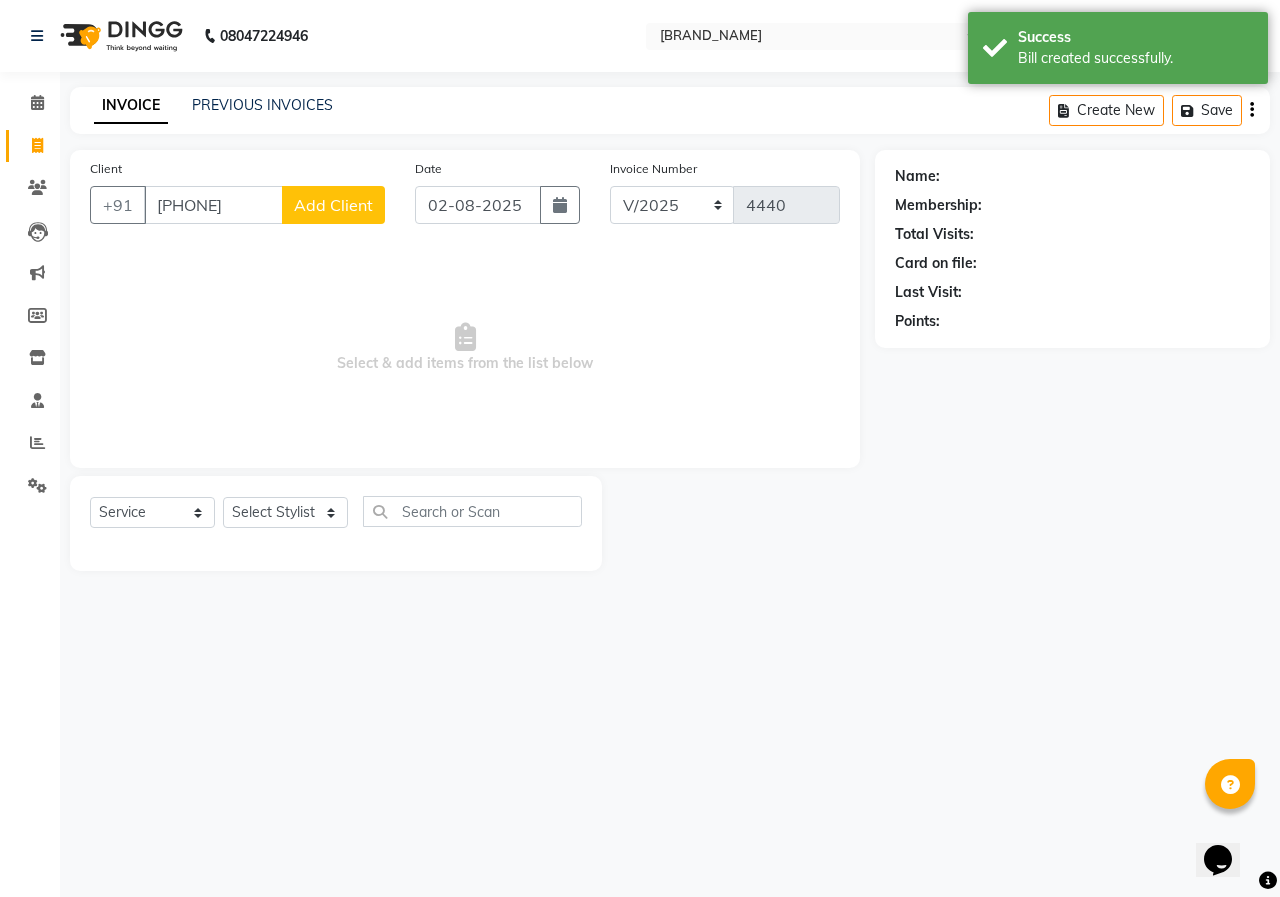 click on "Add Client" 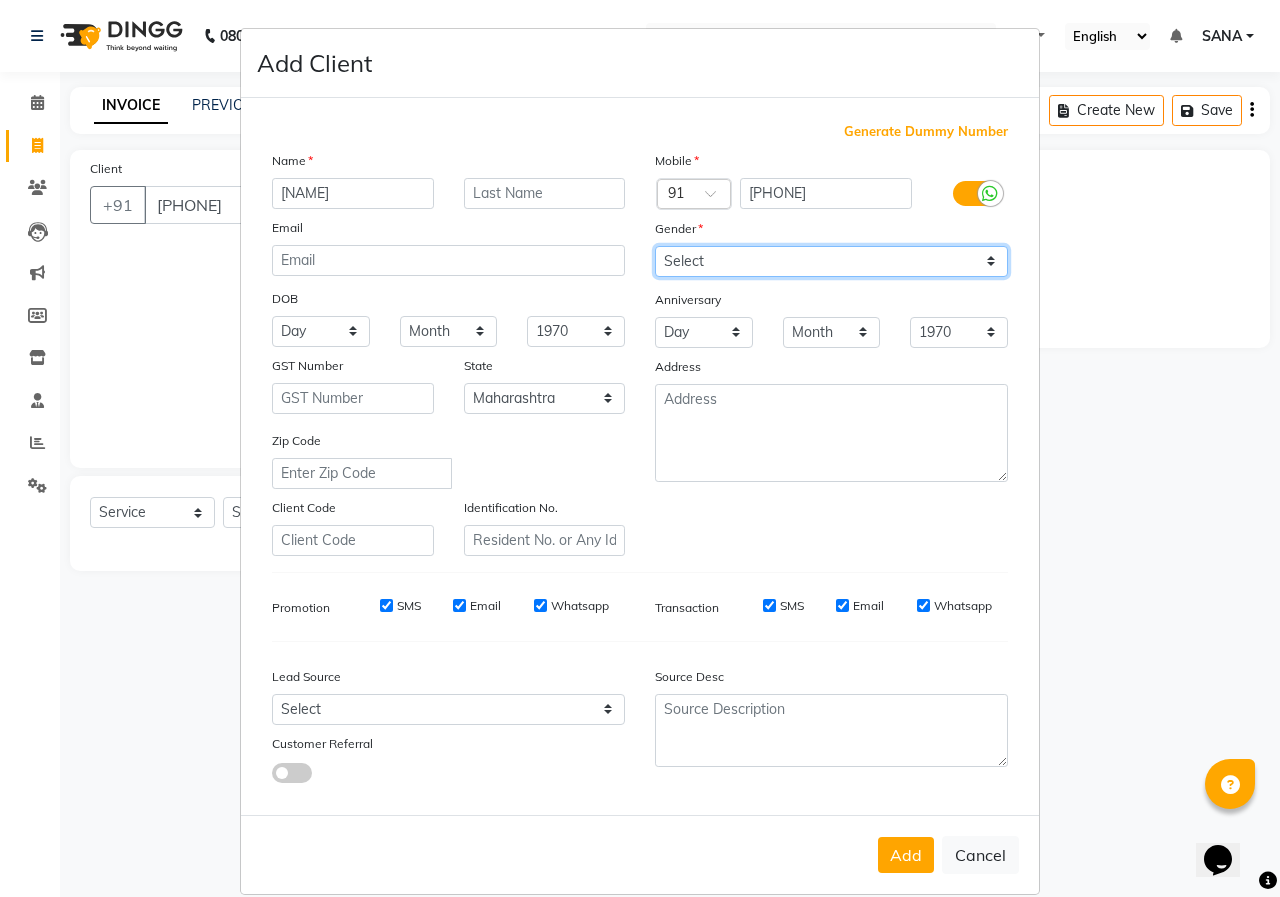 drag, startPoint x: 678, startPoint y: 254, endPoint x: 681, endPoint y: 276, distance: 22.203604 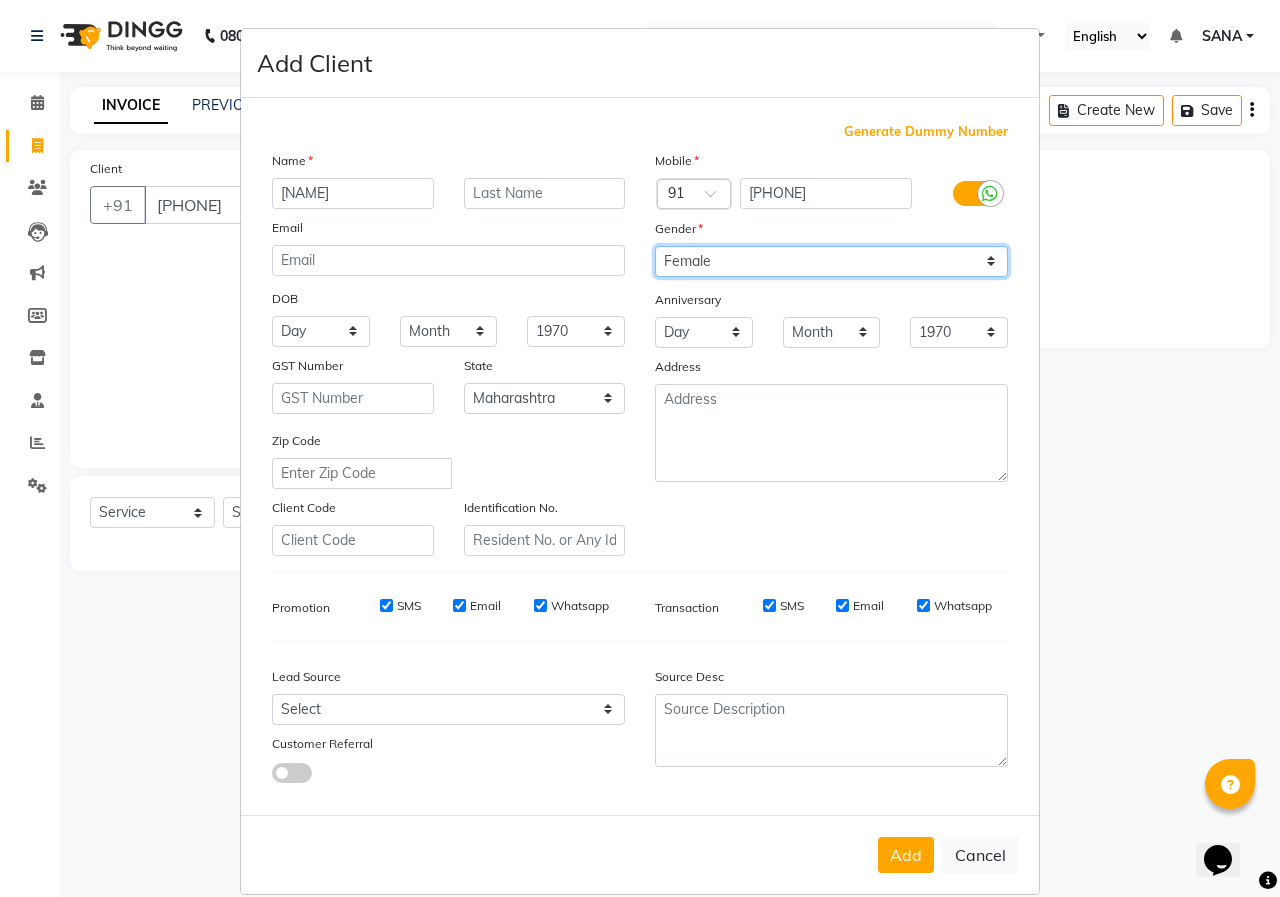 click on "Select Male Female Other Prefer Not To Say" at bounding box center [831, 261] 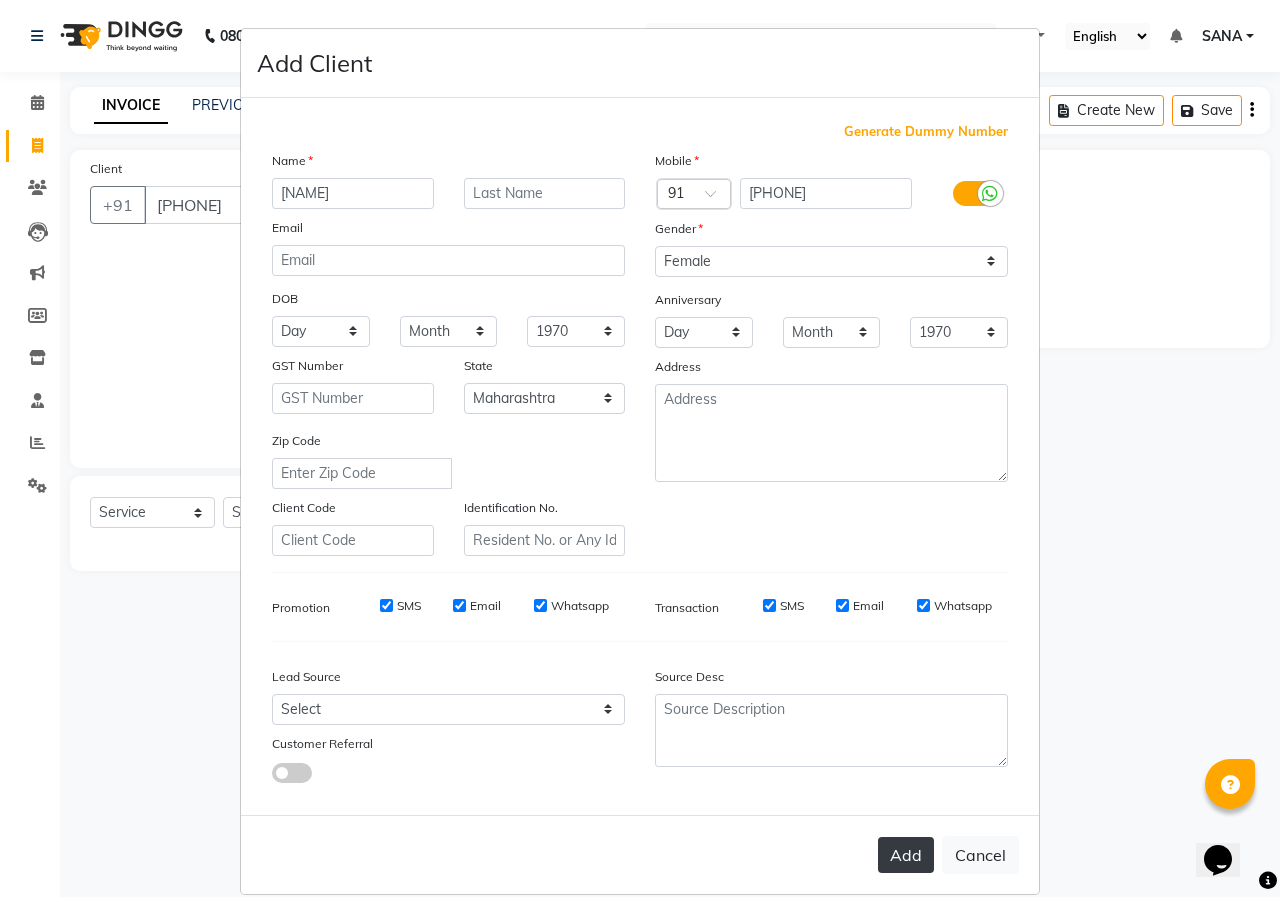 click on "Add" at bounding box center [906, 855] 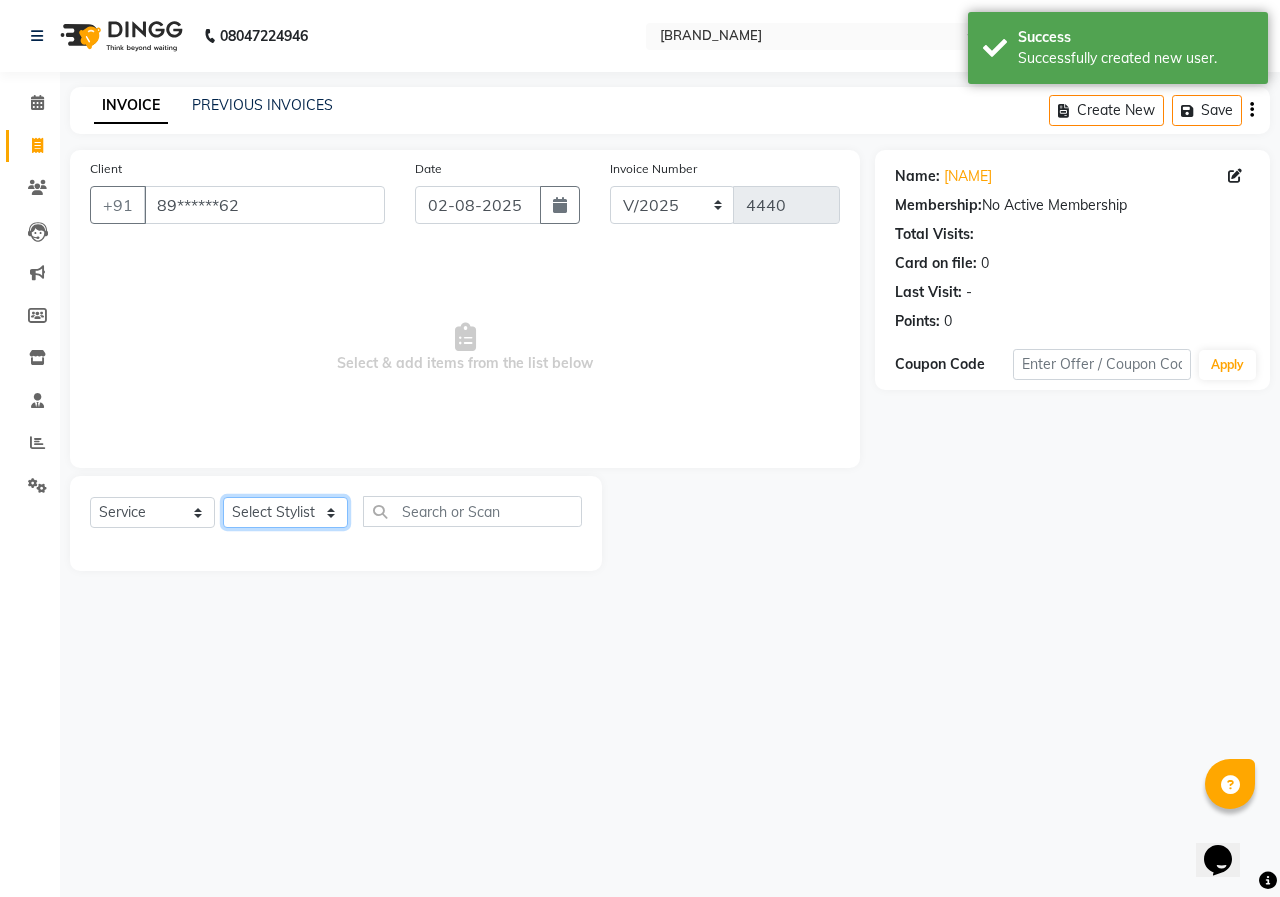 click on "Select Stylist ANUSHKA GAURI GUDDU Keshav Maushi Mhaske  priya  Rahul Ravi  Roshan Sagar SANA Sangam Sanika shabnam SONALI  subhan" 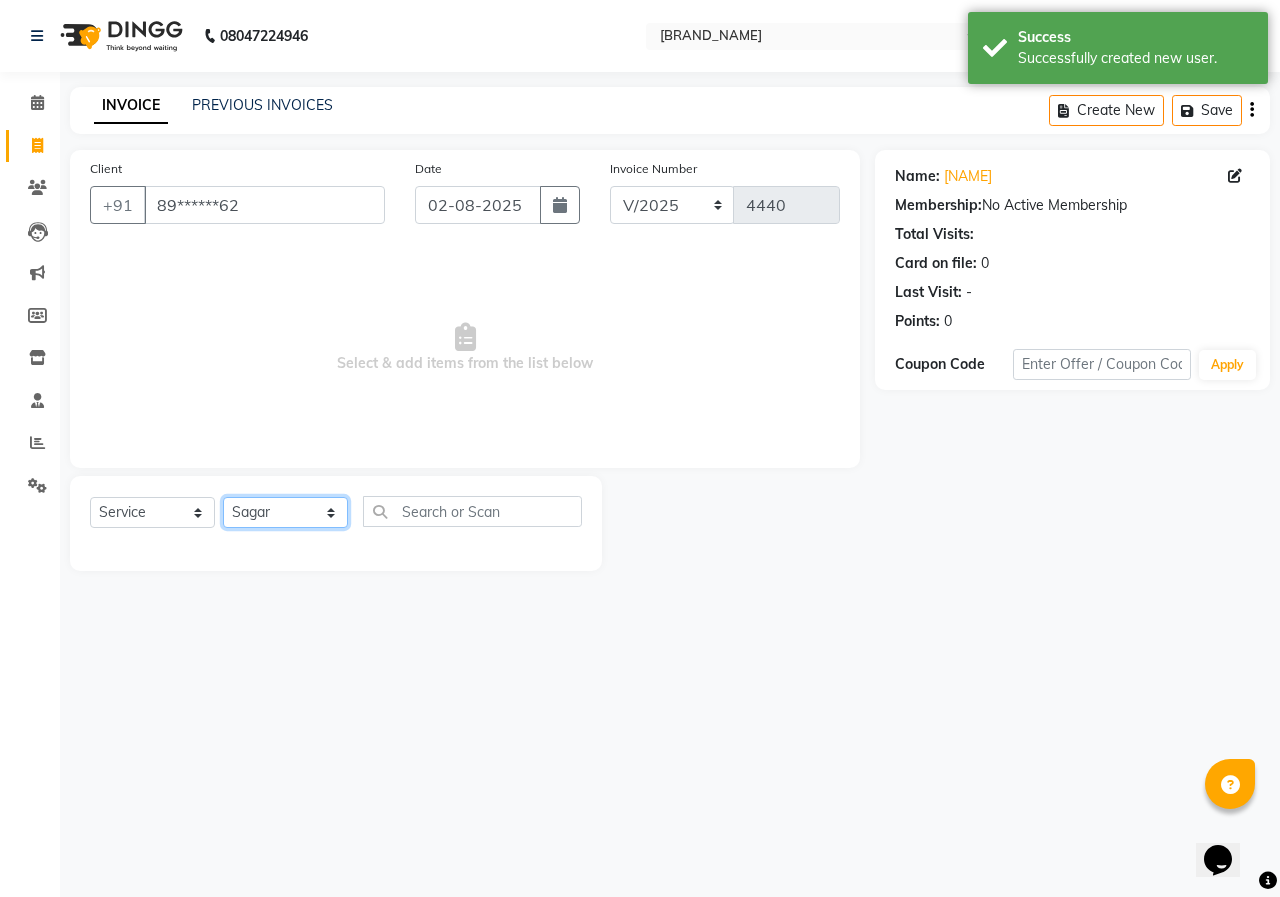 click on "Select Stylist ANUSHKA GAURI GUDDU Keshav Maushi Mhaske  priya  Rahul Ravi  Roshan Sagar SANA Sangam Sanika shabnam SONALI  subhan" 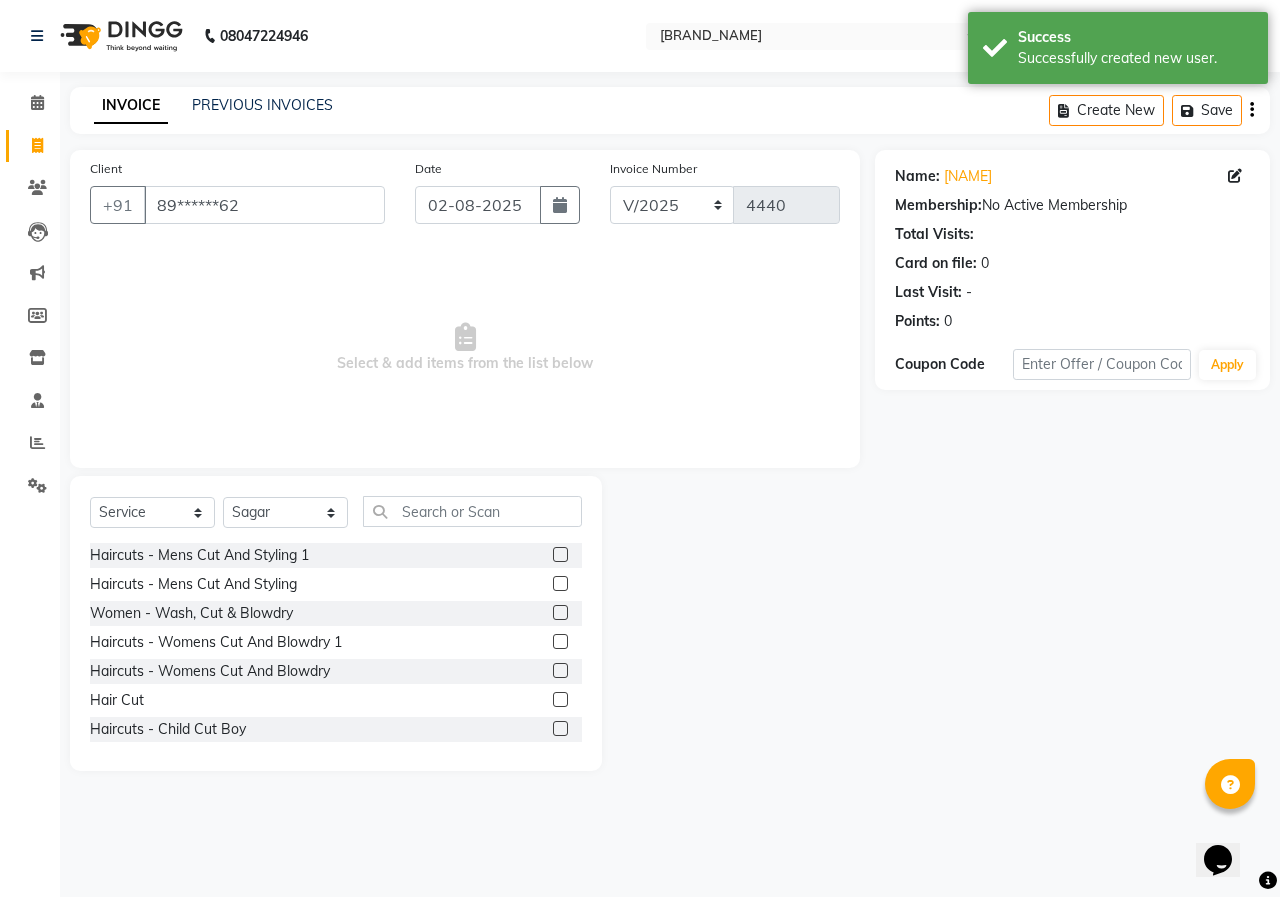 click 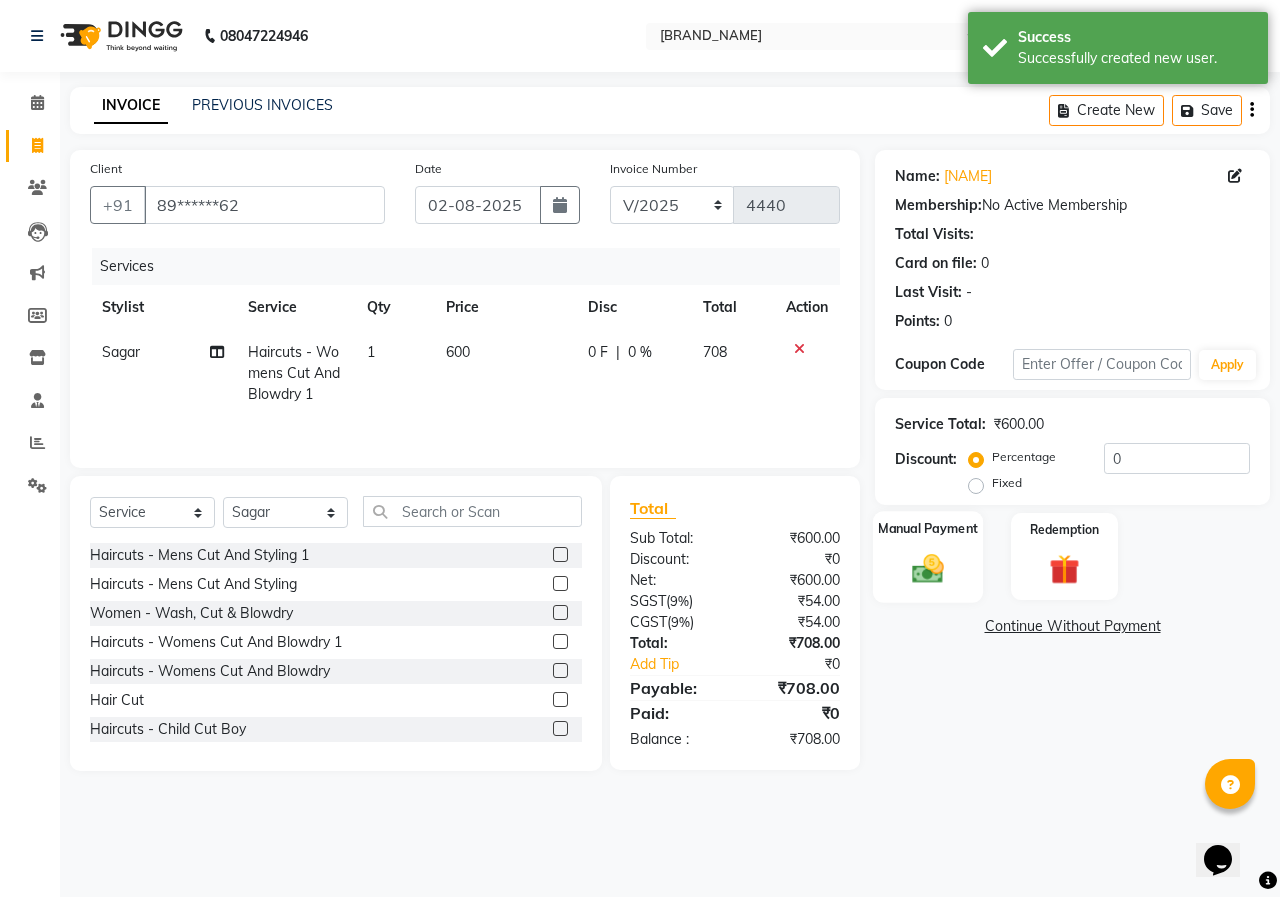click on "Manual Payment" 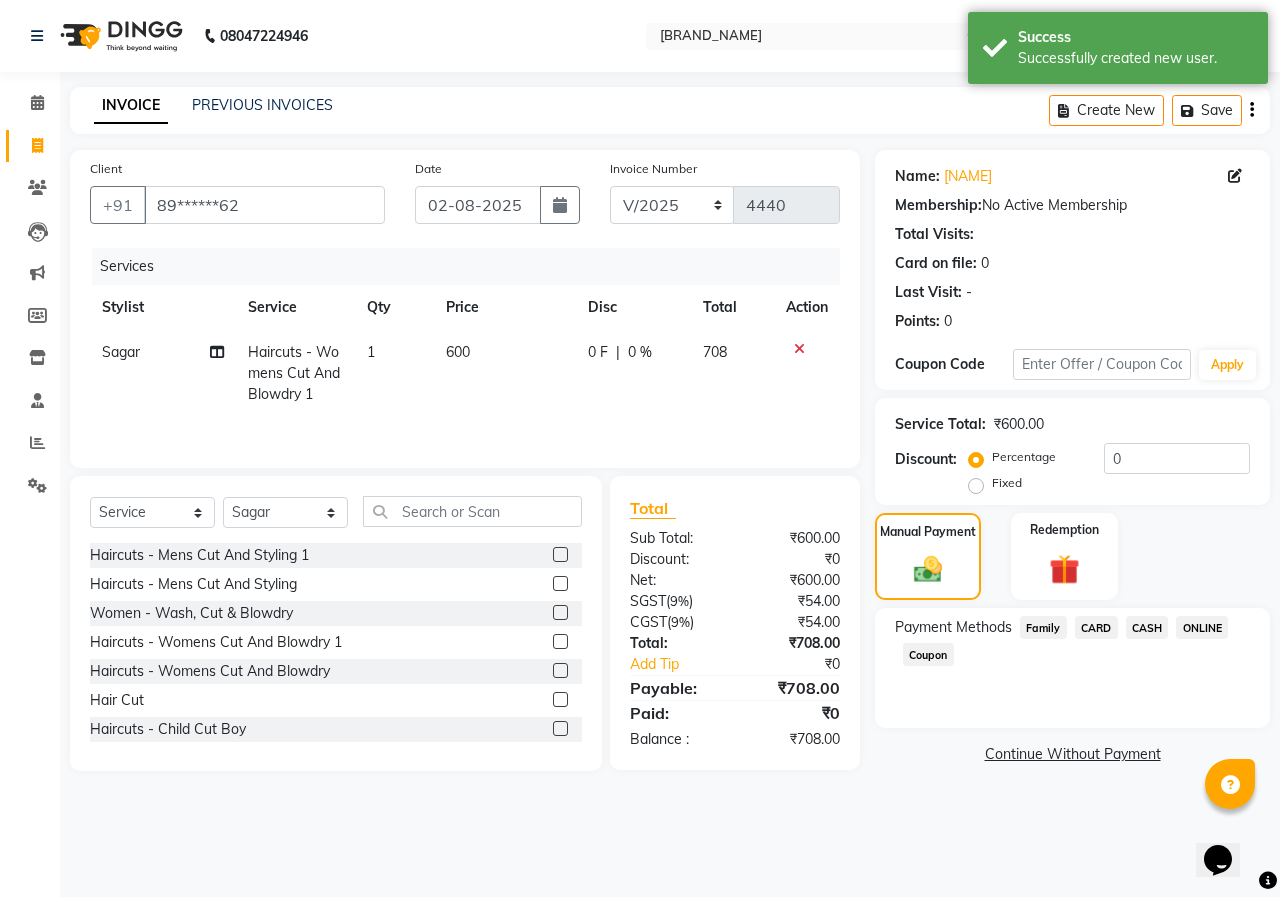 click on "ONLINE" 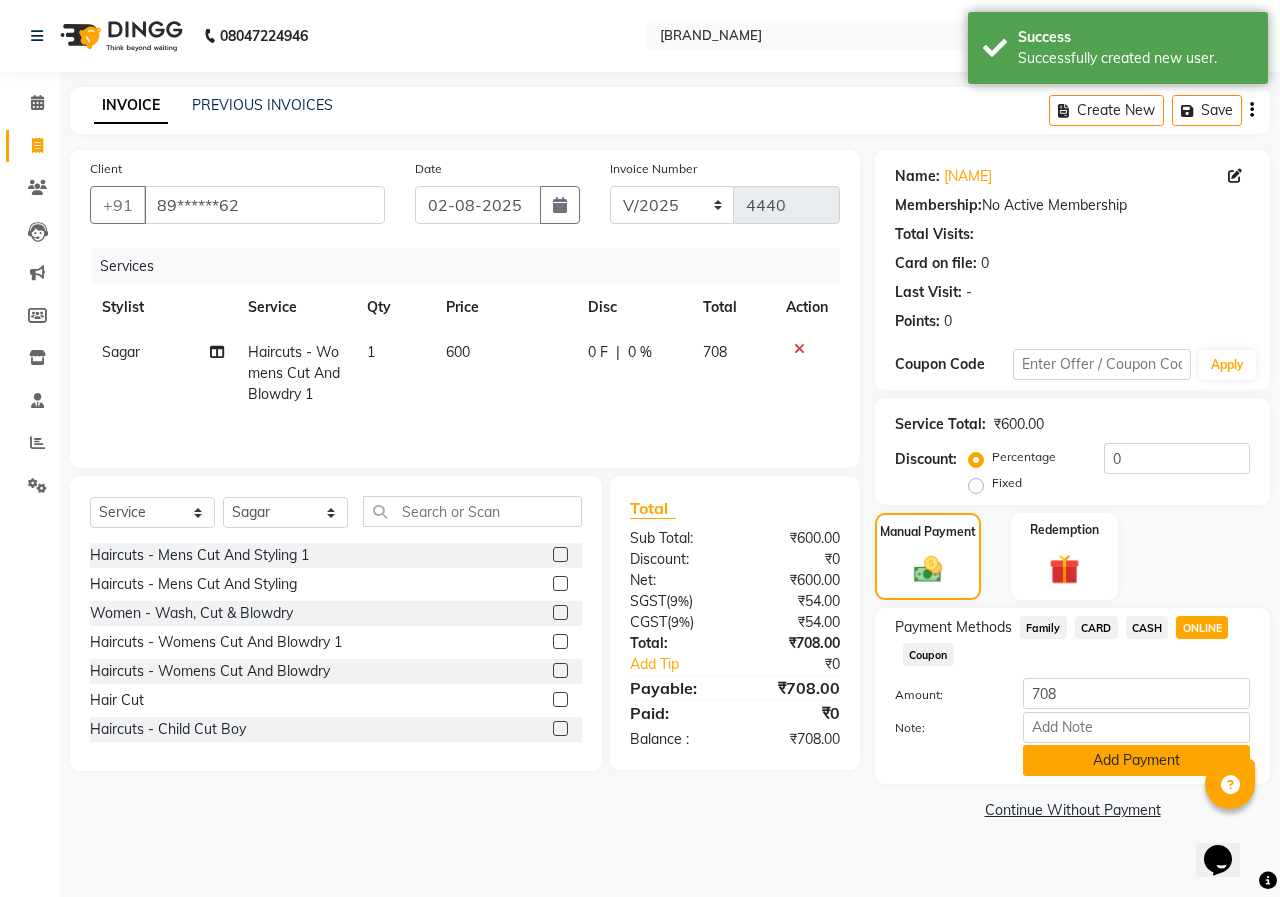 click on "Add Payment" 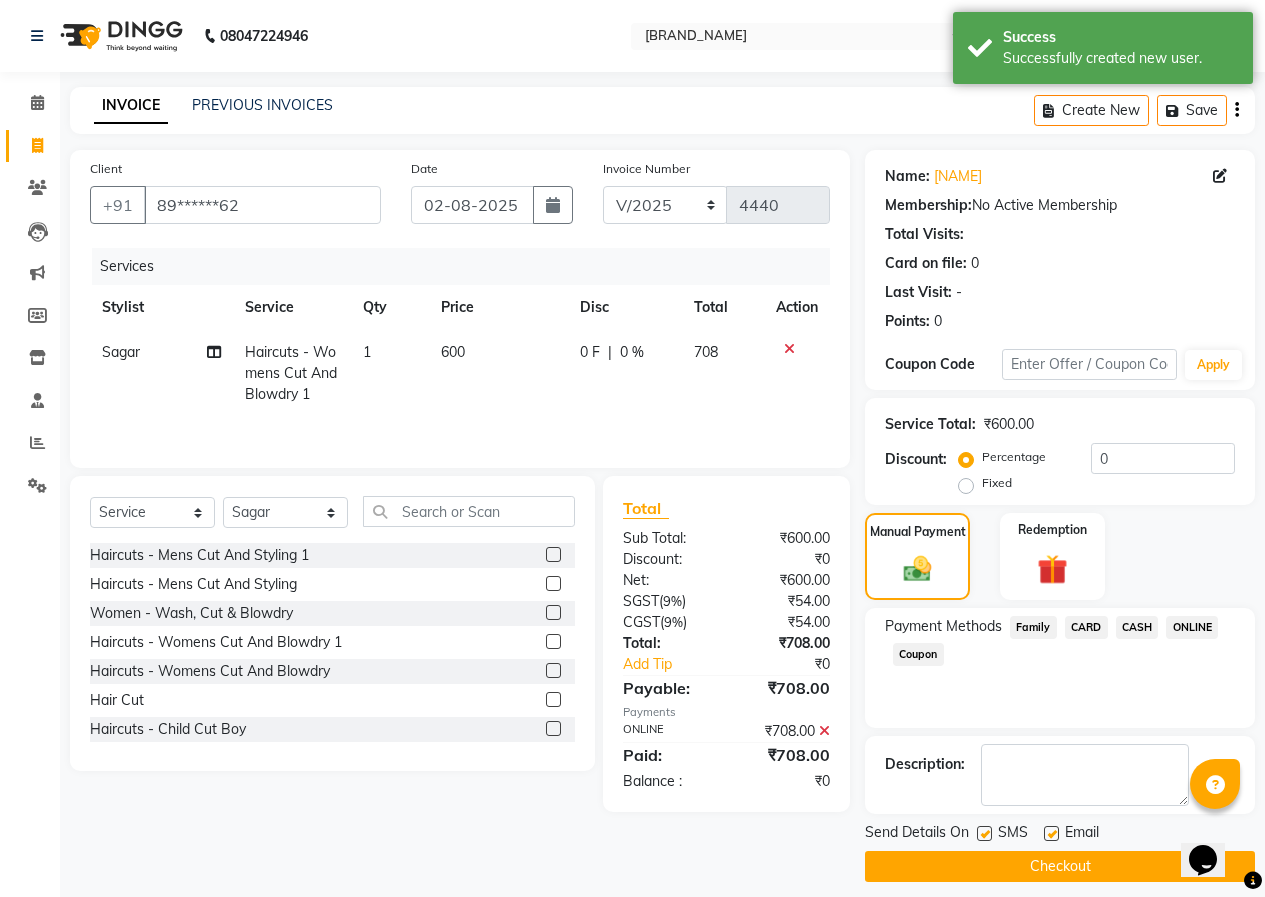 click on "Checkout" 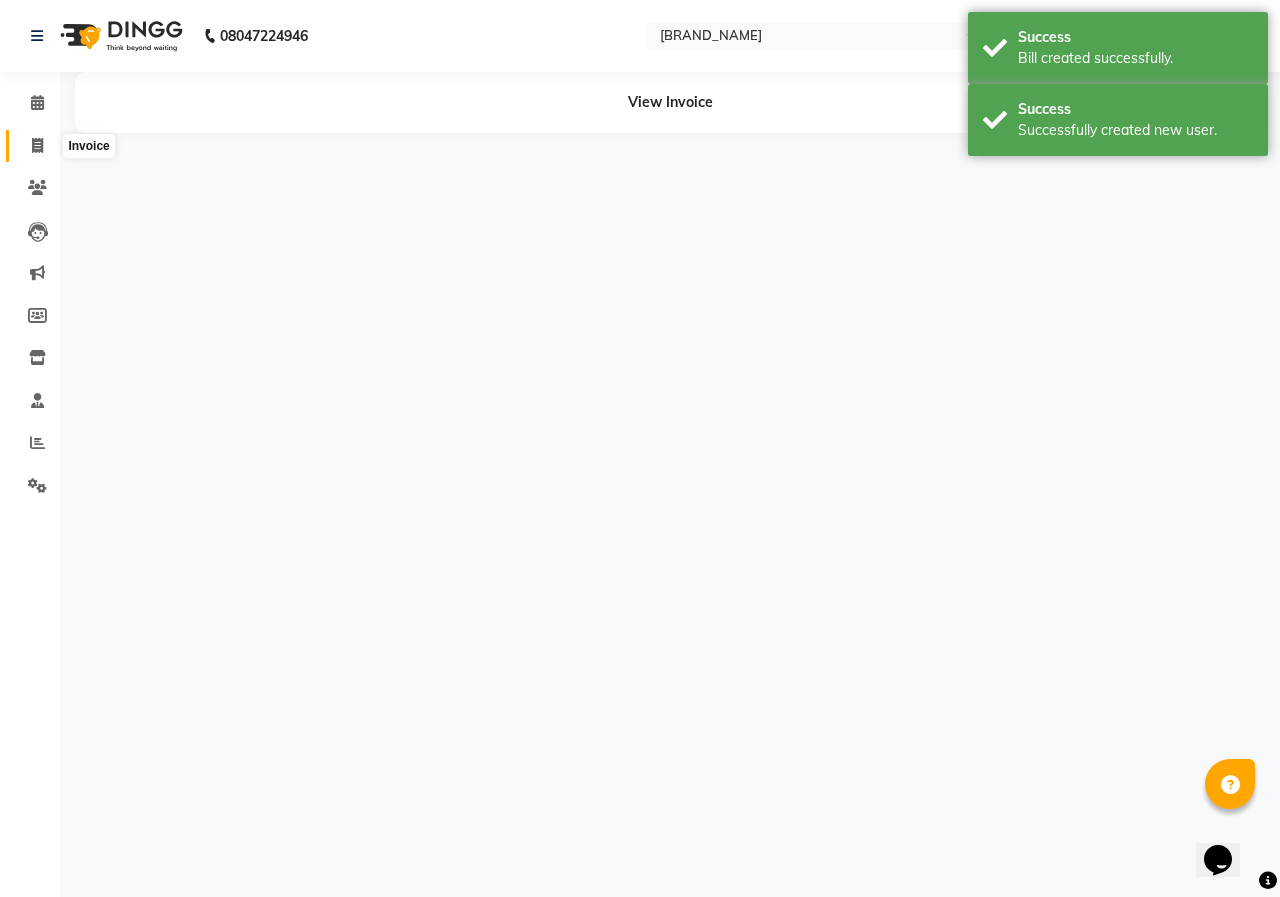 click 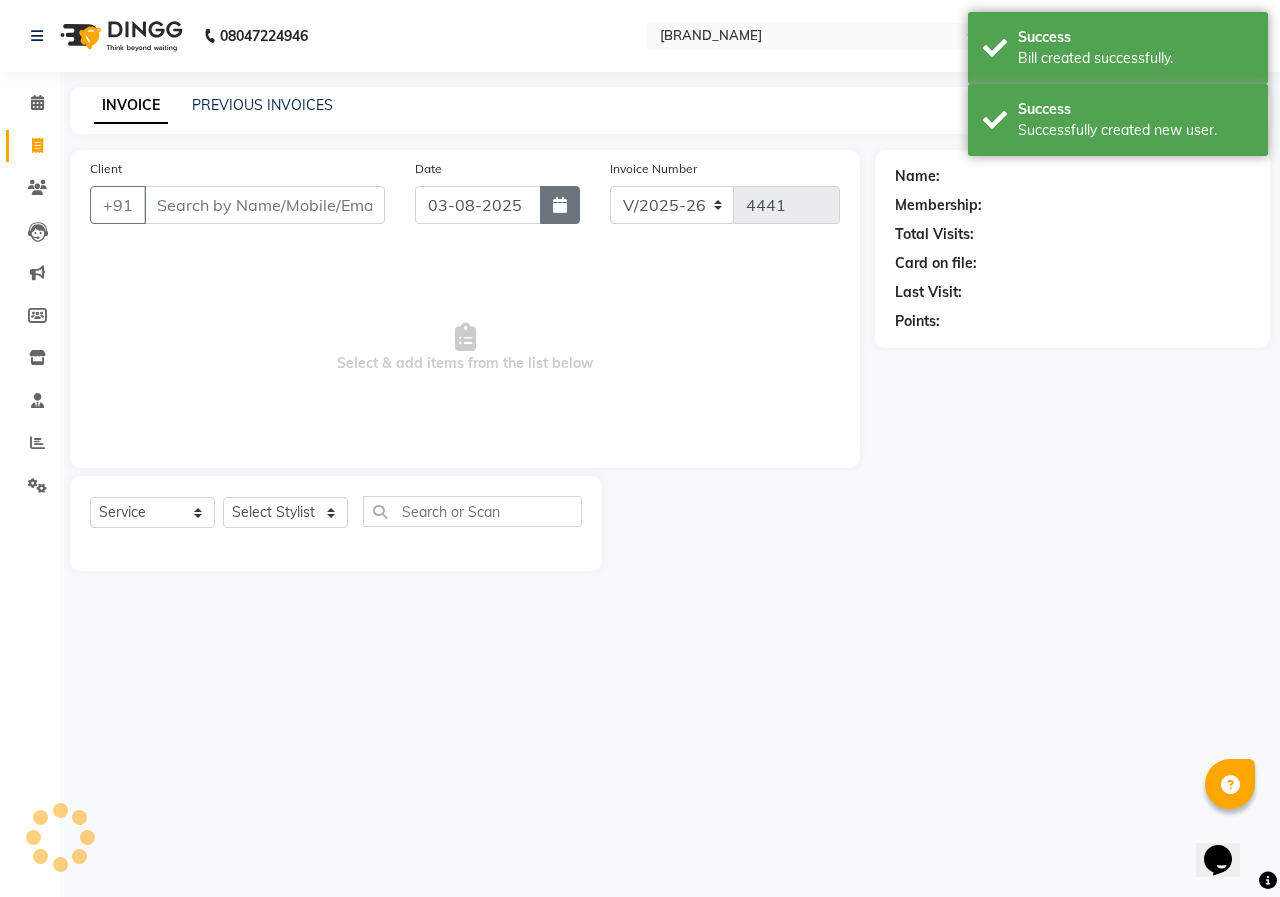 click 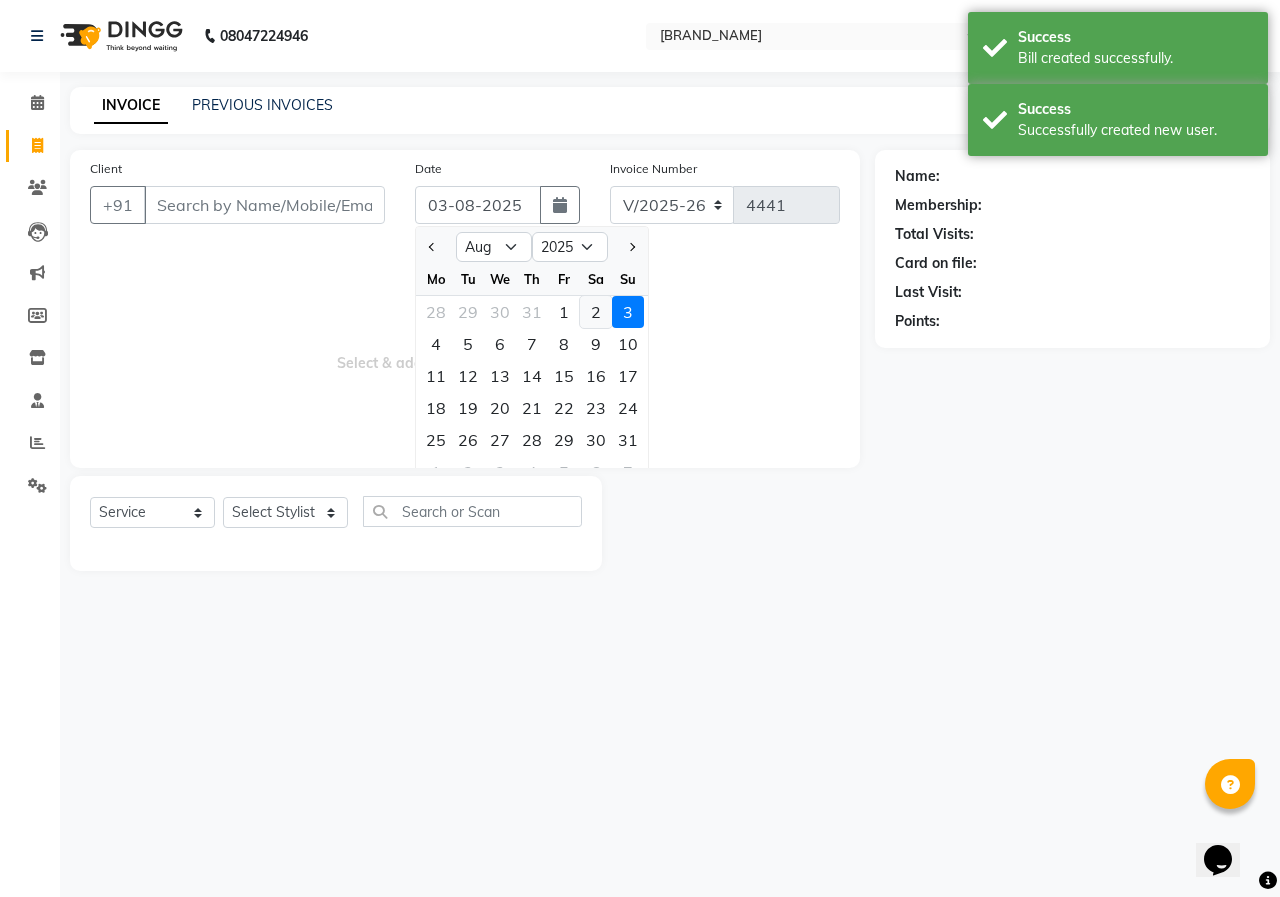 click on "2" 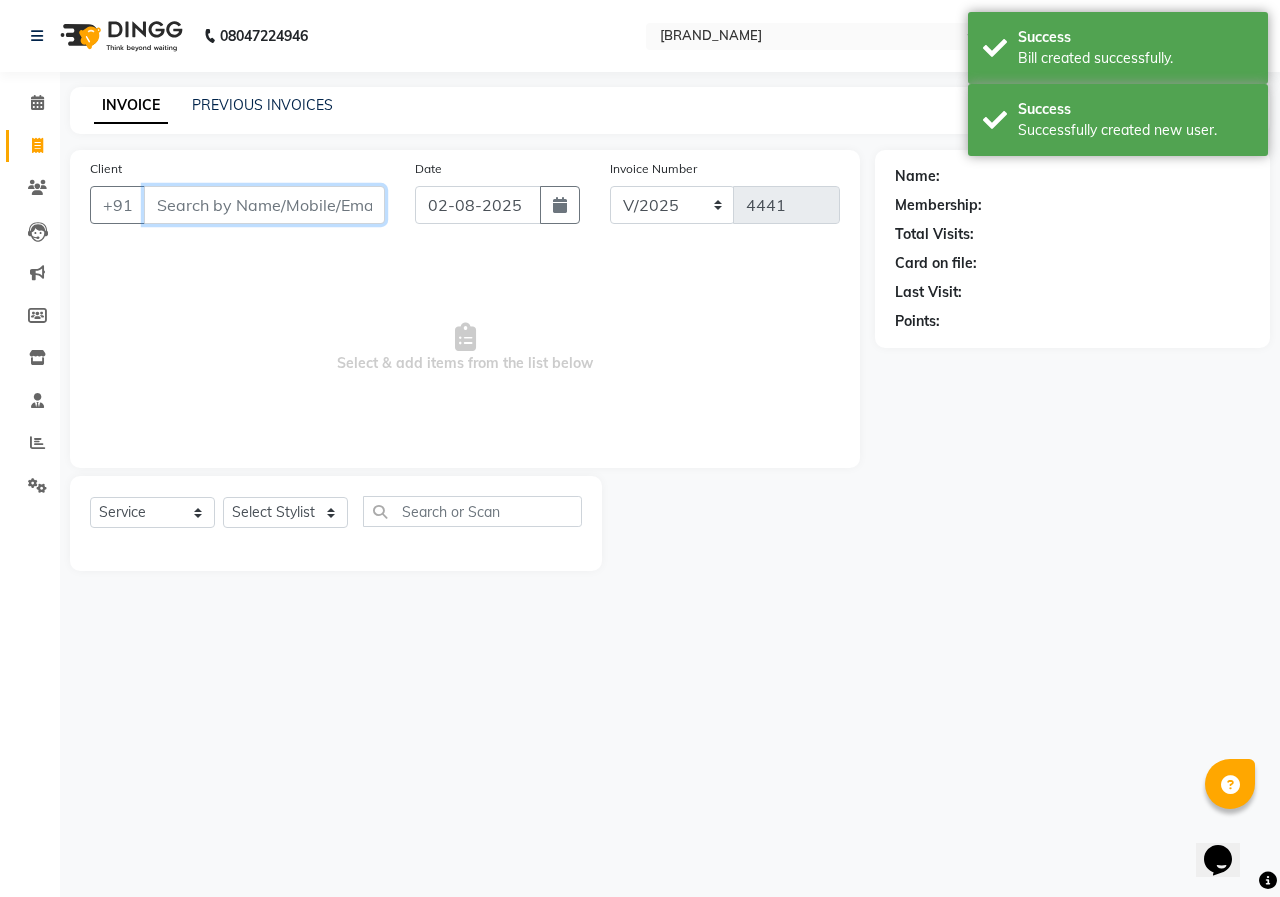 click on "Client" at bounding box center [264, 205] 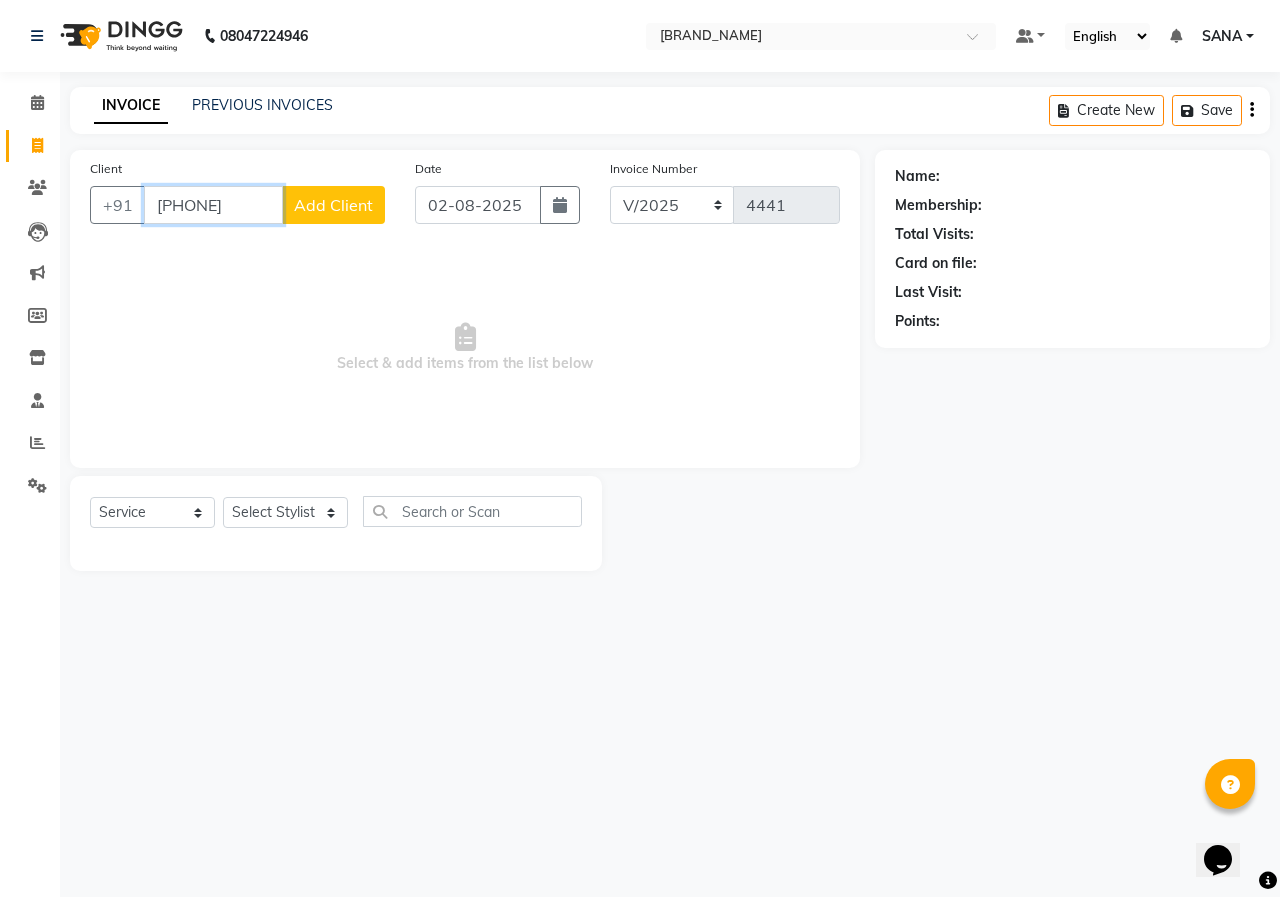 click on "[PHONE]" at bounding box center [213, 205] 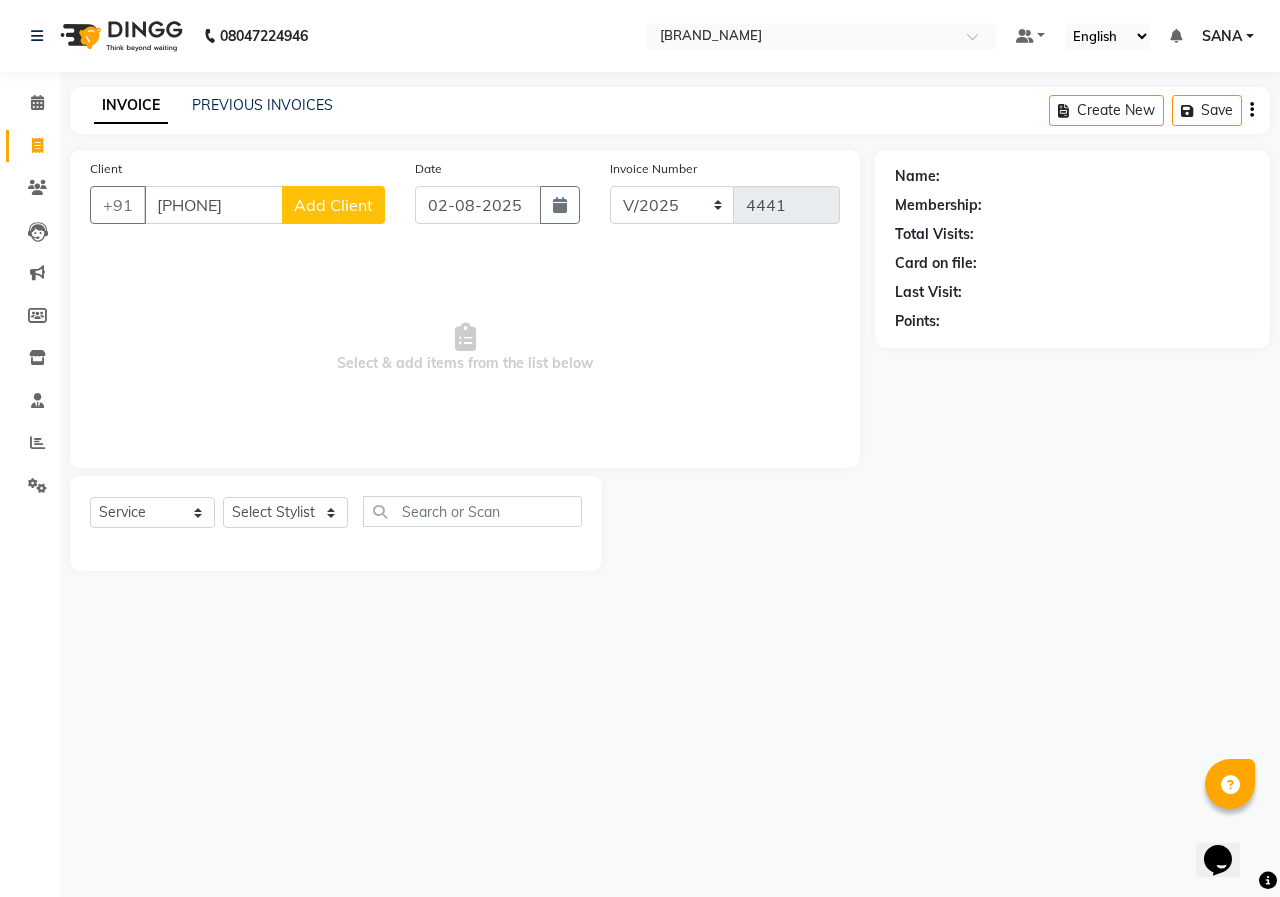 click on "Add Client" 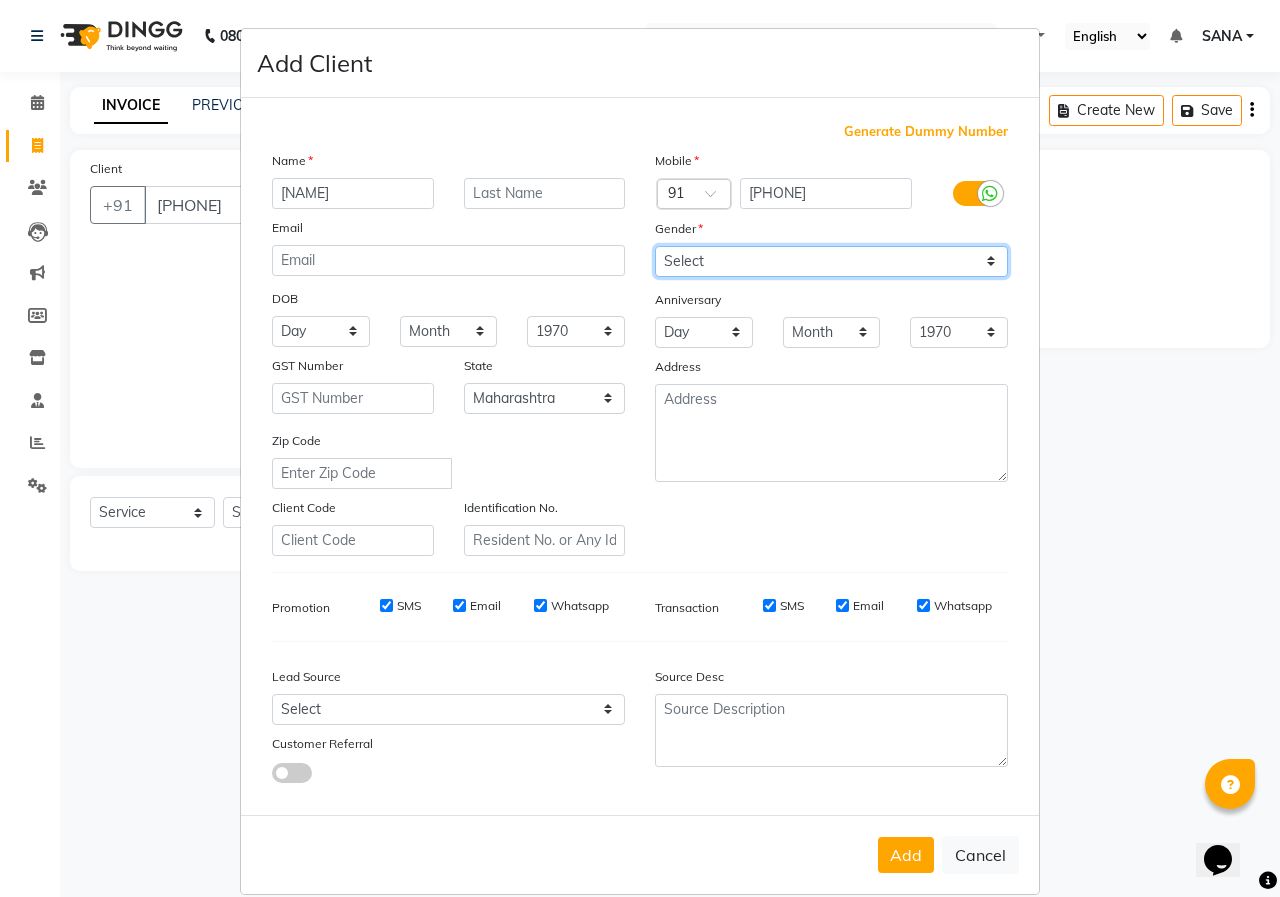 click on "Select Male Female Other Prefer Not To Say" at bounding box center [831, 261] 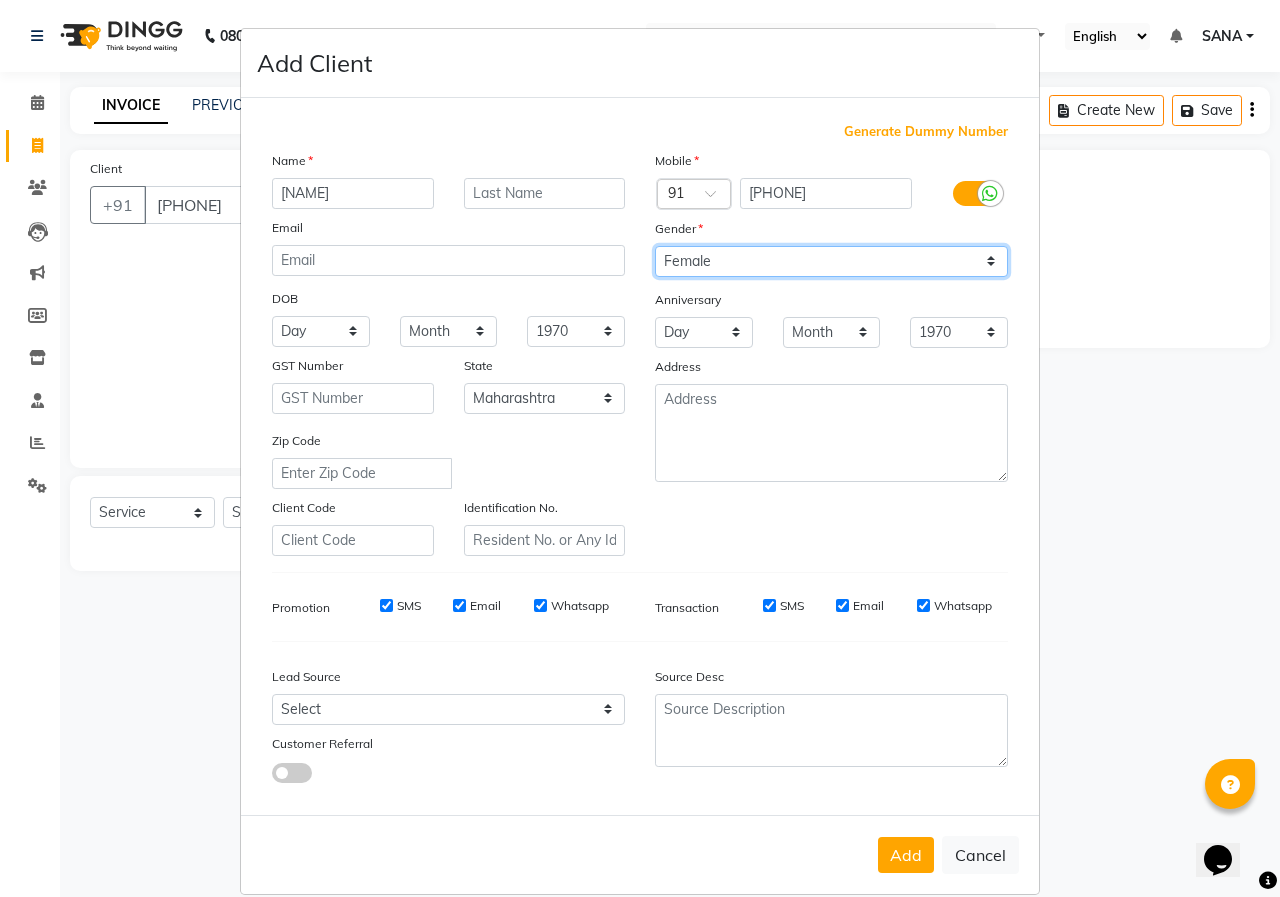 click on "Select Male Female Other Prefer Not To Say" at bounding box center (831, 261) 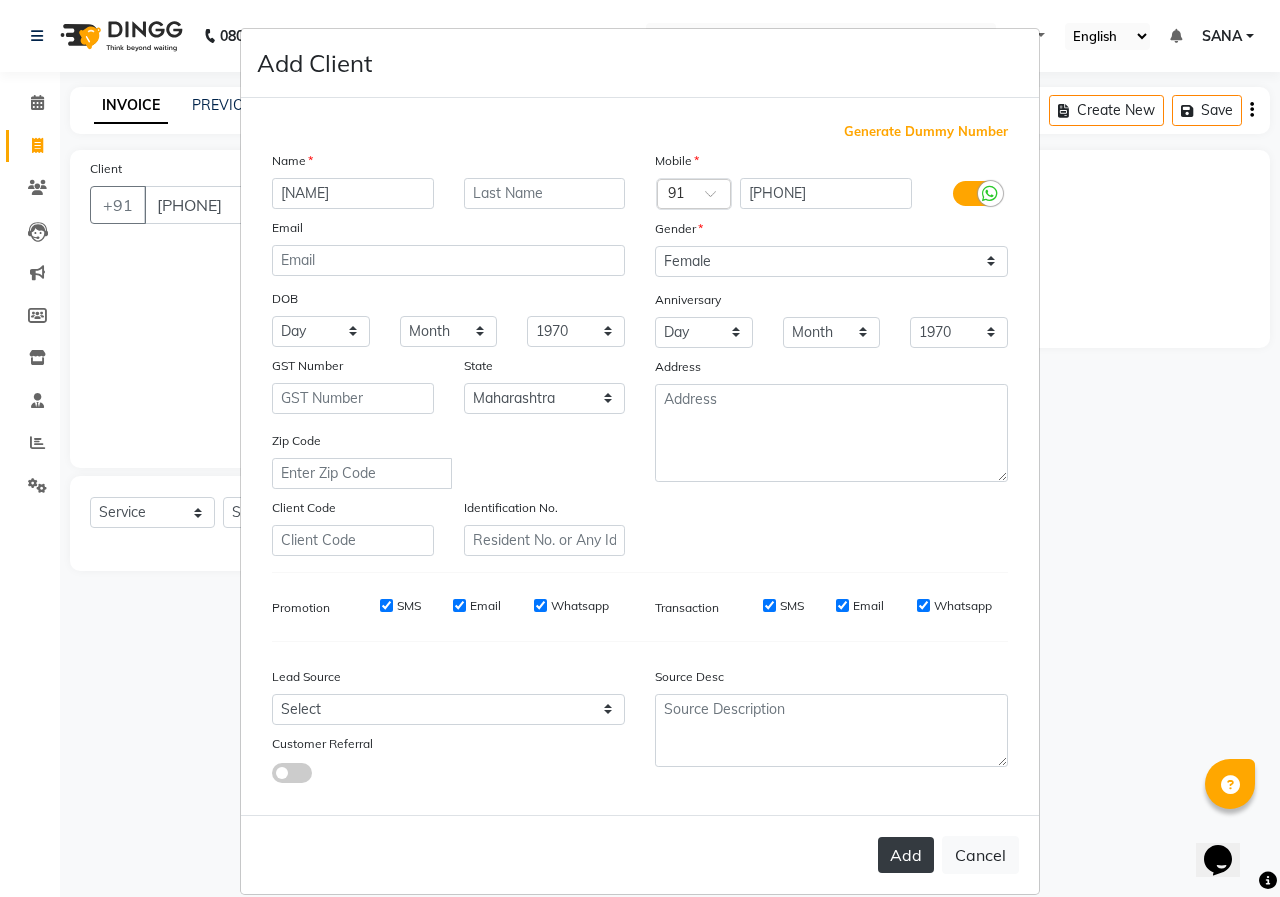 click on "Add" at bounding box center (906, 855) 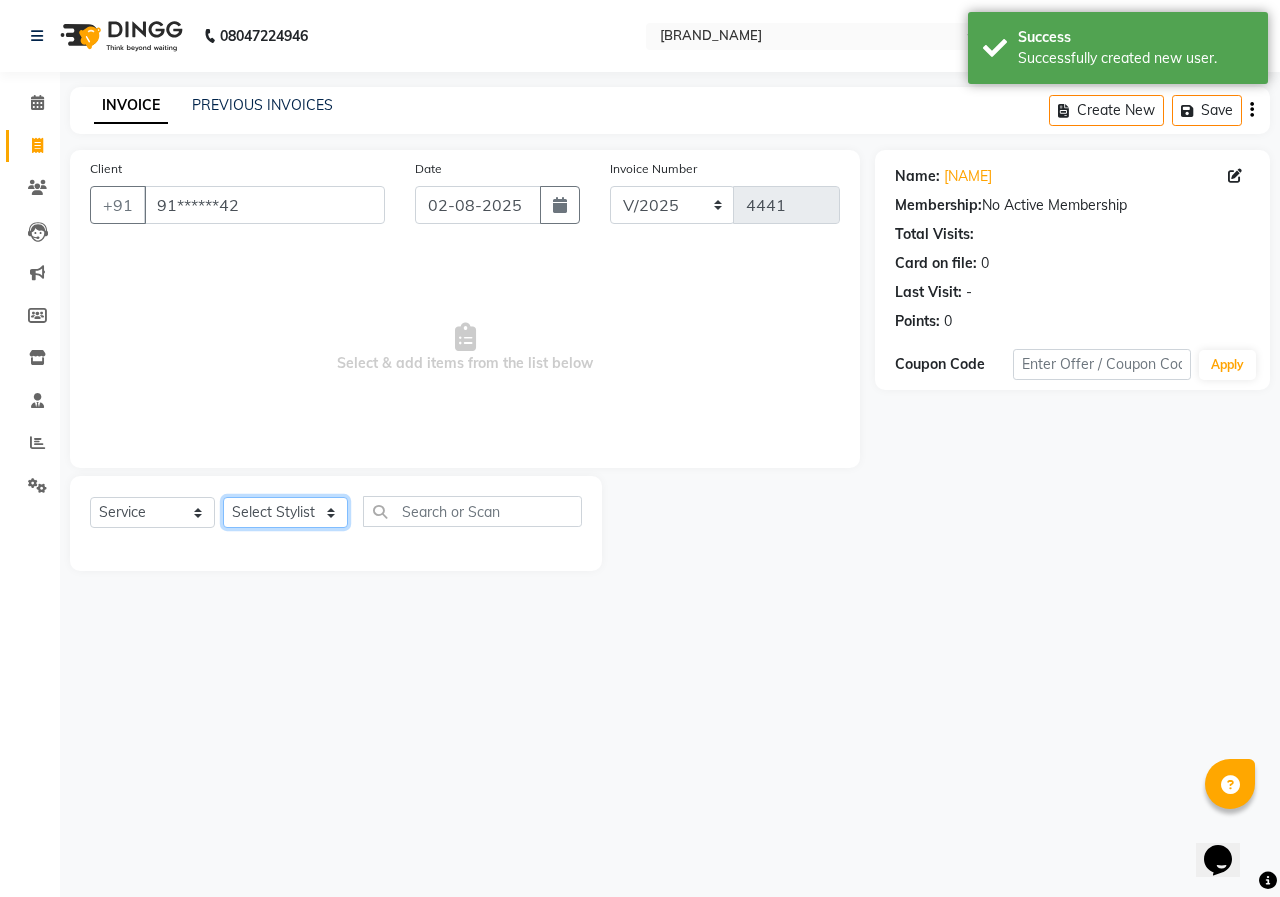 click on "Select Stylist ANUSHKA GAURI GUDDU Keshav Maushi Mhaske  priya  Rahul Ravi  Roshan Sagar SANA Sangam Sanika shabnam SONALI  subhan" 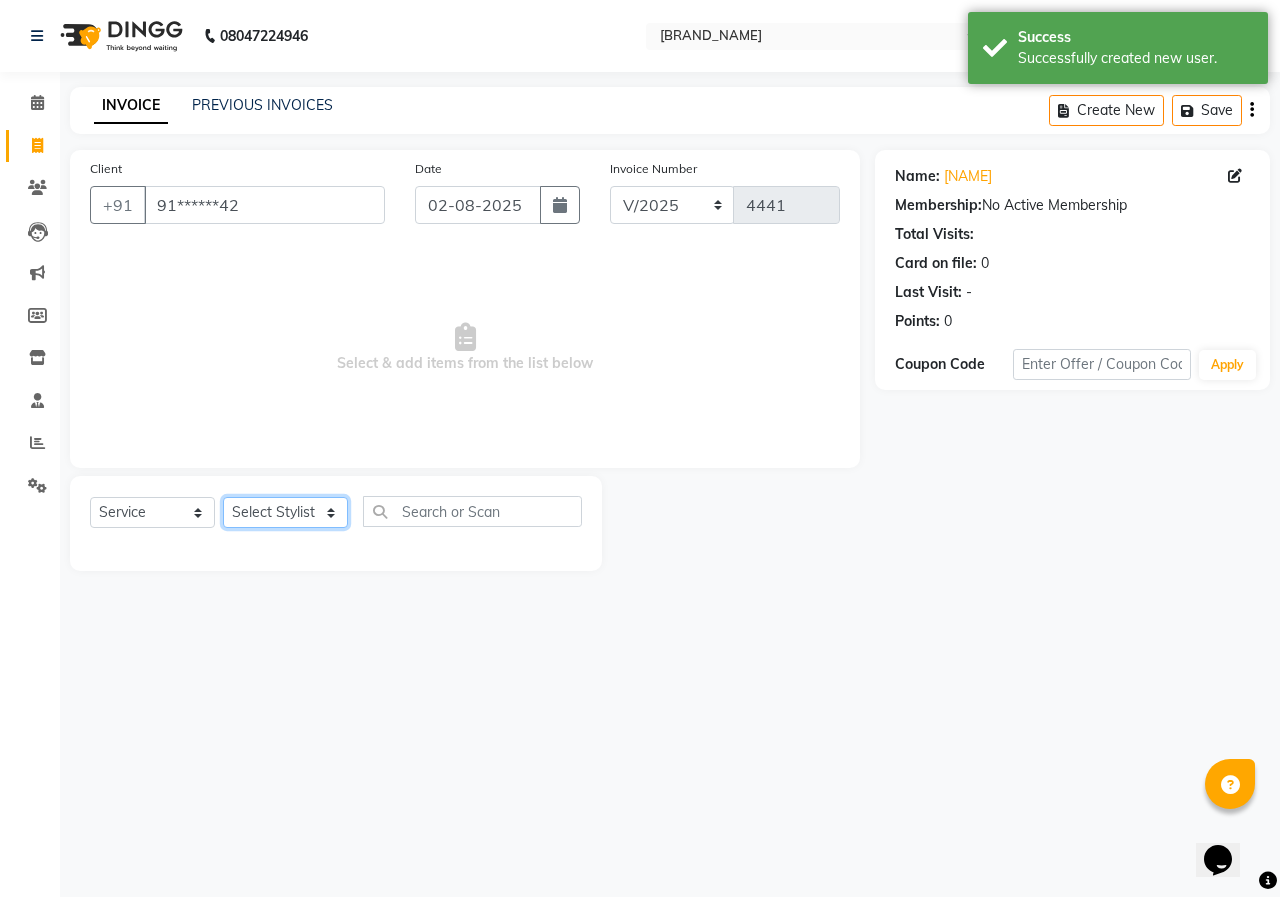 click on "Select Stylist ANUSHKA GAURI GUDDU Keshav Maushi Mhaske  priya  Rahul Ravi  Roshan Sagar SANA Sangam Sanika shabnam SONALI  subhan" 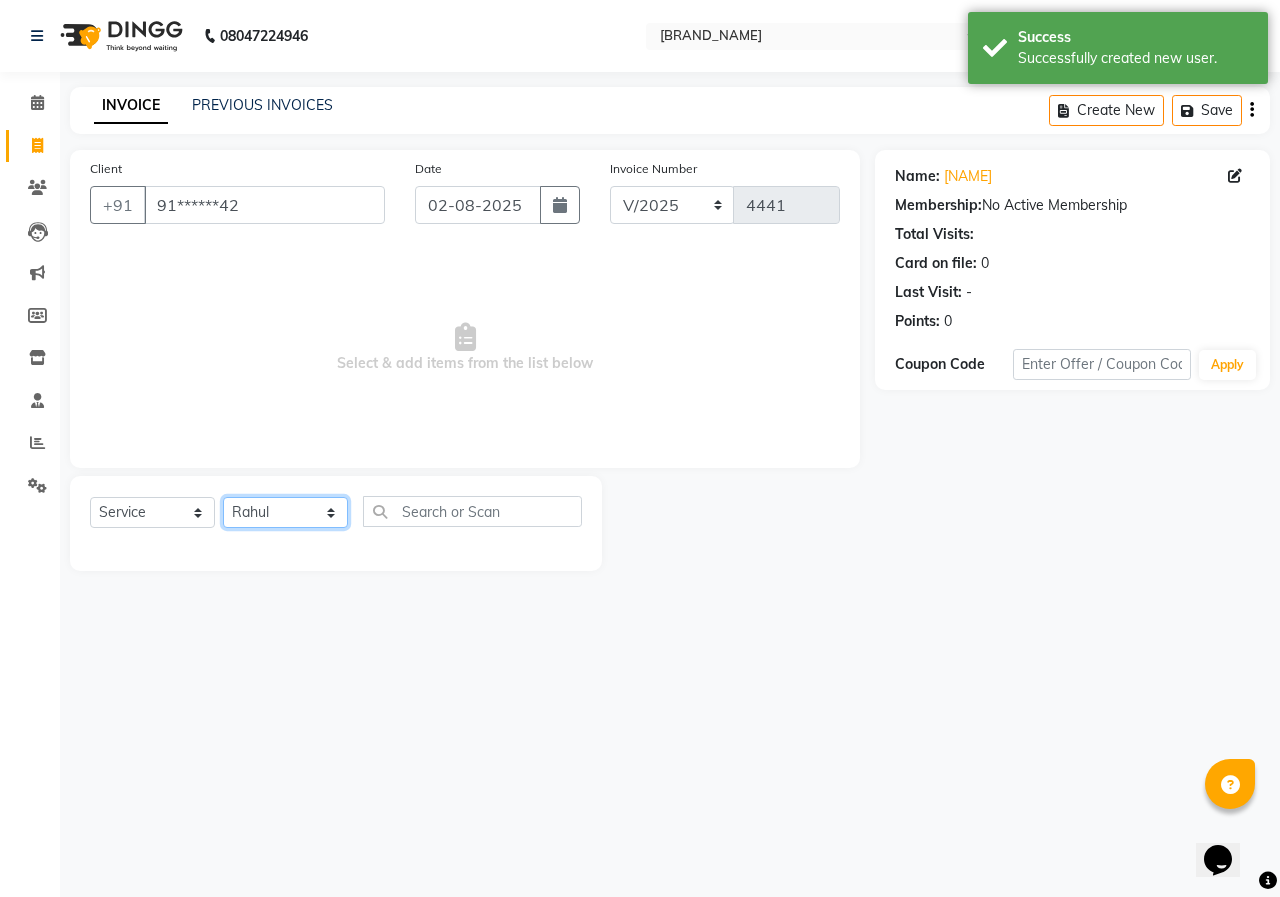 click on "Select Stylist ANUSHKA GAURI GUDDU Keshav Maushi Mhaske  priya  Rahul Ravi  Roshan Sagar SANA Sangam Sanika shabnam SONALI  subhan" 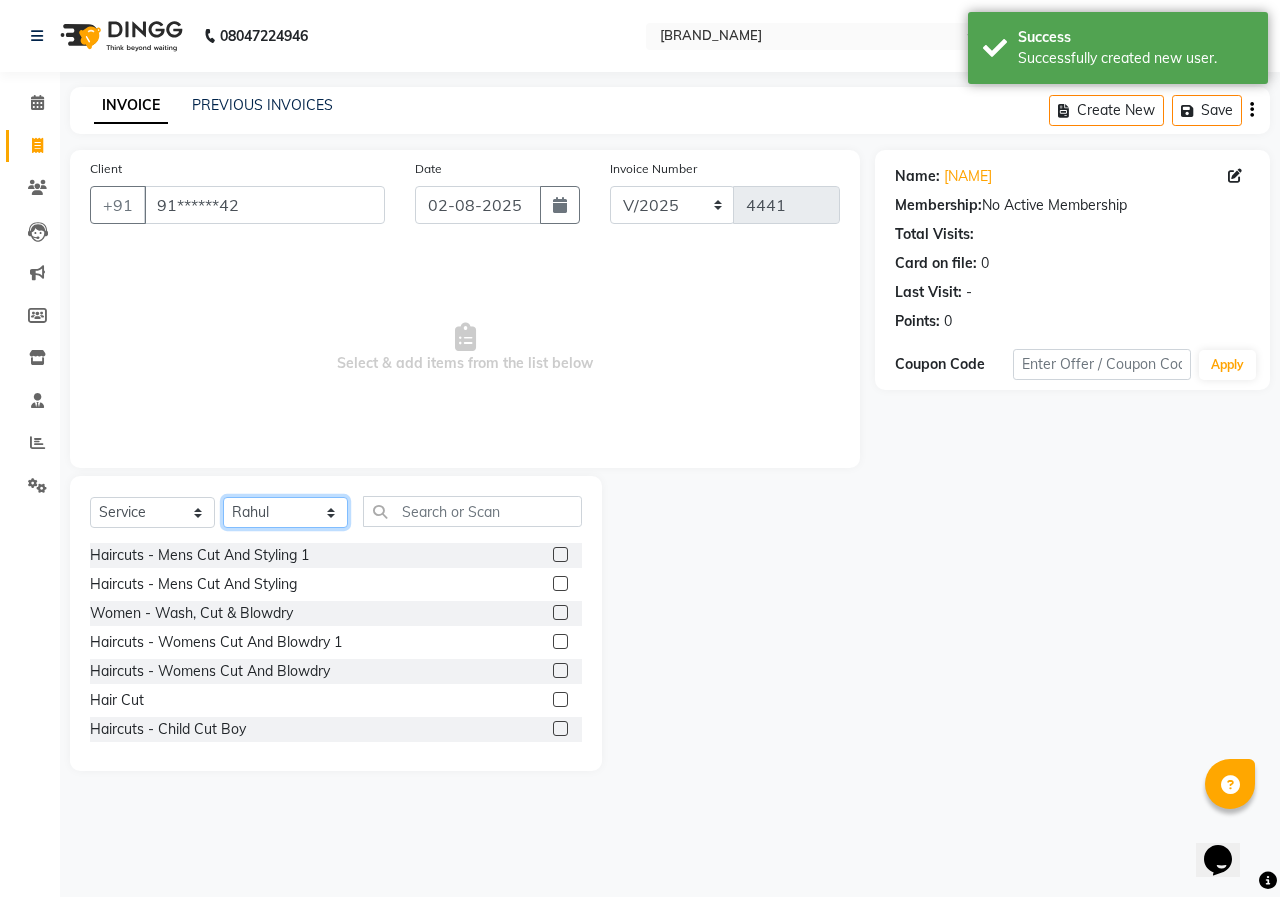drag, startPoint x: 301, startPoint y: 526, endPoint x: 307, endPoint y: 499, distance: 27.658634 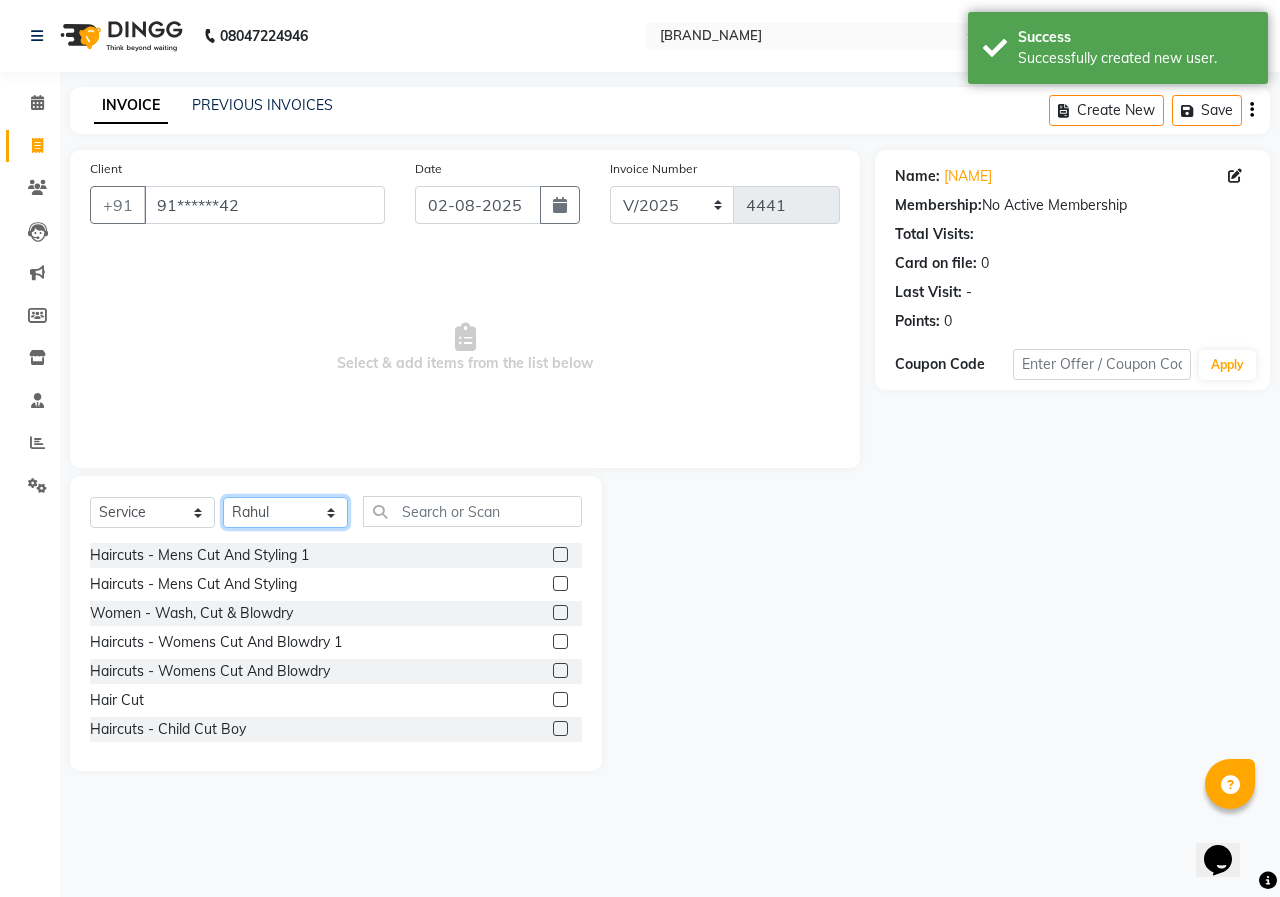 click on "Select Stylist ANUSHKA GAURI GUDDU Keshav Maushi Mhaske  priya  Rahul Ravi  Roshan Sagar SANA Sangam Sanika shabnam SONALI  subhan" 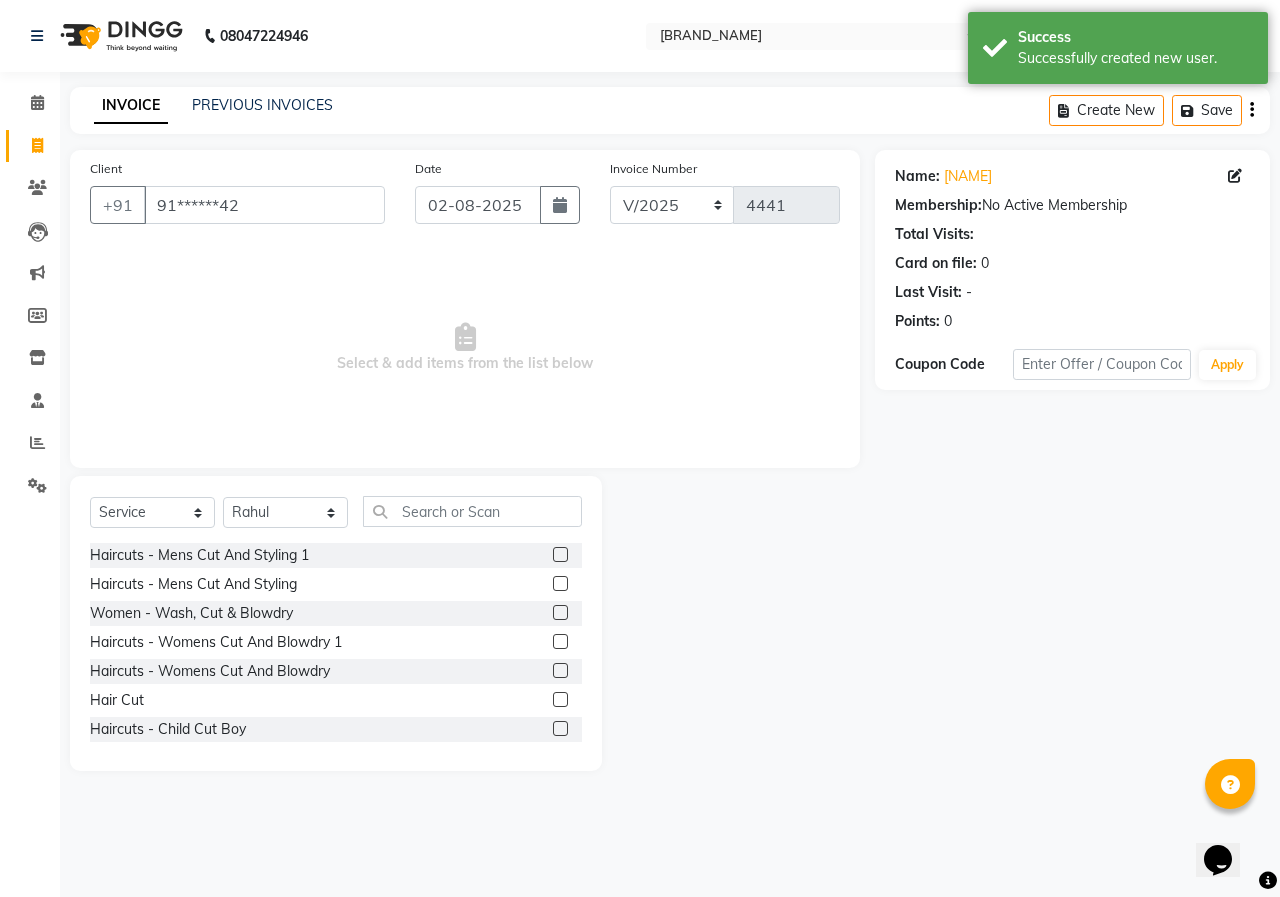 click 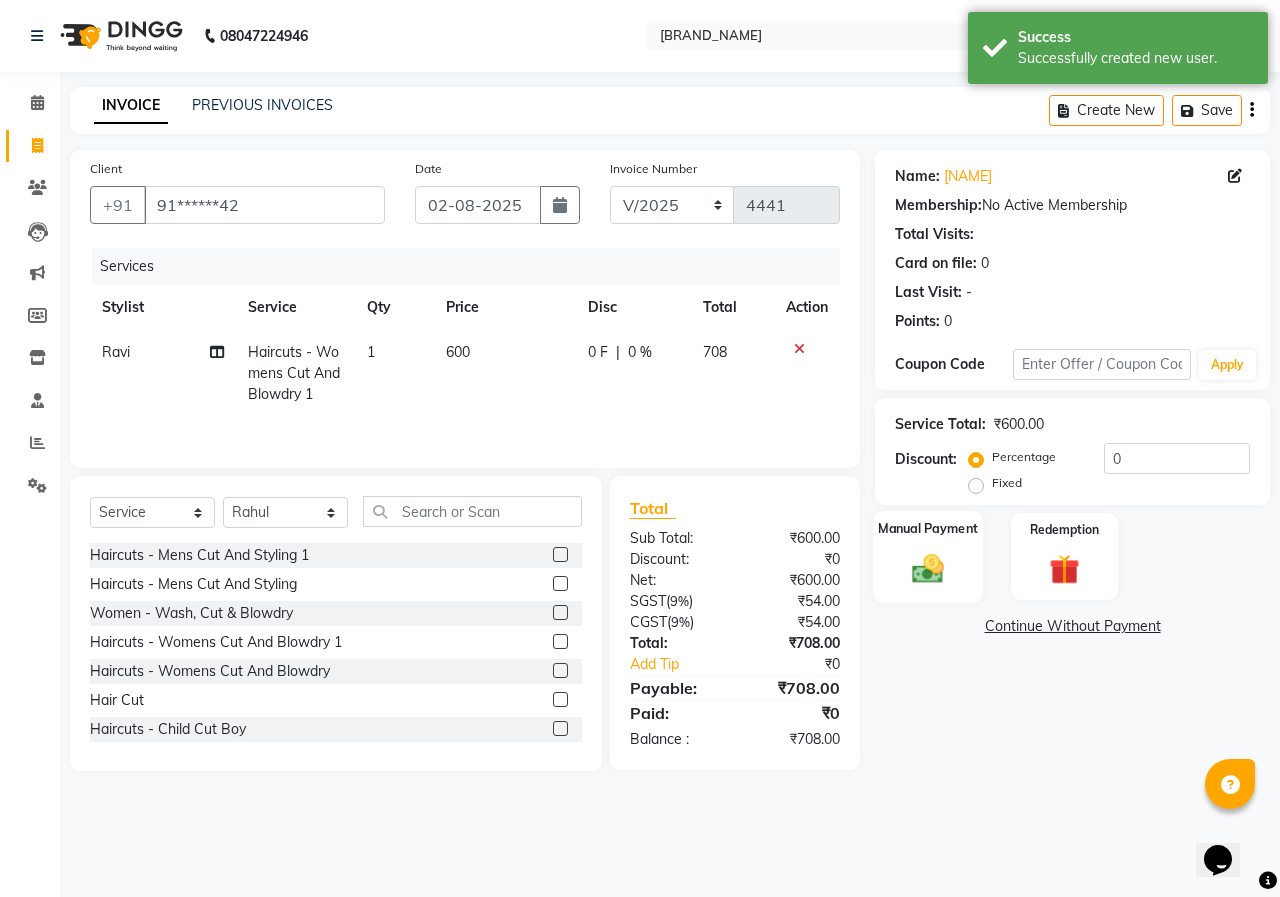 drag, startPoint x: 895, startPoint y: 580, endPoint x: 981, endPoint y: 607, distance: 90.13878 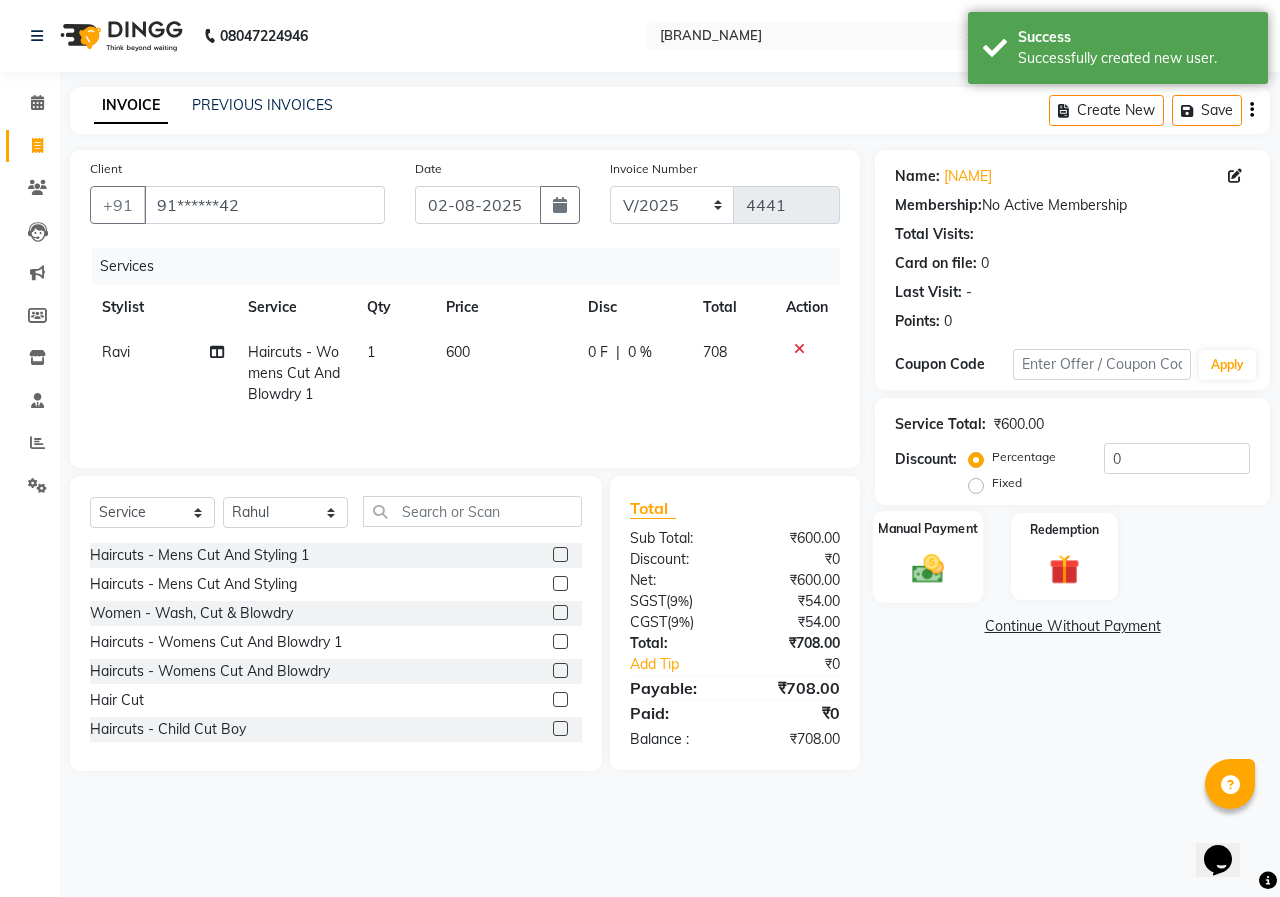 click on "Manual Payment" 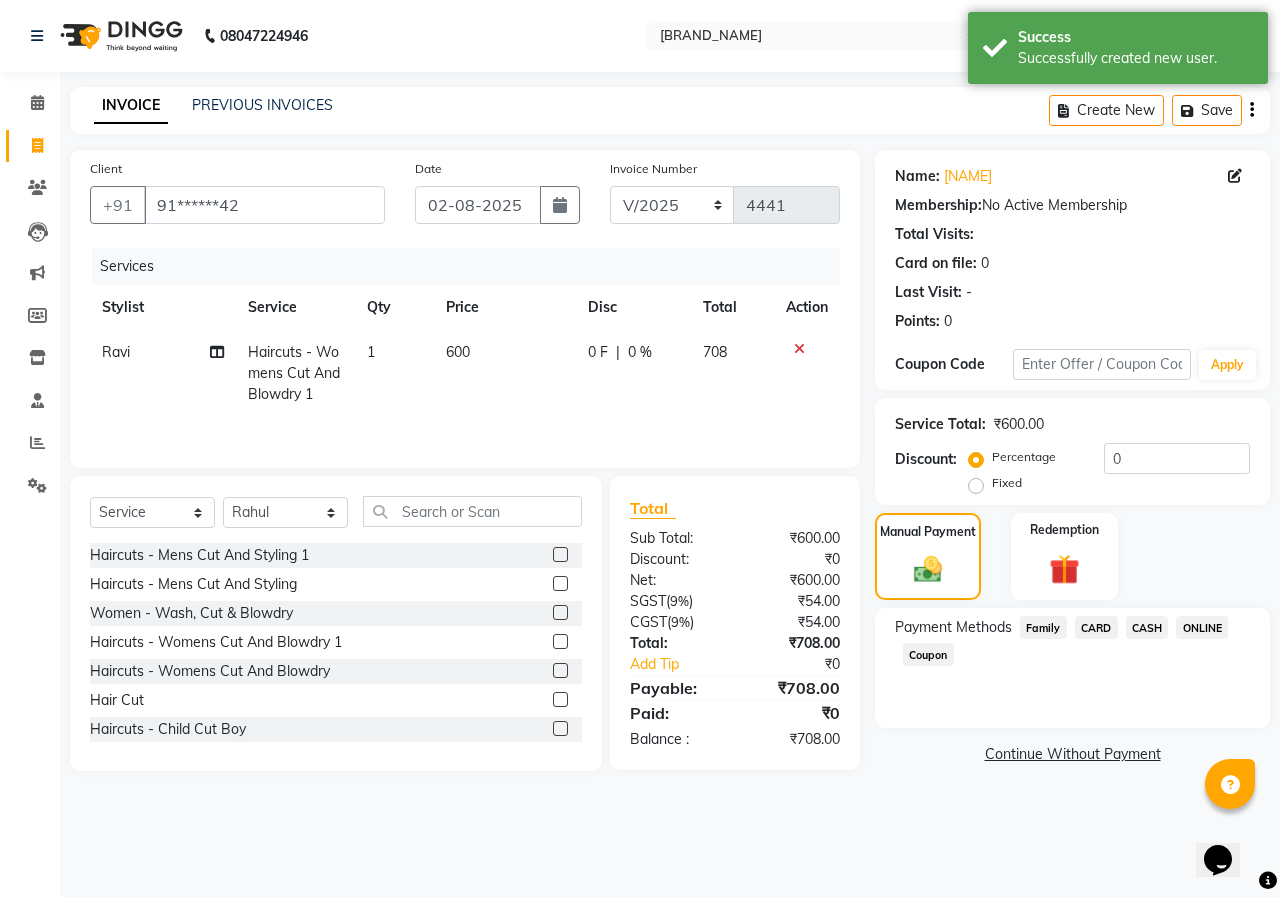 click on "ONLINE" 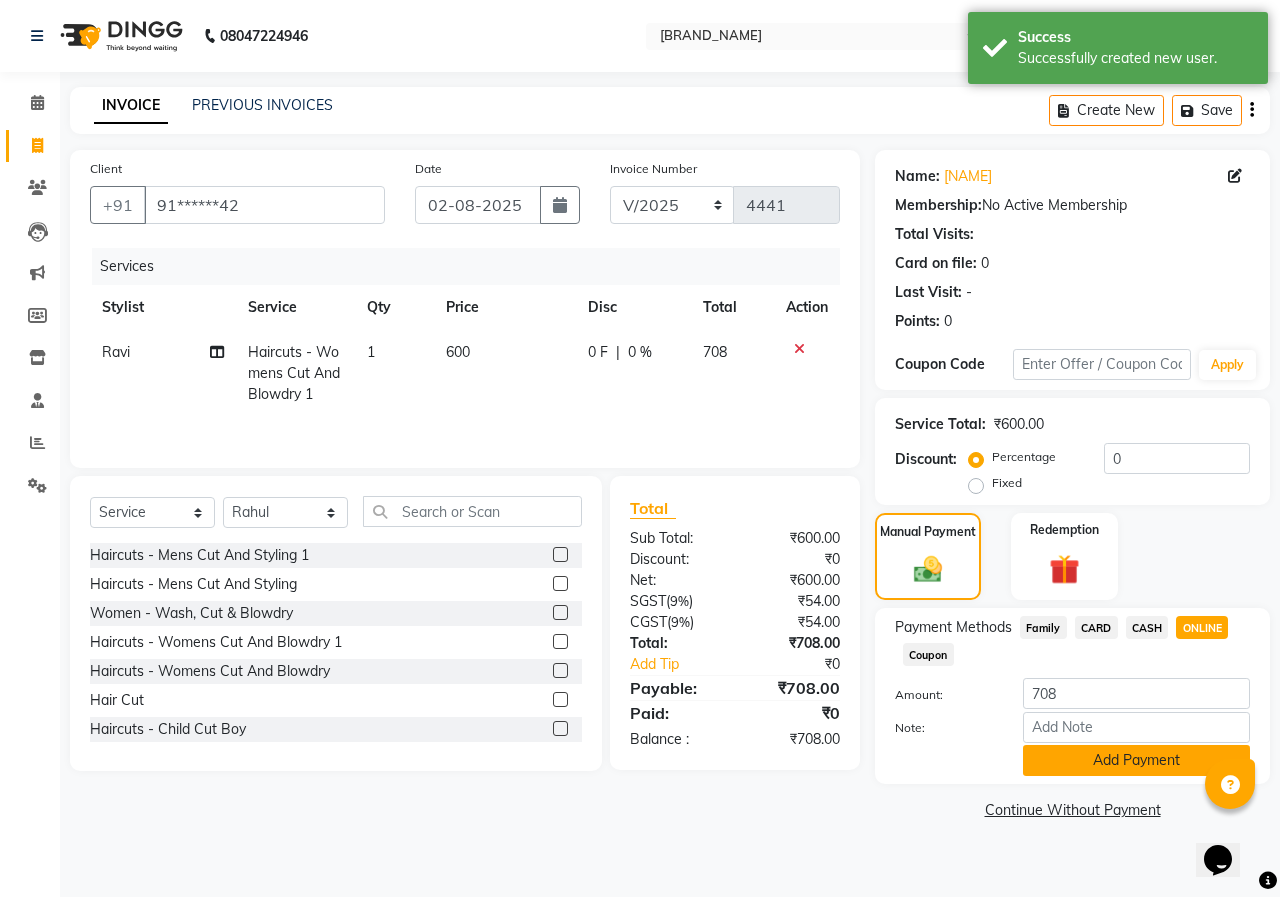 drag, startPoint x: 1106, startPoint y: 763, endPoint x: 1047, endPoint y: 816, distance: 79.30952 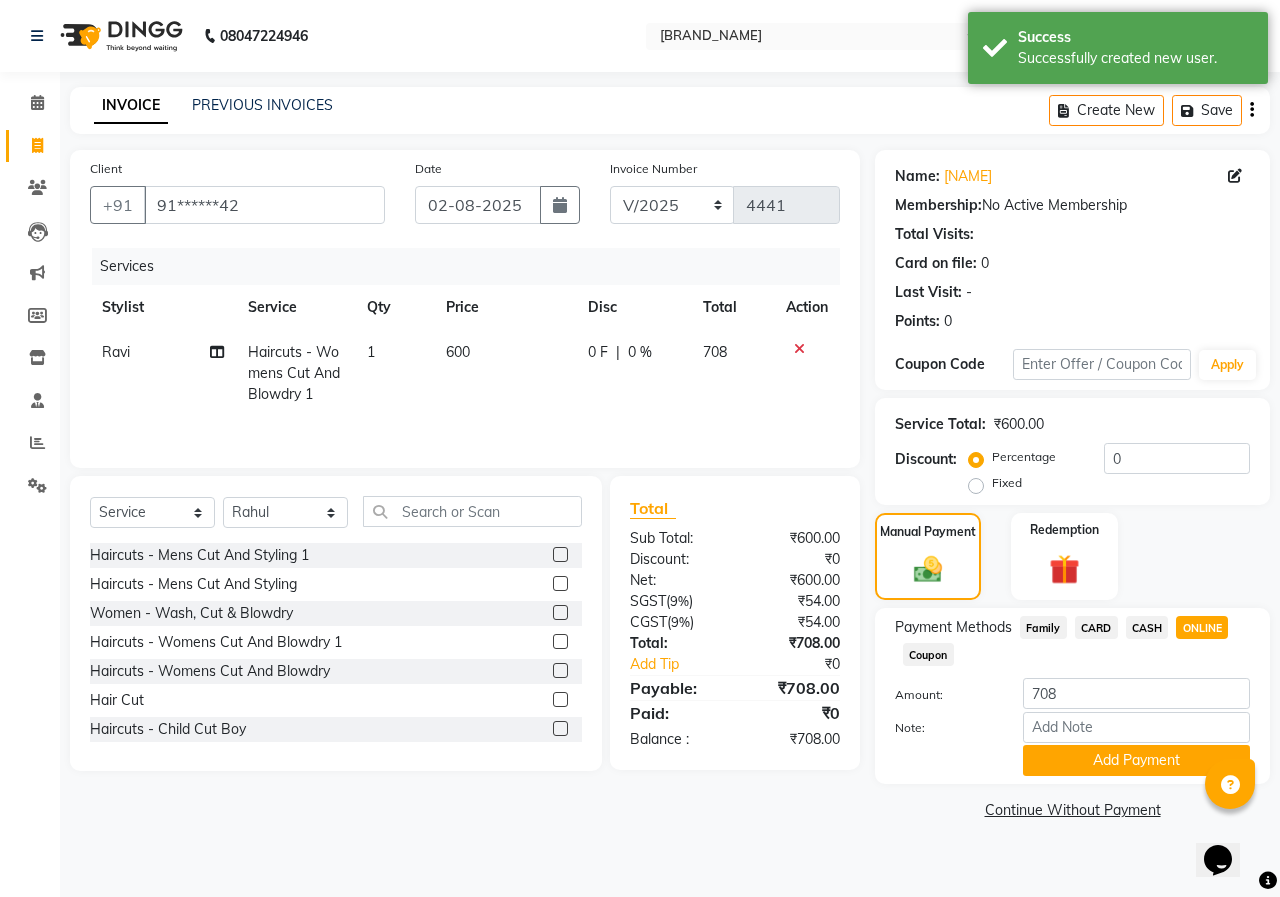 click on "Add Payment" 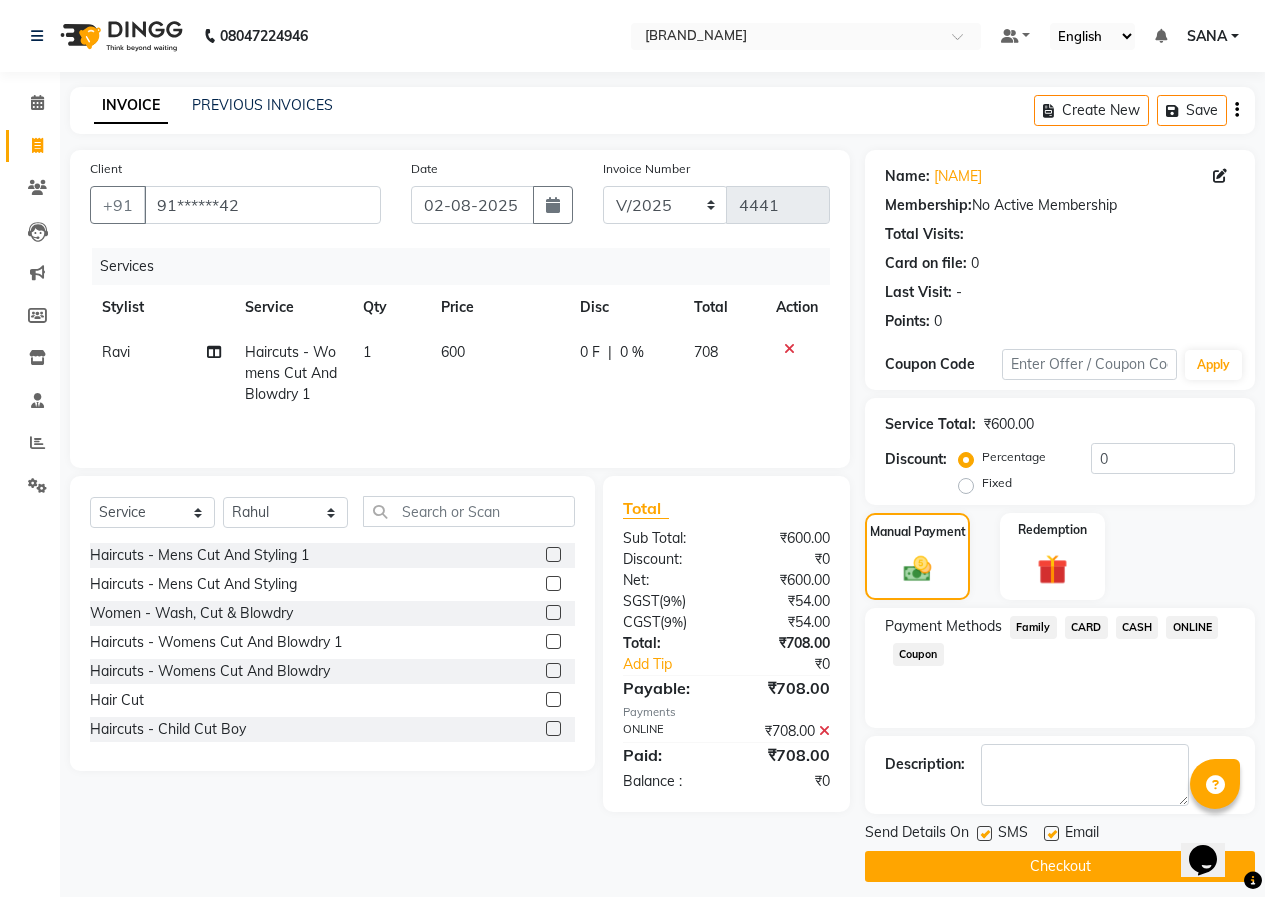 click on "Checkout" 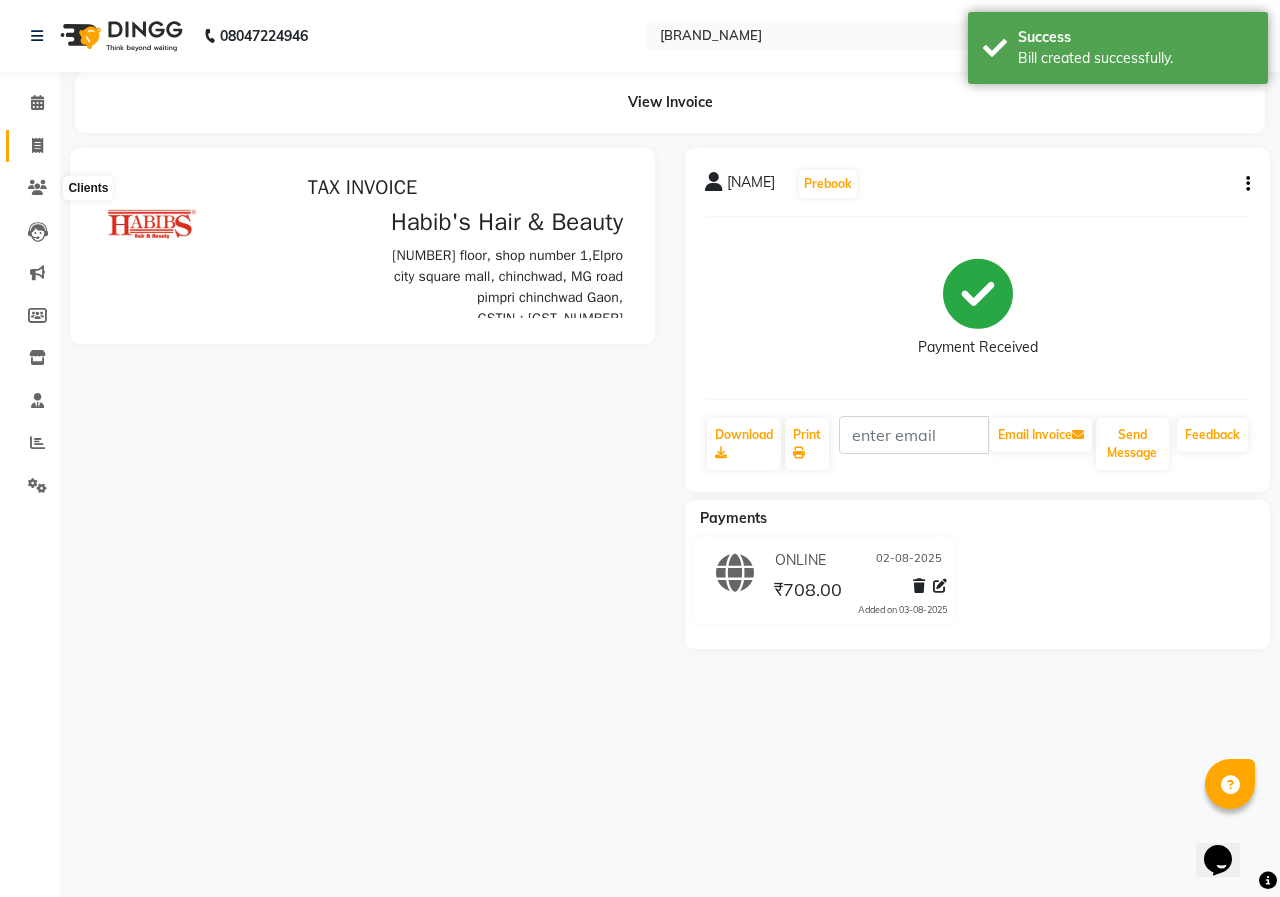 scroll, scrollTop: 0, scrollLeft: 0, axis: both 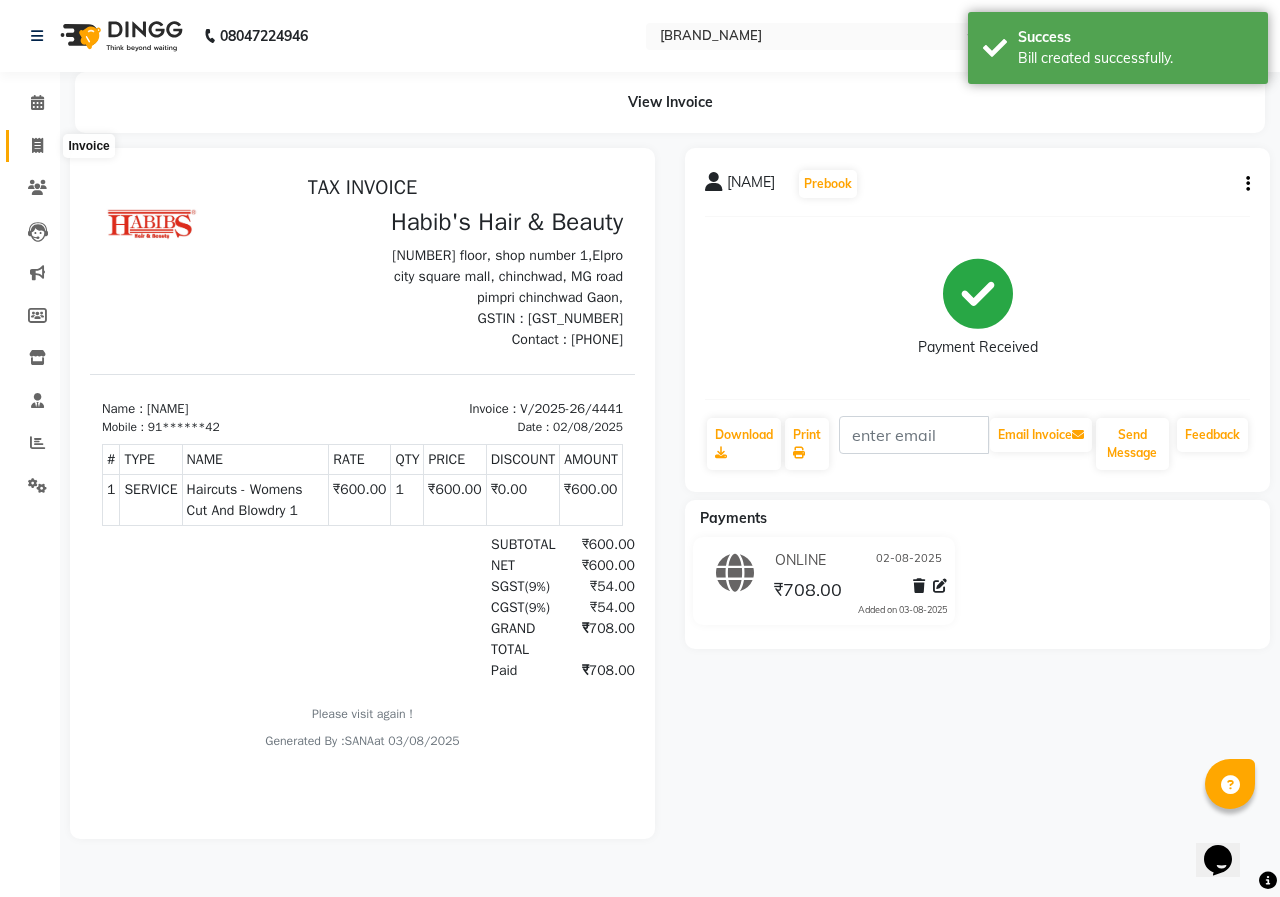 click 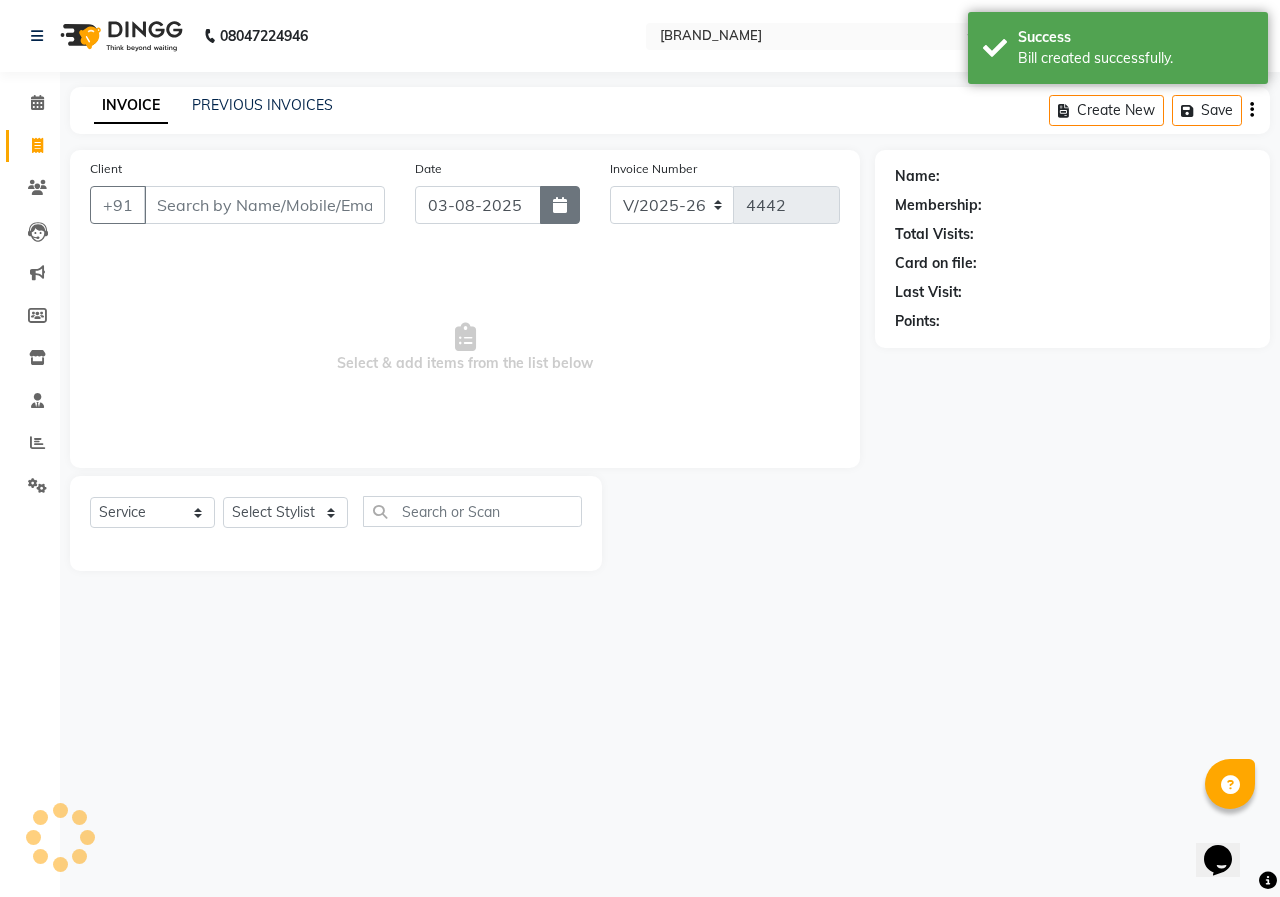 click 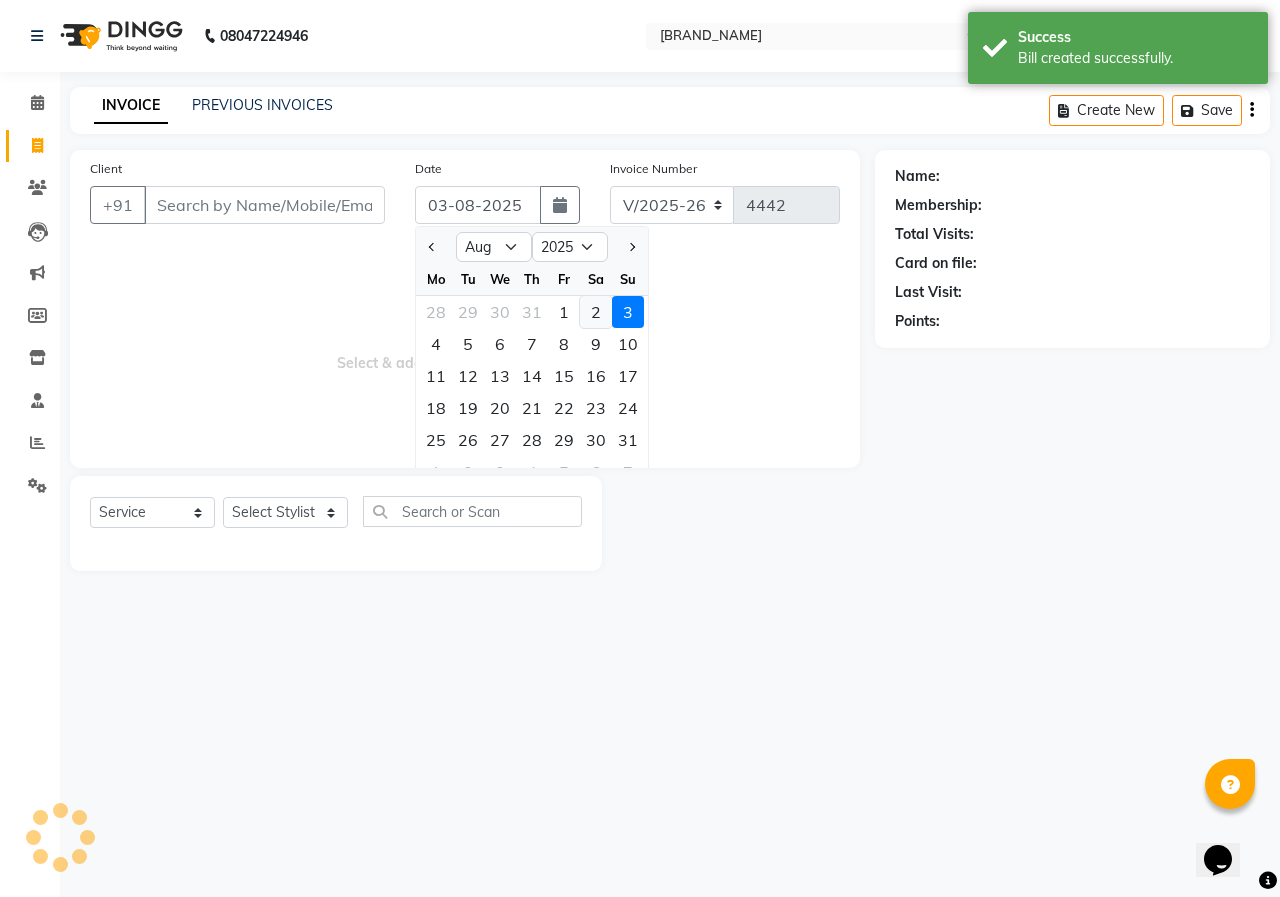 click on "2" 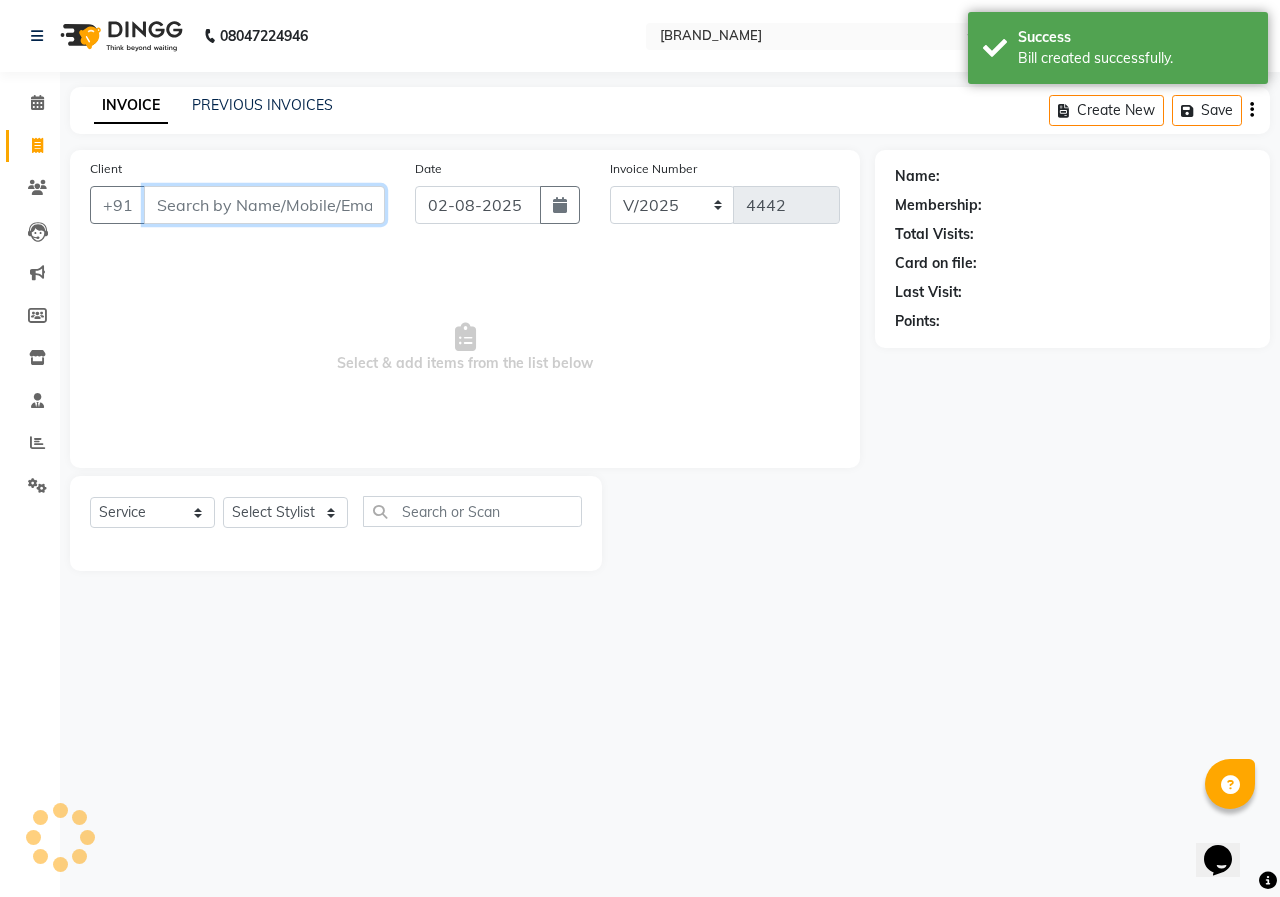 click on "Client" at bounding box center (264, 205) 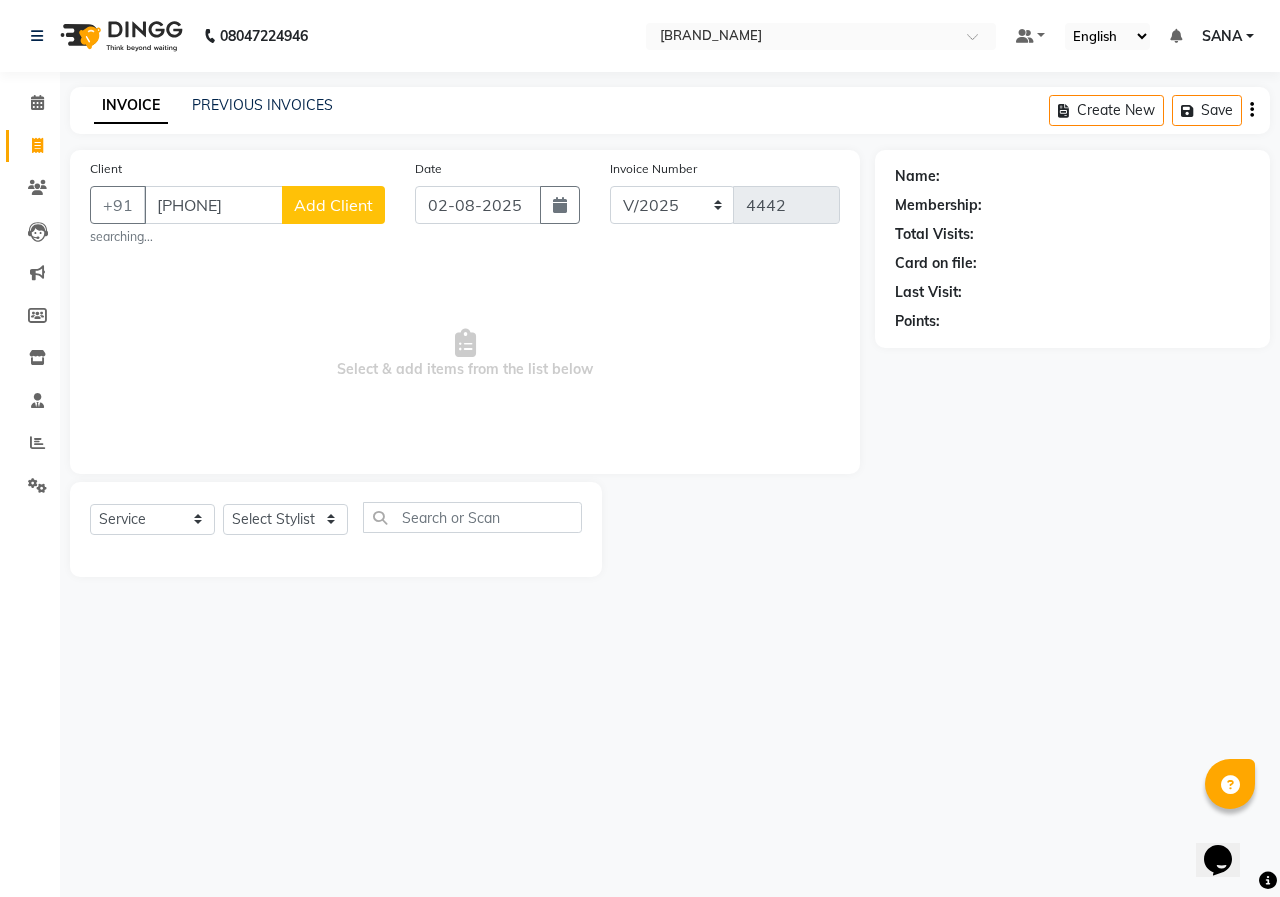 click on "Add Client" 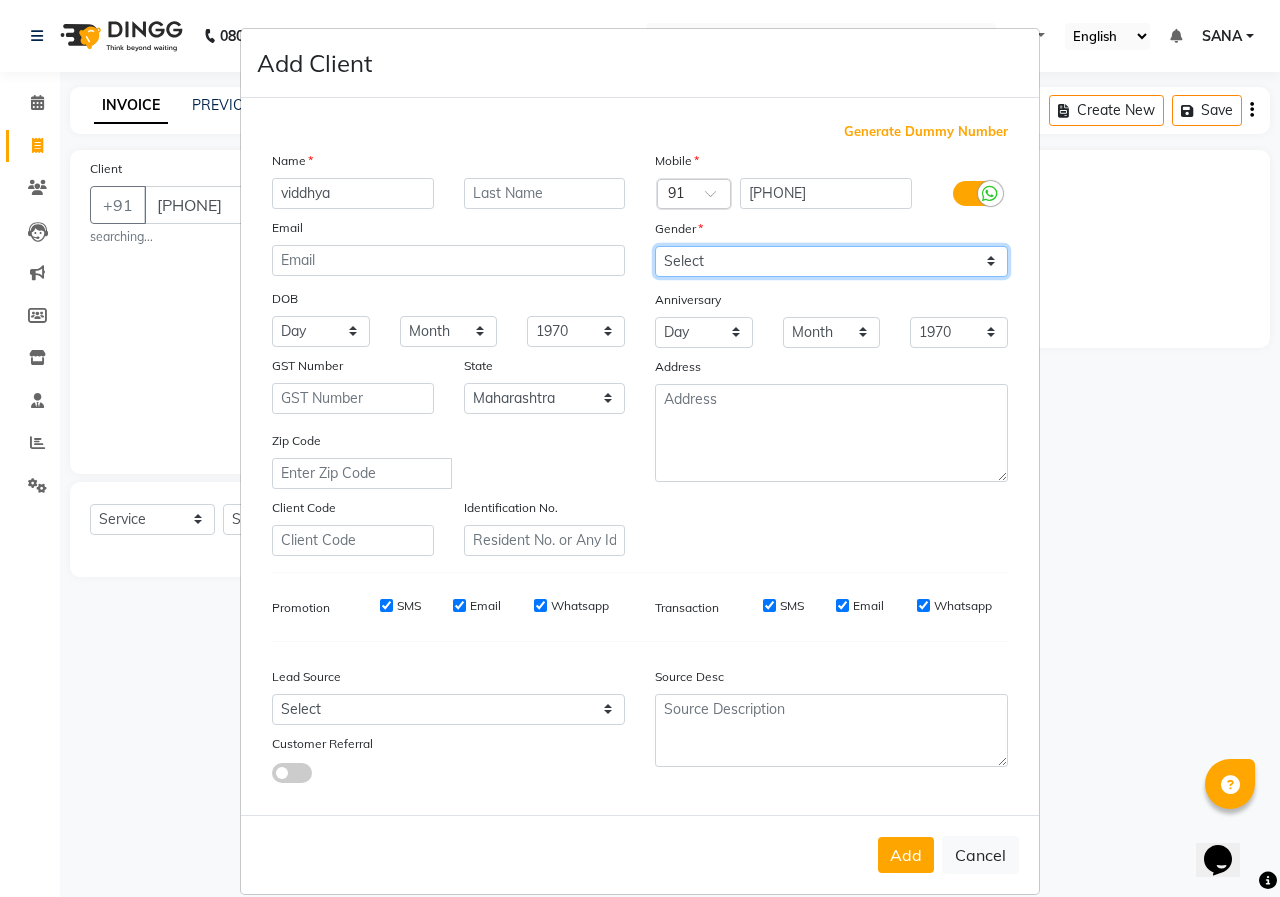 drag, startPoint x: 738, startPoint y: 258, endPoint x: 738, endPoint y: 276, distance: 18 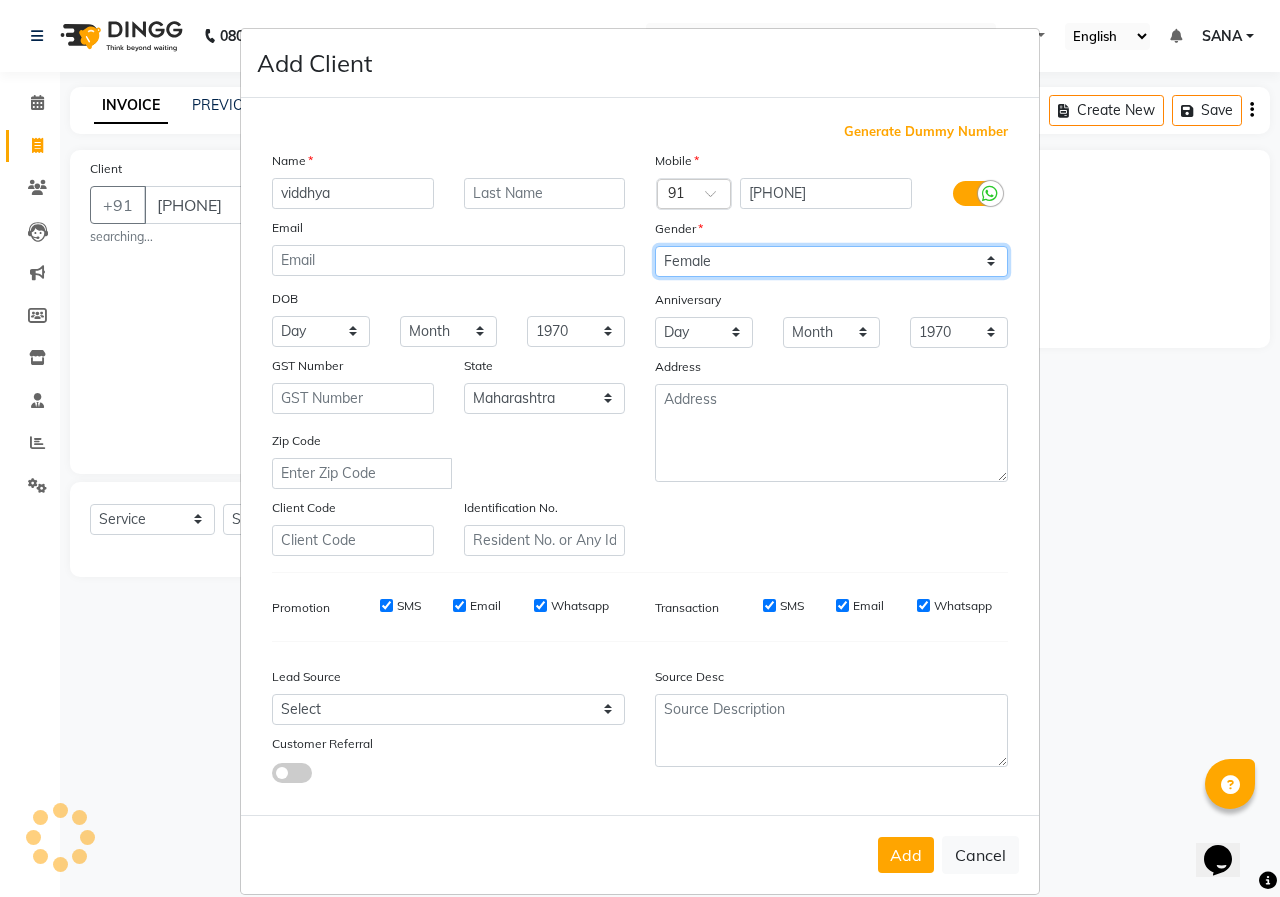 click on "Select Male Female Other Prefer Not To Say" at bounding box center (831, 261) 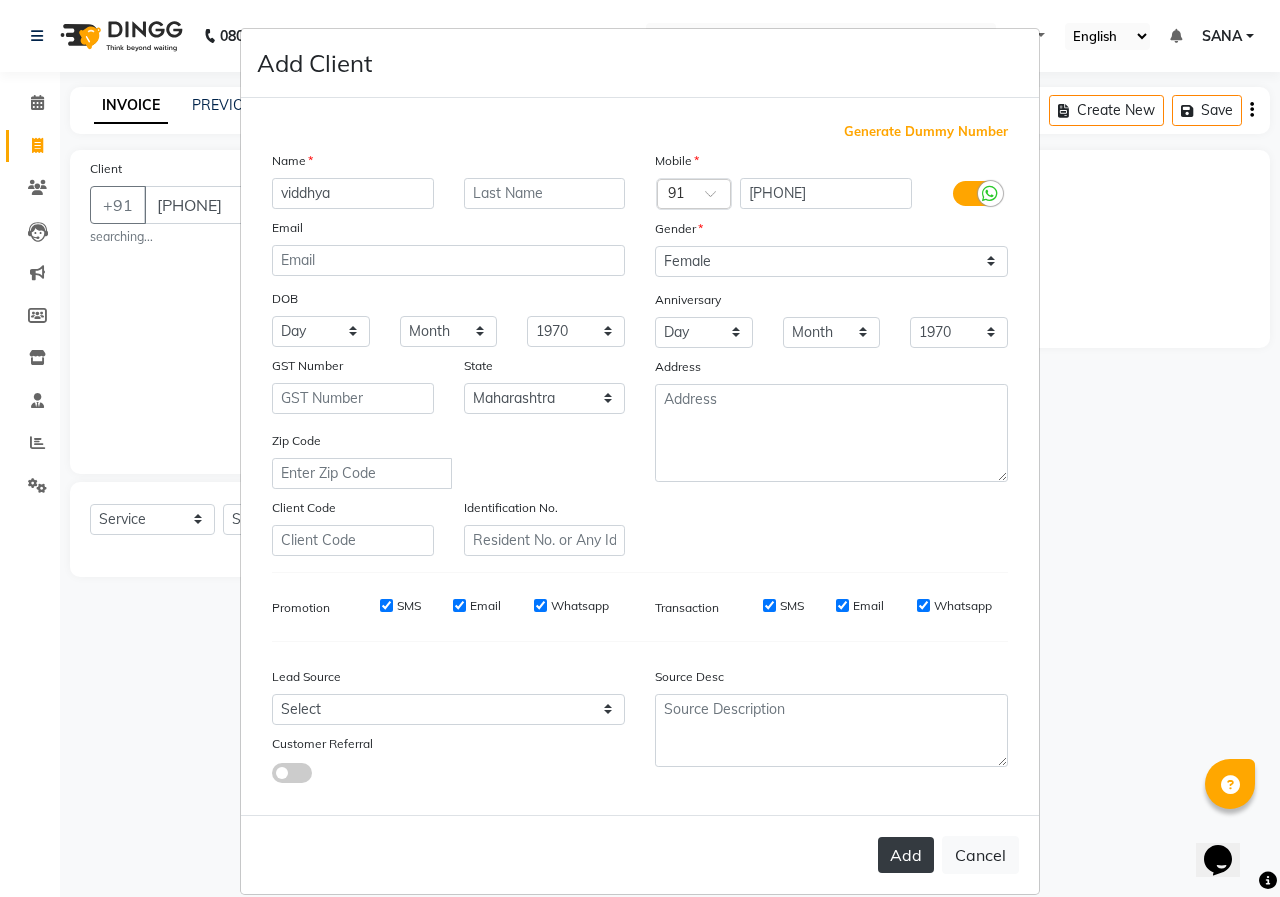 click on "Add" at bounding box center [906, 855] 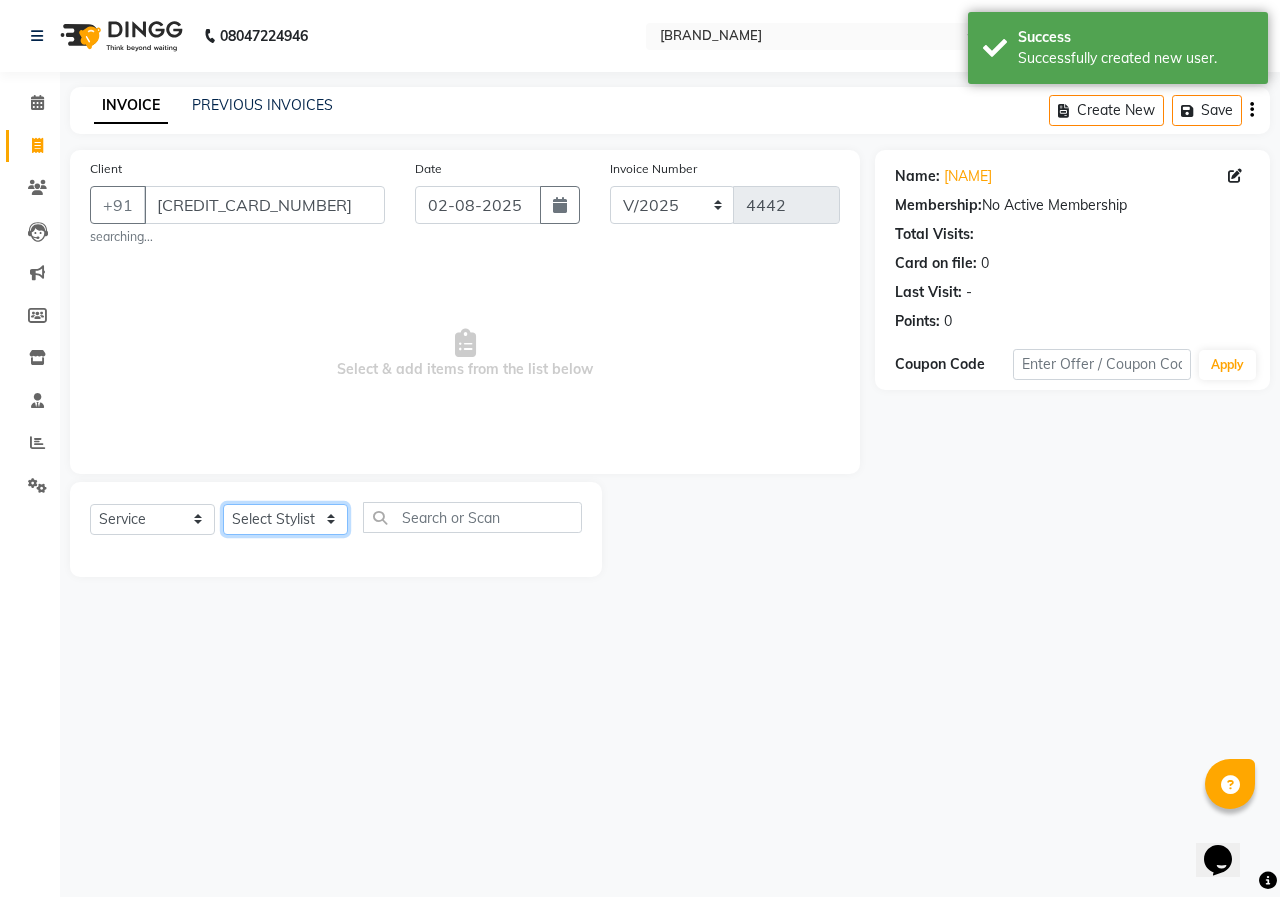 click on "Select Stylist ANUSHKA GAURI GUDDU Keshav Maushi Mhaske  priya  Rahul Ravi  Roshan Sagar SANA Sangam Sanika shabnam SONALI  subhan" 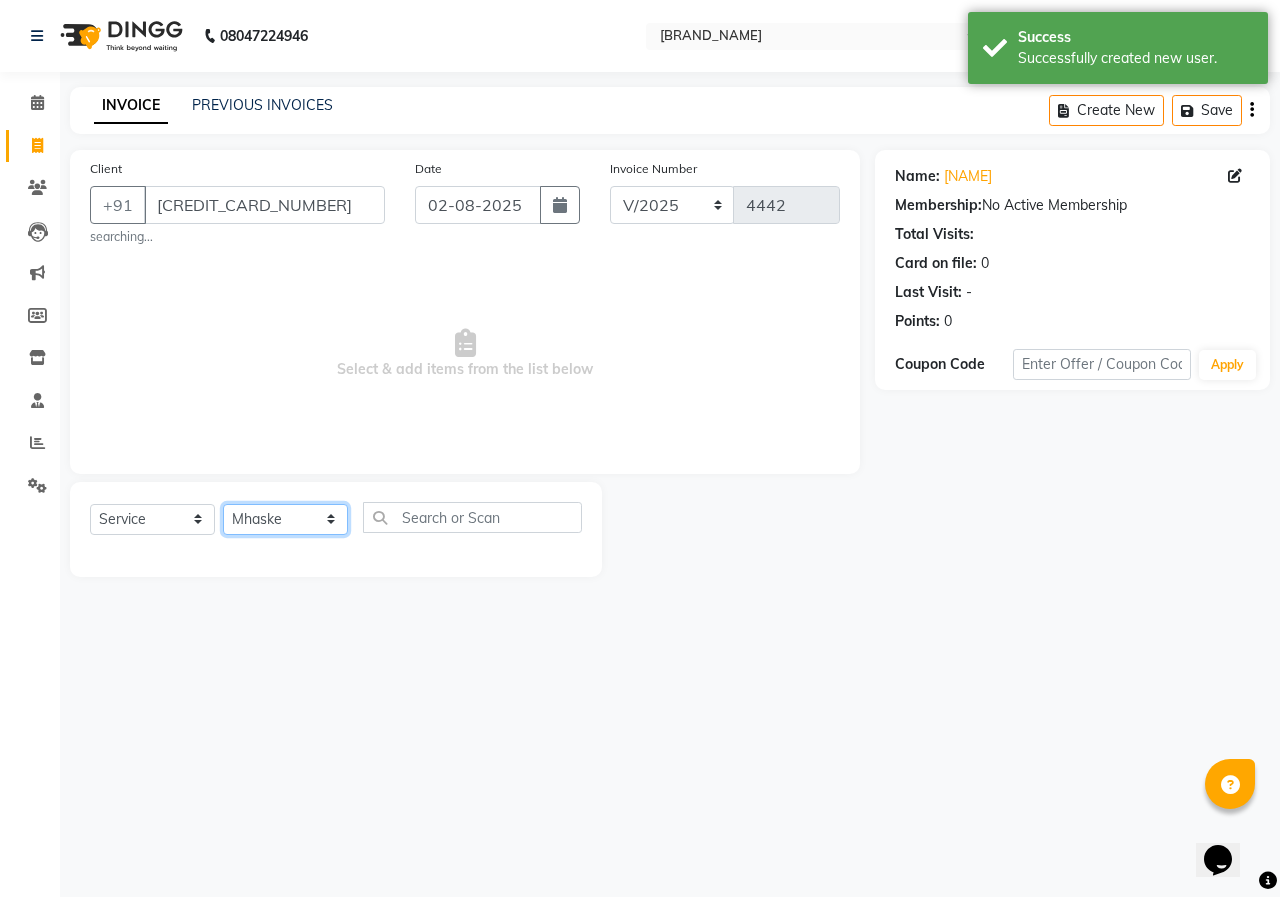 click on "Select Stylist ANUSHKA GAURI GUDDU Keshav Maushi Mhaske  priya  Rahul Ravi  Roshan Sagar SANA Sangam Sanika shabnam SONALI  subhan" 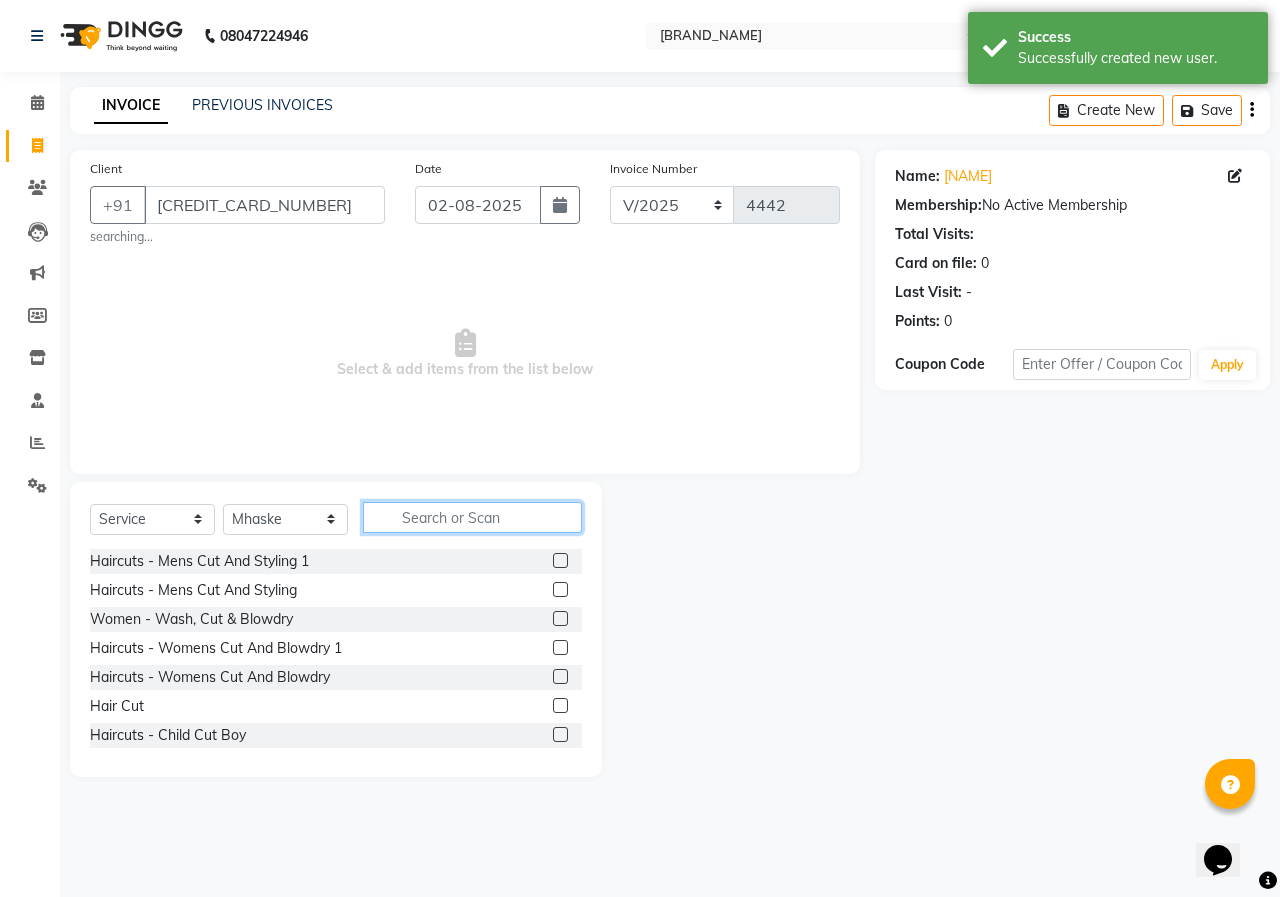 click 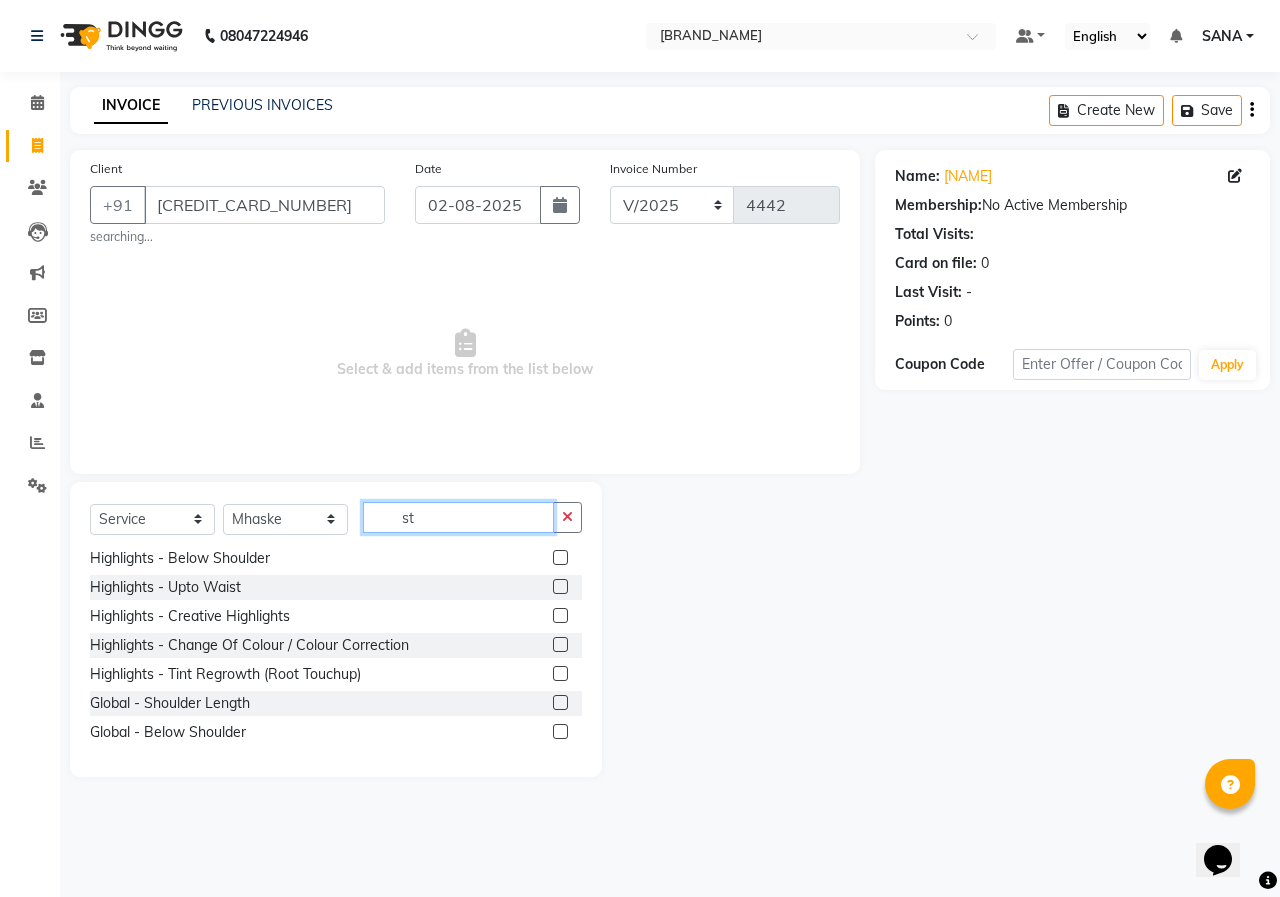 scroll, scrollTop: 264, scrollLeft: 0, axis: vertical 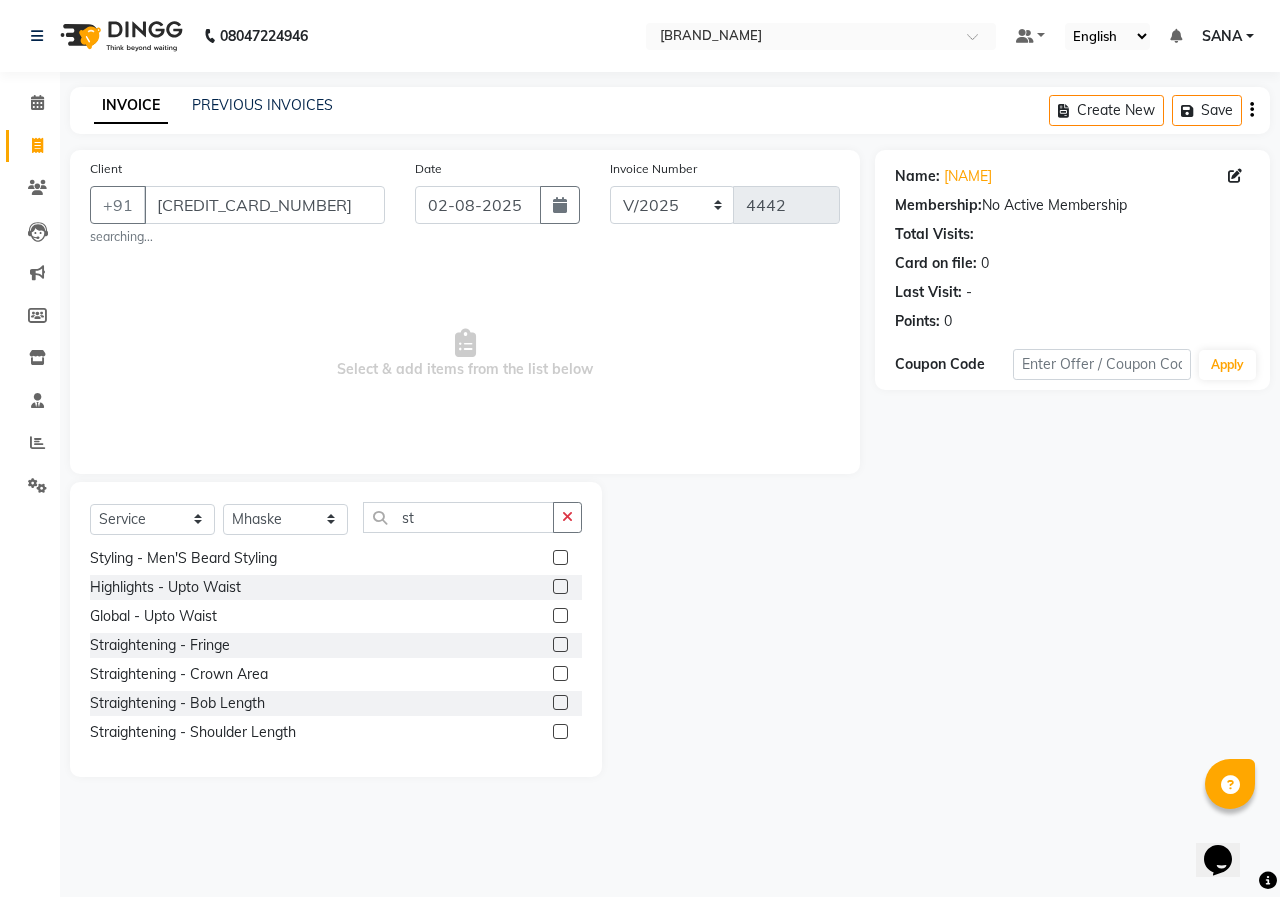click 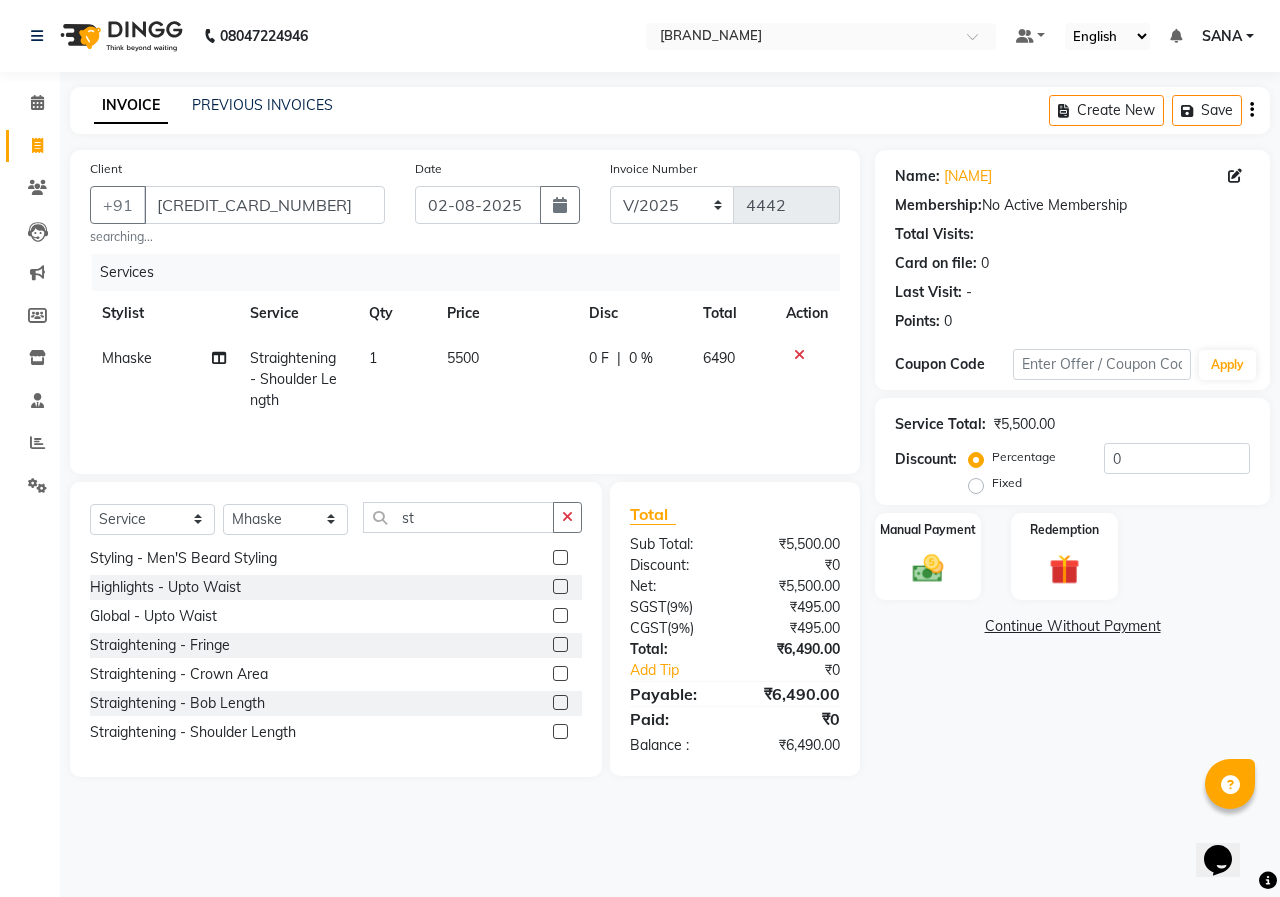 drag, startPoint x: 514, startPoint y: 370, endPoint x: 540, endPoint y: 359, distance: 28.231188 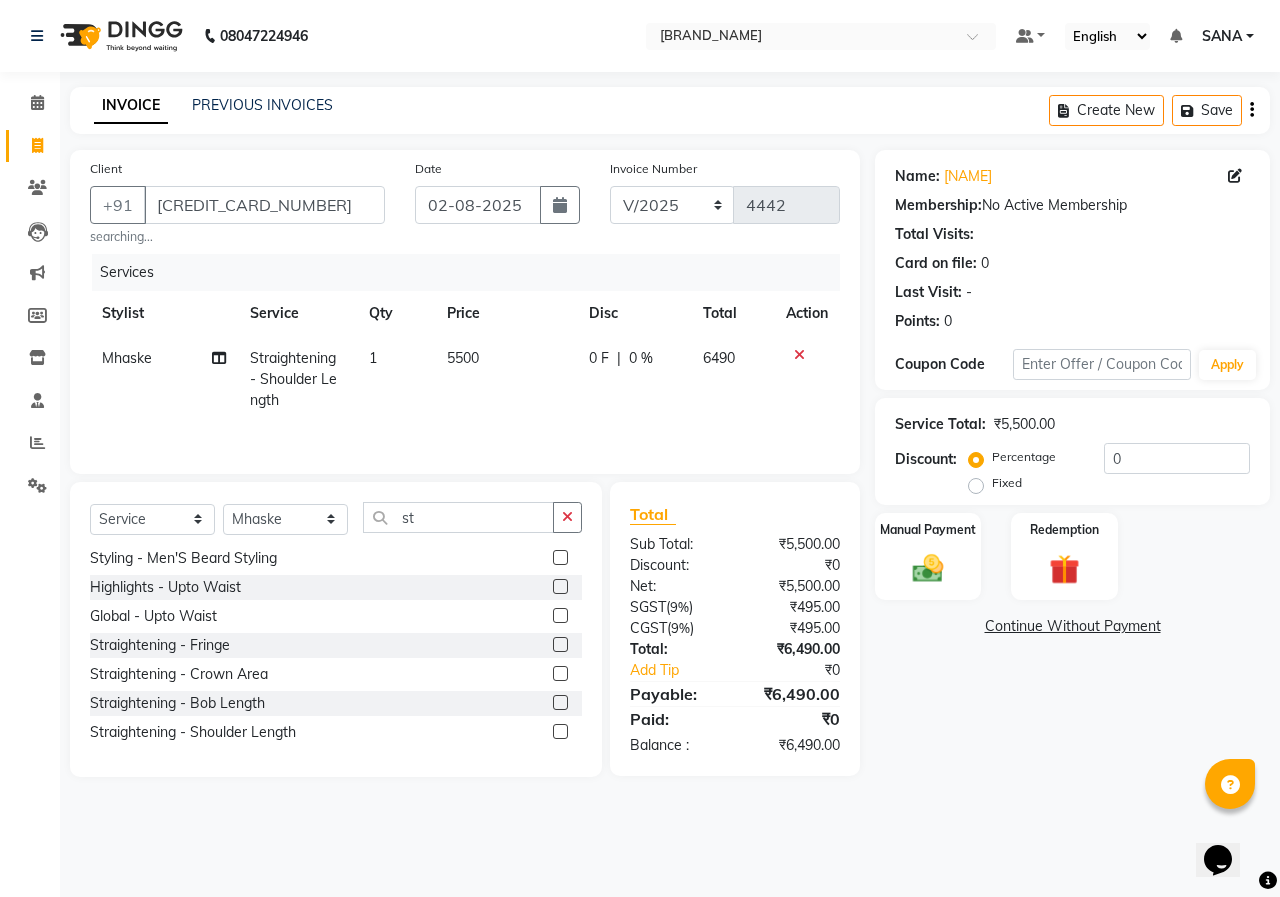 click on "5500" 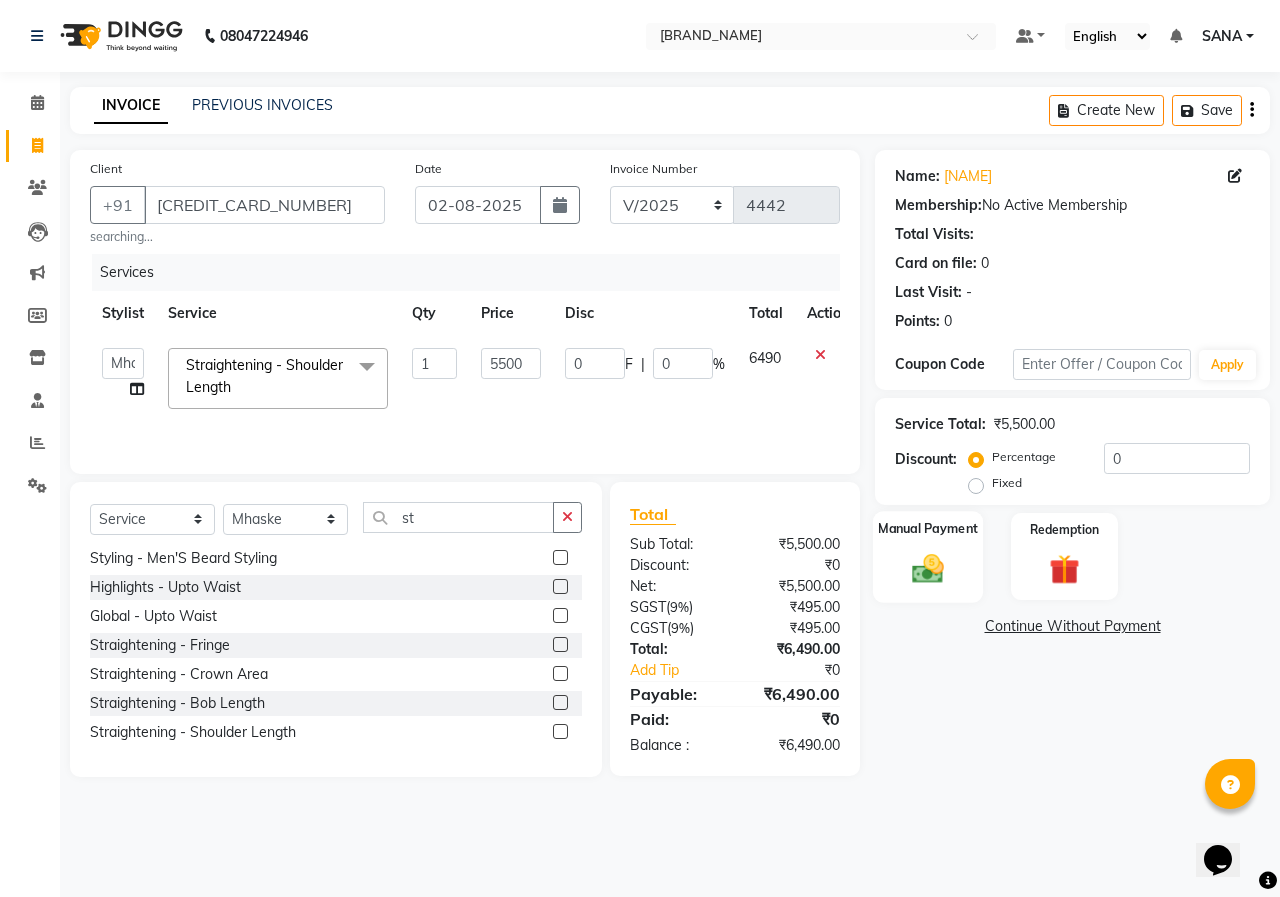 click 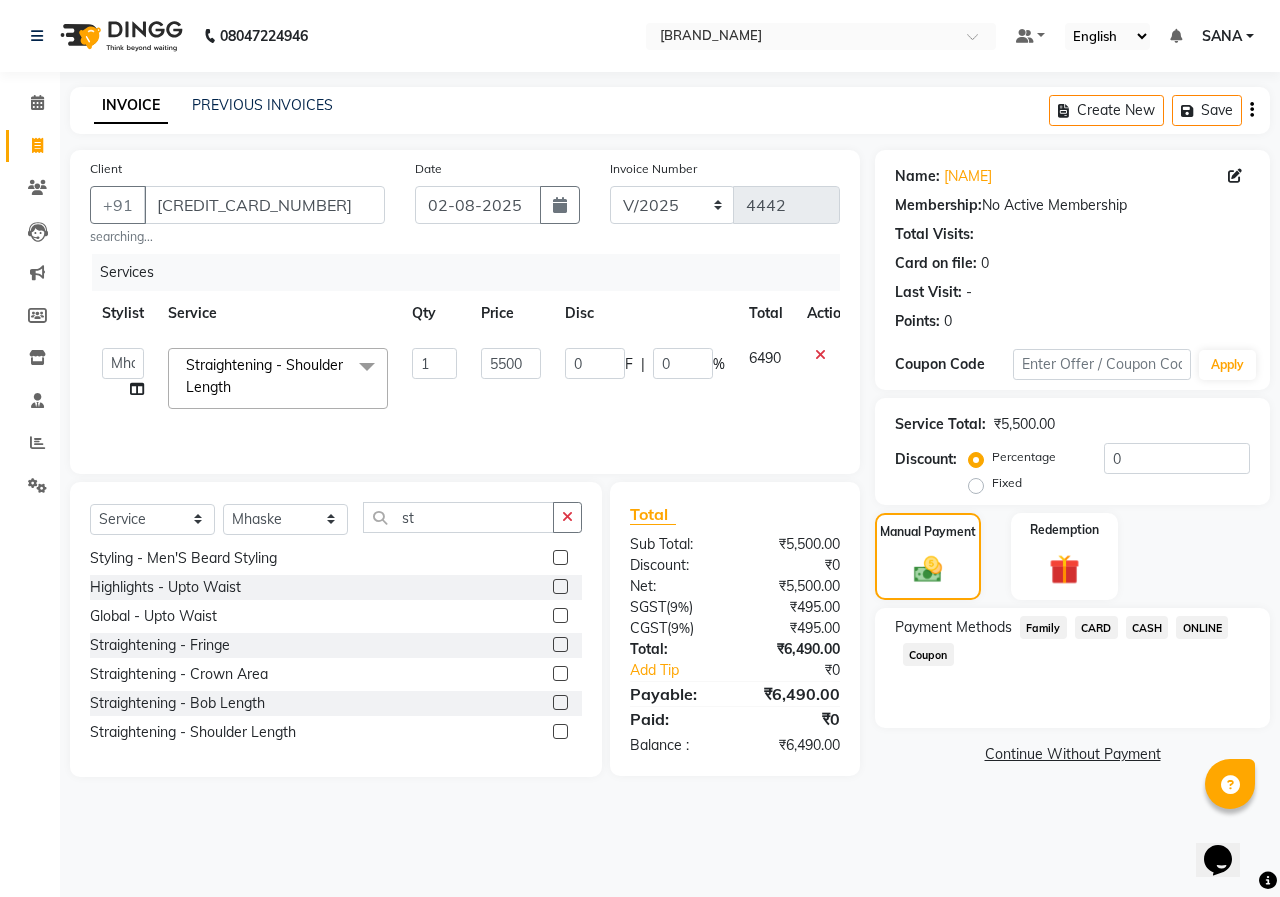 click on "ONLINE" 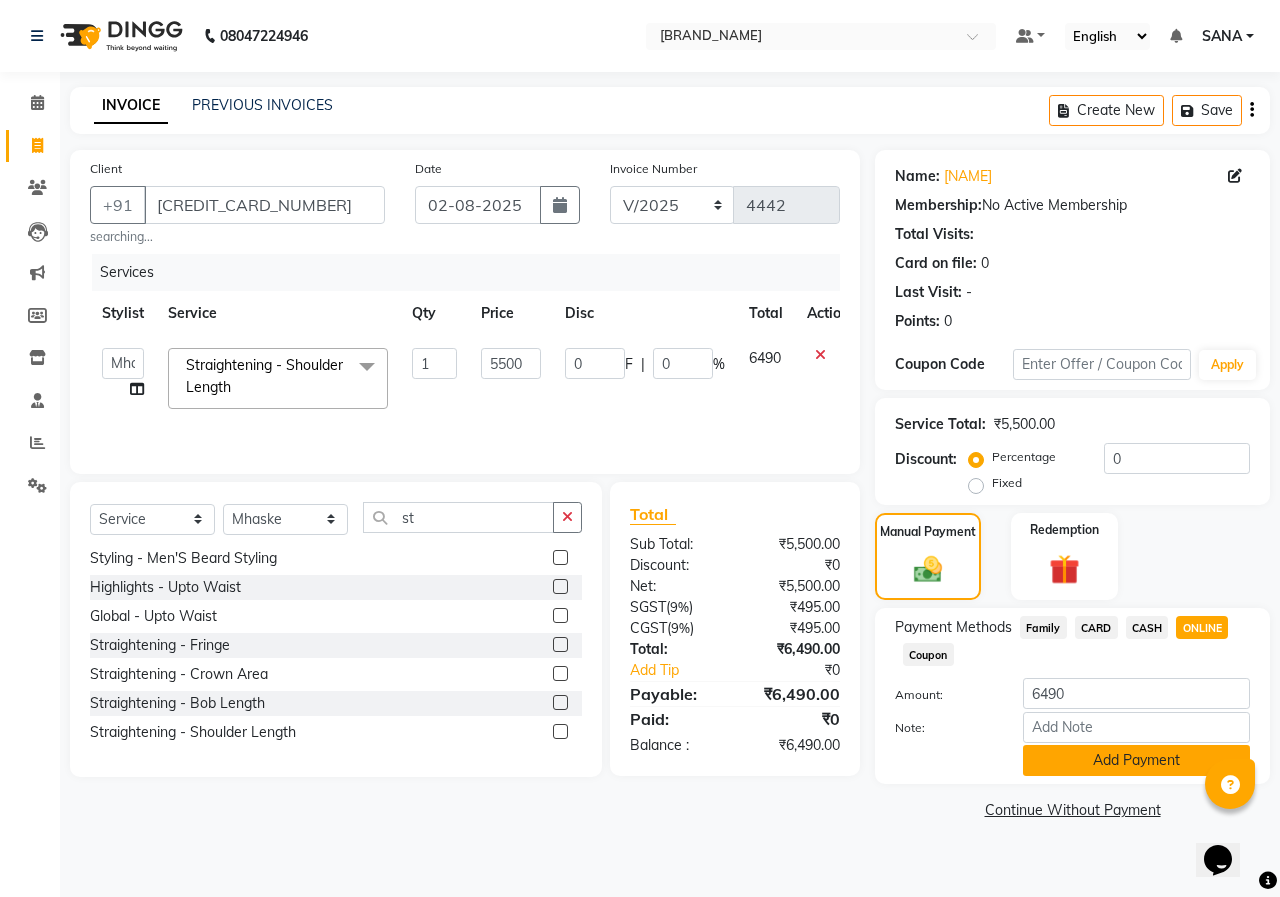 click on "Add Payment" 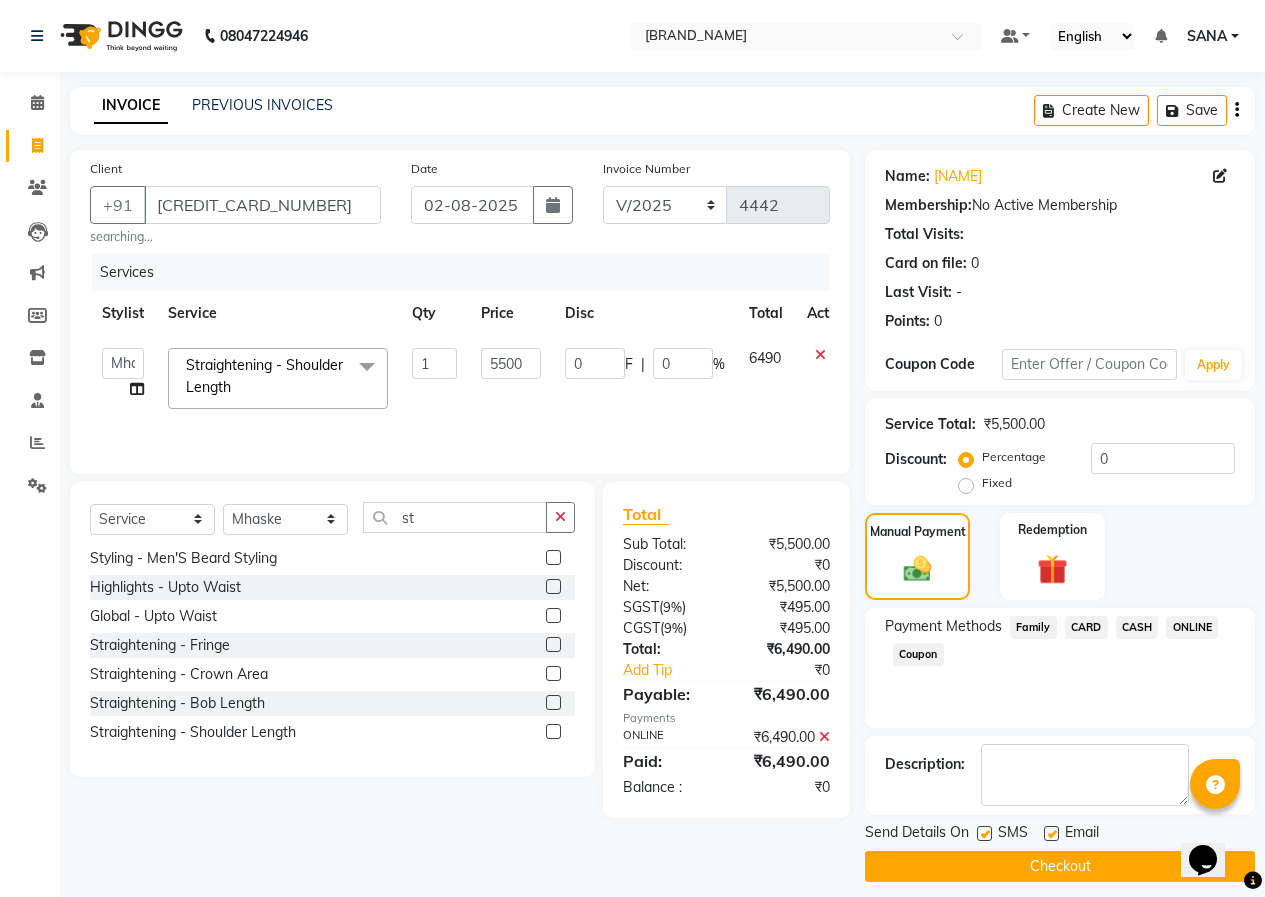 click on "Checkout" 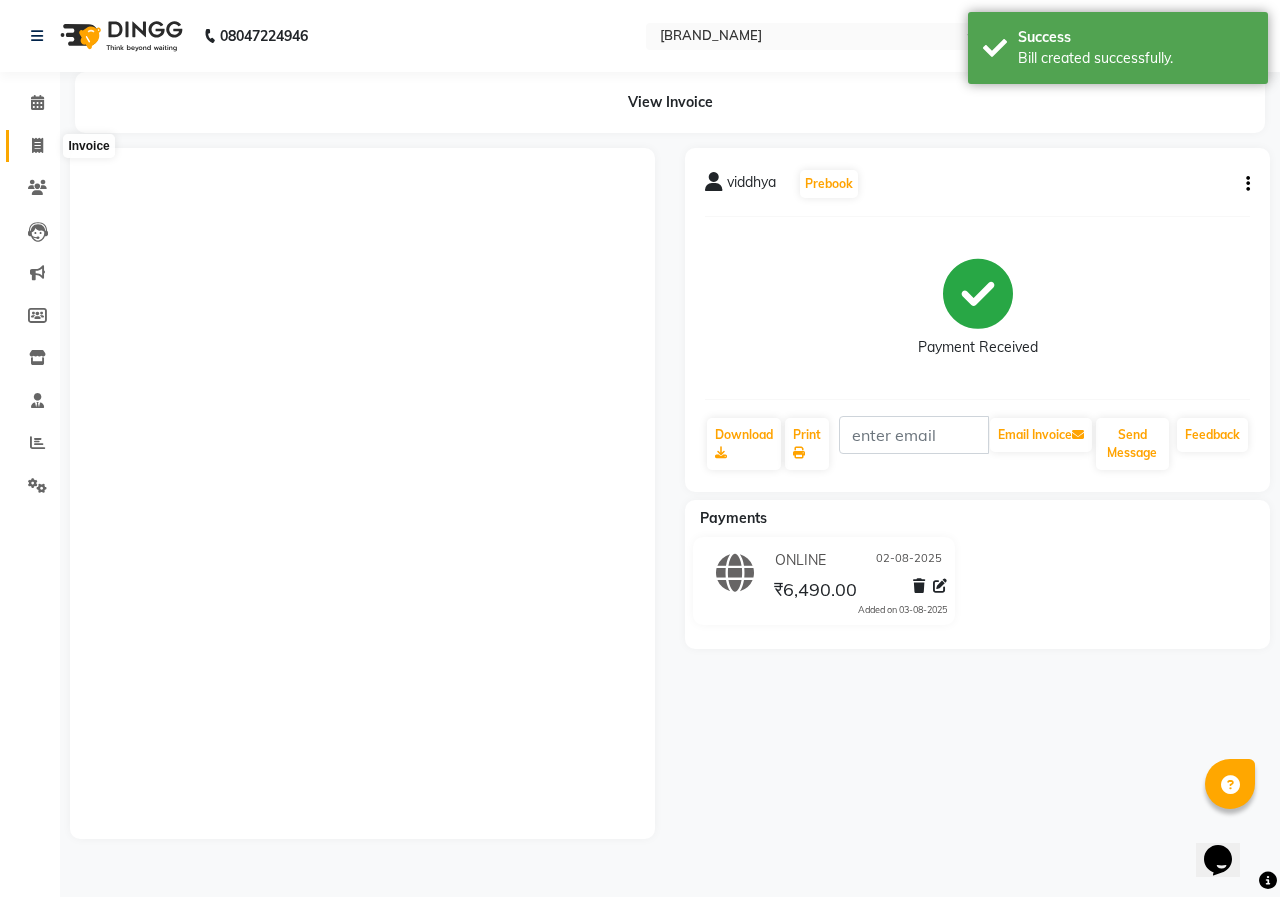 click 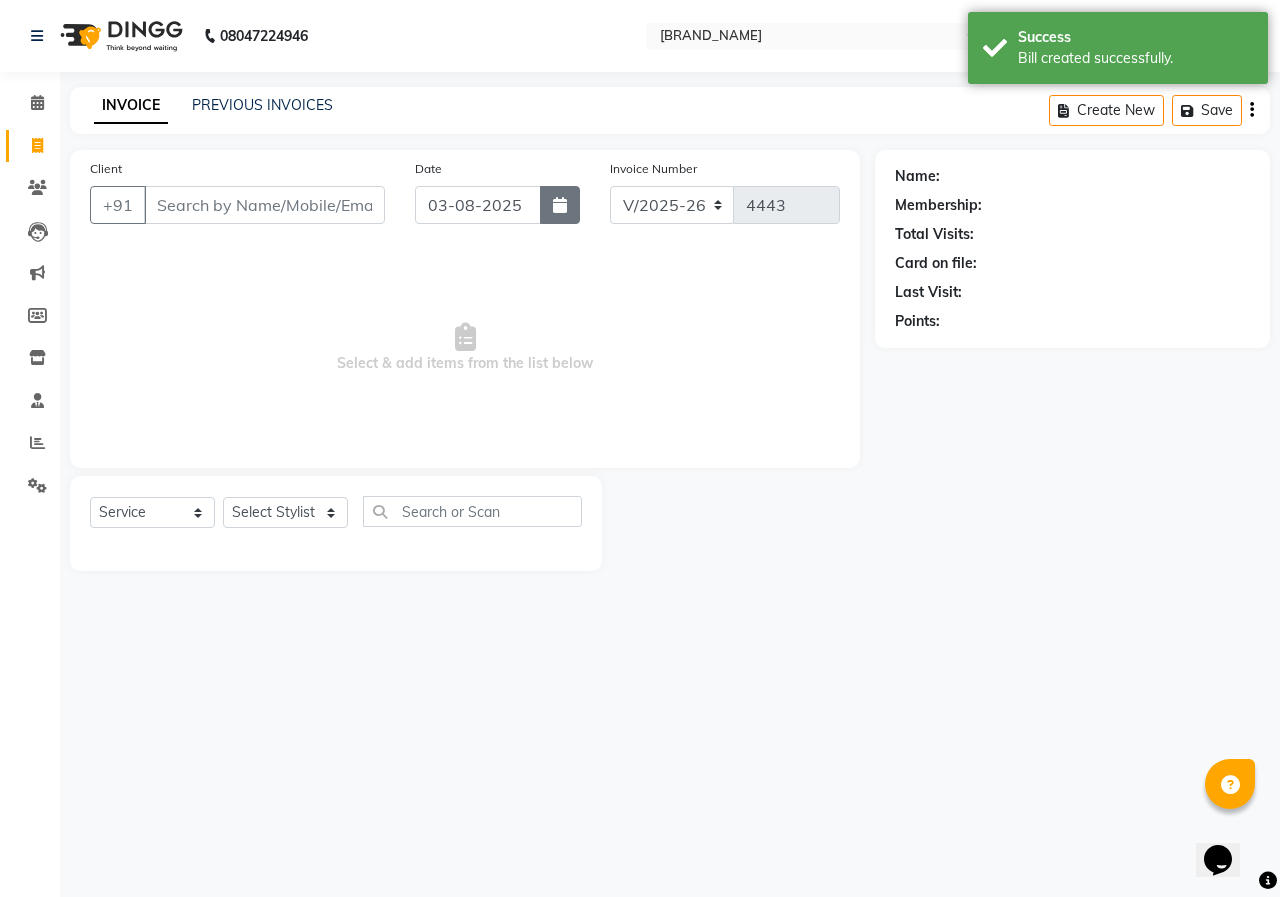 click 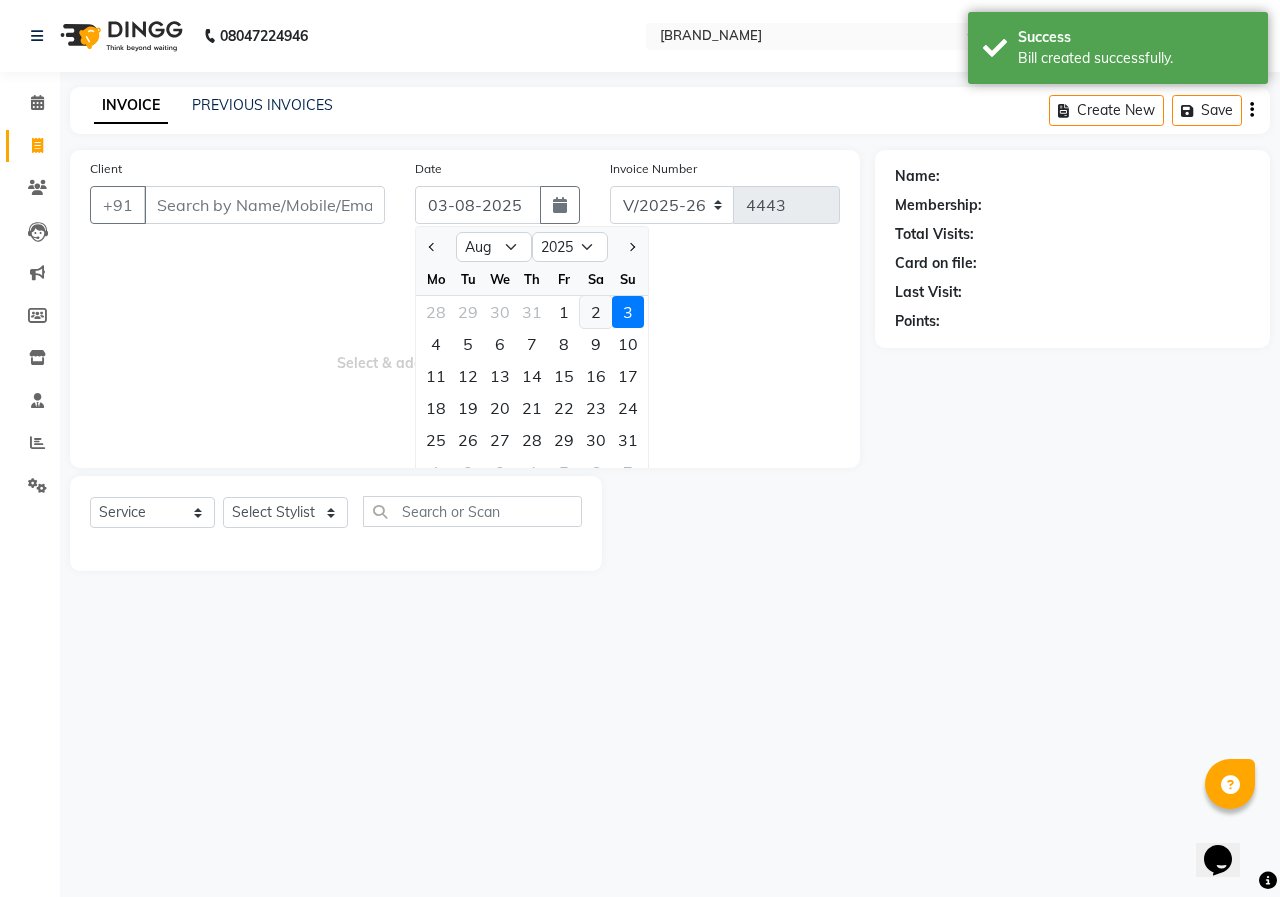 click on "2" 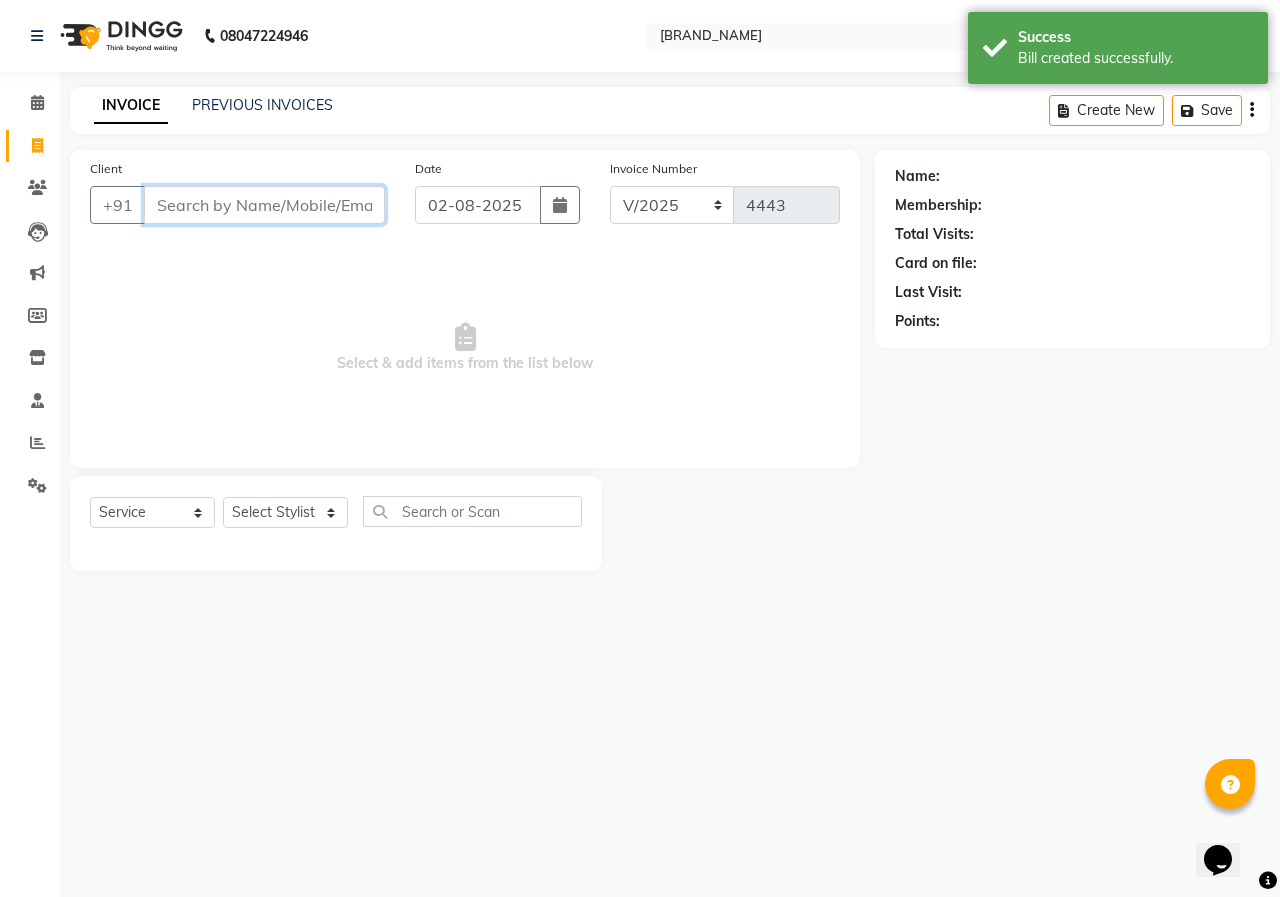 click on "Client" at bounding box center [264, 205] 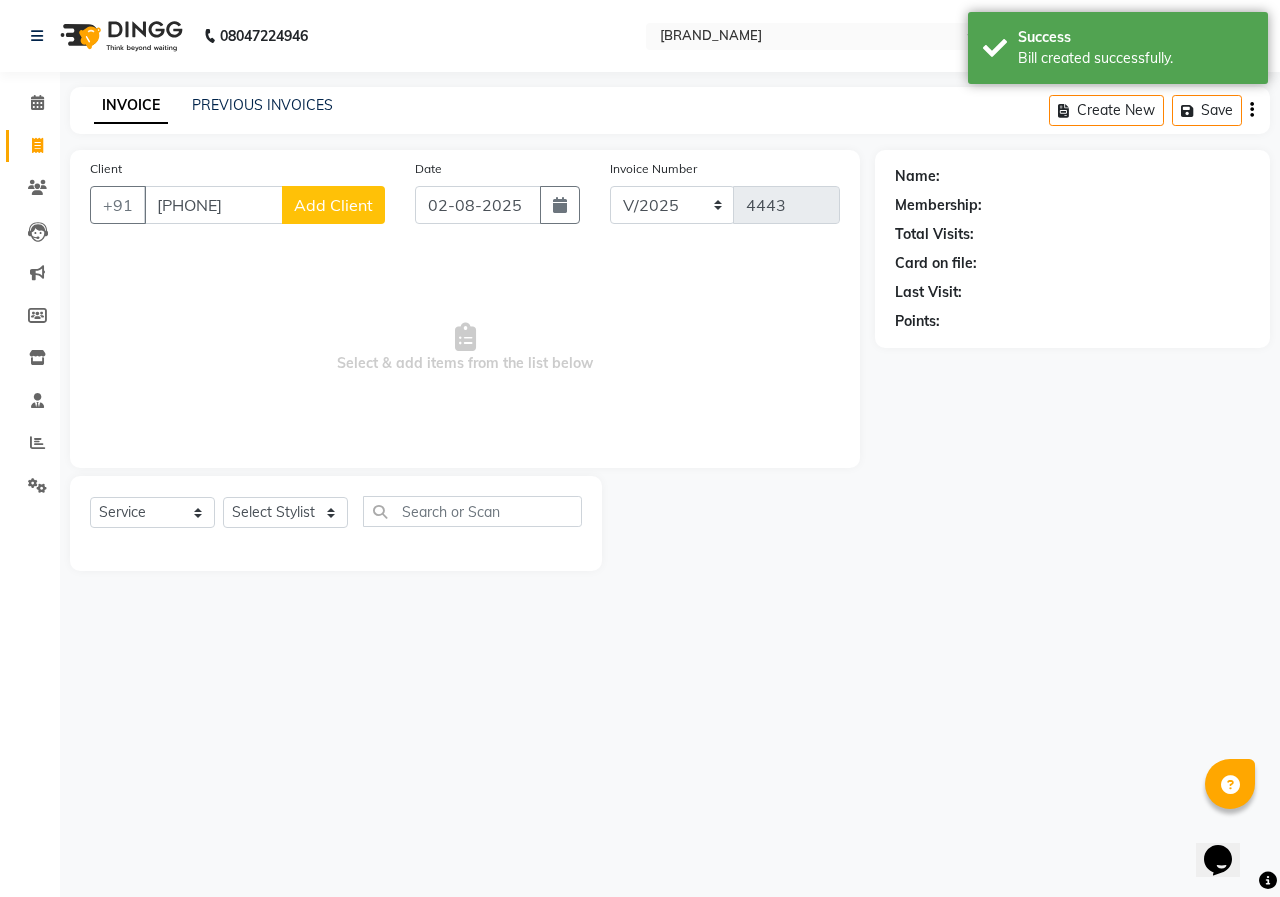 click on "Add Client" 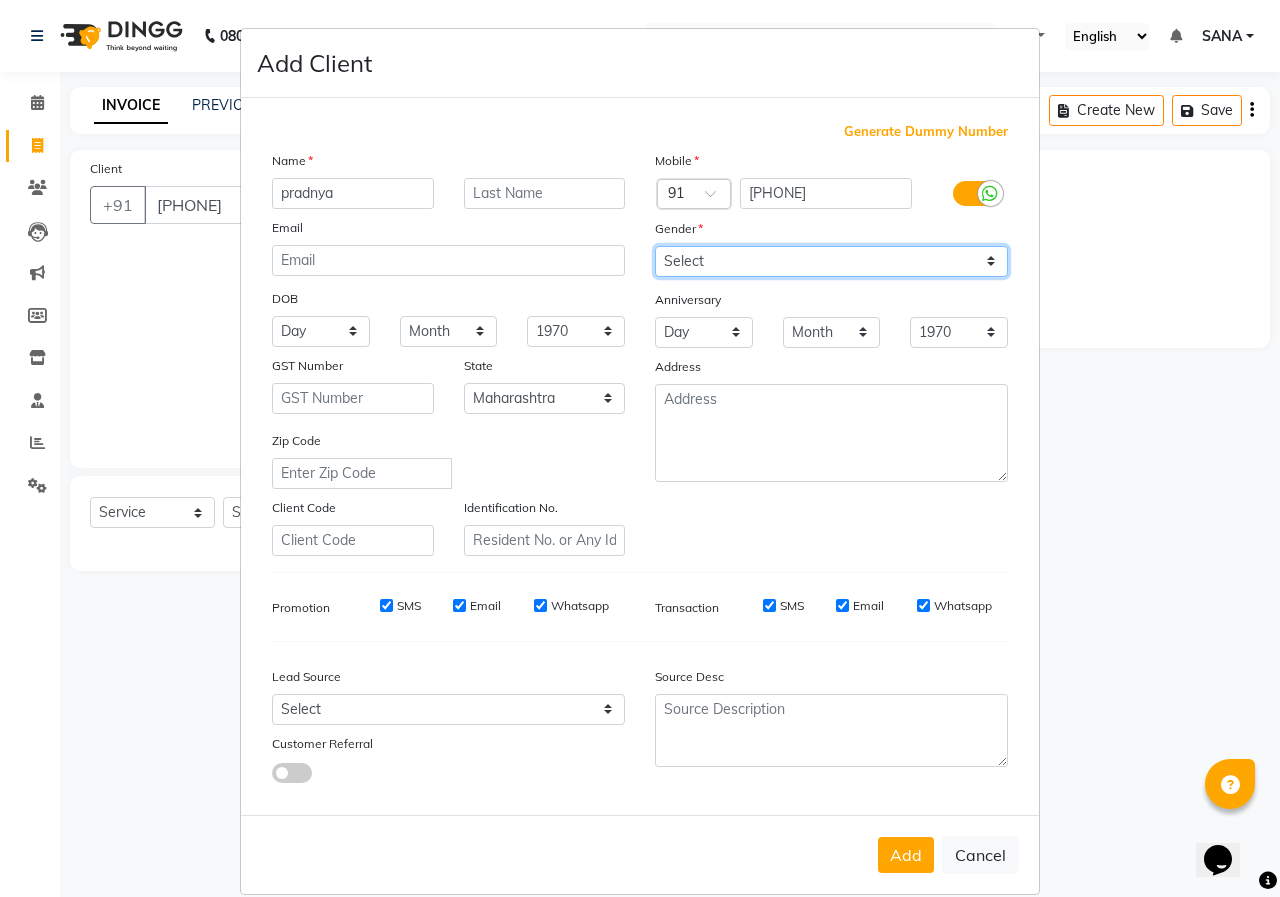 click on "Select Male Female Other Prefer Not To Say" at bounding box center (831, 261) 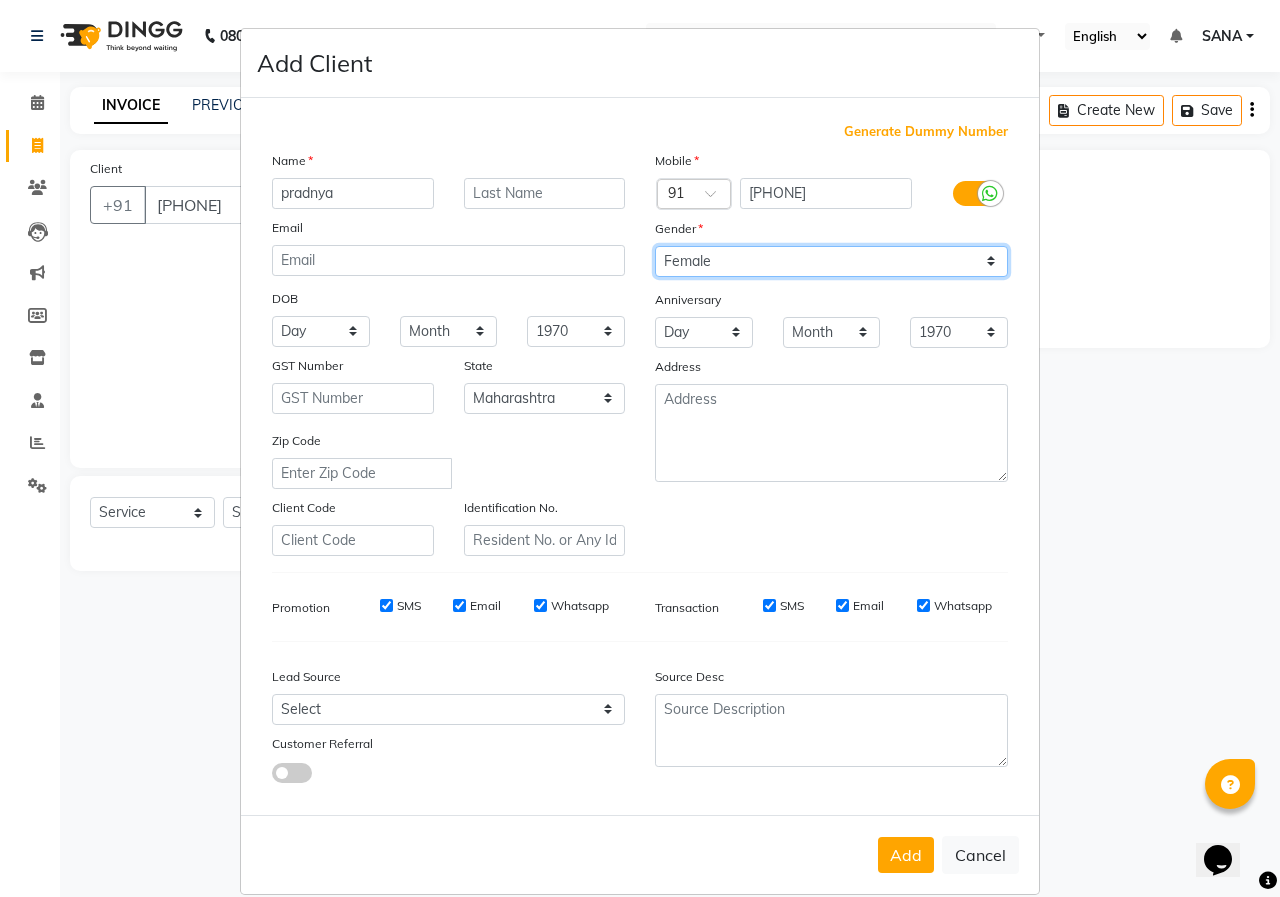 click on "Select Male Female Other Prefer Not To Say" at bounding box center [831, 261] 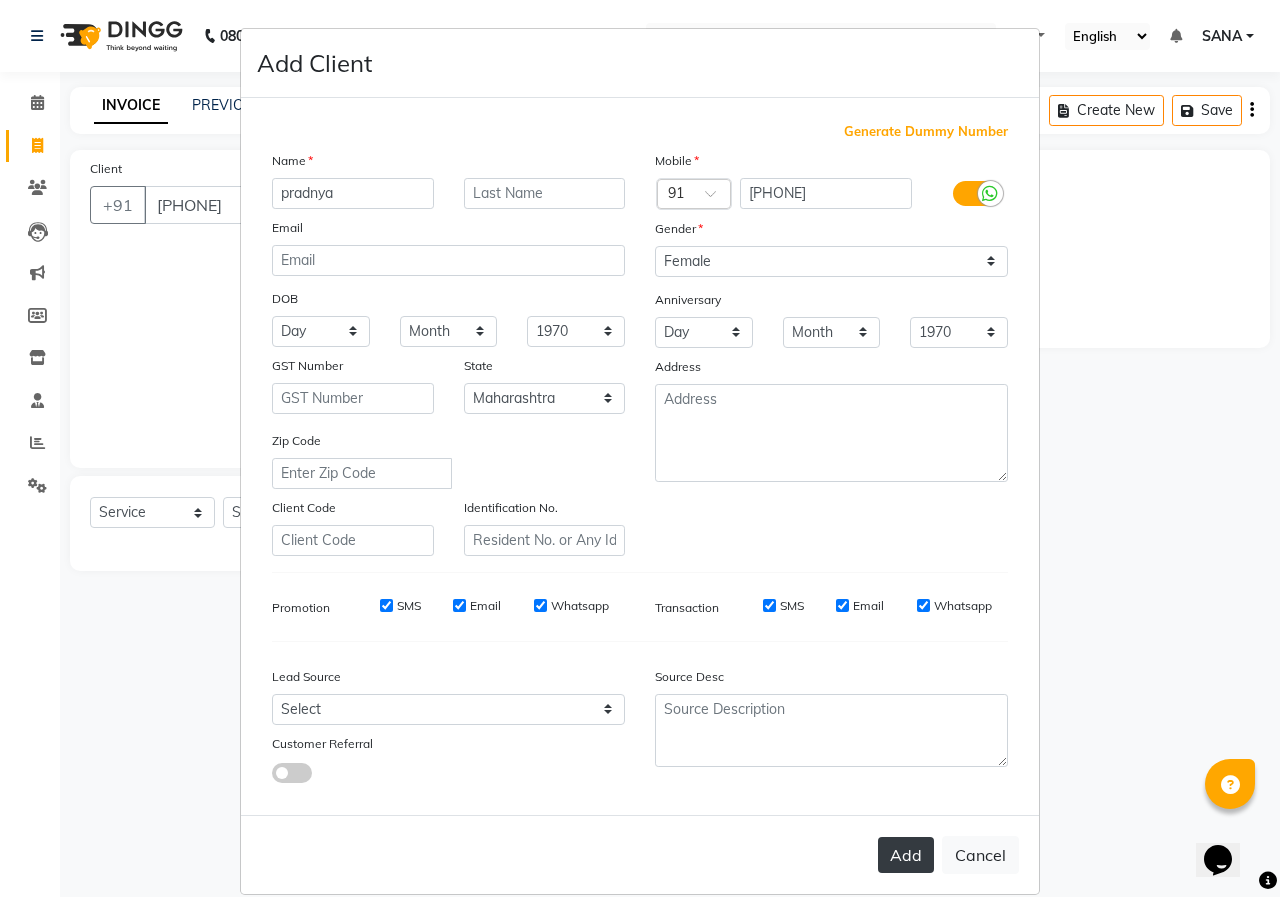click on "Add" at bounding box center [906, 855] 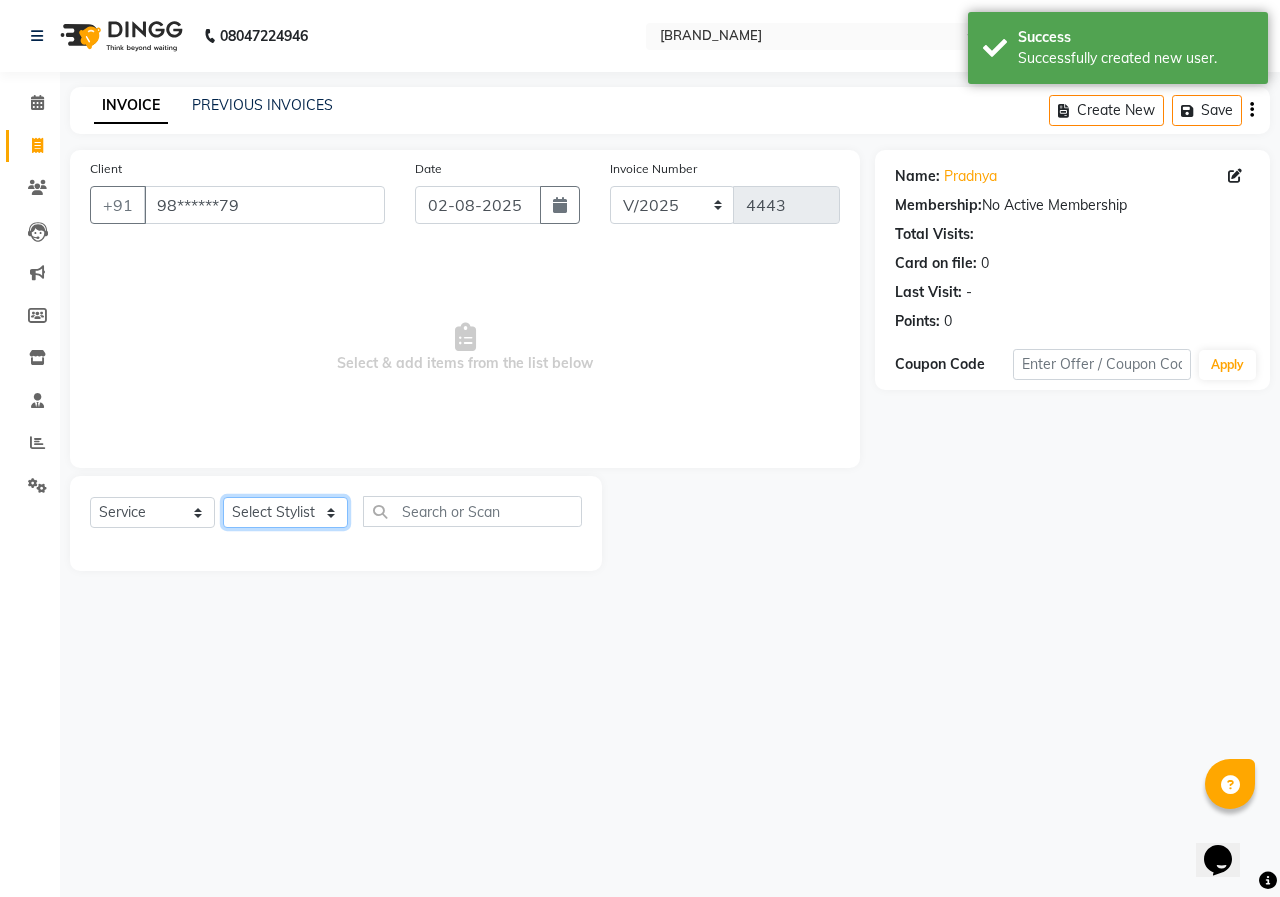click on "Select Stylist ANUSHKA GAURI GUDDU Keshav Maushi Mhaske  priya  Rahul Ravi  Roshan Sagar SANA Sangam Sanika shabnam SONALI  subhan" 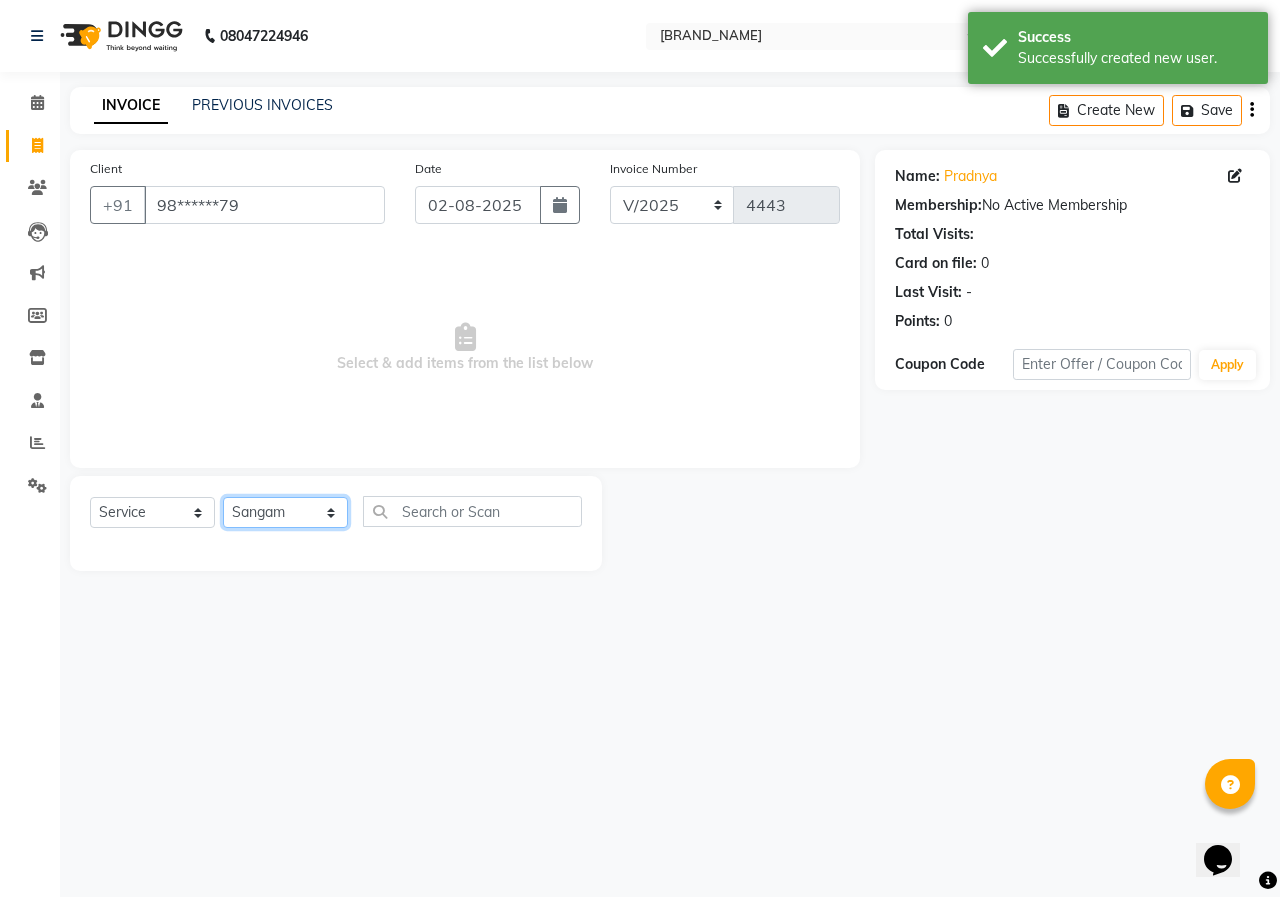 click on "Select Stylist ANUSHKA GAURI GUDDU Keshav Maushi Mhaske  priya  Rahul Ravi  Roshan Sagar SANA Sangam Sanika shabnam SONALI  subhan" 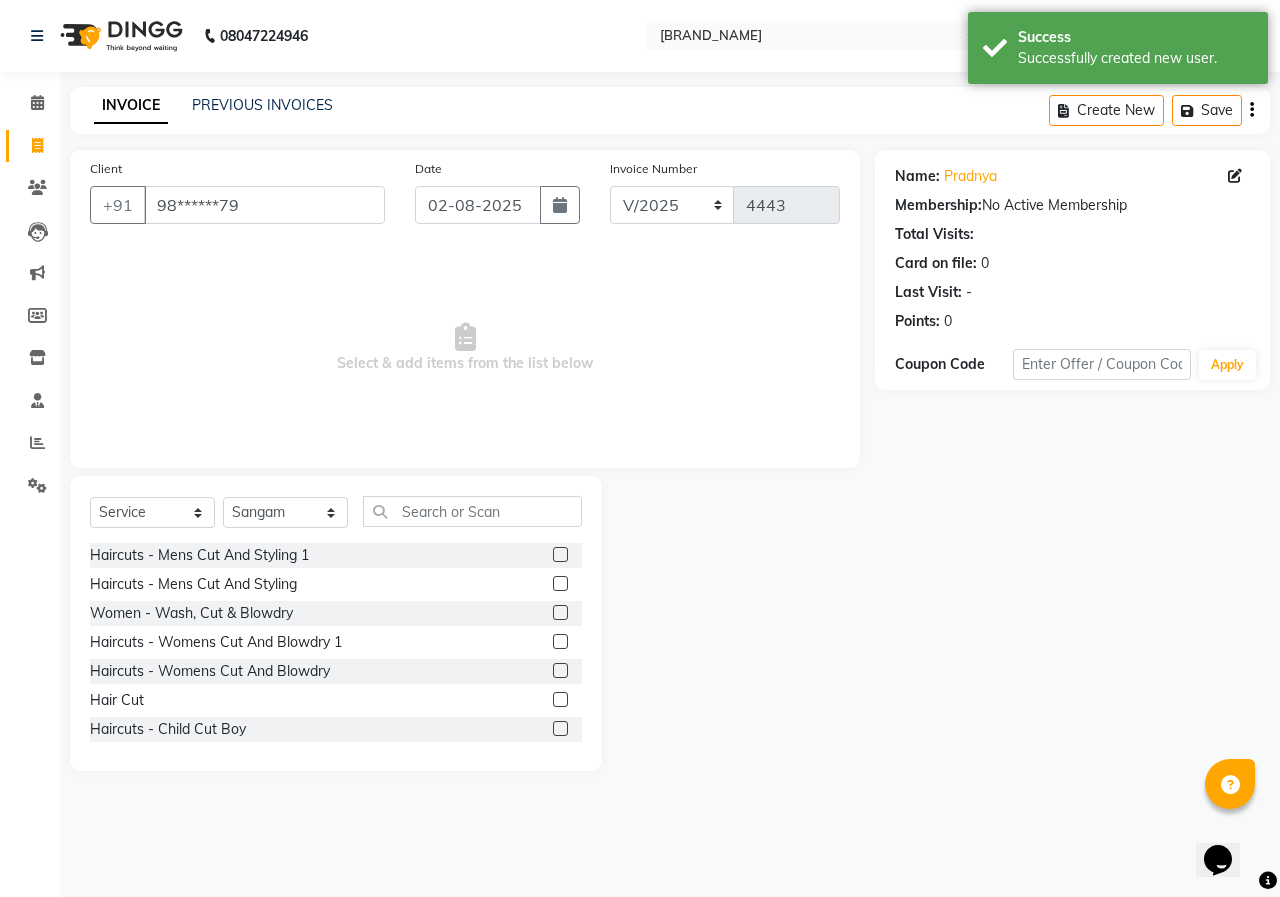 click 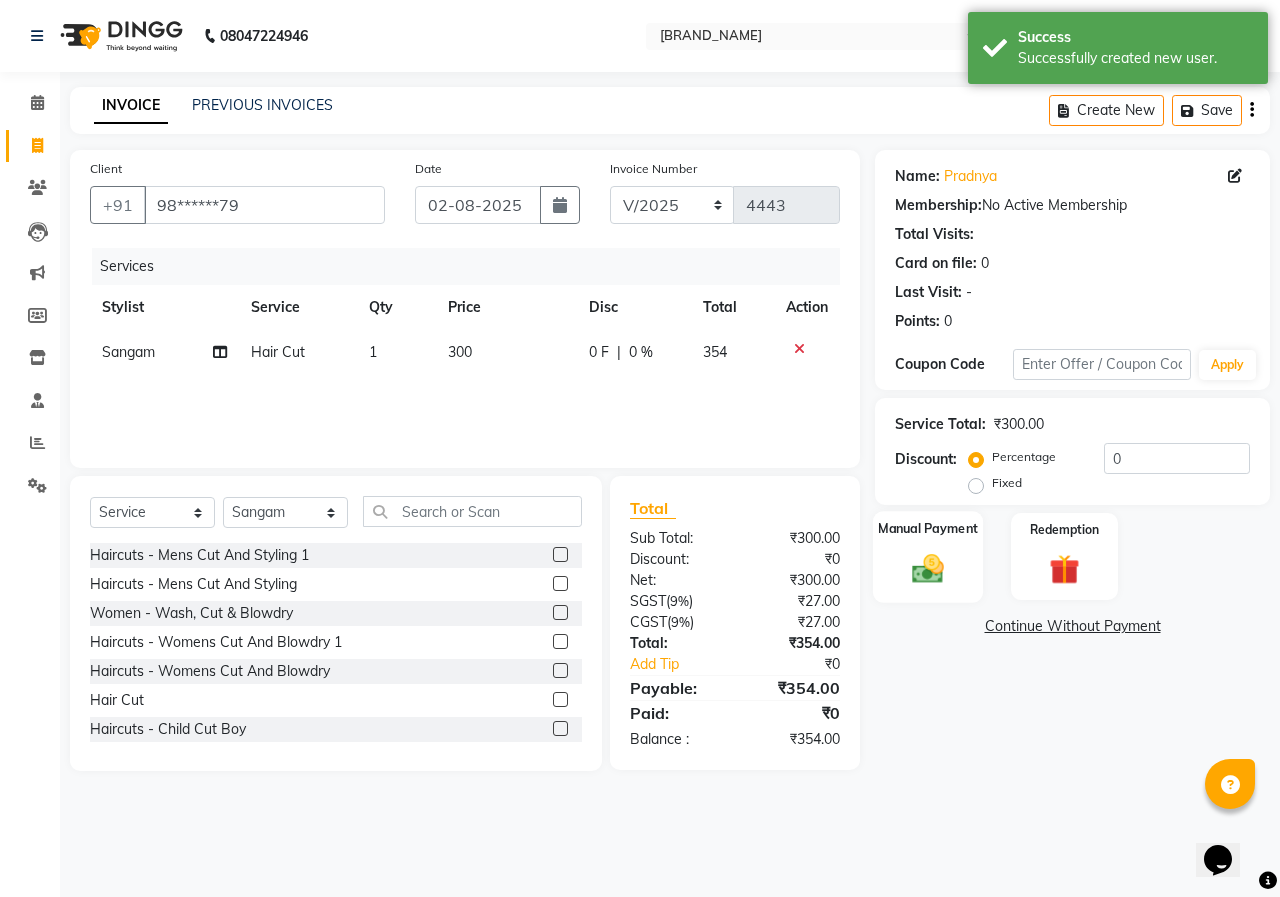 click on "Manual Payment" 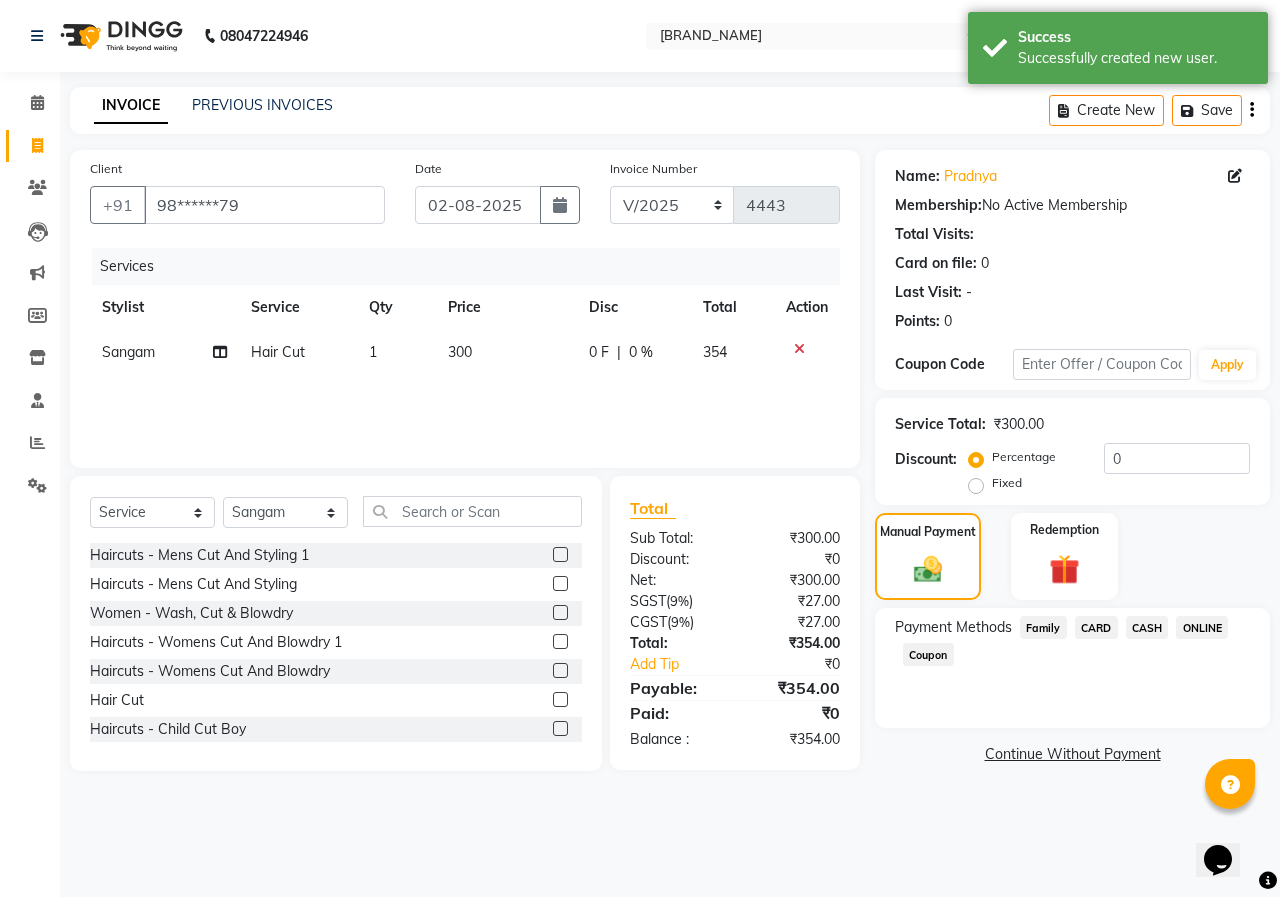 click on "ONLINE" 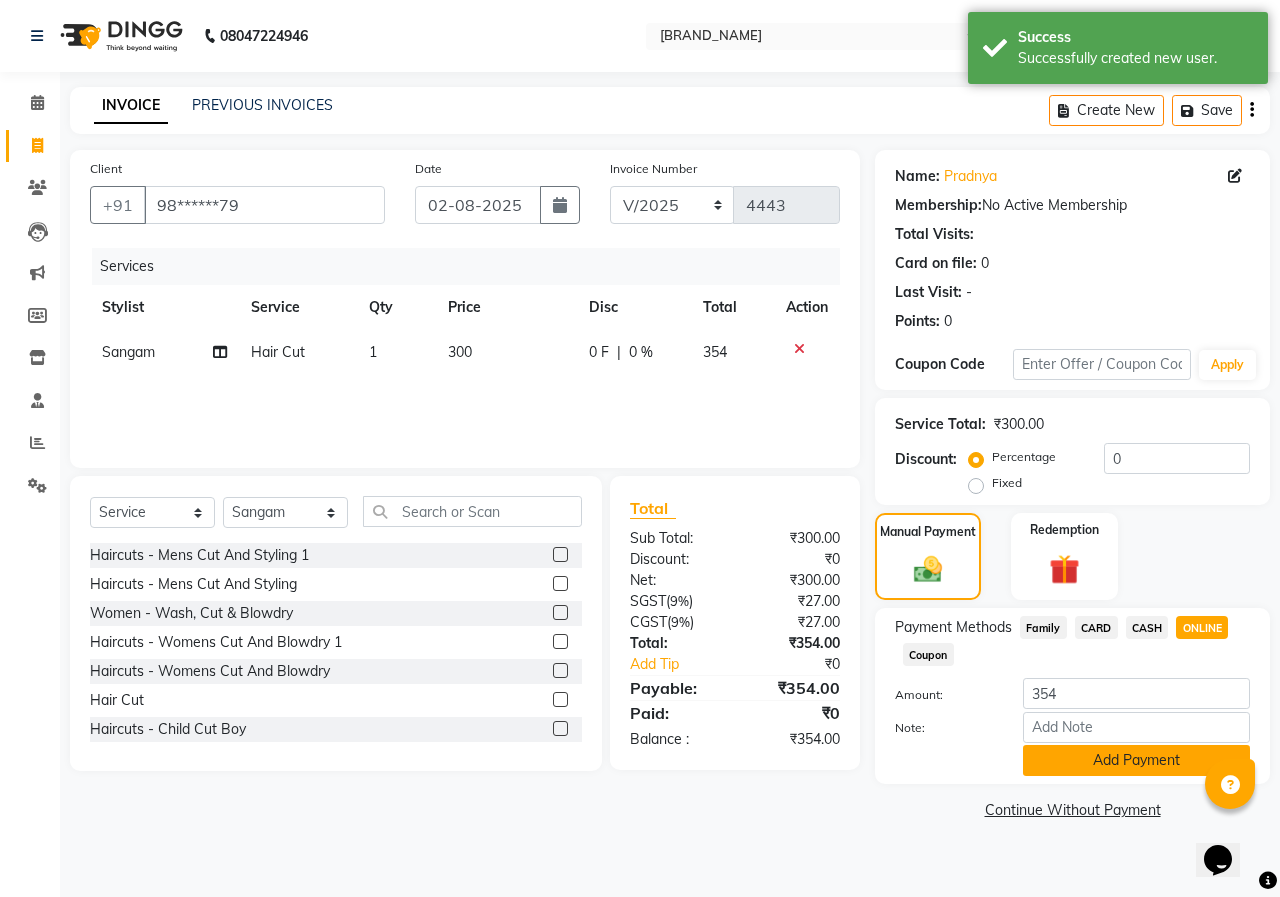 click on "Add Payment" 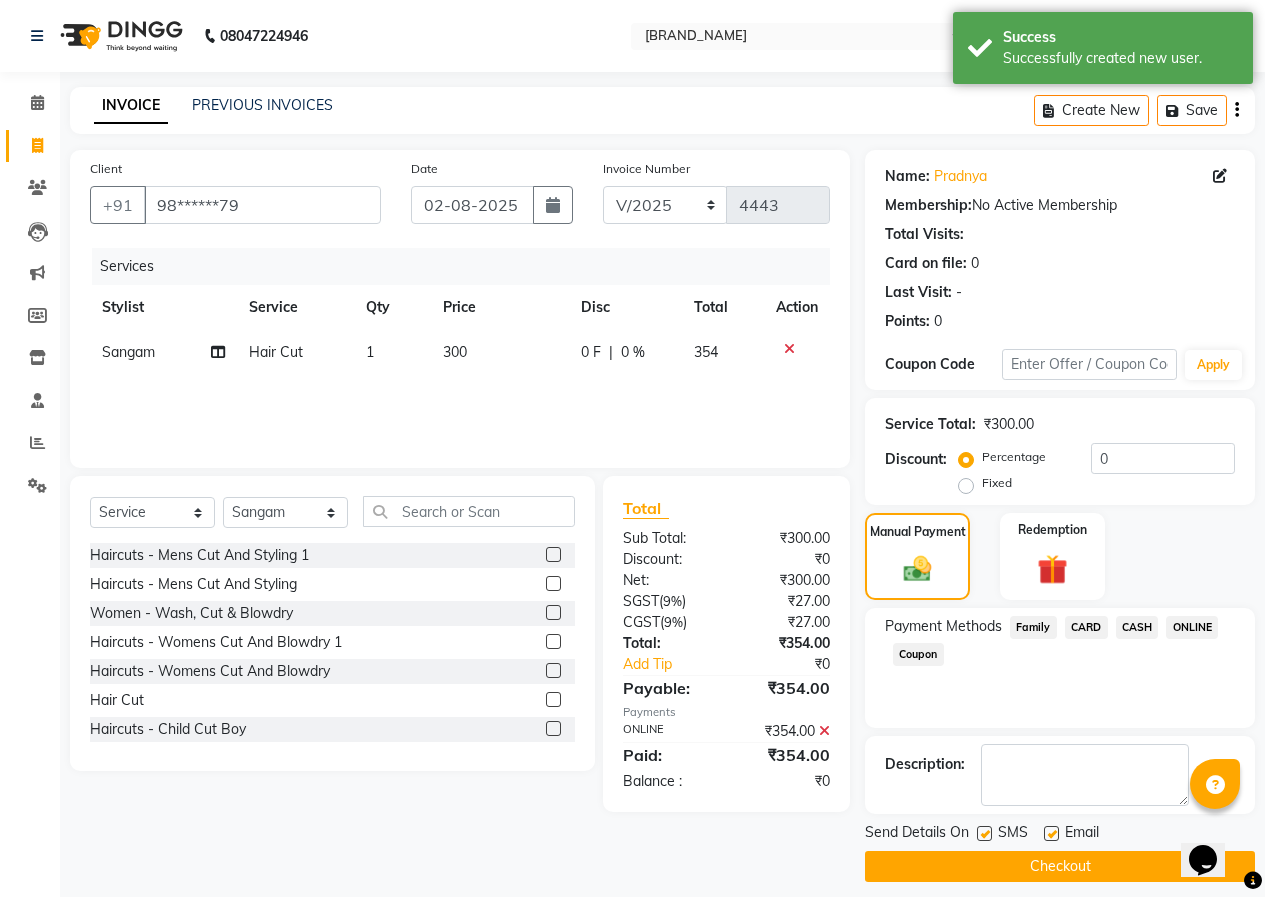 click on "Checkout" 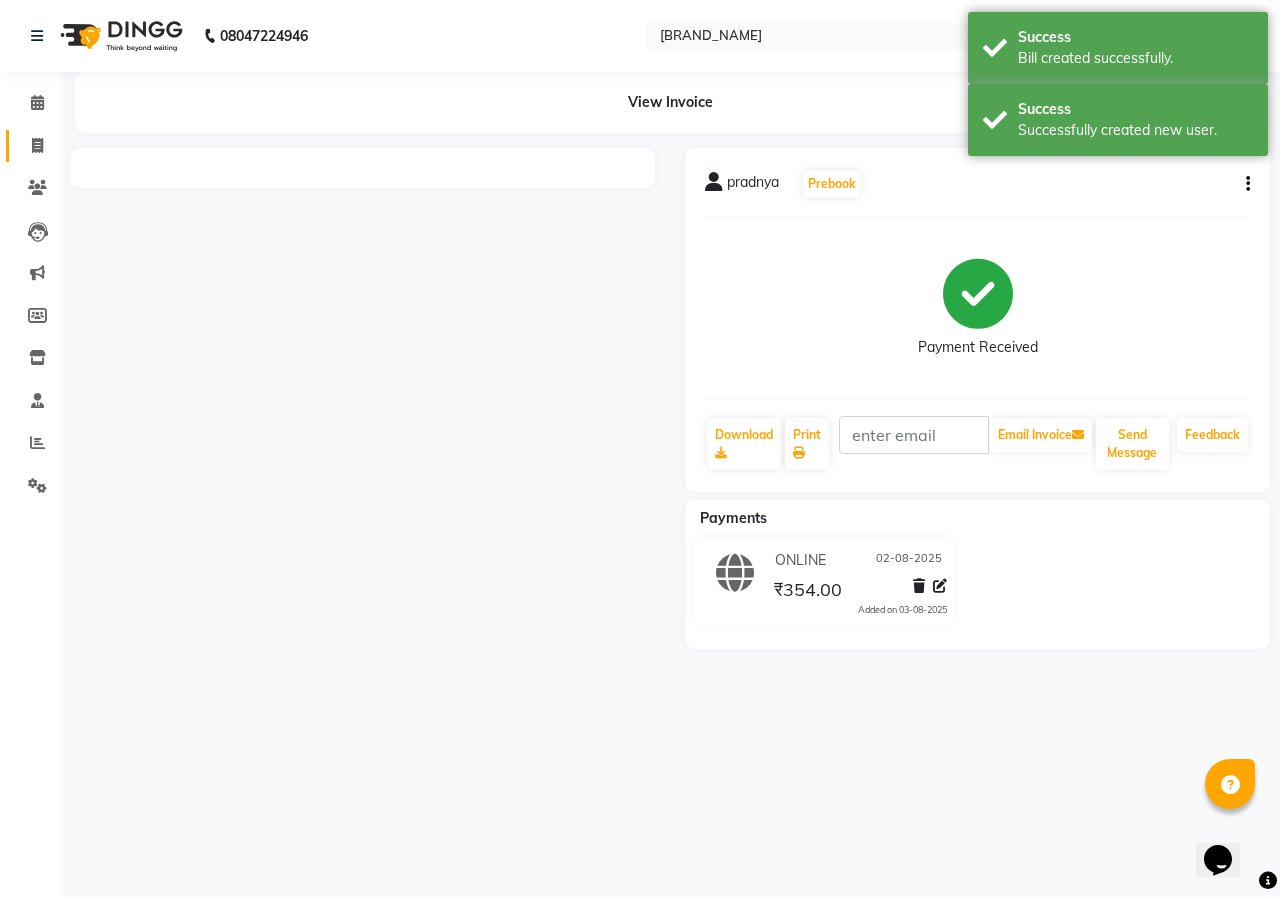 click on "Invoice" 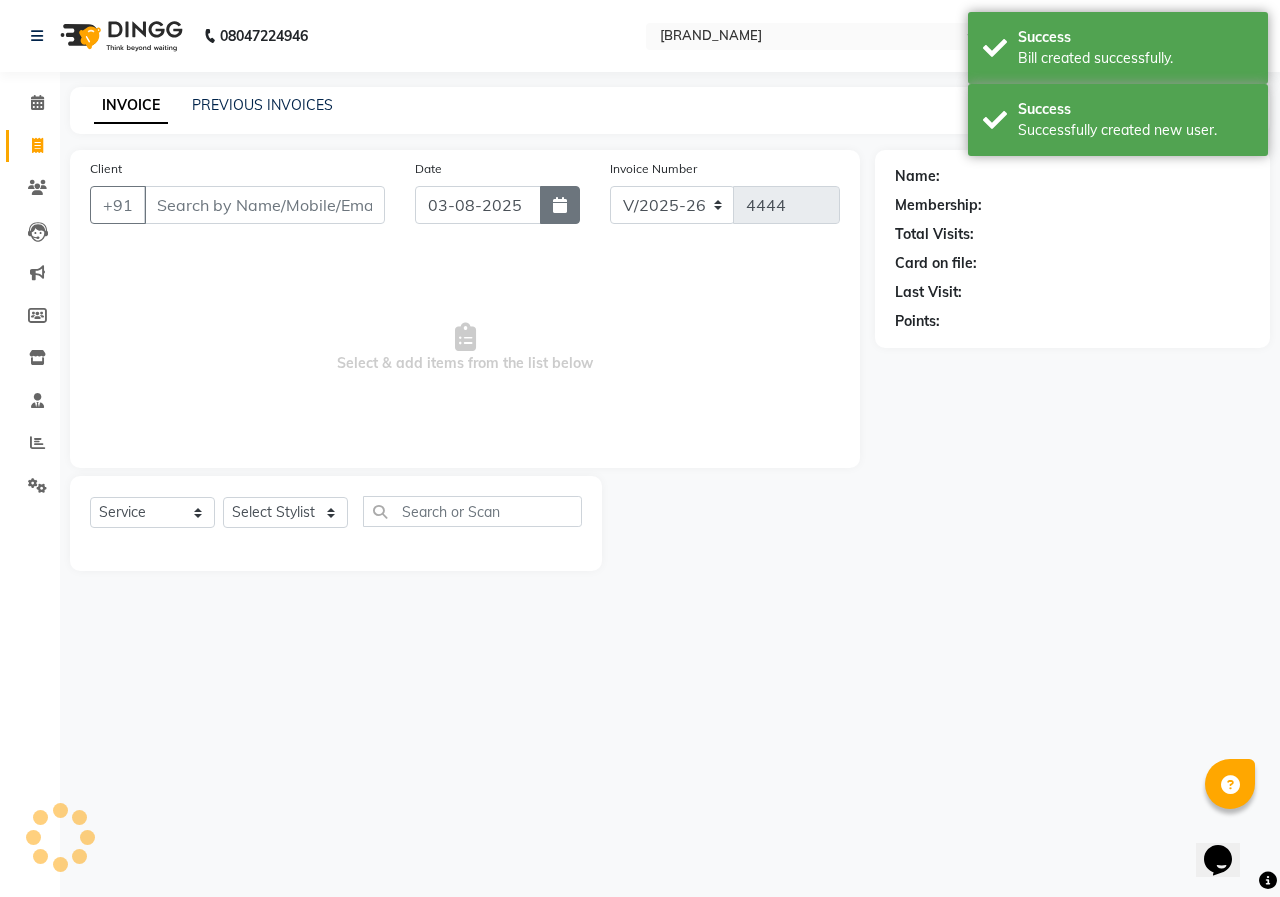 click 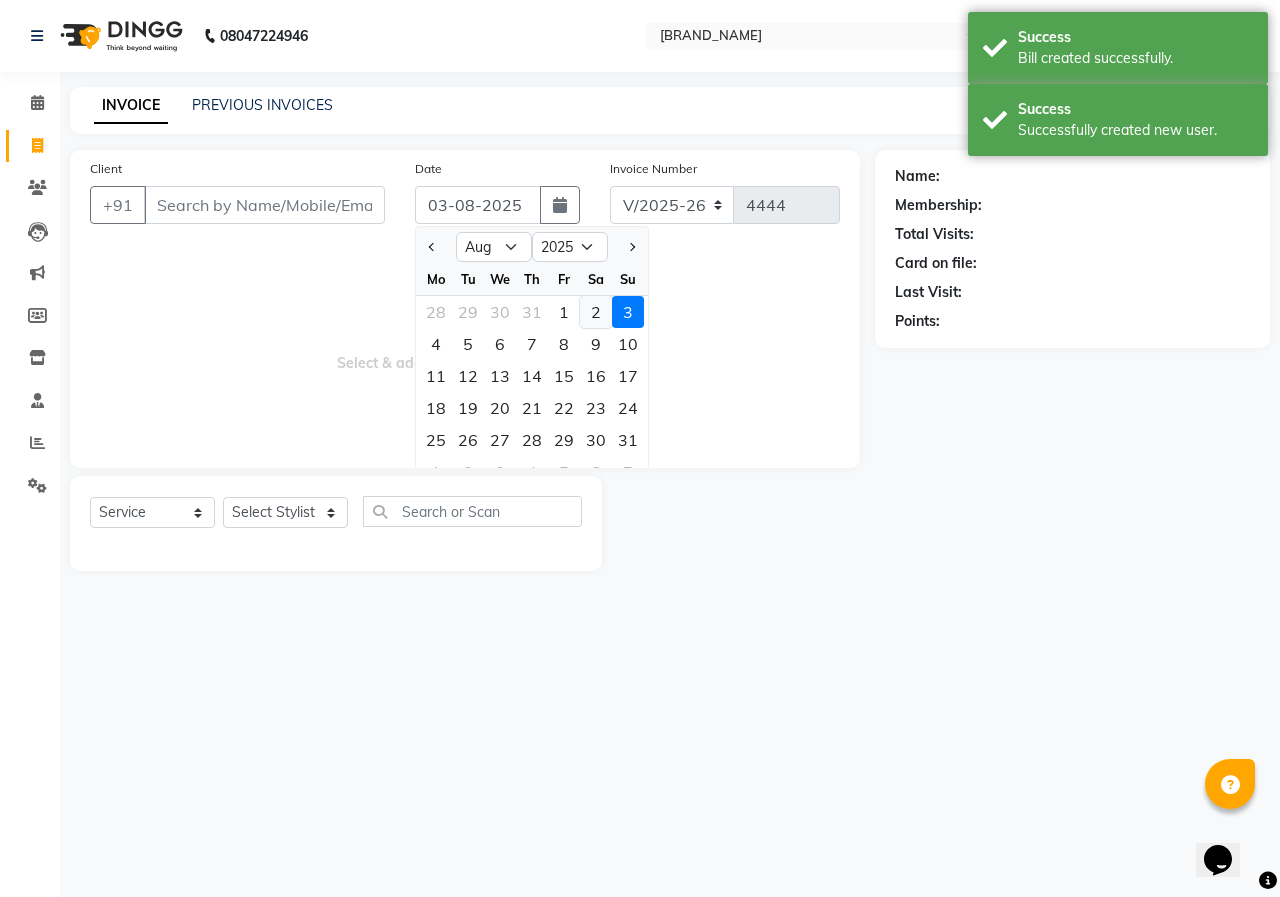 click on "2" 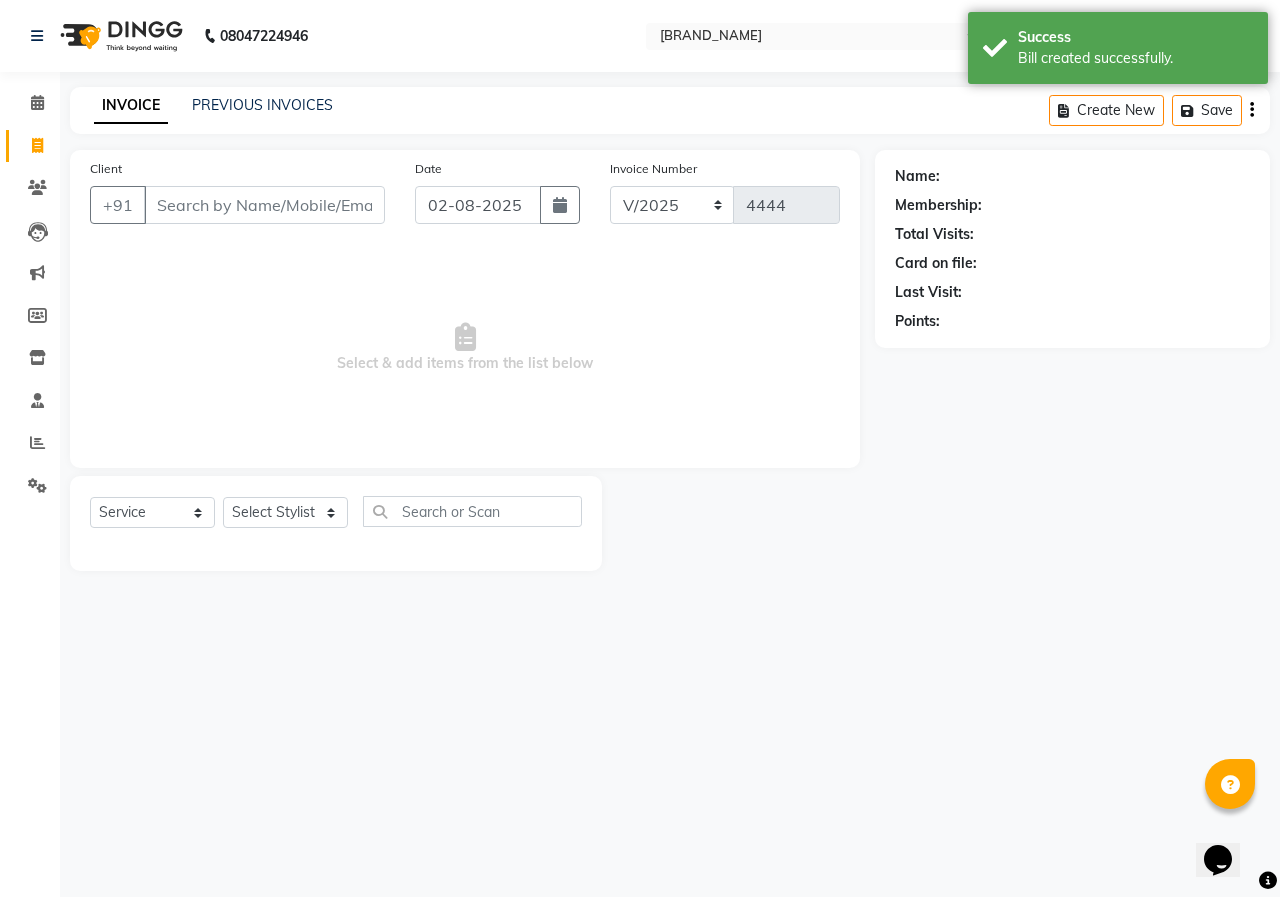 click on "Client +91" 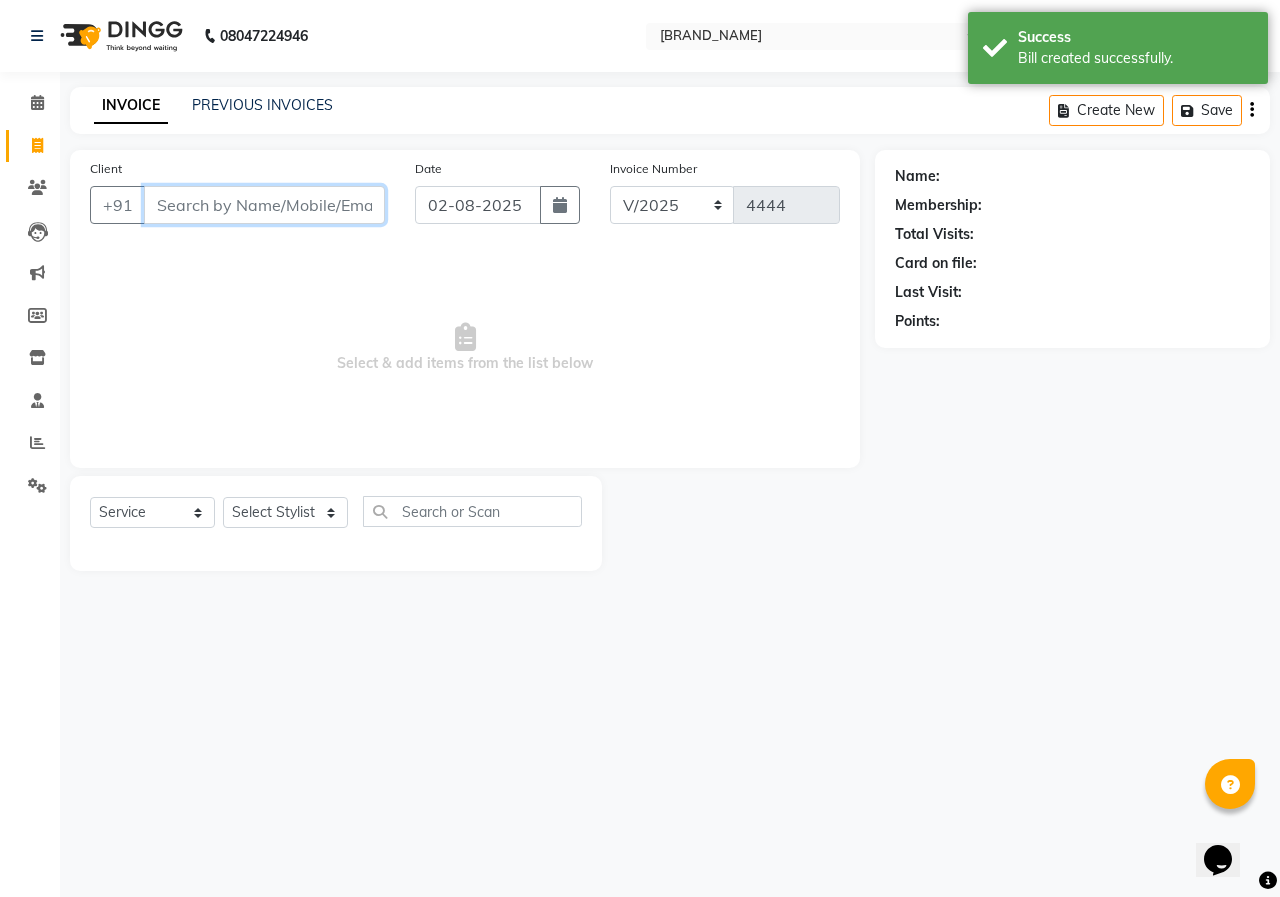 click on "Client" at bounding box center (264, 205) 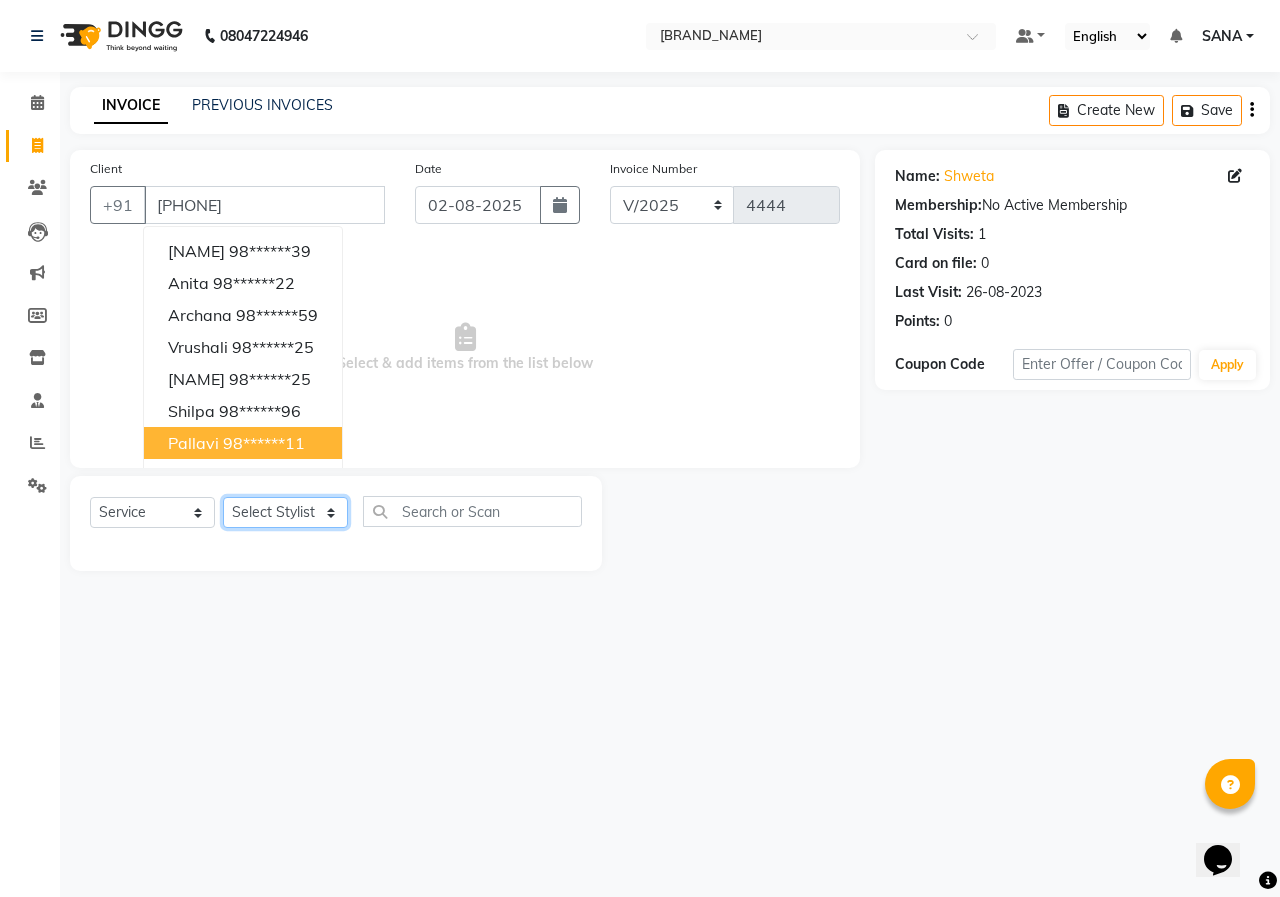 click on "Select Stylist ANUSHKA GAURI GUDDU Keshav Maushi Mhaske  priya  Rahul Ravi  Roshan Sagar SANA Sangam Sanika shabnam SONALI  subhan" 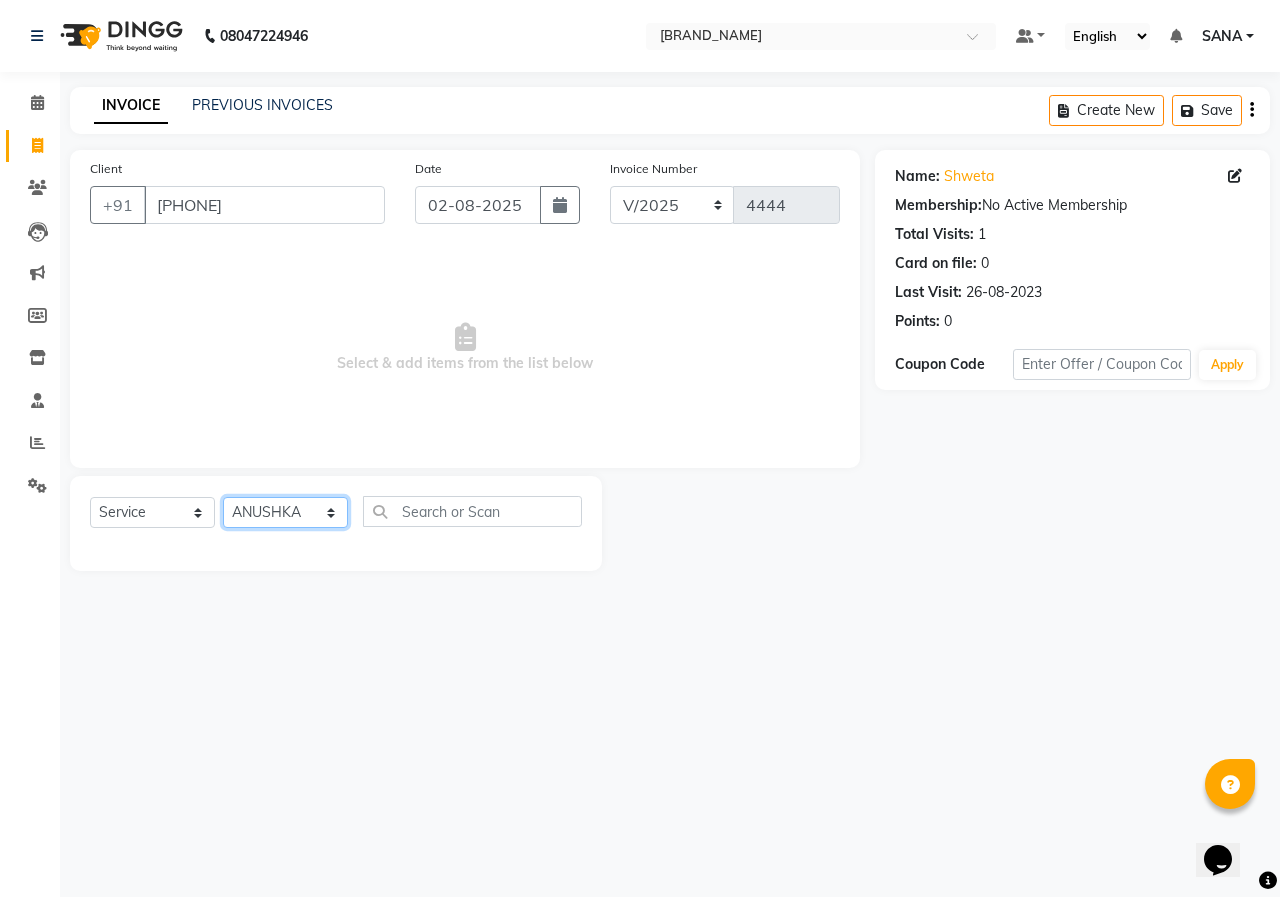 click on "Select Stylist ANUSHKA GAURI GUDDU Keshav Maushi Mhaske  priya  Rahul Ravi  Roshan Sagar SANA Sangam Sanika shabnam SONALI  subhan" 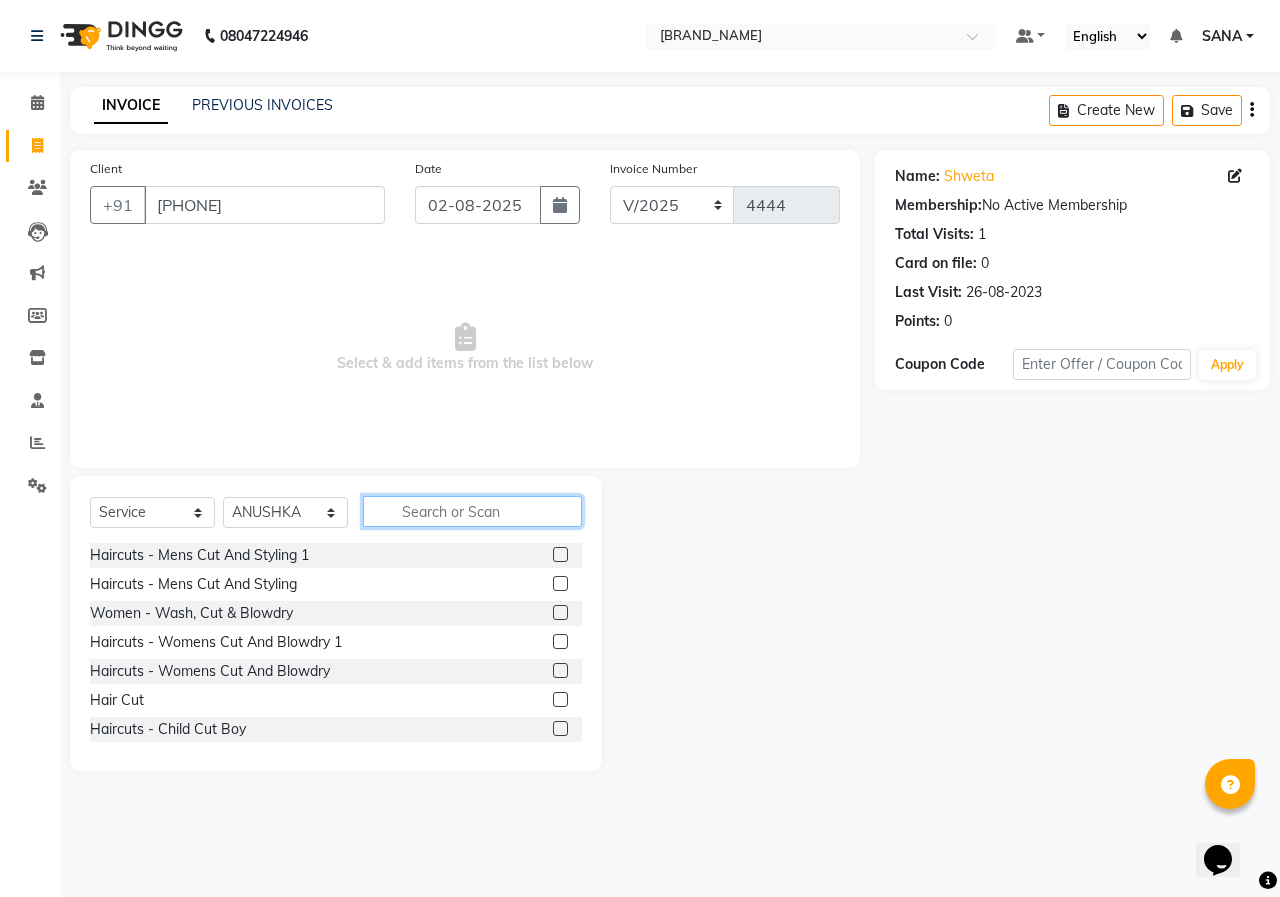 click 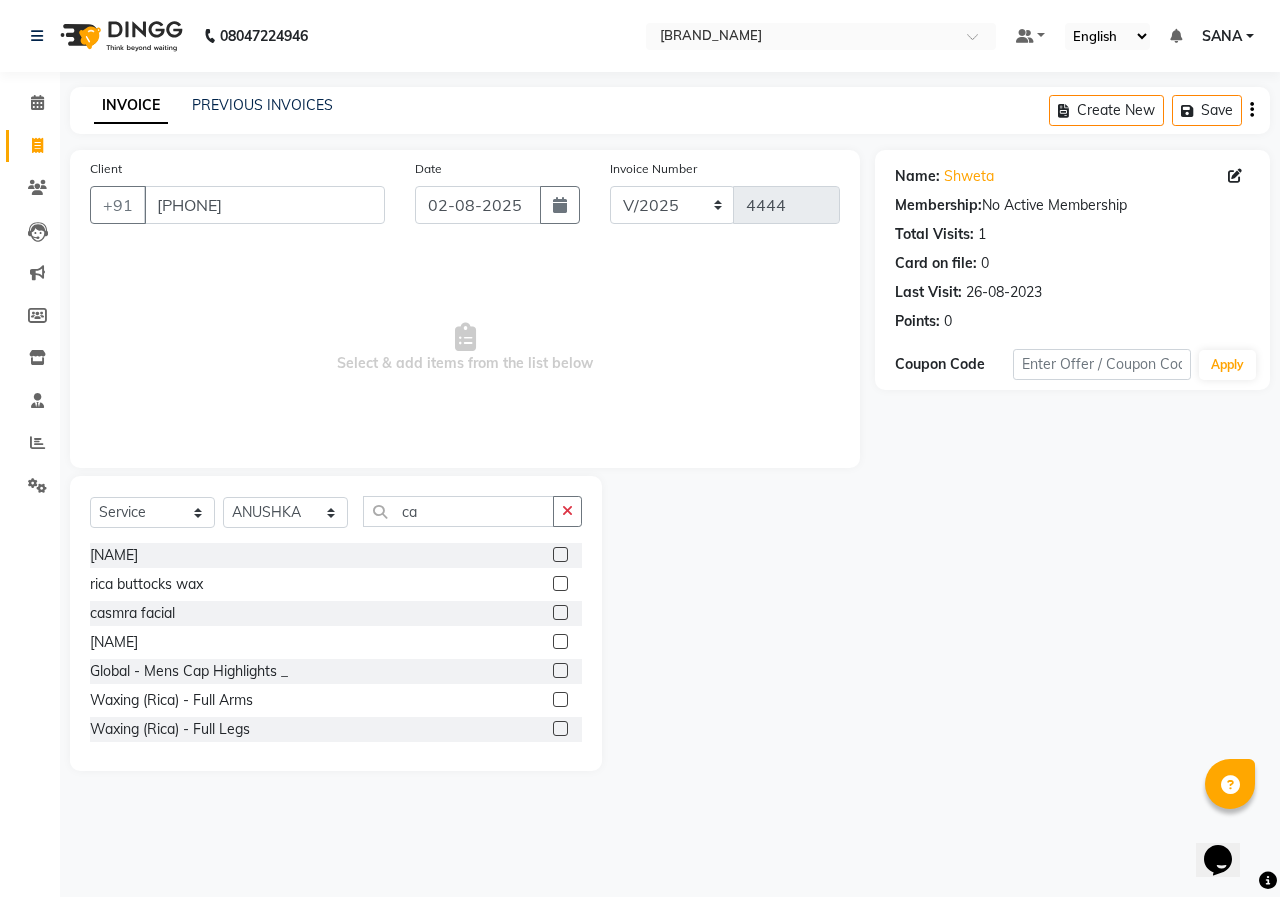 click 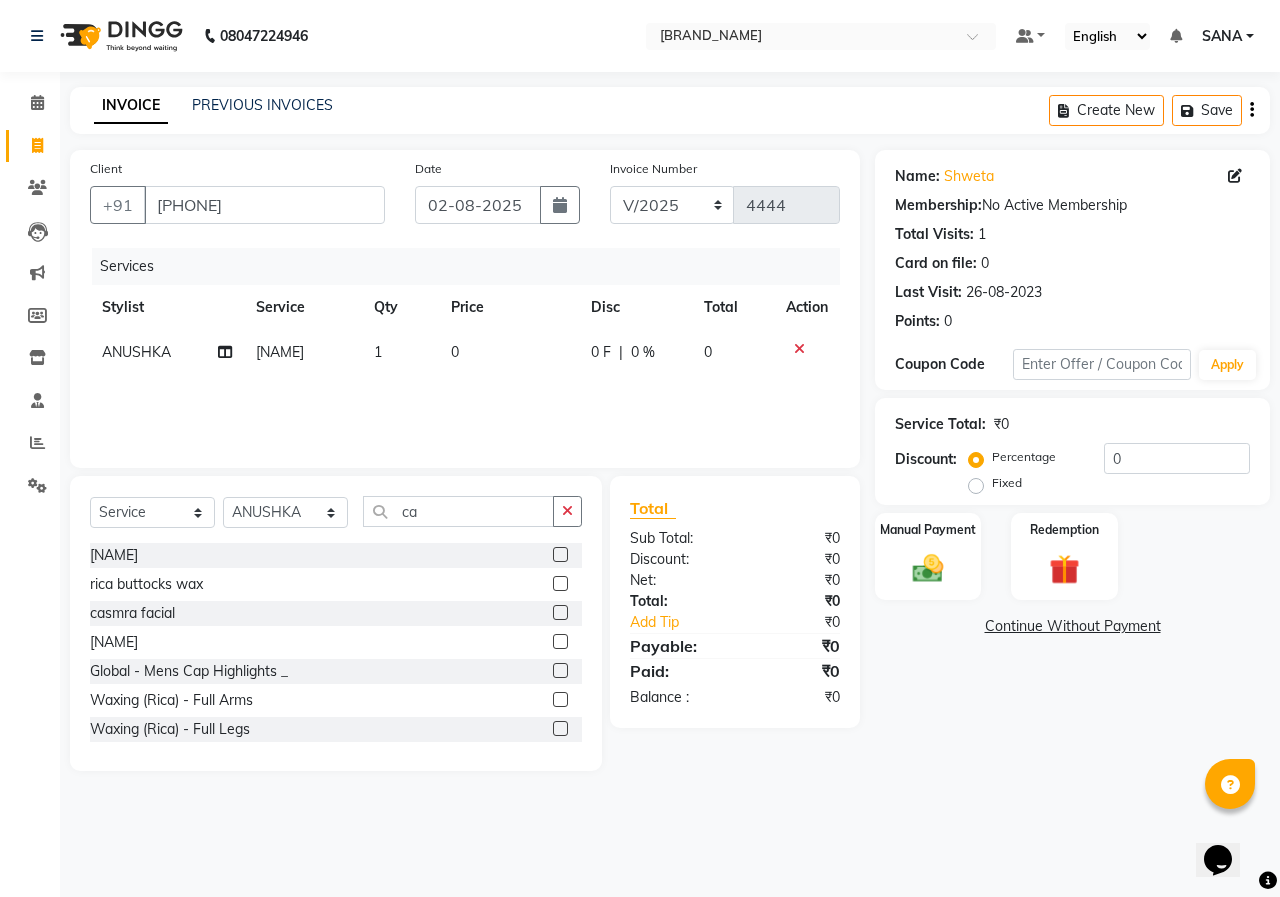 click on "0" 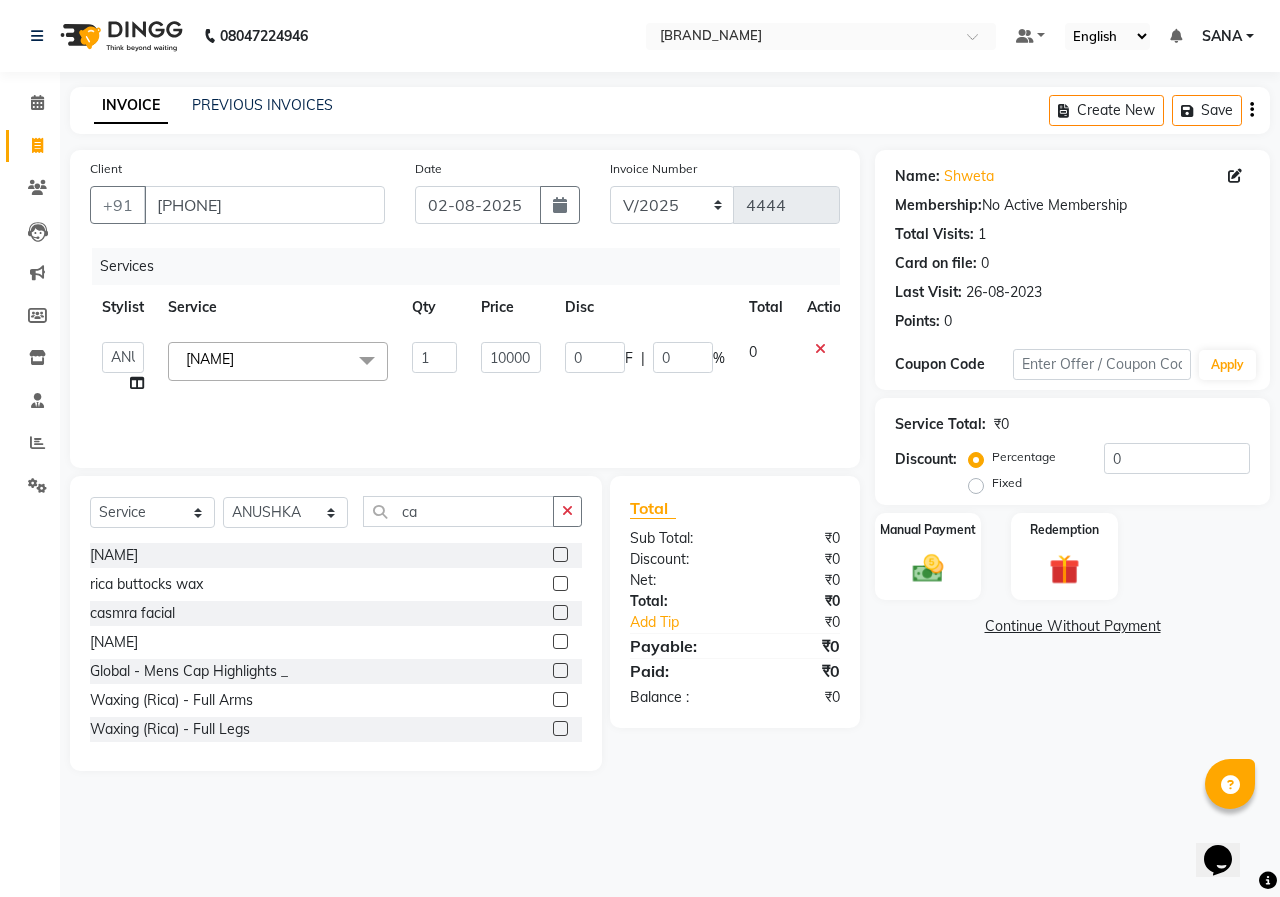 drag, startPoint x: 950, startPoint y: 837, endPoint x: 980, endPoint y: 724, distance: 116.9145 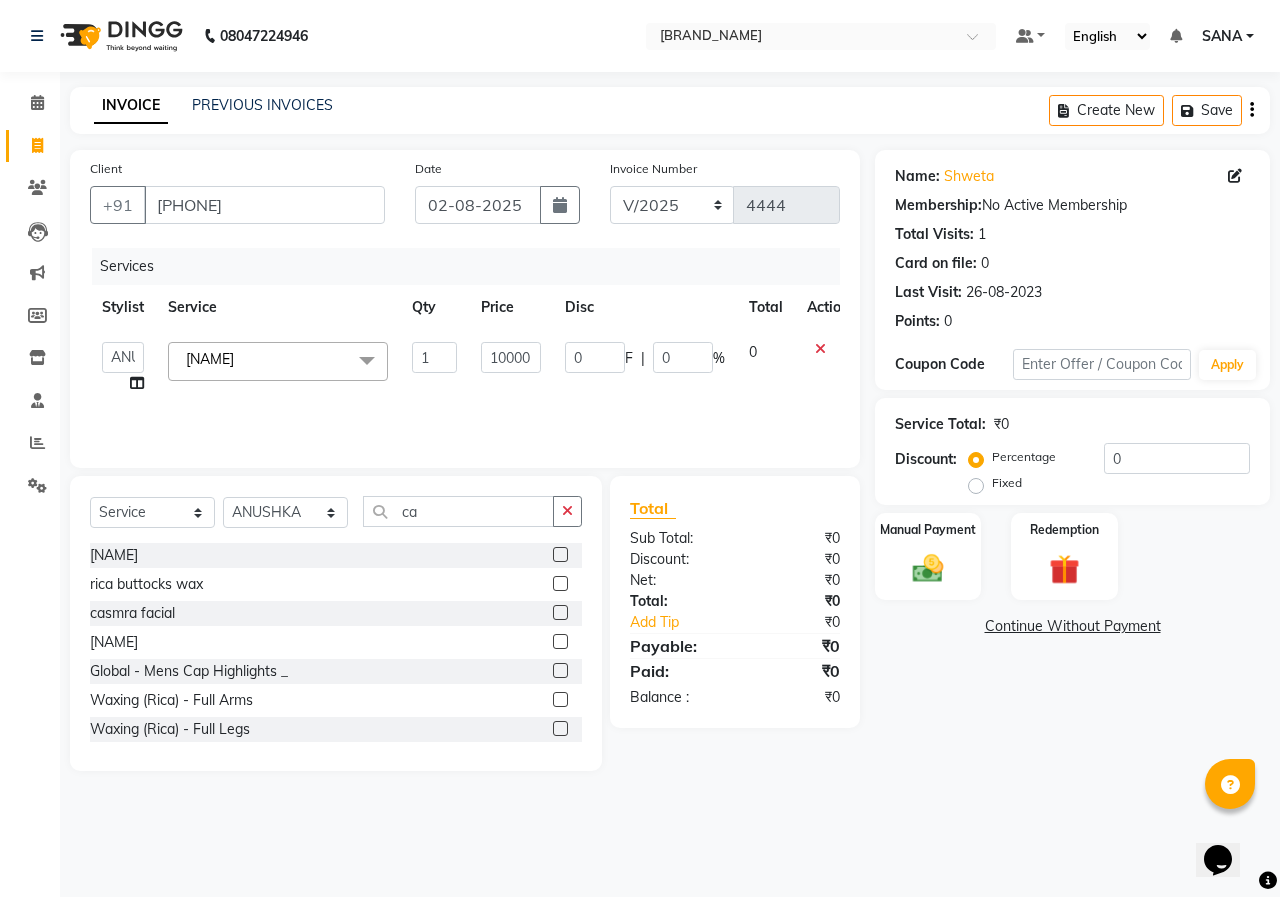 click on "[PHONE] Select Location × Habib's Hair & Beauty, Elpro Mall  Default Panel My Panel English ENGLISH Español العربية मराठी हिंदी ગુજરાતી தமிழ் 中文 Notifications nothing to show [NAME] Manage Profile Change Password Sign out  Version:3.15.11  ☀ Habib's Hair & Beauty, Elpro Mall   Calendar  Invoice  Clients  Leads   Marketing  Members  Inventory  Staff  Reports  Settings Completed InProgress Upcoming Dropped Tentative Check-In Confirm Bookings Generate Report Segments Page Builder INVOICE PREVIOUS INVOICES Create New   Save  Client +91 [PHONE] Date [DATE] Invoice Number V/2025 V/2025-26 4444 Services Stylist Service Qty Price Disc Total Action  [NAME]   [NAME]   [NAME]   [NAME]   [NAME]   [NAME]    [NAME]    [NAME]   [NAME]    [NAME]   [NAME]   [NAME]   [NAME]   [NAME]   [NAME]   [NAME]   [NAME]  Chemical Pakage  x Haircuts -  Mens Cut And Styling 1 Haircuts -  Mens Cut And Styling Women - Wash, Cut & Blowdry Haircuts -  Womens Cut And Blowdry 1" at bounding box center [640, 448] 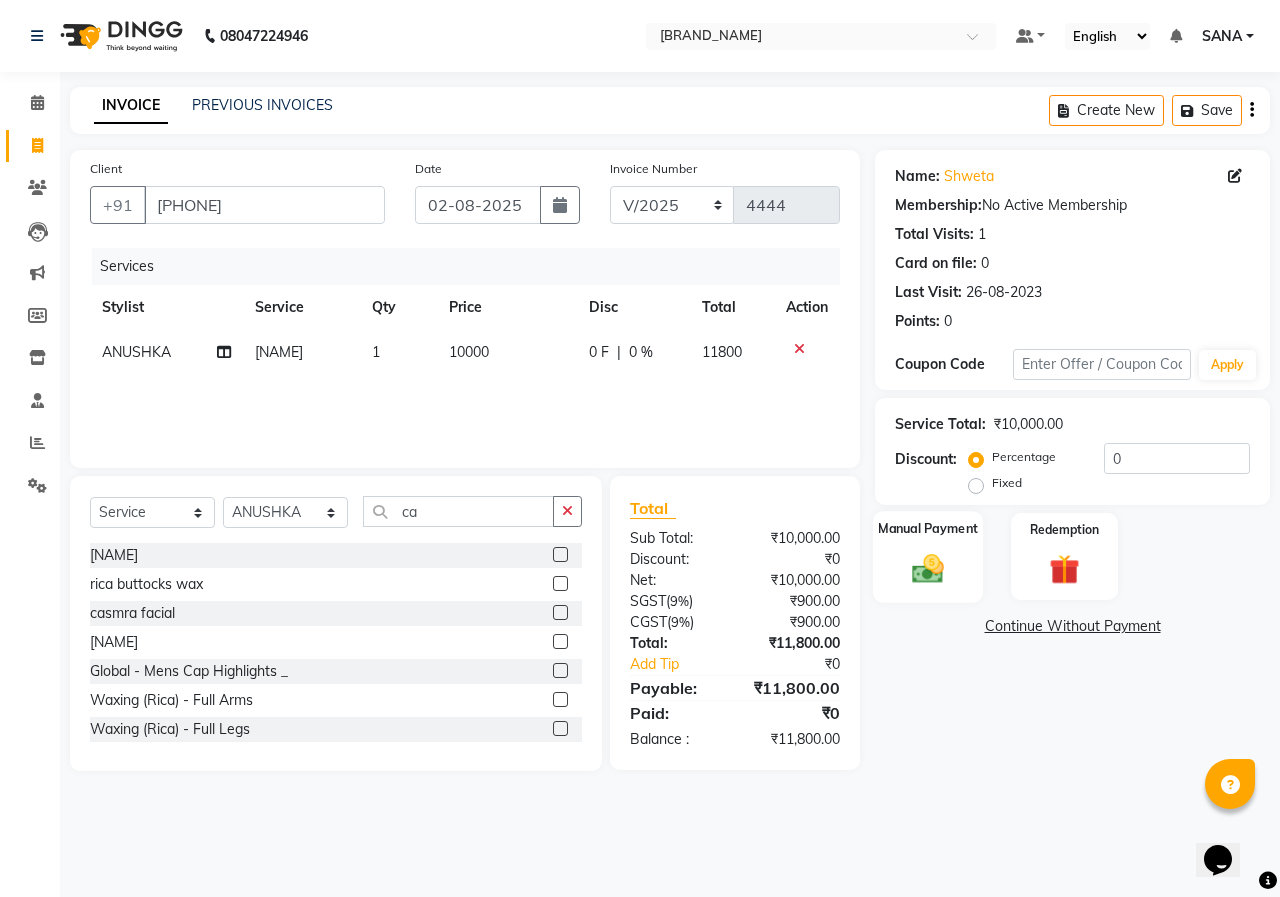 click on "Manual Payment" 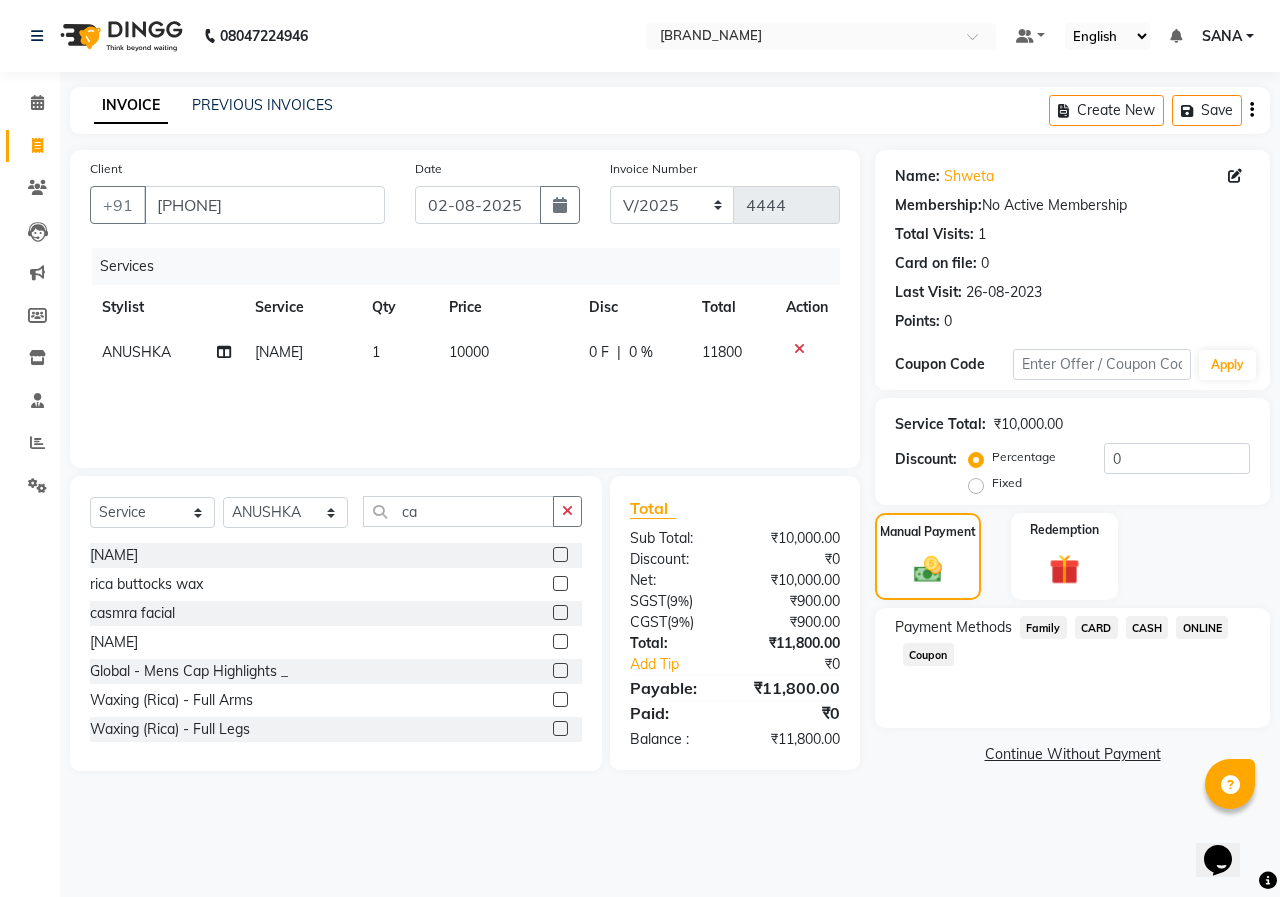 click on "CARD" 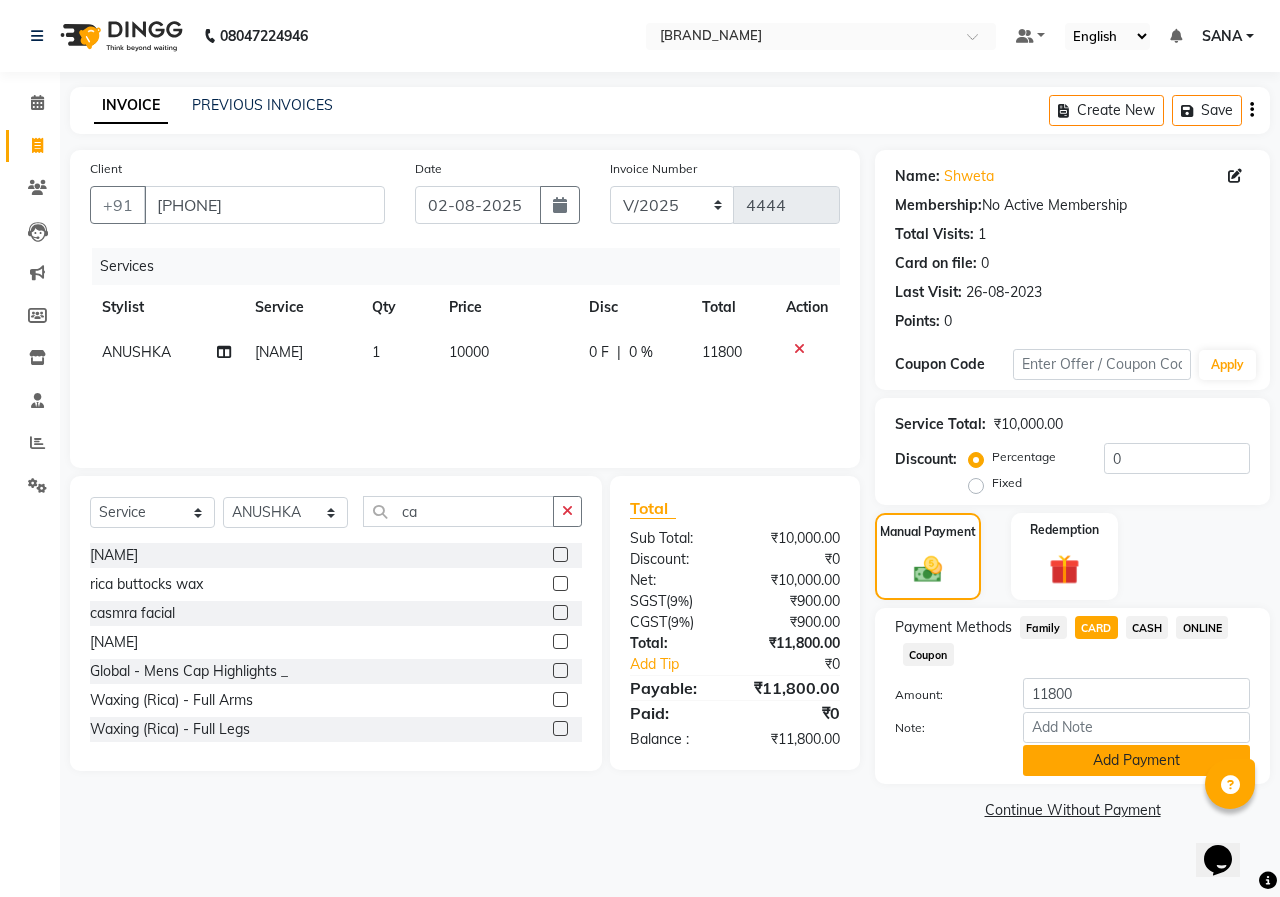 click on "Add Payment" 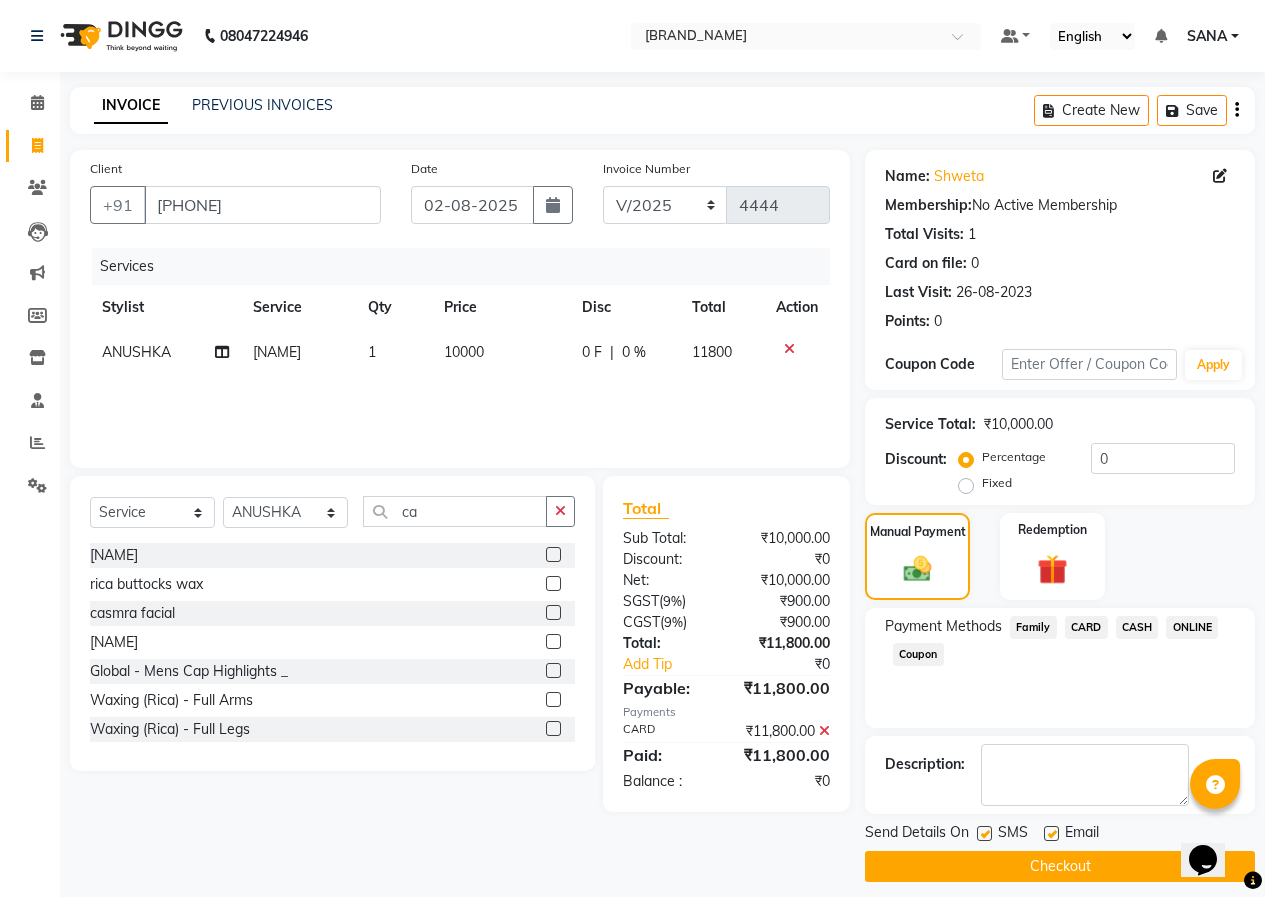 click on "Checkout" 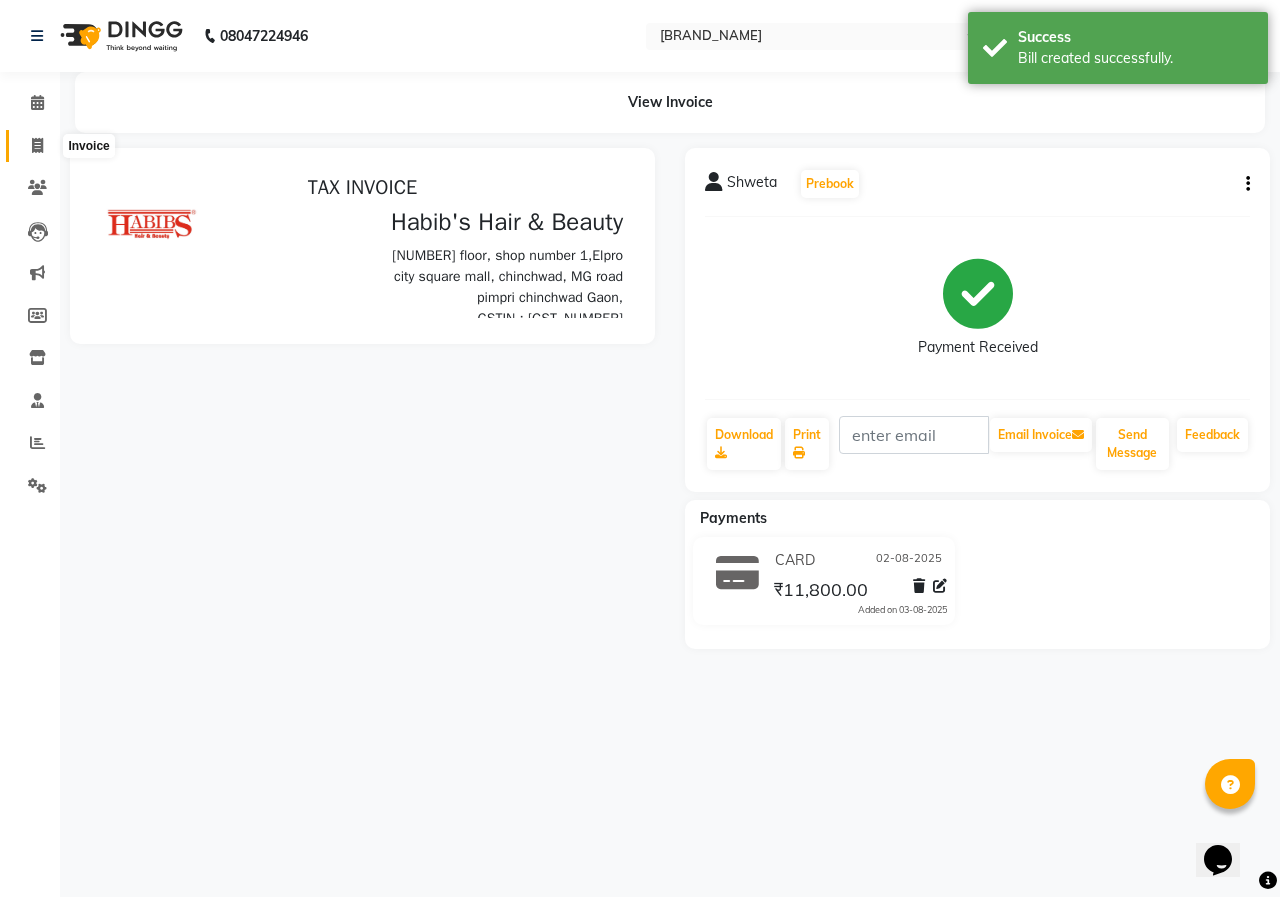 scroll, scrollTop: 0, scrollLeft: 0, axis: both 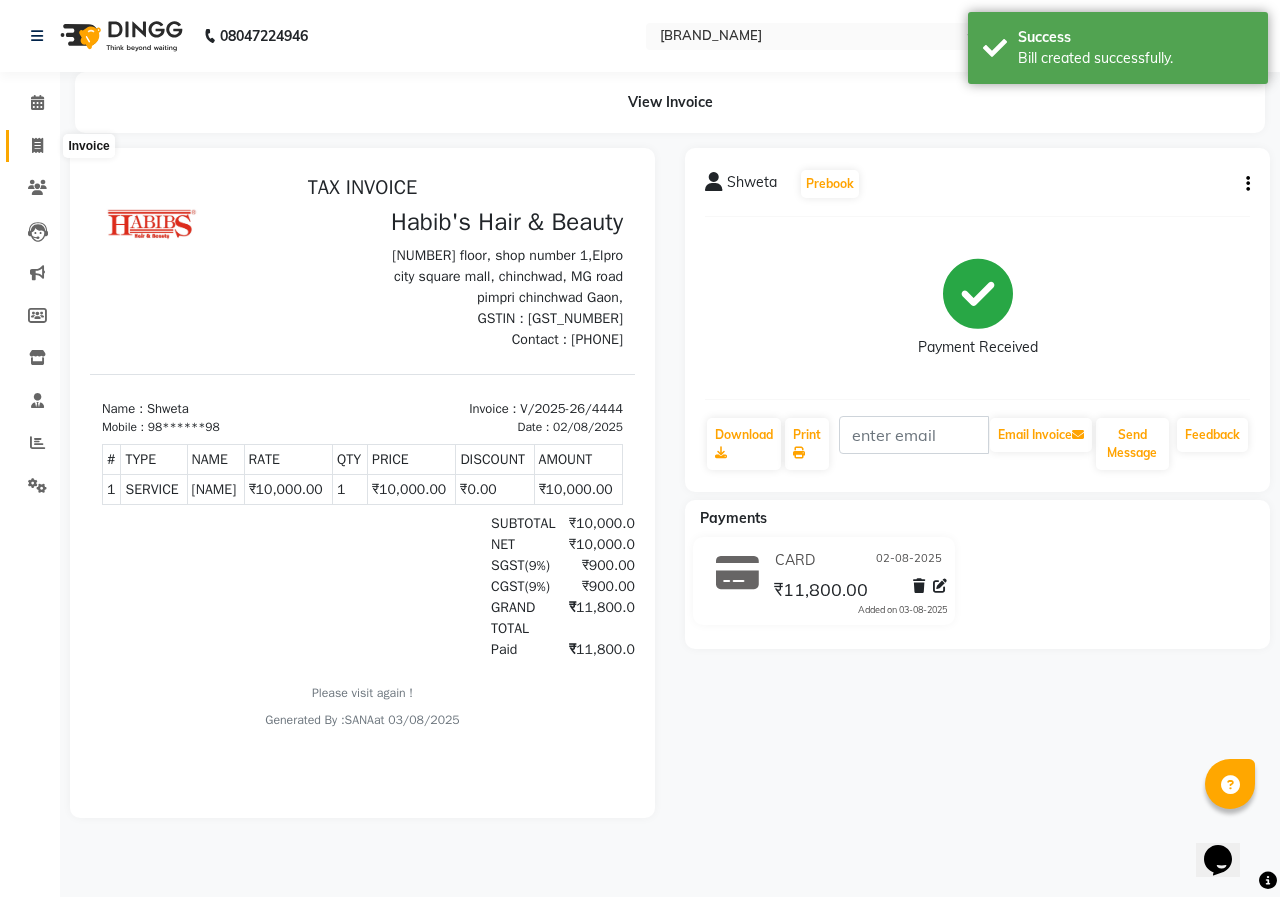 click 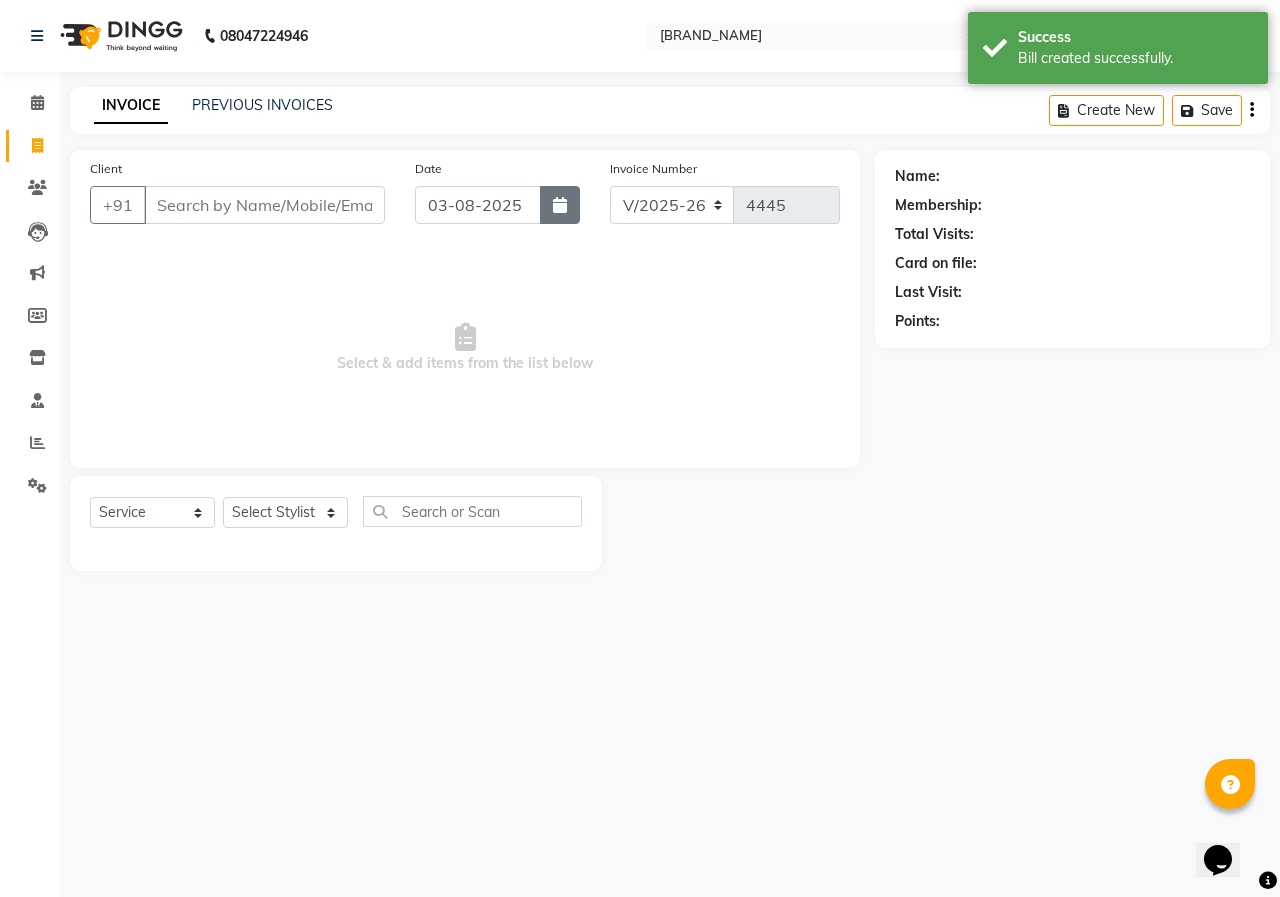 click 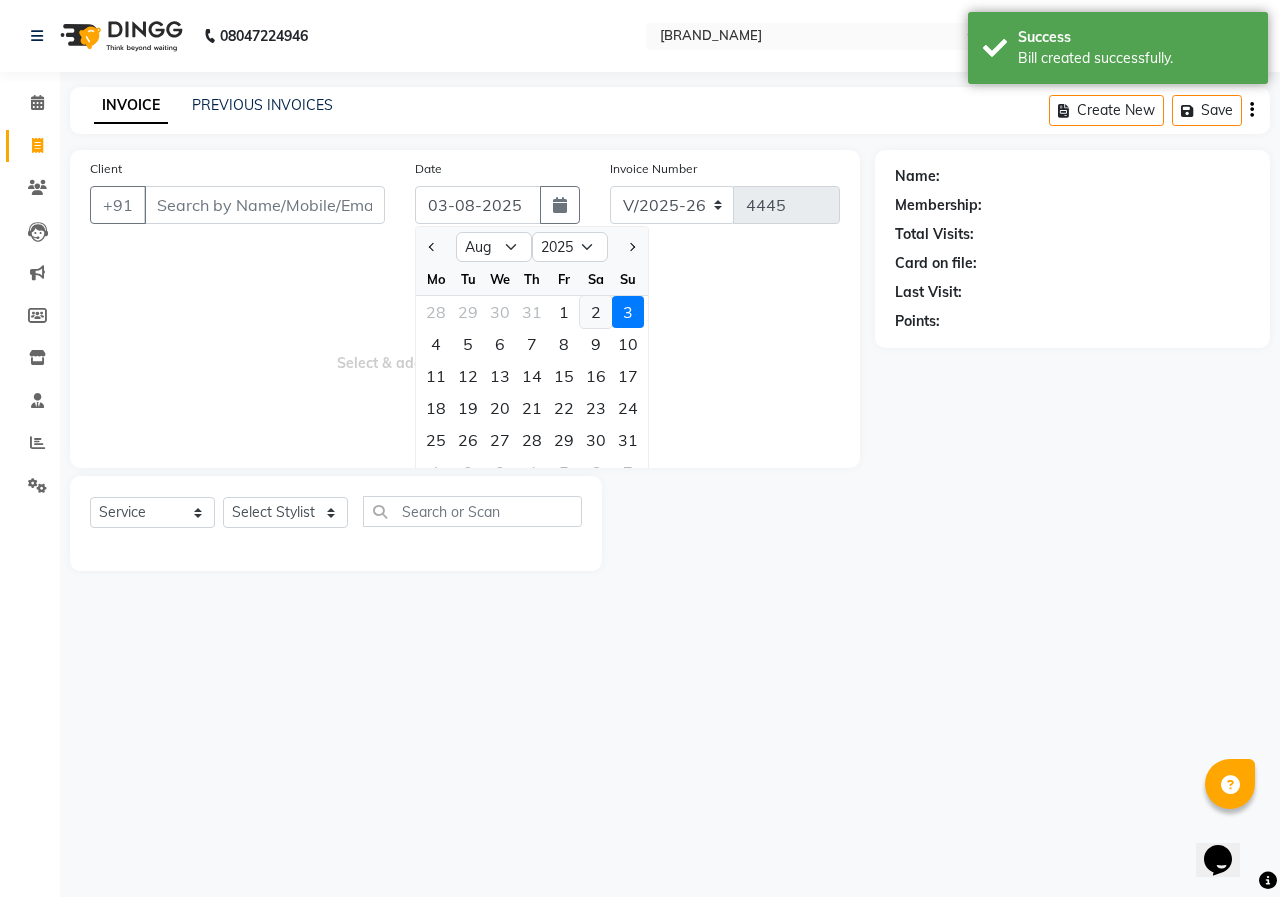 click on "2" 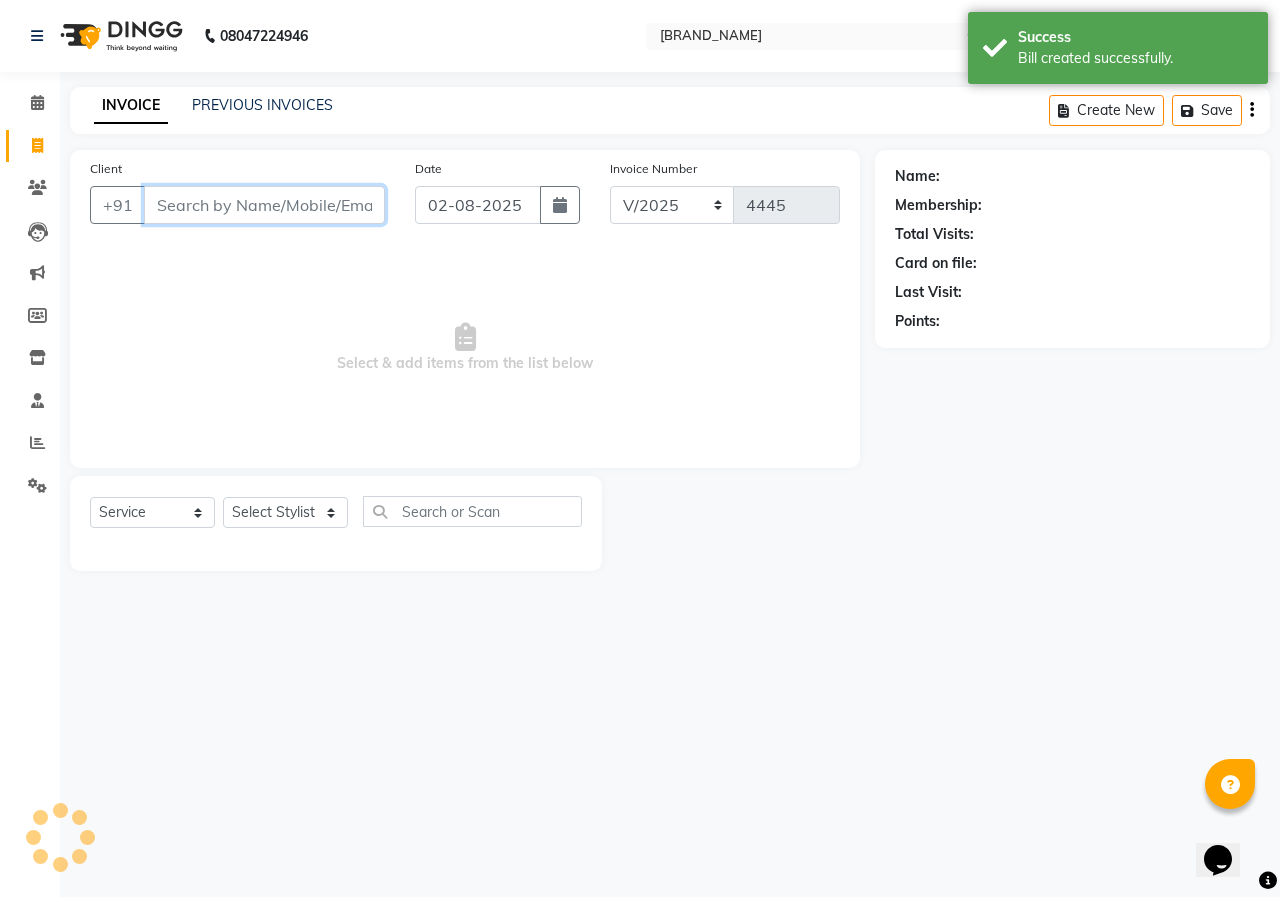 click on "Client" at bounding box center (264, 205) 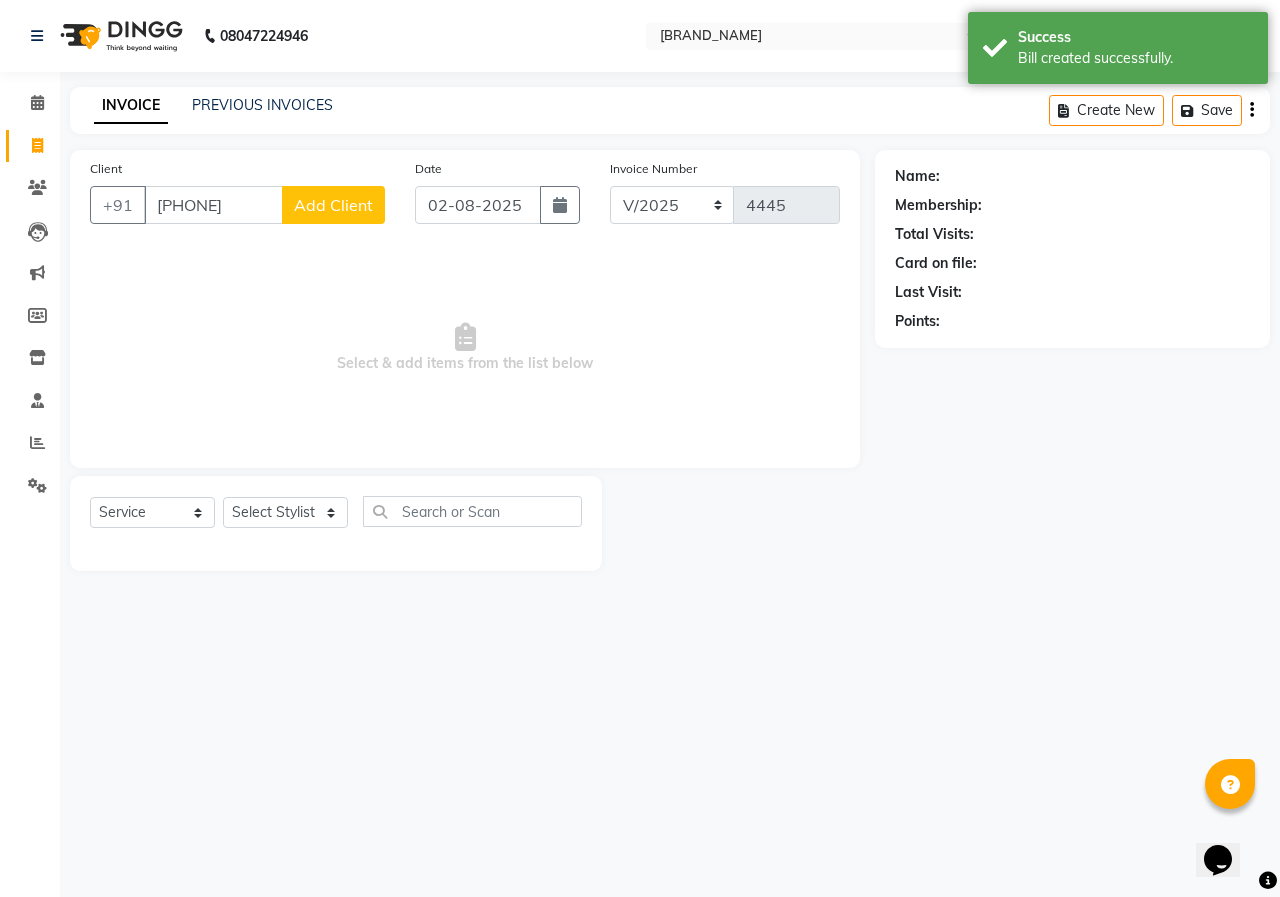 click on "Add Client" 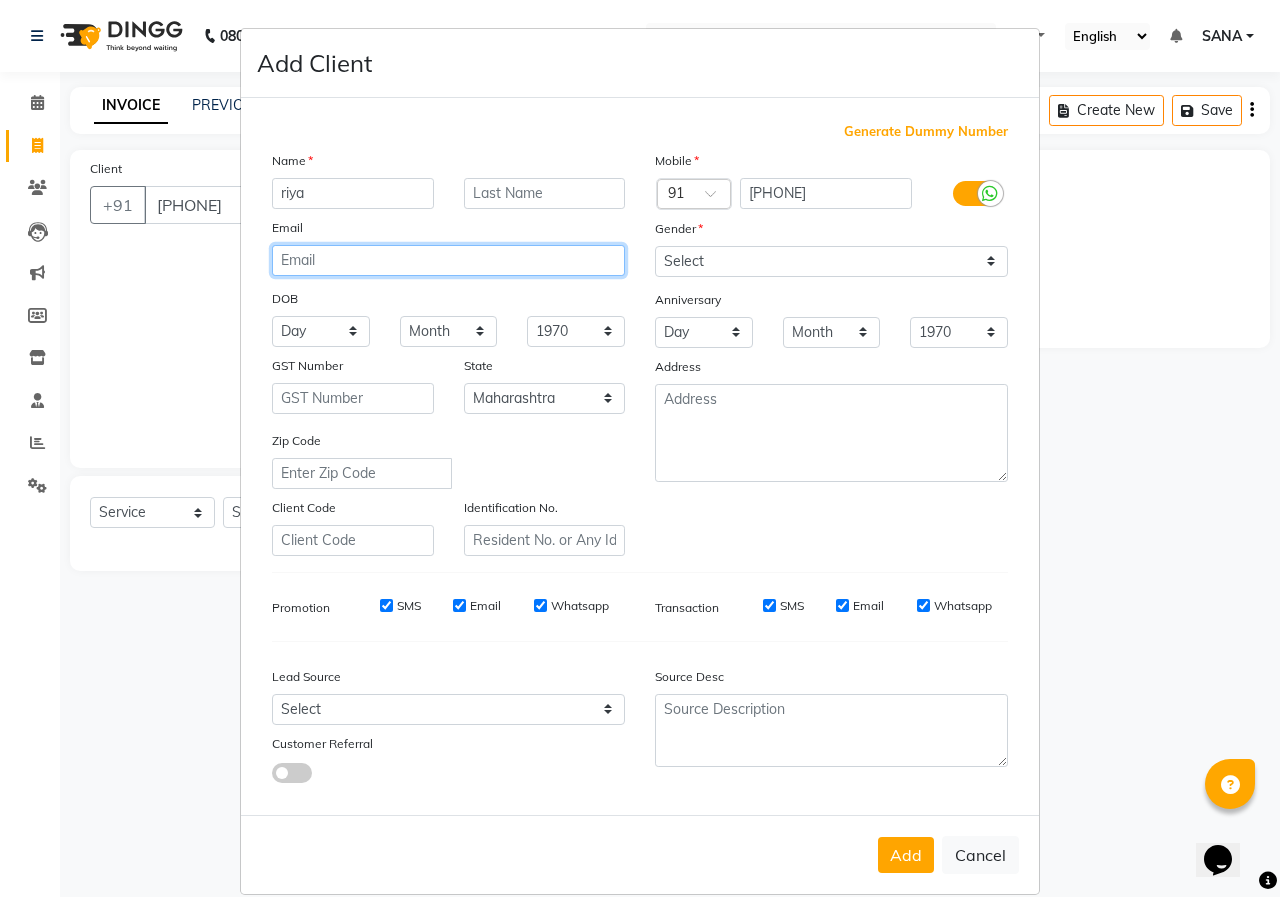 click at bounding box center (448, 260) 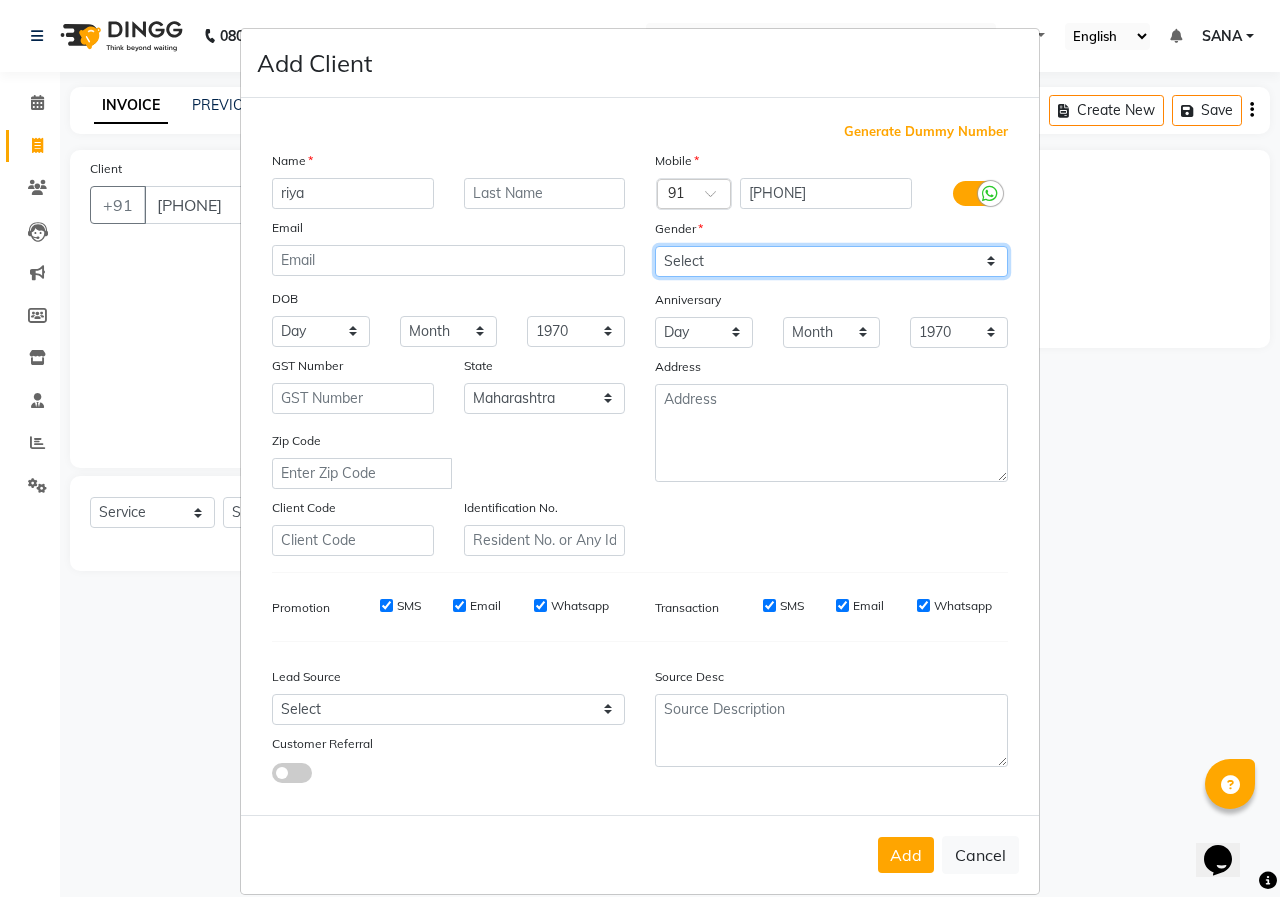 click on "Select Male Female Other Prefer Not To Say" at bounding box center (831, 261) 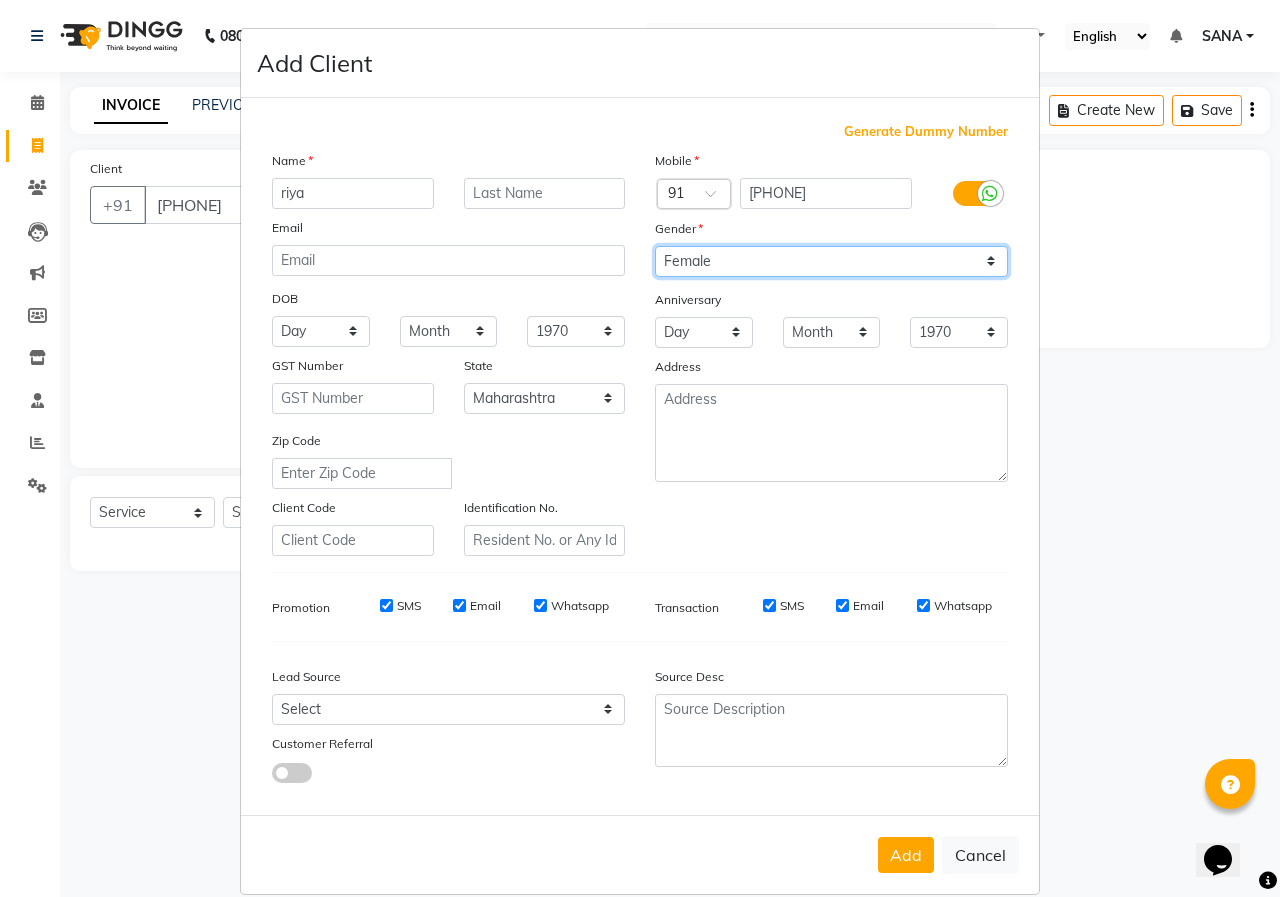 click on "Select Male Female Other Prefer Not To Say" at bounding box center (831, 261) 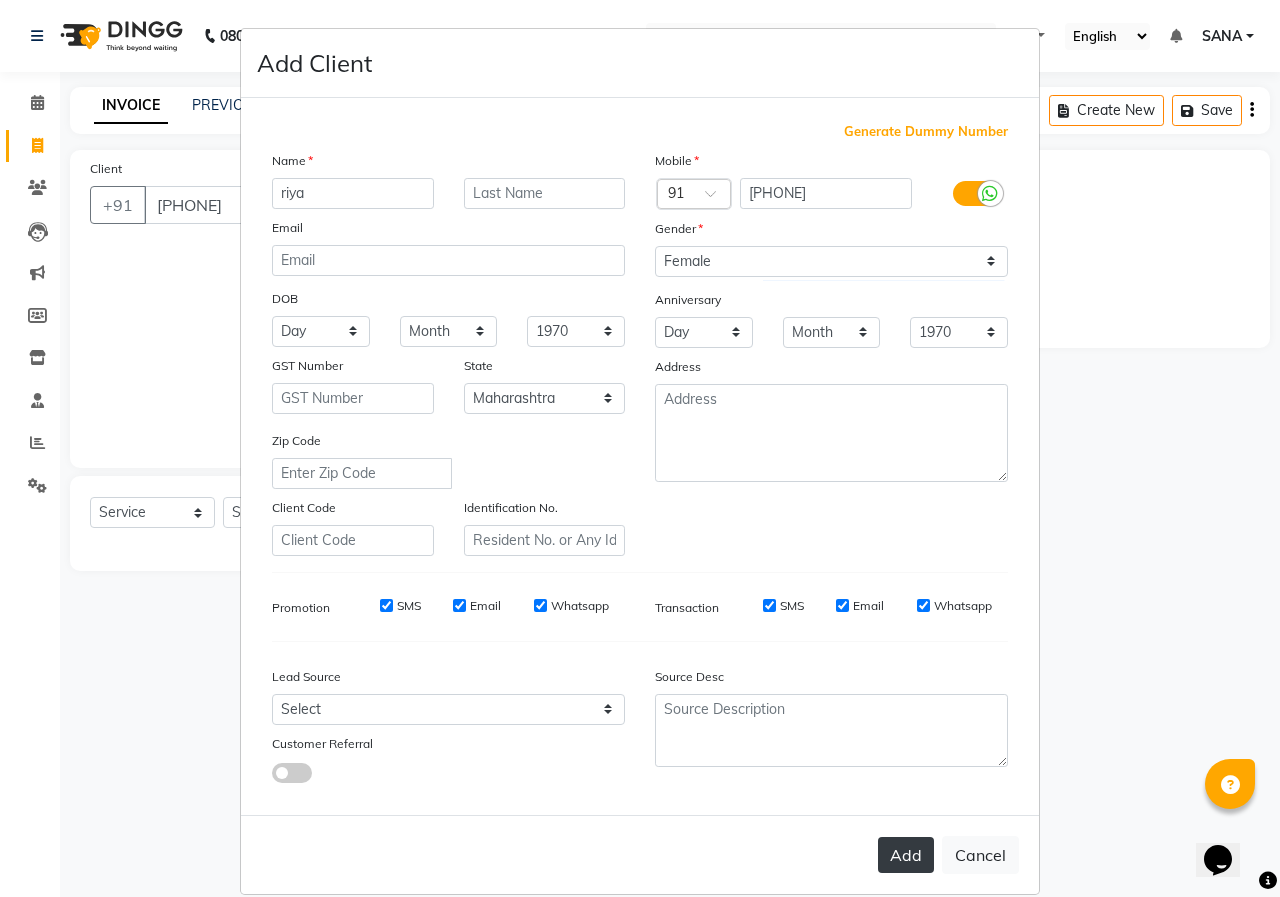 click on "Add" at bounding box center [906, 855] 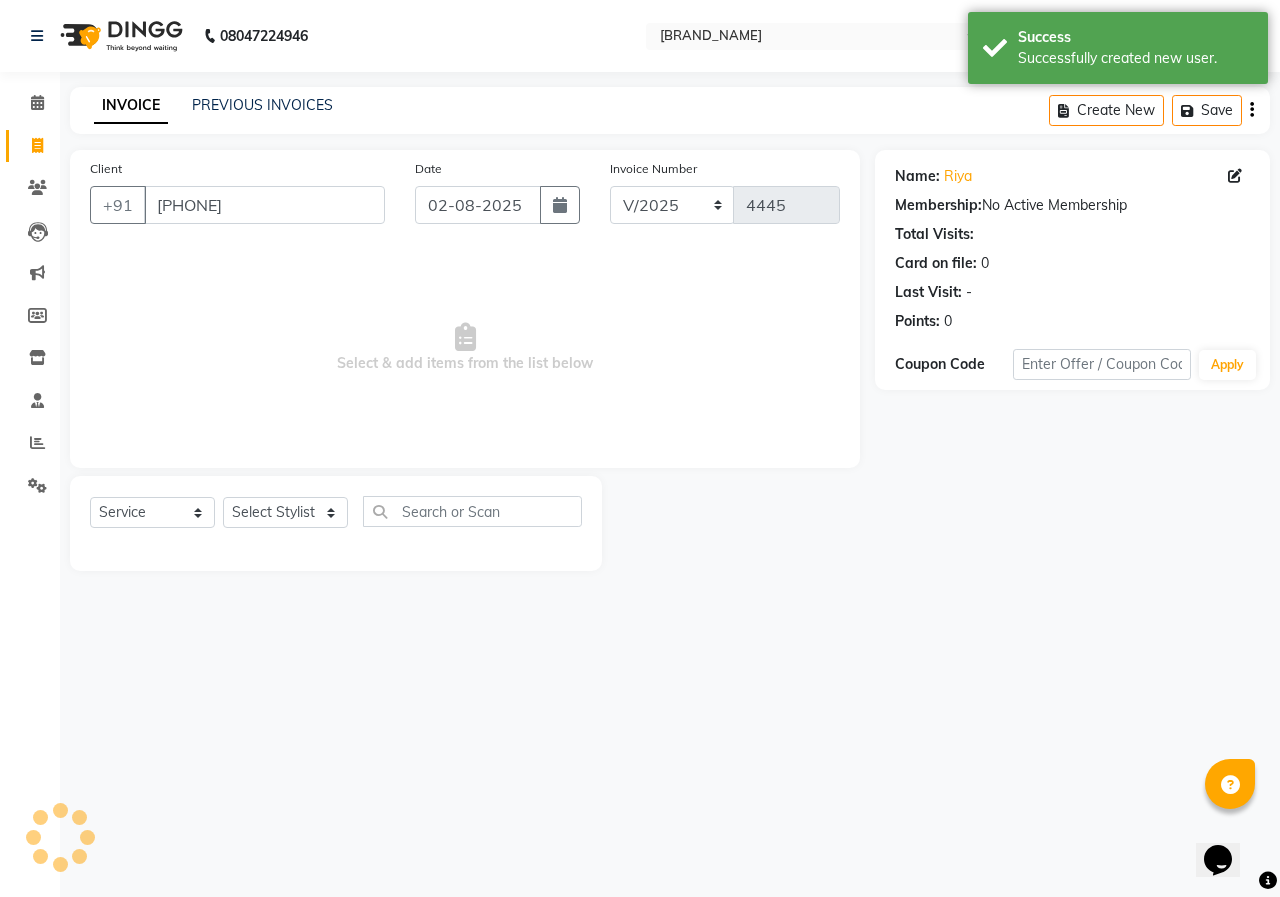 drag, startPoint x: 320, startPoint y: 487, endPoint x: 316, endPoint y: 512, distance: 25.317978 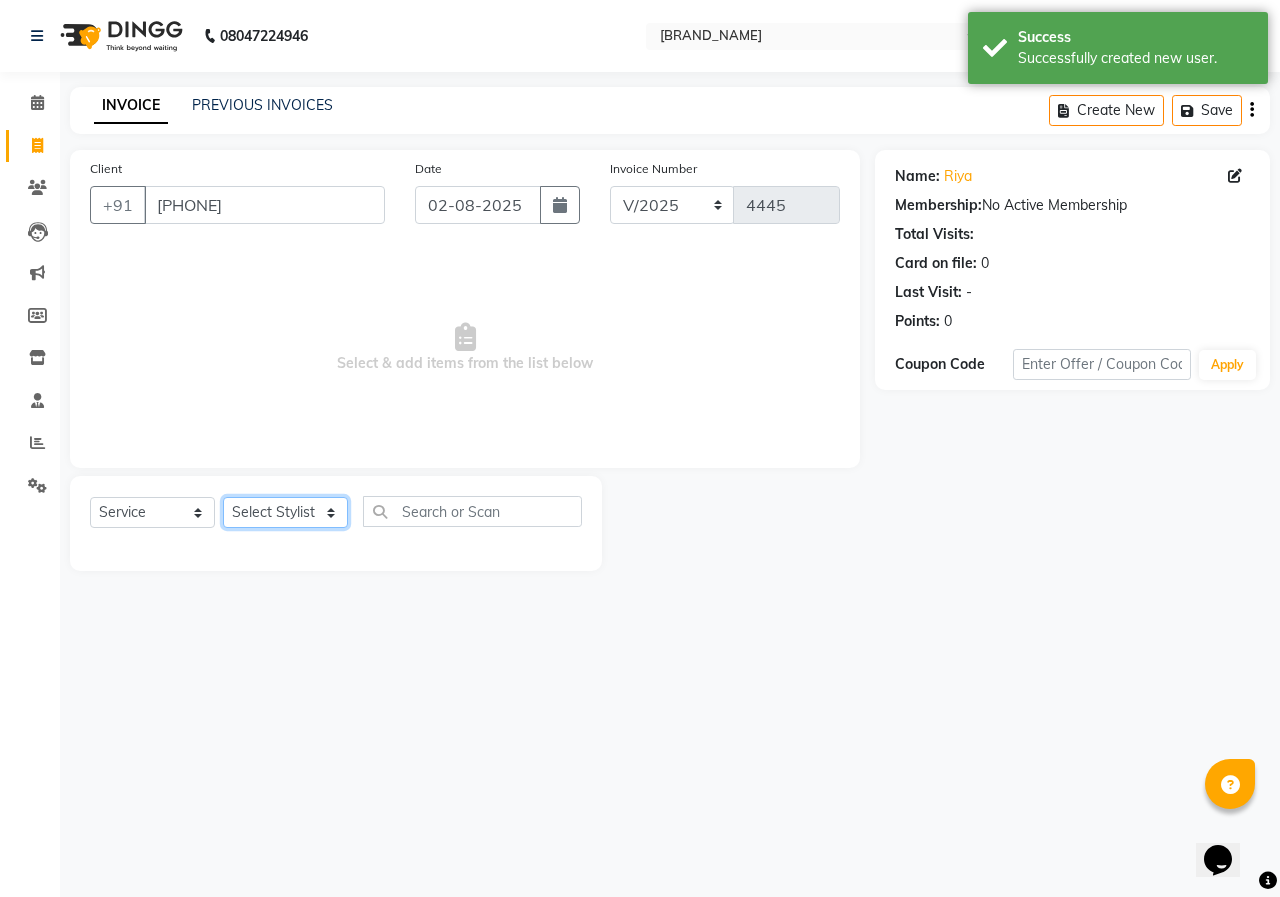 drag, startPoint x: 316, startPoint y: 512, endPoint x: 316, endPoint y: 500, distance: 12 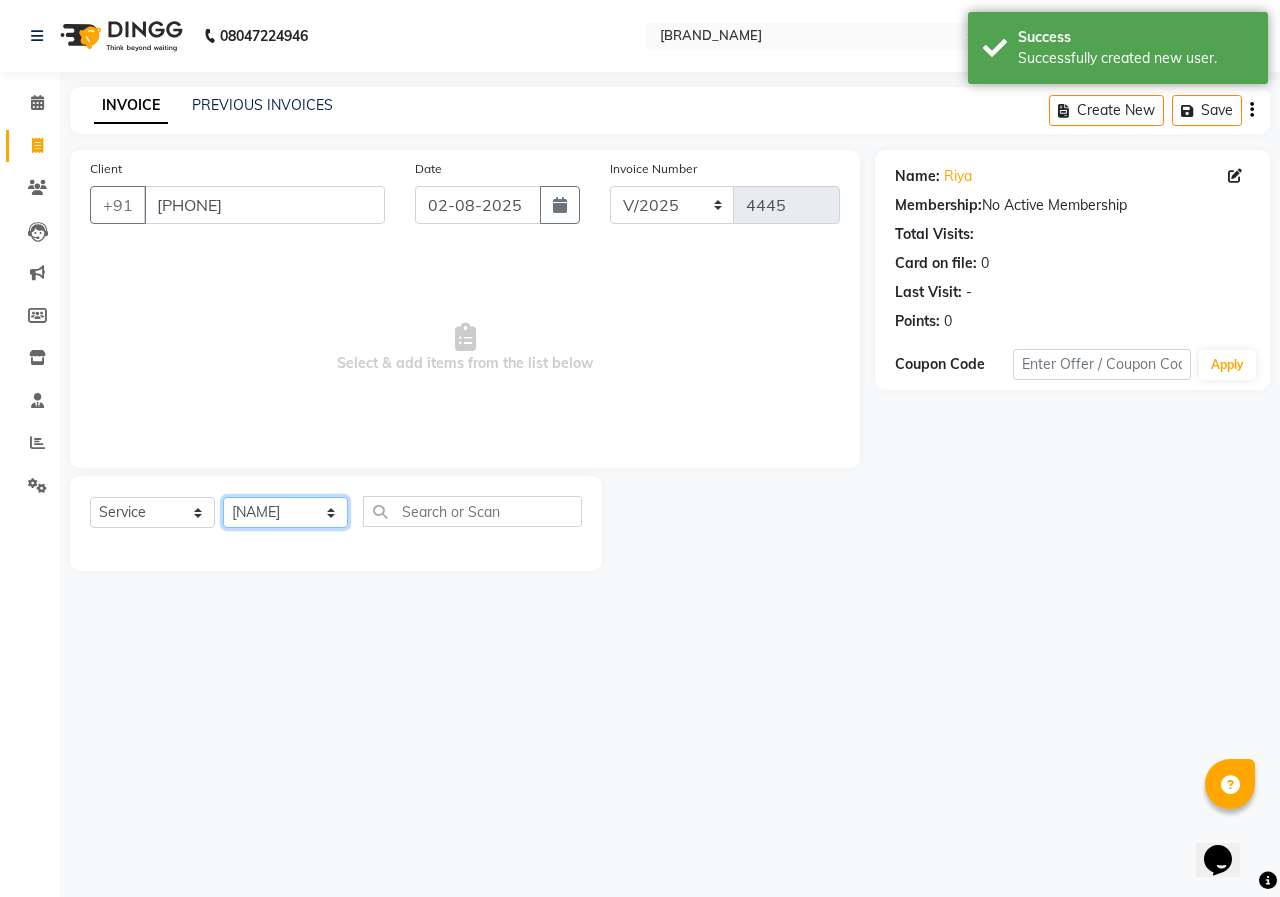 click on "Select Stylist ANUSHKA GAURI GUDDU Keshav Maushi Mhaske  priya  Rahul Ravi  Roshan Sagar SANA Sangam Sanika shabnam SONALI  subhan" 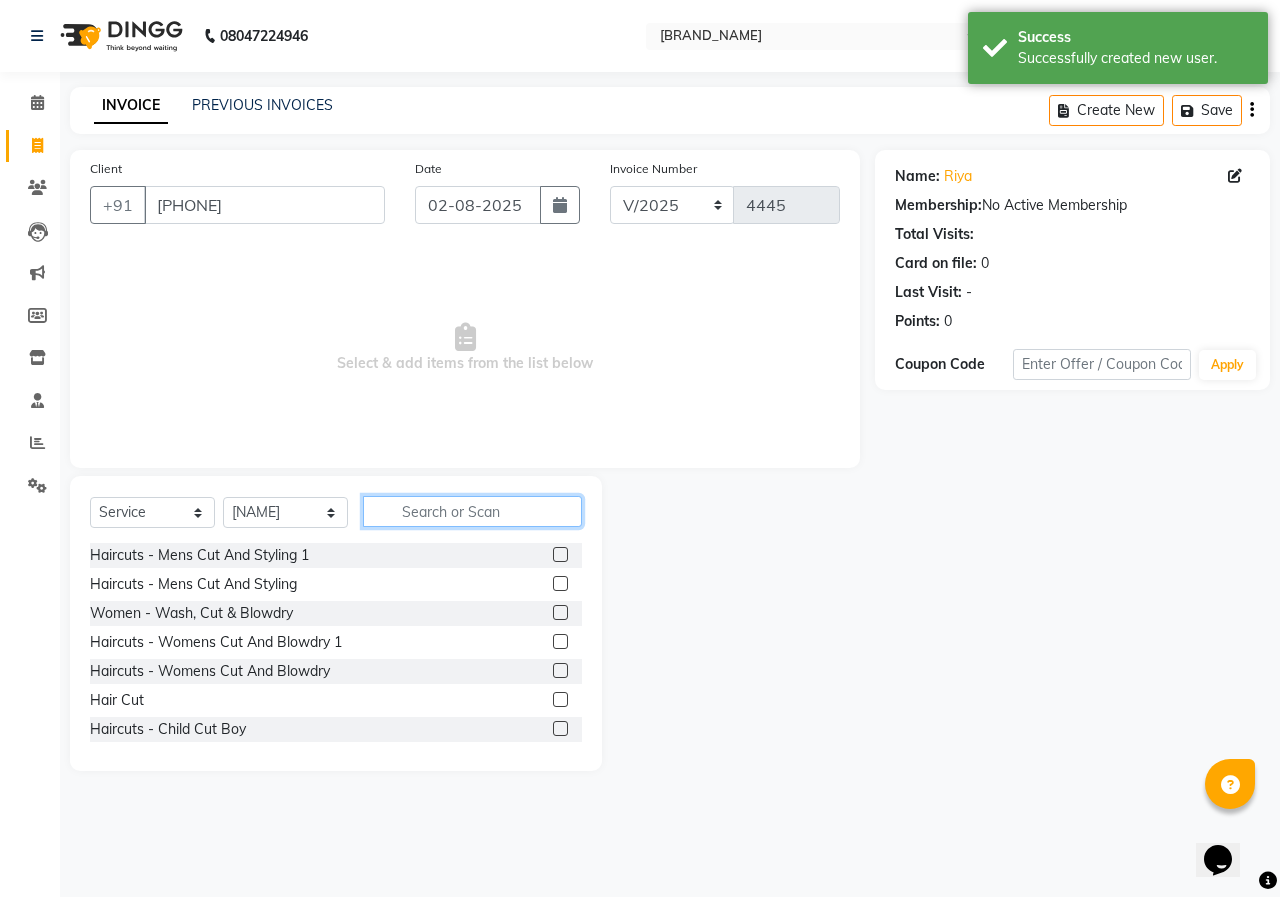 click 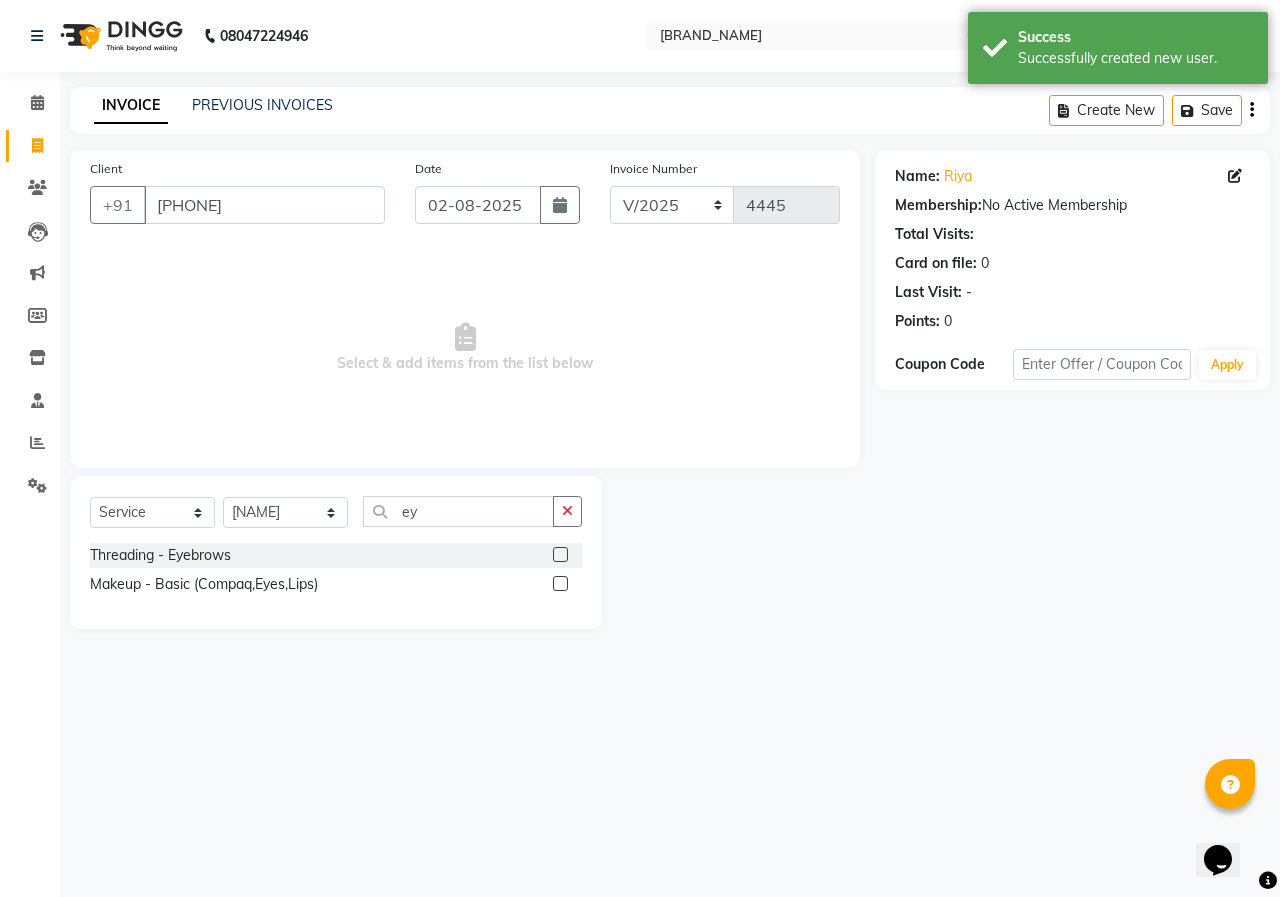 click 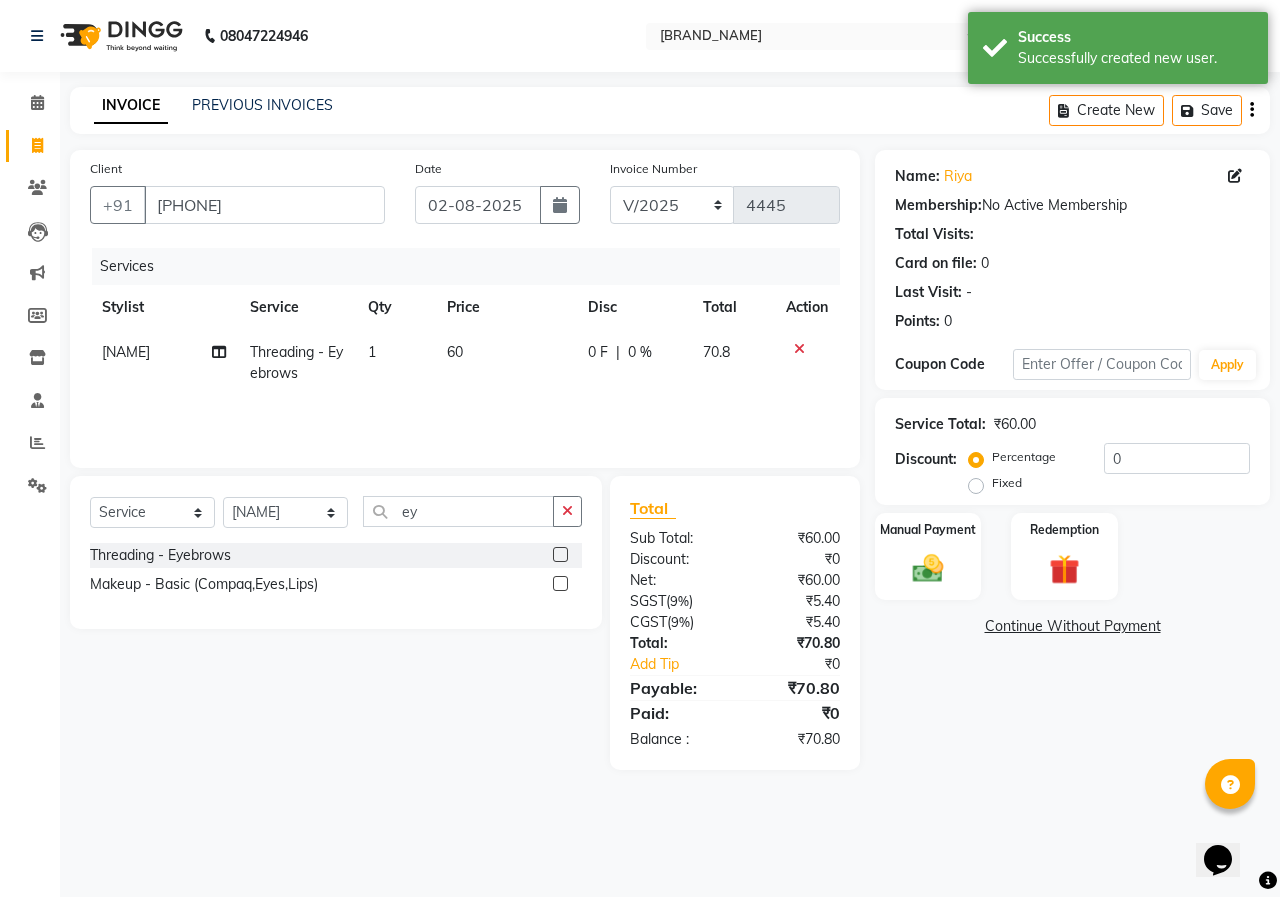 click on "60" 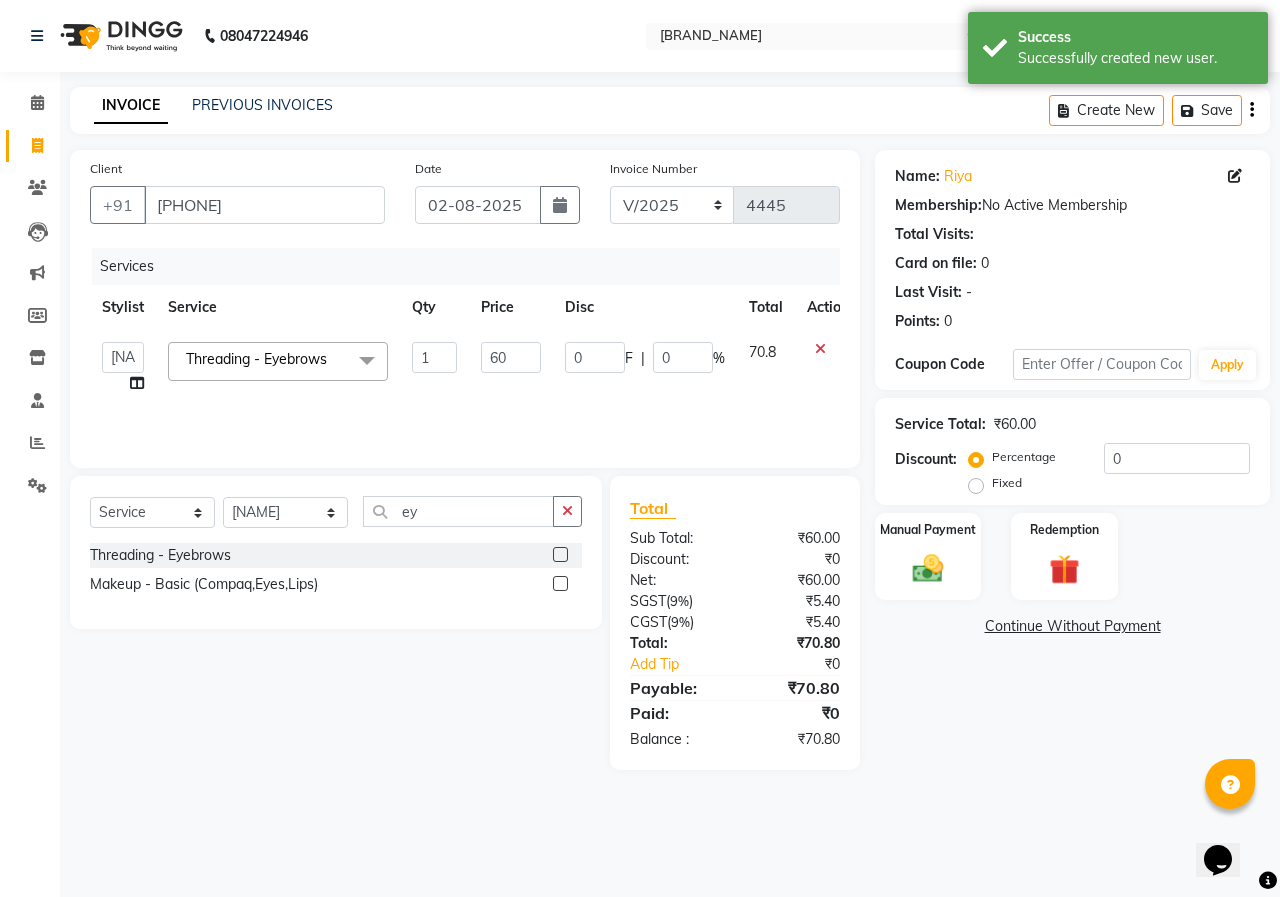 click on "60" 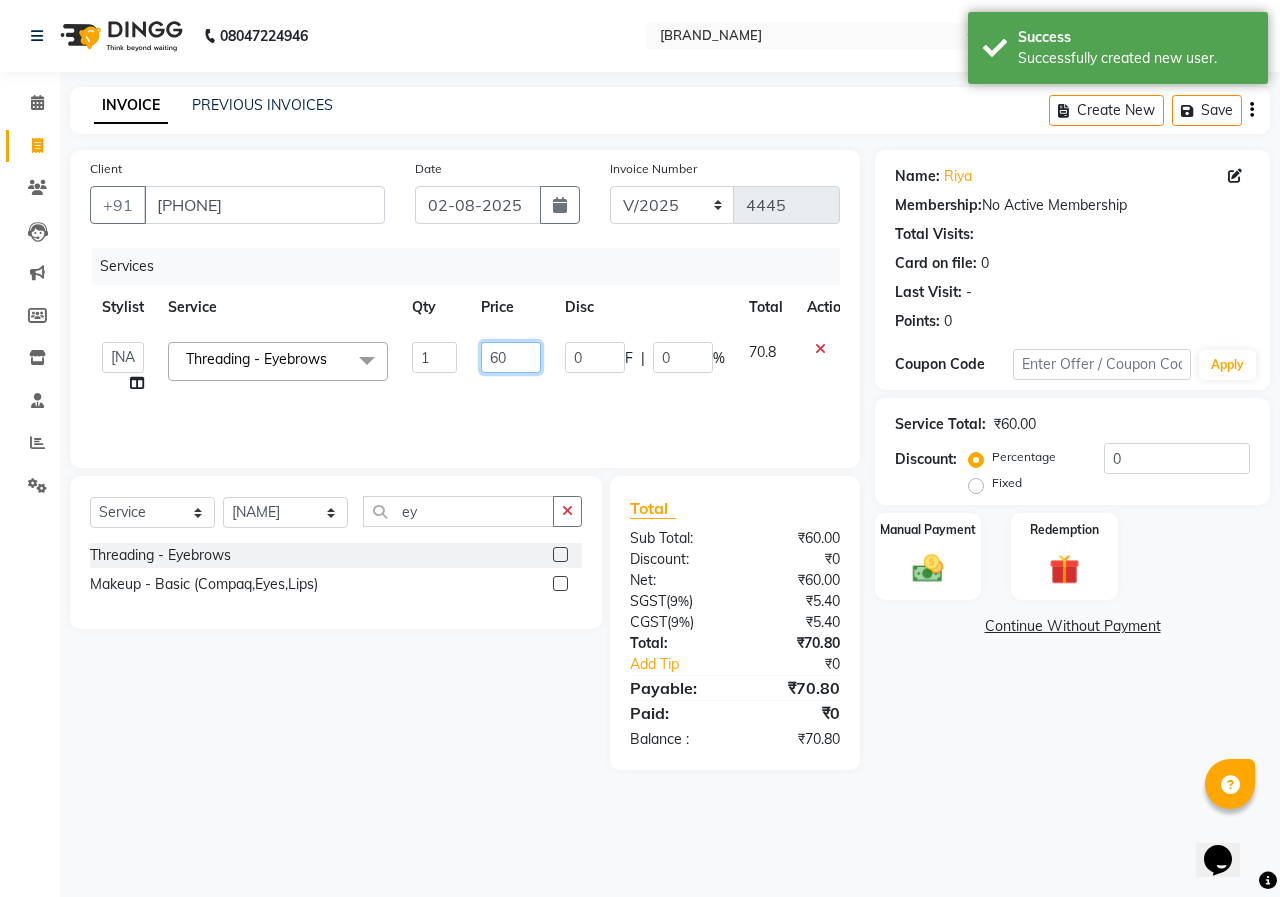 click on "60" 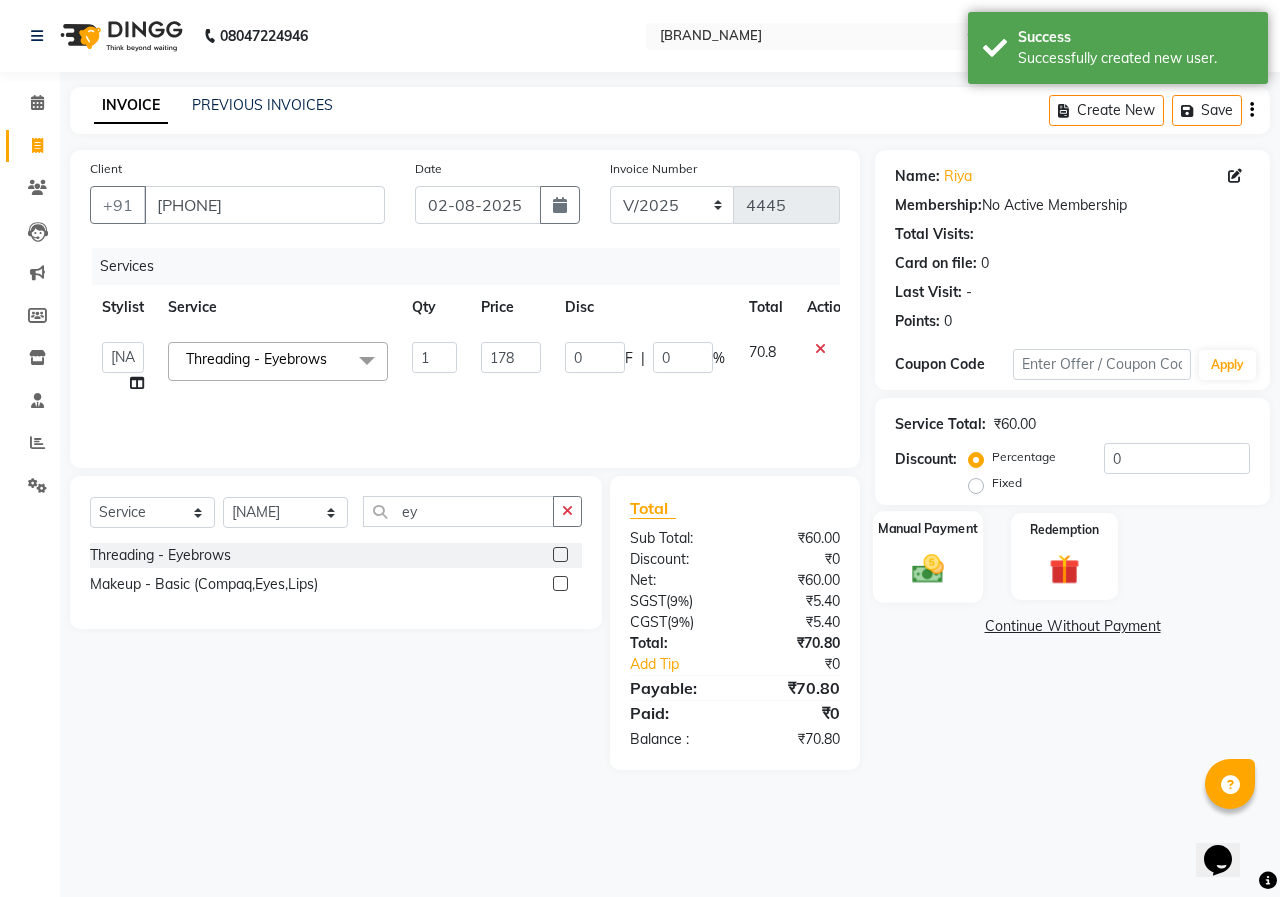 click 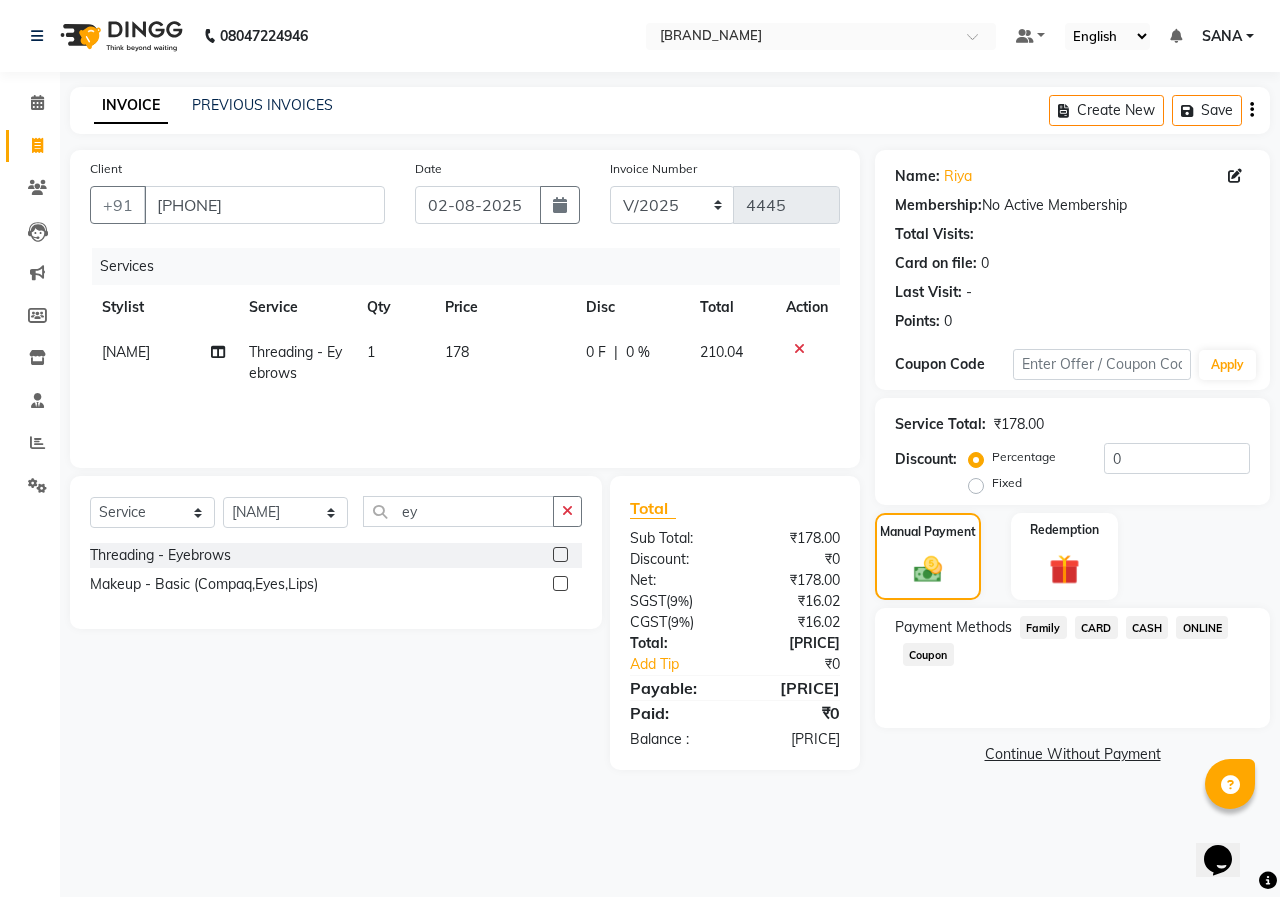 click on "ONLINE" 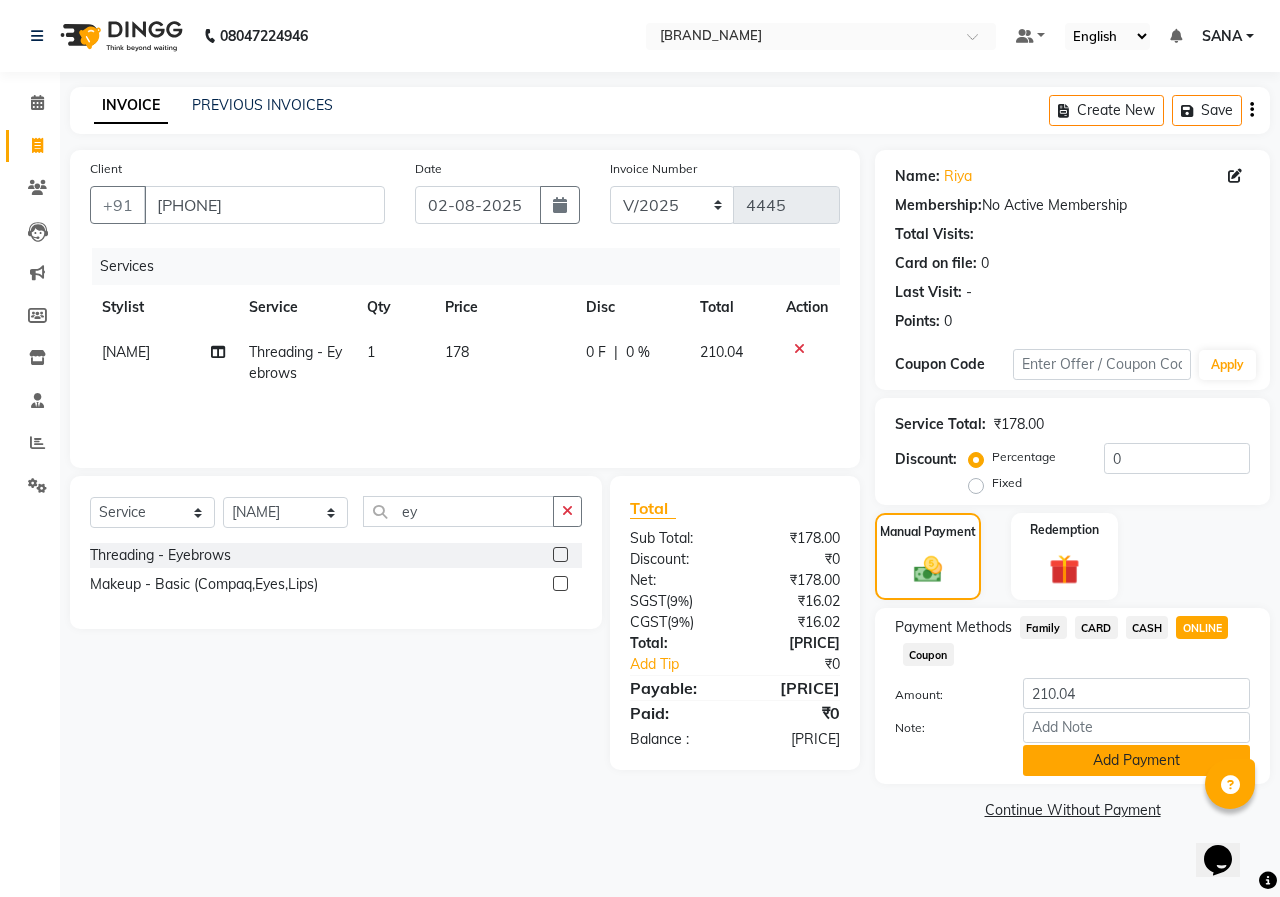click on "Add Payment" 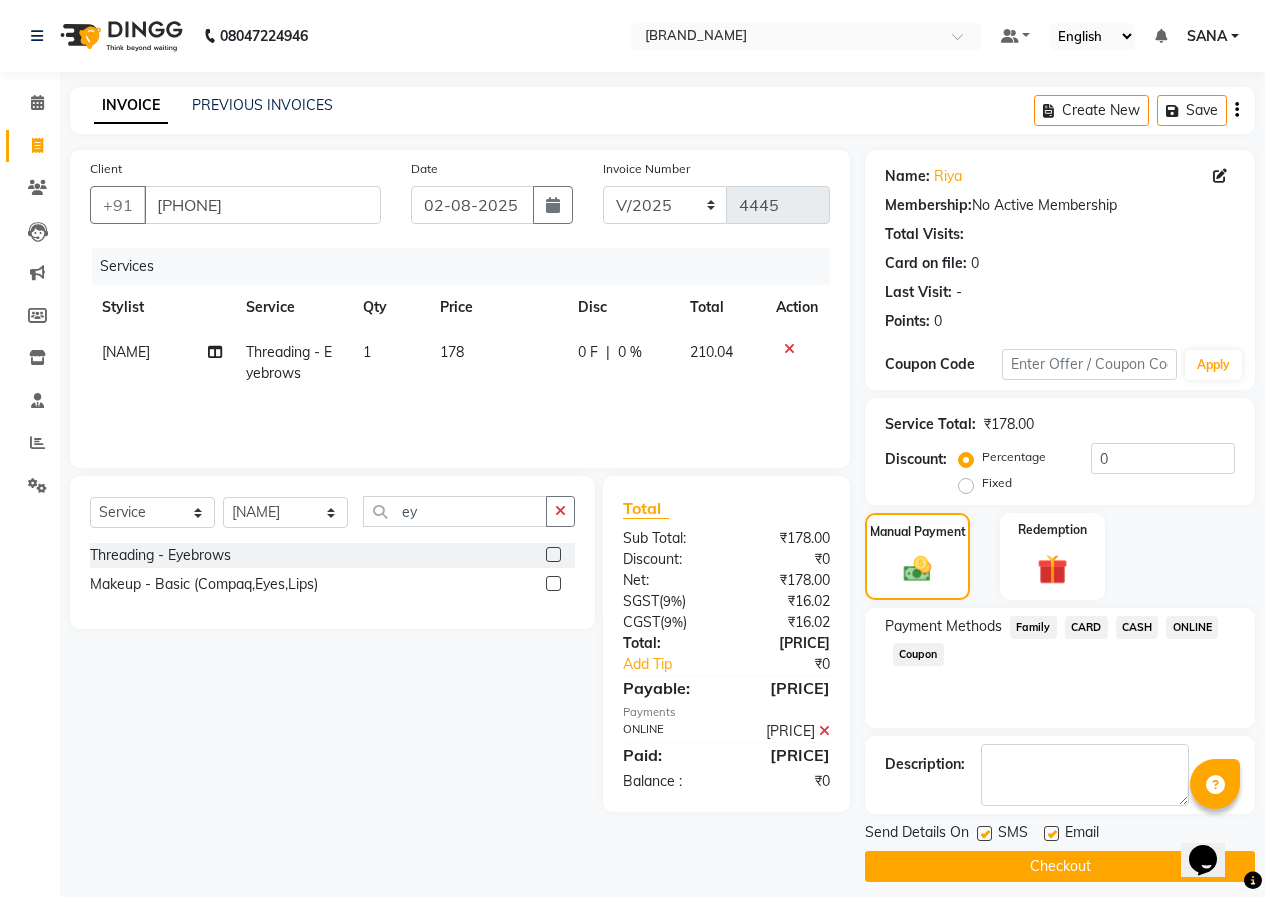 click on "Checkout" 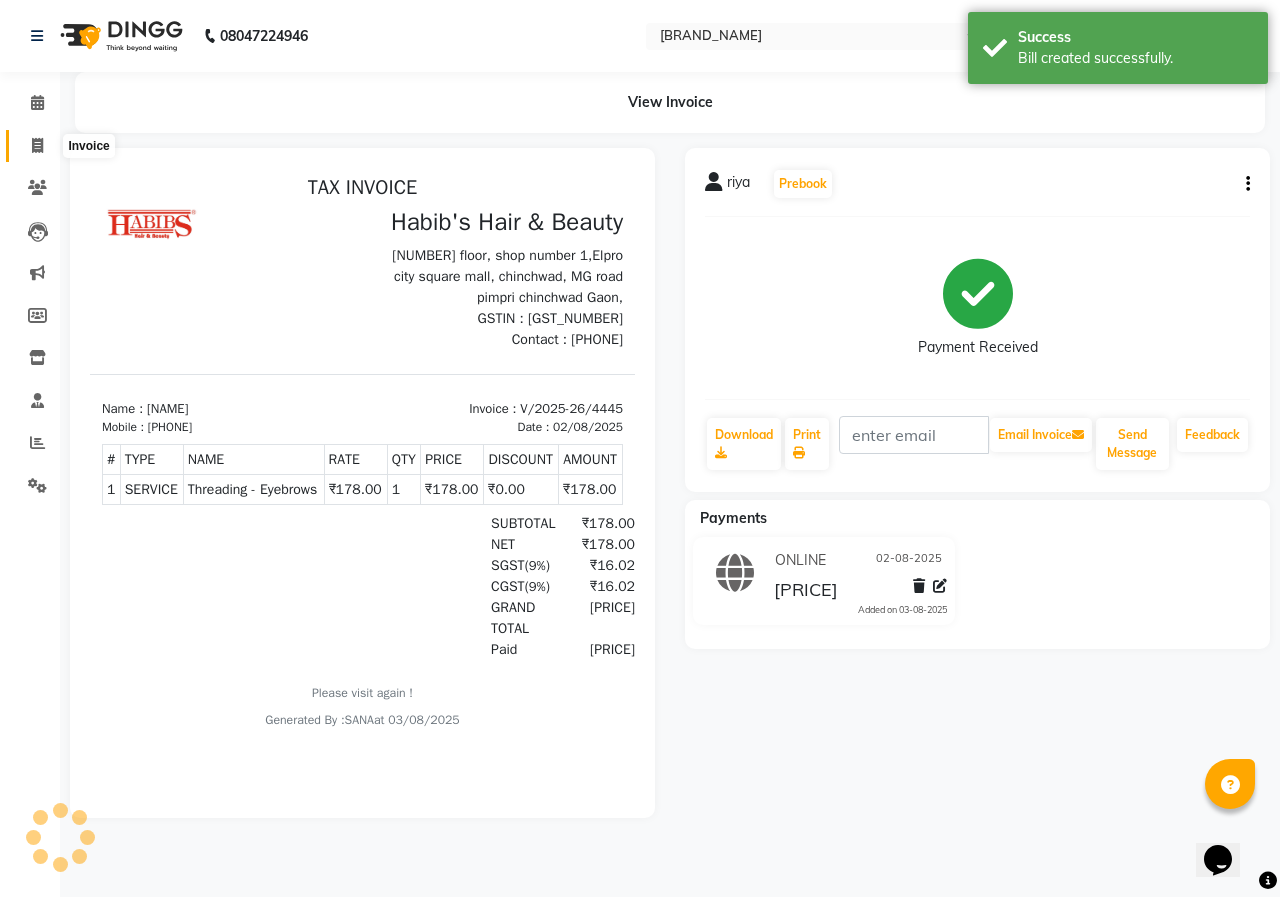 scroll, scrollTop: 0, scrollLeft: 0, axis: both 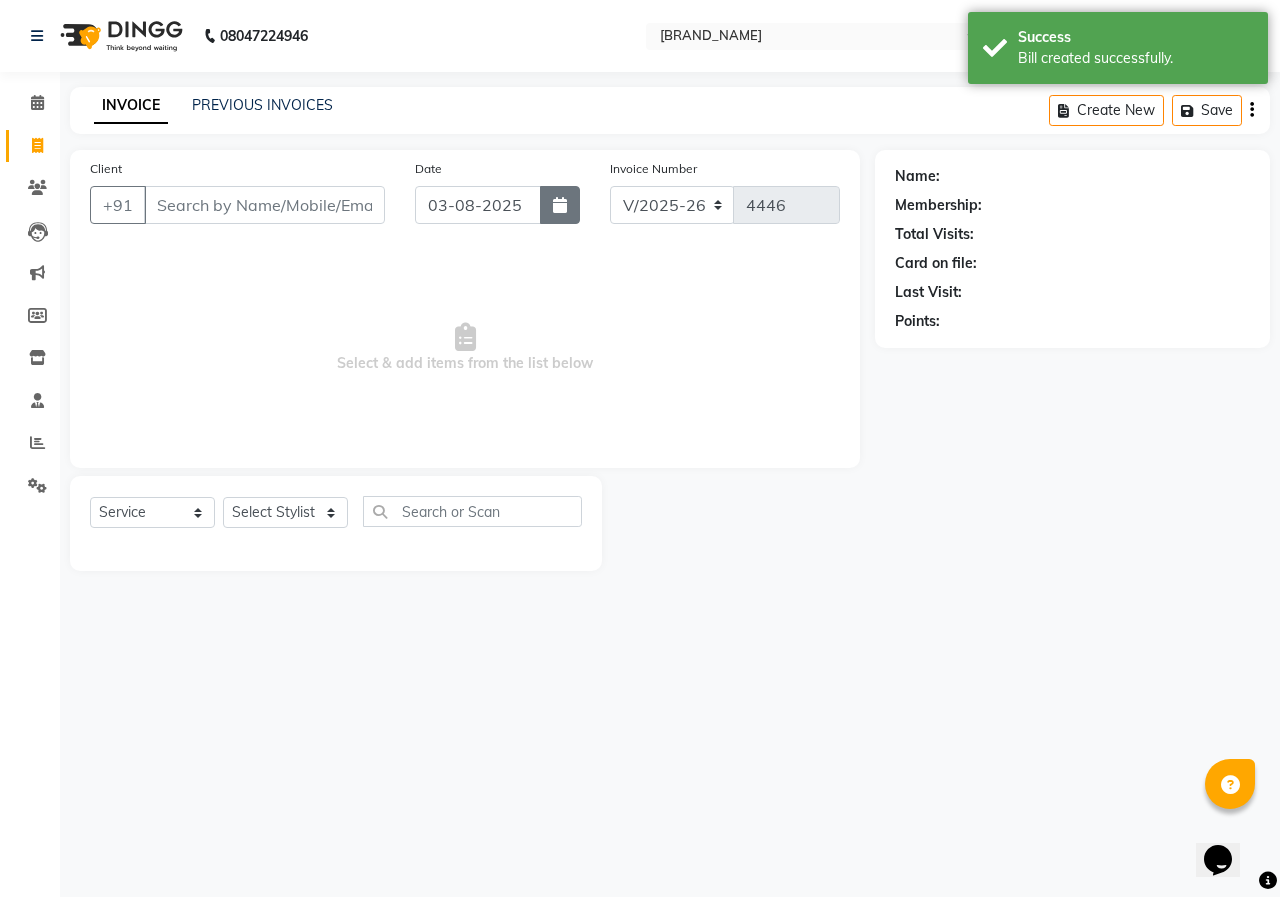 click 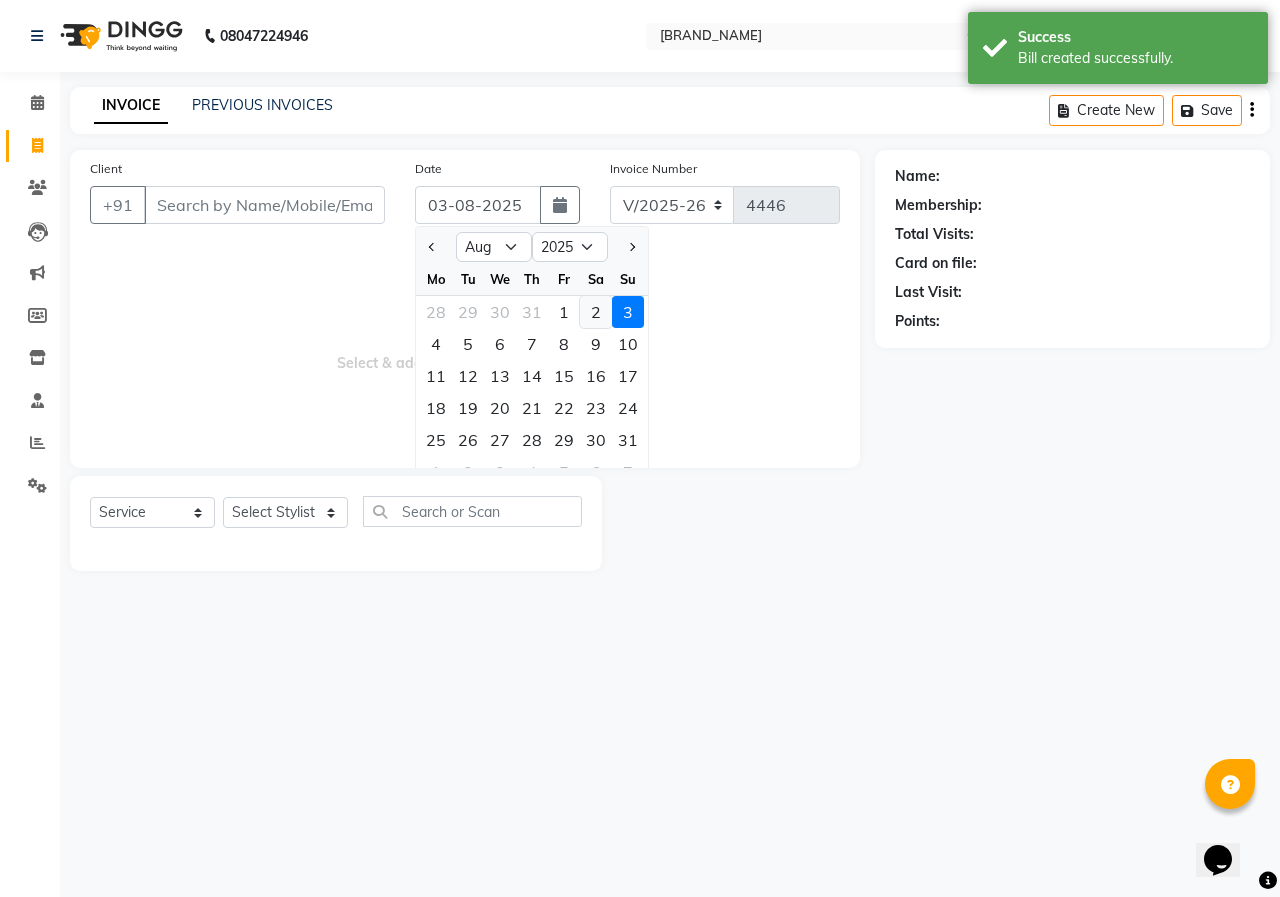 click on "2" 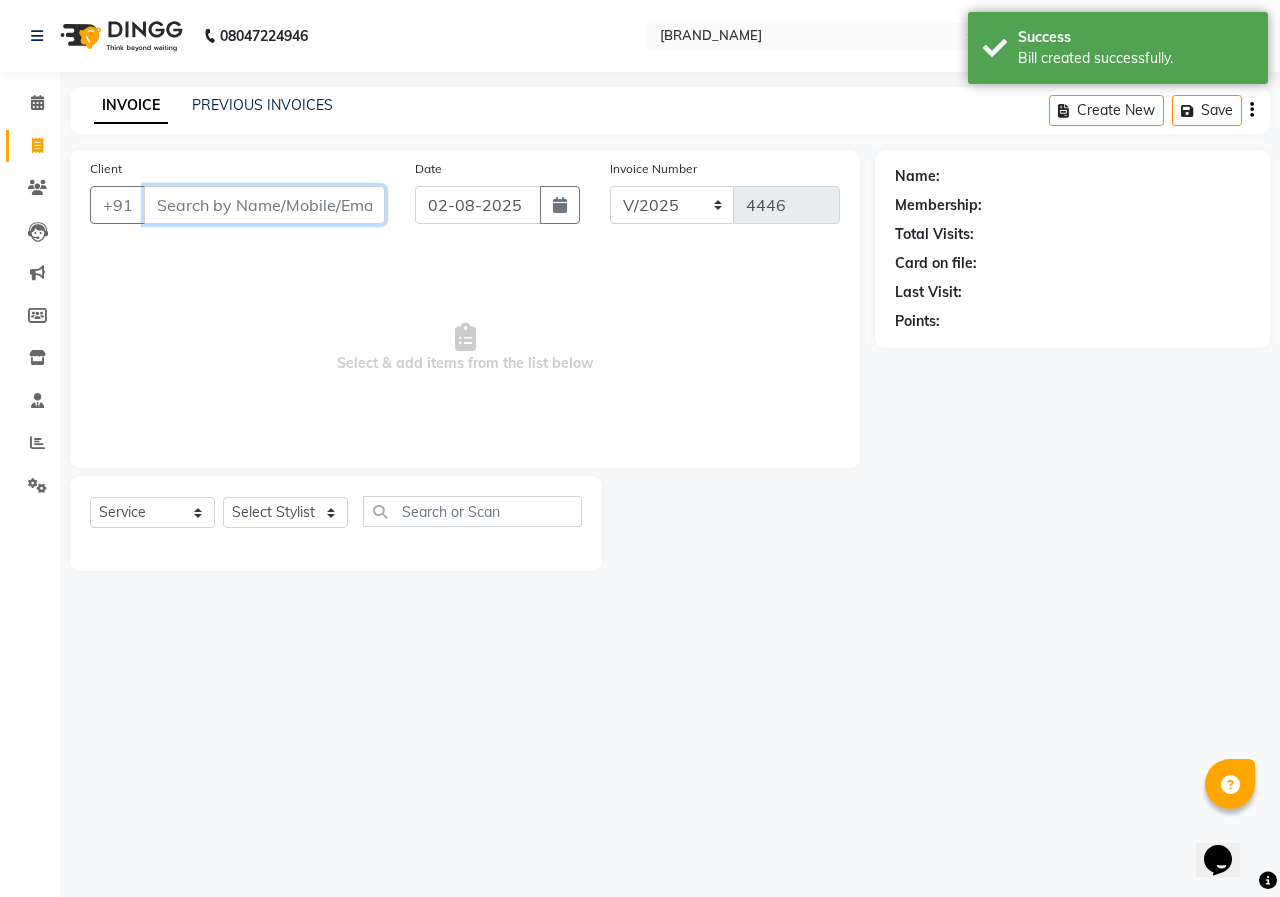 click on "Client" at bounding box center [264, 205] 